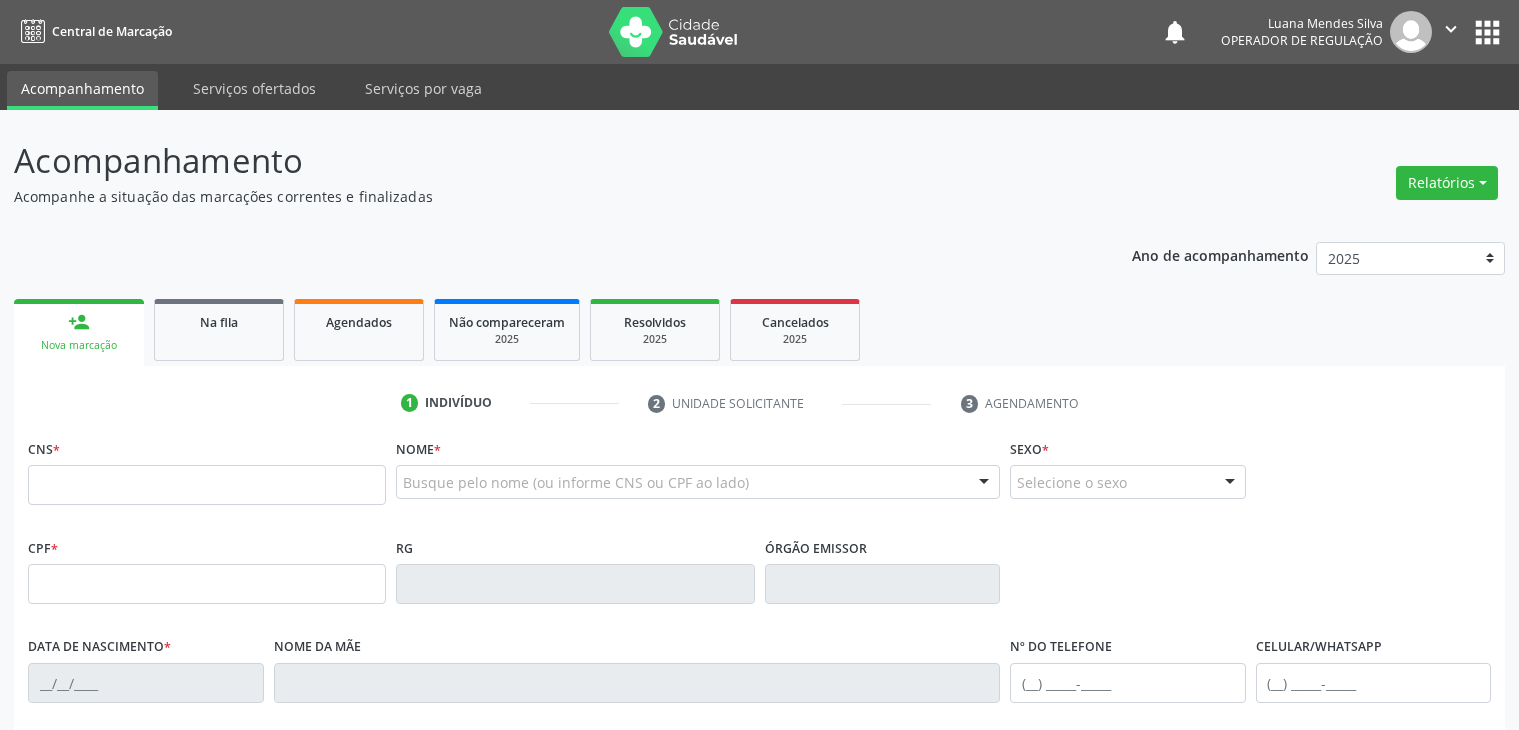 scroll, scrollTop: 0, scrollLeft: 0, axis: both 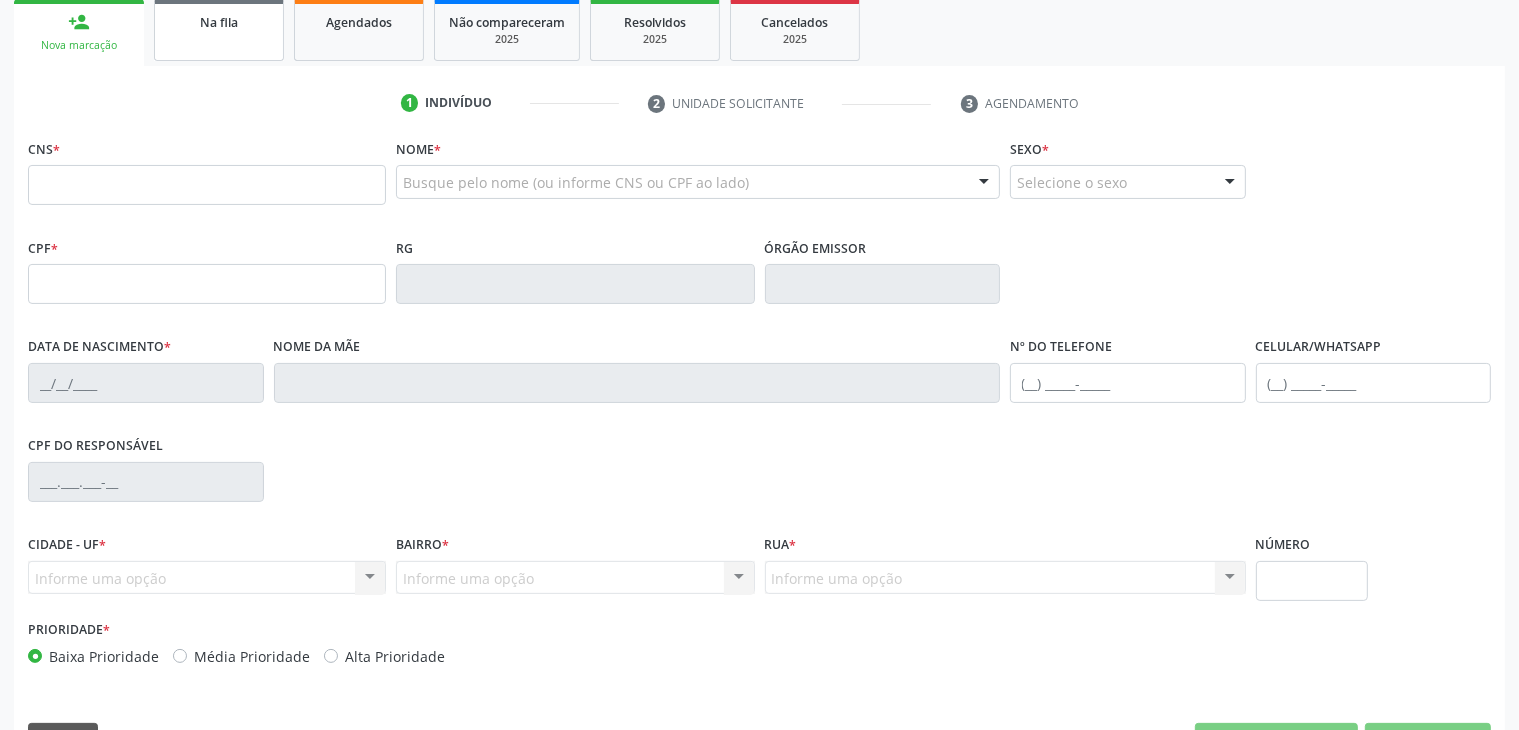 click on "Na fila" at bounding box center [219, 22] 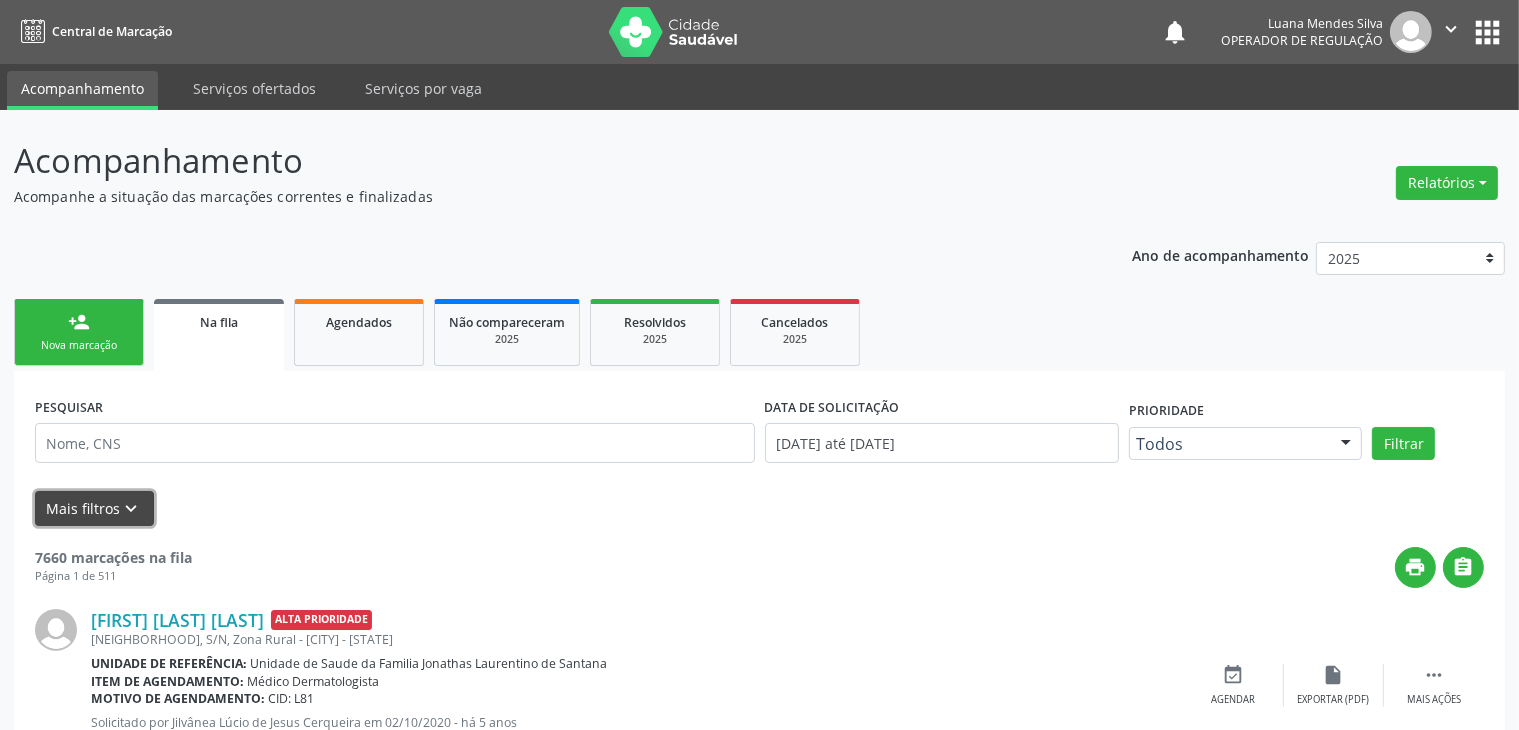 click on "Mais filtros
keyboard_arrow_down" at bounding box center (94, 508) 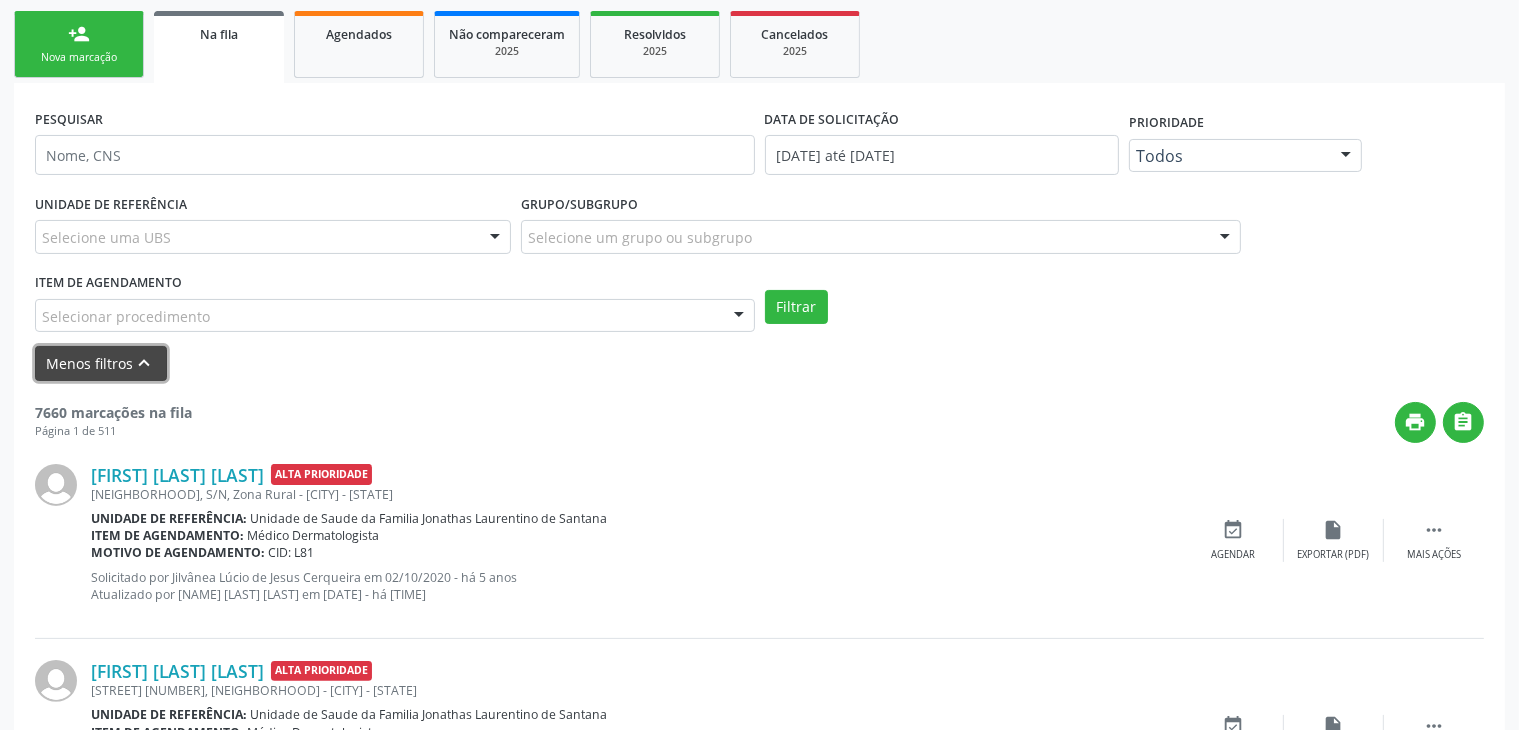 scroll, scrollTop: 300, scrollLeft: 0, axis: vertical 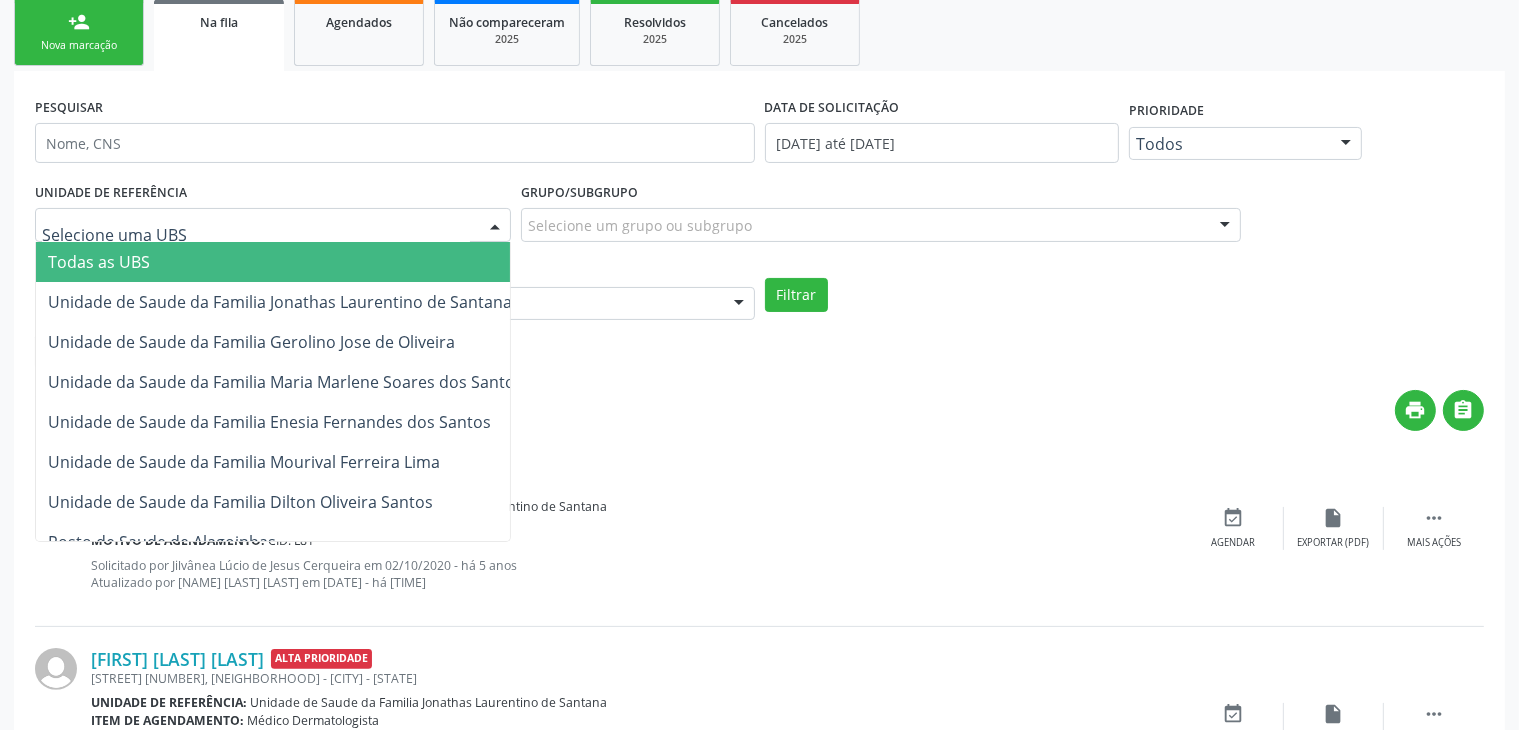 click at bounding box center [495, 226] 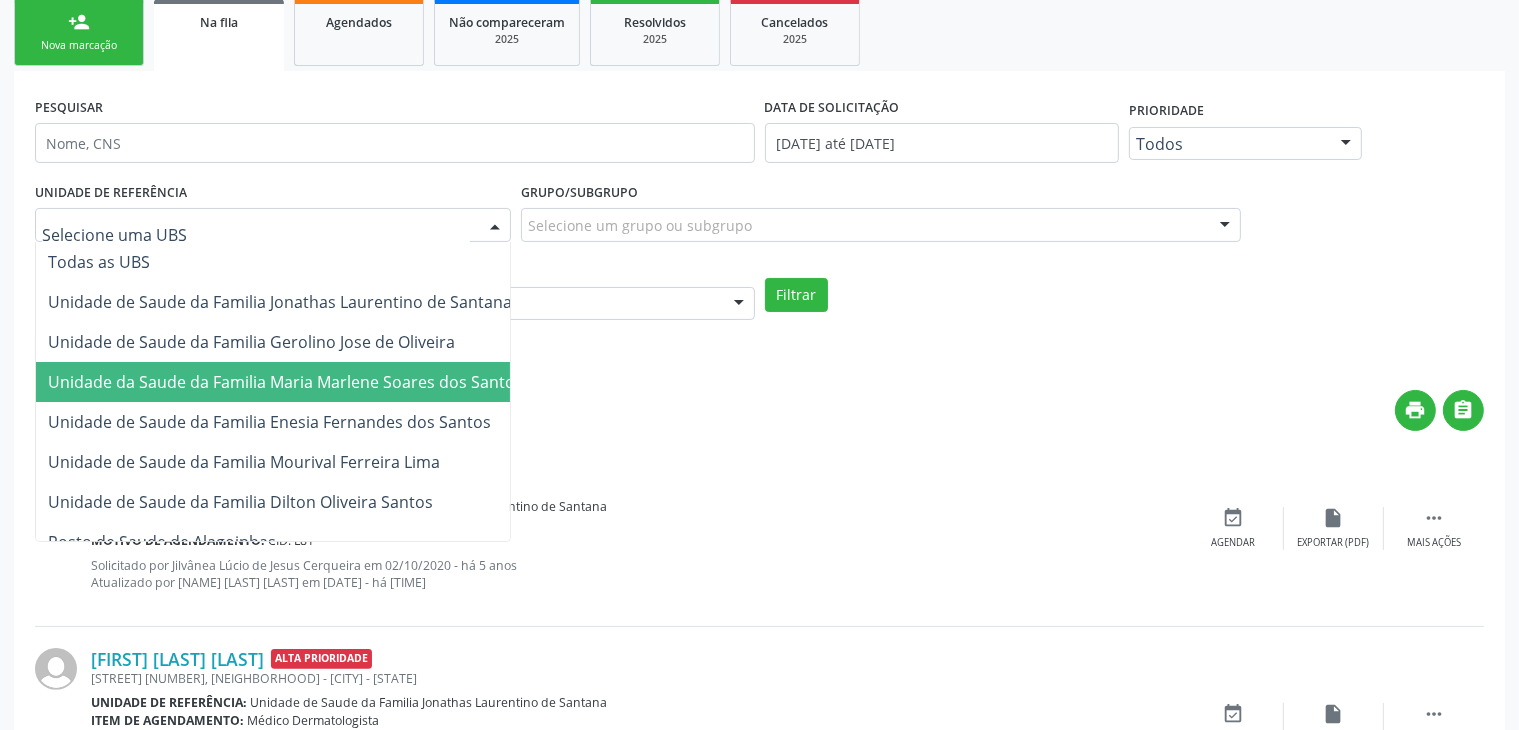 click on "Unidade da Saude da Familia Maria Marlene Soares dos Santos" at bounding box center [285, 382] 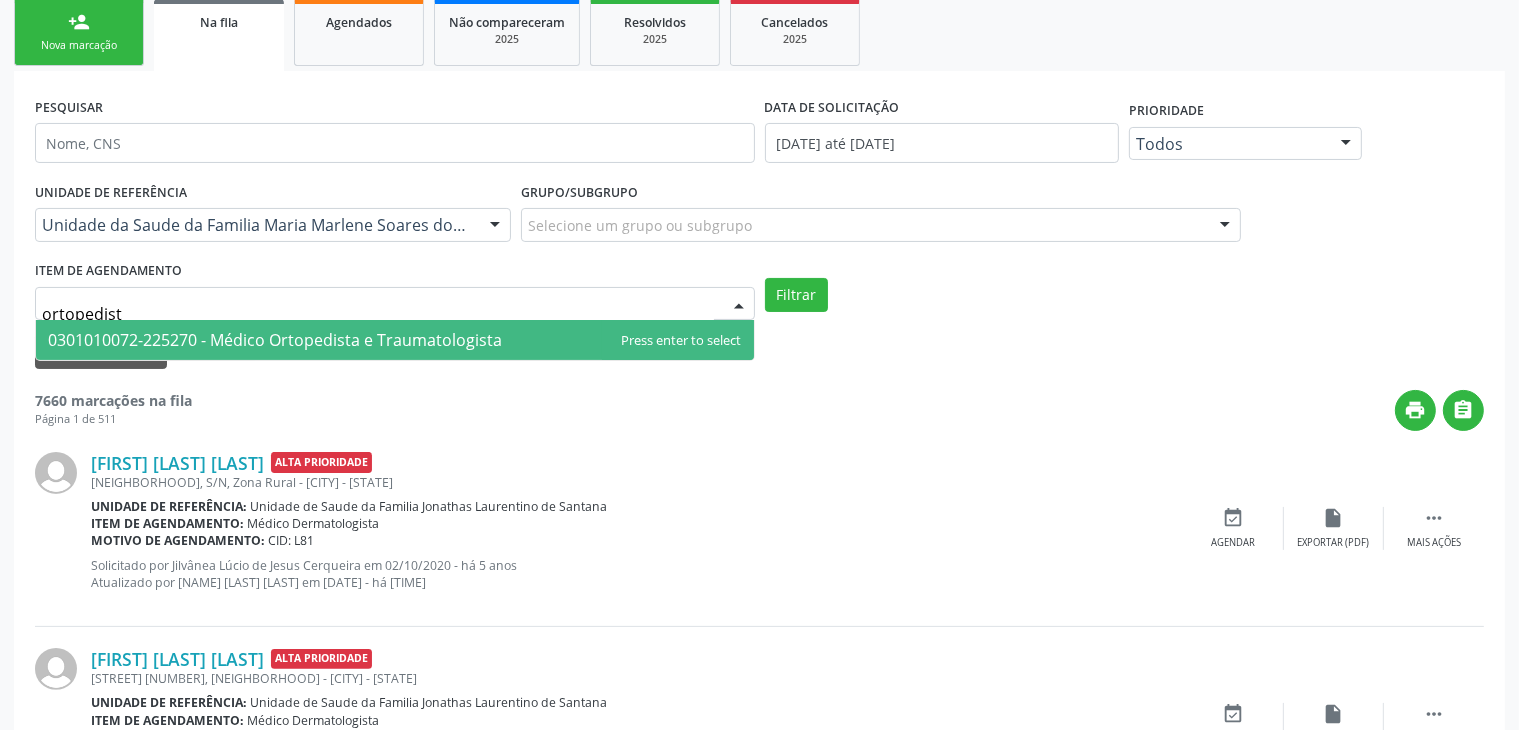 type on "ortopedista" 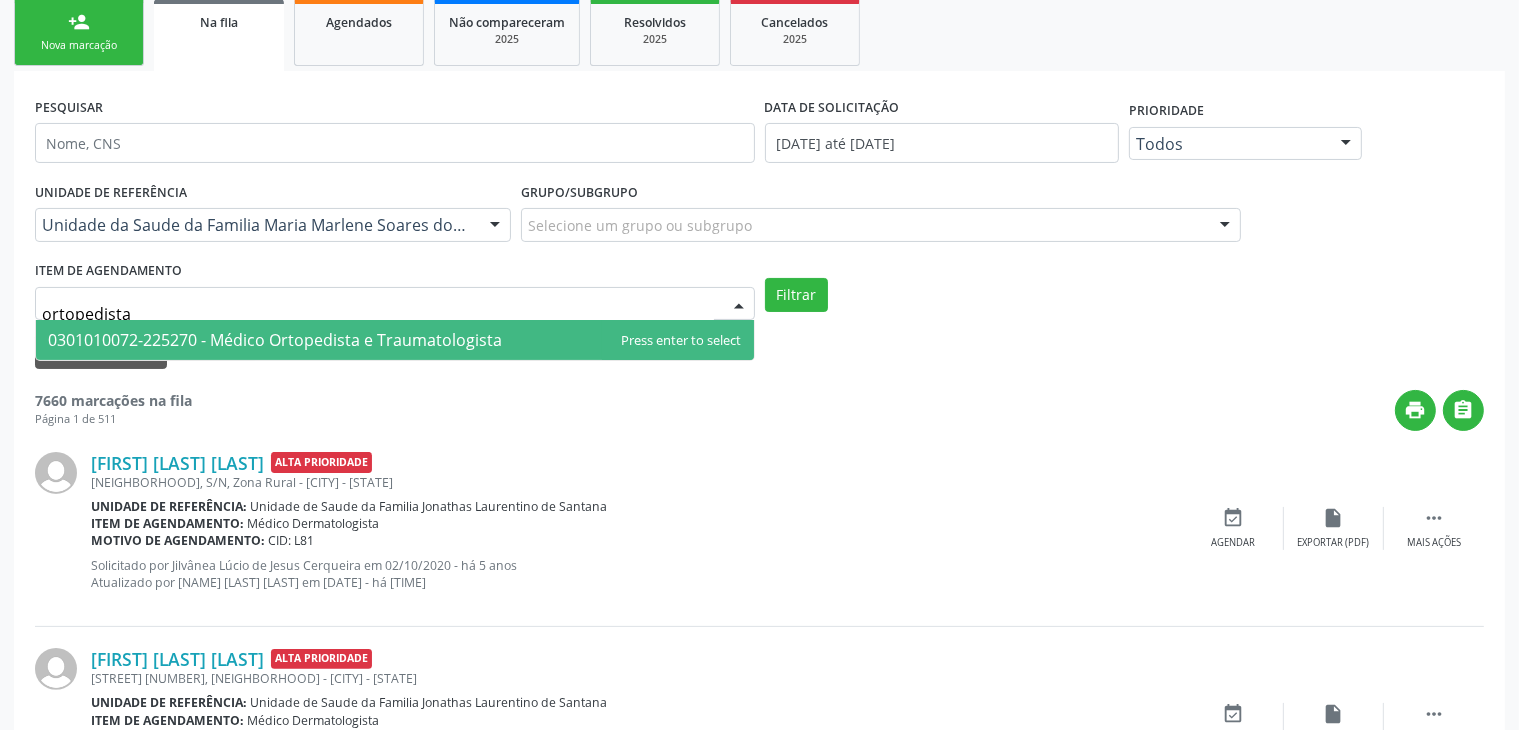 click on "0301010072-225270 - Médico Ortopedista e Traumatologista" at bounding box center [275, 340] 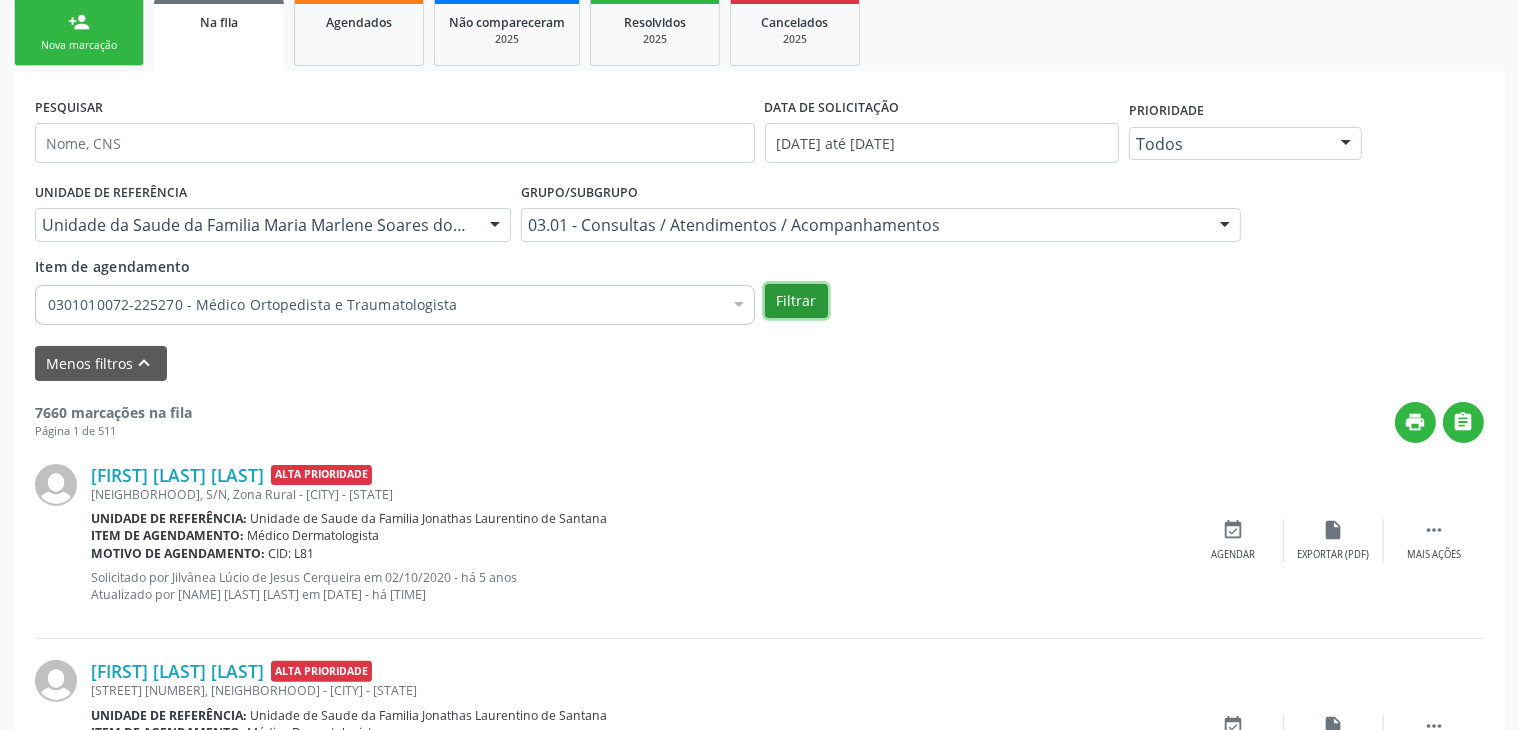 click on "Filtrar" at bounding box center (796, 301) 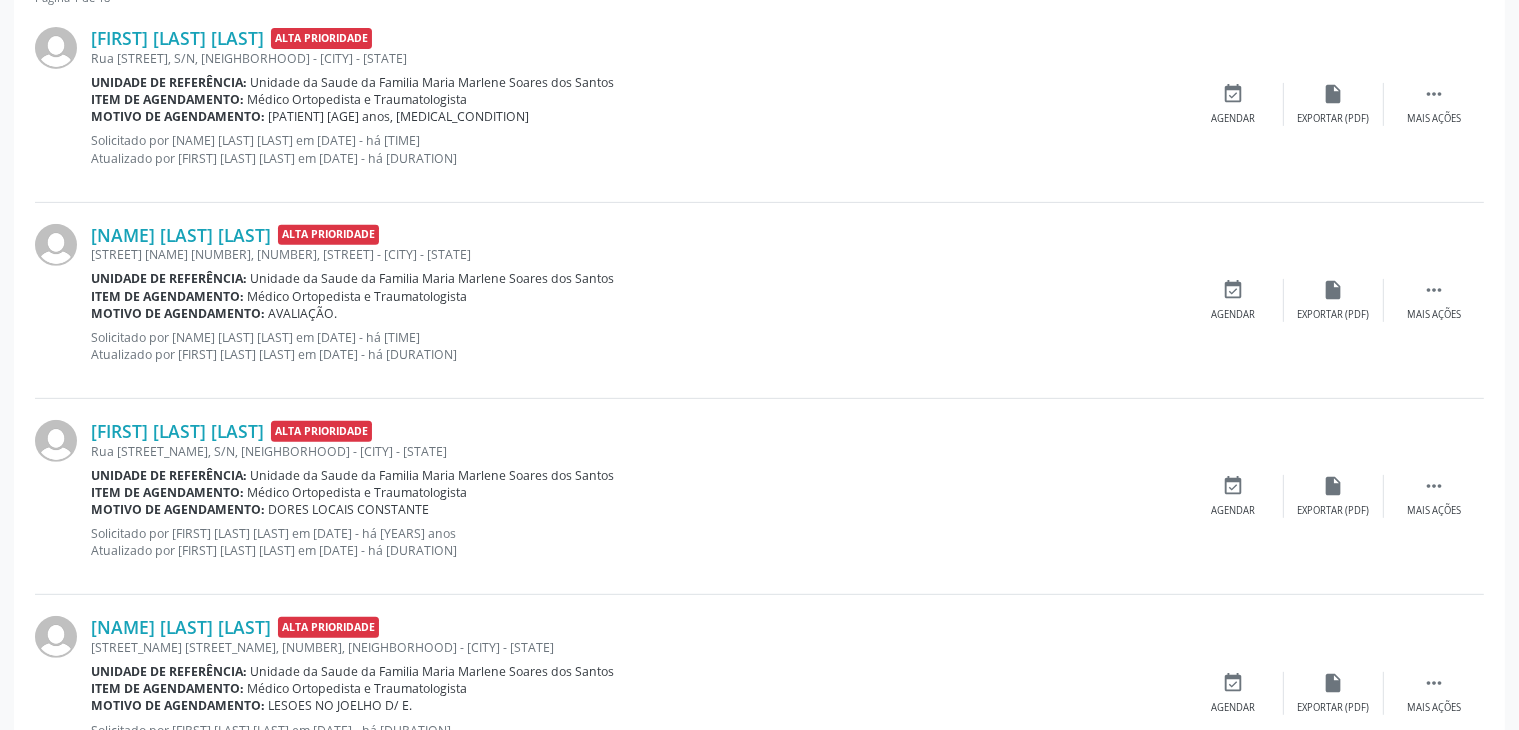 scroll, scrollTop: 600, scrollLeft: 0, axis: vertical 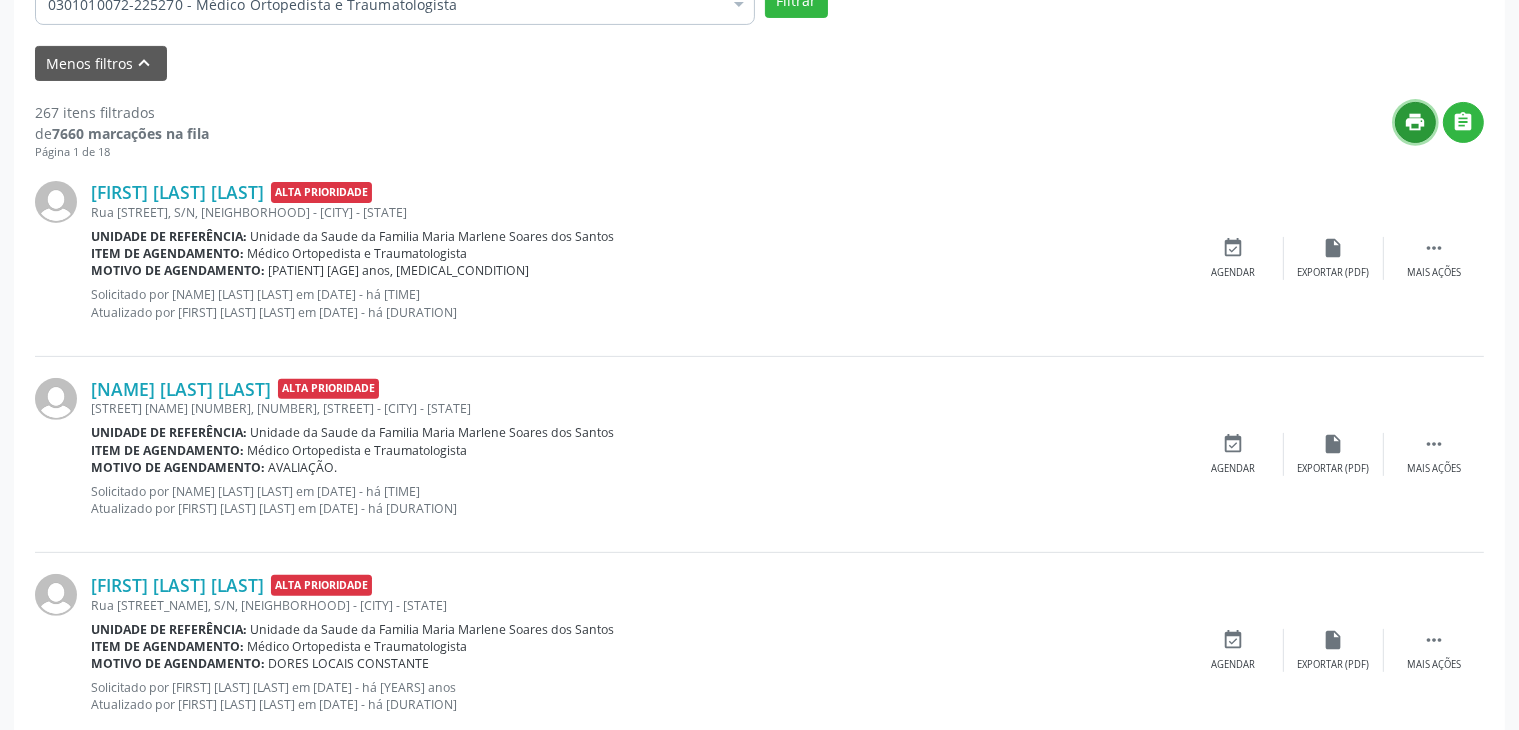 click on "print" at bounding box center (1415, 122) 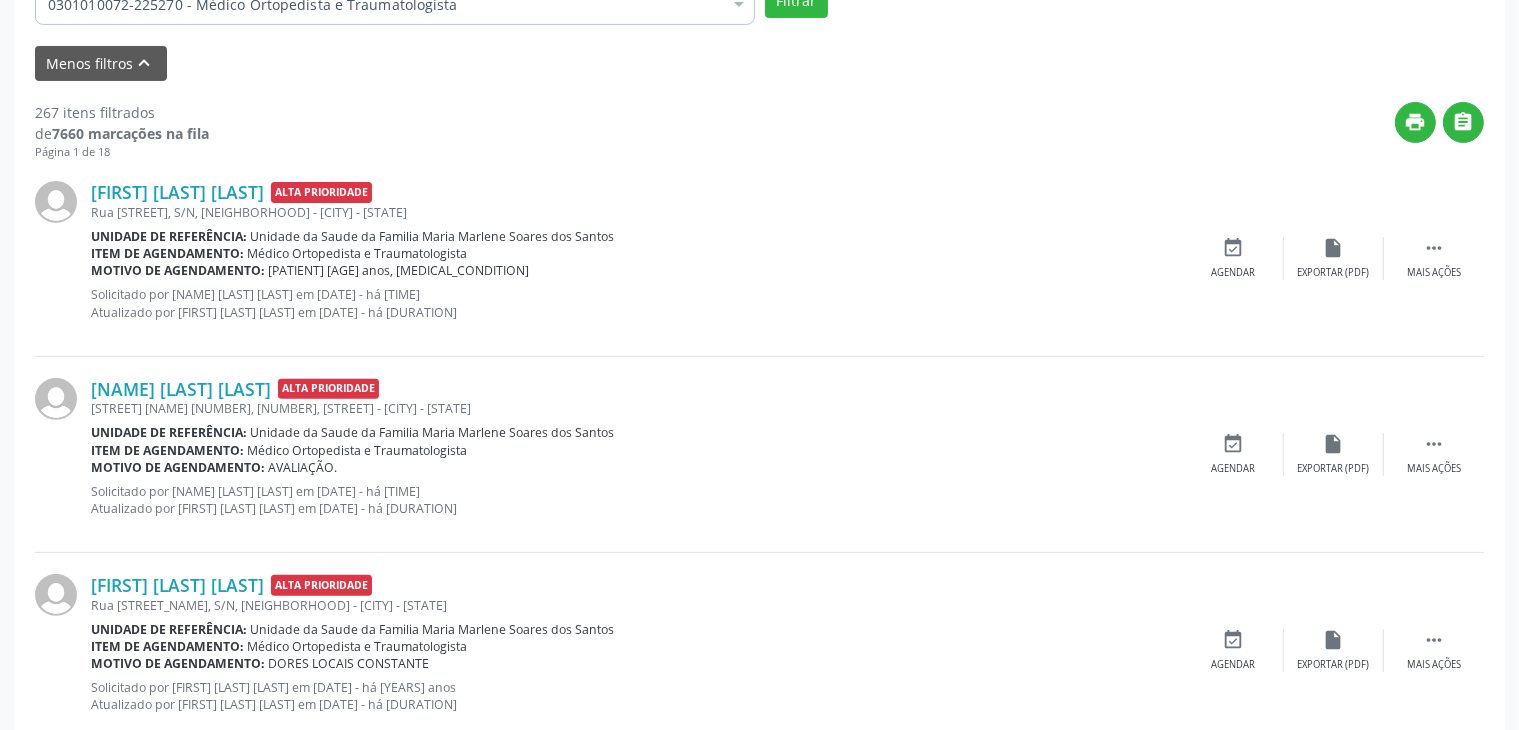 drag, startPoint x: 498, startPoint y: 319, endPoint x: 58, endPoint y: 229, distance: 449.11023 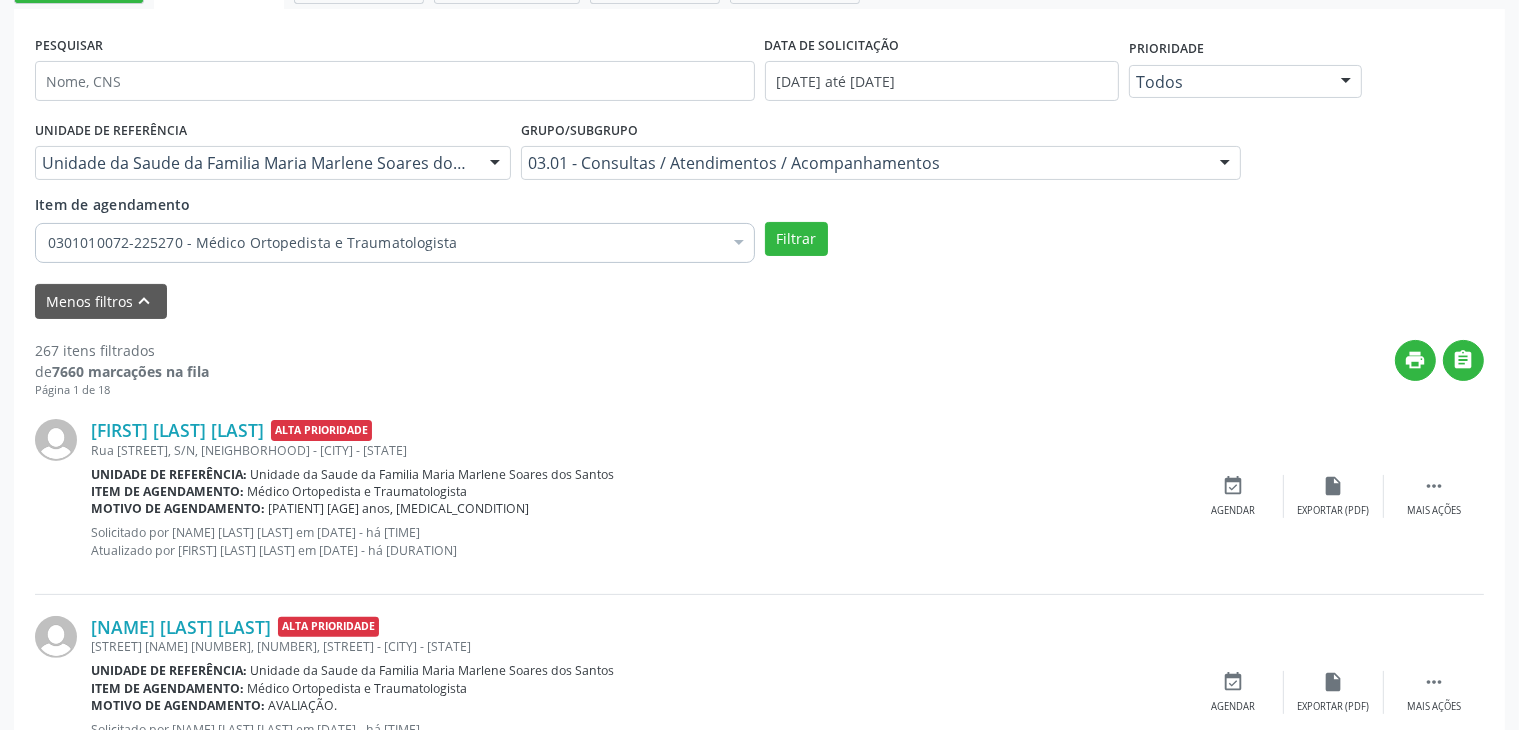 scroll, scrollTop: 300, scrollLeft: 0, axis: vertical 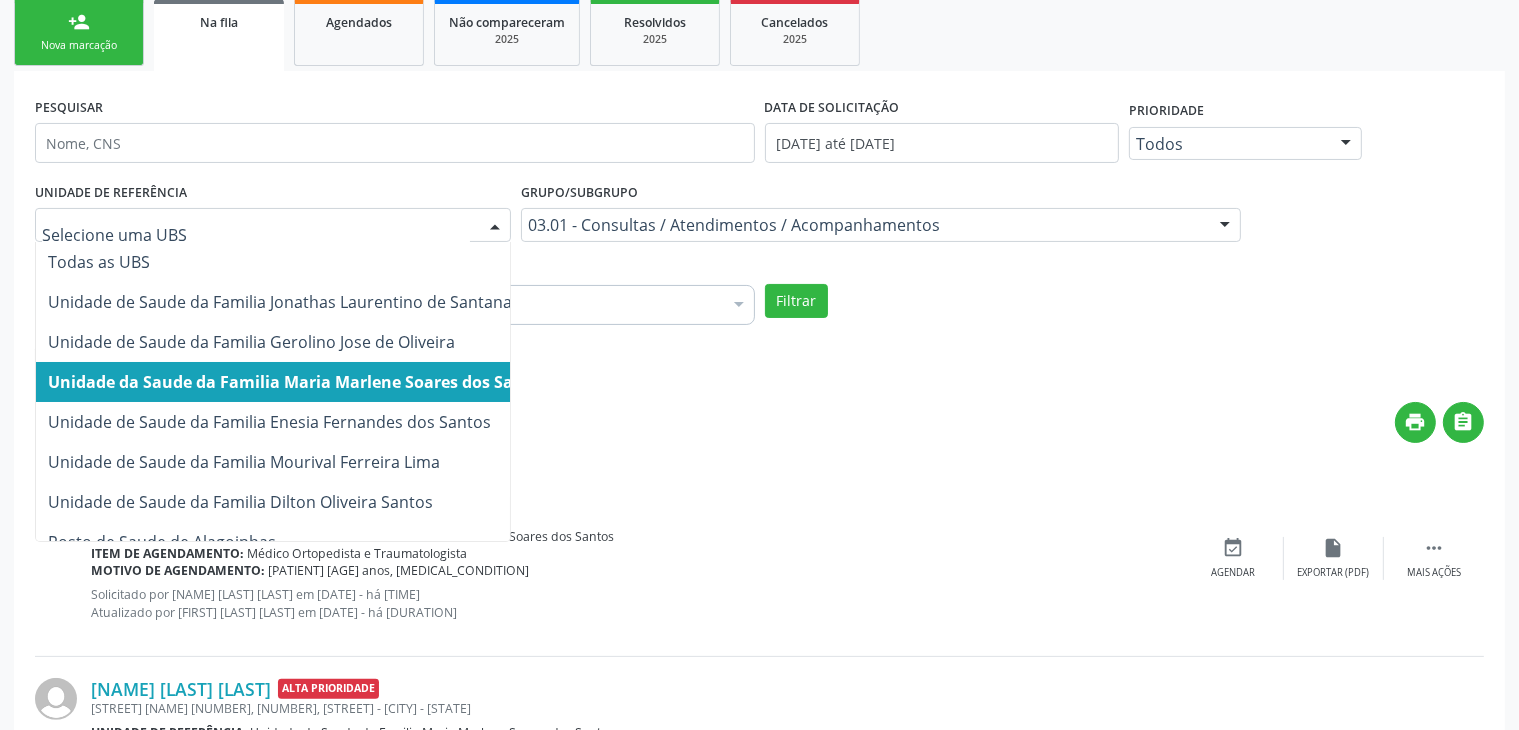 click at bounding box center (495, 226) 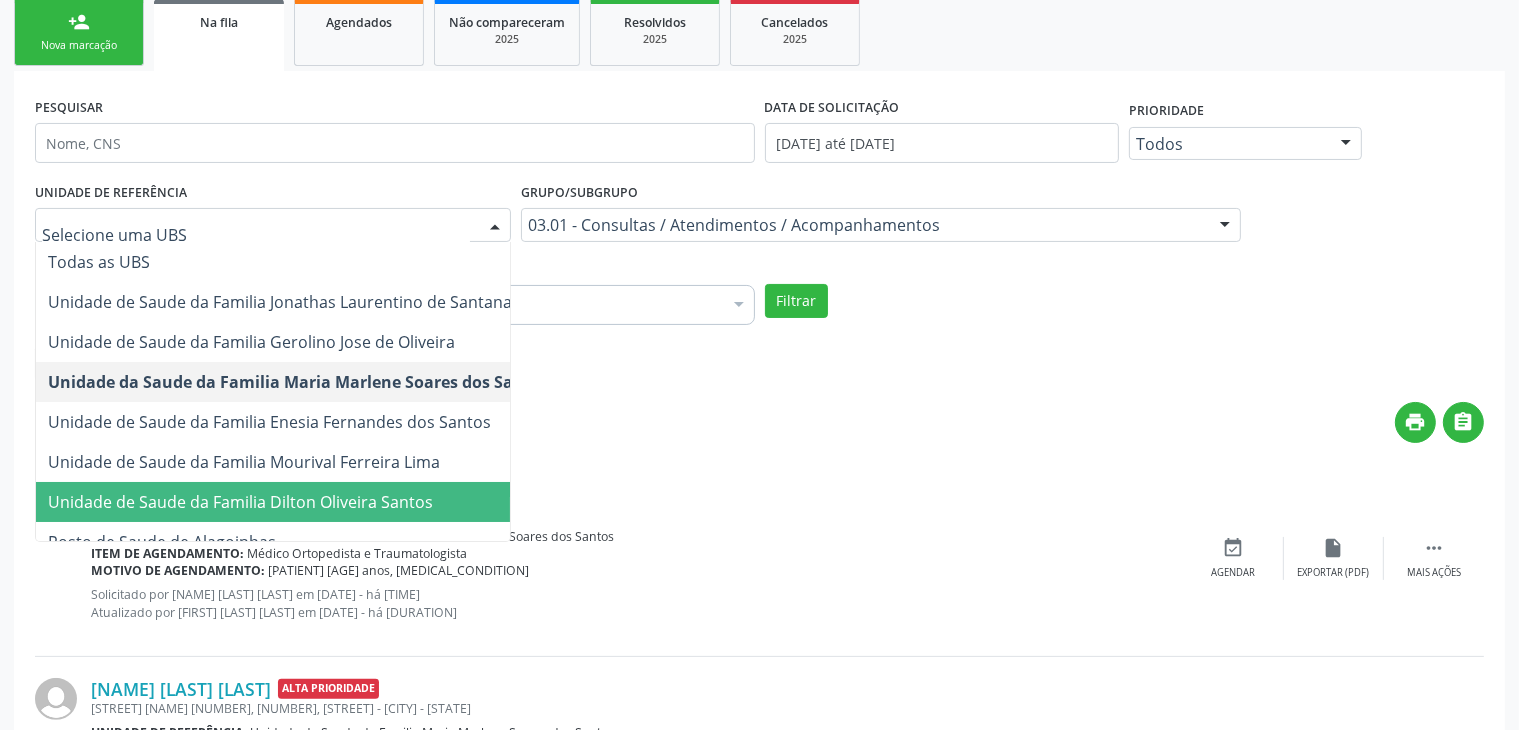 click on "Unidade de Saude da Familia Dilton Oliveira Santos" at bounding box center (240, 502) 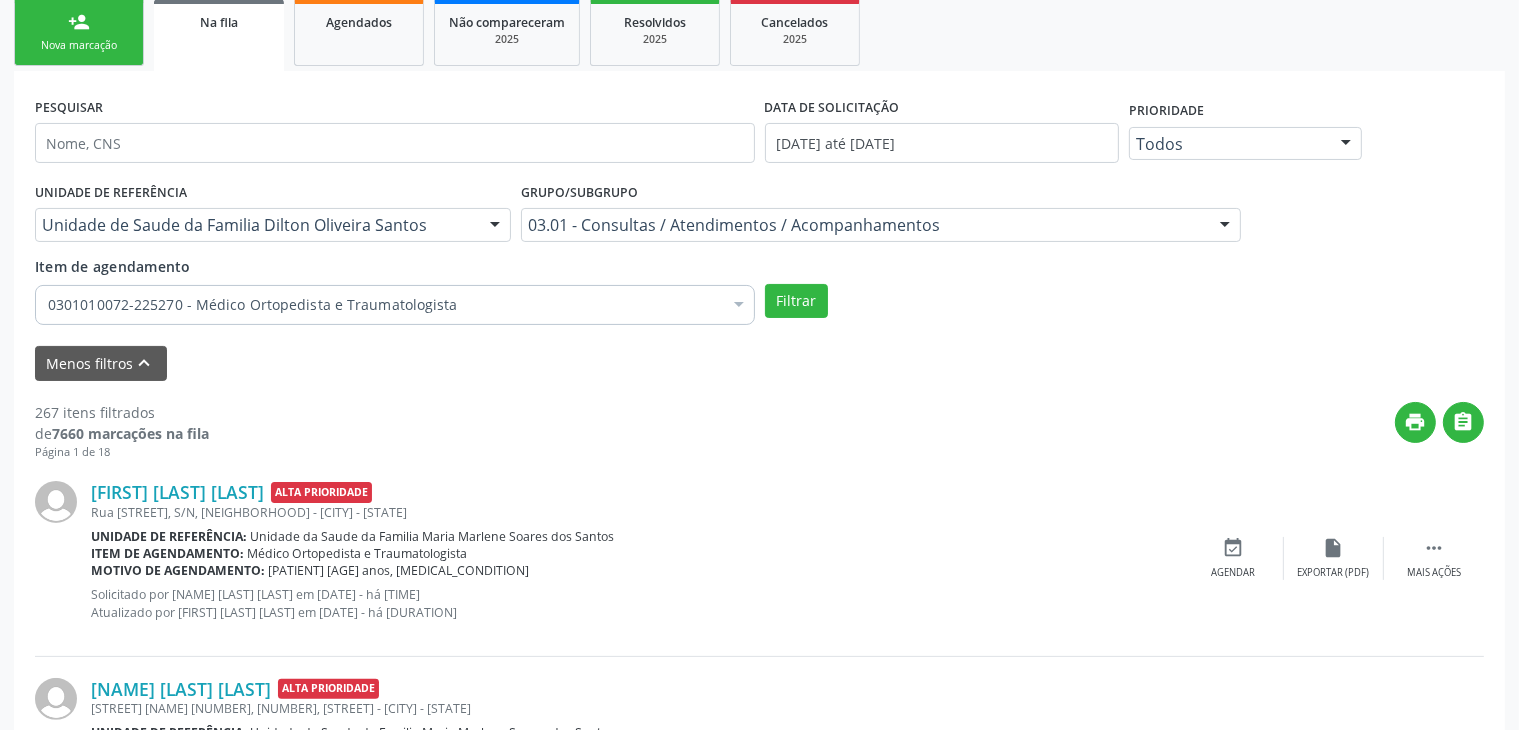 click at bounding box center (739, 307) 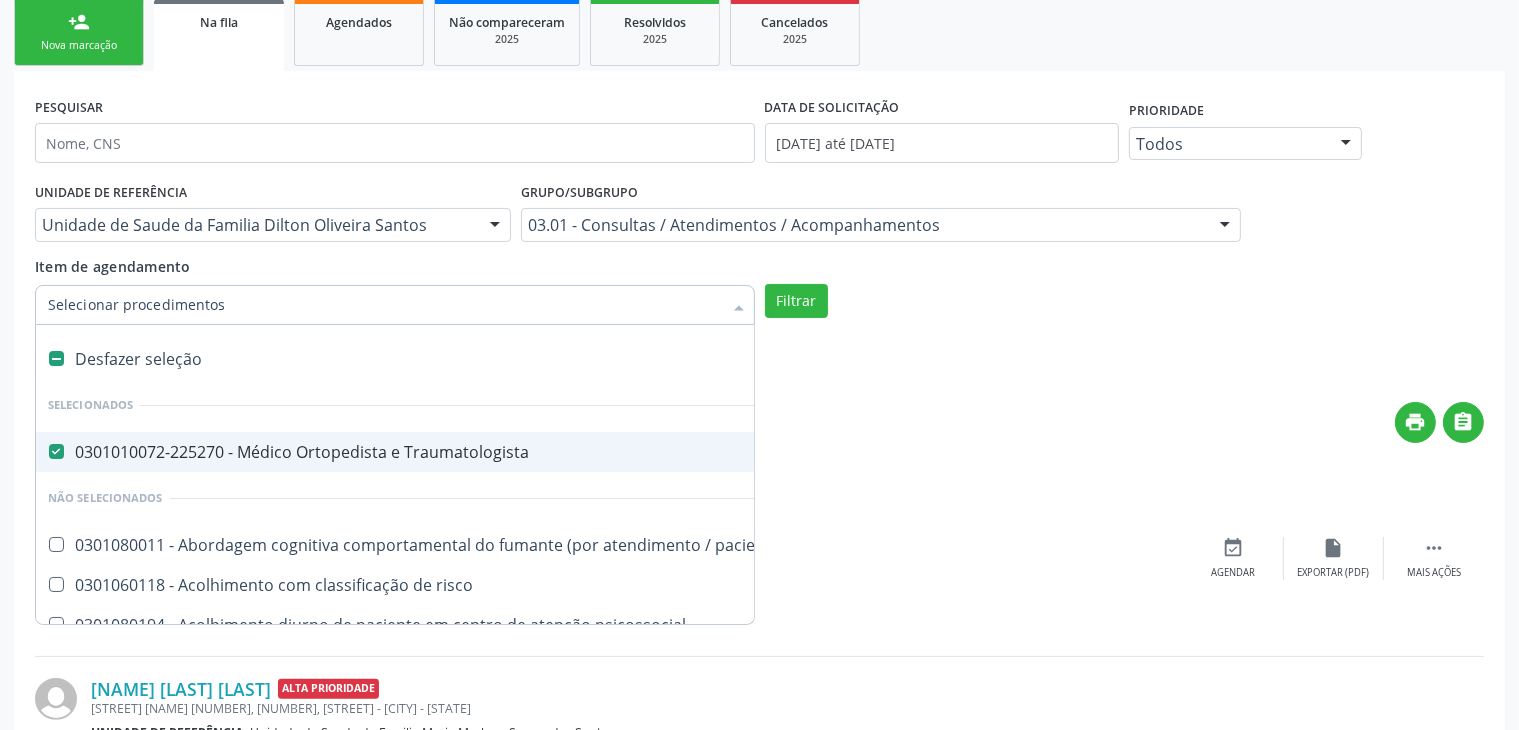 drag, startPoint x: 51, startPoint y: 455, endPoint x: 86, endPoint y: 487, distance: 47.423622 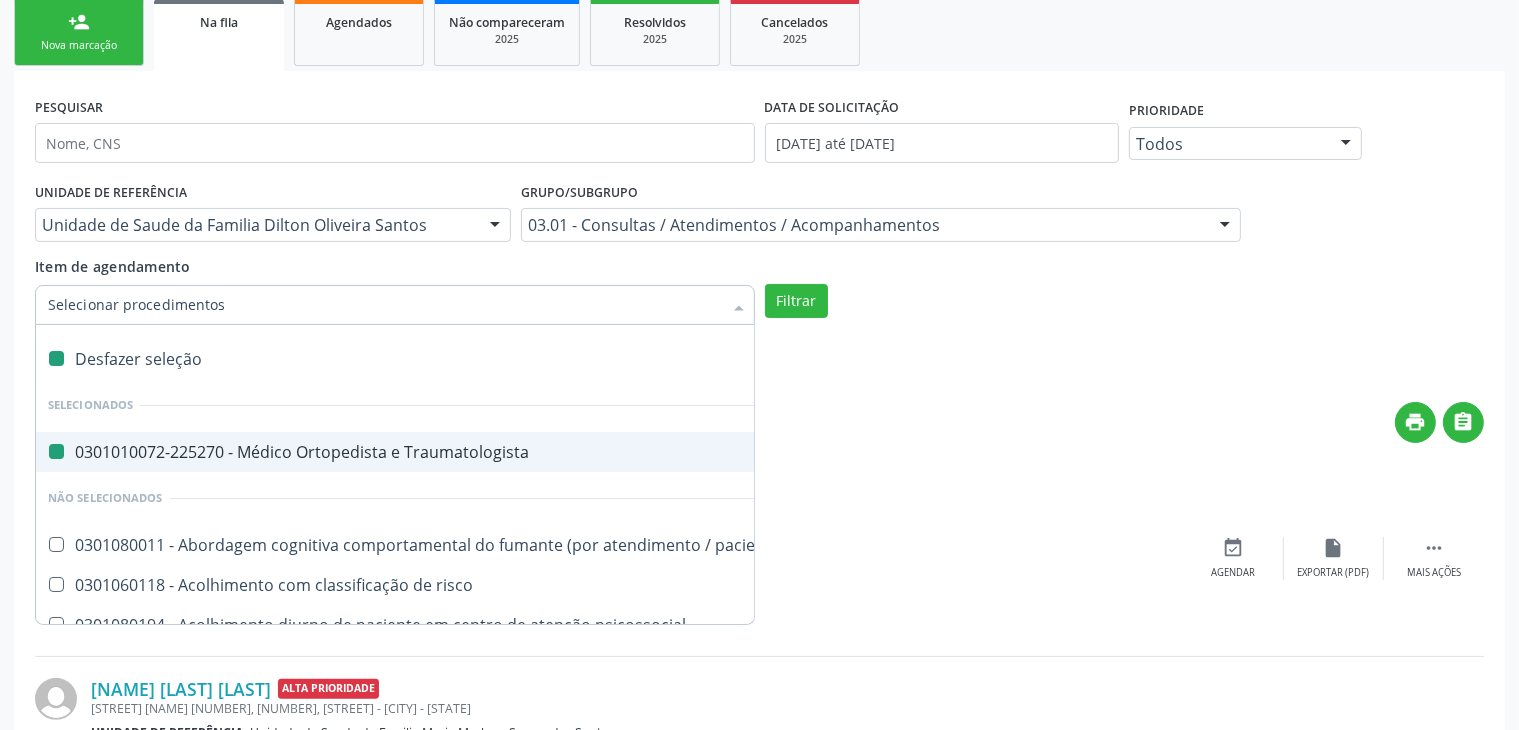 checkbox on "false" 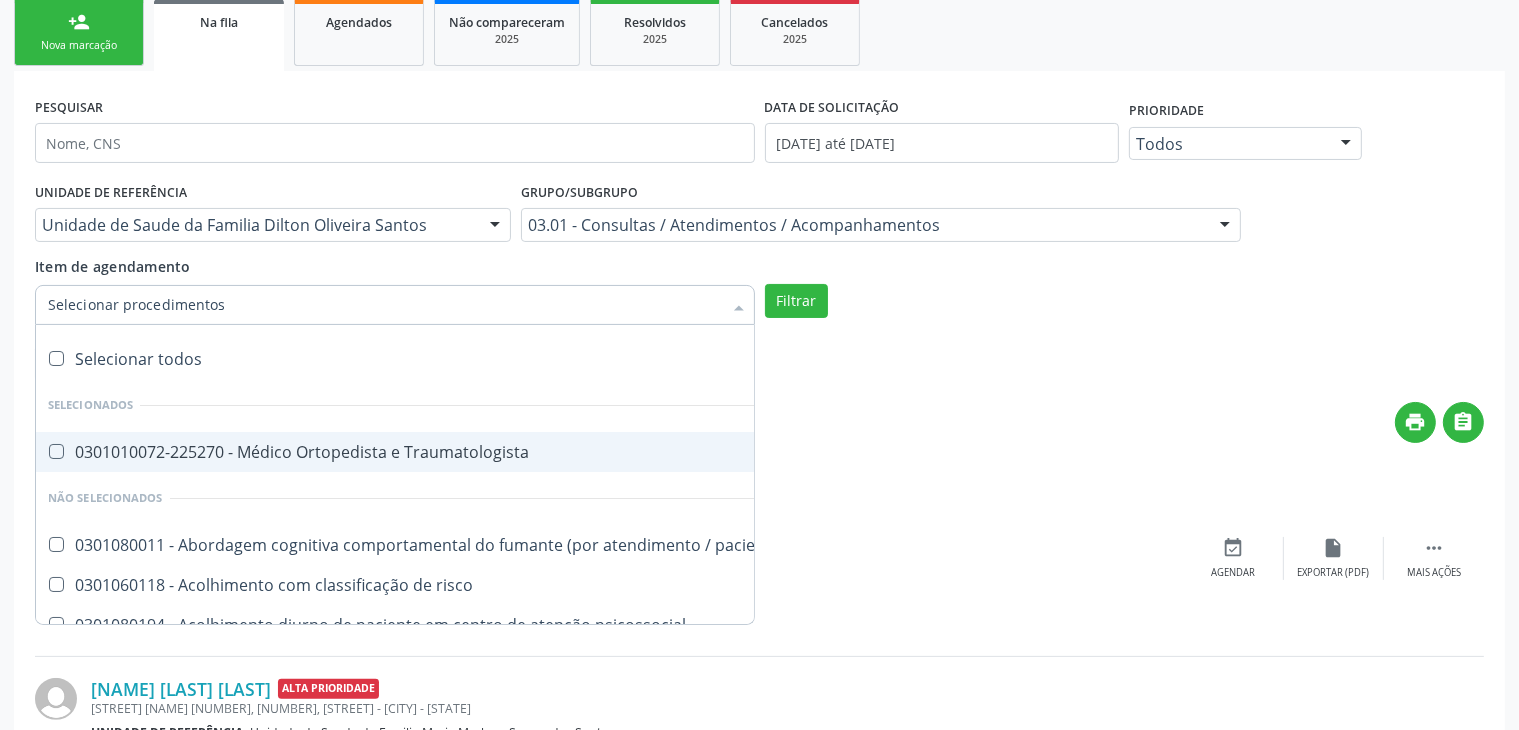 click on "Item de agendamento" at bounding box center (385, 305) 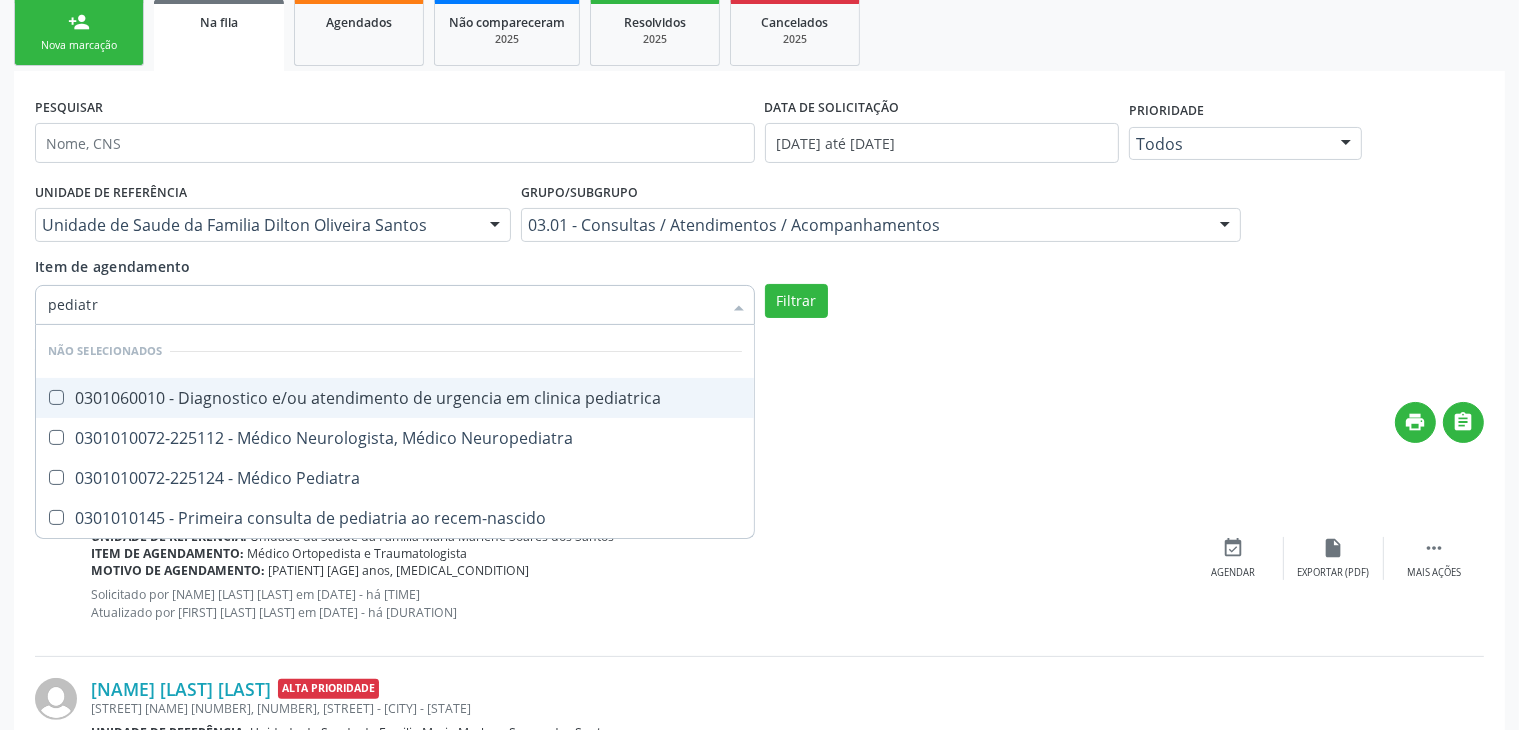 type on "pediatra" 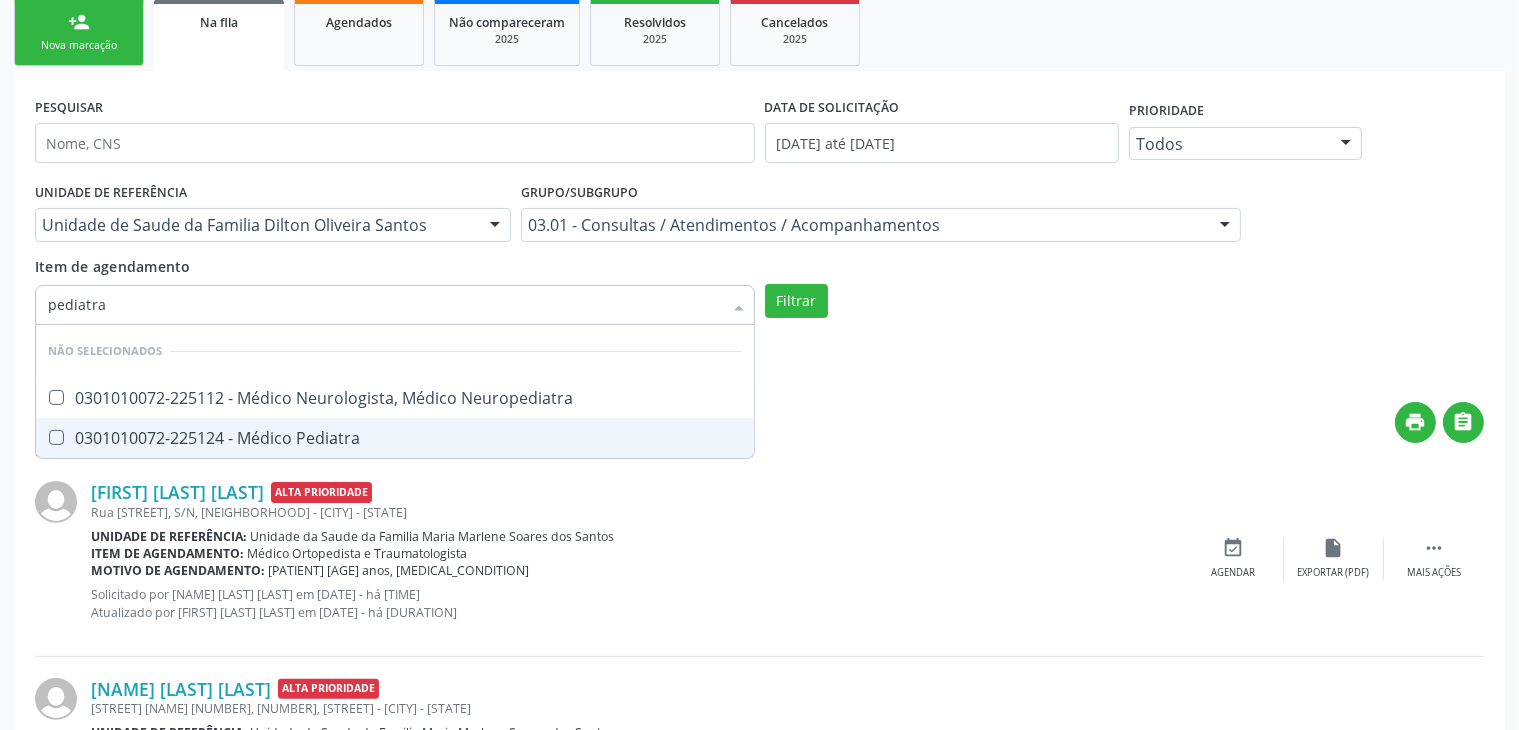 click at bounding box center [56, 437] 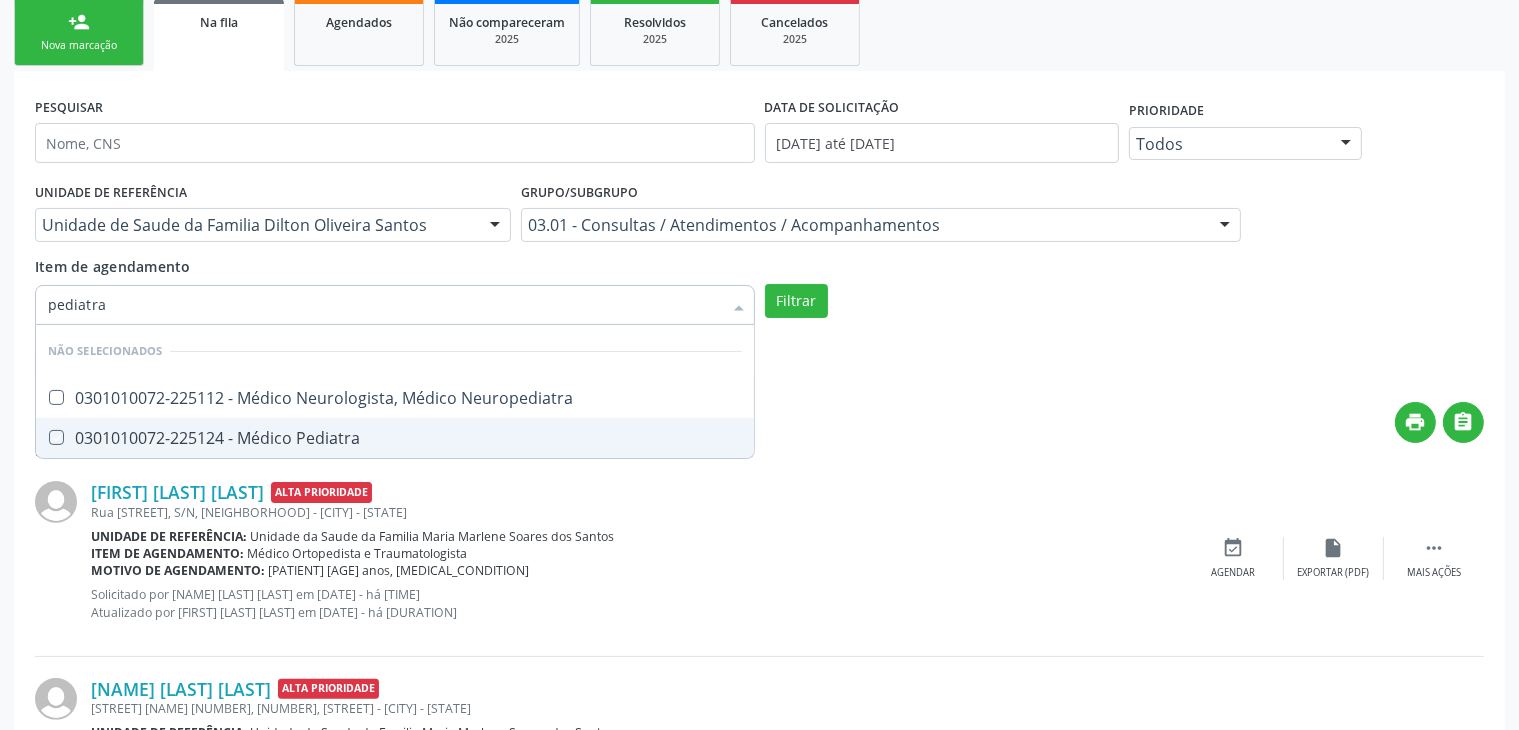 click at bounding box center (42, 437) 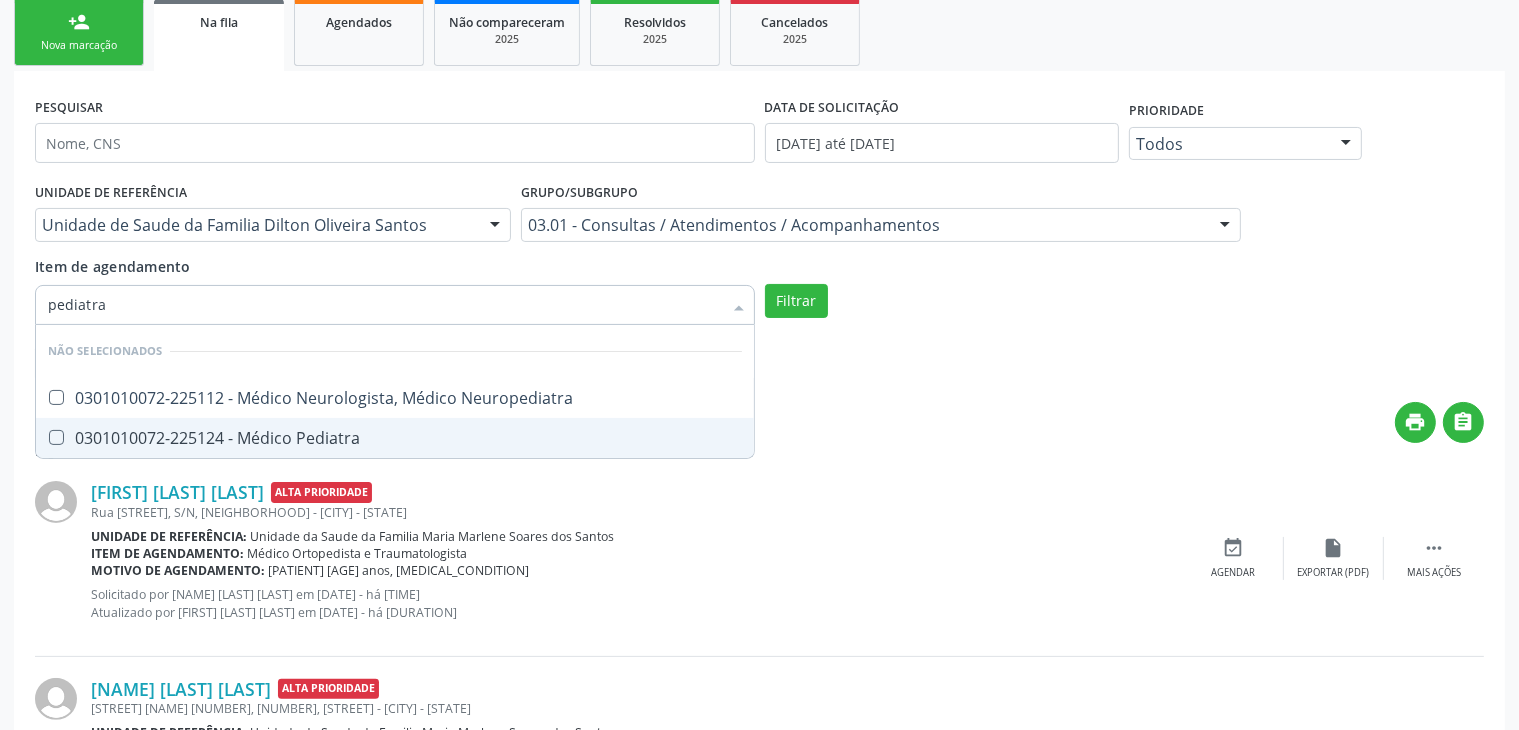 checkbox on "true" 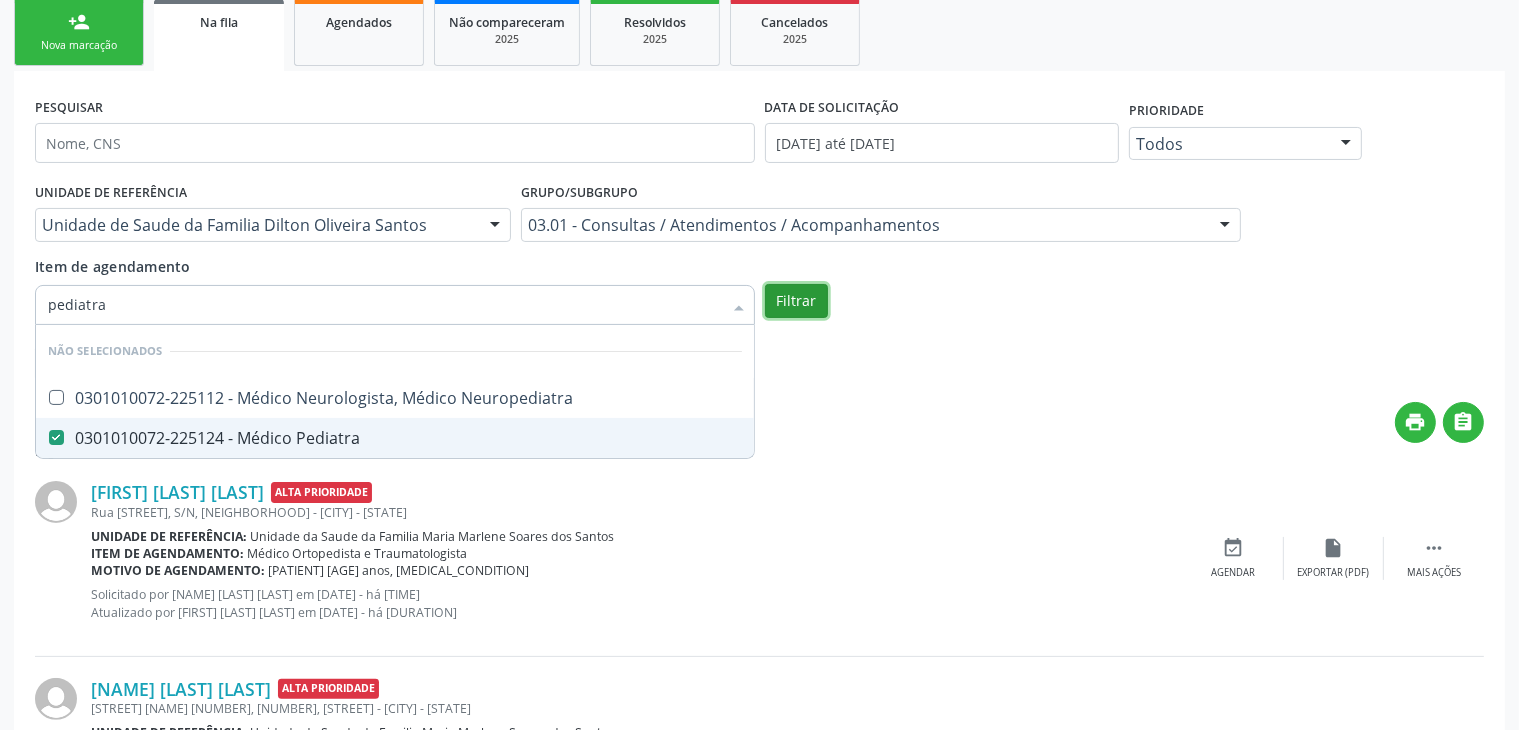 click on "Filtrar" at bounding box center [796, 301] 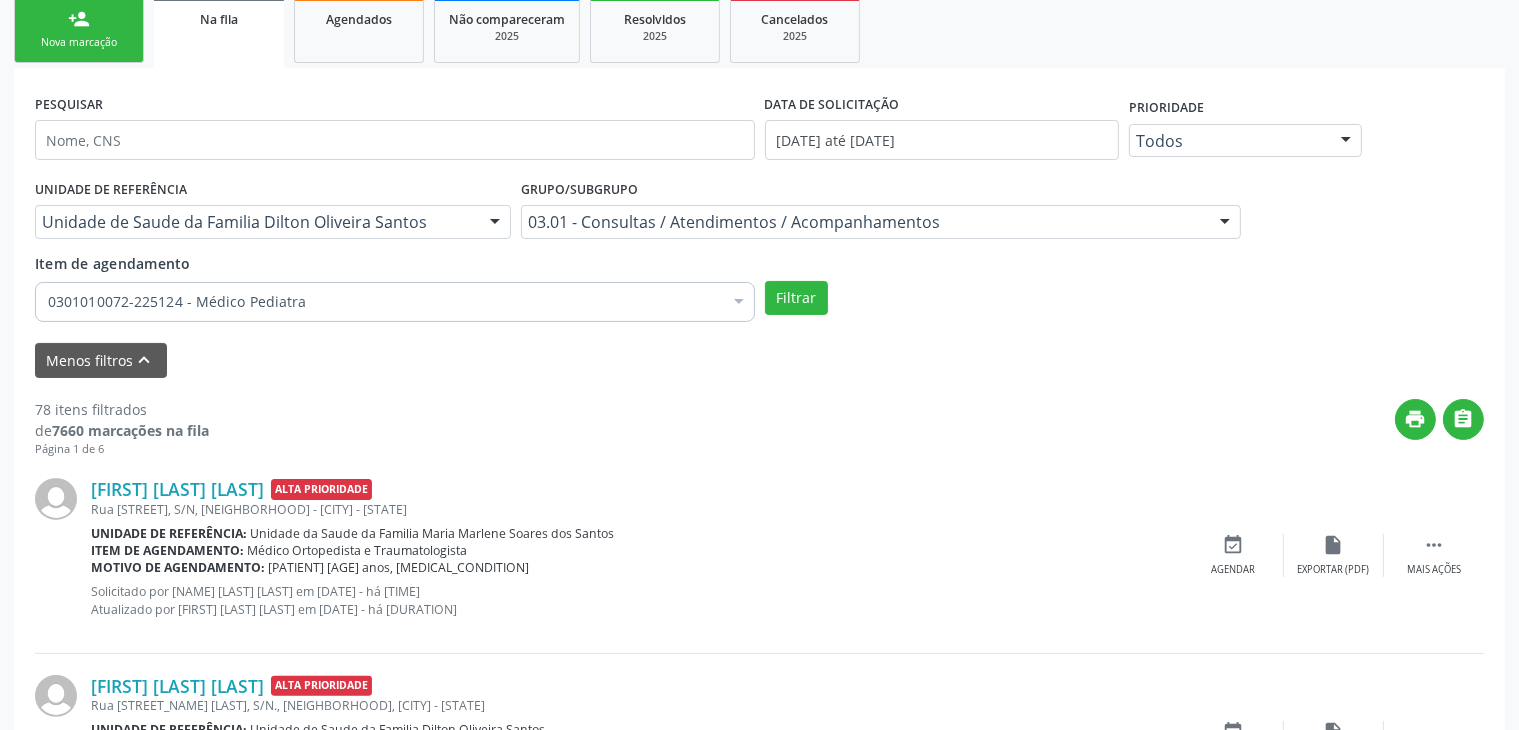 scroll, scrollTop: 300, scrollLeft: 0, axis: vertical 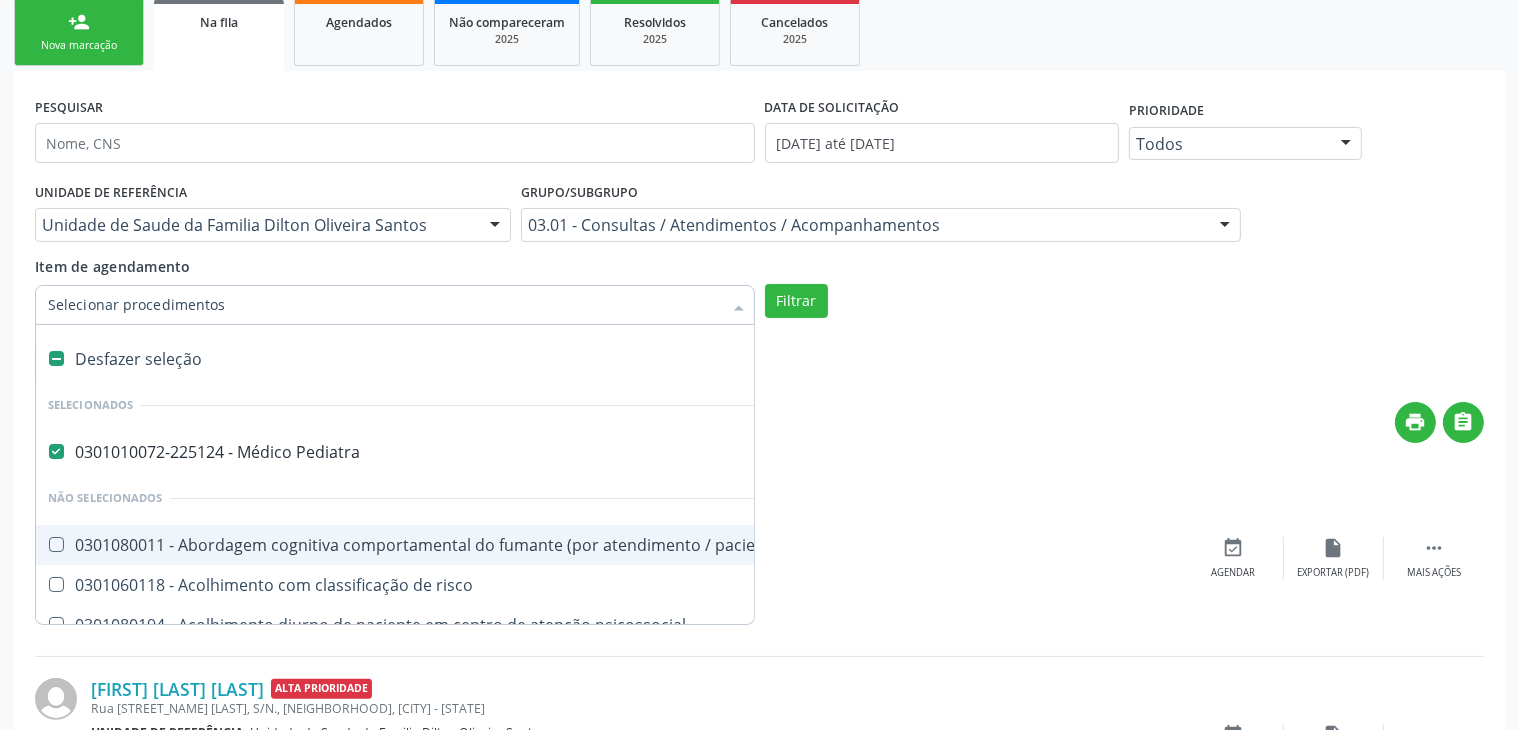 click at bounding box center (739, 307) 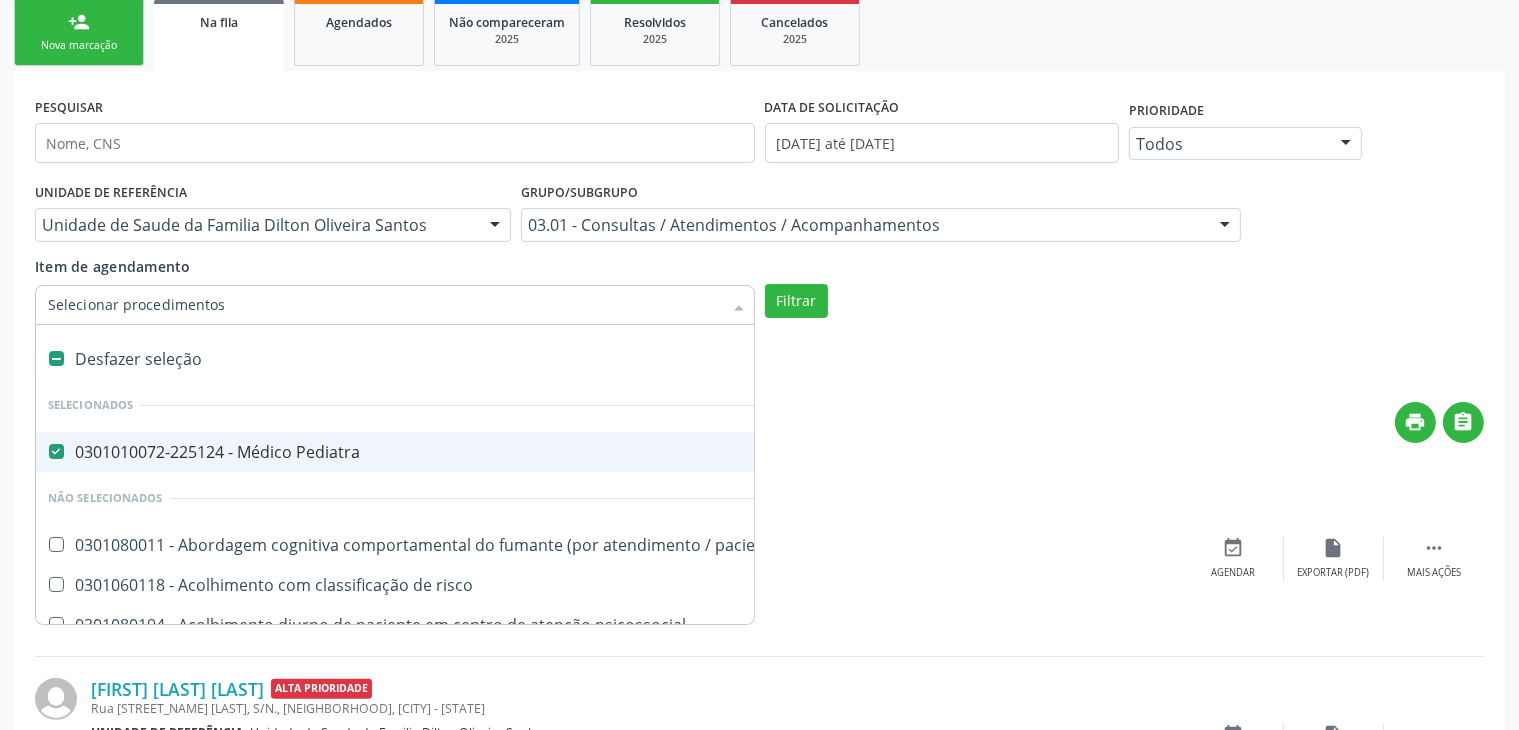 click on "Acompanhamento
Acompanhe a situação das marcações correntes e finalizadas
Relatórios
Acompanhamento
Consolidado
Procedimentos realizados
Ano de acompanhamento
2025 2024 2023 2022 2021 2020 2019
person_add
Nova marcação
Na fila   Agendados   Não compareceram
2025
Resolvidos
2025
Cancelados
2025
PESQUISAR
DATA DE SOLICITAÇÃO
[DATE] até [DATE]
Prioridade
Todos         Todos   Baixa Prioridade   Média Prioridade   Alta Prioridade
Nenhum resultado encontrado para: "   "
Não há nenhuma opção para ser exibida.
UNIDADE DE REFERÊNCIA
Unidade de Saude da Familia [FIRST] [LAST] [LAST]         Todas as UBS   Unidade de Saude da Familia [FIRST] [LAST] [LAST]   Unidade de Saude da Familia [FIRST] [LAST] [LAST]" at bounding box center [759, 1533] 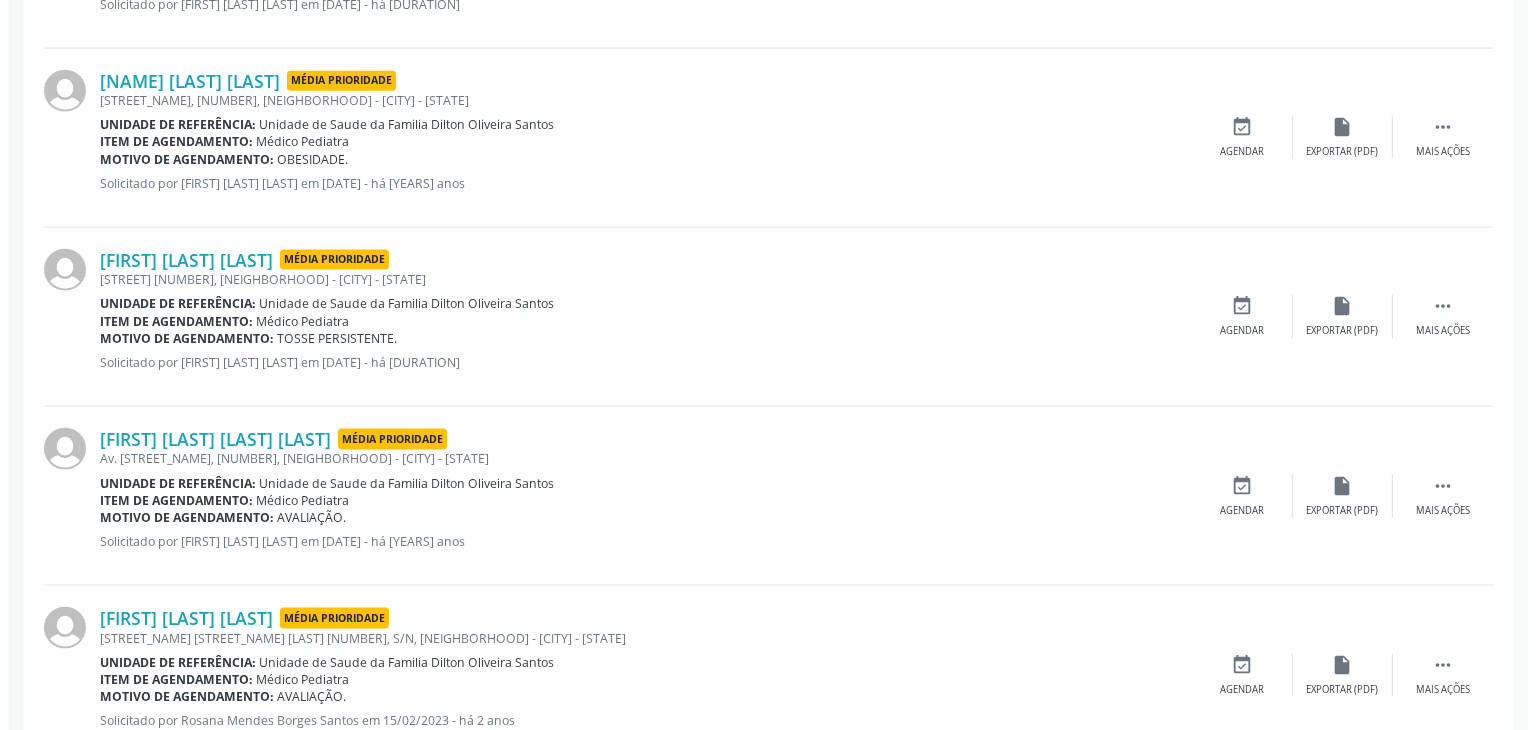 scroll, scrollTop: 2800, scrollLeft: 0, axis: vertical 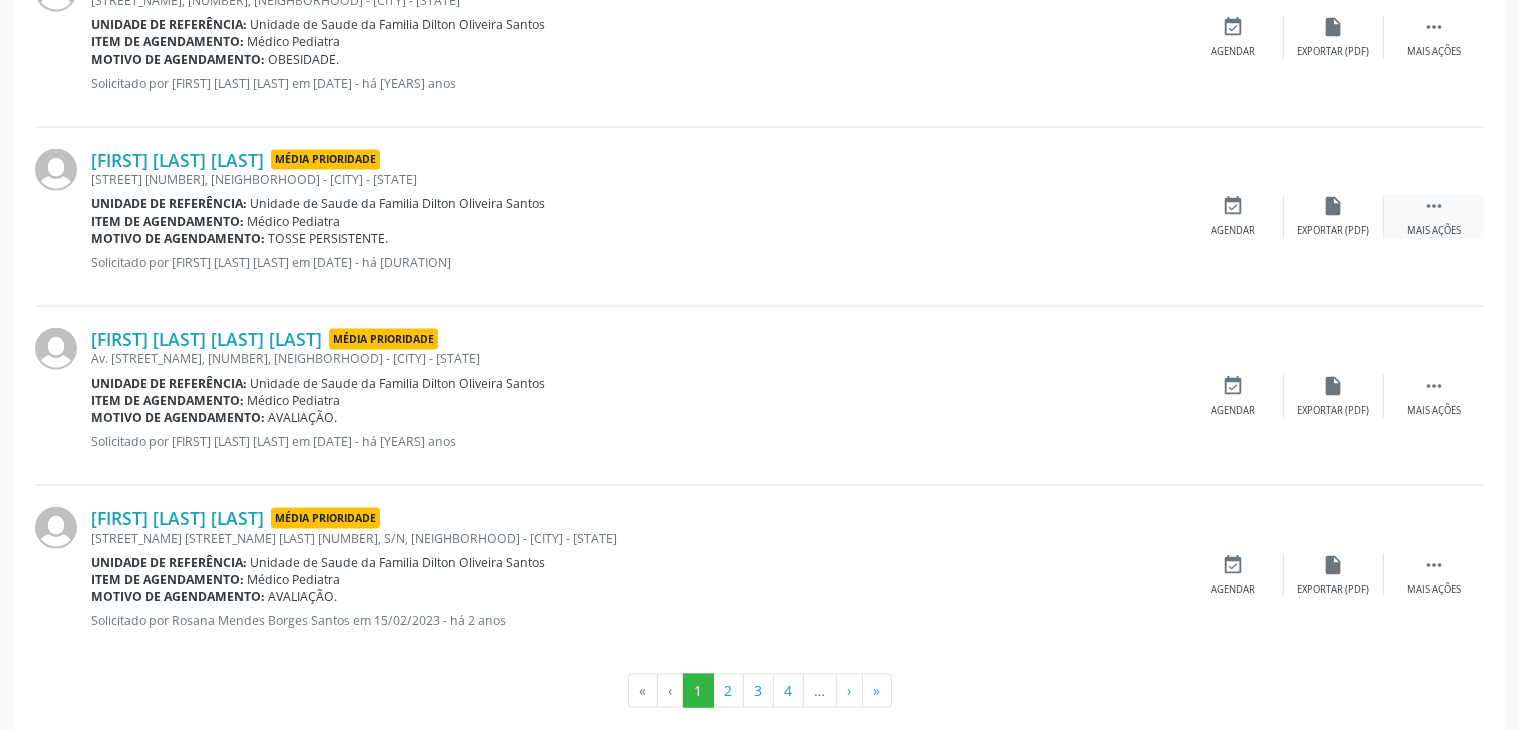 click on "" at bounding box center [1434, 206] 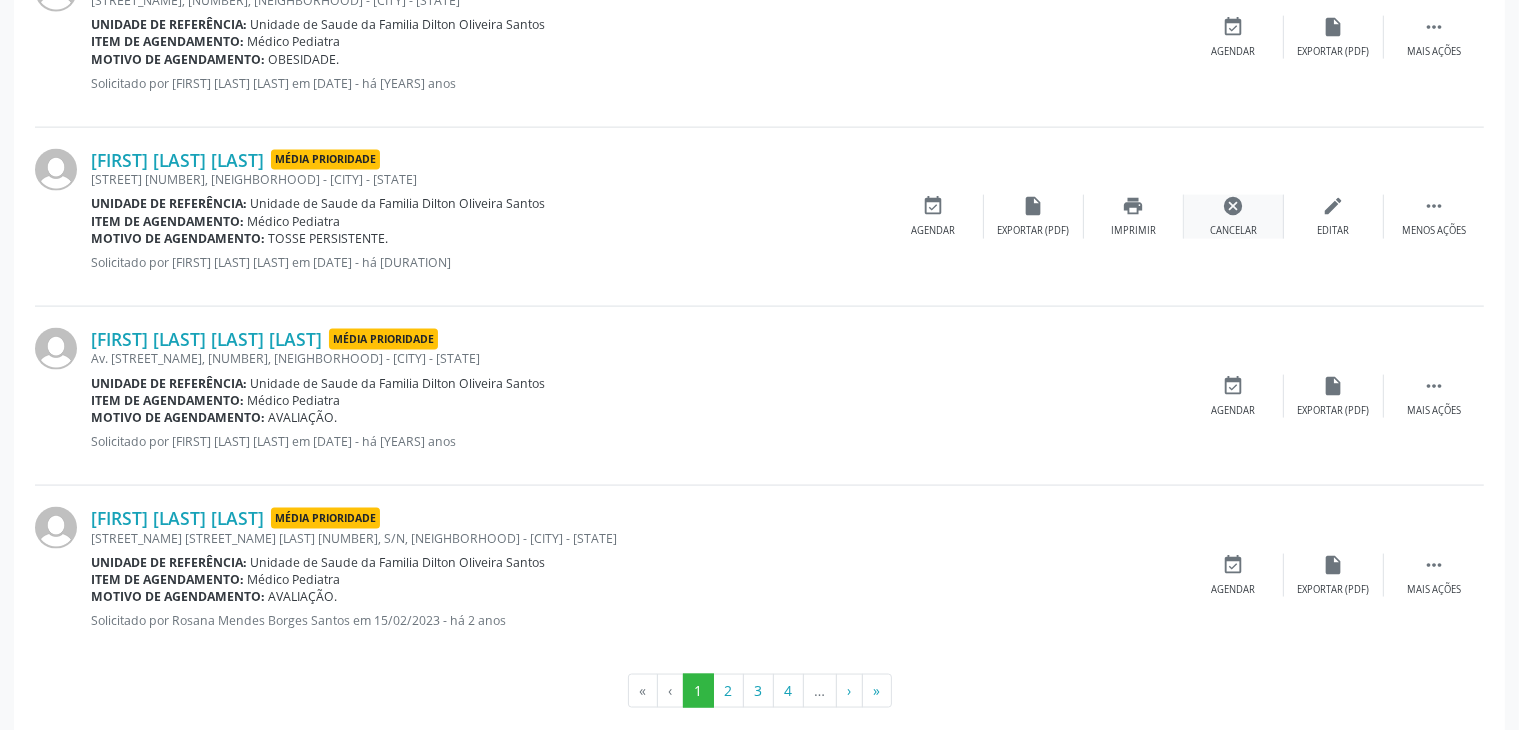 click on "cancel
Cancelar" at bounding box center [1234, 216] 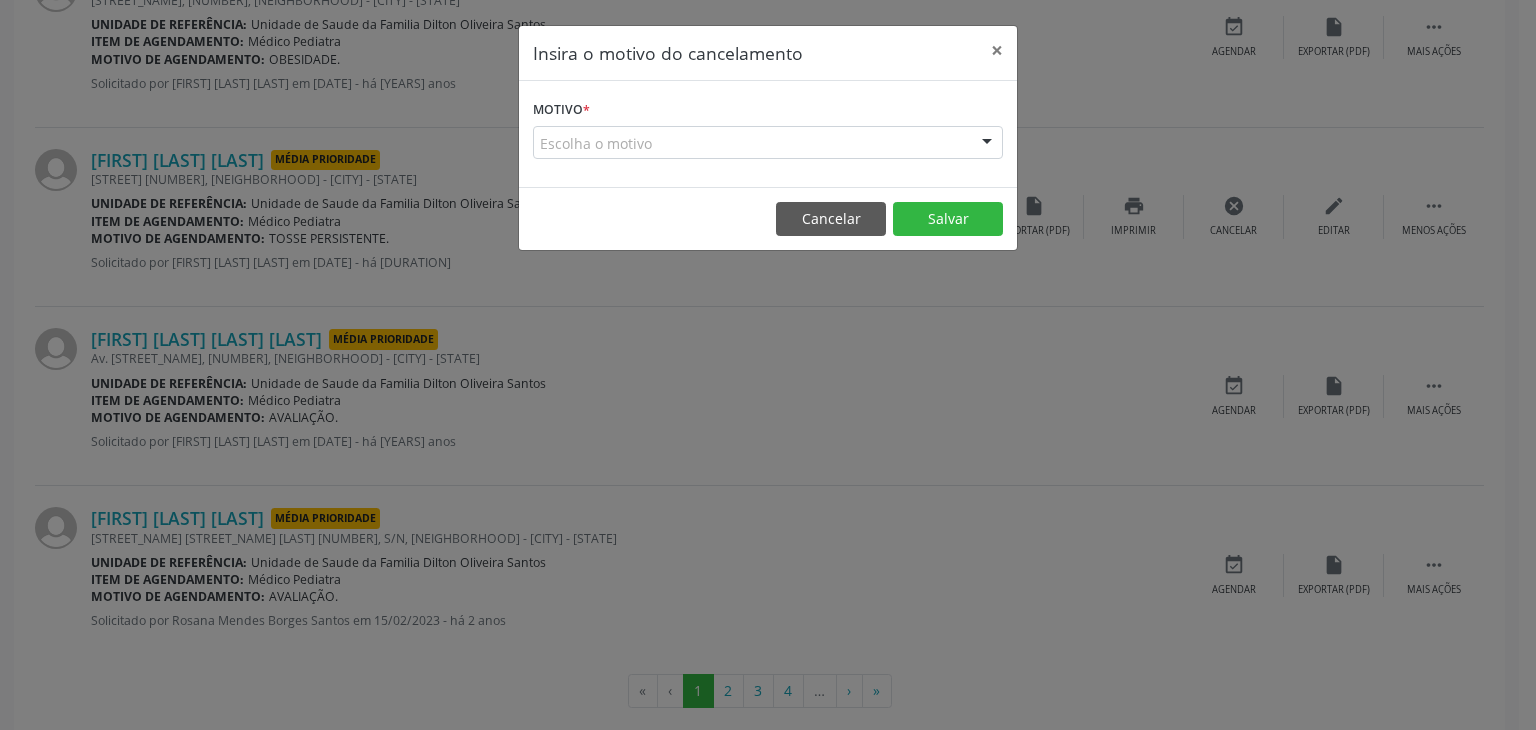 click on "Escolha o motivo" at bounding box center (768, 143) 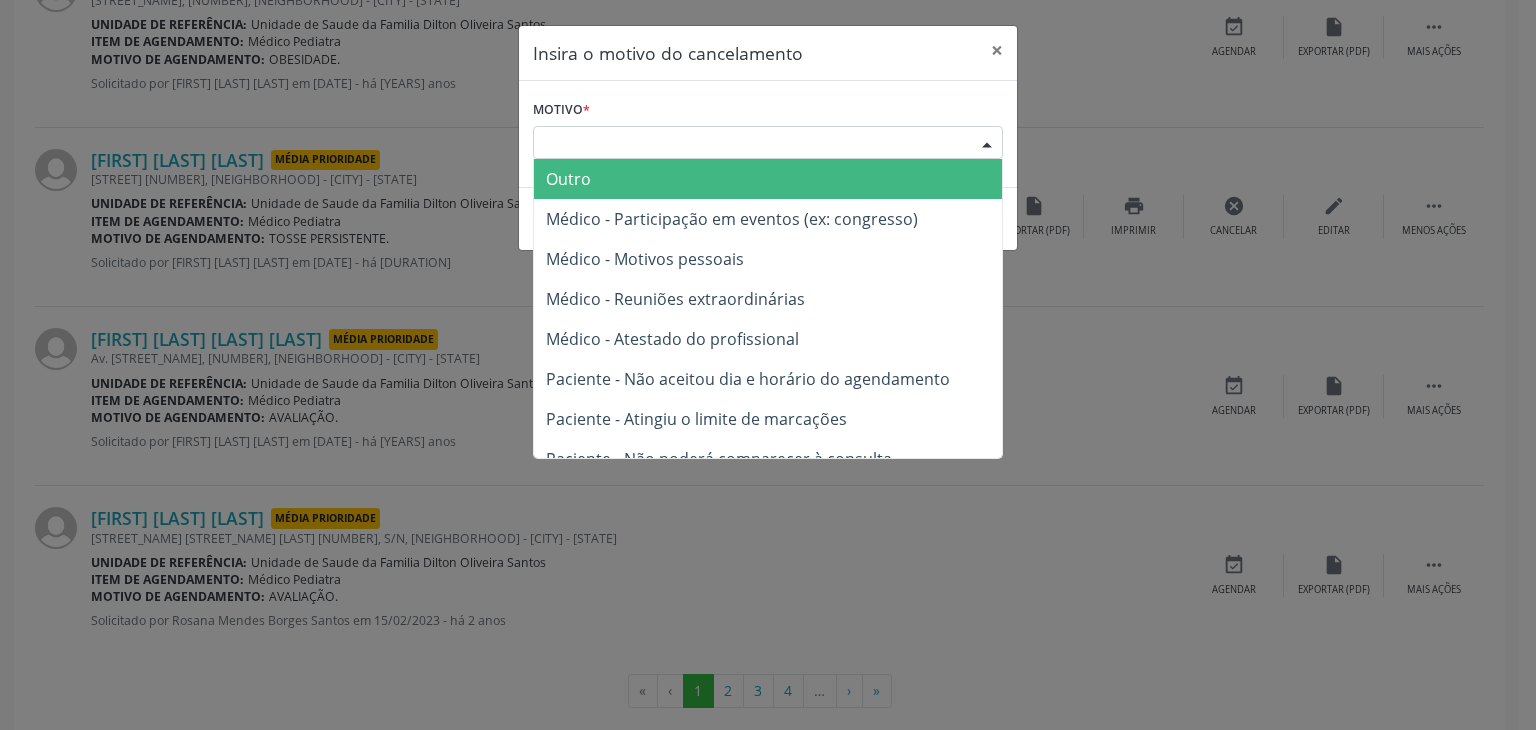click on "Outro" at bounding box center [768, 179] 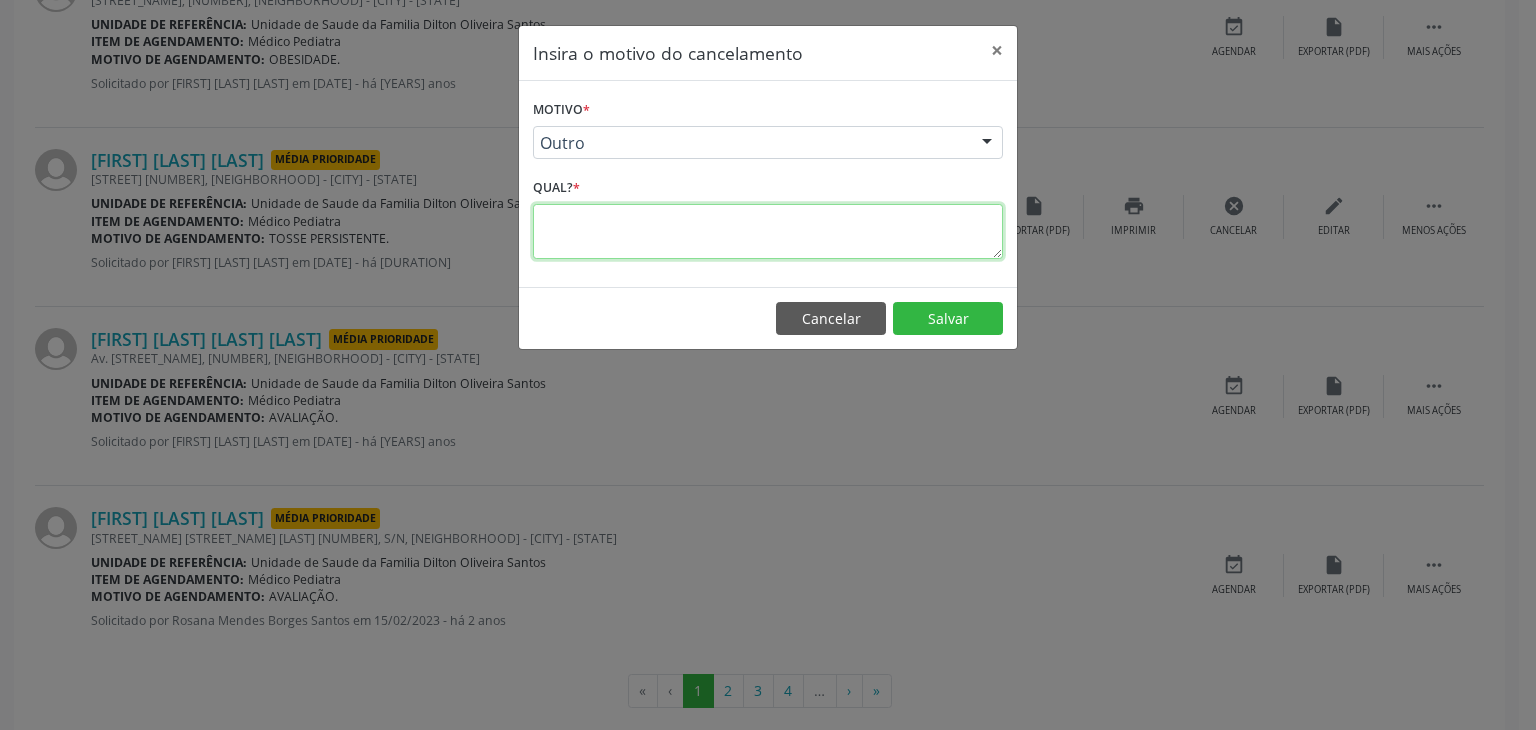 click at bounding box center [768, 231] 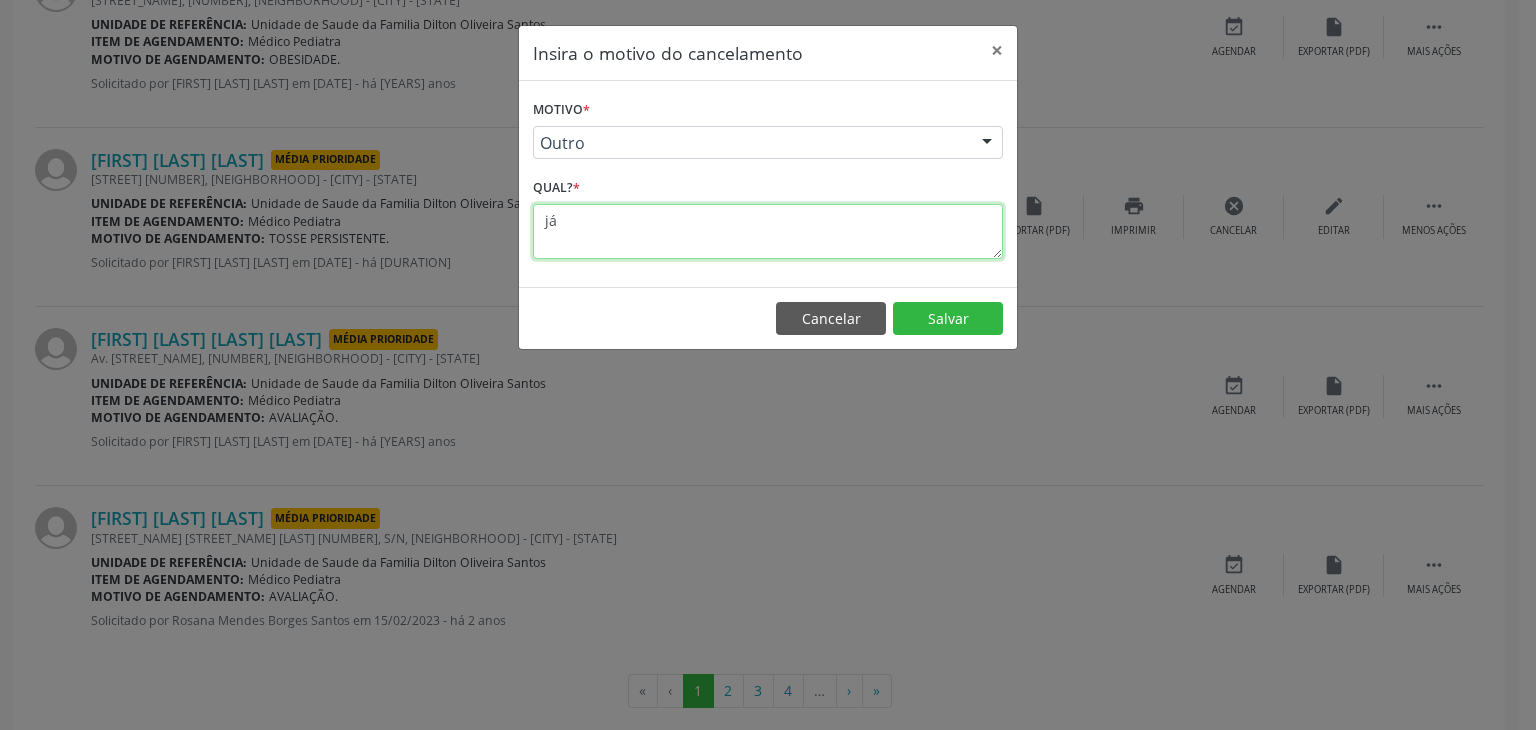type on "j" 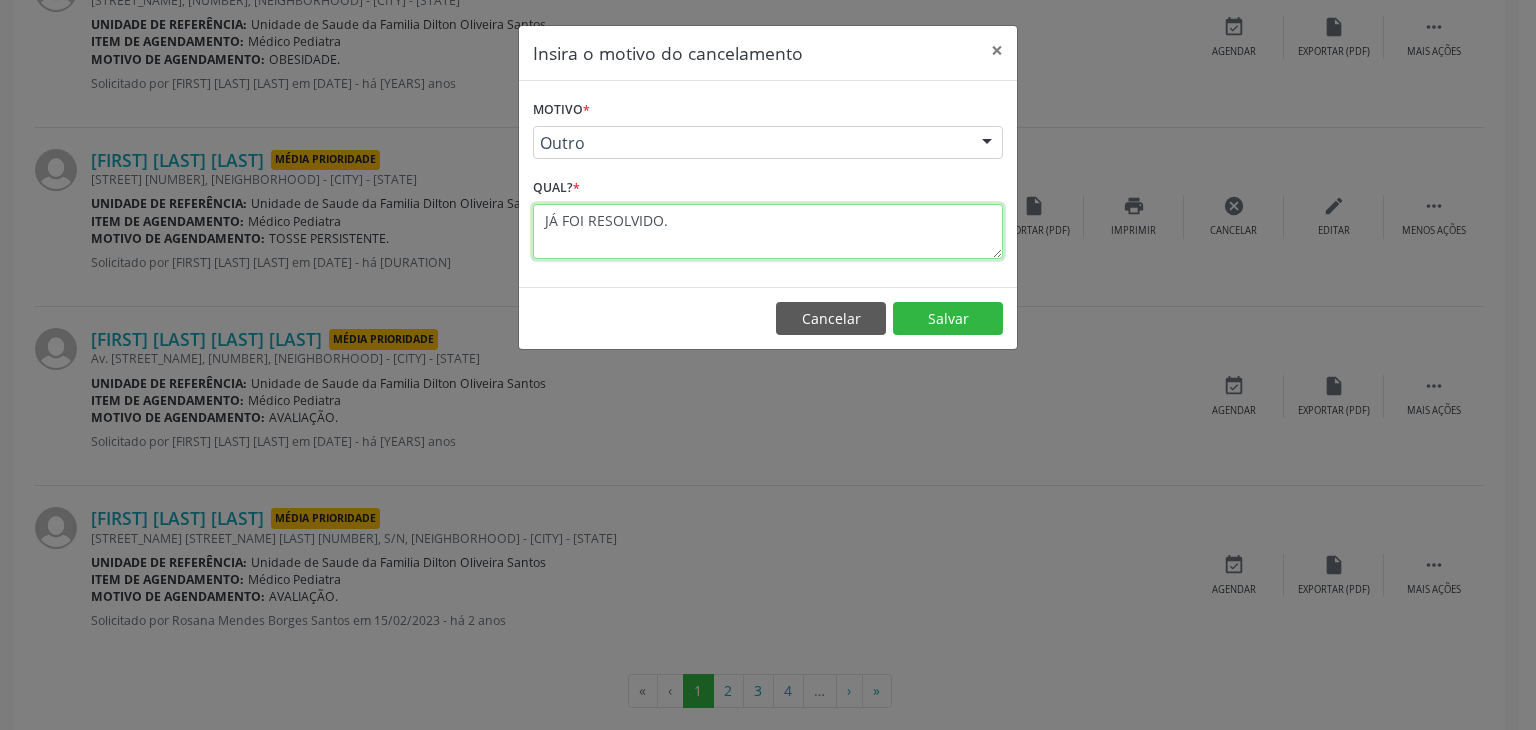 drag, startPoint x: 680, startPoint y: 215, endPoint x: 449, endPoint y: 216, distance: 231.00217 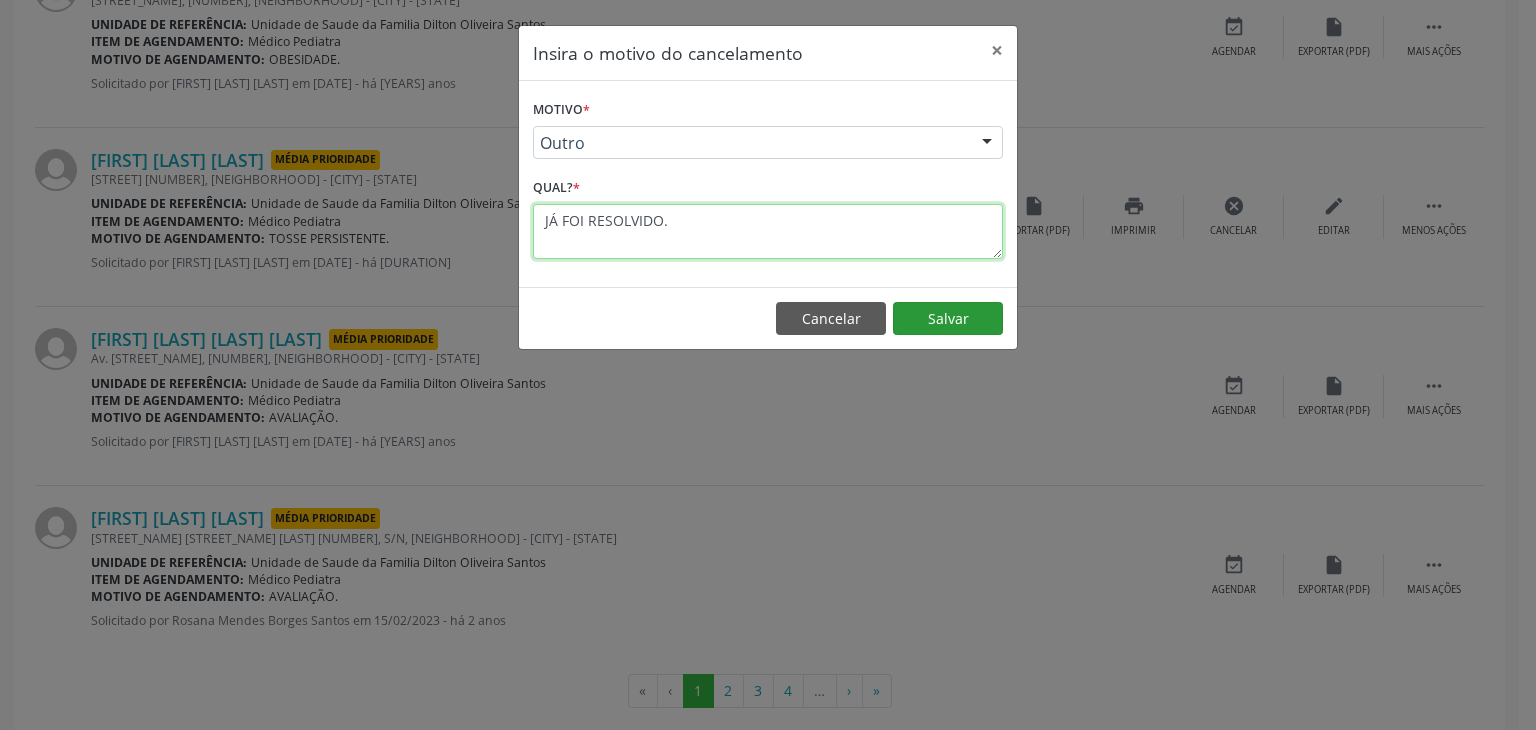 type on "JÁ FOI RESOLVIDO." 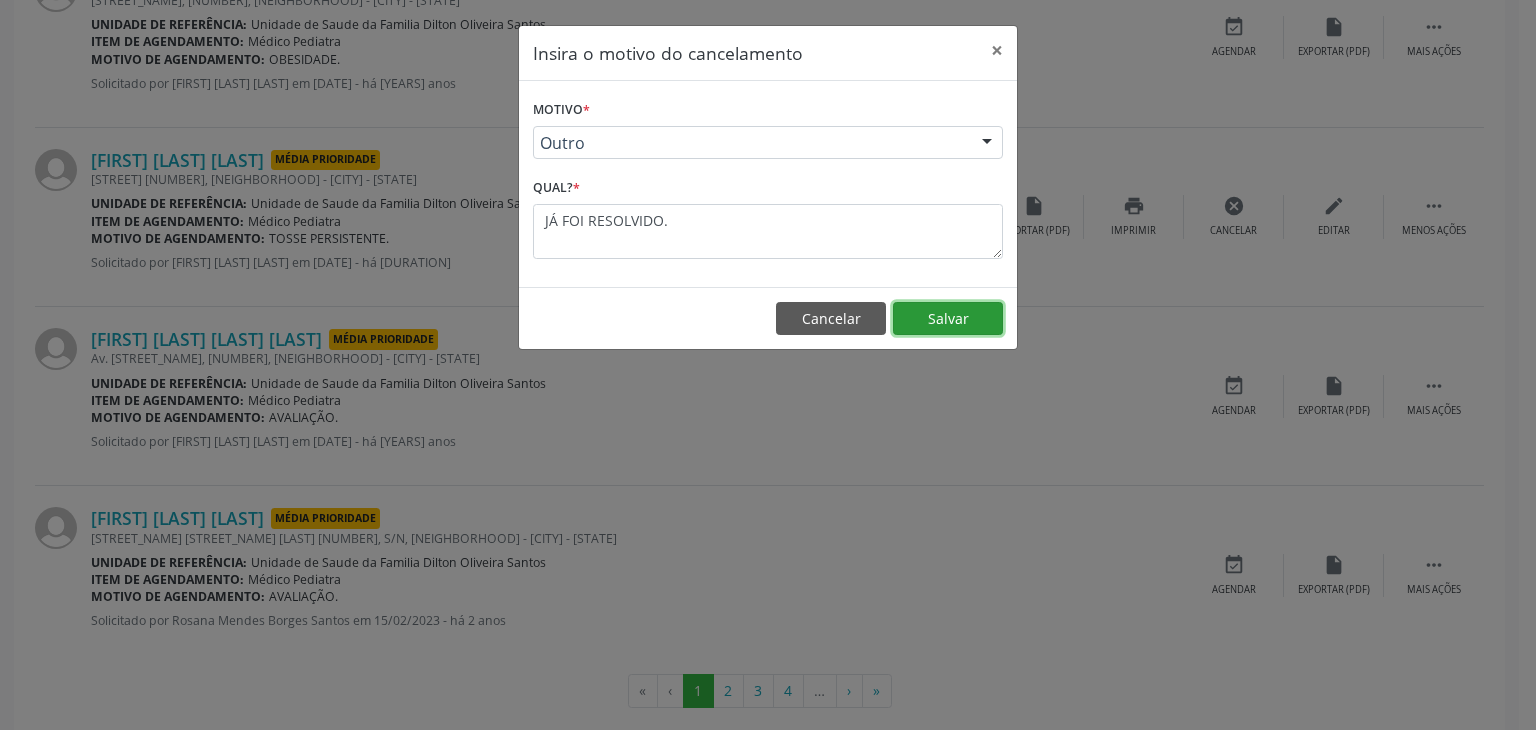 click on "Salvar" at bounding box center [948, 319] 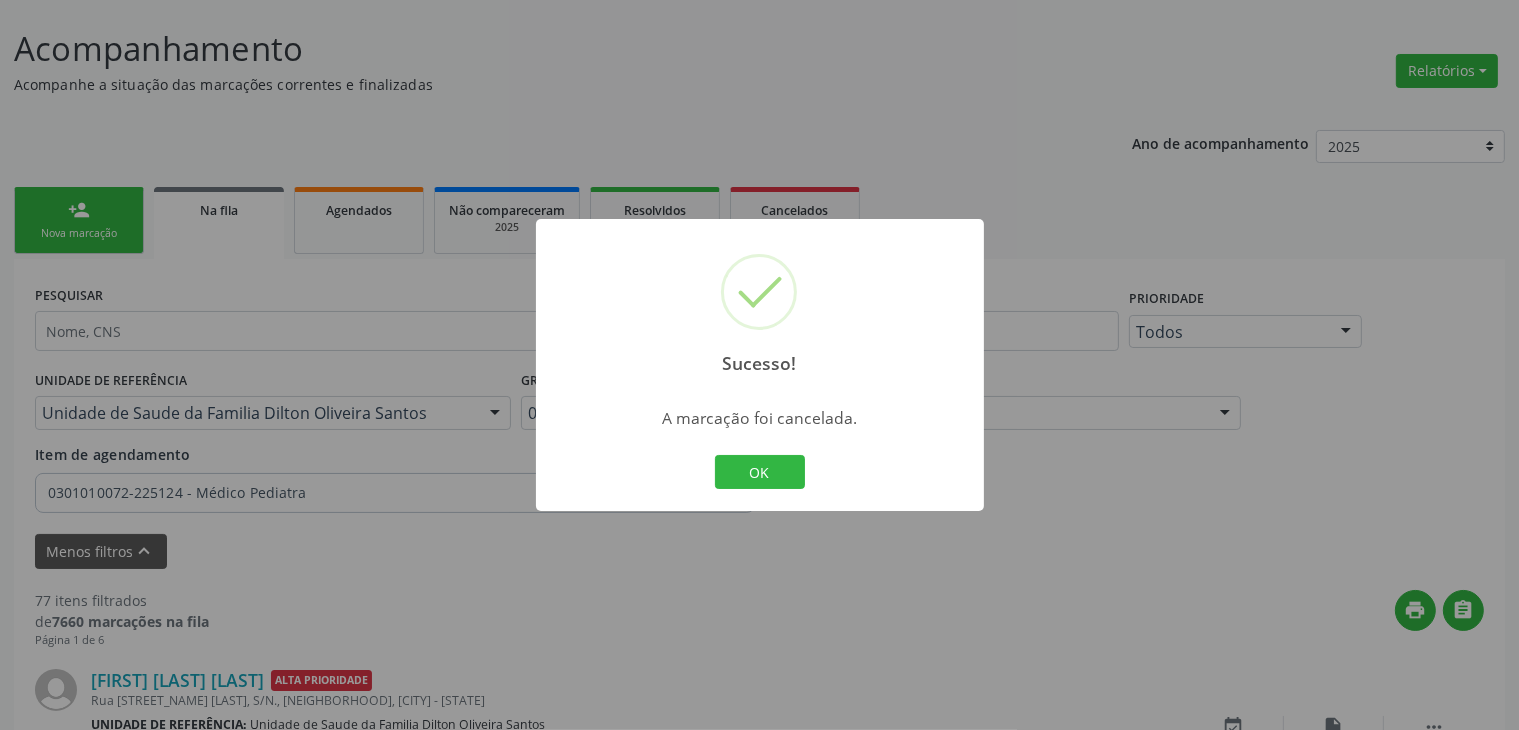 scroll, scrollTop: 2626, scrollLeft: 0, axis: vertical 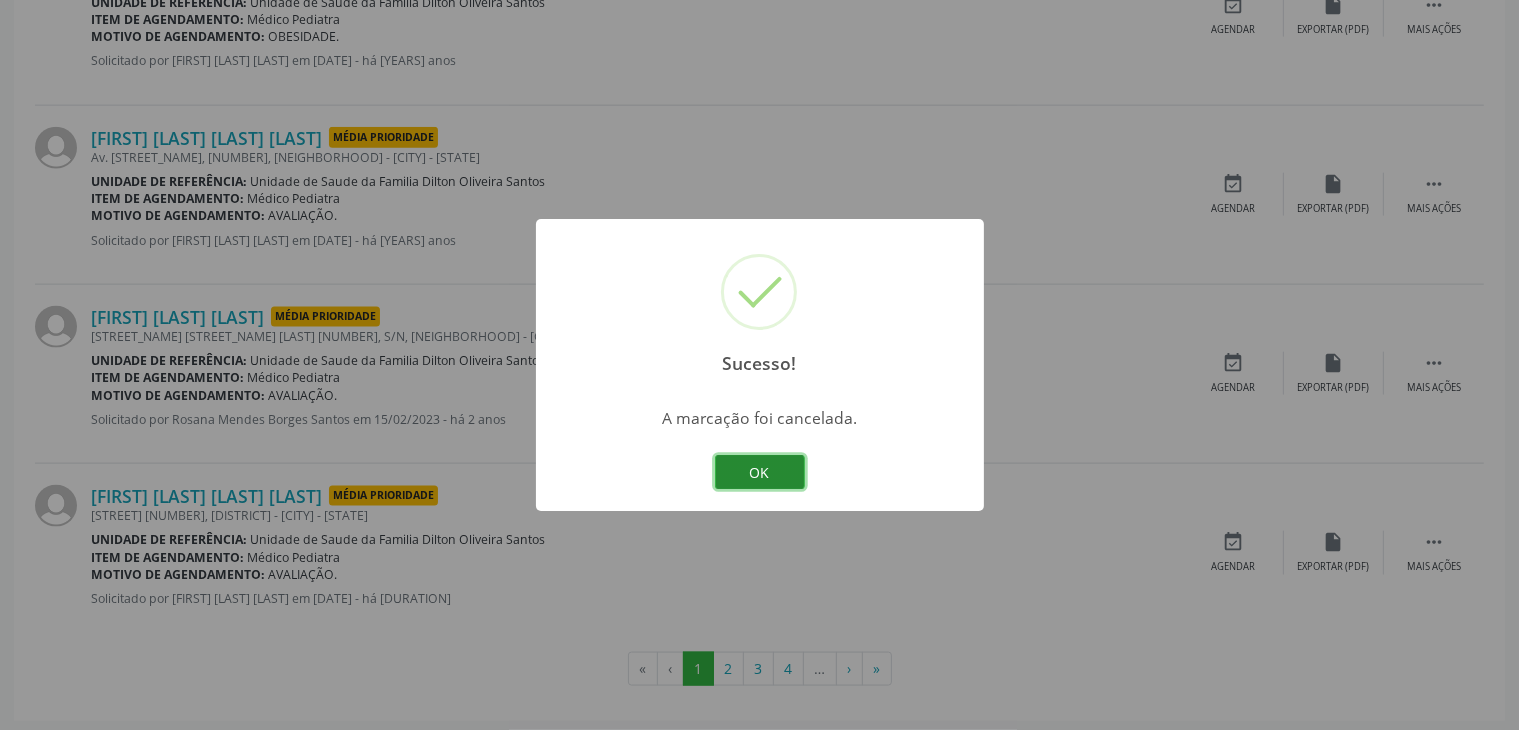 click on "OK" at bounding box center (760, 472) 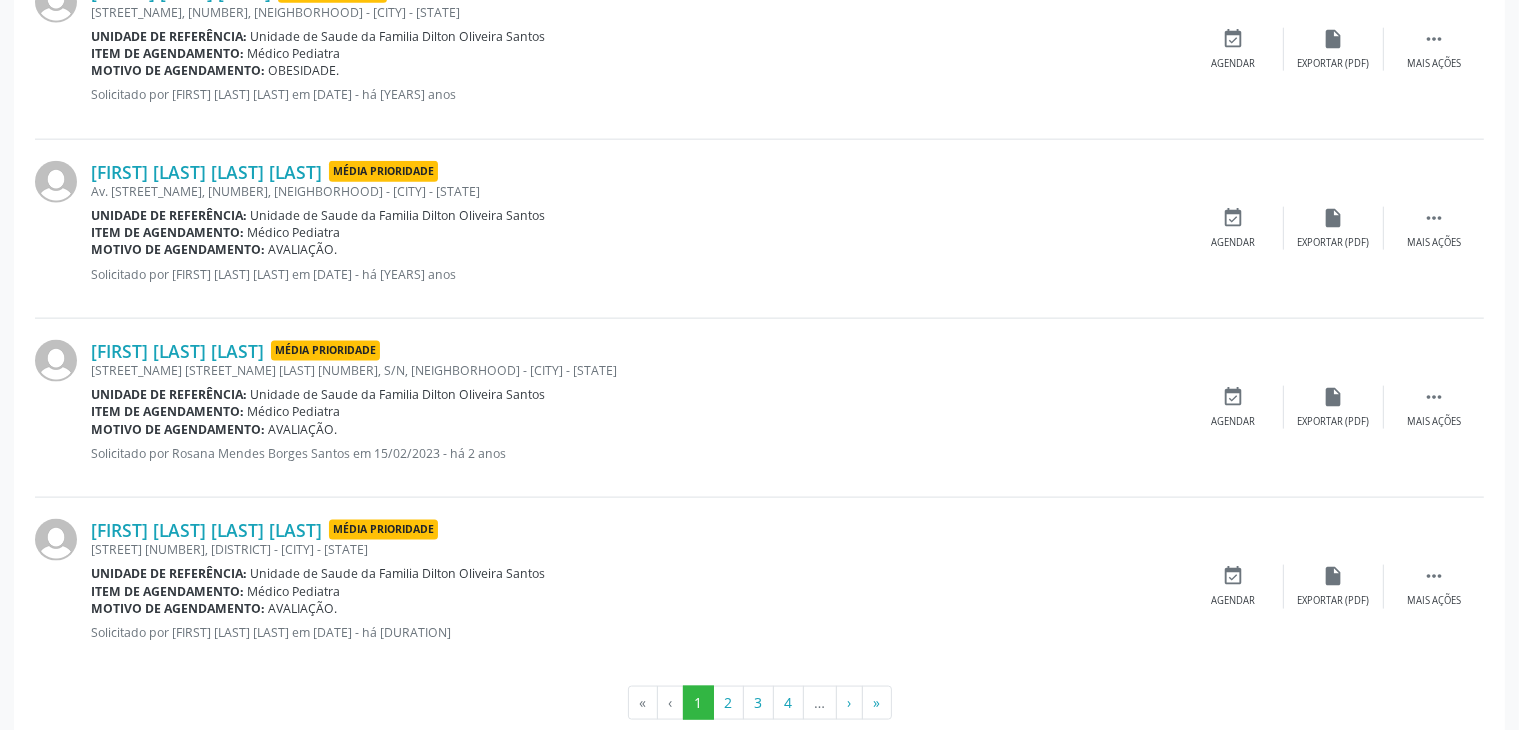 scroll, scrollTop: 2626, scrollLeft: 0, axis: vertical 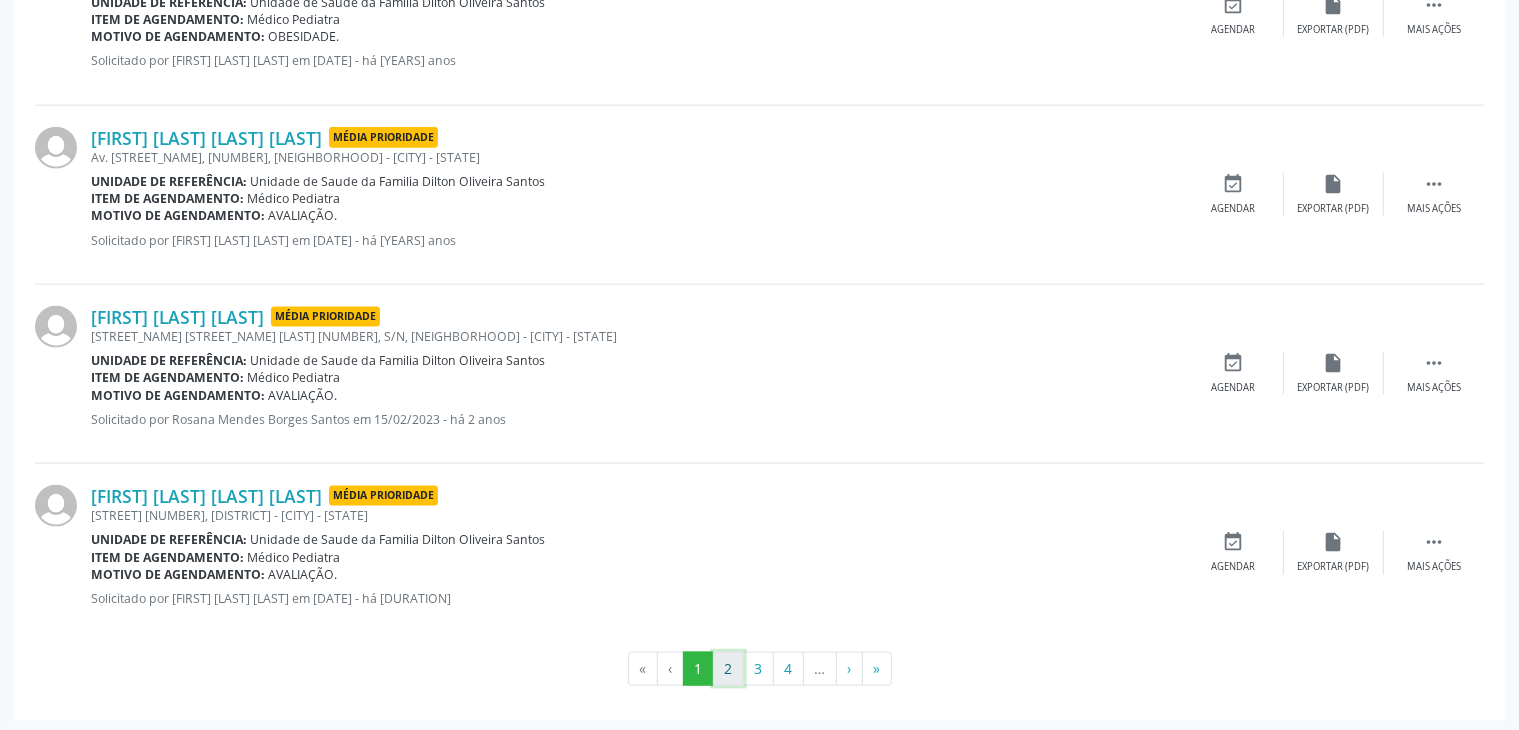 click on "2" at bounding box center (728, 669) 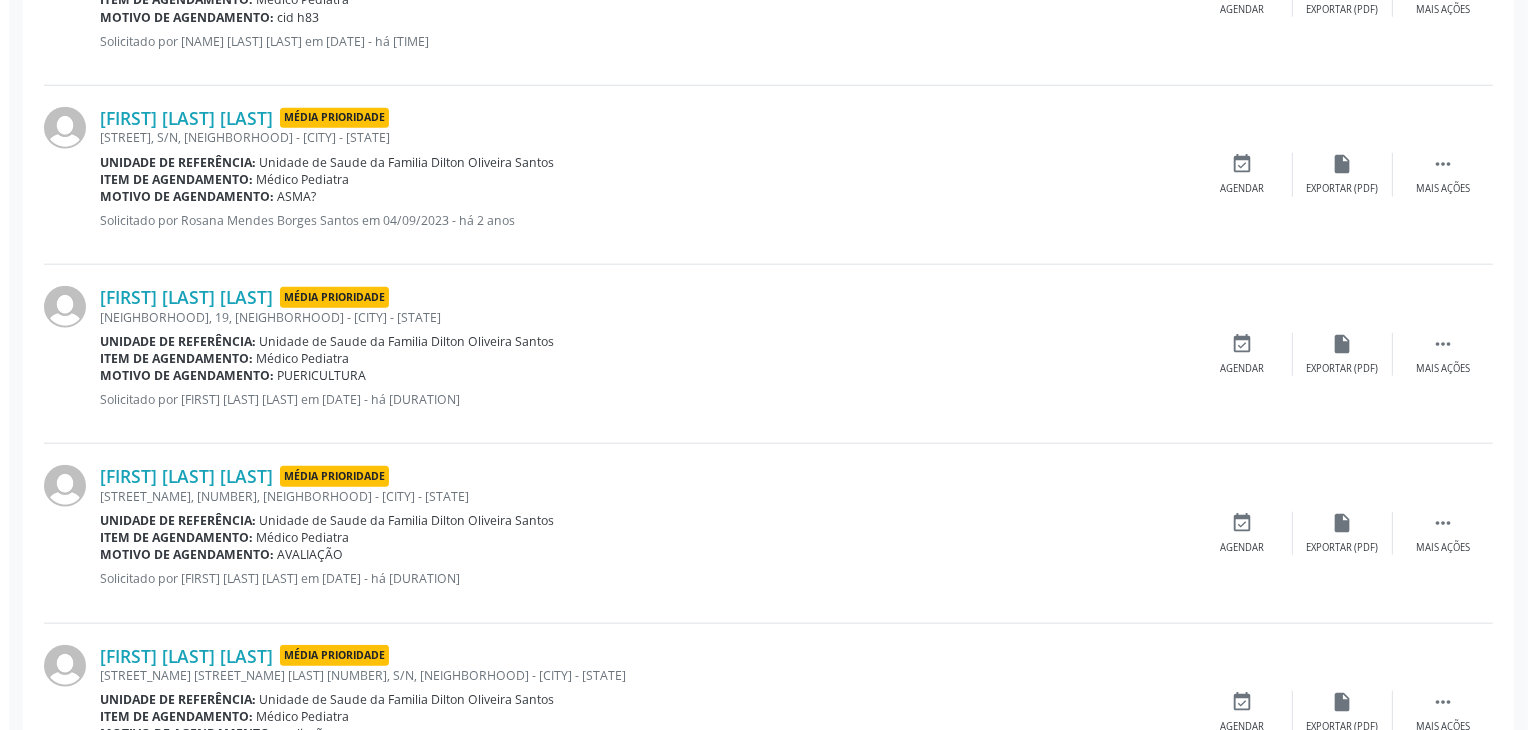 scroll, scrollTop: 2105, scrollLeft: 0, axis: vertical 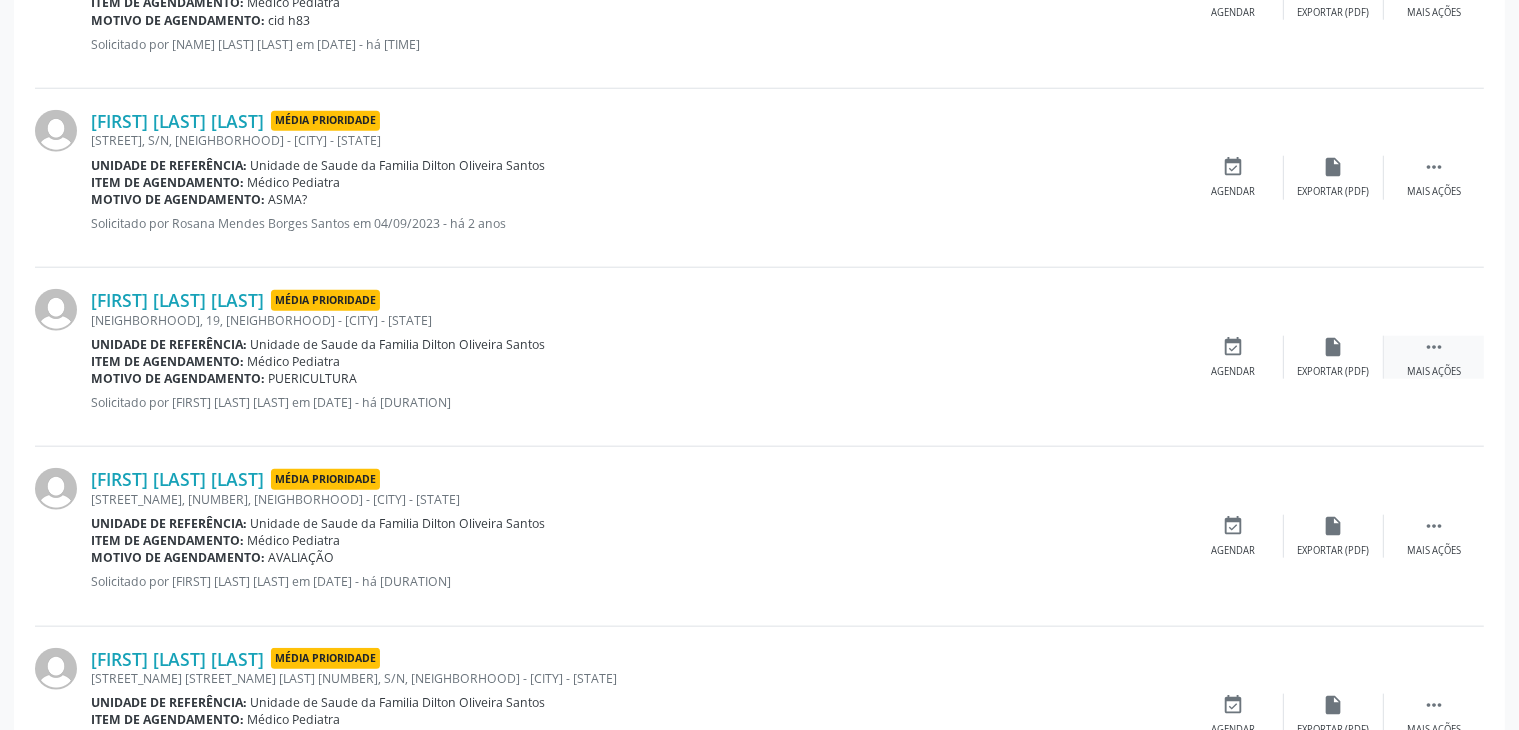 click on "" at bounding box center [1434, 347] 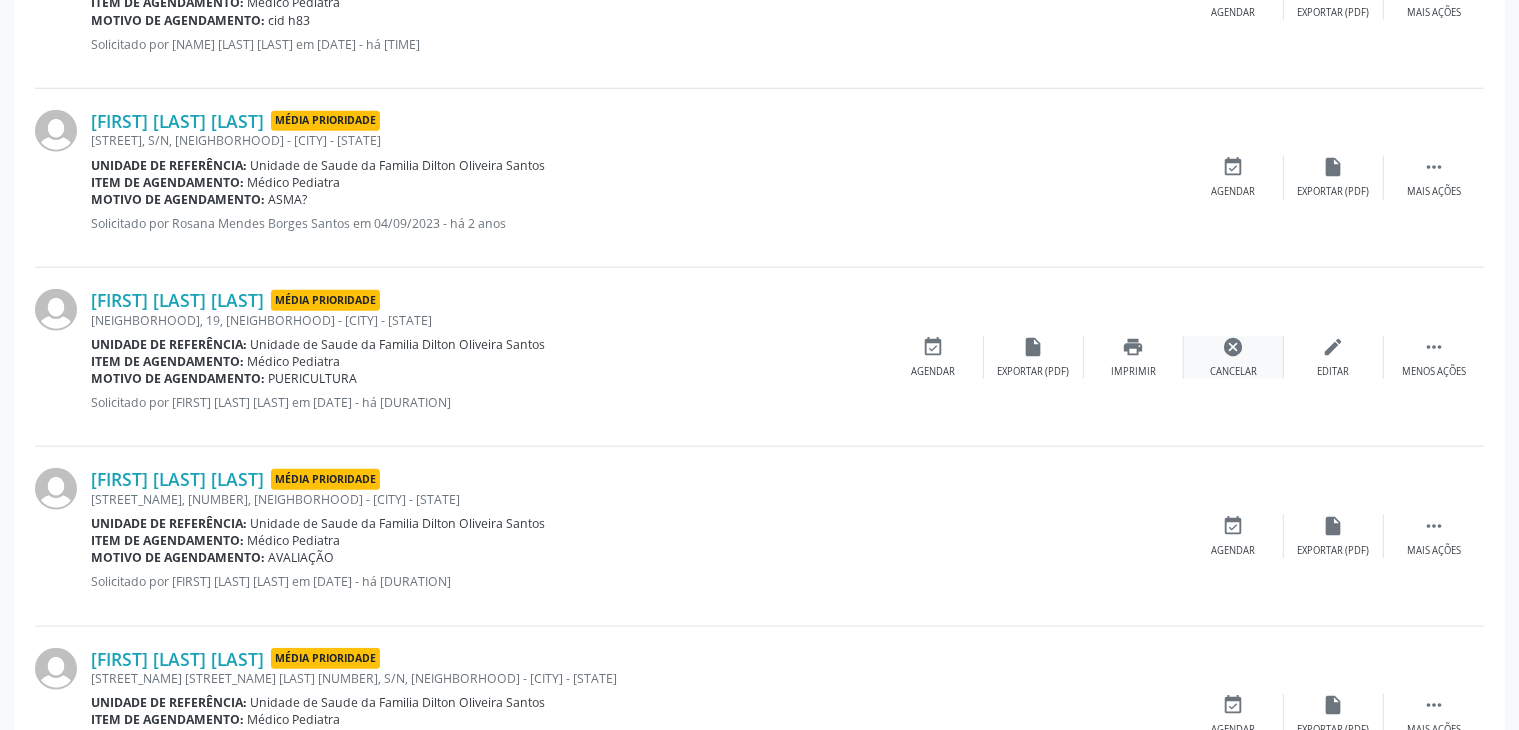 click on "cancel
Cancelar" at bounding box center (1234, 357) 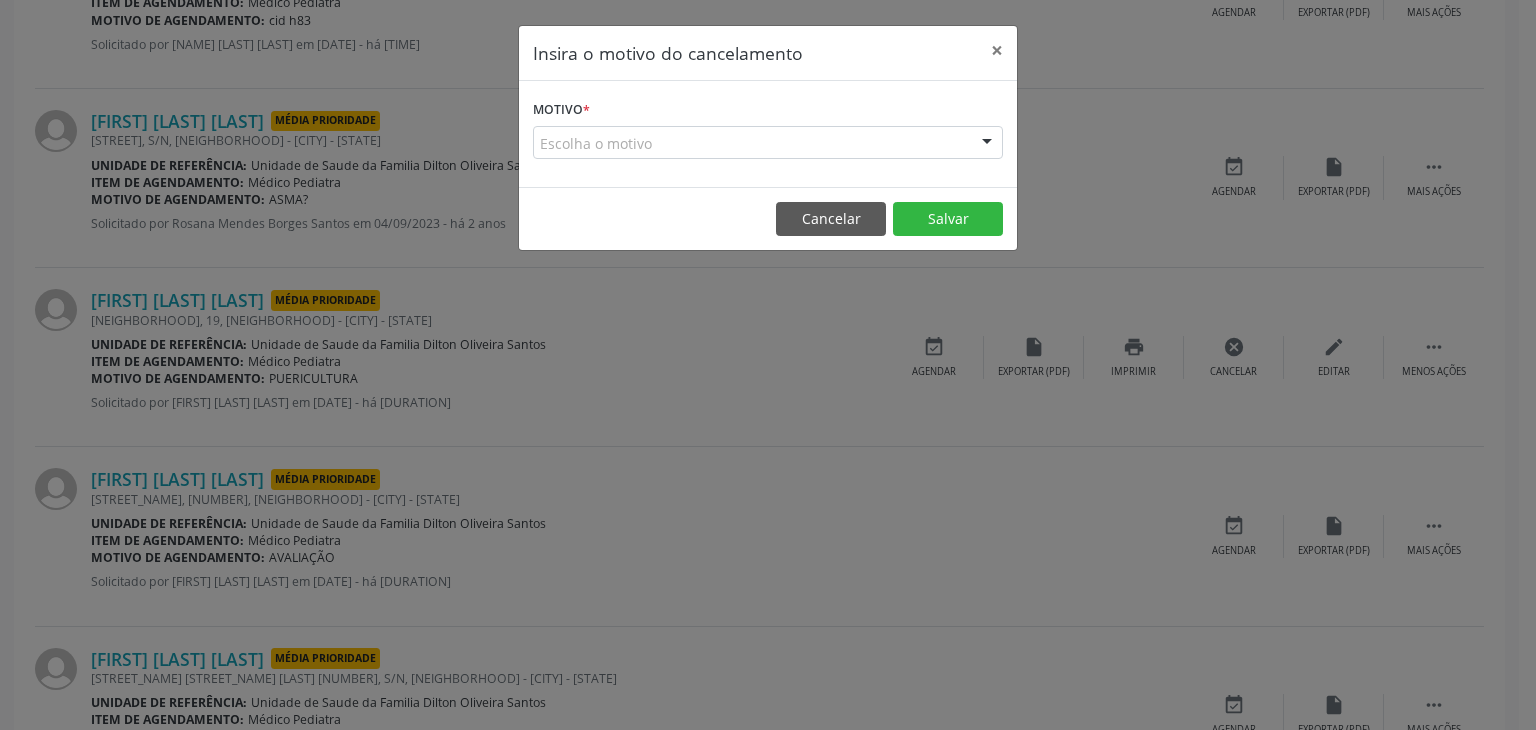 click on "Escolha o motivo" at bounding box center (768, 143) 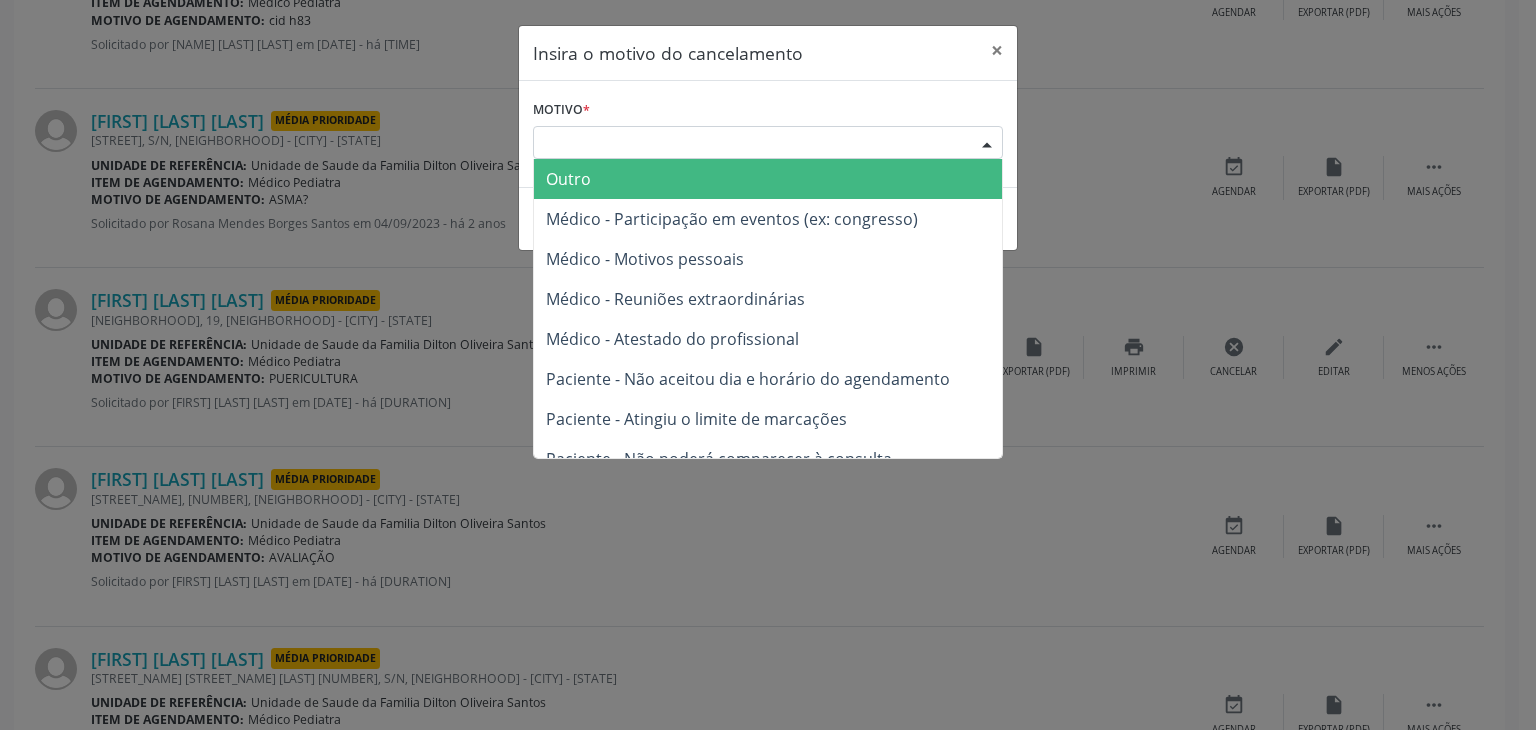 click on "Outro" at bounding box center (768, 179) 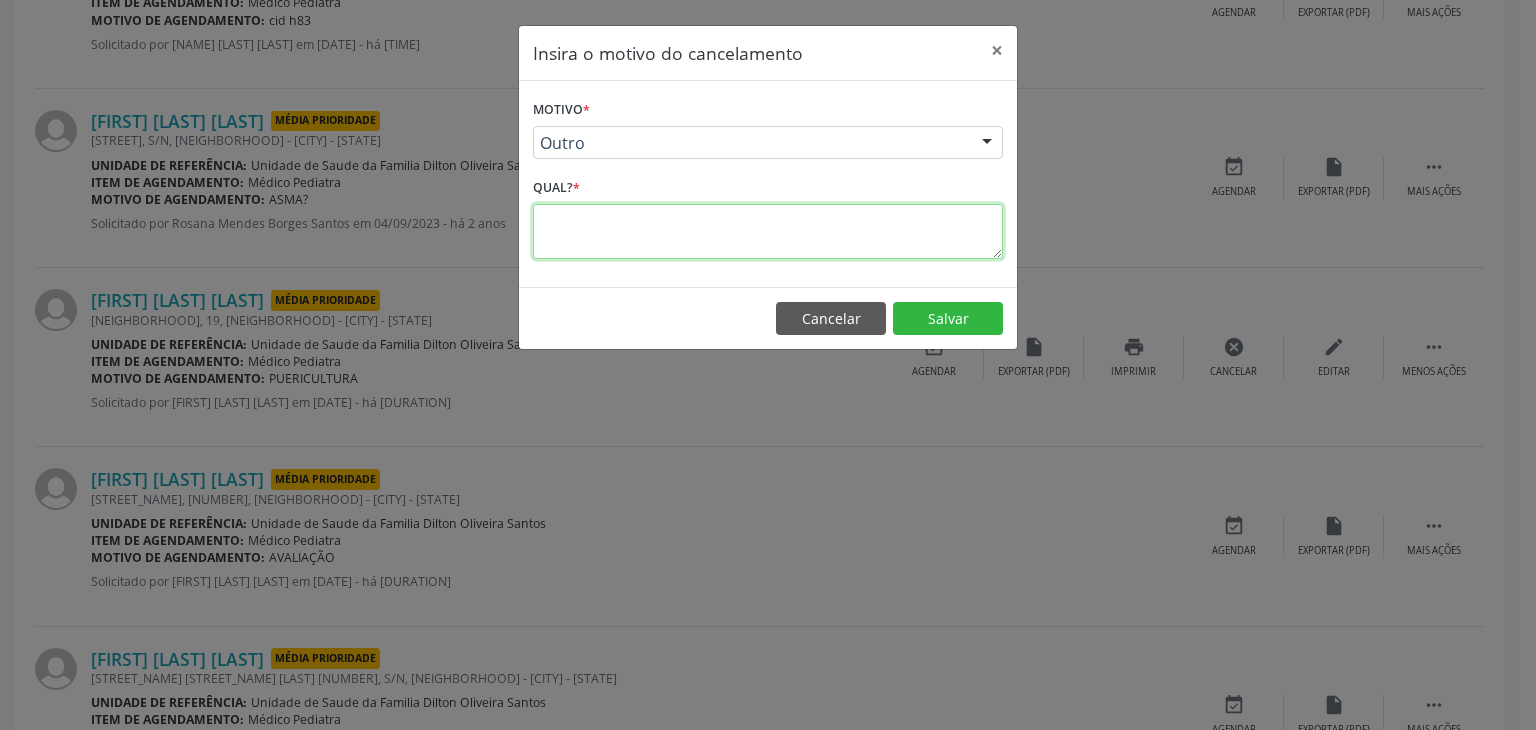 click at bounding box center (768, 231) 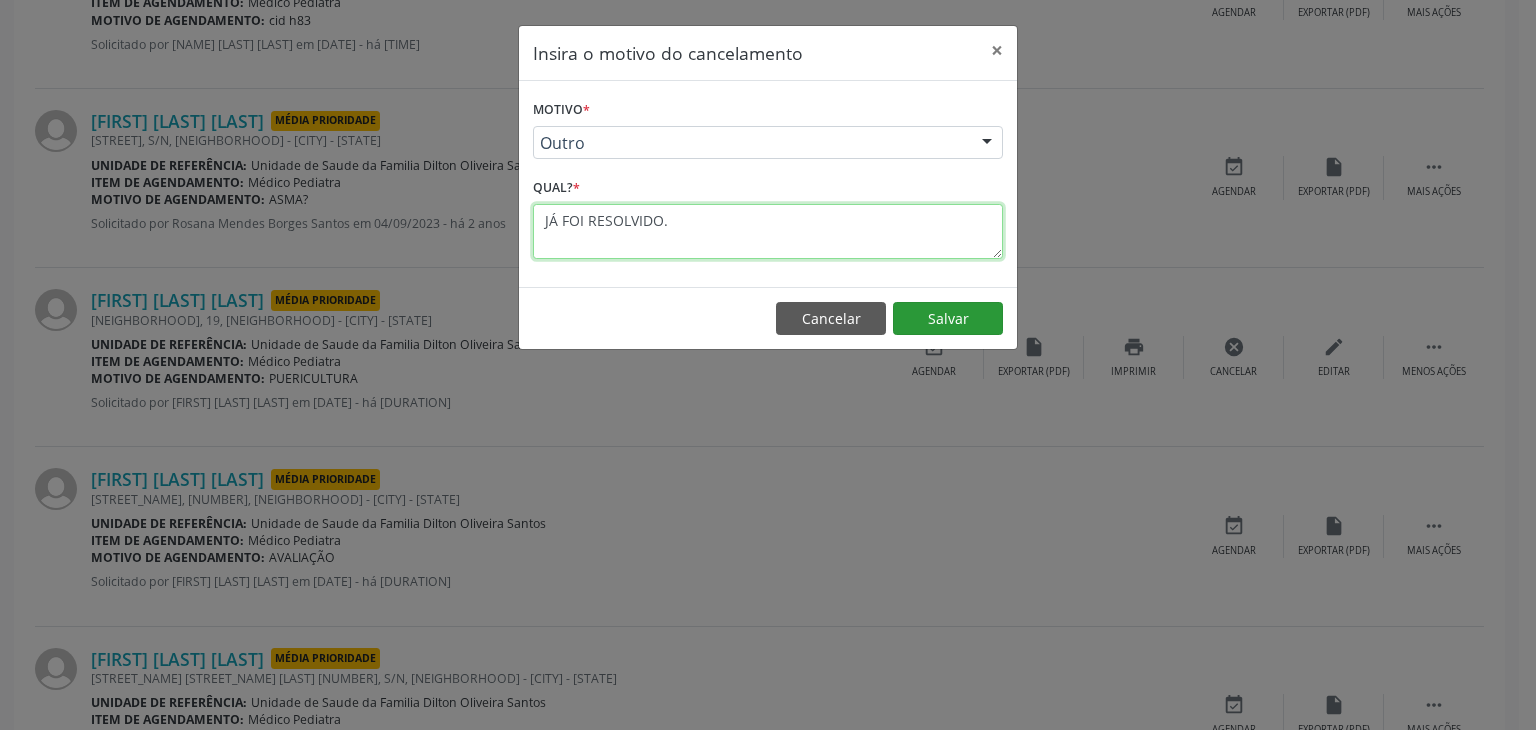 type on "JÁ FOI RESOLVIDO." 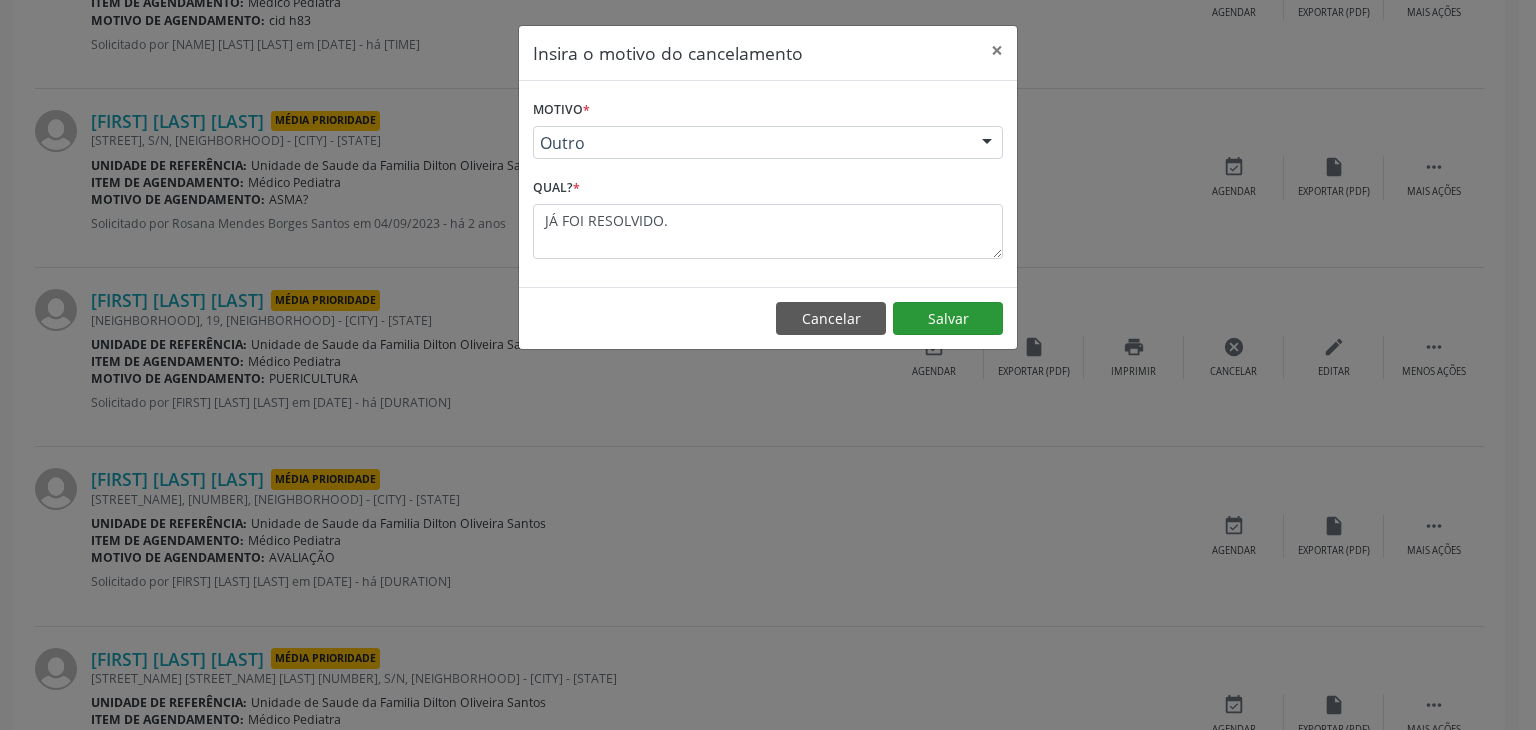 click on "Cancelar Salvar" at bounding box center [768, 318] 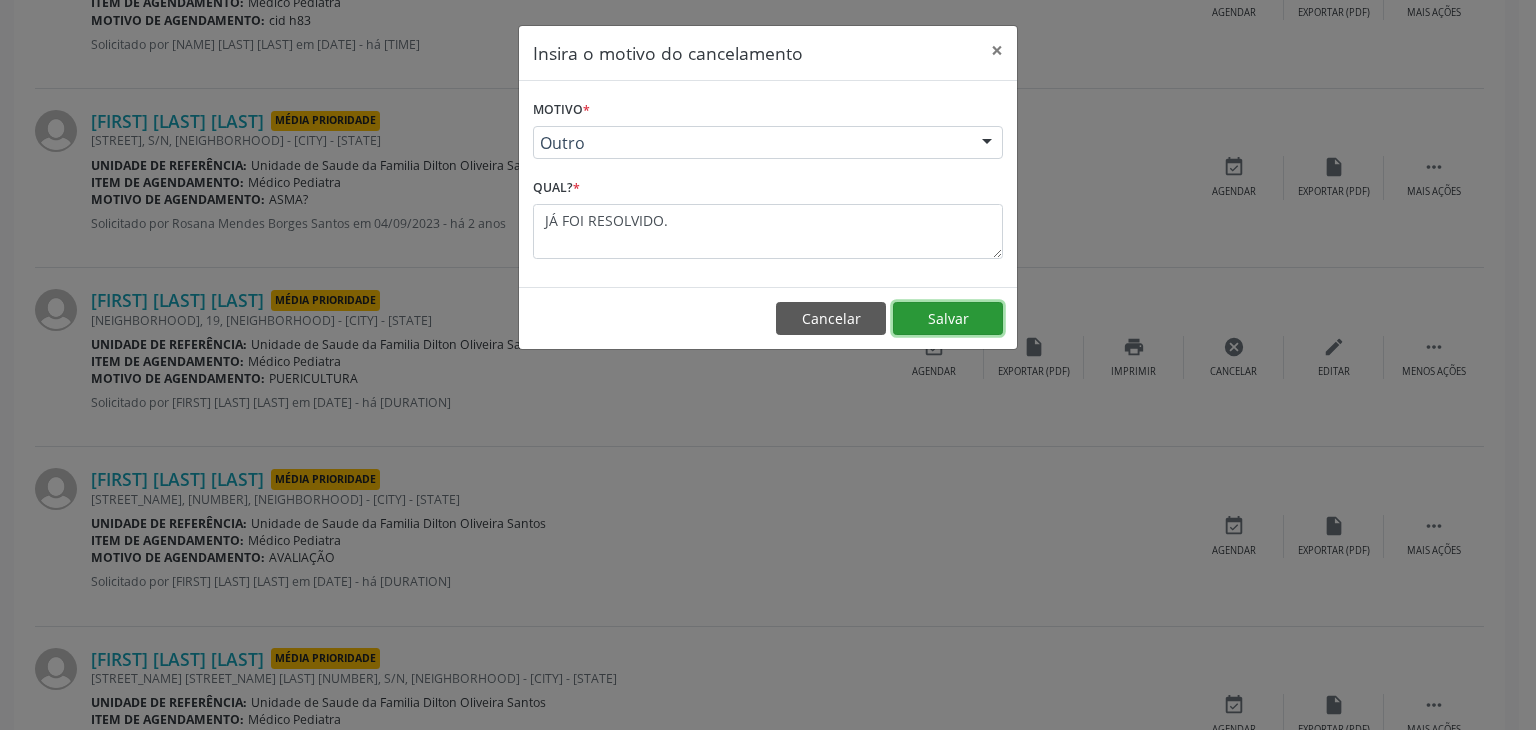 click on "Salvar" at bounding box center [948, 319] 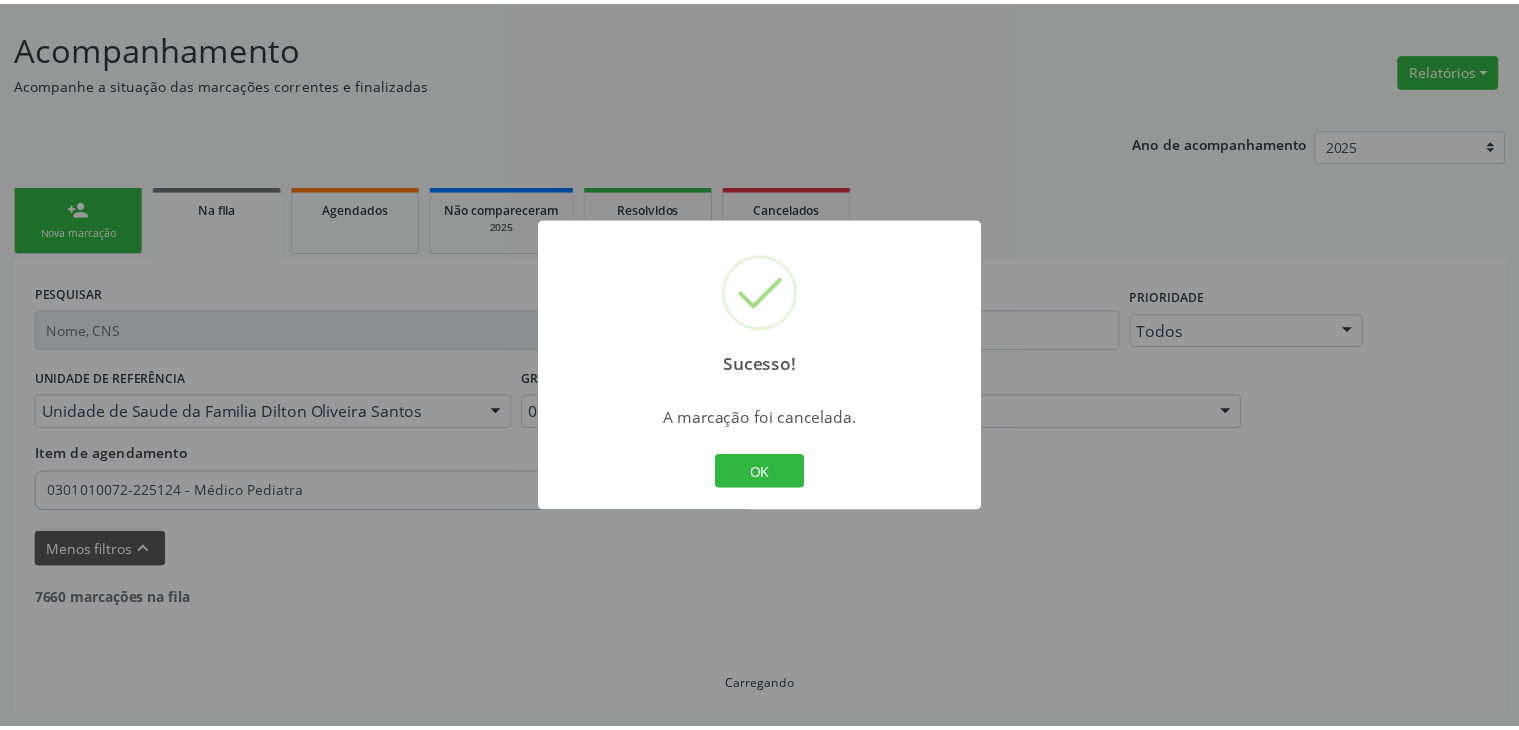 scroll, scrollTop: 112, scrollLeft: 0, axis: vertical 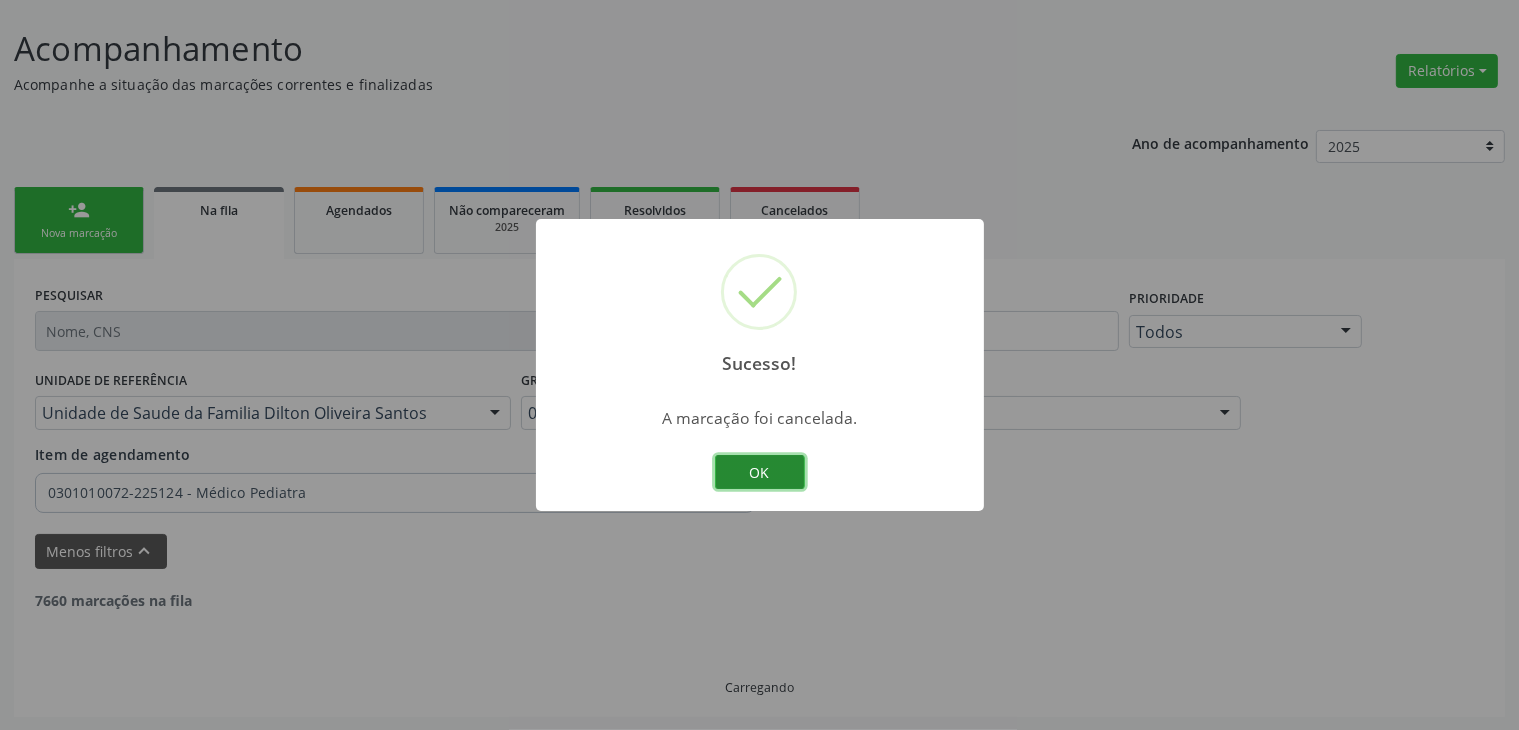 click on "OK" at bounding box center (760, 472) 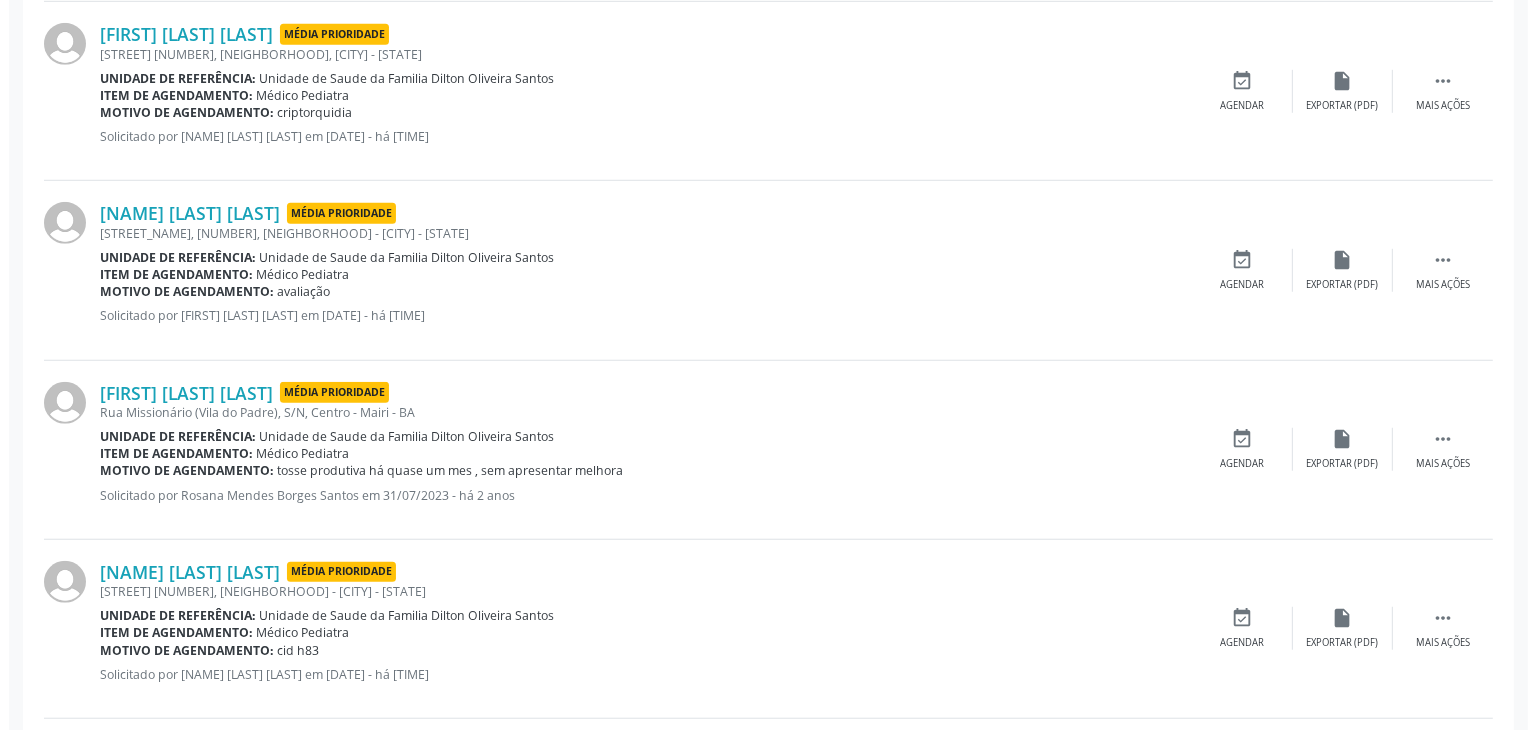 scroll, scrollTop: 1512, scrollLeft: 0, axis: vertical 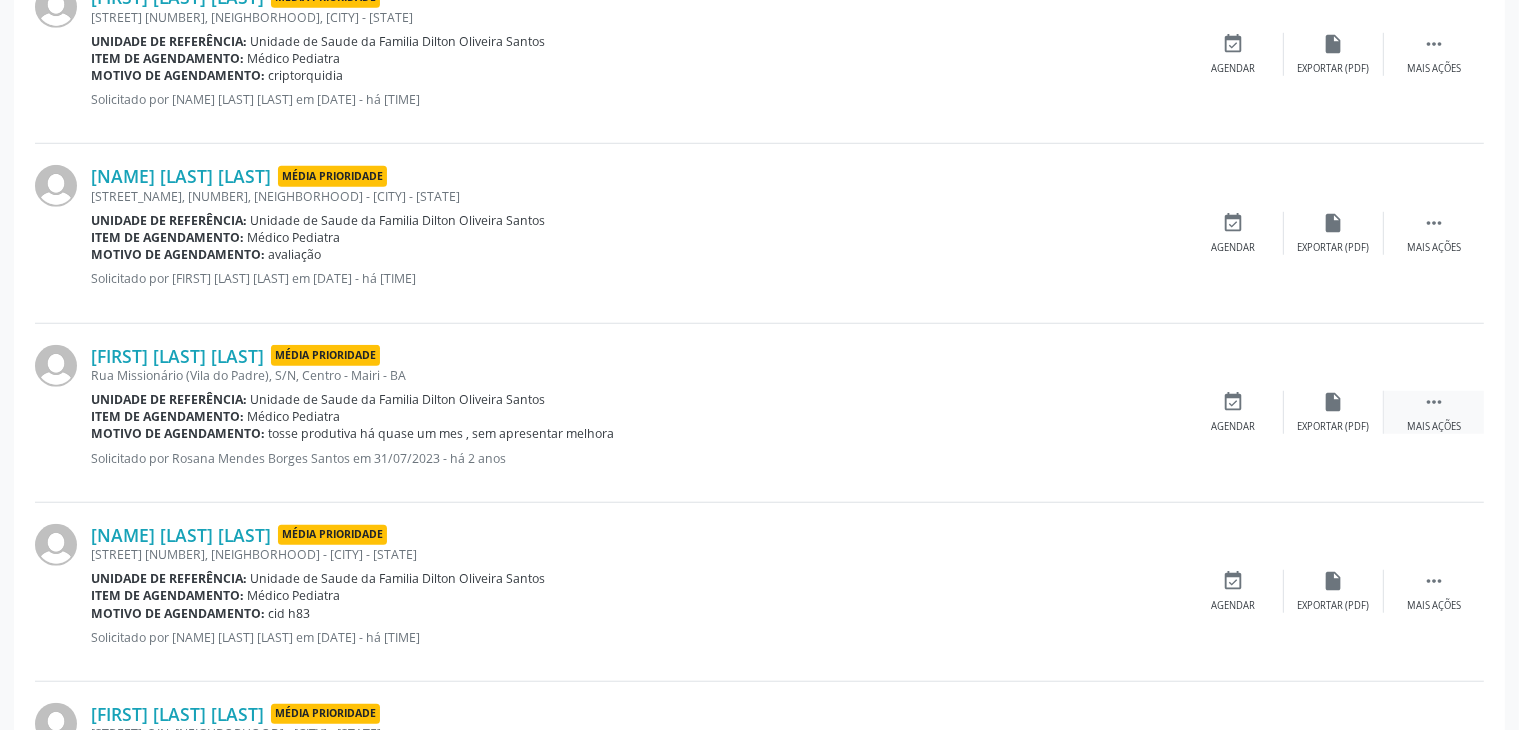 click on "" at bounding box center [1434, 402] 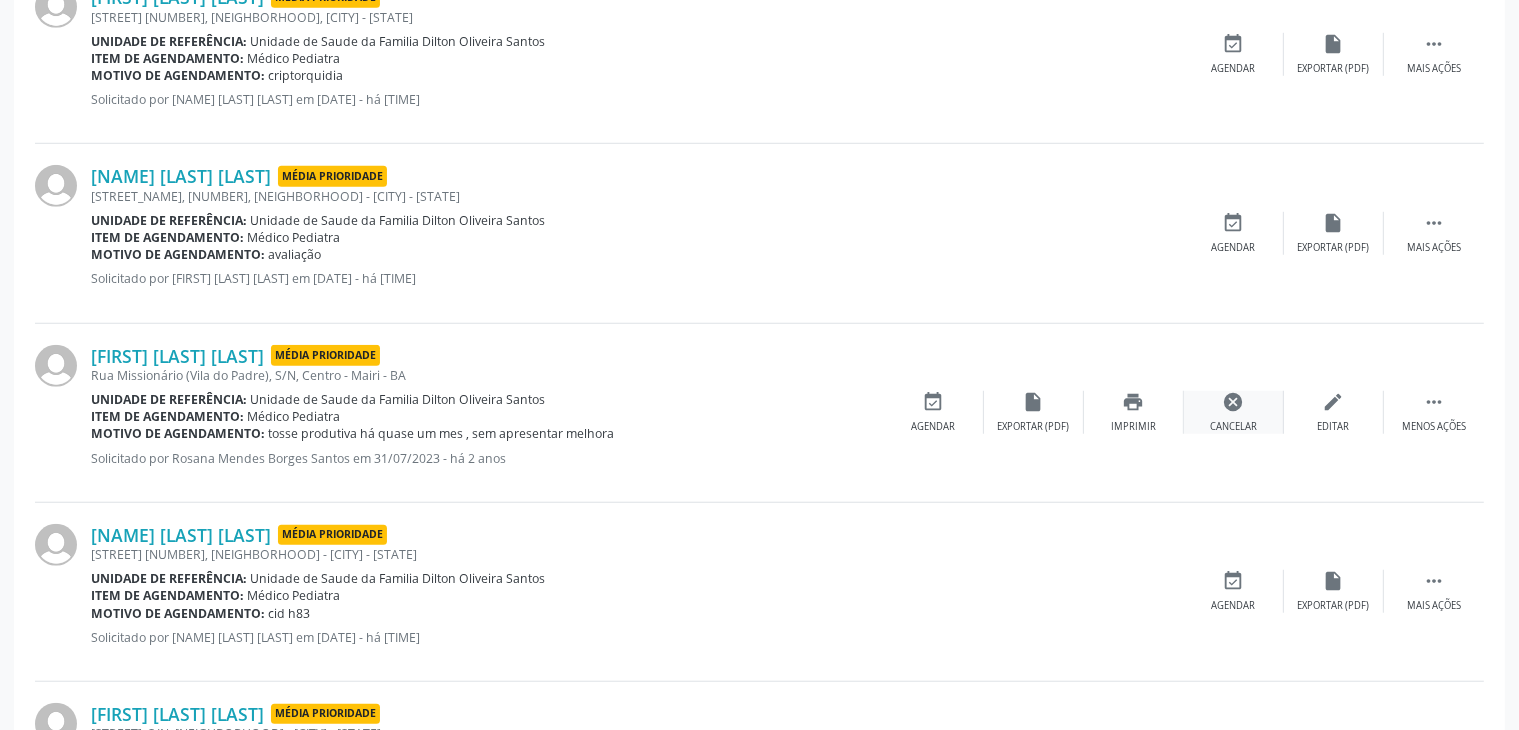 click on "cancel" at bounding box center (1234, 402) 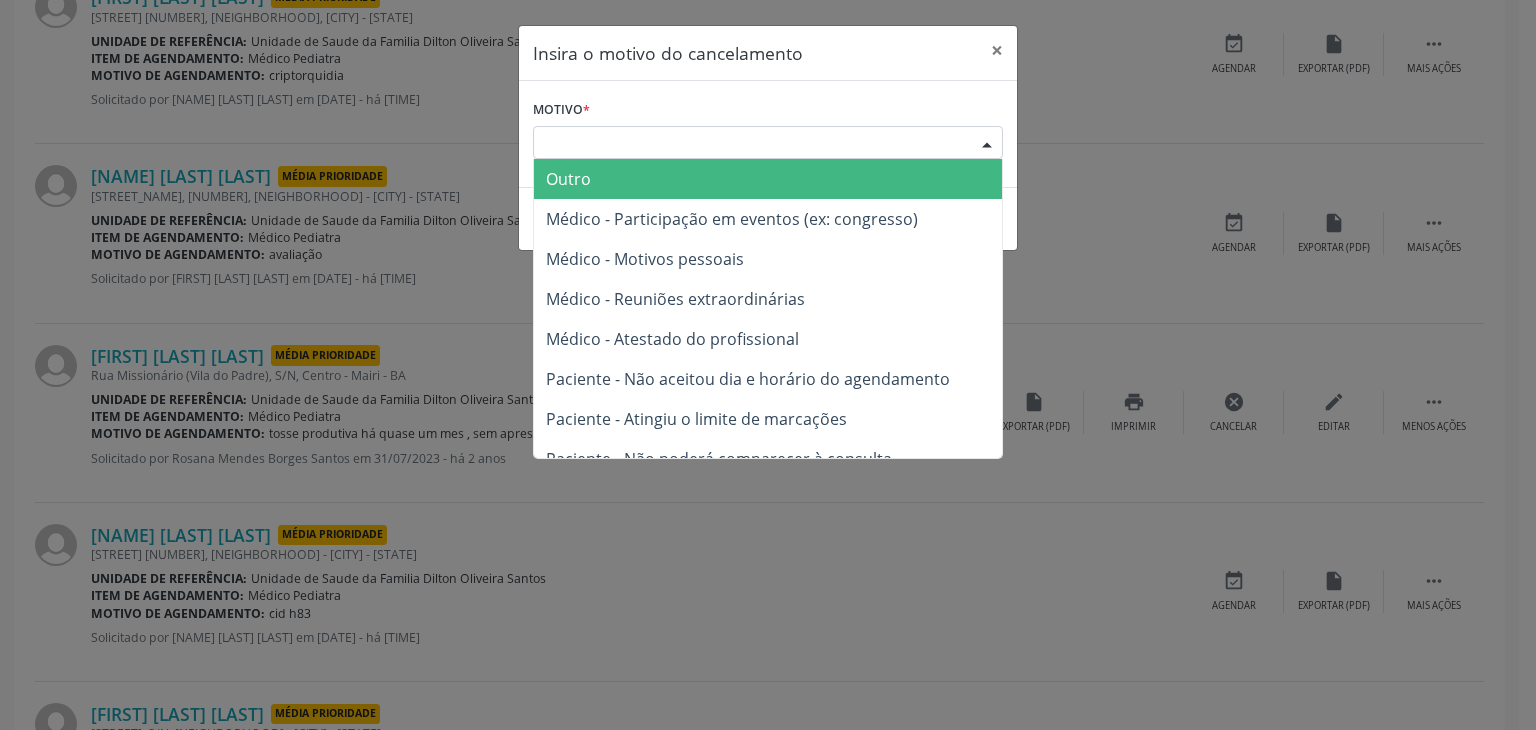click on "Escolha o motivo" at bounding box center (768, 143) 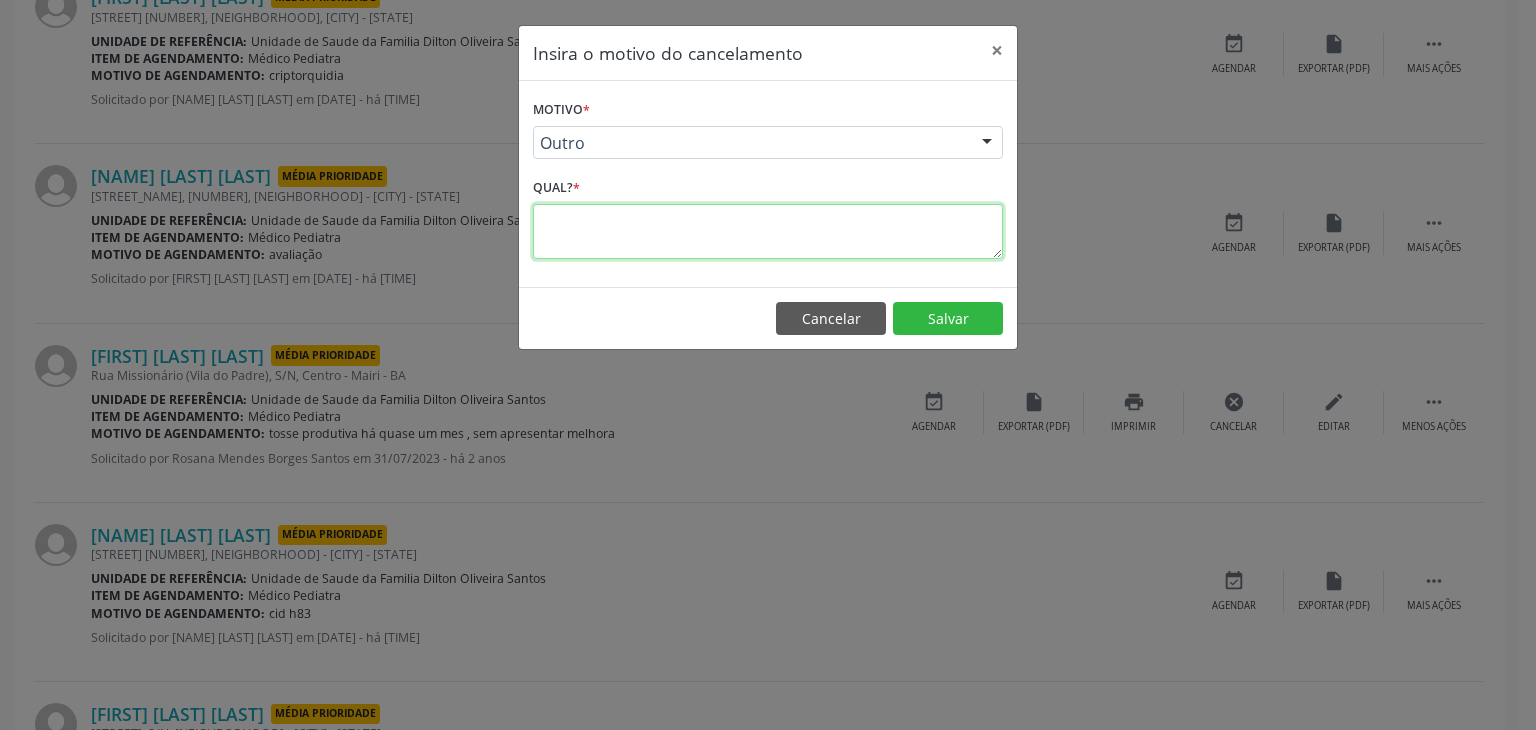 click at bounding box center [768, 231] 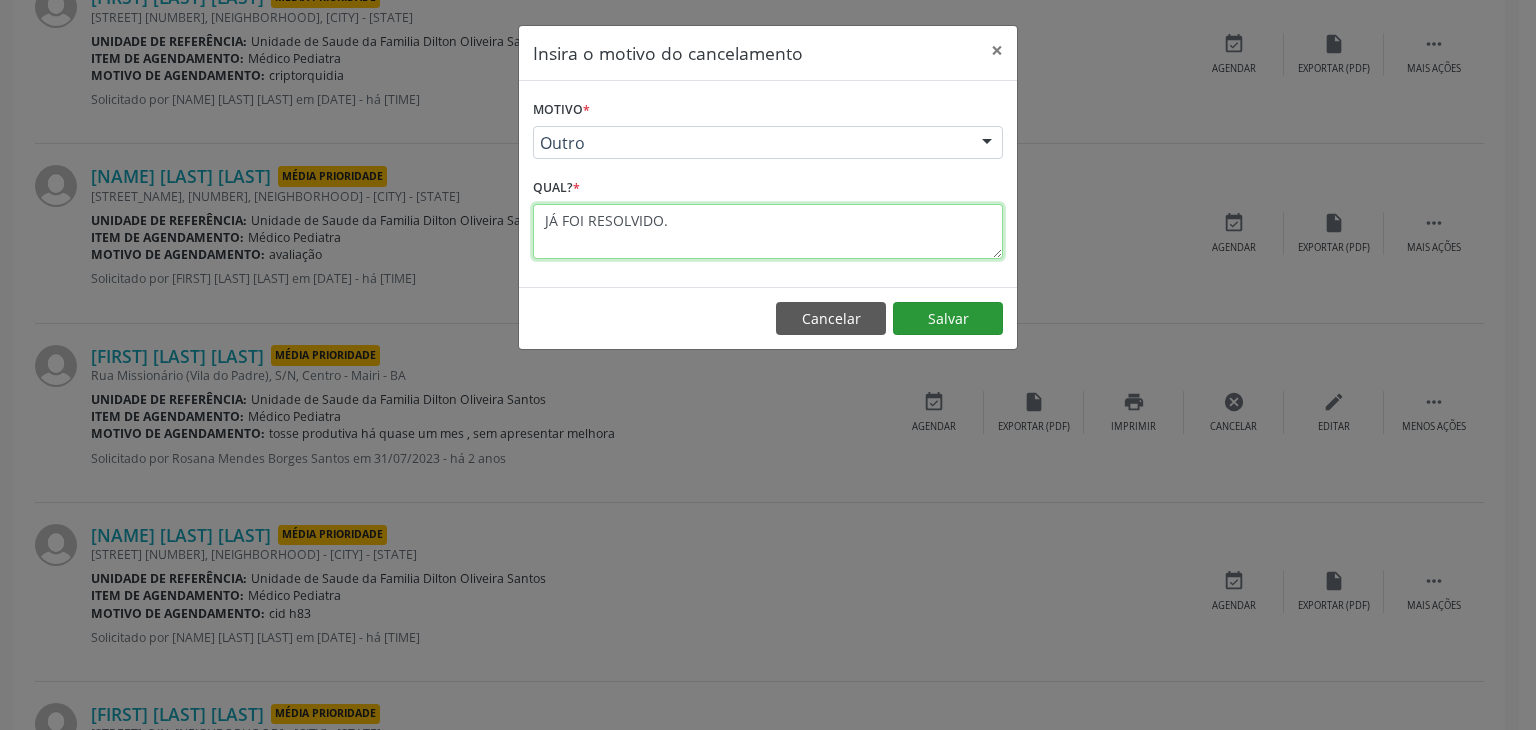 type on "JÁ FOI RESOLVIDO." 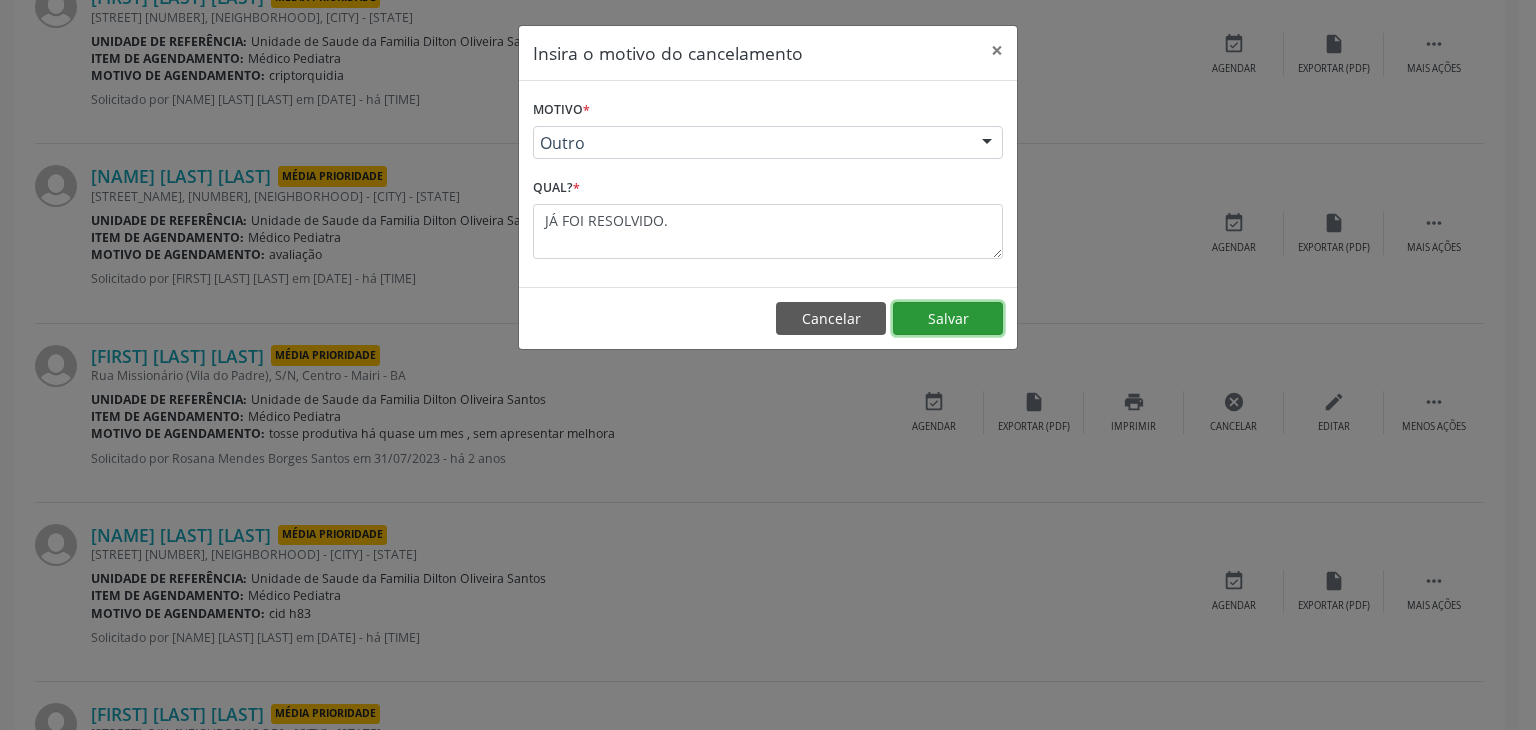 click on "Salvar" at bounding box center [948, 319] 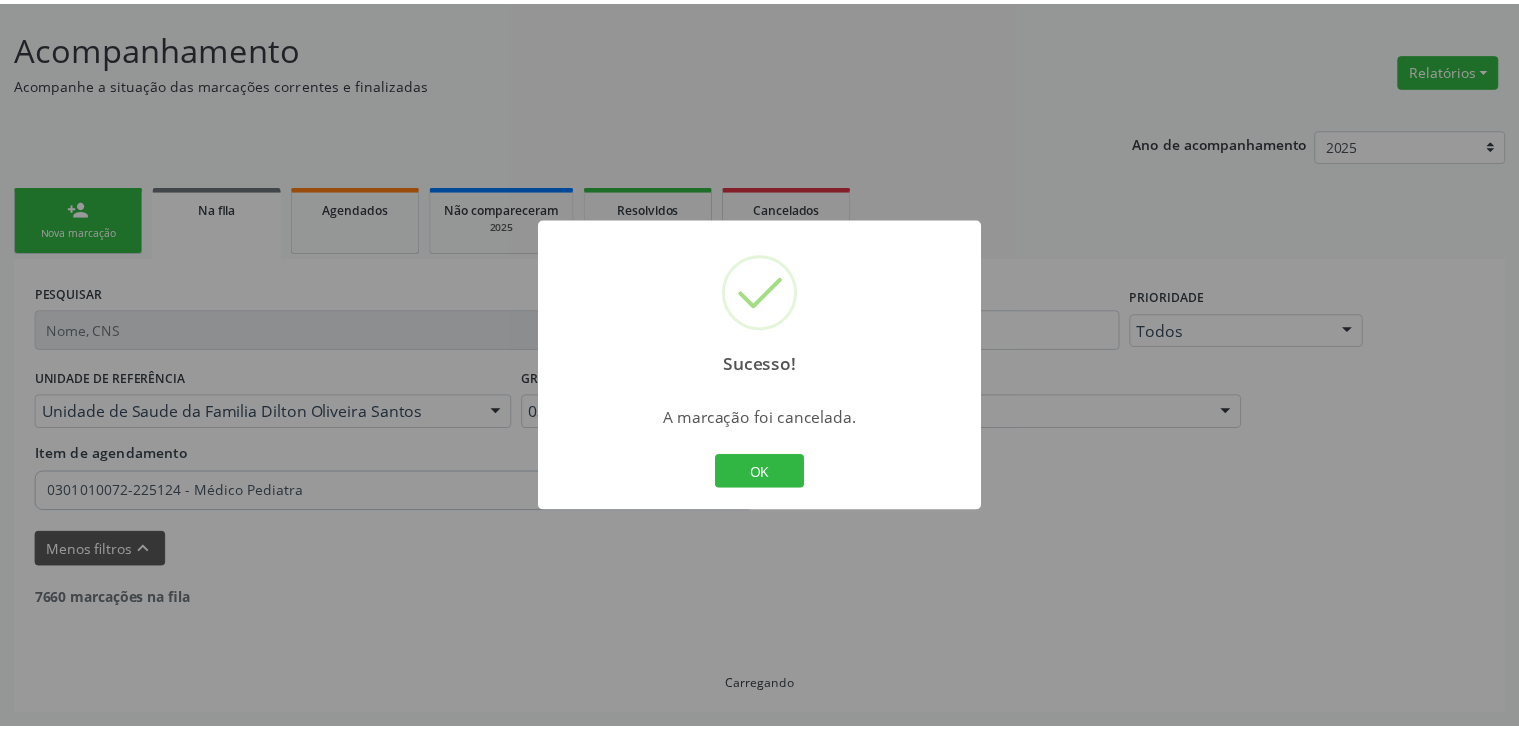scroll, scrollTop: 112, scrollLeft: 0, axis: vertical 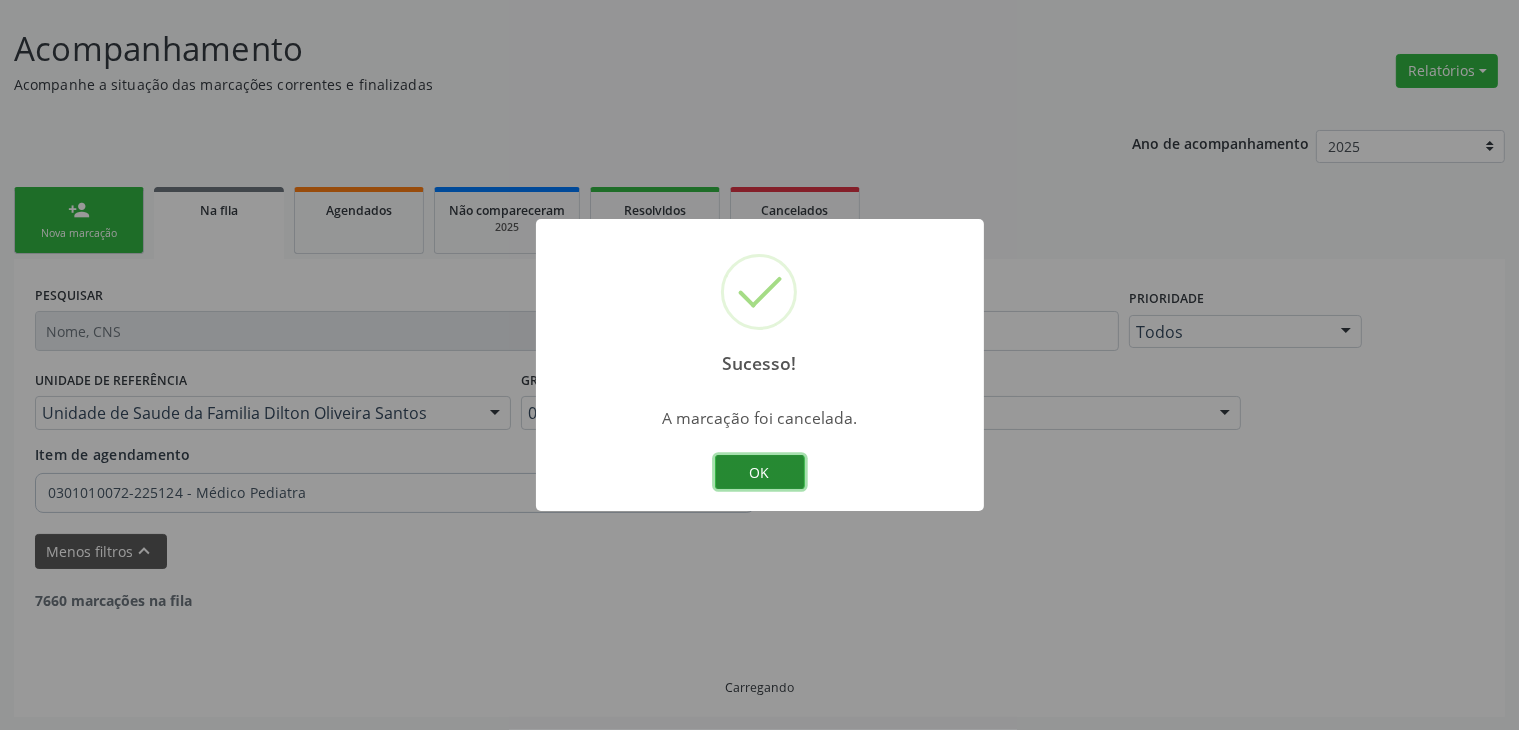 click on "OK" at bounding box center (760, 472) 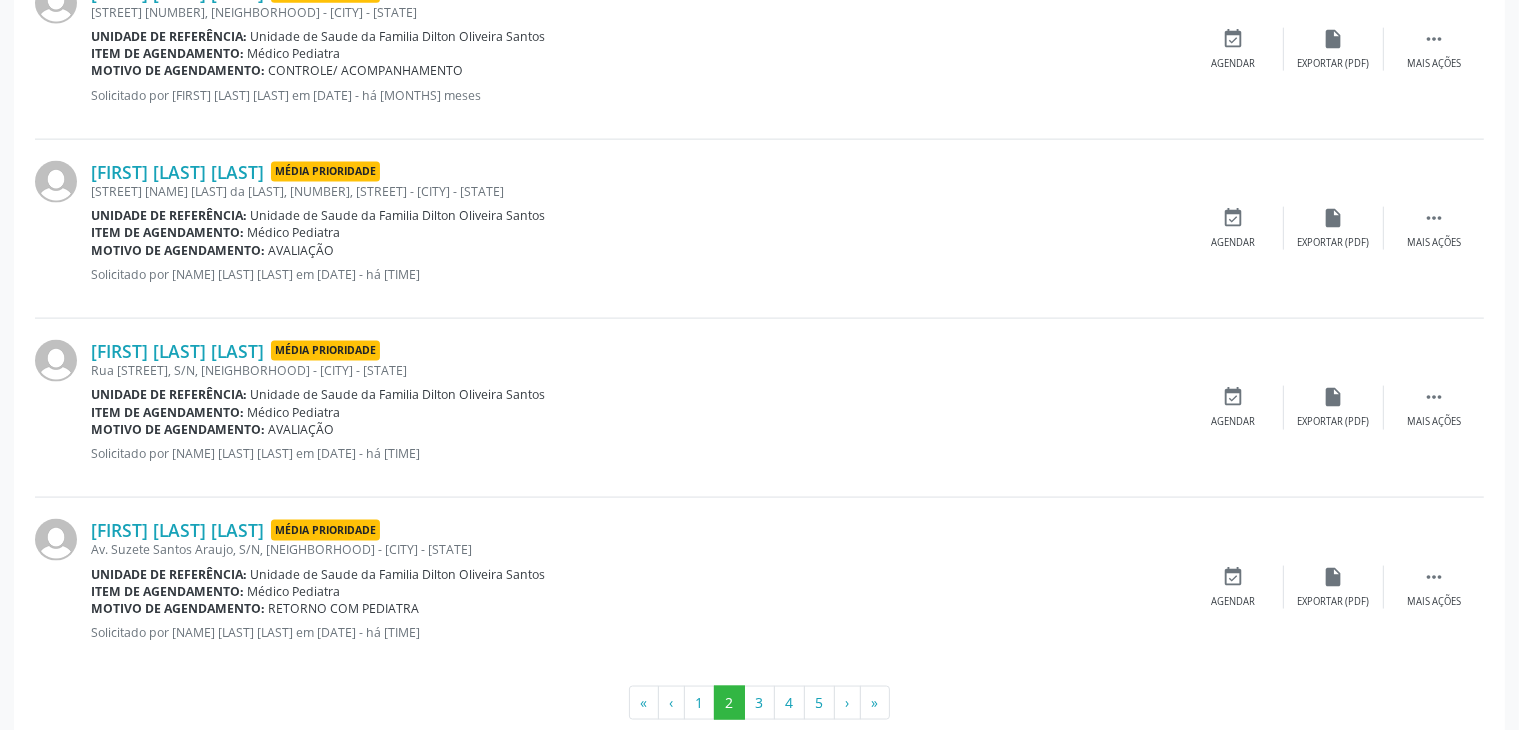 scroll, scrollTop: 2805, scrollLeft: 0, axis: vertical 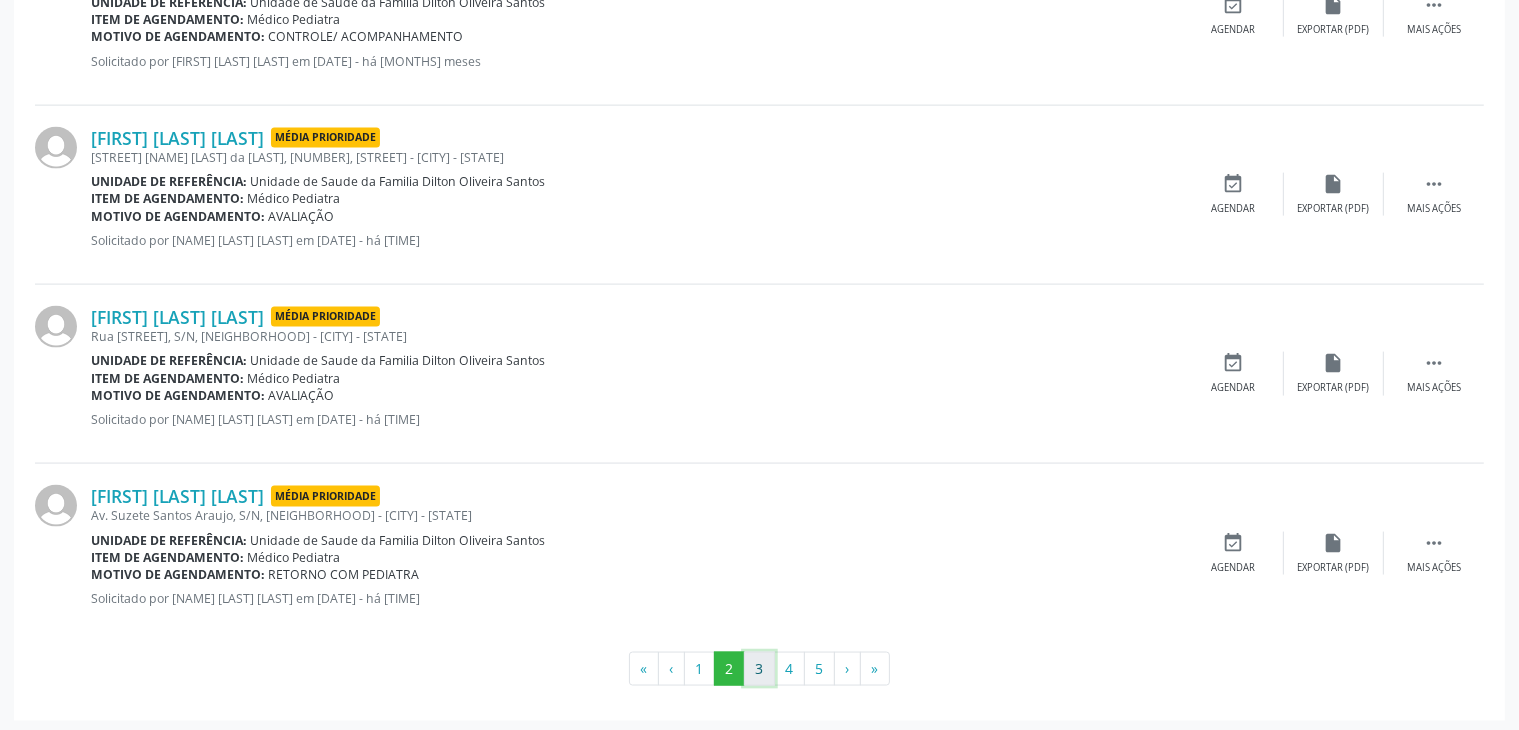 click on "3" at bounding box center [759, 669] 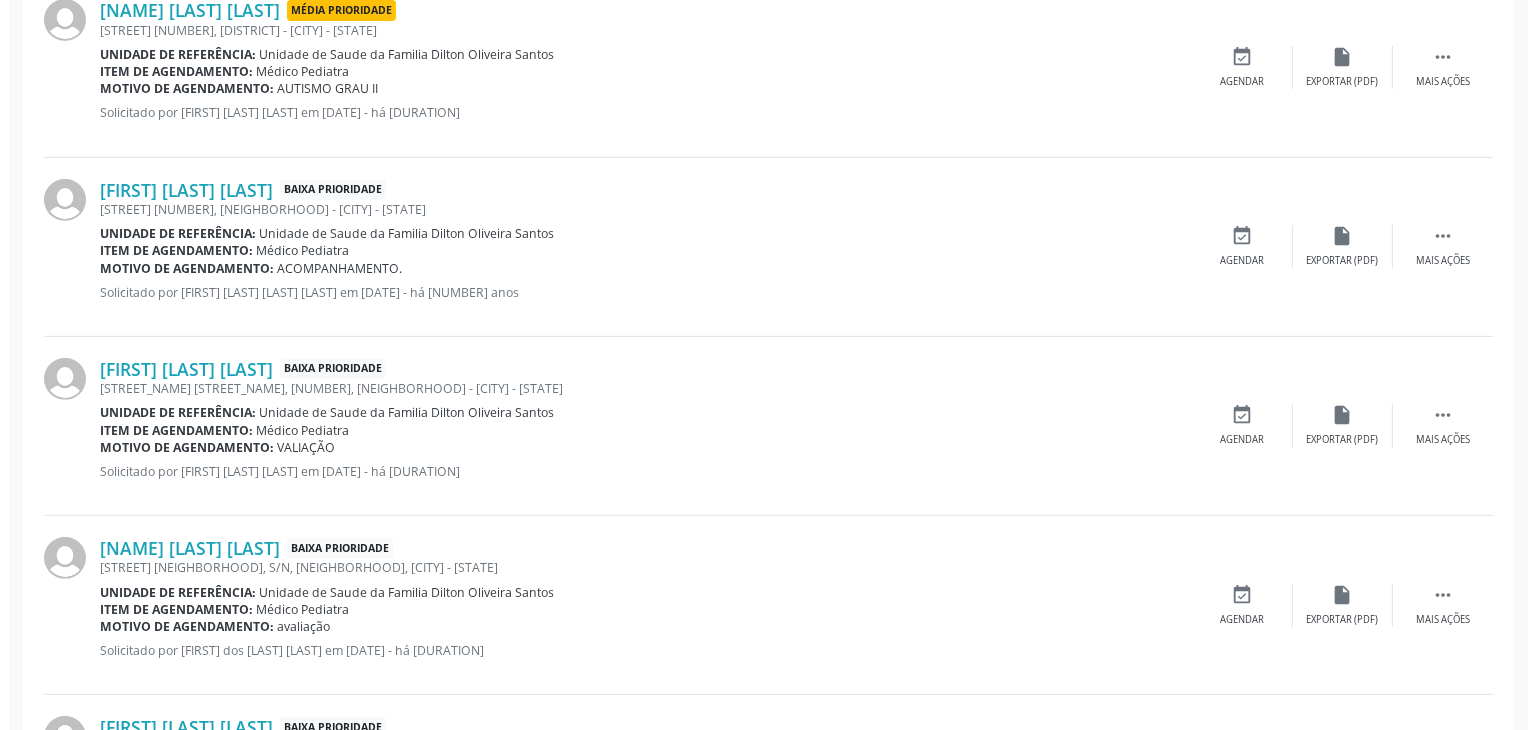 scroll, scrollTop: 805, scrollLeft: 0, axis: vertical 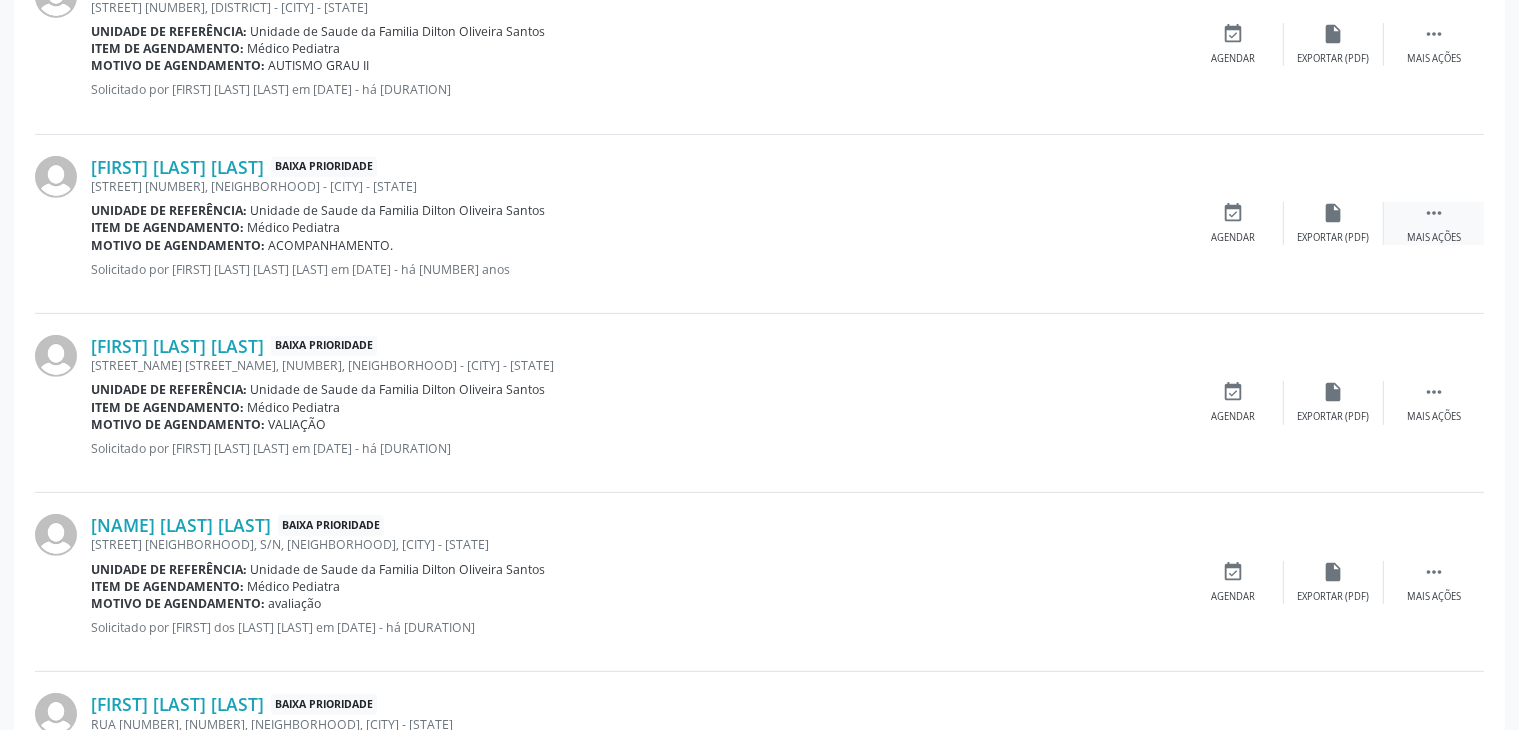 click on "
Mais ações" at bounding box center [1434, 223] 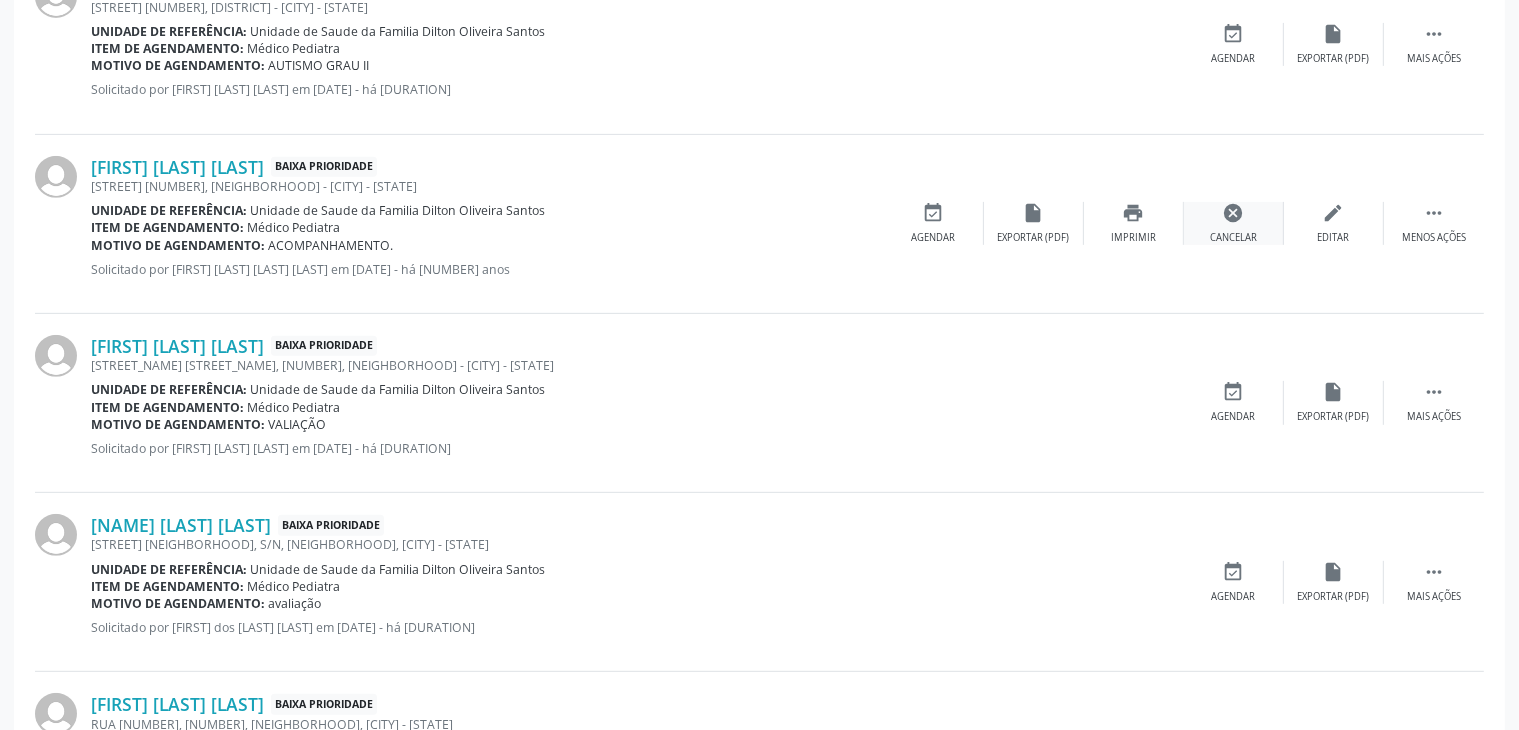 click on "cancel
Cancelar" at bounding box center (1234, 223) 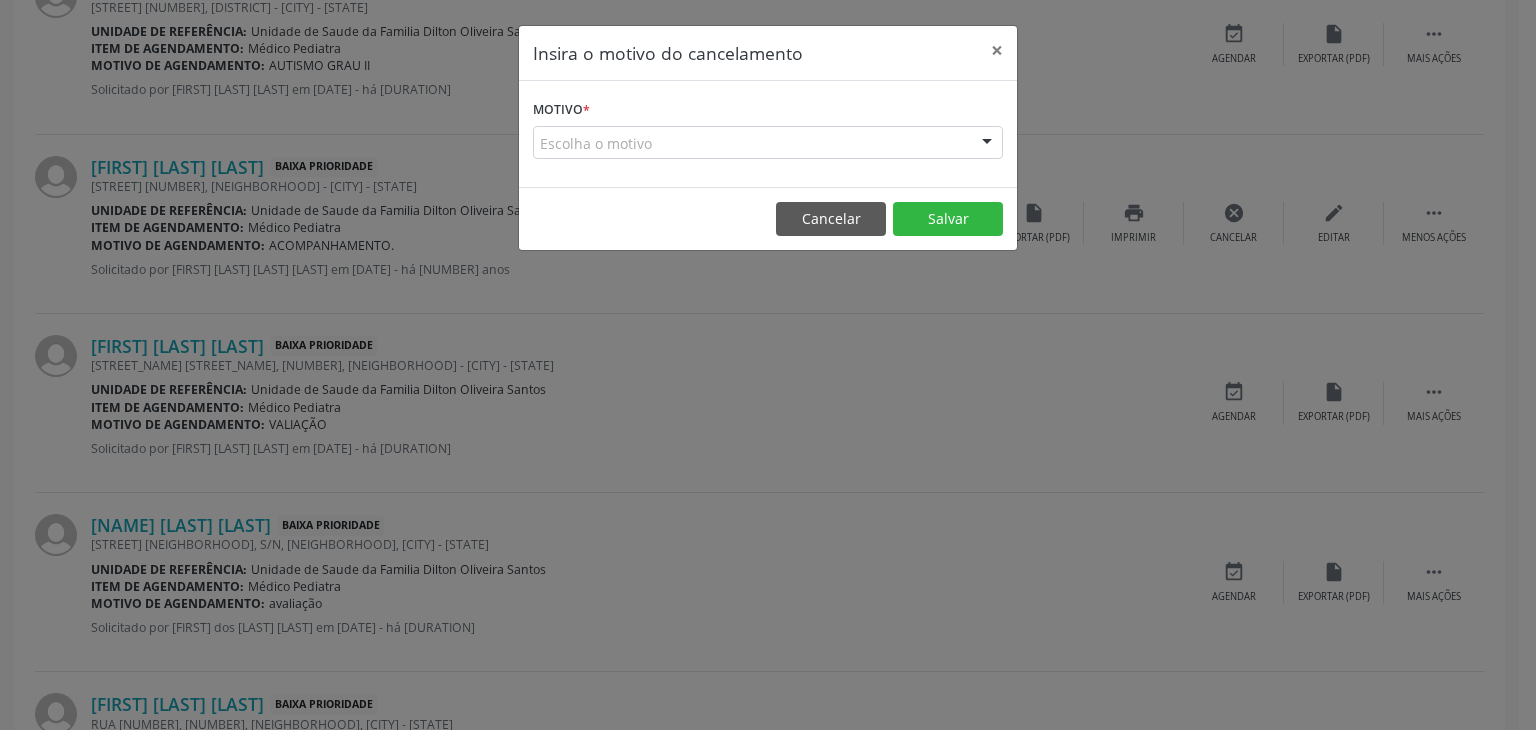 click on "Escolha o motivo" at bounding box center (768, 143) 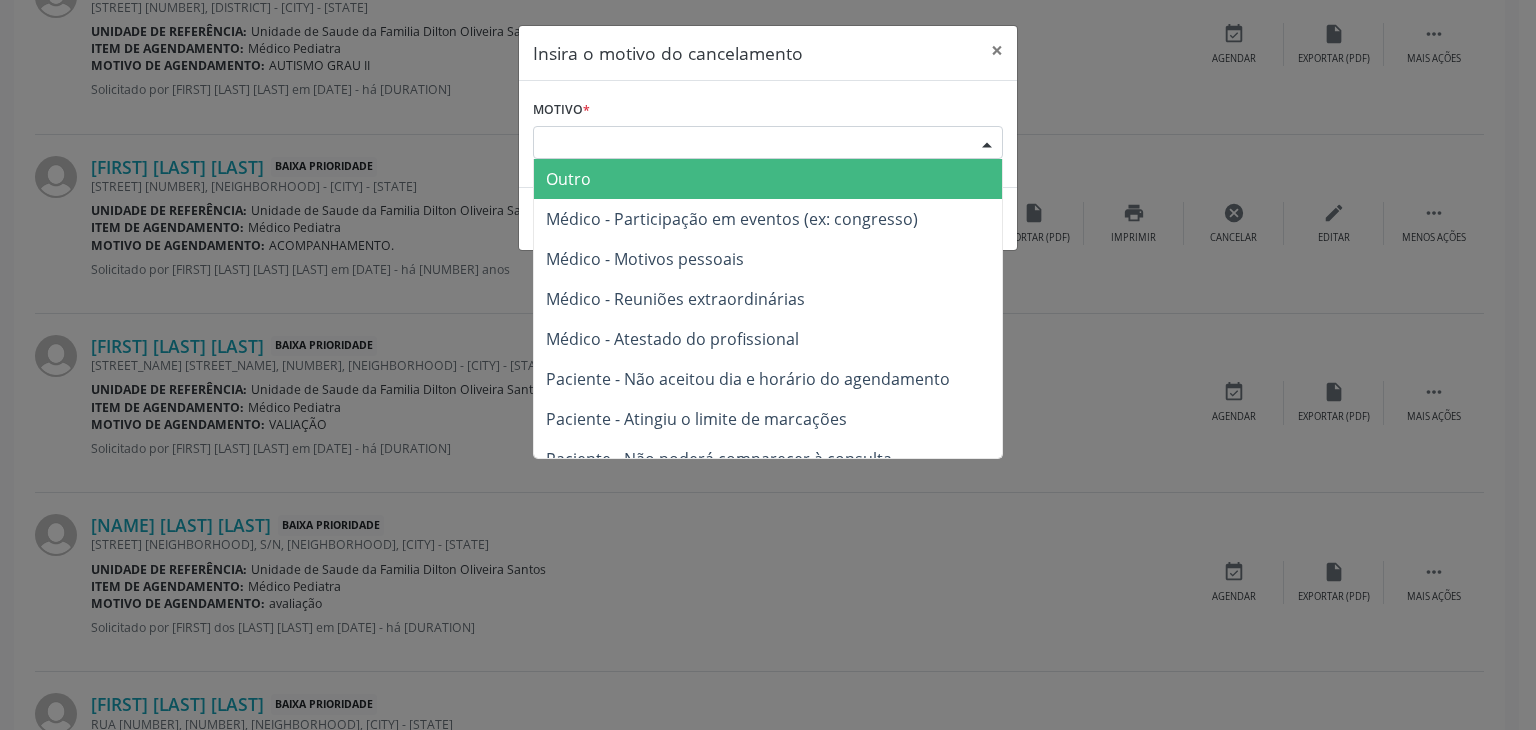 click on "Outro" at bounding box center [768, 179] 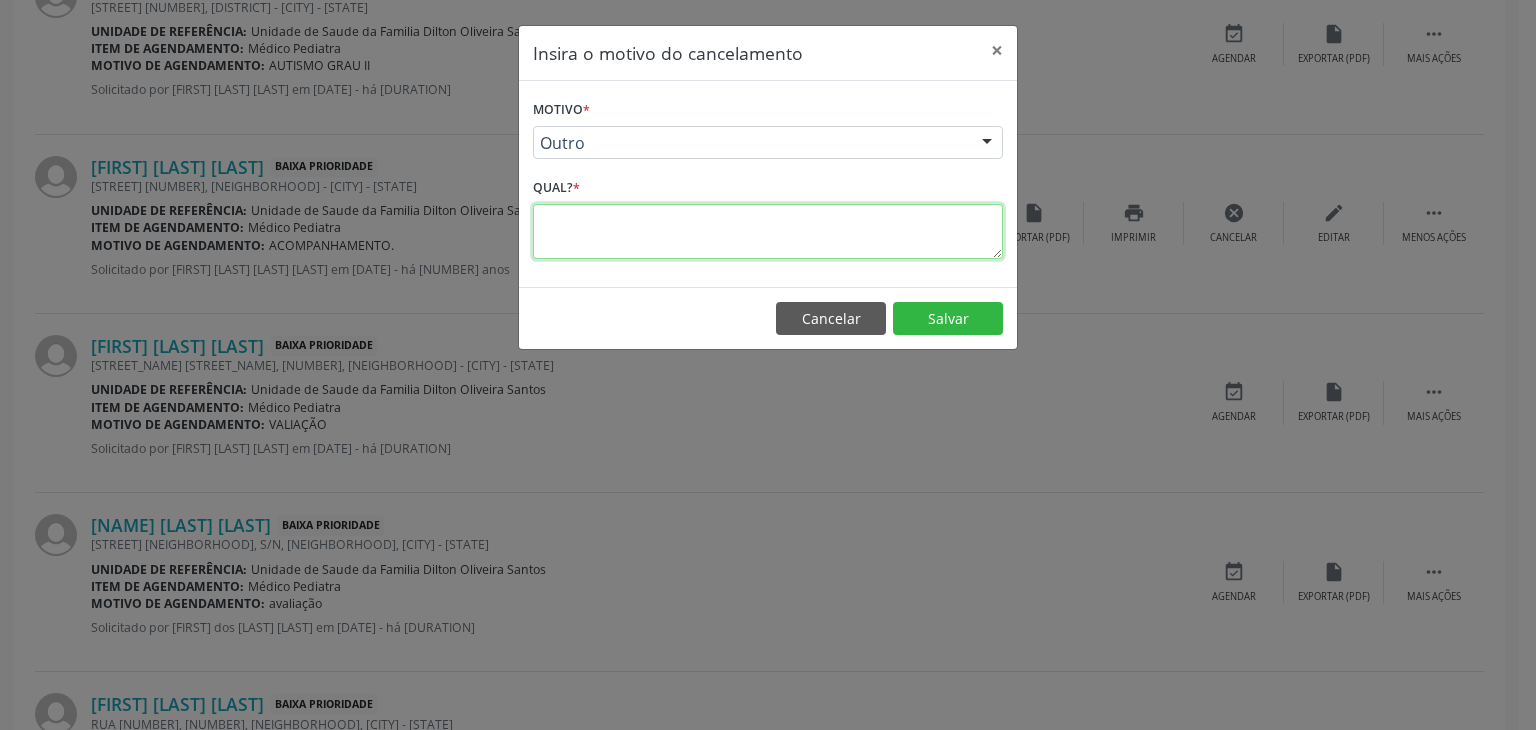 click at bounding box center [768, 231] 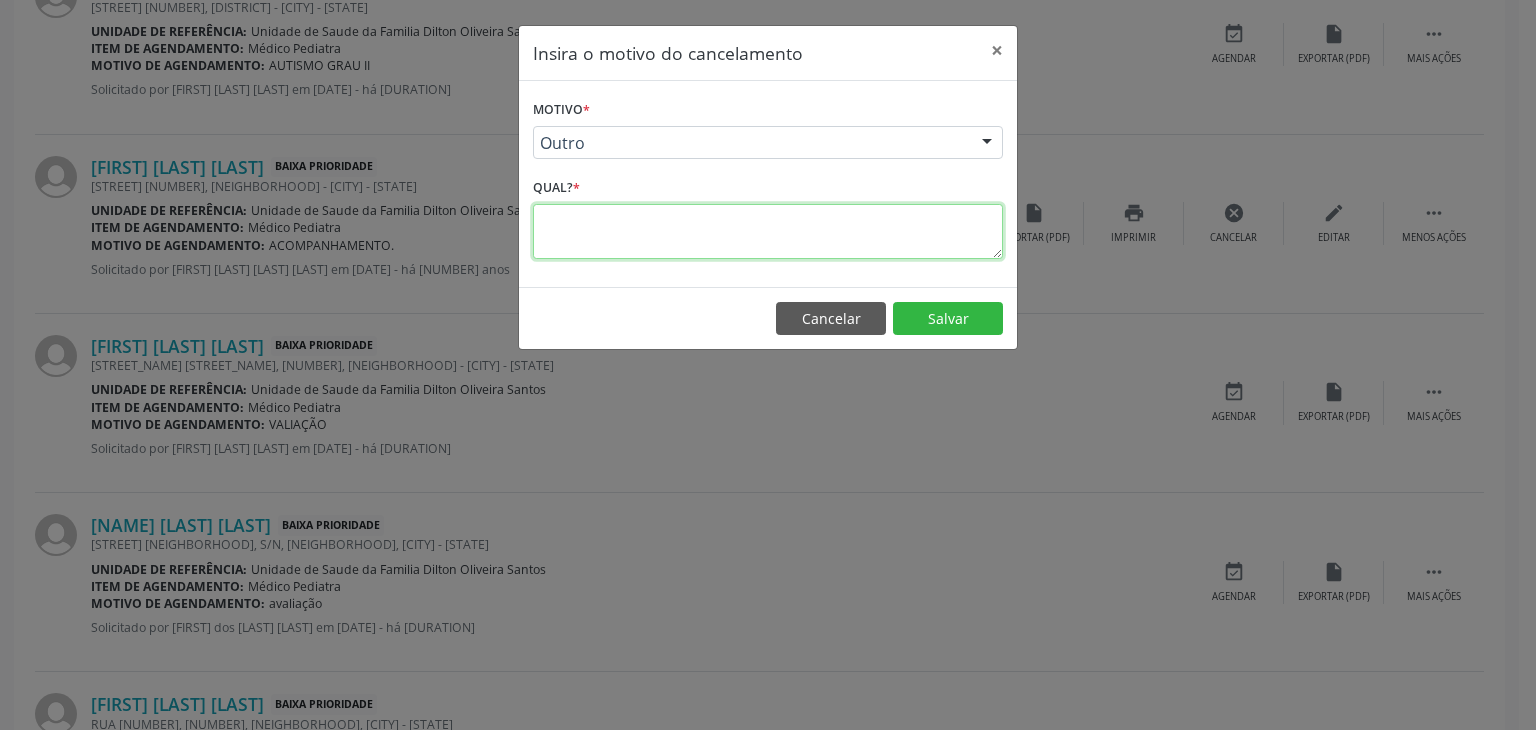 paste on "JÁ FOI RESOLVIDO." 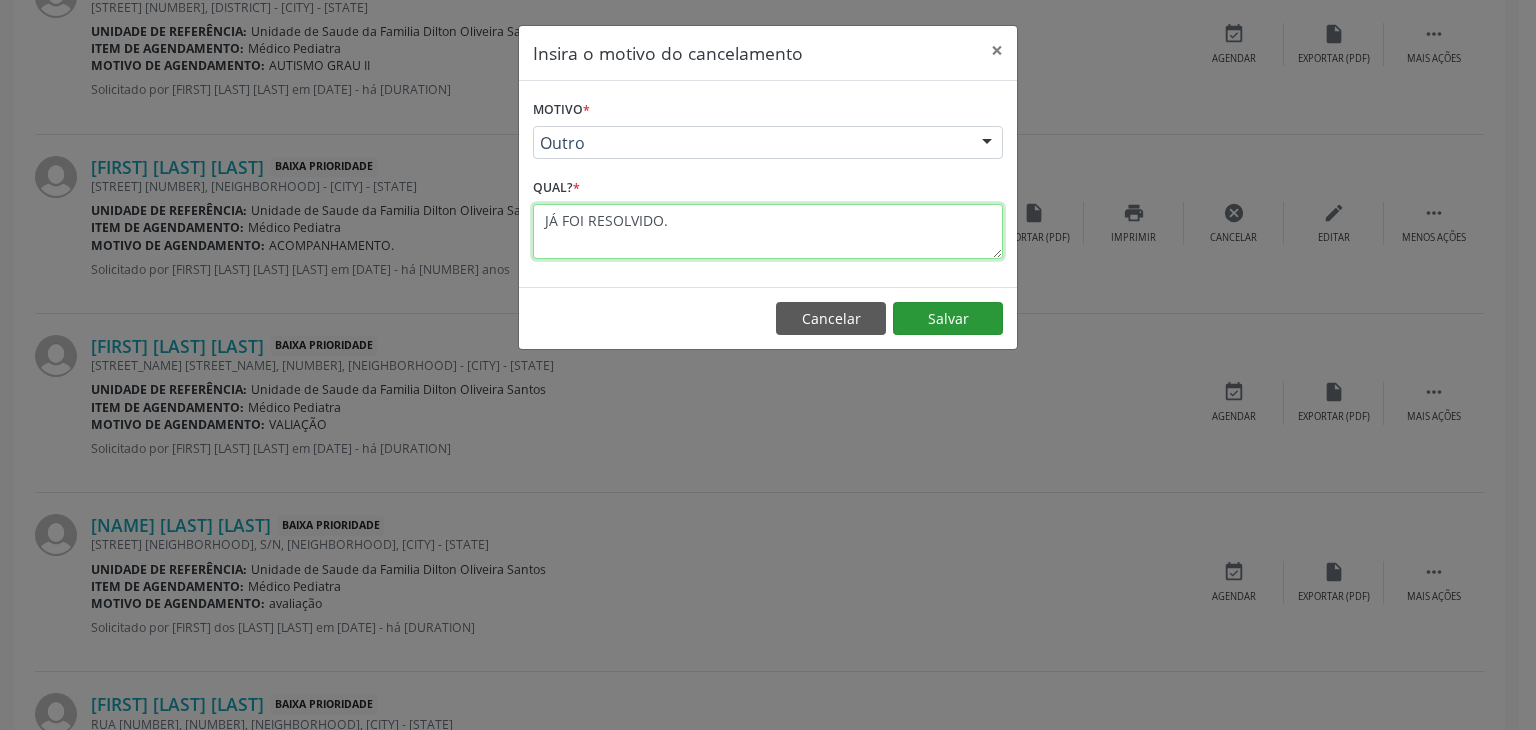 type on "JÁ FOI RESOLVIDO." 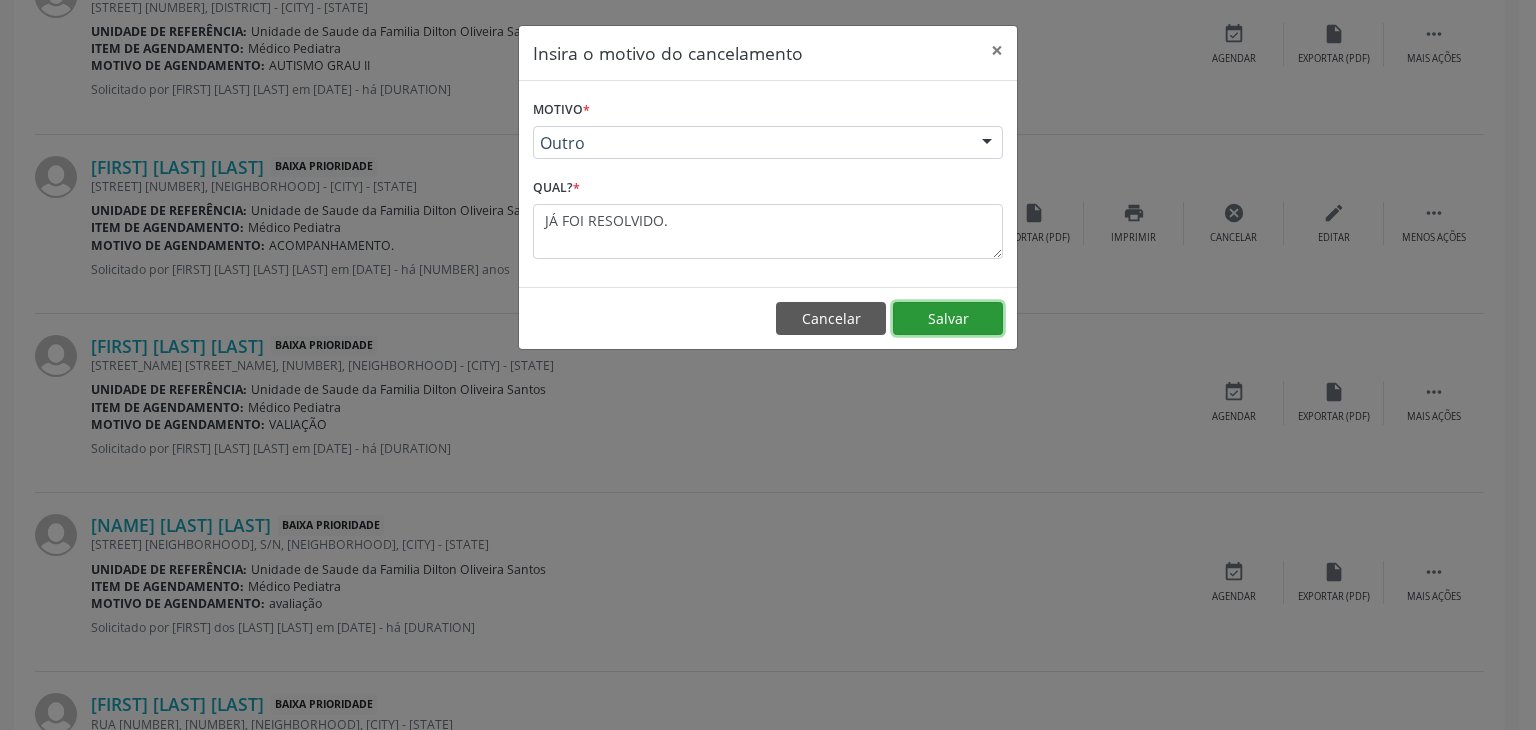 click on "Salvar" at bounding box center [948, 319] 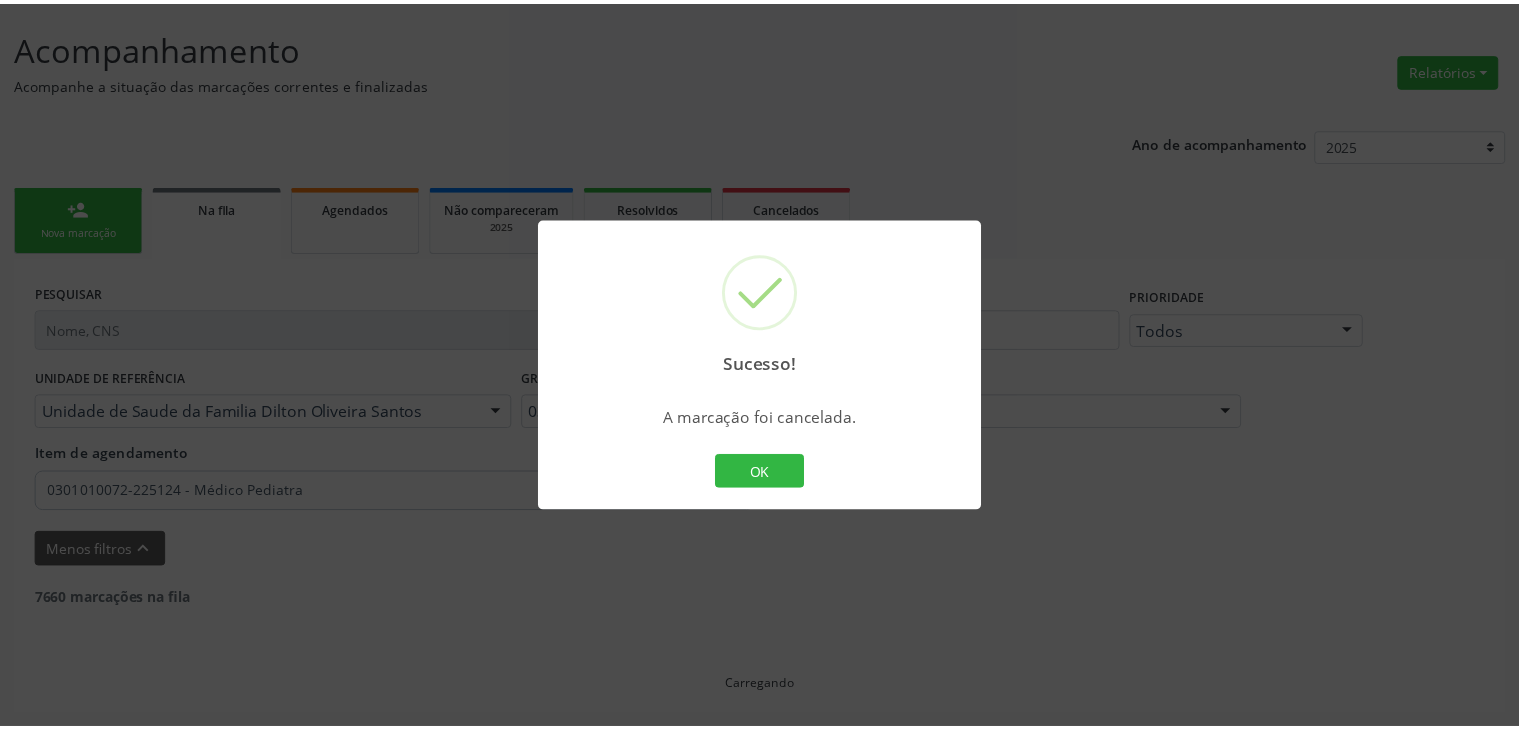 scroll, scrollTop: 112, scrollLeft: 0, axis: vertical 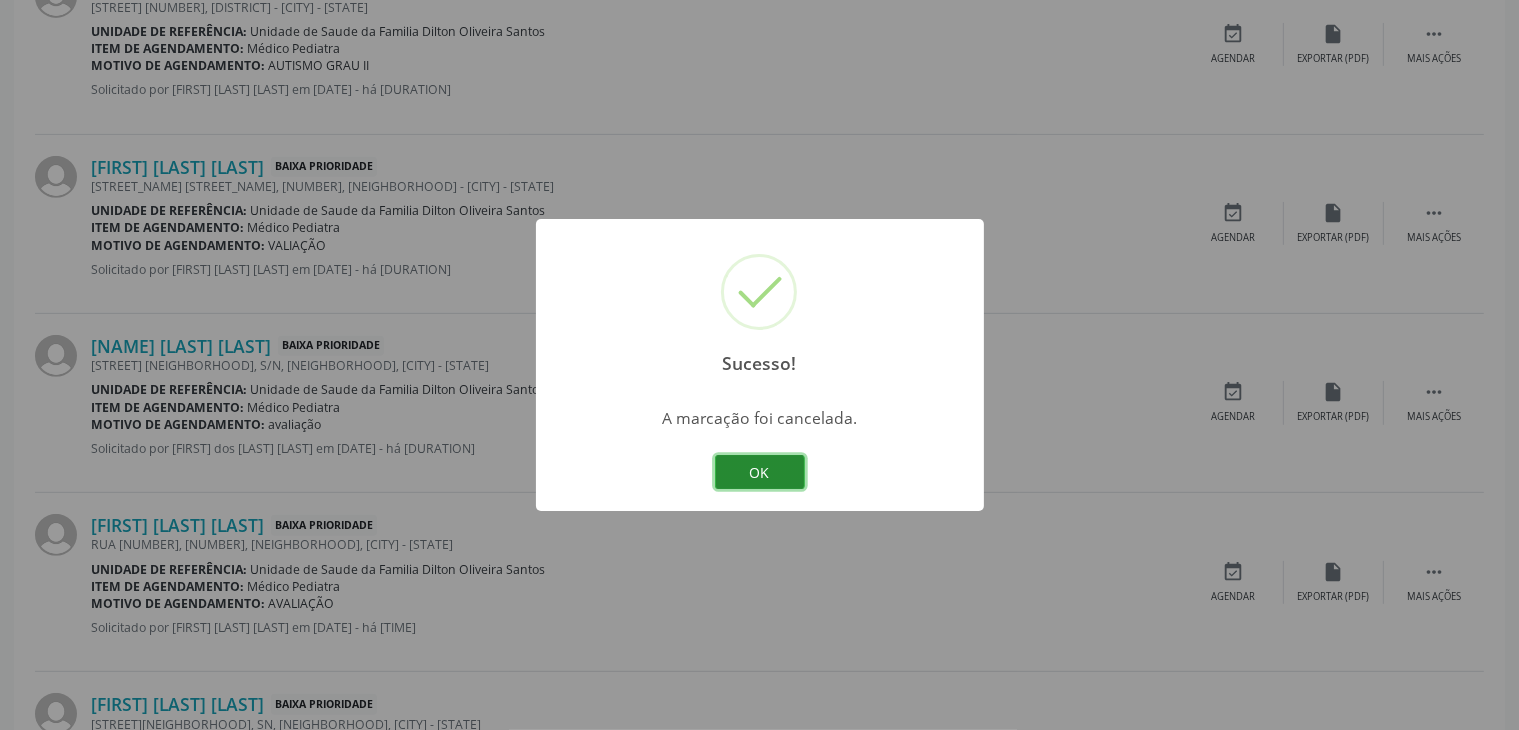 click on "OK" at bounding box center (760, 472) 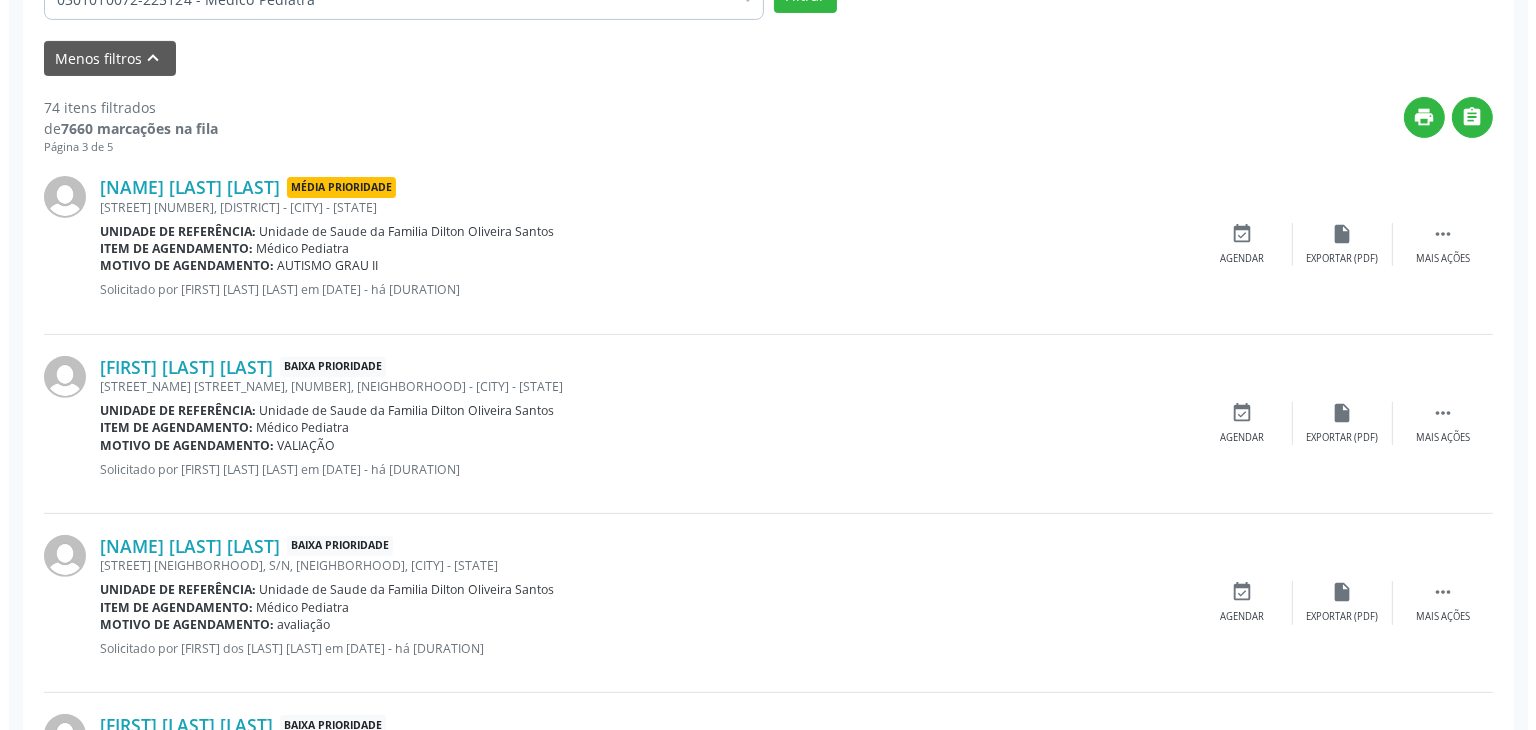 scroll, scrollTop: 705, scrollLeft: 0, axis: vertical 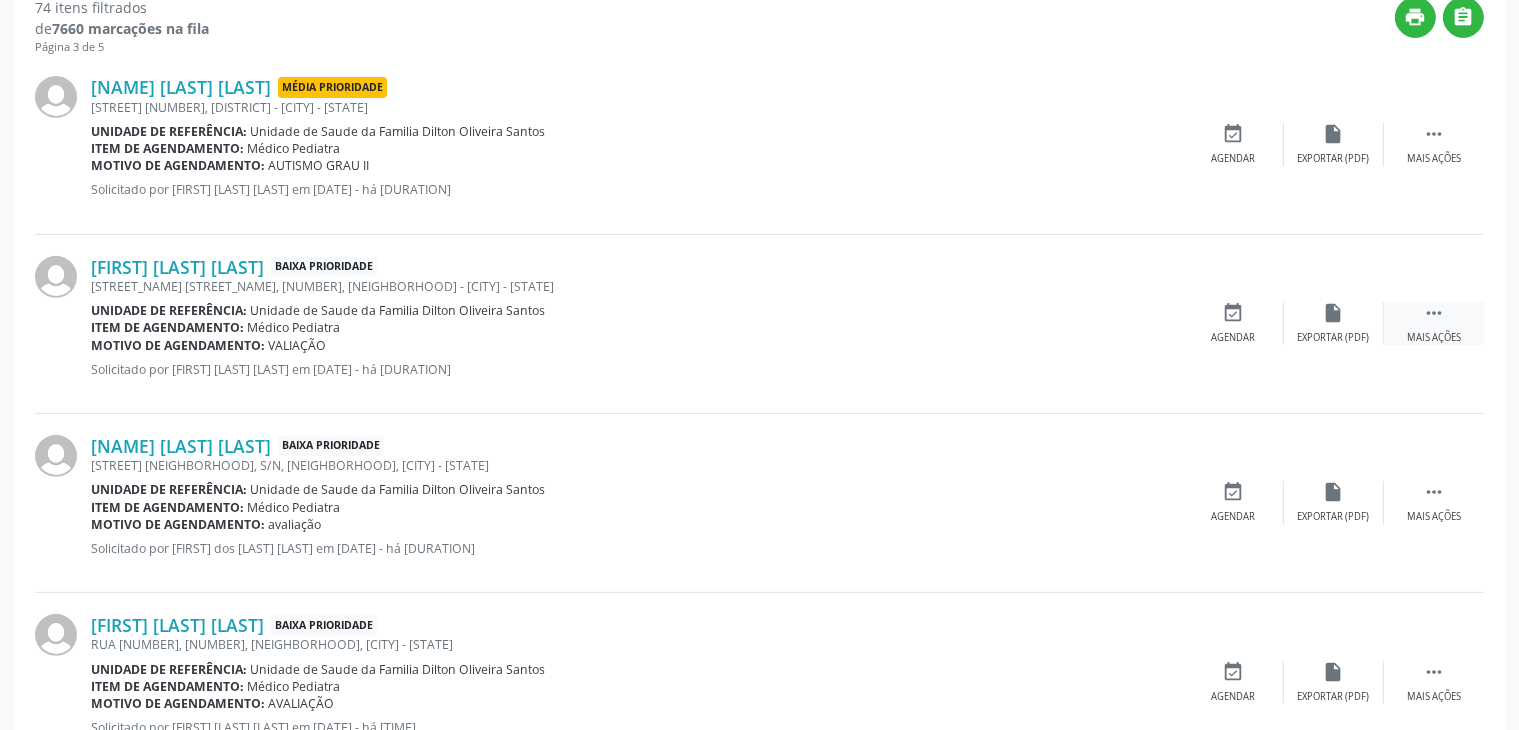click on "" at bounding box center [1434, 313] 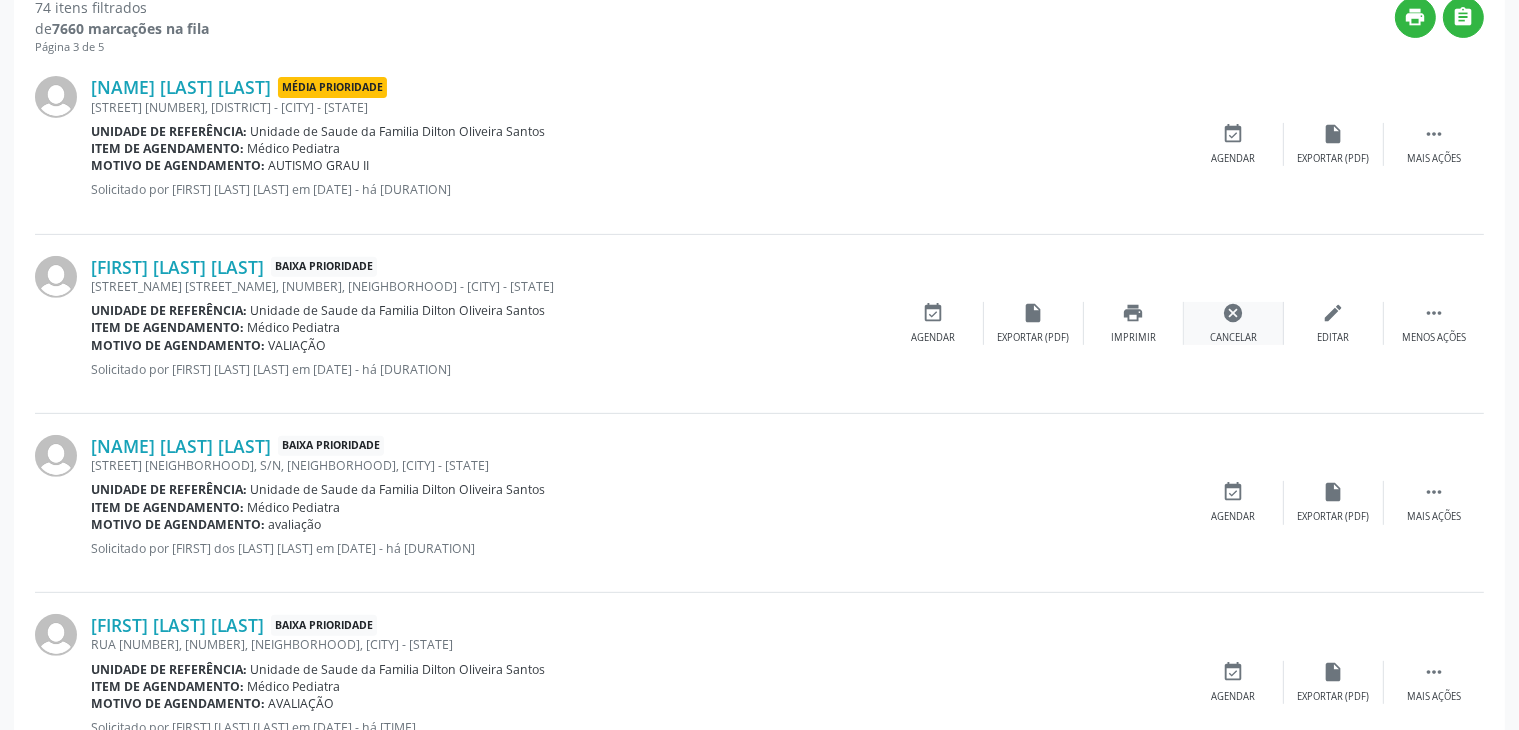 click on "cancel" at bounding box center [1234, 313] 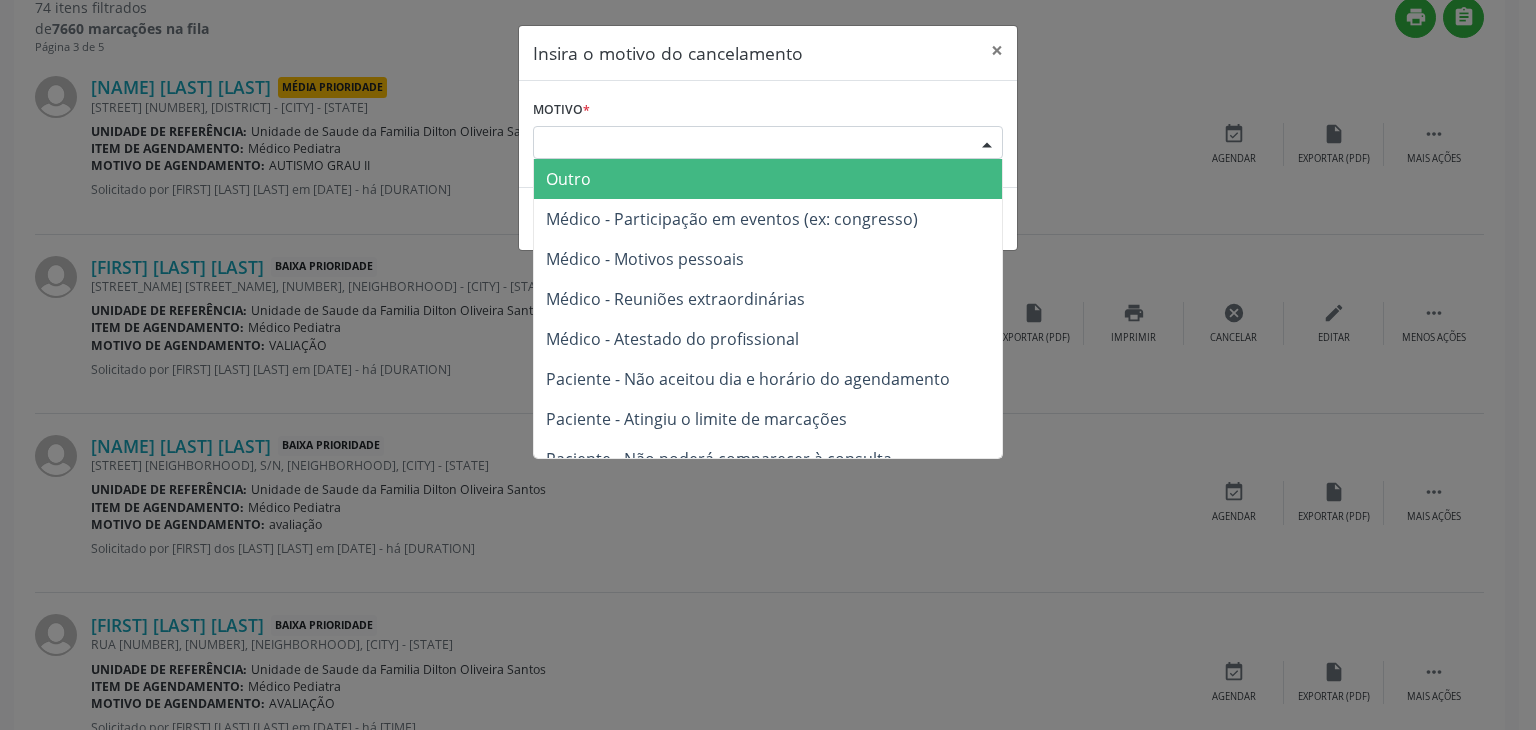 click on "Escolha o motivo" at bounding box center [768, 143] 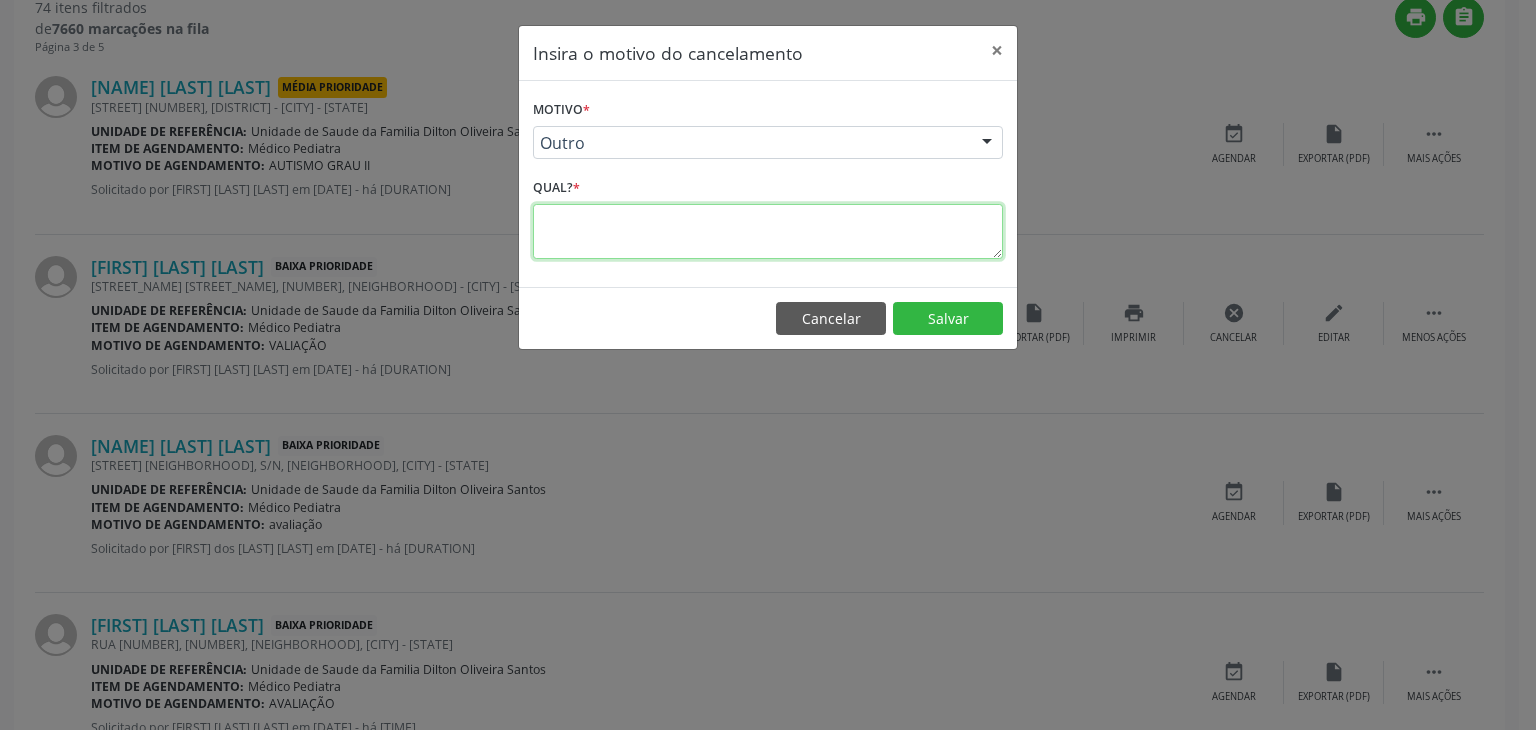 click at bounding box center (768, 231) 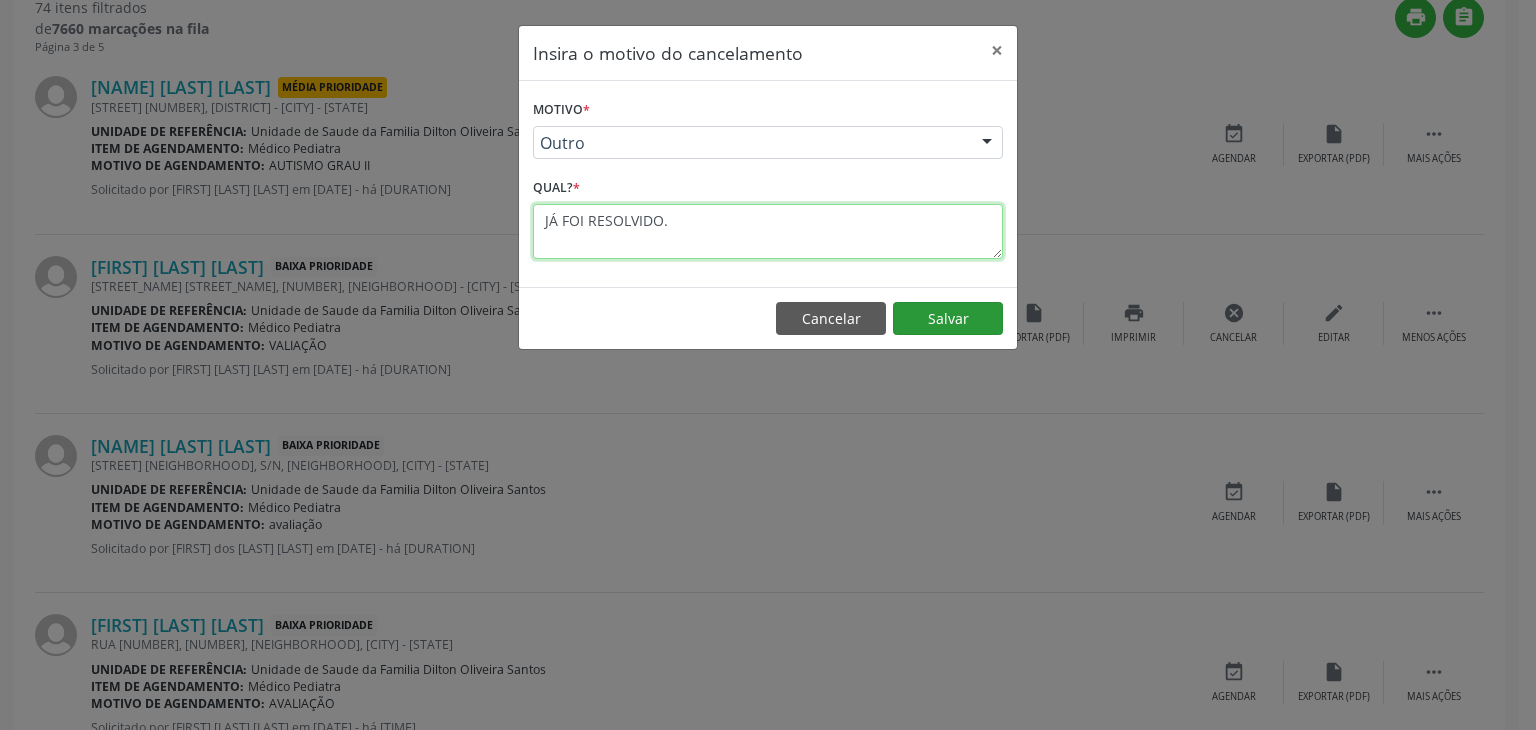 type on "JÁ FOI RESOLVIDO." 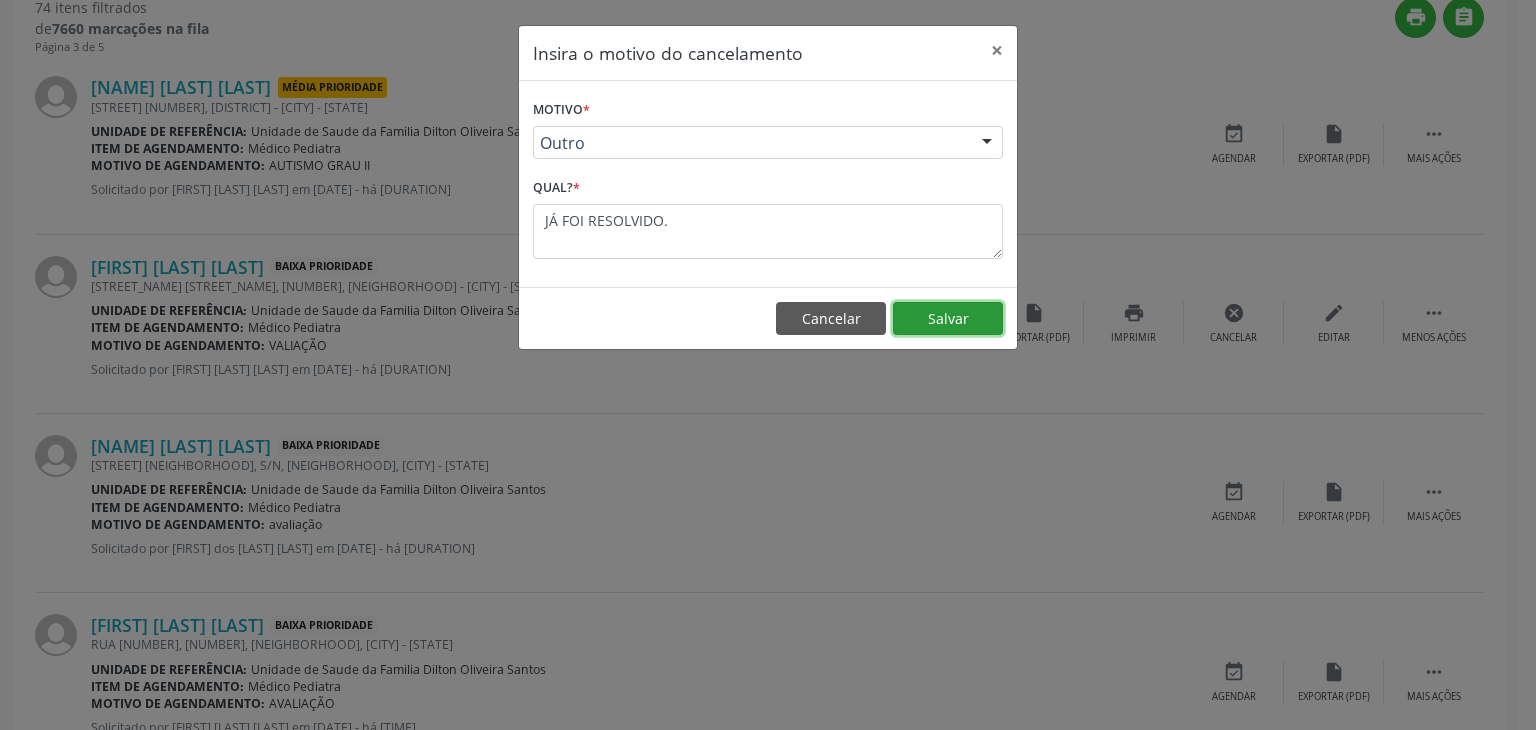 click on "Salvar" at bounding box center (948, 319) 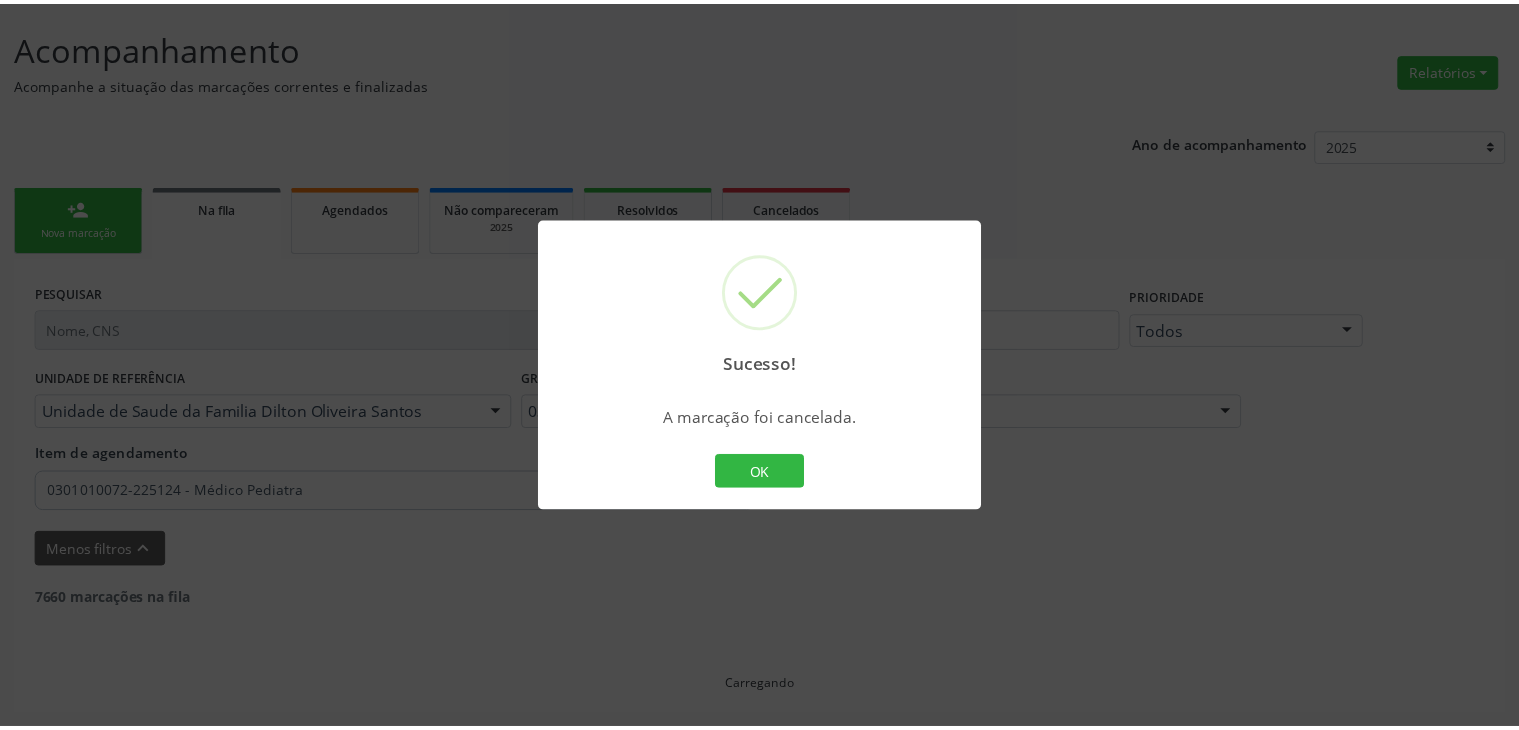 scroll, scrollTop: 112, scrollLeft: 0, axis: vertical 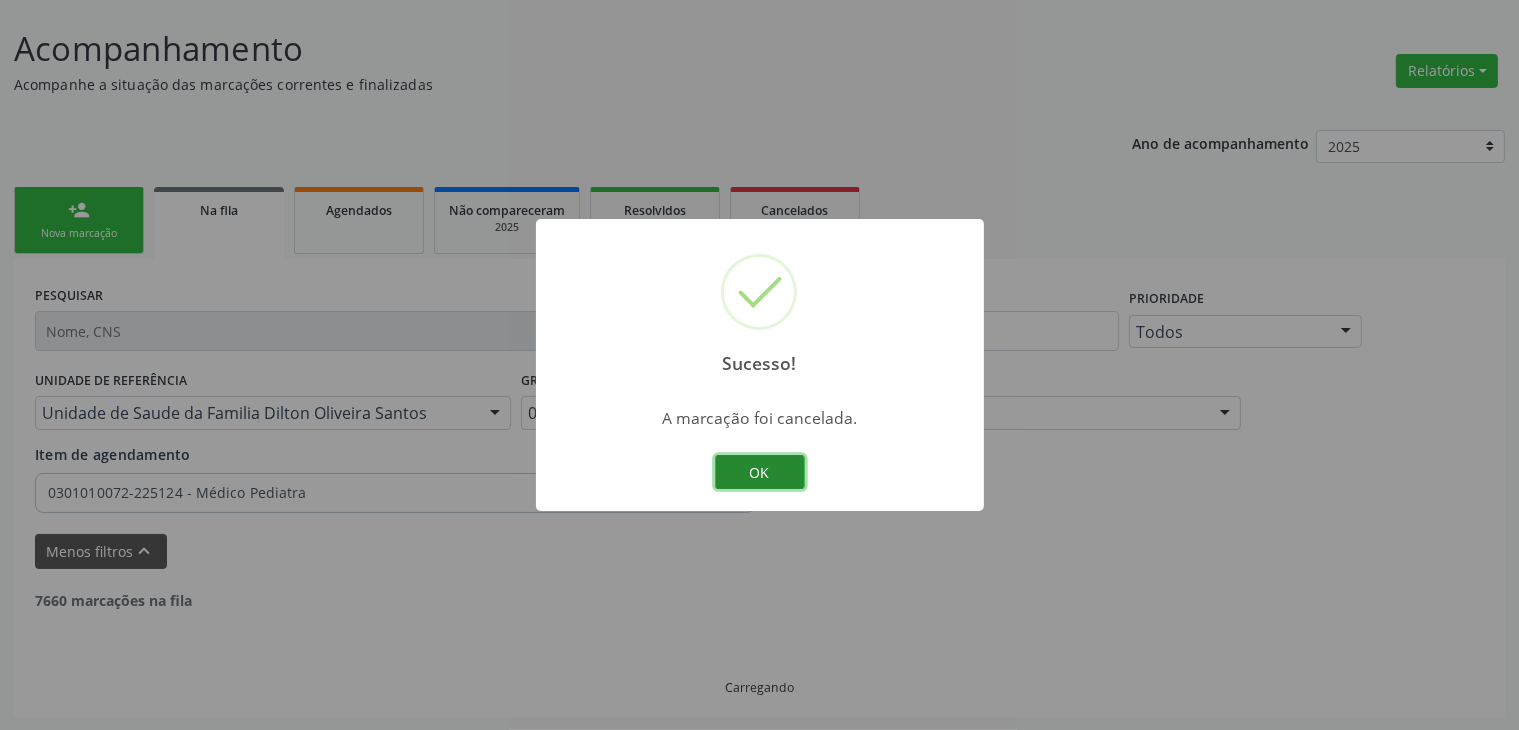 click on "OK" at bounding box center (760, 472) 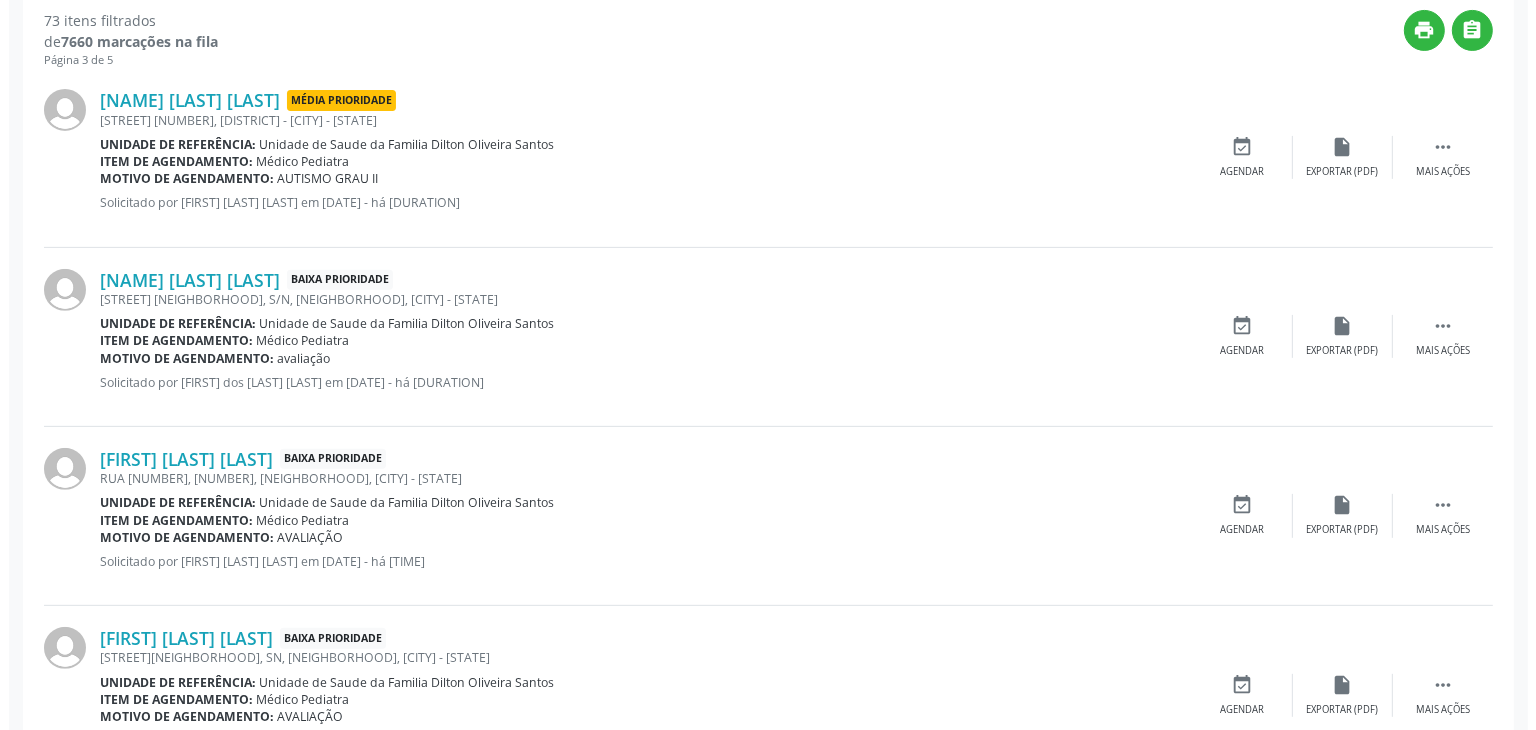 scroll, scrollTop: 812, scrollLeft: 0, axis: vertical 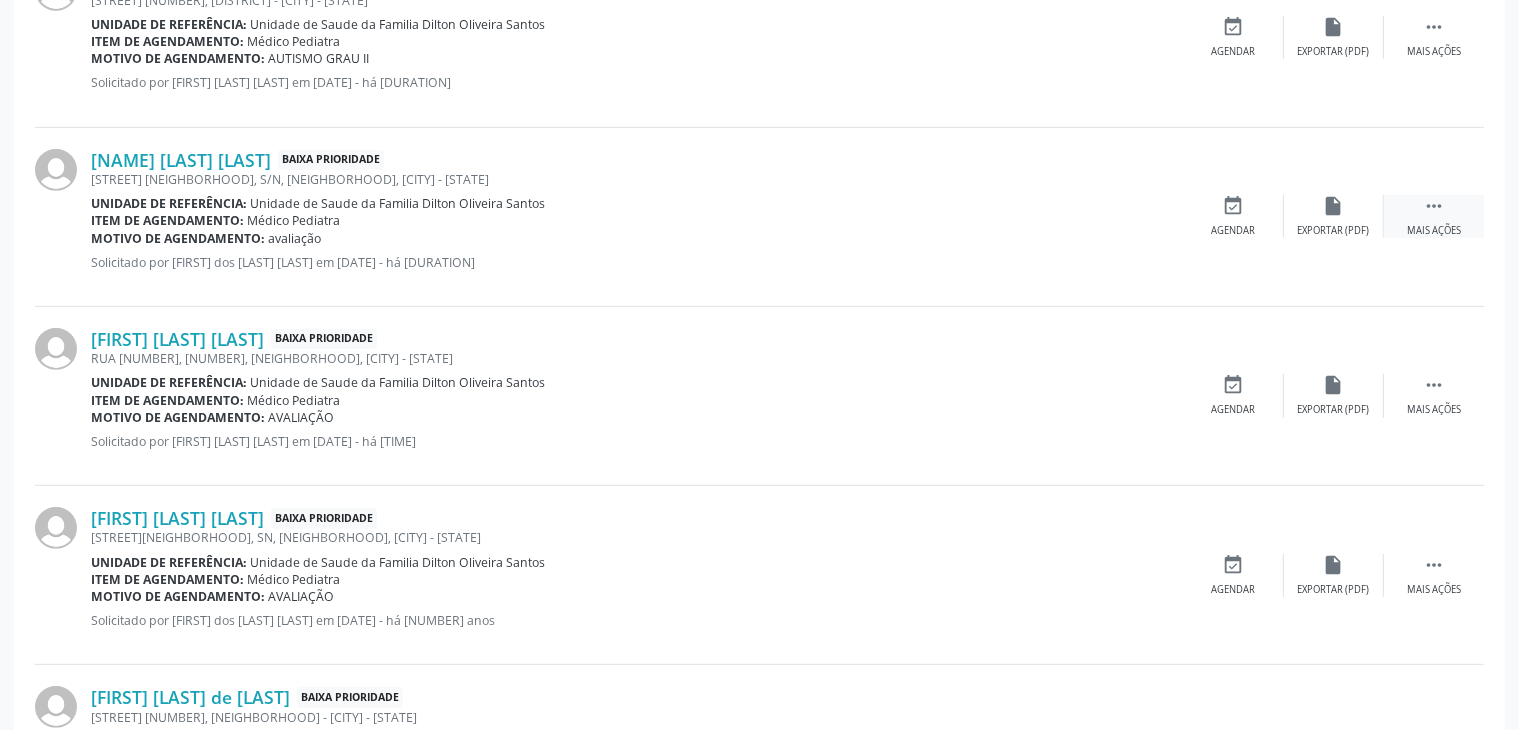 click on "" at bounding box center [1434, 206] 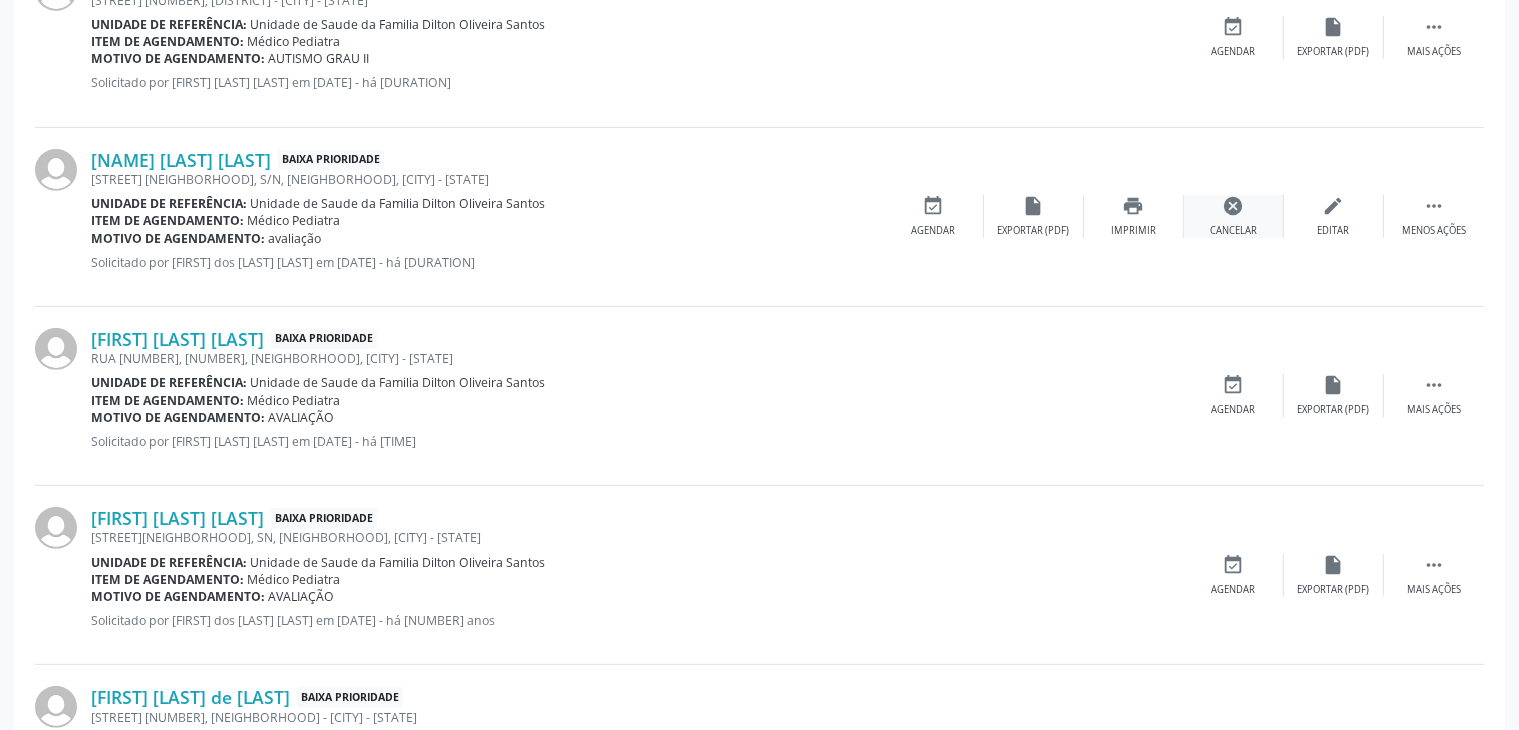 click on "cancel
Cancelar" at bounding box center [1234, 216] 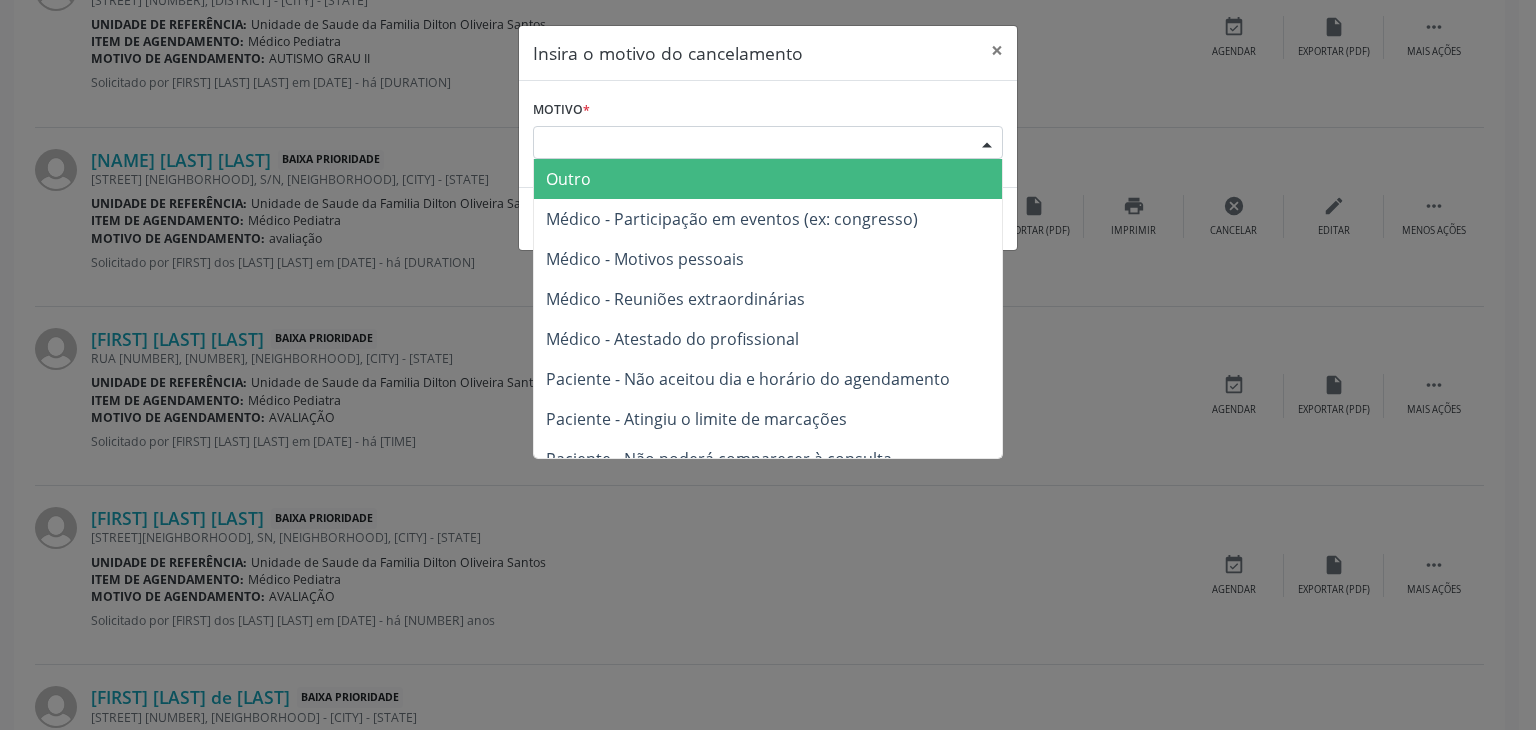 click on "Escolha o motivo" at bounding box center [768, 143] 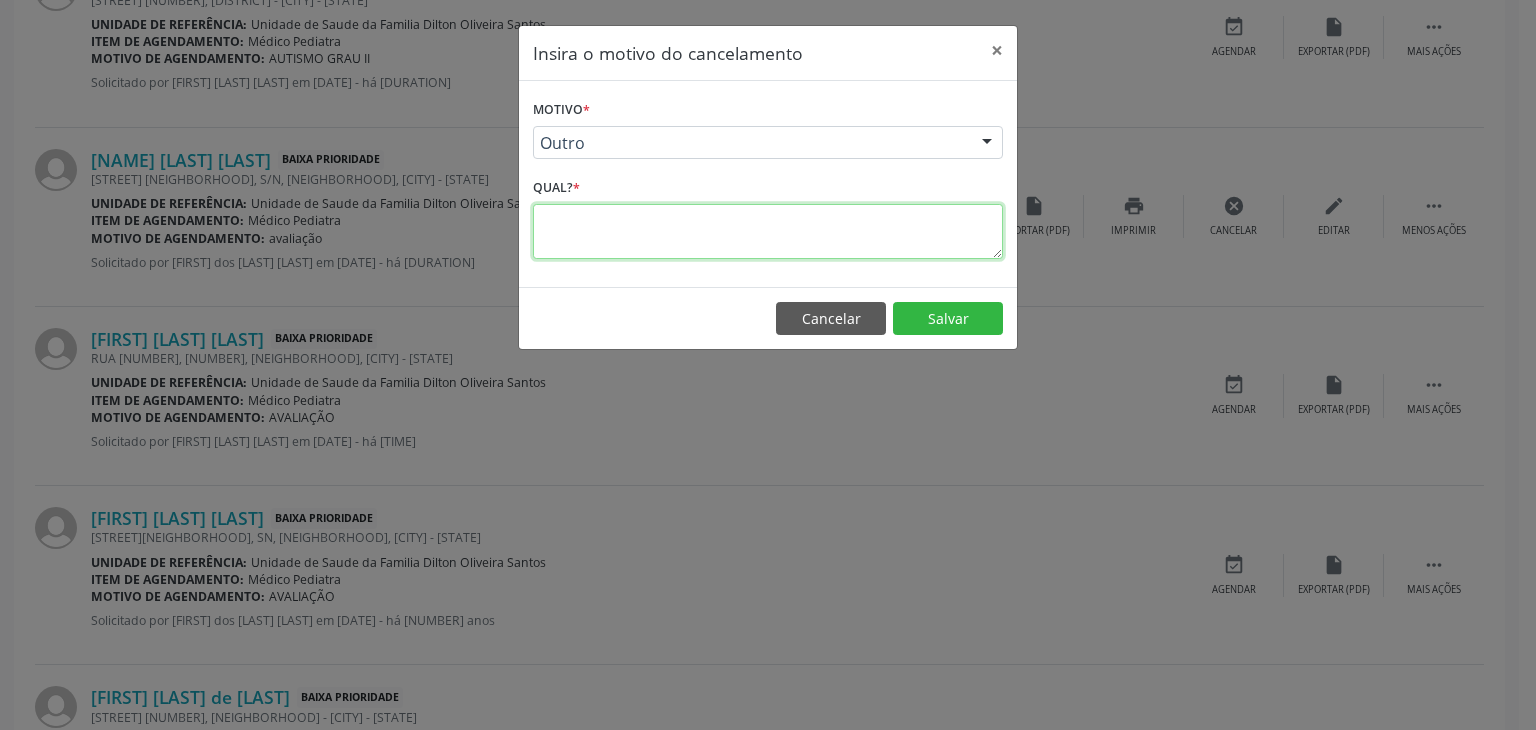 click at bounding box center (768, 231) 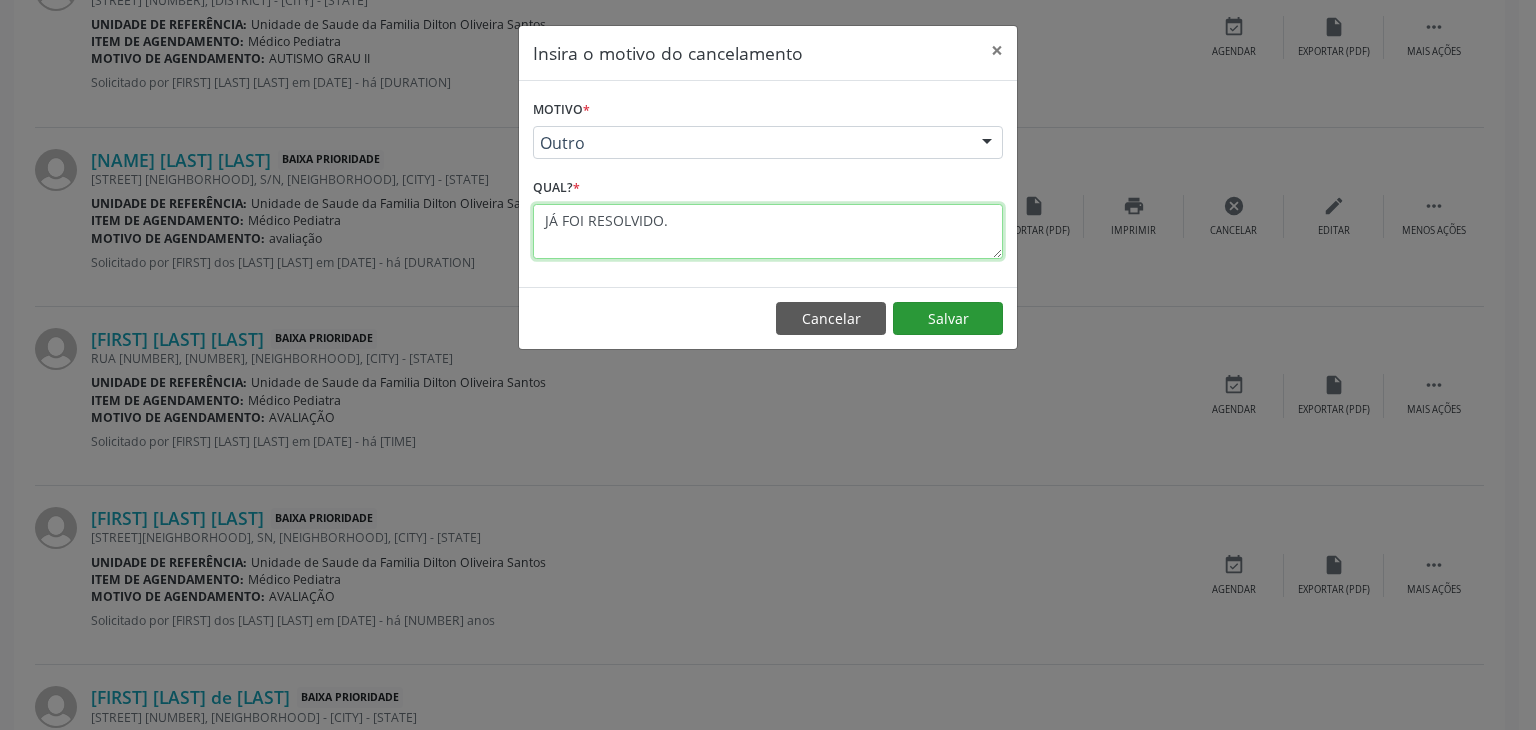 type on "JÁ FOI RESOLVIDO." 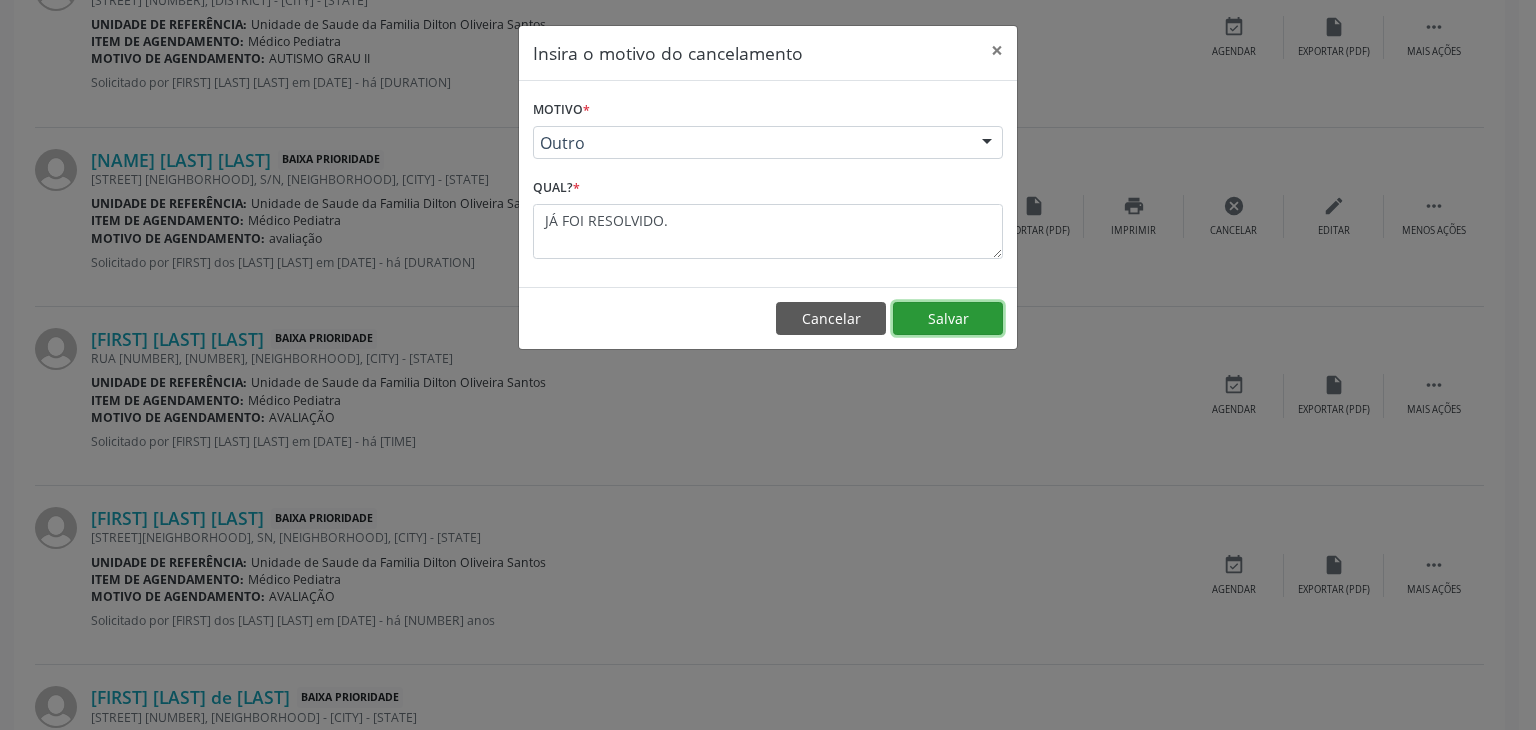 click on "Salvar" at bounding box center [948, 319] 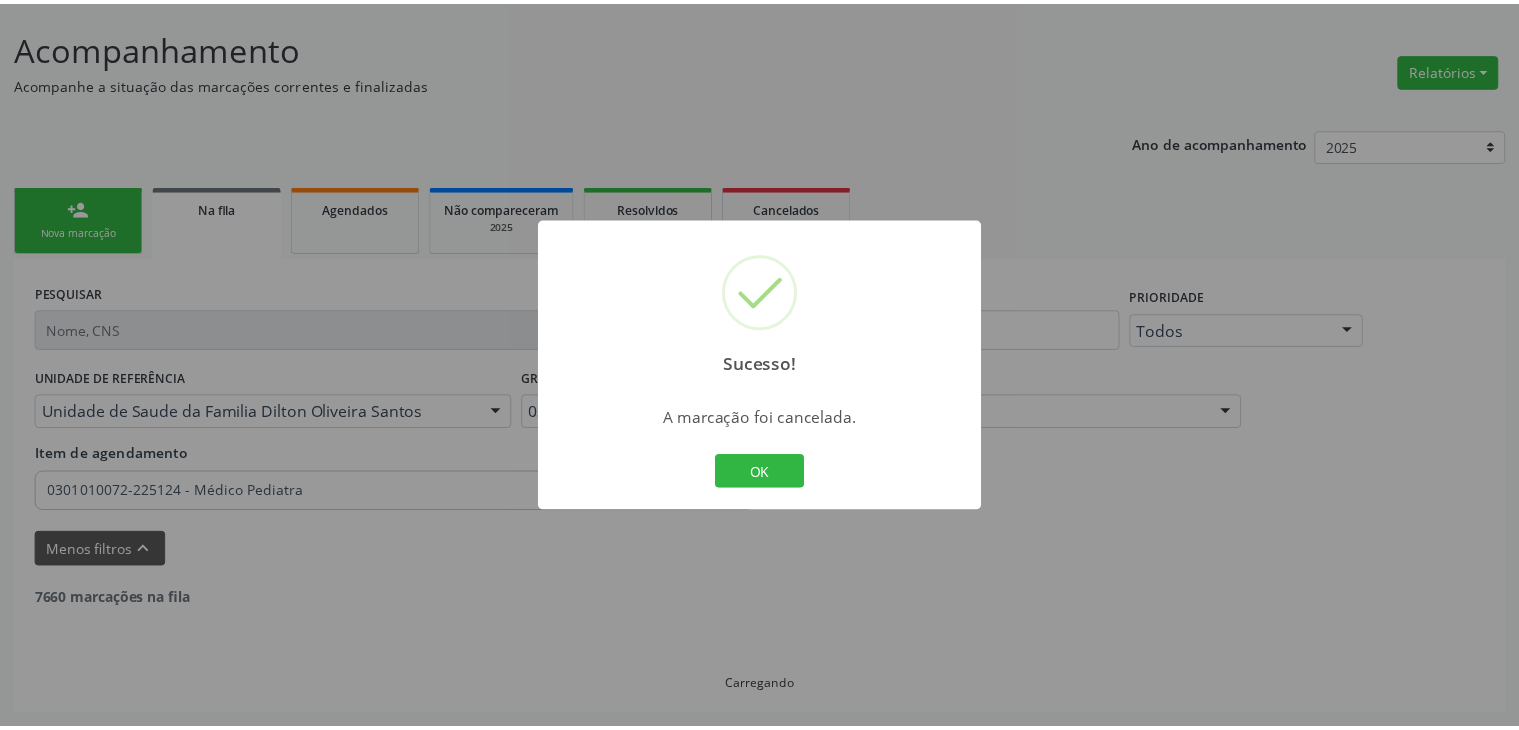 scroll, scrollTop: 112, scrollLeft: 0, axis: vertical 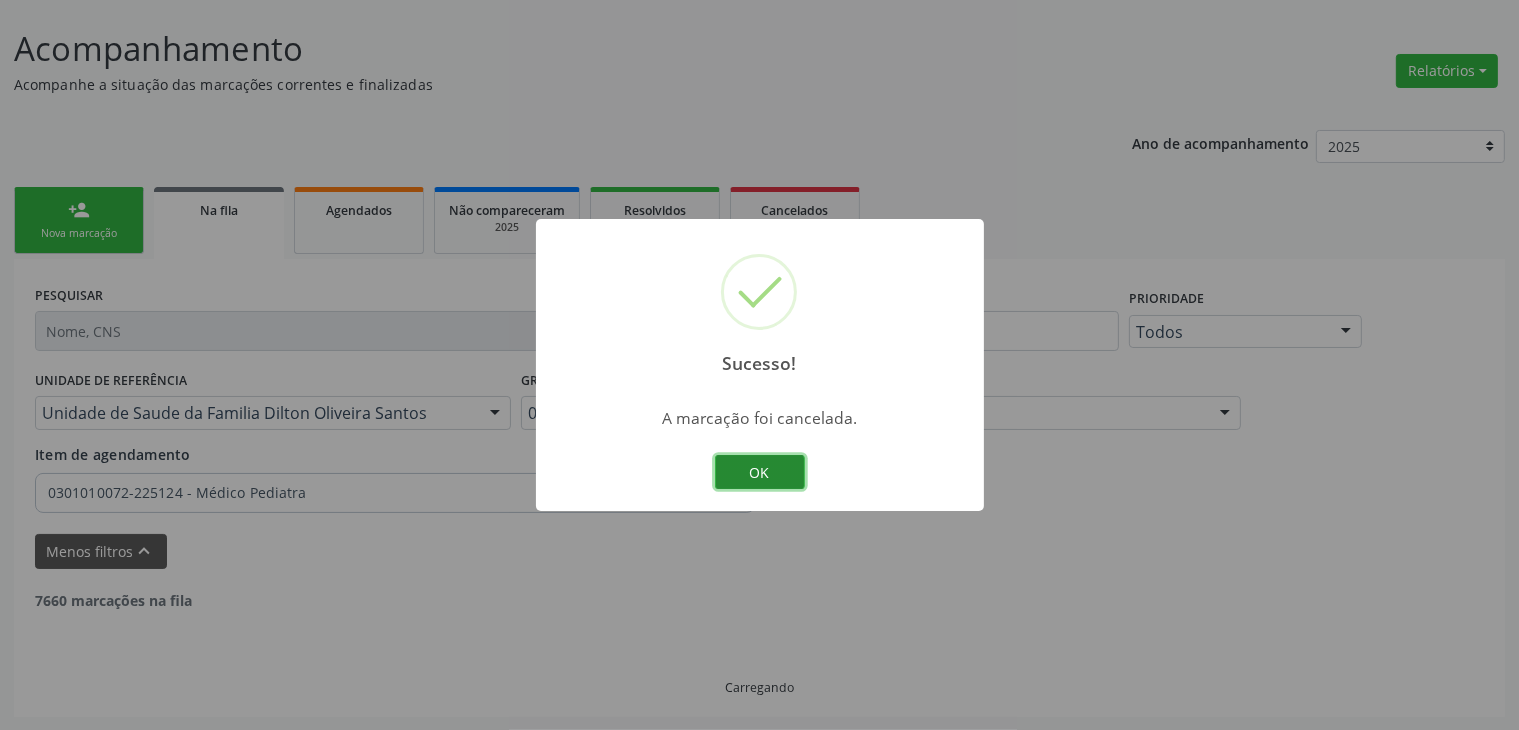 click on "OK" at bounding box center (760, 472) 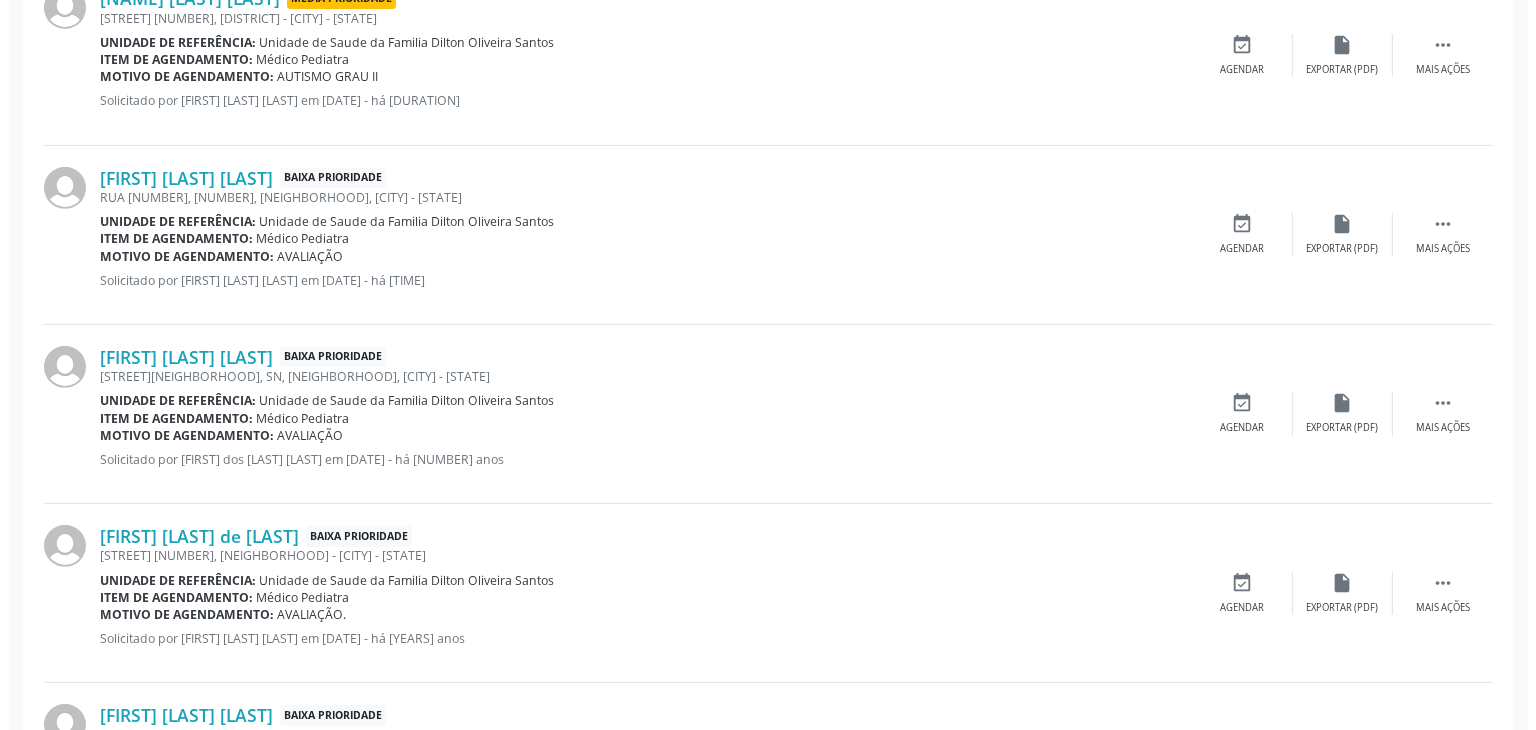 scroll, scrollTop: 812, scrollLeft: 0, axis: vertical 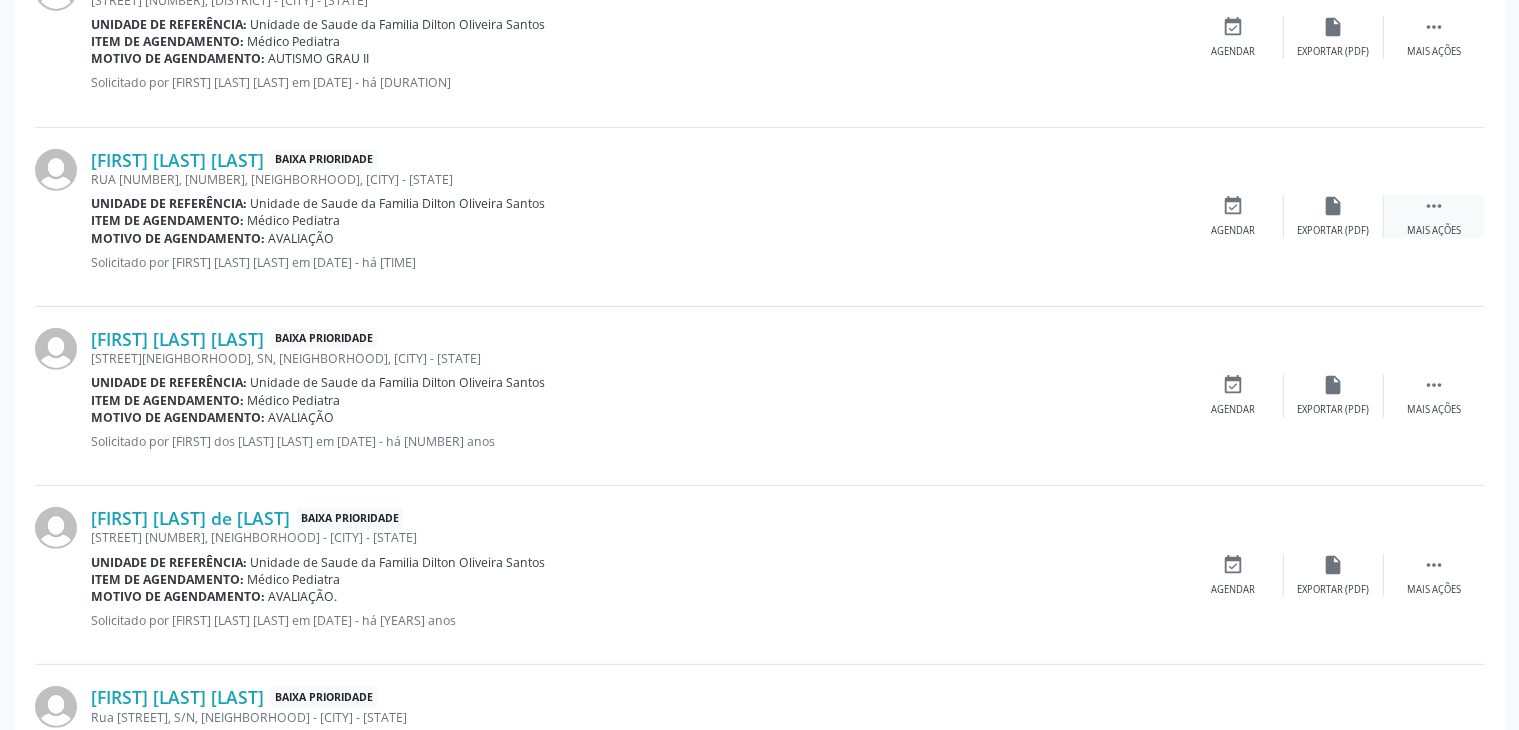 click on "" at bounding box center (1434, 206) 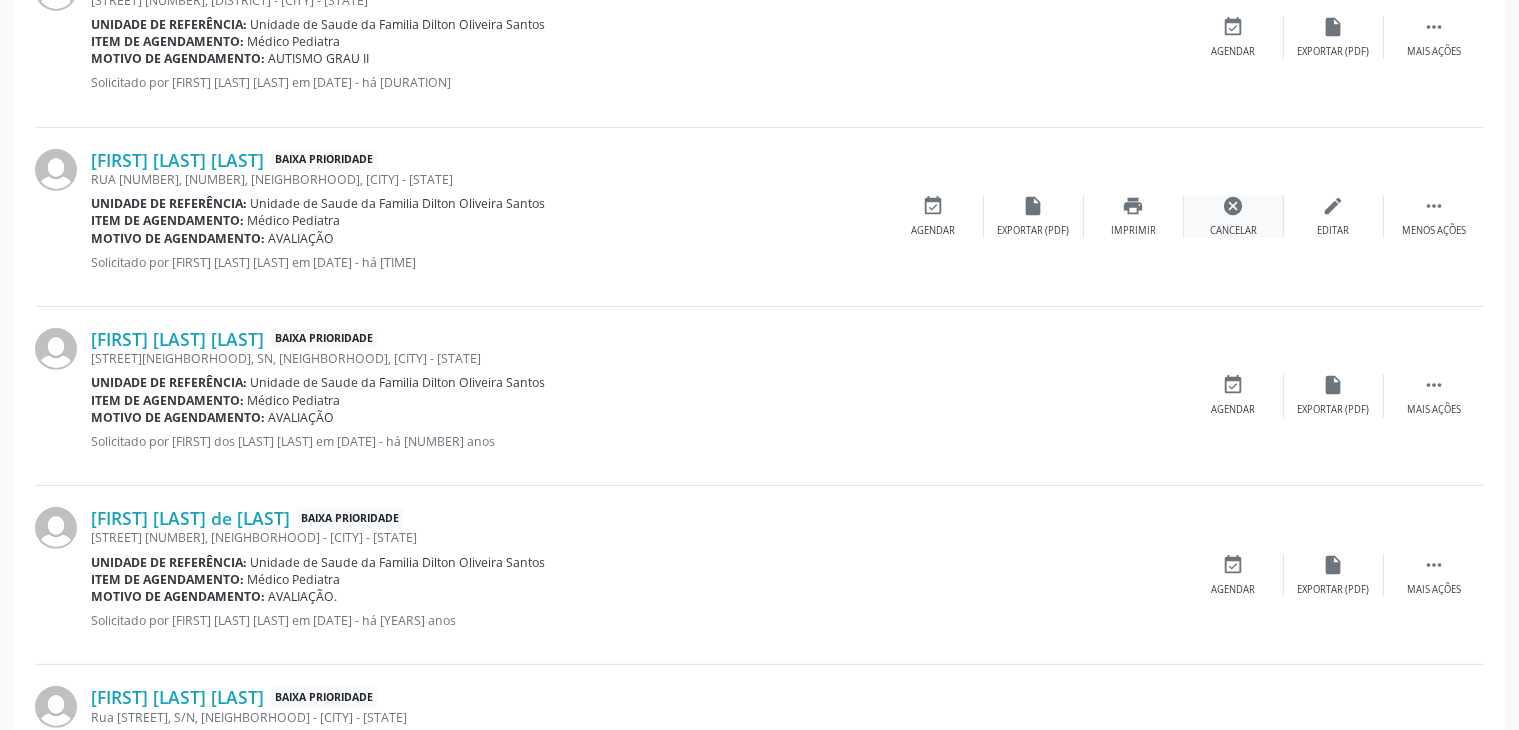 click on "cancel" at bounding box center [1234, 206] 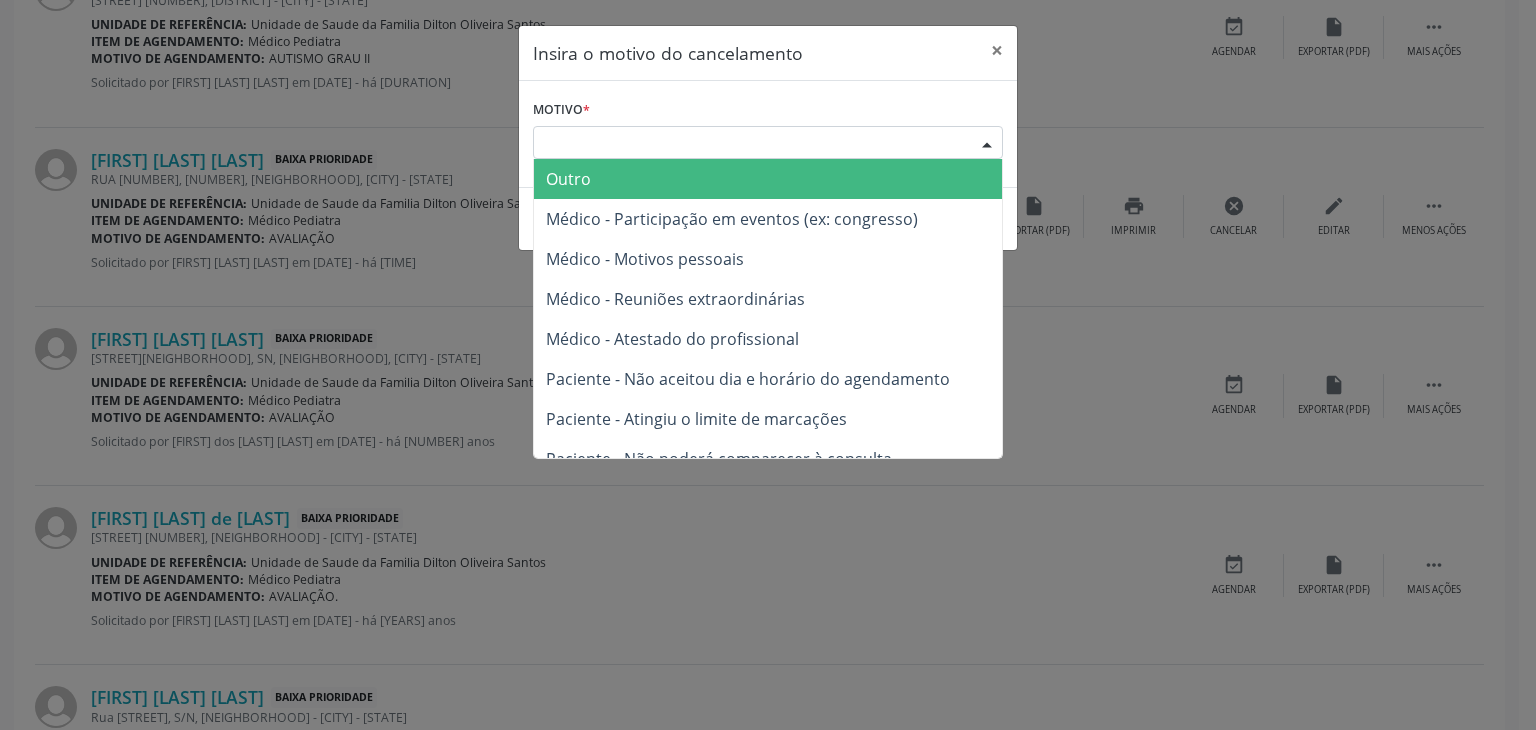 click on "Escolha o motivo" at bounding box center [768, 143] 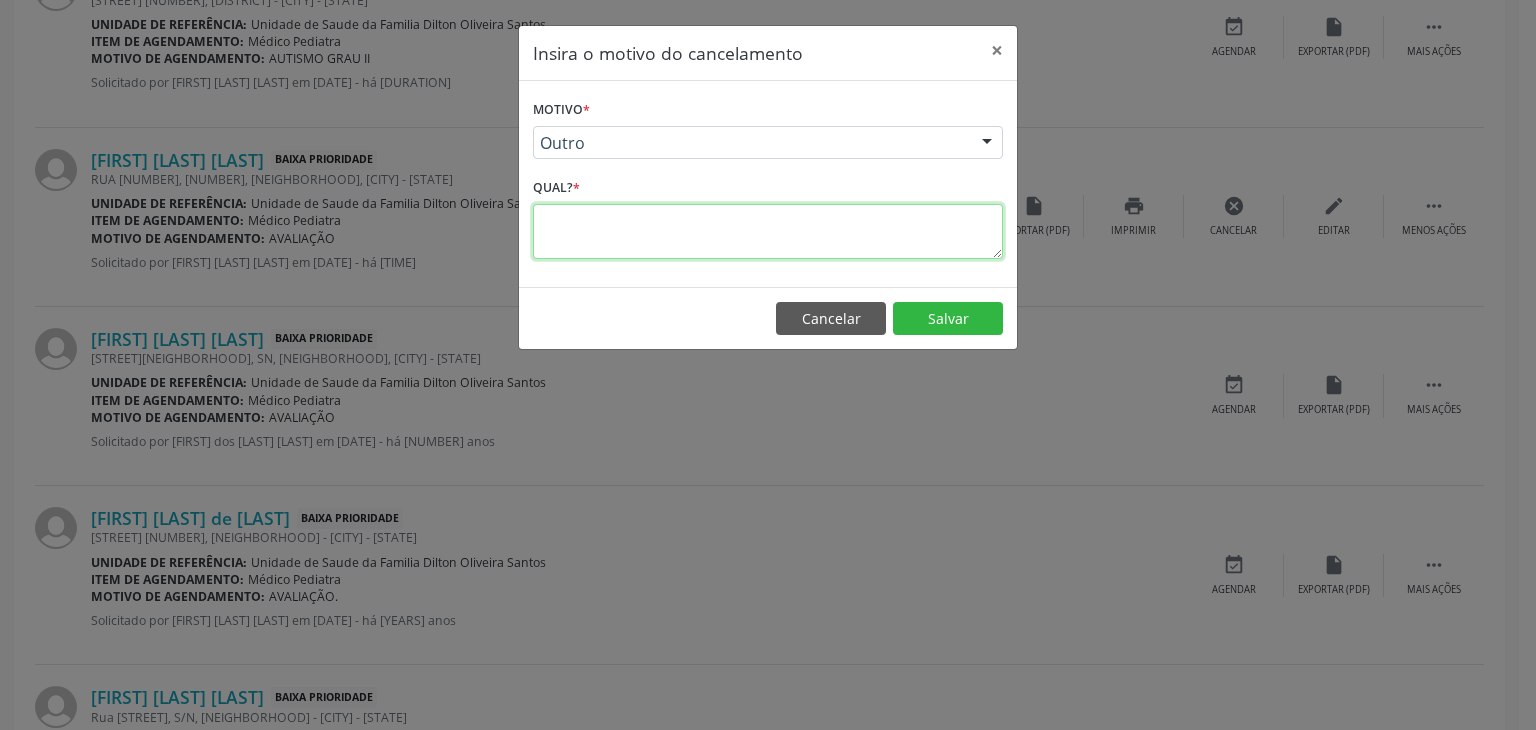 click at bounding box center [768, 231] 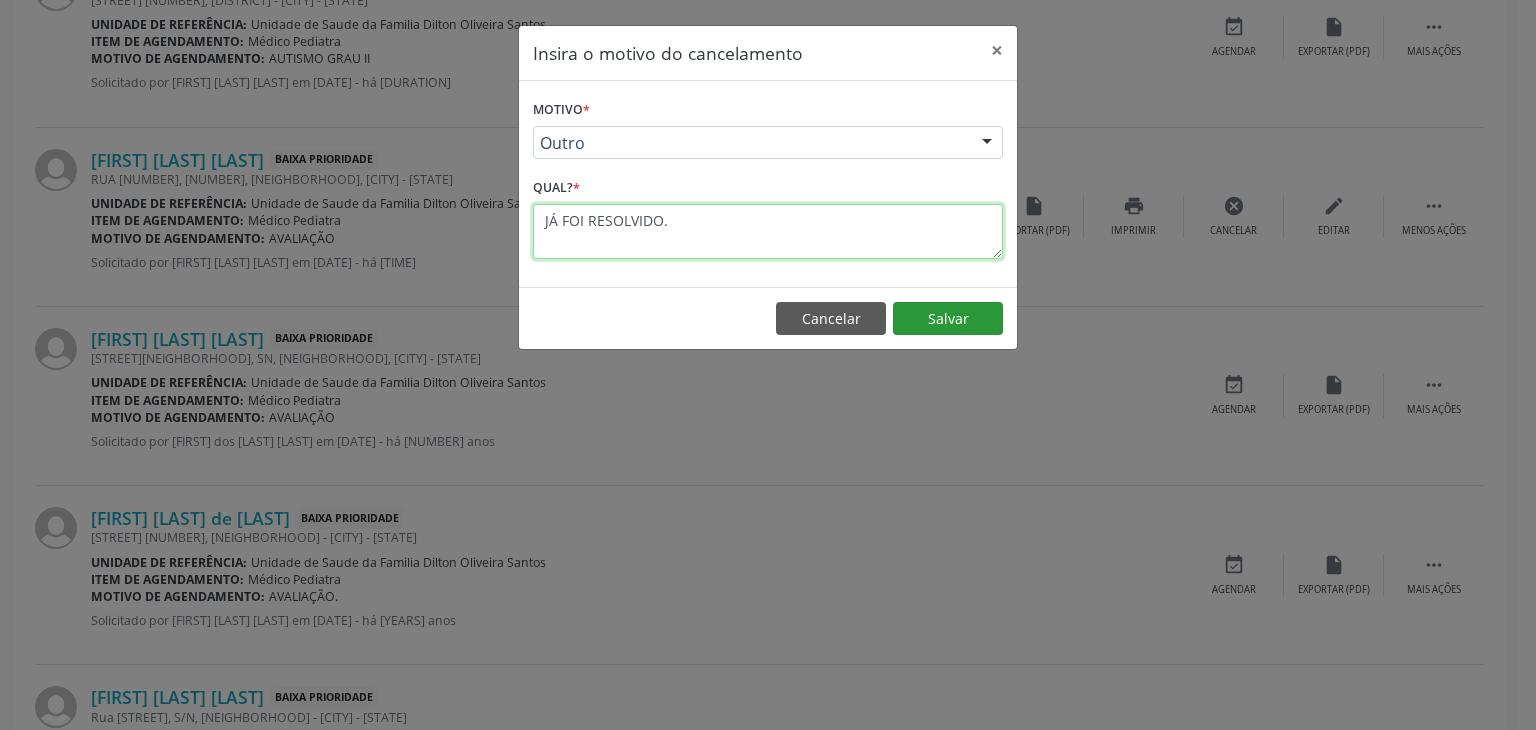 type on "JÁ FOI RESOLVIDO." 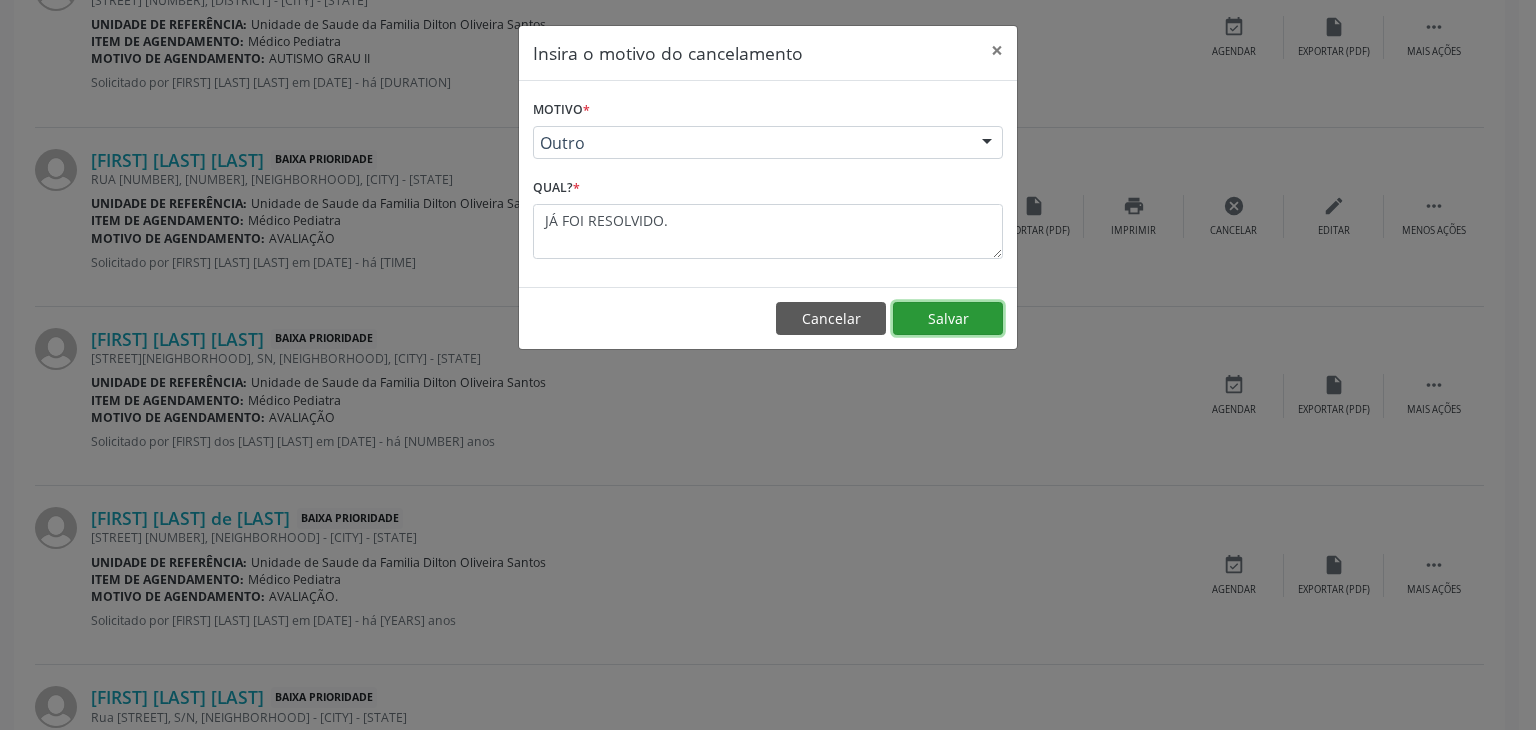 click on "Salvar" at bounding box center (948, 319) 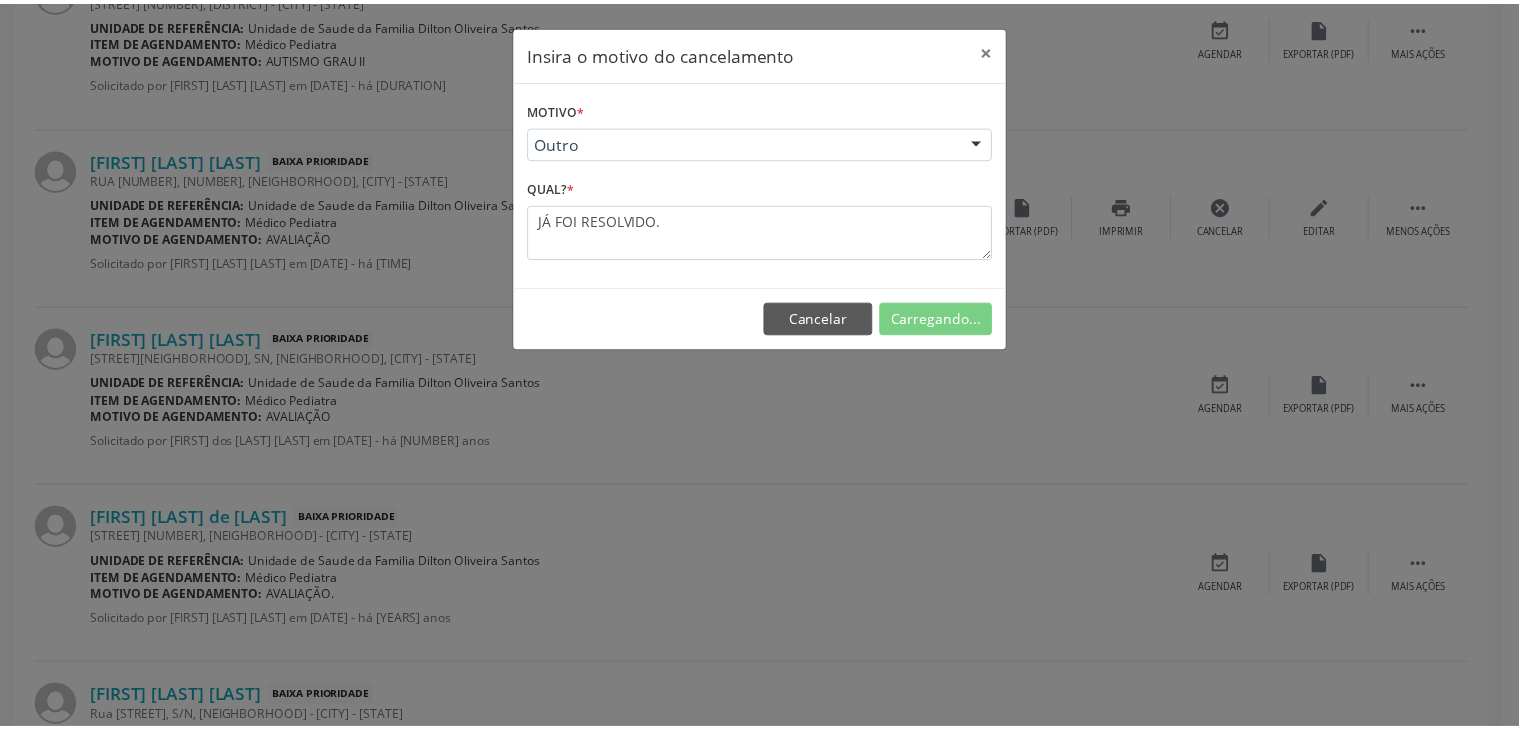 scroll, scrollTop: 112, scrollLeft: 0, axis: vertical 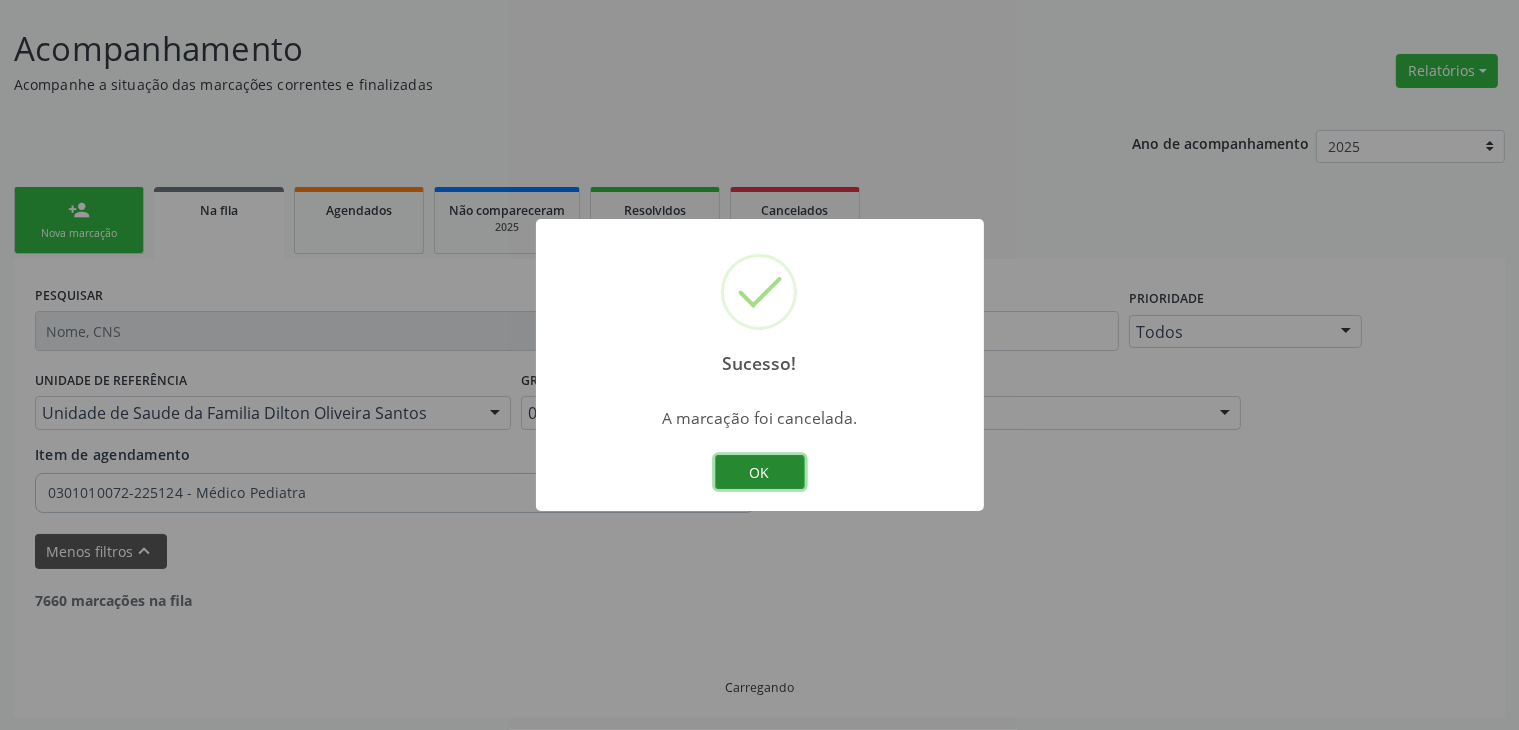 click on "OK" at bounding box center (760, 472) 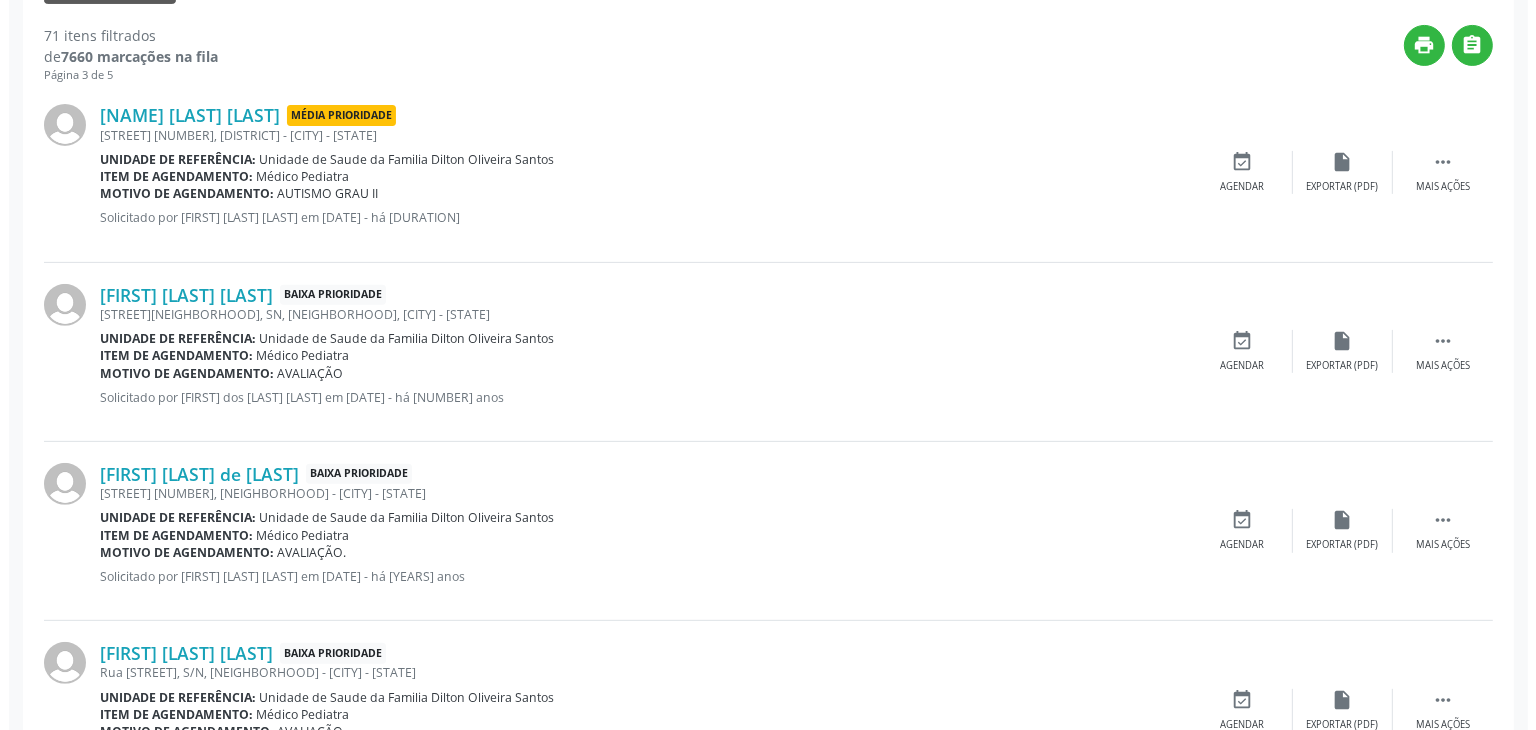 scroll, scrollTop: 712, scrollLeft: 0, axis: vertical 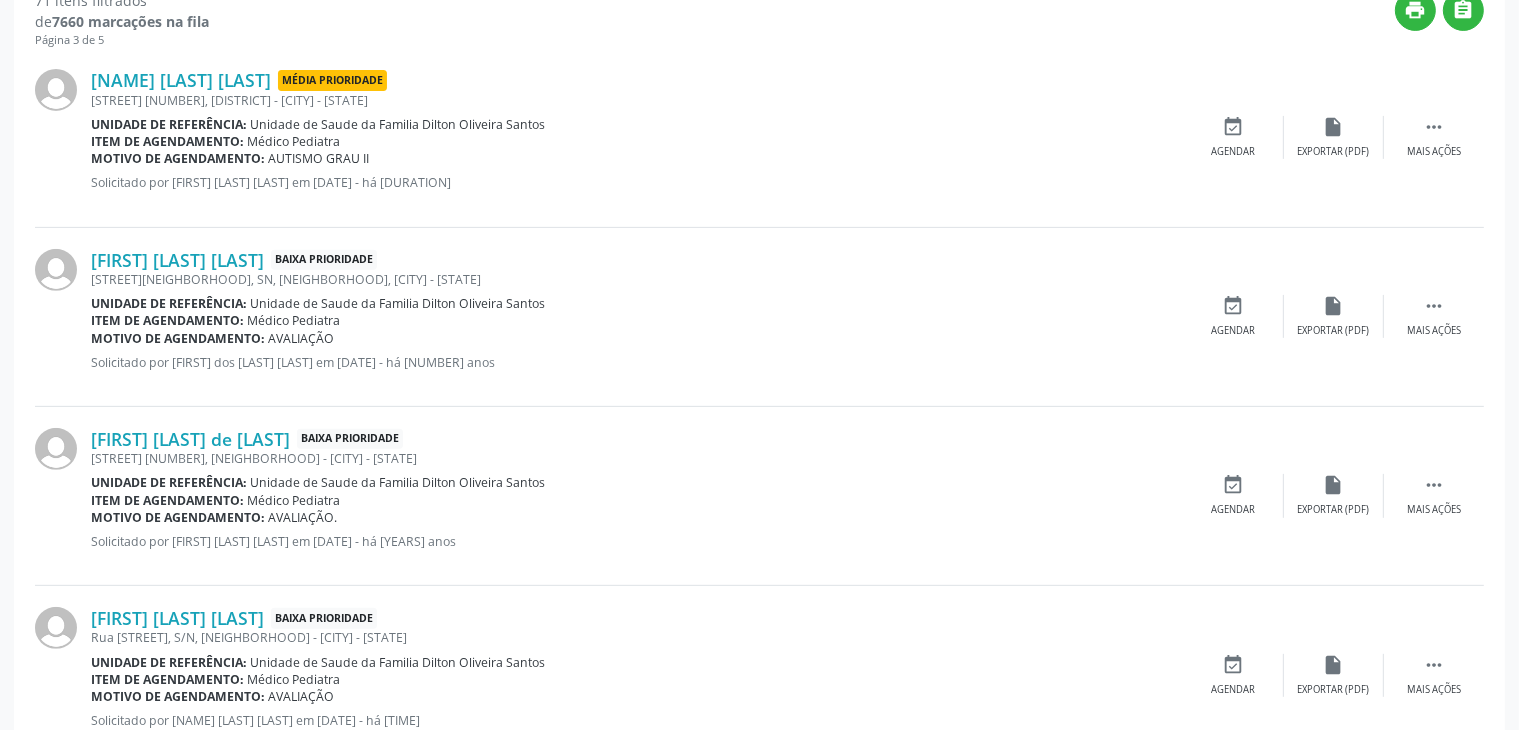 click on "[FIRST] [LAST] [LAST]
[PRIORITY]
[STREET][NUMBER], [STREET], [CITY] - [STATE]
[REFERENCE_UNIT]:
[UNIT_NAME] [LAST] [LAST]
[ITEM]:
[MEDICAL_SPECIALTY]
[REASON]:
[MEDICAL_CONDITION]
Solicitado por [FIRST] dos [LAST] [LAST] em [DATE] - há [NUMBER] anos

[MORE_ACTIONS]
[INSERT_FILE]
[EXPORT_OPTION] ([FILE_TYPE])
[EVENT_STATUS]
[SCHEDULE]" at bounding box center (759, 317) 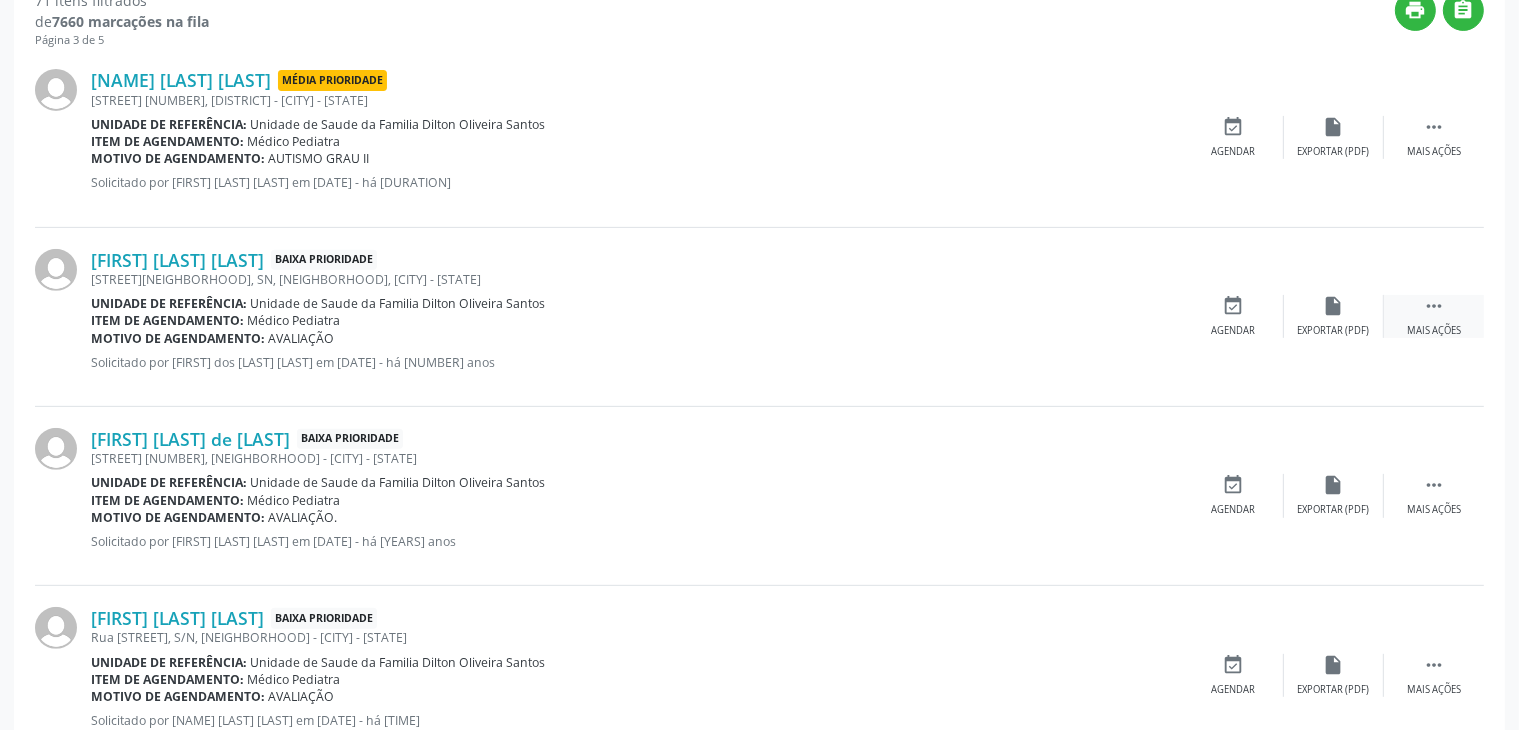click on "" at bounding box center (1434, 306) 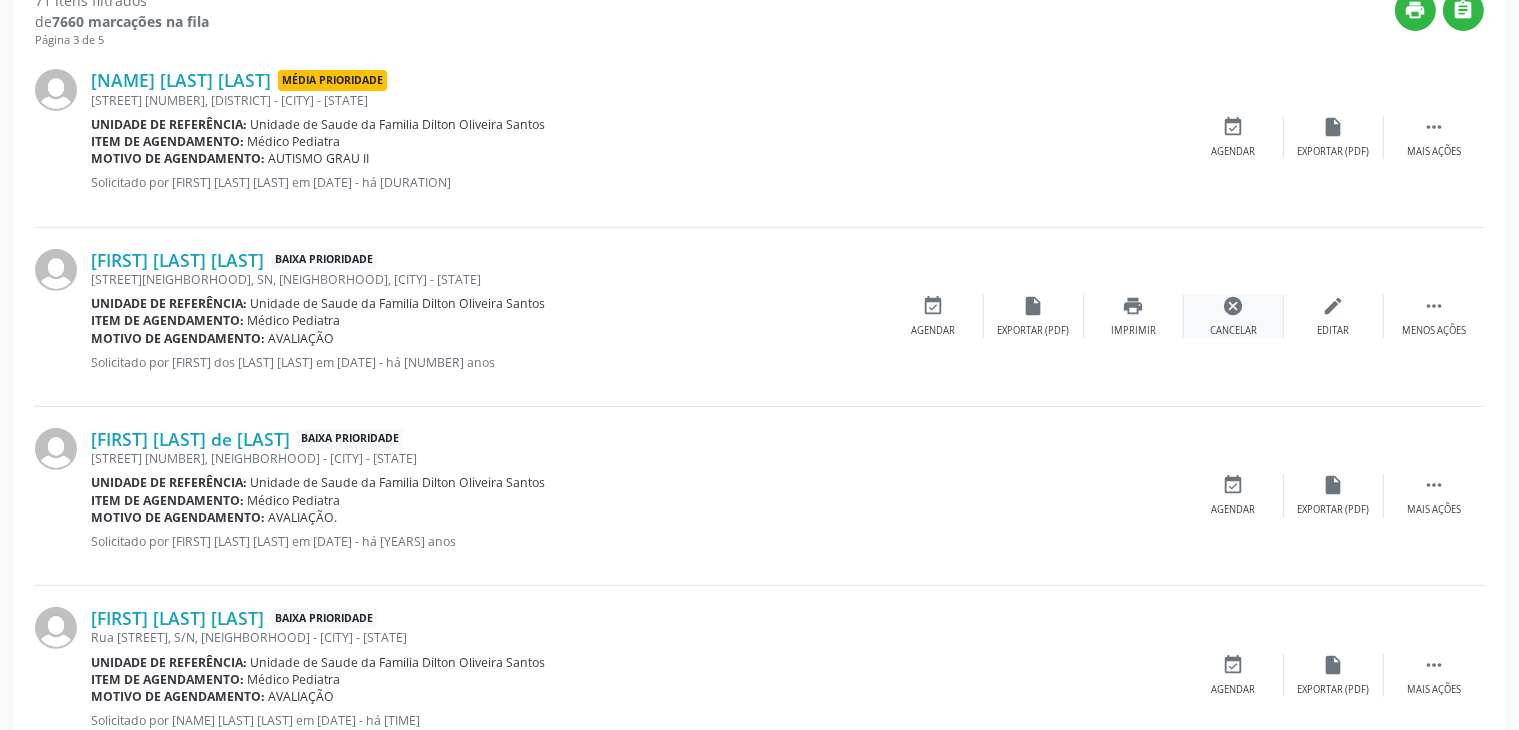 click on "cancel" at bounding box center [1234, 306] 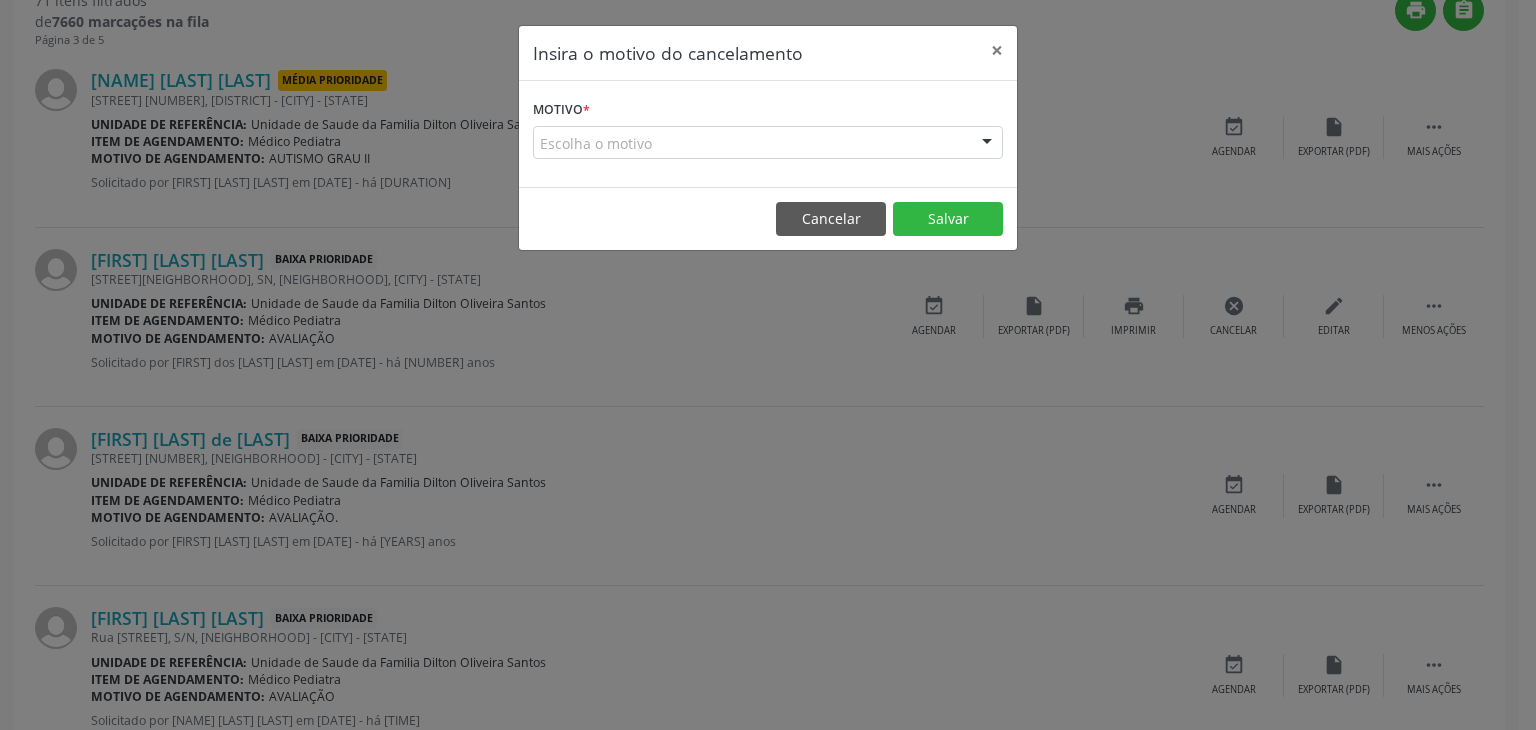 drag, startPoint x: 832, startPoint y: 140, endPoint x: 776, endPoint y: 142, distance: 56.0357 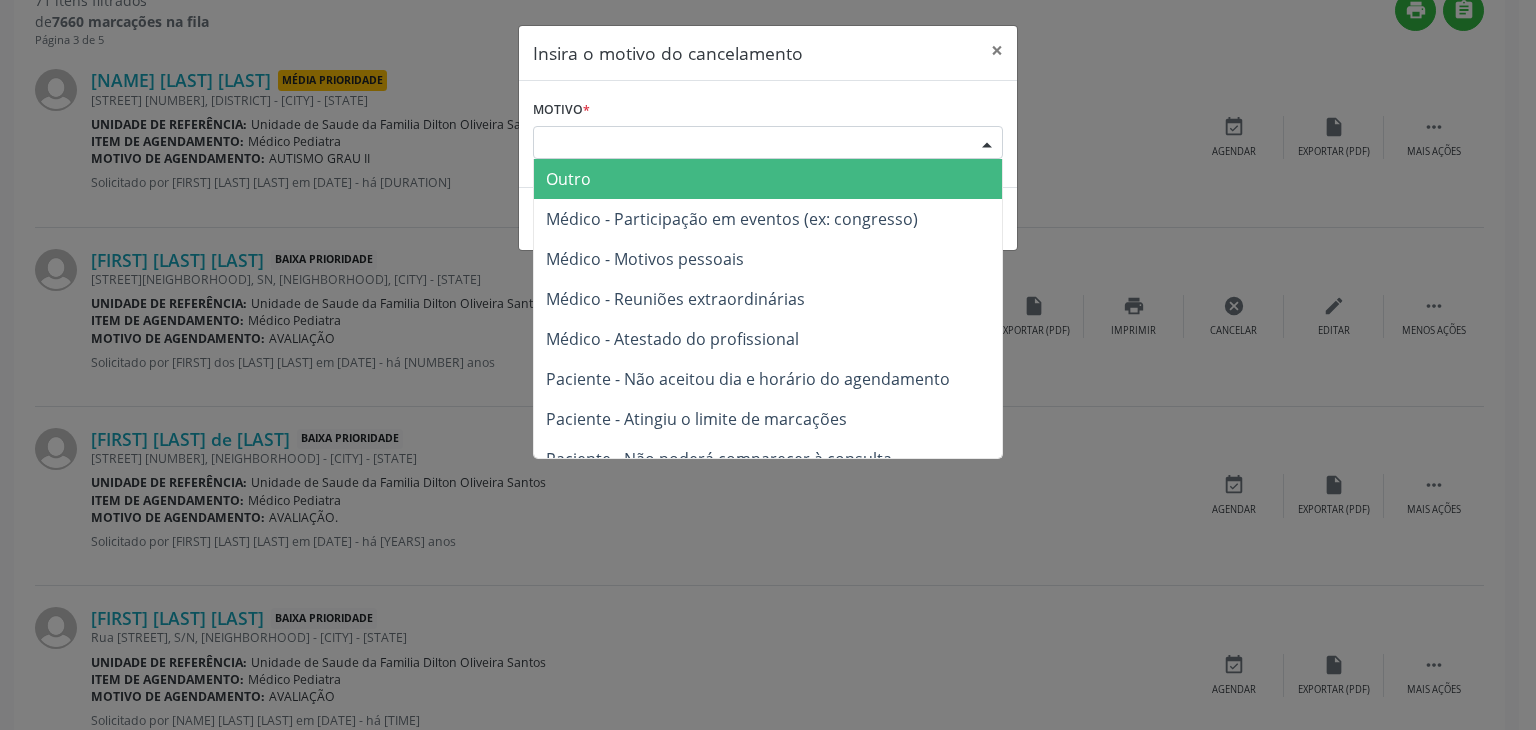 click on "Outro" at bounding box center [768, 179] 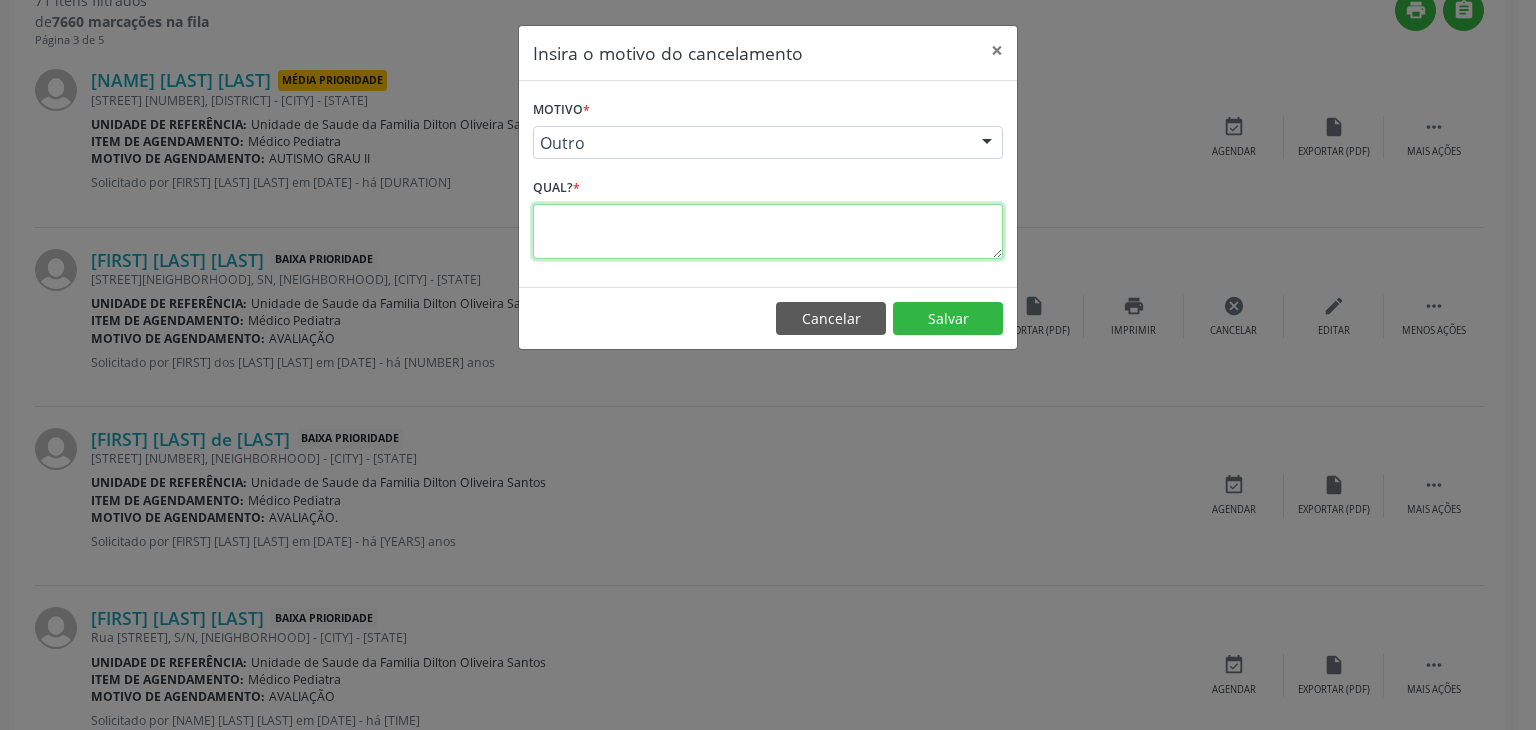 click at bounding box center [768, 231] 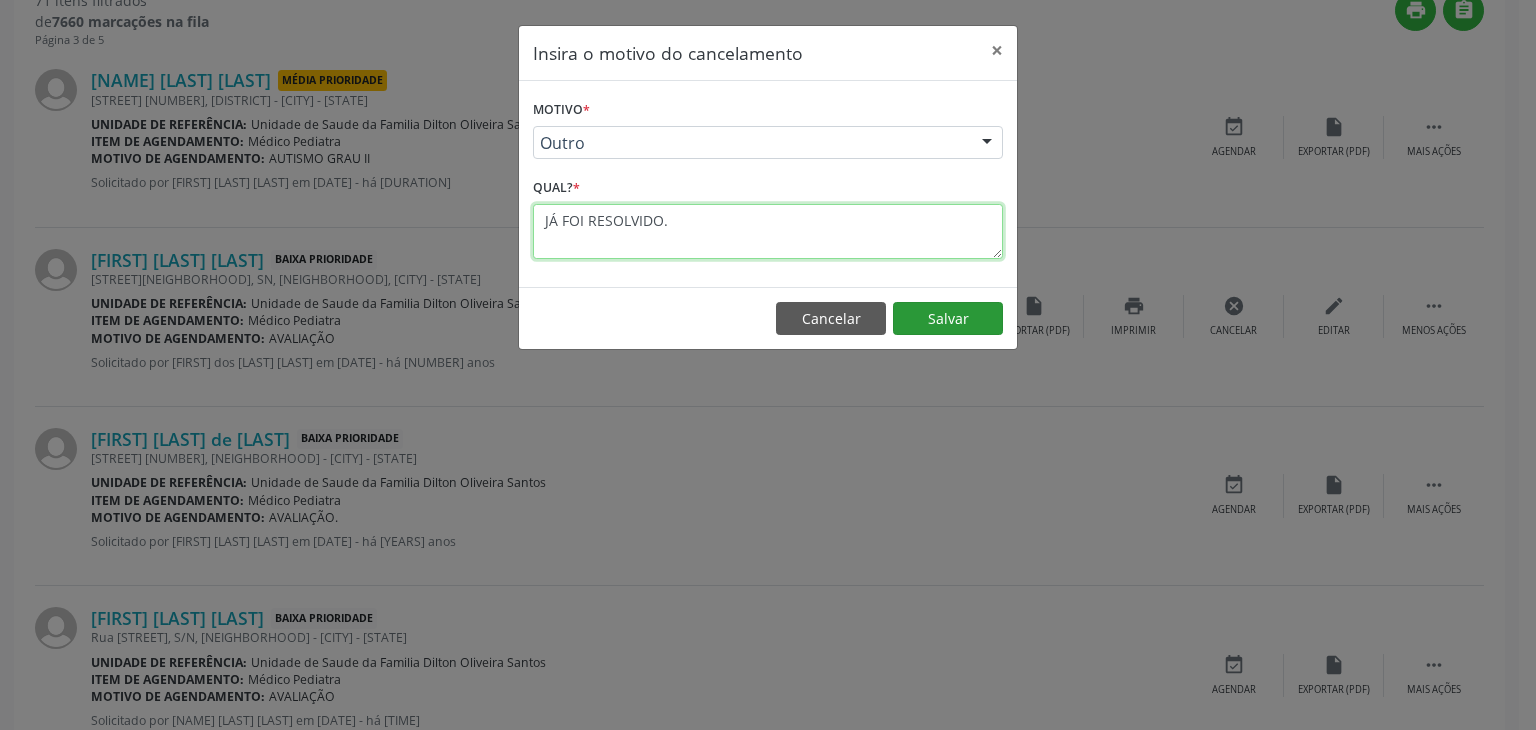 type on "JÁ FOI RESOLVIDO." 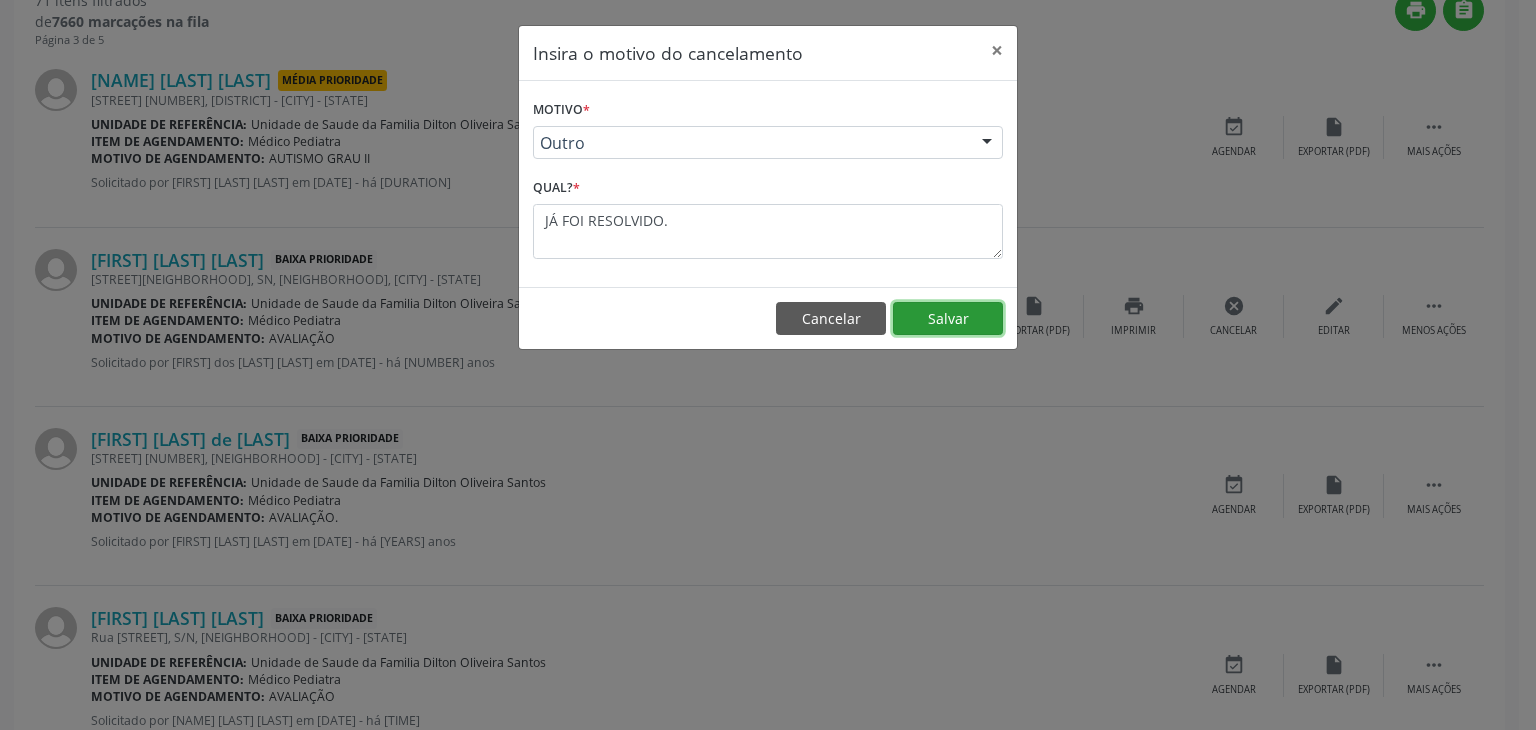 click on "Salvar" at bounding box center (948, 319) 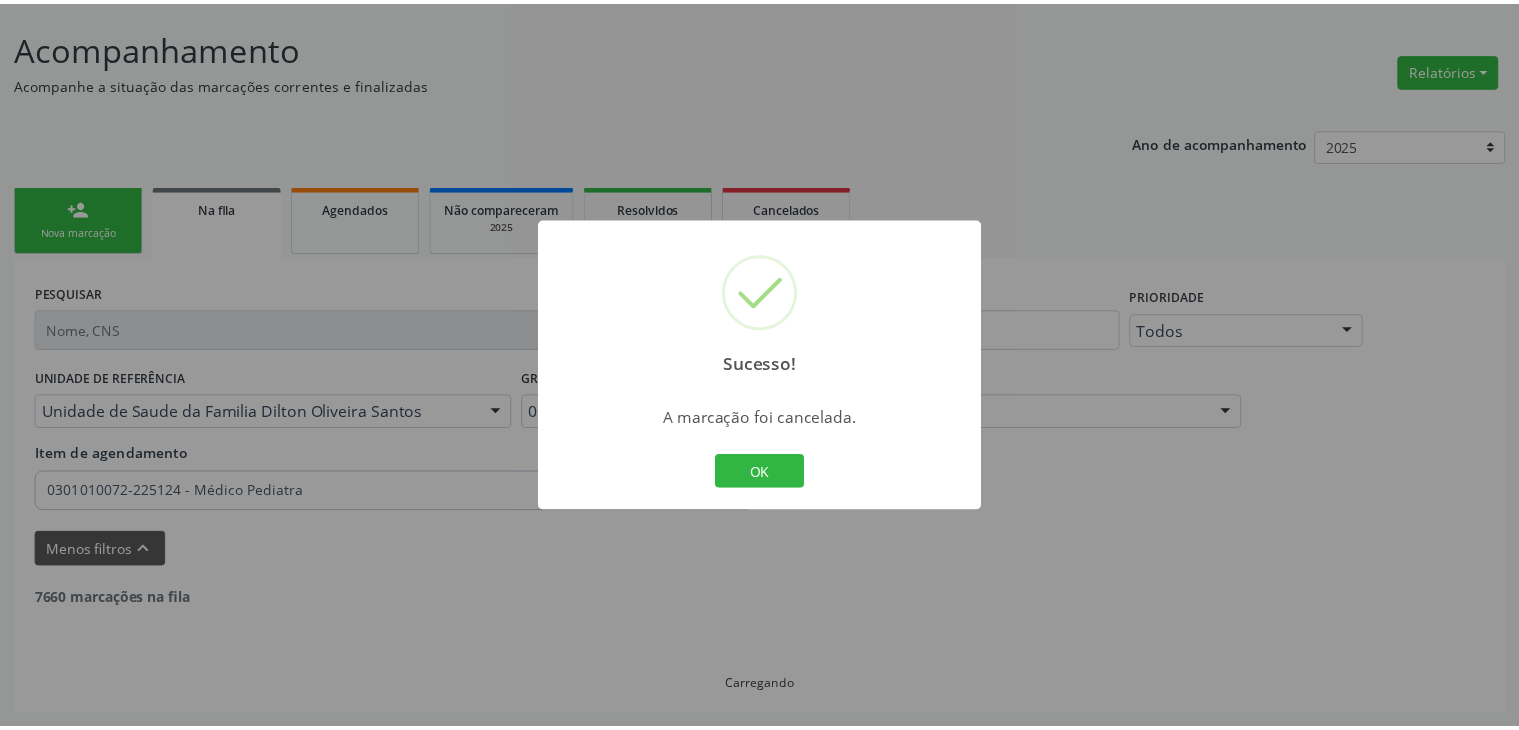 scroll, scrollTop: 112, scrollLeft: 0, axis: vertical 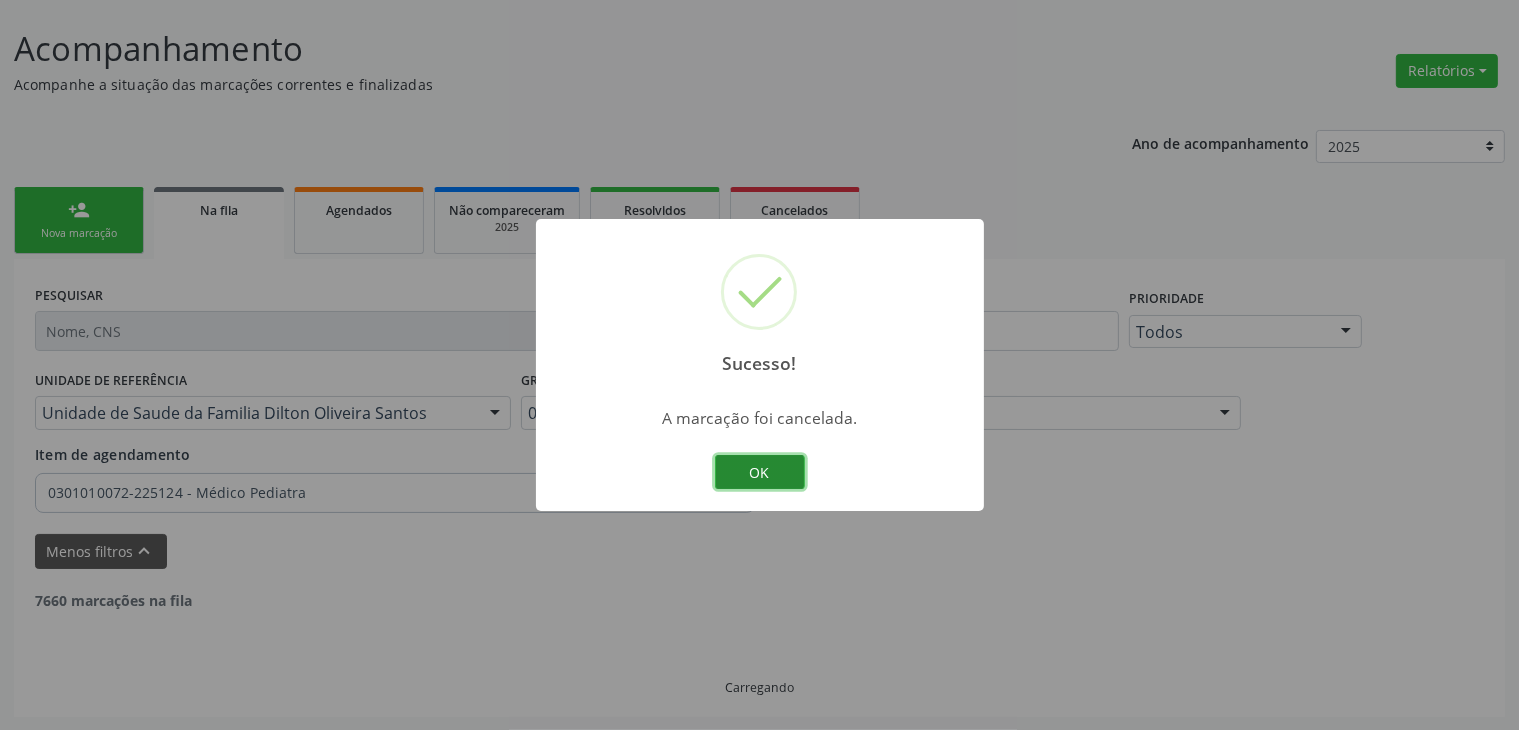 click on "OK" at bounding box center [760, 472] 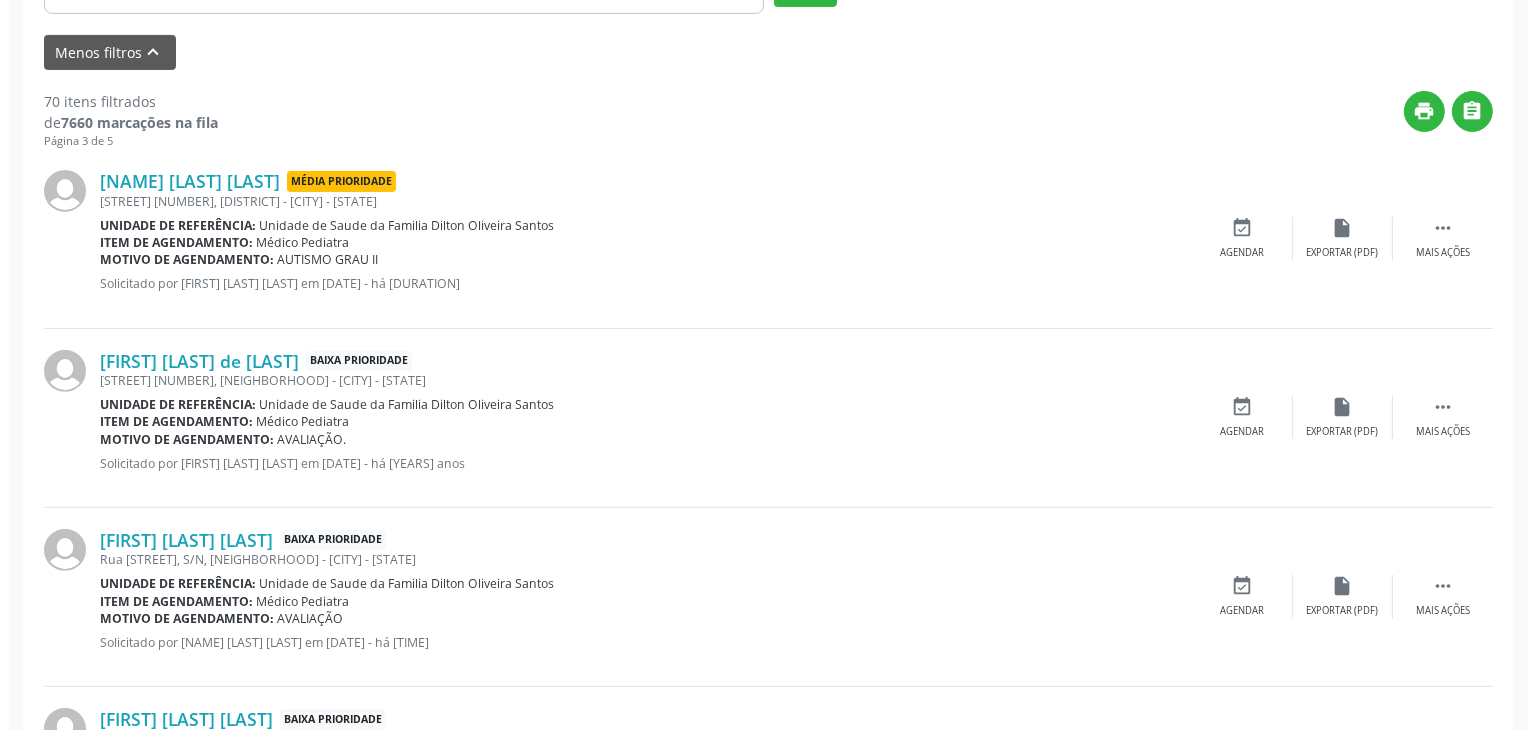 scroll, scrollTop: 612, scrollLeft: 0, axis: vertical 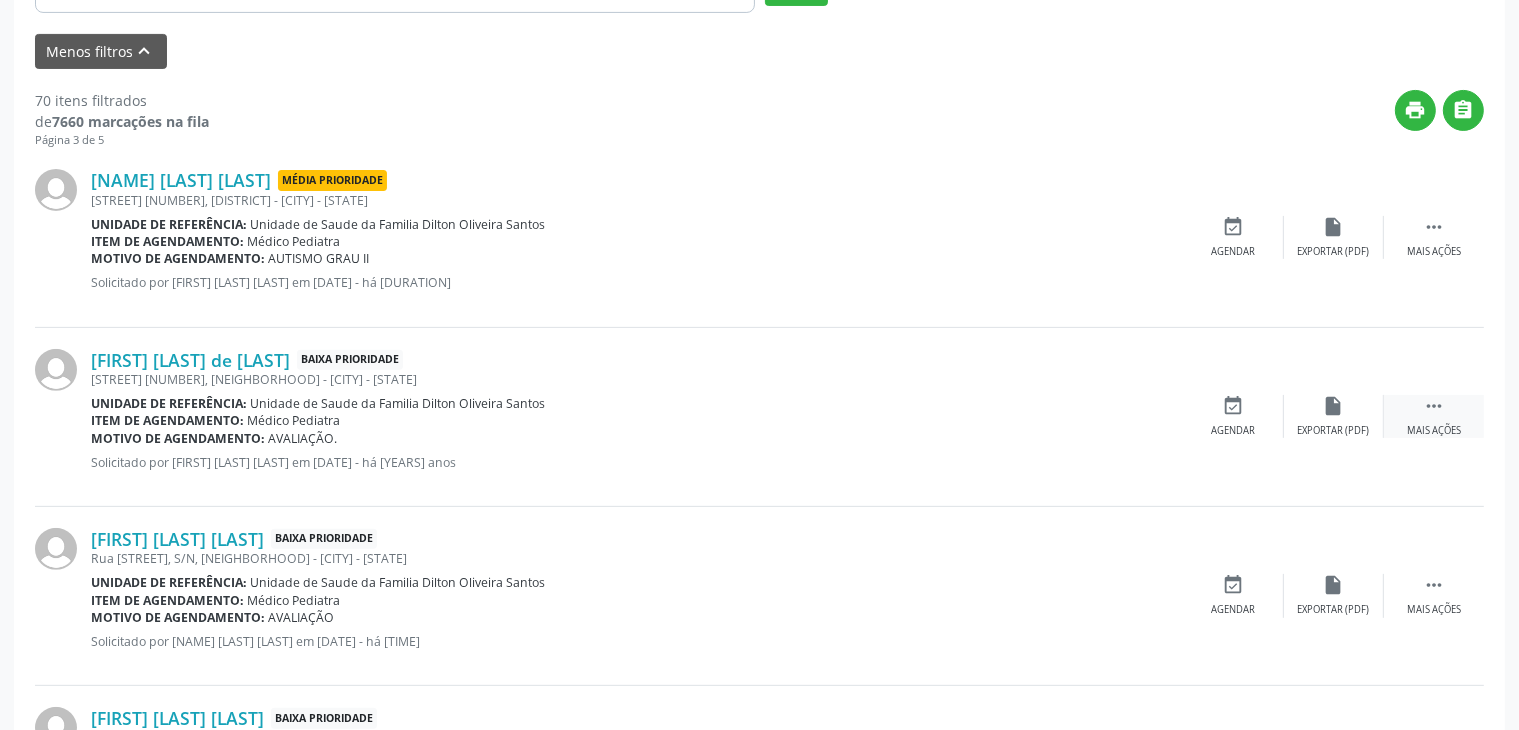 click on "" at bounding box center [1434, 406] 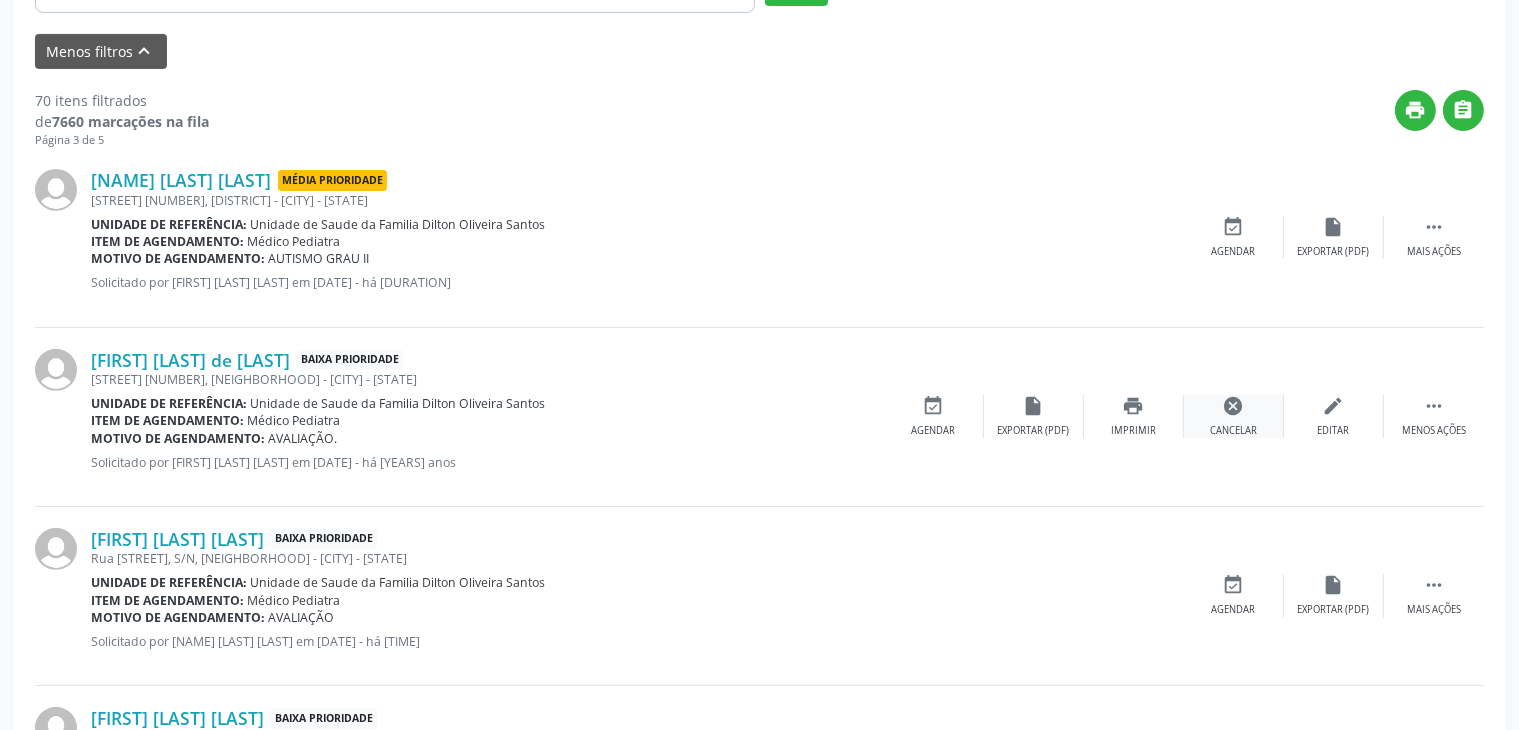 click on "cancel" at bounding box center [1234, 406] 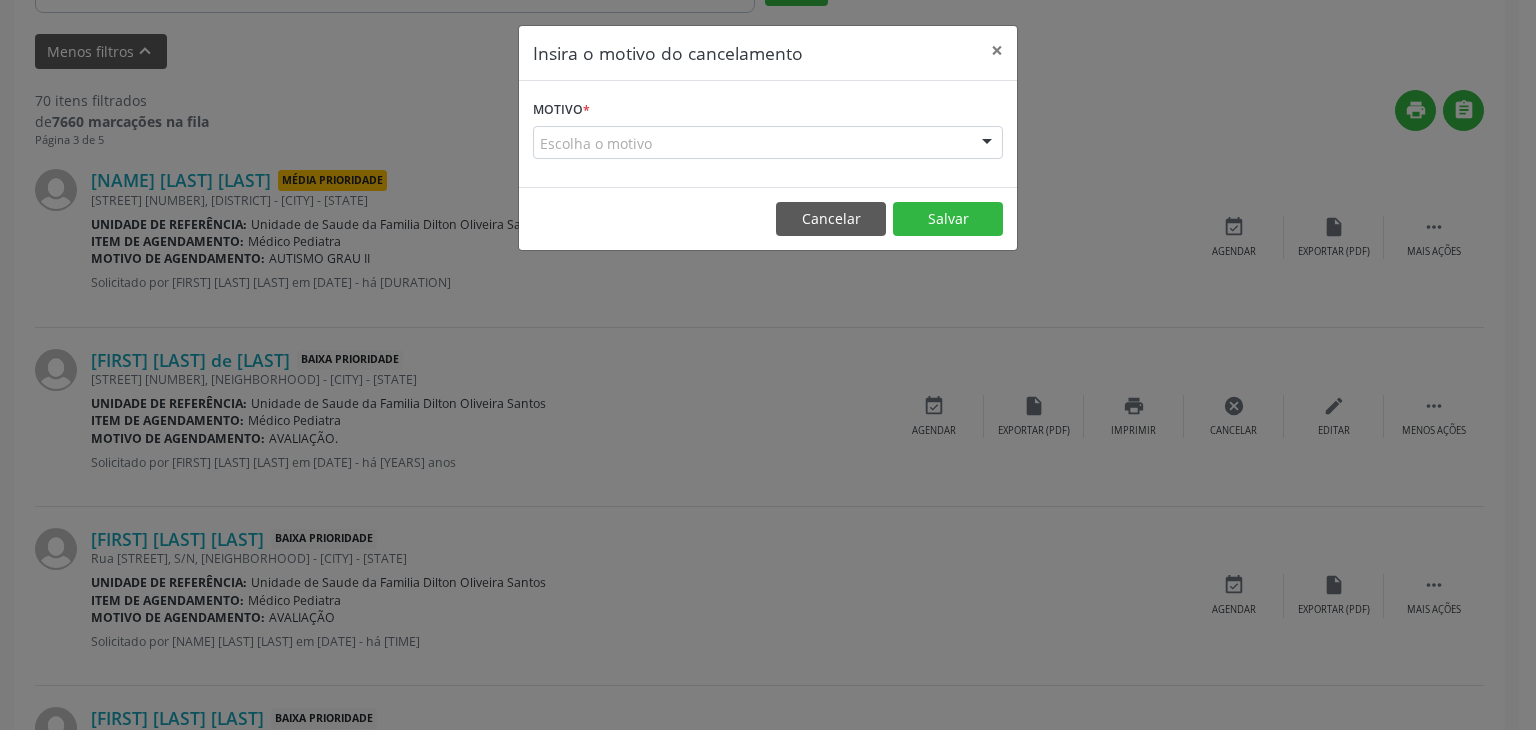 click on "Escolha o motivo" at bounding box center [768, 143] 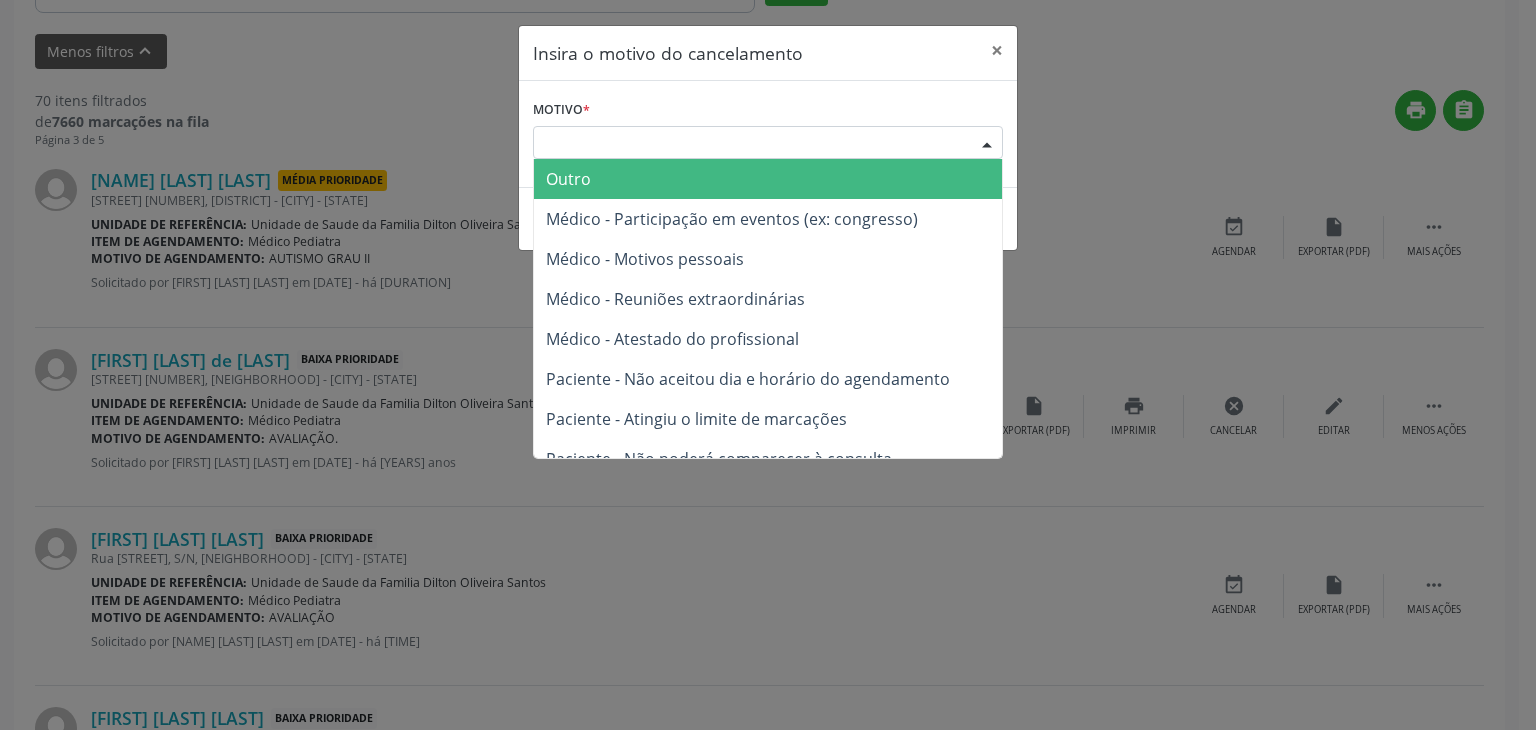 click on "Outro" at bounding box center (768, 179) 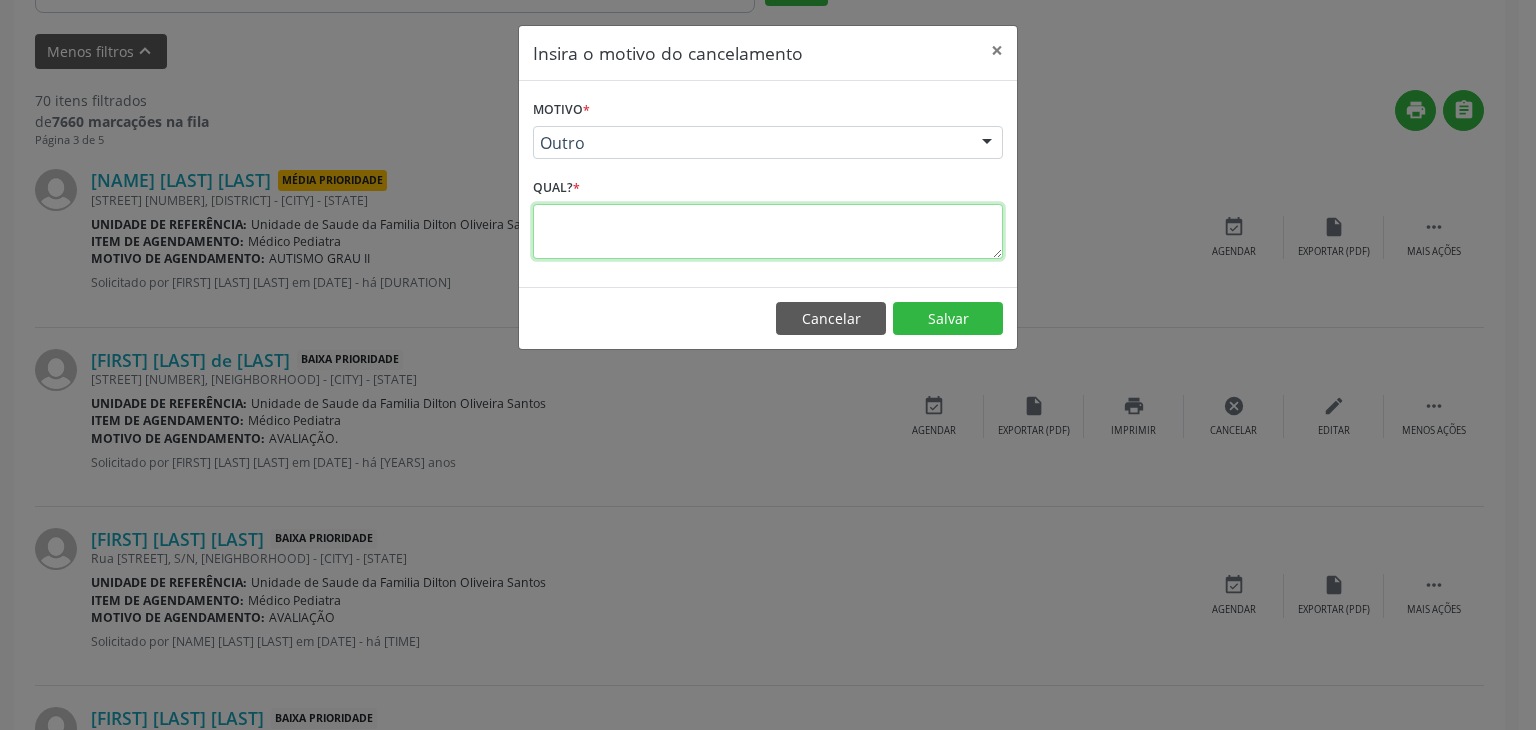 click at bounding box center (768, 231) 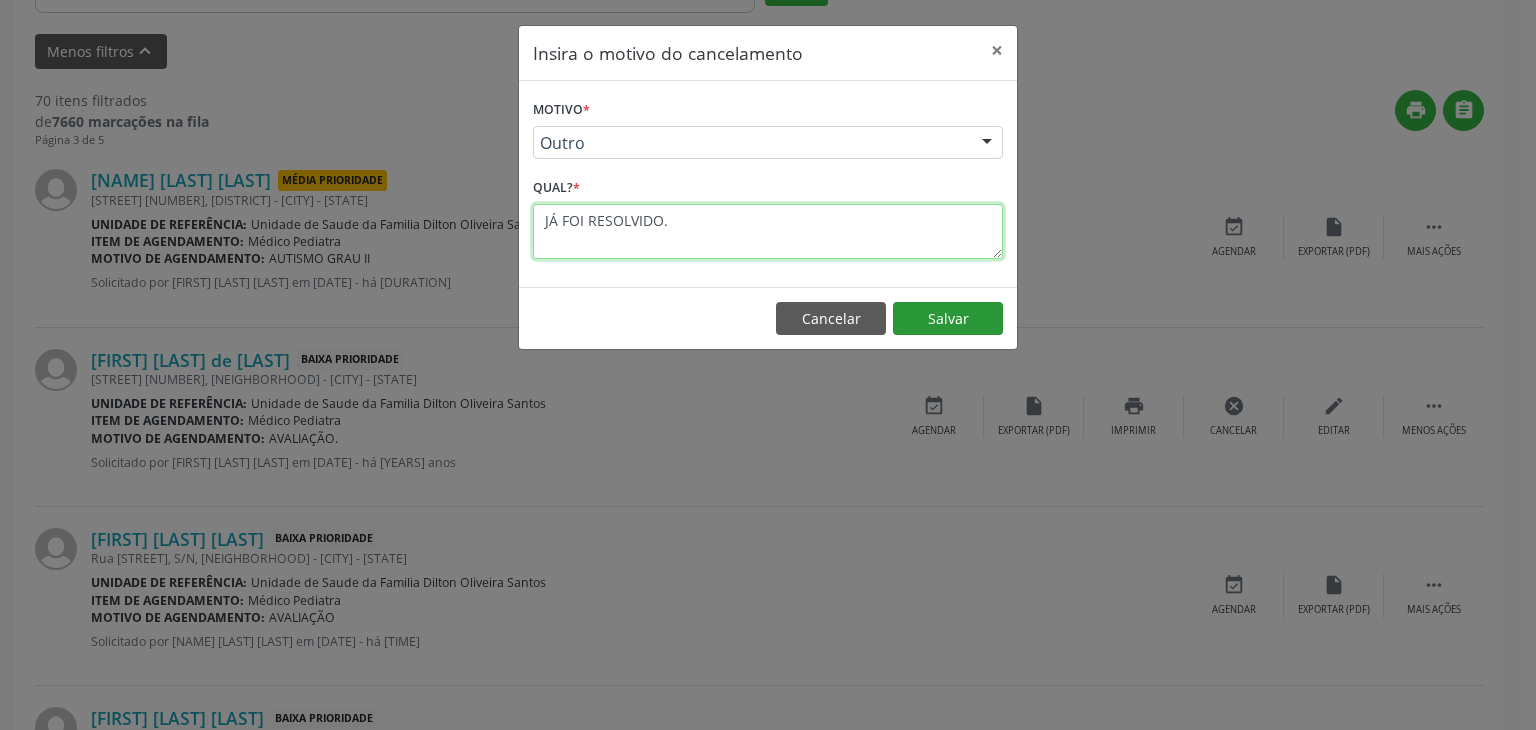 type on "JÁ FOI RESOLVIDO." 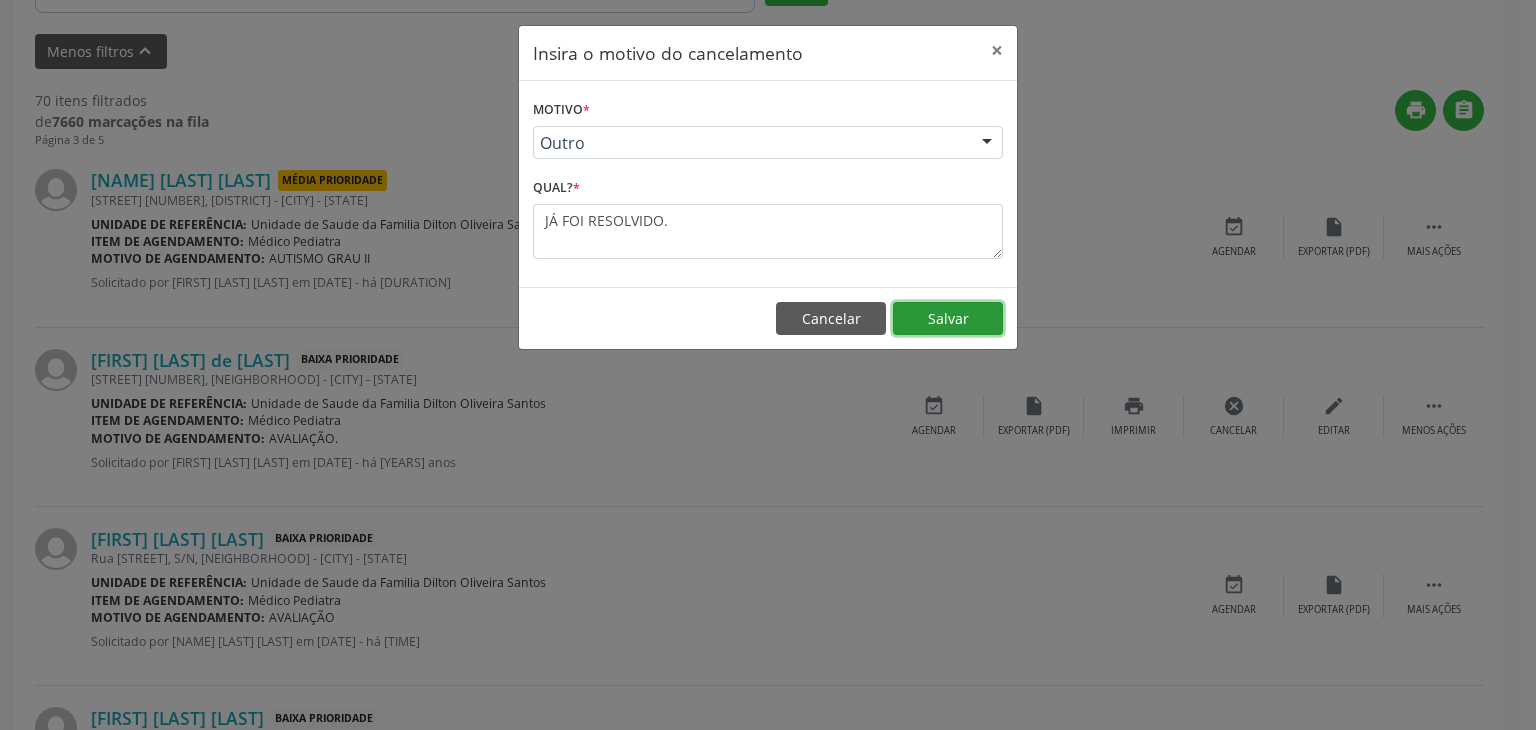 click on "Salvar" at bounding box center (948, 319) 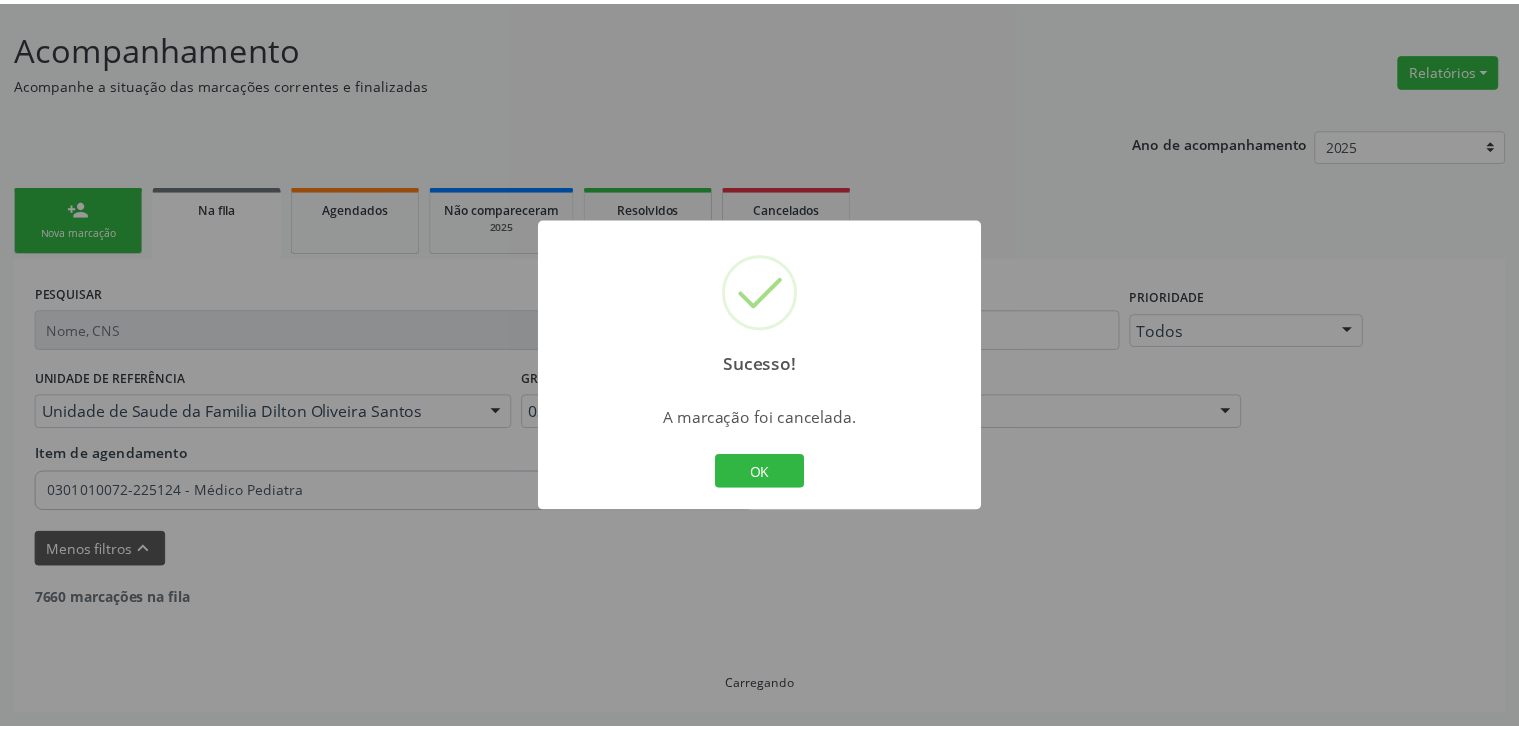 scroll, scrollTop: 112, scrollLeft: 0, axis: vertical 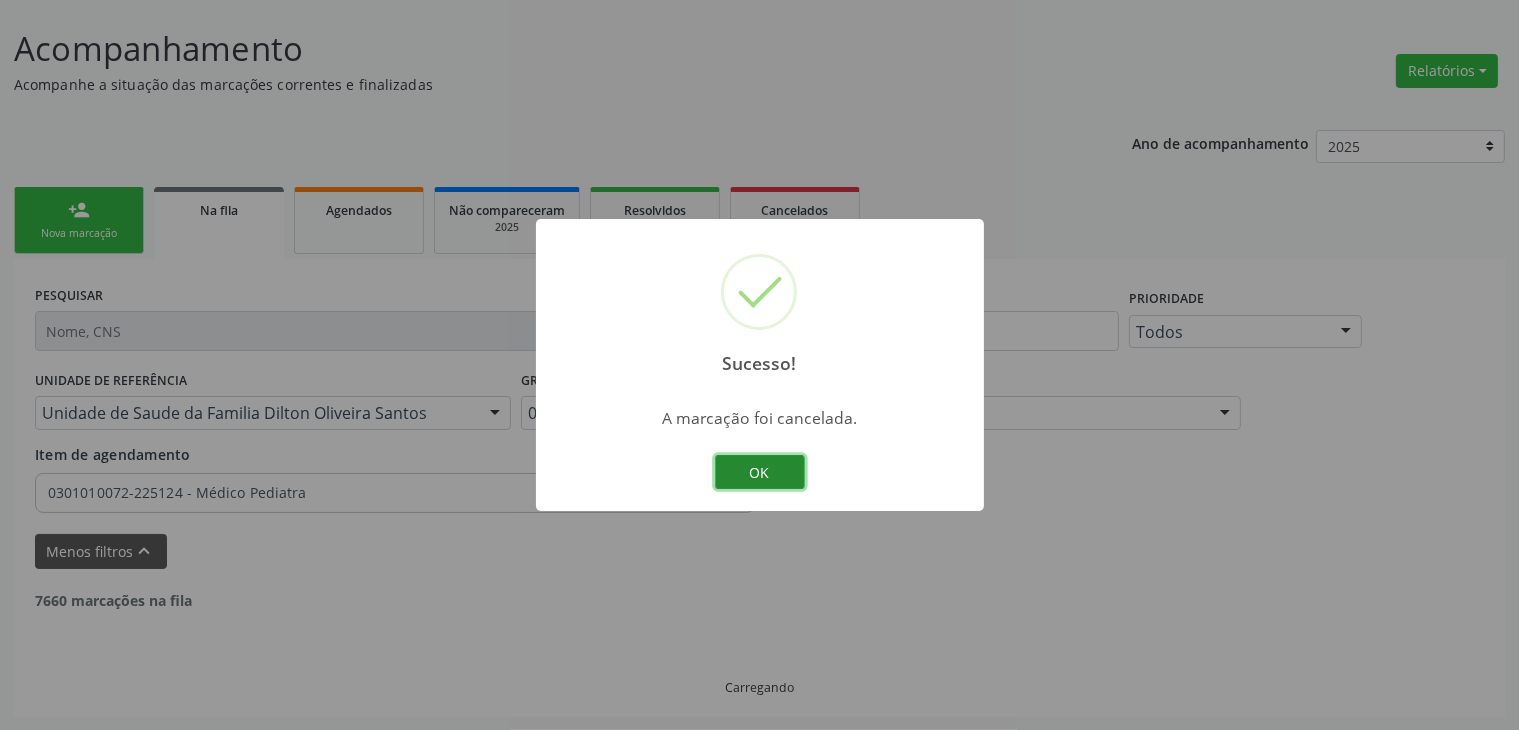 click on "OK" at bounding box center [760, 472] 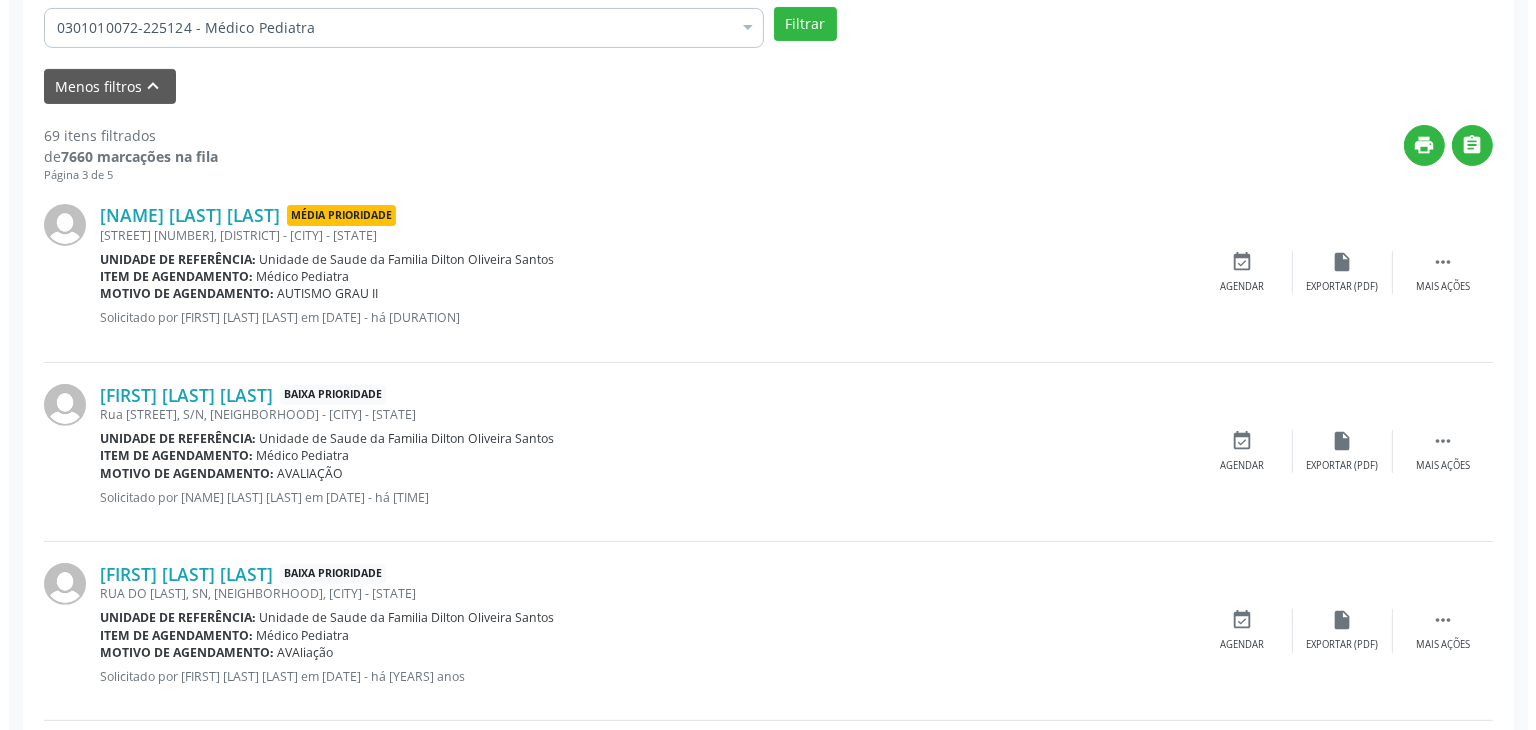 scroll, scrollTop: 612, scrollLeft: 0, axis: vertical 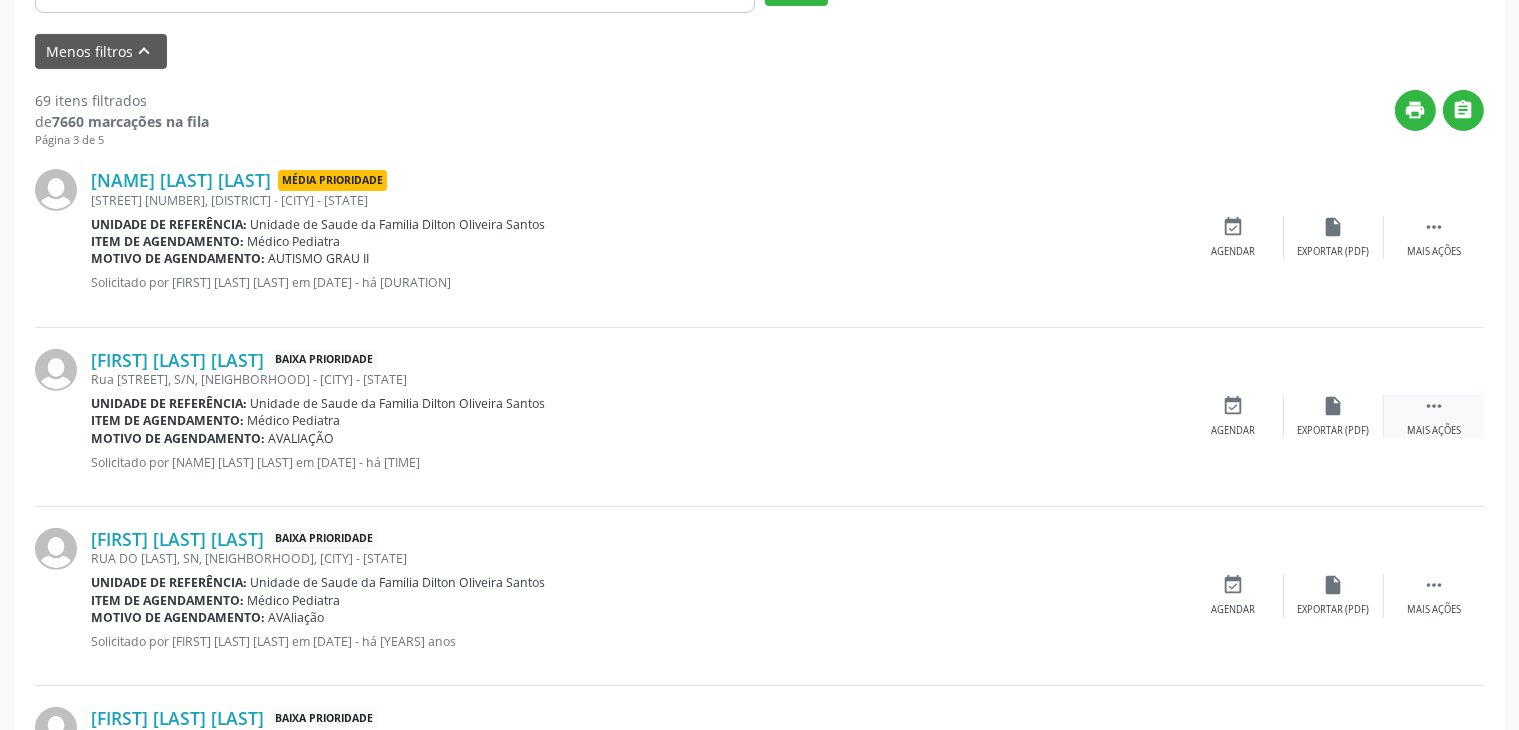 click on "" at bounding box center [1434, 406] 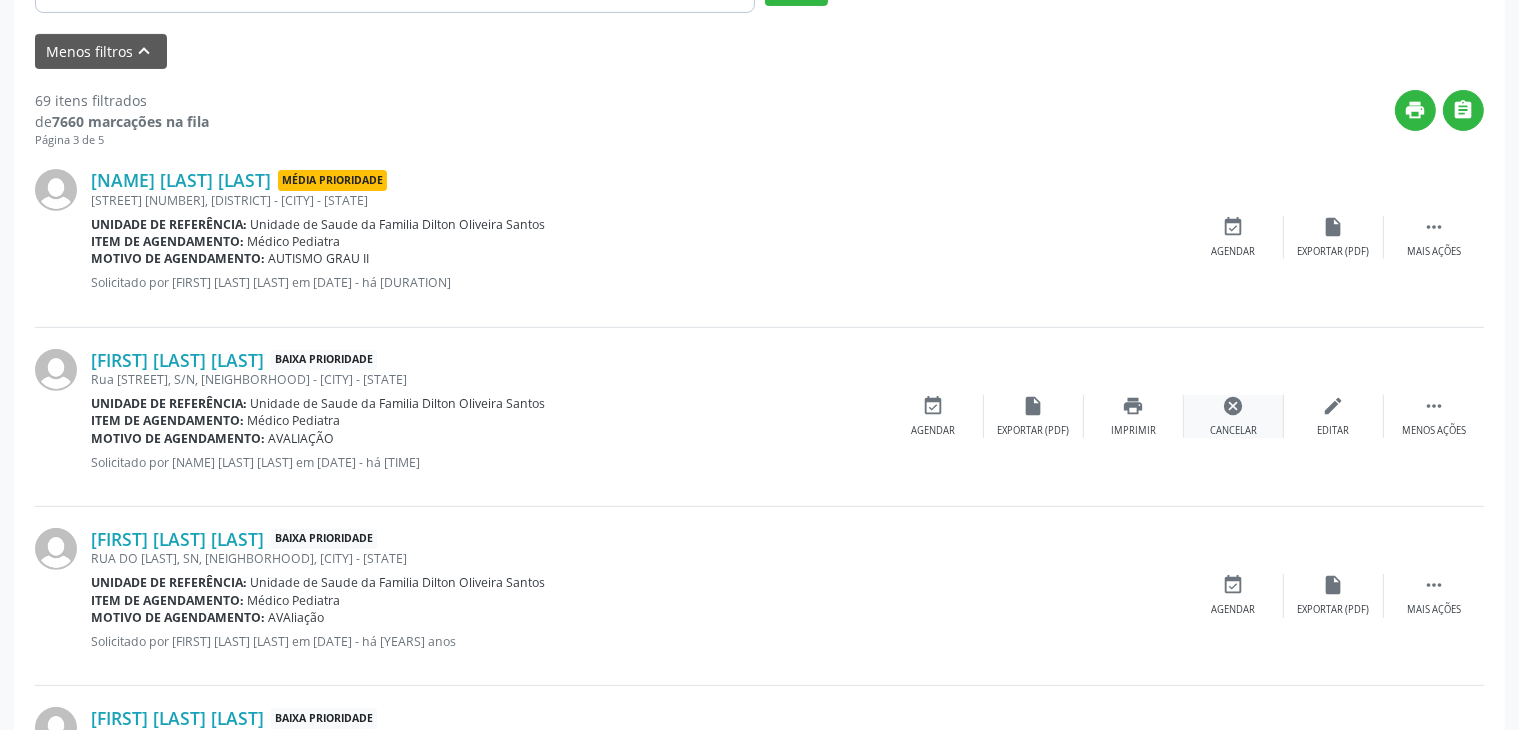 click on "cancel" at bounding box center [1234, 406] 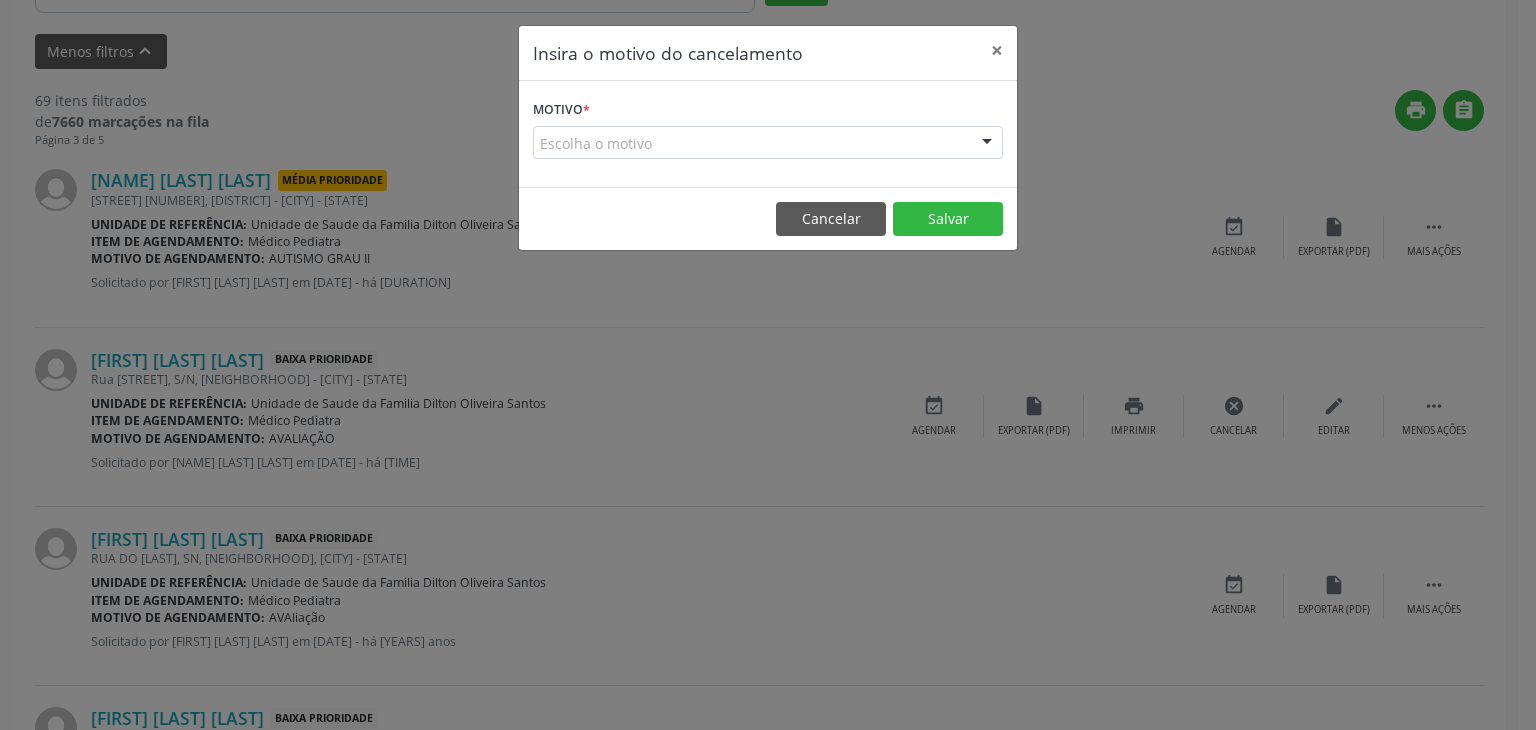 click on "Escolha o motivo" at bounding box center (768, 143) 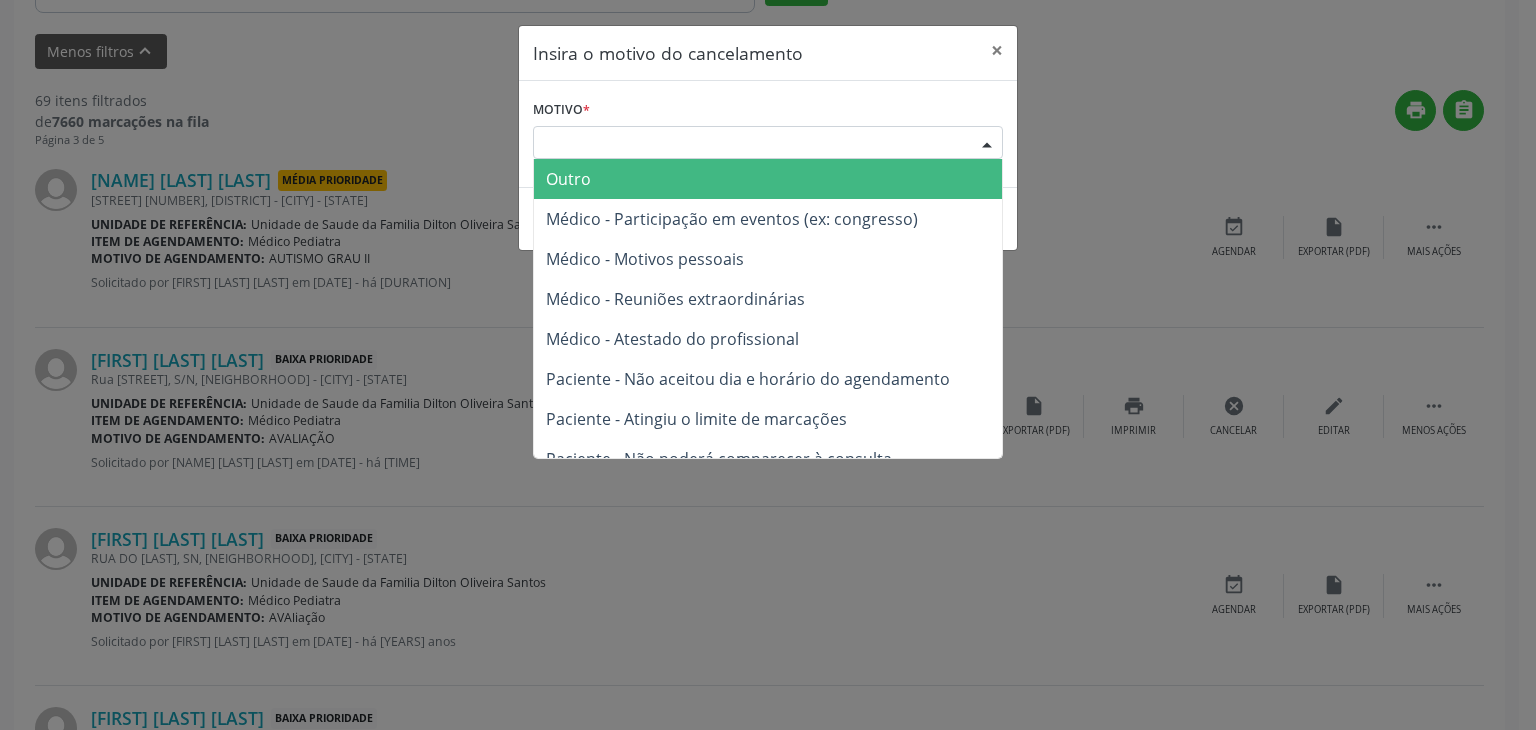 click on "Outro" at bounding box center [768, 179] 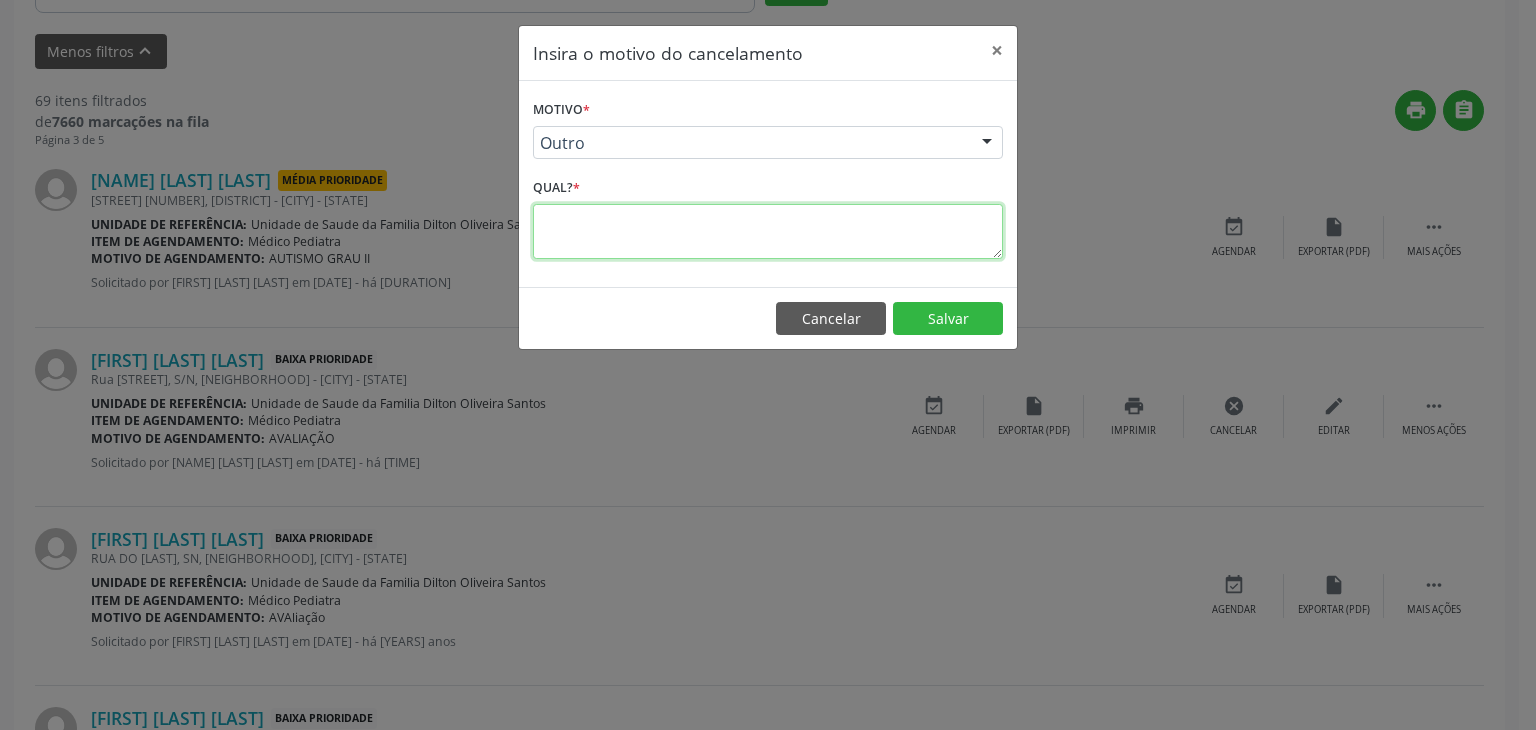 click at bounding box center [768, 231] 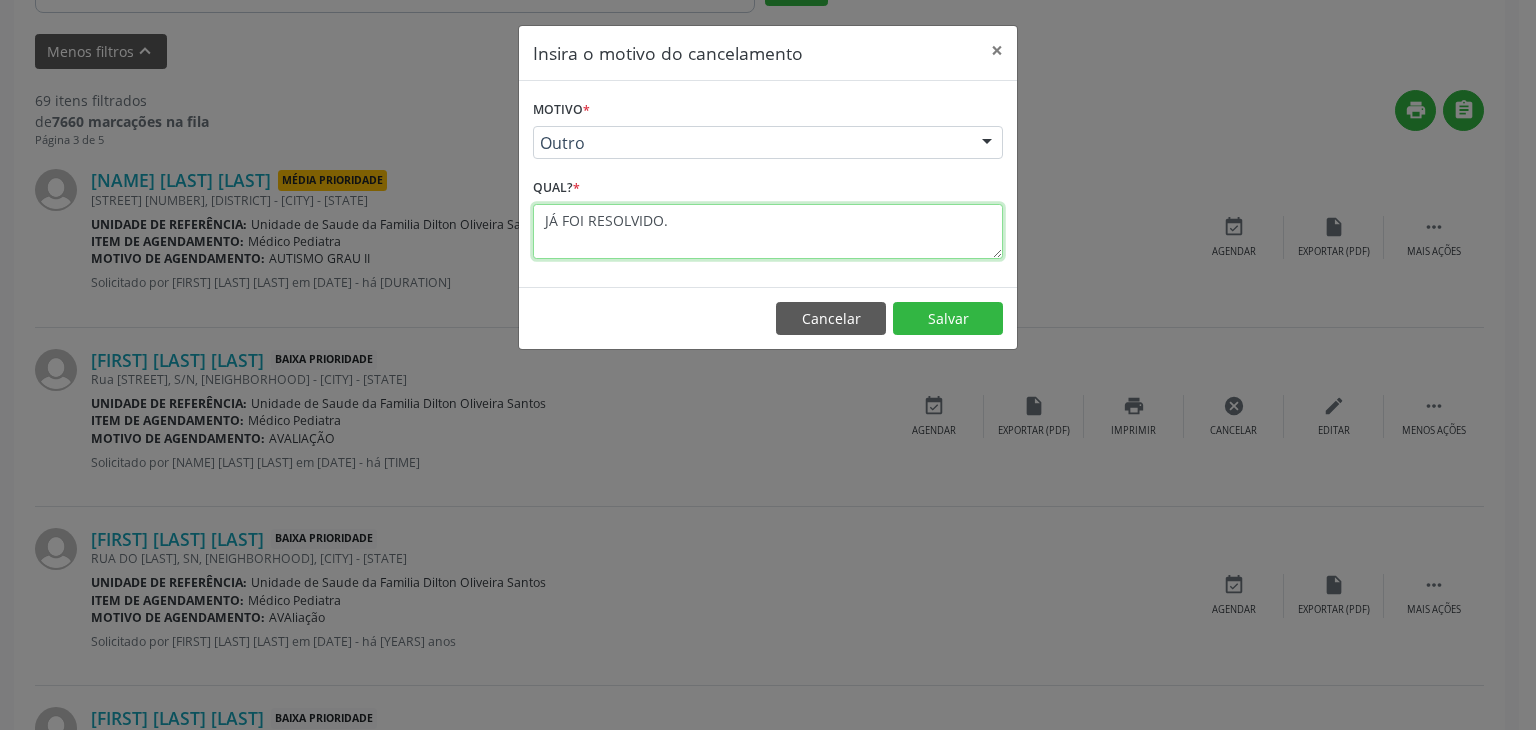 click on "JÁ FOI RESOLVIDO." at bounding box center (768, 231) 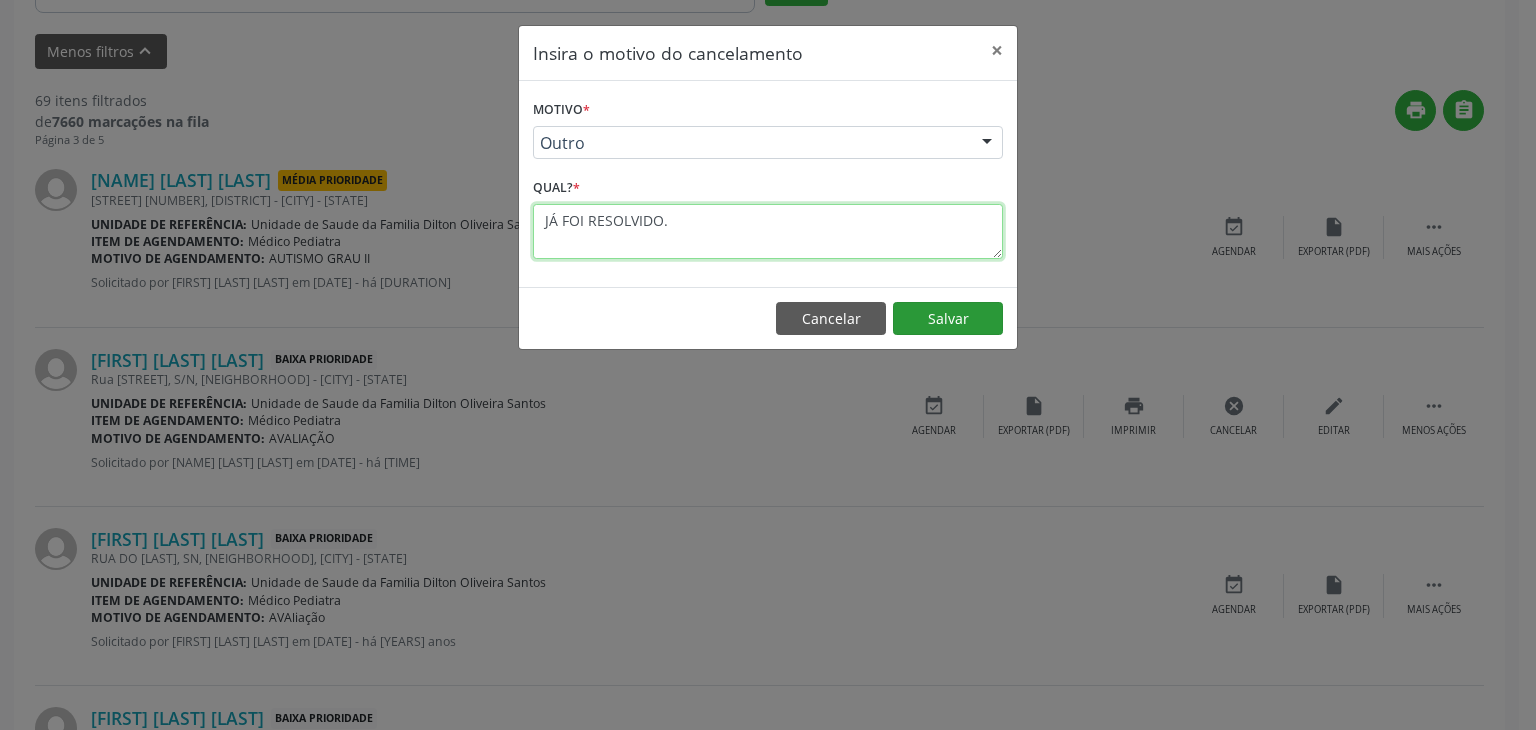 type on "JÁ FOI RESOLVIDO." 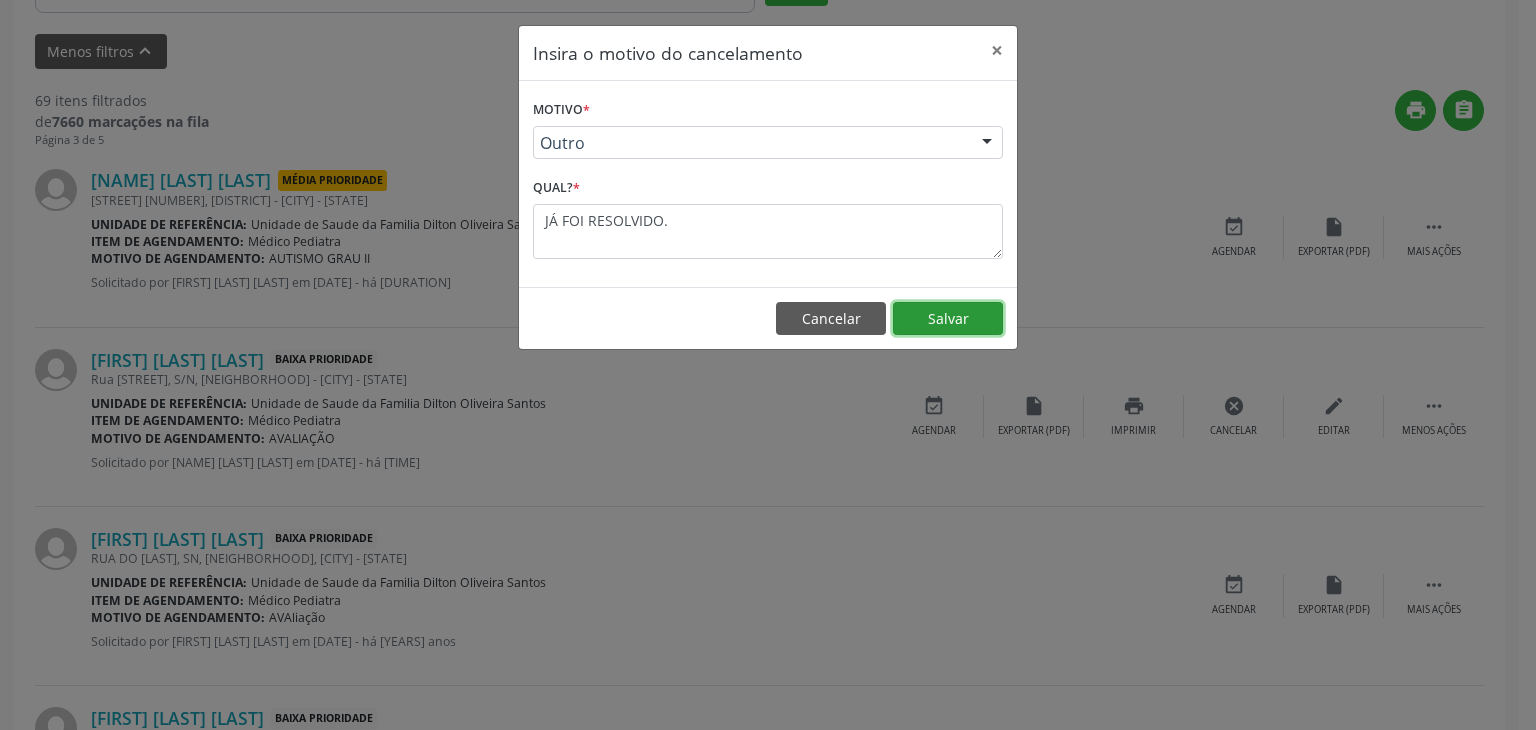 click on "Salvar" at bounding box center (948, 319) 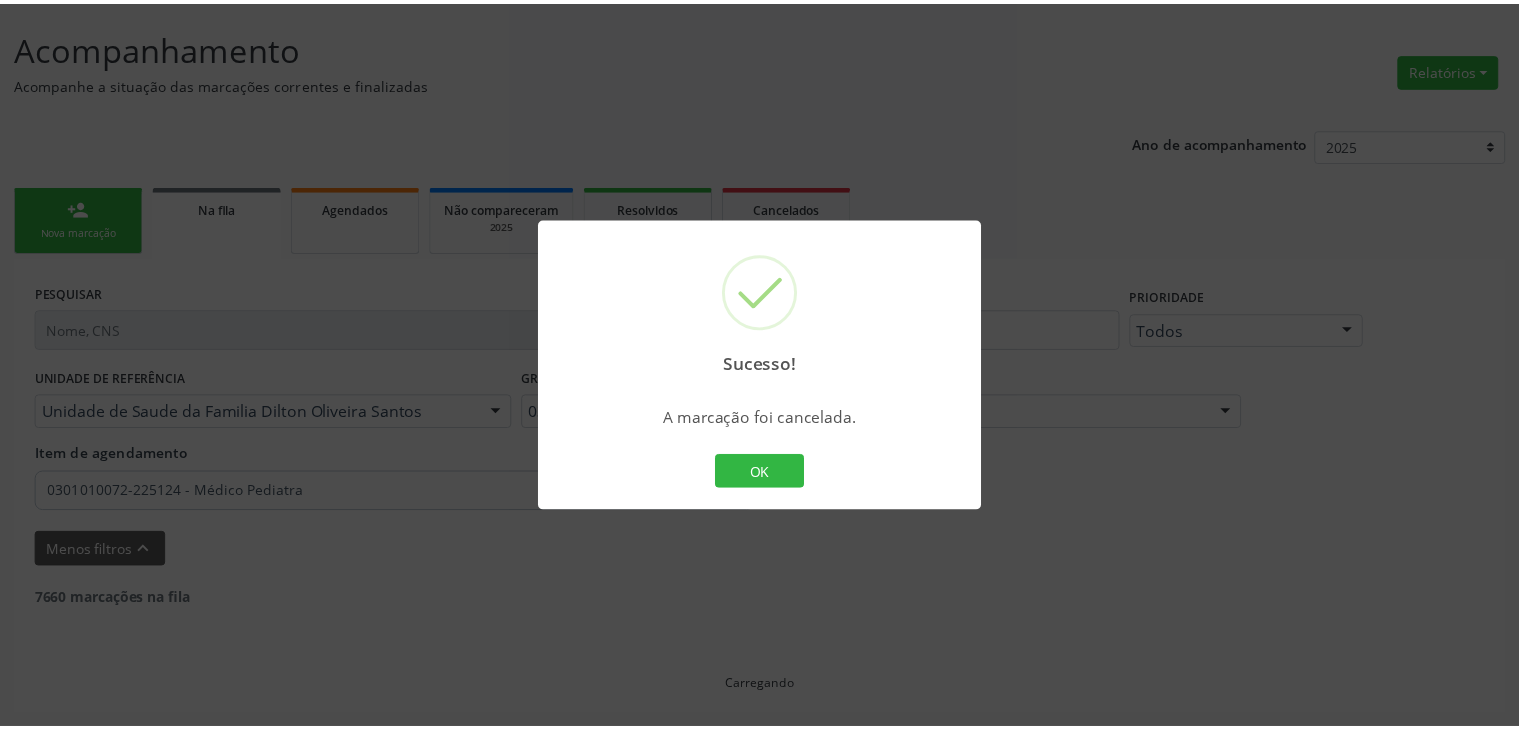 scroll, scrollTop: 112, scrollLeft: 0, axis: vertical 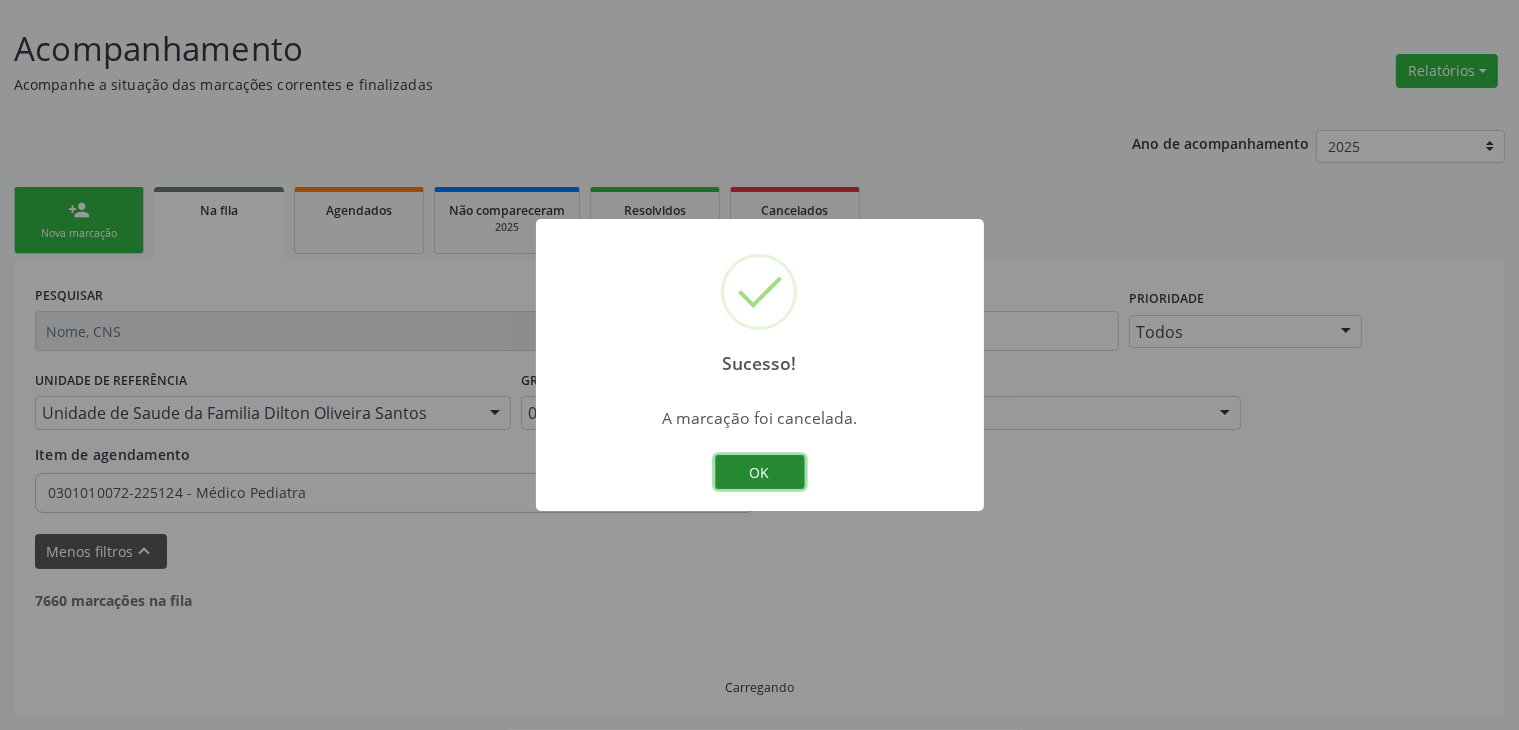 click on "OK" at bounding box center (760, 472) 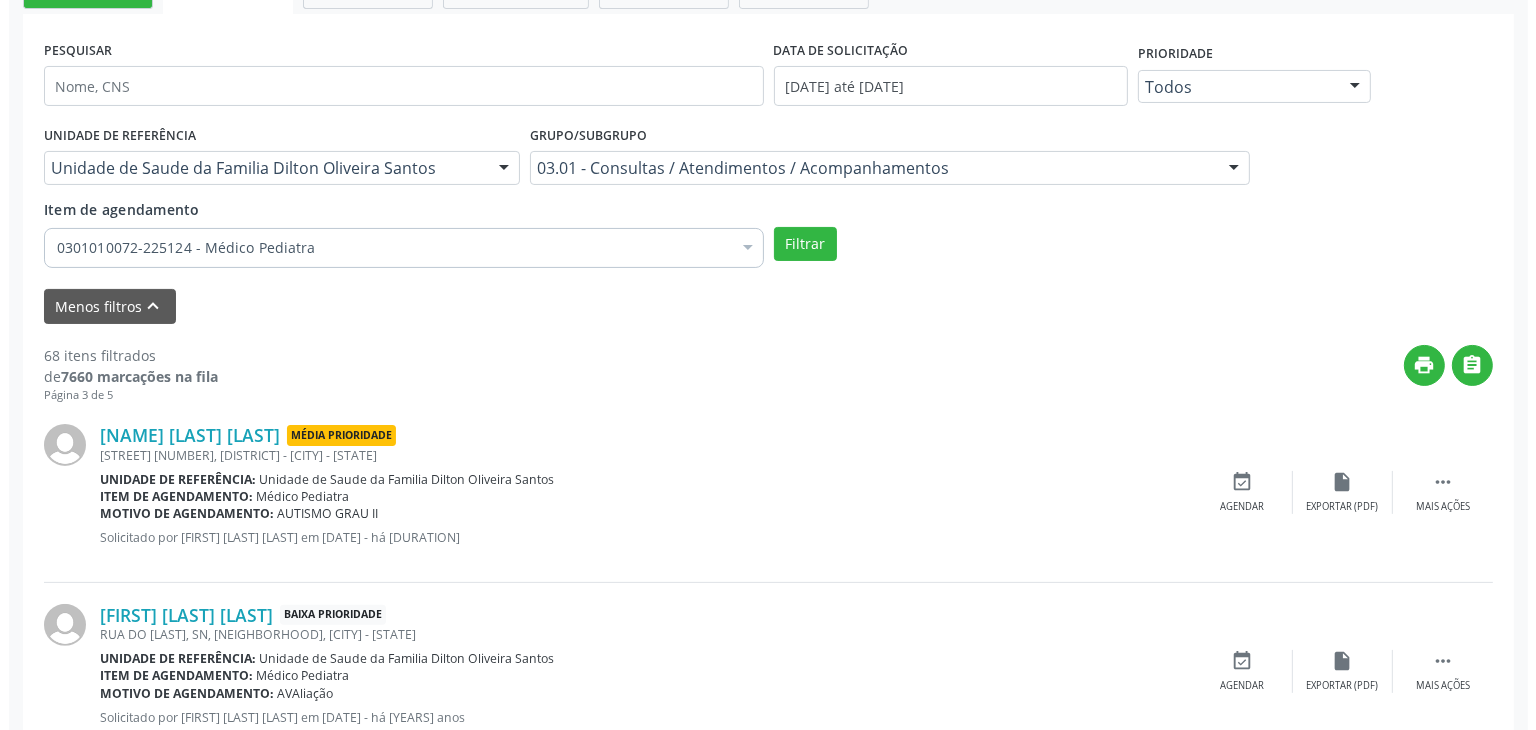 scroll, scrollTop: 512, scrollLeft: 0, axis: vertical 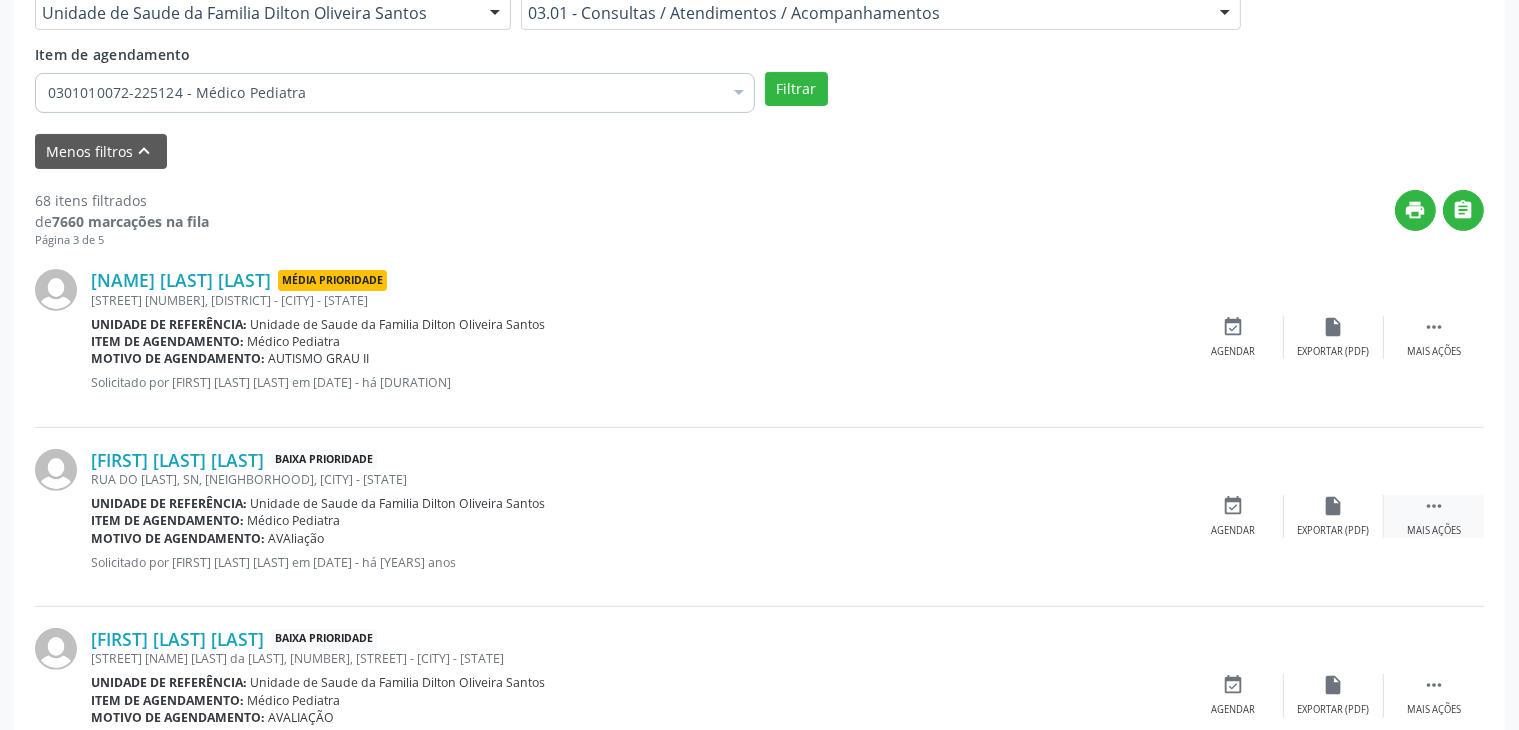click on "" at bounding box center [1434, 506] 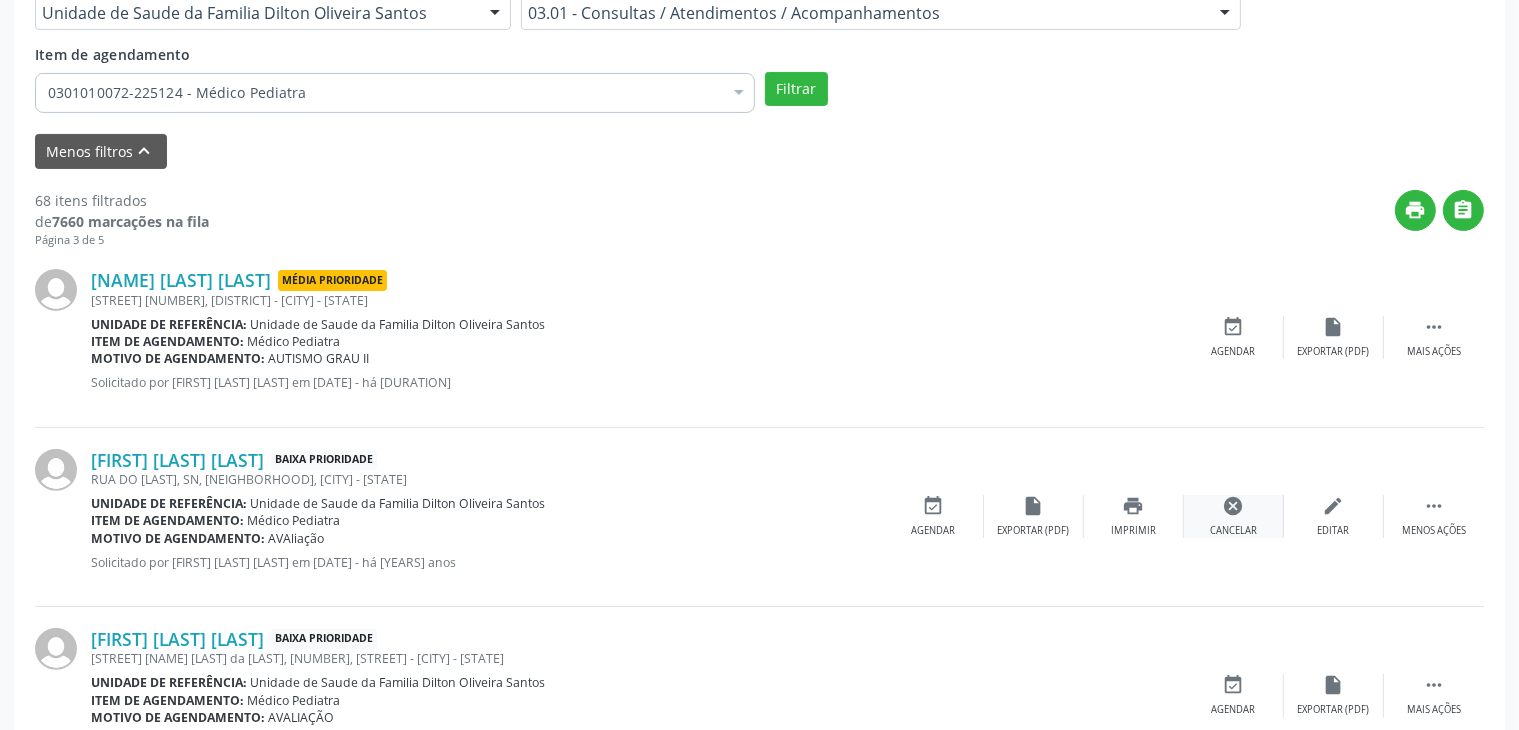click on "cancel
Cancelar" at bounding box center (1234, 516) 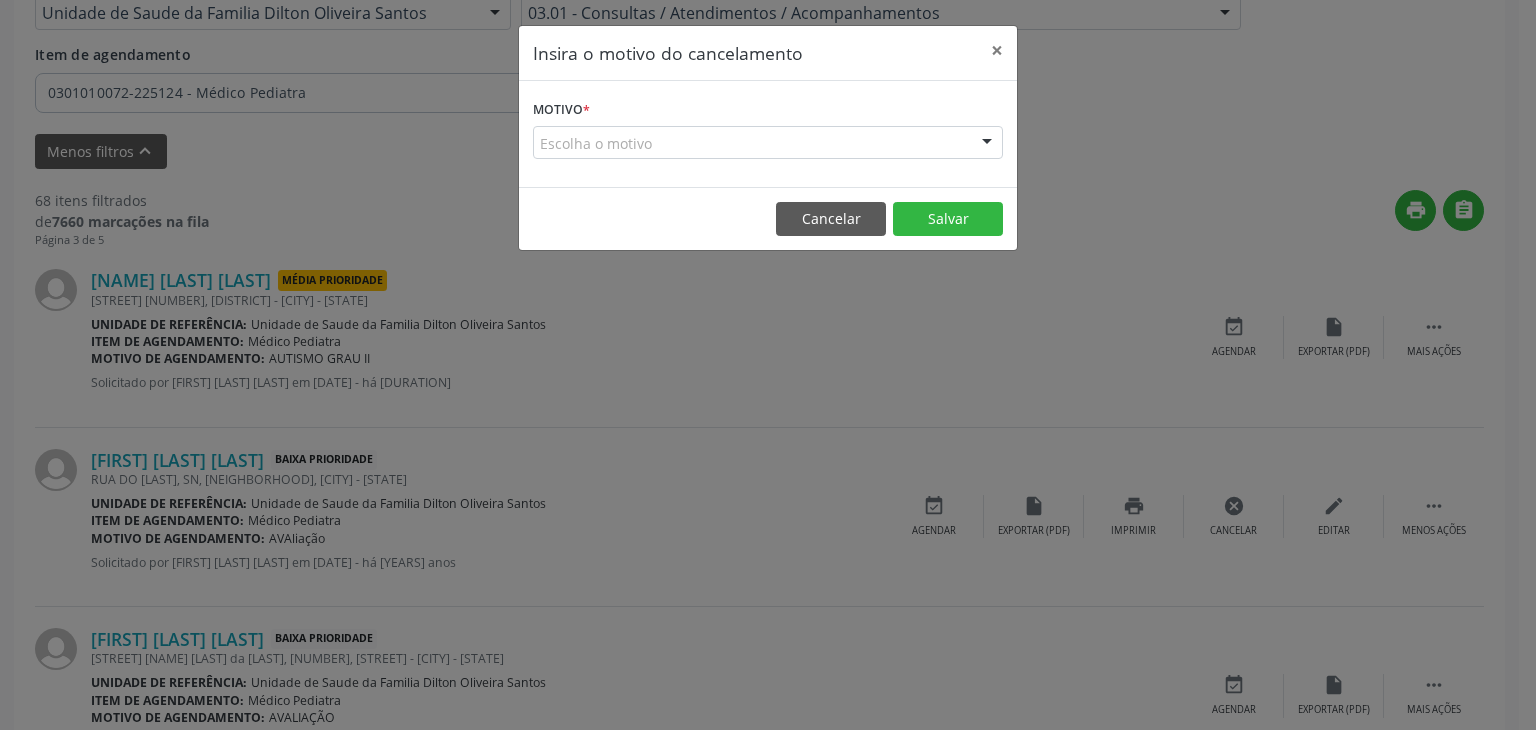 click on "Escolha o motivo" at bounding box center (768, 143) 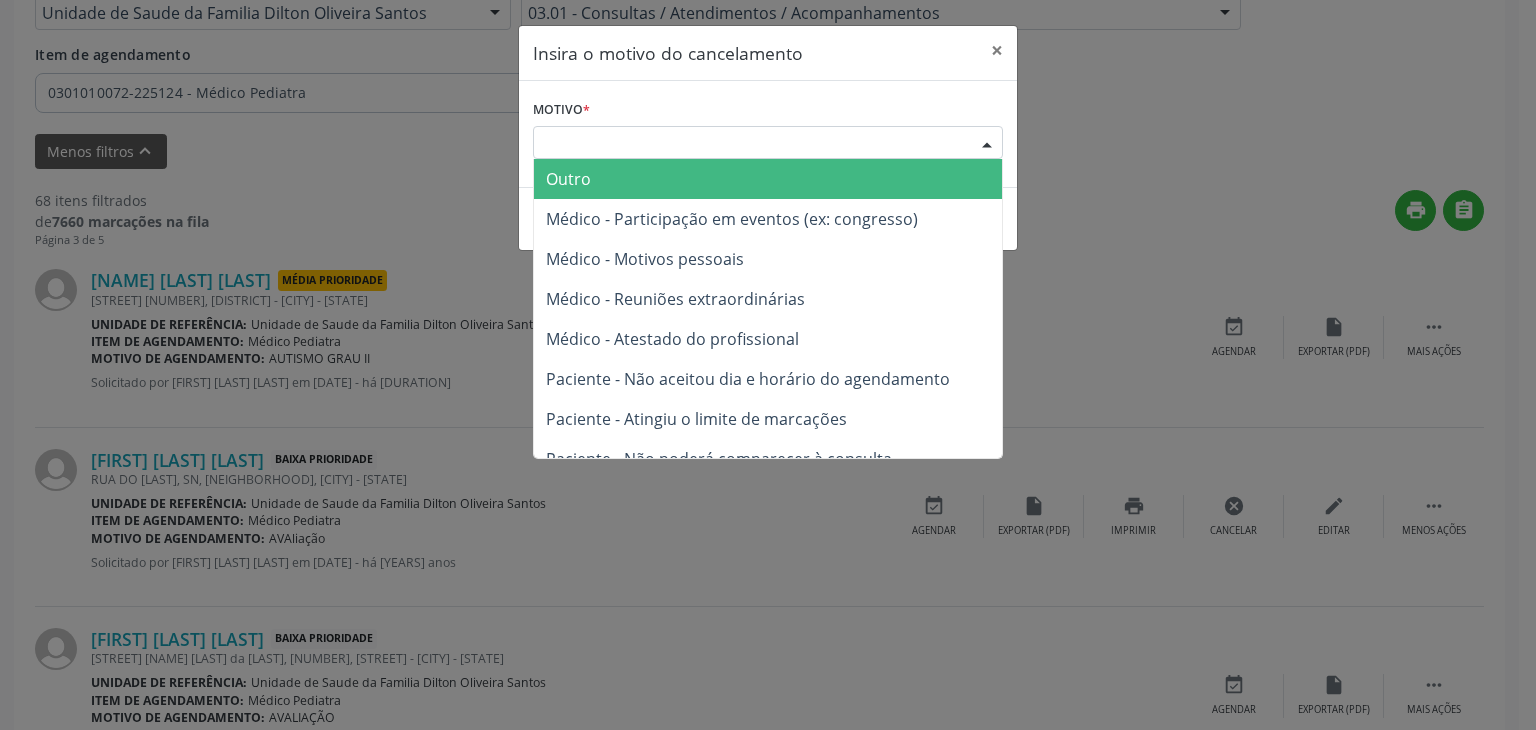 click on "Outro" at bounding box center (568, 179) 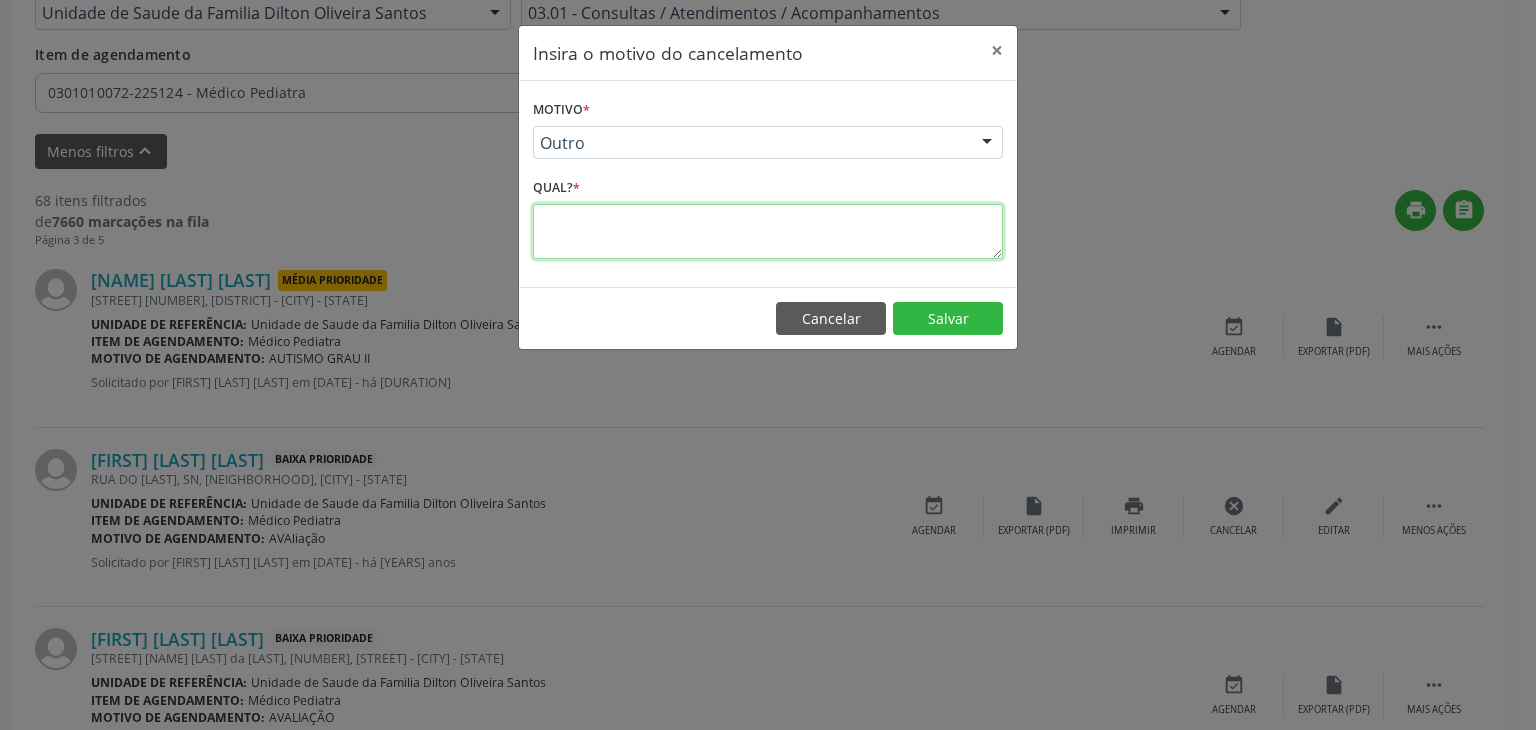 click at bounding box center (768, 231) 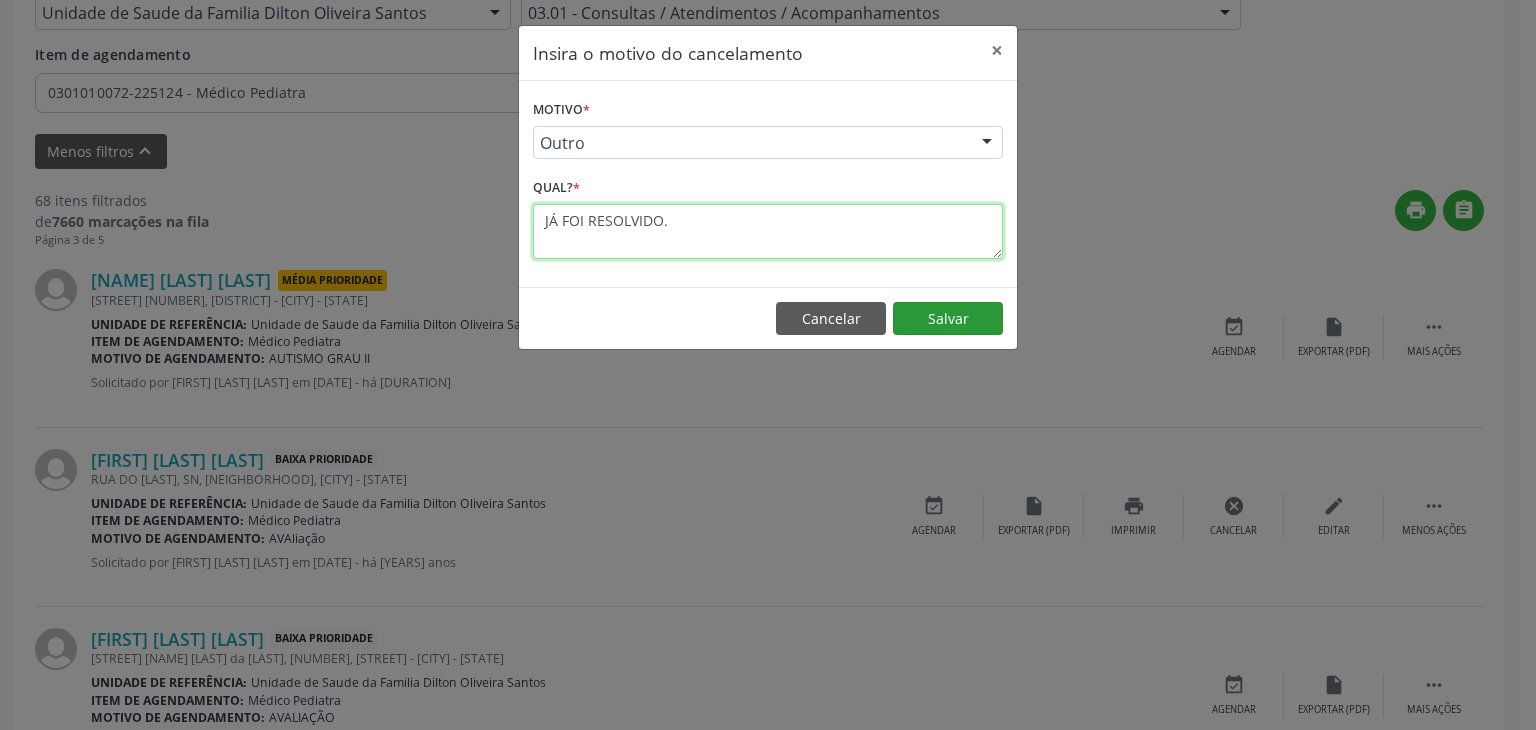 type on "JÁ FOI RESOLVIDO." 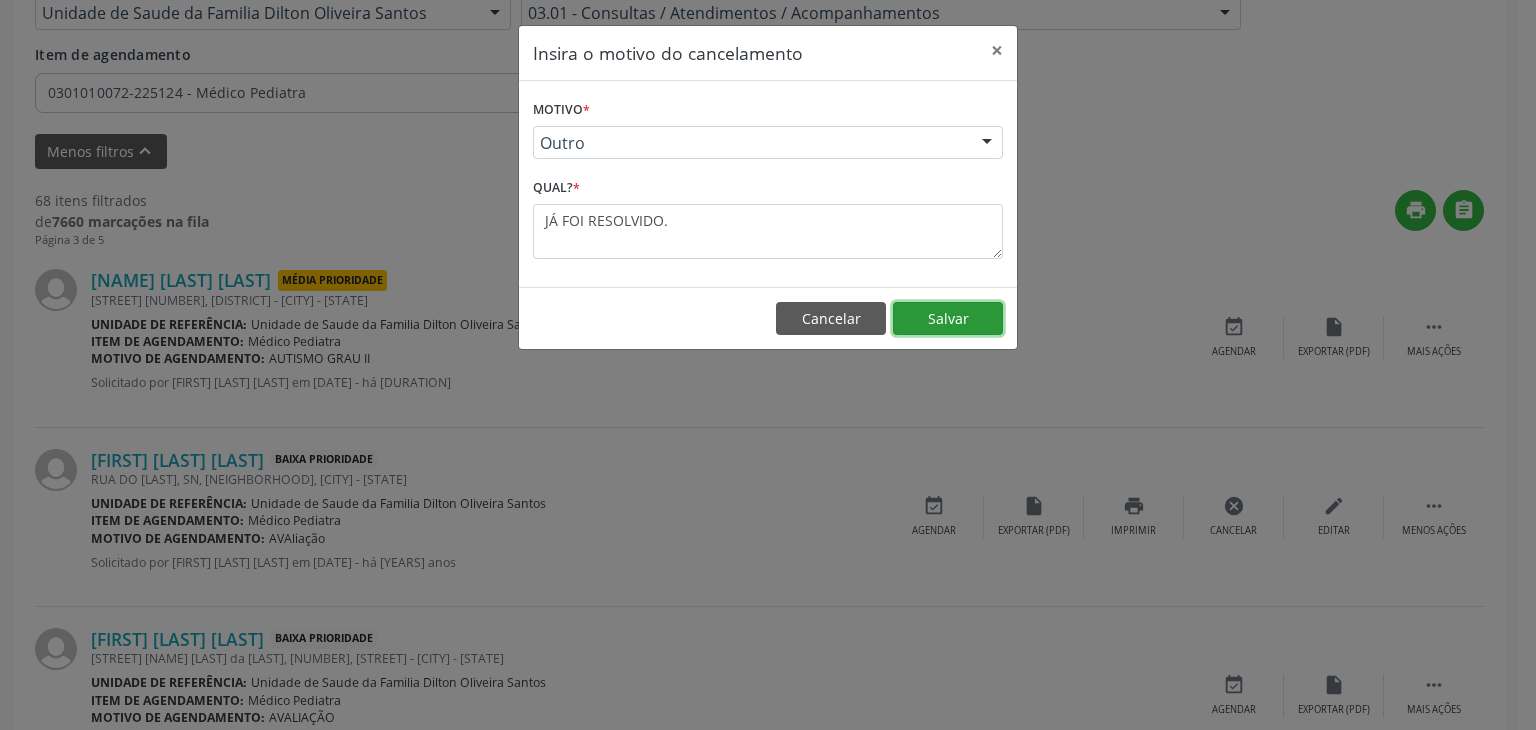 click on "Salvar" at bounding box center (948, 319) 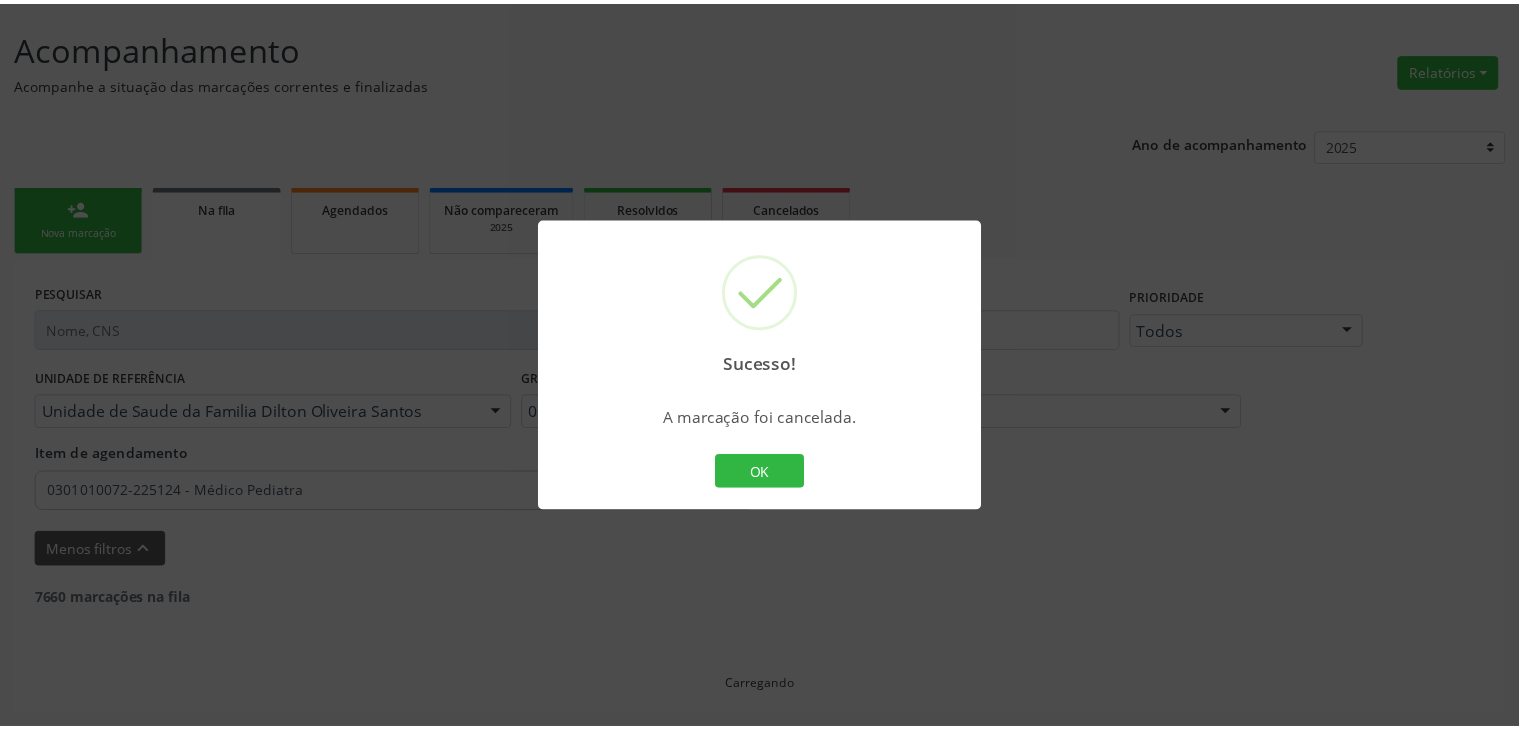 scroll, scrollTop: 112, scrollLeft: 0, axis: vertical 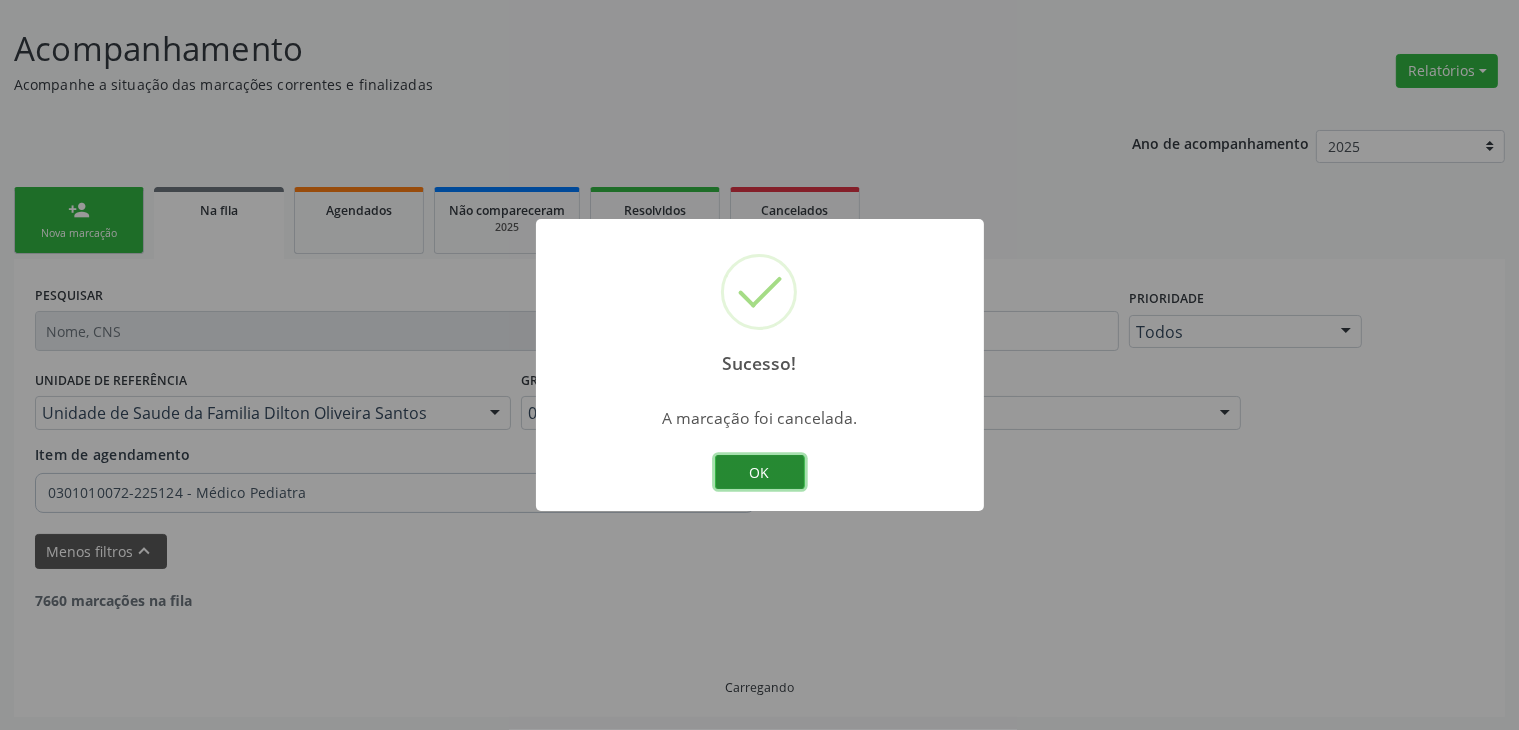 click on "OK" at bounding box center (760, 472) 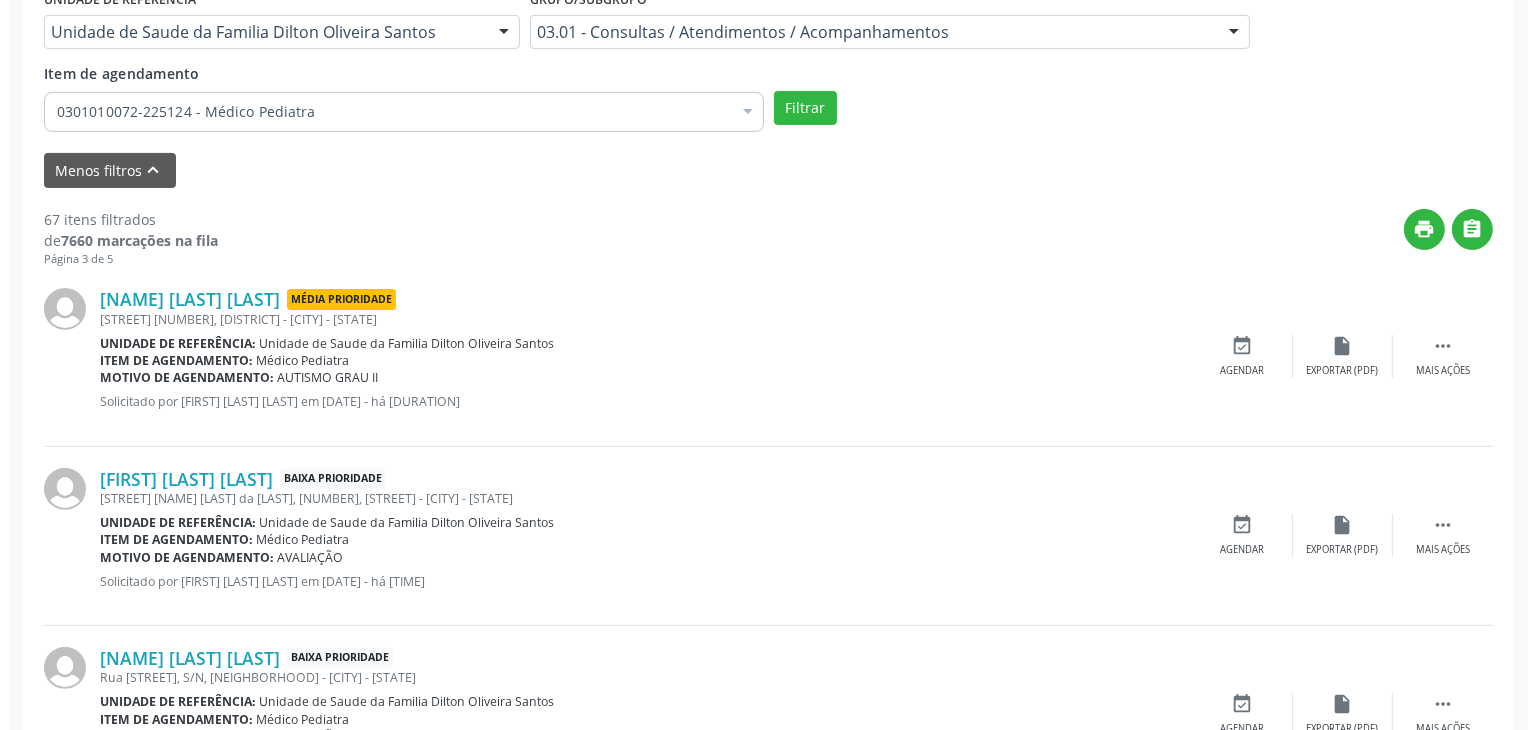 scroll, scrollTop: 712, scrollLeft: 0, axis: vertical 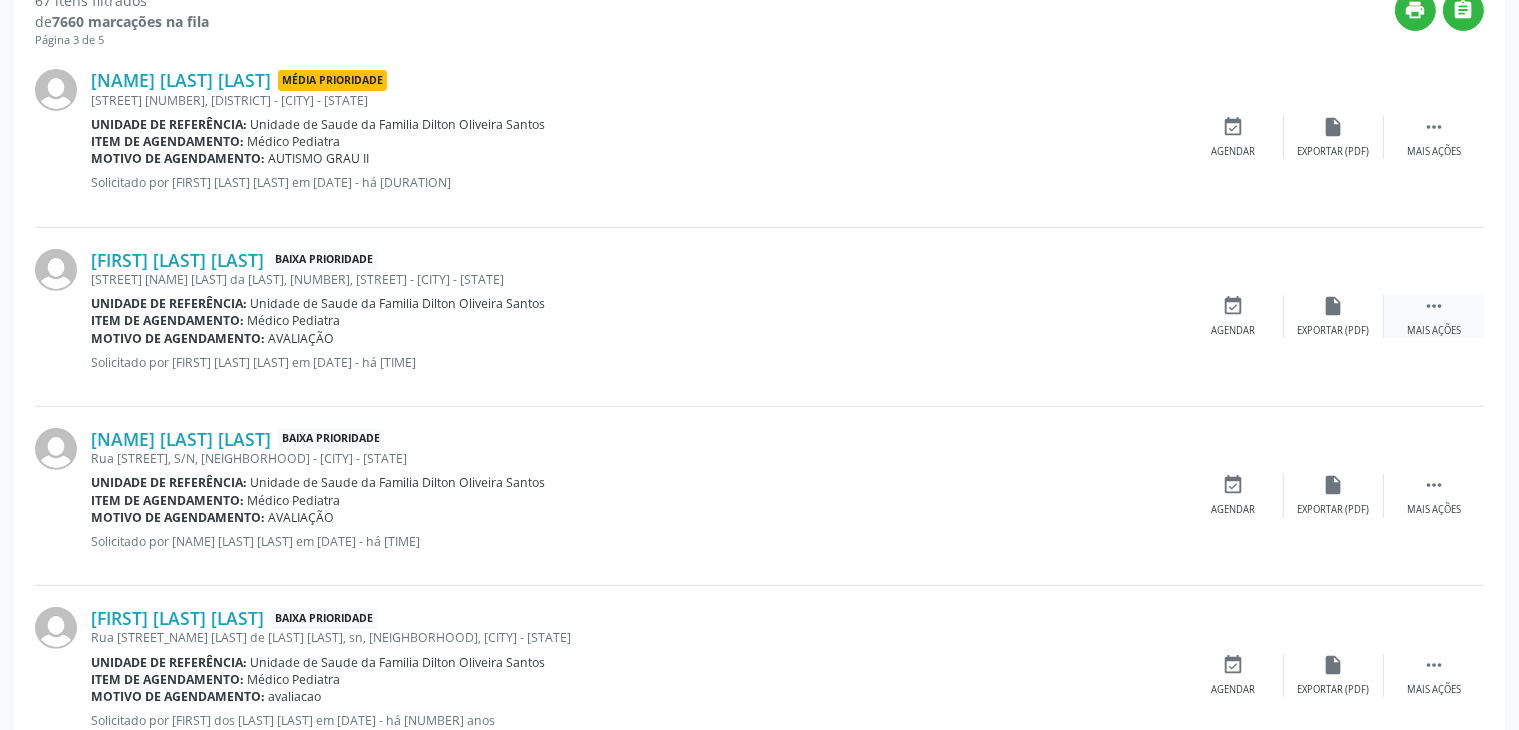 click on "
Mais ações" at bounding box center [1434, 316] 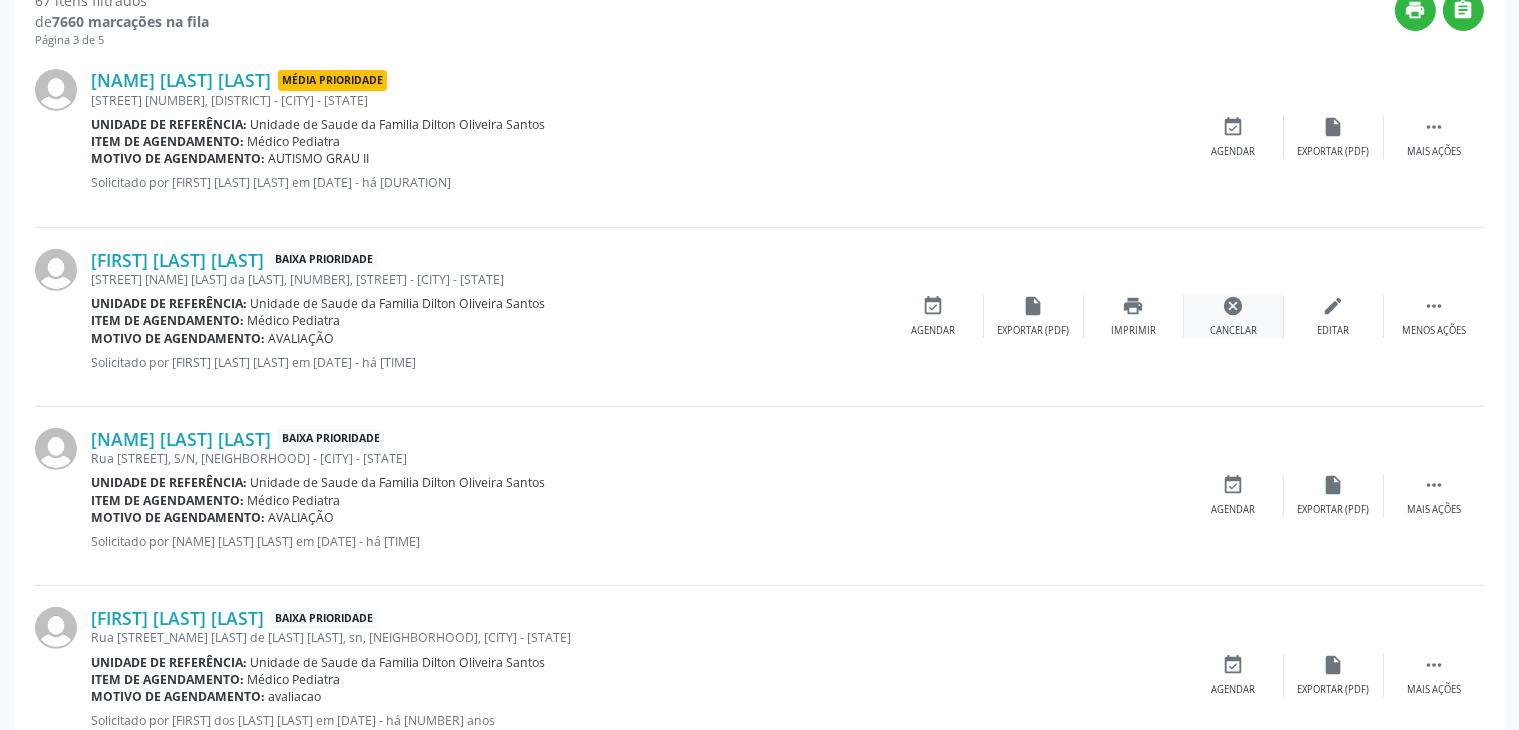 click on "cancel" at bounding box center [1234, 306] 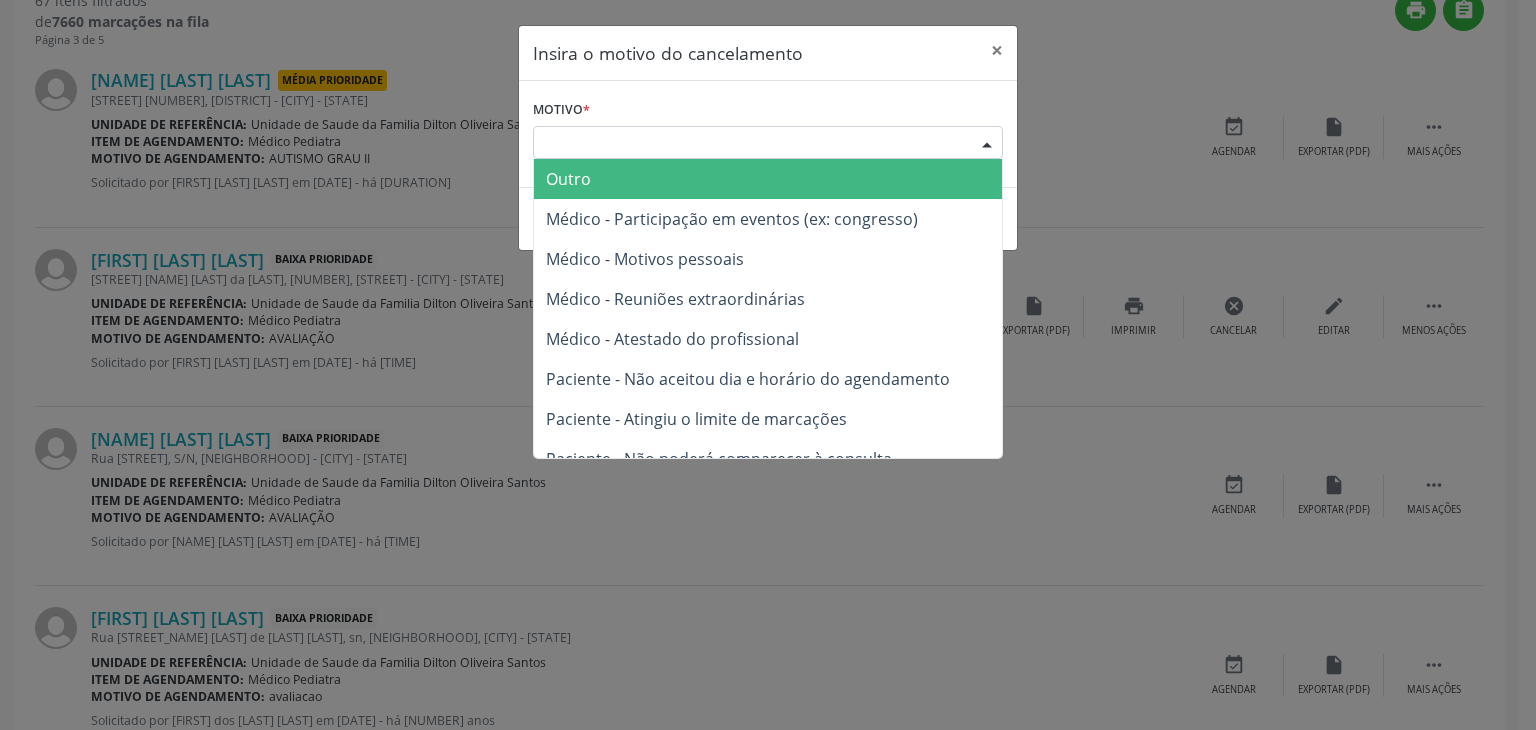 click on "Escolha o motivo" at bounding box center [768, 143] 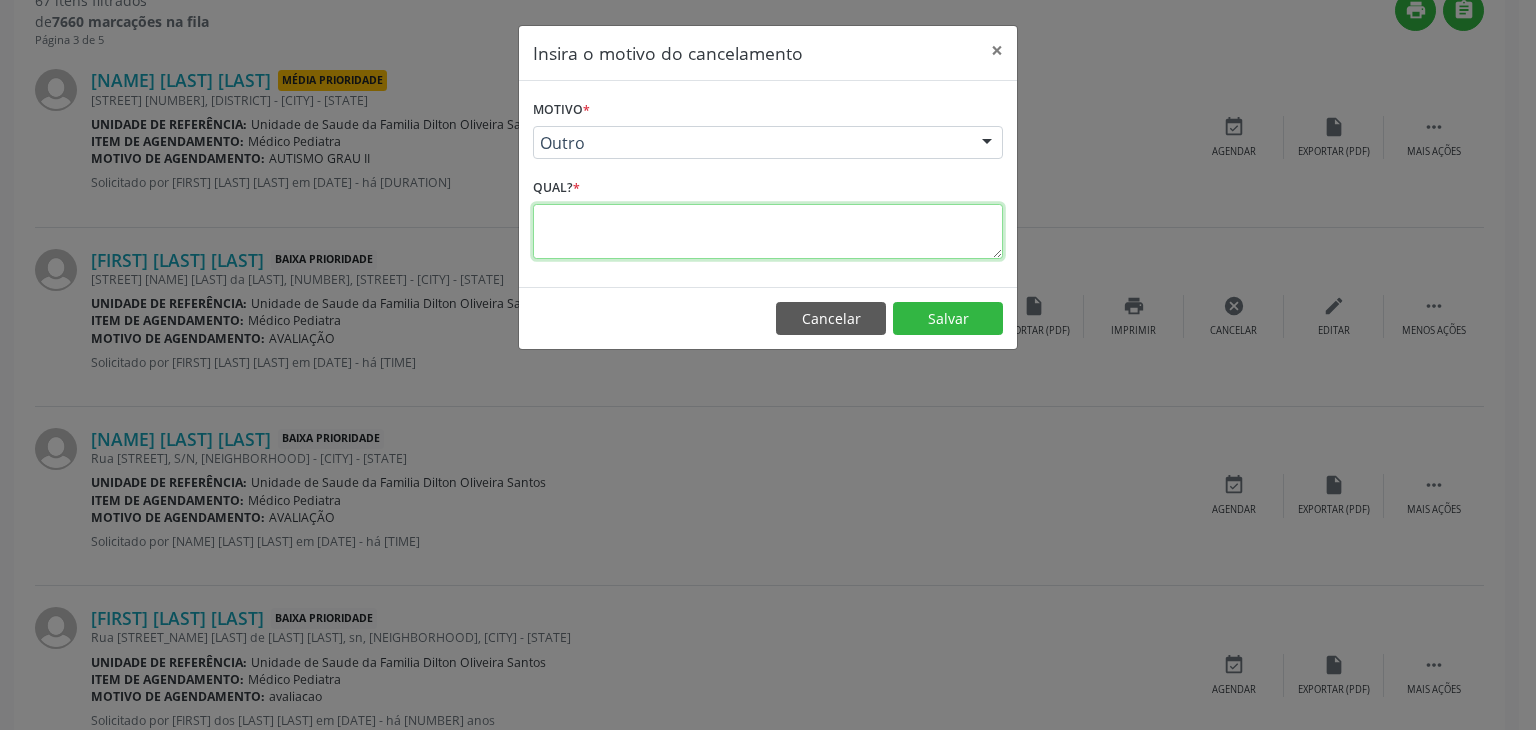 click at bounding box center (768, 231) 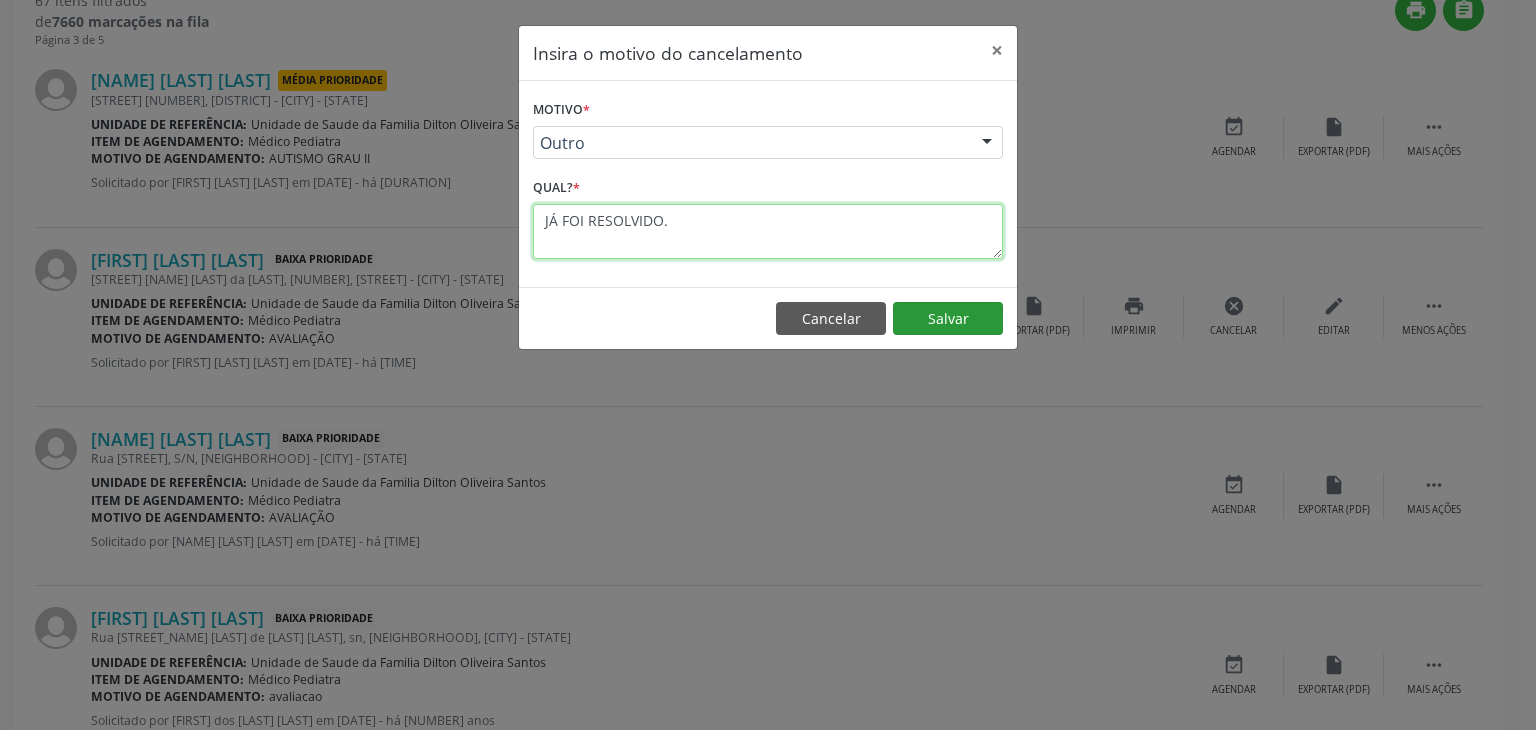 type on "JÁ FOI RESOLVIDO." 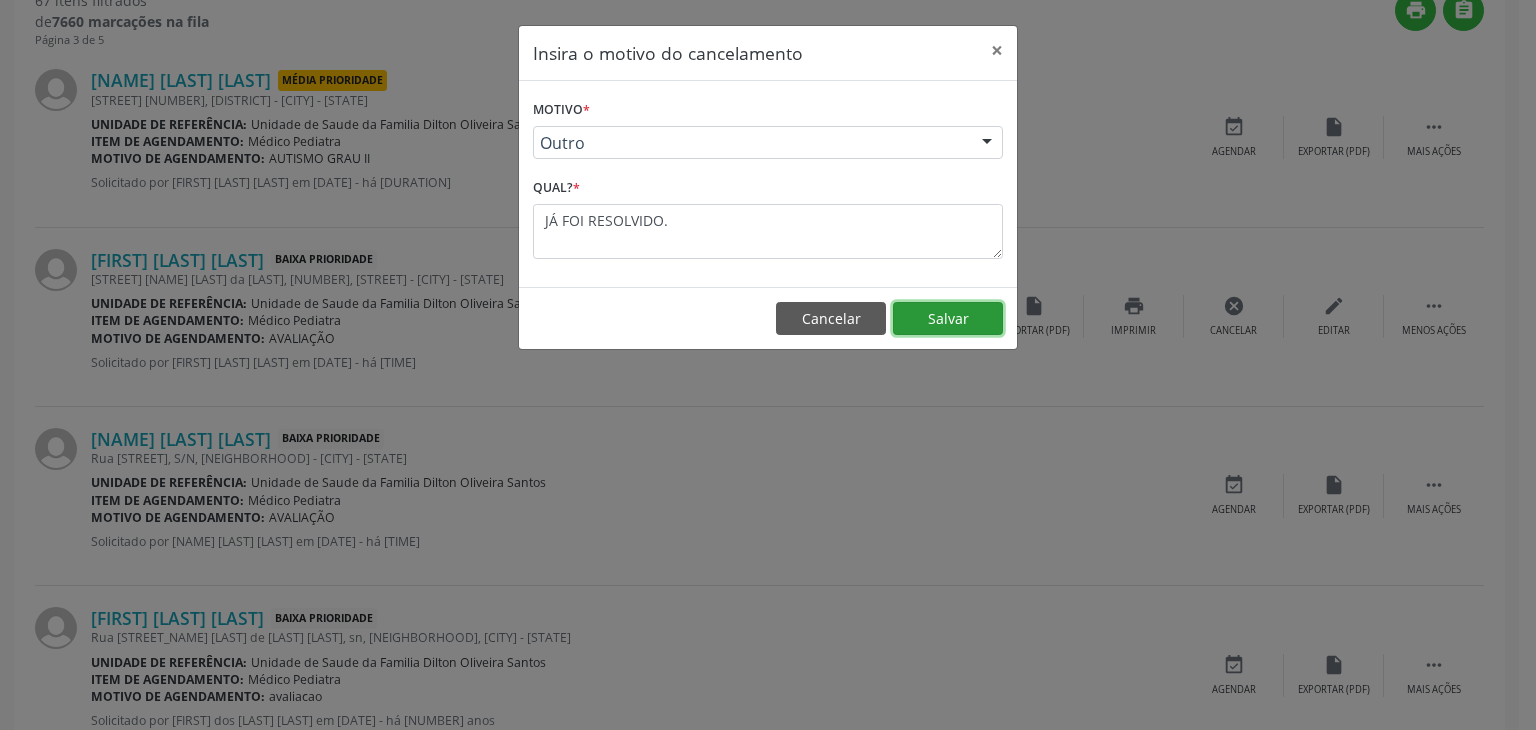 click on "Salvar" at bounding box center (948, 319) 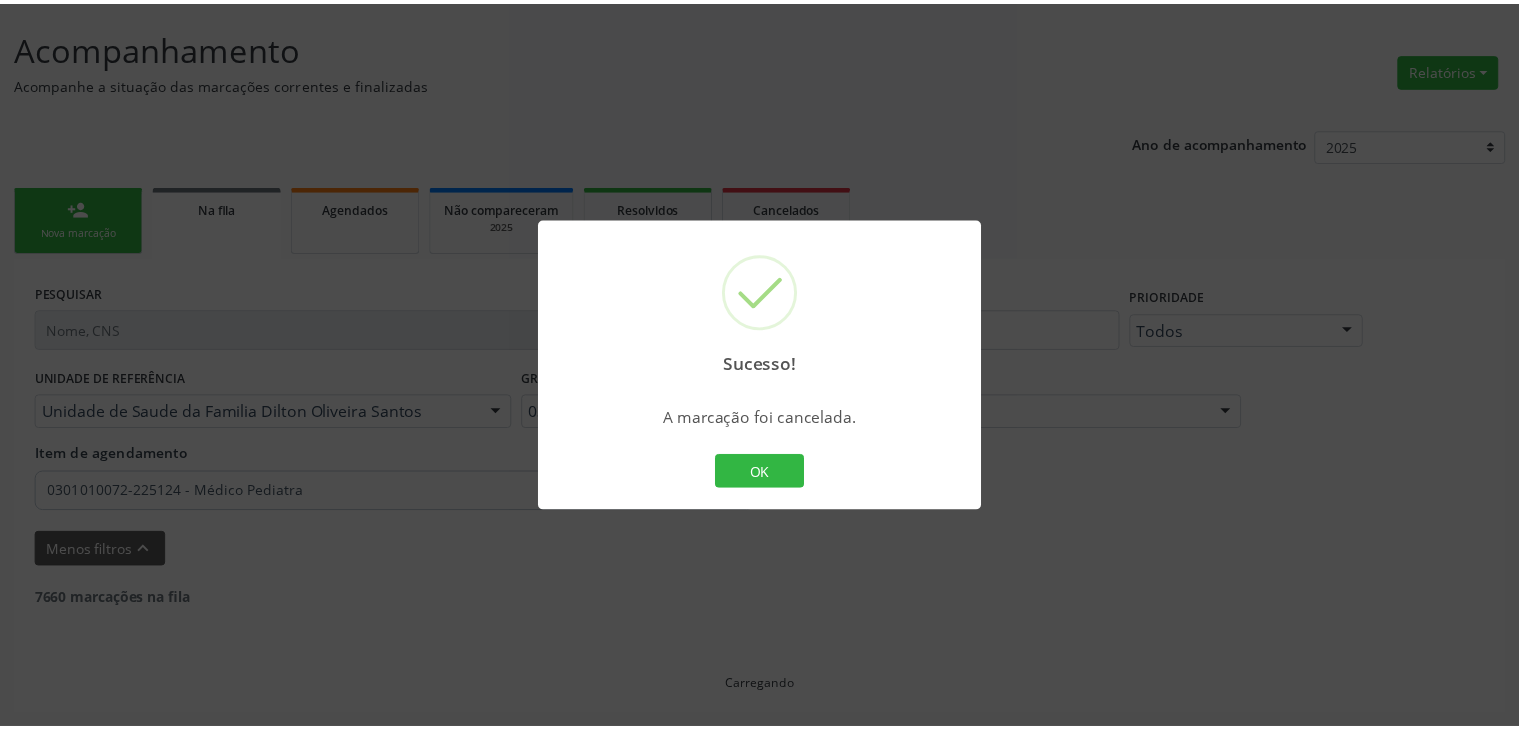scroll, scrollTop: 112, scrollLeft: 0, axis: vertical 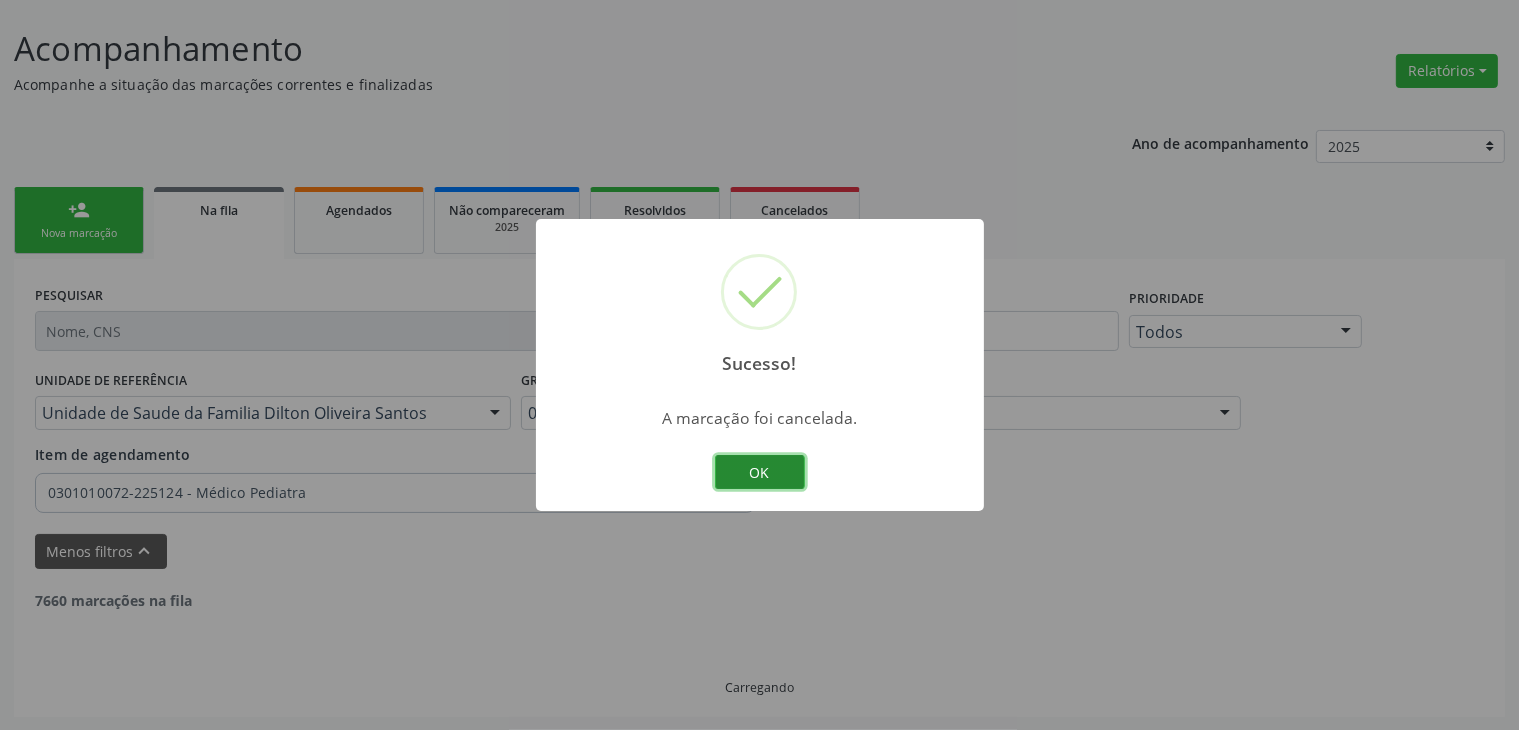 click on "OK" at bounding box center [760, 472] 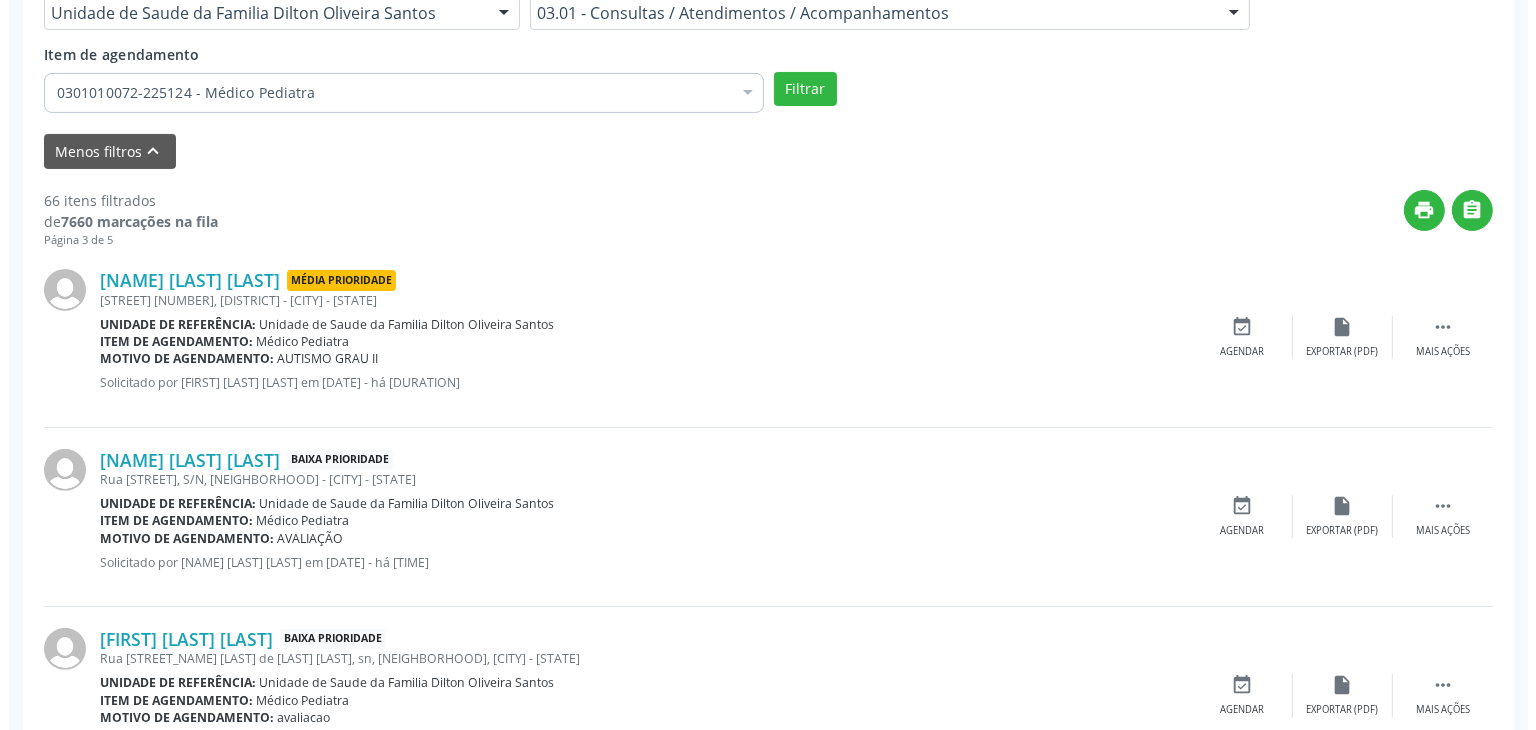 scroll, scrollTop: 612, scrollLeft: 0, axis: vertical 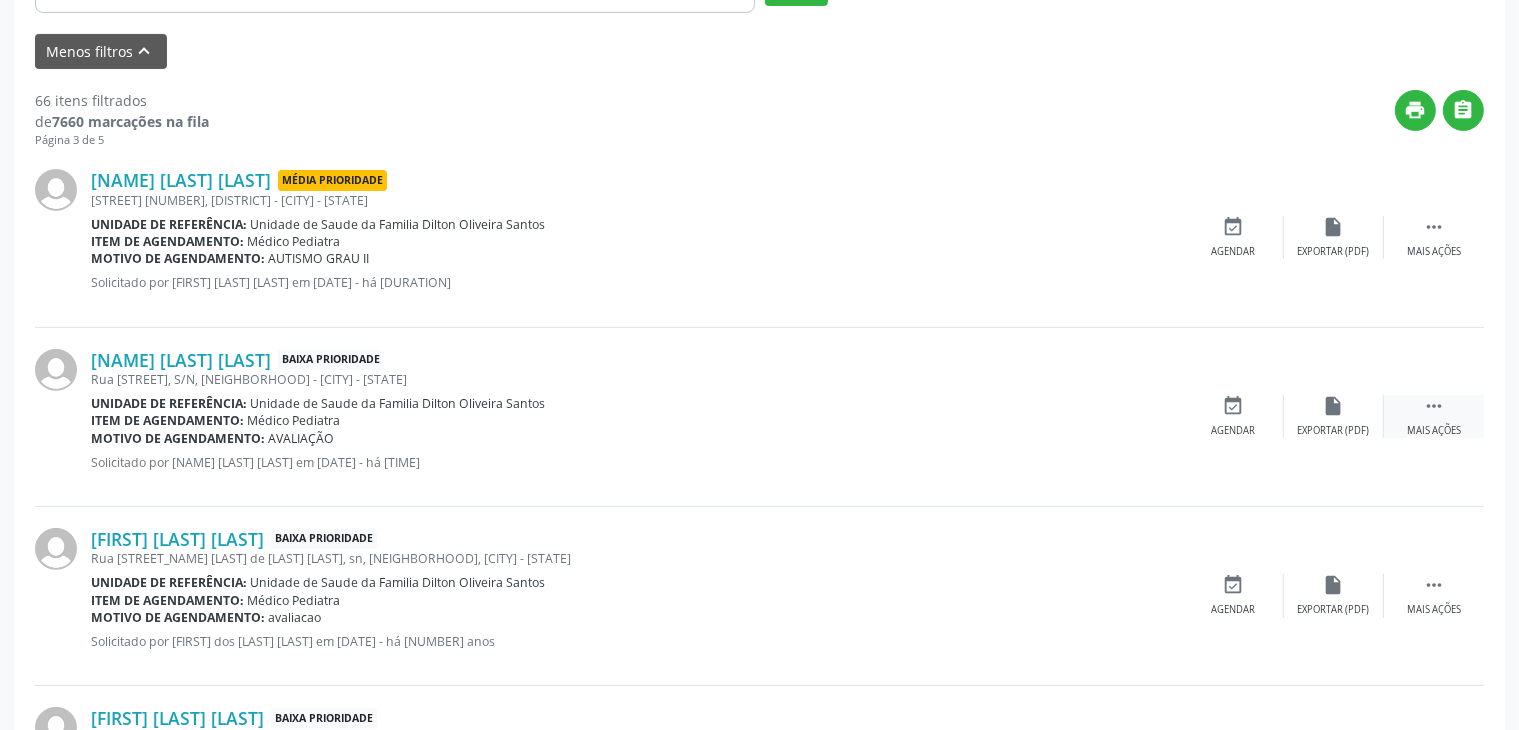 click on "
Mais ações" at bounding box center [1434, 416] 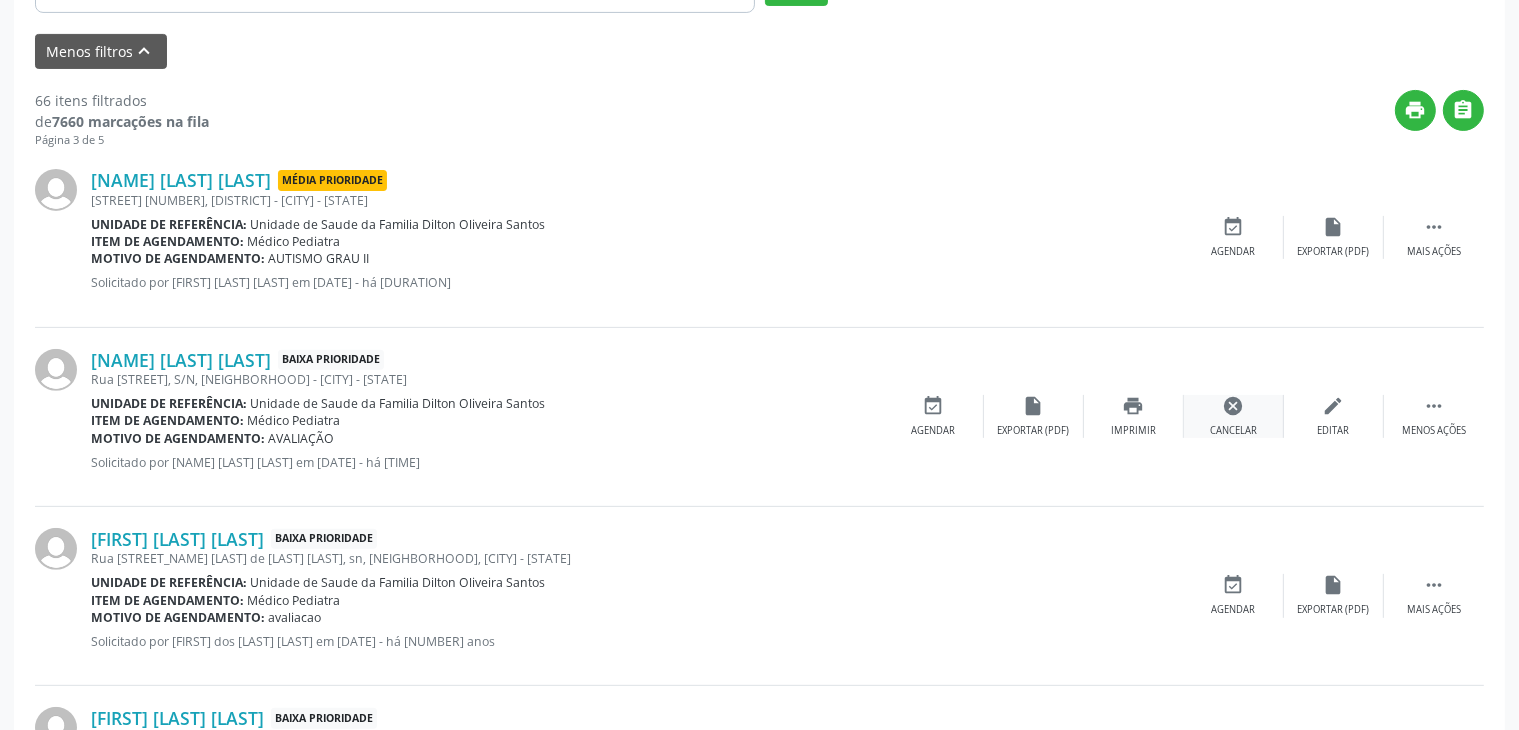 click on "cancel" at bounding box center [1234, 406] 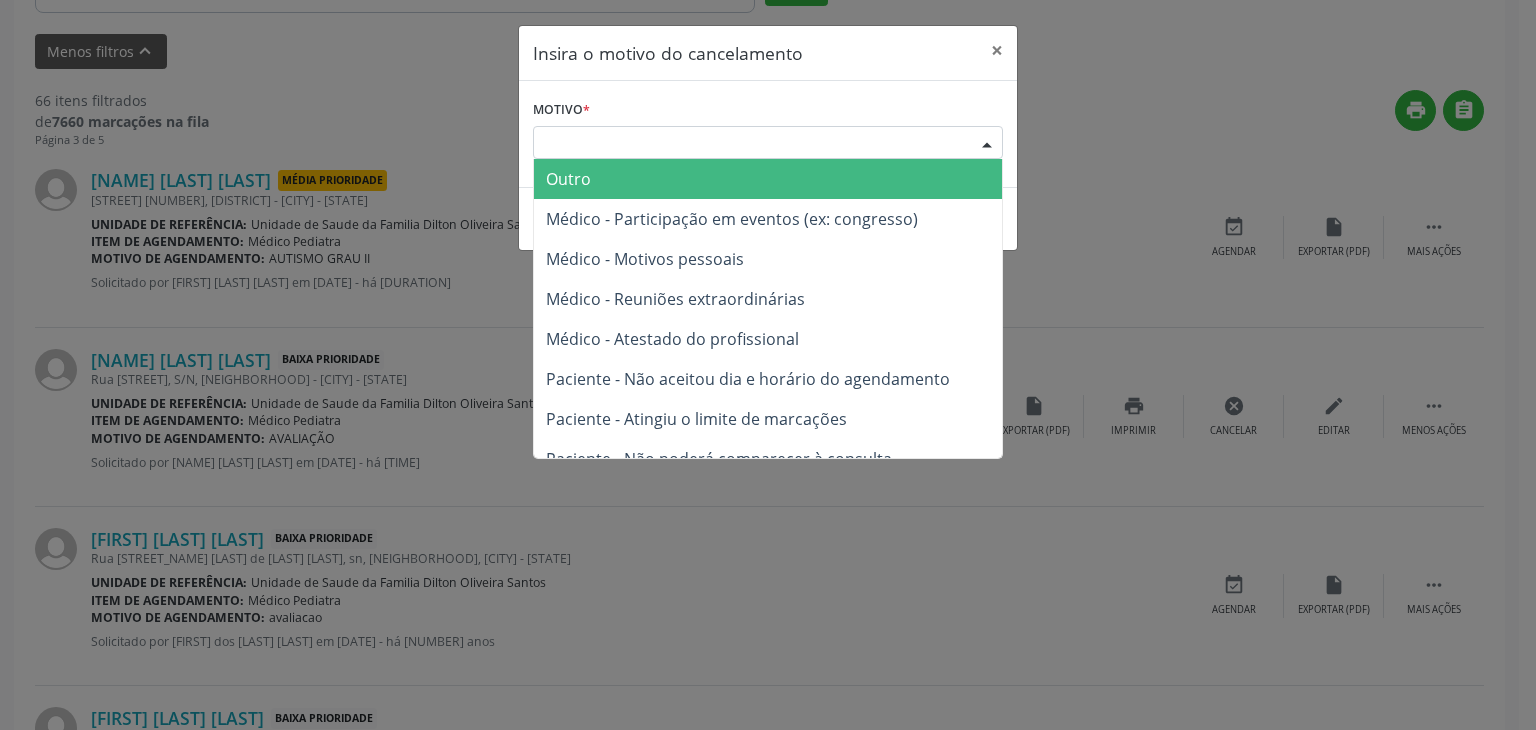 click on "Escolha o motivo" at bounding box center [768, 143] 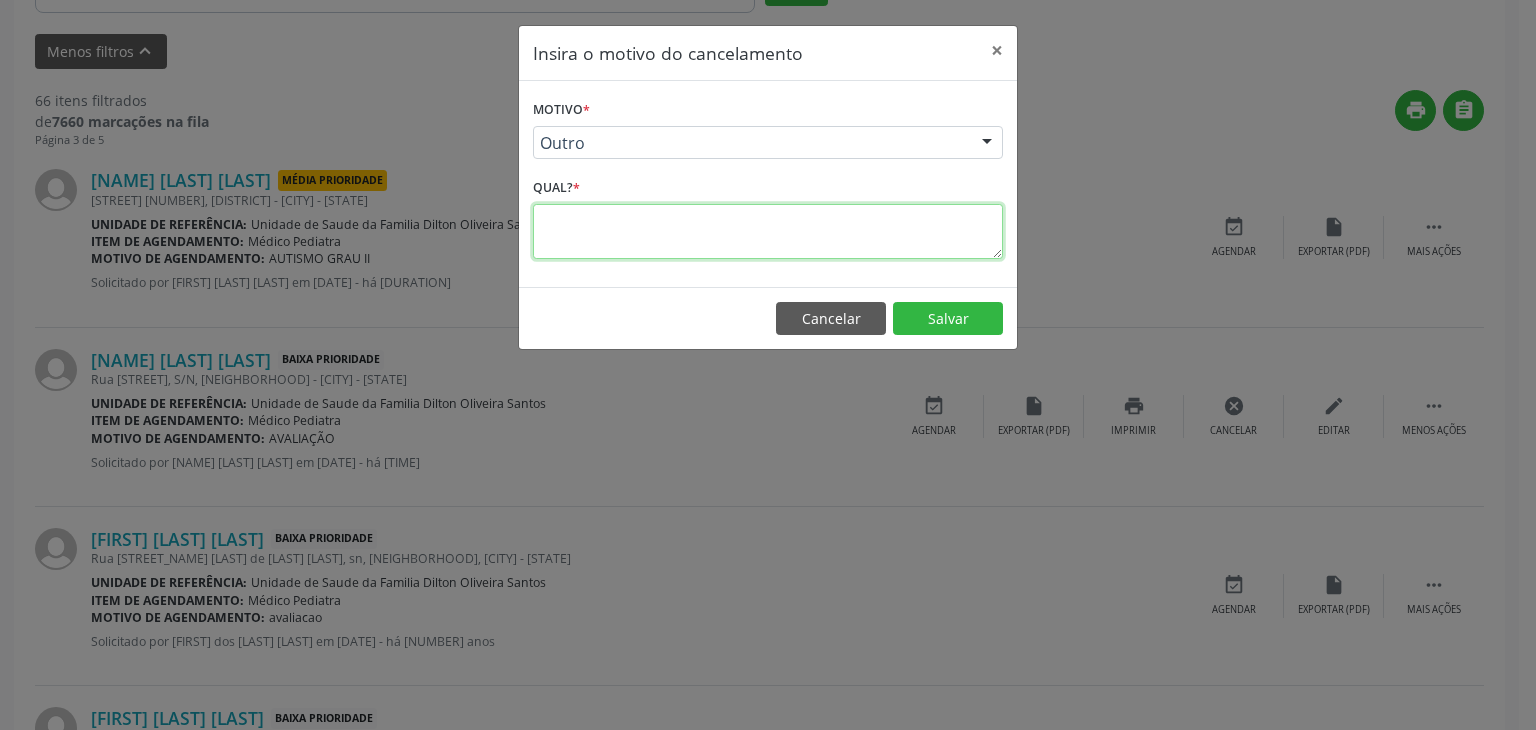 click at bounding box center (768, 231) 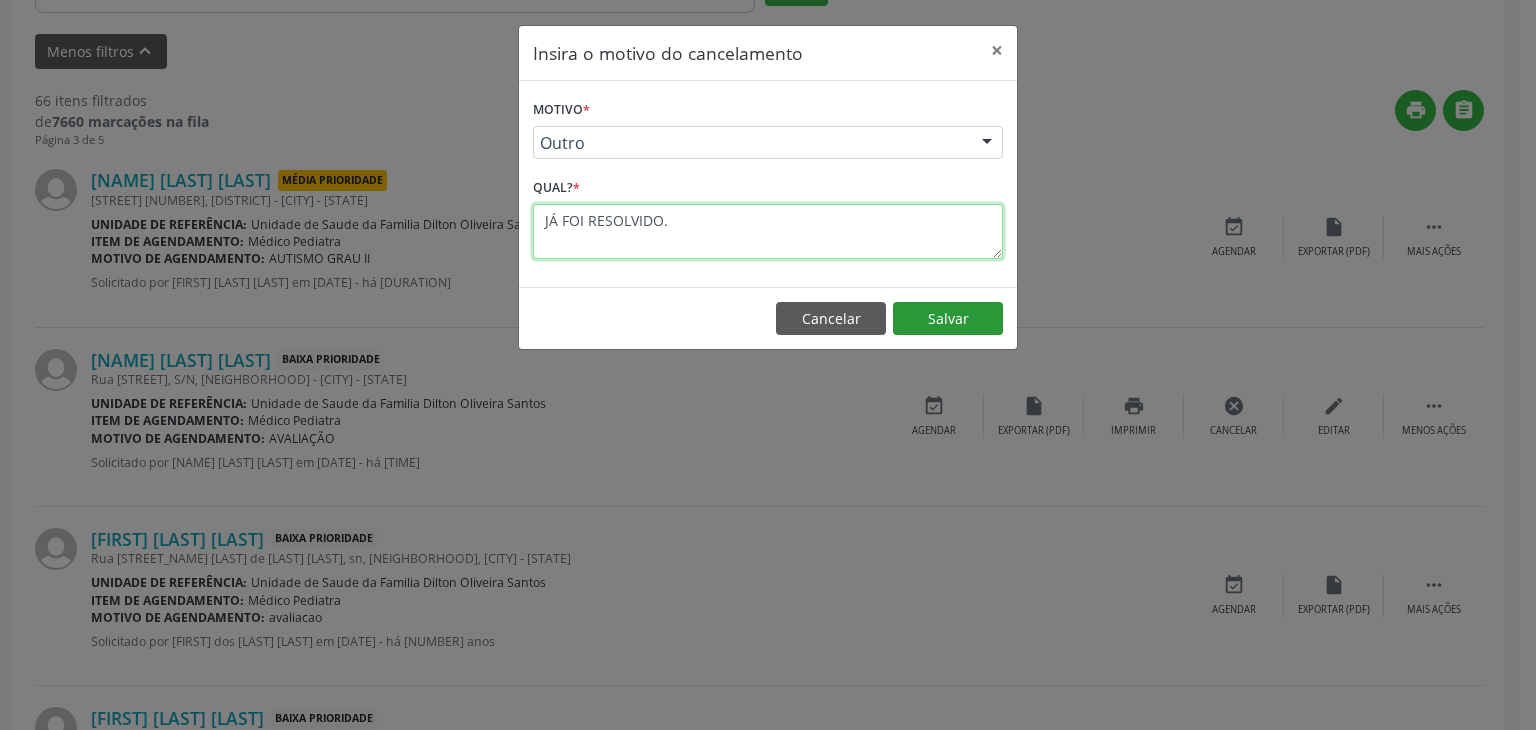 type on "JÁ FOI RESOLVIDO." 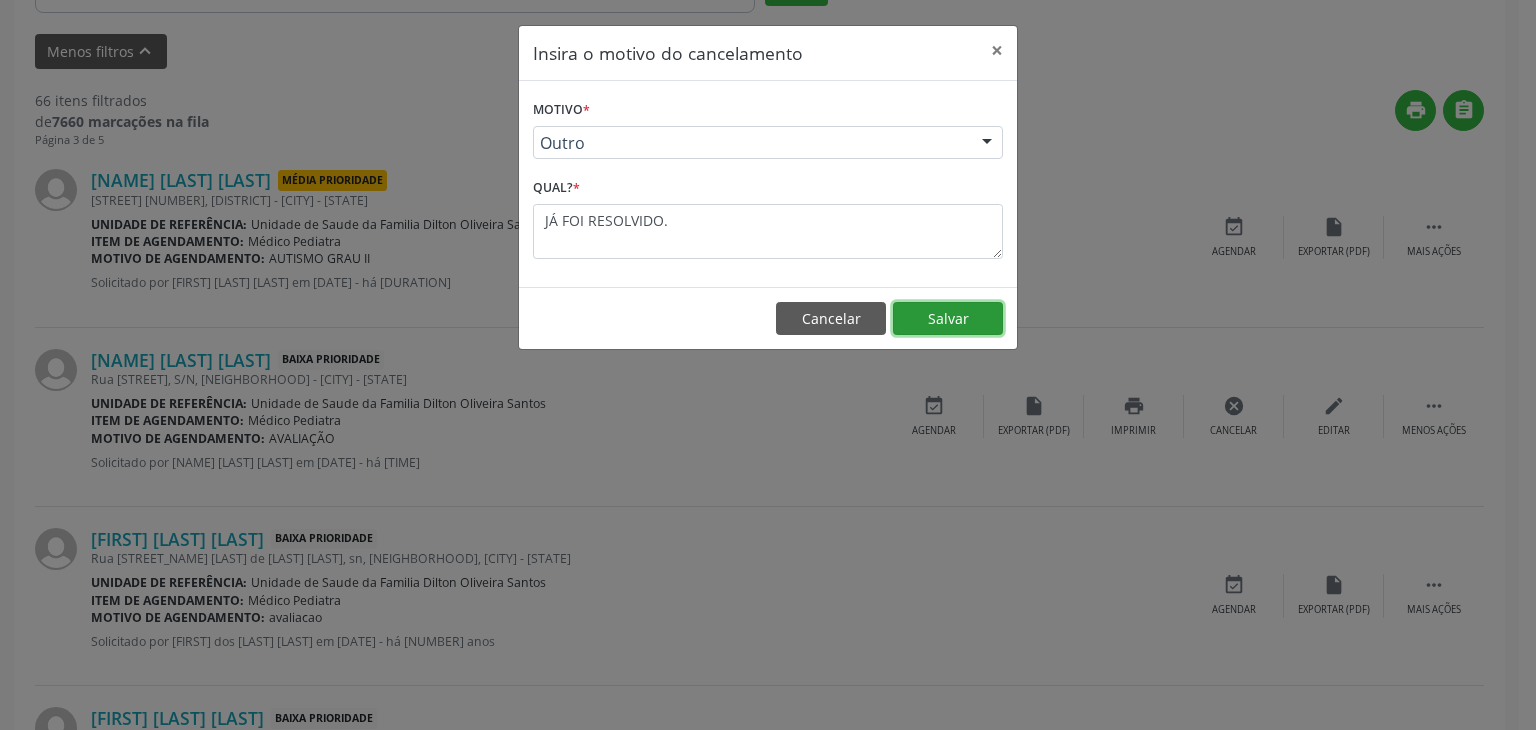 click on "Salvar" at bounding box center (948, 319) 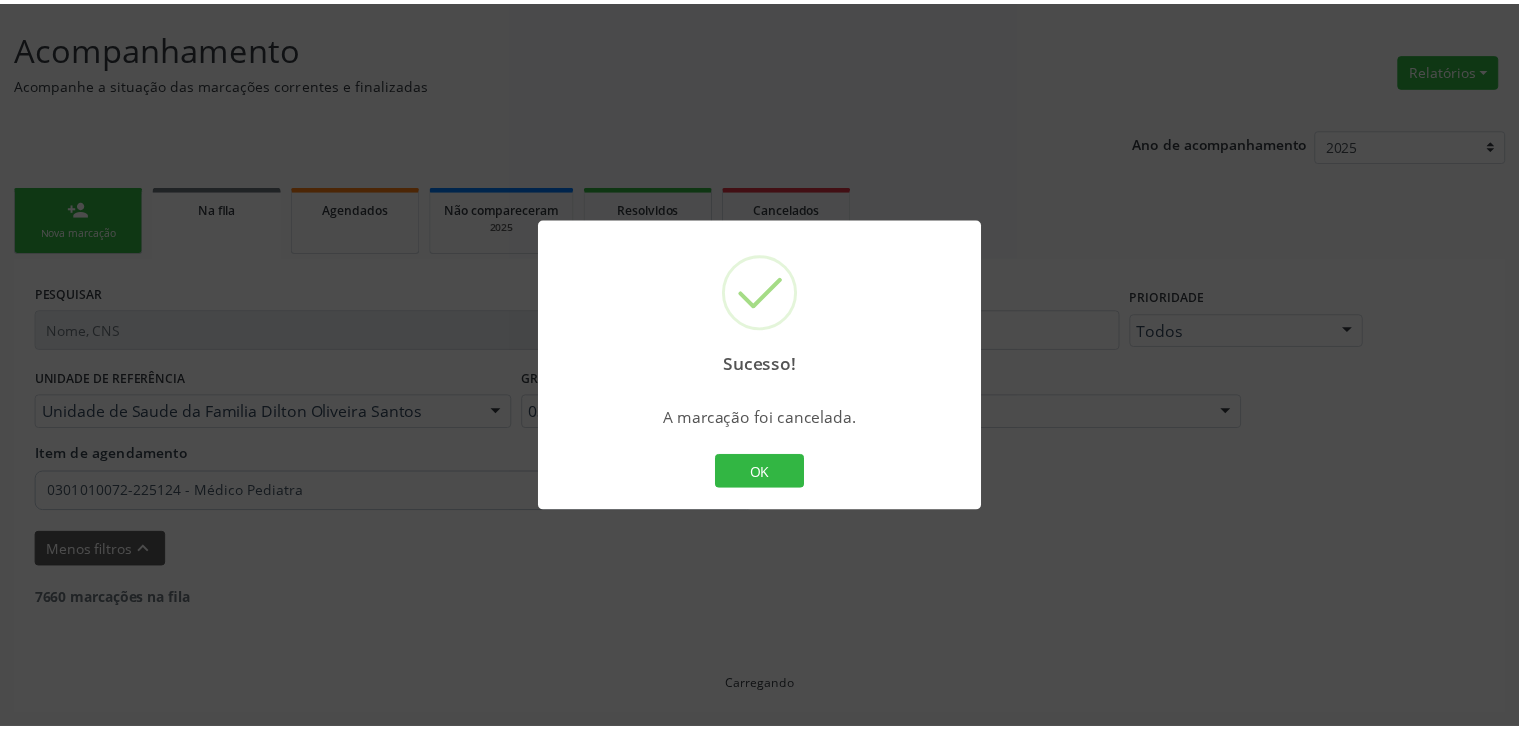 scroll, scrollTop: 112, scrollLeft: 0, axis: vertical 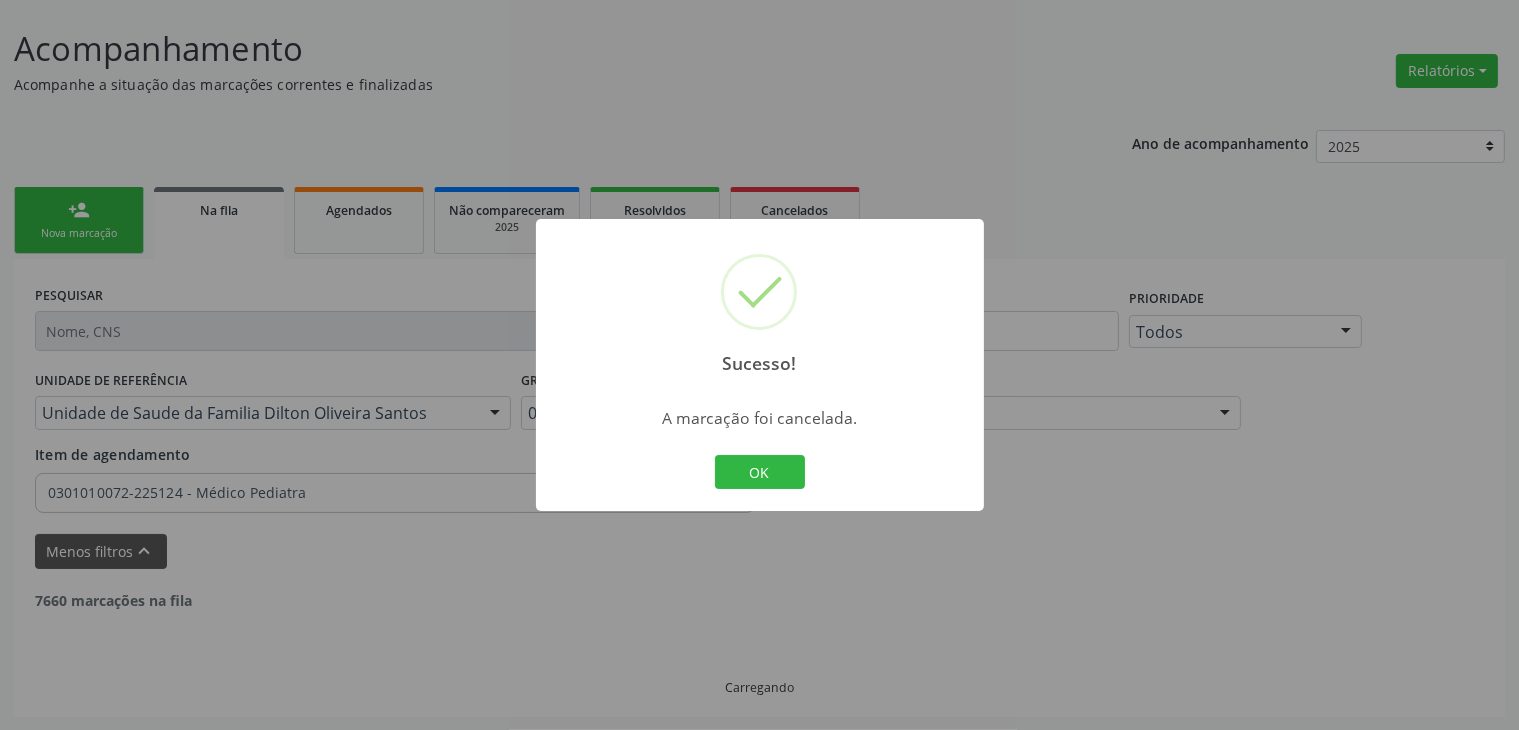 click on "OK Cancel" at bounding box center [759, 472] 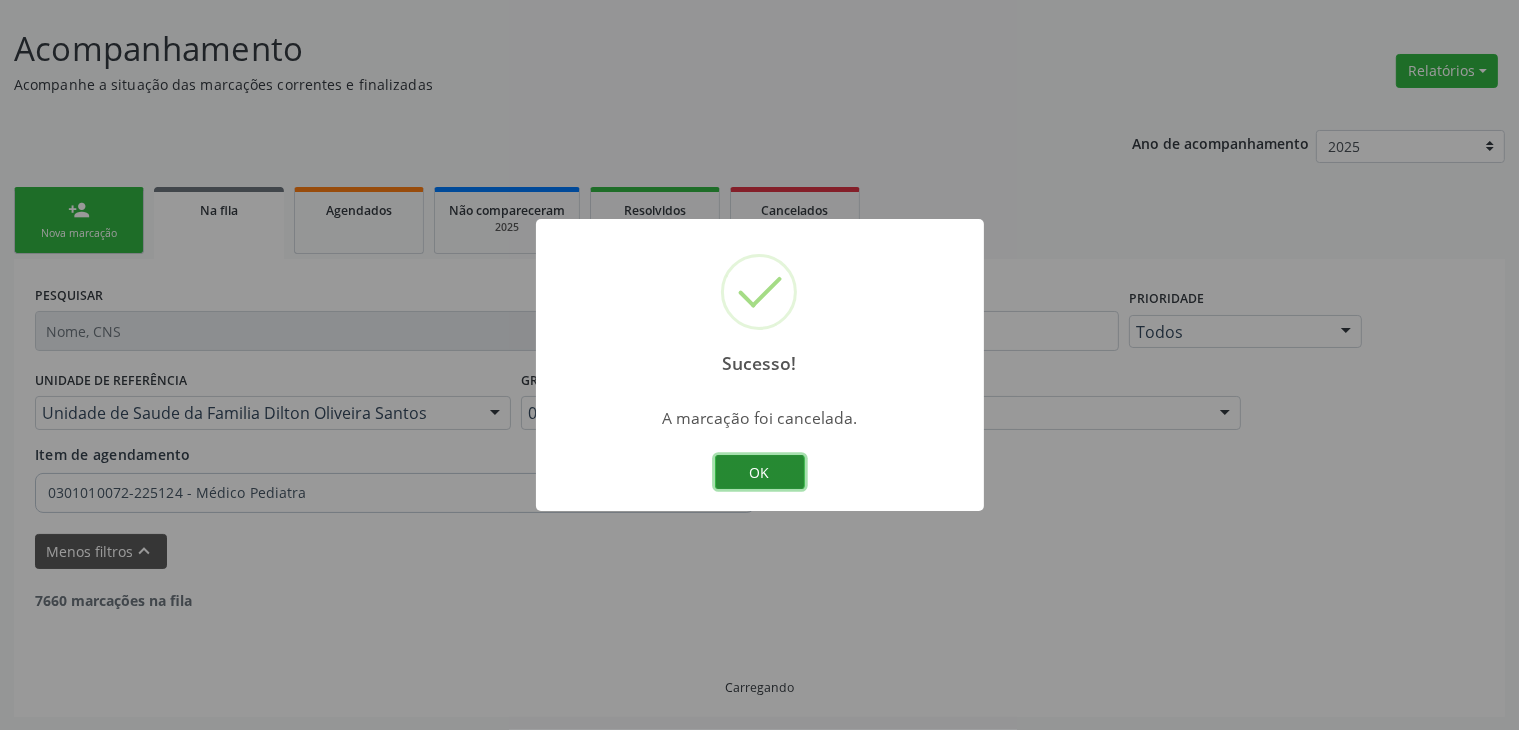click on "OK" at bounding box center [760, 472] 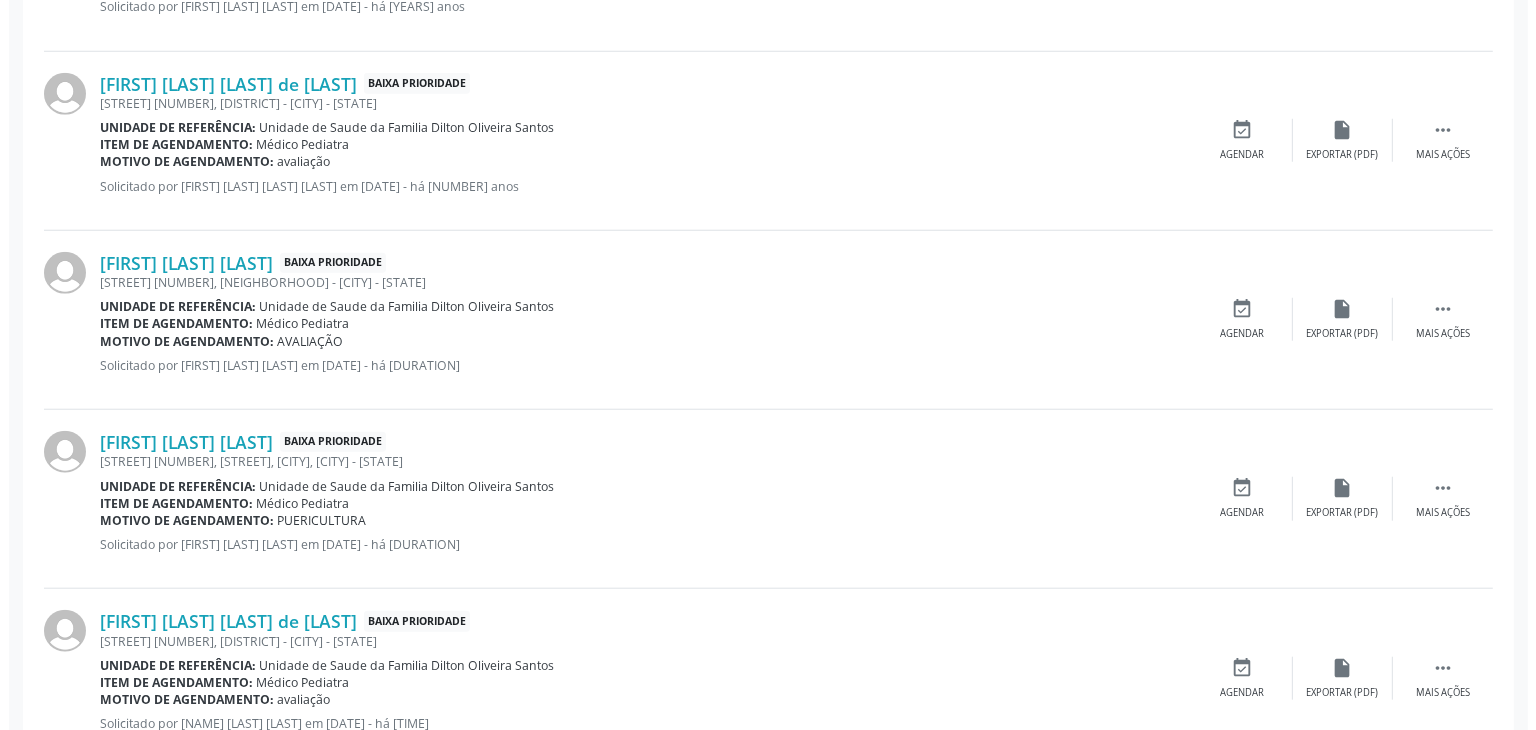 scroll, scrollTop: 1912, scrollLeft: 0, axis: vertical 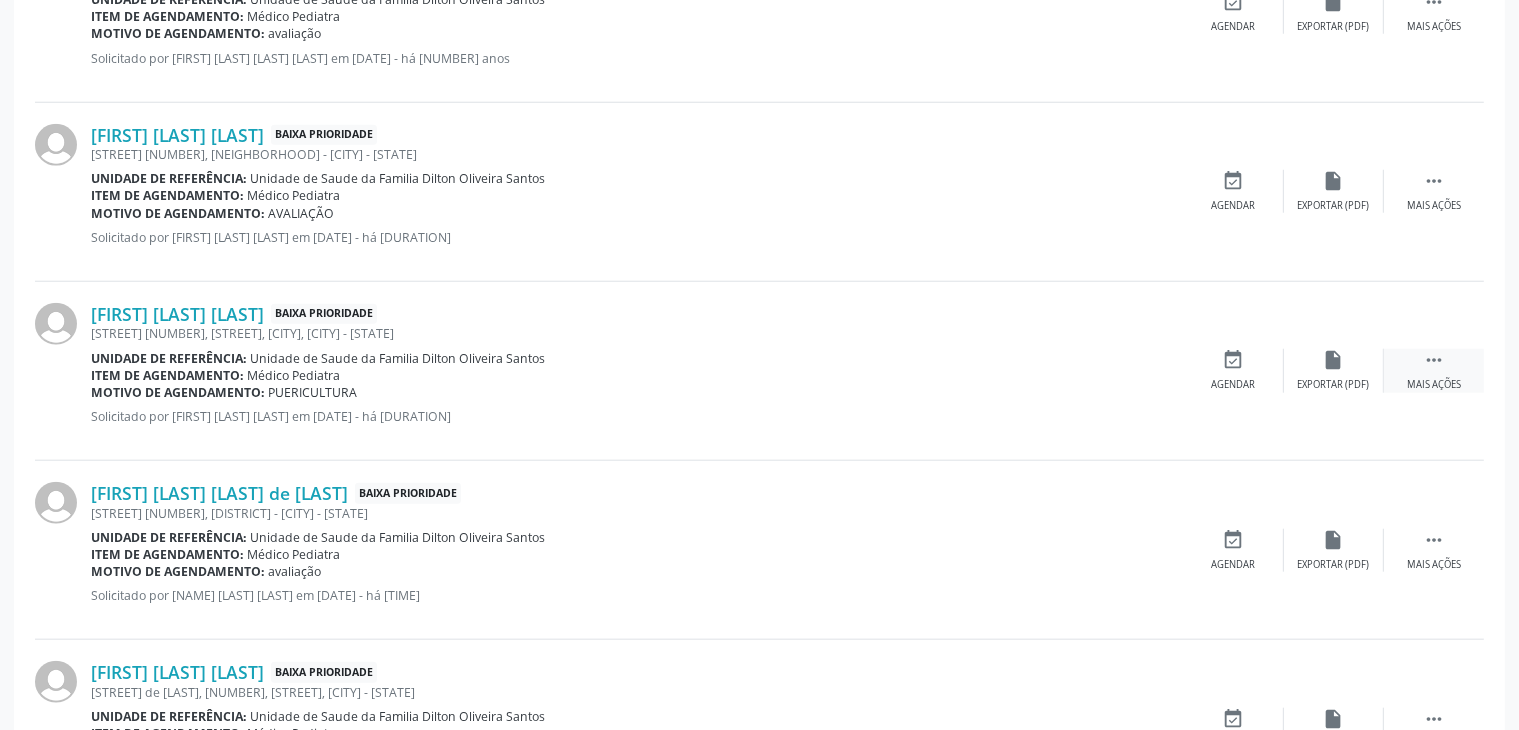 click on "" at bounding box center [1434, 360] 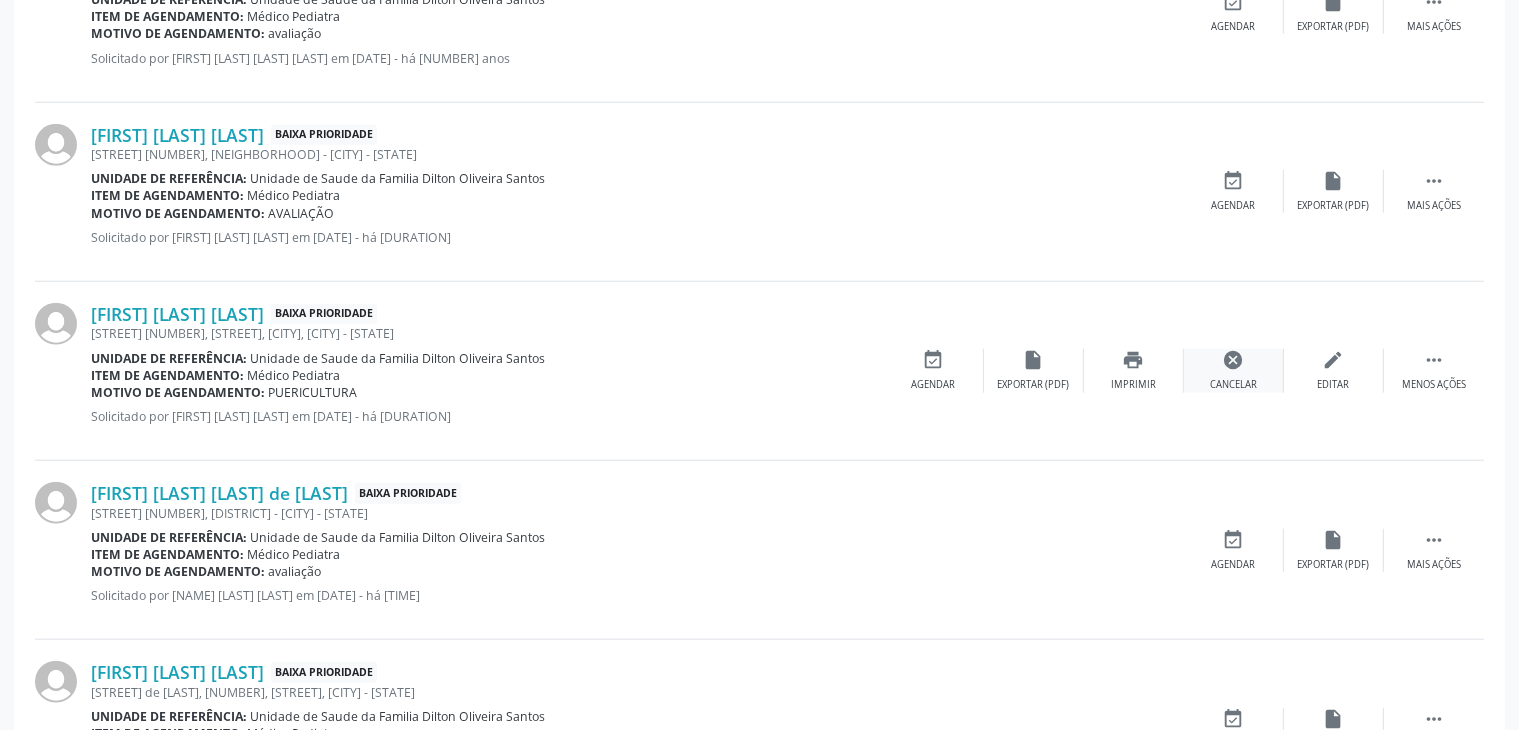 click on "cancel" at bounding box center (1234, 360) 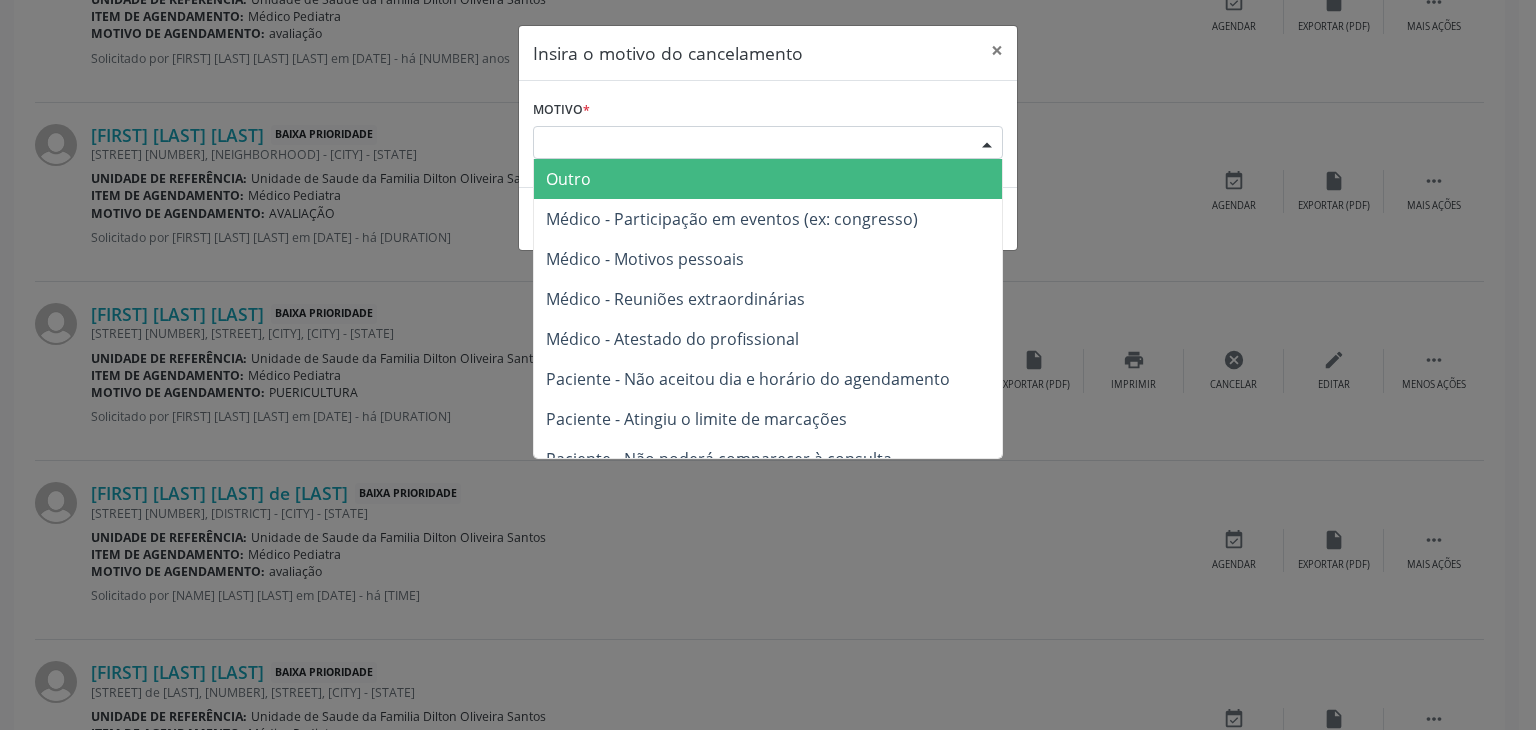 click on "Escolha o motivo" at bounding box center [768, 143] 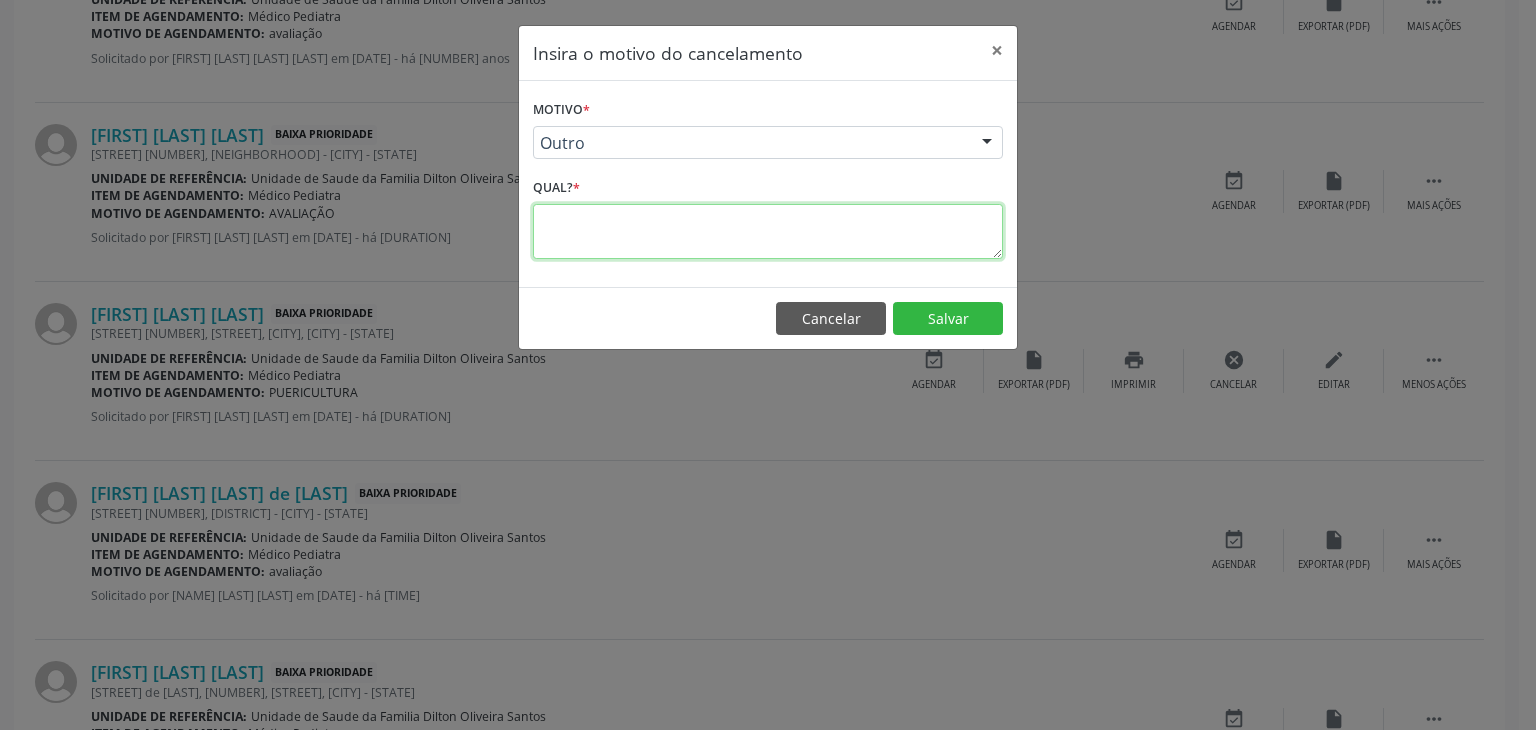 click at bounding box center (768, 231) 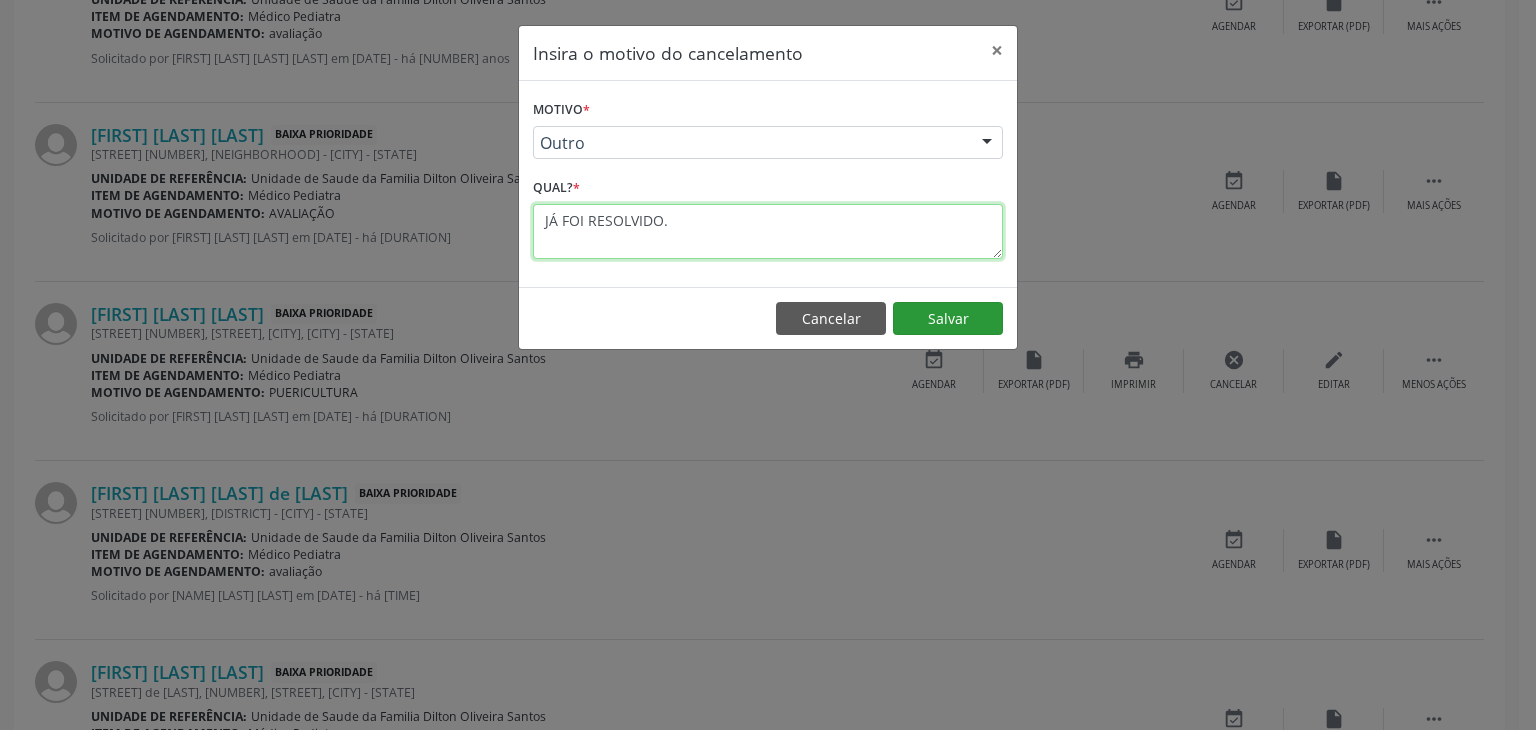 type on "JÁ FOI RESOLVIDO." 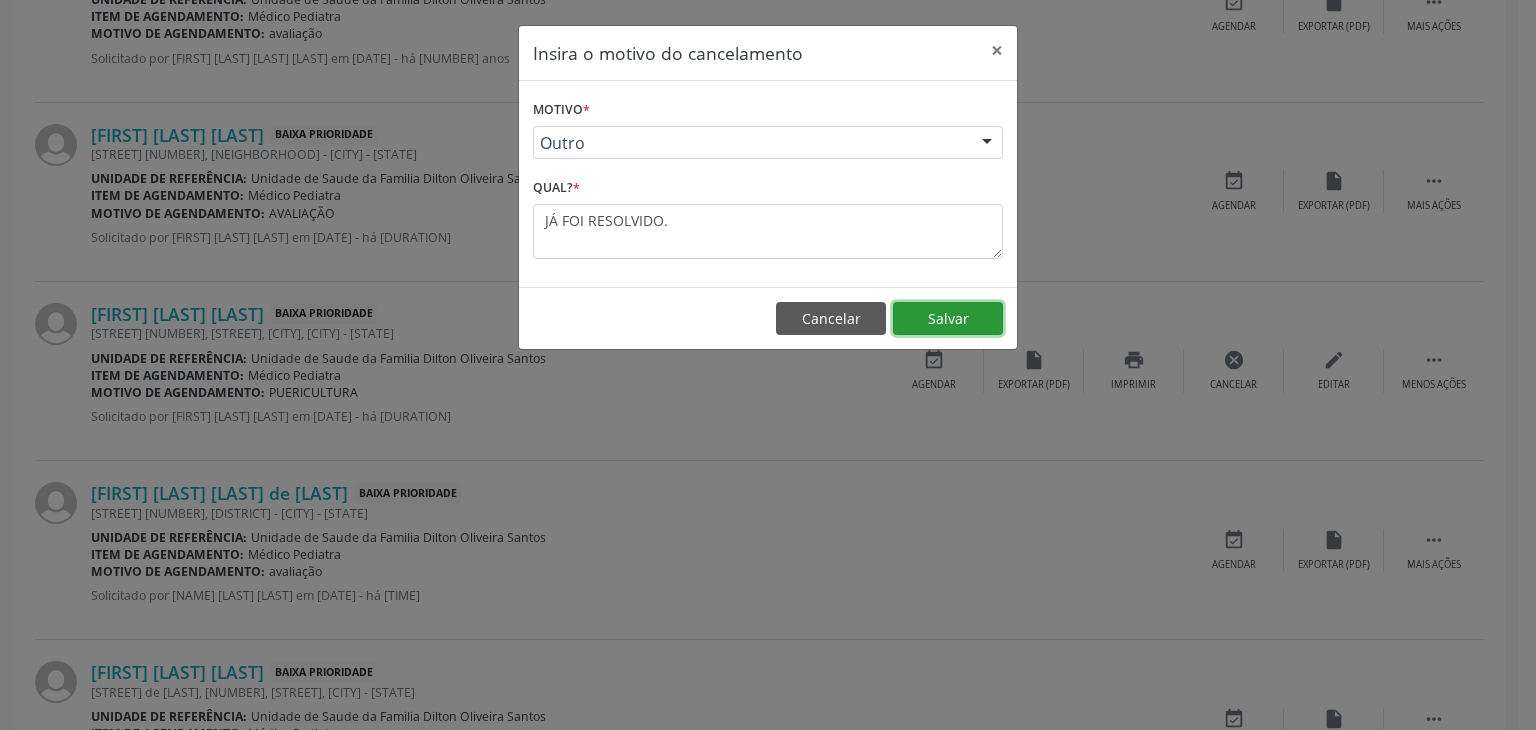 click on "Salvar" at bounding box center [948, 319] 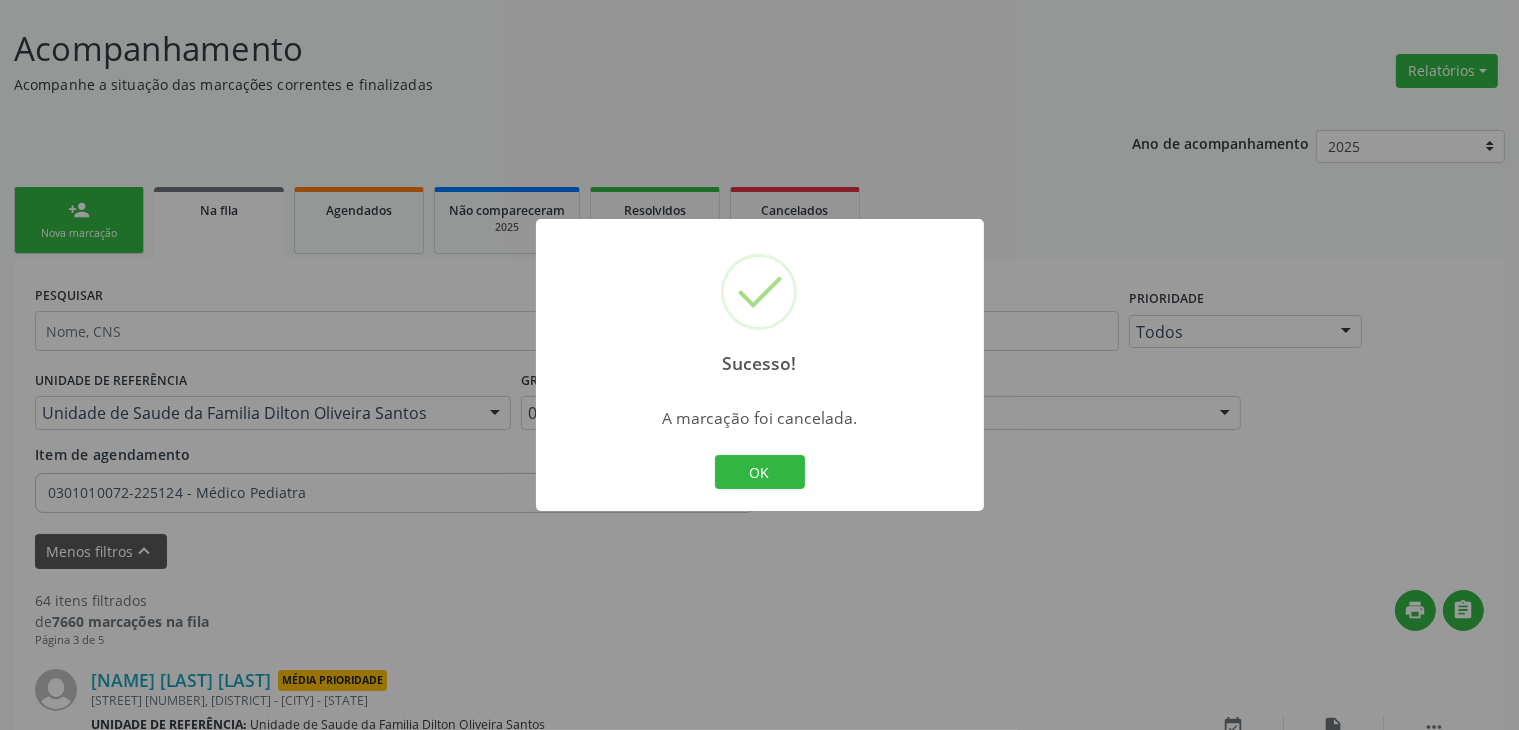 scroll, scrollTop: 1912, scrollLeft: 0, axis: vertical 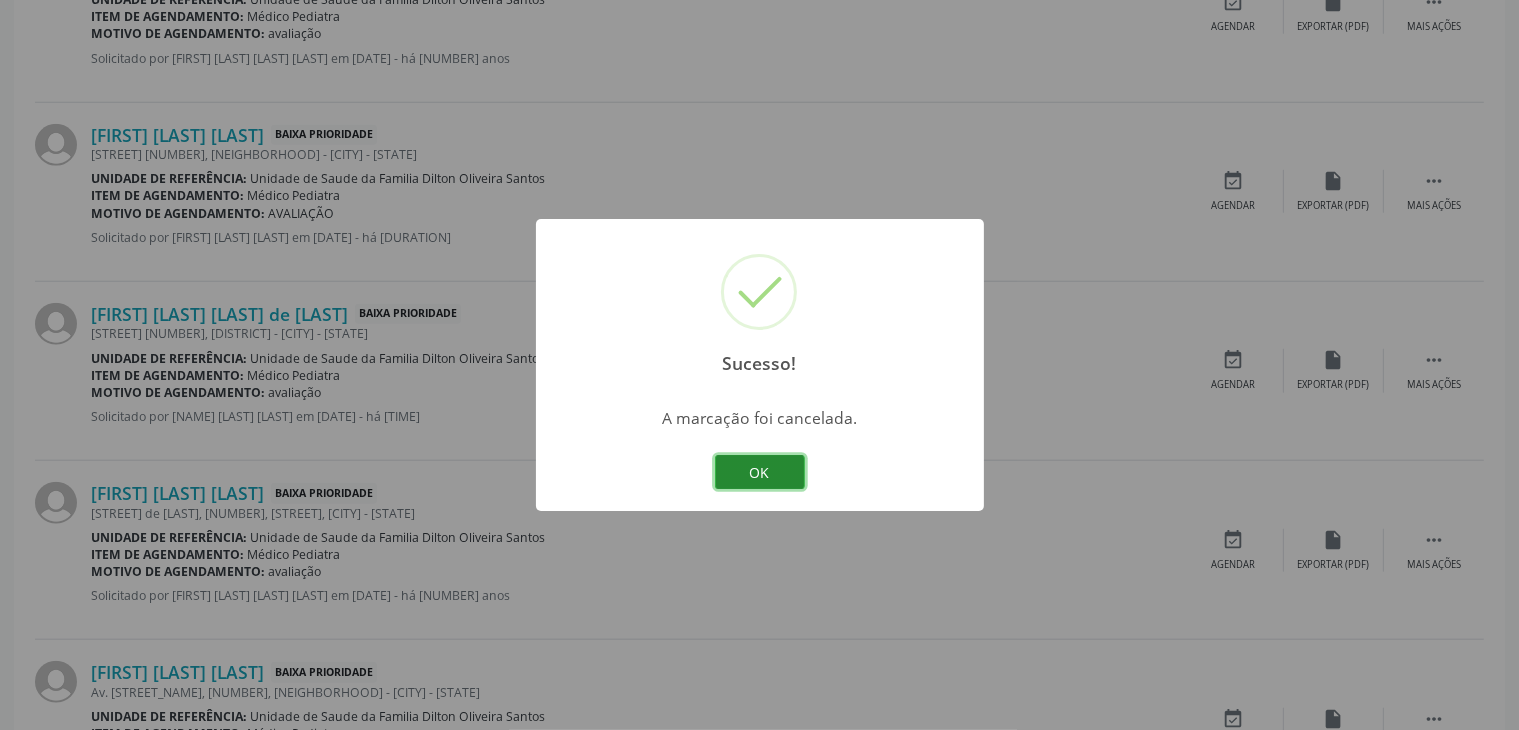 click on "OK" at bounding box center [760, 472] 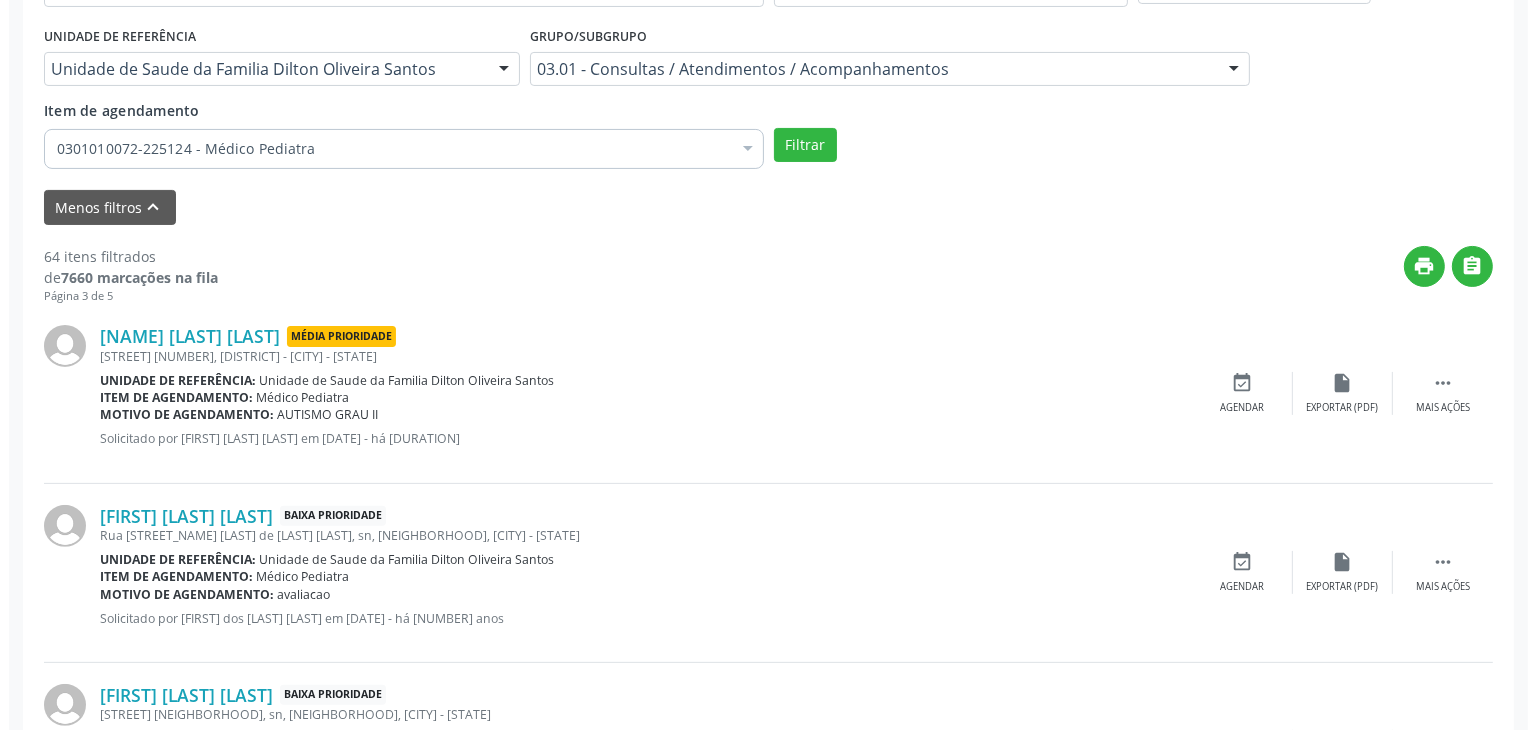 scroll, scrollTop: 705, scrollLeft: 0, axis: vertical 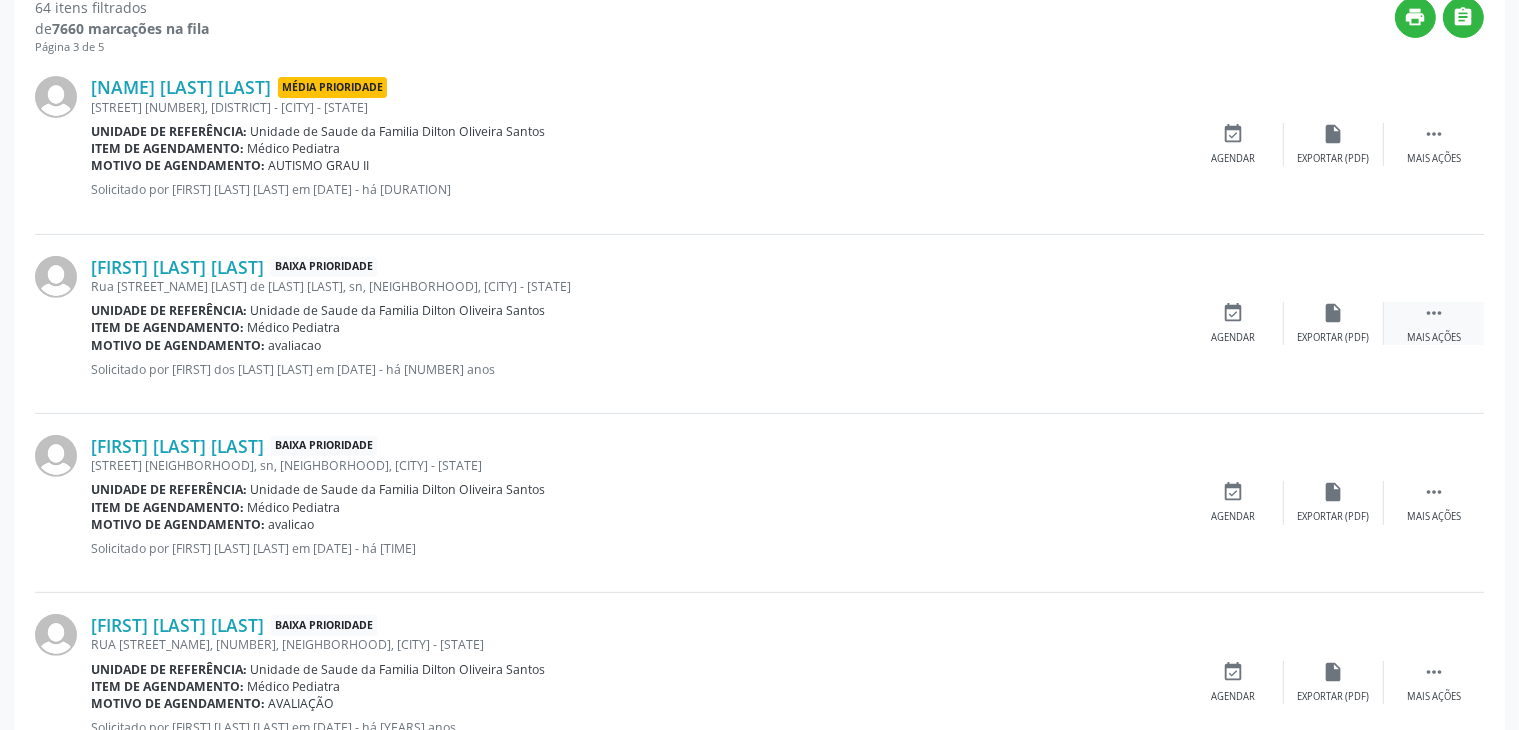 click on "
Mais ações" at bounding box center [1434, 323] 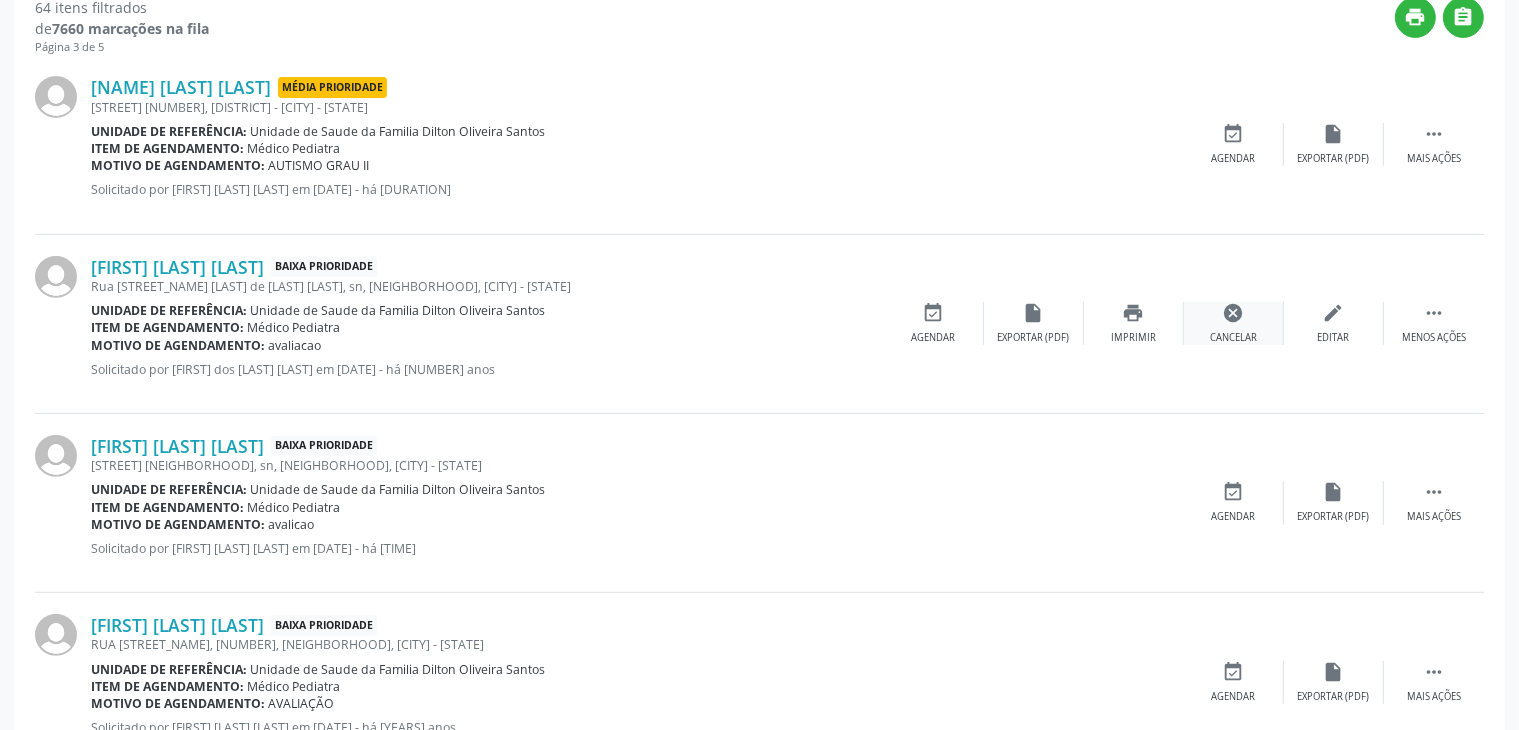 click on "cancel
Cancelar" at bounding box center (1234, 323) 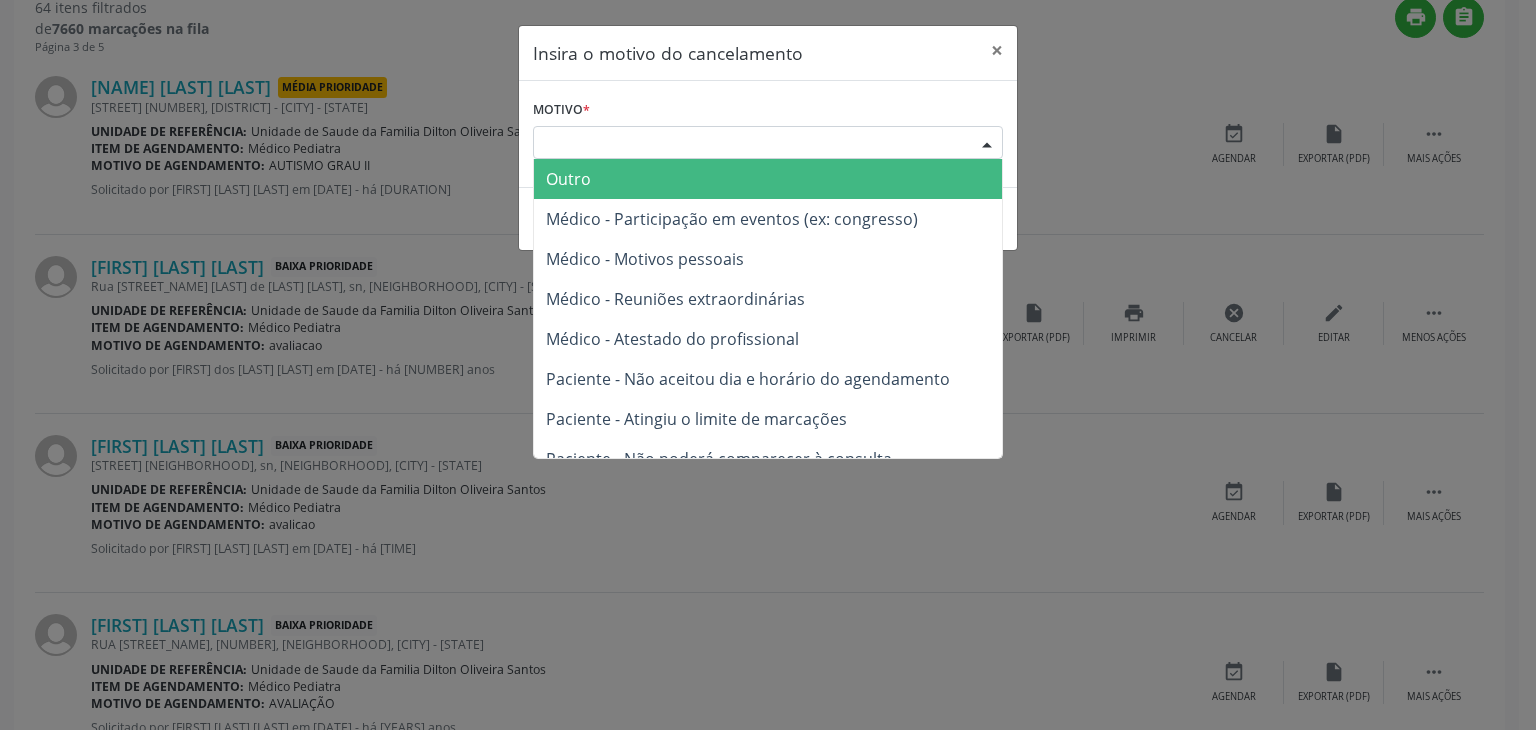 click on "Escolha o motivo" at bounding box center [768, 143] 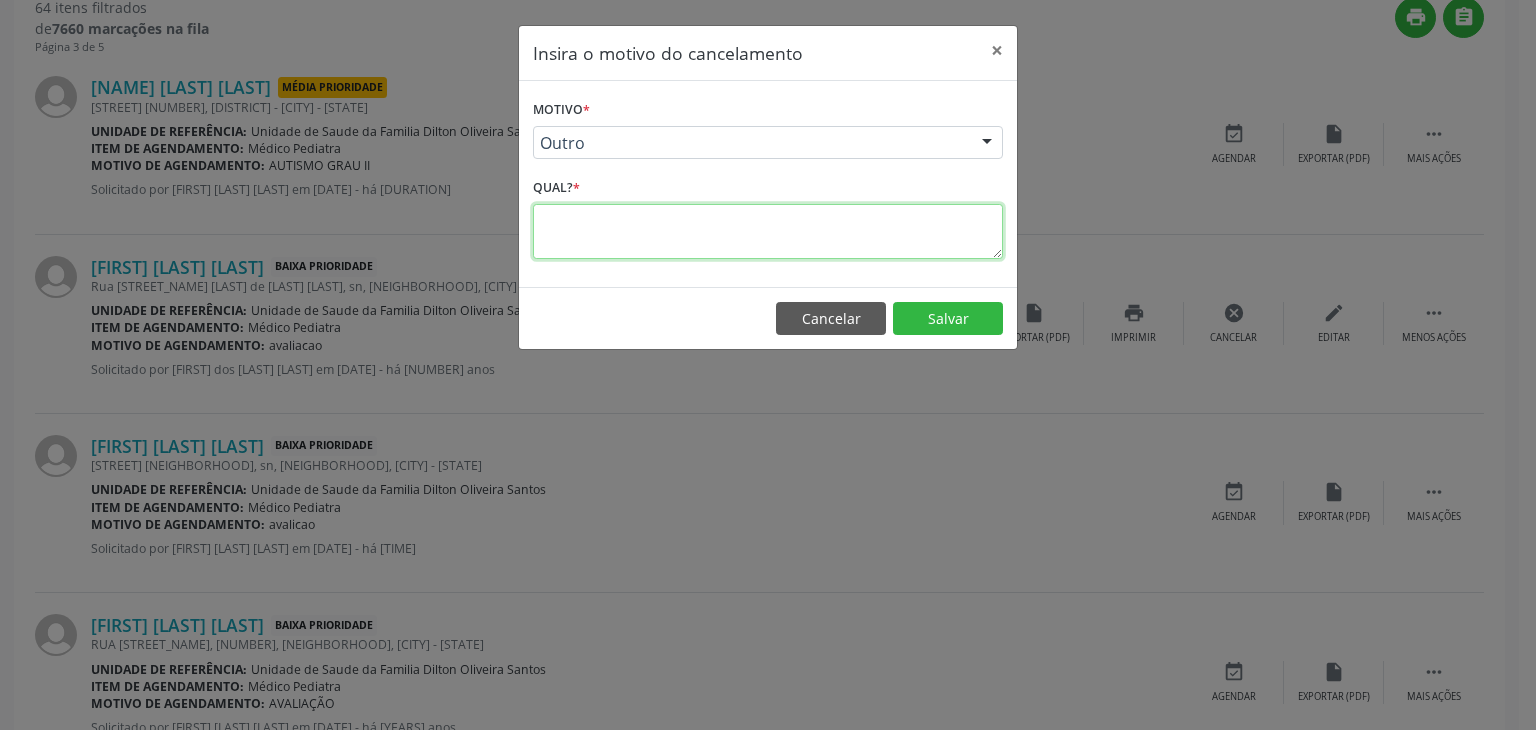 click at bounding box center [768, 231] 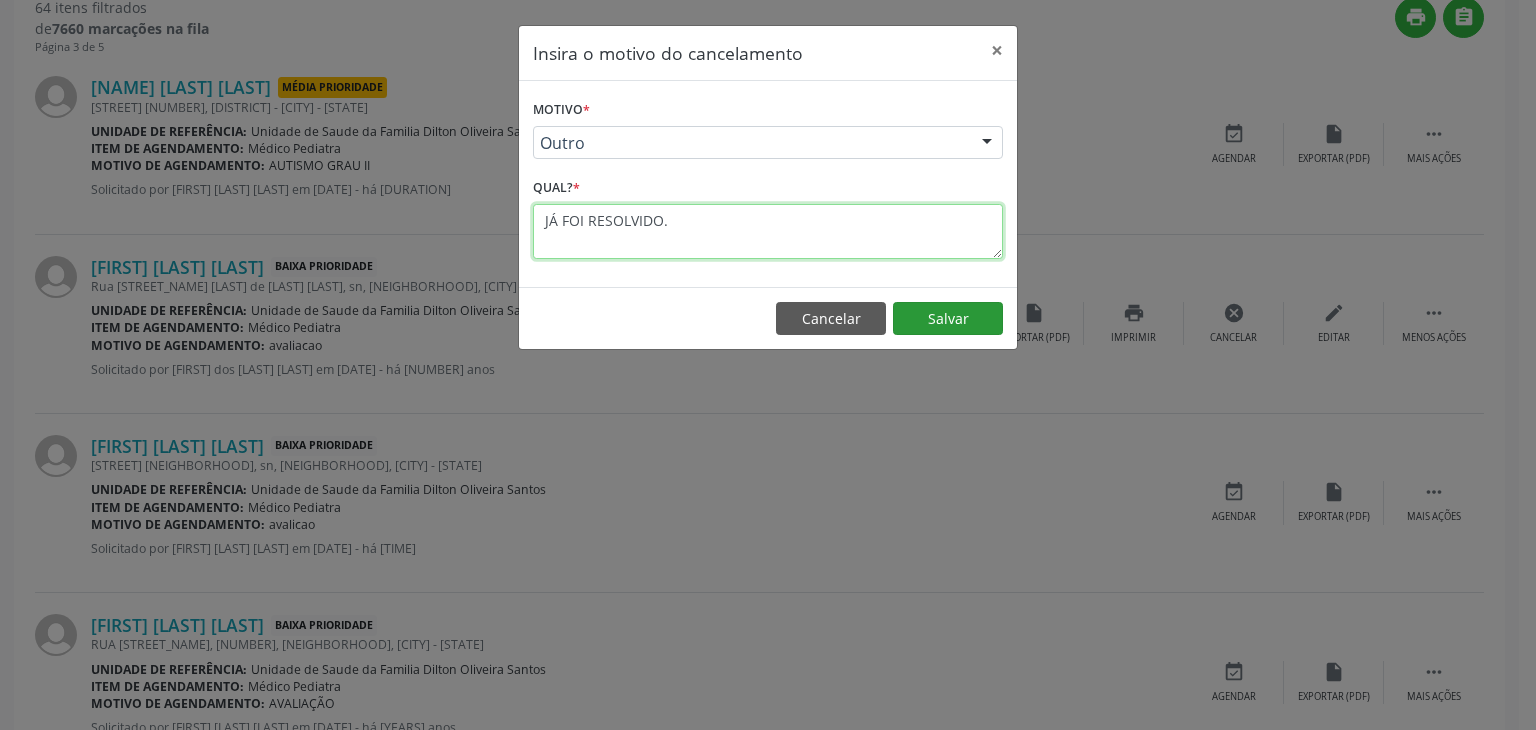 type on "JÁ FOI RESOLVIDO." 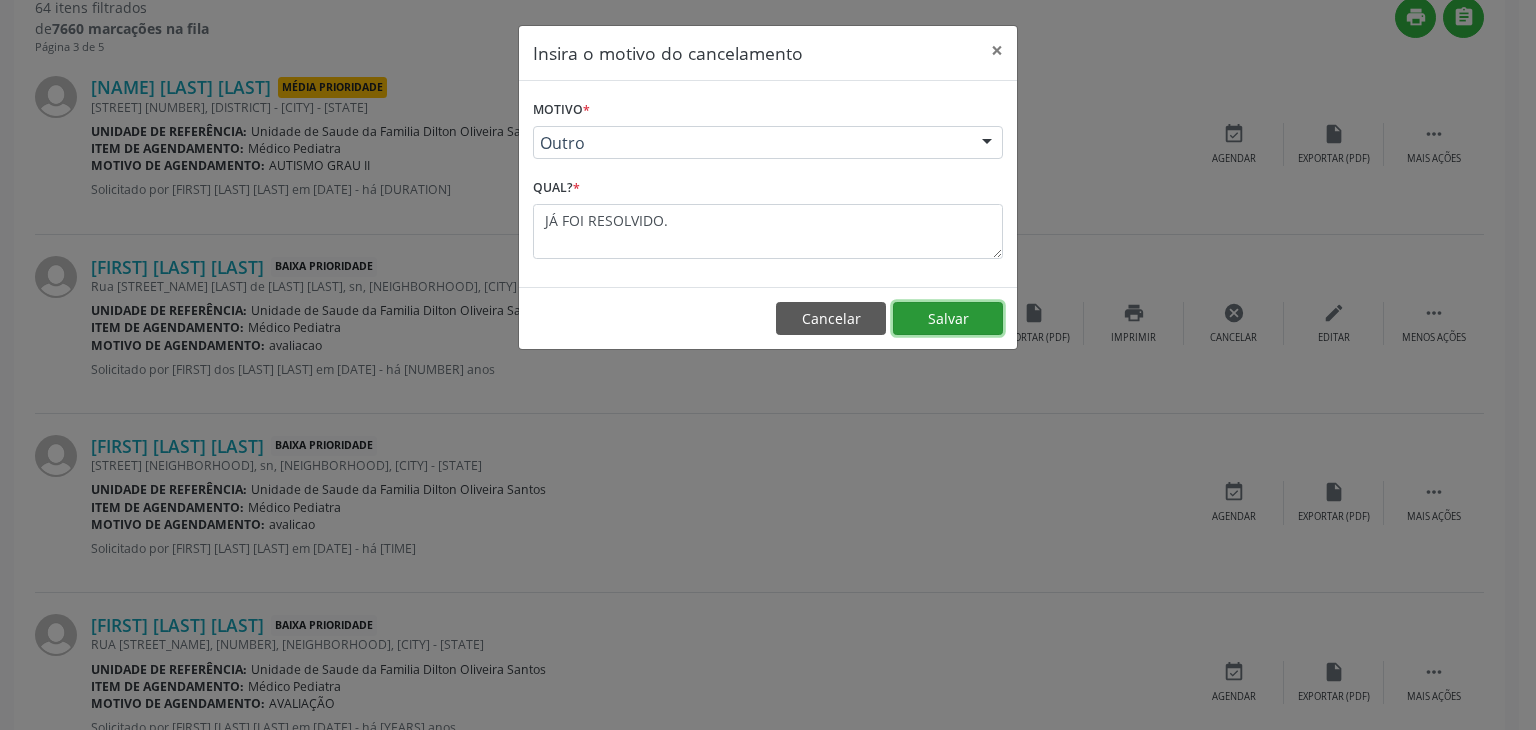 click on "Salvar" at bounding box center (948, 319) 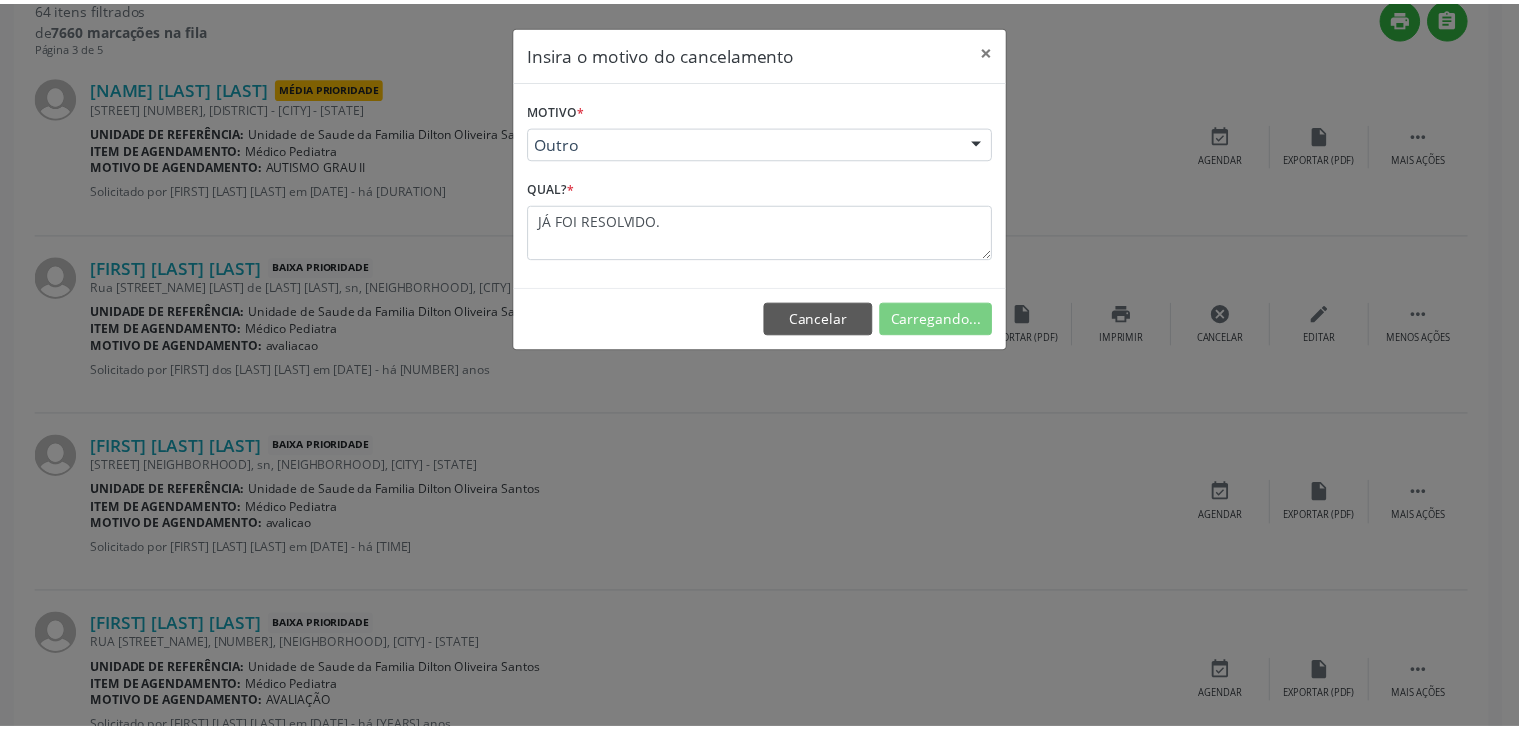scroll, scrollTop: 112, scrollLeft: 0, axis: vertical 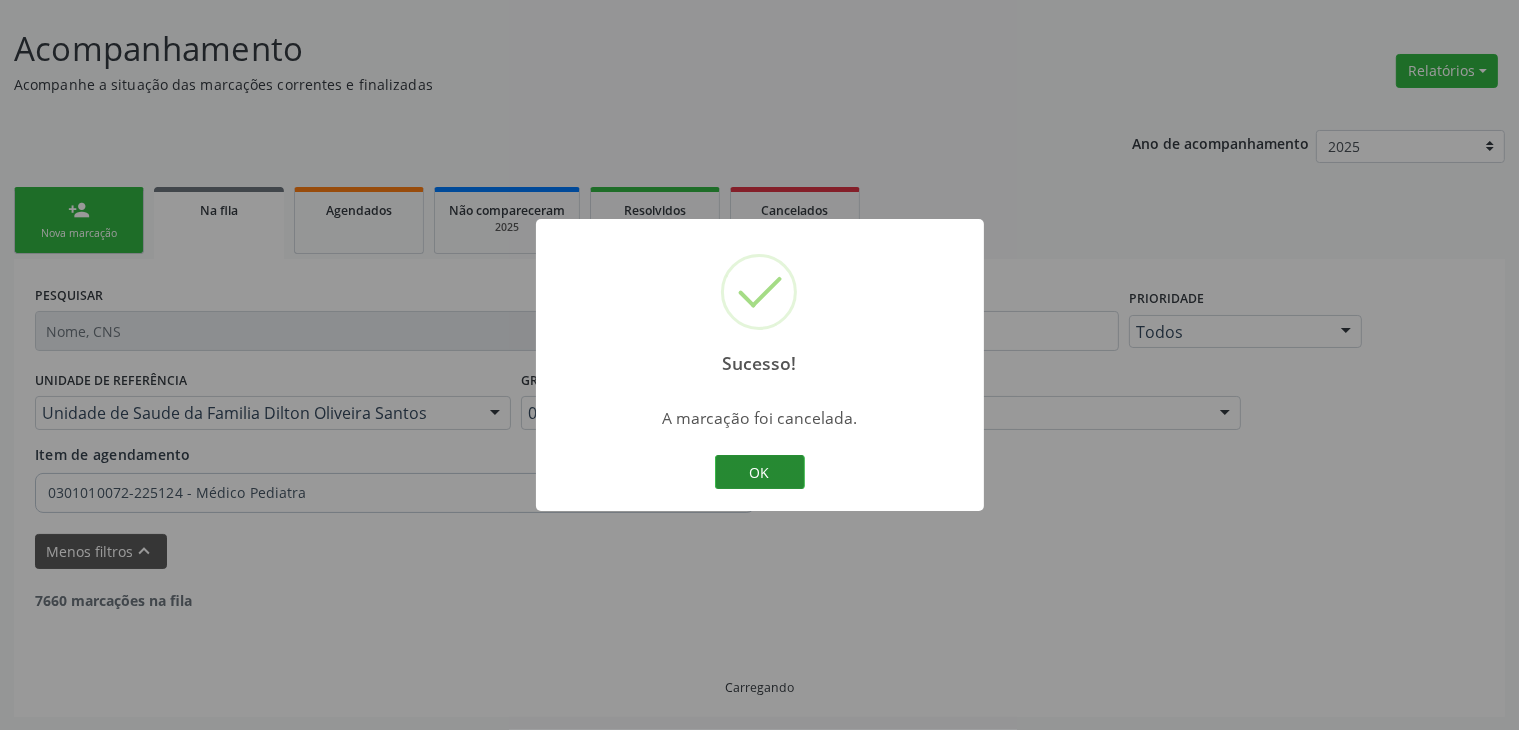 click on "OK" at bounding box center [760, 472] 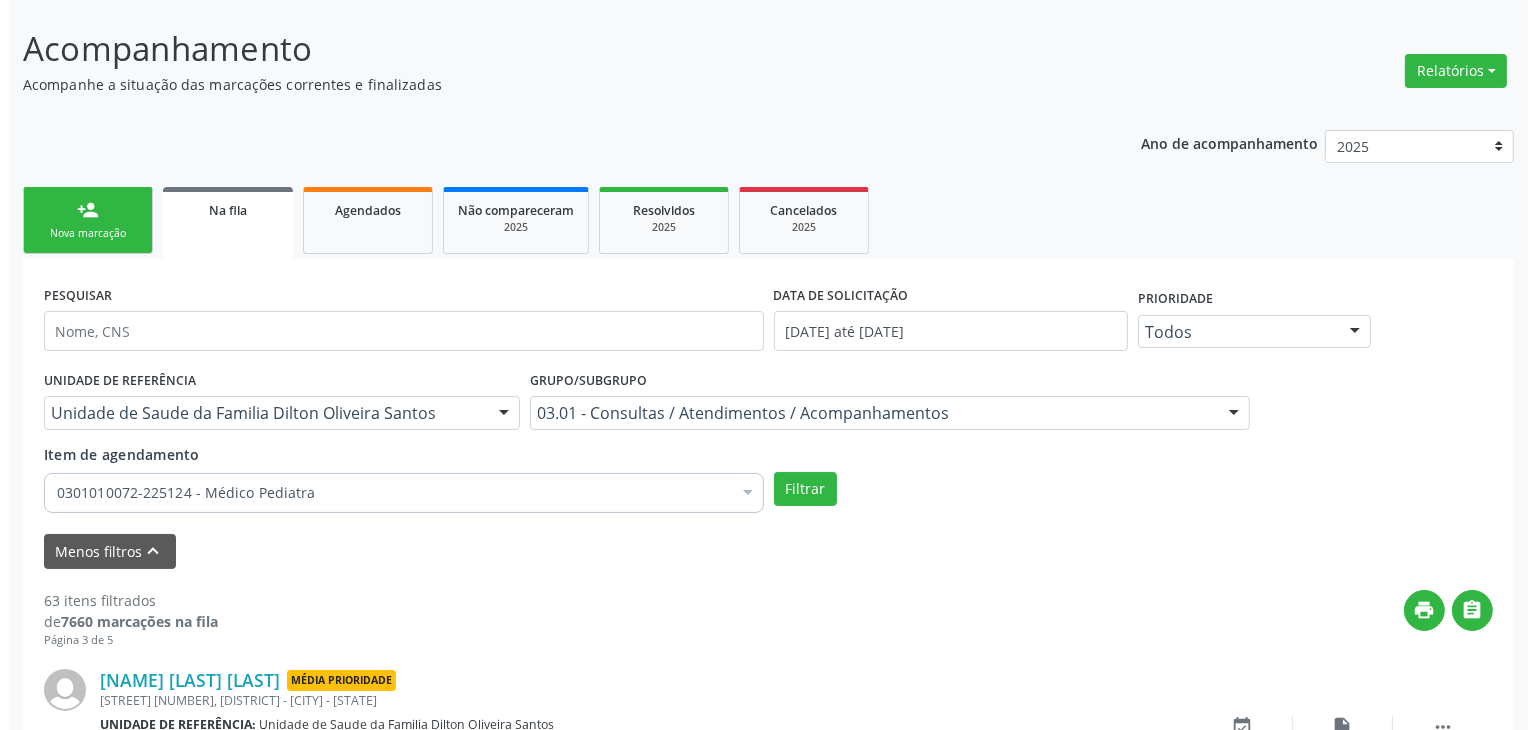 scroll, scrollTop: 705, scrollLeft: 0, axis: vertical 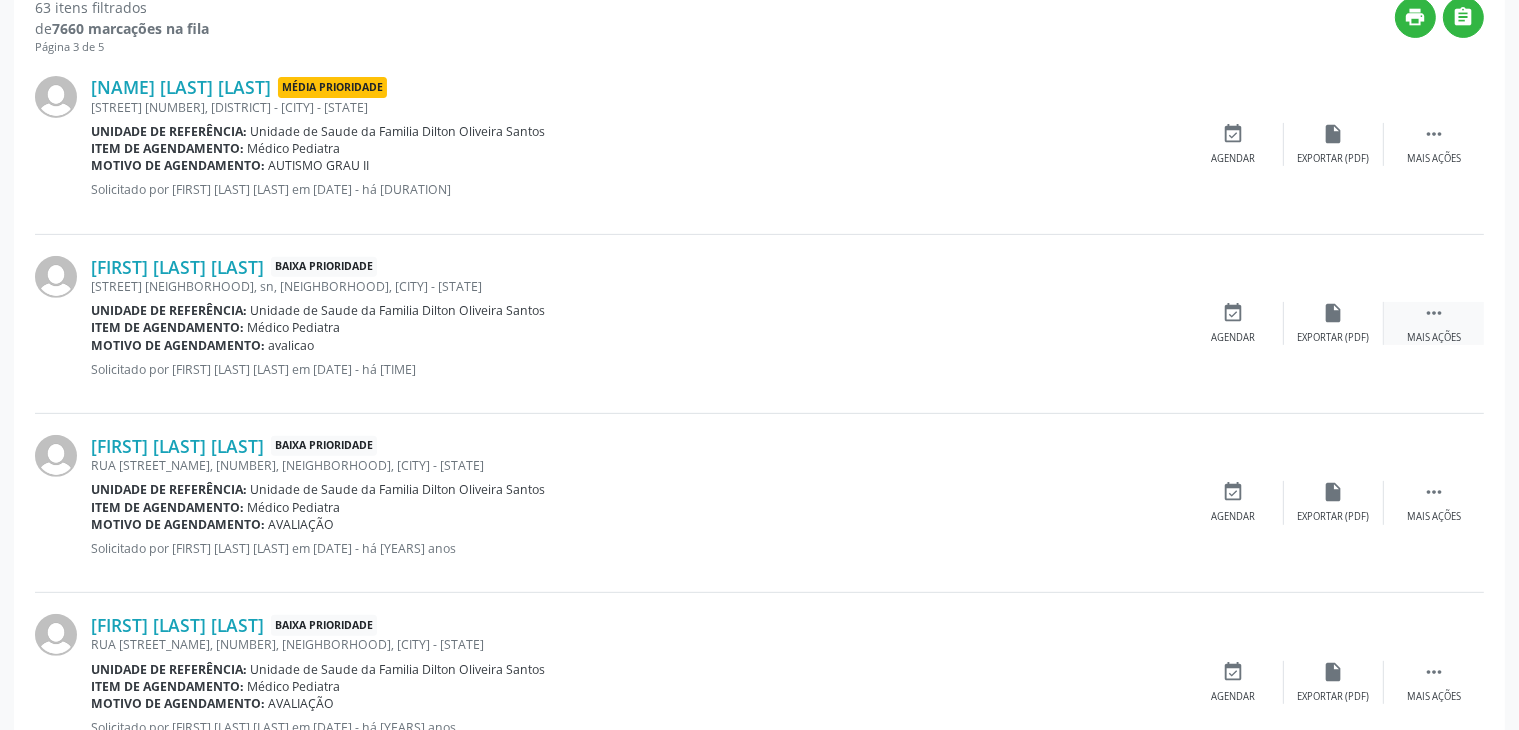 click on "" at bounding box center (1434, 313) 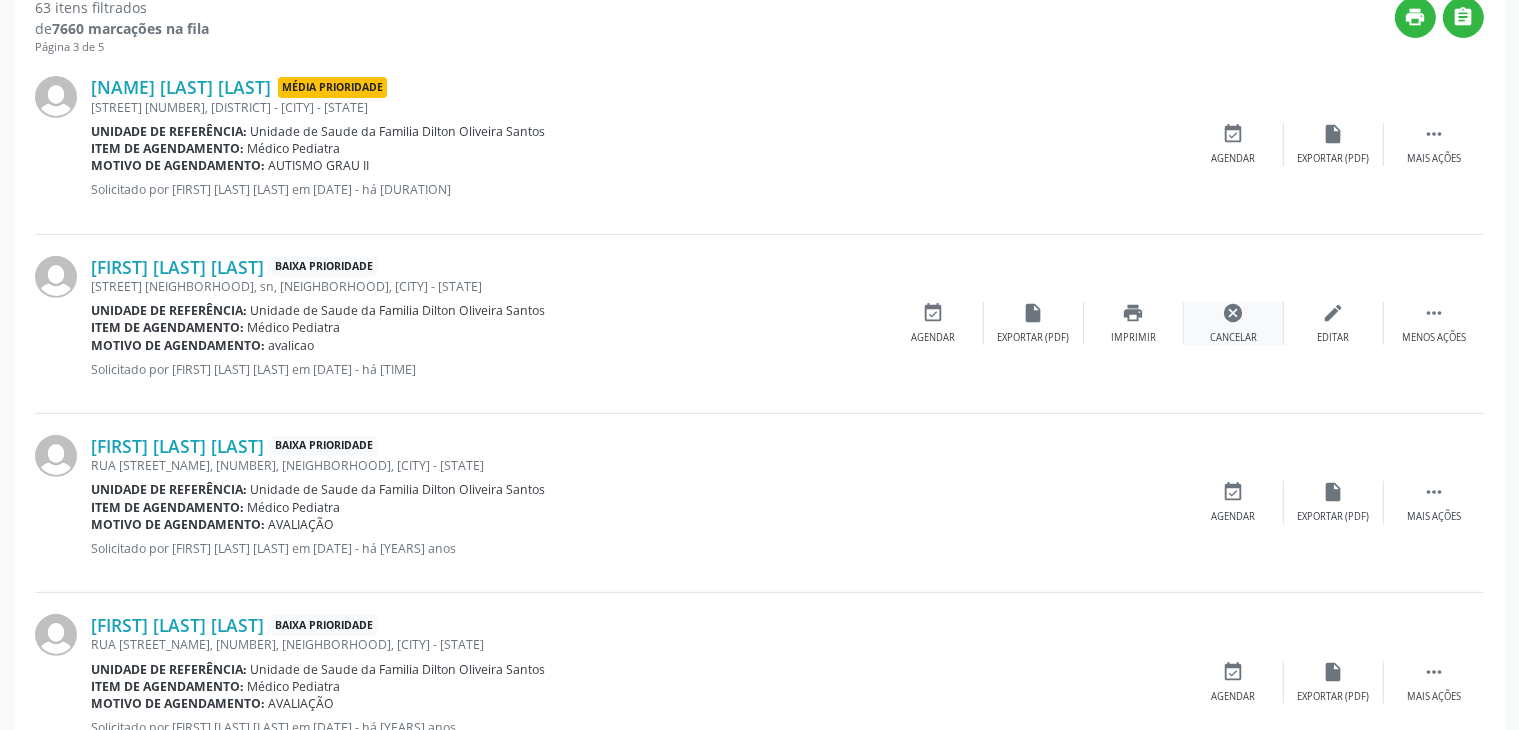 click on "cancel
Cancelar" at bounding box center [1234, 323] 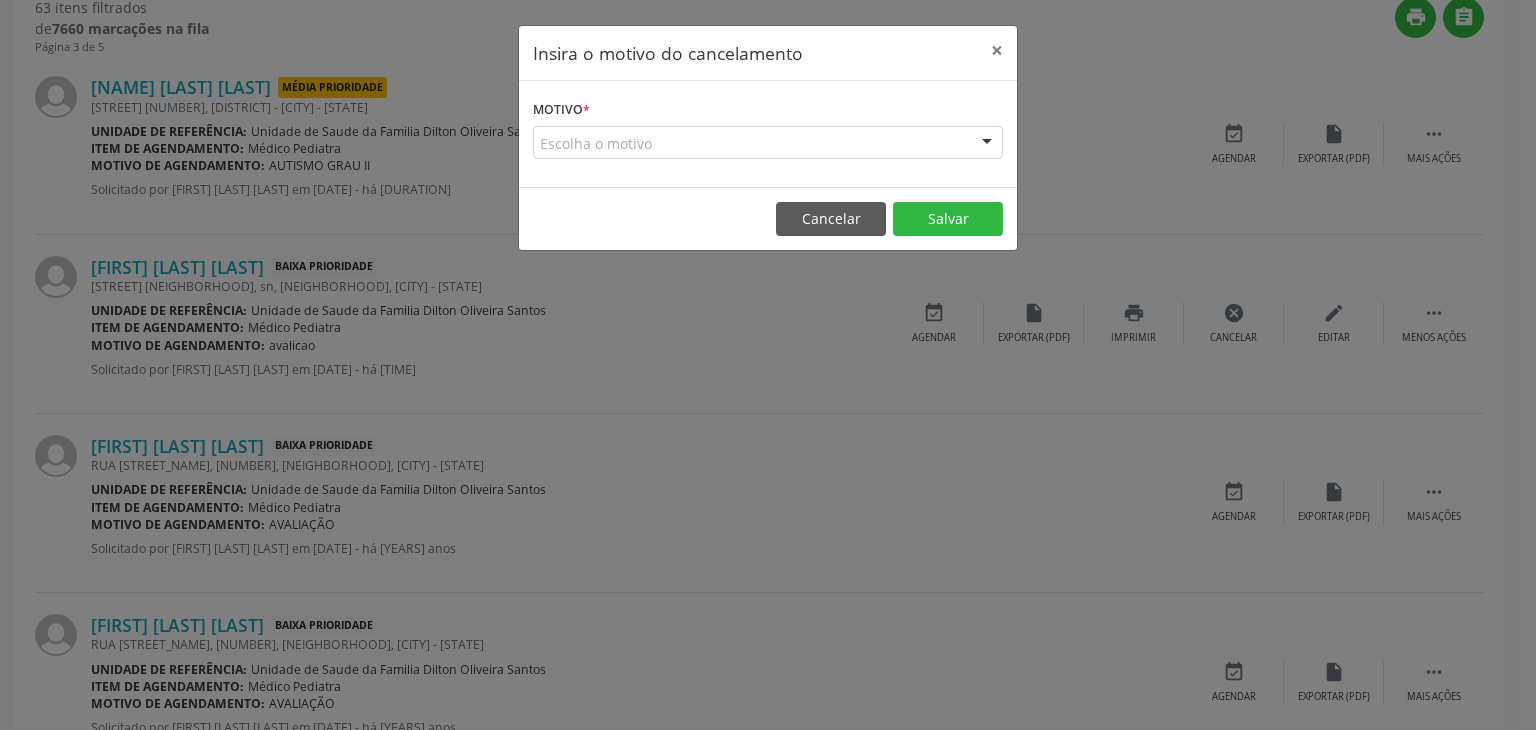 click on "Escolha o motivo" at bounding box center [768, 143] 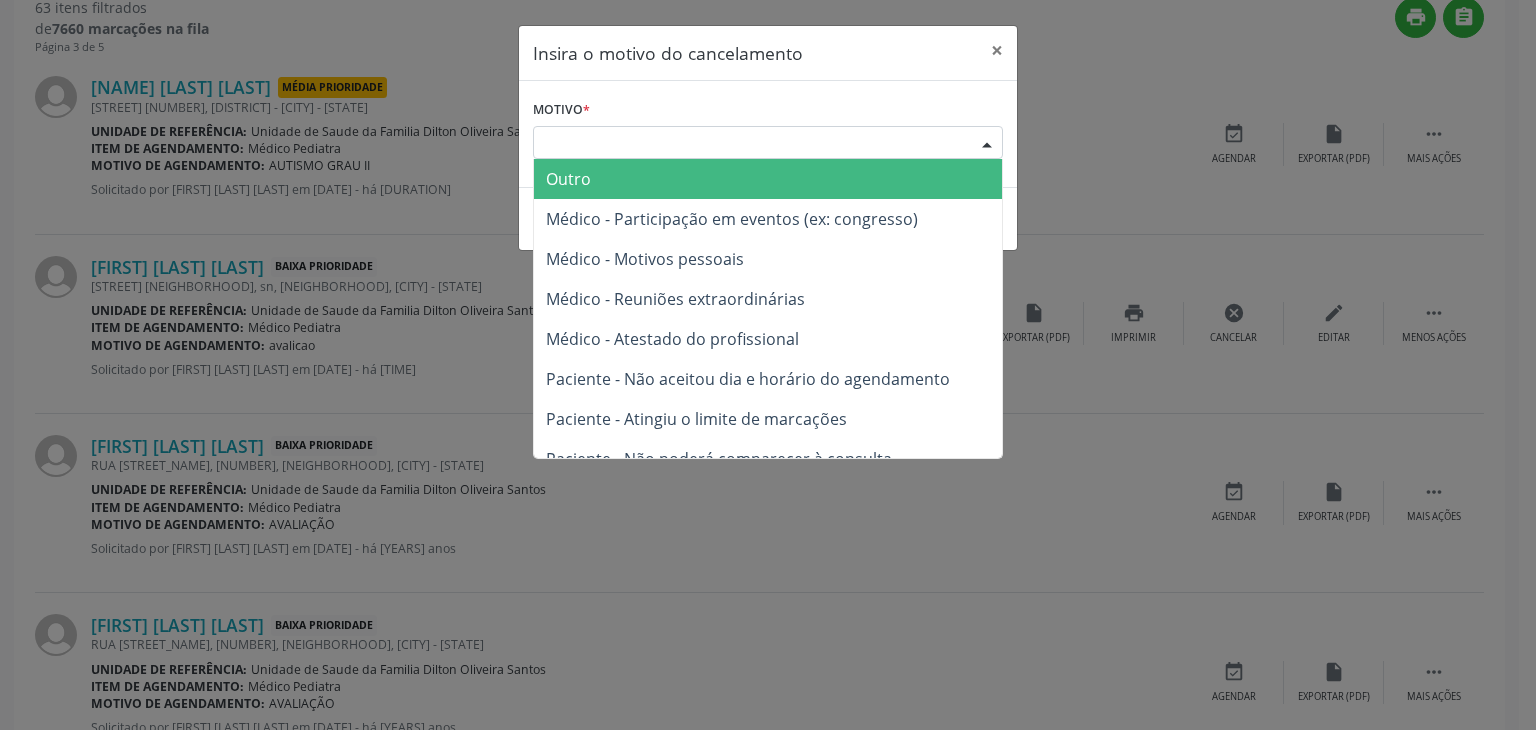 click on "Outro" at bounding box center (768, 179) 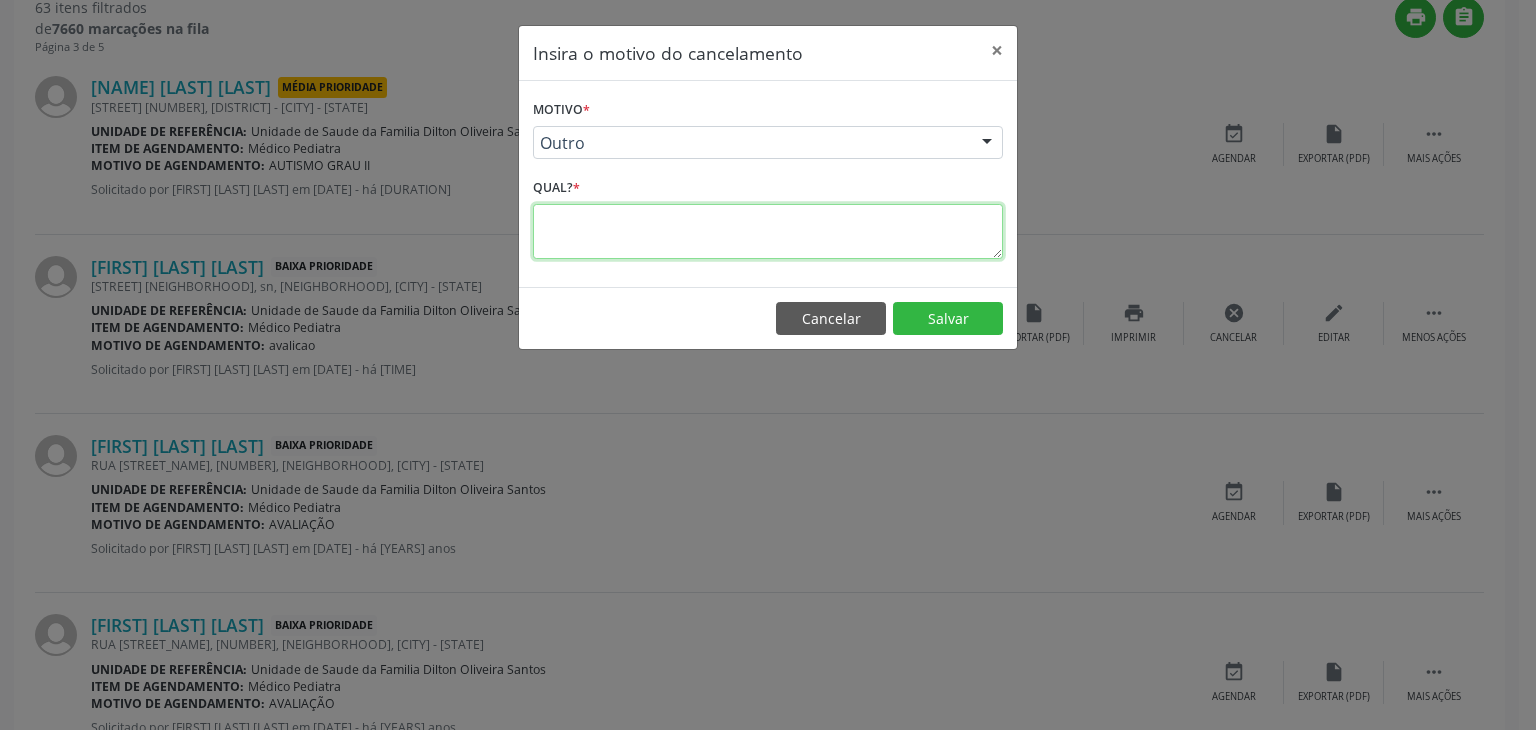 click at bounding box center (768, 231) 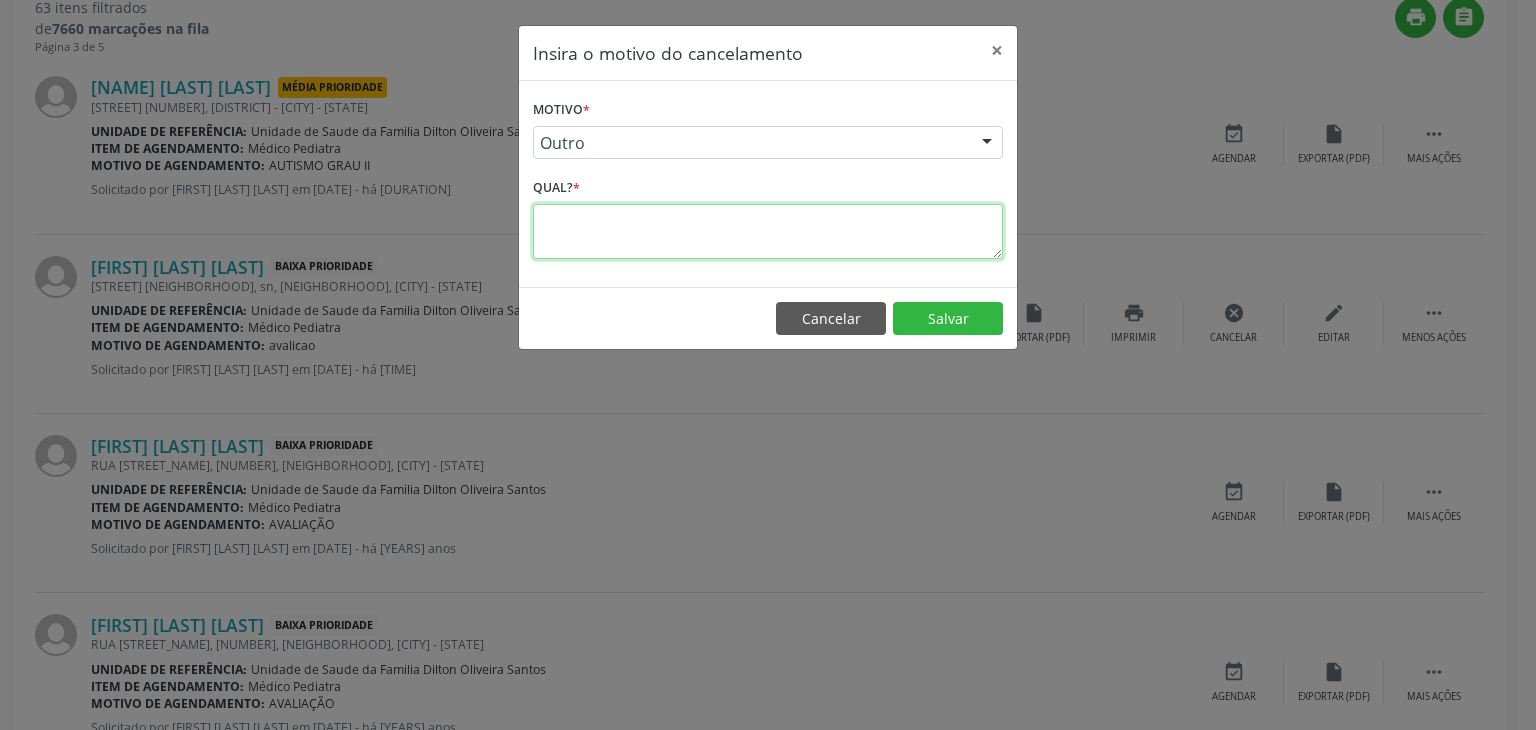 paste on "JÁ FOI RESOLVIDO." 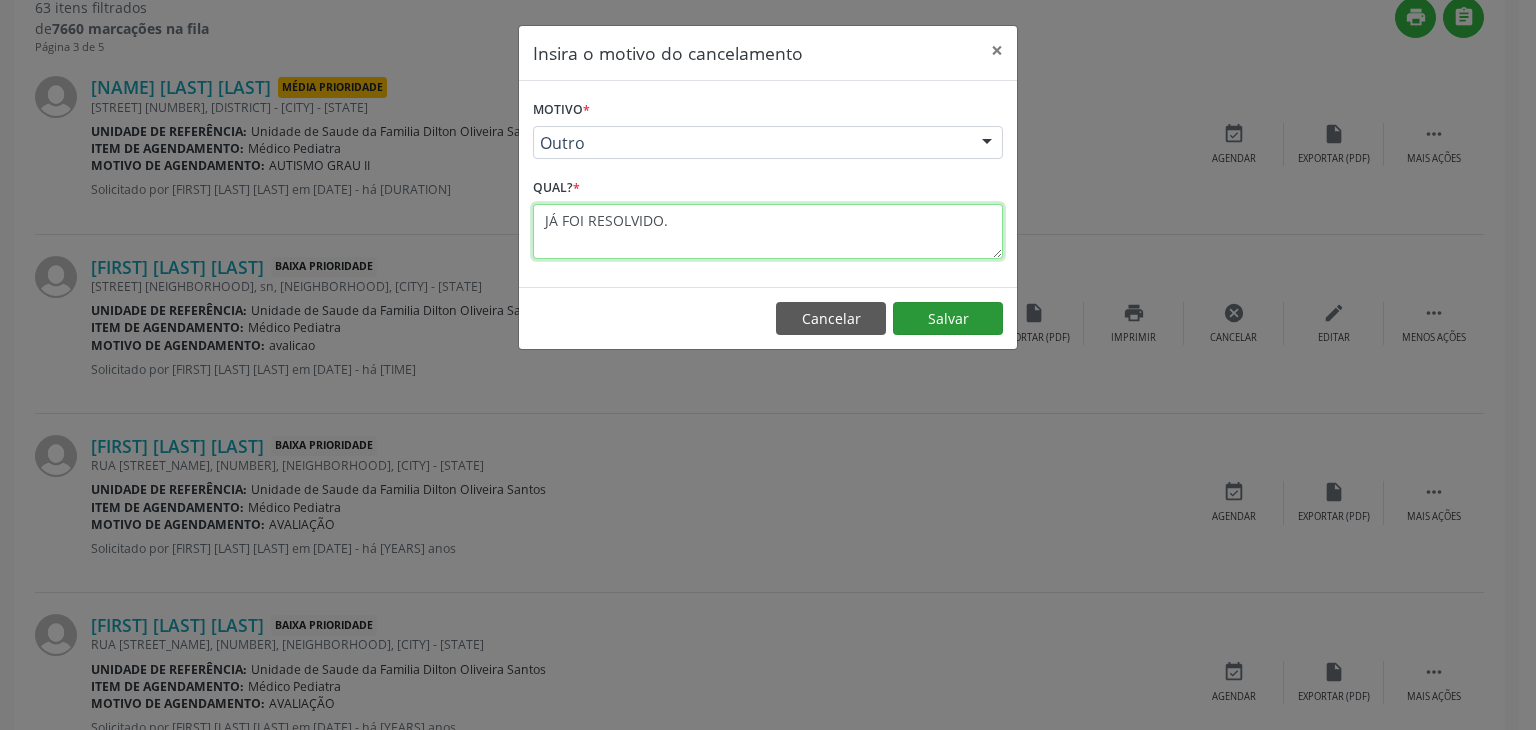 type on "JÁ FOI RESOLVIDO." 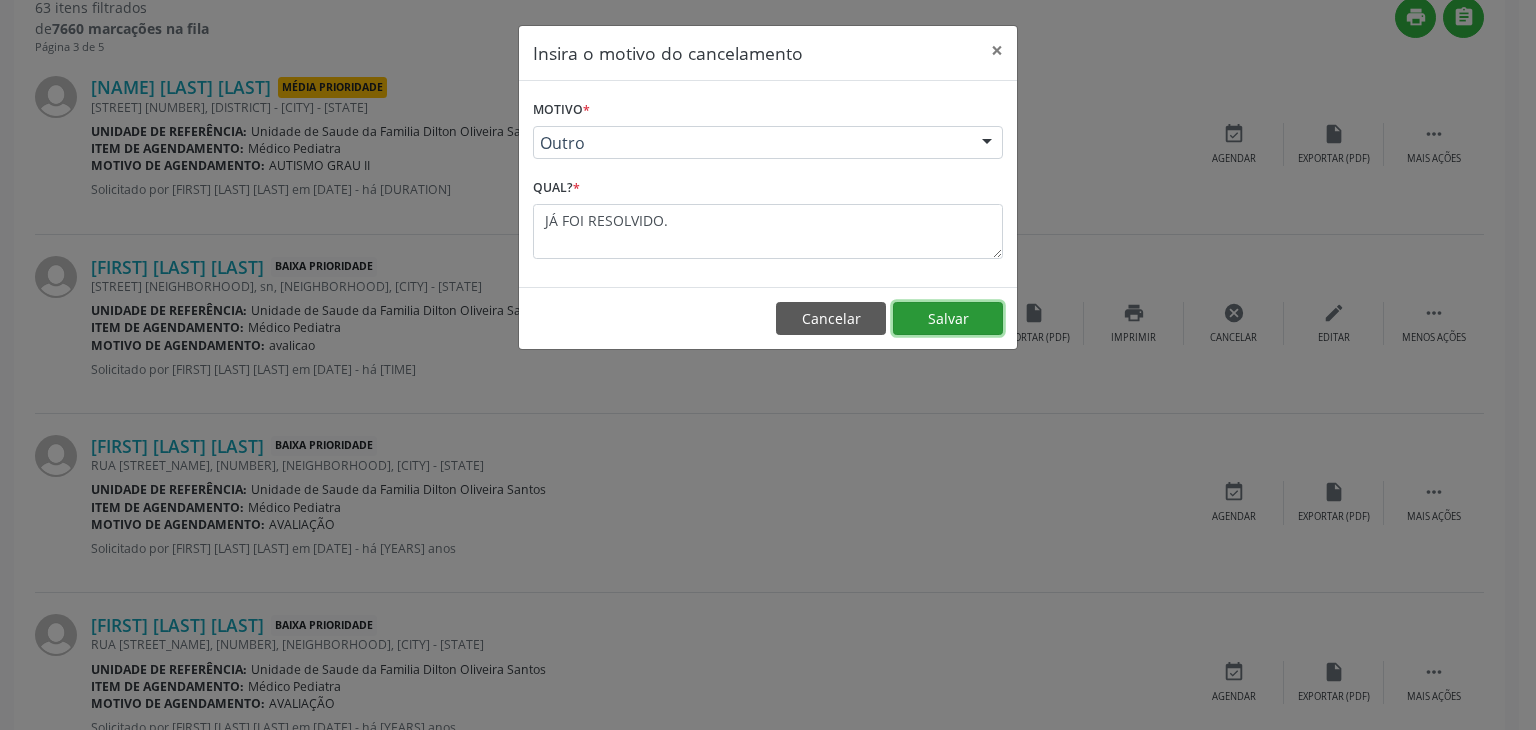 click on "Salvar" at bounding box center (948, 319) 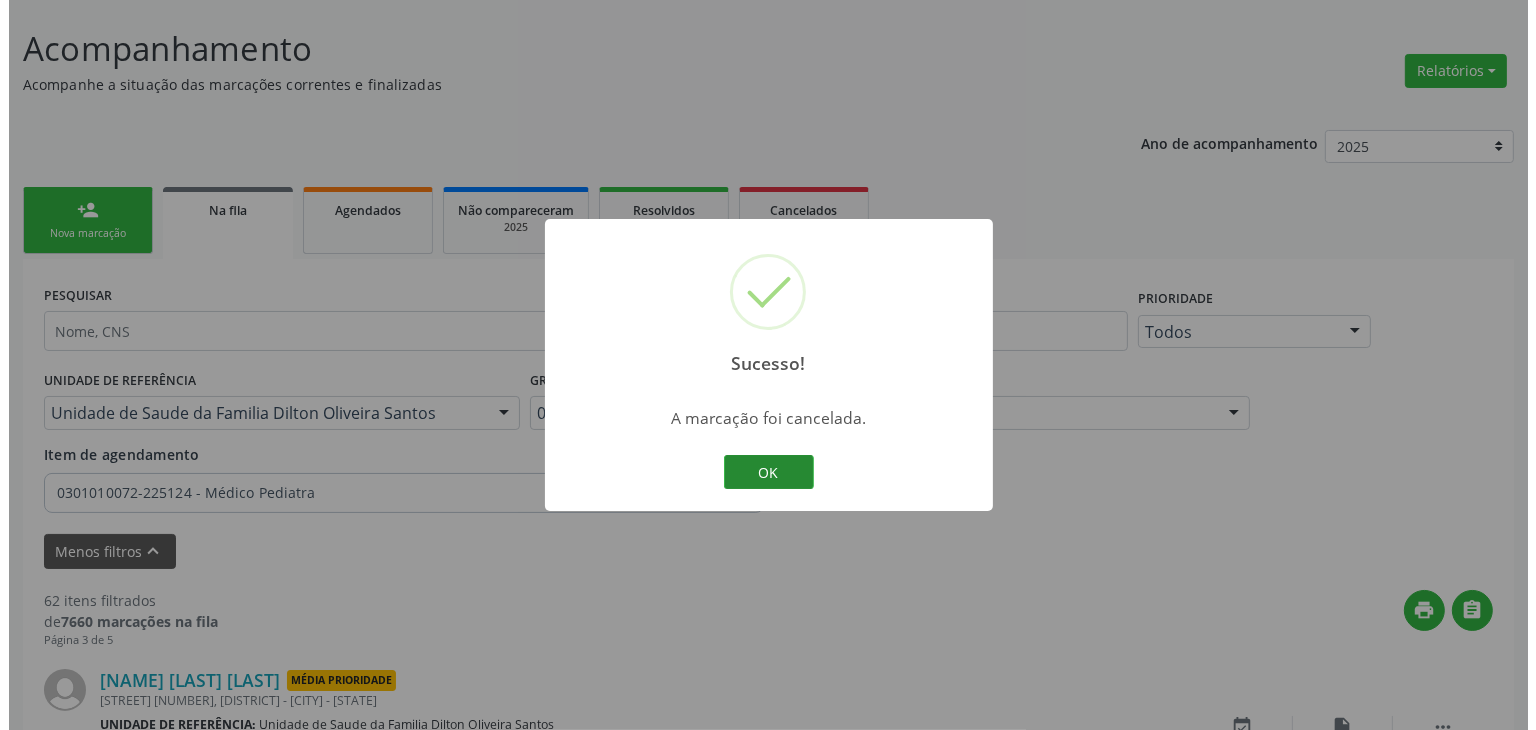 scroll, scrollTop: 705, scrollLeft: 0, axis: vertical 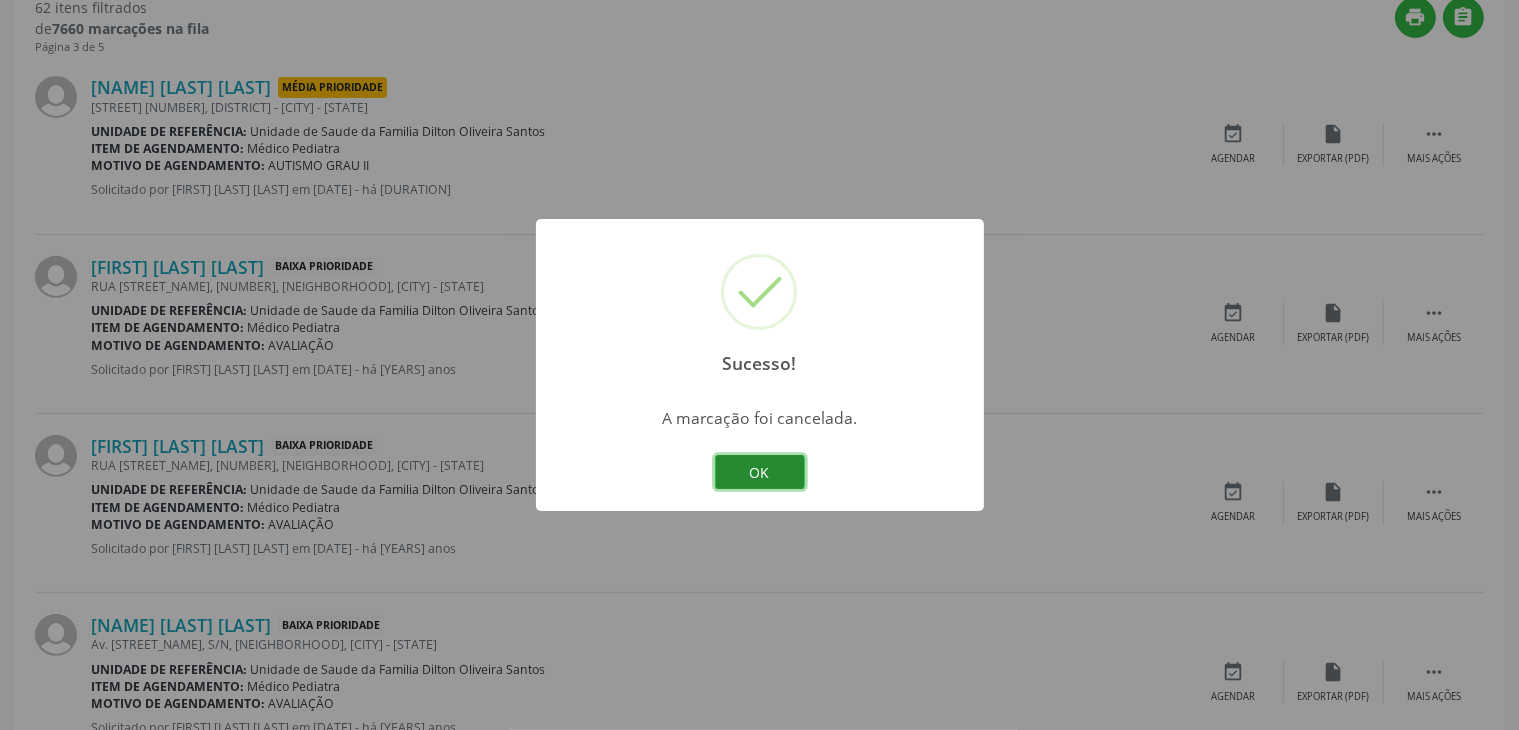 click on "OK" at bounding box center (760, 472) 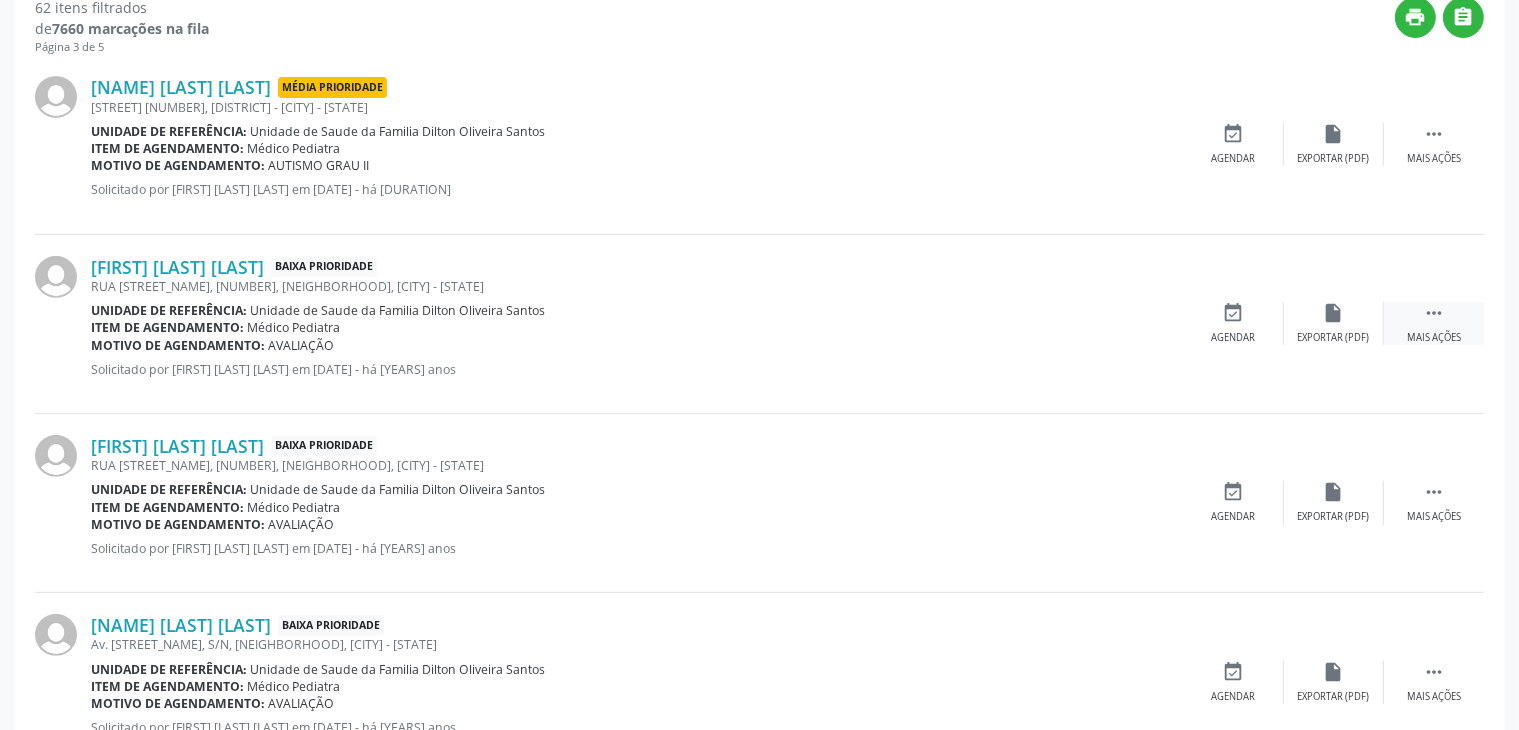 drag, startPoint x: 1440, startPoint y: 312, endPoint x: 1457, endPoint y: 310, distance: 17.117243 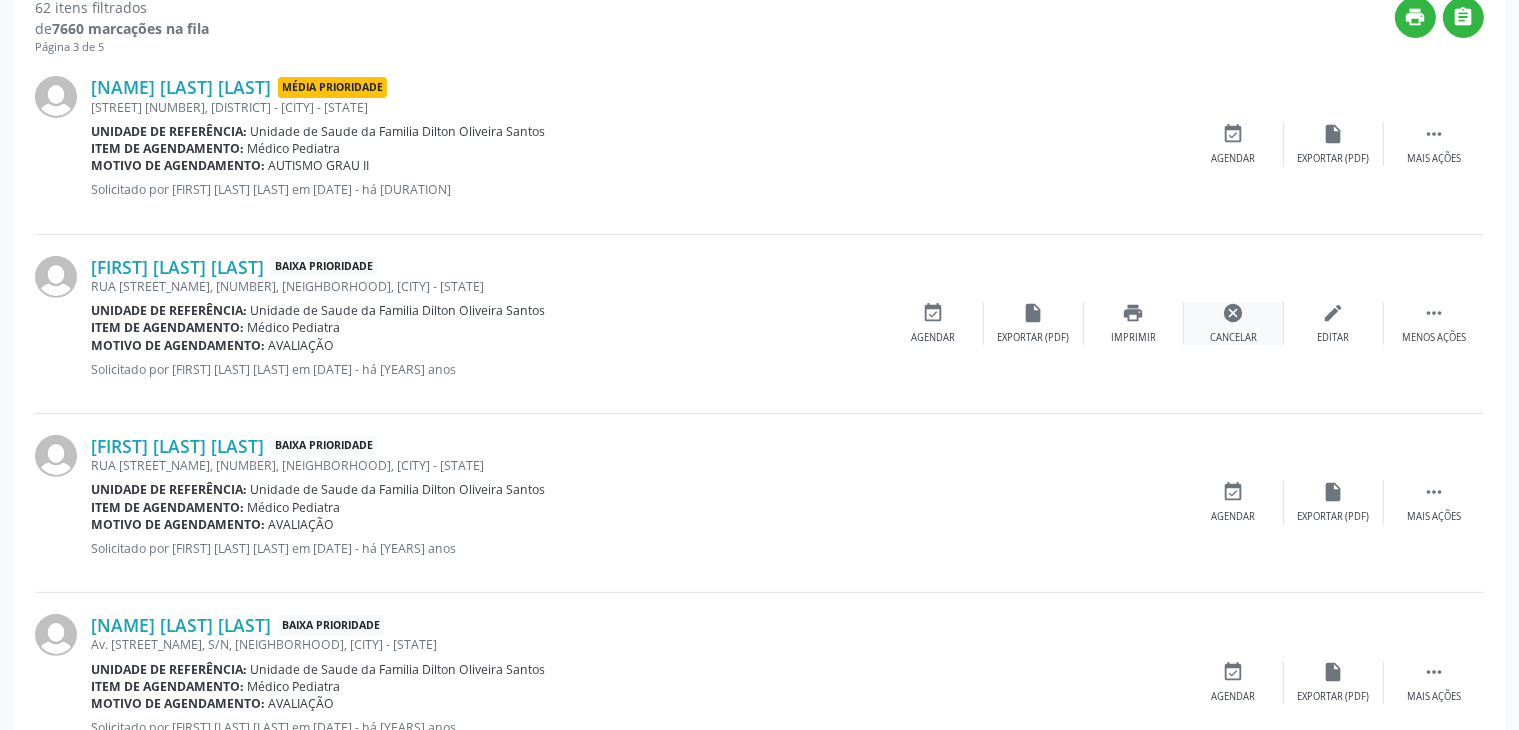 click on "cancel" at bounding box center (1234, 313) 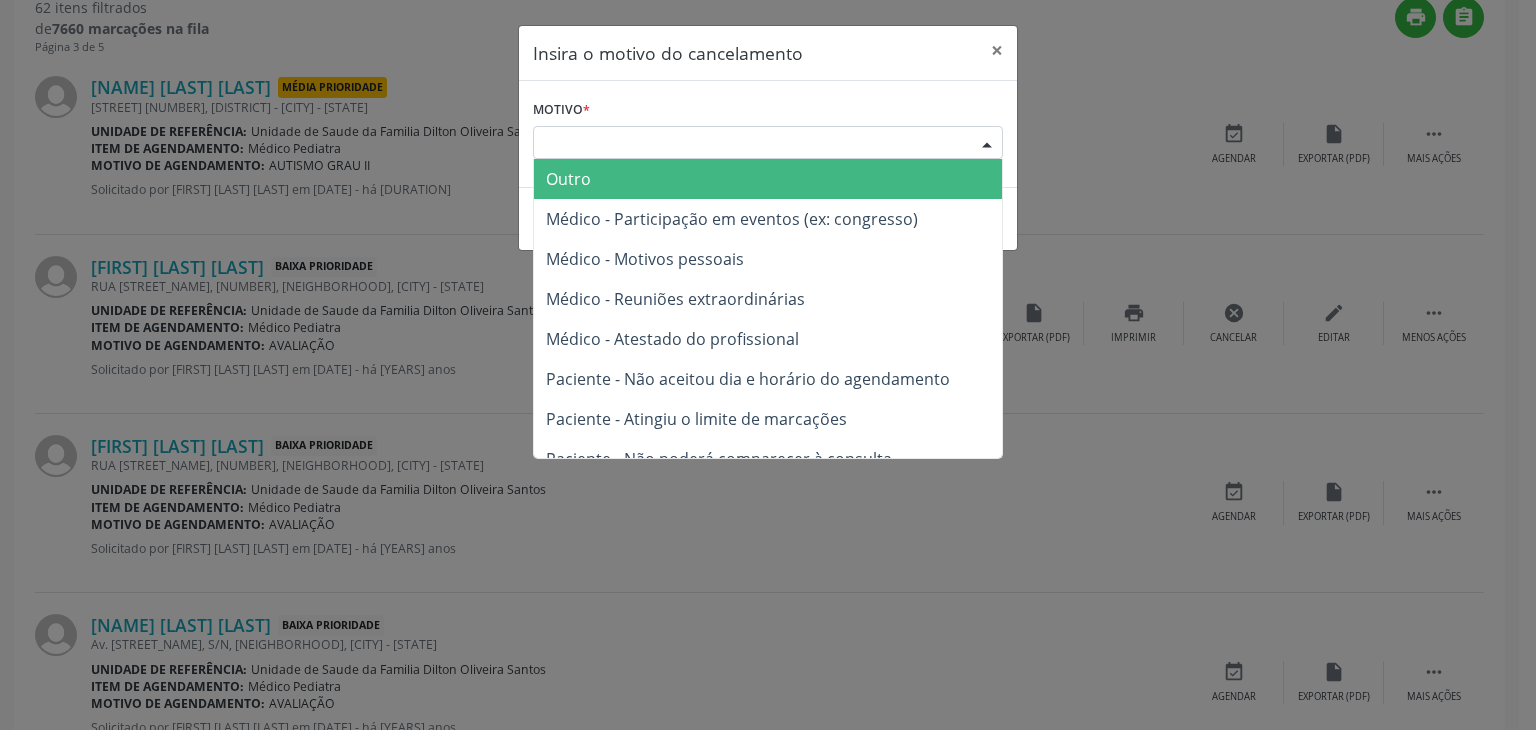 click on "Escolha o motivo" at bounding box center [768, 143] 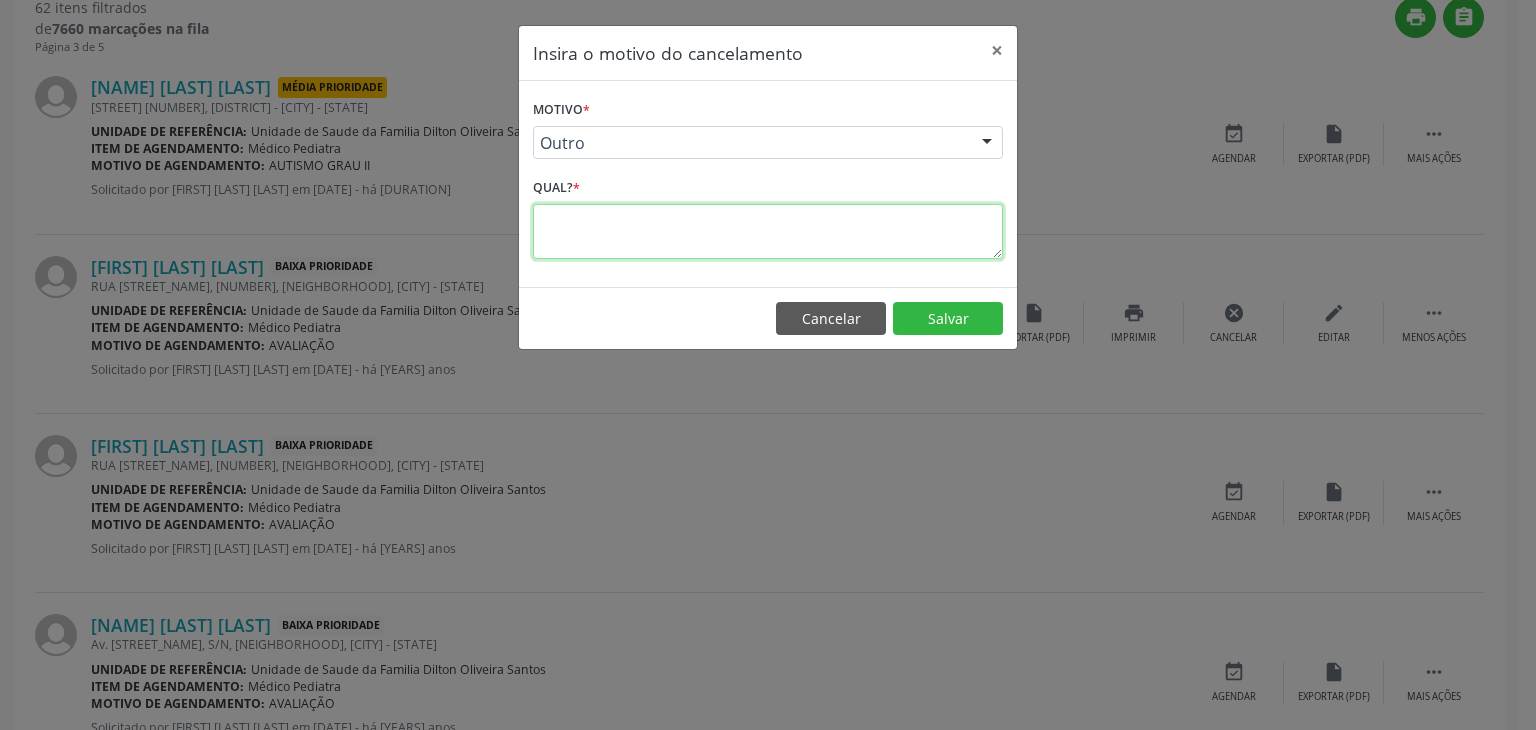 click at bounding box center [768, 231] 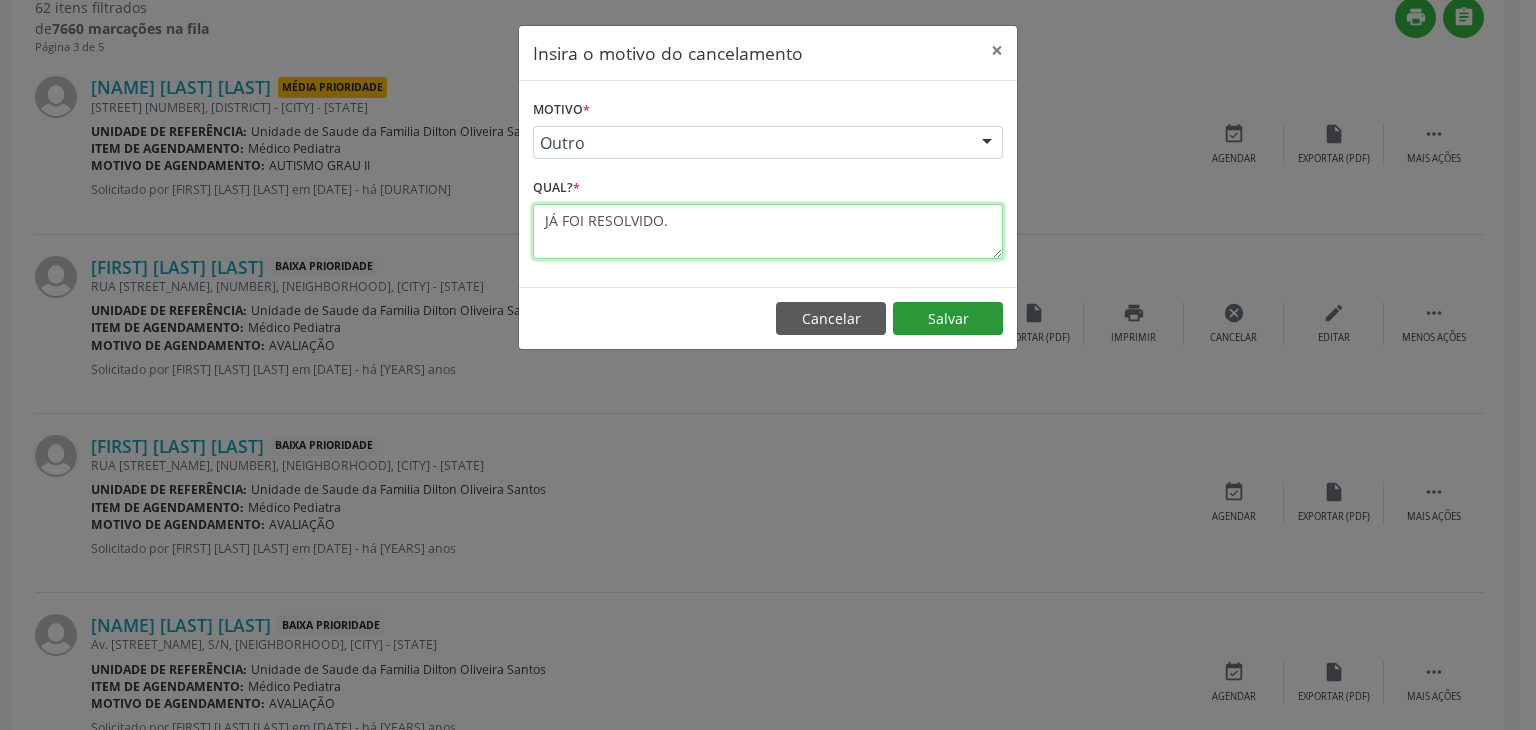 type on "JÁ FOI RESOLVIDO." 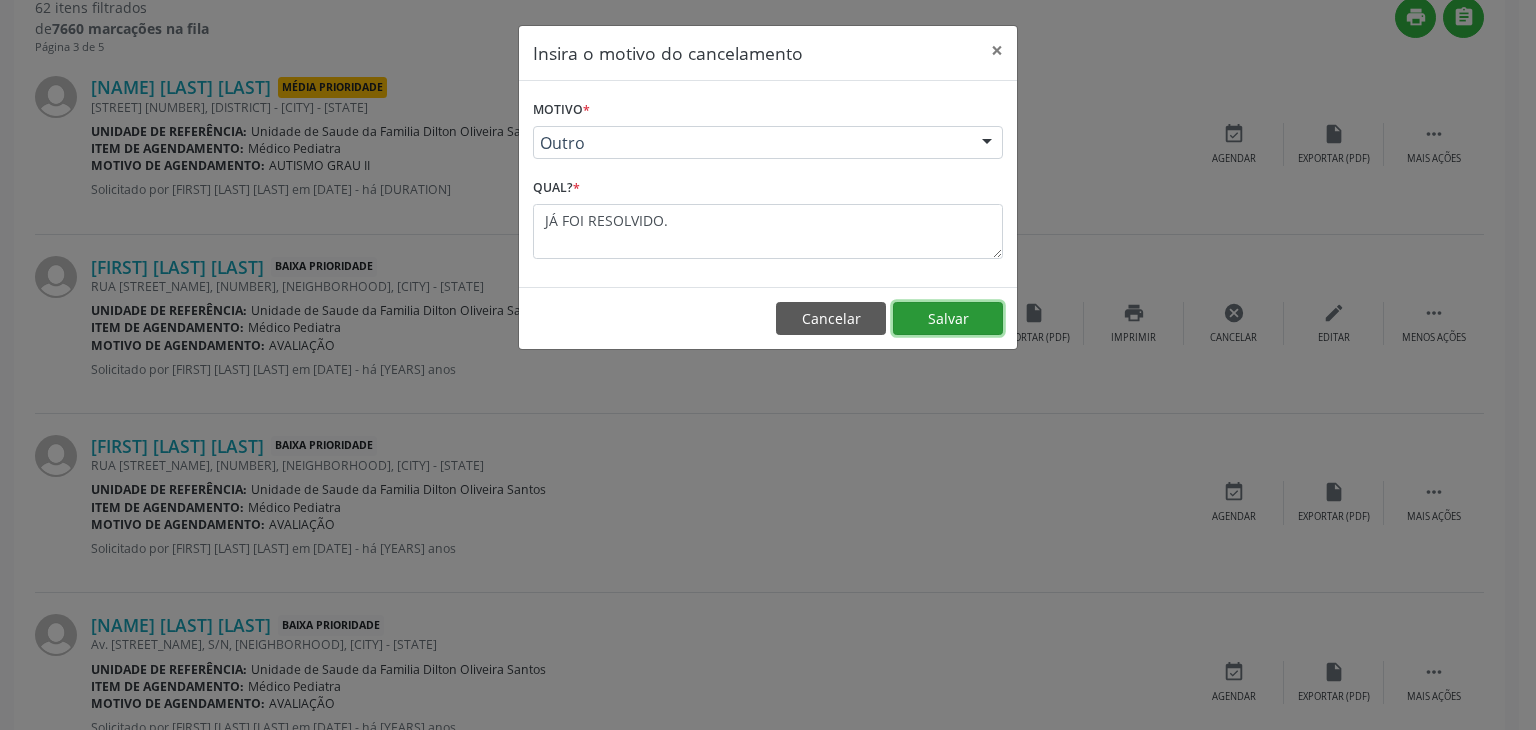 click on "Salvar" at bounding box center [948, 319] 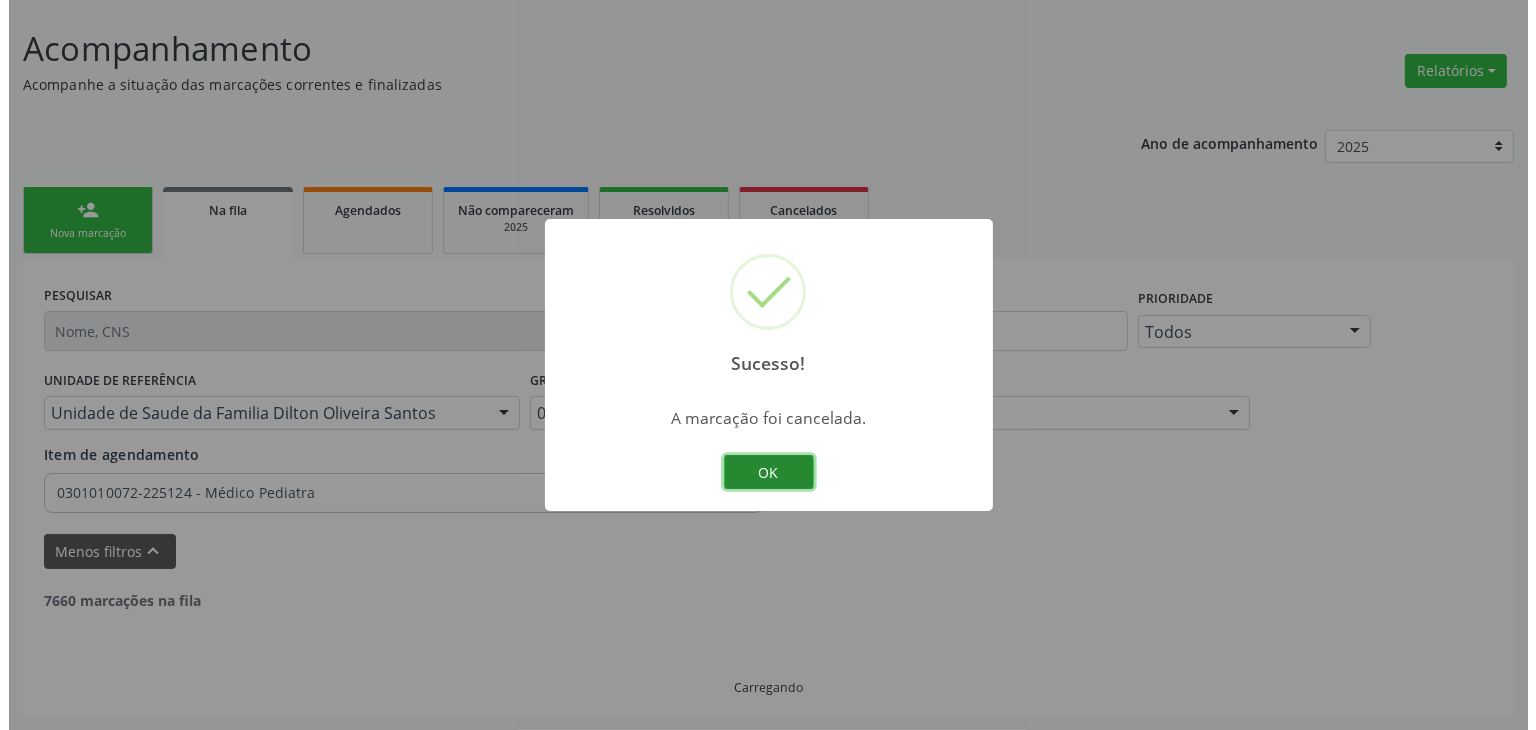 scroll, scrollTop: 705, scrollLeft: 0, axis: vertical 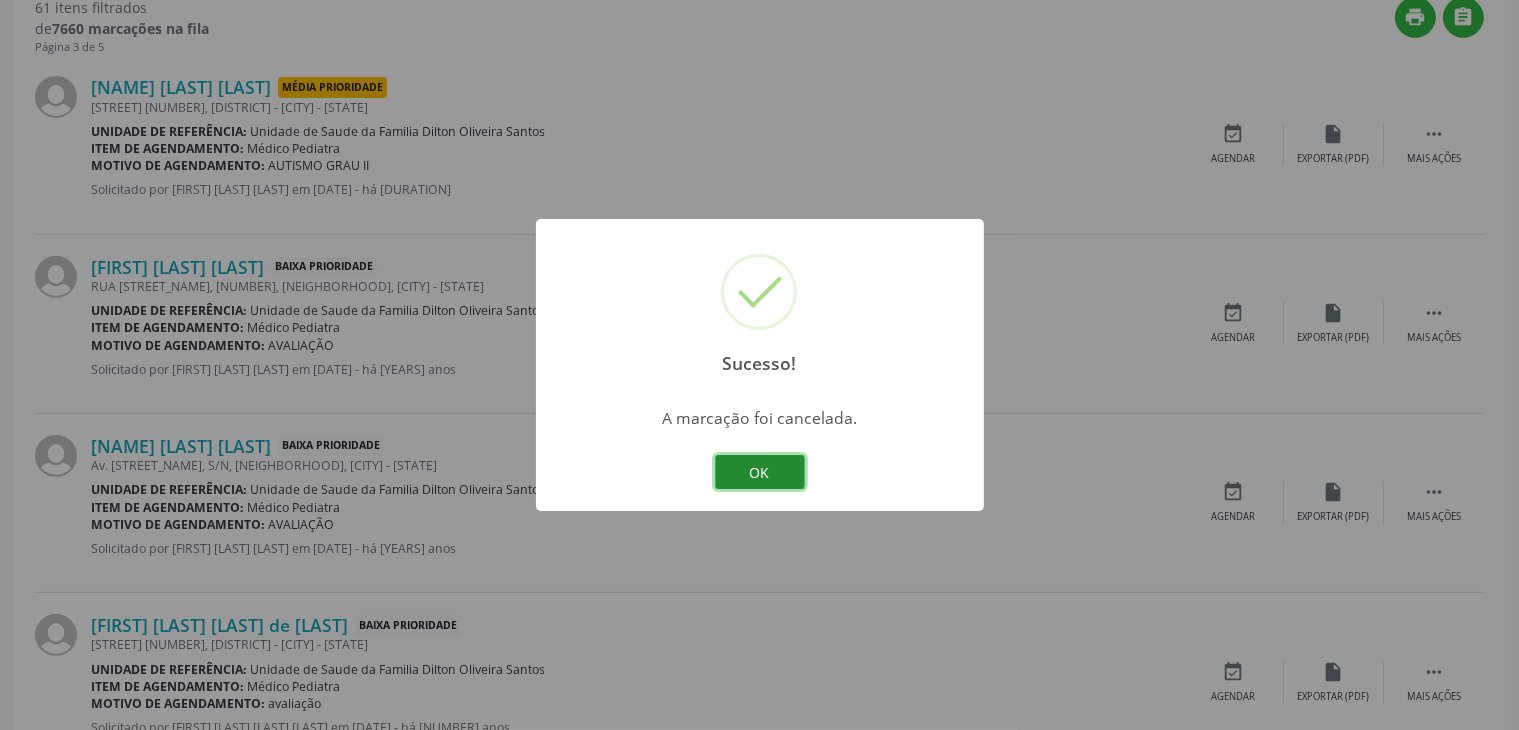 click on "OK" at bounding box center (760, 472) 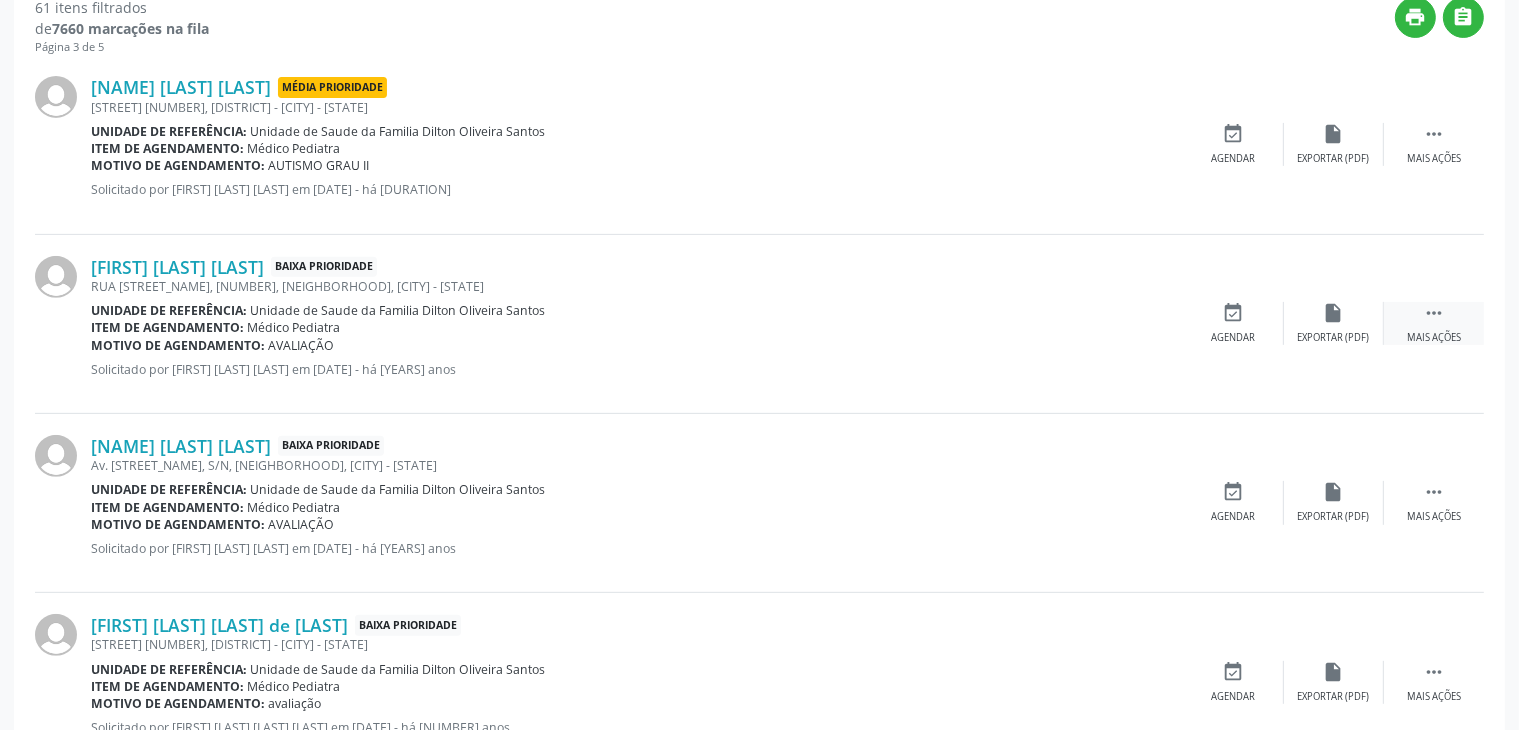 click on "" at bounding box center [1434, 313] 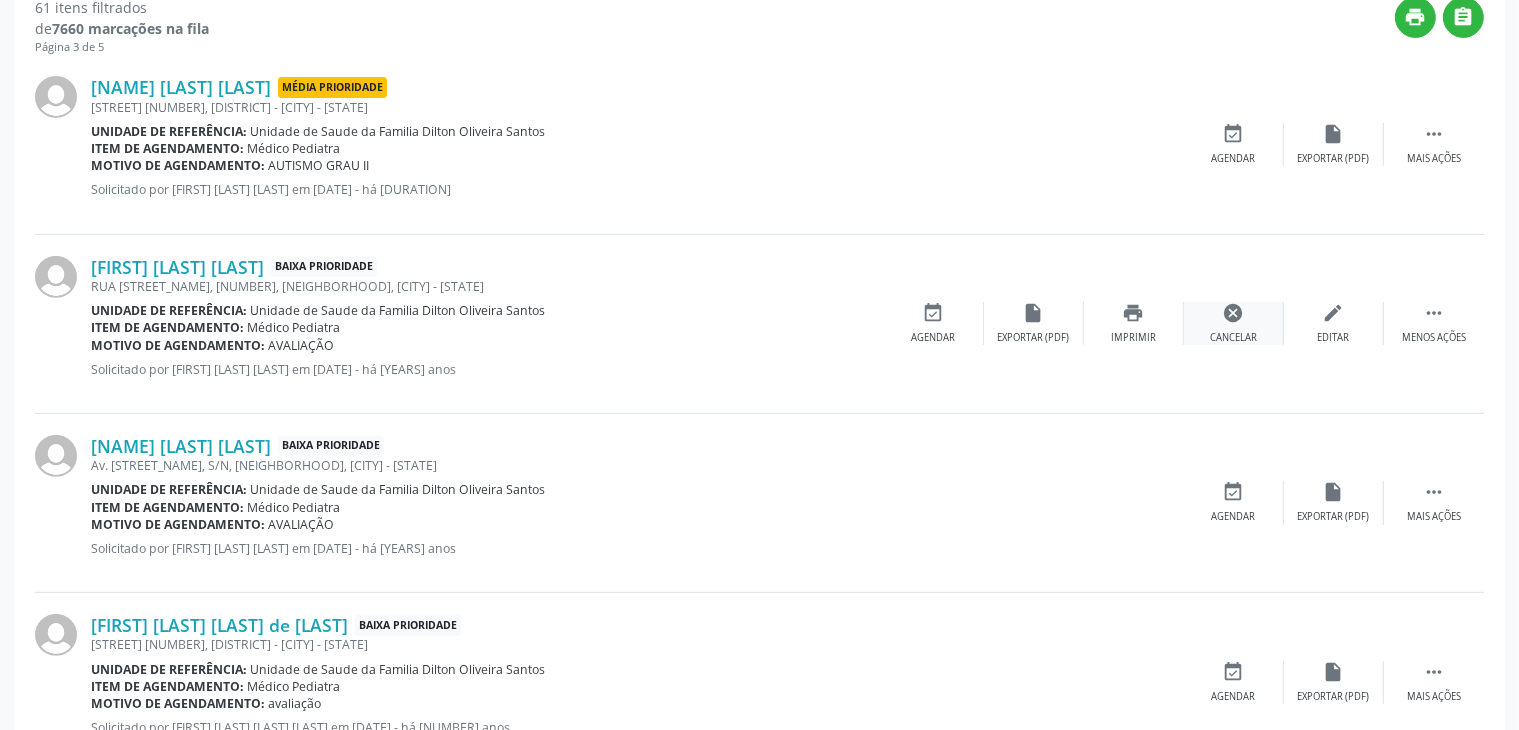 click on "cancel" at bounding box center (1234, 313) 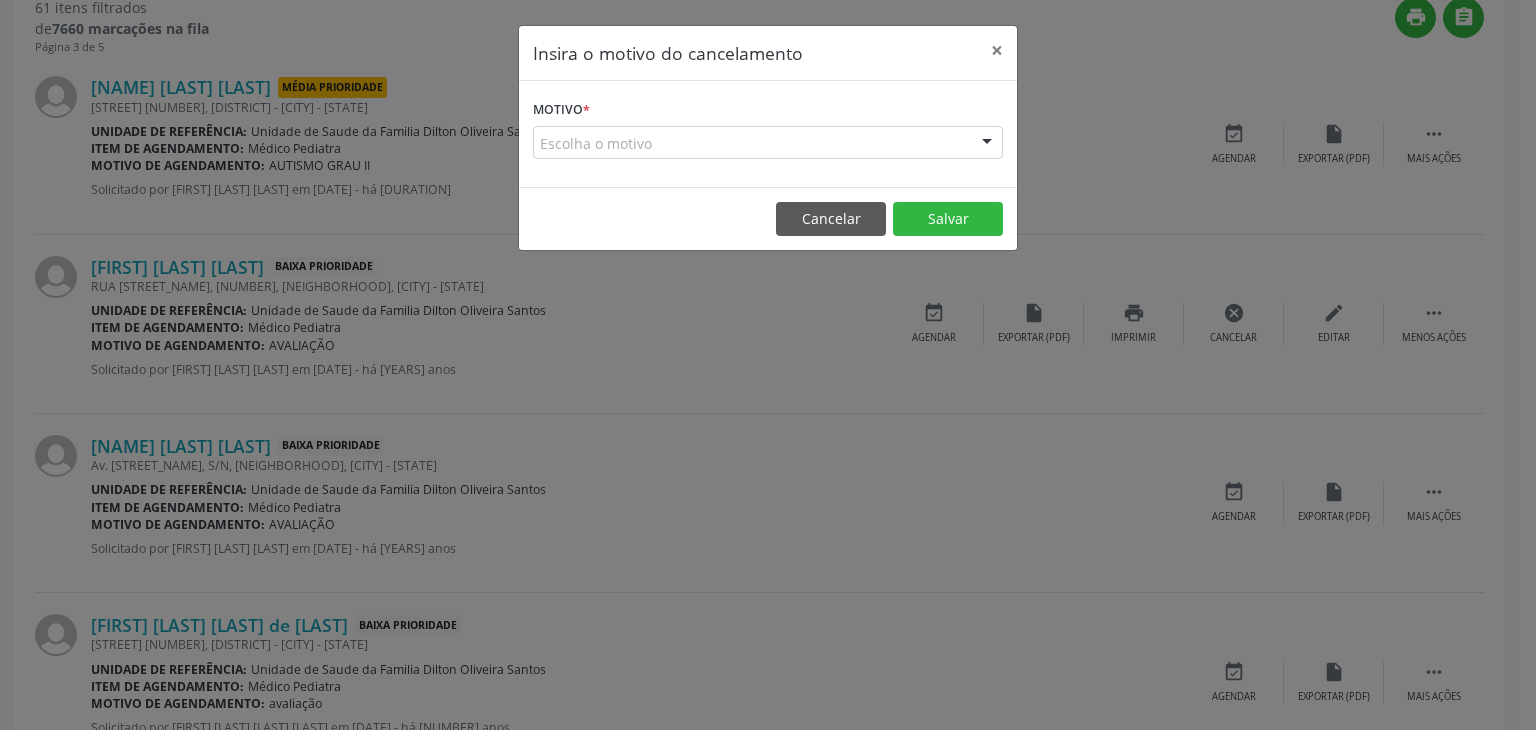 click on "Escolha o motivo" at bounding box center [768, 143] 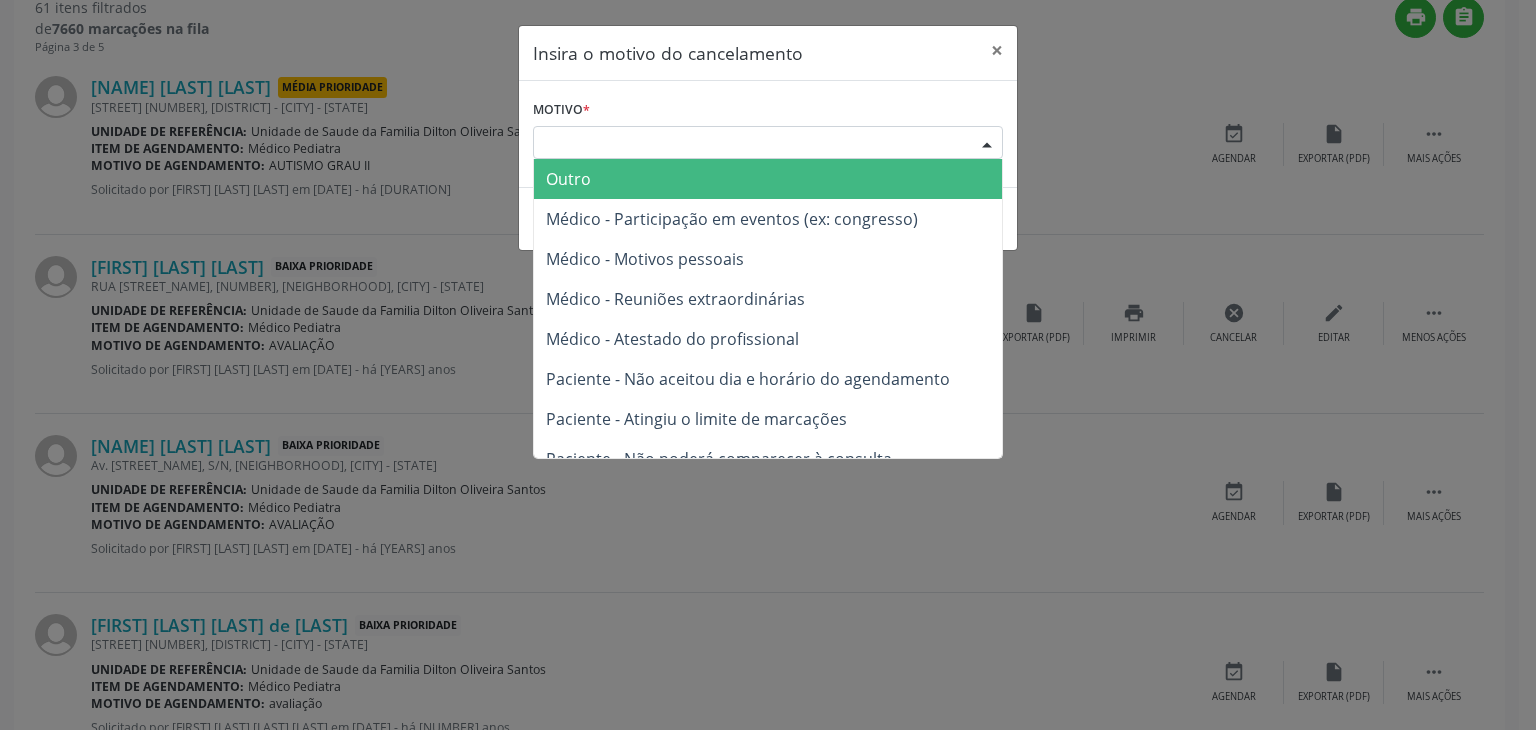 click on "Outro" at bounding box center (568, 179) 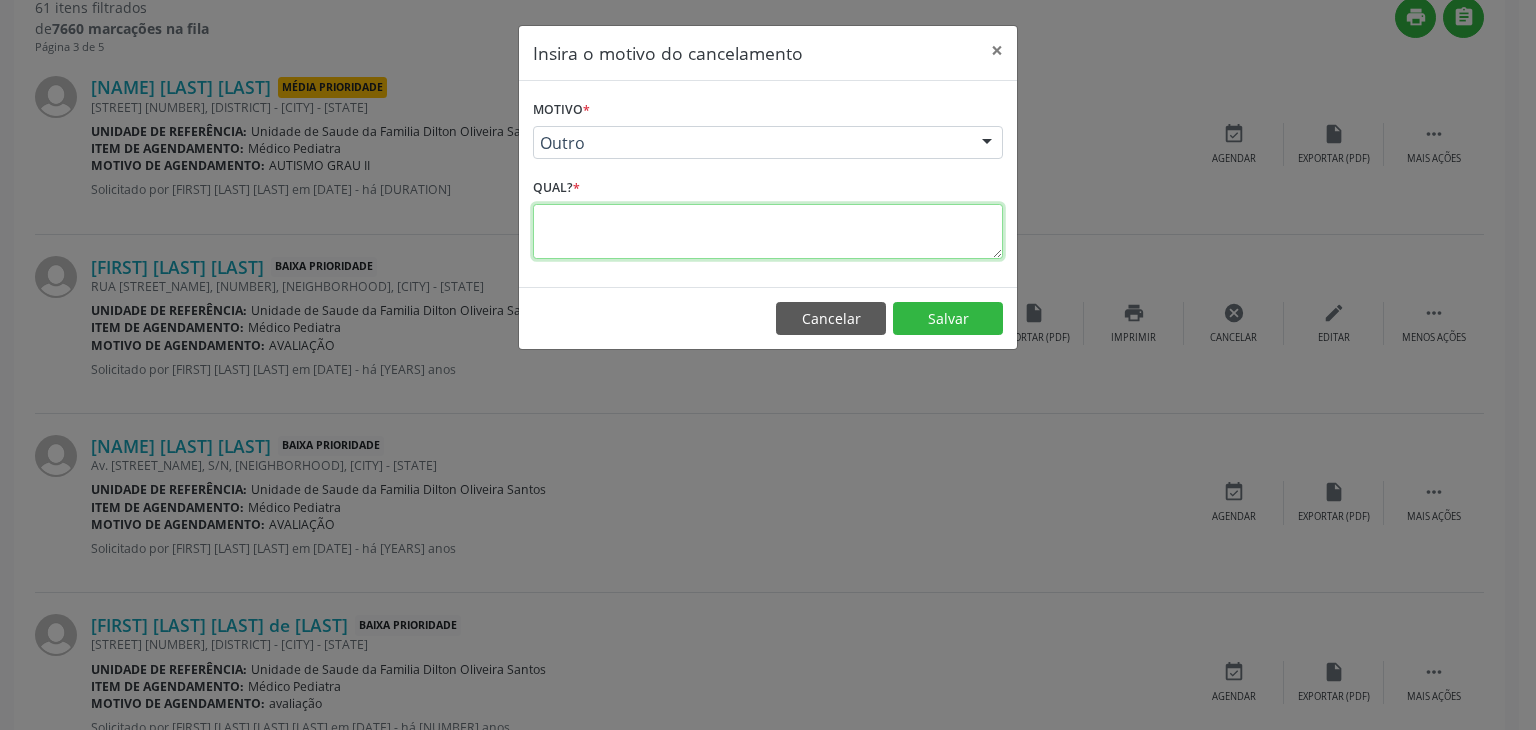 click at bounding box center (768, 231) 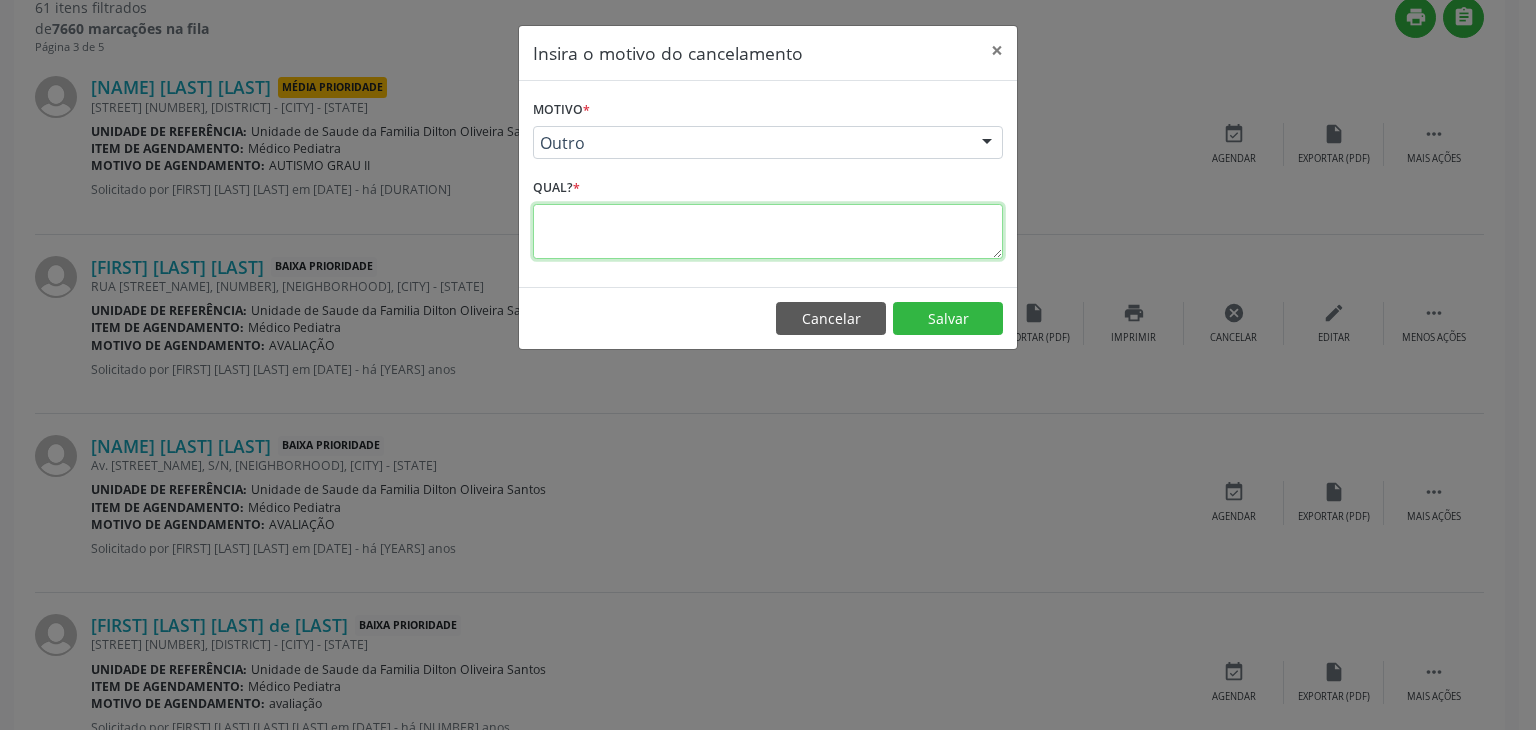 paste on "JÁ FOI RESOLVIDO." 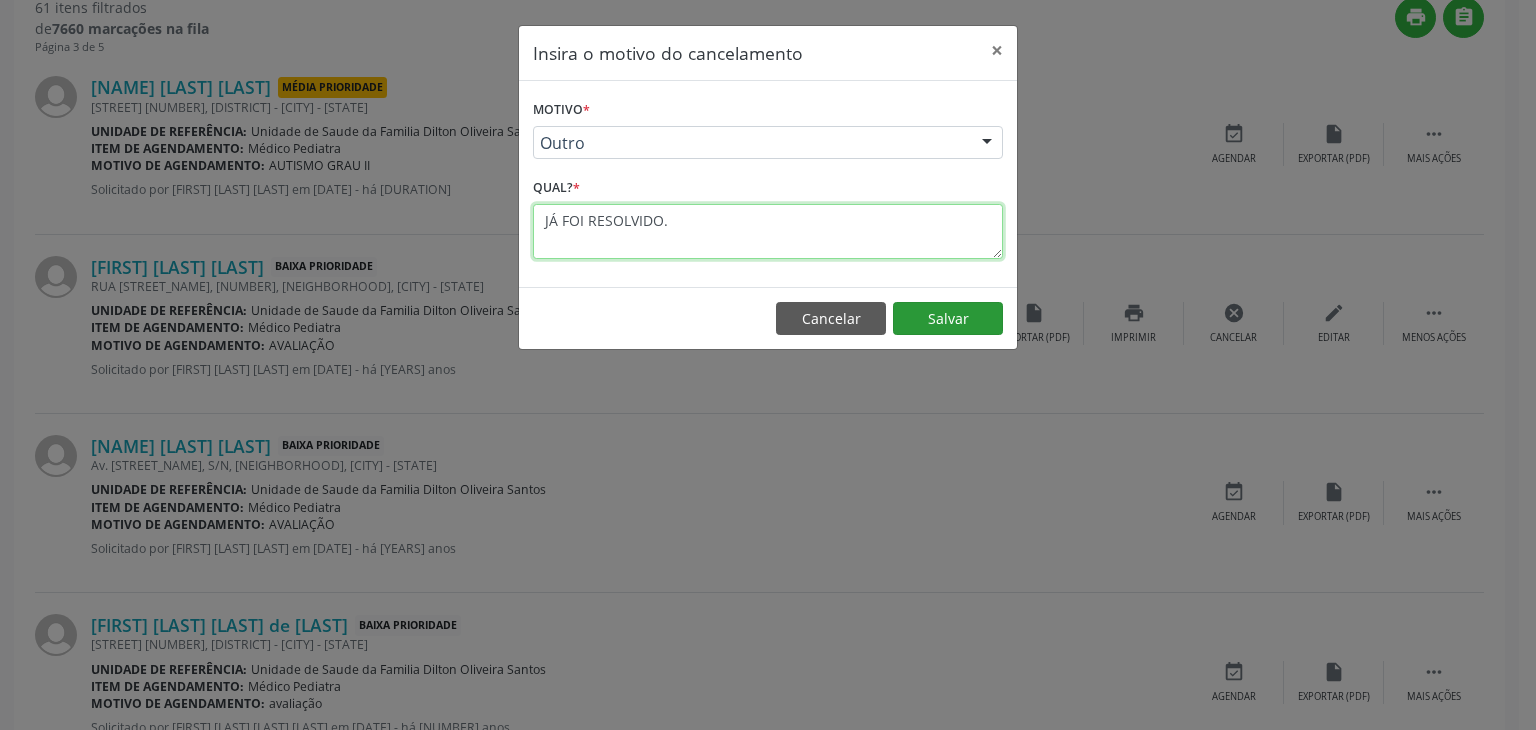 type on "JÁ FOI RESOLVIDO." 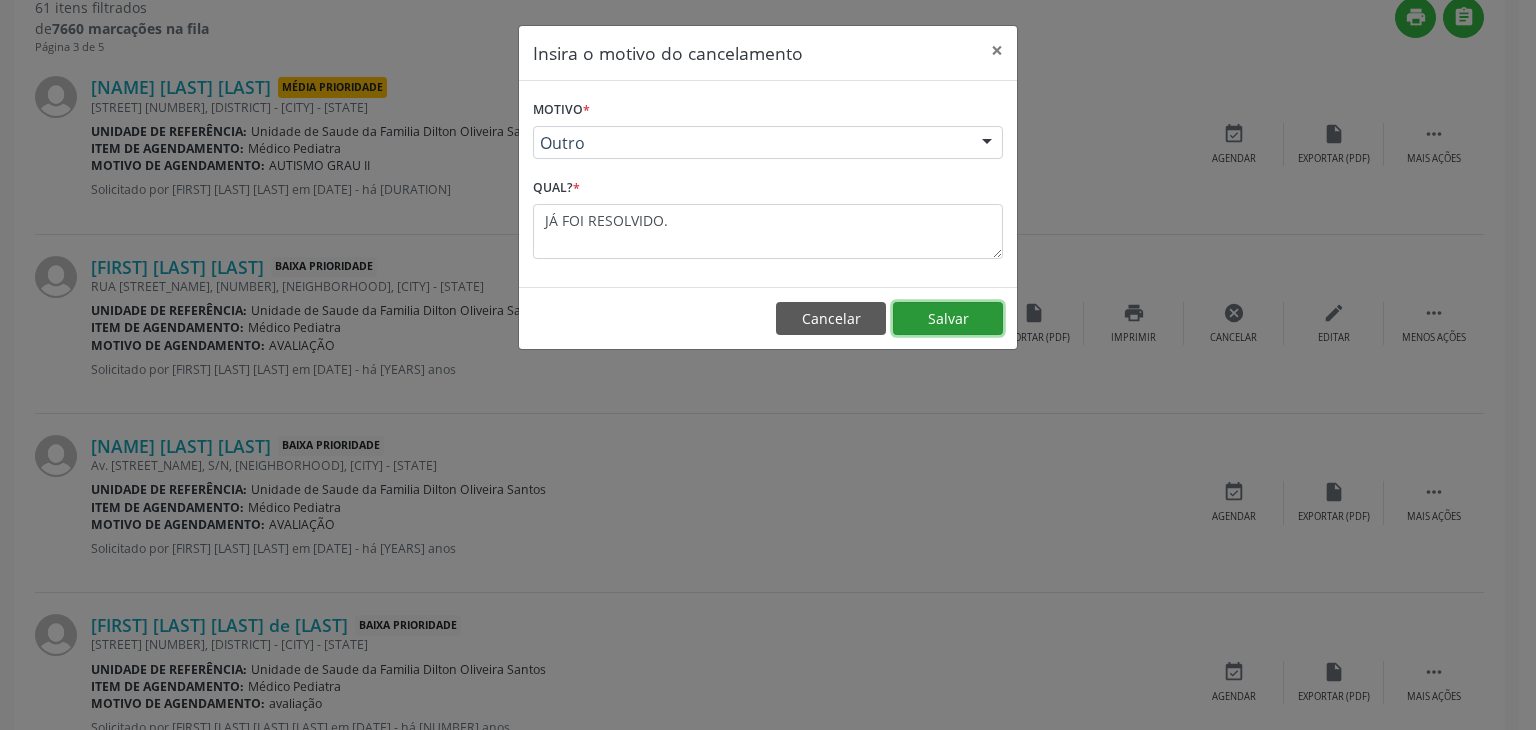 click on "Salvar" at bounding box center (948, 319) 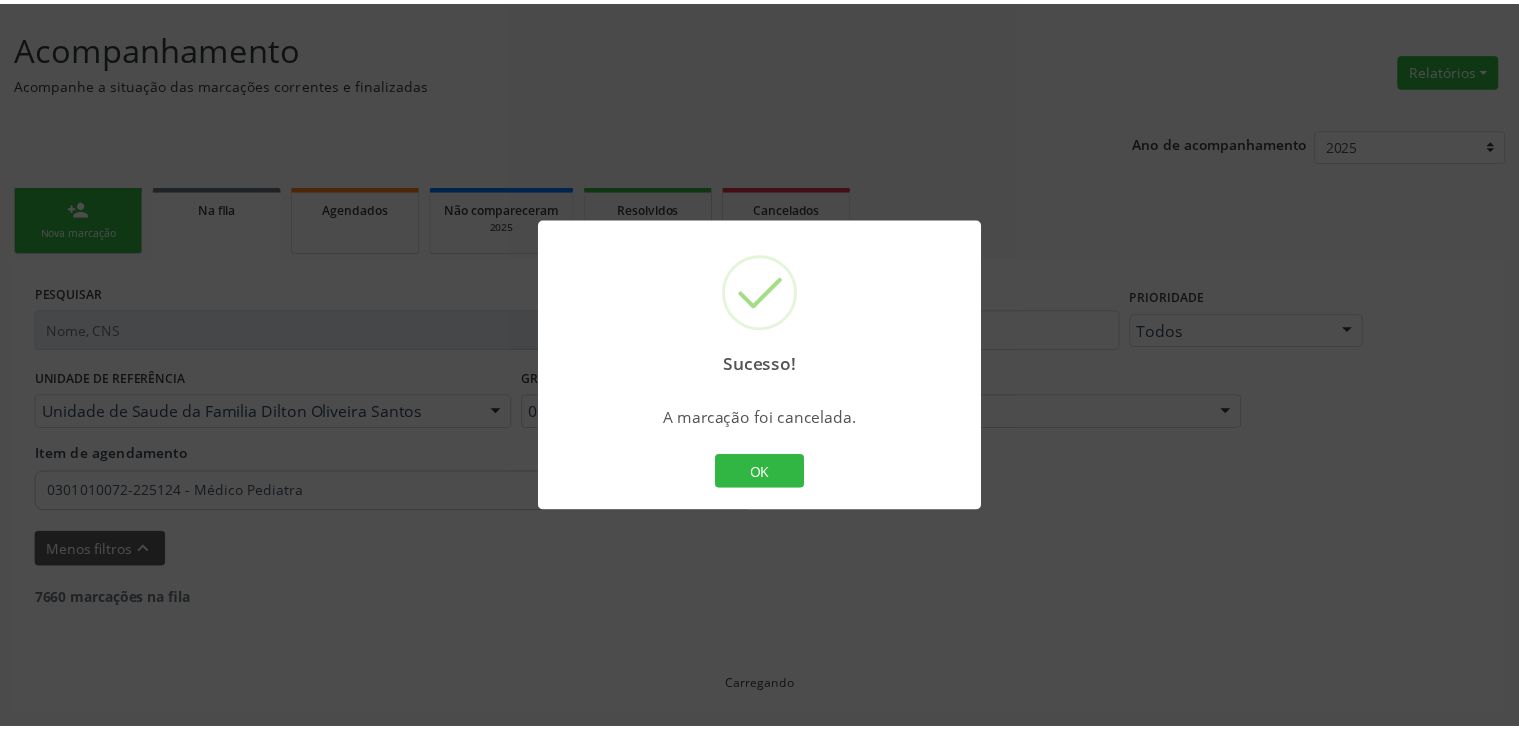 scroll, scrollTop: 112, scrollLeft: 0, axis: vertical 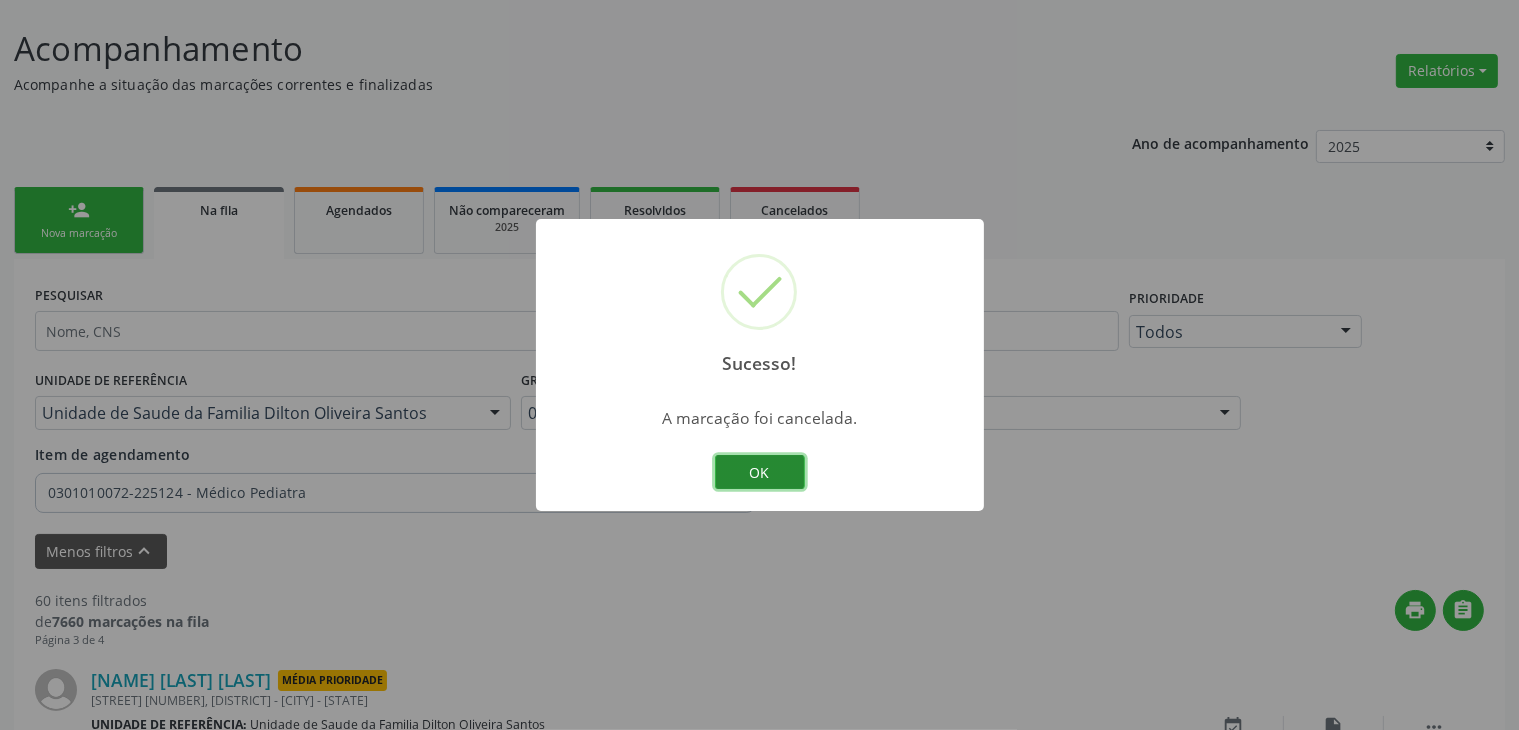 click on "OK" at bounding box center [760, 472] 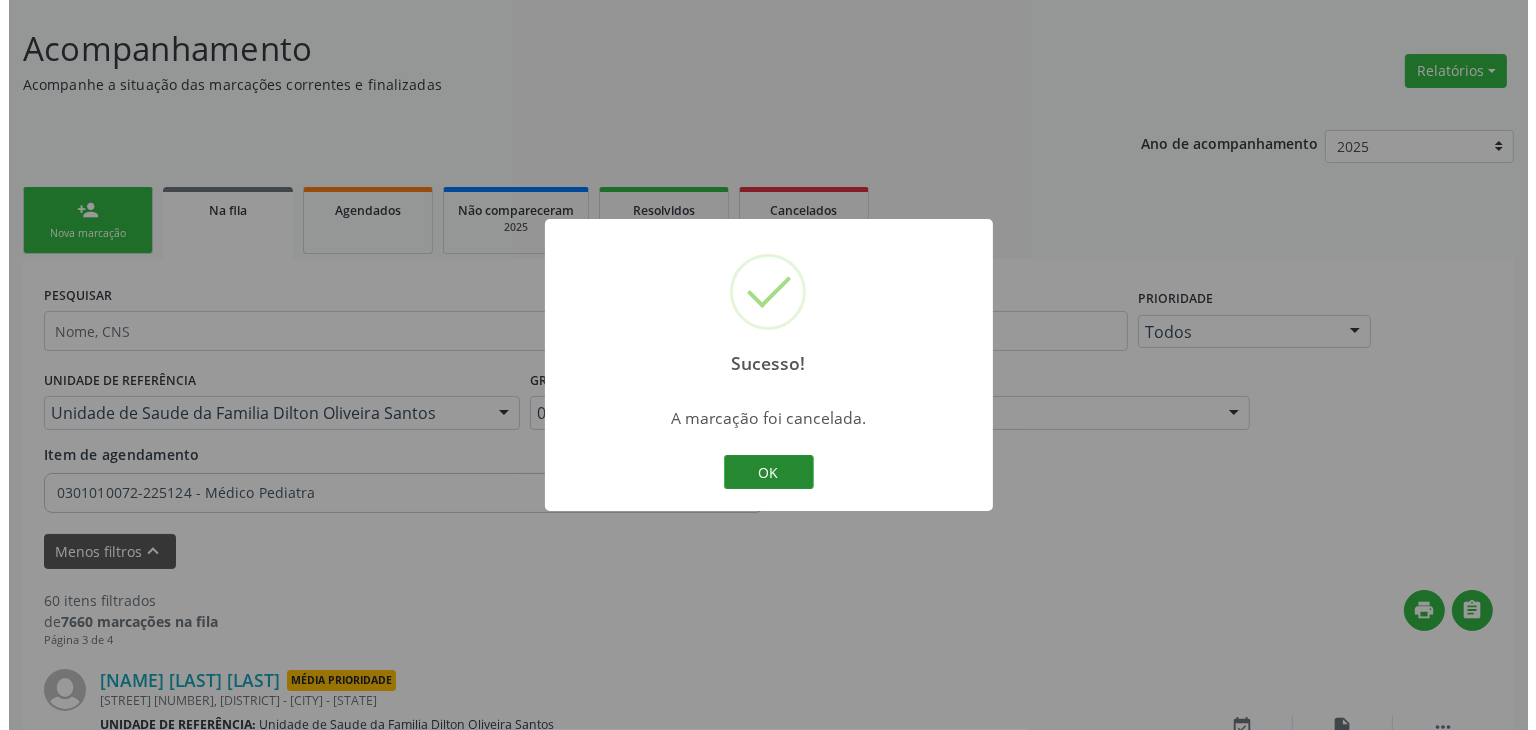 scroll, scrollTop: 705, scrollLeft: 0, axis: vertical 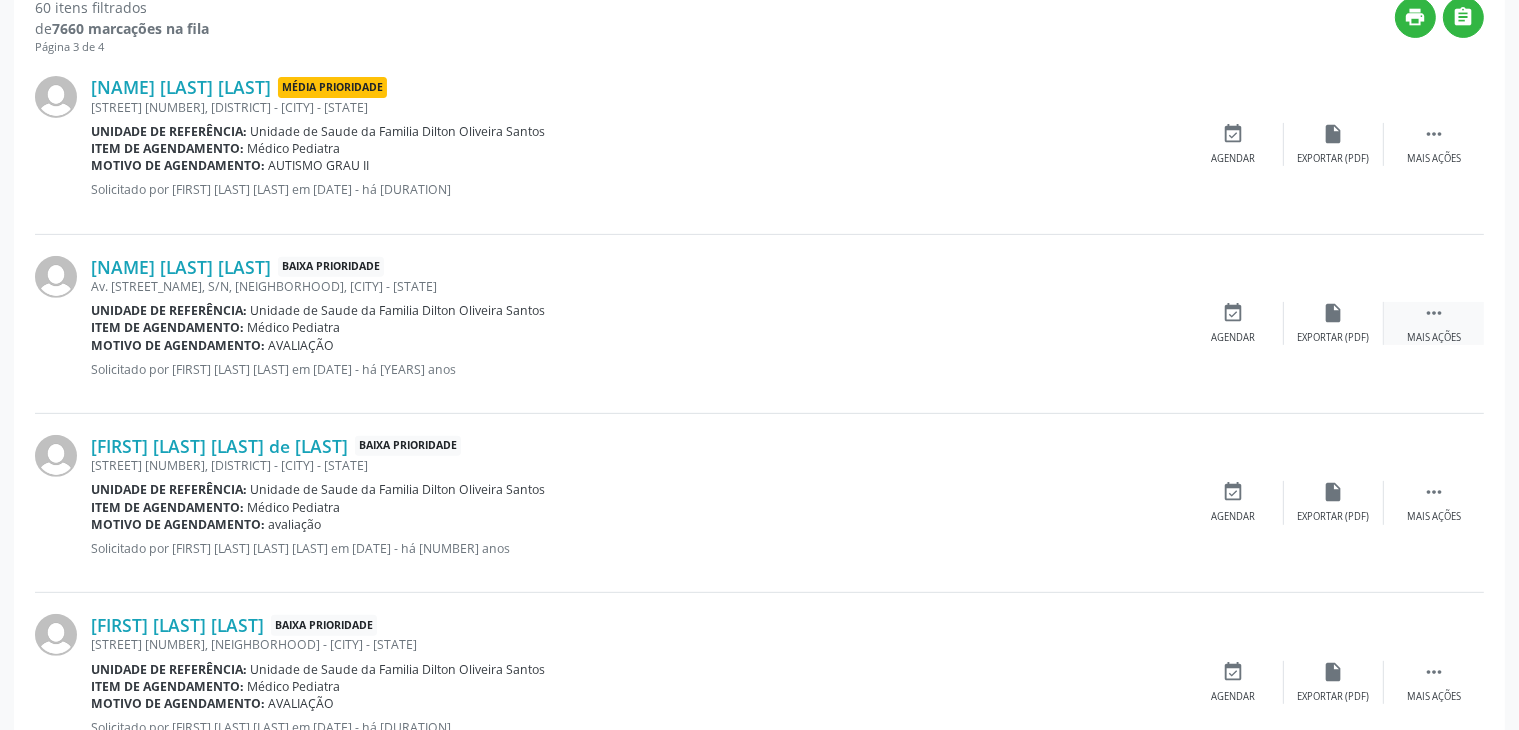 click on "" at bounding box center [1434, 313] 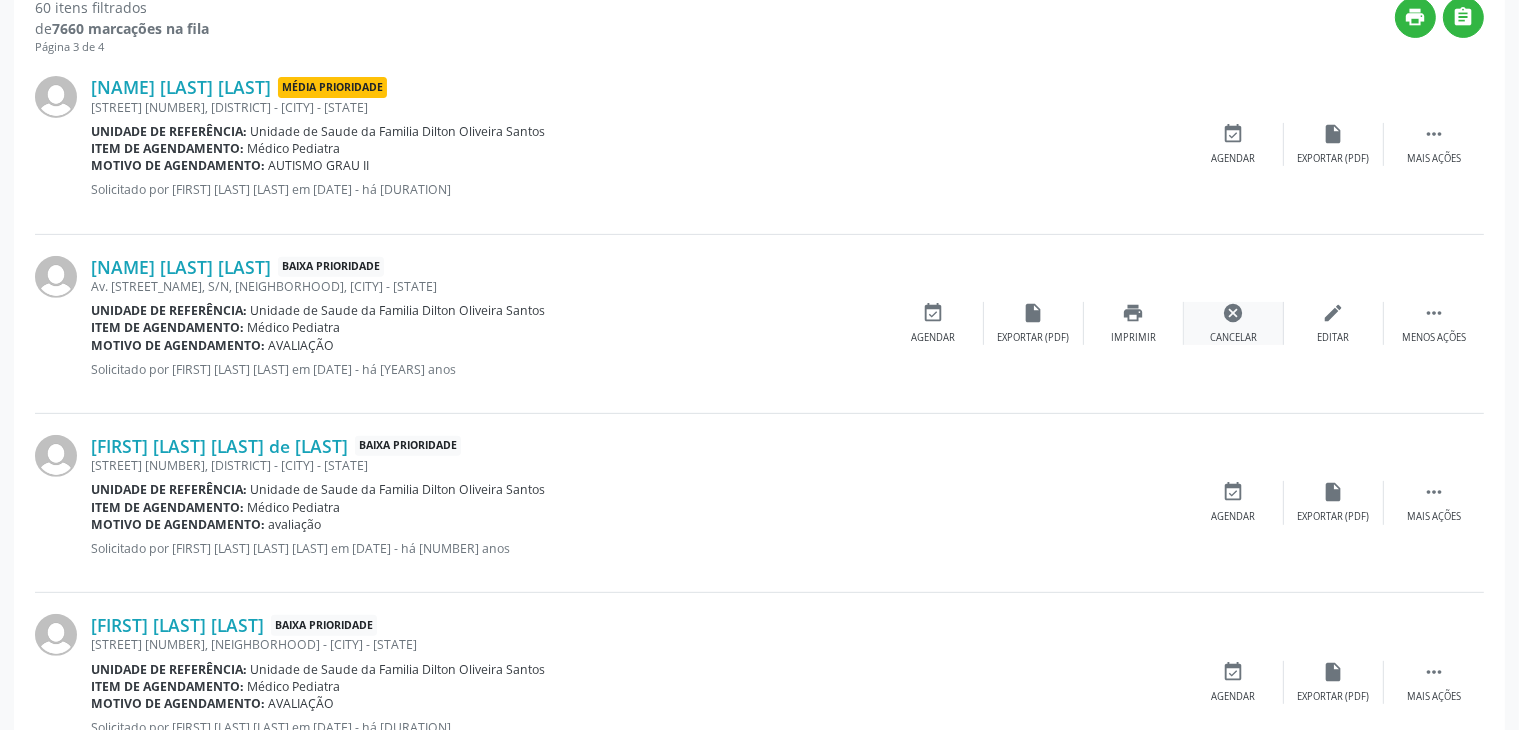 click on "cancel" at bounding box center [1234, 313] 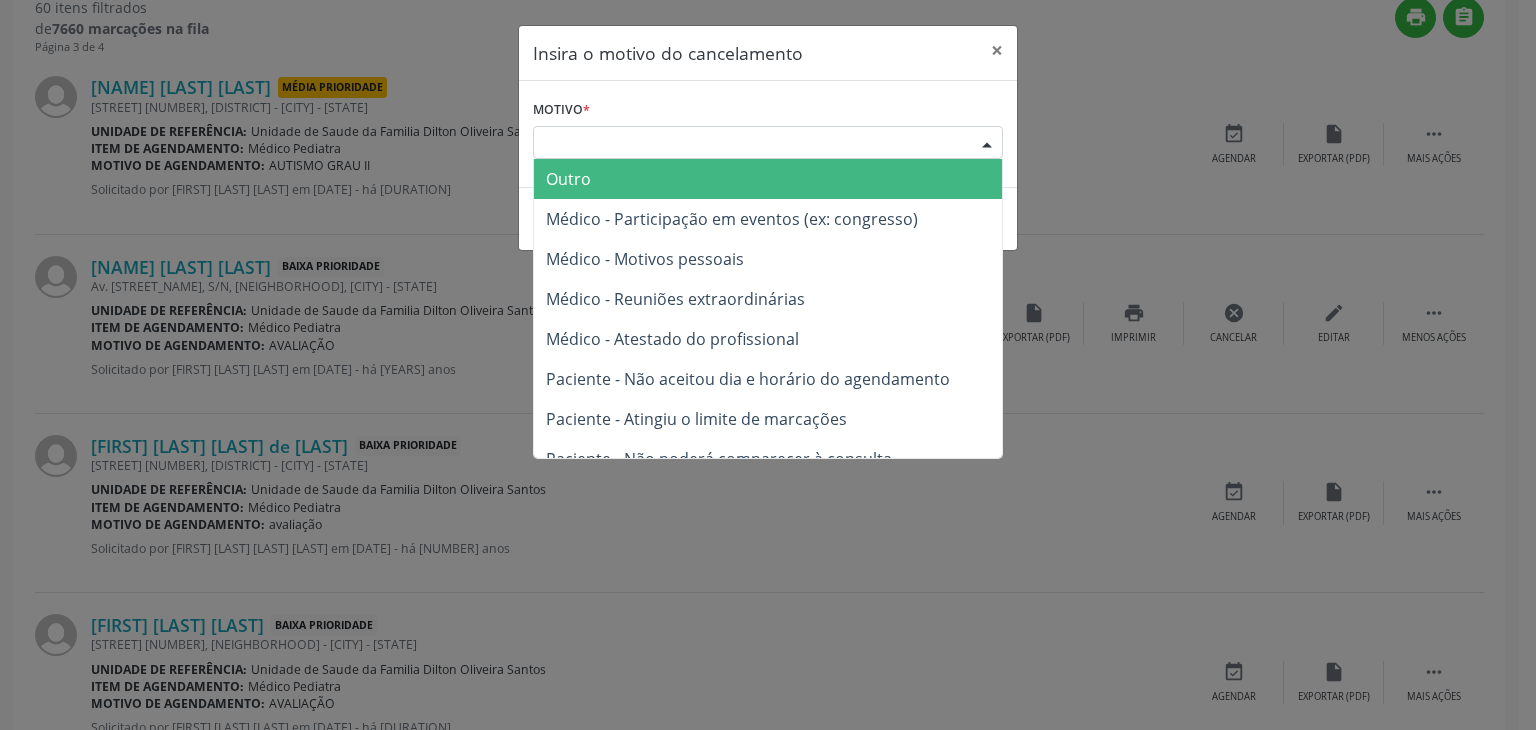 click on "Escolha o motivo" at bounding box center (768, 143) 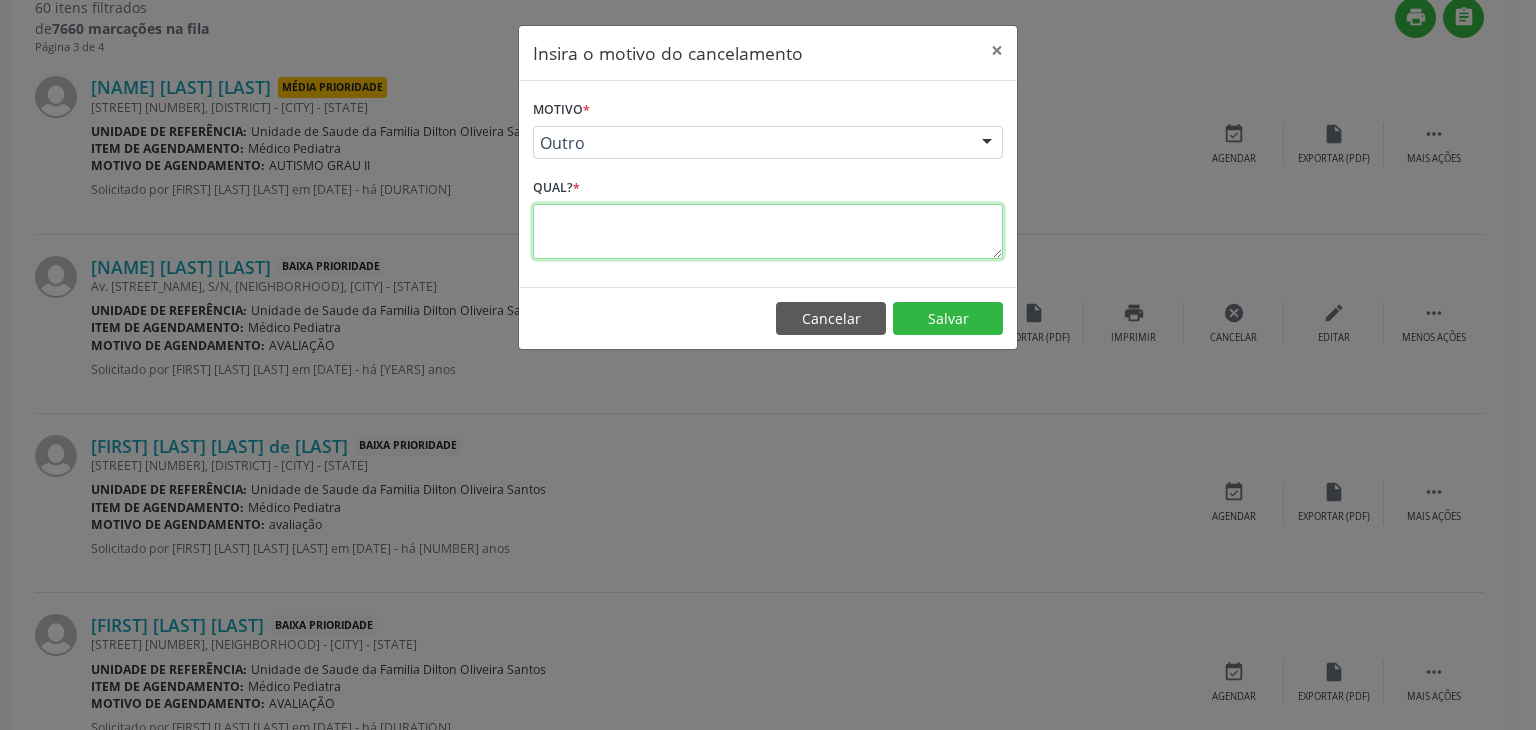 click at bounding box center [768, 231] 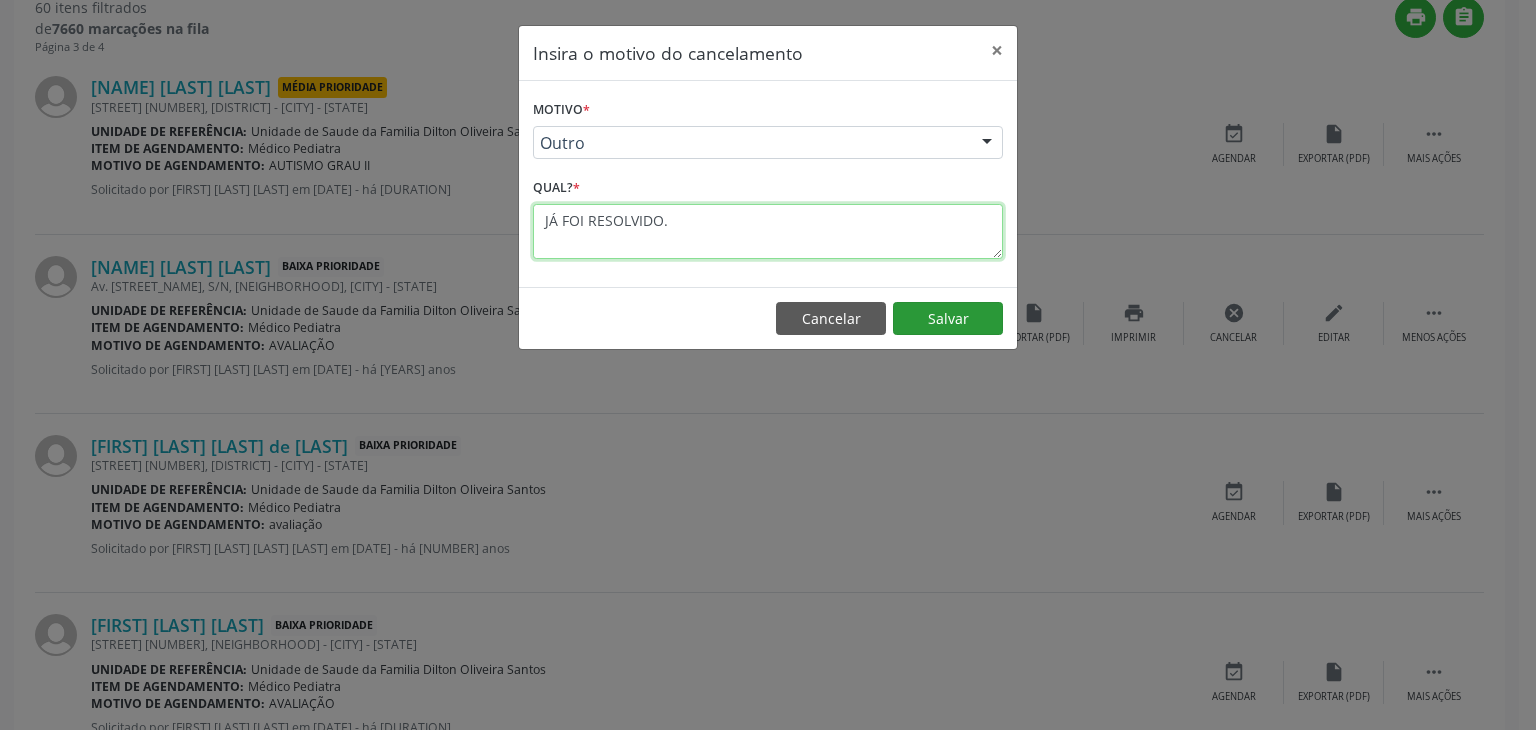 type on "JÁ FOI RESOLVIDO." 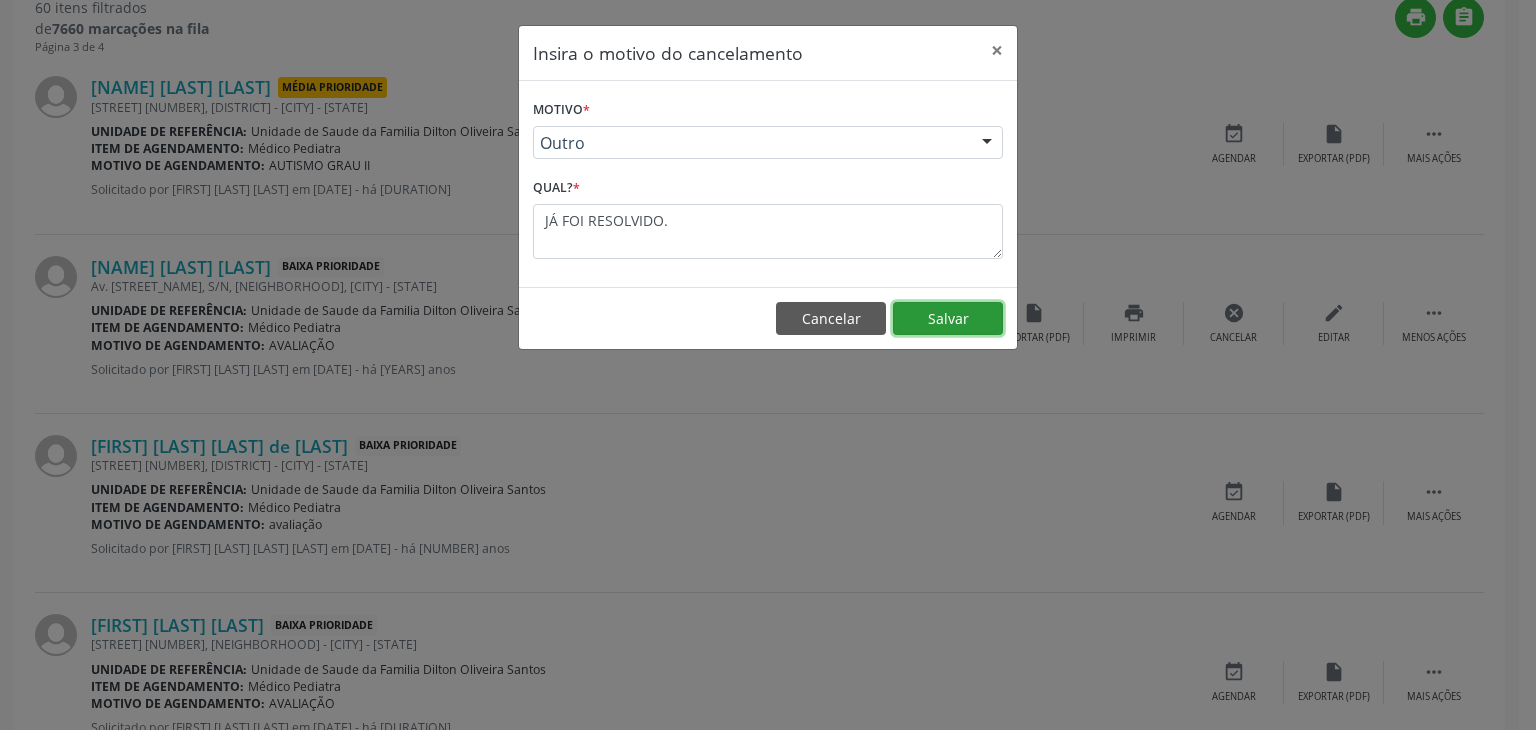 click on "Salvar" at bounding box center [948, 319] 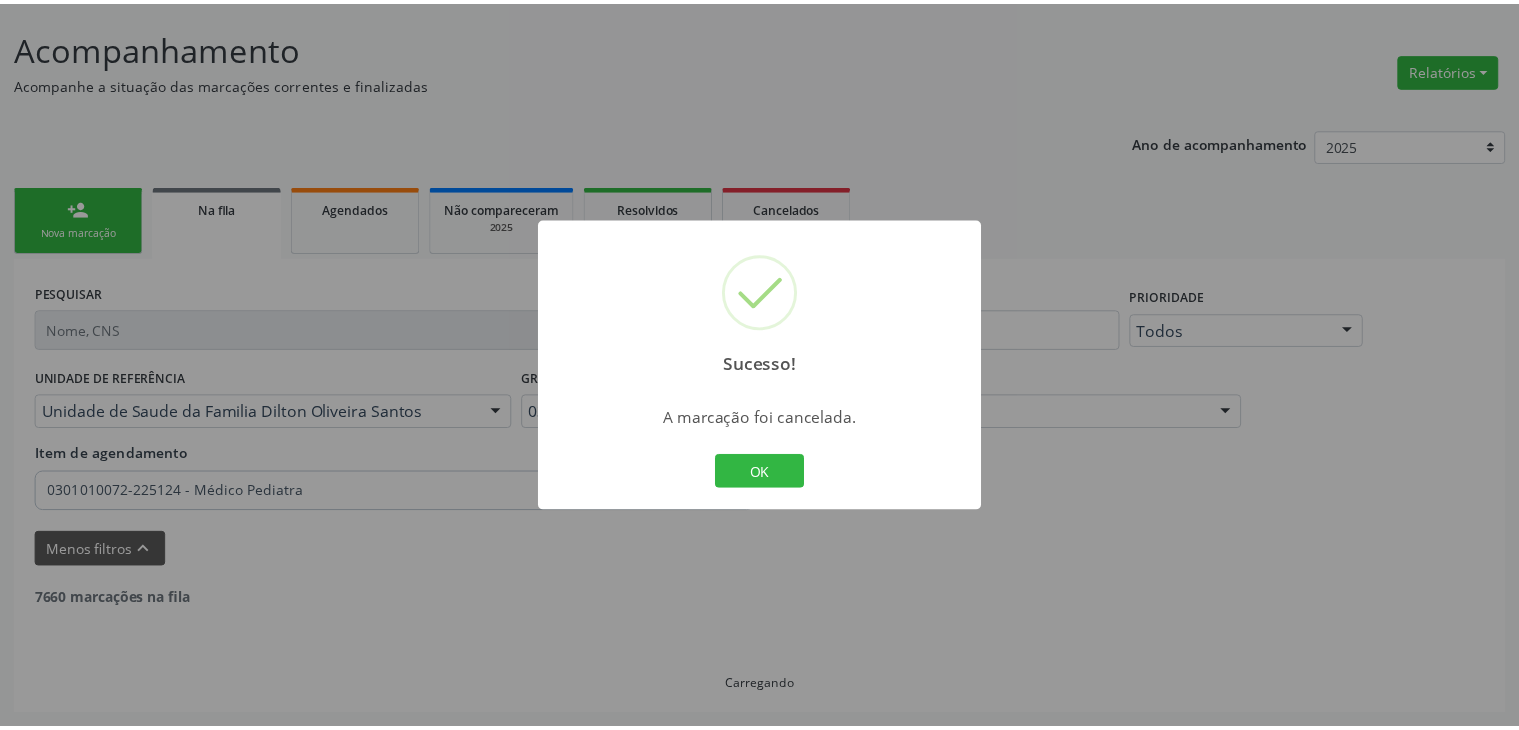 scroll, scrollTop: 112, scrollLeft: 0, axis: vertical 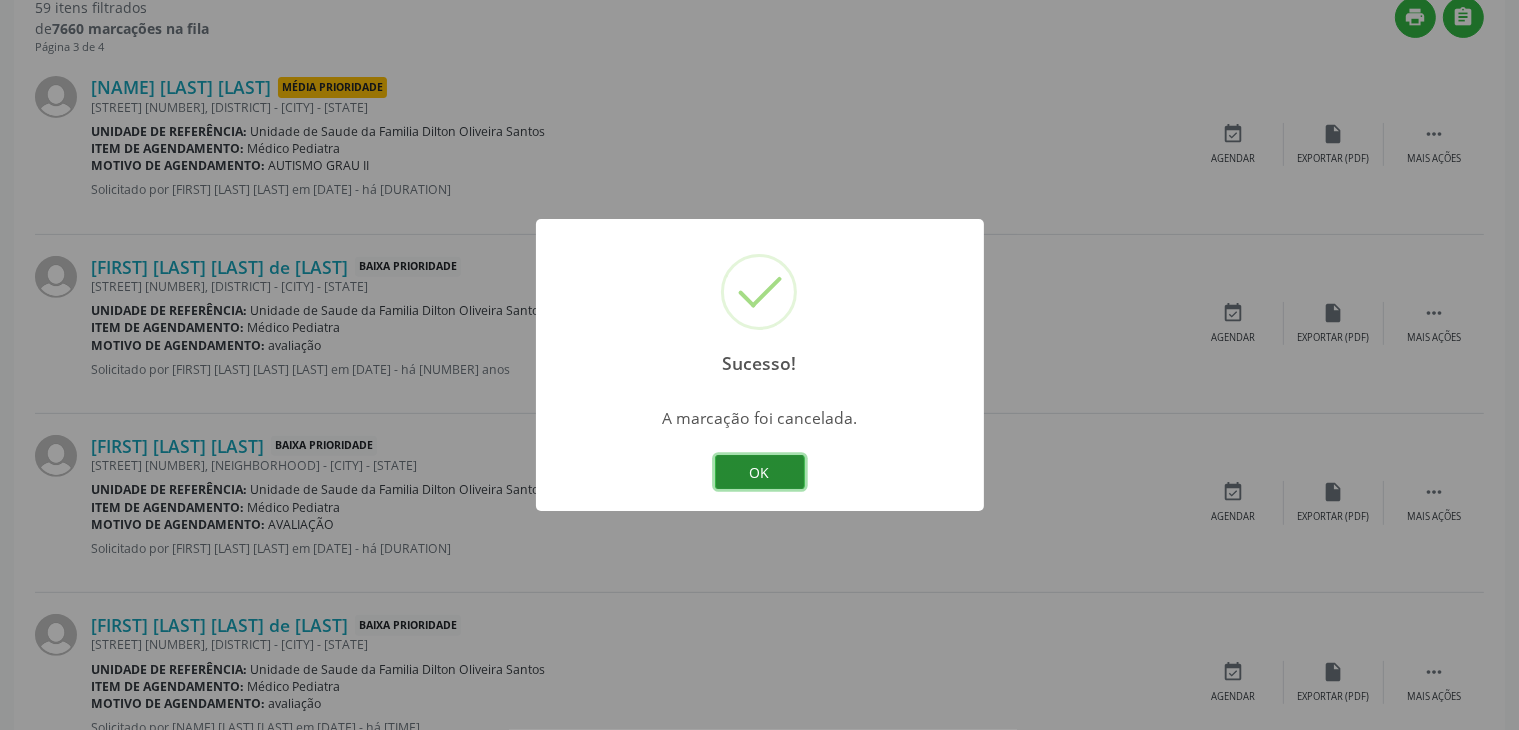 click on "OK" at bounding box center [760, 472] 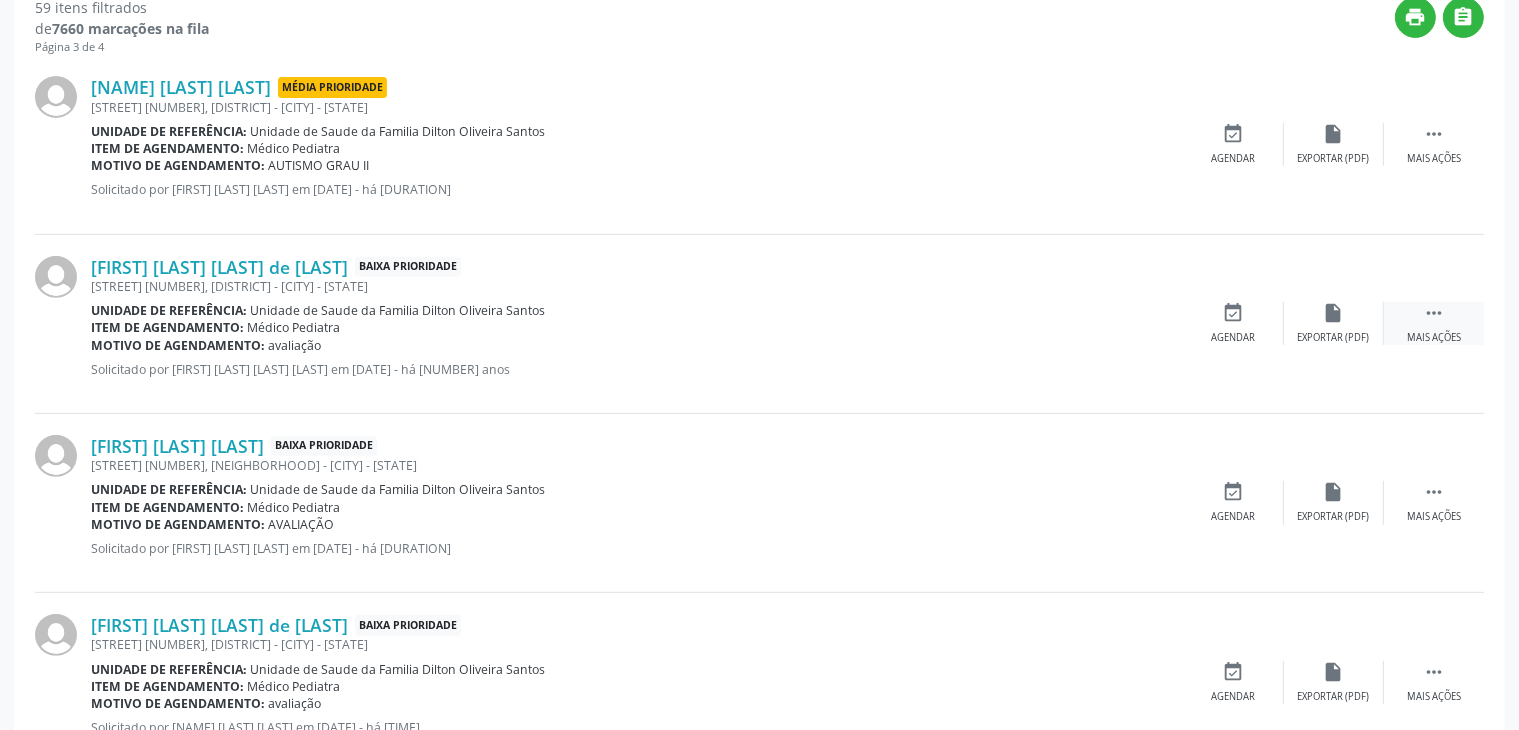 click on "
Mais ações" at bounding box center [1434, 323] 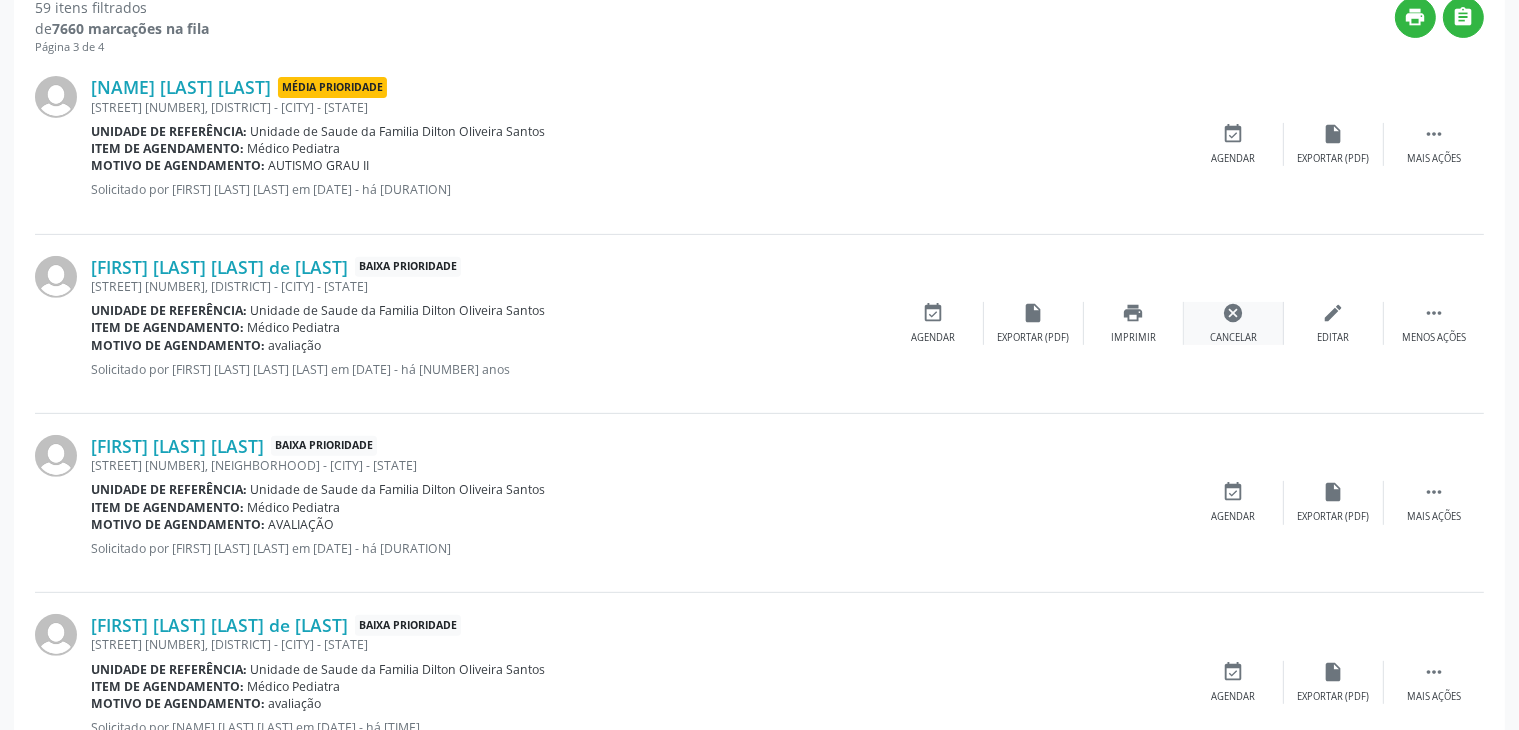 click on "cancel" at bounding box center (1234, 313) 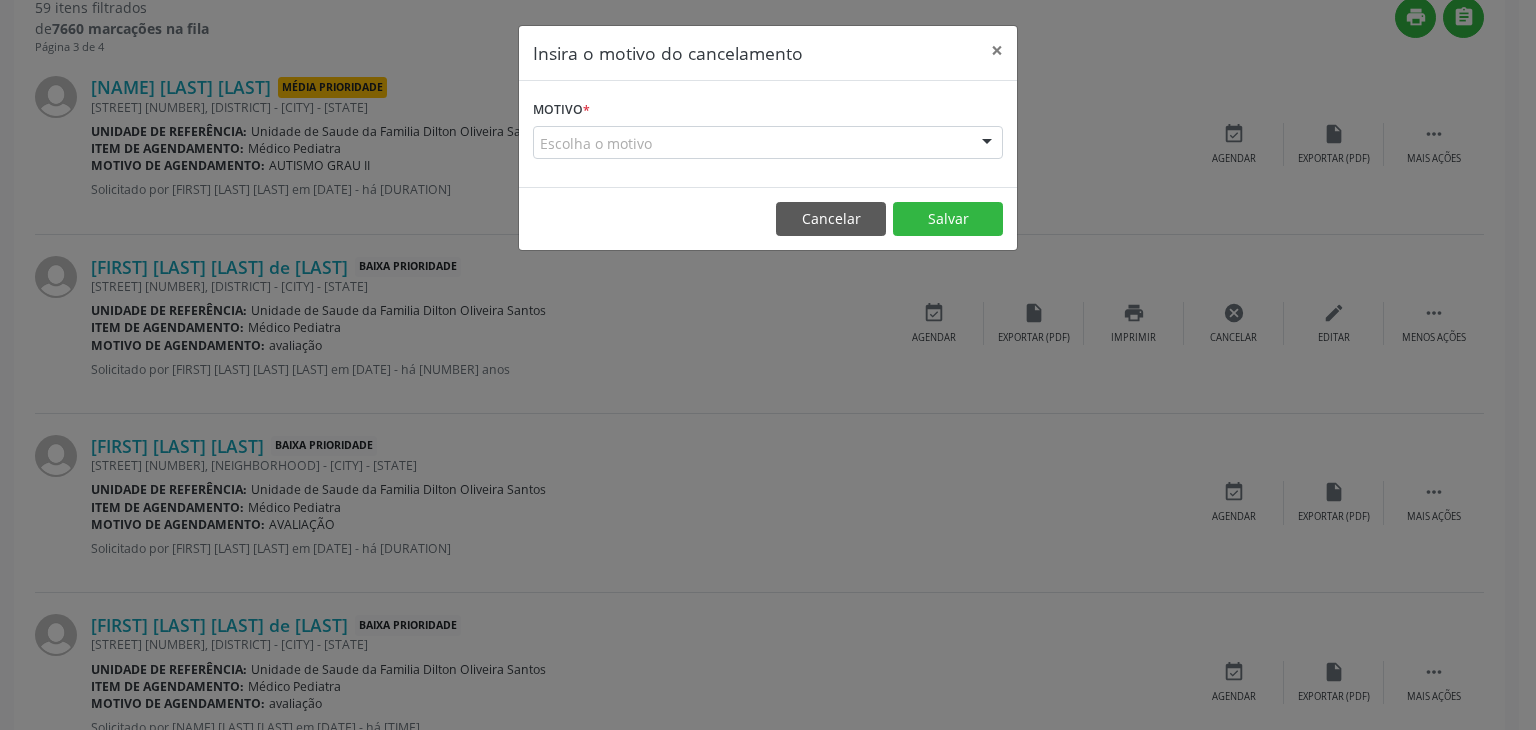 click on "Escolha o motivo" at bounding box center (768, 143) 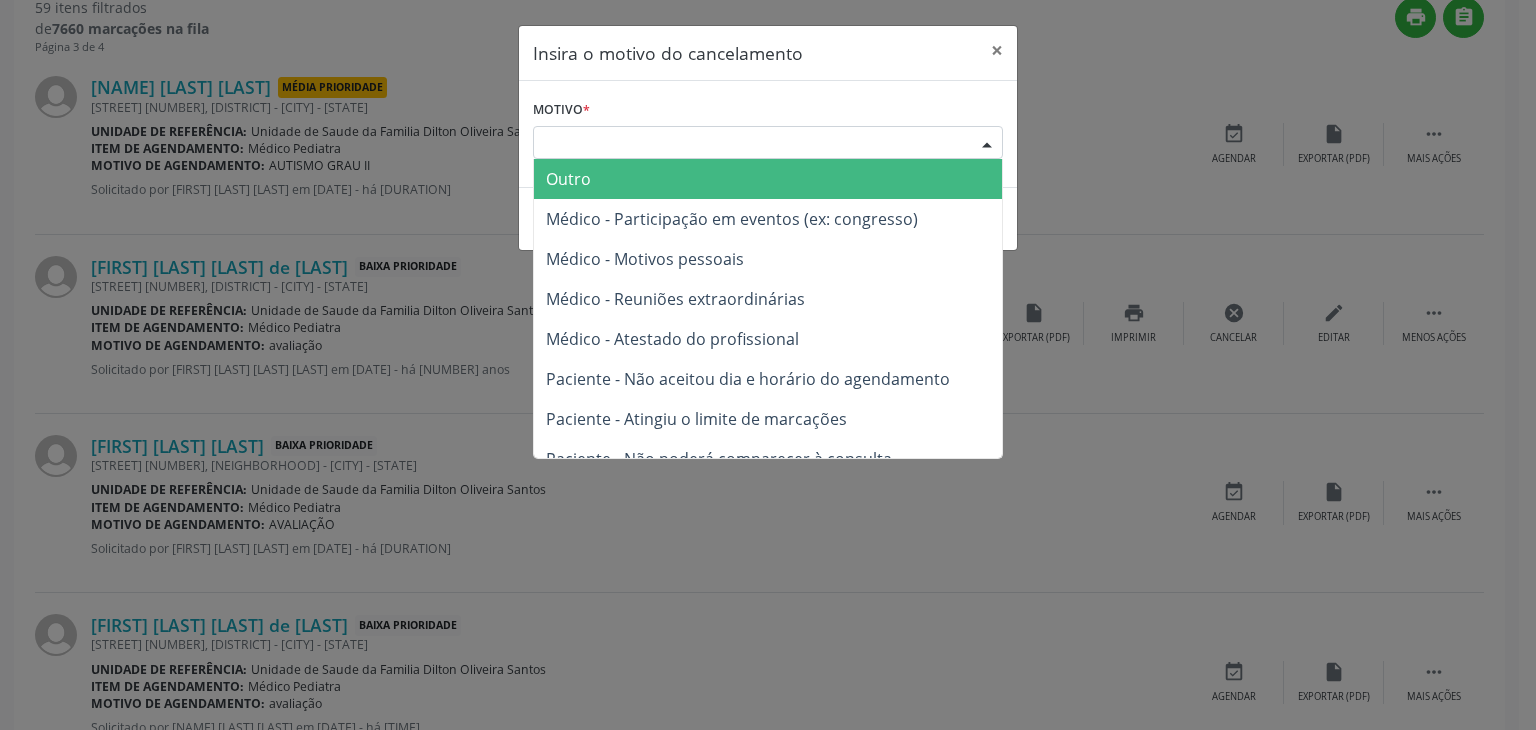 click on "Outro" at bounding box center [568, 179] 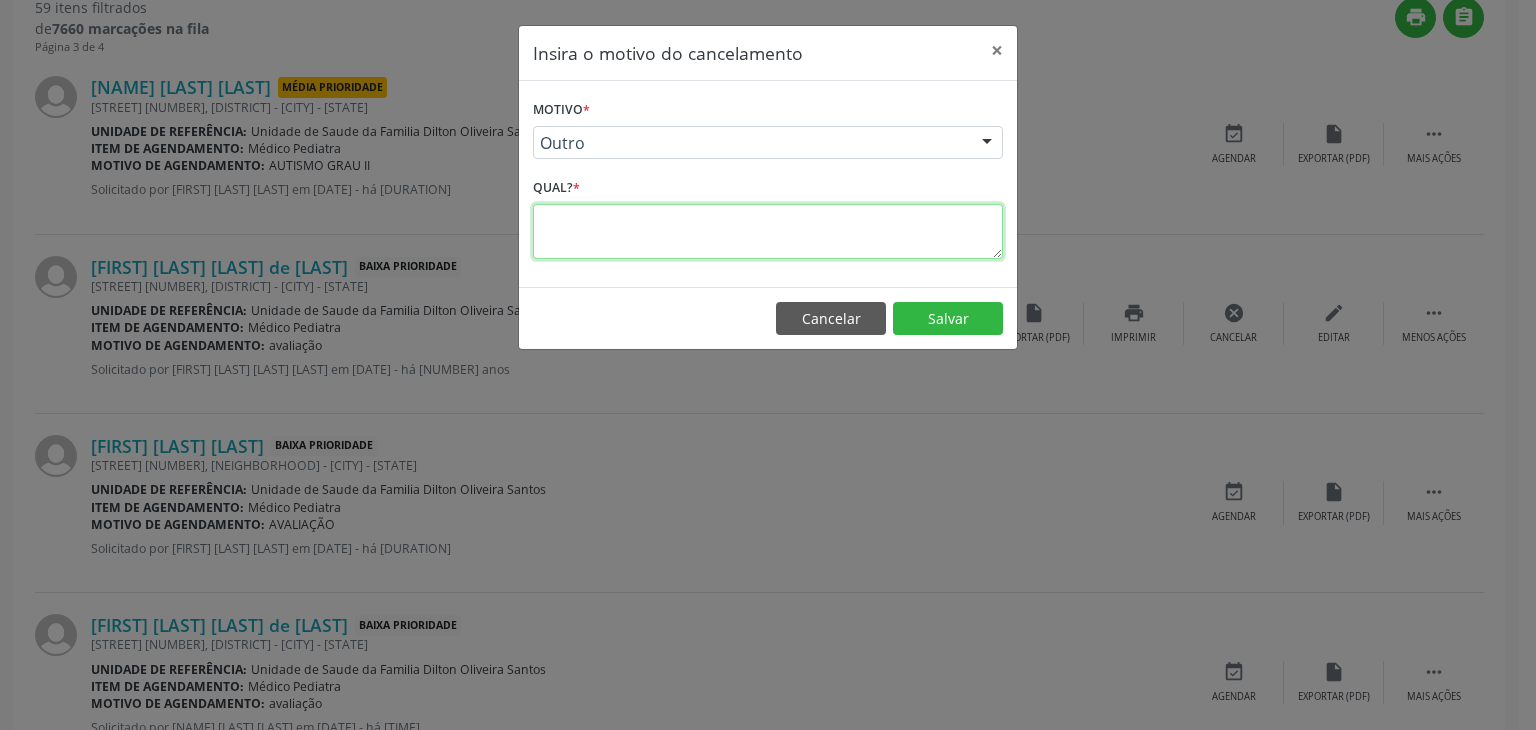 click at bounding box center (768, 231) 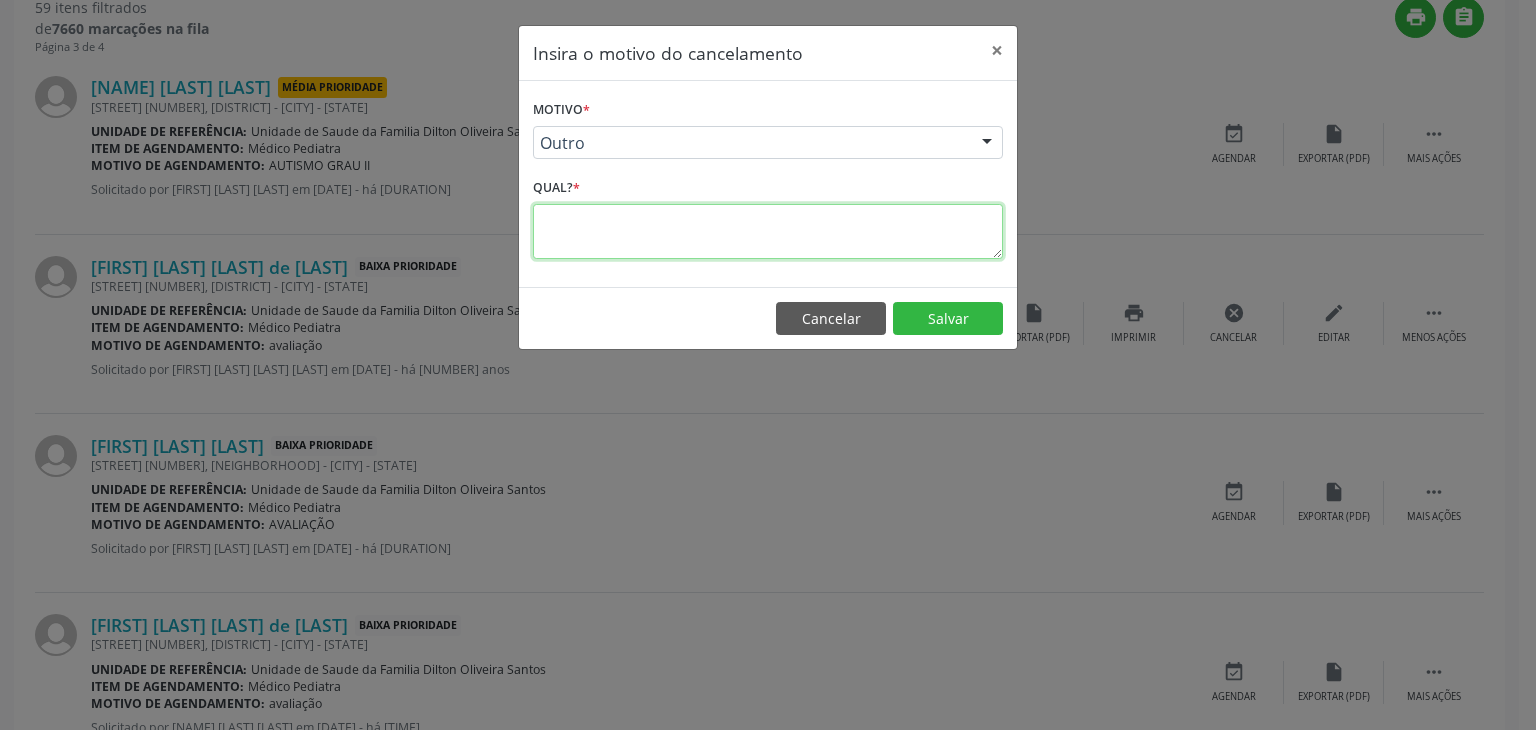 paste on "JÁ FOI RESOLVIDO." 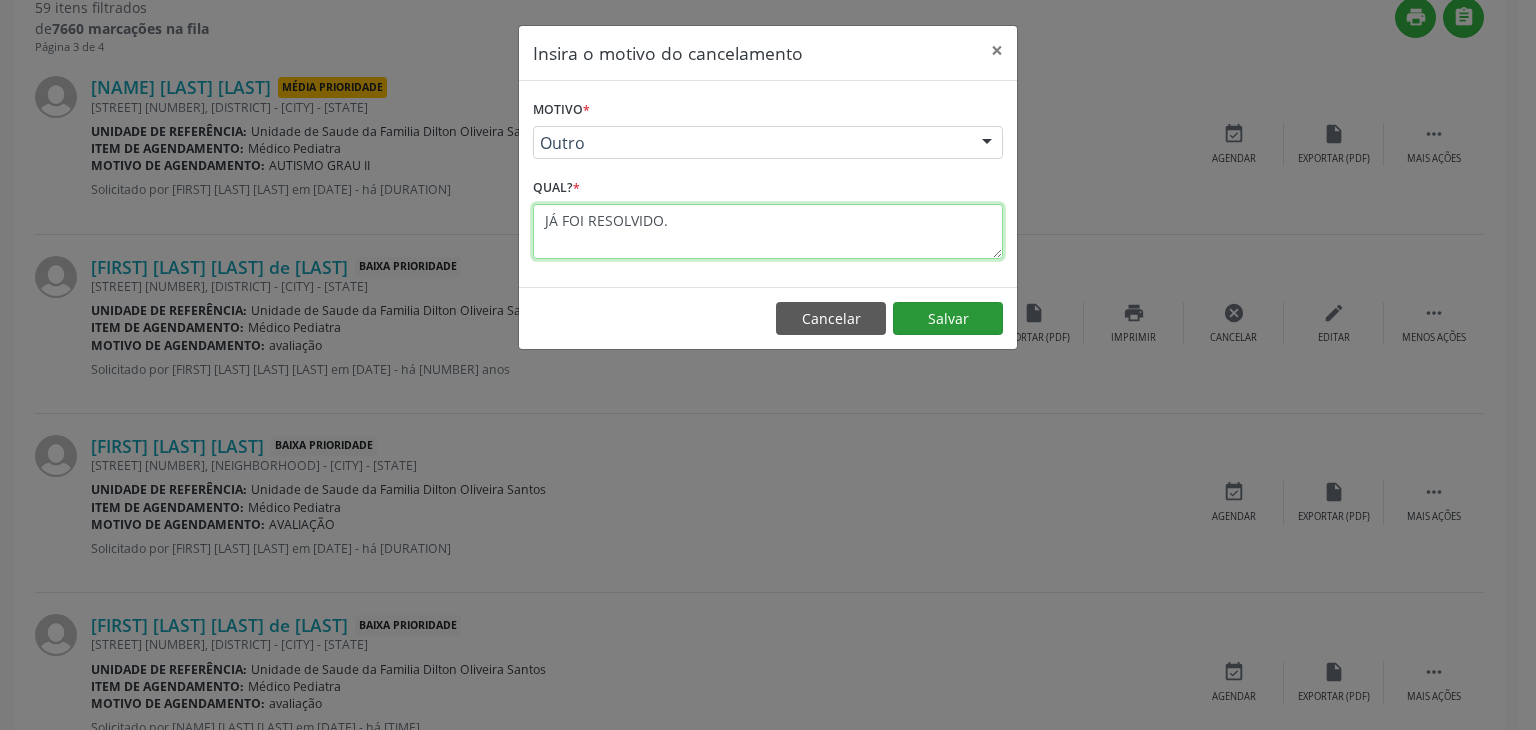 type on "JÁ FOI RESOLVIDO." 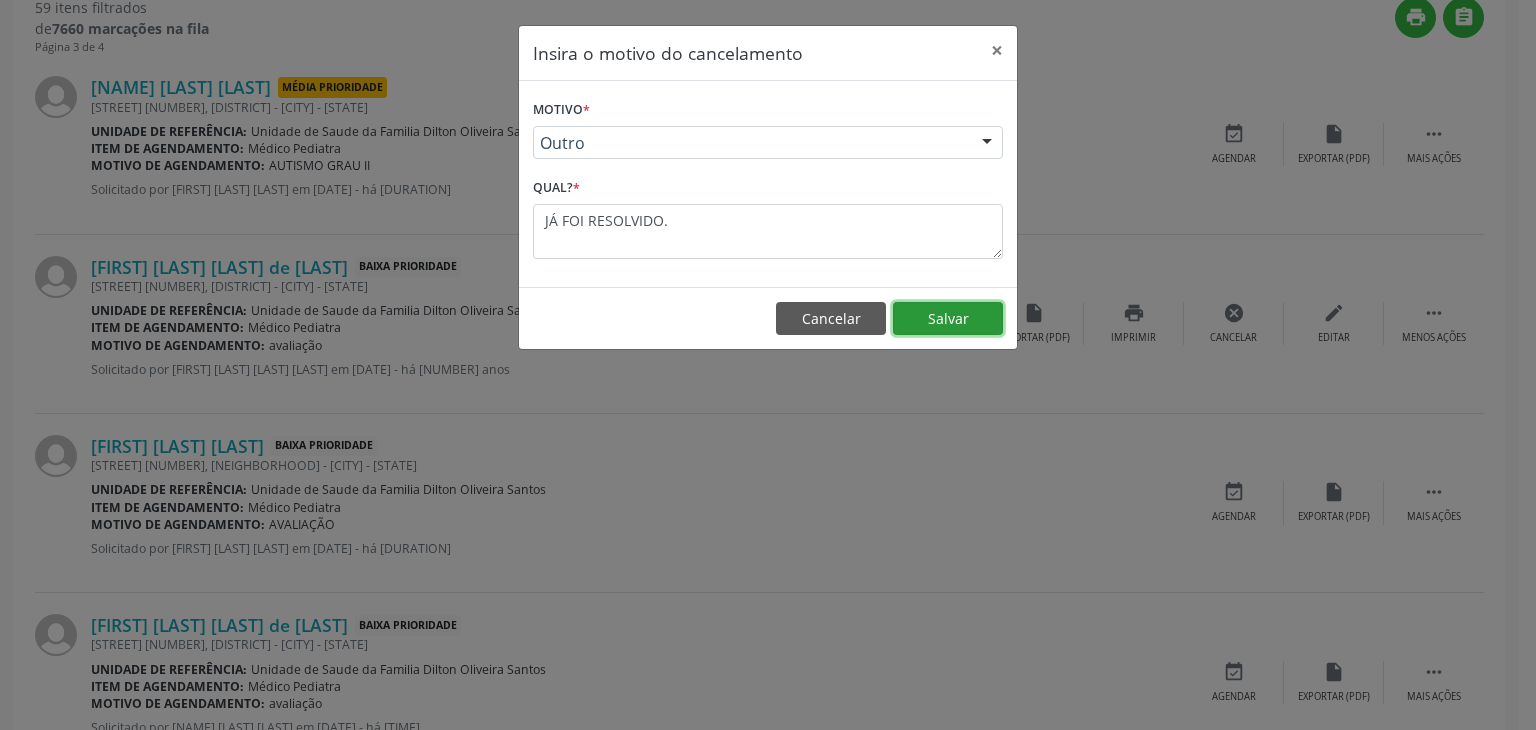 click on "Salvar" at bounding box center (948, 319) 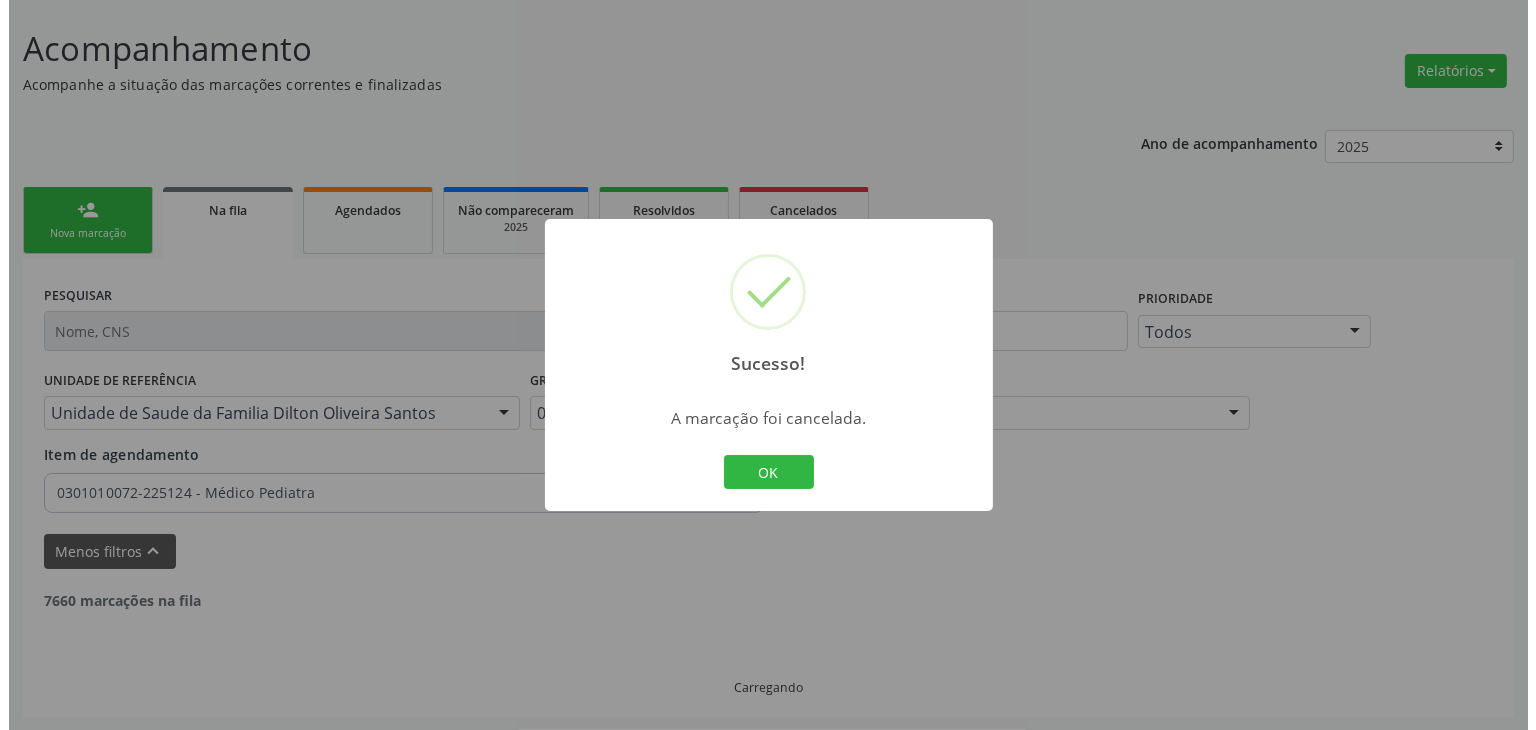 scroll, scrollTop: 705, scrollLeft: 0, axis: vertical 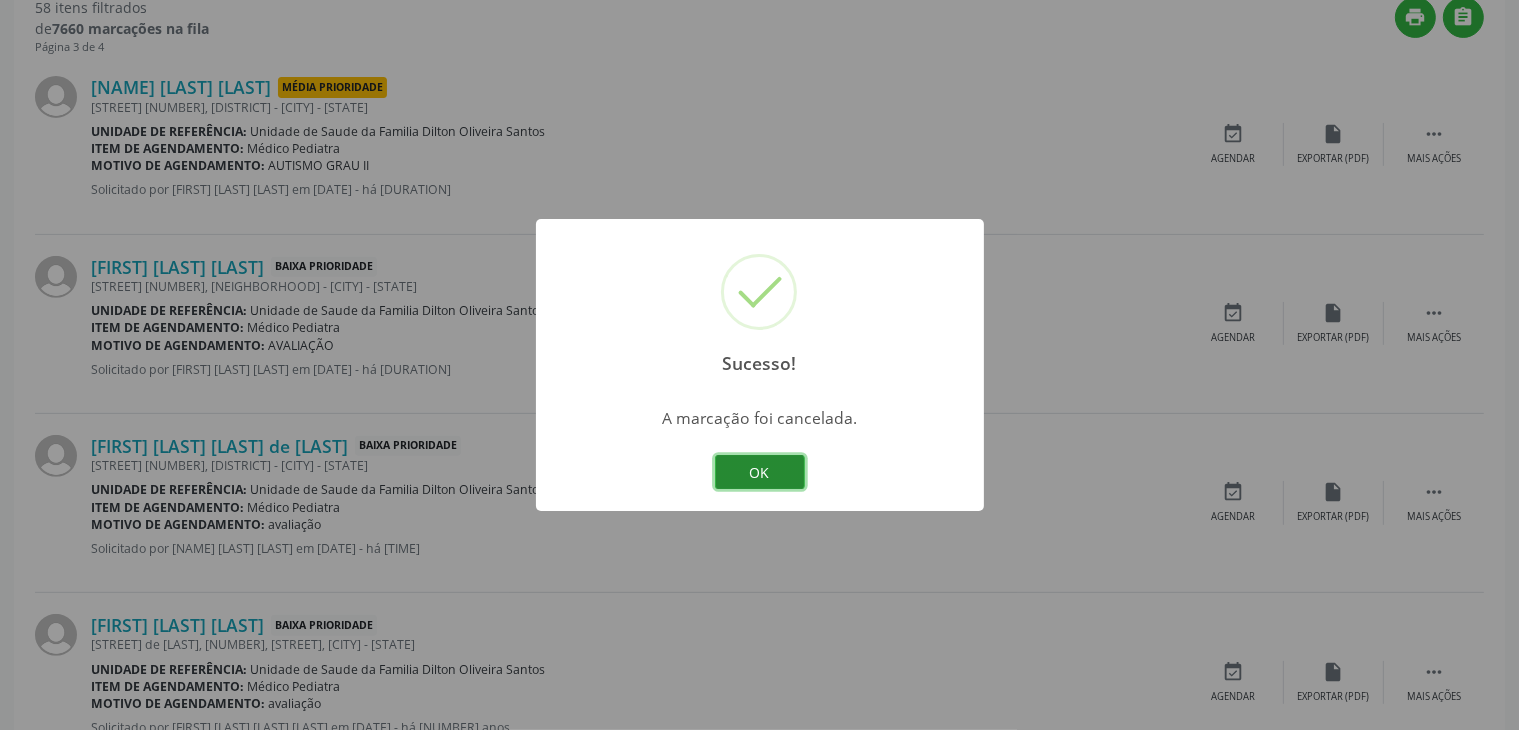 click on "OK" at bounding box center [760, 472] 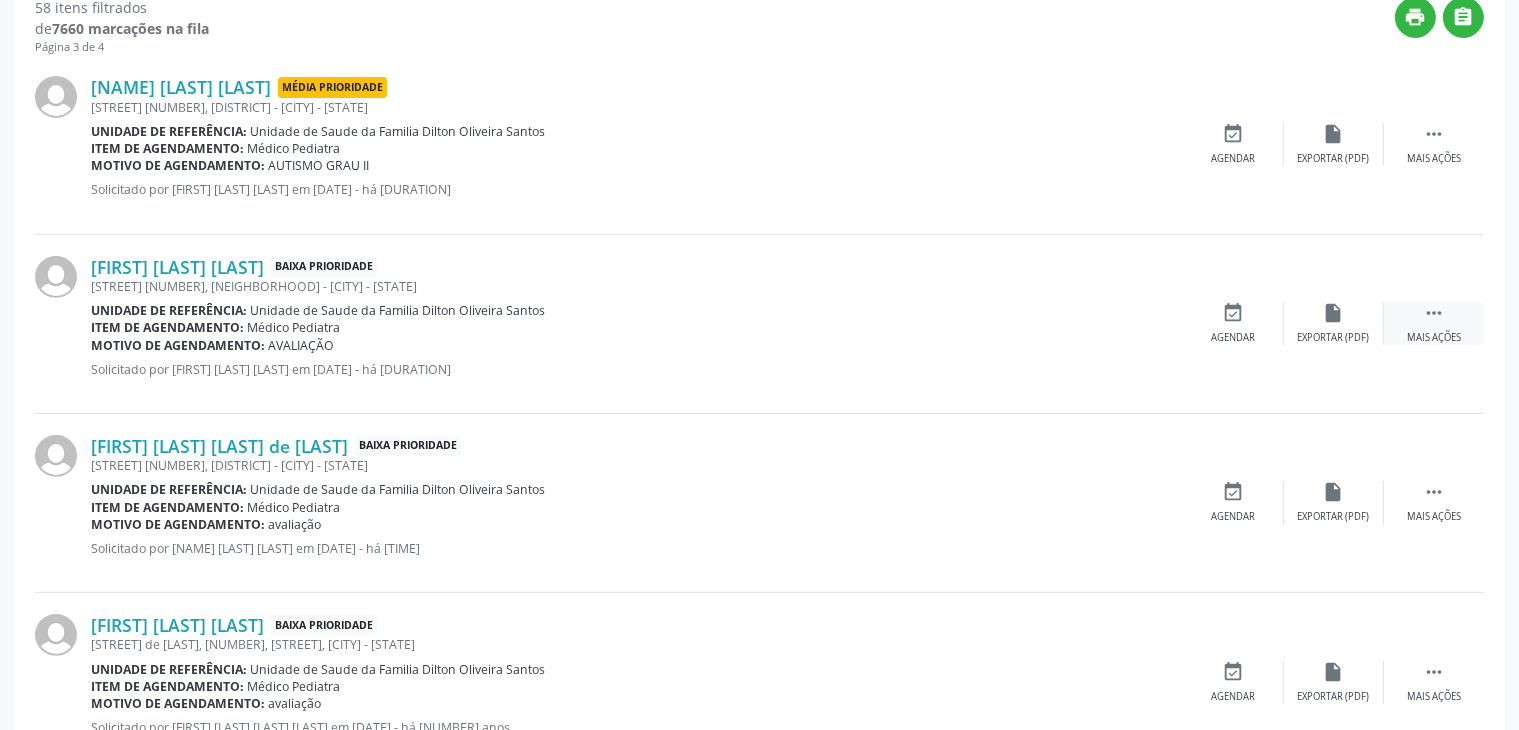 click on "
Mais ações" at bounding box center (1434, 323) 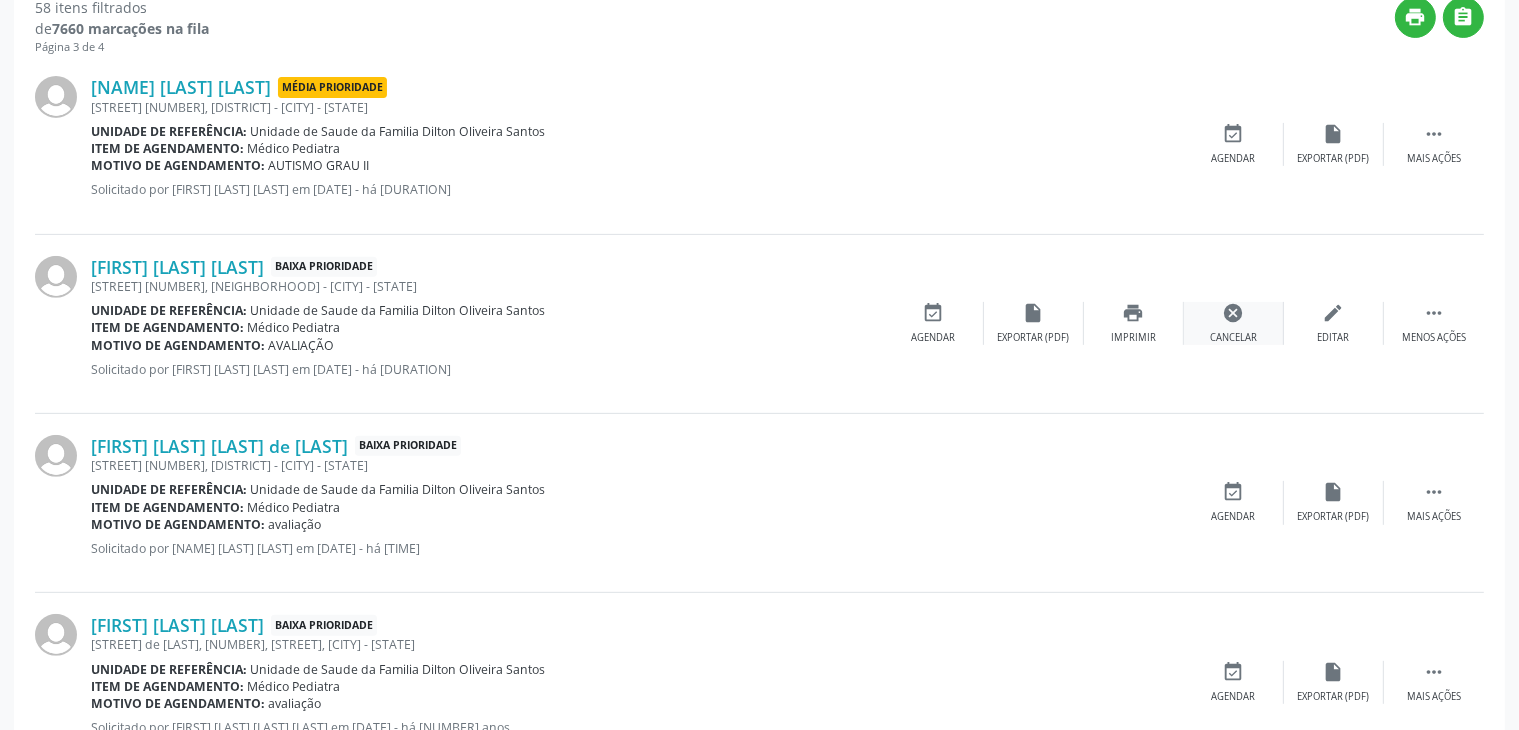 click on "cancel" at bounding box center [1234, 313] 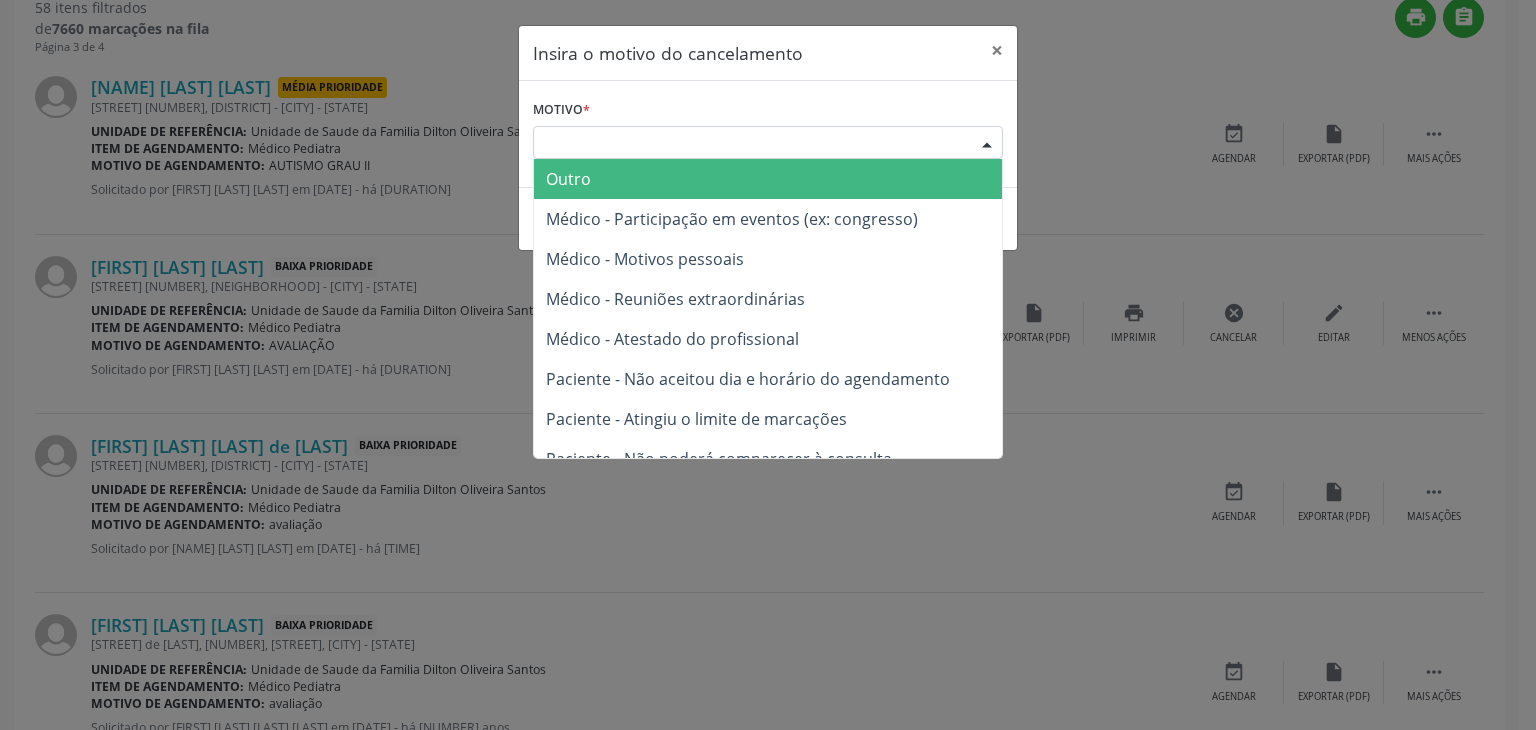 click on "Escolha o motivo" at bounding box center [768, 143] 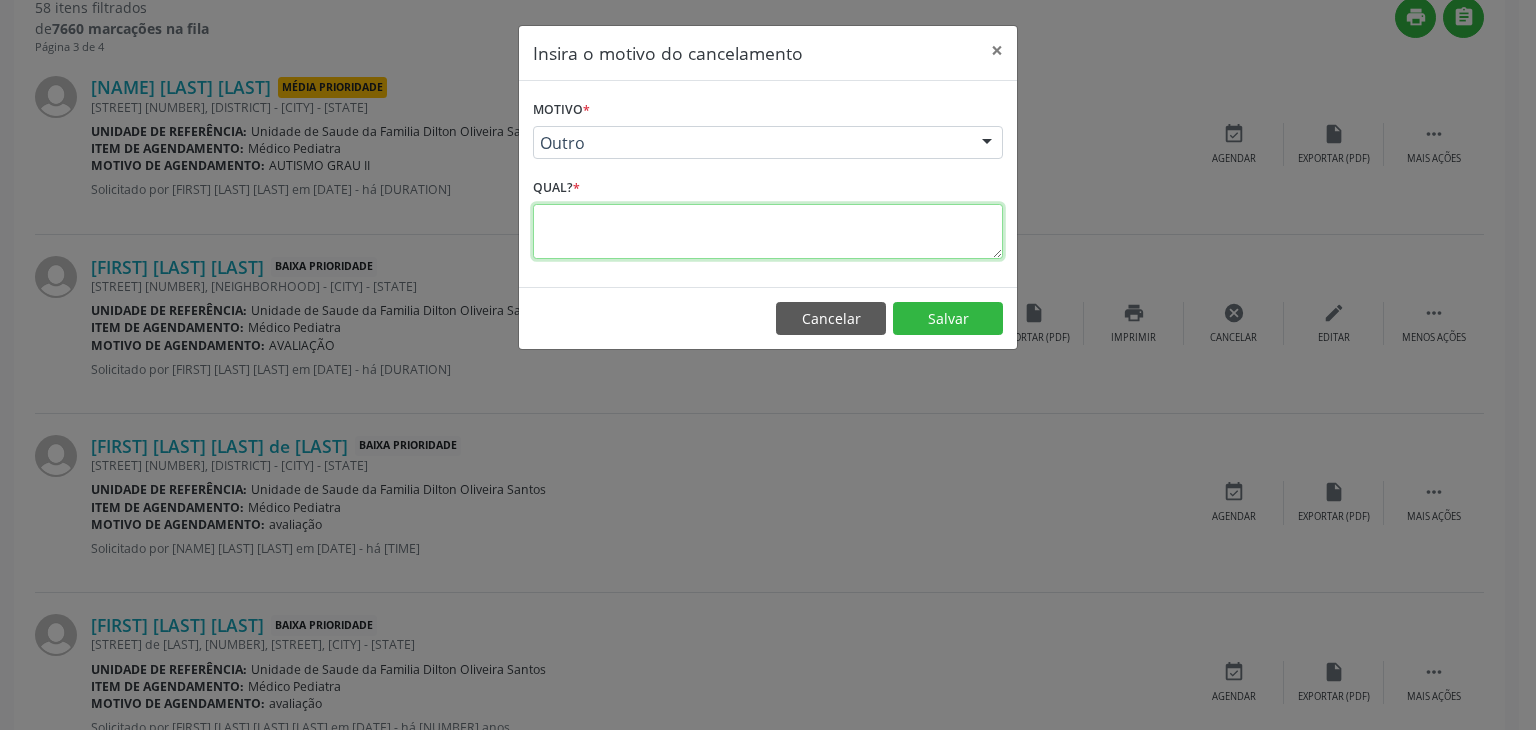click at bounding box center (768, 231) 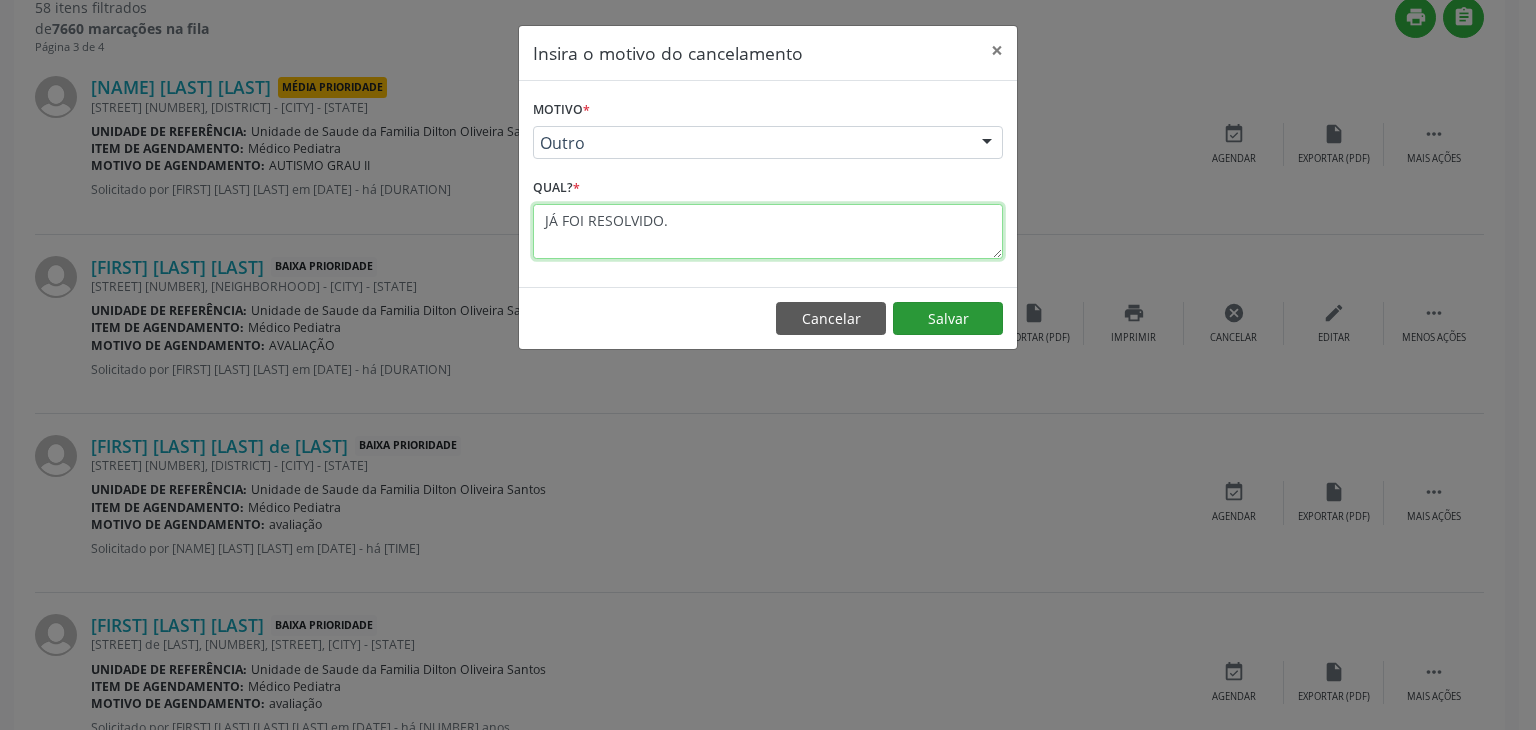 type on "JÁ FOI RESOLVIDO." 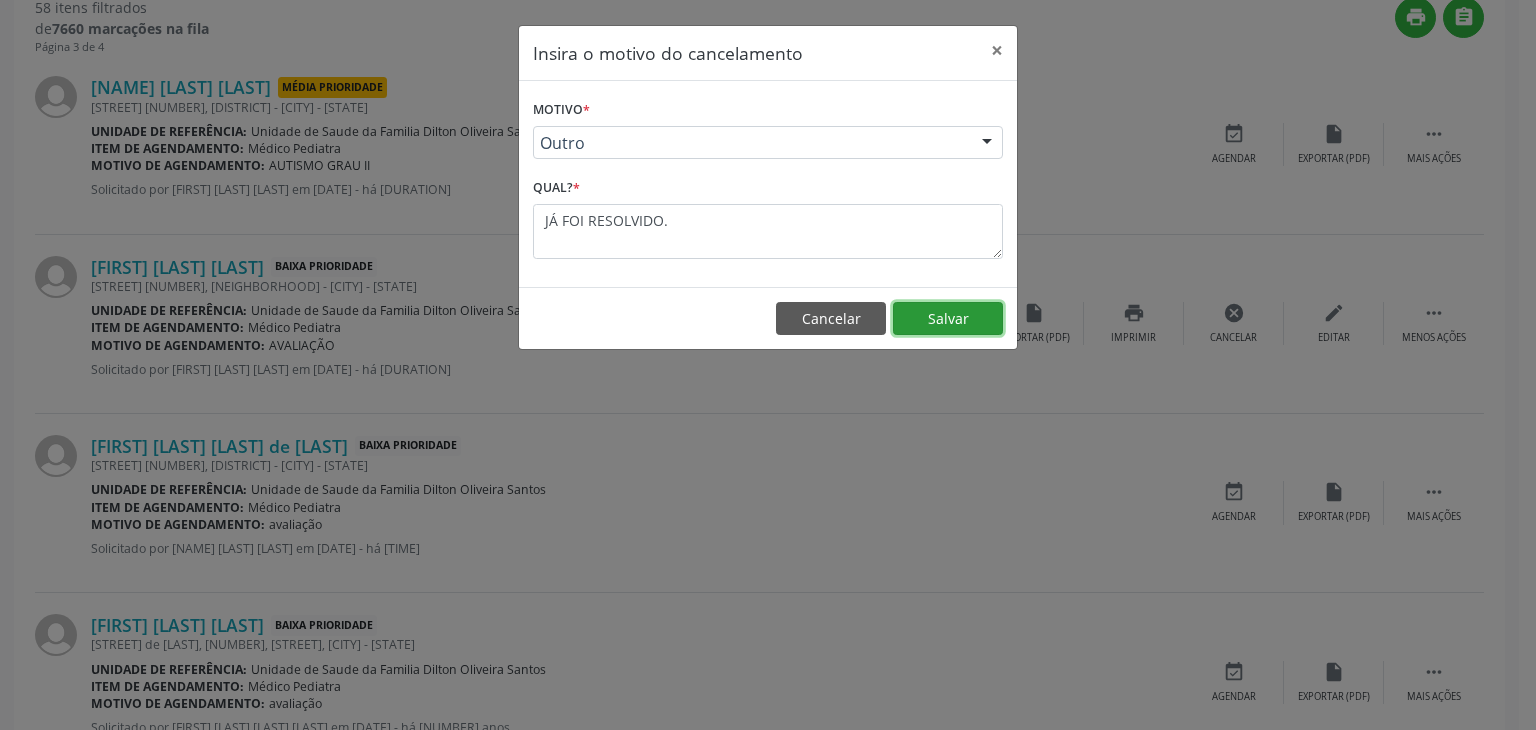 click on "Salvar" at bounding box center (948, 319) 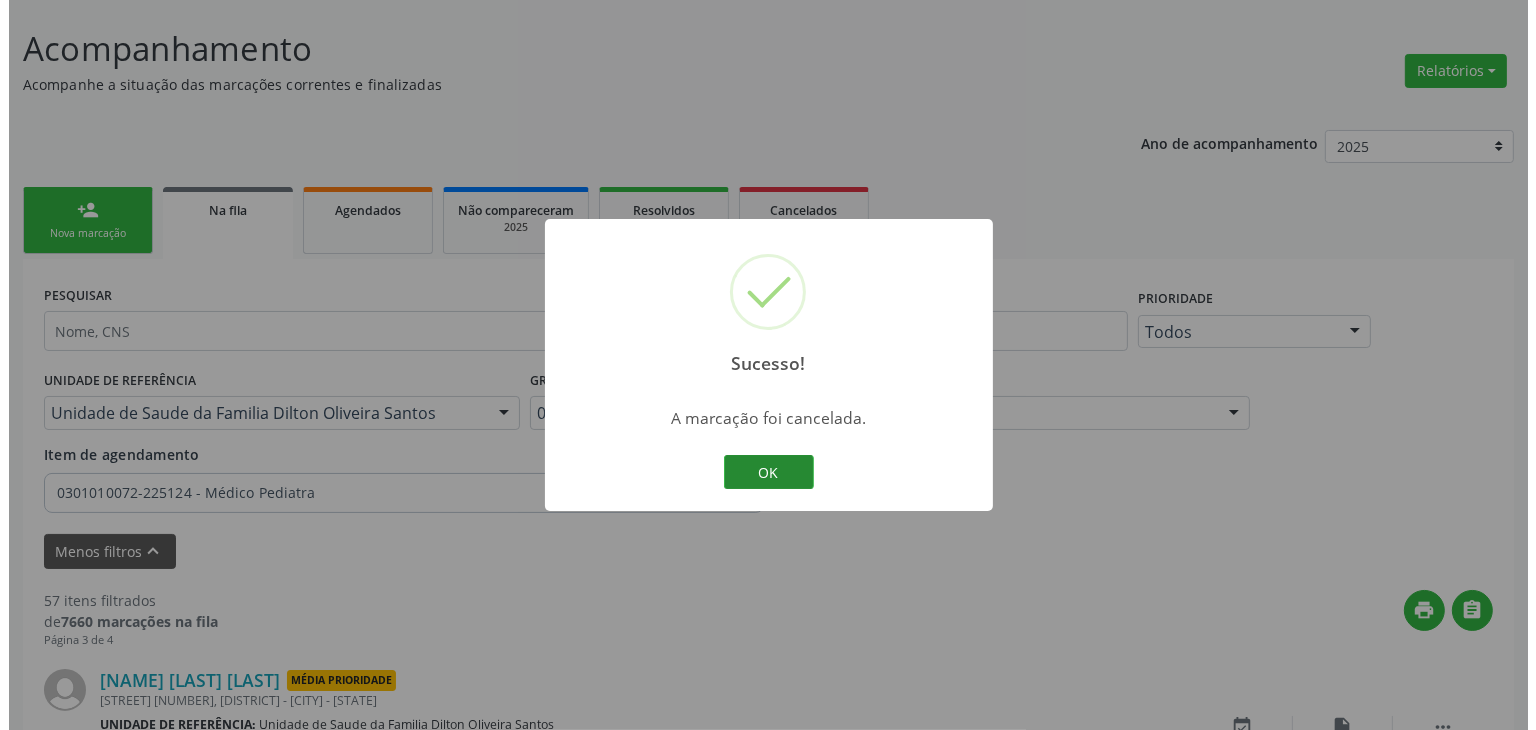 scroll, scrollTop: 705, scrollLeft: 0, axis: vertical 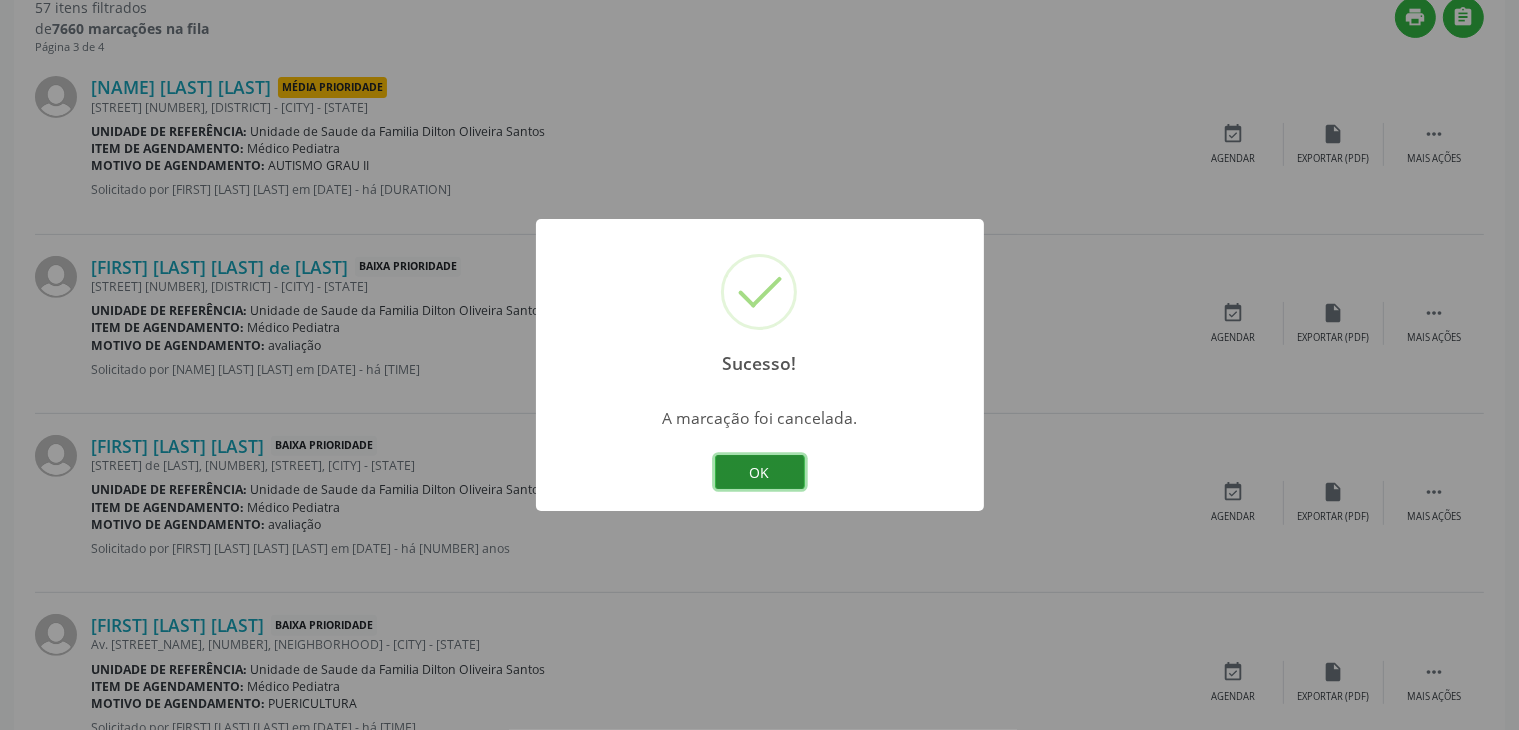 click on "OK" at bounding box center (760, 472) 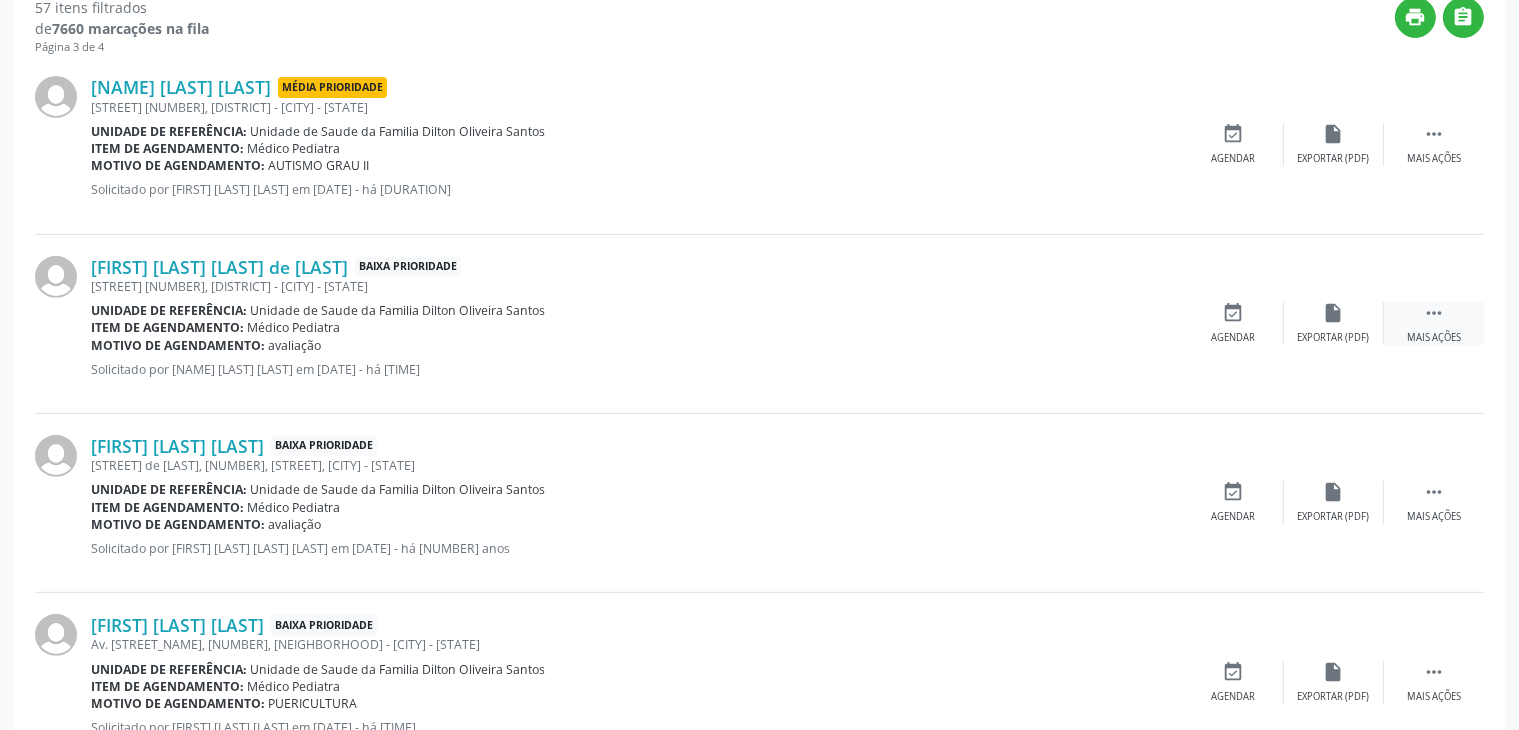 click on "
Mais ações" at bounding box center (1434, 323) 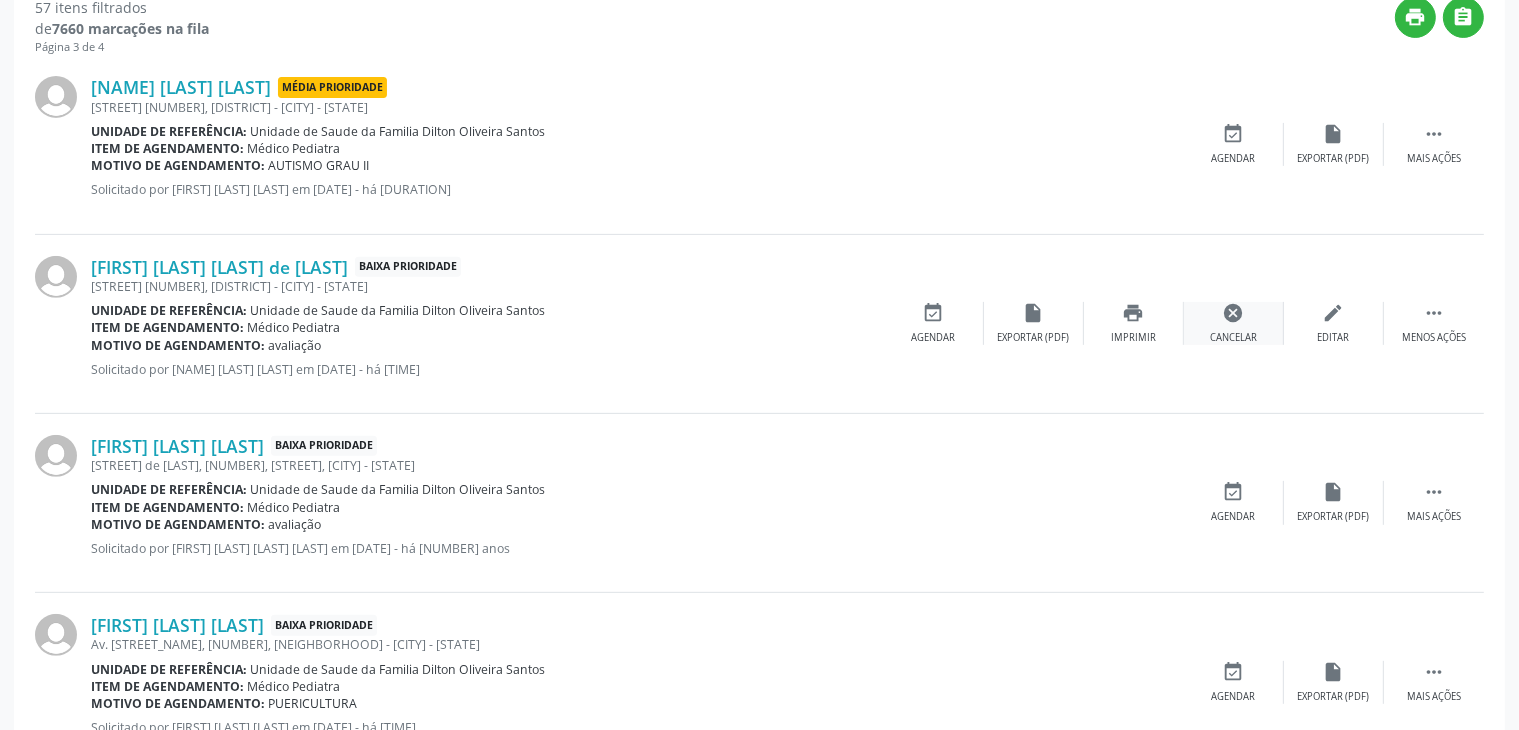 click on "cancel
Cancelar" at bounding box center [1234, 323] 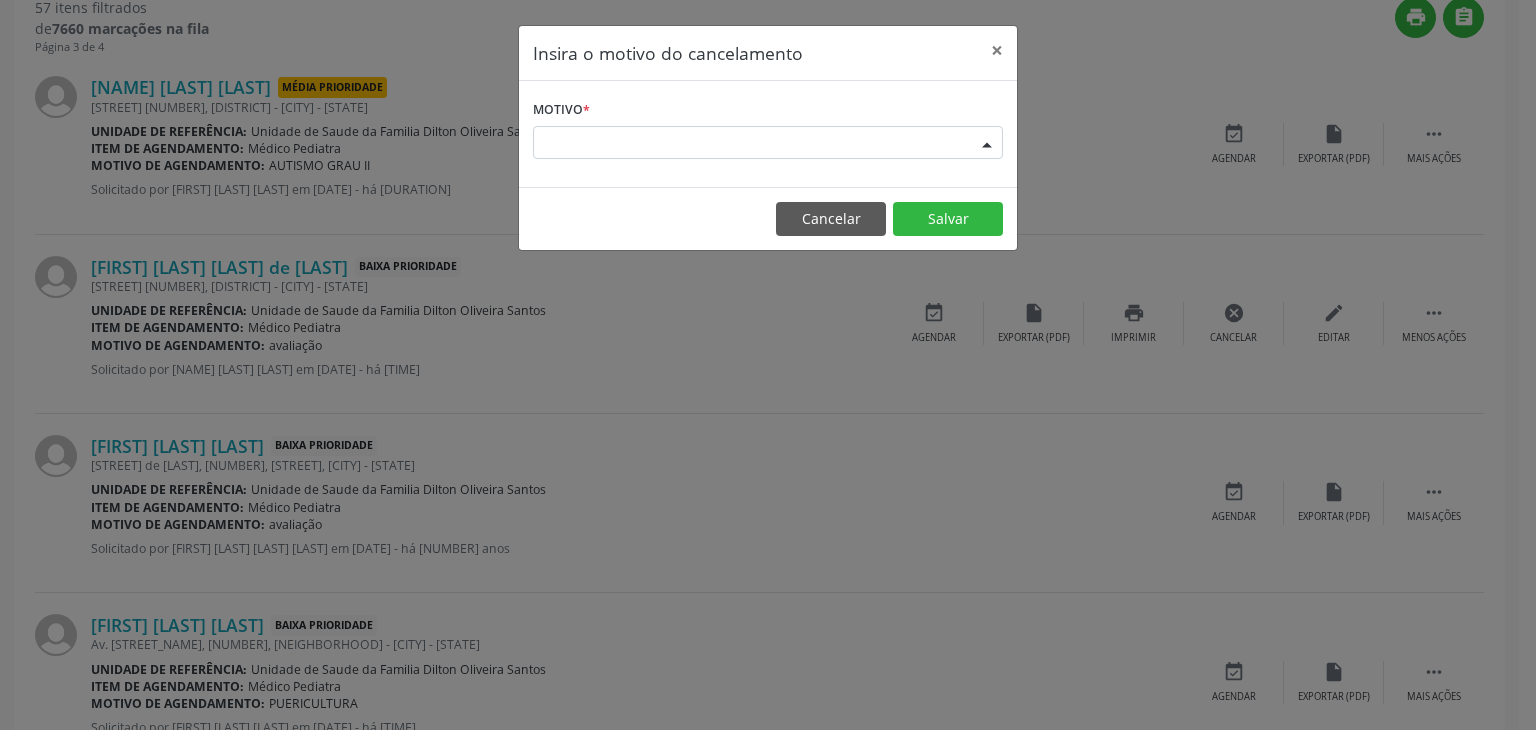 click on "Escolha o motivo" at bounding box center [768, 143] 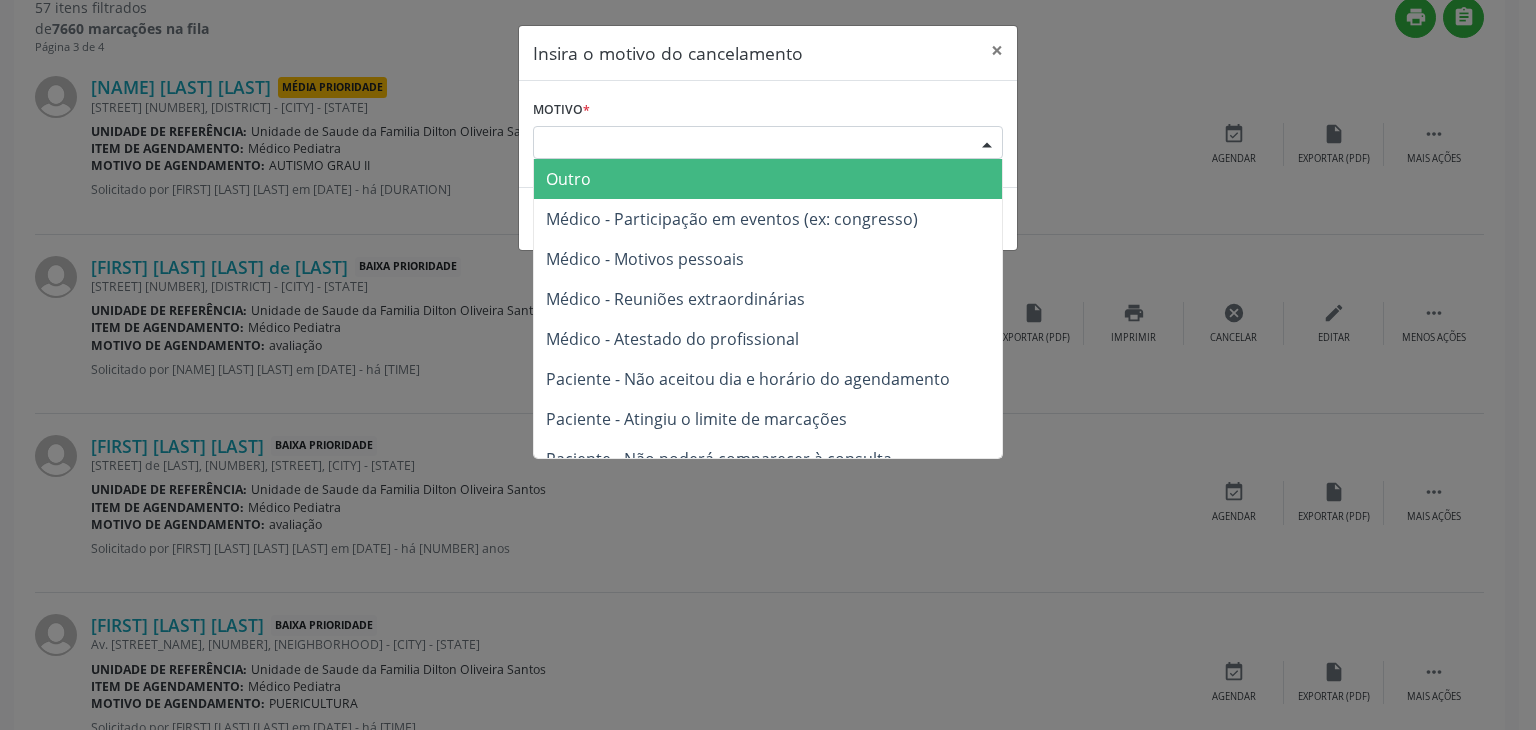 drag, startPoint x: 556, startPoint y: 174, endPoint x: 566, endPoint y: 181, distance: 12.206555 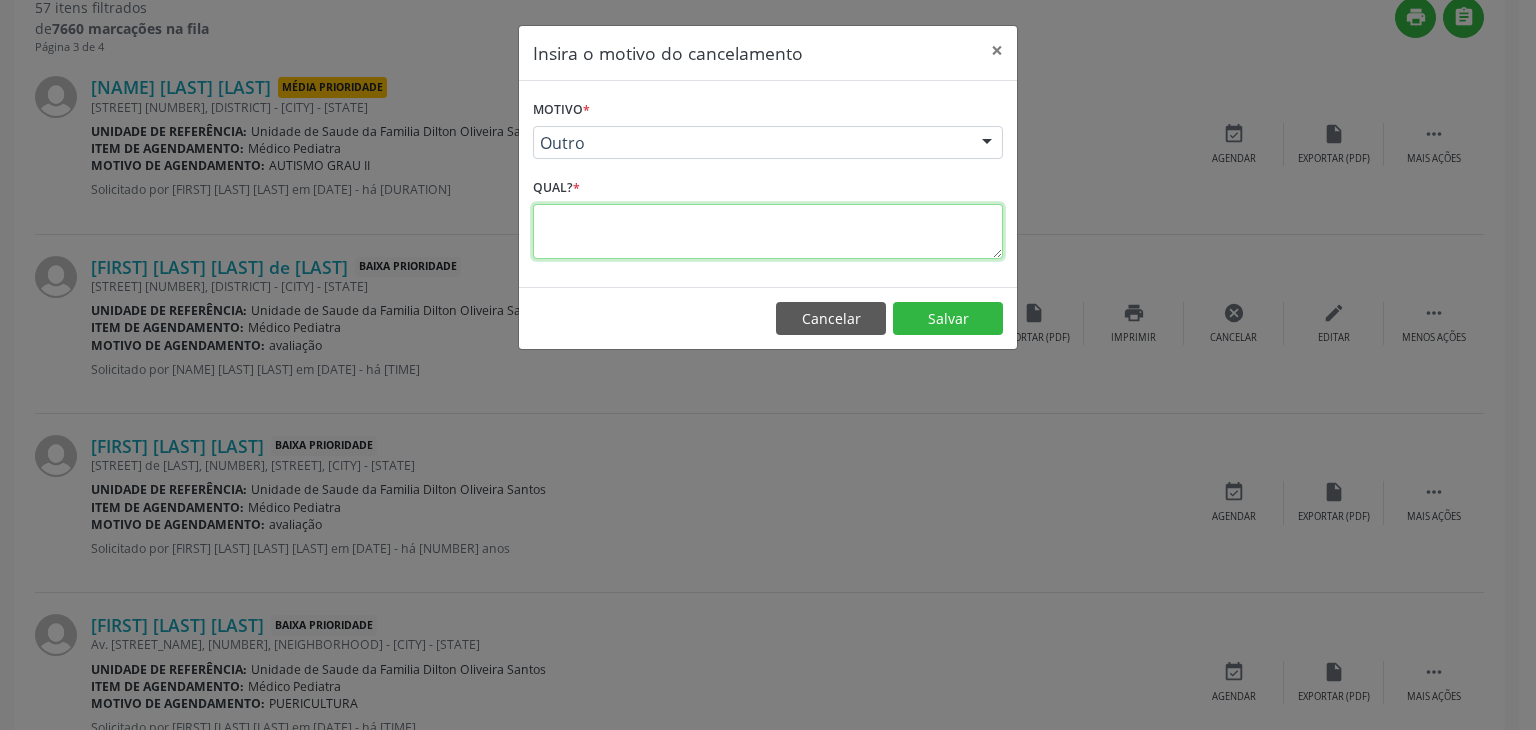 click at bounding box center [768, 231] 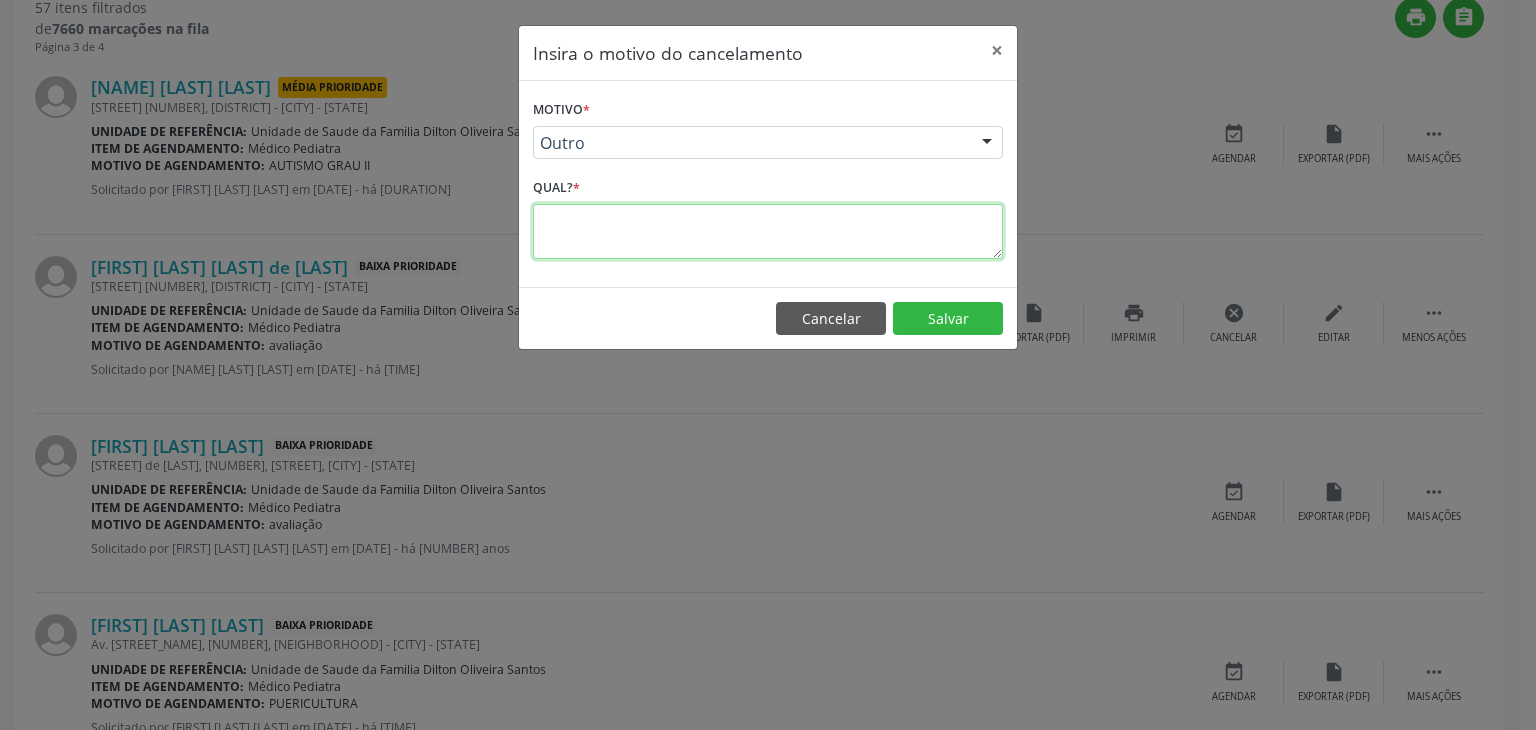 paste on "JÁ FOI RESOLVIDO." 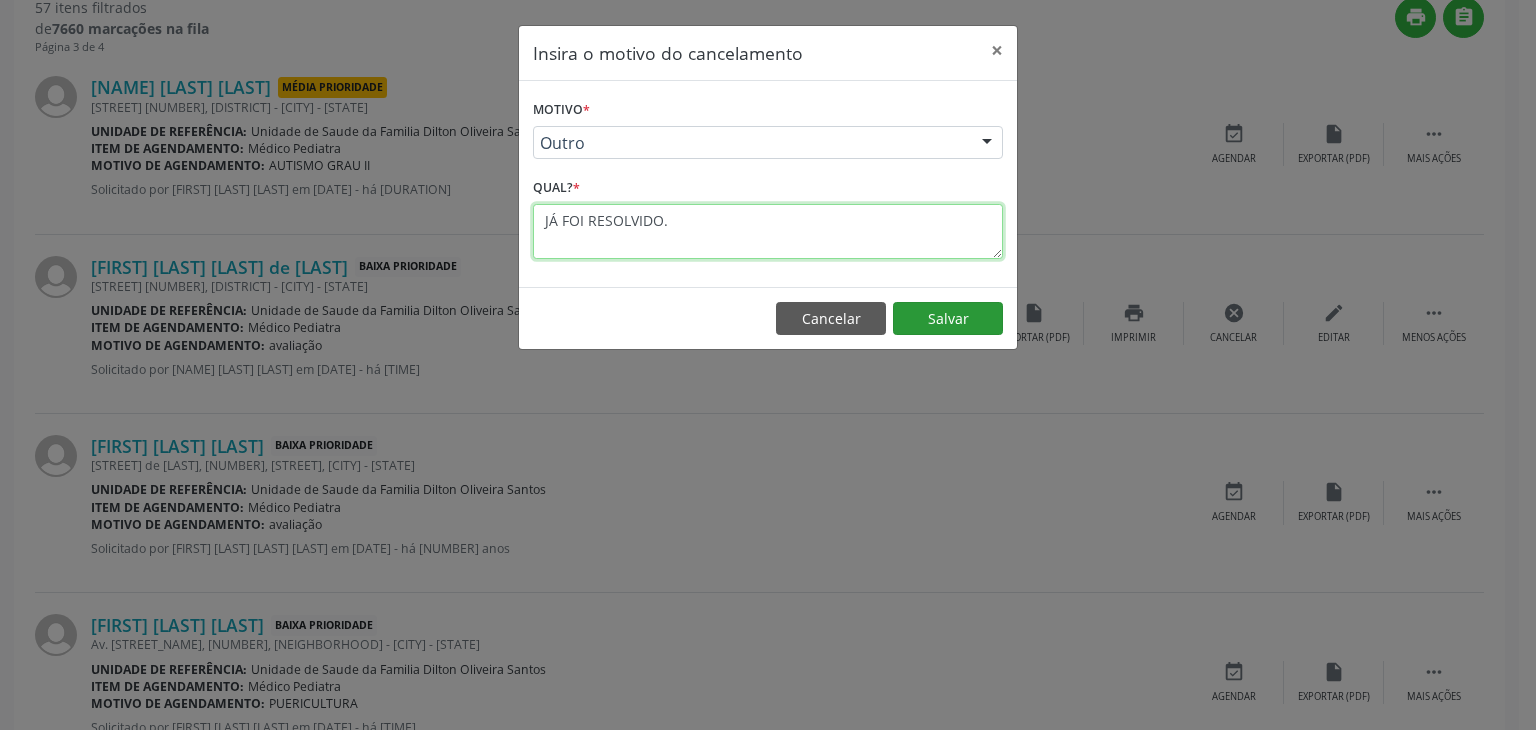 type on "JÁ FOI RESOLVIDO." 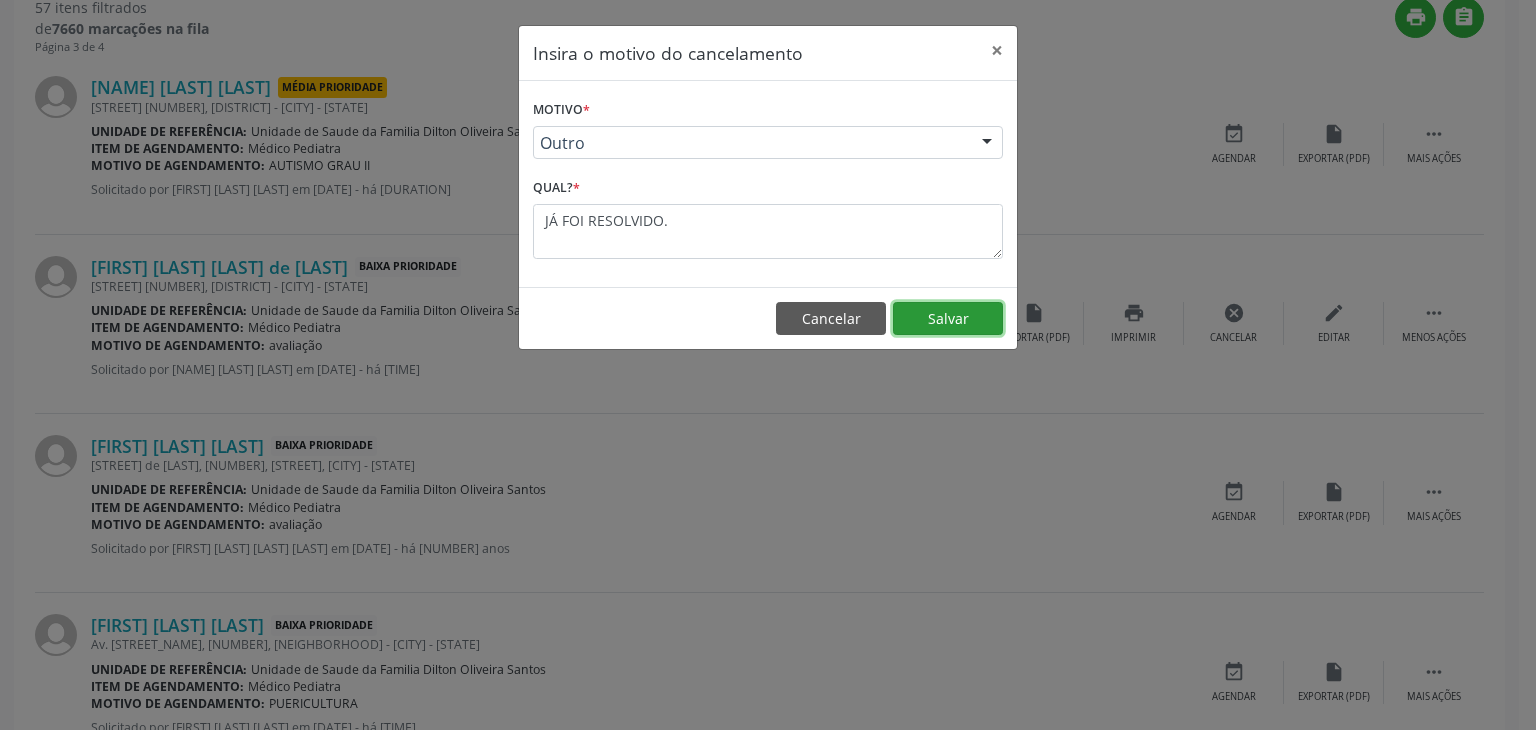 click on "Salvar" at bounding box center [948, 319] 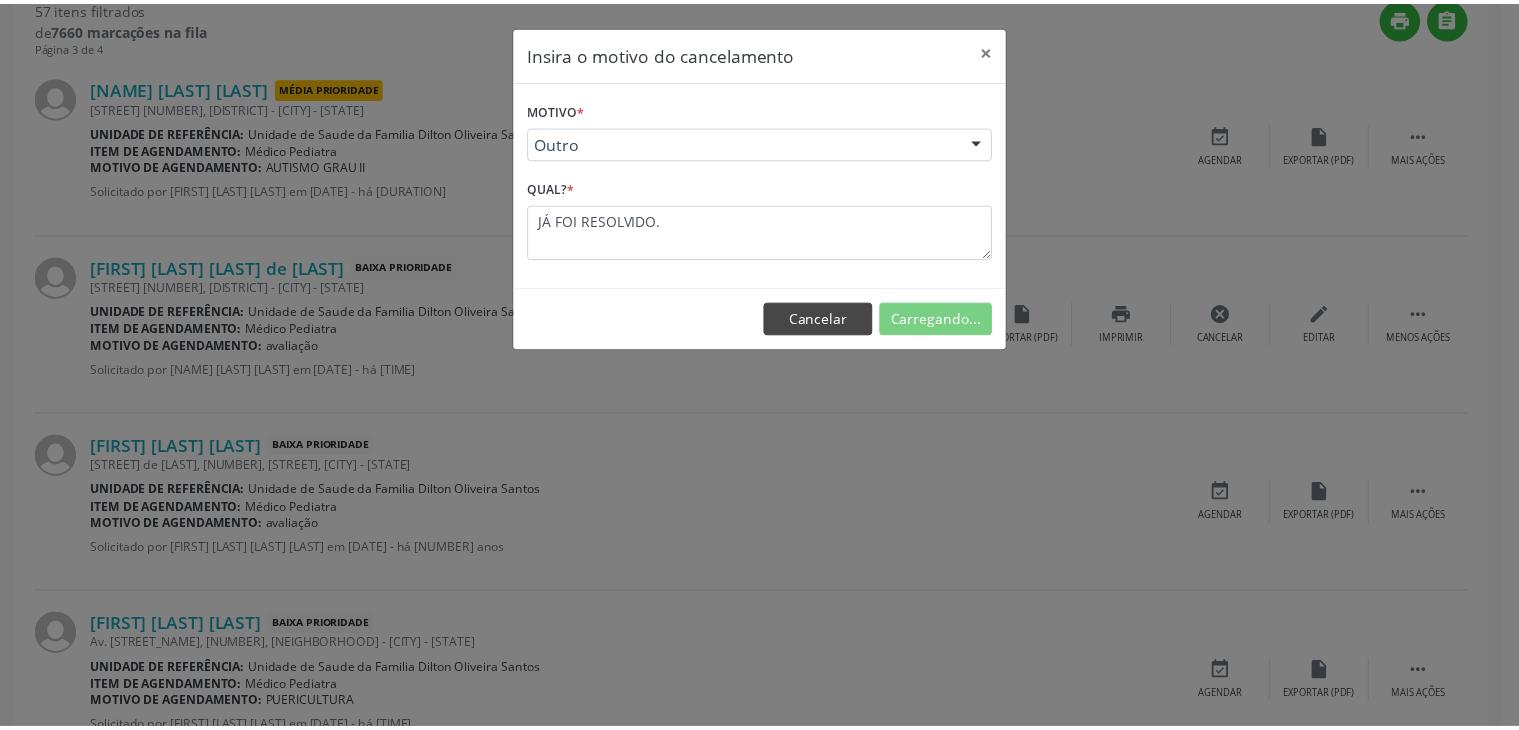 scroll, scrollTop: 112, scrollLeft: 0, axis: vertical 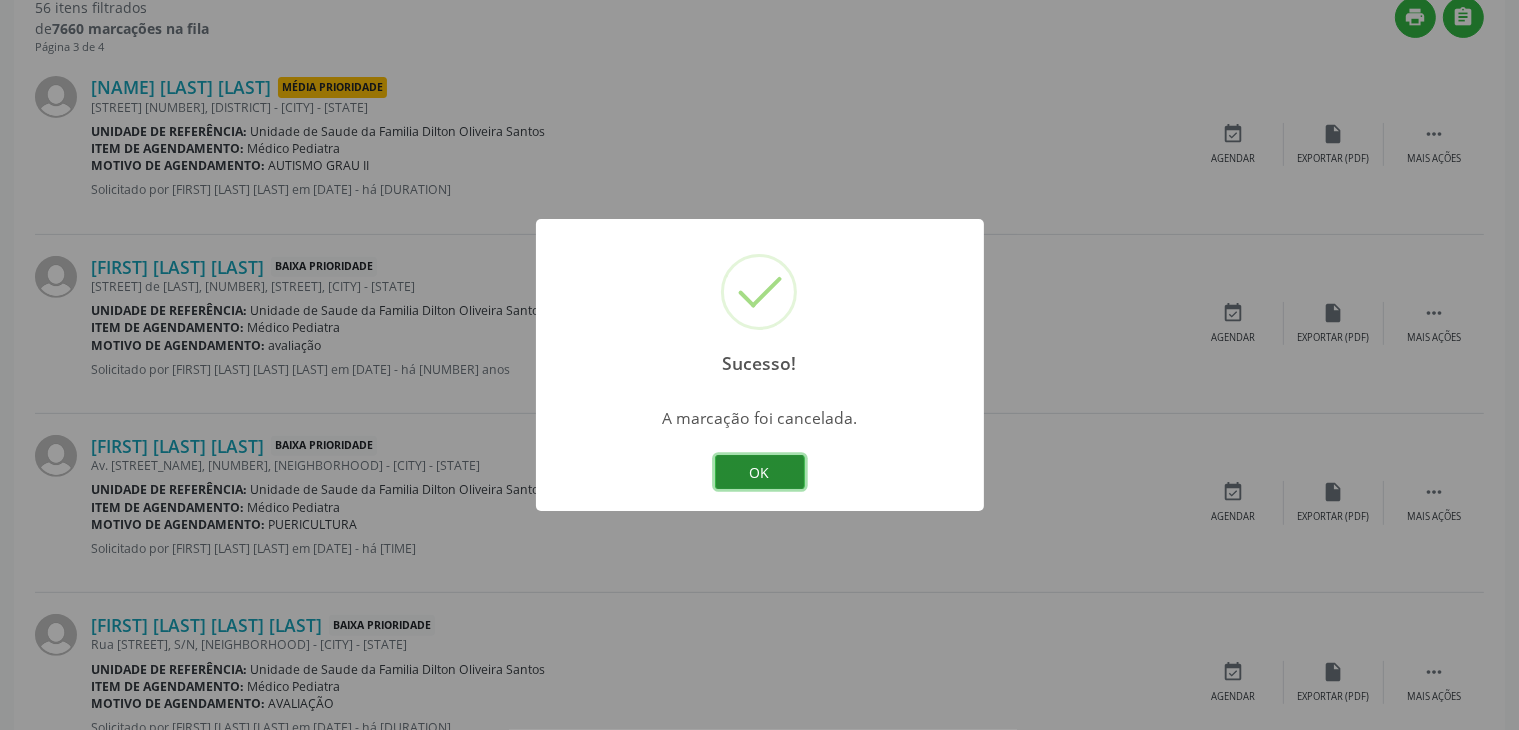 click on "OK" at bounding box center (760, 472) 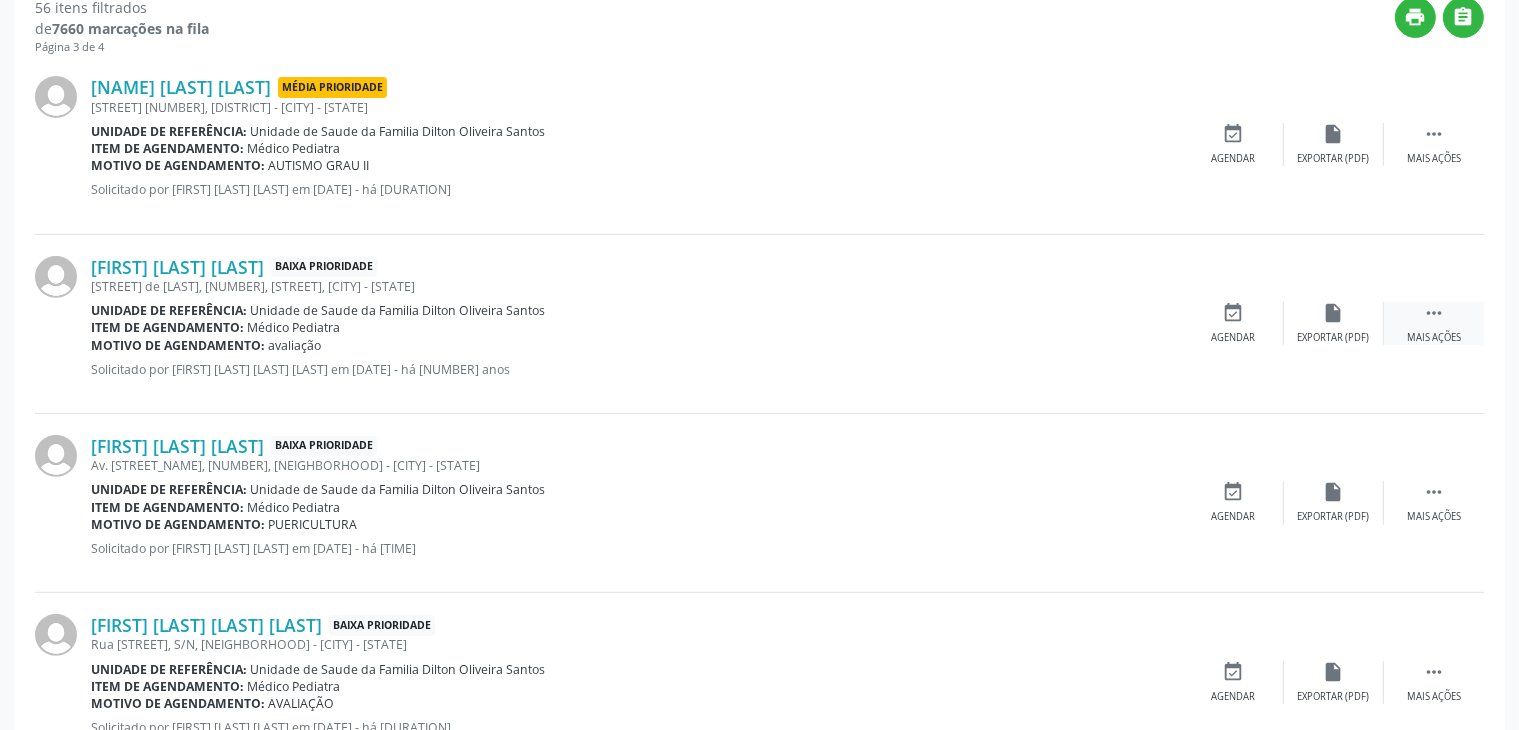 click on "
Mais ações" at bounding box center [1434, 323] 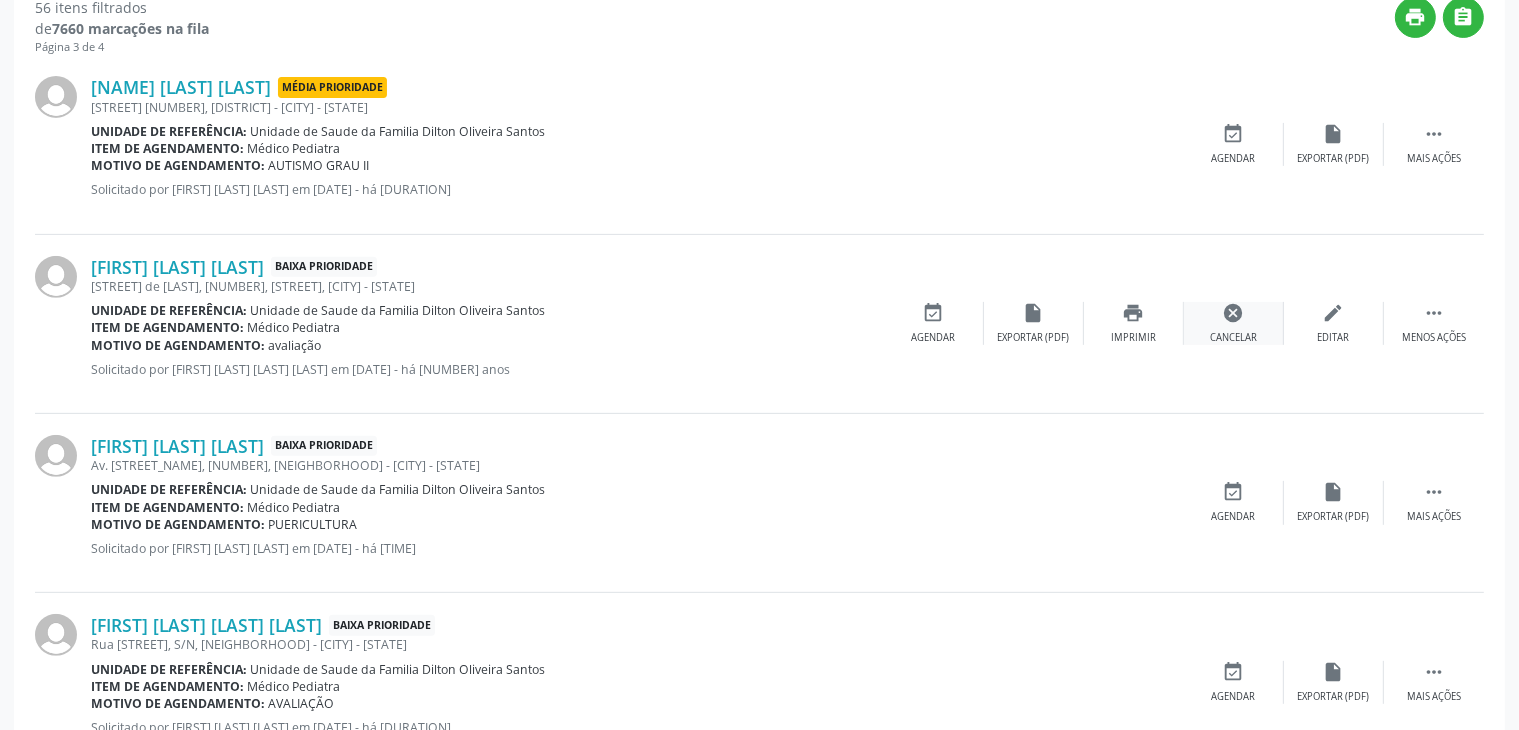 click on "cancel" at bounding box center [1234, 313] 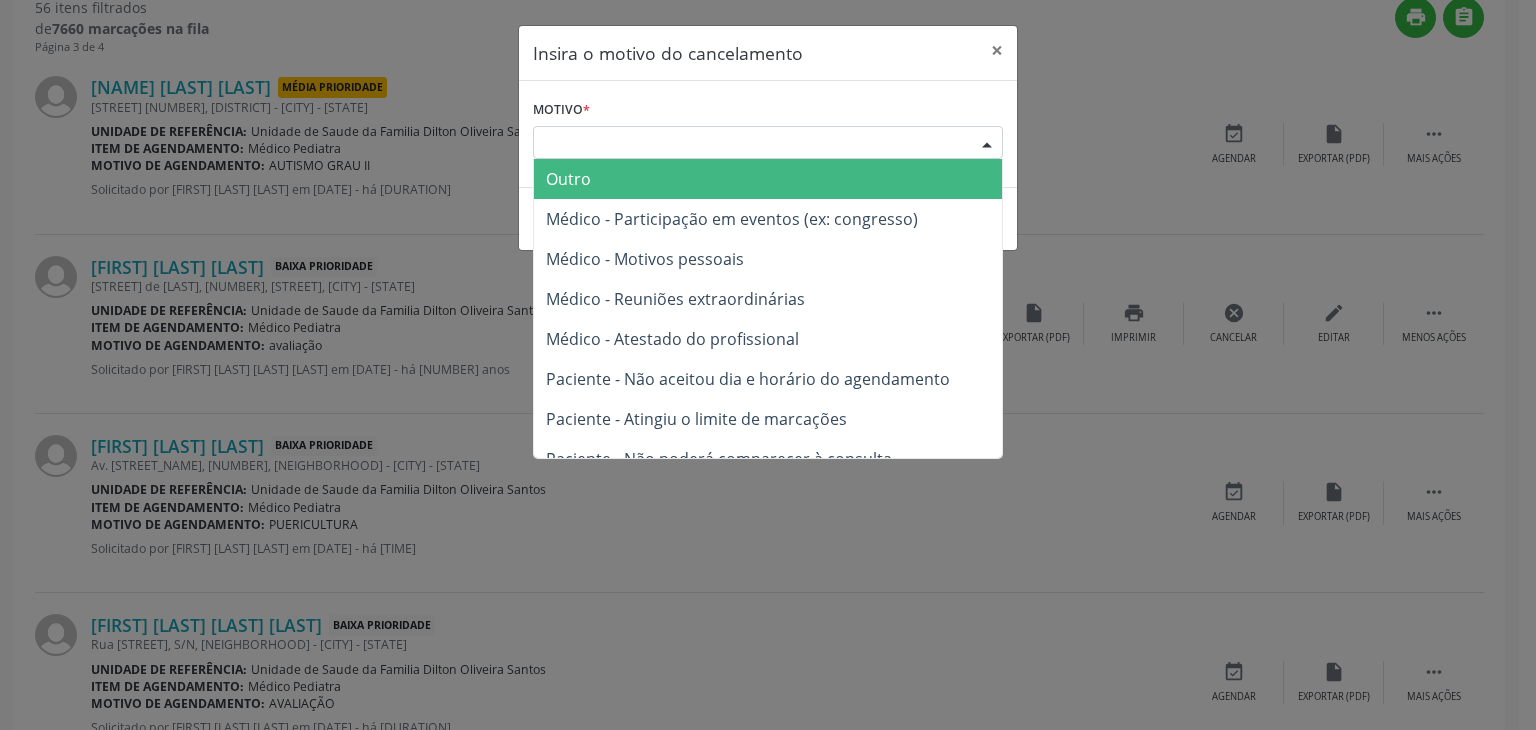 click on "Escolha o motivo" at bounding box center [768, 143] 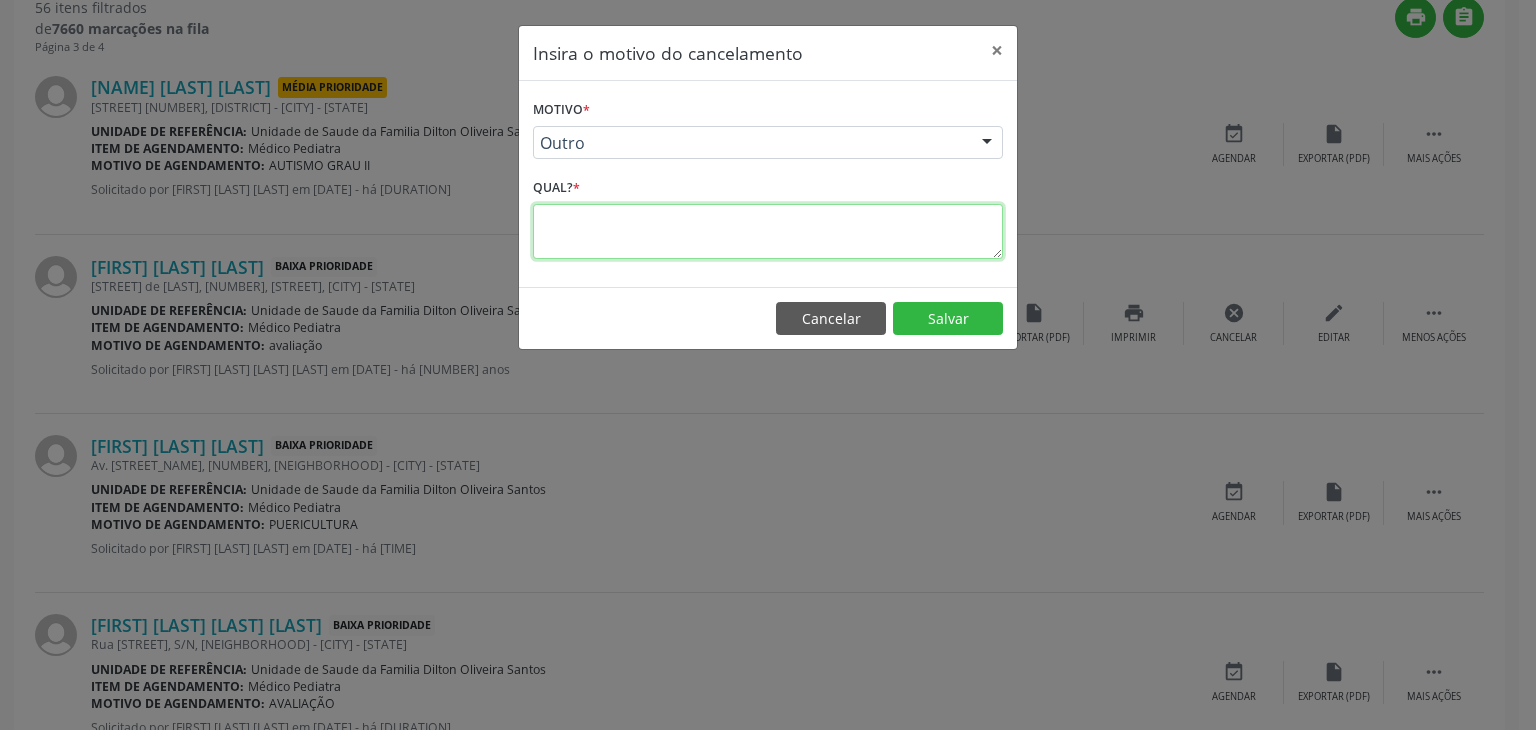 click at bounding box center (768, 231) 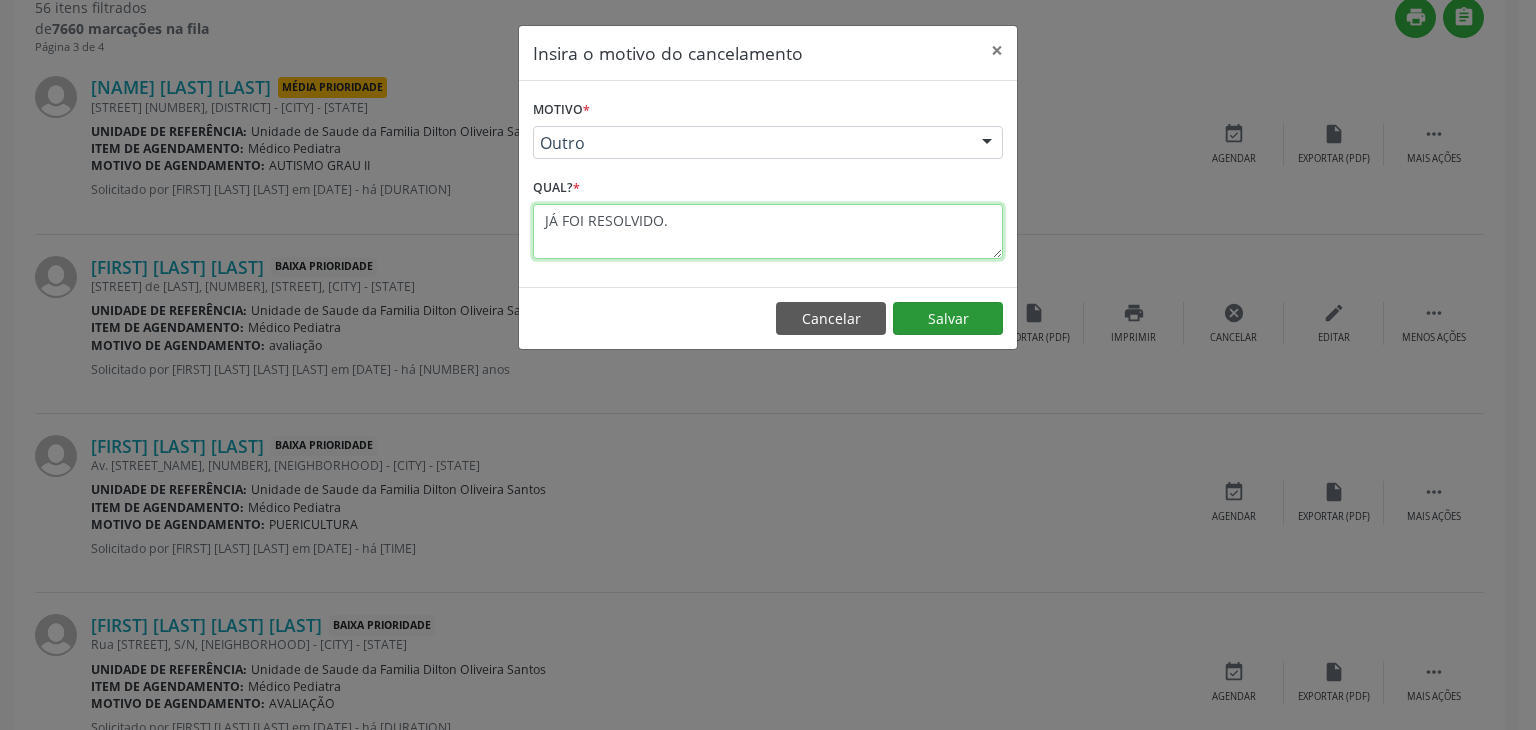 type on "JÁ FOI RESOLVIDO." 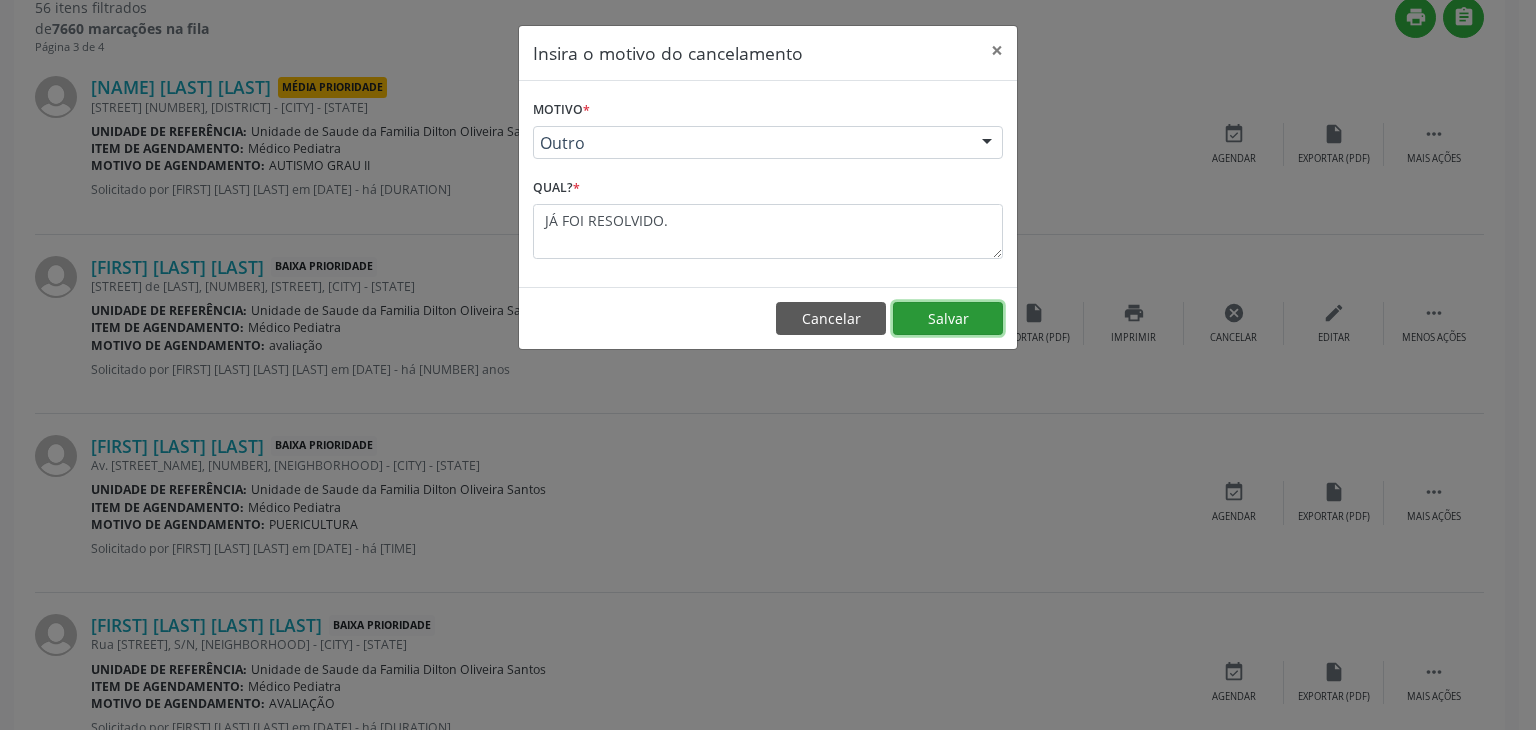 click on "Salvar" at bounding box center (948, 319) 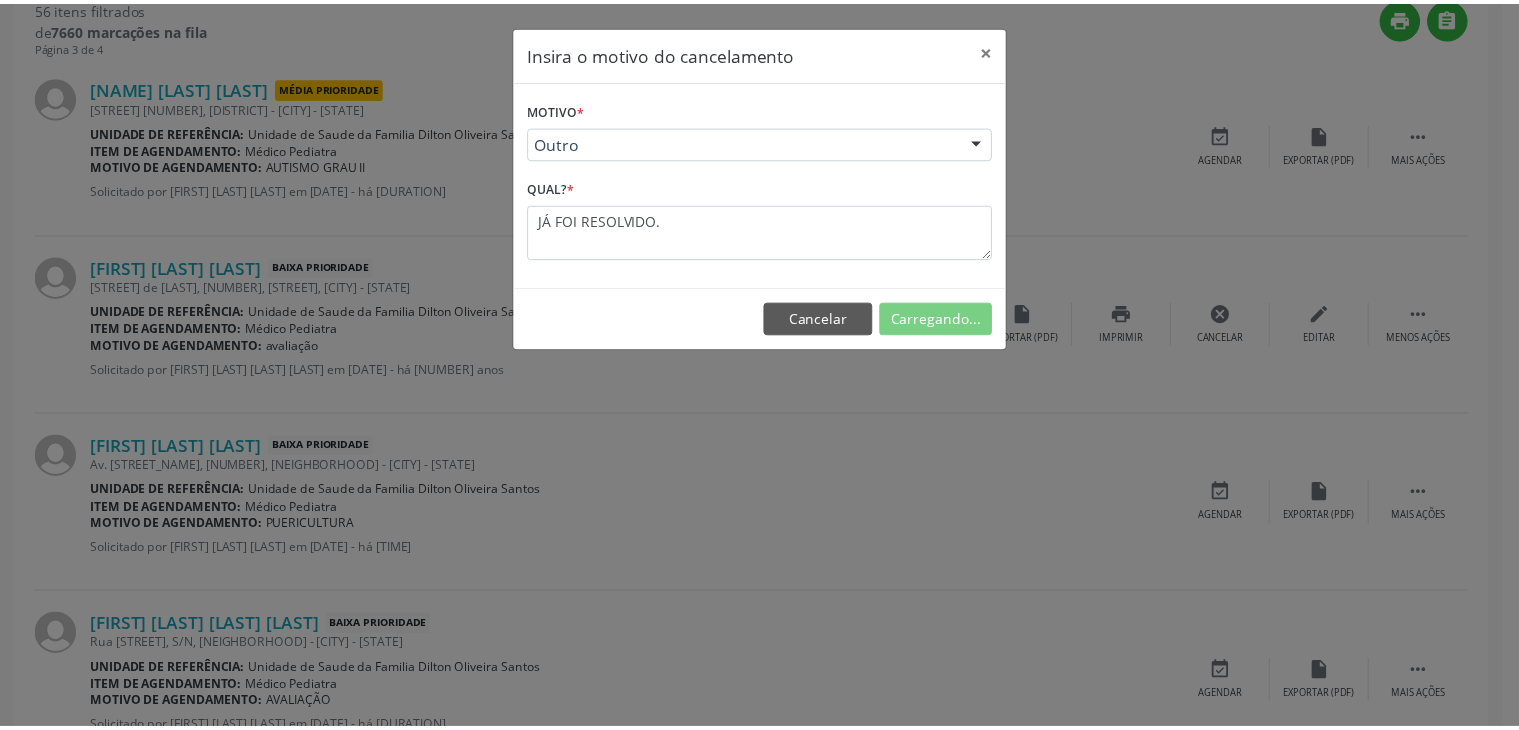 scroll, scrollTop: 112, scrollLeft: 0, axis: vertical 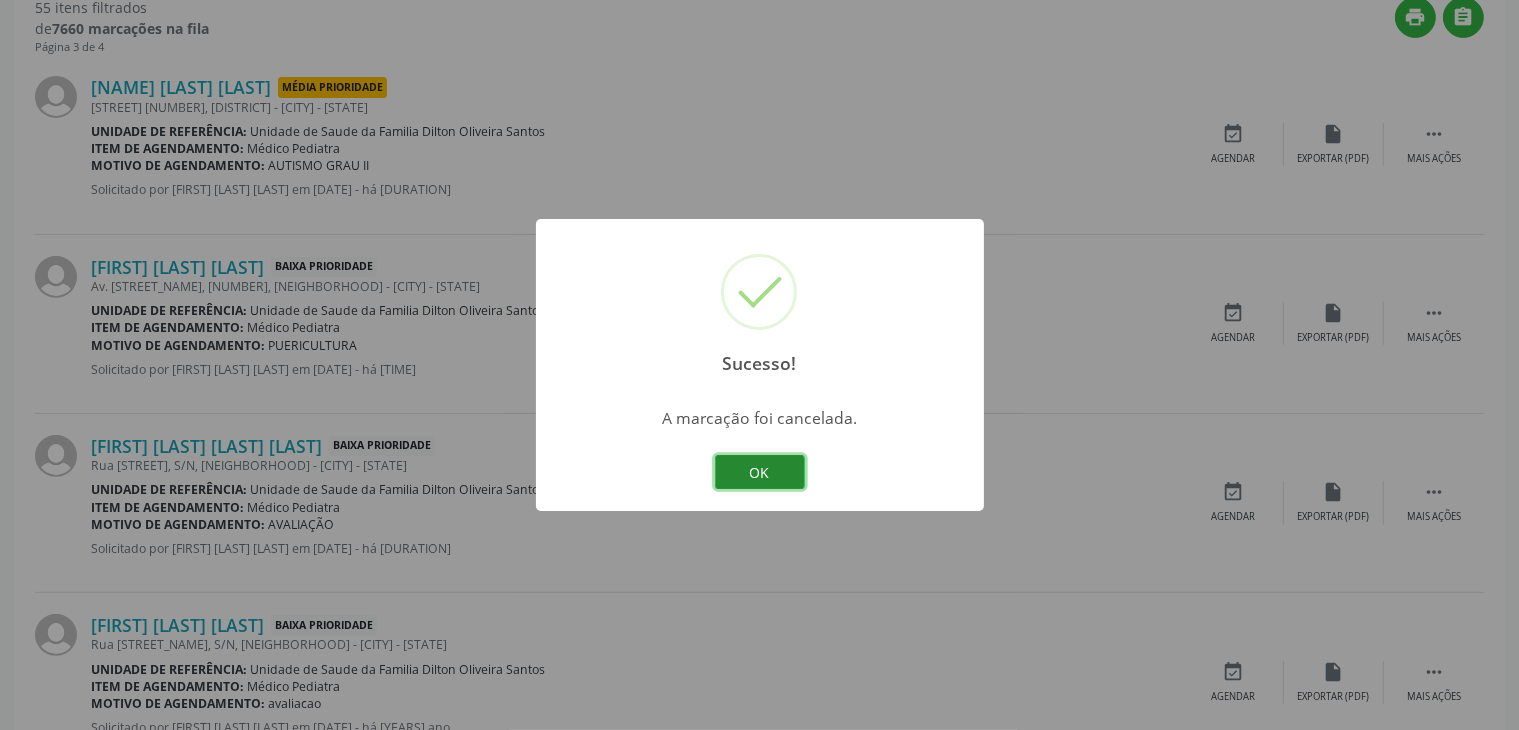 click on "OK" at bounding box center (760, 472) 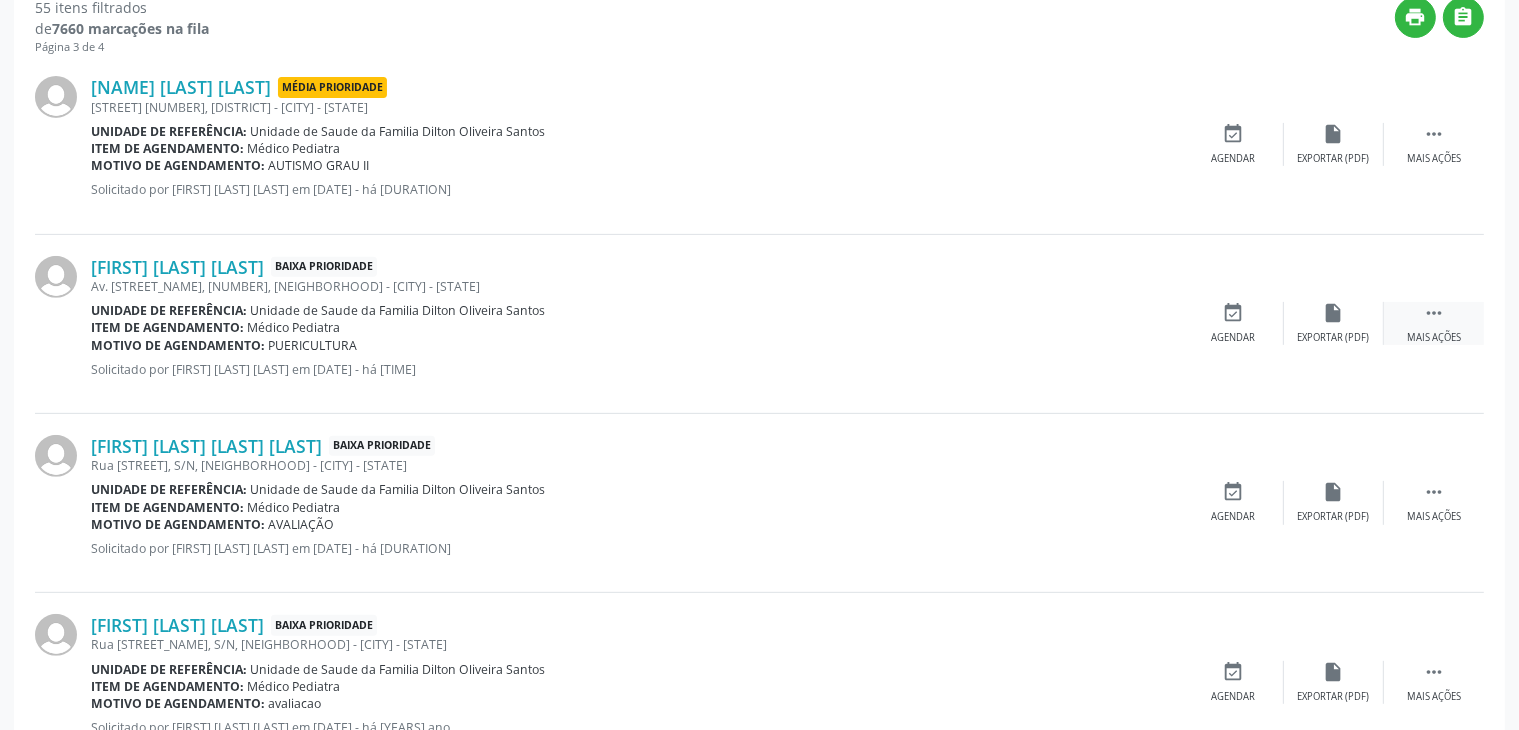 click on "
Mais ações" at bounding box center (1434, 323) 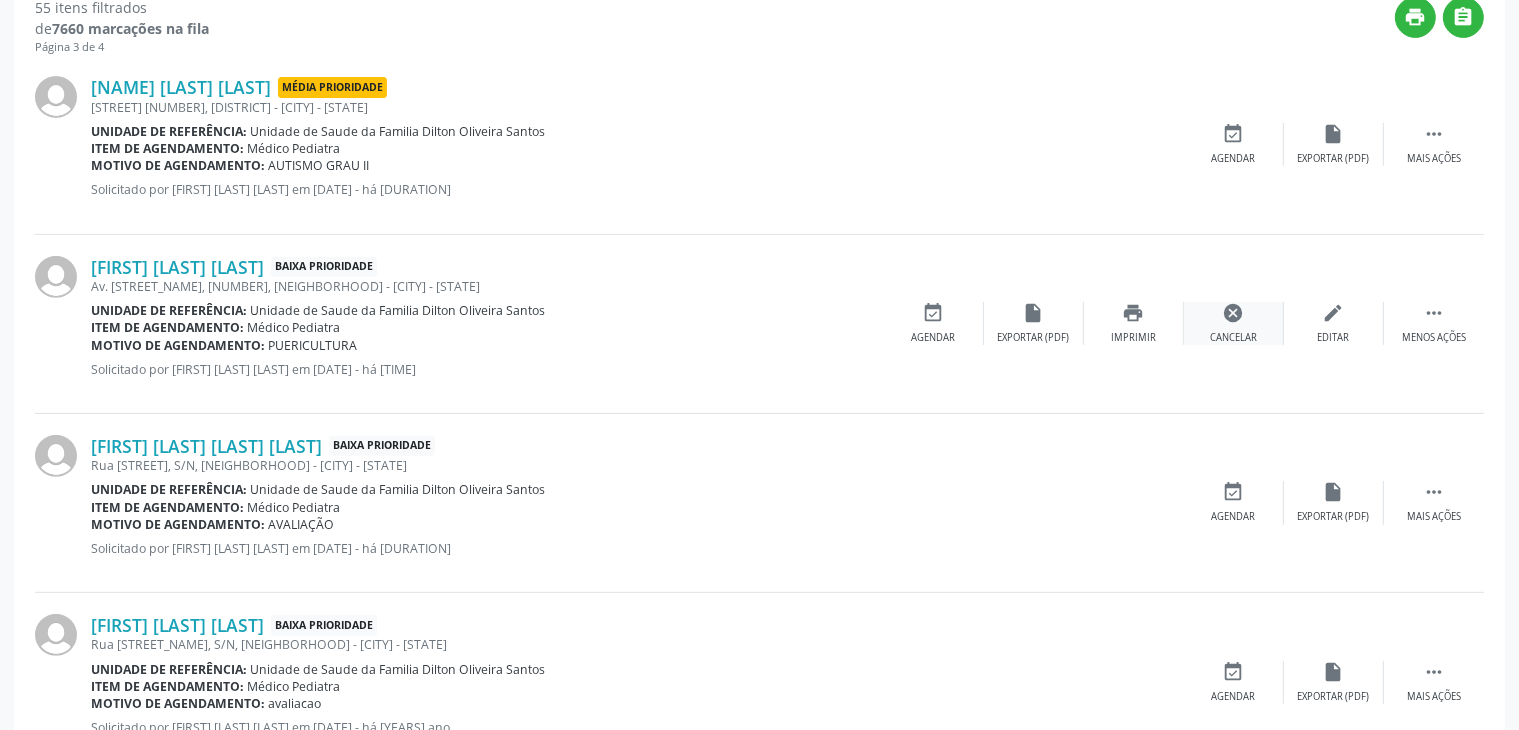 click on "cancel
Cancelar" at bounding box center (1234, 323) 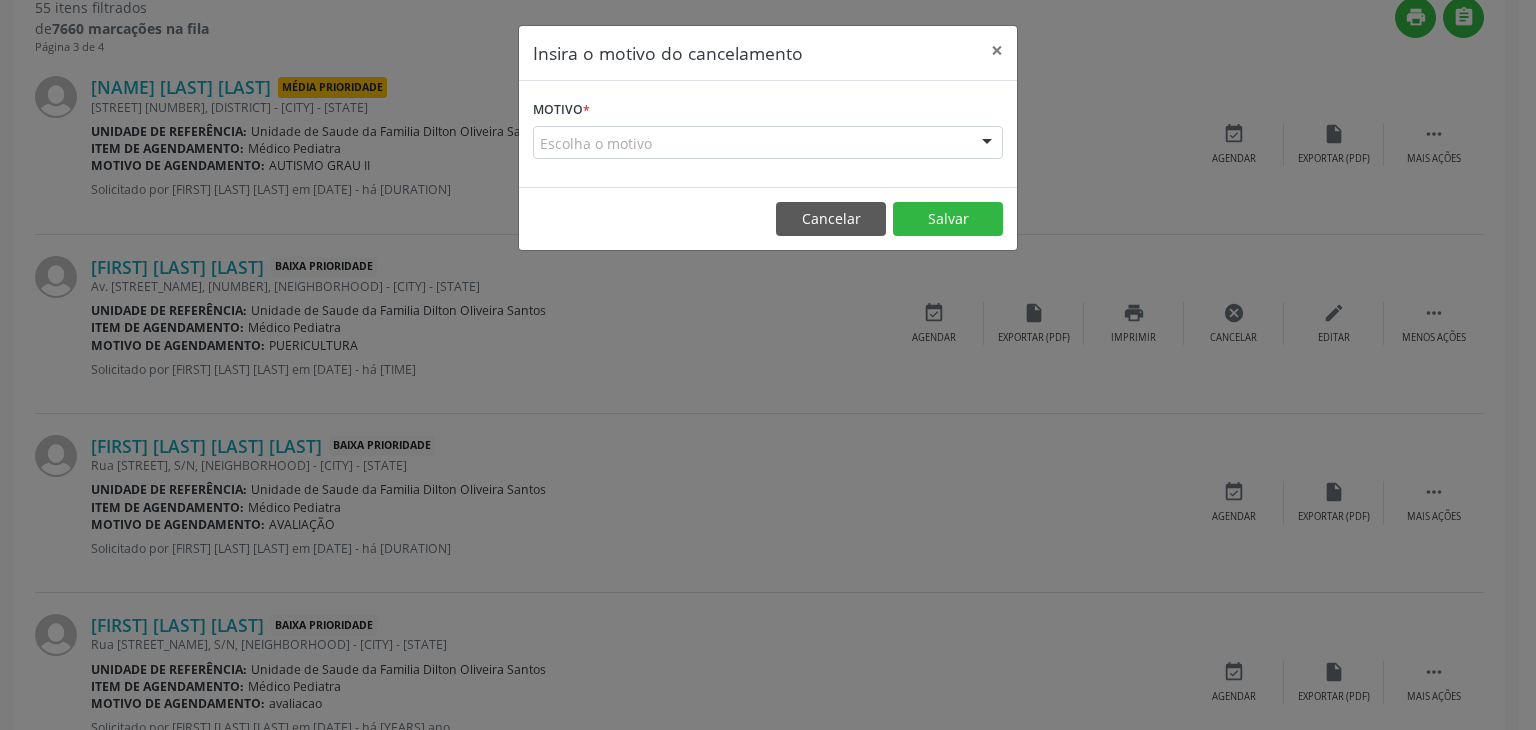 click on "Escolha o motivo" at bounding box center (768, 143) 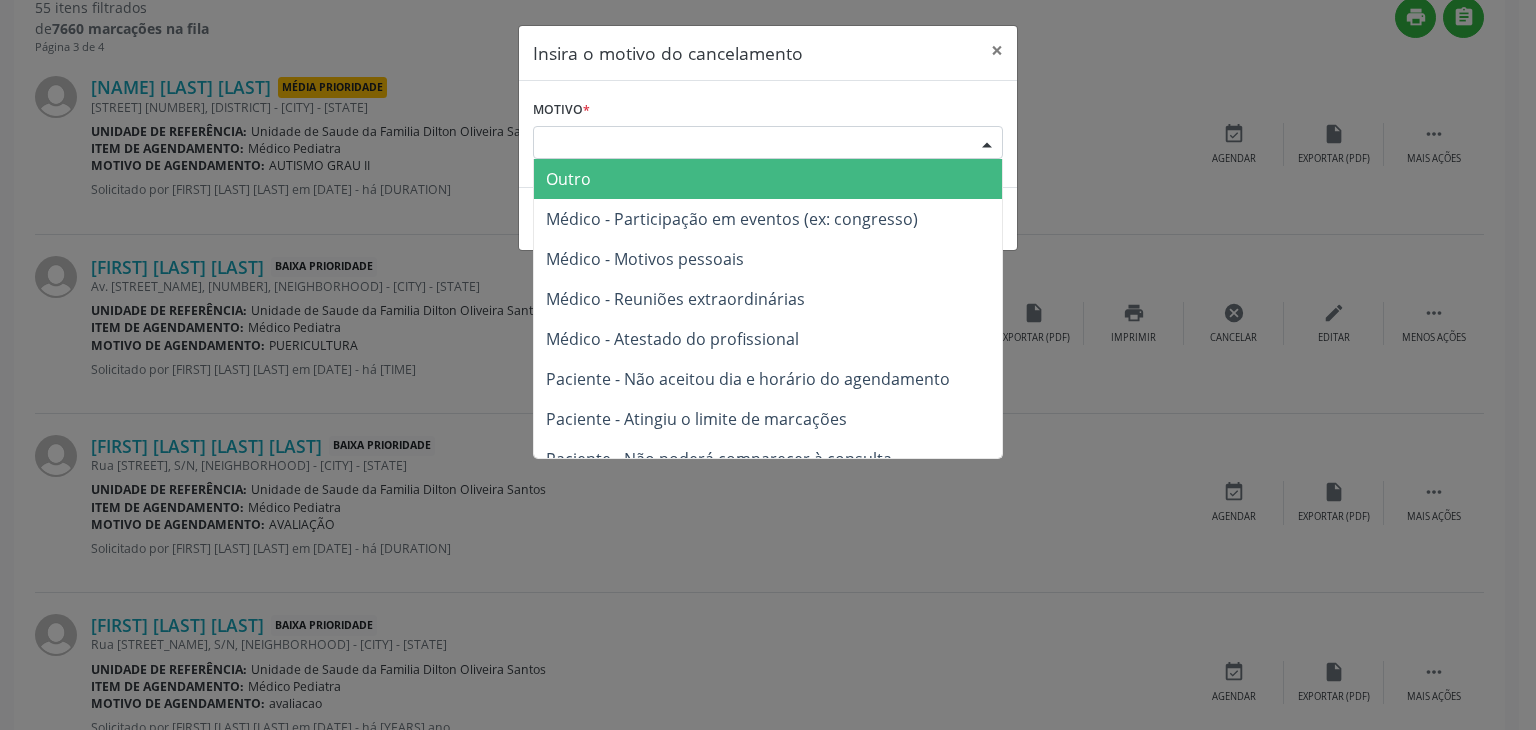click on "Outro" at bounding box center [768, 179] 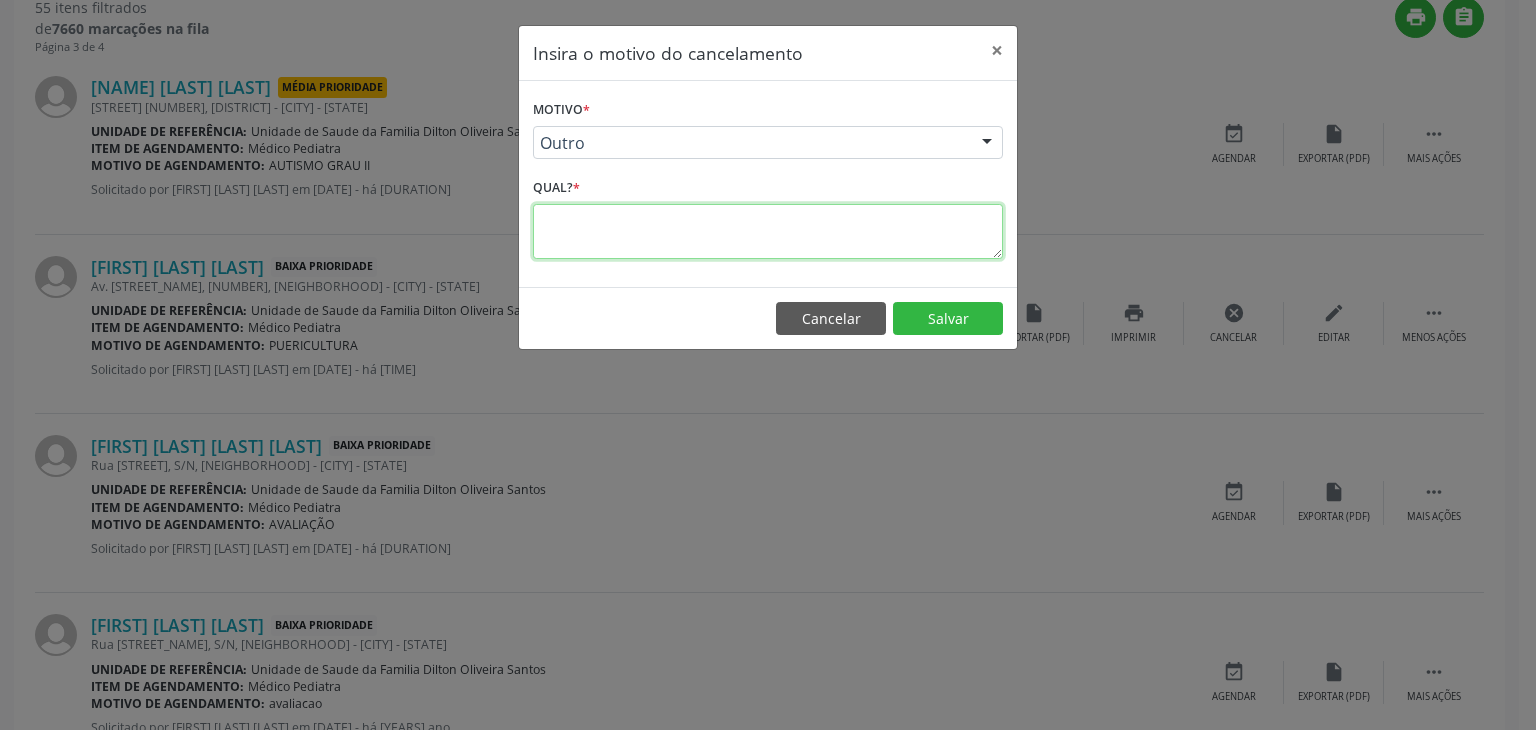 click at bounding box center (768, 231) 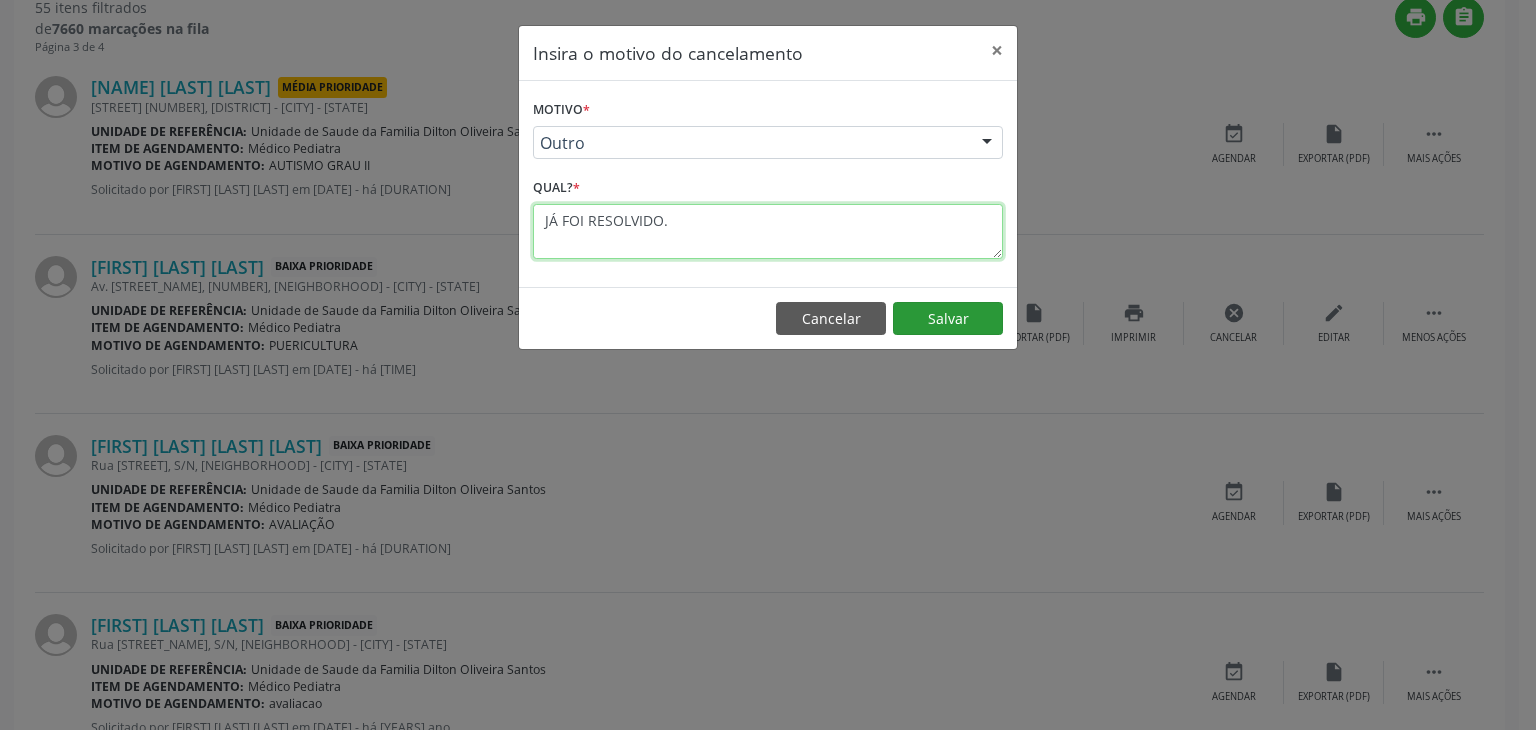 type on "JÁ FOI RESOLVIDO." 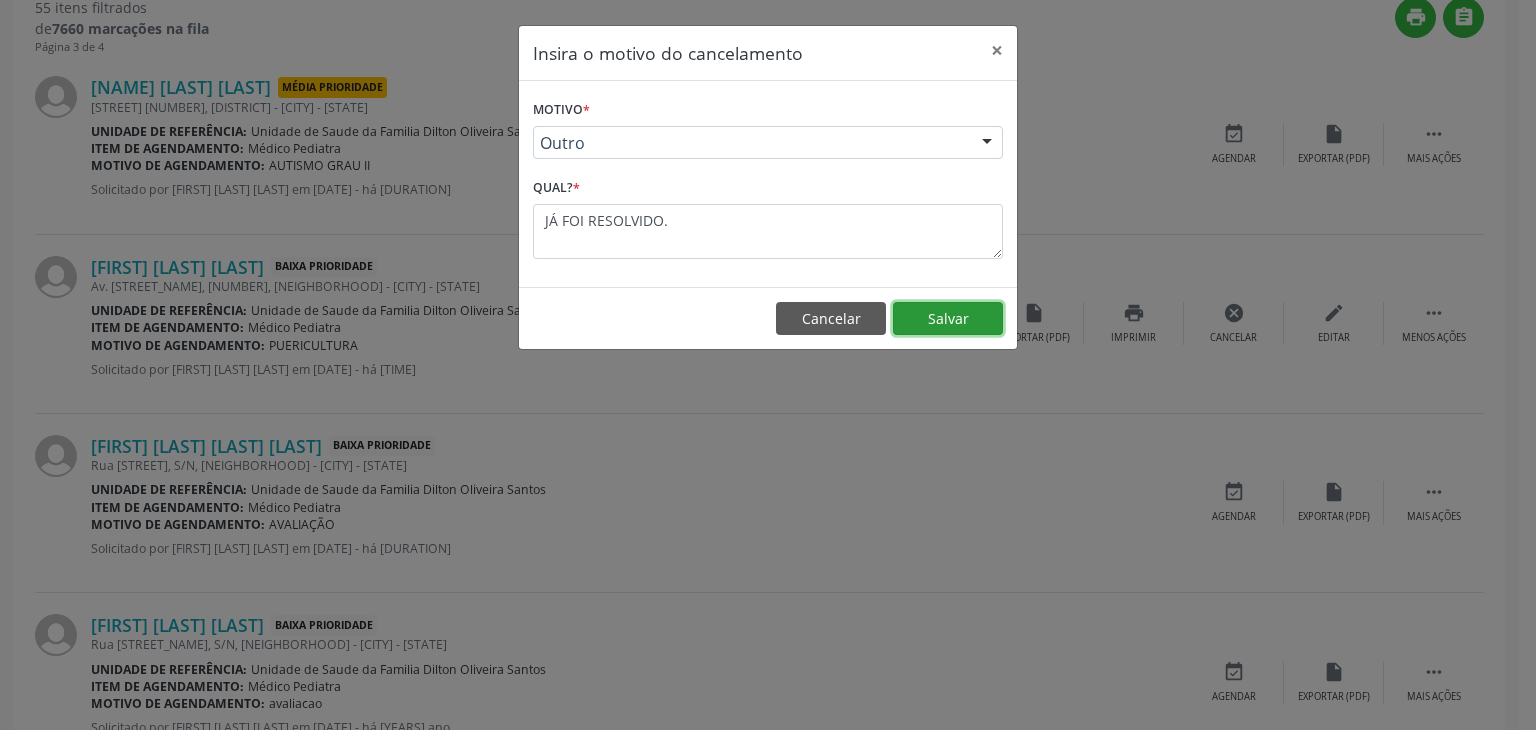 click on "Salvar" at bounding box center [948, 319] 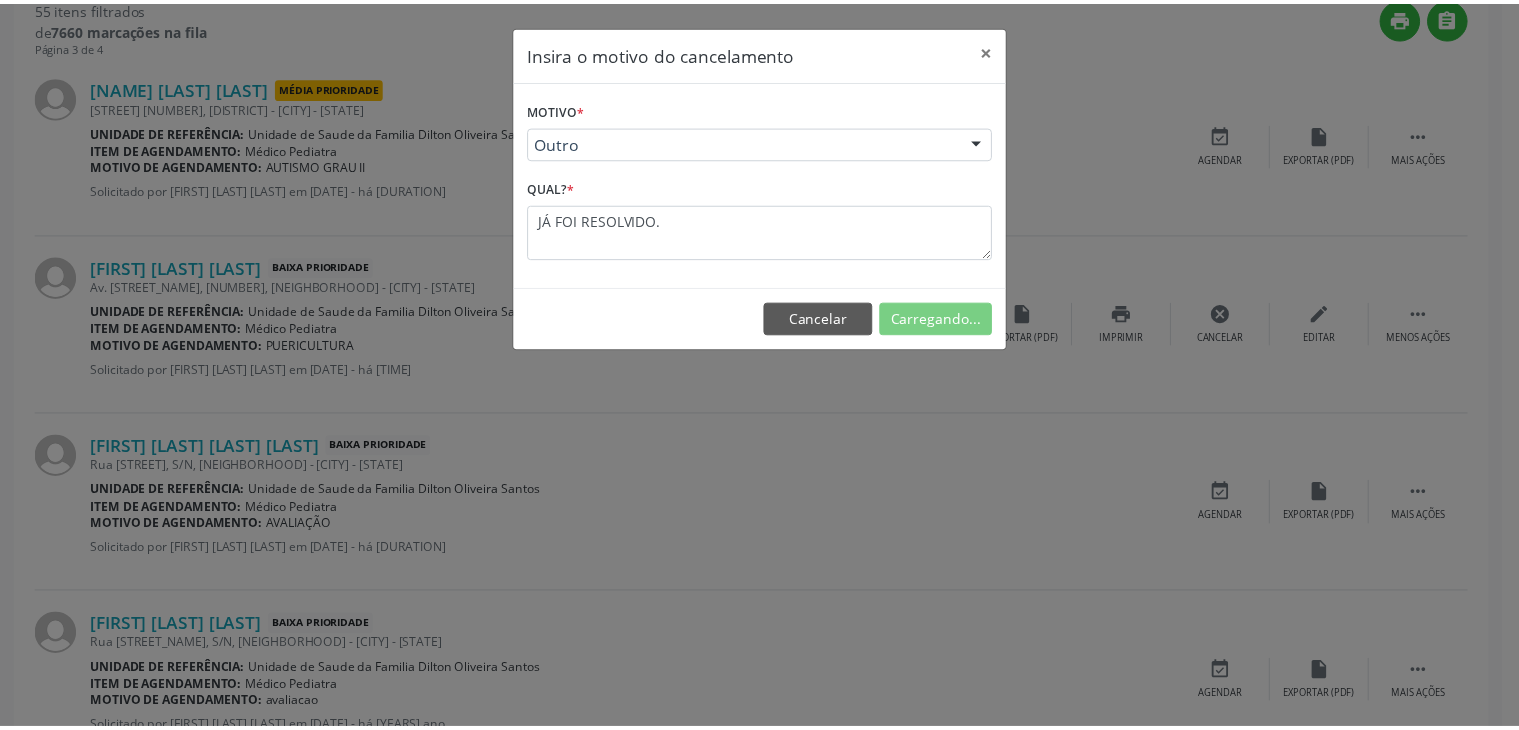 scroll, scrollTop: 112, scrollLeft: 0, axis: vertical 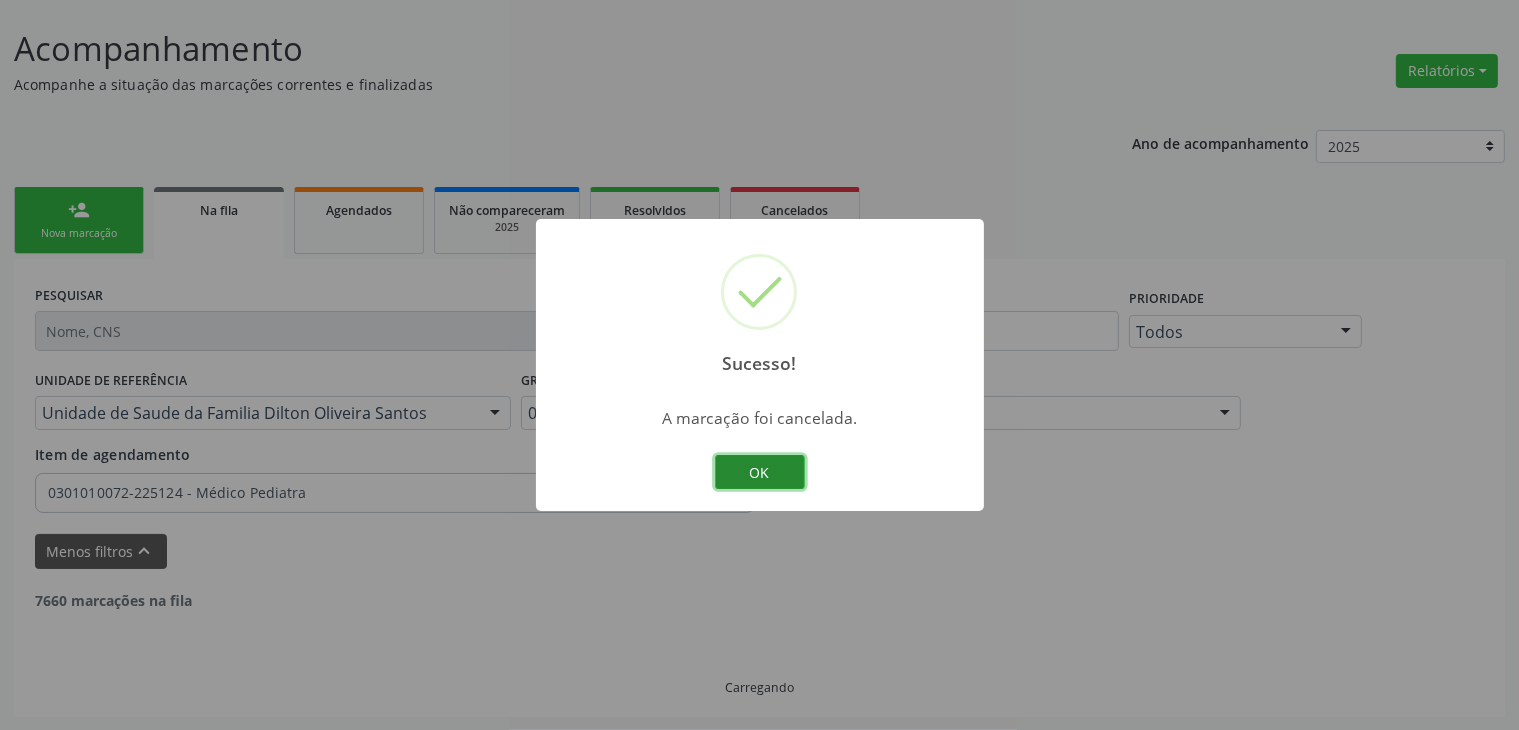 click on "OK" at bounding box center [760, 472] 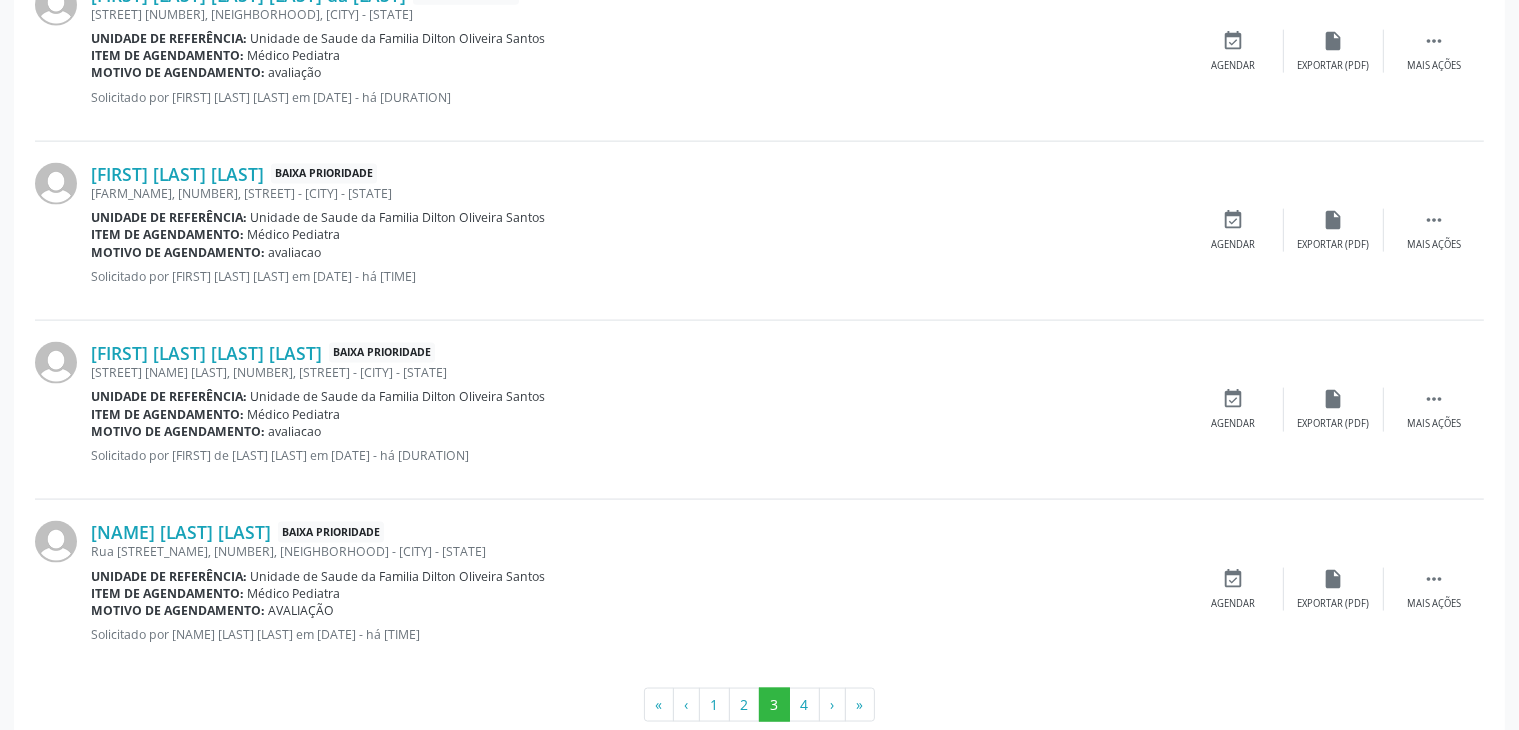 scroll, scrollTop: 2805, scrollLeft: 0, axis: vertical 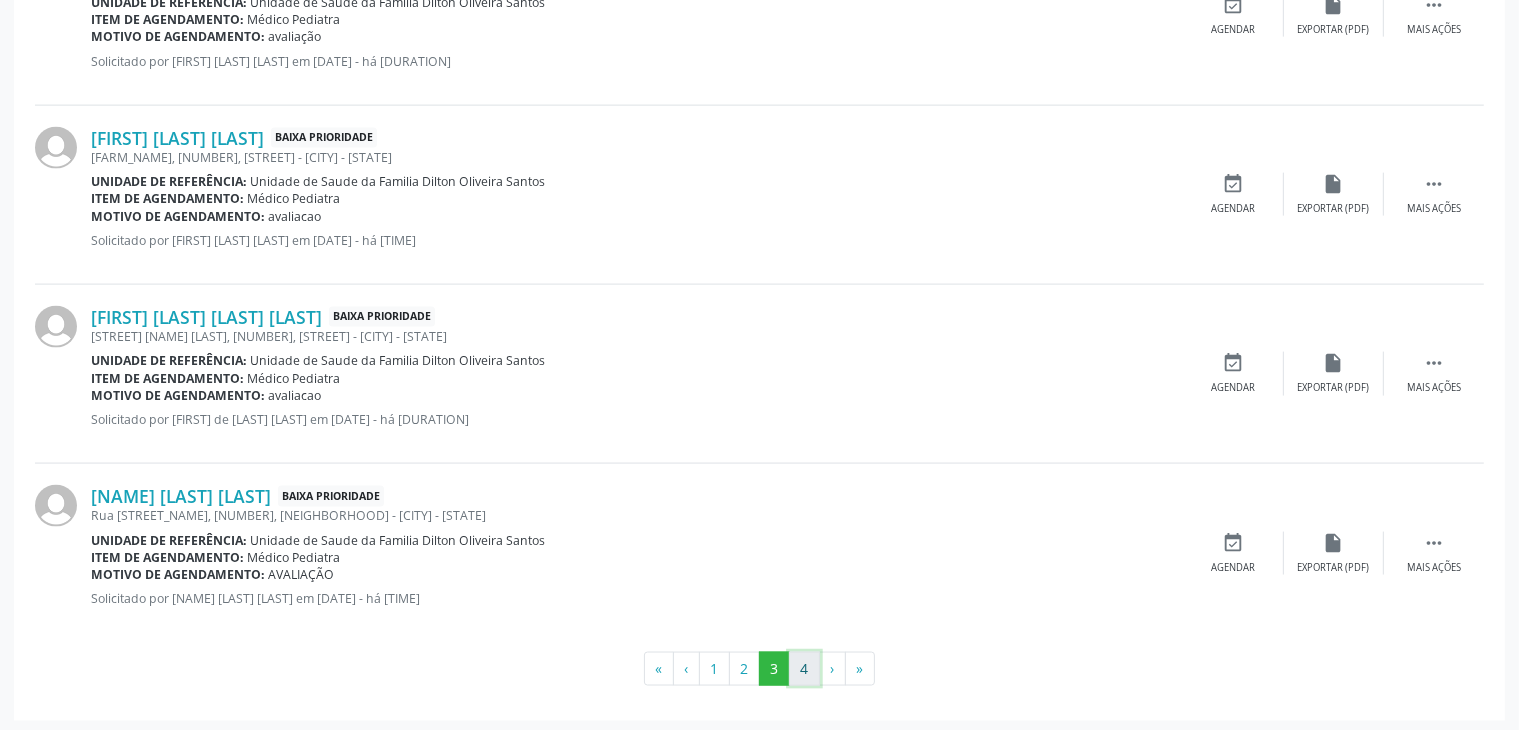 click on "4" at bounding box center (804, 669) 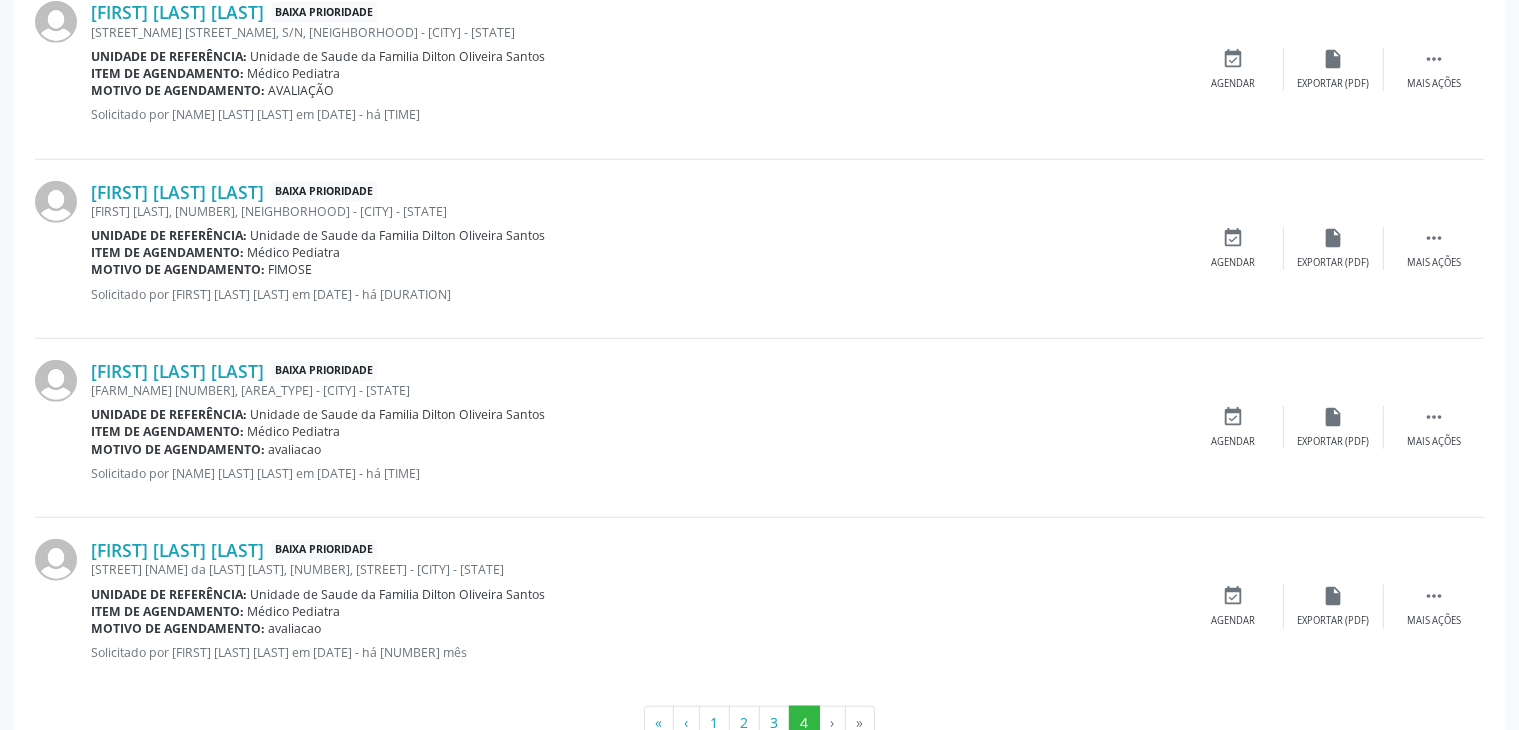 scroll, scrollTop: 1731, scrollLeft: 0, axis: vertical 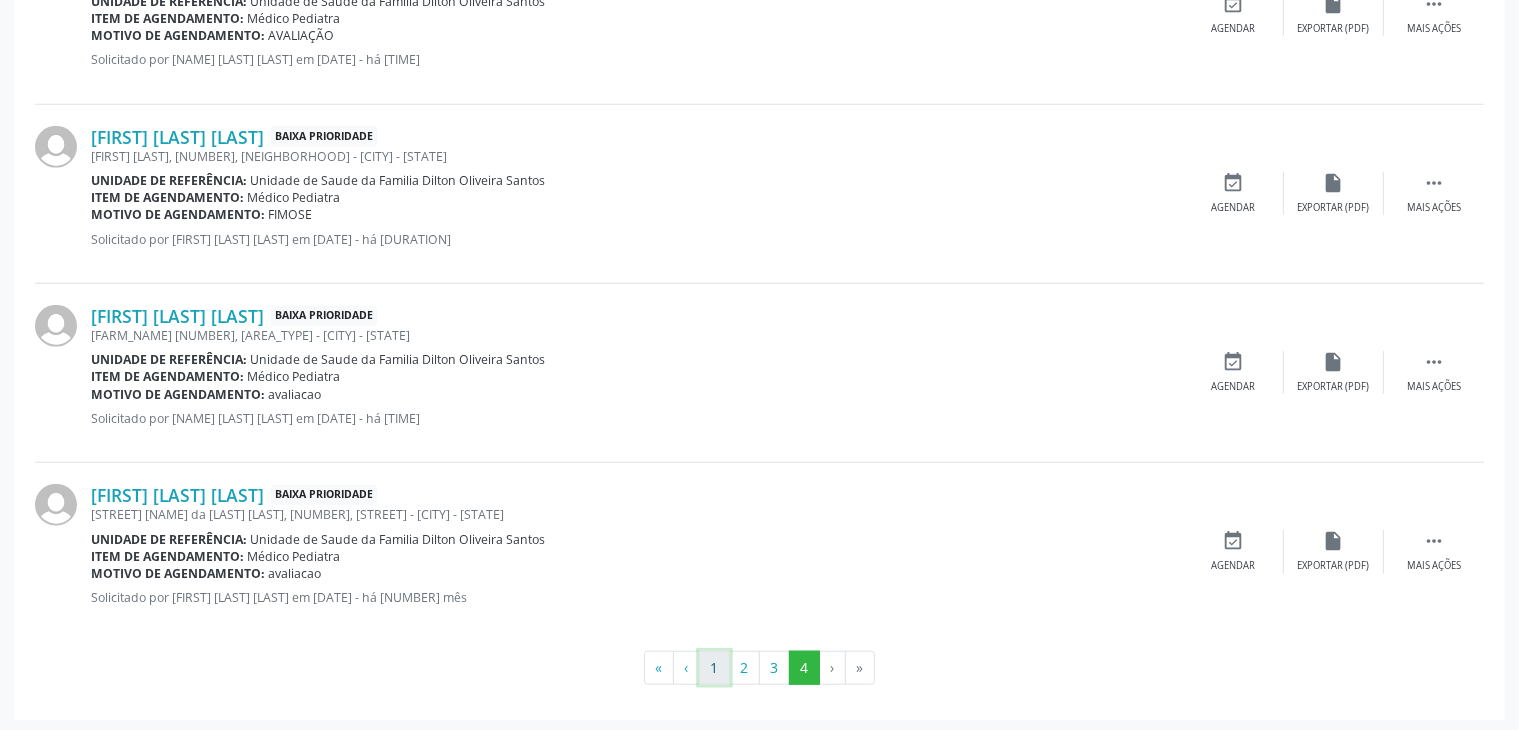 click on "1" at bounding box center (714, 668) 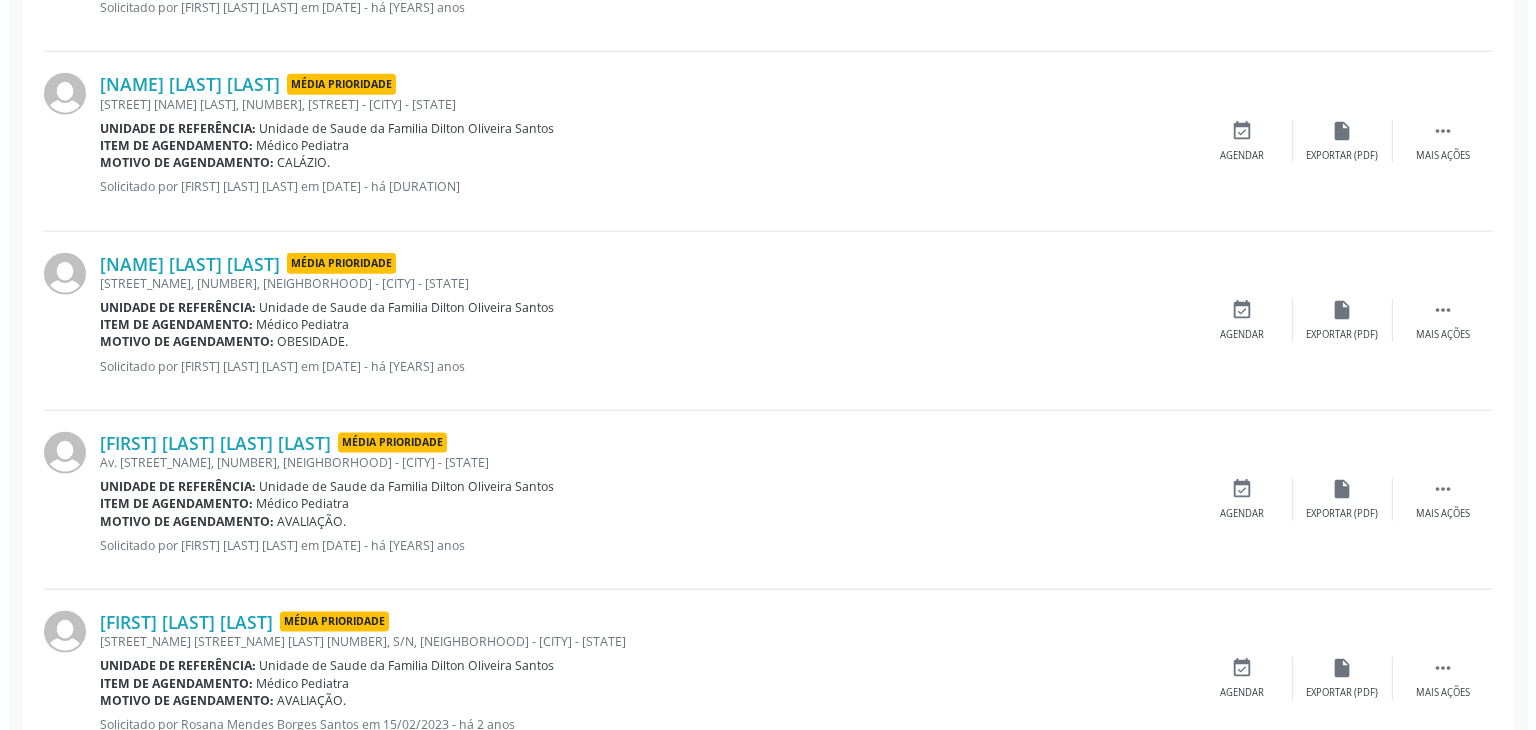 scroll, scrollTop: 2505, scrollLeft: 0, axis: vertical 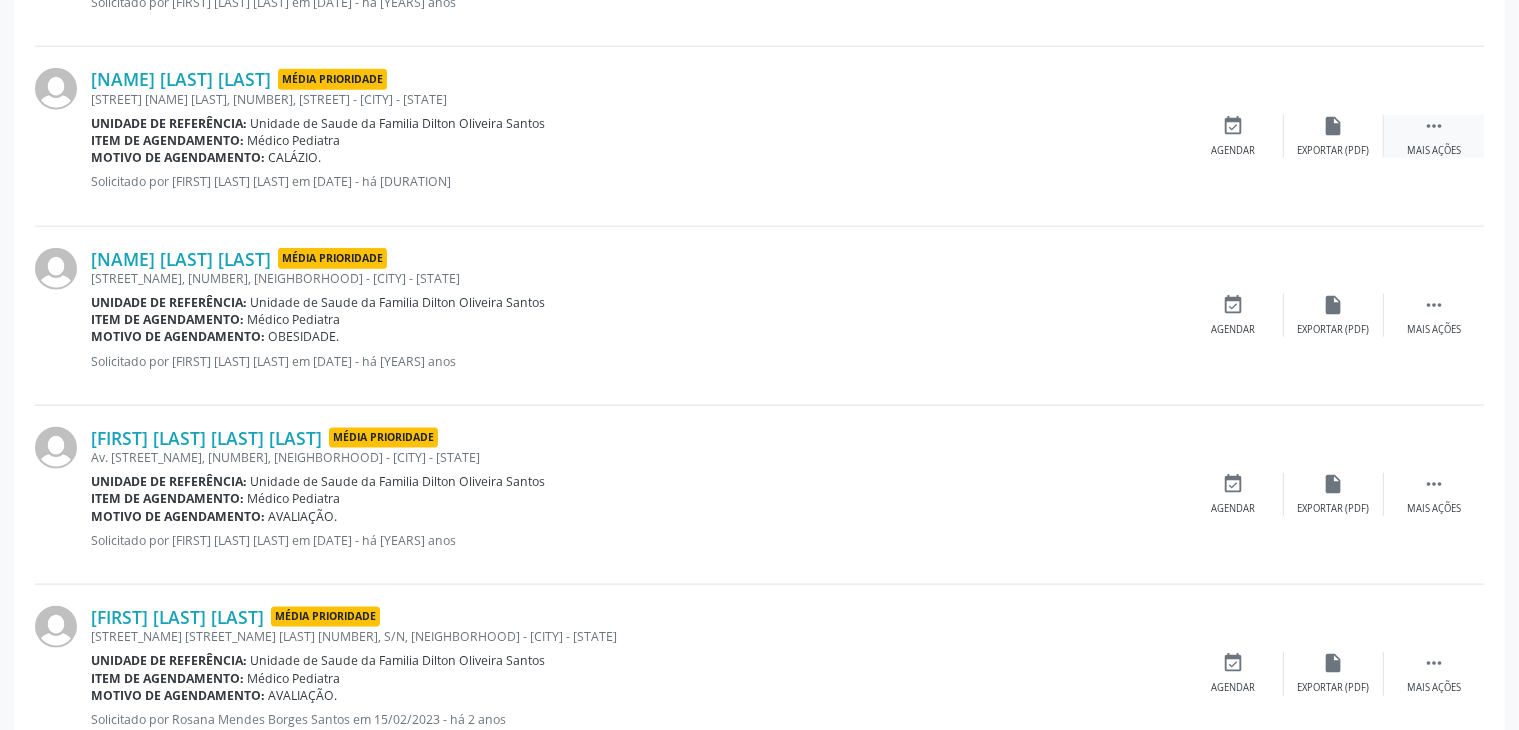 click on "" at bounding box center (1434, 126) 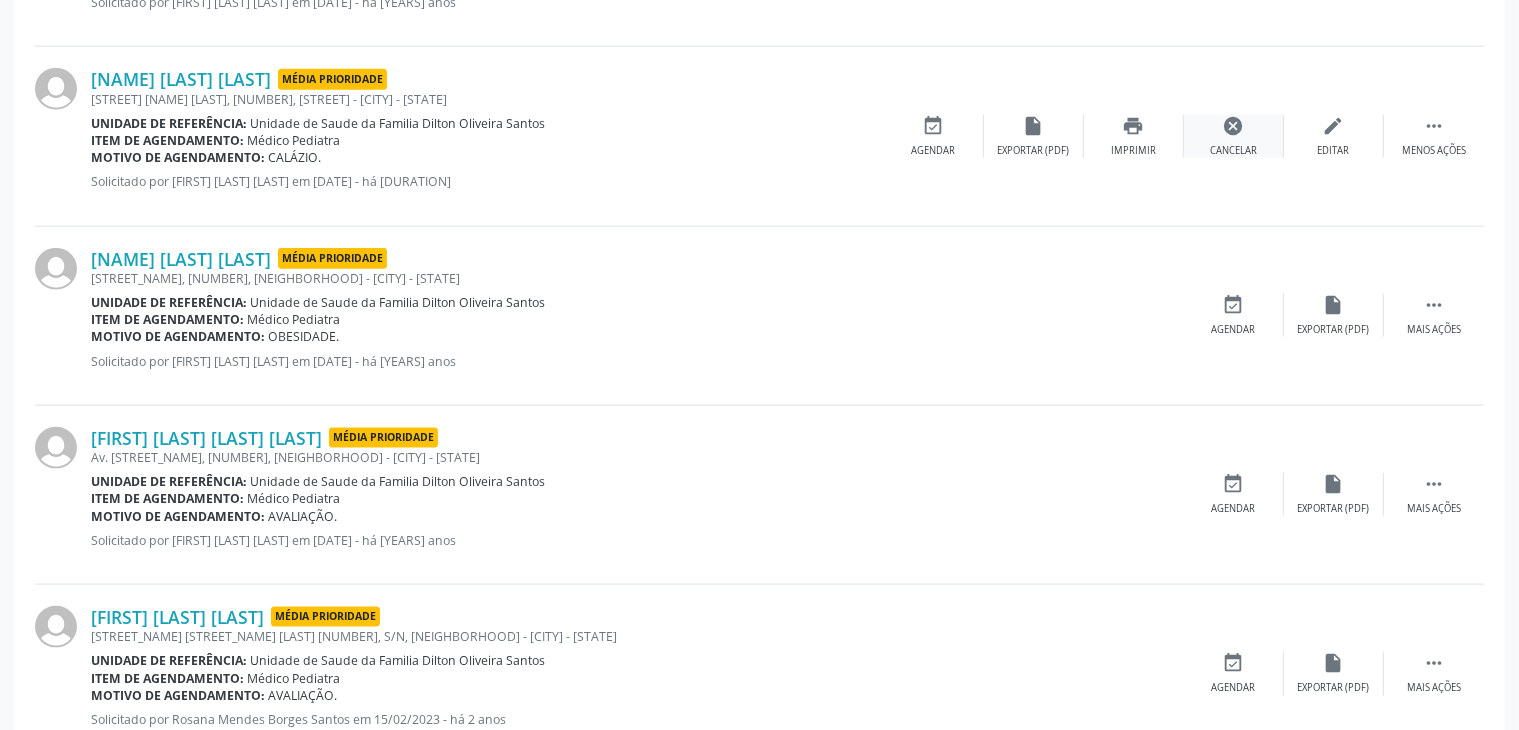 click on "cancel" at bounding box center [1234, 126] 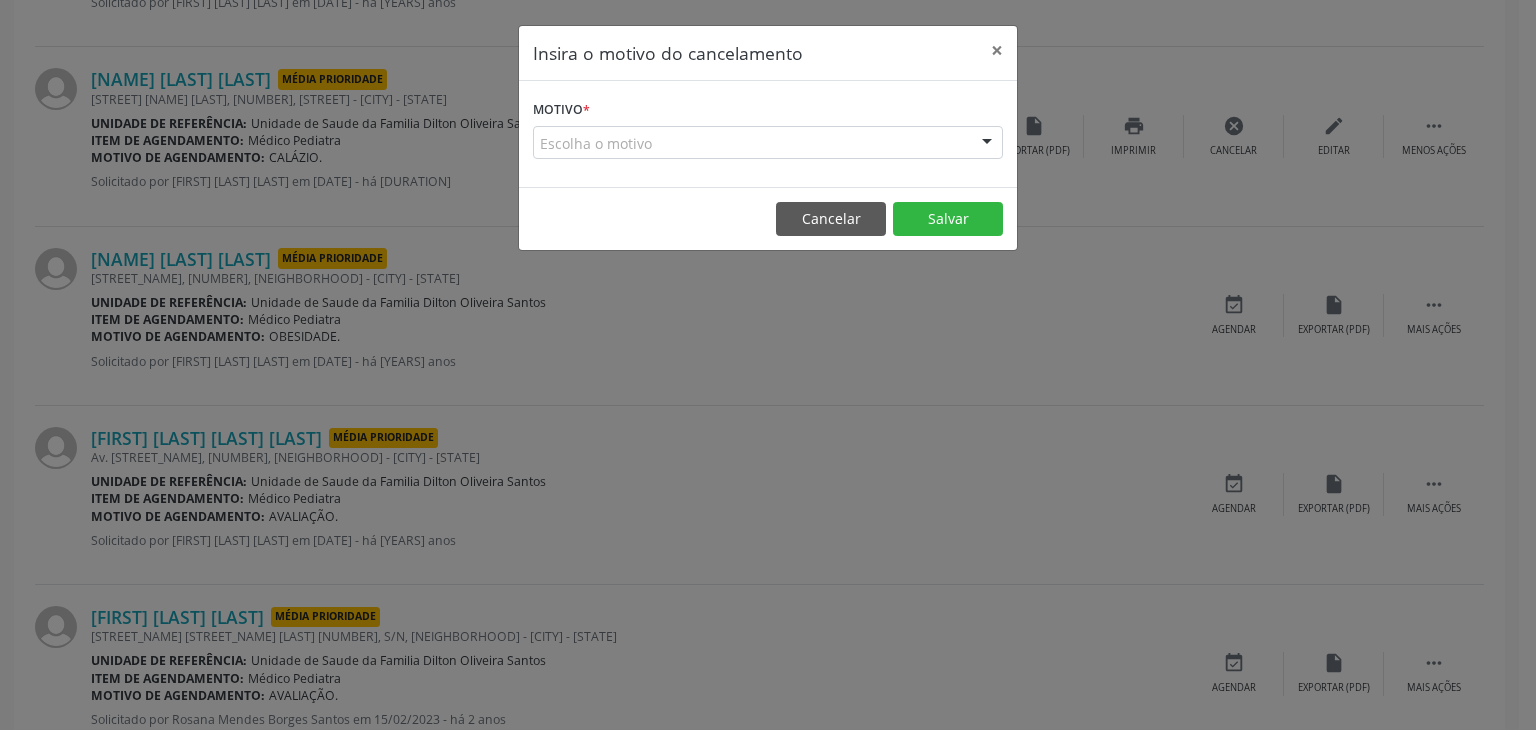 click on "Escolha o motivo" at bounding box center [768, 143] 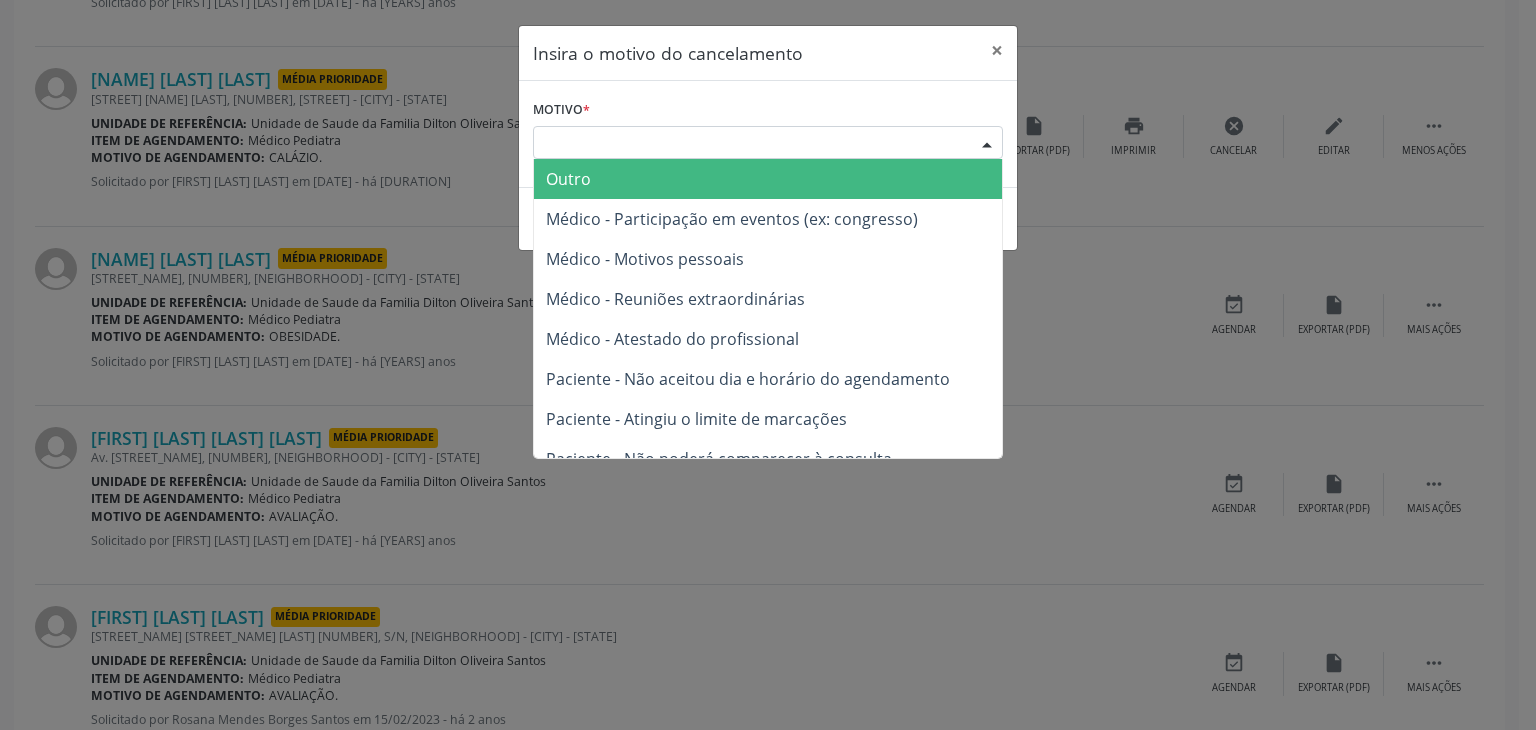 click on "Outro" at bounding box center [568, 179] 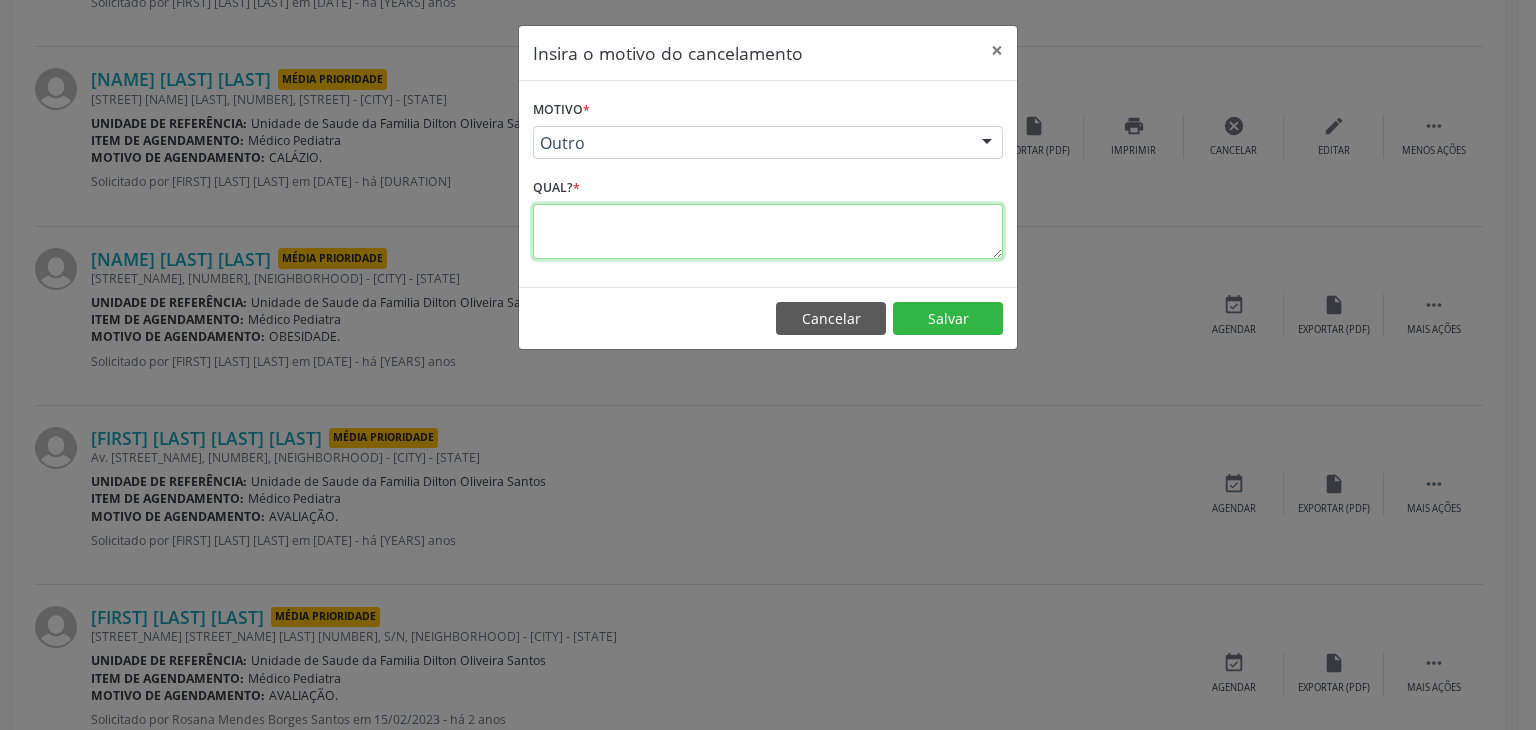 click at bounding box center [768, 231] 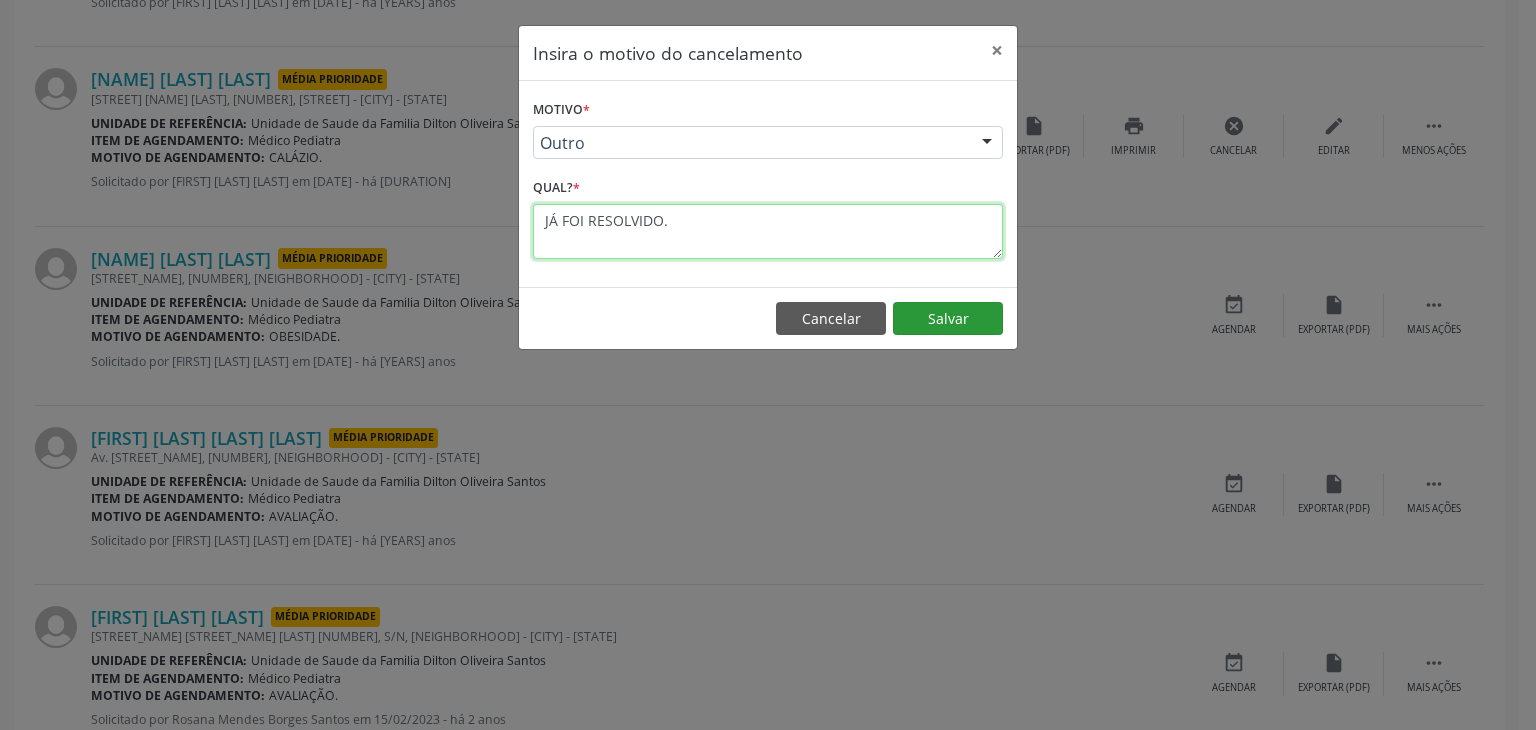 type on "JÁ FOI RESOLVIDO." 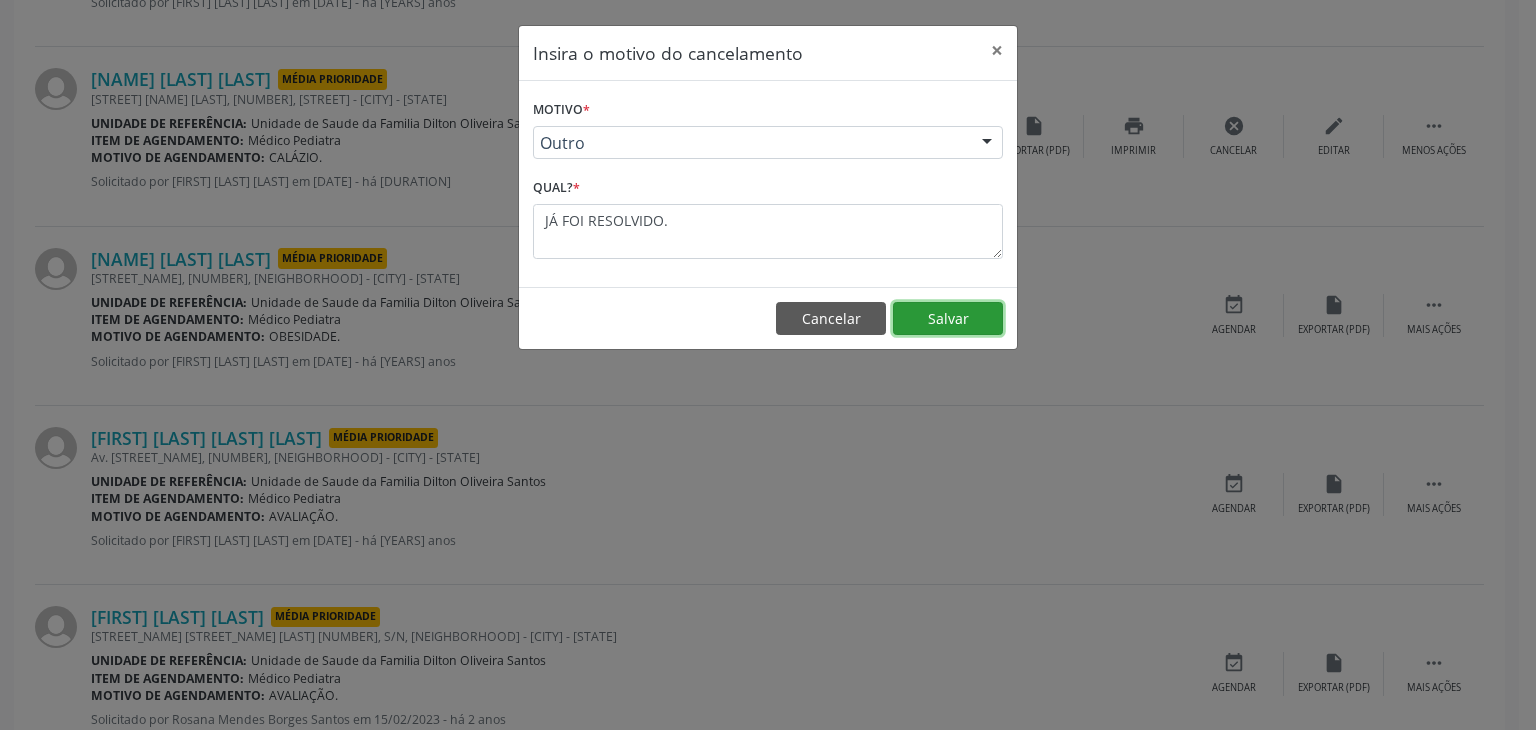 click on "Salvar" at bounding box center (948, 319) 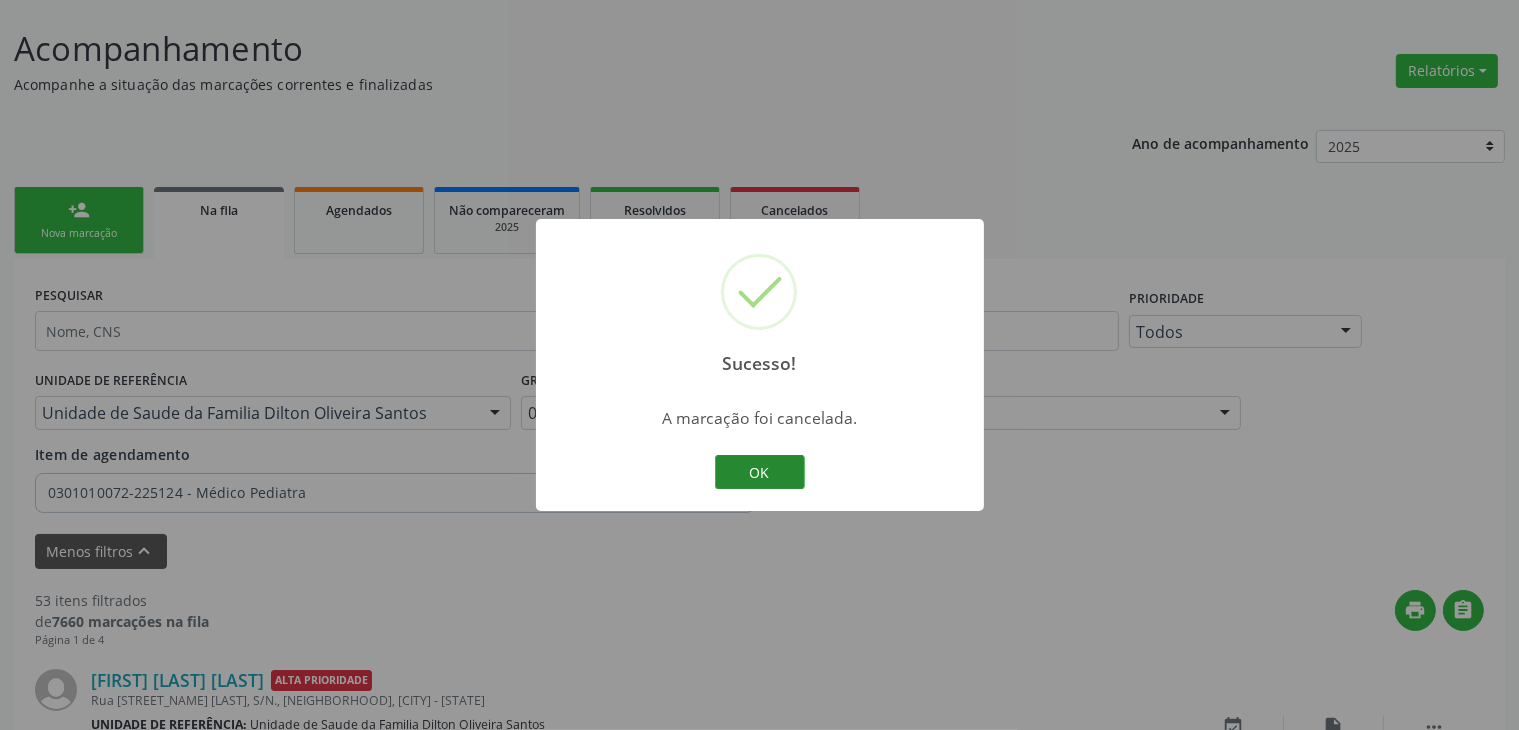 scroll, scrollTop: 2505, scrollLeft: 0, axis: vertical 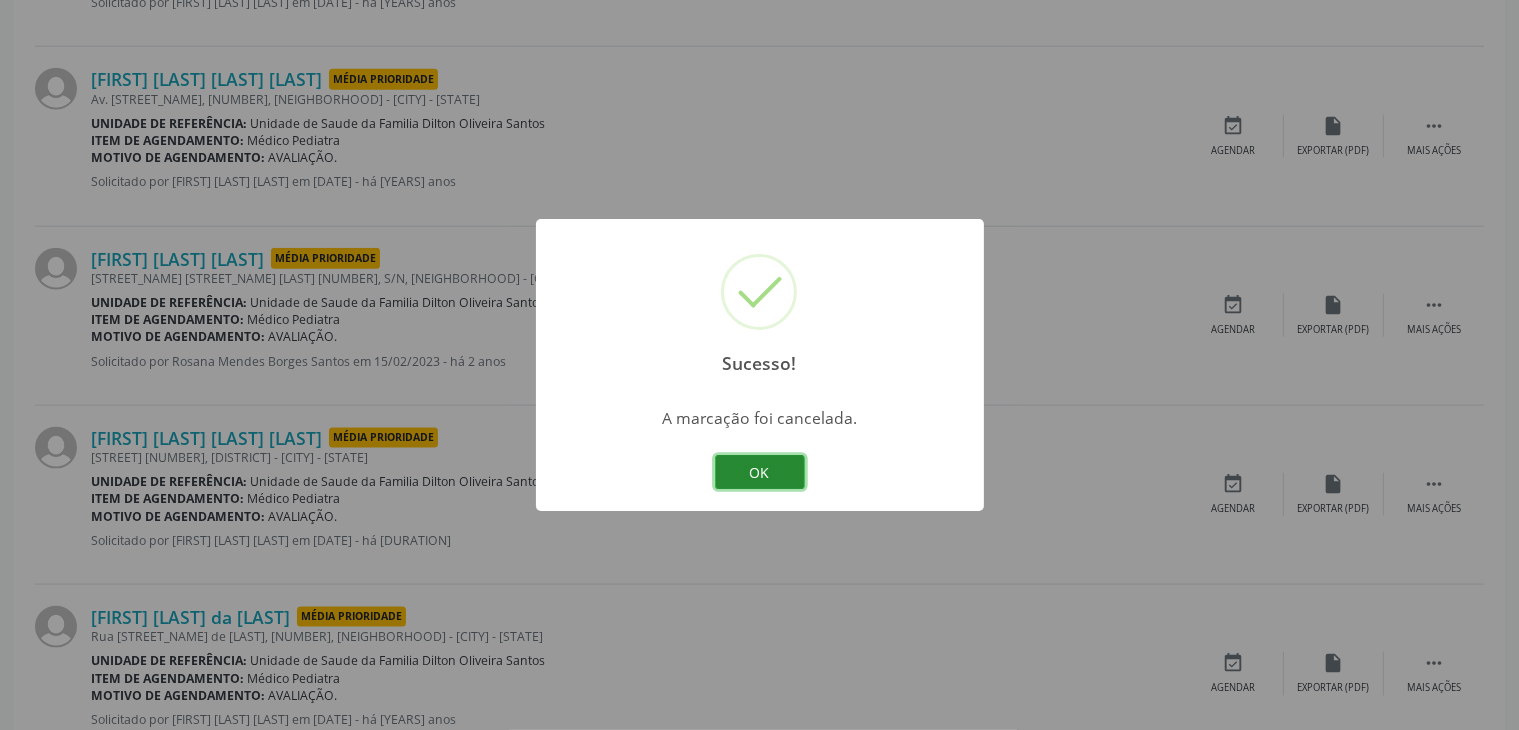 click on "OK" at bounding box center (760, 472) 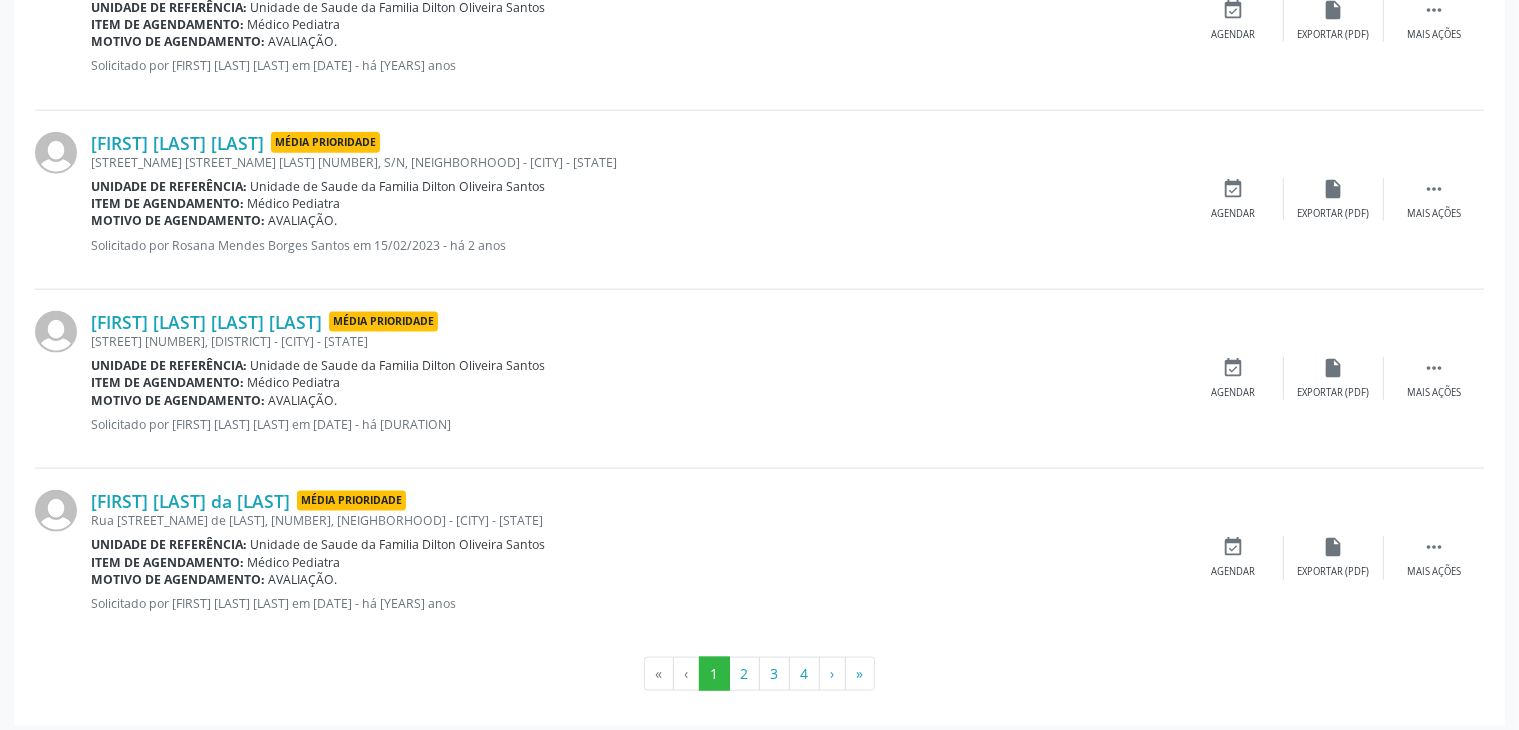 scroll, scrollTop: 2626, scrollLeft: 0, axis: vertical 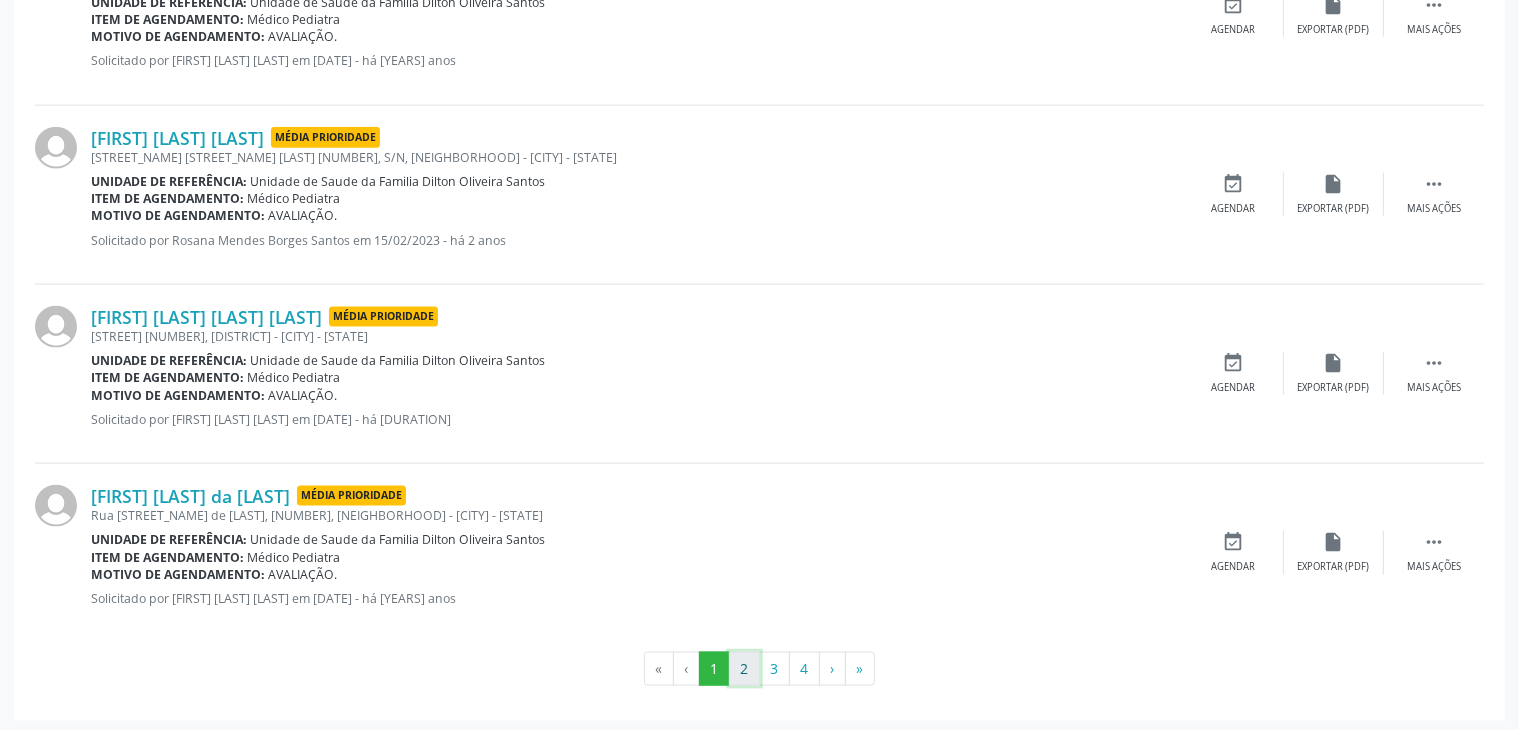 click on "2" at bounding box center [744, 669] 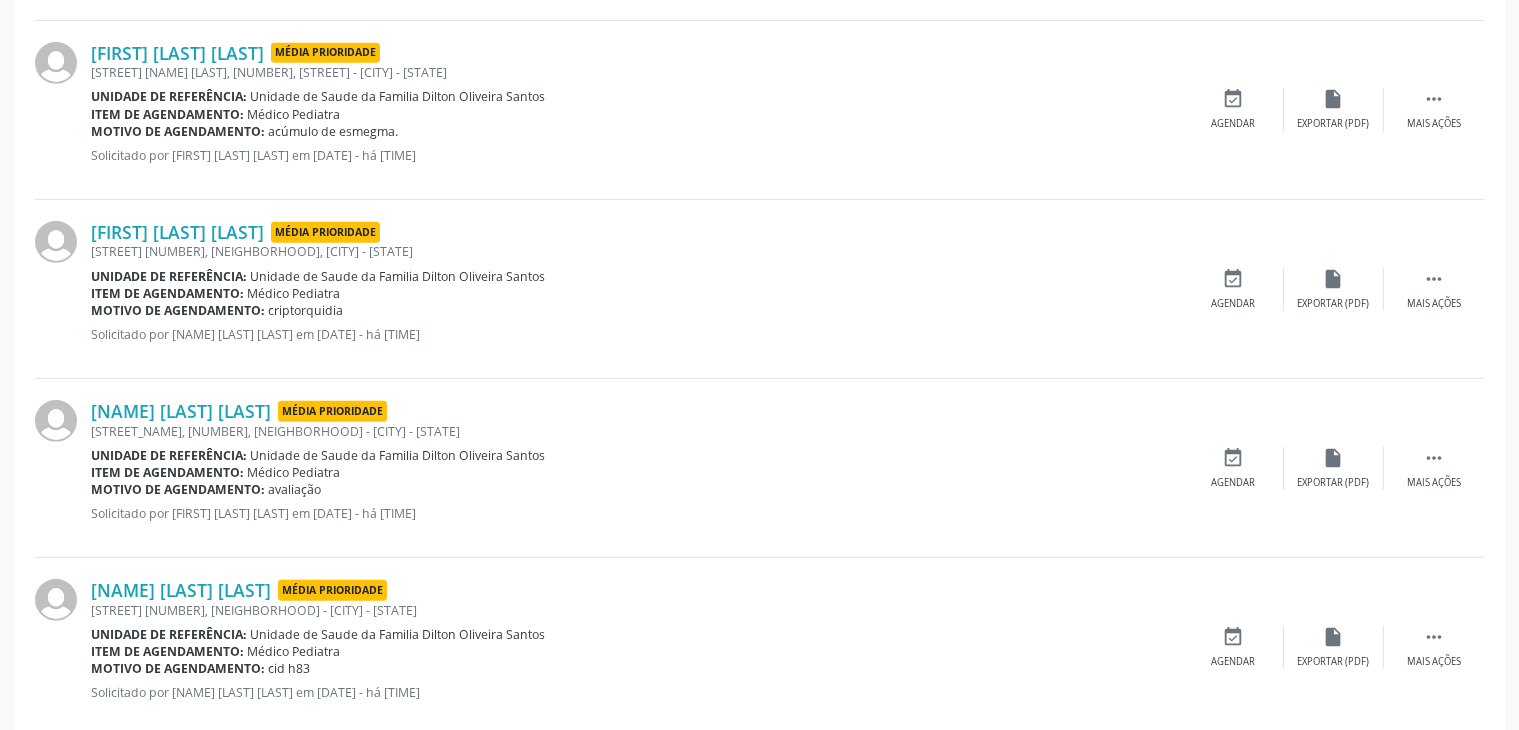 scroll, scrollTop: 1005, scrollLeft: 0, axis: vertical 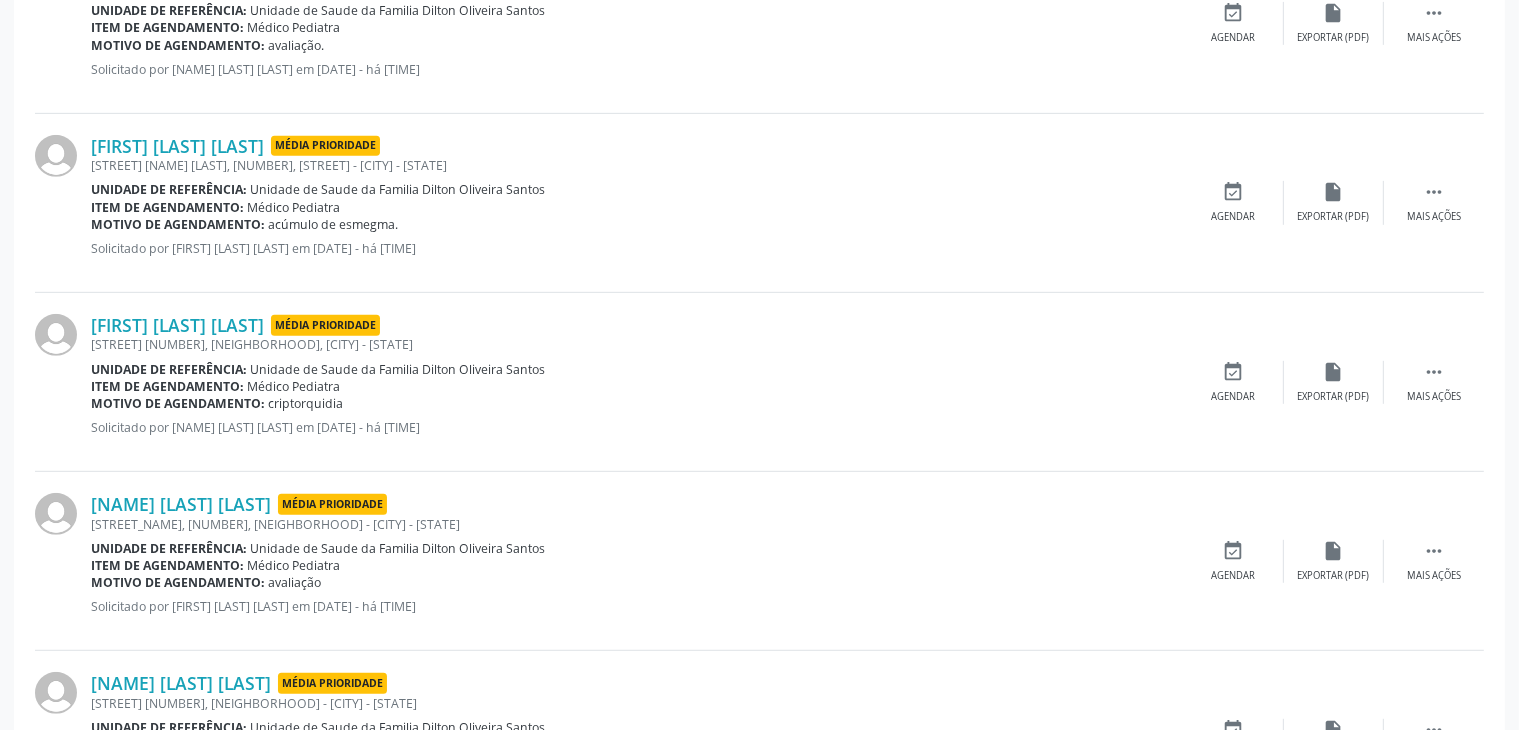 drag, startPoint x: 343, startPoint y: 397, endPoint x: 277, endPoint y: 399, distance: 66.0303 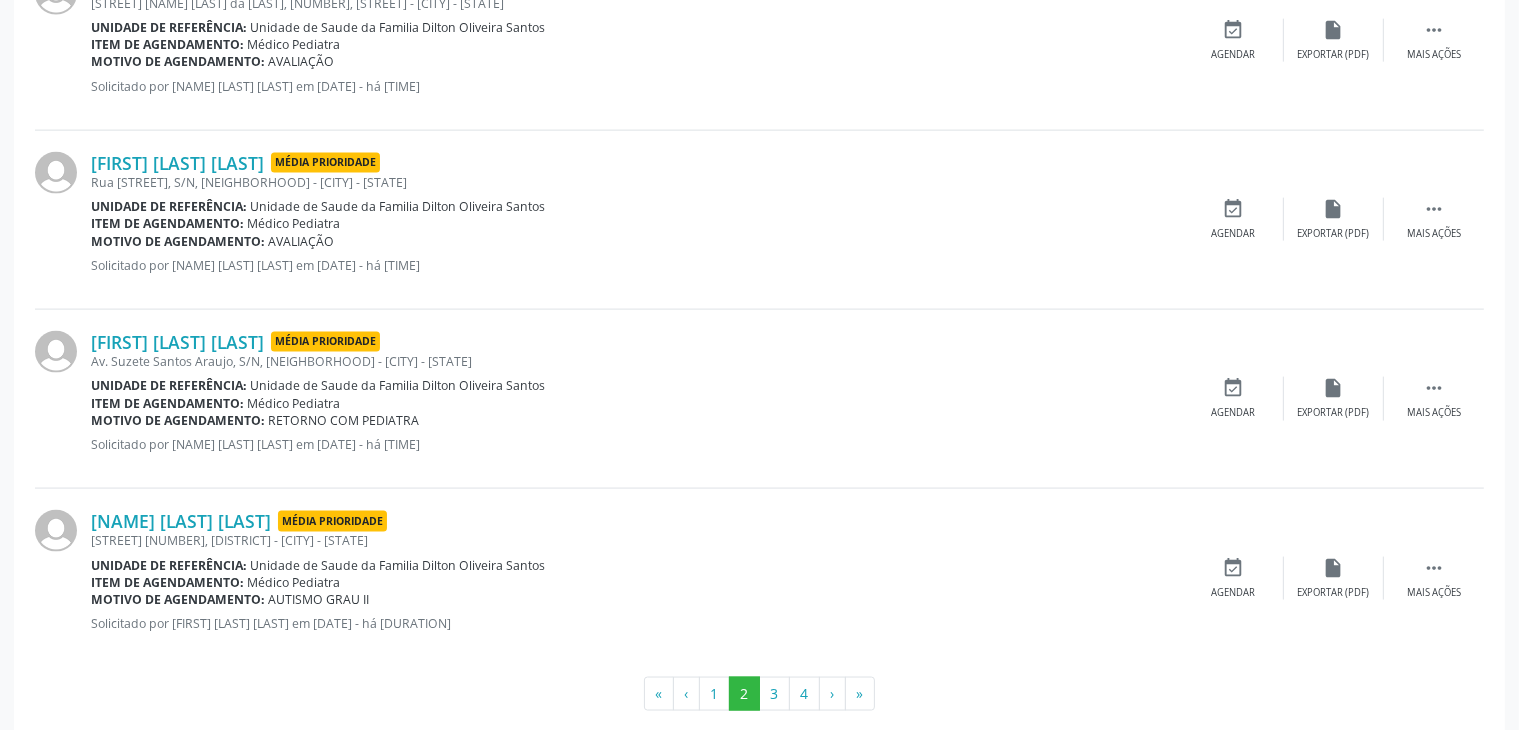 scroll, scrollTop: 2805, scrollLeft: 0, axis: vertical 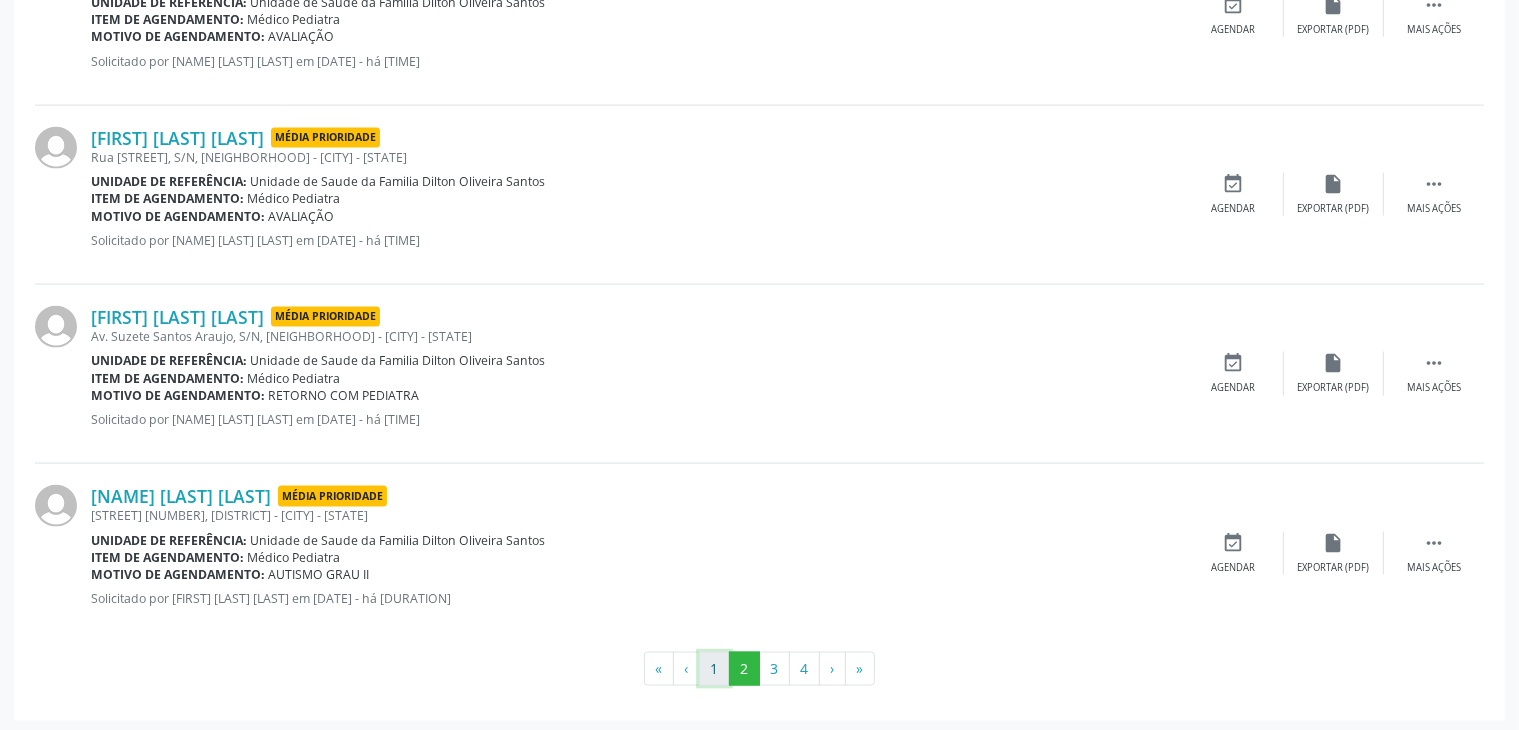 click on "1" at bounding box center (714, 669) 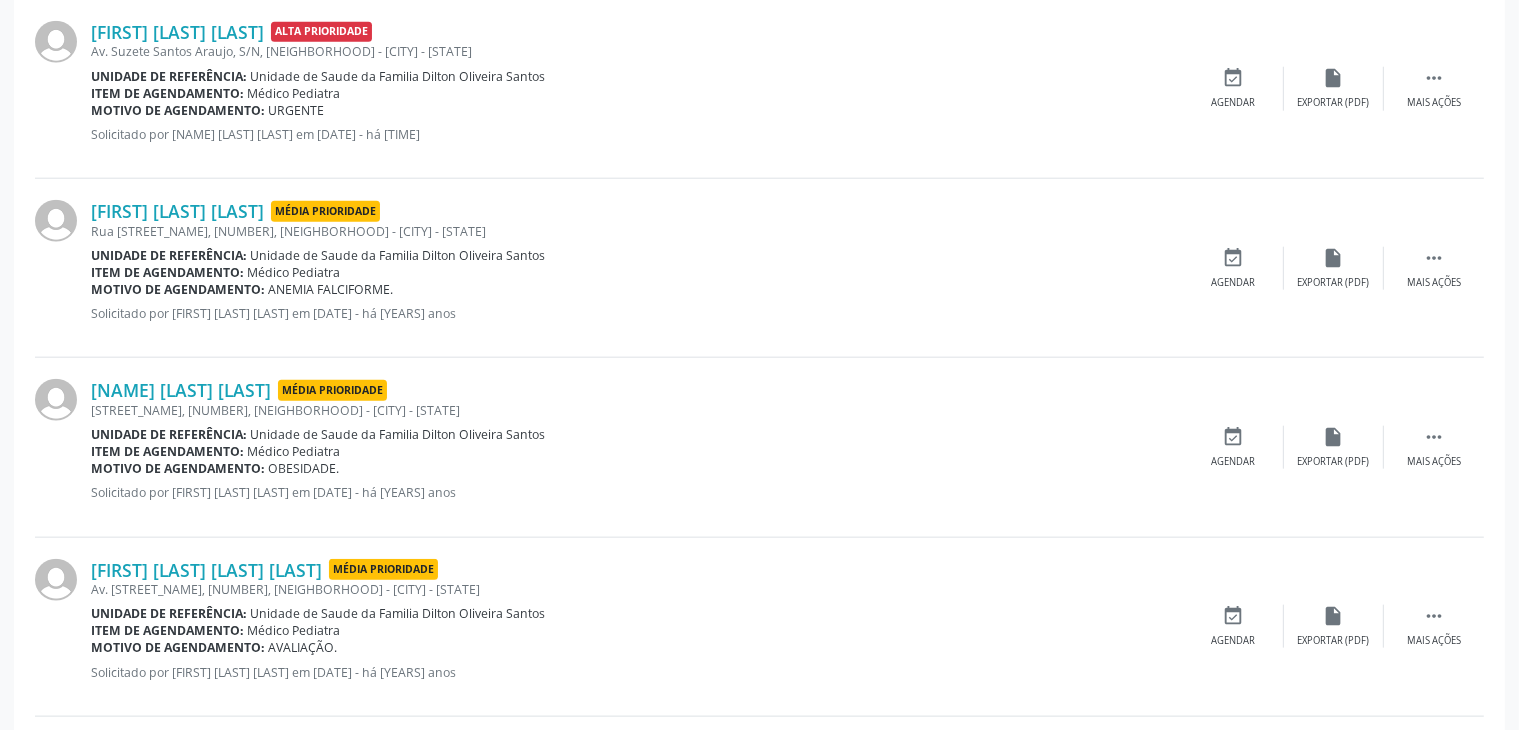scroll, scrollTop: 2305, scrollLeft: 0, axis: vertical 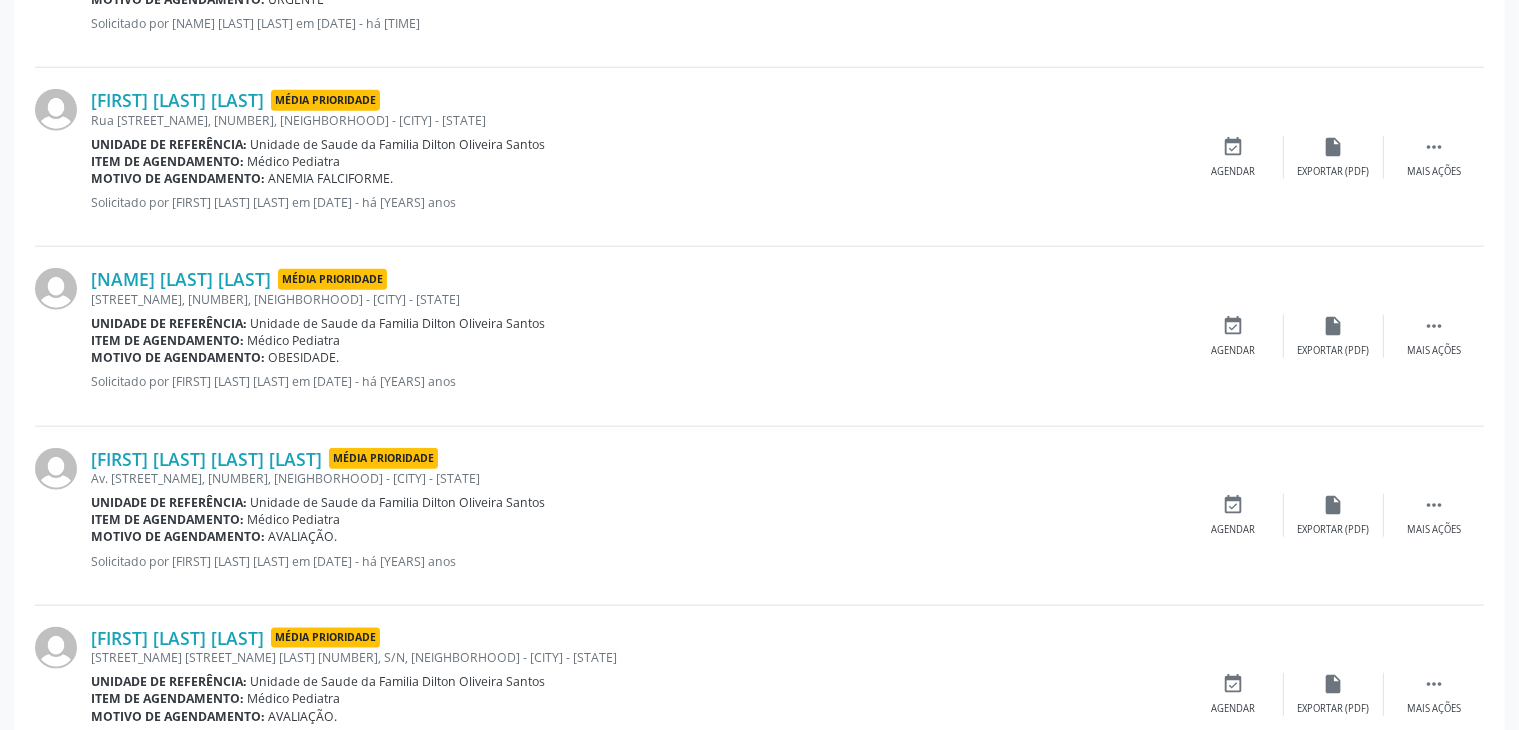 drag, startPoint x: 392, startPoint y: 177, endPoint x: 267, endPoint y: 173, distance: 125.06398 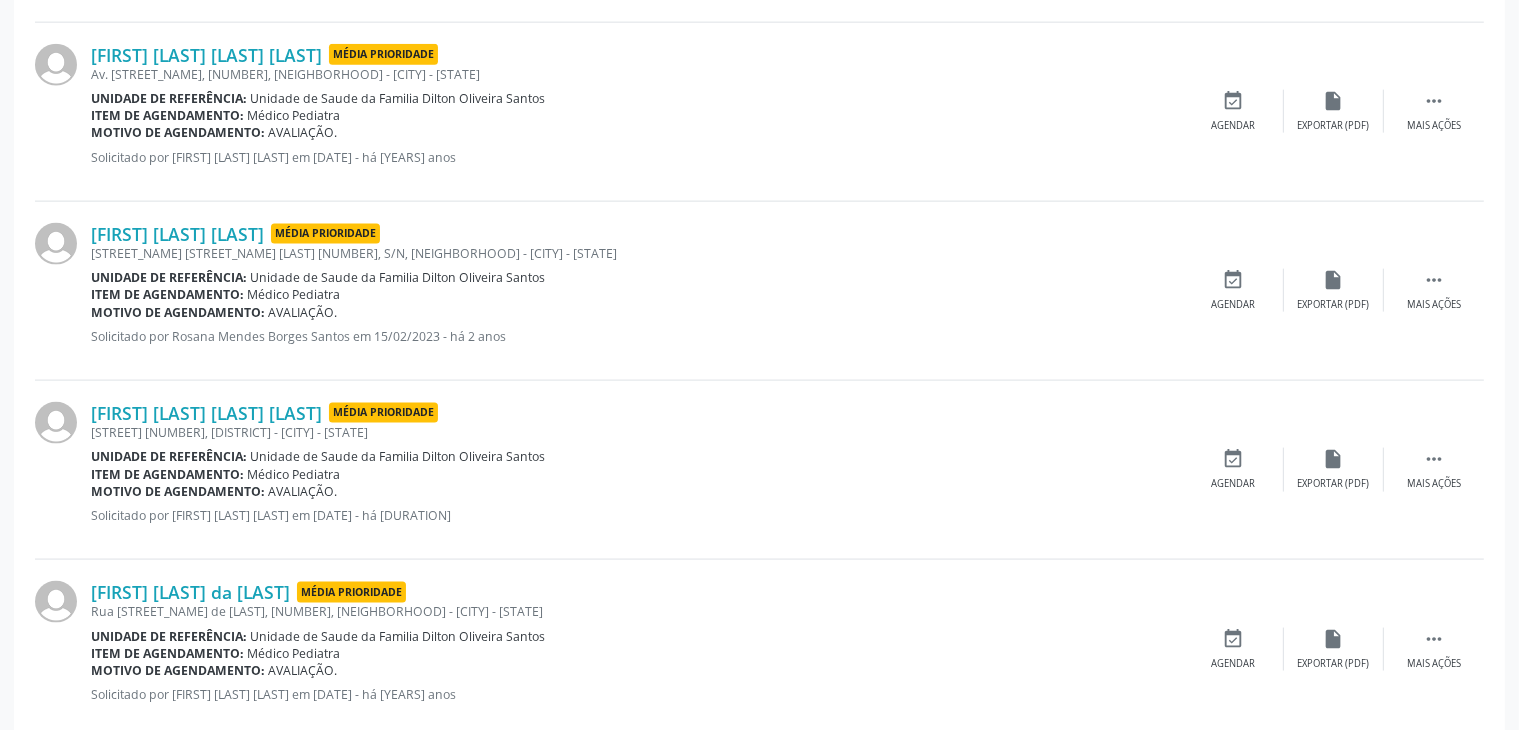 scroll, scrollTop: 2805, scrollLeft: 0, axis: vertical 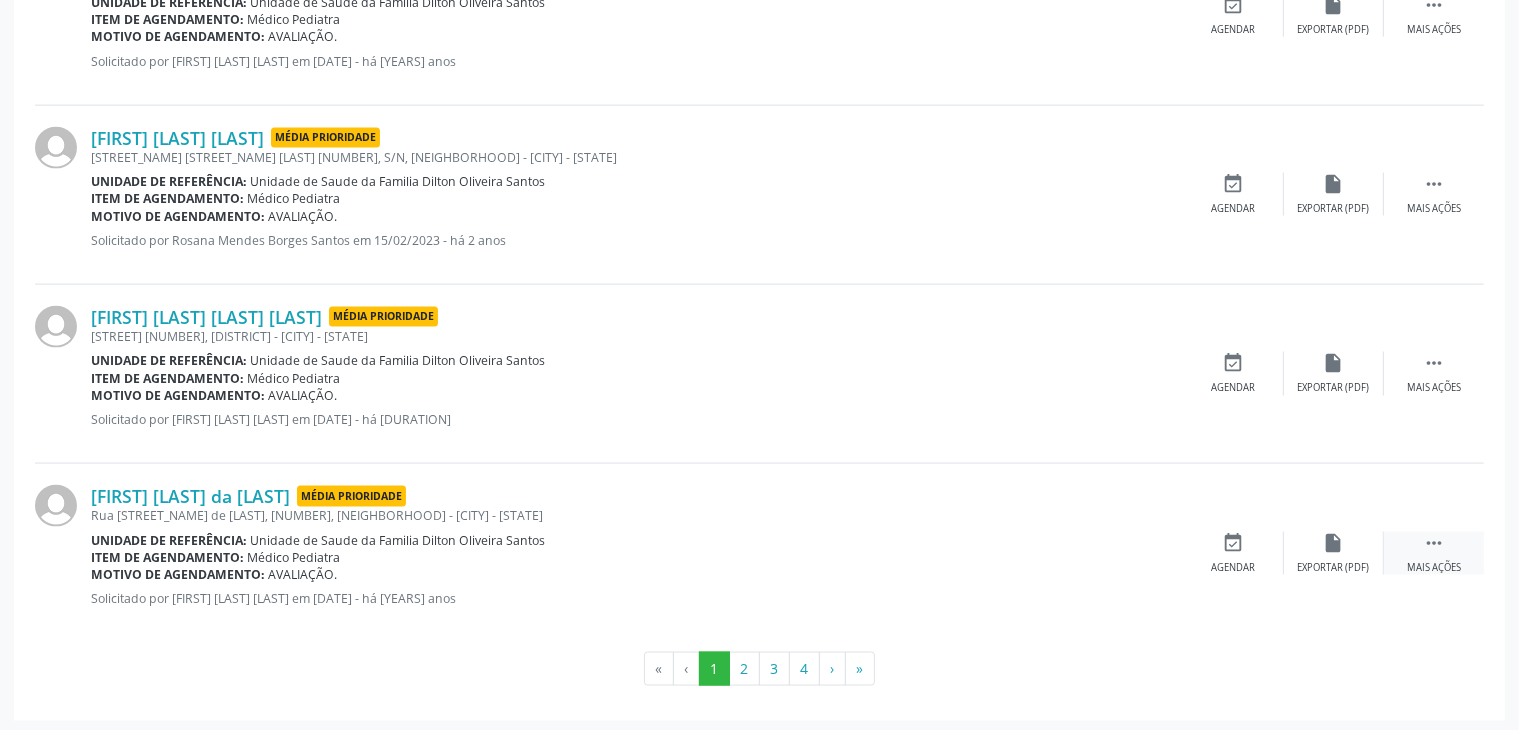 click on "" at bounding box center [1434, 543] 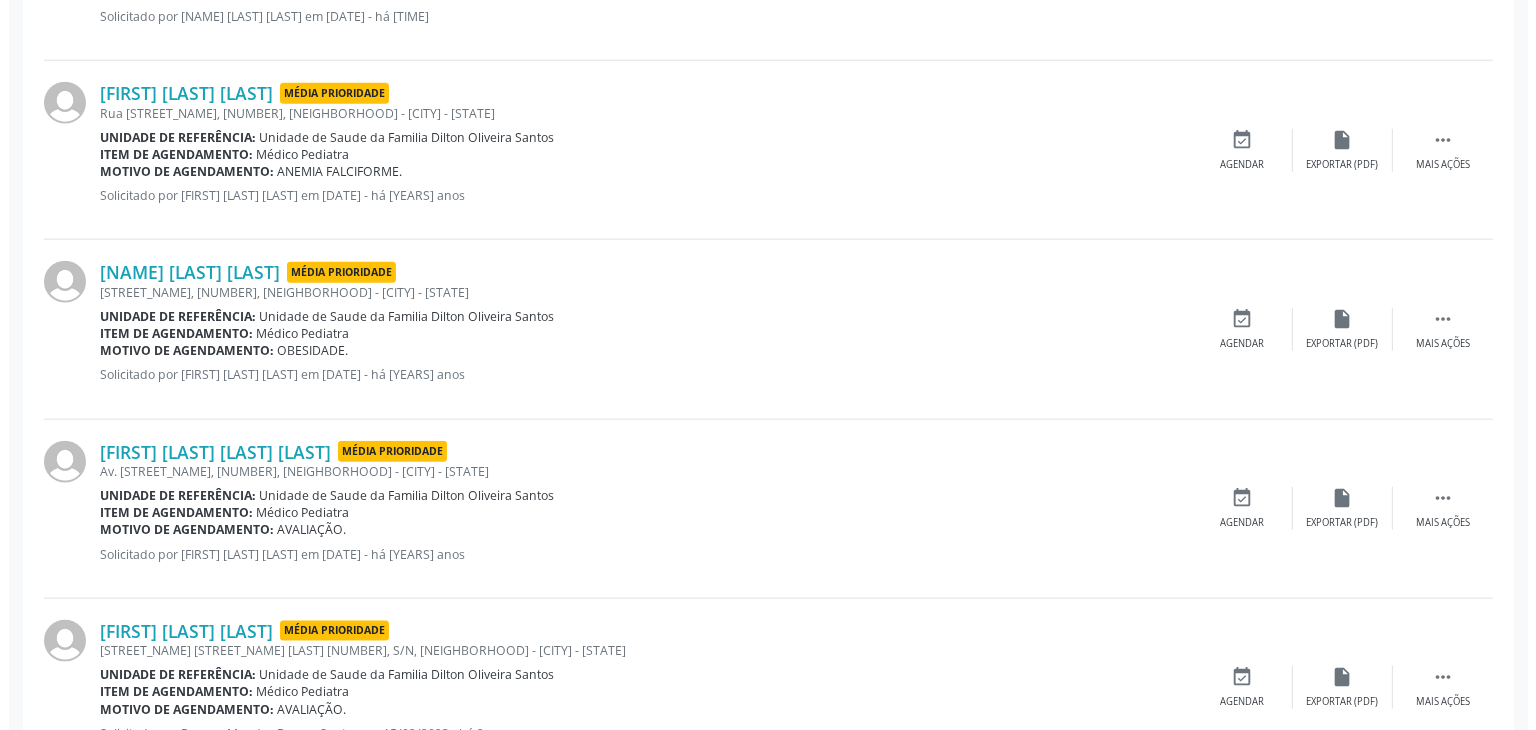 scroll, scrollTop: 2405, scrollLeft: 0, axis: vertical 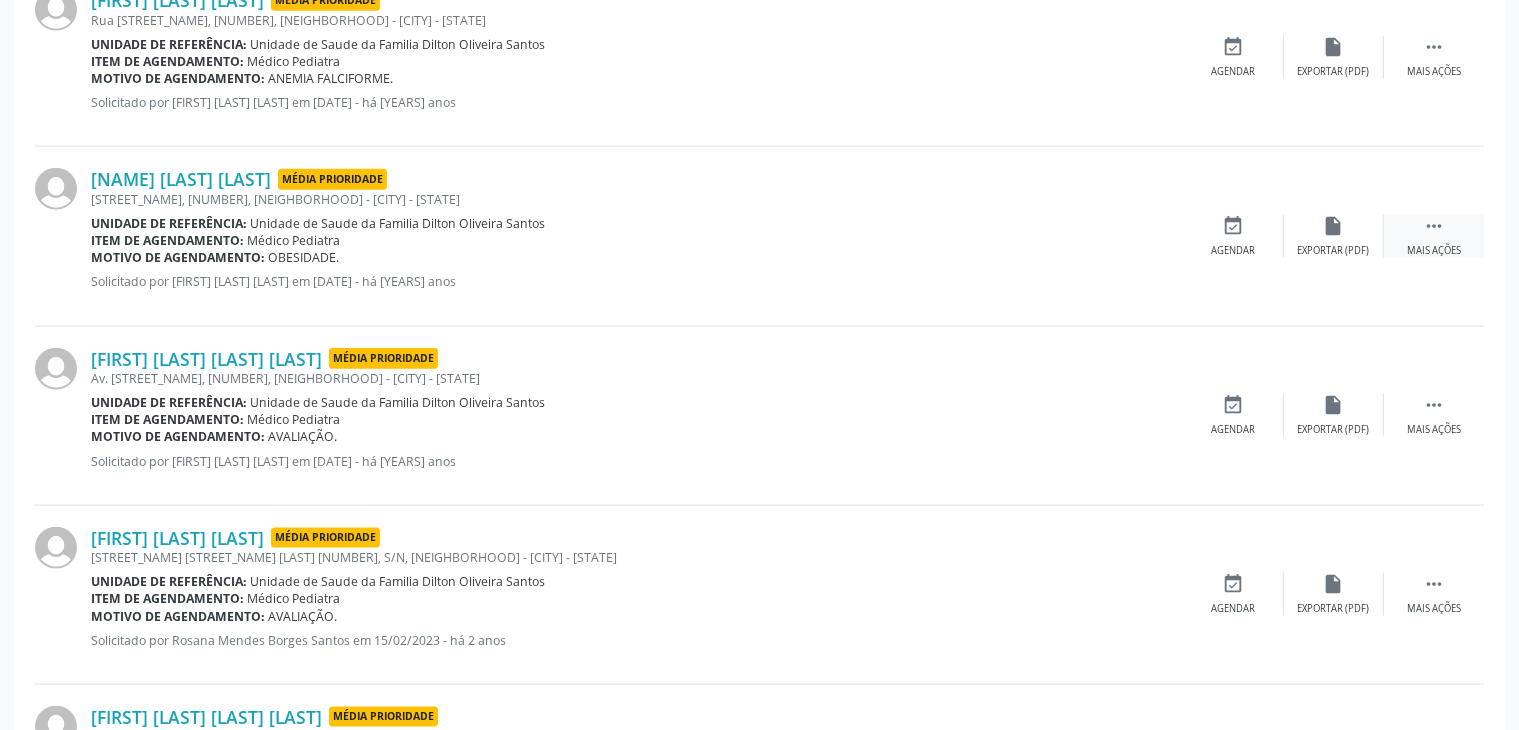 click on "
Mais ações" at bounding box center [1434, 236] 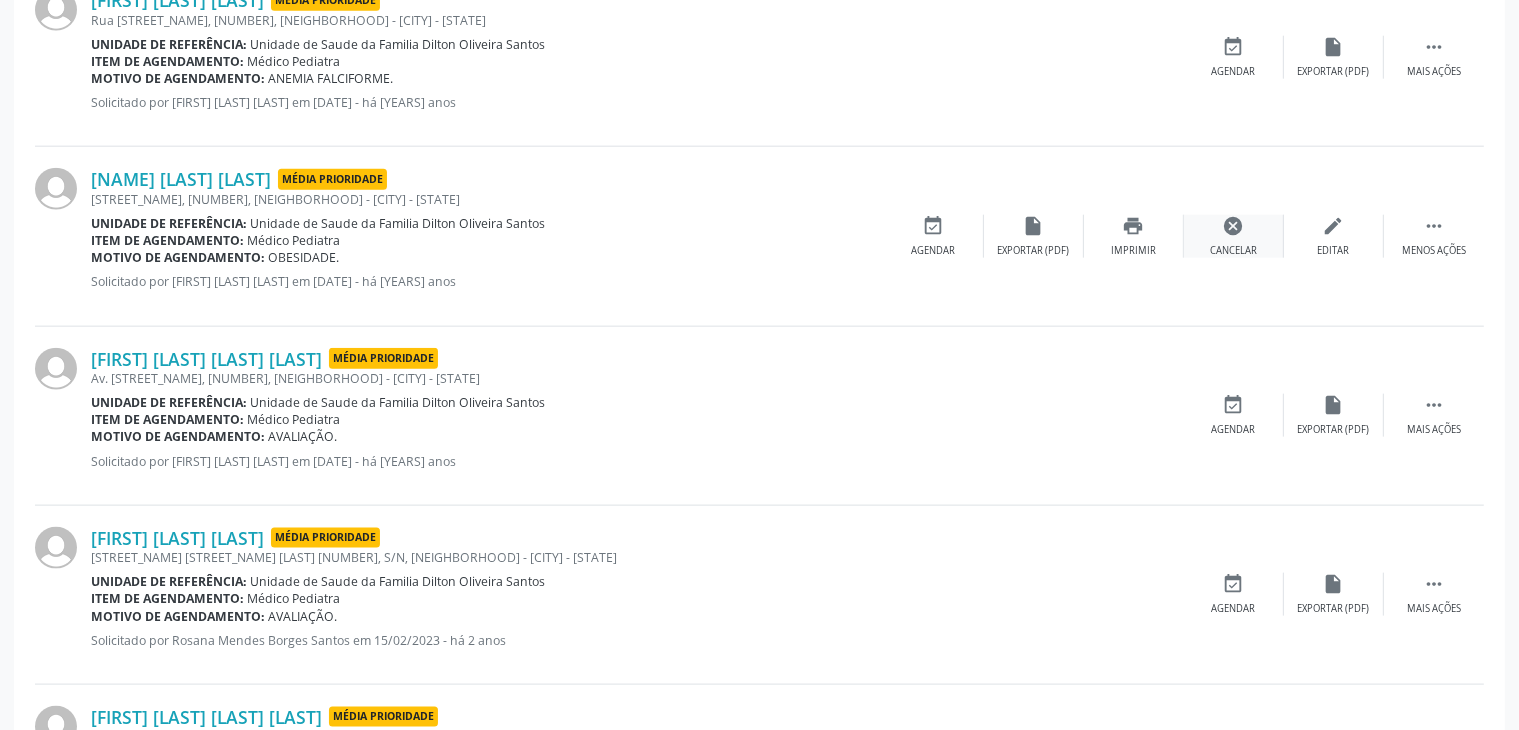click on "cancel" at bounding box center [1234, 226] 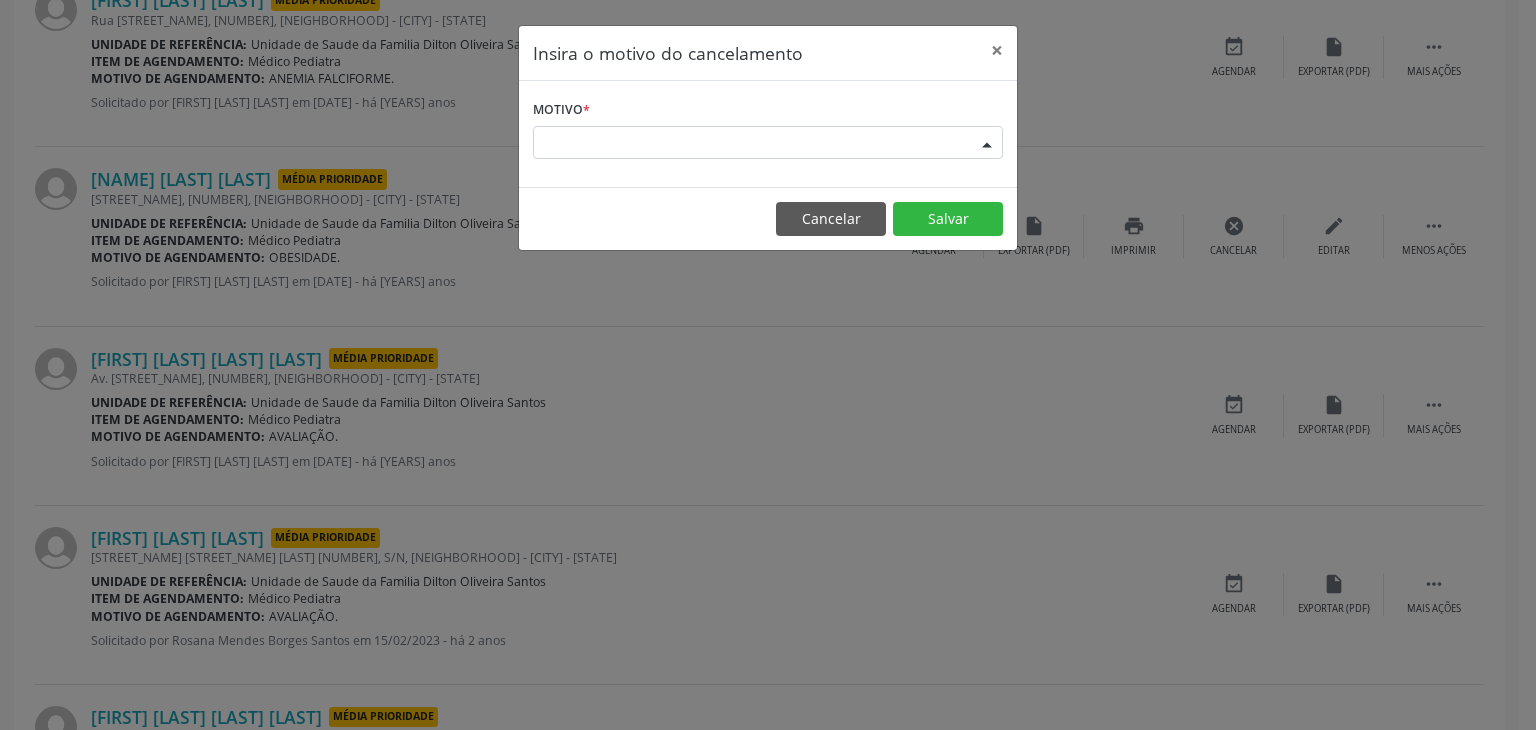 click on "Escolha o motivo" at bounding box center [768, 143] 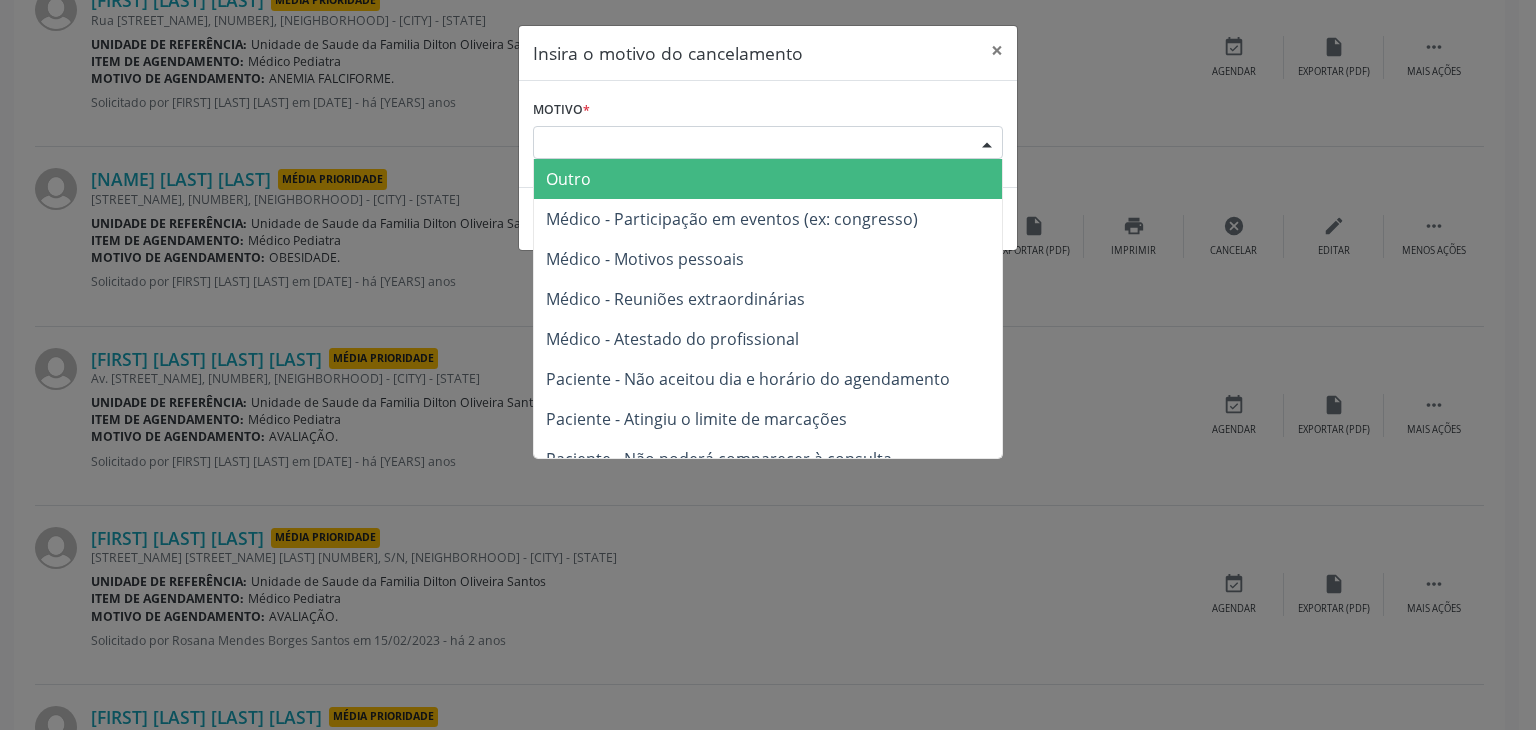 click on "Outro" at bounding box center (568, 179) 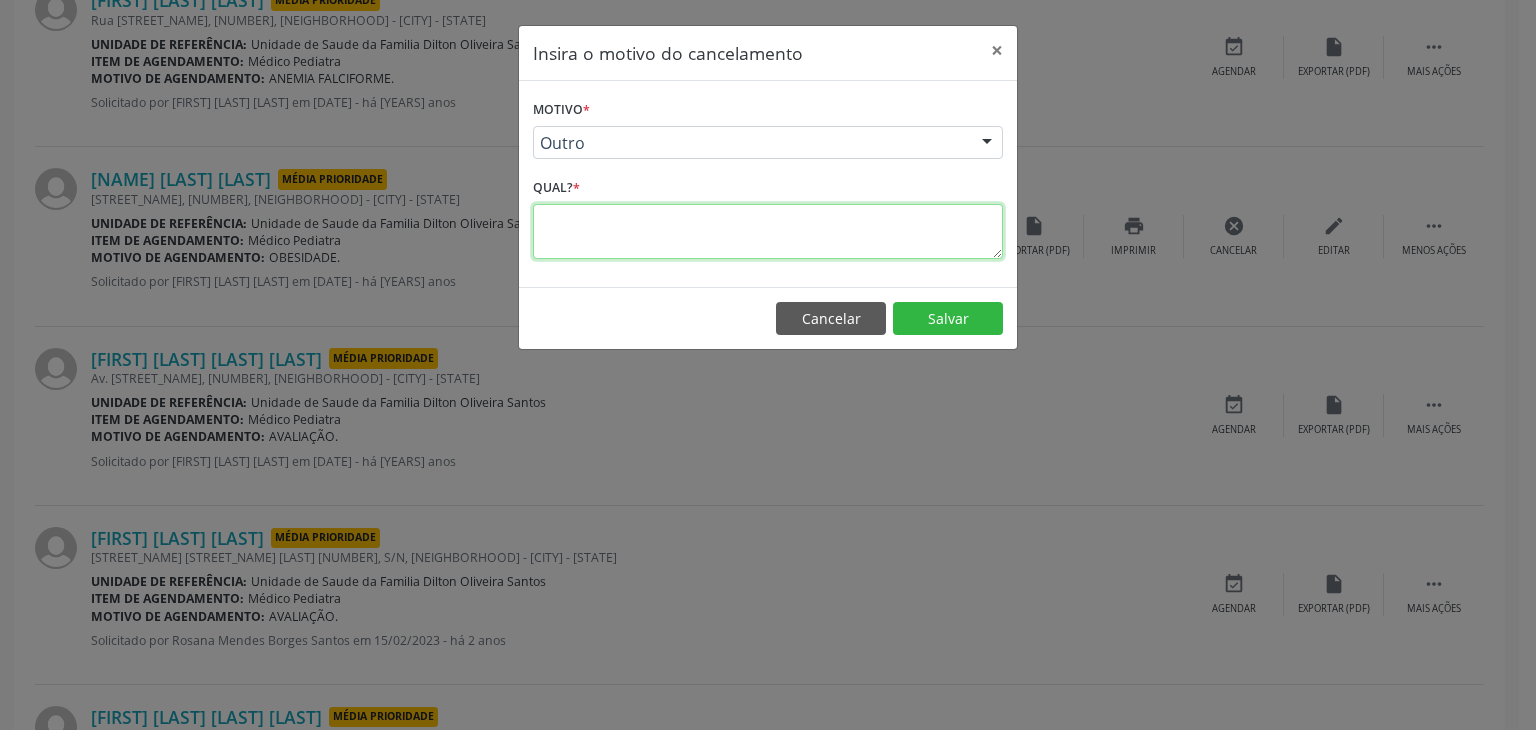 click at bounding box center (768, 231) 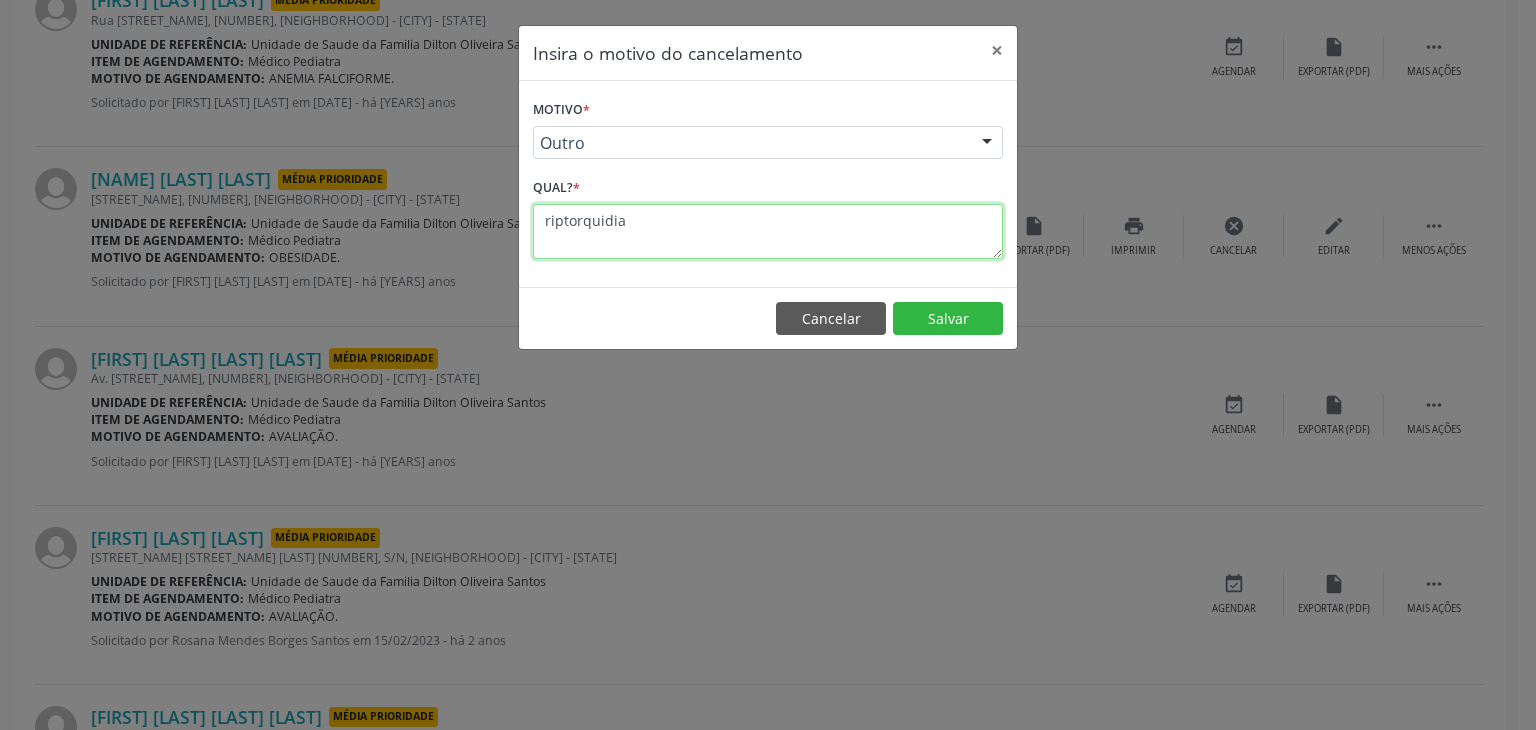 drag, startPoint x: 671, startPoint y: 237, endPoint x: 394, endPoint y: 231, distance: 277.06497 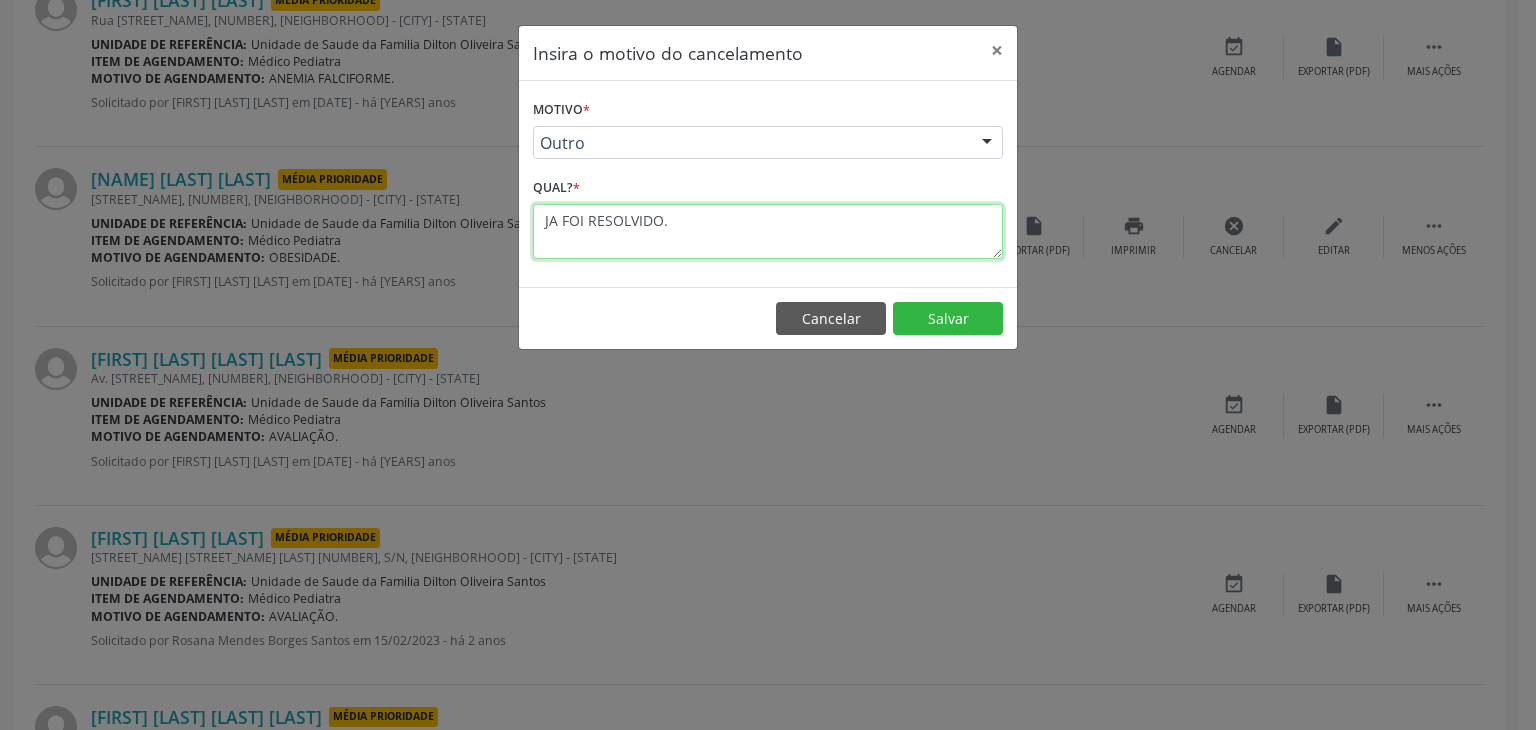 drag, startPoint x: 668, startPoint y: 221, endPoint x: 516, endPoint y: 206, distance: 152.73834 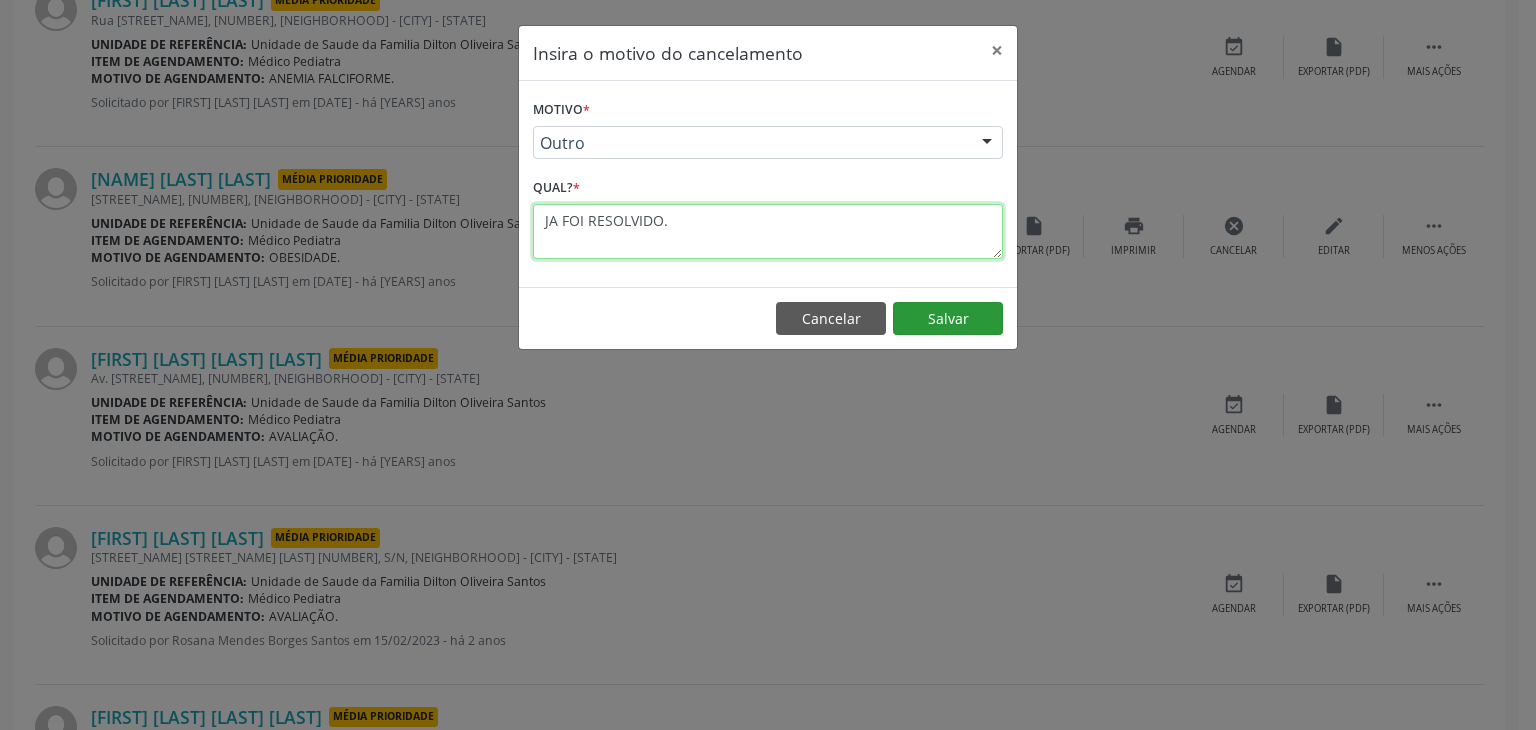 type on "JA FOI RESOLVIDO." 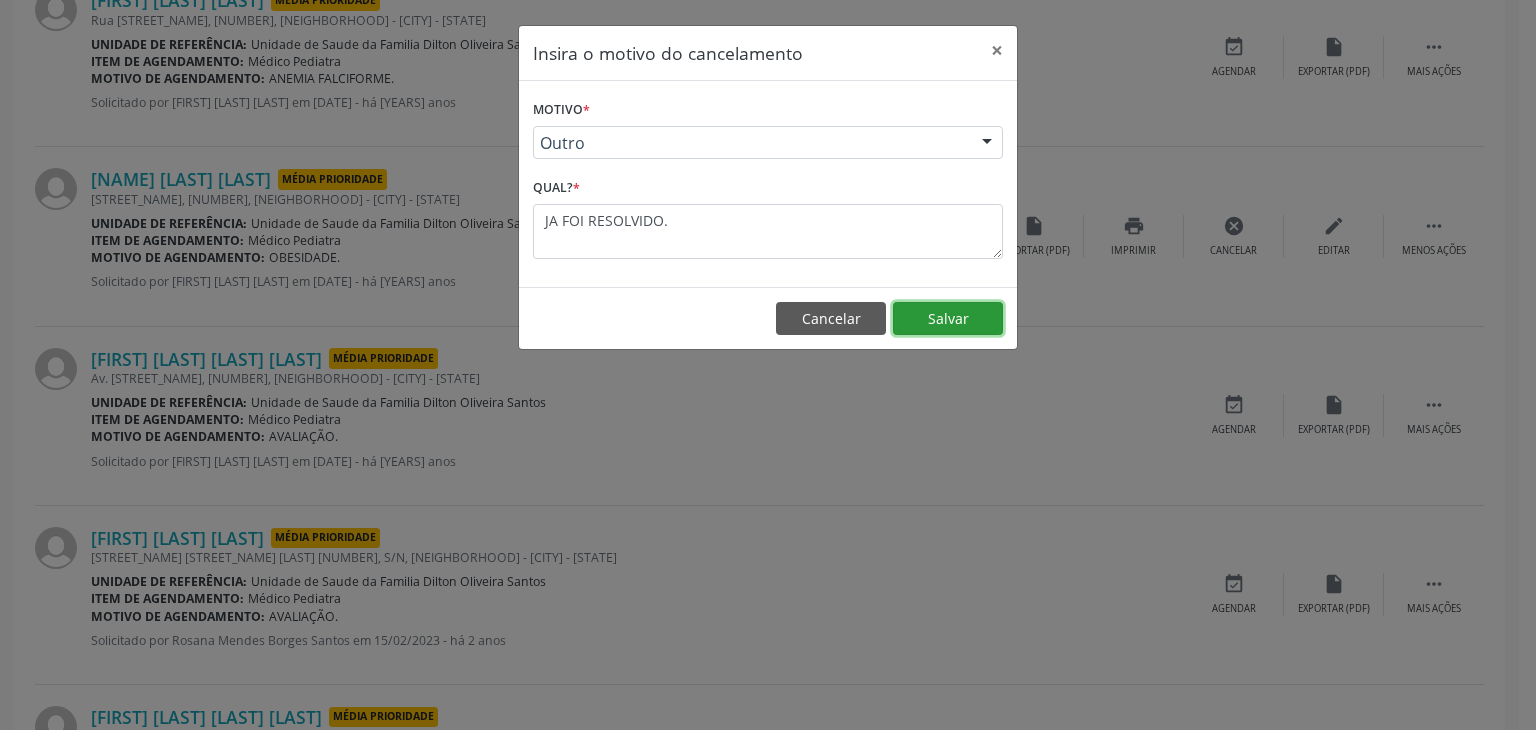 click on "Salvar" at bounding box center [948, 319] 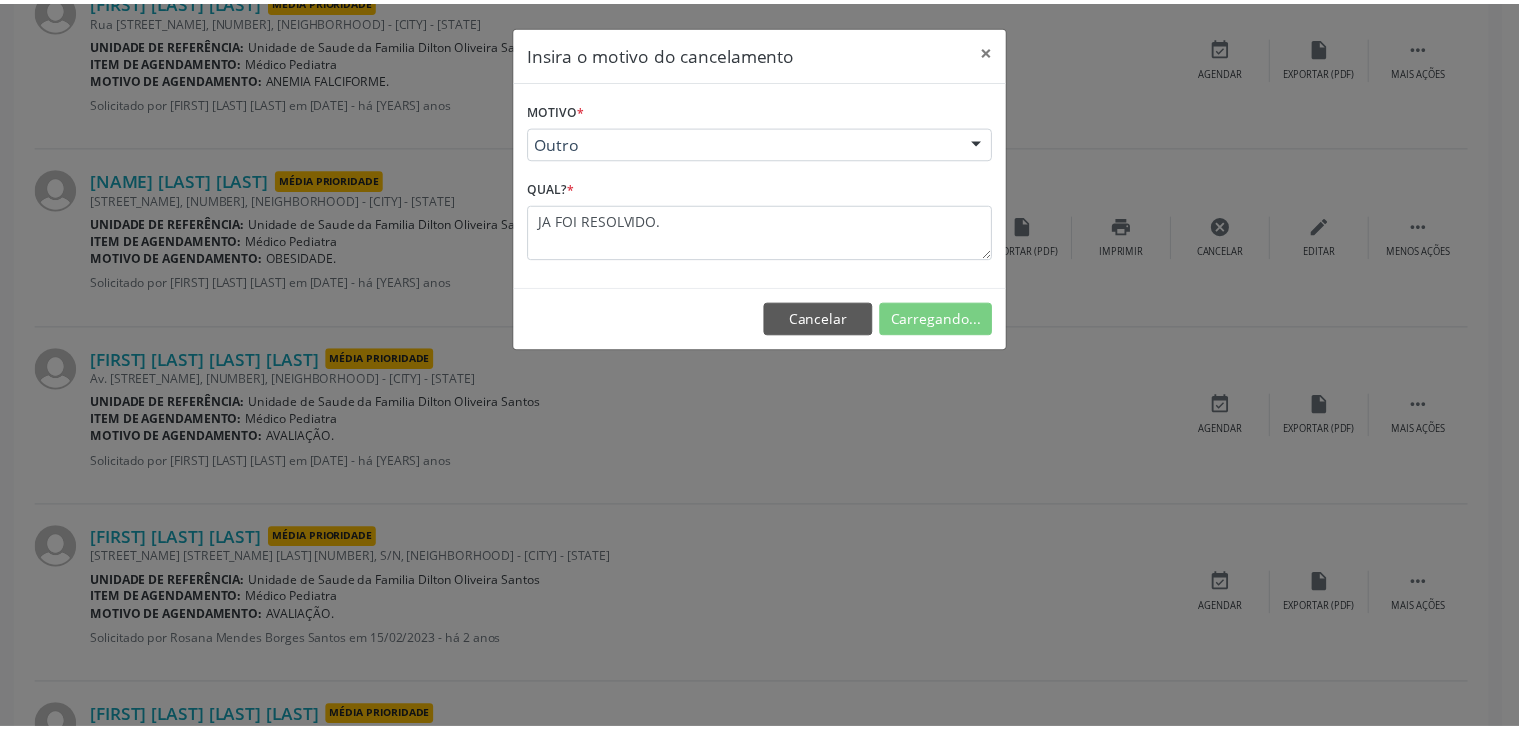 scroll, scrollTop: 112, scrollLeft: 0, axis: vertical 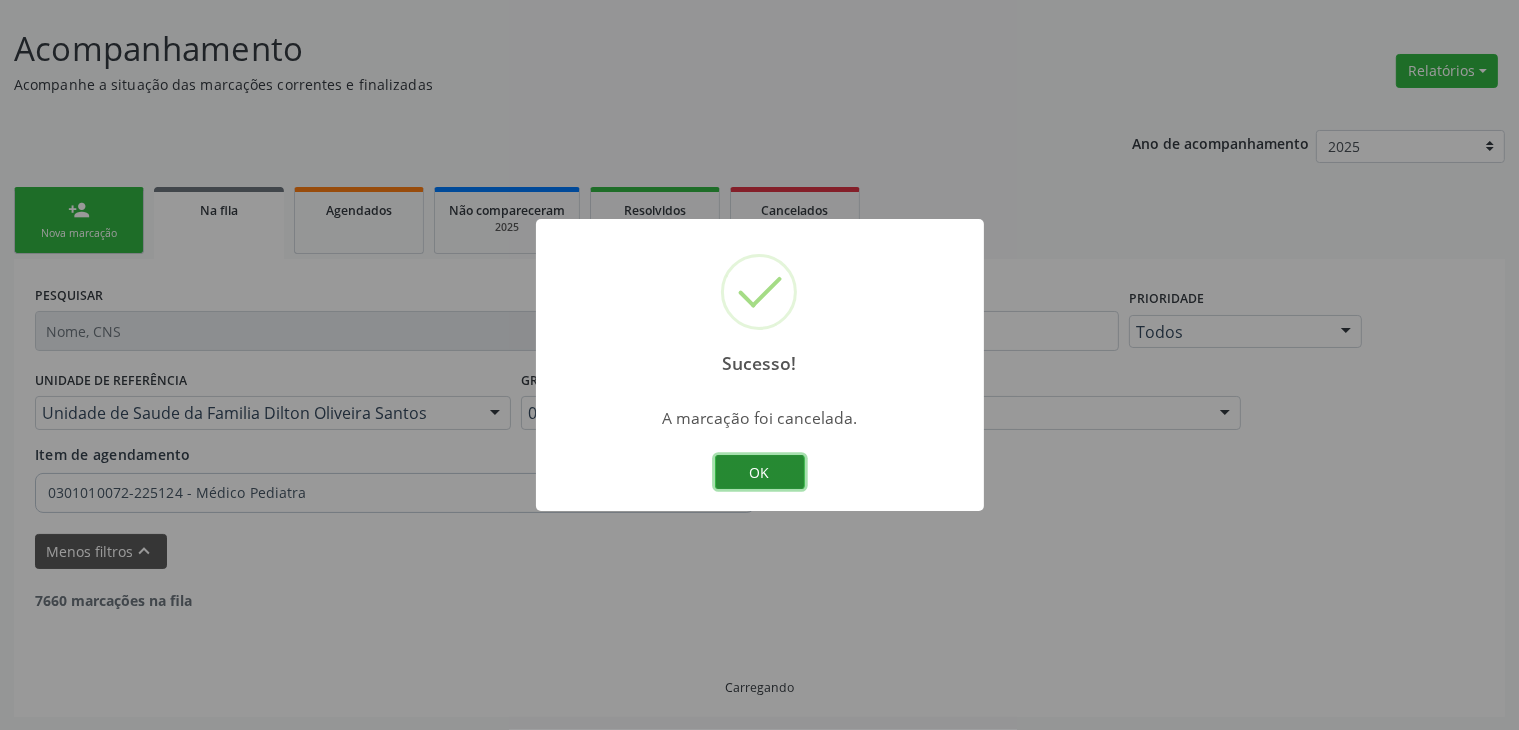 click on "OK" at bounding box center [760, 472] 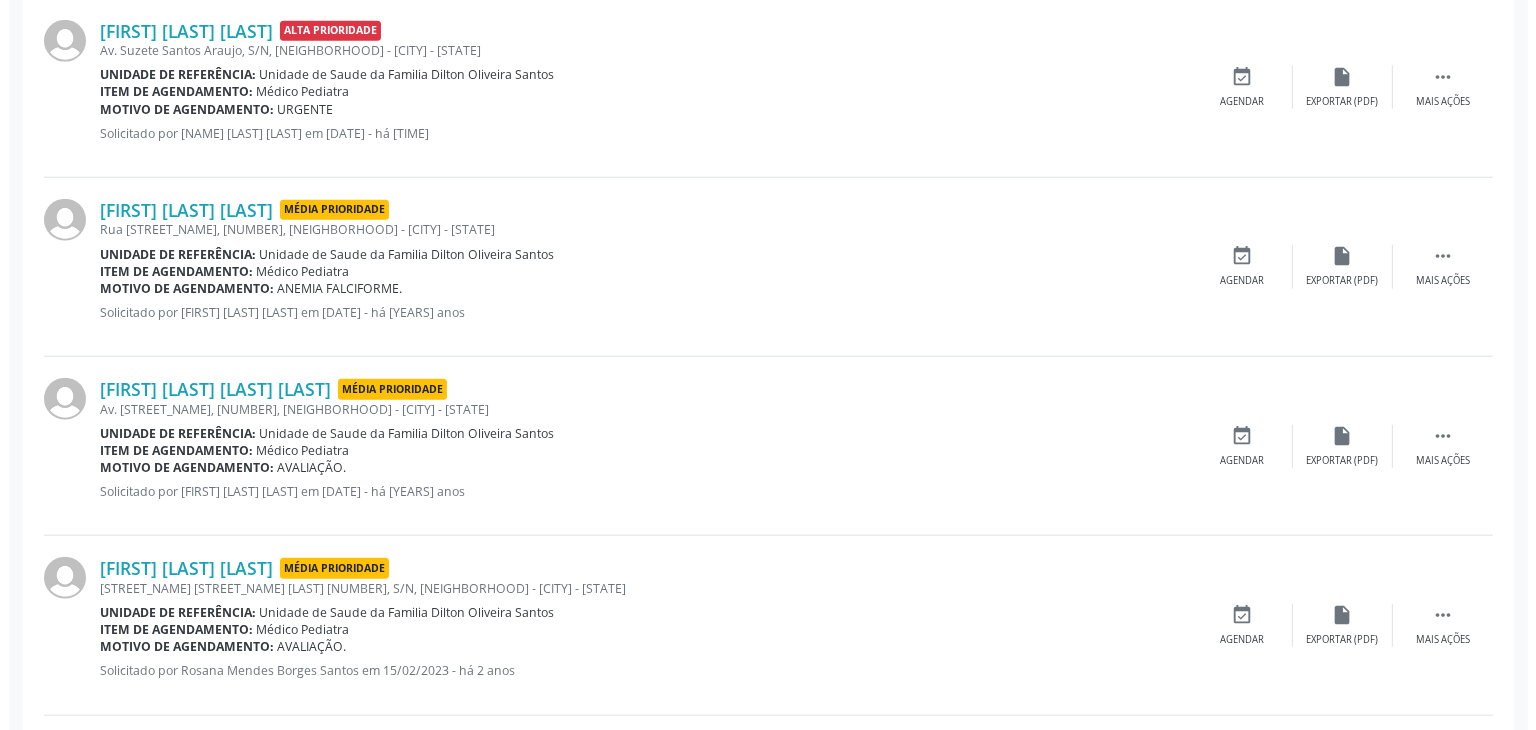 scroll, scrollTop: 2112, scrollLeft: 0, axis: vertical 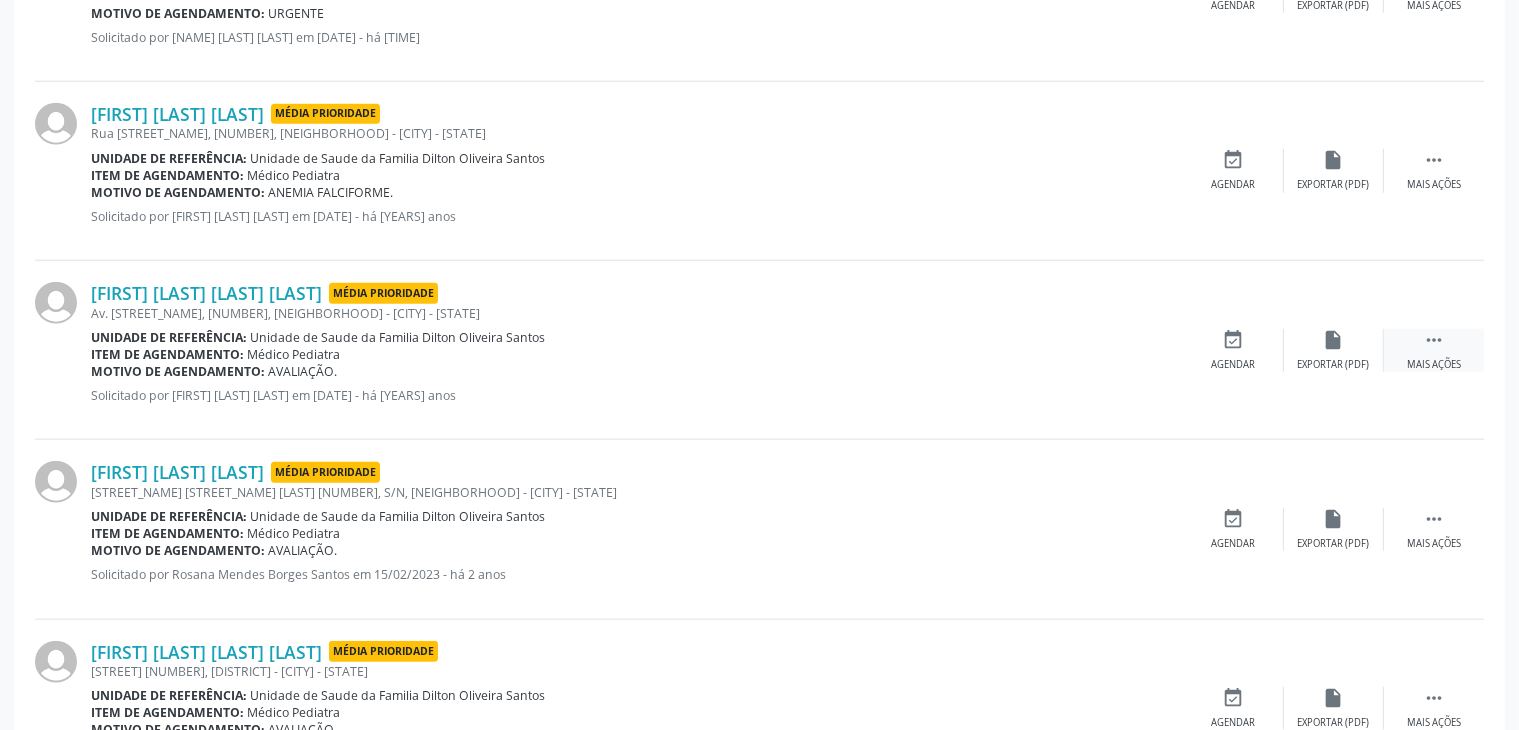 click on "
Mais ações" at bounding box center (1434, 350) 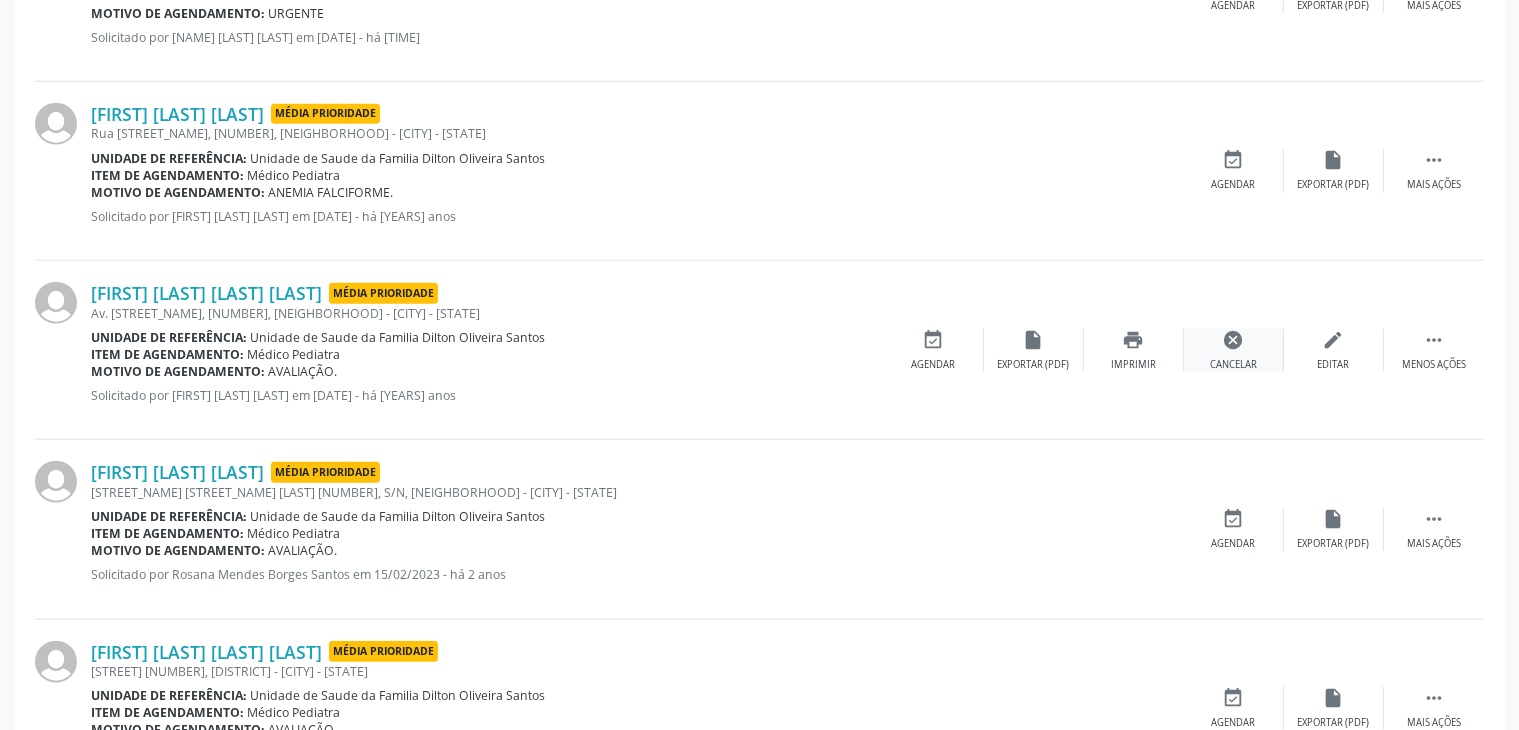 click on "cancel" at bounding box center (1234, 340) 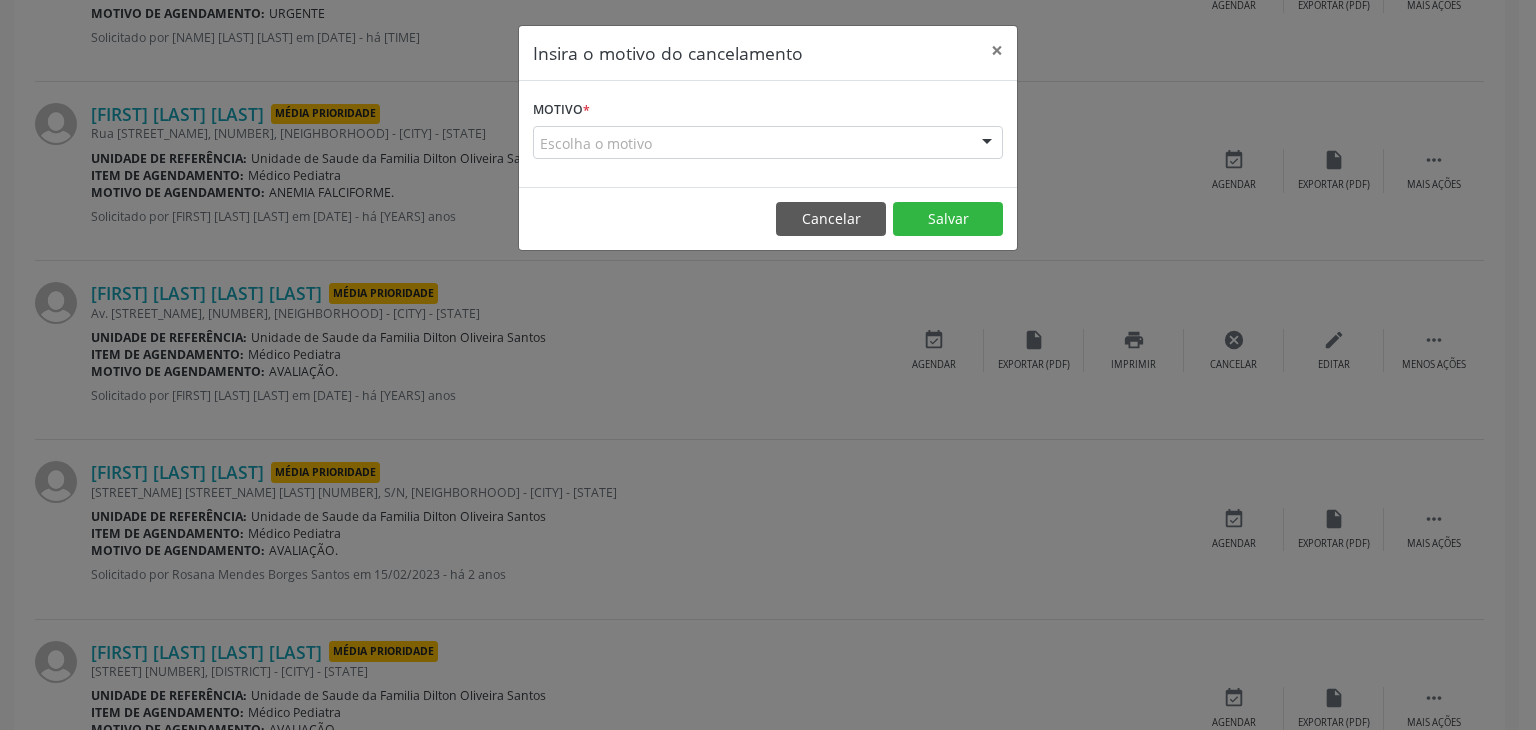 click on "Escolha o motivo" at bounding box center [768, 143] 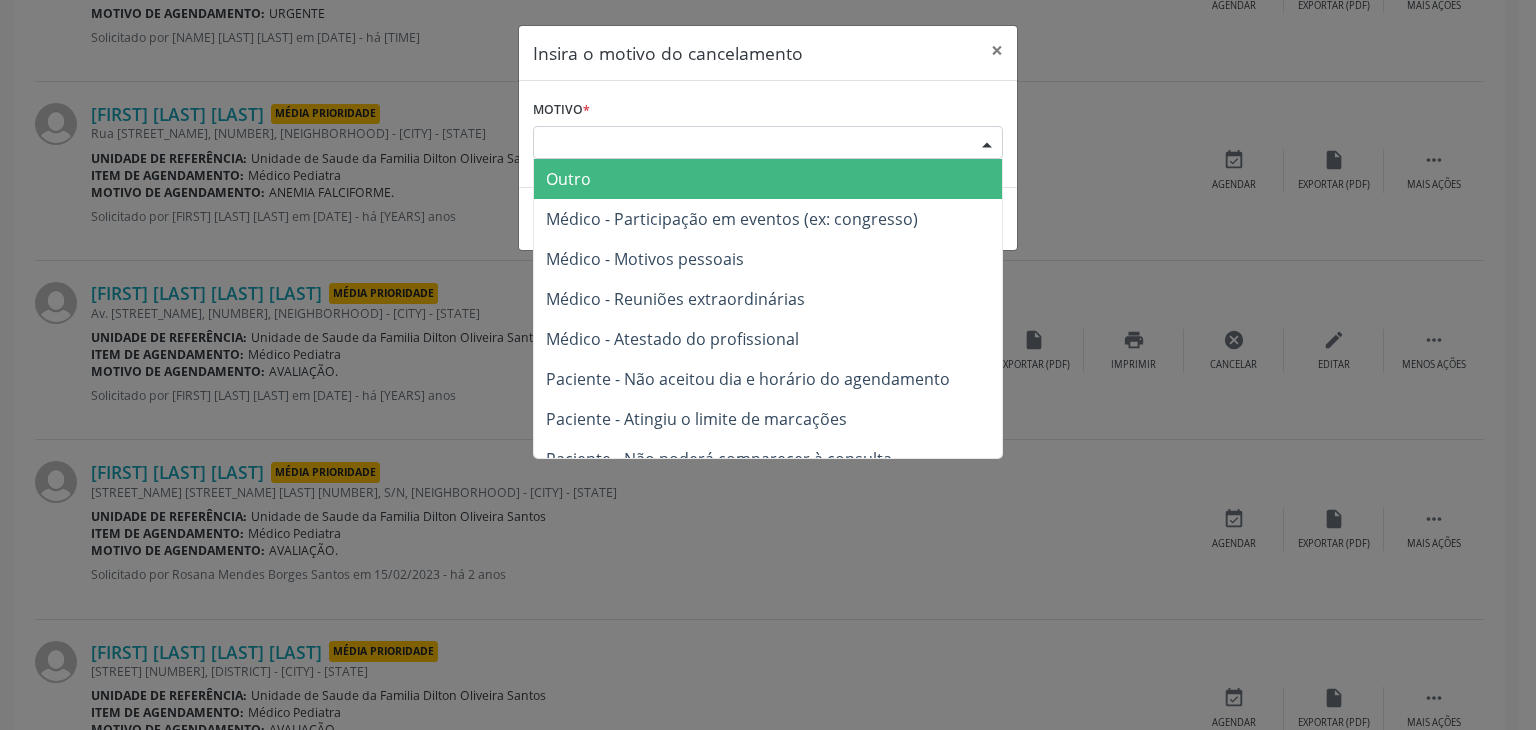 click on "Outro" at bounding box center (568, 179) 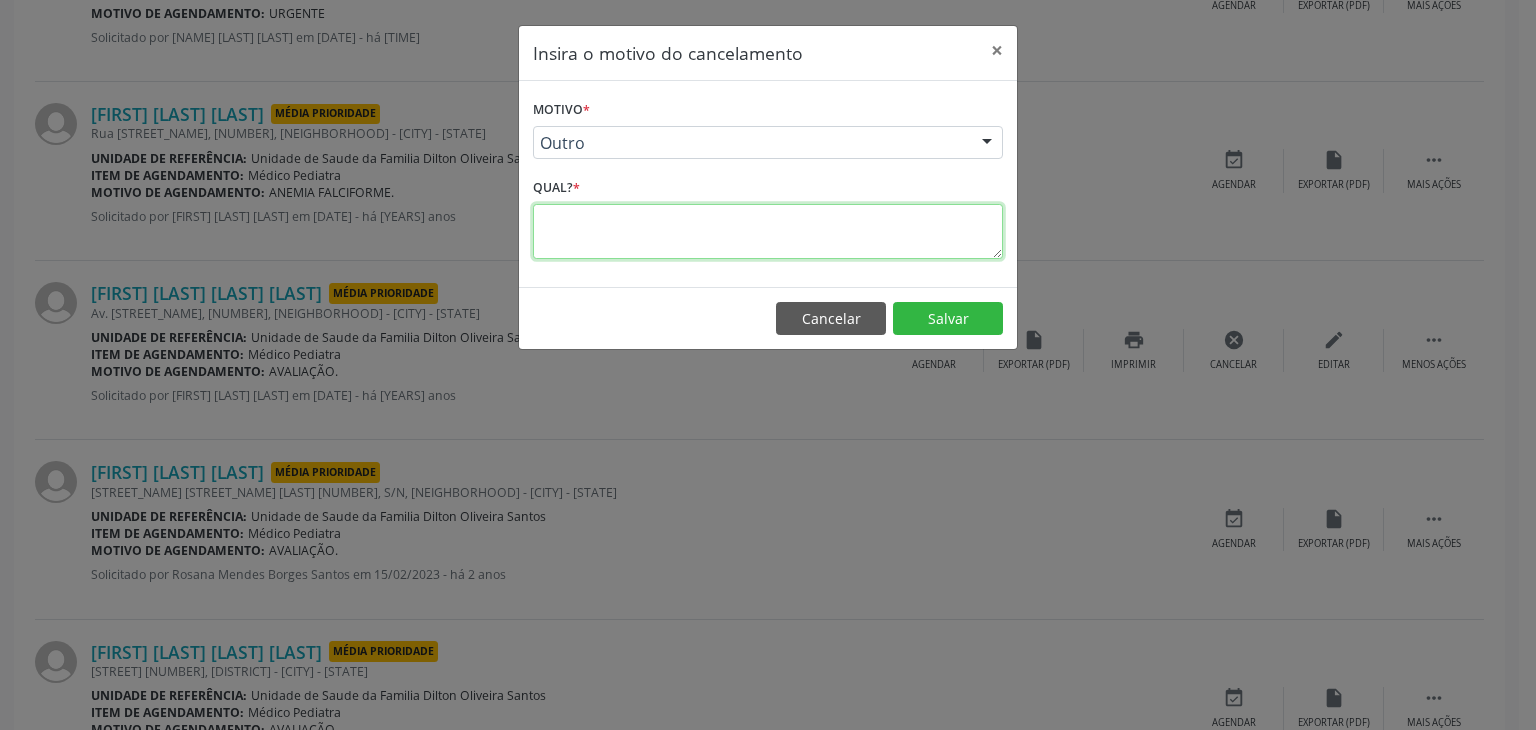 click at bounding box center [768, 231] 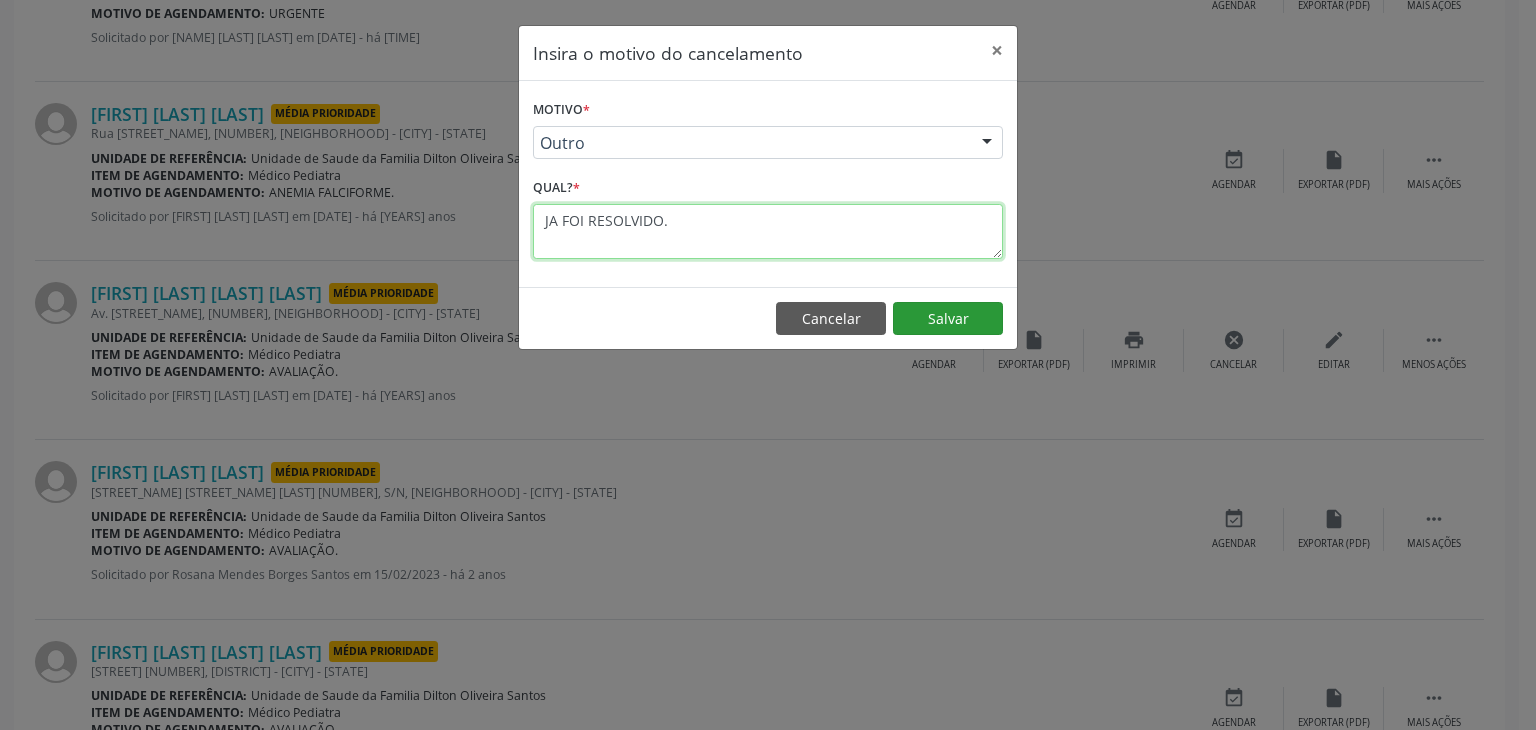 type on "JA FOI RESOLVIDO." 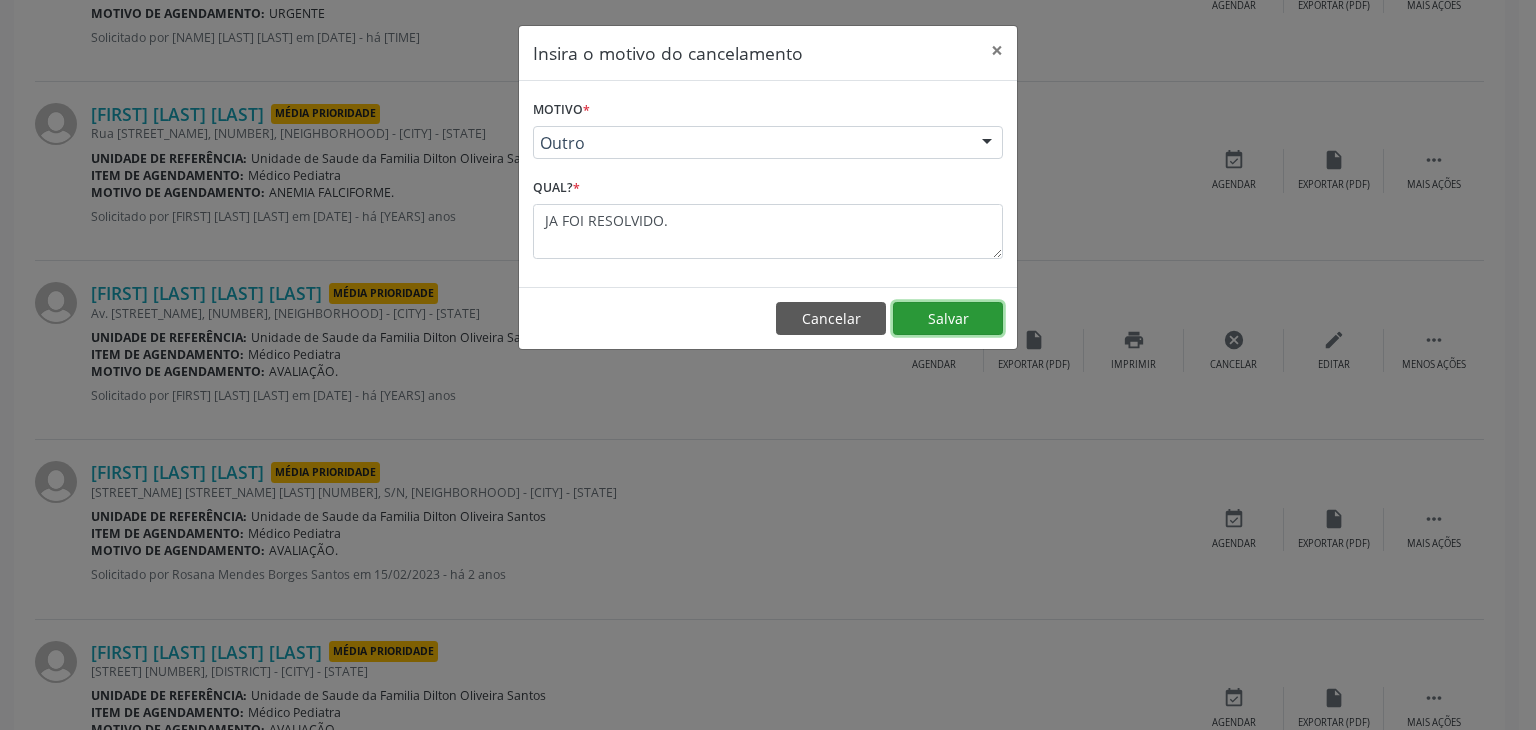 click on "Salvar" at bounding box center (948, 319) 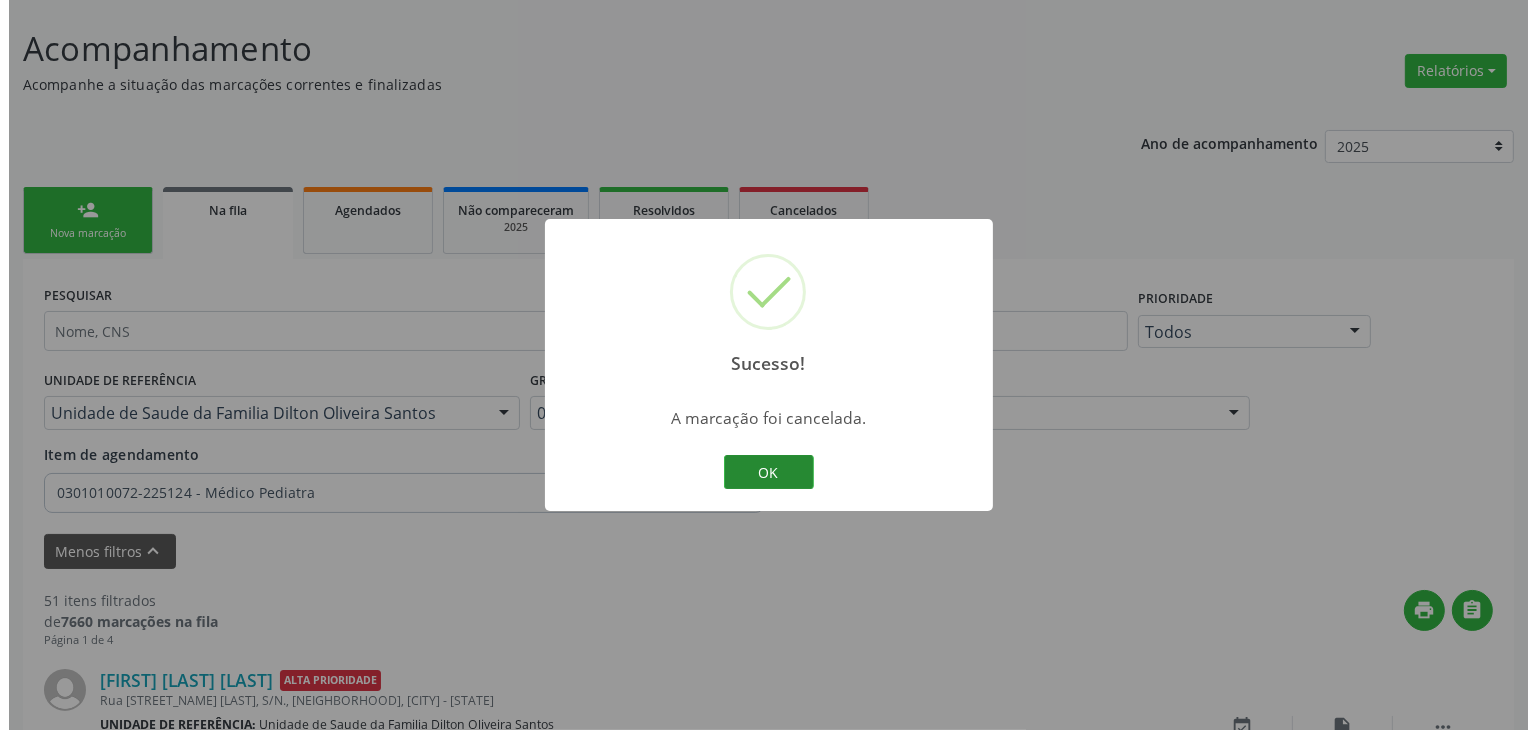 scroll, scrollTop: 2112, scrollLeft: 0, axis: vertical 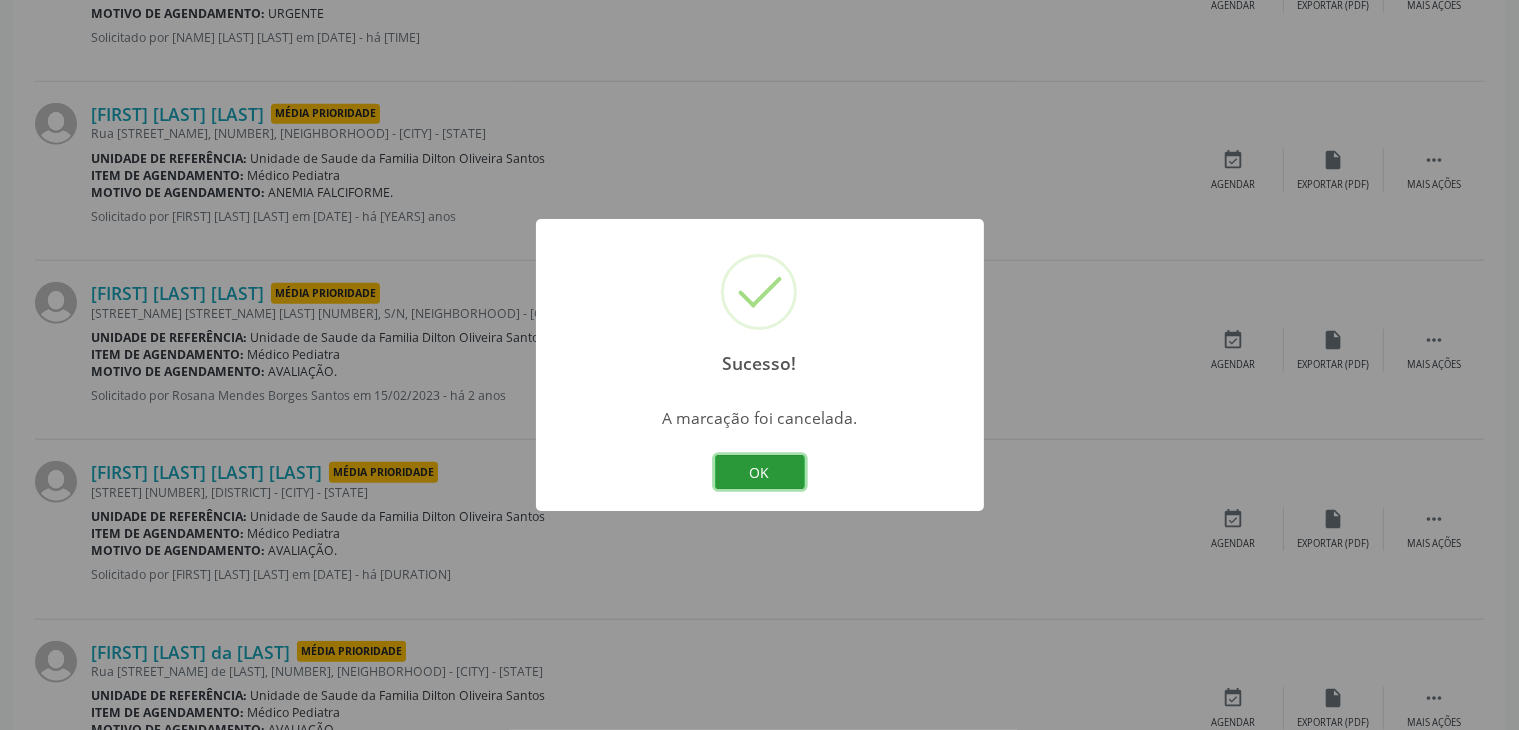 click on "OK" at bounding box center (760, 472) 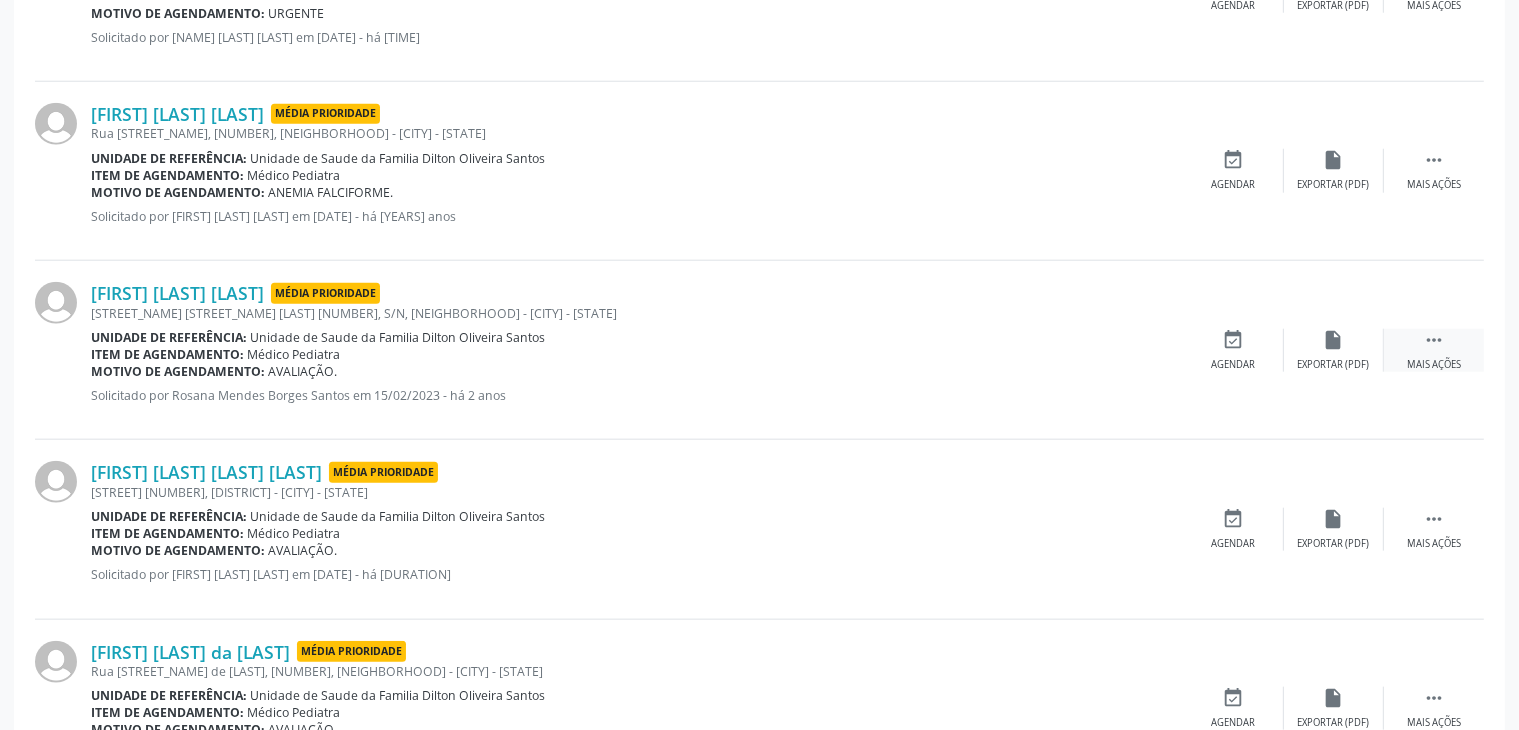 click on "
Mais ações" at bounding box center (1434, 350) 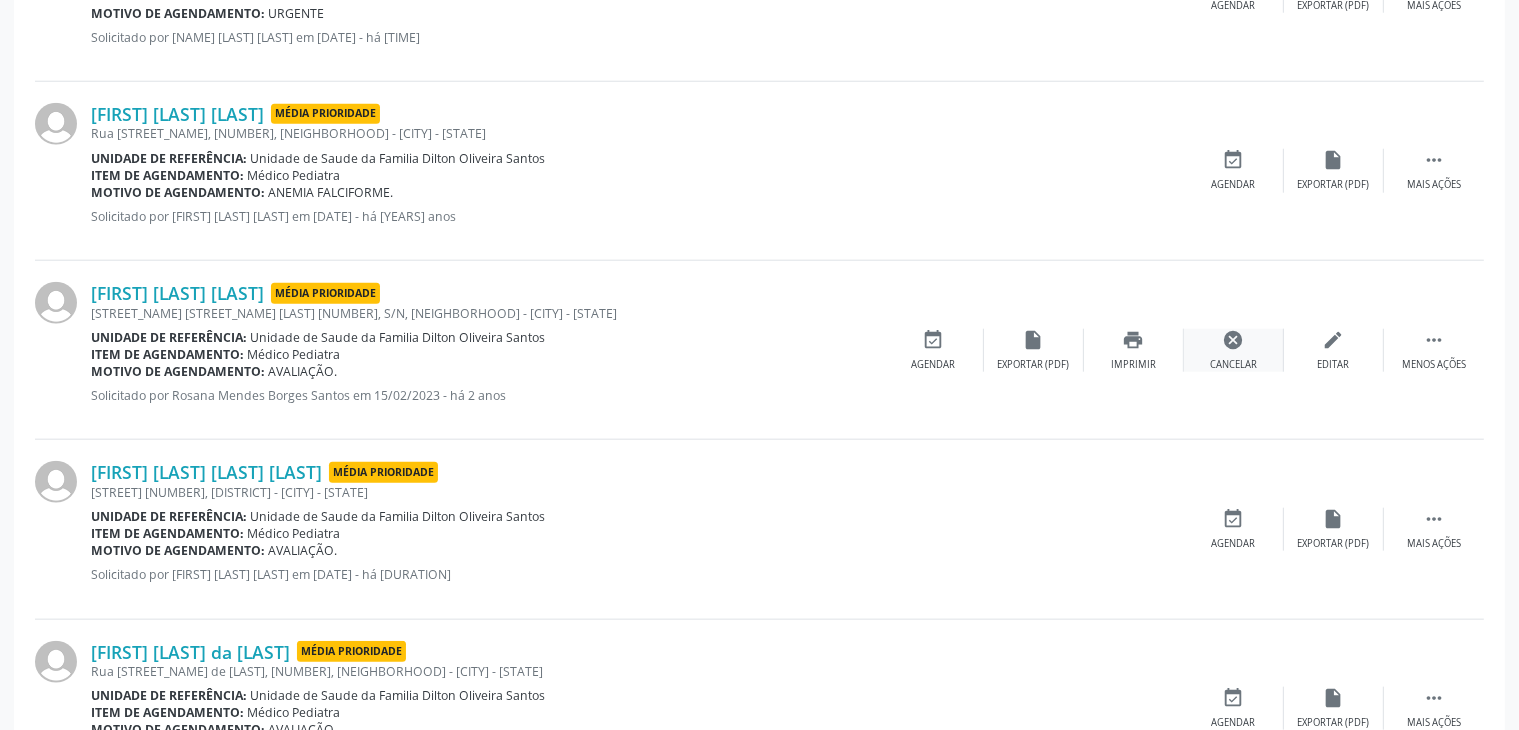 click on "cancel
Cancelar" at bounding box center (1234, 350) 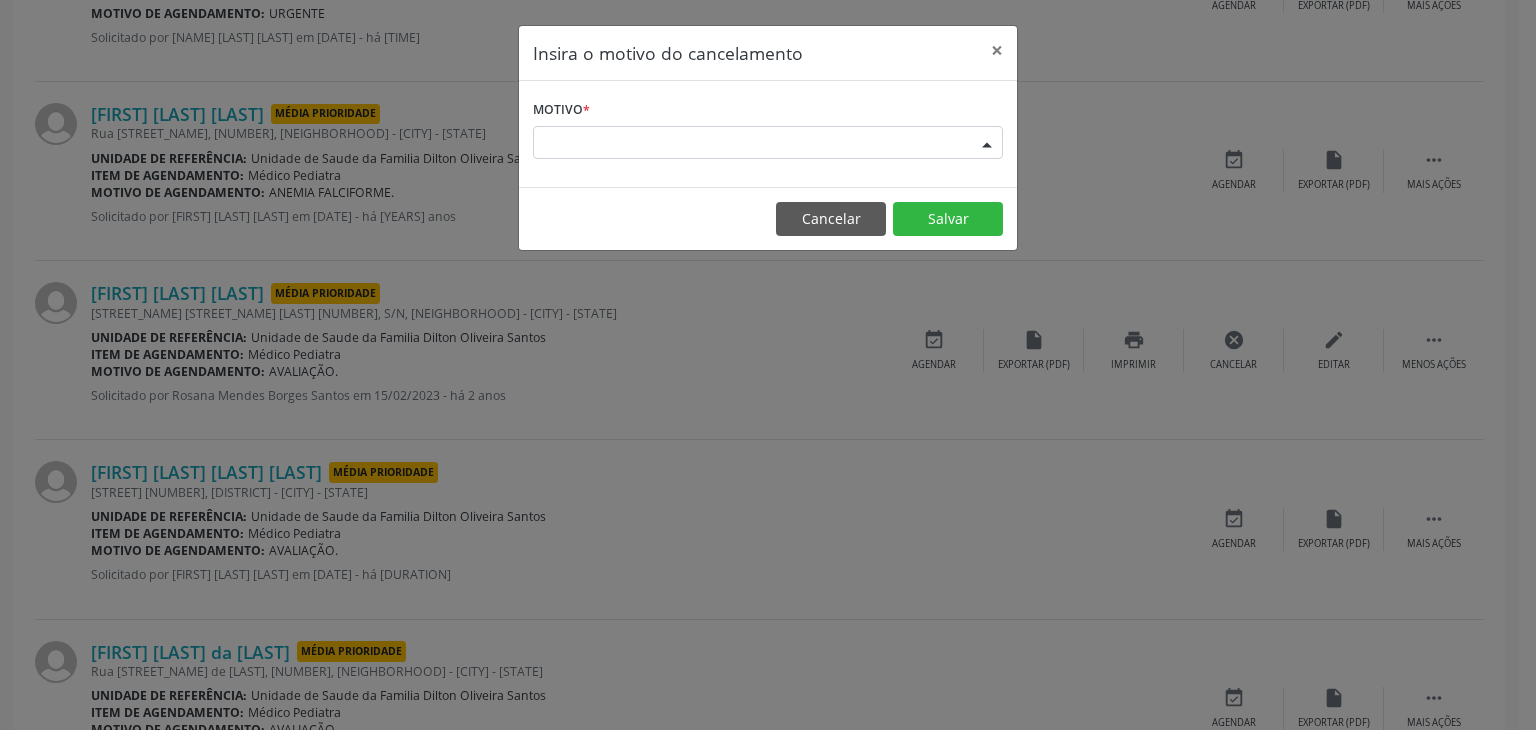 click on "Escolha o motivo" at bounding box center (768, 143) 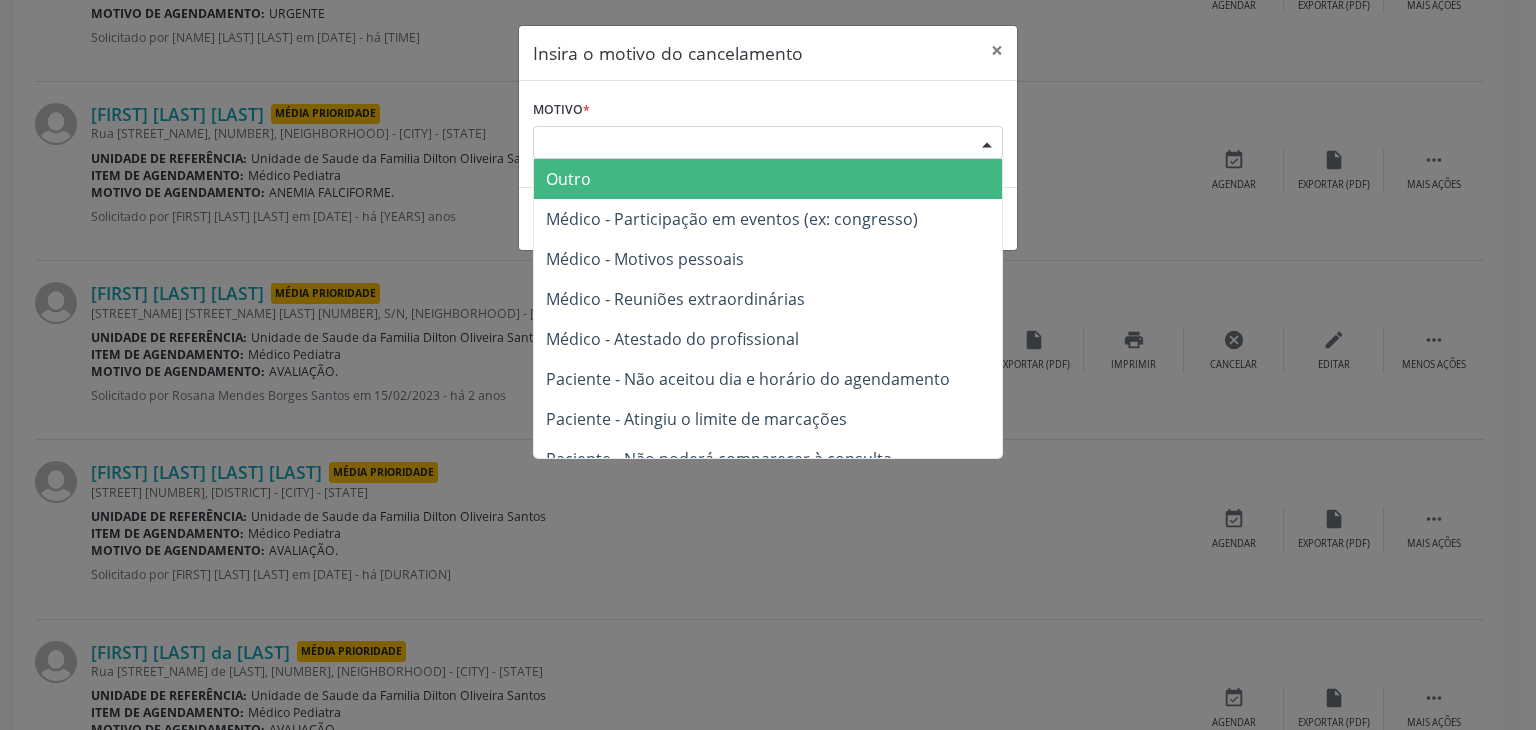 click on "Outro" at bounding box center (568, 179) 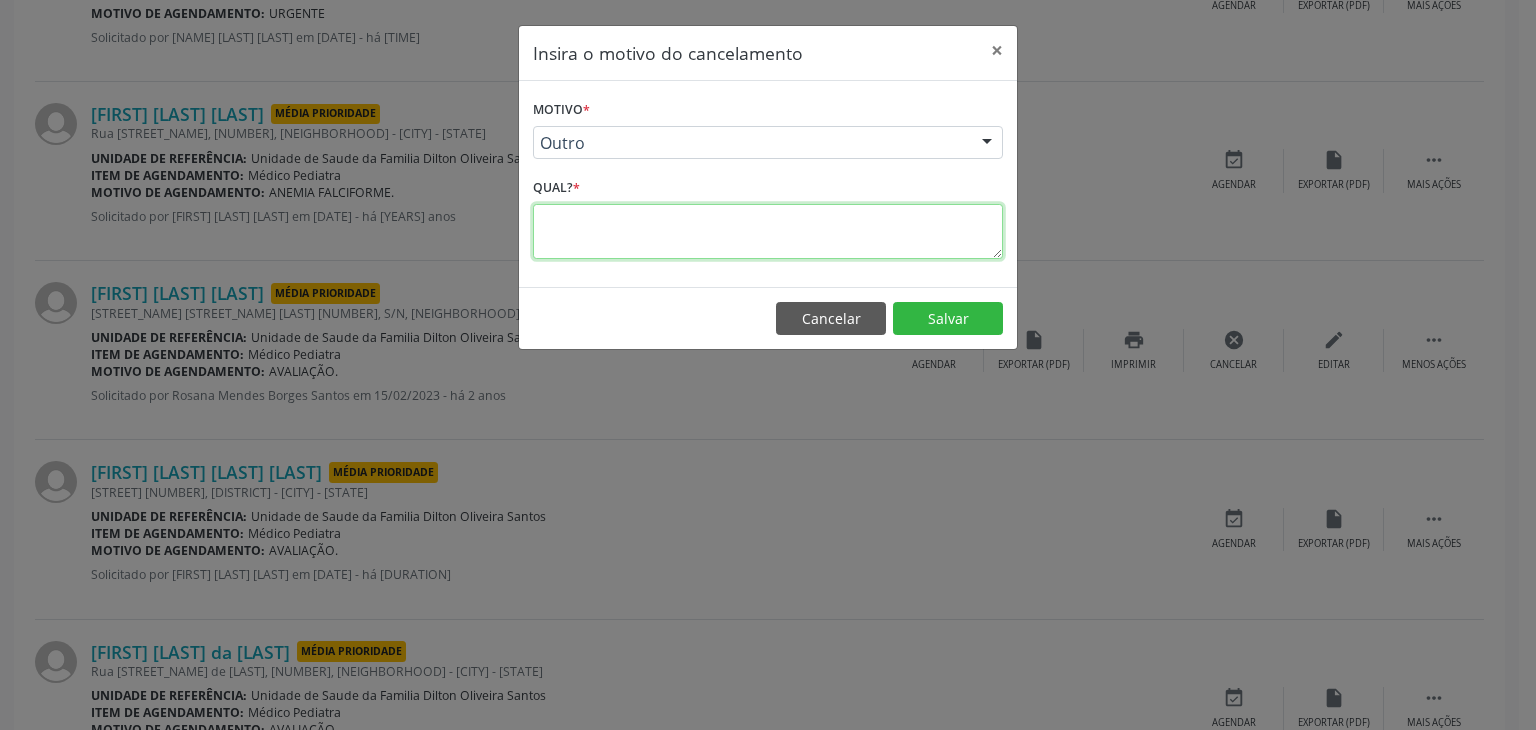 click at bounding box center (768, 231) 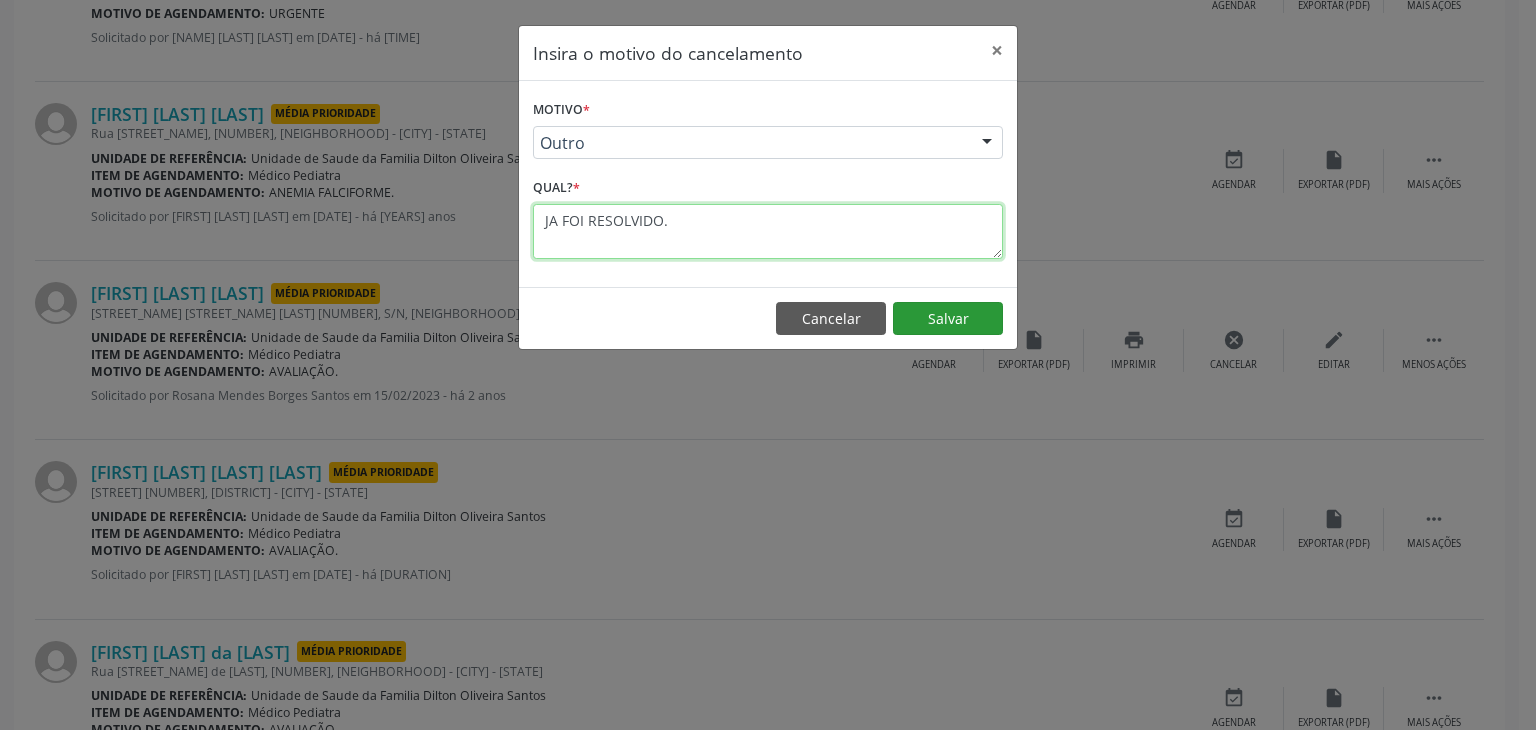 type on "JA FOI RESOLVIDO." 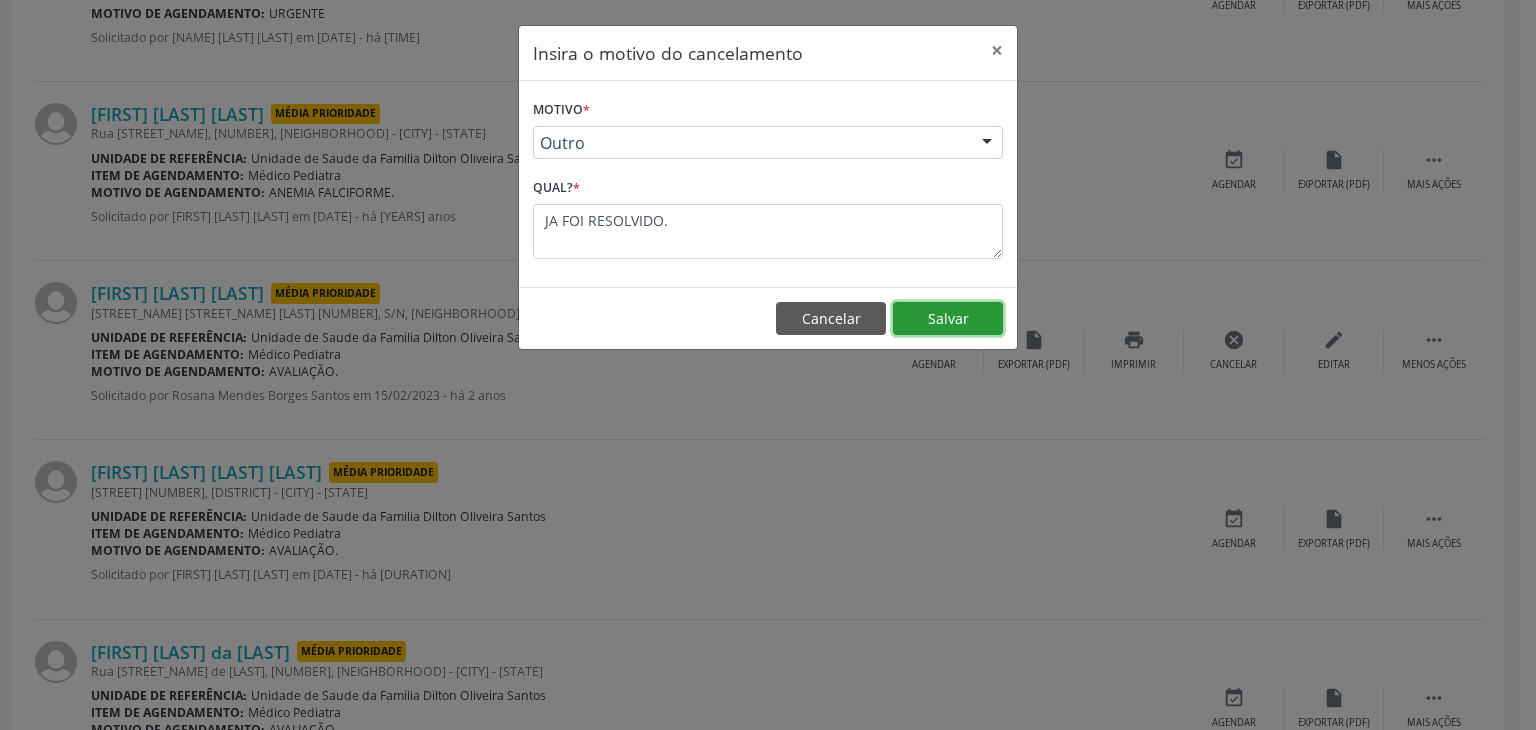 click on "Salvar" at bounding box center [948, 319] 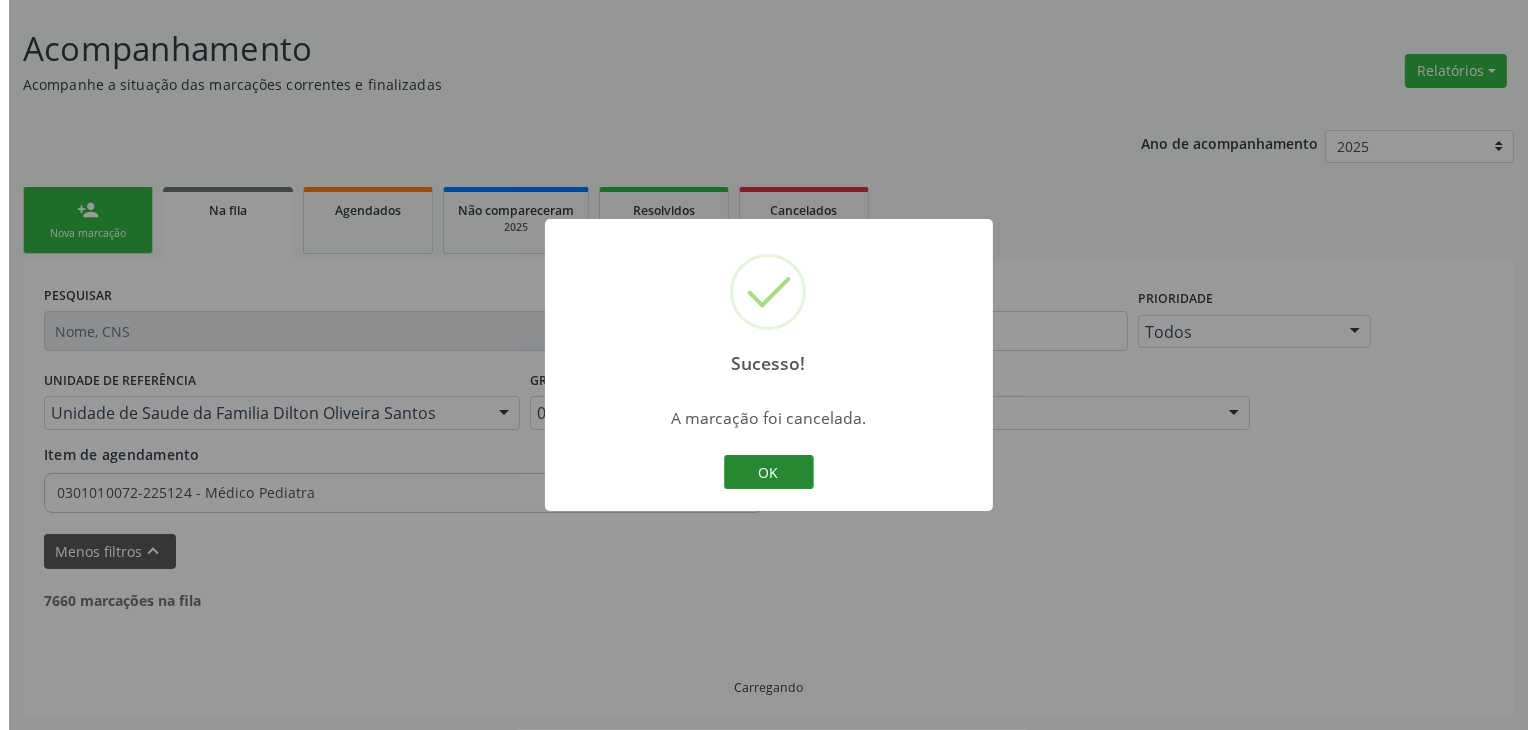 scroll, scrollTop: 2112, scrollLeft: 0, axis: vertical 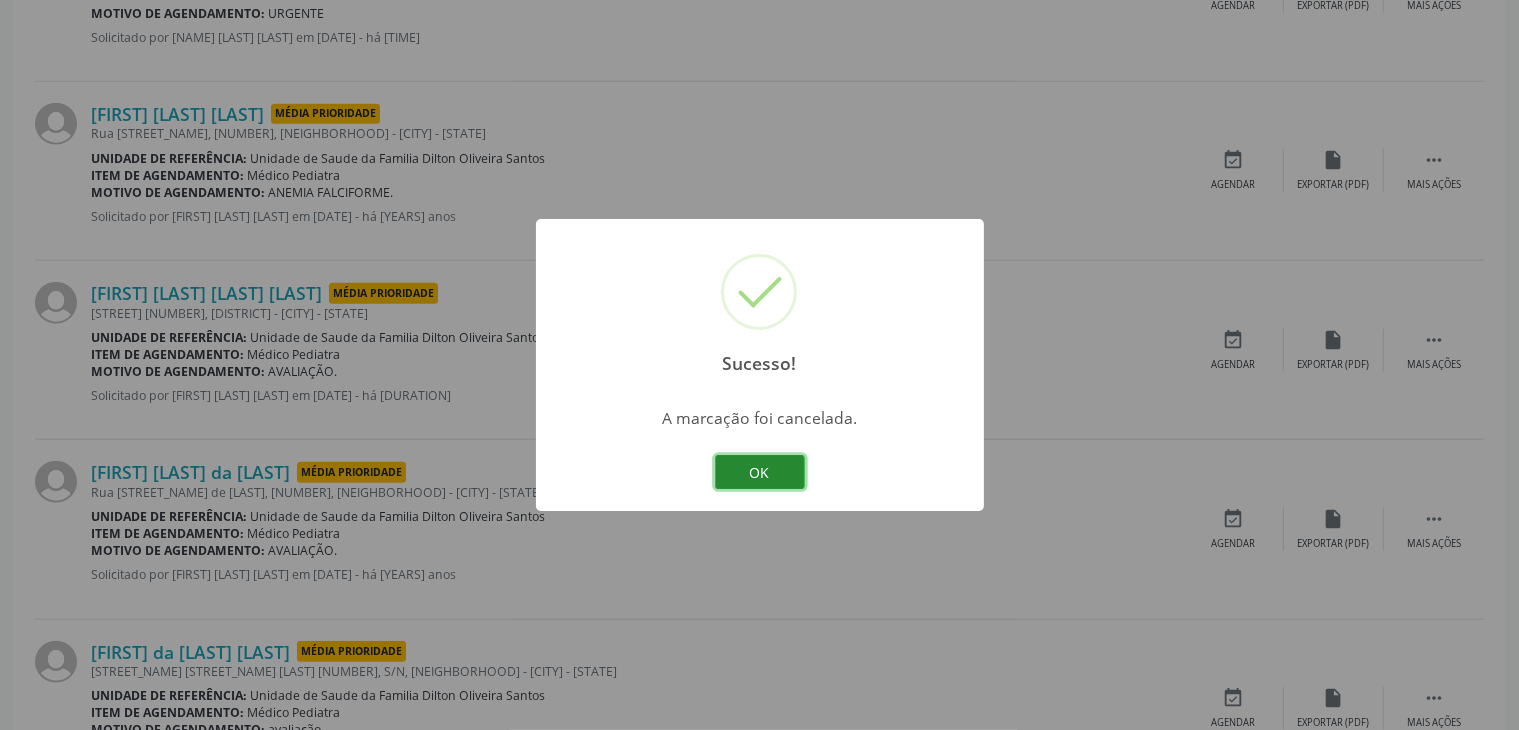 click on "OK" at bounding box center [760, 472] 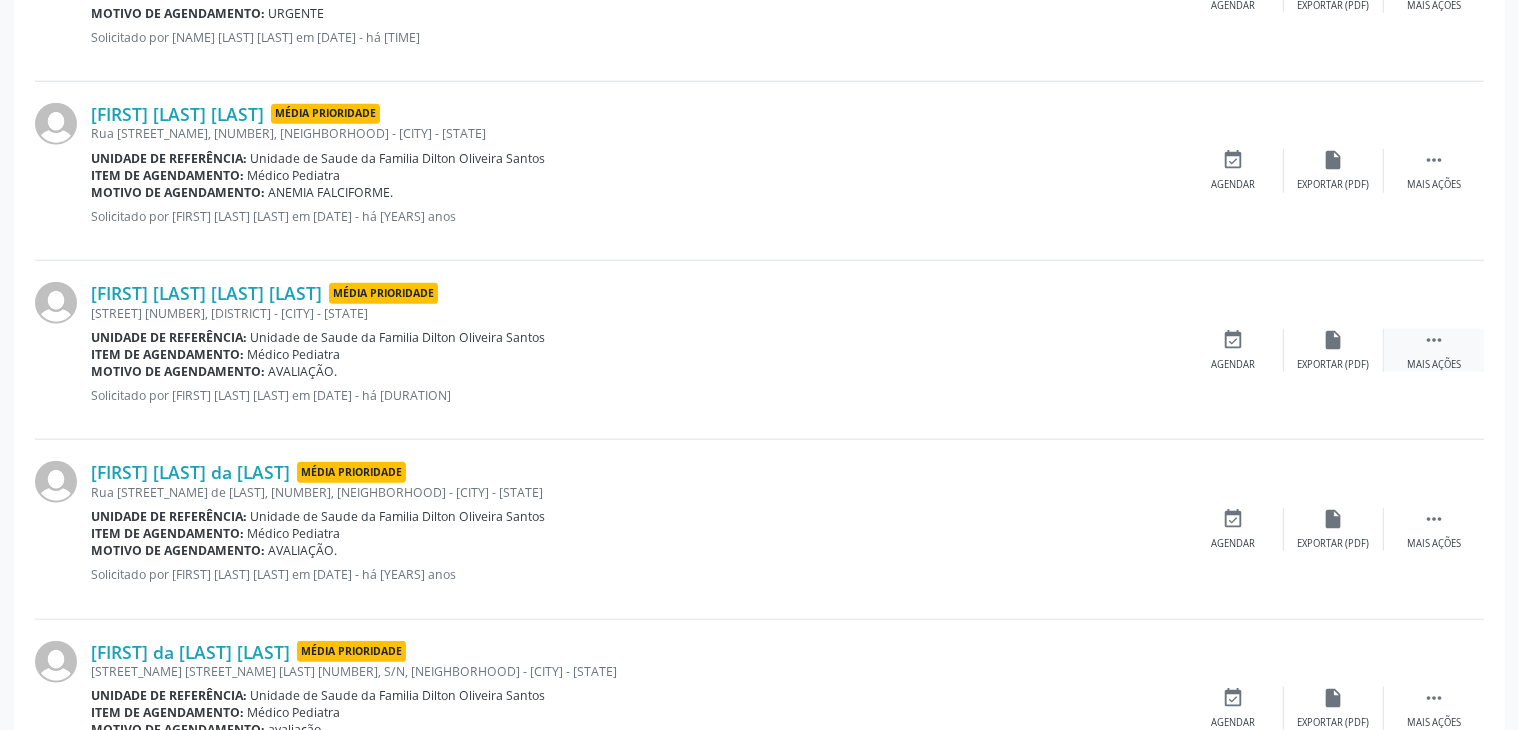 click on "" at bounding box center [1434, 340] 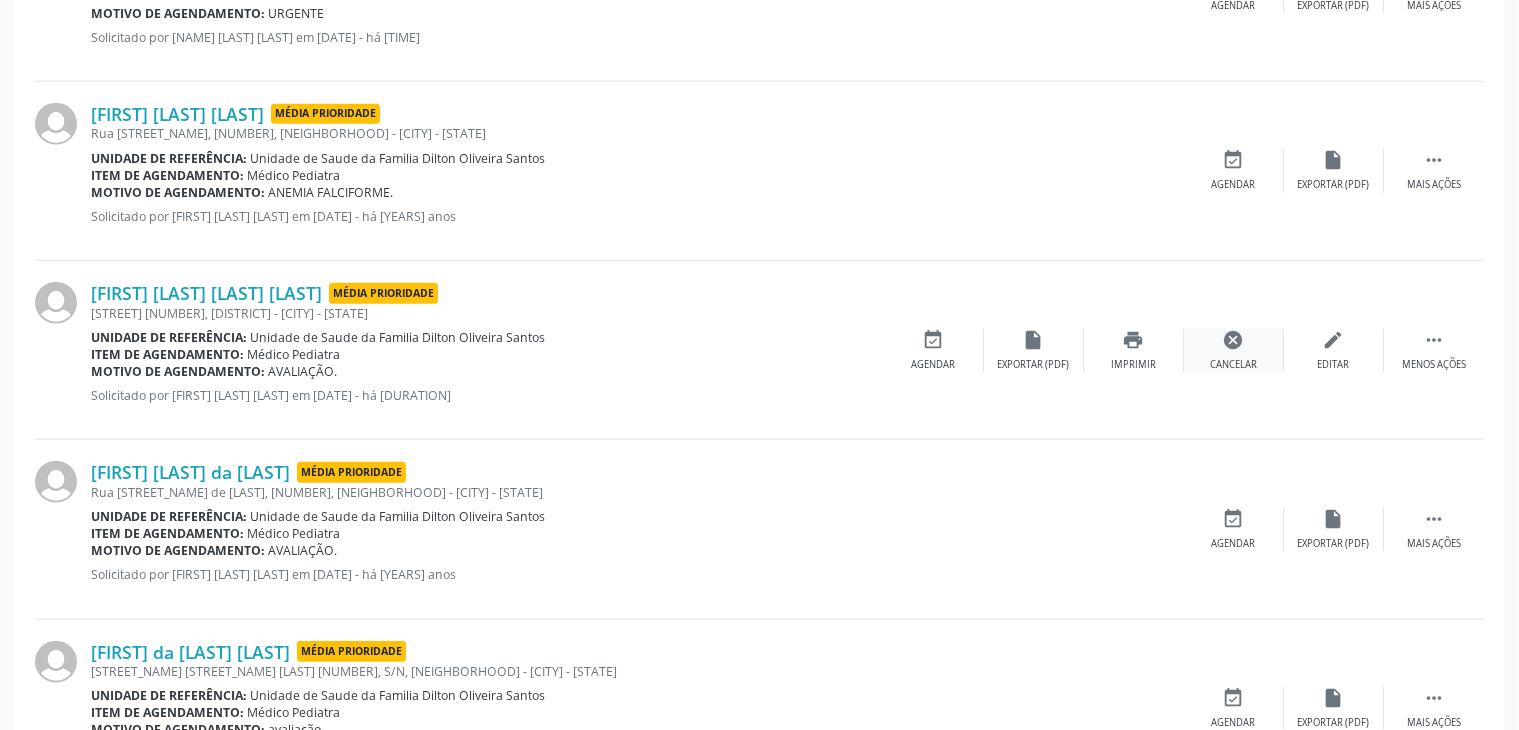 click on "cancel
Cancelar" at bounding box center (1234, 350) 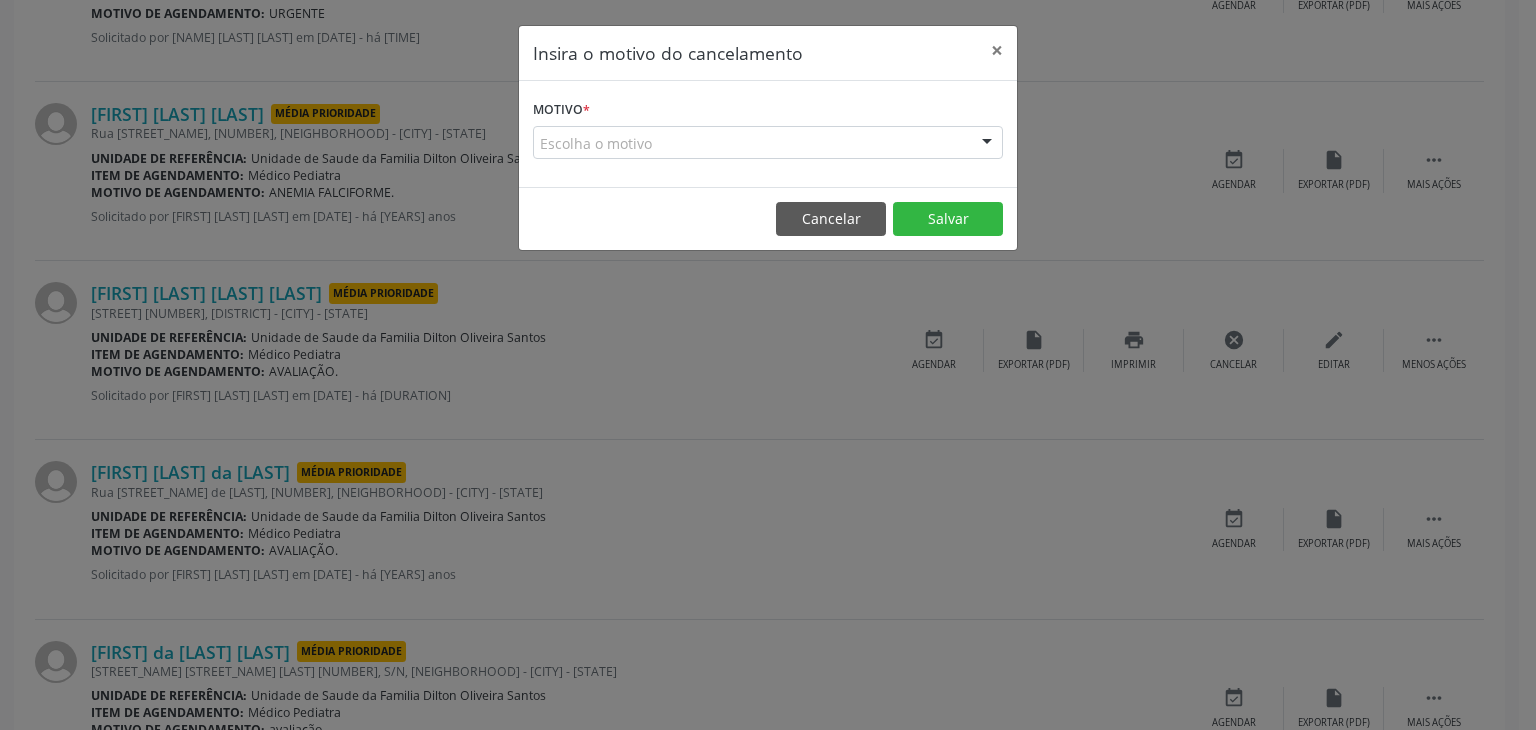 click on "Escolha o motivo" at bounding box center (768, 143) 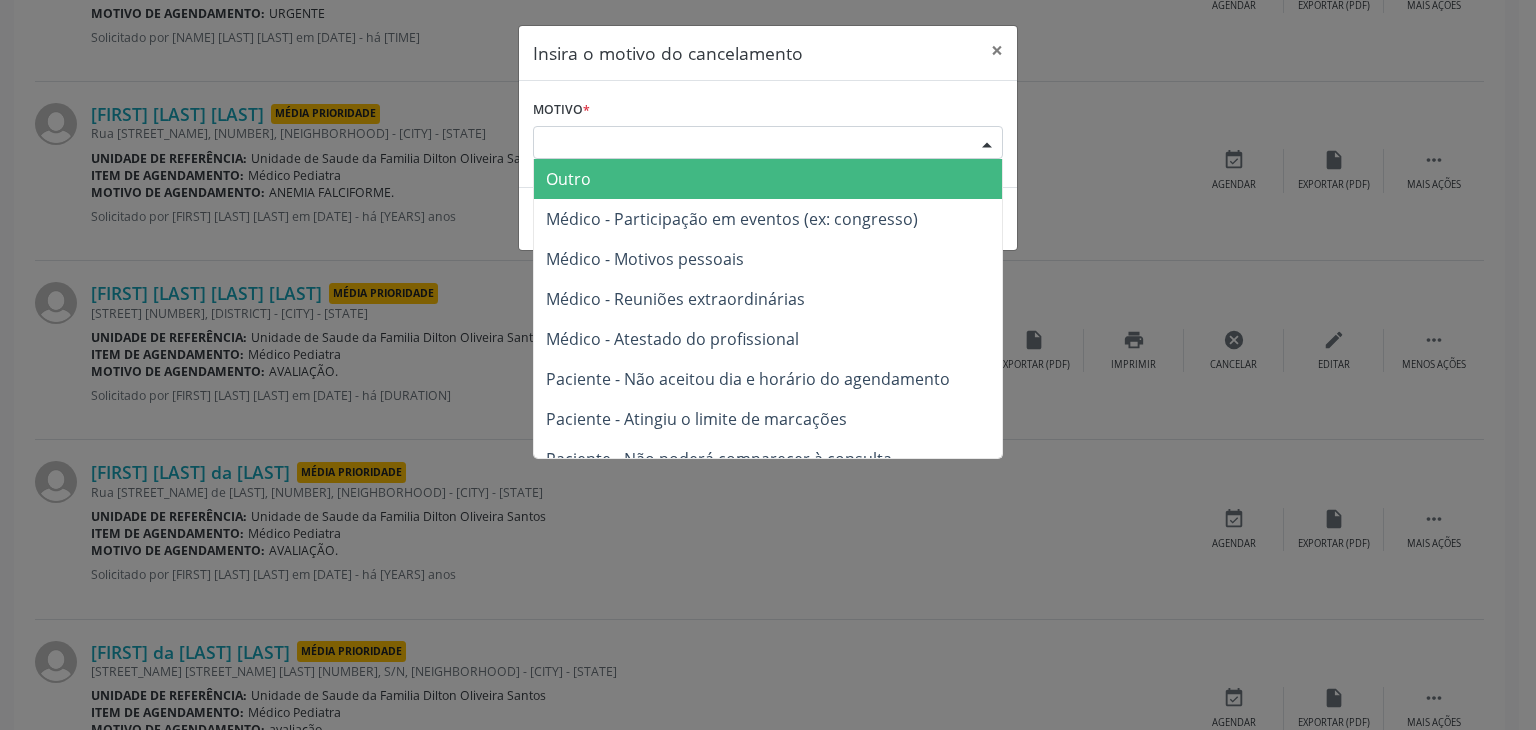 click on "Outro" at bounding box center (568, 179) 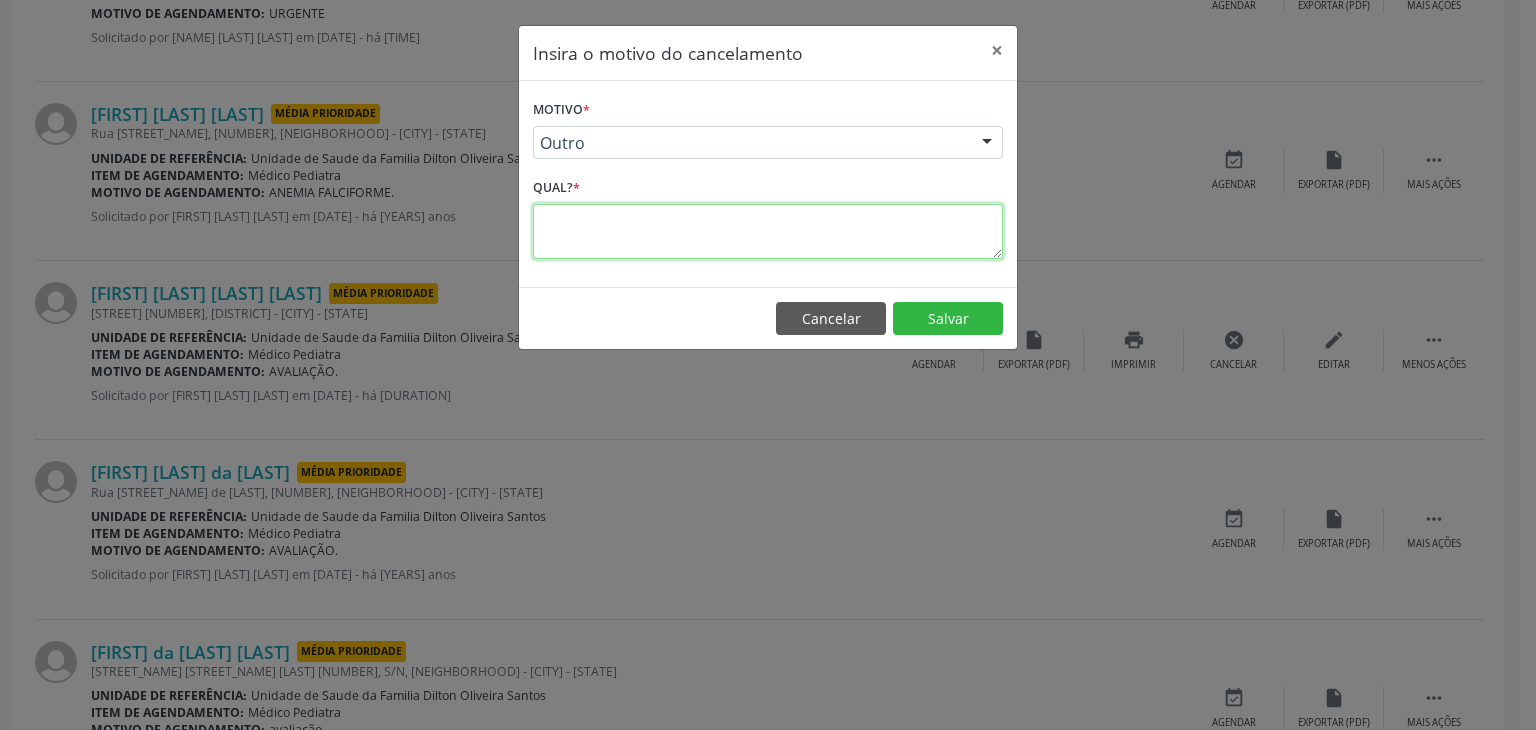 click at bounding box center (768, 231) 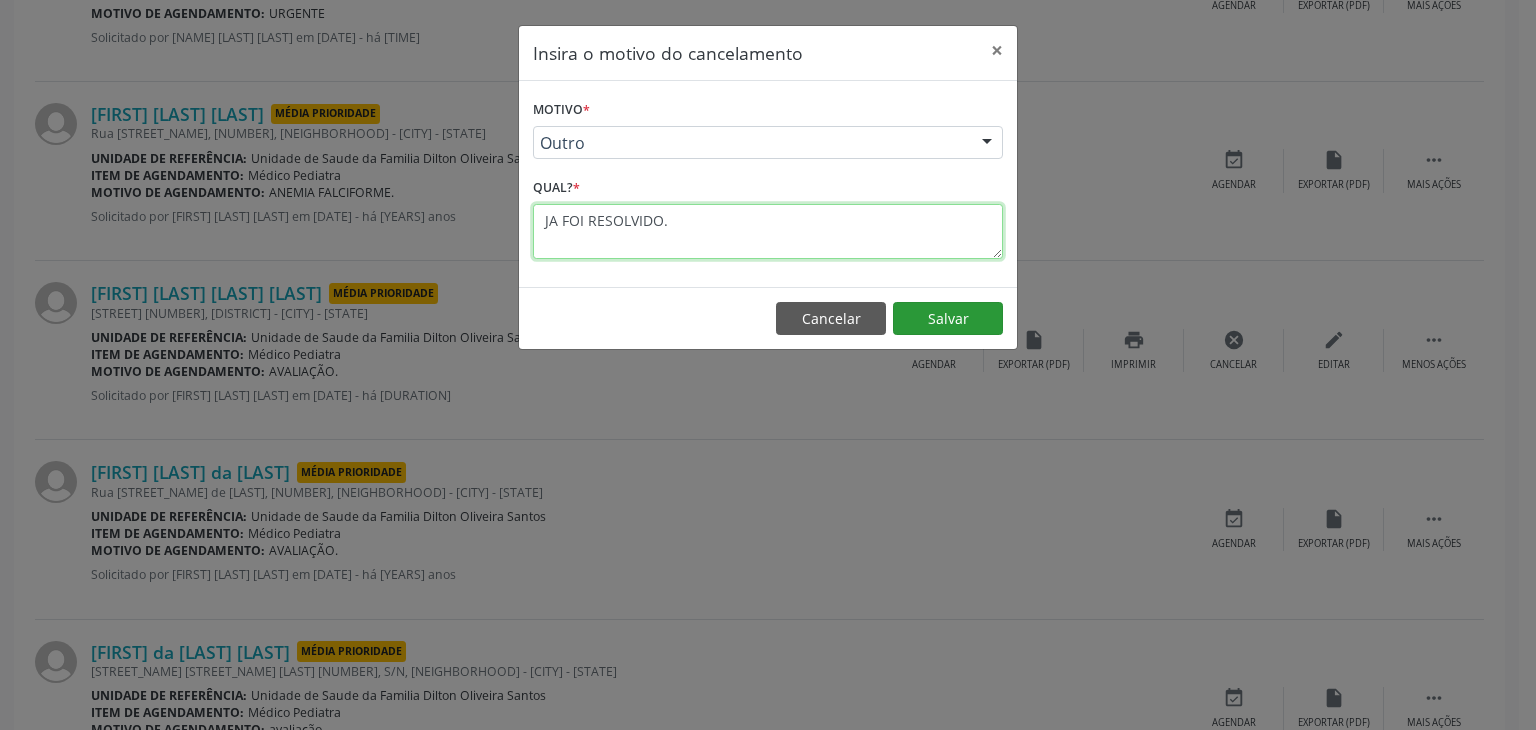 type on "JA FOI RESOLVIDO." 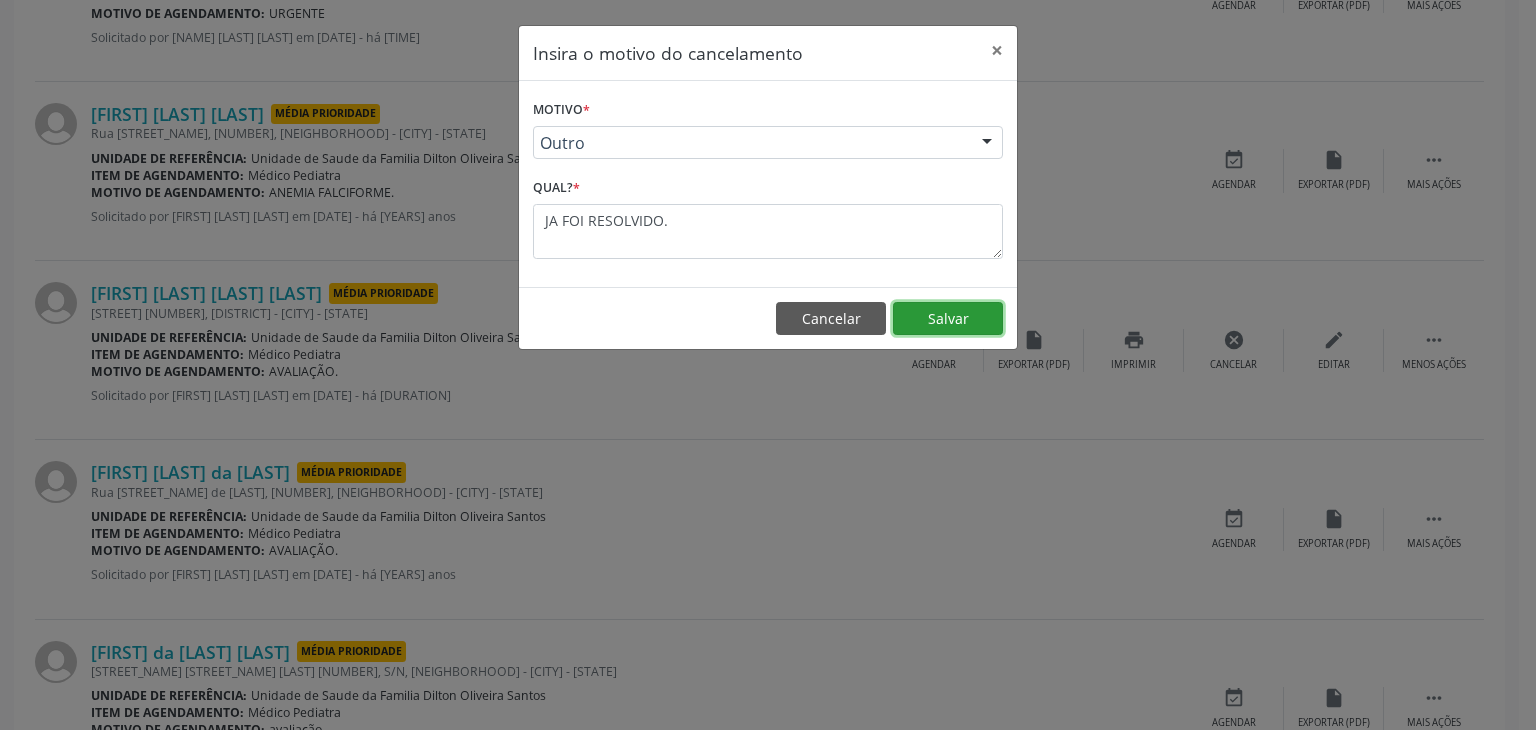 click on "Salvar" at bounding box center (948, 319) 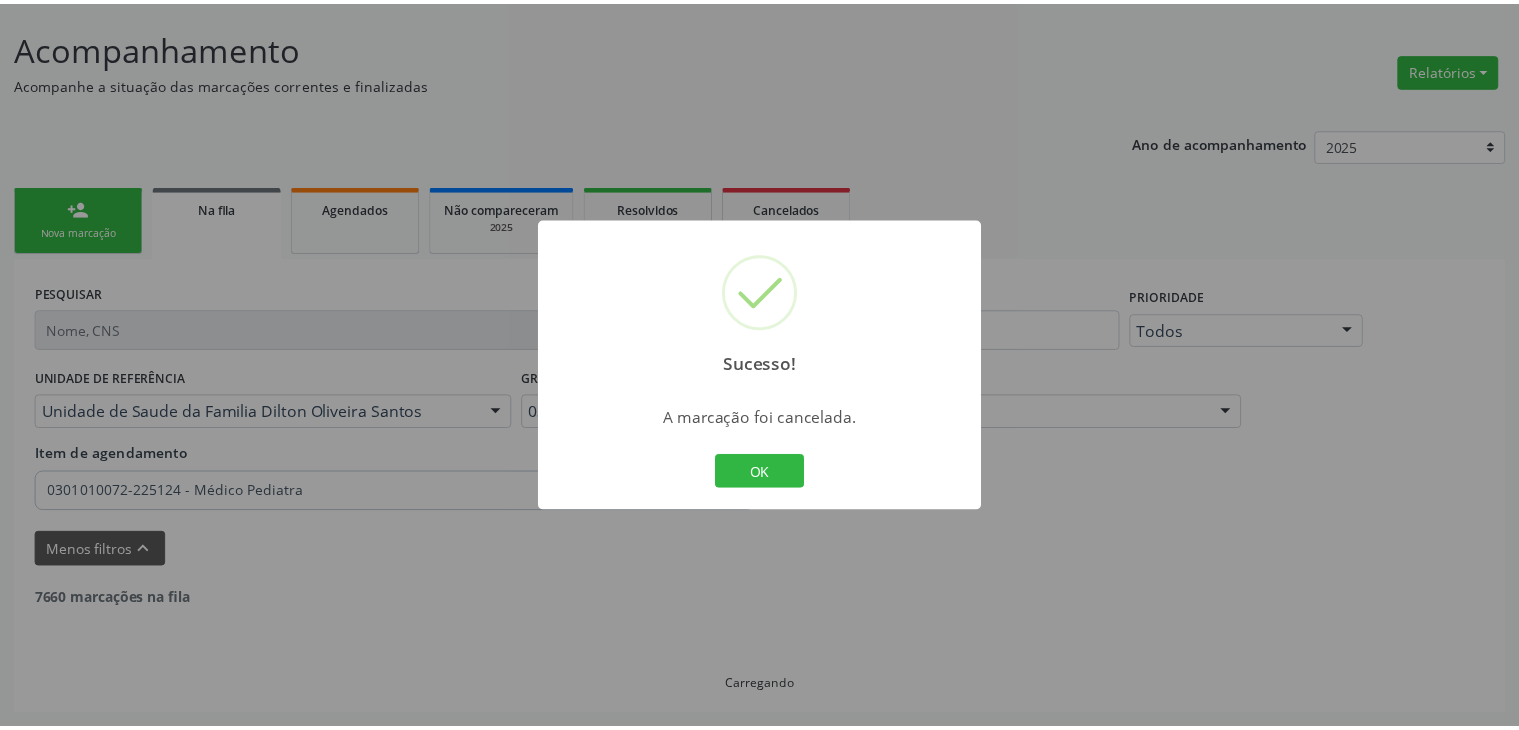scroll, scrollTop: 112, scrollLeft: 0, axis: vertical 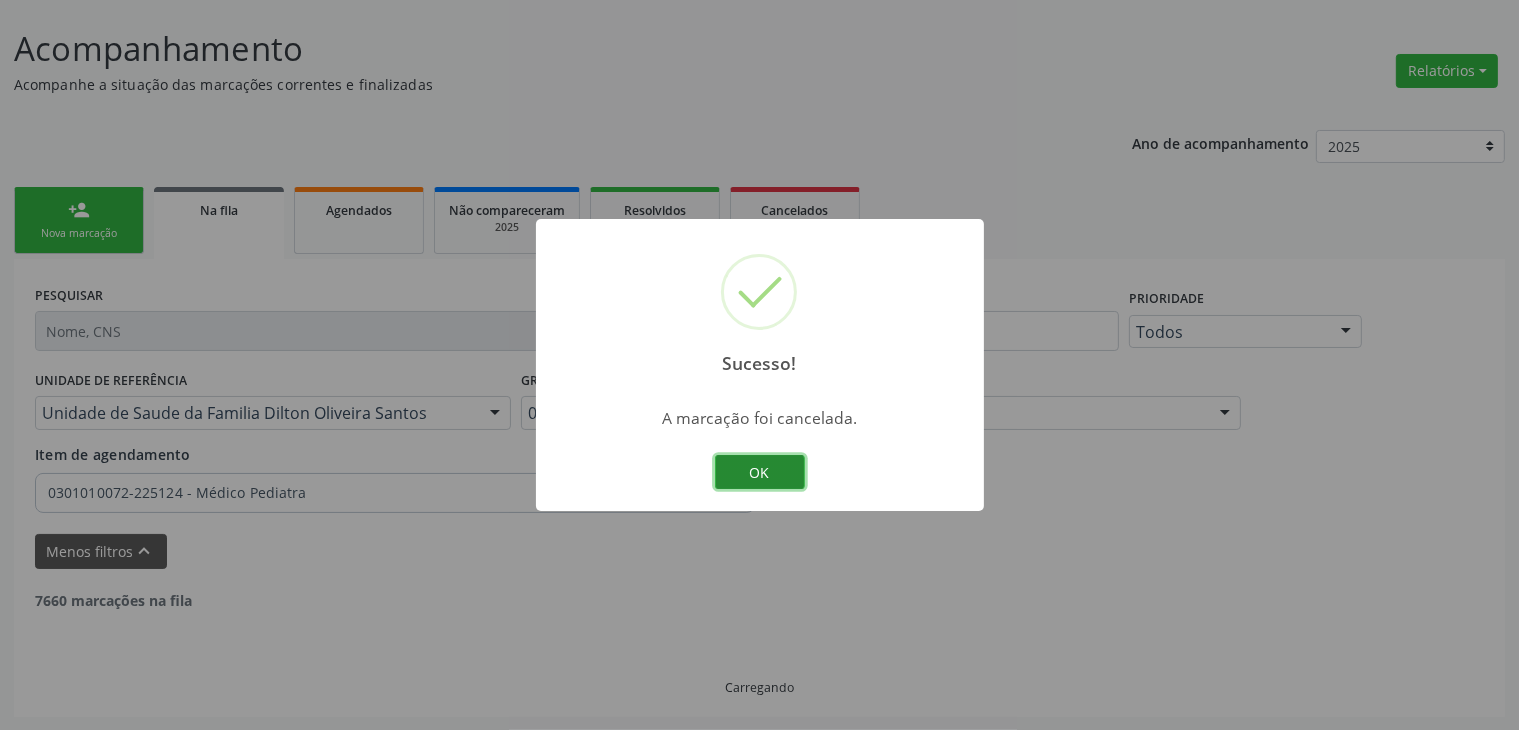 click on "OK" at bounding box center (760, 472) 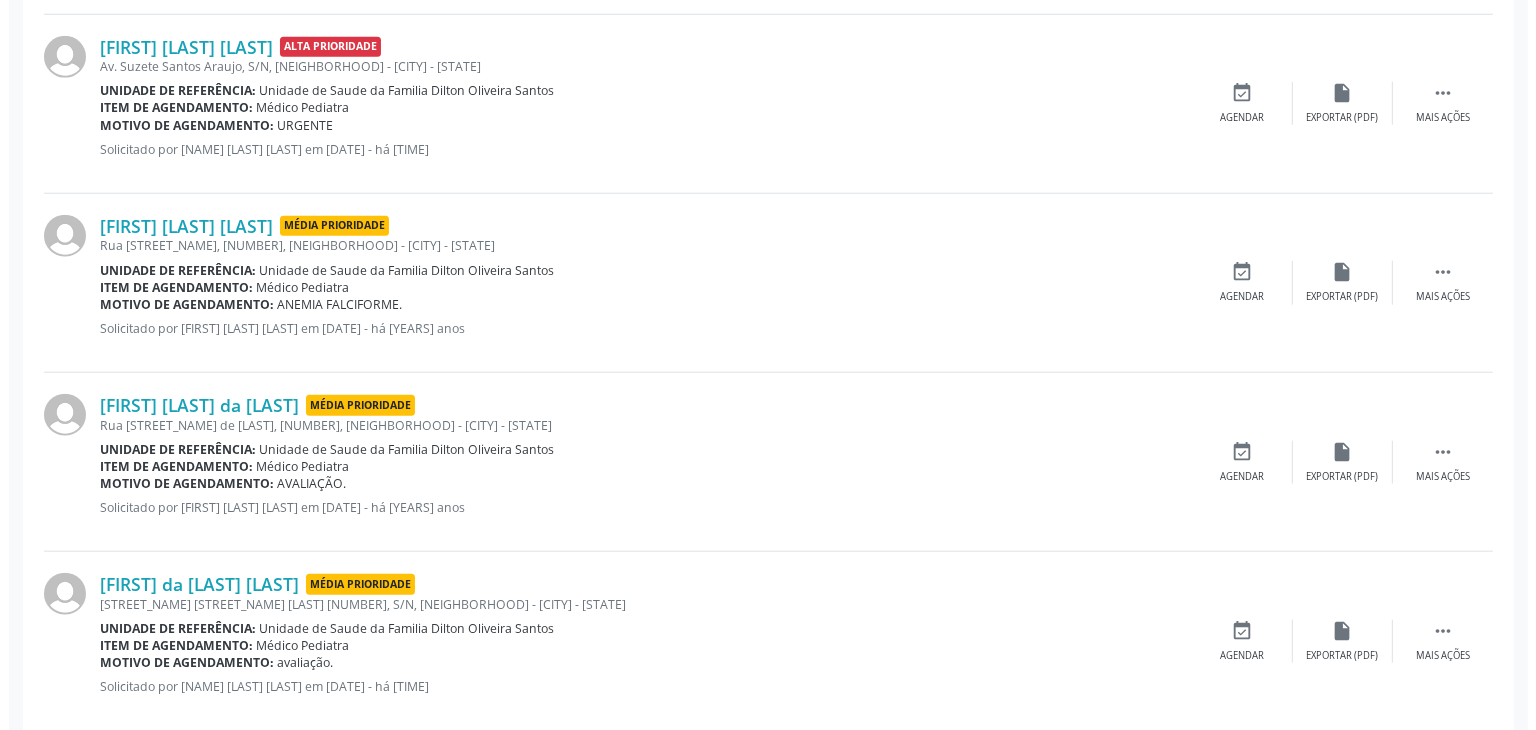 scroll, scrollTop: 2012, scrollLeft: 0, axis: vertical 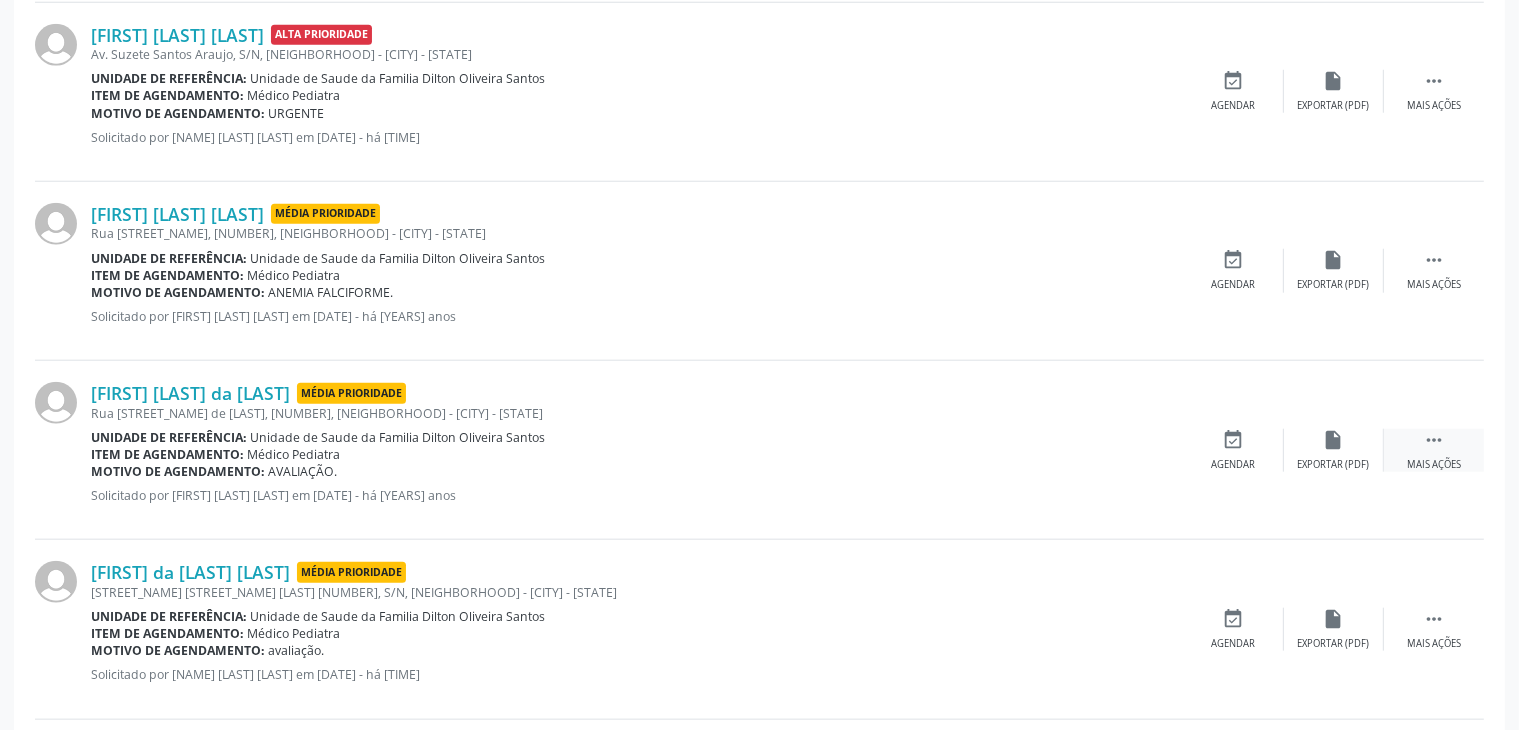 click on "" at bounding box center (1434, 440) 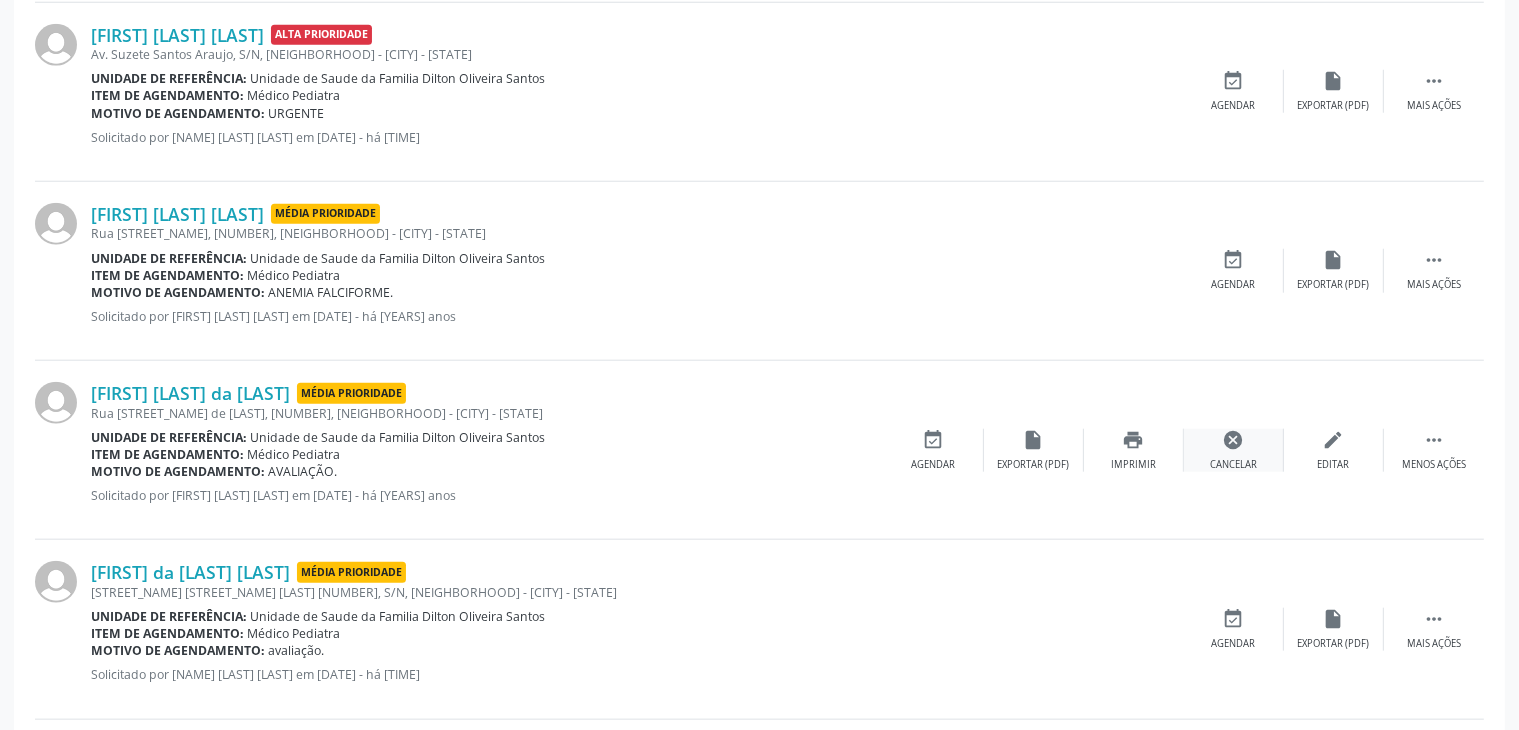 click on "cancel" at bounding box center (1234, 440) 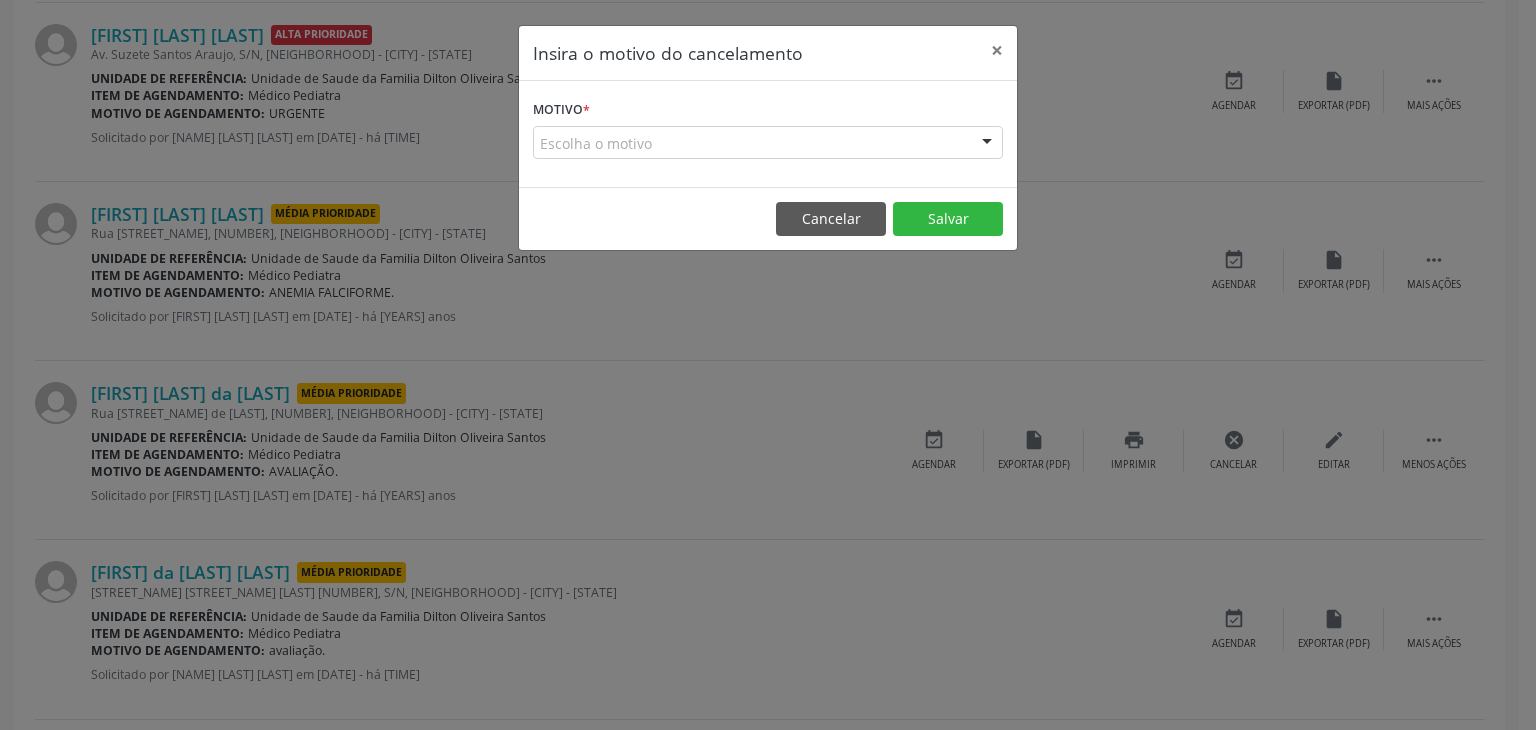 click on "Escolha o motivo" at bounding box center [768, 143] 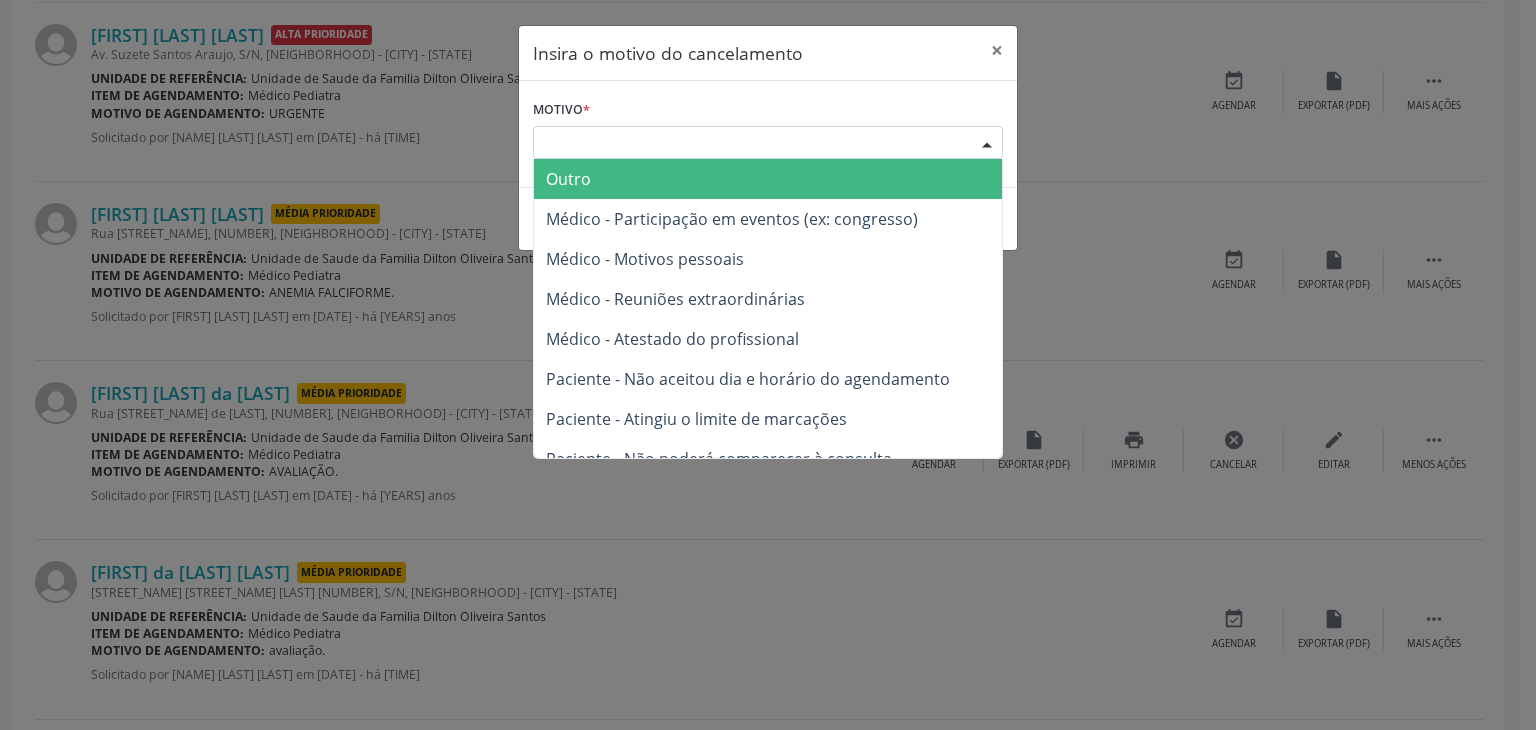 click on "Outro" at bounding box center [568, 179] 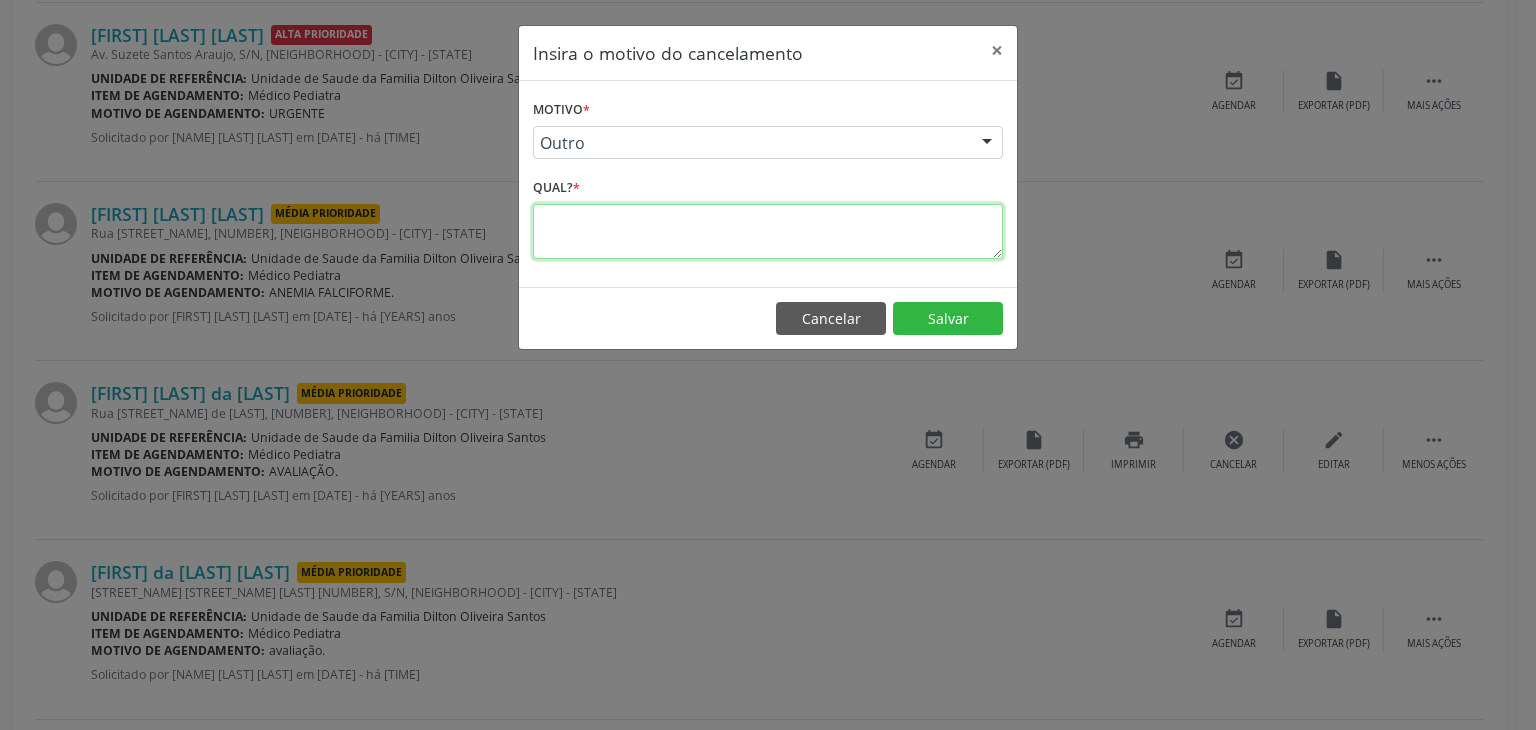 click at bounding box center [768, 231] 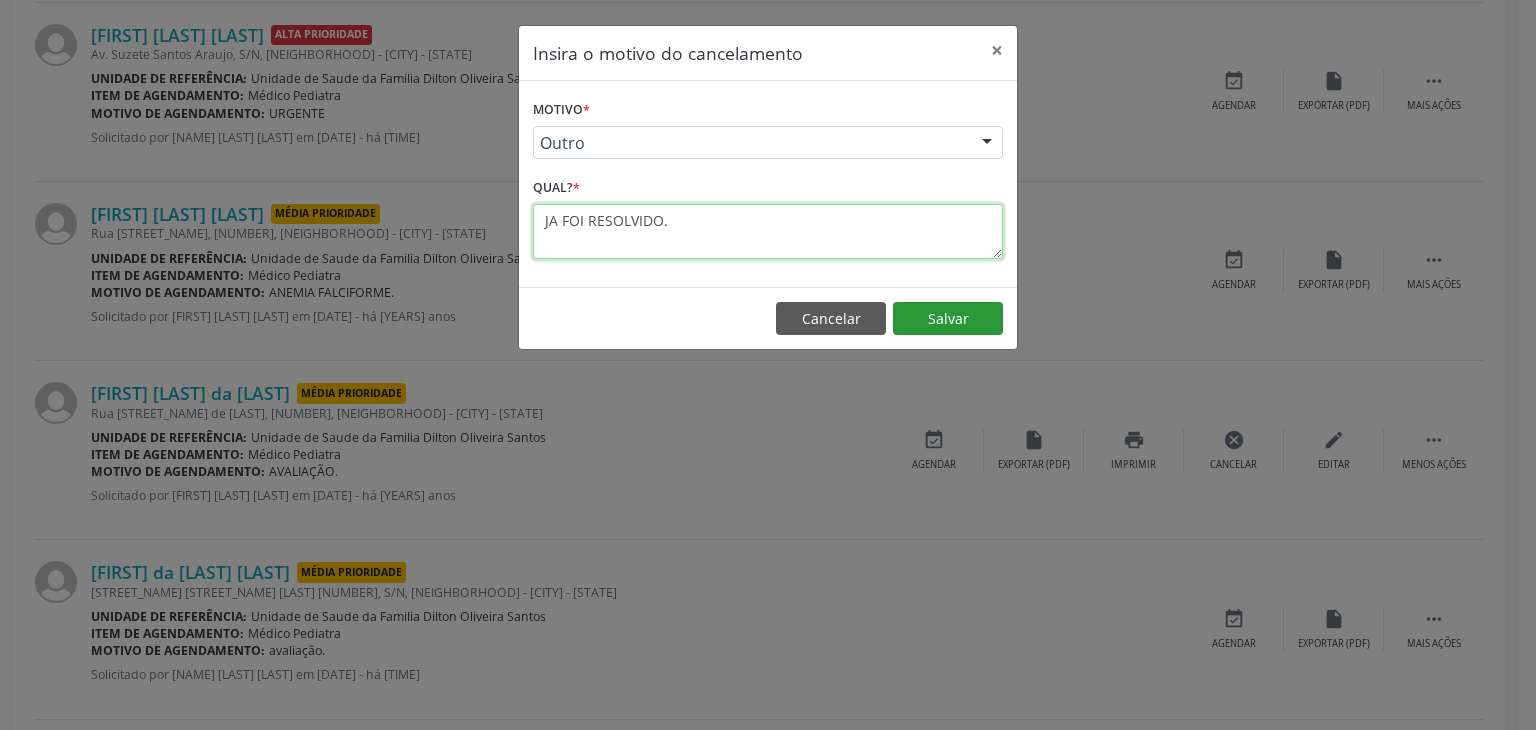 type on "JA FOI RESOLVIDO." 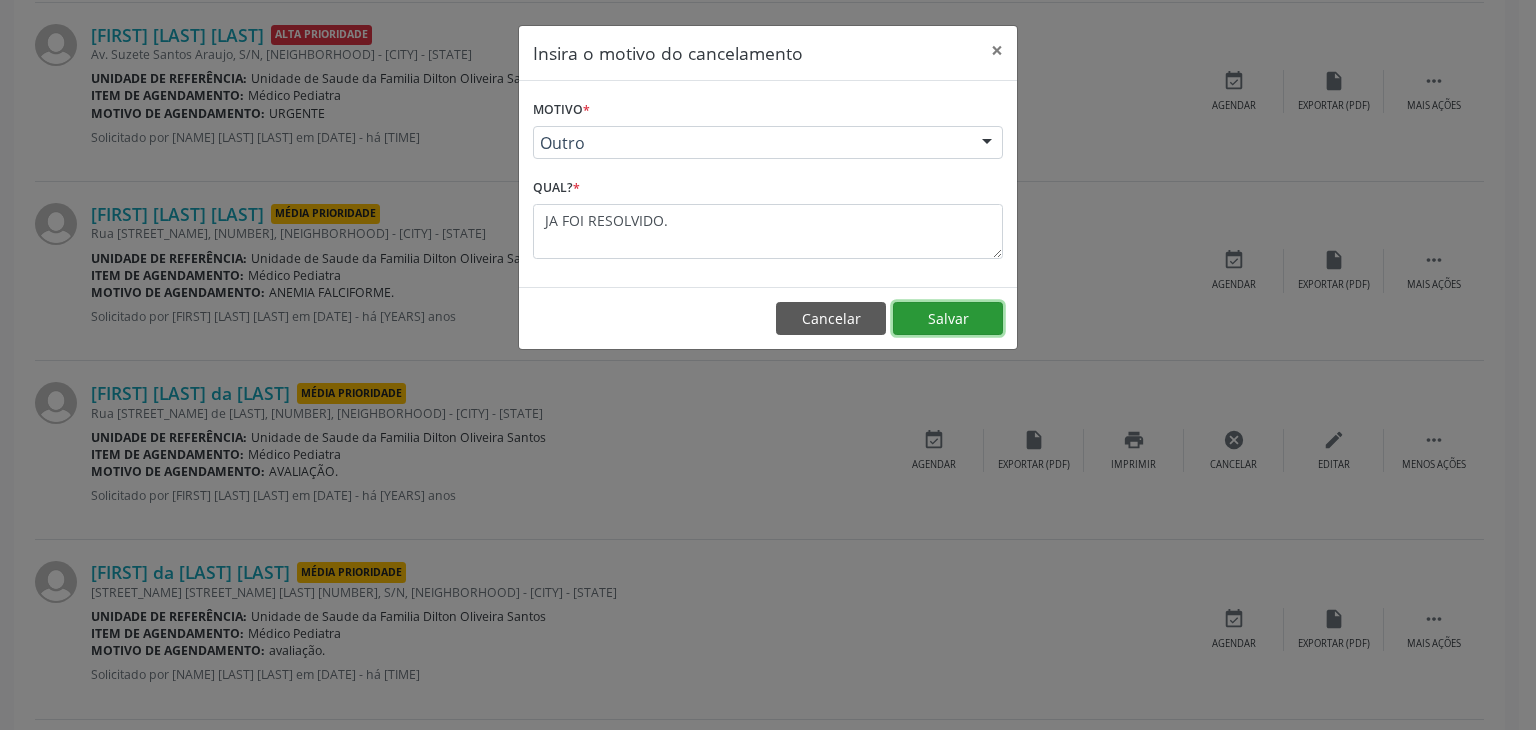 click on "Salvar" at bounding box center (948, 319) 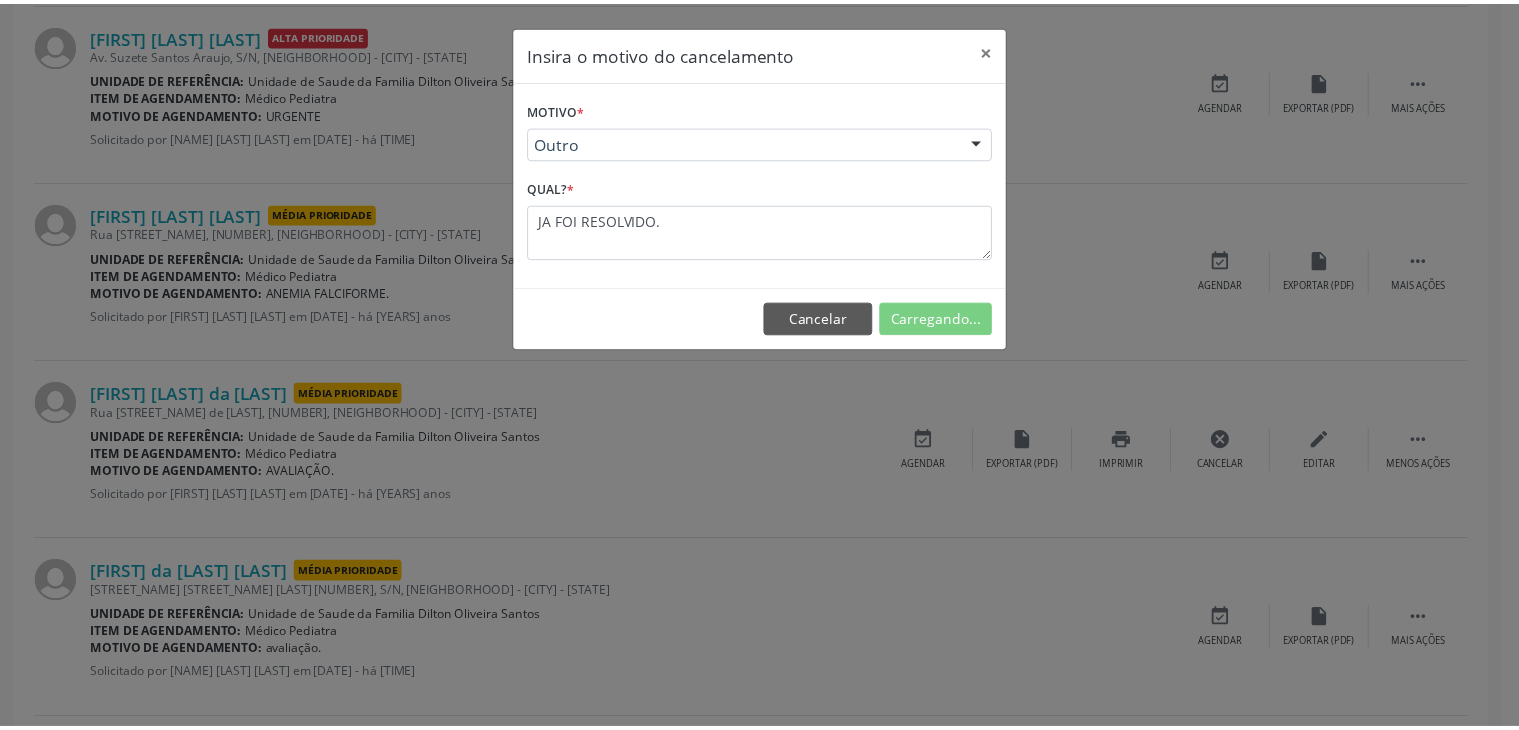 scroll, scrollTop: 112, scrollLeft: 0, axis: vertical 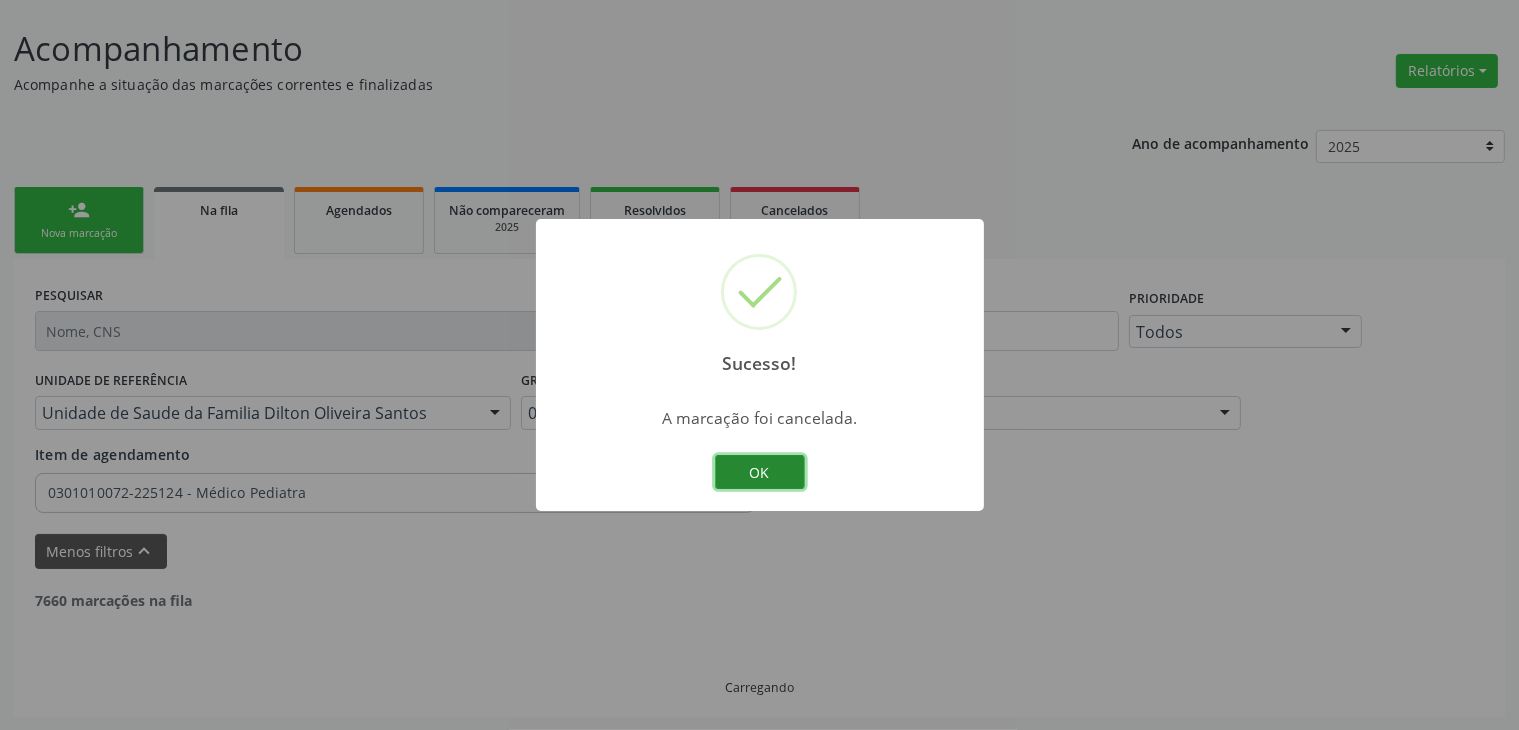 click on "OK" at bounding box center [760, 472] 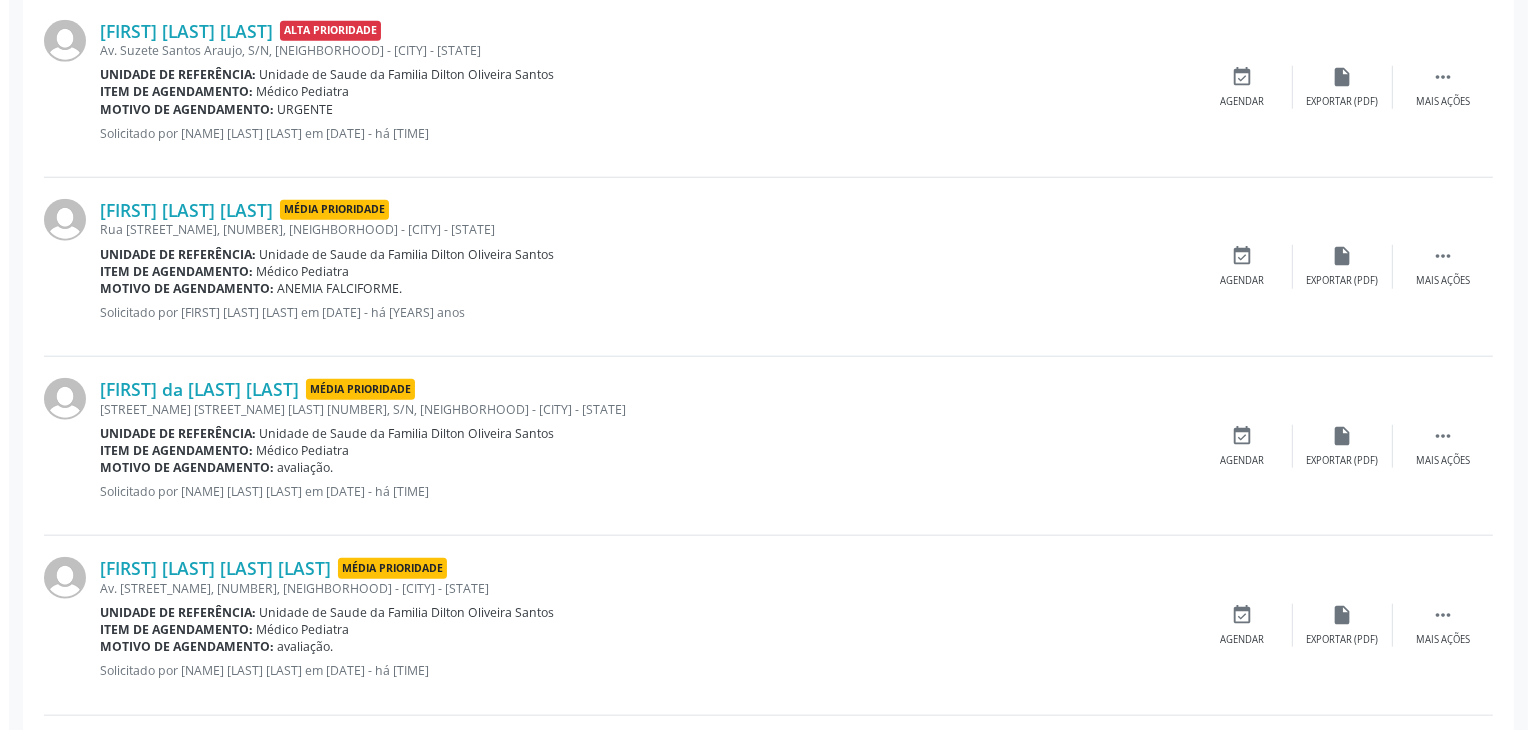 scroll, scrollTop: 2012, scrollLeft: 0, axis: vertical 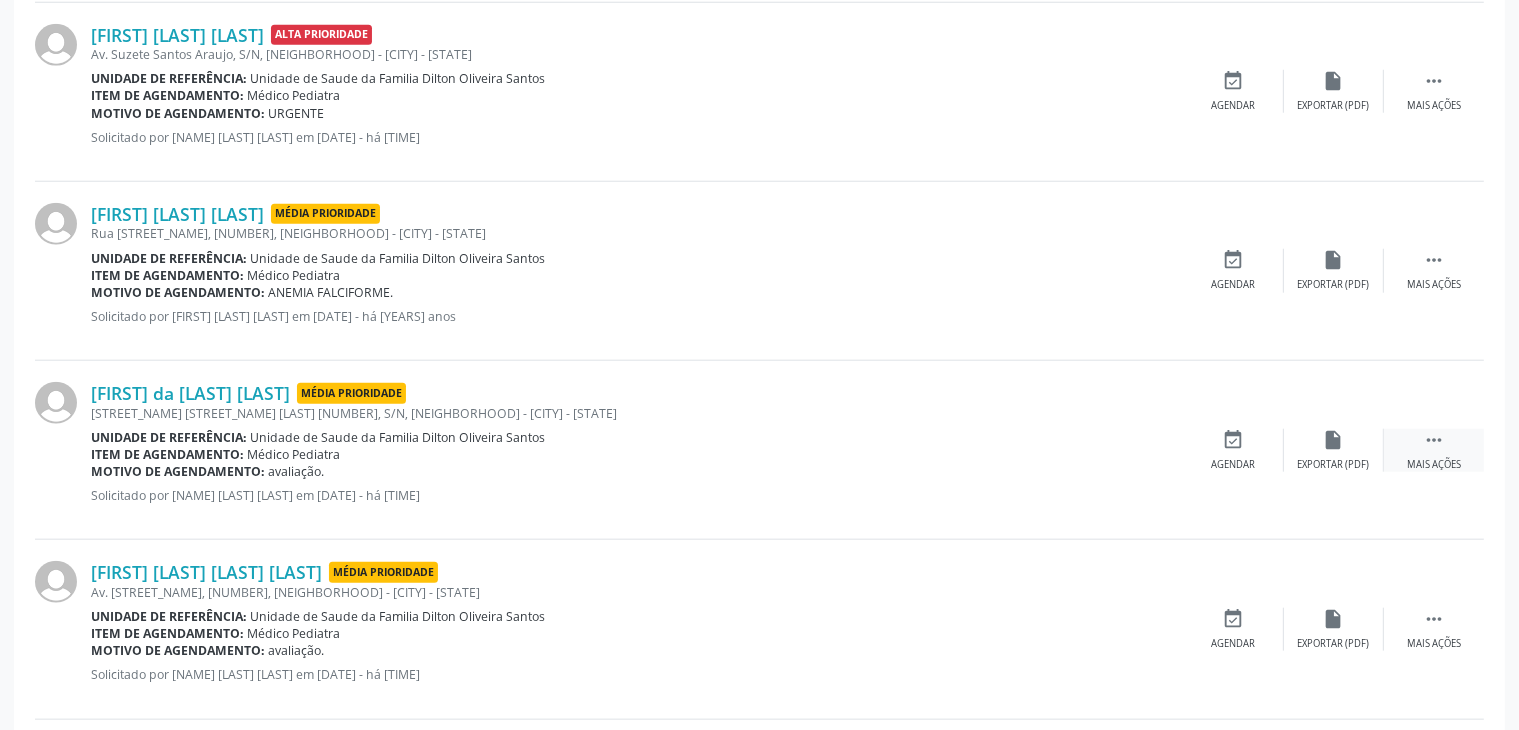 click on "" at bounding box center (1434, 440) 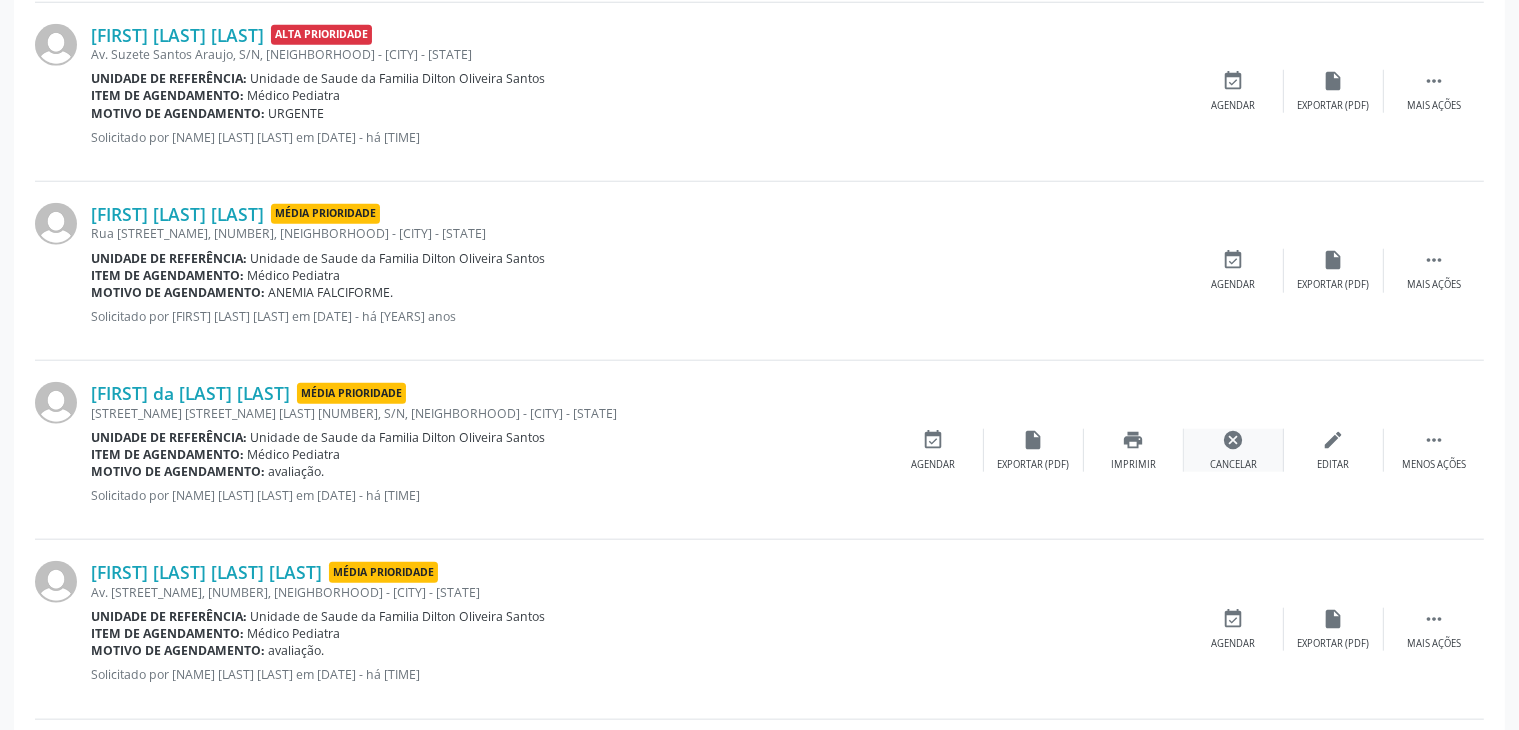 click on "cancel
Cancelar" at bounding box center [1234, 450] 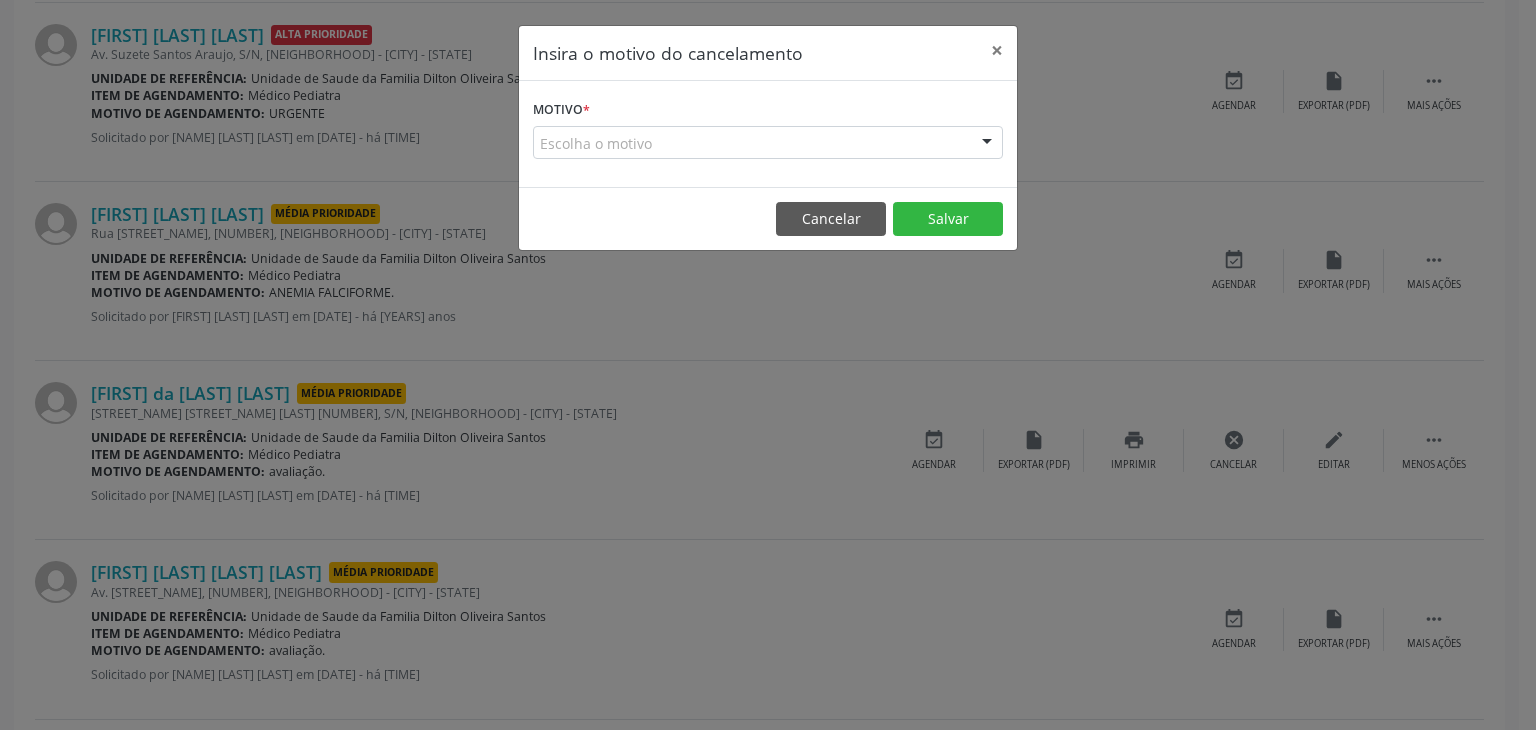 click on "Escolha o motivo" at bounding box center (768, 143) 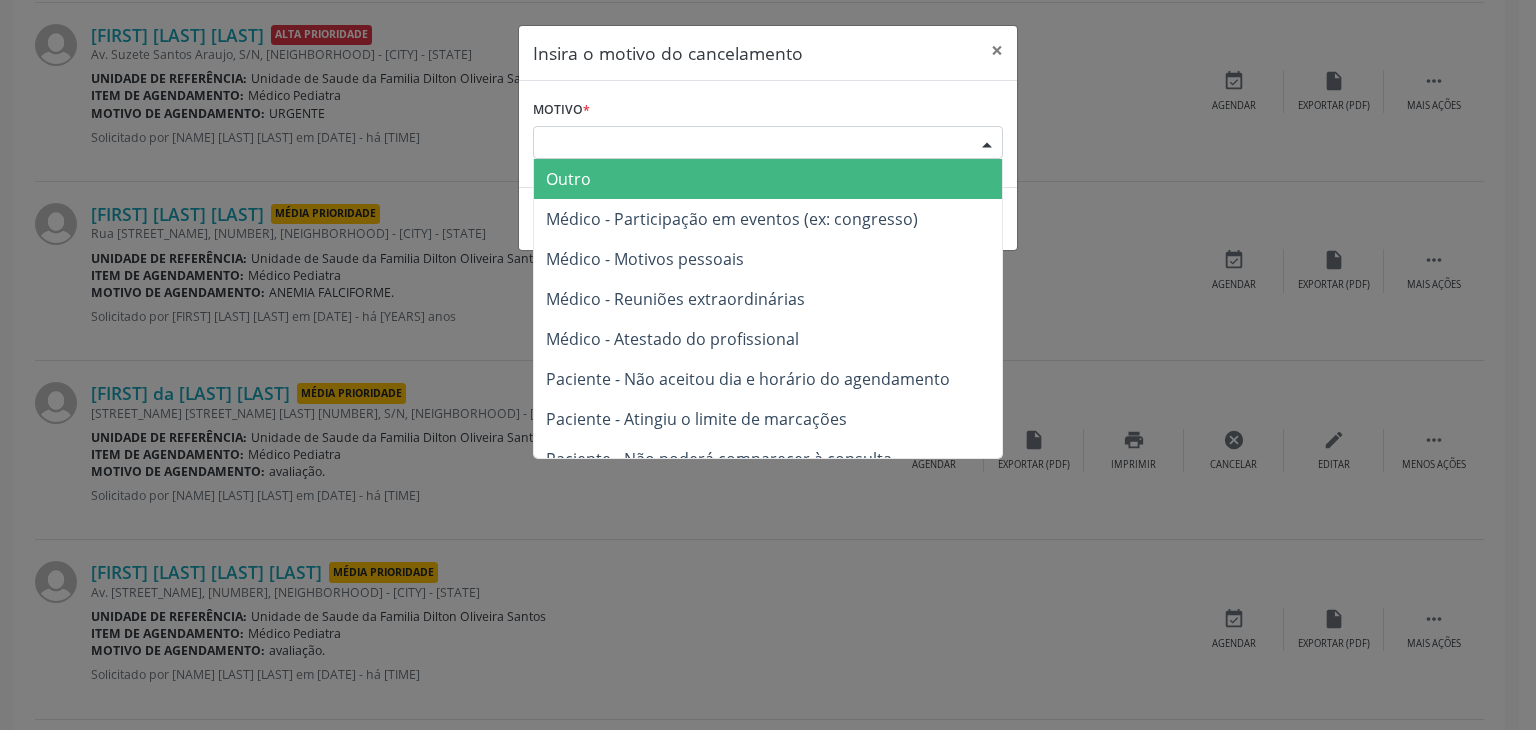 click on "Outro" at bounding box center (568, 179) 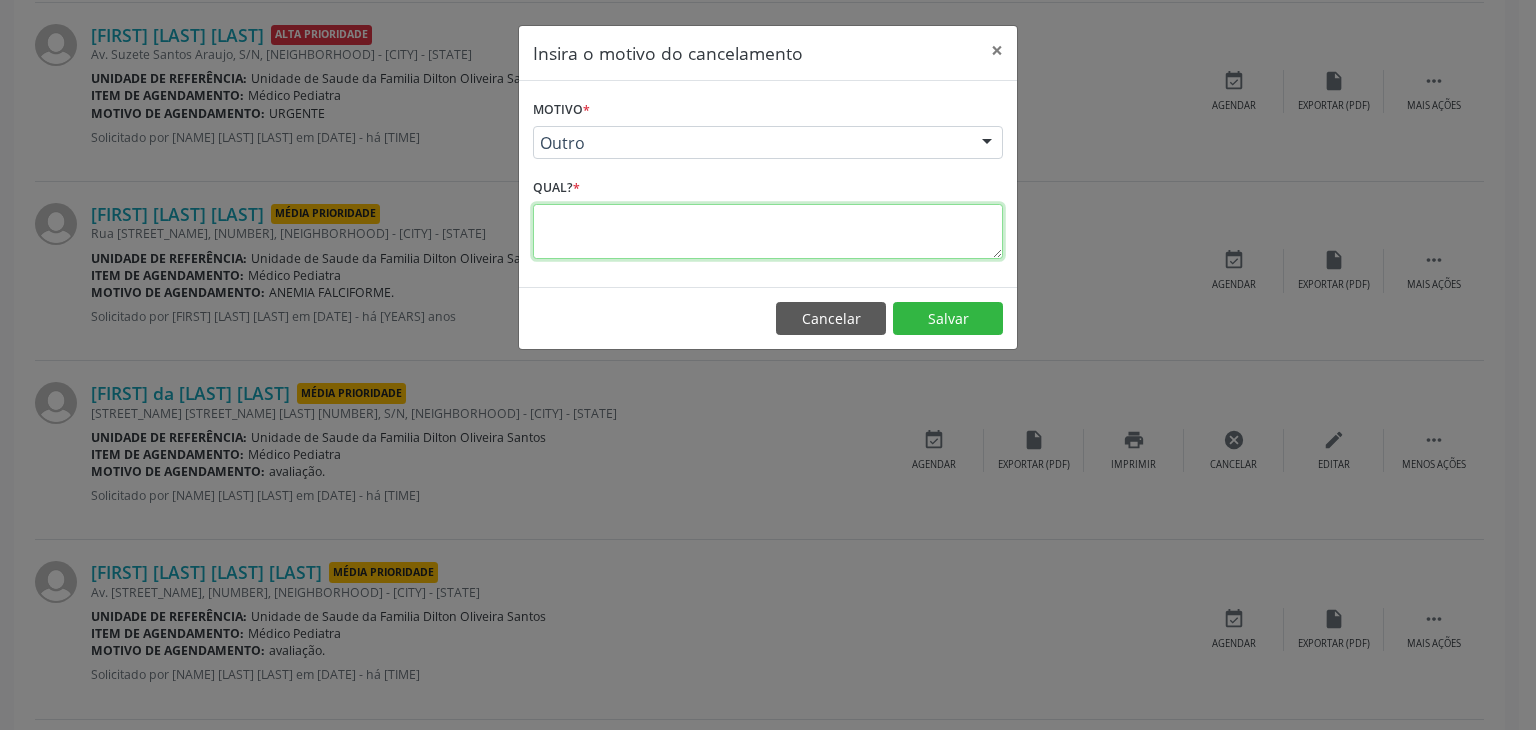 click at bounding box center [768, 231] 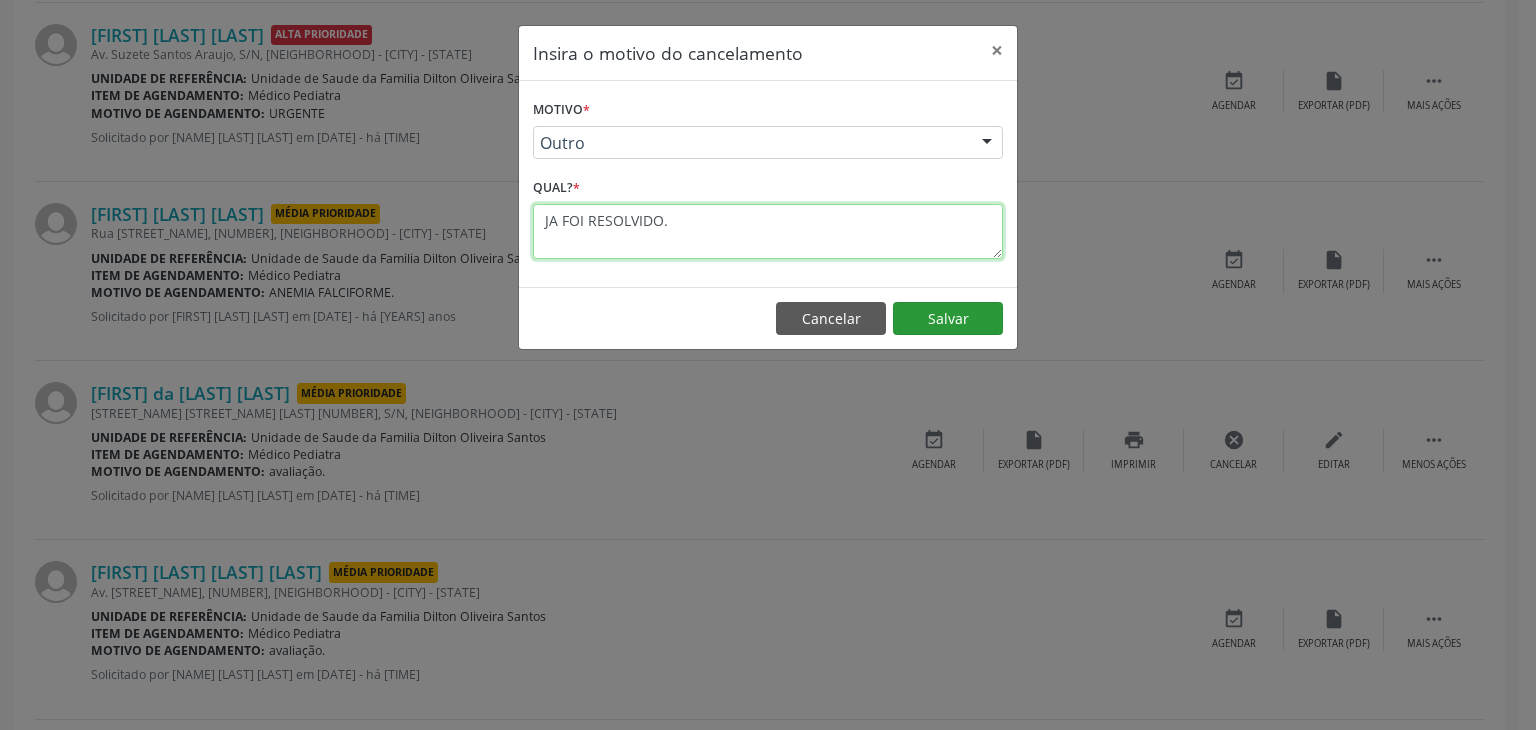 type on "JA FOI RESOLVIDO." 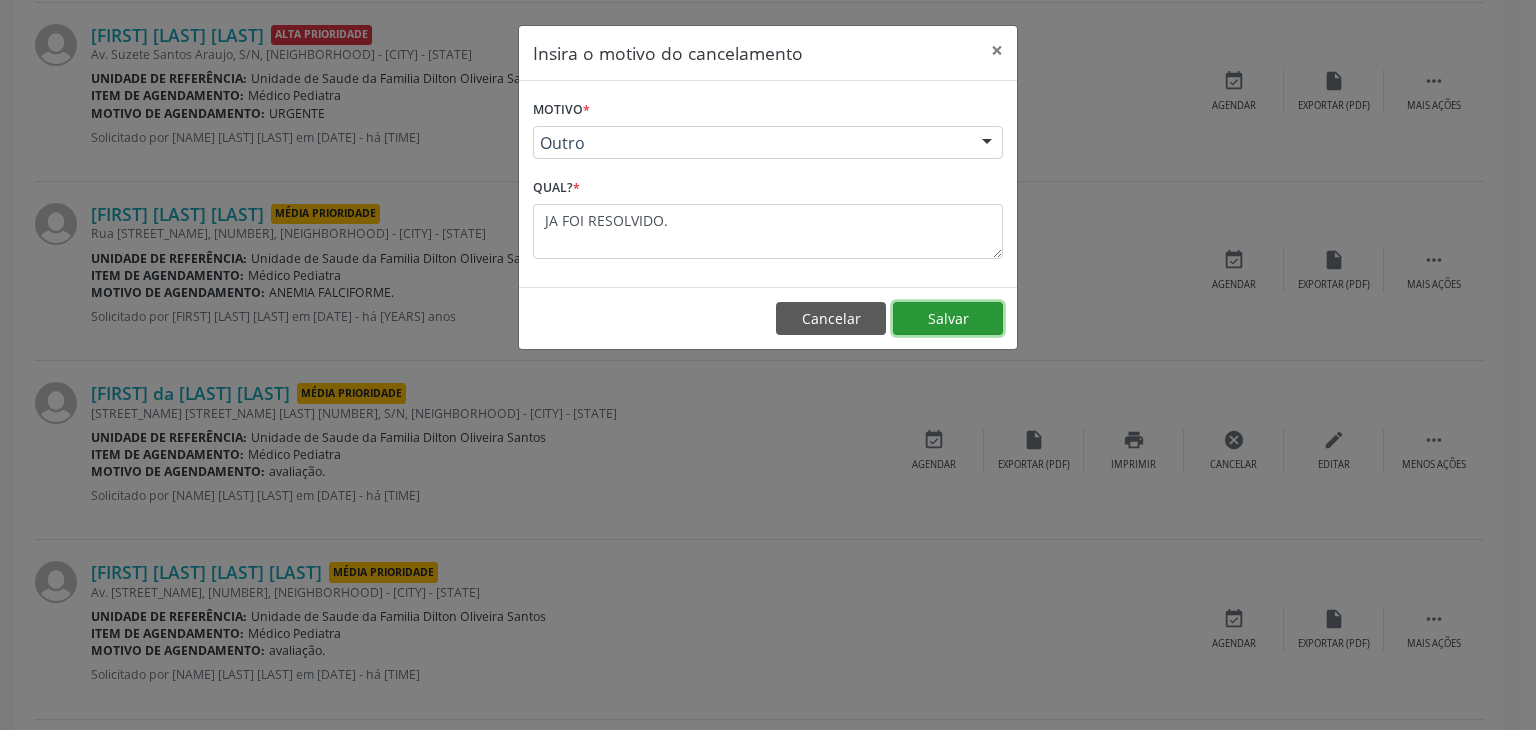 click on "Salvar" at bounding box center [948, 319] 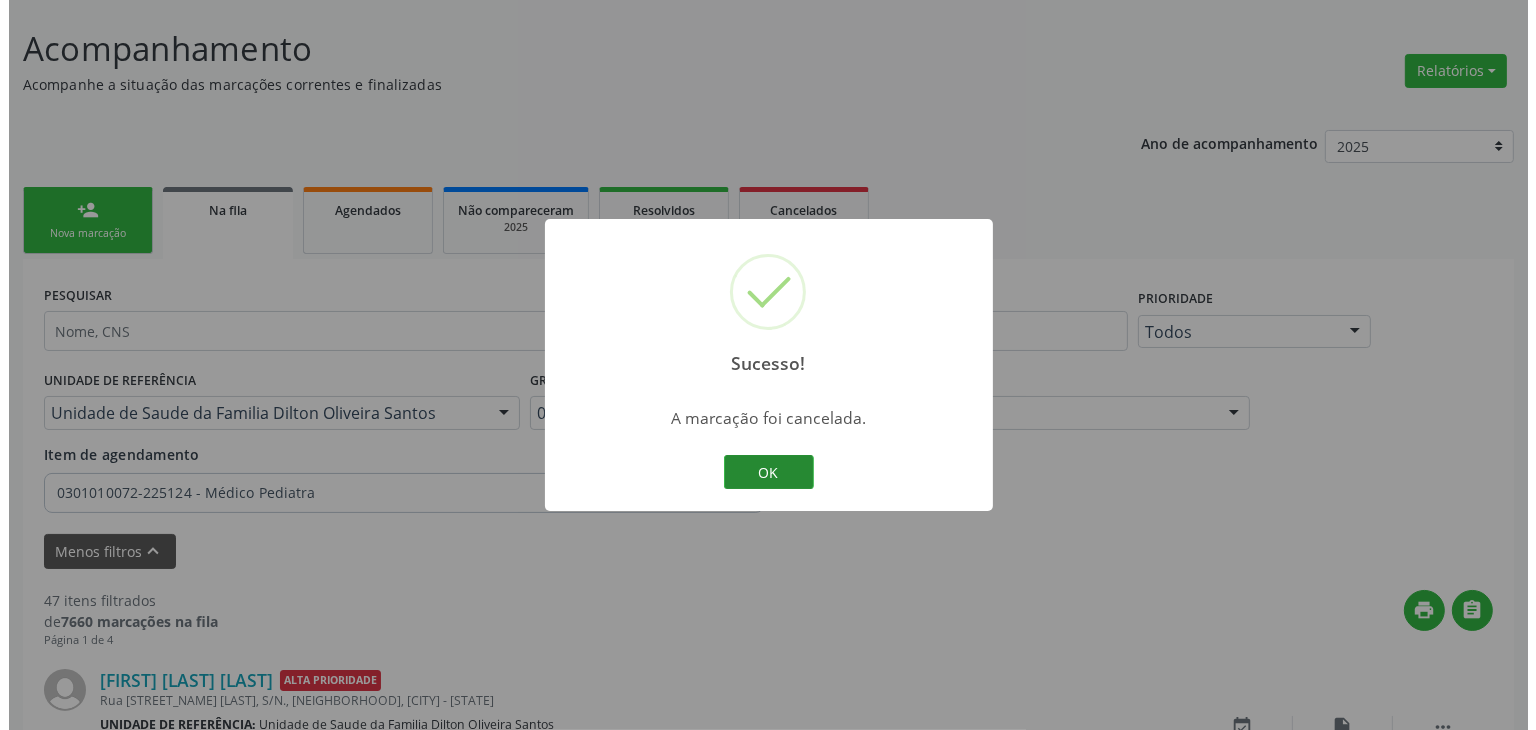 scroll, scrollTop: 2012, scrollLeft: 0, axis: vertical 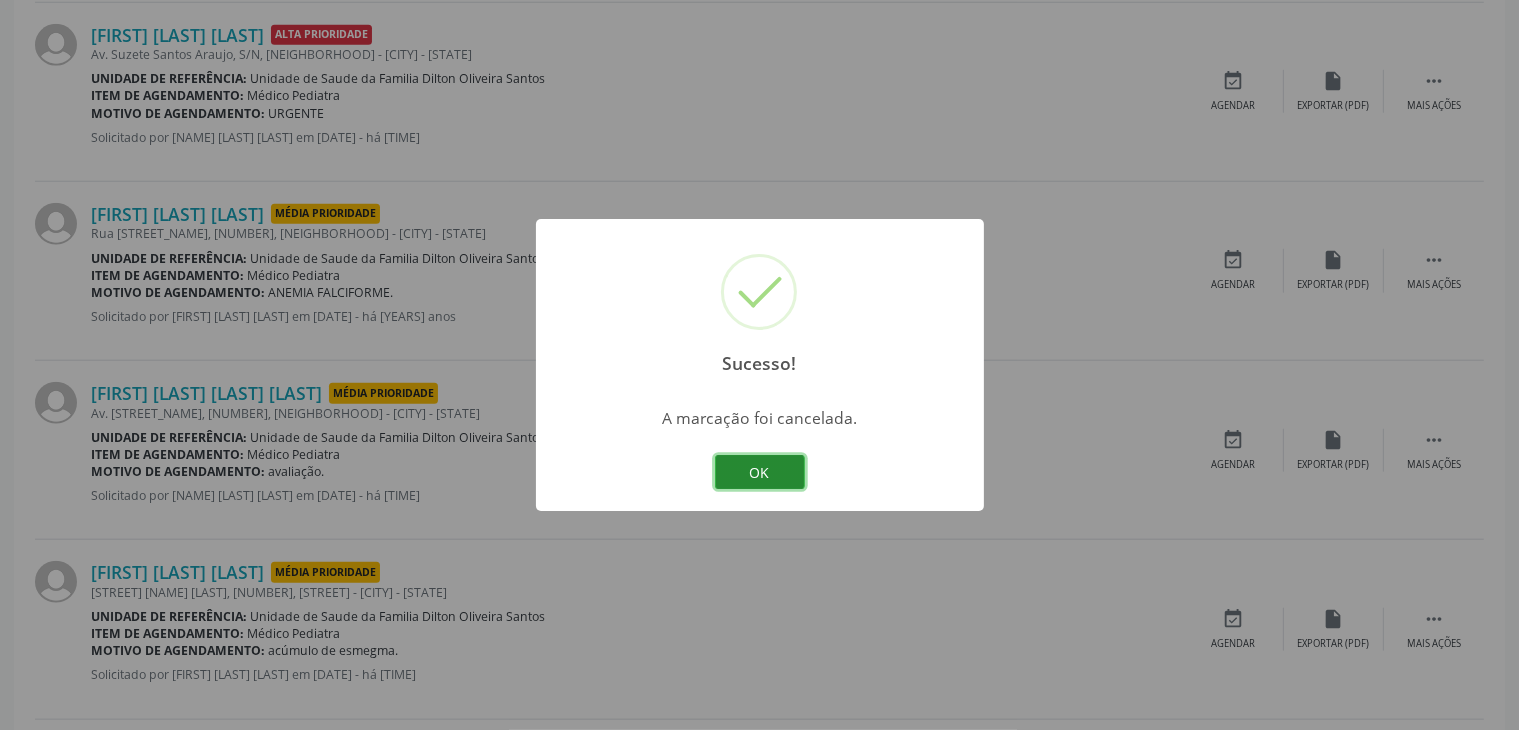 click on "OK" at bounding box center [760, 472] 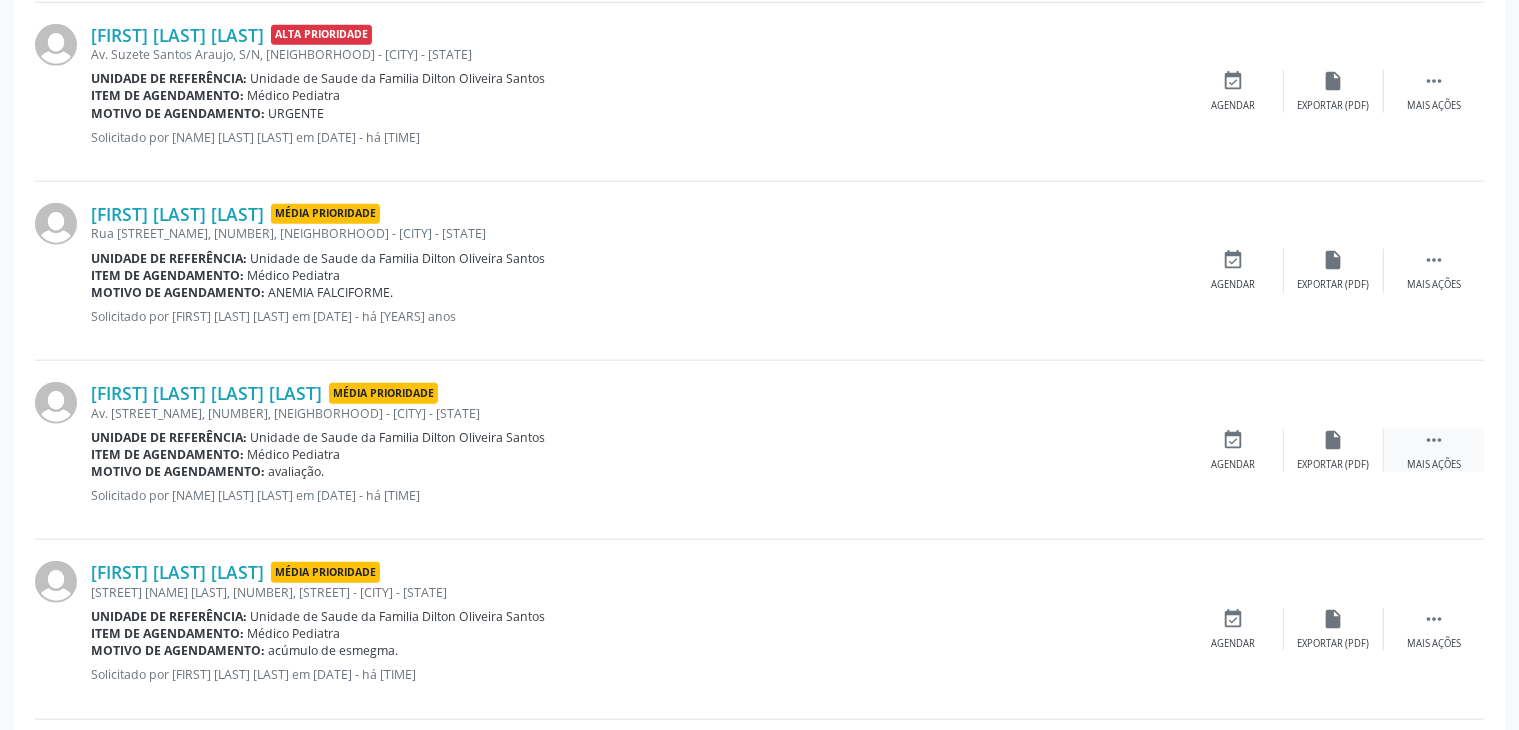 click on "
Mais ações" at bounding box center [1434, 450] 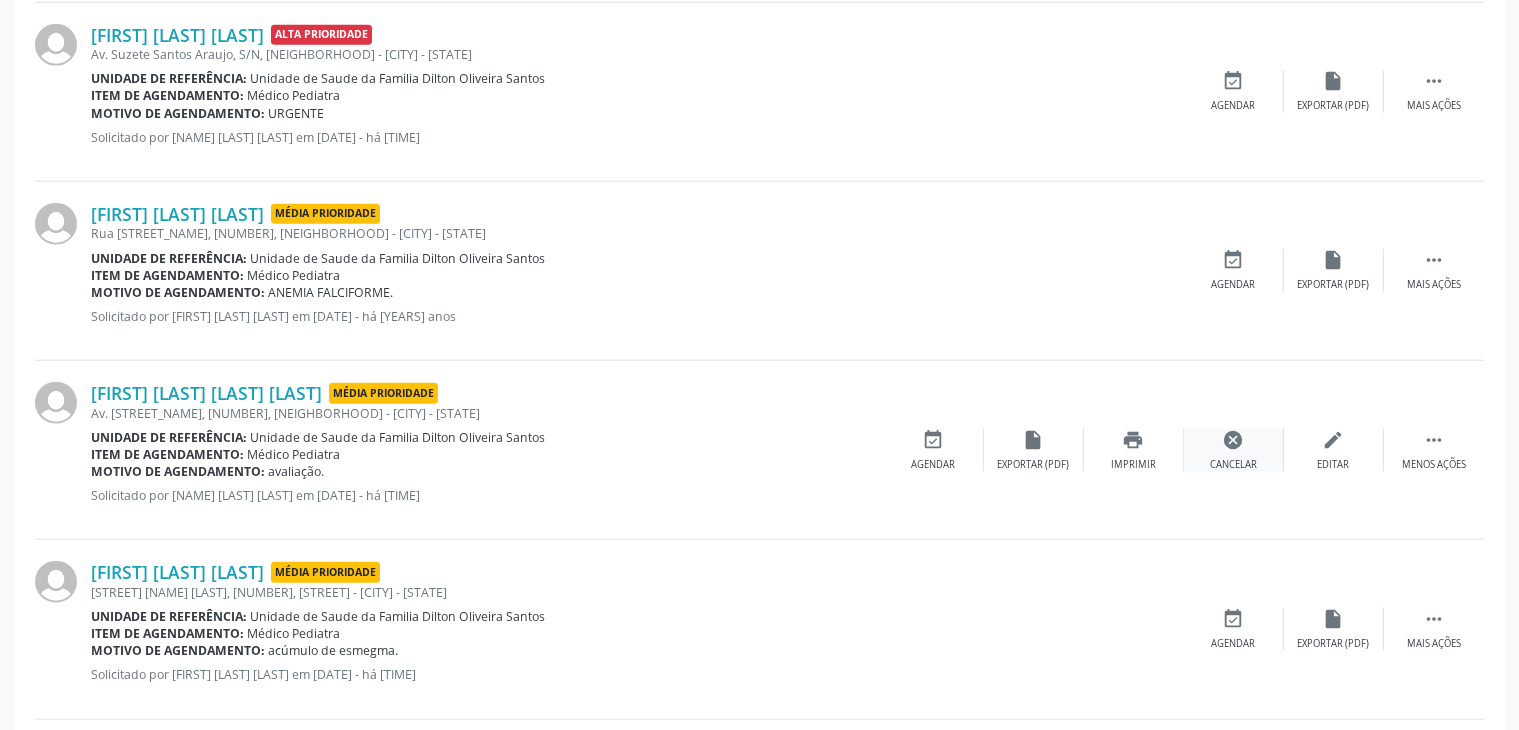 click on "cancel" at bounding box center (1234, 440) 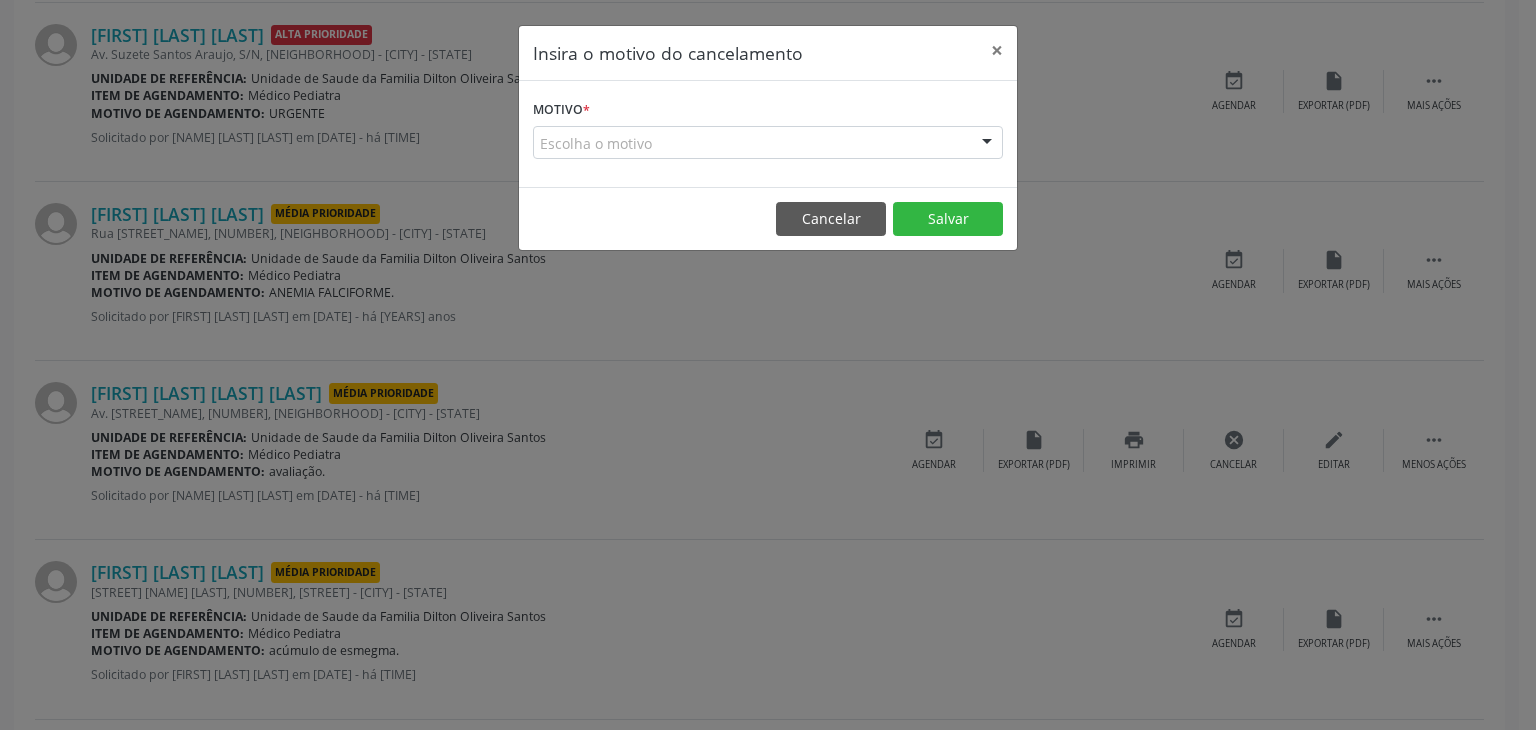 click on "Escolha o motivo" at bounding box center [768, 143] 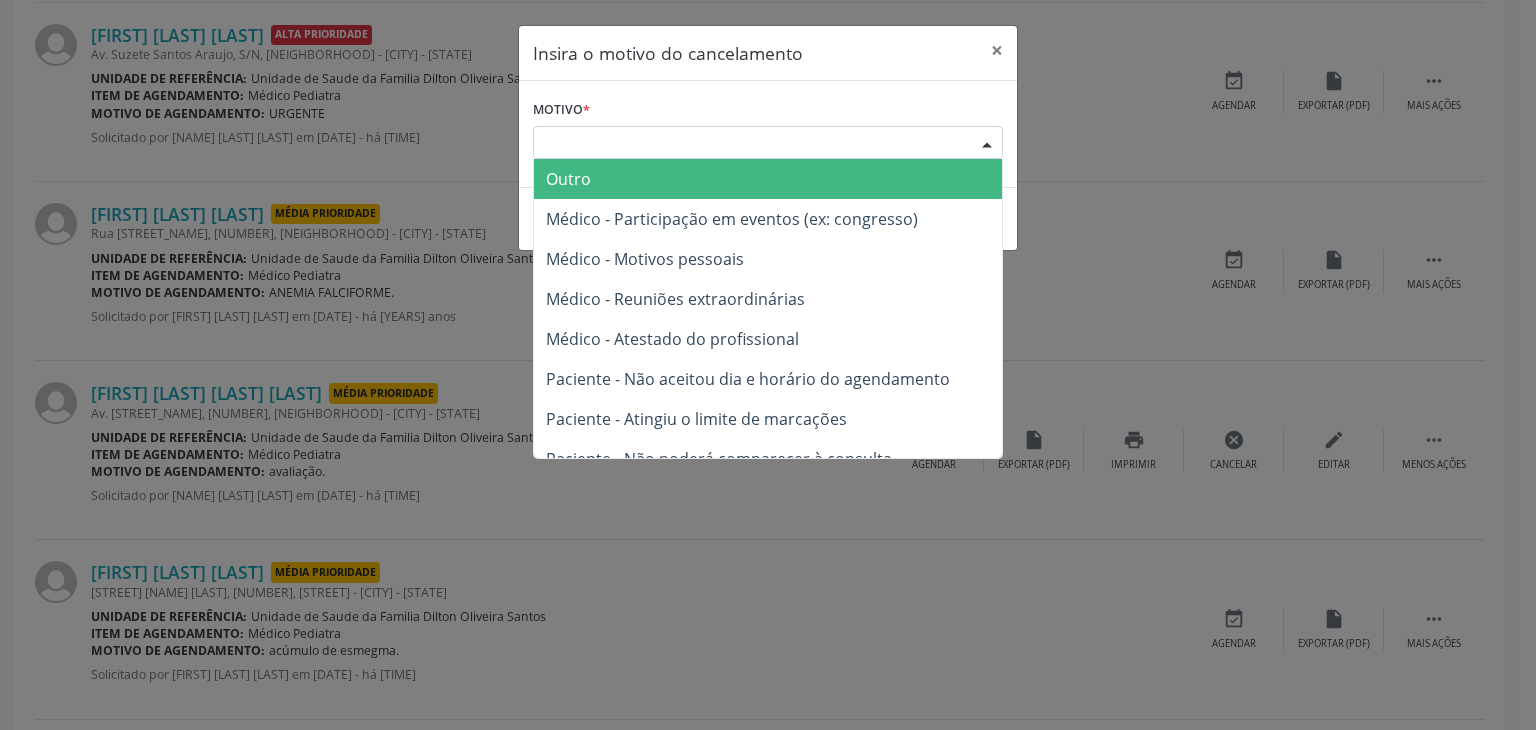 click on "Outro" at bounding box center (768, 179) 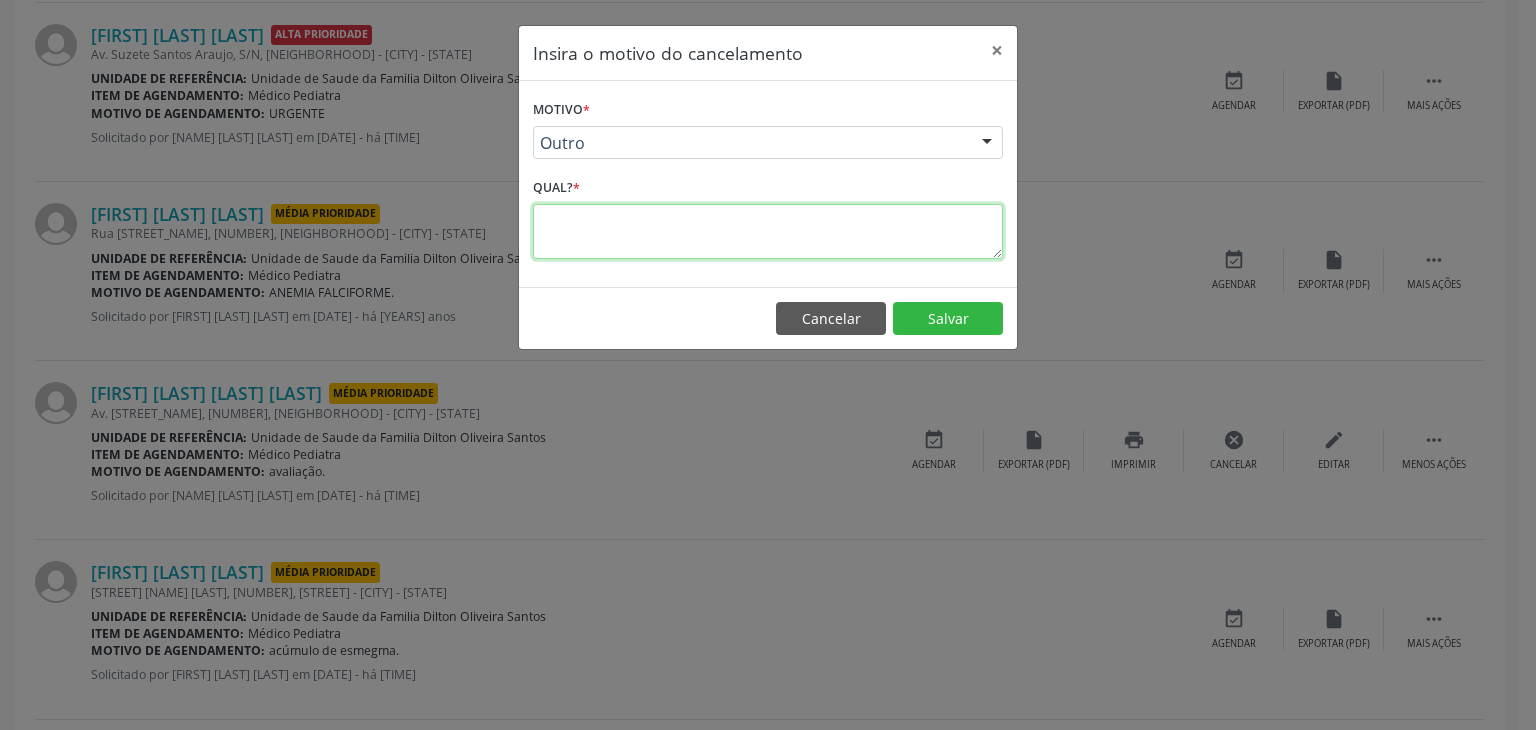 click at bounding box center [768, 231] 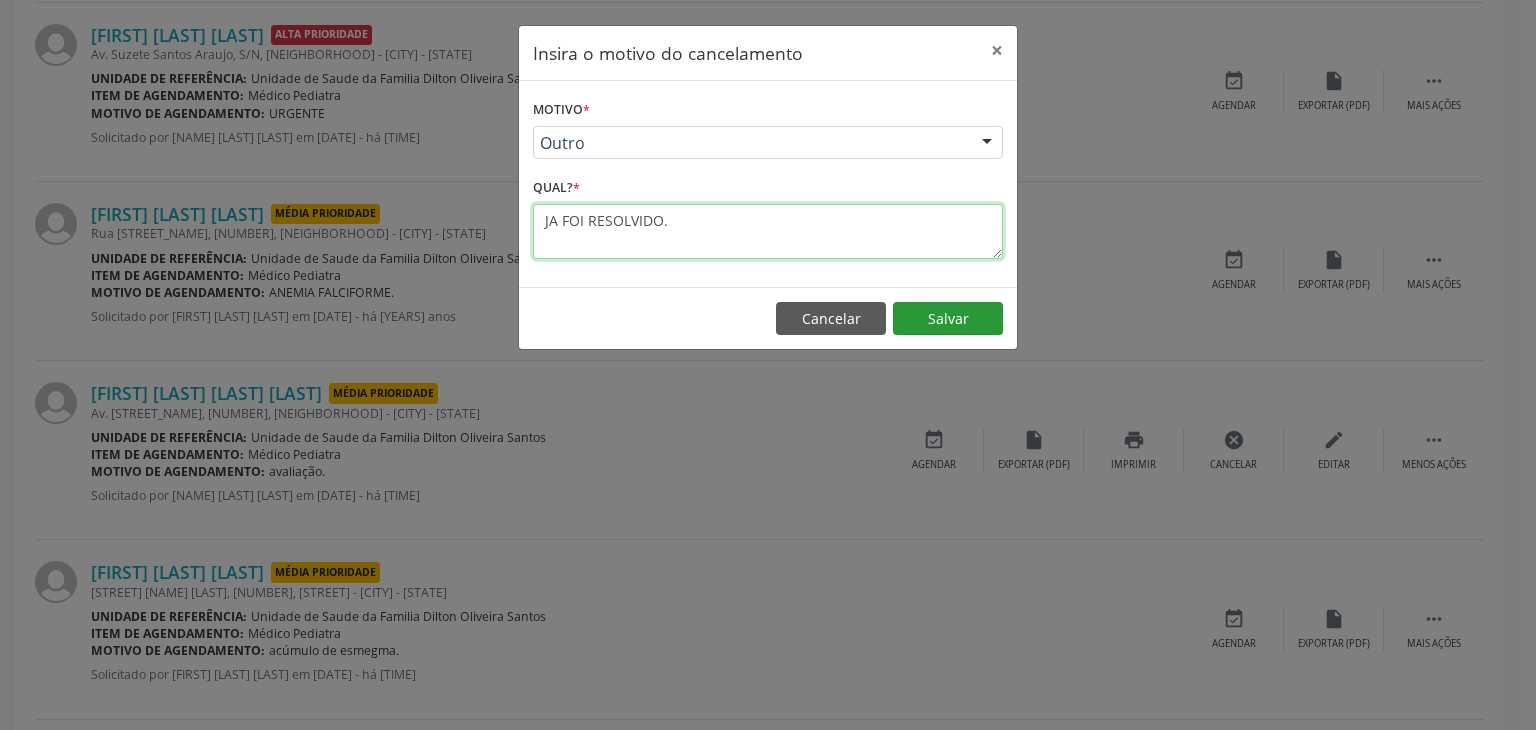 type on "JA FOI RESOLVIDO." 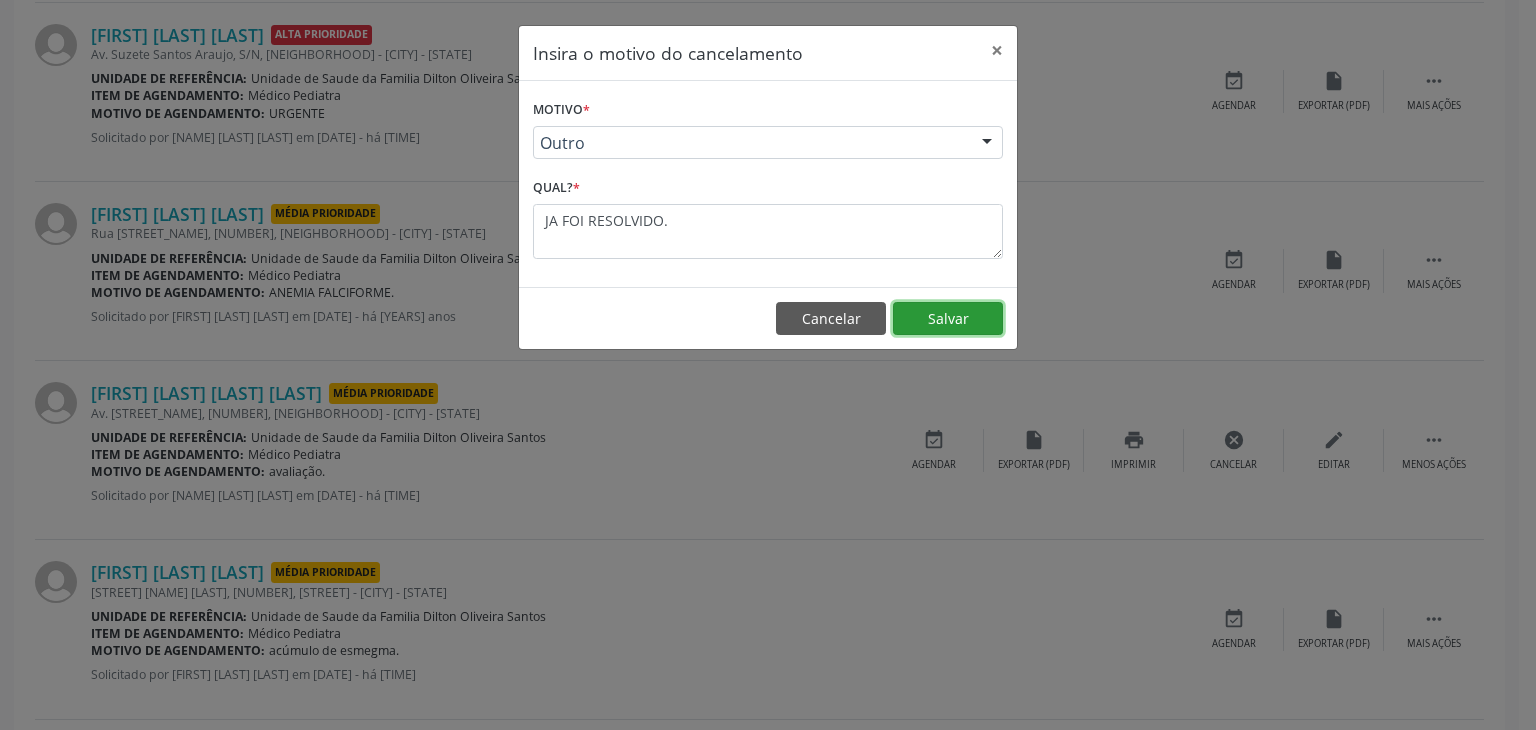 click on "Salvar" at bounding box center (948, 319) 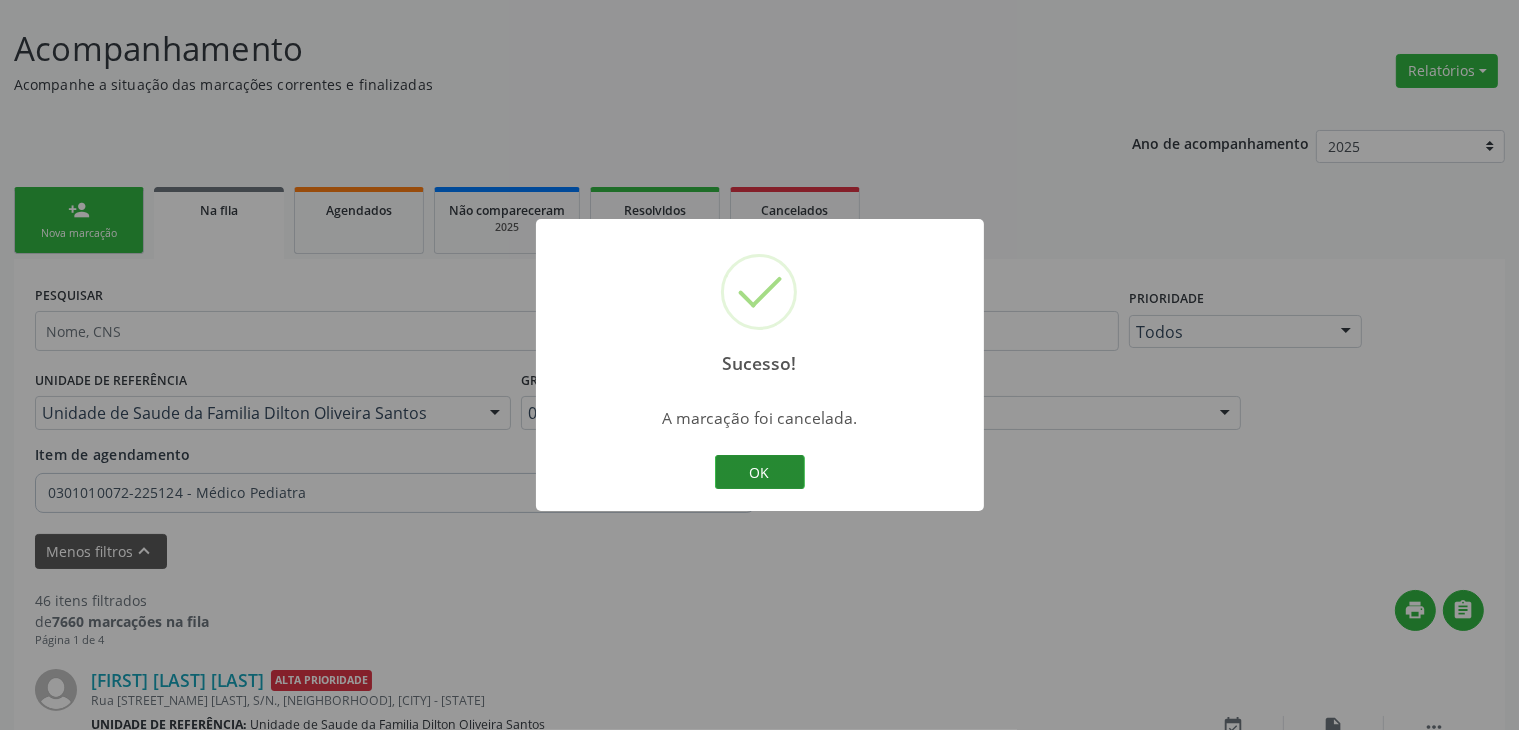 scroll, scrollTop: 2012, scrollLeft: 0, axis: vertical 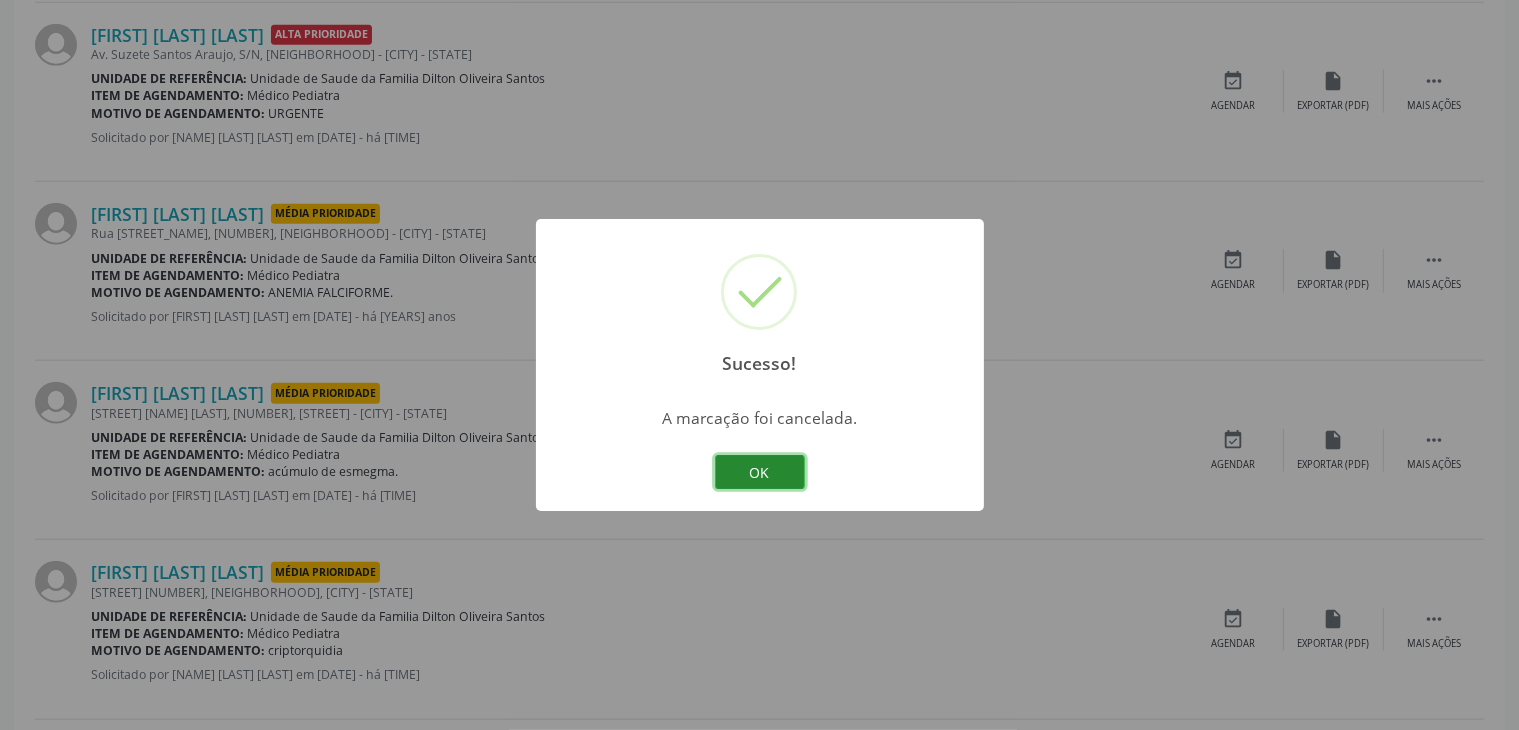 click on "OK" at bounding box center (760, 472) 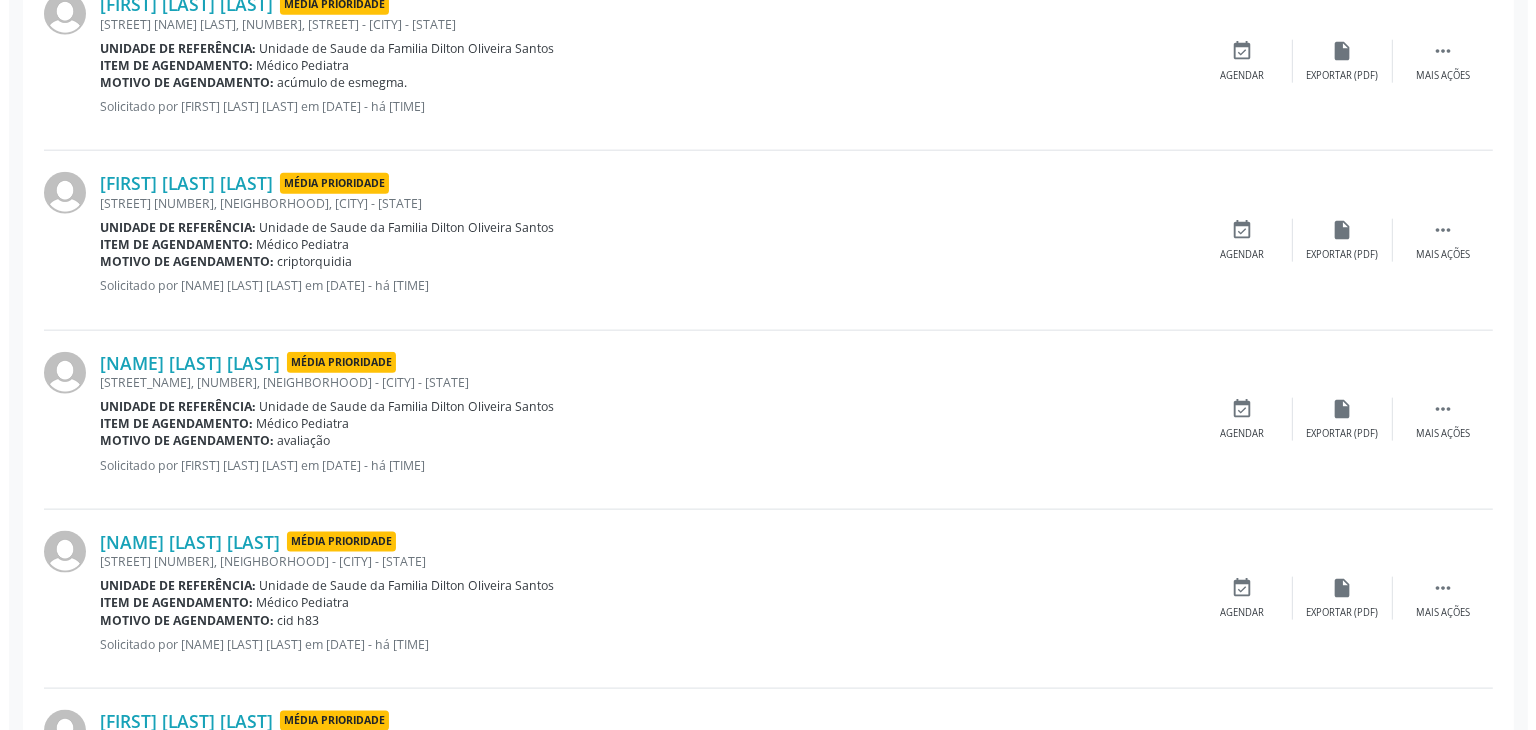 scroll, scrollTop: 2412, scrollLeft: 0, axis: vertical 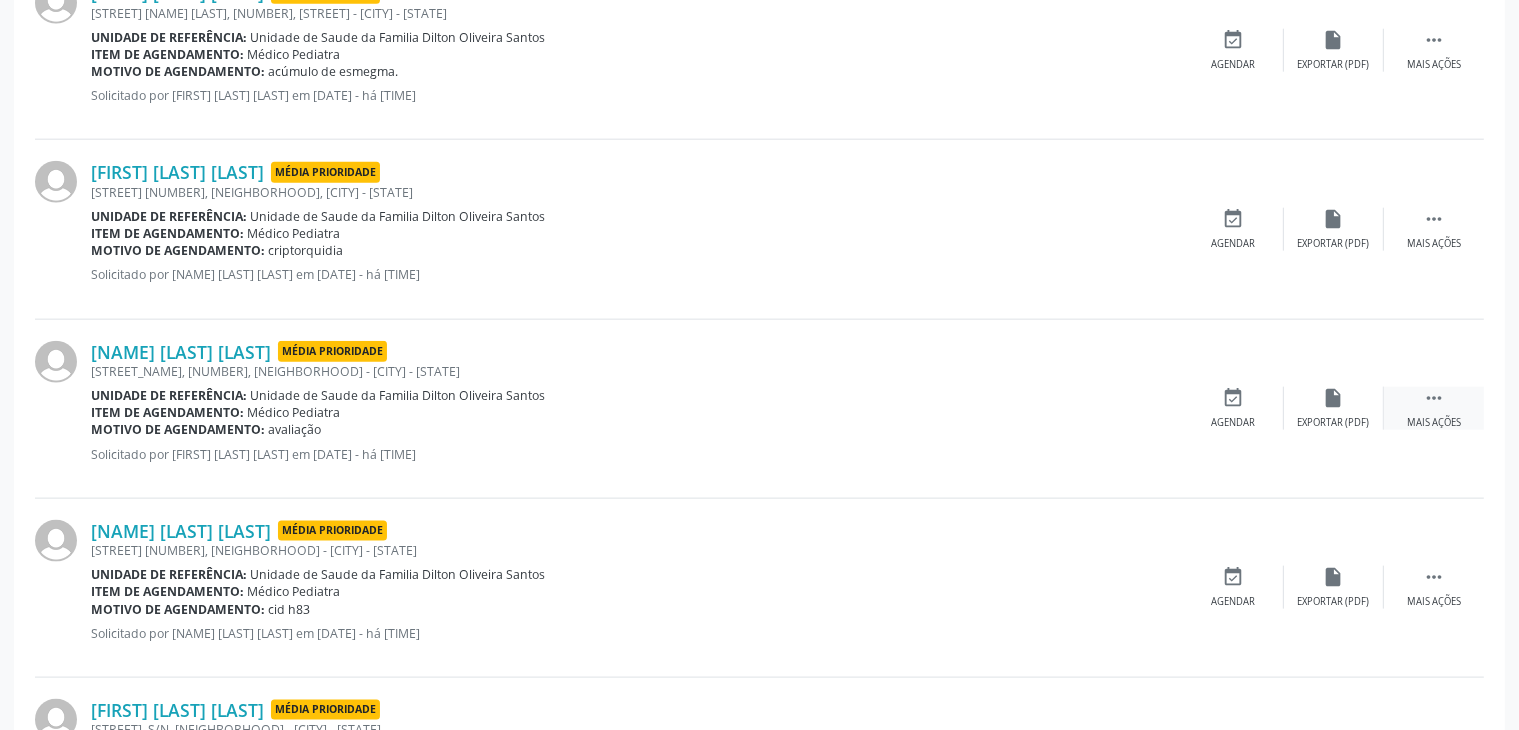 click on "
Mais ações" at bounding box center [1434, 408] 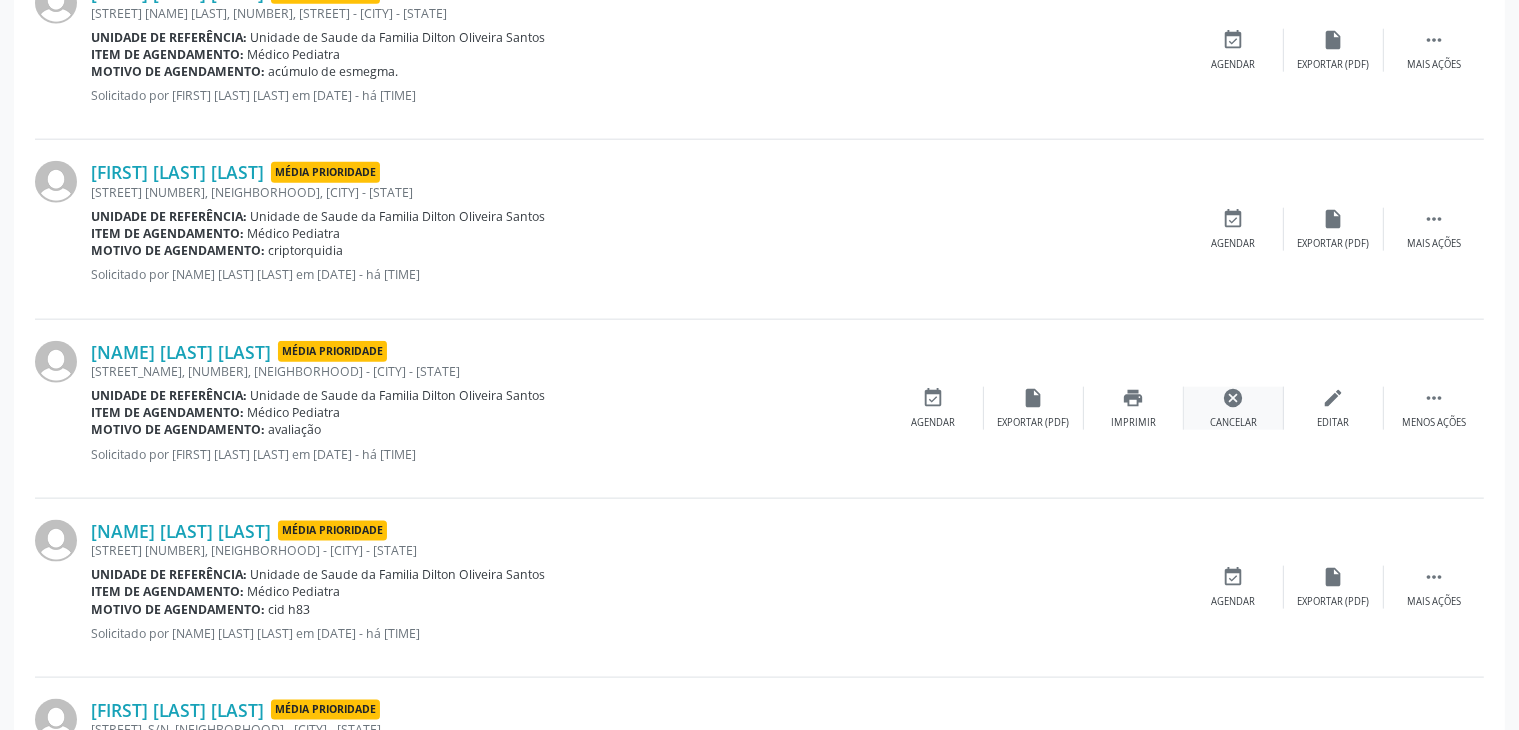 click on "cancel
Cancelar" at bounding box center (1234, 408) 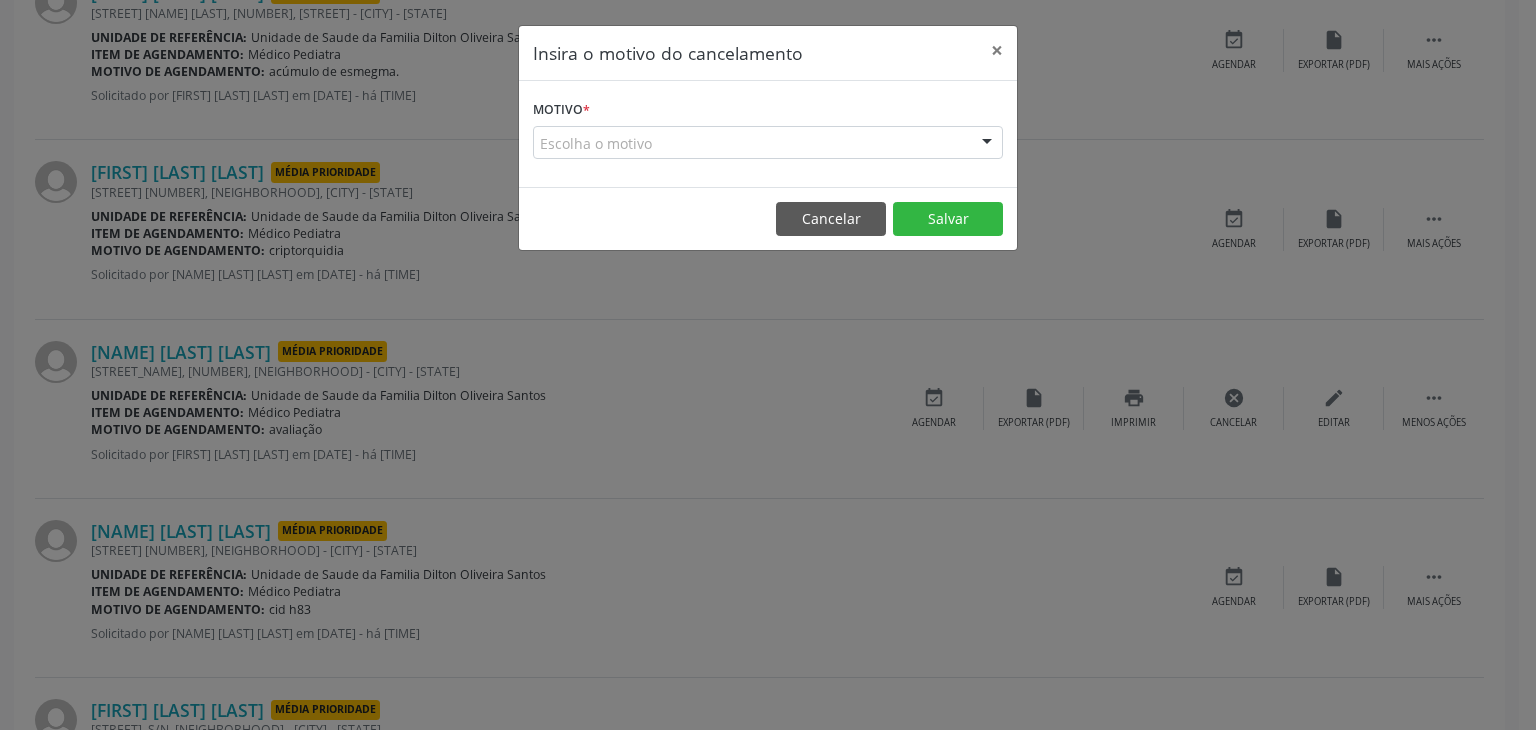 click on "Escolha o motivo" at bounding box center (768, 143) 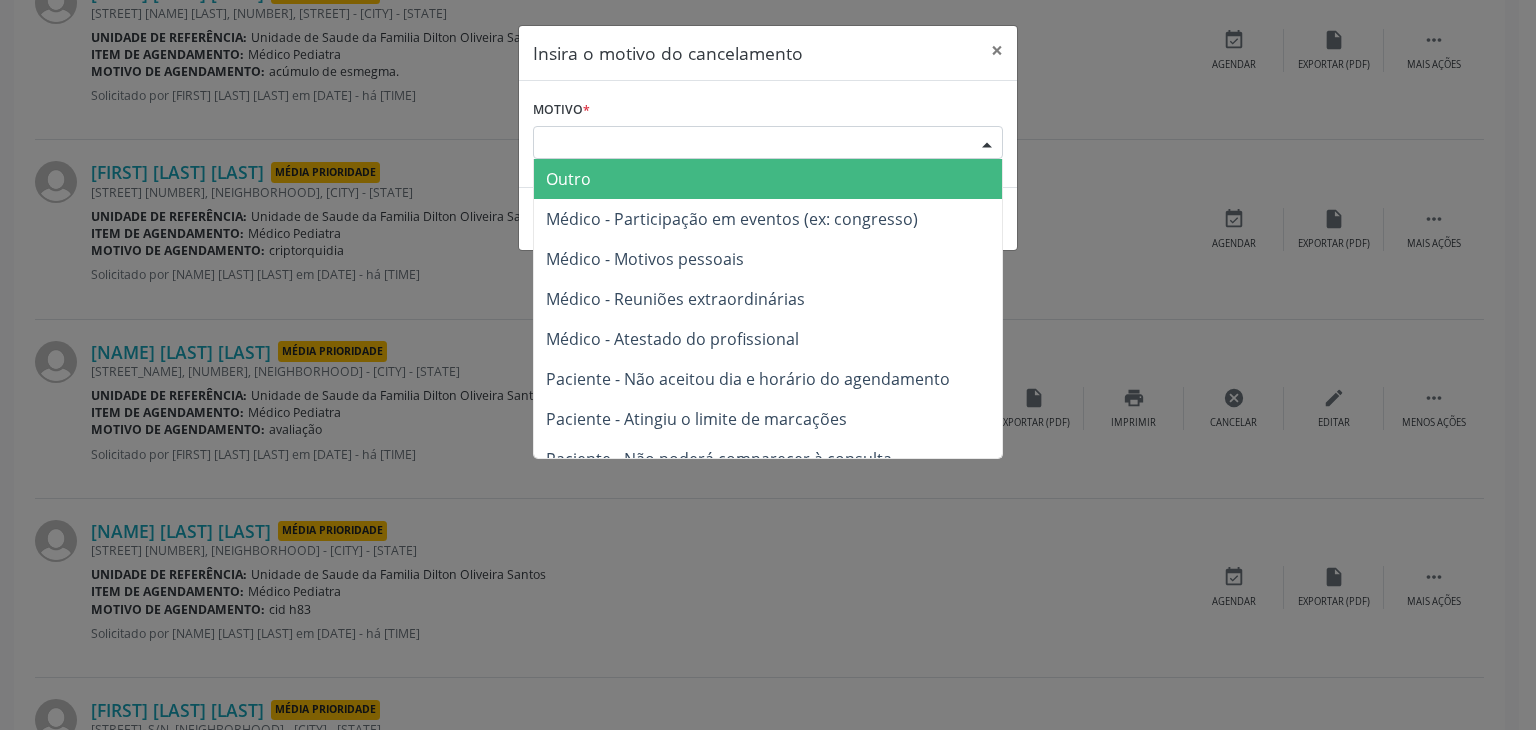 click on "Outro" at bounding box center [768, 179] 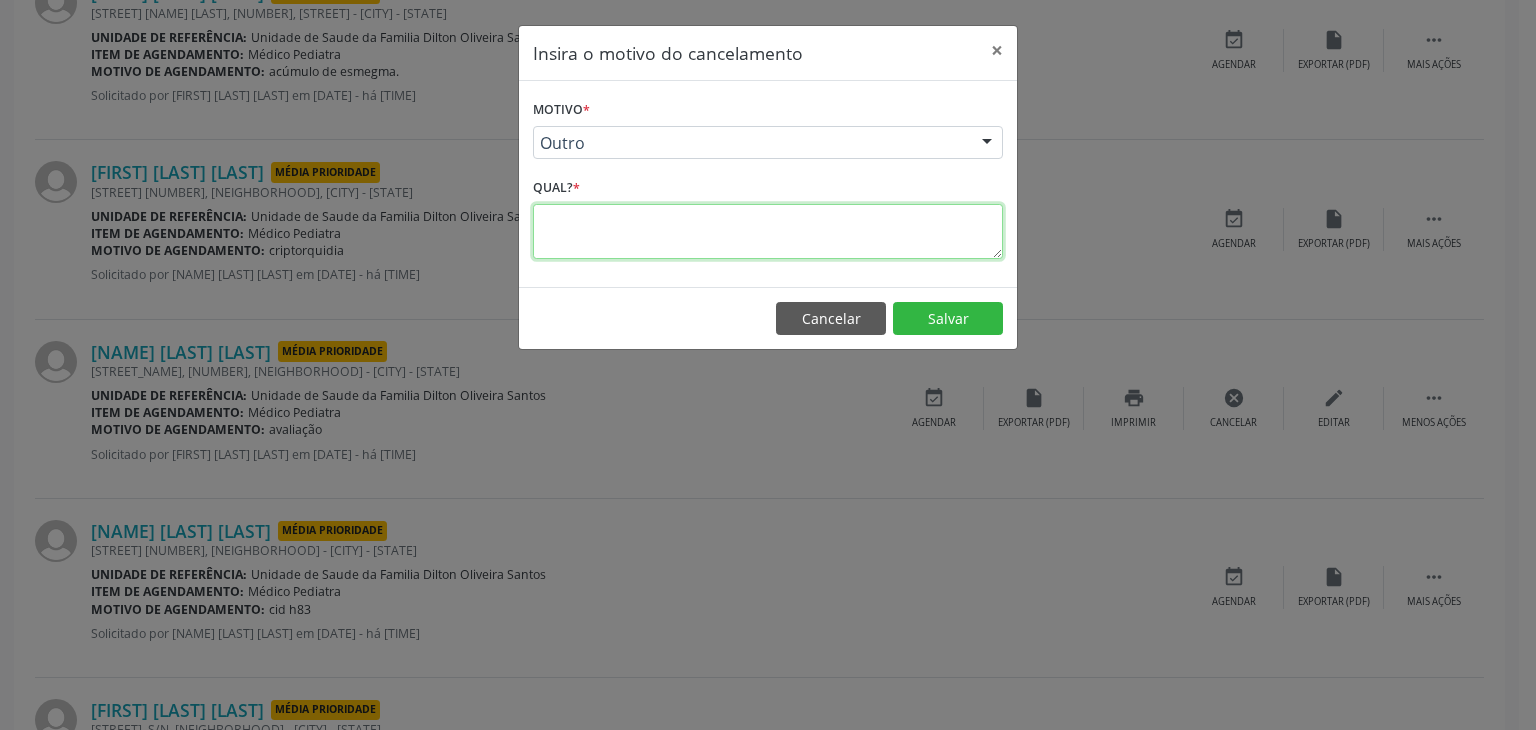click at bounding box center [768, 231] 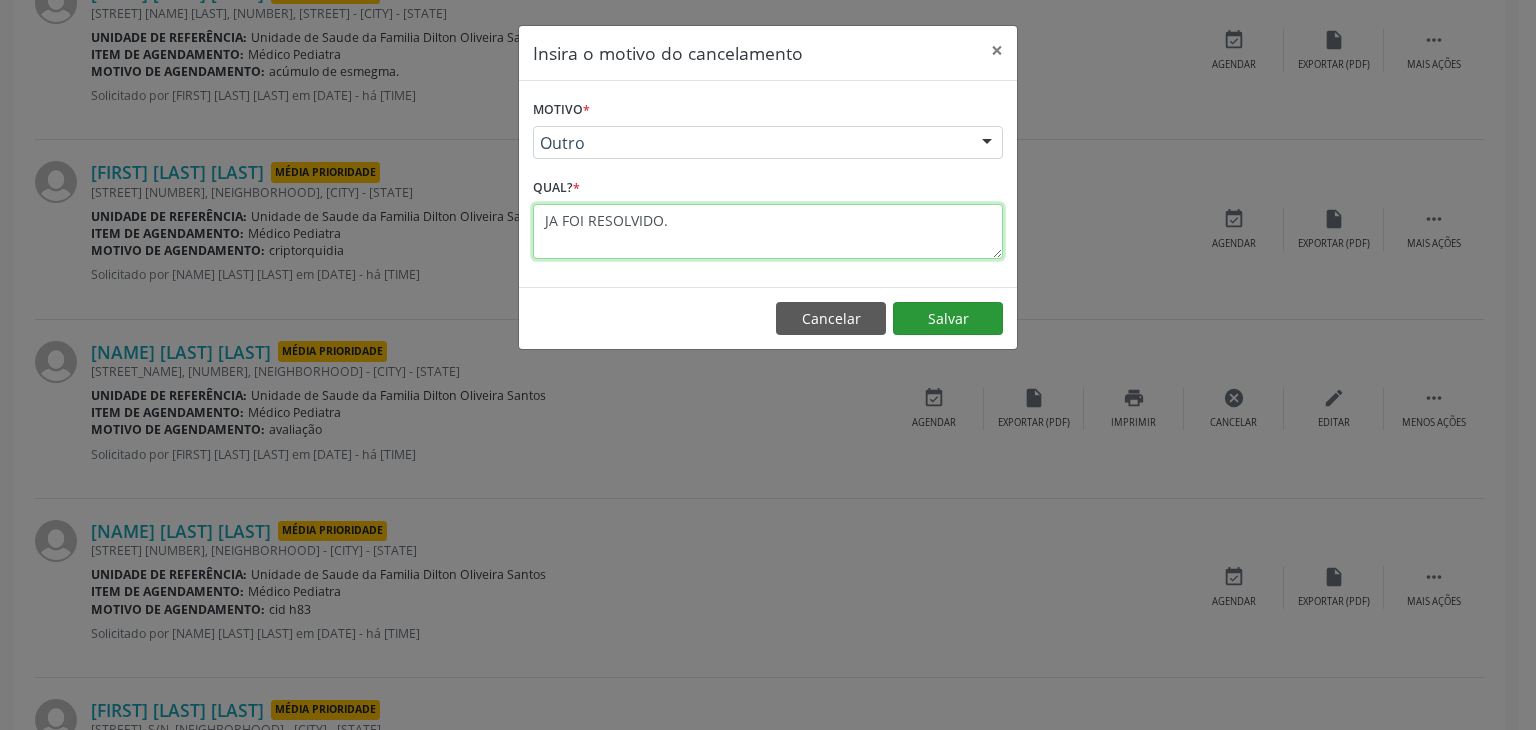 type on "JA FOI RESOLVIDO." 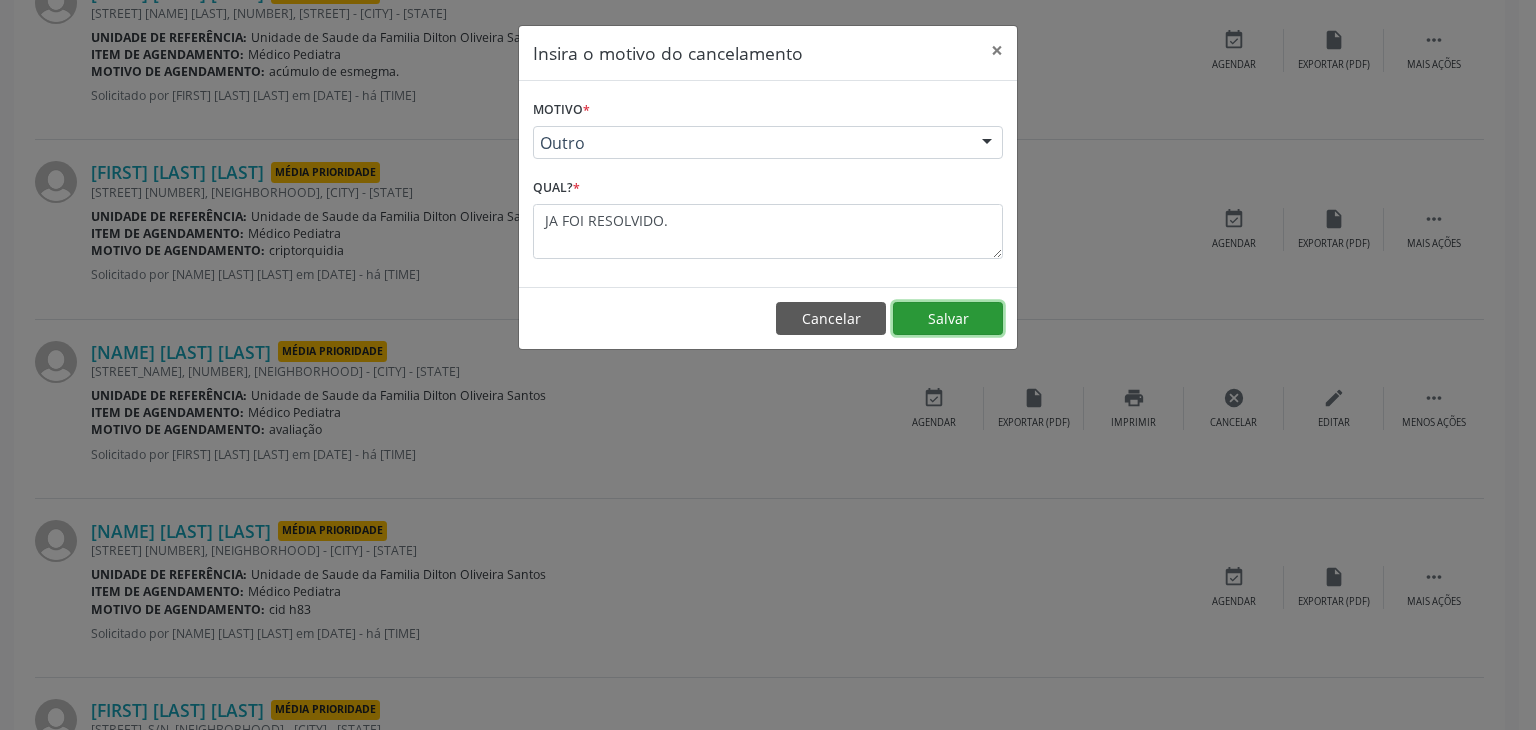 click on "Salvar" at bounding box center (948, 319) 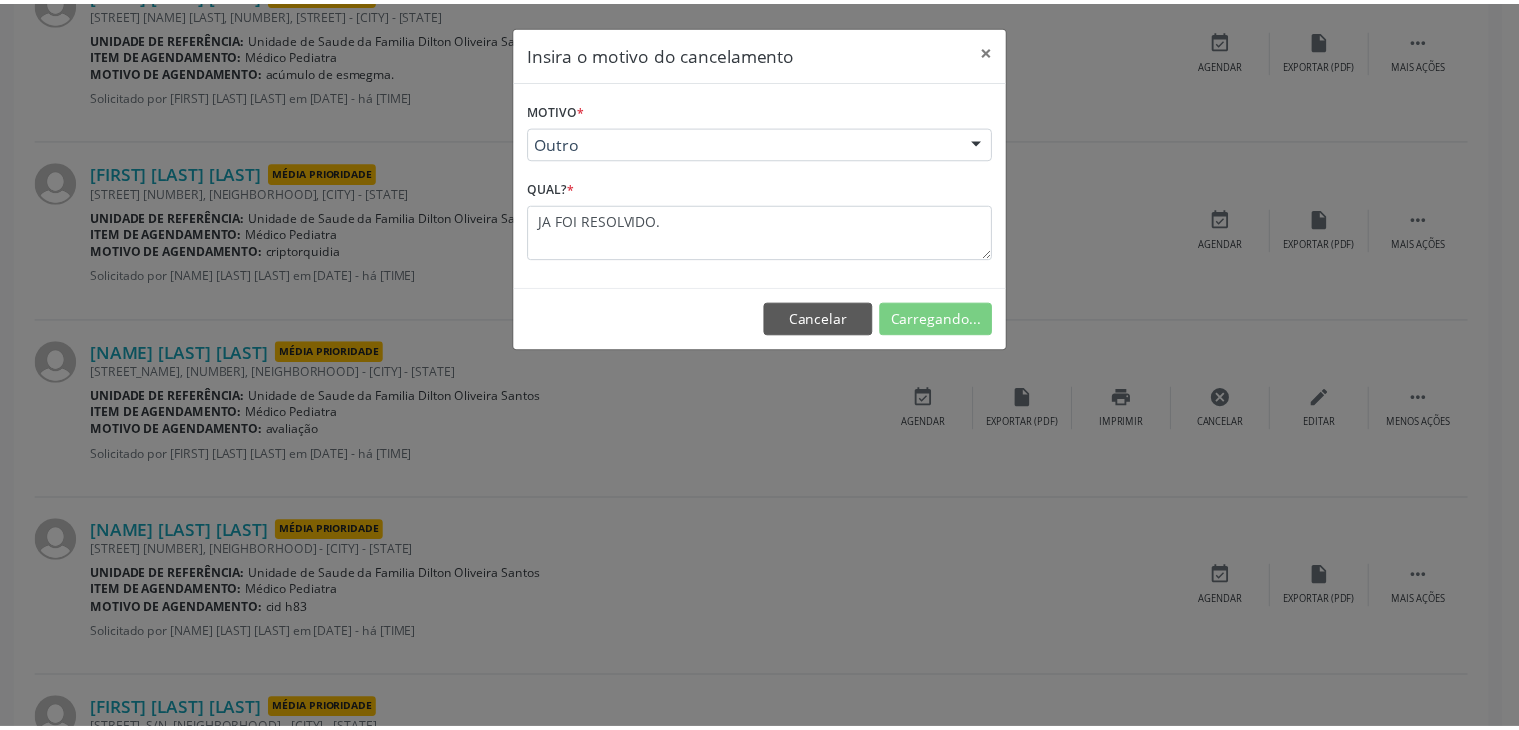 scroll, scrollTop: 112, scrollLeft: 0, axis: vertical 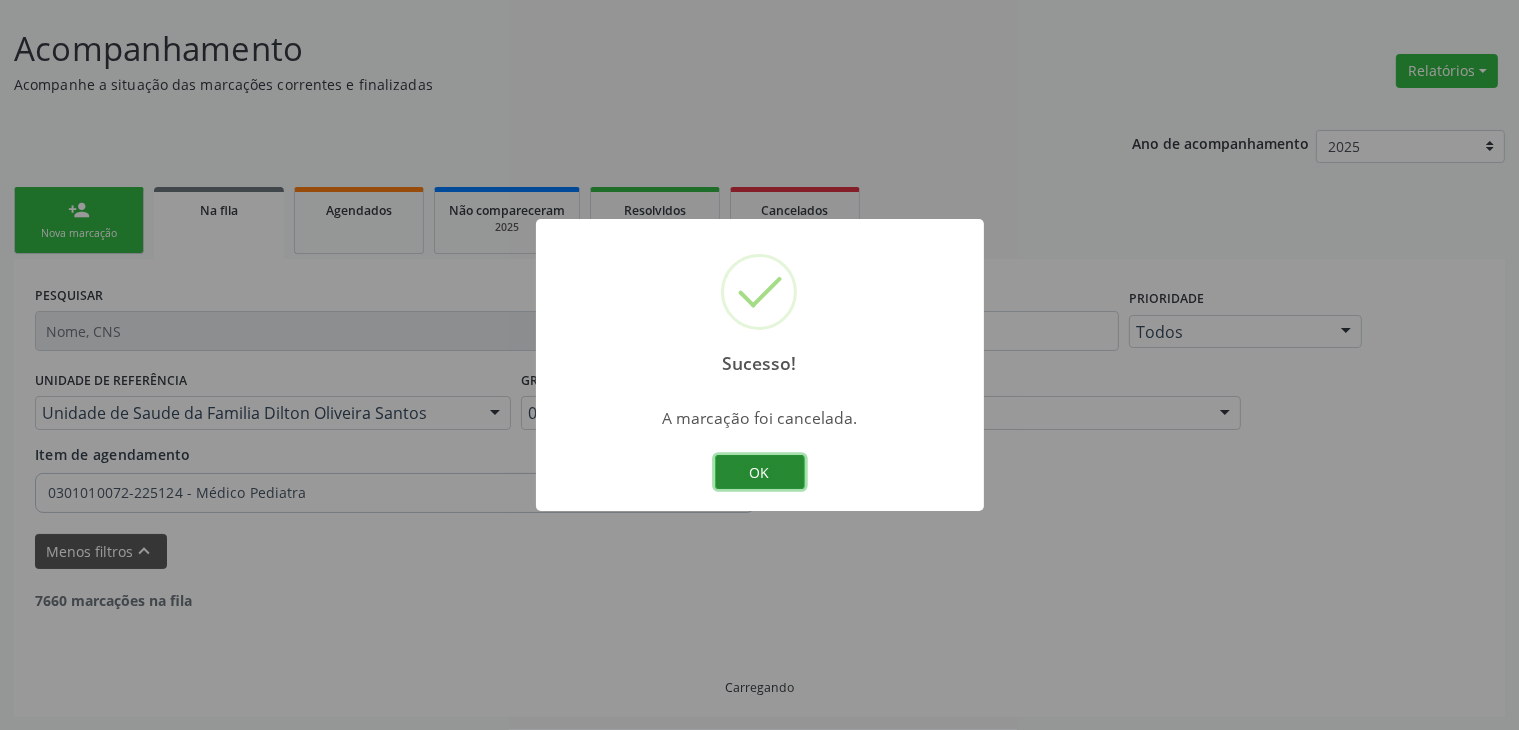 click on "OK" at bounding box center [760, 472] 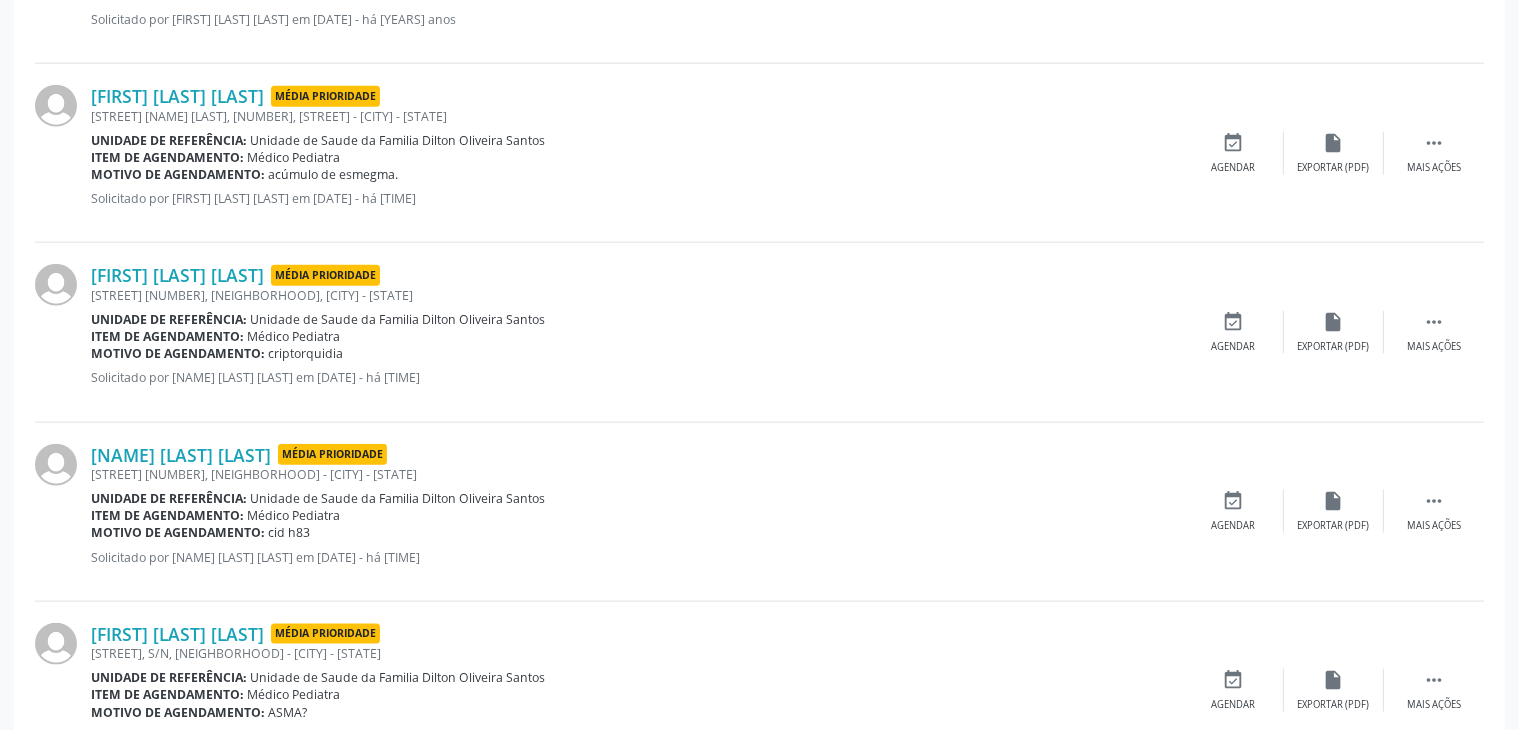 scroll, scrollTop: 2312, scrollLeft: 0, axis: vertical 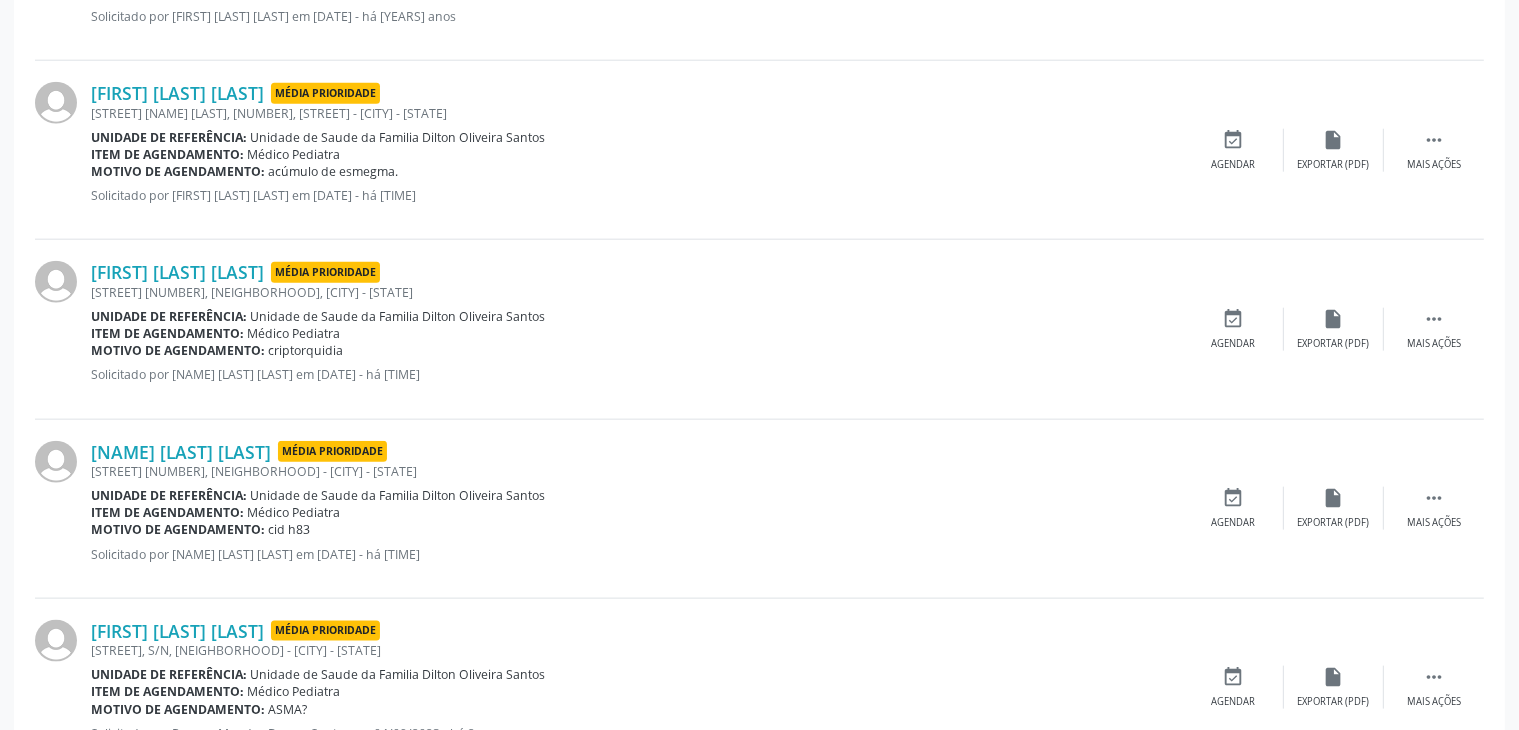drag, startPoint x: 308, startPoint y: 528, endPoint x: 272, endPoint y: 524, distance: 36.221542 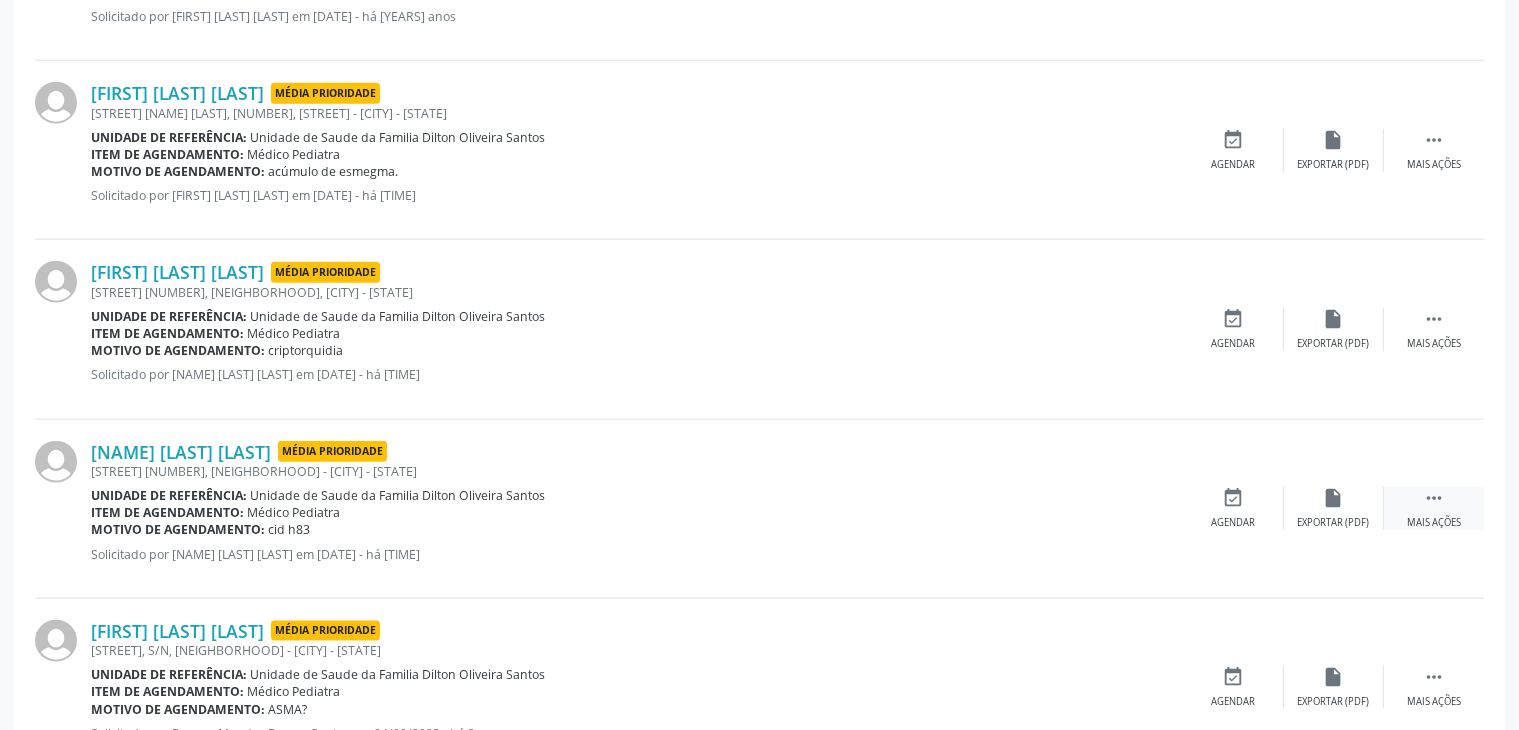 click on "
Mais ações" at bounding box center (1434, 508) 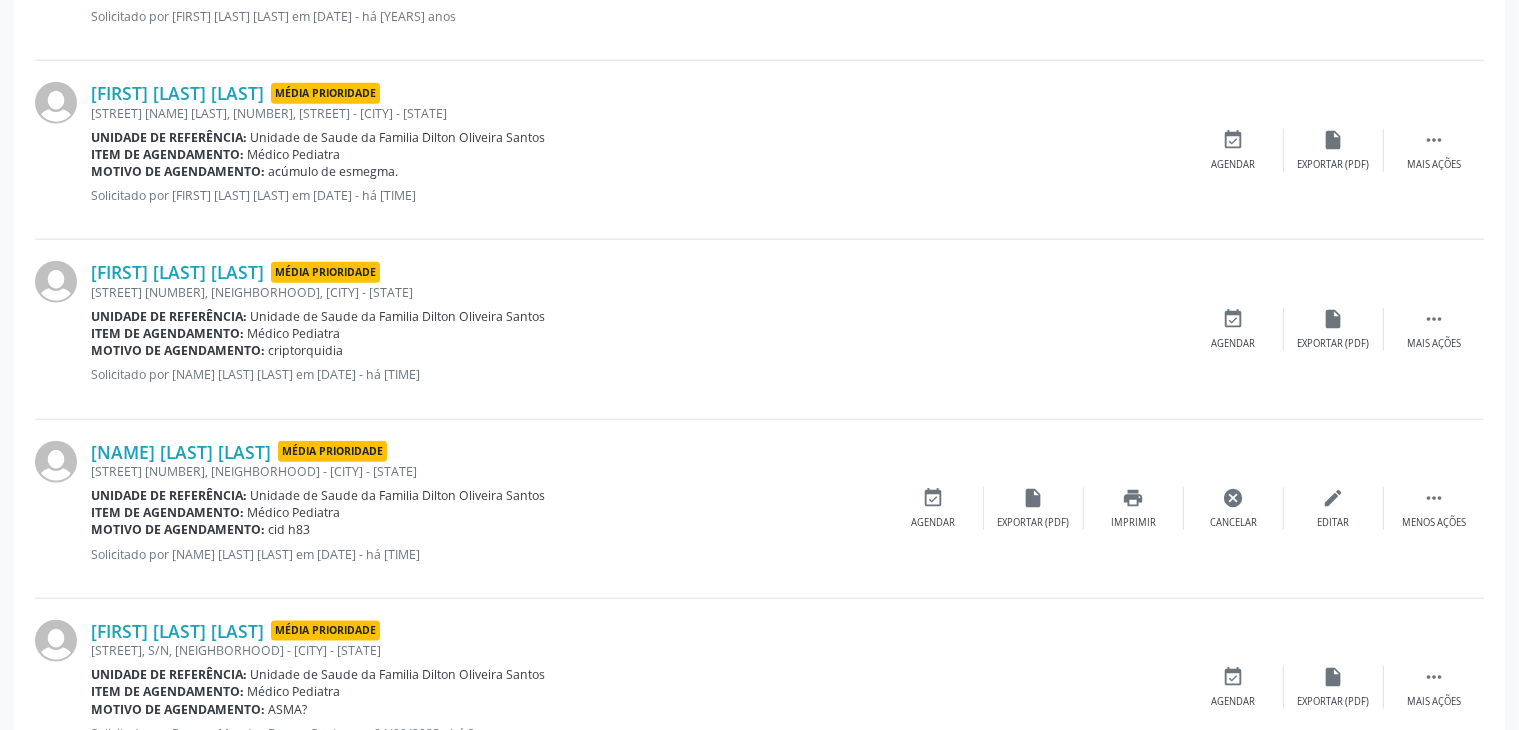 click on "Motivo de agendamento:
criptorquidia" at bounding box center [637, 350] 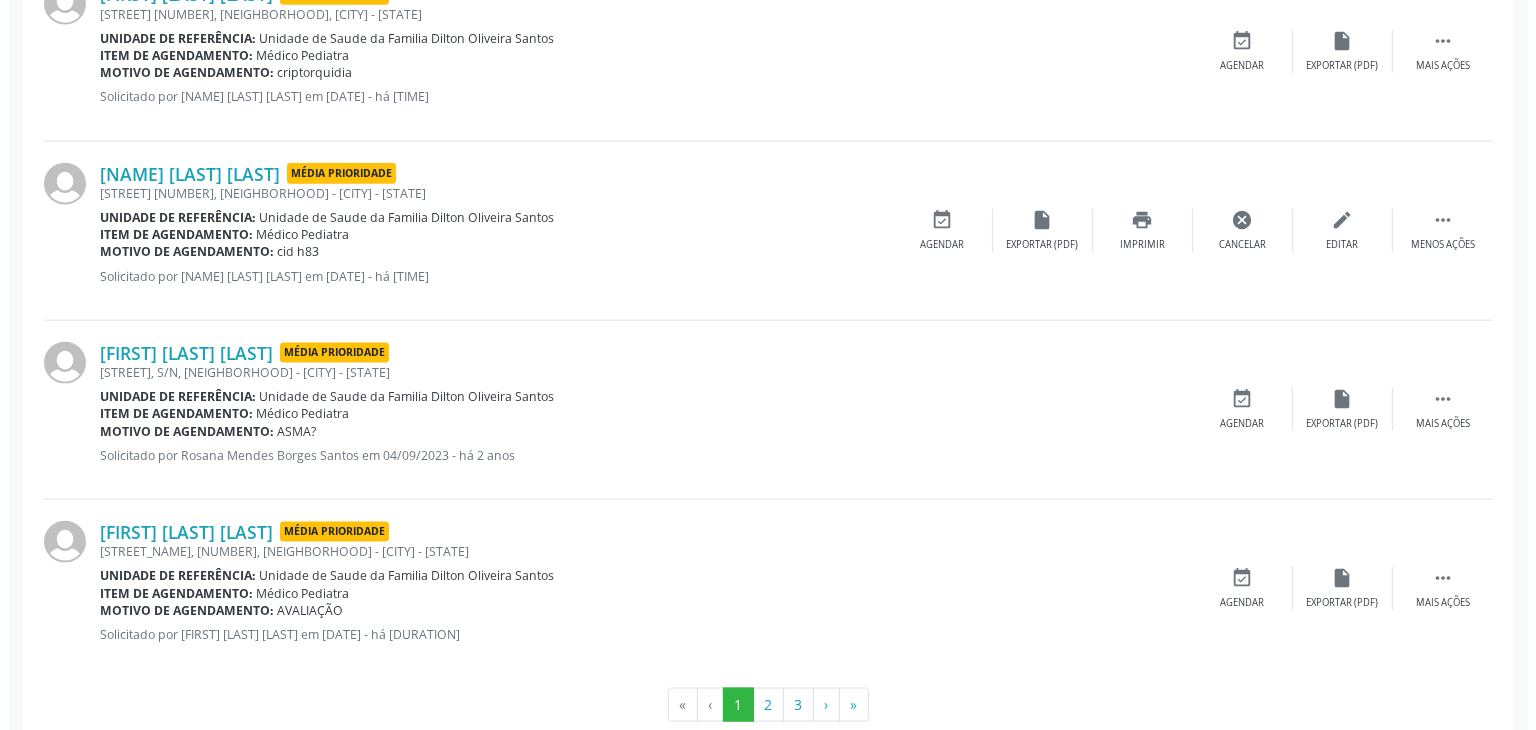 scroll, scrollTop: 2626, scrollLeft: 0, axis: vertical 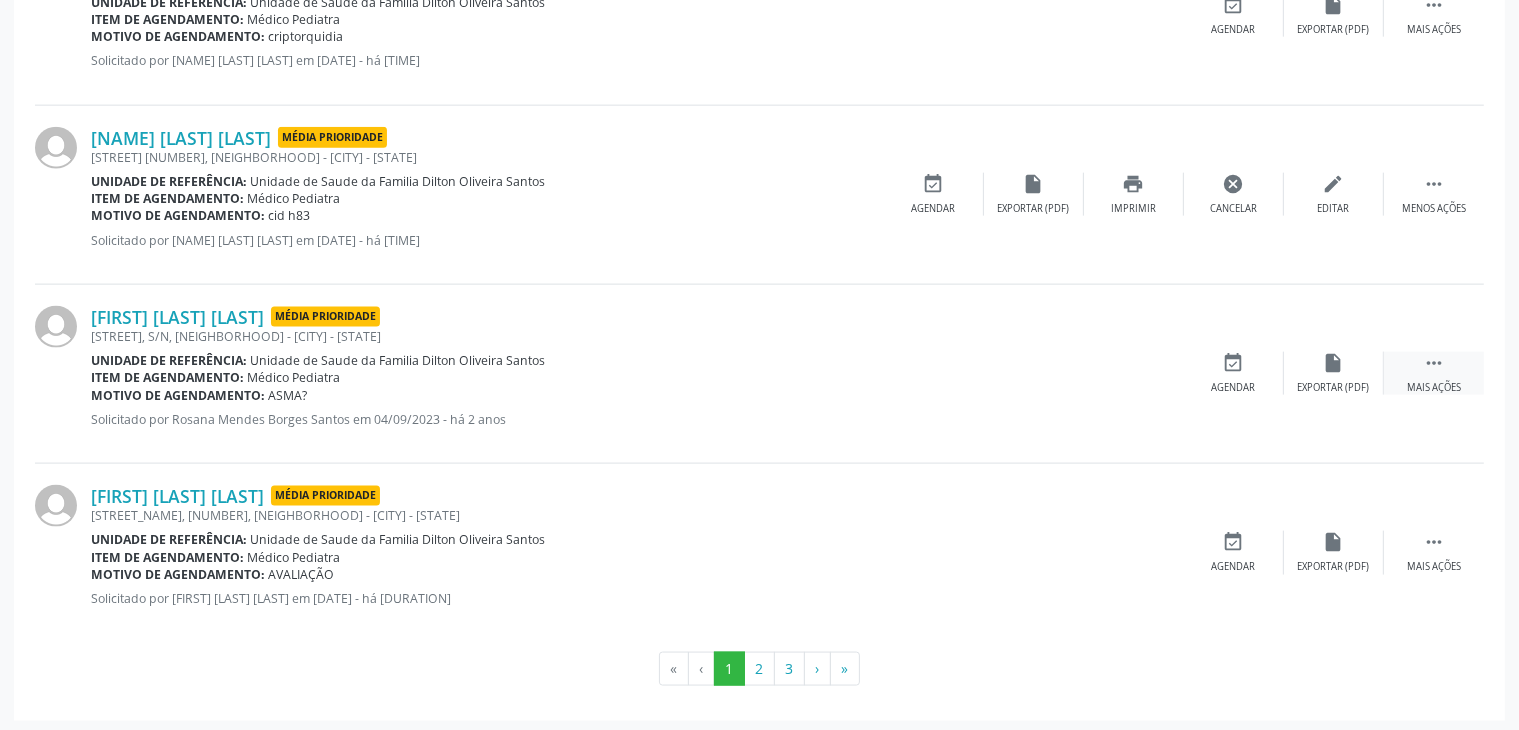 click on "" at bounding box center [1434, 363] 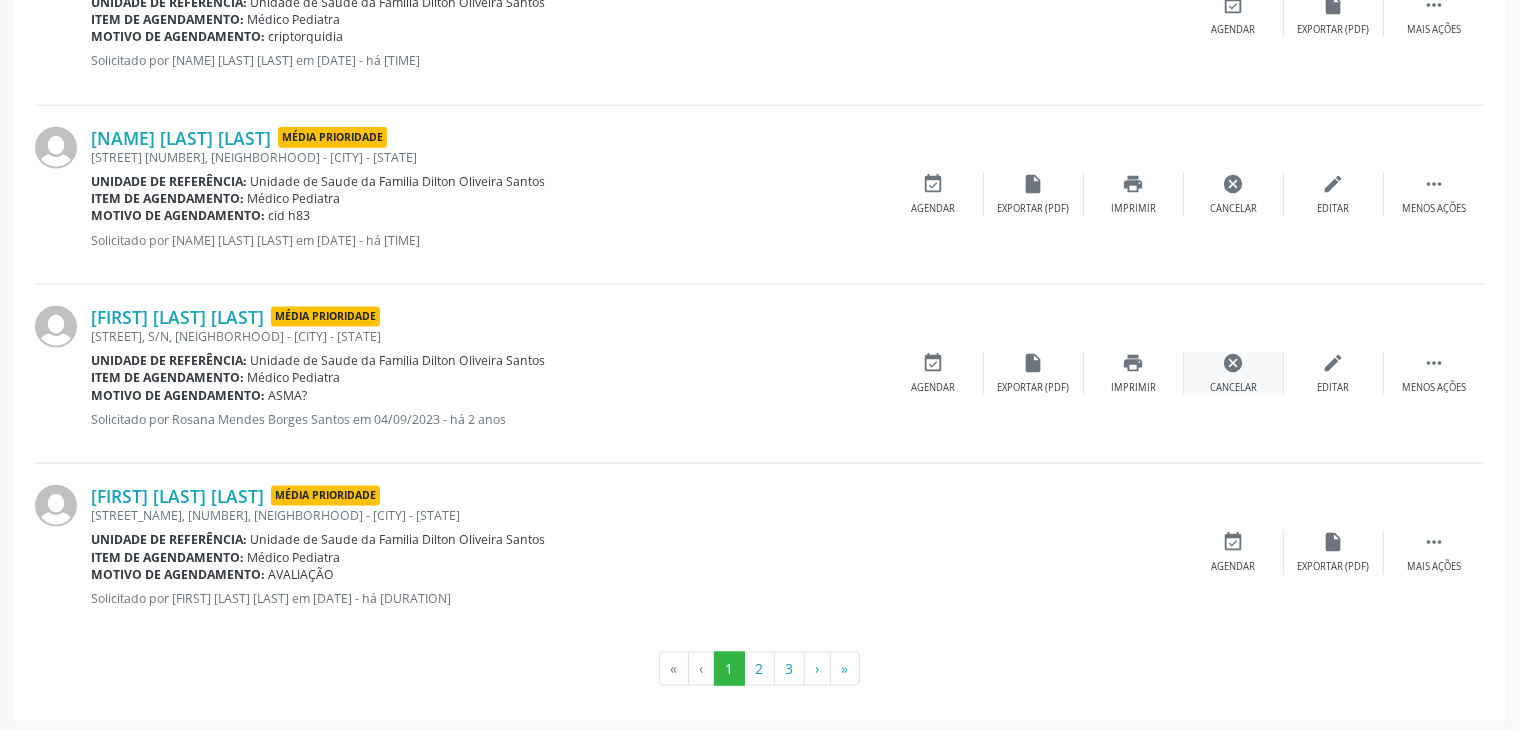 click on "cancel" at bounding box center (1234, 363) 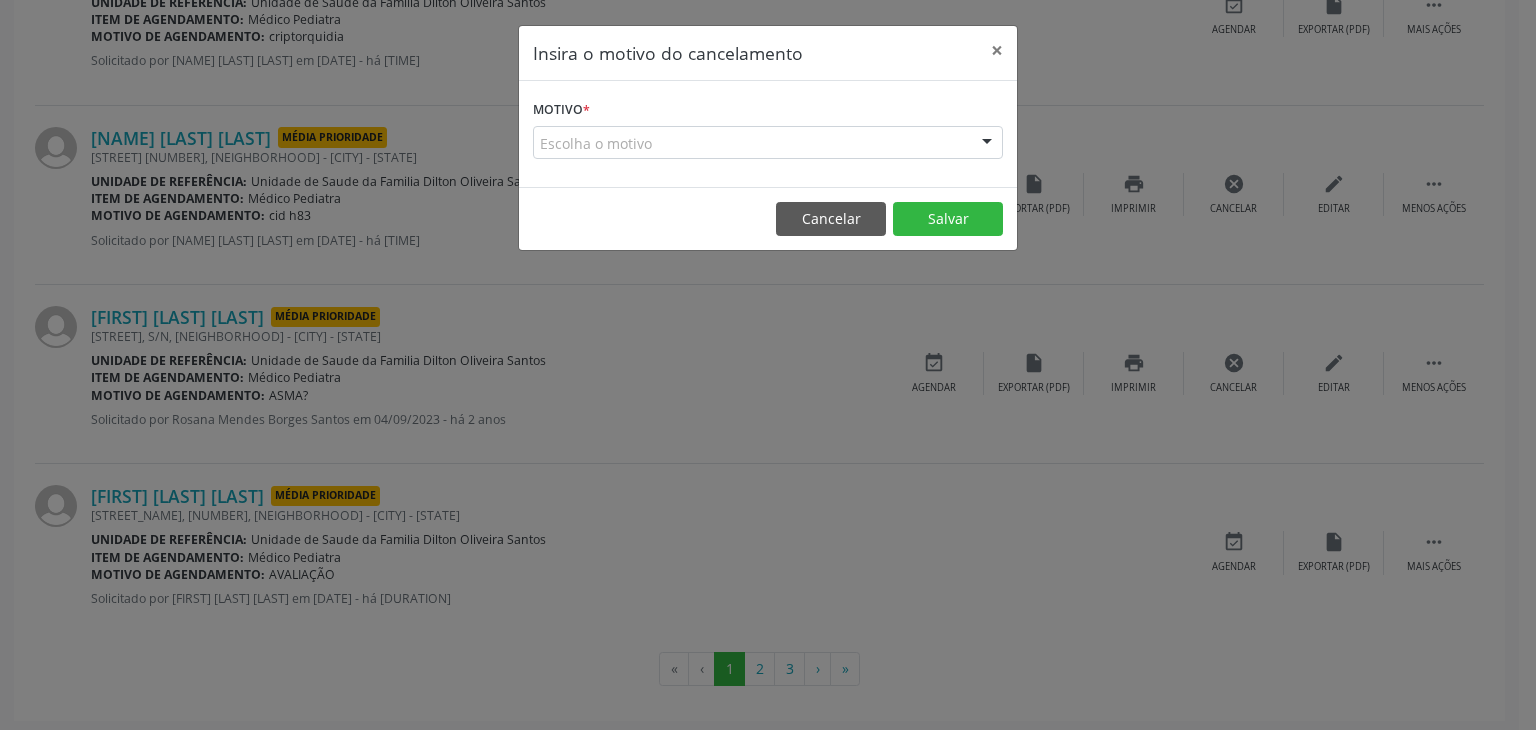 click on "Escolha o motivo" at bounding box center [768, 143] 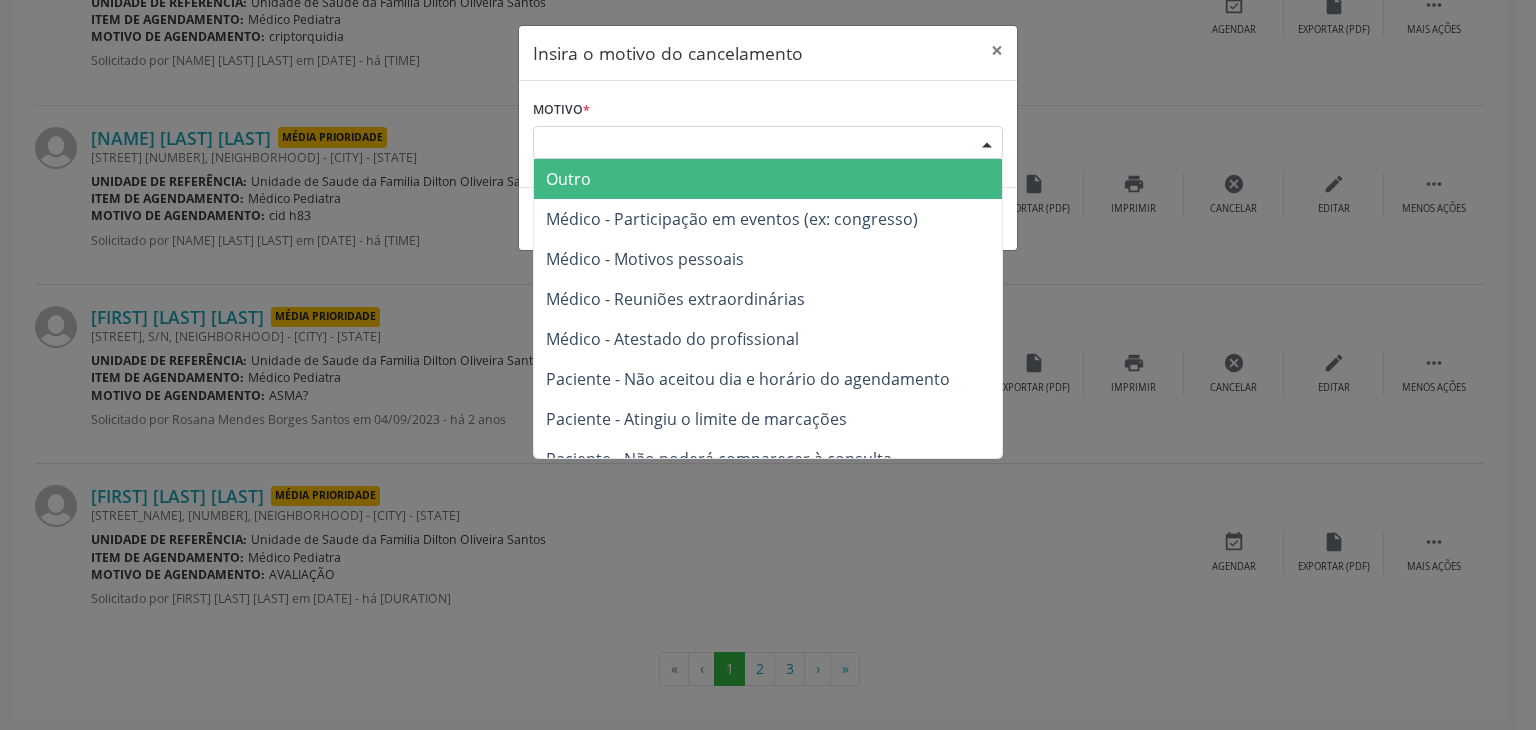 click on "Outro" at bounding box center (568, 179) 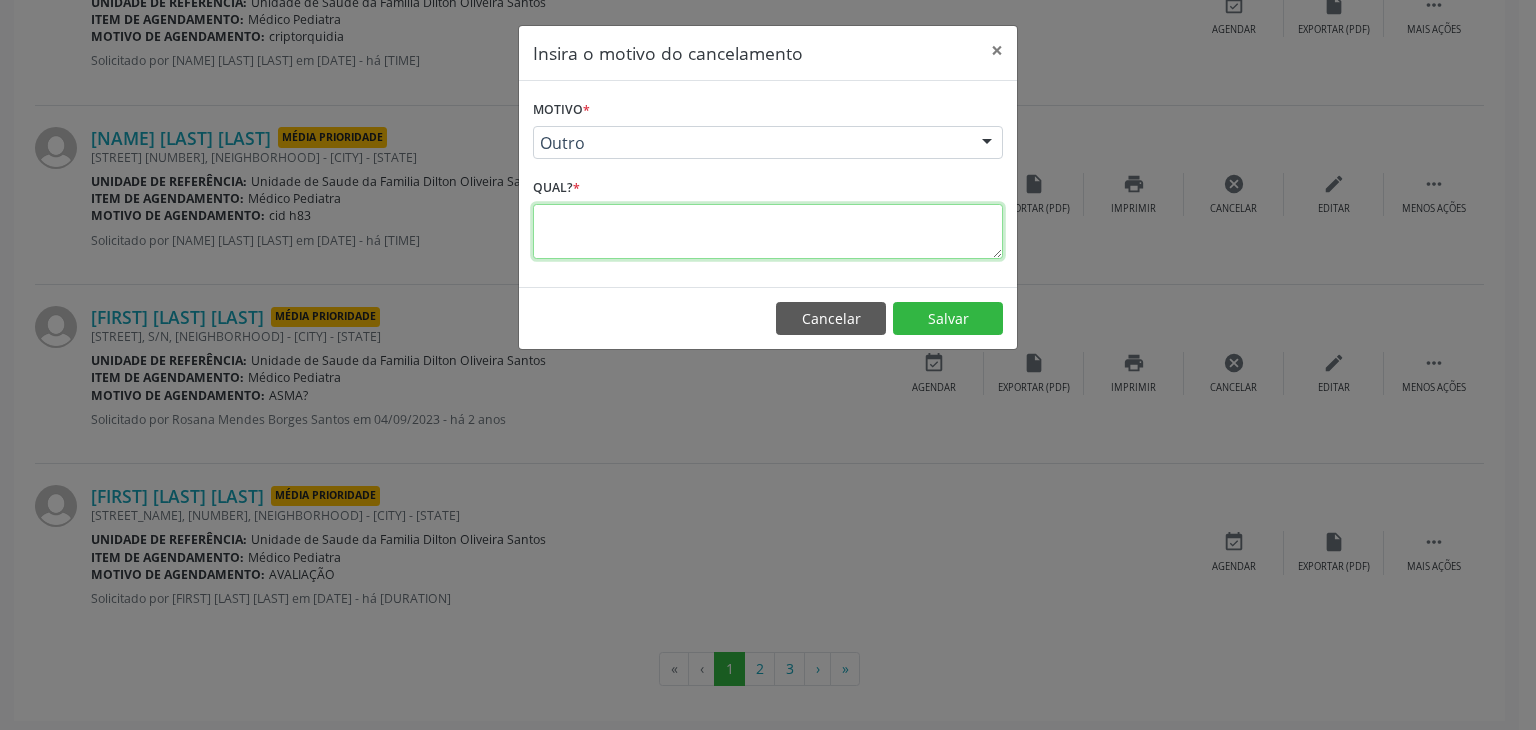 click at bounding box center (768, 231) 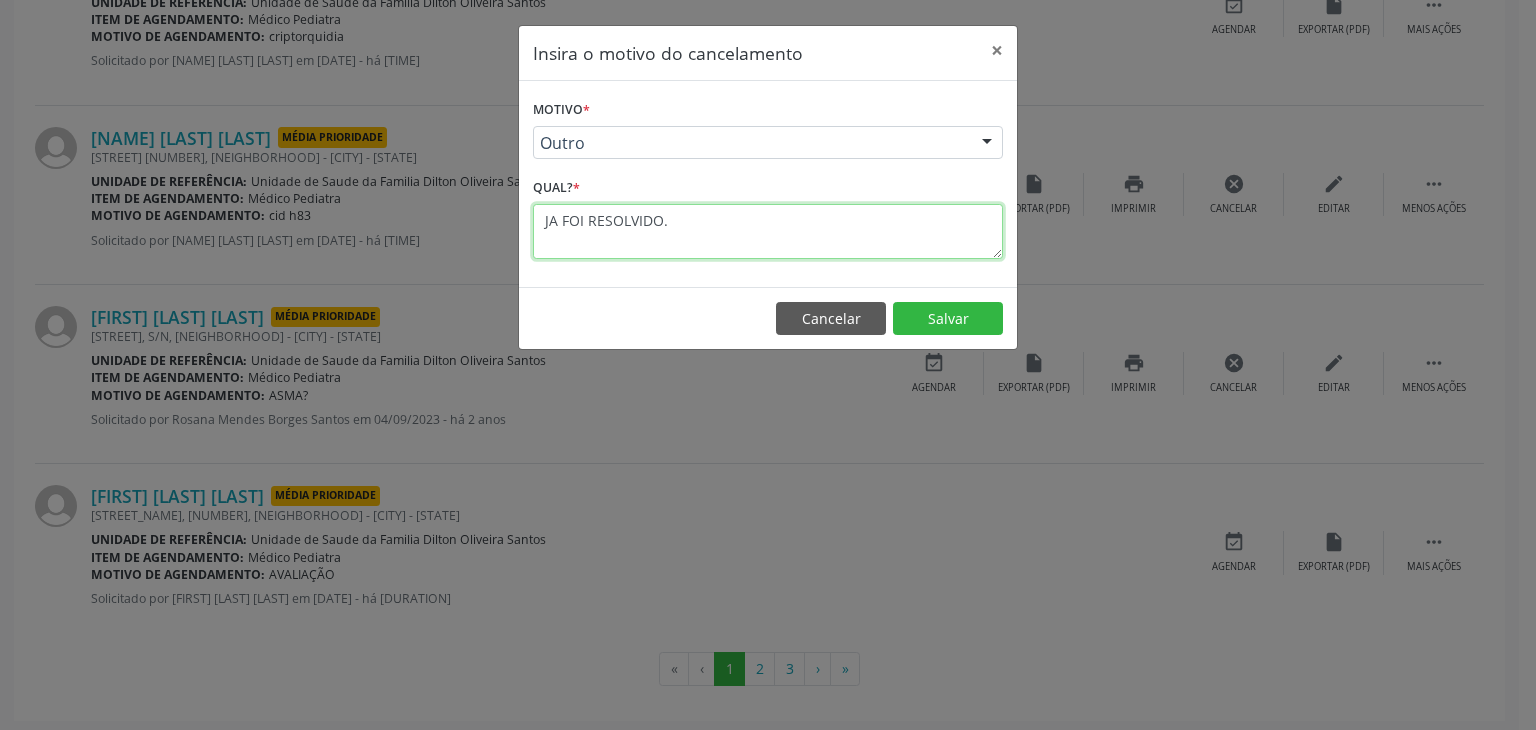 drag, startPoint x: 664, startPoint y: 229, endPoint x: 537, endPoint y: 225, distance: 127.06297 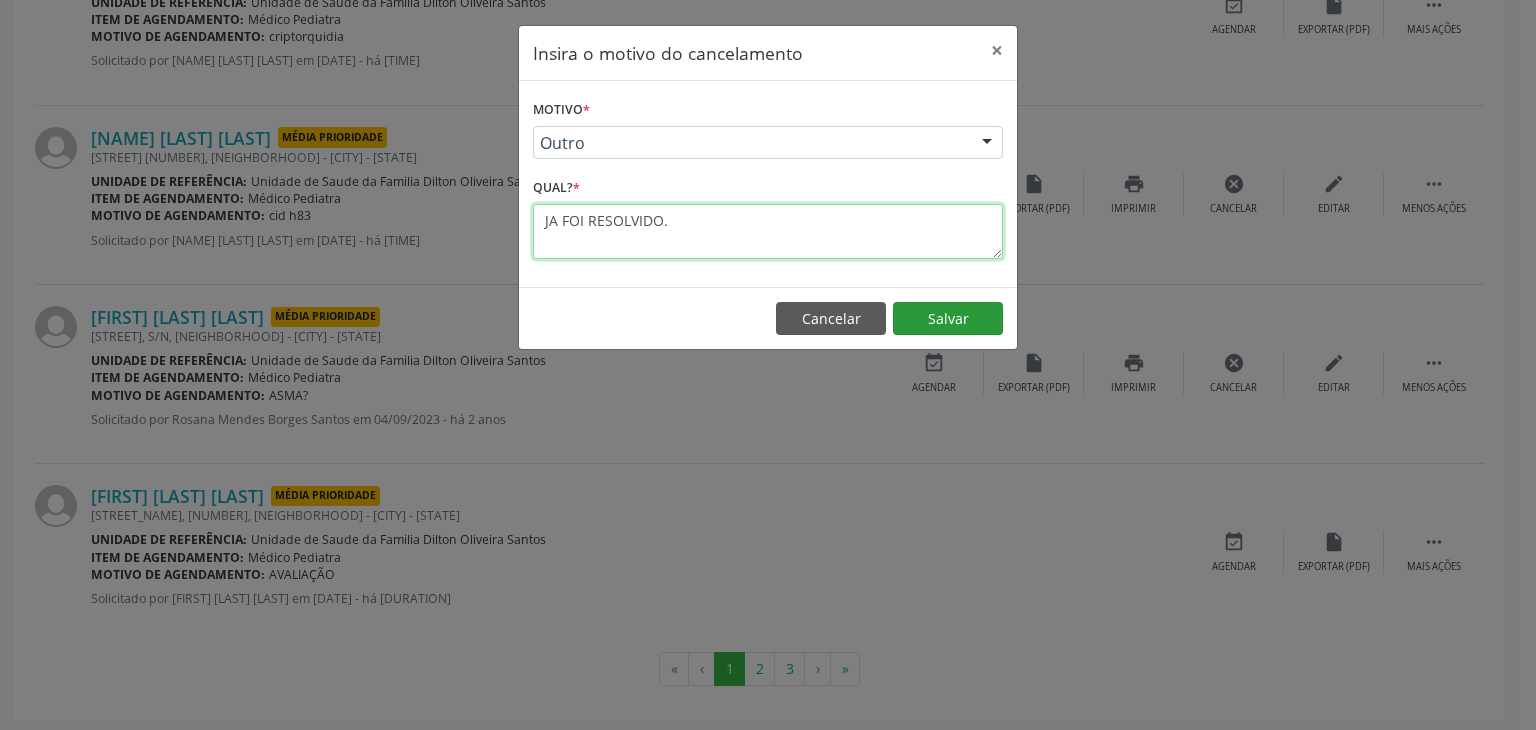 type on "JA FOI RESOLVIDO." 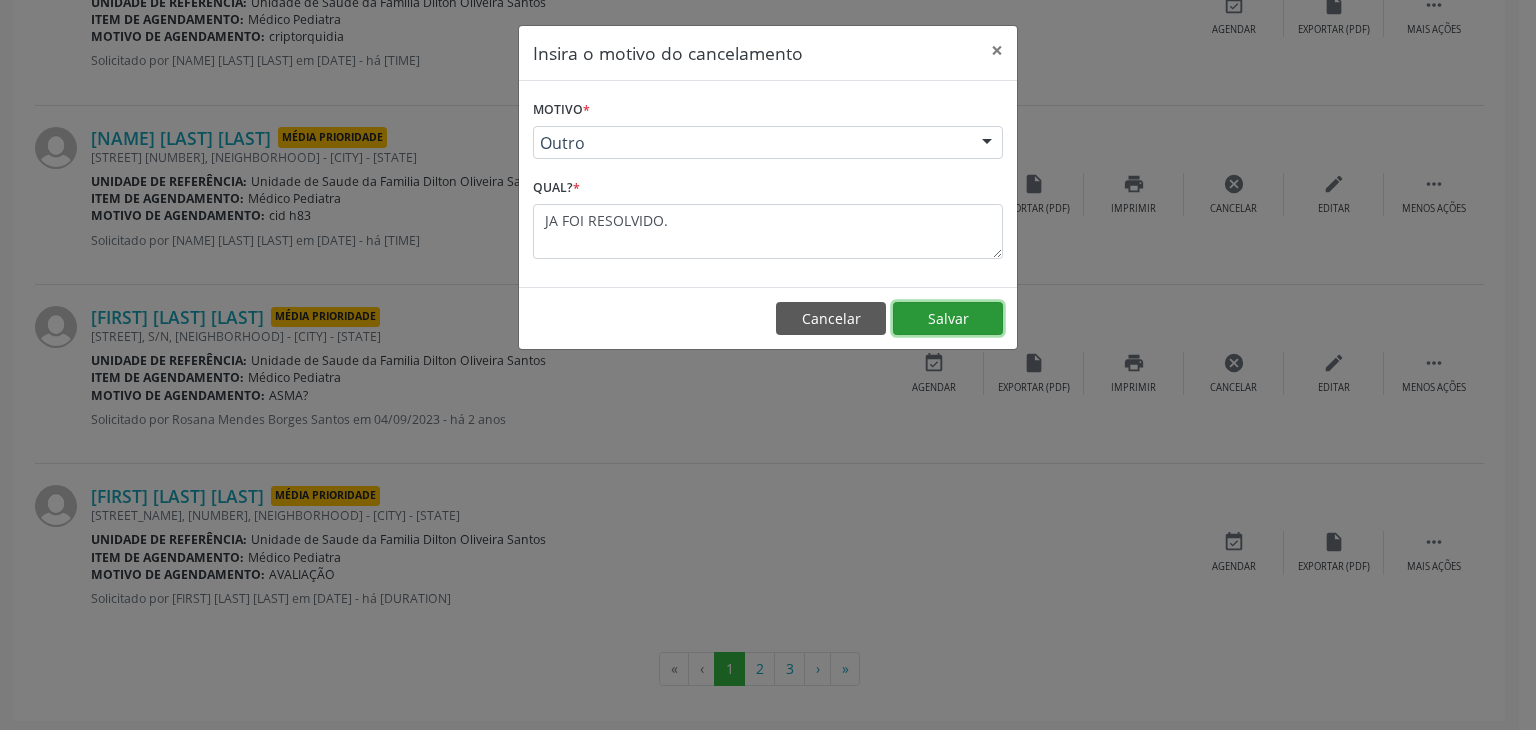 click on "Salvar" at bounding box center (948, 319) 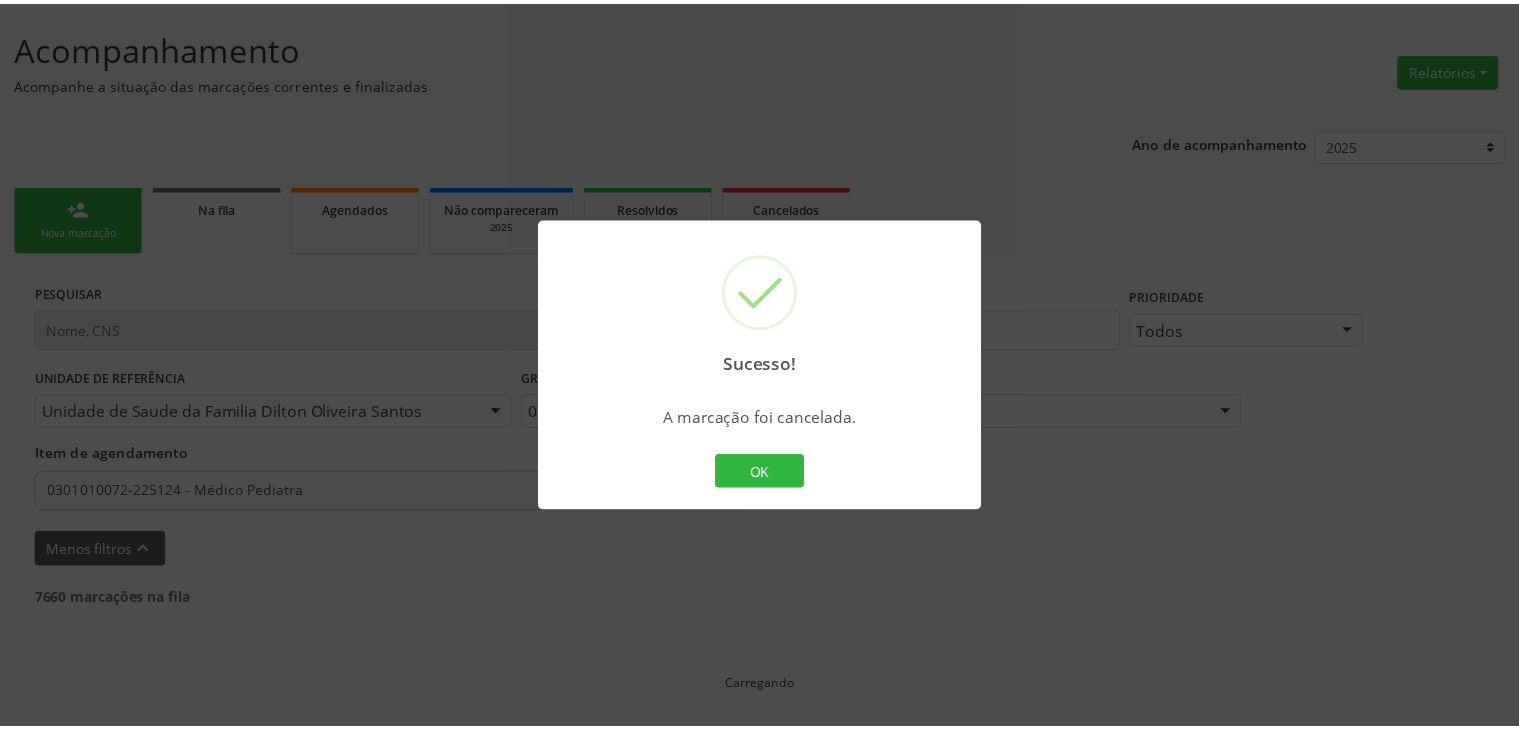 scroll, scrollTop: 112, scrollLeft: 0, axis: vertical 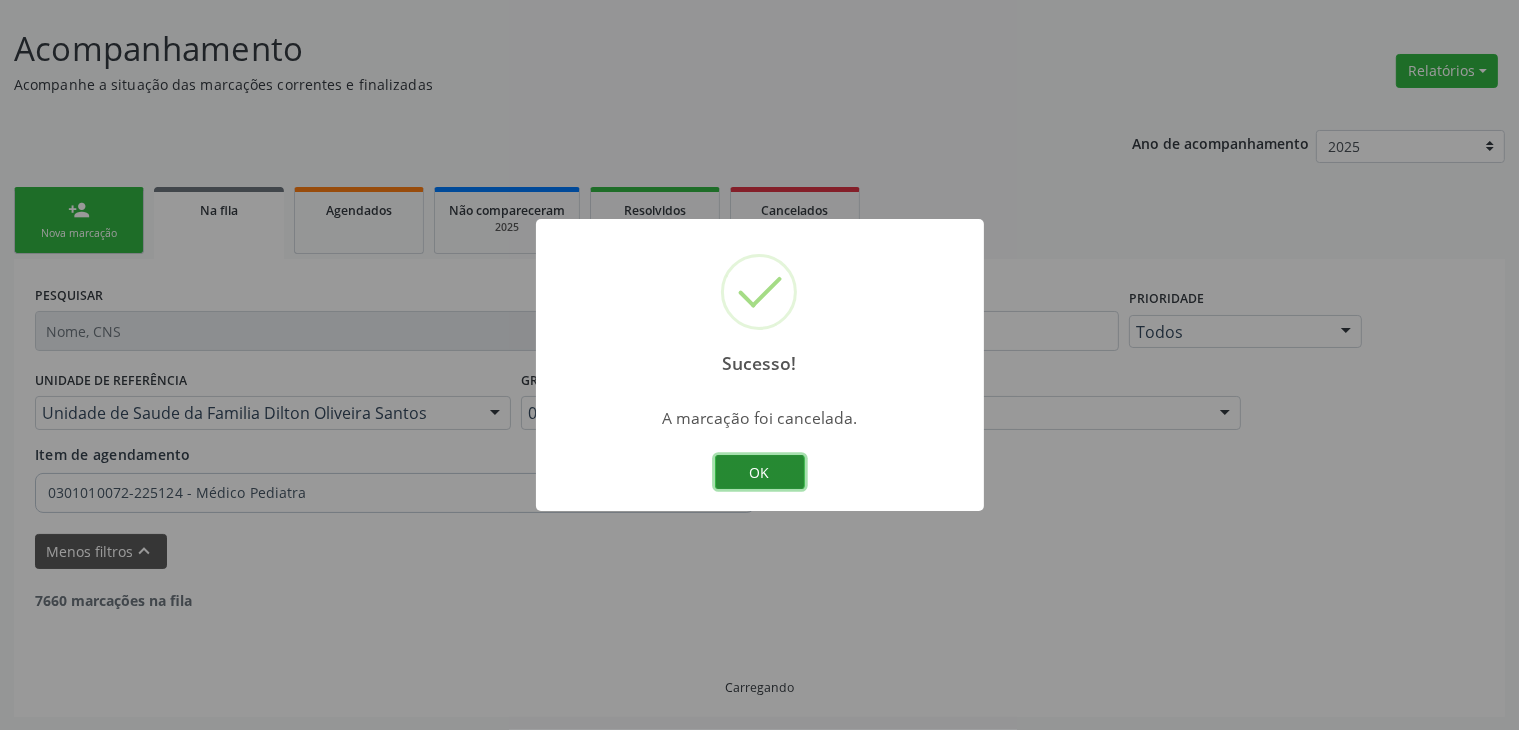 click on "OK" at bounding box center [760, 472] 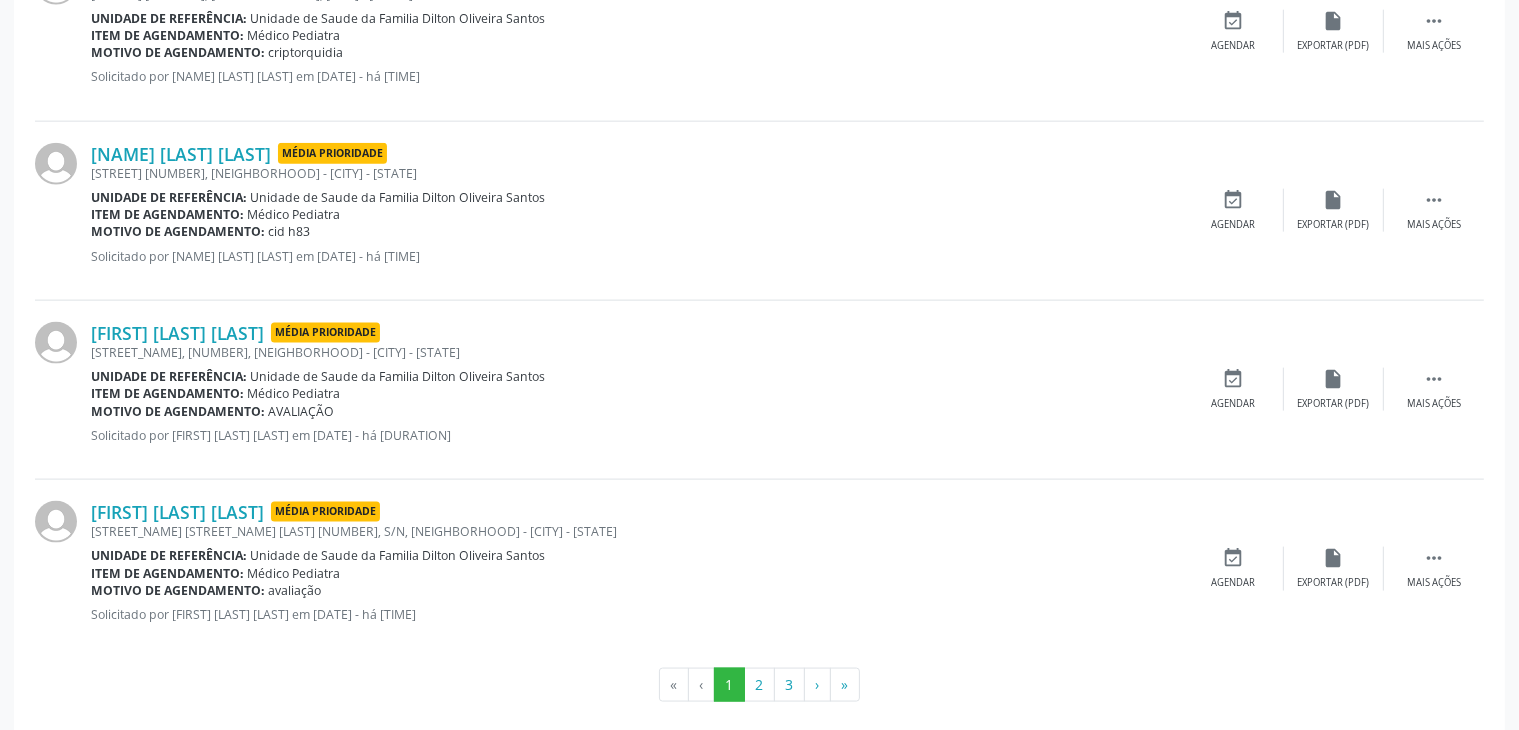 scroll, scrollTop: 2626, scrollLeft: 0, axis: vertical 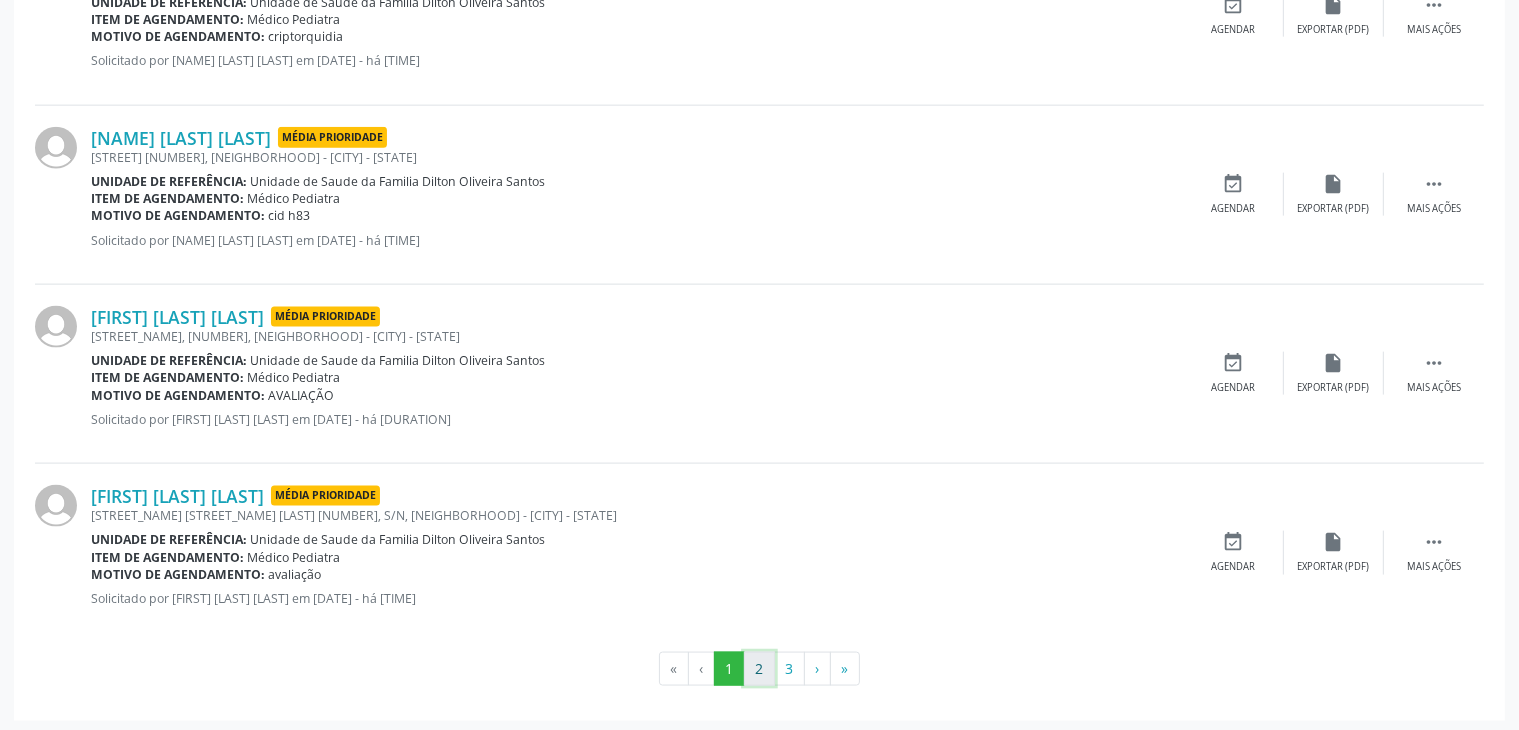 click on "2" at bounding box center (759, 669) 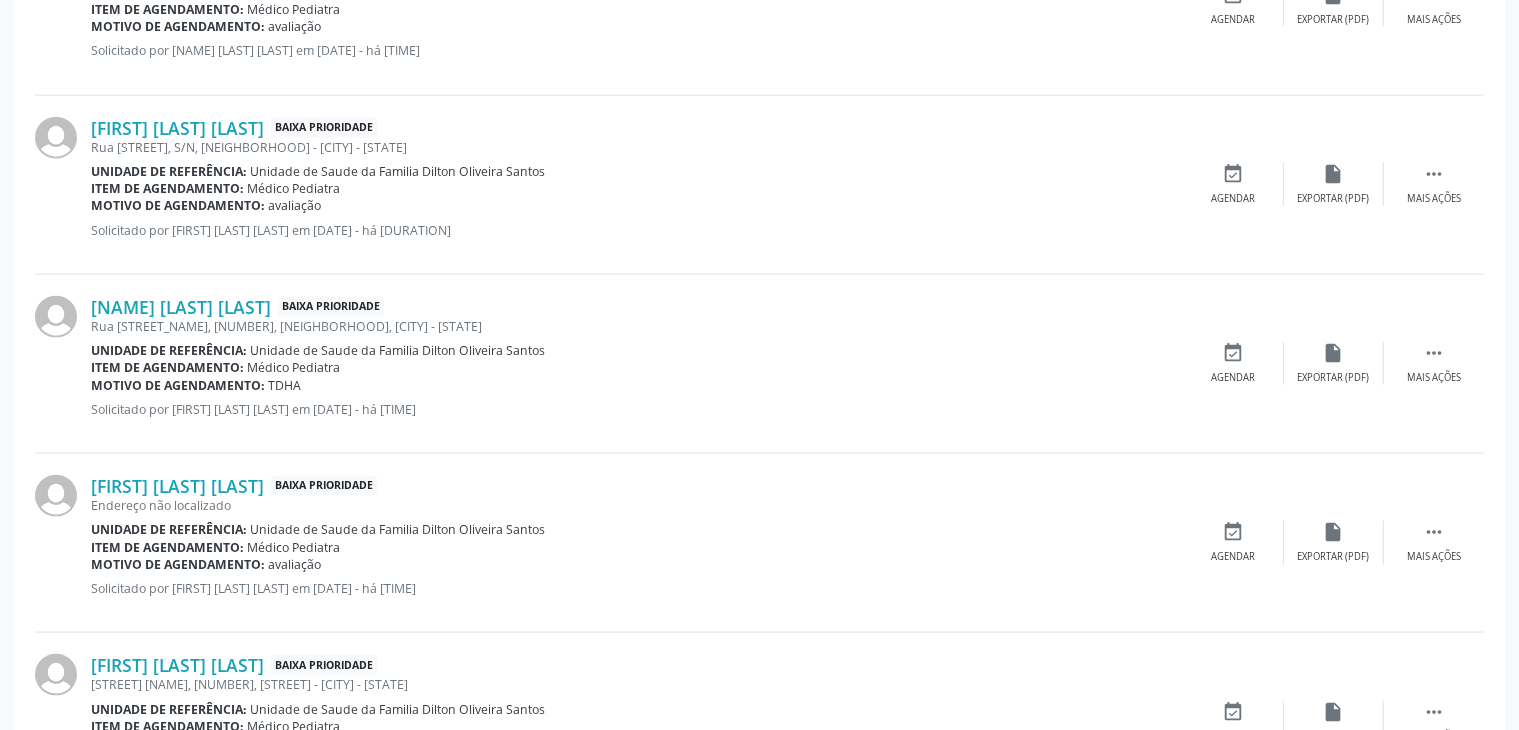 scroll, scrollTop: 2805, scrollLeft: 0, axis: vertical 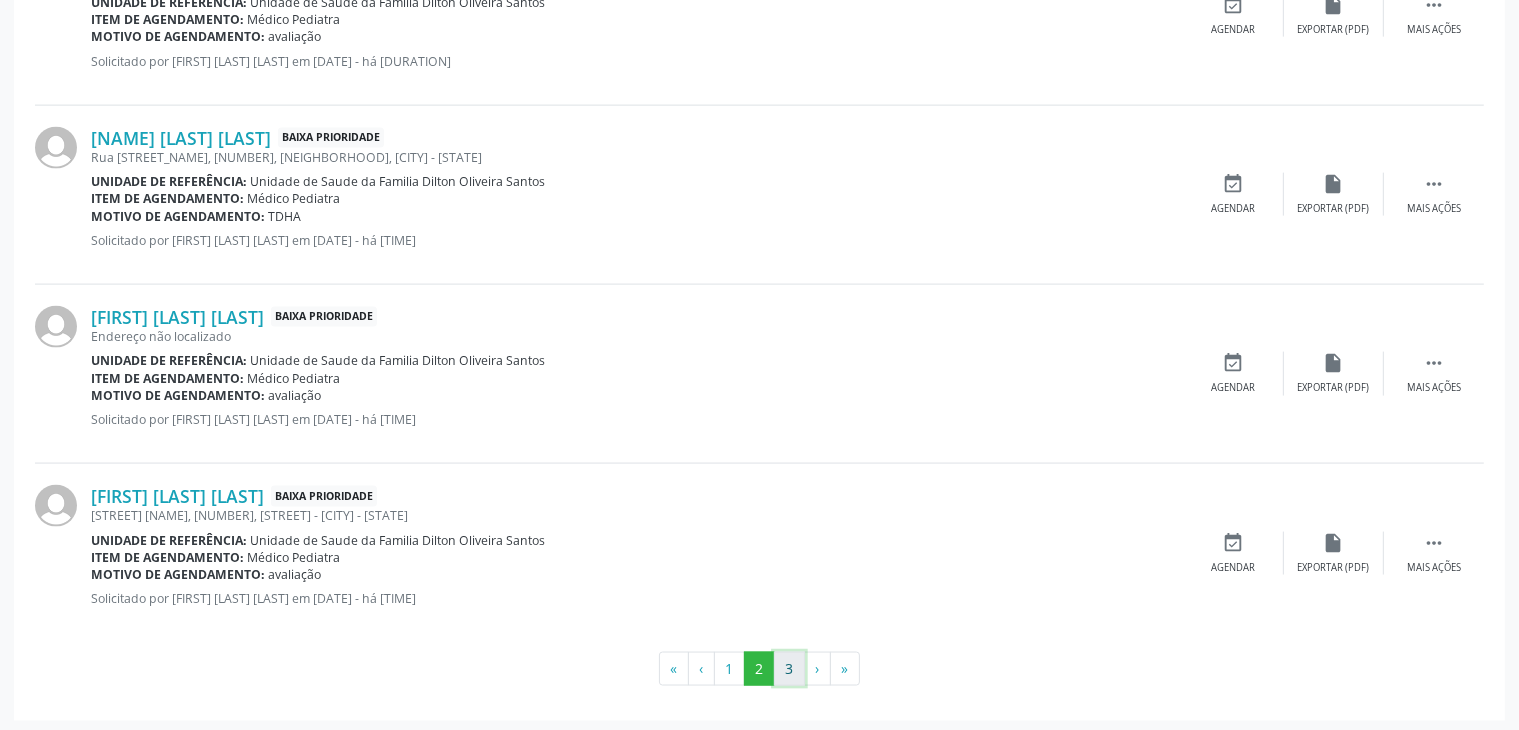 click on "3" at bounding box center [789, 669] 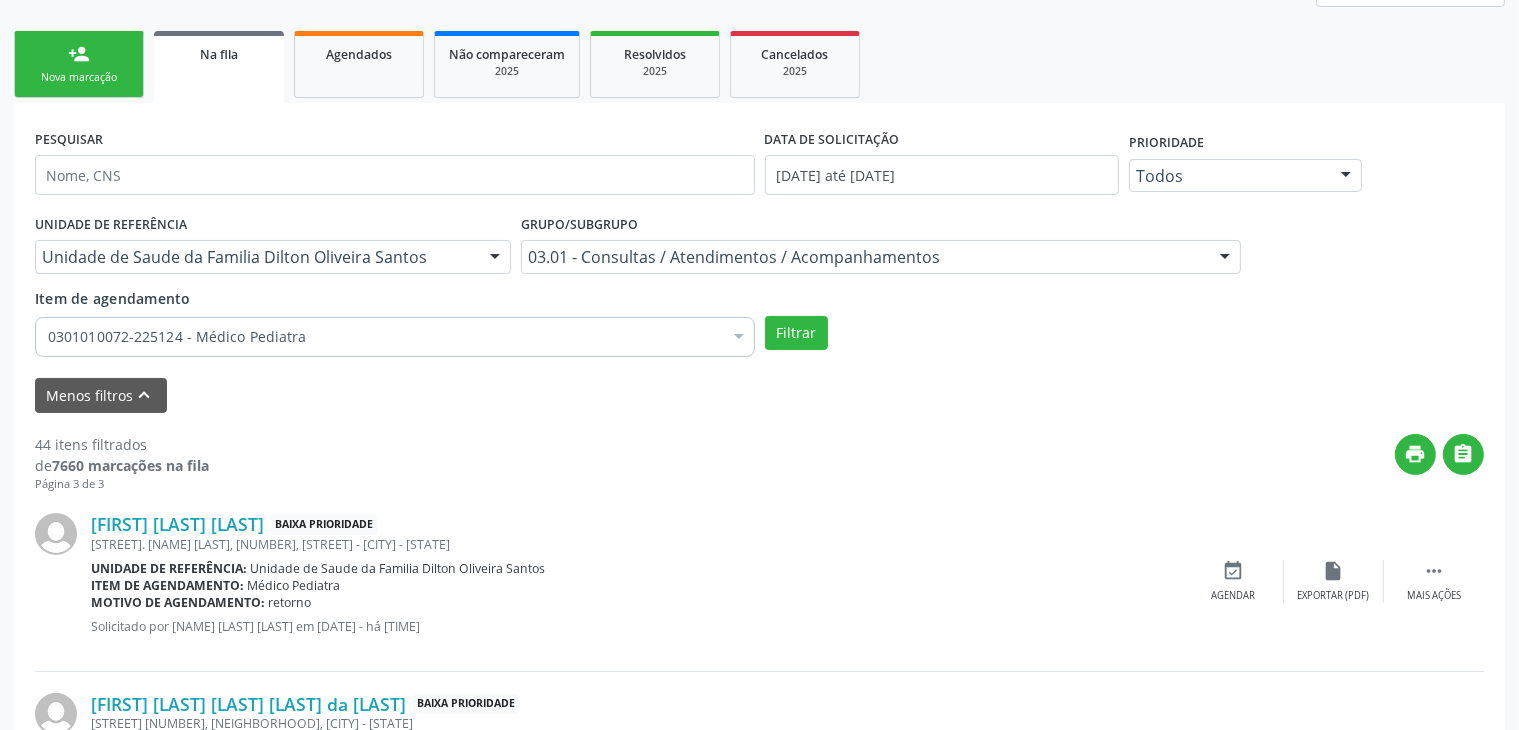 scroll, scrollTop: 300, scrollLeft: 0, axis: vertical 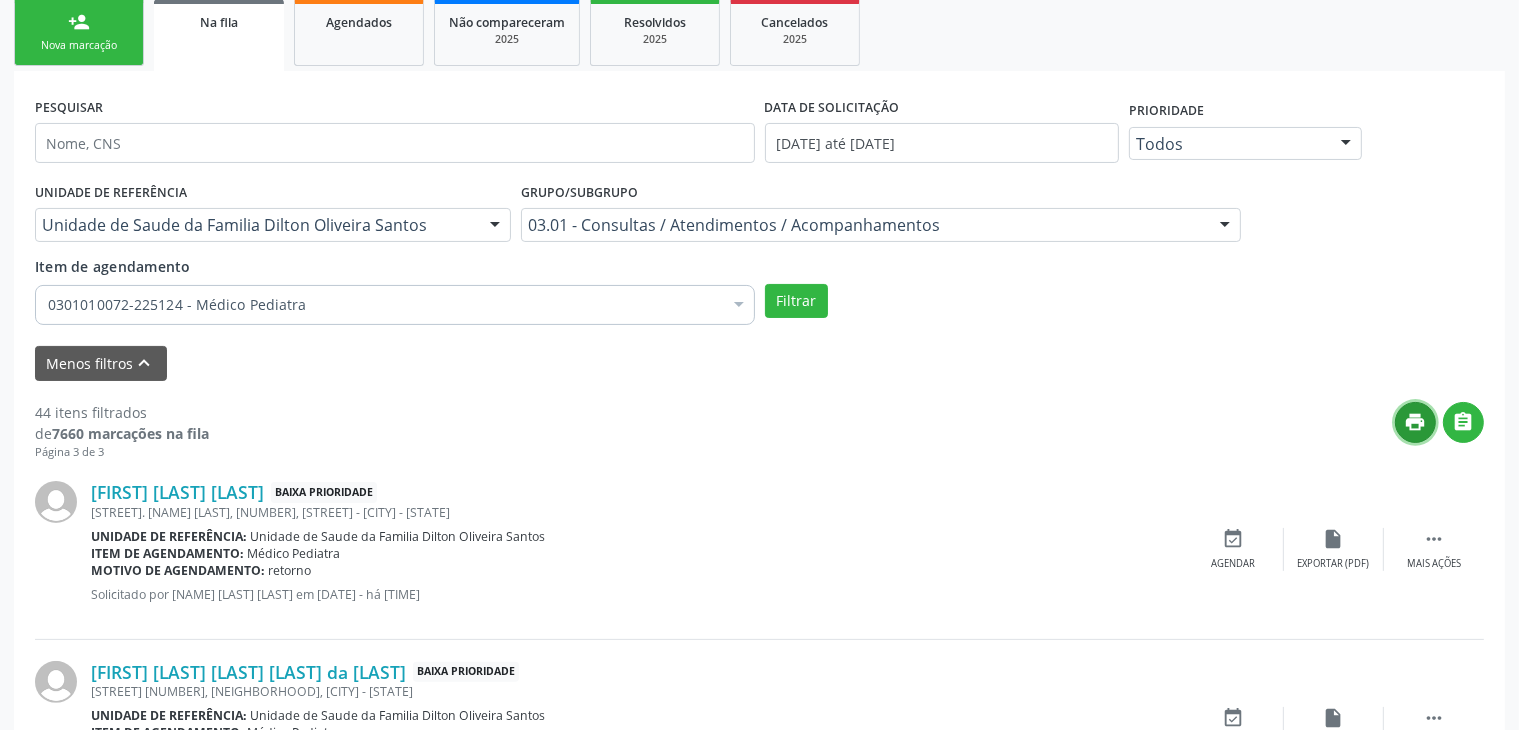 click on "print" at bounding box center (1416, 422) 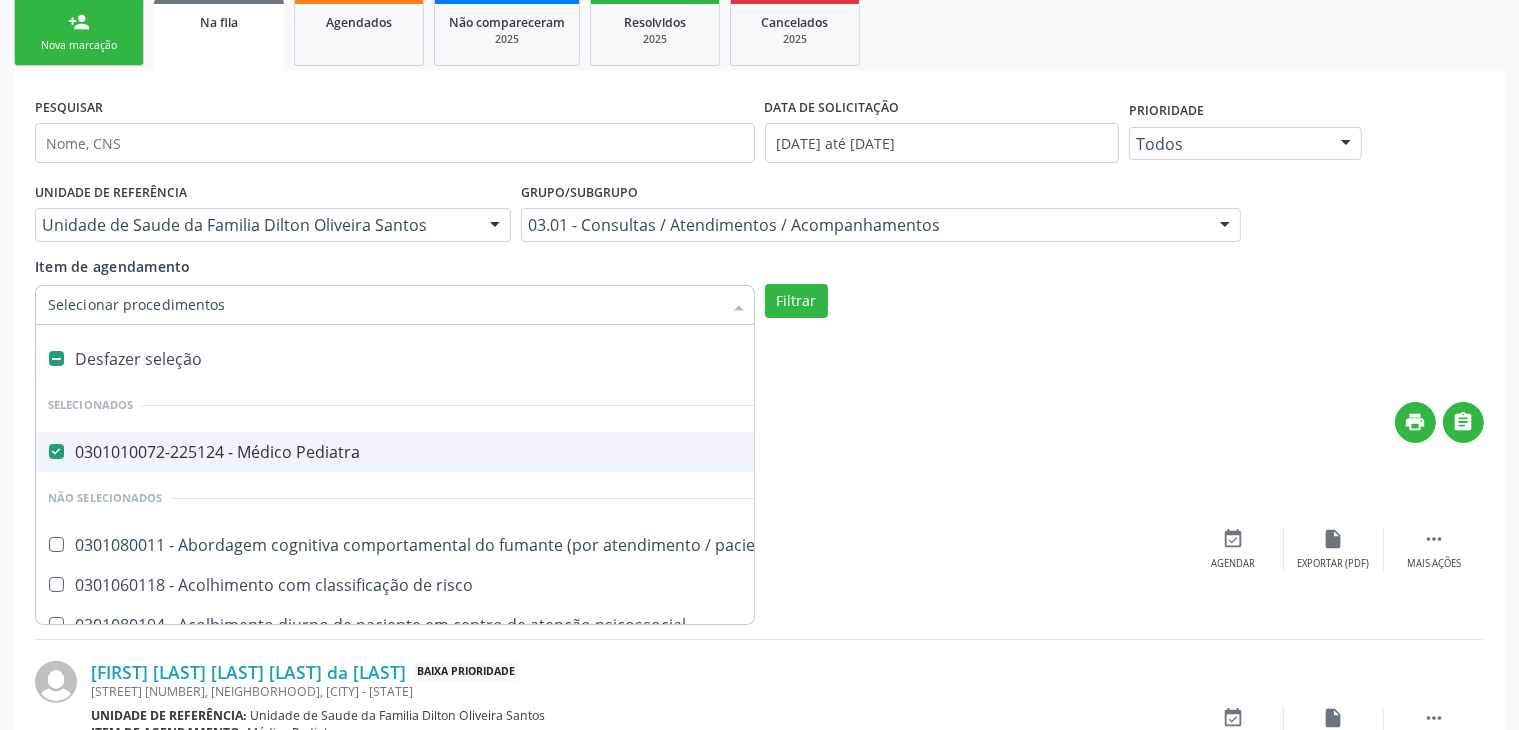 click at bounding box center (739, 307) 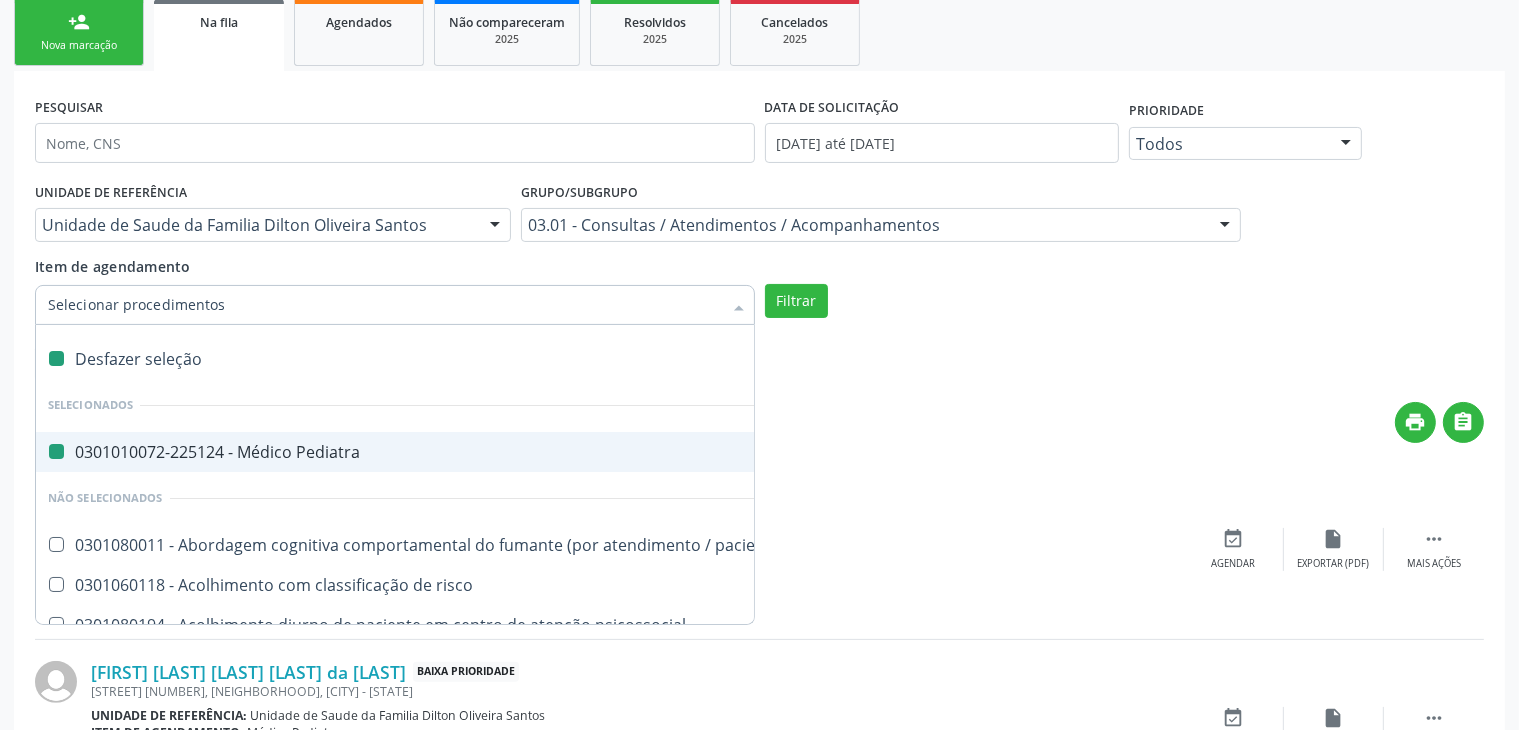 checkbox on "false" 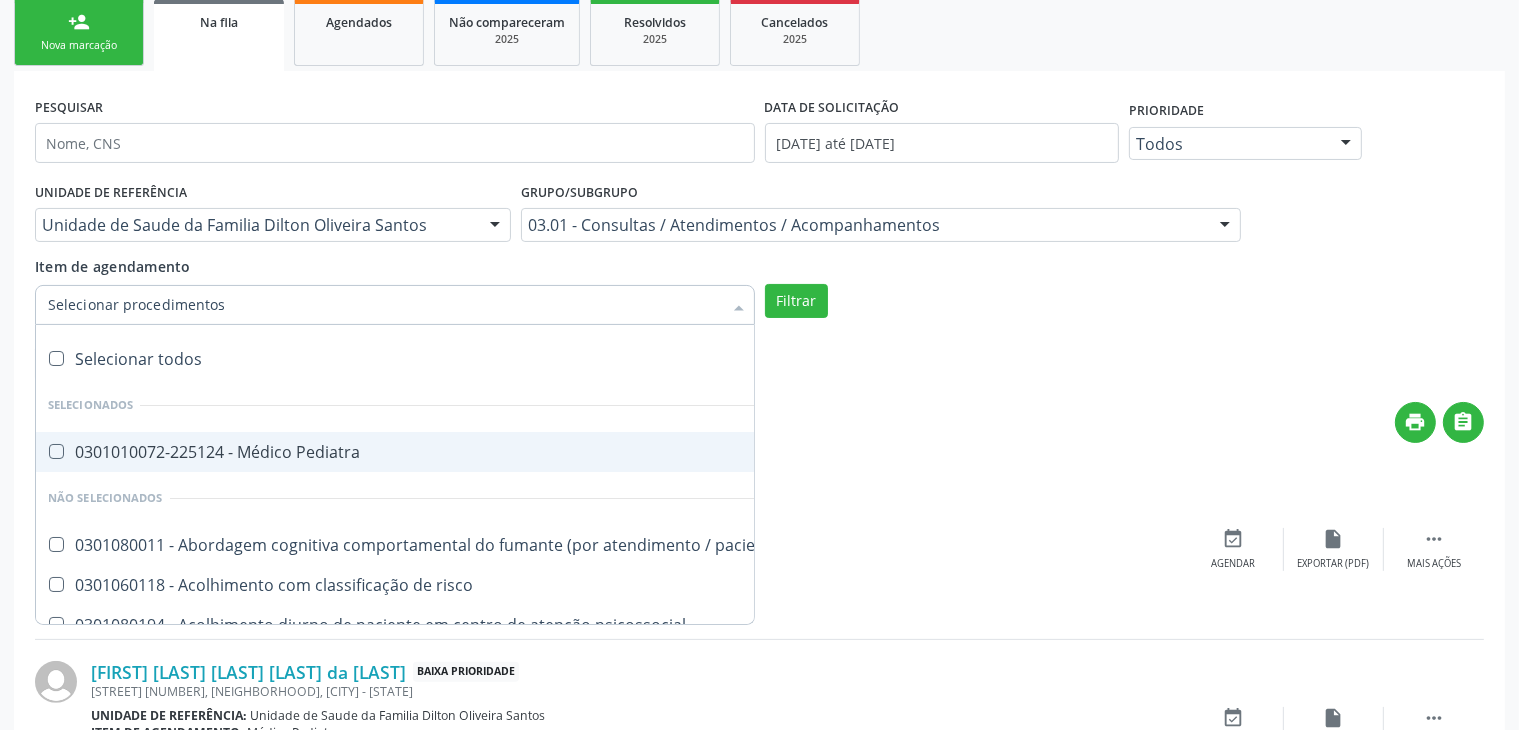 click on "Item de agendamento" at bounding box center (385, 305) 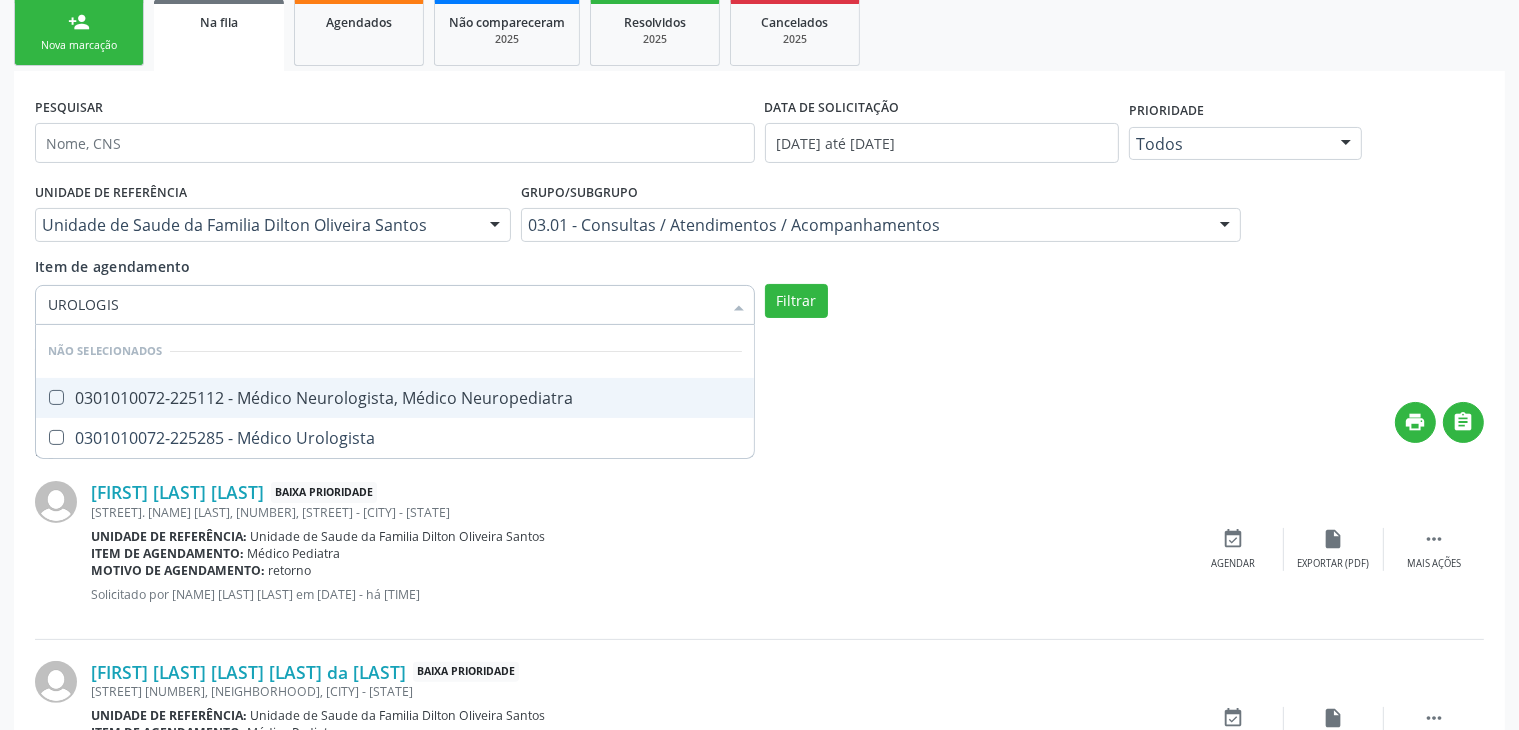 type on "UROLOGIST" 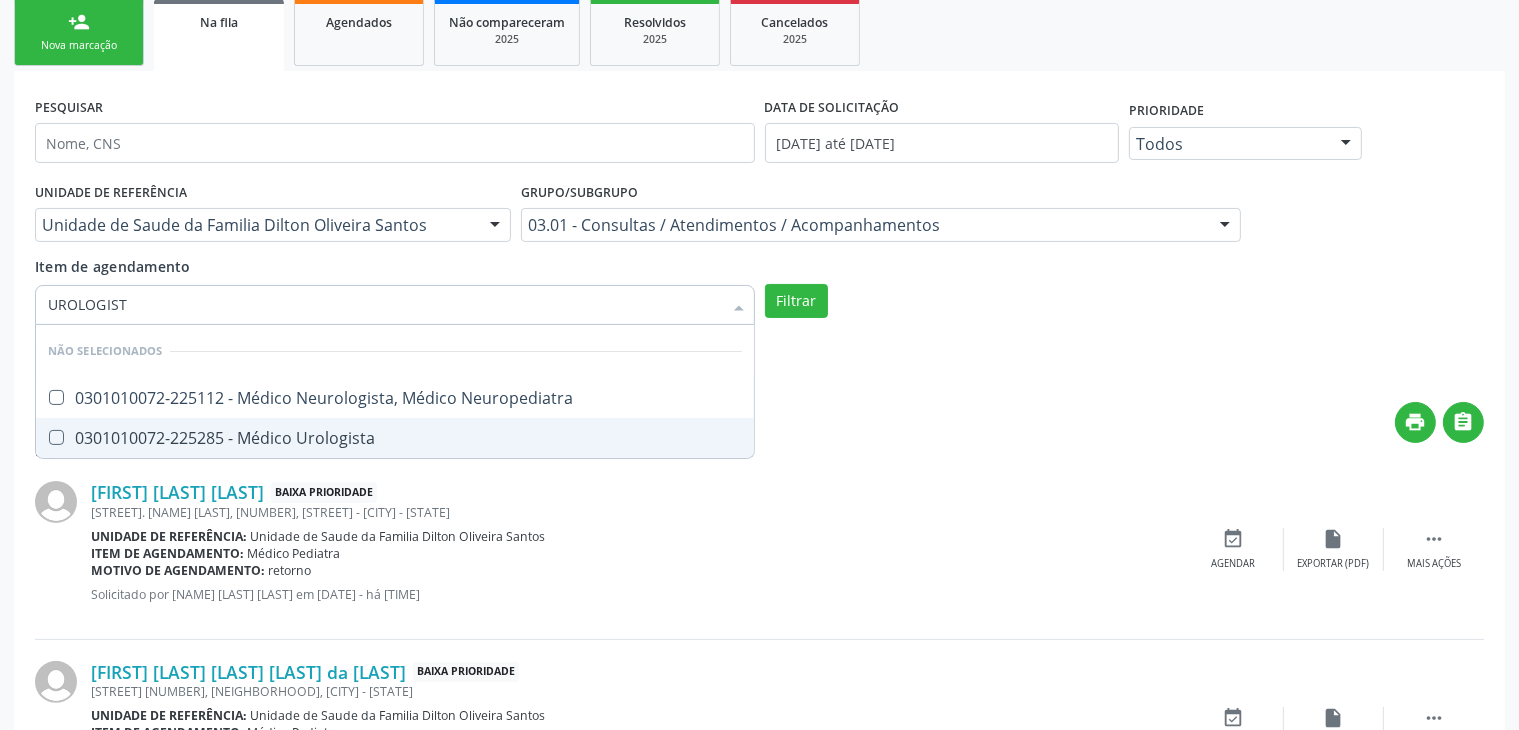 click at bounding box center (56, 437) 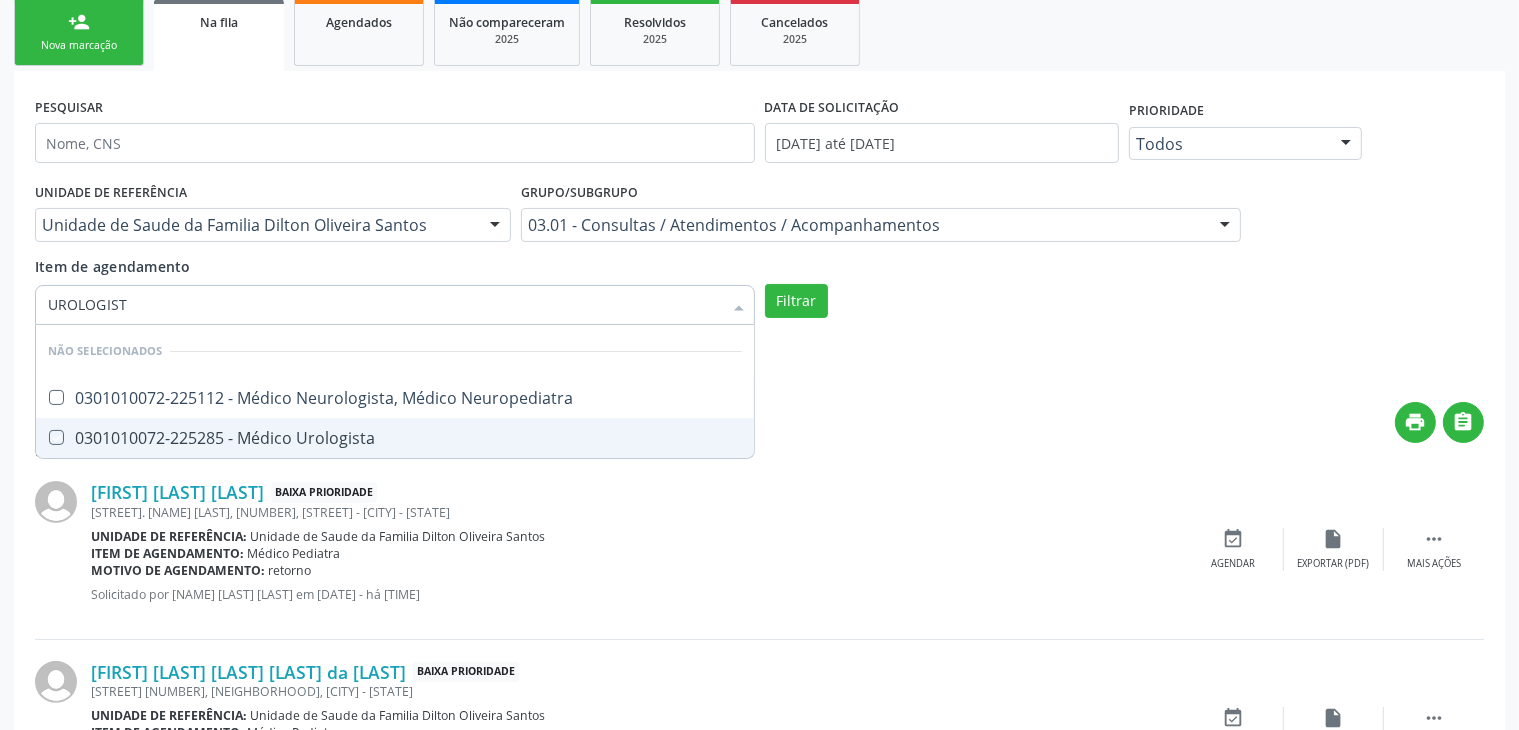 checkbox on "true" 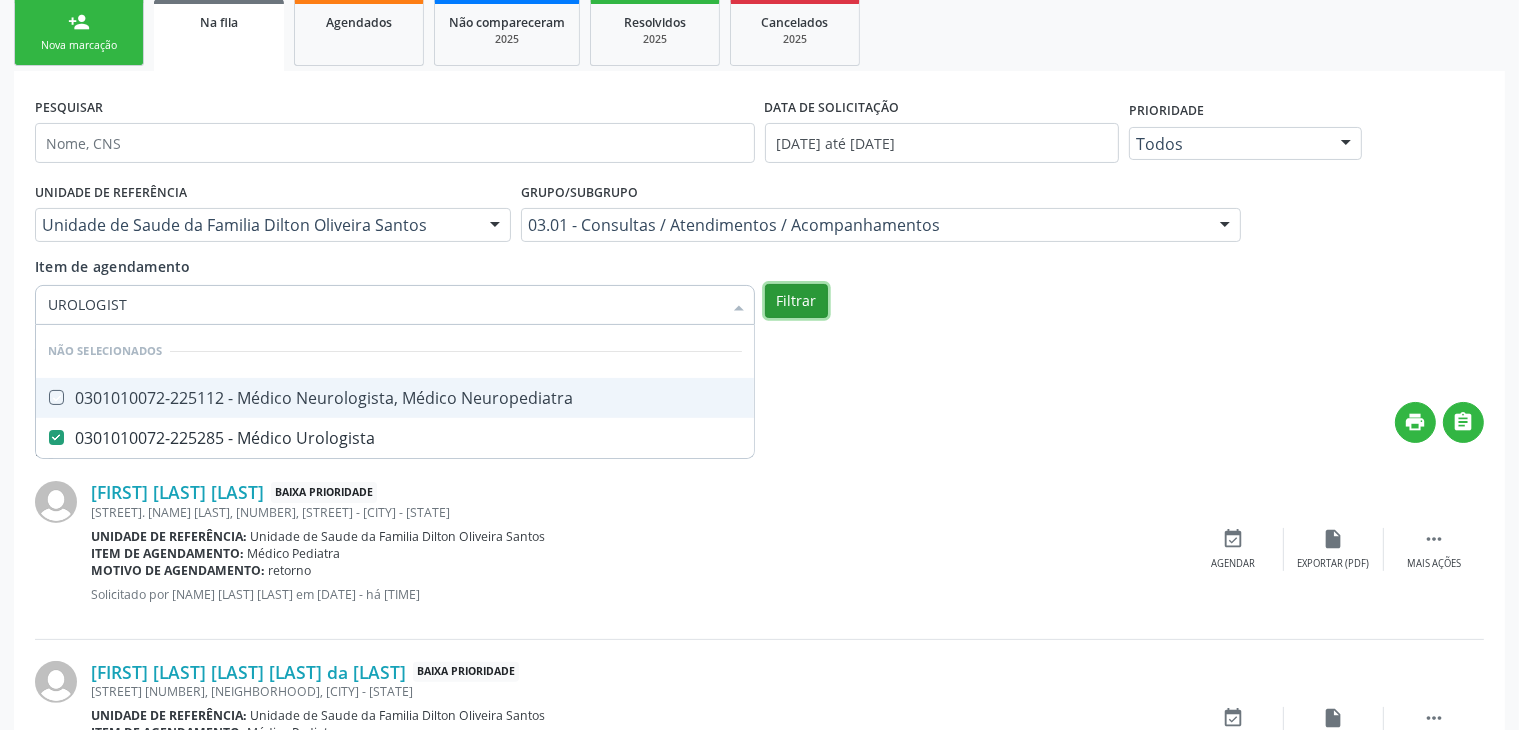 click on "Filtrar" at bounding box center [796, 301] 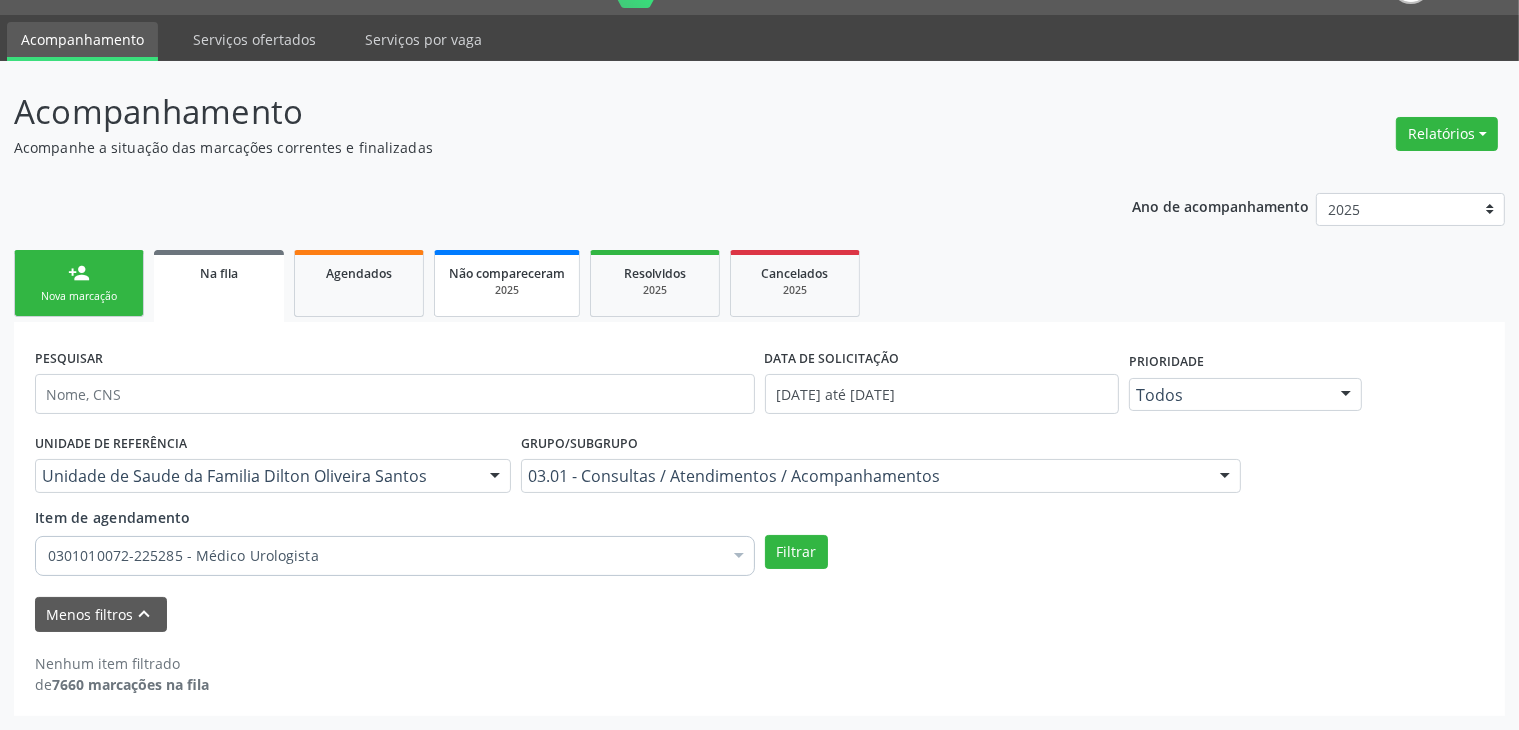 scroll, scrollTop: 48, scrollLeft: 0, axis: vertical 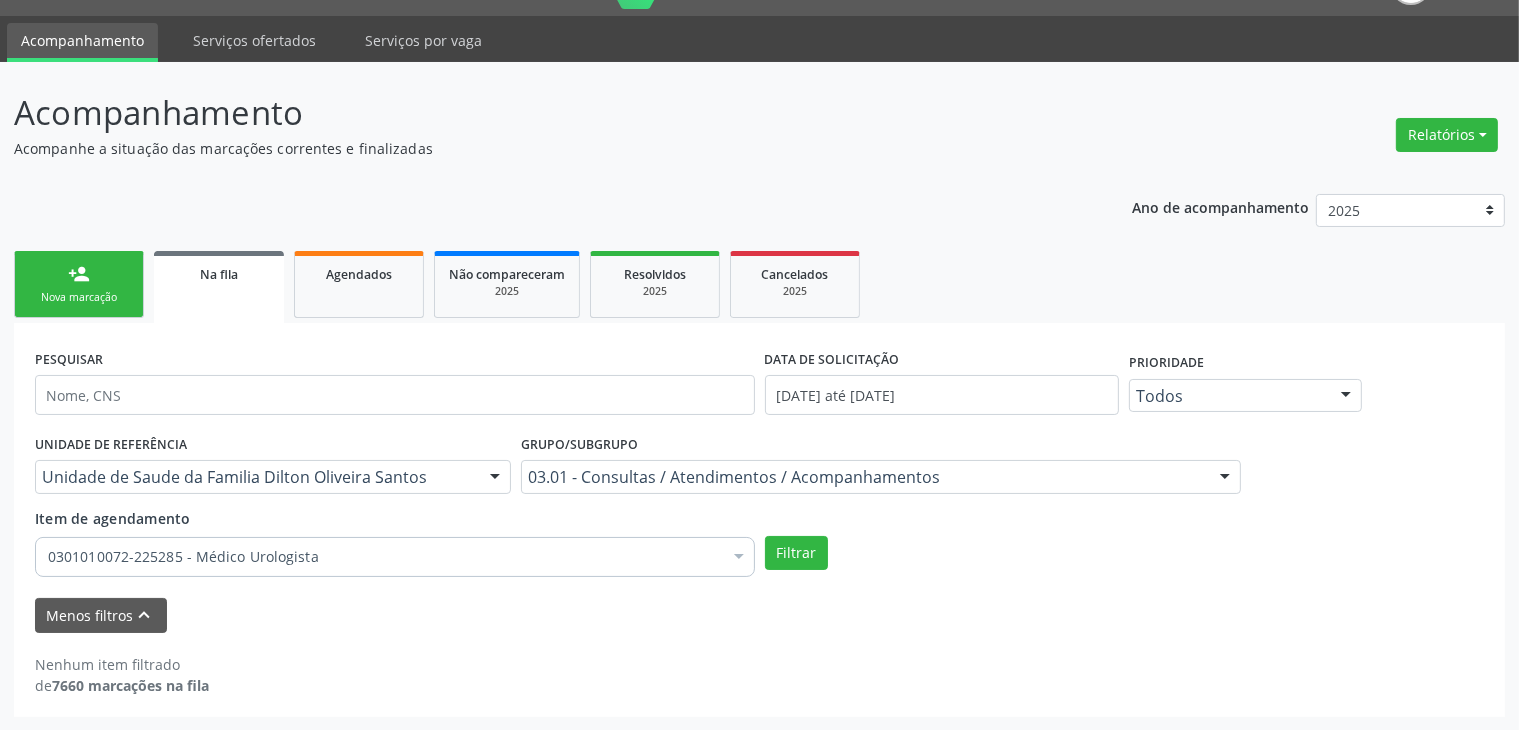 click at bounding box center [739, 559] 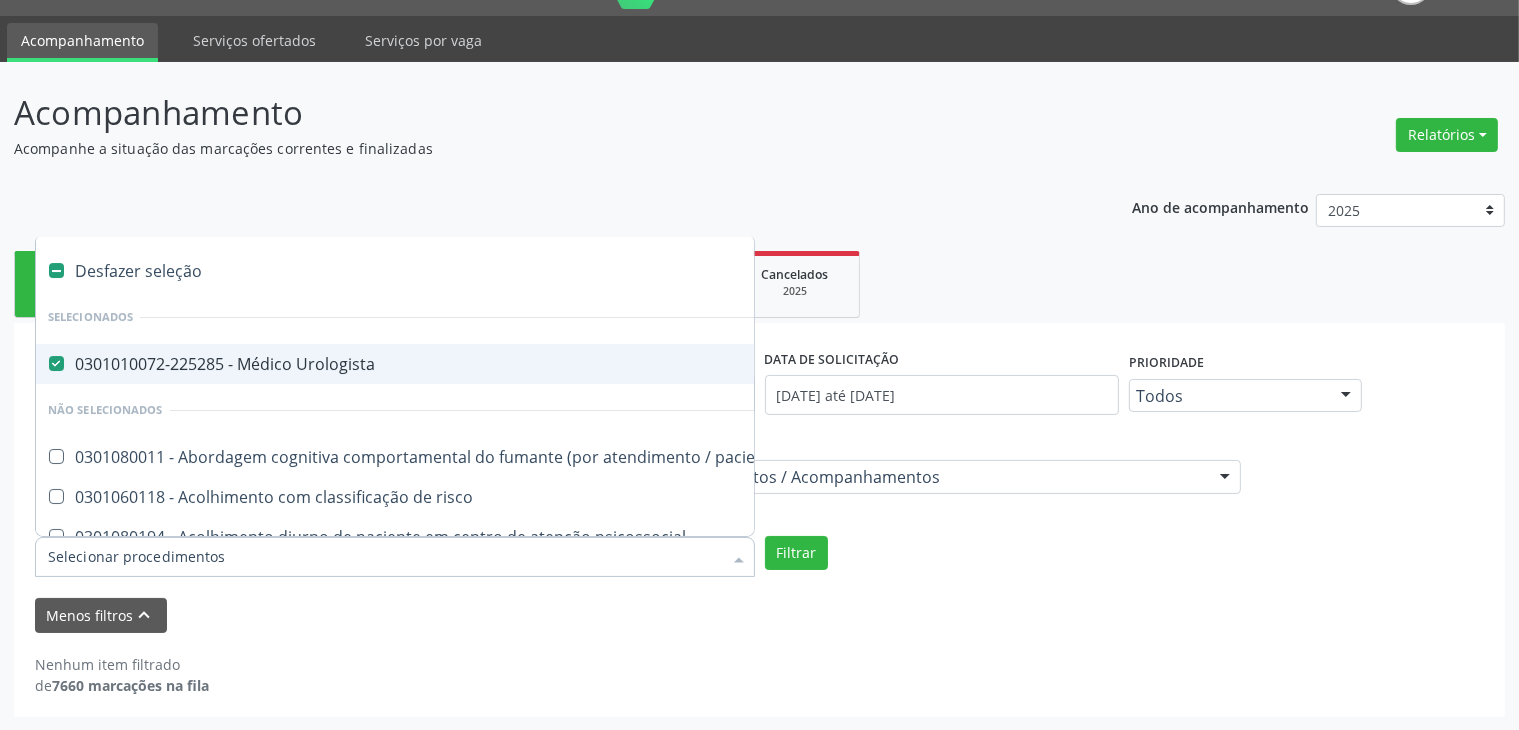 click at bounding box center [56, 363] 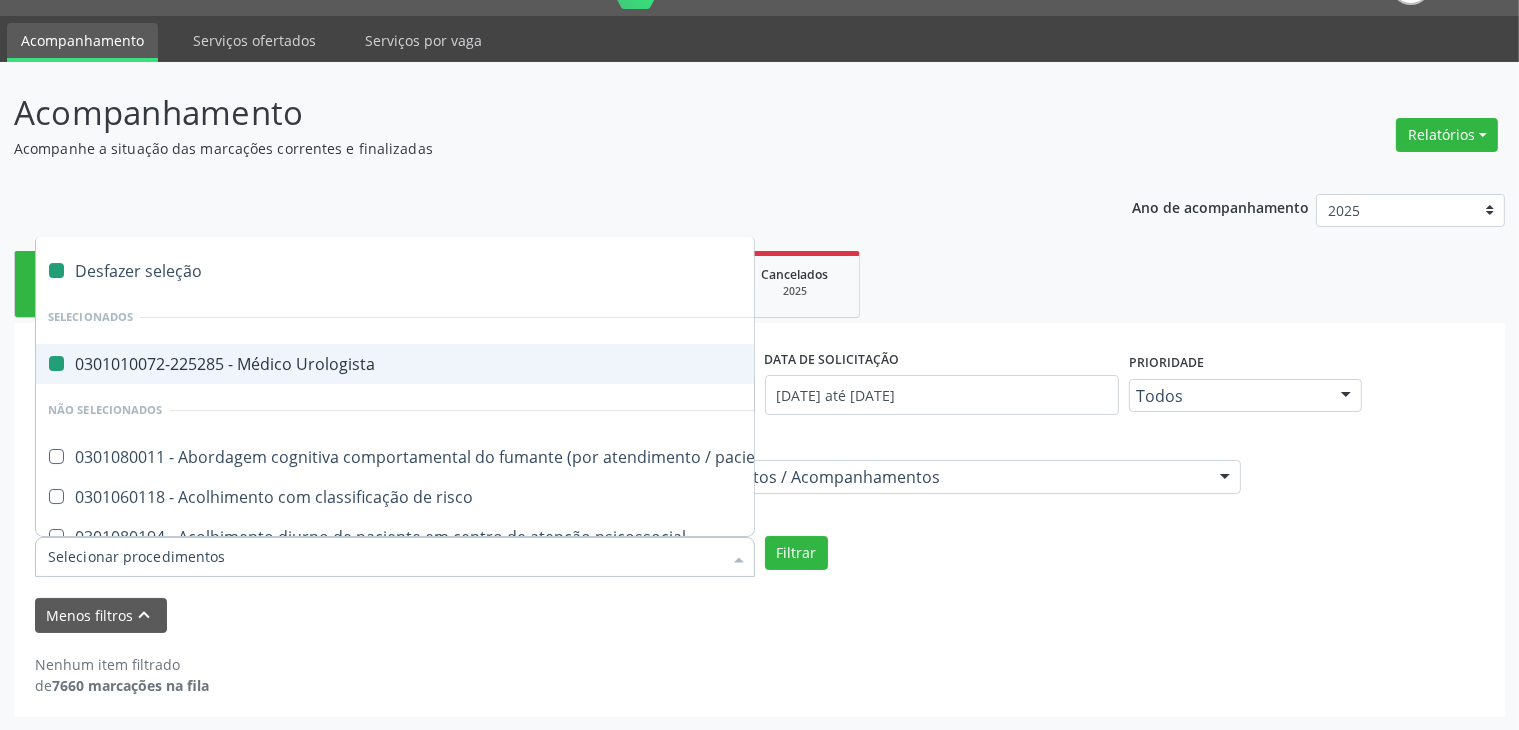 checkbox on "false" 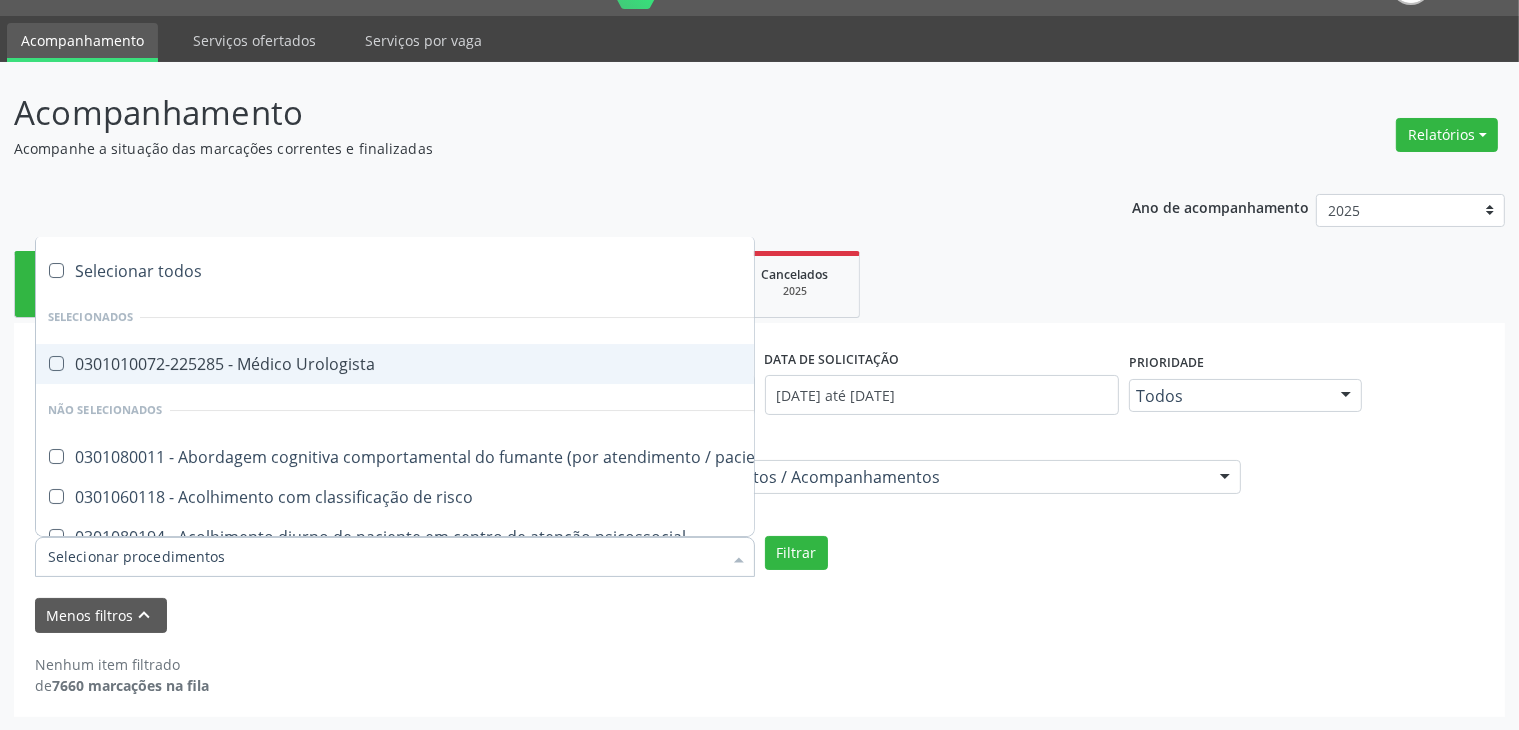 click on "Selecionados" at bounding box center [1092, 317] 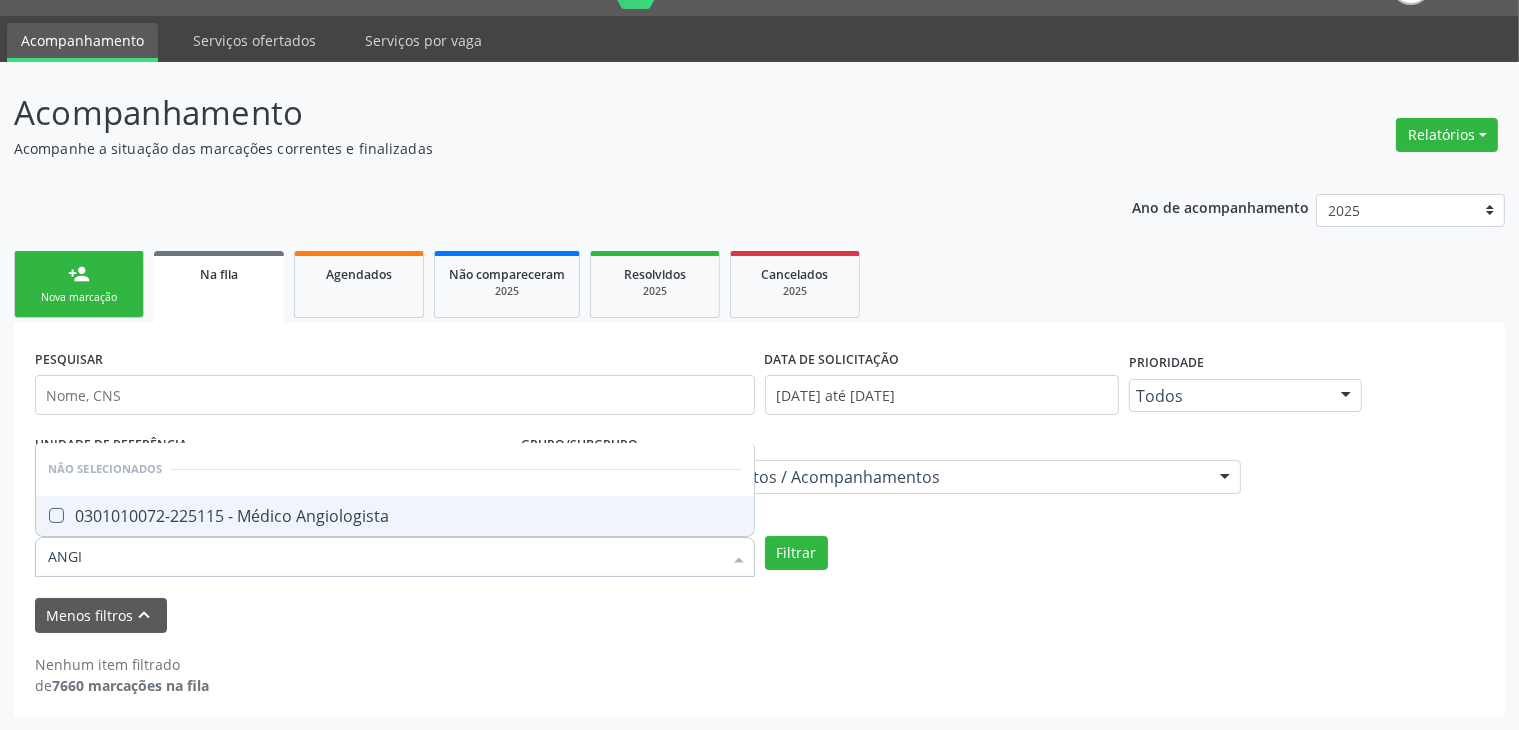 type on "ANGIO" 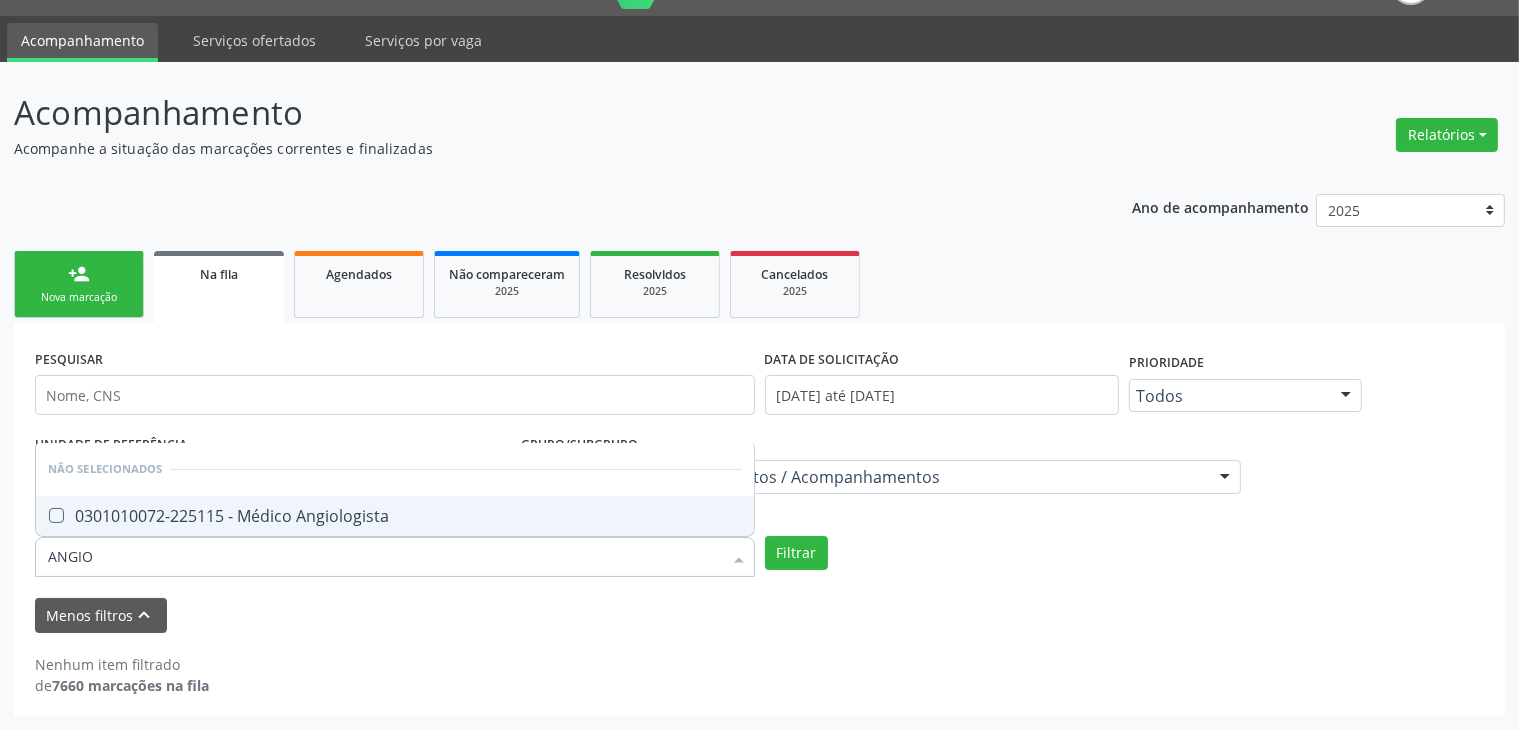 click at bounding box center [56, 515] 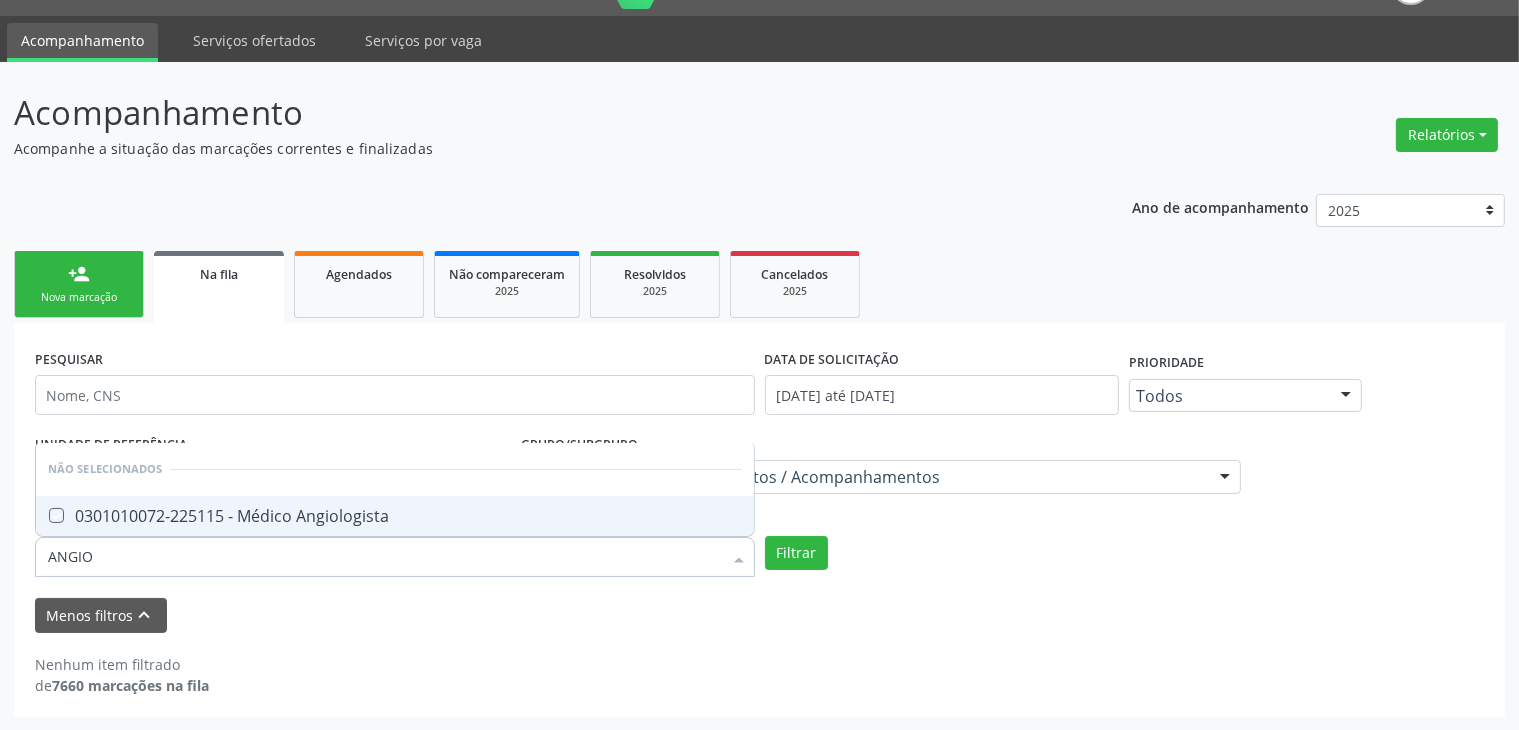 click at bounding box center [42, 515] 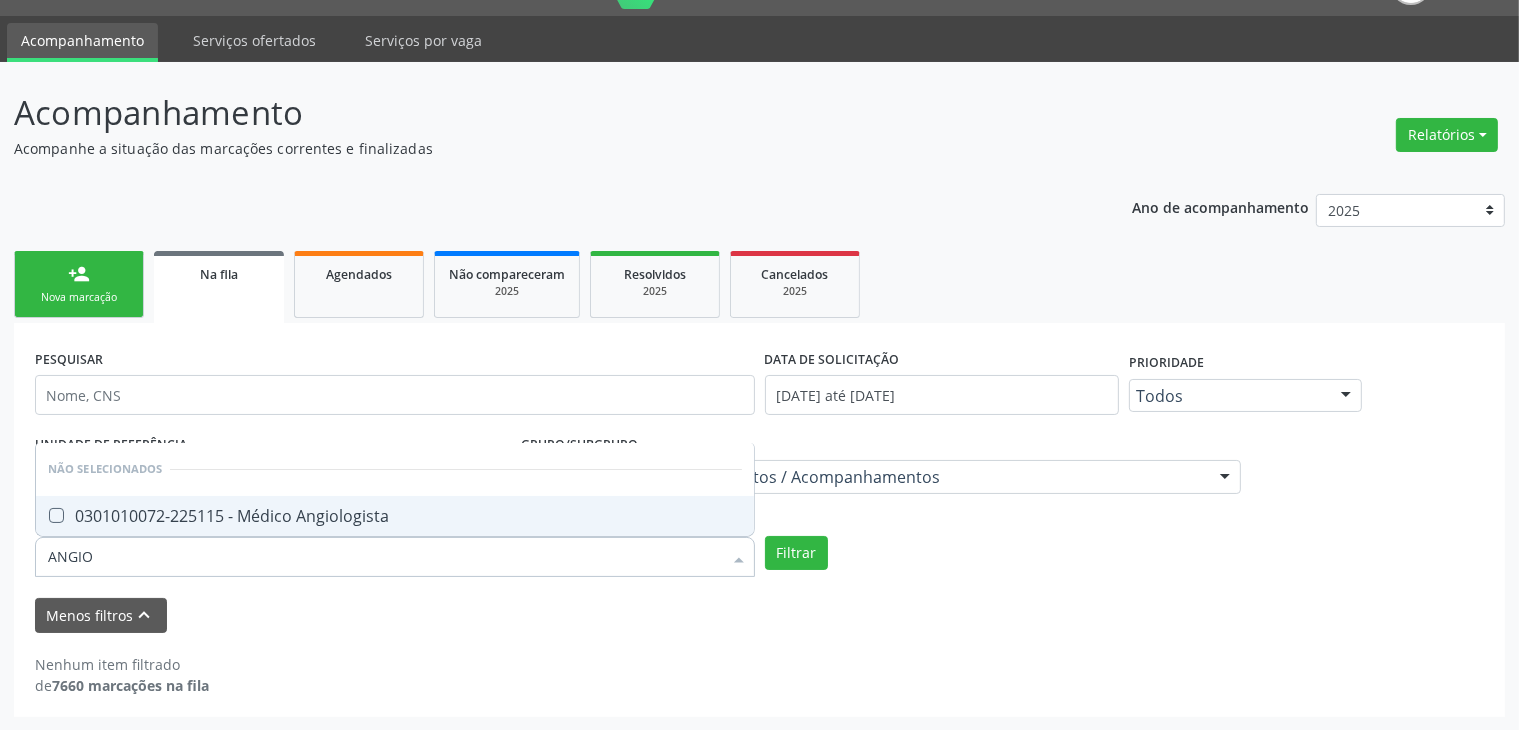 checkbox on "true" 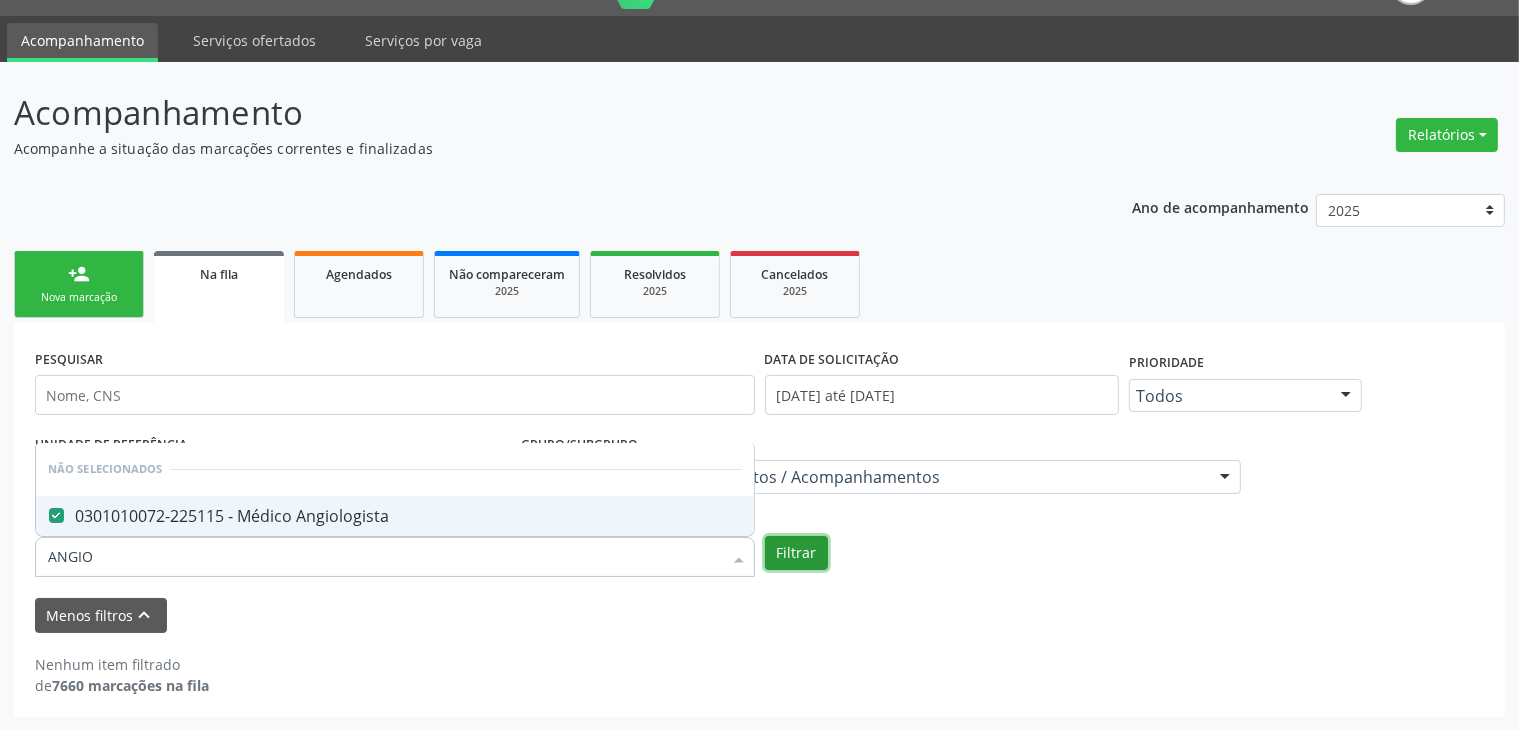 click on "Filtrar" at bounding box center (796, 553) 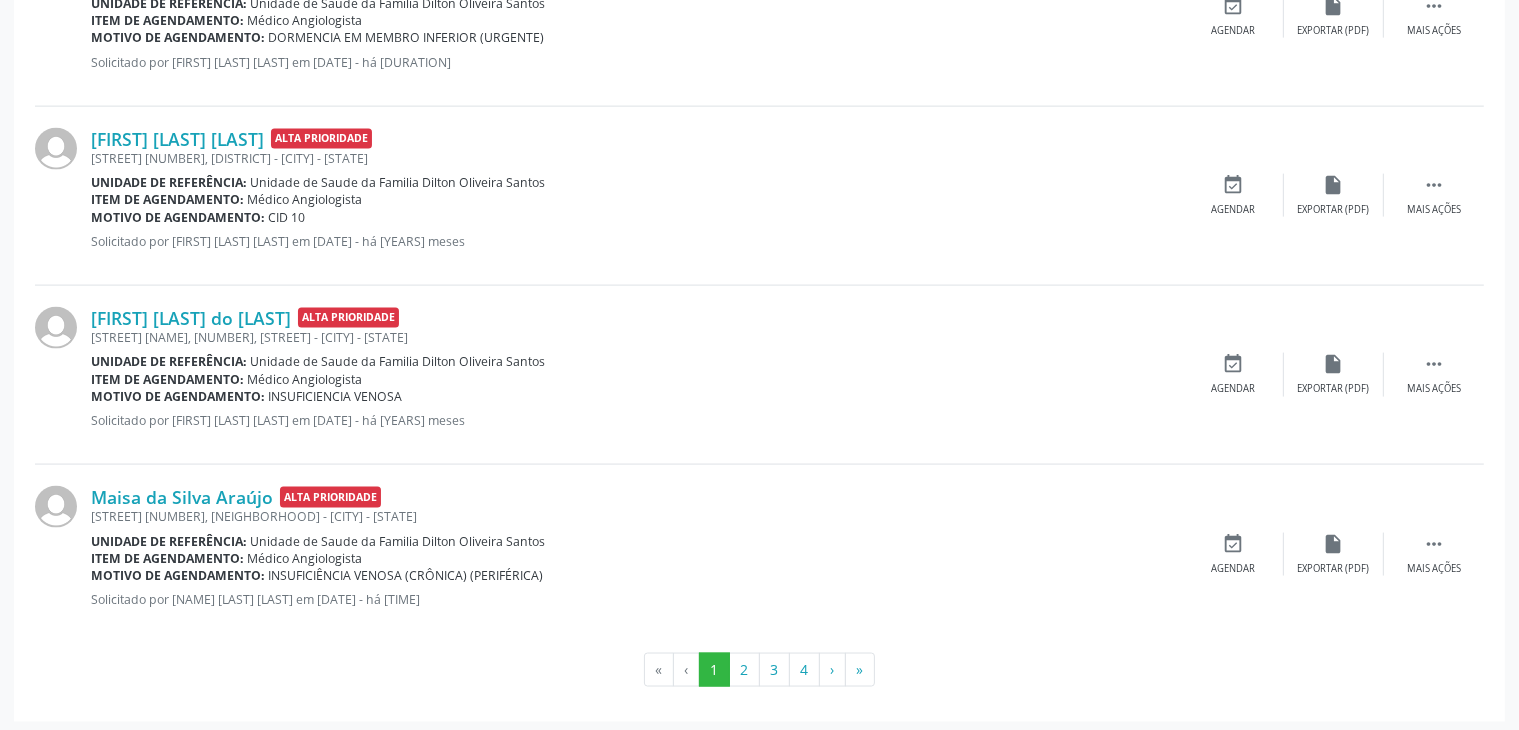 scroll, scrollTop: 2805, scrollLeft: 0, axis: vertical 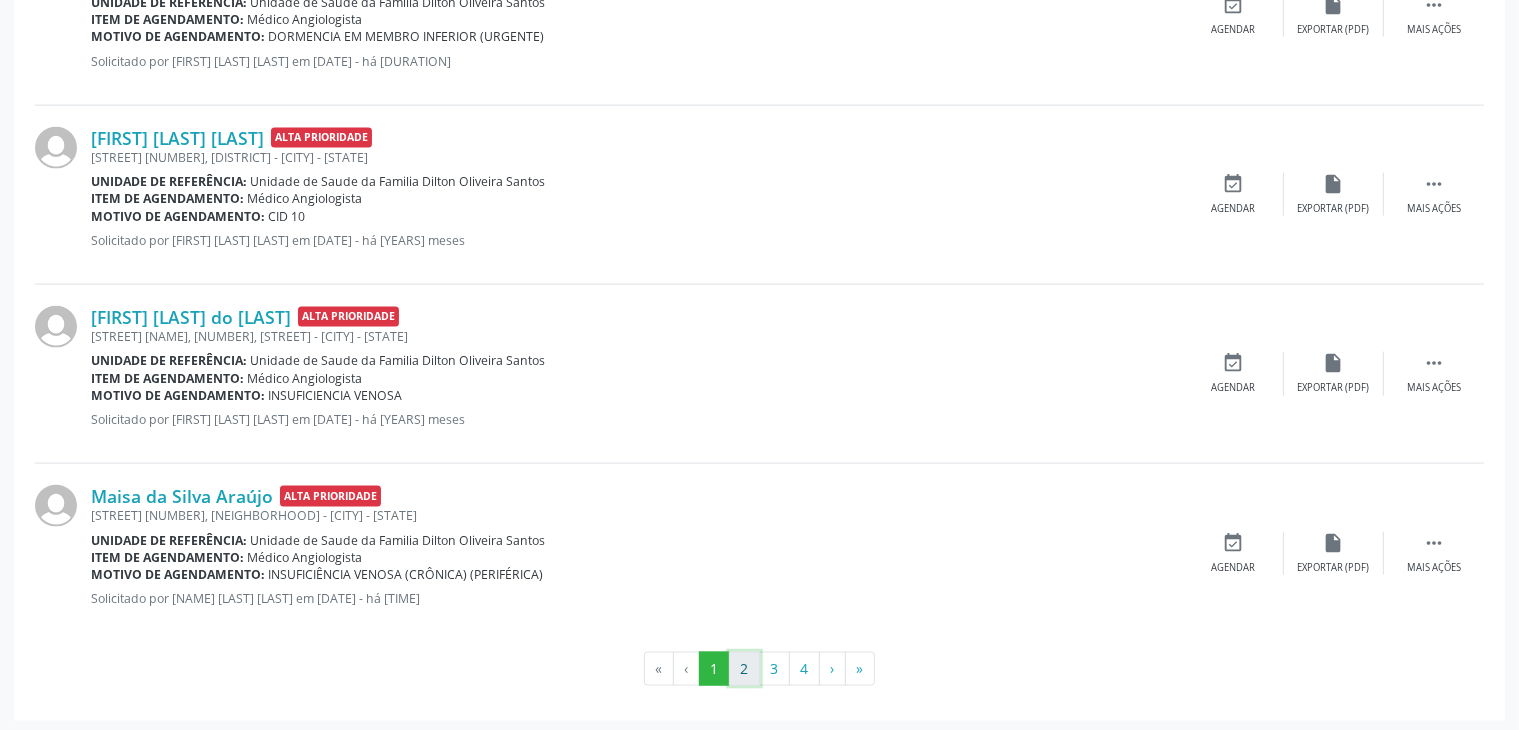 click on "2" at bounding box center [744, 669] 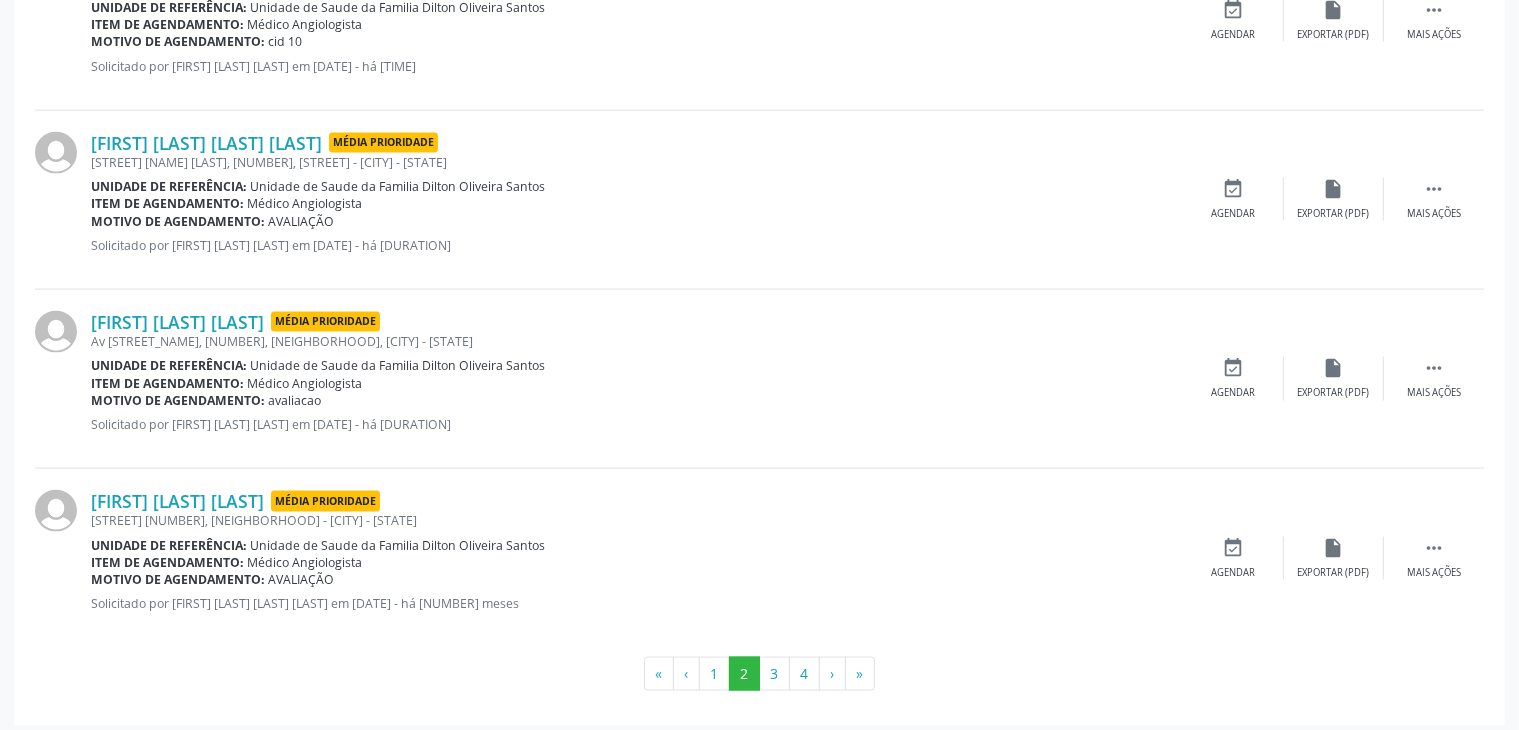 scroll, scrollTop: 2805, scrollLeft: 0, axis: vertical 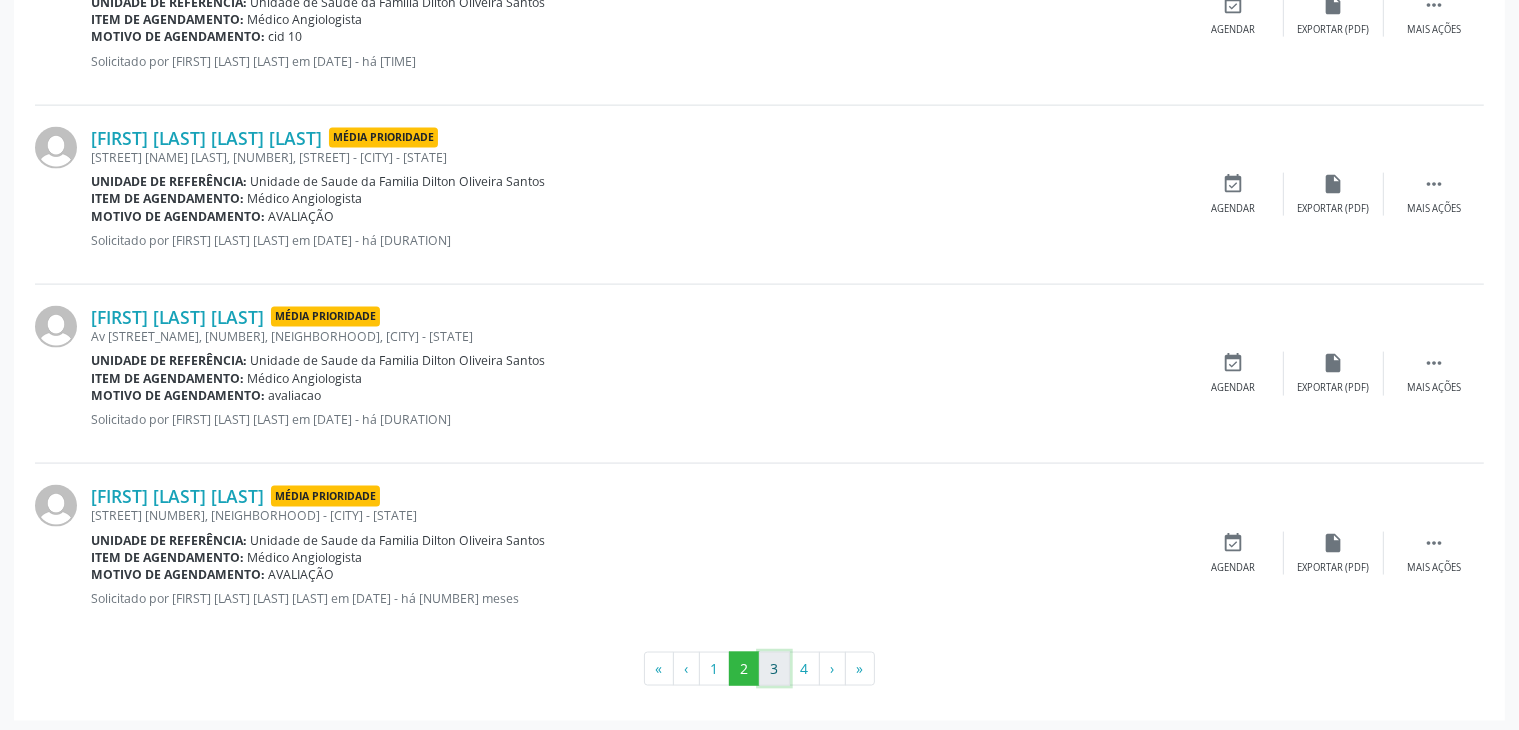 click on "3" at bounding box center [774, 669] 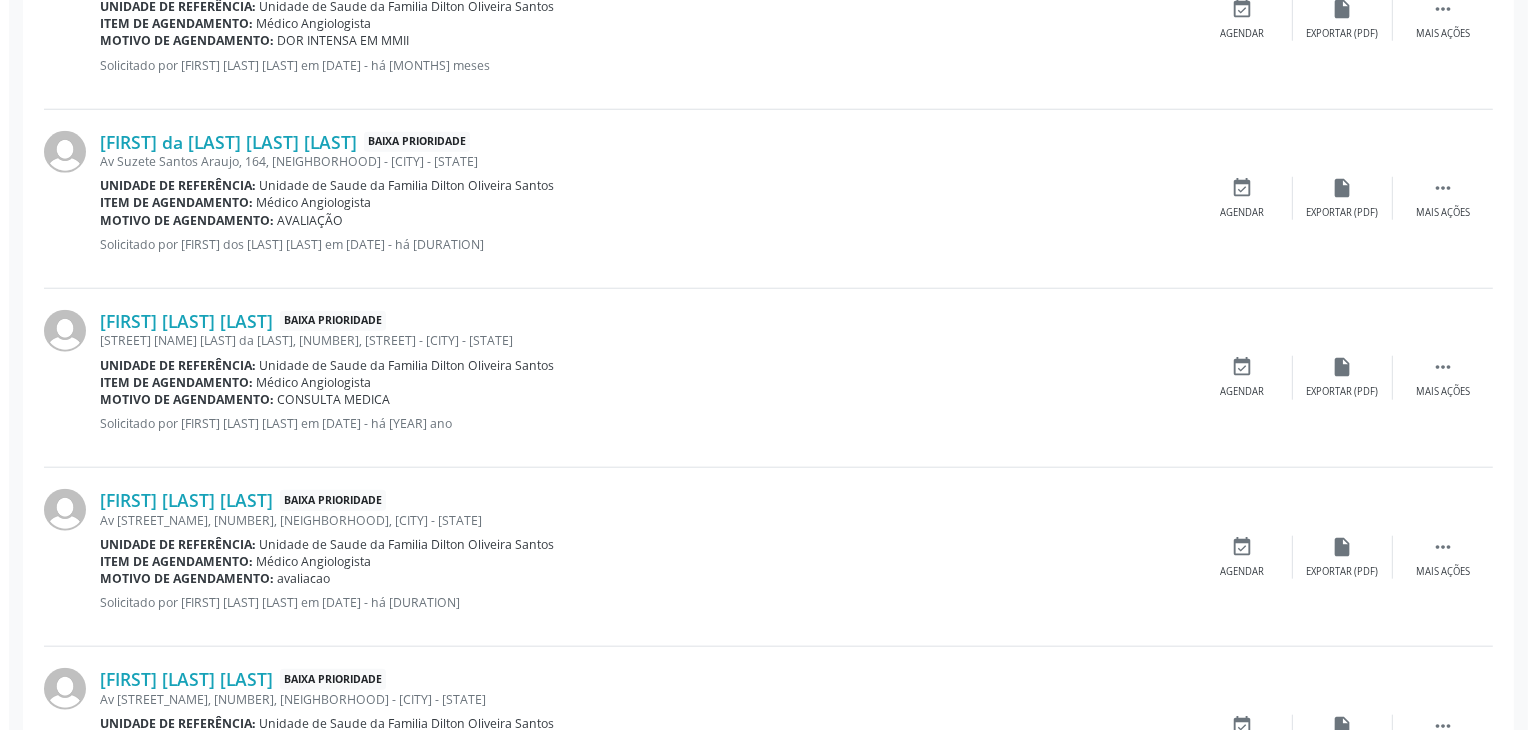 scroll, scrollTop: 1805, scrollLeft: 0, axis: vertical 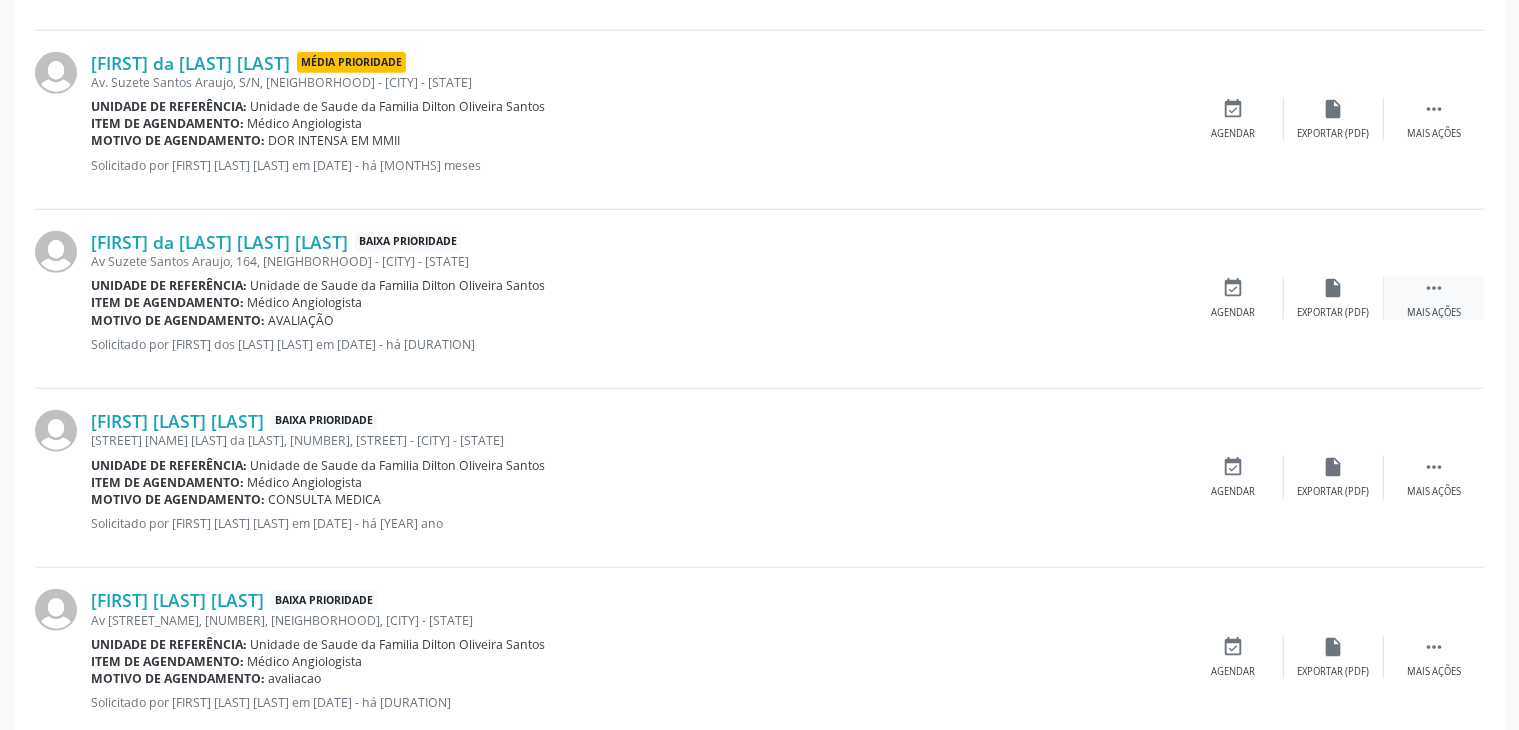 click on "
Mais ações" at bounding box center (1434, 298) 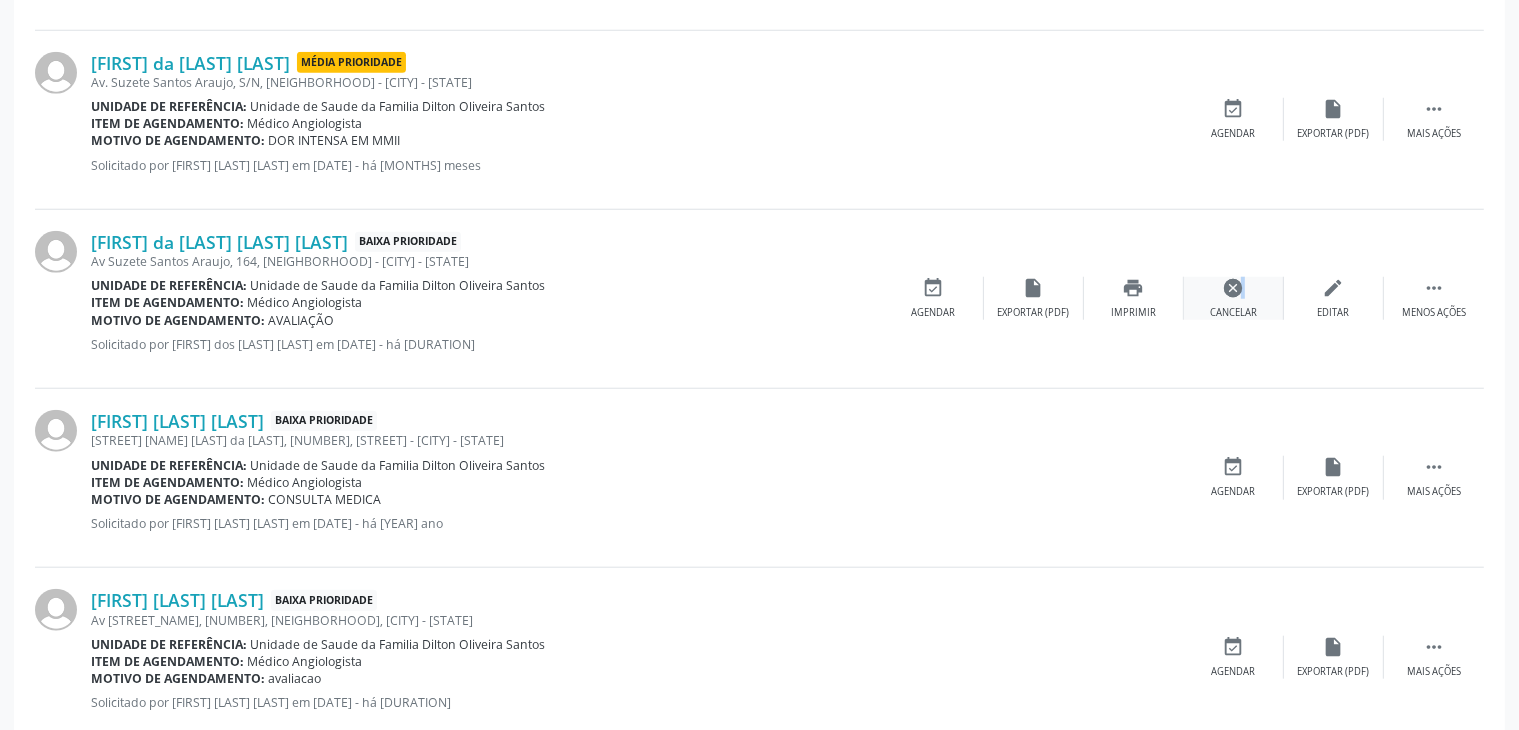 click on "cancel" at bounding box center [1234, 288] 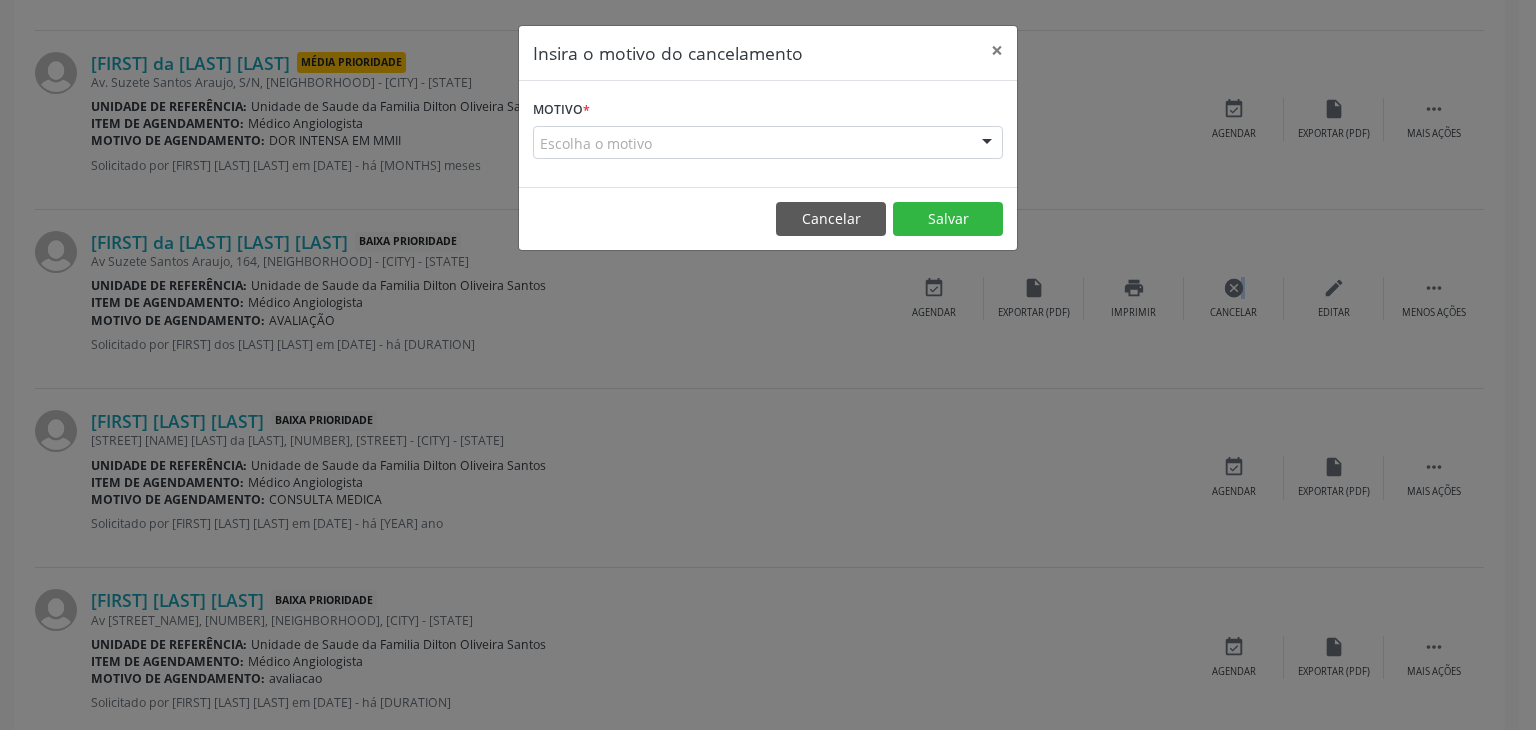 click on "Escolha o motivo" at bounding box center [768, 143] 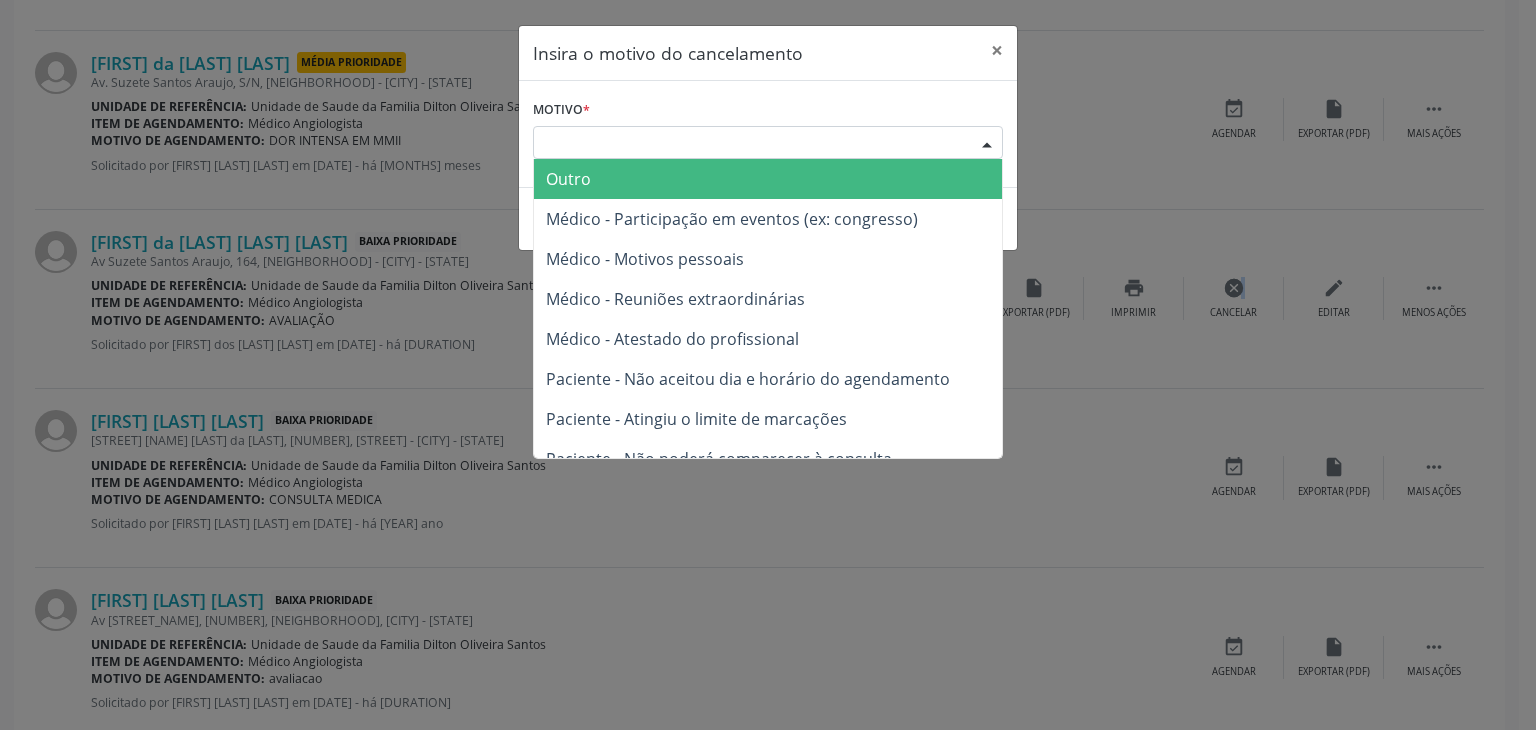 click on "Outro" at bounding box center [568, 179] 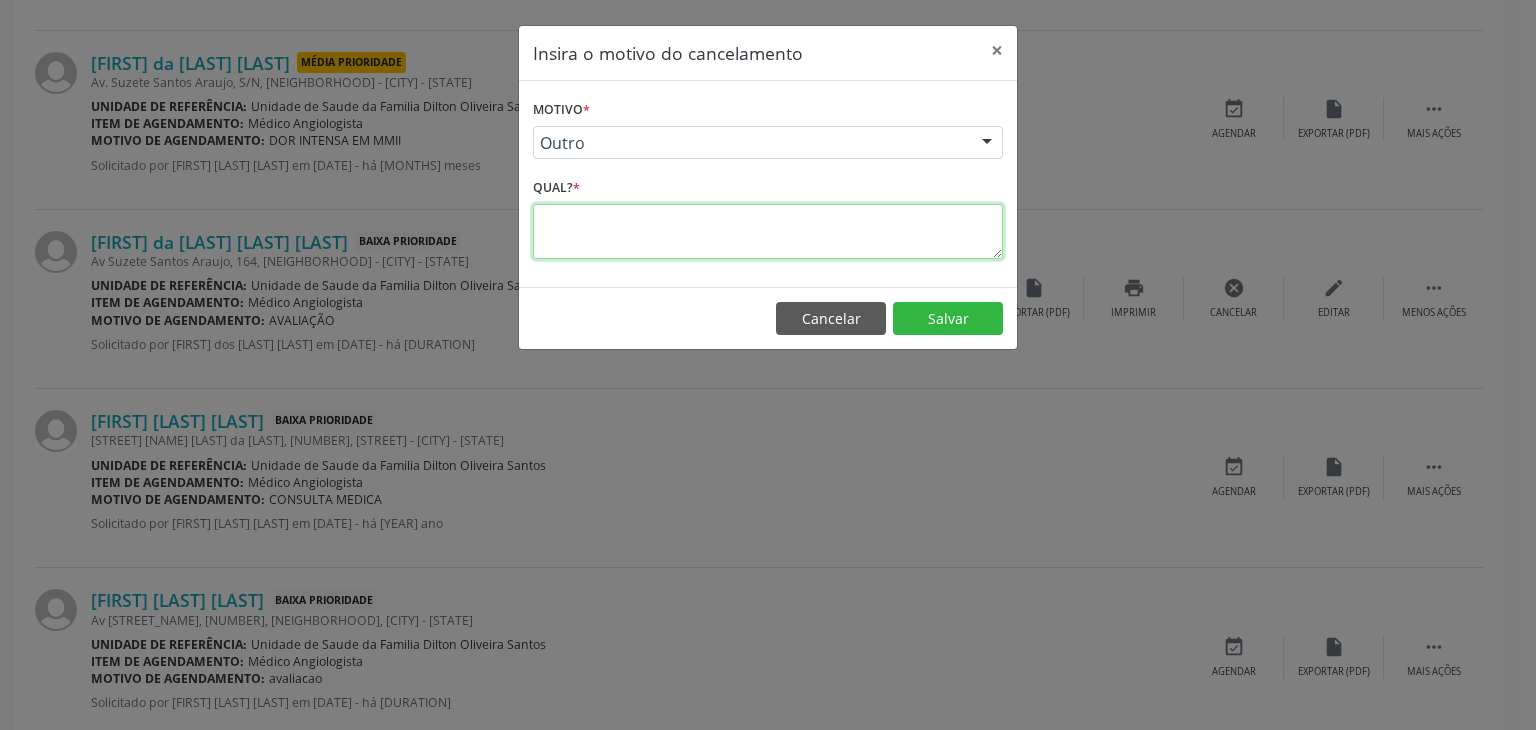 click at bounding box center (768, 231) 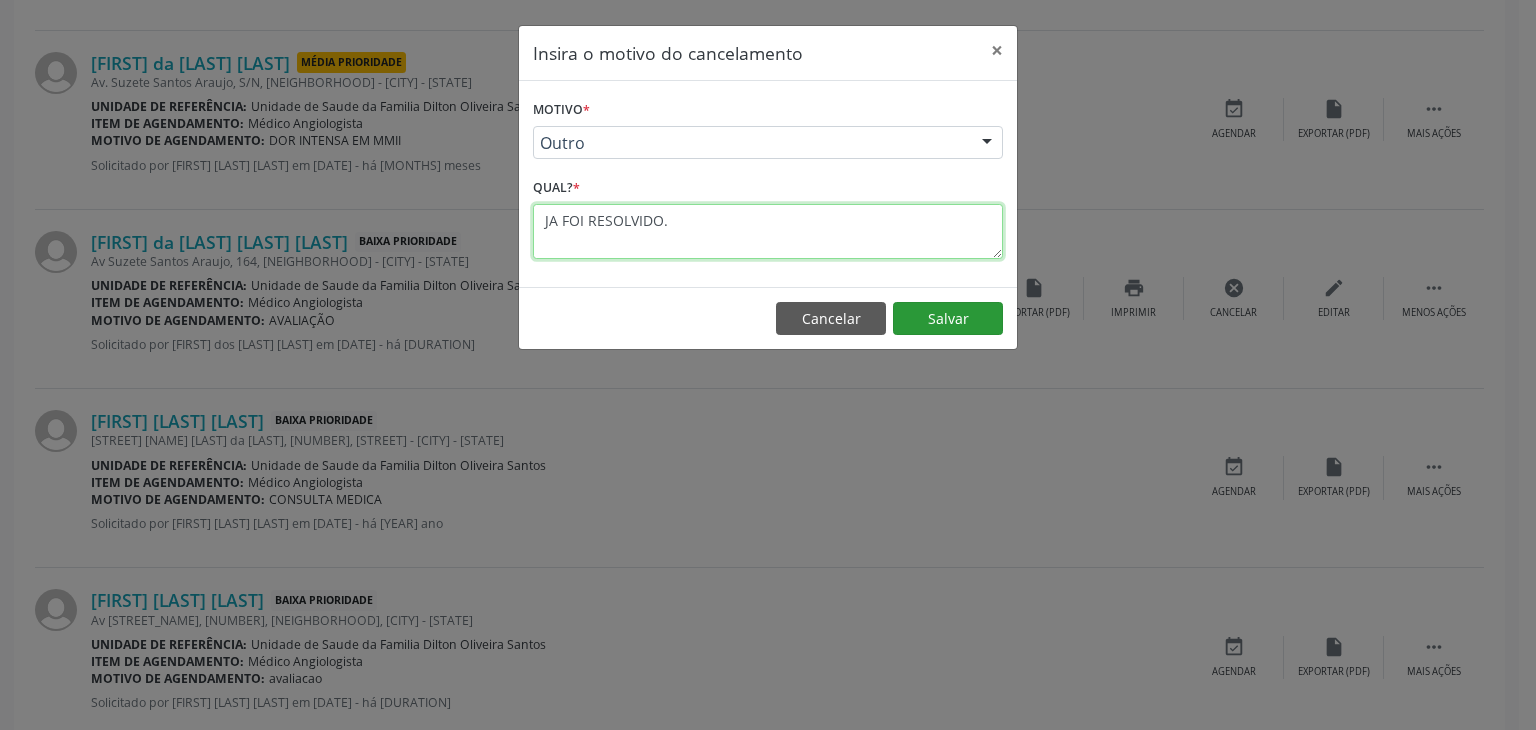 type on "JA FOI RESOLVIDO." 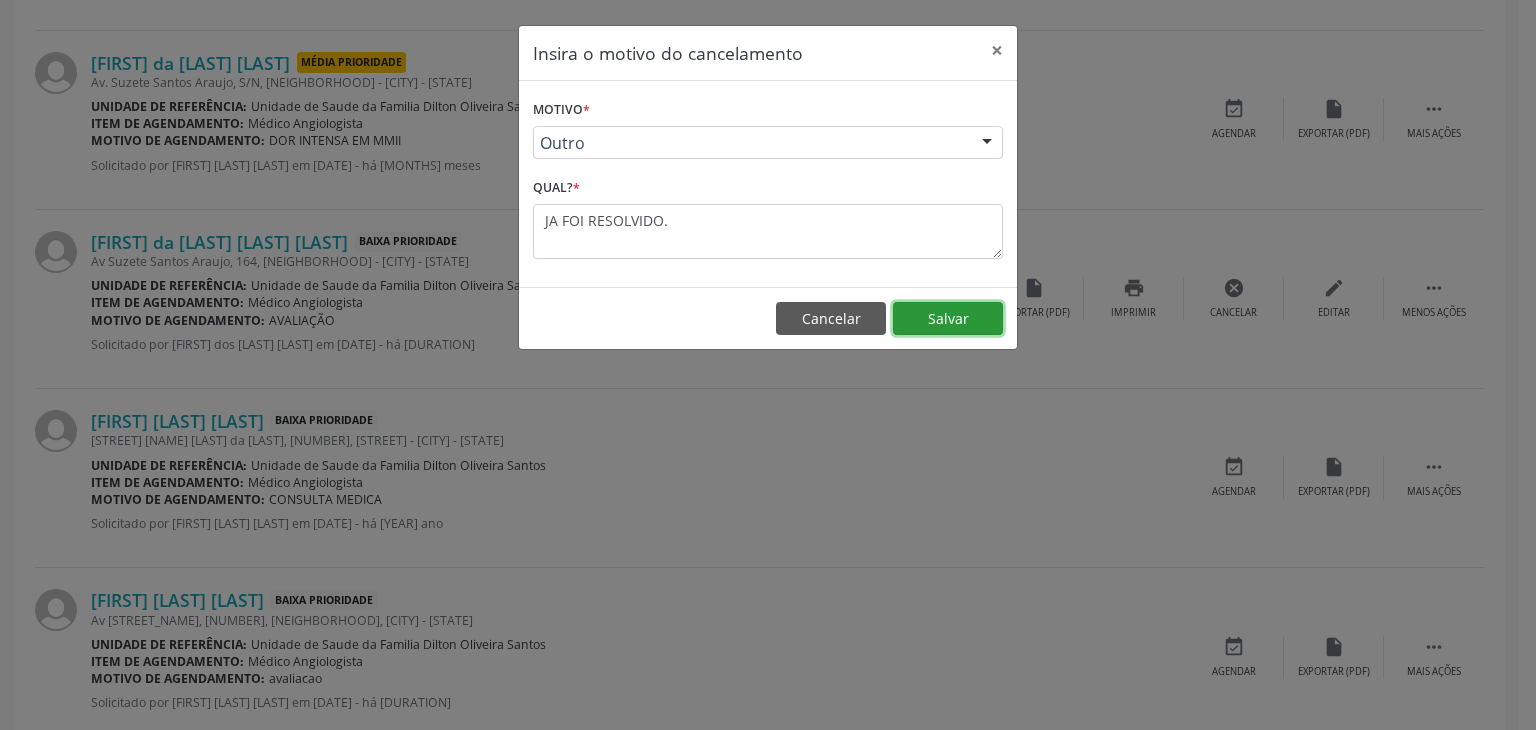 click on "Salvar" at bounding box center (948, 319) 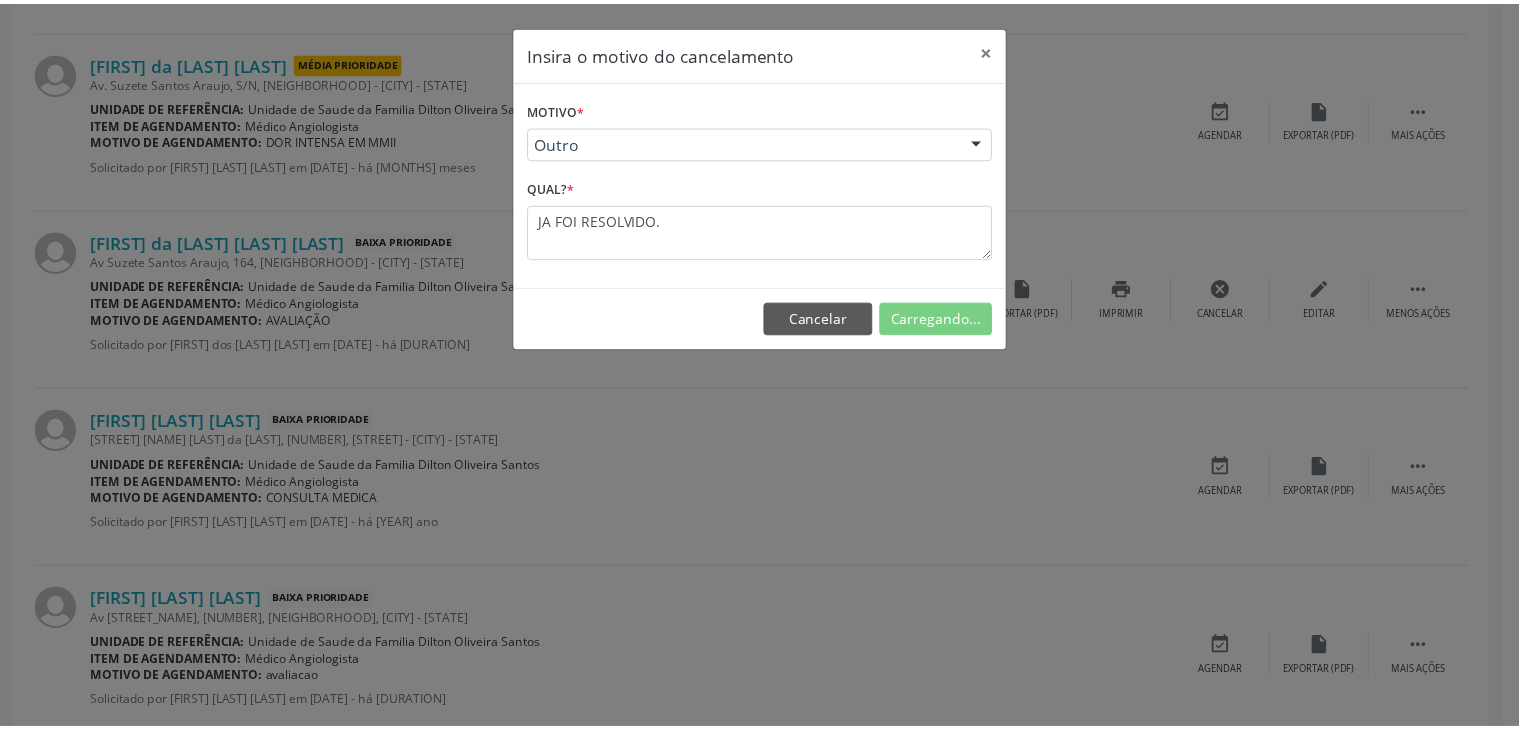 scroll, scrollTop: 112, scrollLeft: 0, axis: vertical 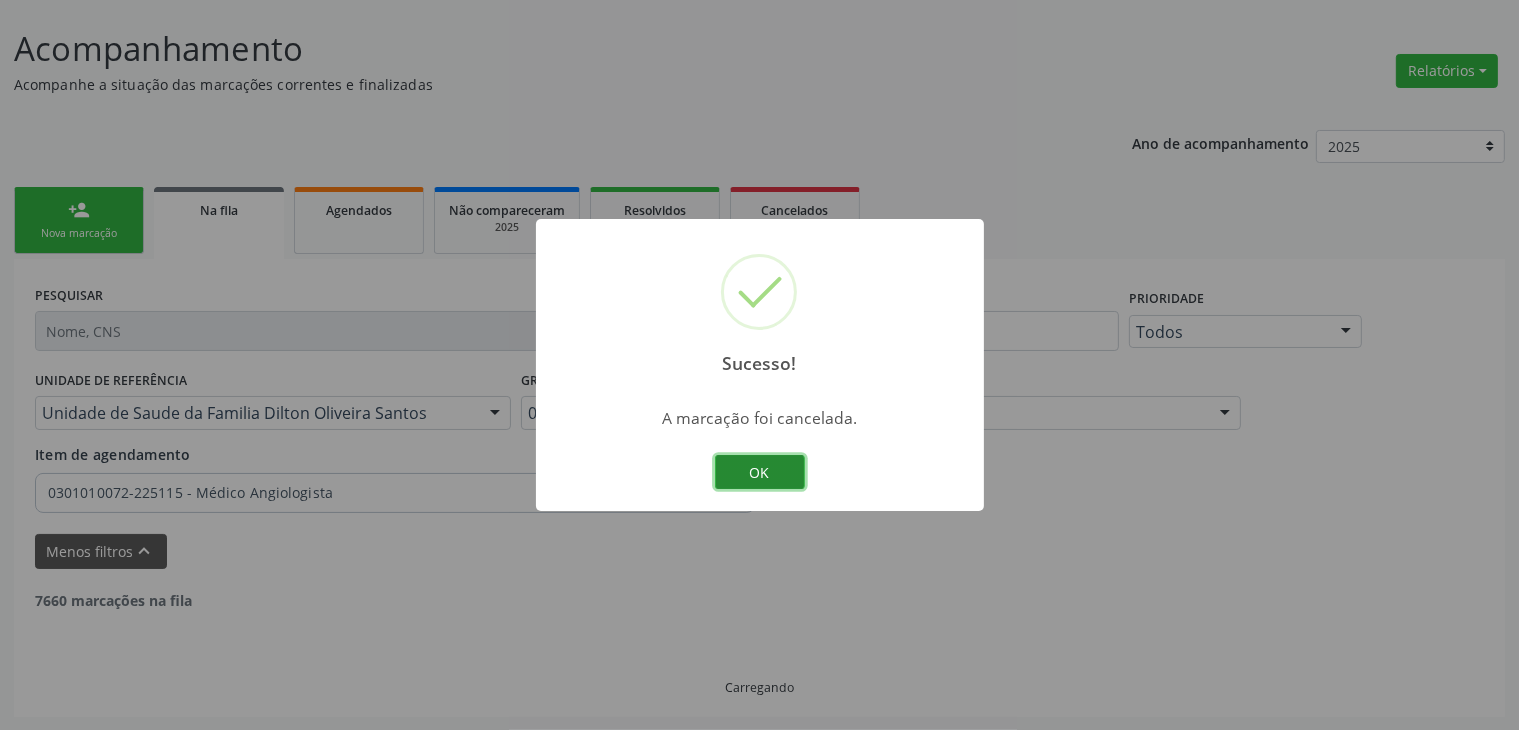 click on "OK" at bounding box center (760, 472) 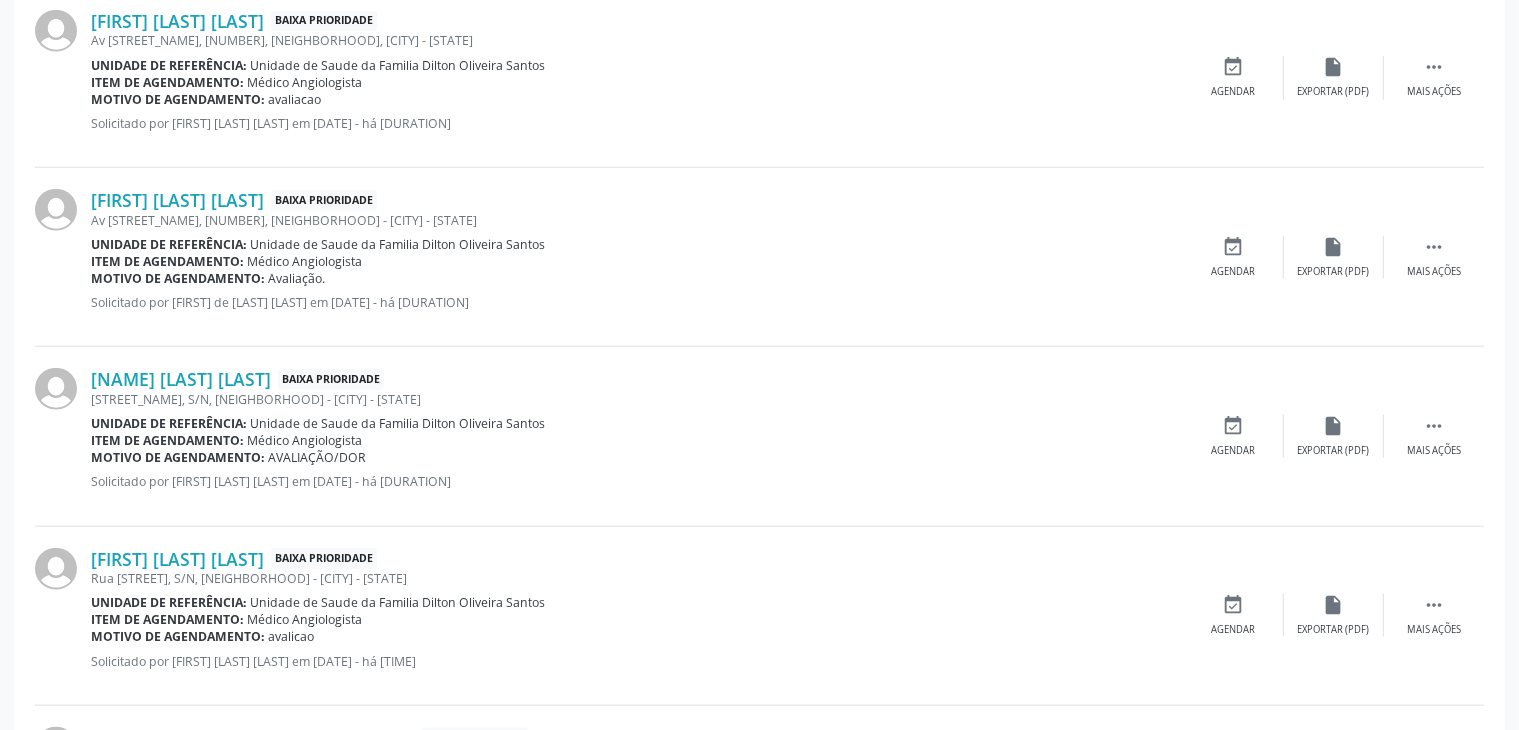 scroll, scrollTop: 2805, scrollLeft: 0, axis: vertical 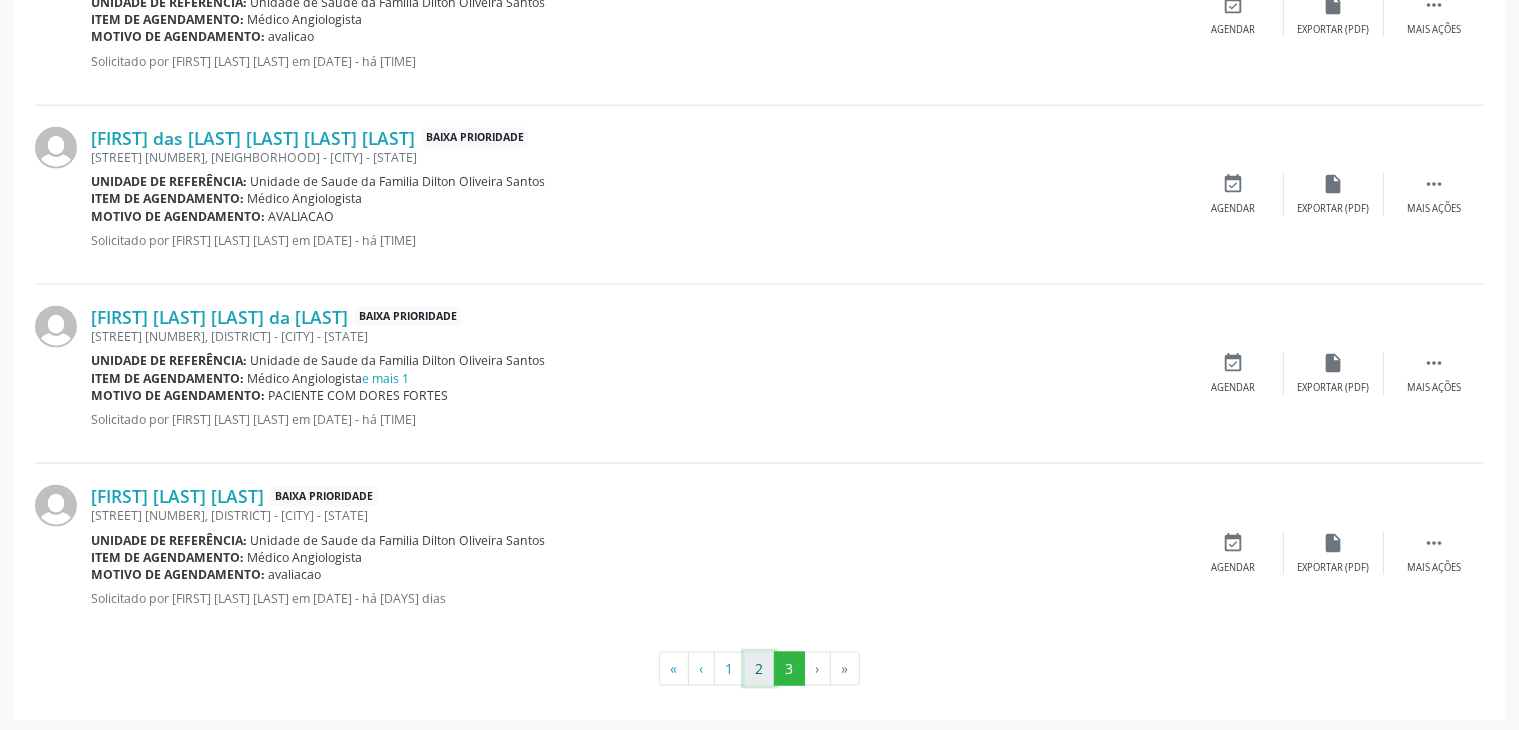 click on "2" at bounding box center [759, 669] 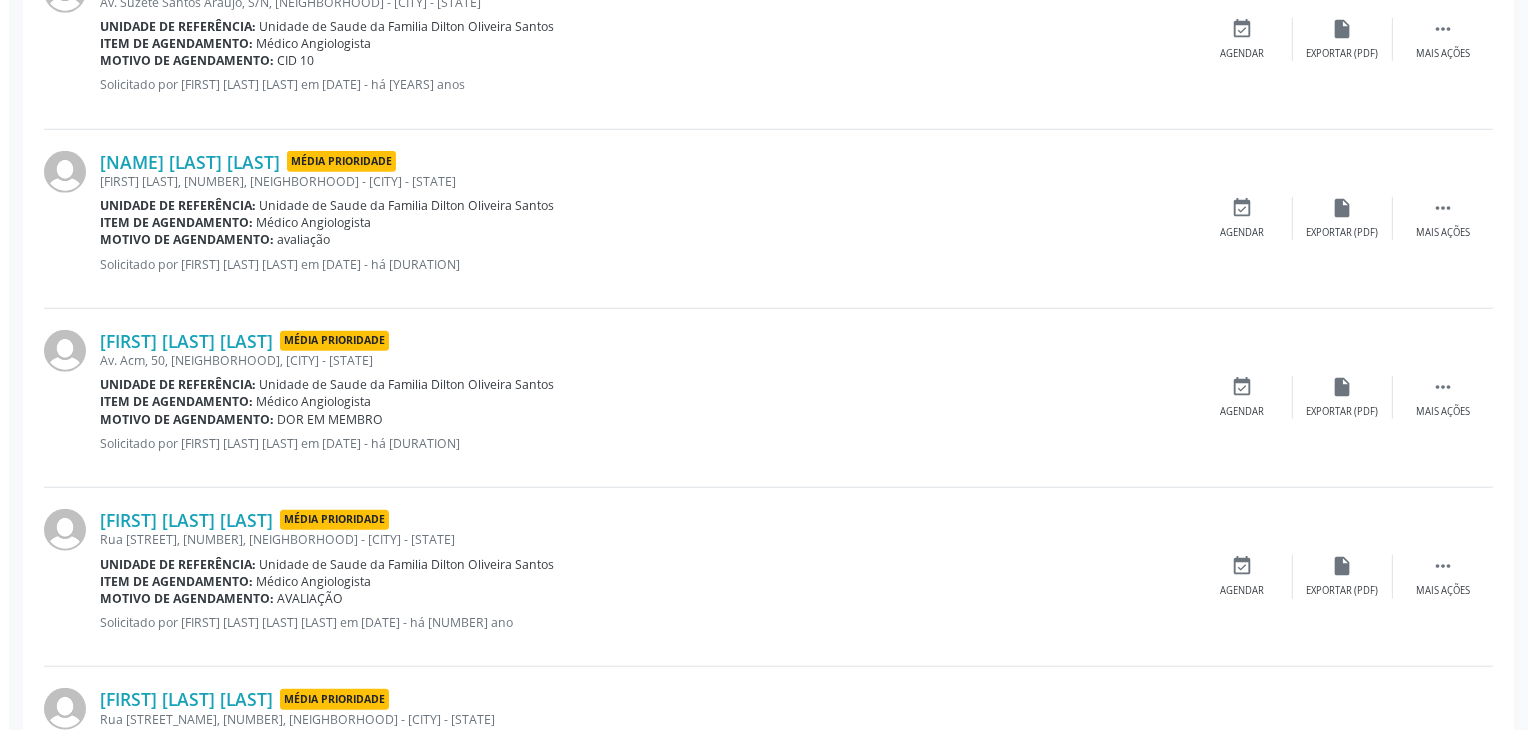 scroll, scrollTop: 1705, scrollLeft: 0, axis: vertical 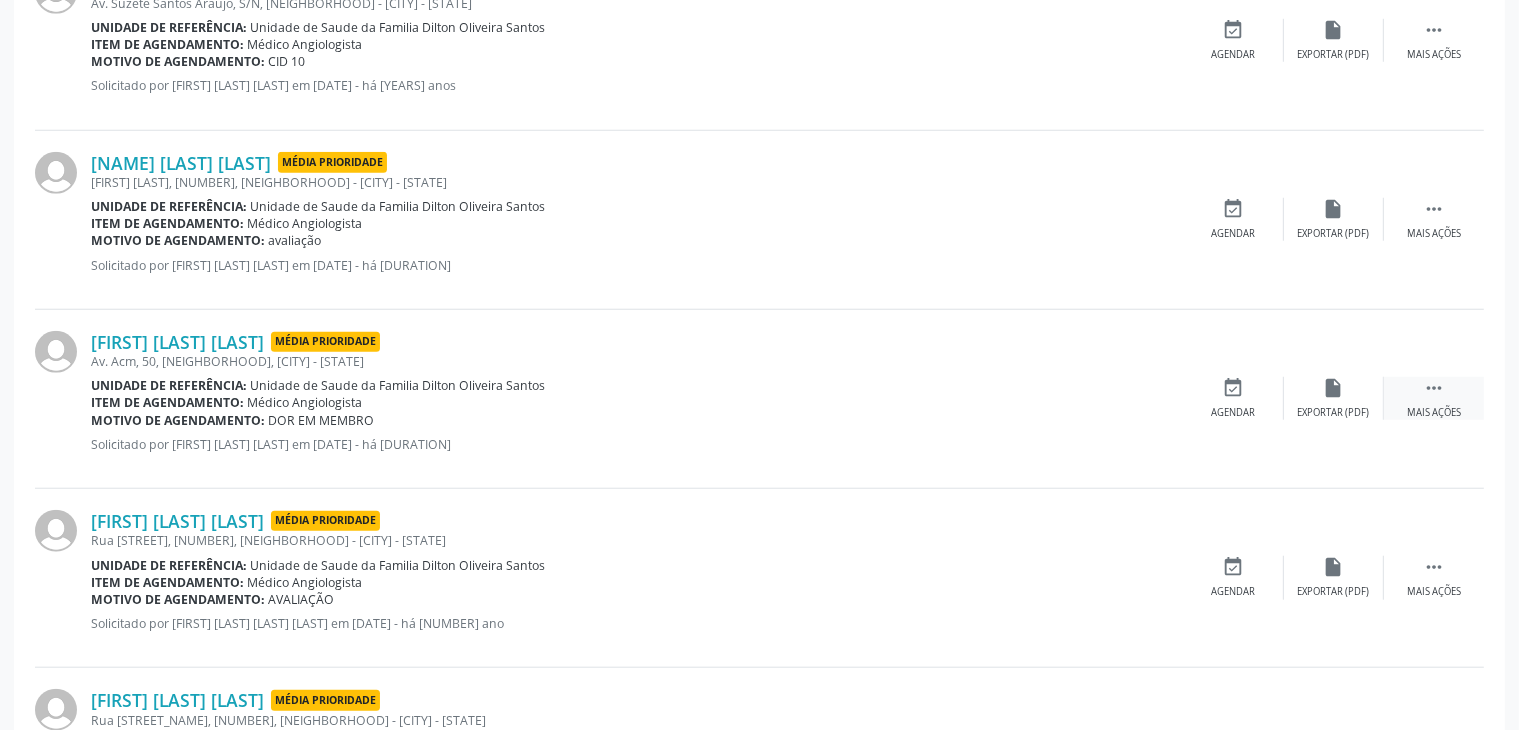 click on "" at bounding box center [1434, 388] 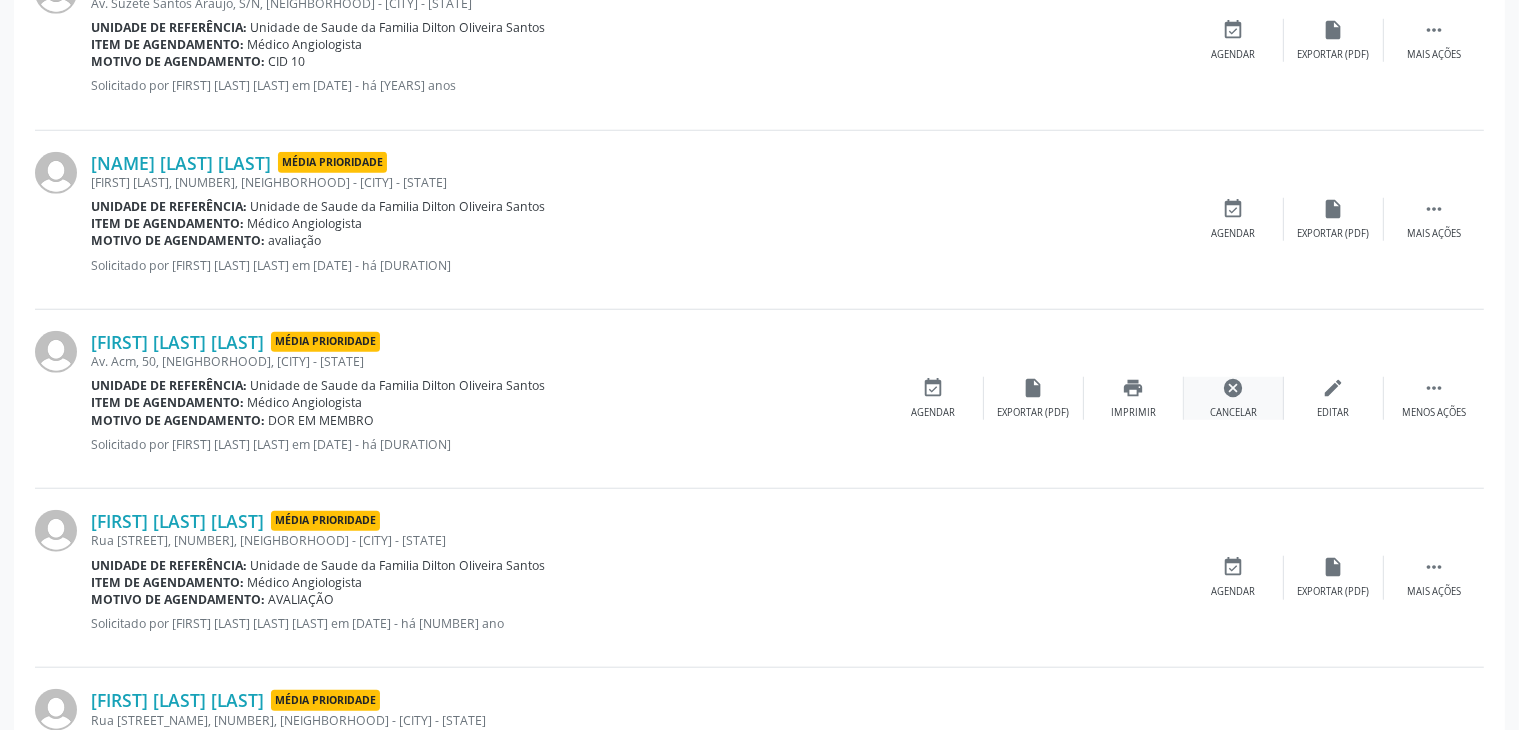 click on "cancel
Cancelar" at bounding box center [1234, 398] 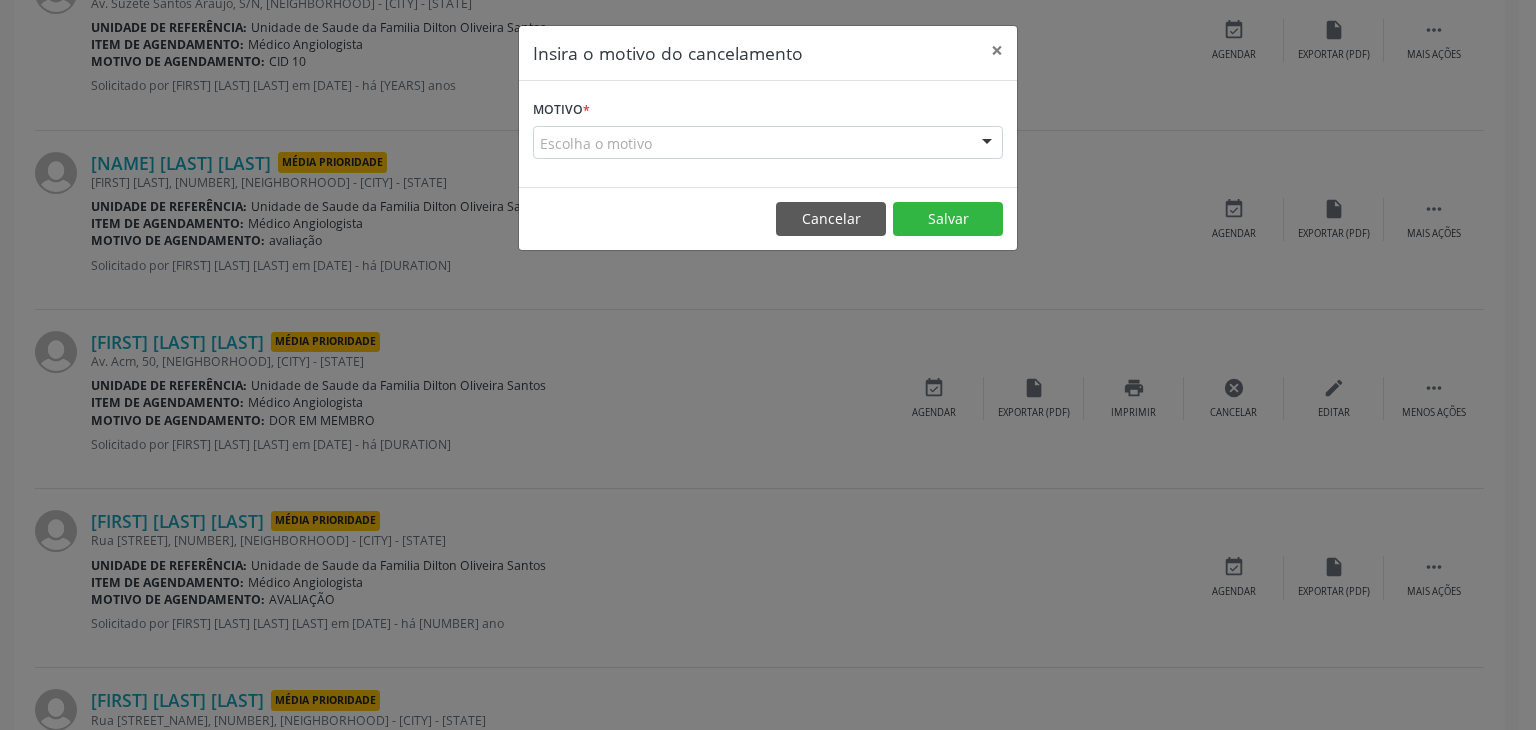 click on "Escolha o motivo" at bounding box center (768, 143) 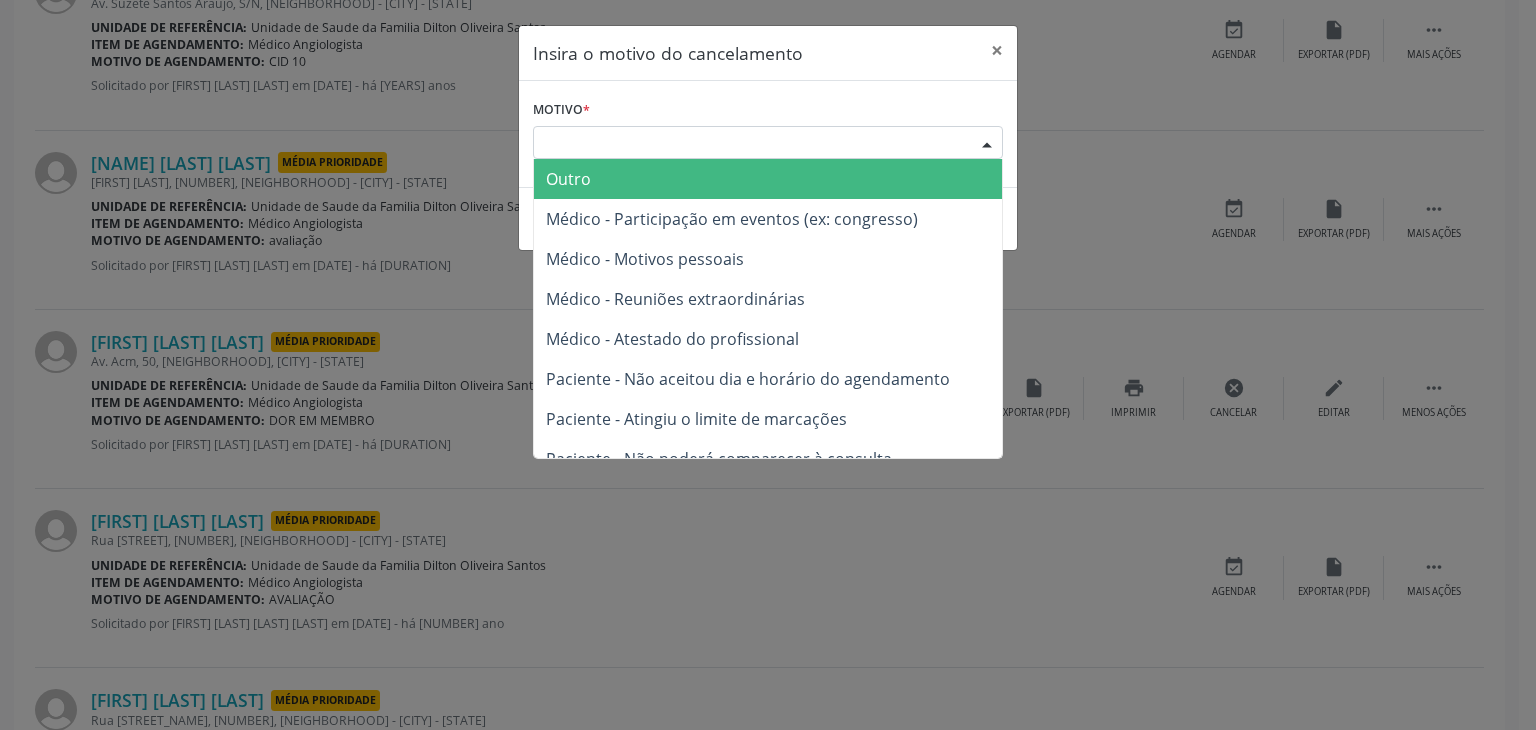 click on "Outro" at bounding box center [768, 179] 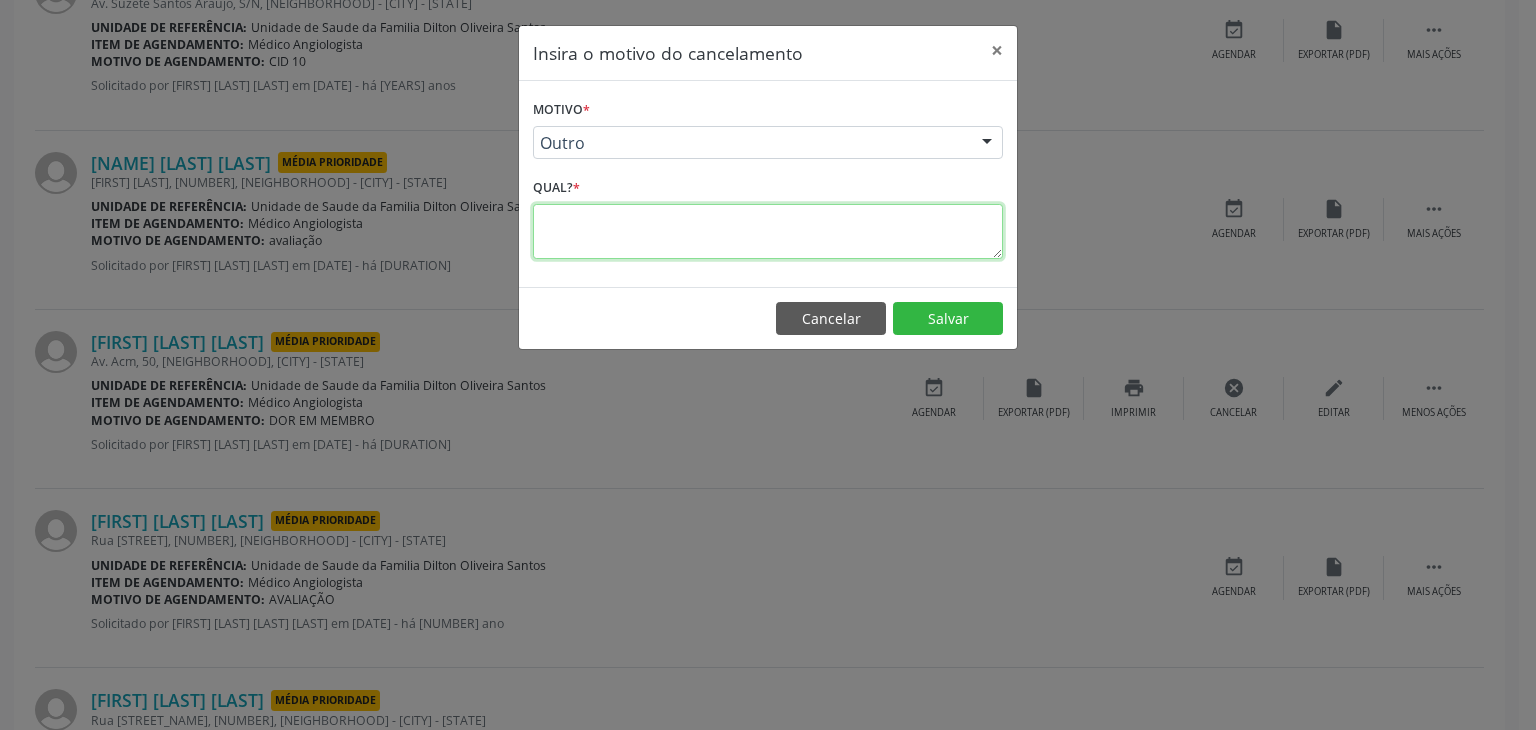 click at bounding box center (768, 231) 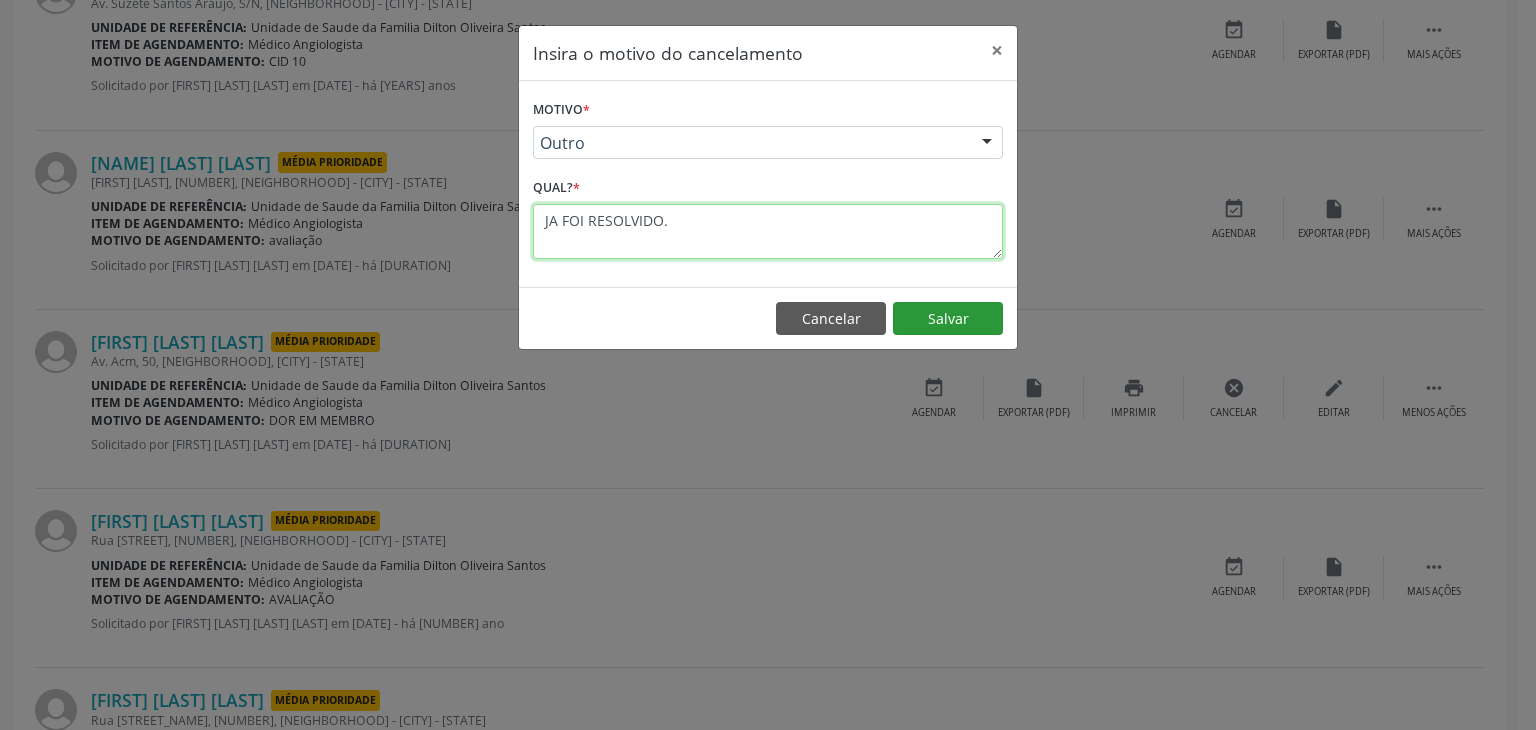 type on "JA FOI RESOLVIDO." 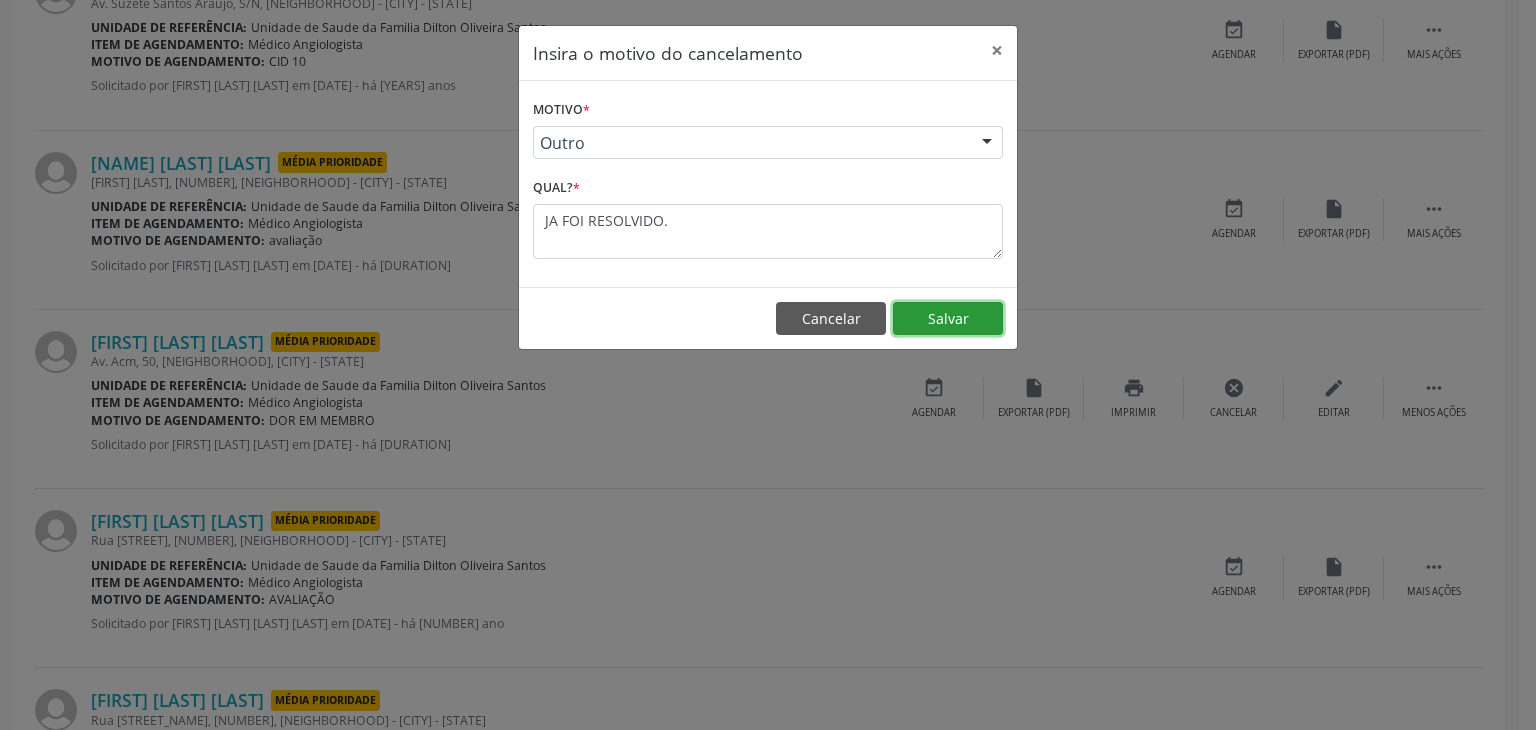 click on "Salvar" at bounding box center [948, 319] 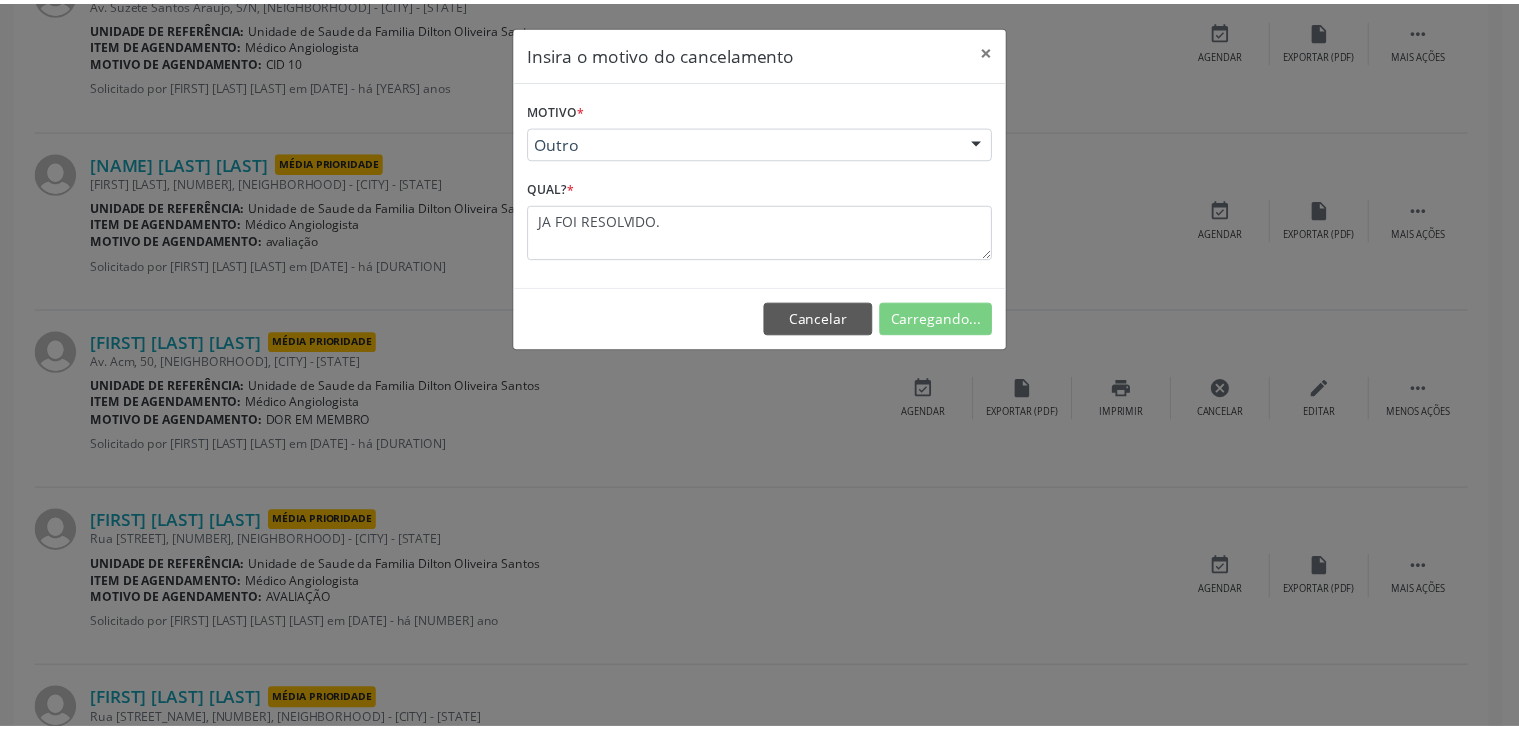 scroll, scrollTop: 112, scrollLeft: 0, axis: vertical 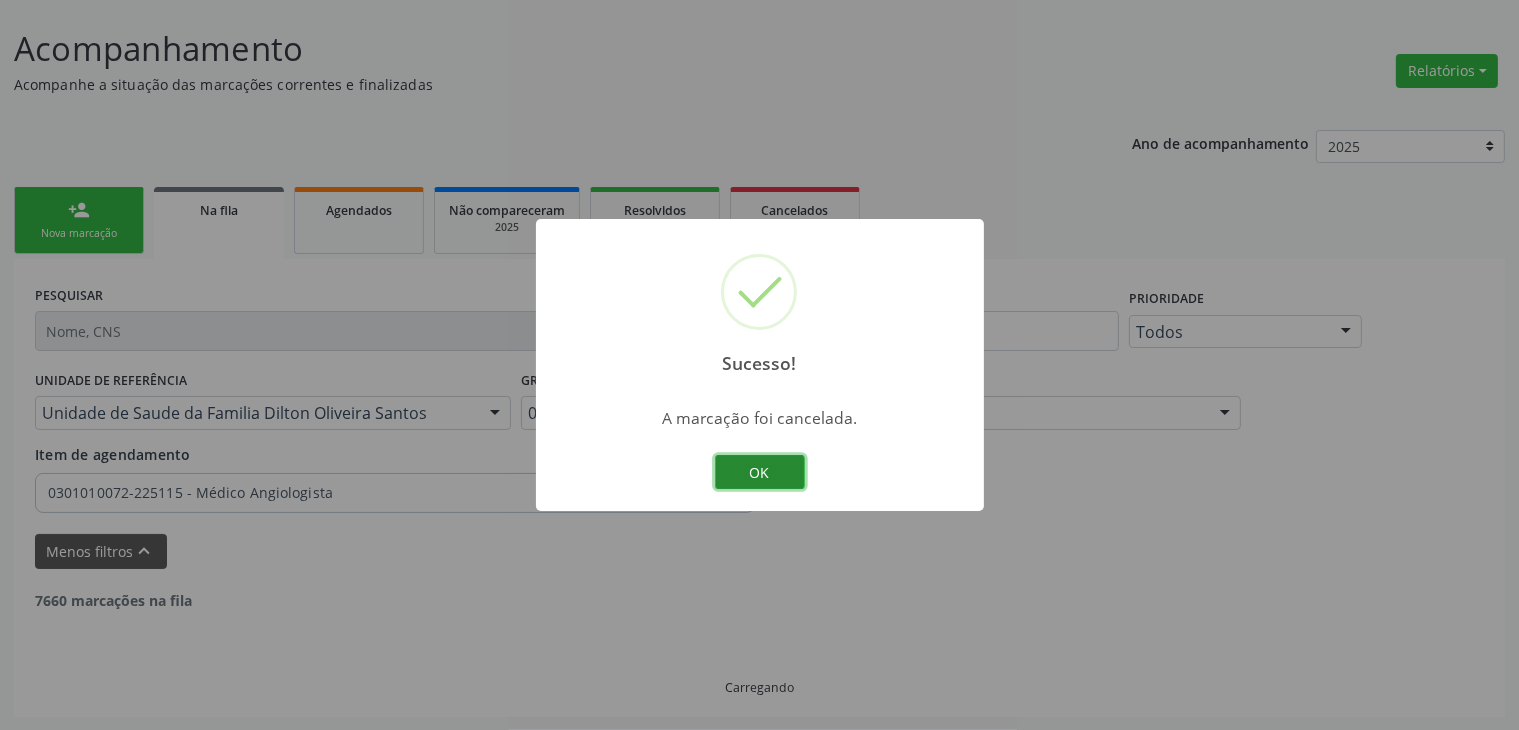 click on "OK" at bounding box center [760, 472] 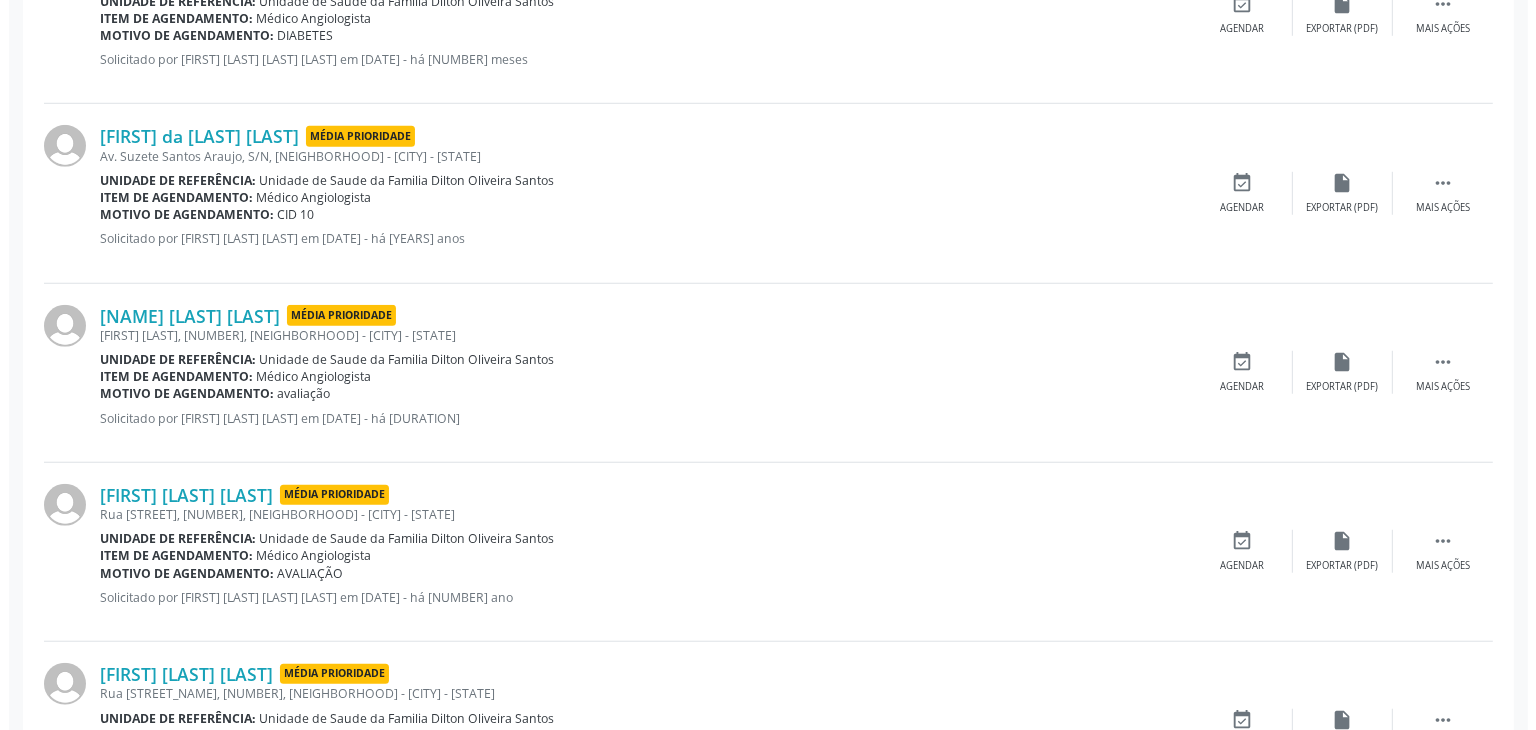 scroll, scrollTop: 1505, scrollLeft: 0, axis: vertical 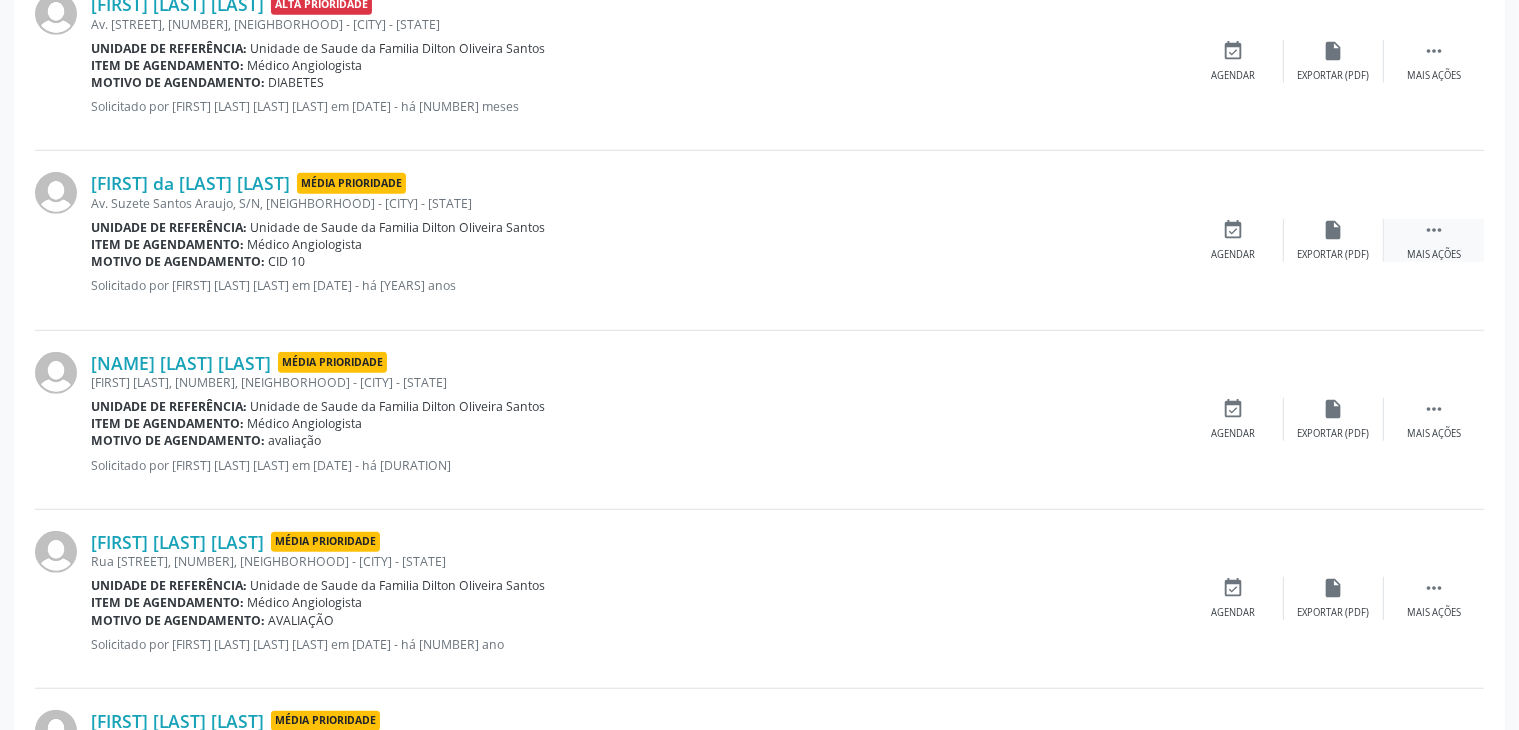click on "
Mais ações" at bounding box center [1434, 240] 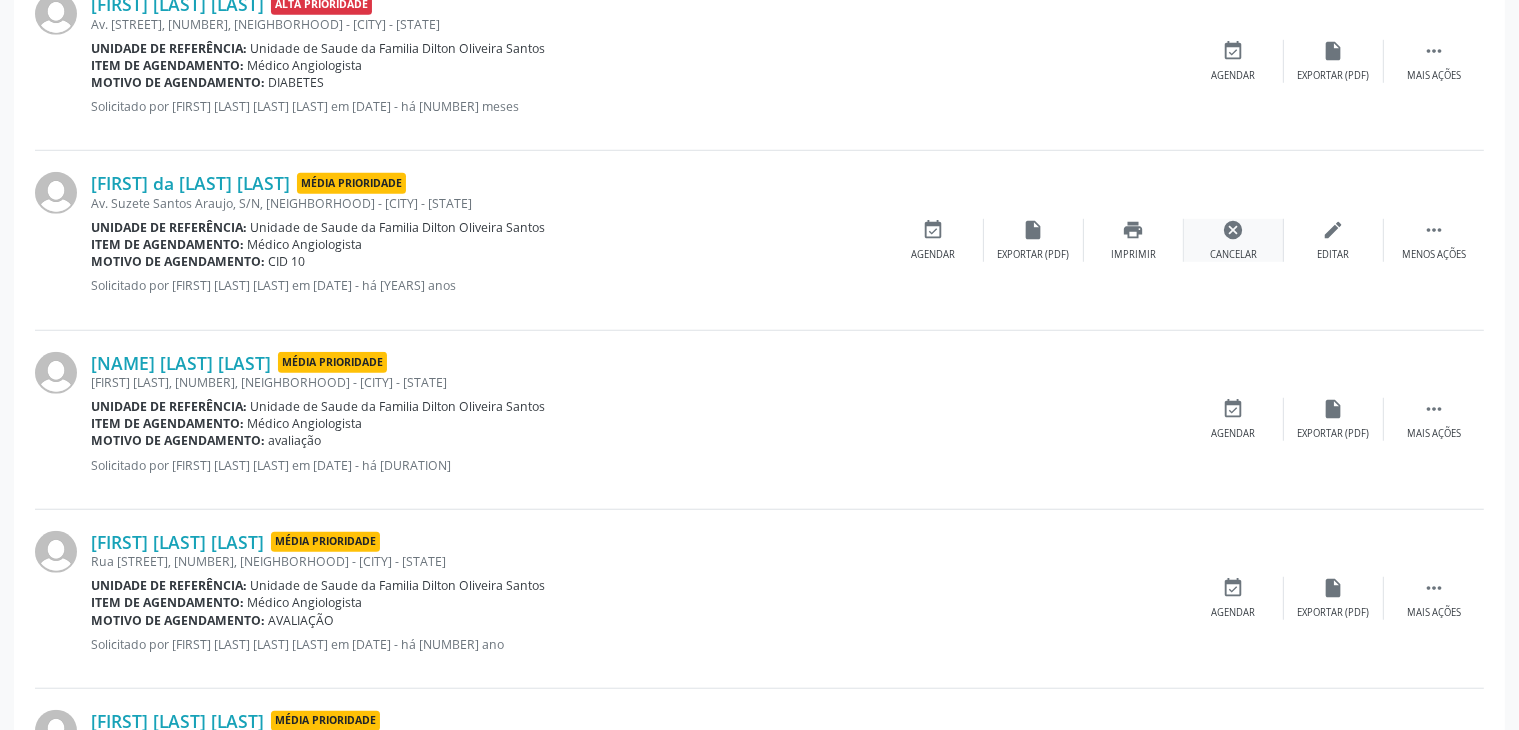 click on "cancel
Cancelar" at bounding box center [1234, 240] 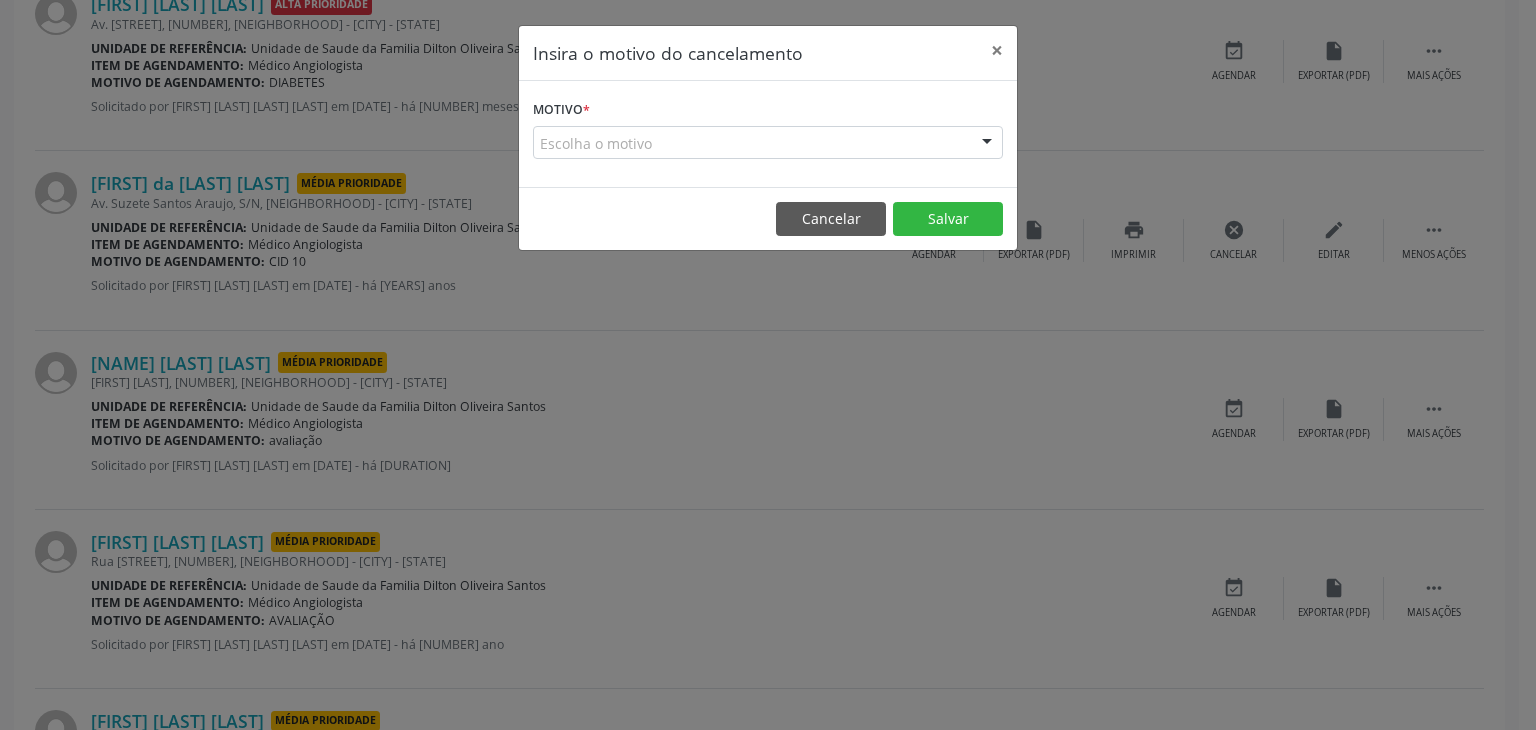 click on "Escolha o motivo" at bounding box center [768, 143] 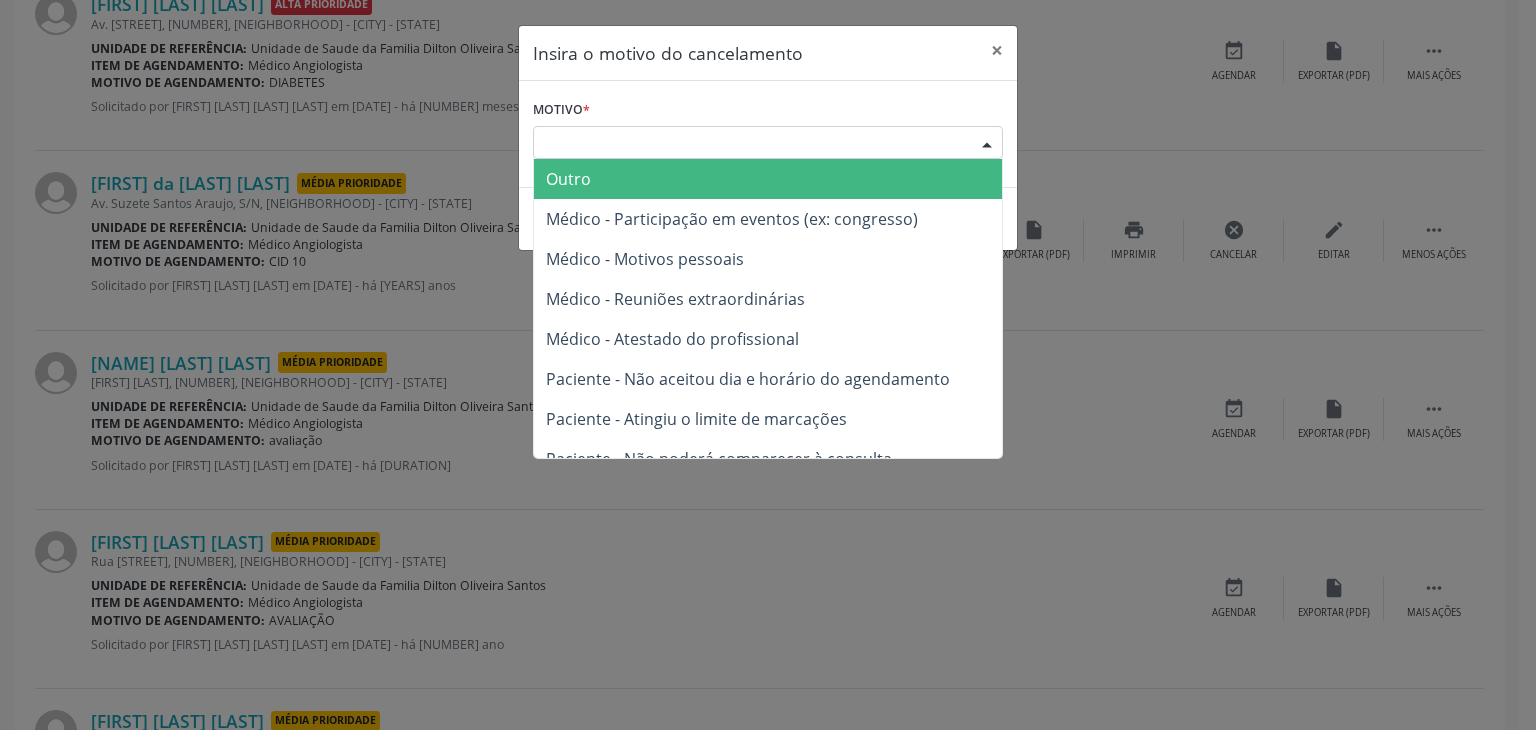 click on "Outro" at bounding box center (568, 179) 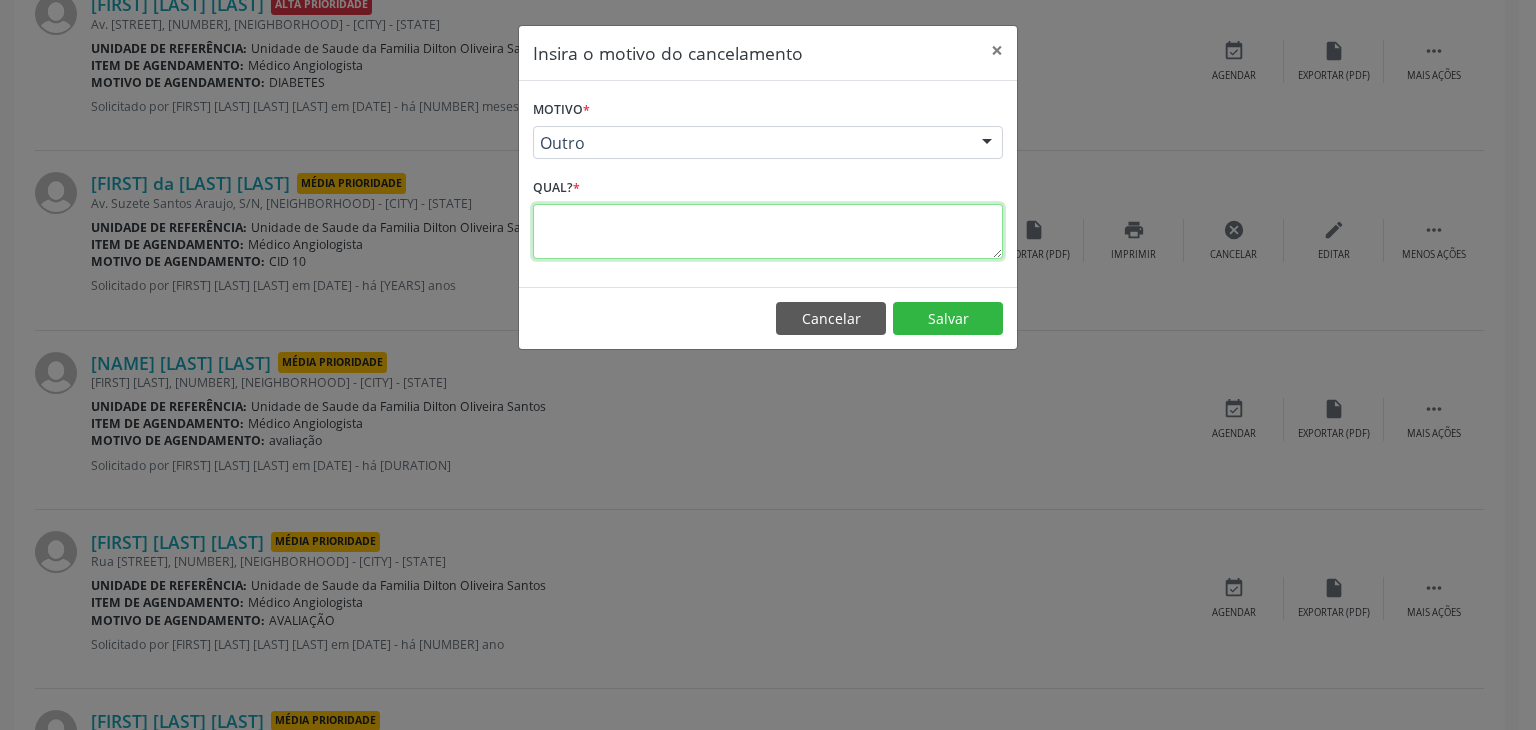click at bounding box center [768, 231] 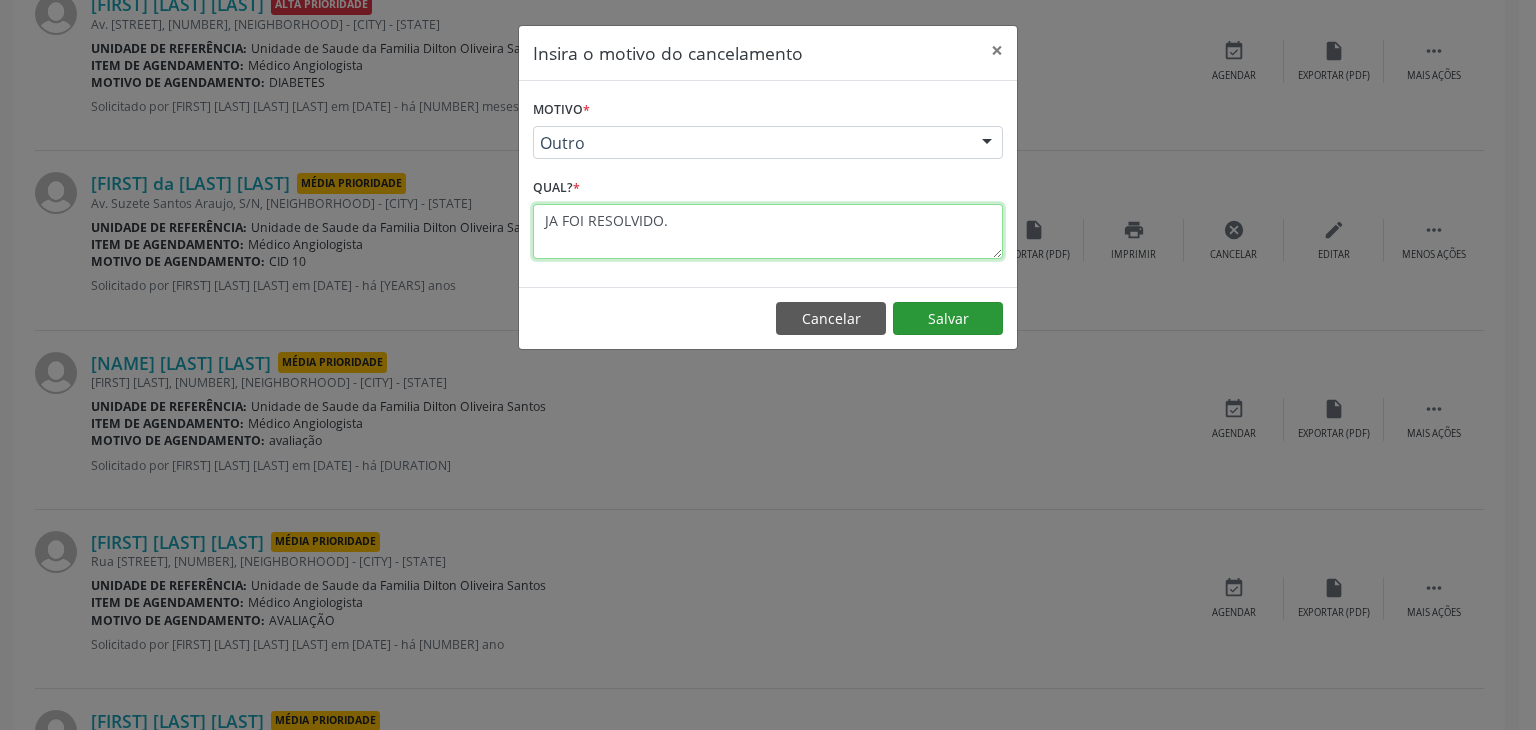 type on "JA FOI RESOLVIDO." 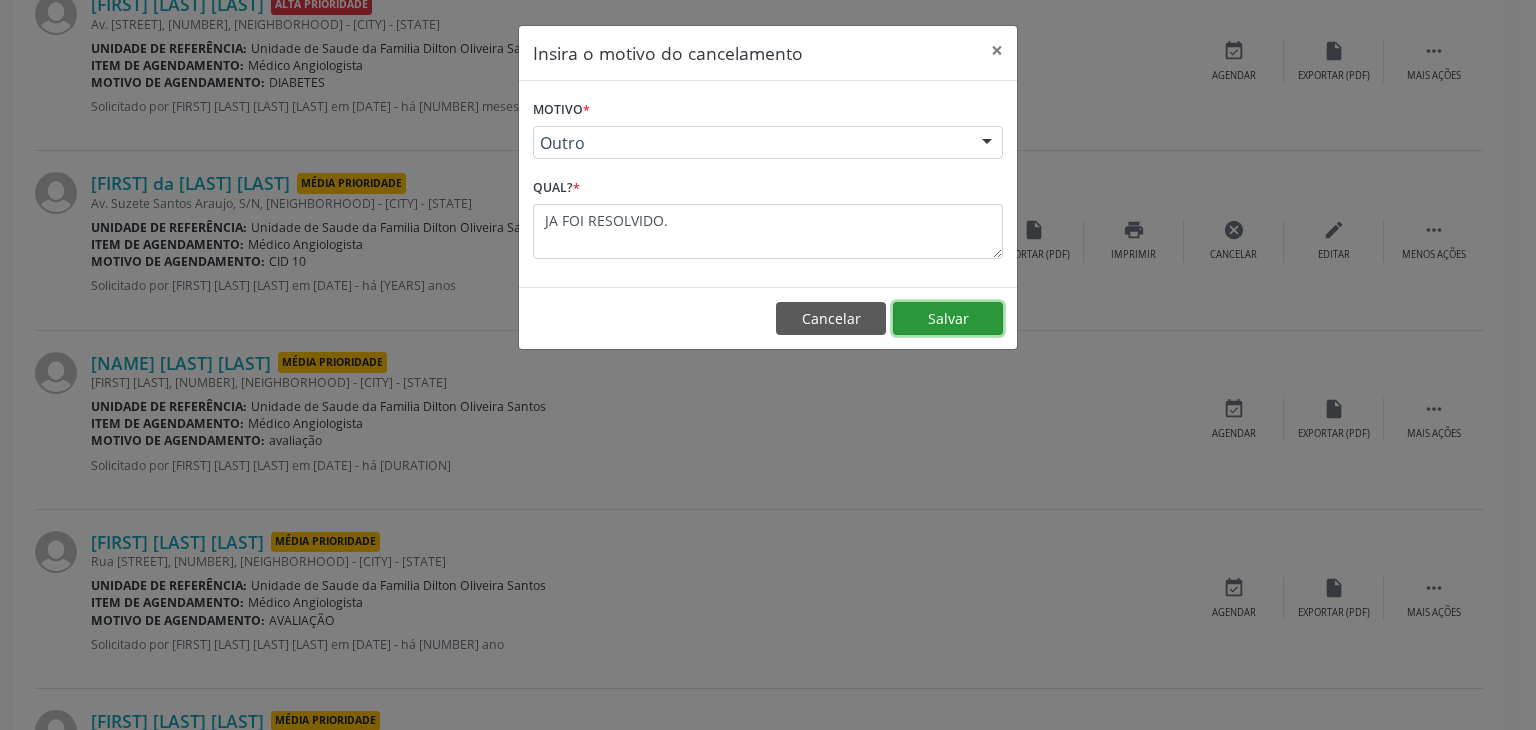 click on "Salvar" at bounding box center (948, 319) 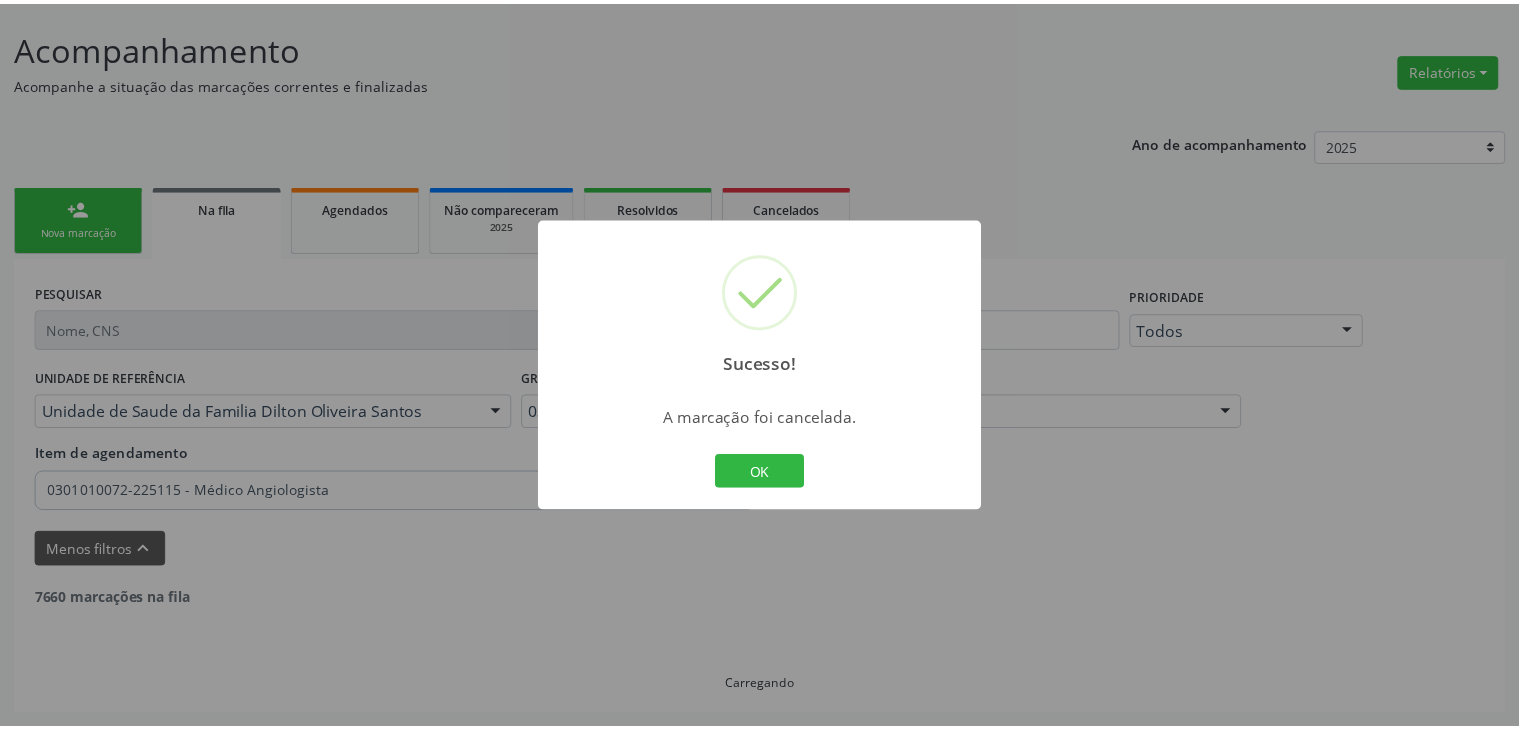 scroll, scrollTop: 112, scrollLeft: 0, axis: vertical 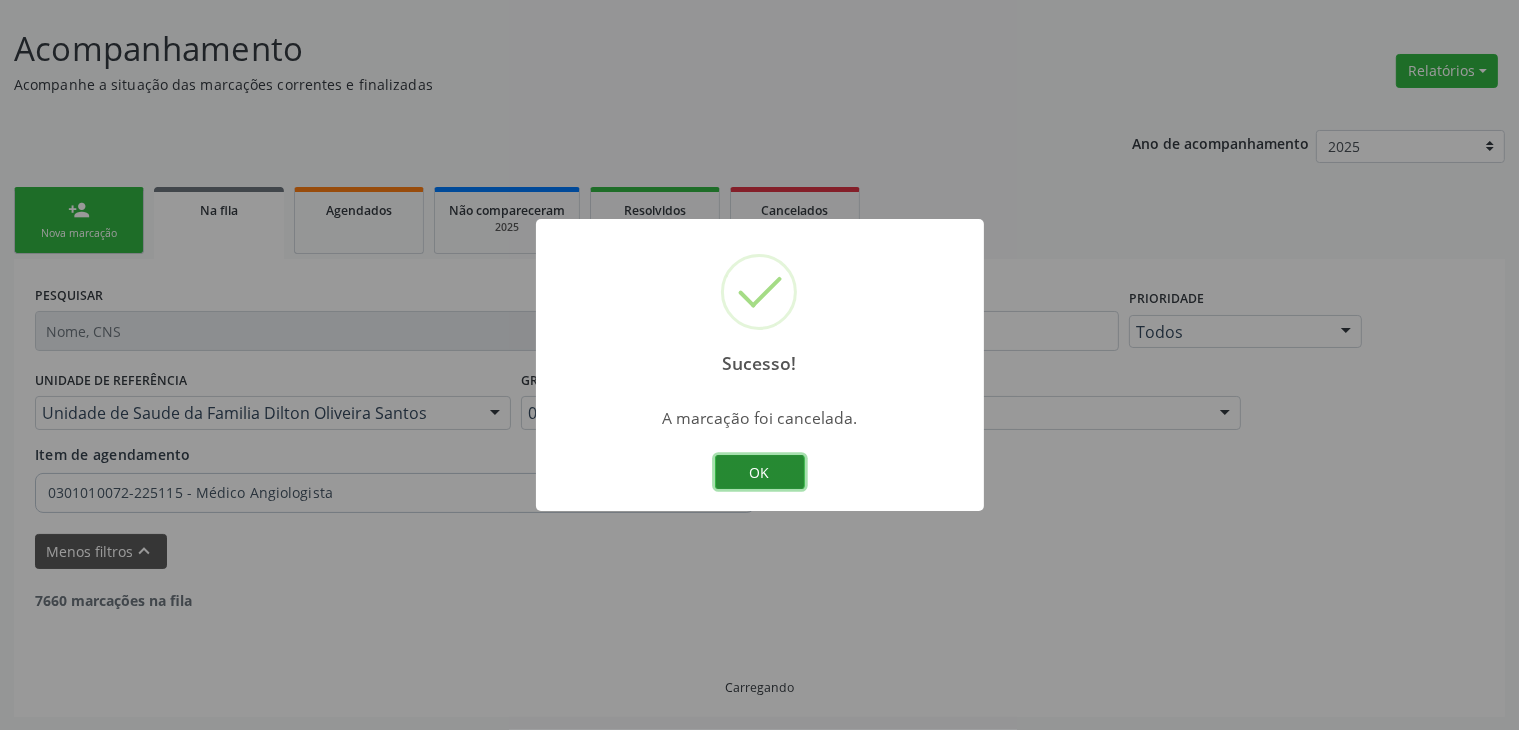 click on "OK" at bounding box center (760, 472) 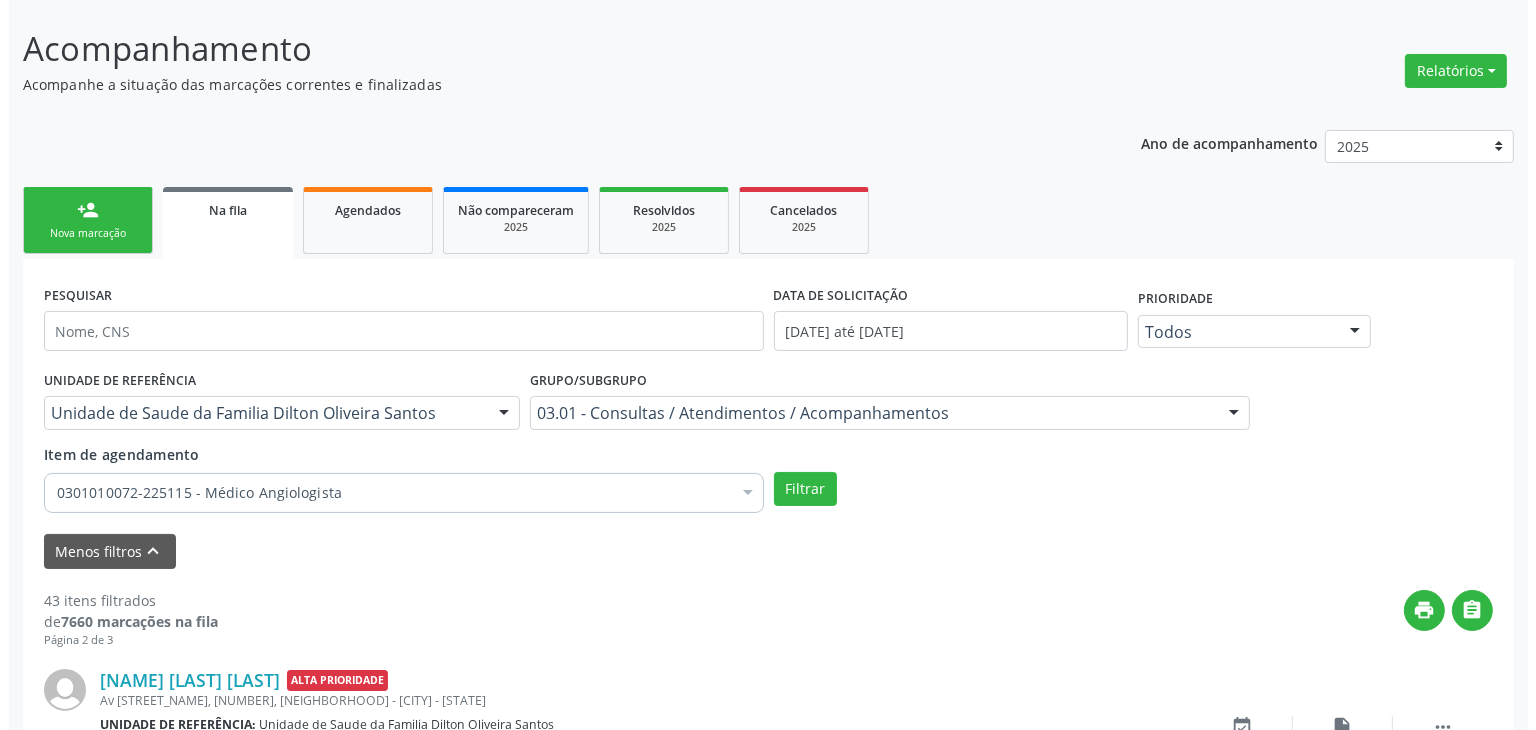 scroll, scrollTop: 1505, scrollLeft: 0, axis: vertical 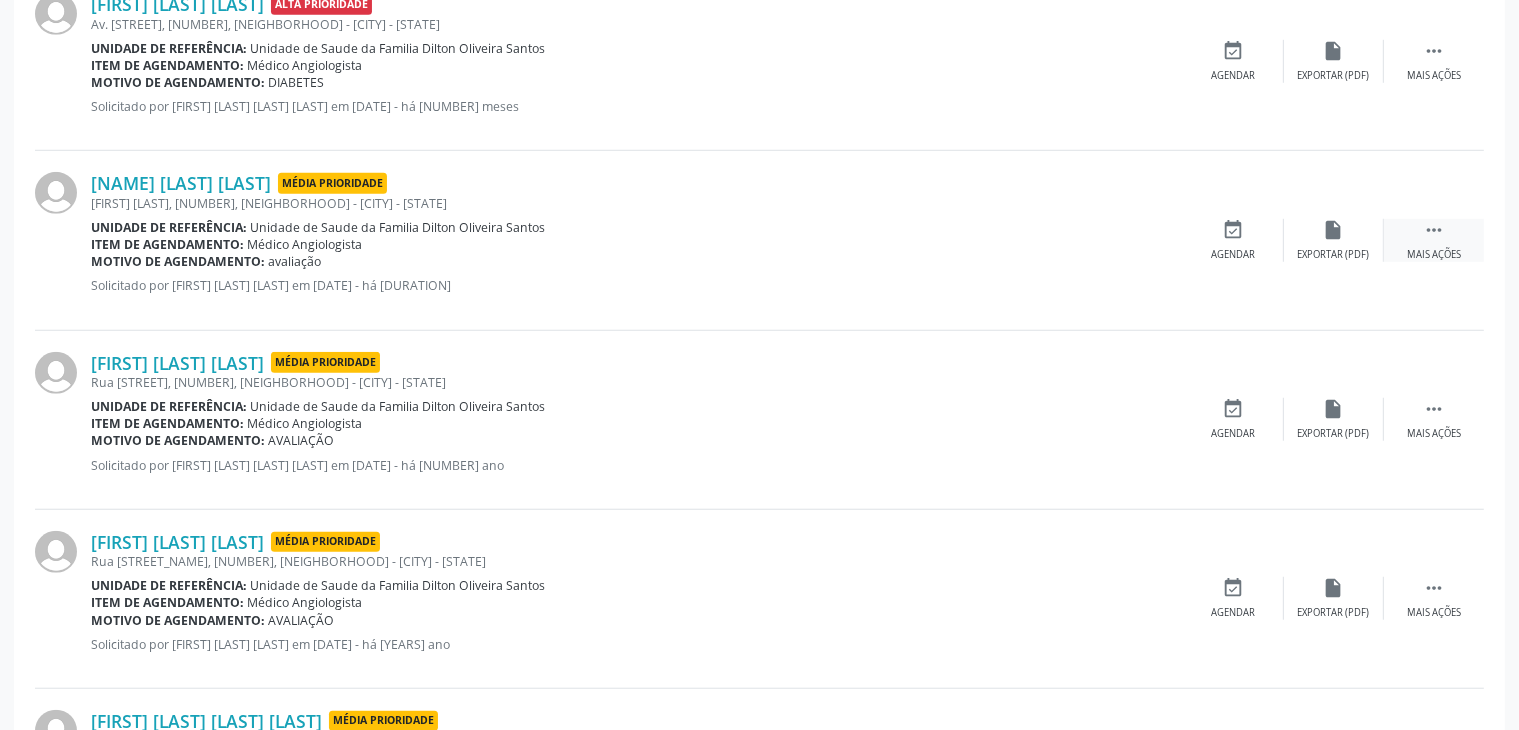 click on "
Mais ações" at bounding box center [1434, 240] 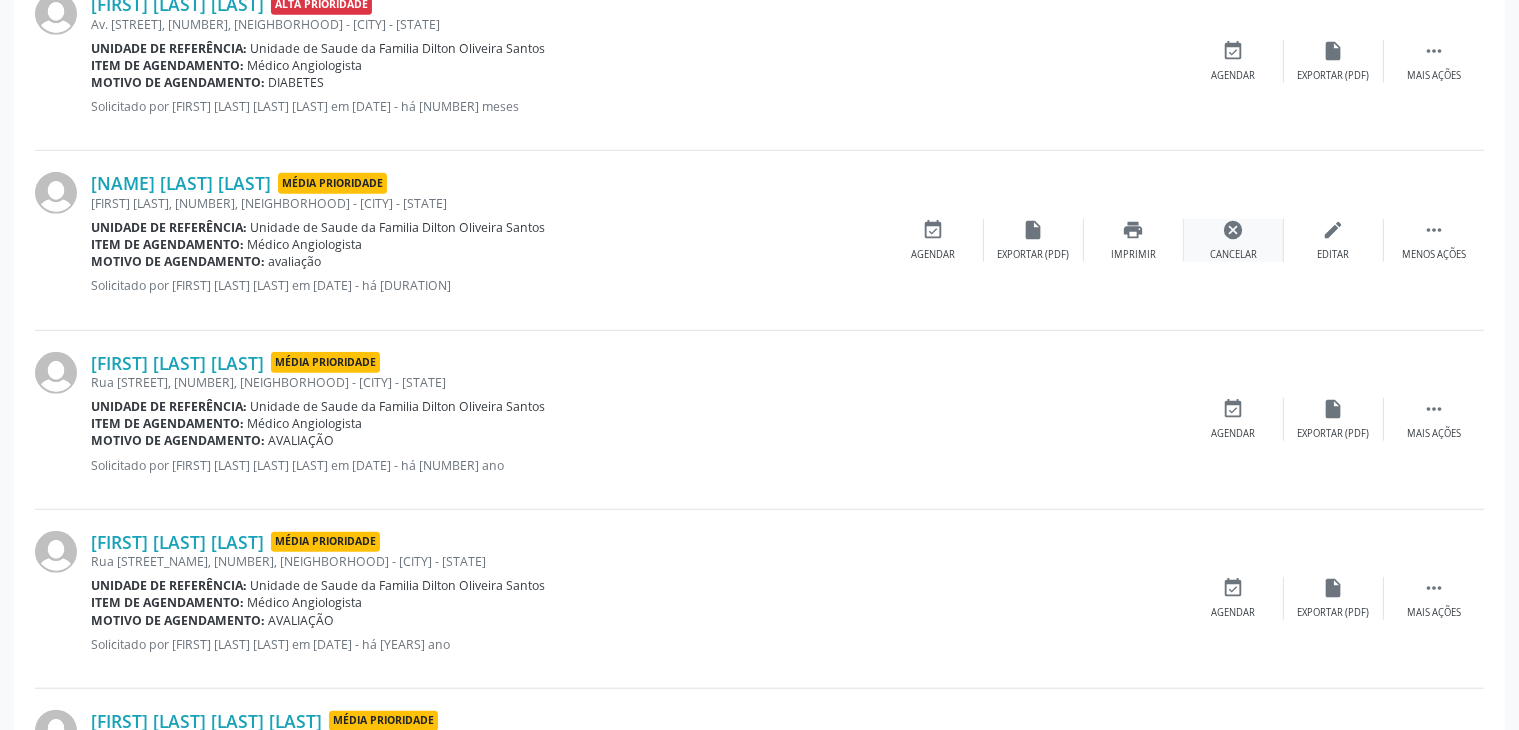 click on "cancel
Cancelar" at bounding box center (1234, 240) 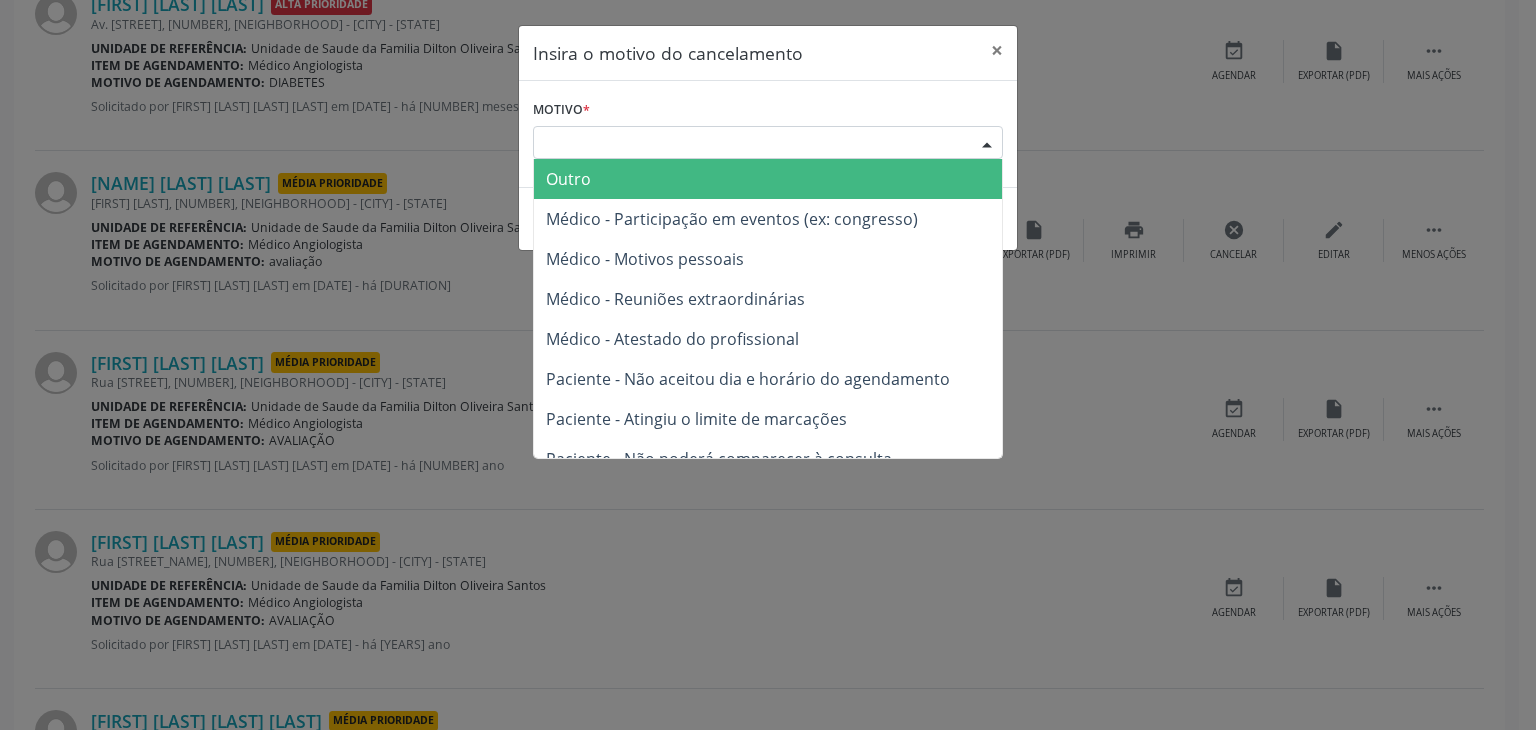 click on "Escolha o motivo" at bounding box center (768, 143) 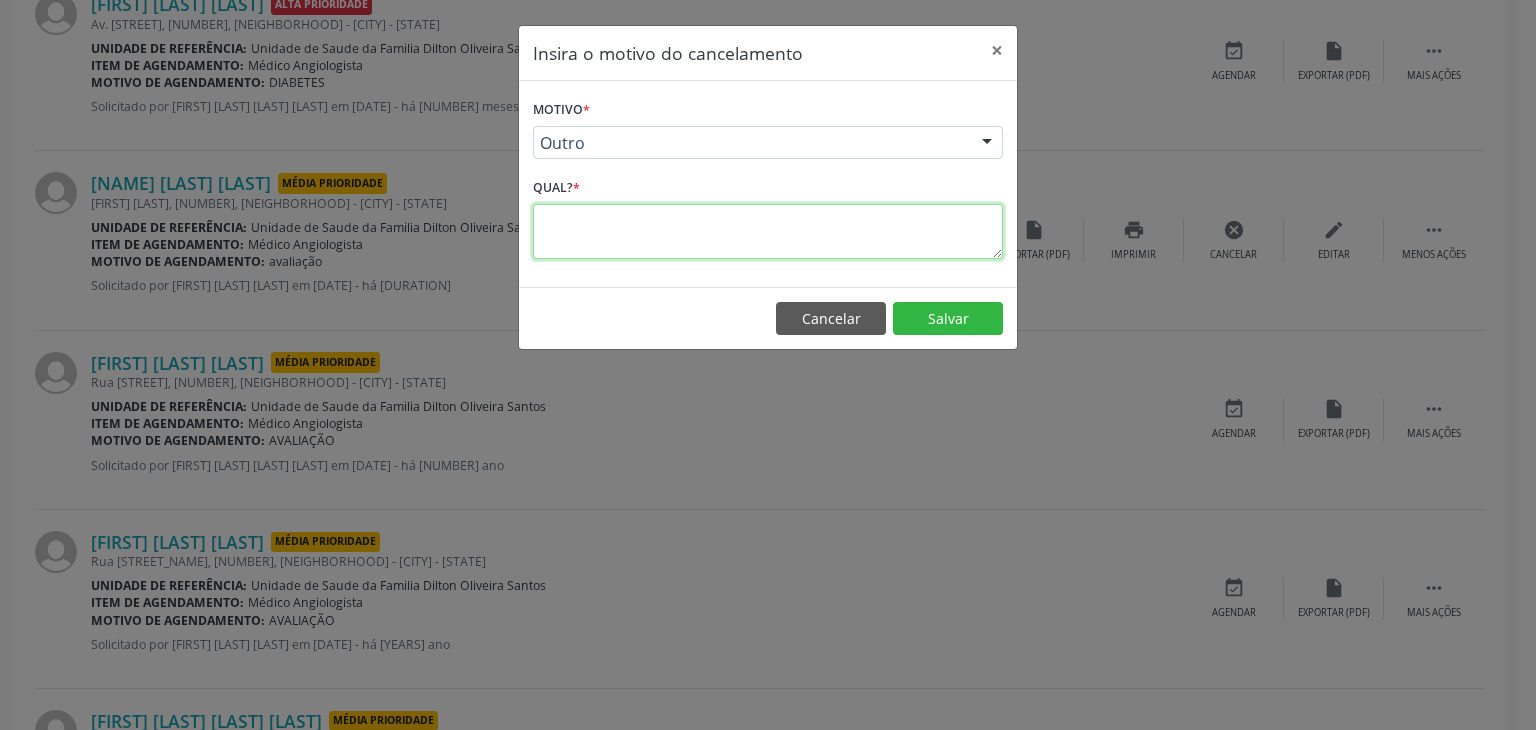 click at bounding box center [768, 231] 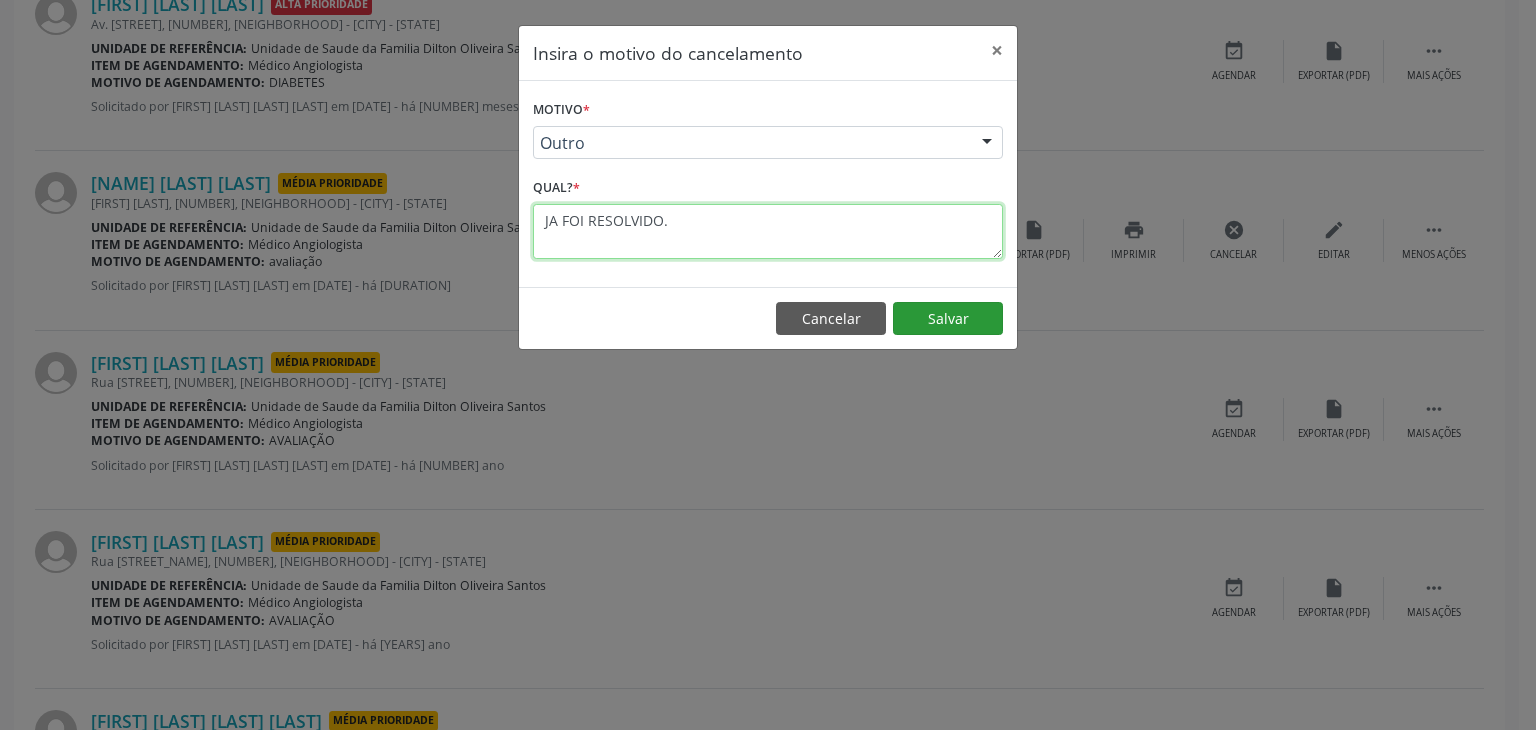 type on "JA FOI RESOLVIDO." 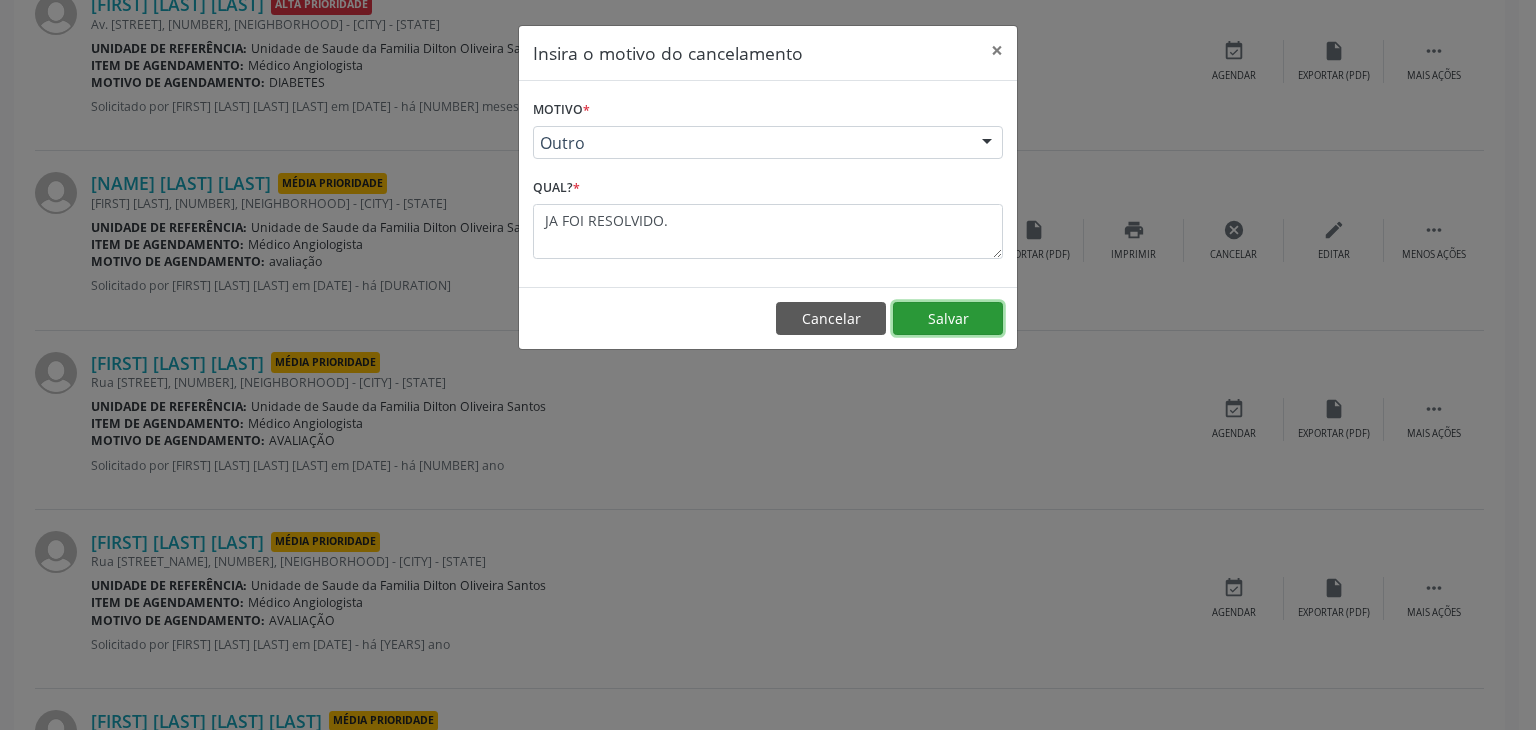 click on "Salvar" at bounding box center [948, 319] 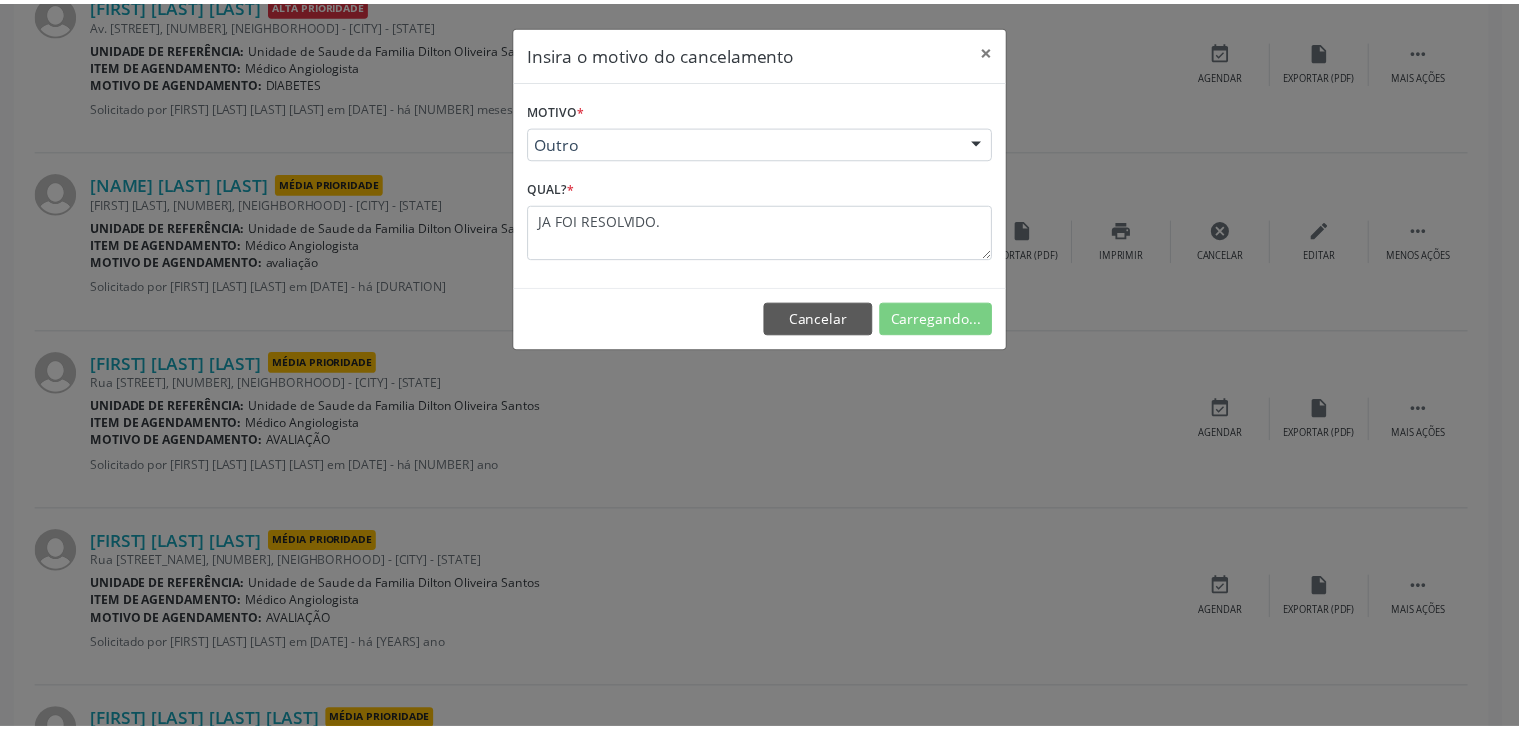 scroll, scrollTop: 112, scrollLeft: 0, axis: vertical 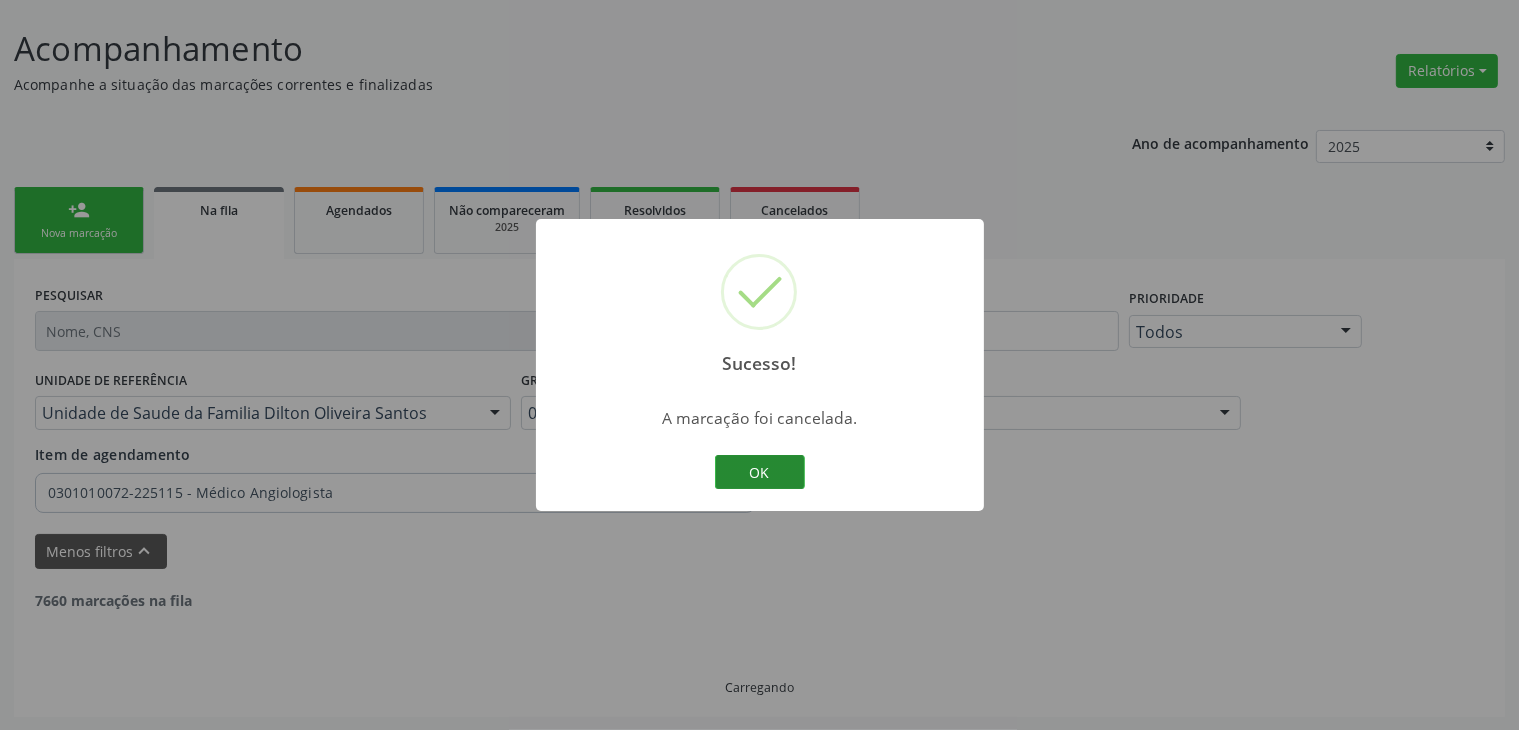 click on "OK" at bounding box center [760, 472] 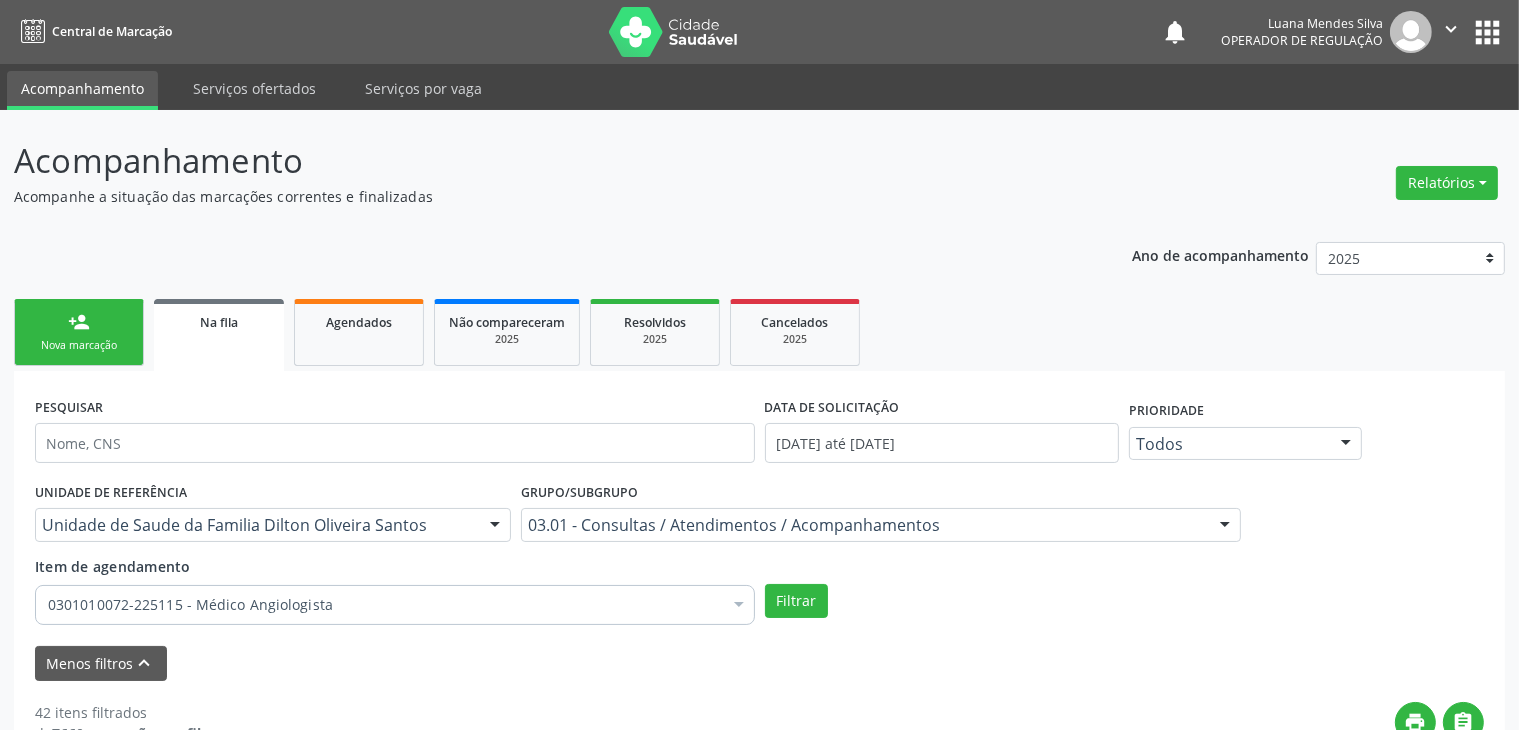 scroll, scrollTop: 400, scrollLeft: 0, axis: vertical 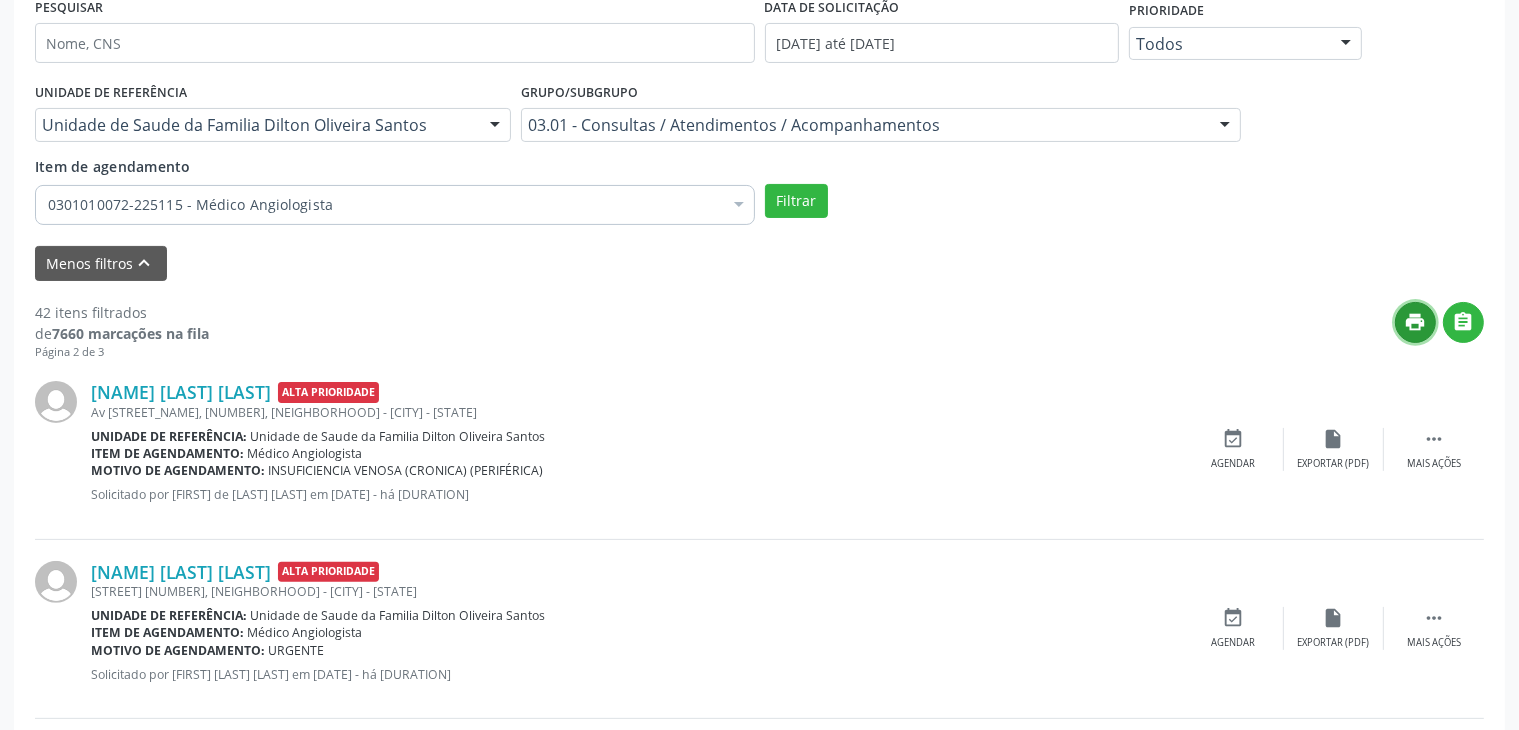 click on "print" at bounding box center [1416, 322] 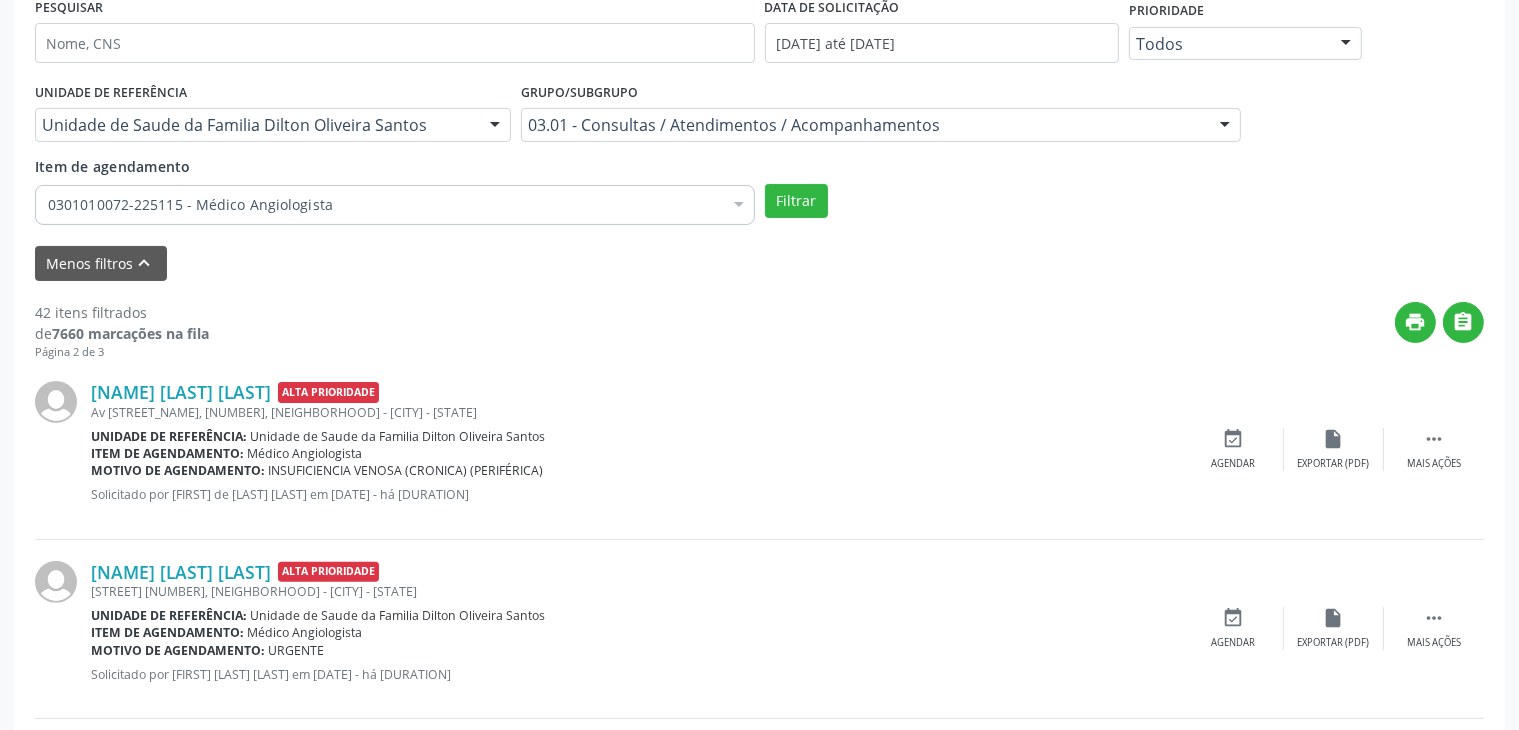 click at bounding box center [739, 207] 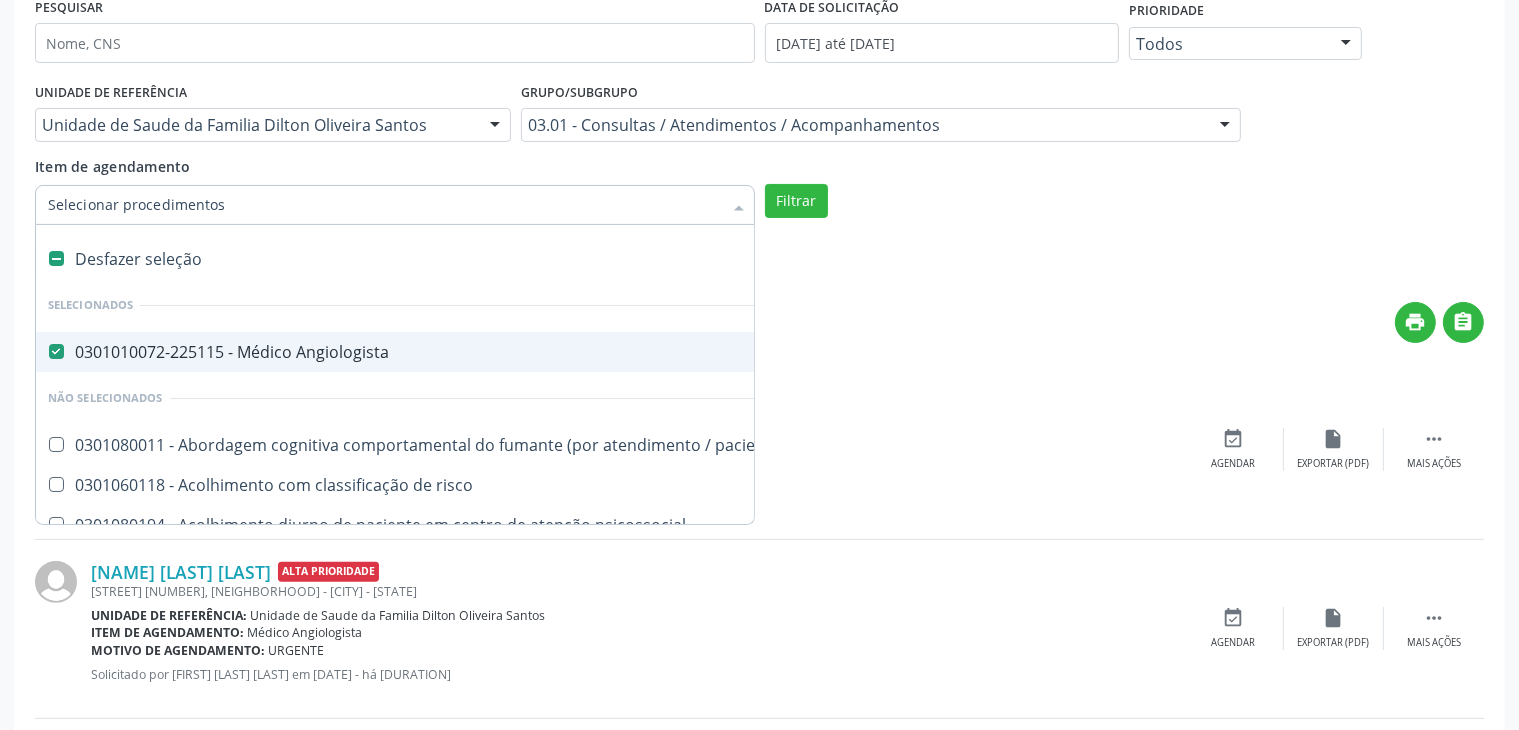 click at bounding box center [56, 351] 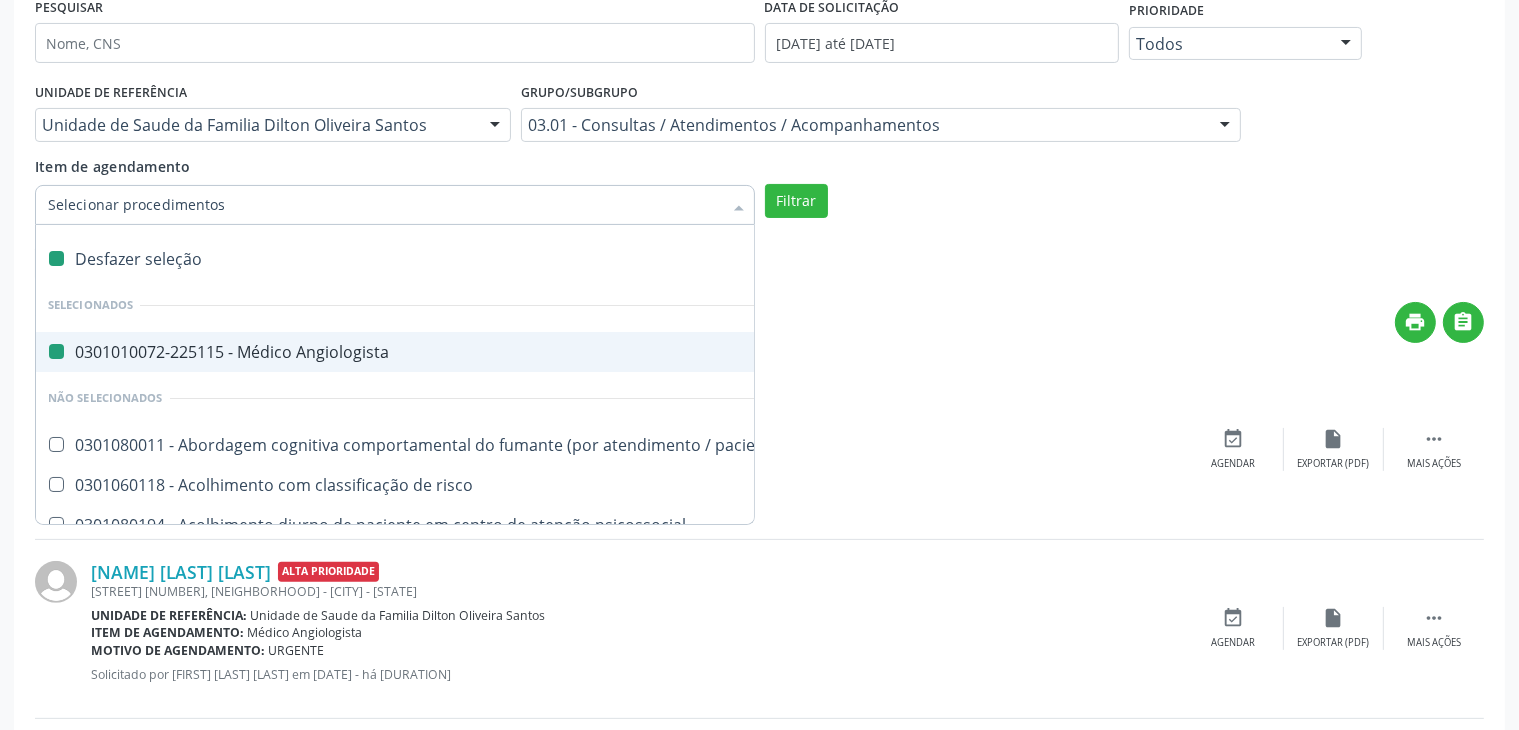 checkbox on "false" 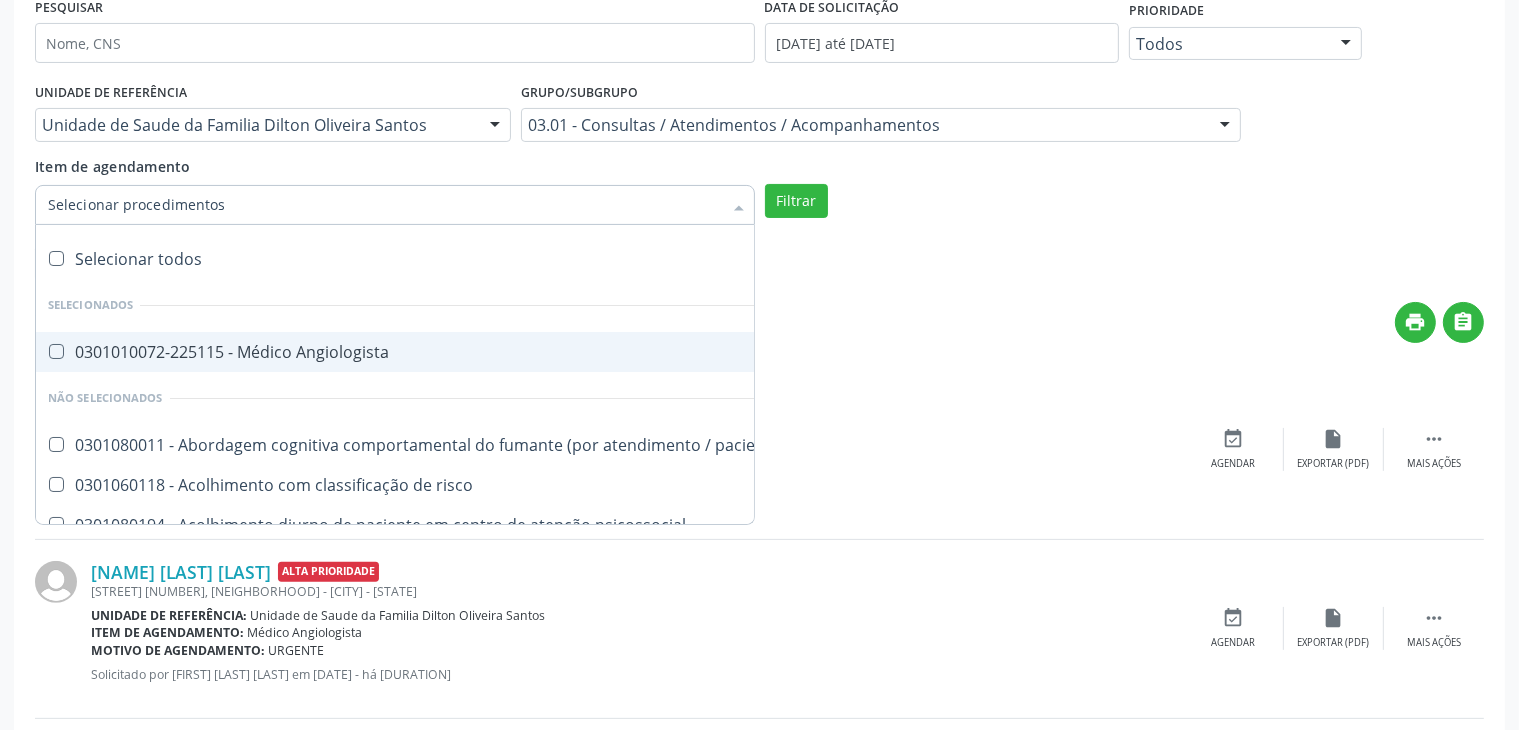 click on "Item de agendamento" at bounding box center [385, 205] 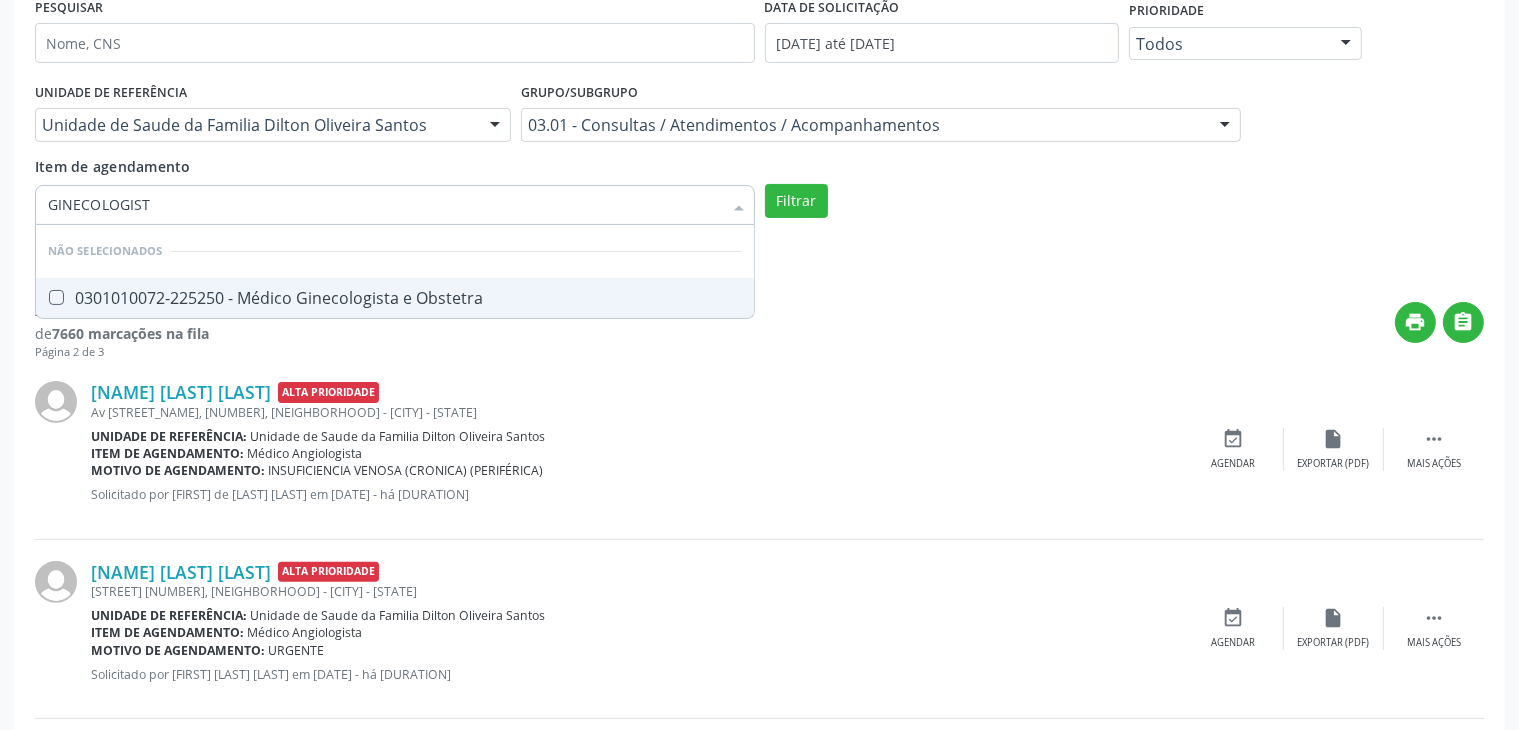 type on "GINECOLOGISTA" 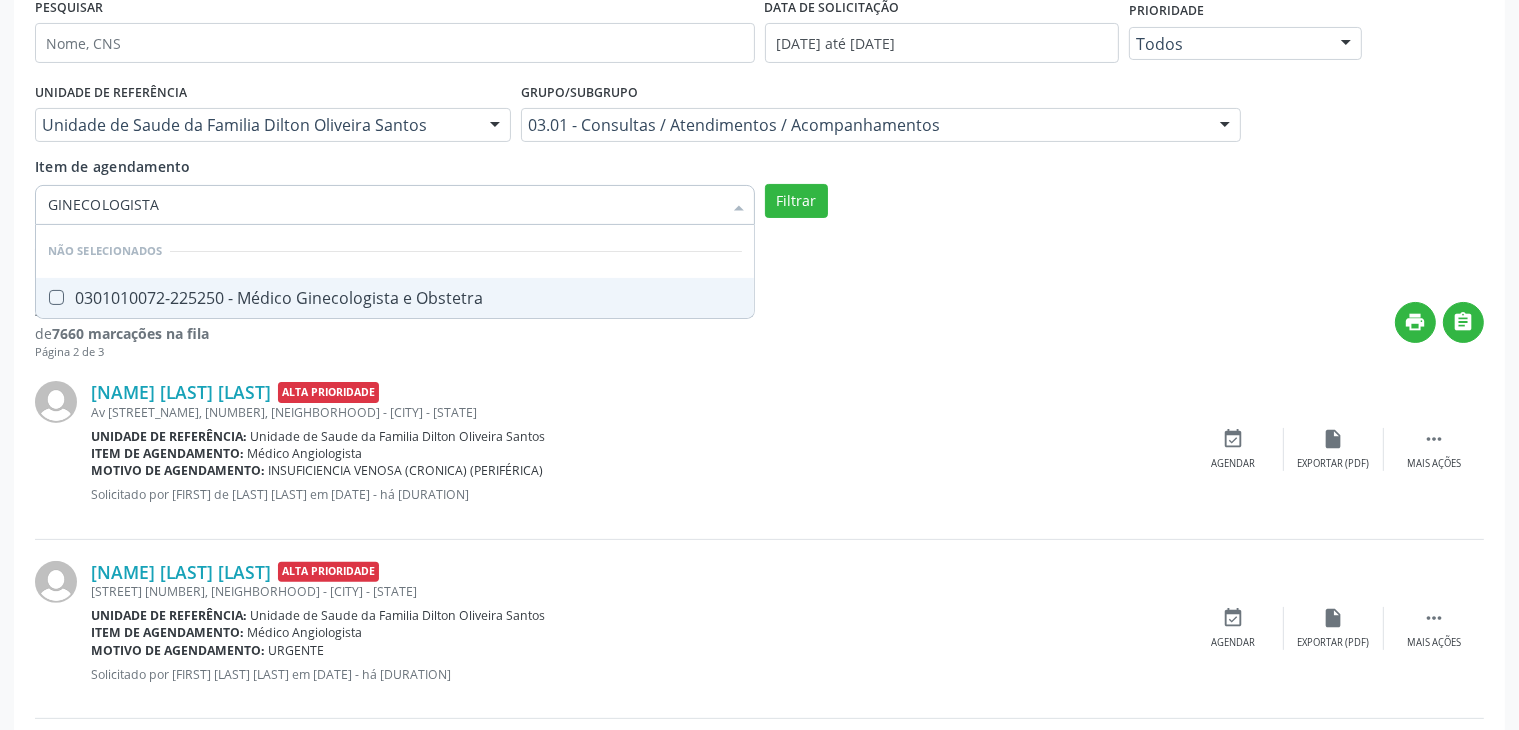 click at bounding box center (43, 298) 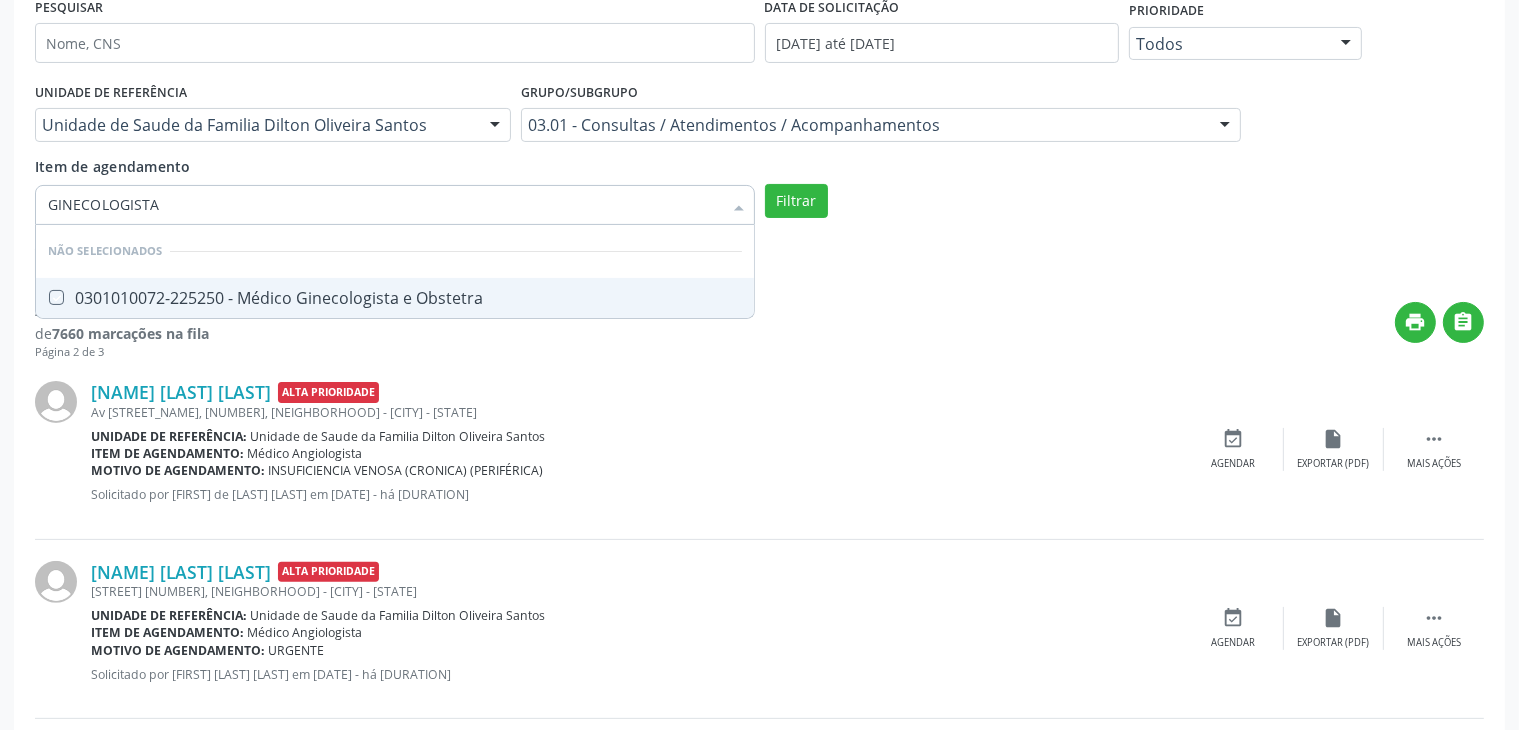 checkbox on "true" 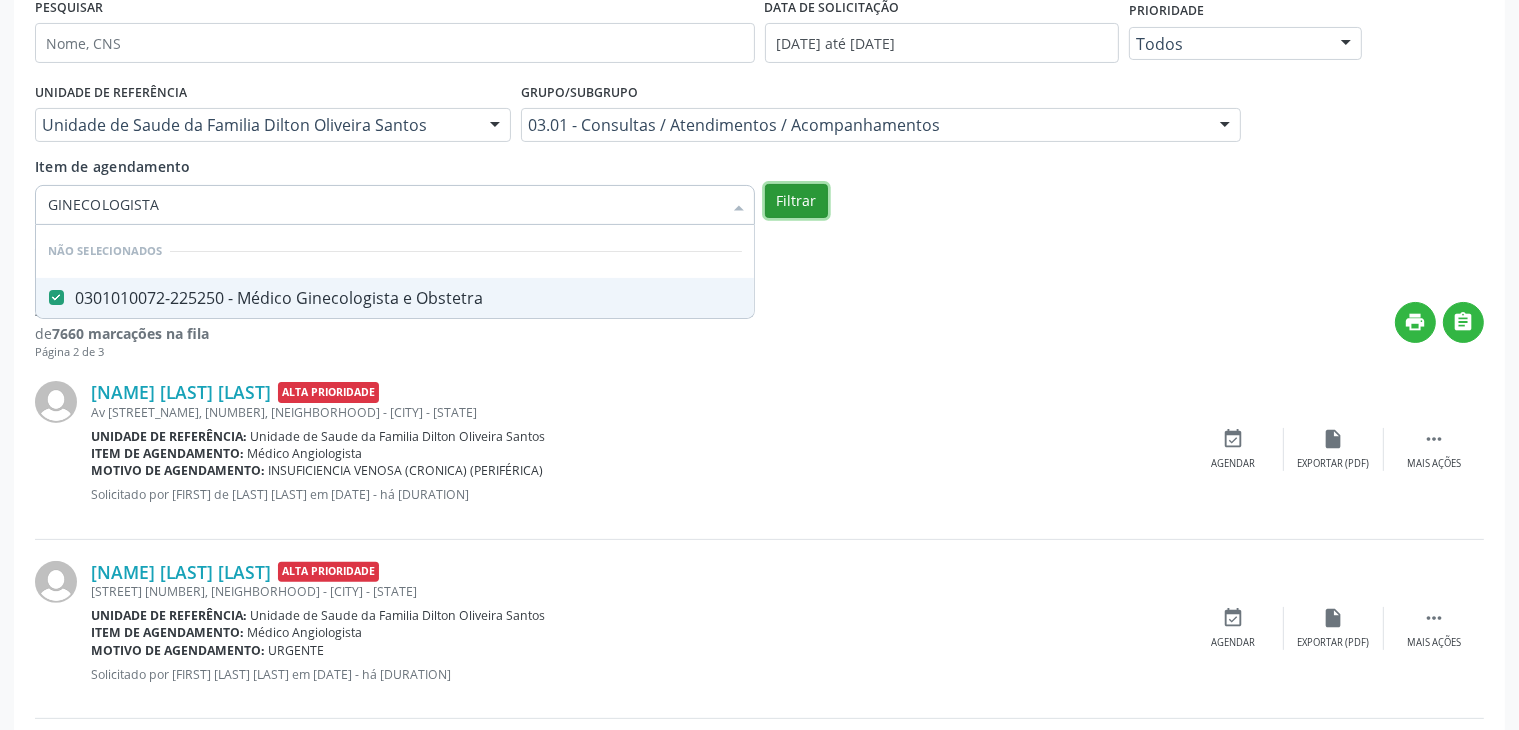 click on "Filtrar" at bounding box center (796, 201) 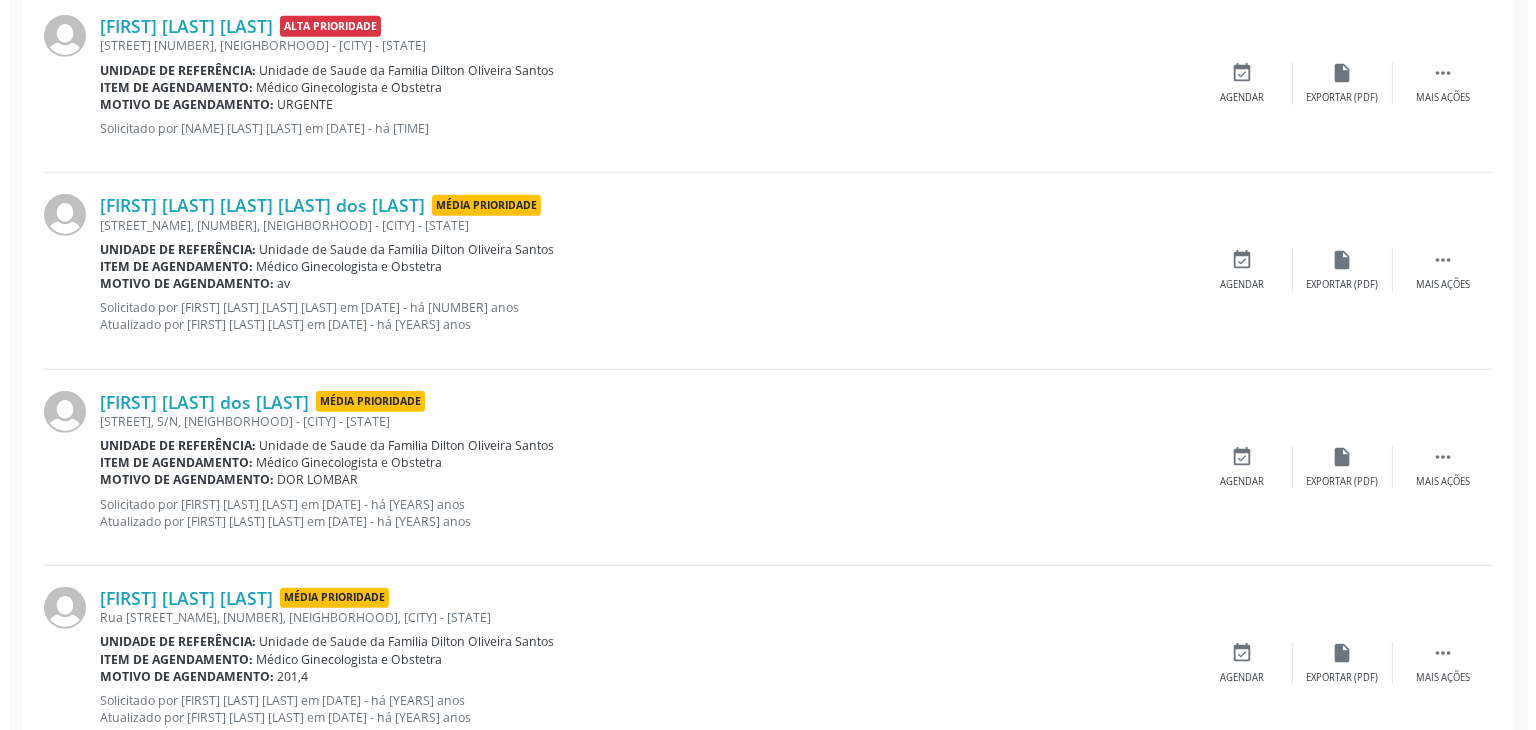 scroll, scrollTop: 1400, scrollLeft: 0, axis: vertical 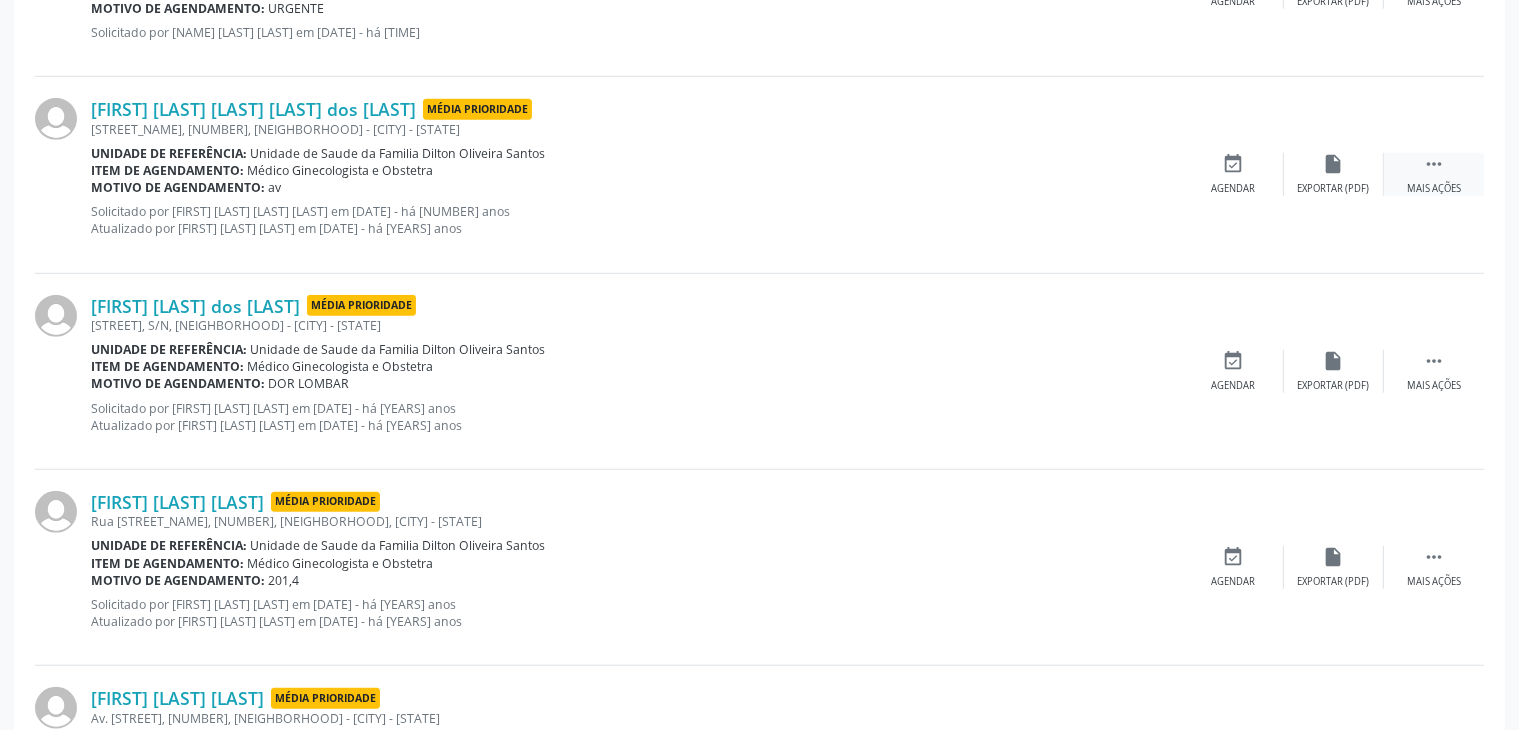 click on "" at bounding box center (1434, 164) 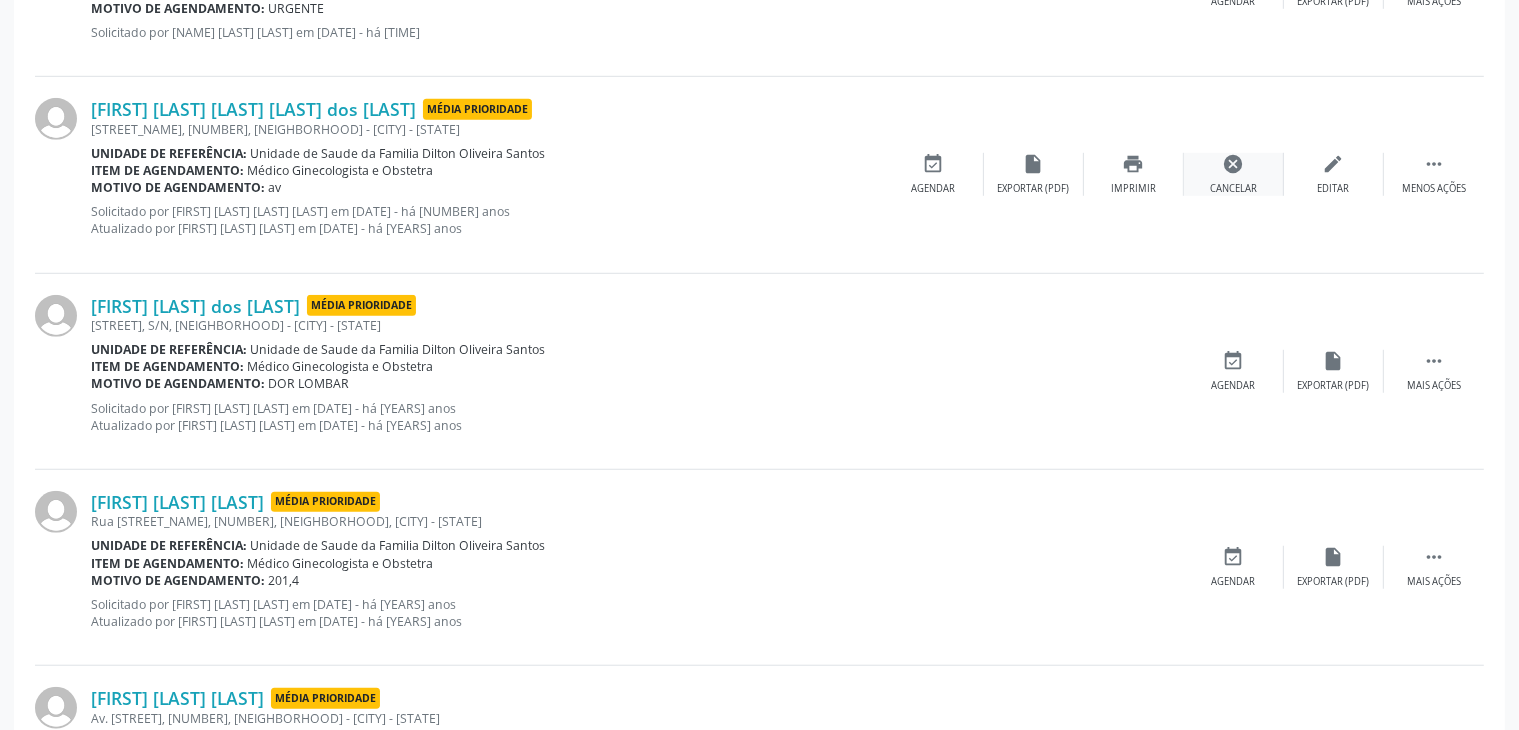 click on "cancel
Cancelar" at bounding box center [1234, 174] 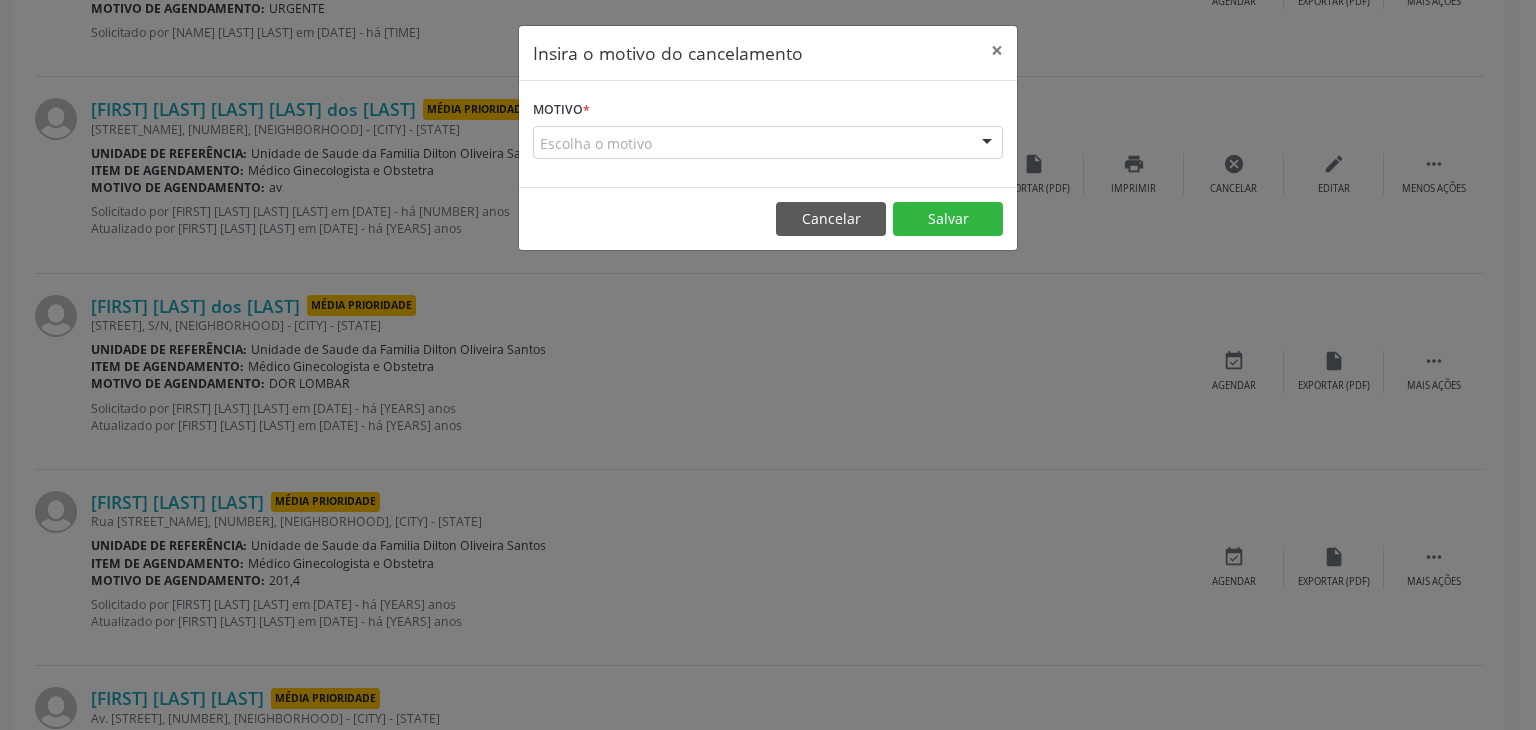 click on "Escolha o motivo" at bounding box center [768, 143] 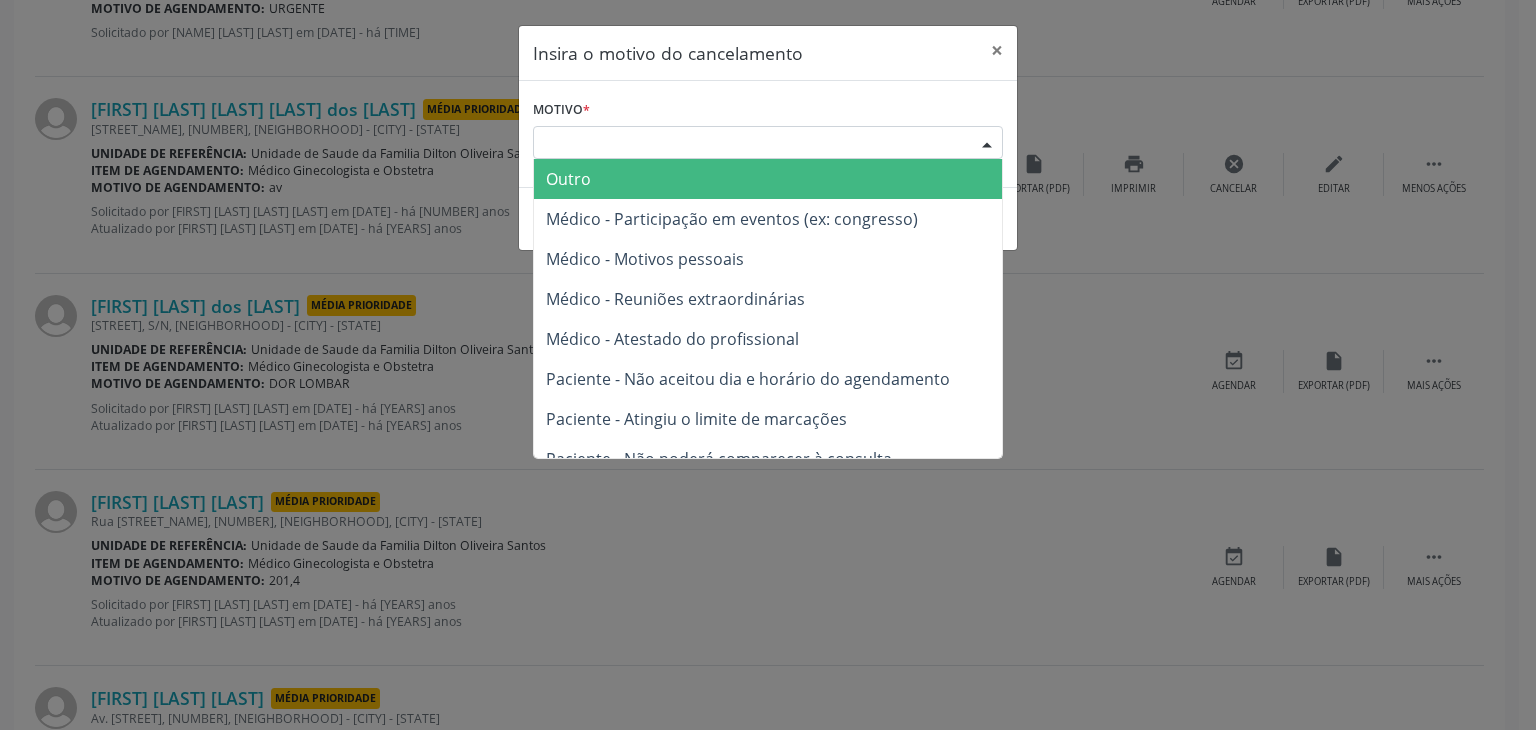 click on "Outro" at bounding box center [568, 179] 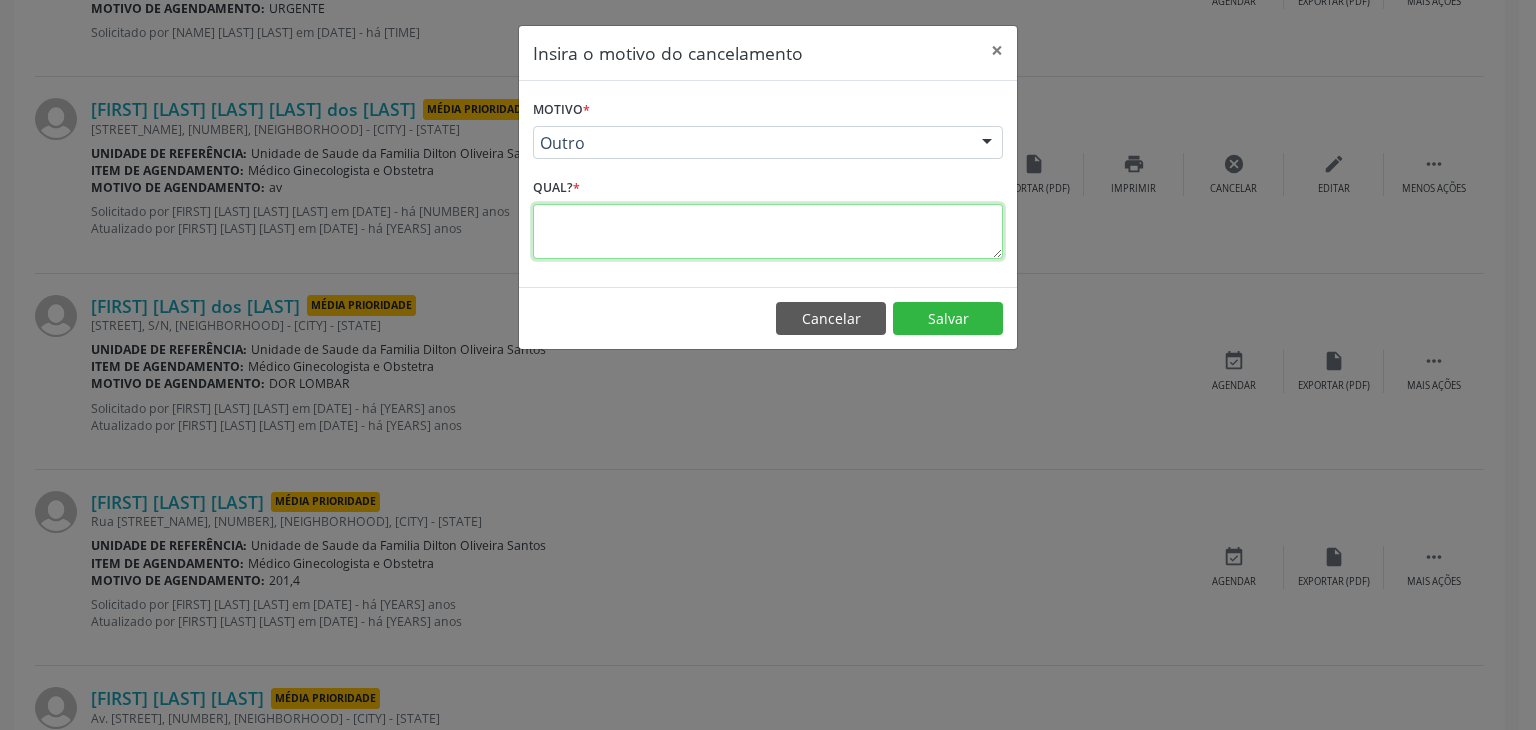 click at bounding box center [768, 231] 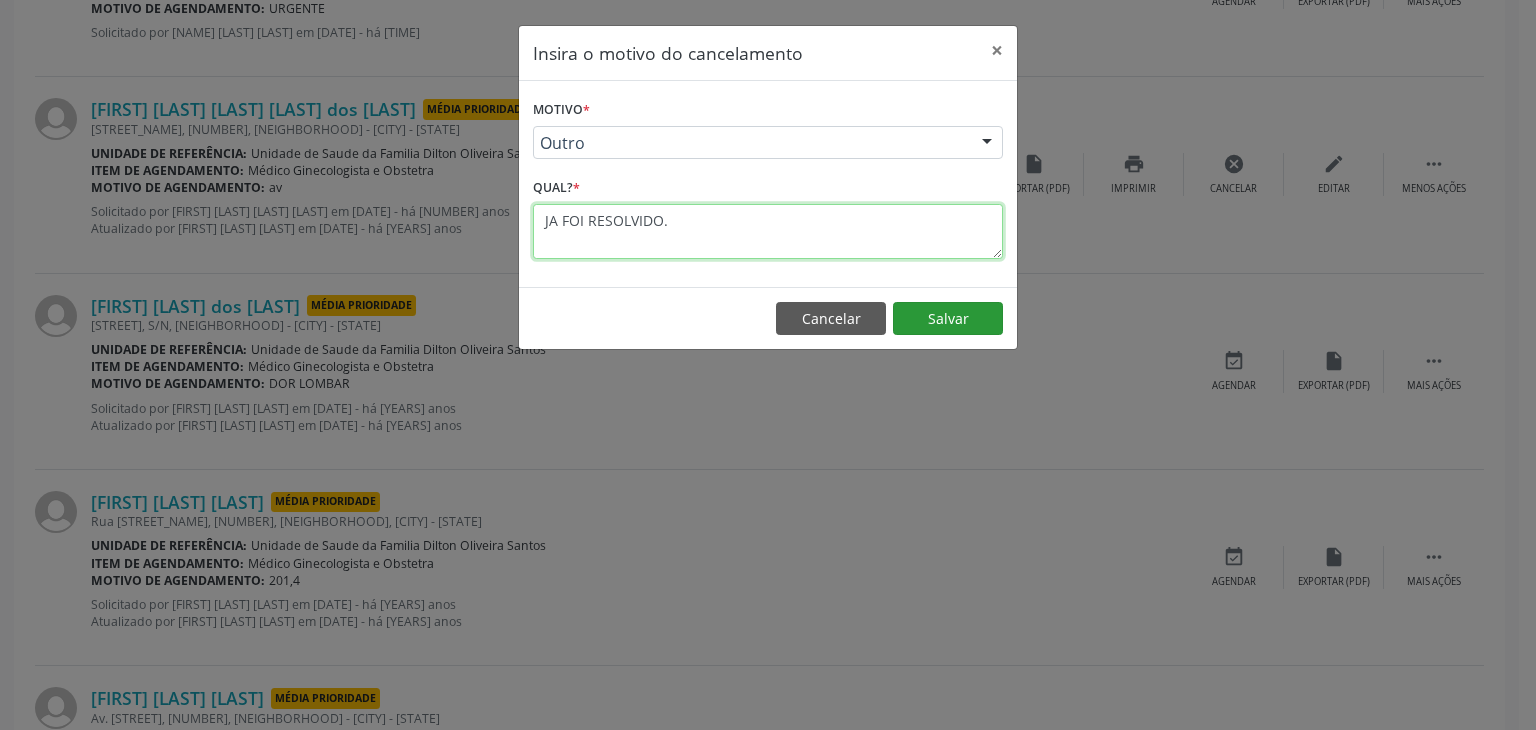type on "JA FOI RESOLVIDO." 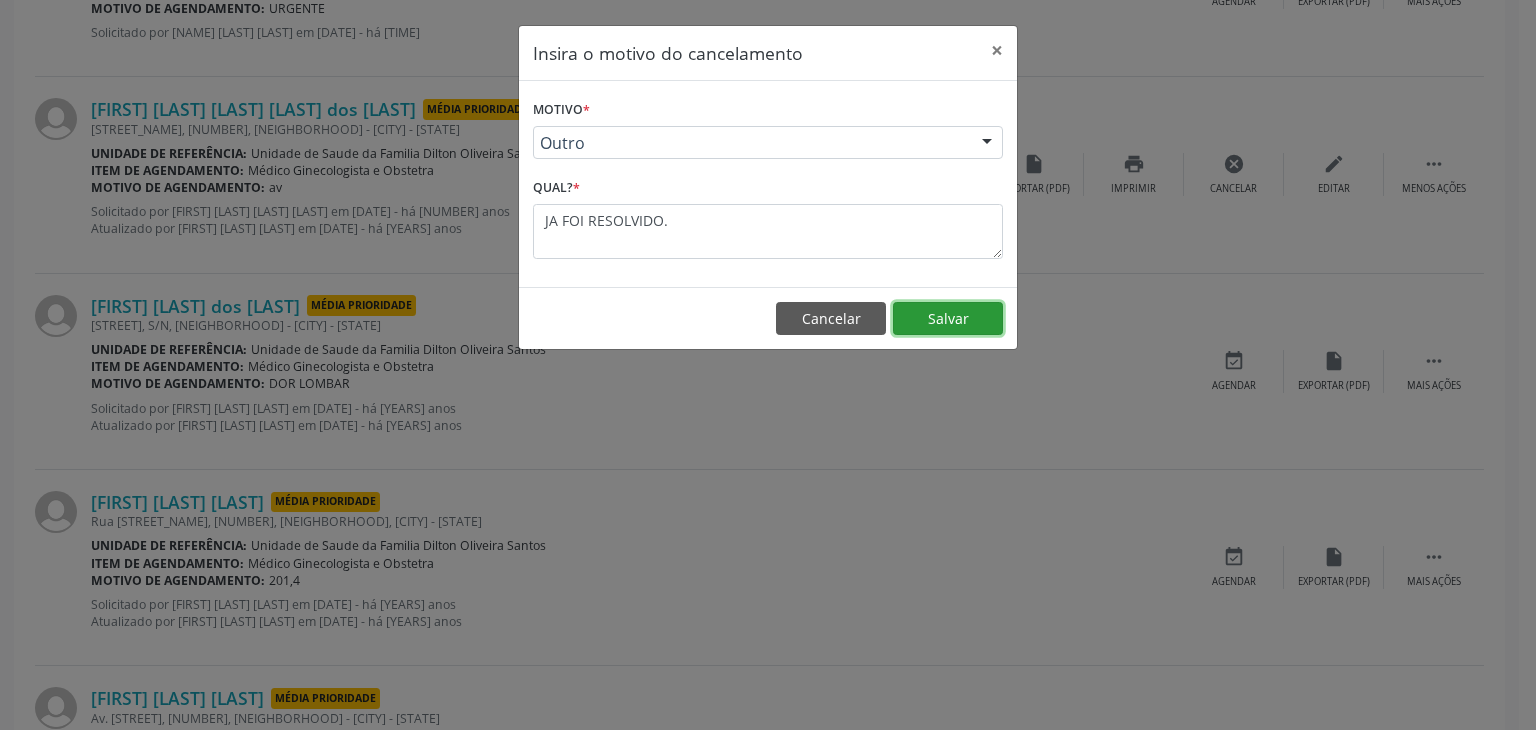 click on "Salvar" at bounding box center [948, 319] 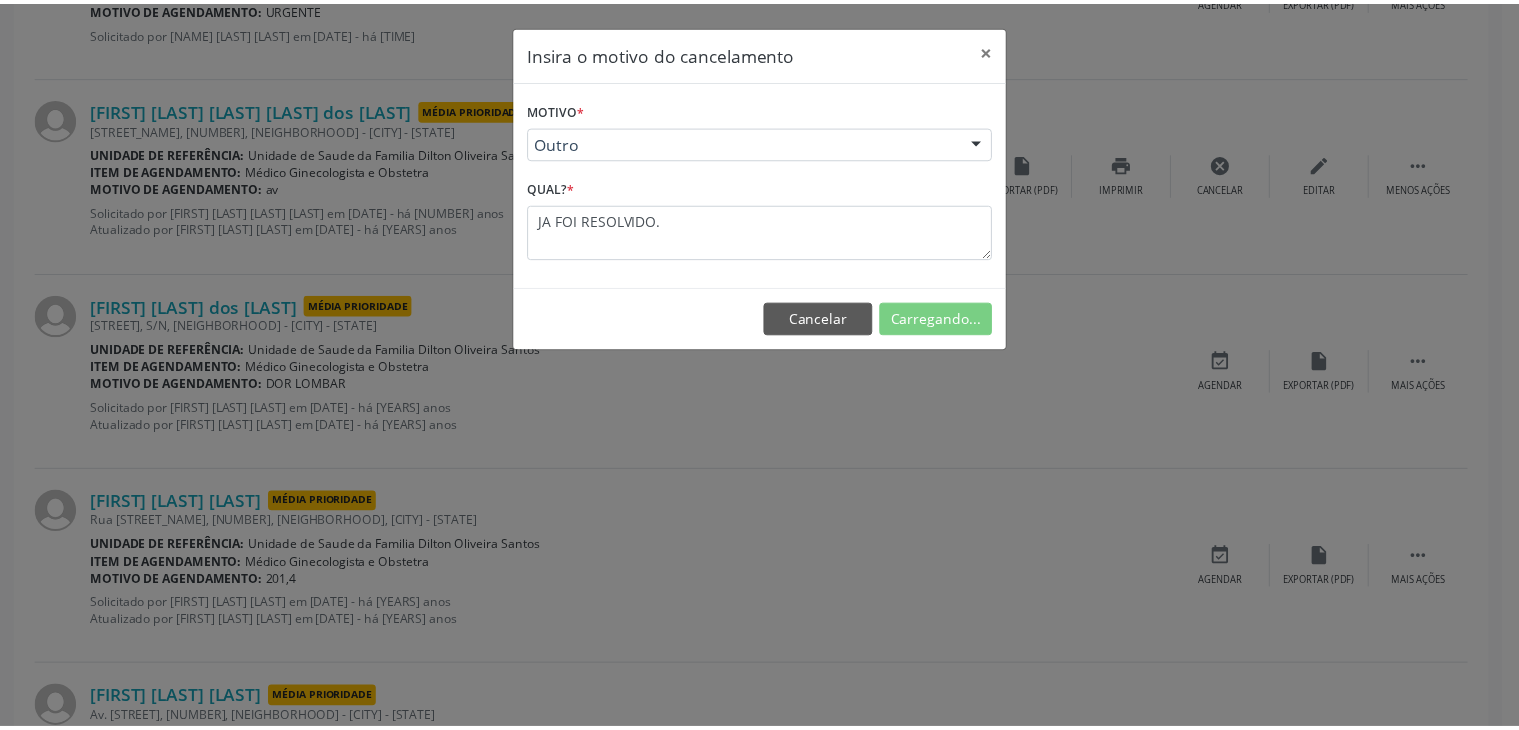 scroll, scrollTop: 112, scrollLeft: 0, axis: vertical 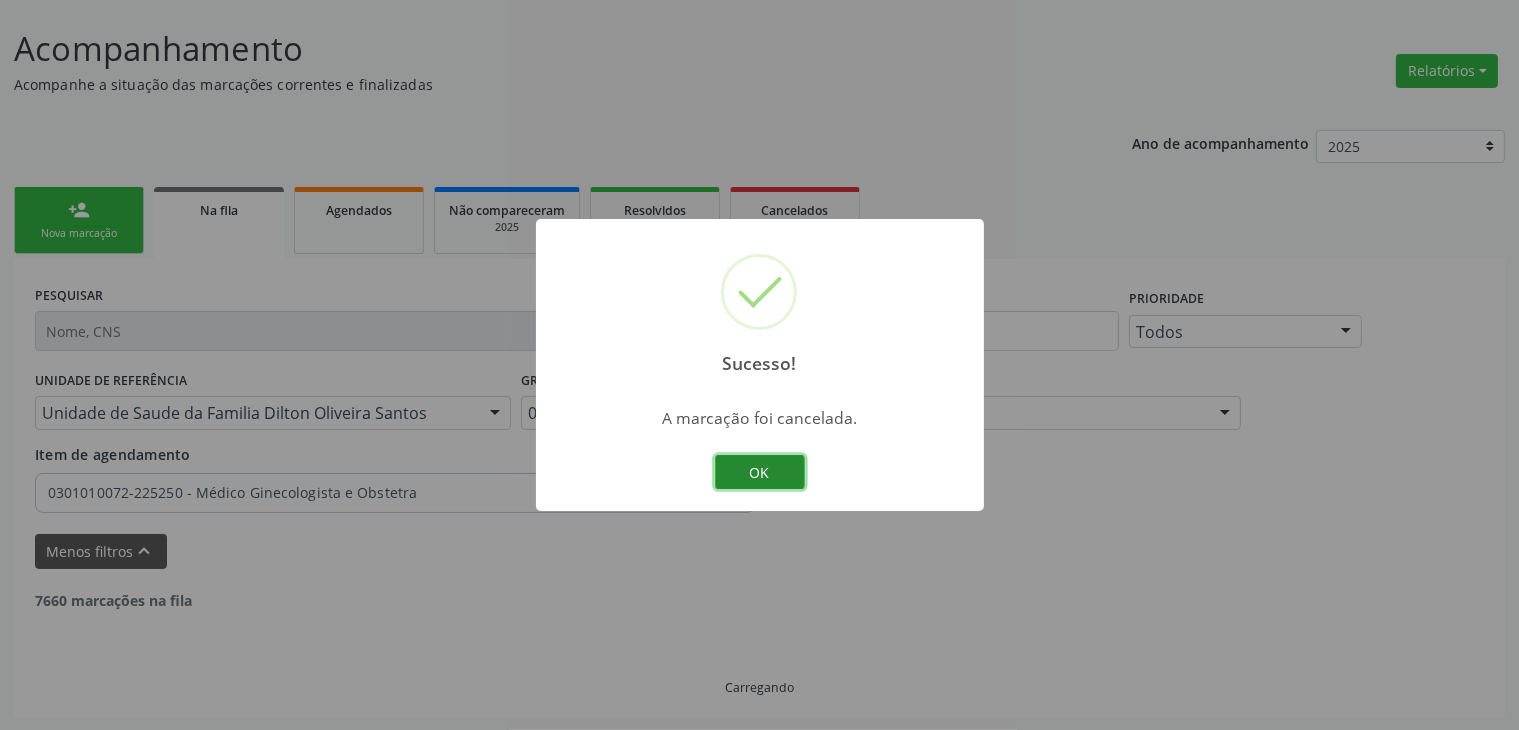click on "OK" at bounding box center (760, 472) 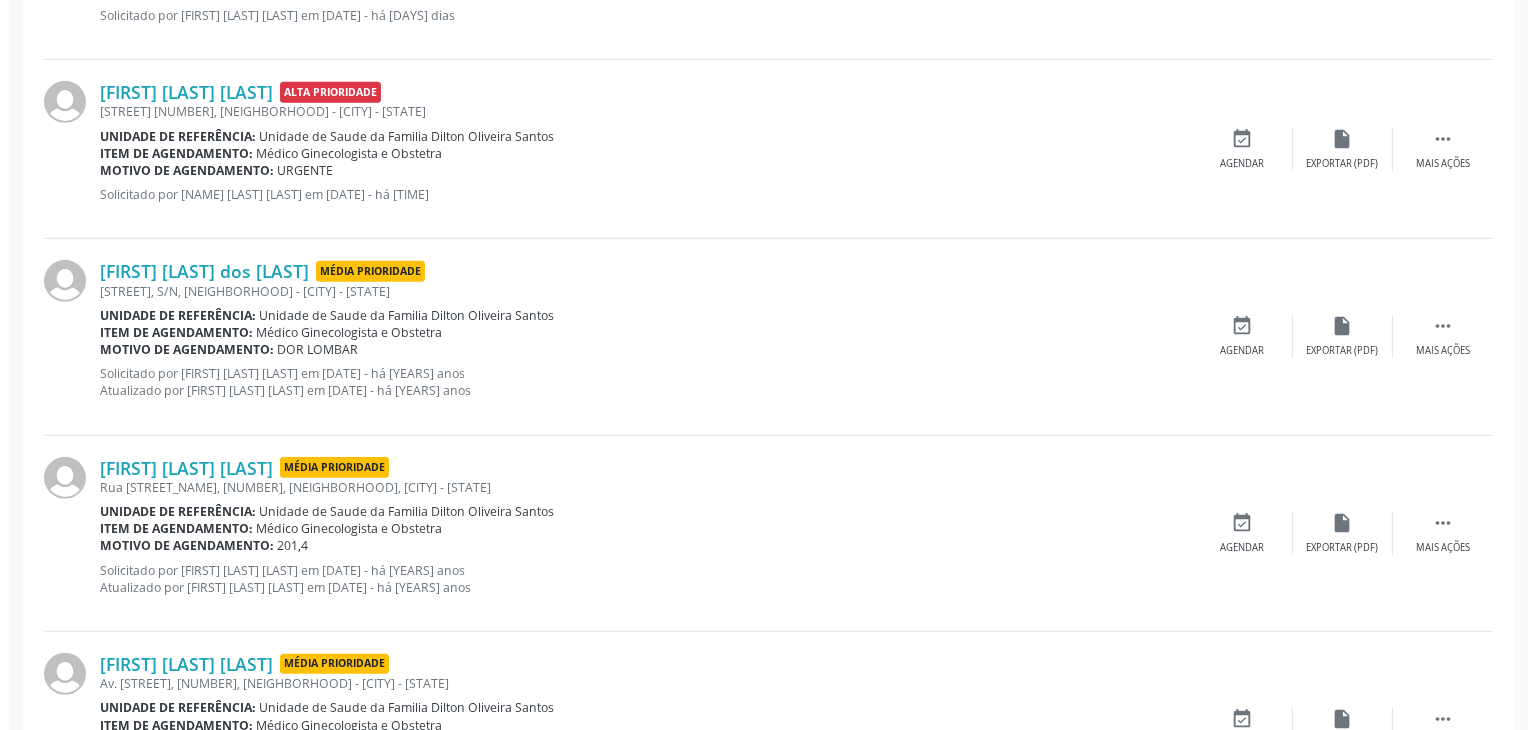 scroll, scrollTop: 1400, scrollLeft: 0, axis: vertical 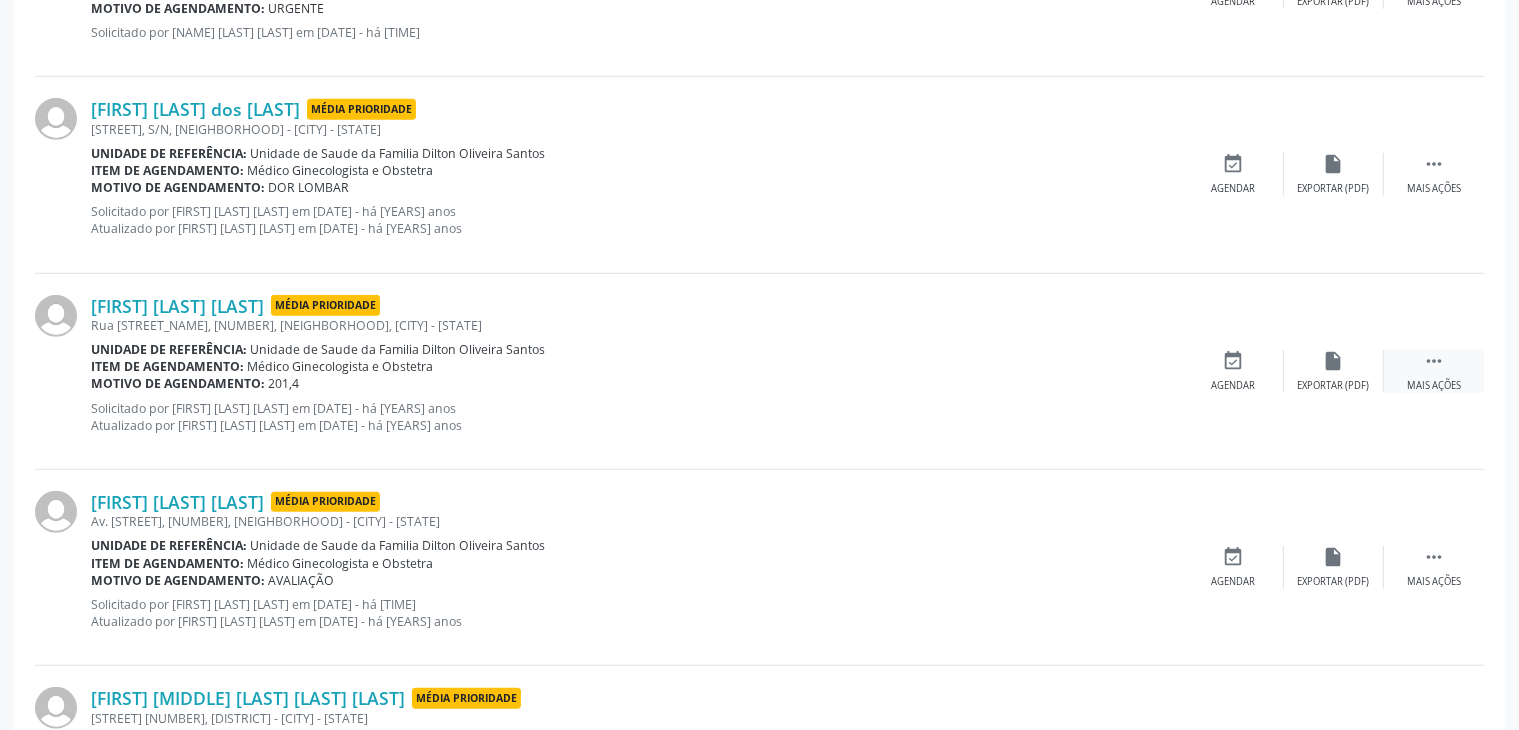 click on "
Mais ações" at bounding box center [1434, 371] 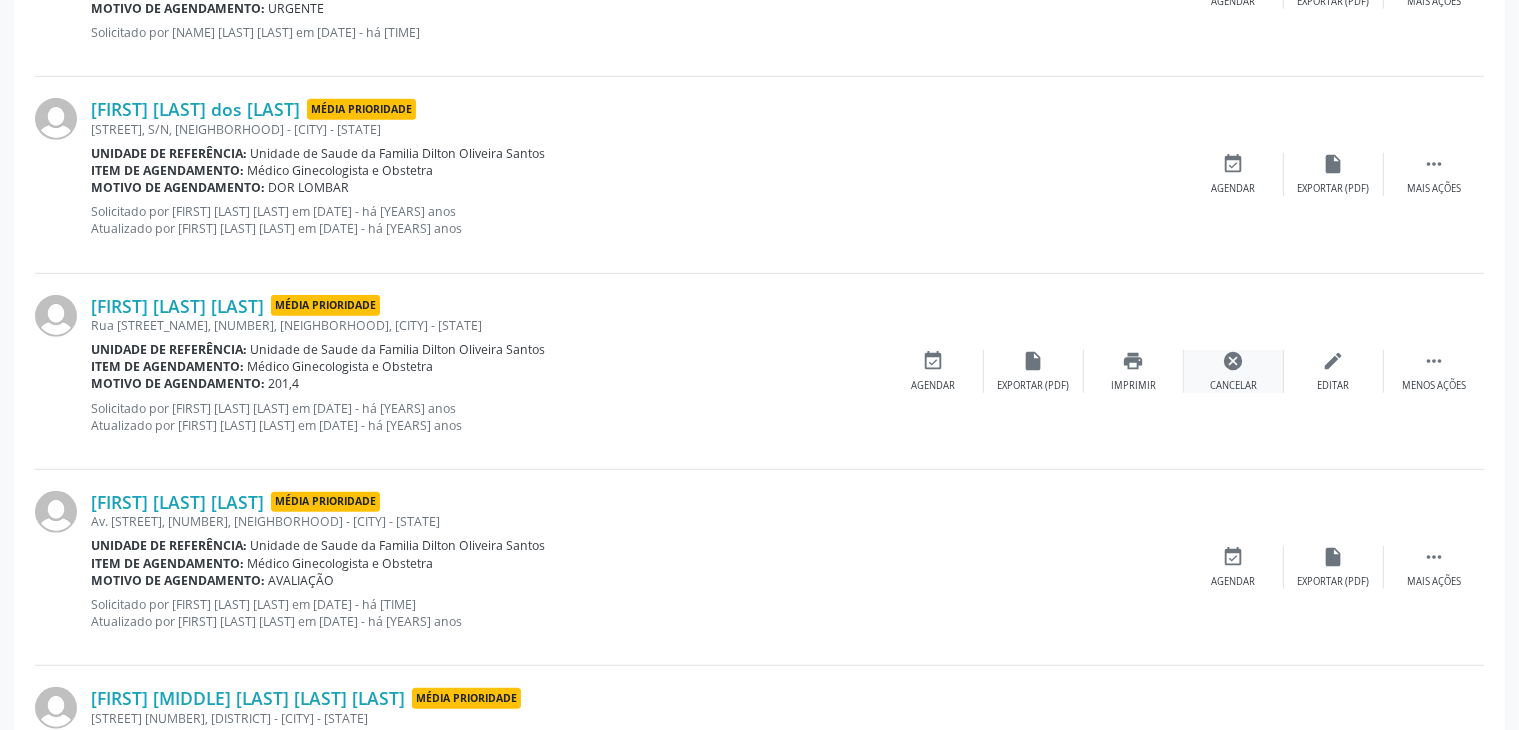 click on "cancel" at bounding box center (1234, 361) 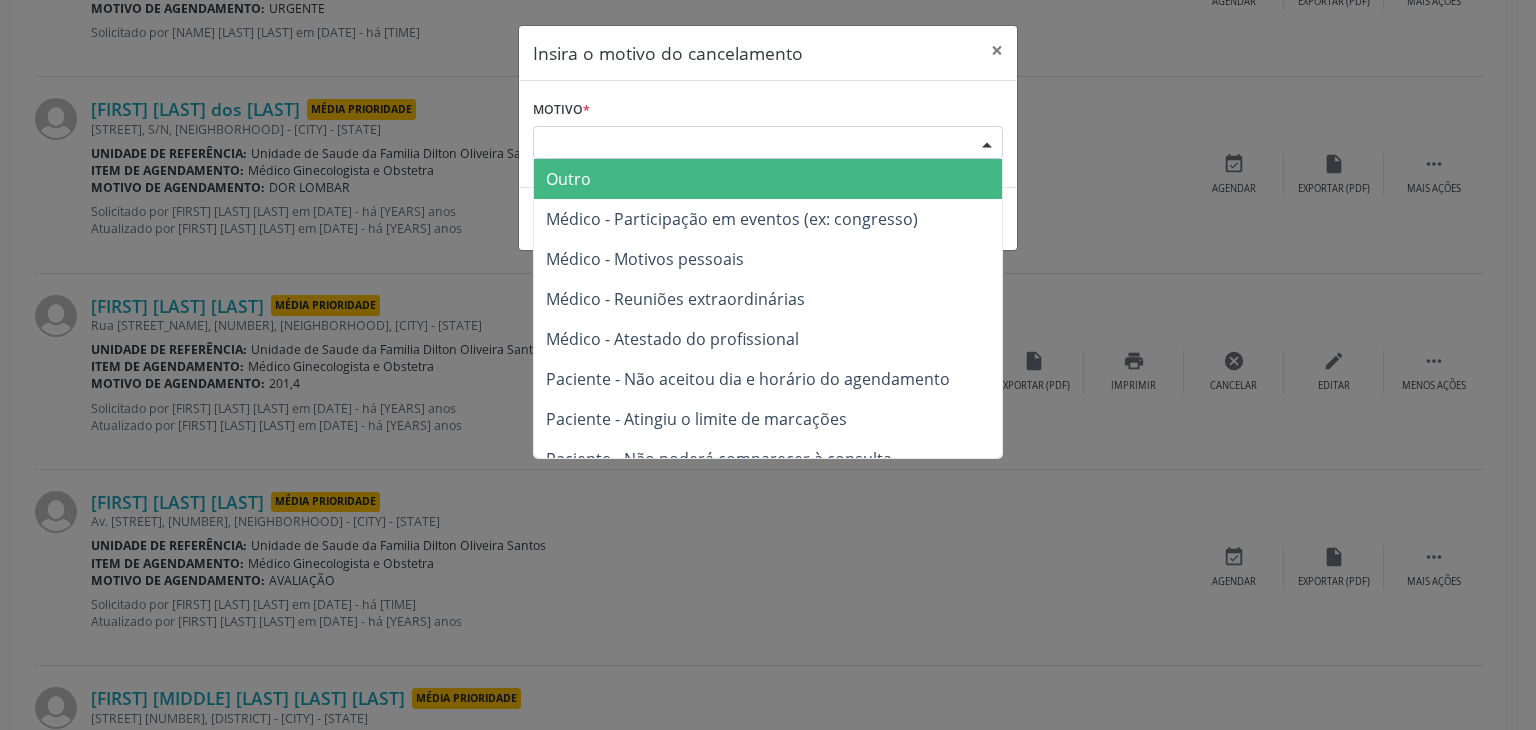click on "Escolha o motivo" at bounding box center [768, 143] 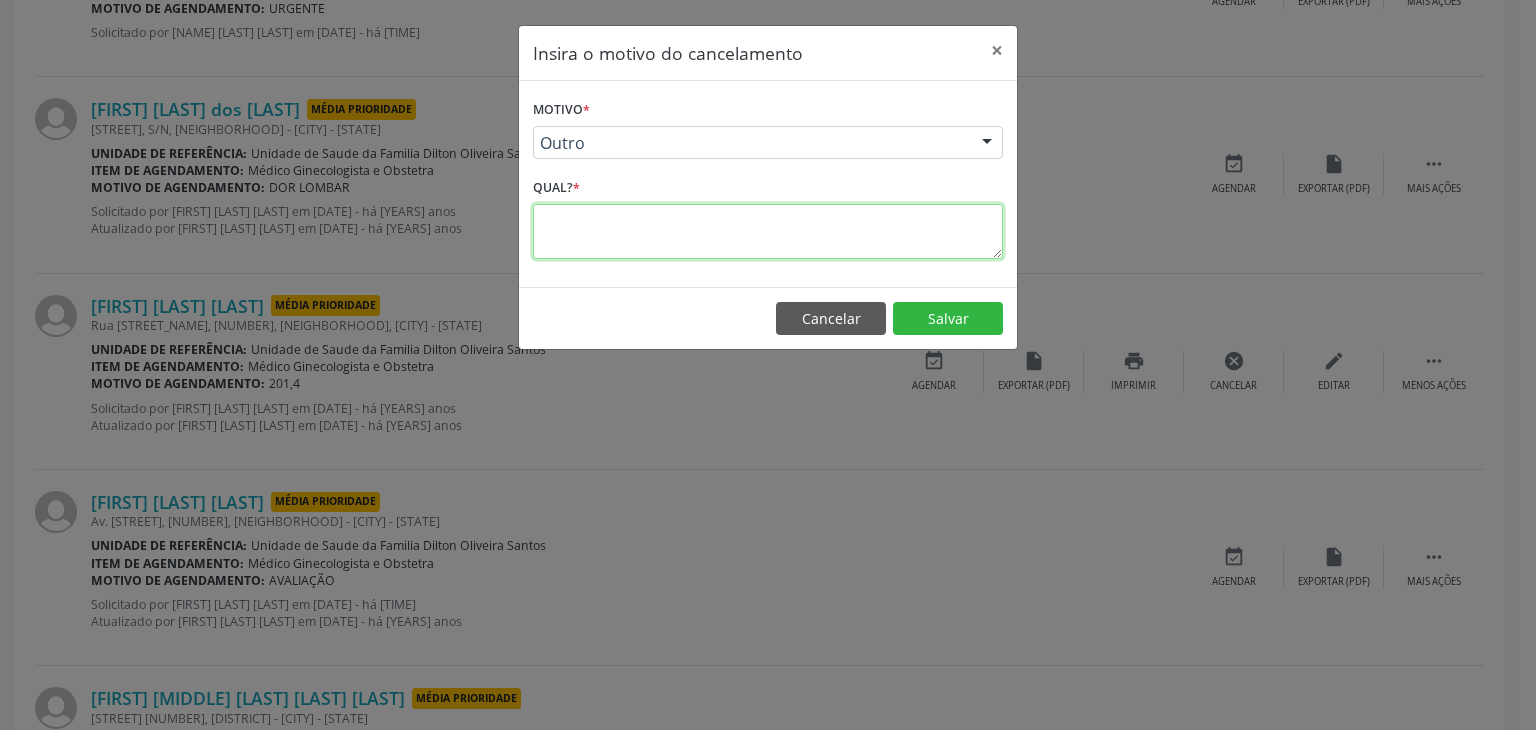 click at bounding box center (768, 231) 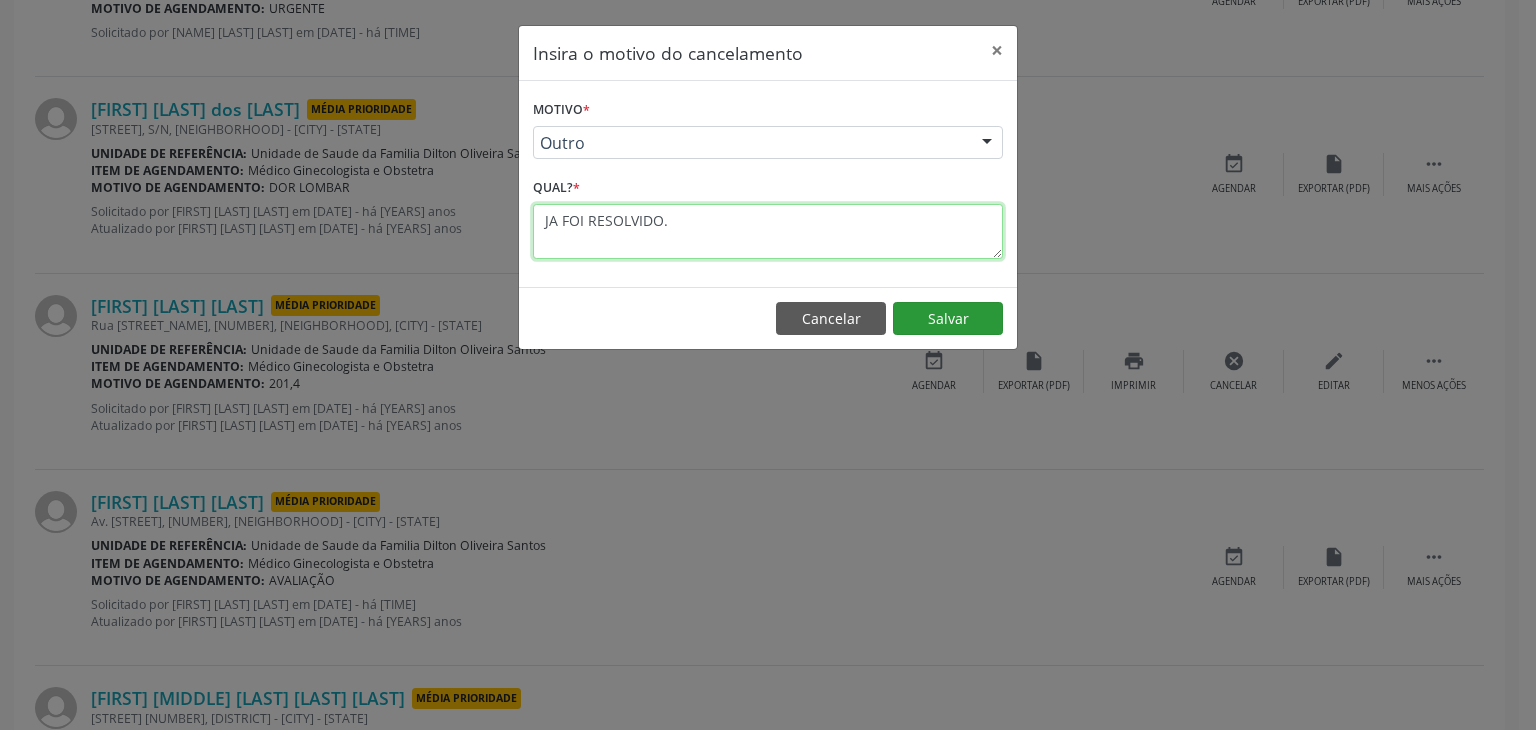 type on "JA FOI RESOLVIDO." 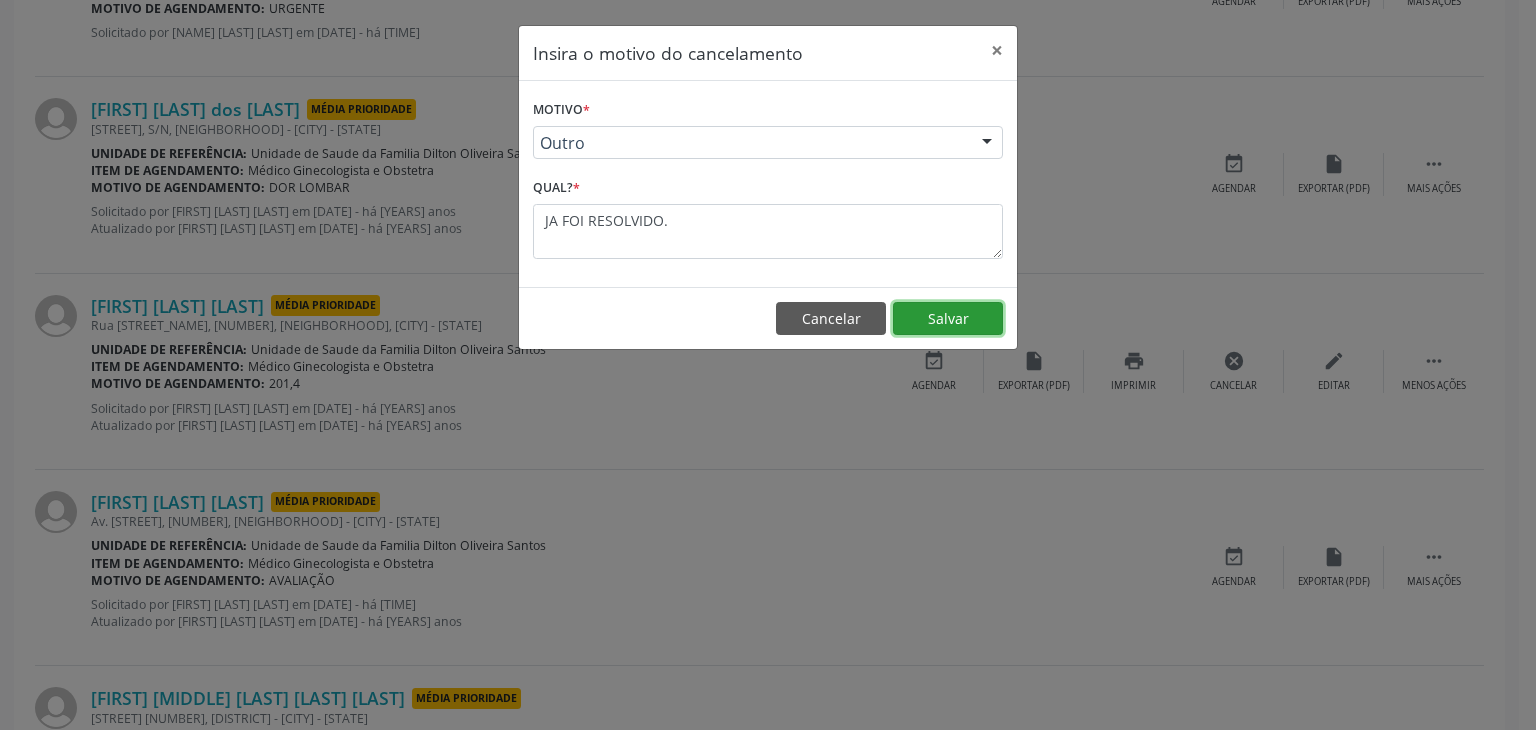 click on "Salvar" at bounding box center (948, 319) 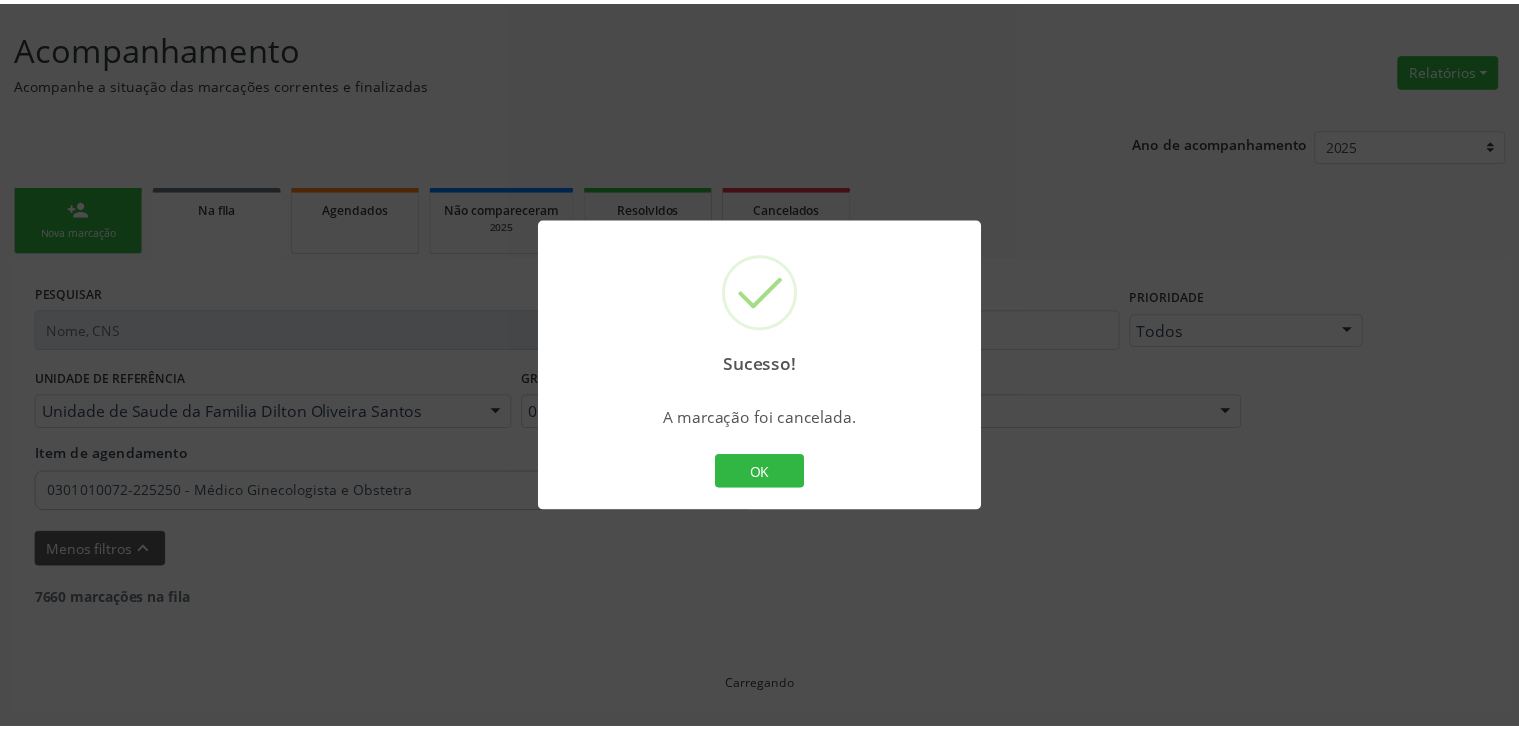 scroll, scrollTop: 112, scrollLeft: 0, axis: vertical 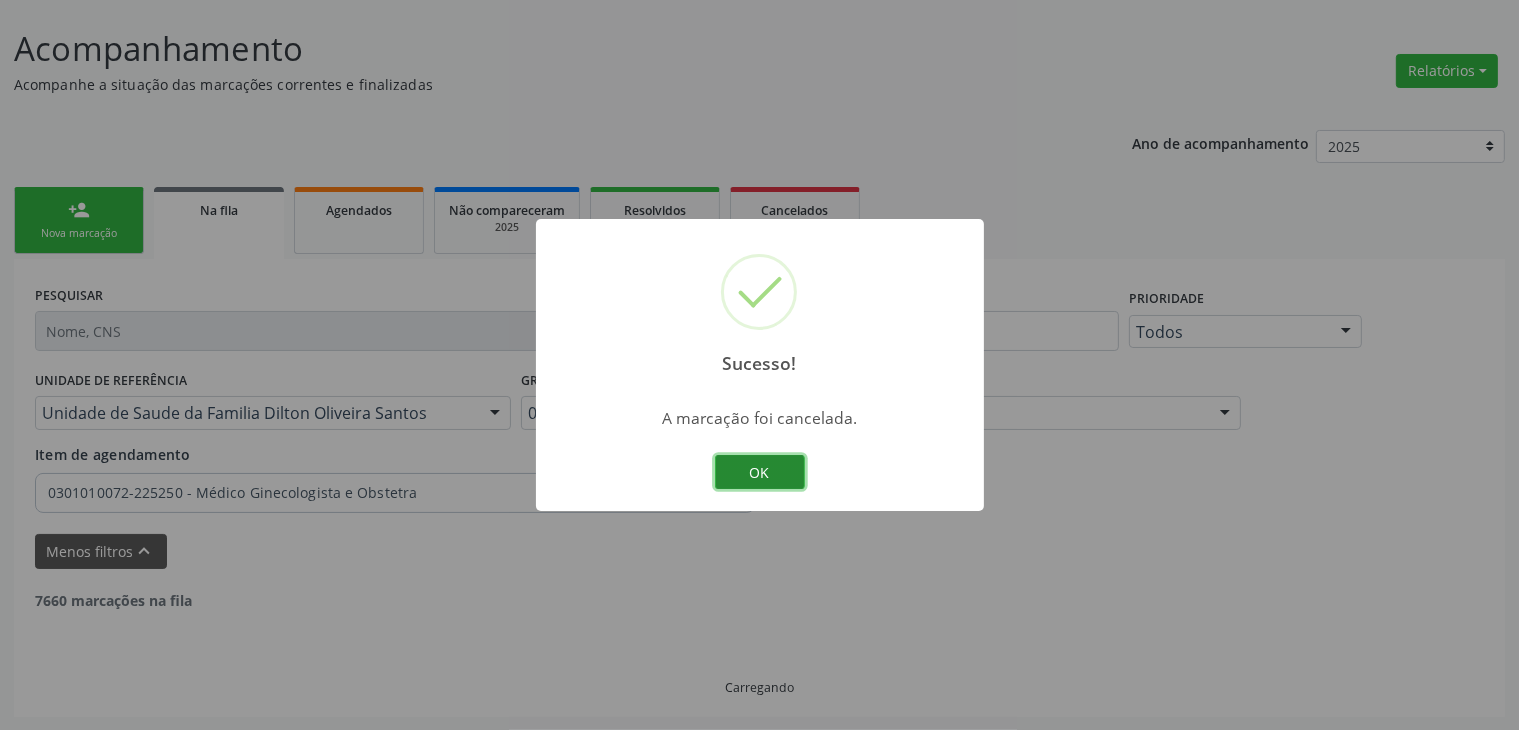 click on "OK" at bounding box center (760, 472) 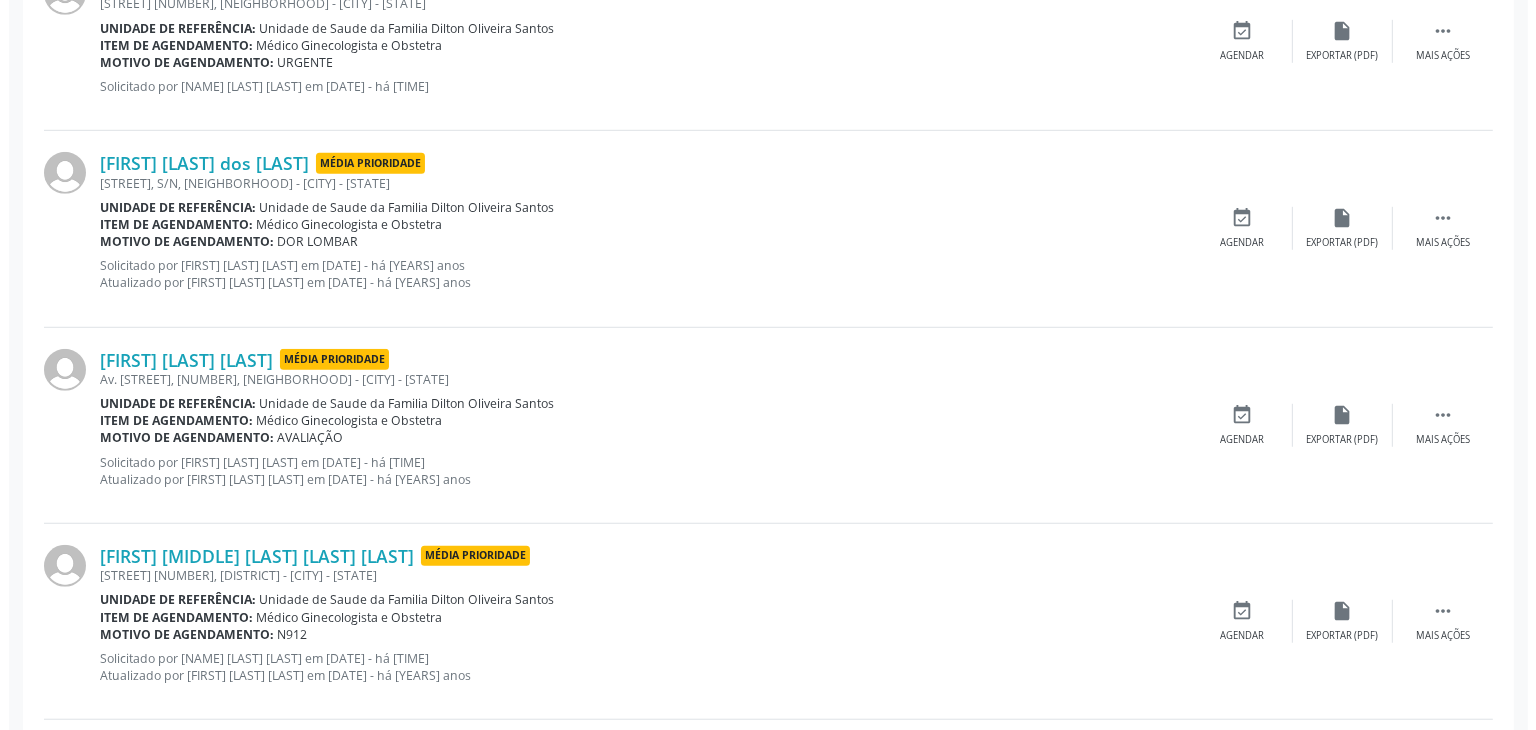 scroll, scrollTop: 1493, scrollLeft: 0, axis: vertical 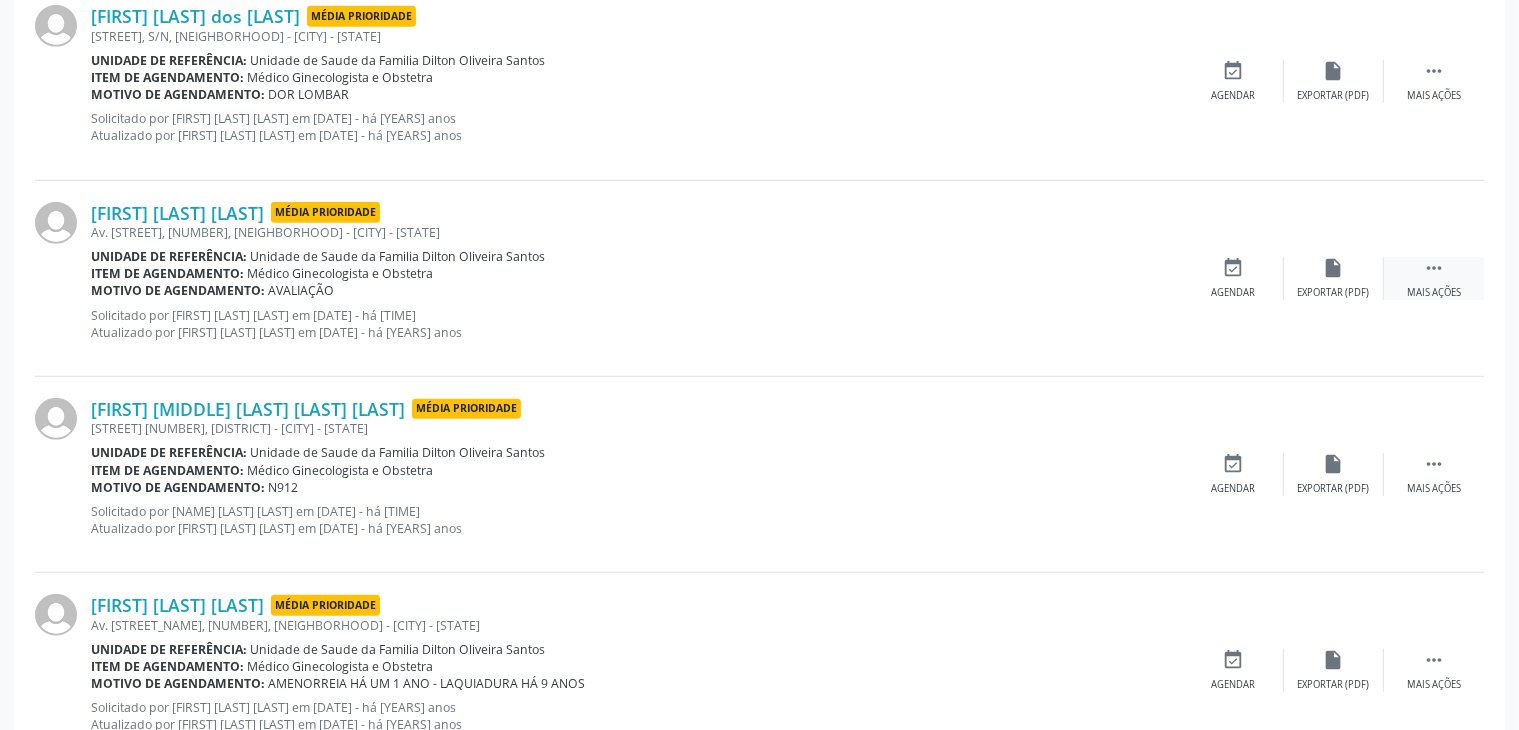 click on "" at bounding box center (1434, 268) 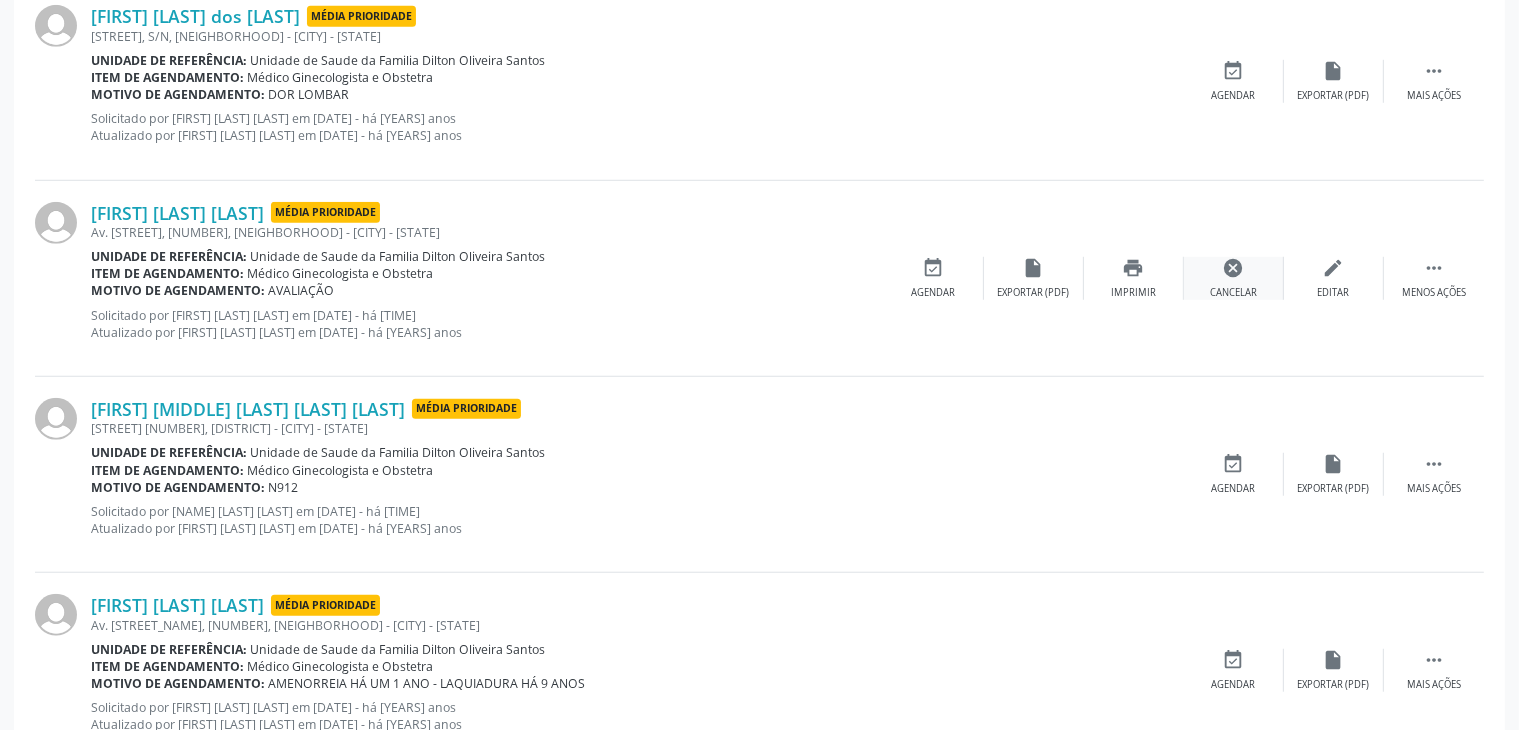 click on "cancel" at bounding box center [1234, 268] 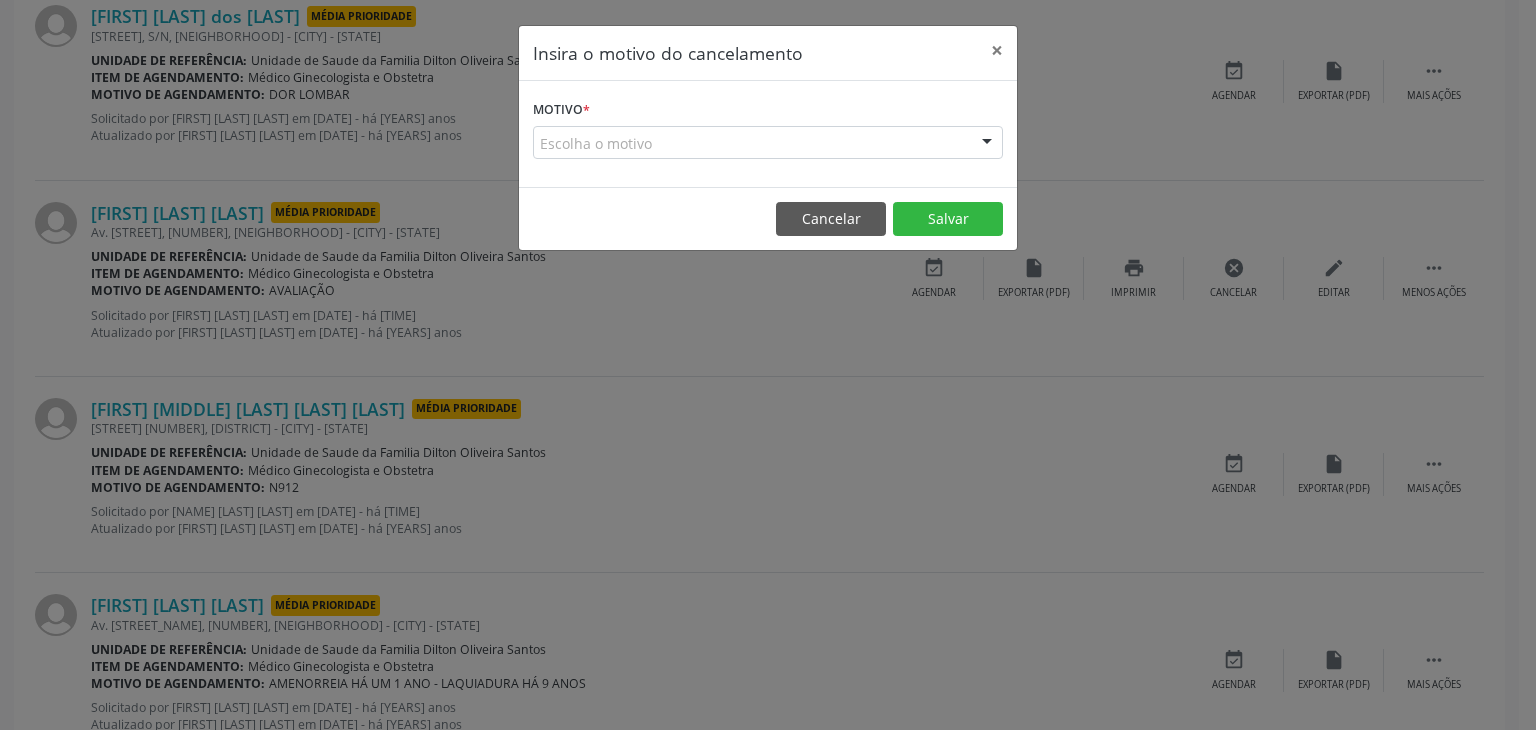 click on "Escolha o motivo" at bounding box center (768, 143) 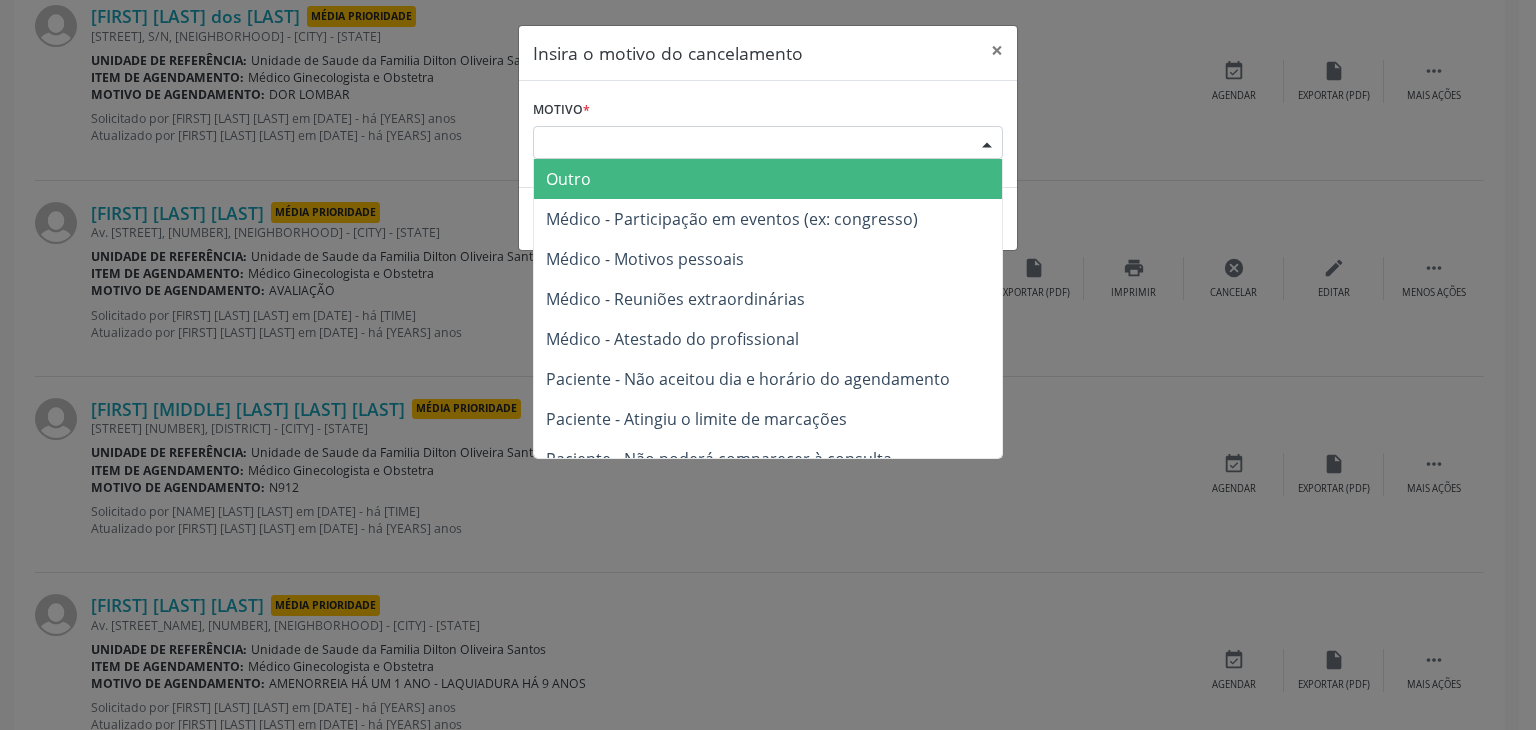 click on "Outro" at bounding box center [768, 179] 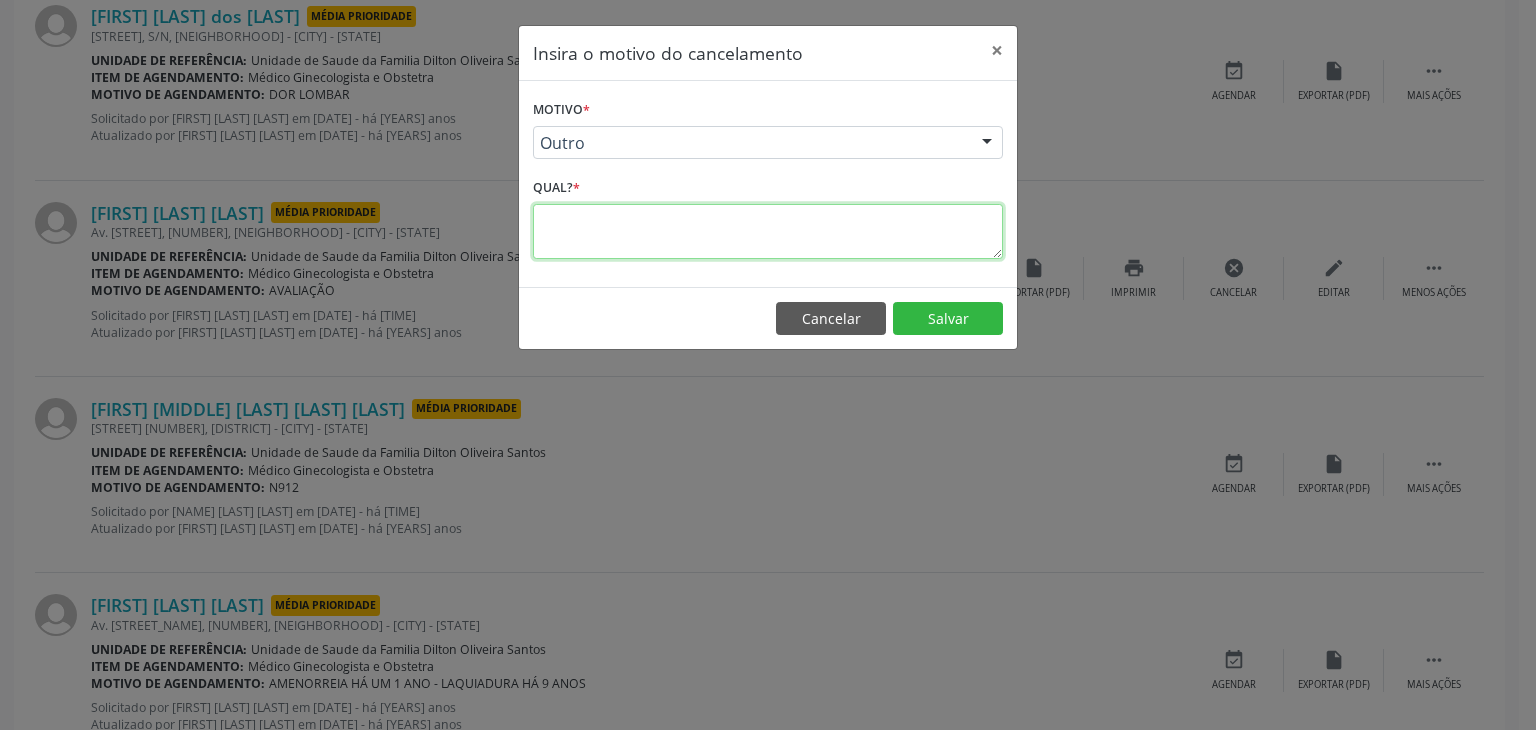 click at bounding box center [768, 231] 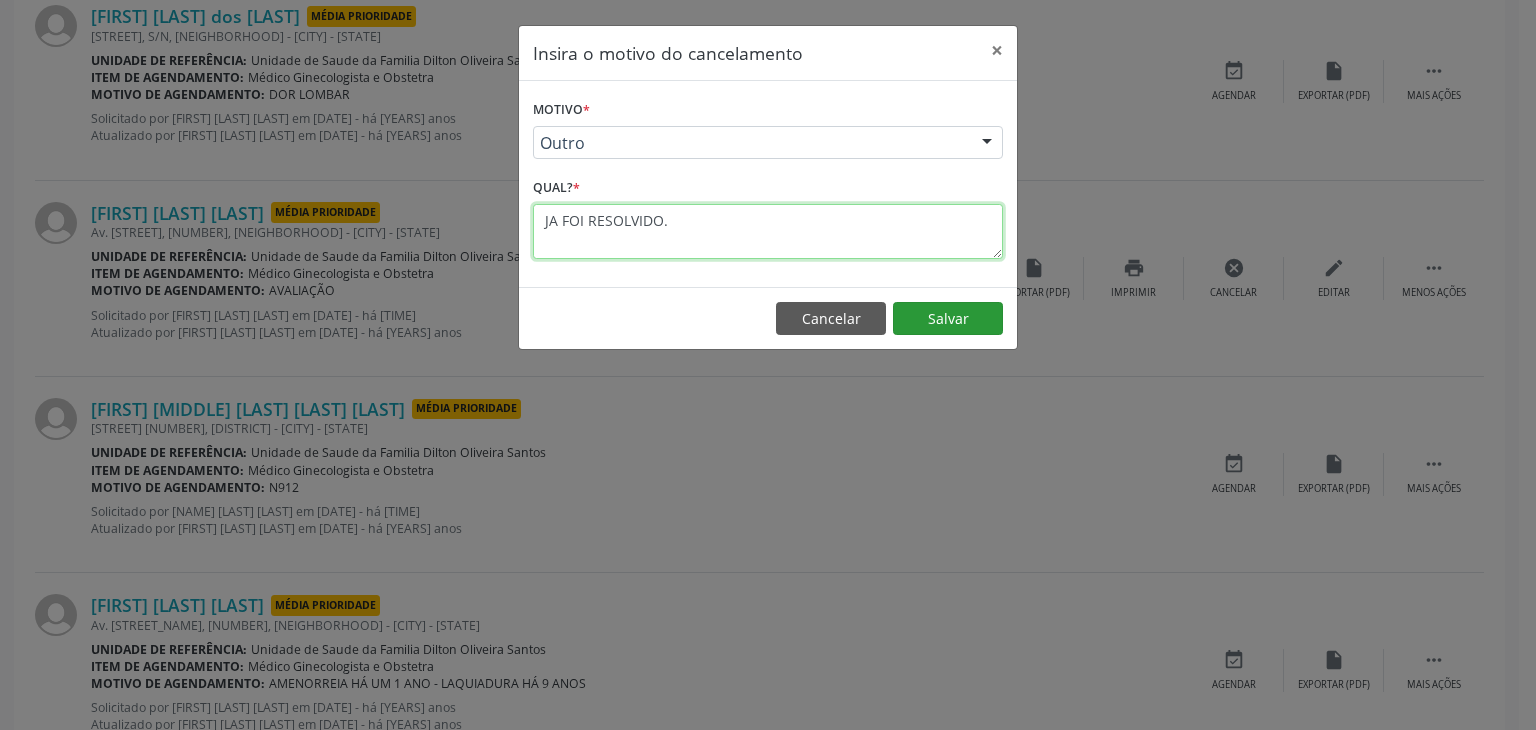 type on "JA FOI RESOLVIDO." 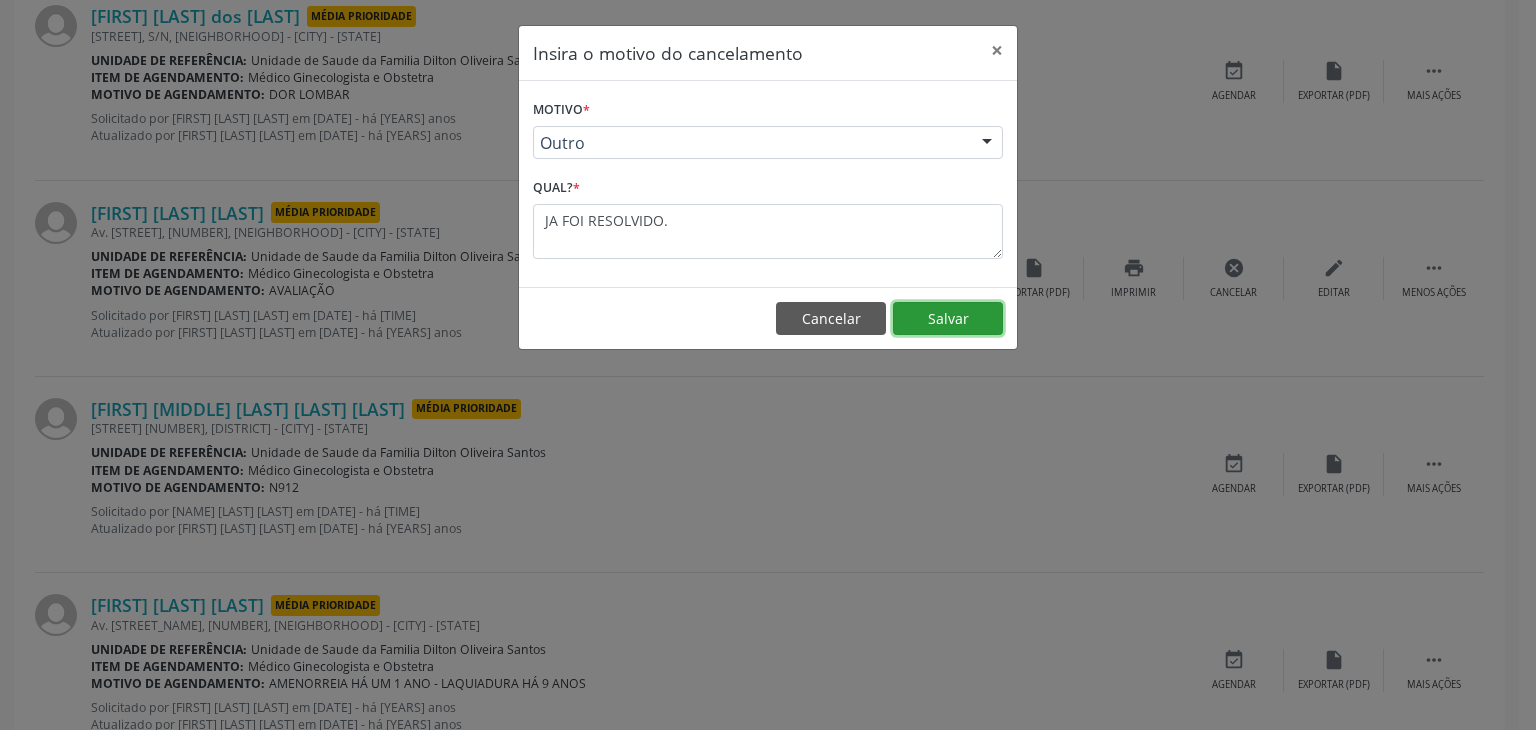 click on "Salvar" at bounding box center [948, 319] 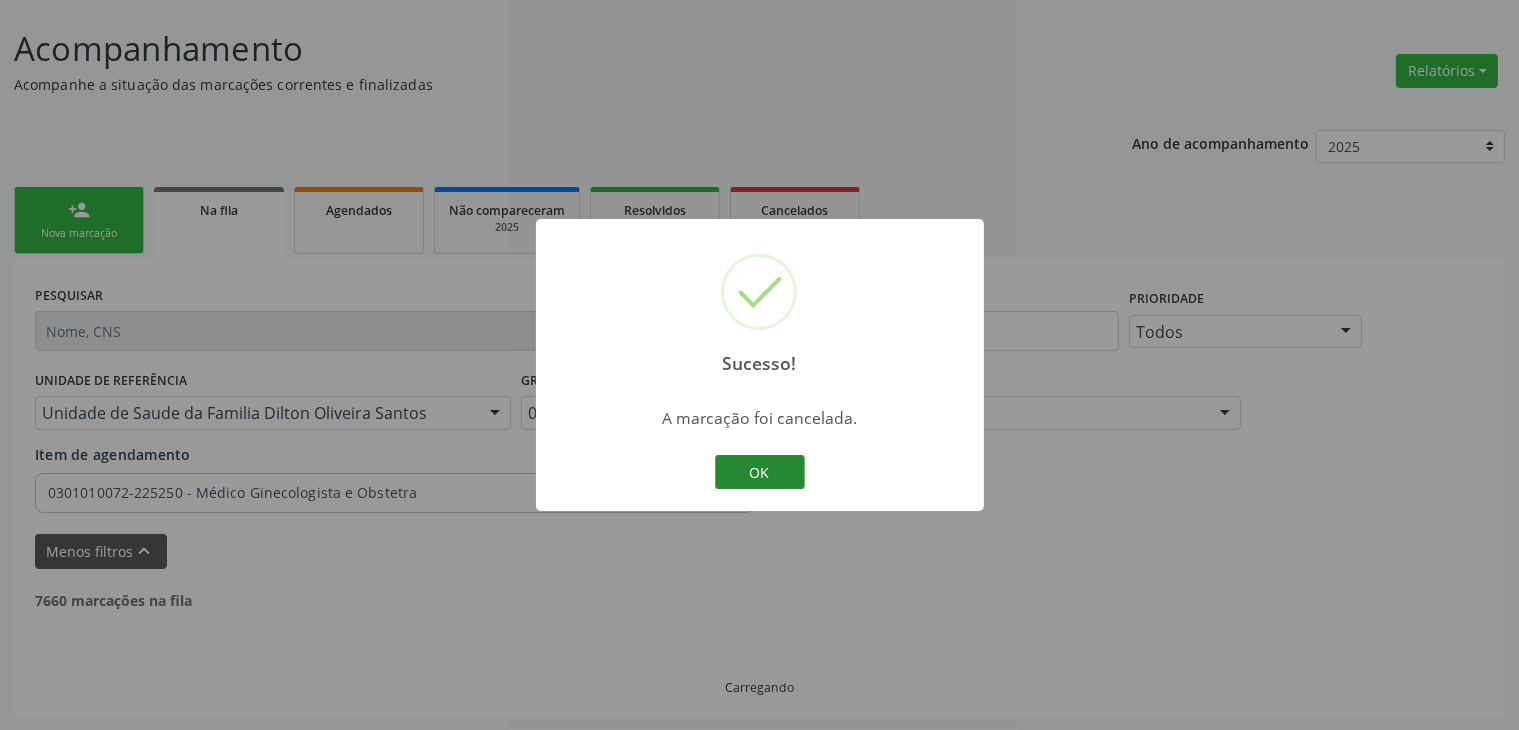 scroll, scrollTop: 1493, scrollLeft: 0, axis: vertical 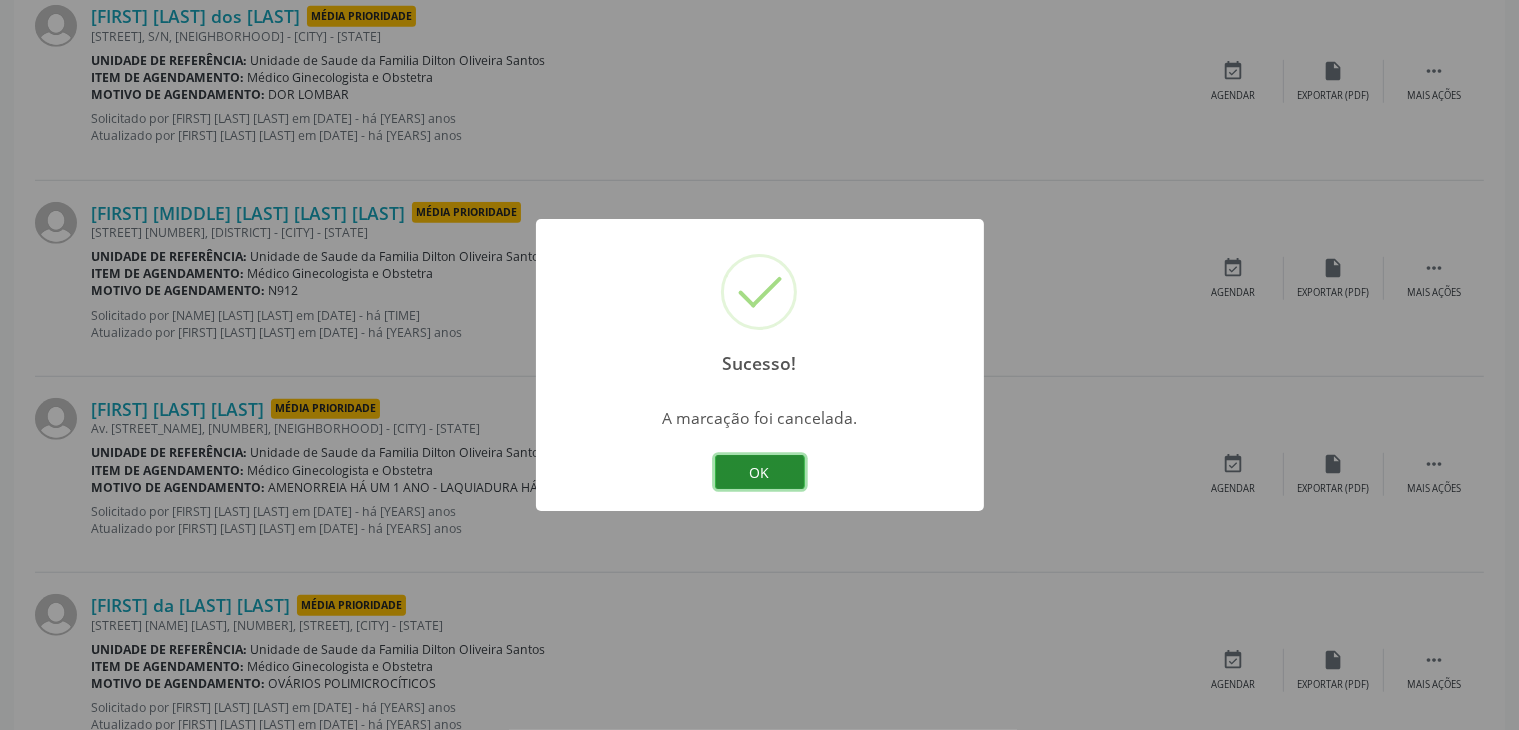 click on "OK" at bounding box center [760, 472] 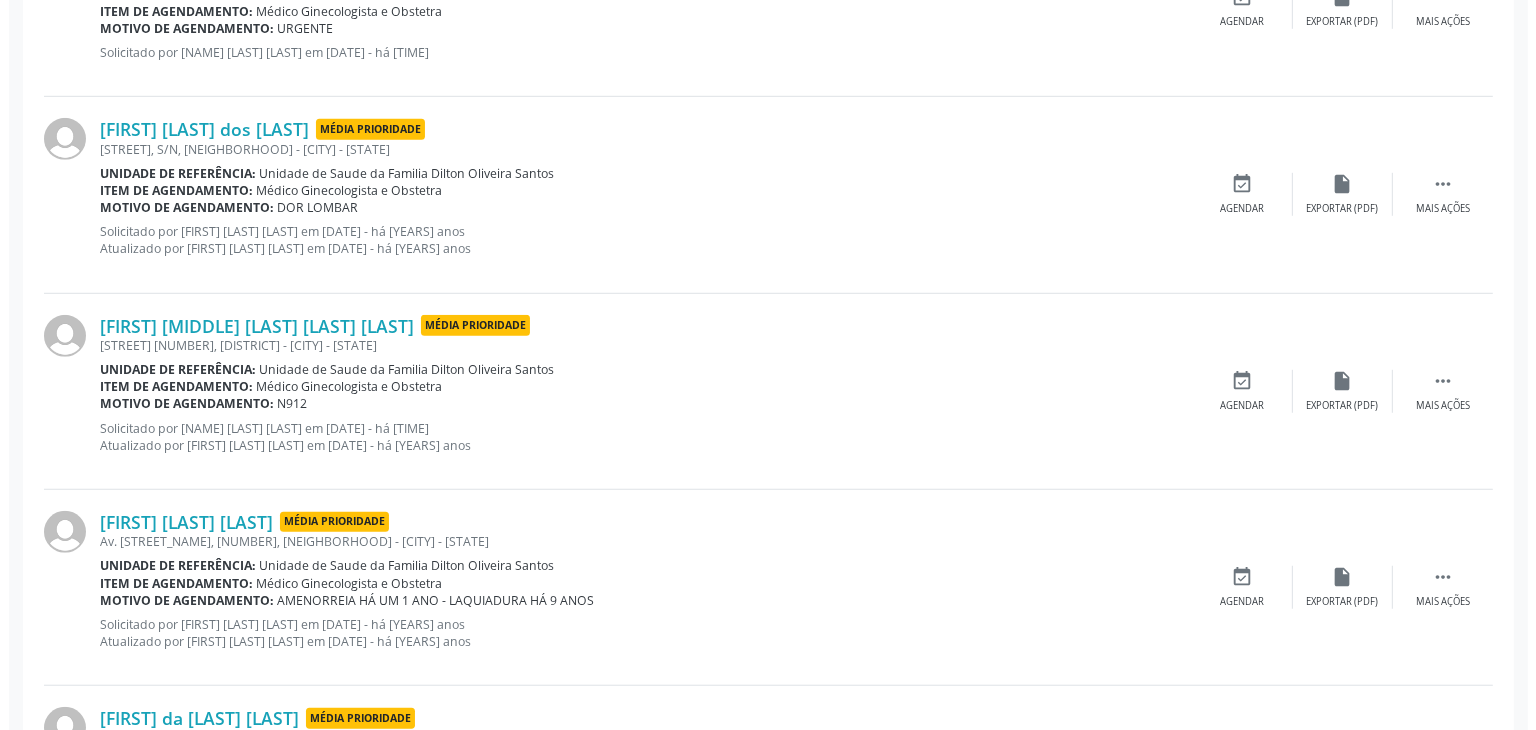 scroll, scrollTop: 1293, scrollLeft: 0, axis: vertical 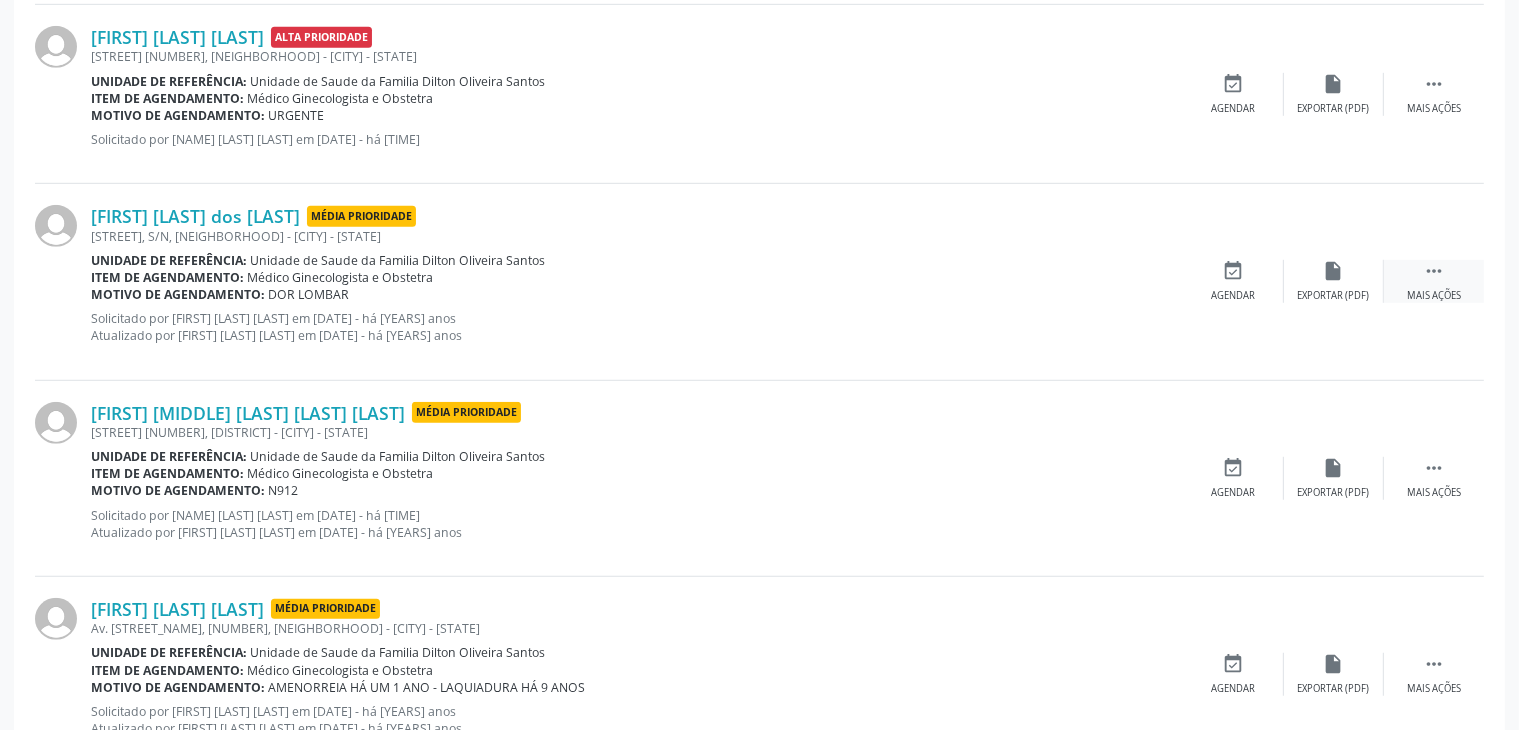 click on "" at bounding box center (1434, 271) 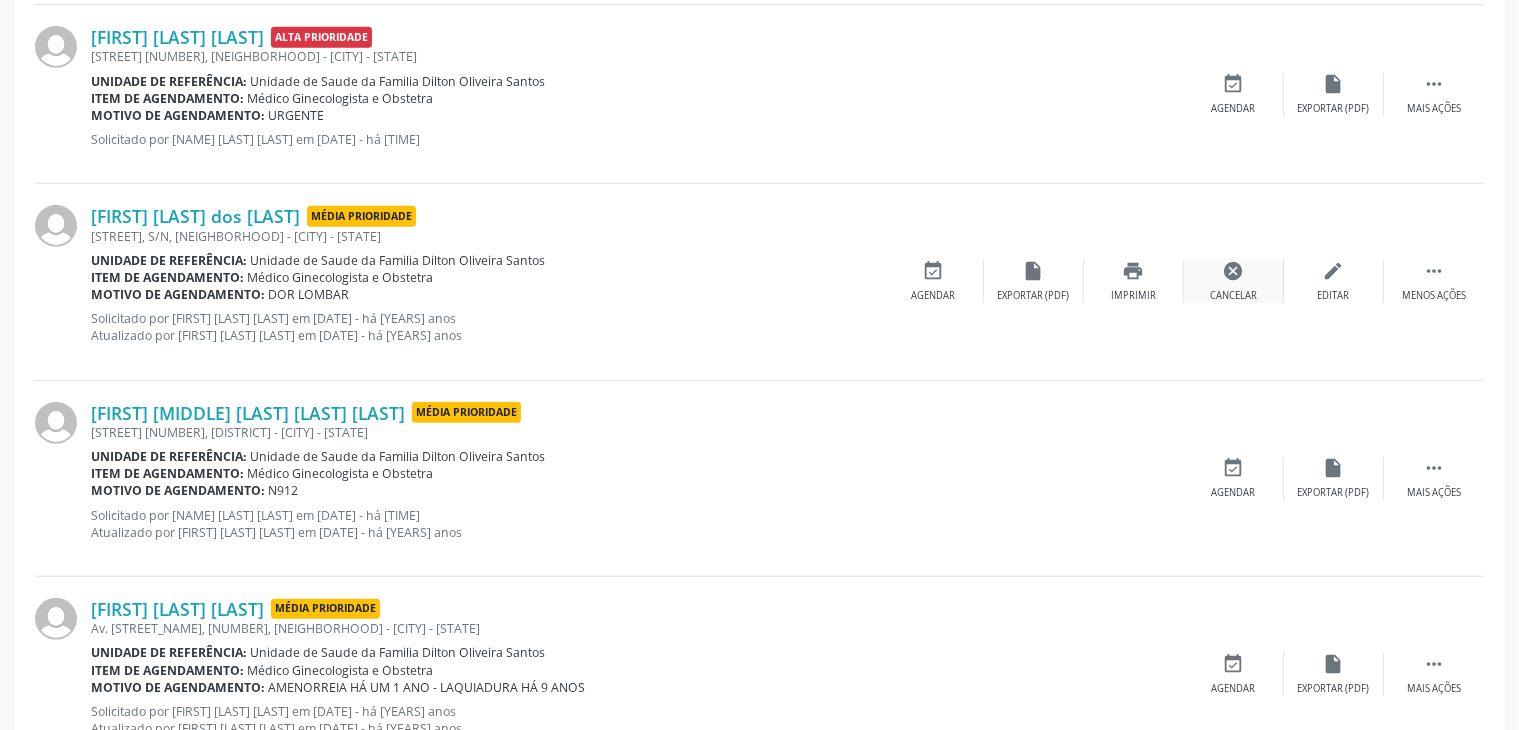 click on "cancel
Cancelar" at bounding box center [1234, 281] 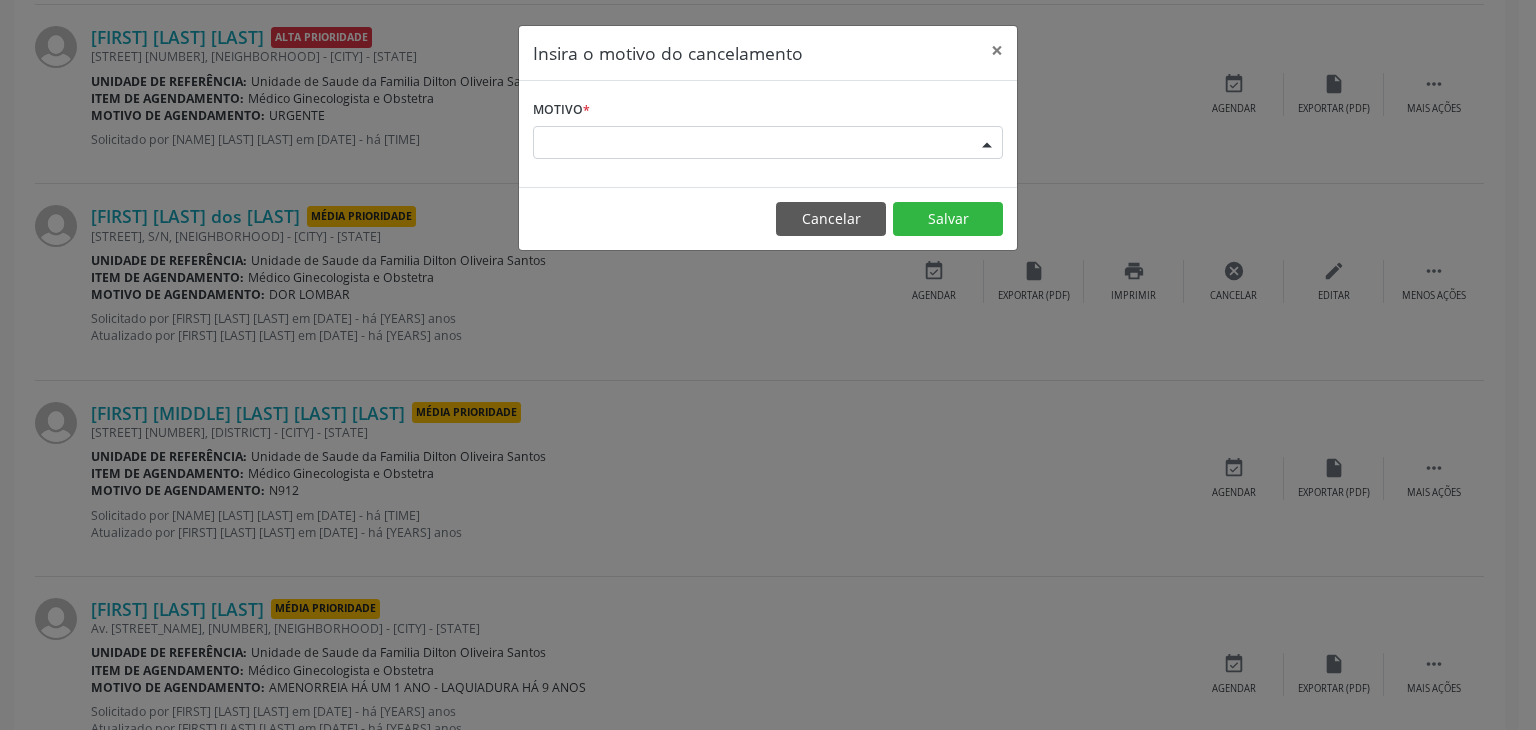 drag, startPoint x: 586, startPoint y: 131, endPoint x: 555, endPoint y: 149, distance: 35.846897 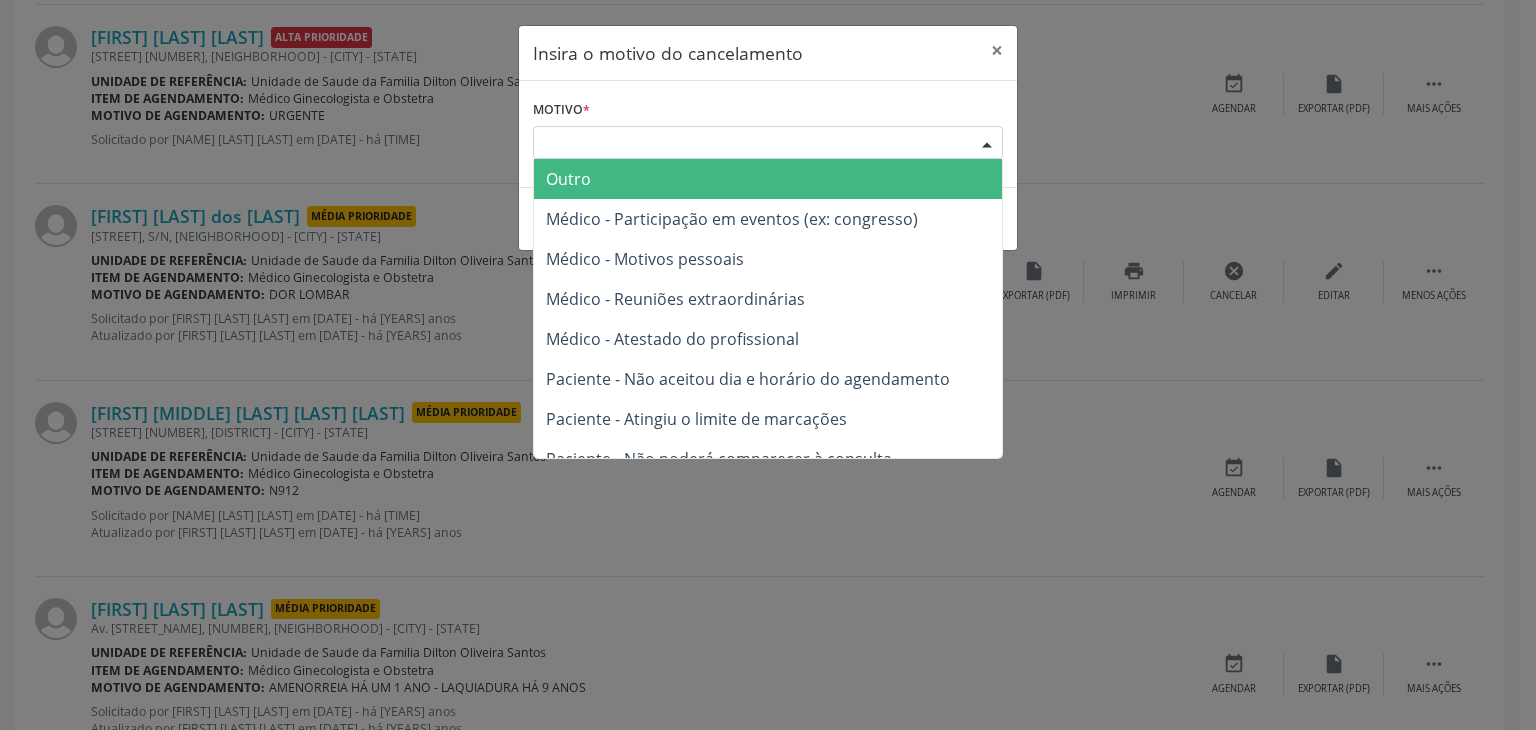 click on "Outro" at bounding box center (568, 179) 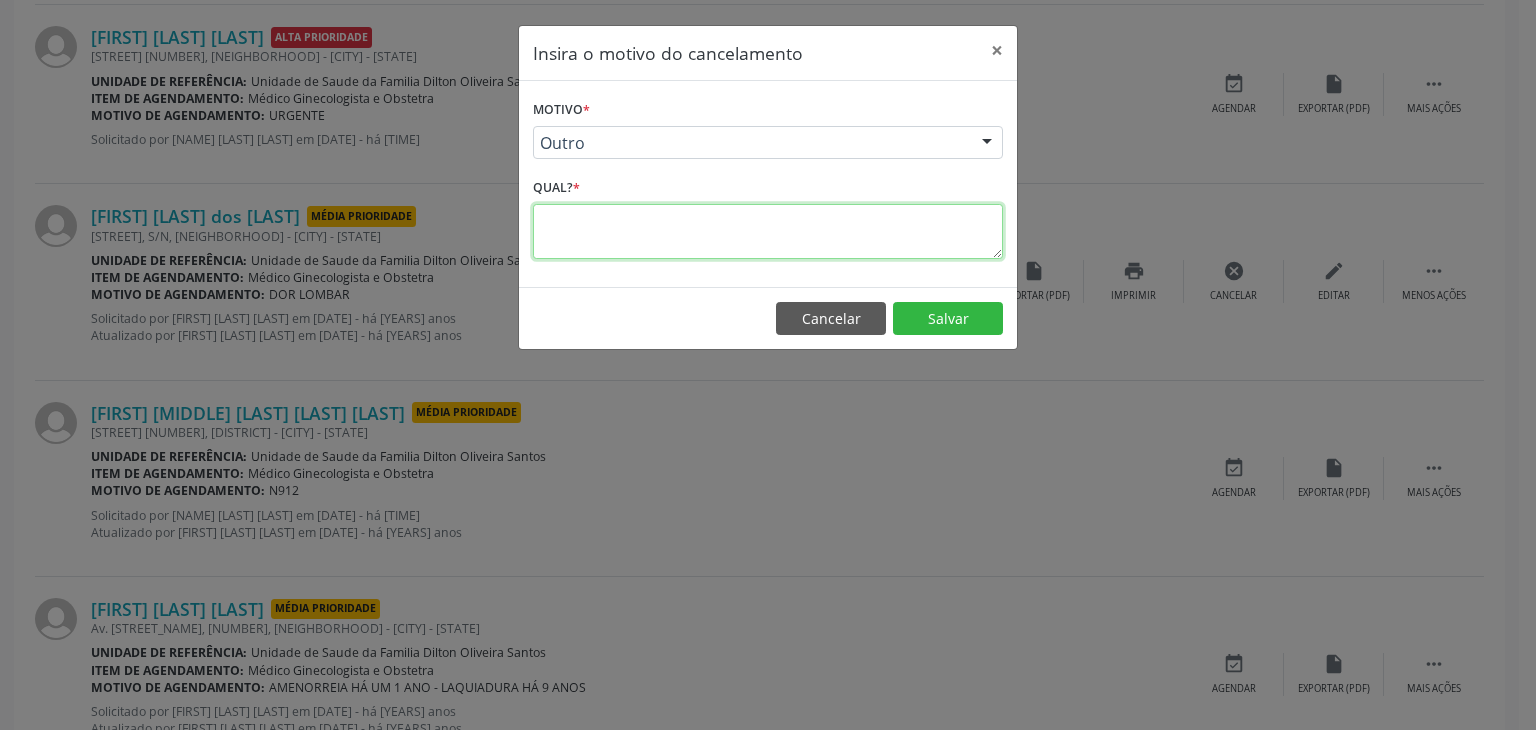 click at bounding box center [768, 231] 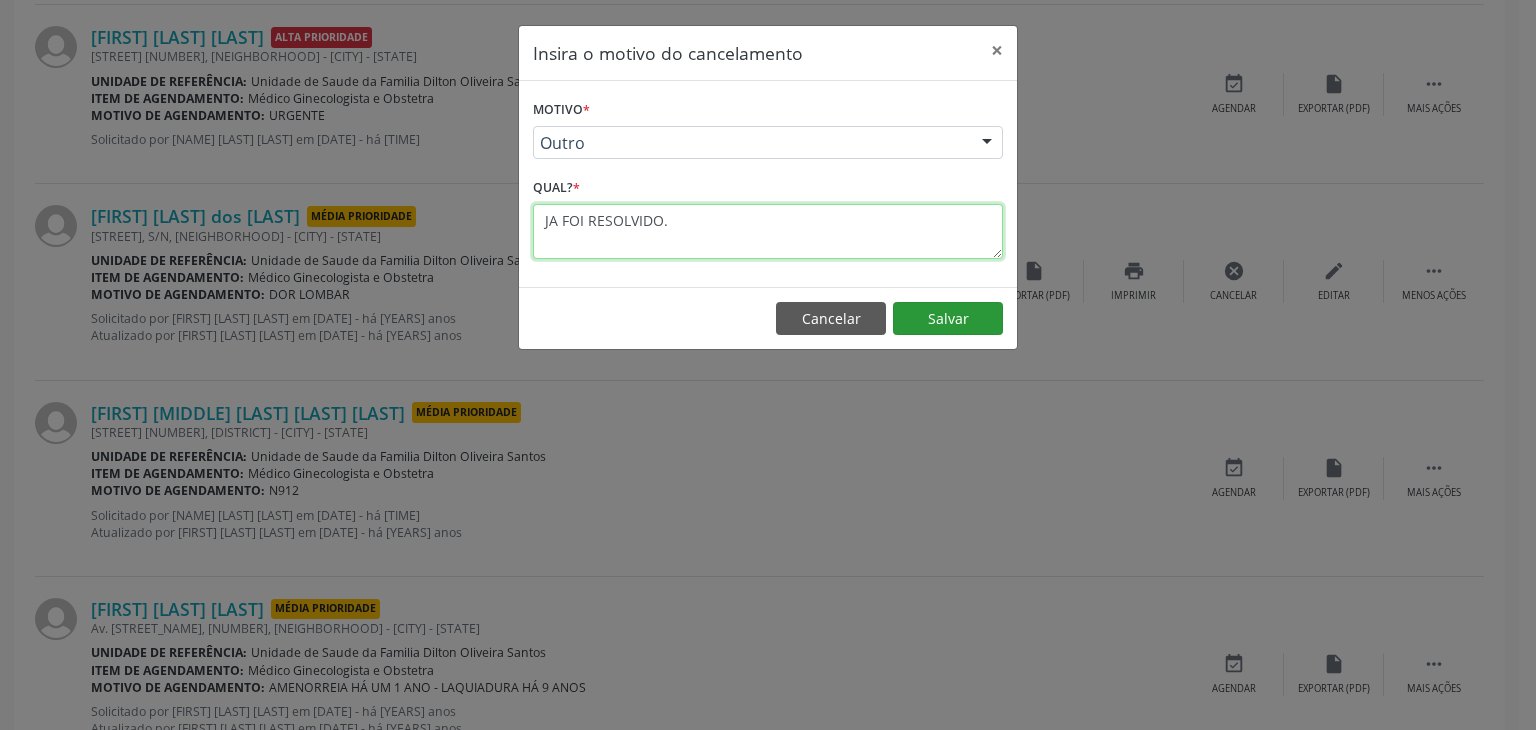 type on "JA FOI RESOLVIDO." 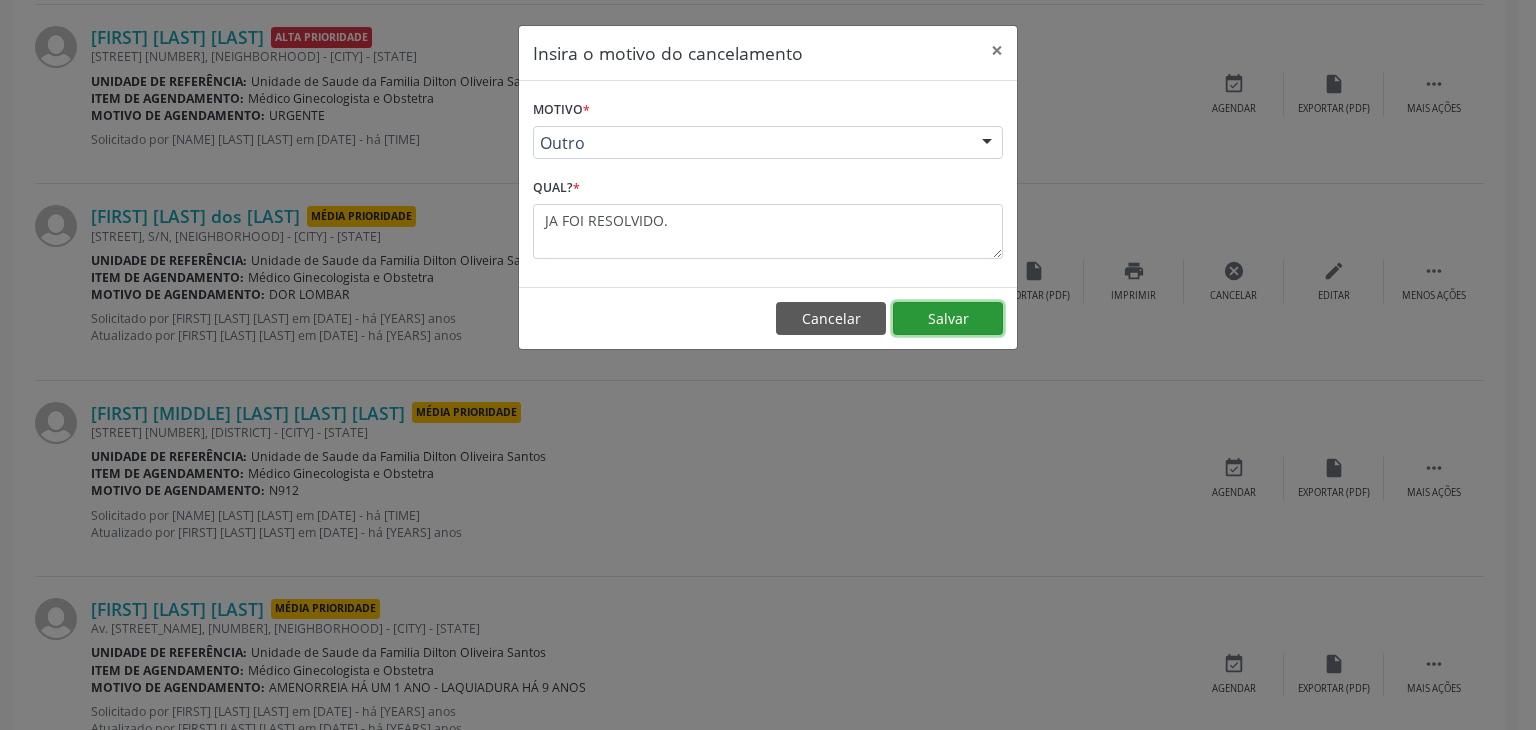 click on "Salvar" at bounding box center (948, 319) 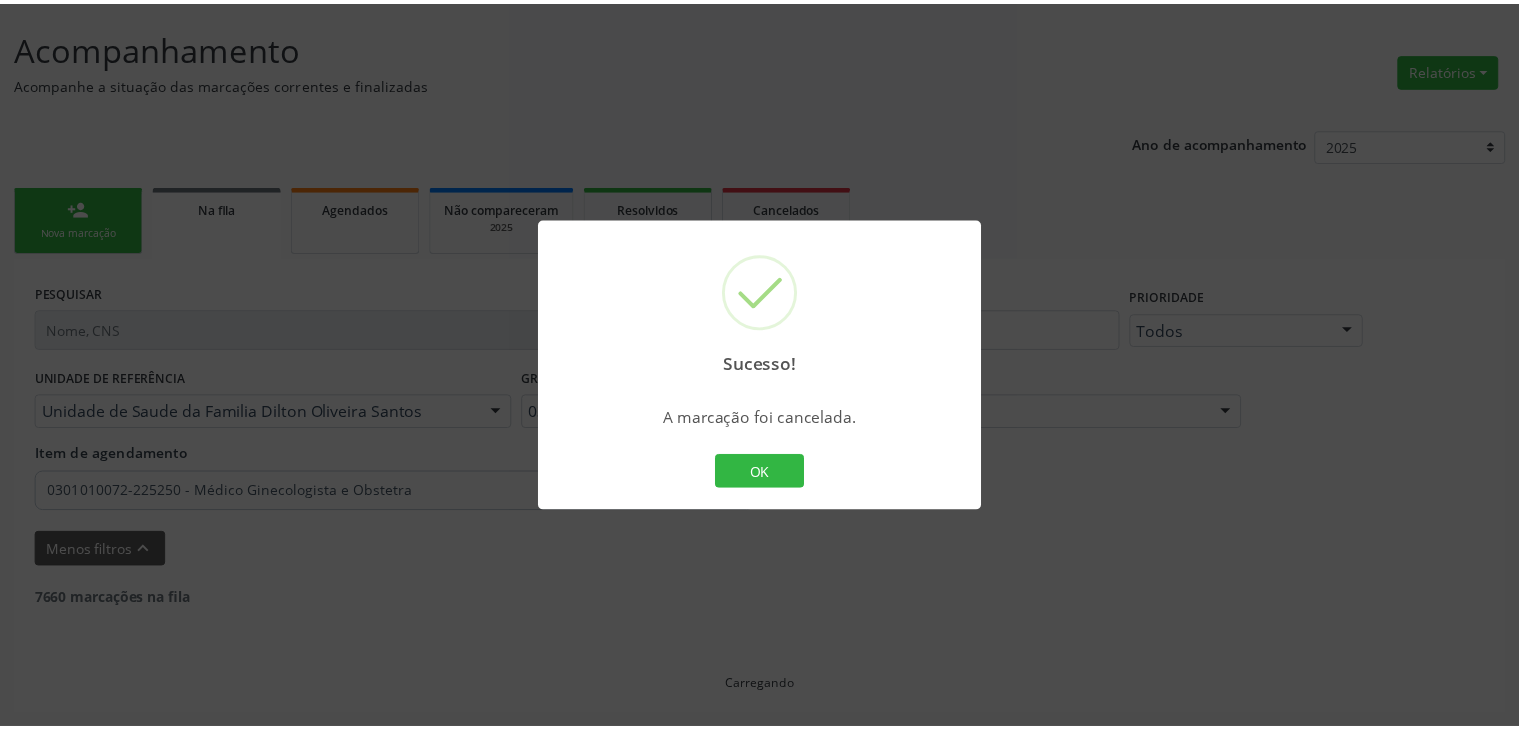 scroll, scrollTop: 112, scrollLeft: 0, axis: vertical 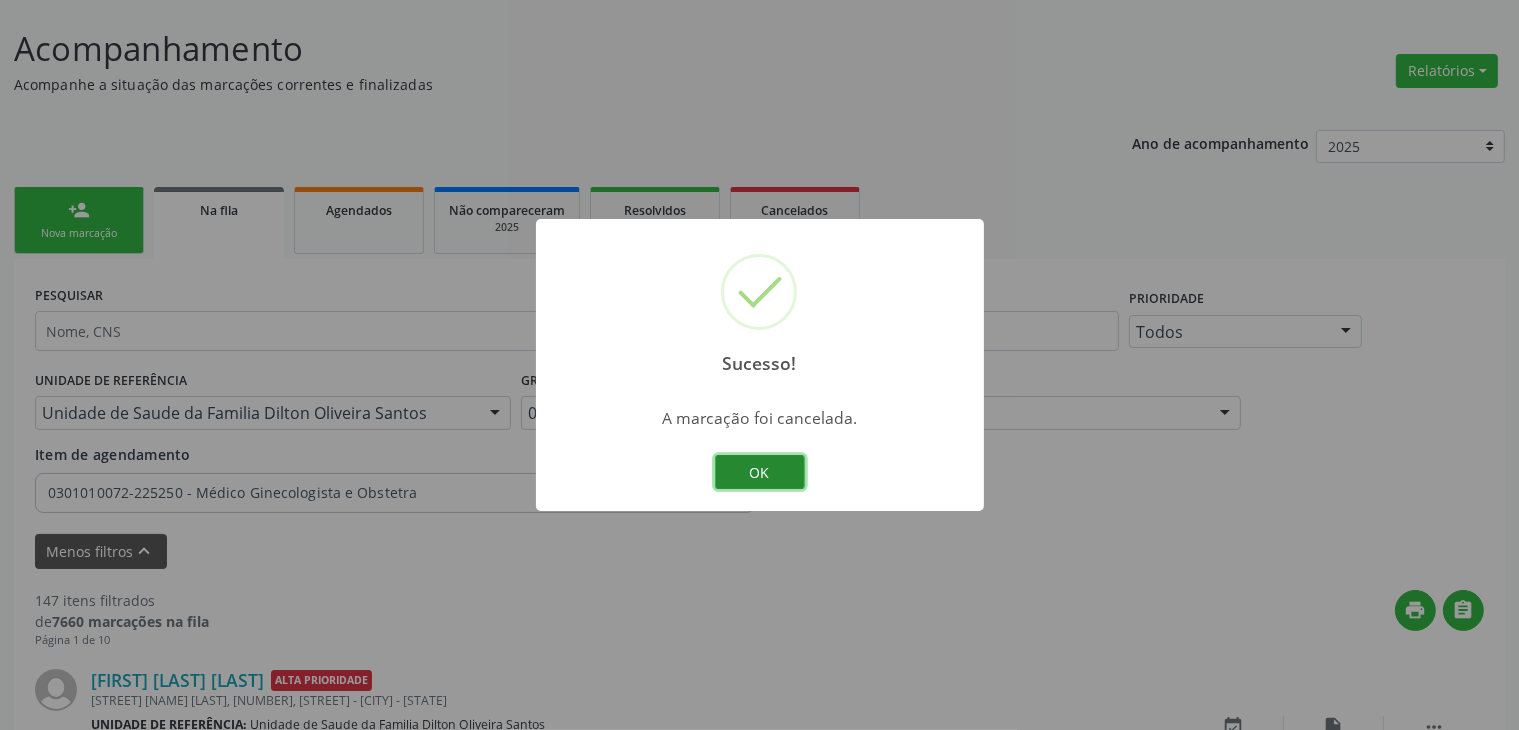 click on "OK" at bounding box center [760, 472] 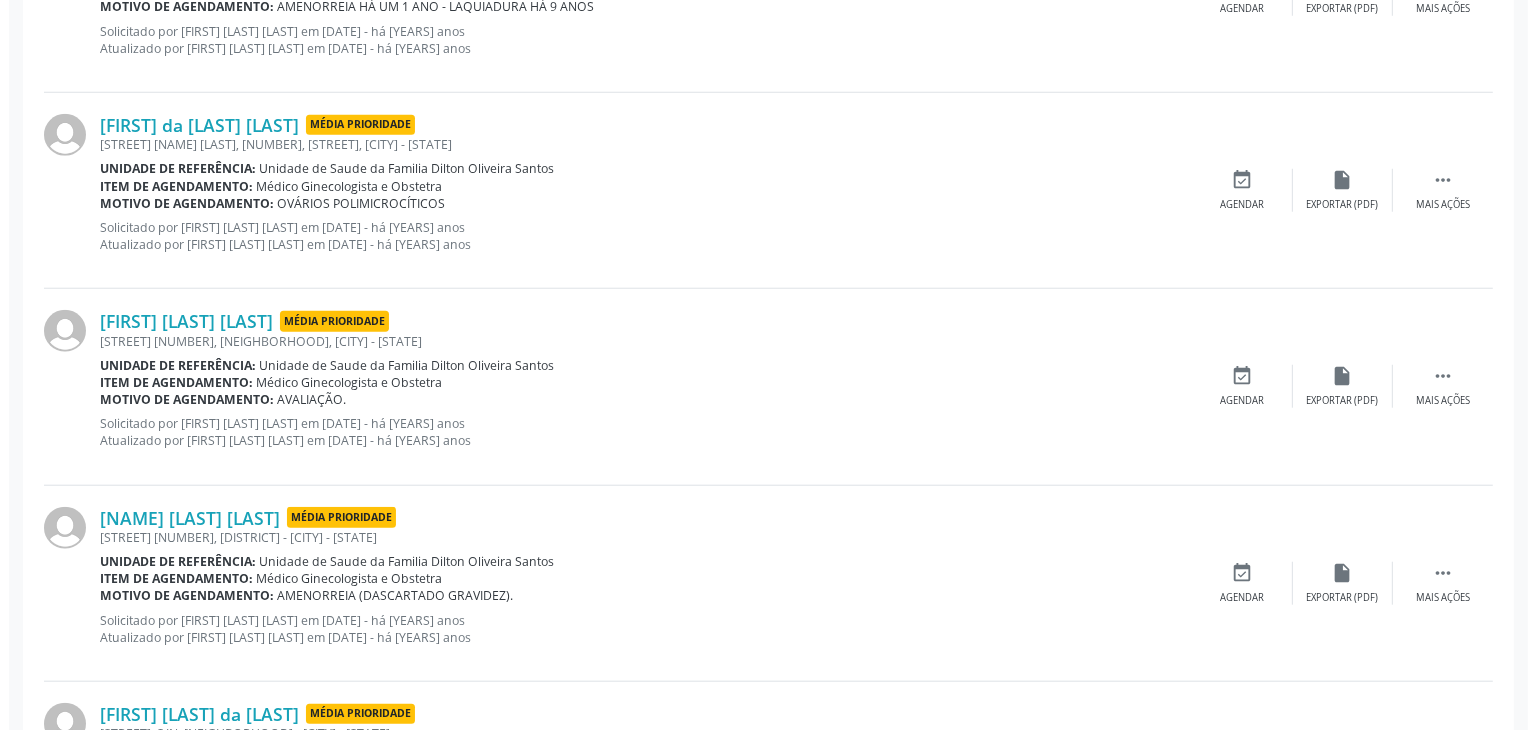 scroll, scrollTop: 1793, scrollLeft: 0, axis: vertical 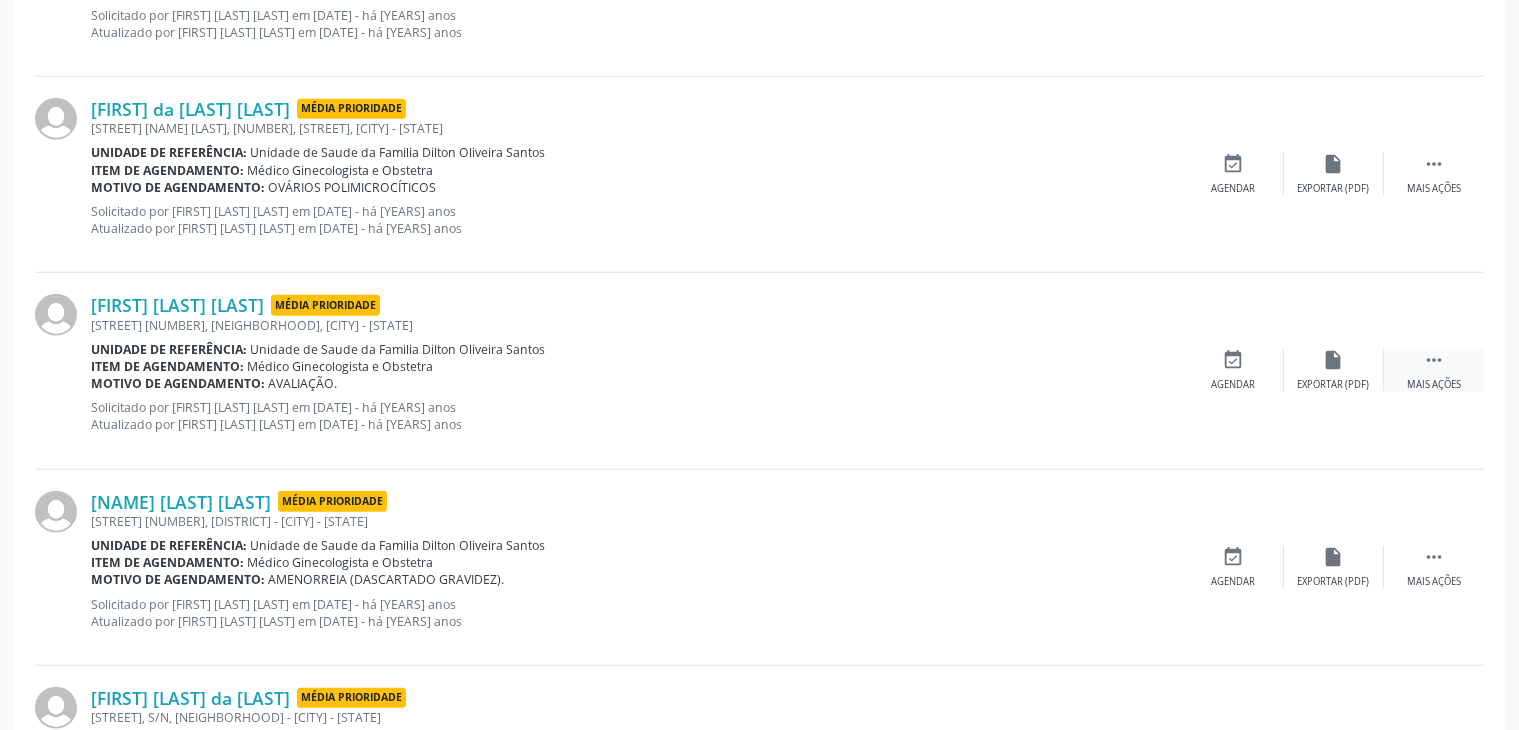 click on "" at bounding box center [1434, 360] 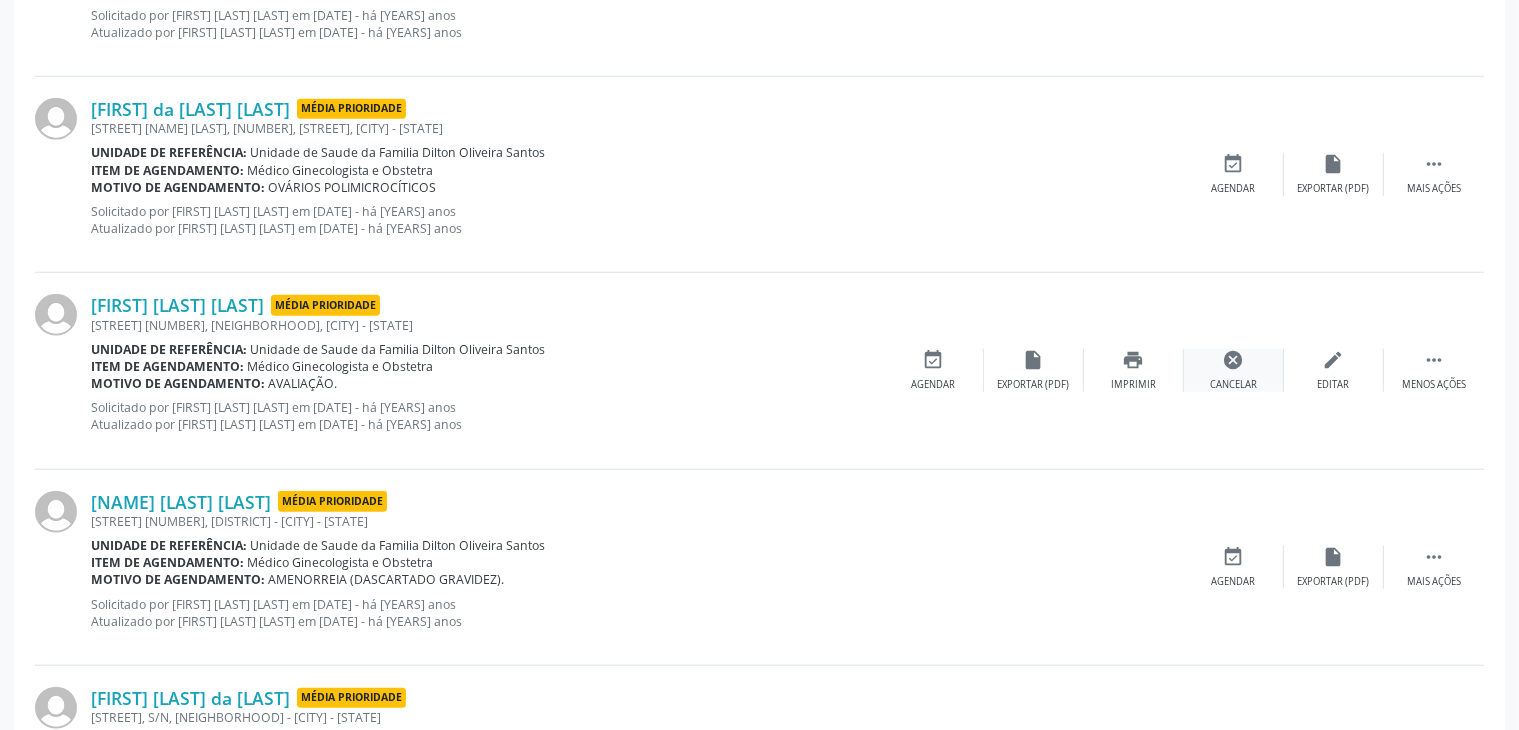 click on "cancel" at bounding box center (1234, 360) 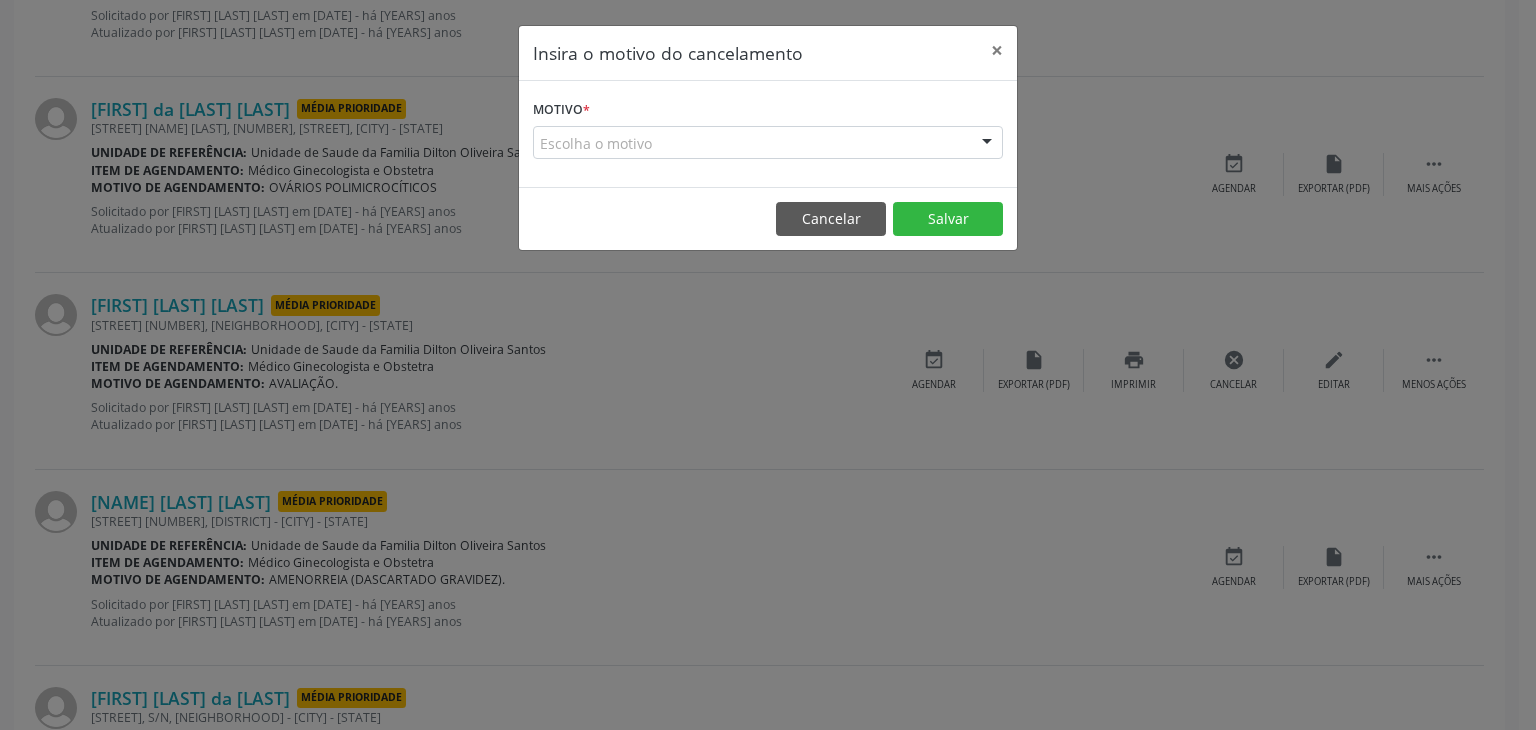 click on "Escolha o motivo" at bounding box center [768, 143] 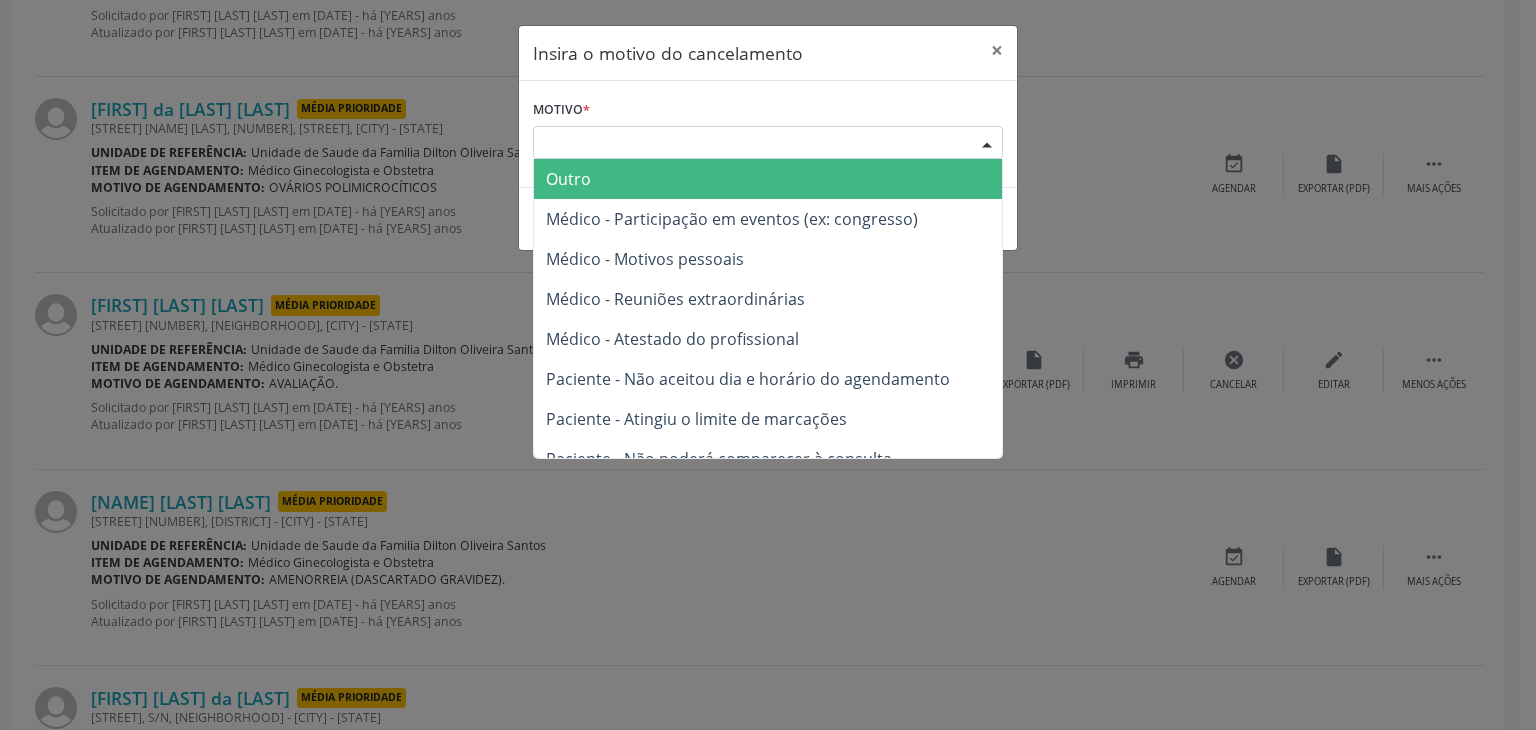 click on "Outro" at bounding box center [768, 179] 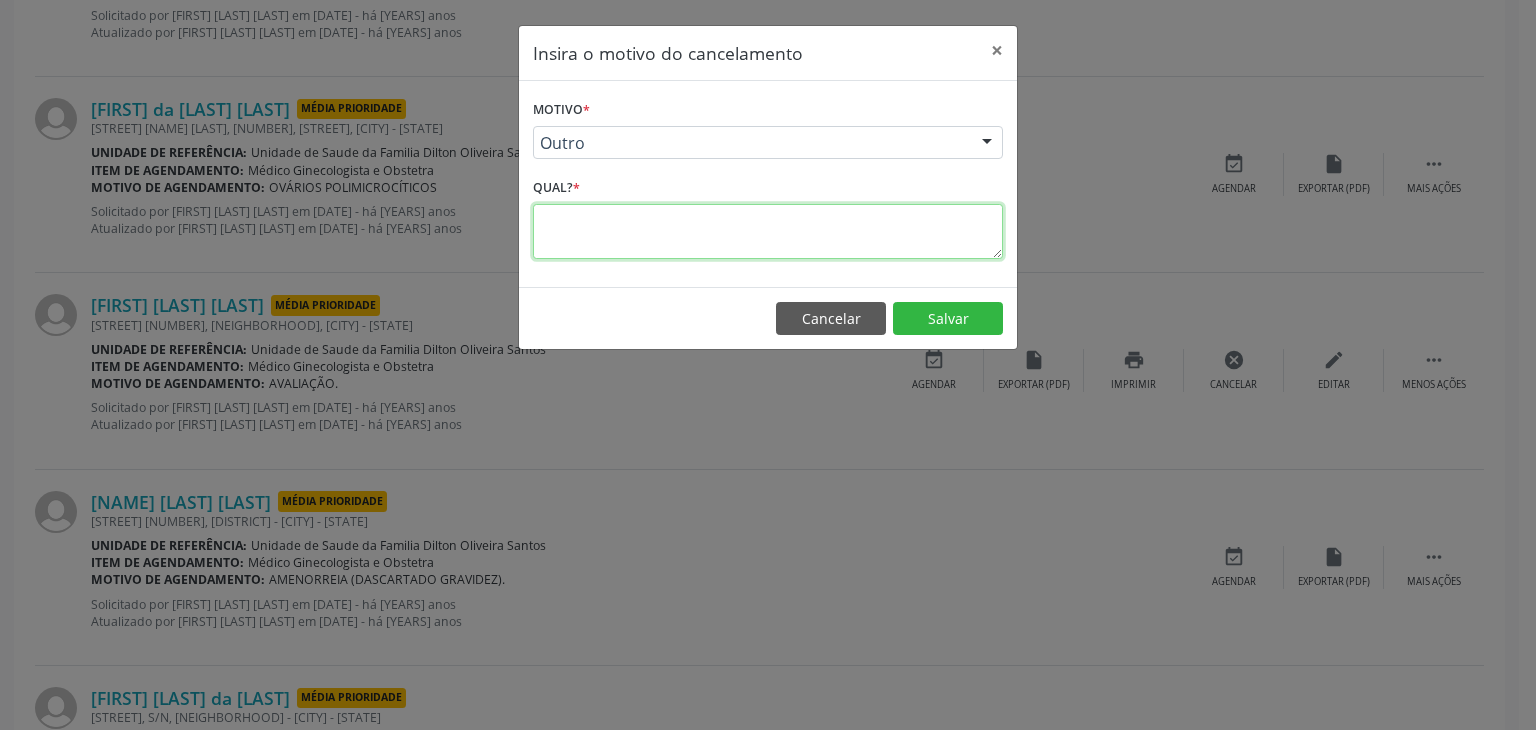 click at bounding box center [768, 231] 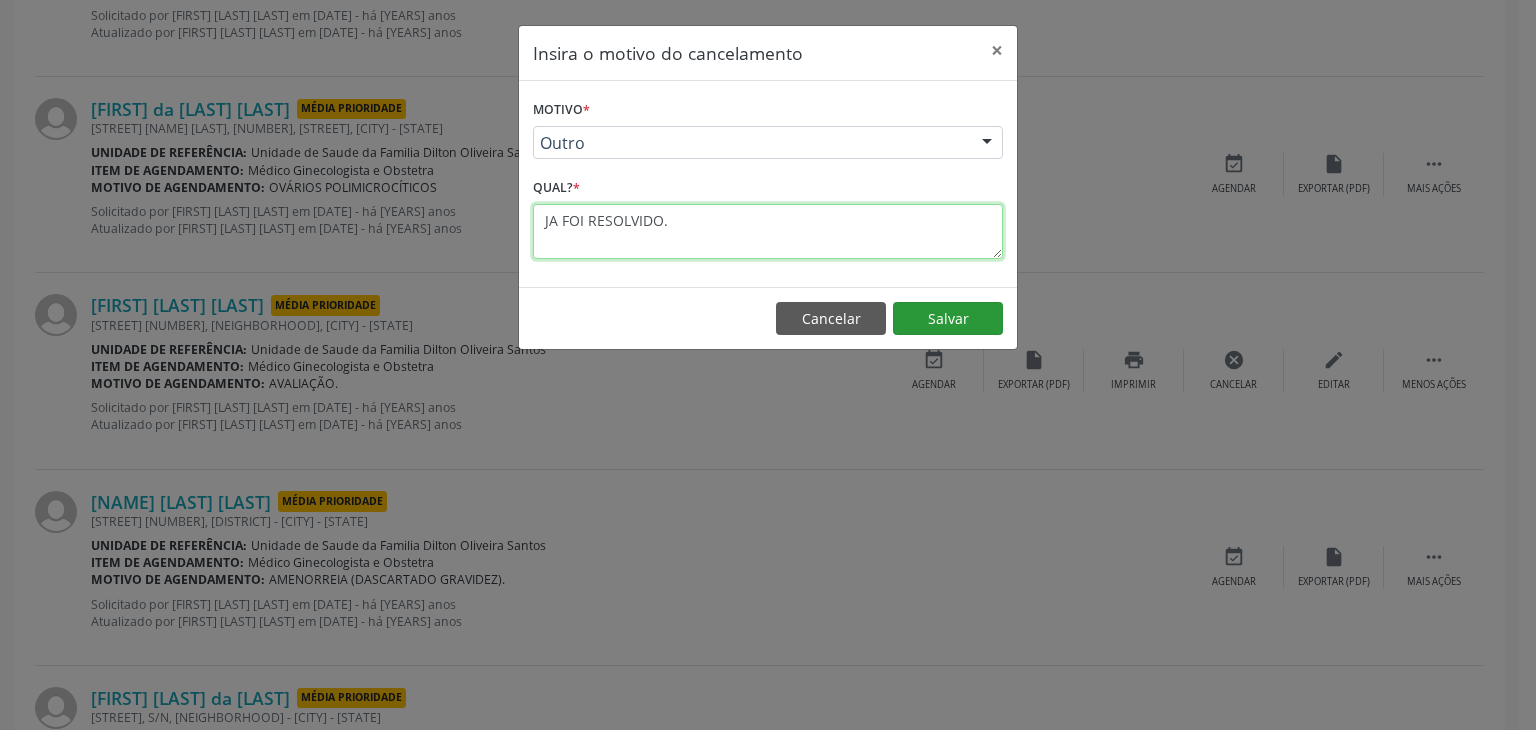 type on "JA FOI RESOLVIDO." 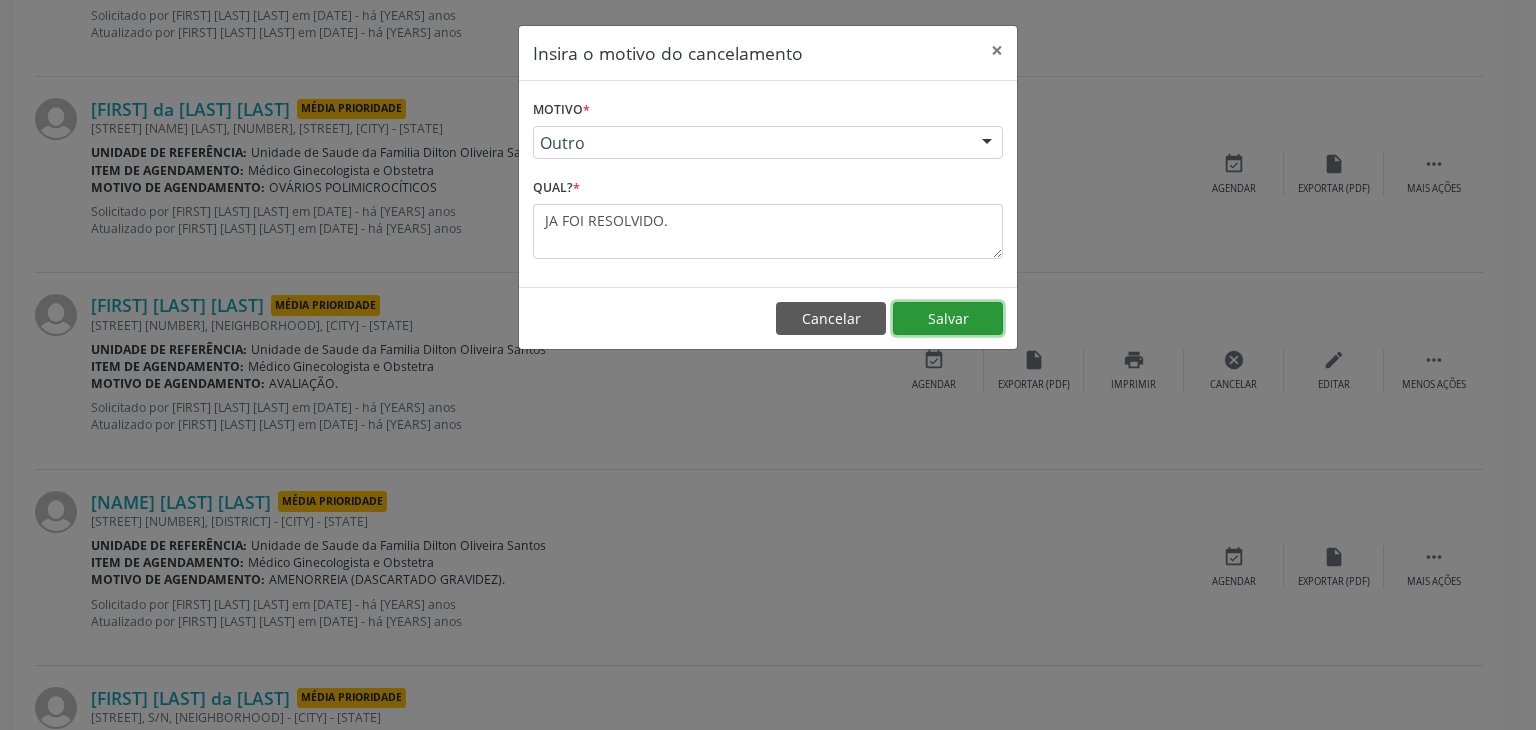 click on "Salvar" at bounding box center [948, 319] 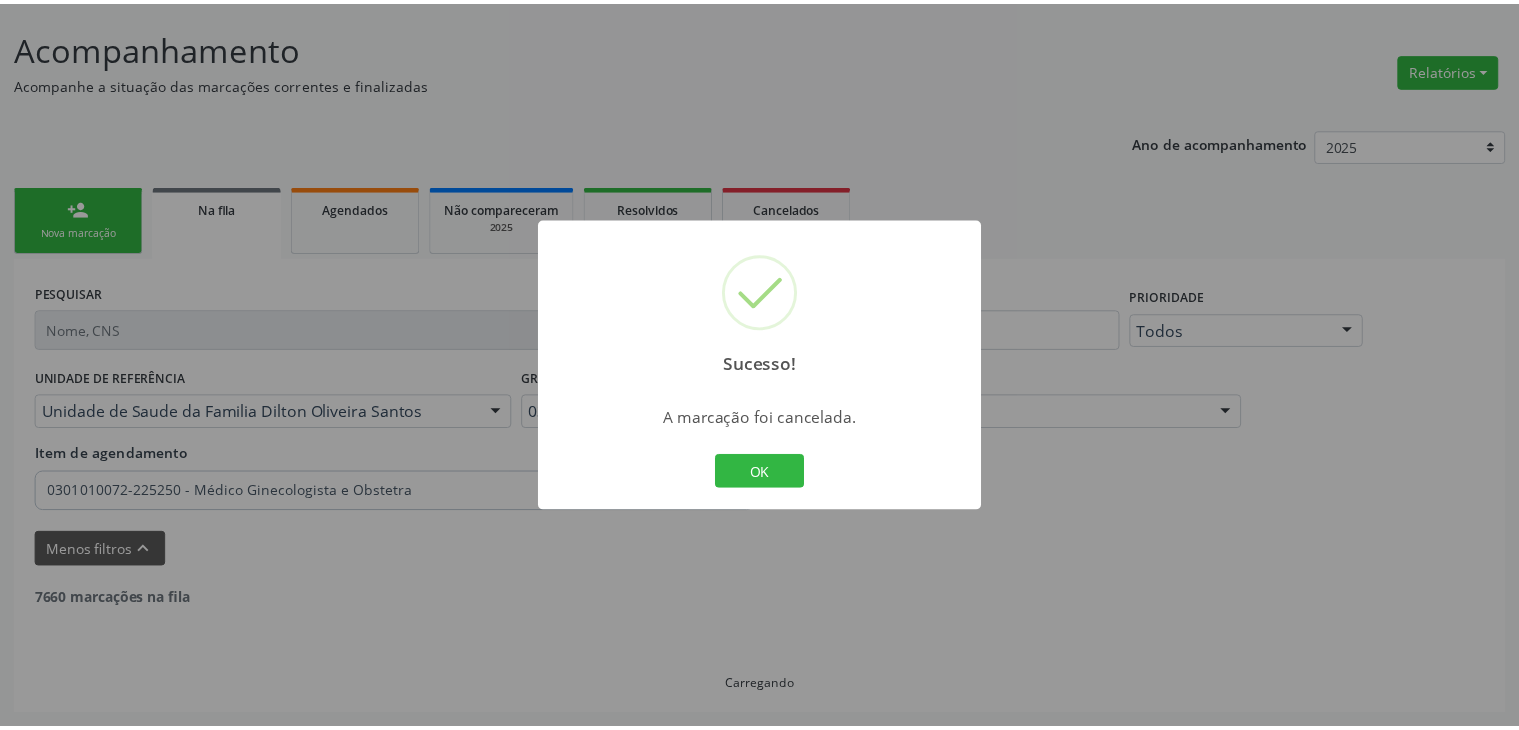 scroll, scrollTop: 112, scrollLeft: 0, axis: vertical 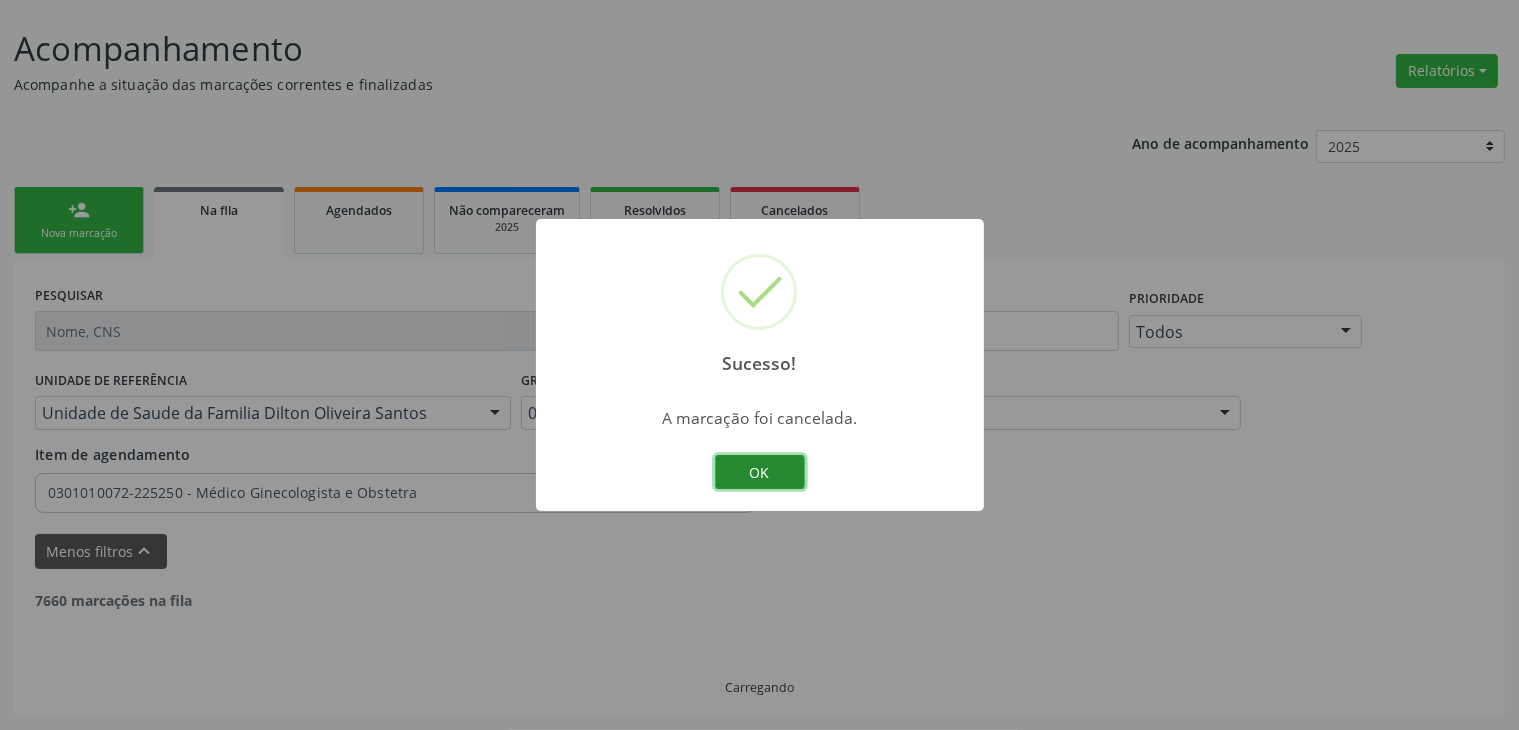 click on "OK" at bounding box center (760, 472) 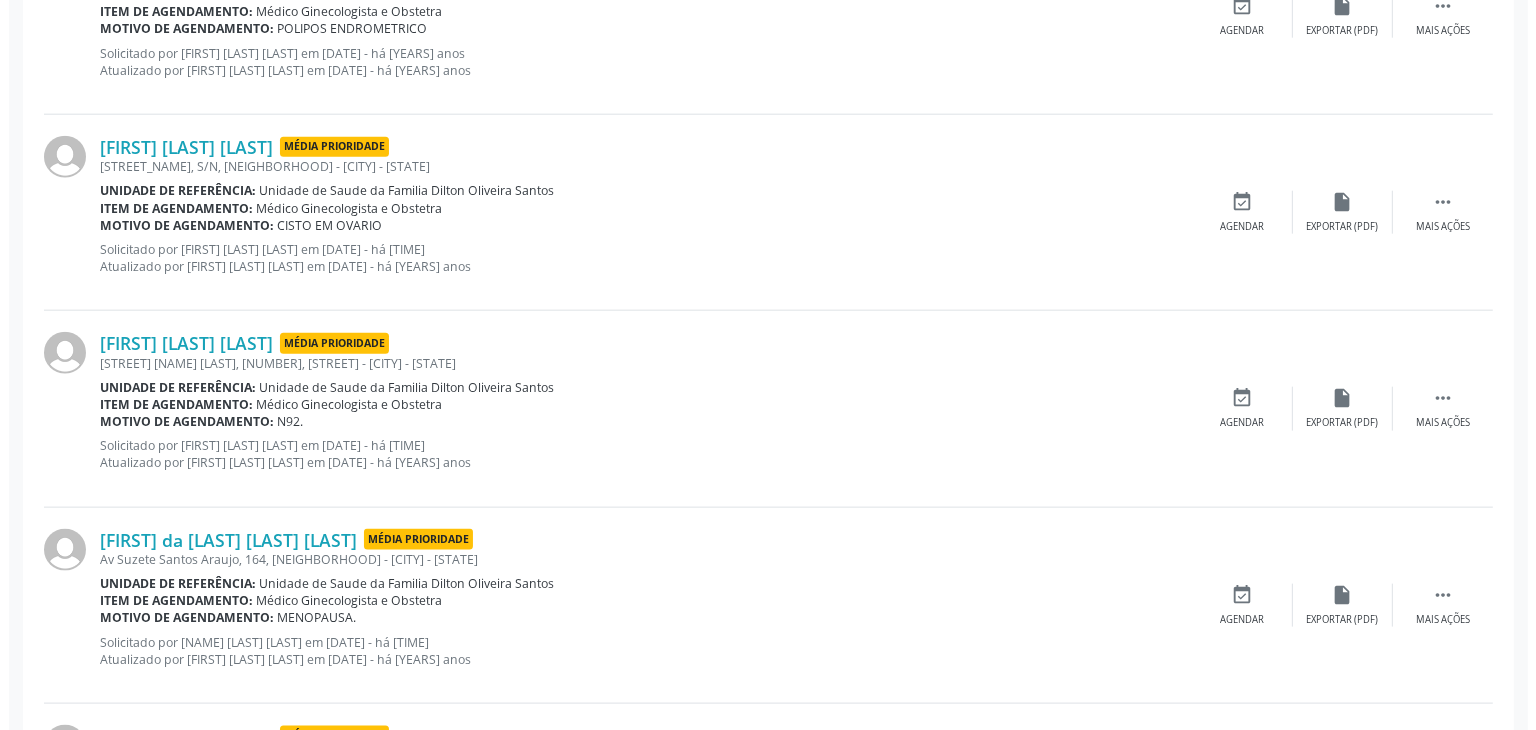 scroll, scrollTop: 2393, scrollLeft: 0, axis: vertical 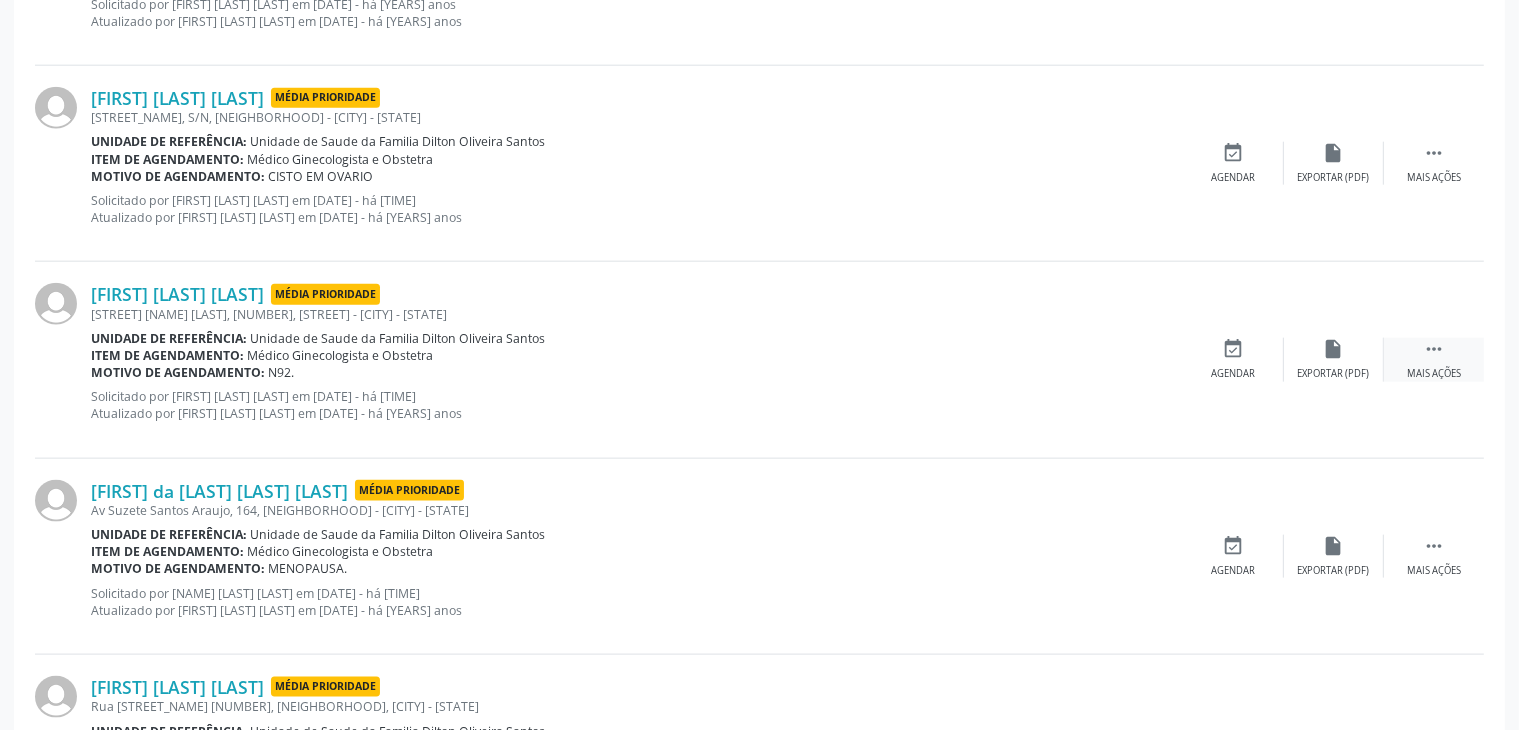 click on "" at bounding box center (1434, 349) 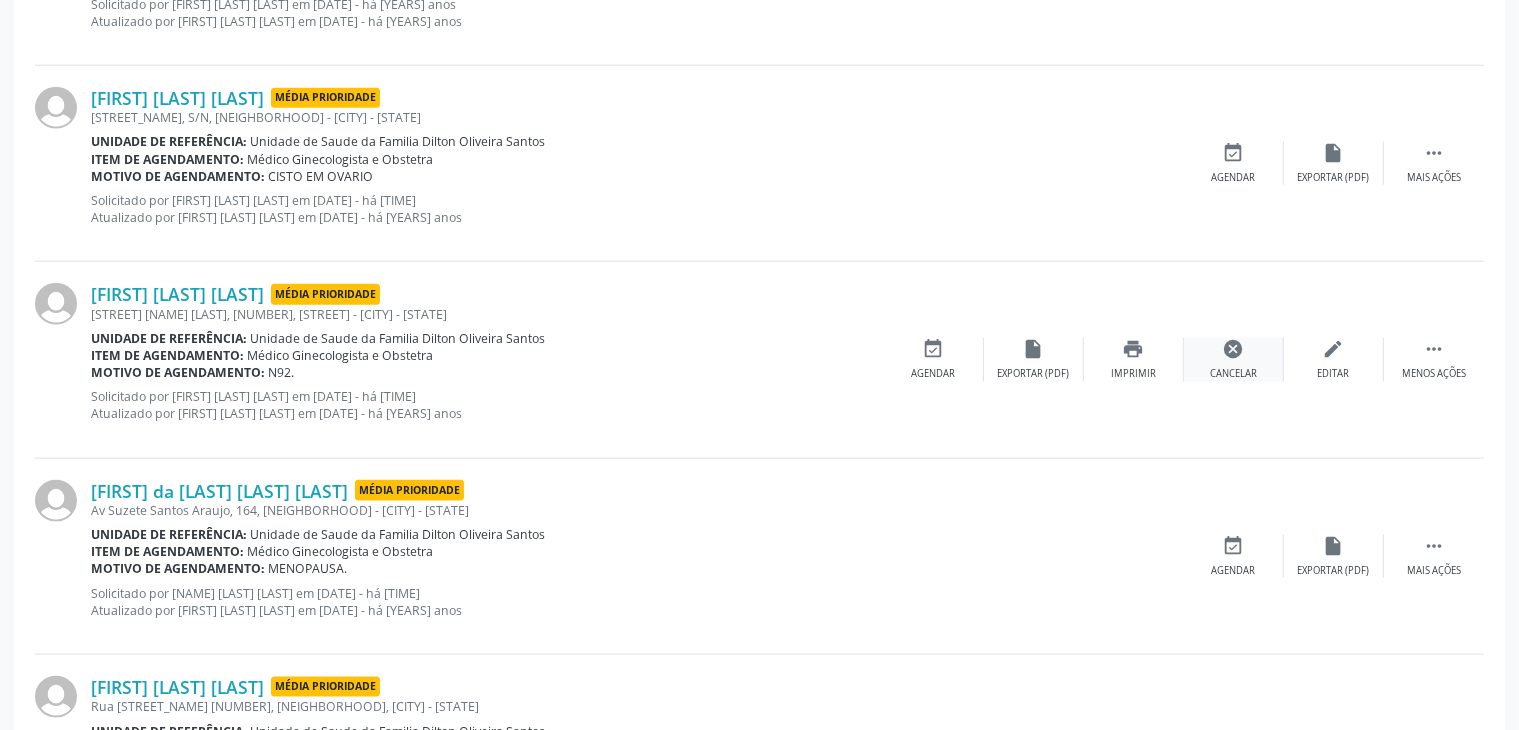 click on "cancel
Cancelar" at bounding box center [1234, 359] 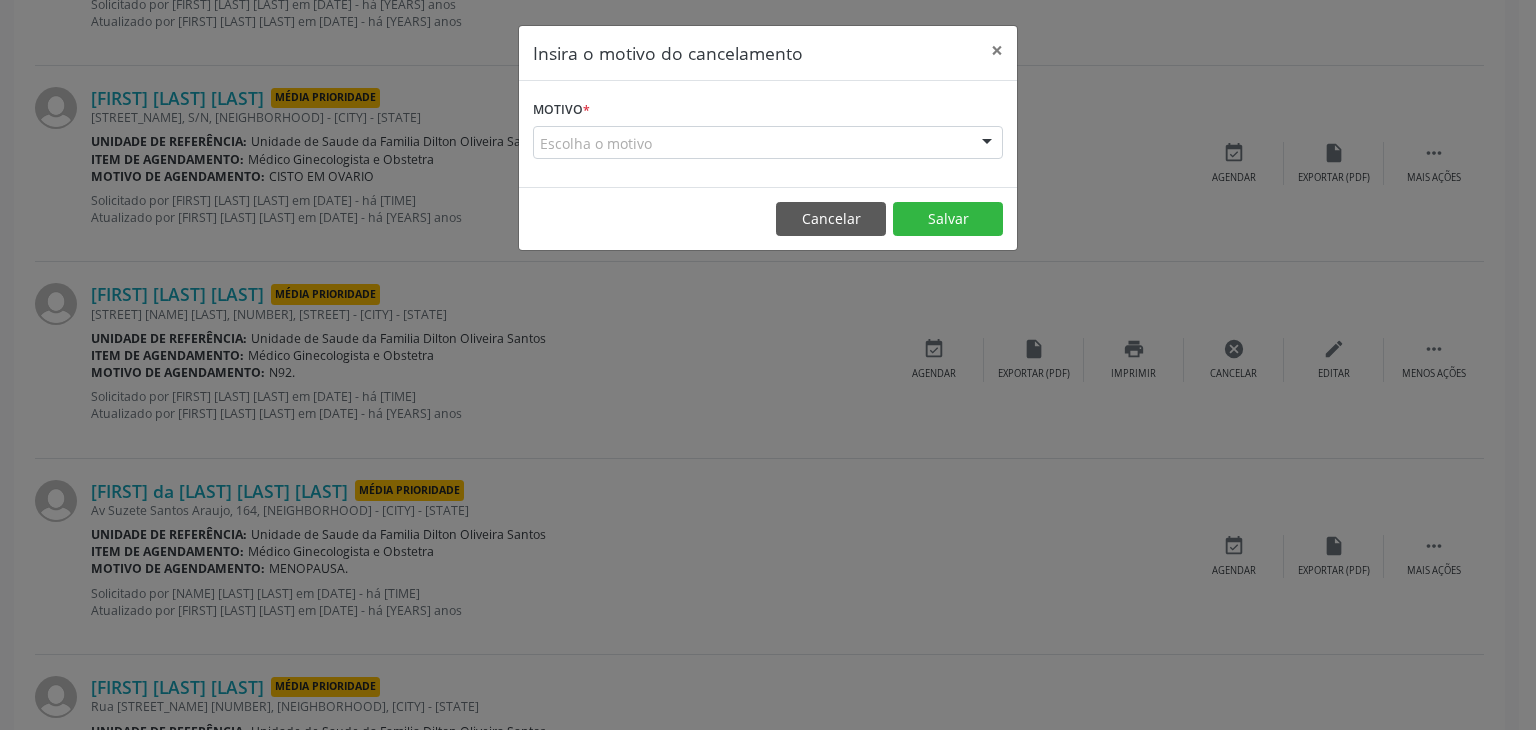 drag, startPoint x: 653, startPoint y: 138, endPoint x: 637, endPoint y: 137, distance: 16.03122 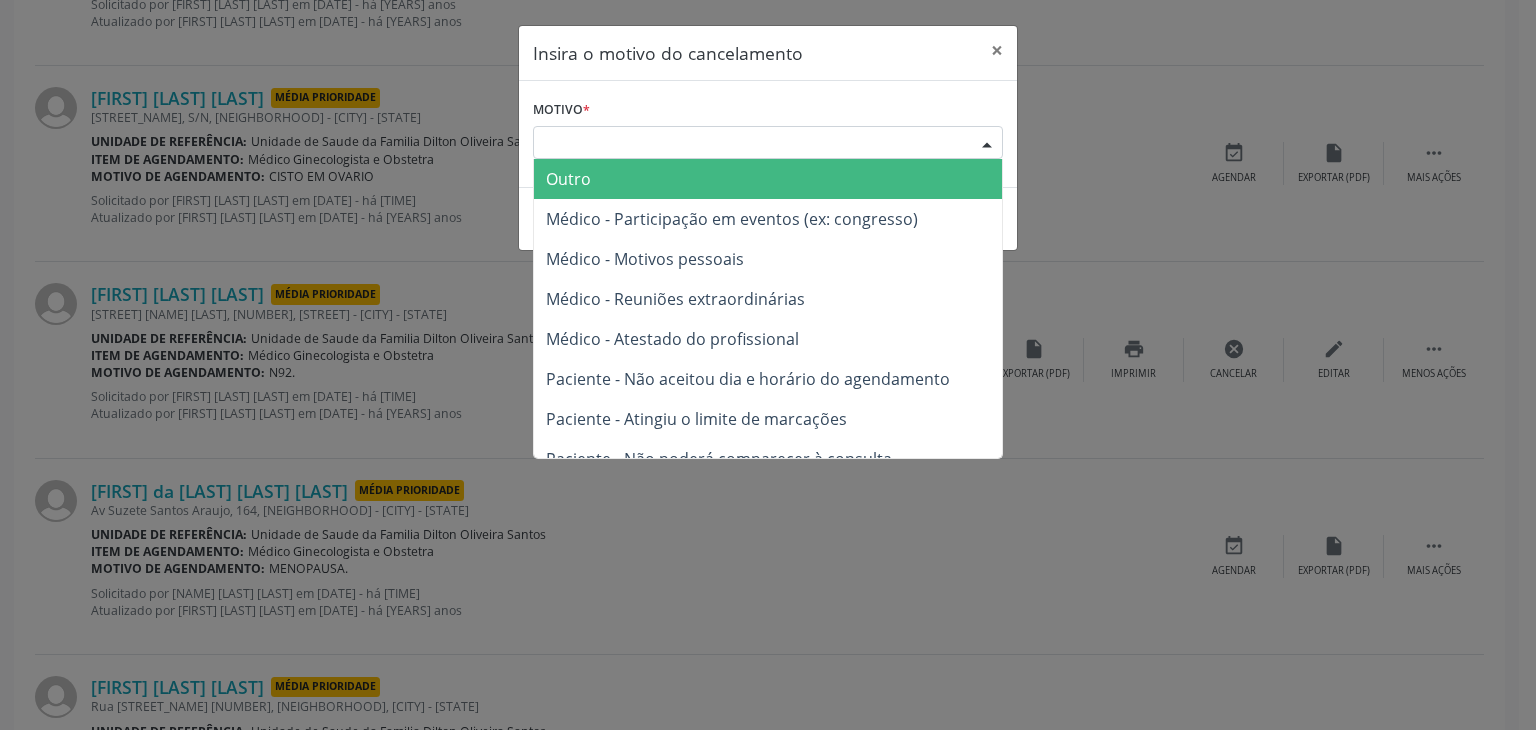 click on "Outro" at bounding box center [568, 179] 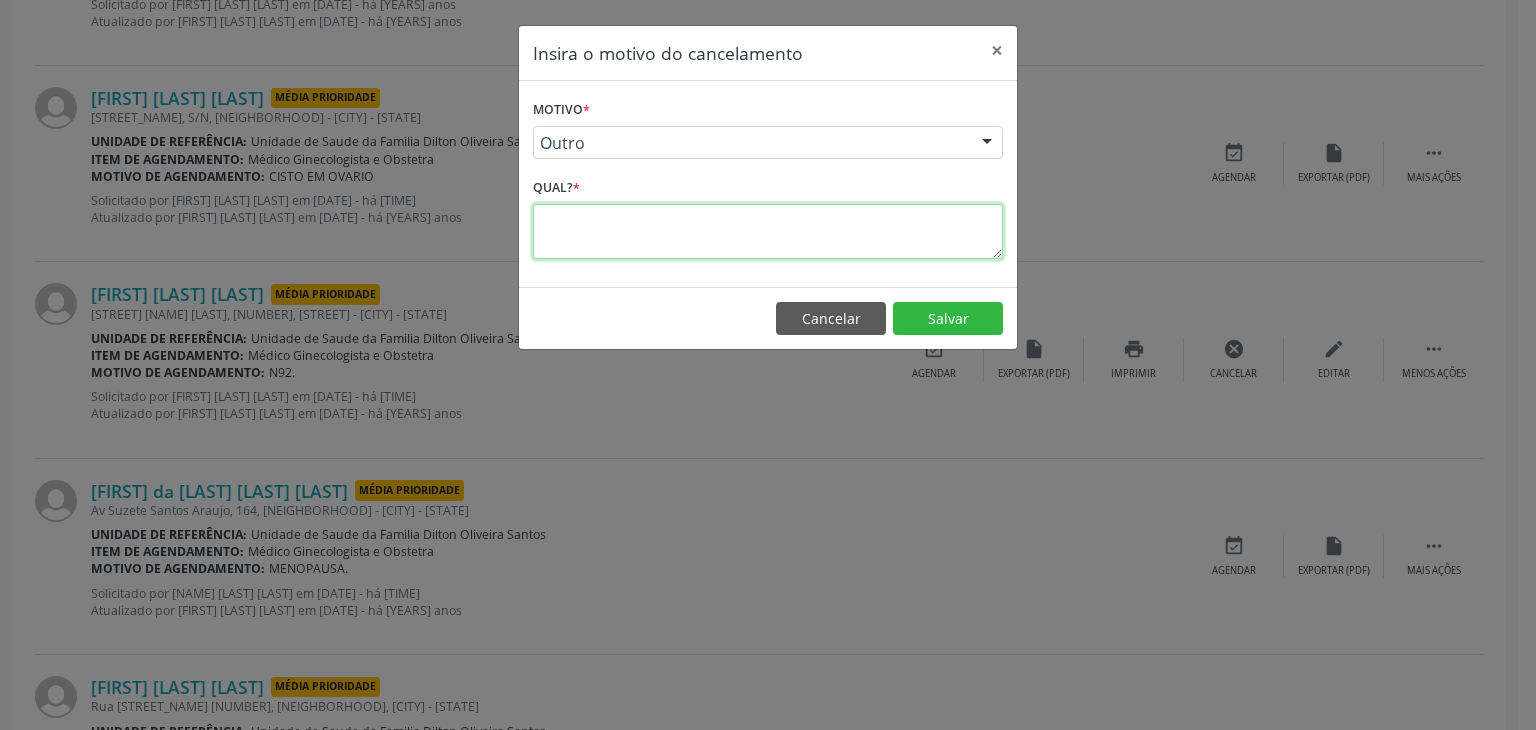 click at bounding box center [768, 231] 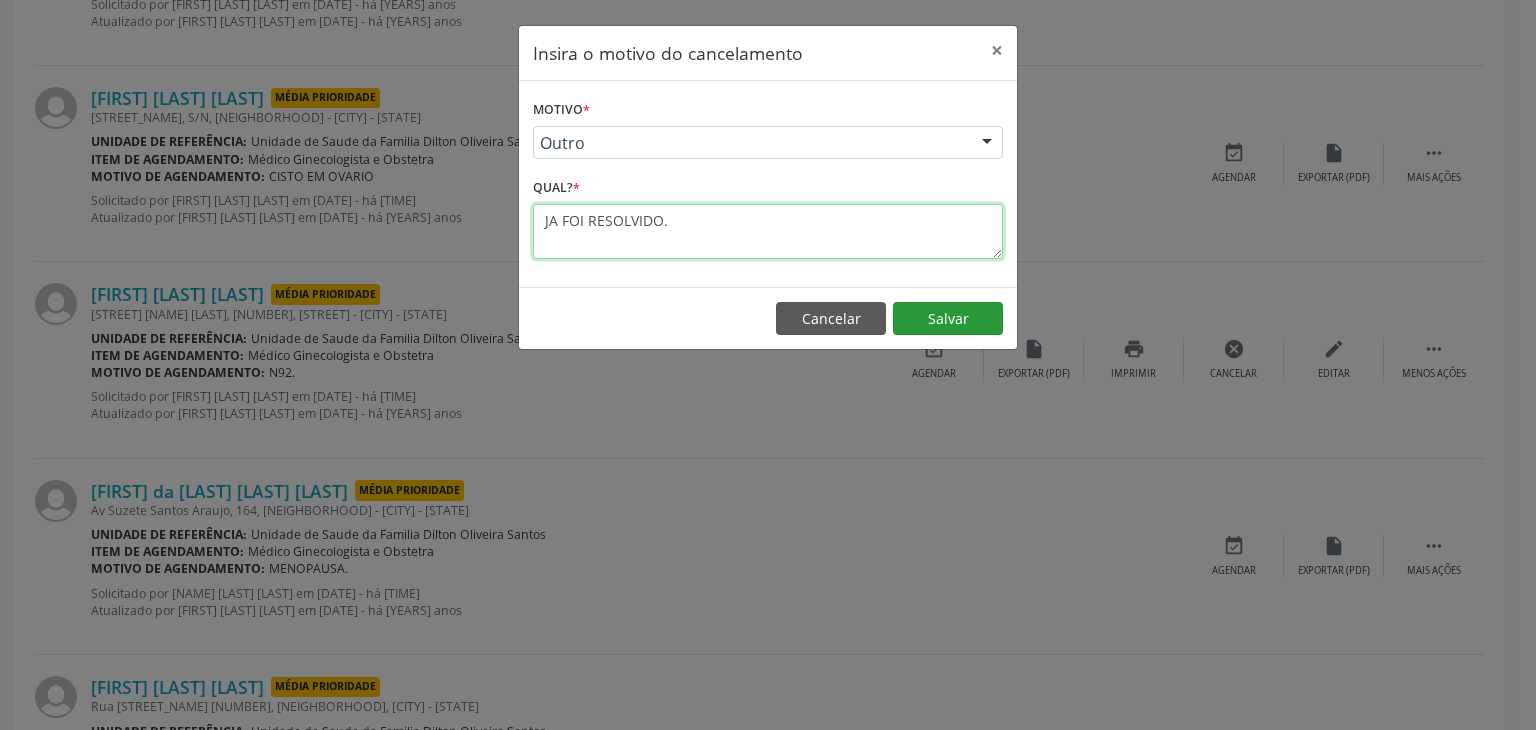 type on "JA FOI RESOLVIDO." 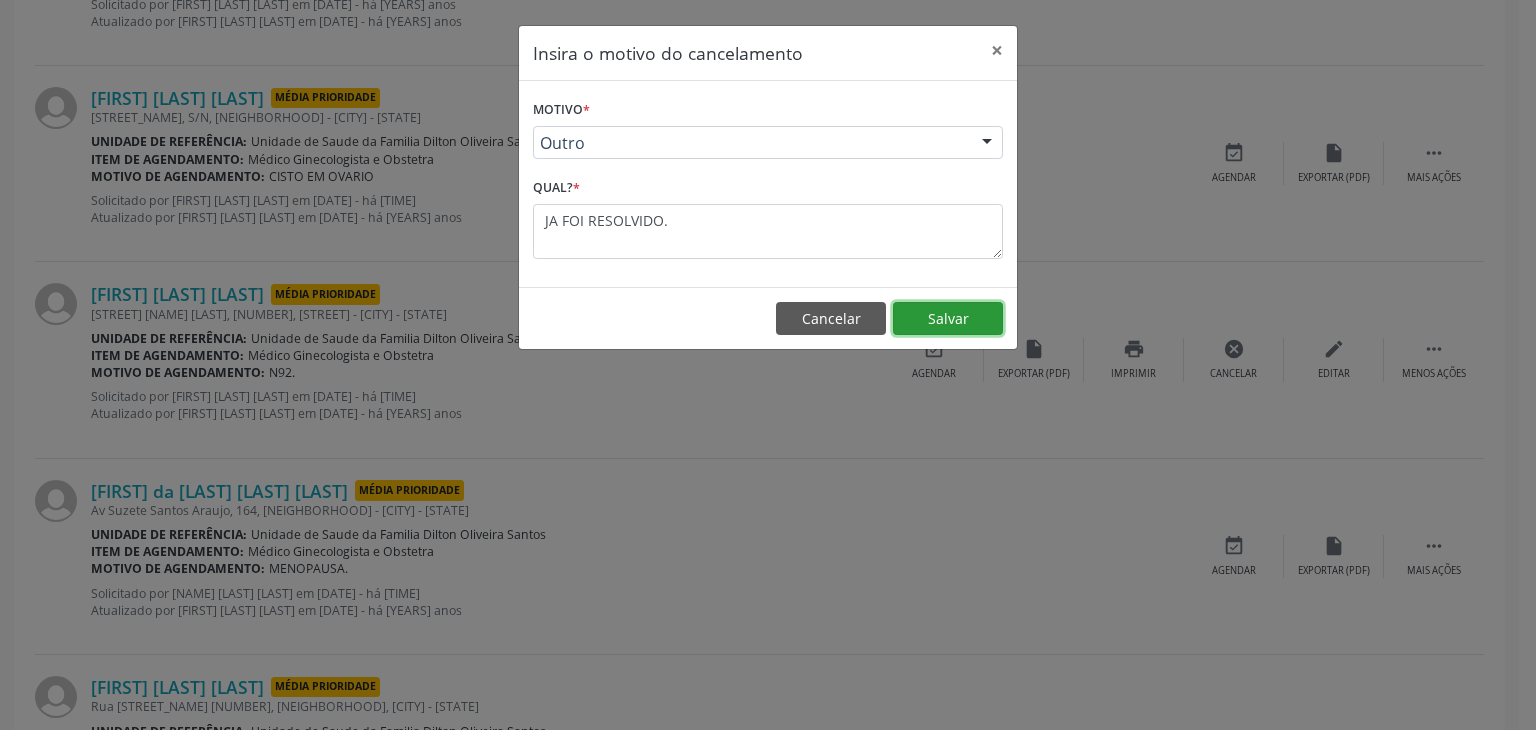 click on "Salvar" at bounding box center [948, 319] 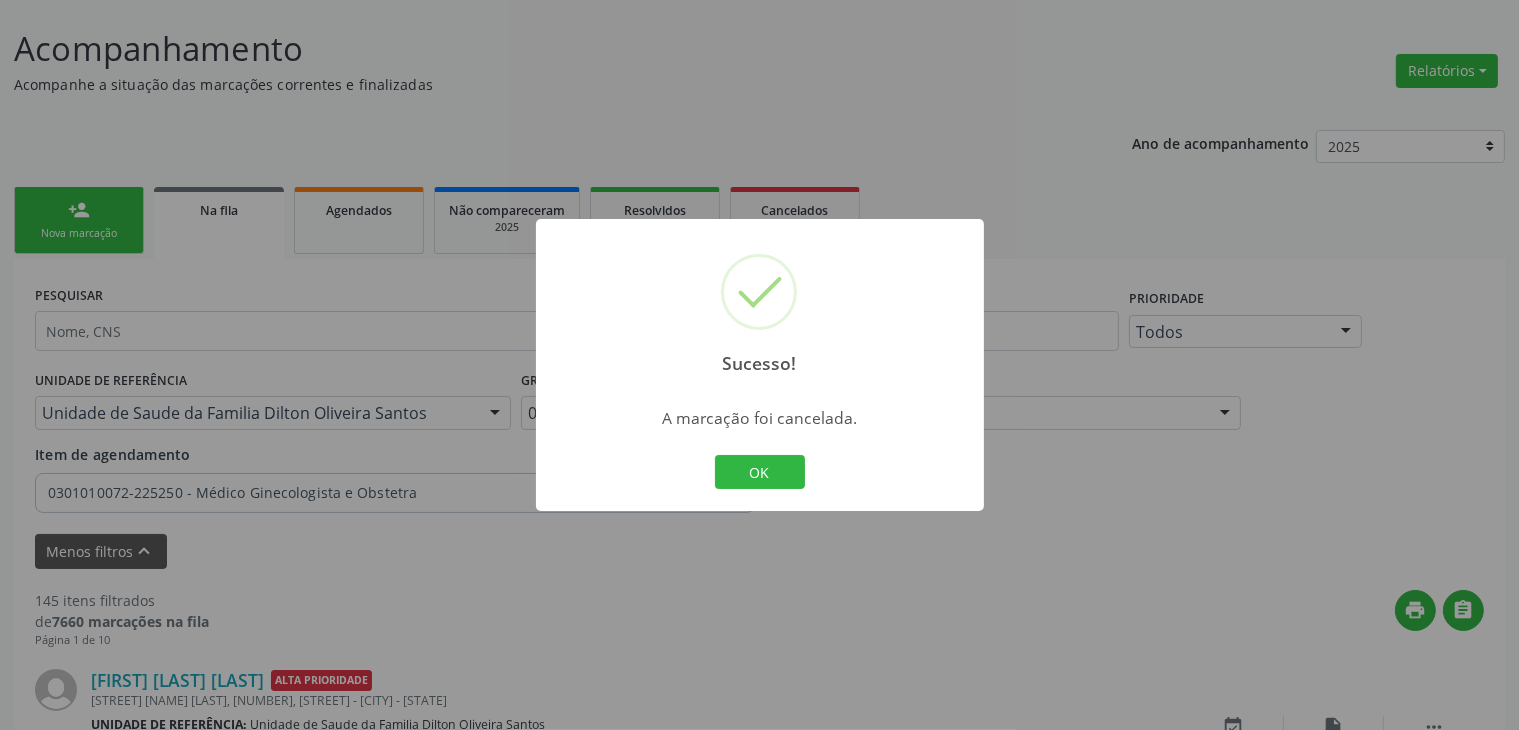 scroll, scrollTop: 2393, scrollLeft: 0, axis: vertical 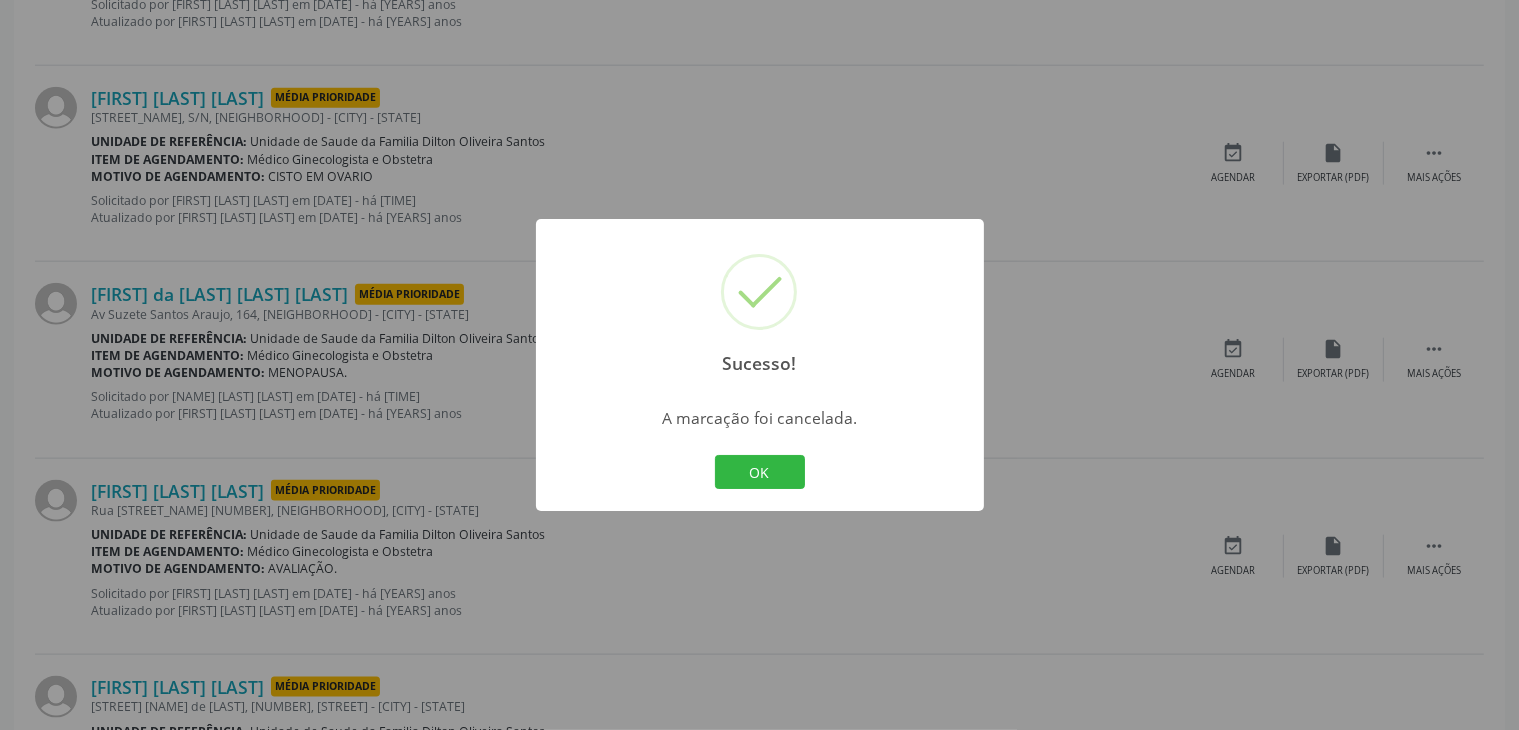 click on "OK Cancel" at bounding box center [759, 472] 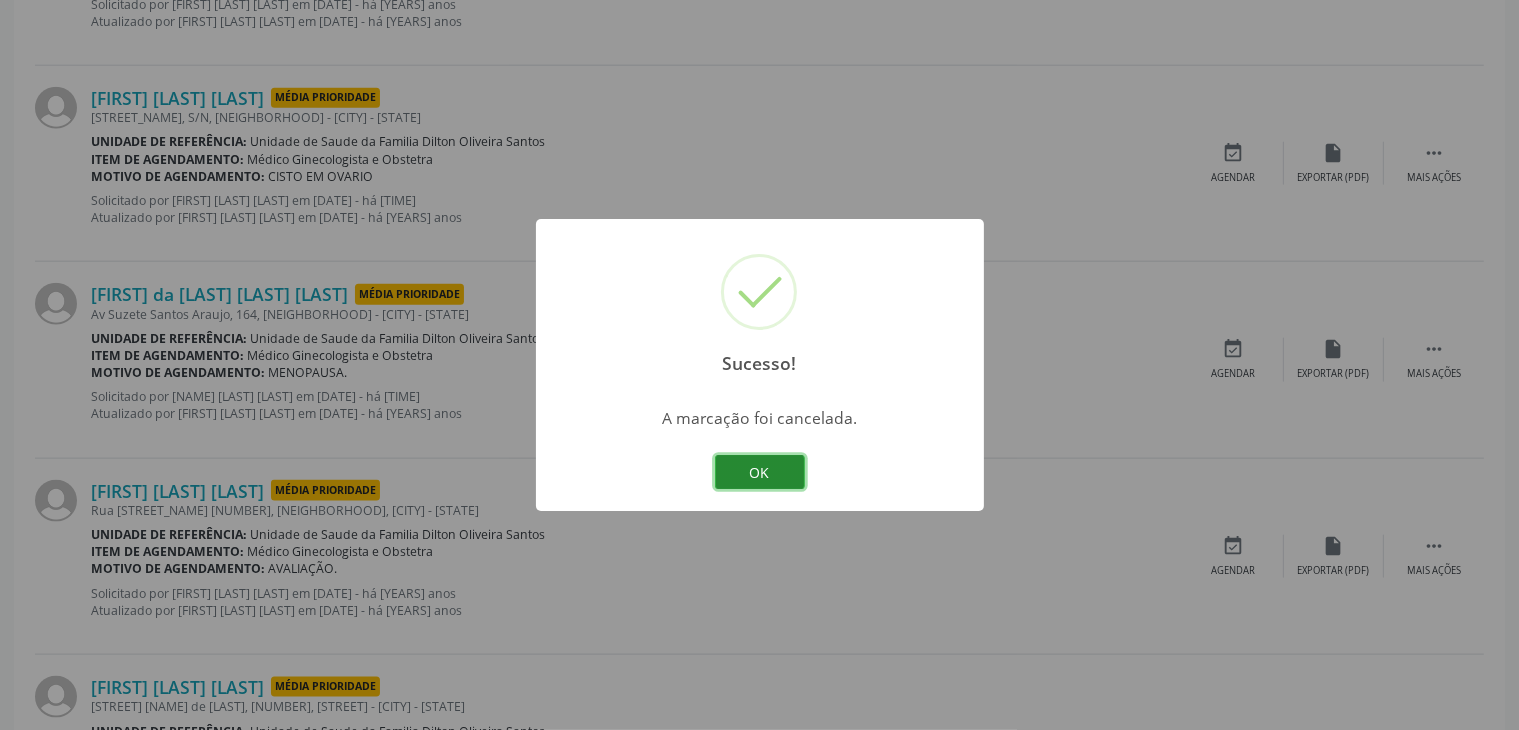 click on "OK" at bounding box center [760, 472] 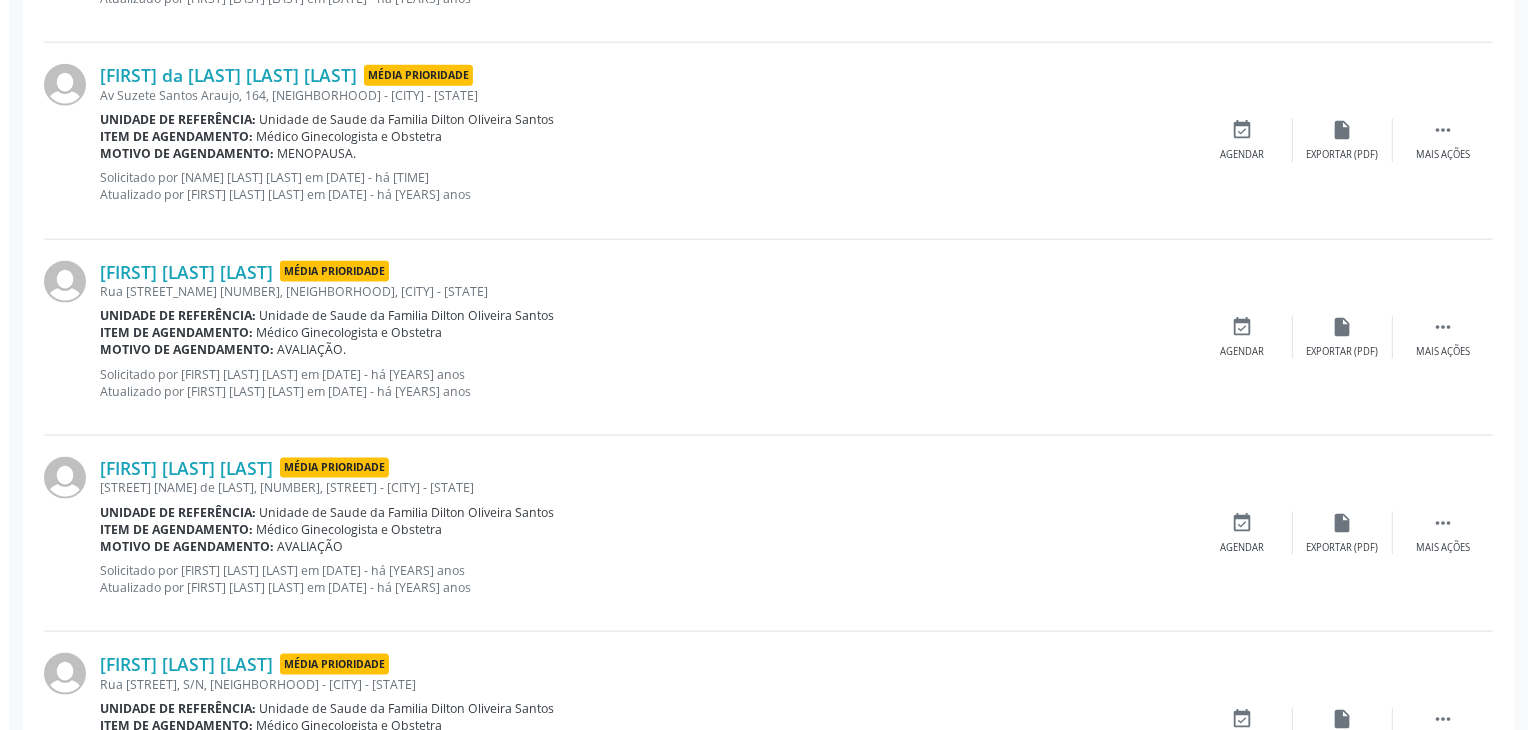 scroll, scrollTop: 2693, scrollLeft: 0, axis: vertical 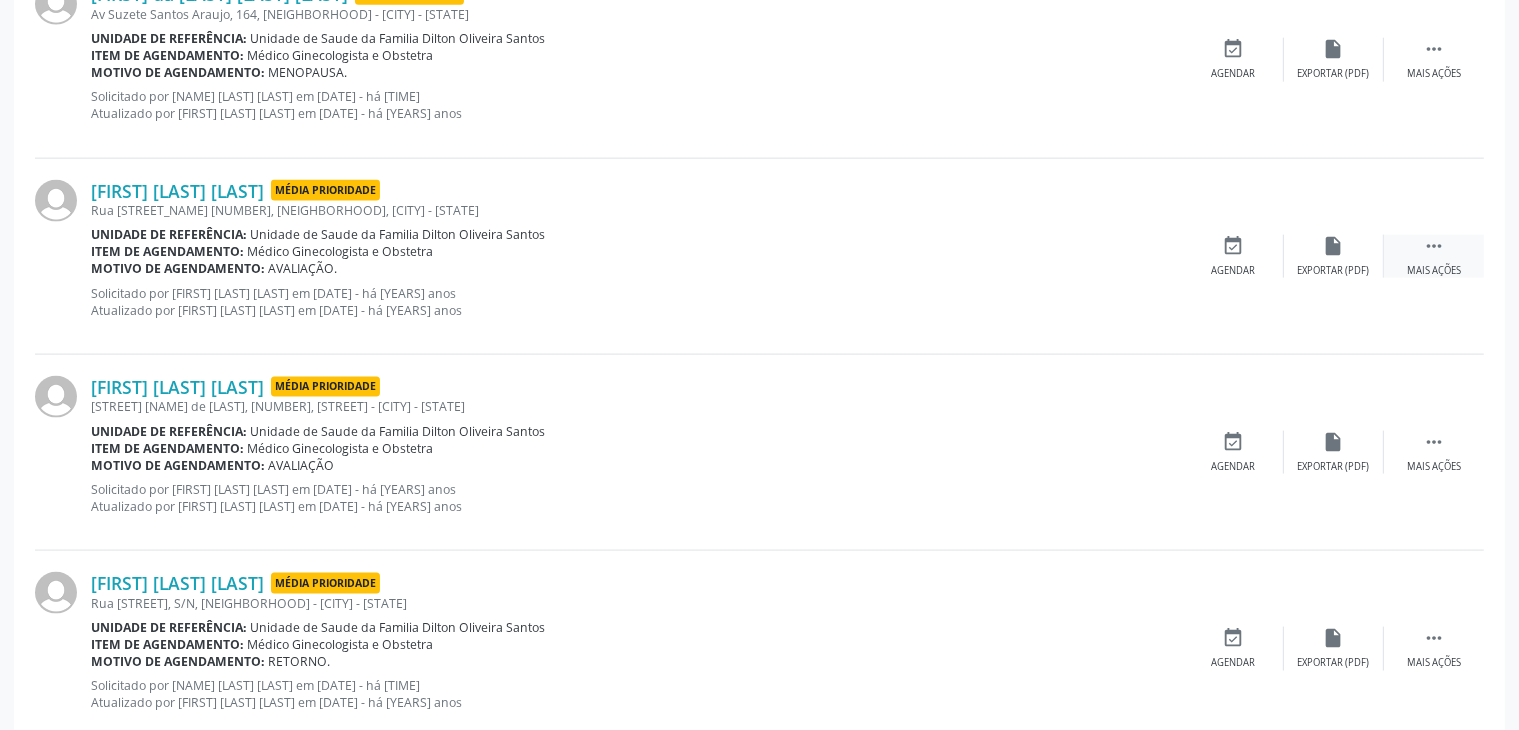 click on "
Mais ações" at bounding box center [1434, 256] 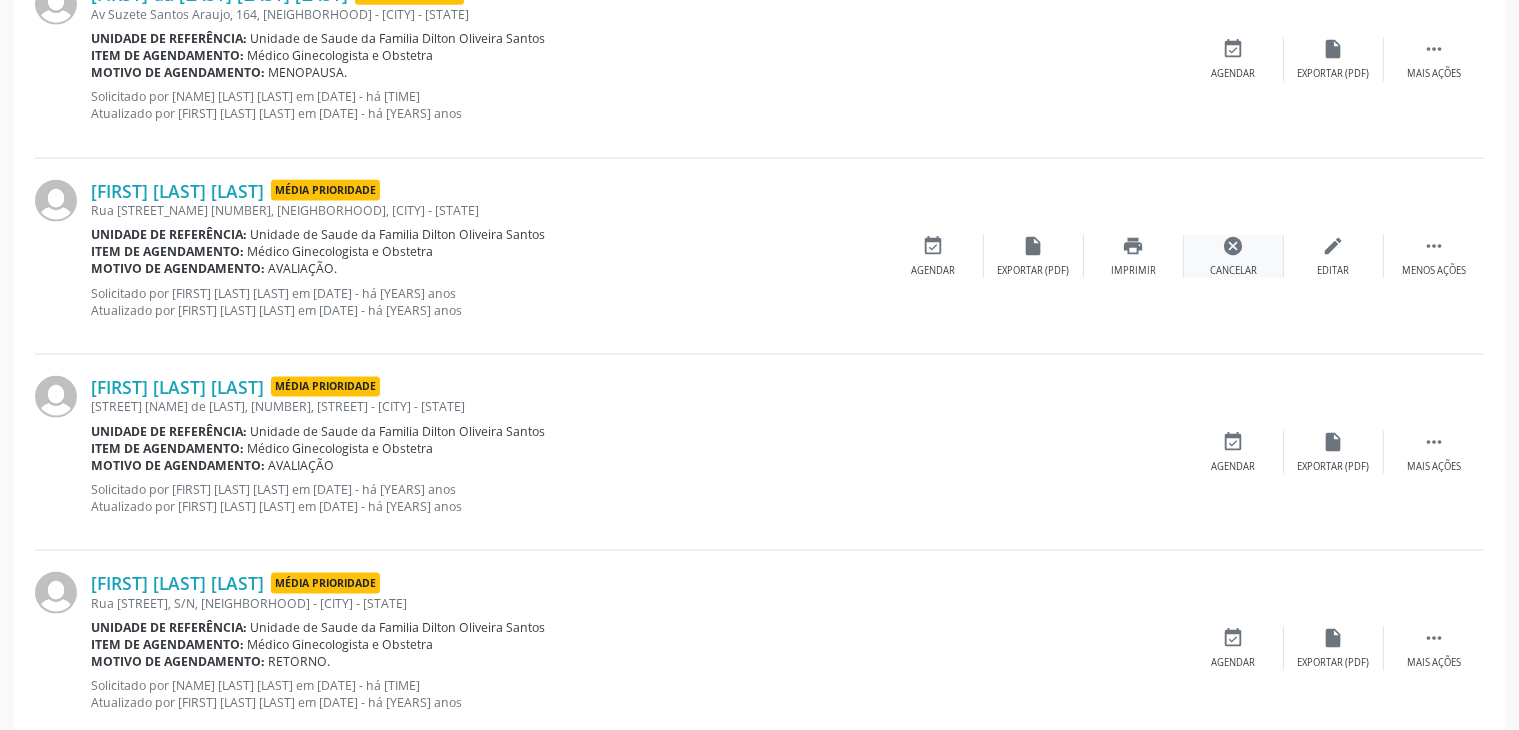 click on "cancel" at bounding box center [1234, 246] 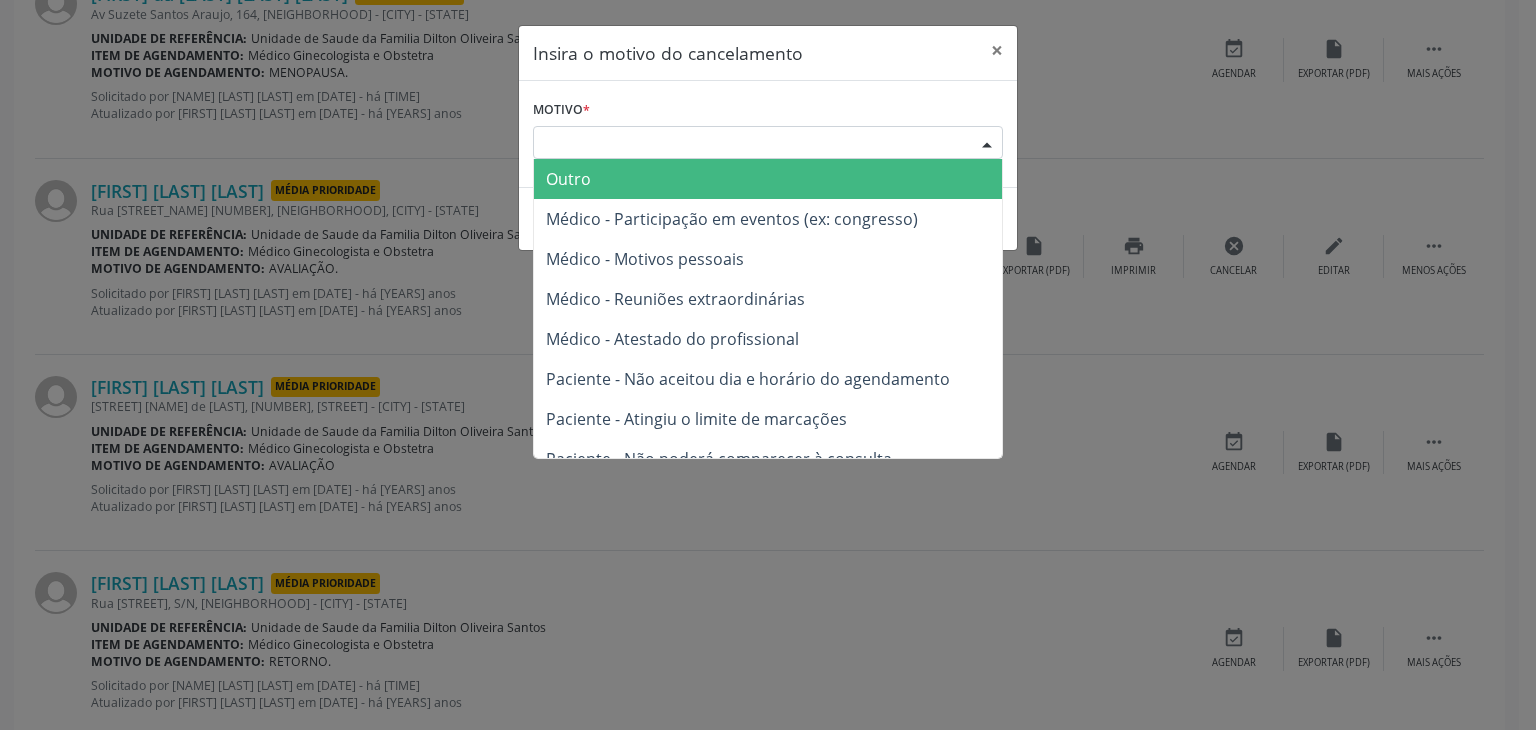 click on "Escolha o motivo" at bounding box center [768, 143] 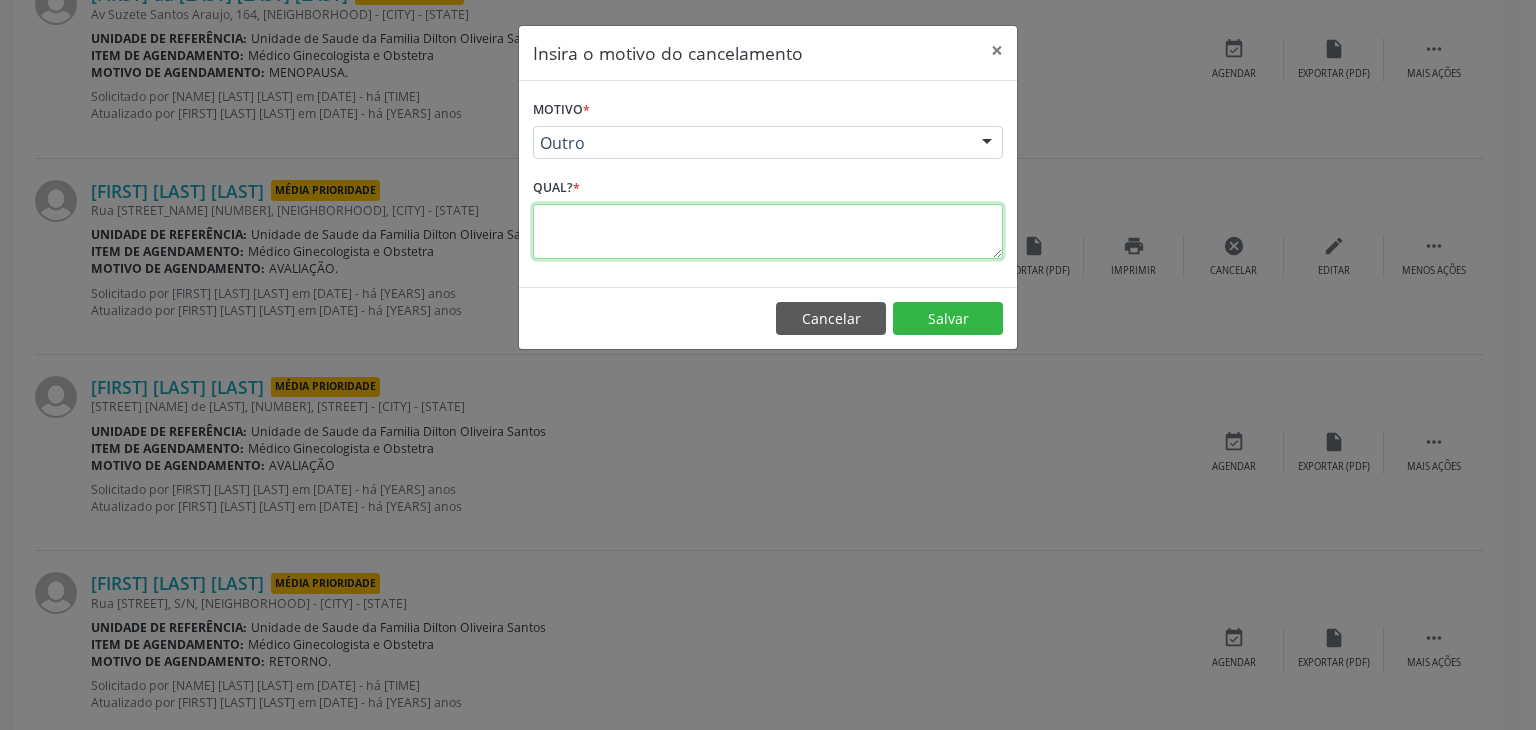 click at bounding box center (768, 231) 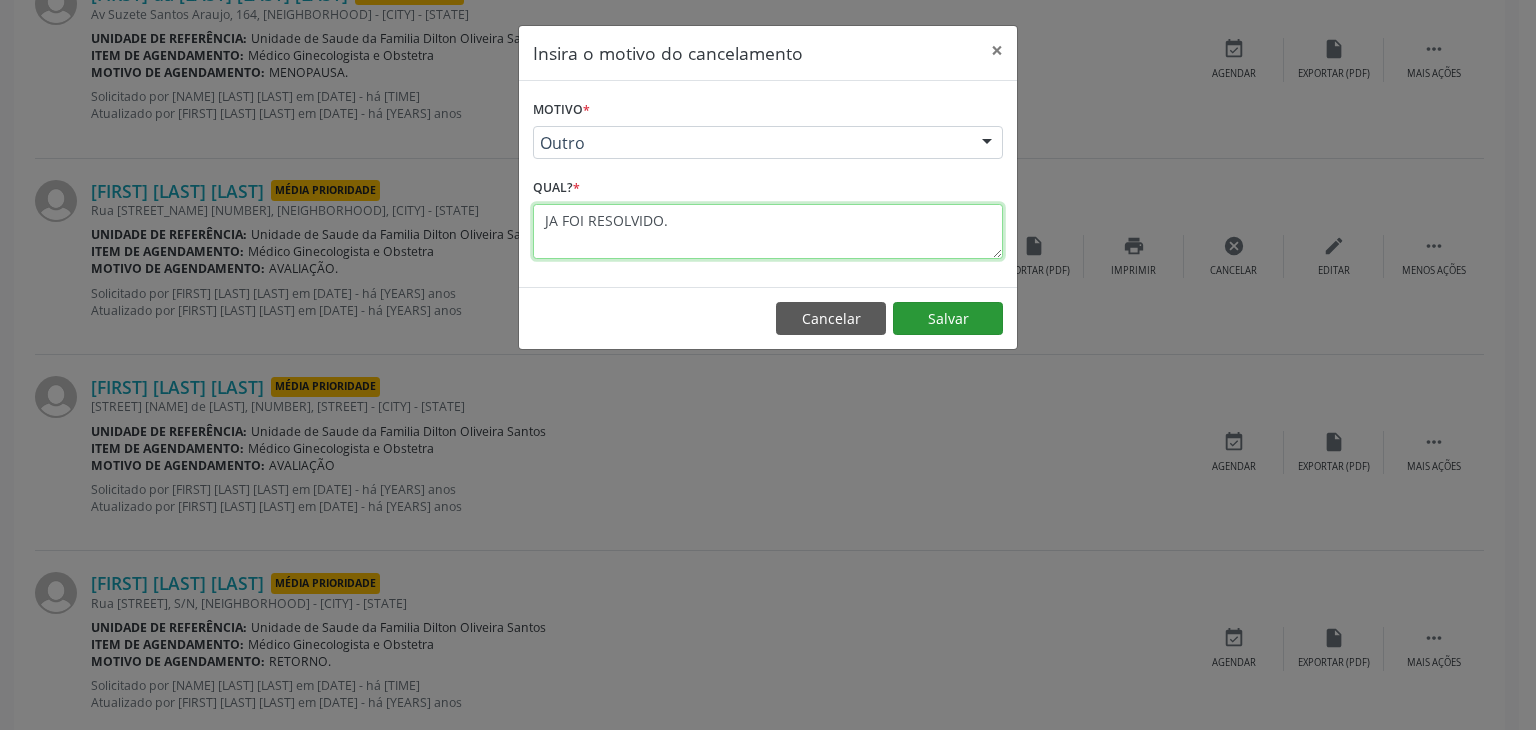 type on "JA FOI RESOLVIDO." 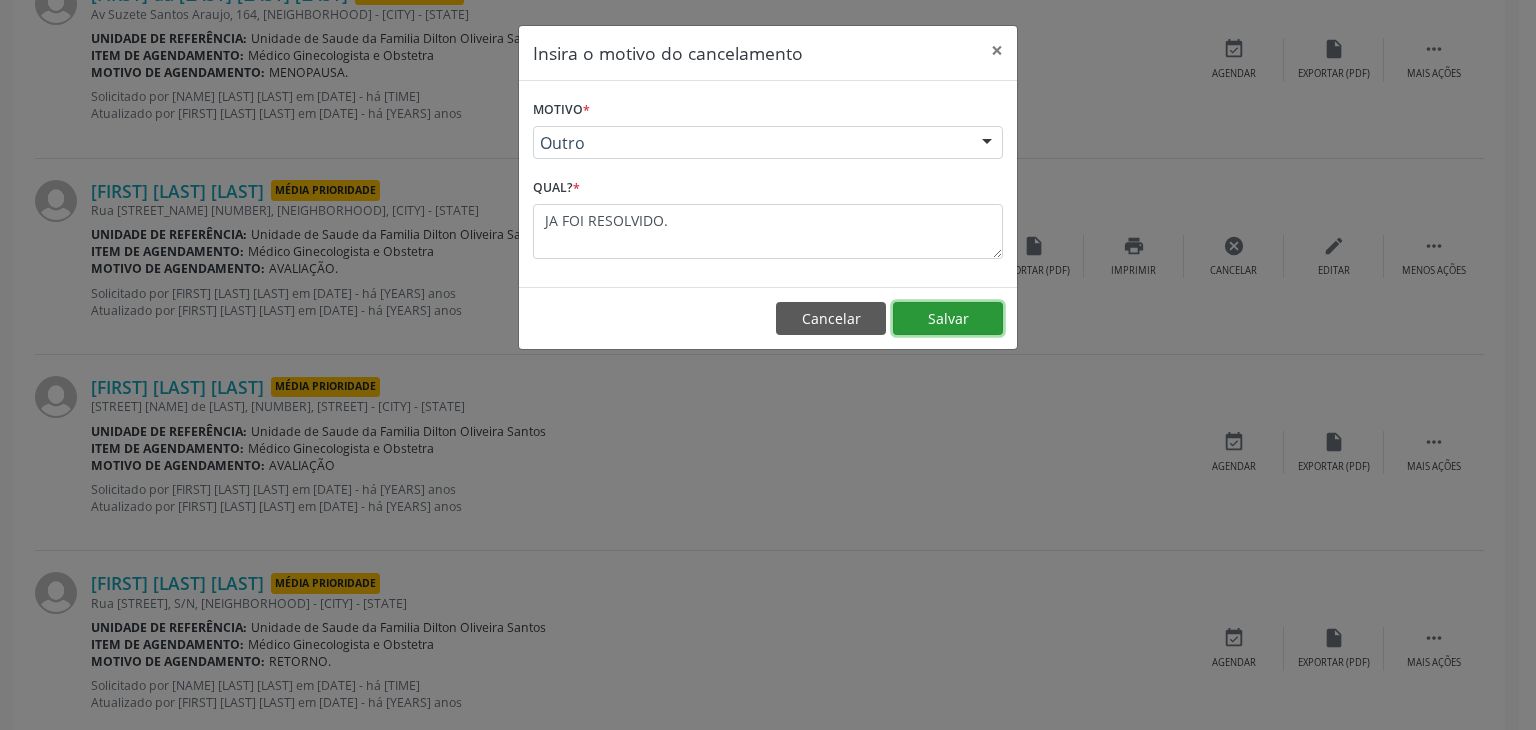 click on "Salvar" at bounding box center (948, 319) 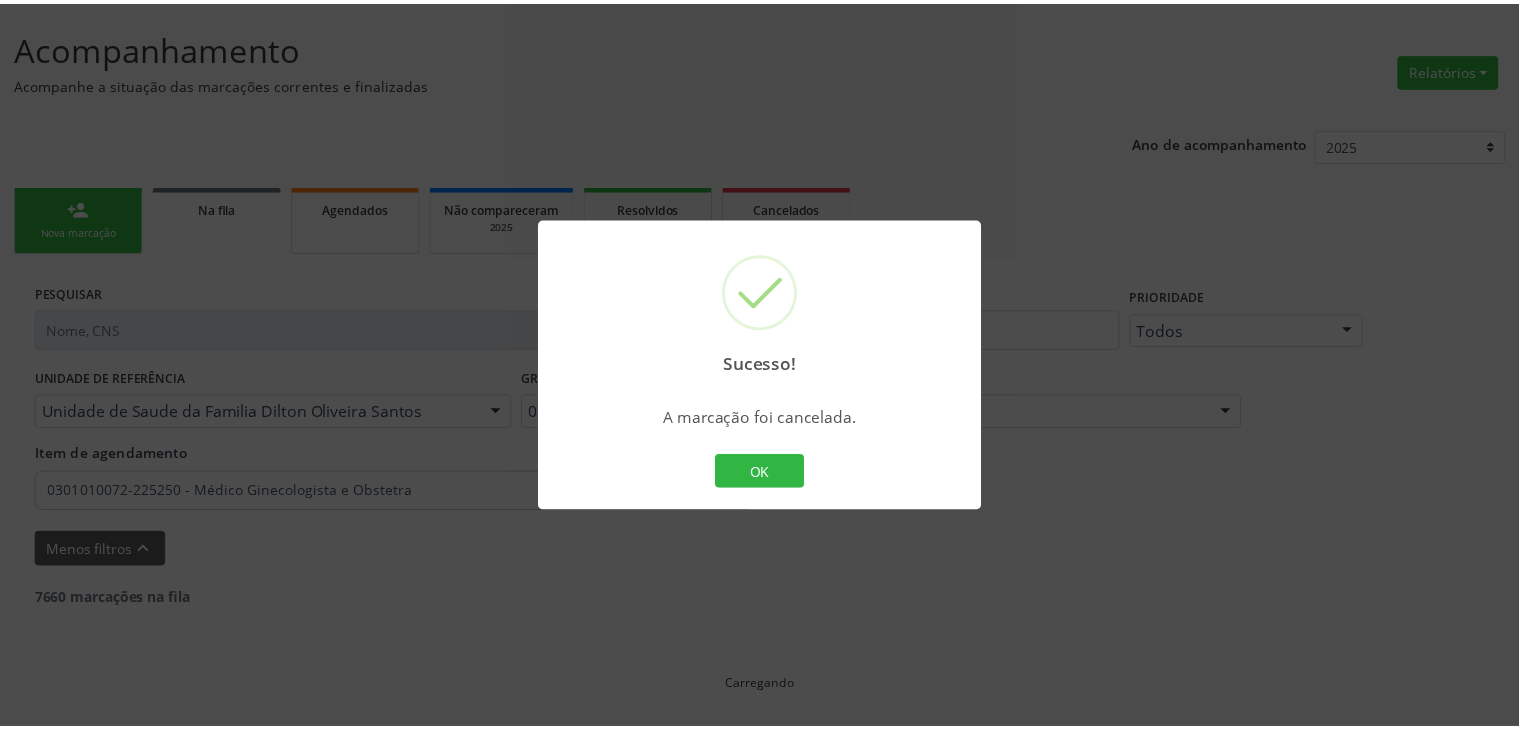 scroll, scrollTop: 112, scrollLeft: 0, axis: vertical 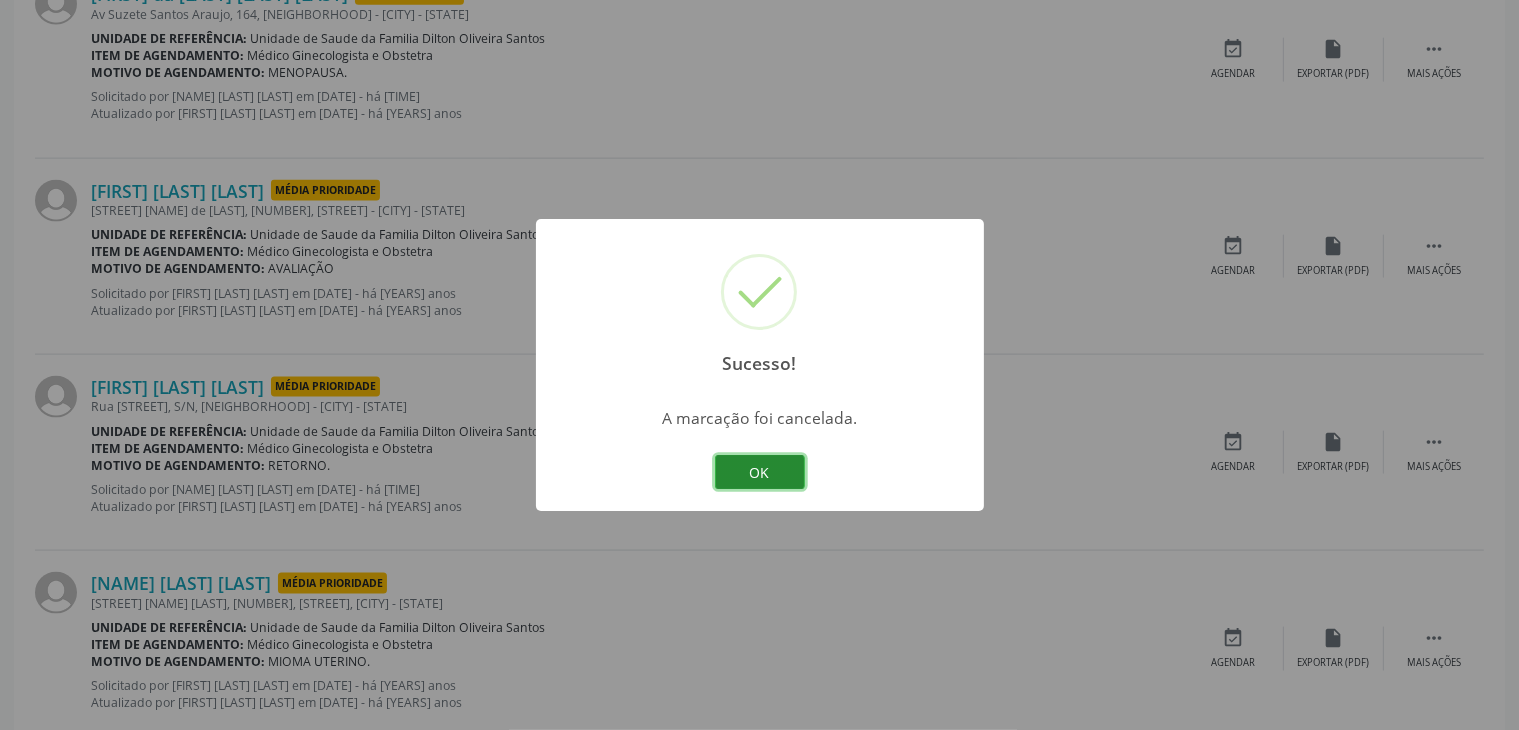 click on "OK" at bounding box center (760, 472) 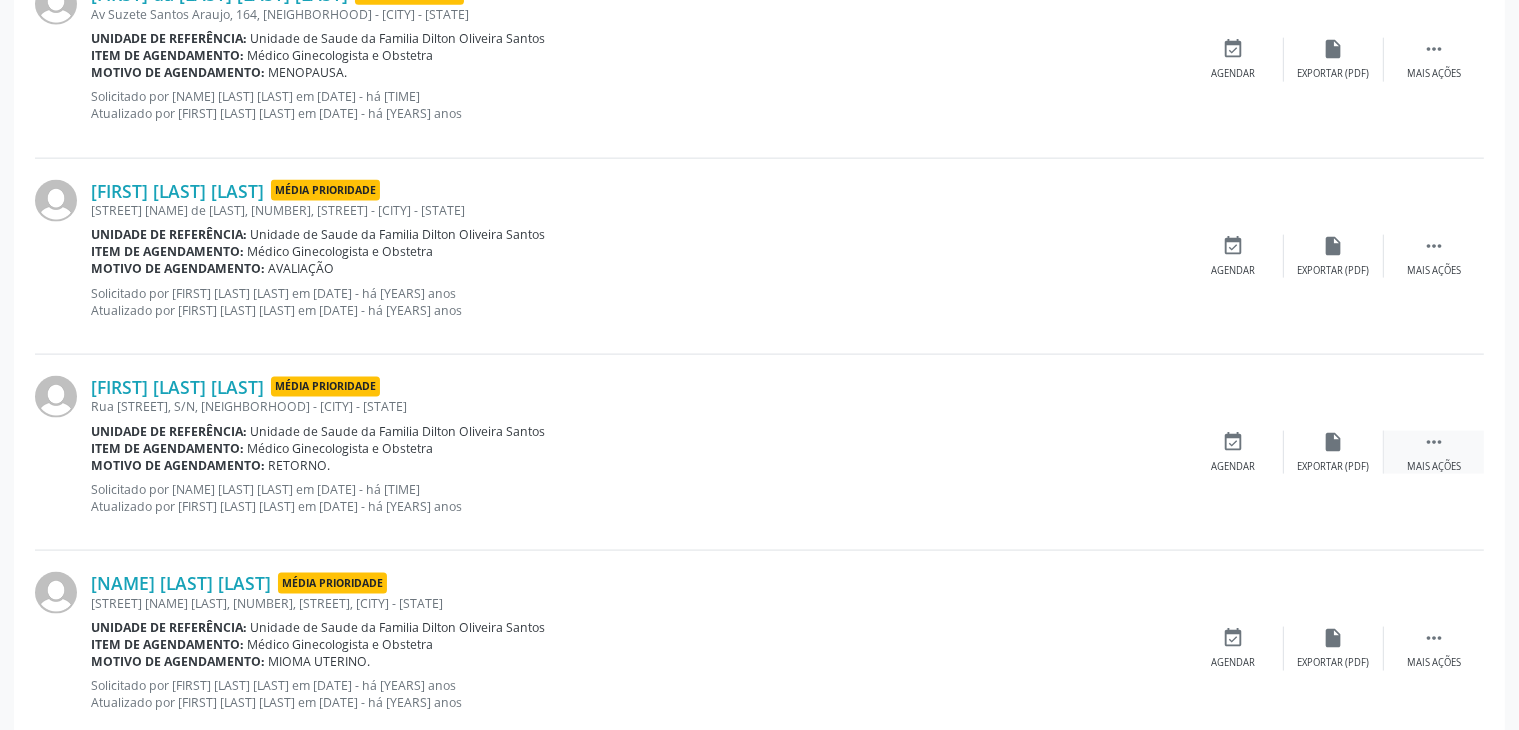 click on "
Mais ações" at bounding box center [1434, 452] 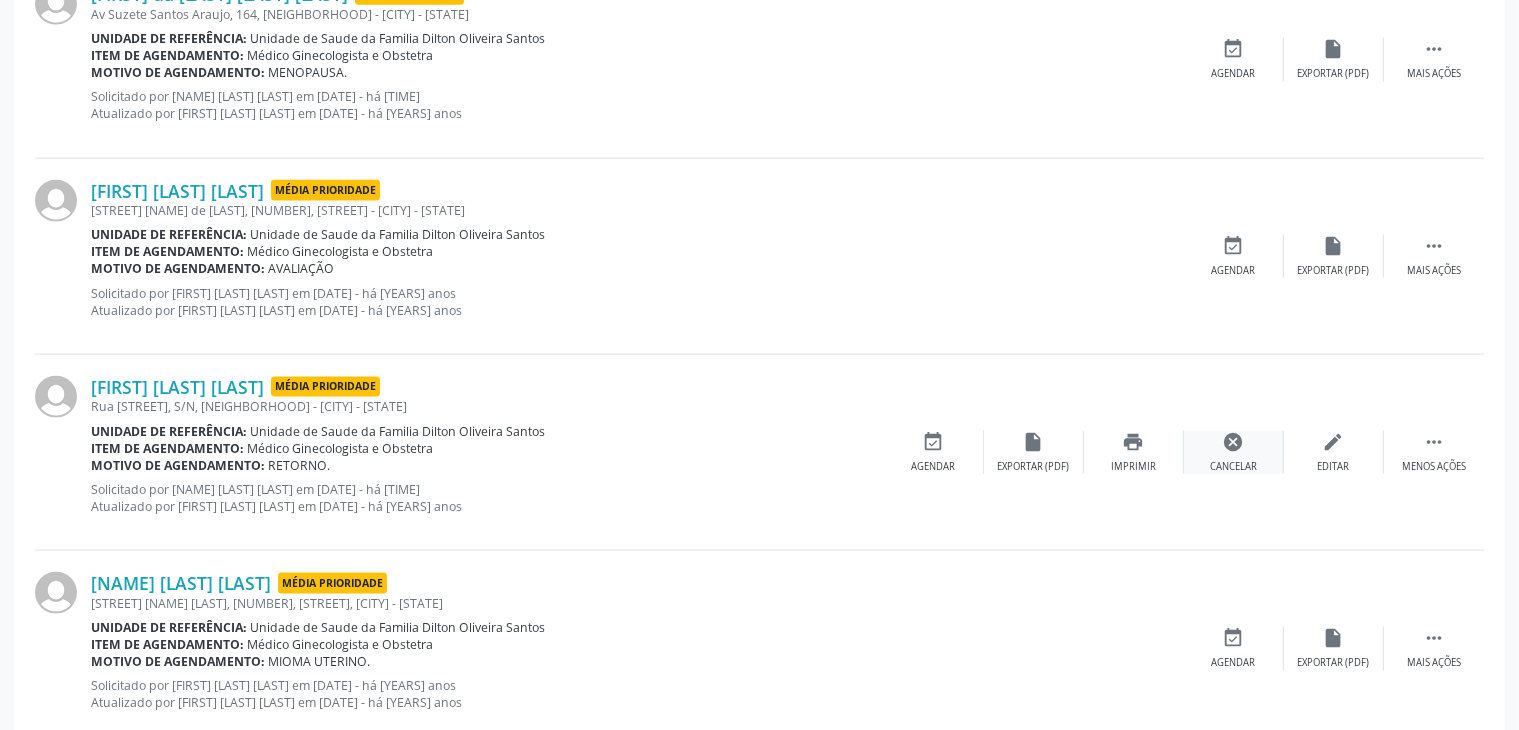 click on "cancel" at bounding box center (1234, 442) 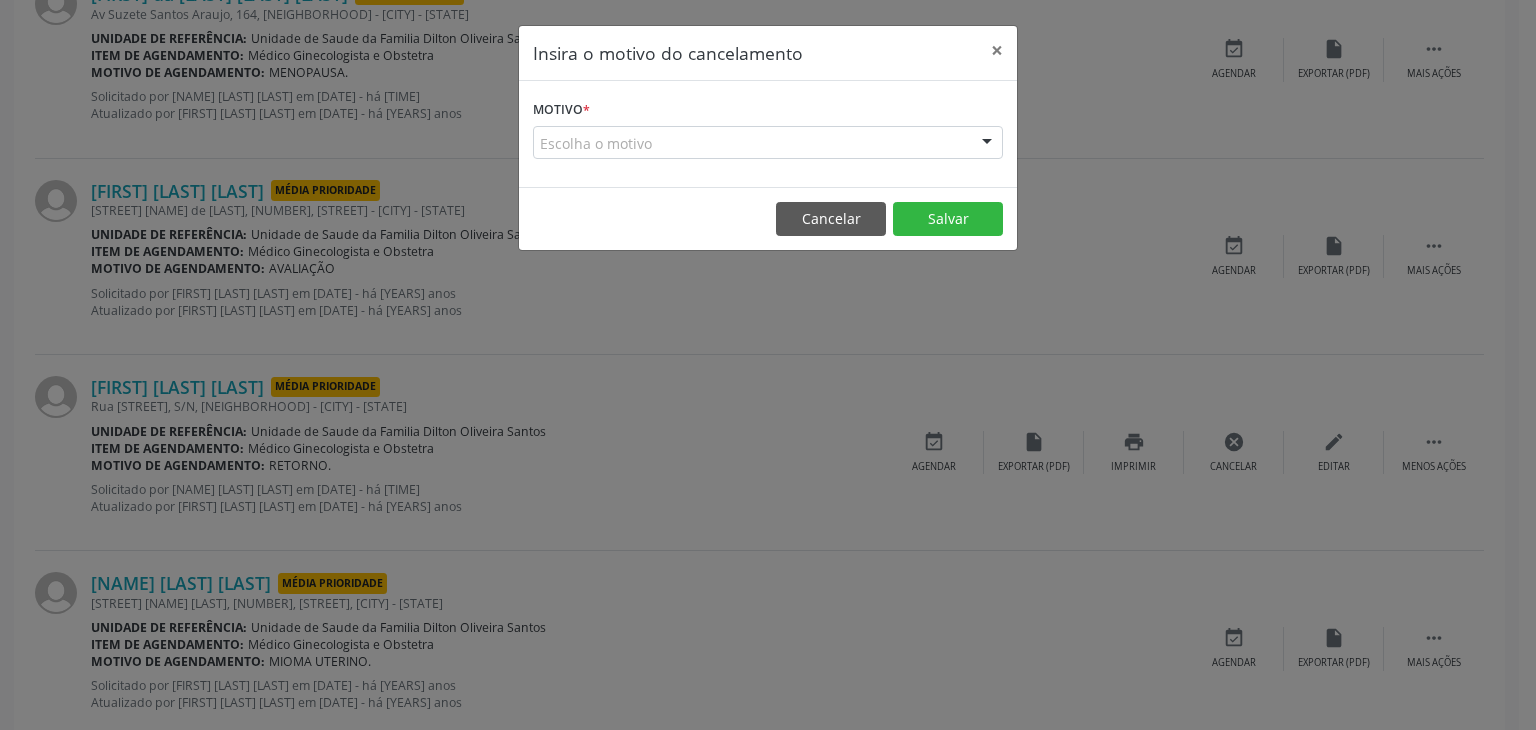 click on "Escolha o motivo" at bounding box center [768, 143] 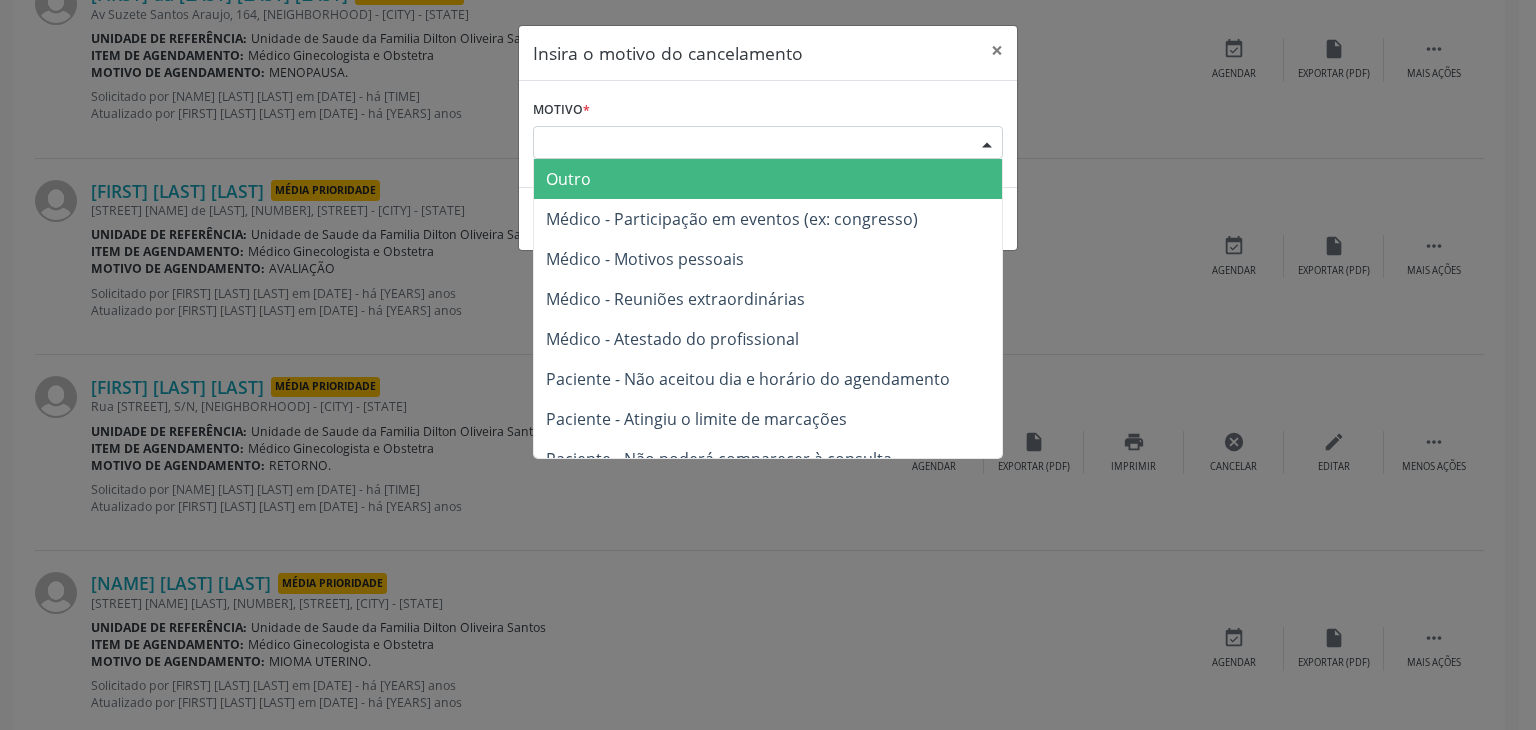 click on "Outro" at bounding box center [768, 179] 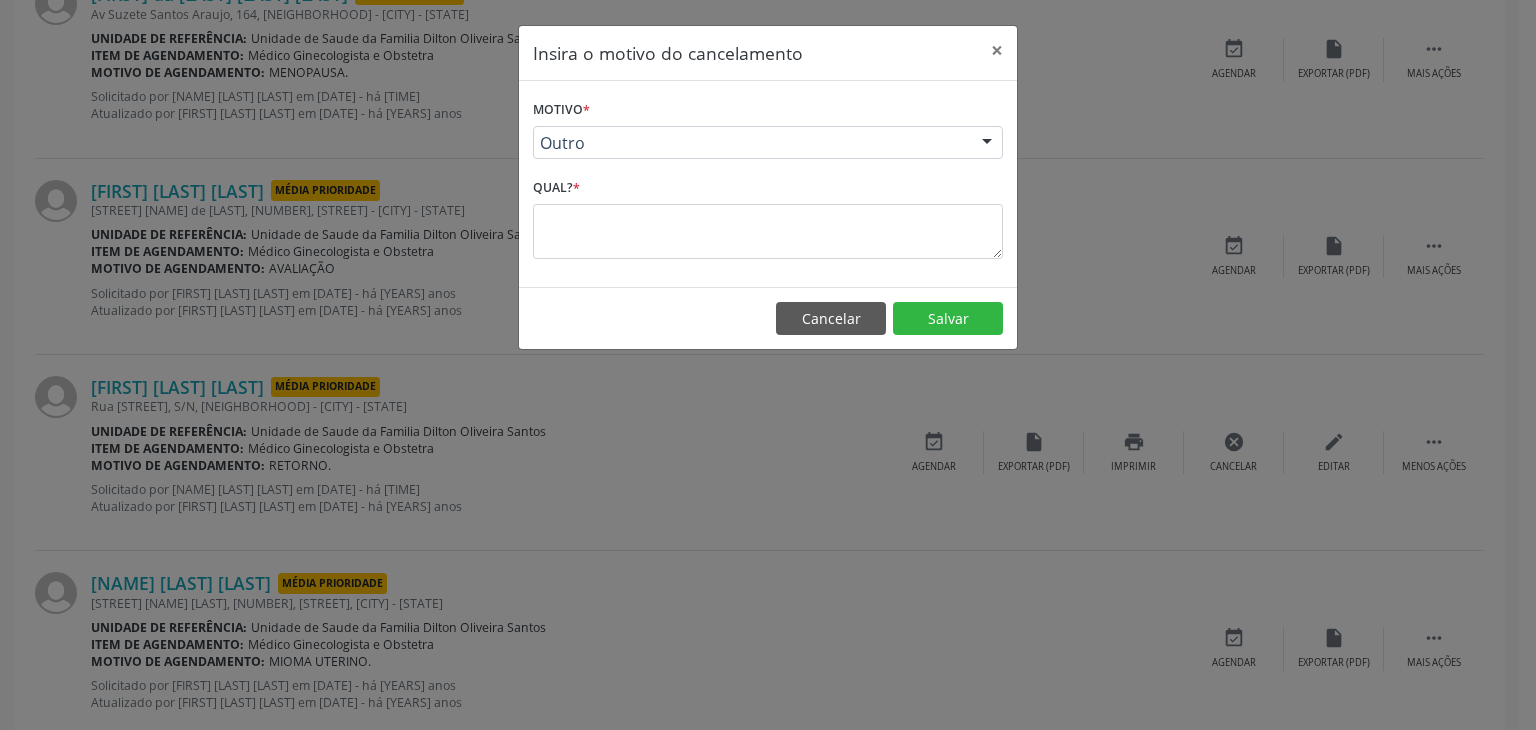 click on "Qual?
*" at bounding box center [768, 215] 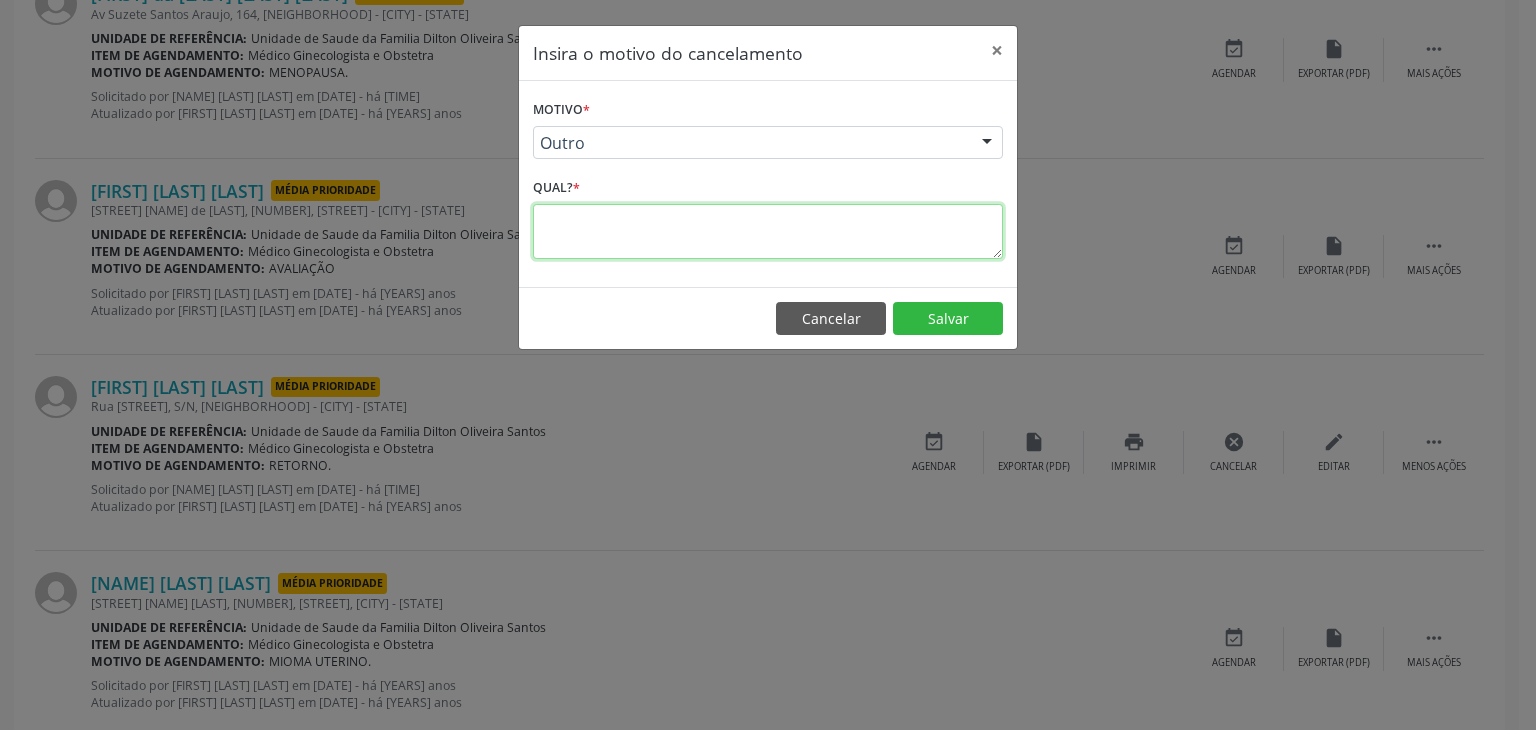click at bounding box center (768, 231) 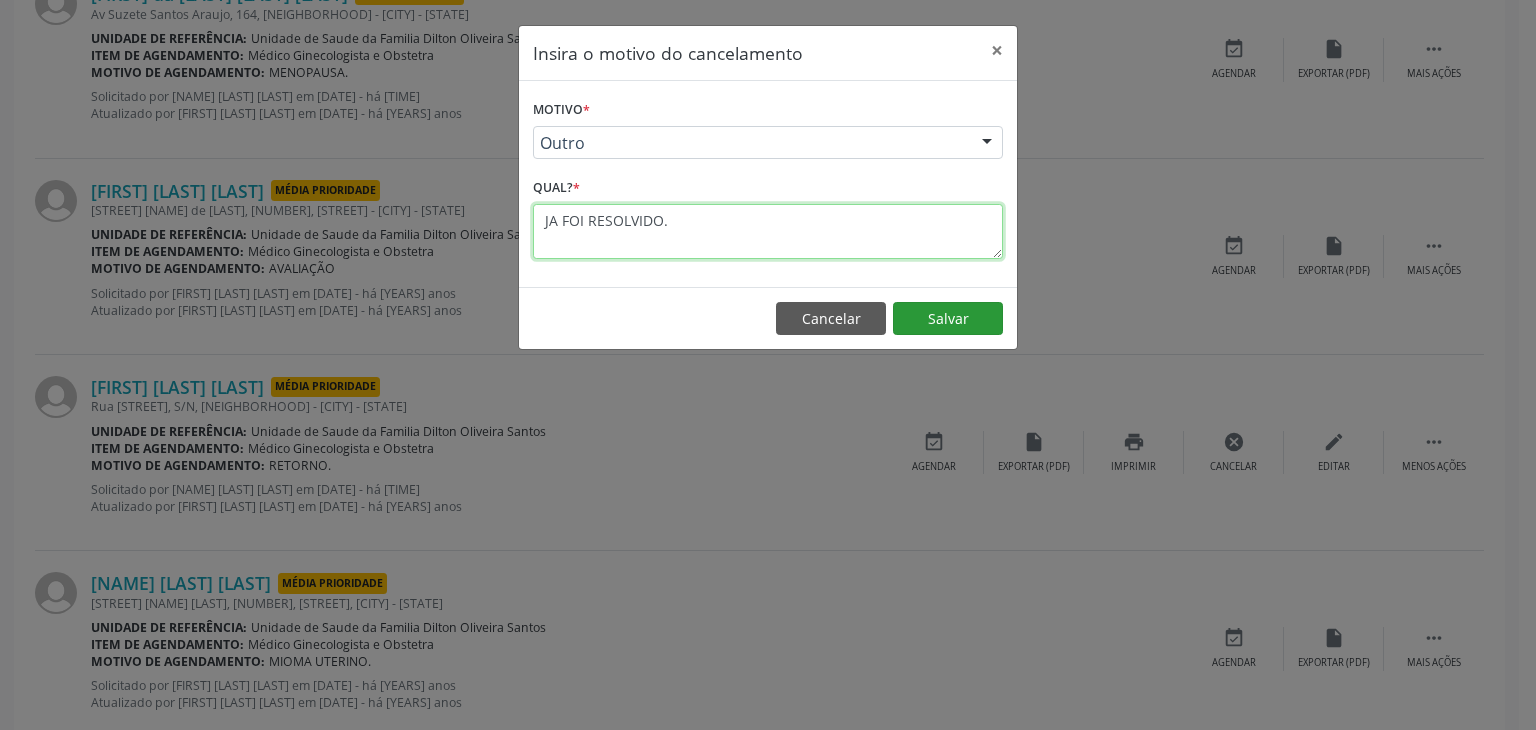 type on "JA FOI RESOLVIDO." 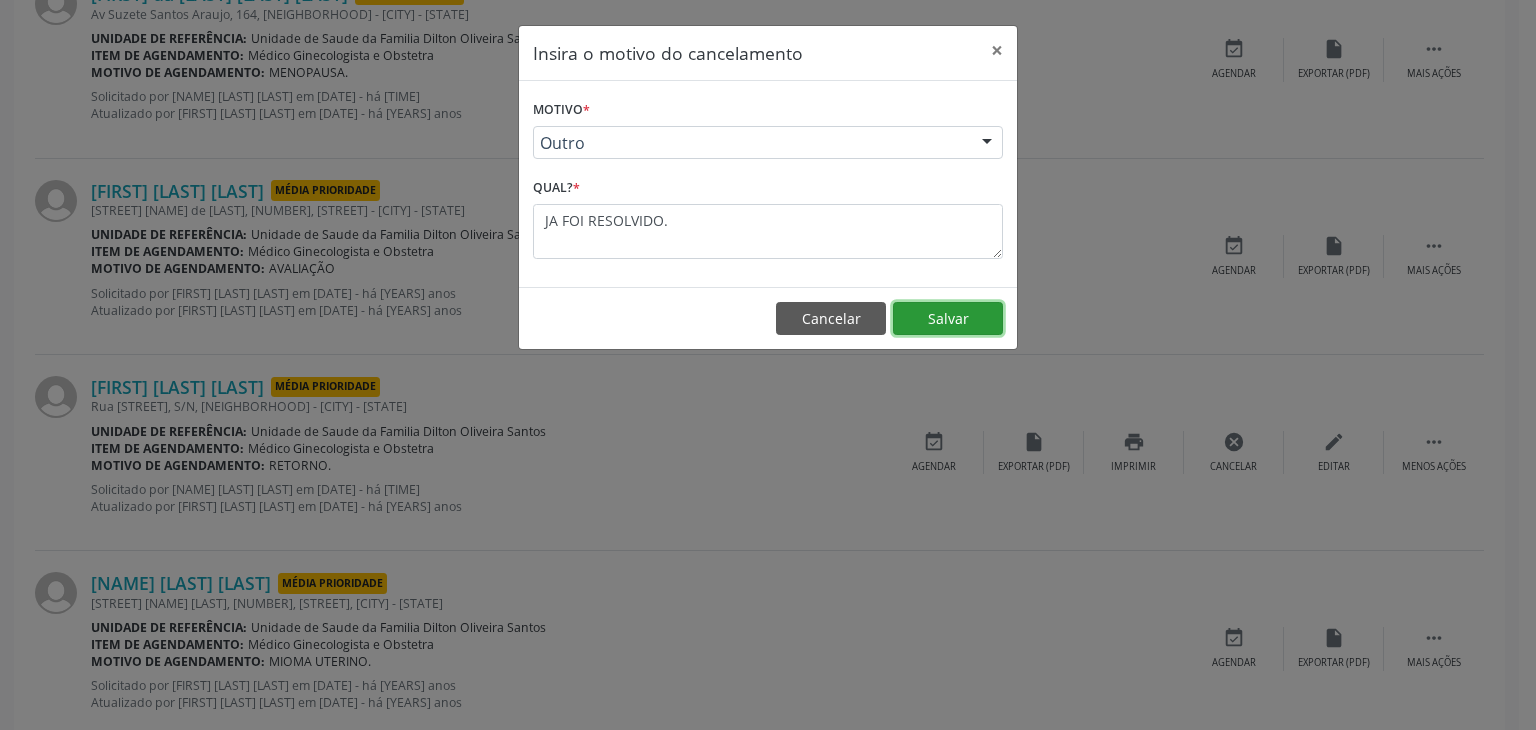 click on "Salvar" at bounding box center [948, 319] 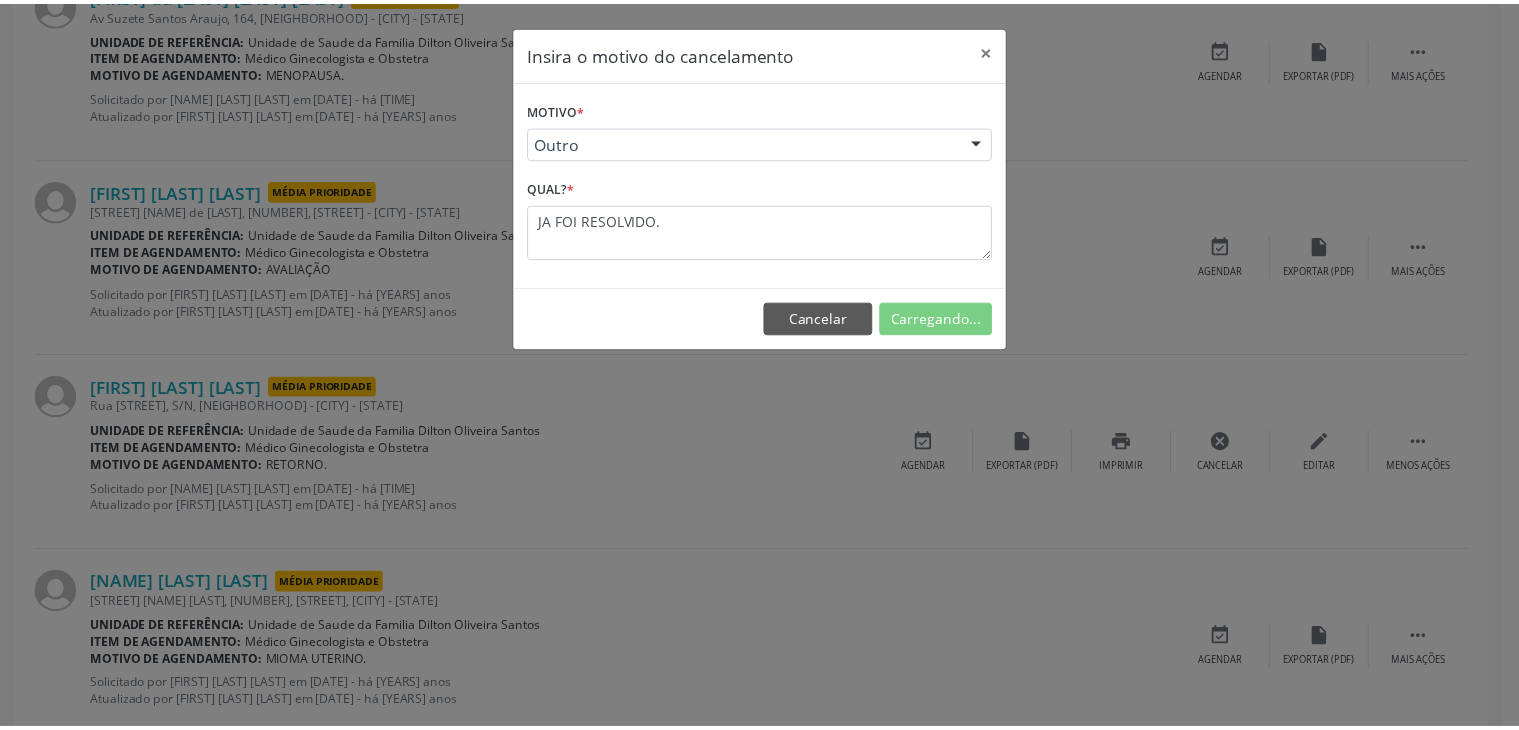scroll, scrollTop: 112, scrollLeft: 0, axis: vertical 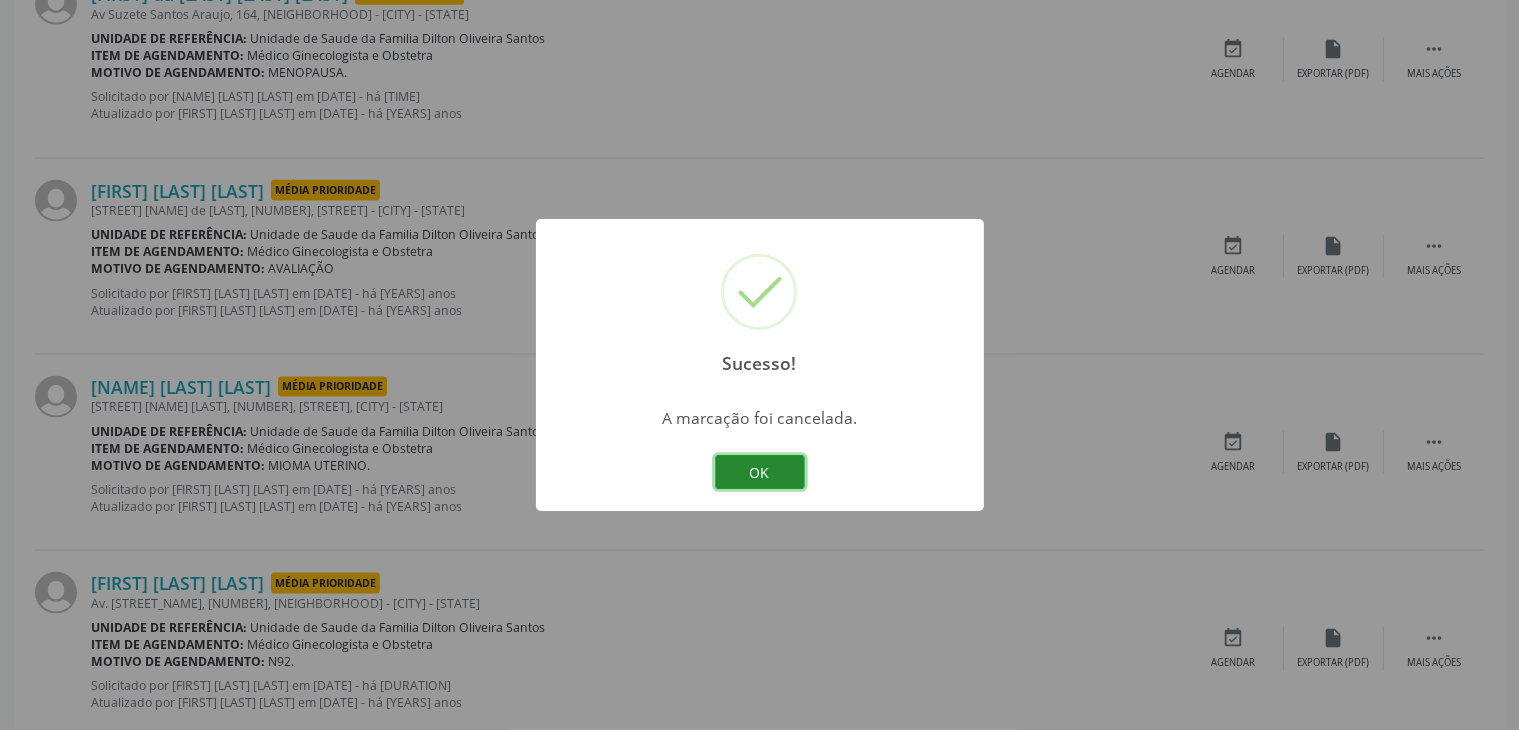 click on "OK" at bounding box center (760, 472) 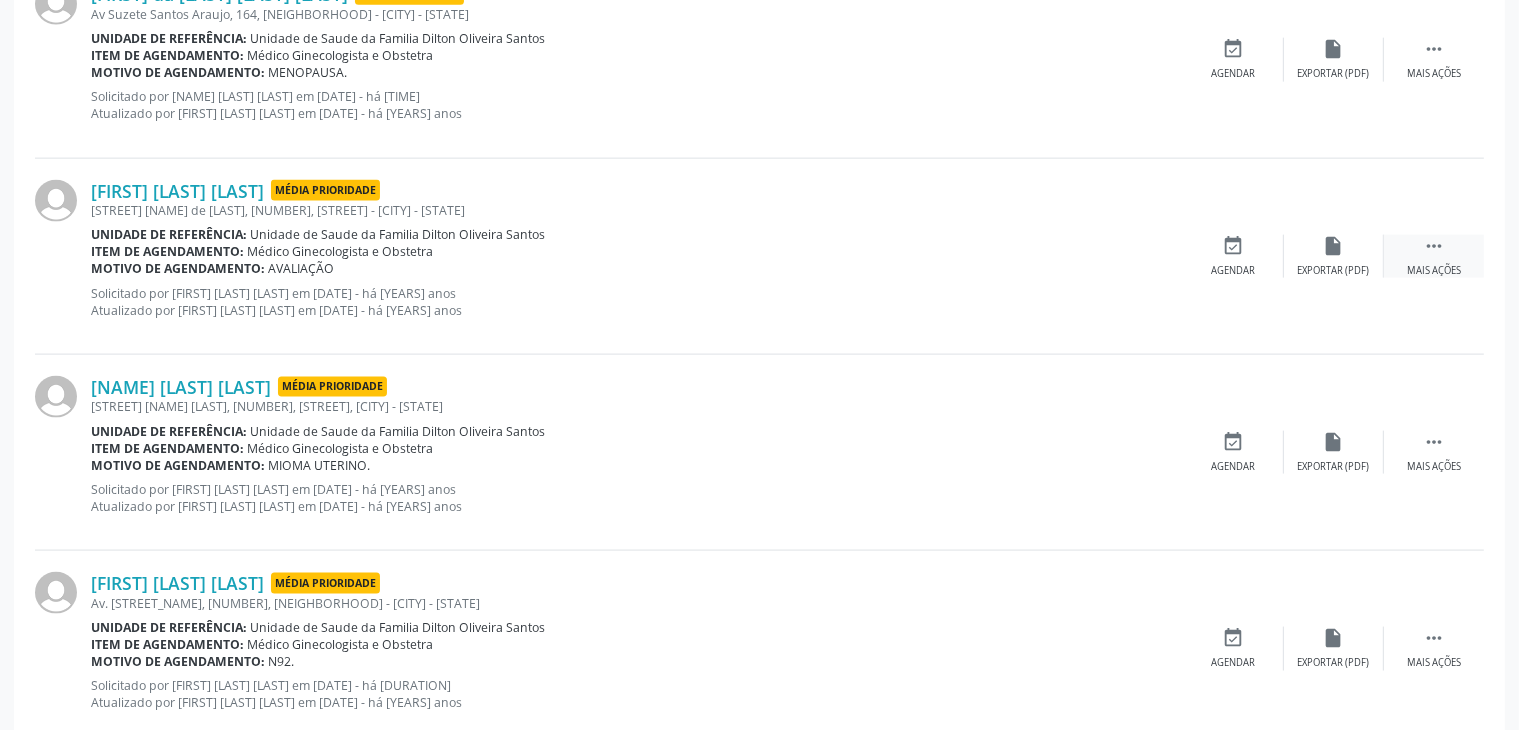 click on "
Mais ações" at bounding box center [1434, 256] 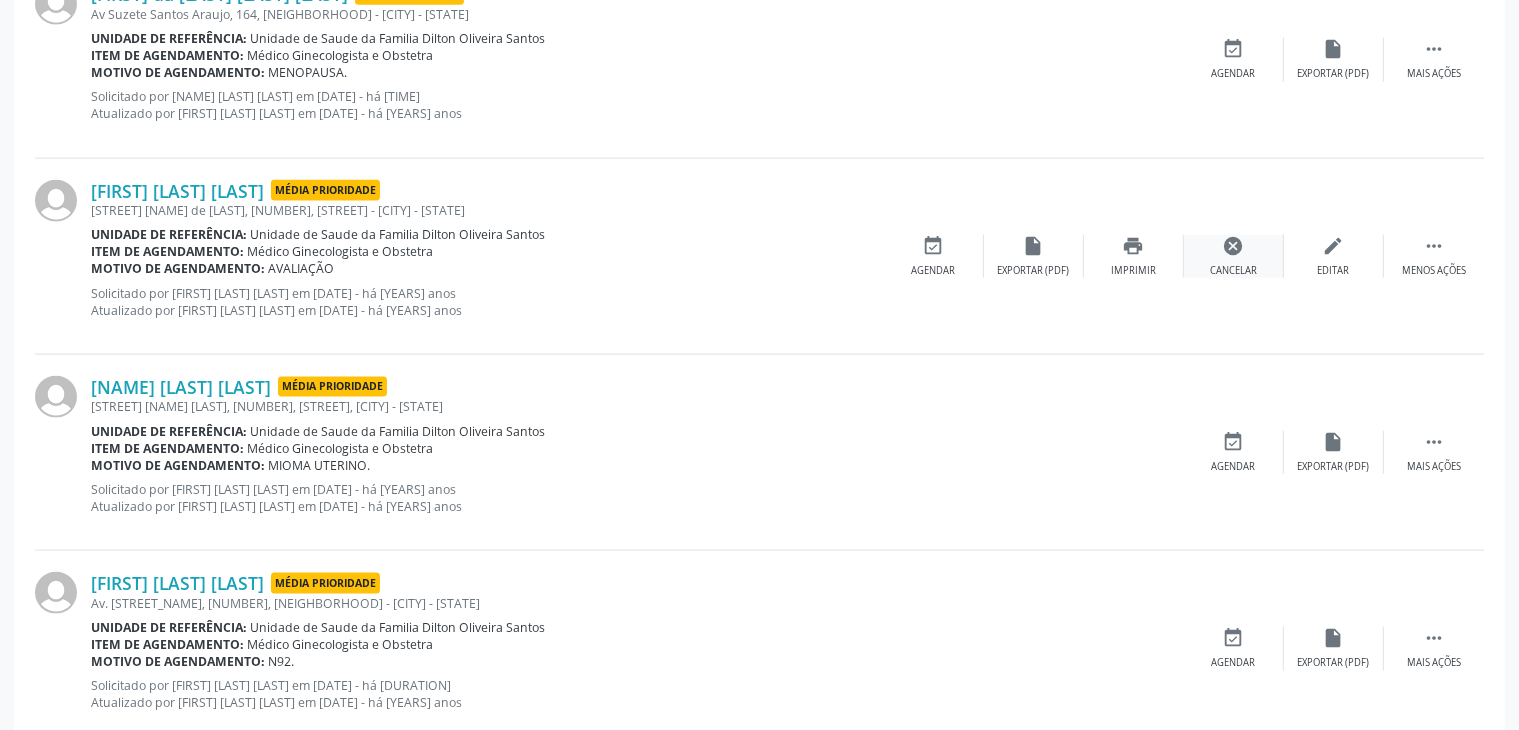 click on "cancel" at bounding box center (1234, 246) 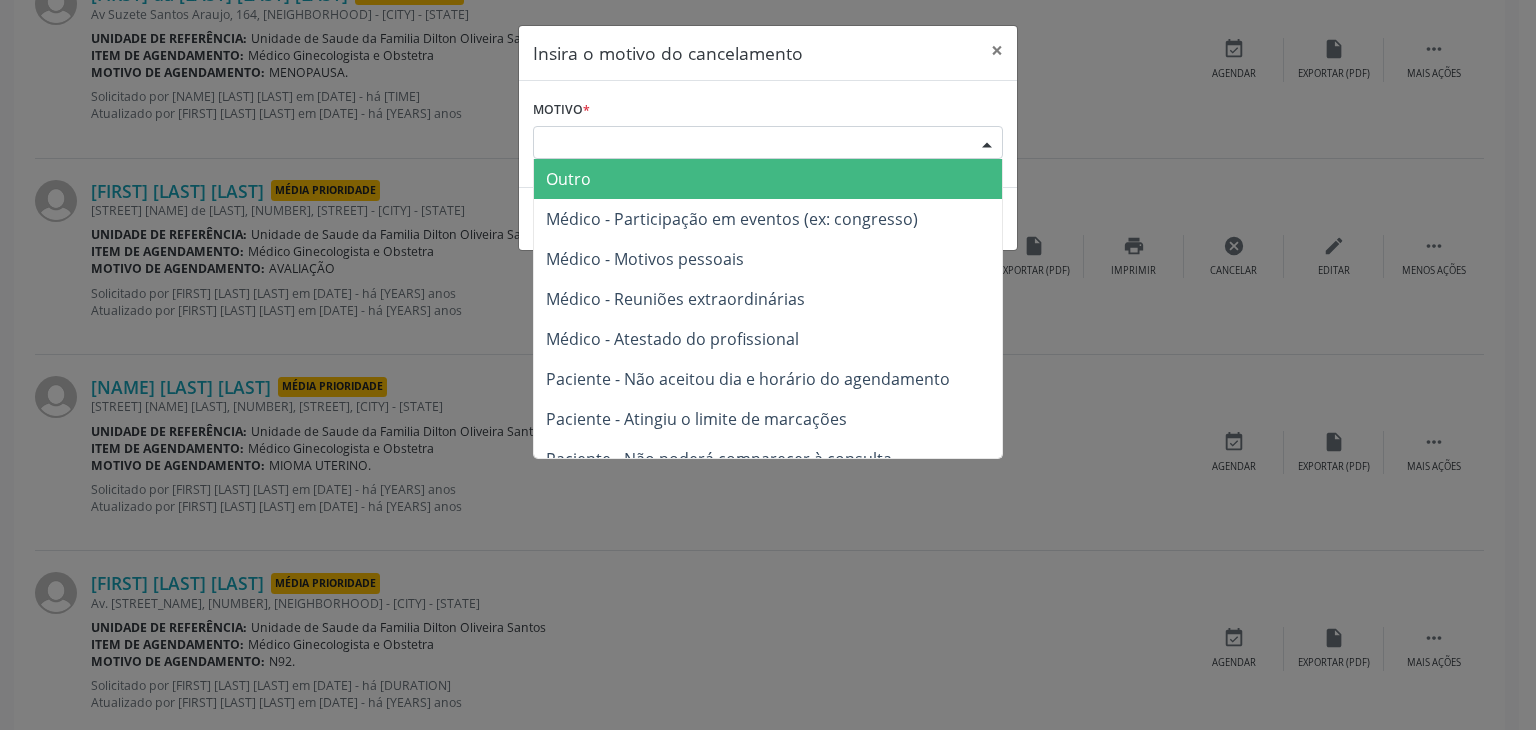 click on "Escolha o motivo" at bounding box center [768, 143] 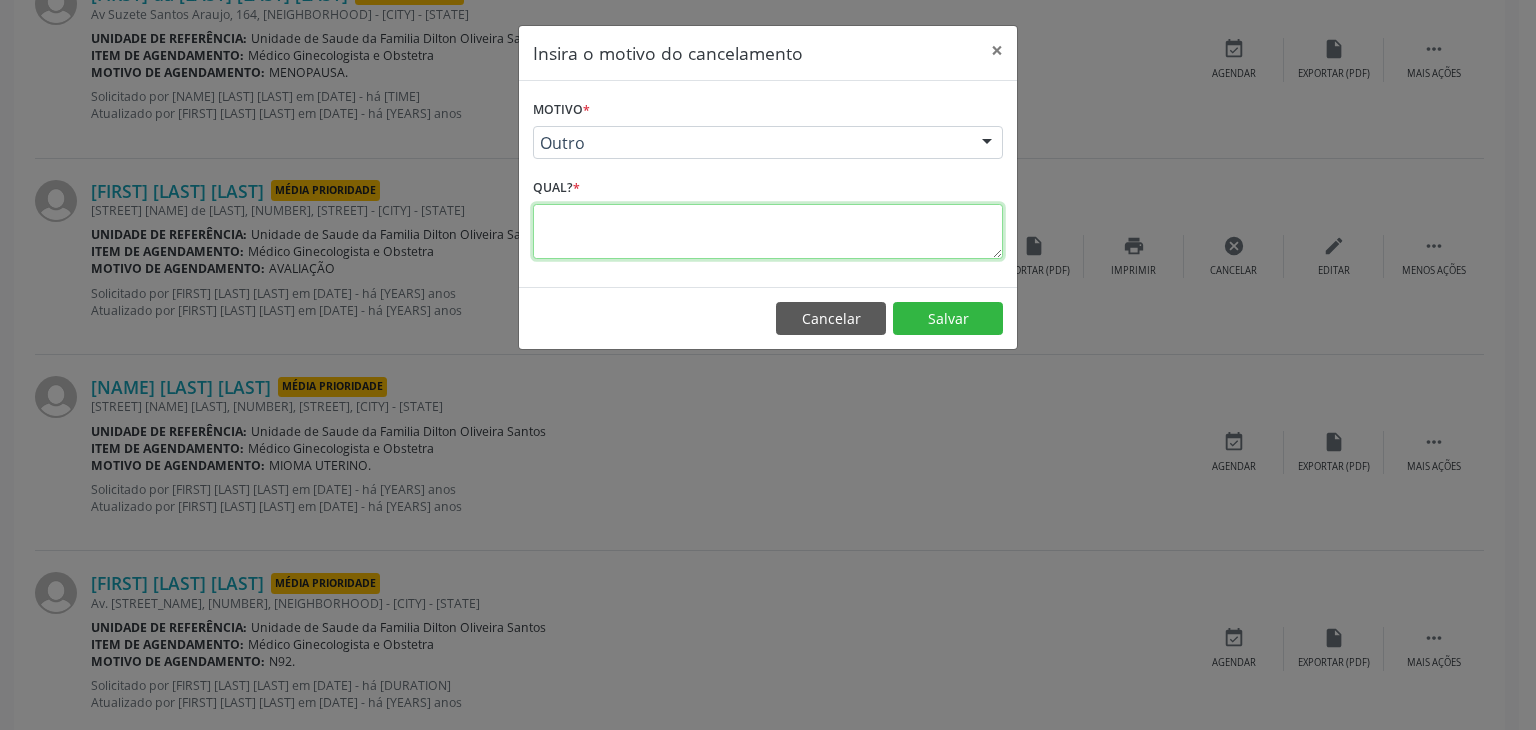 click at bounding box center [768, 231] 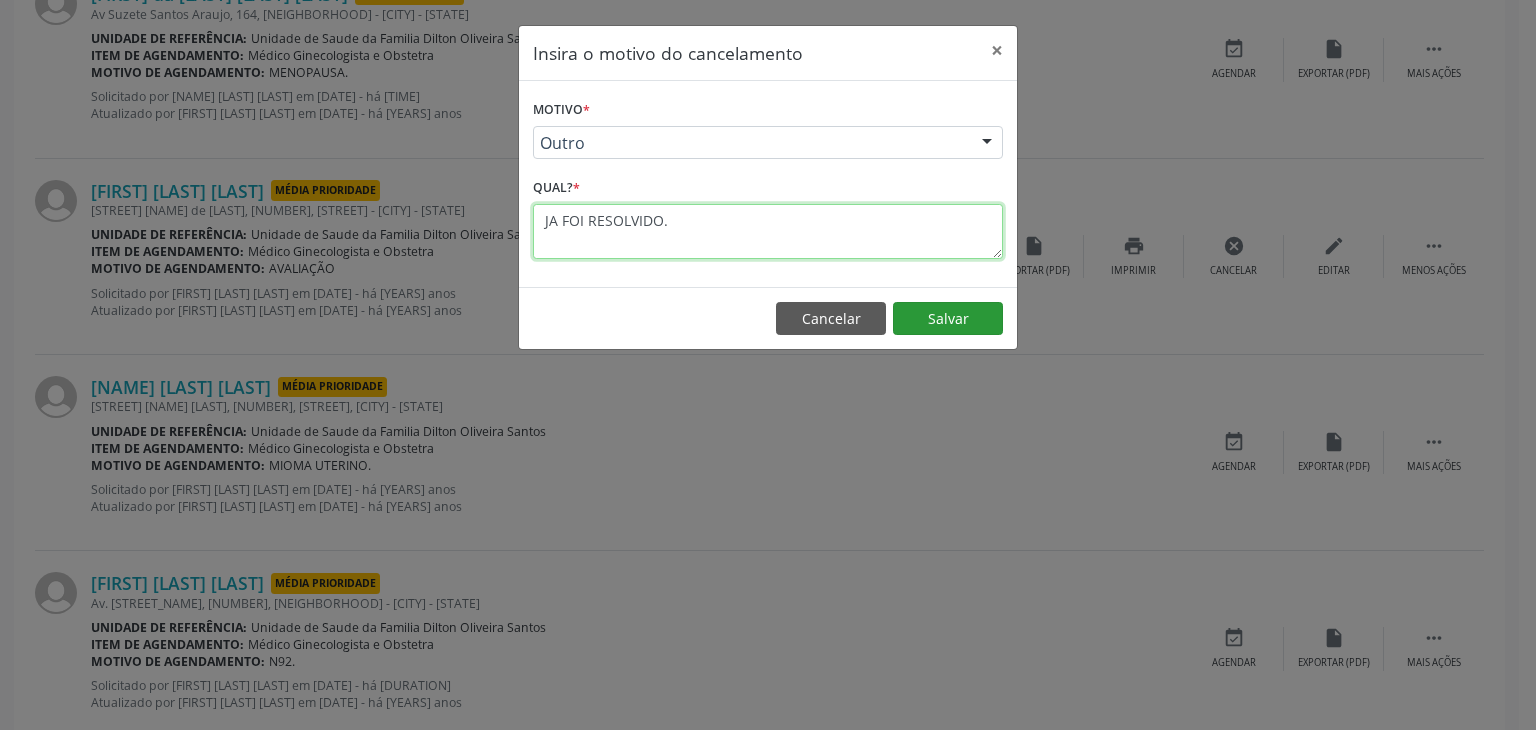 type on "JA FOI RESOLVIDO." 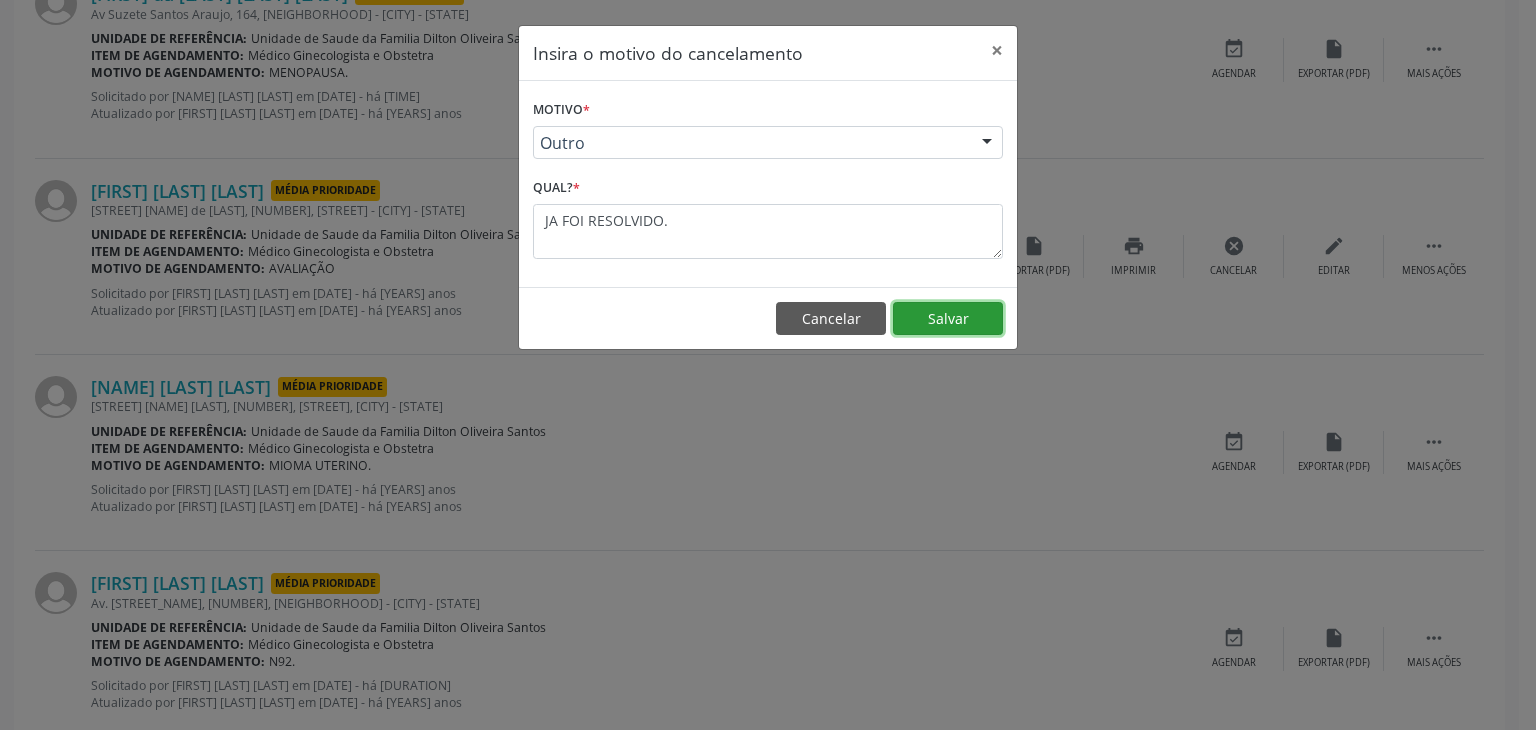 click on "Salvar" at bounding box center [948, 319] 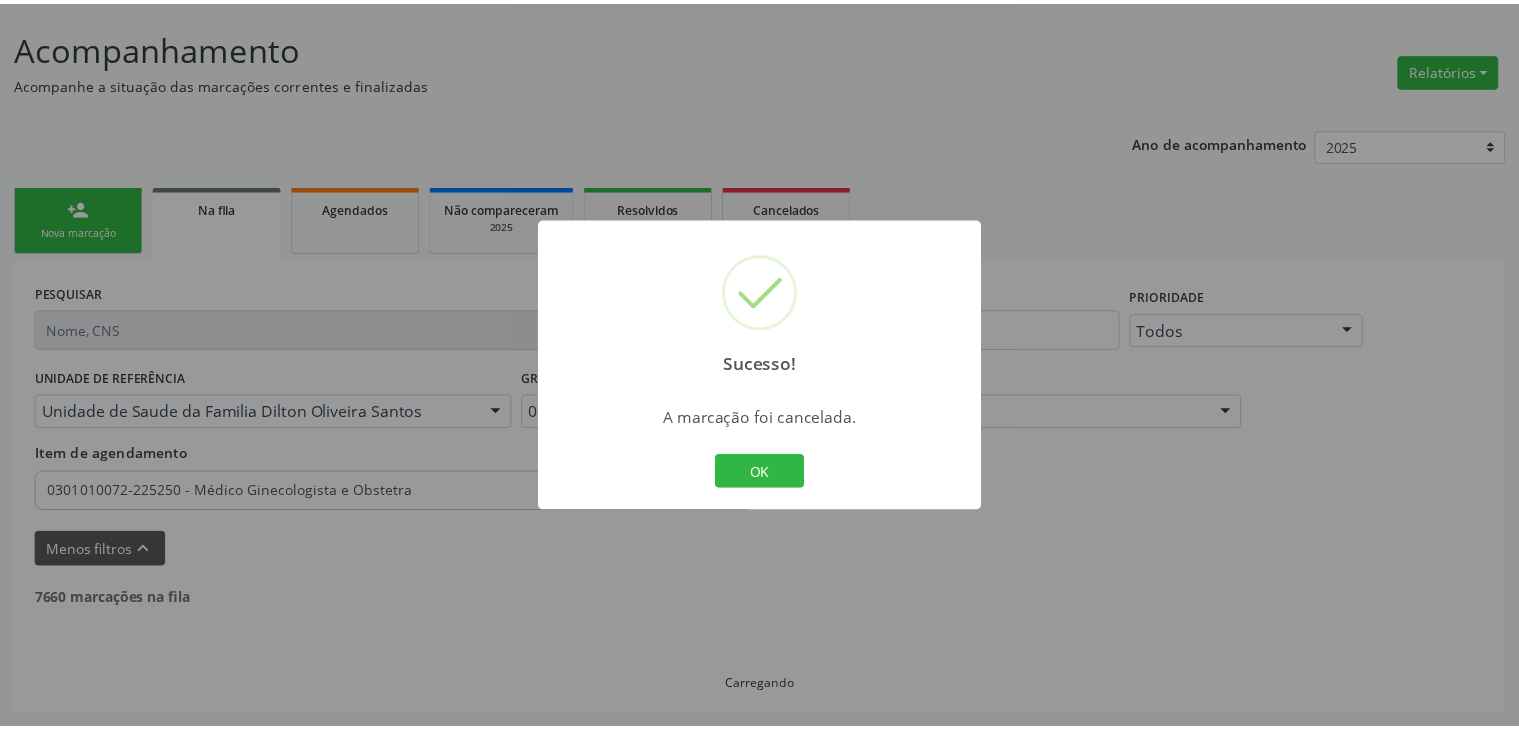 scroll, scrollTop: 112, scrollLeft: 0, axis: vertical 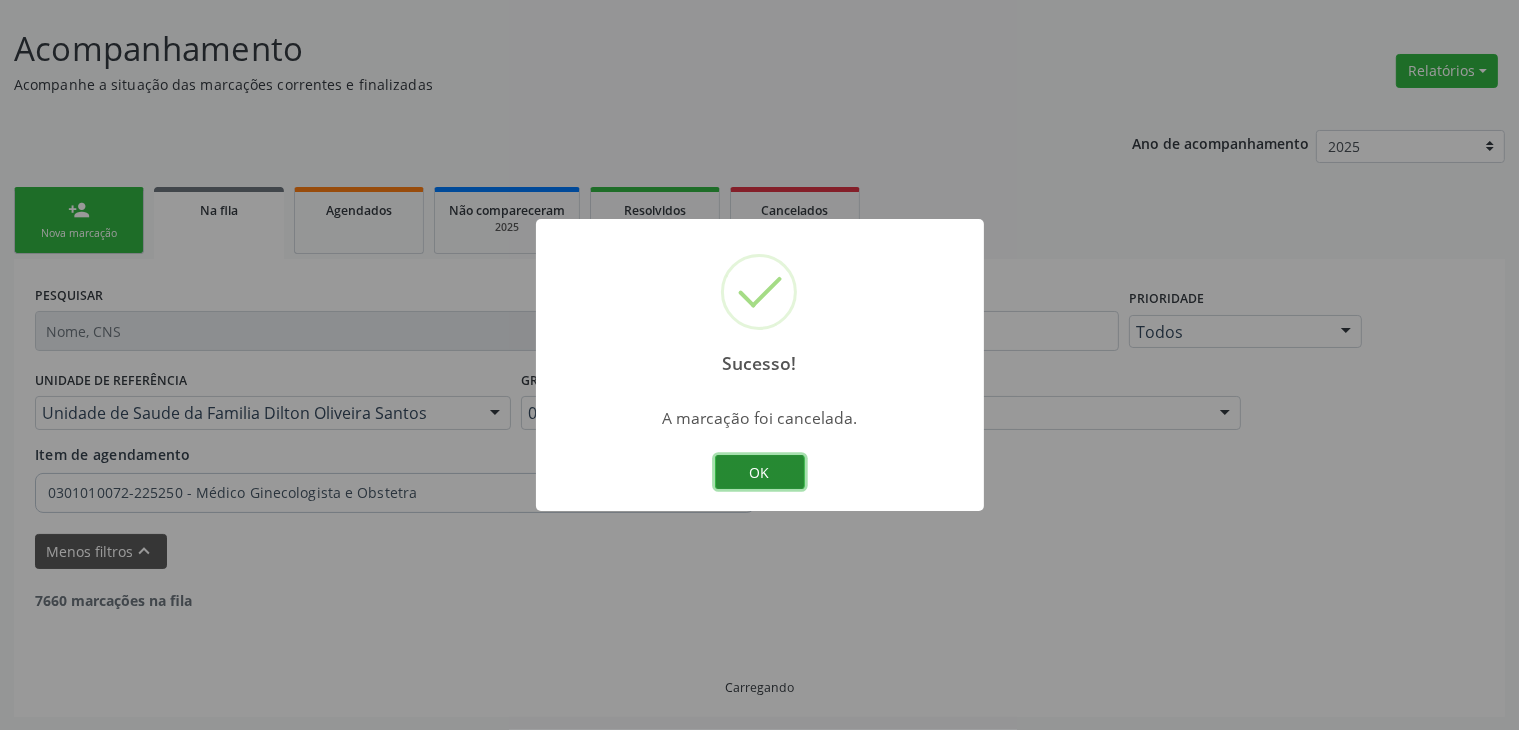 click on "OK" at bounding box center [760, 472] 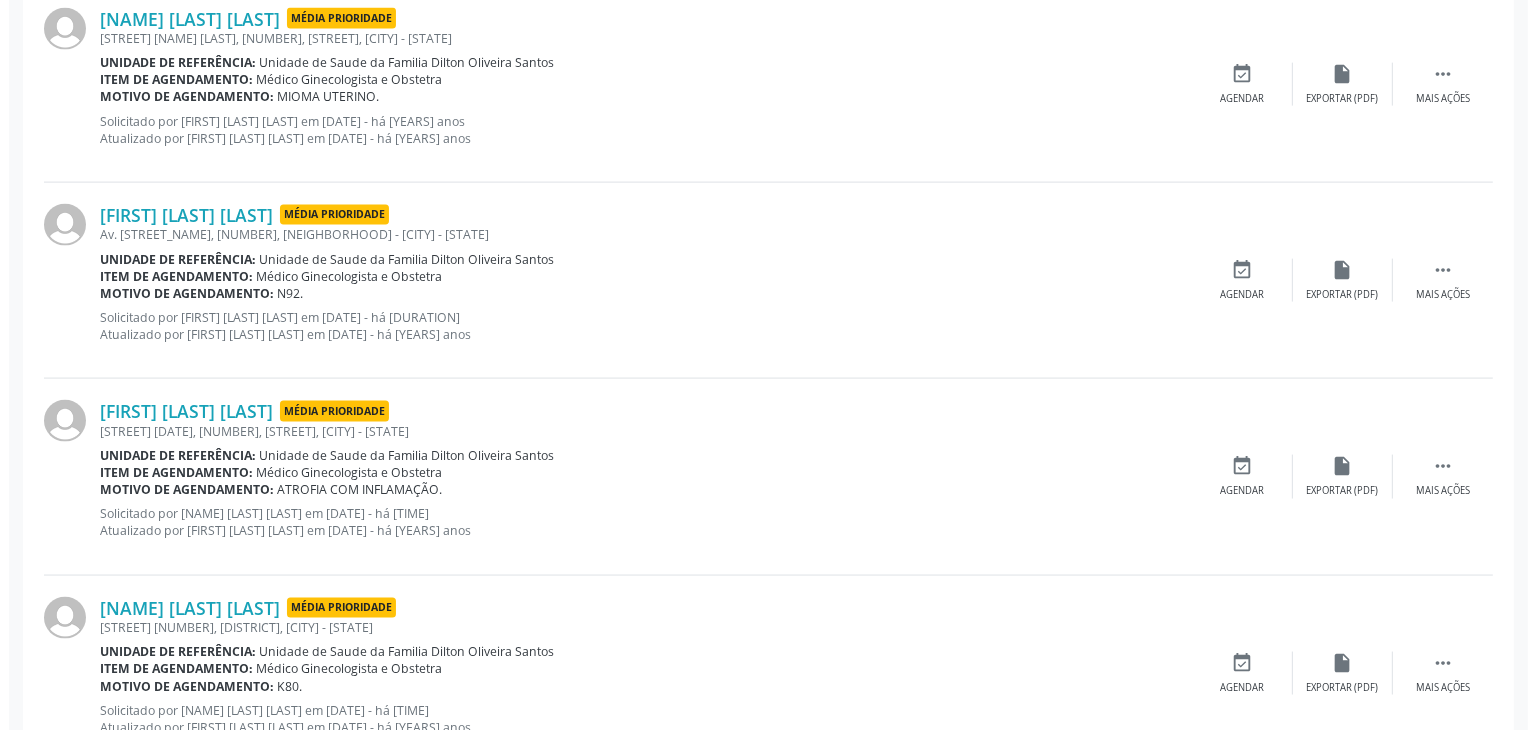scroll, scrollTop: 2893, scrollLeft: 0, axis: vertical 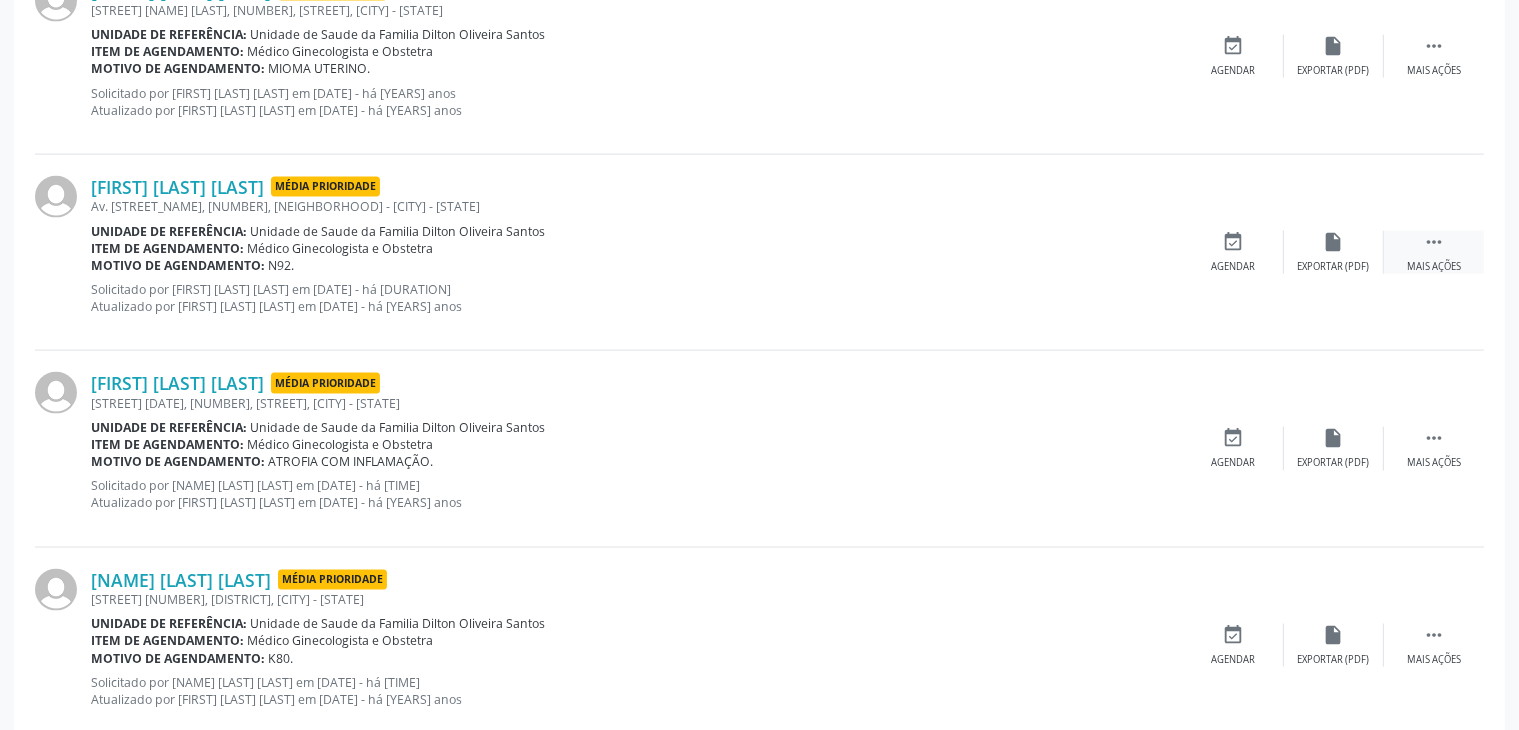 click on "" at bounding box center (1434, 242) 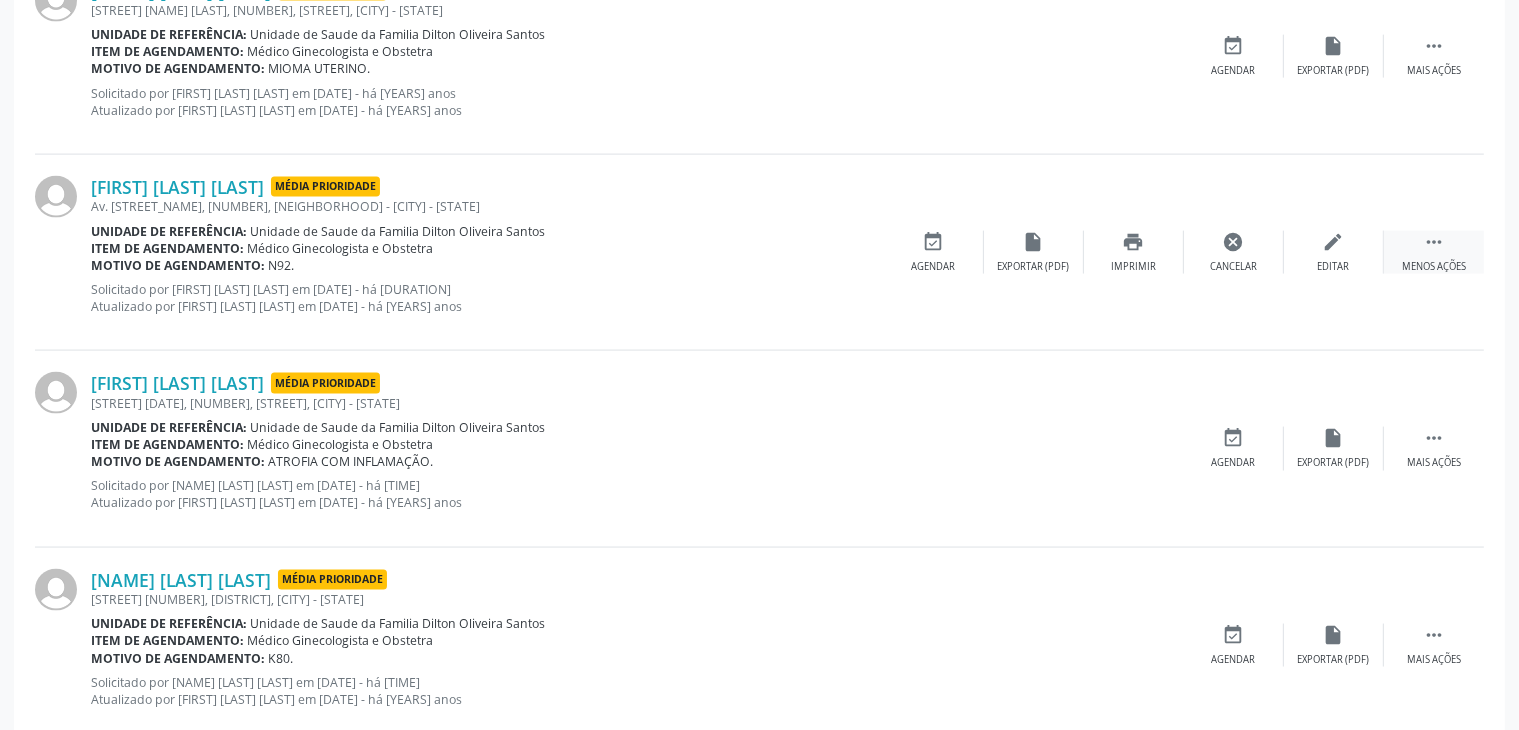 click on "" at bounding box center [1434, 242] 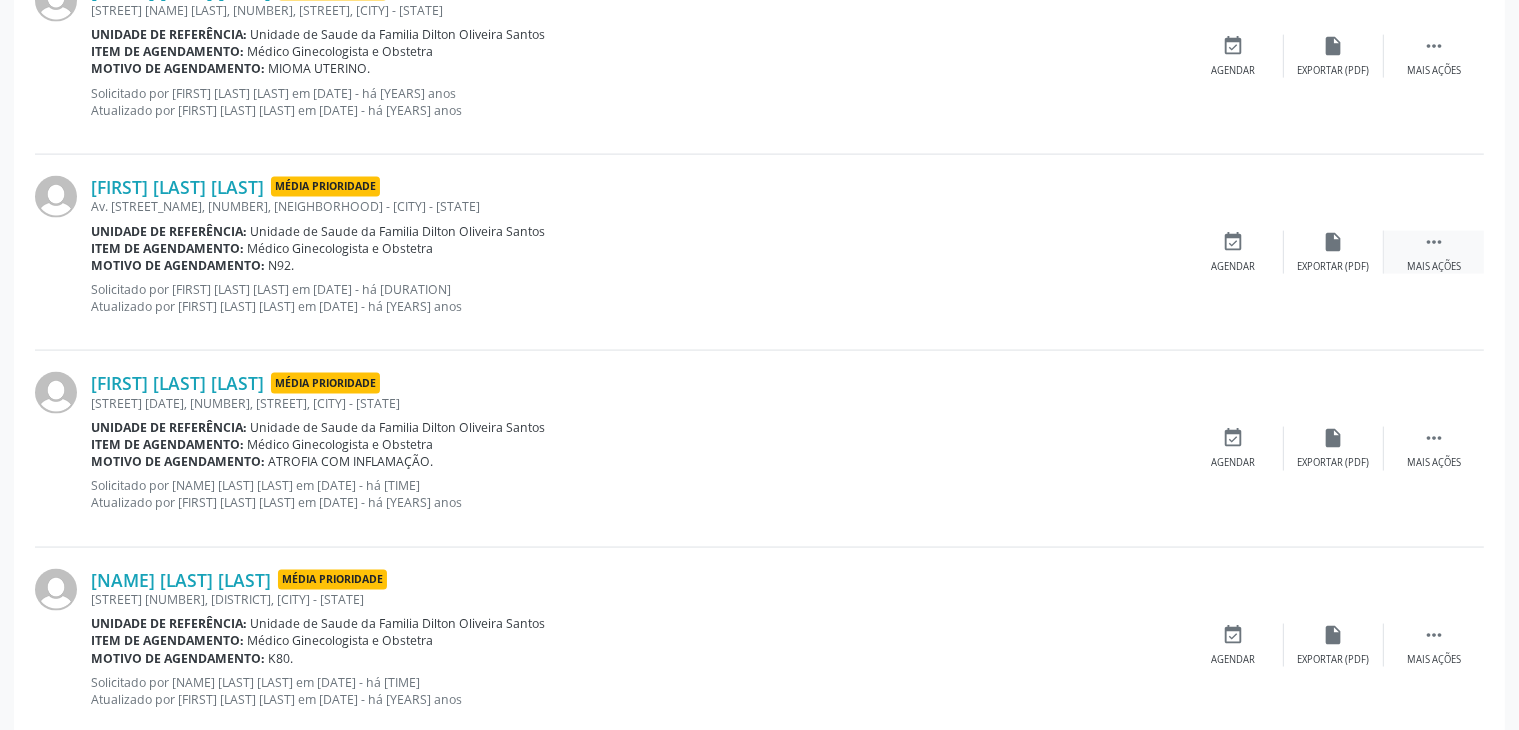 click on "" at bounding box center (1434, 242) 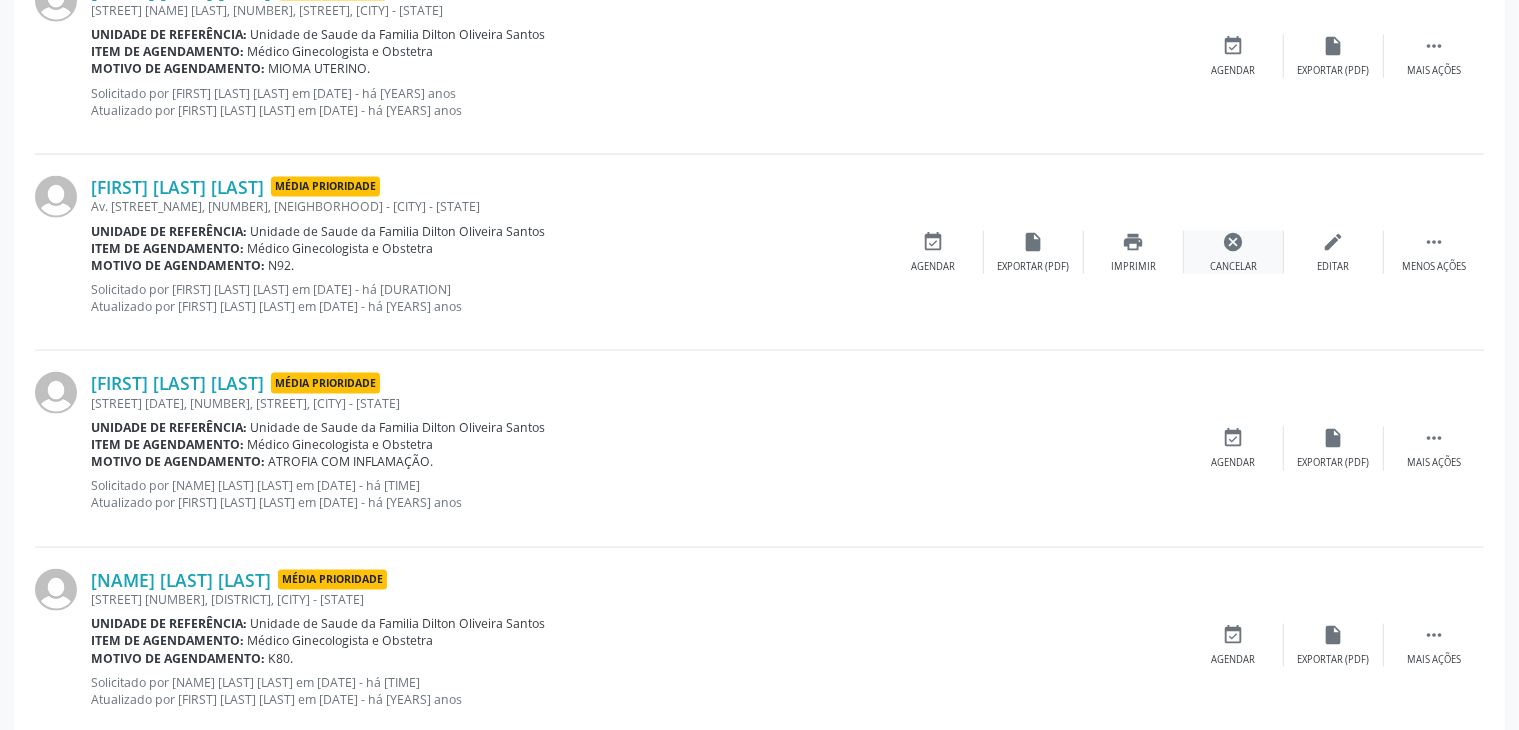 click on "cancel" at bounding box center (1234, 242) 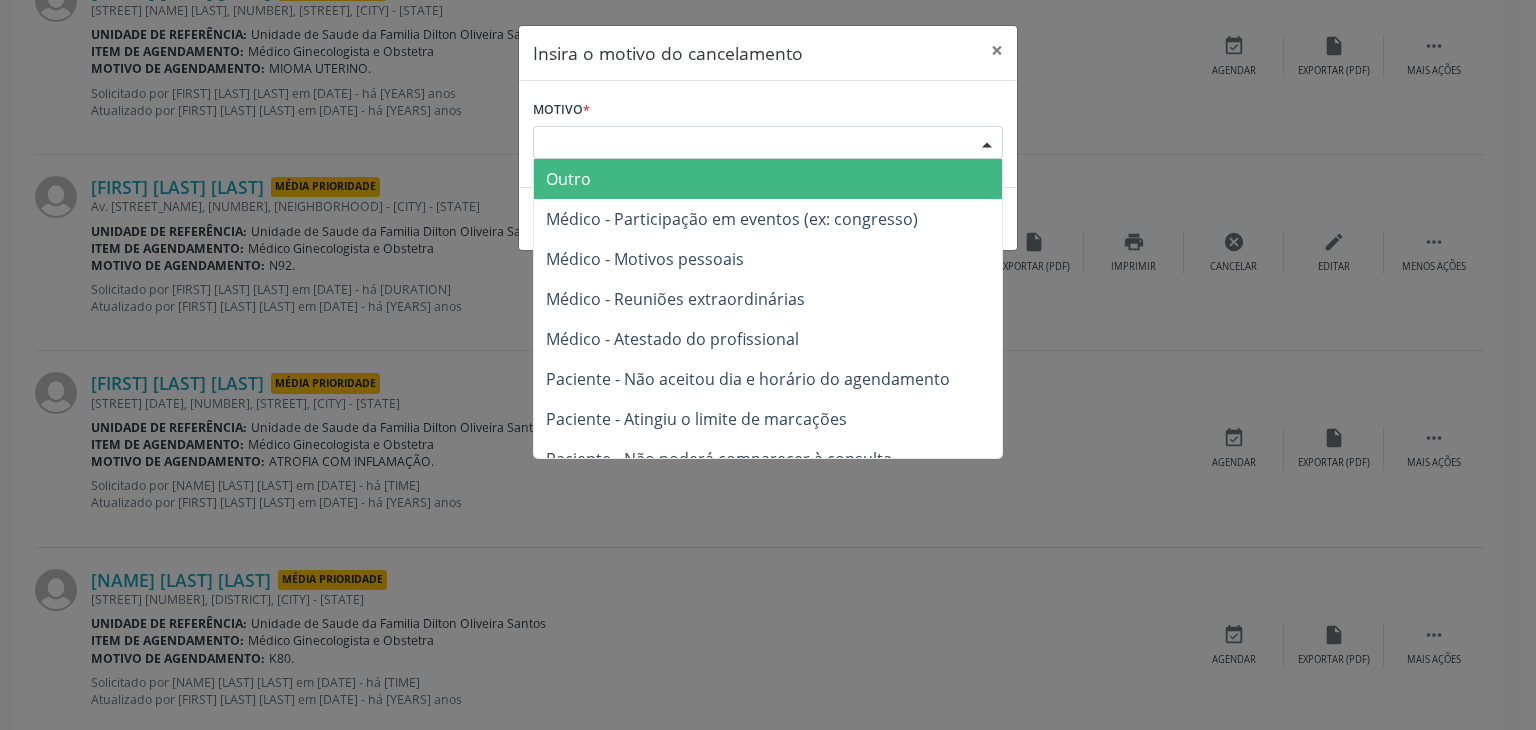 click on "Escolha o motivo" at bounding box center [768, 143] 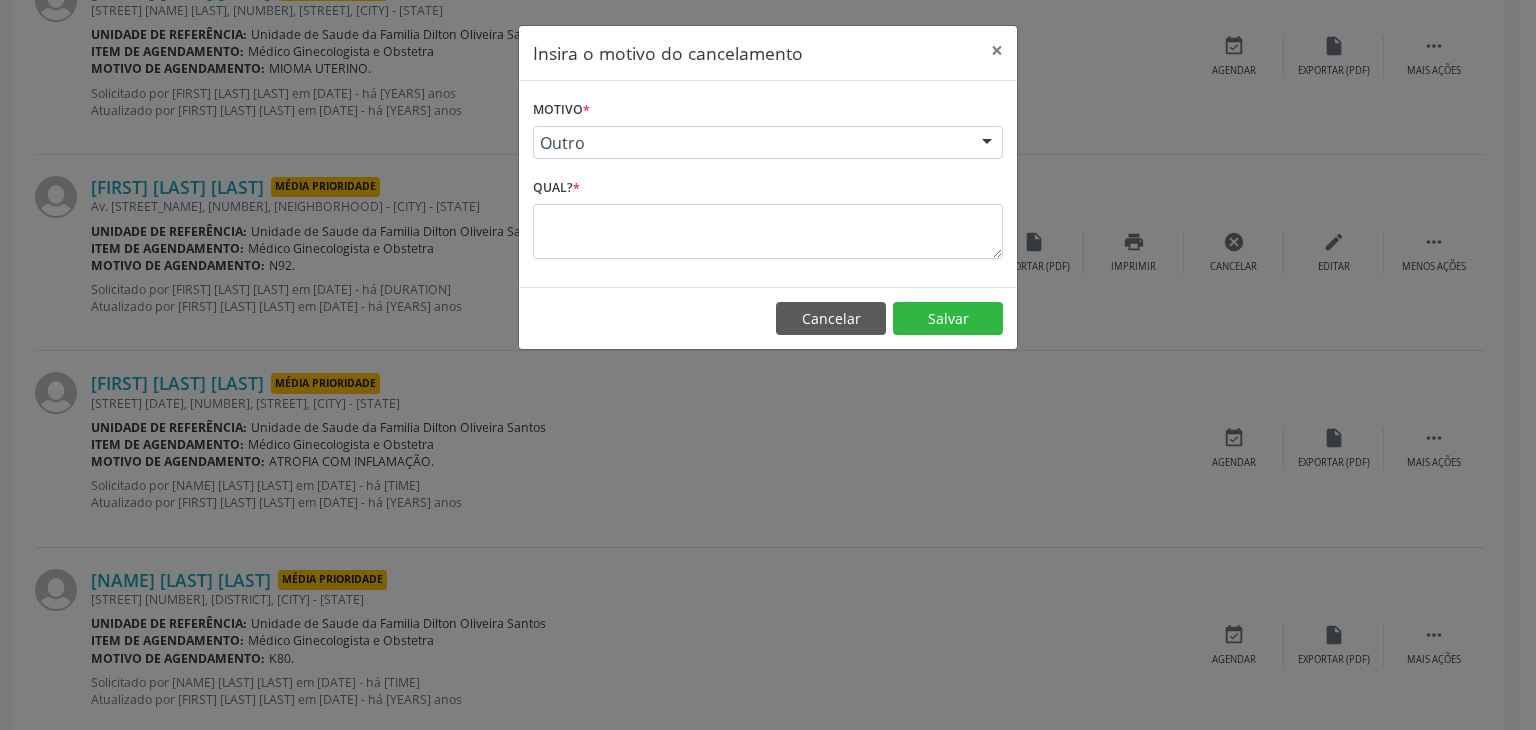 click on "Qual?
*" at bounding box center (556, 188) 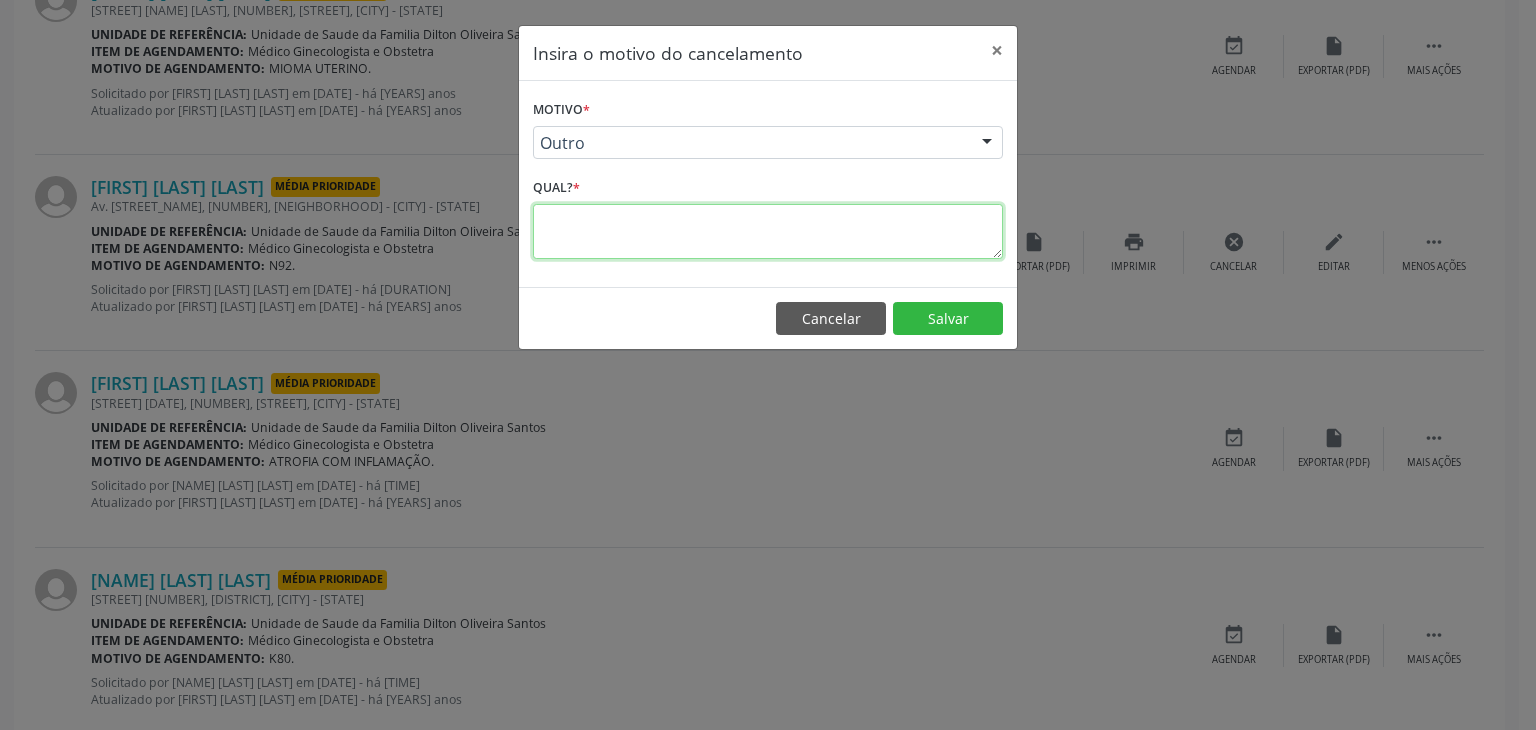 click at bounding box center (768, 231) 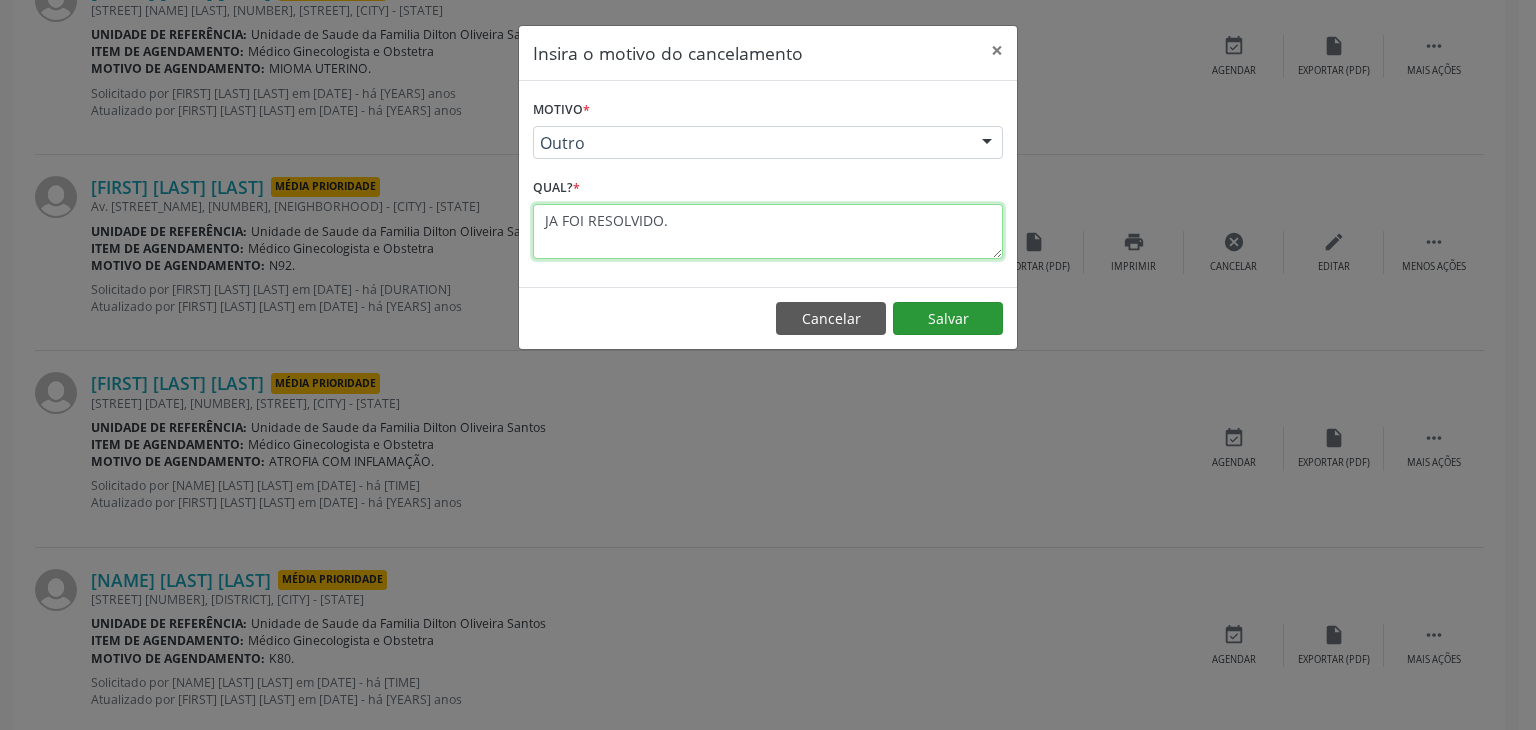 type on "JA FOI RESOLVIDO." 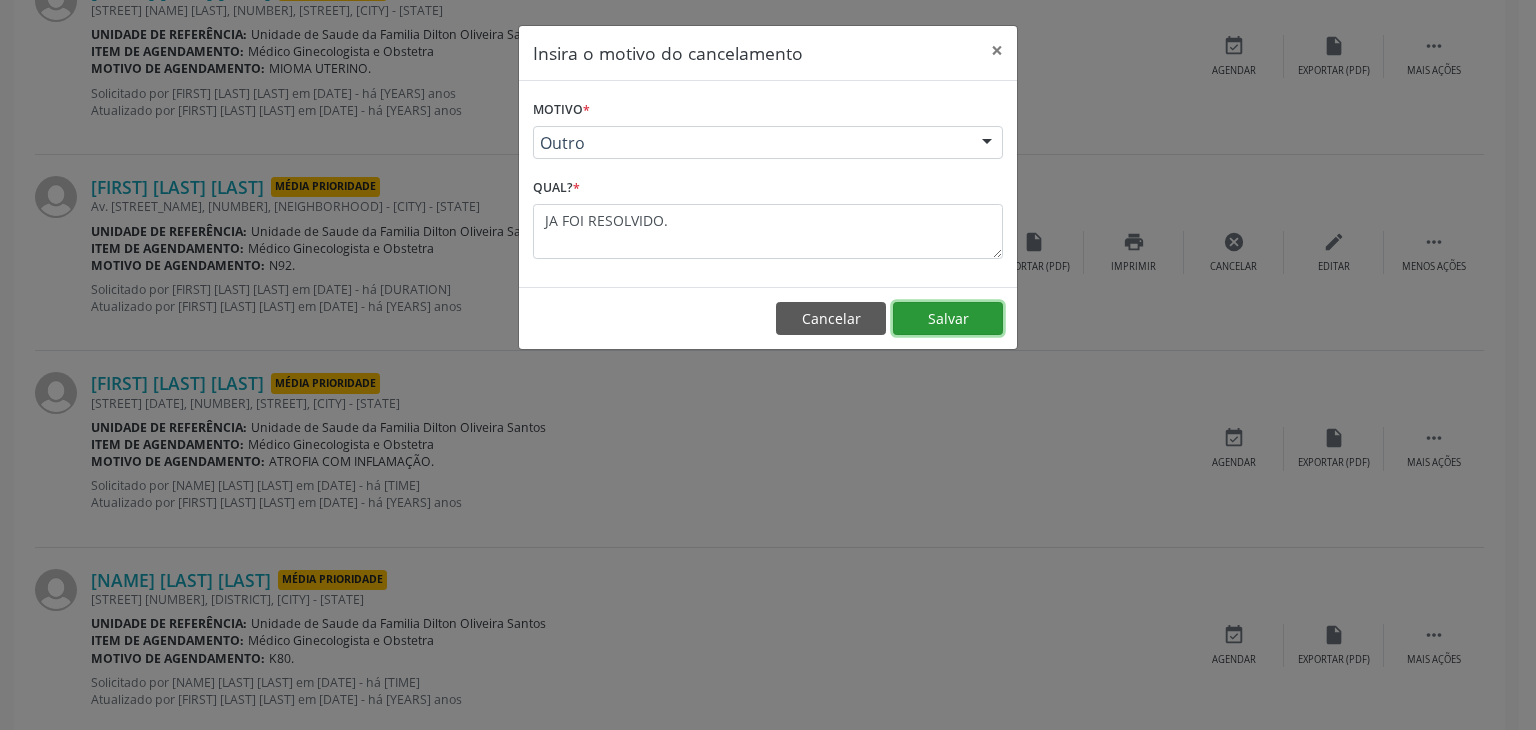click on "Salvar" at bounding box center (948, 319) 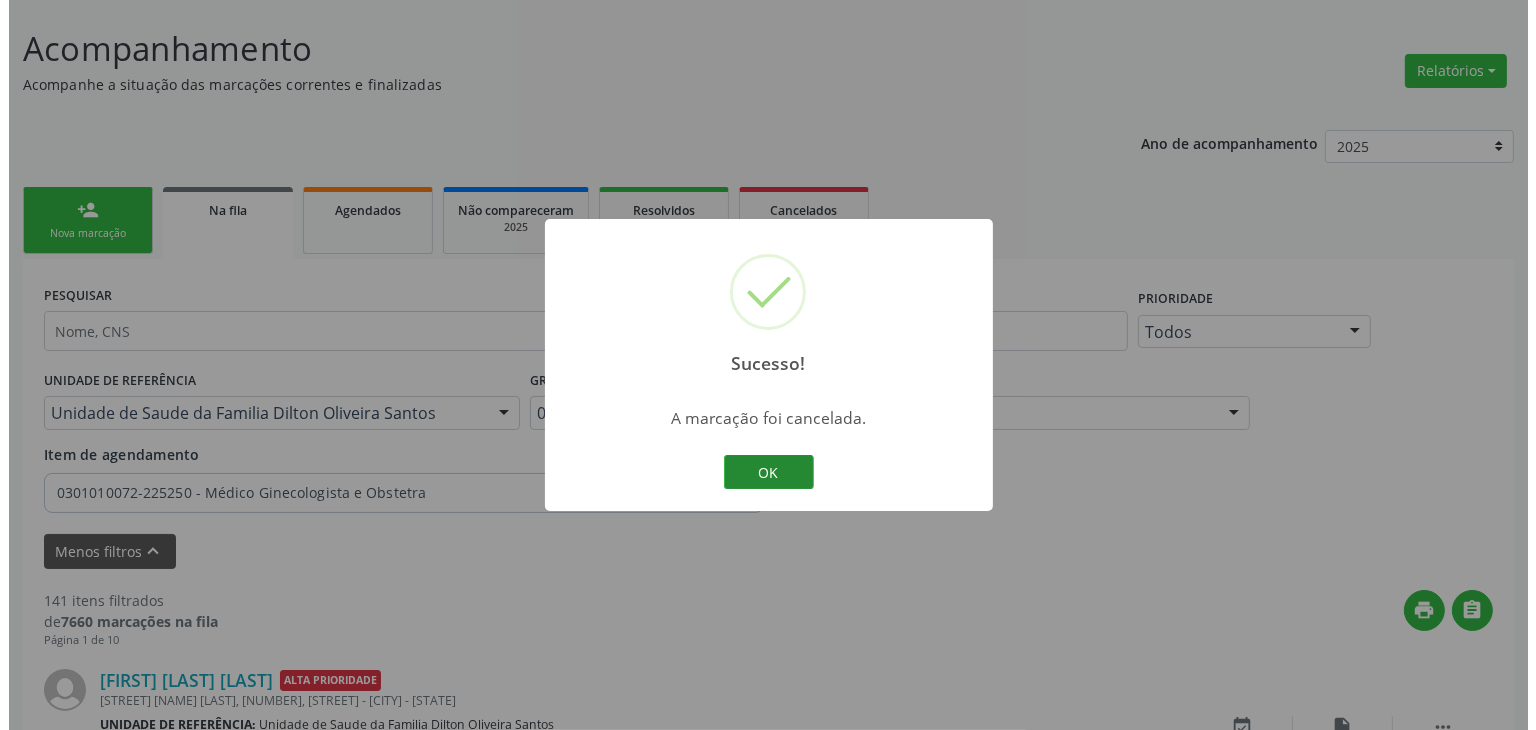 scroll, scrollTop: 2893, scrollLeft: 0, axis: vertical 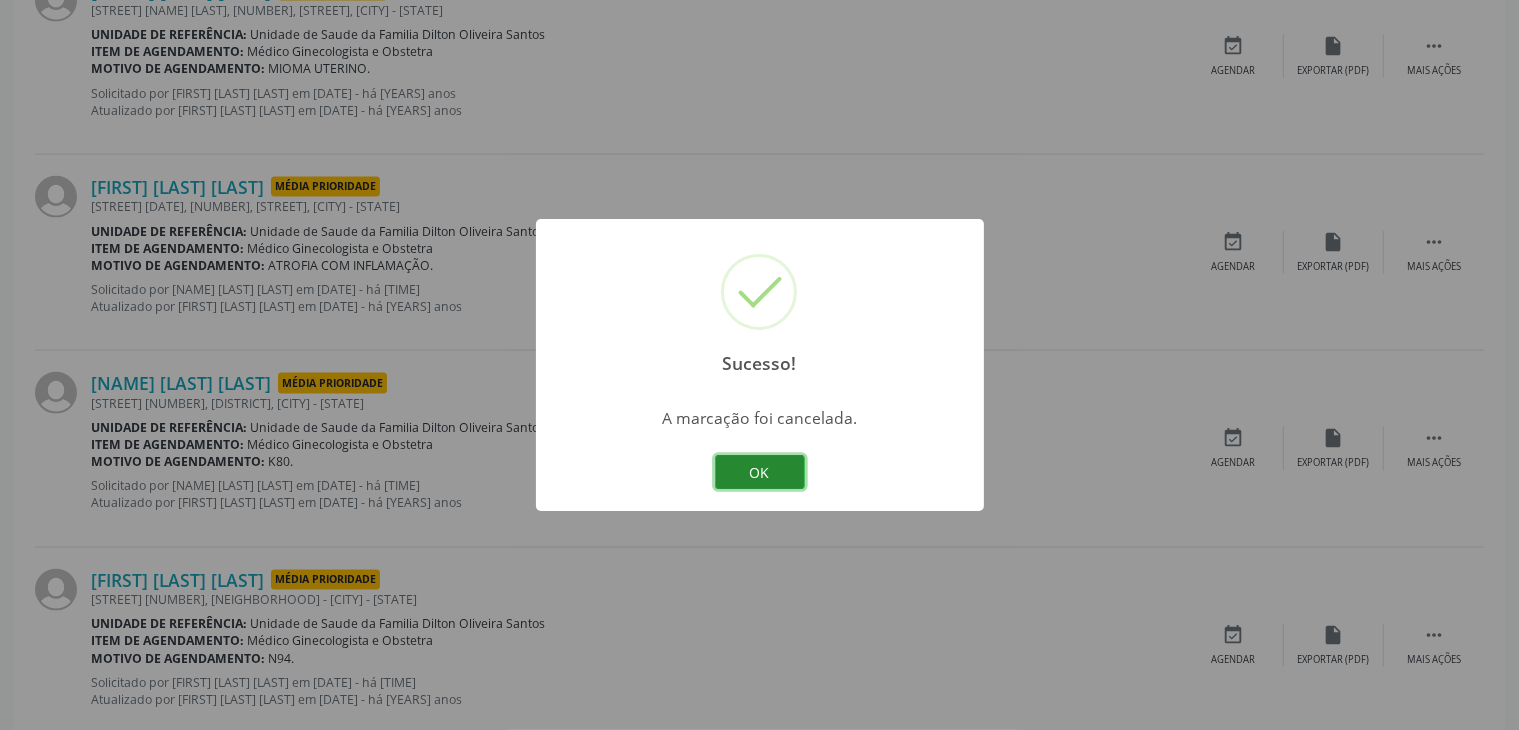 click on "OK" at bounding box center (760, 472) 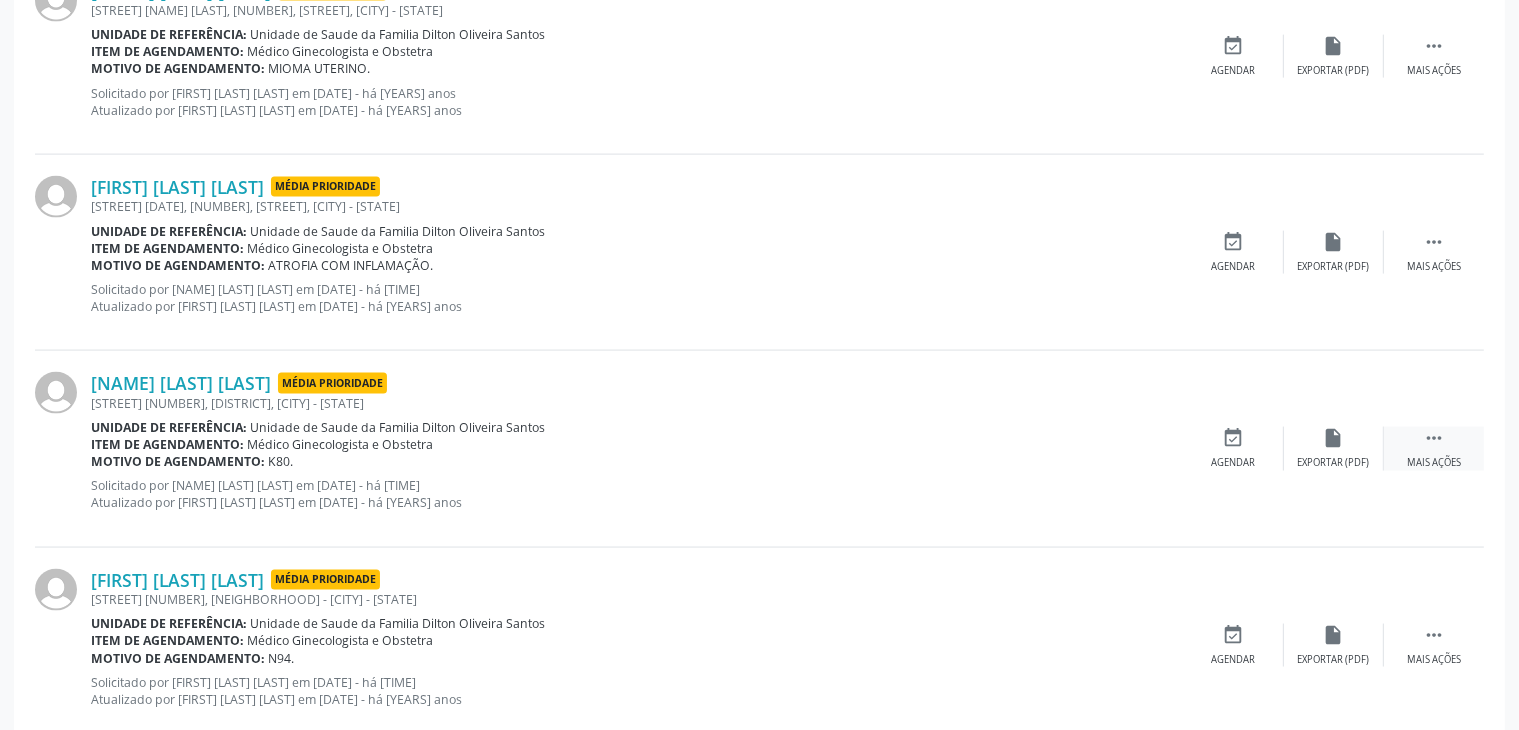 click on "" at bounding box center (1434, 438) 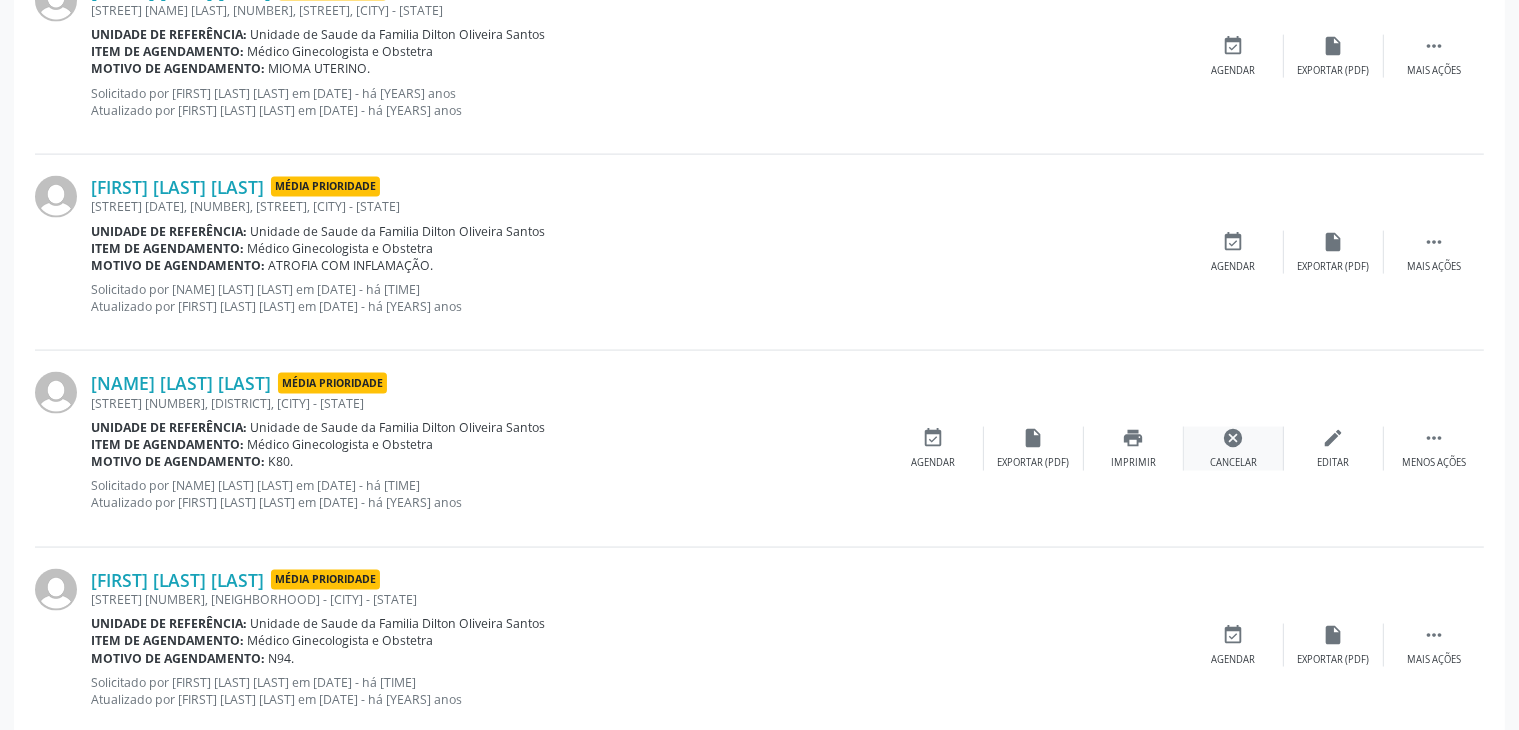 click on "cancel" at bounding box center (1234, 438) 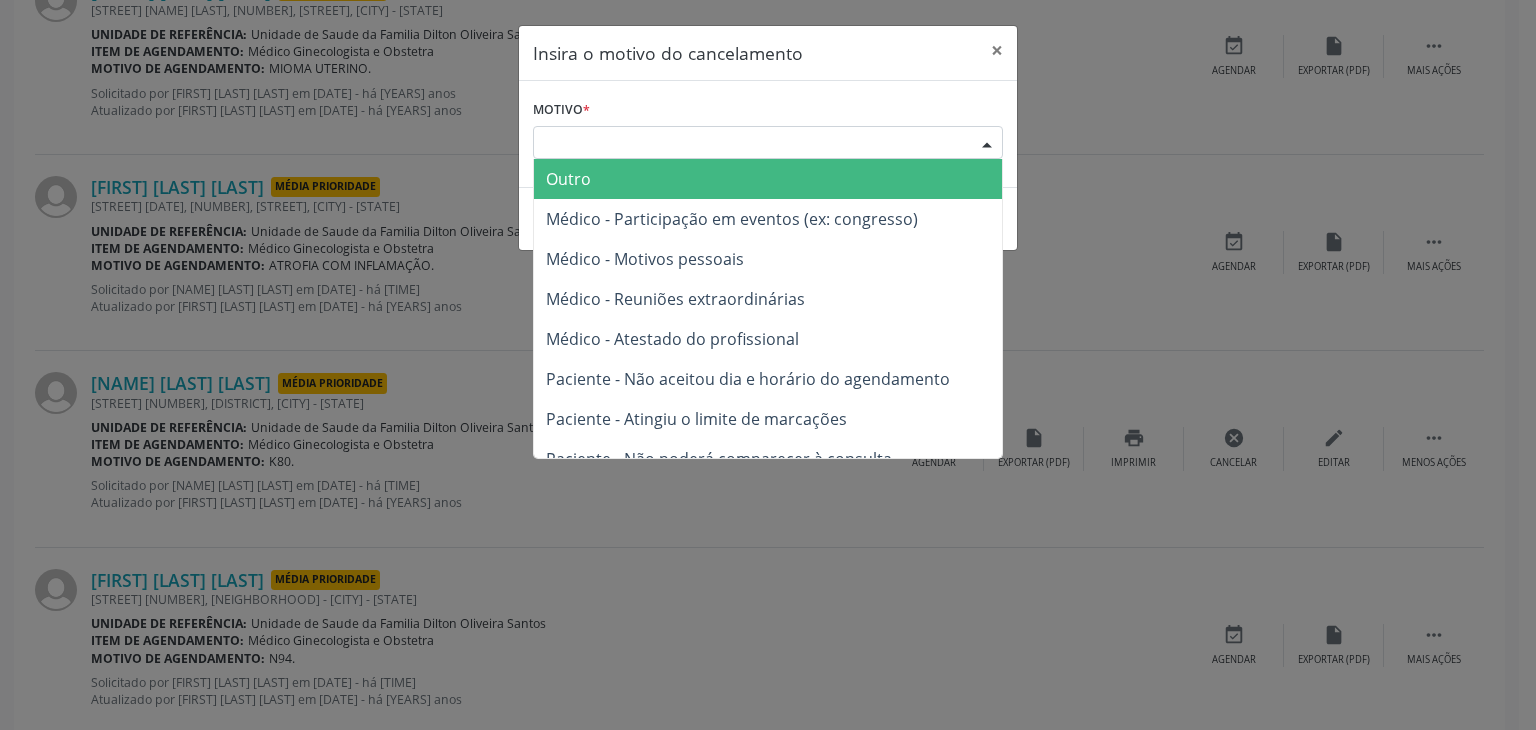 click on "Escolha o motivo" at bounding box center [768, 143] 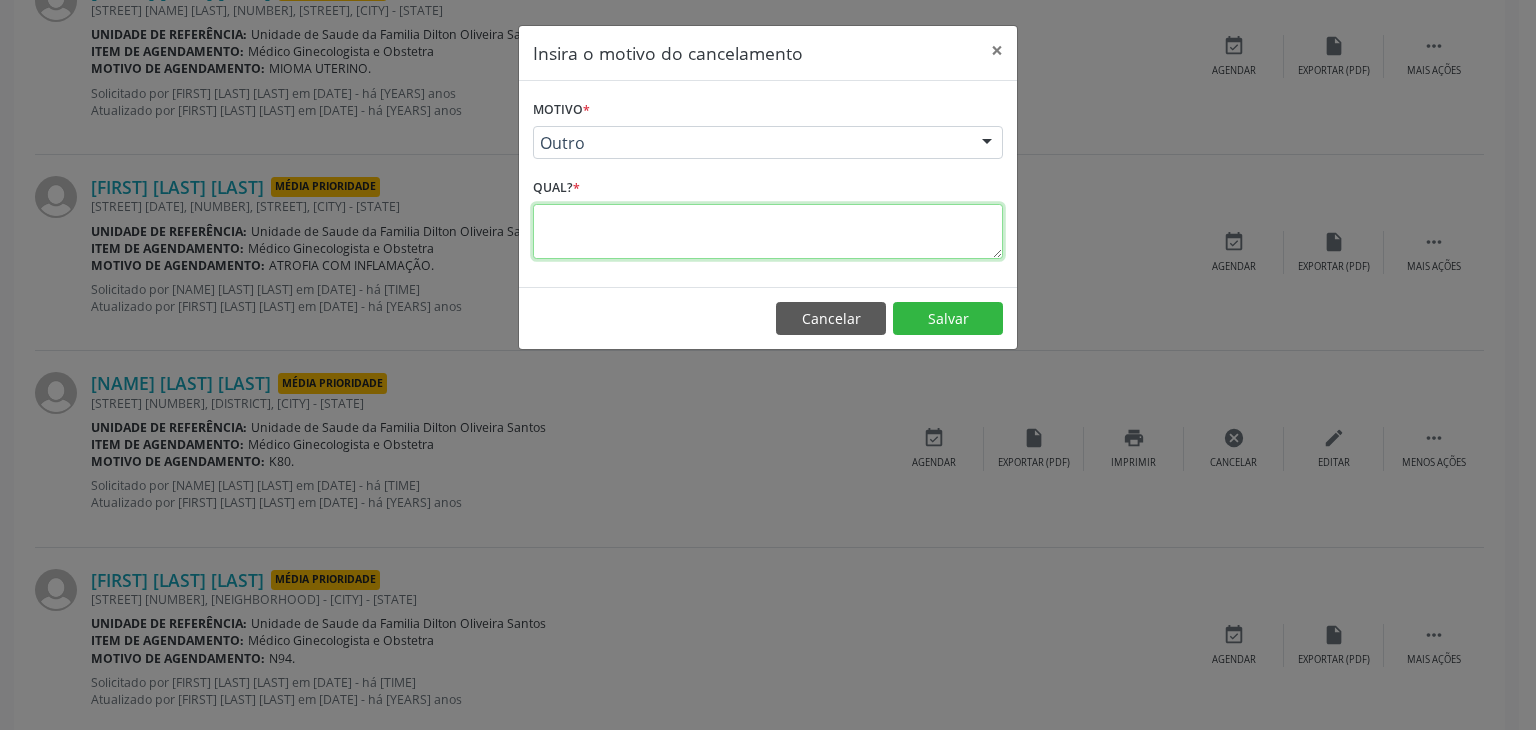 click at bounding box center [768, 231] 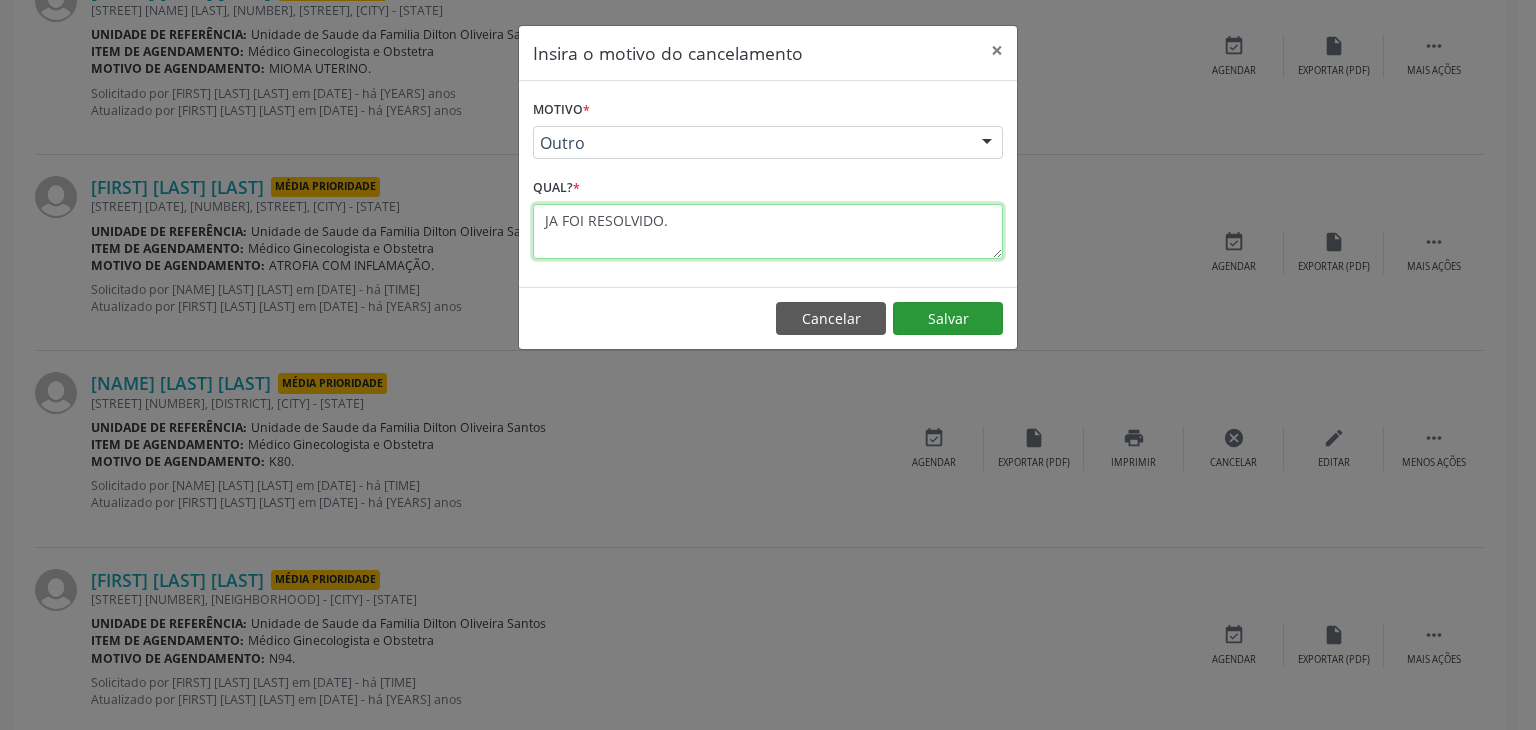 type on "JA FOI RESOLVIDO." 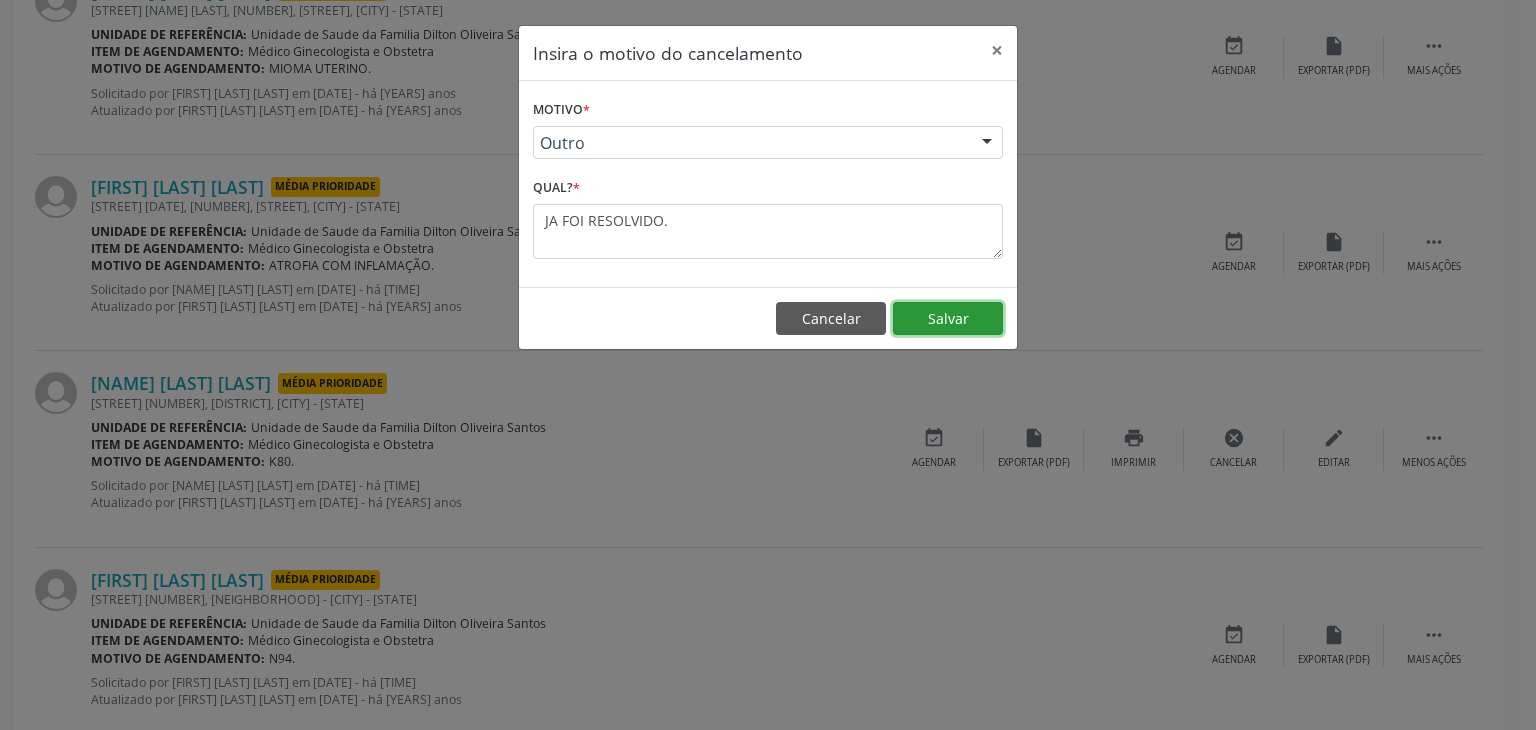 click on "Salvar" at bounding box center (948, 319) 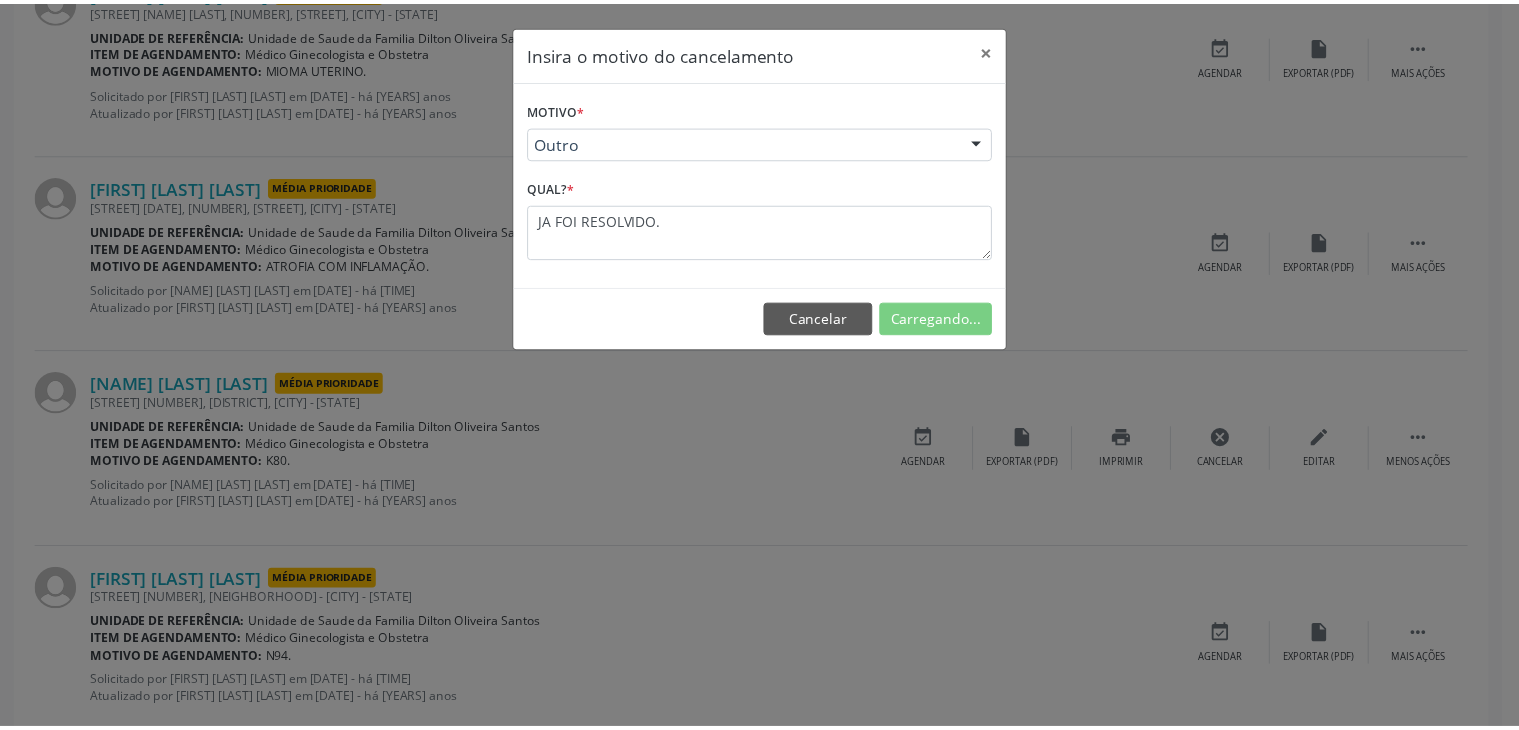 scroll, scrollTop: 112, scrollLeft: 0, axis: vertical 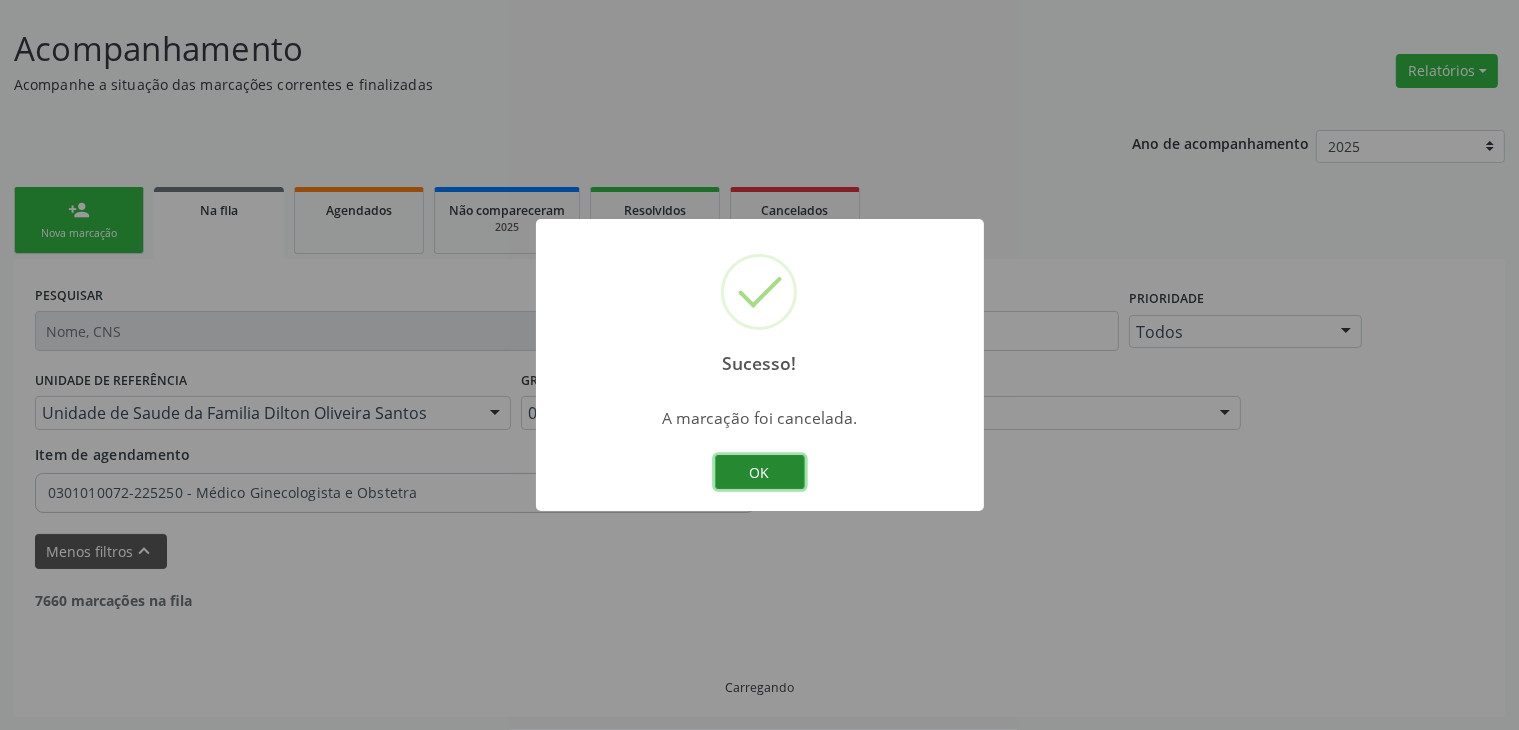click on "OK" at bounding box center [760, 472] 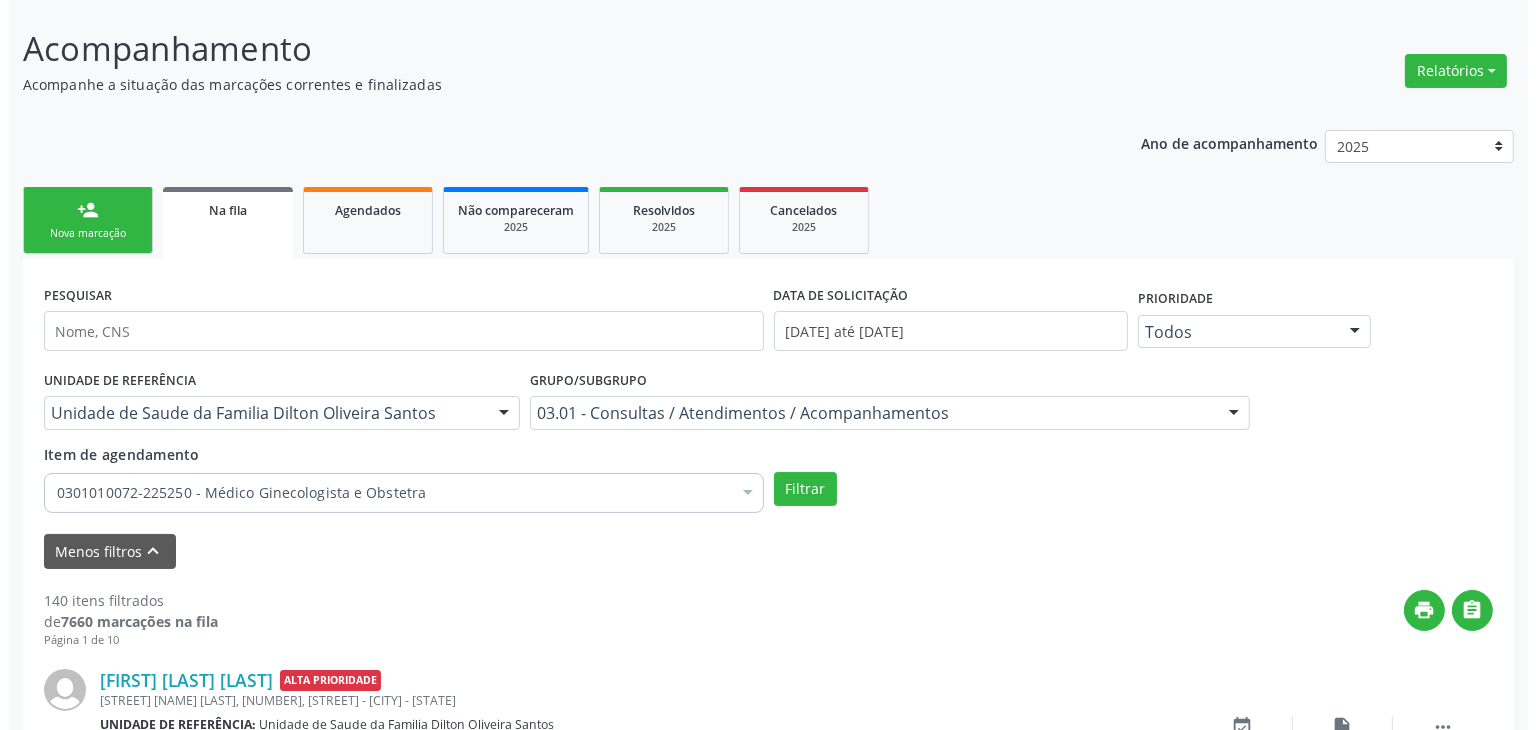 scroll, scrollTop: 2893, scrollLeft: 0, axis: vertical 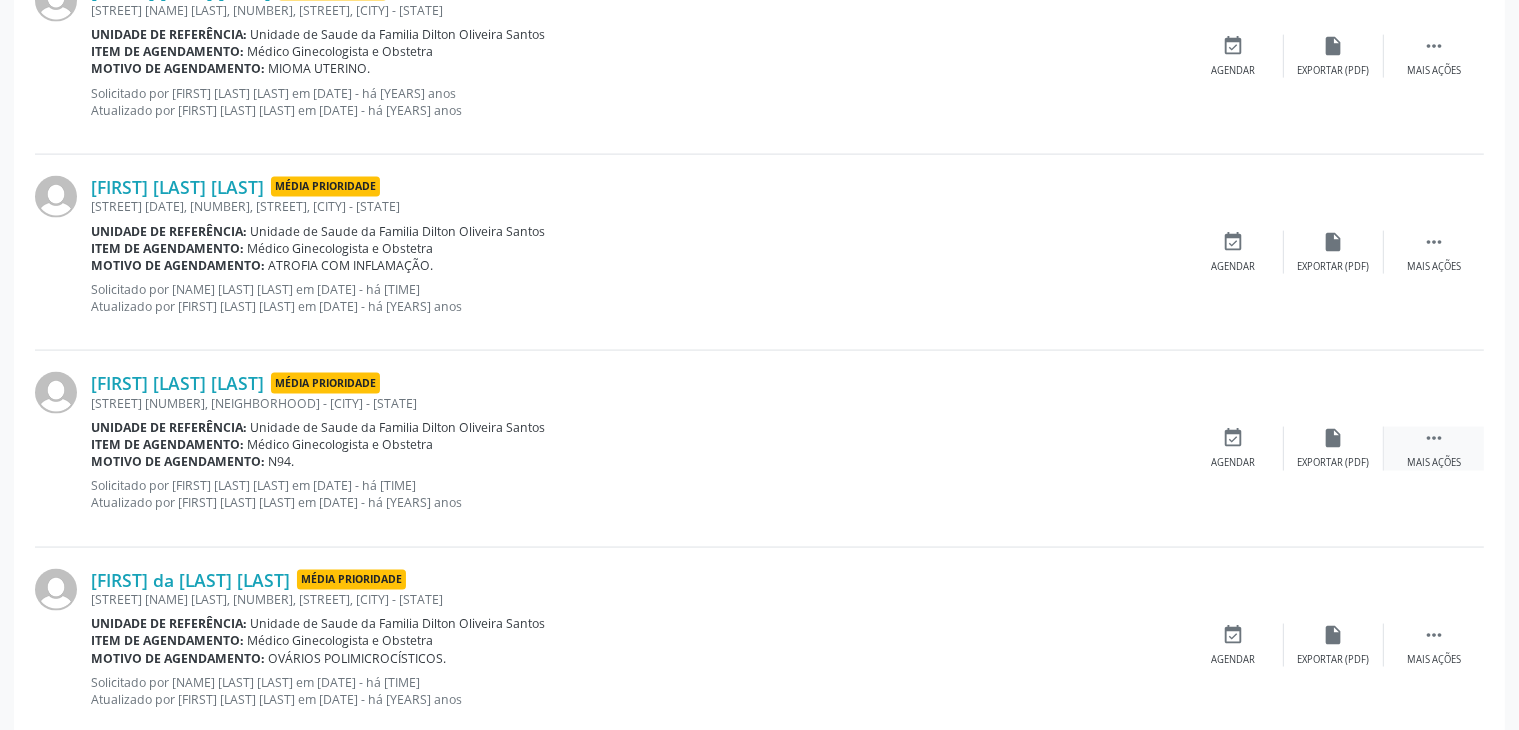 click on "
Mais ações" at bounding box center [1434, 448] 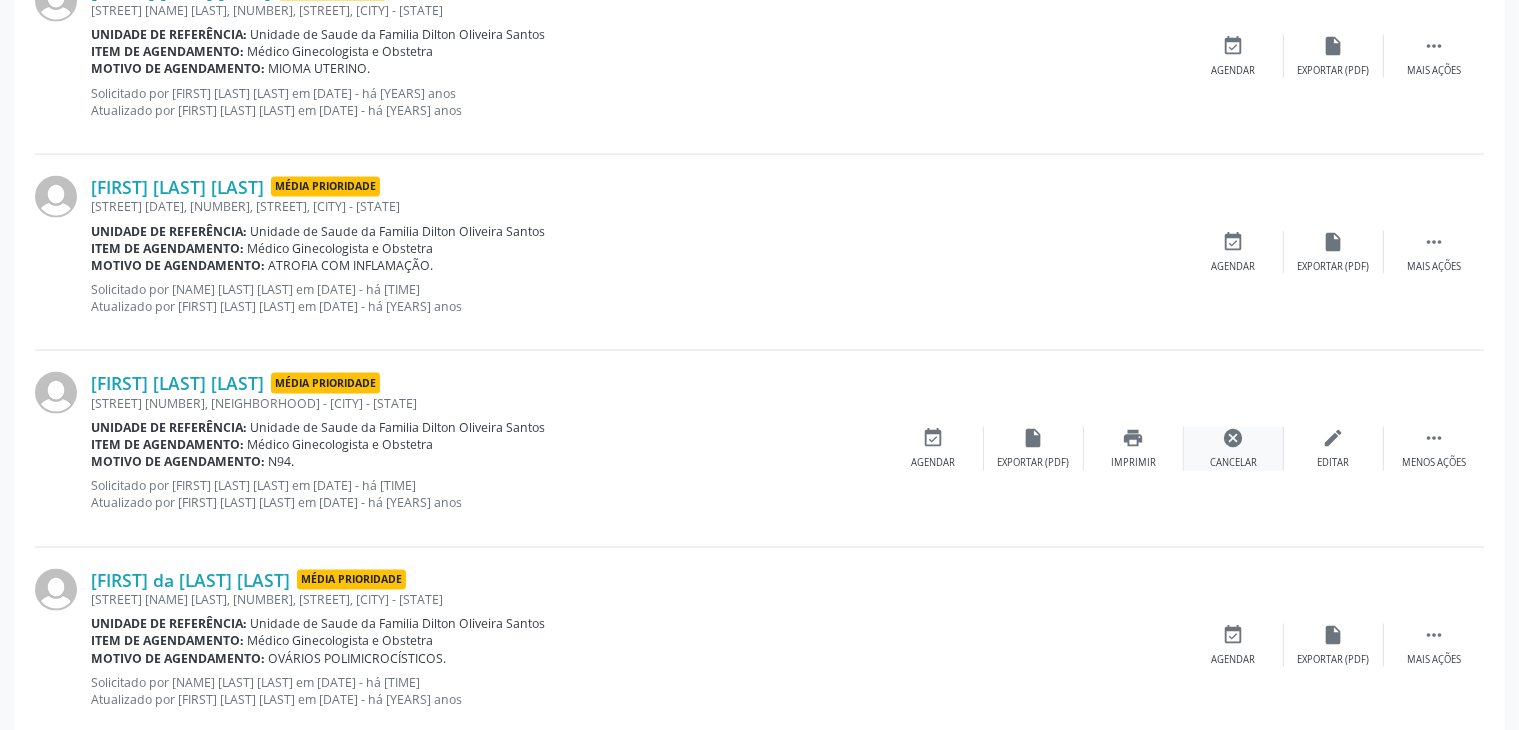 click on "cancel" at bounding box center (1234, 438) 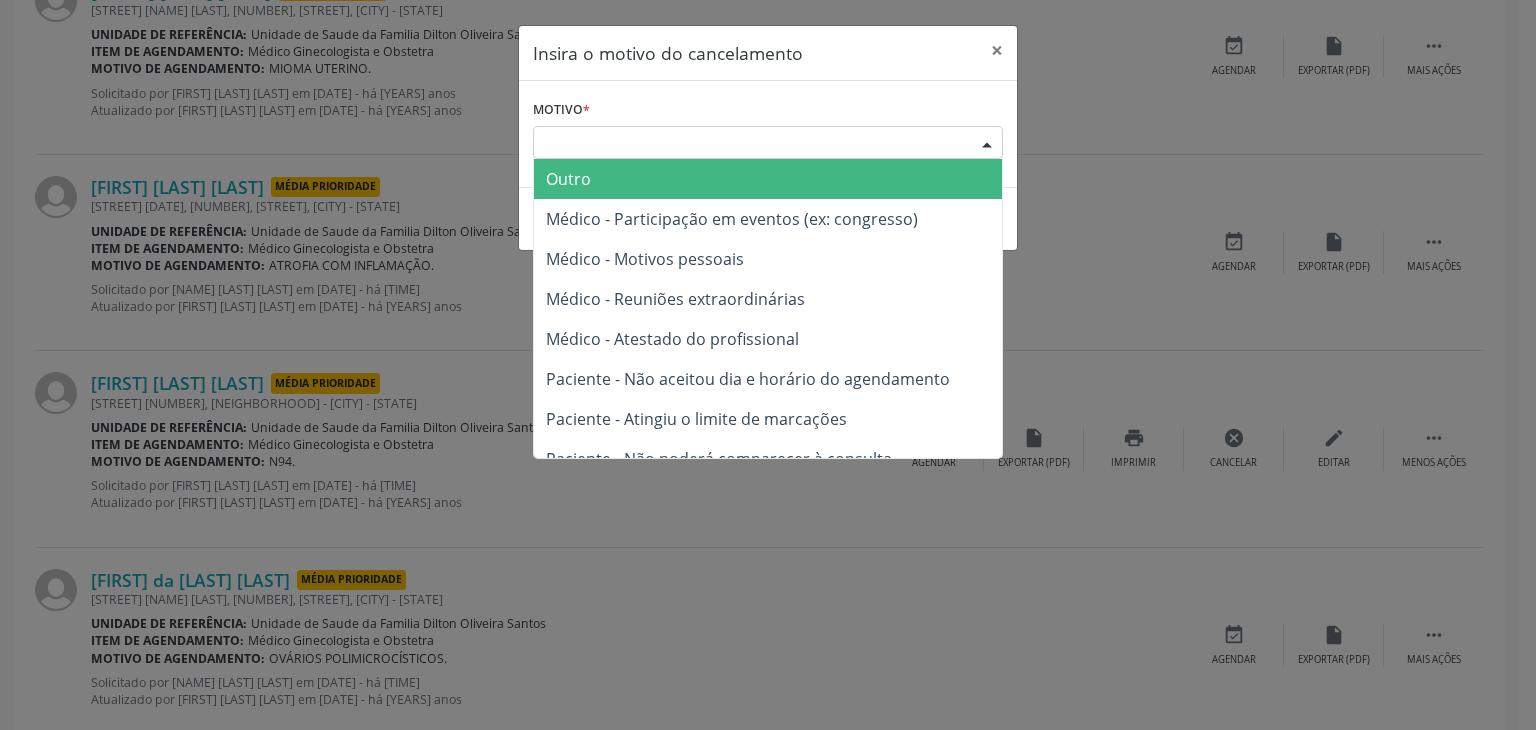 click on "Escolha o motivo" at bounding box center [768, 143] 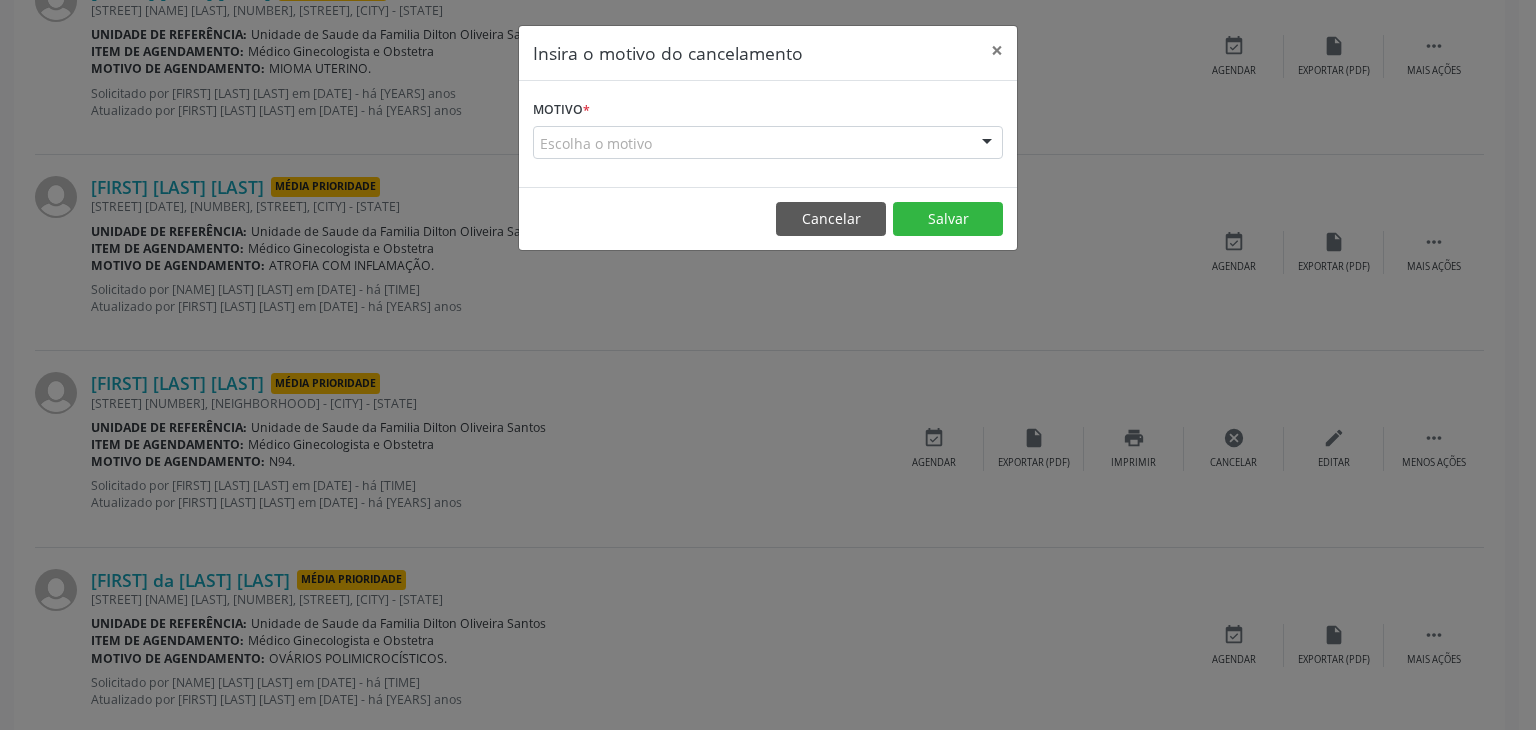 click on "Escolha o motivo" at bounding box center [768, 143] 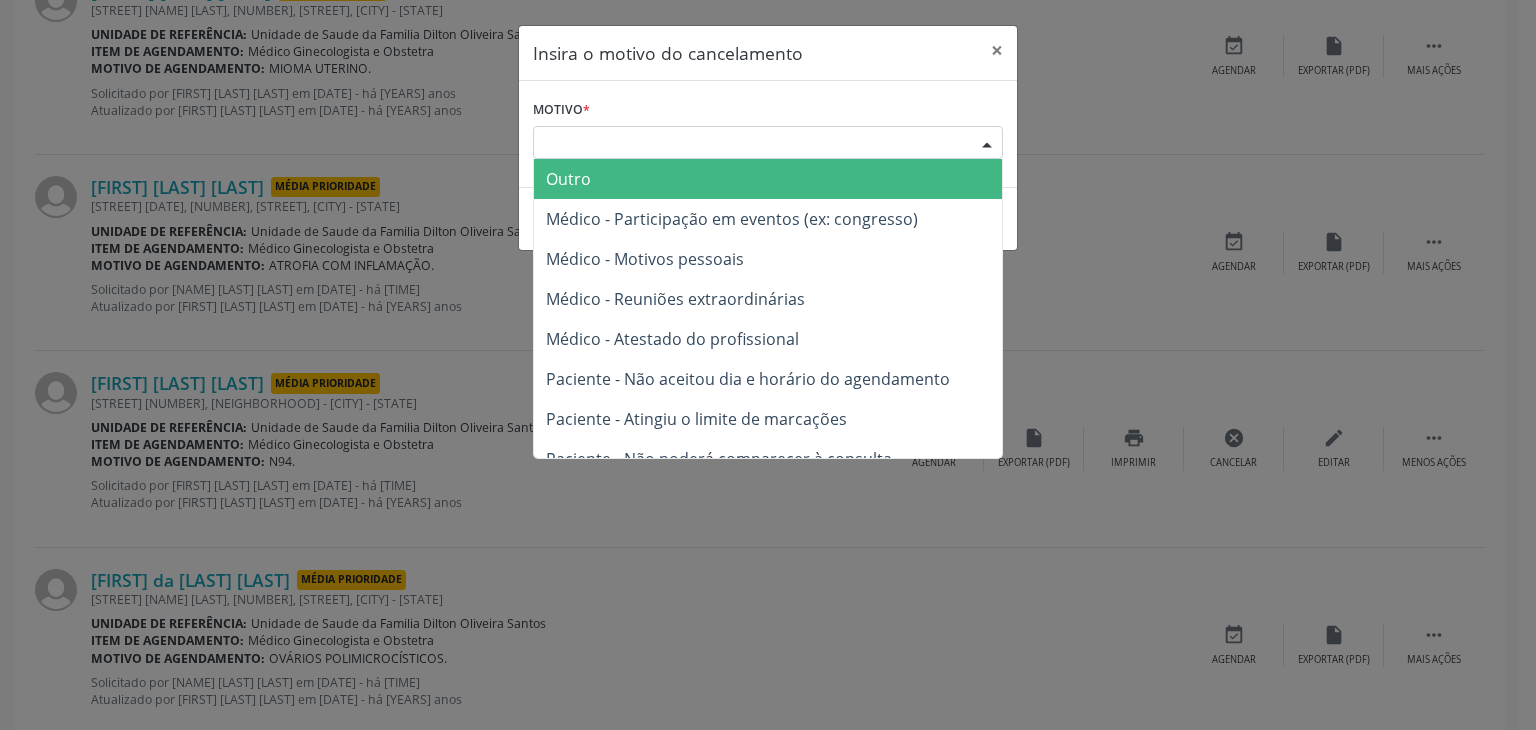 drag, startPoint x: 593, startPoint y: 183, endPoint x: 556, endPoint y: 200, distance: 40.718548 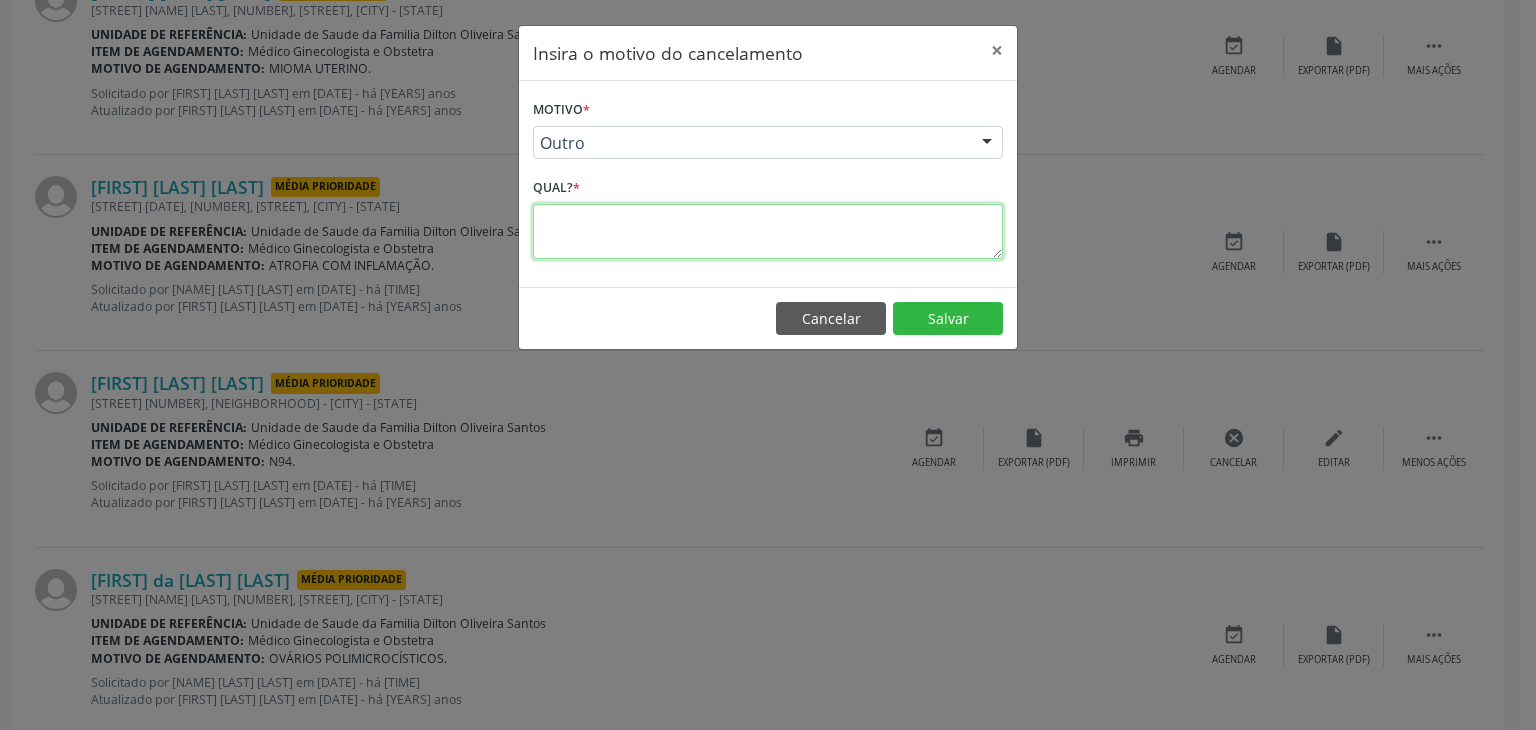 click at bounding box center [768, 231] 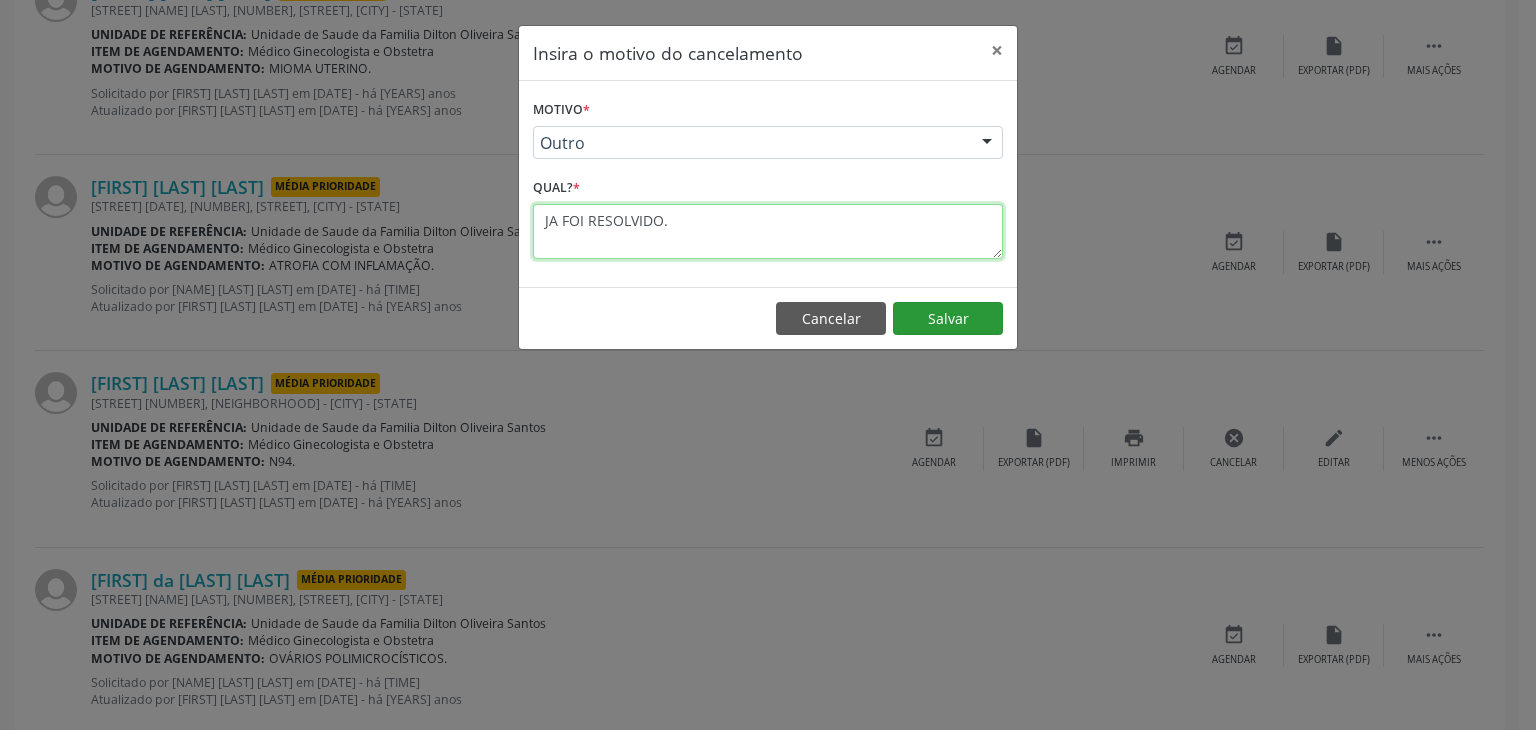 type on "JA FOI RESOLVIDO." 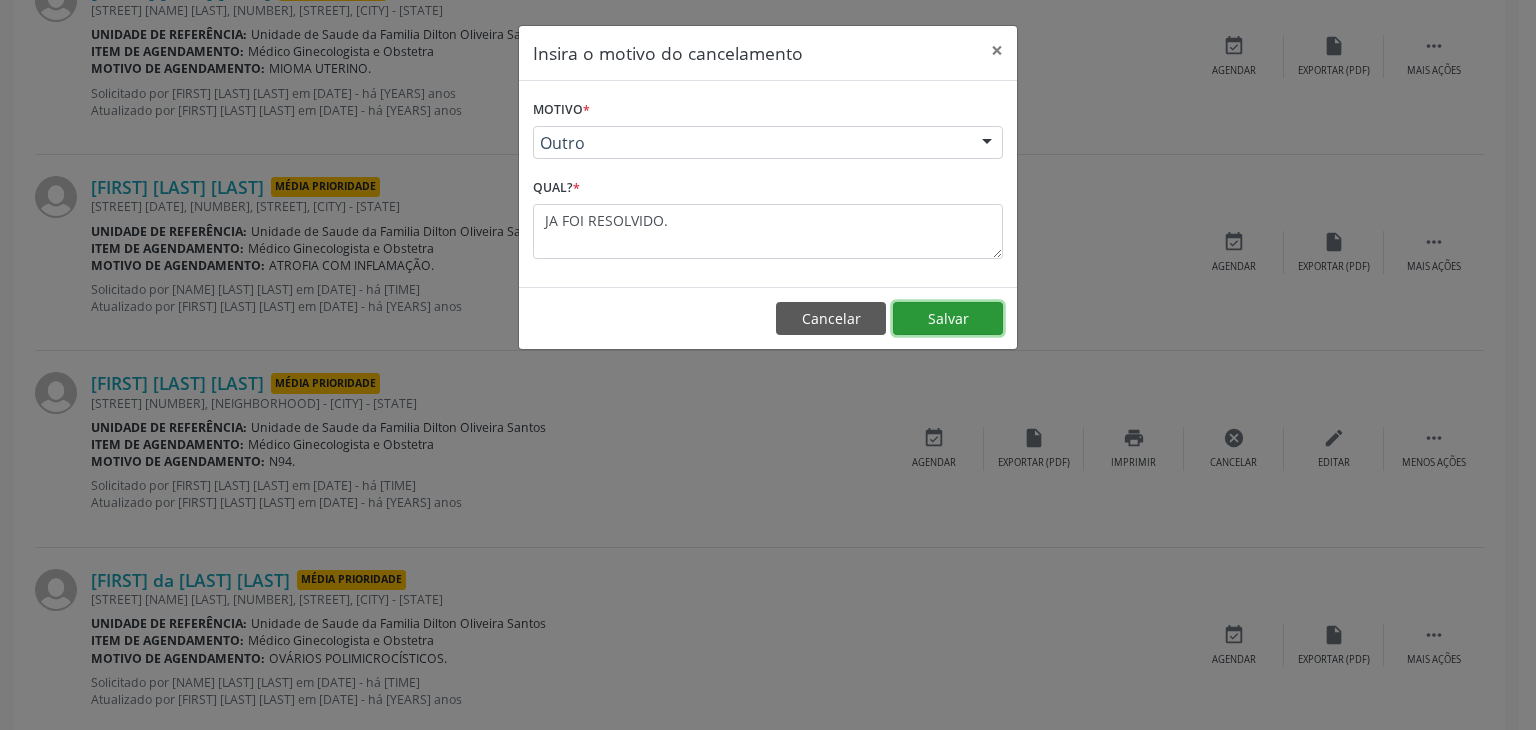 click on "Salvar" at bounding box center [948, 319] 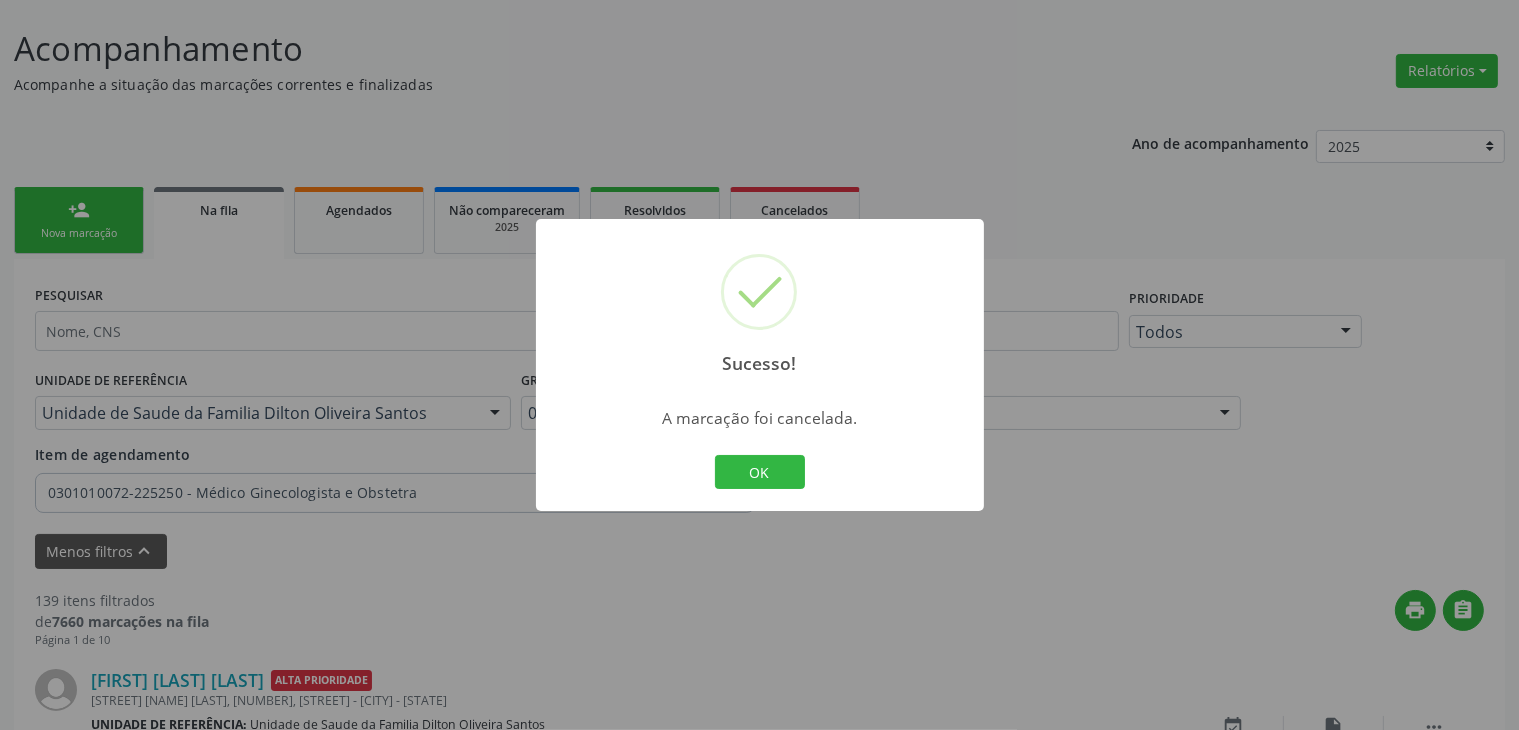 scroll, scrollTop: 2893, scrollLeft: 0, axis: vertical 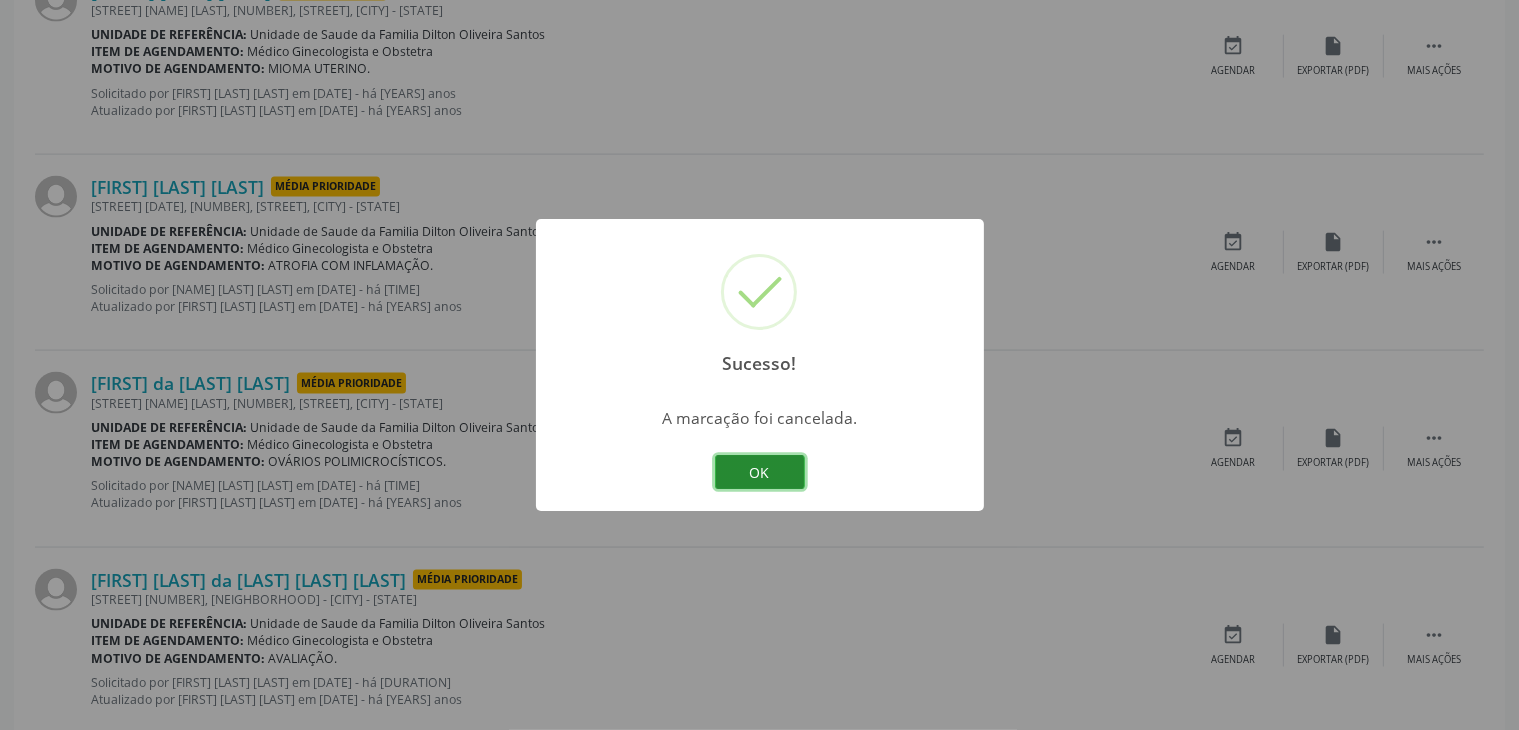 click on "OK" at bounding box center (760, 472) 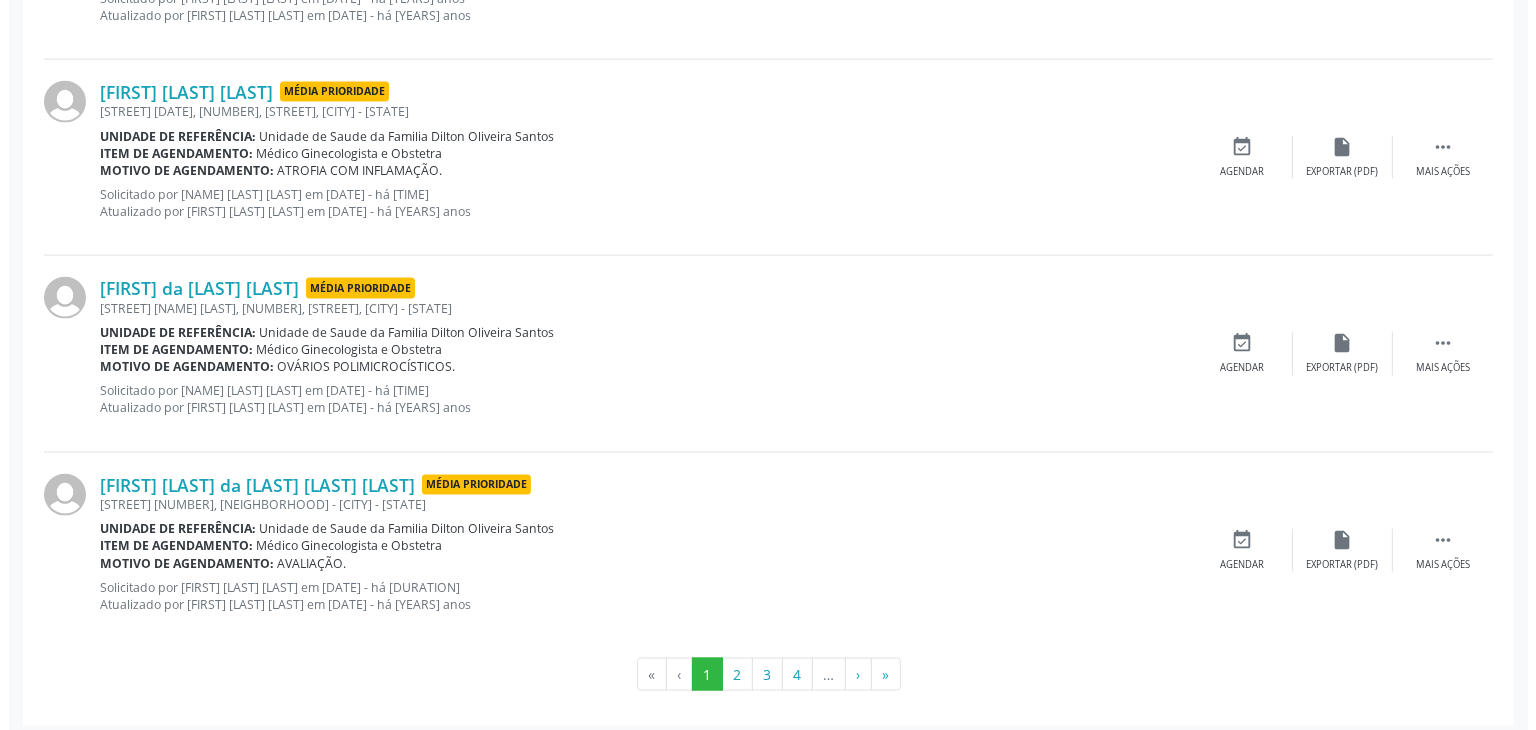 scroll, scrollTop: 2993, scrollLeft: 0, axis: vertical 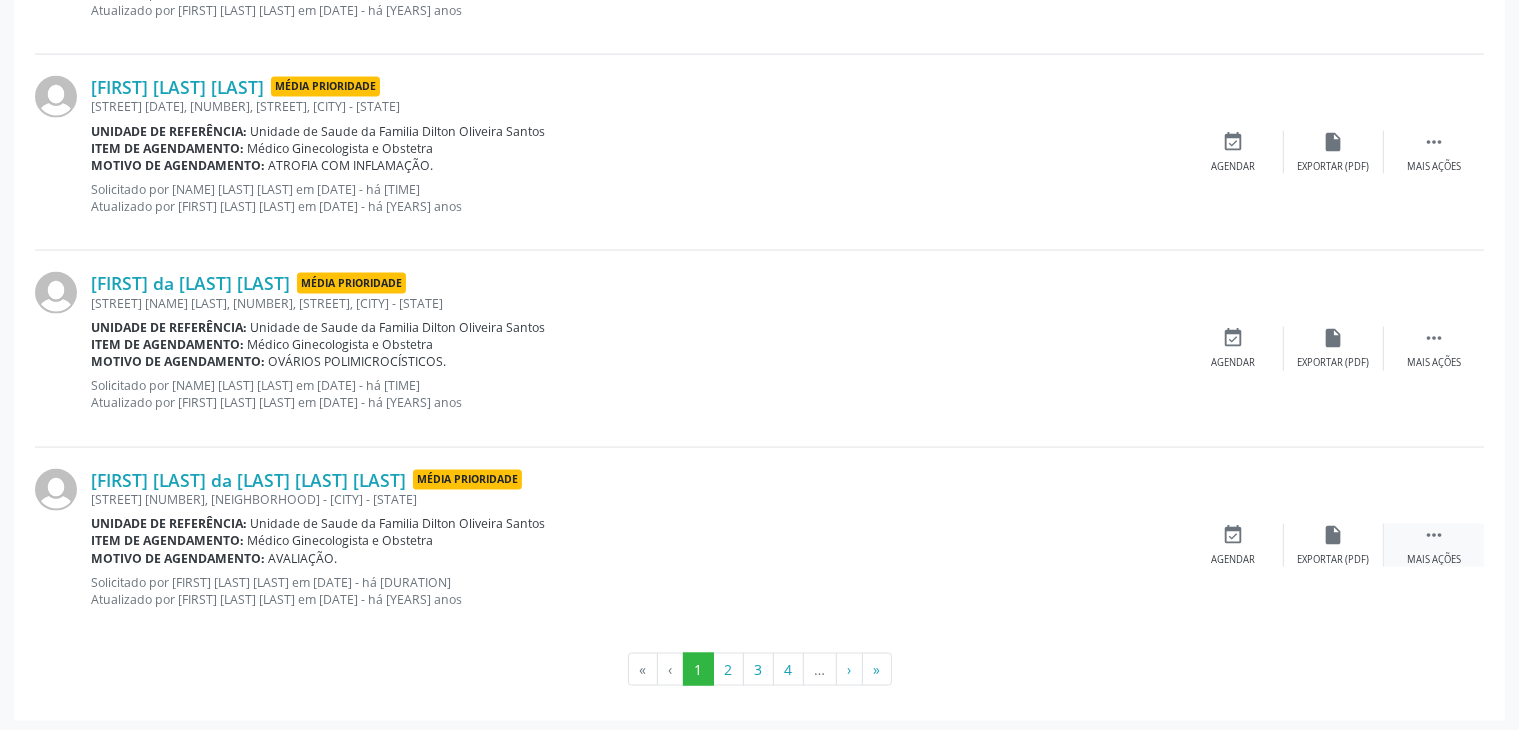 click on "" at bounding box center [1434, 535] 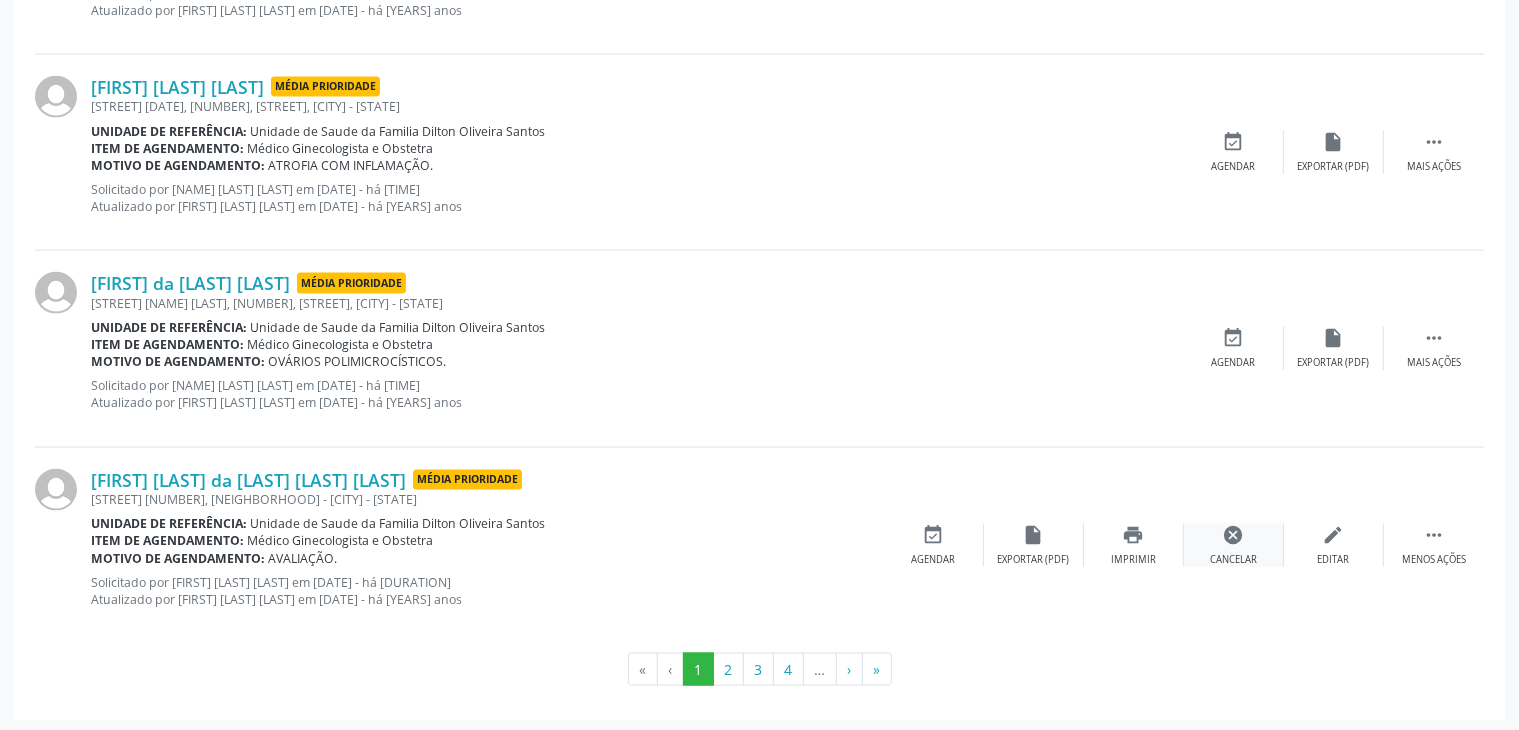 click on "cancel" at bounding box center [1234, 535] 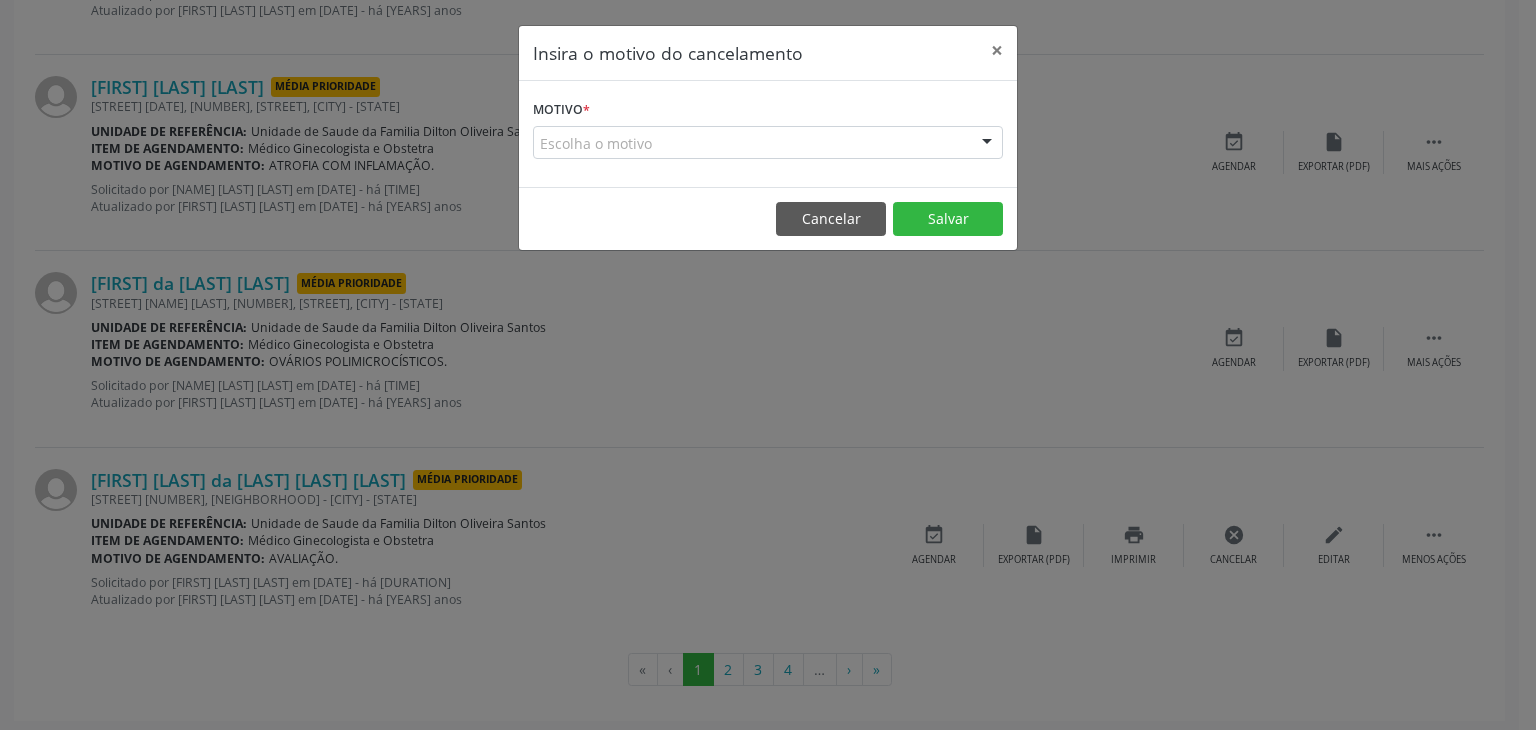 click on "Escolha o motivo" at bounding box center [768, 143] 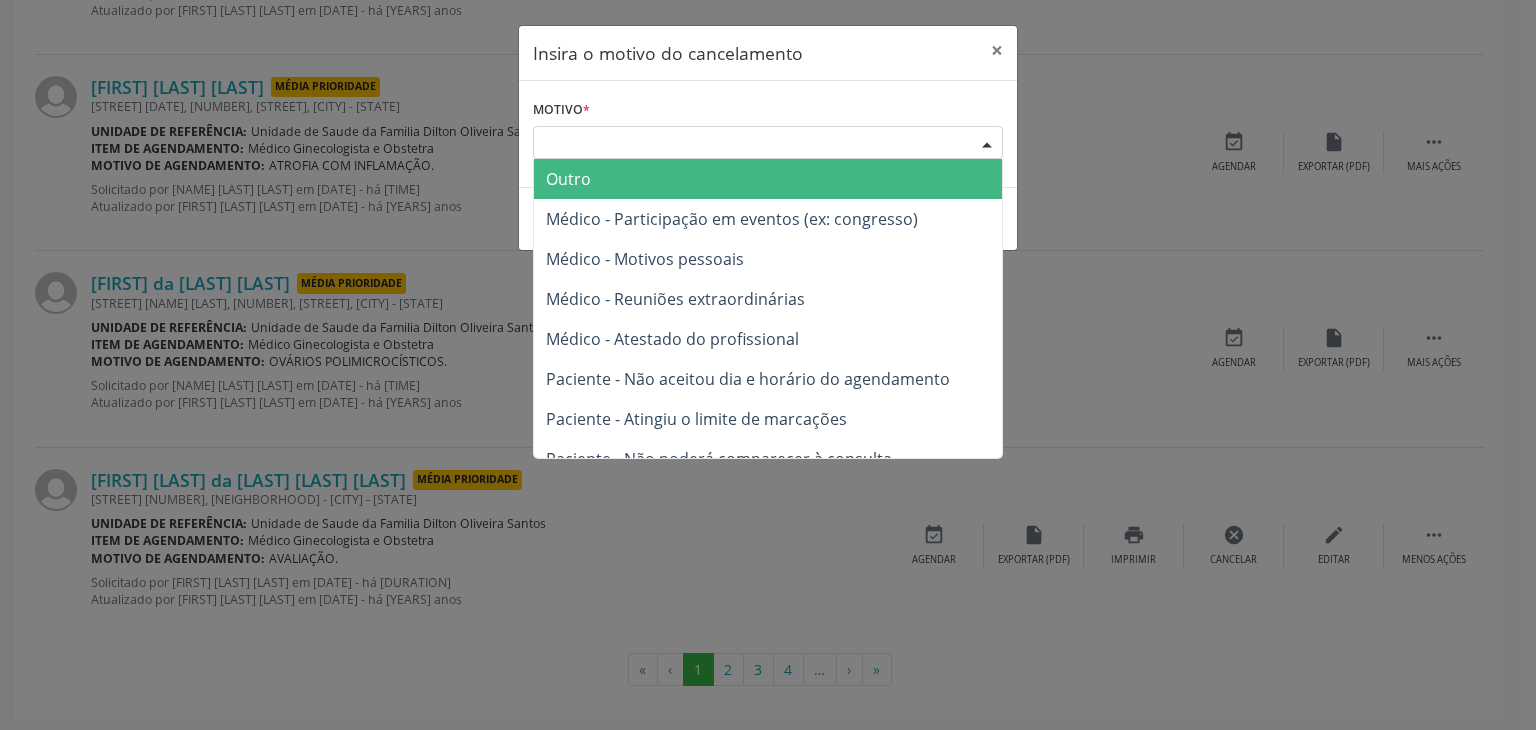 drag, startPoint x: 577, startPoint y: 184, endPoint x: 577, endPoint y: 206, distance: 22 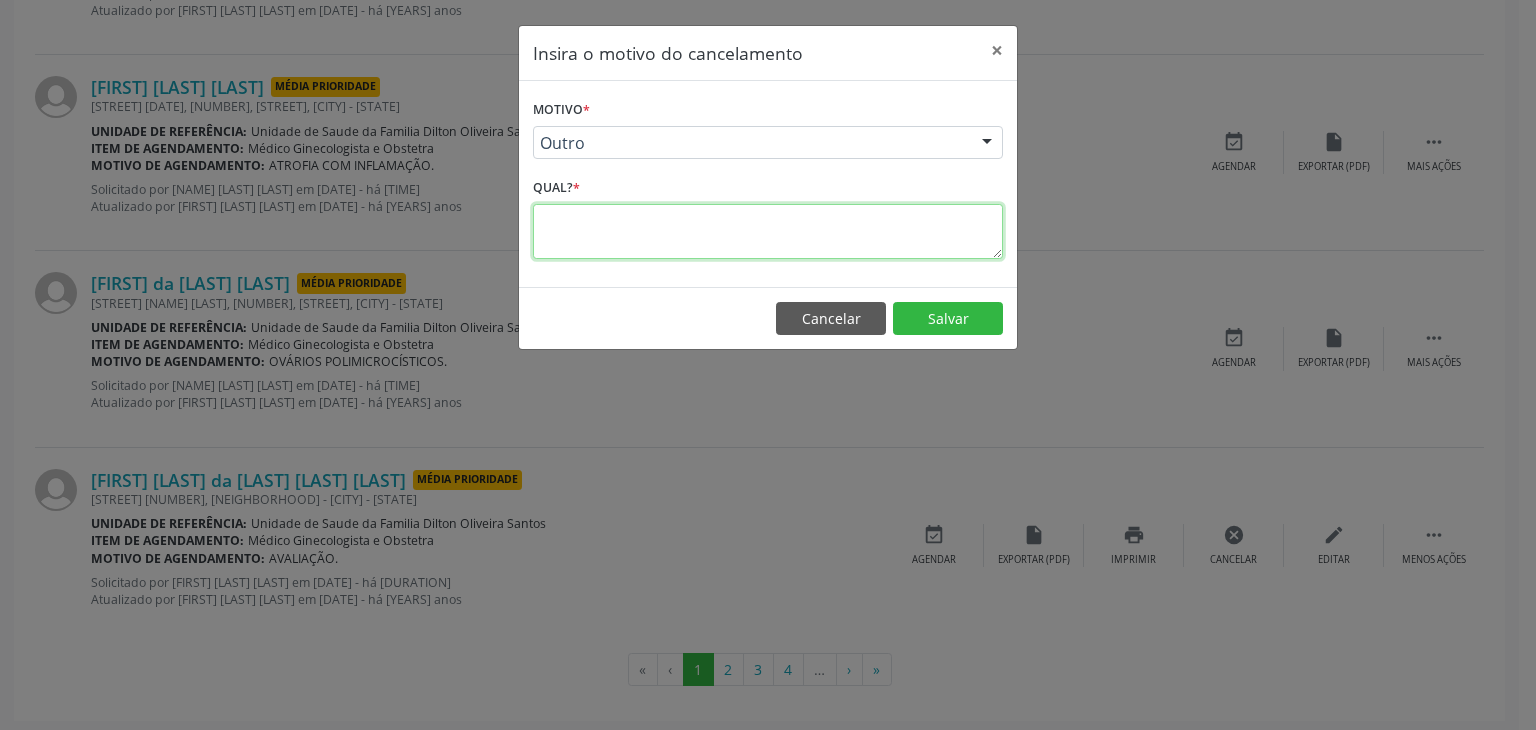 click at bounding box center (768, 231) 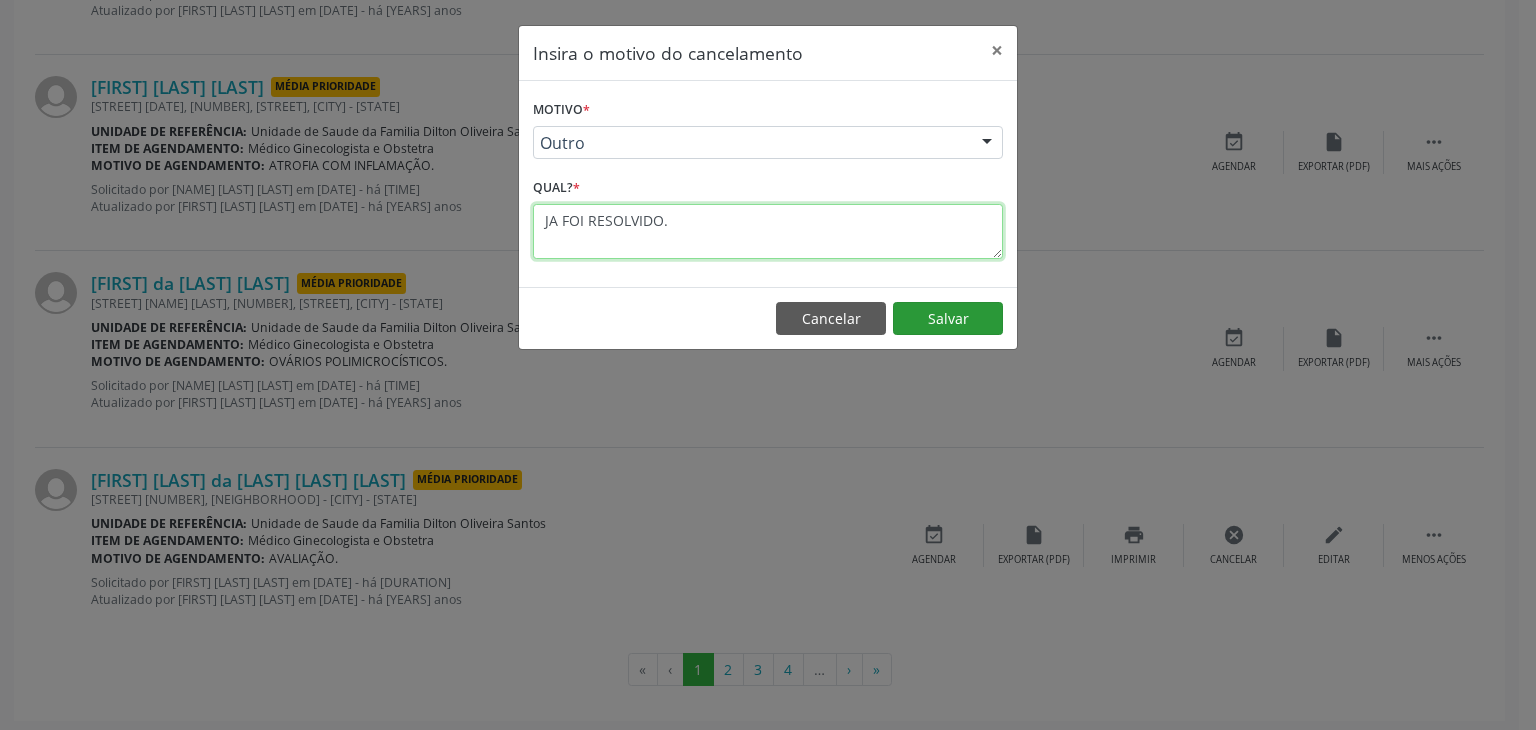 type on "JA FOI RESOLVIDO." 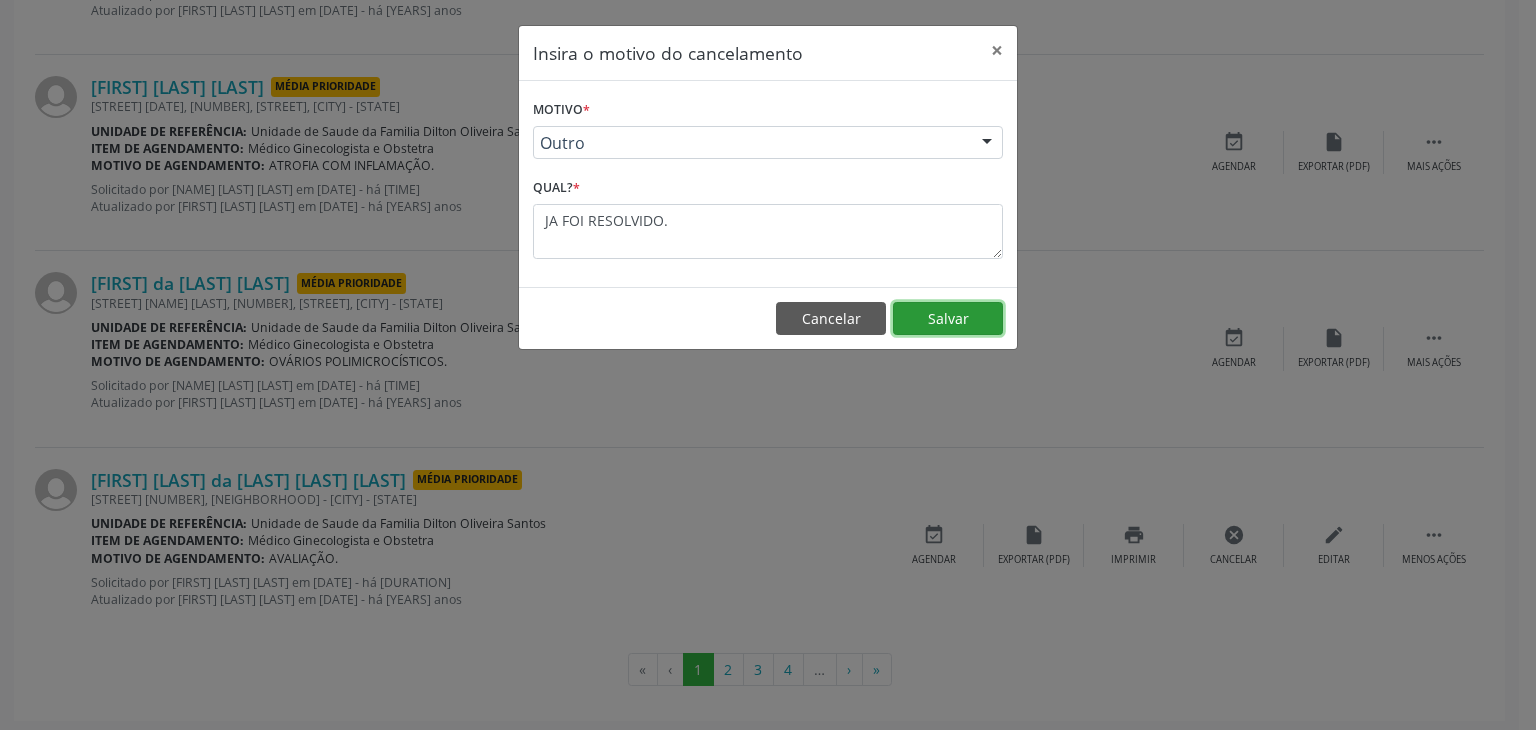 click on "Salvar" at bounding box center [948, 319] 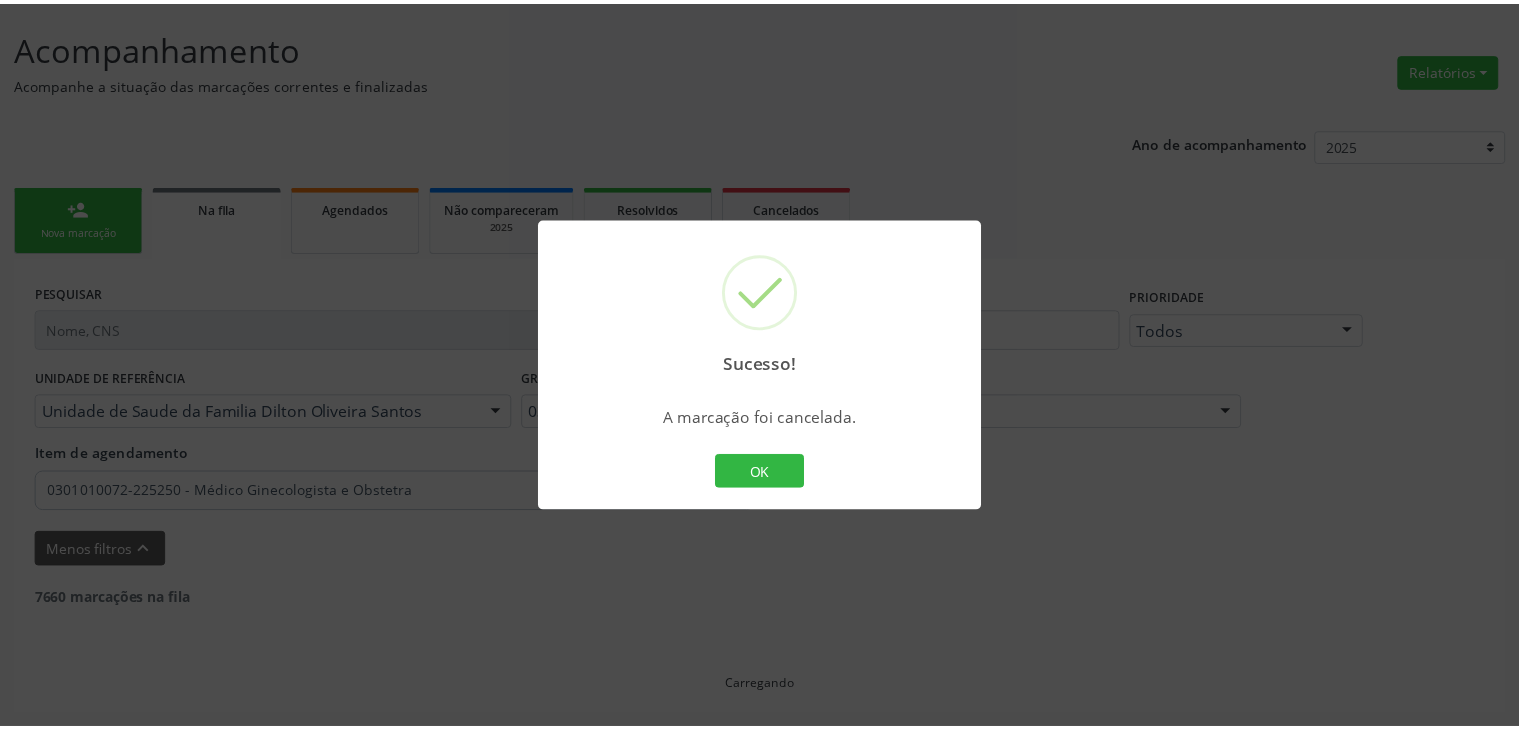 scroll, scrollTop: 112, scrollLeft: 0, axis: vertical 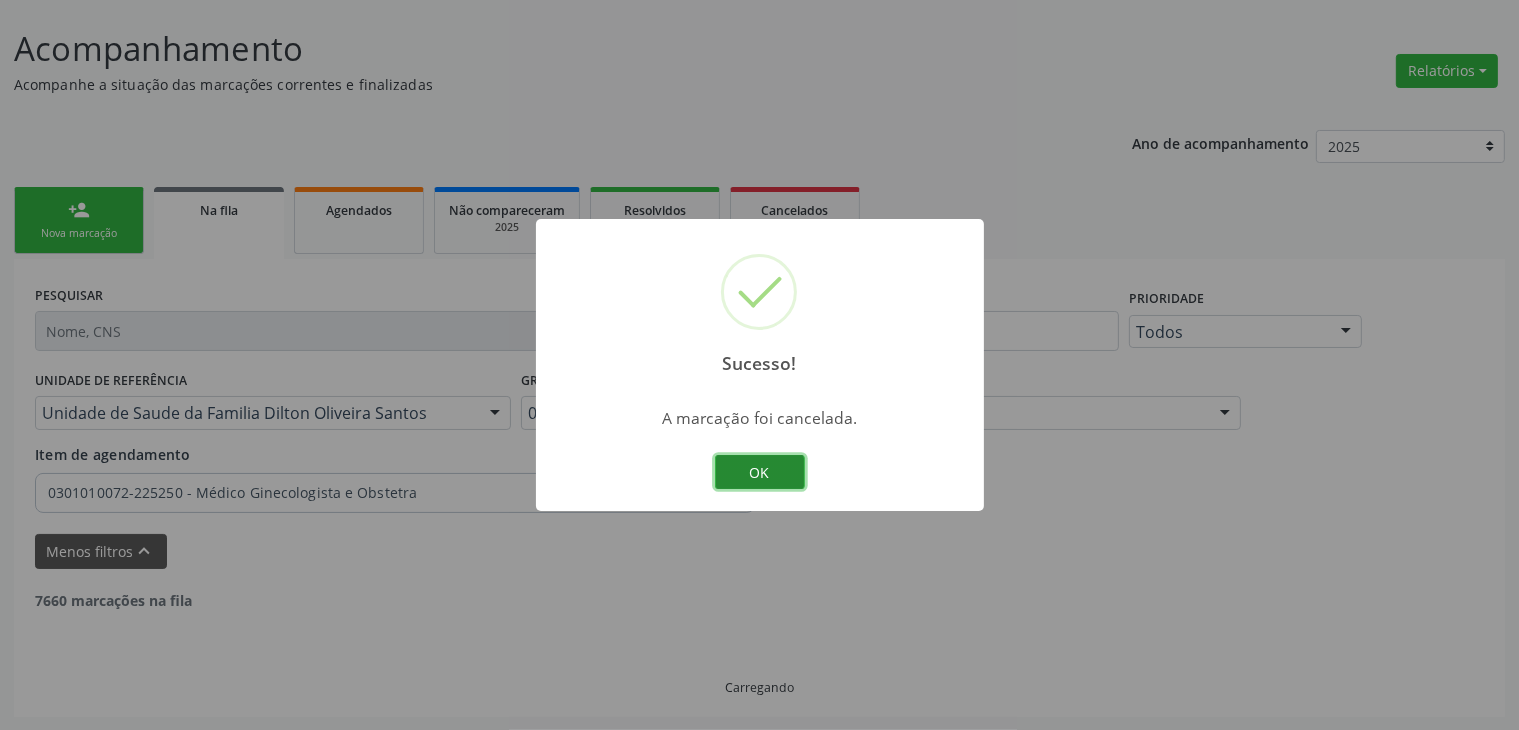 click on "OK" at bounding box center [760, 472] 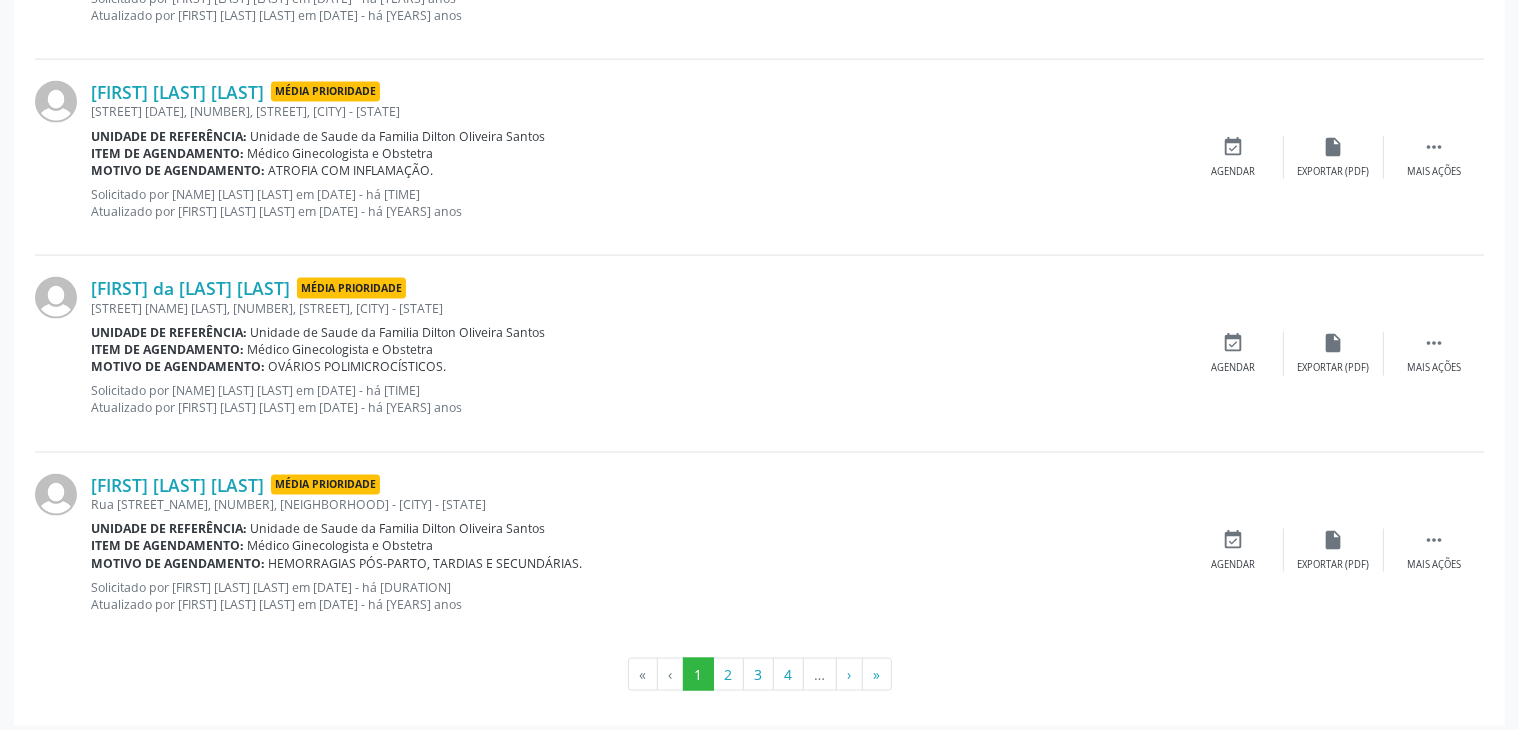scroll, scrollTop: 2993, scrollLeft: 0, axis: vertical 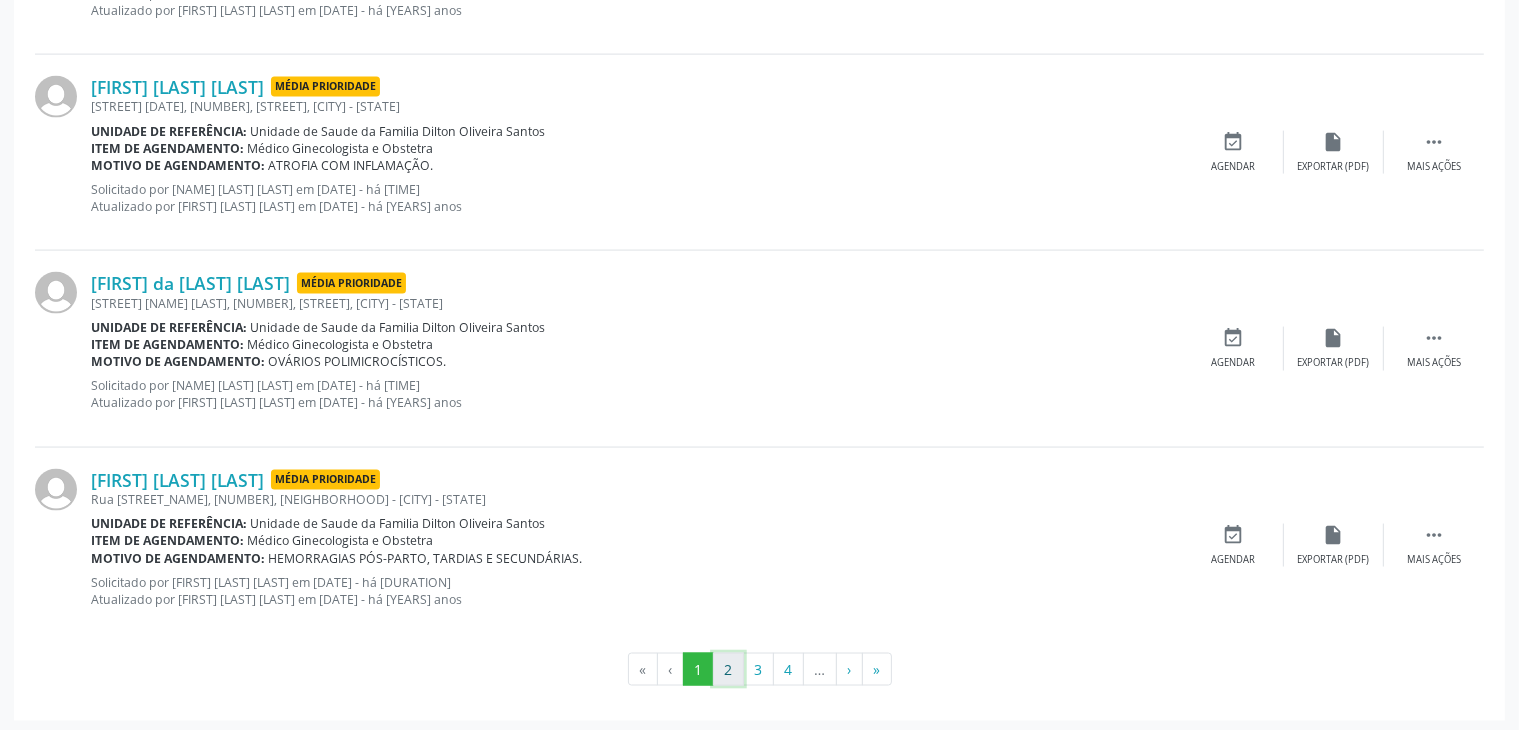 click on "2" at bounding box center [728, 670] 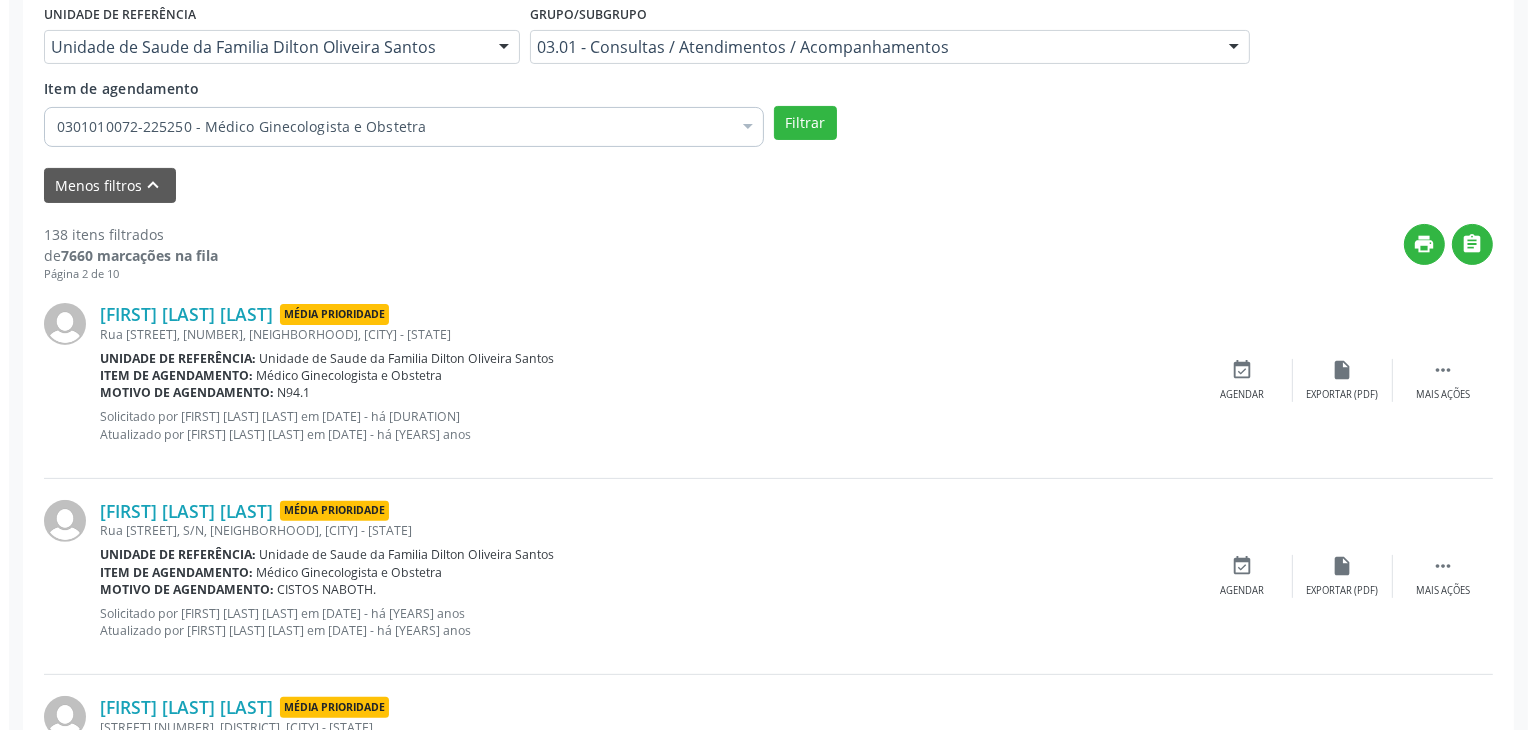 scroll, scrollTop: 473, scrollLeft: 0, axis: vertical 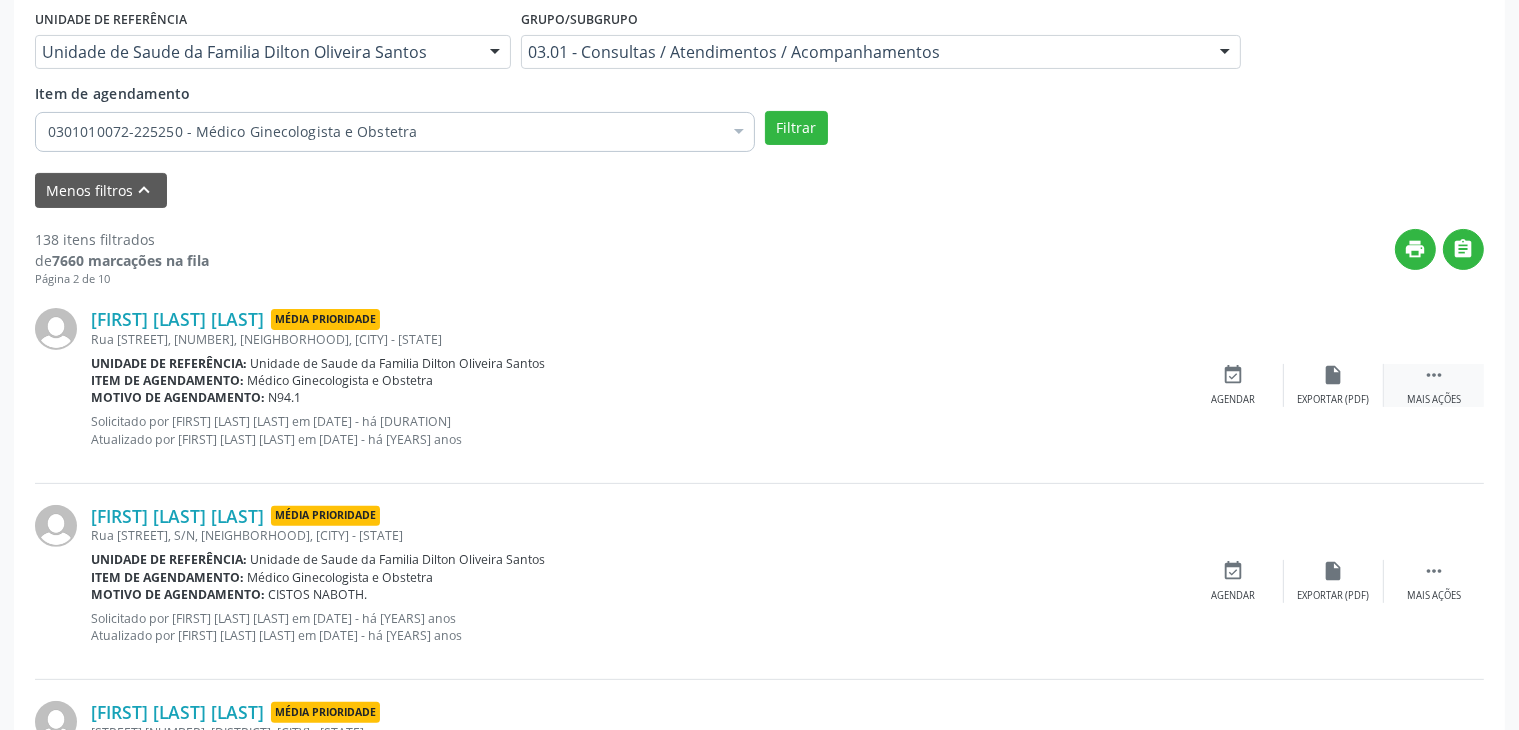 click on "
Mais ações" at bounding box center (1434, 385) 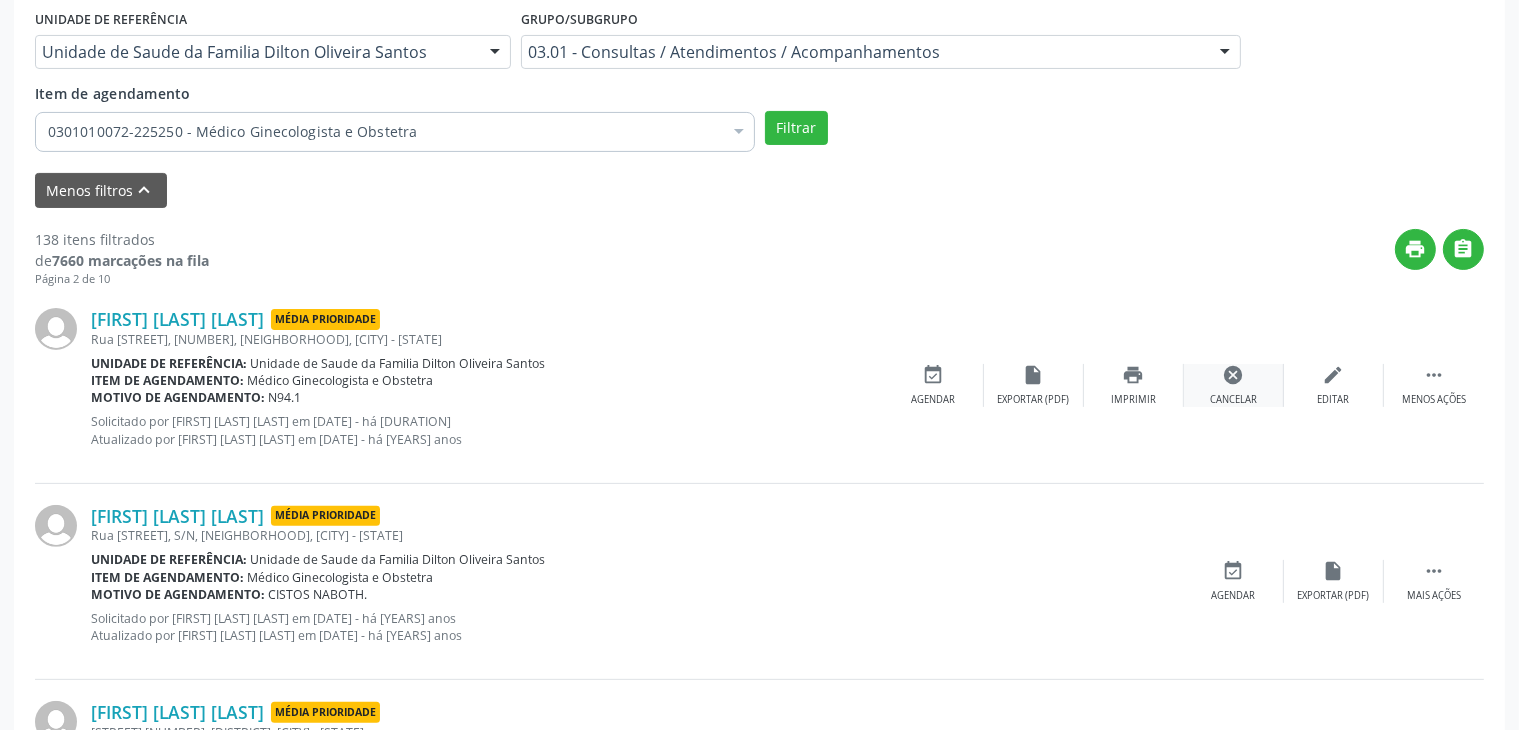 click on "cancel
Cancelar" at bounding box center [1234, 385] 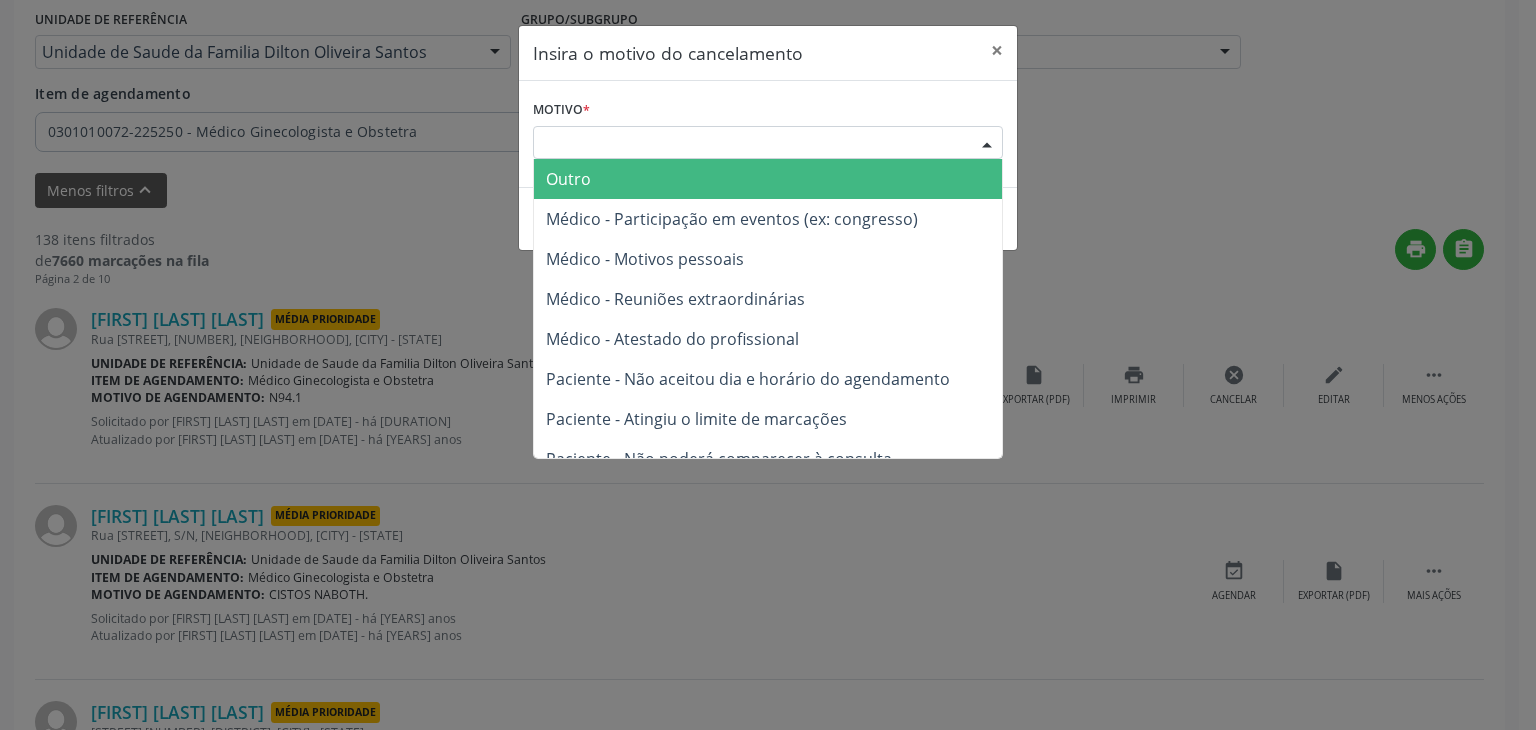 click on "Escolha o motivo" at bounding box center [768, 143] 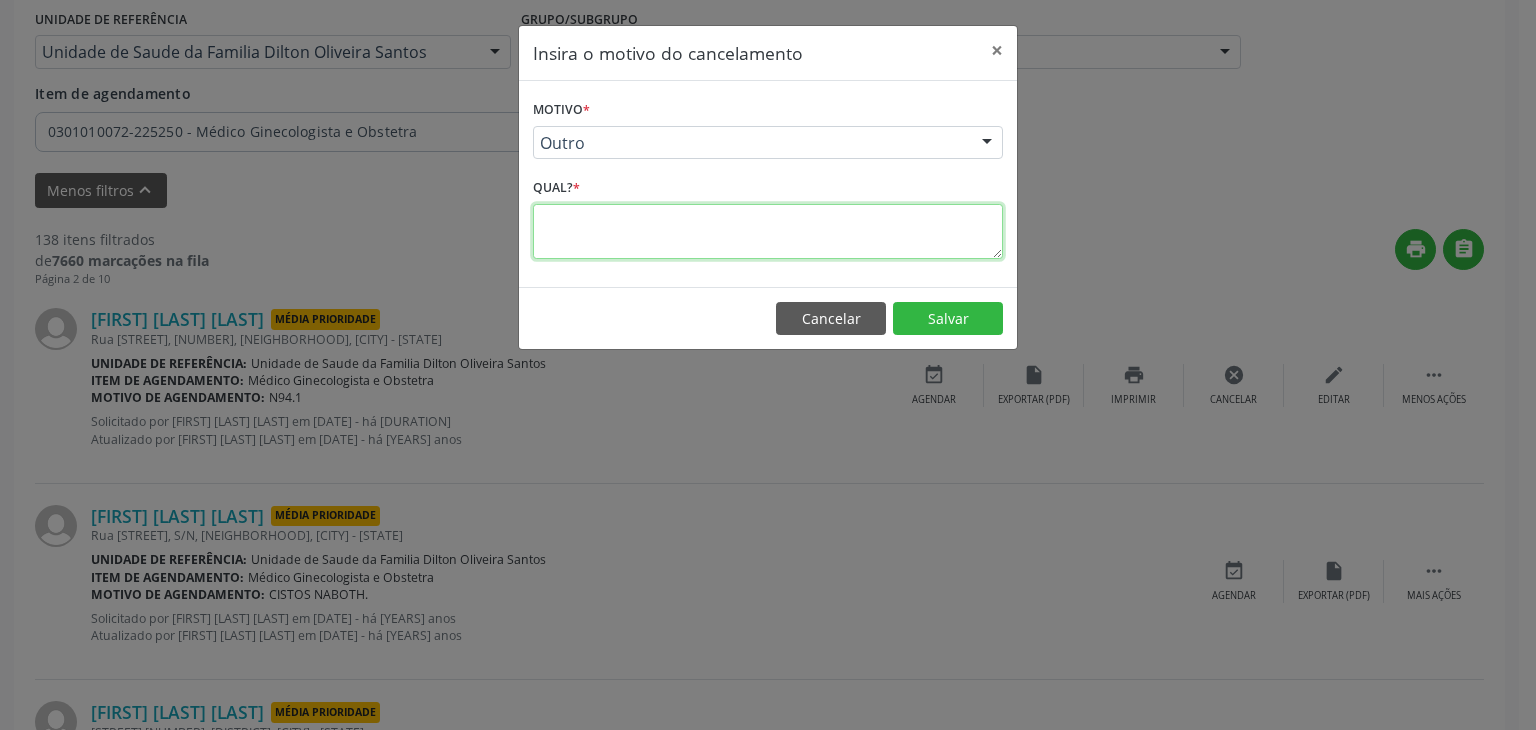 click at bounding box center (768, 231) 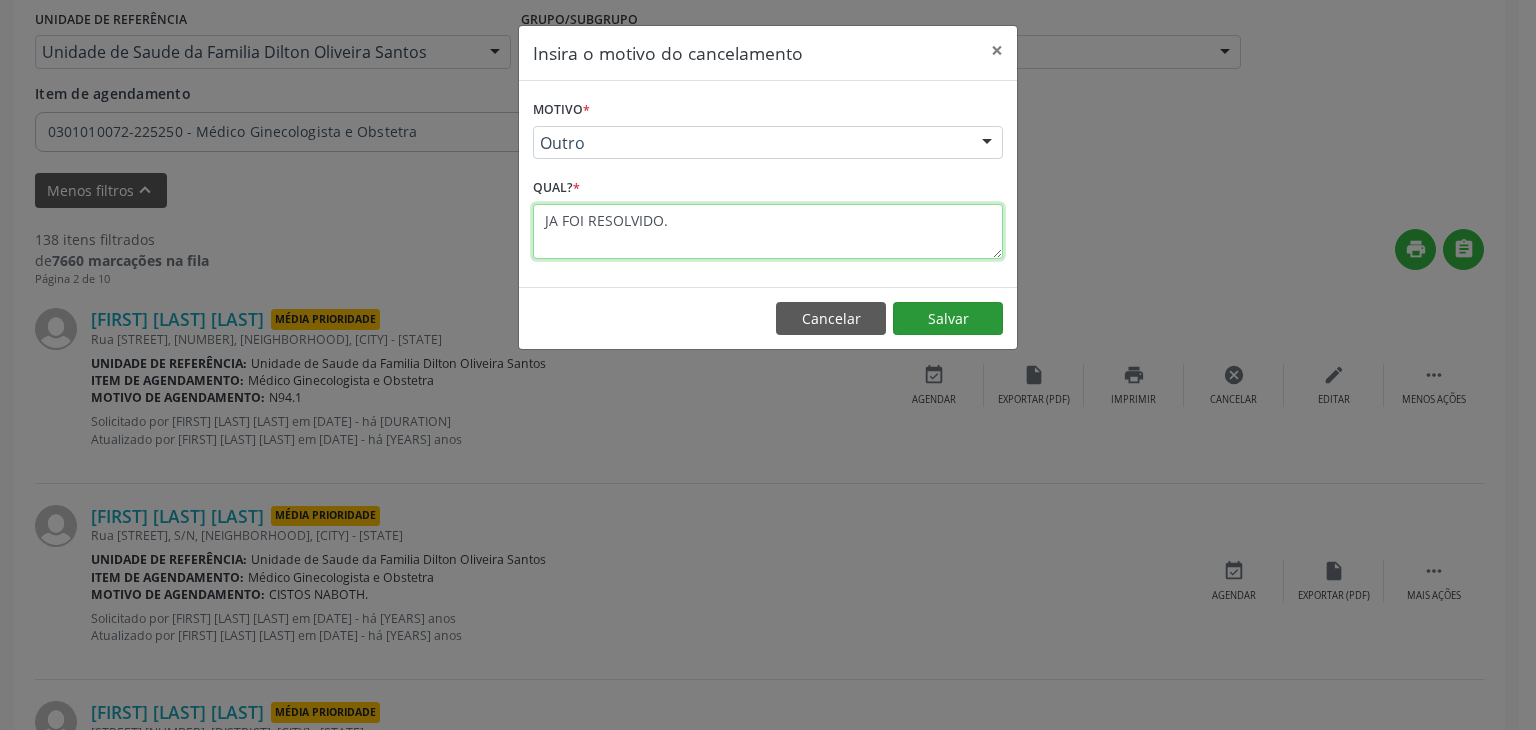 type on "JA FOI RESOLVIDO." 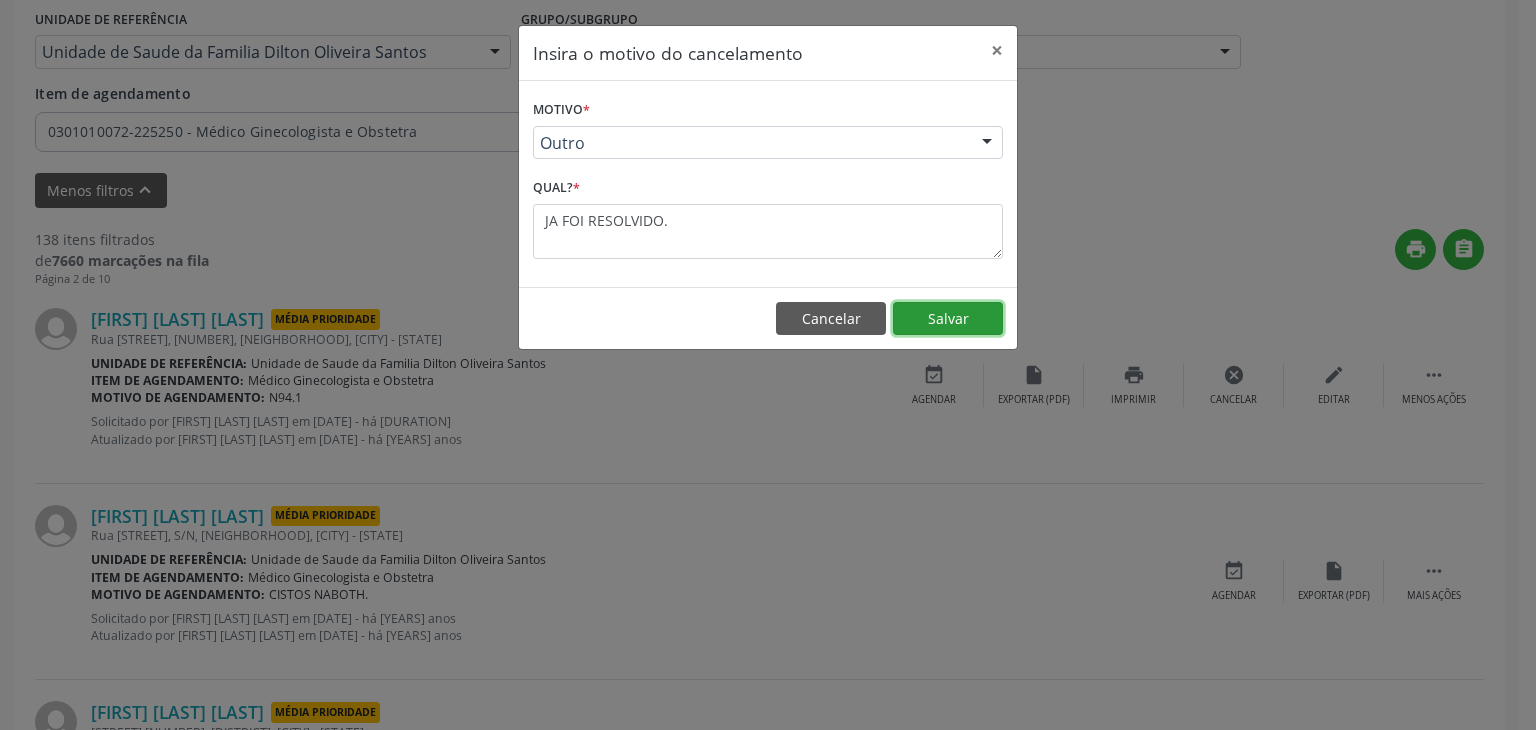 click on "Salvar" at bounding box center [948, 319] 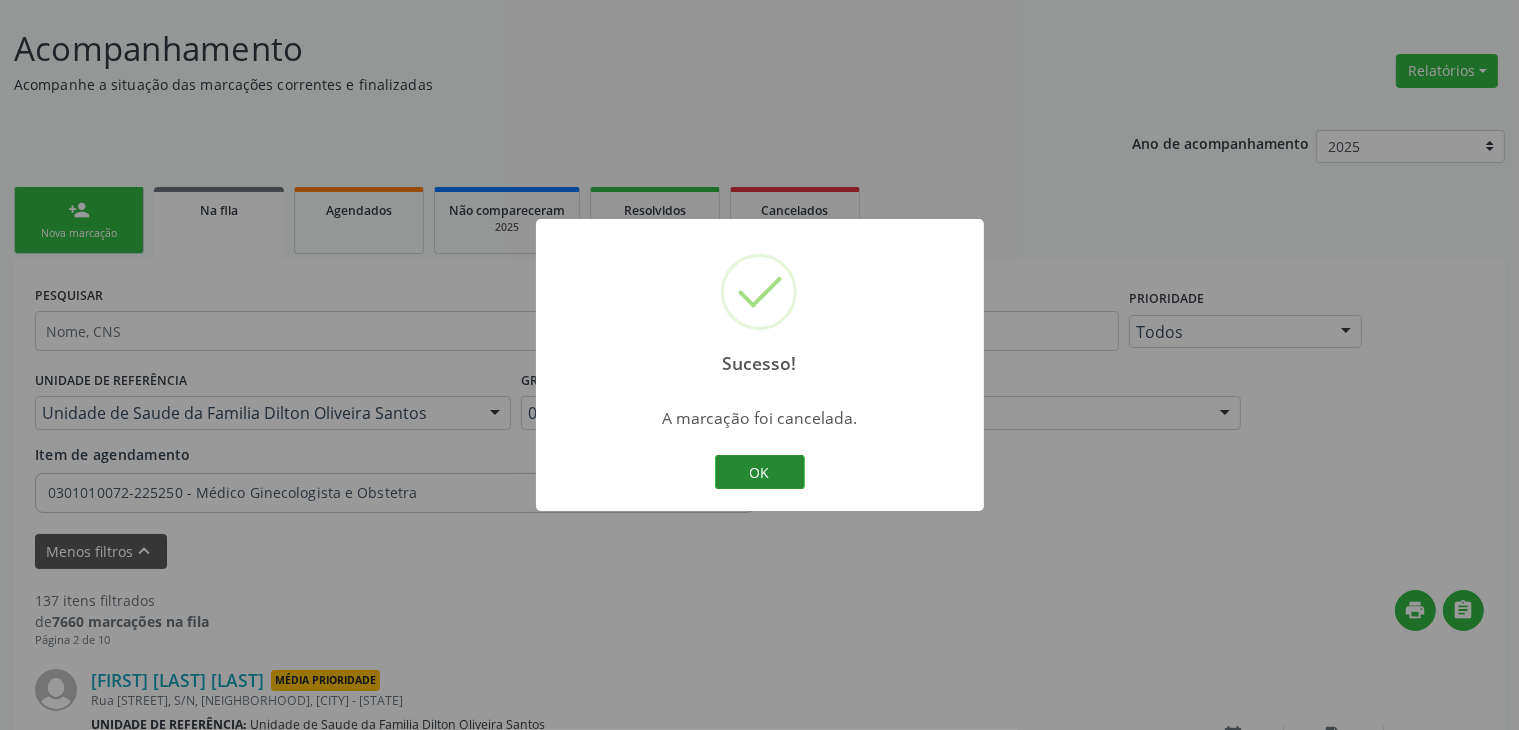 scroll, scrollTop: 473, scrollLeft: 0, axis: vertical 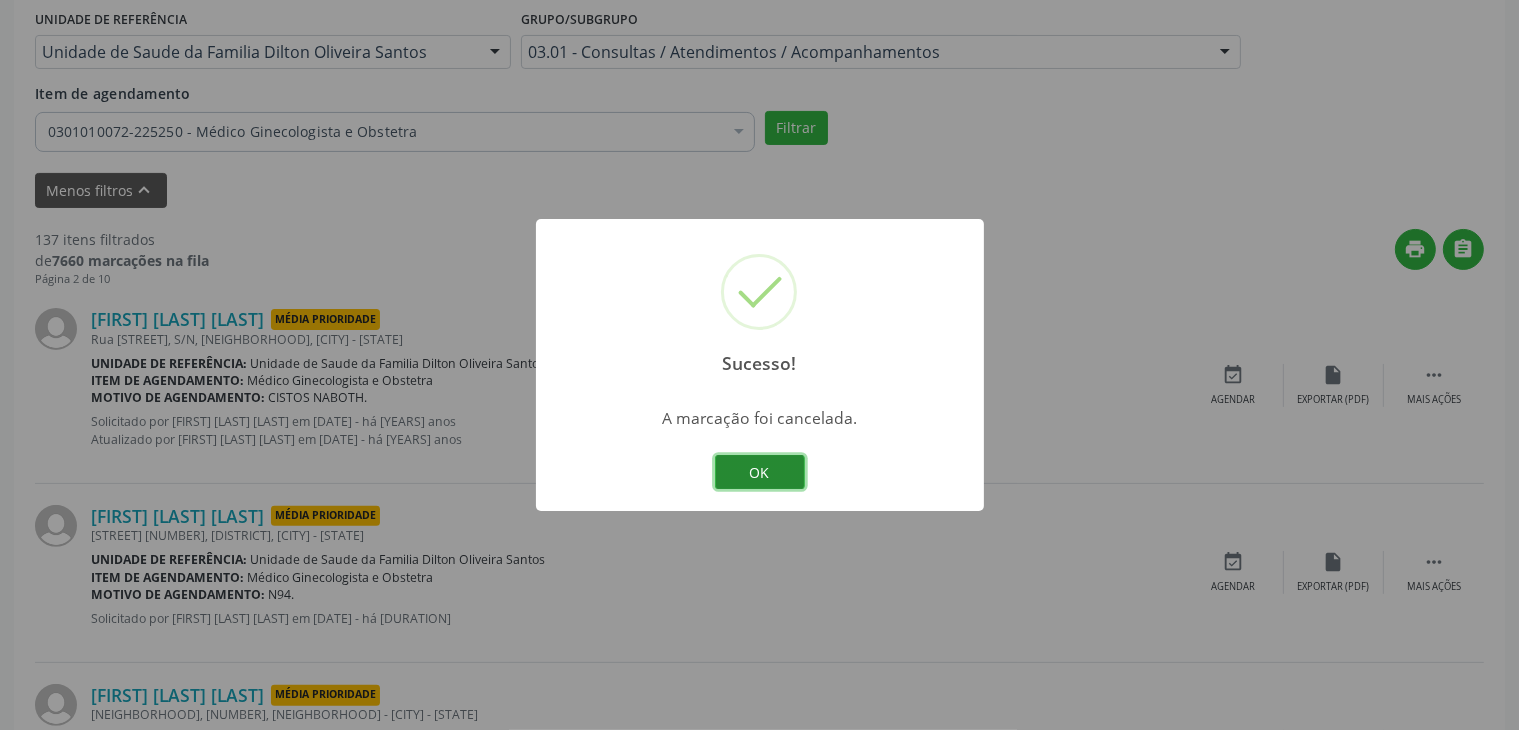 click on "OK" at bounding box center (760, 472) 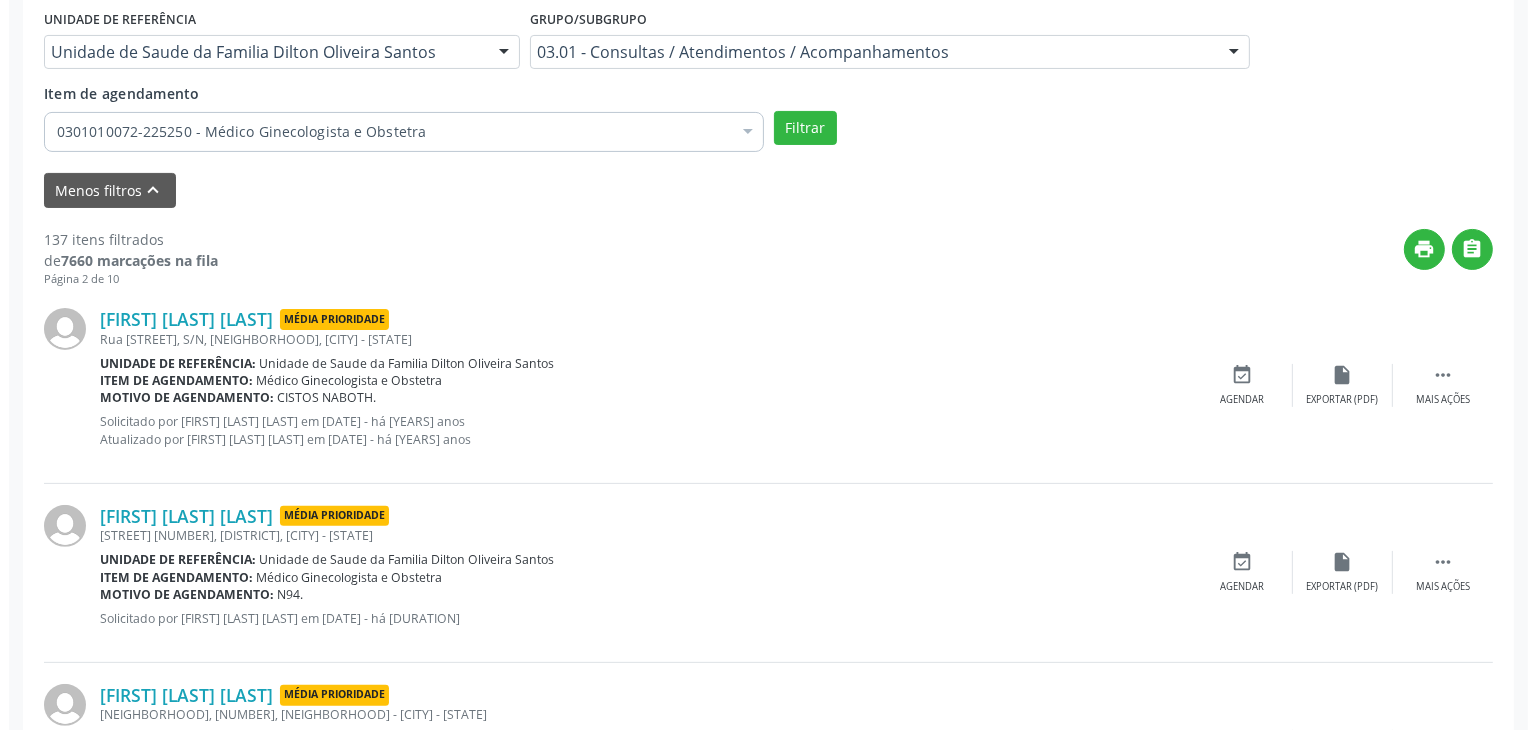 scroll, scrollTop: 573, scrollLeft: 0, axis: vertical 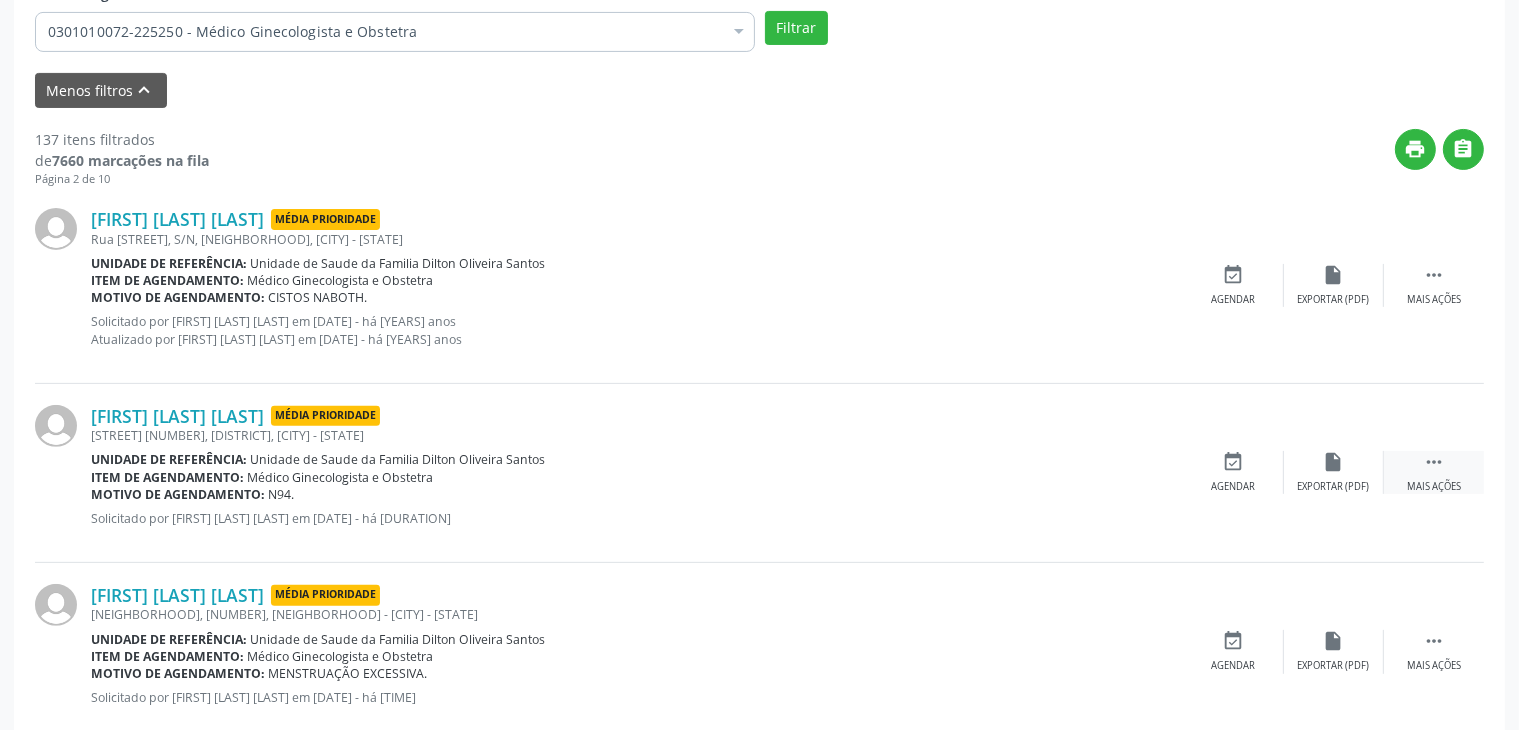 click on "" at bounding box center (1434, 462) 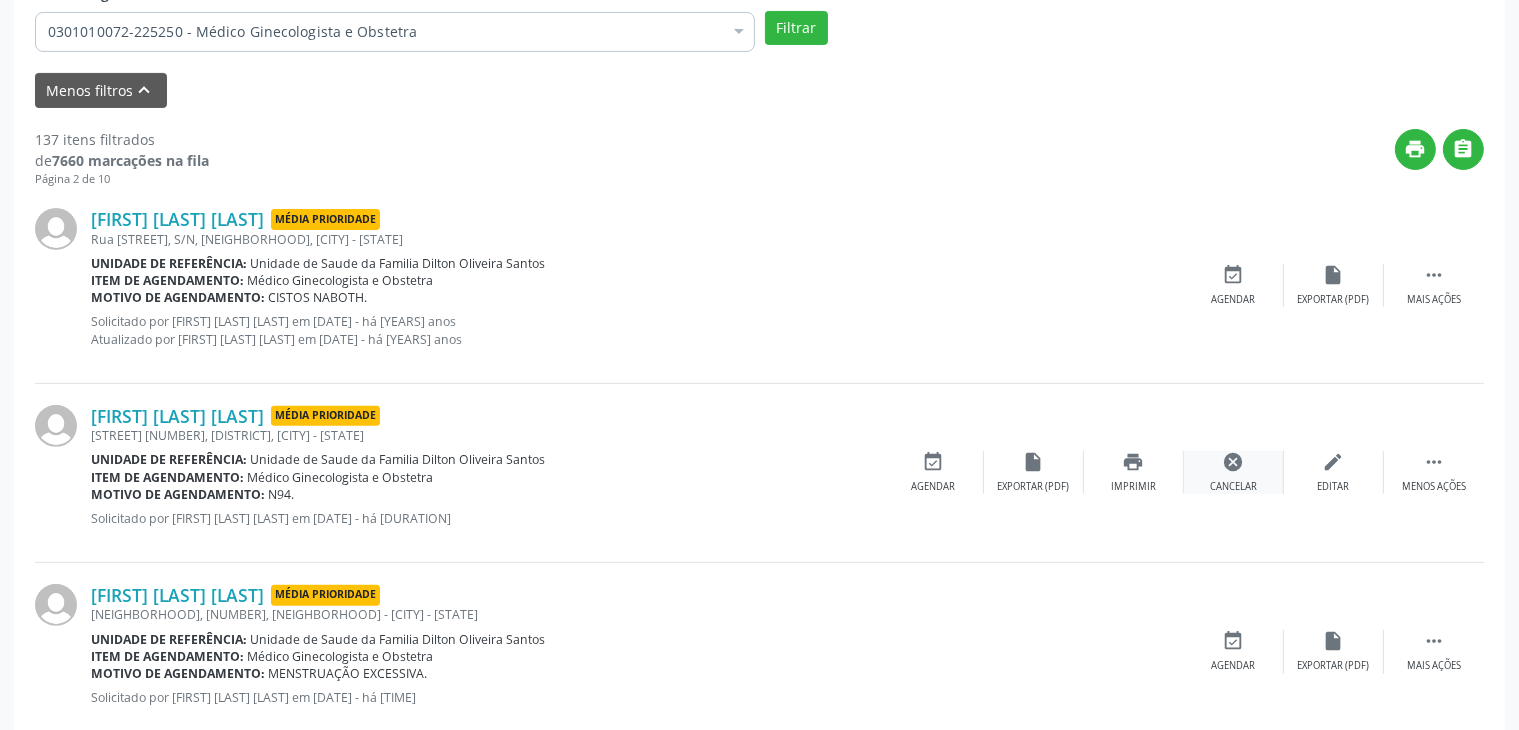 click on "cancel" at bounding box center (1234, 462) 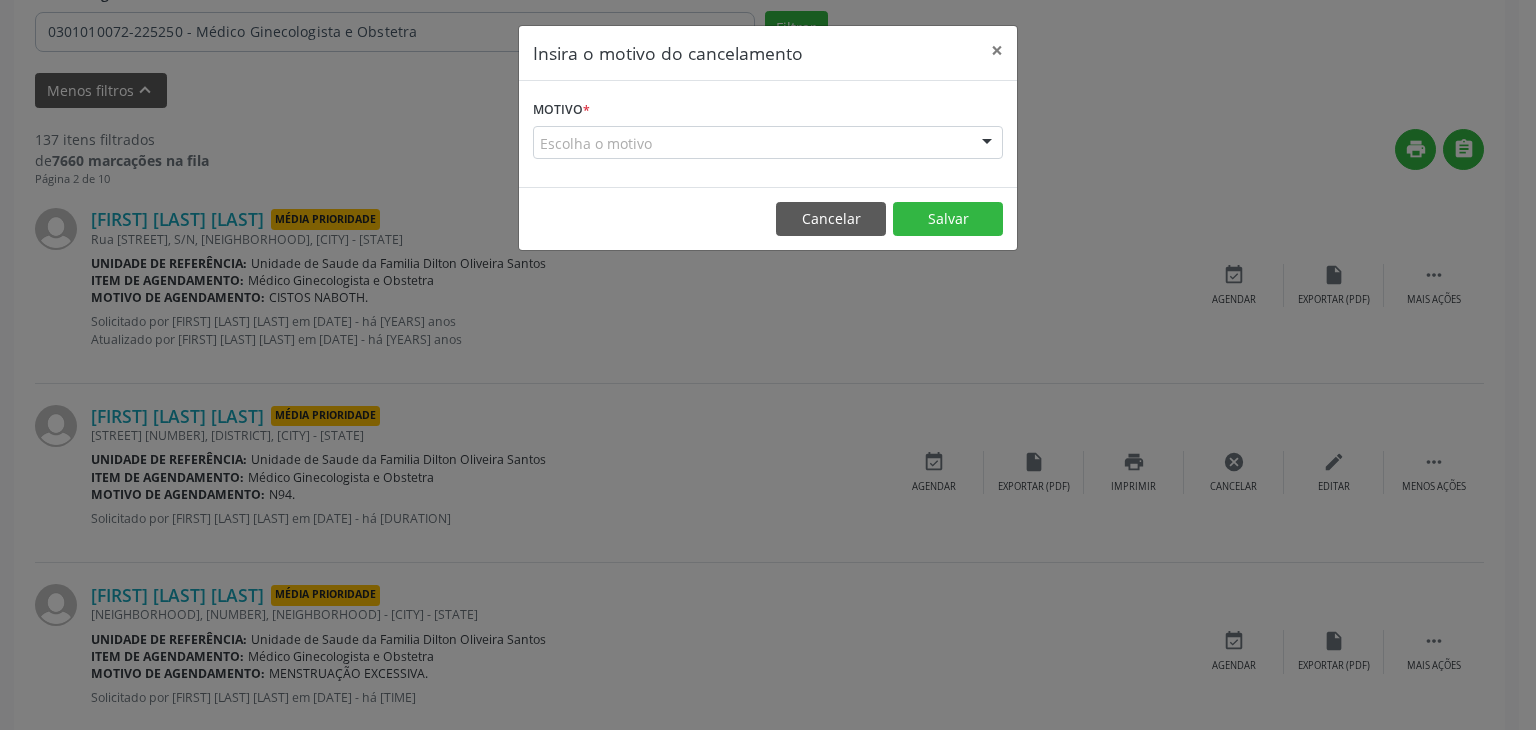 click on "Escolha o motivo" at bounding box center (768, 143) 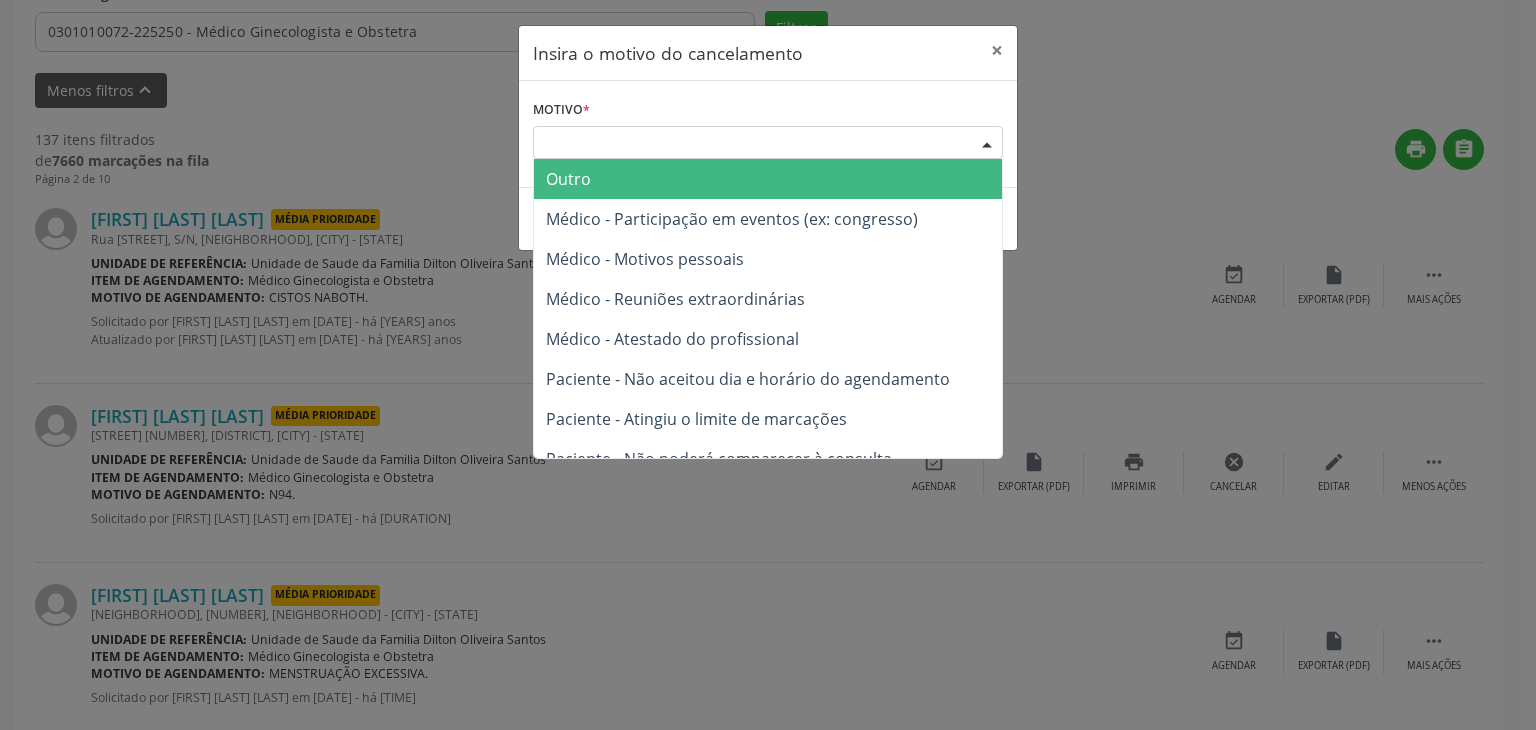 click on "Outro" at bounding box center [768, 179] 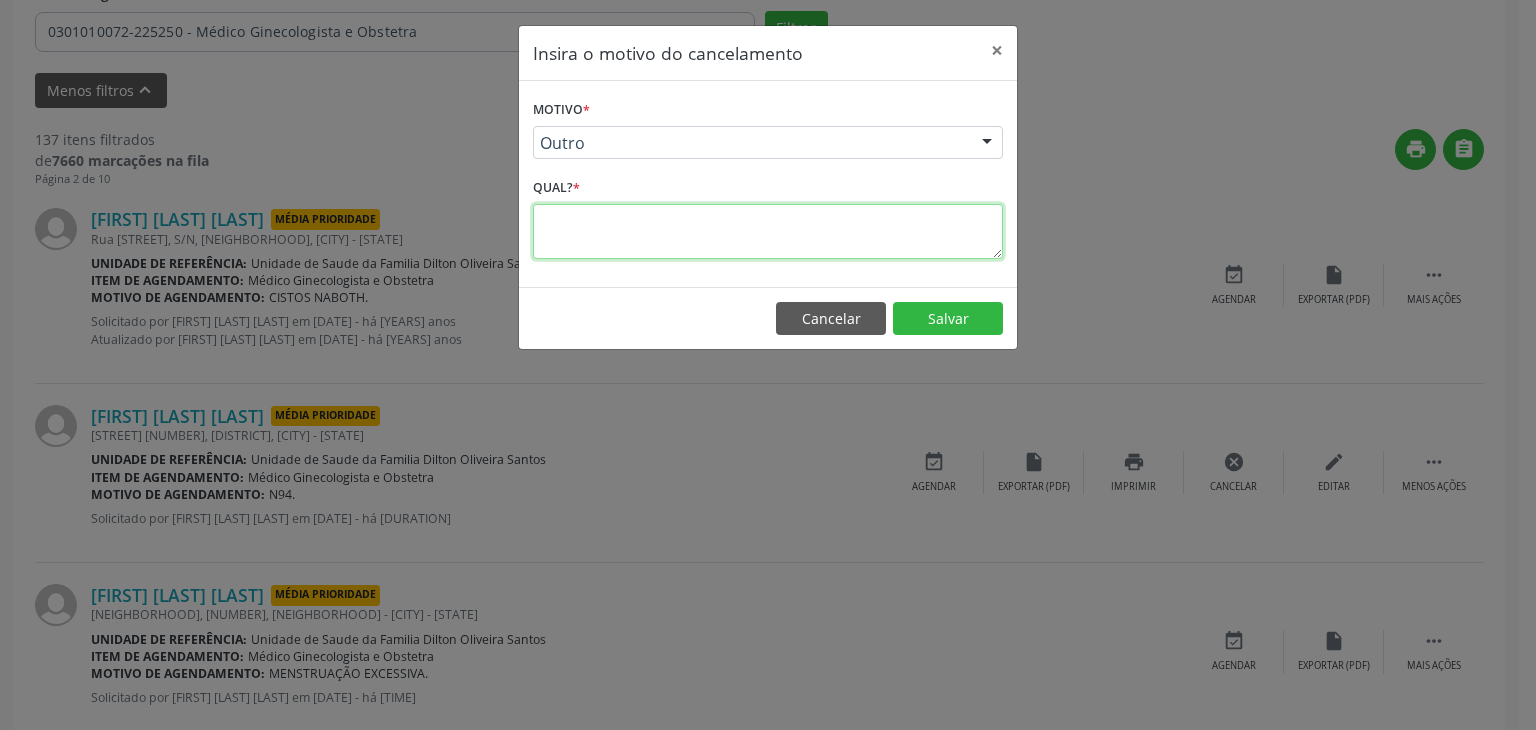 click at bounding box center [768, 231] 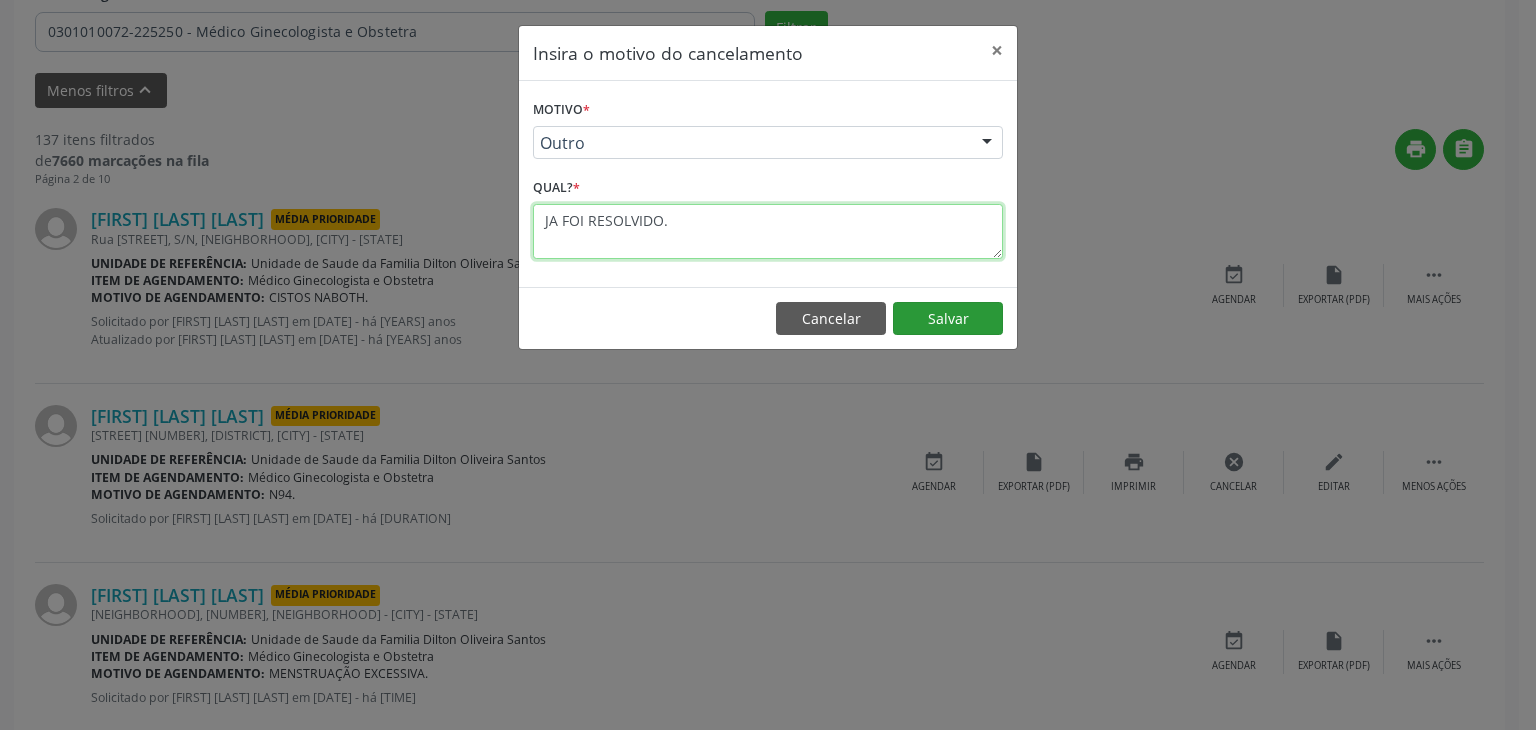 type on "JA FOI RESOLVIDO." 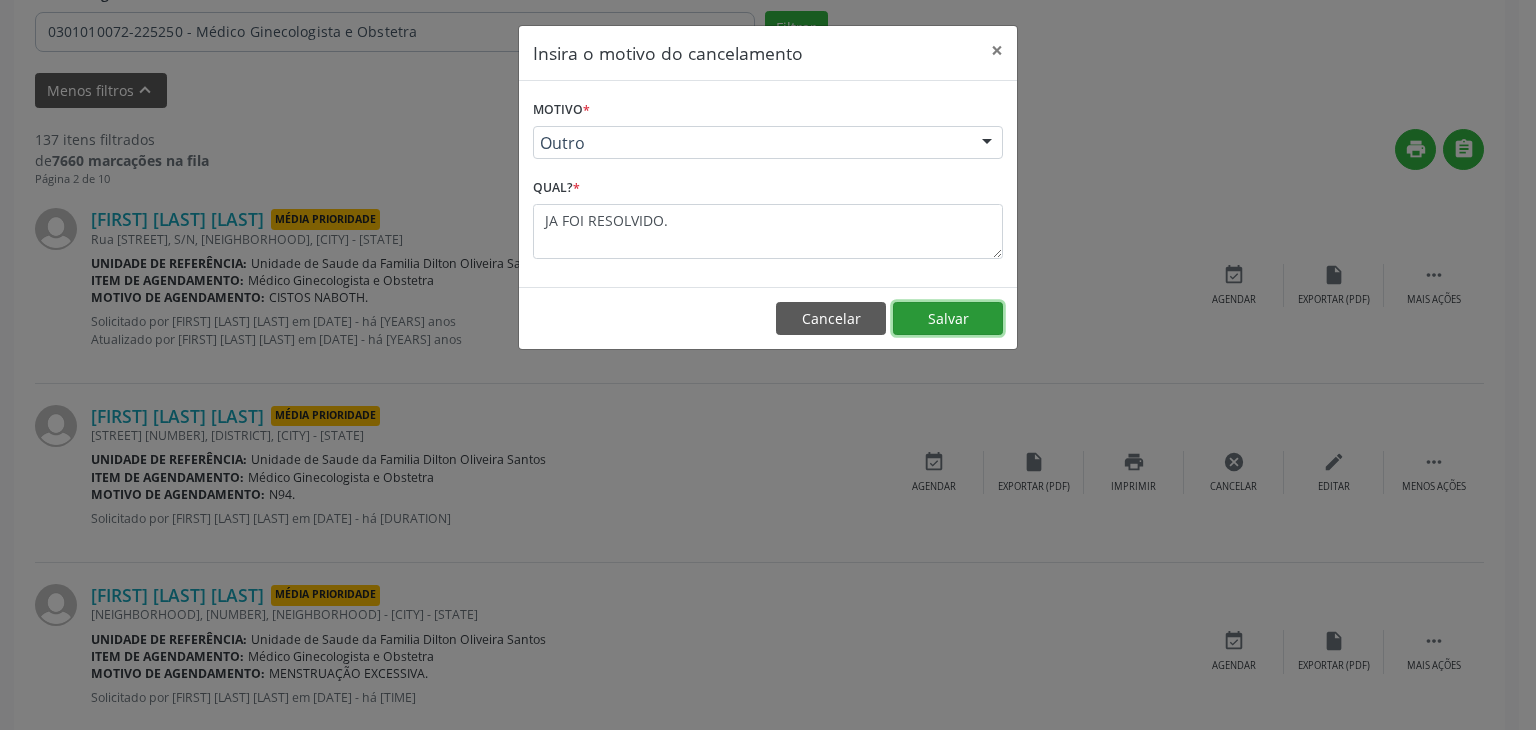 click on "Salvar" at bounding box center [948, 319] 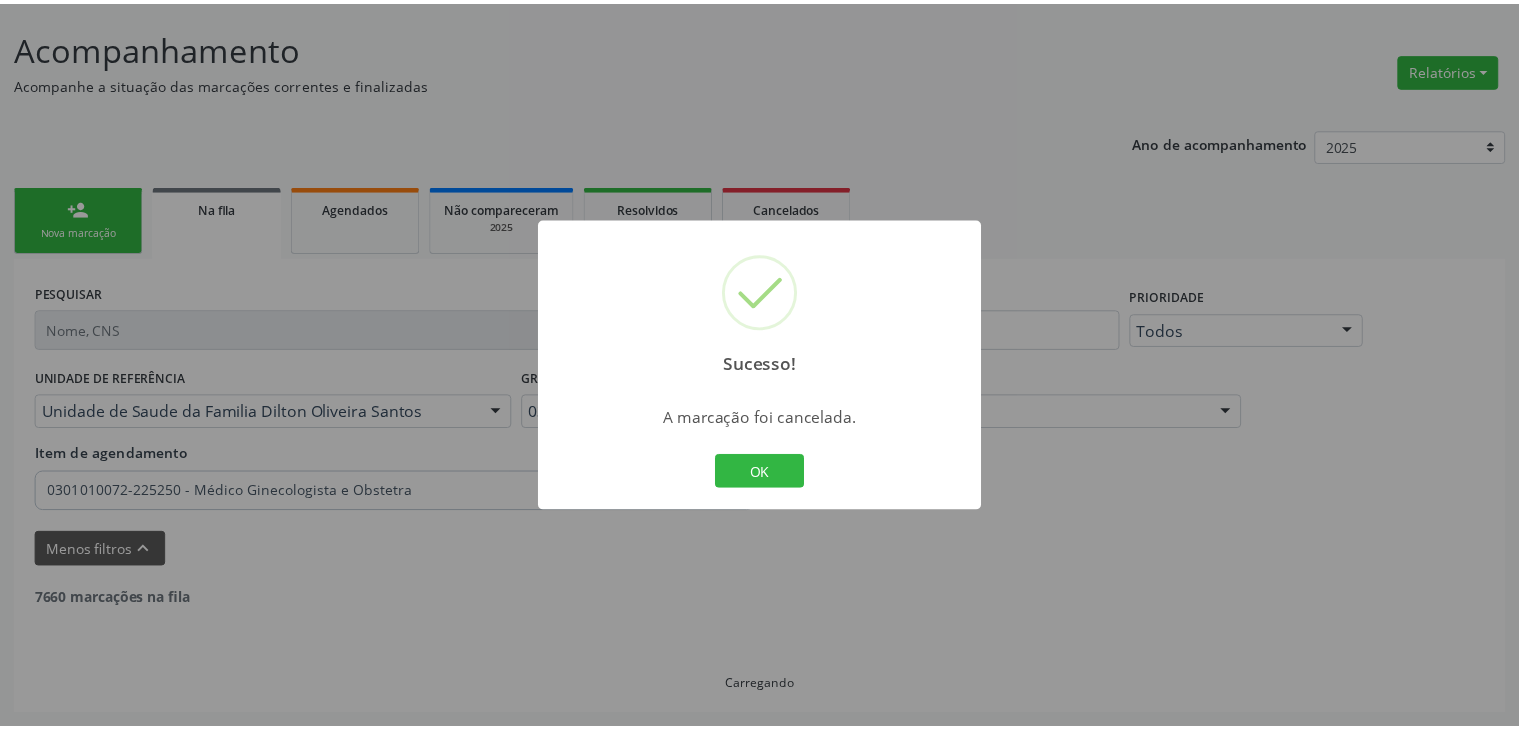 scroll, scrollTop: 112, scrollLeft: 0, axis: vertical 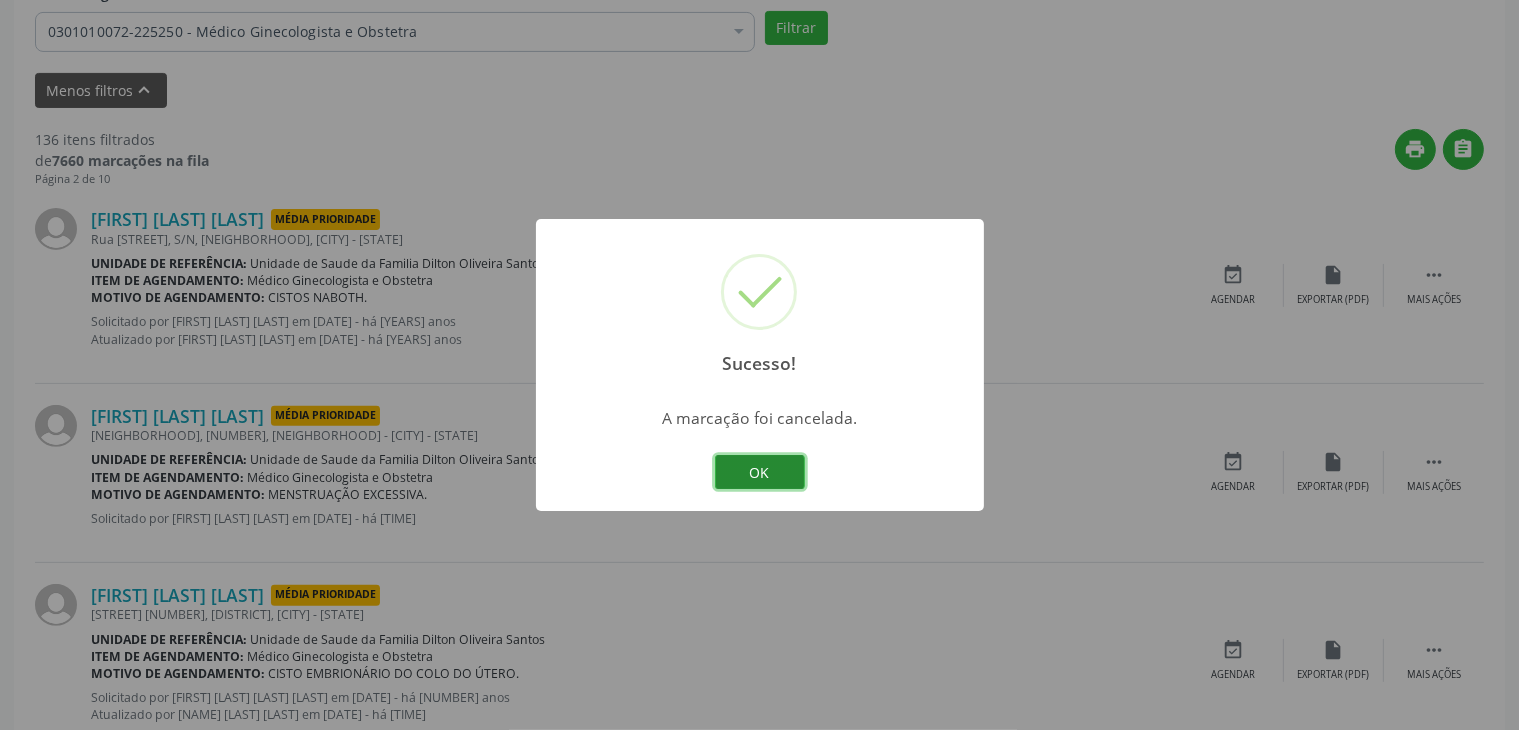 click on "OK" at bounding box center (760, 472) 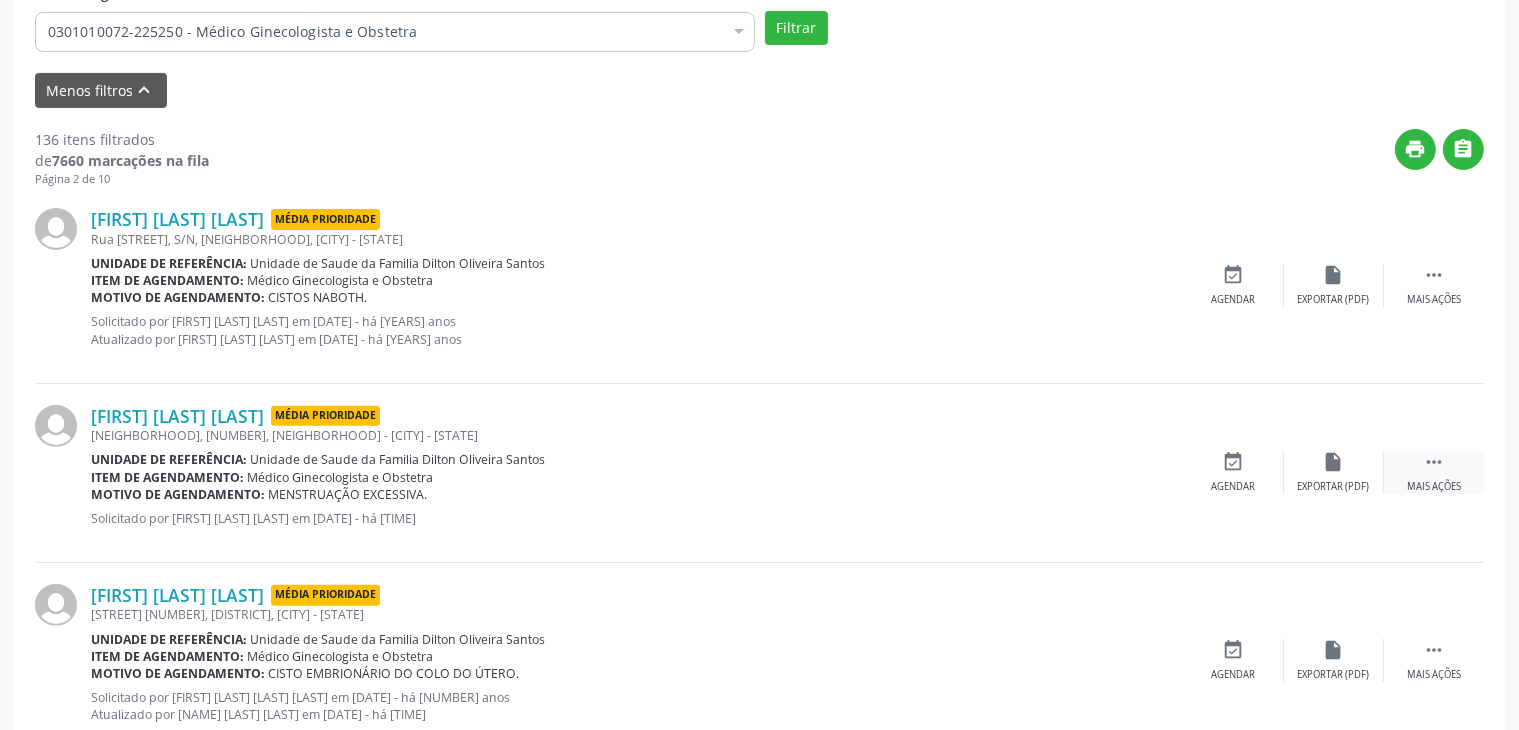 click on "
Mais ações" at bounding box center [1434, 472] 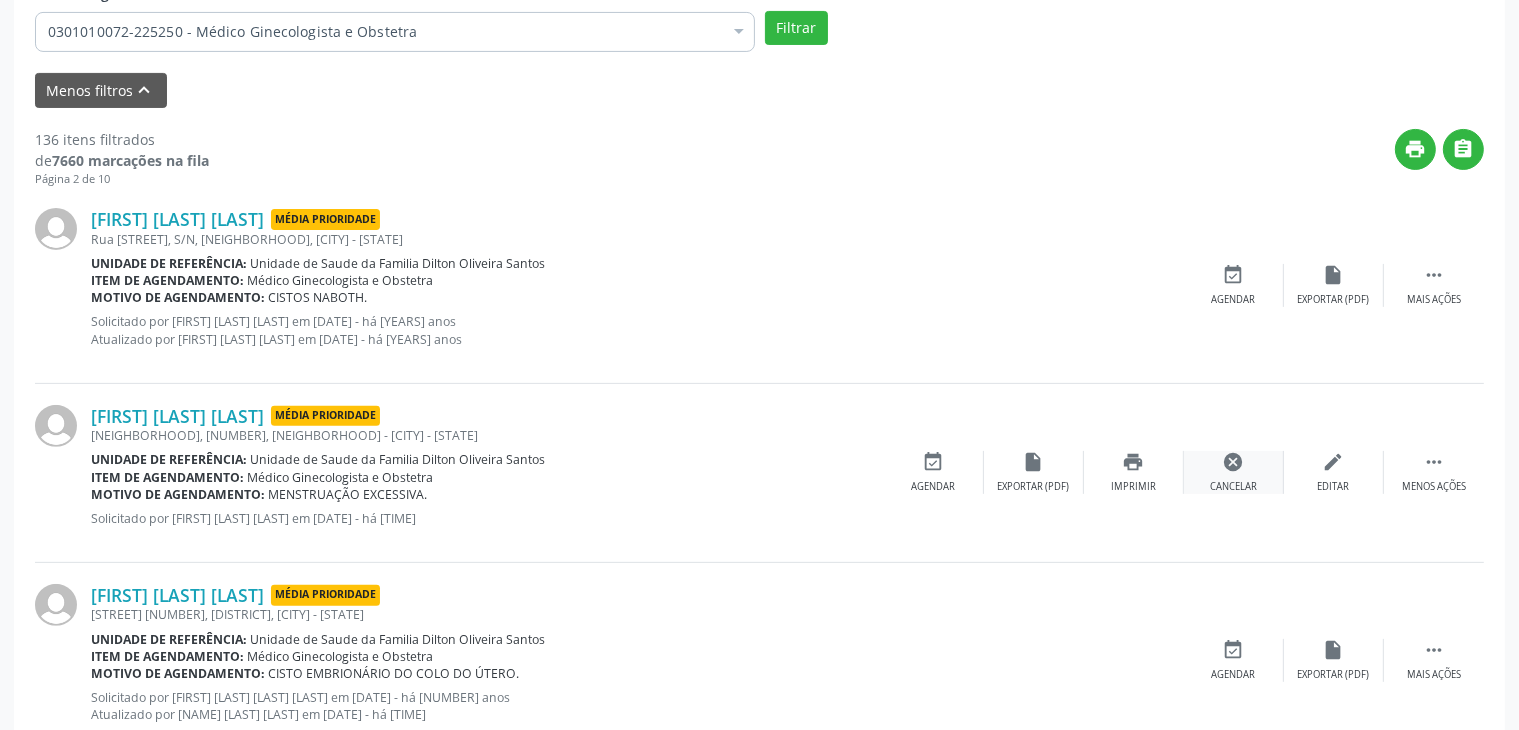click on "cancel
Cancelar" at bounding box center (1234, 472) 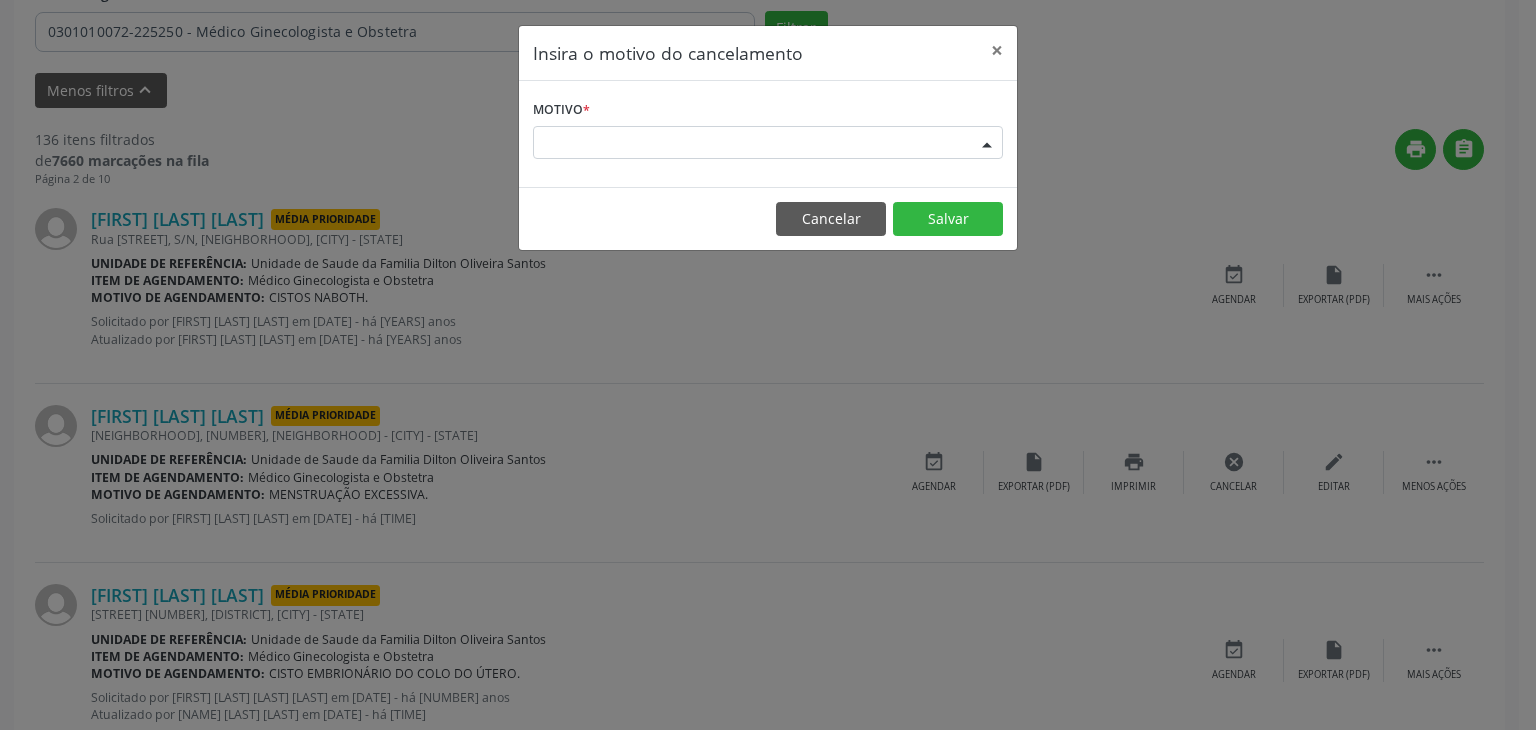 click on "Escolha o motivo" at bounding box center [768, 143] 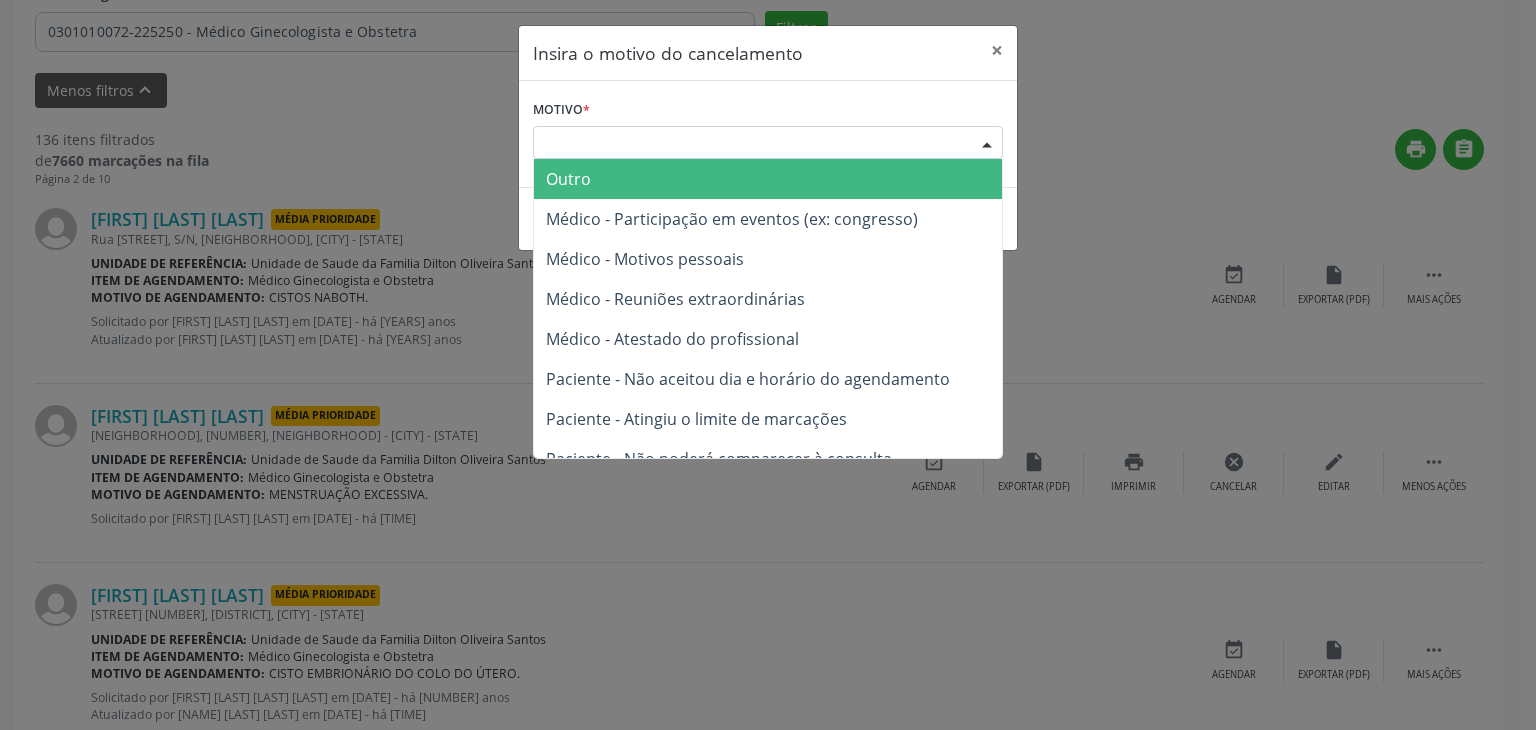 click on "Outro" at bounding box center (768, 179) 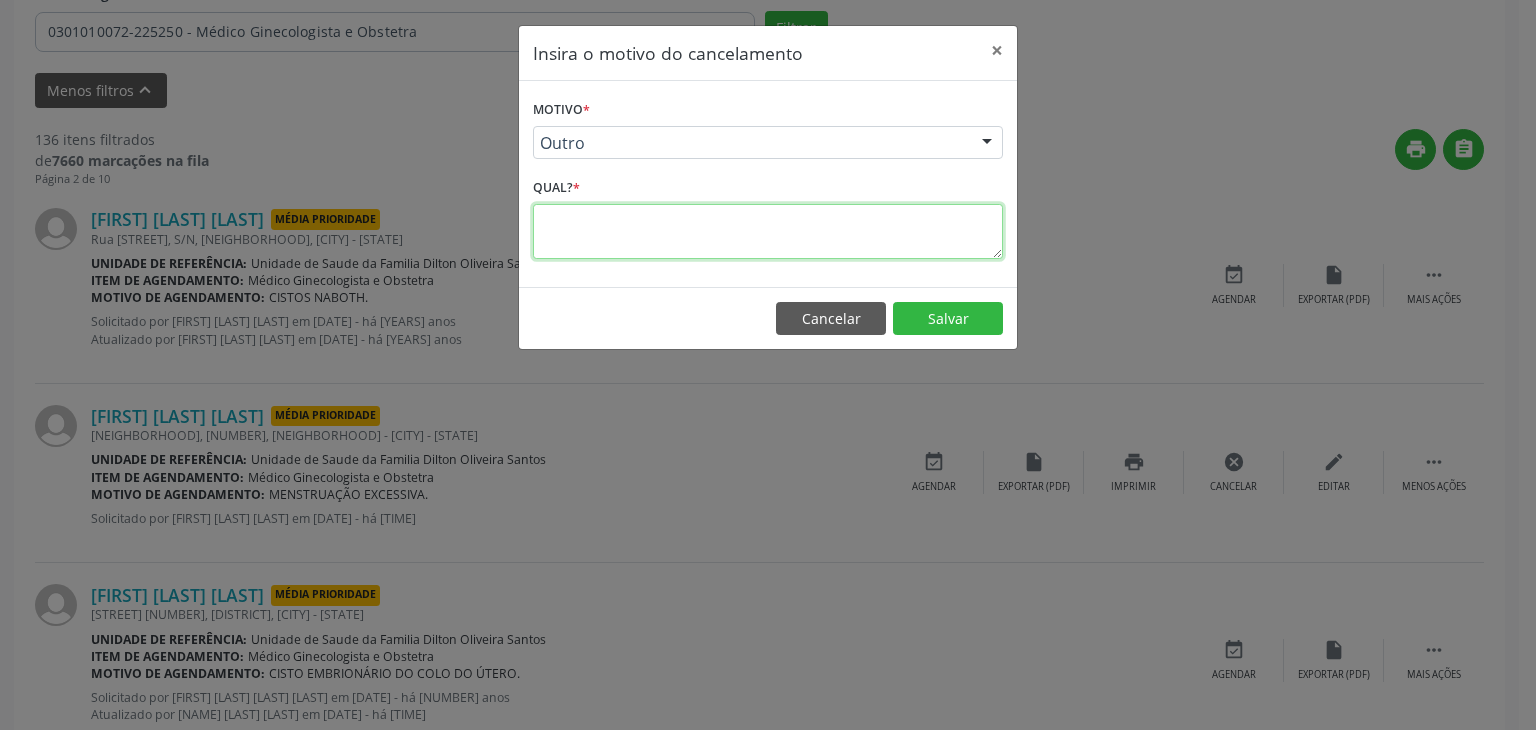 click at bounding box center (768, 231) 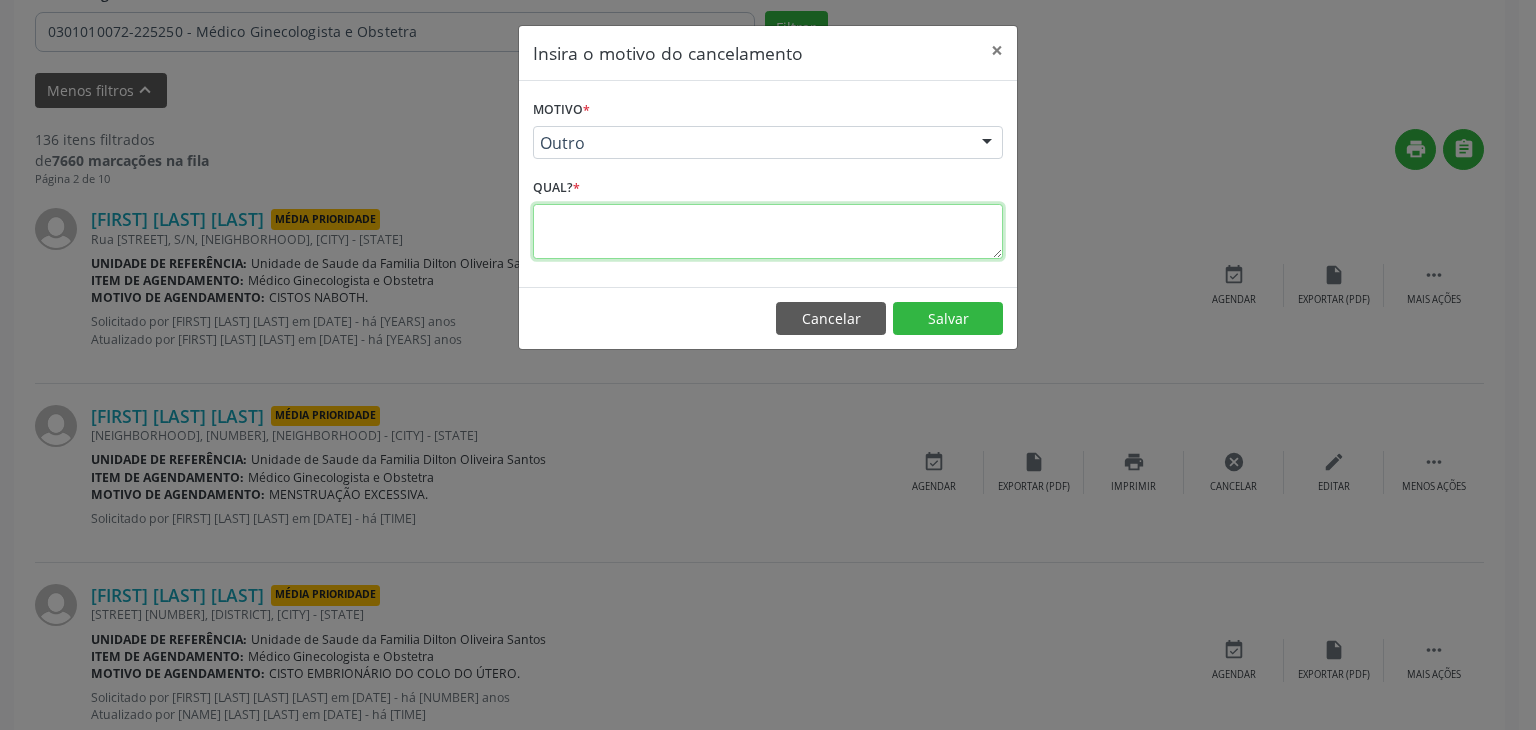 paste on "JA FOI RESOLVIDO." 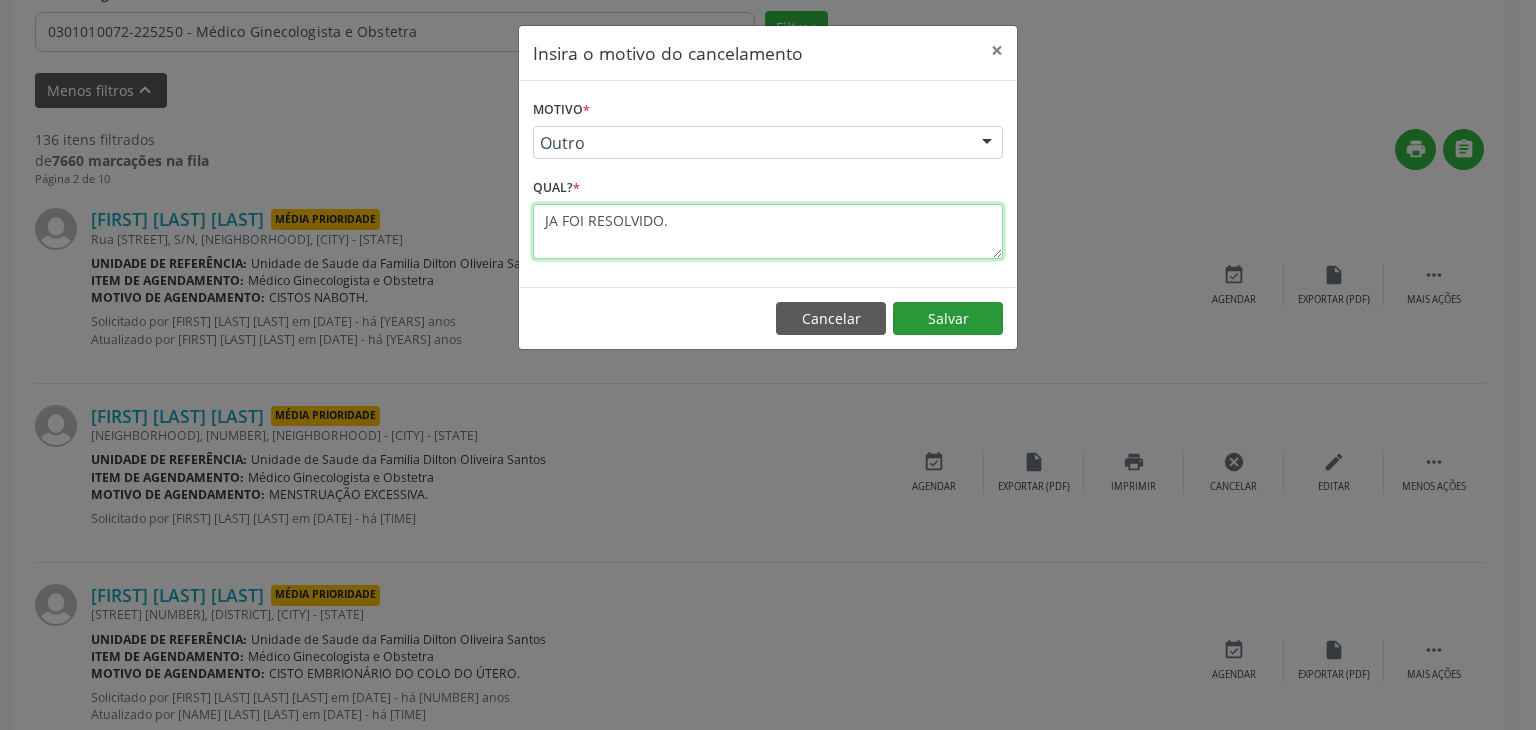 type on "JA FOI RESOLVIDO." 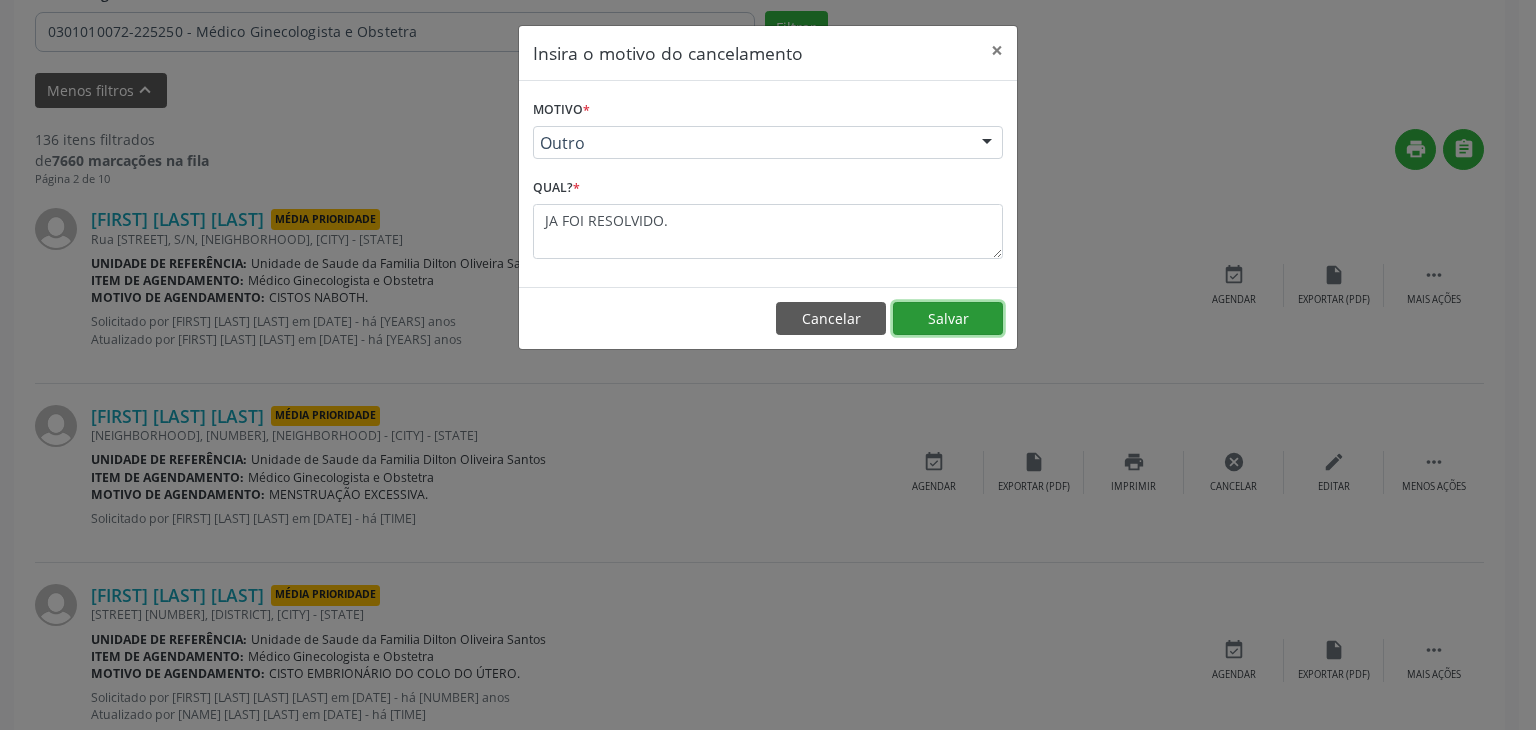 click on "Salvar" at bounding box center (948, 319) 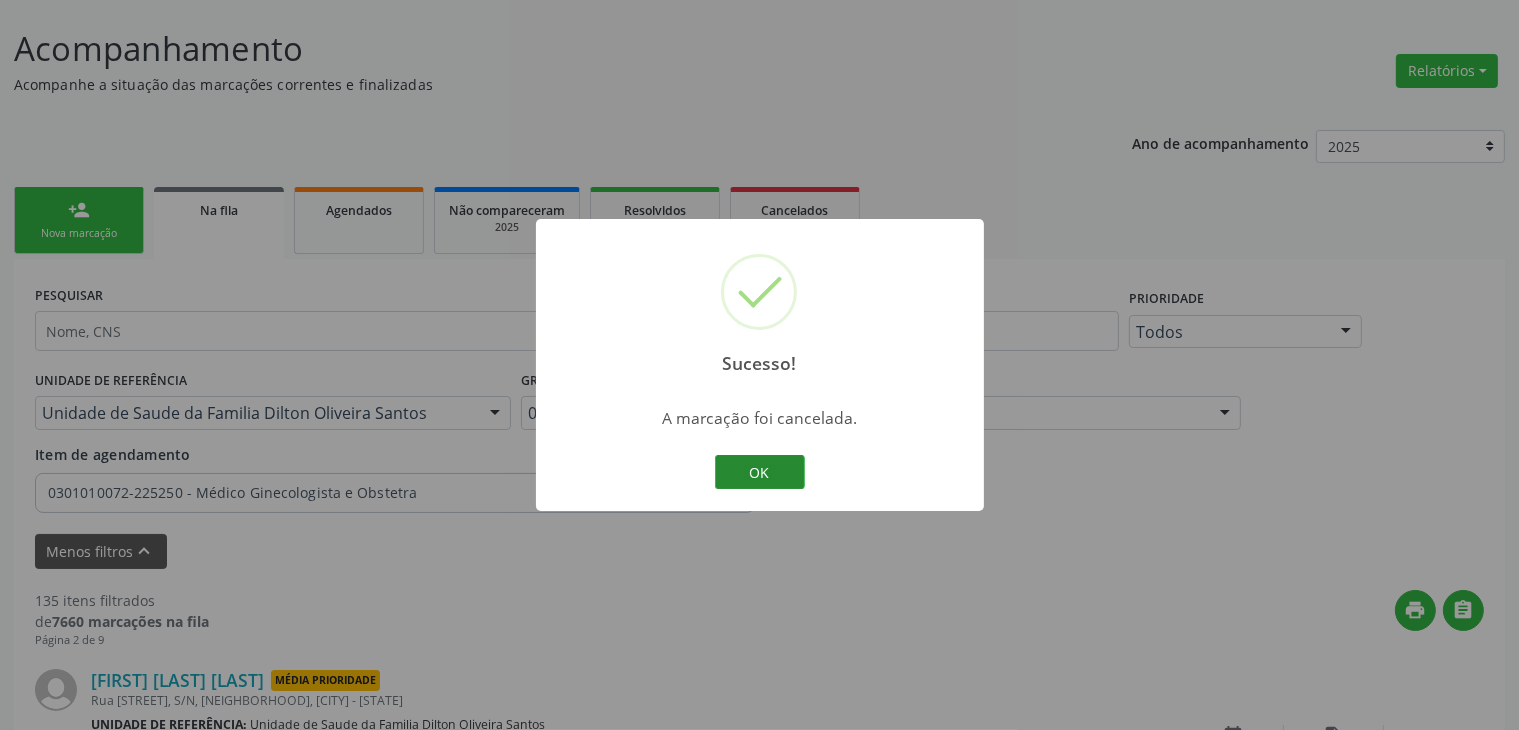 scroll, scrollTop: 573, scrollLeft: 0, axis: vertical 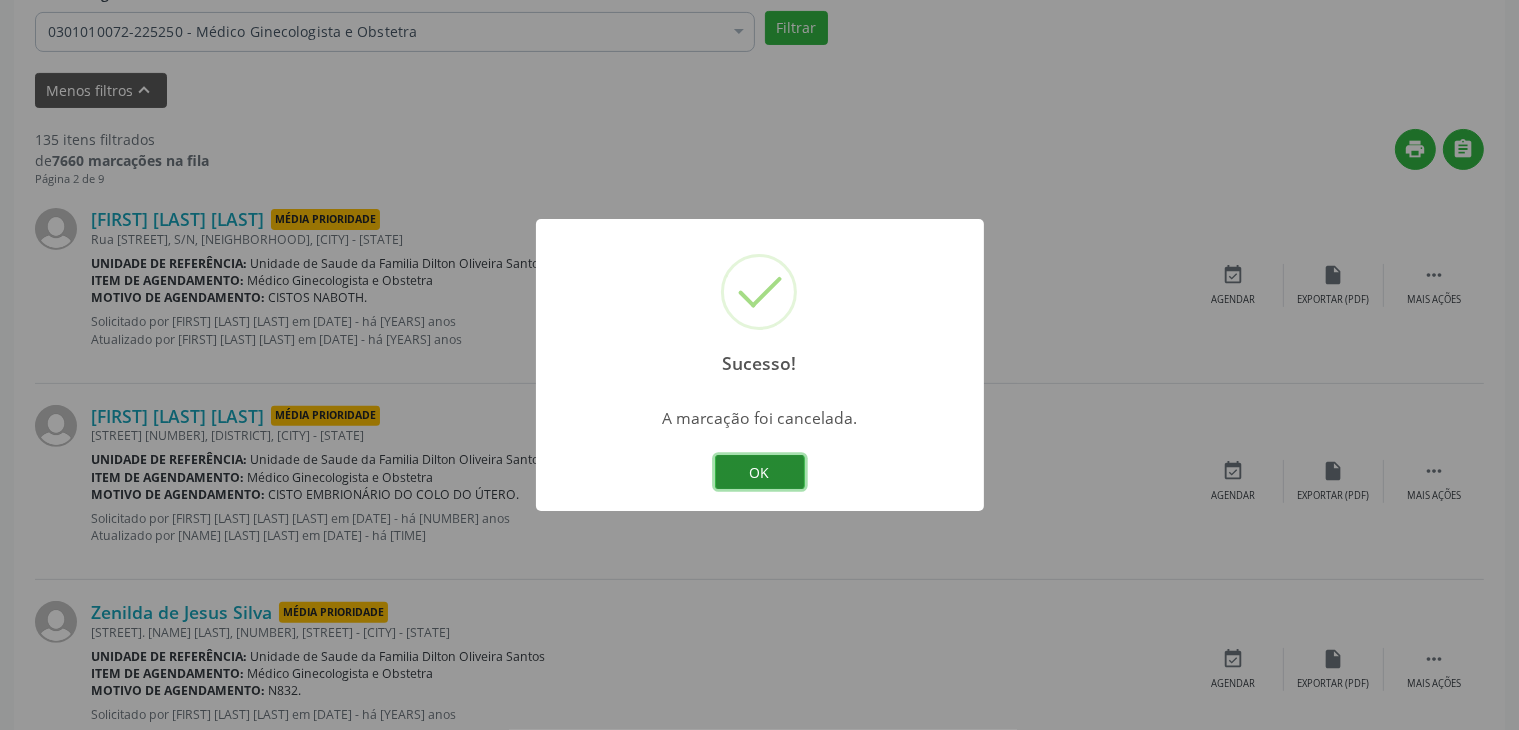 click on "OK" at bounding box center [760, 472] 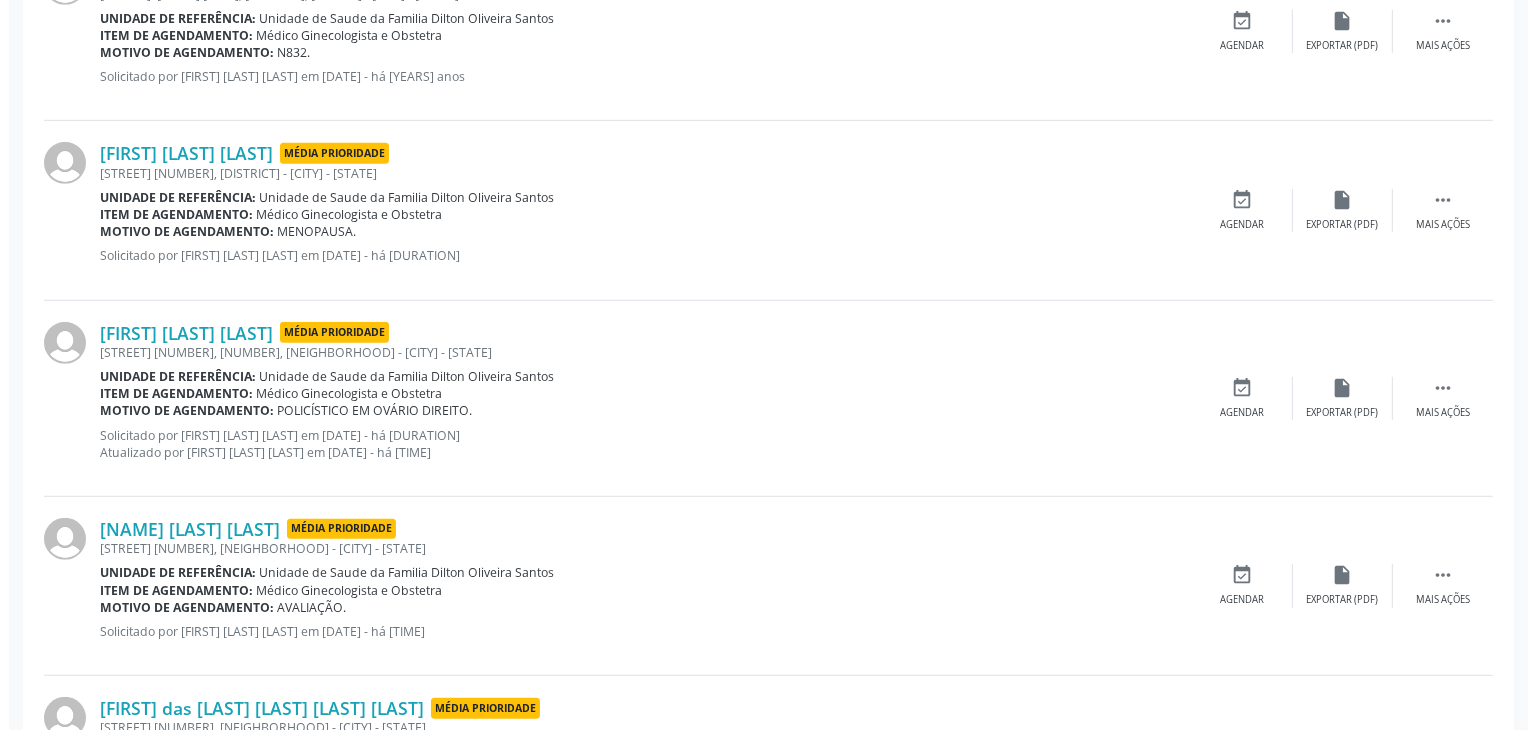 scroll, scrollTop: 1273, scrollLeft: 0, axis: vertical 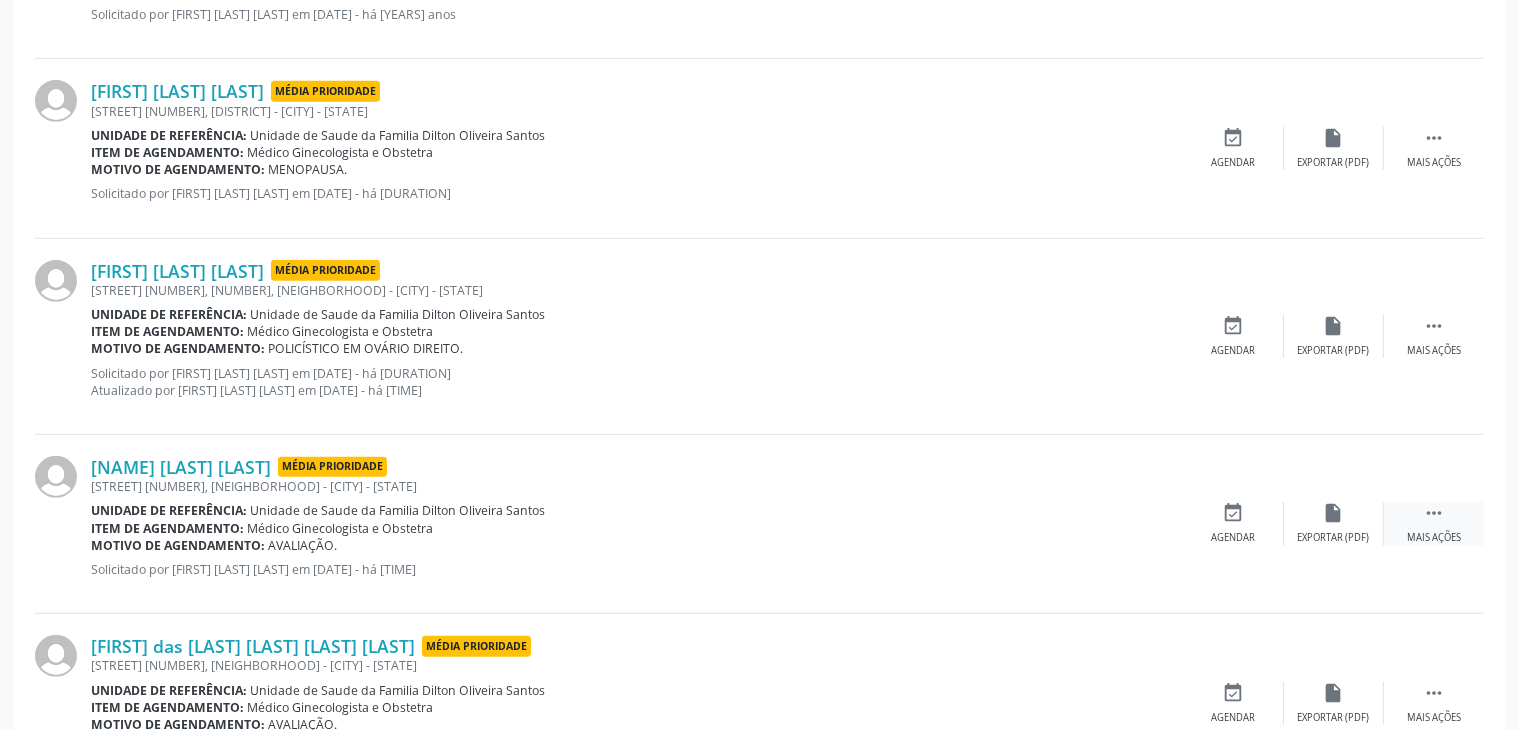 click on "" at bounding box center (1434, 513) 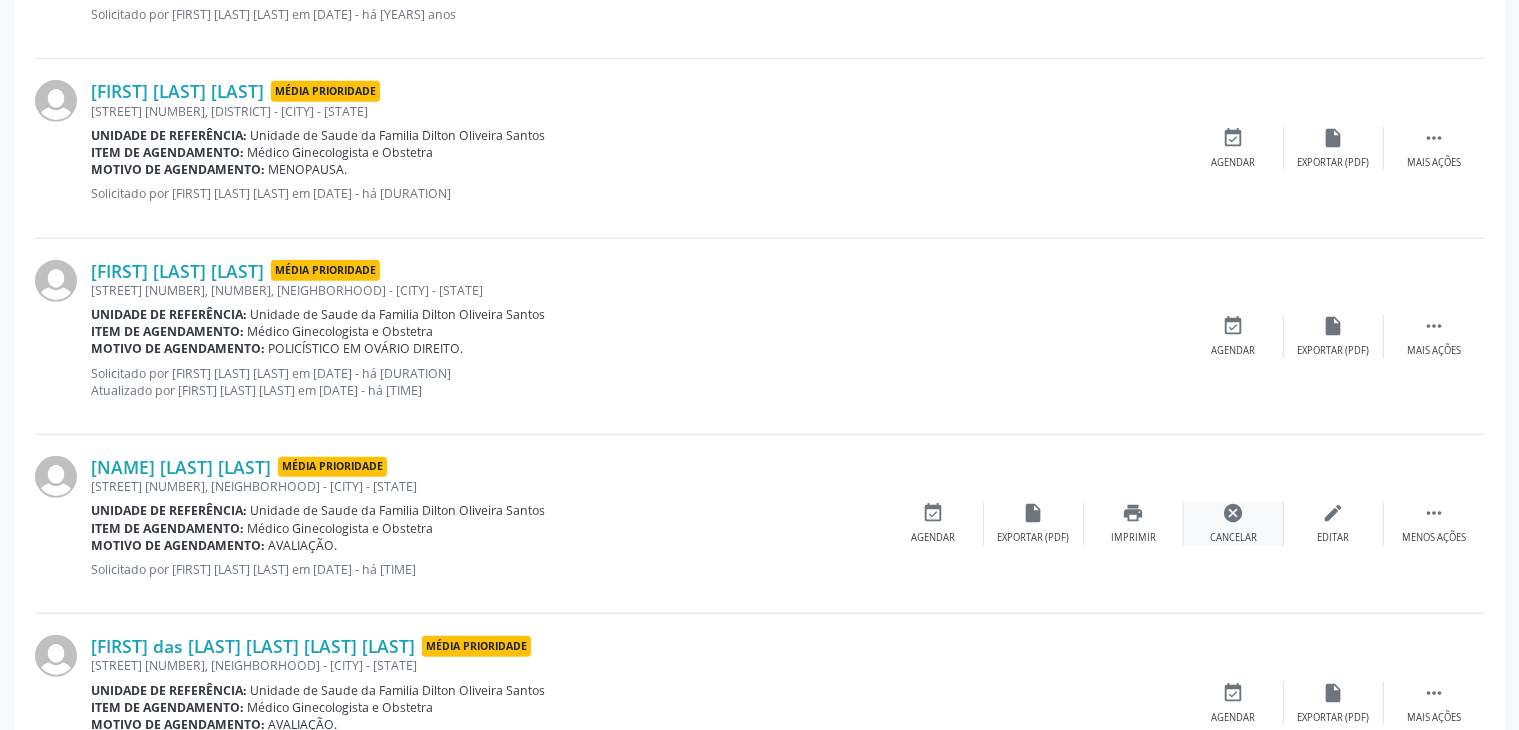 click on "cancel" at bounding box center (1234, 513) 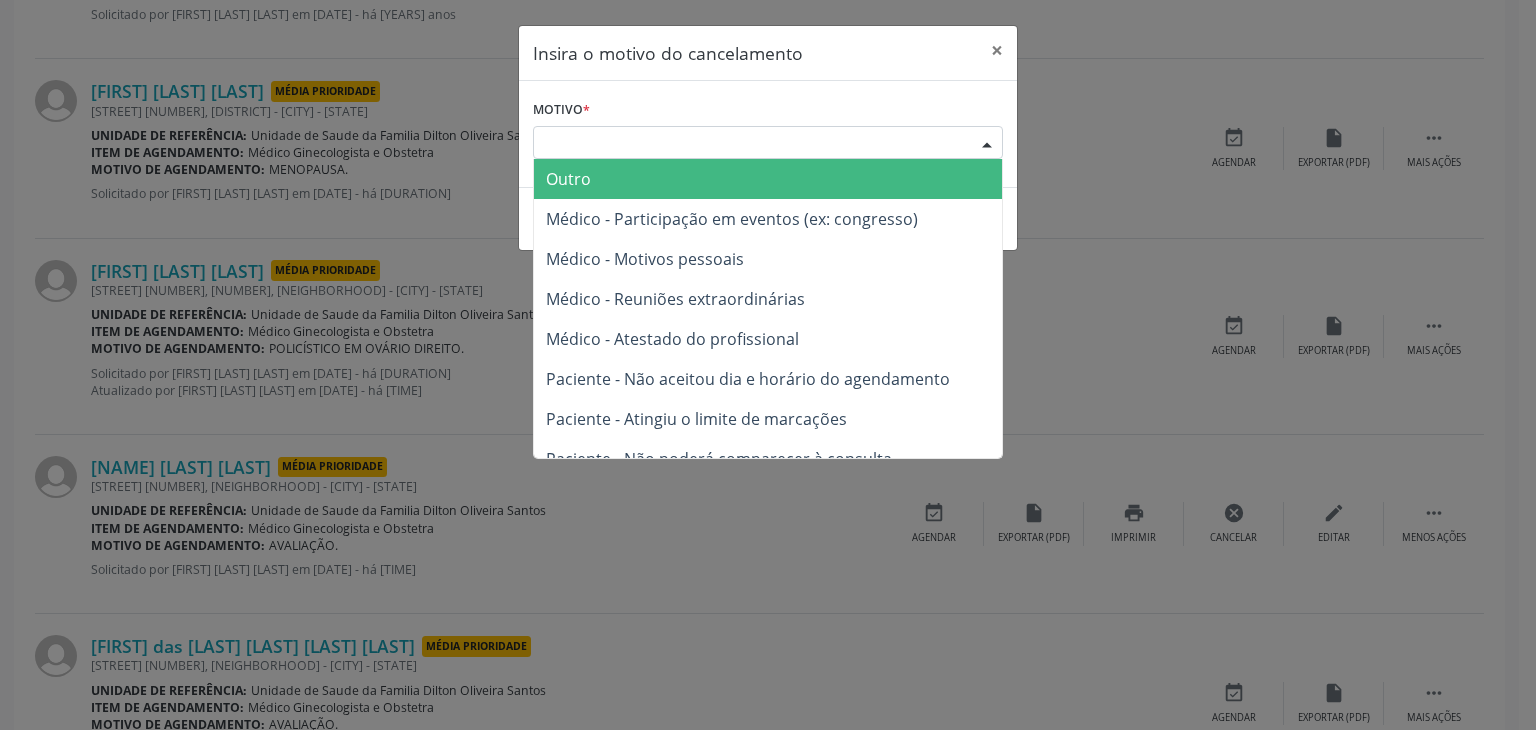 click on "Escolha o motivo" at bounding box center (768, 143) 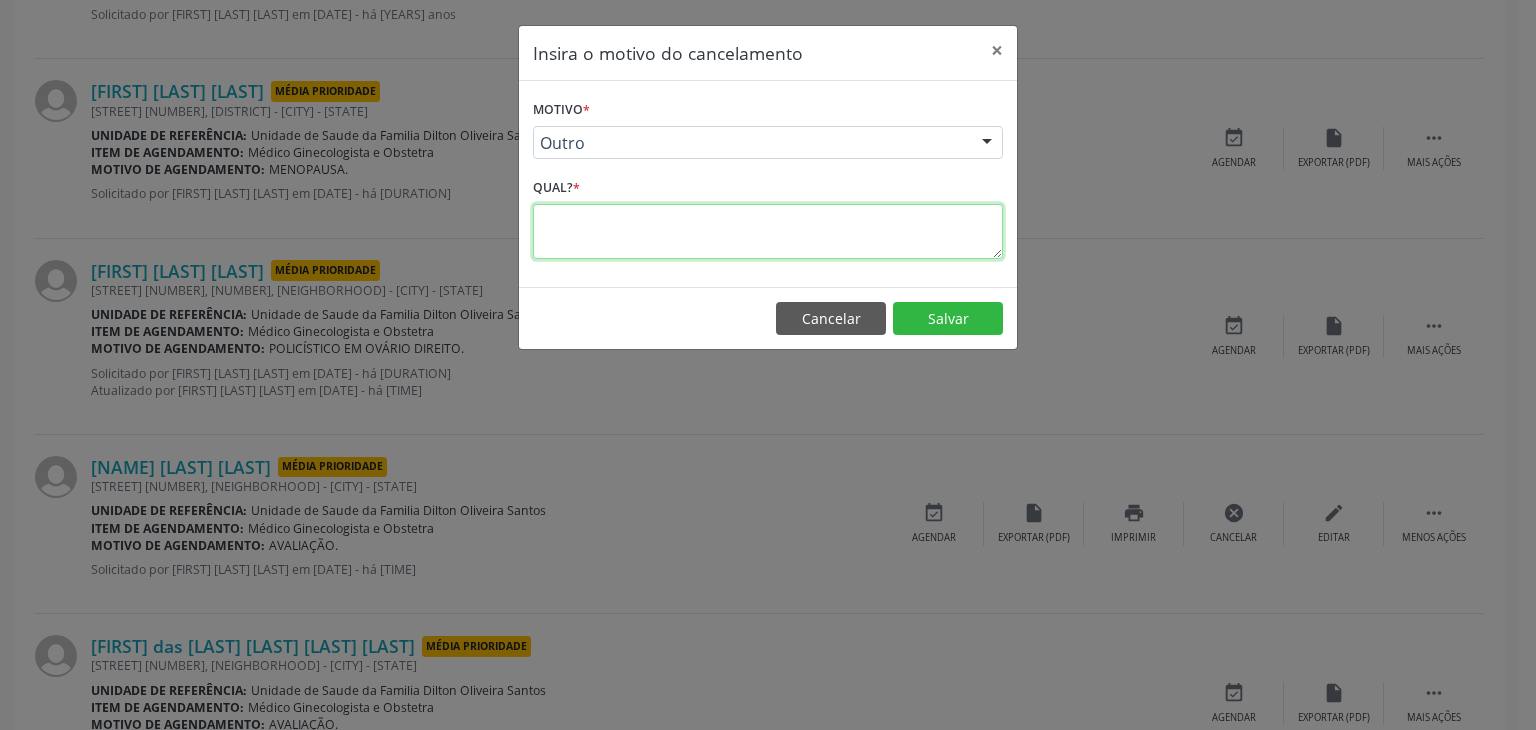 click at bounding box center [768, 231] 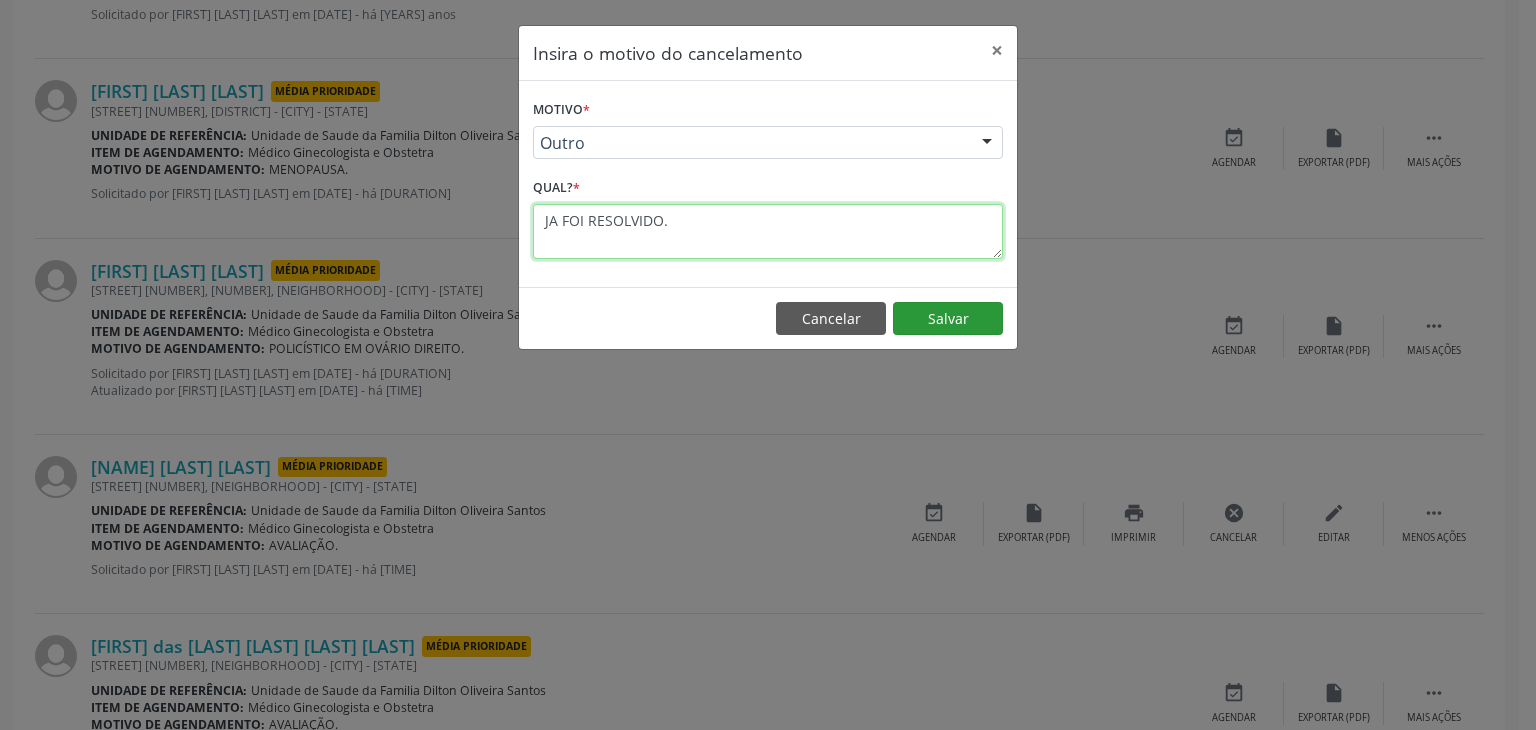 type on "JA FOI RESOLVIDO." 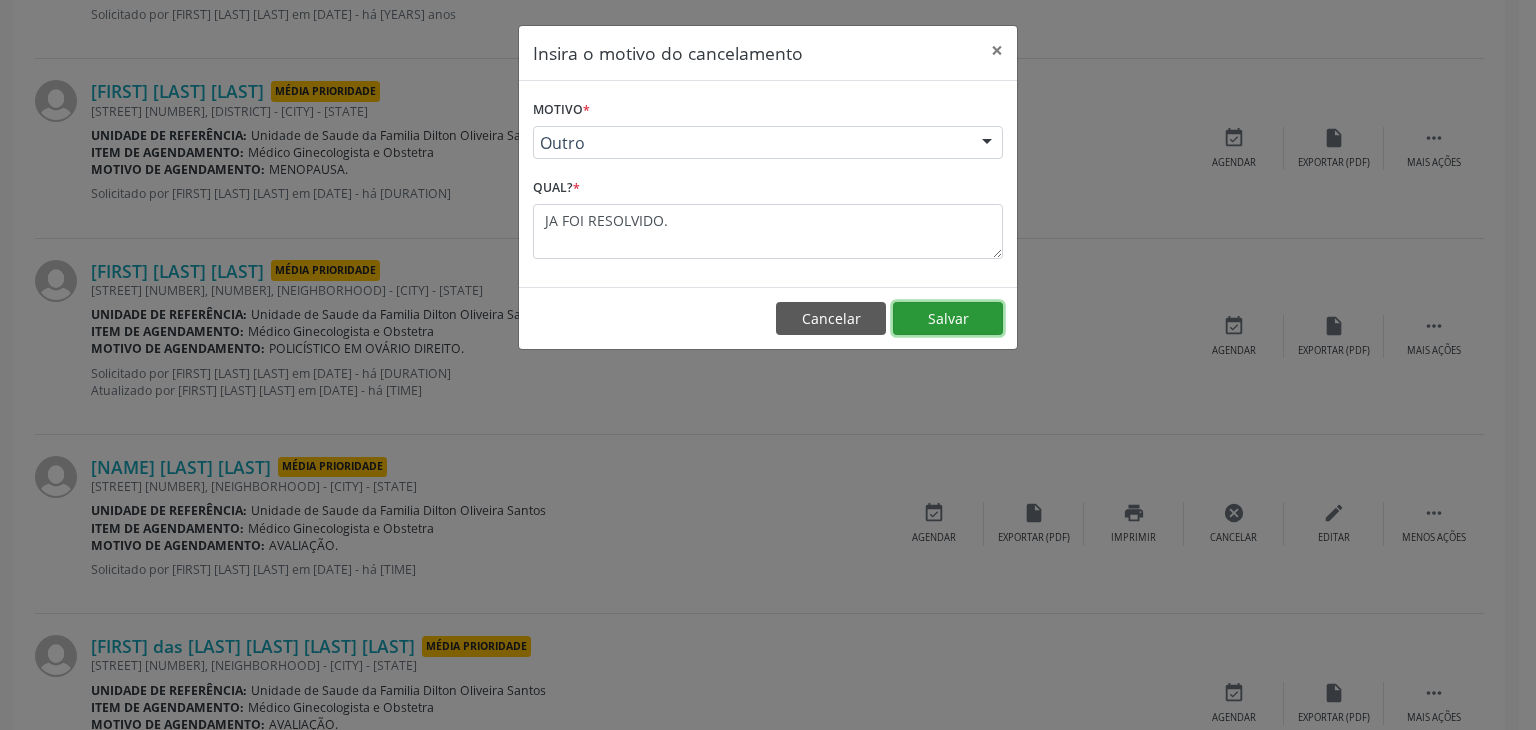click on "Salvar" at bounding box center (948, 319) 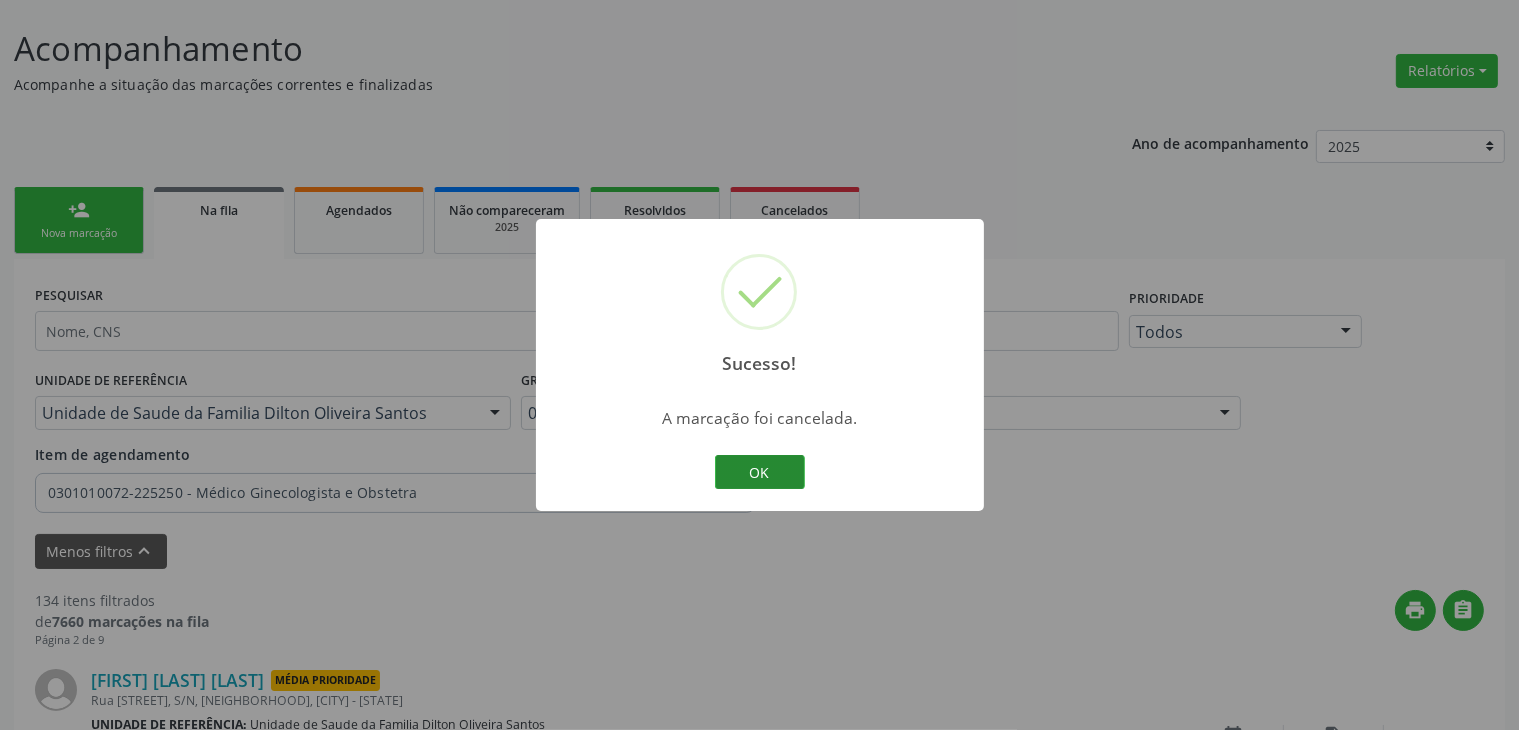 scroll, scrollTop: 1273, scrollLeft: 0, axis: vertical 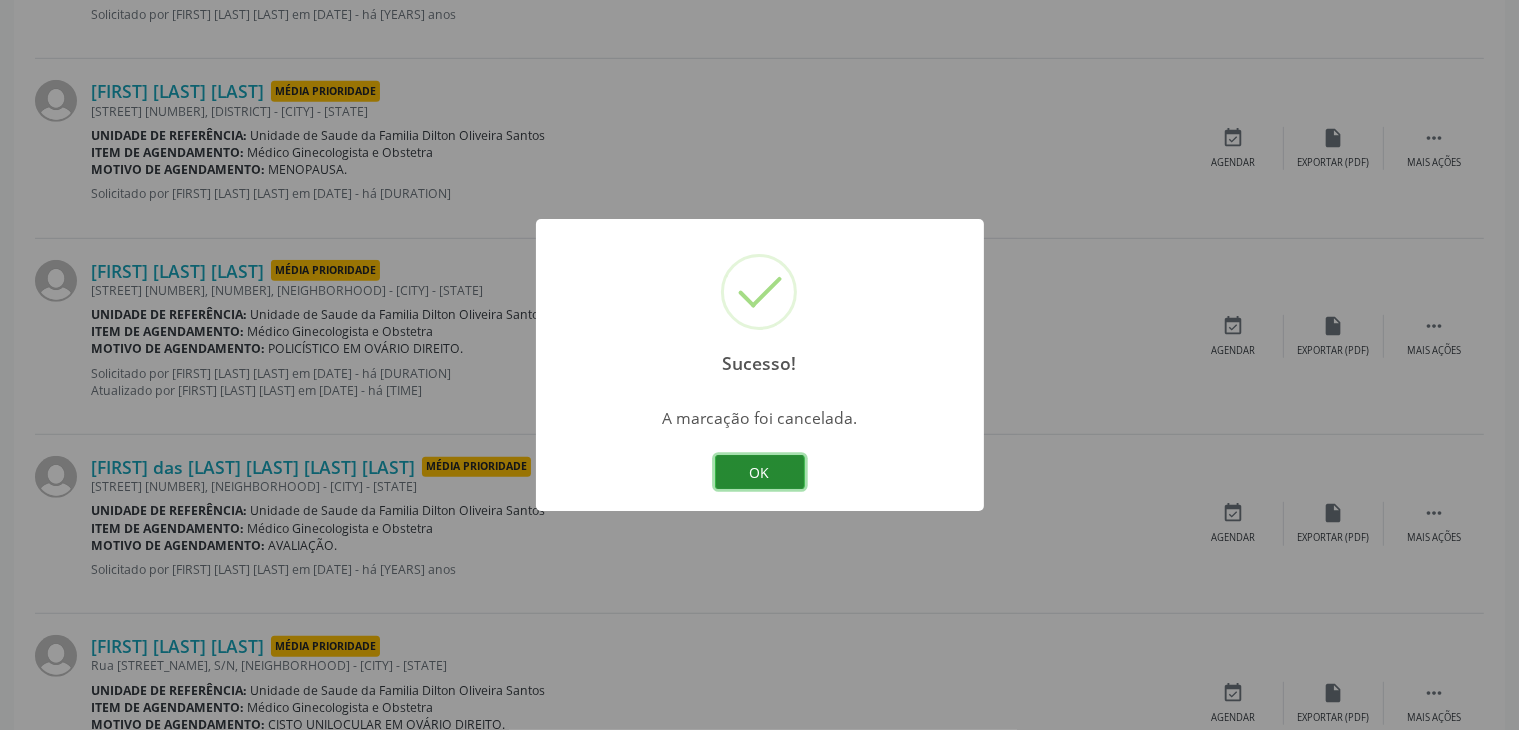 click on "OK" at bounding box center [760, 472] 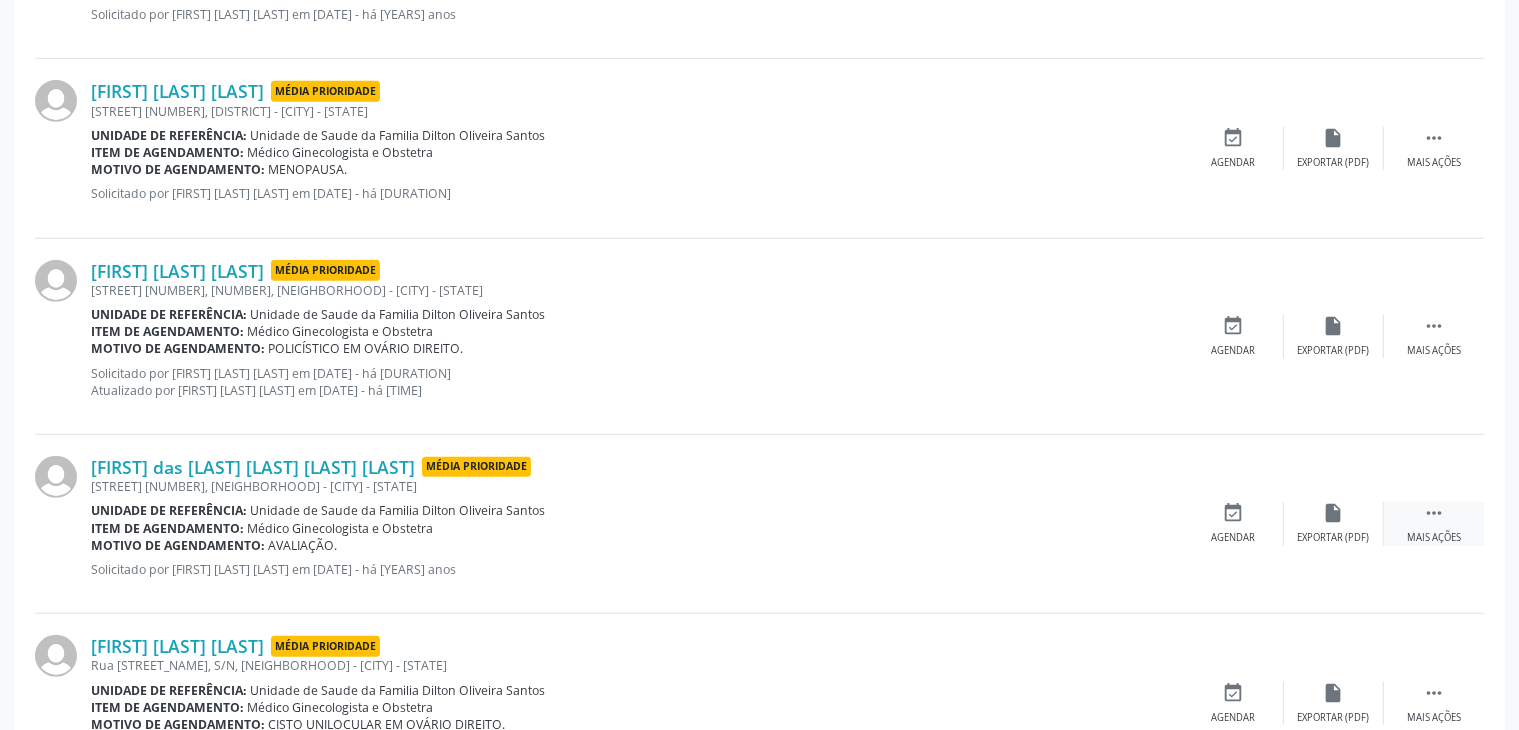 click on "
Mais ações" at bounding box center [1434, 523] 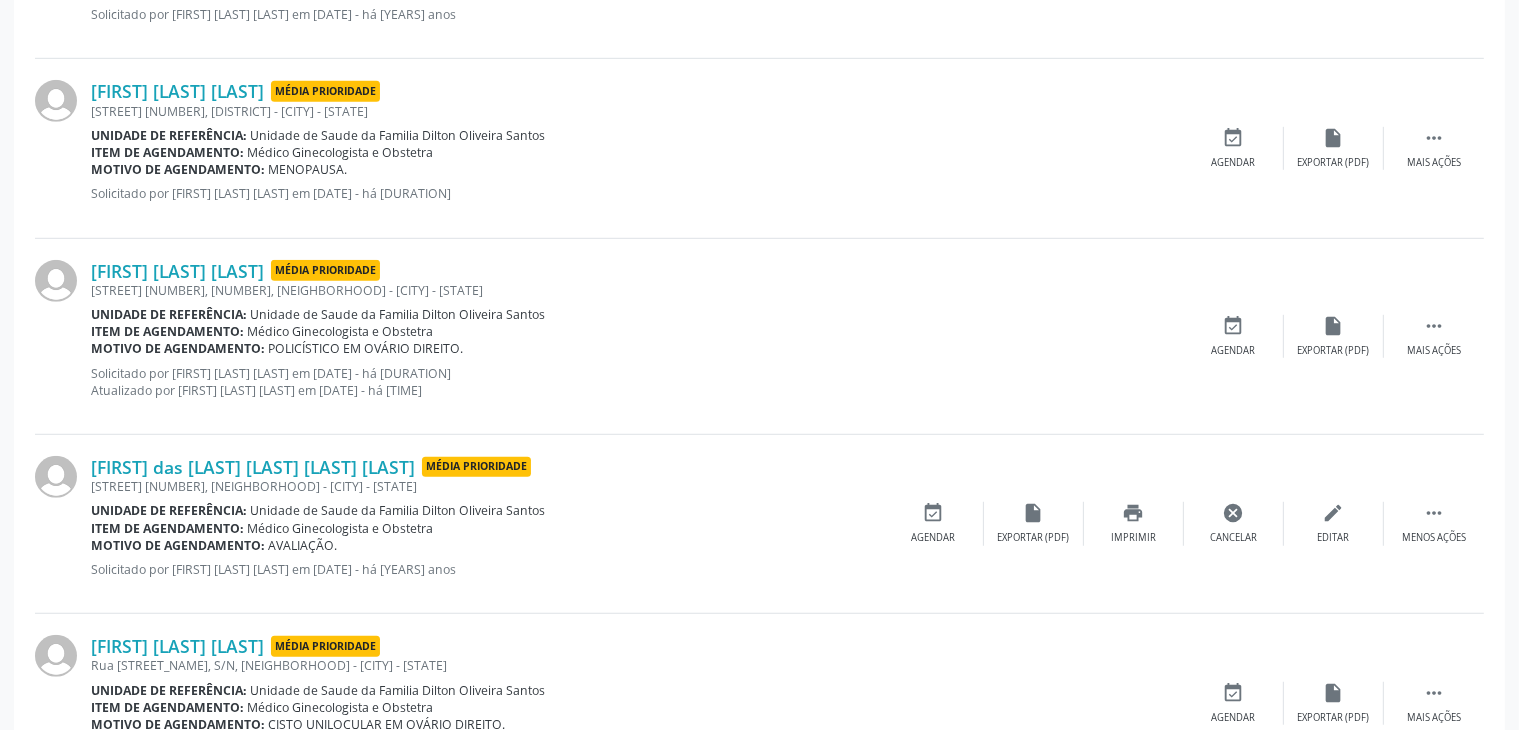 click on "[FIRST] [LAST] [LAST] [LAST] [LAST]
[PRIORITY]
[STREET] [NUMBER], [NEIGHBORHOOD] - [CITY] - [STATE]
[REFERENCE_UNIT_LABEL]:
[REFERENCE_UNIT_NAME]
[ITEM_LABEL]:
[ITEM_NAME]
[REASON_LABEL]:
[REASON_DETAILS]
Solicitado por [FIRST] [LAST] [LAST] em [DATE] - há [DURATION]

[LESS_ACTIONS_LABEL]
edit
[EDIT_LABEL]
cancel
[CANCEL_LABEL]
print
[PRINT_LABEL]
insert_drive_file
[EXPORT_LABEL] ([FORMAT])
event_available
[SCHEDULE_LABEL]" at bounding box center (759, 524) 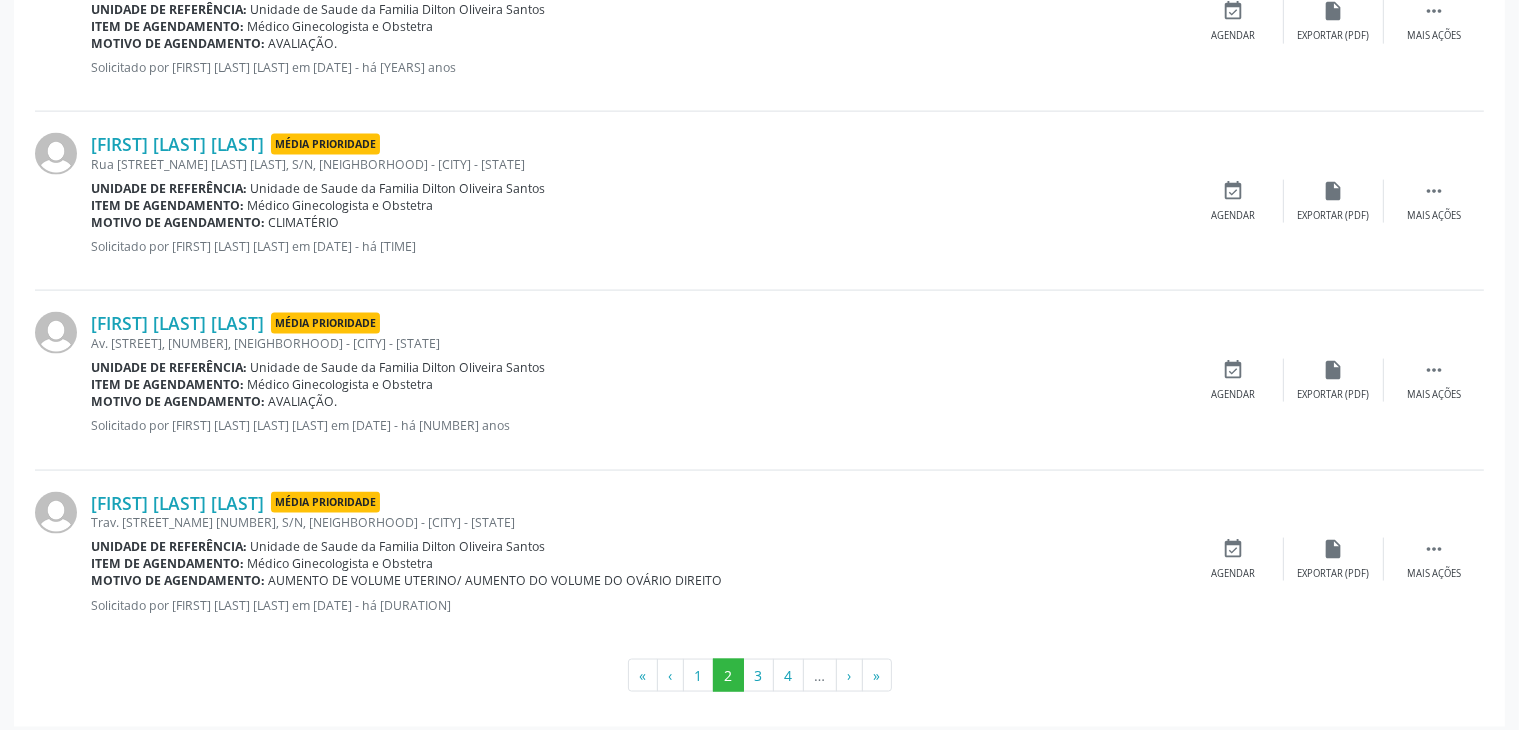 scroll, scrollTop: 2856, scrollLeft: 0, axis: vertical 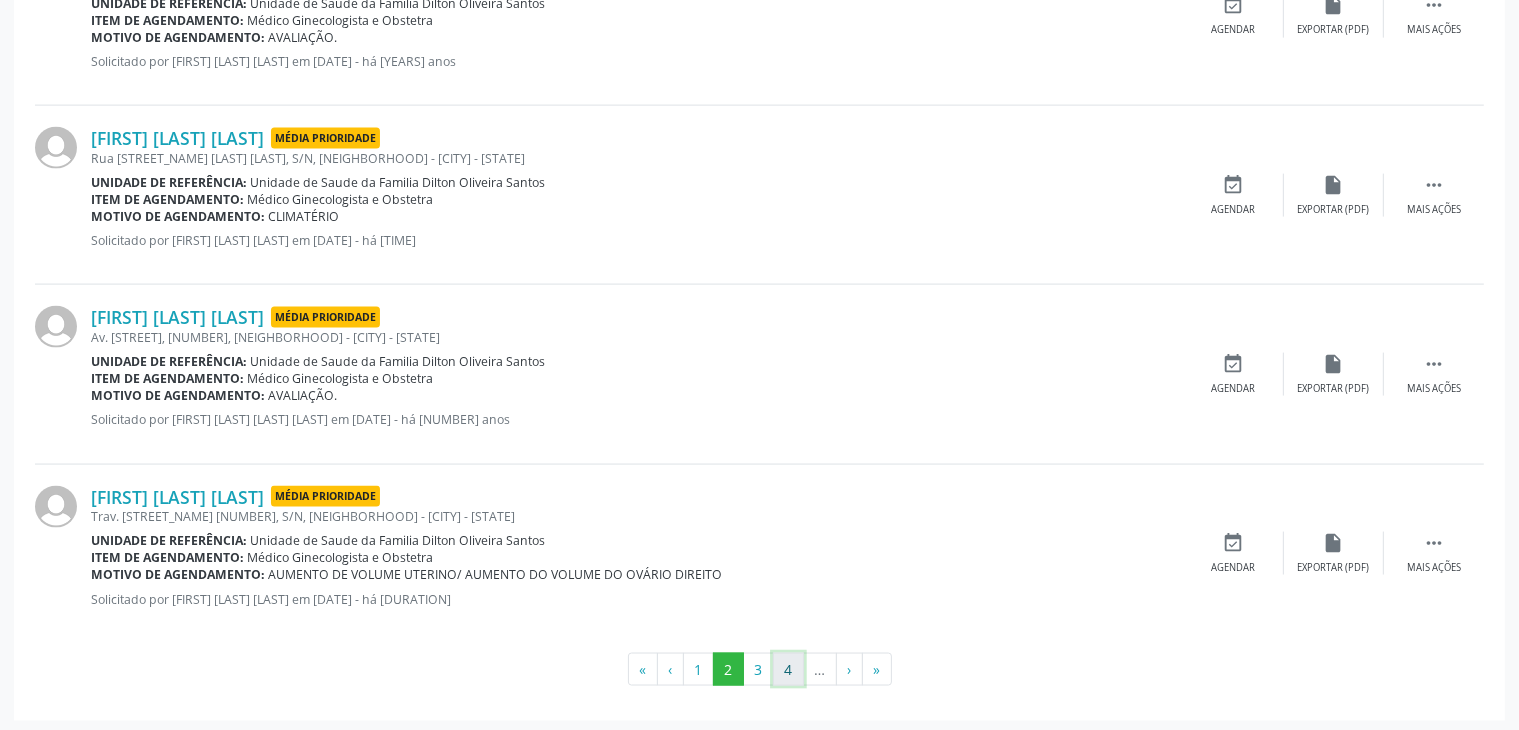 click on "4" at bounding box center (788, 670) 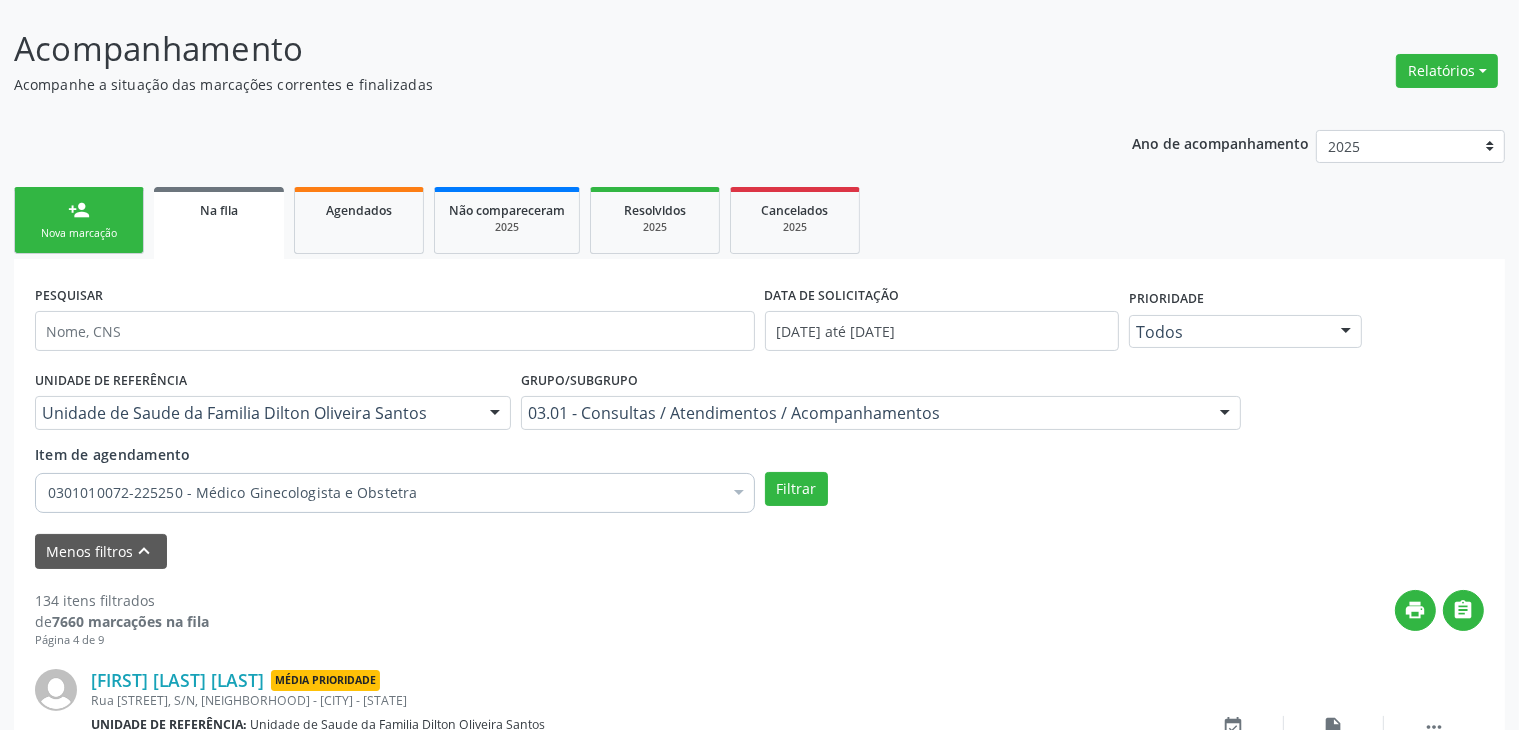 scroll, scrollTop: 2805, scrollLeft: 0, axis: vertical 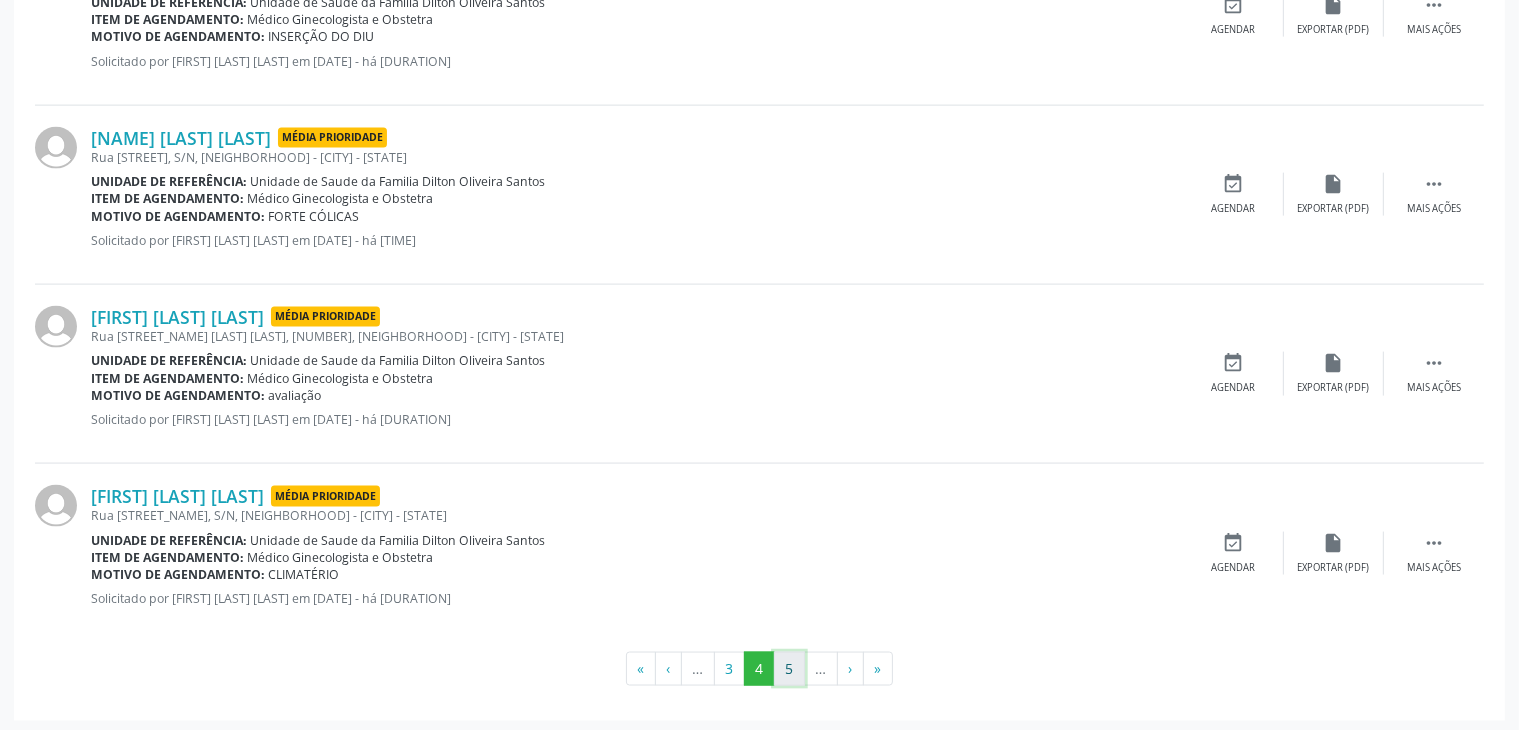 click on "5" at bounding box center [789, 669] 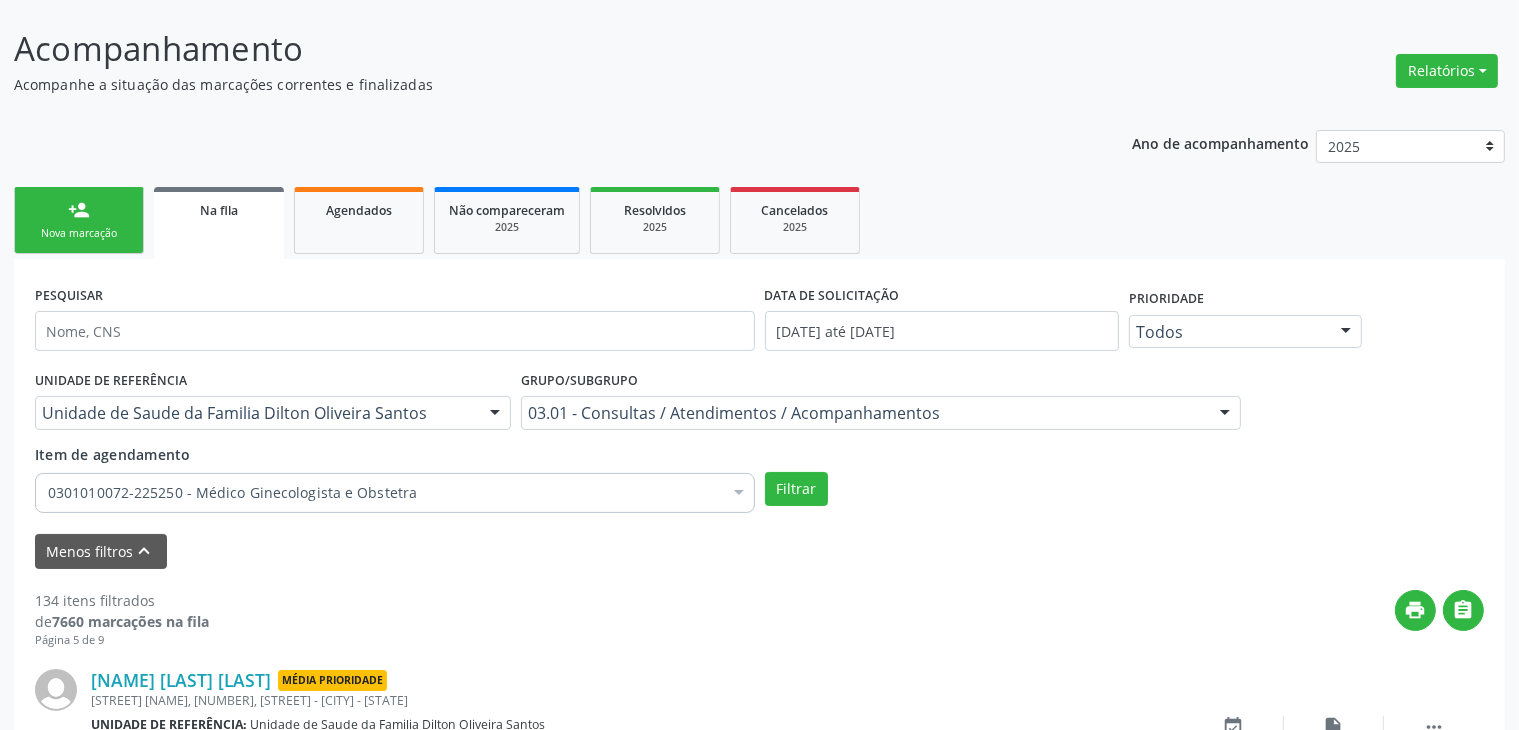 scroll, scrollTop: 2805, scrollLeft: 0, axis: vertical 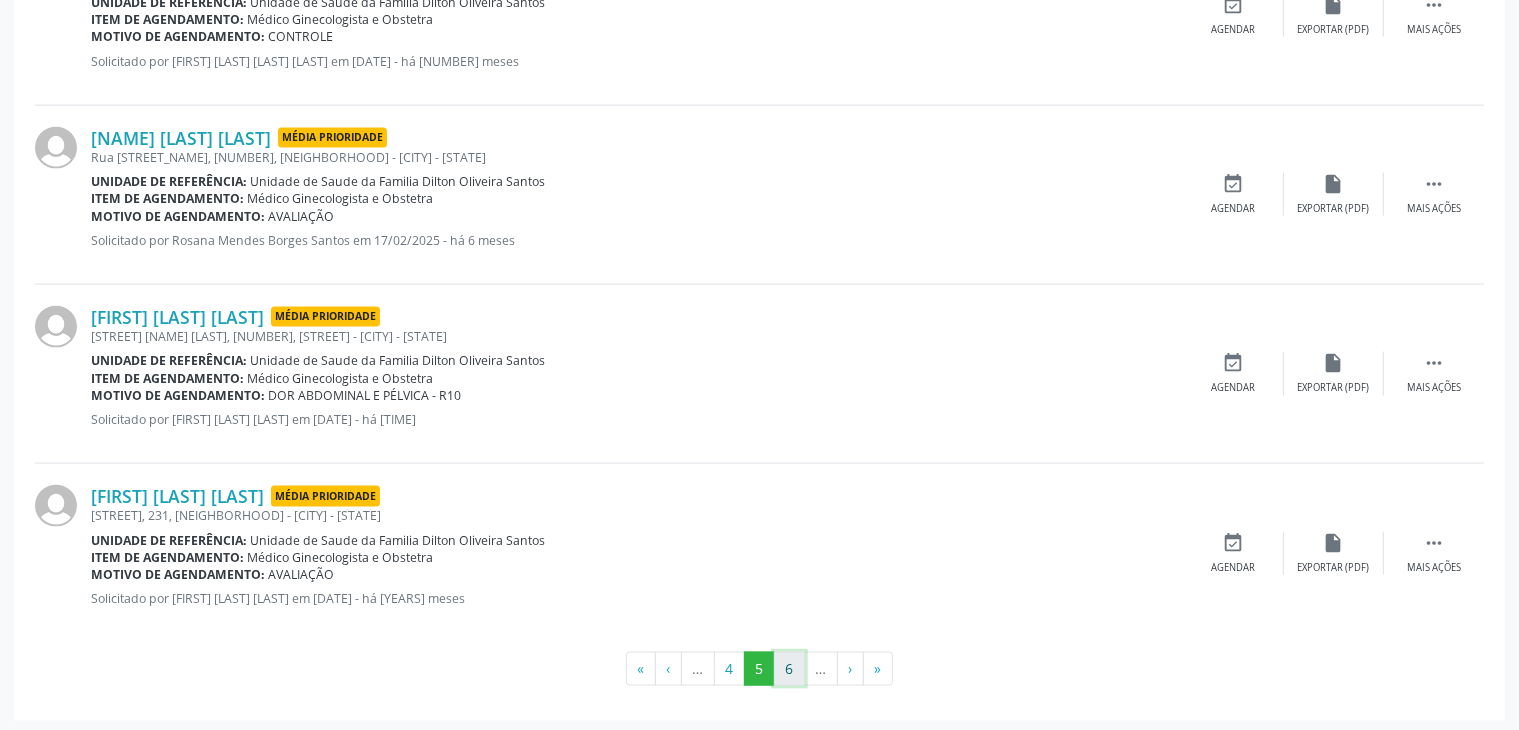click on "6" at bounding box center (789, 669) 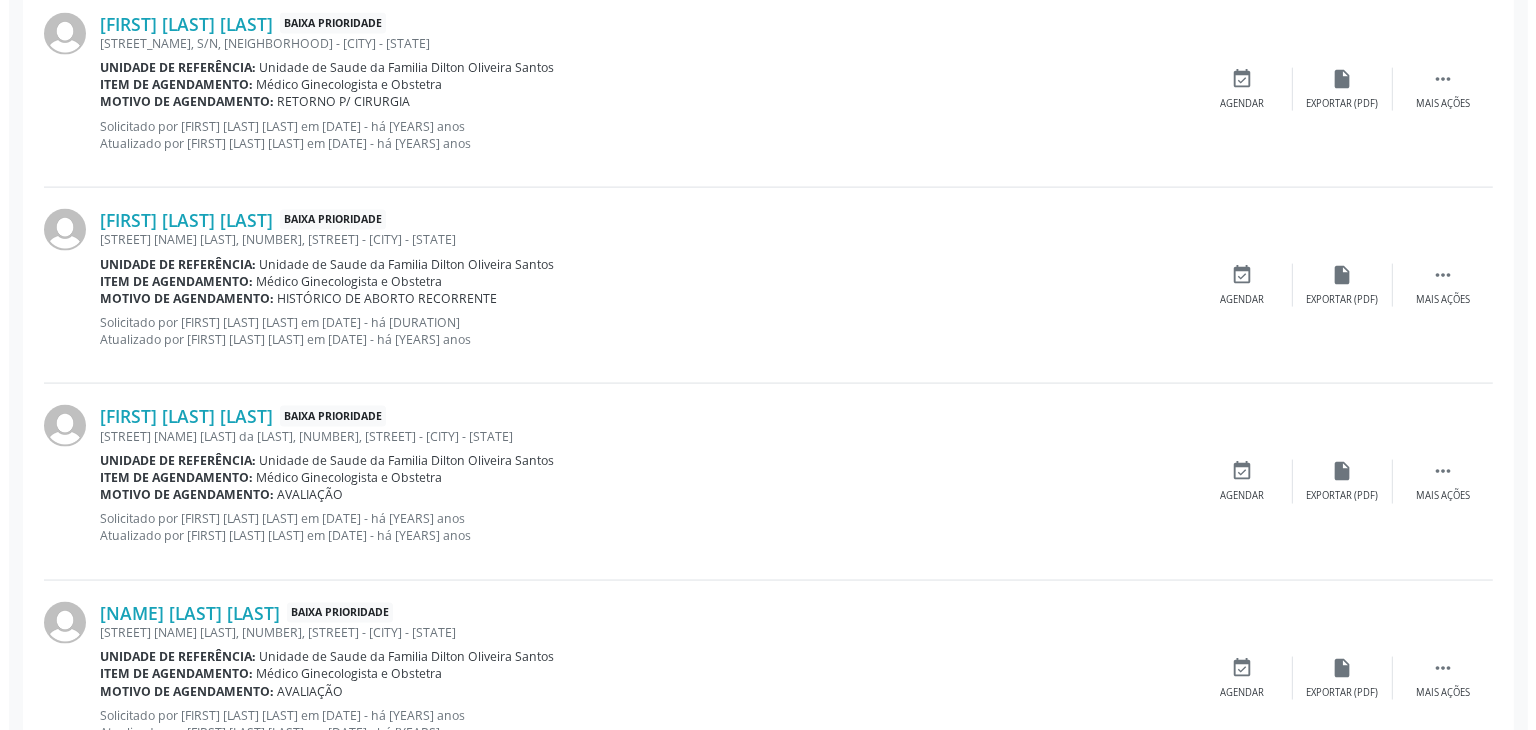 scroll, scrollTop: 2993, scrollLeft: 0, axis: vertical 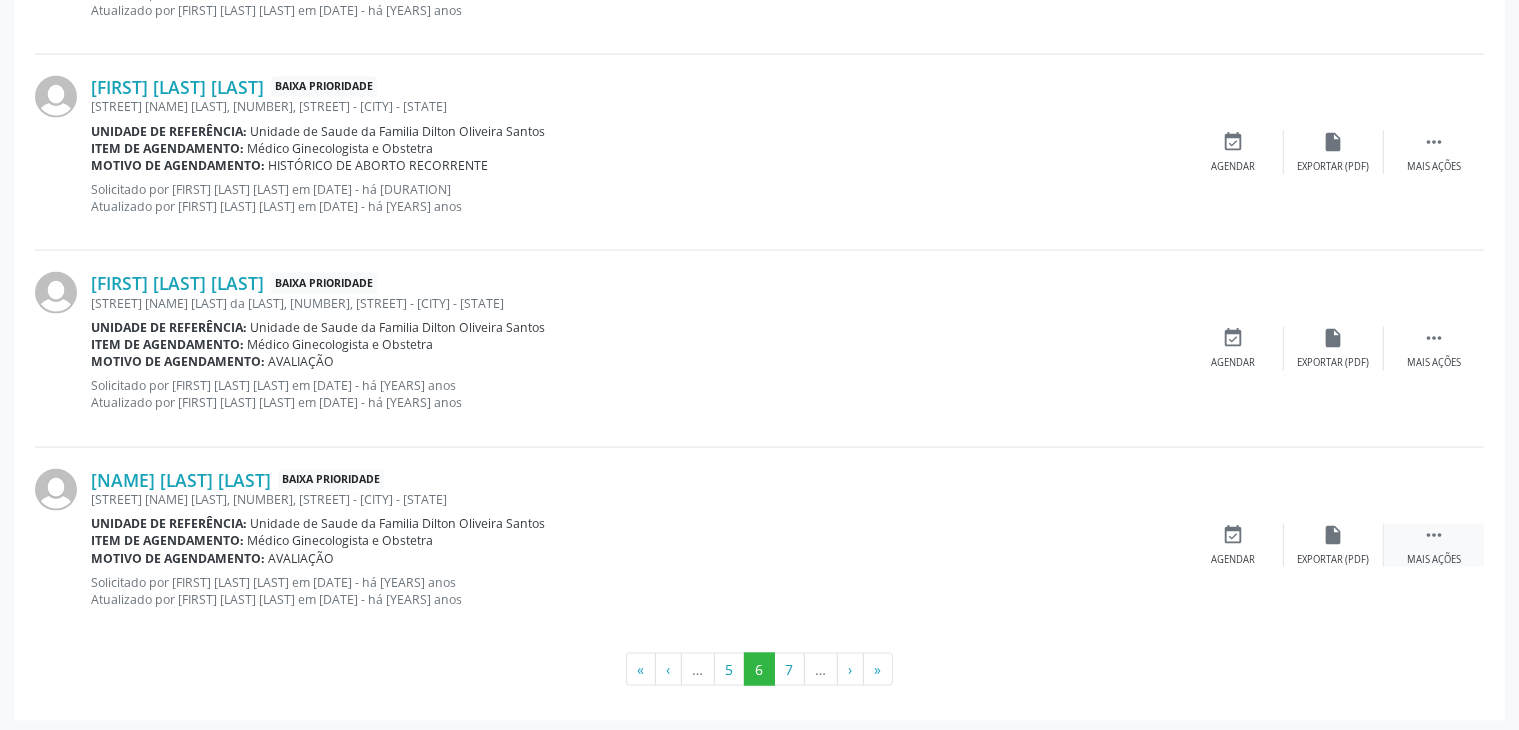 click on "
Mais ações" at bounding box center (1434, 545) 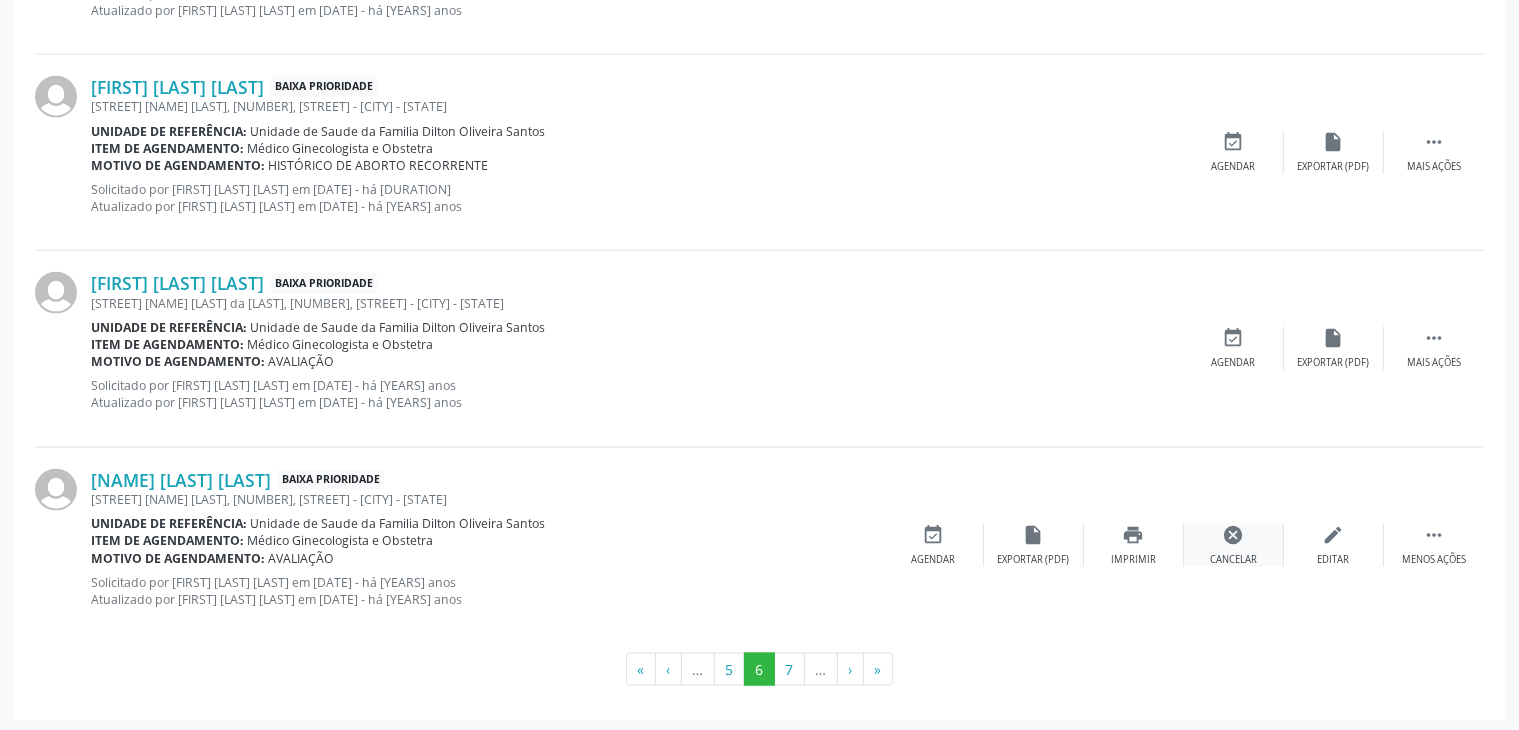 click on "cancel" at bounding box center (1234, 535) 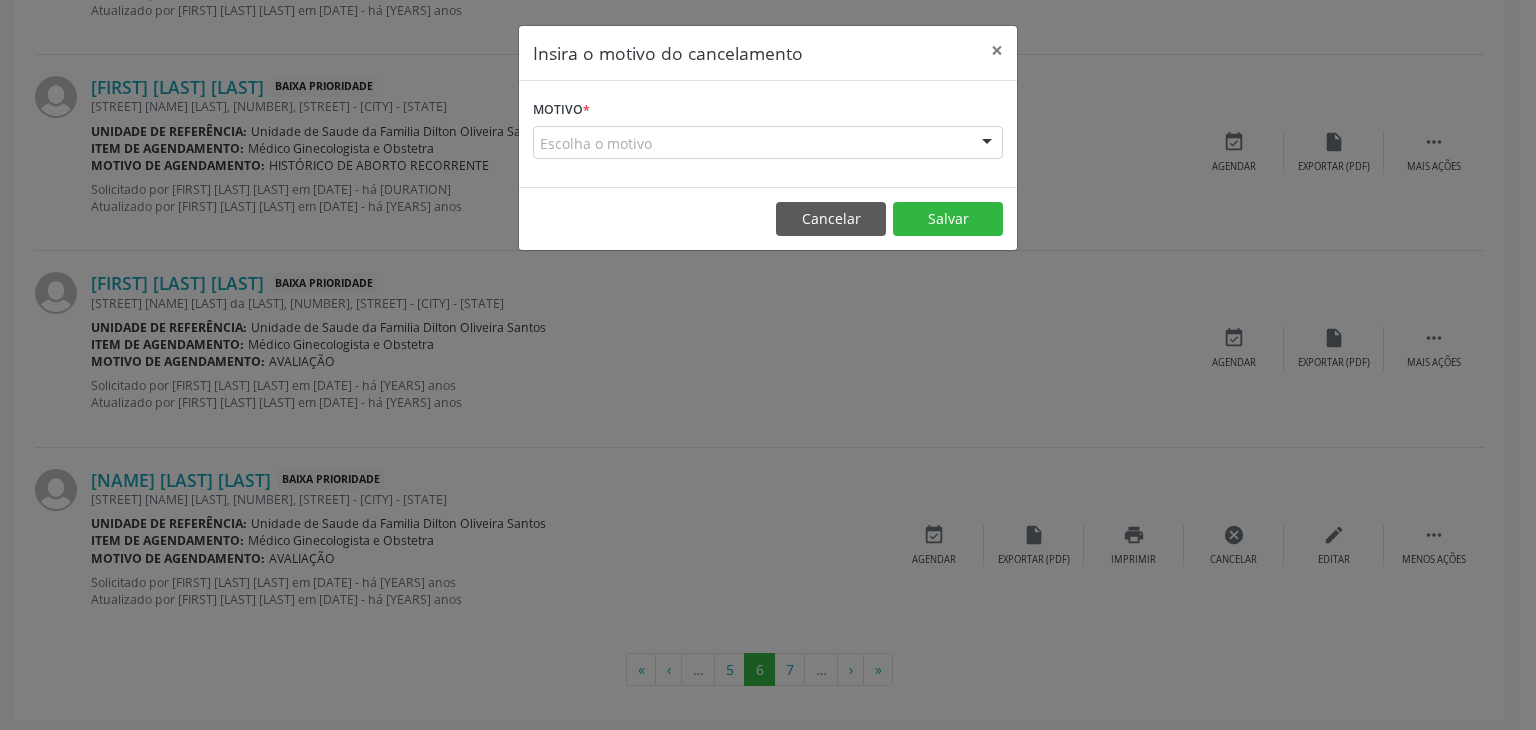 click on "Escolha o motivo" at bounding box center [768, 143] 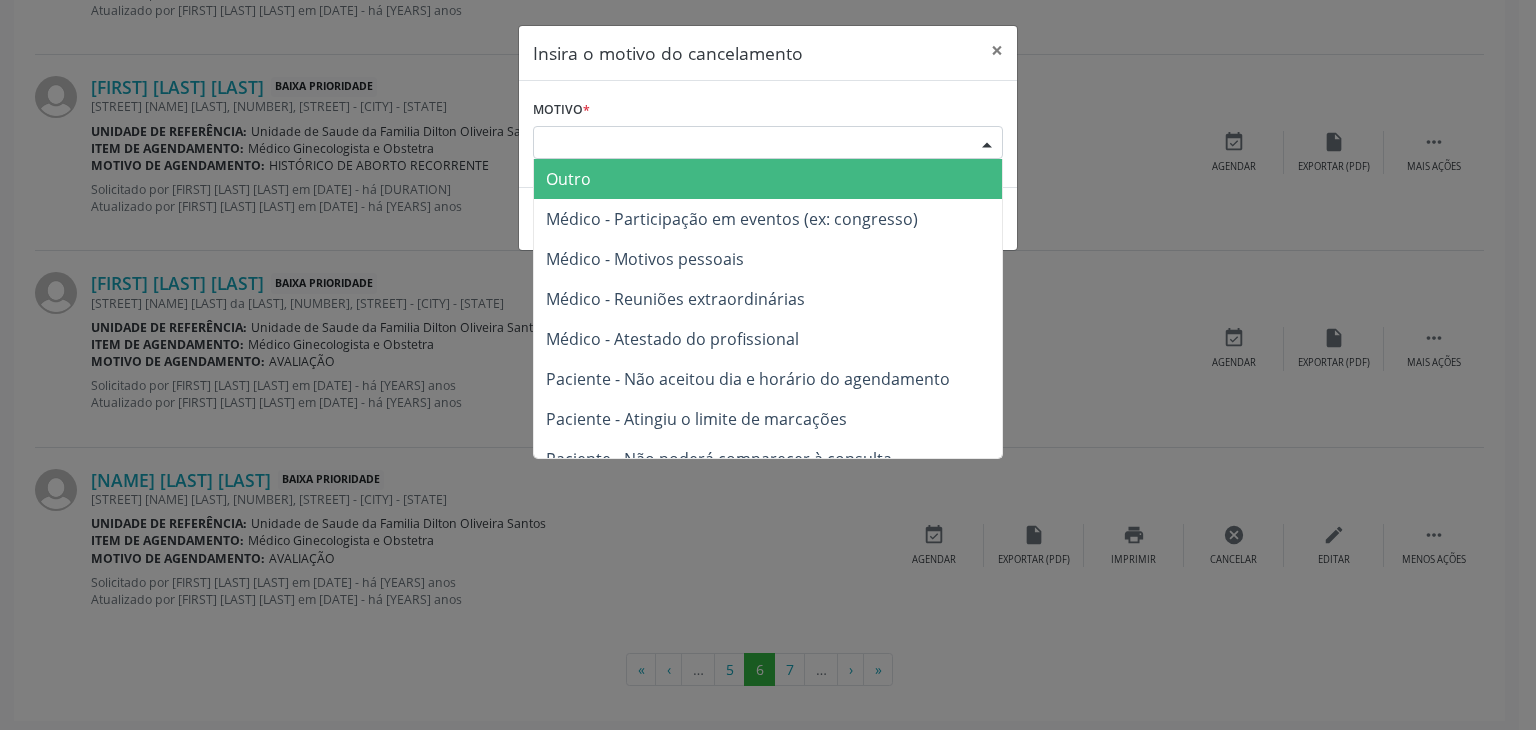 click on "Outro" at bounding box center [568, 179] 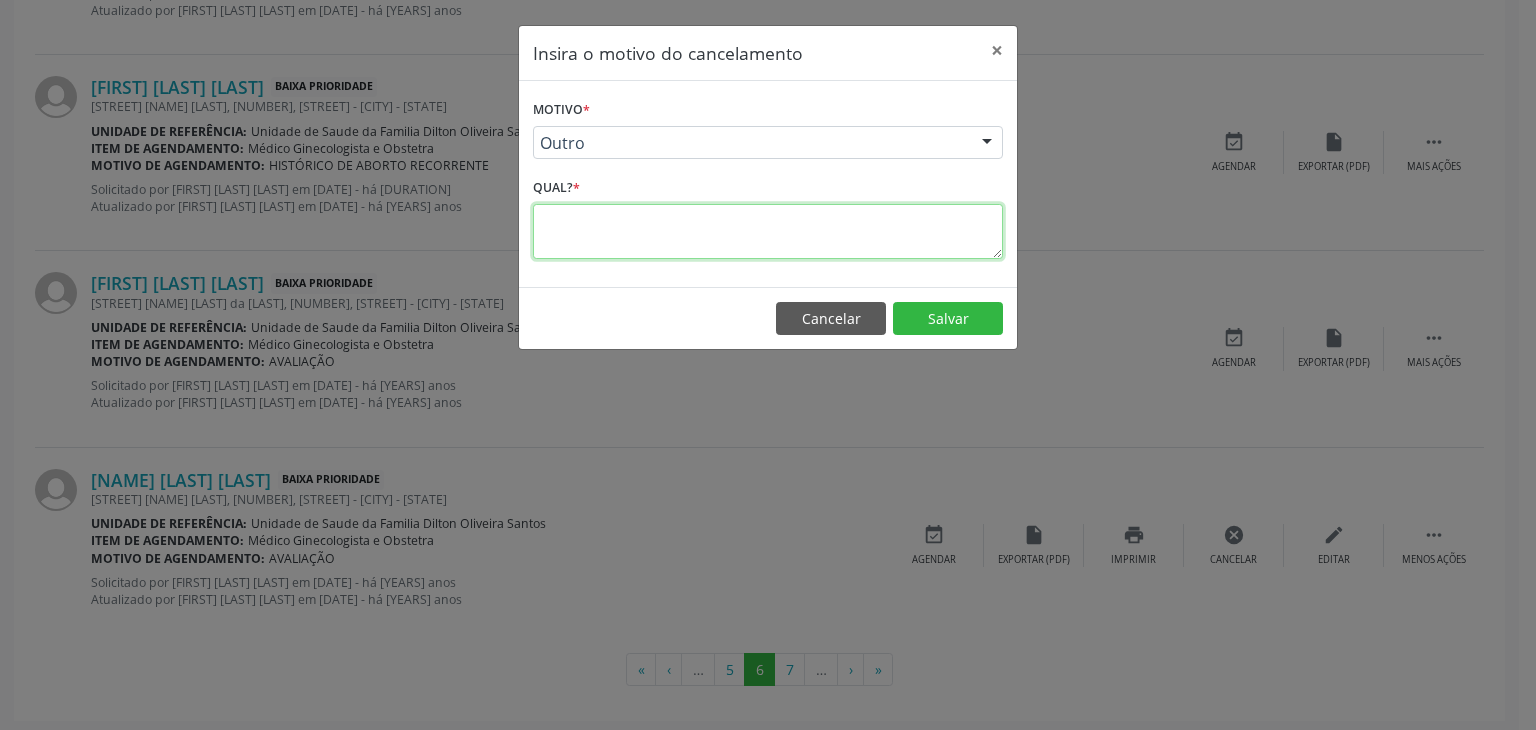 click at bounding box center [768, 231] 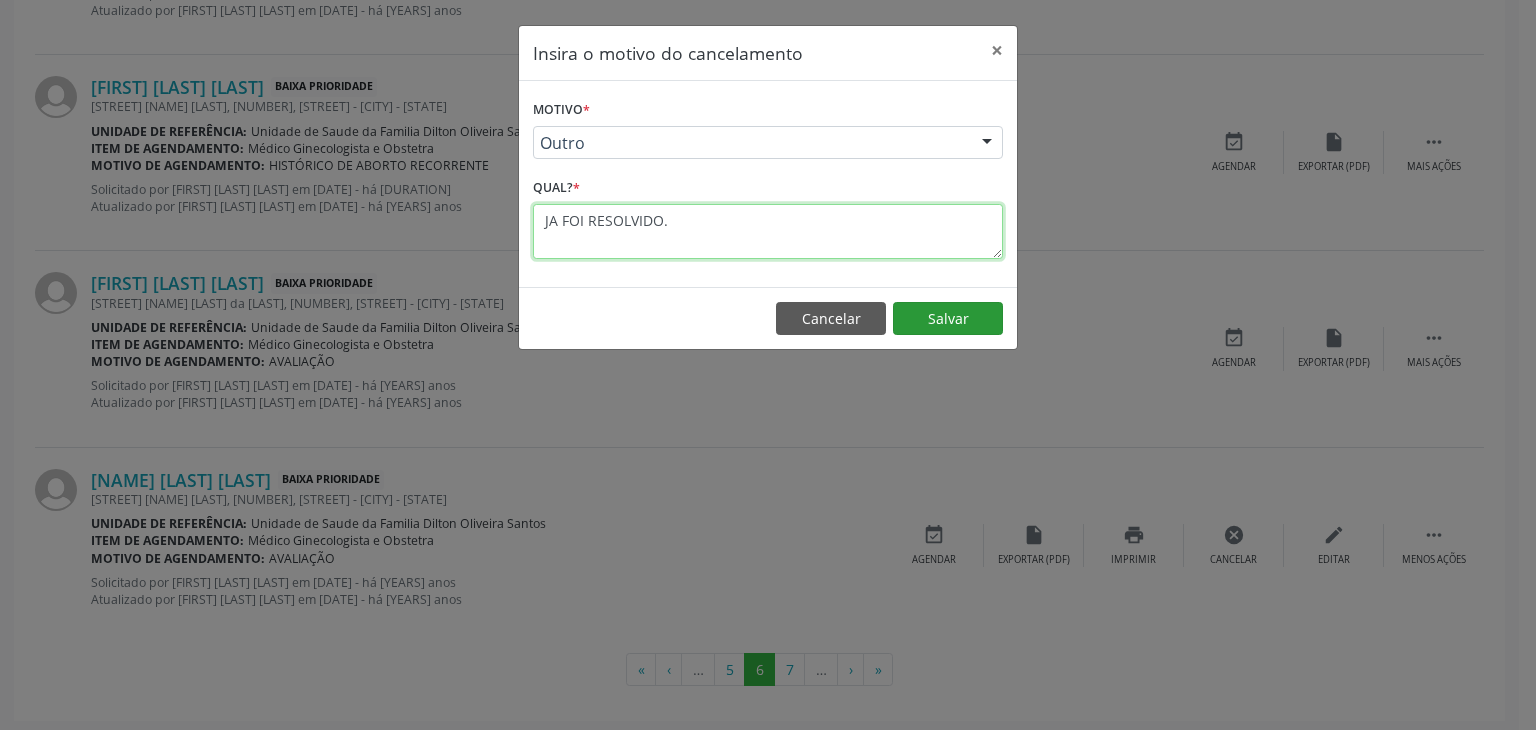 type on "JA FOI RESOLVIDO." 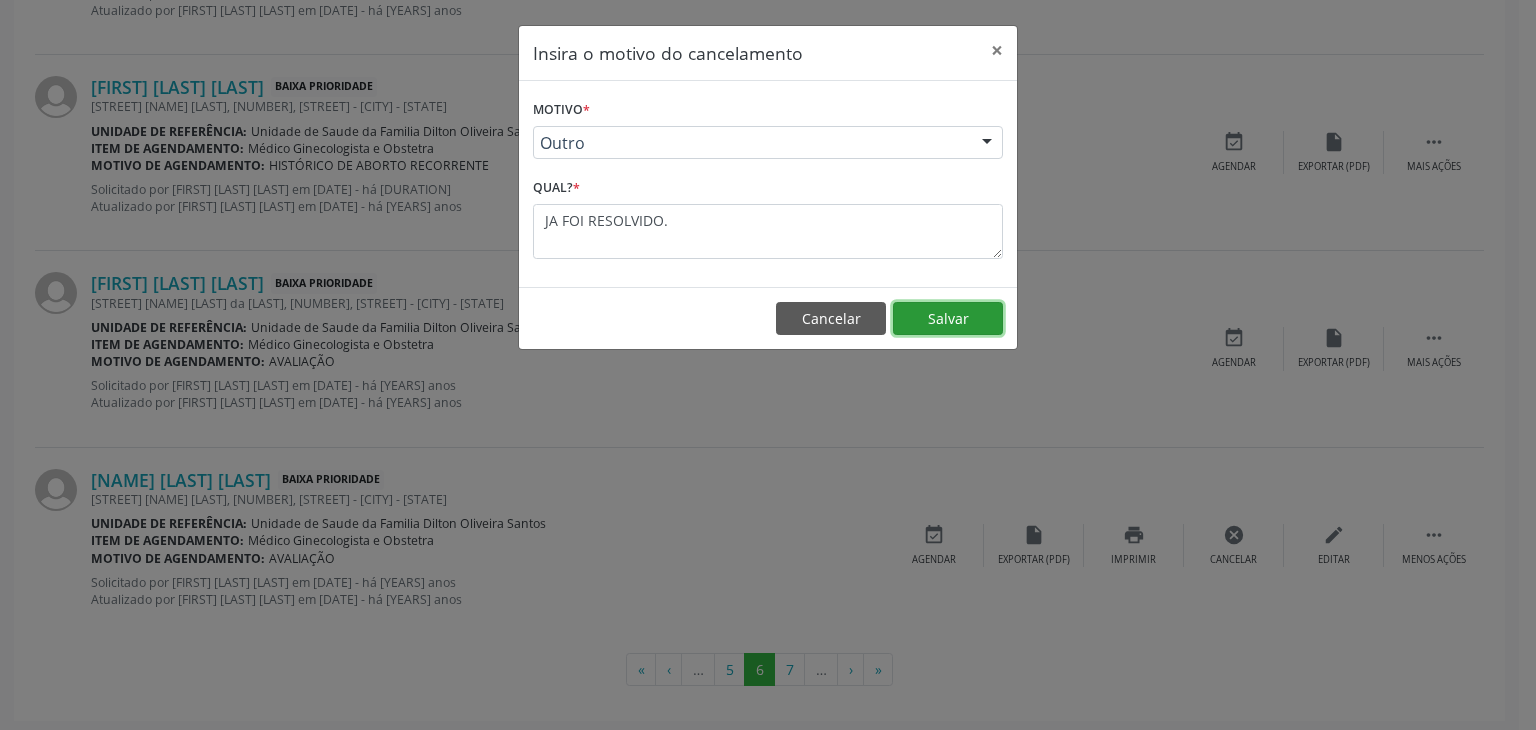 click on "Salvar" at bounding box center (948, 319) 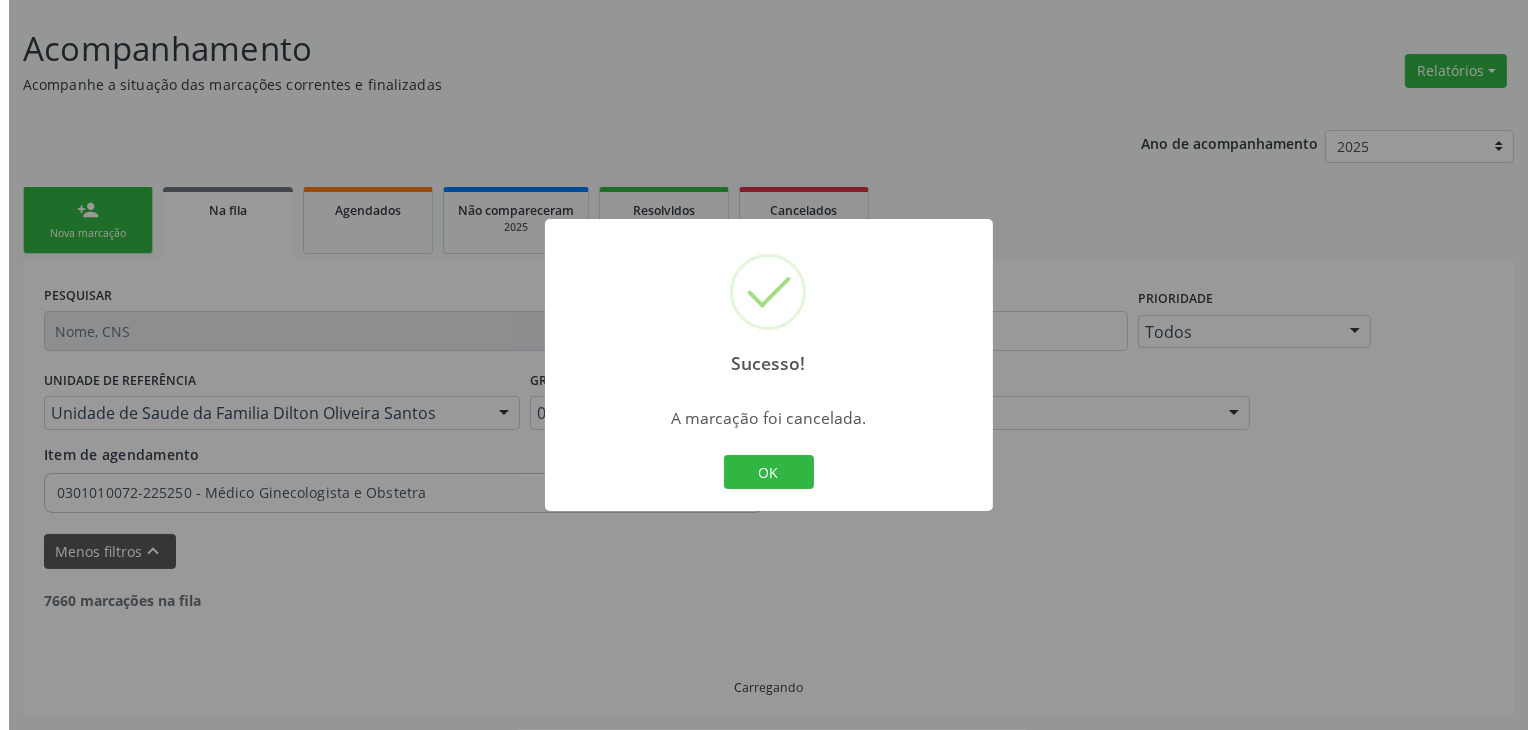 scroll, scrollTop: 2993, scrollLeft: 0, axis: vertical 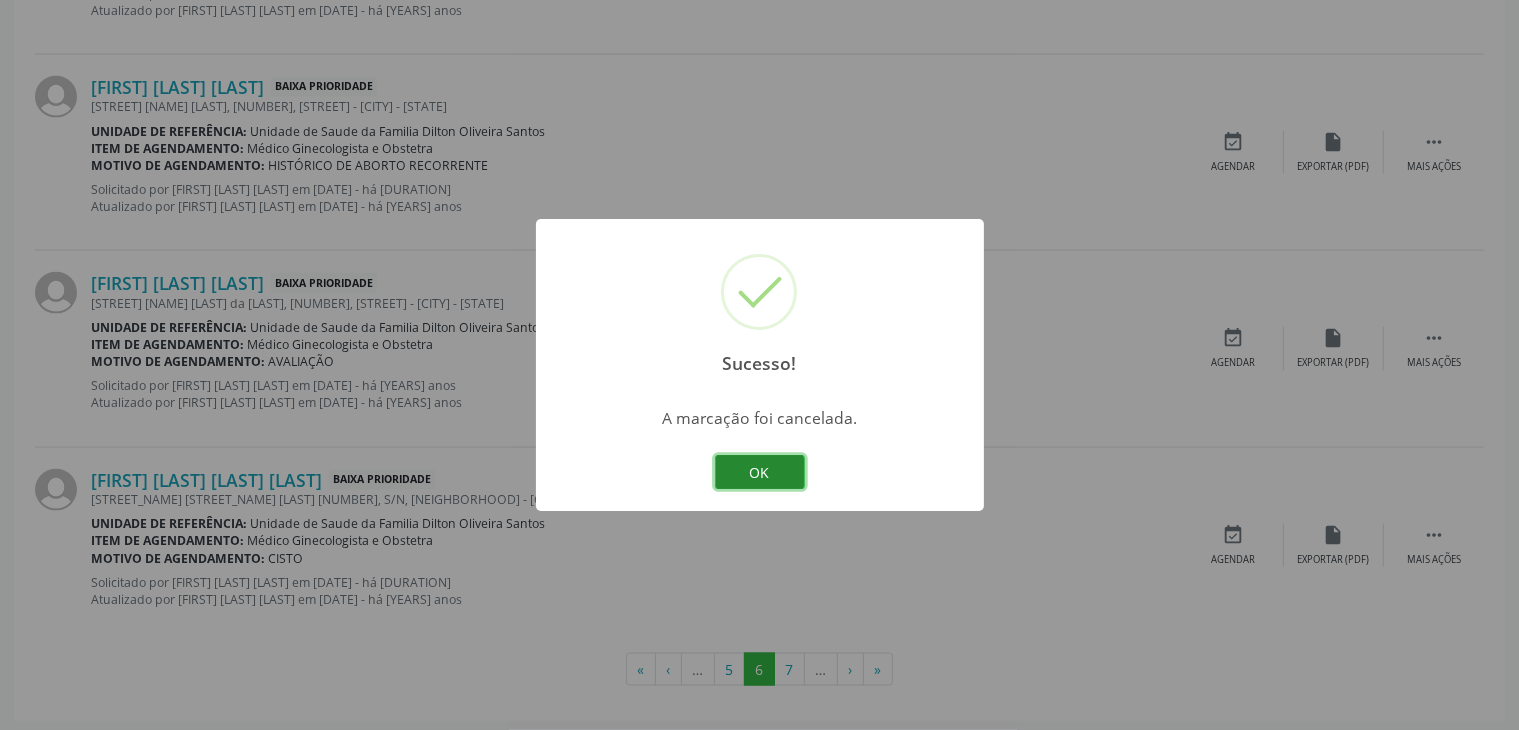click on "OK" at bounding box center [760, 472] 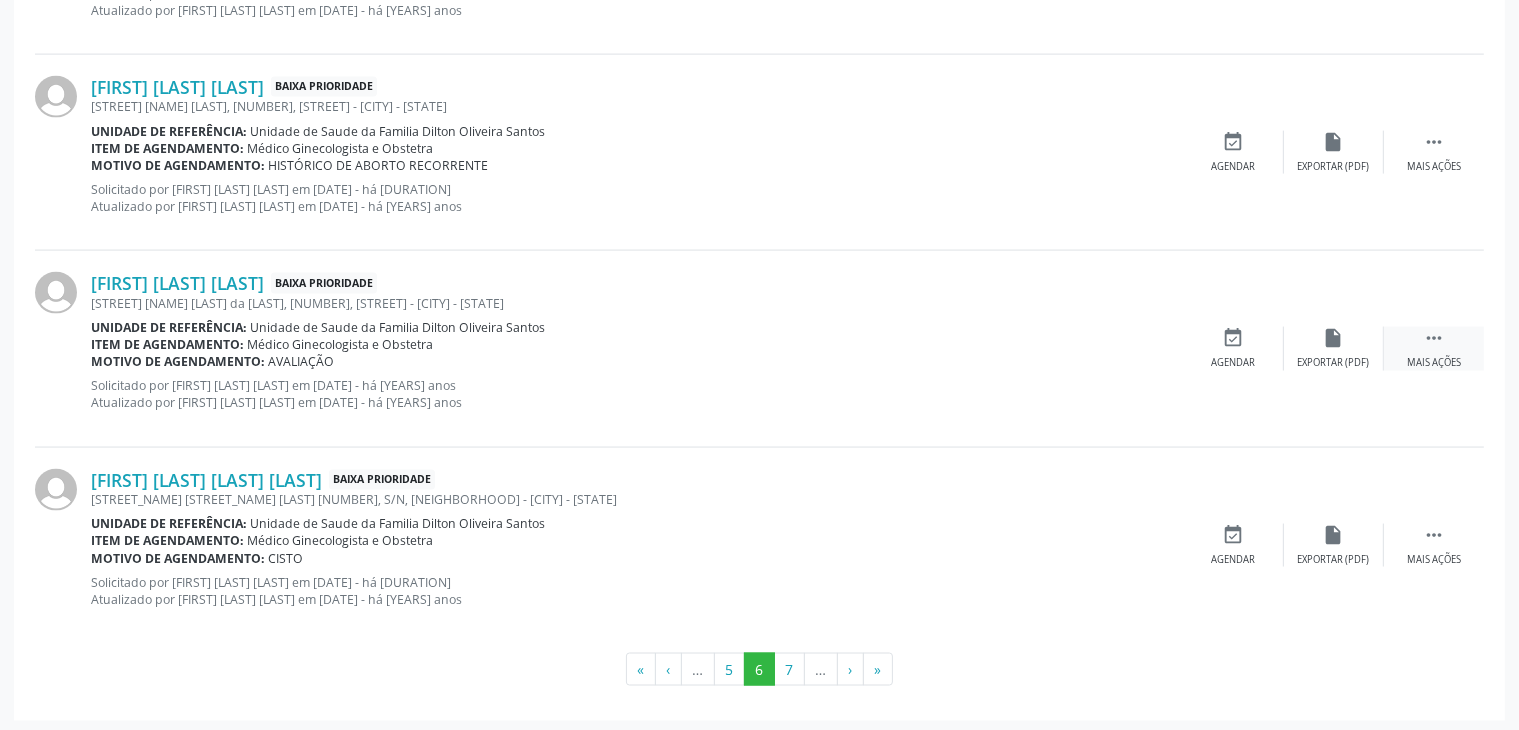 click on "
Mais ações" at bounding box center [1434, 348] 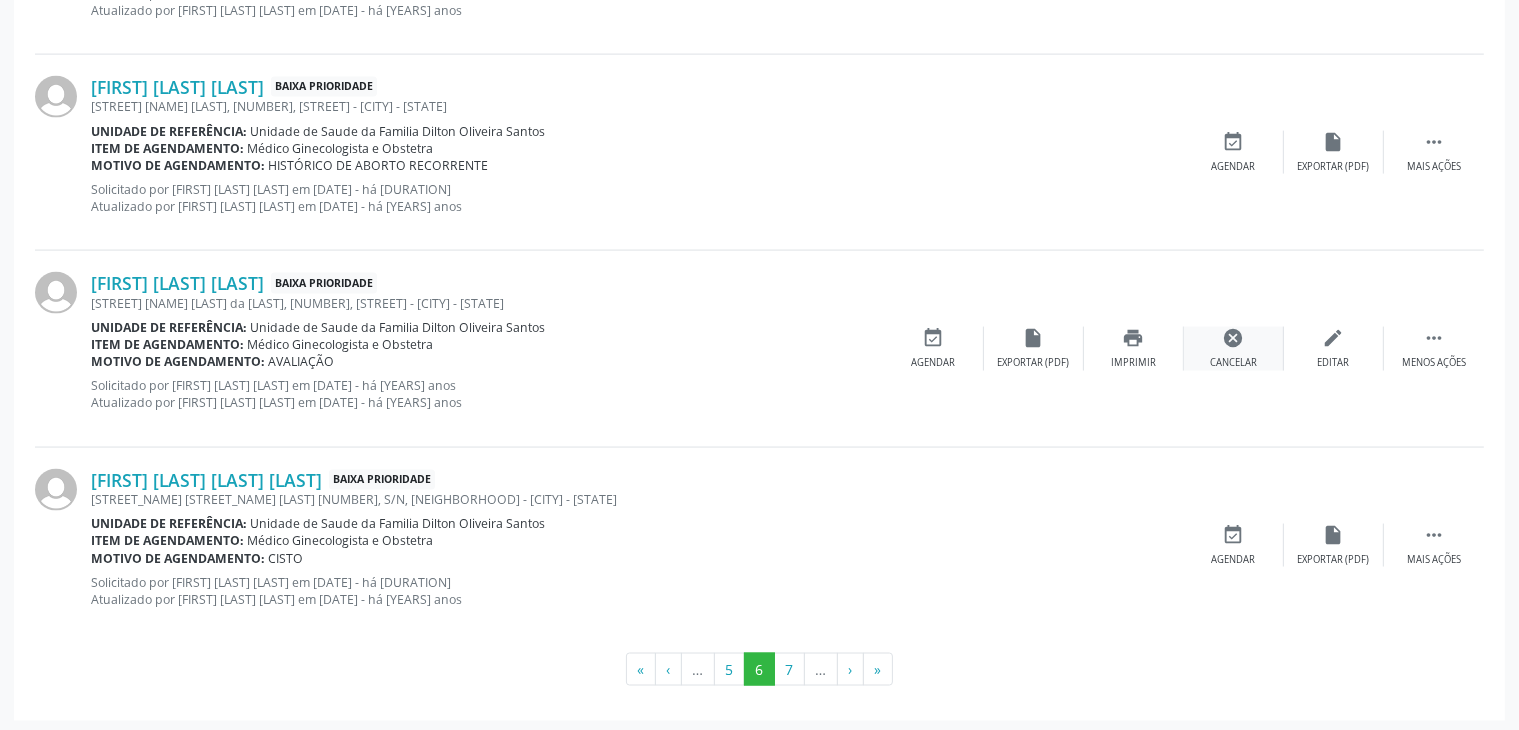click on "cancel
Cancelar" at bounding box center [1234, 348] 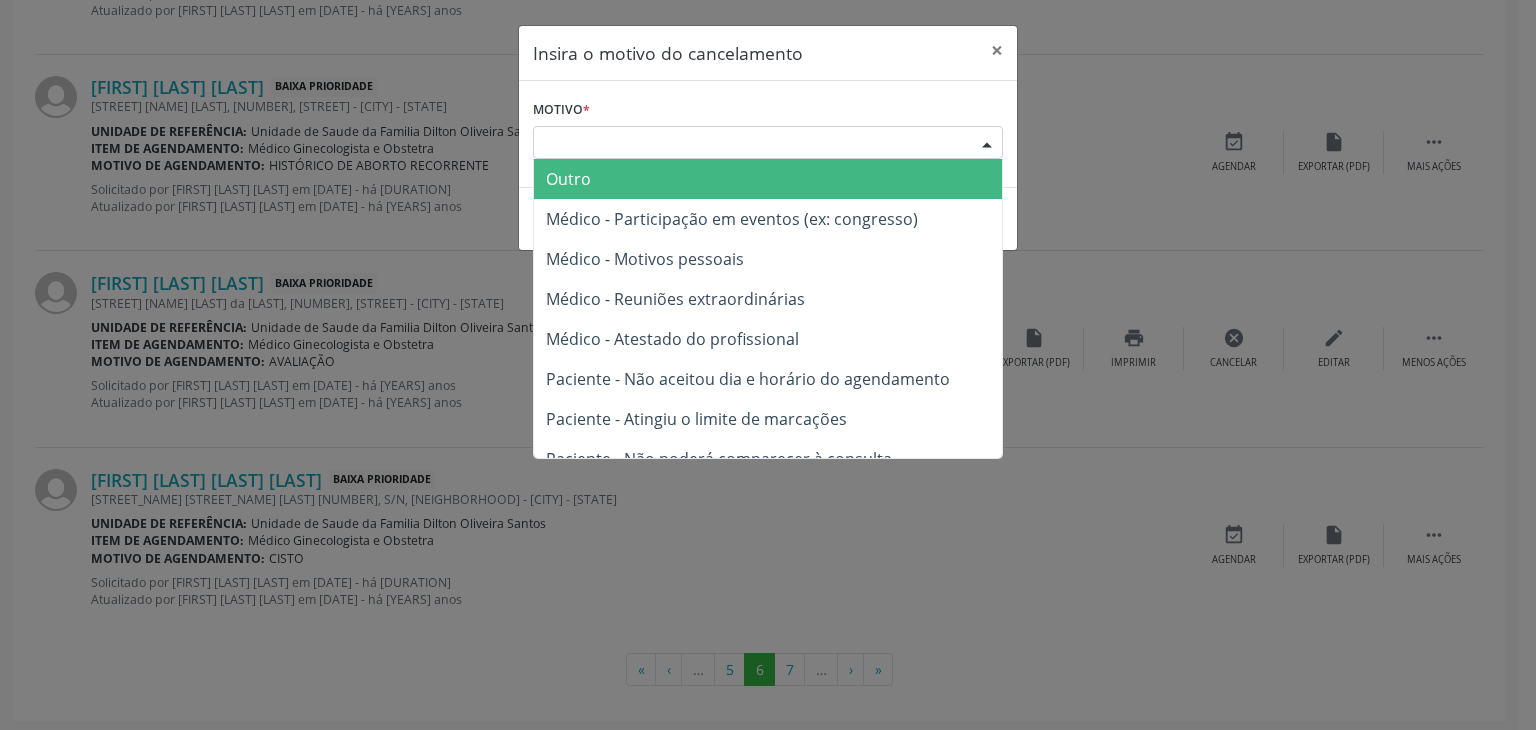 click on "Escolha o motivo" at bounding box center [768, 143] 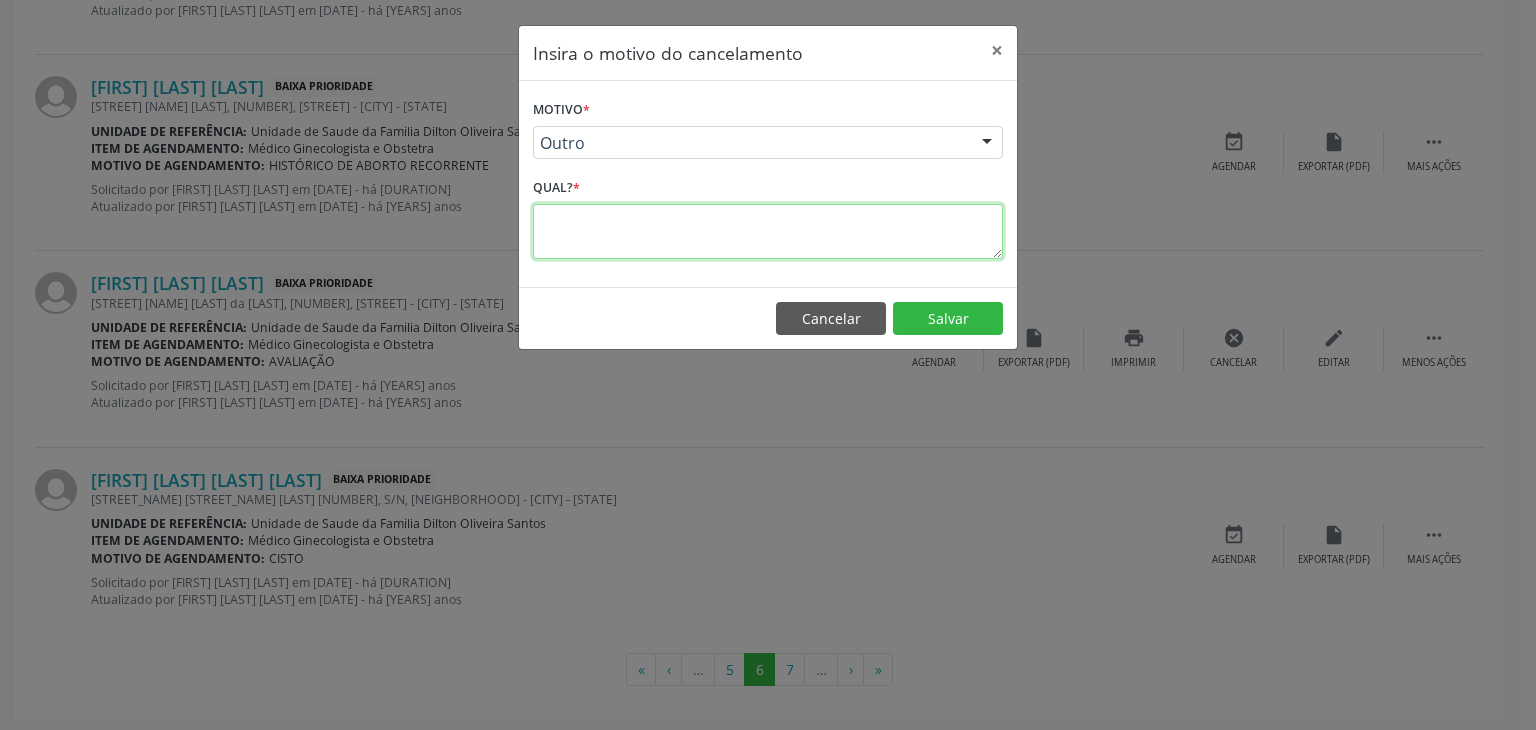 click at bounding box center (768, 231) 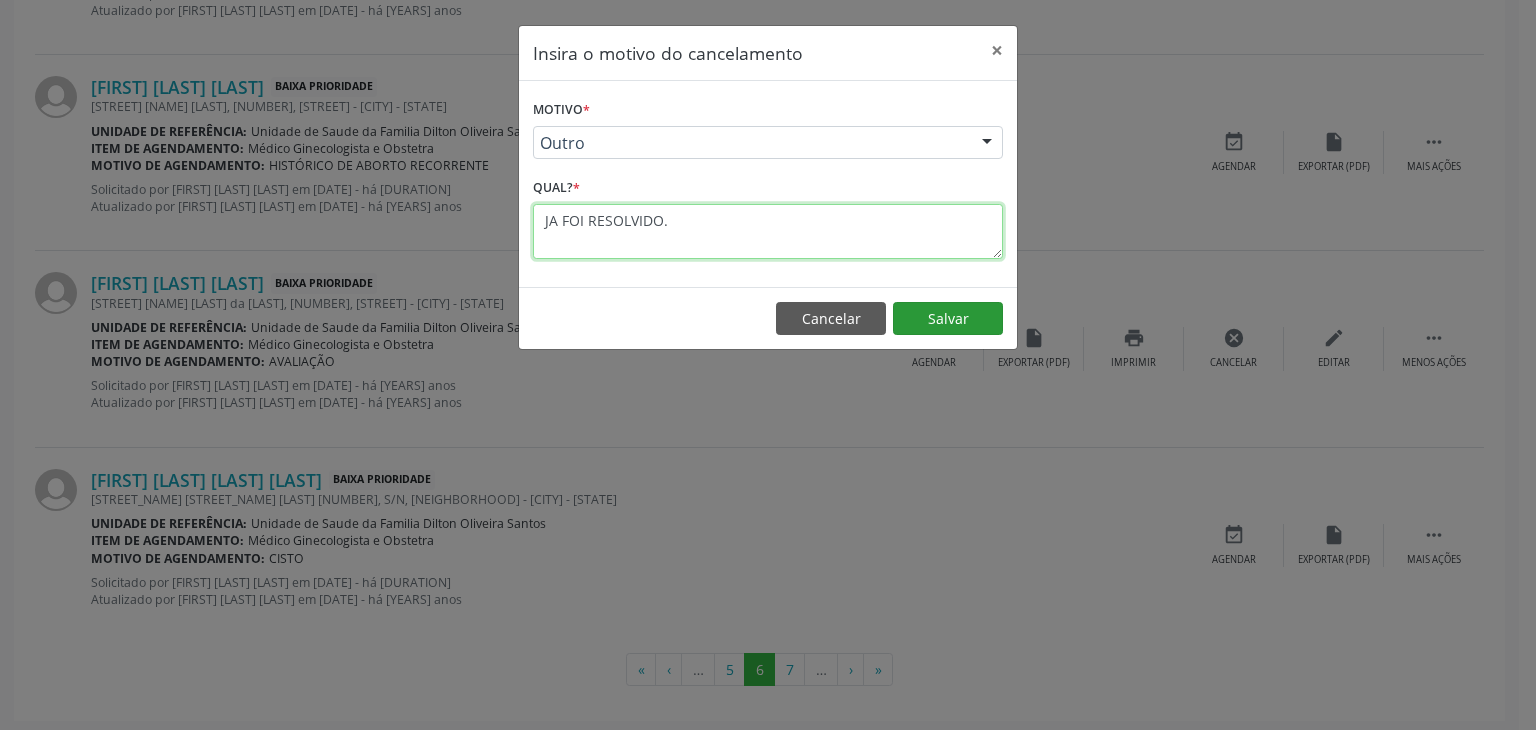type on "JA FOI RESOLVIDO." 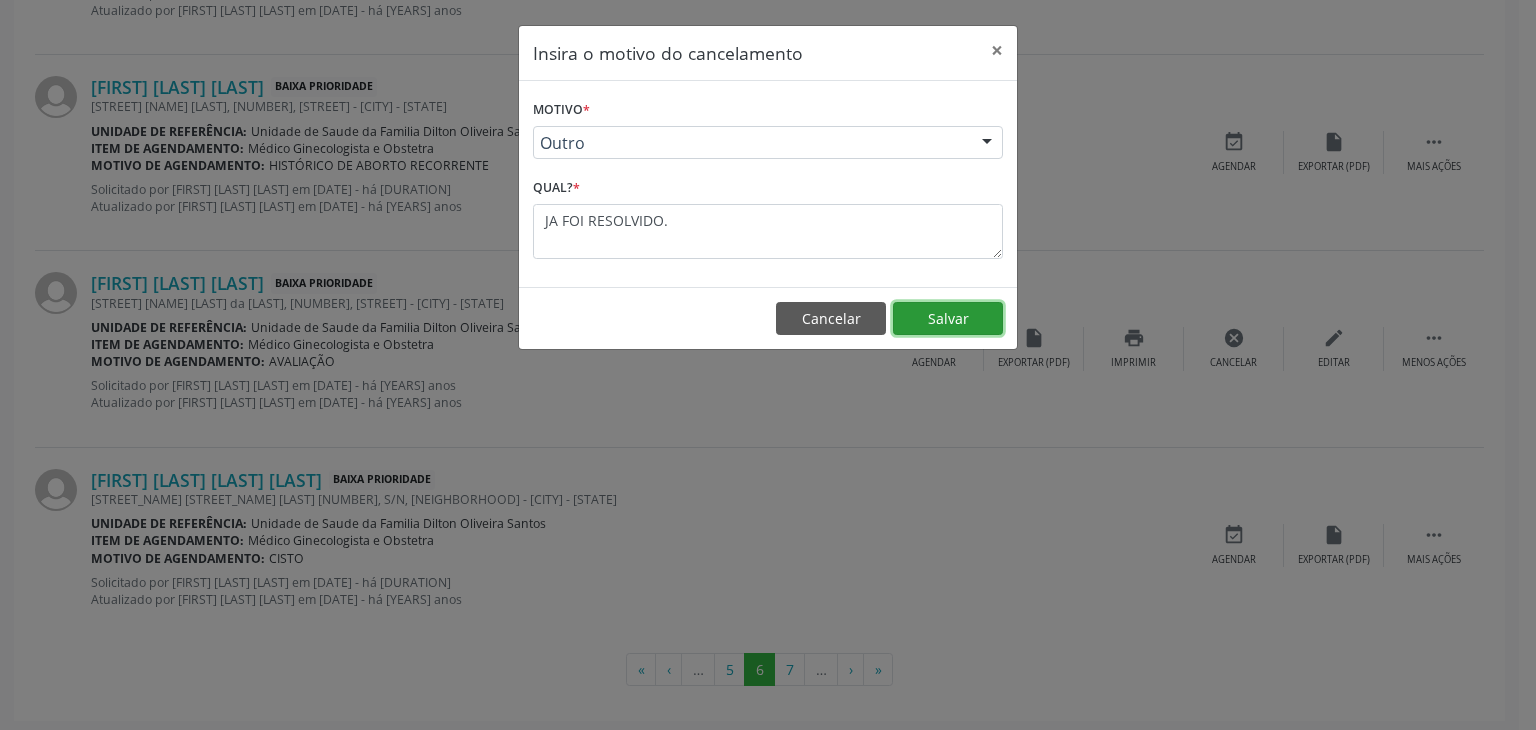 click on "Salvar" at bounding box center [948, 319] 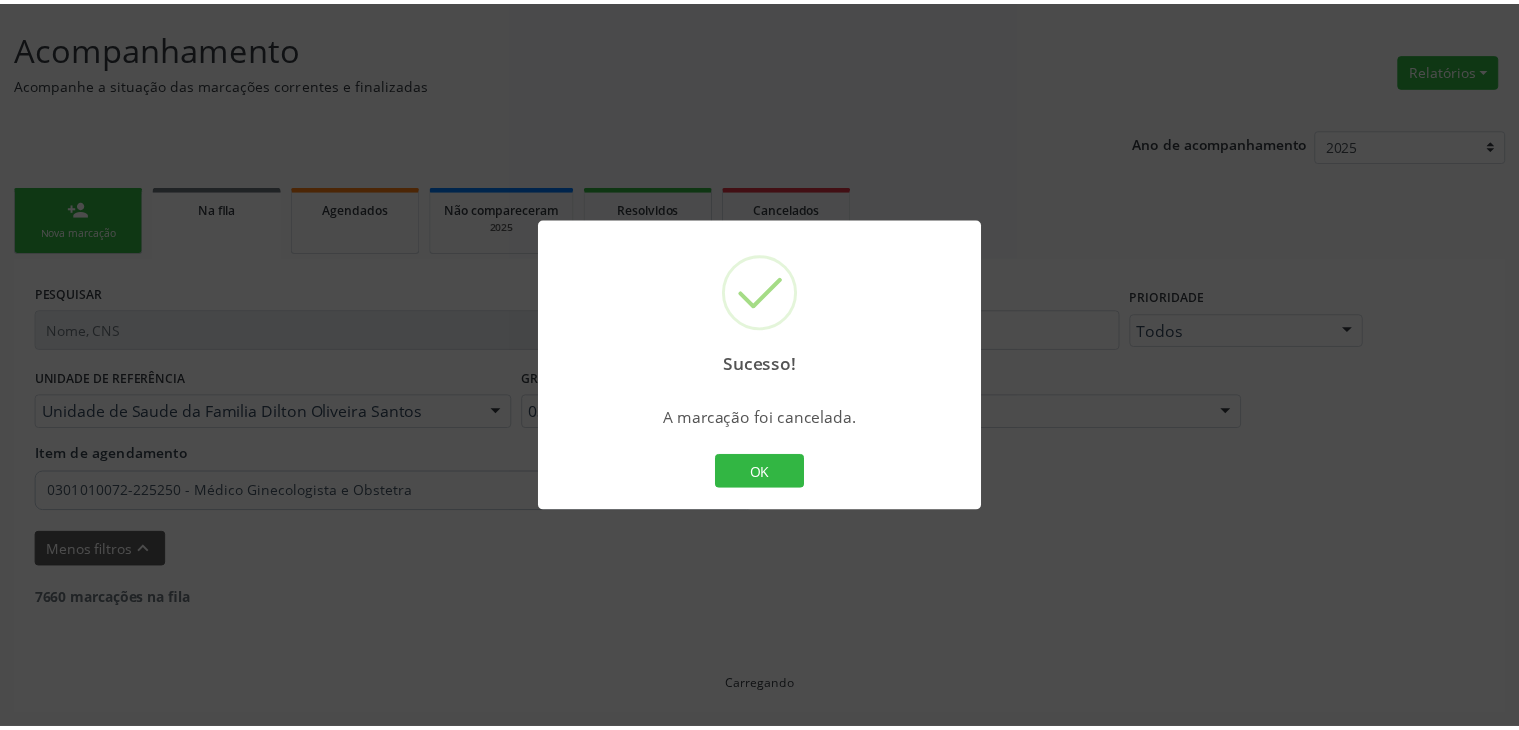 scroll, scrollTop: 112, scrollLeft: 0, axis: vertical 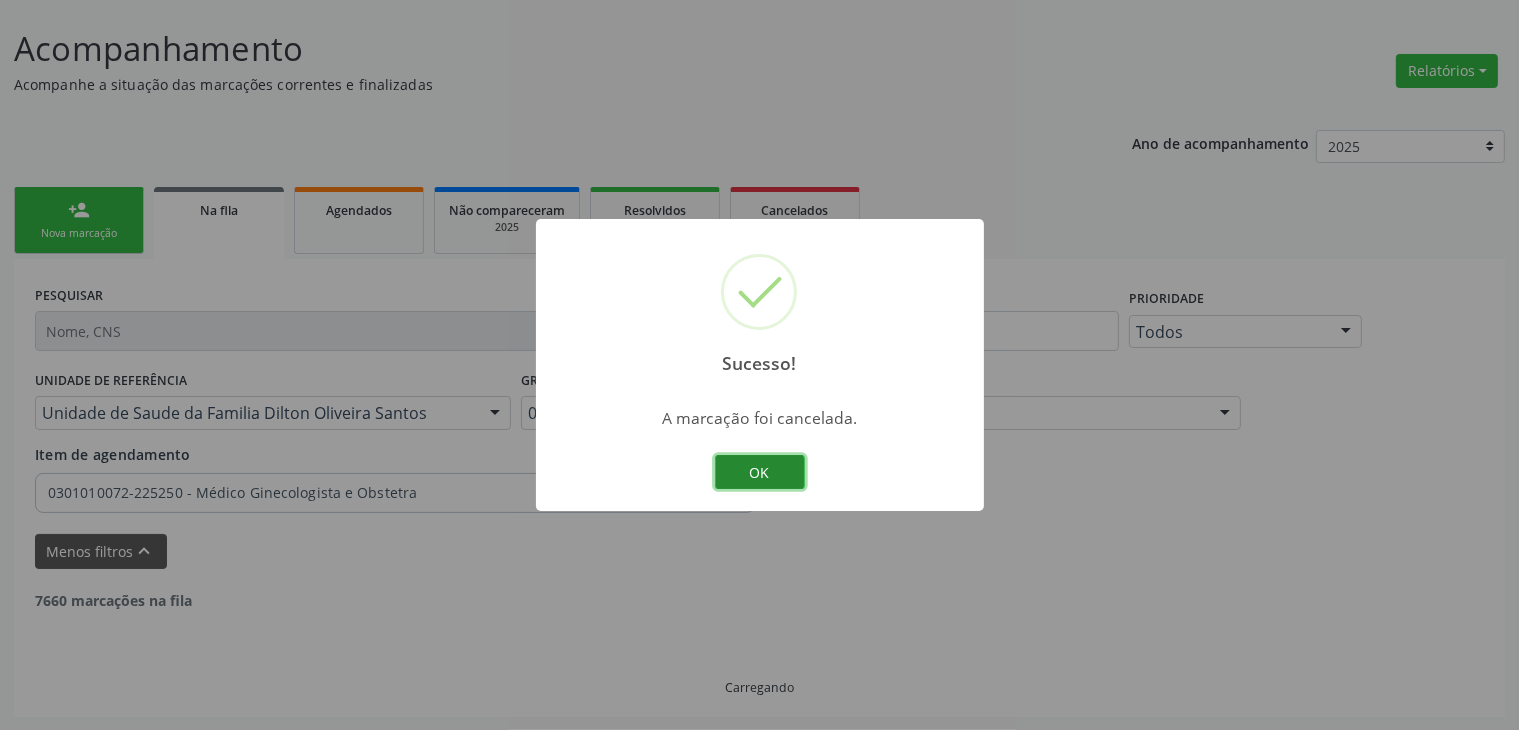 click on "OK" at bounding box center (760, 472) 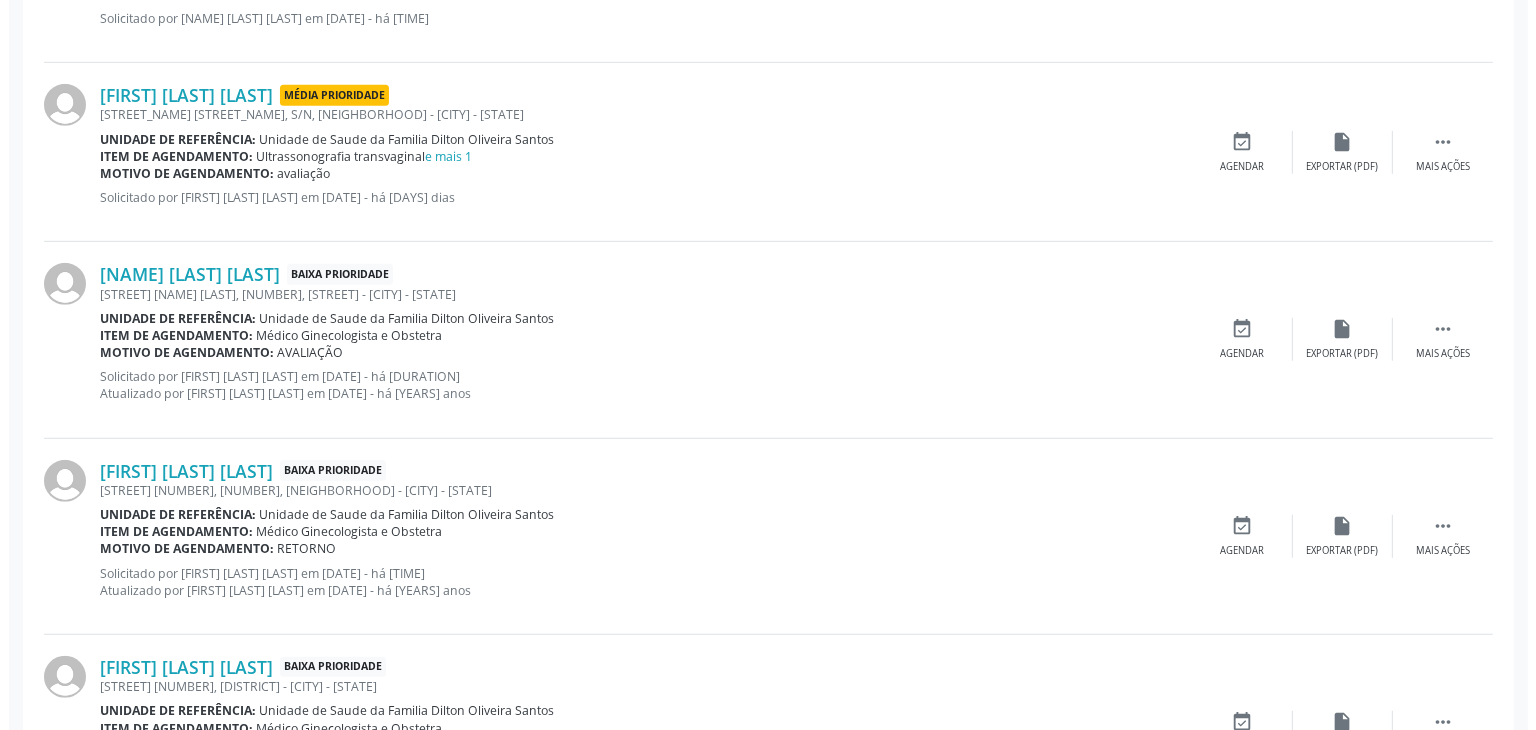 scroll, scrollTop: 1112, scrollLeft: 0, axis: vertical 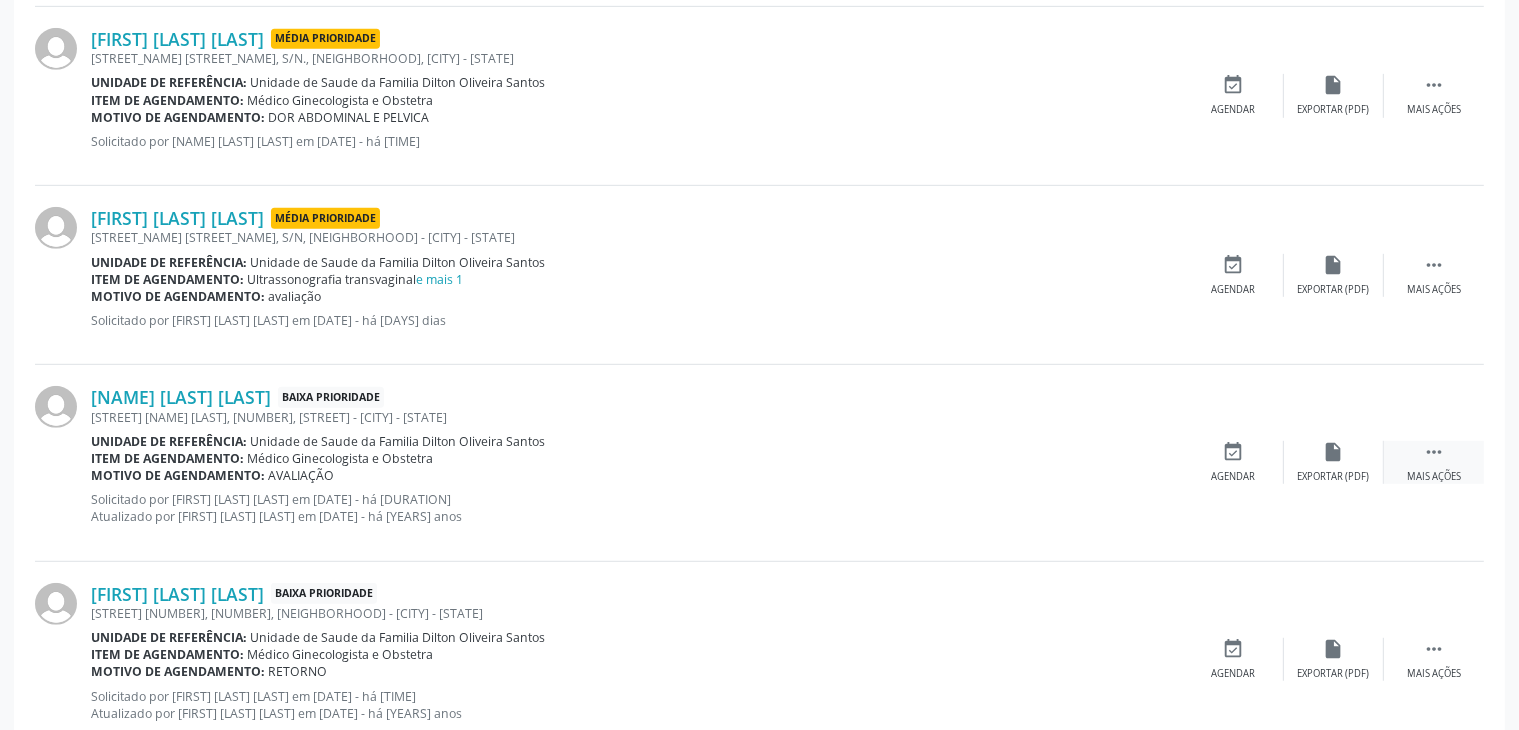 click on "Mais ações" at bounding box center [1434, 477] 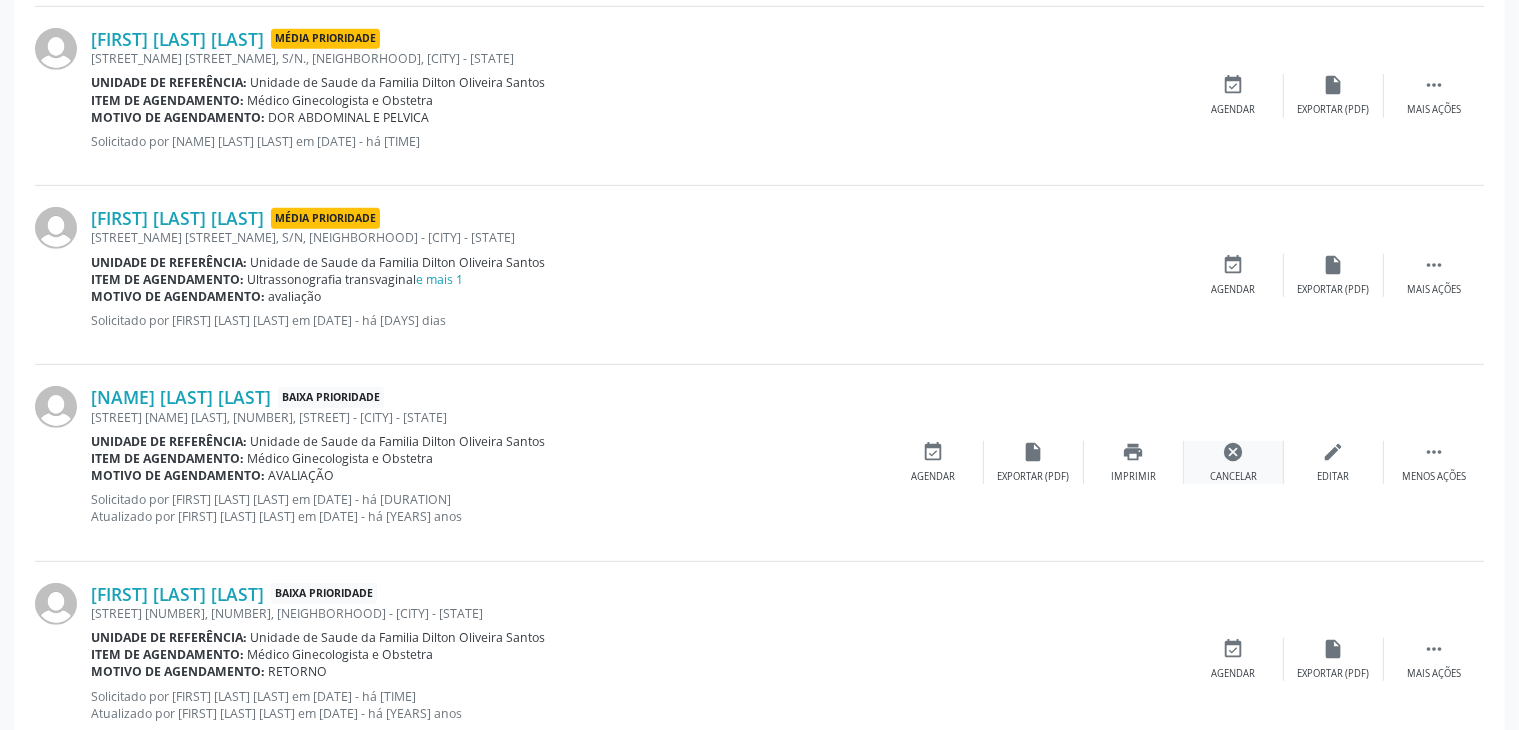 click on "cancel
Cancelar" at bounding box center [1234, 462] 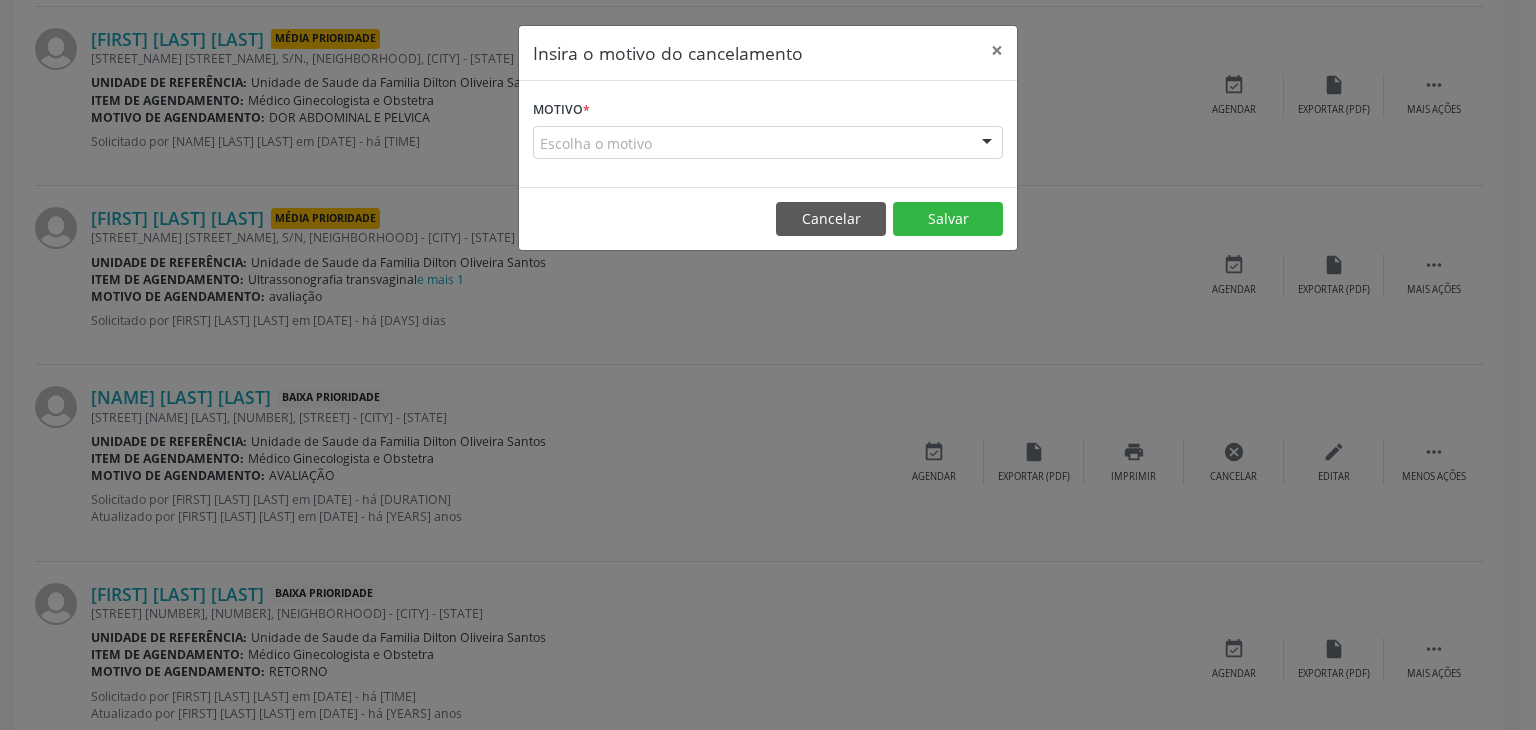 click on "Escolha o motivo" at bounding box center [768, 143] 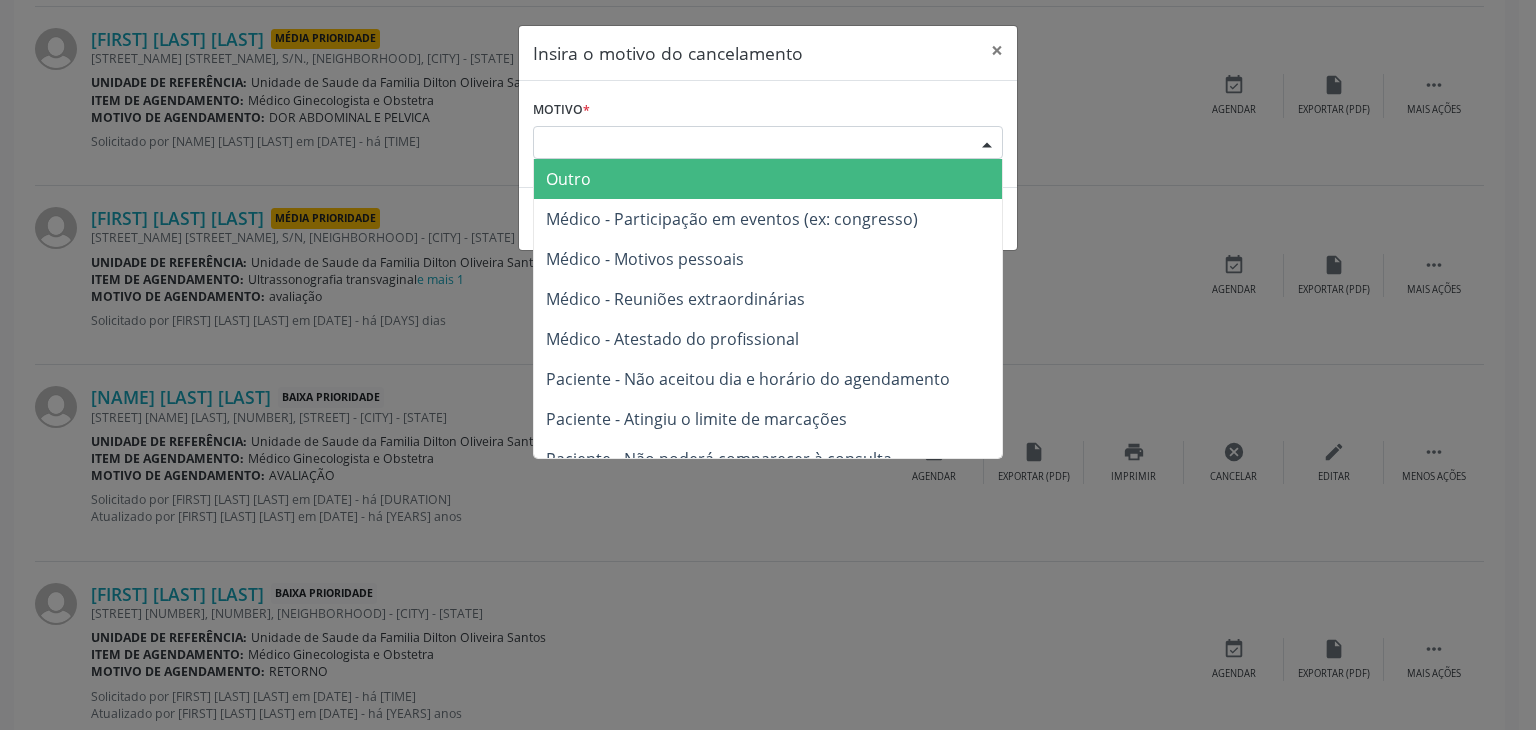 click on "Outro" at bounding box center (568, 179) 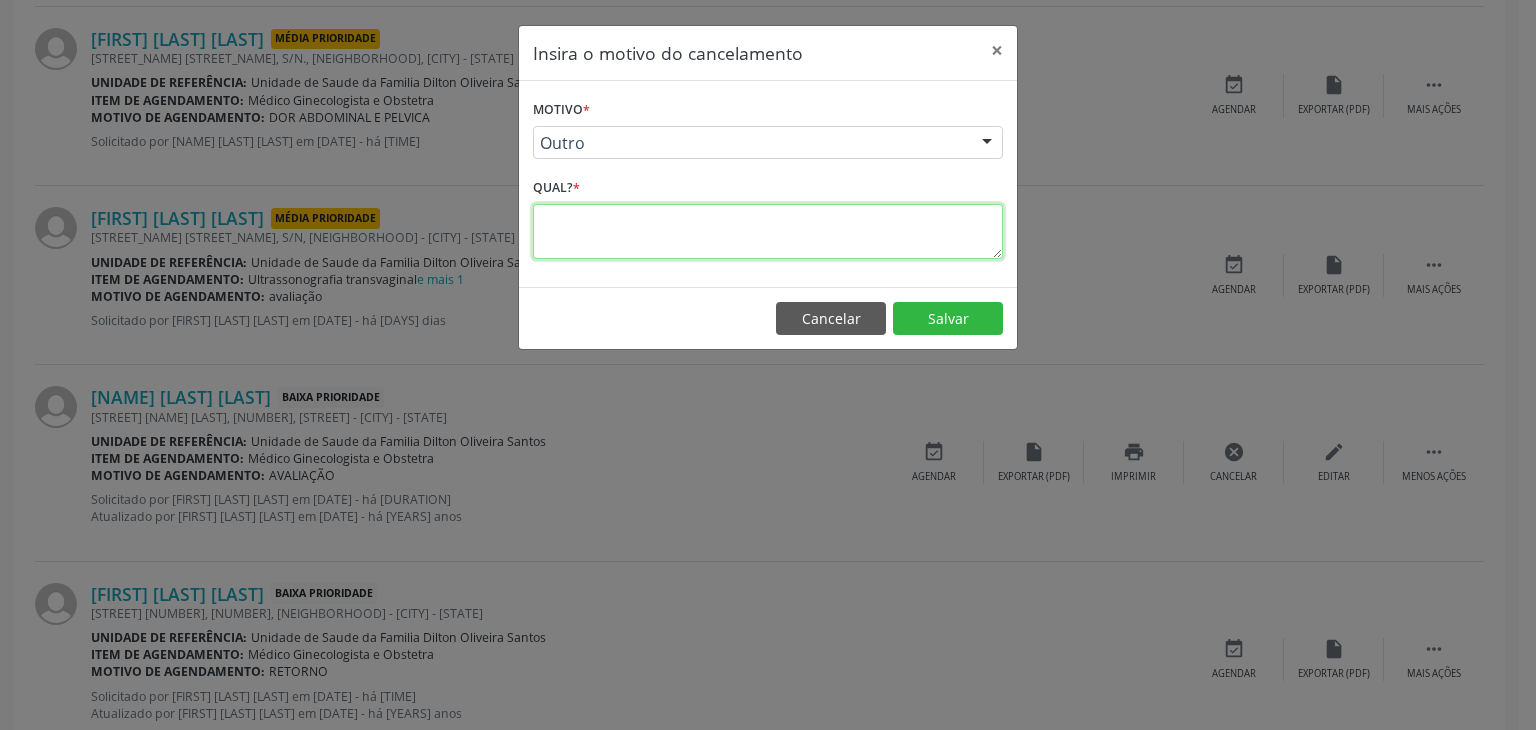 click at bounding box center (768, 231) 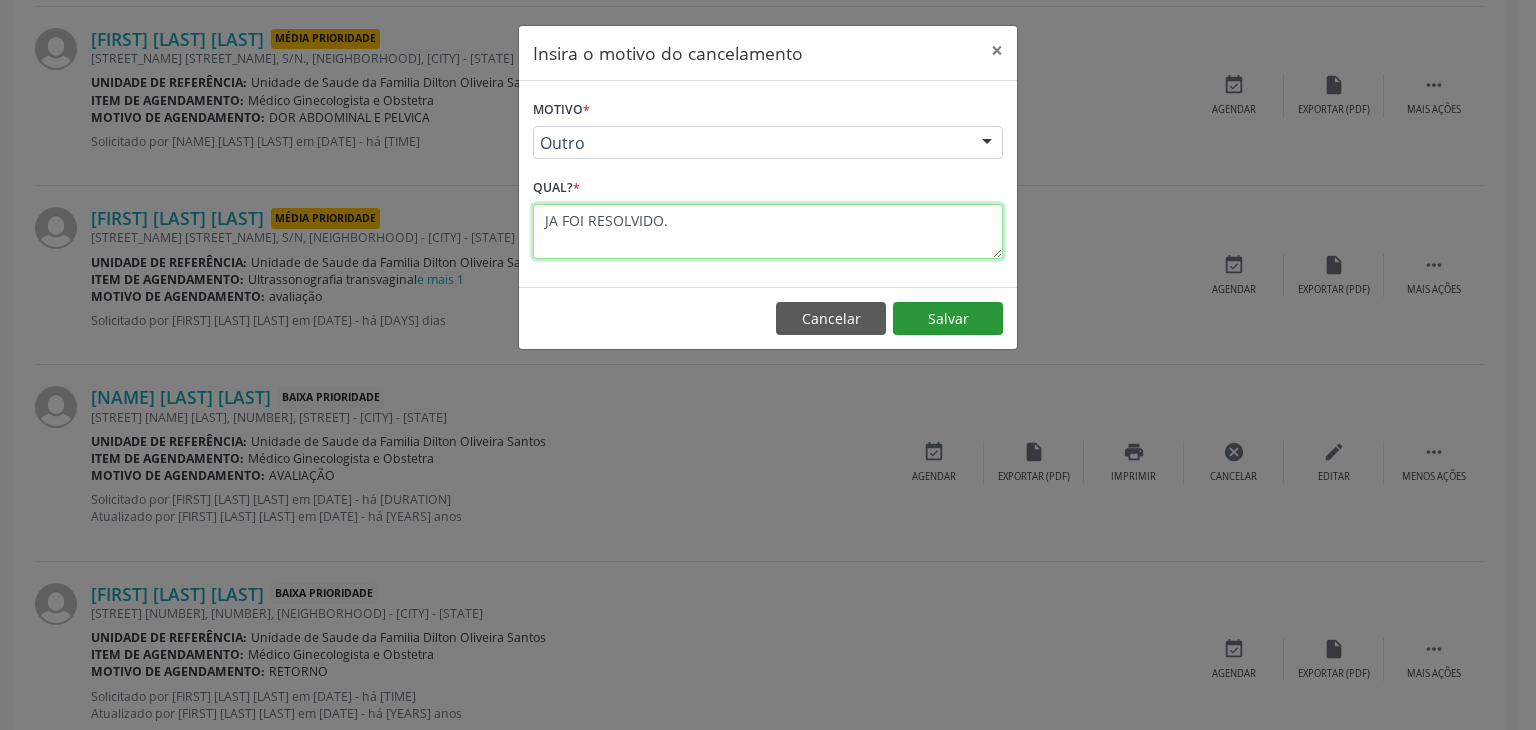type on "JA FOI RESOLVIDO." 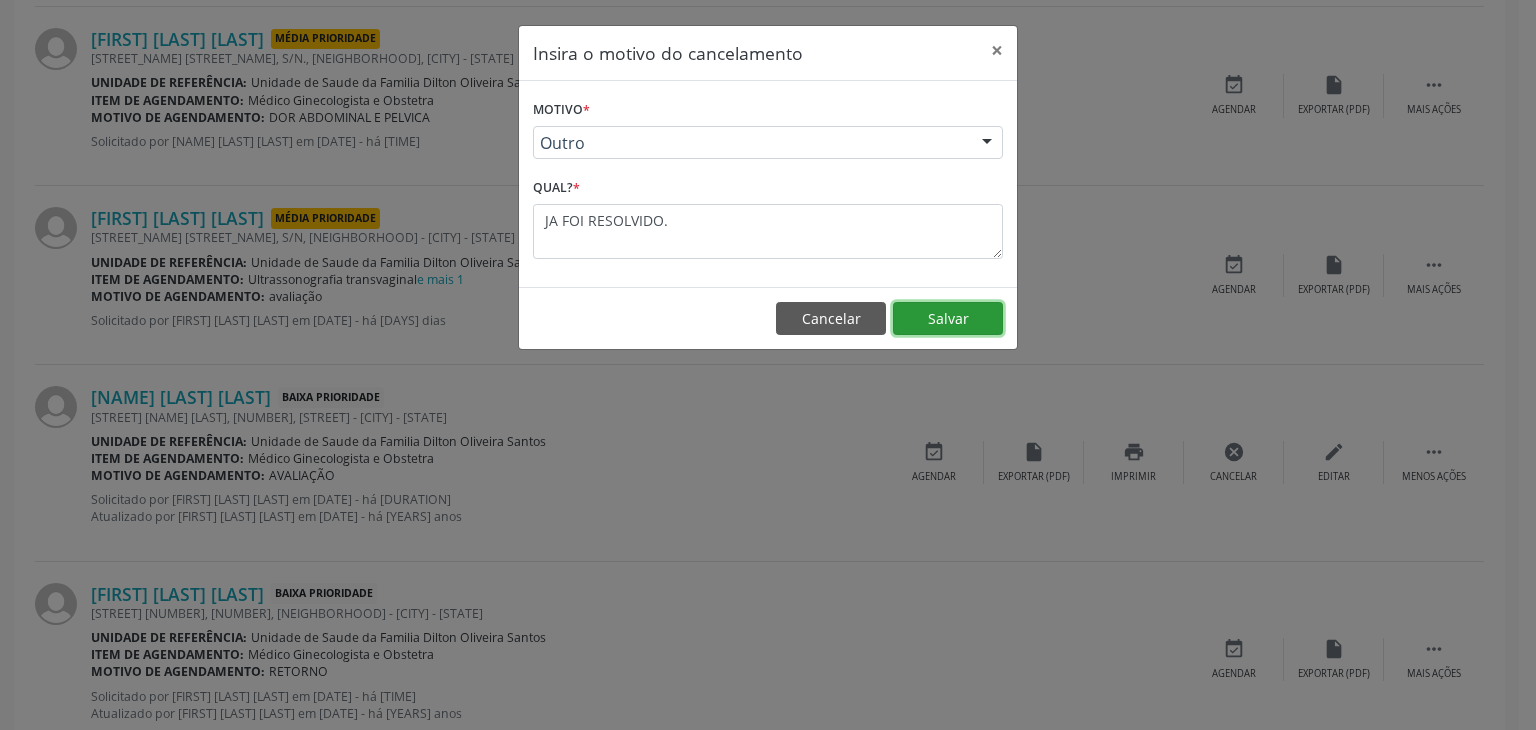 click on "Salvar" at bounding box center [948, 319] 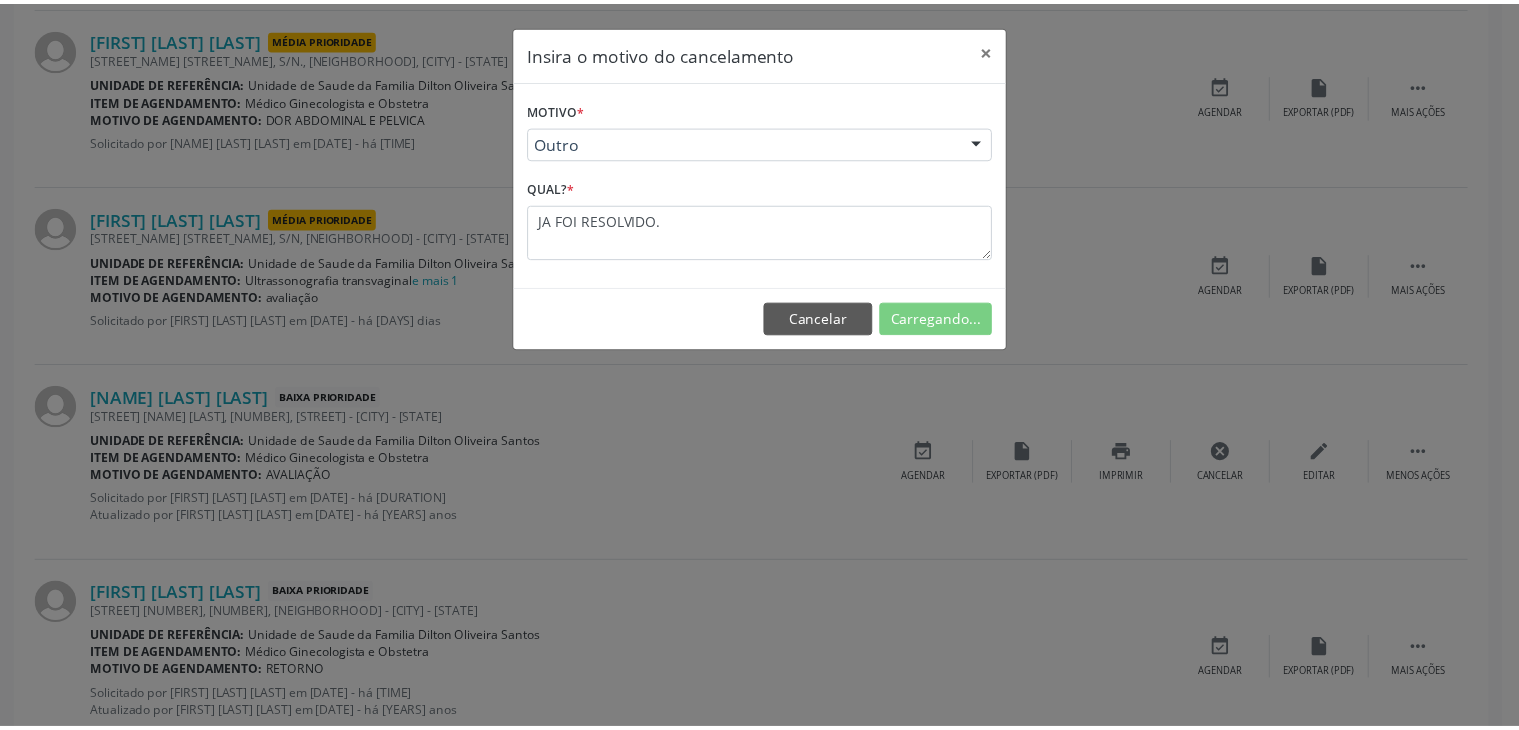 scroll, scrollTop: 112, scrollLeft: 0, axis: vertical 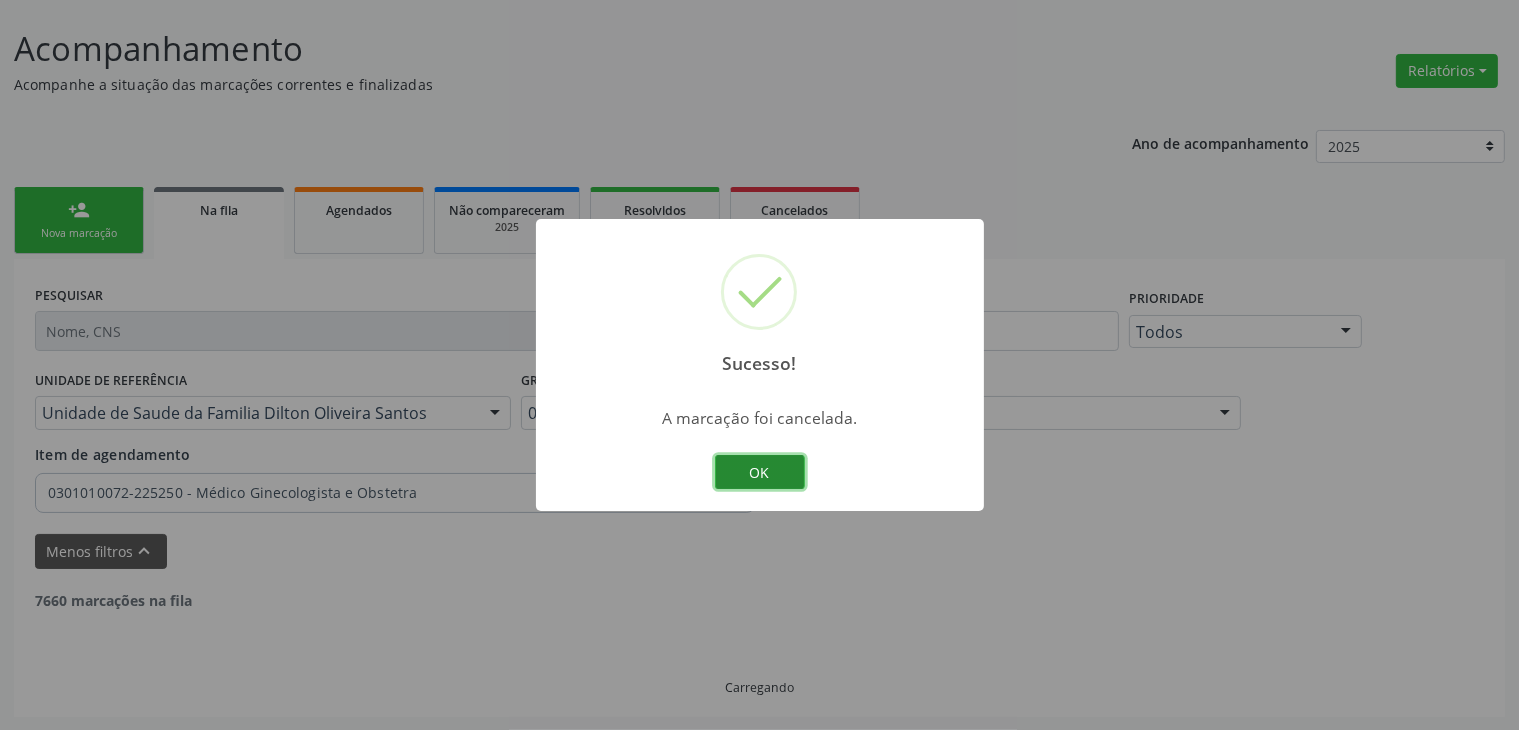 click on "OK" at bounding box center (760, 472) 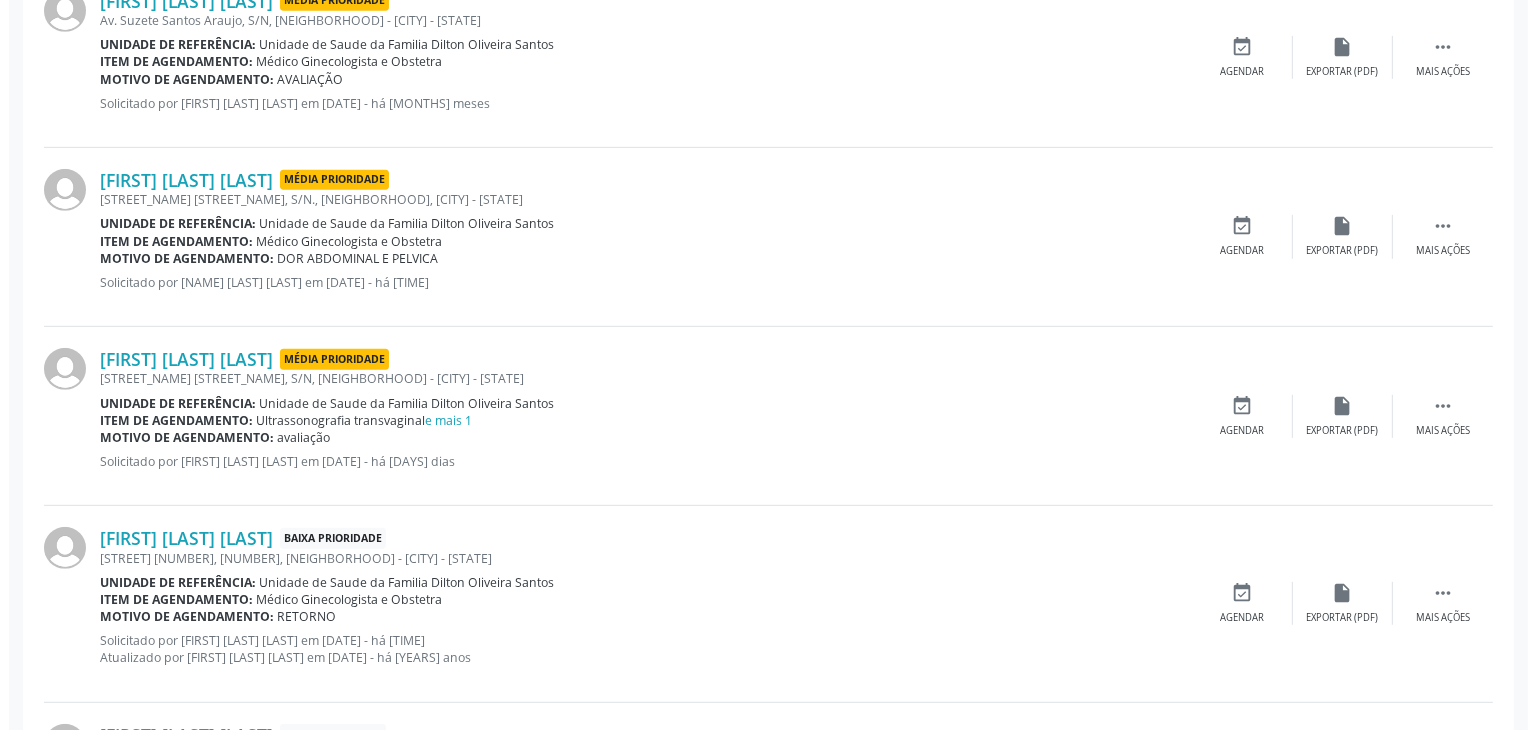 scroll, scrollTop: 1212, scrollLeft: 0, axis: vertical 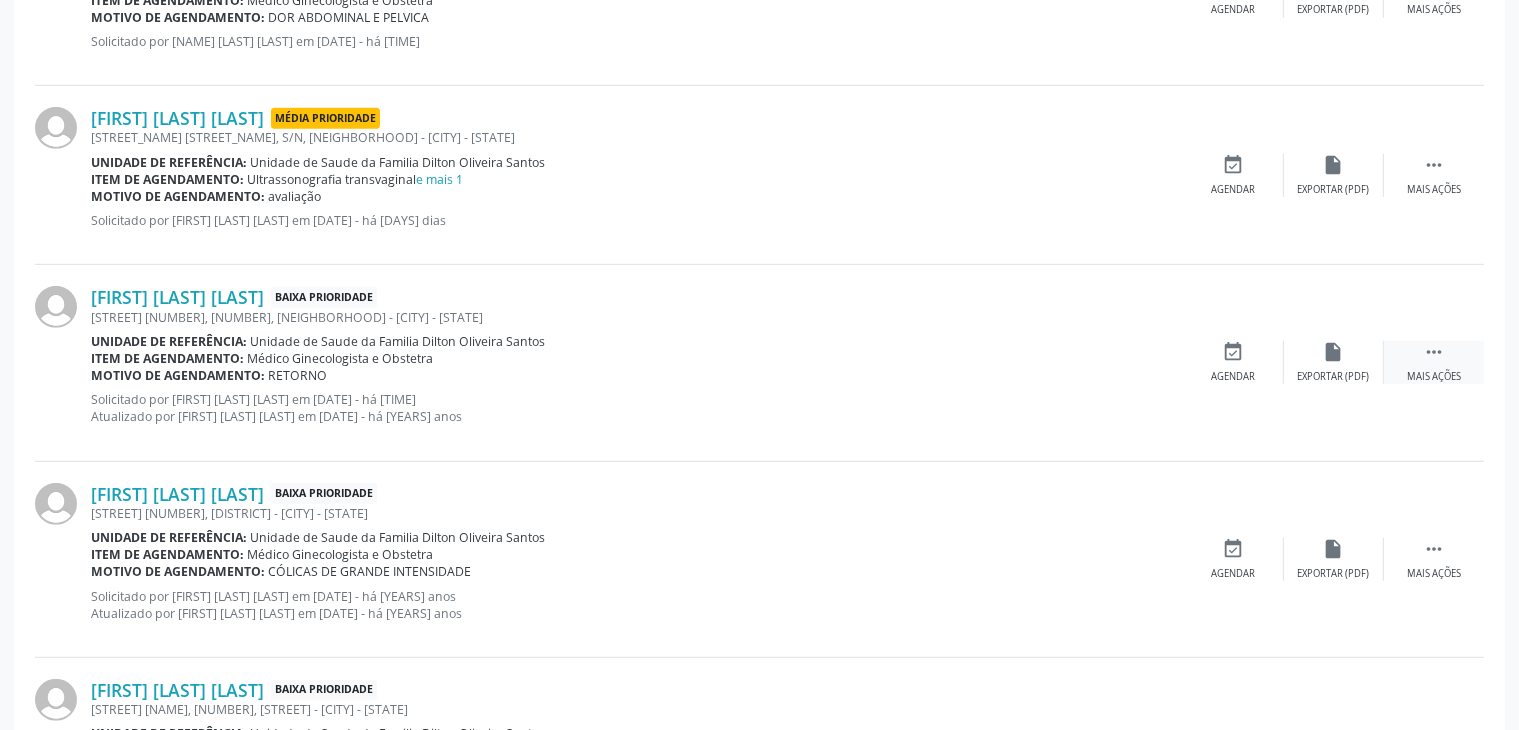 click on "
Mais ações" at bounding box center (1434, 362) 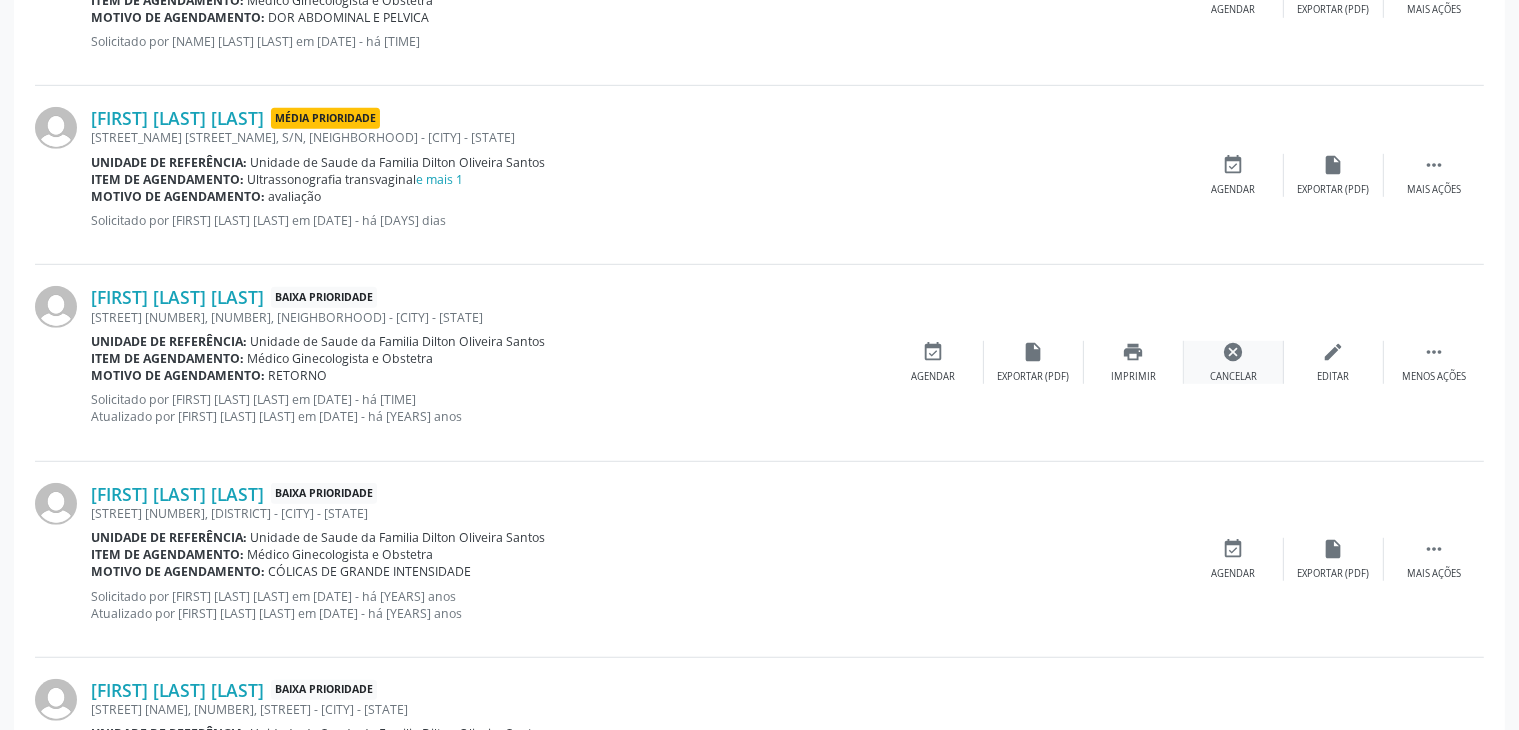 click on "cancel" at bounding box center [1234, 352] 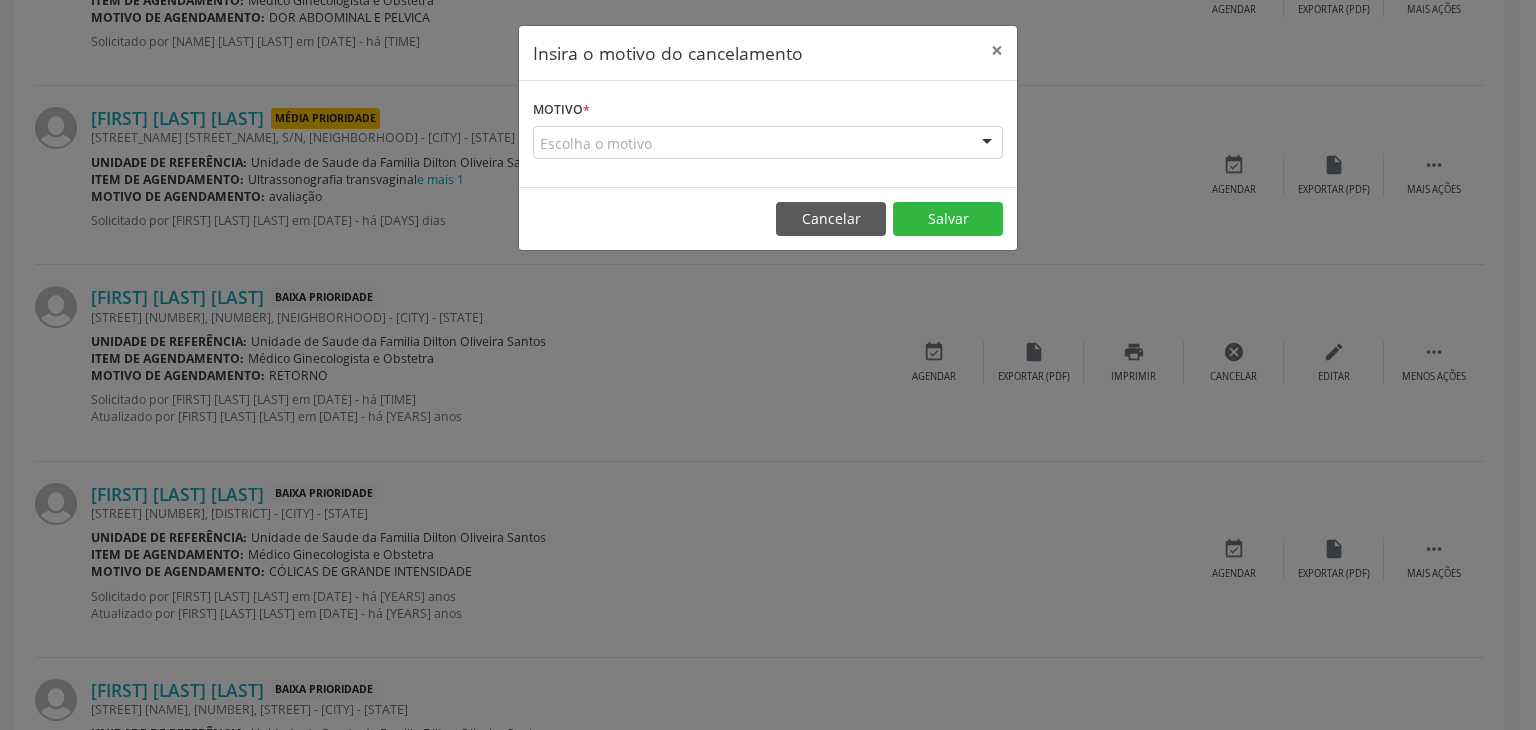 click on "Escolha o motivo" at bounding box center (768, 143) 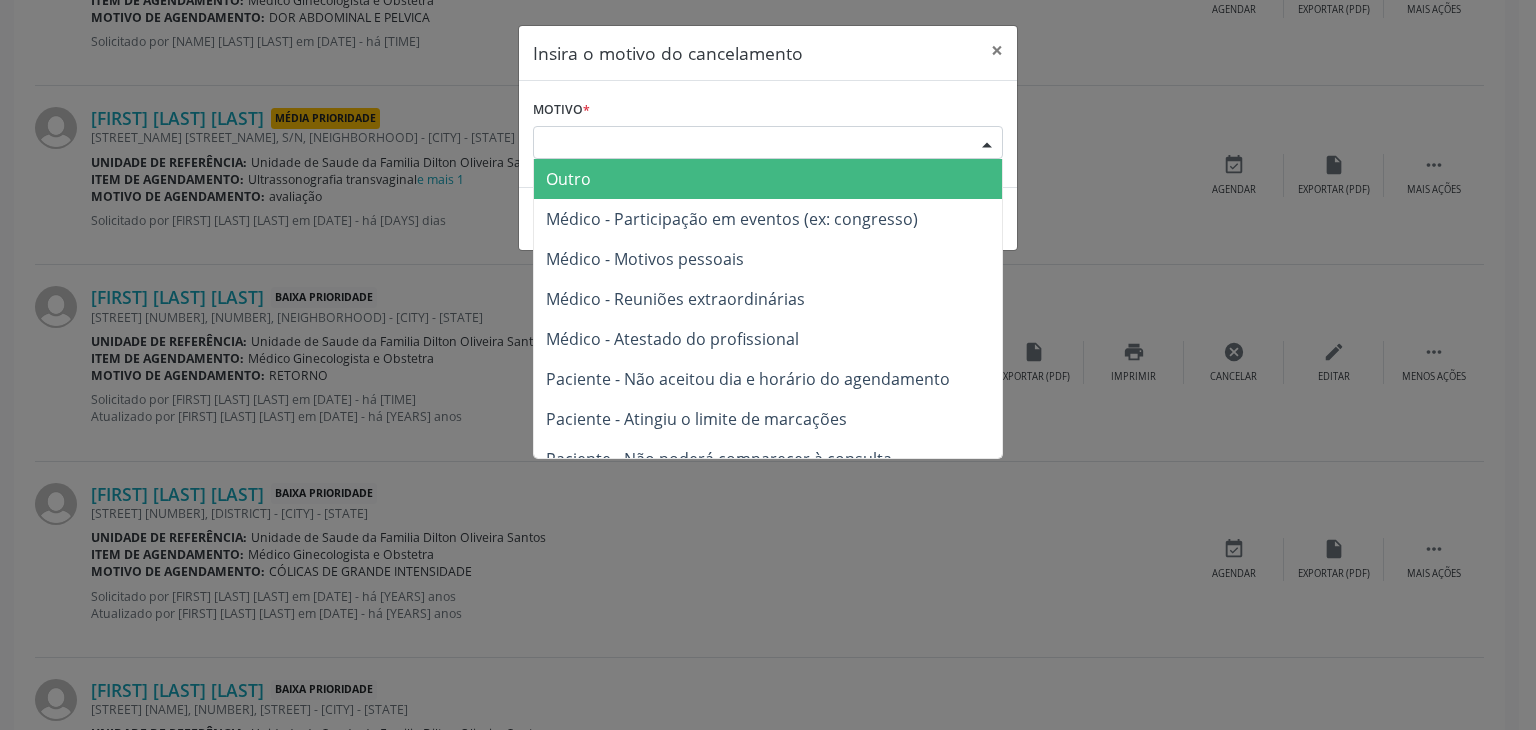 click on "Outro" at bounding box center [768, 179] 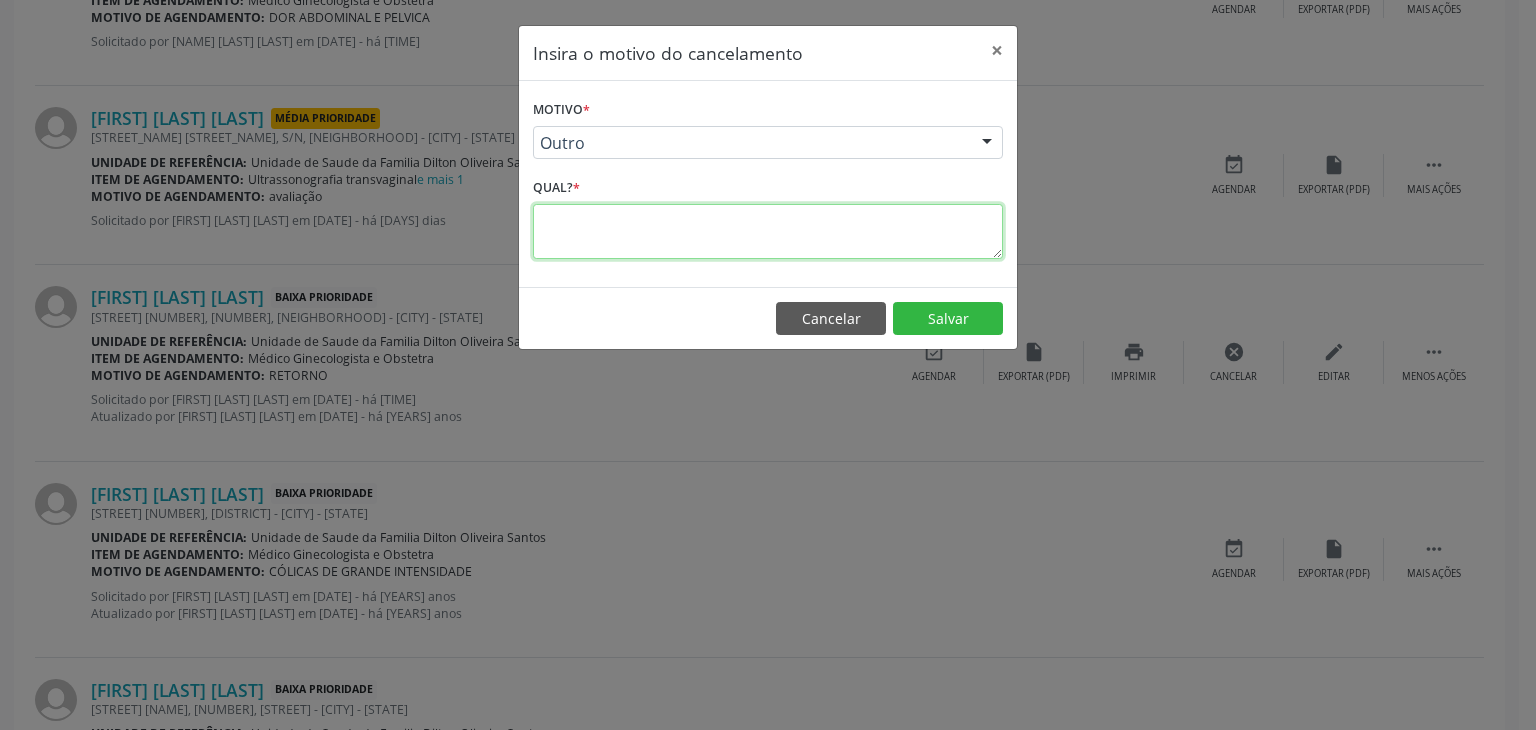 click at bounding box center [768, 231] 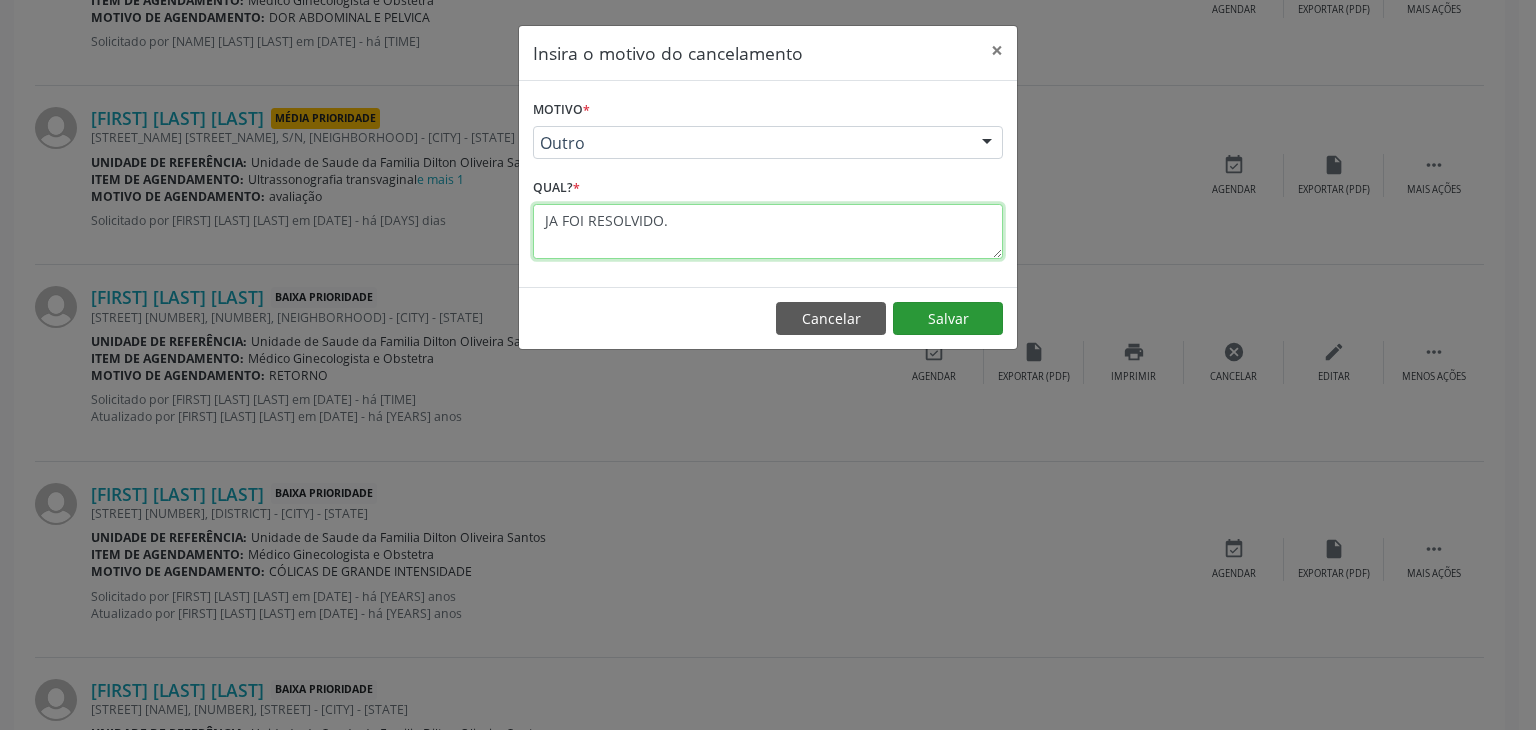 type on "JA FOI RESOLVIDO." 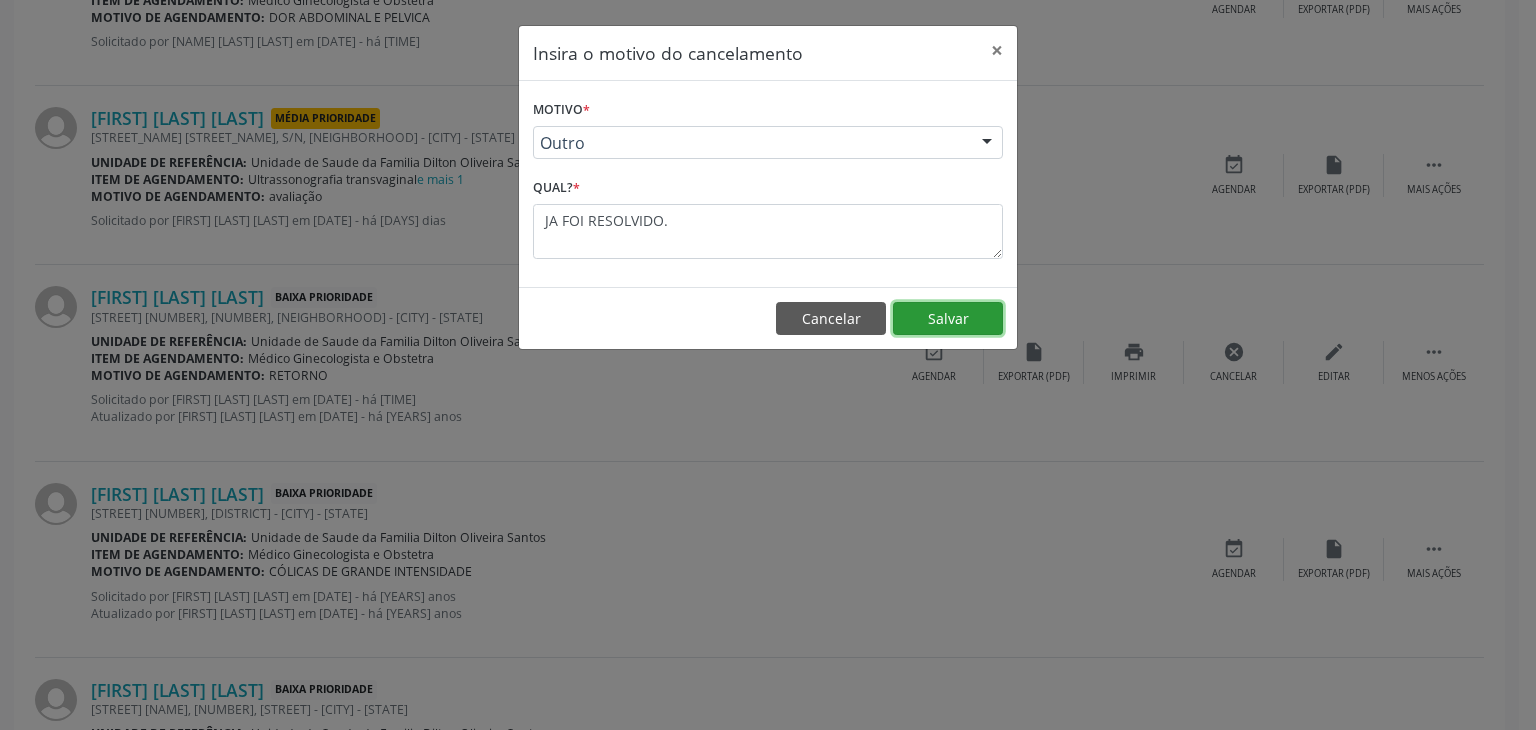 click on "Salvar" at bounding box center [948, 319] 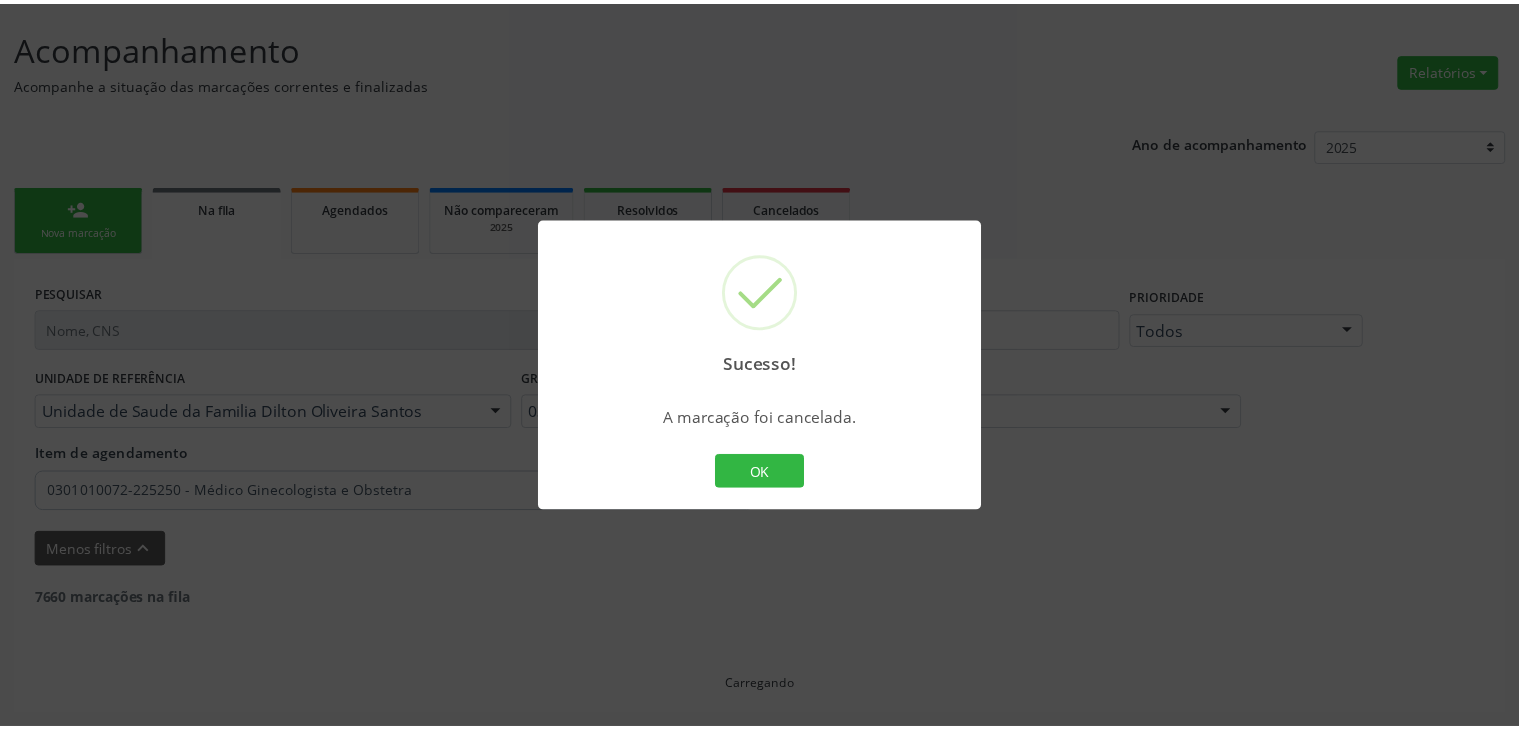 scroll, scrollTop: 112, scrollLeft: 0, axis: vertical 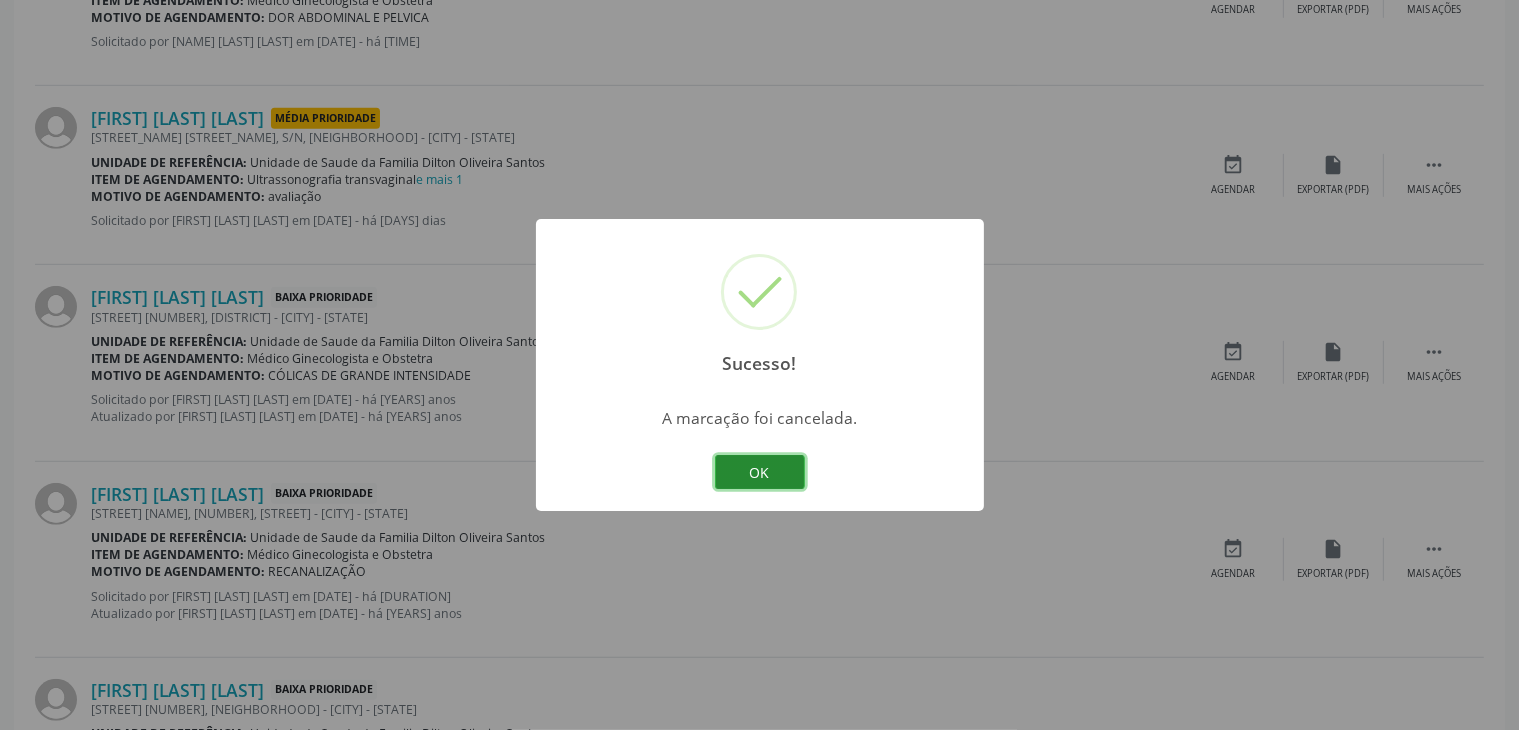 click on "OK" at bounding box center (760, 472) 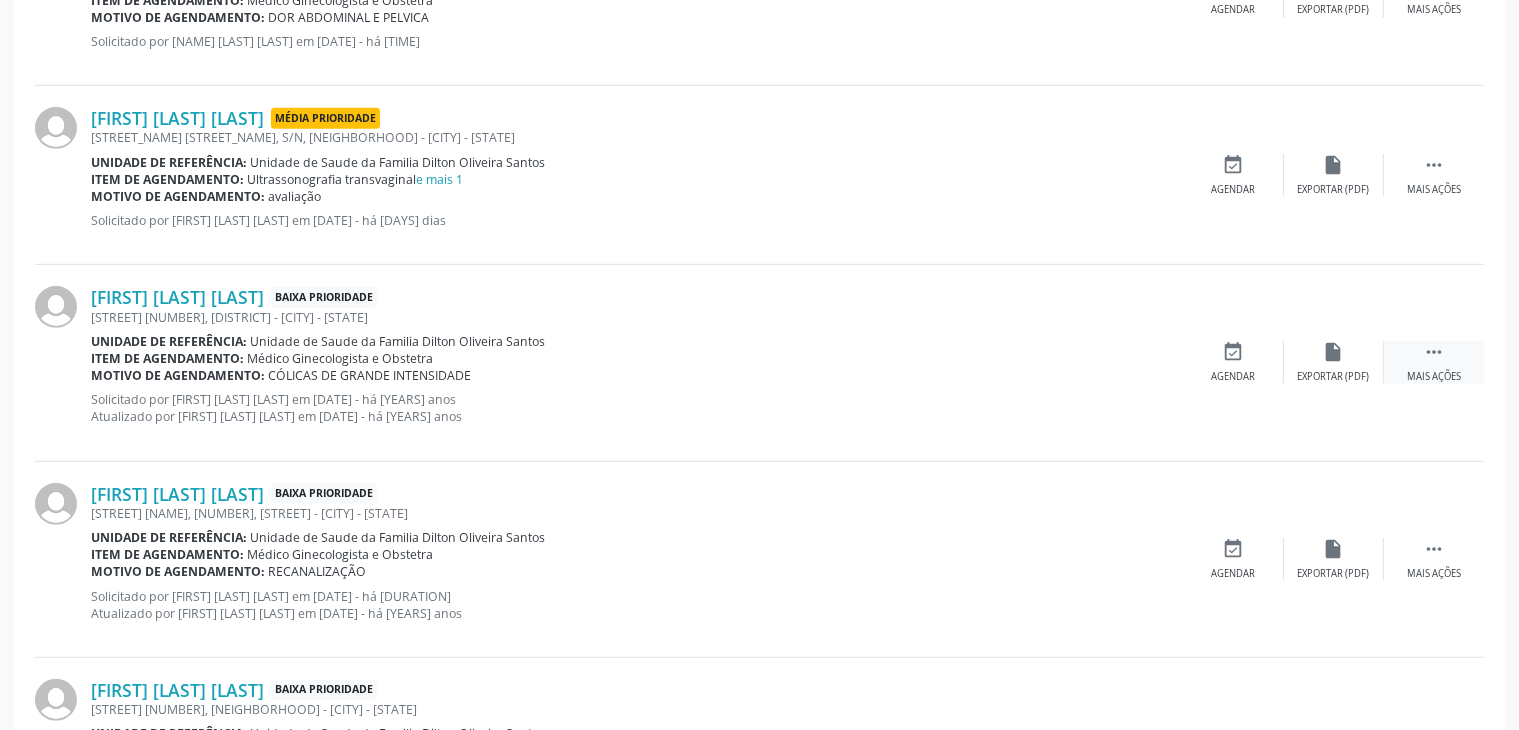 click on "
Mais ações" at bounding box center (1434, 362) 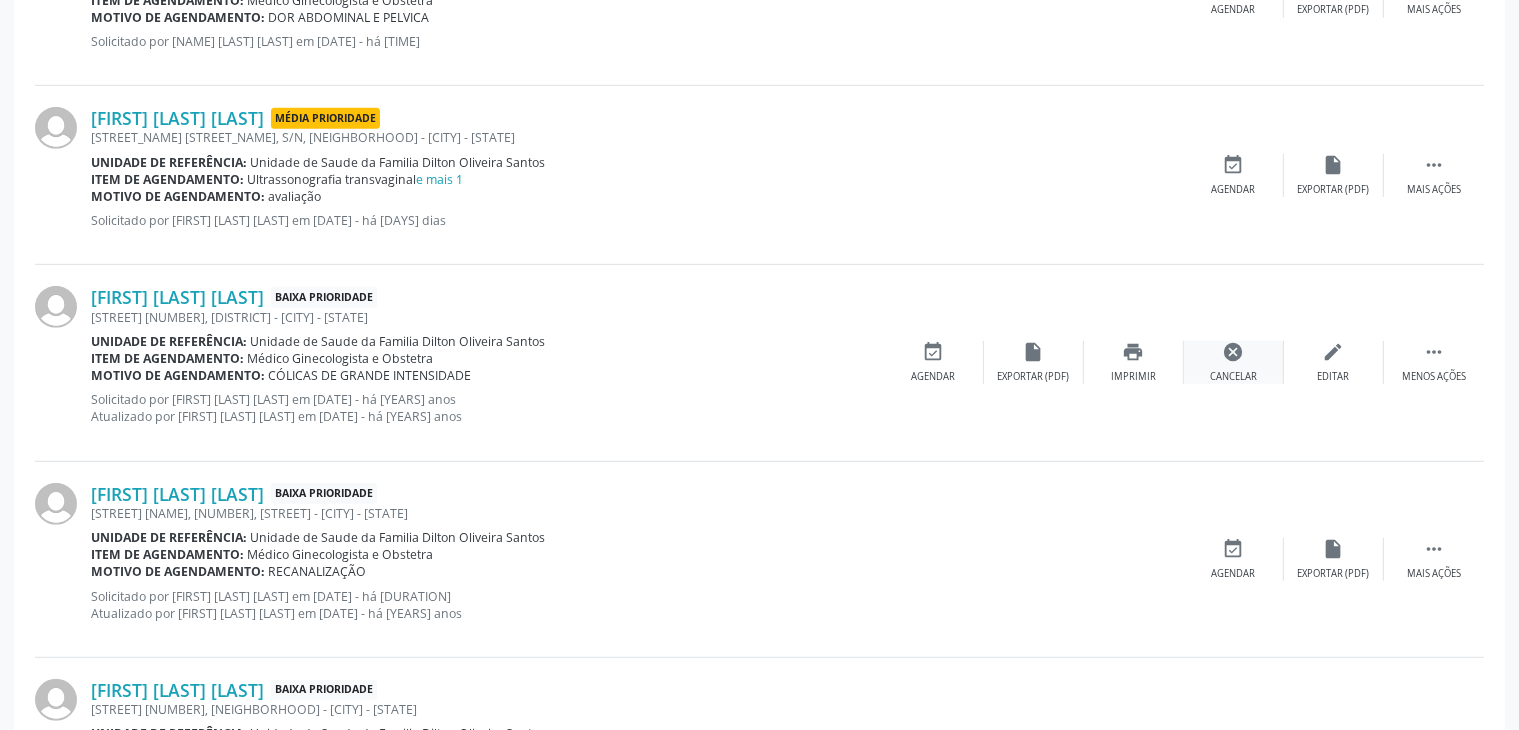 click on "cancel" at bounding box center [1234, 352] 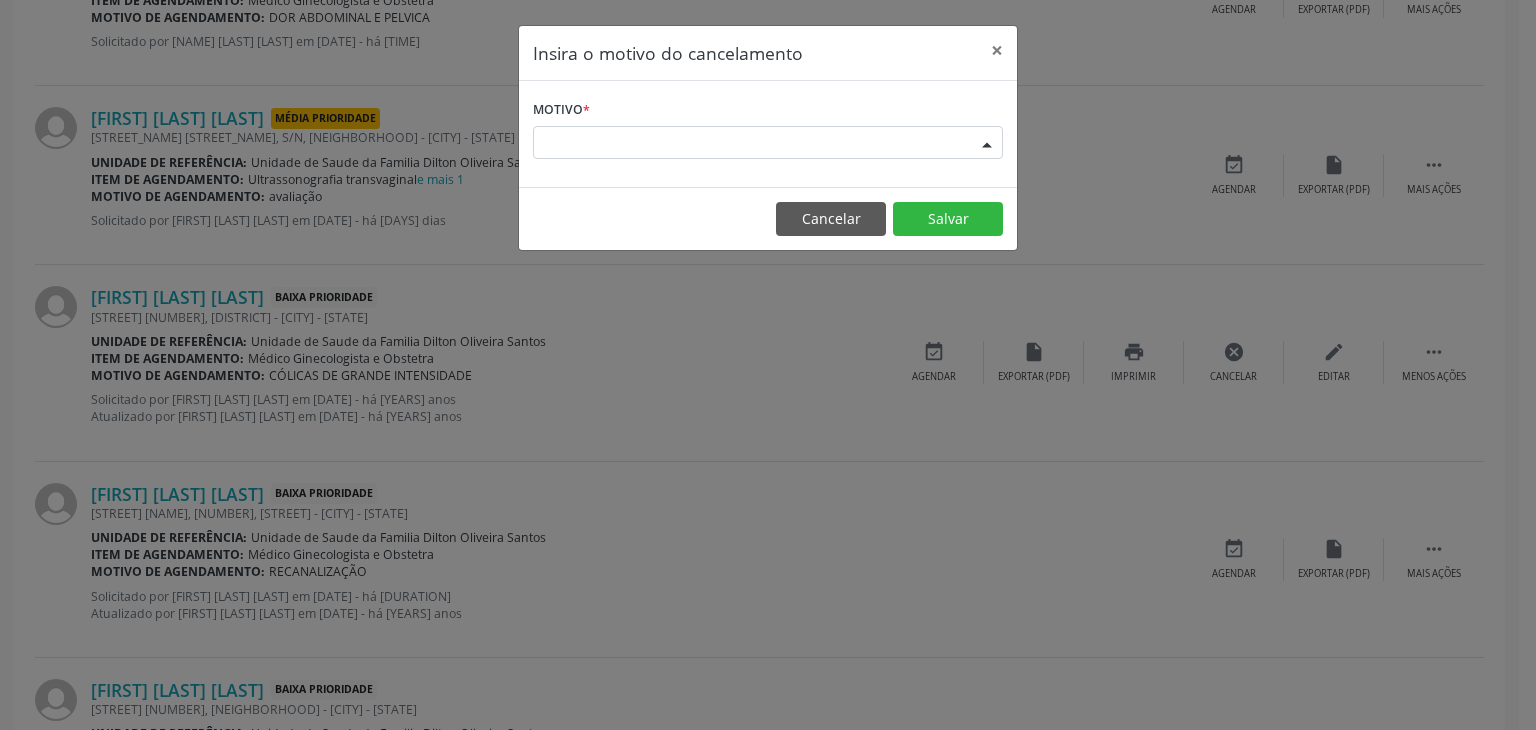 click on "Escolha o motivo" at bounding box center (768, 143) 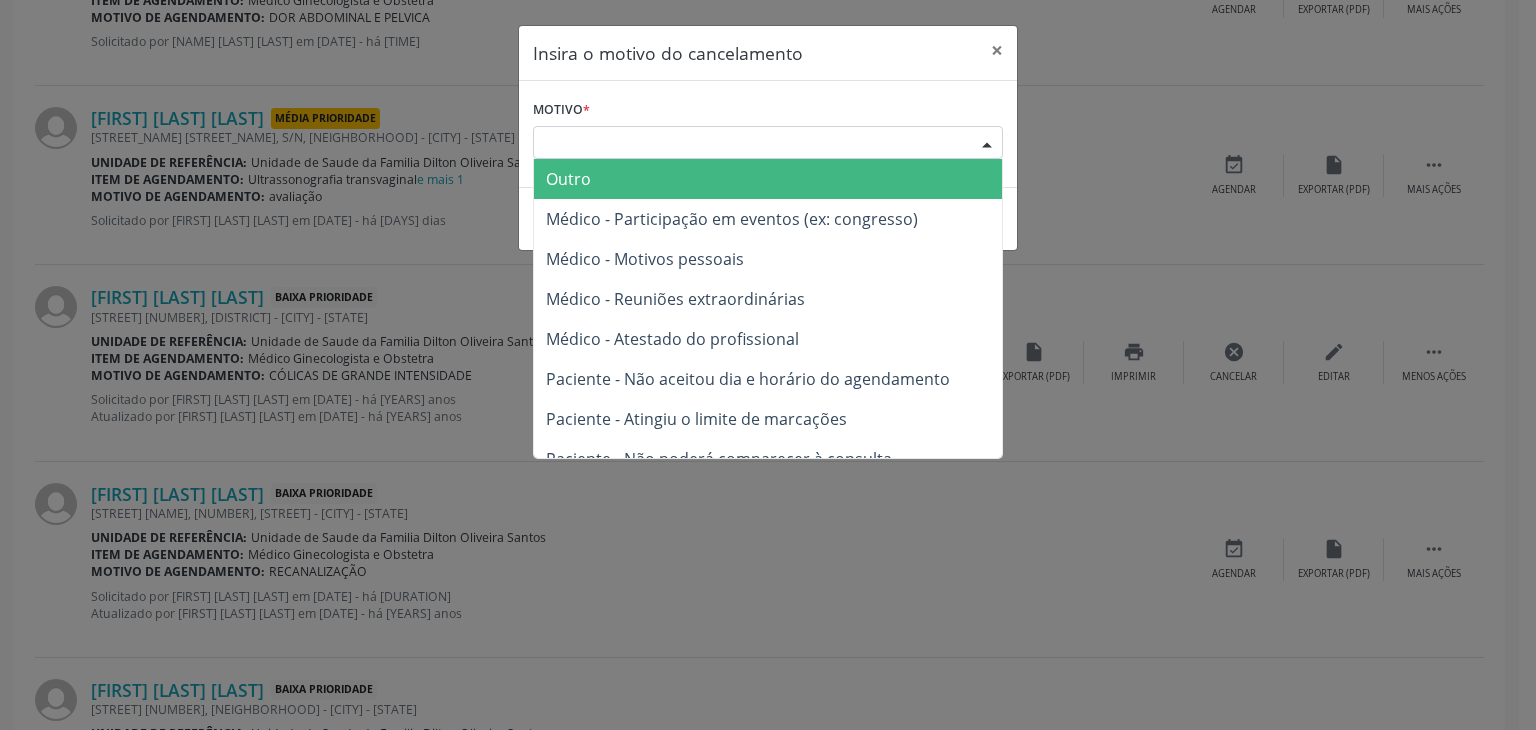 click on "Outro" at bounding box center [568, 179] 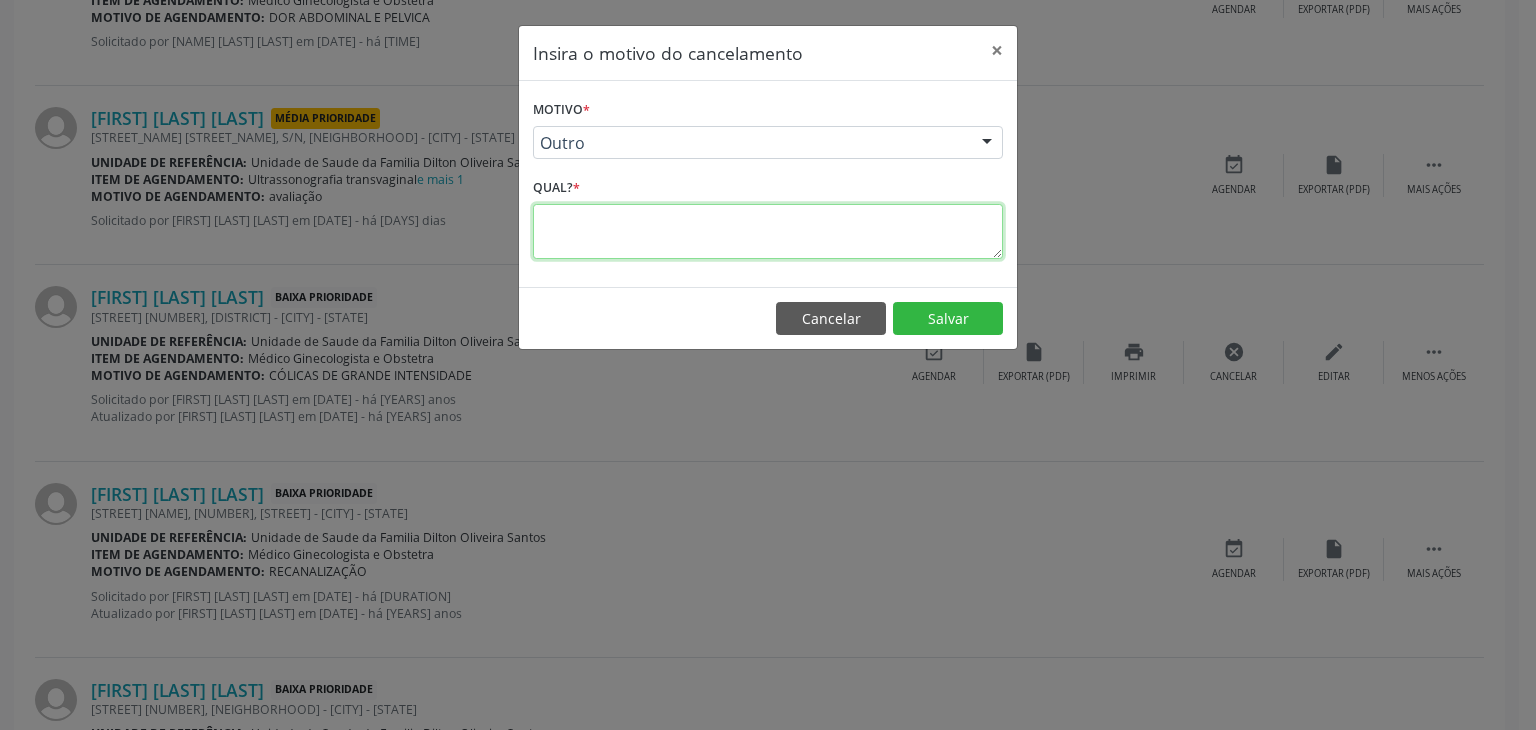 click at bounding box center (768, 231) 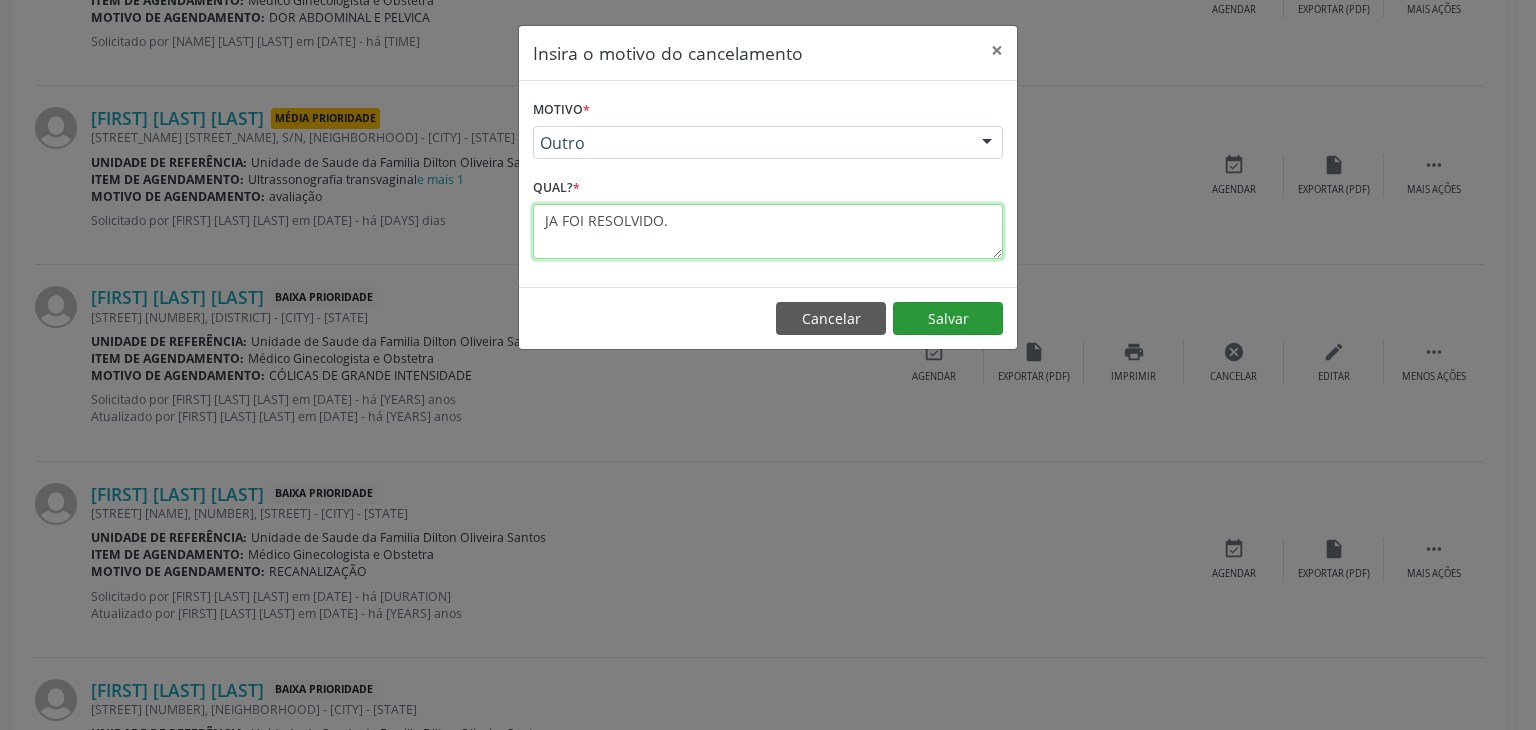 type on "JA FOI RESOLVIDO." 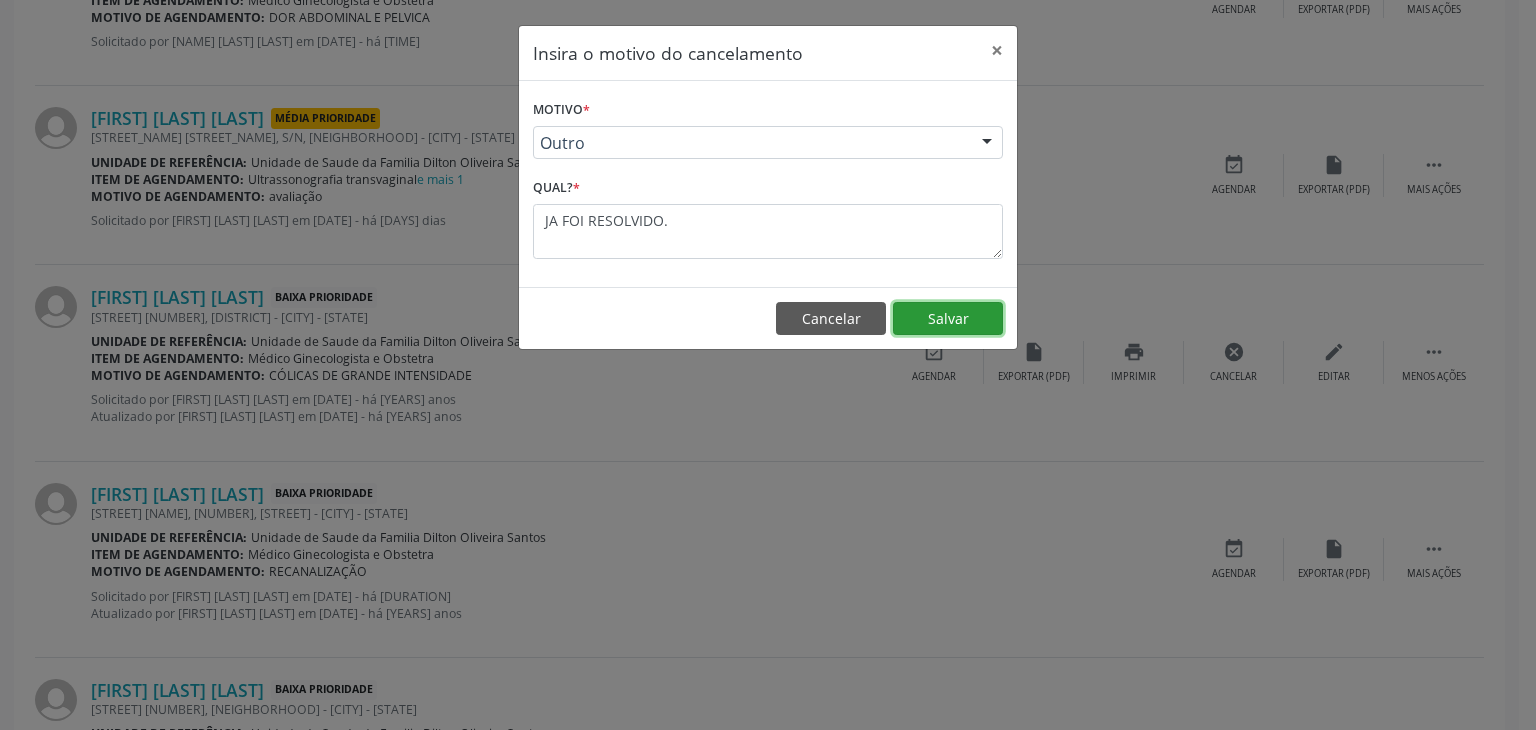 click on "Salvar" at bounding box center [948, 319] 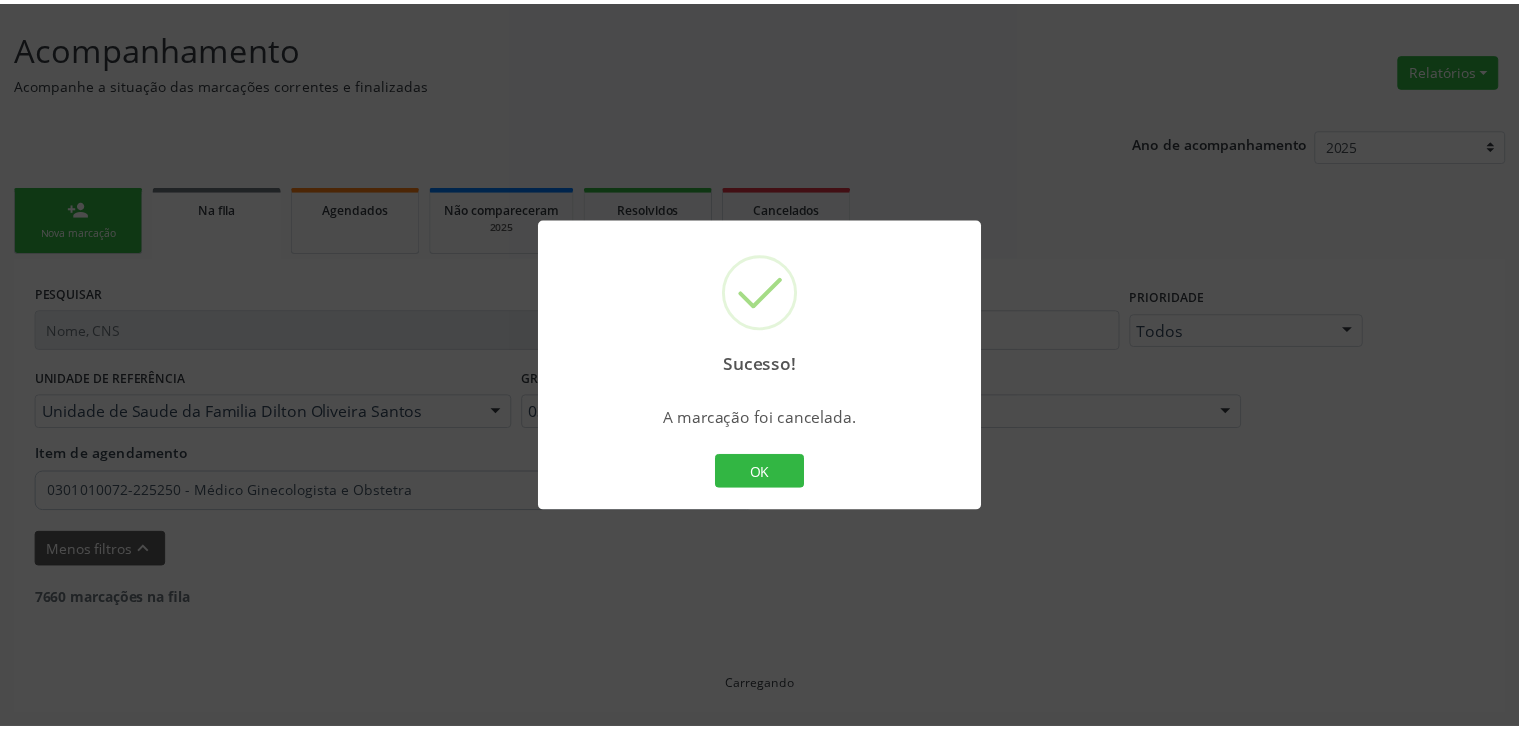 scroll, scrollTop: 112, scrollLeft: 0, axis: vertical 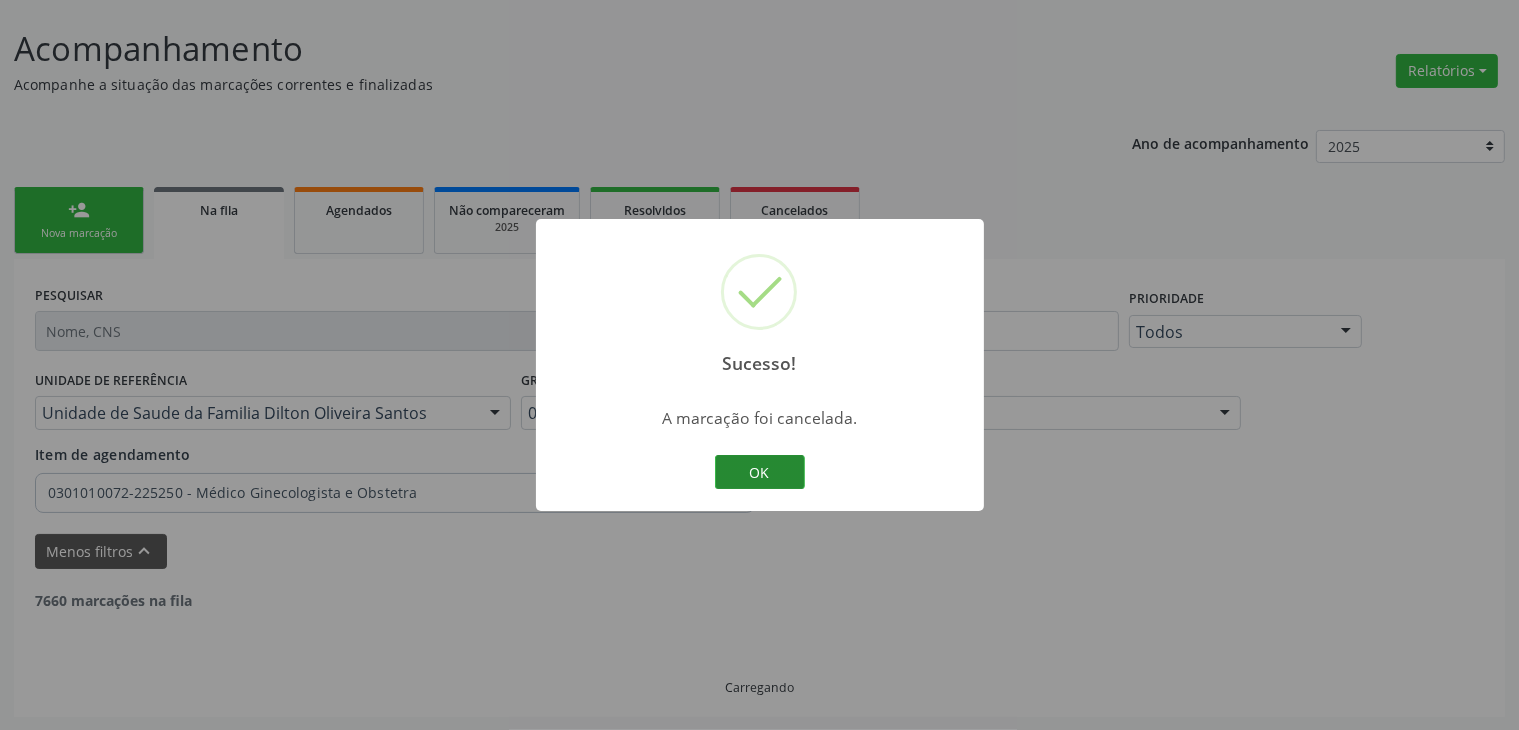 click on "OK" at bounding box center (760, 472) 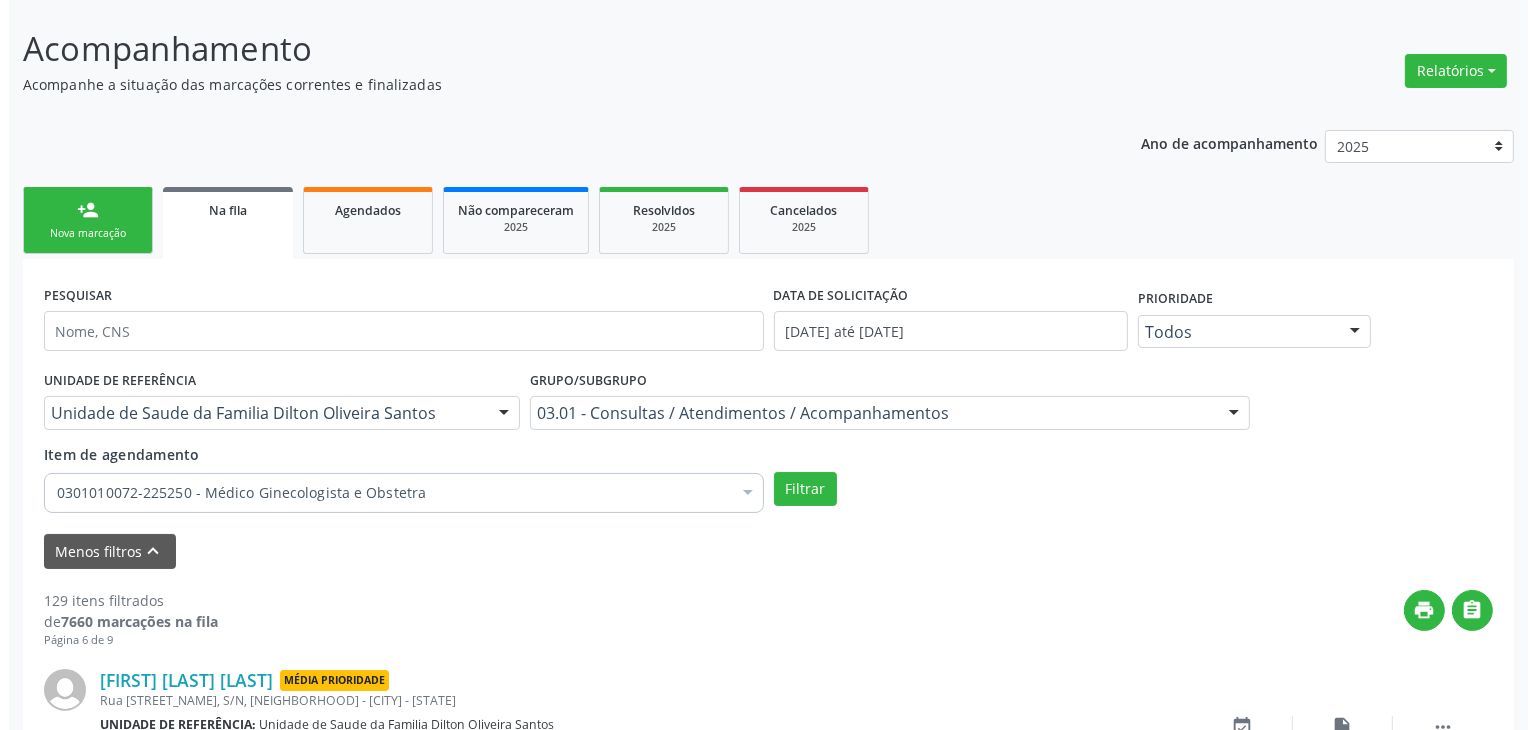 scroll, scrollTop: 1212, scrollLeft: 0, axis: vertical 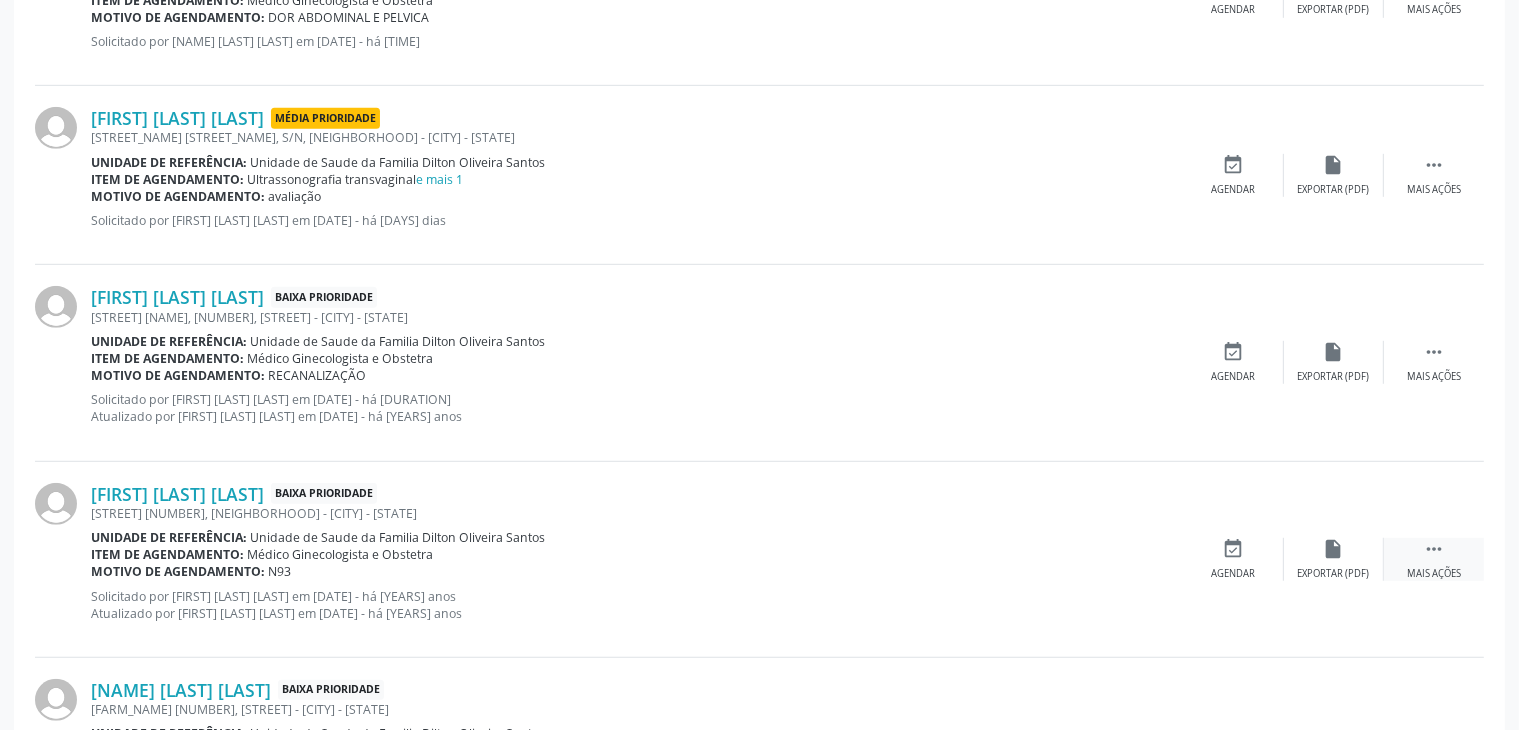 click on "
Mais ações" at bounding box center [1434, 559] 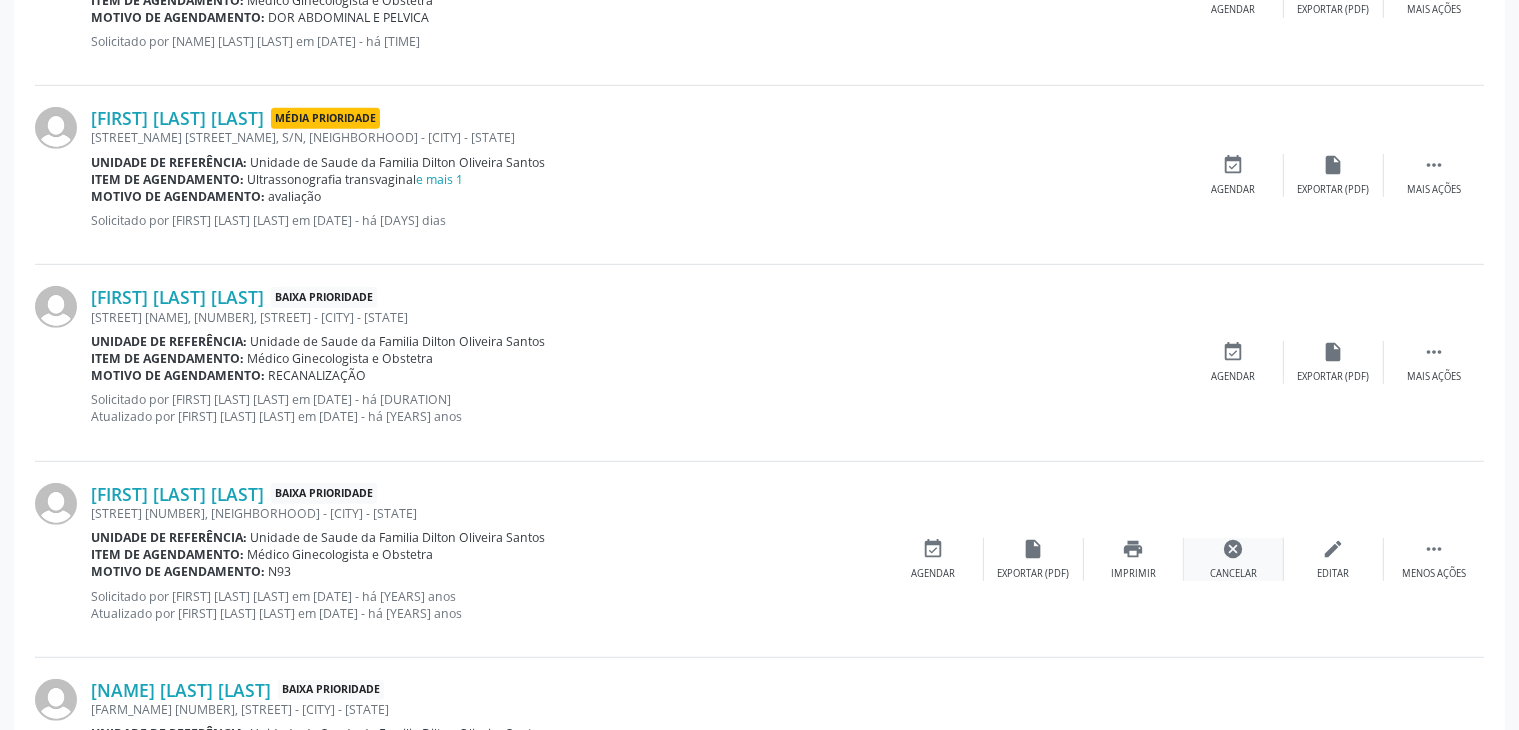 click on "cancel" at bounding box center (1234, 549) 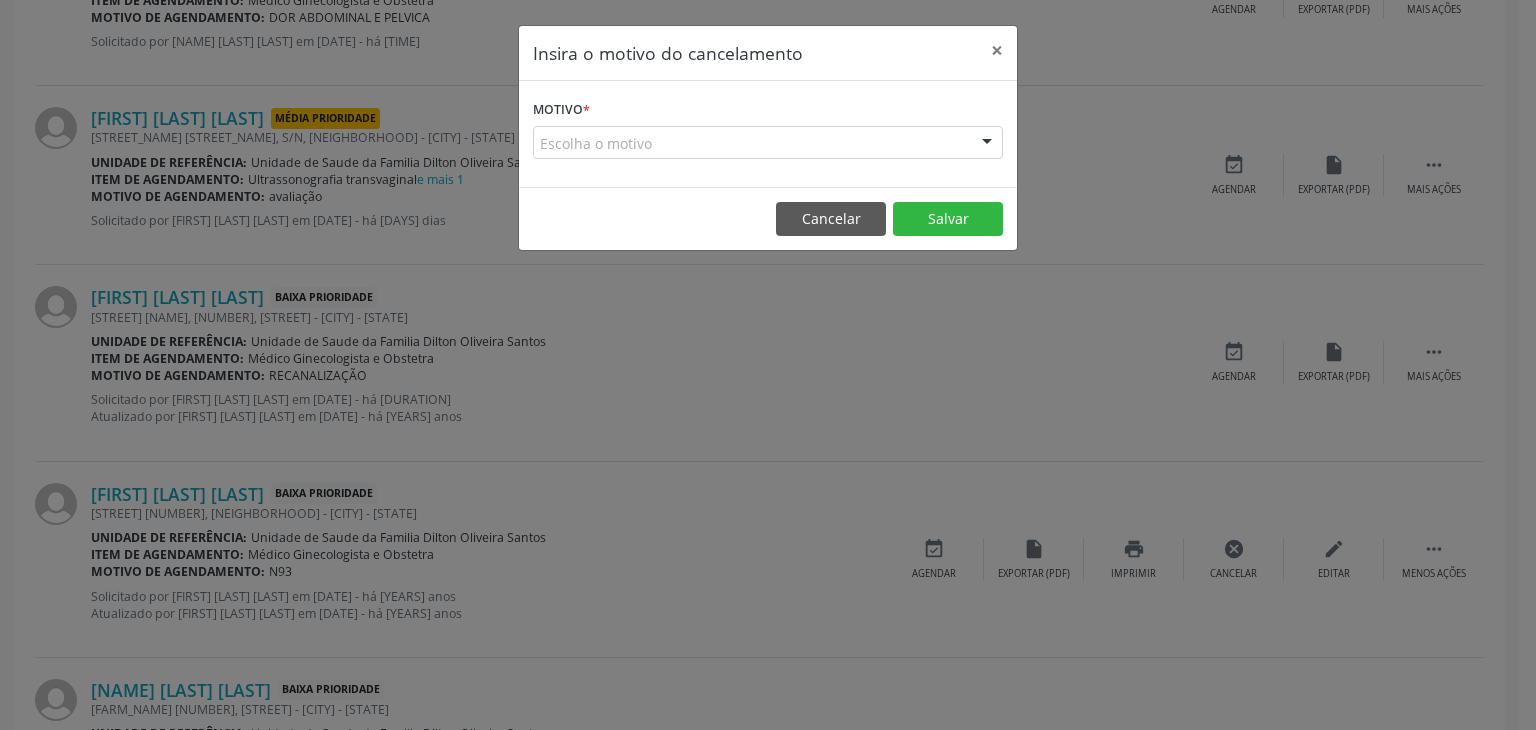 click on "Escolha o motivo" at bounding box center [768, 143] 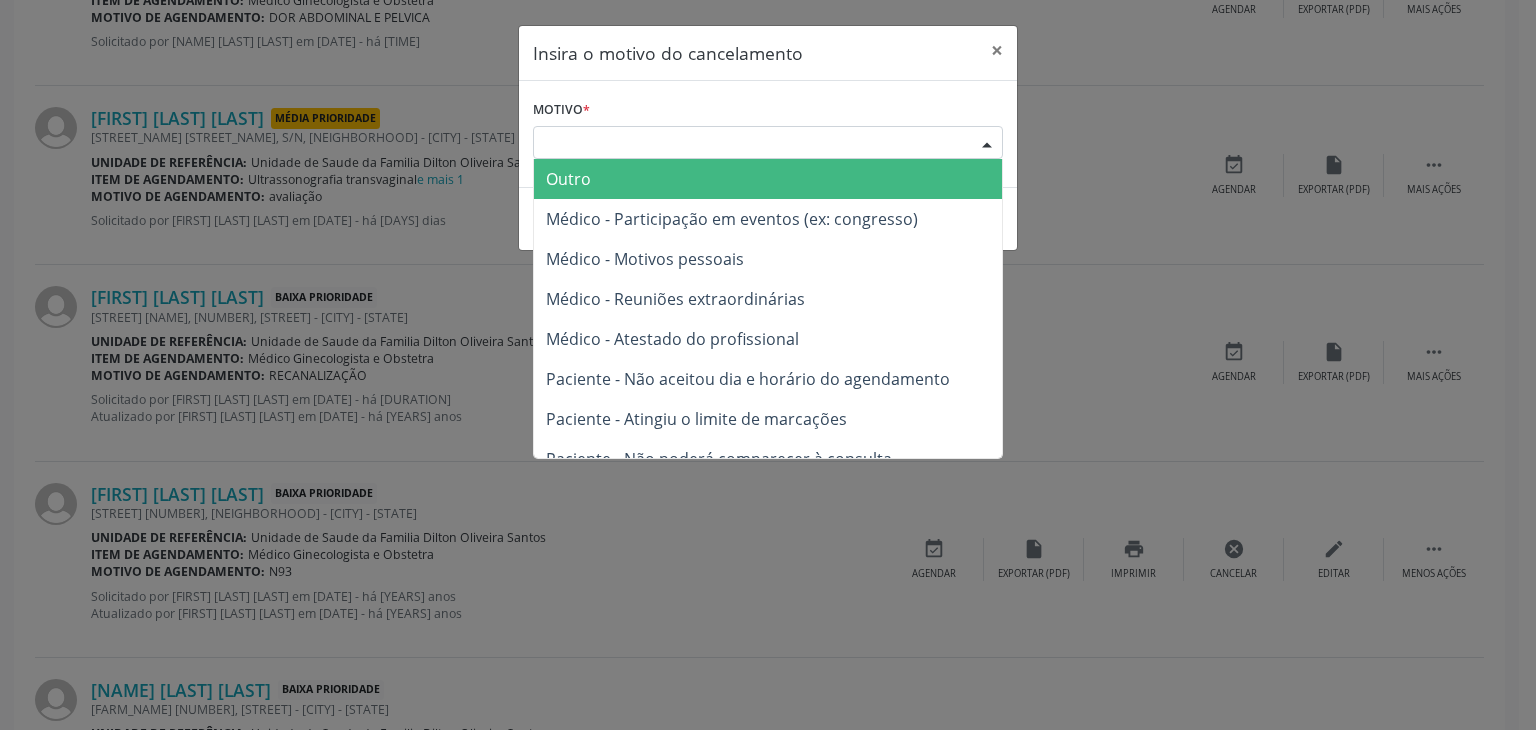 click on "Outro" at bounding box center (568, 179) 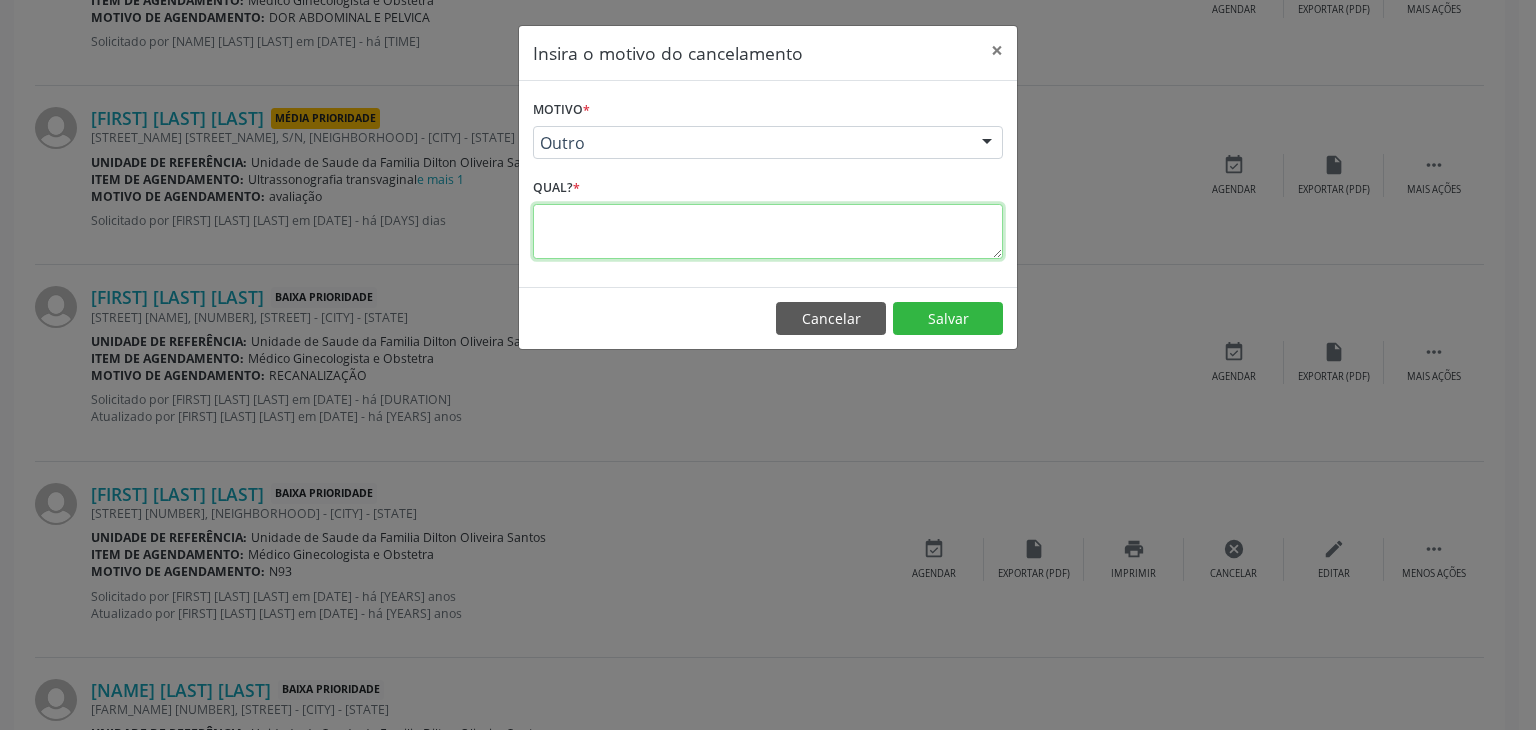 click at bounding box center [768, 231] 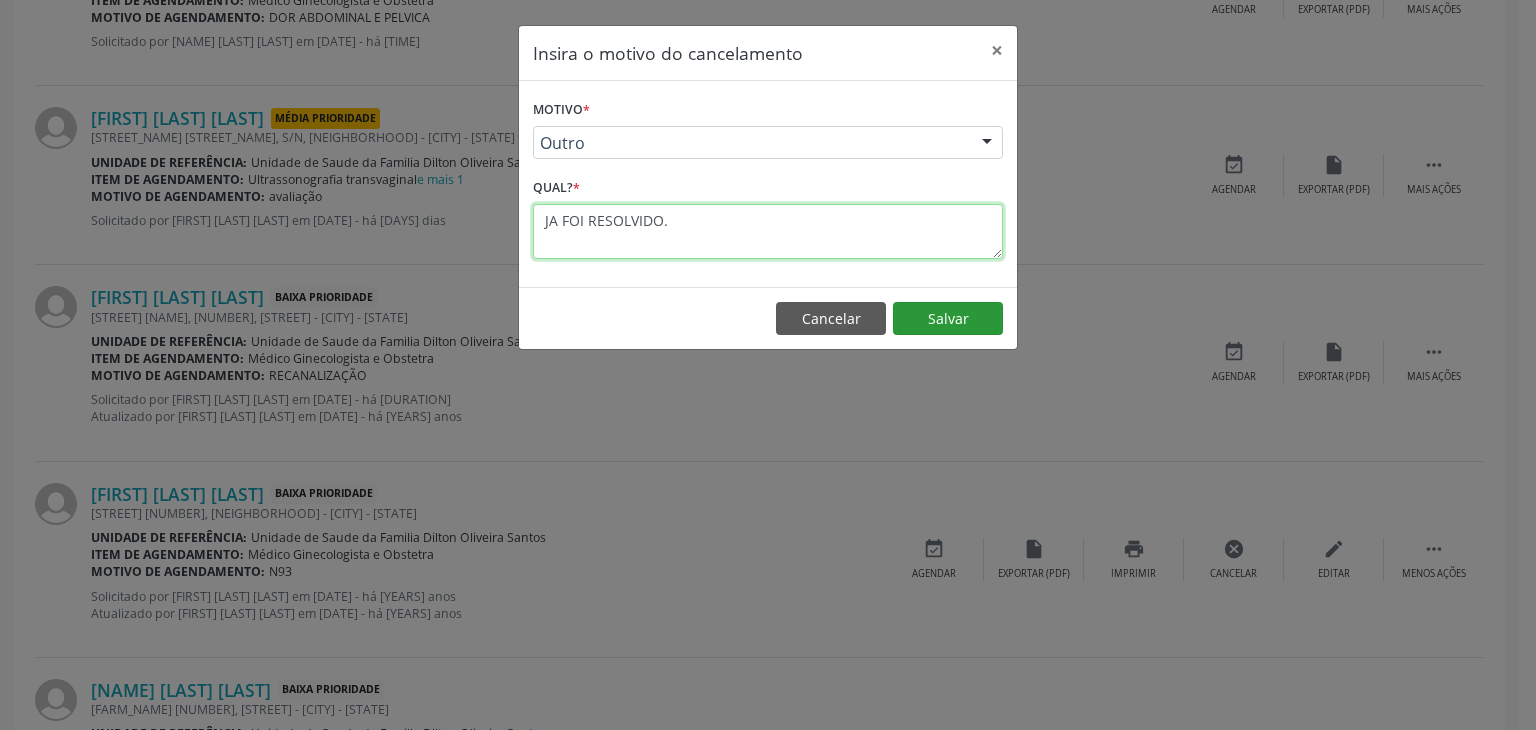type on "JA FOI RESOLVIDO." 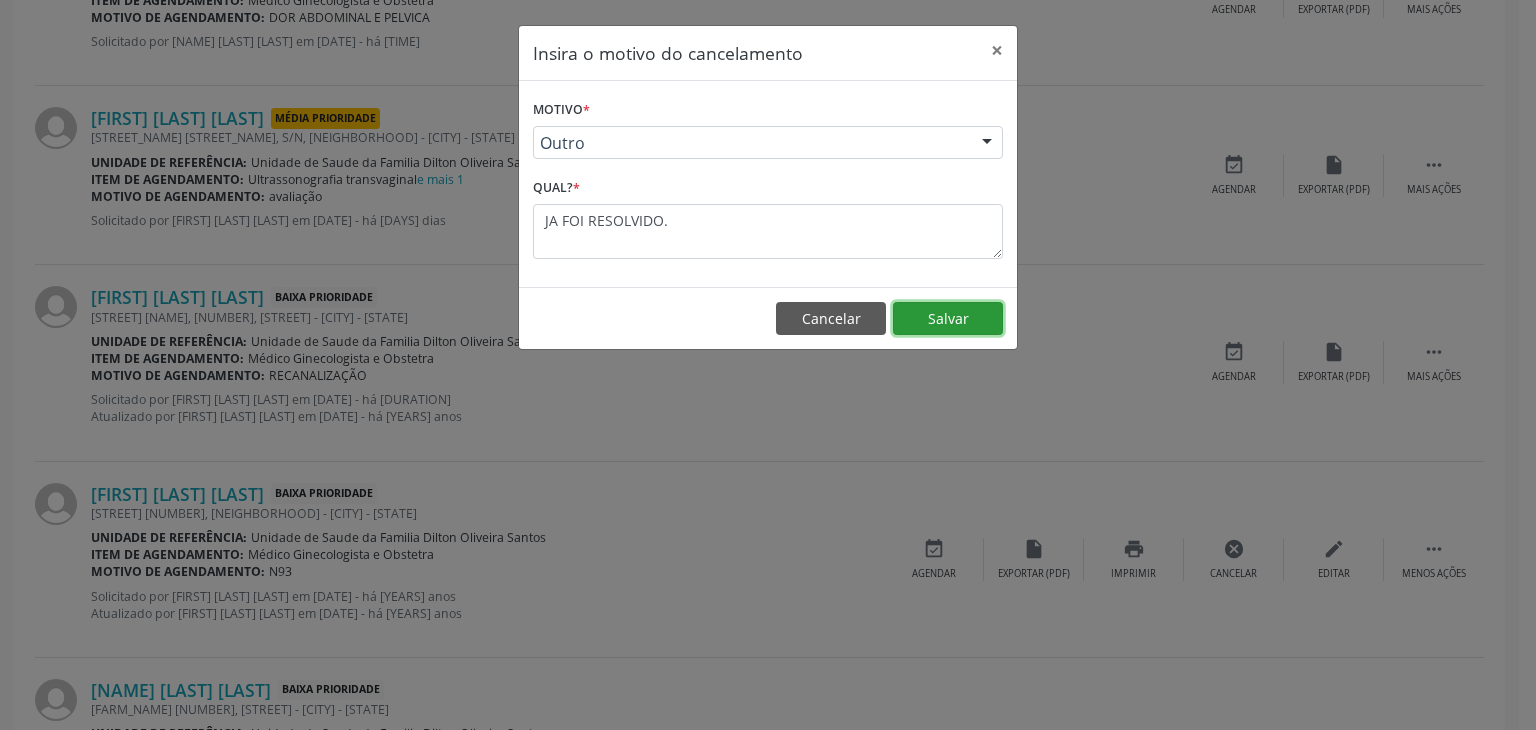 click on "Salvar" at bounding box center [948, 319] 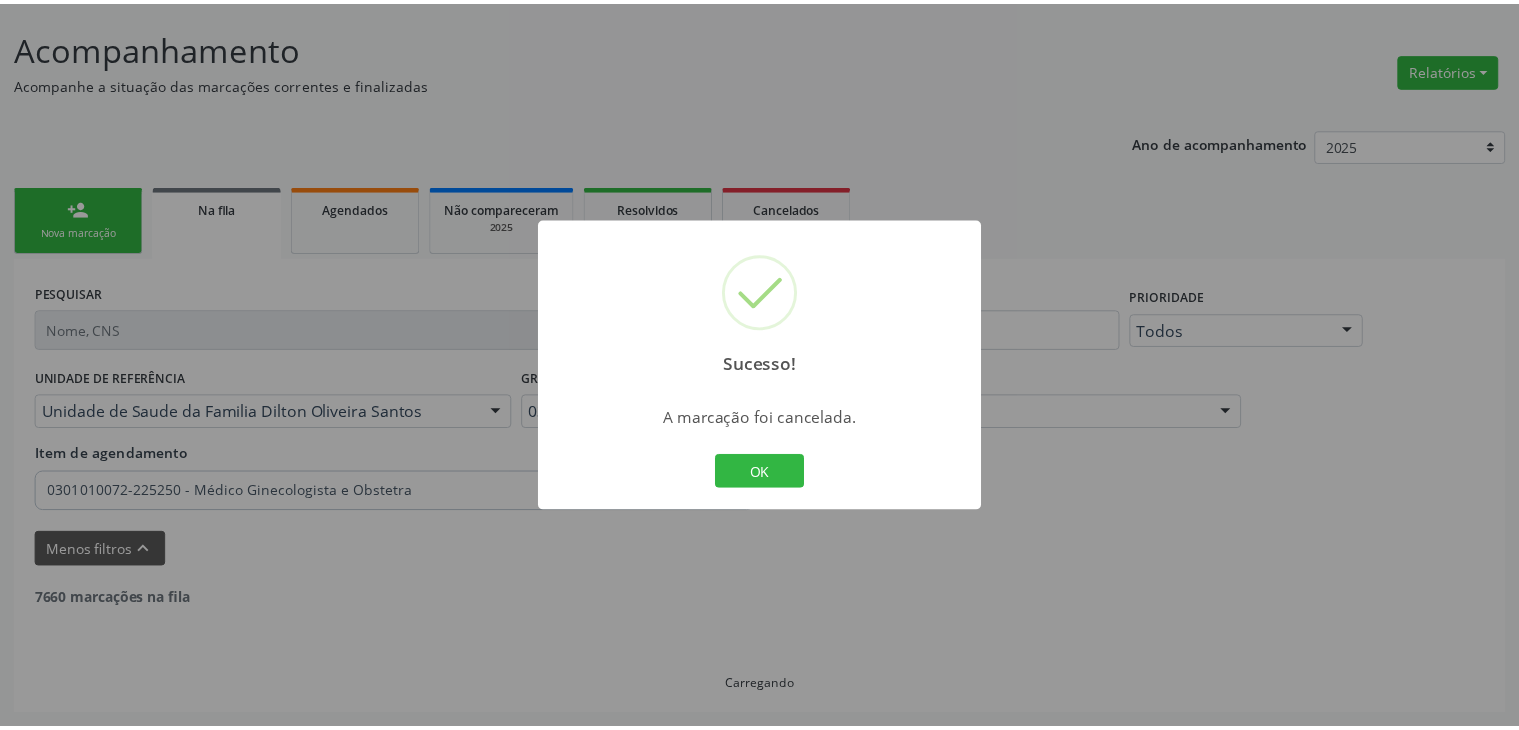 scroll, scrollTop: 112, scrollLeft: 0, axis: vertical 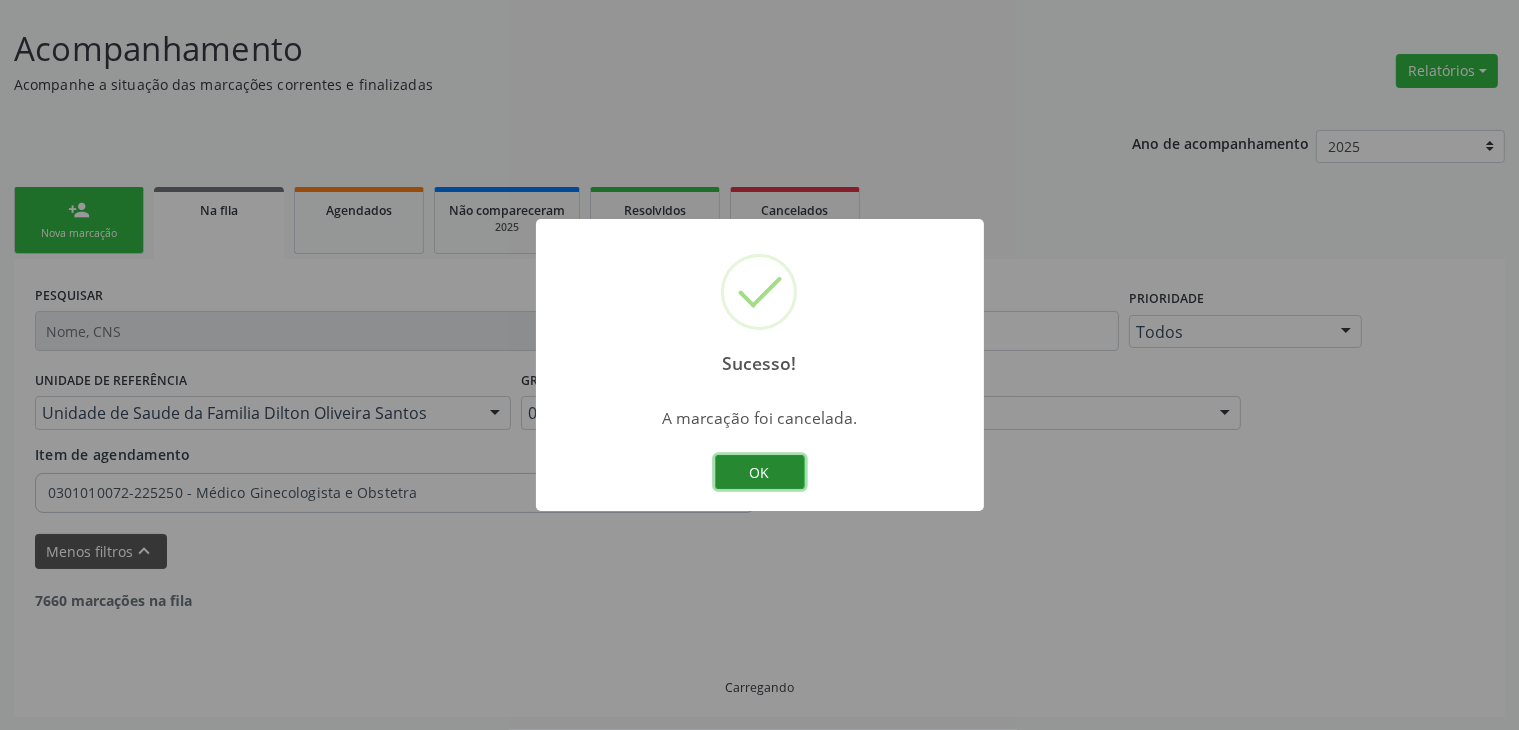 click on "OK" at bounding box center (760, 472) 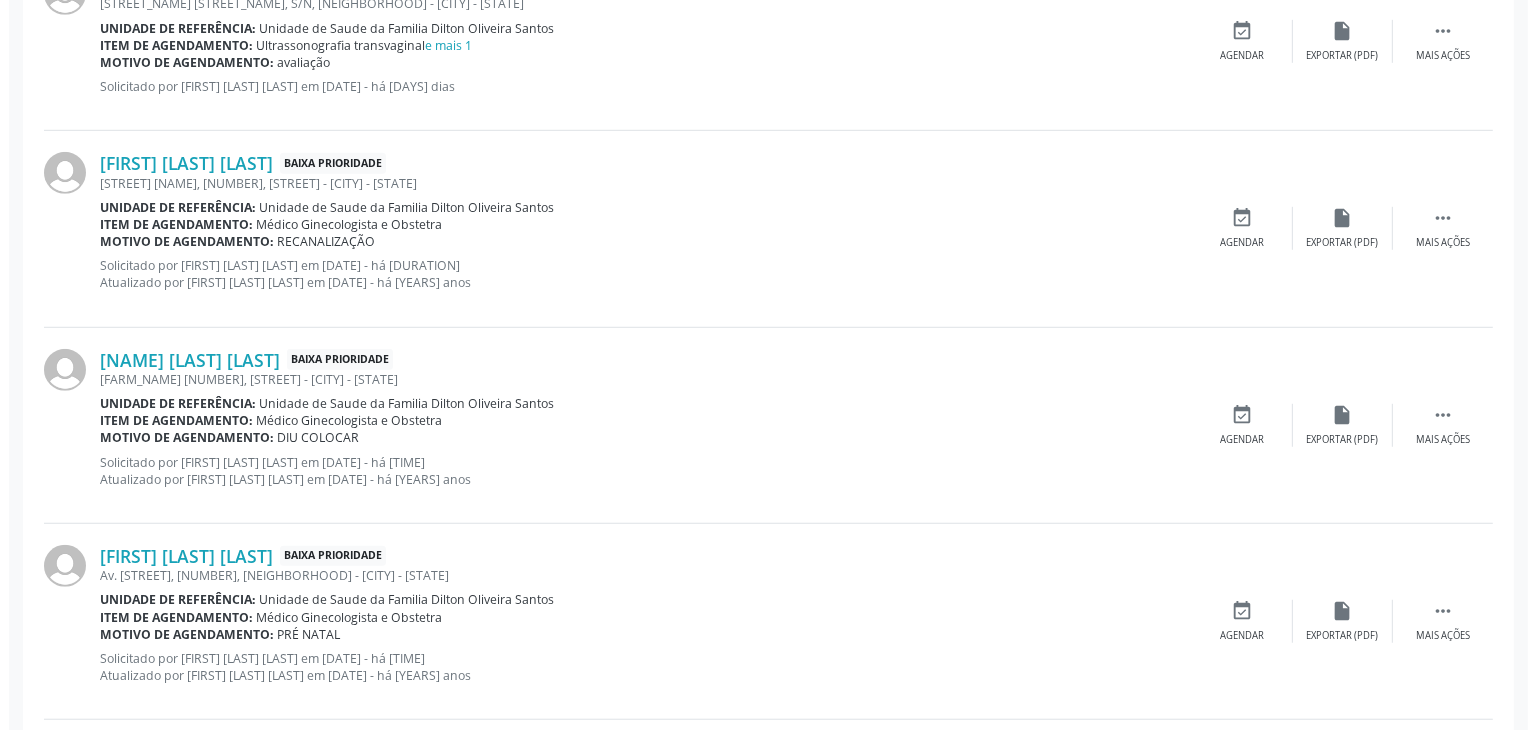 scroll, scrollTop: 1312, scrollLeft: 0, axis: vertical 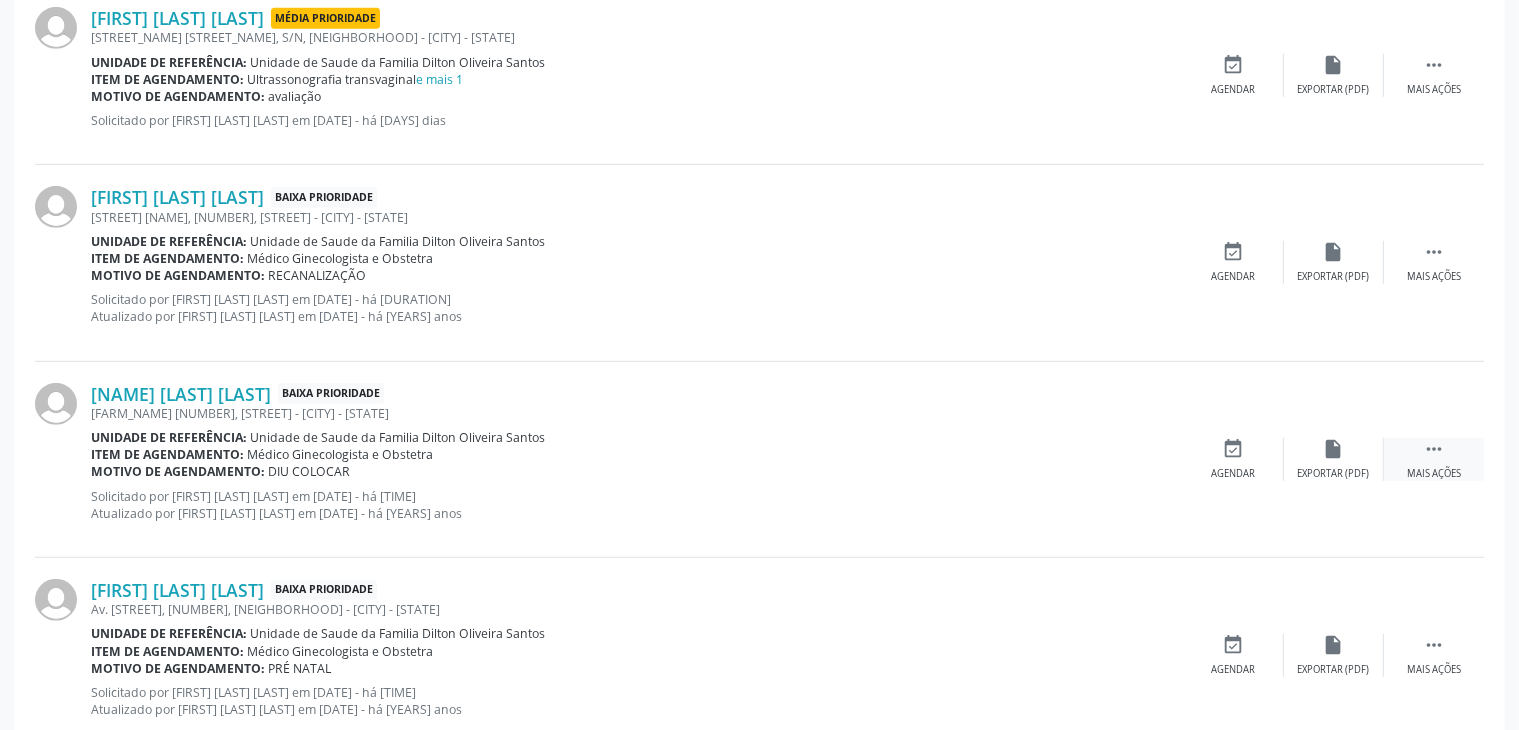 click on "
Mais ações" at bounding box center [1434, 459] 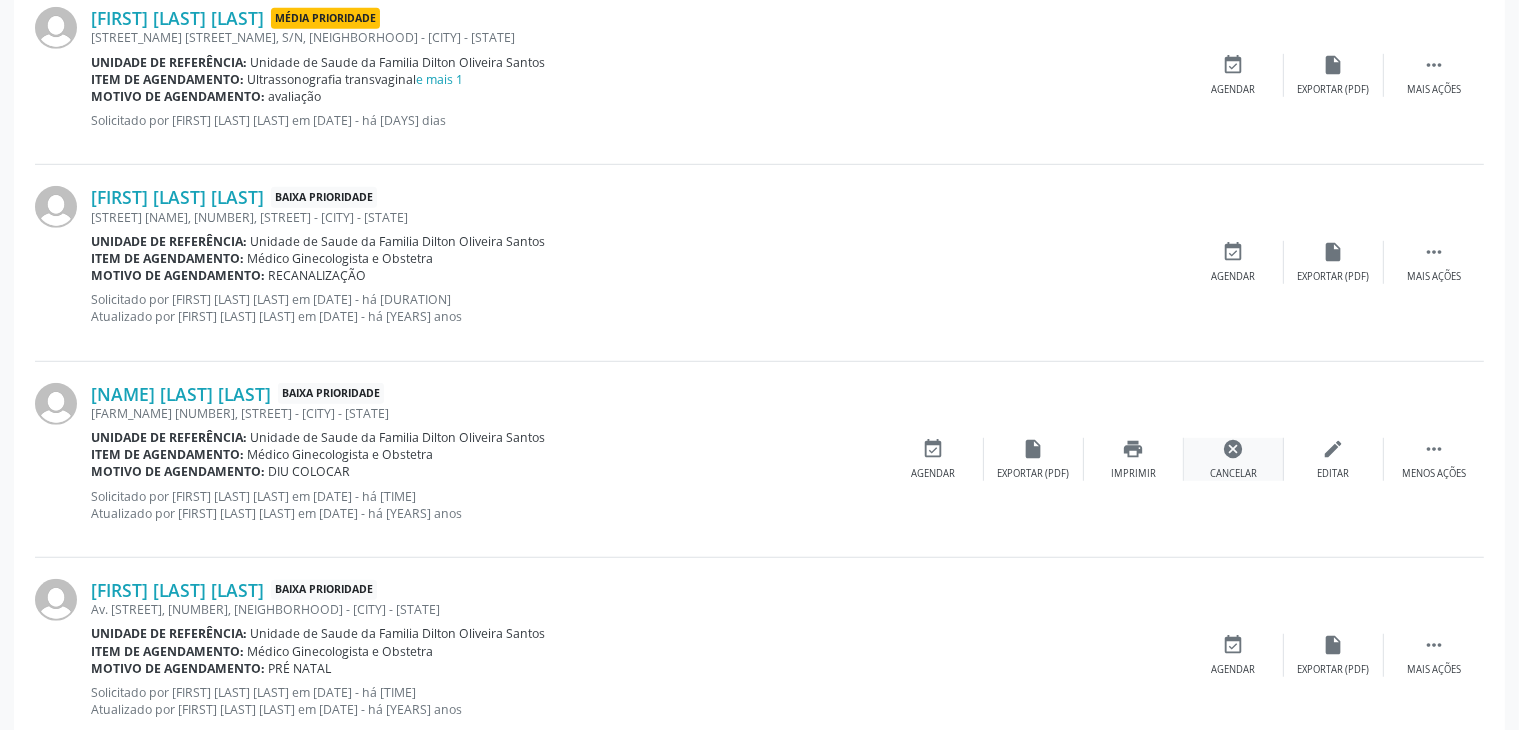 click on "cancel
Cancelar" at bounding box center (1234, 459) 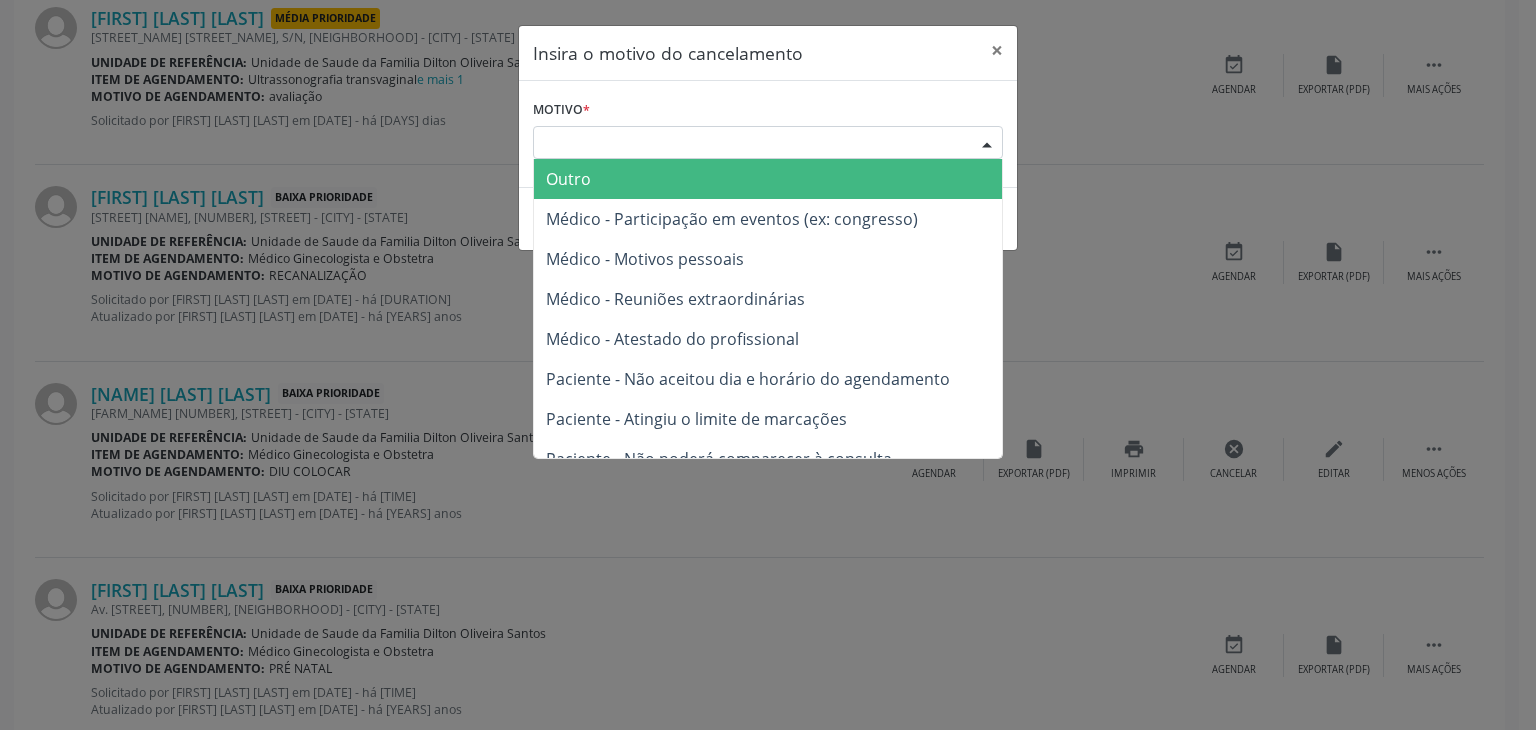 click on "Escolha o motivo" at bounding box center [768, 143] 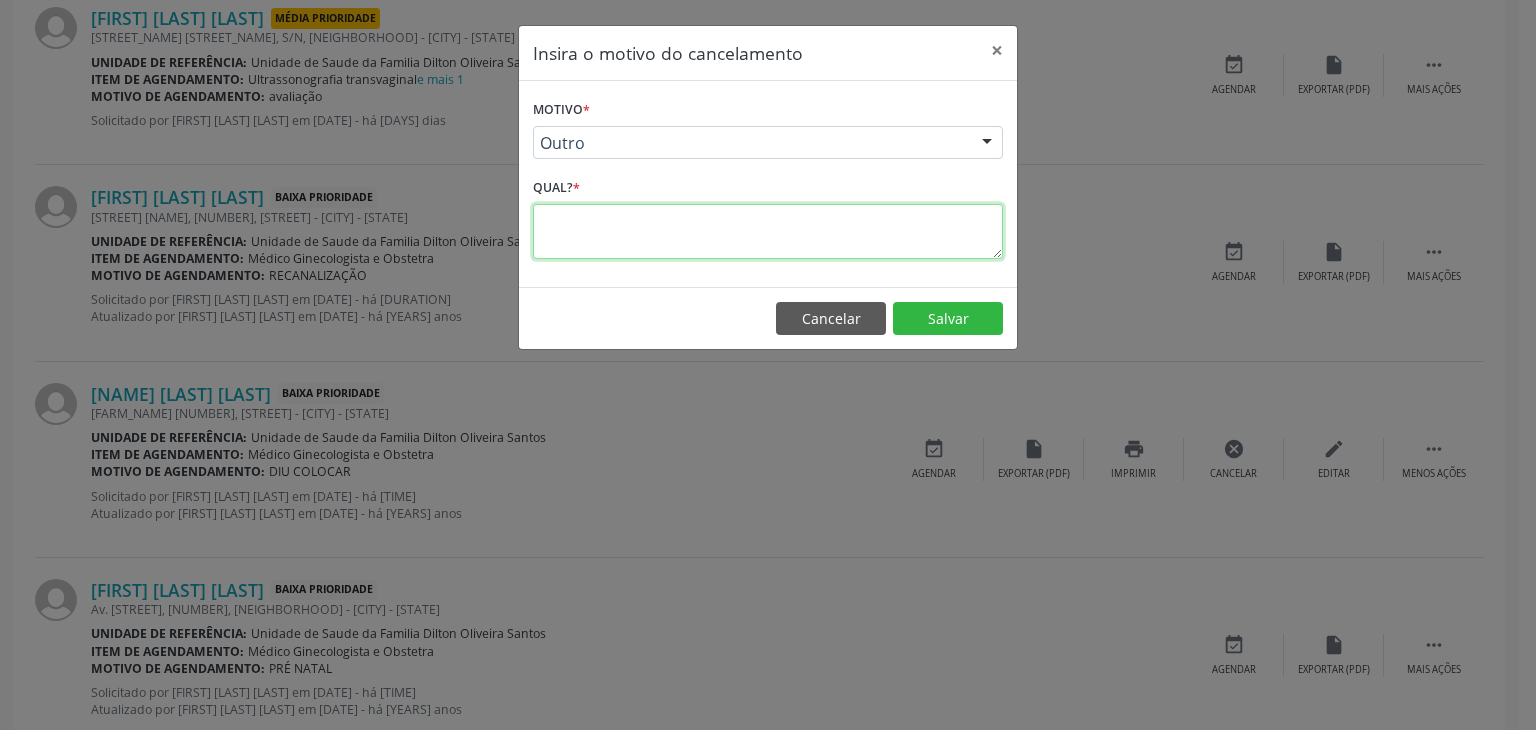 click at bounding box center [768, 231] 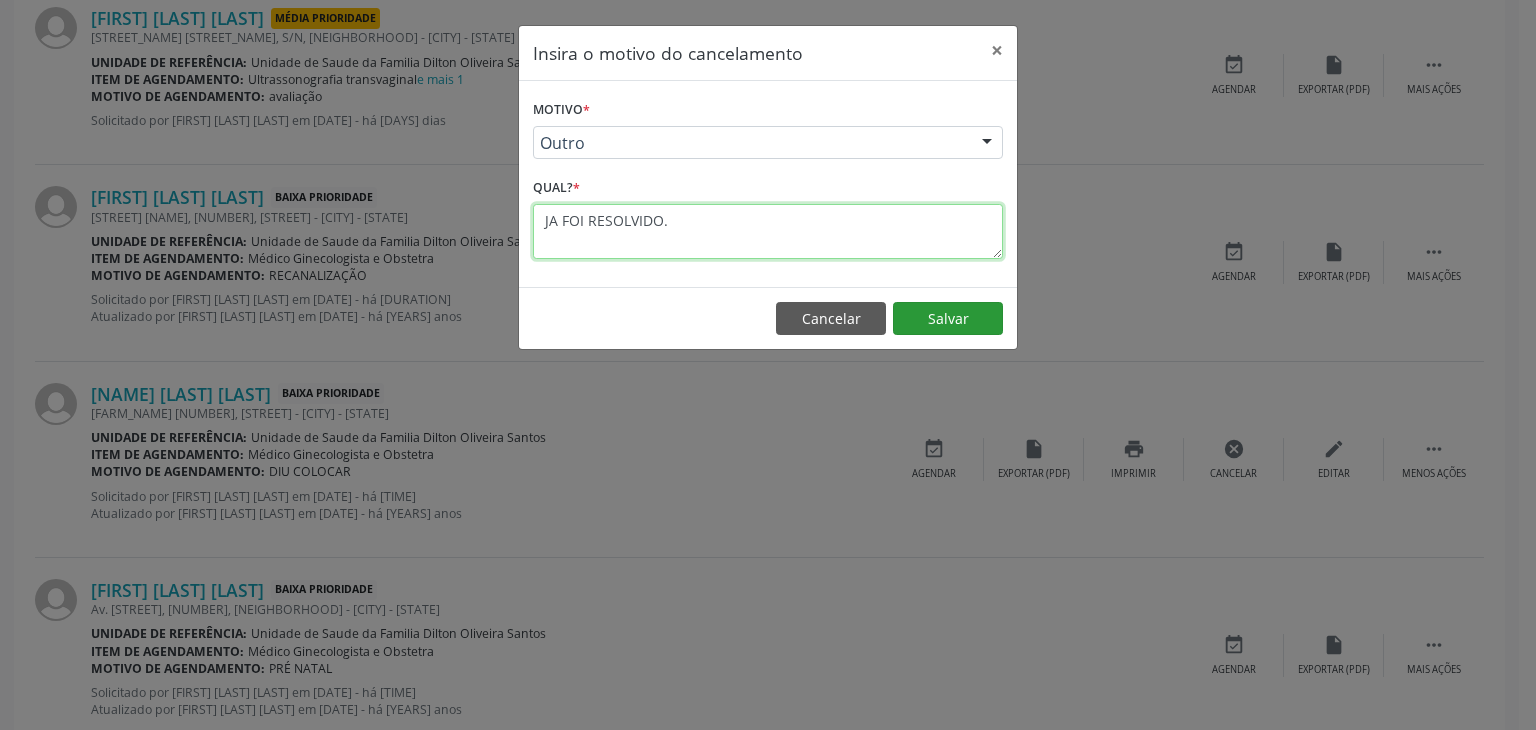 type on "JA FOI RESOLVIDO." 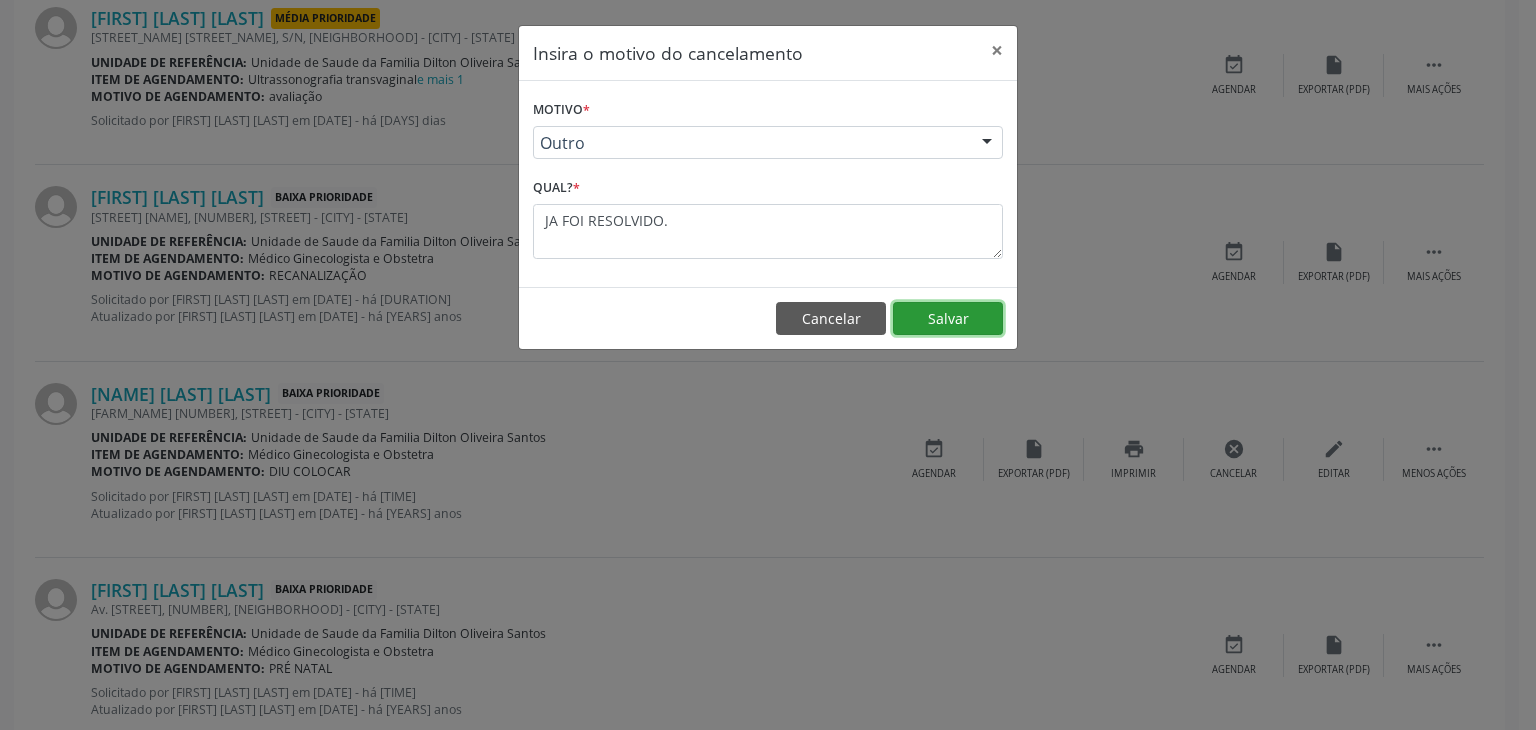 click on "Salvar" at bounding box center (948, 319) 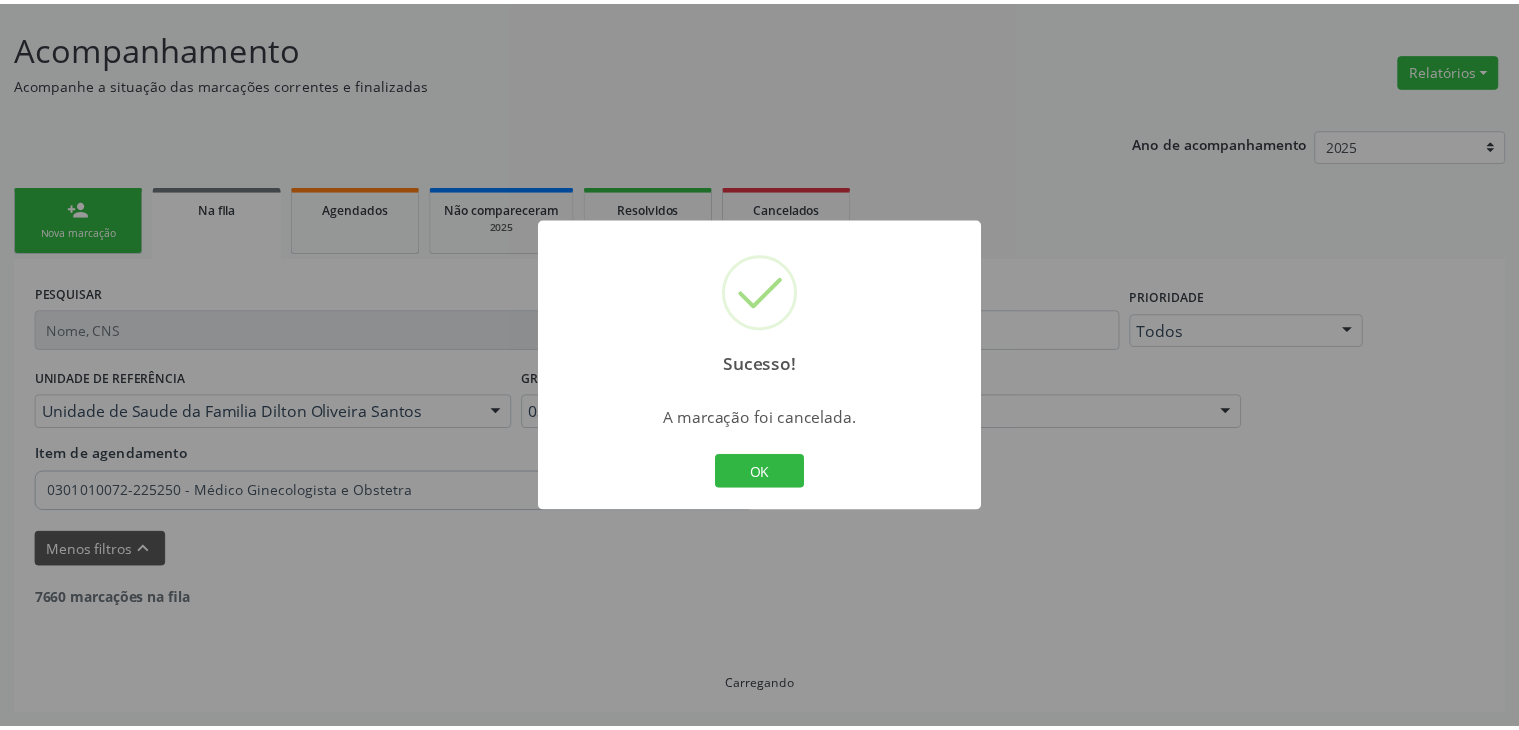 scroll, scrollTop: 112, scrollLeft: 0, axis: vertical 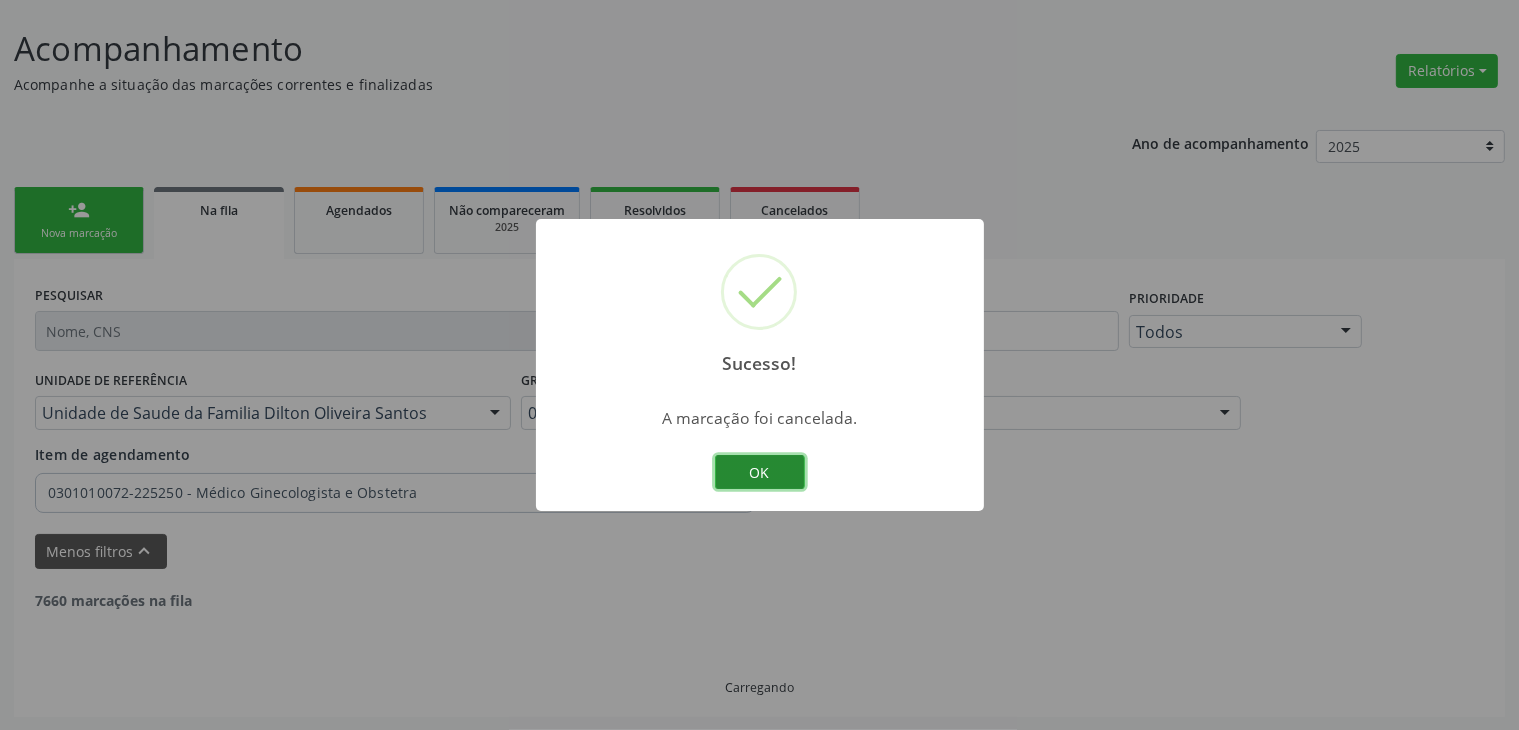 click on "OK" at bounding box center (760, 472) 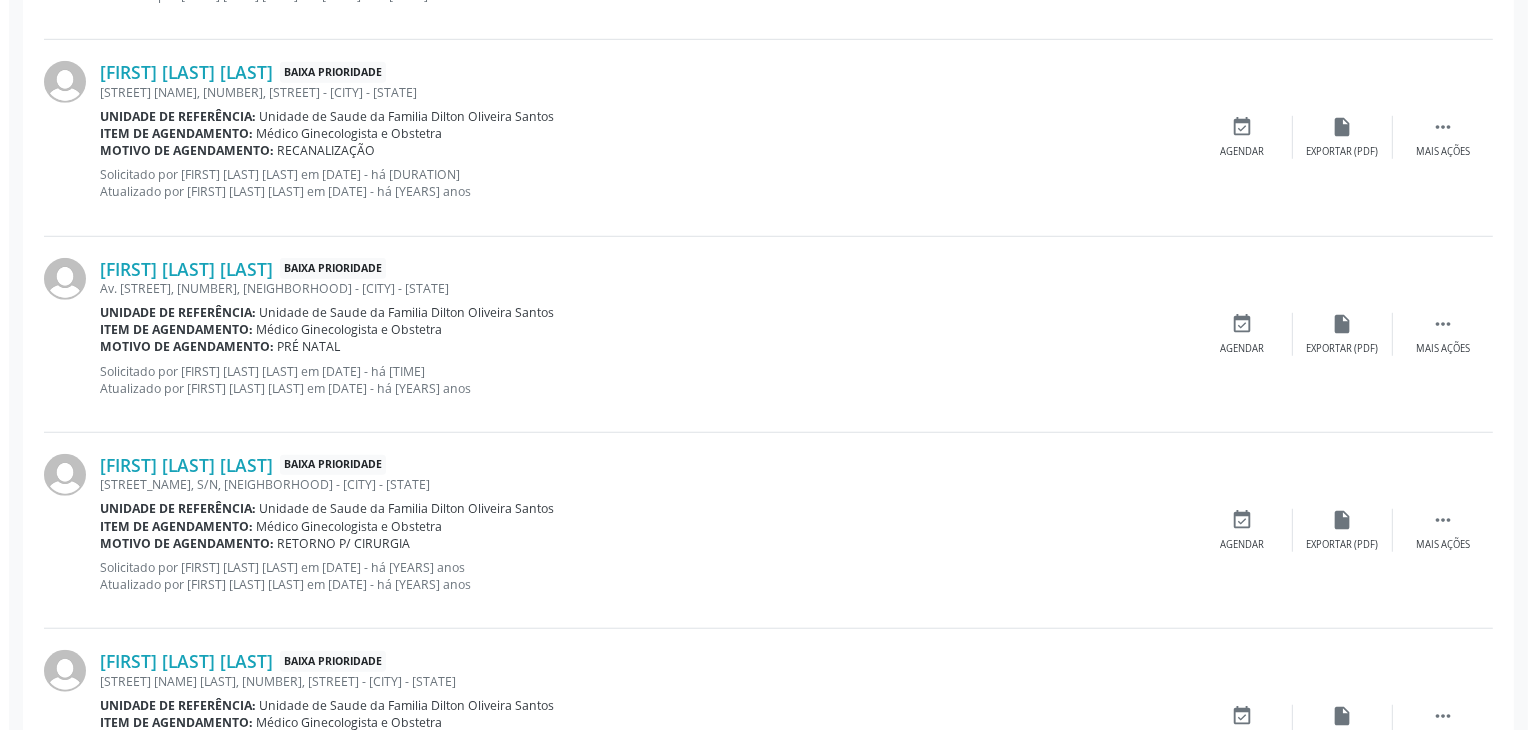 scroll, scrollTop: 1512, scrollLeft: 0, axis: vertical 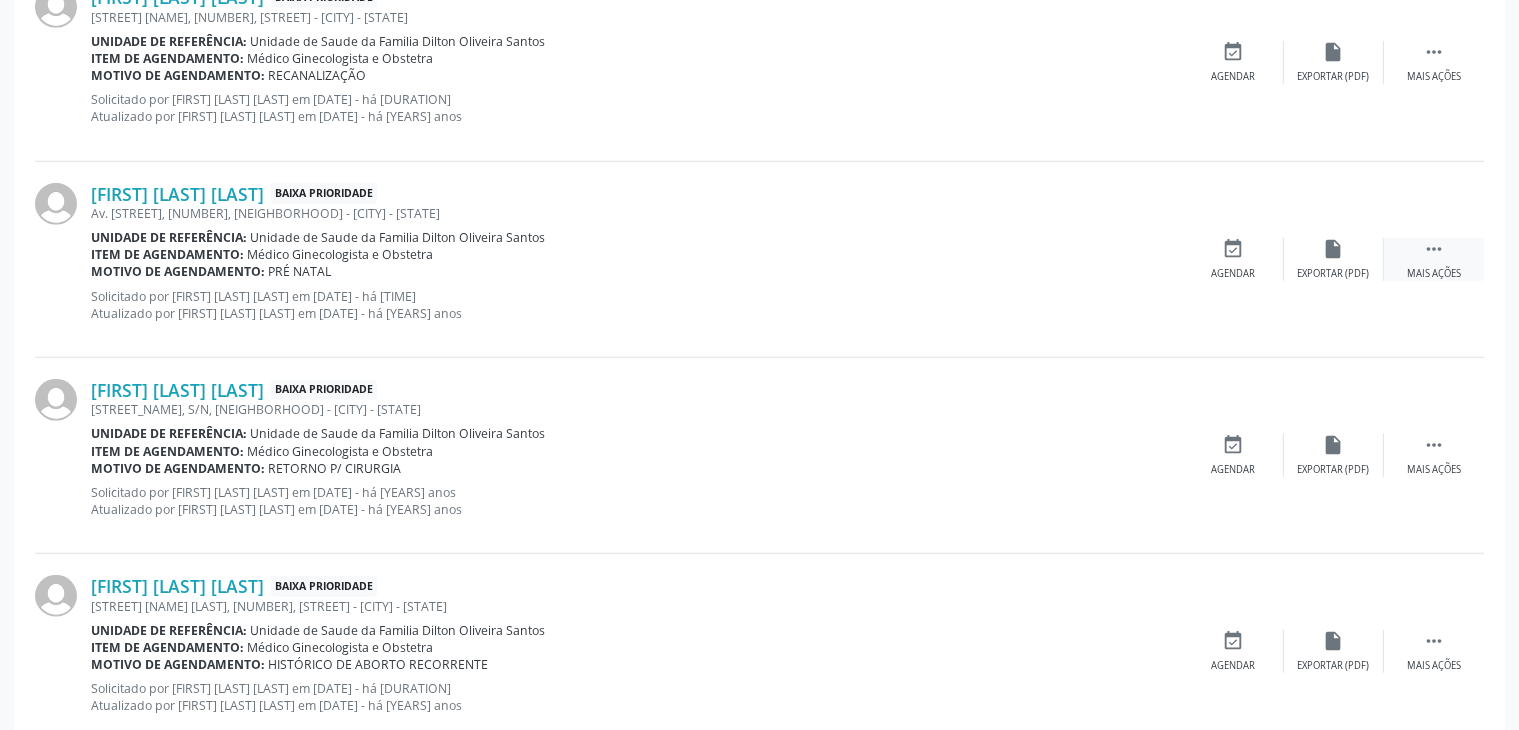 click on "
Mais ações" at bounding box center (1434, 259) 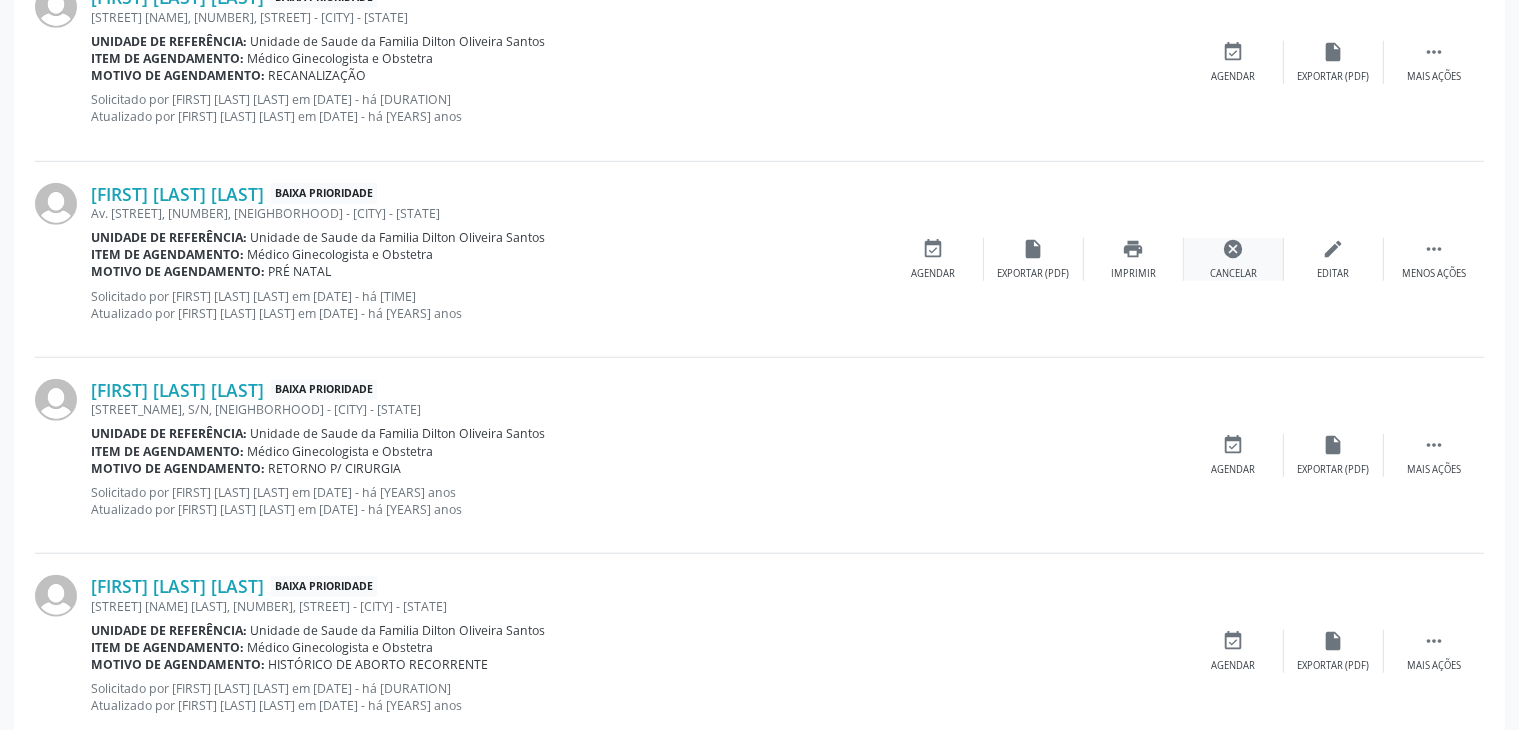click on "cancel" at bounding box center [1234, 249] 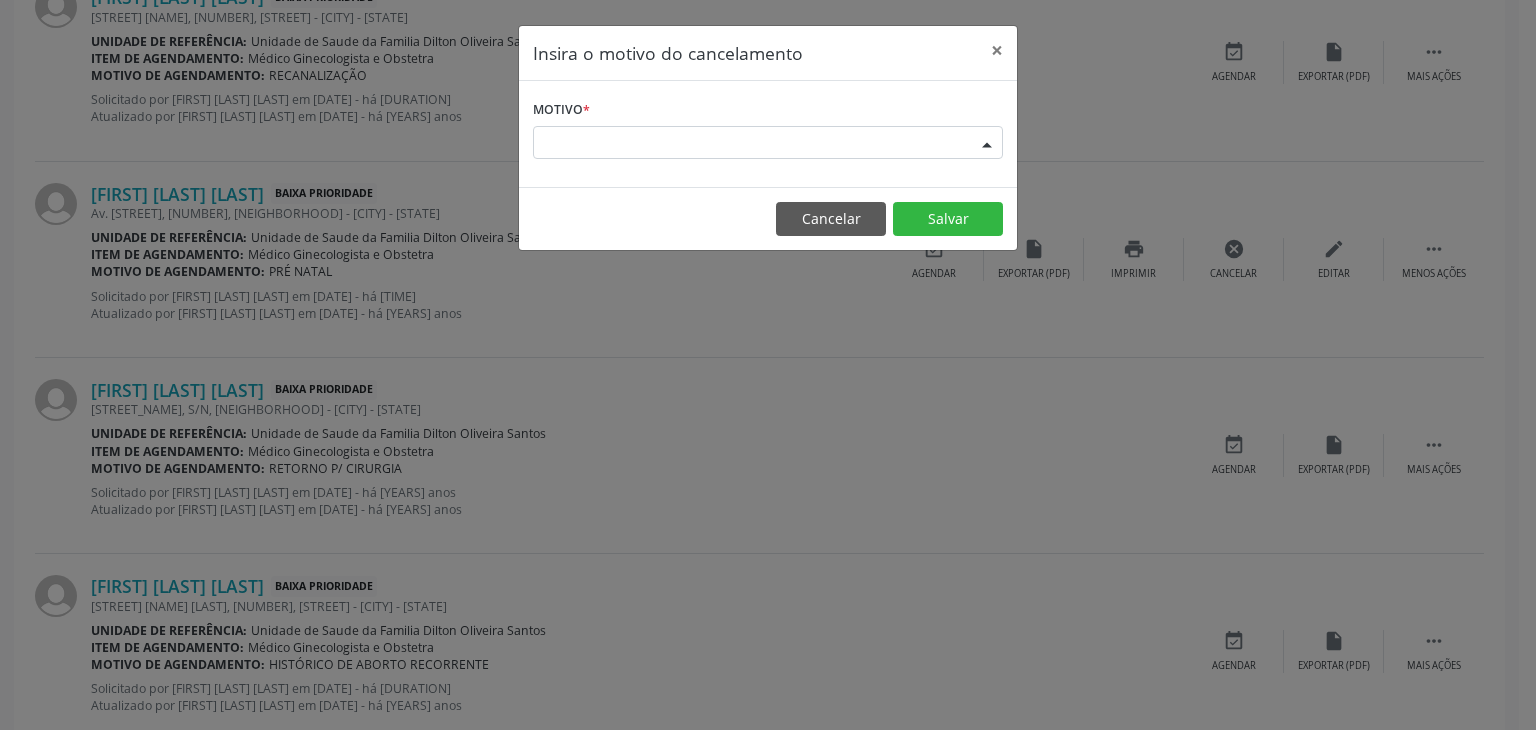 click on "Escolha o motivo" at bounding box center (768, 143) 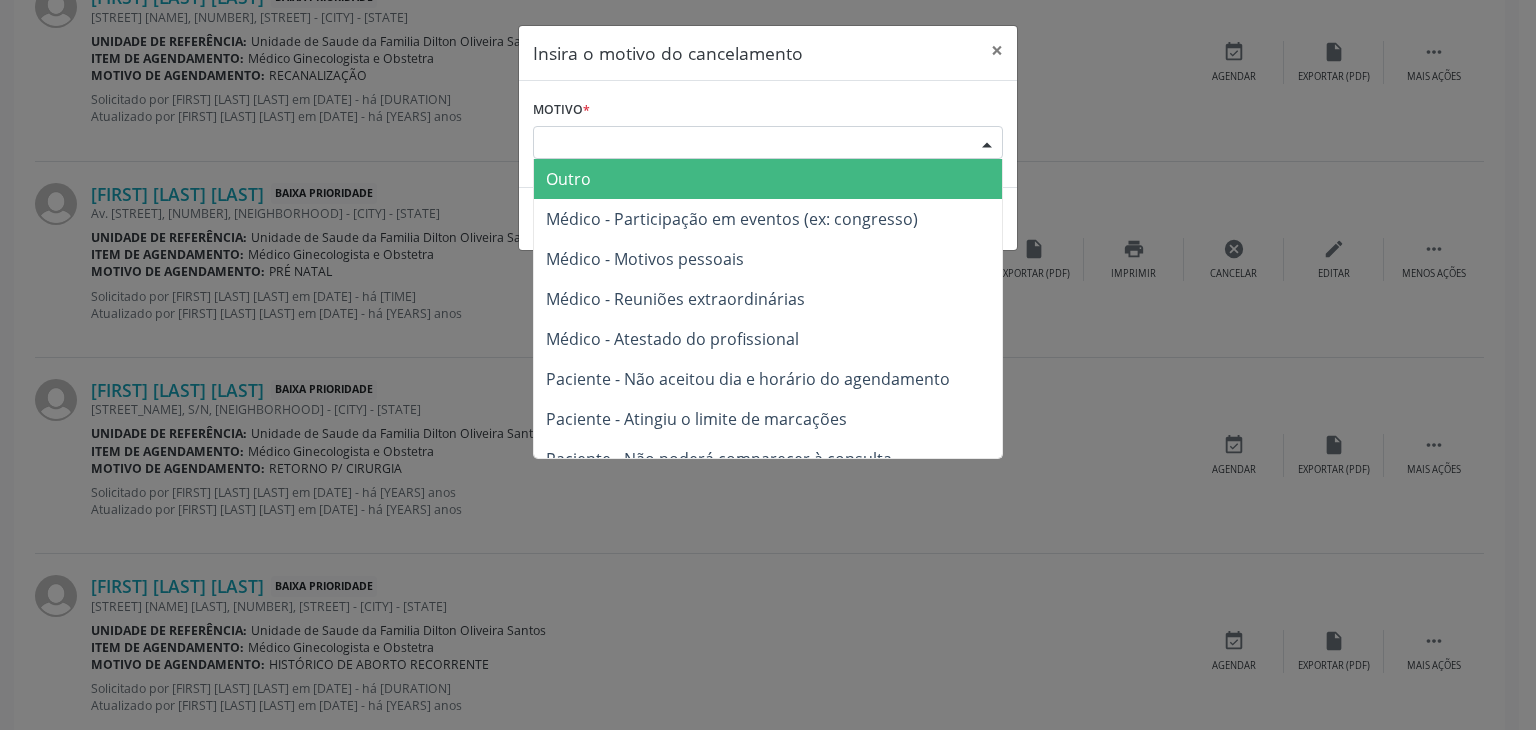 click on "Outro" at bounding box center (568, 179) 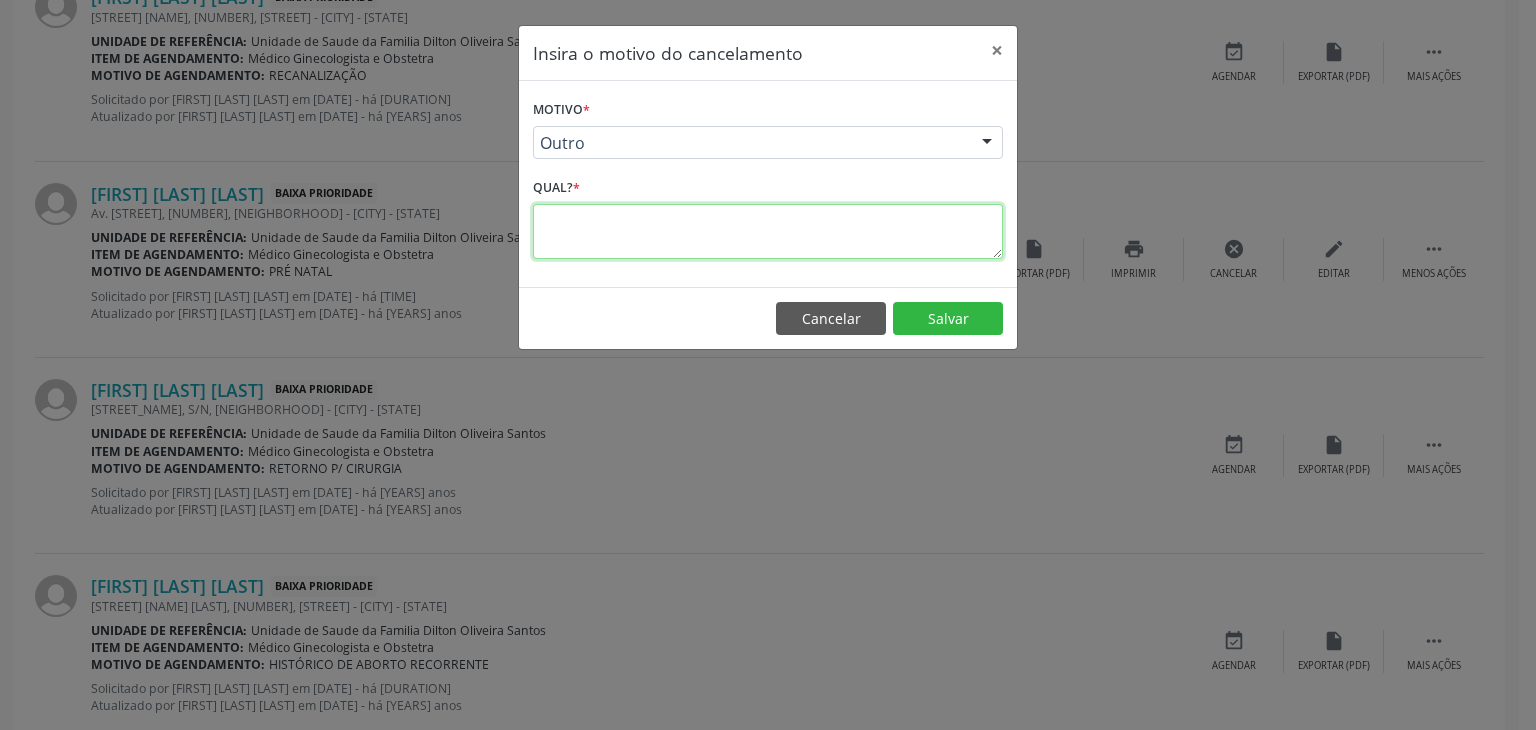 click at bounding box center [768, 231] 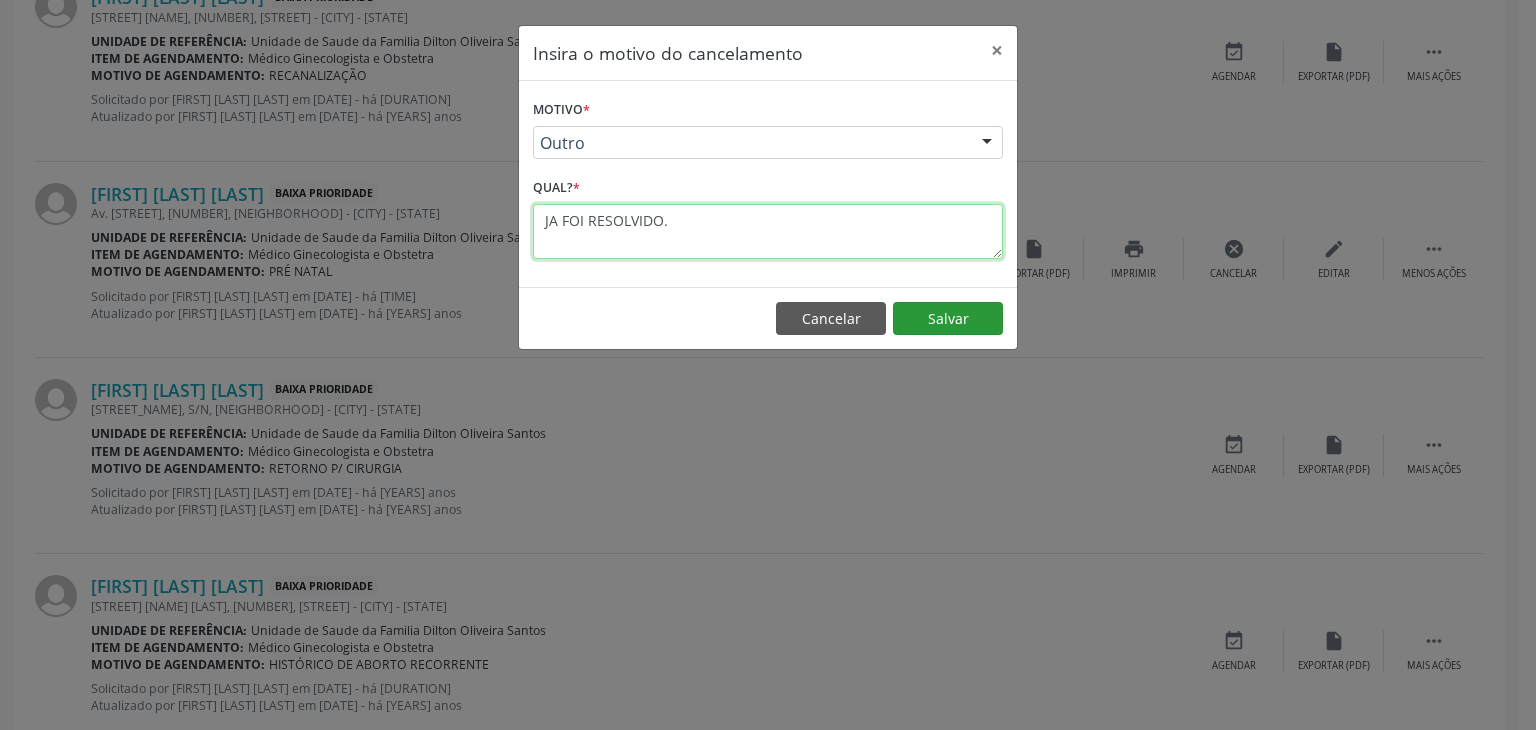 type on "JA FOI RESOLVIDO." 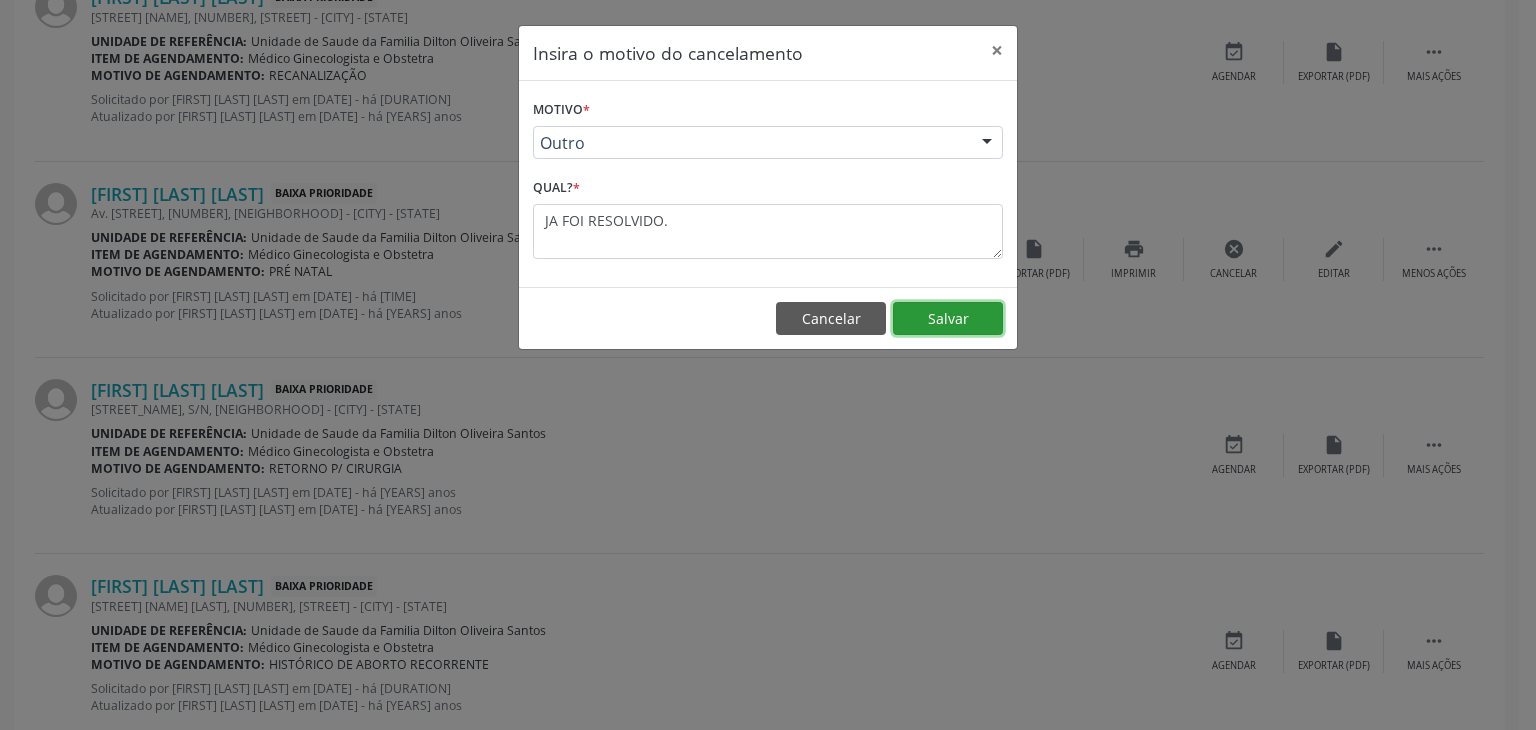 click on "Salvar" at bounding box center (948, 319) 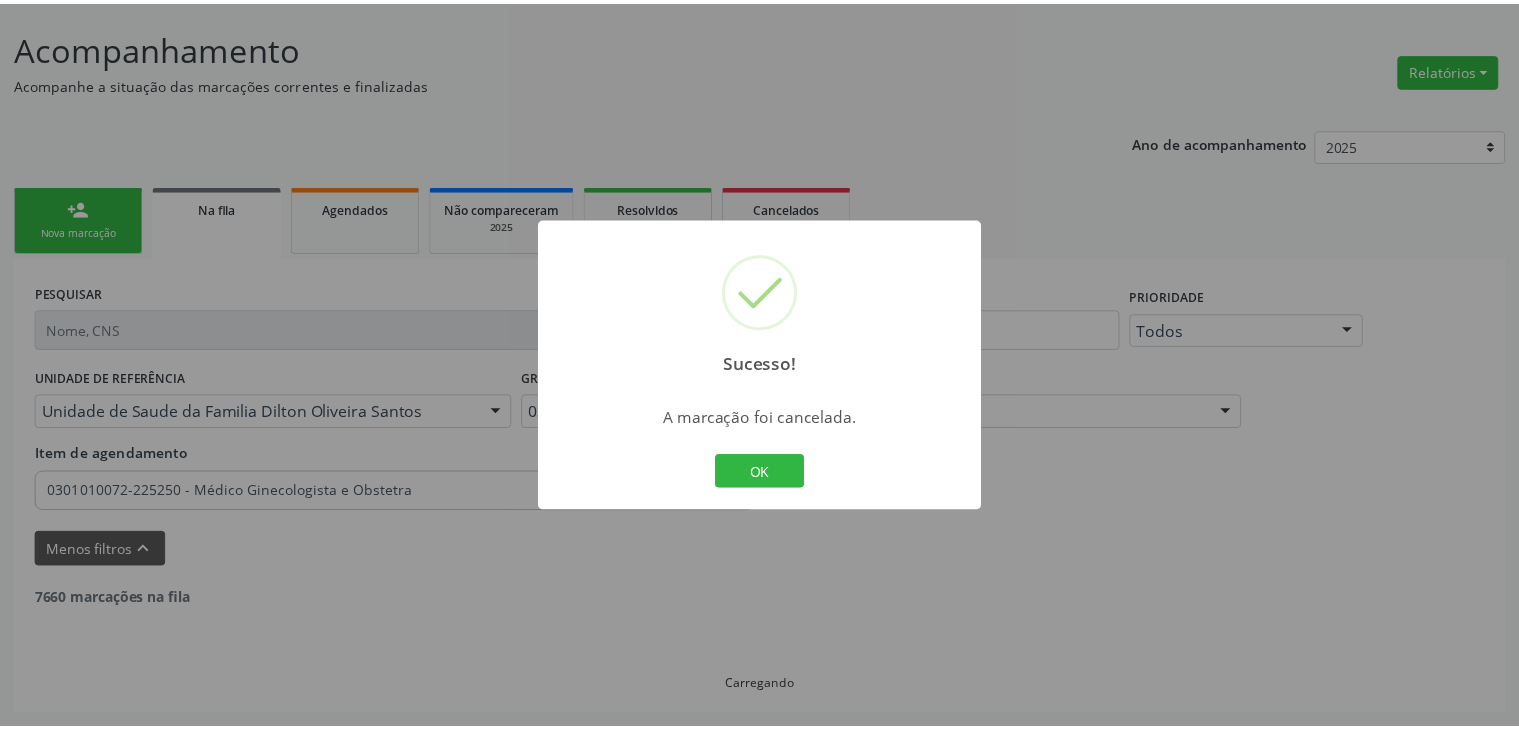 scroll, scrollTop: 112, scrollLeft: 0, axis: vertical 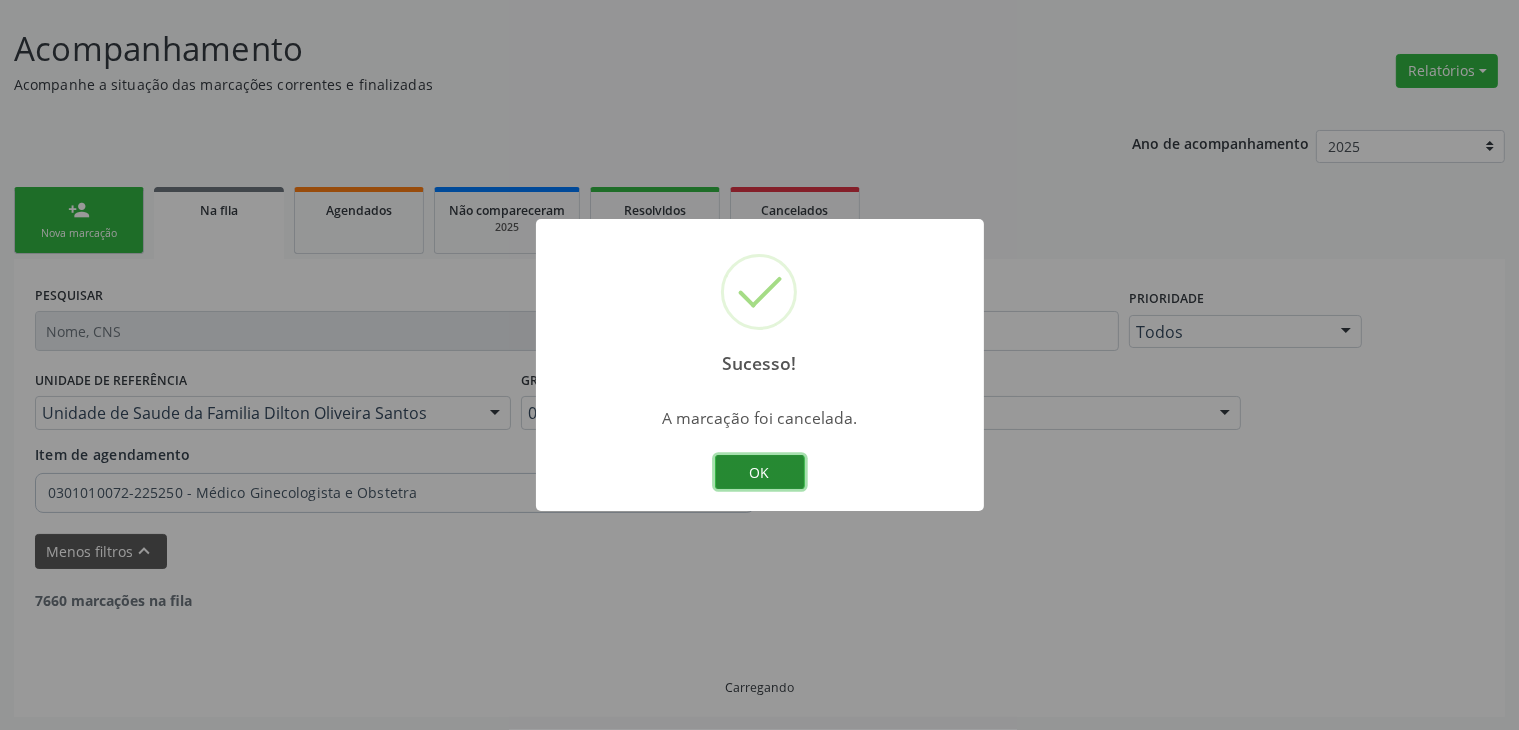 click on "OK" at bounding box center (760, 472) 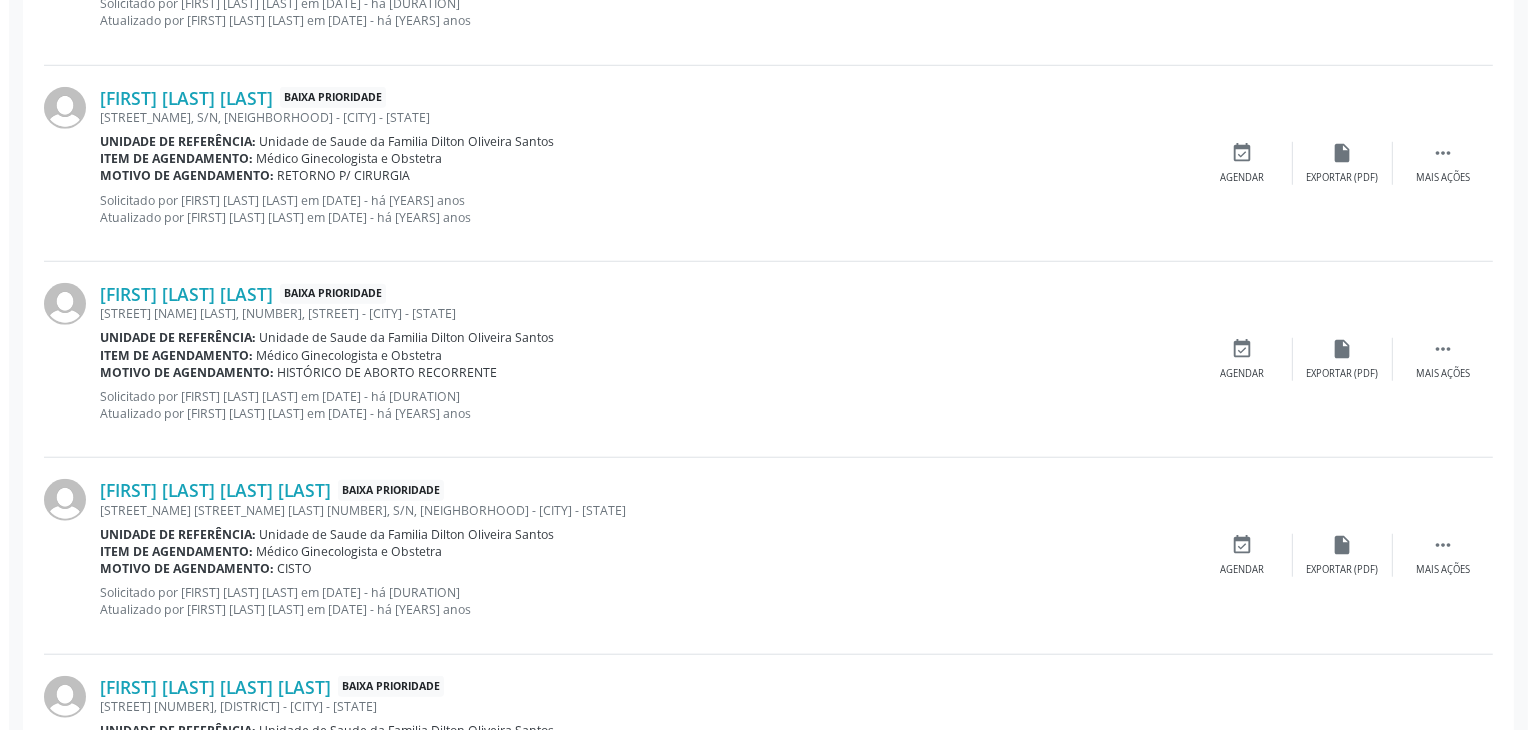 scroll, scrollTop: 1612, scrollLeft: 0, axis: vertical 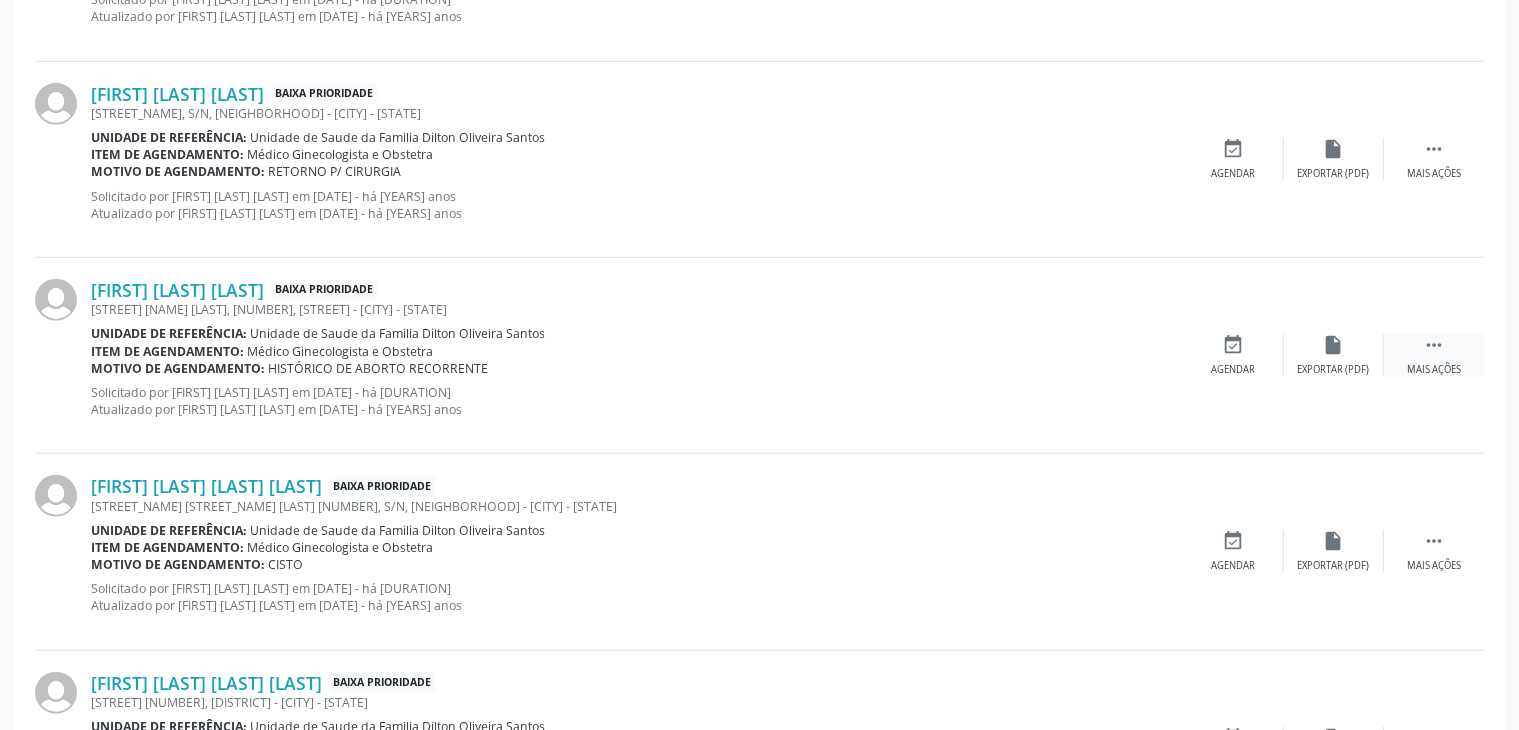 click on "
Mais ações" at bounding box center (1434, 355) 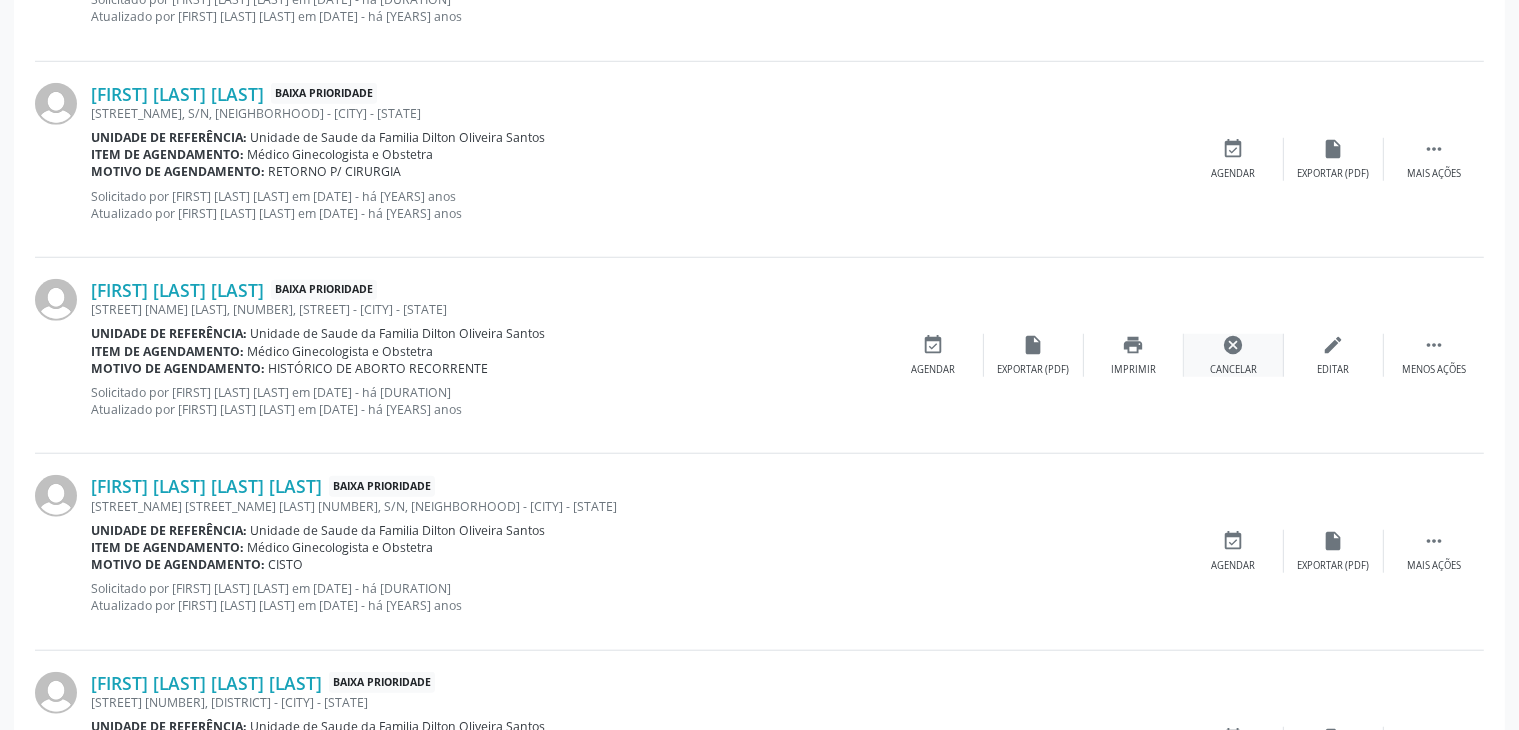 click on "cancel
Cancelar" at bounding box center (1234, 355) 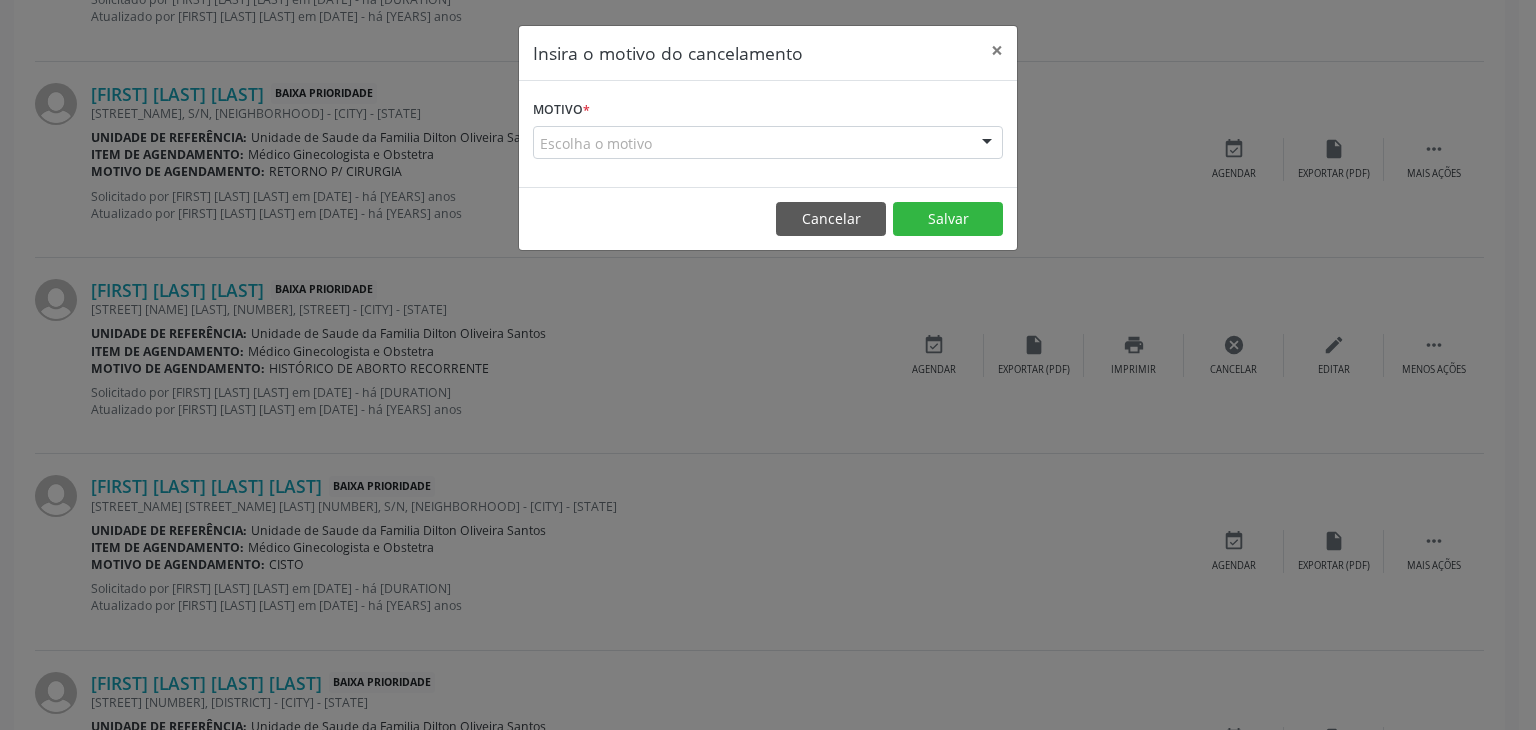 click on "Escolha o motivo" at bounding box center [768, 143] 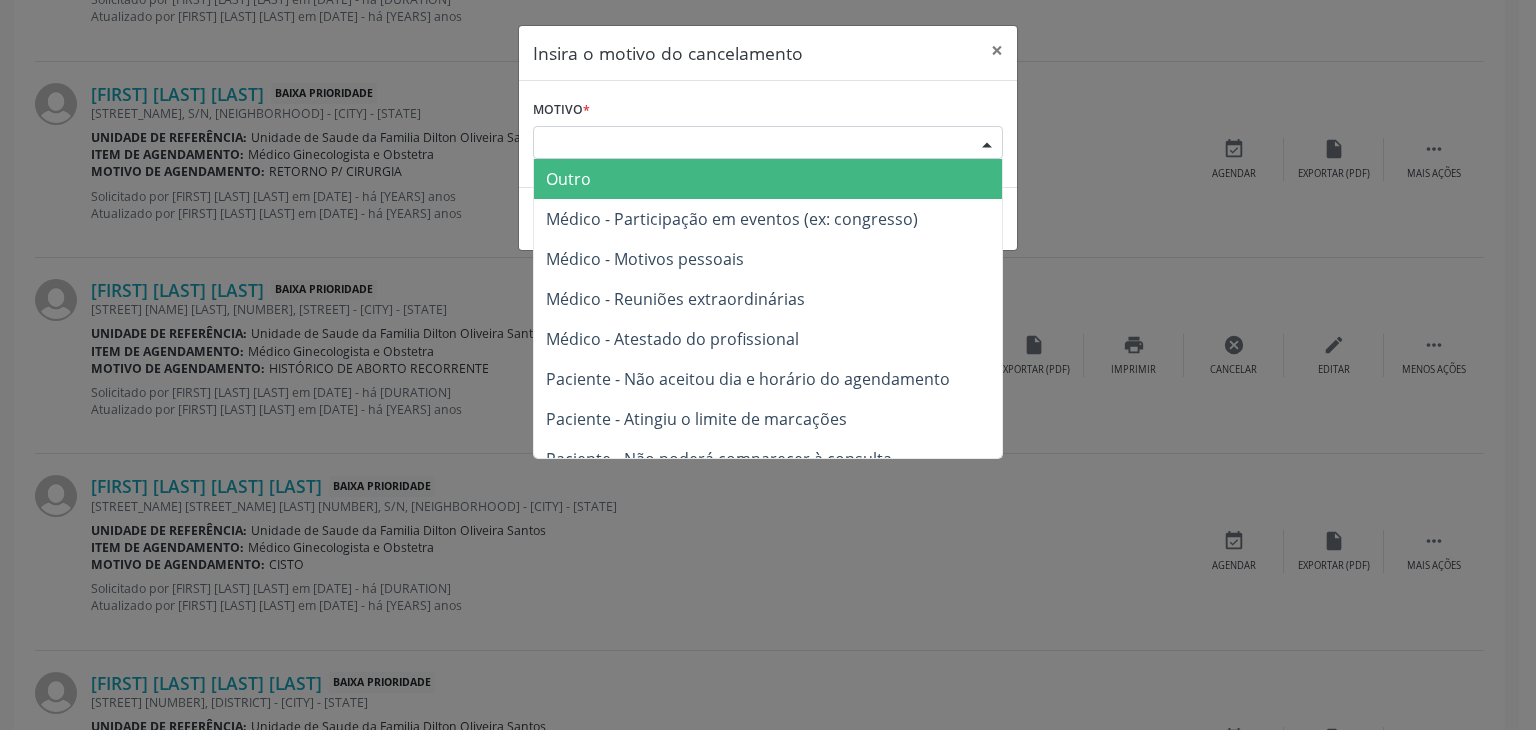 click on "Outro" at bounding box center (568, 179) 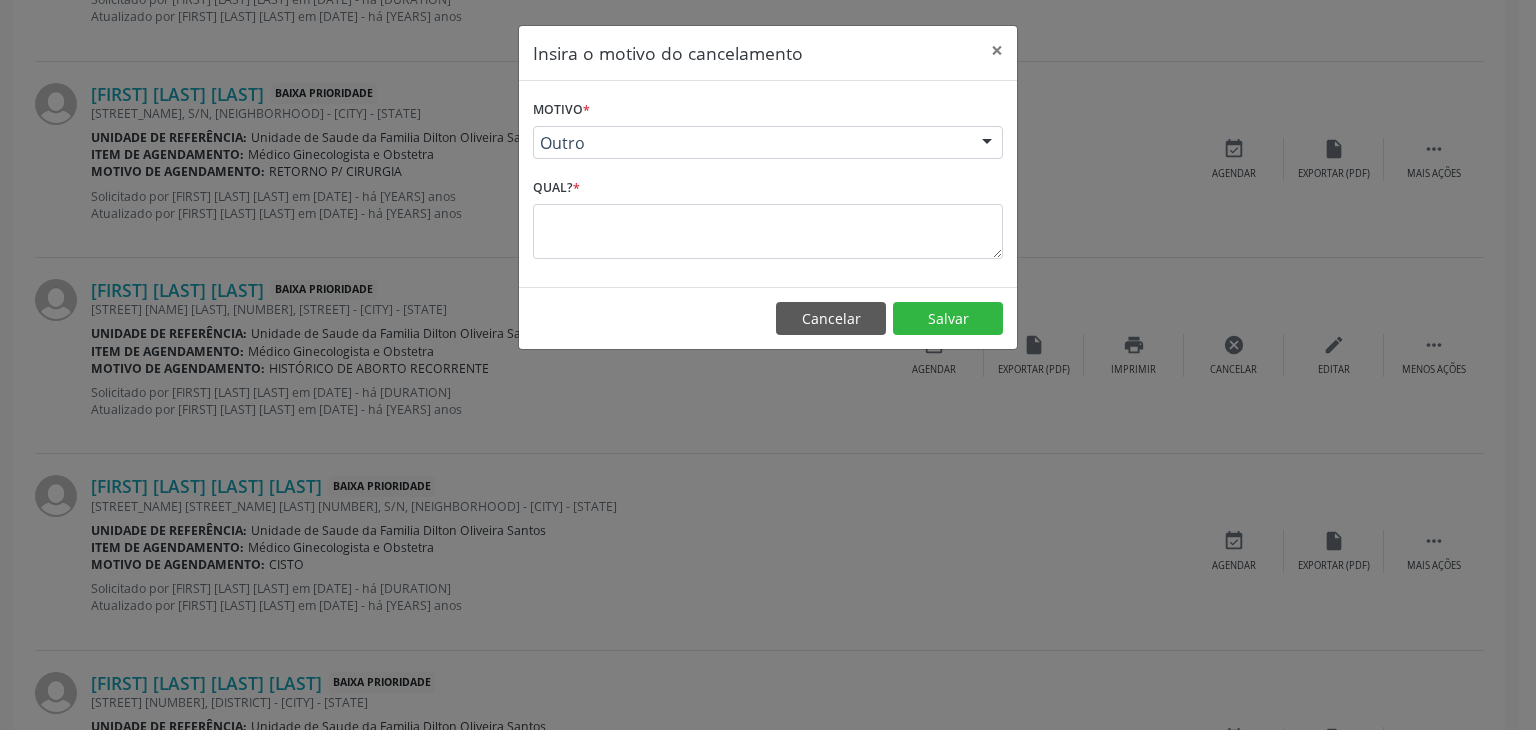 click on "Motivo
*
Outro         Outro   Médico - Participação em eventos (ex: congresso)   Médico - Motivos pessoais   Médico - Reuniões extraordinárias   Médico - Atestado do profissional   Paciente - Não aceitou dia e horário do agendamento   Paciente - Atingiu o limite de marcações   Paciente - Não poderá comparecer à consulta   Paciente - Não aceitou médico ou especialidade   Médico - Sem vaga disponível
Nenhum resultado encontrado para: "   "
Não há nenhuma opção para ser exibida.
Qual?
*" at bounding box center (768, 184) 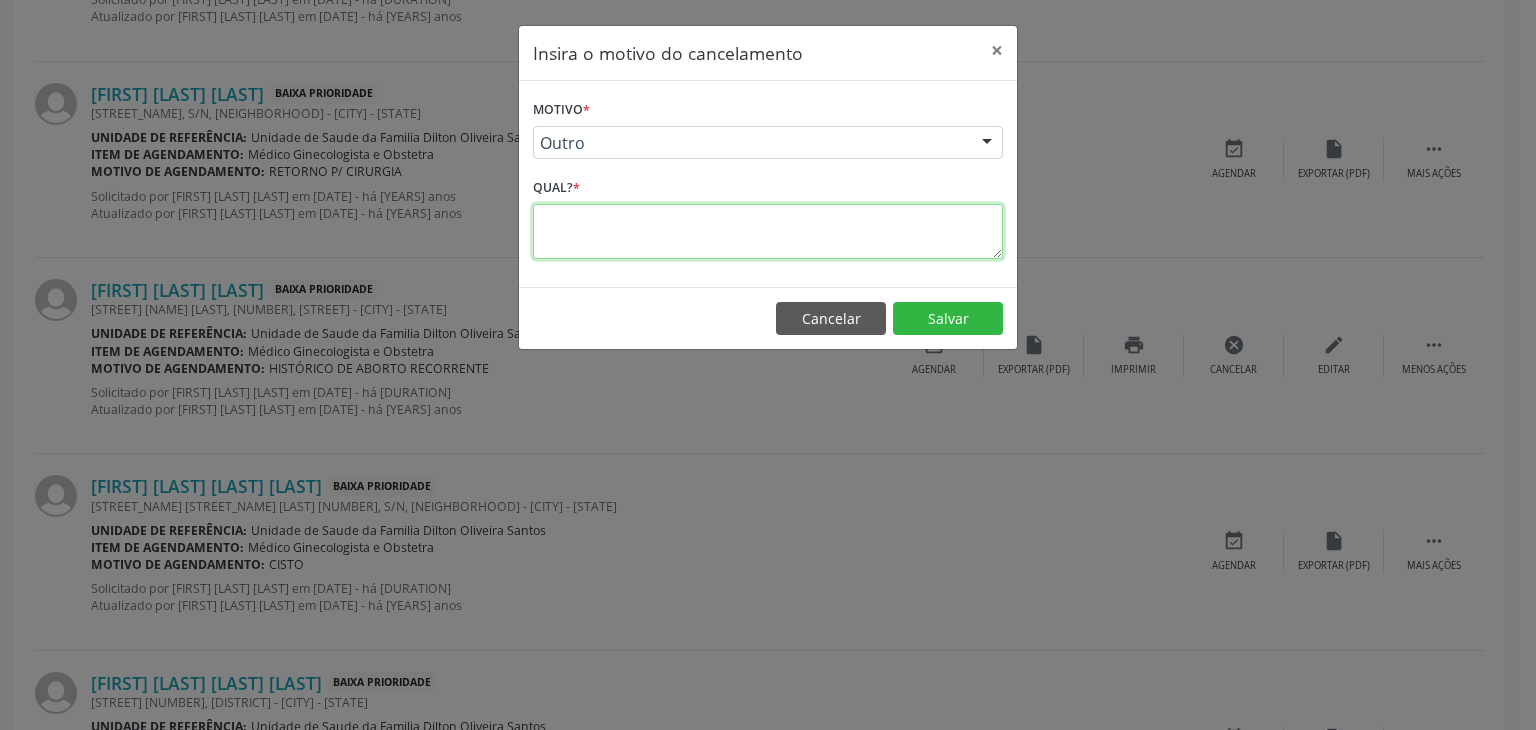 click at bounding box center [768, 231] 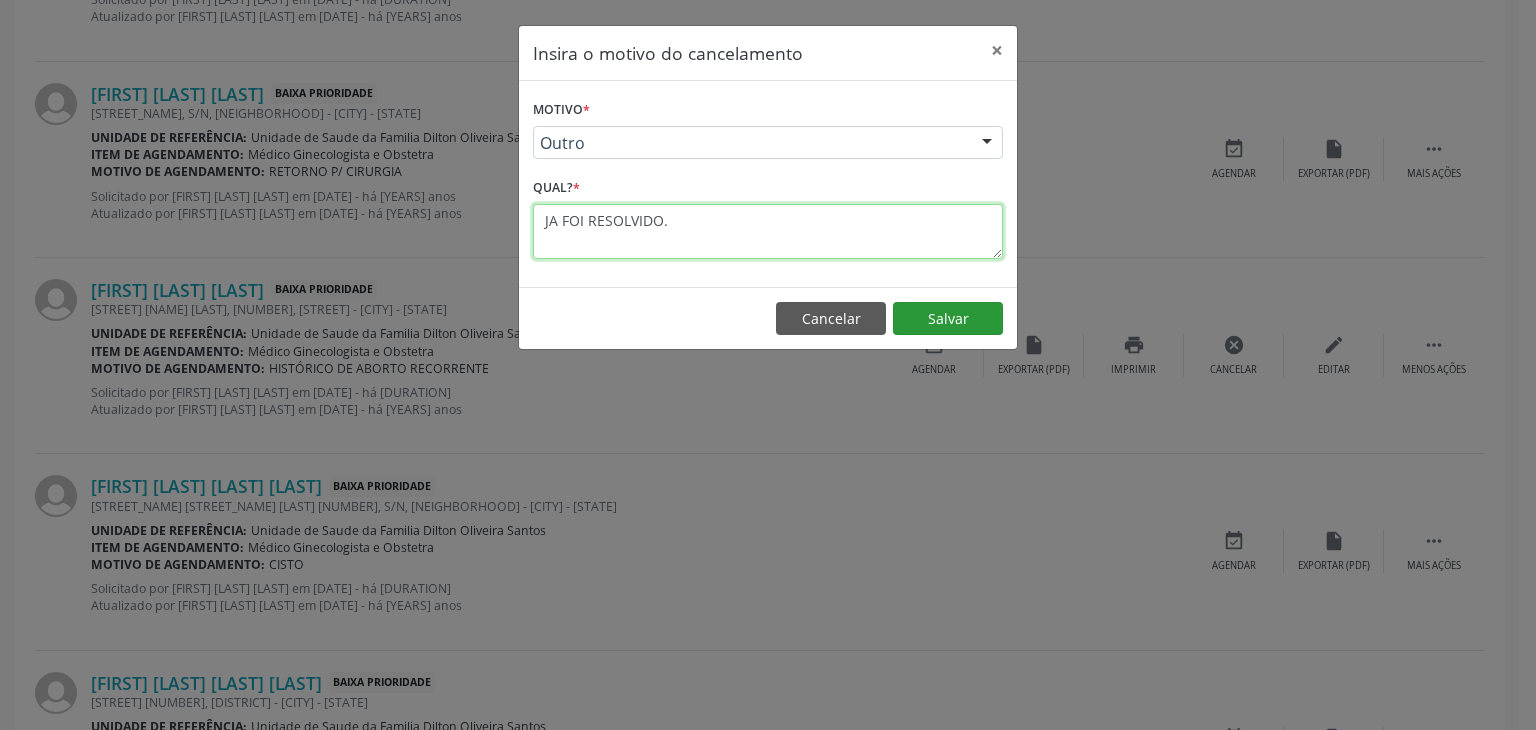 type on "JA FOI RESOLVIDO." 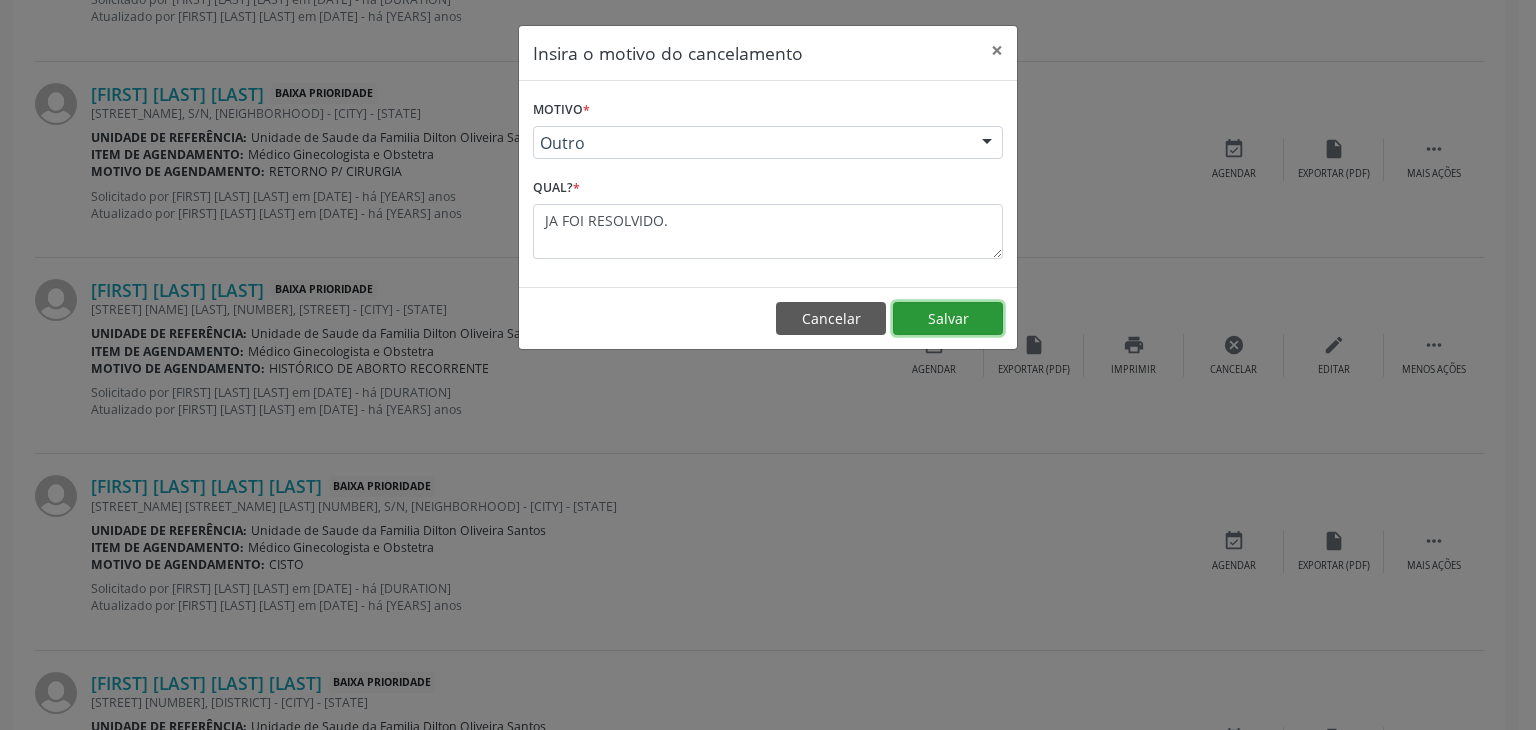 click on "Salvar" at bounding box center [948, 319] 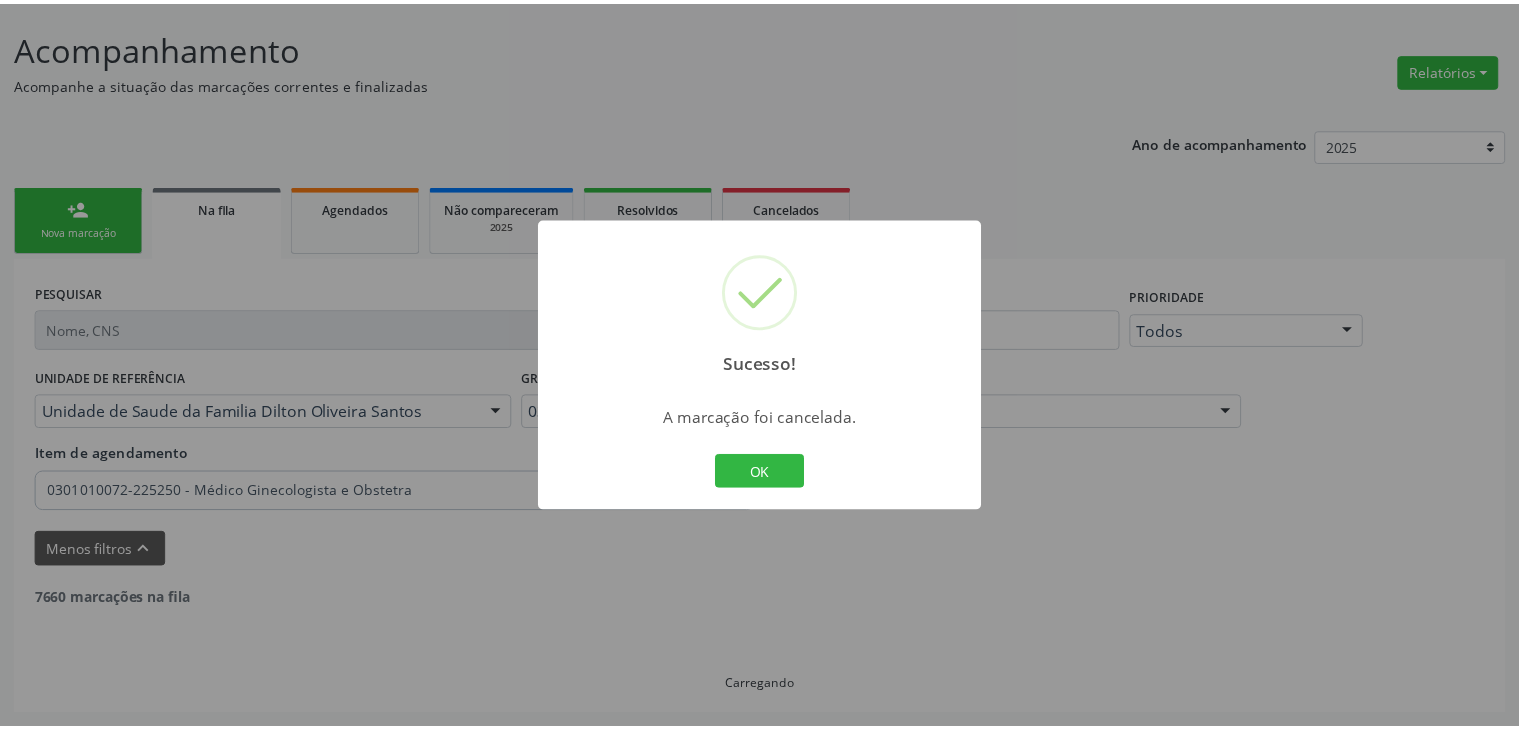 scroll, scrollTop: 112, scrollLeft: 0, axis: vertical 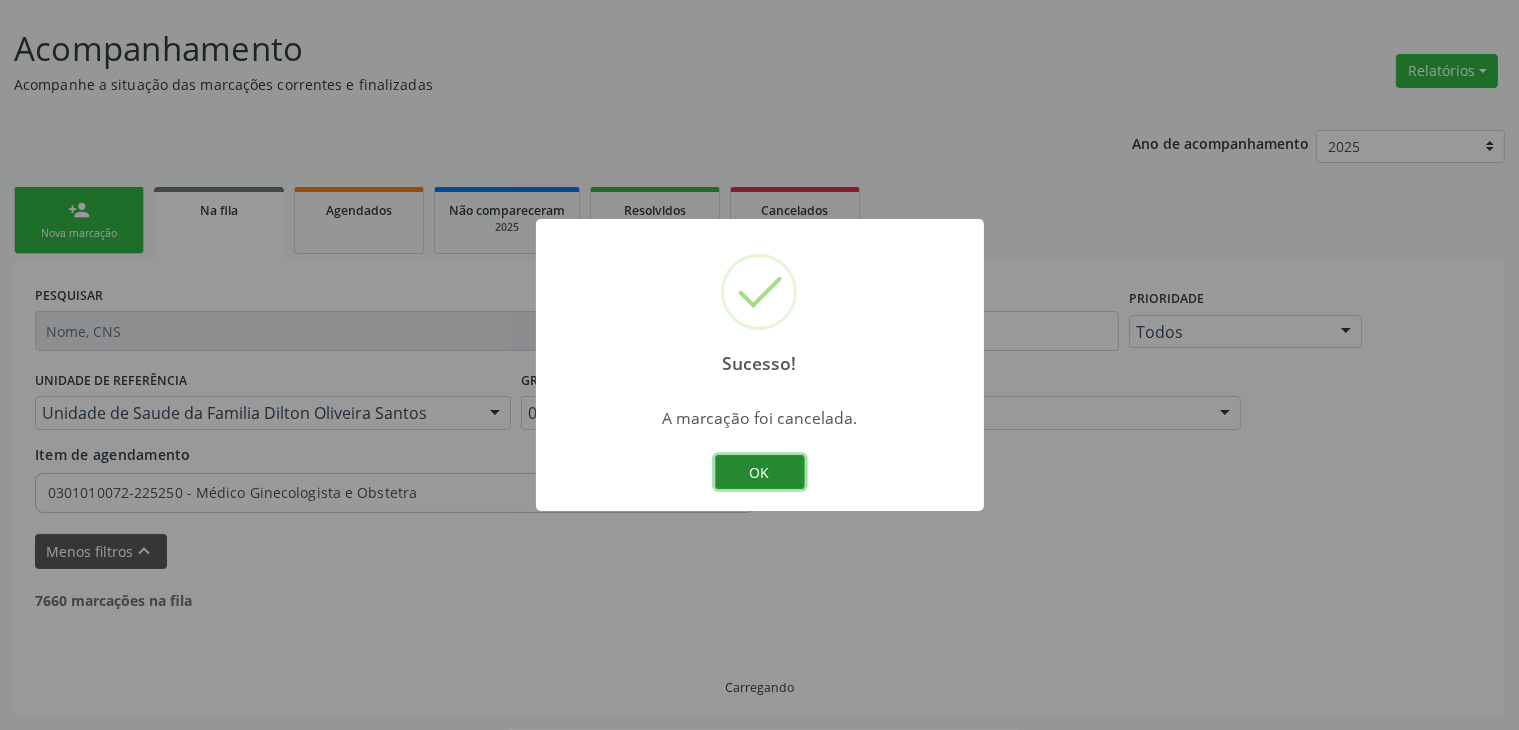 click on "OK" at bounding box center [760, 472] 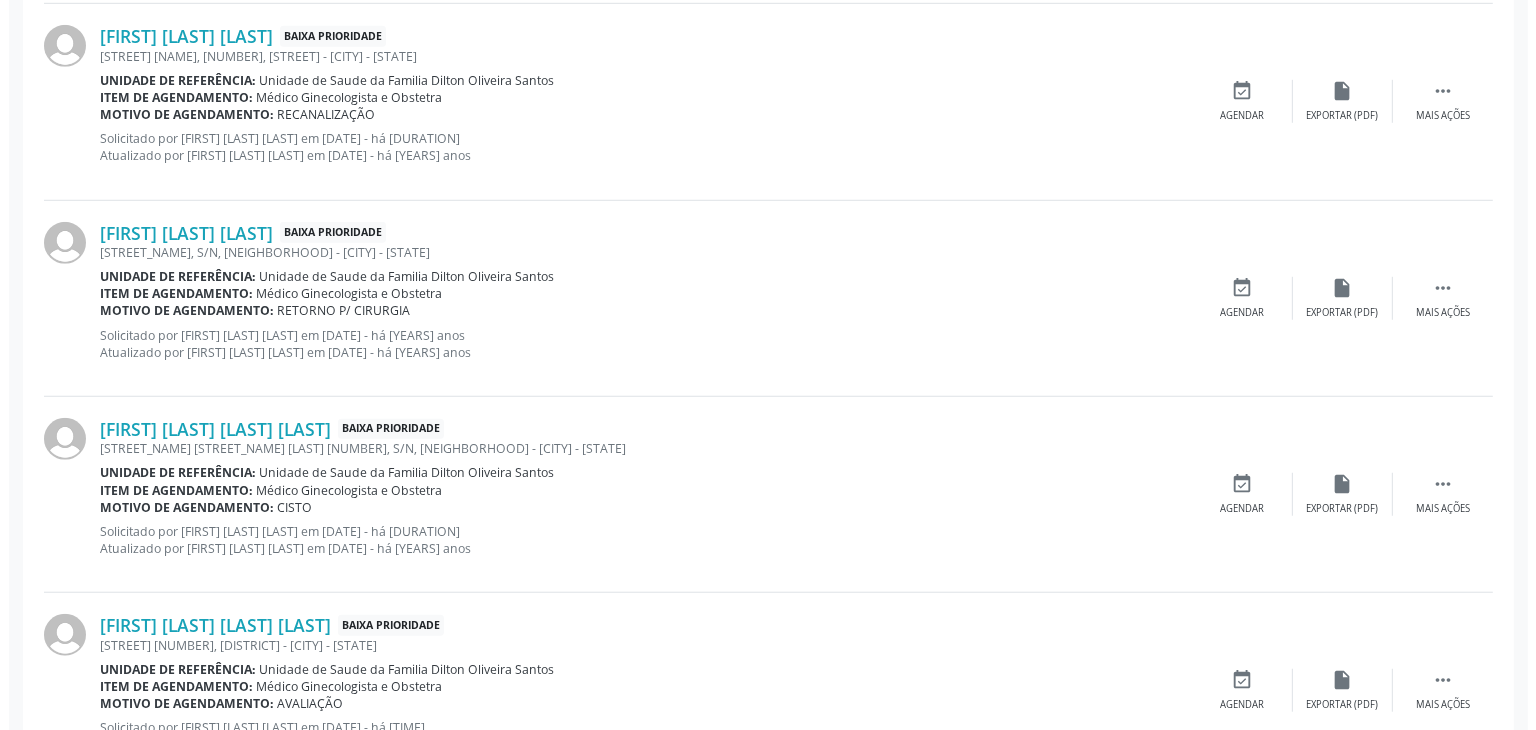 scroll, scrollTop: 1512, scrollLeft: 0, axis: vertical 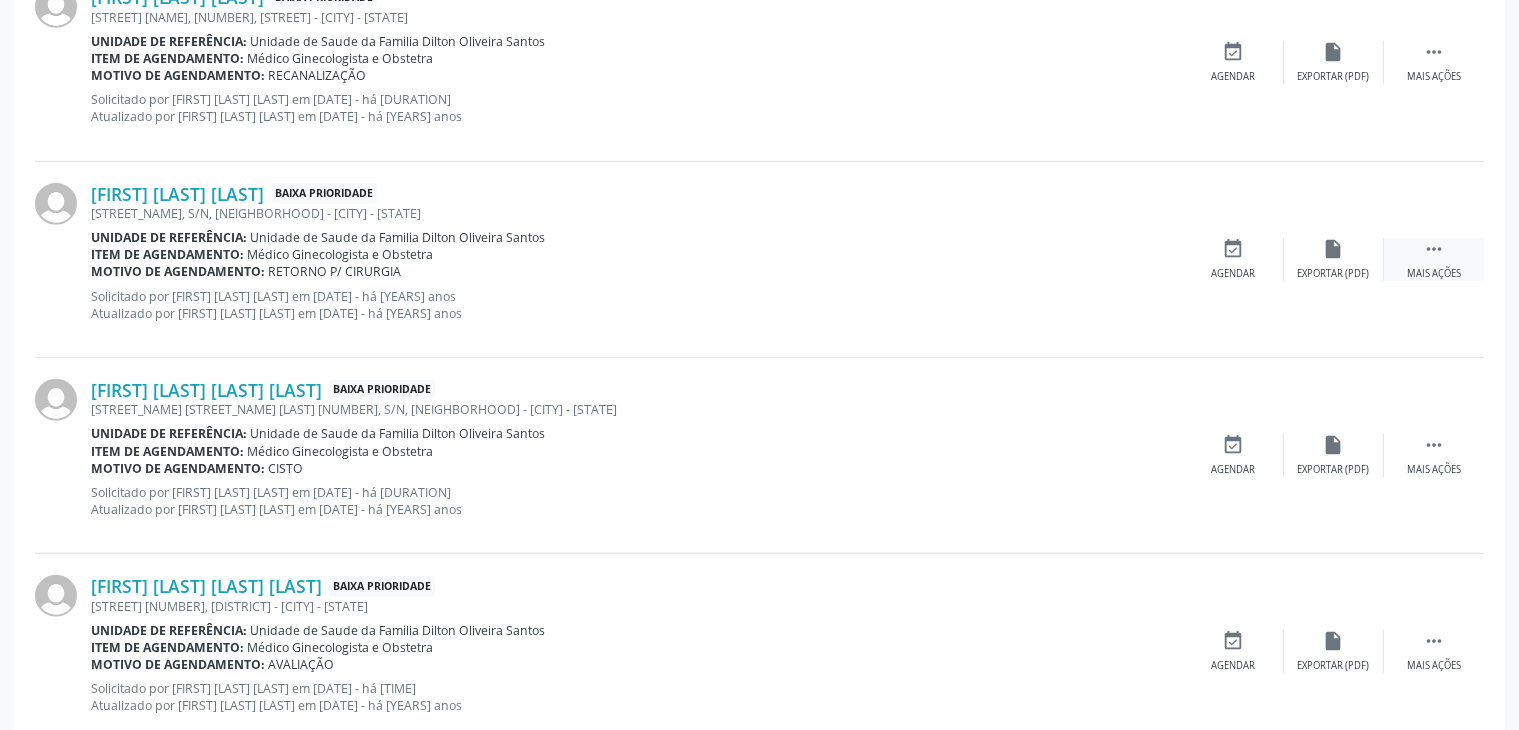 click on "" at bounding box center (1434, 249) 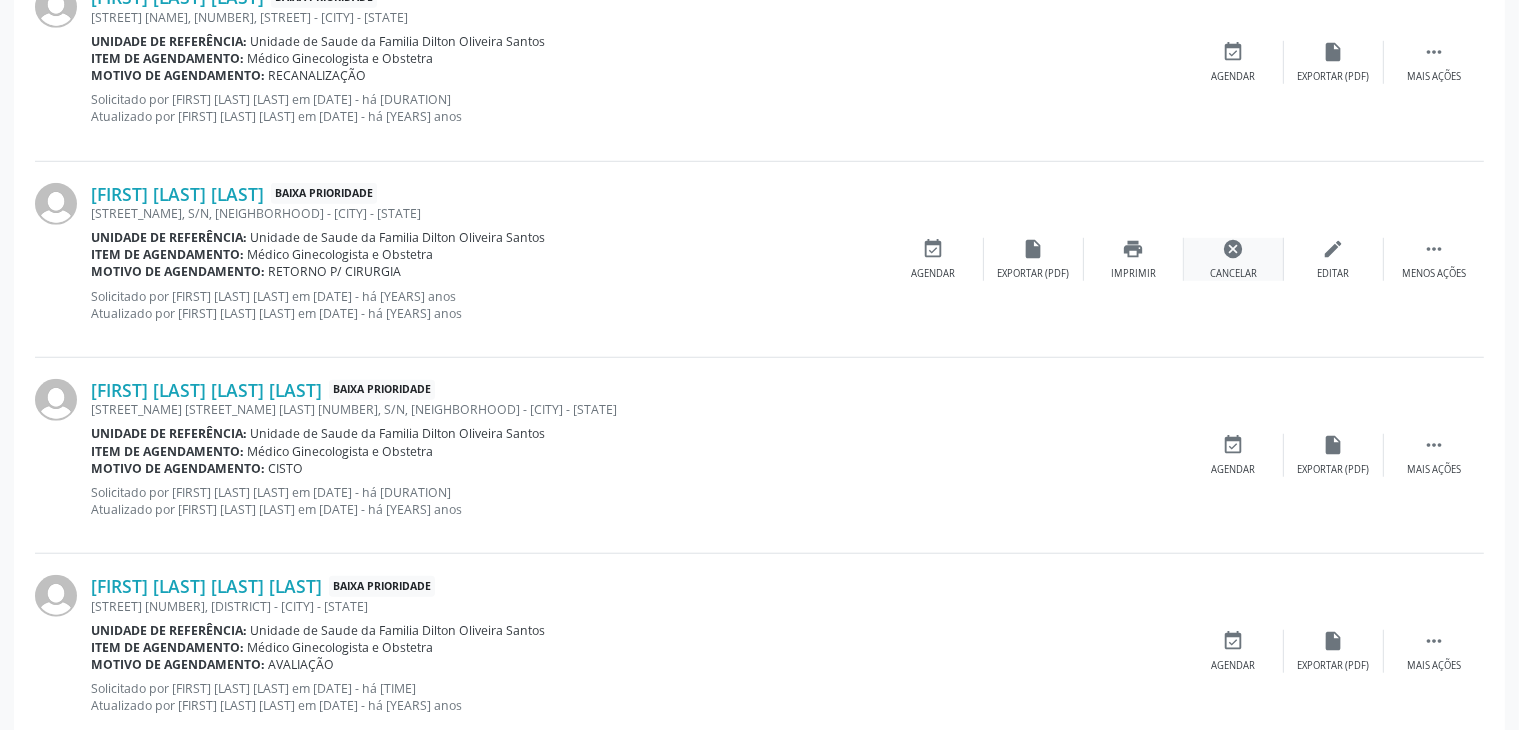 click on "cancel" at bounding box center (1234, 249) 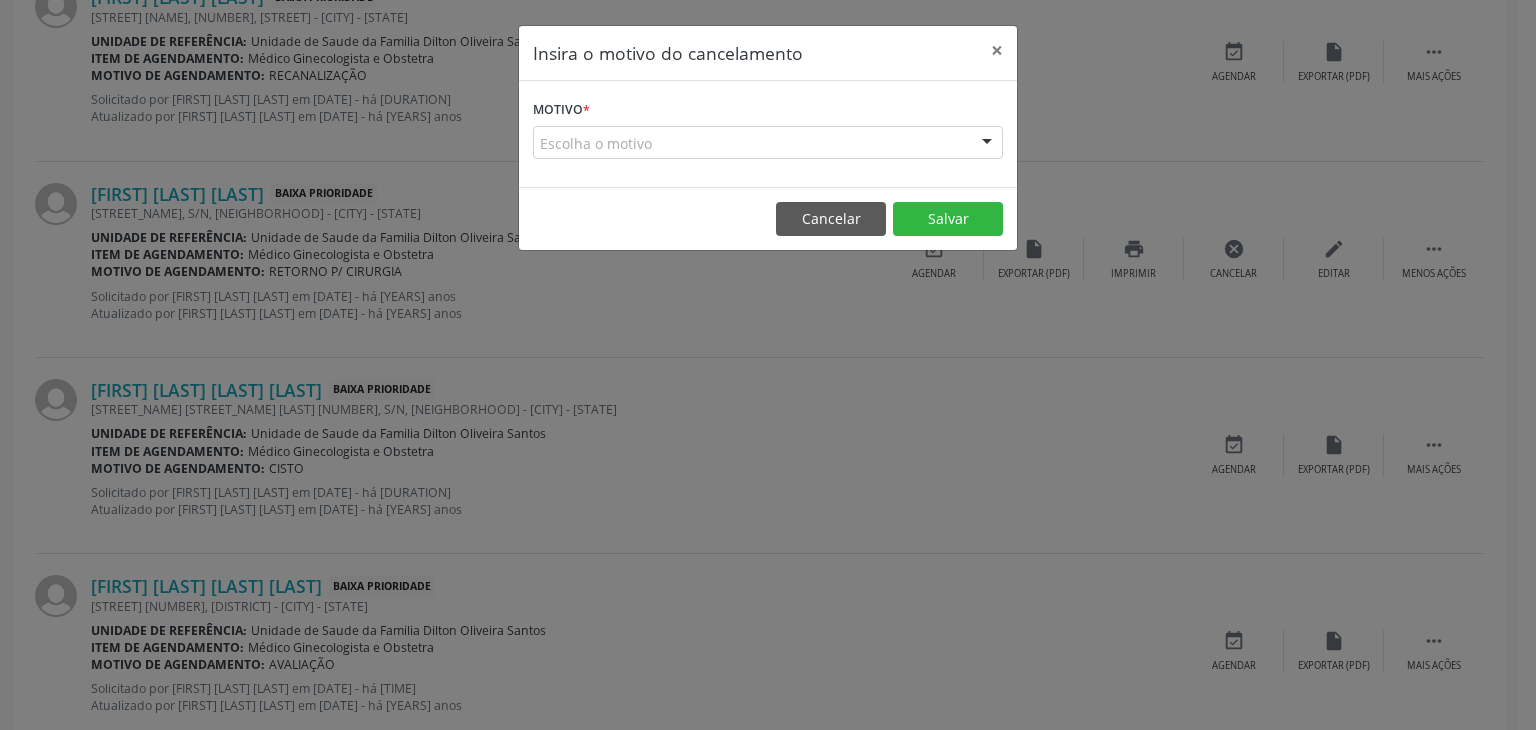 click on "Escolha o motivo" at bounding box center [768, 143] 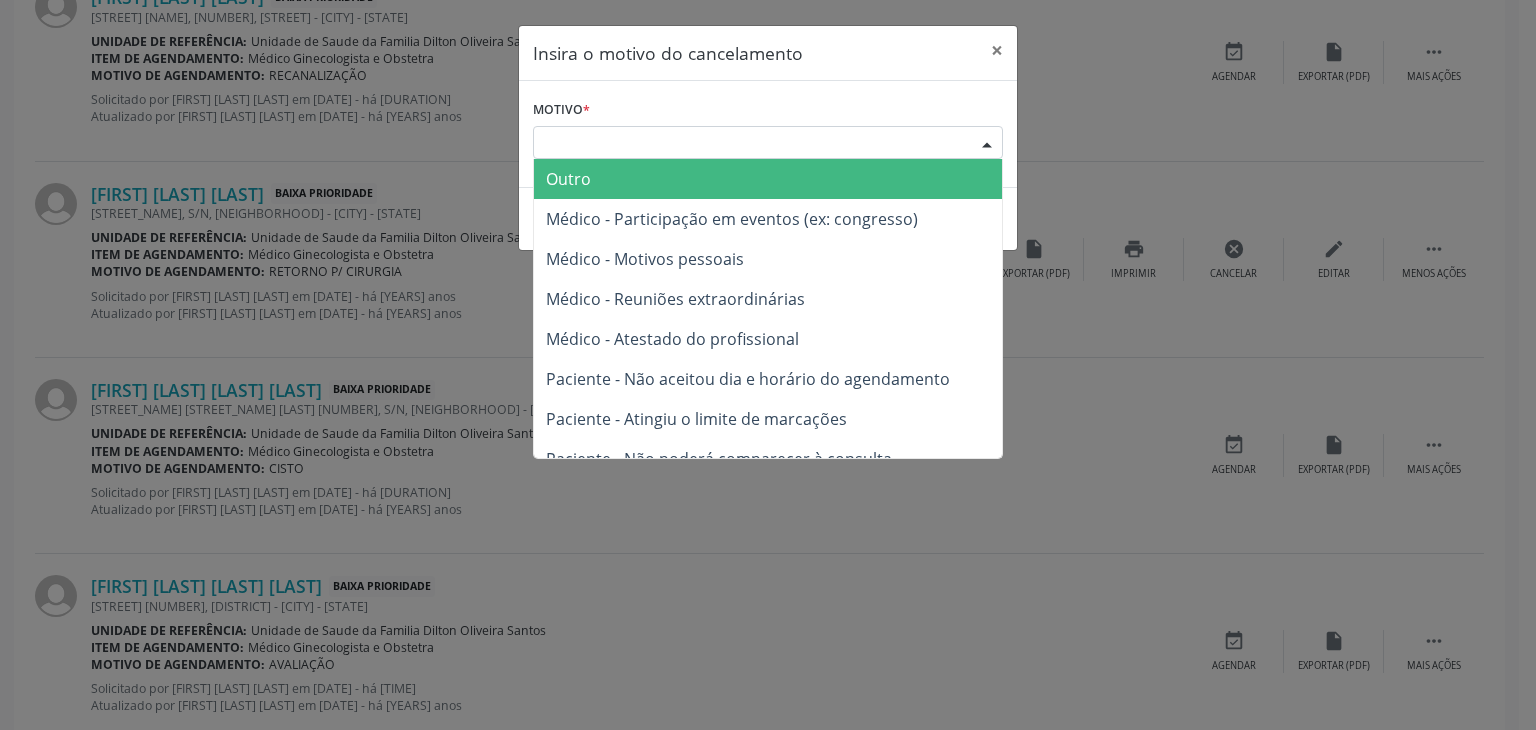click on "Outro" at bounding box center (768, 179) 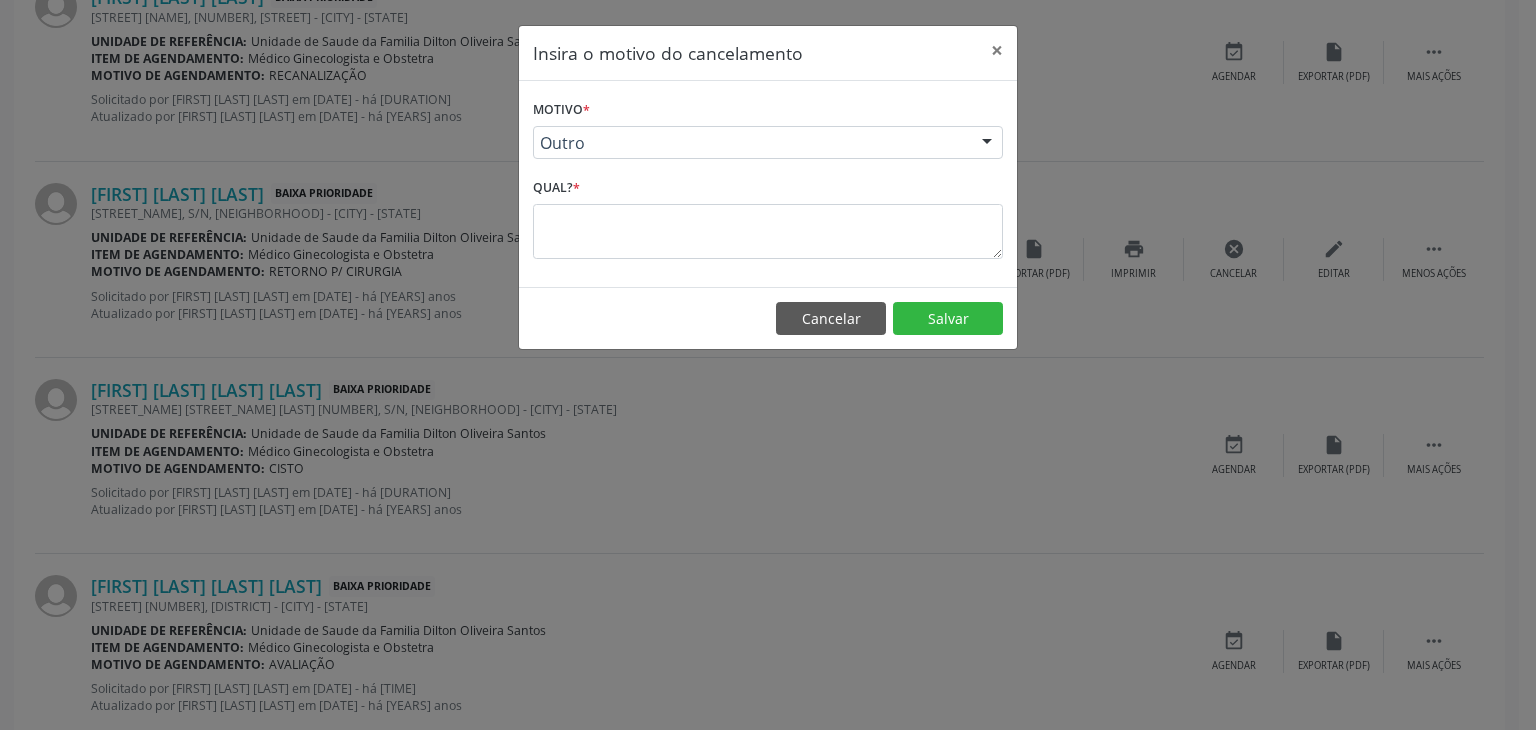 click on "Motivo
*
Outro         Outro   Médico - Participação em eventos (ex: congresso)   Médico - Motivos pessoais   Médico - Reuniões extraordinárias   Médico - Atestado do profissional   Paciente - Não aceitou dia e horário do agendamento   Paciente - Atingiu o limite de marcações   Paciente - Não poderá comparecer à consulta   Paciente - Não aceitou médico ou especialidade   Médico - Sem vaga disponível
Nenhum resultado encontrado para: "   "
Não há nenhuma opção para ser exibida.
Qual?
*" at bounding box center [768, 184] 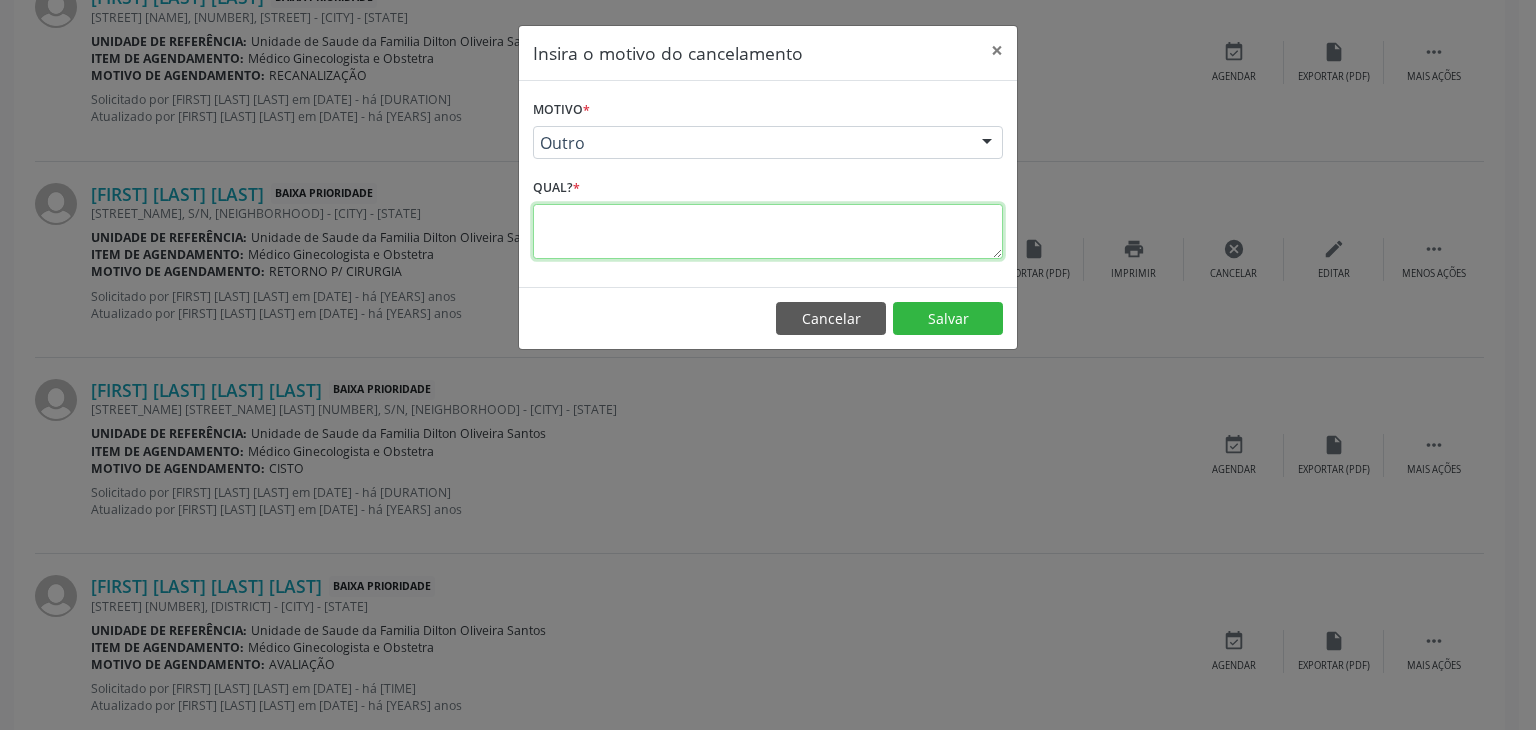 drag, startPoint x: 687, startPoint y: 229, endPoint x: 668, endPoint y: 229, distance: 19 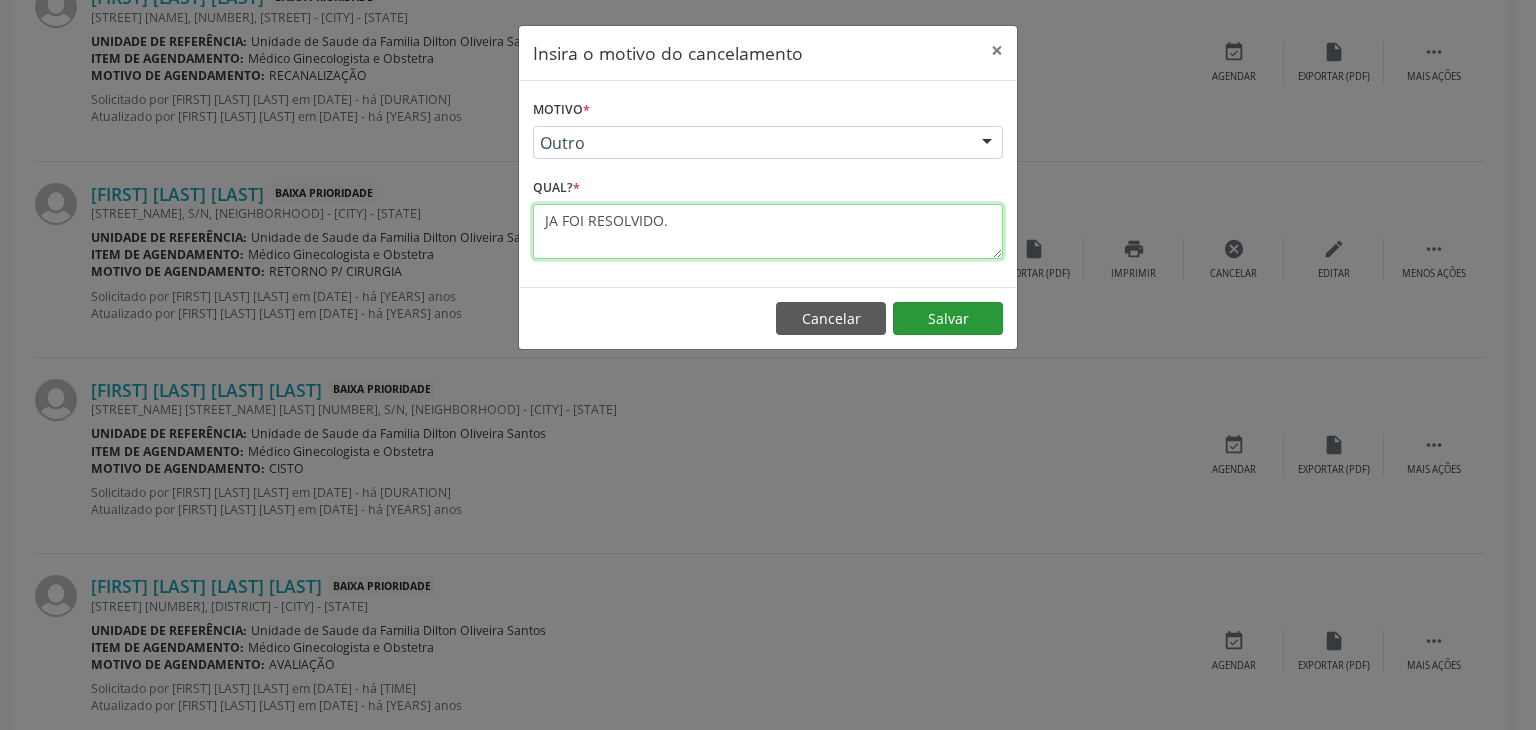 type on "JA FOI RESOLVIDO." 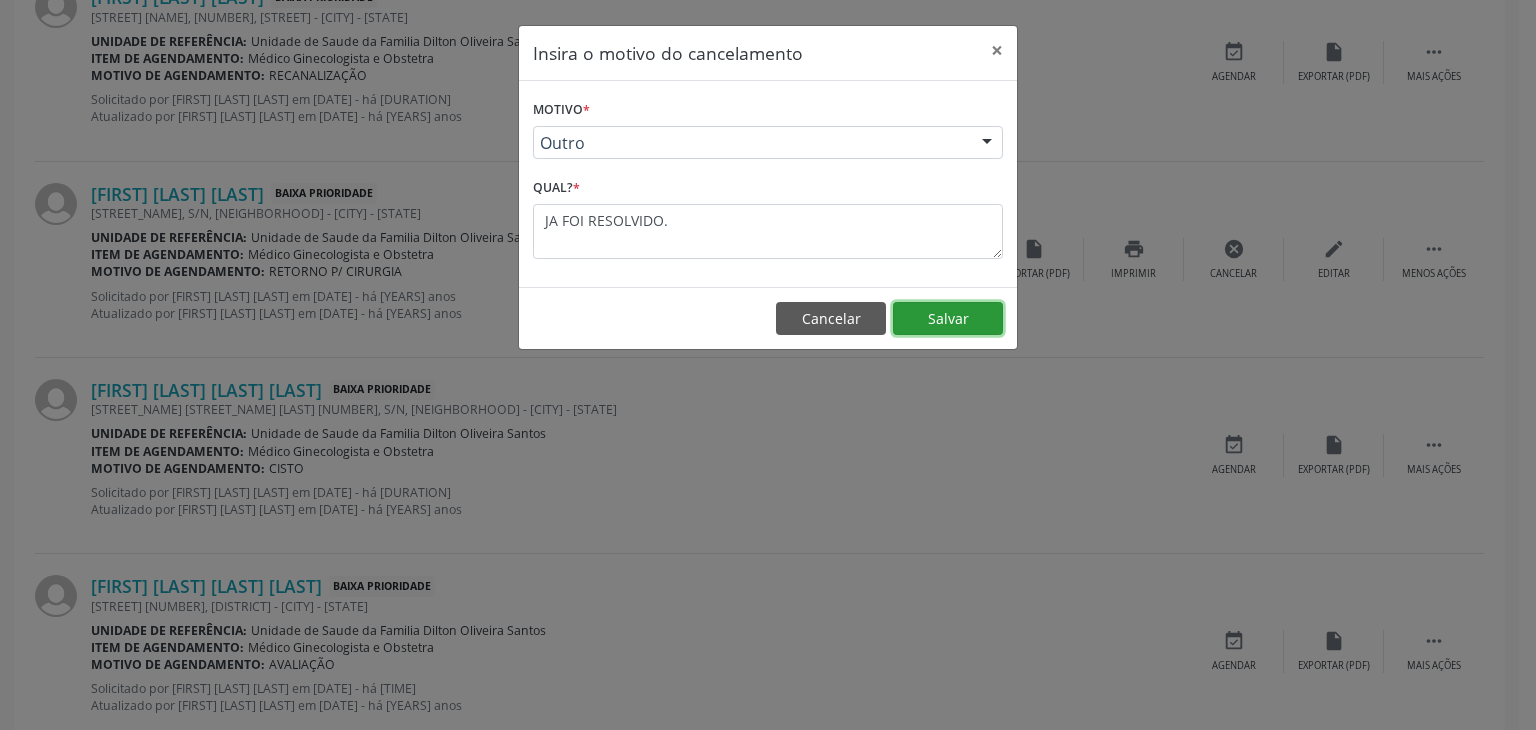 click on "Salvar" at bounding box center [948, 319] 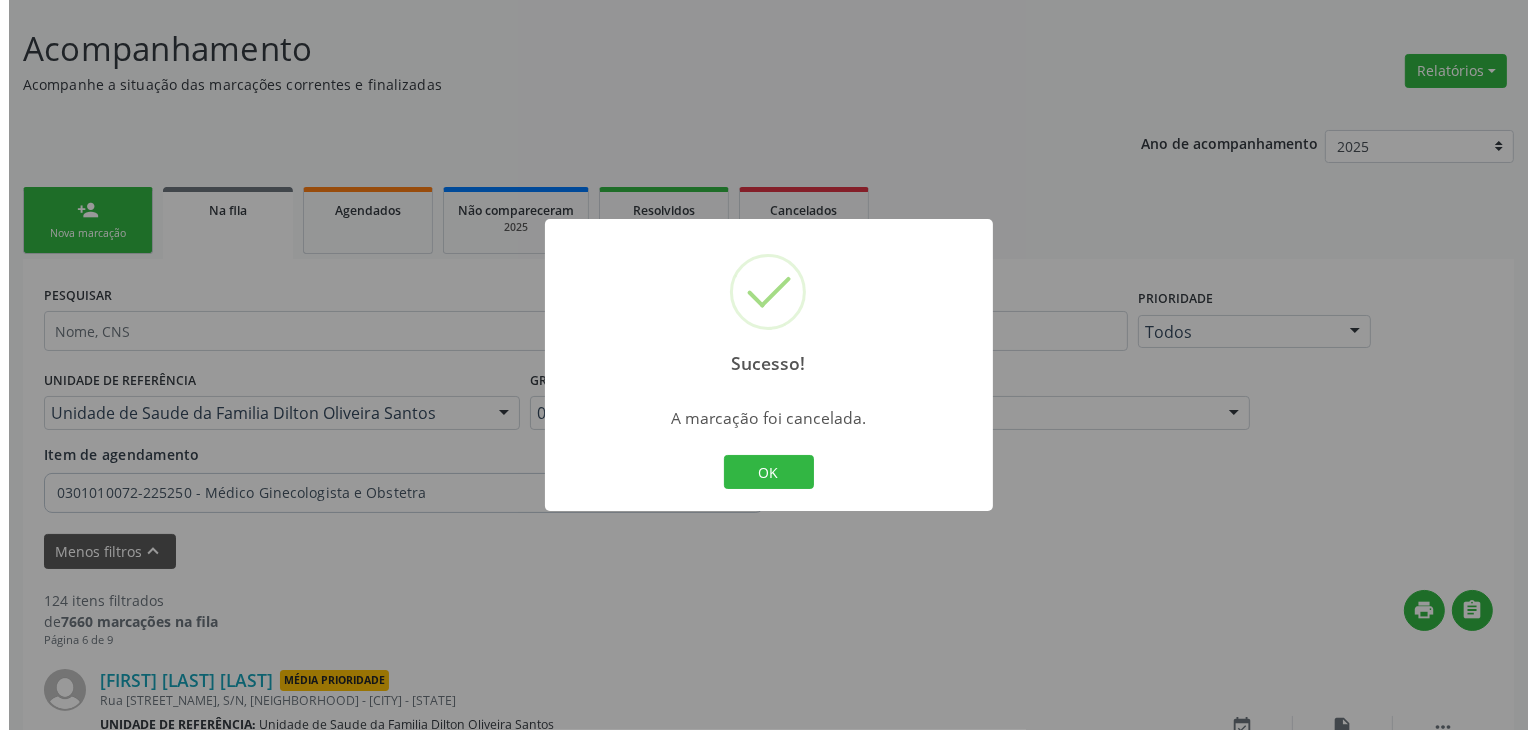 scroll, scrollTop: 1512, scrollLeft: 0, axis: vertical 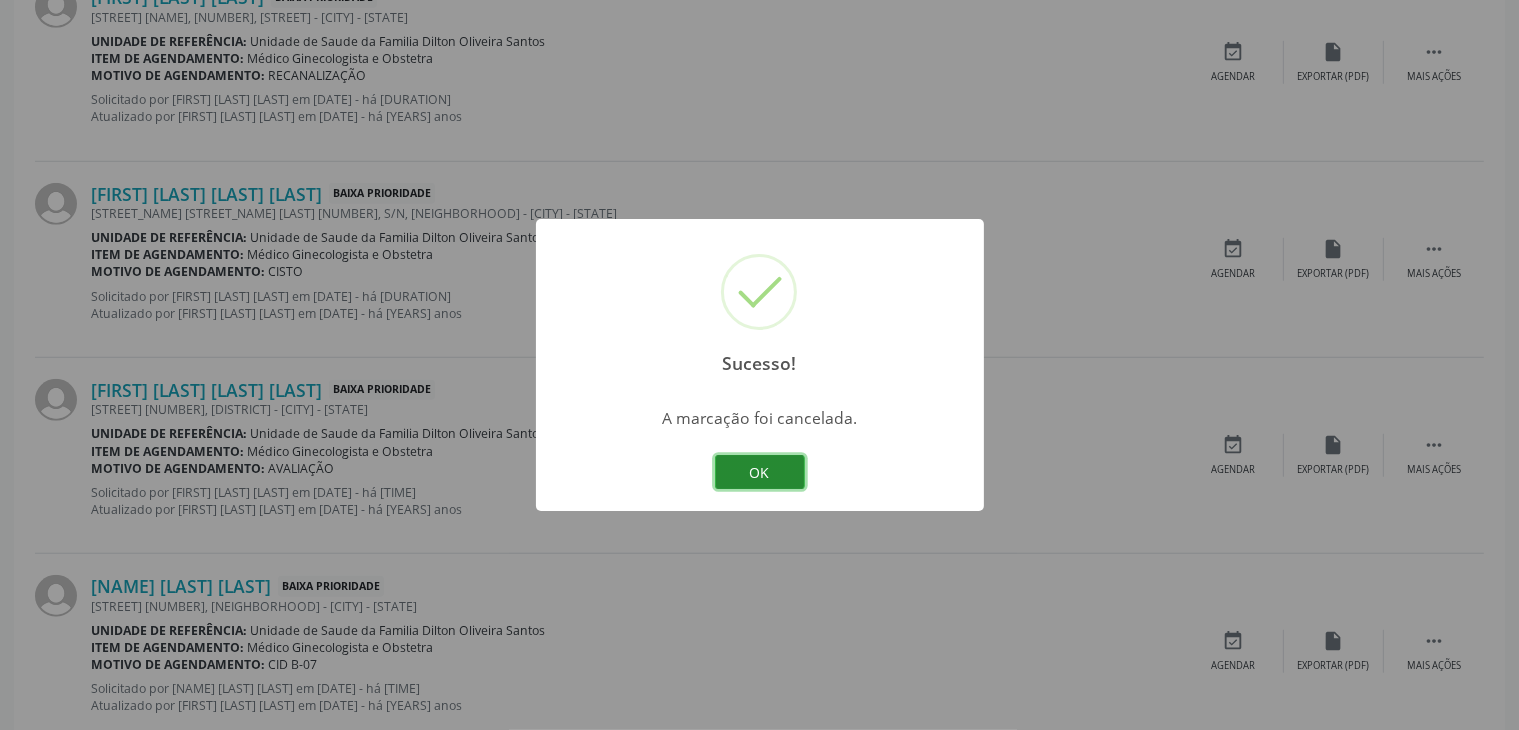 click on "OK" at bounding box center (760, 472) 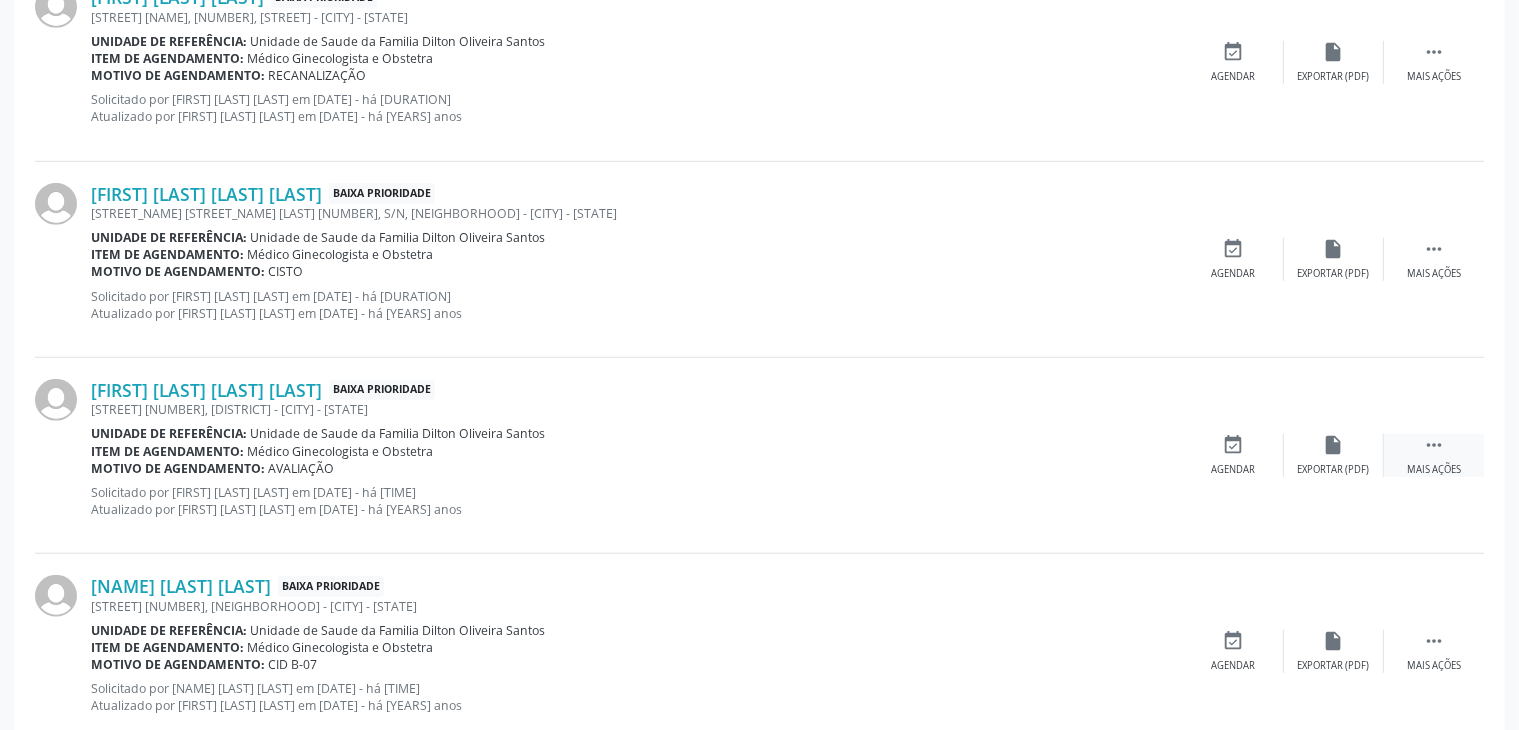 click on "
Mais ações" at bounding box center [1434, 455] 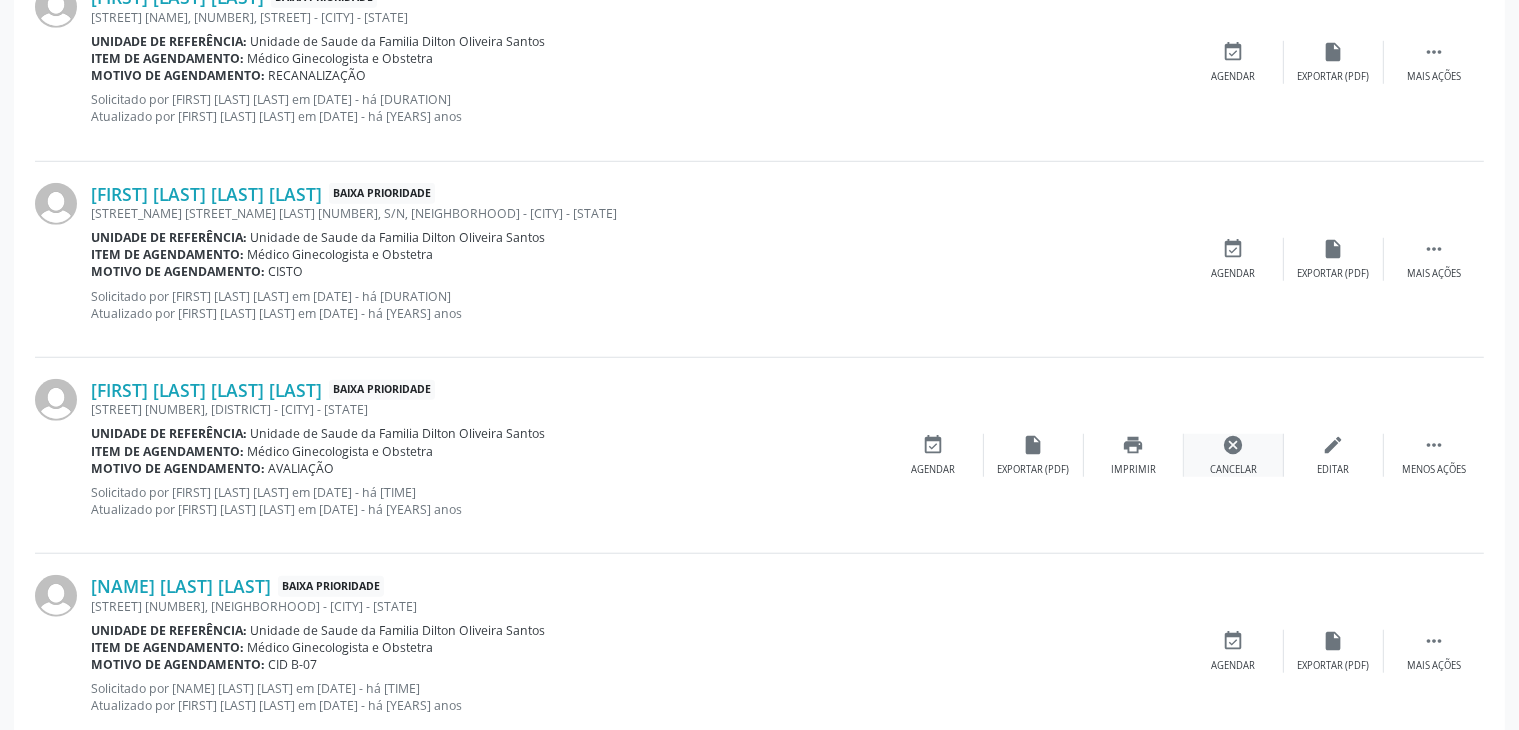 click on "cancel" at bounding box center (1234, 445) 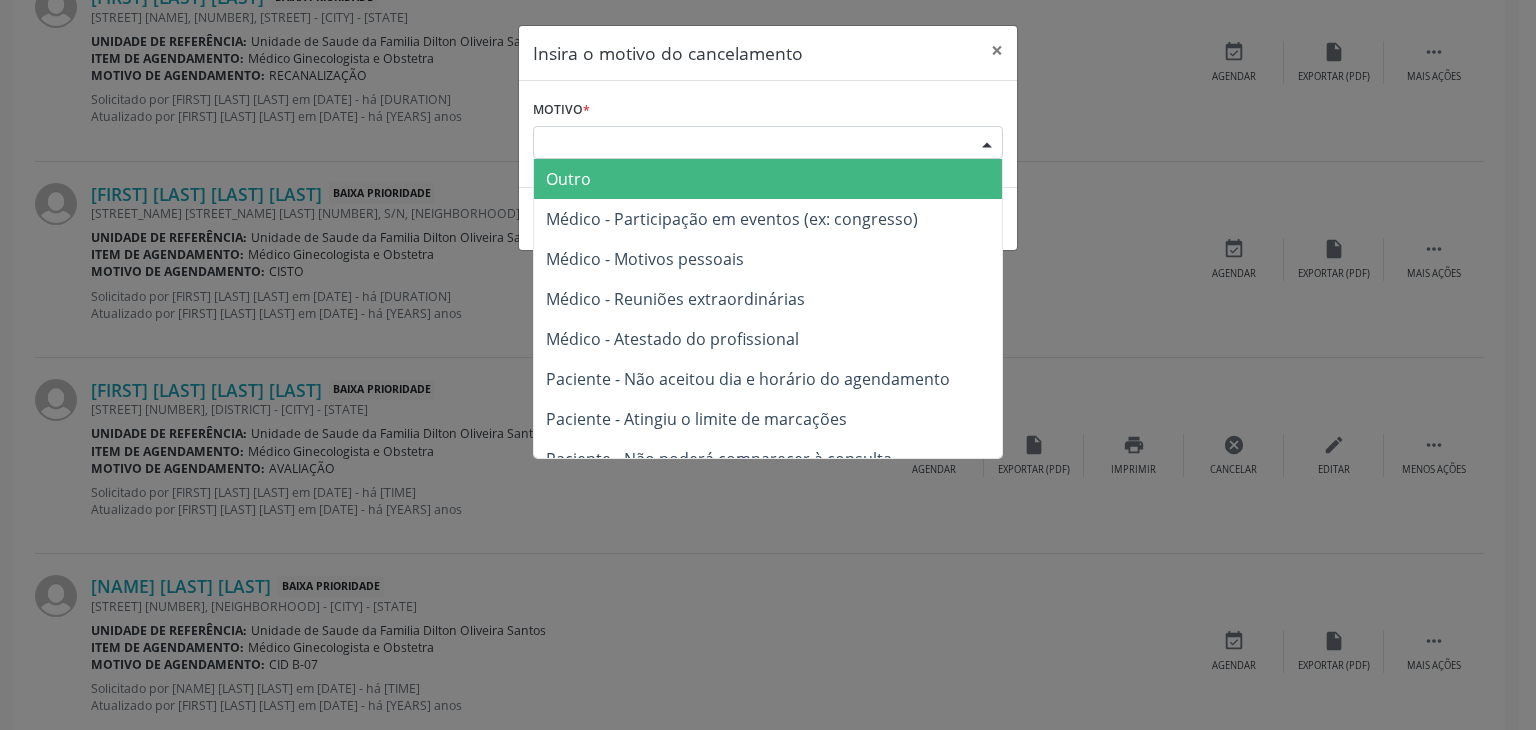 click on "Escolha o motivo" at bounding box center [768, 143] 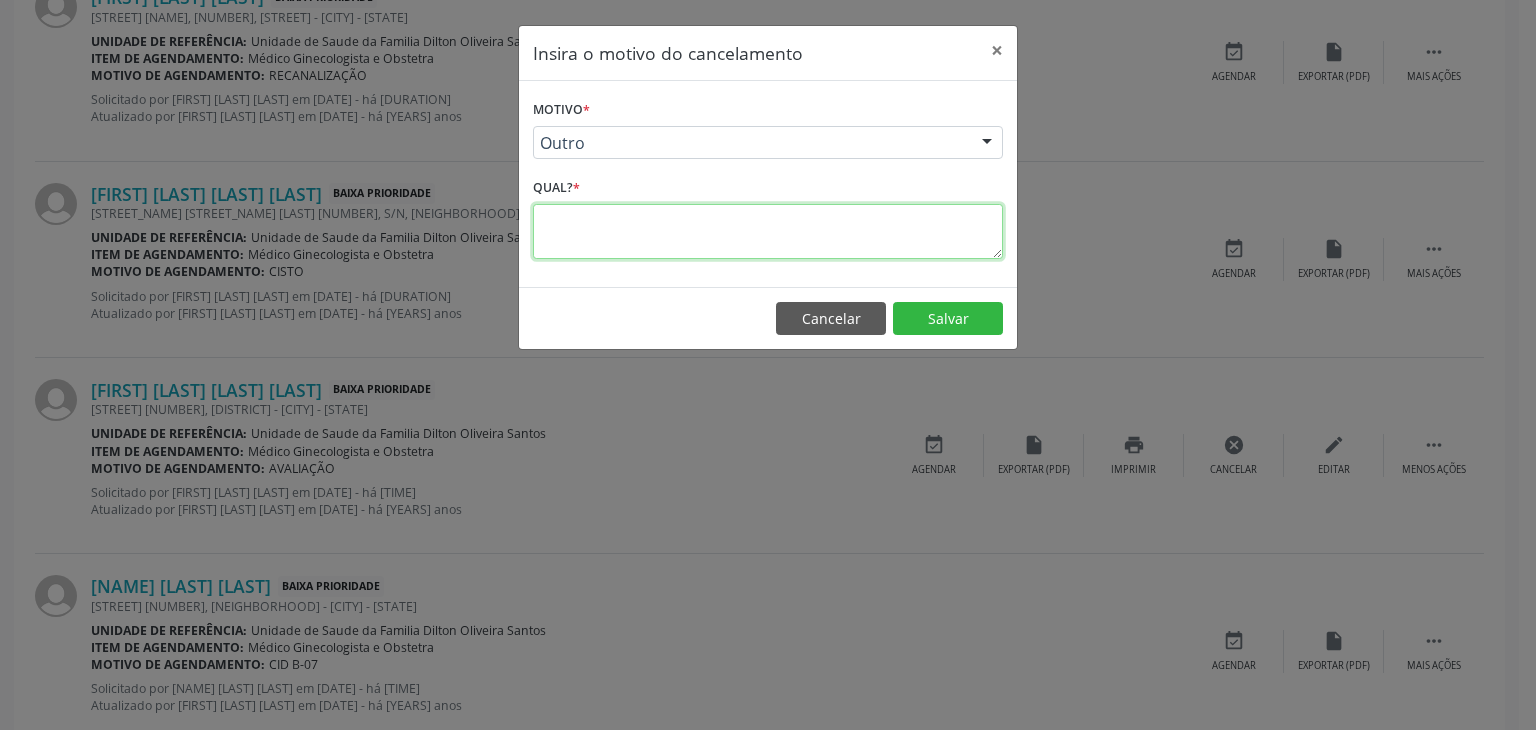 click at bounding box center (768, 231) 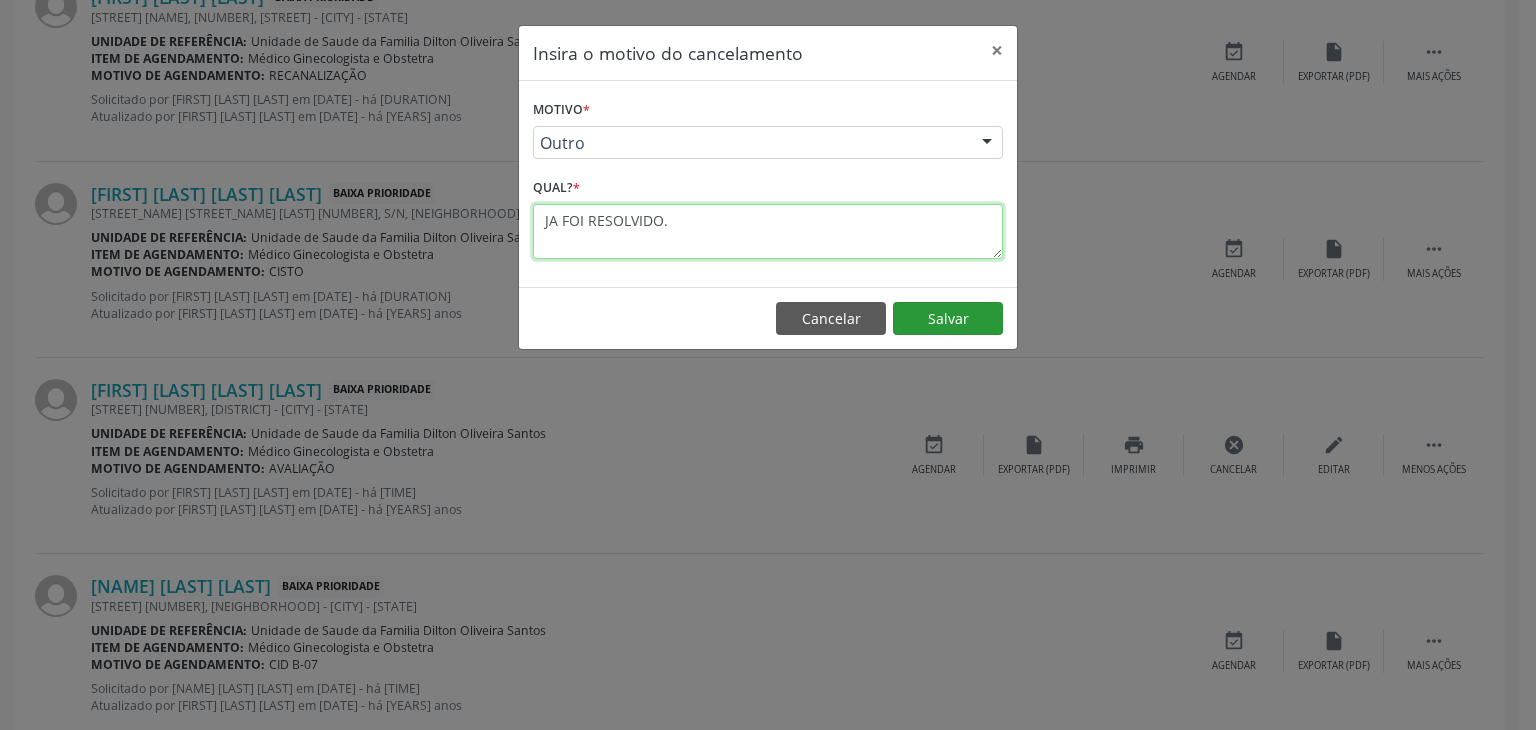 type on "JA FOI RESOLVIDO." 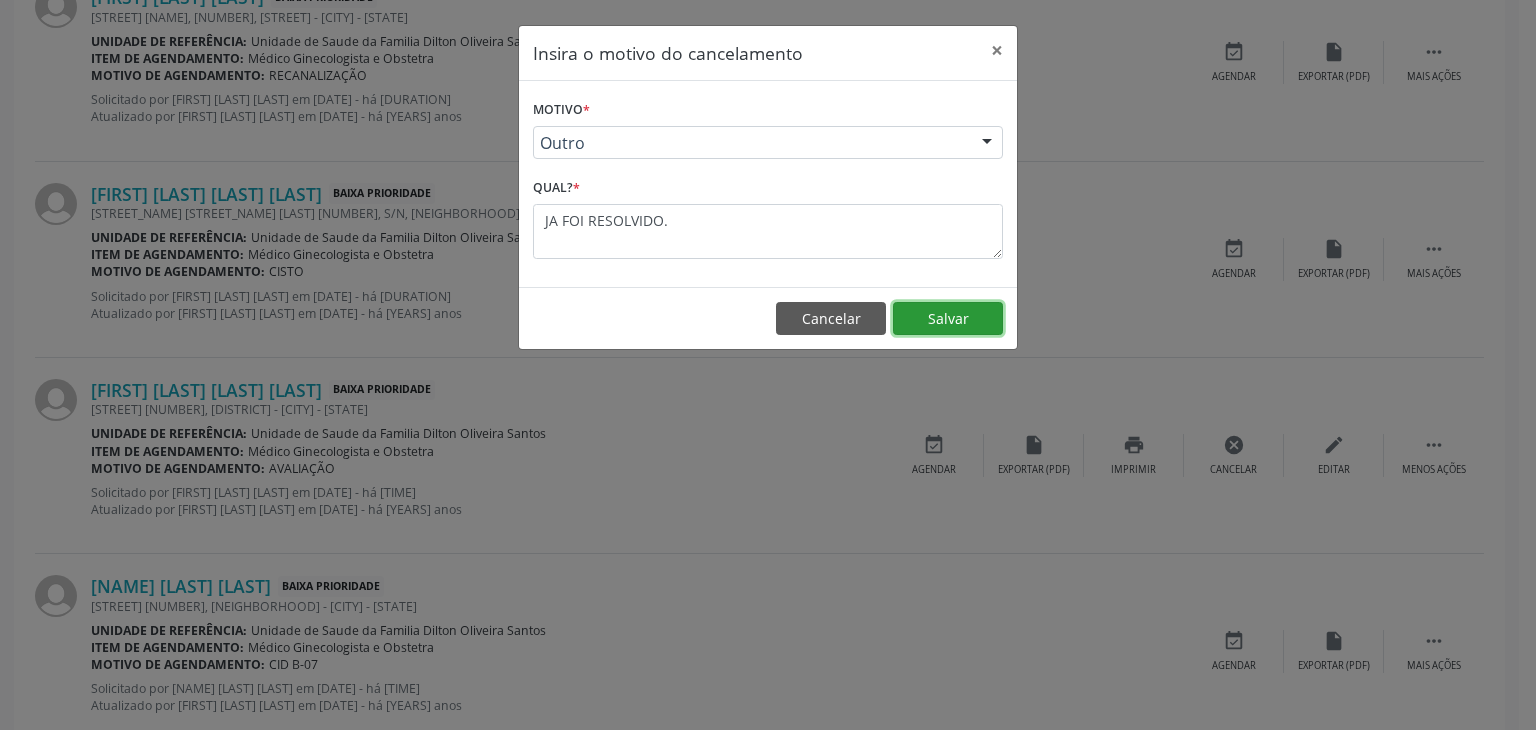 click on "Salvar" at bounding box center (948, 319) 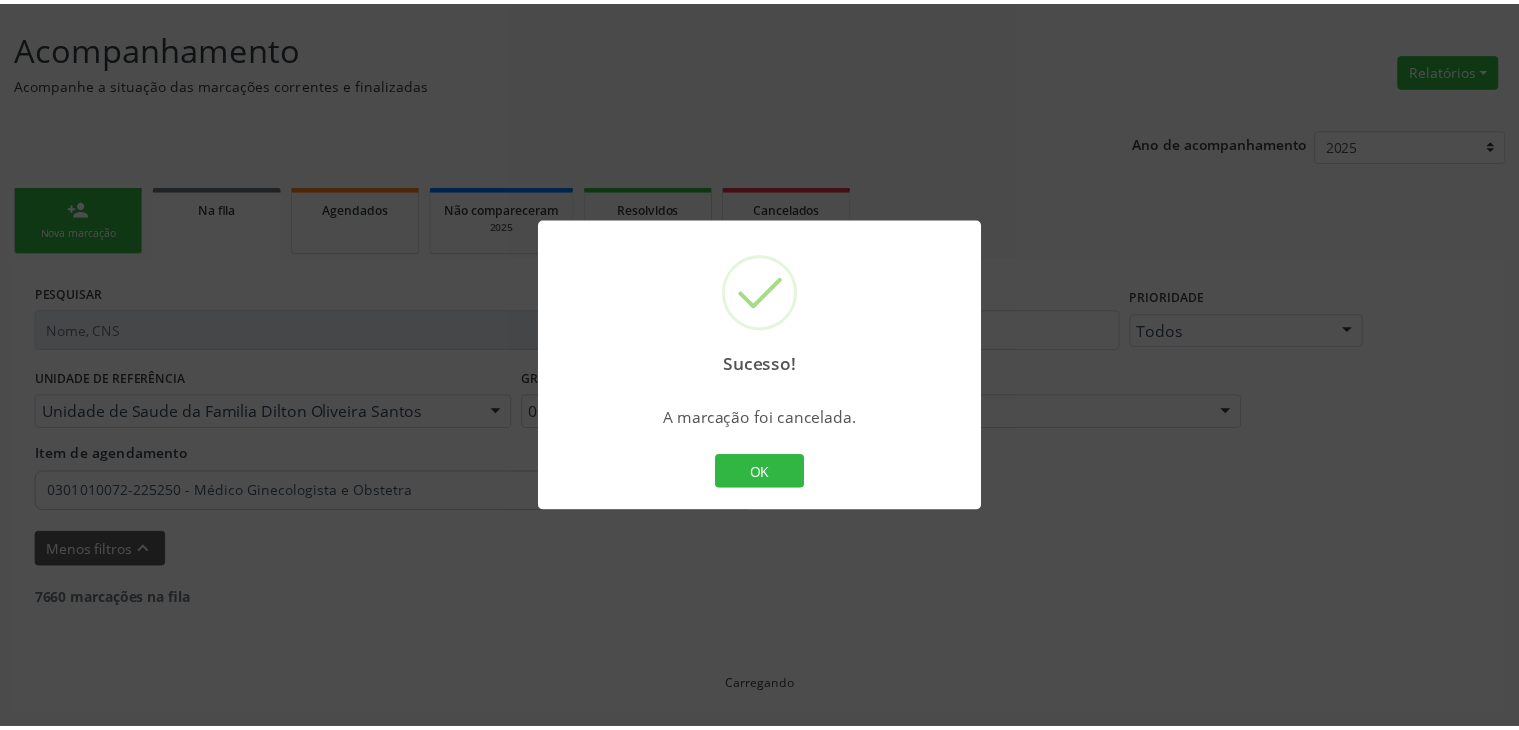 scroll, scrollTop: 112, scrollLeft: 0, axis: vertical 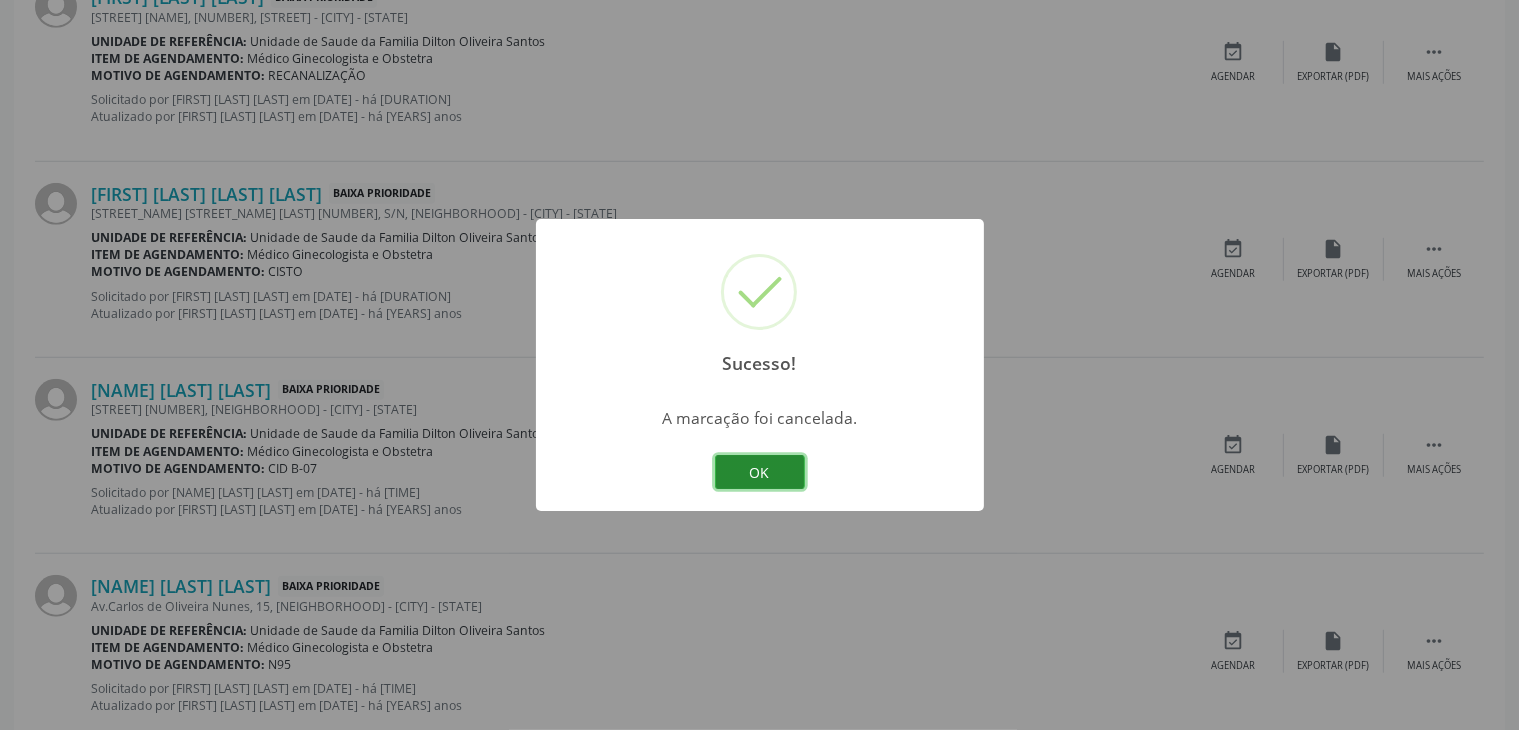 click on "OK" at bounding box center (760, 472) 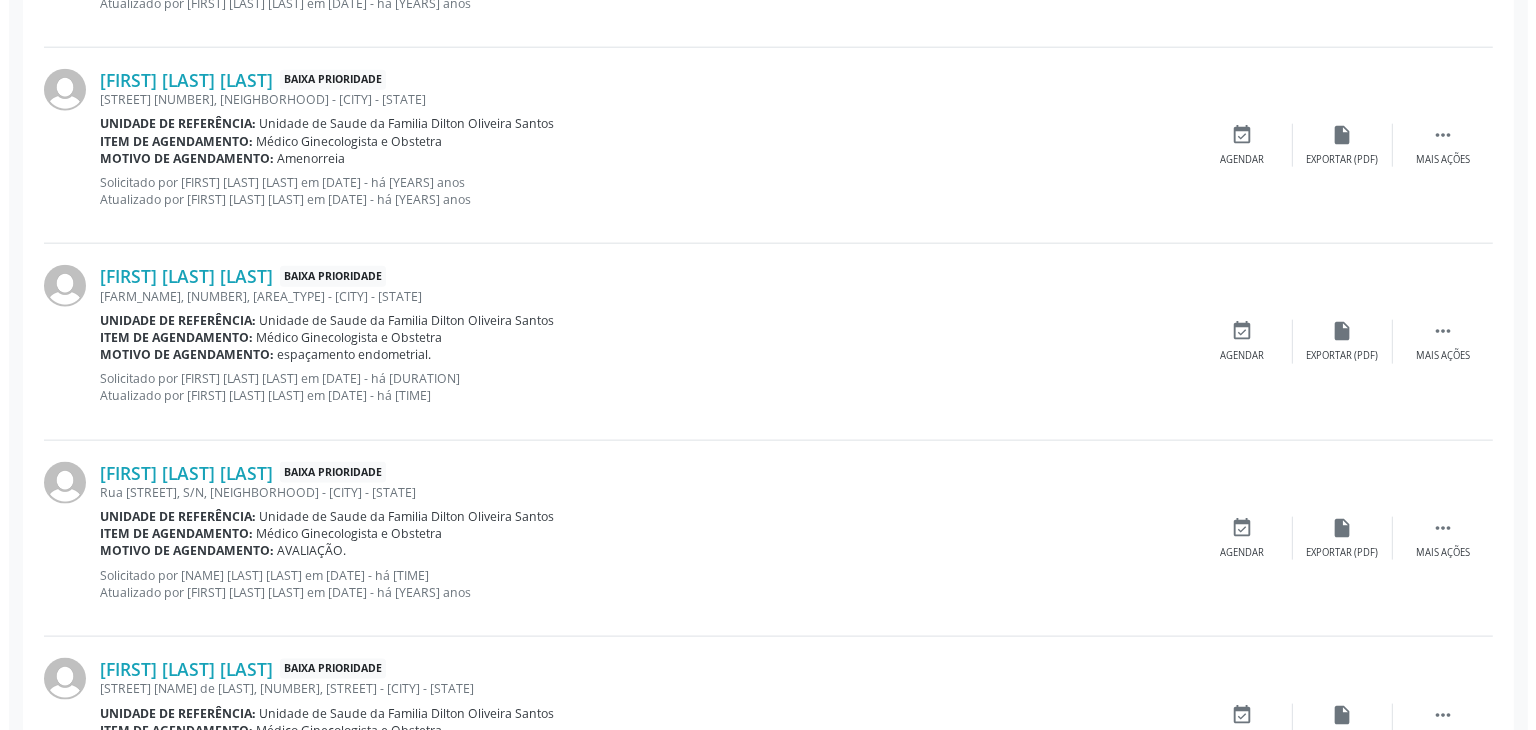 scroll, scrollTop: 2412, scrollLeft: 0, axis: vertical 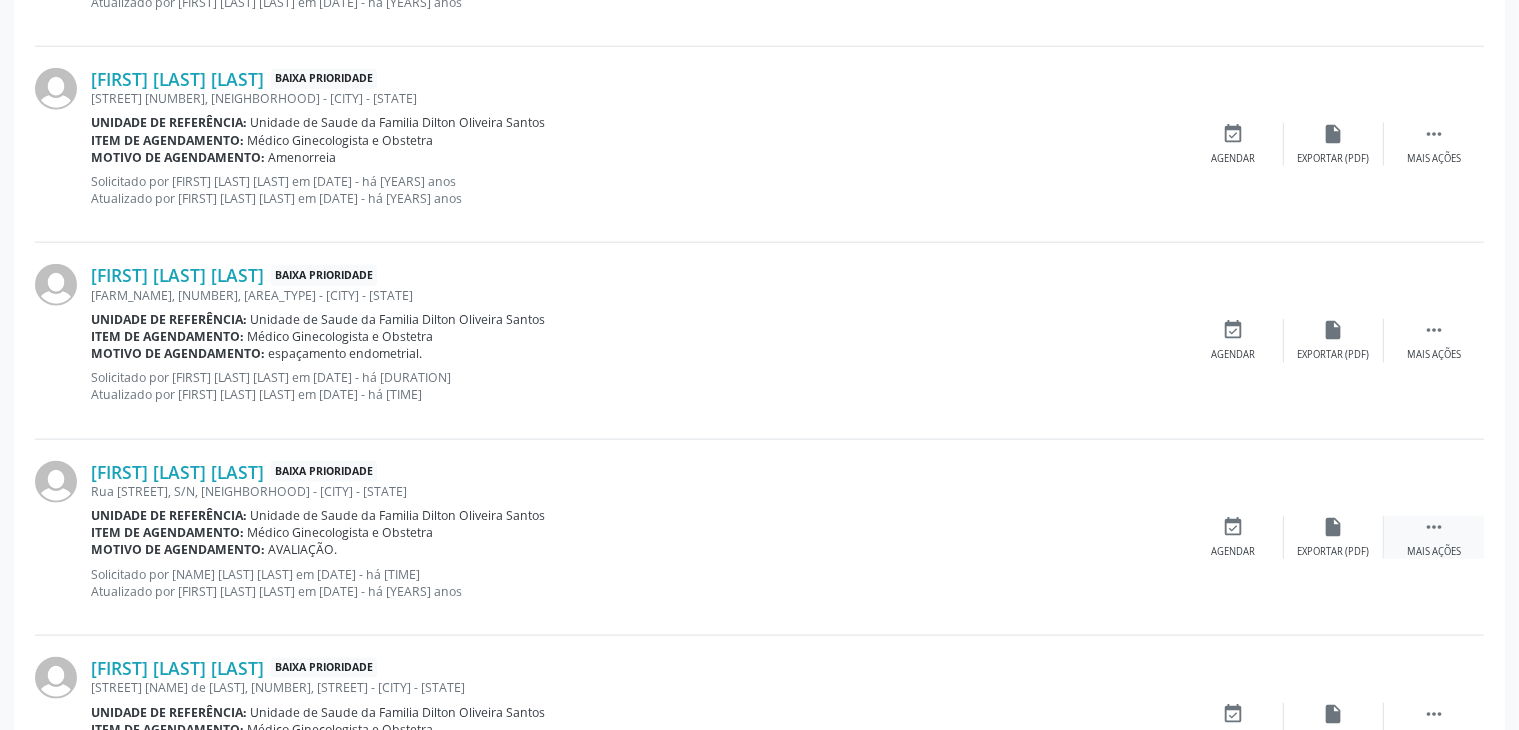 click on "" at bounding box center (1434, 527) 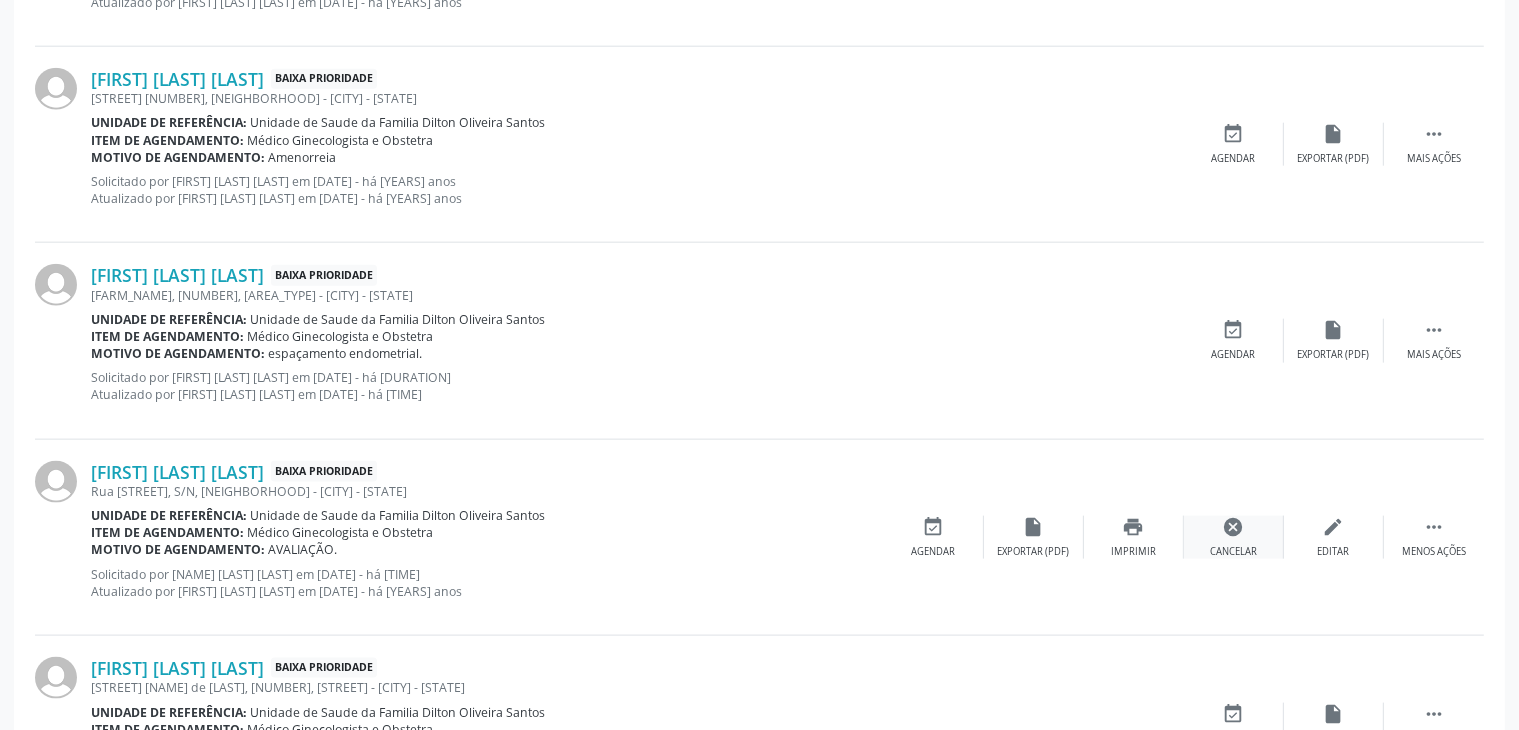 click on "cancel" at bounding box center [1234, 527] 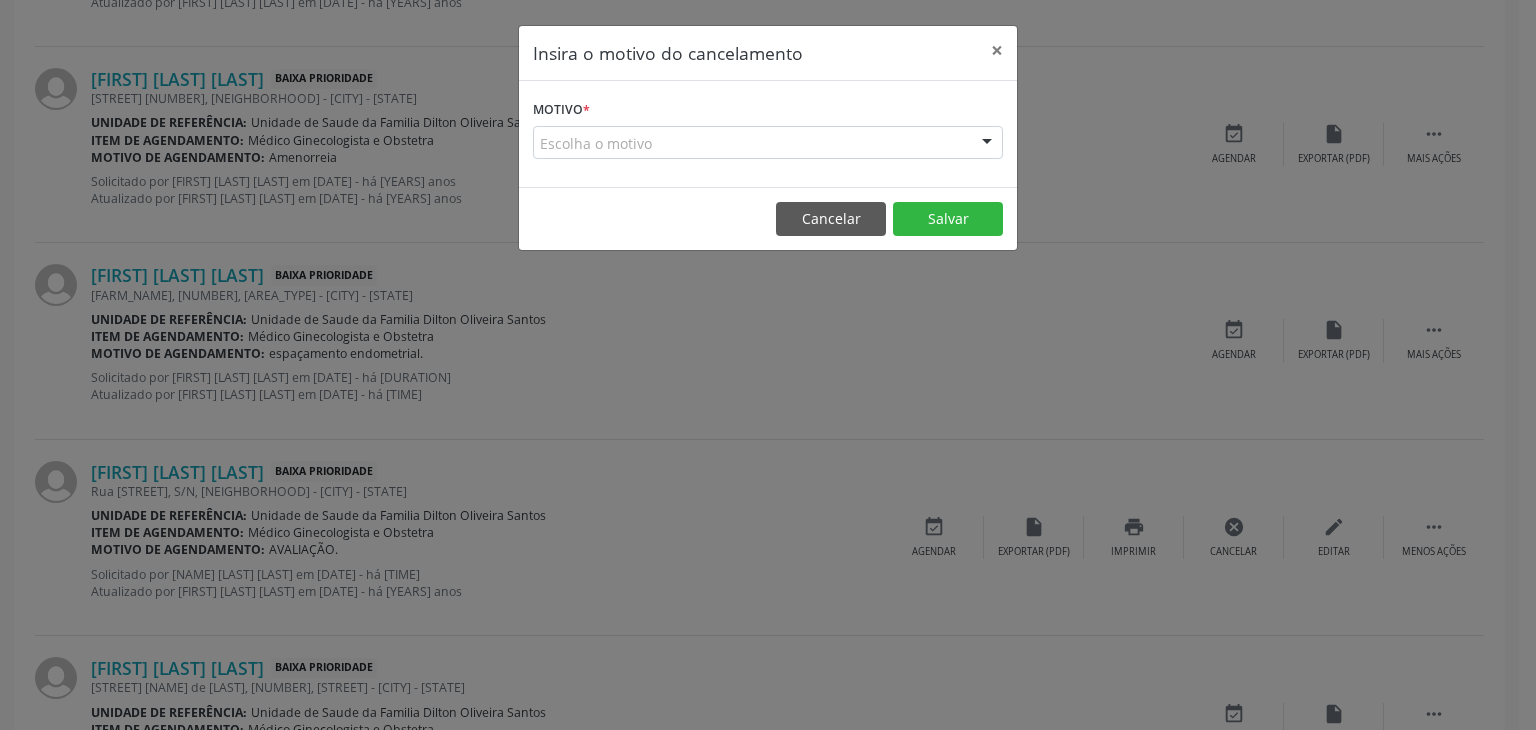 click on "Escolha o motivo" at bounding box center (768, 143) 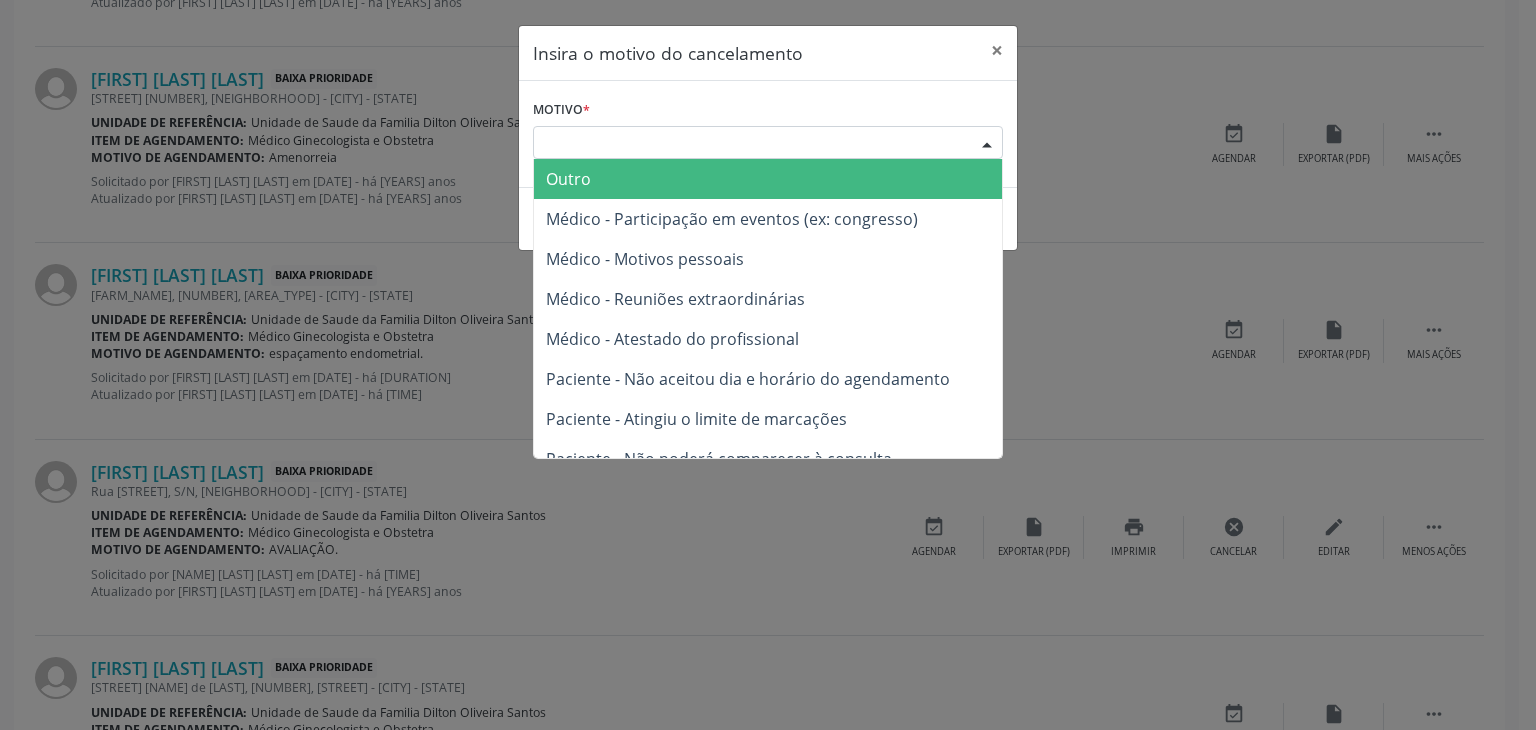 click on "Outro" at bounding box center (568, 179) 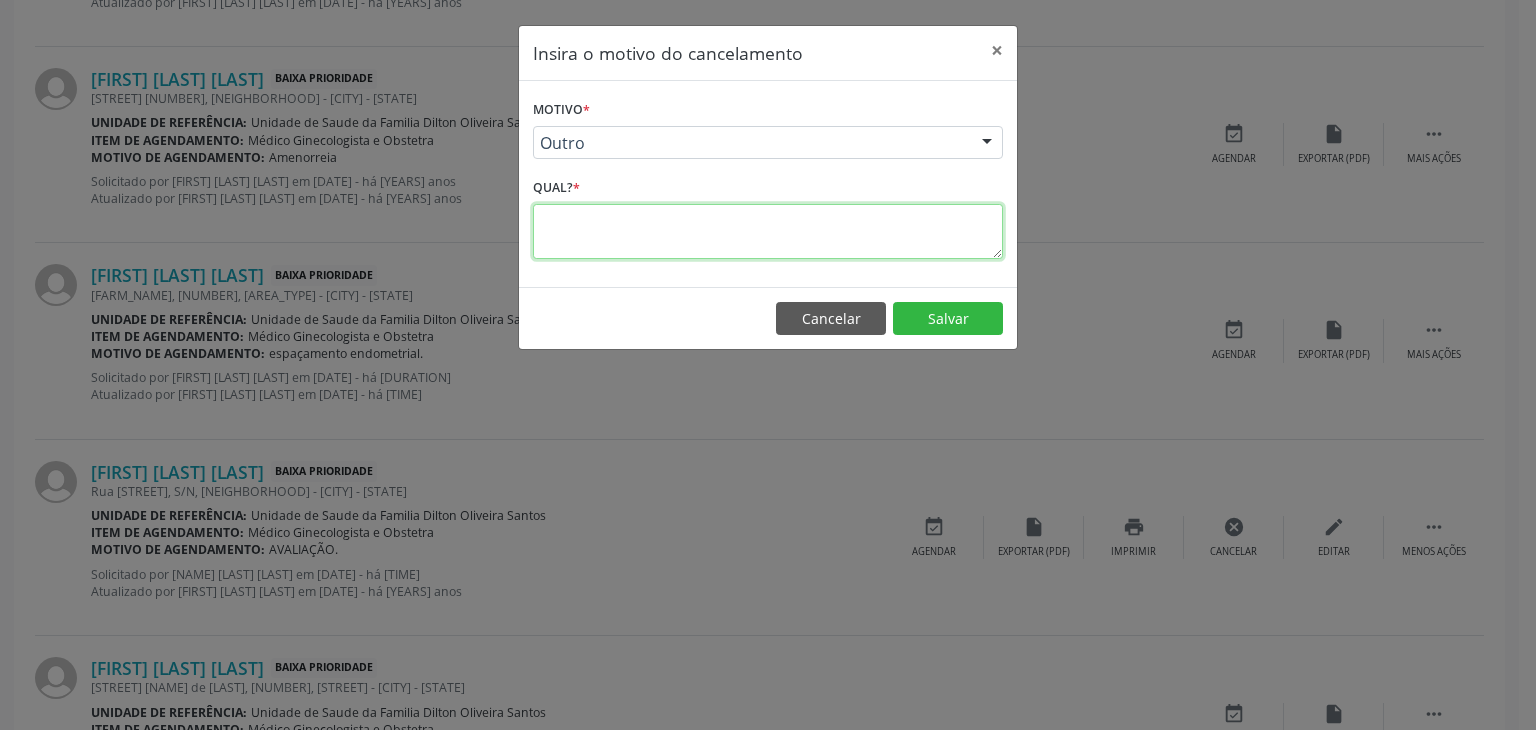 click at bounding box center (768, 231) 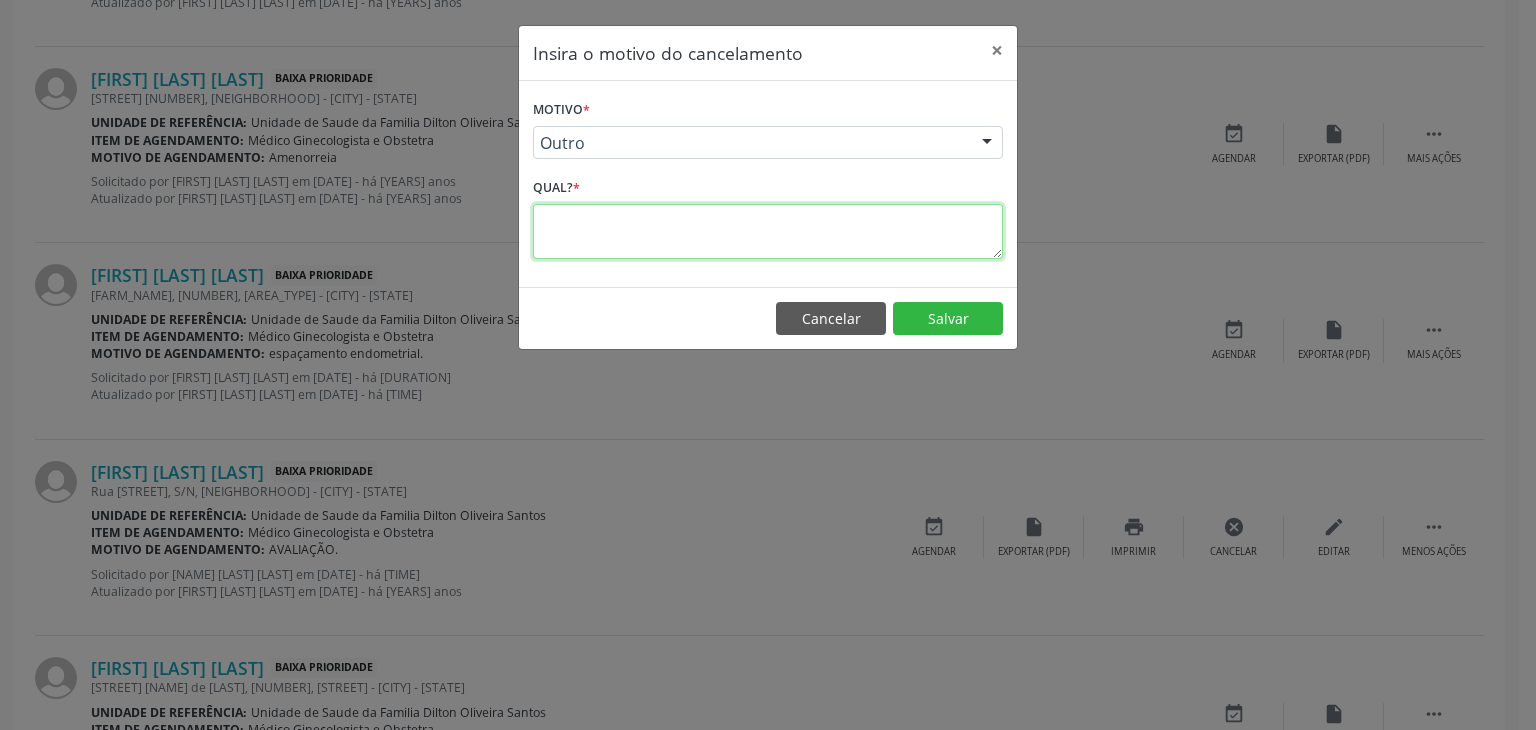paste on "JA FOI RESOLVIDO." 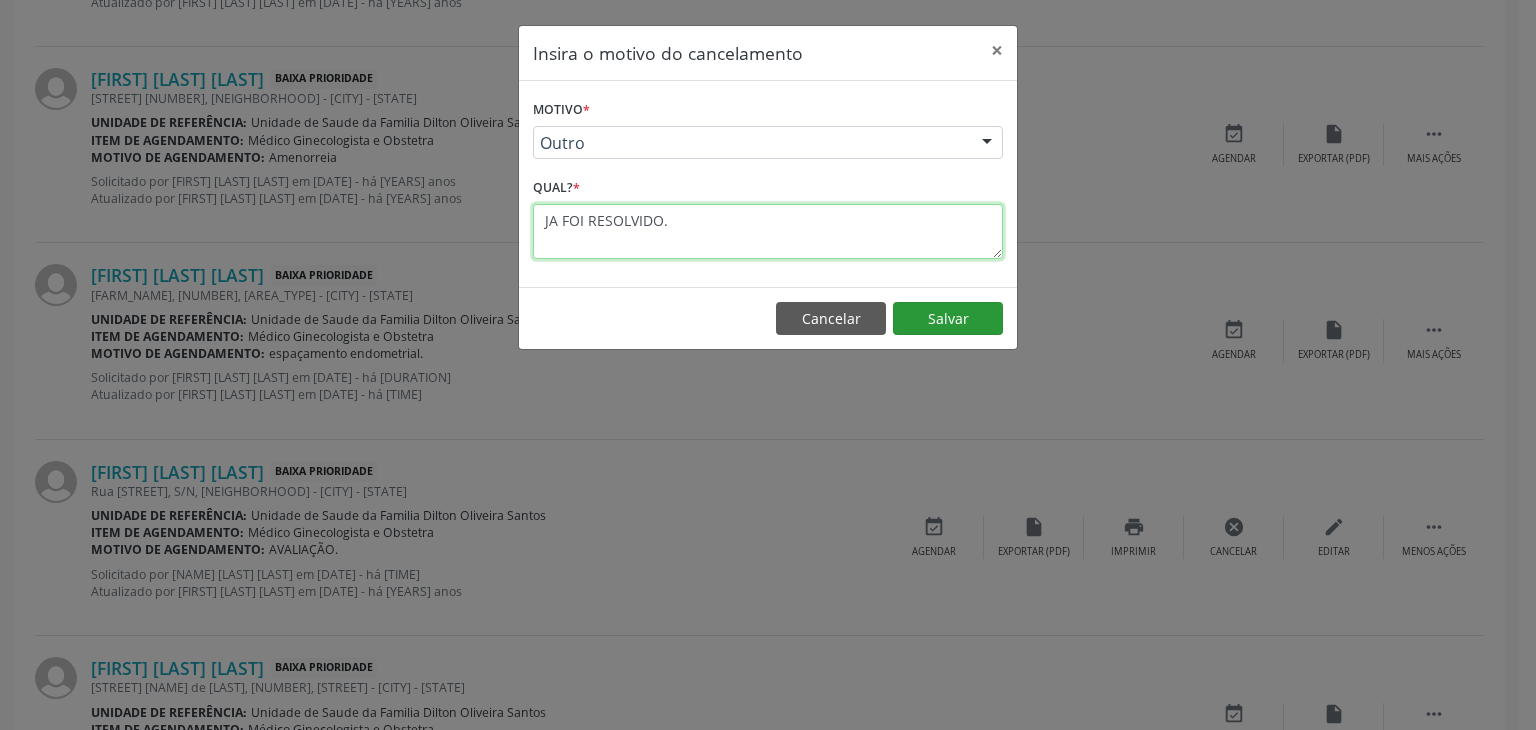 type on "JA FOI RESOLVIDO." 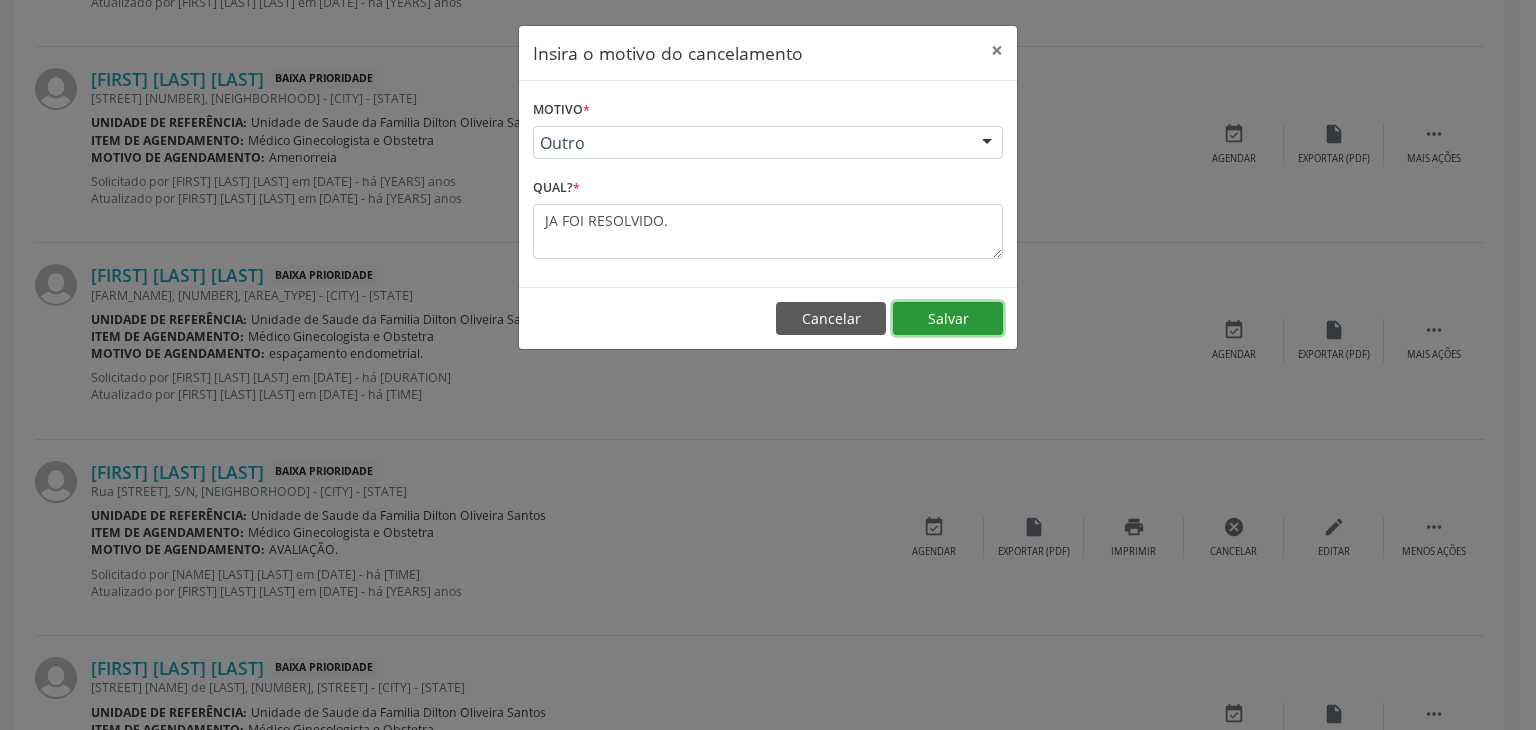 click on "Salvar" at bounding box center [948, 319] 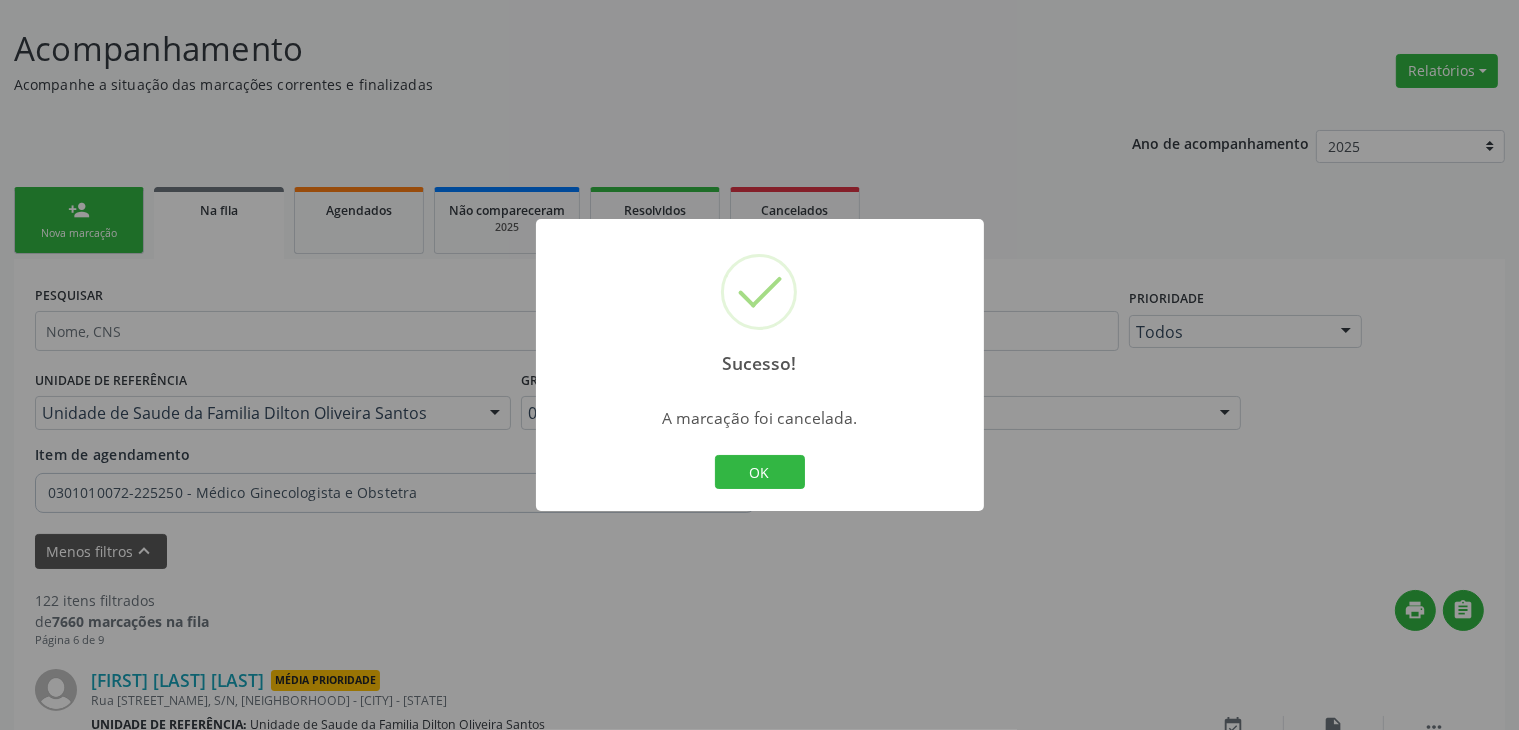 scroll, scrollTop: 2412, scrollLeft: 0, axis: vertical 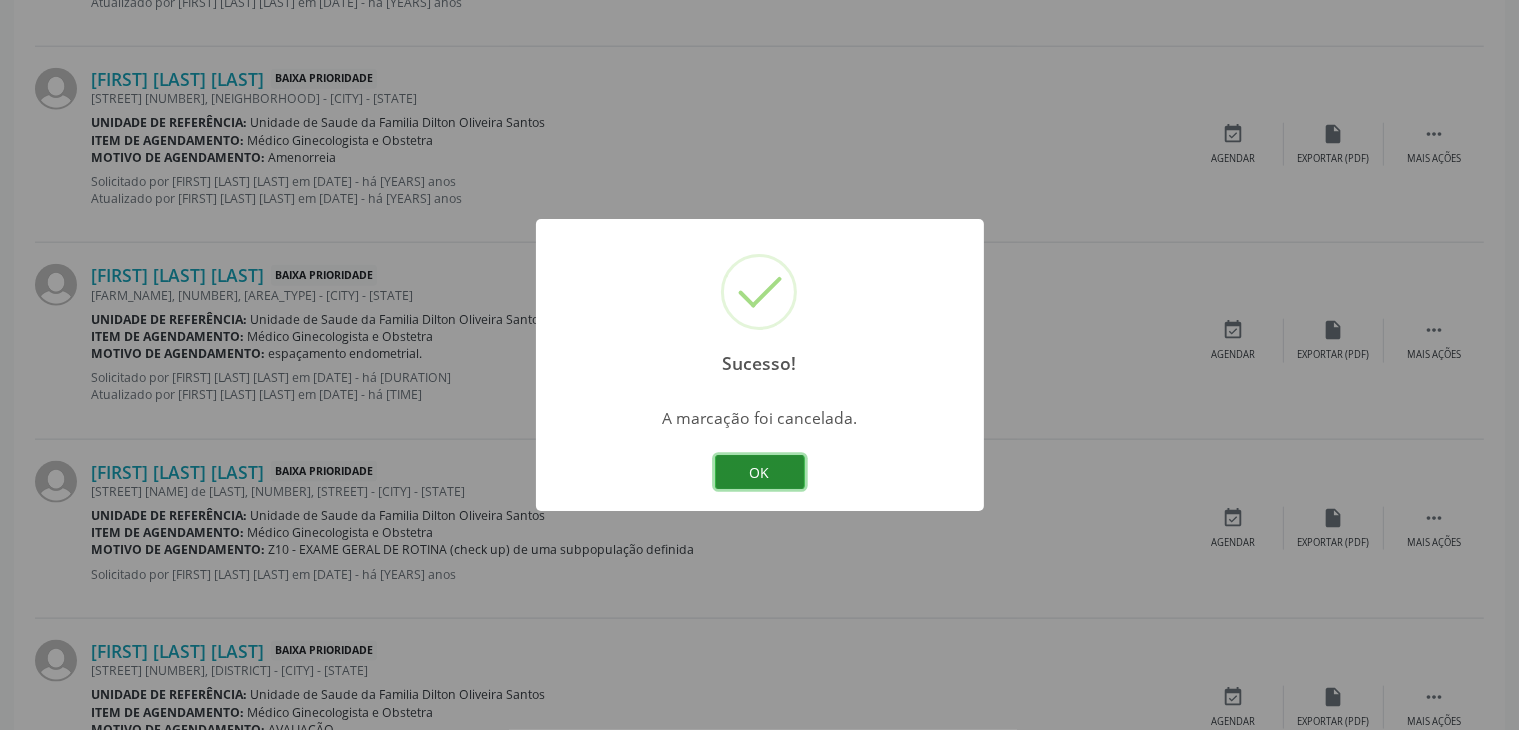click on "OK" at bounding box center (760, 472) 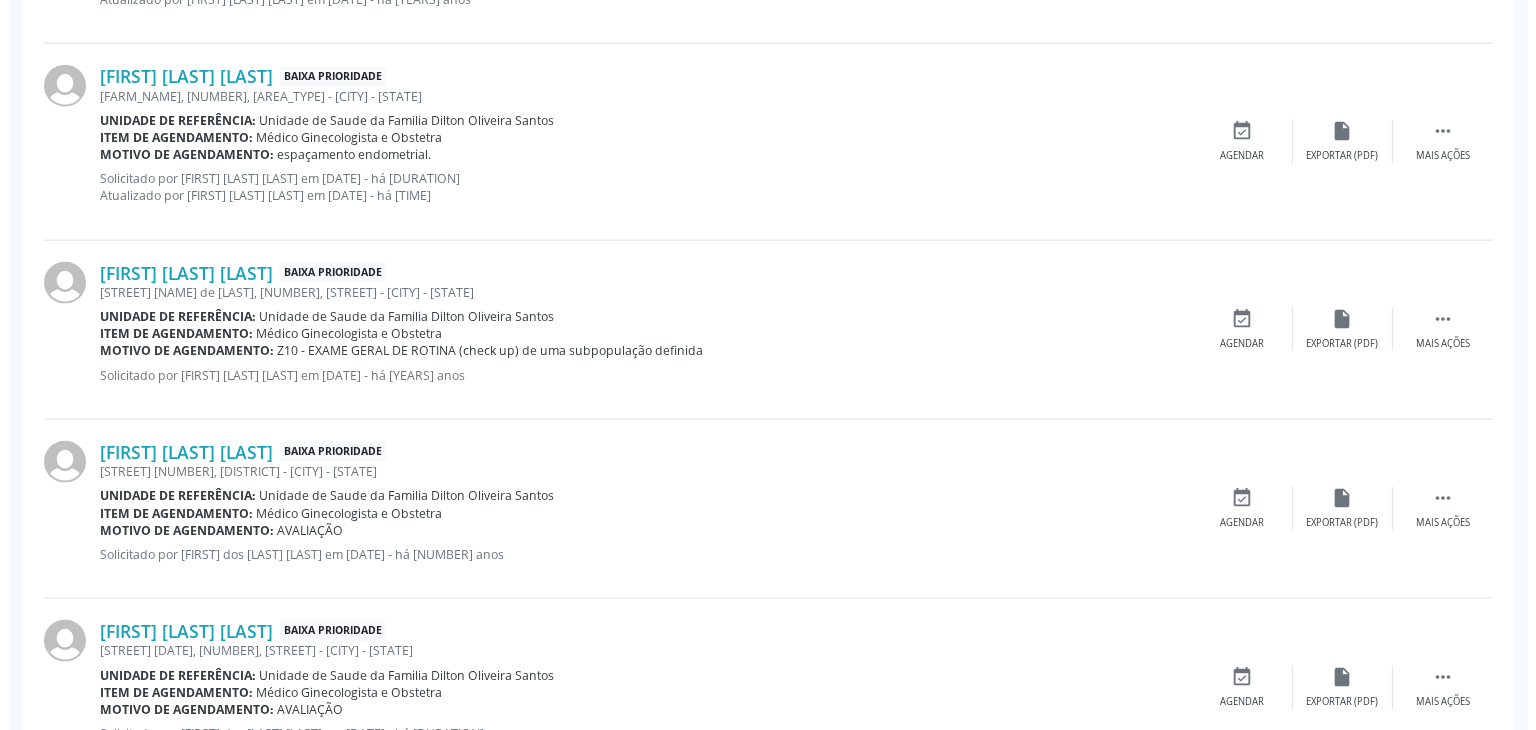 scroll, scrollTop: 2612, scrollLeft: 0, axis: vertical 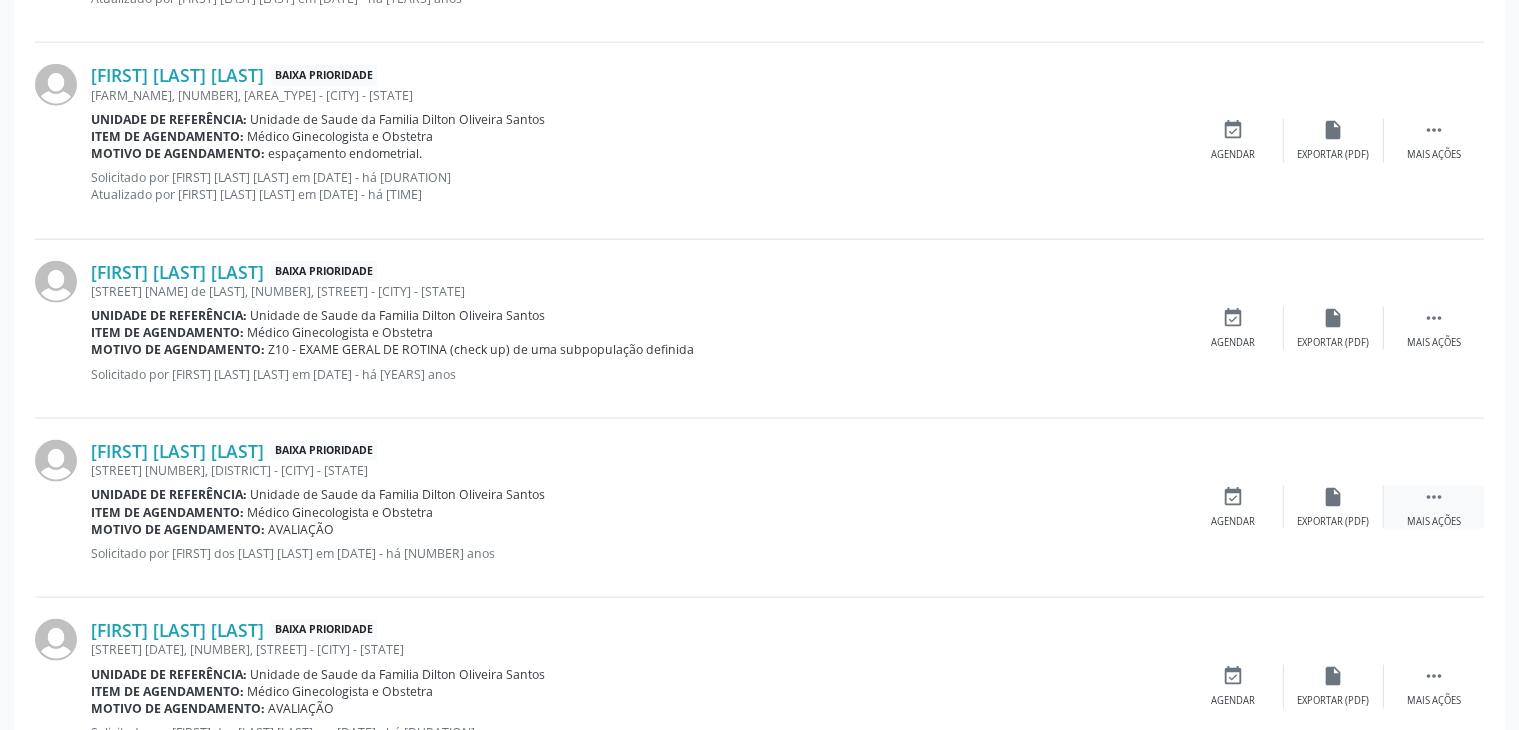 click on "" at bounding box center (1434, 497) 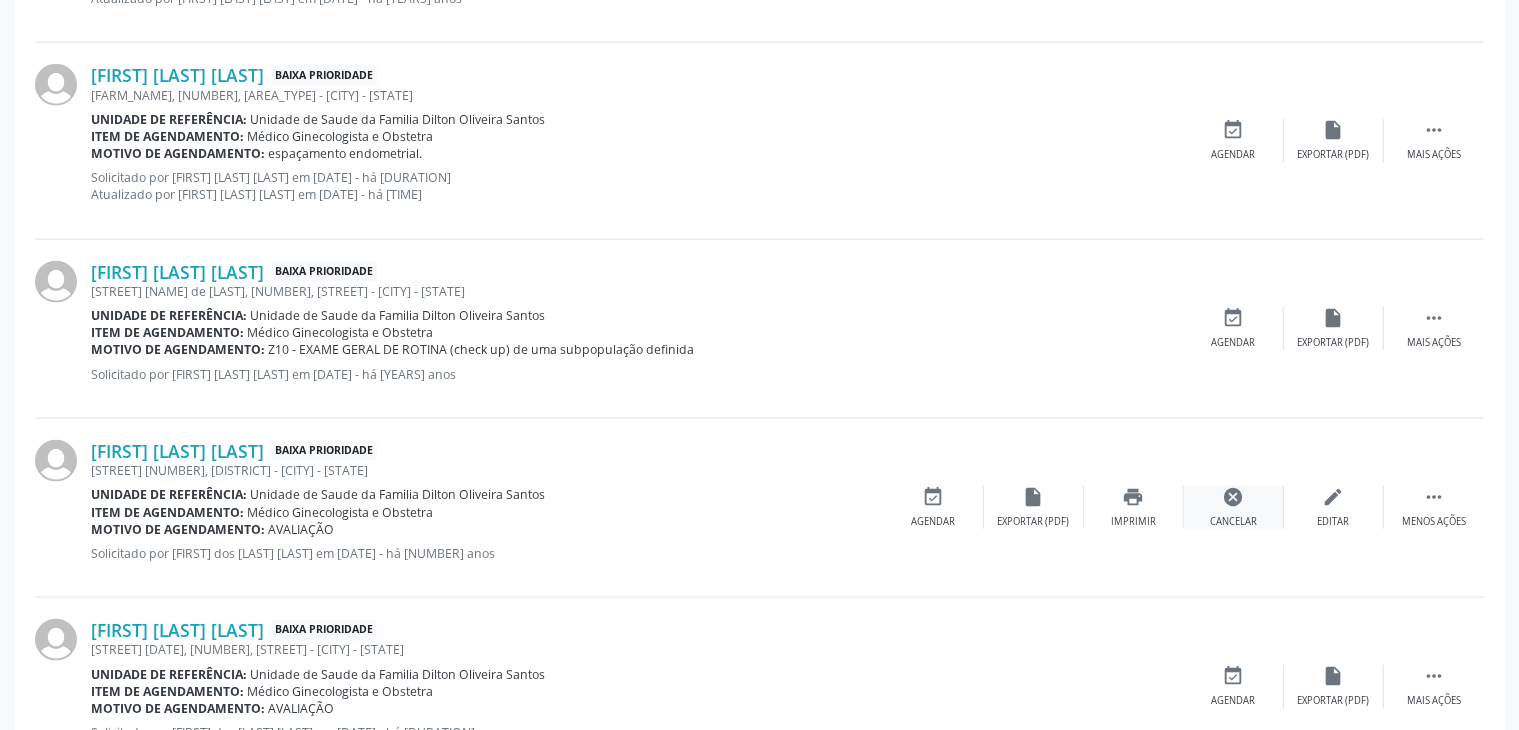 click on "cancel" at bounding box center [1234, 497] 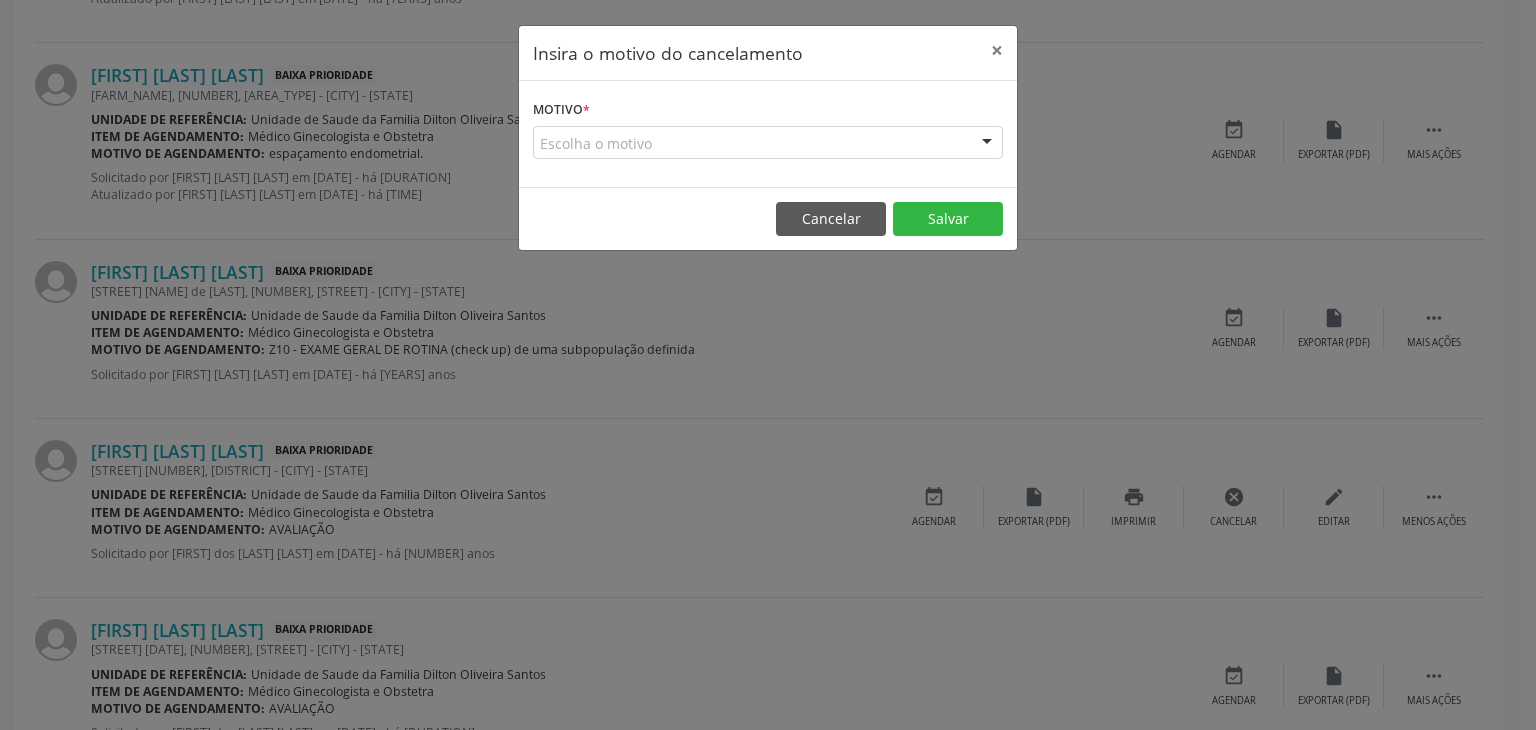 click on "Escolha o motivo" at bounding box center [768, 143] 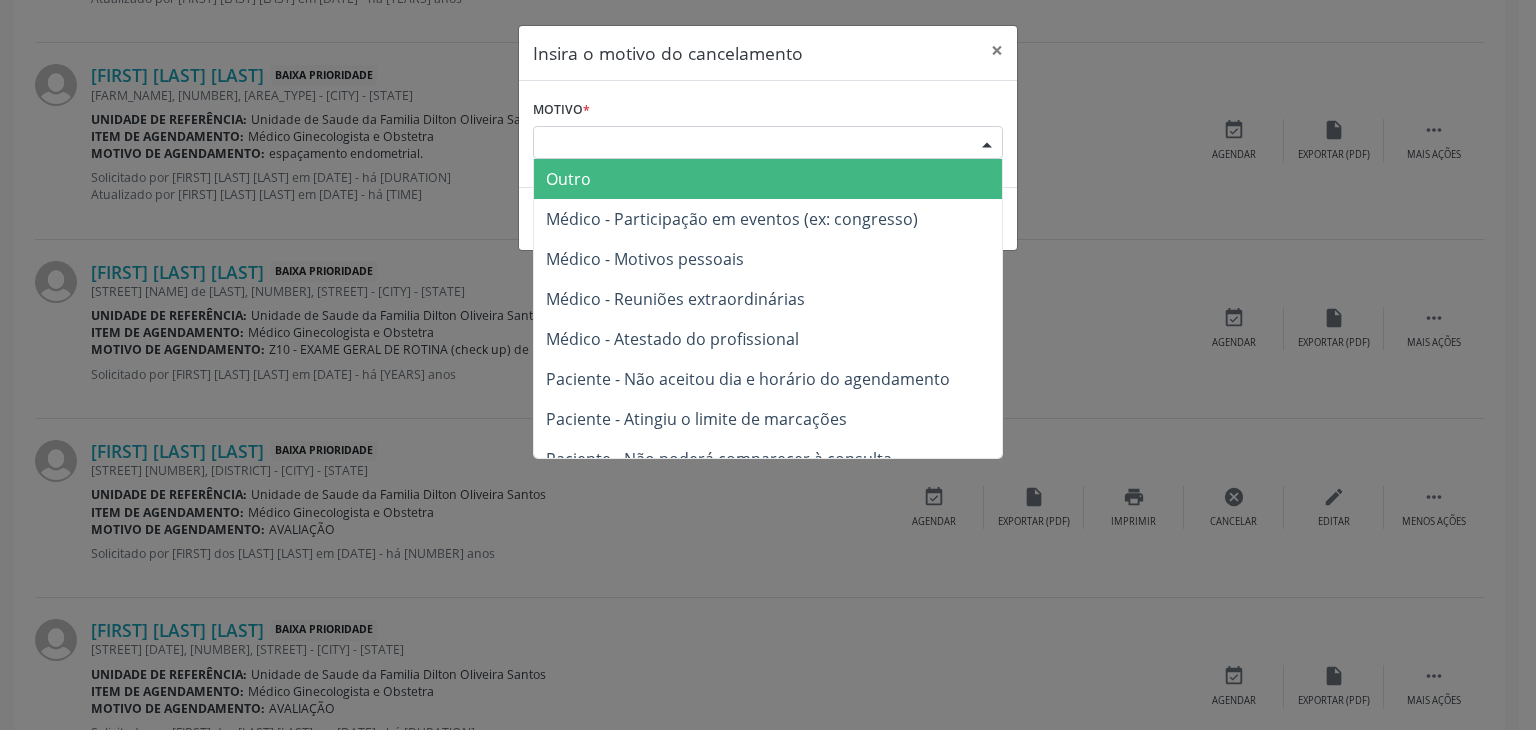 click on "Outro" at bounding box center [768, 179] 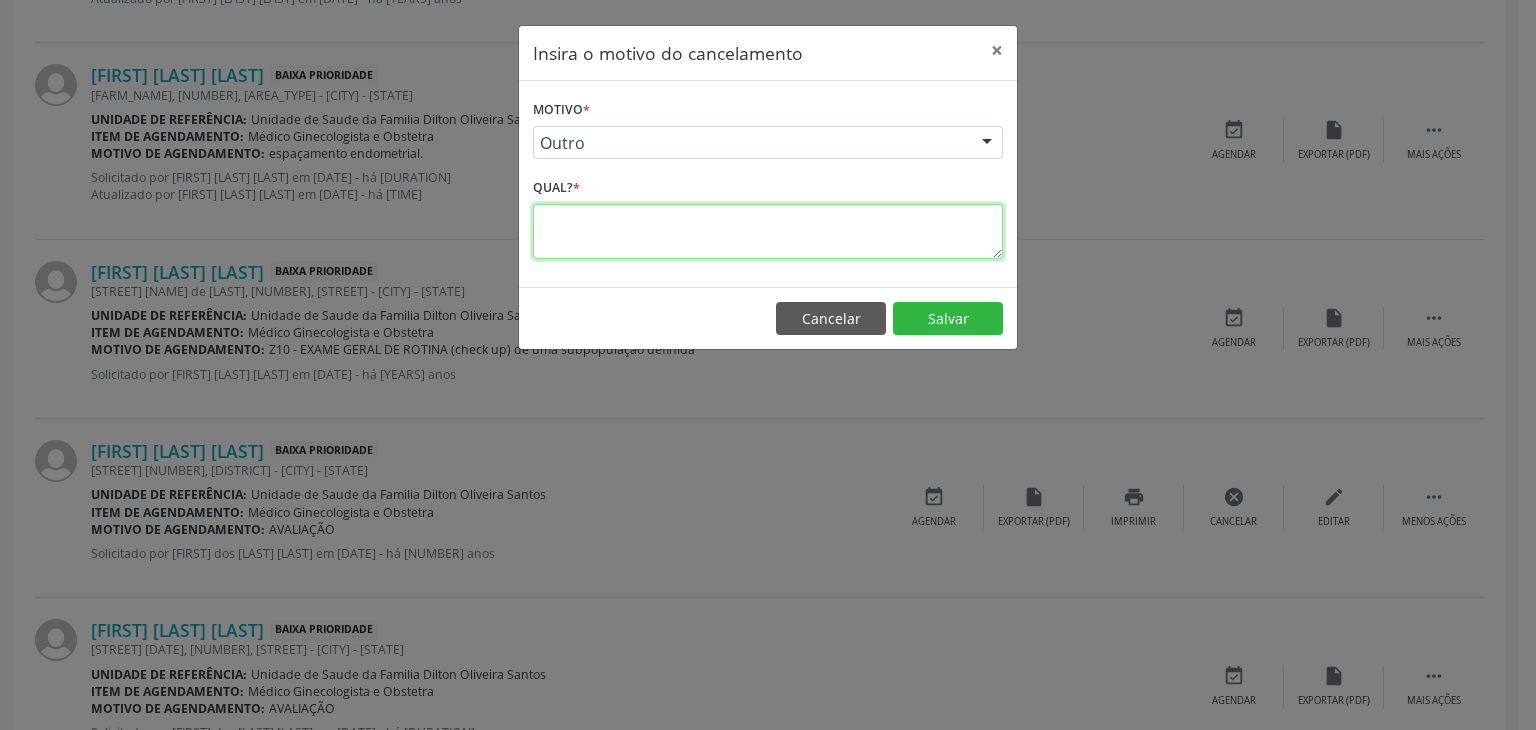 click at bounding box center [768, 231] 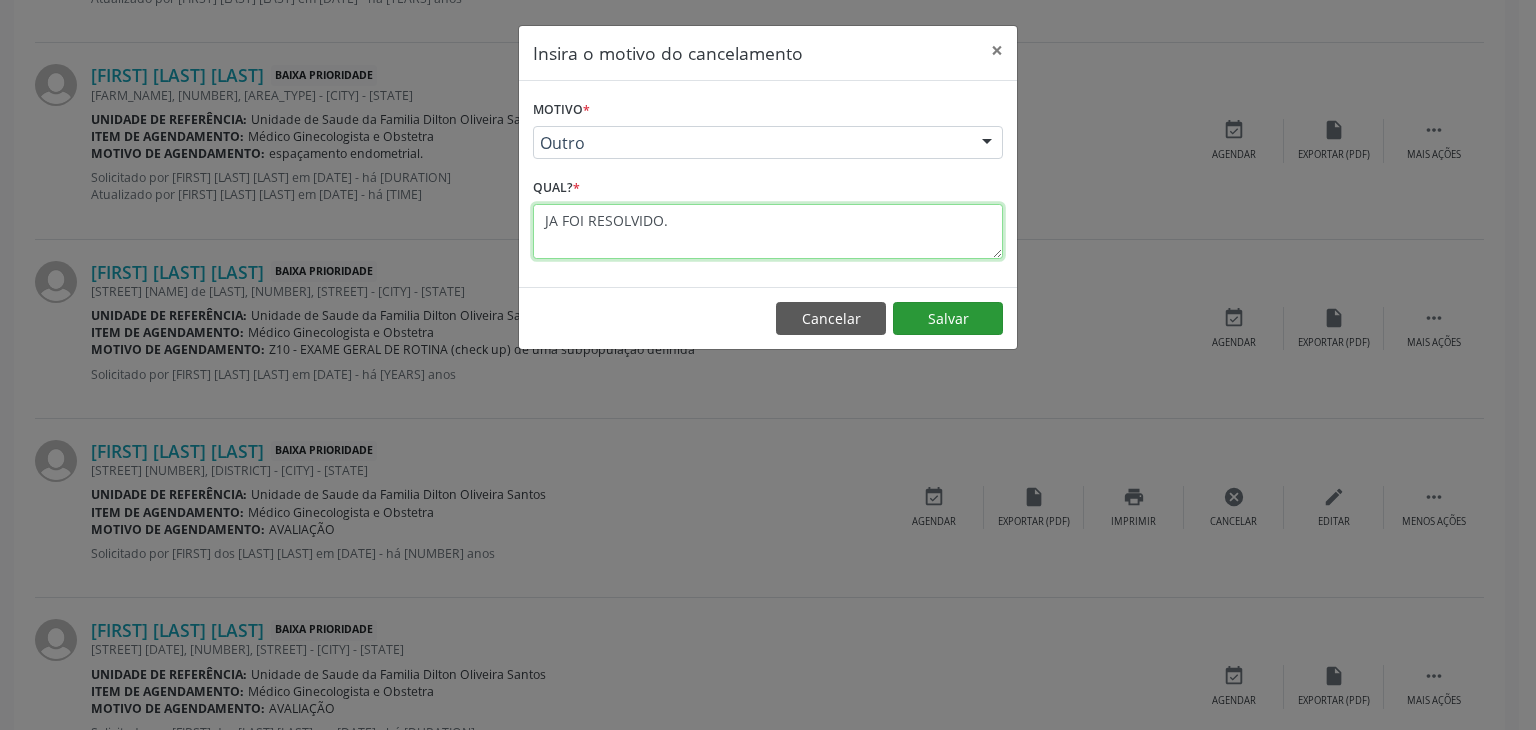 type on "JA FOI RESOLVIDO." 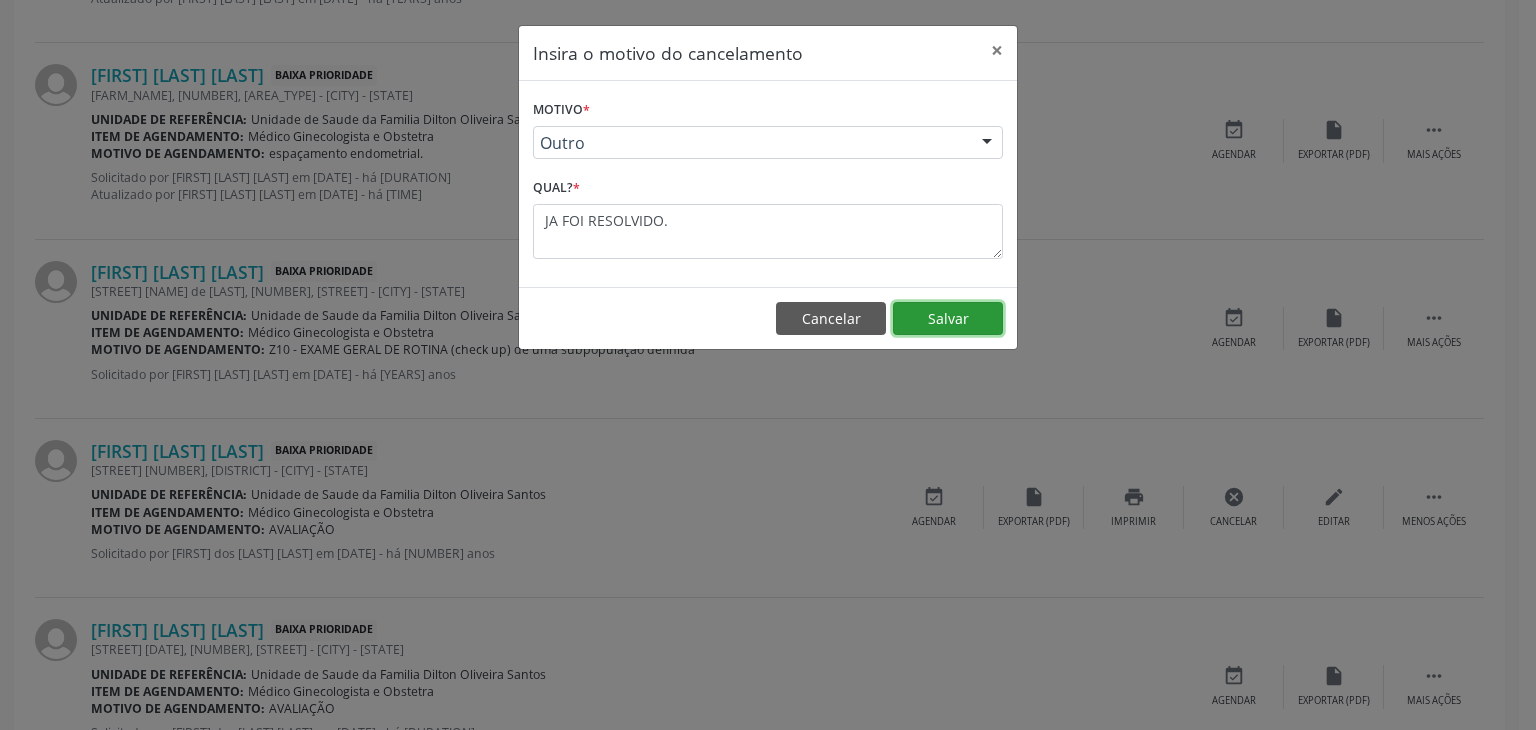 click on "Salvar" at bounding box center [948, 319] 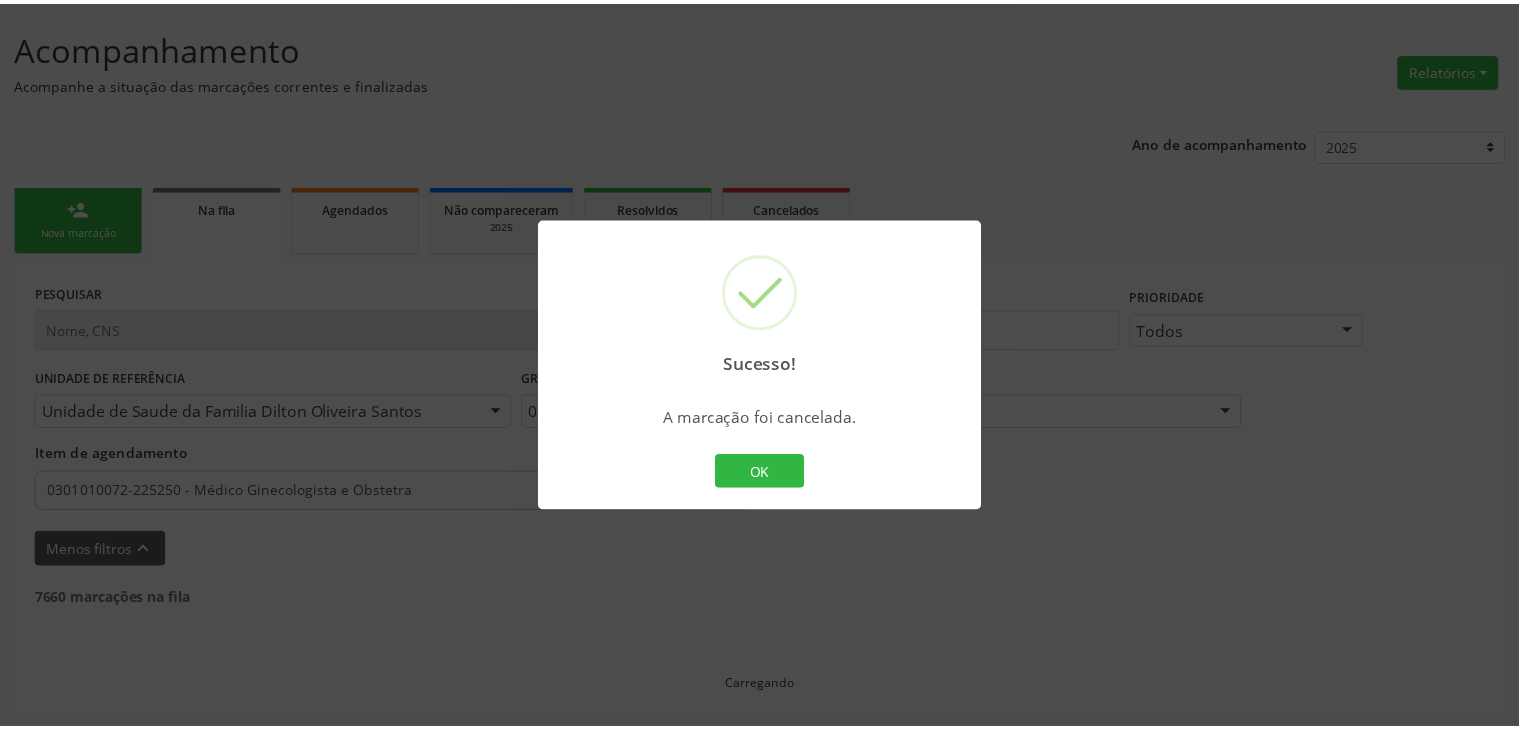 scroll, scrollTop: 112, scrollLeft: 0, axis: vertical 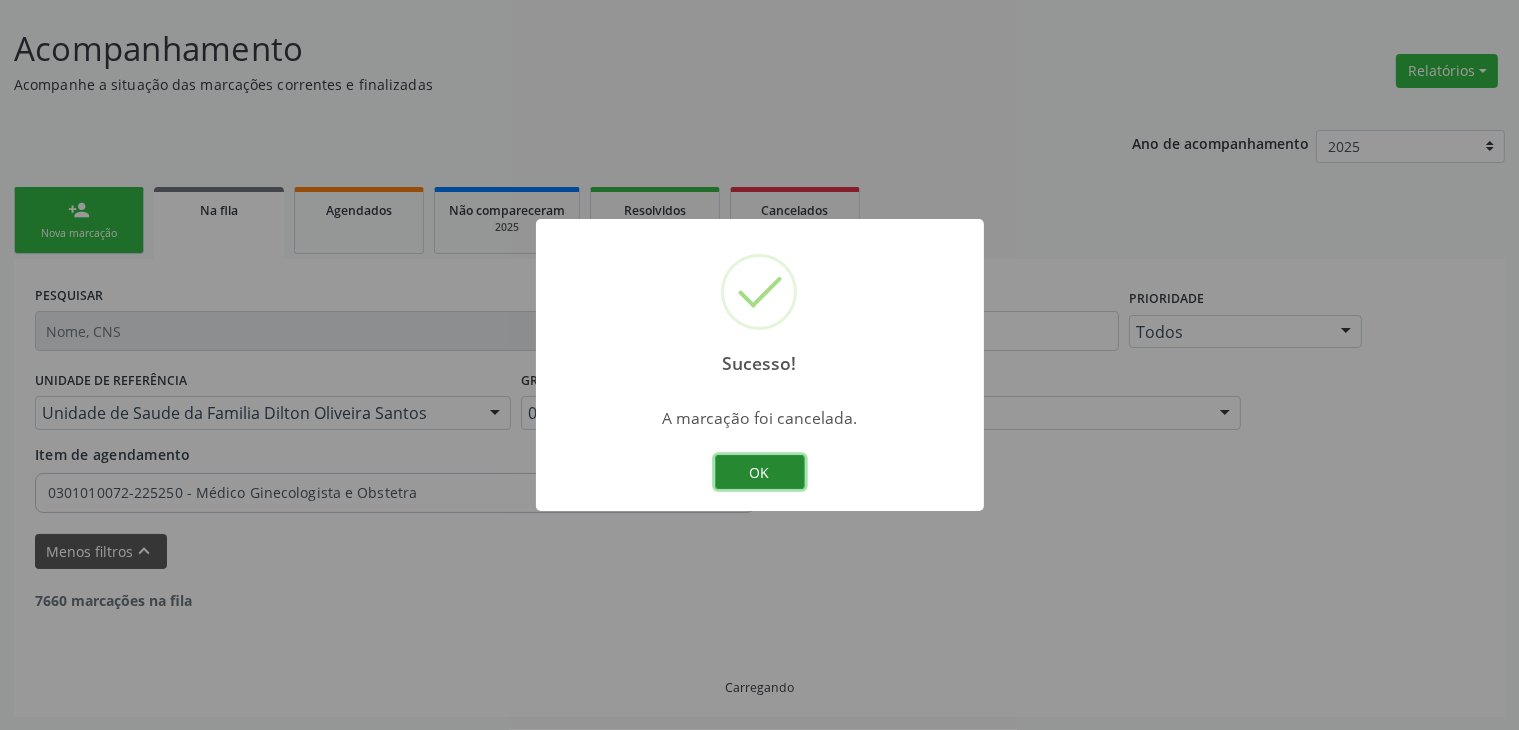 click on "OK" at bounding box center [760, 472] 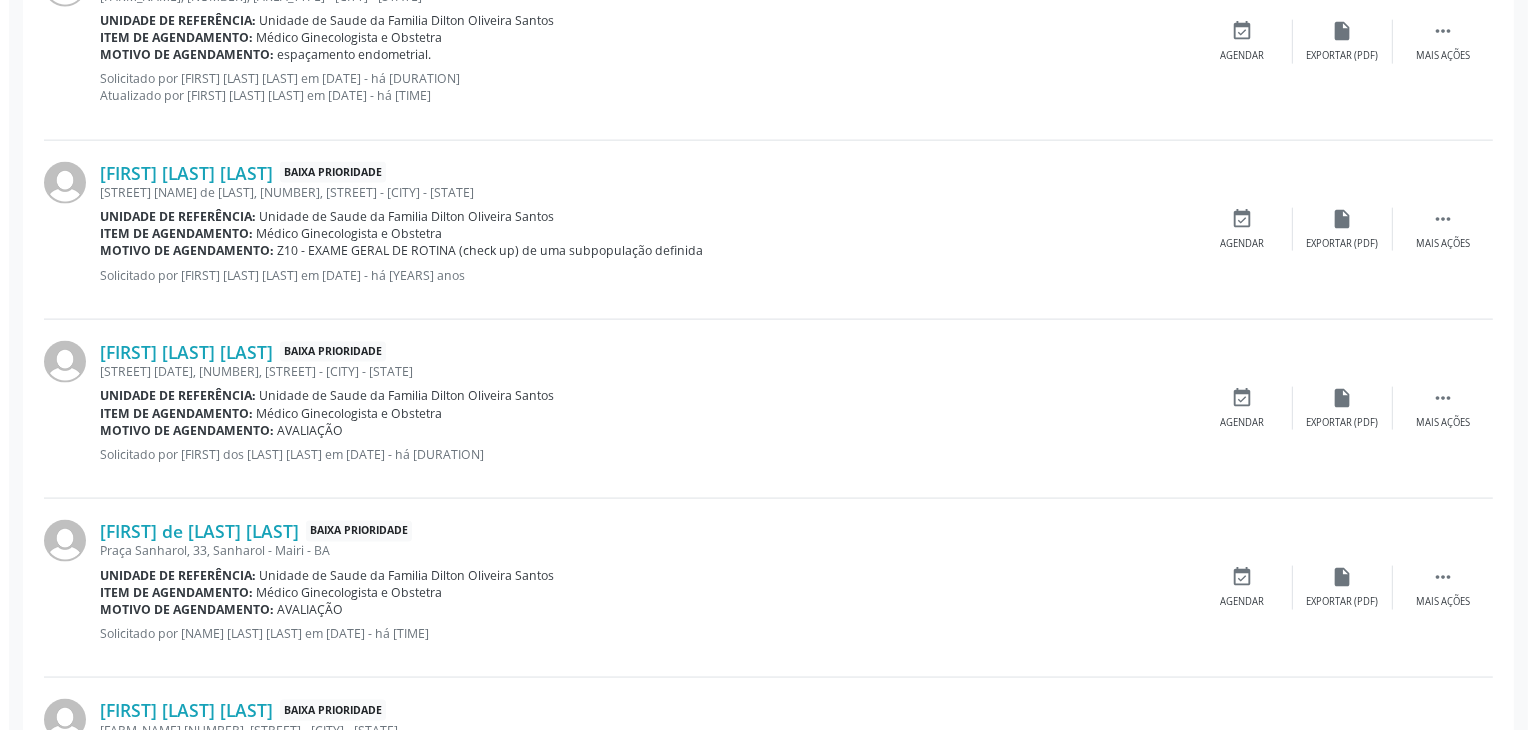 scroll, scrollTop: 2712, scrollLeft: 0, axis: vertical 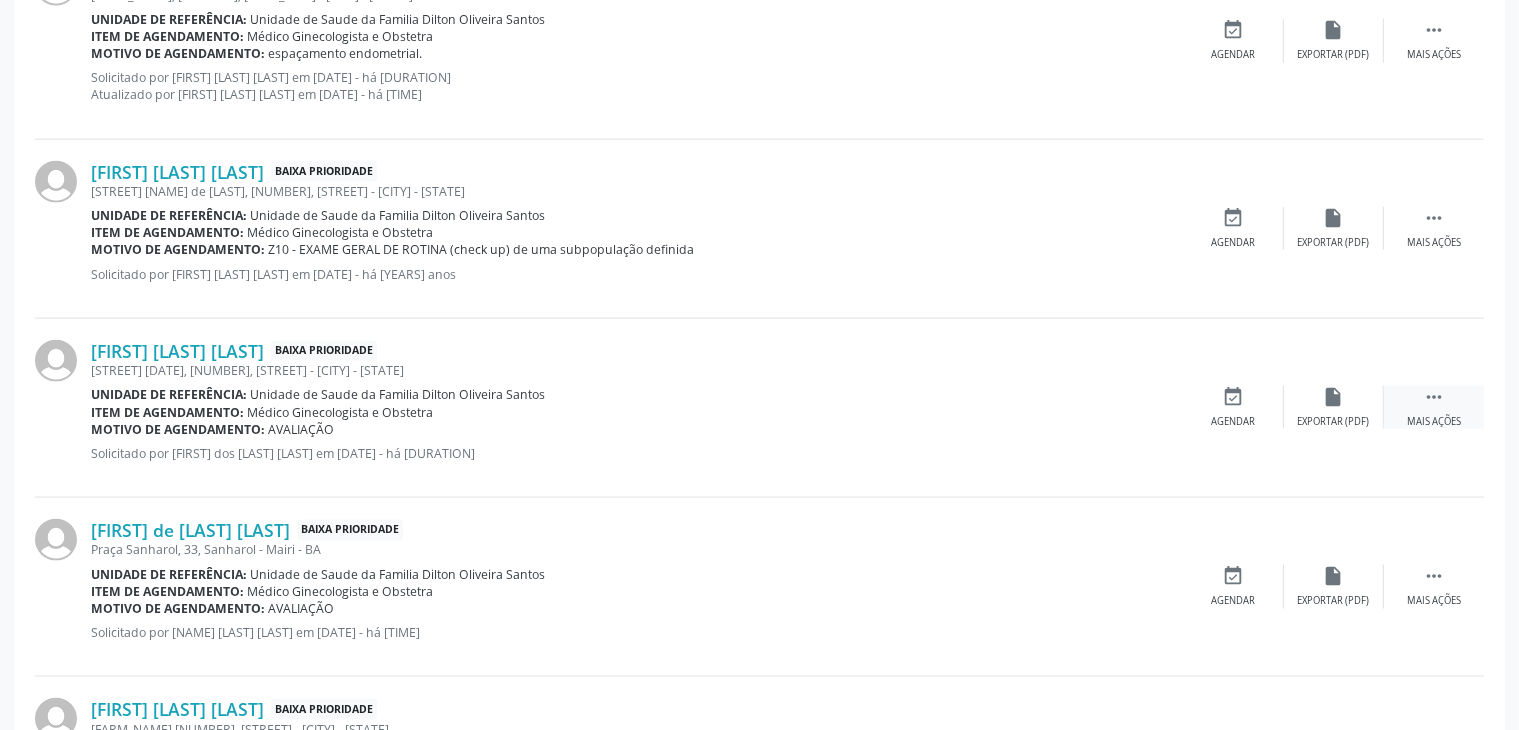click on "" at bounding box center (1434, 397) 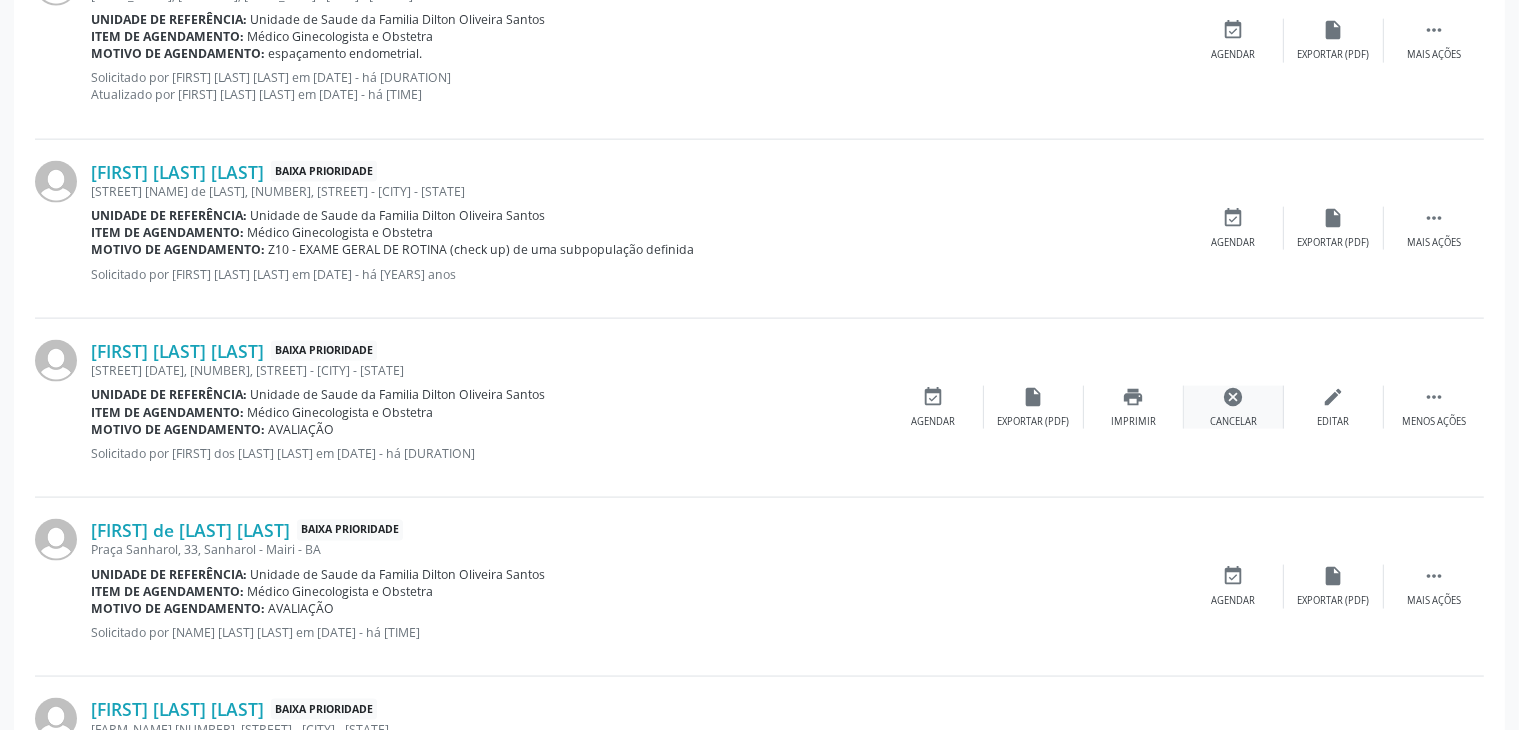 click on "cancel" at bounding box center [1234, 397] 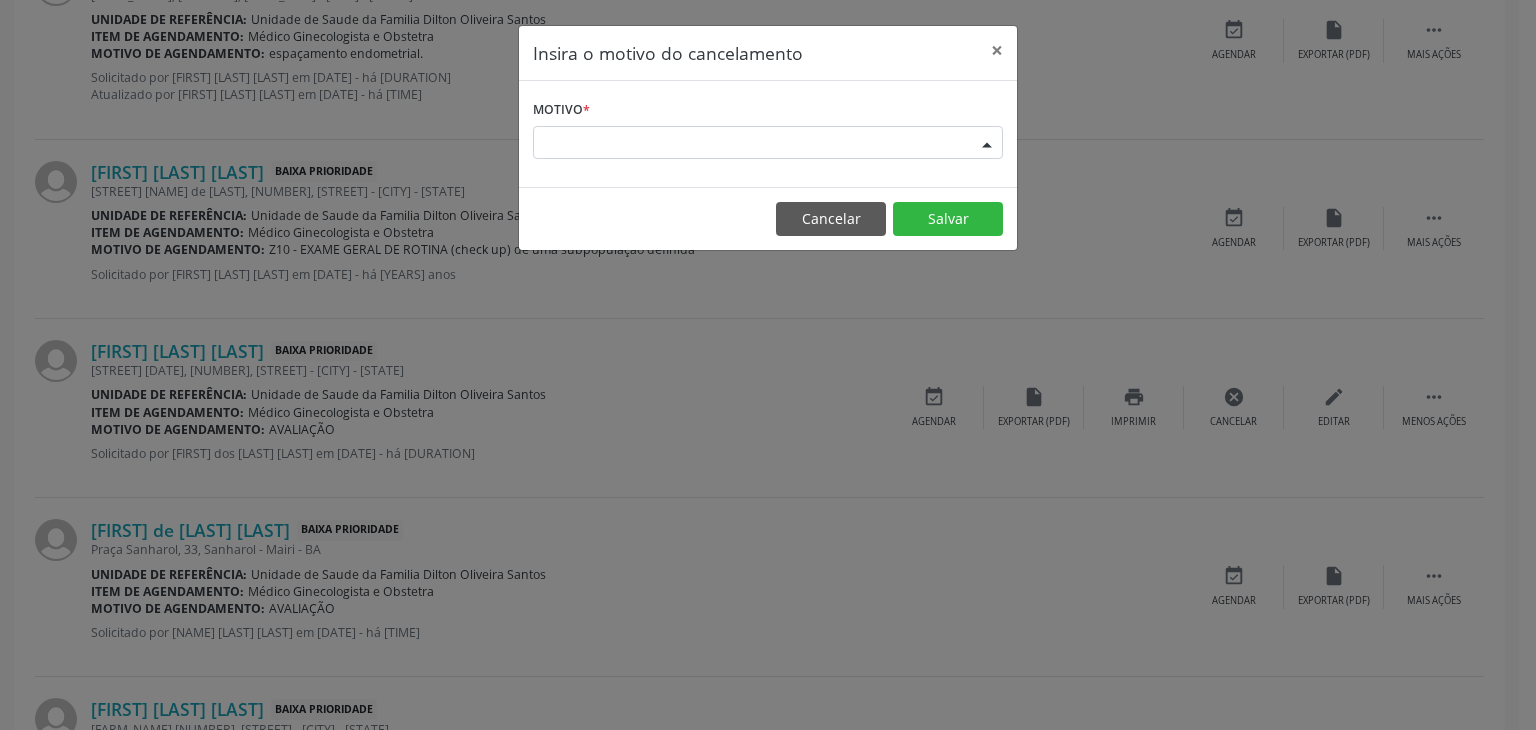 click on "Escolha o motivo" at bounding box center (768, 143) 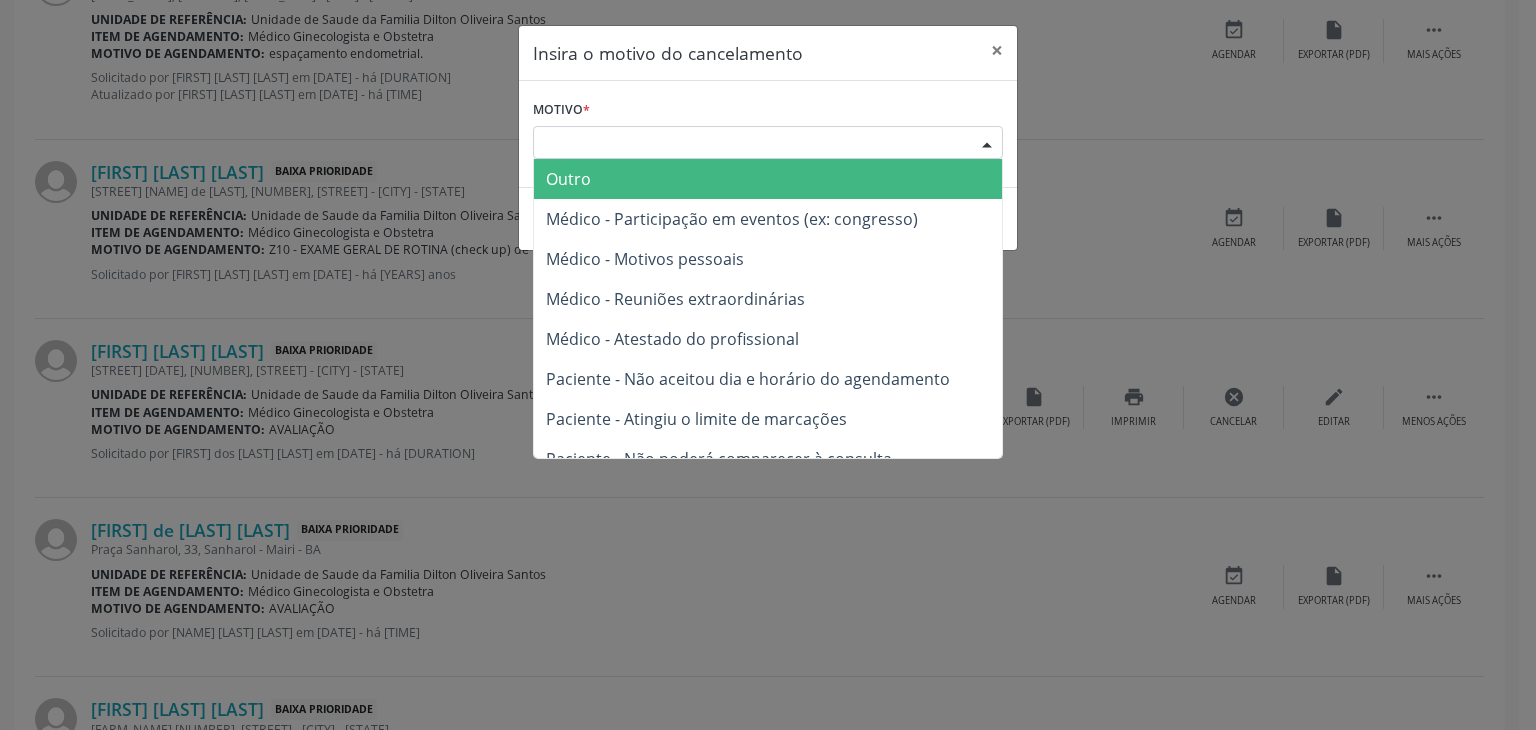 drag, startPoint x: 557, startPoint y: 174, endPoint x: 558, endPoint y: 193, distance: 19.026299 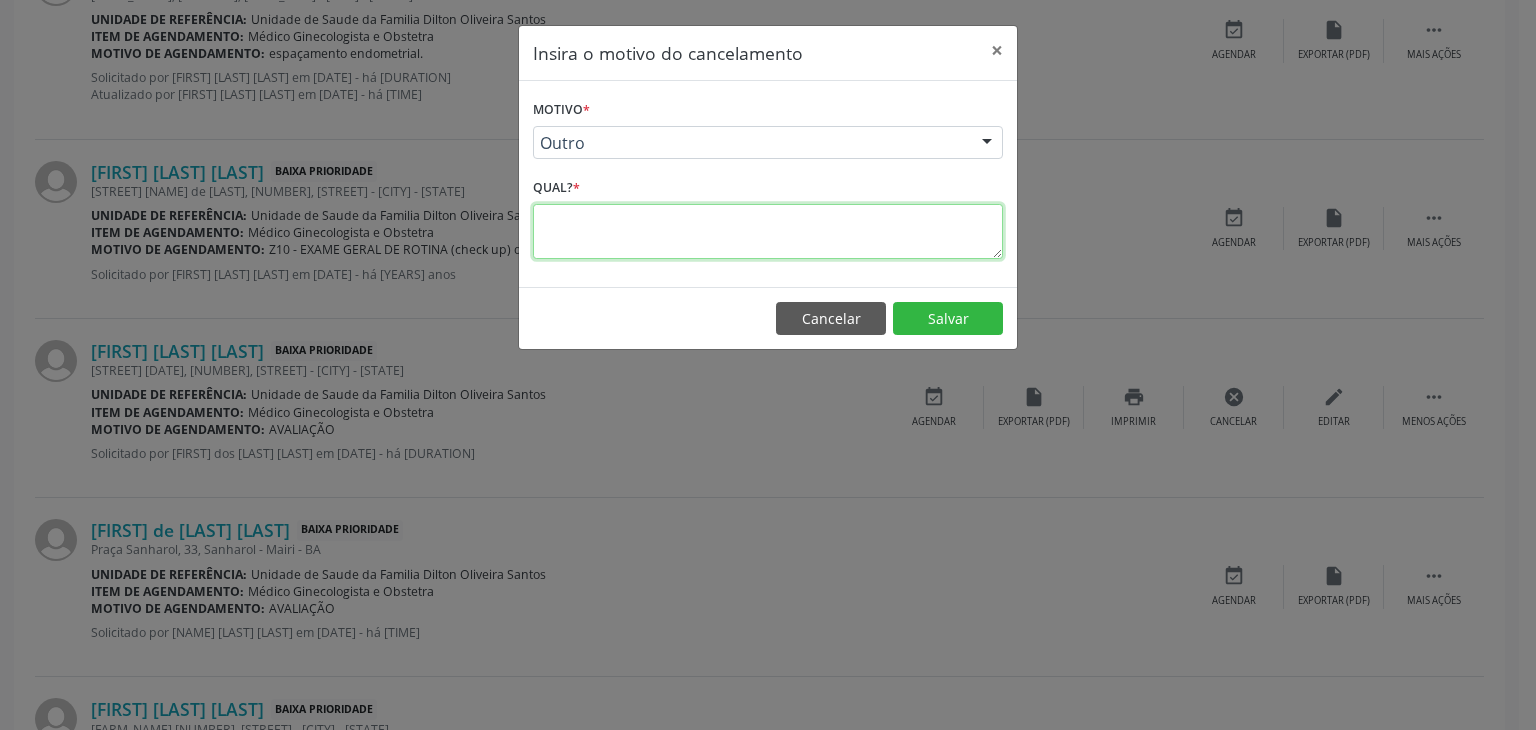 click at bounding box center [768, 231] 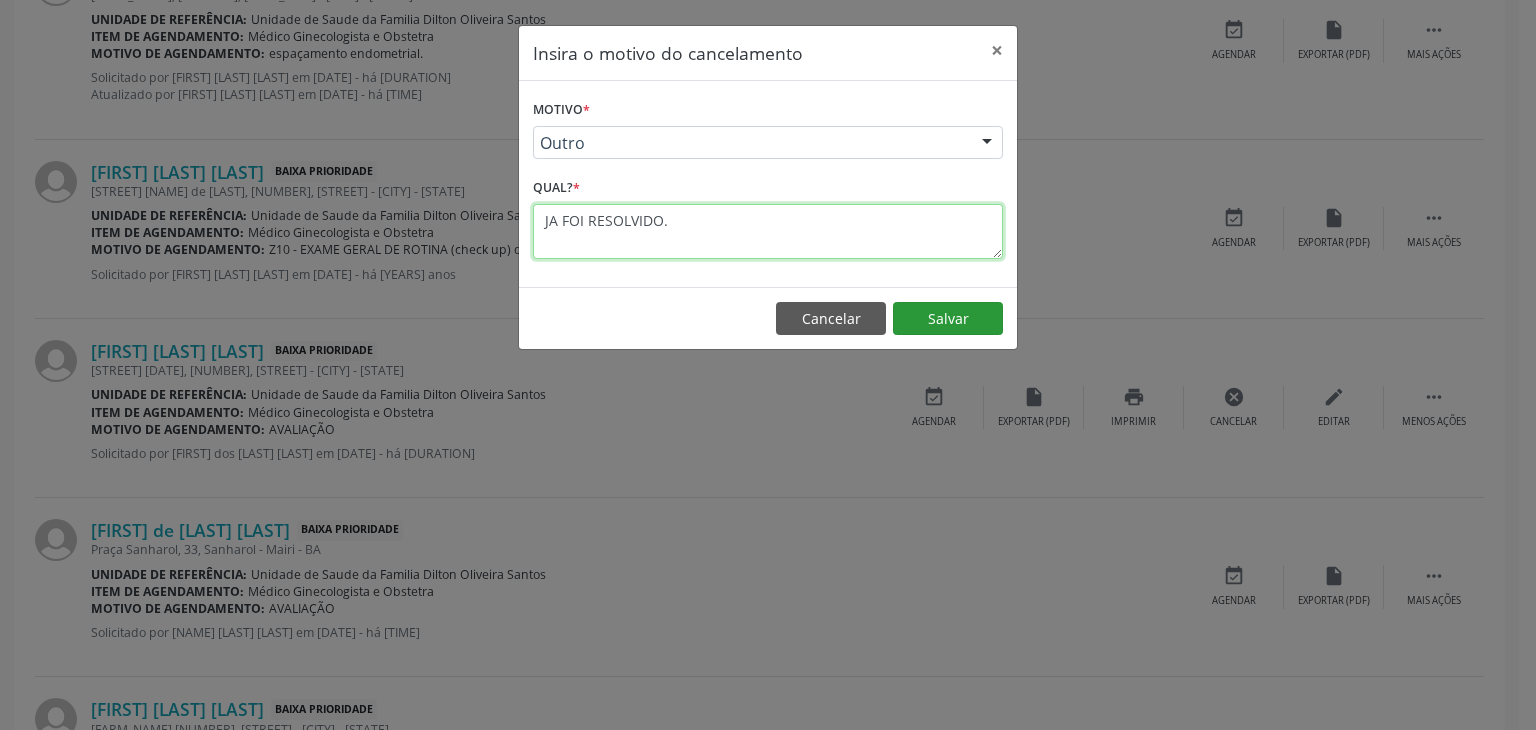 type on "JA FOI RESOLVIDO." 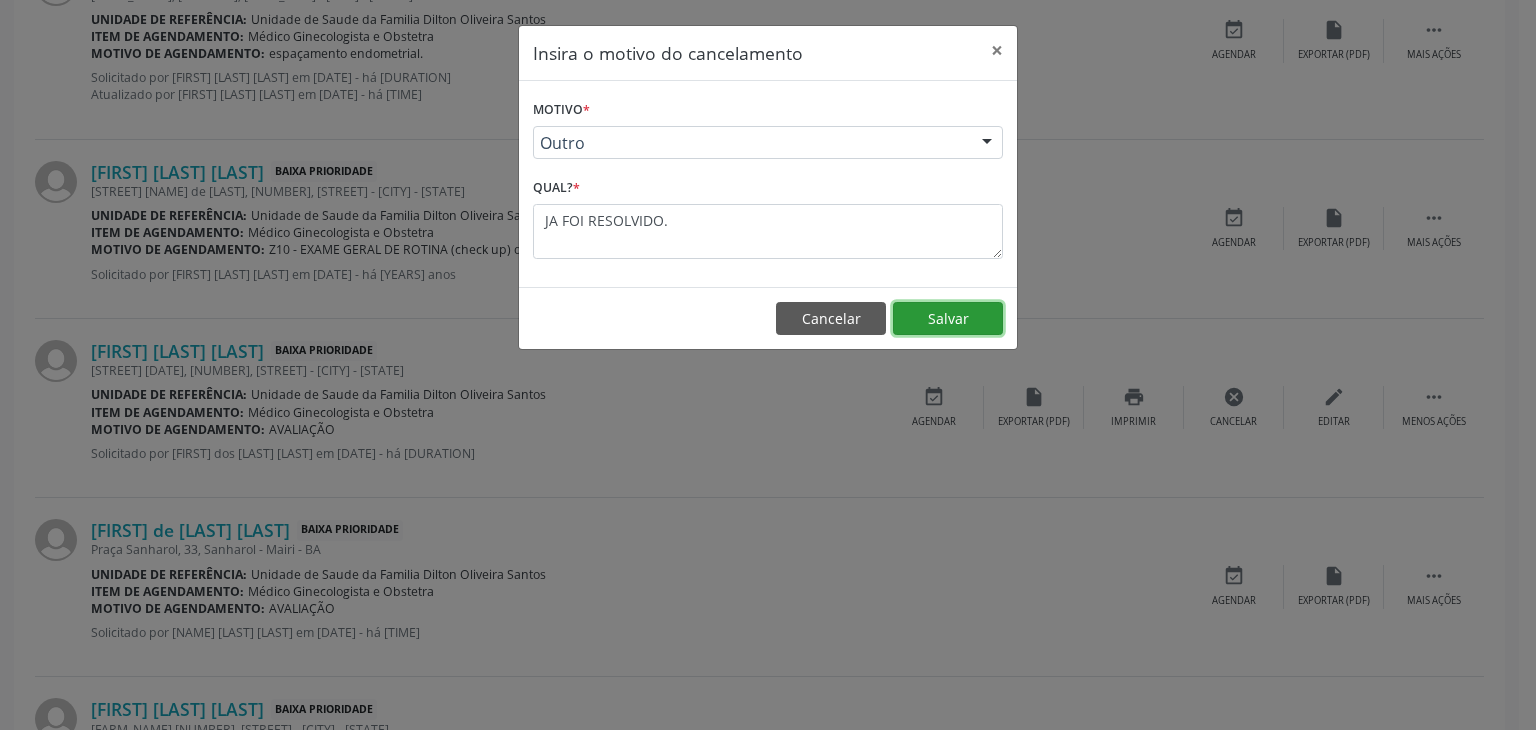 click on "Salvar" at bounding box center [948, 319] 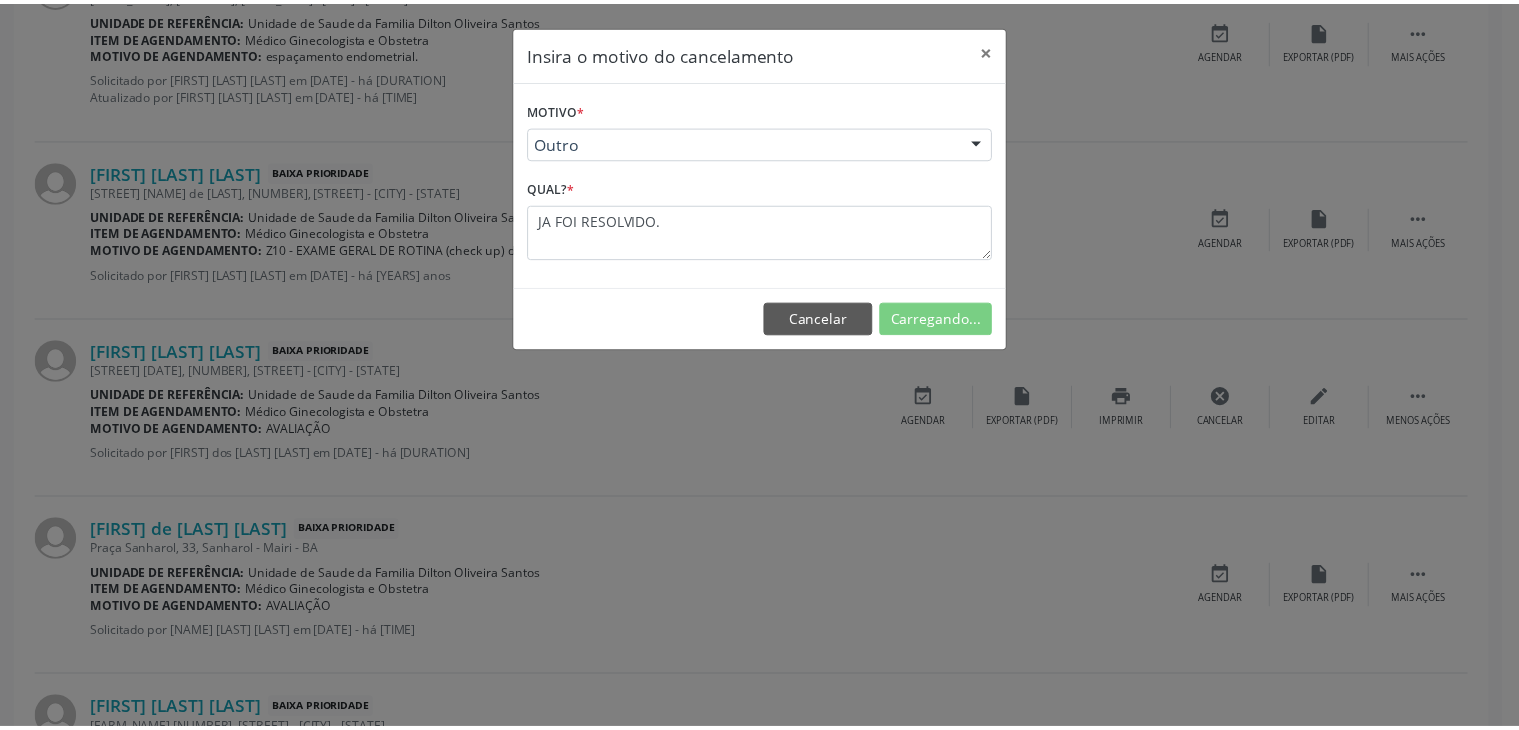 scroll, scrollTop: 112, scrollLeft: 0, axis: vertical 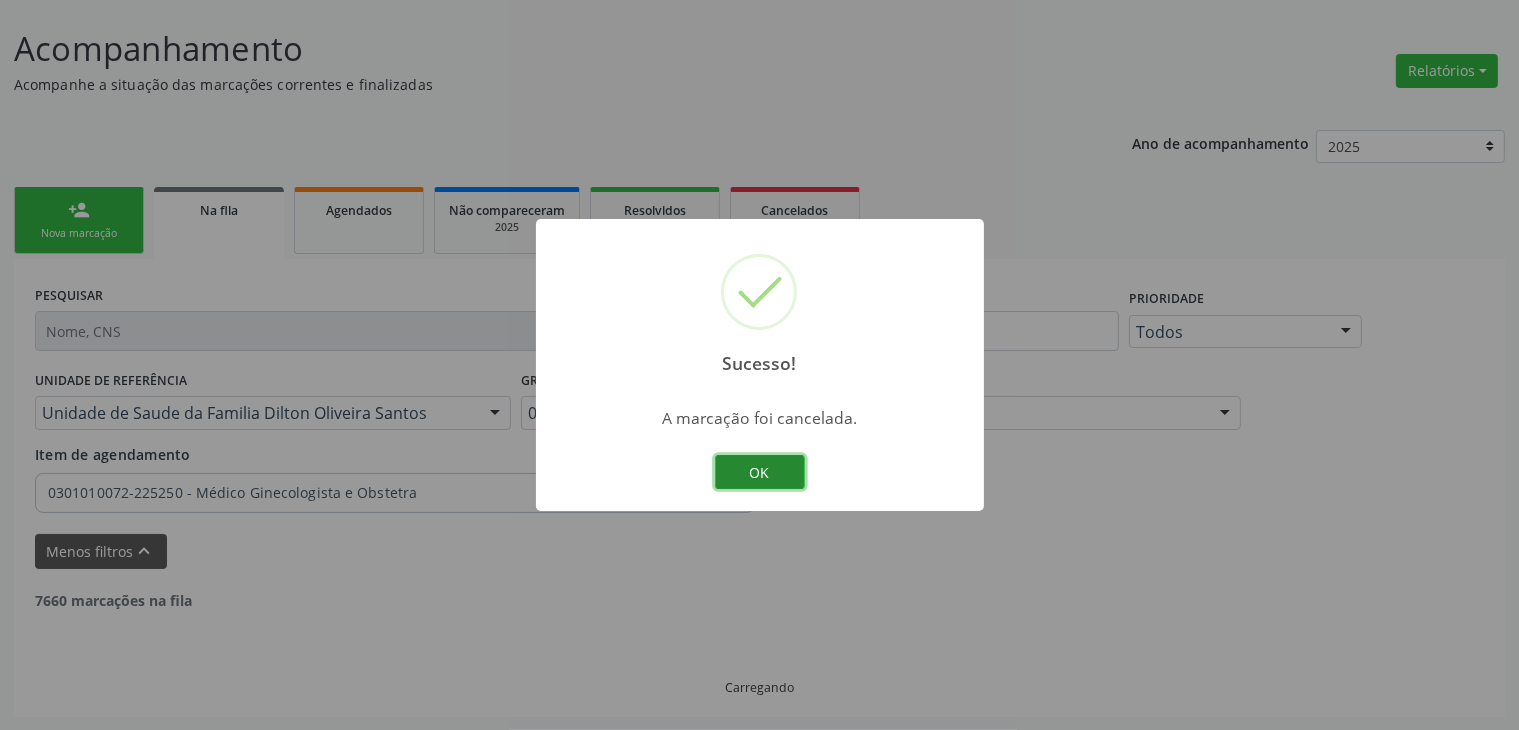 click on "OK" at bounding box center (760, 472) 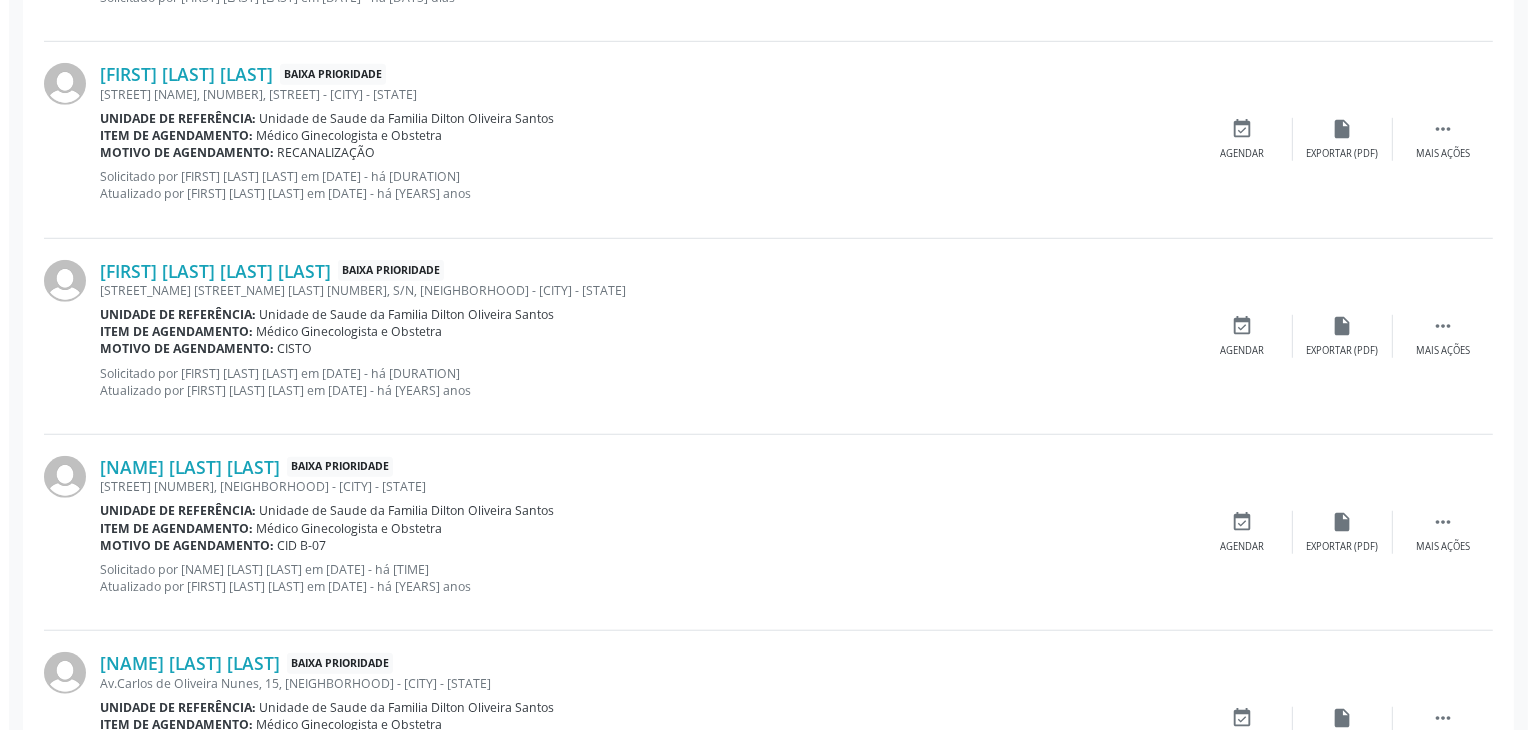 scroll, scrollTop: 1412, scrollLeft: 0, axis: vertical 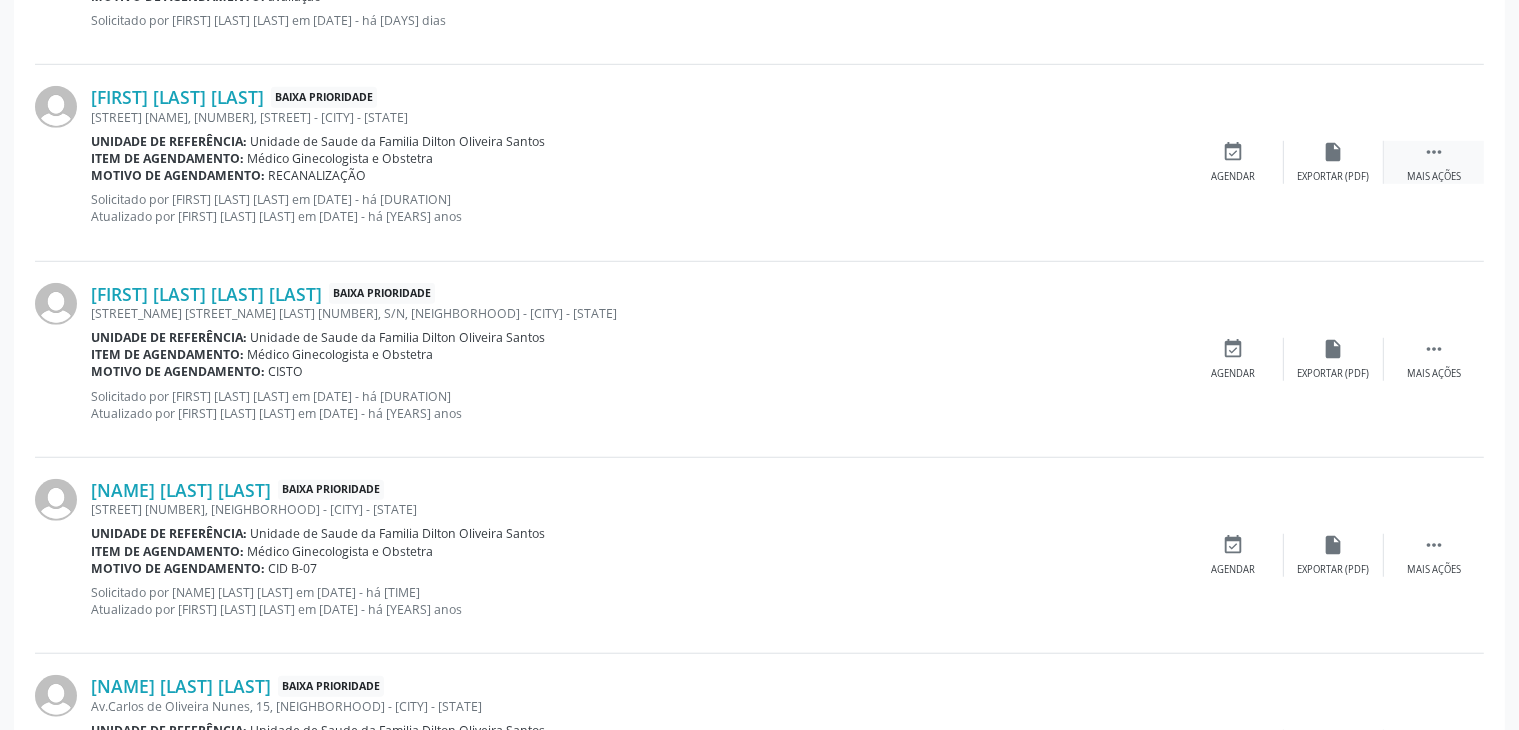 click on "Mais ações" at bounding box center (1434, 177) 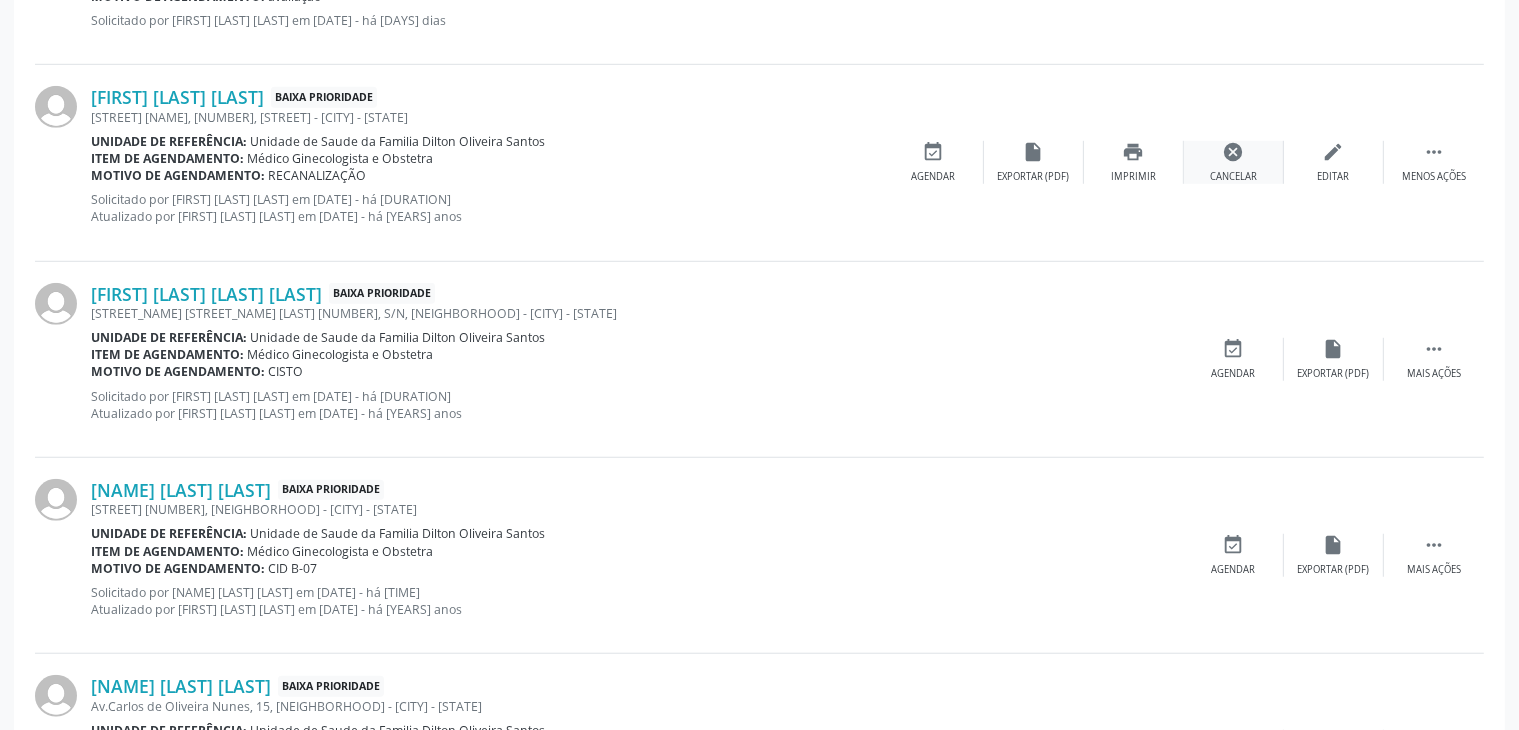 click on "cancel" at bounding box center [1234, 152] 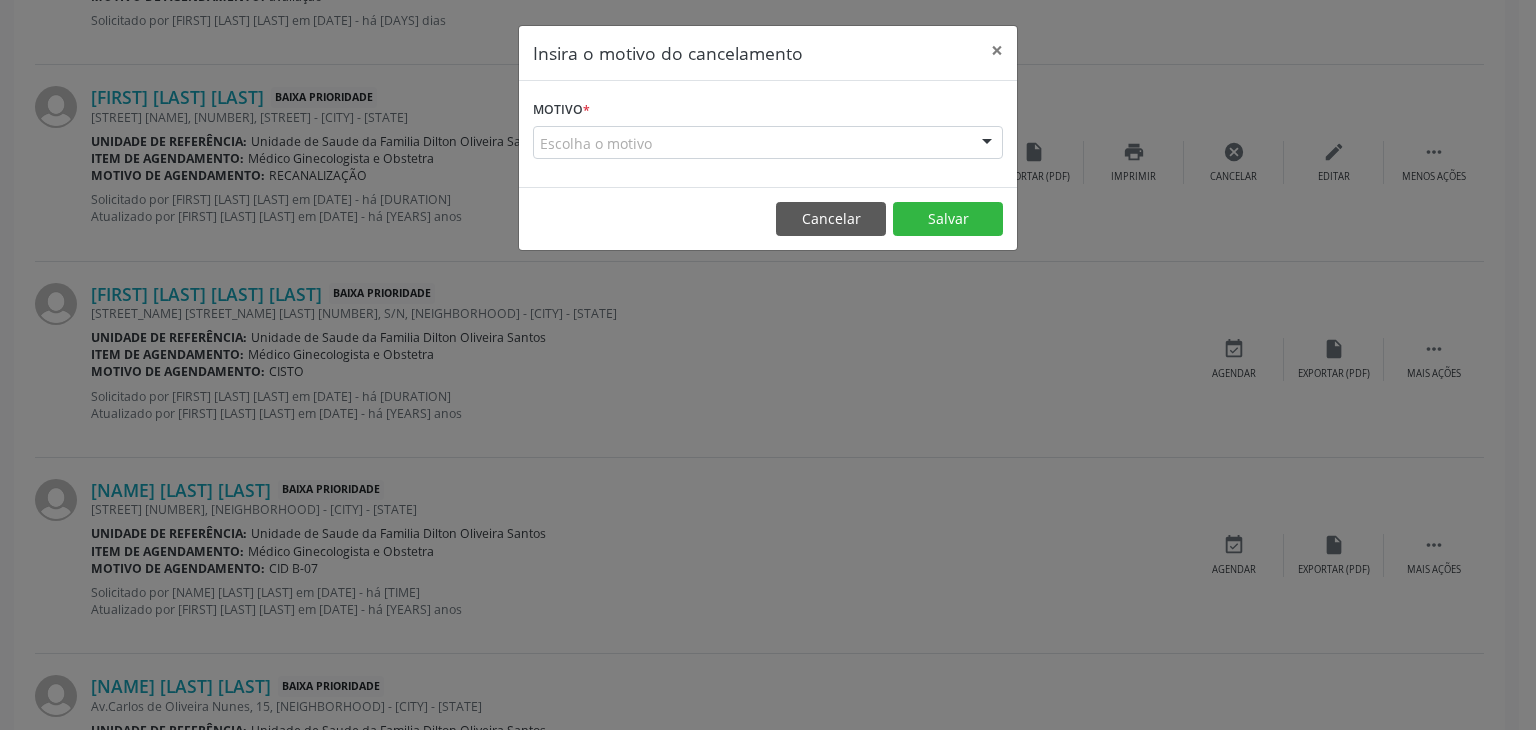 click on "Escolha o motivo" at bounding box center [768, 143] 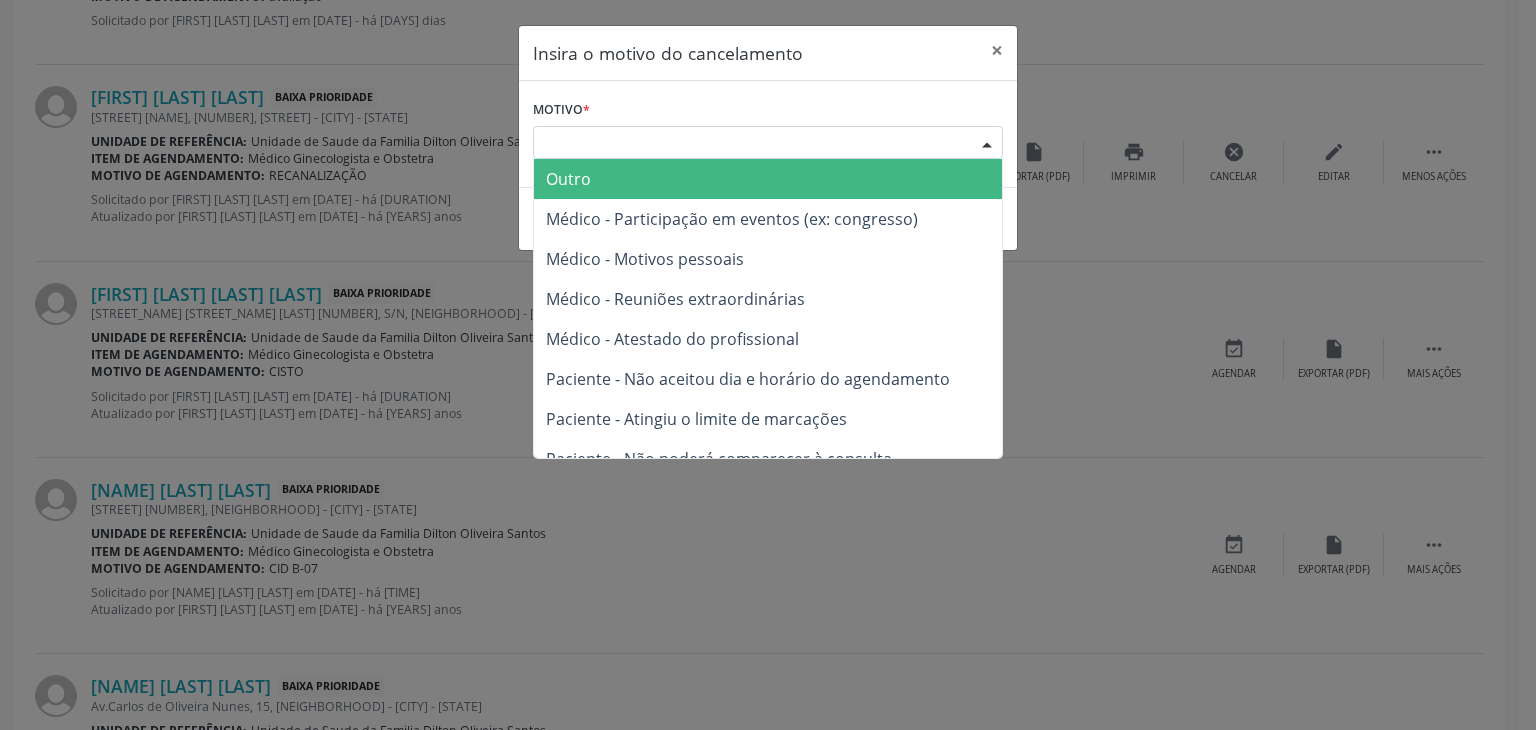 click on "Outro" at bounding box center (768, 179) 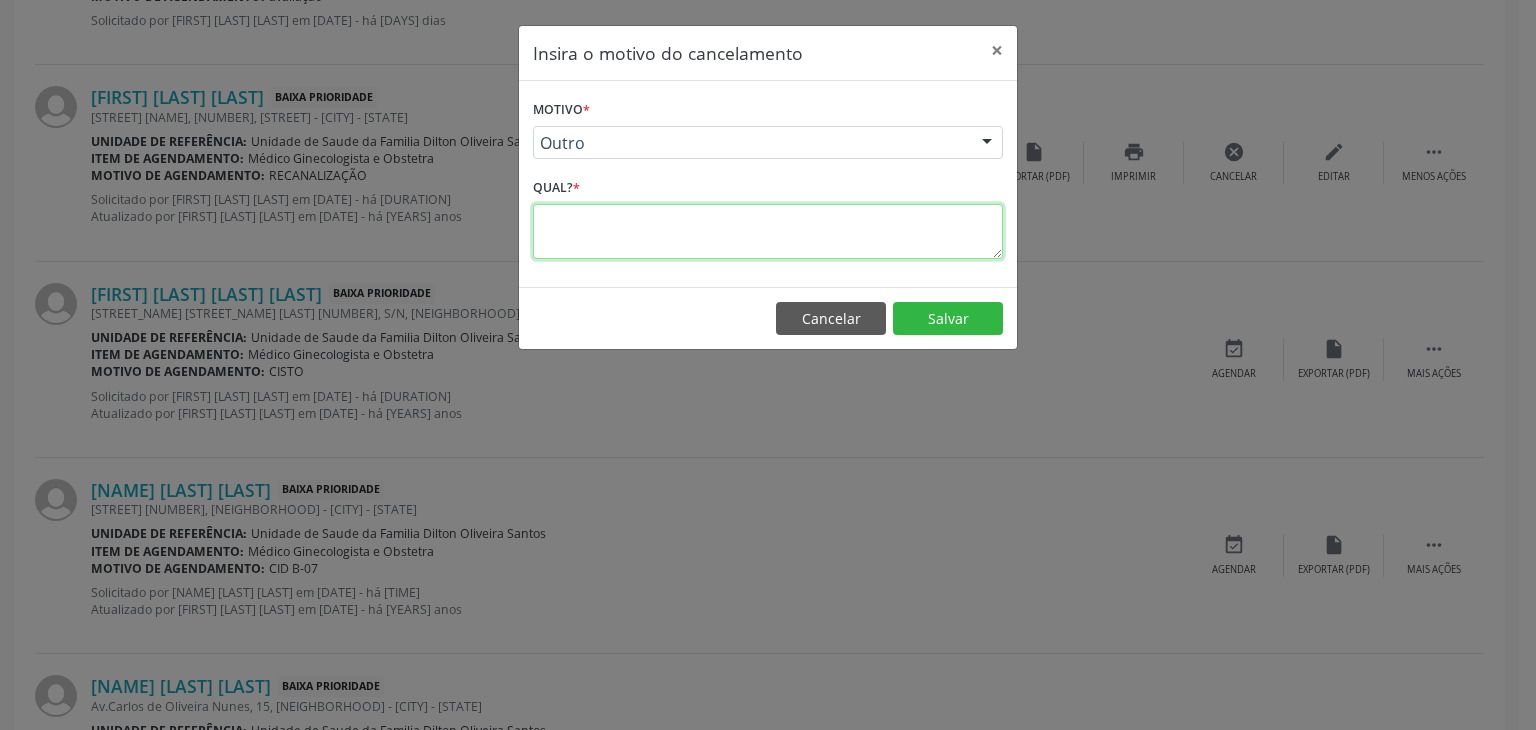 click at bounding box center [768, 231] 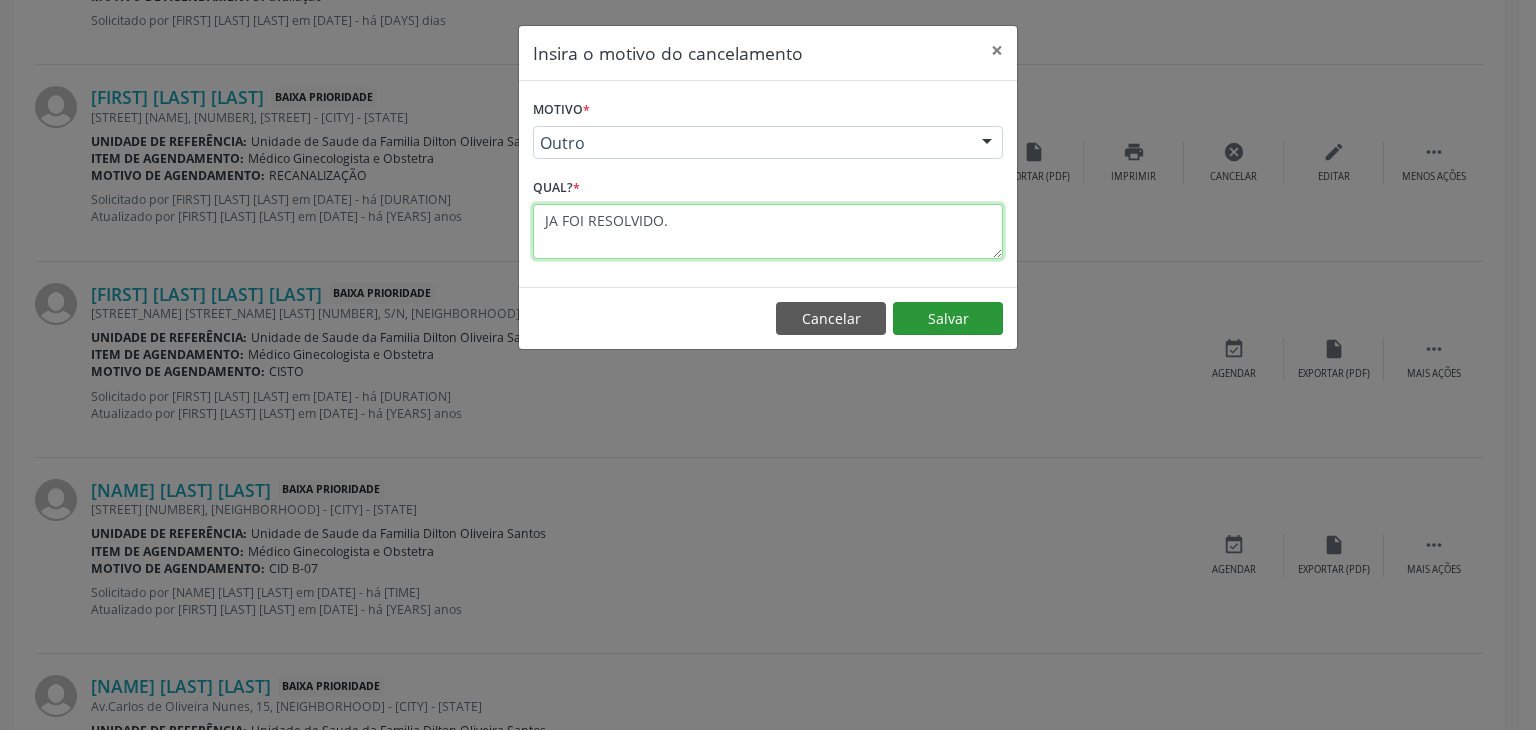 type on "JA FOI RESOLVIDO." 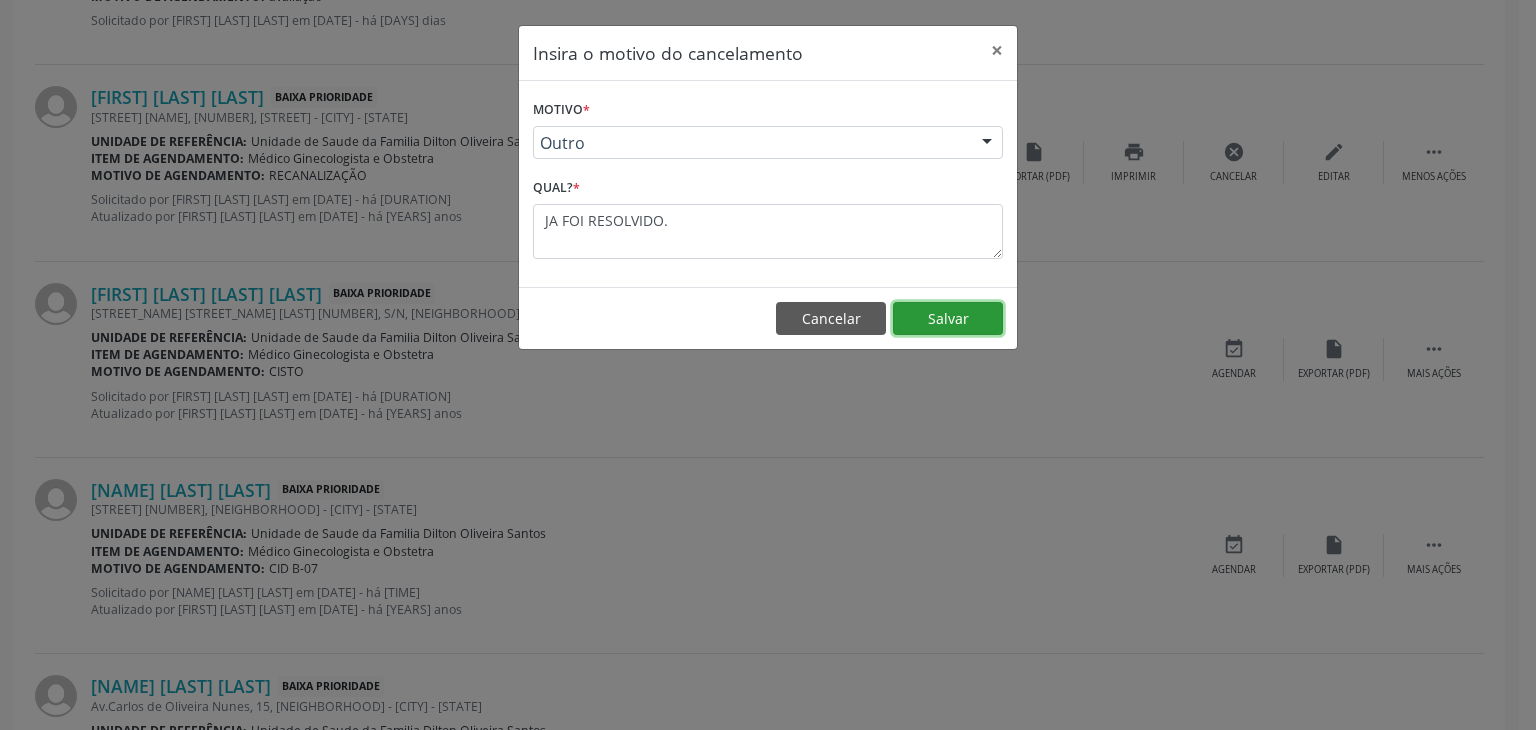 click on "Salvar" at bounding box center (948, 319) 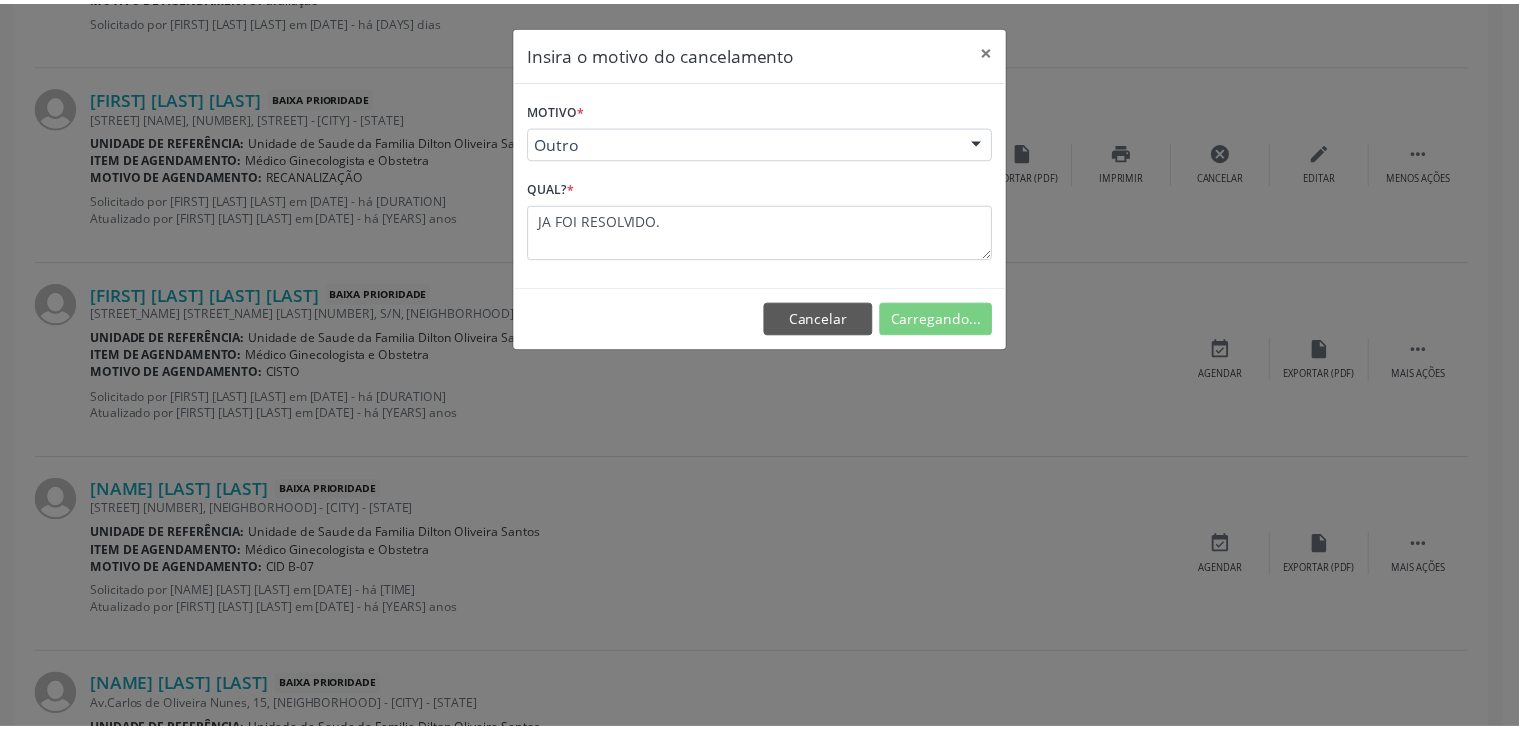 scroll, scrollTop: 112, scrollLeft: 0, axis: vertical 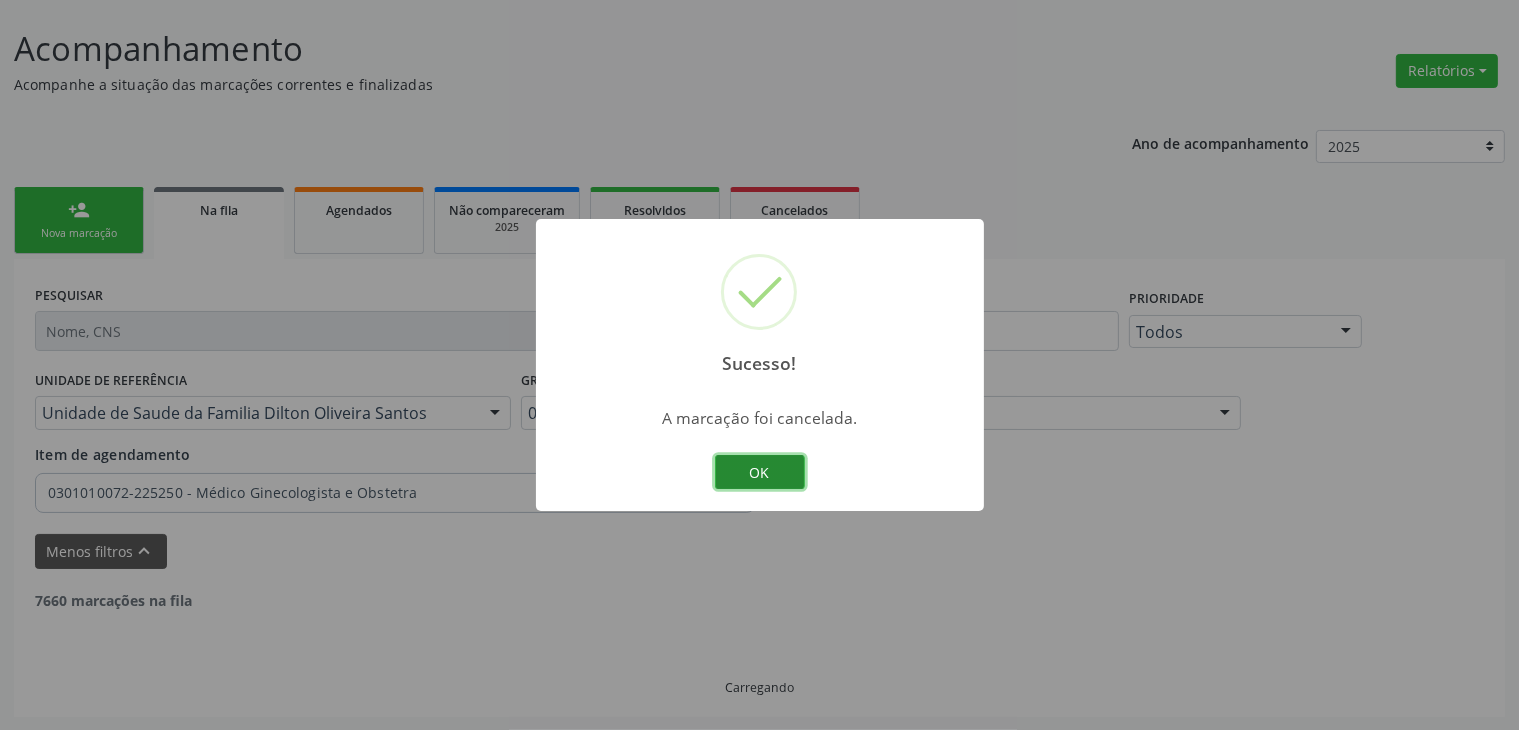 click on "OK" at bounding box center [760, 472] 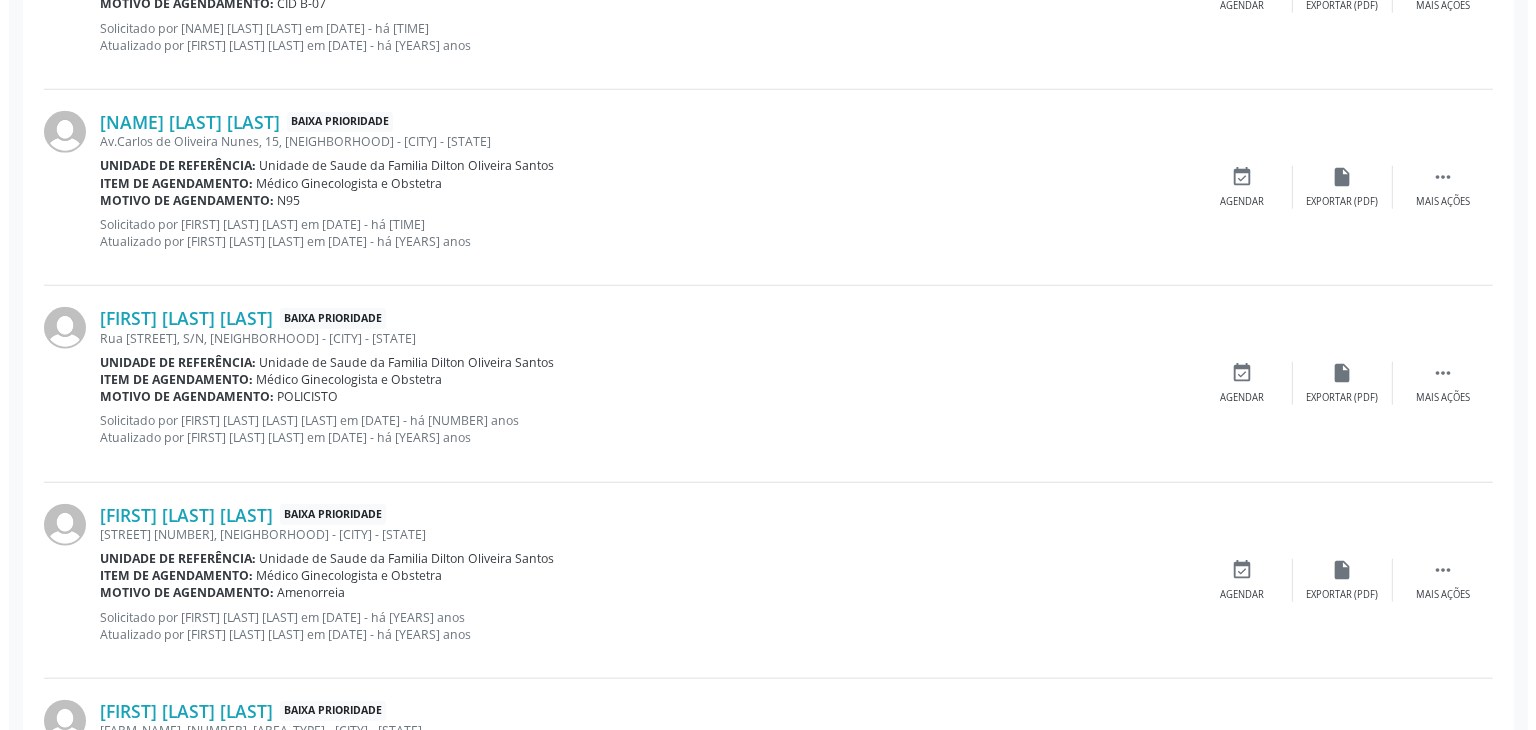scroll, scrollTop: 1812, scrollLeft: 0, axis: vertical 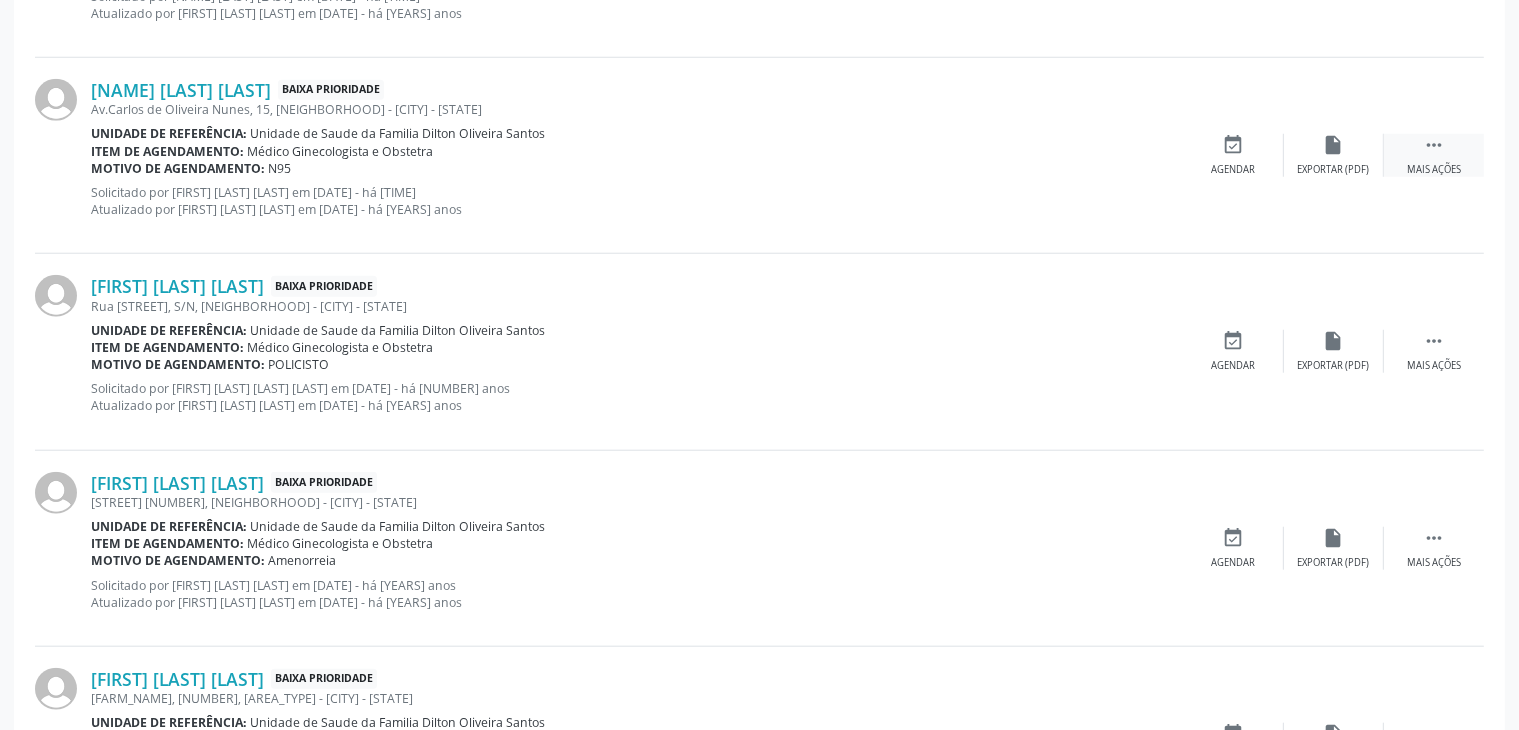 click on "" at bounding box center (1434, 145) 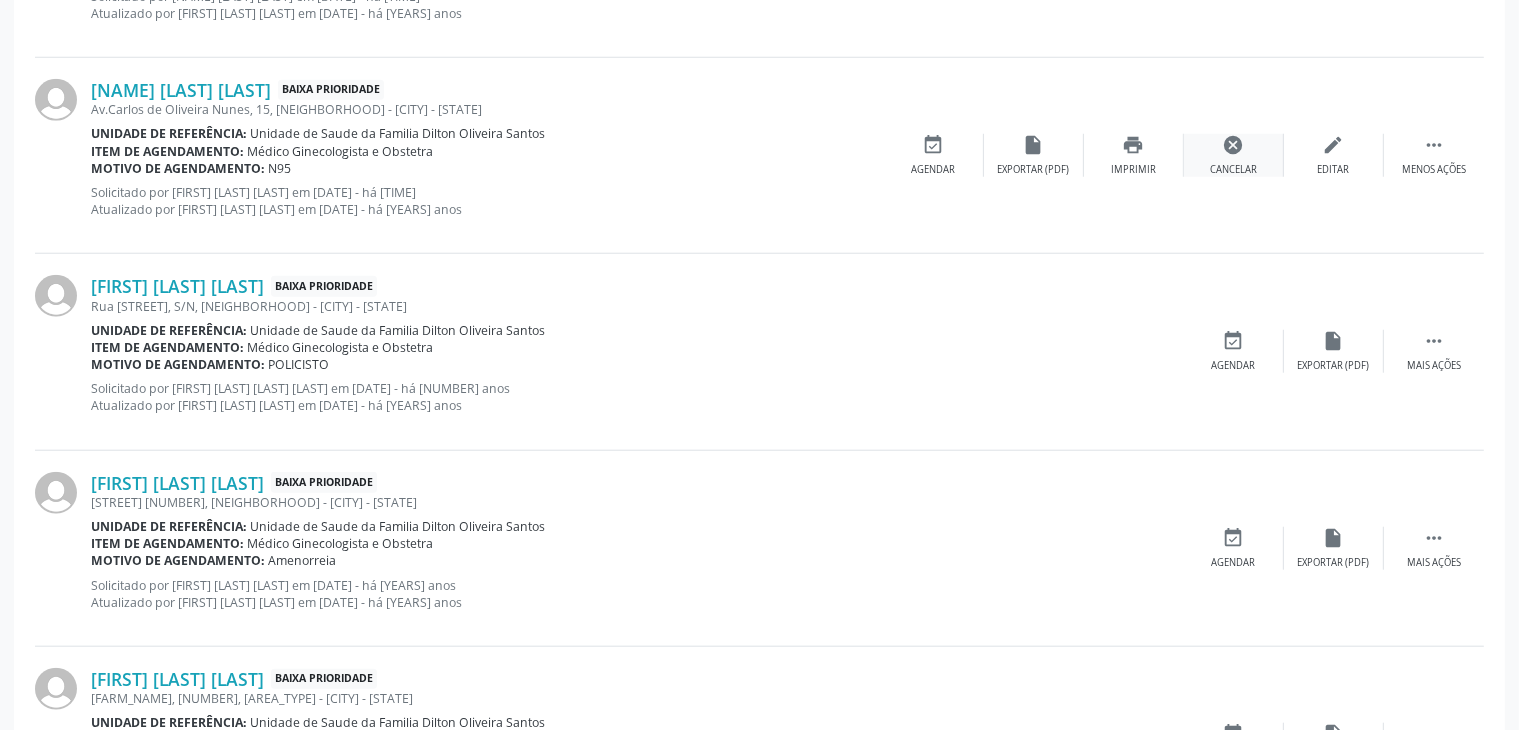 click on "cancel" at bounding box center [1234, 145] 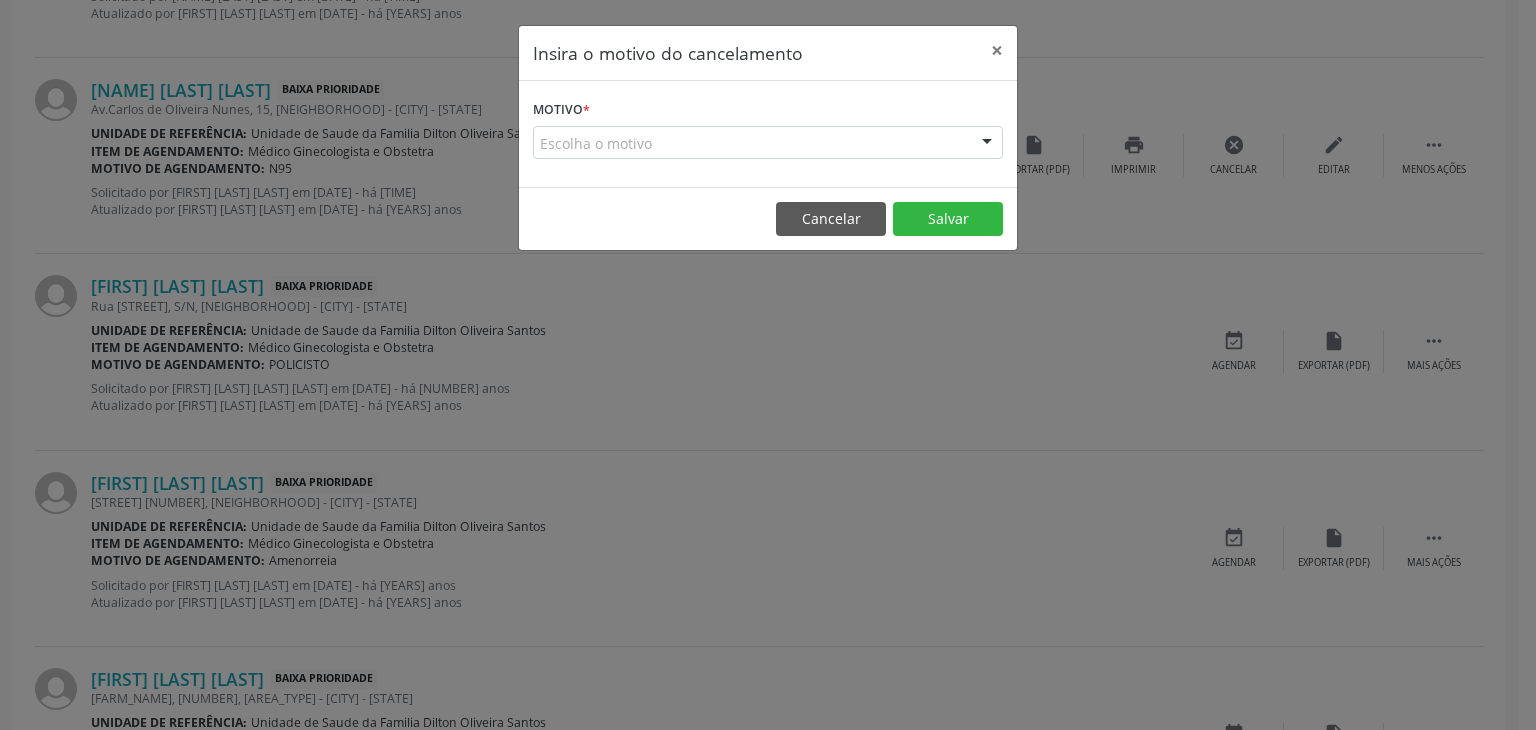 click on "Escolha o motivo" at bounding box center [768, 143] 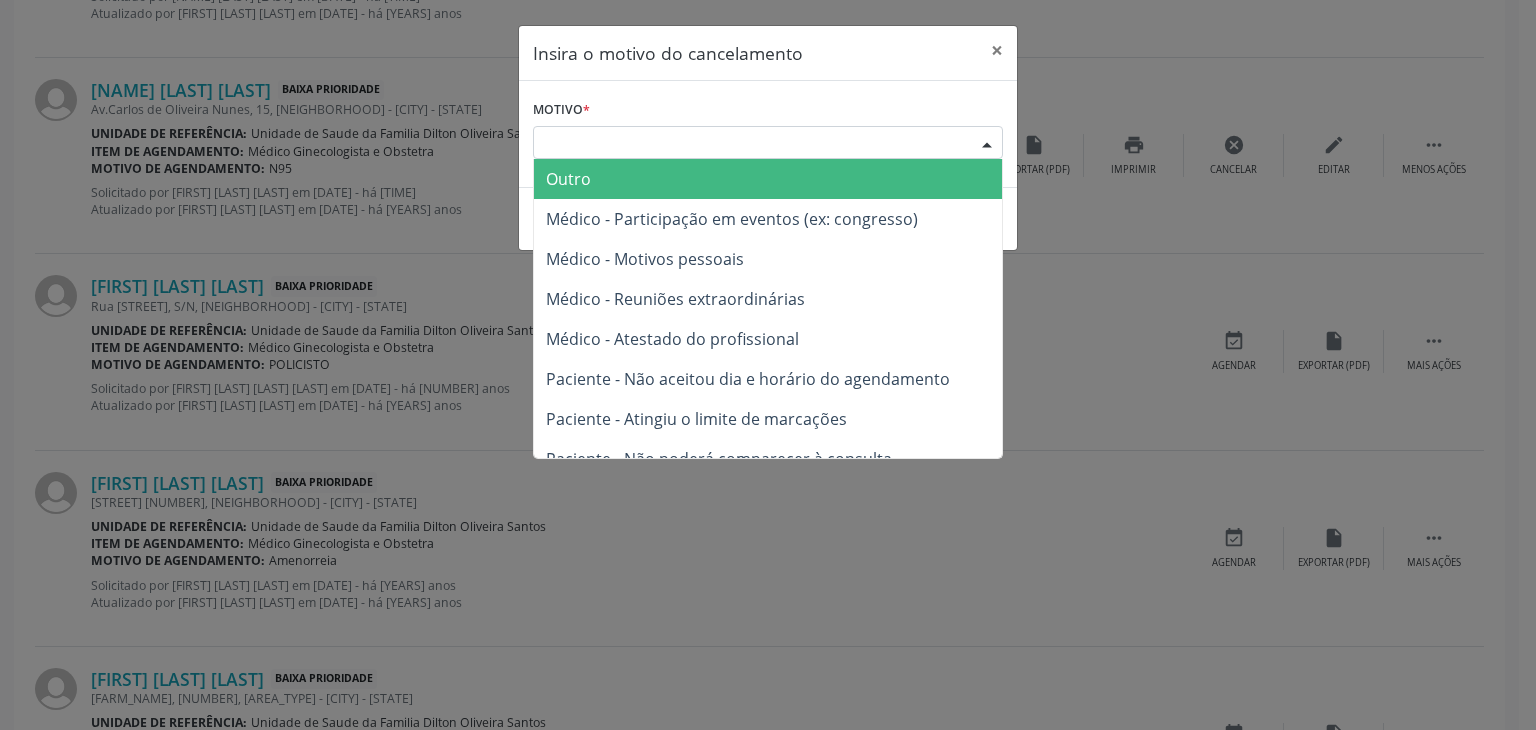 click on "Outro" at bounding box center (568, 179) 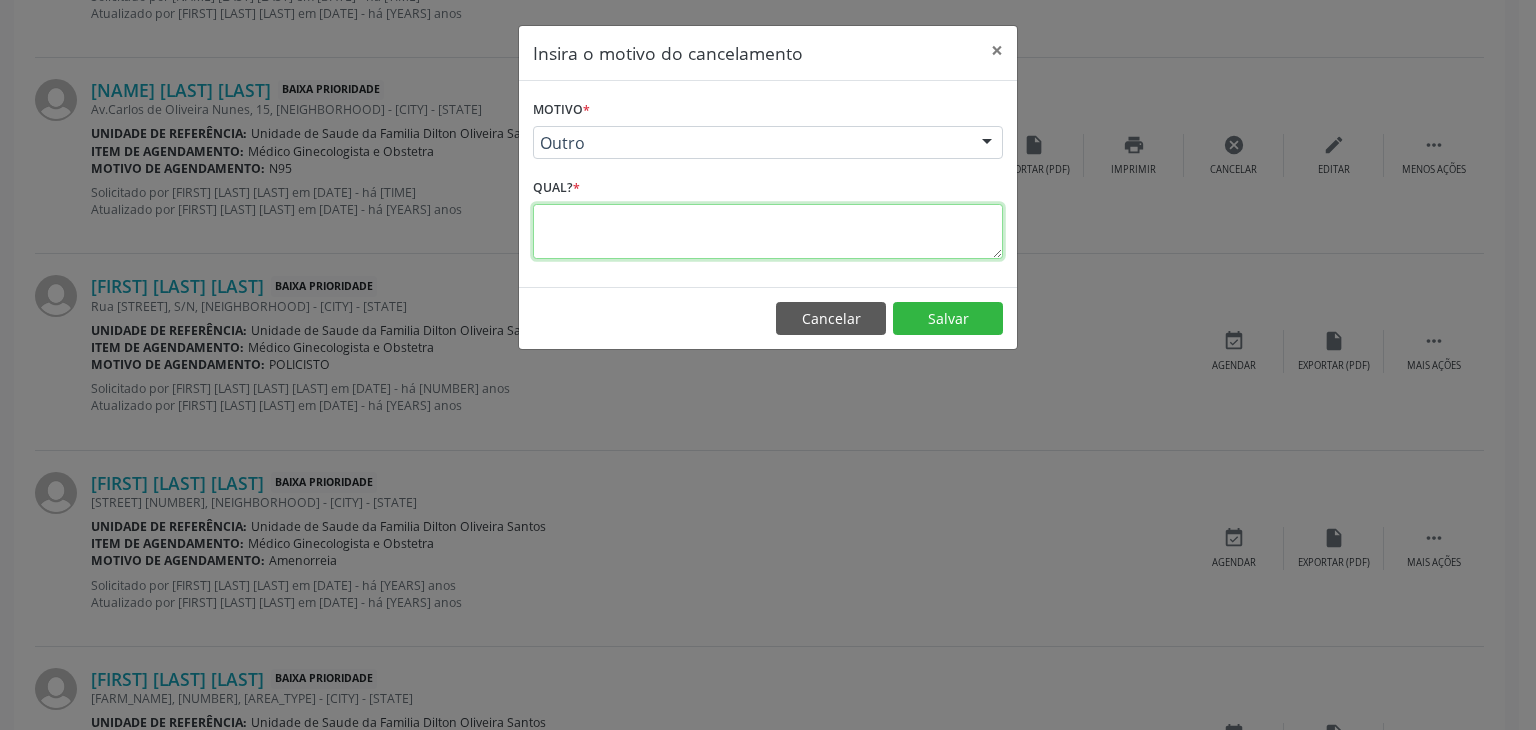 click at bounding box center [768, 231] 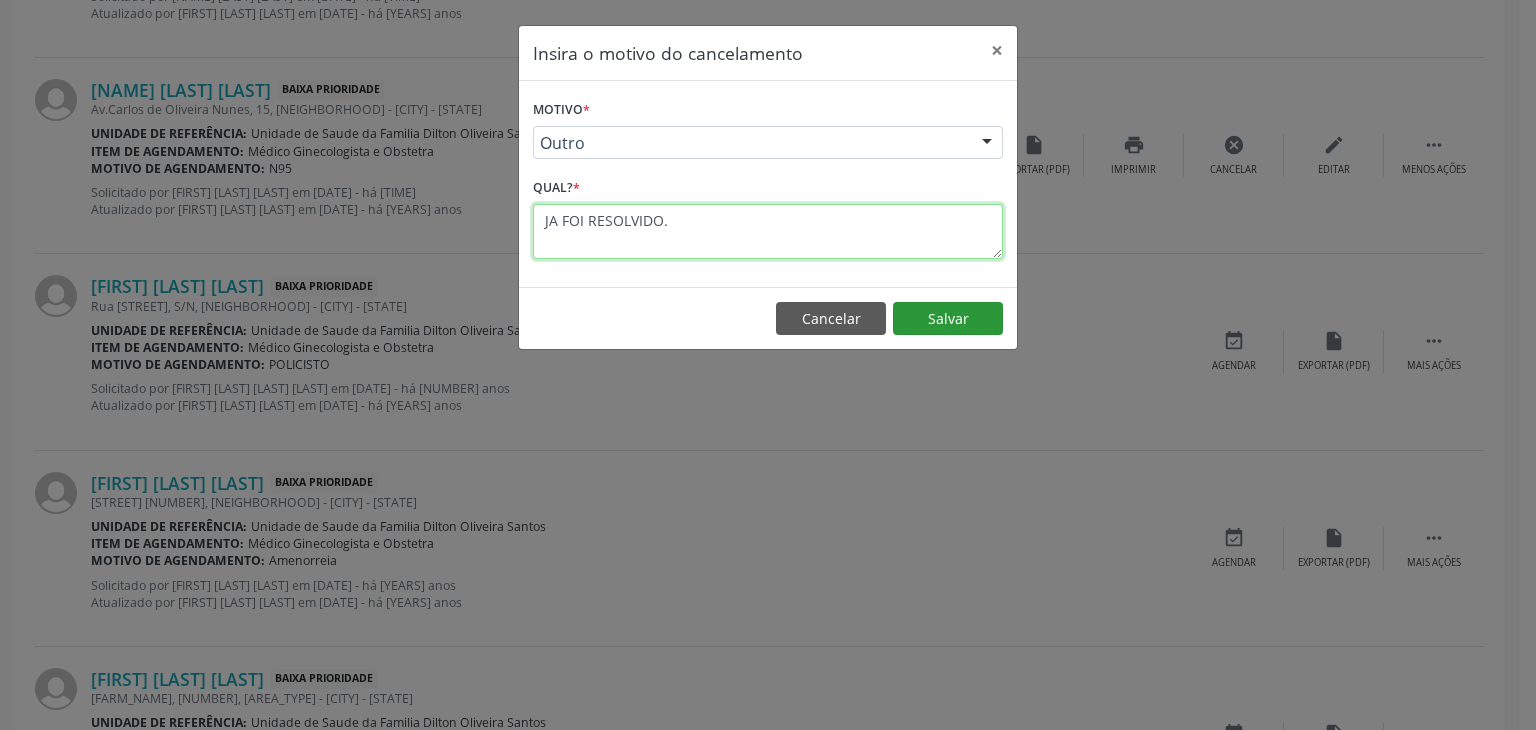 type on "JA FOI RESOLVIDO." 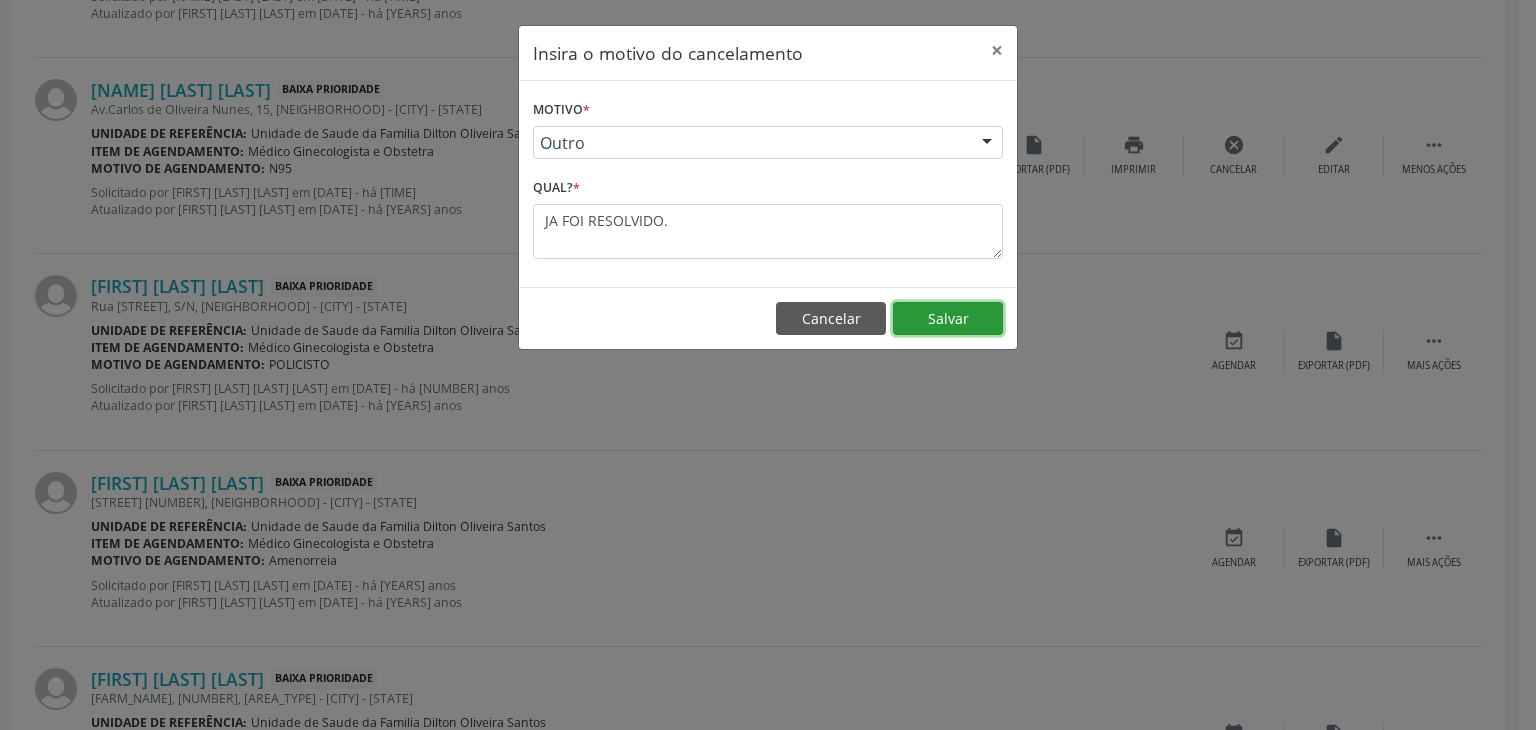 click on "Salvar" at bounding box center [948, 319] 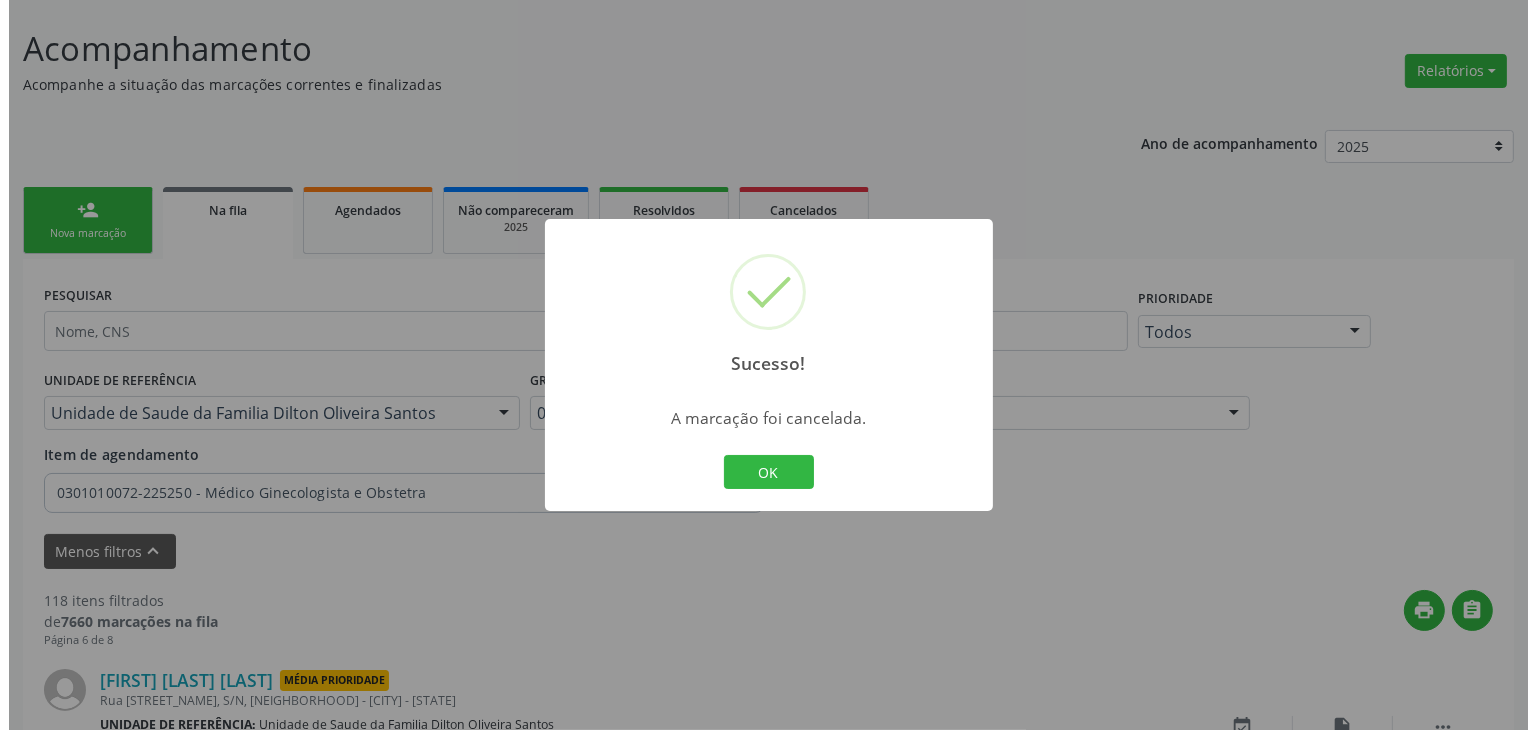 scroll, scrollTop: 1812, scrollLeft: 0, axis: vertical 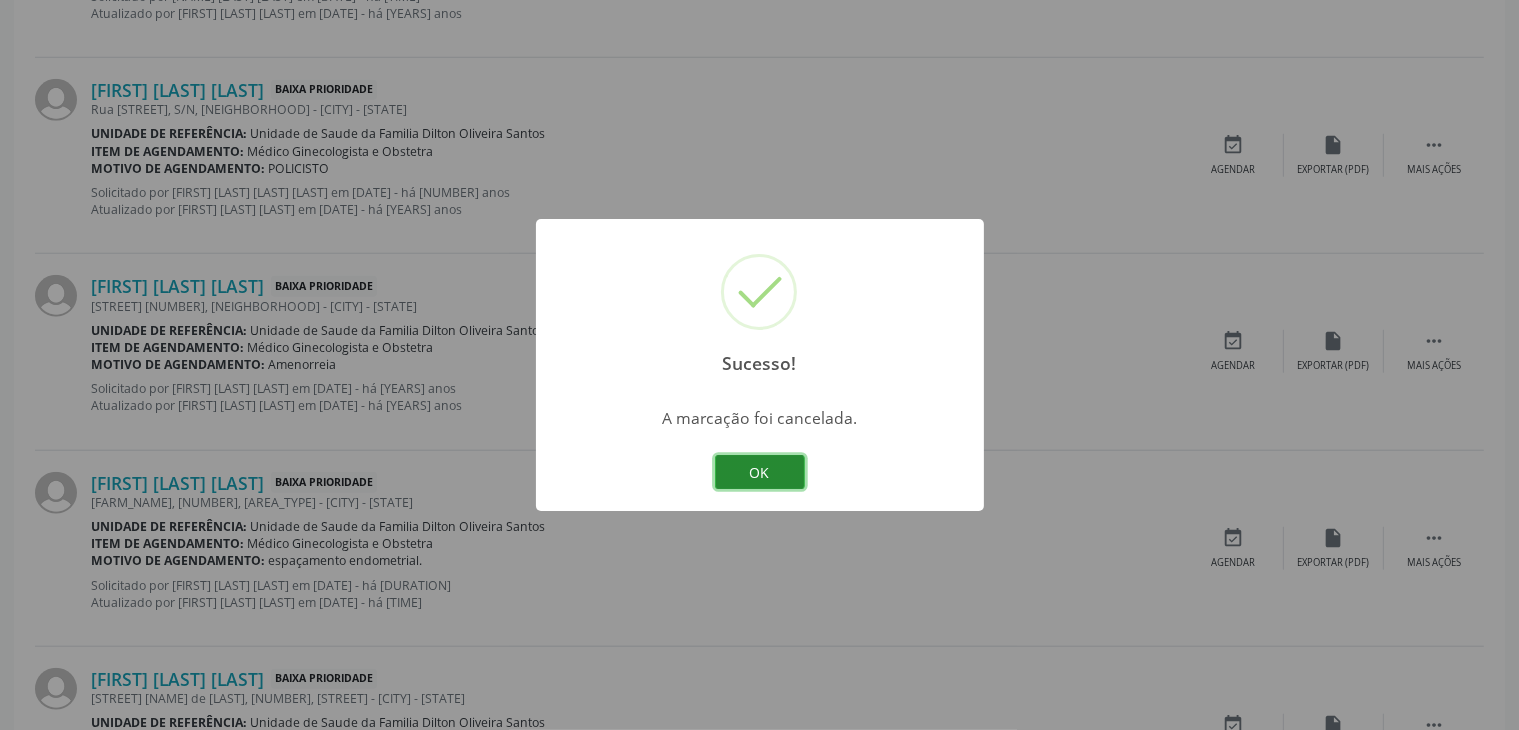 click on "OK" at bounding box center [760, 472] 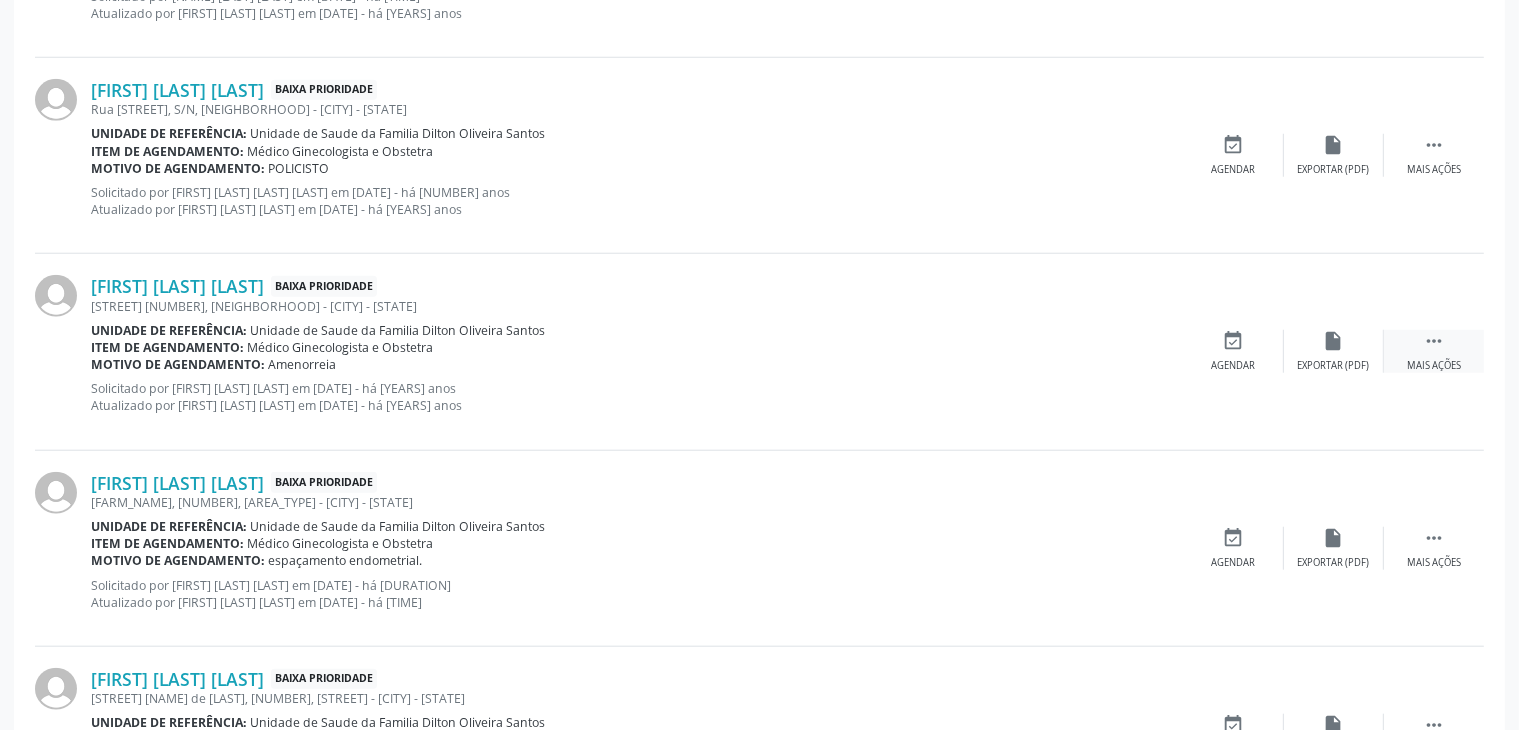 click on "" at bounding box center [1434, 341] 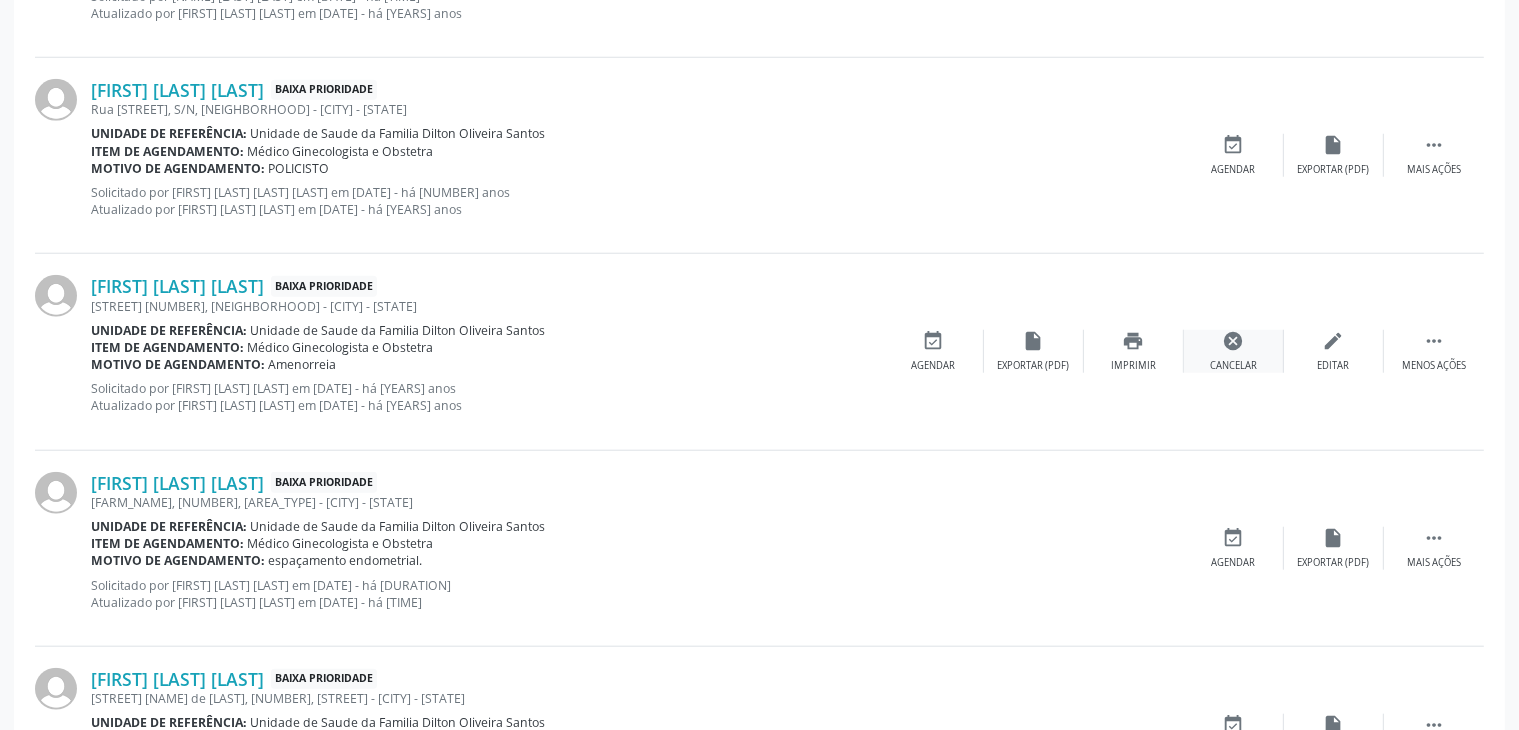 click on "cancel
Cancelar" at bounding box center [1234, 351] 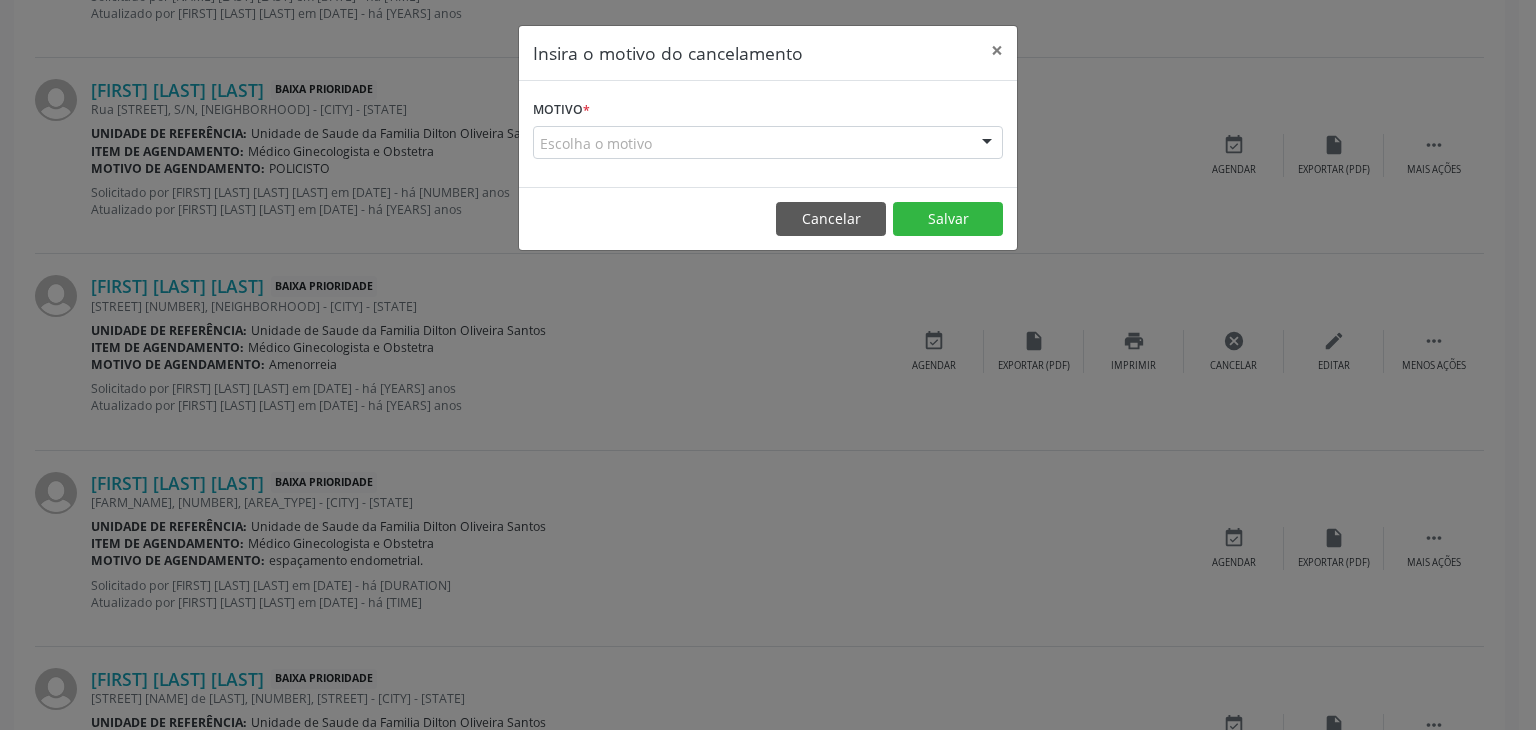 click on "Escolha o motivo" at bounding box center [768, 143] 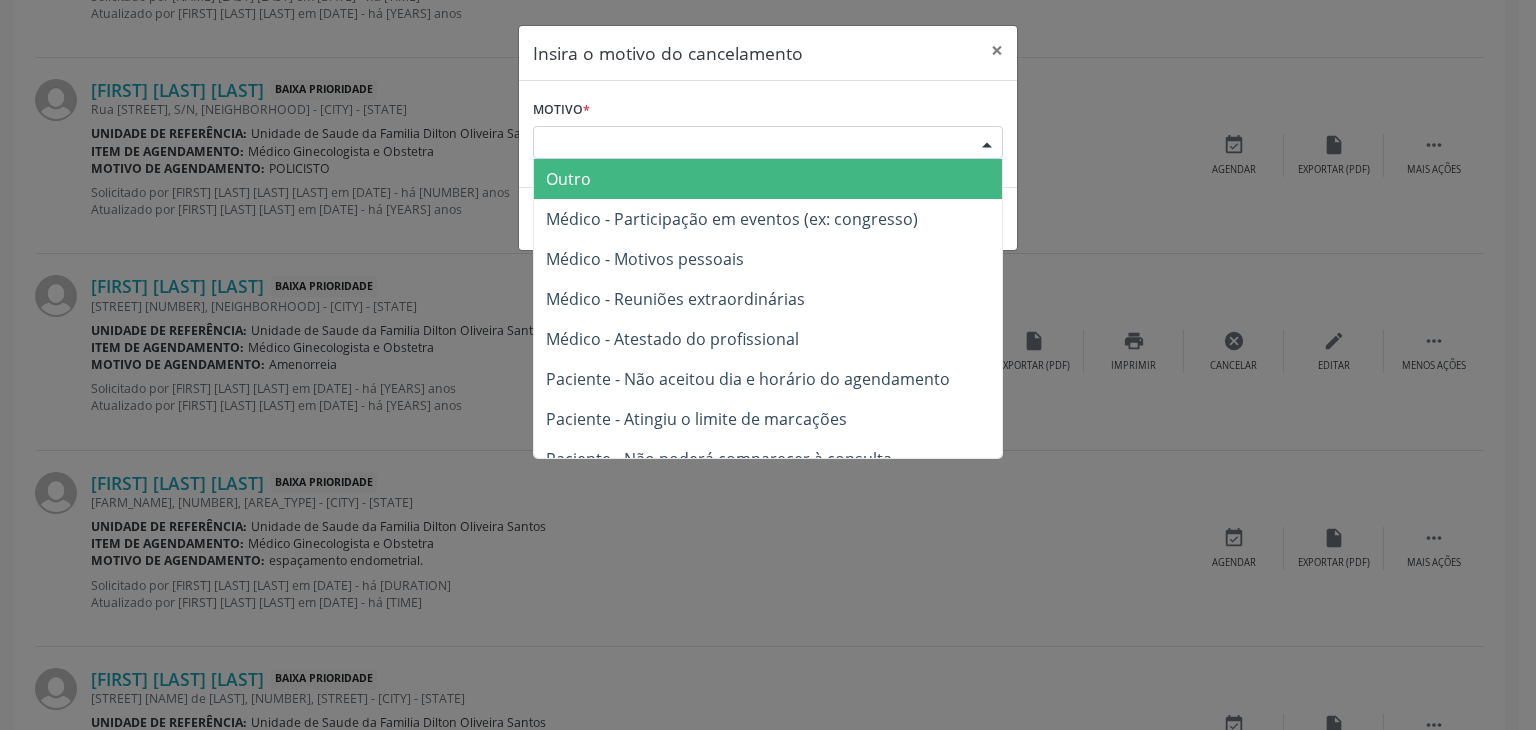 click on "Outro" at bounding box center [768, 179] 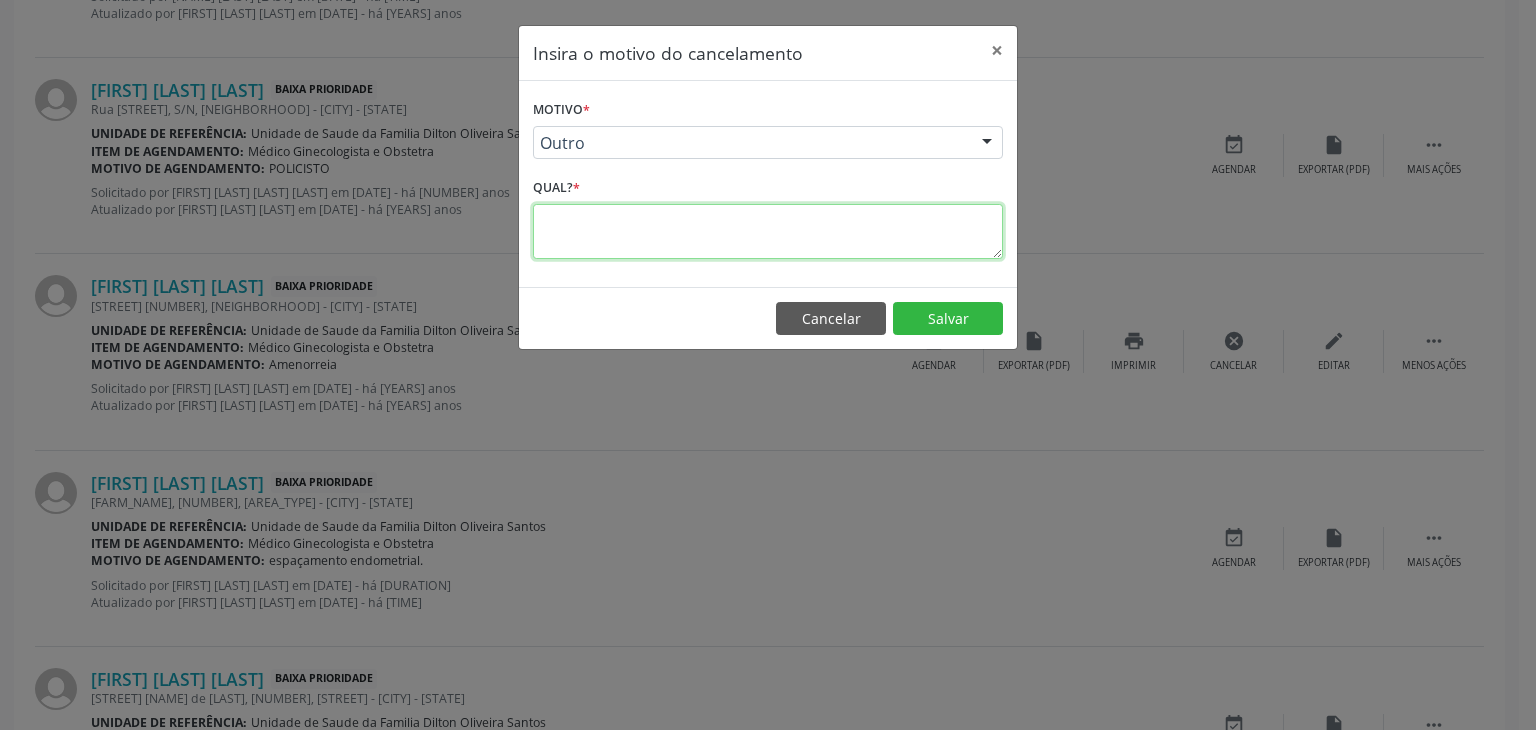 click at bounding box center [768, 231] 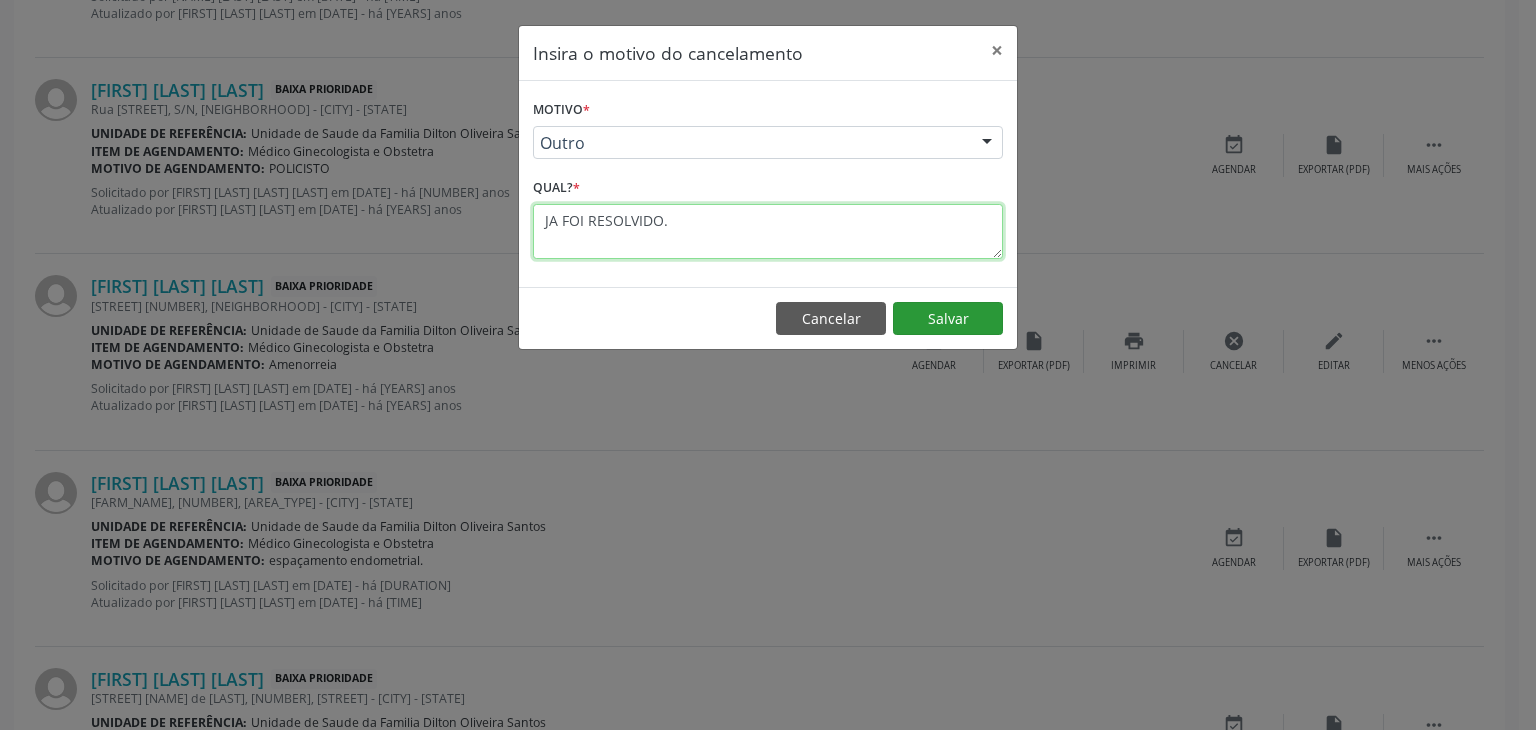 type on "JA FOI RESOLVIDO." 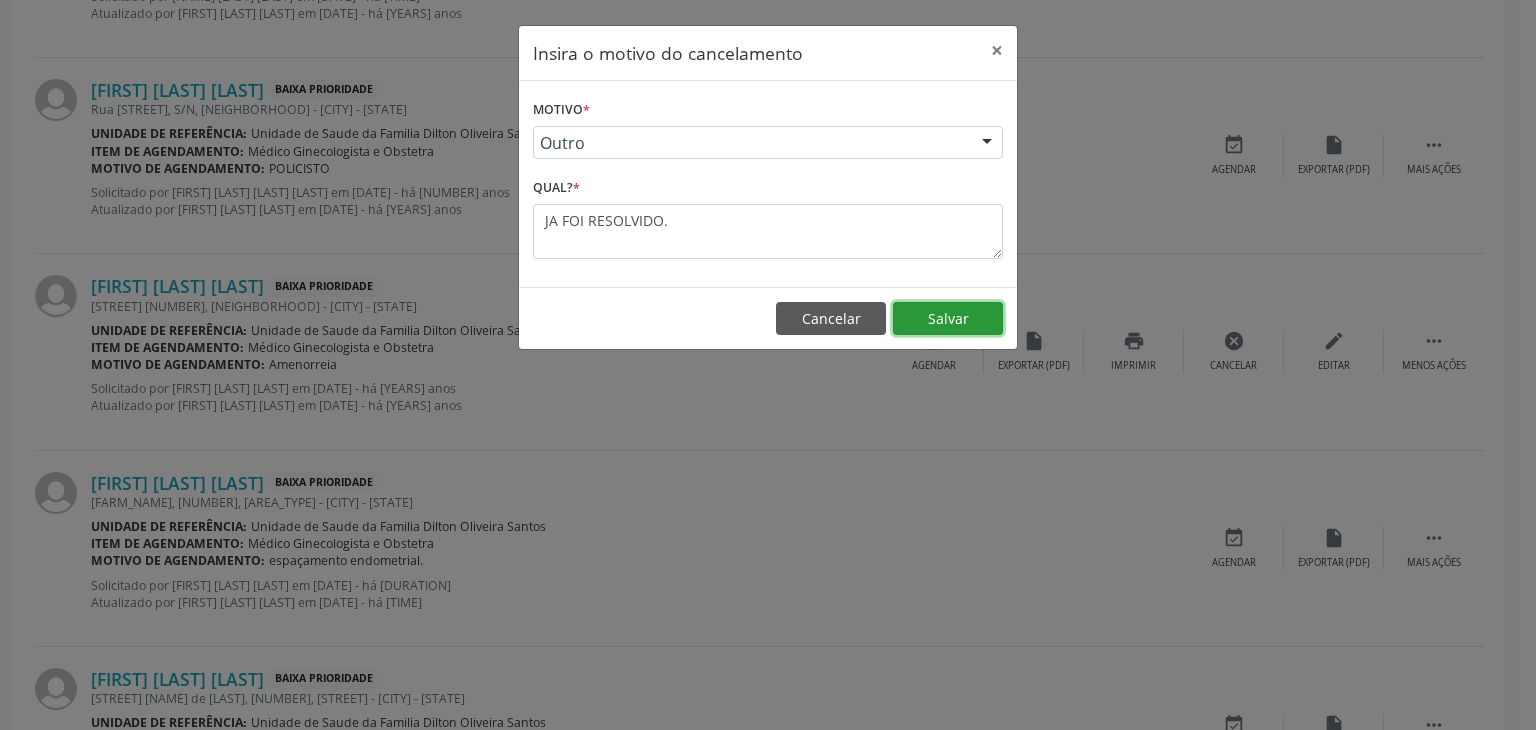 click on "Salvar" at bounding box center [948, 319] 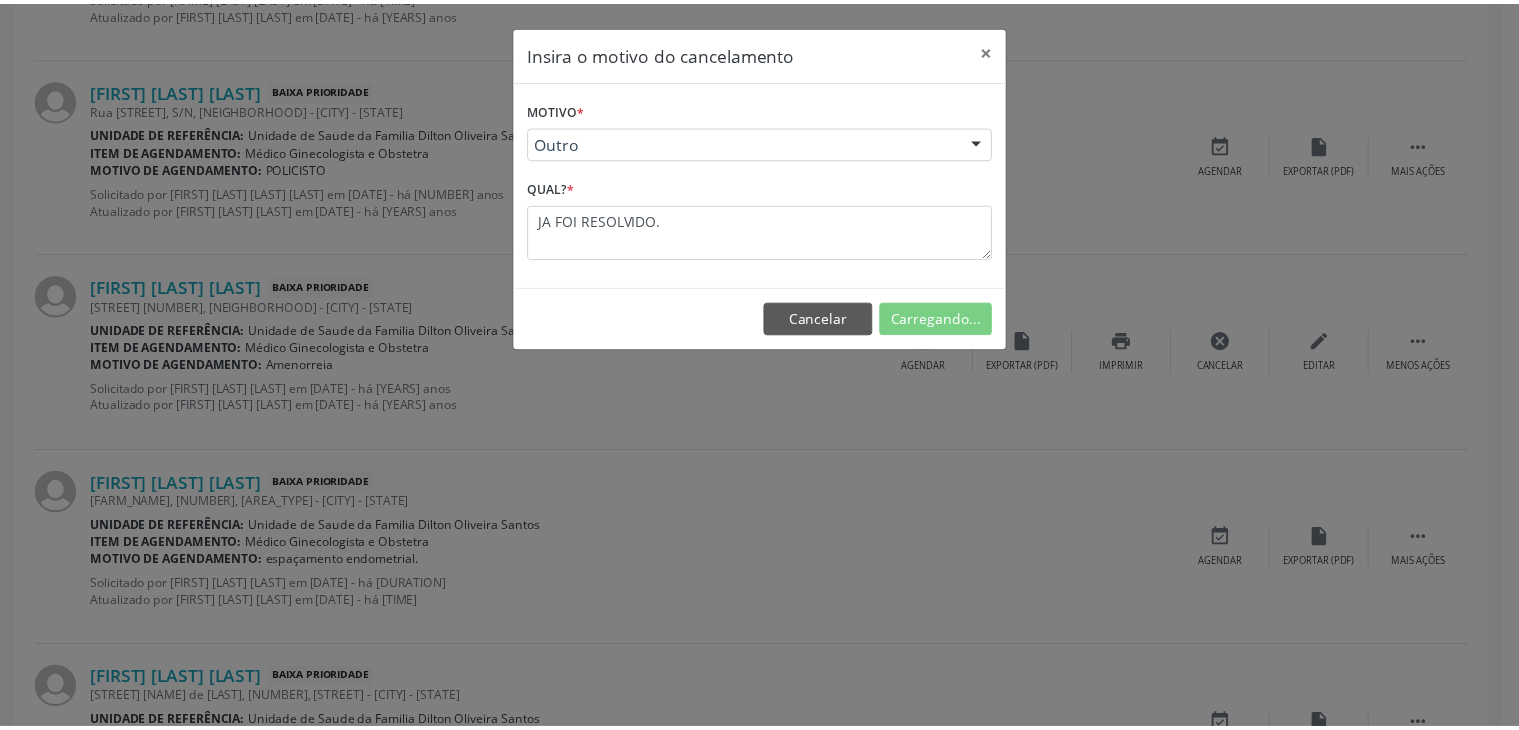 scroll, scrollTop: 112, scrollLeft: 0, axis: vertical 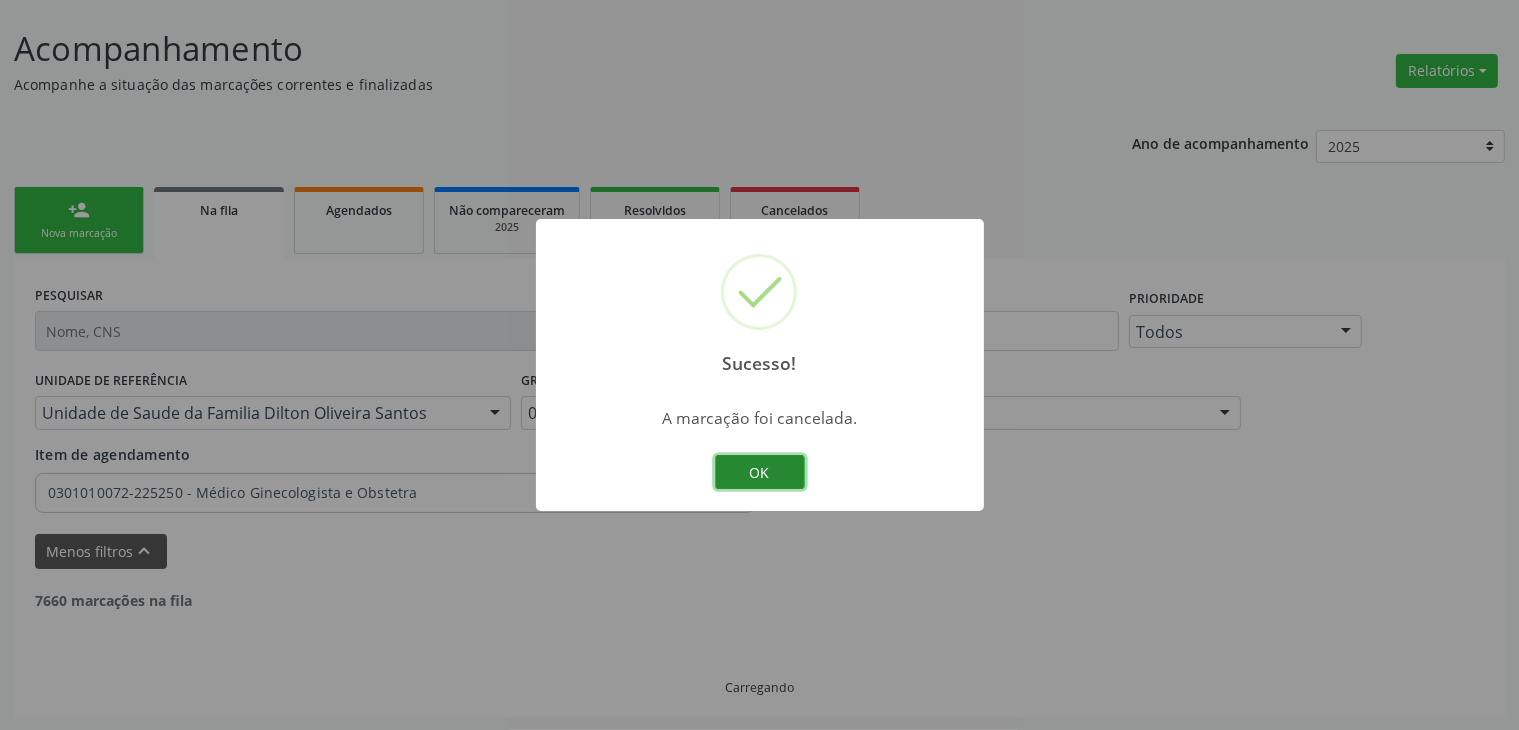 click on "OK" at bounding box center [760, 472] 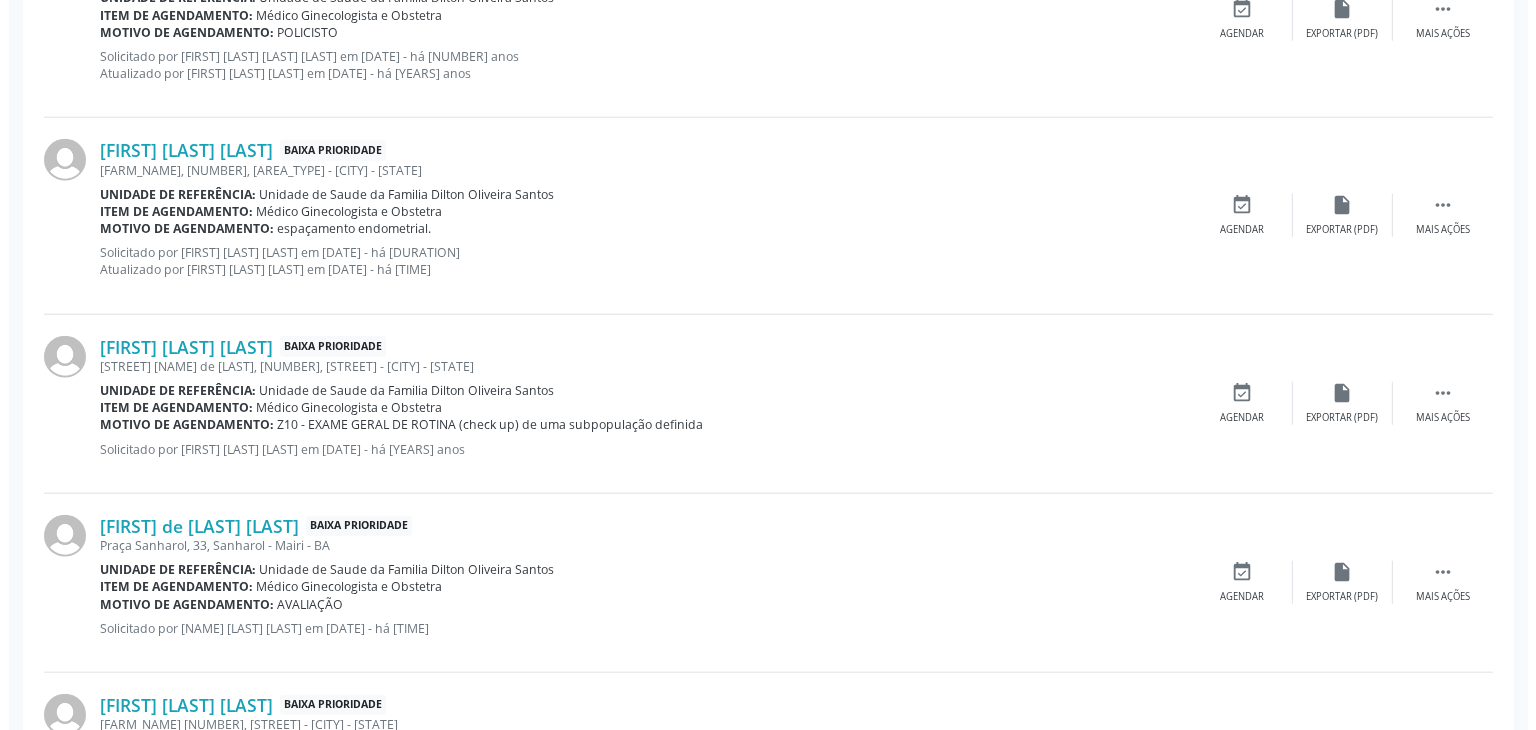 scroll, scrollTop: 2012, scrollLeft: 0, axis: vertical 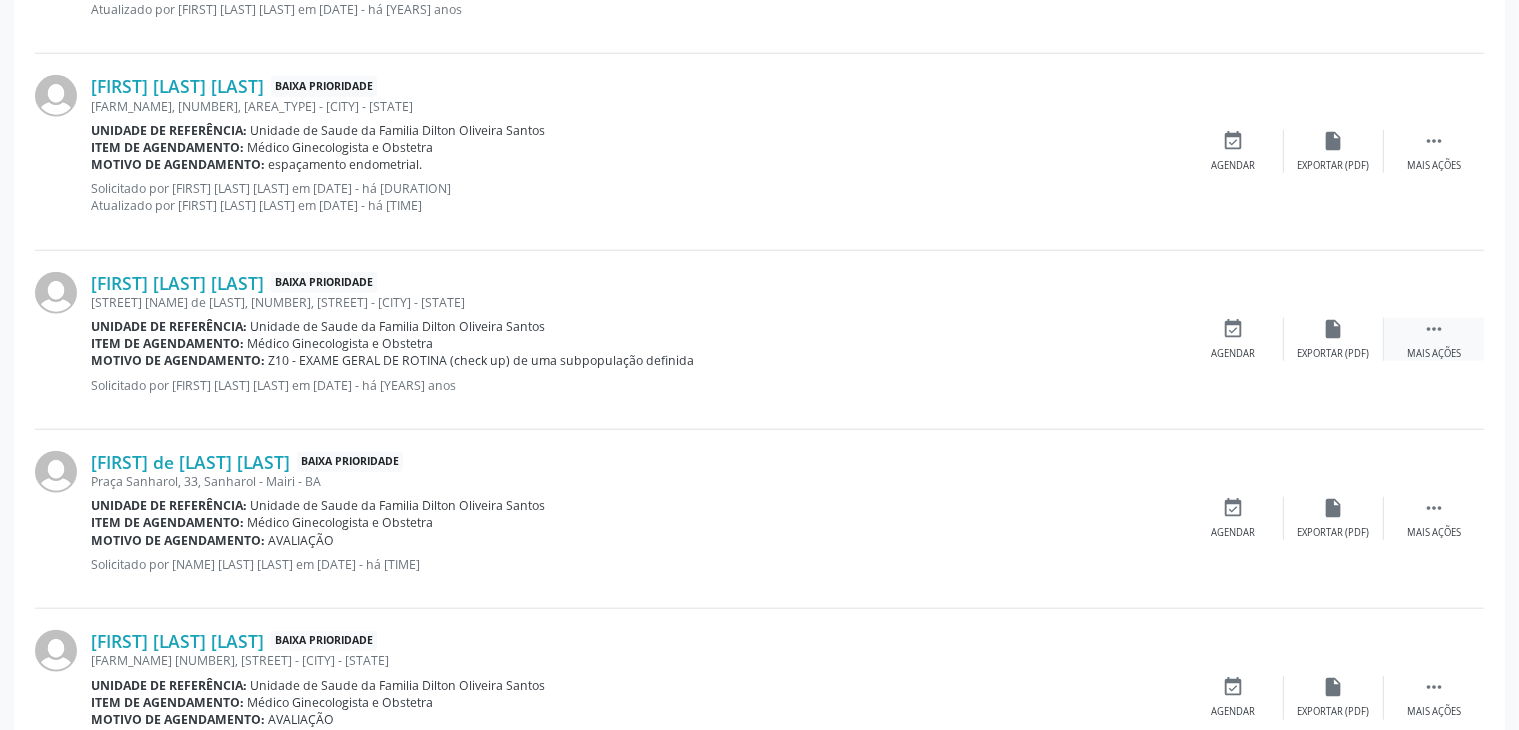 click on "" at bounding box center (1434, 329) 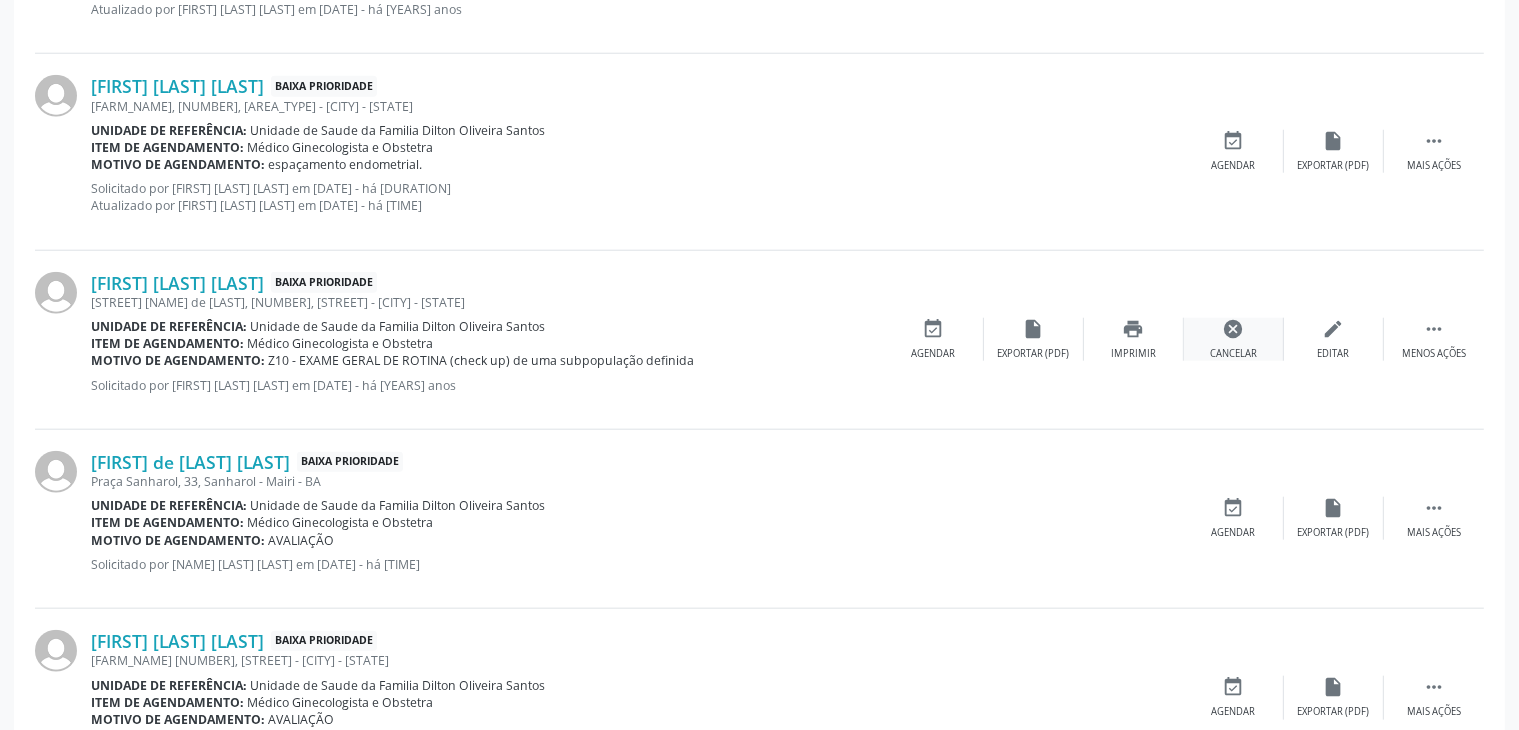 click on "cancel" at bounding box center (1234, 329) 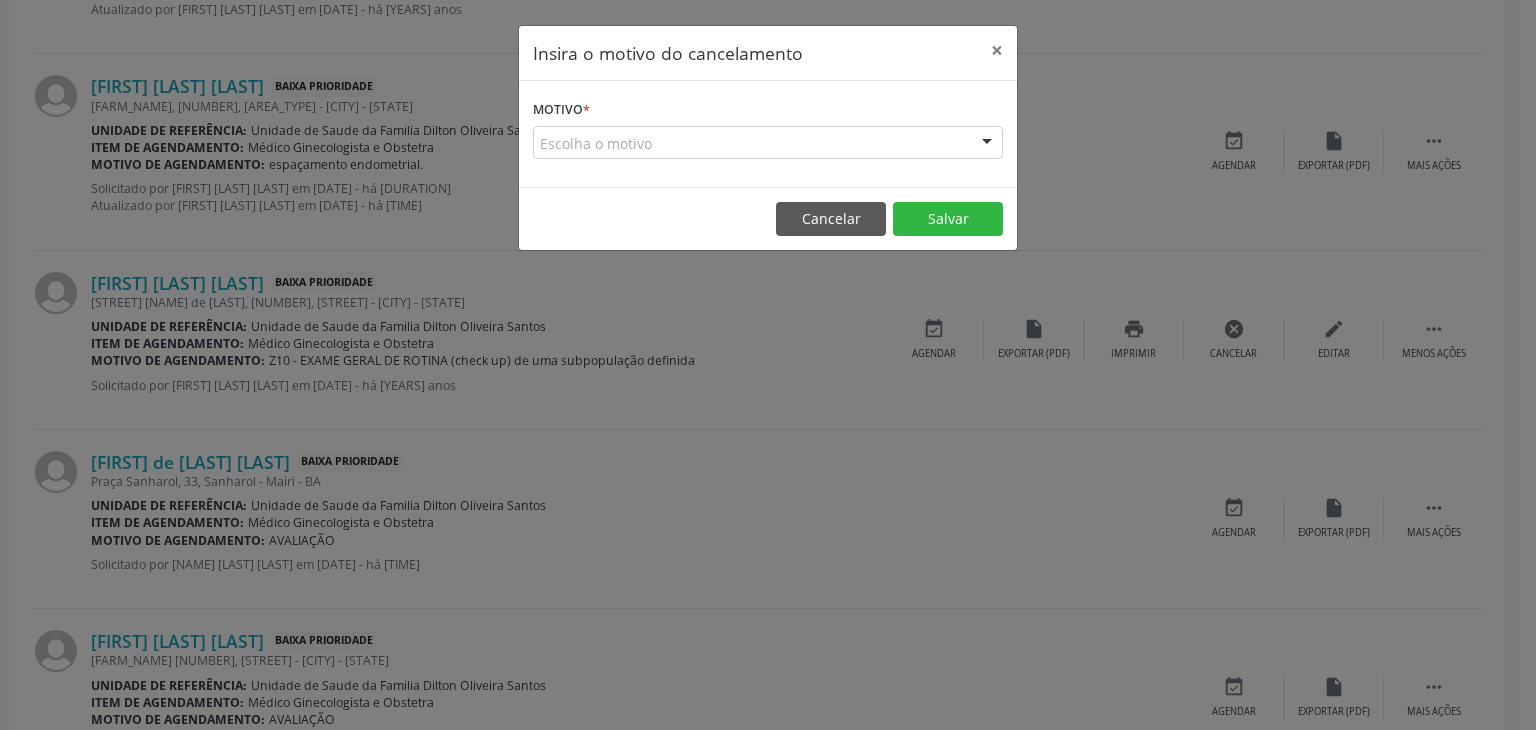 click on "Escolha o motivo" at bounding box center [768, 143] 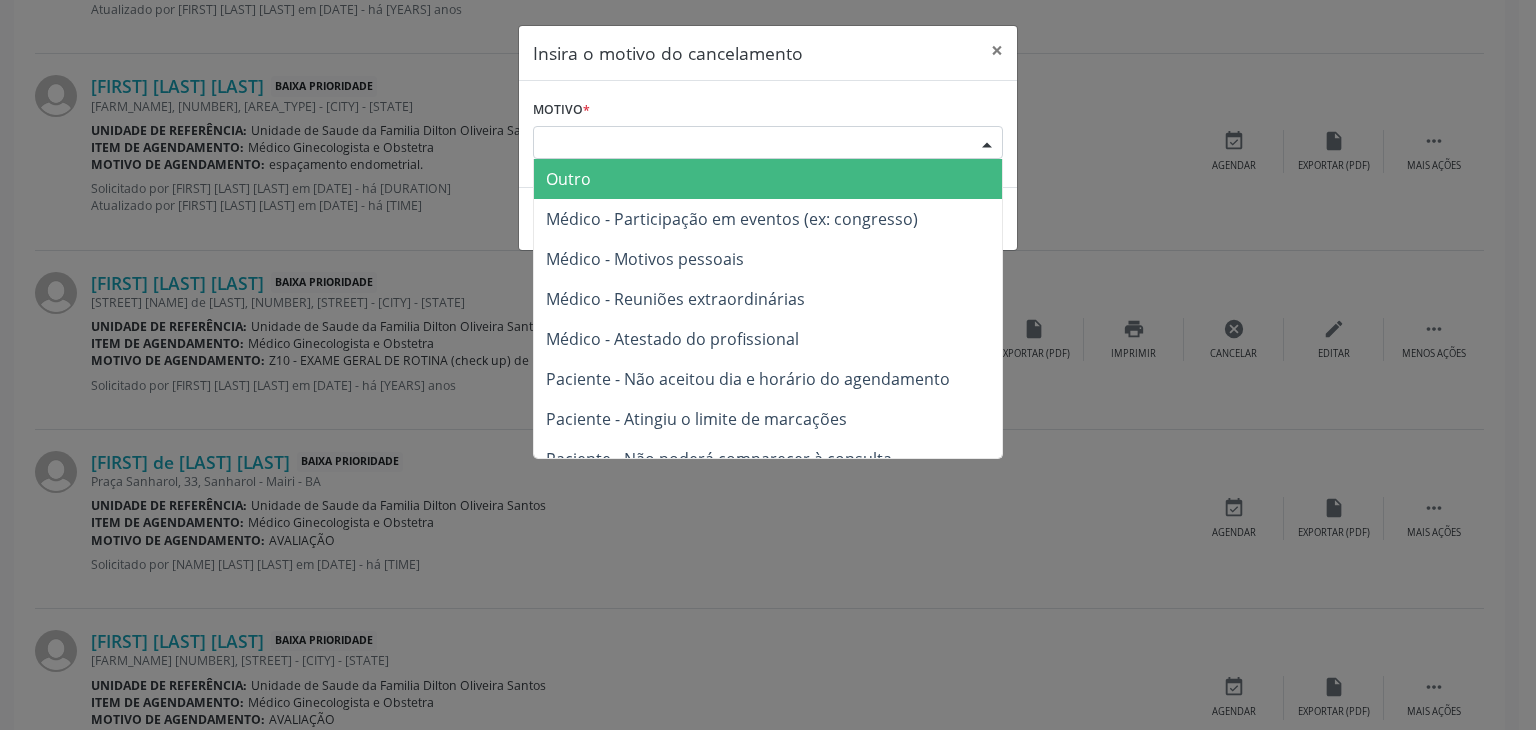 click on "Outro" at bounding box center (568, 179) 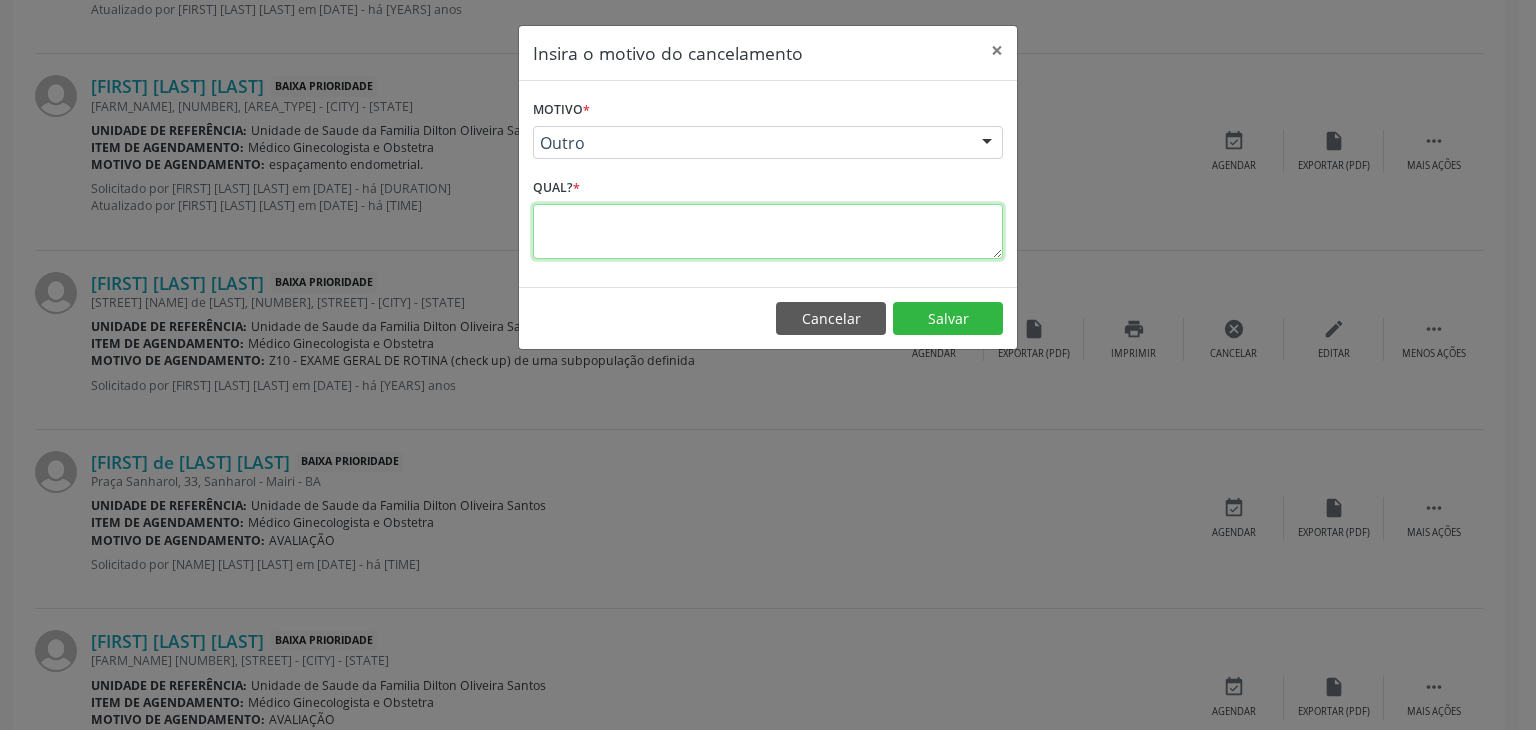 click at bounding box center (768, 231) 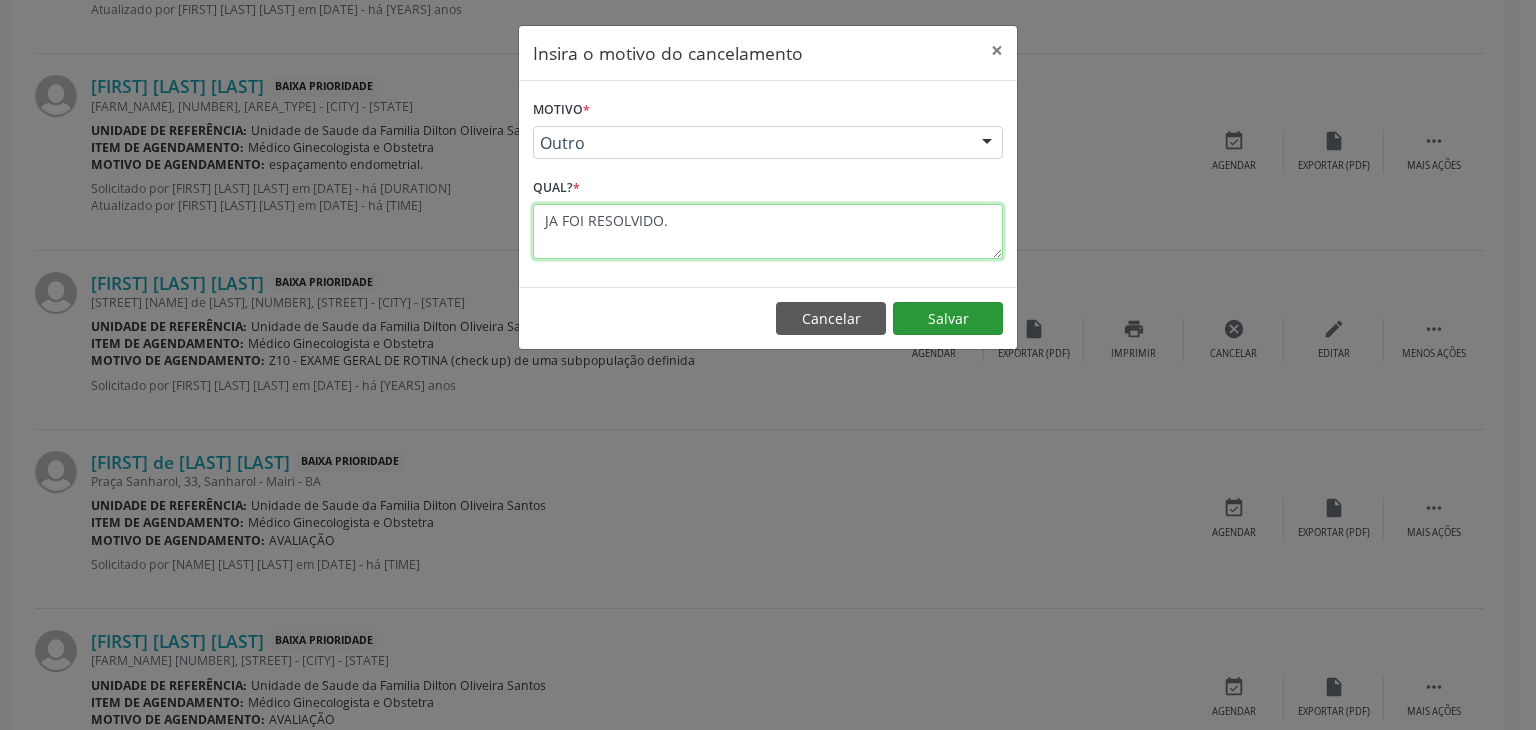 type on "JA FOI RESOLVIDO." 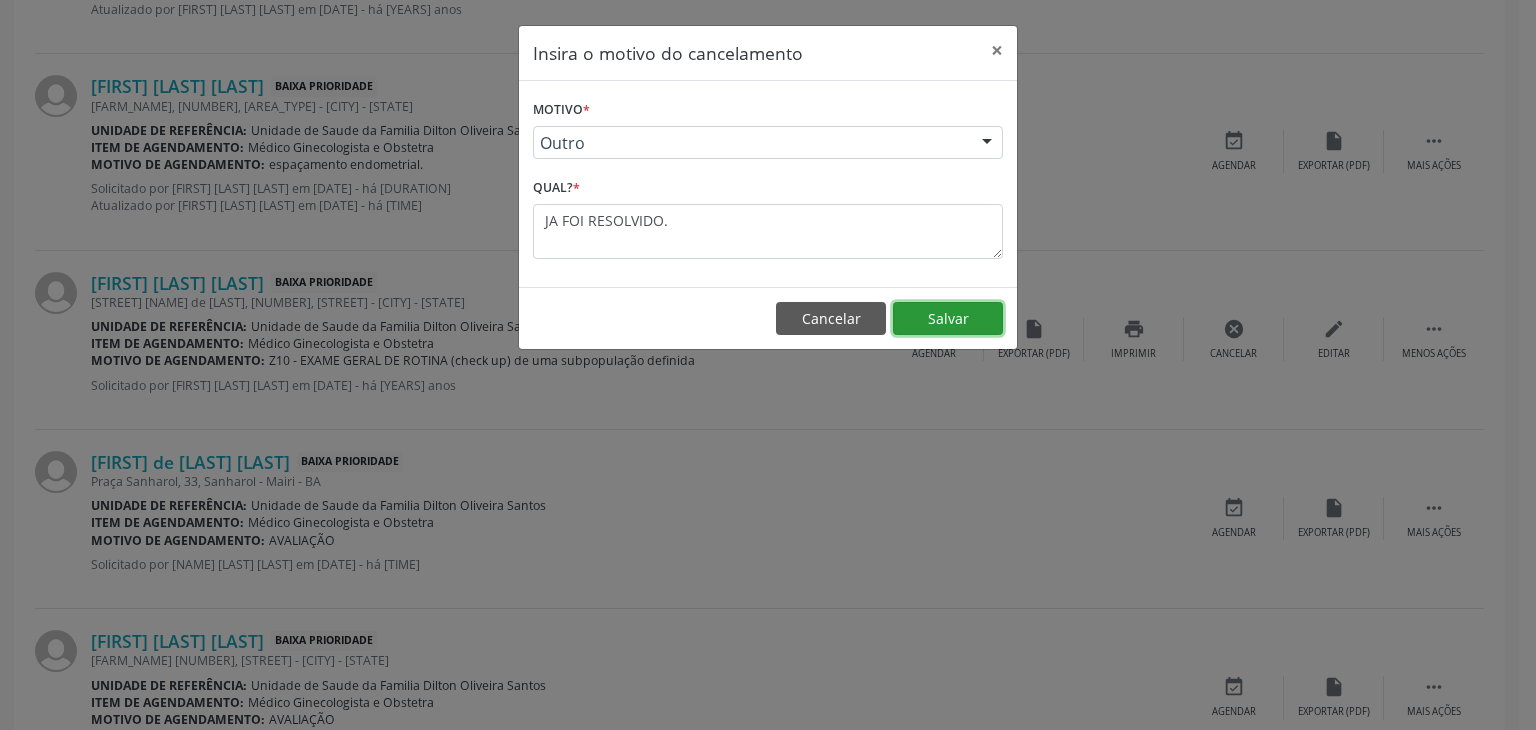 click on "Salvar" at bounding box center [948, 319] 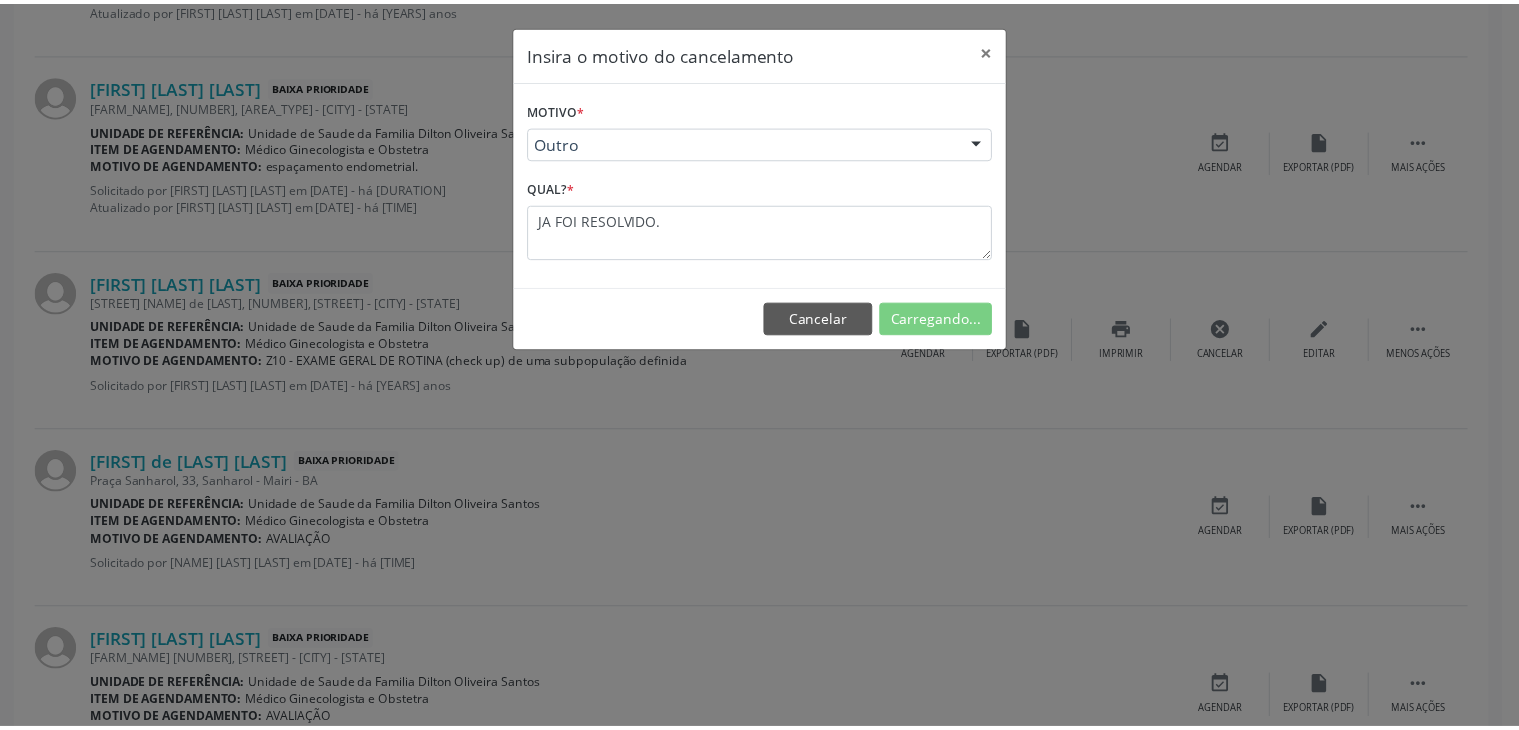 scroll, scrollTop: 112, scrollLeft: 0, axis: vertical 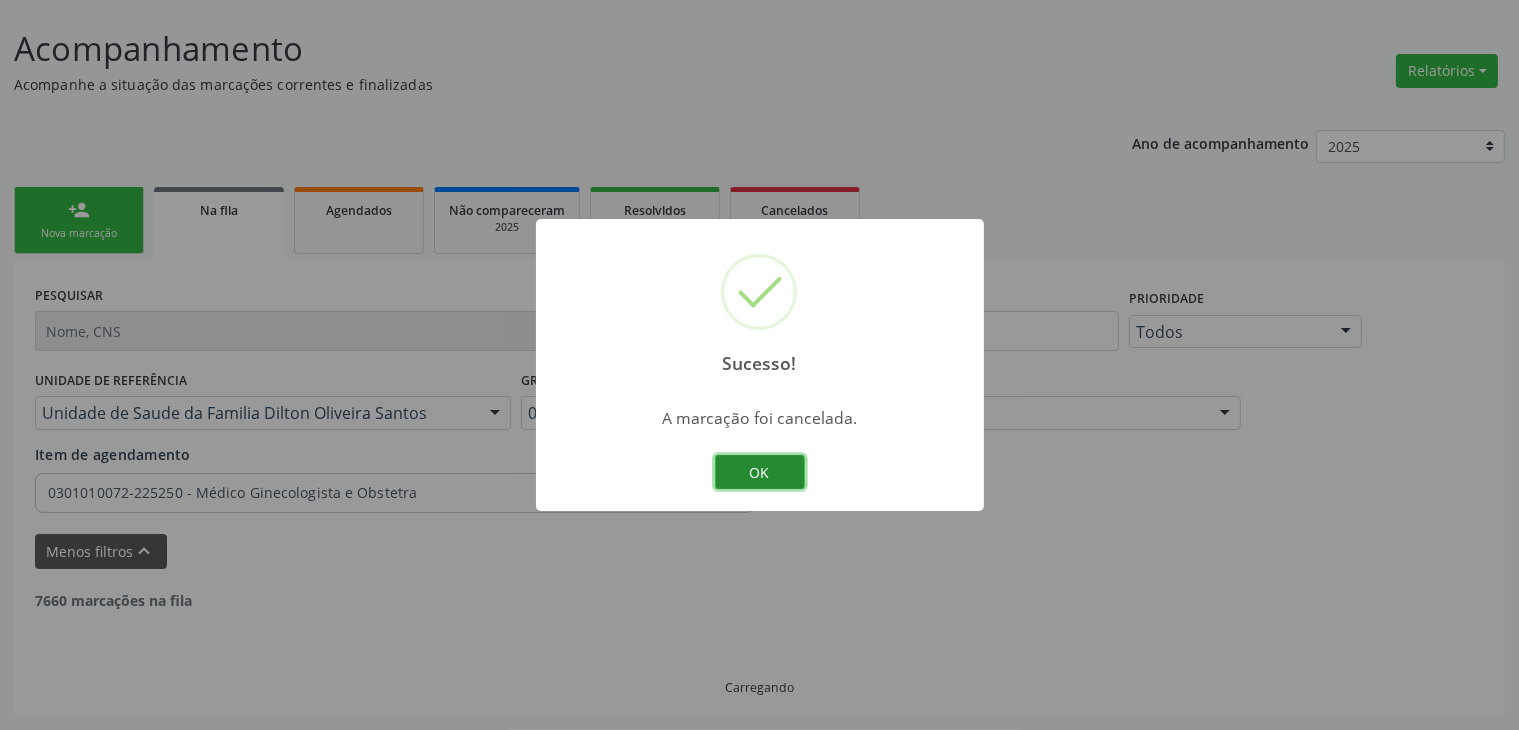 click on "OK" at bounding box center (760, 472) 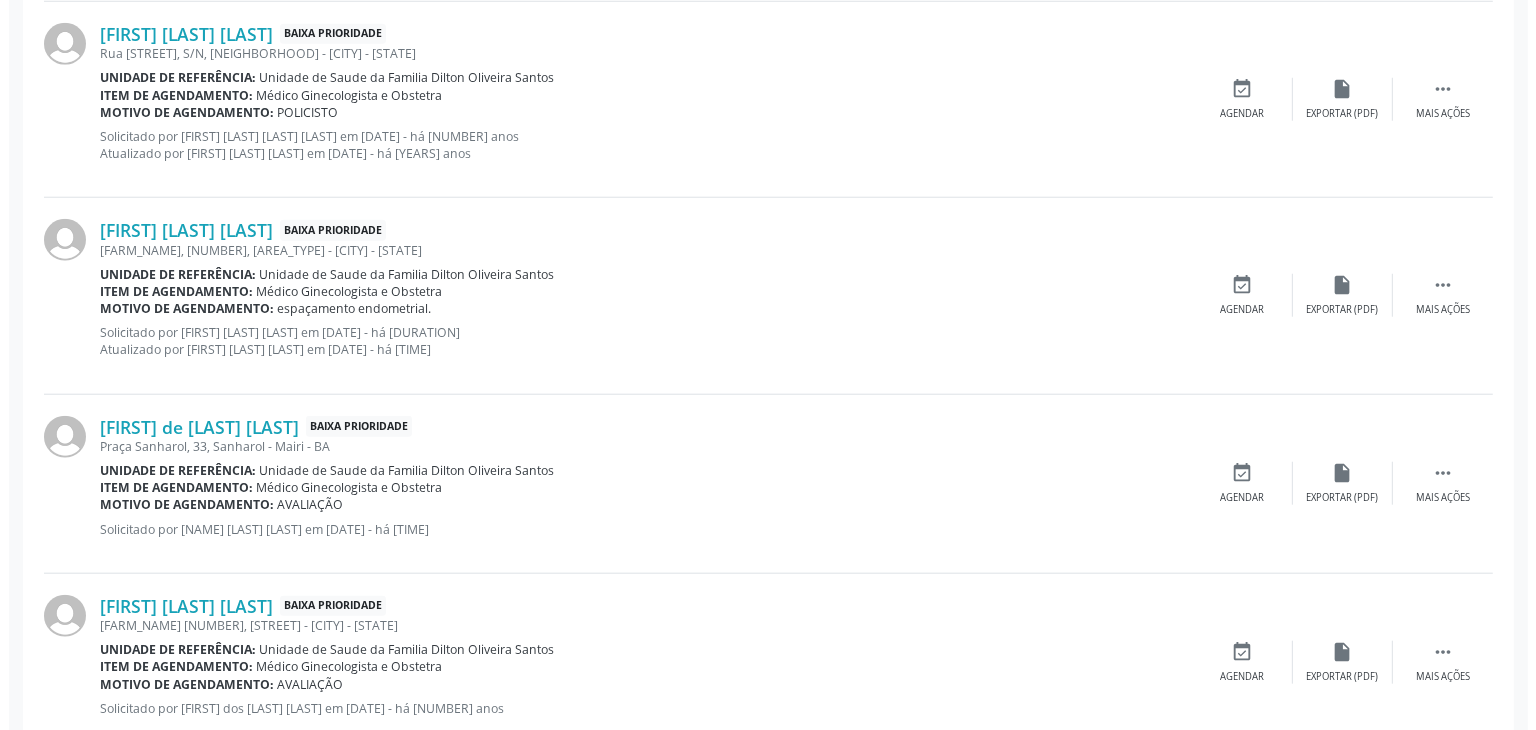 scroll, scrollTop: 1912, scrollLeft: 0, axis: vertical 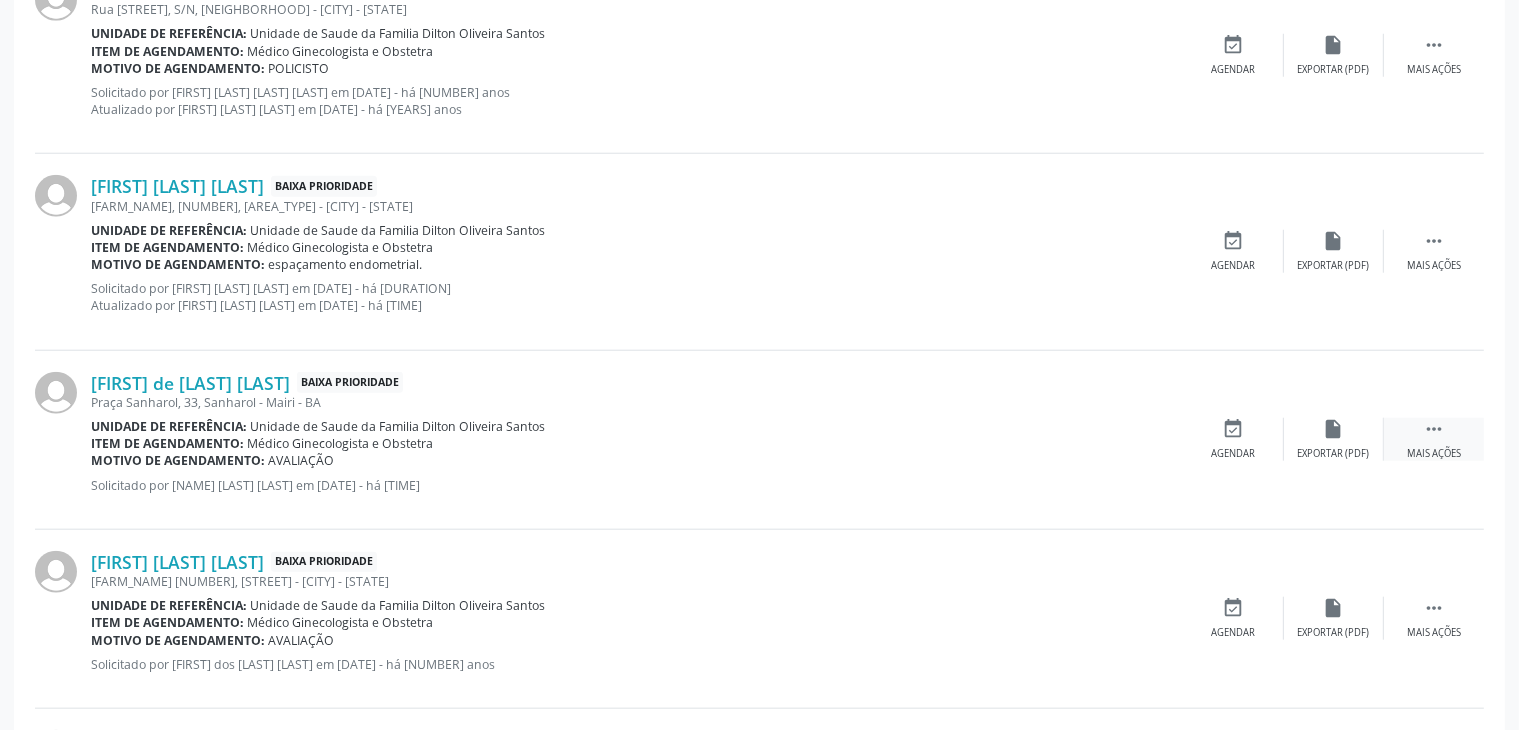 click on "
Mais ações" at bounding box center (1434, 439) 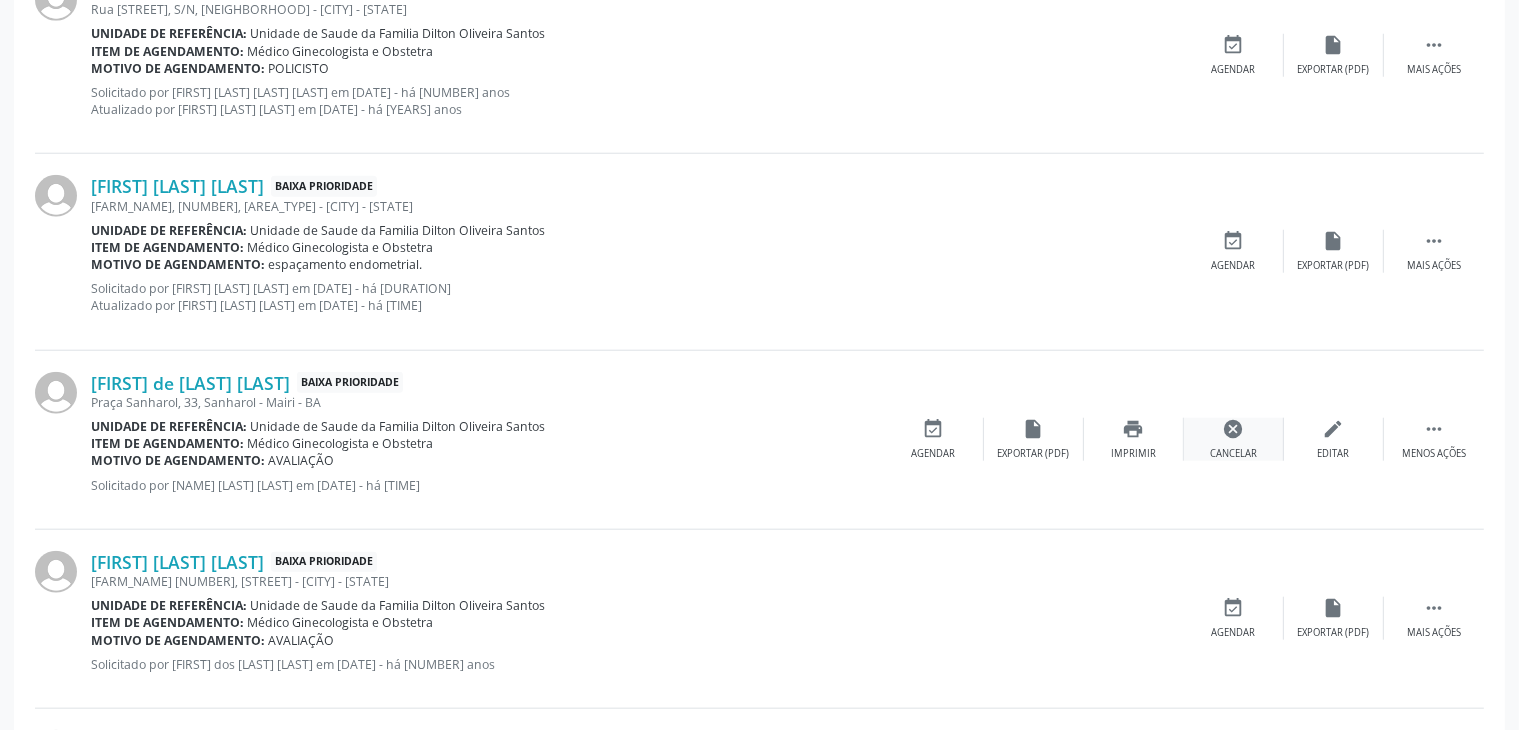 click on "cancel
Cancelar" at bounding box center [1234, 439] 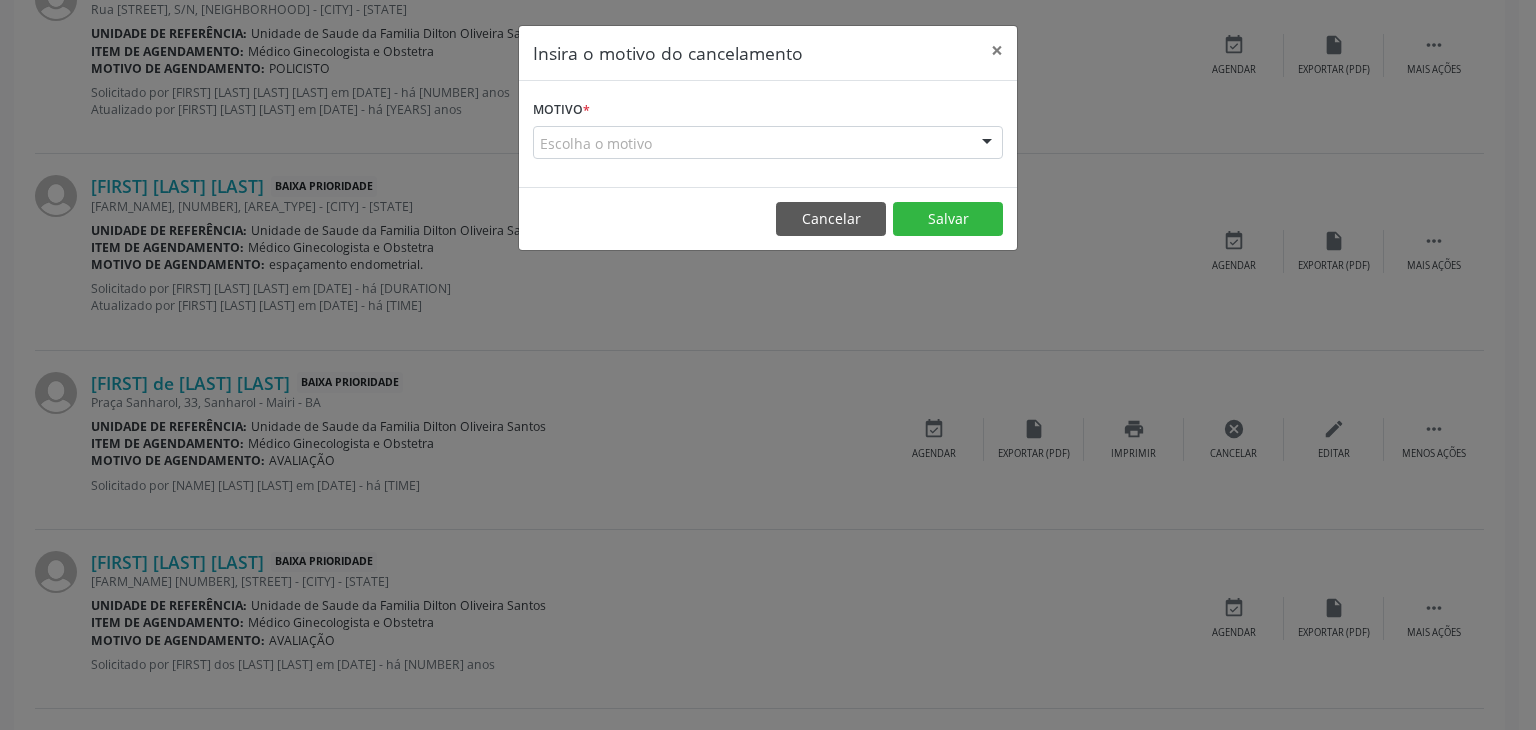 click on "Escolha o motivo" at bounding box center (768, 143) 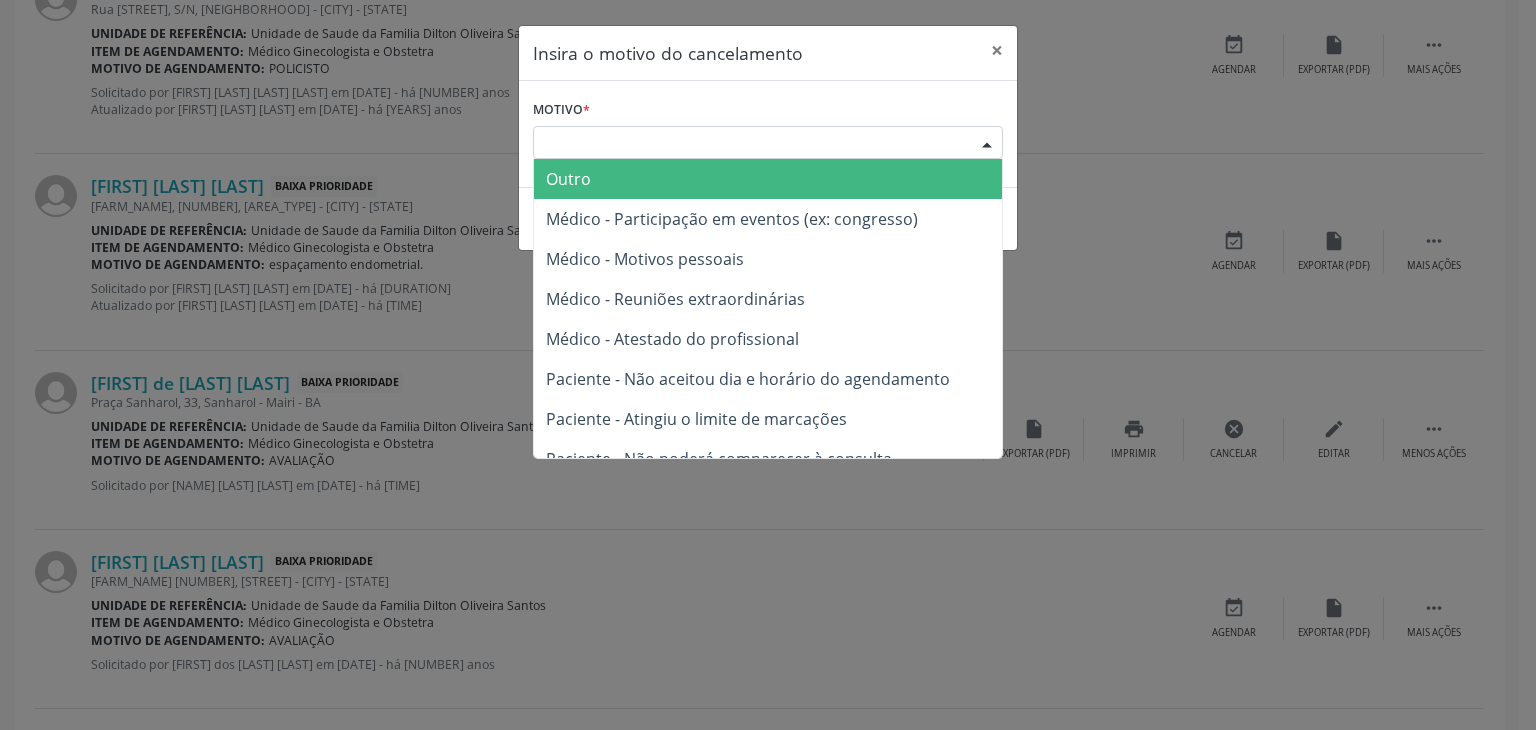 click on "Outro" at bounding box center [568, 179] 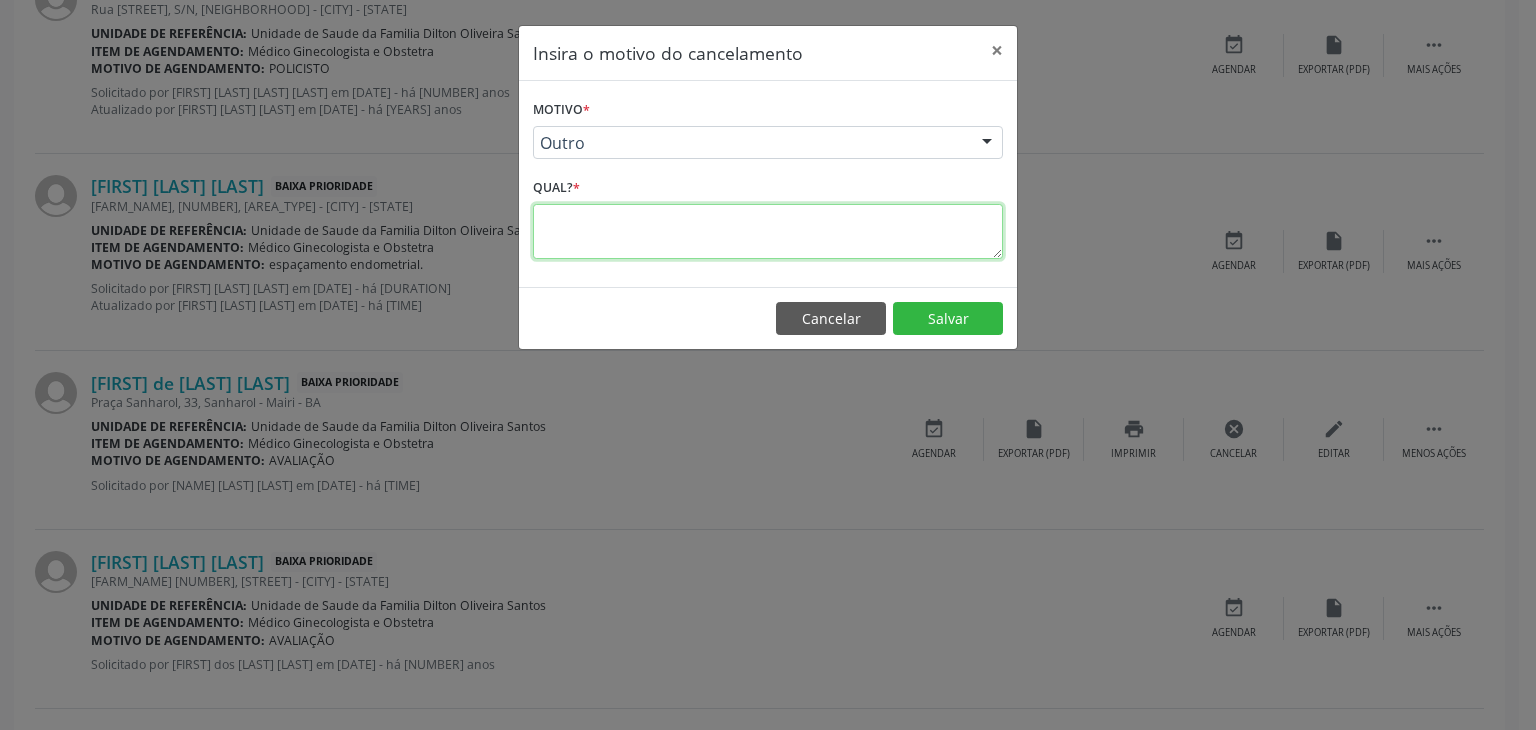 click at bounding box center (768, 231) 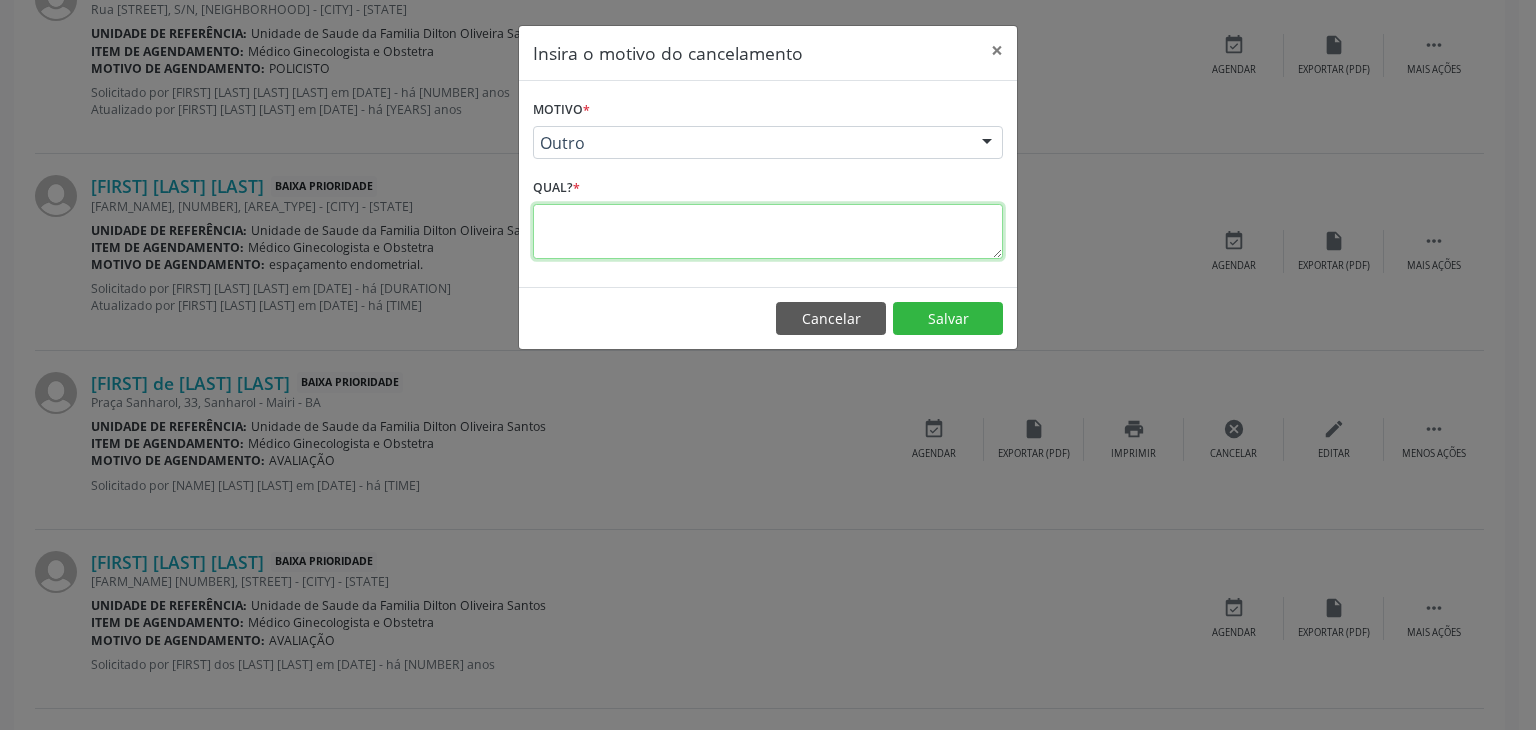 paste on "JA FOI RESOLVIDO." 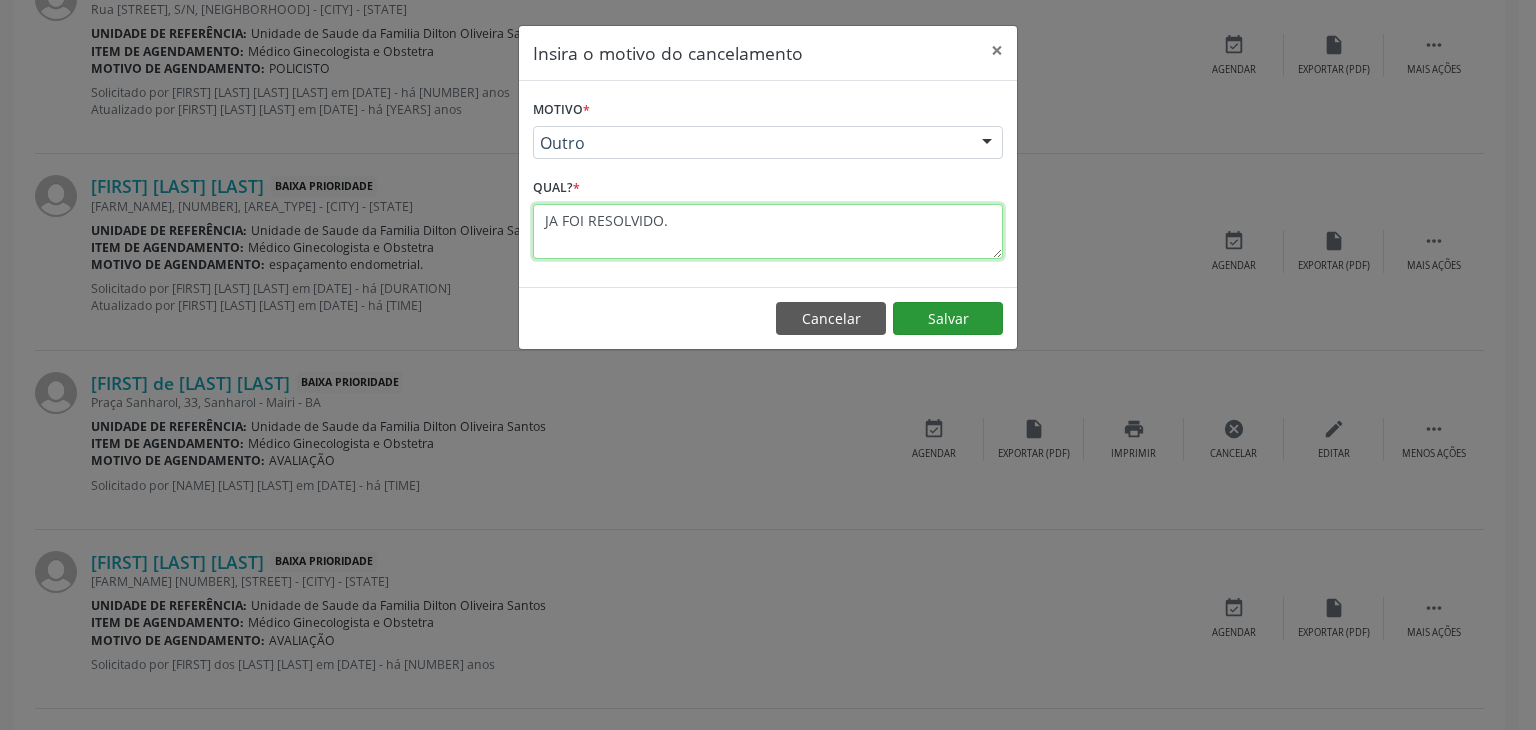 type on "JA FOI RESOLVIDO." 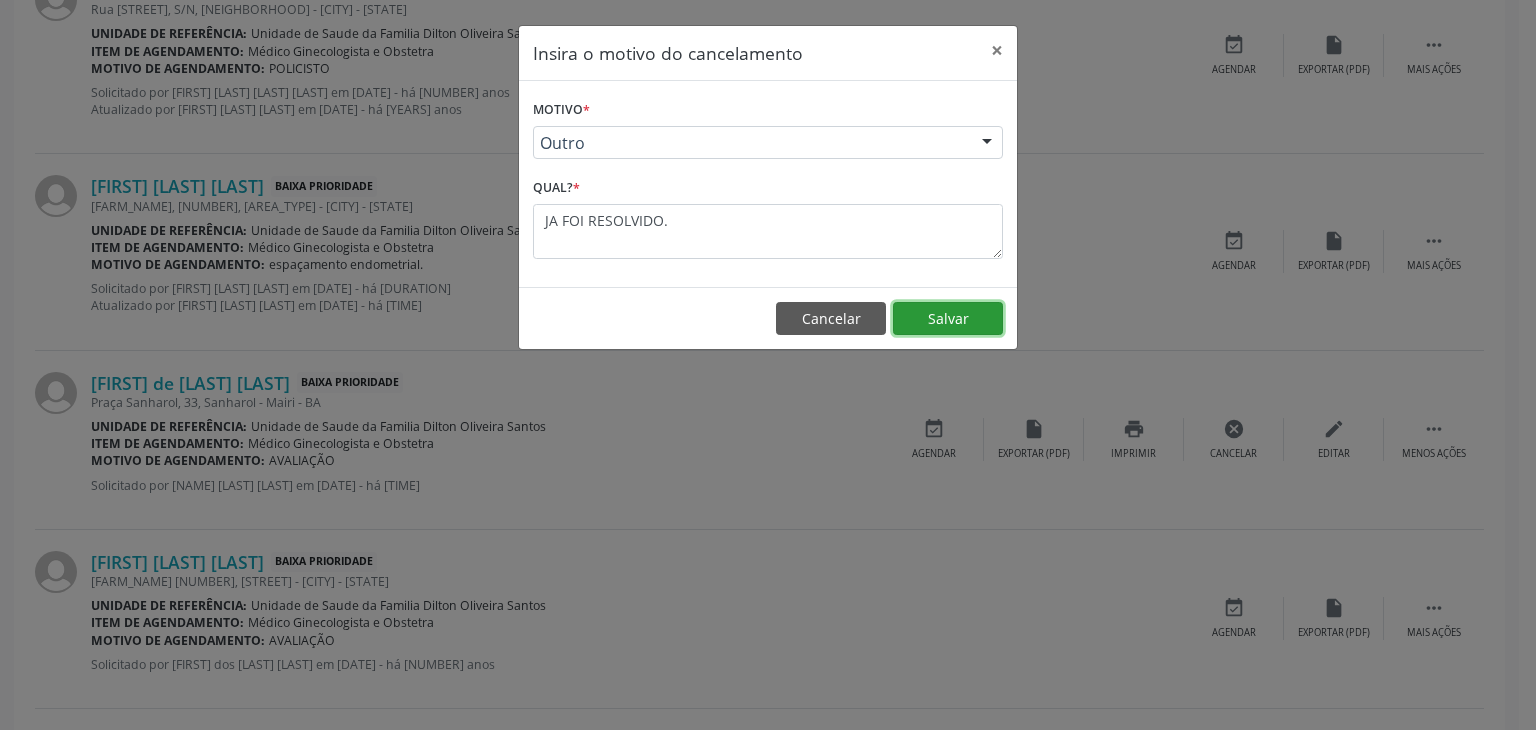 click on "Salvar" at bounding box center (948, 319) 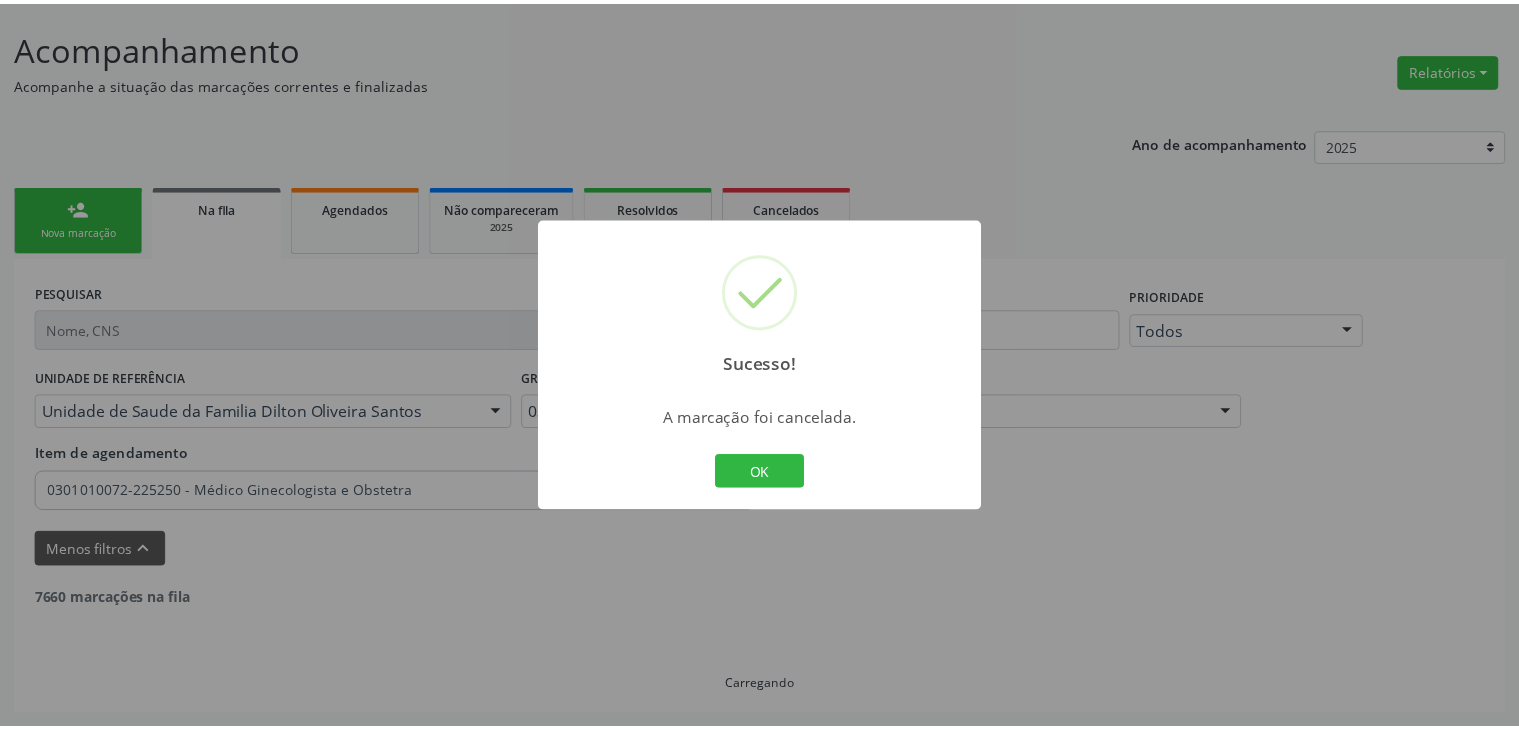 scroll, scrollTop: 112, scrollLeft: 0, axis: vertical 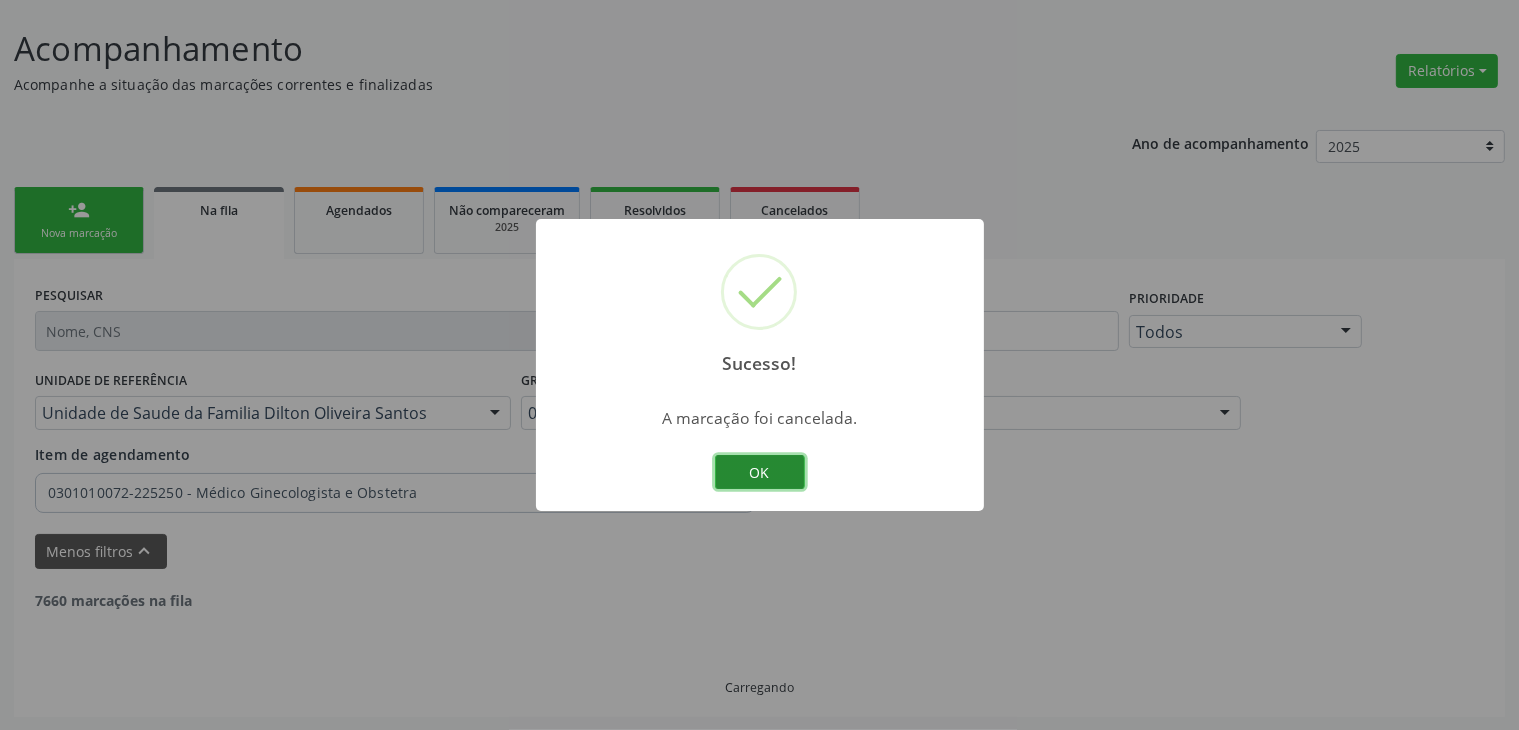 click on "OK" at bounding box center [760, 472] 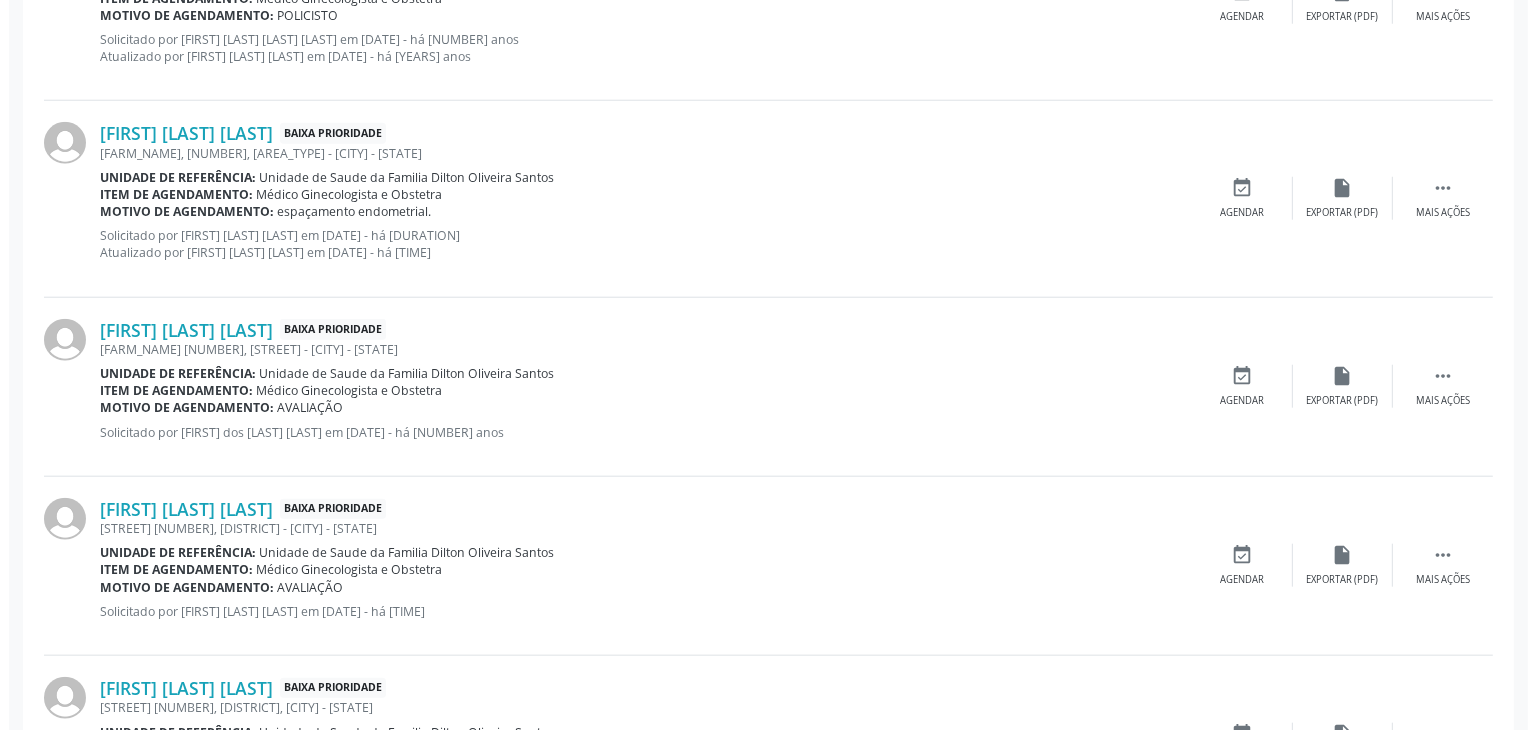 scroll, scrollTop: 2012, scrollLeft: 0, axis: vertical 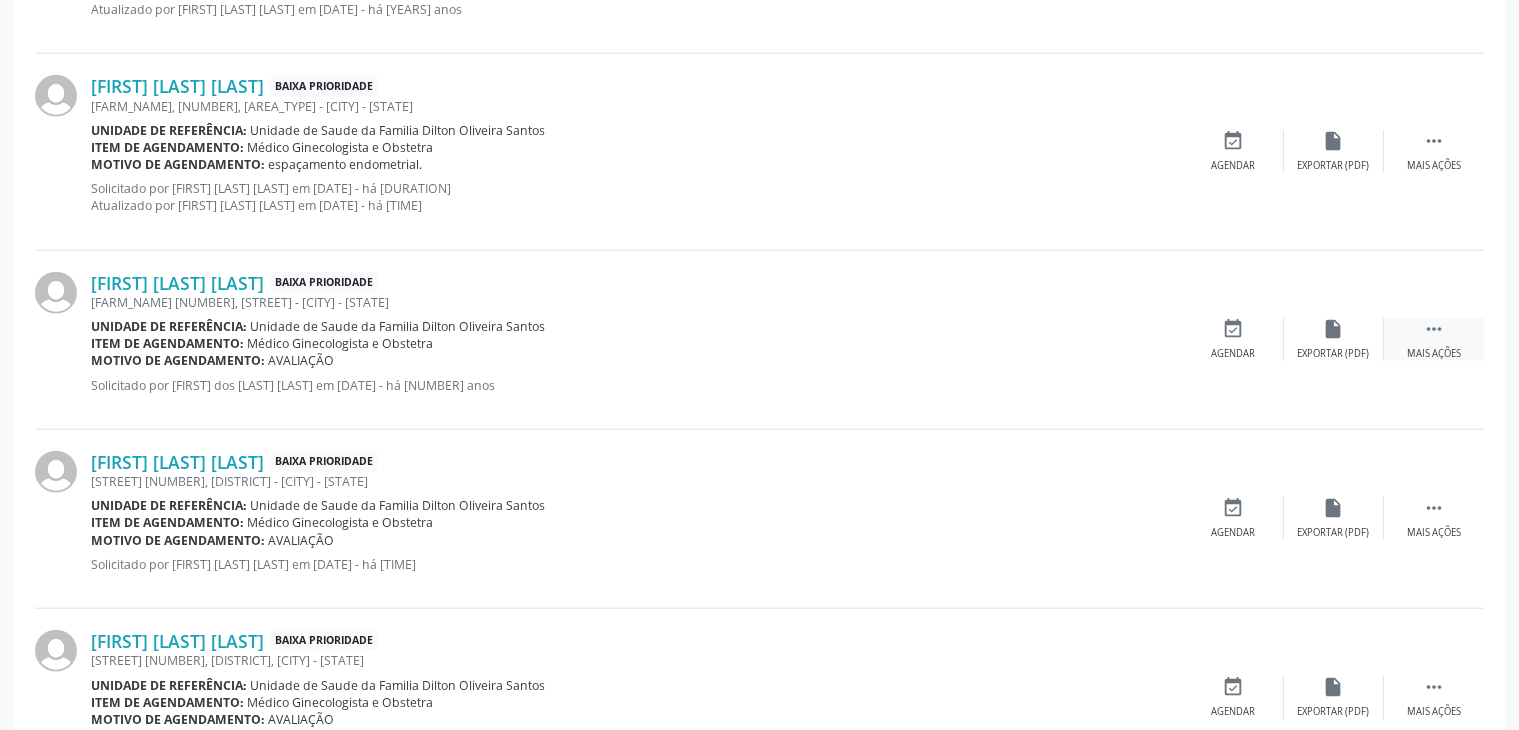 click on "
Mais ações" at bounding box center (1434, 339) 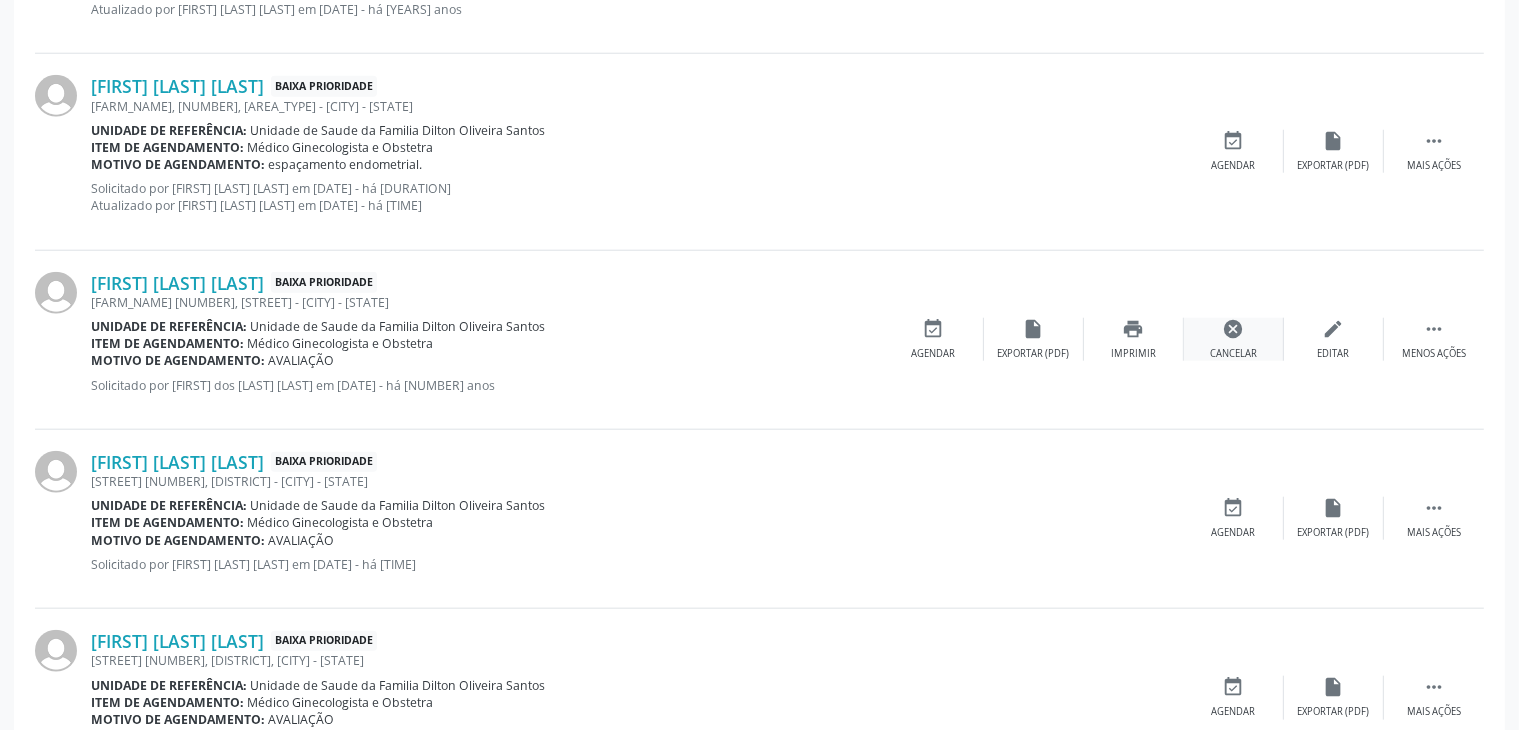 click on "cancel
Cancelar" at bounding box center (1234, 339) 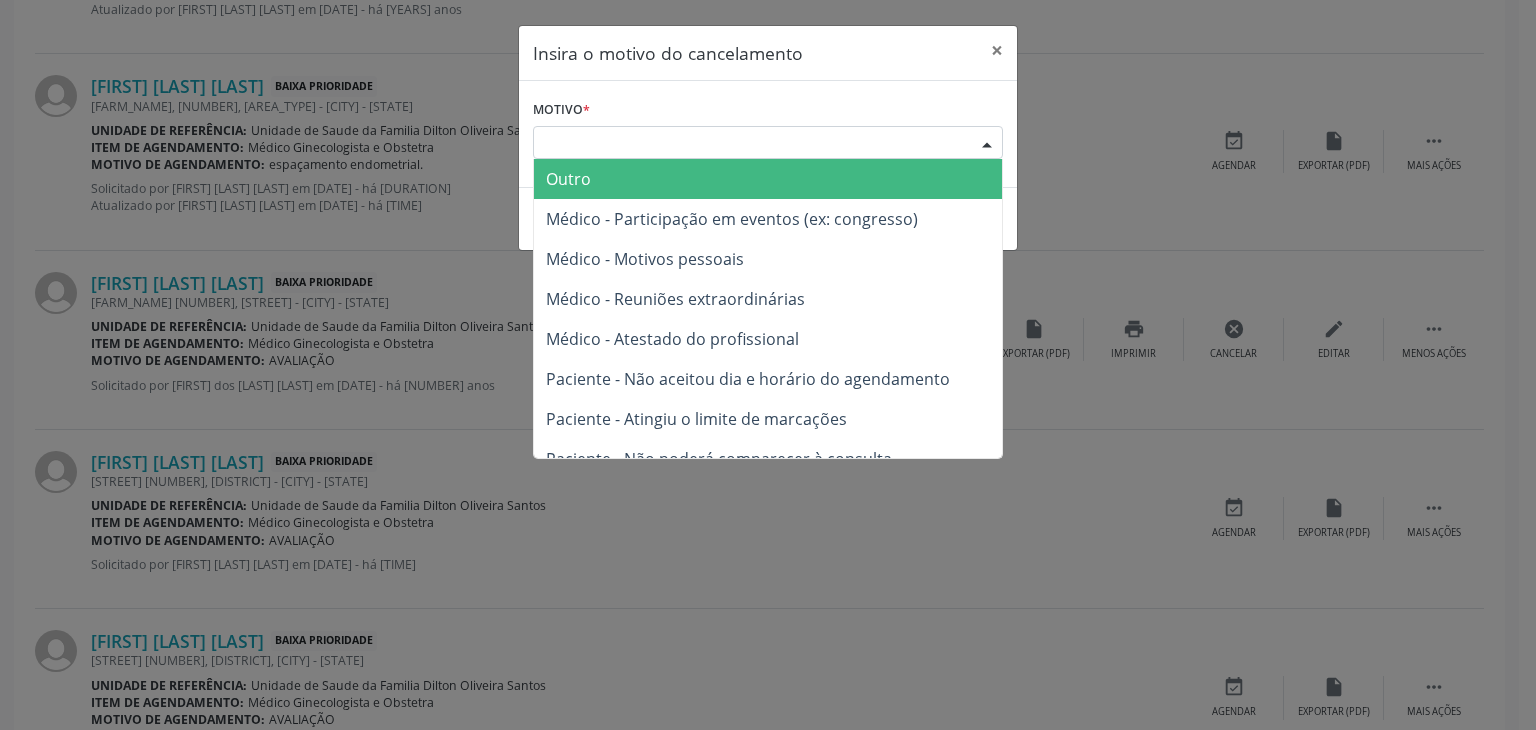 click on "Escolha o motivo" at bounding box center (768, 143) 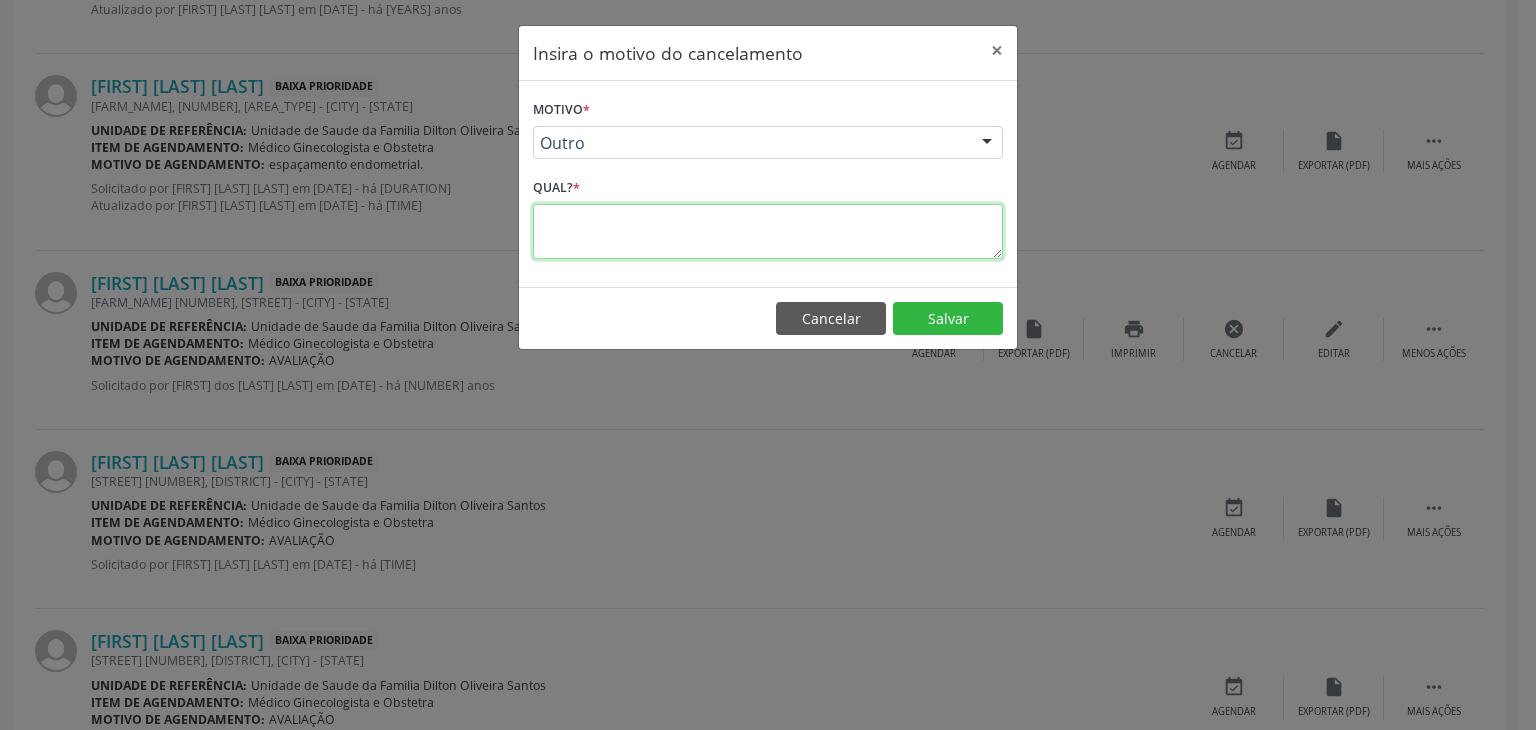 click at bounding box center (768, 231) 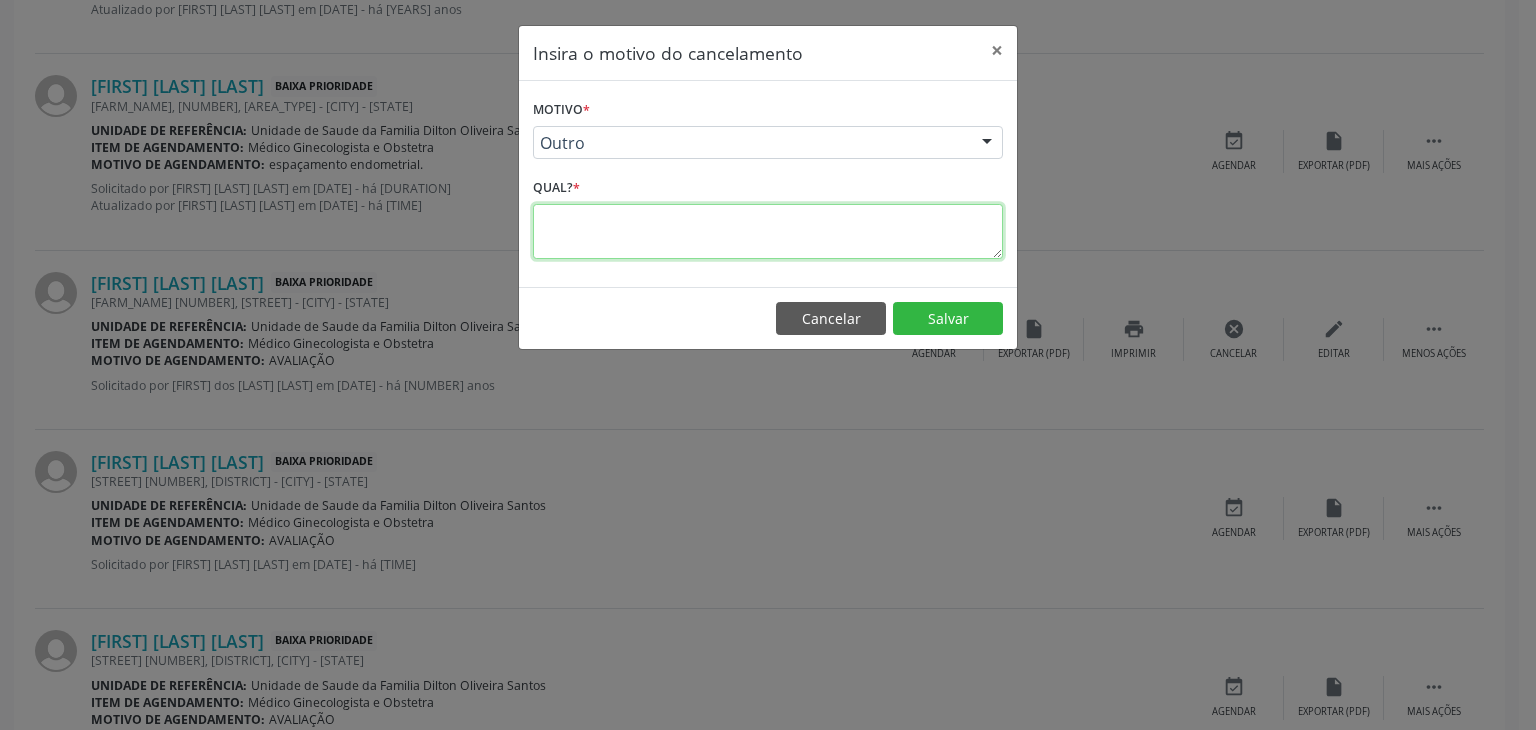 paste on "JA FOI RESOLVIDO." 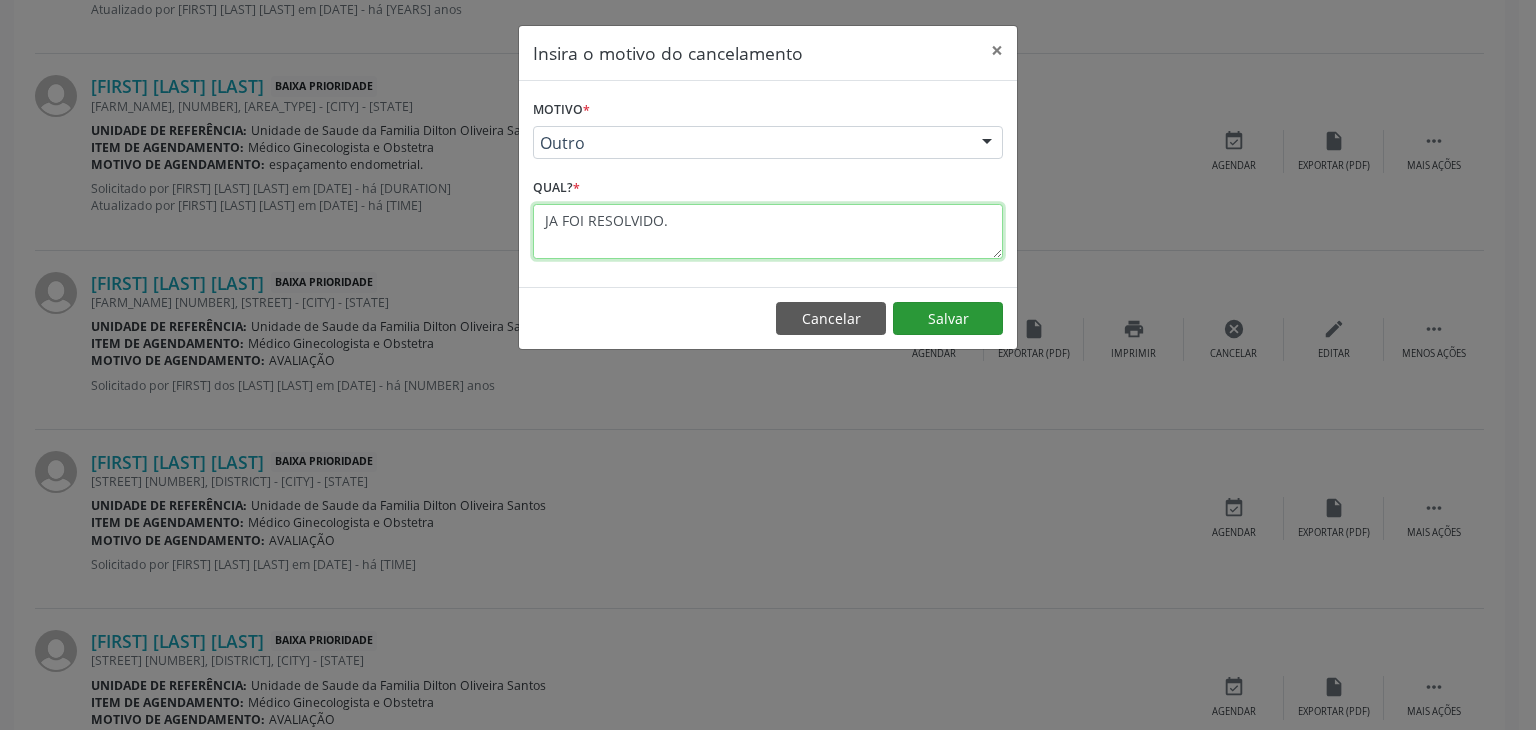 type on "JA FOI RESOLVIDO." 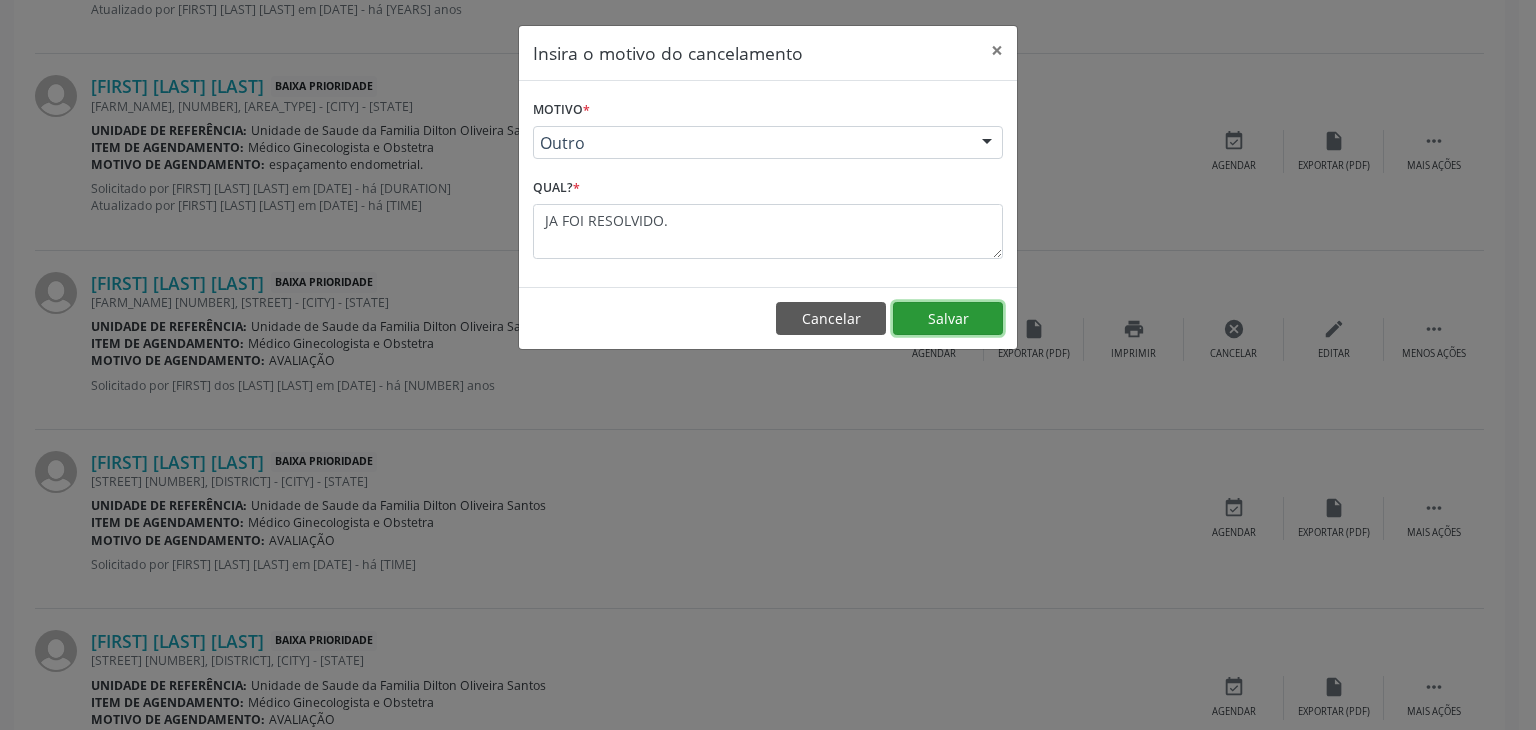 click on "Salvar" at bounding box center (948, 319) 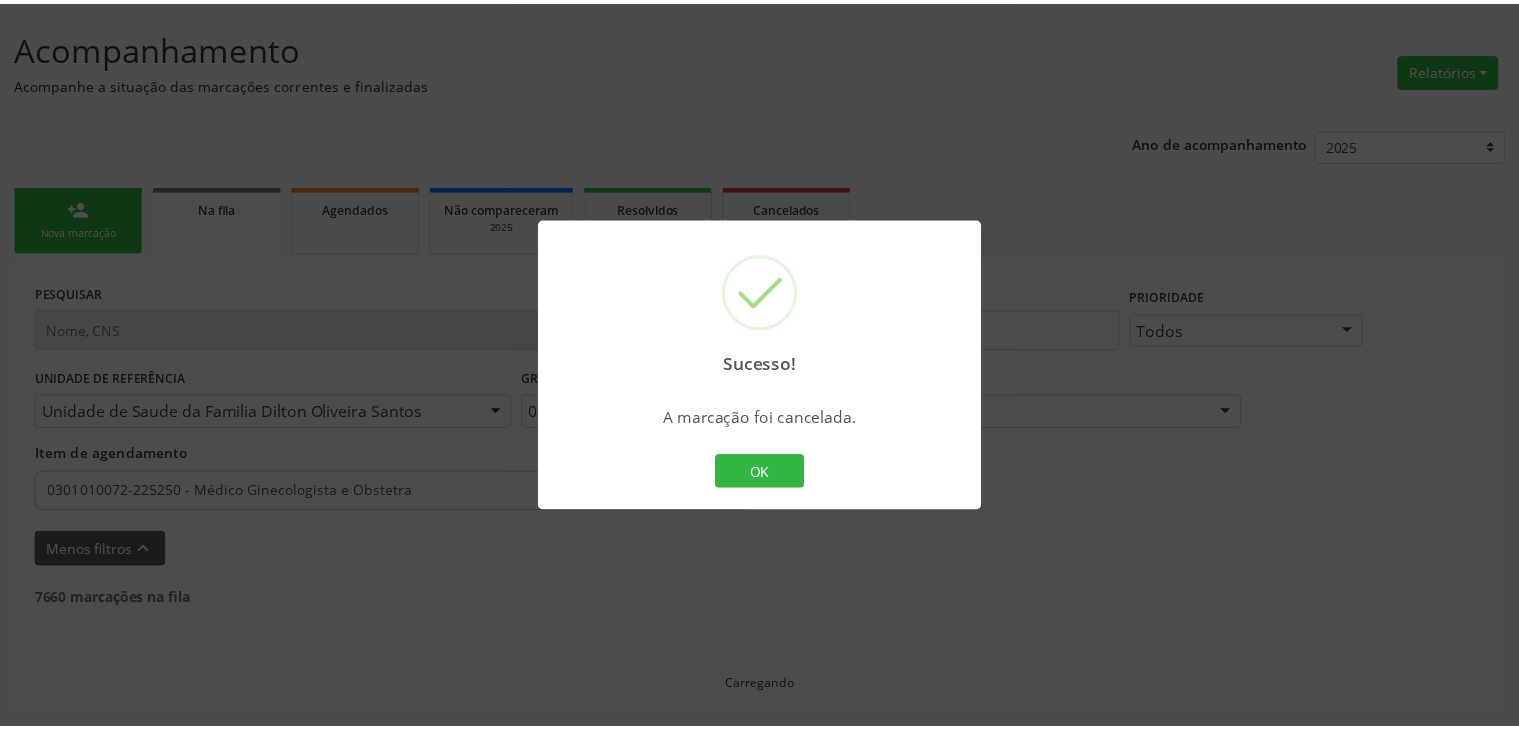 scroll, scrollTop: 112, scrollLeft: 0, axis: vertical 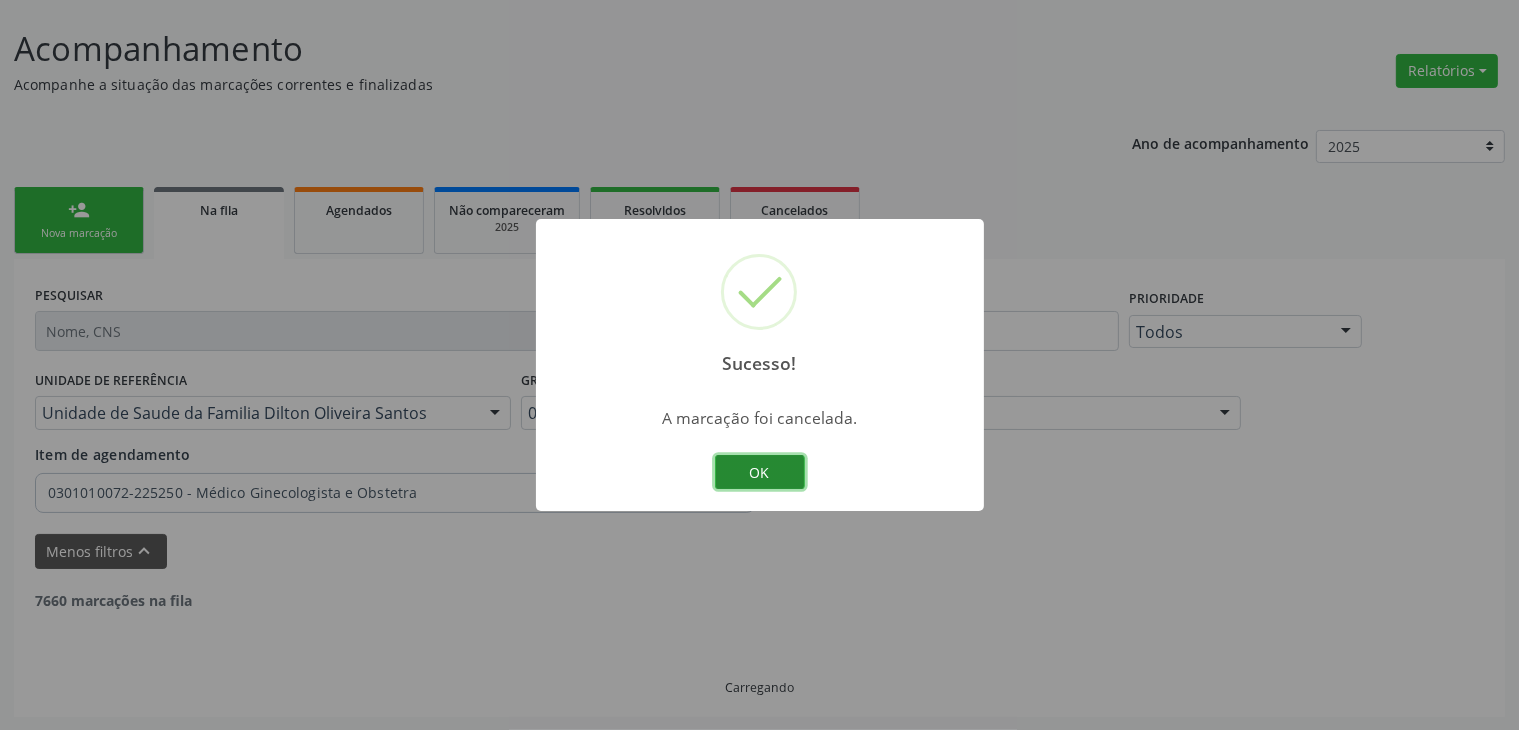 click on "OK" at bounding box center [760, 472] 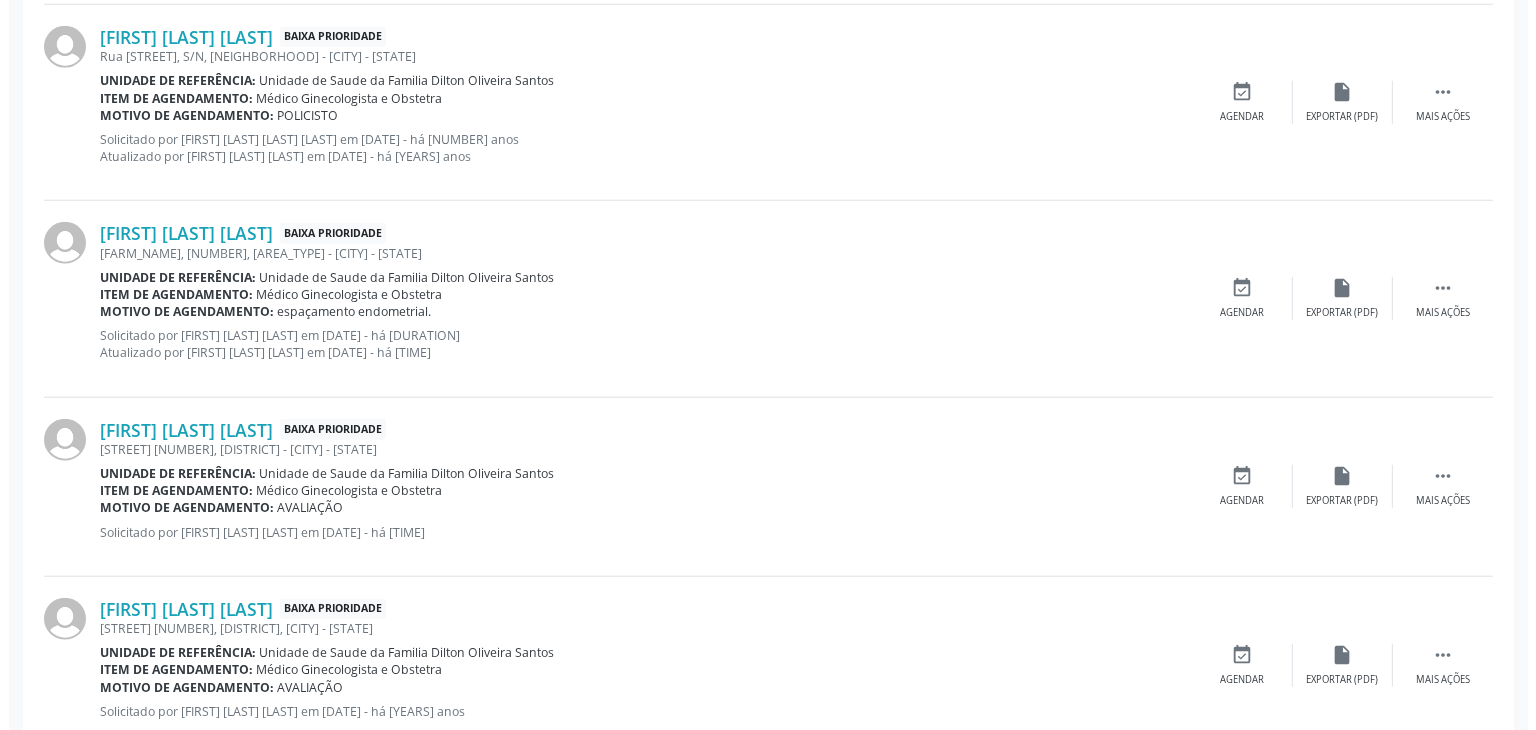 scroll, scrollTop: 1912, scrollLeft: 0, axis: vertical 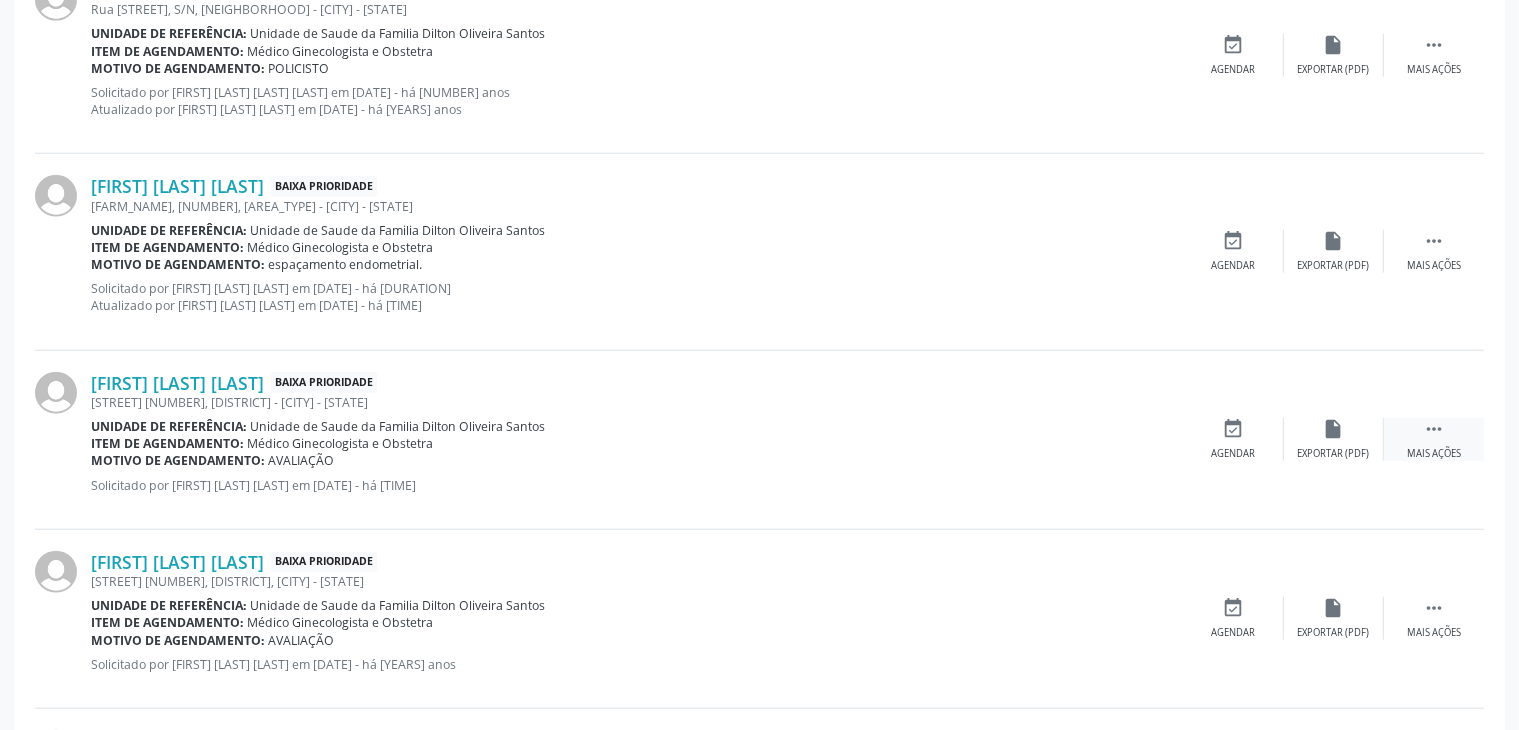 click on "
Mais ações" at bounding box center [1434, 439] 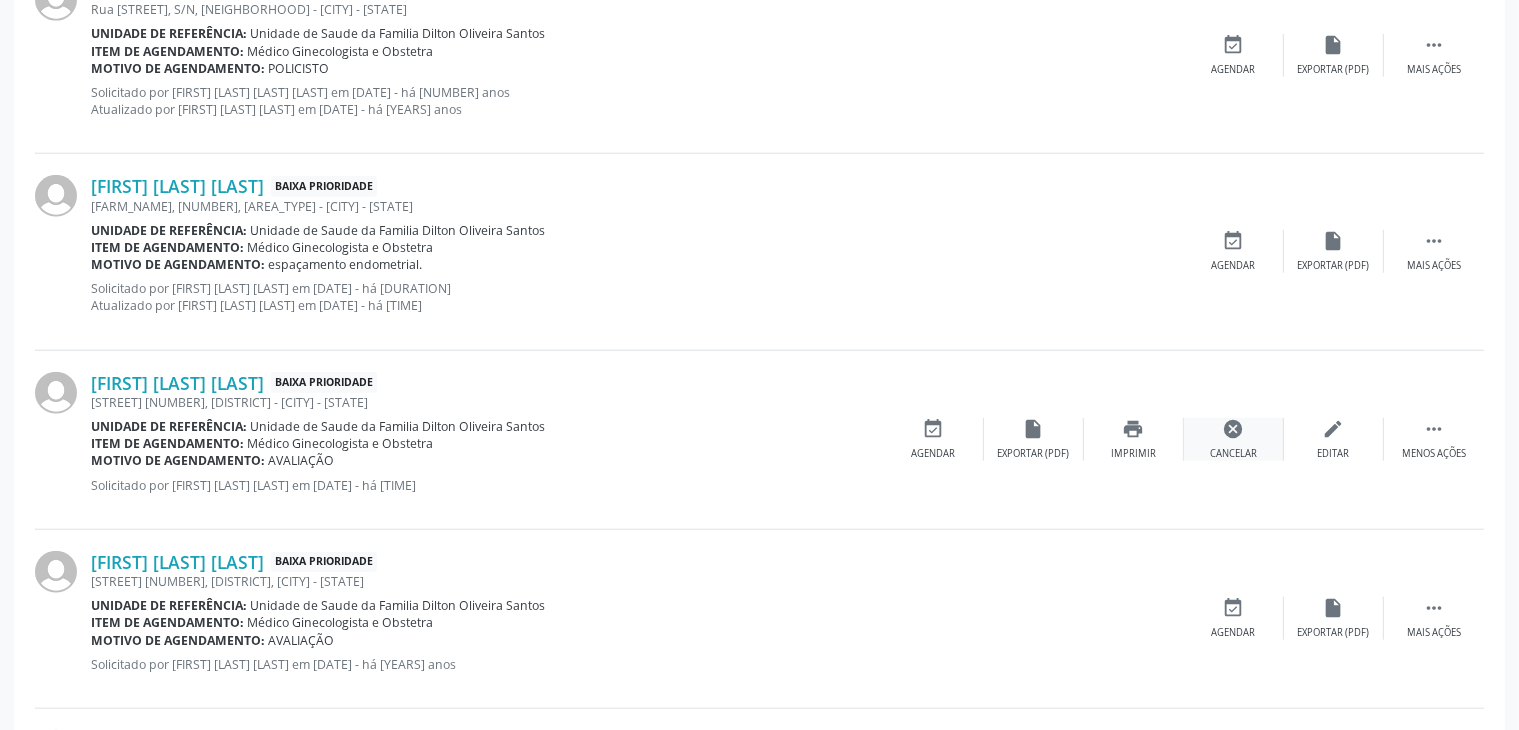 click on "cancel
Cancelar" at bounding box center (1234, 439) 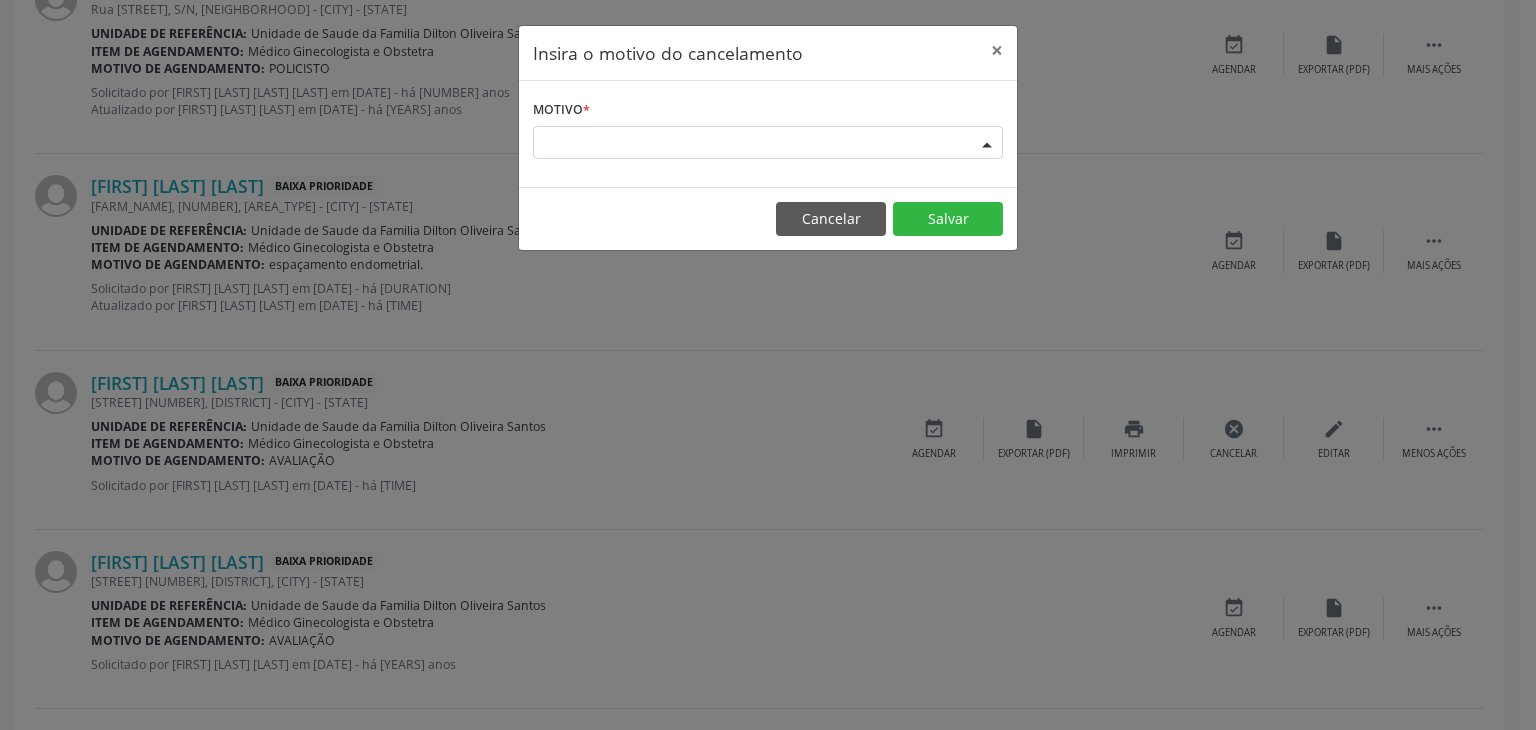 click on "Escolha o motivo" at bounding box center (768, 143) 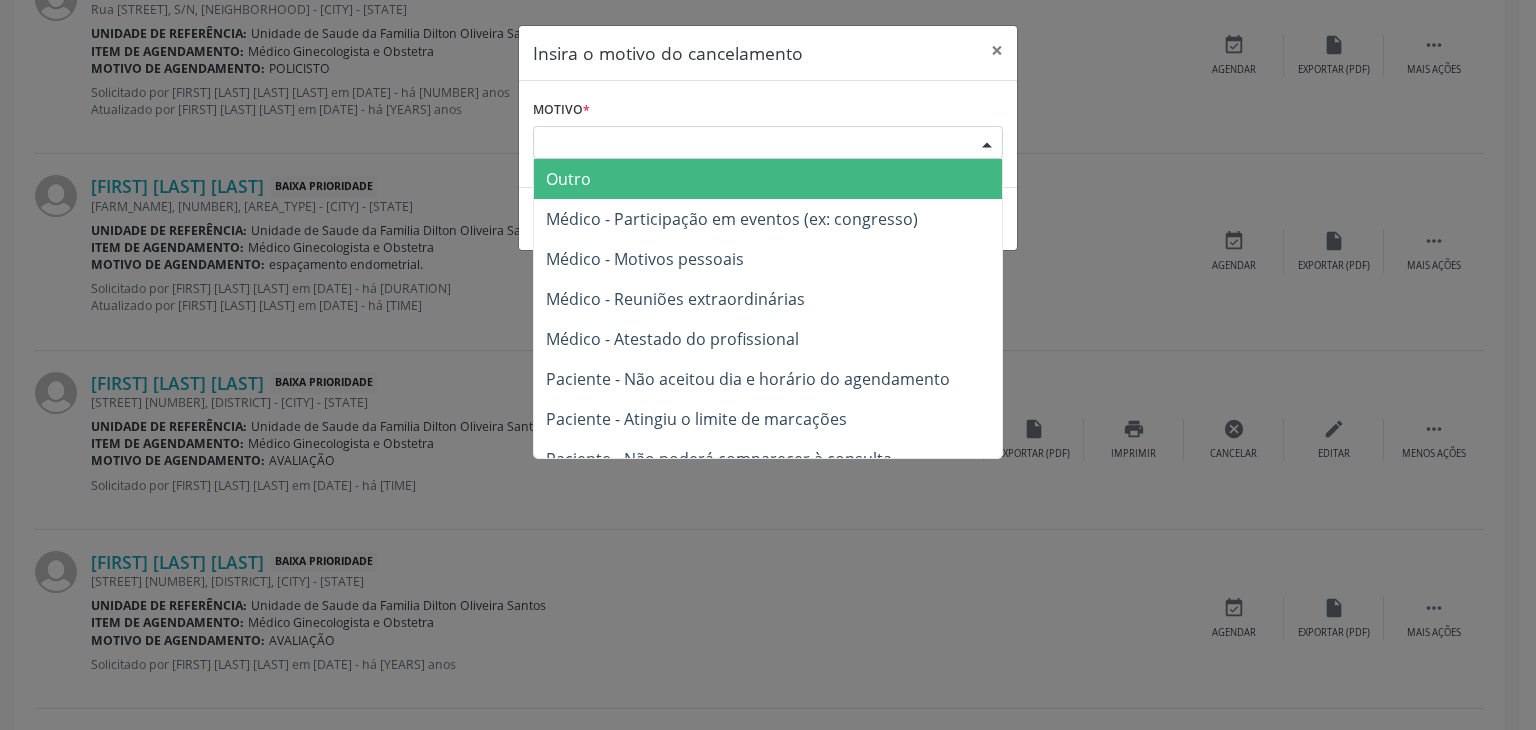 click on "Outro" at bounding box center (568, 179) 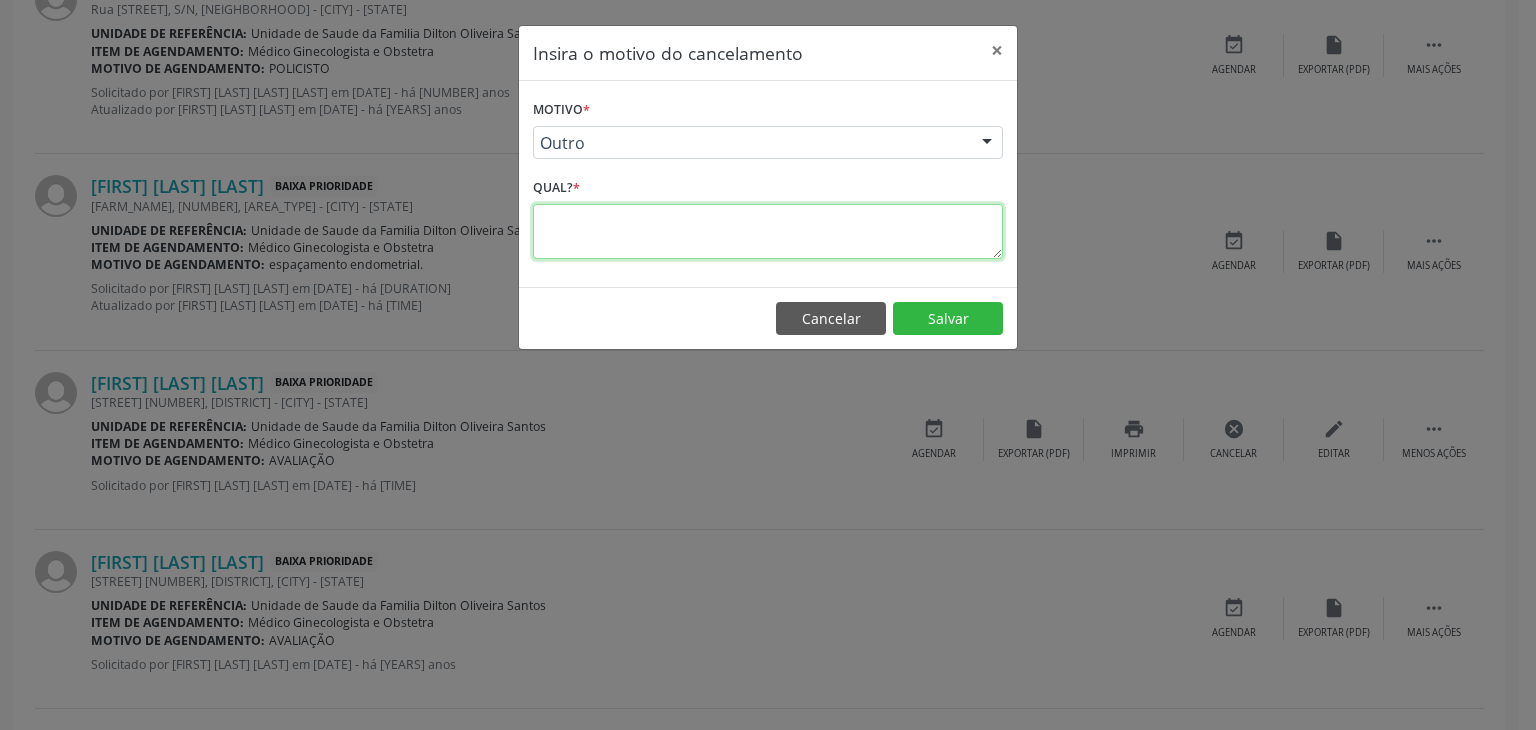 click at bounding box center (768, 231) 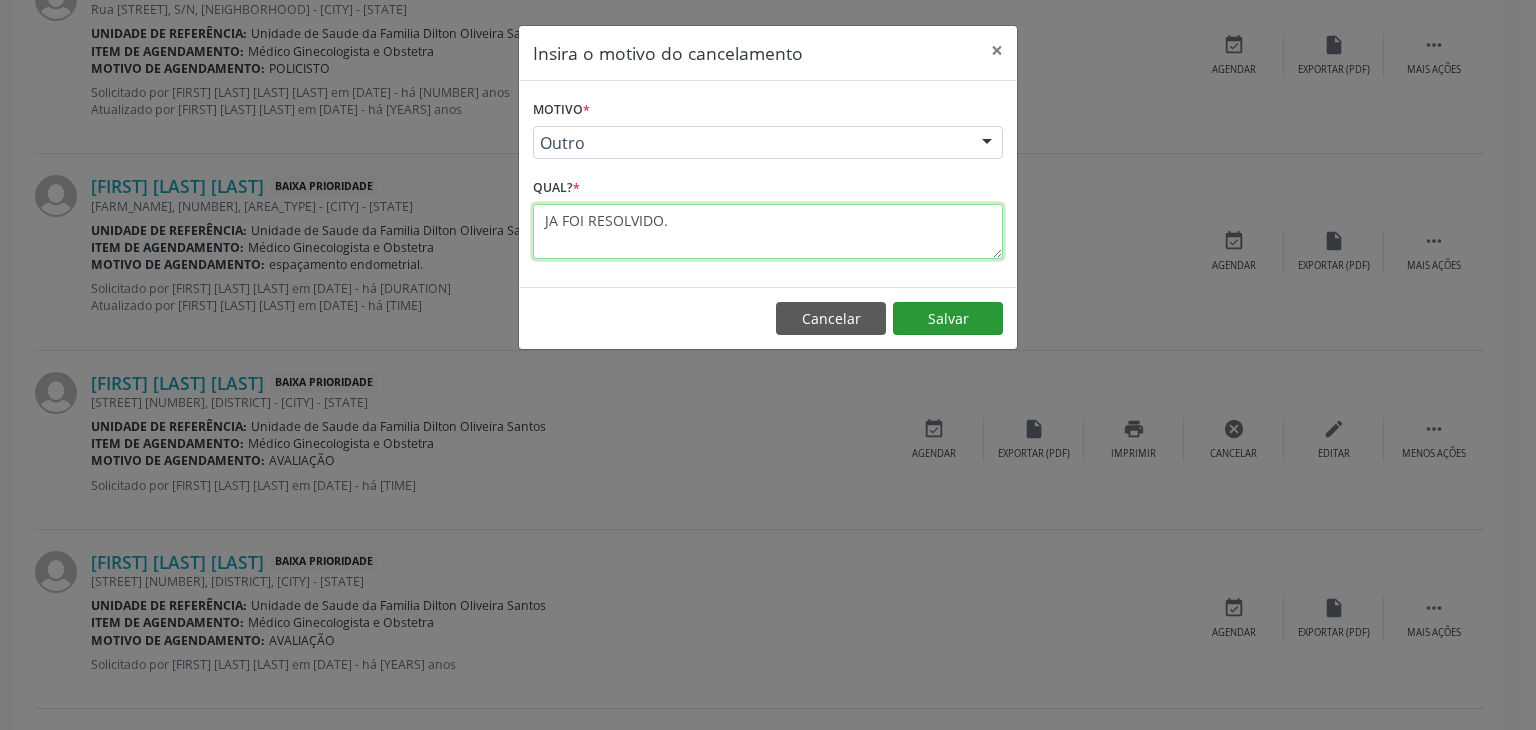 type on "JA FOI RESOLVIDO." 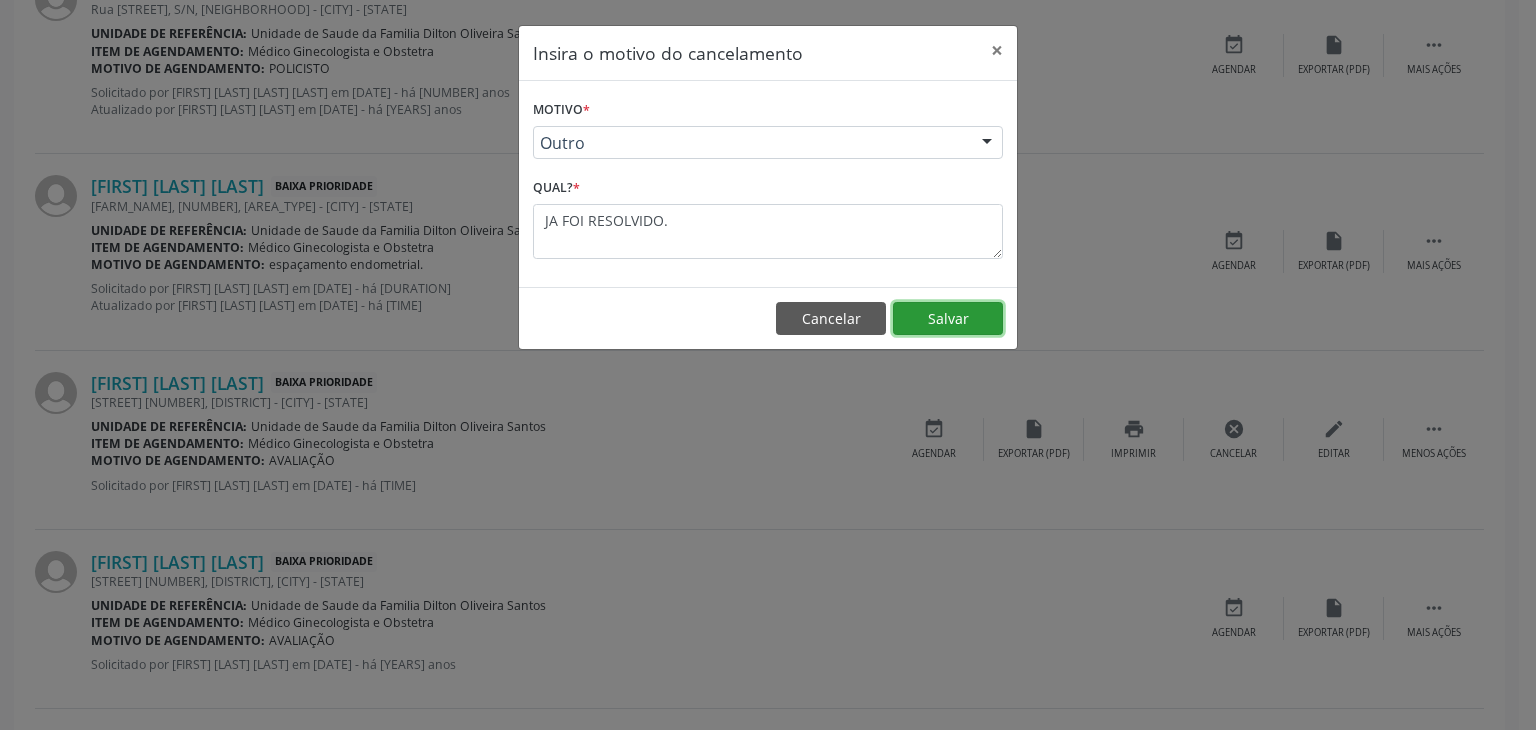 click on "Salvar" at bounding box center [948, 319] 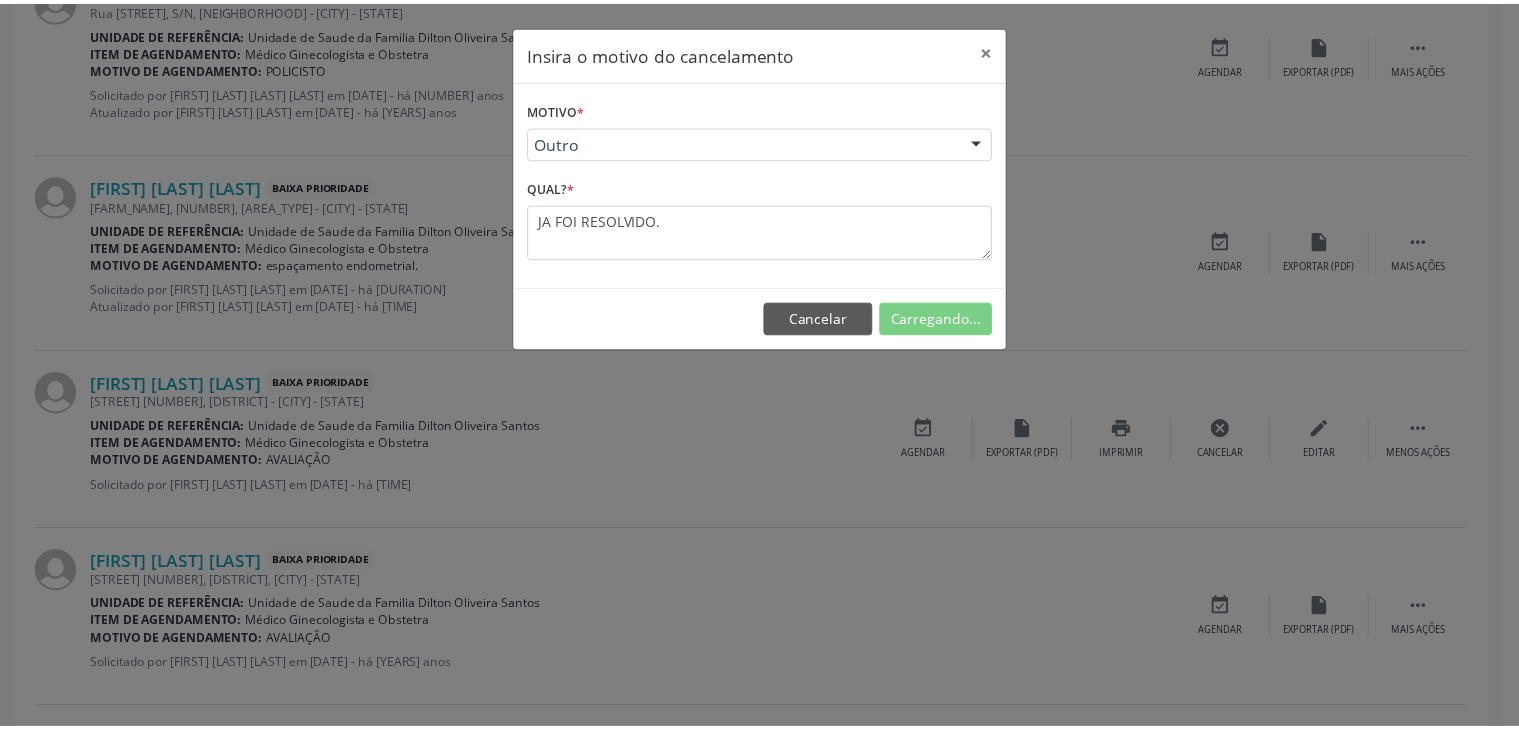 scroll, scrollTop: 112, scrollLeft: 0, axis: vertical 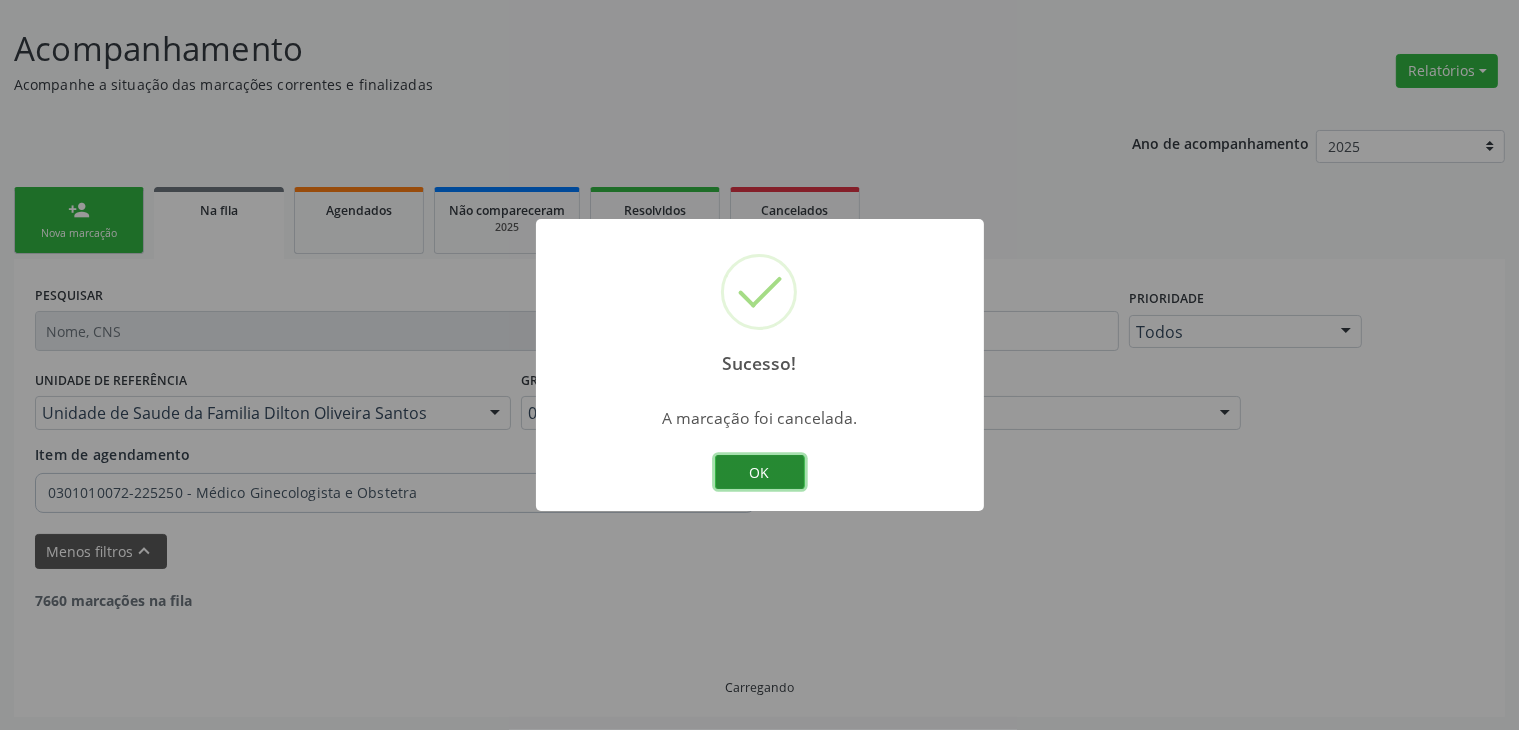 click on "OK" at bounding box center (760, 472) 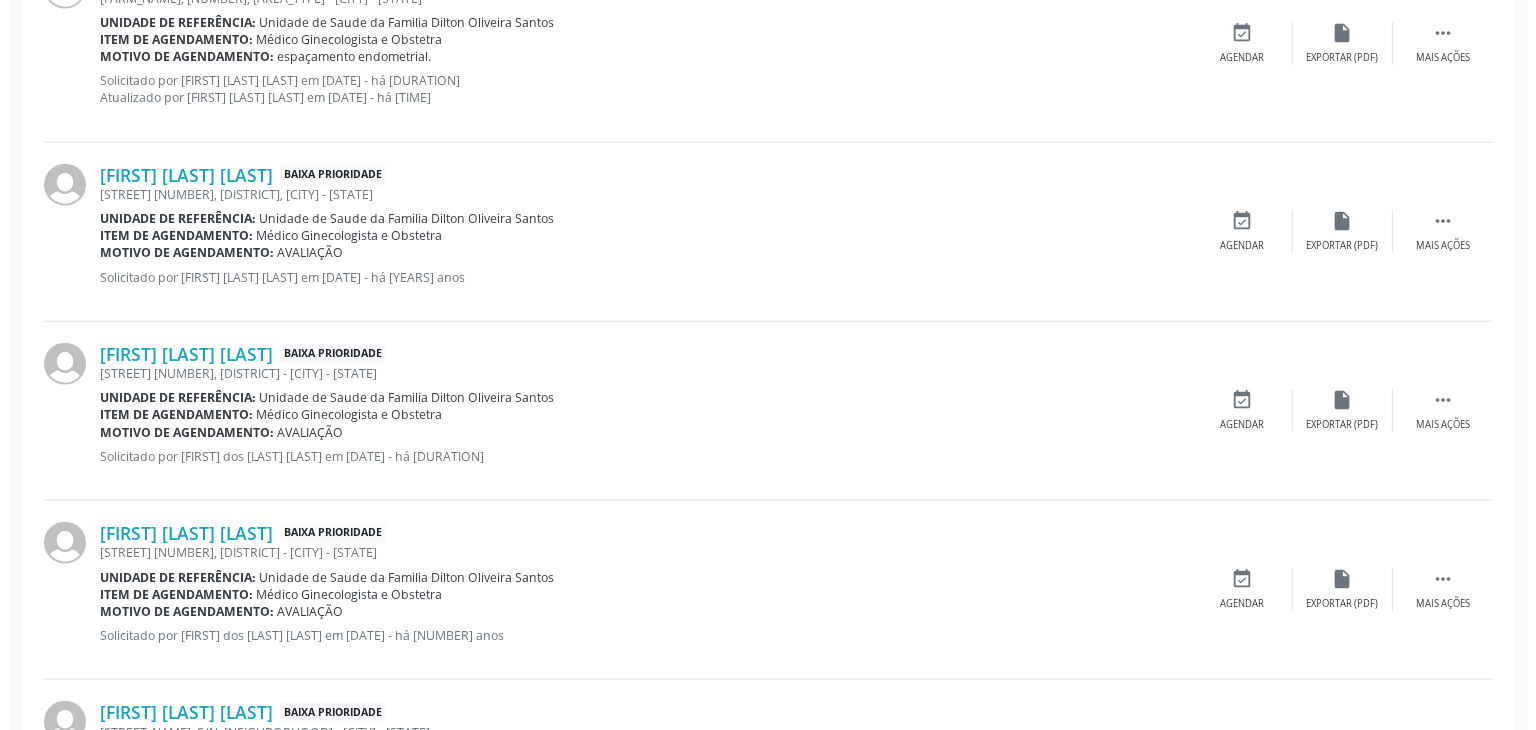 scroll, scrollTop: 2073, scrollLeft: 0, axis: vertical 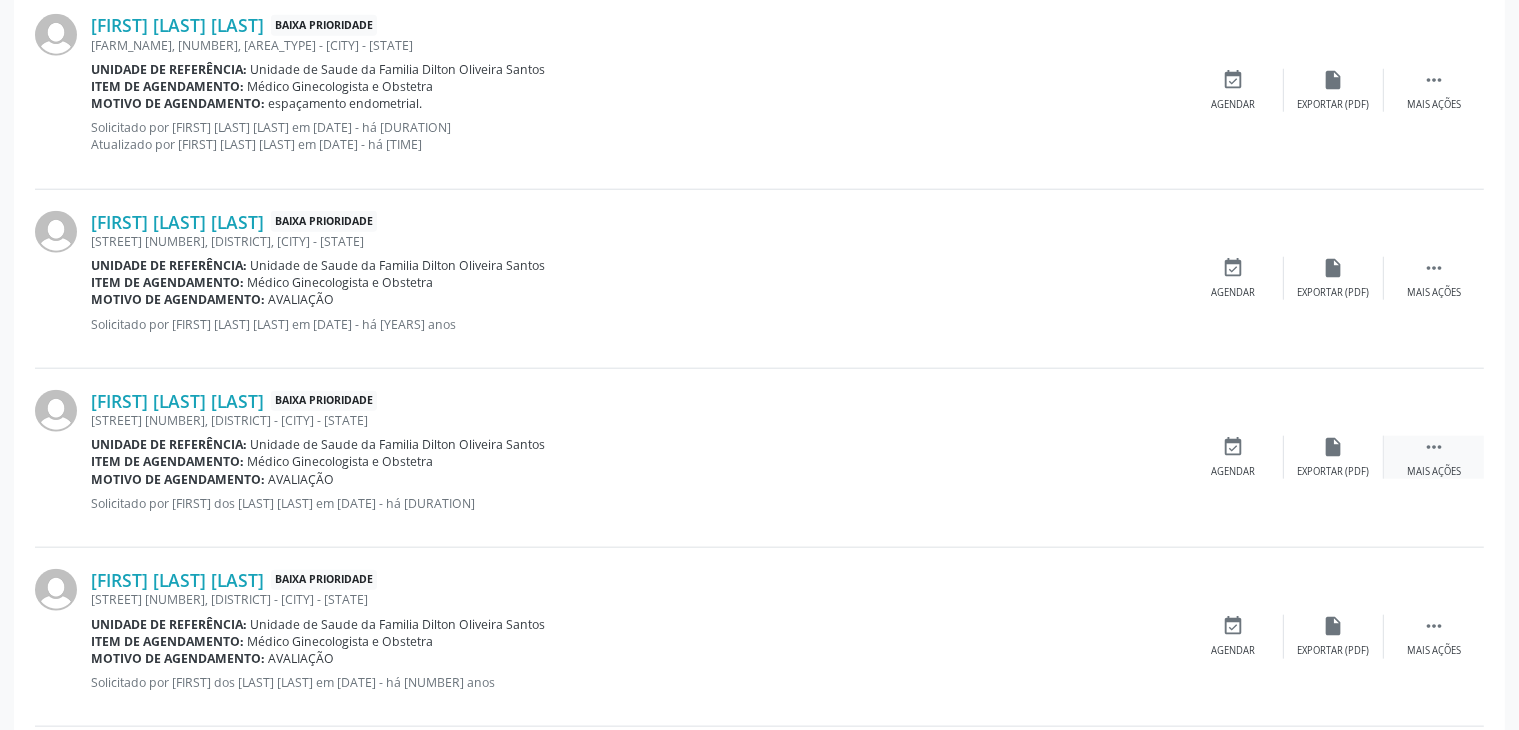 click on "" at bounding box center [1434, 447] 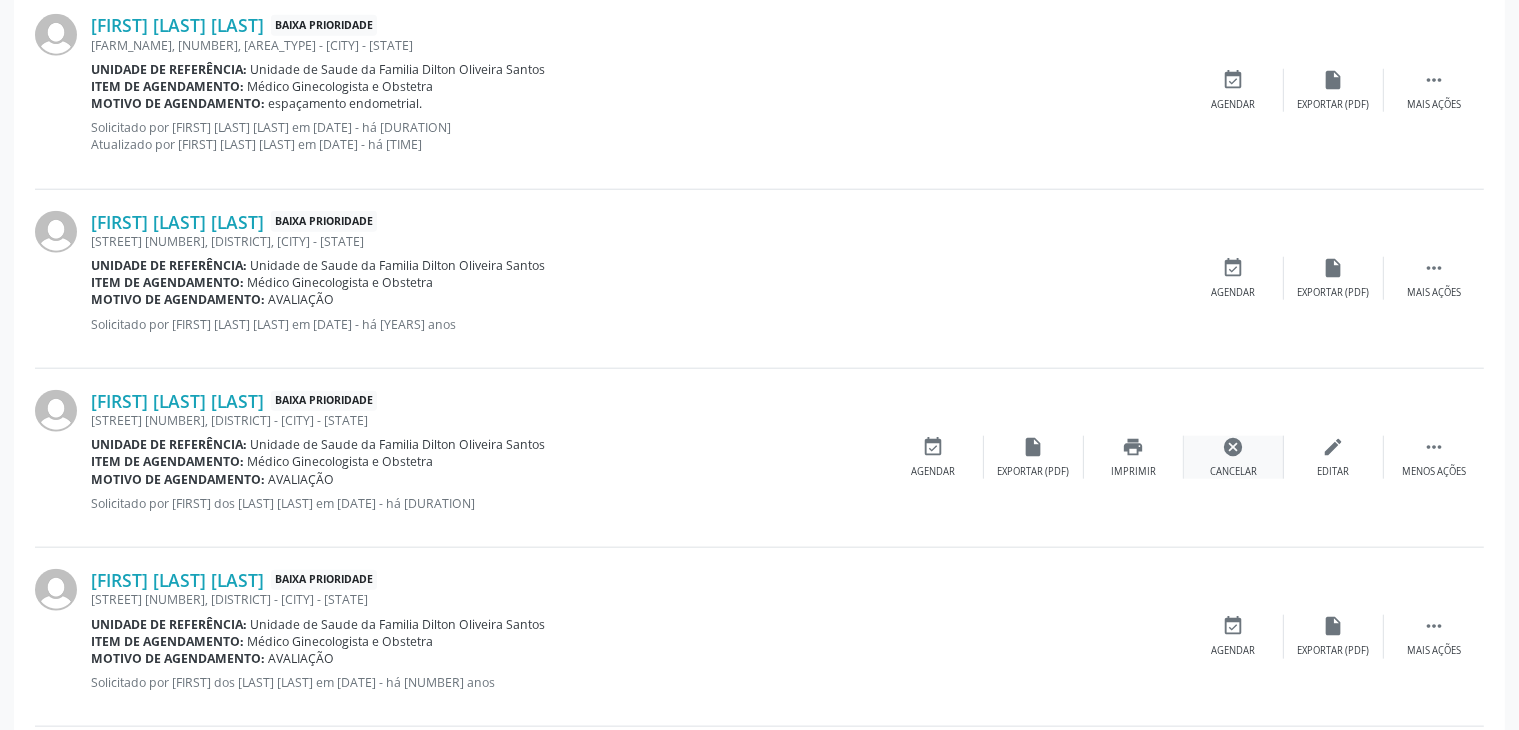 click on "cancel
Cancelar" at bounding box center [1234, 457] 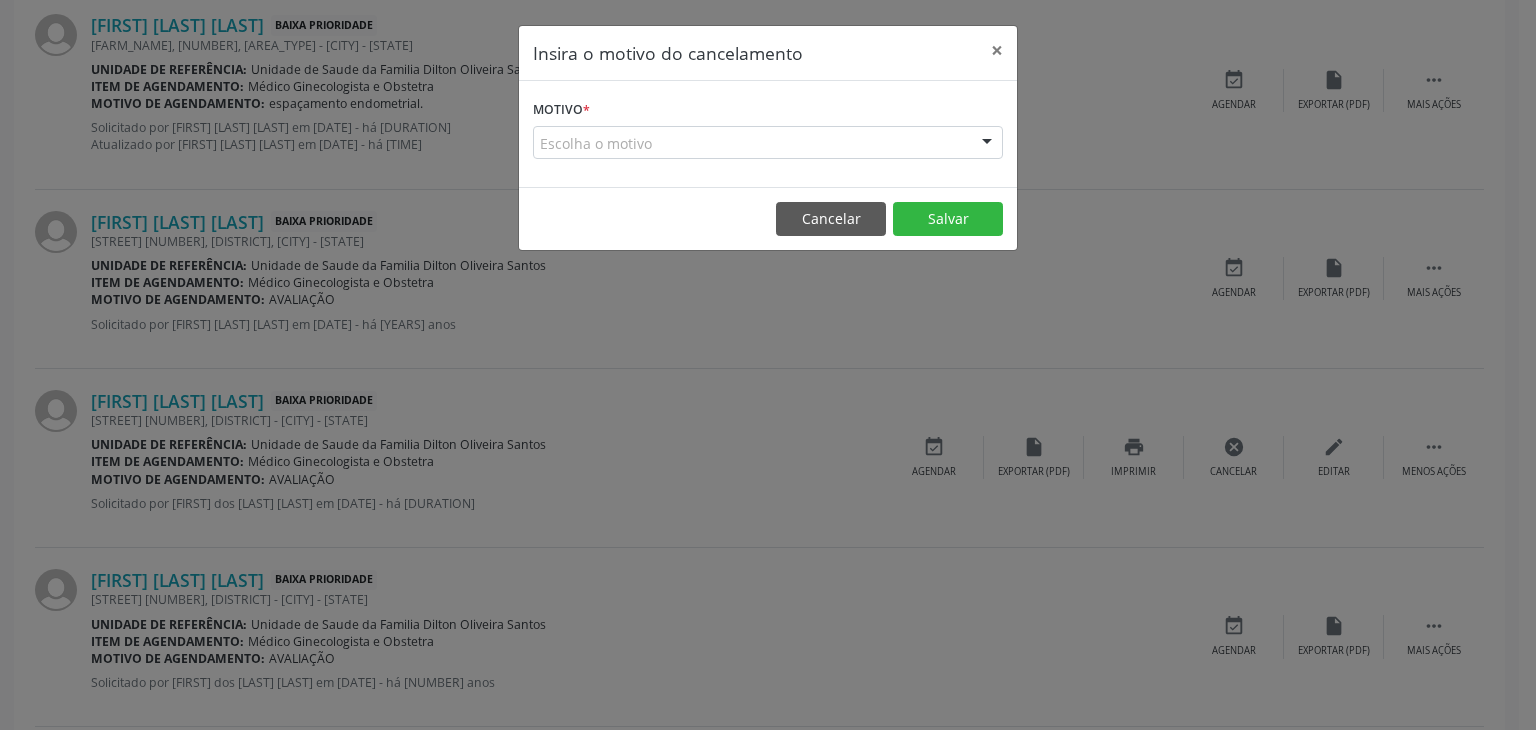 click on "Escolha o motivo" at bounding box center (768, 143) 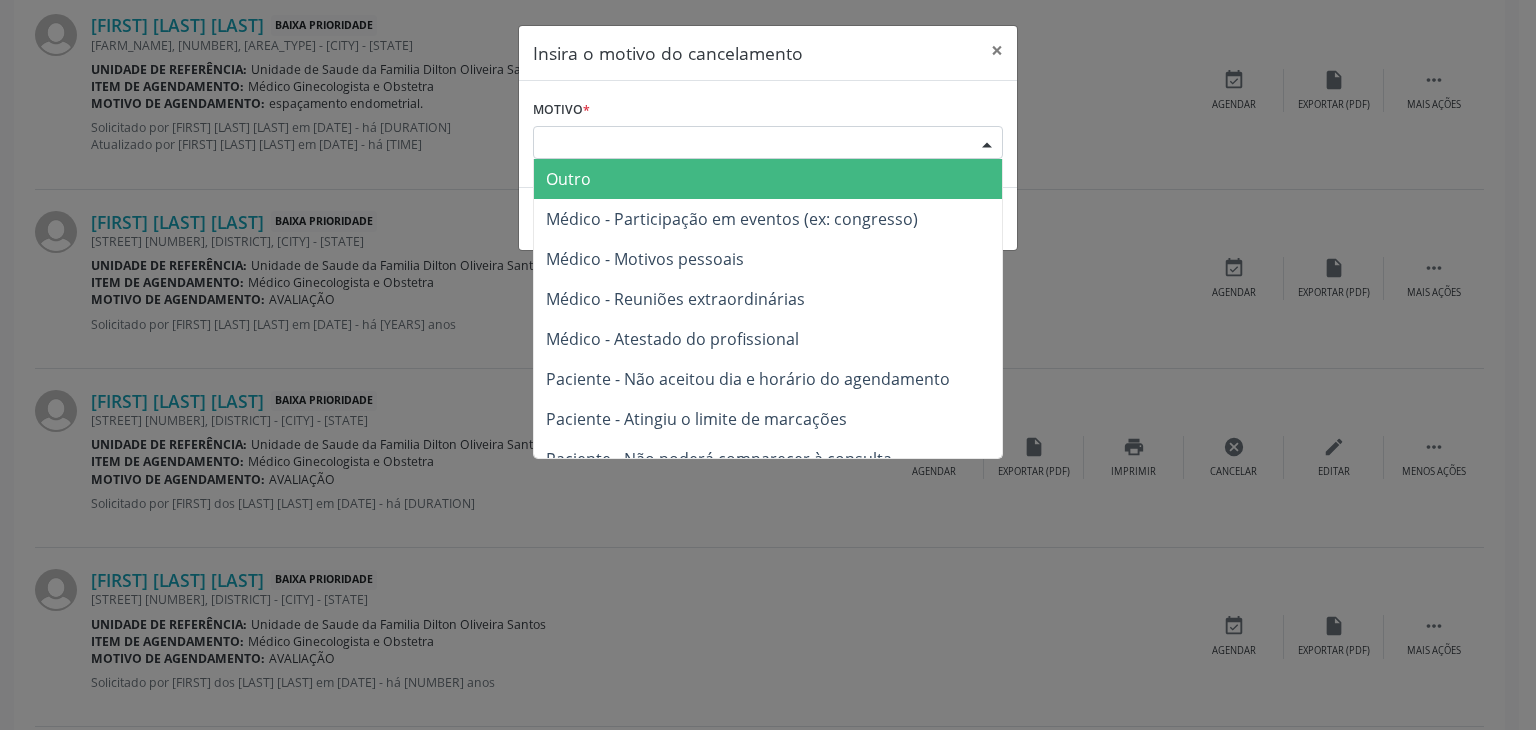click on "Outro" at bounding box center (768, 179) 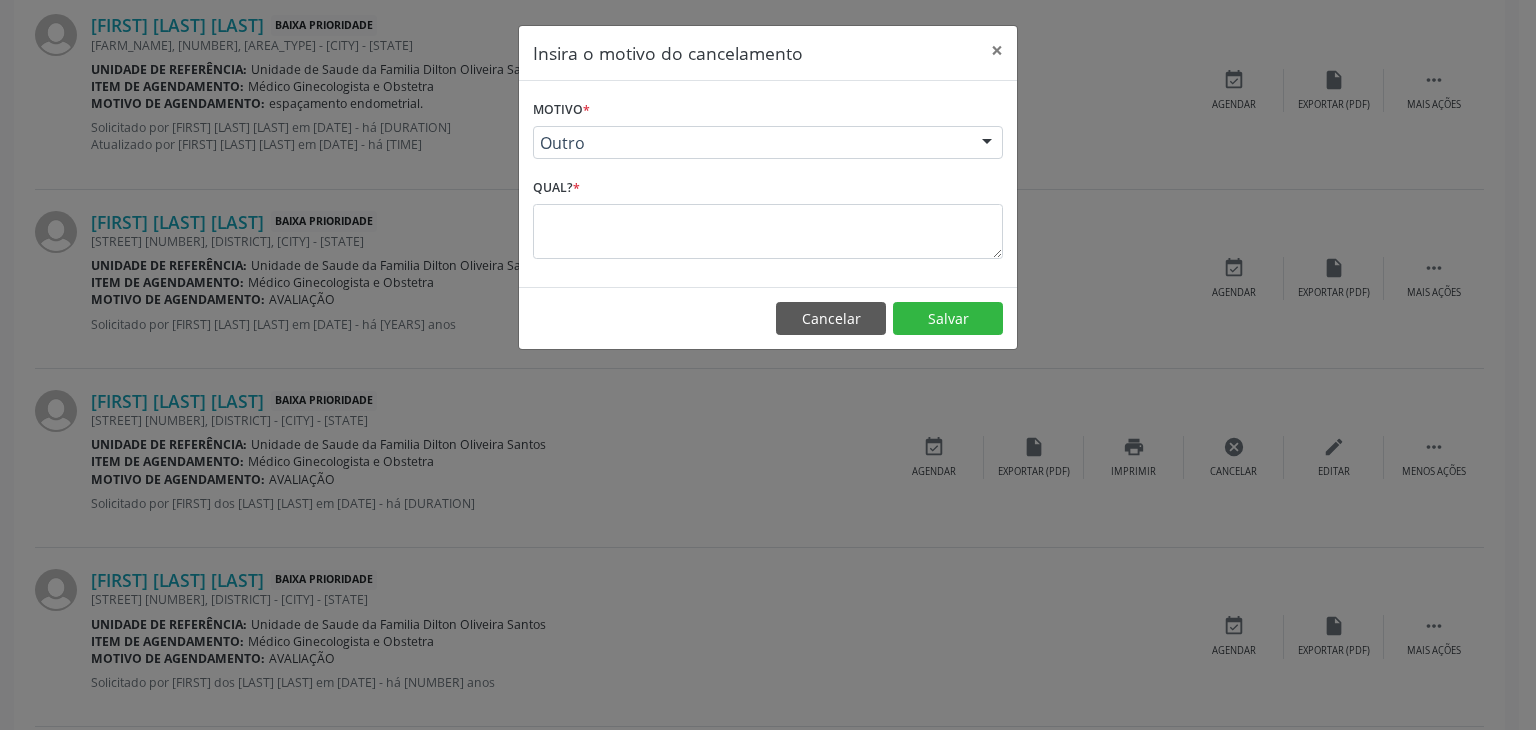 click on "Qual?
*" at bounding box center (768, 215) 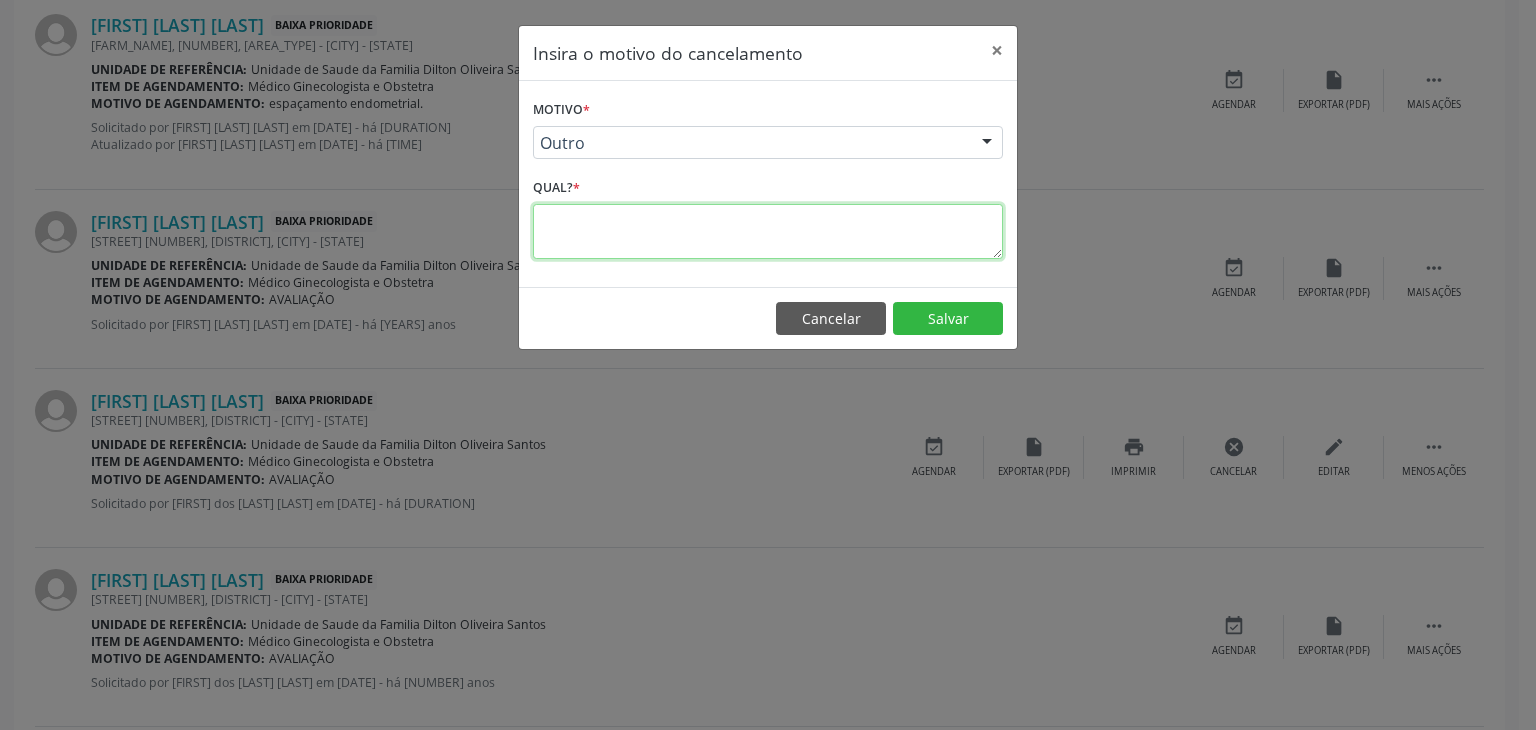 click at bounding box center [768, 231] 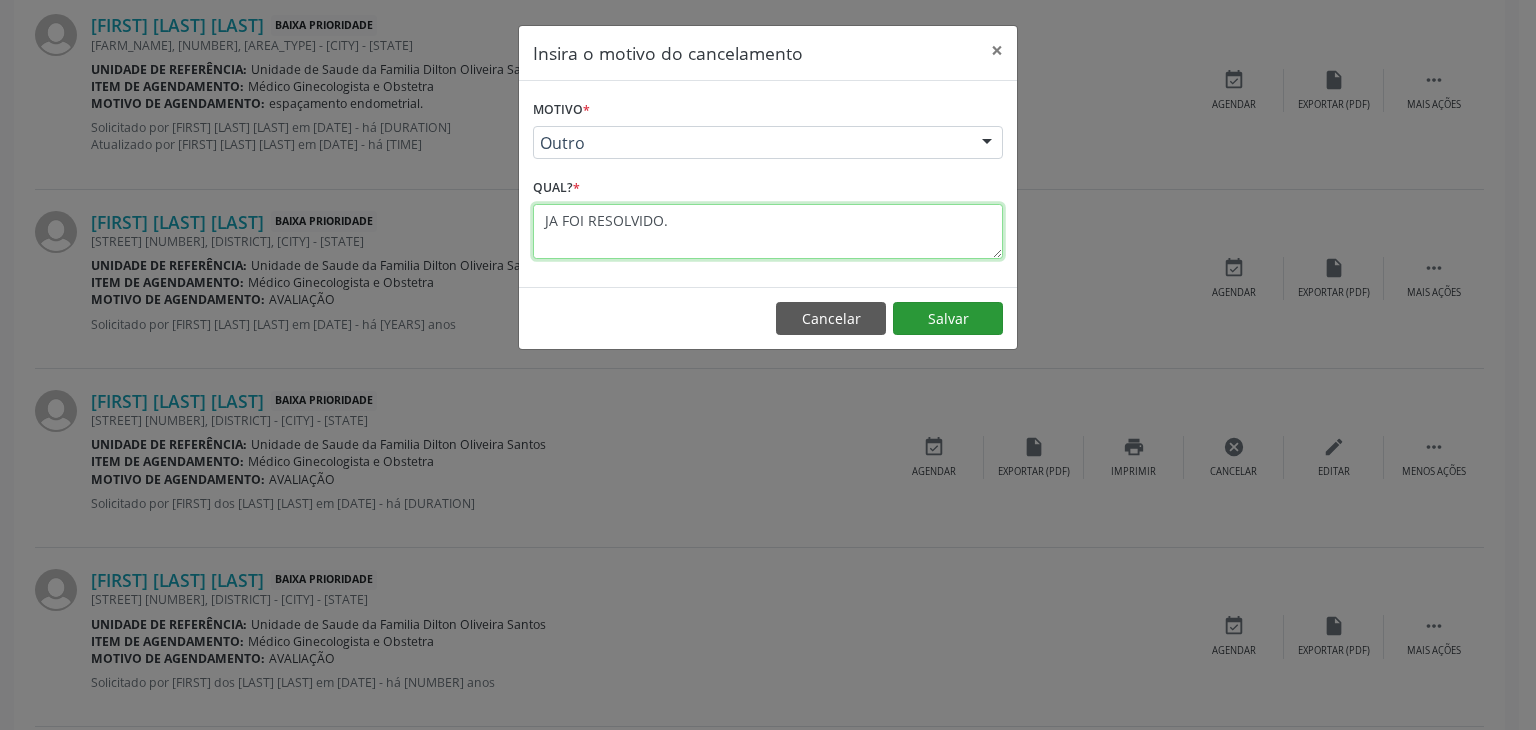 type on "JA FOI RESOLVIDO." 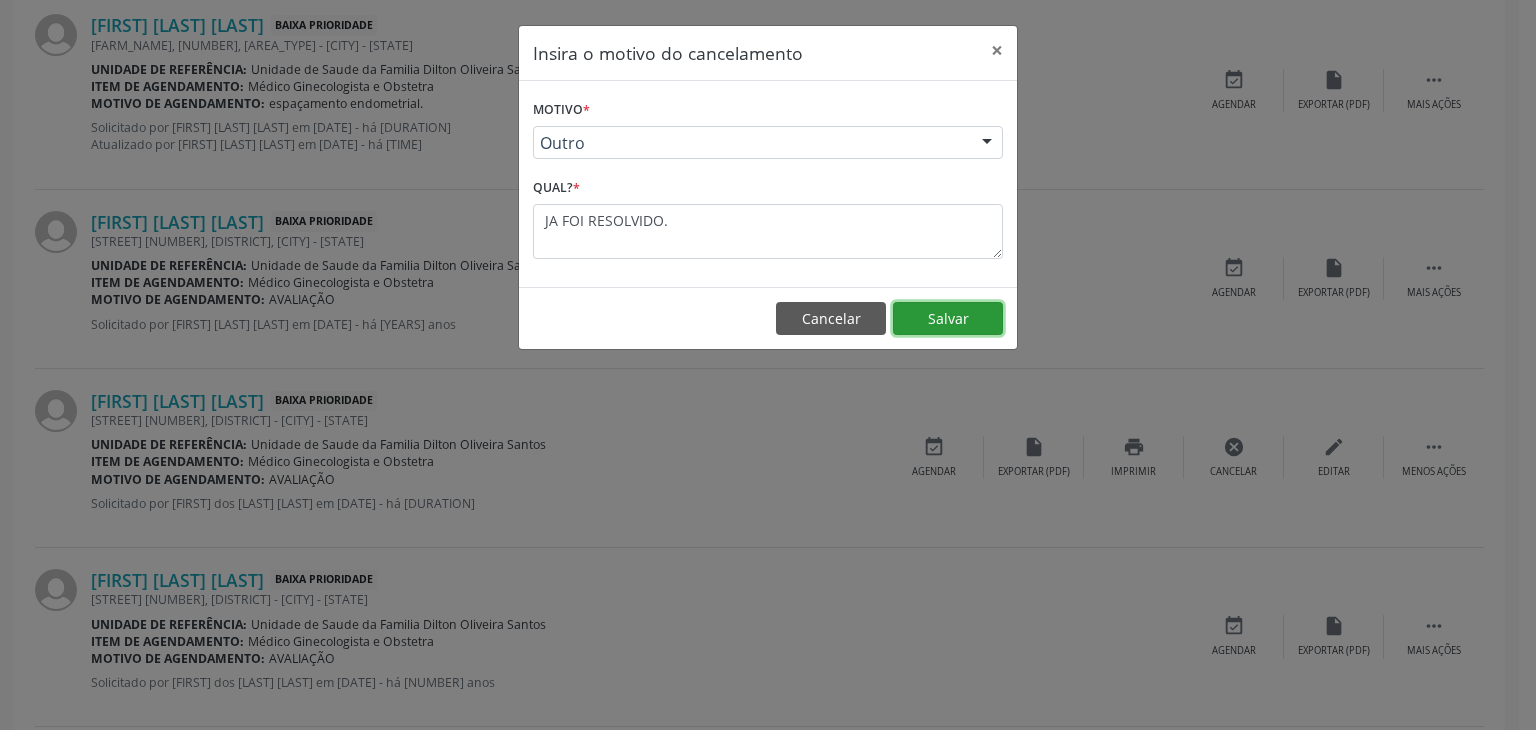 click on "Salvar" at bounding box center [948, 319] 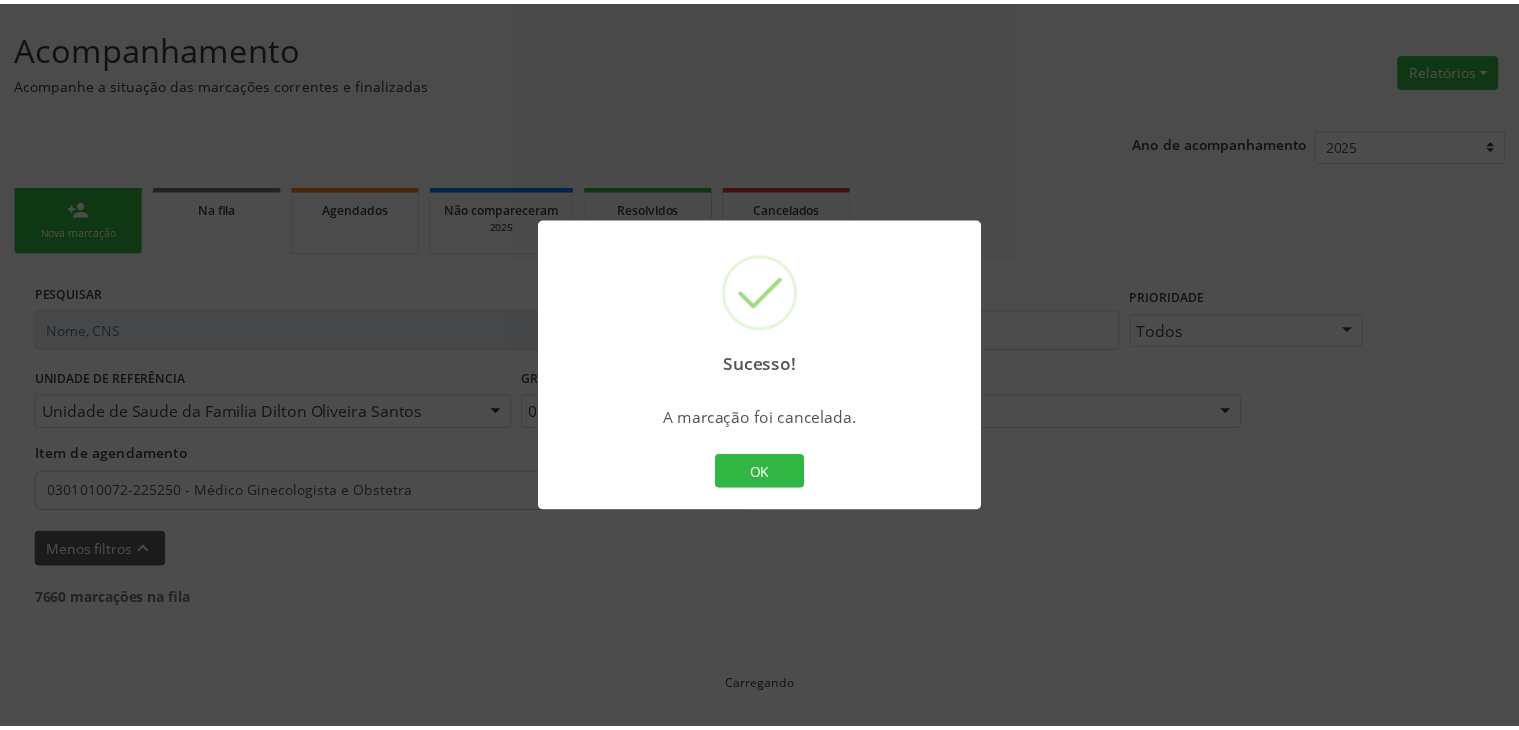 scroll, scrollTop: 112, scrollLeft: 0, axis: vertical 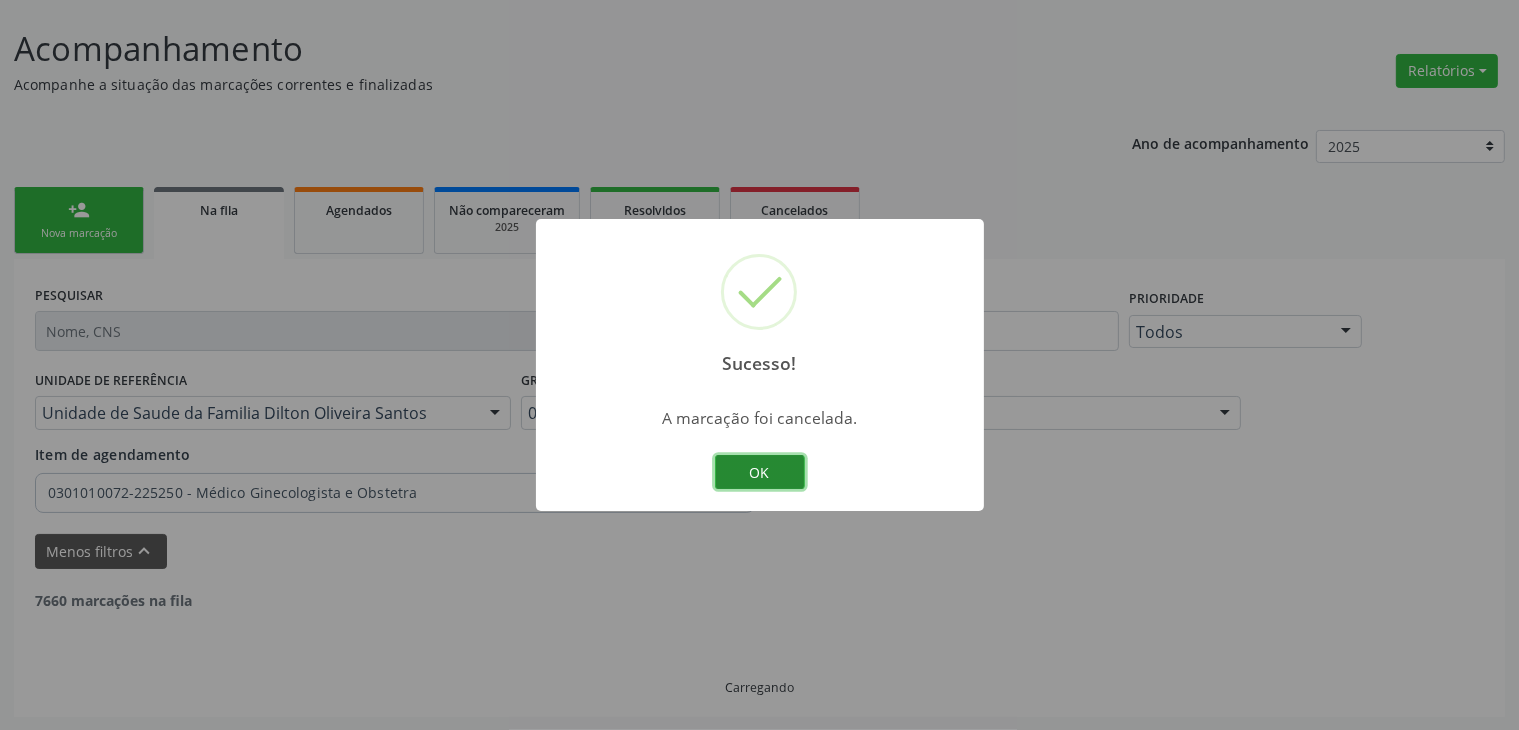 click on "OK" at bounding box center (760, 472) 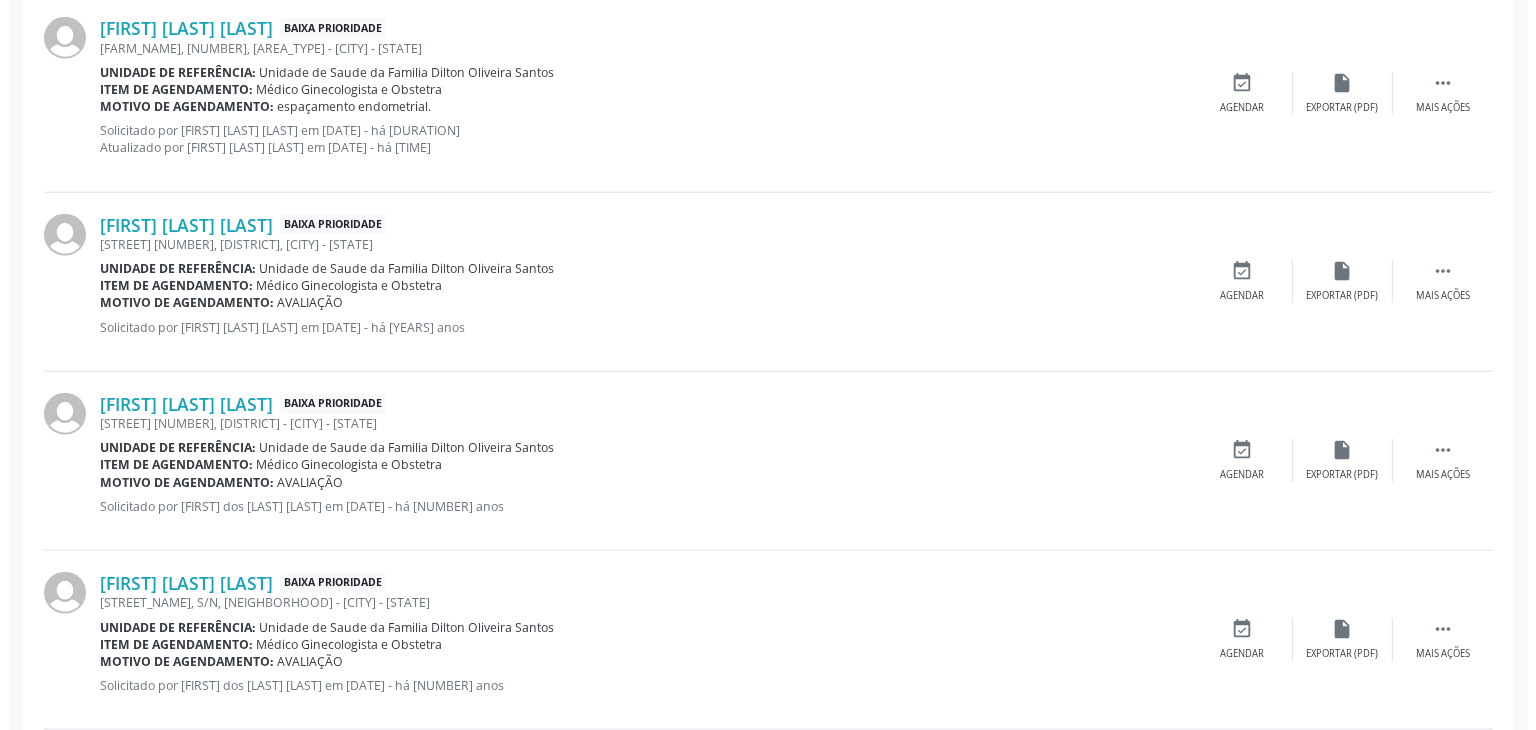 scroll, scrollTop: 2112, scrollLeft: 0, axis: vertical 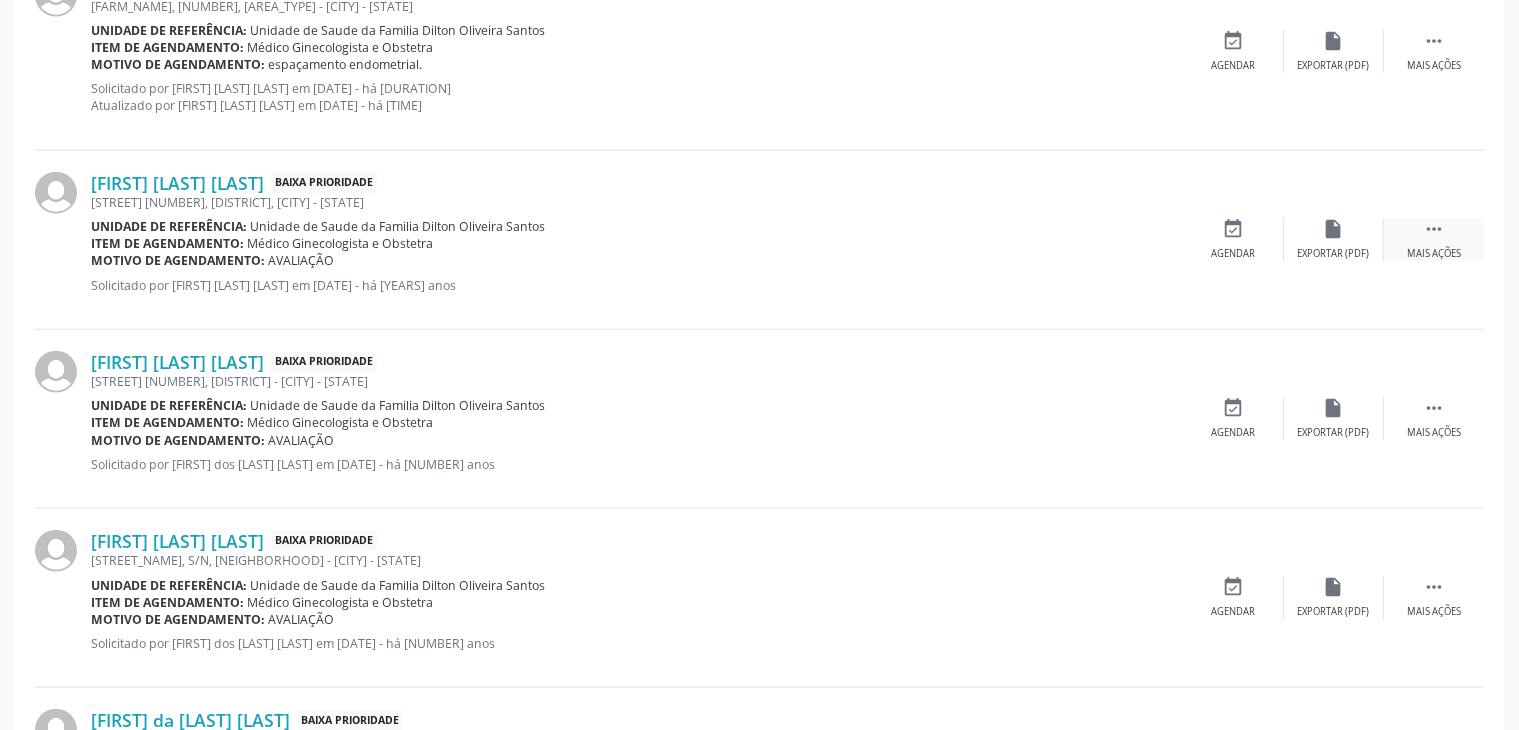 click on "" at bounding box center [1434, 229] 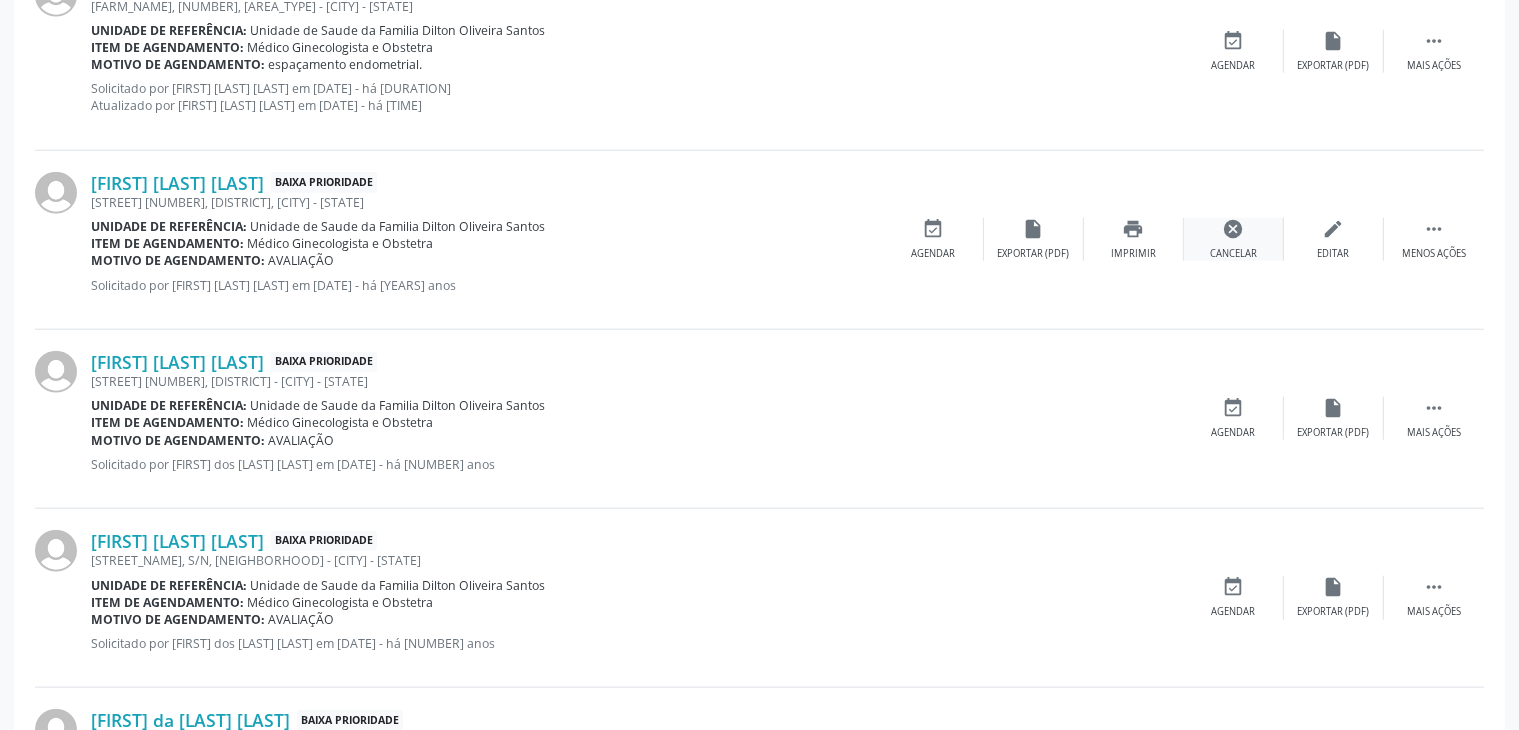 click on "cancel" at bounding box center (1234, 229) 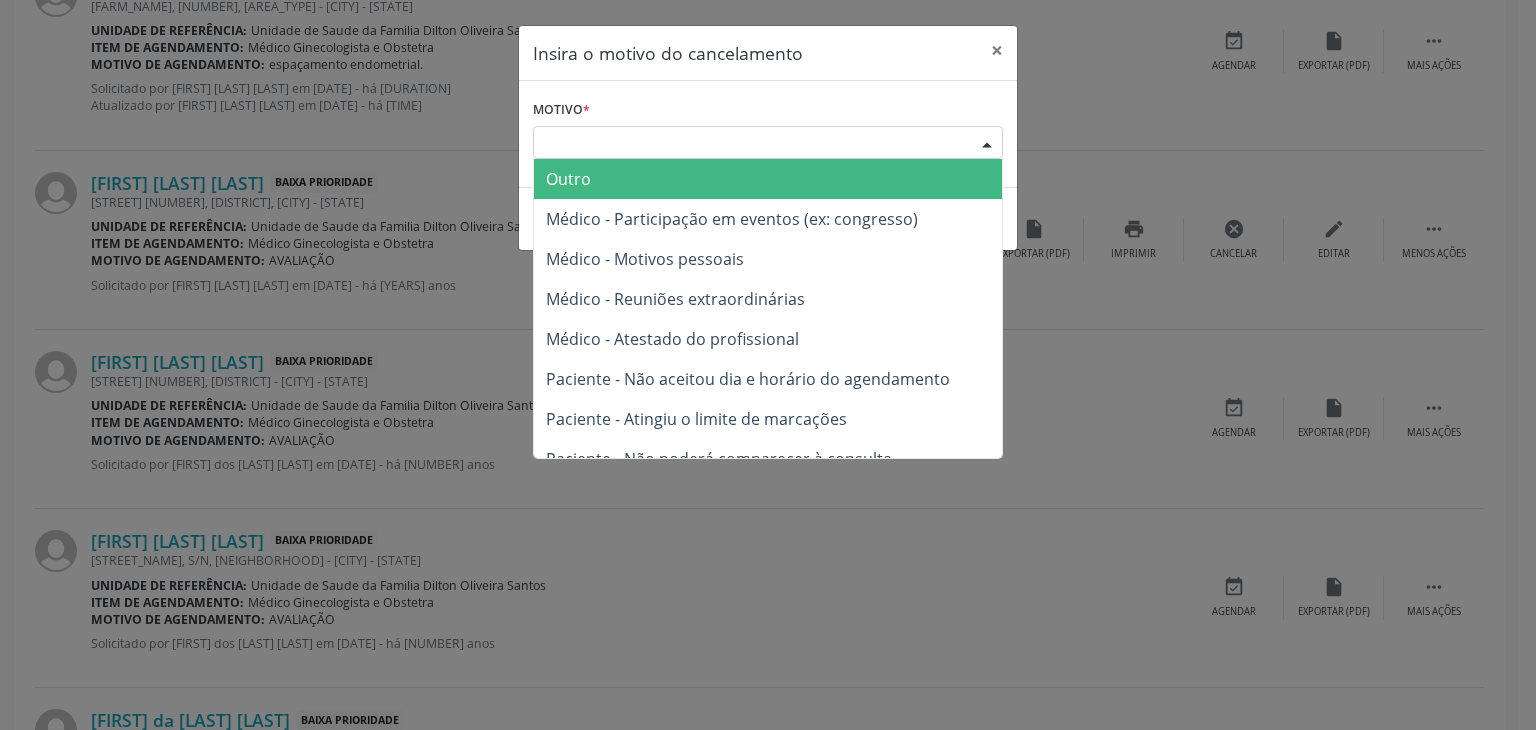 click on "Escolha o motivo" at bounding box center [768, 143] 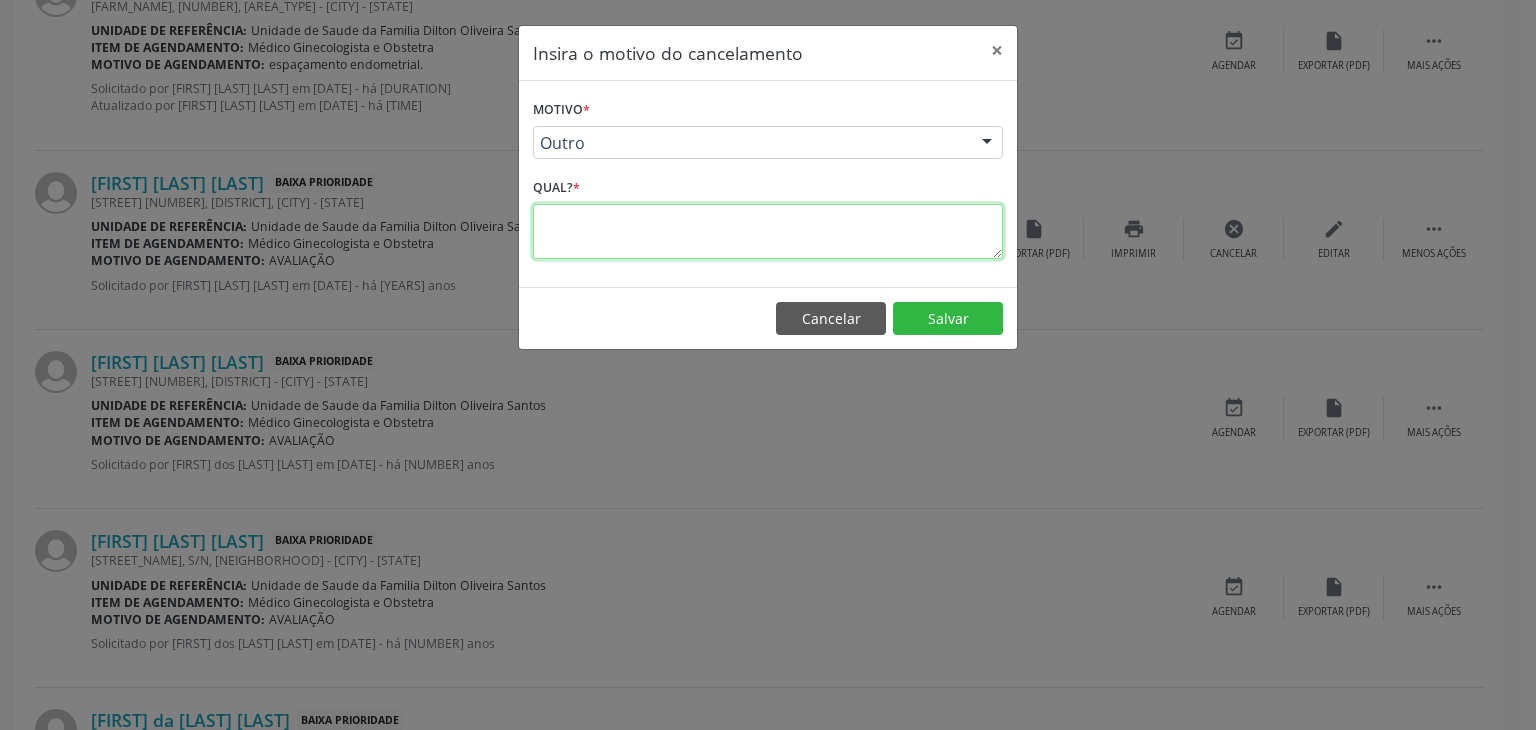click at bounding box center [768, 231] 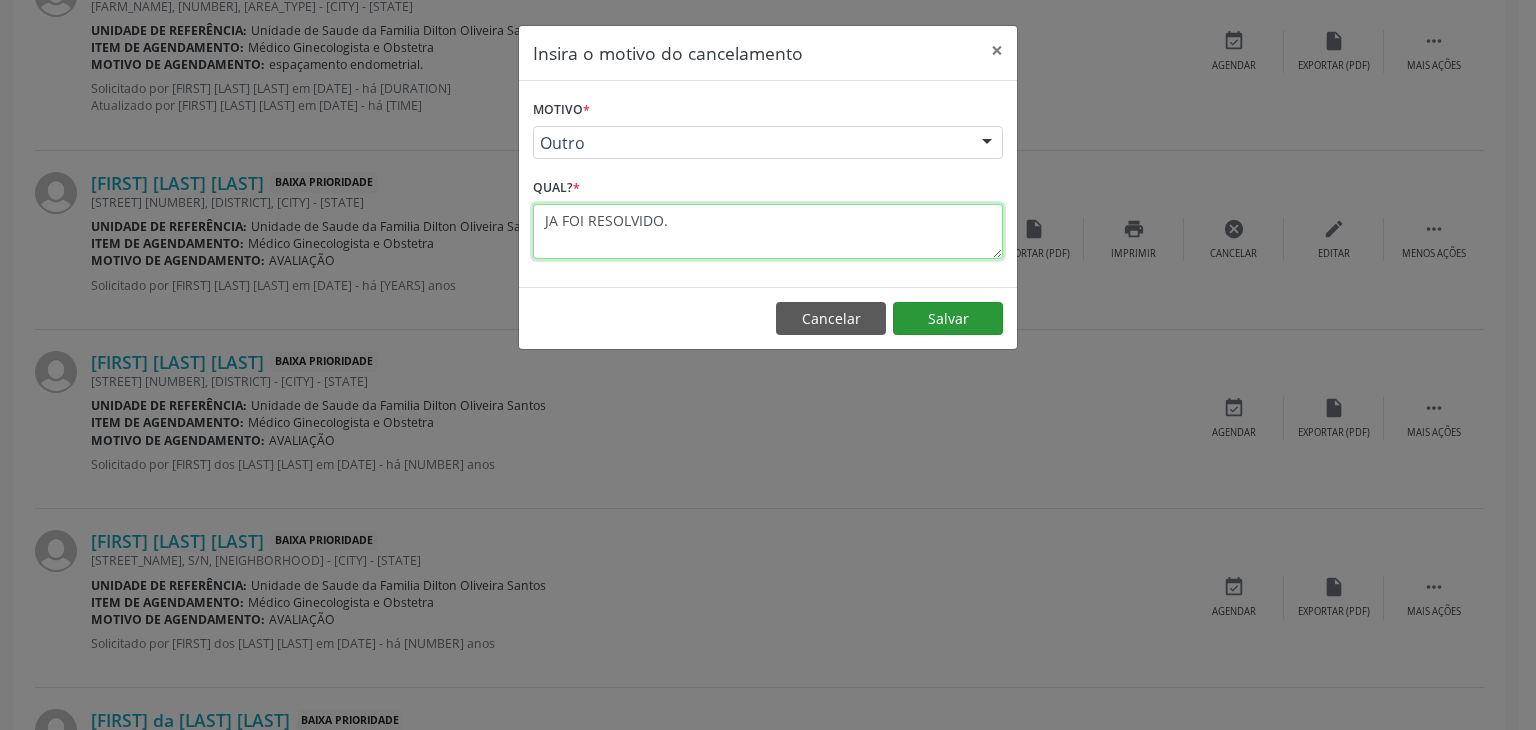 type on "JA FOI RESOLVIDO." 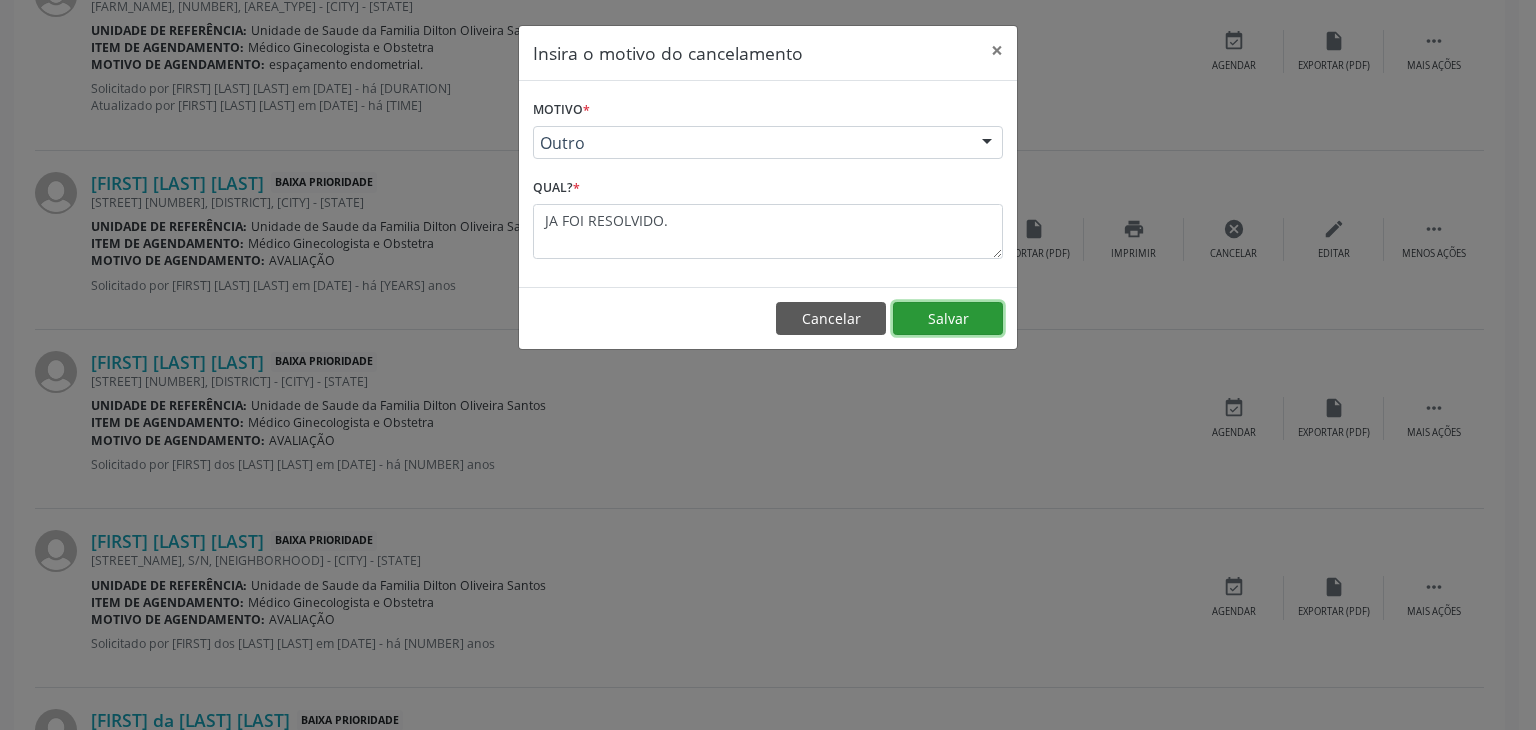 click on "Salvar" at bounding box center (948, 319) 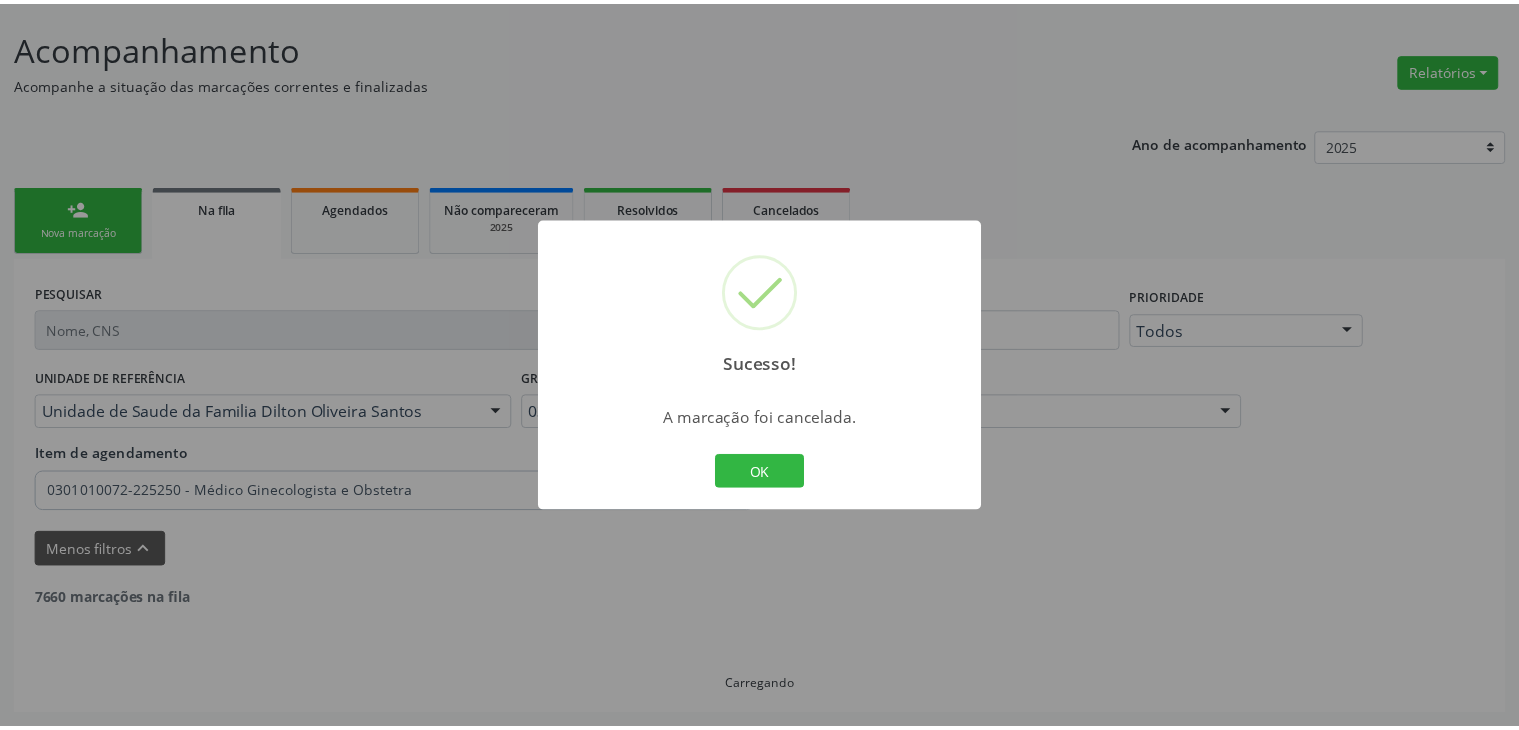 scroll, scrollTop: 112, scrollLeft: 0, axis: vertical 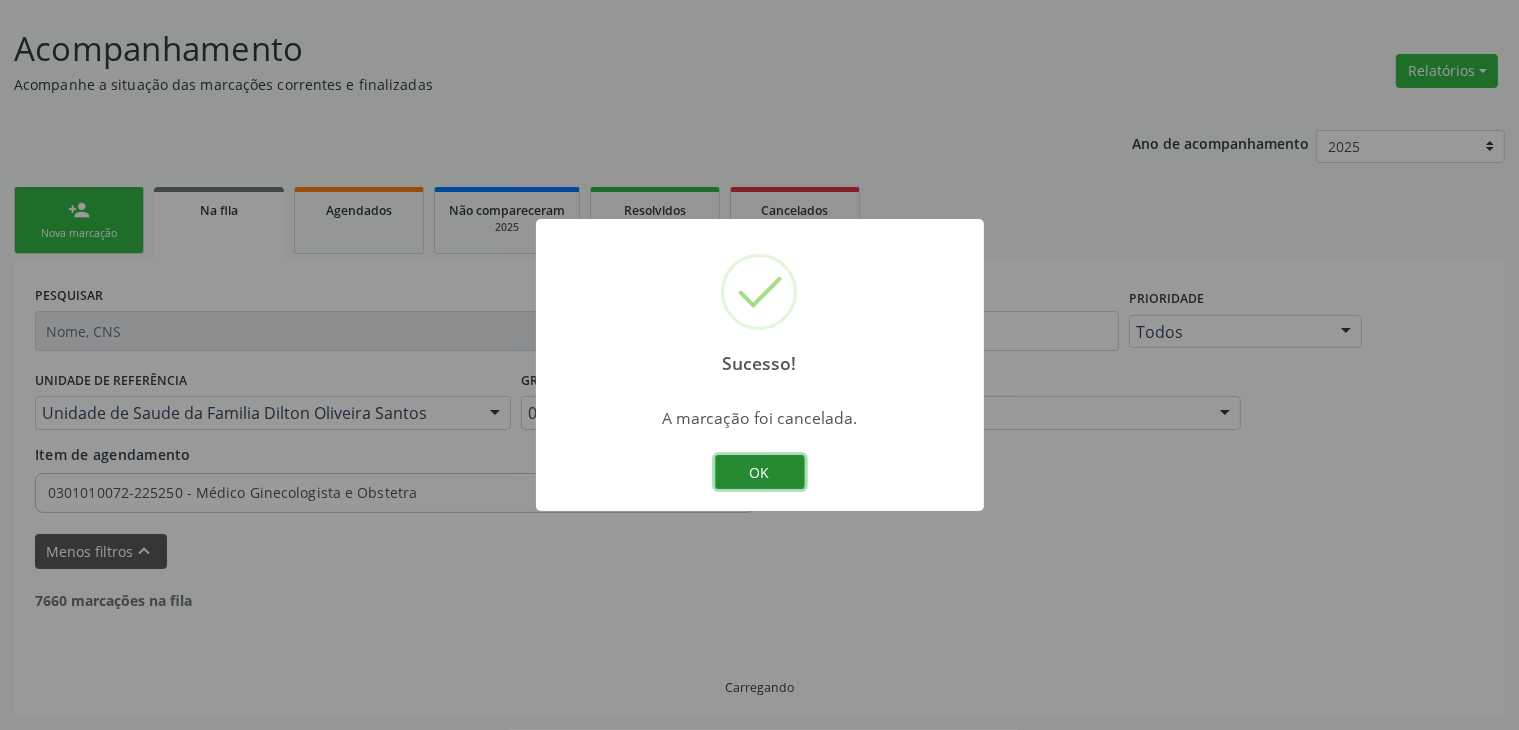 click on "OK" at bounding box center (760, 472) 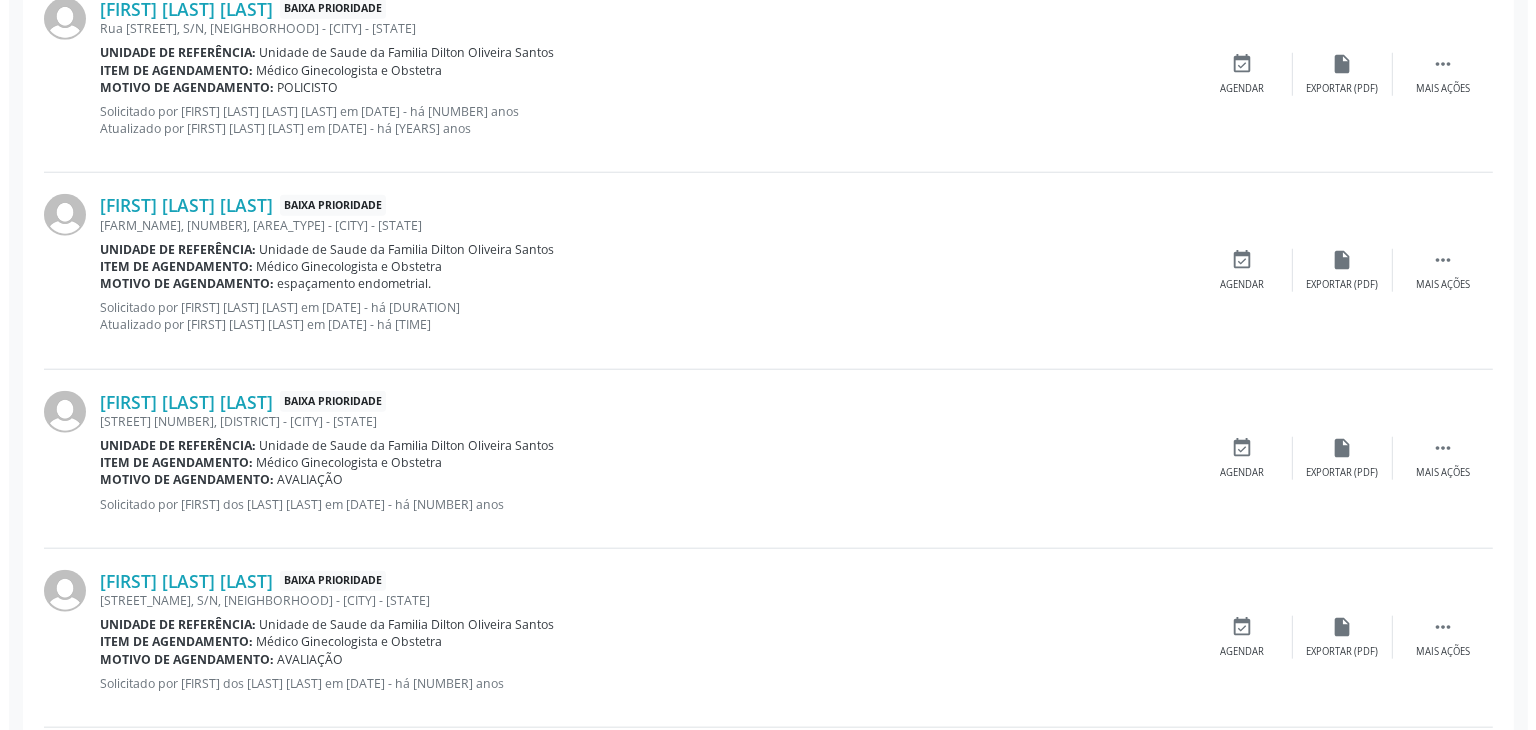 scroll, scrollTop: 1912, scrollLeft: 0, axis: vertical 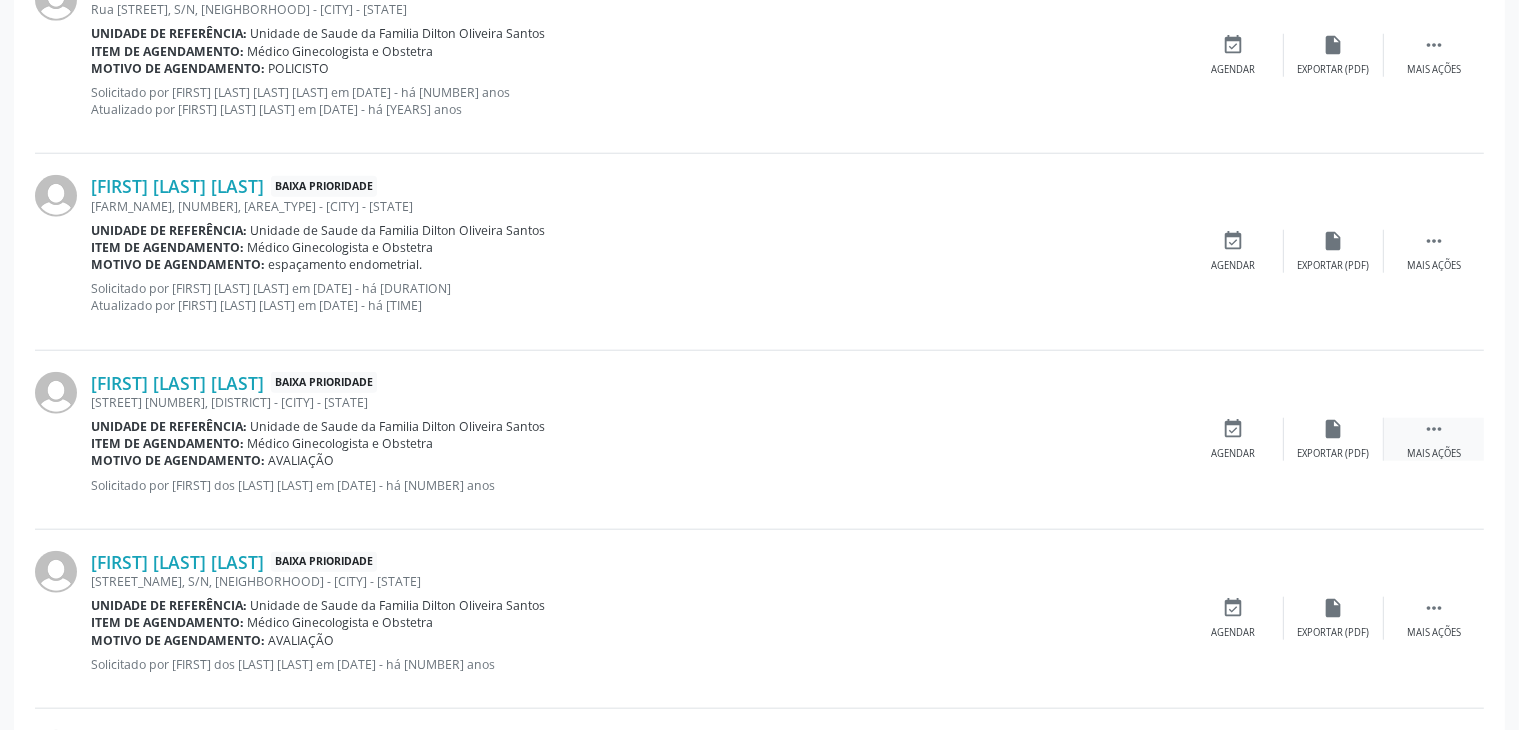 click on "" at bounding box center (1434, 429) 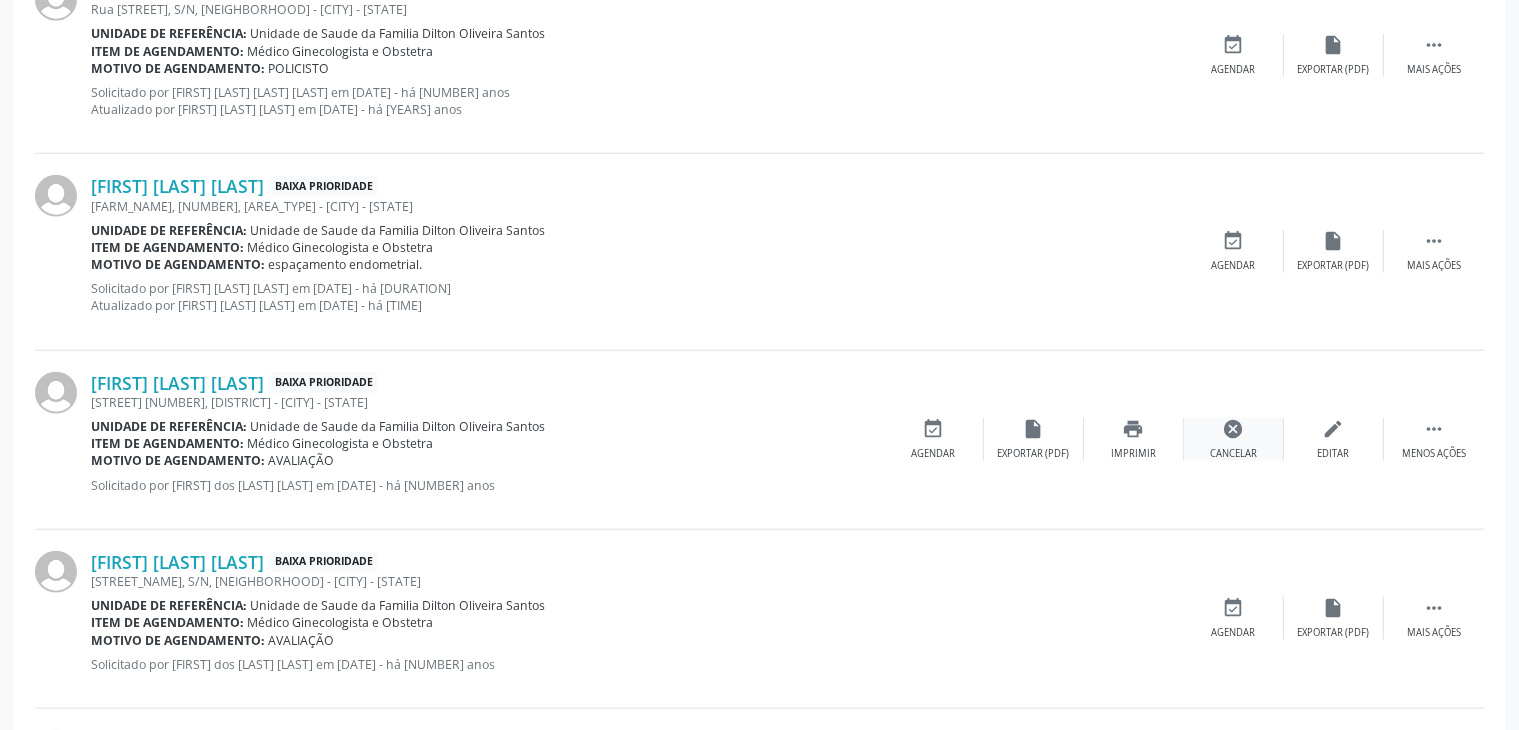 click on "cancel" at bounding box center (1234, 429) 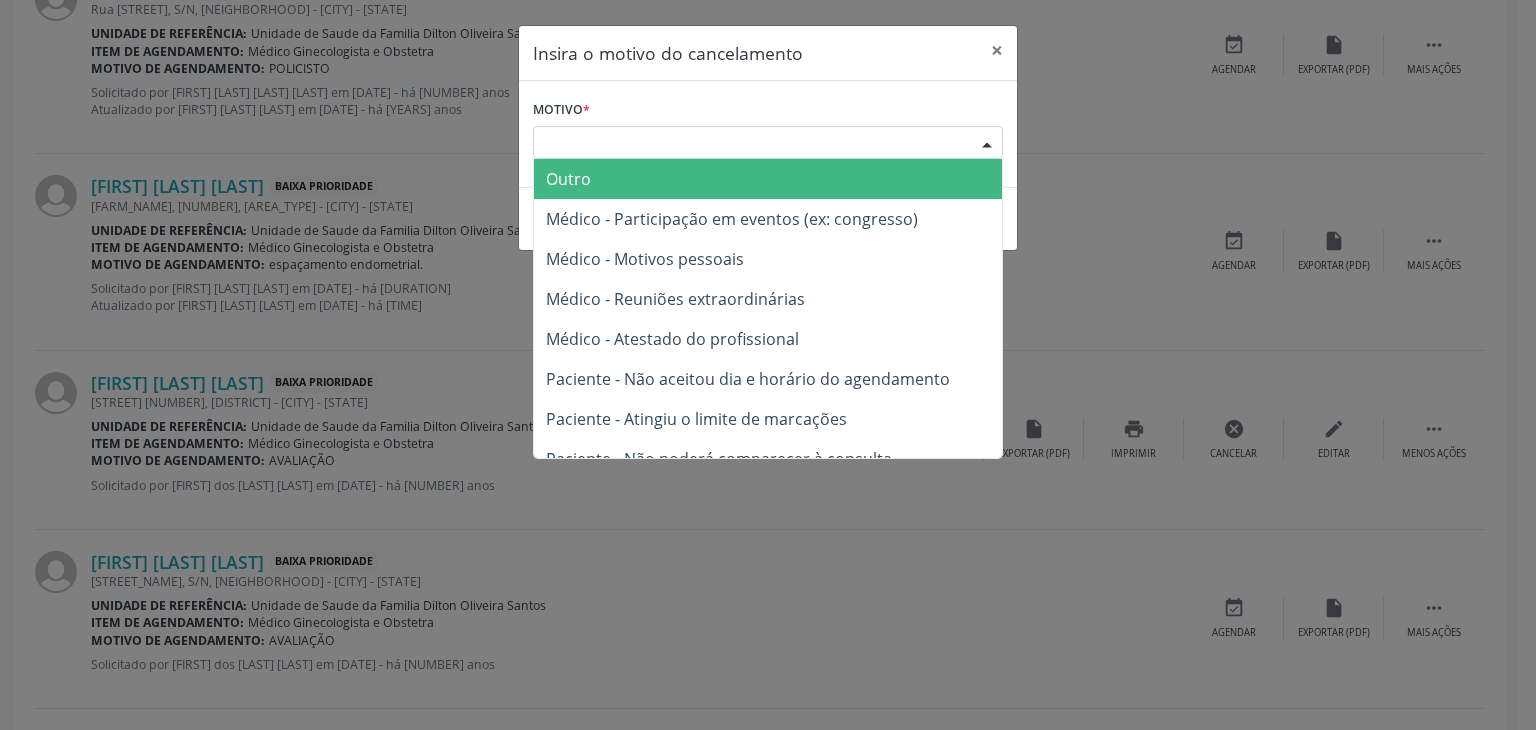 click on "Escolha o motivo" at bounding box center (768, 143) 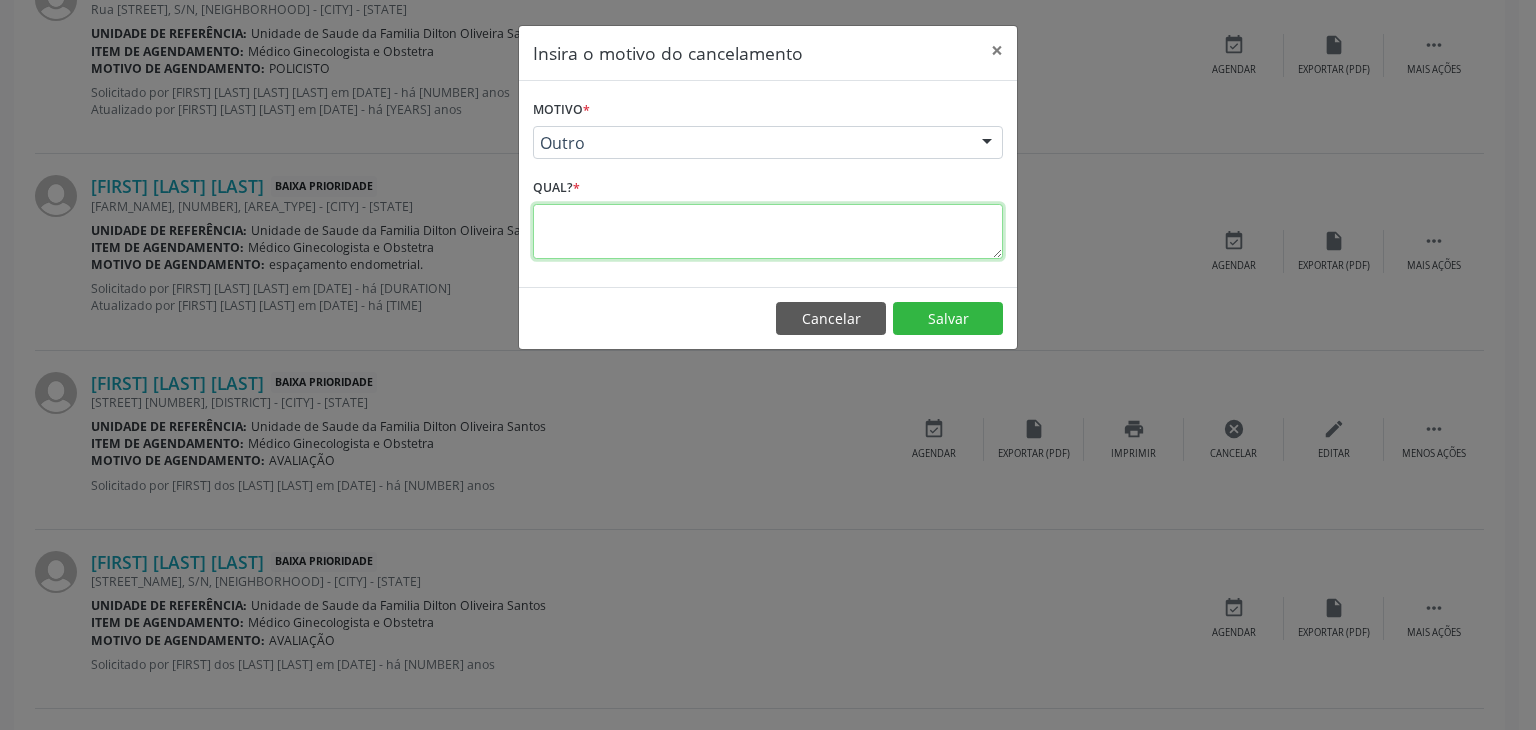click at bounding box center (768, 231) 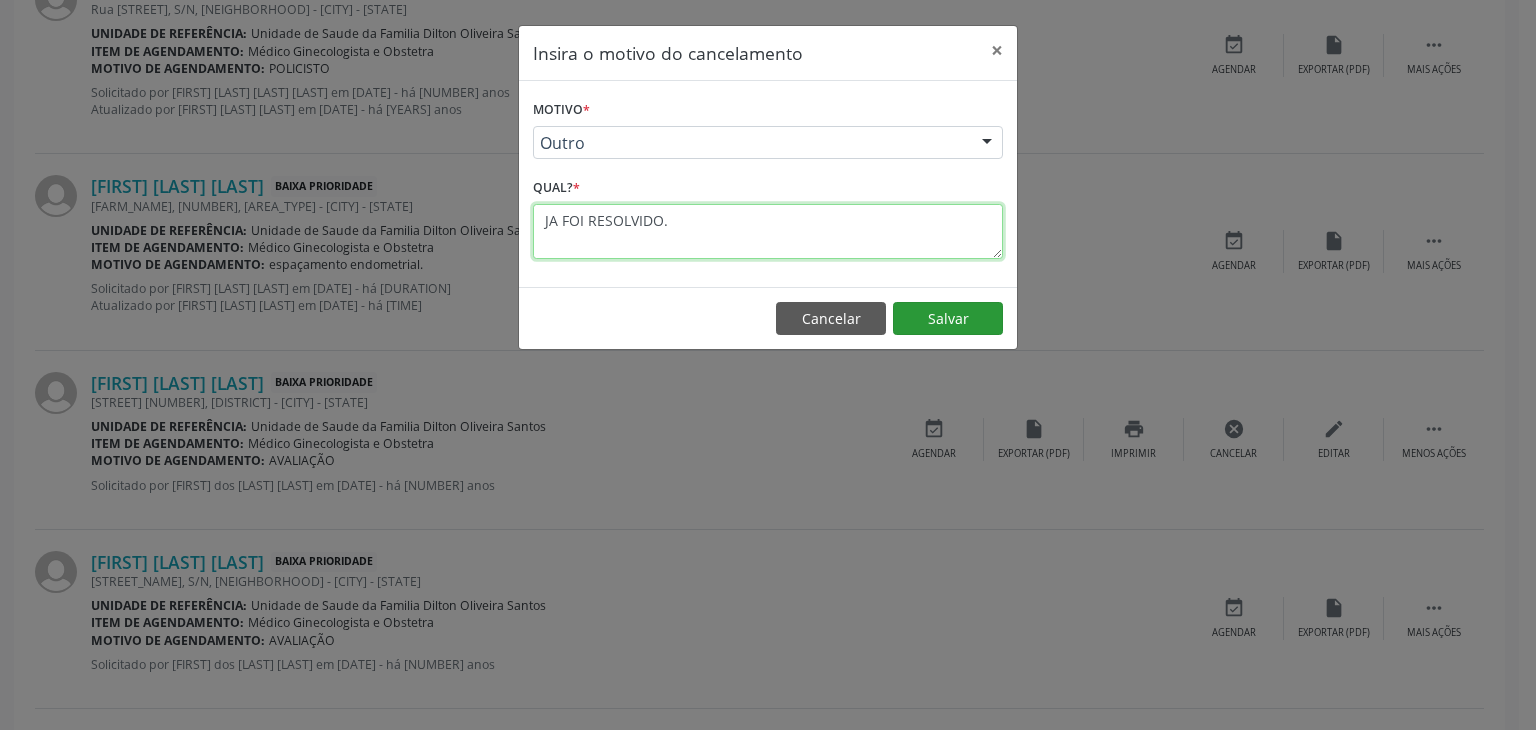 type on "JA FOI RESOLVIDO." 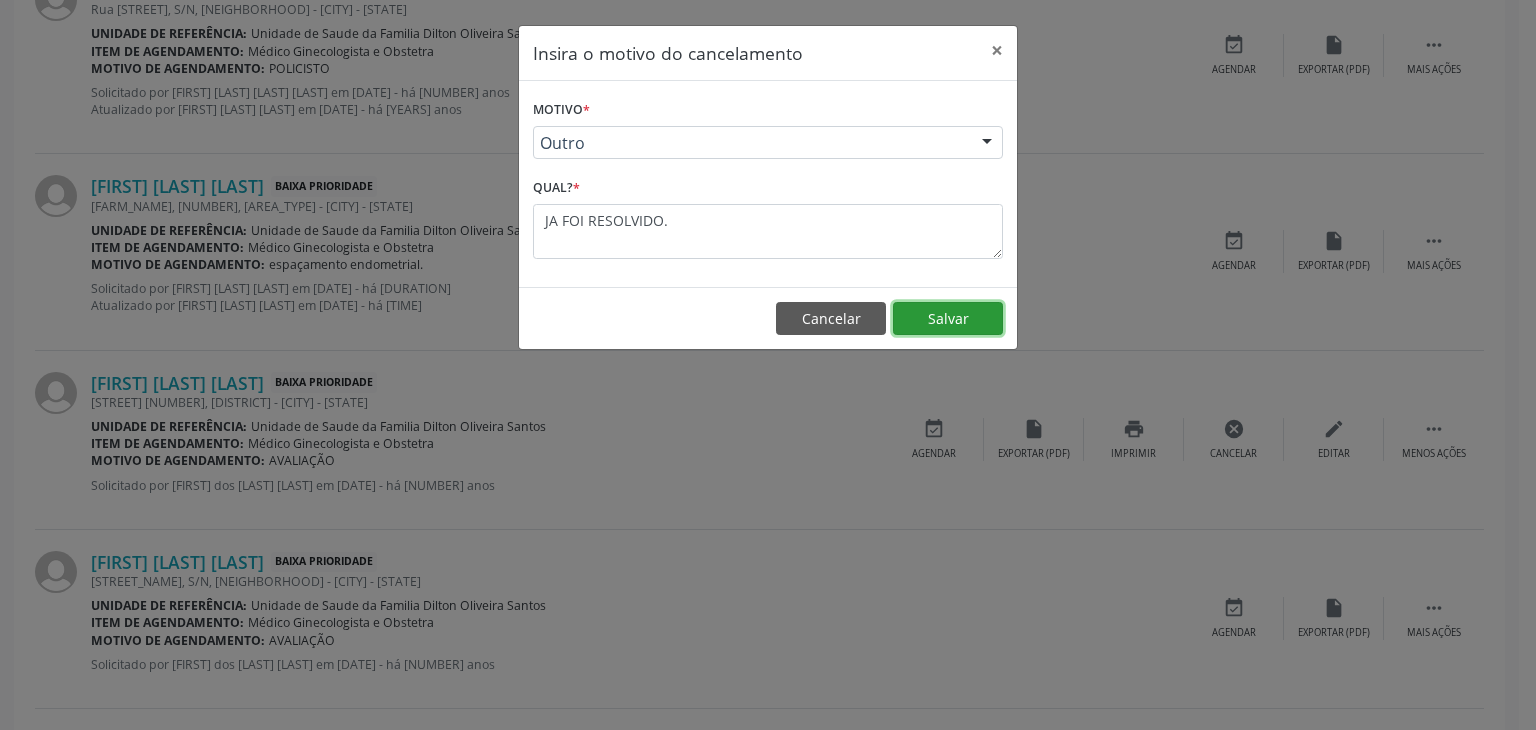 click on "Salvar" at bounding box center [948, 319] 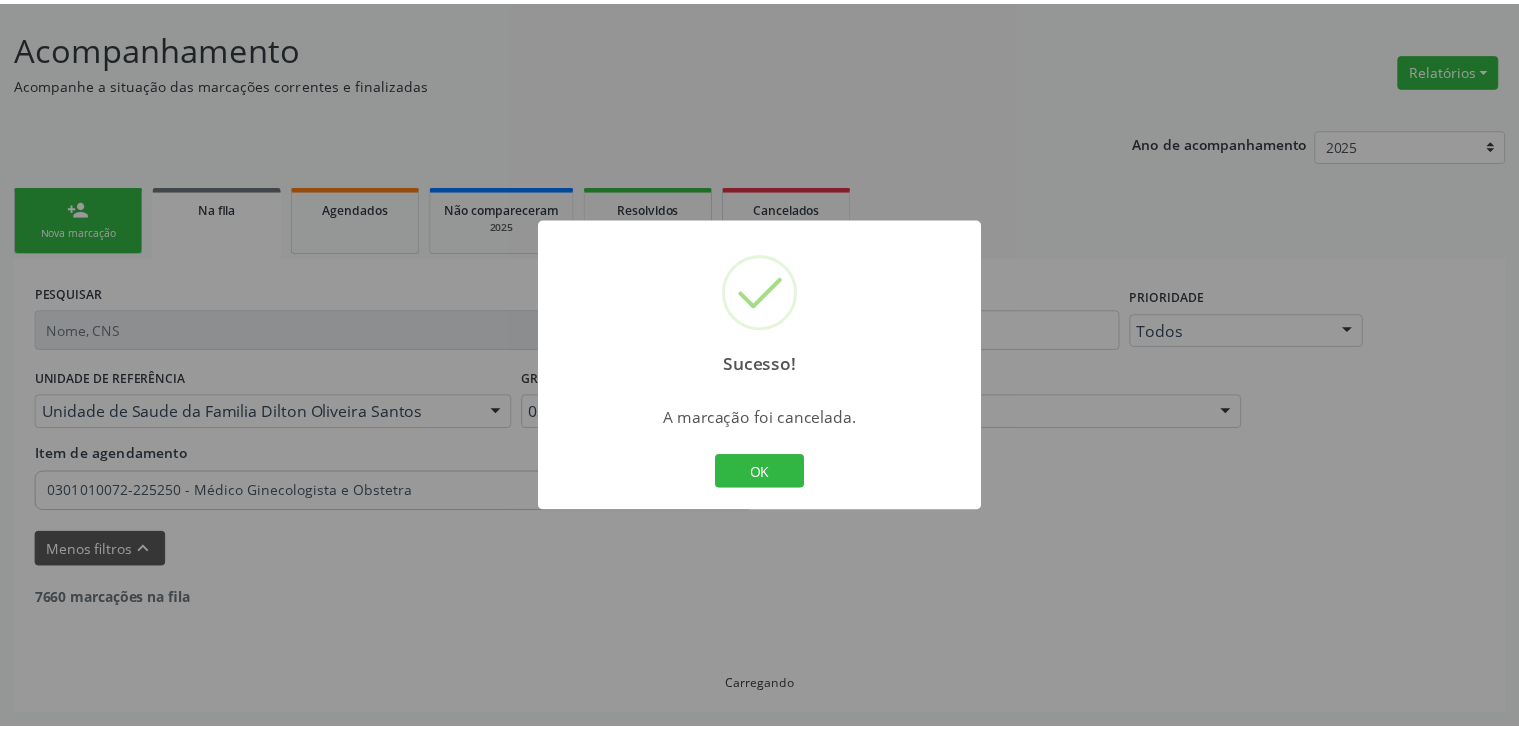 scroll, scrollTop: 112, scrollLeft: 0, axis: vertical 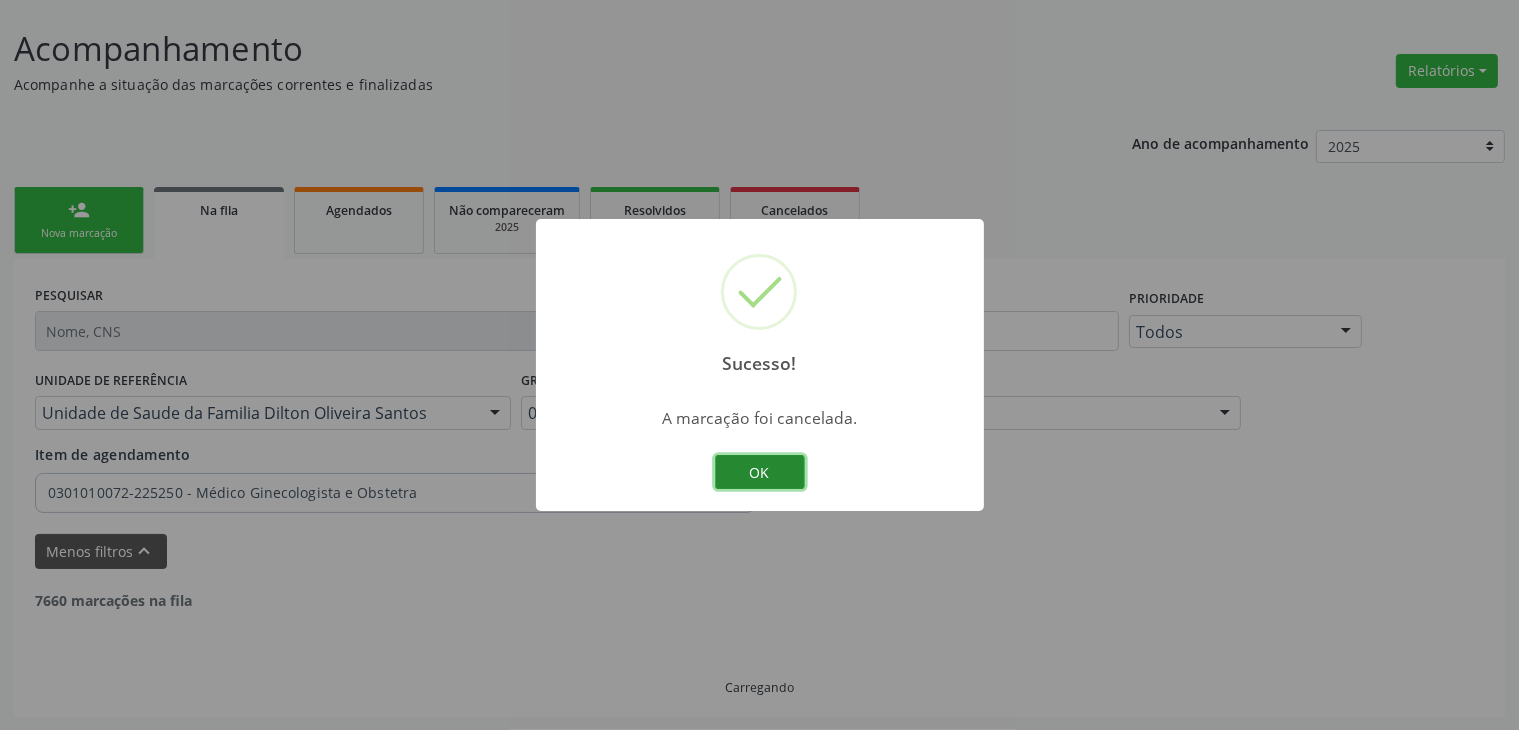click on "OK" at bounding box center (760, 472) 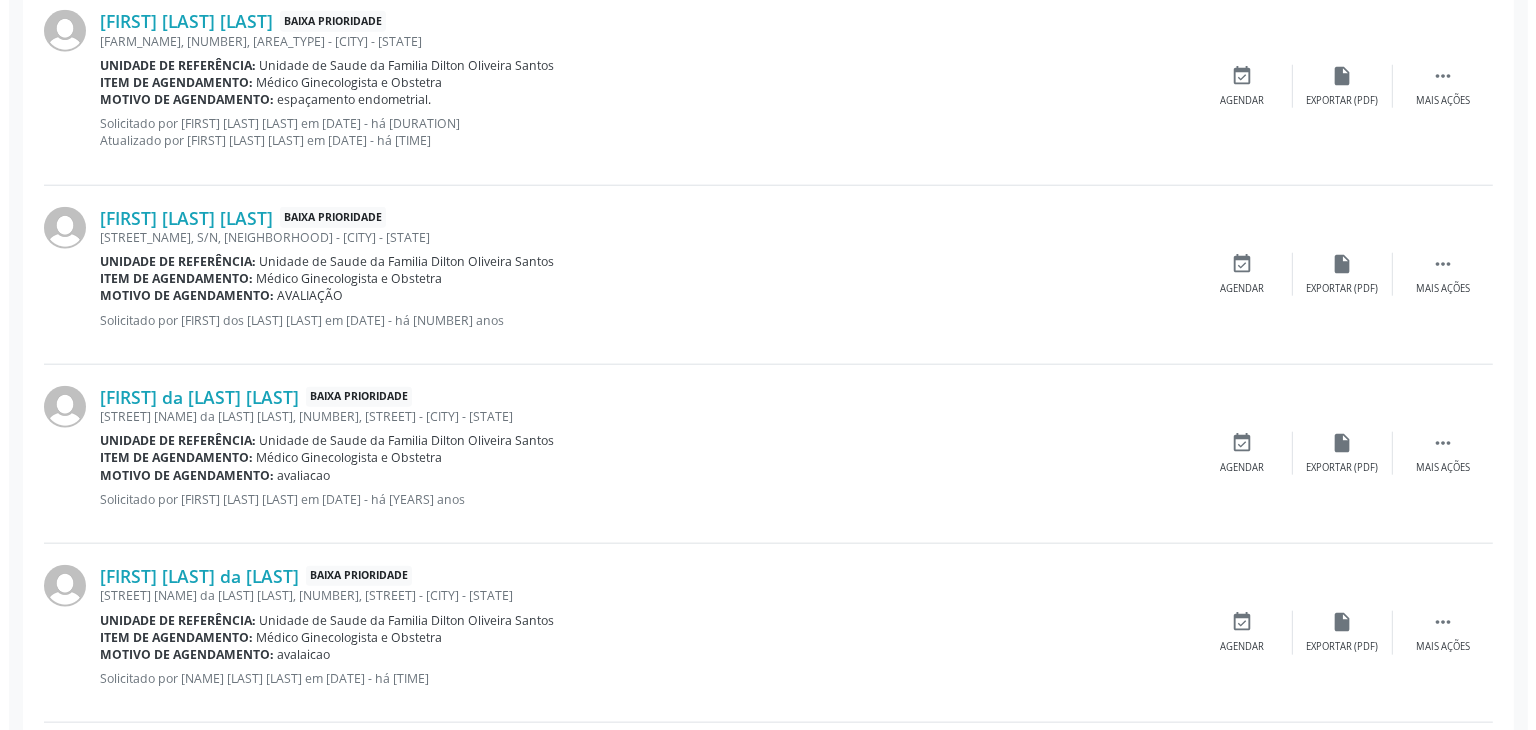 scroll, scrollTop: 2112, scrollLeft: 0, axis: vertical 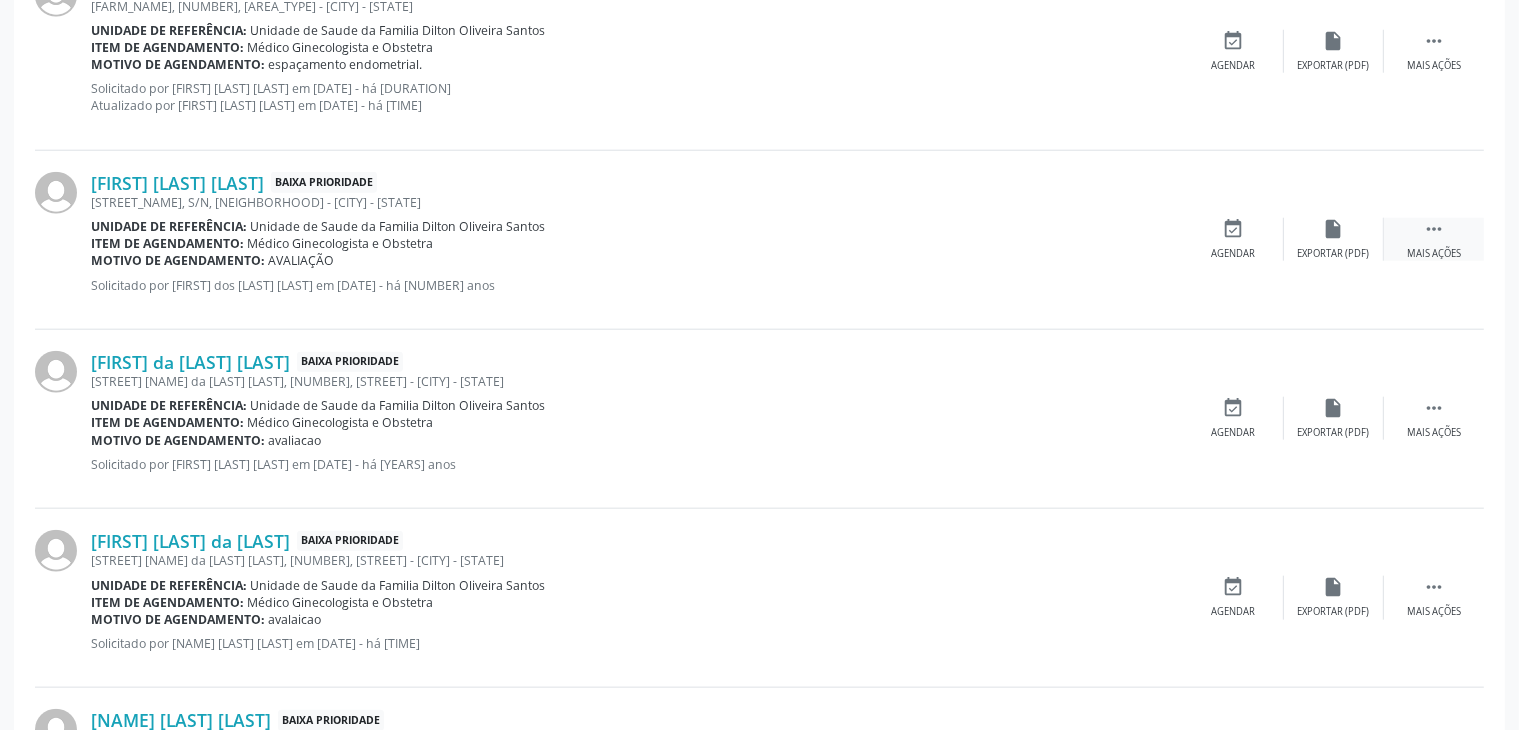 click on "
Mais ações" at bounding box center (1434, 239) 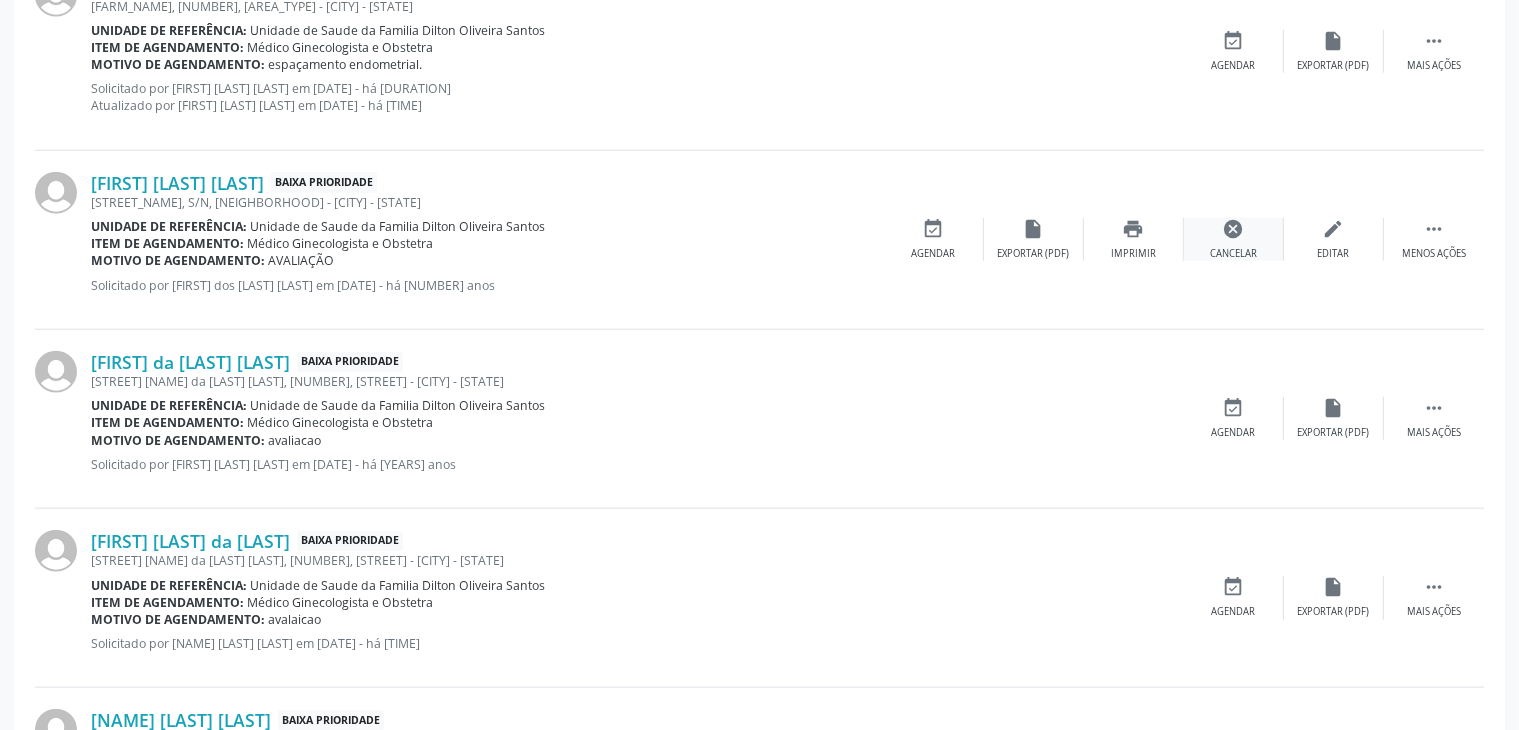 click on "cancel
Cancelar" at bounding box center [1234, 239] 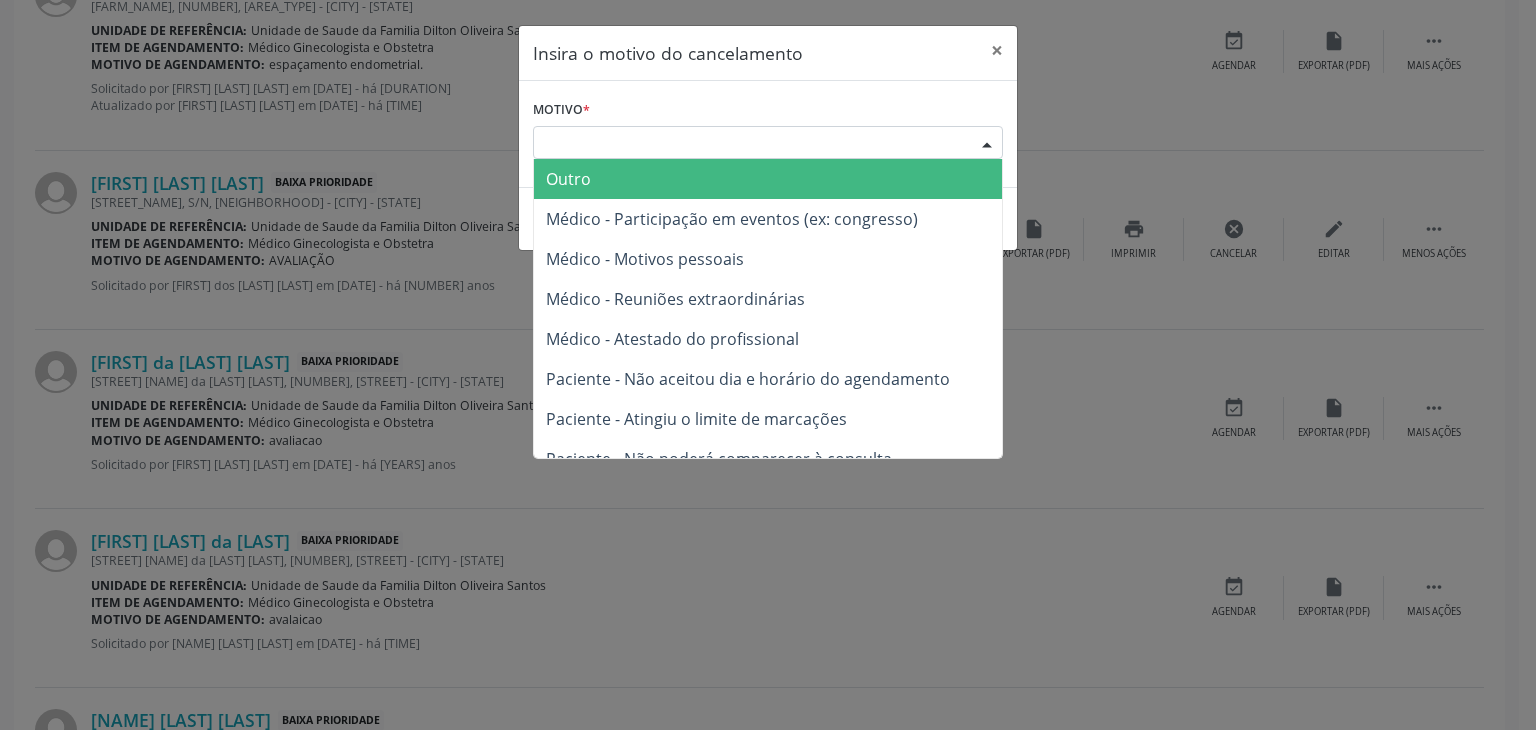 click on "Escolha o motivo" at bounding box center [768, 143] 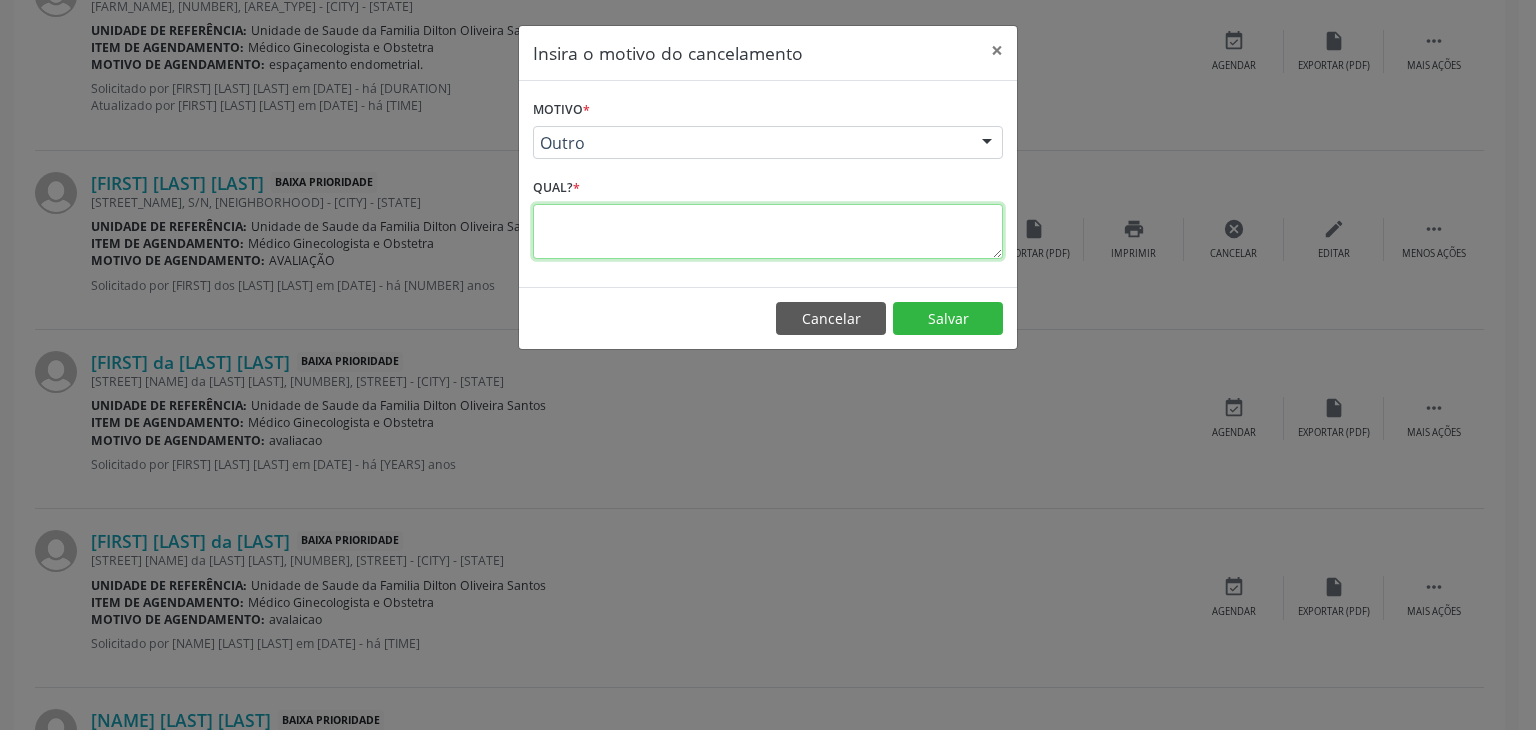 click at bounding box center (768, 231) 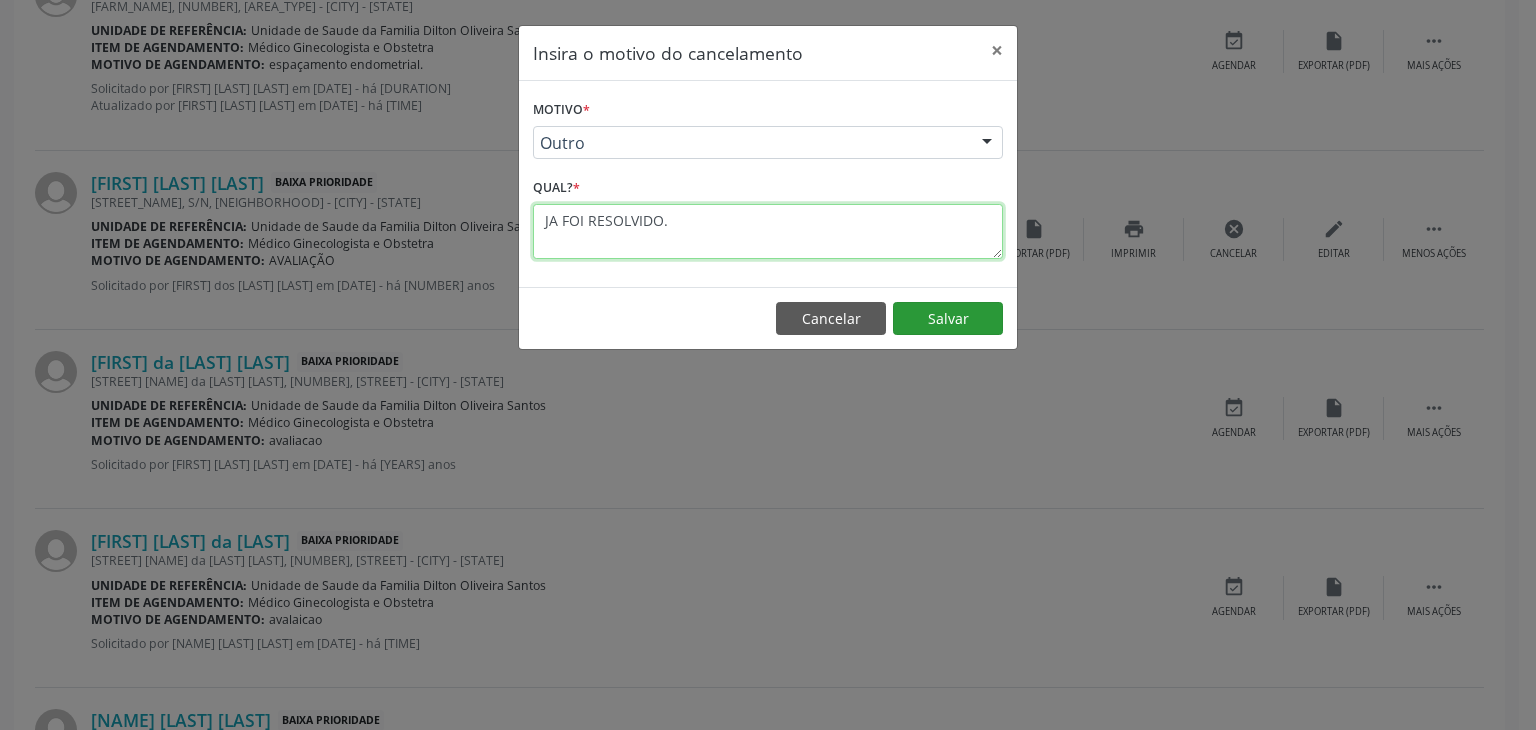type on "JA FOI RESOLVIDO." 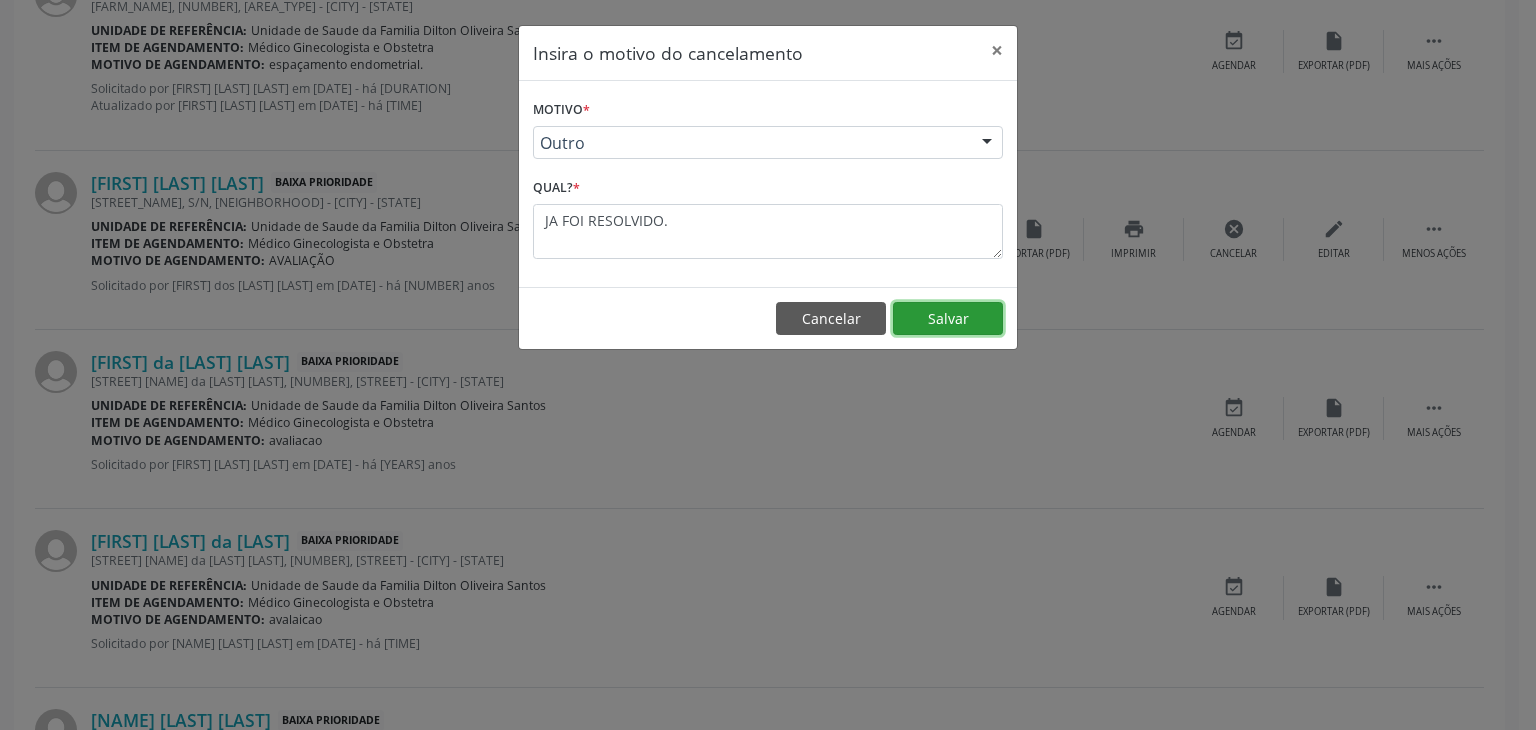 click on "Salvar" at bounding box center [948, 319] 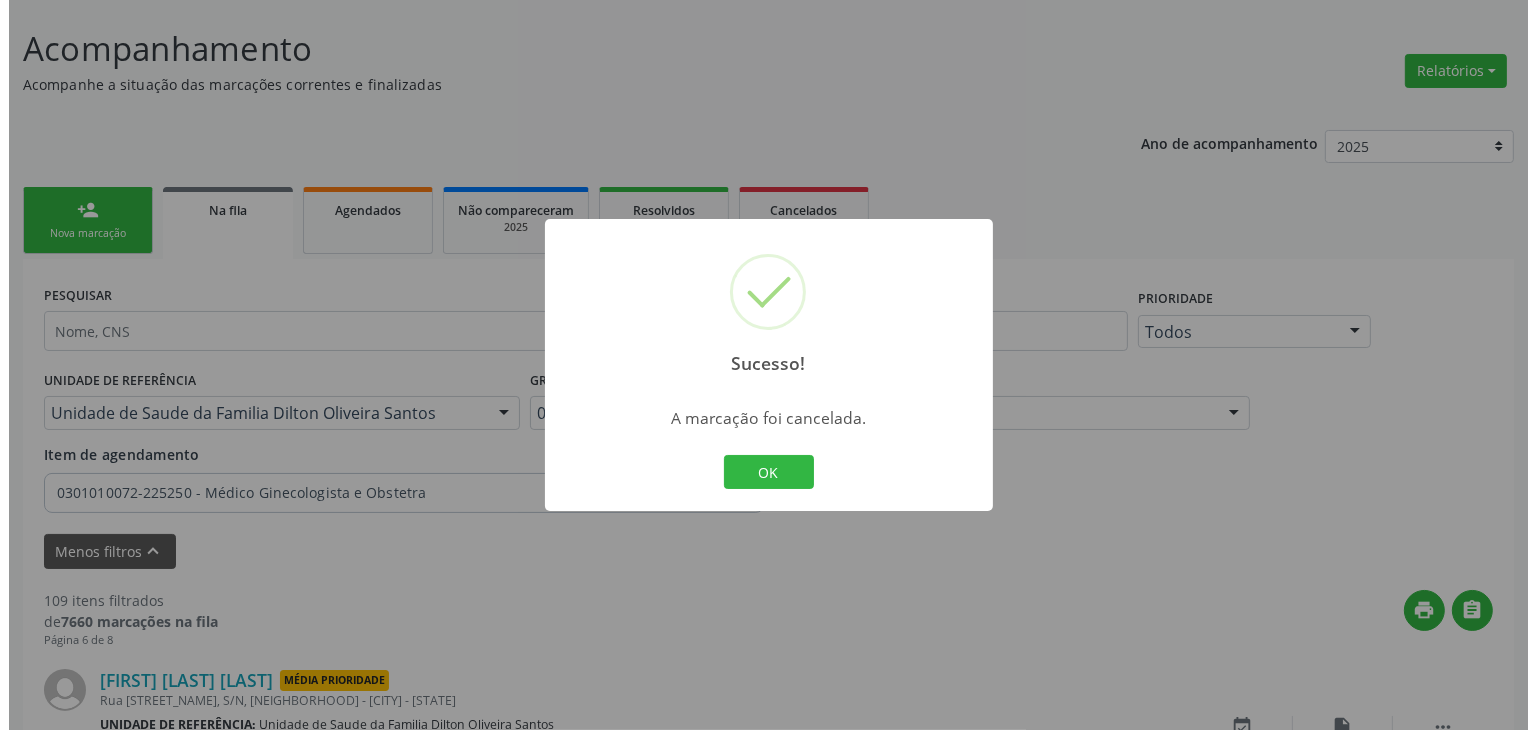 scroll, scrollTop: 2112, scrollLeft: 0, axis: vertical 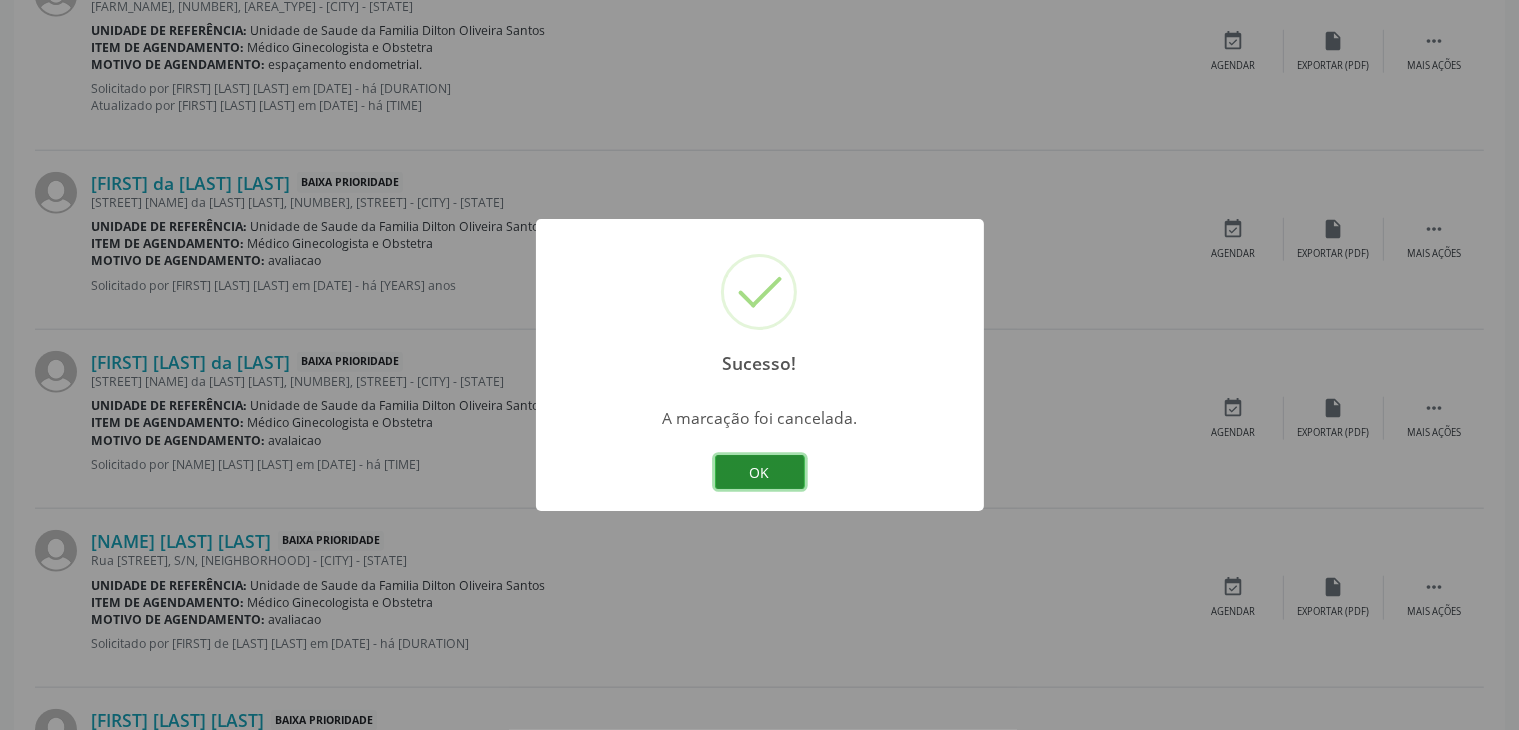 click on "OK" at bounding box center [760, 472] 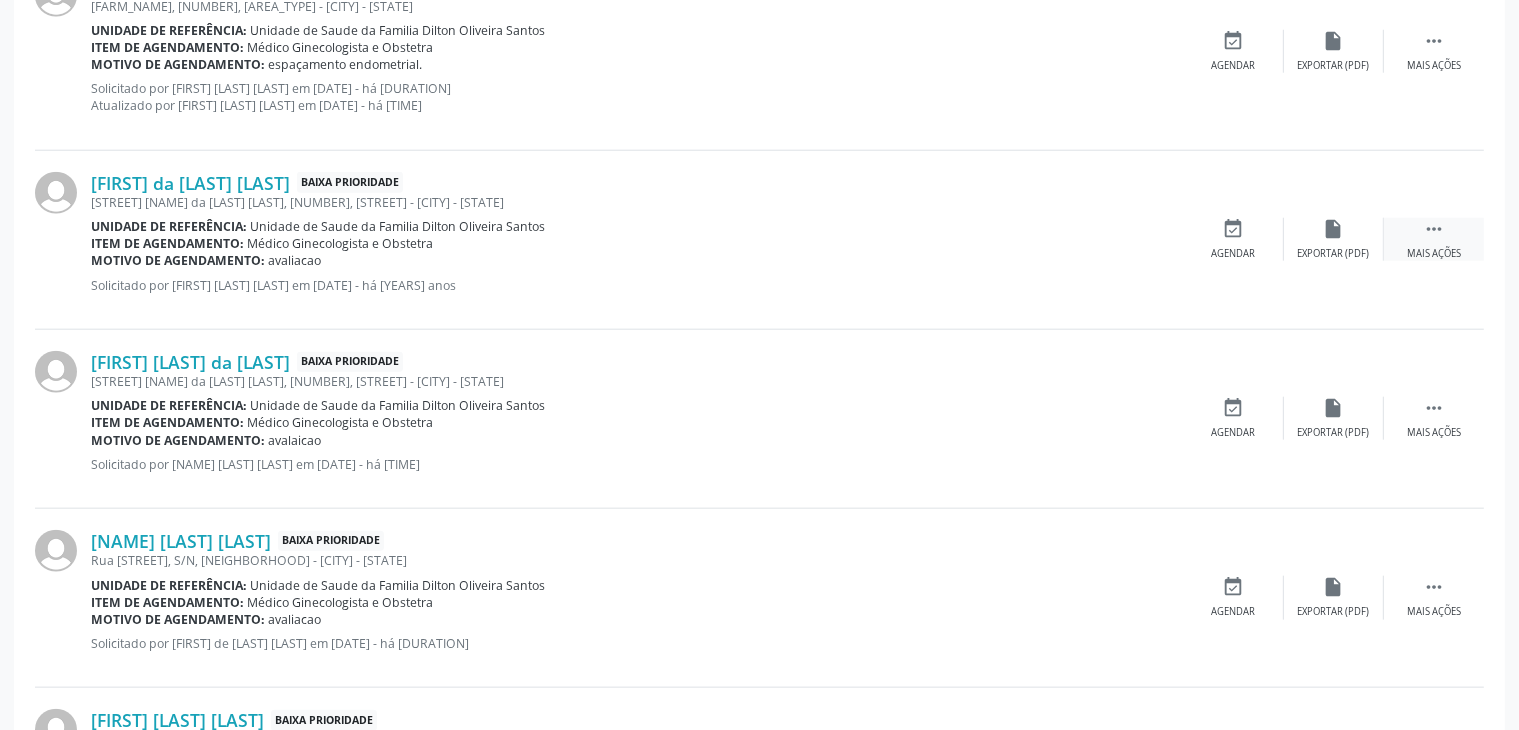 click on "" at bounding box center [1434, 229] 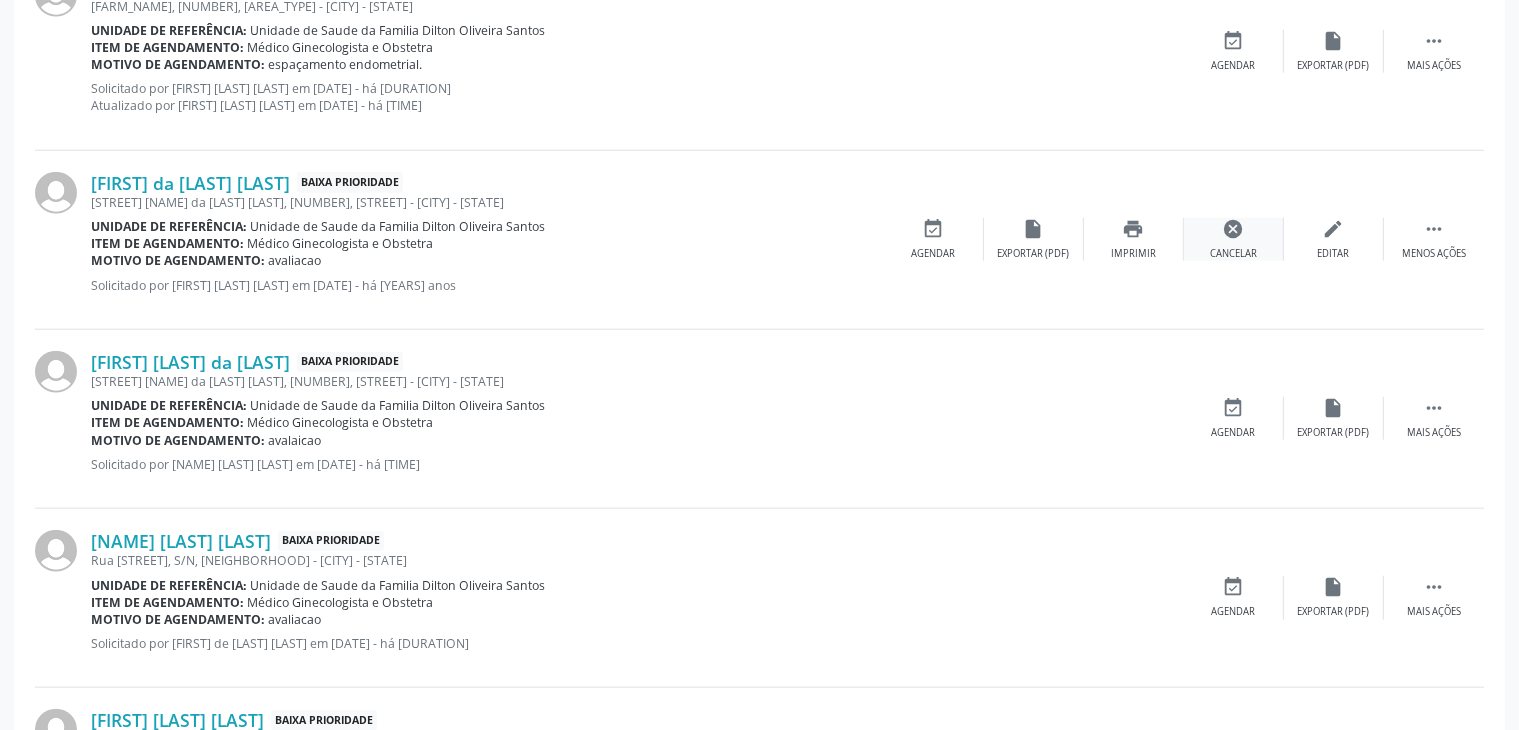 click on "cancel" at bounding box center [1234, 229] 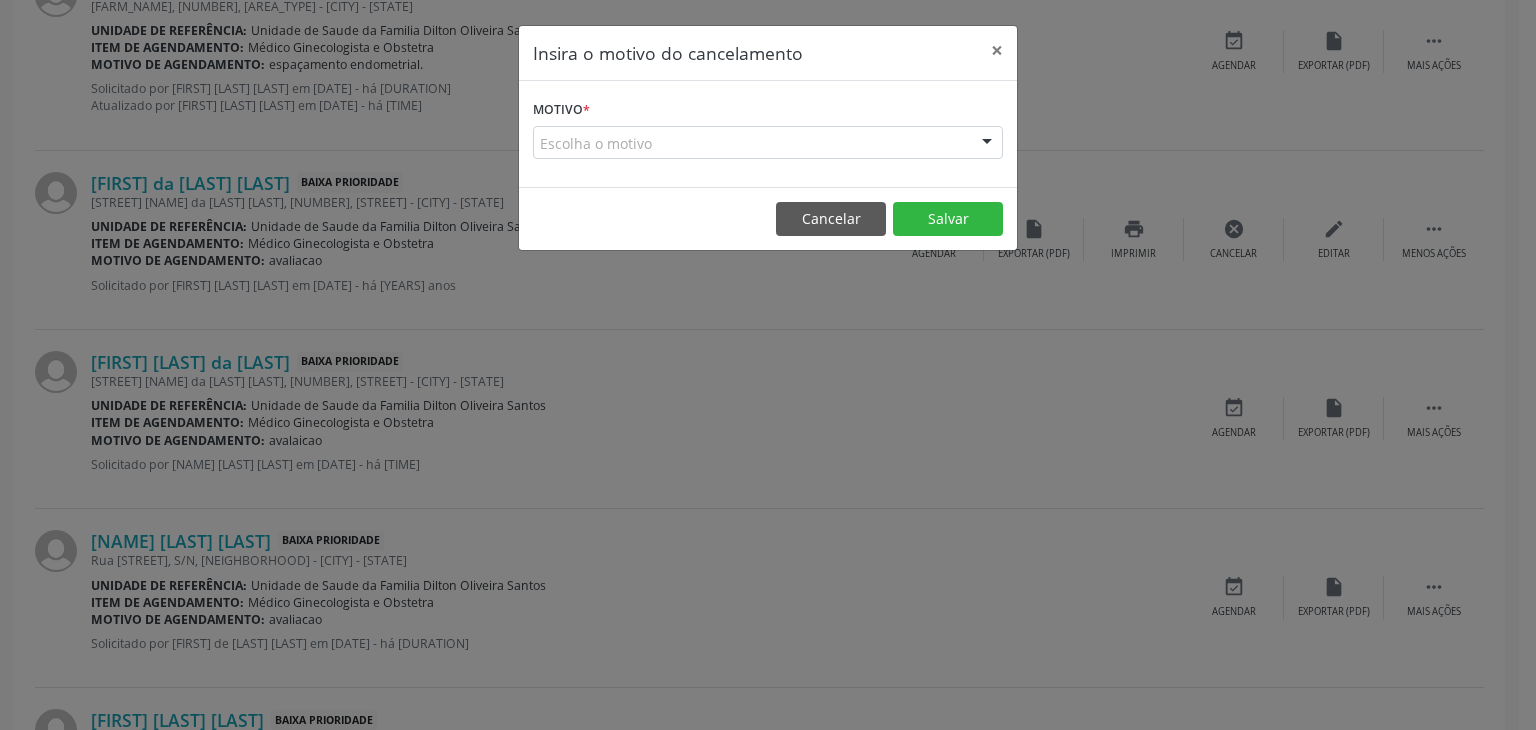 click on "Escolha o motivo" at bounding box center [768, 143] 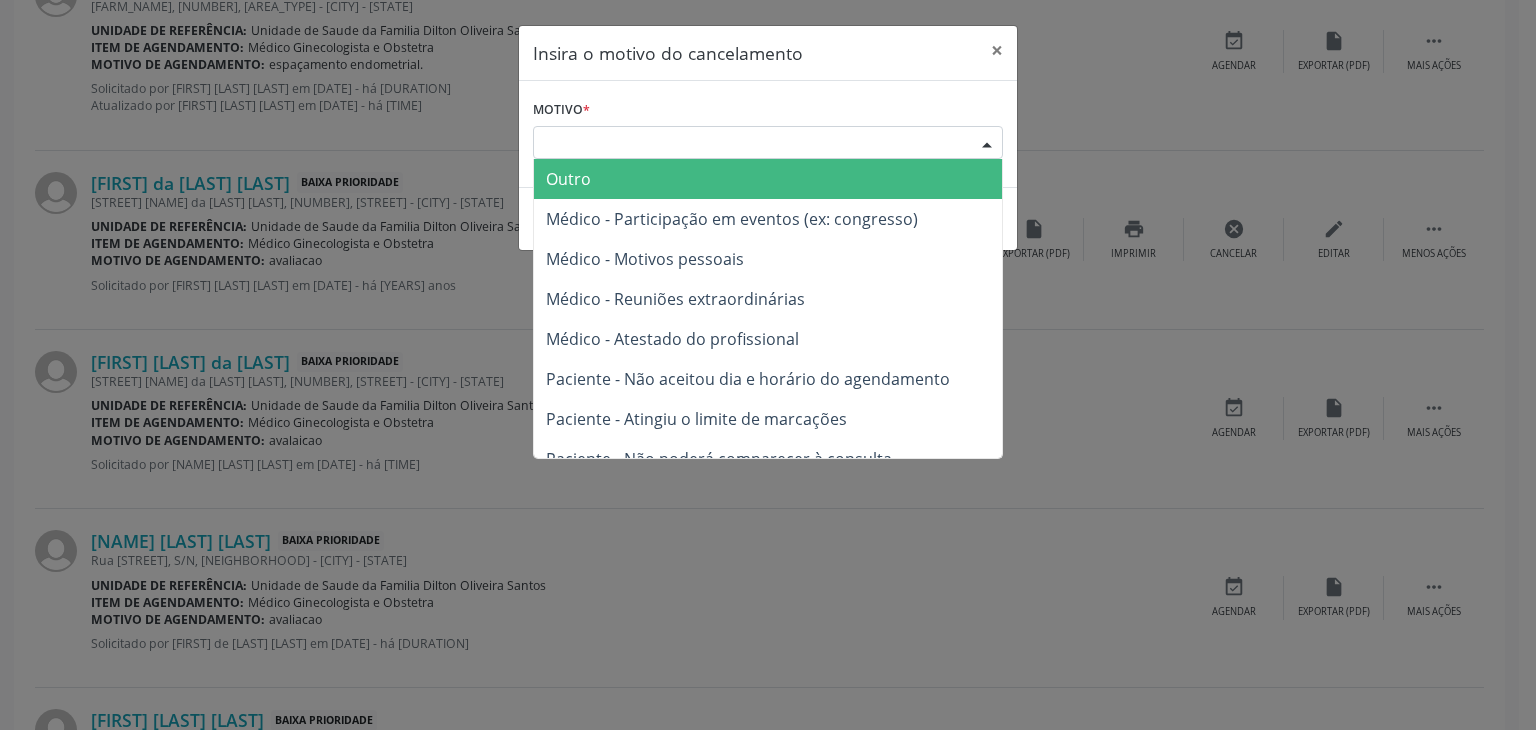 click on "Outro" at bounding box center (568, 179) 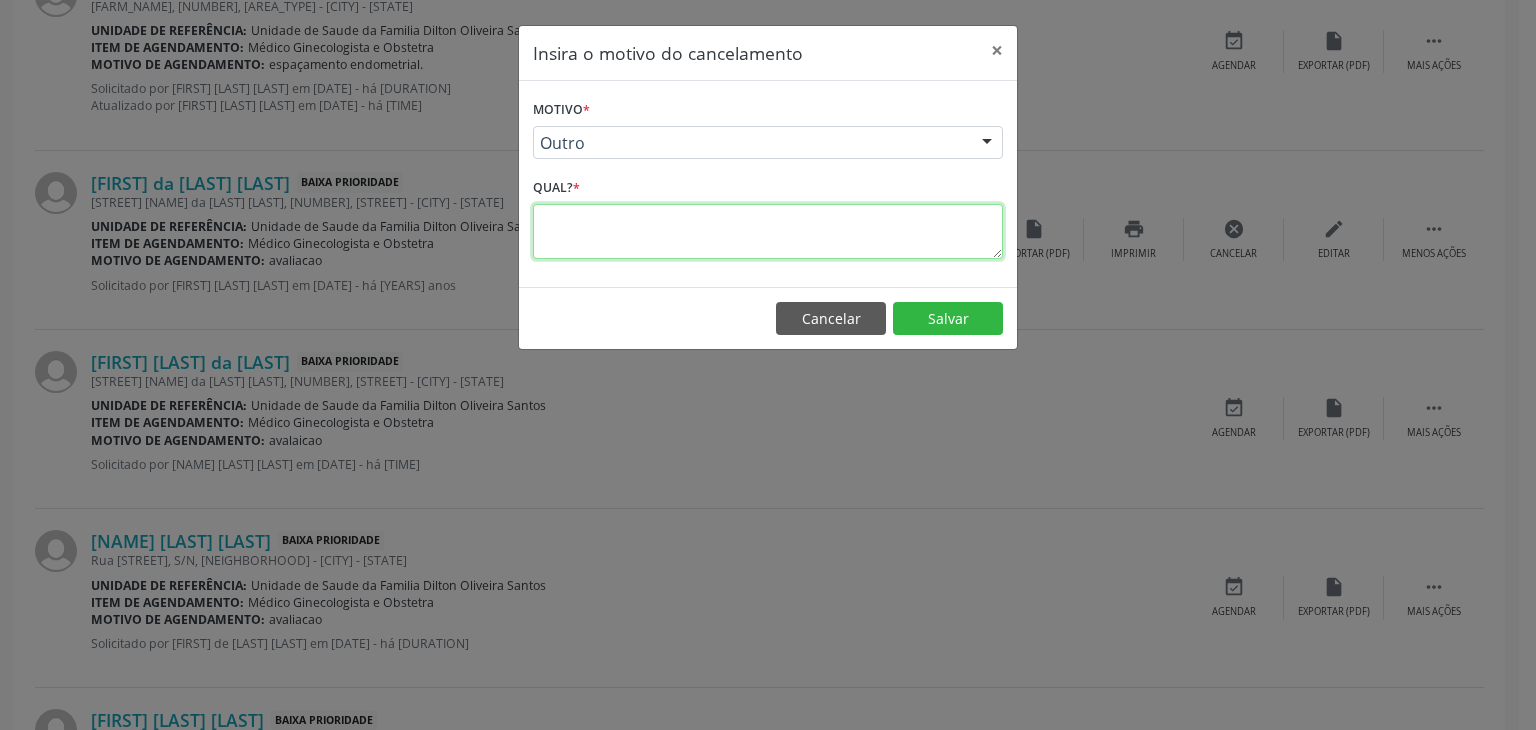 click at bounding box center (768, 231) 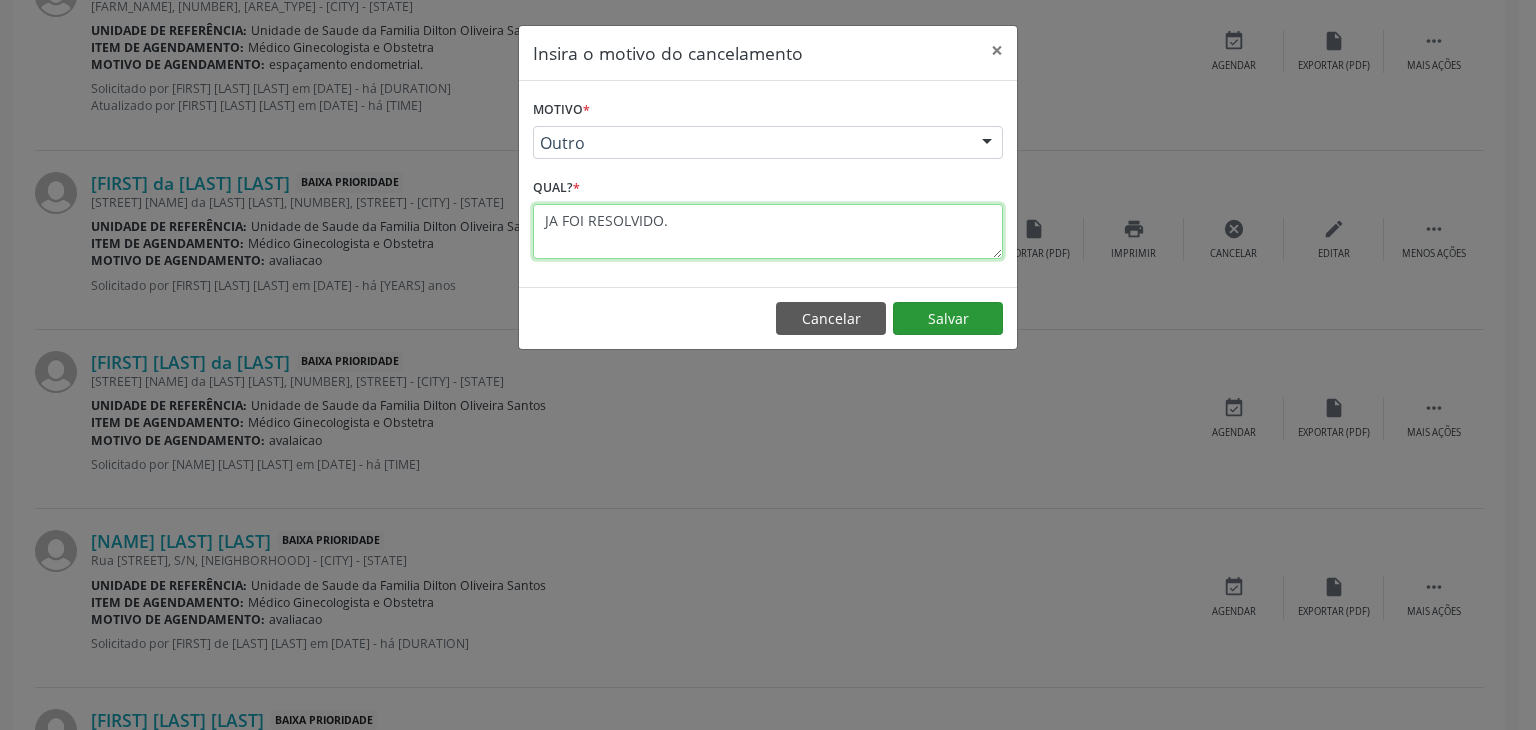 type on "JA FOI RESOLVIDO." 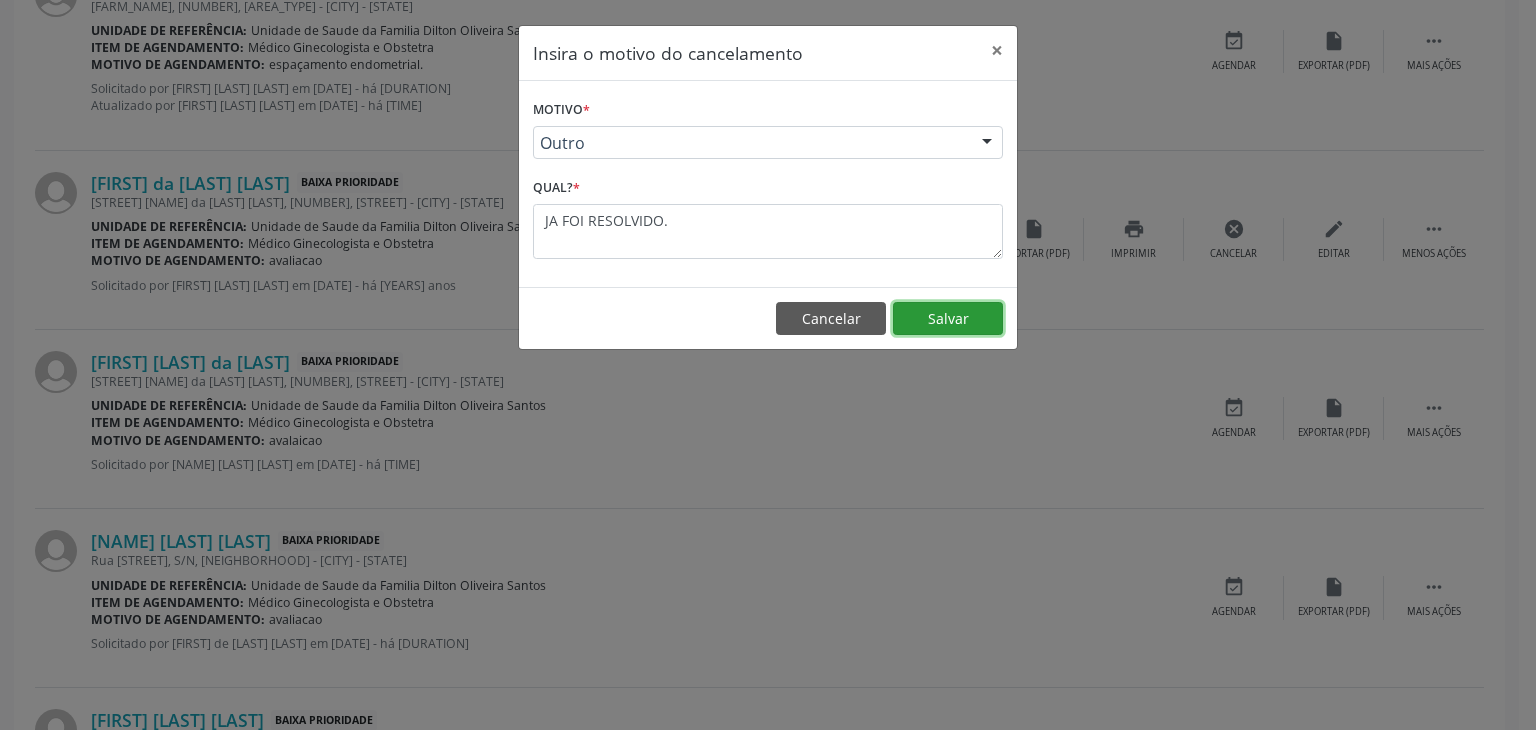 click on "Salvar" at bounding box center (948, 319) 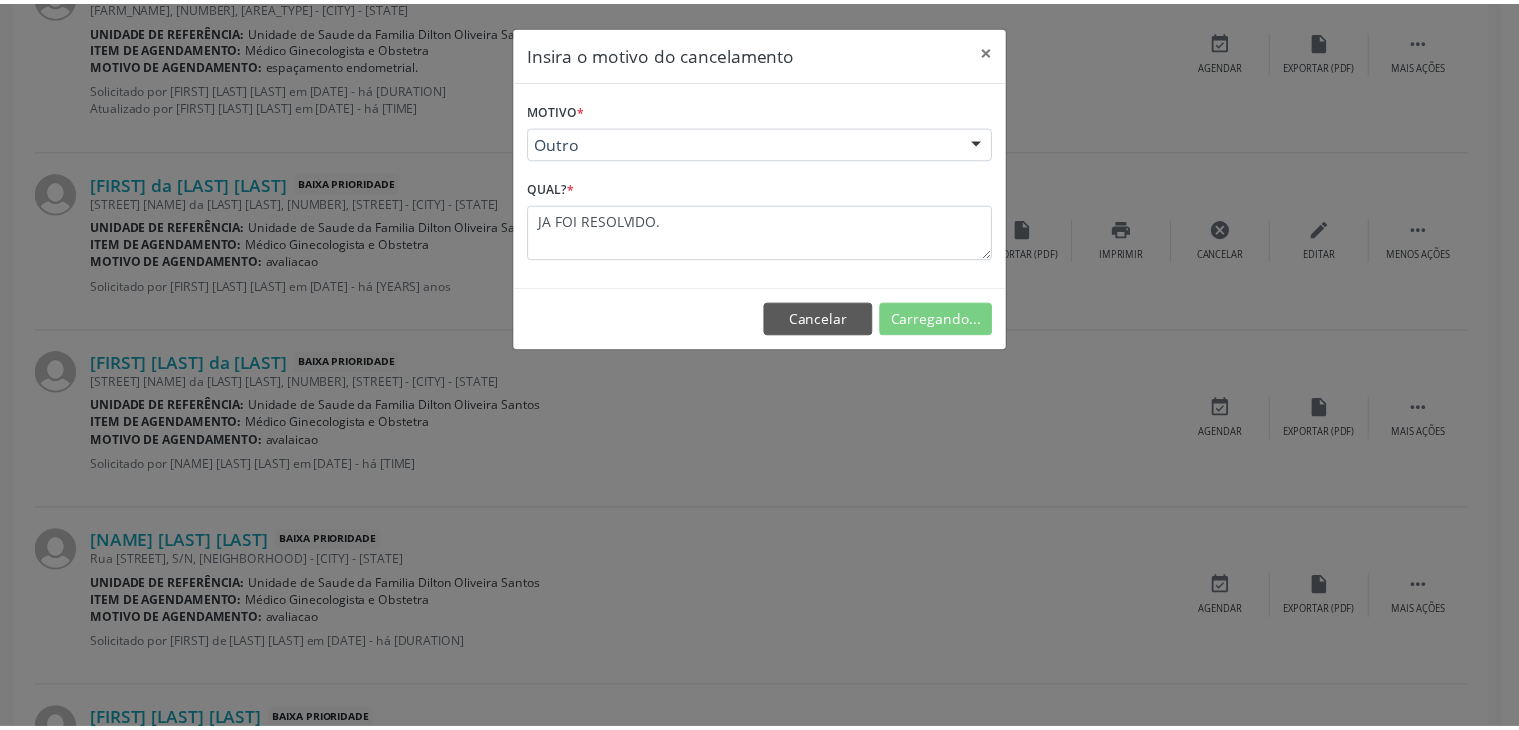 scroll, scrollTop: 112, scrollLeft: 0, axis: vertical 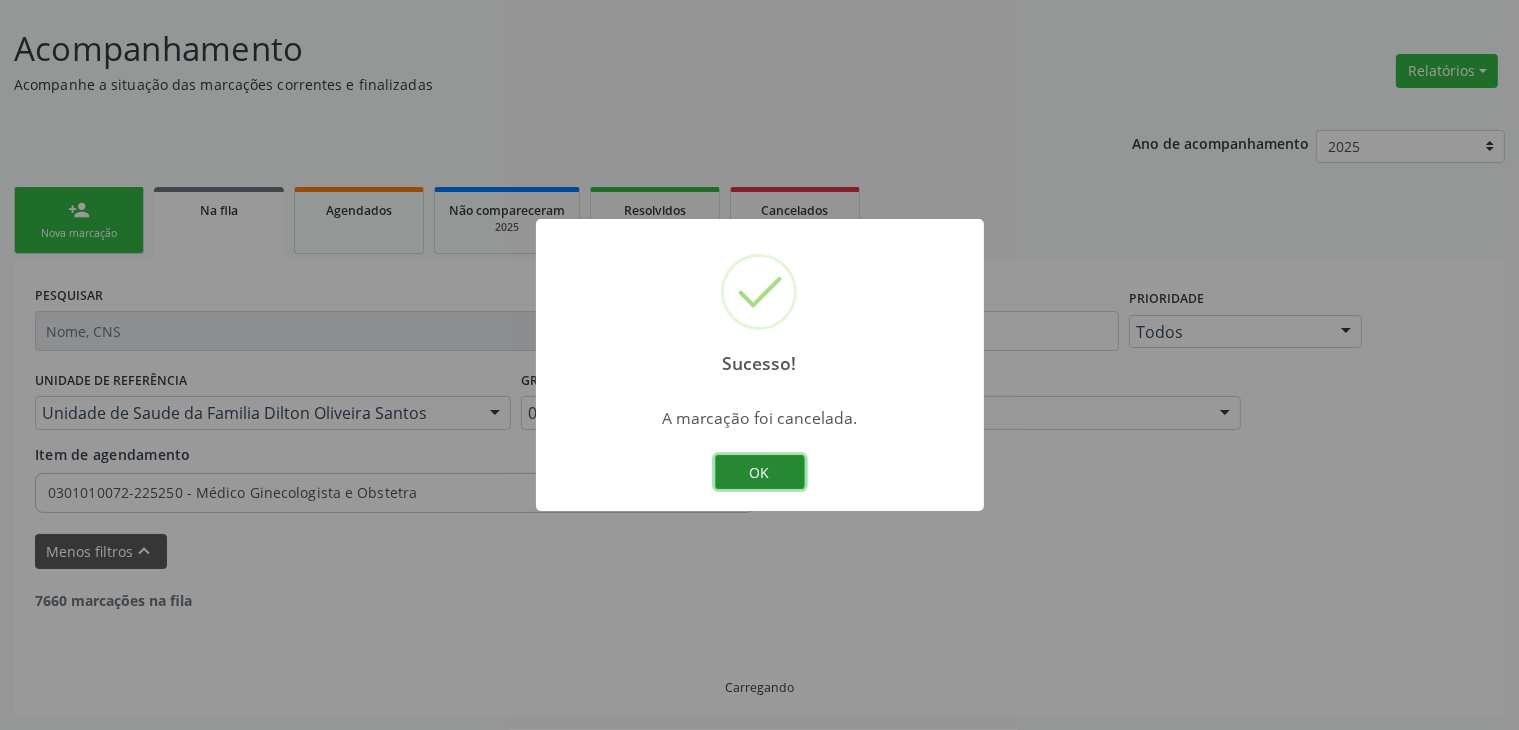click on "OK" at bounding box center [760, 472] 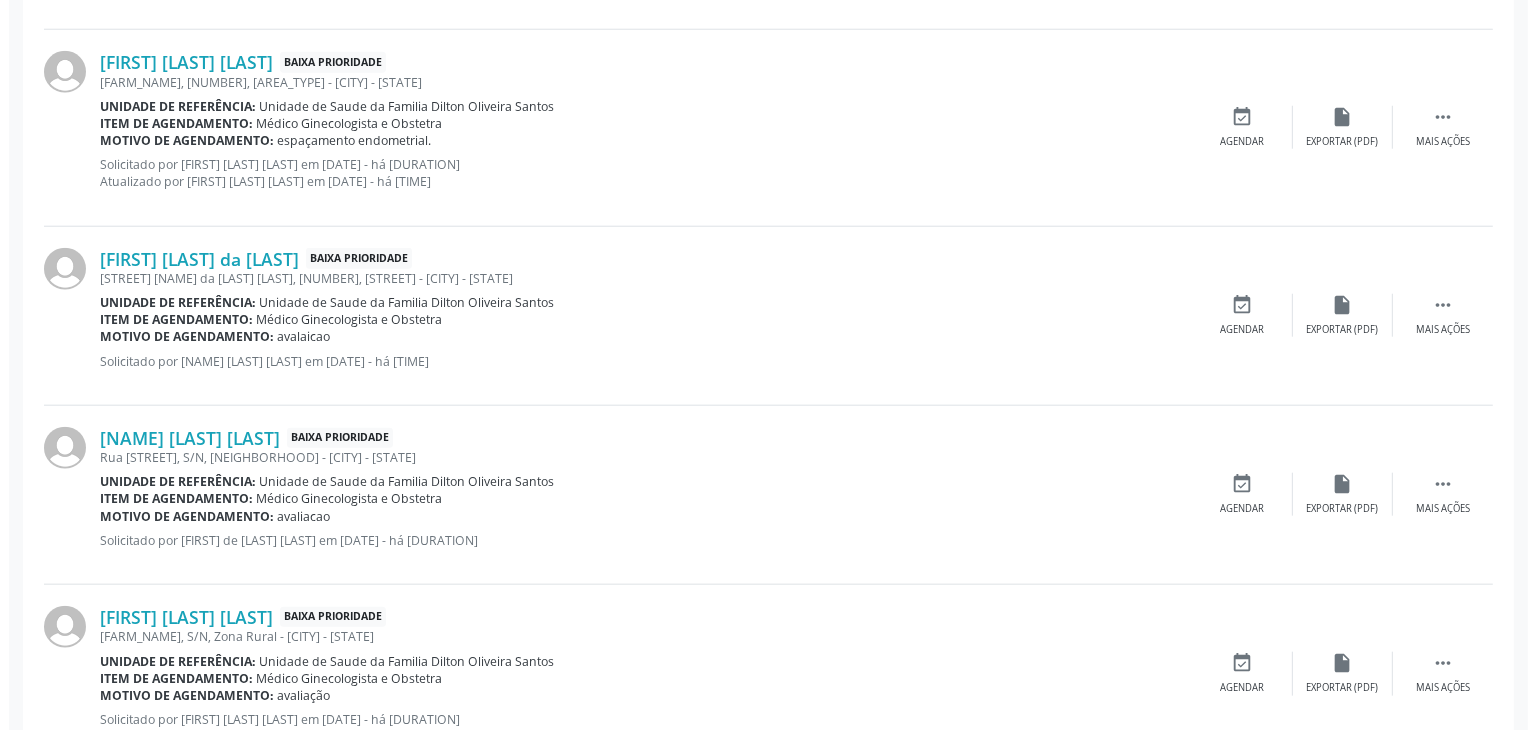 scroll, scrollTop: 2112, scrollLeft: 0, axis: vertical 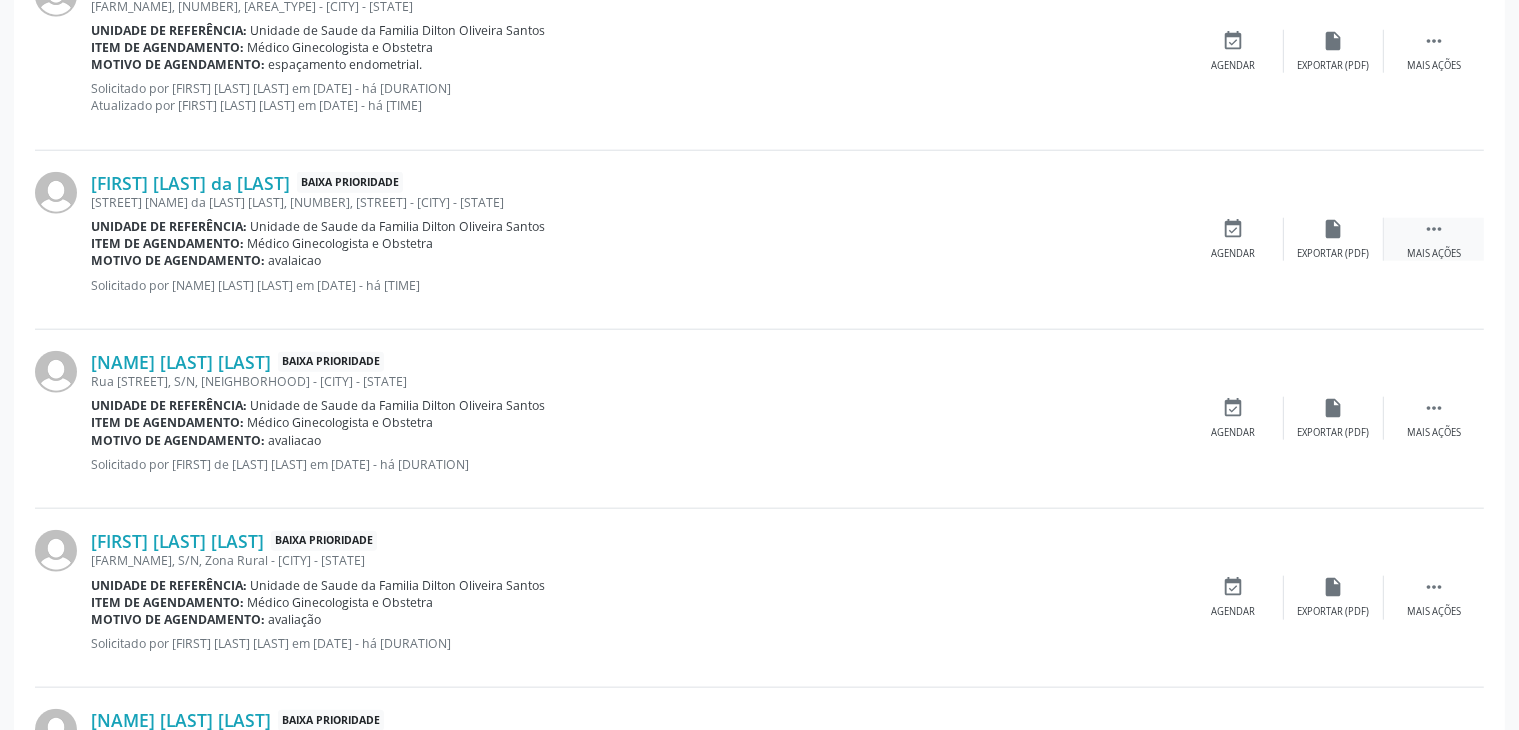 click on "Mais ações" at bounding box center [1434, 254] 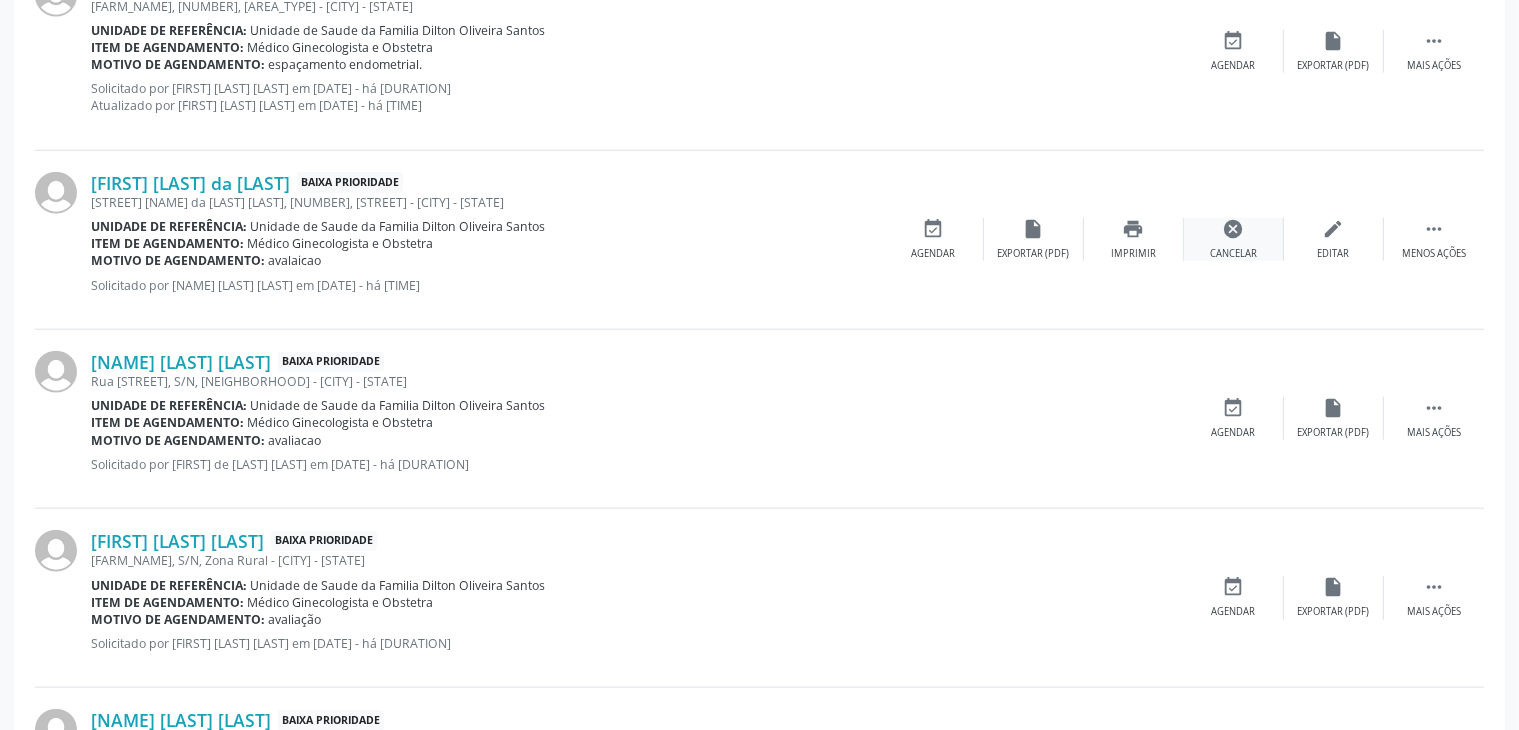 click on "cancel" at bounding box center (1234, 229) 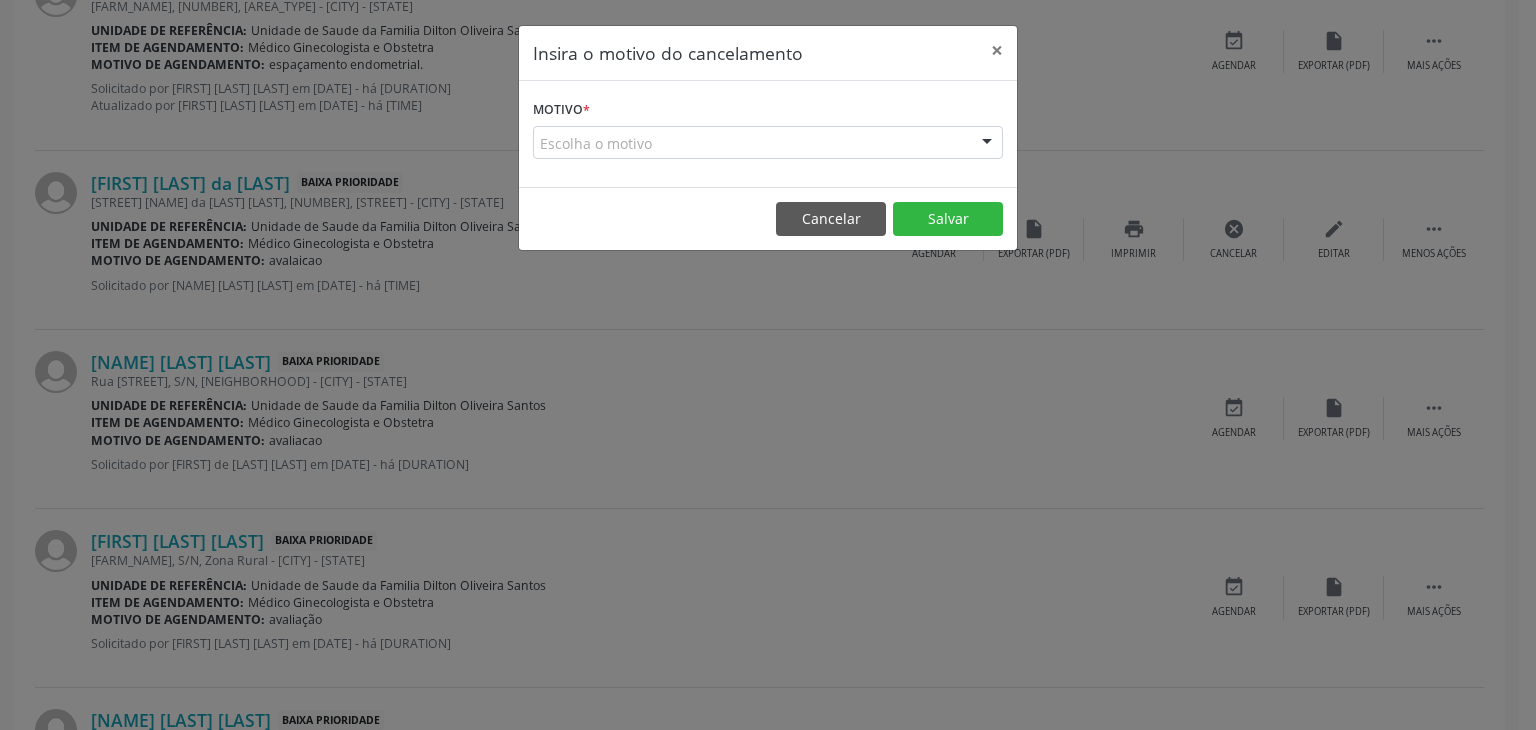 drag, startPoint x: 636, startPoint y: 121, endPoint x: 605, endPoint y: 140, distance: 36.359318 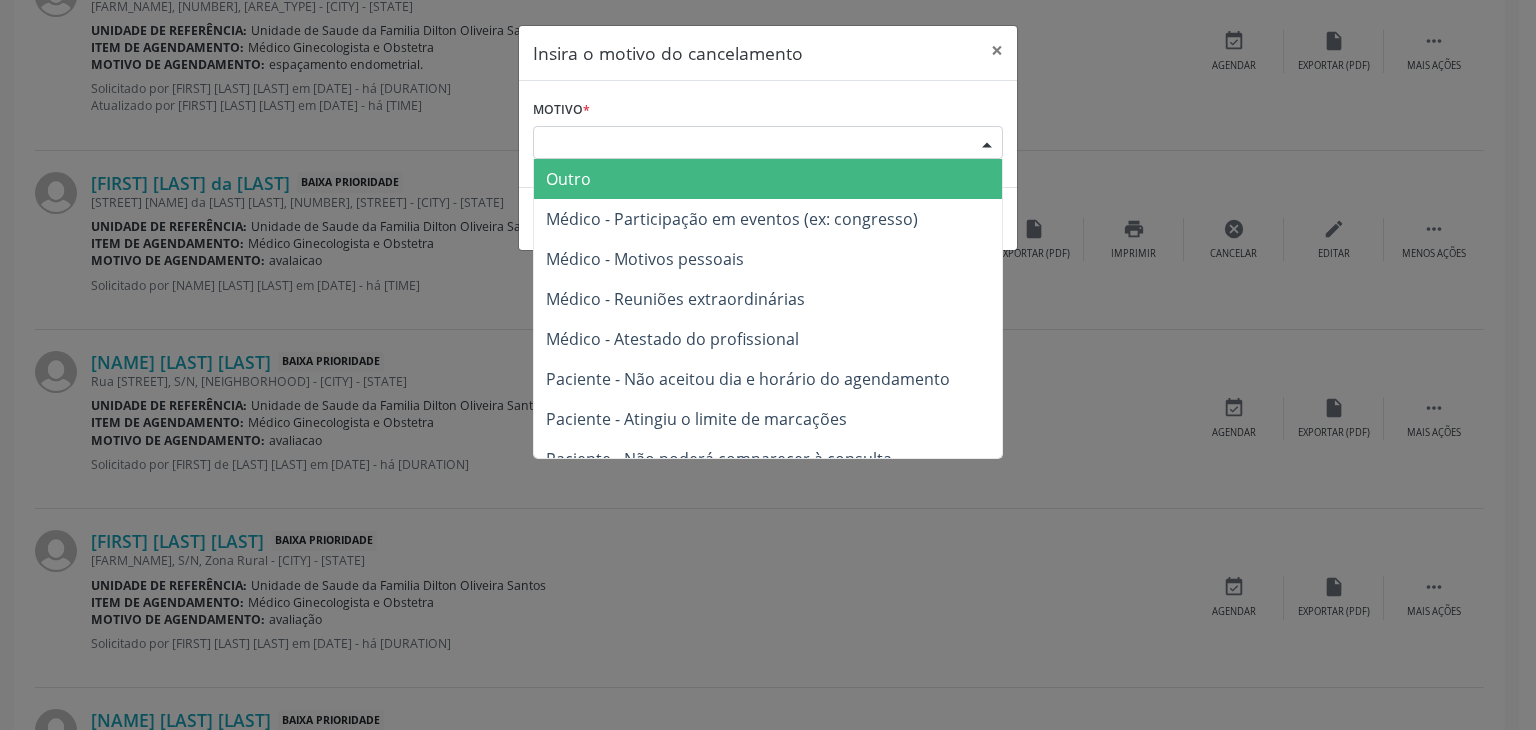 click on "Escolha o motivo" at bounding box center (768, 143) 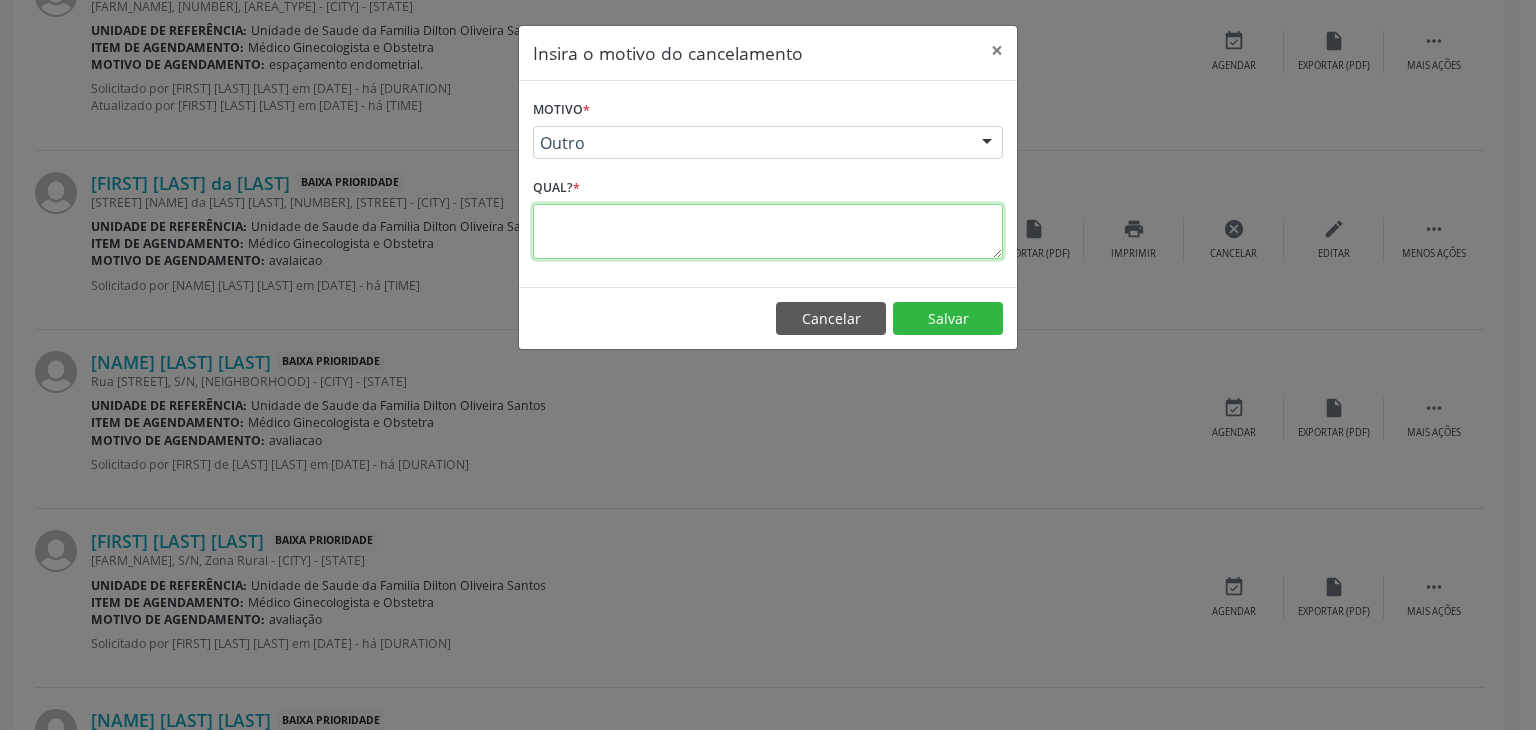 click at bounding box center (768, 231) 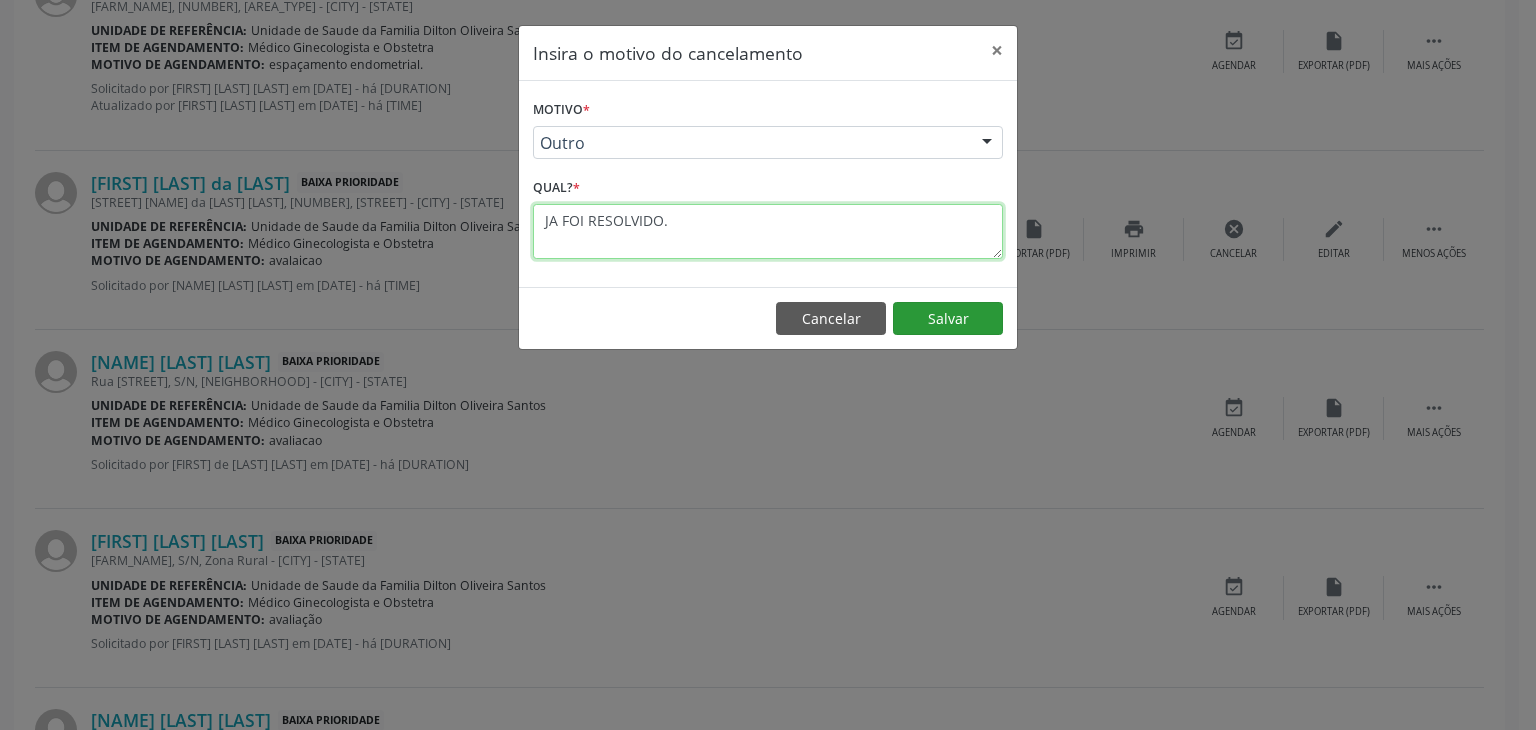 type on "JA FOI RESOLVIDO." 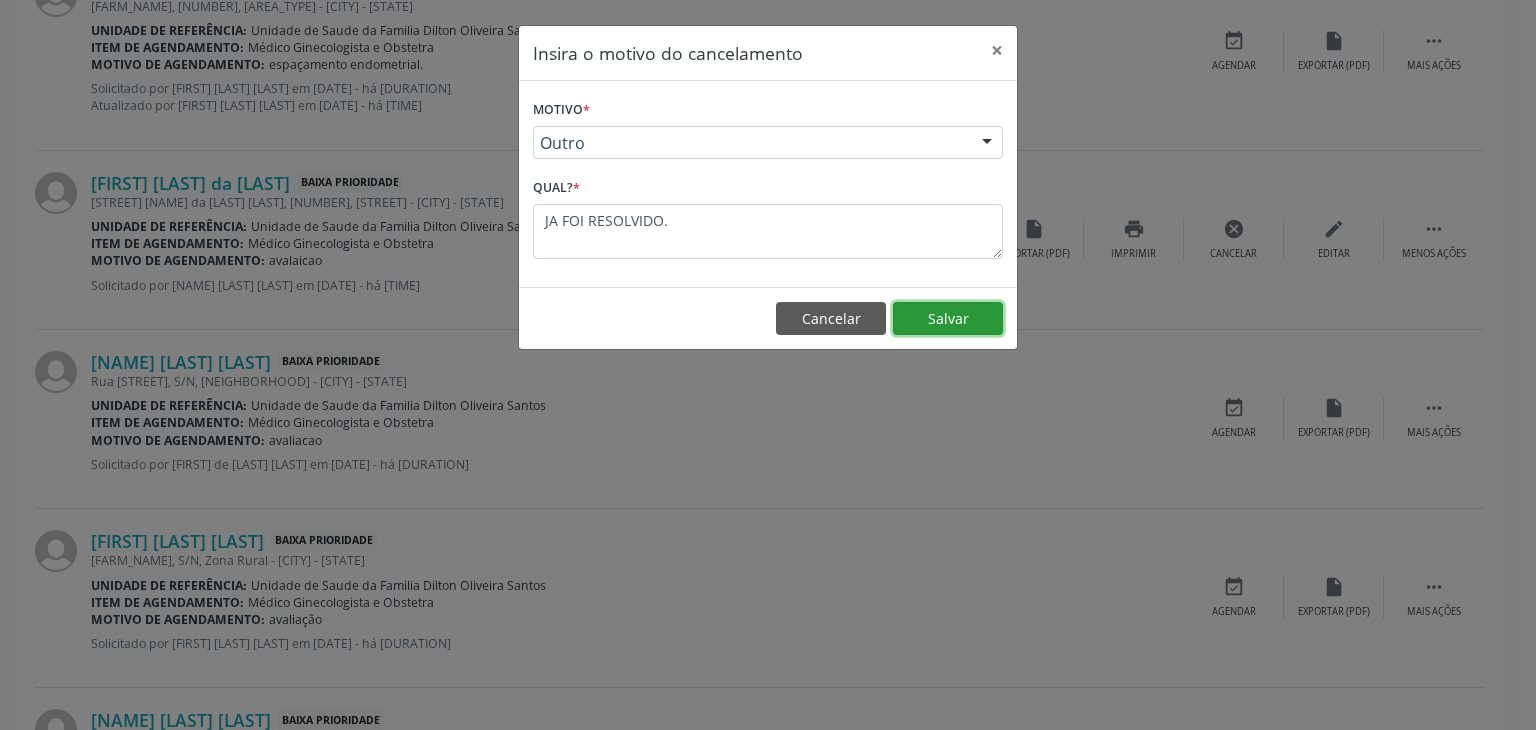 click on "Salvar" at bounding box center [948, 319] 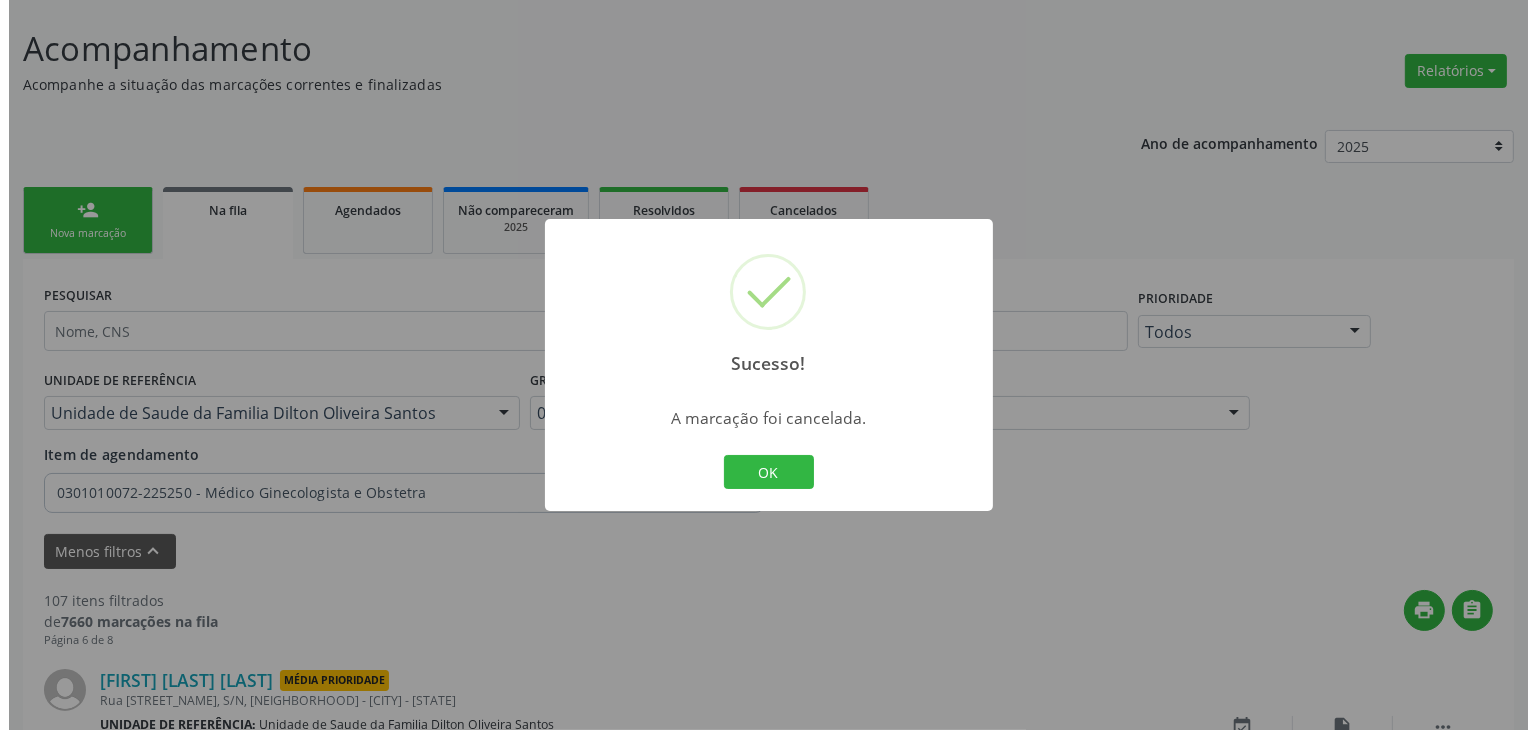 scroll, scrollTop: 2112, scrollLeft: 0, axis: vertical 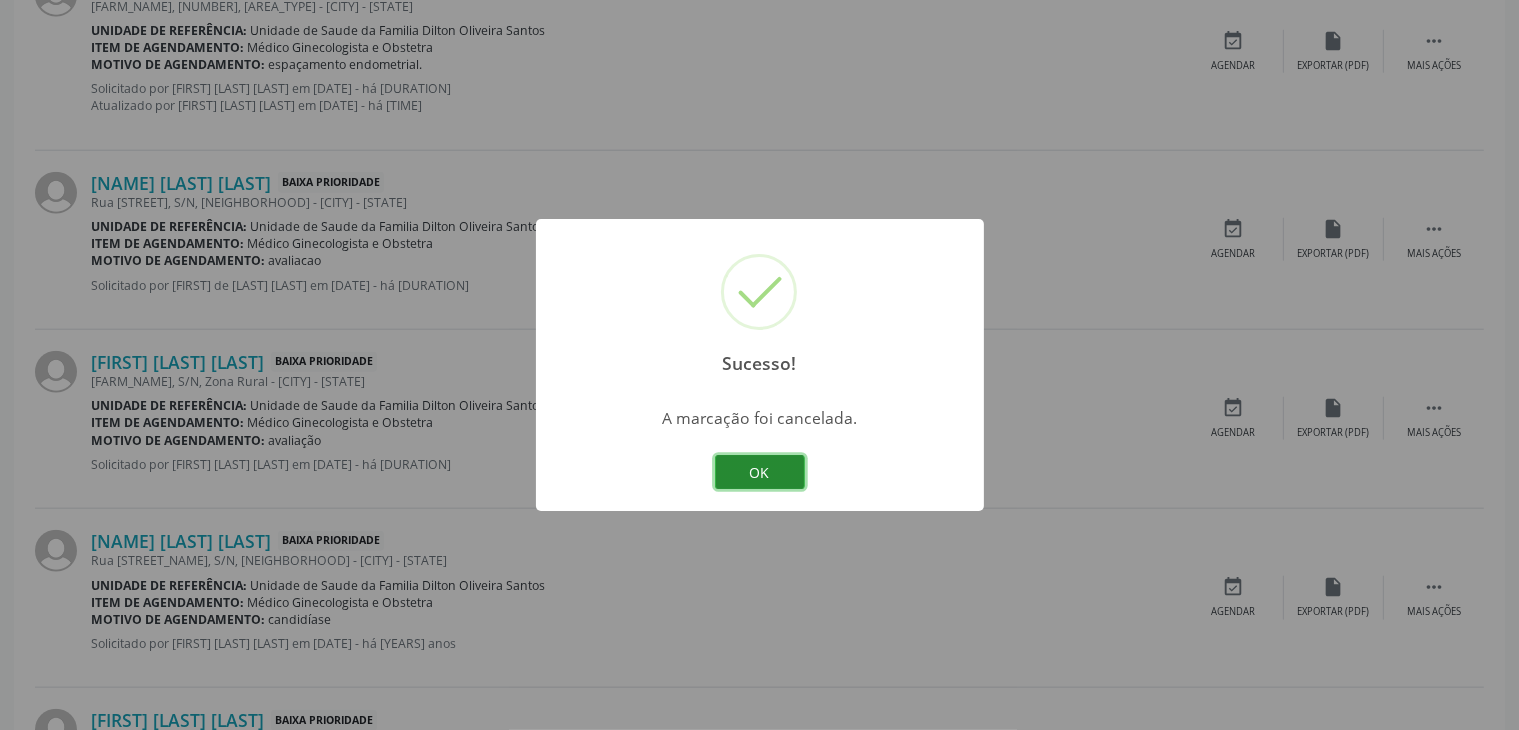 click on "OK" at bounding box center (760, 472) 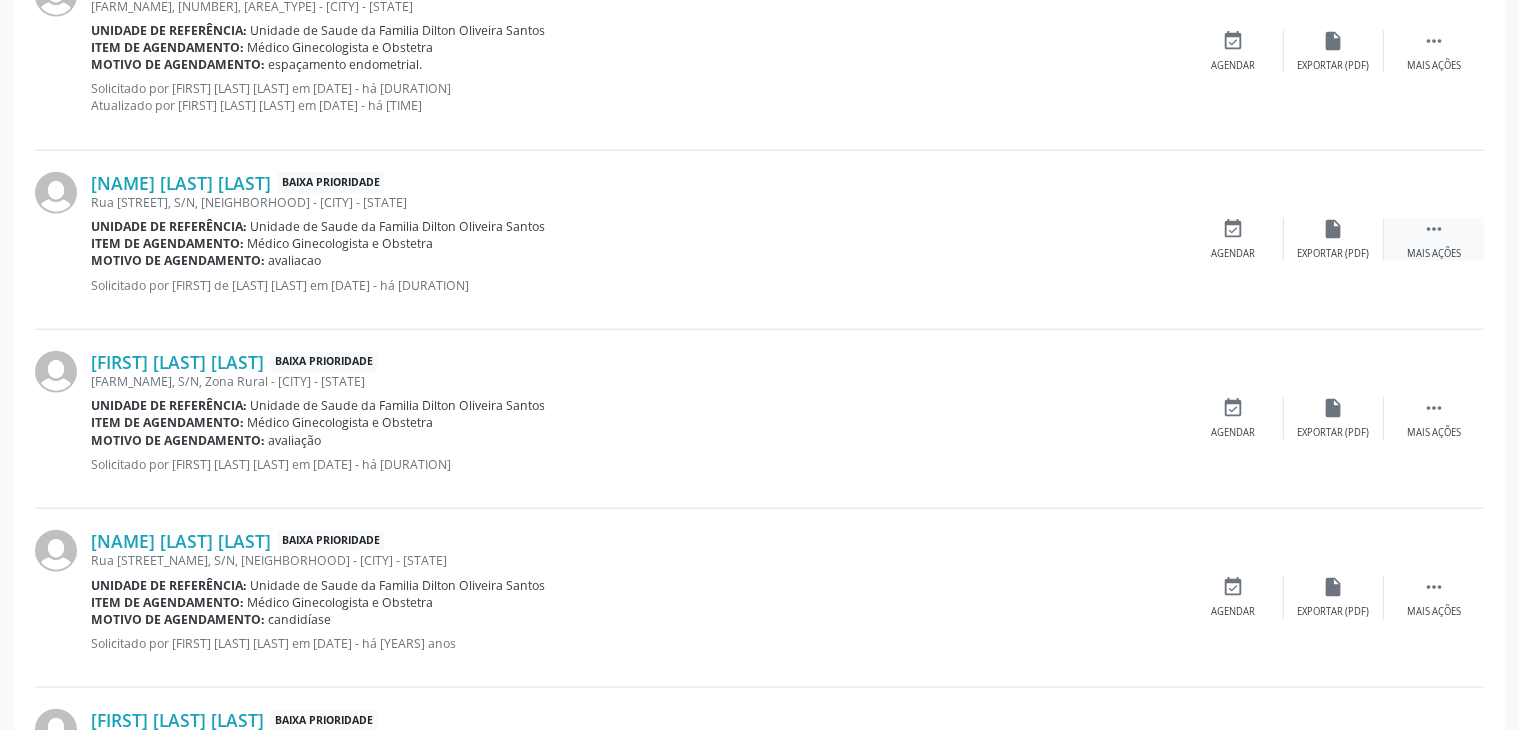 click on "
Mais ações" at bounding box center (1434, 239) 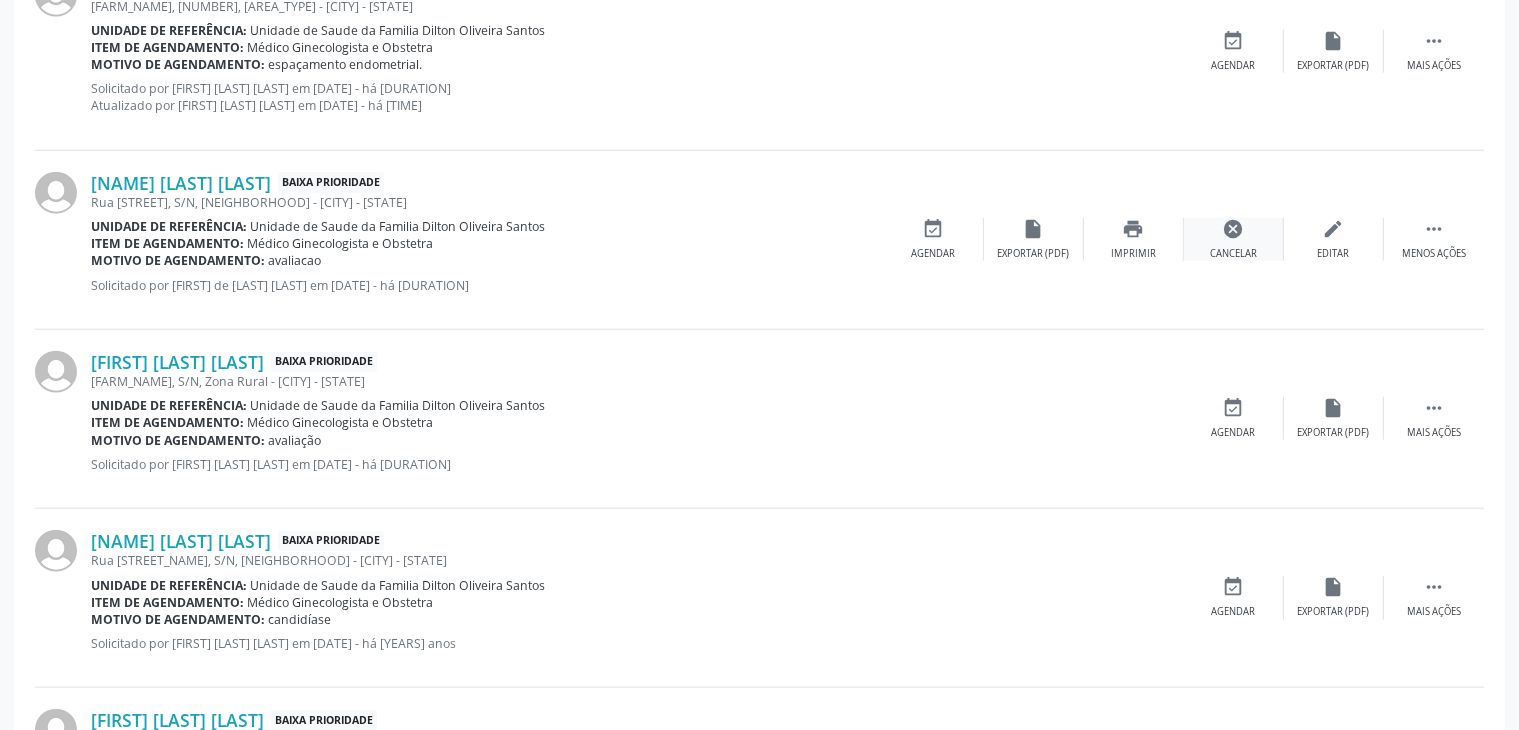 click on "cancel" at bounding box center (1234, 229) 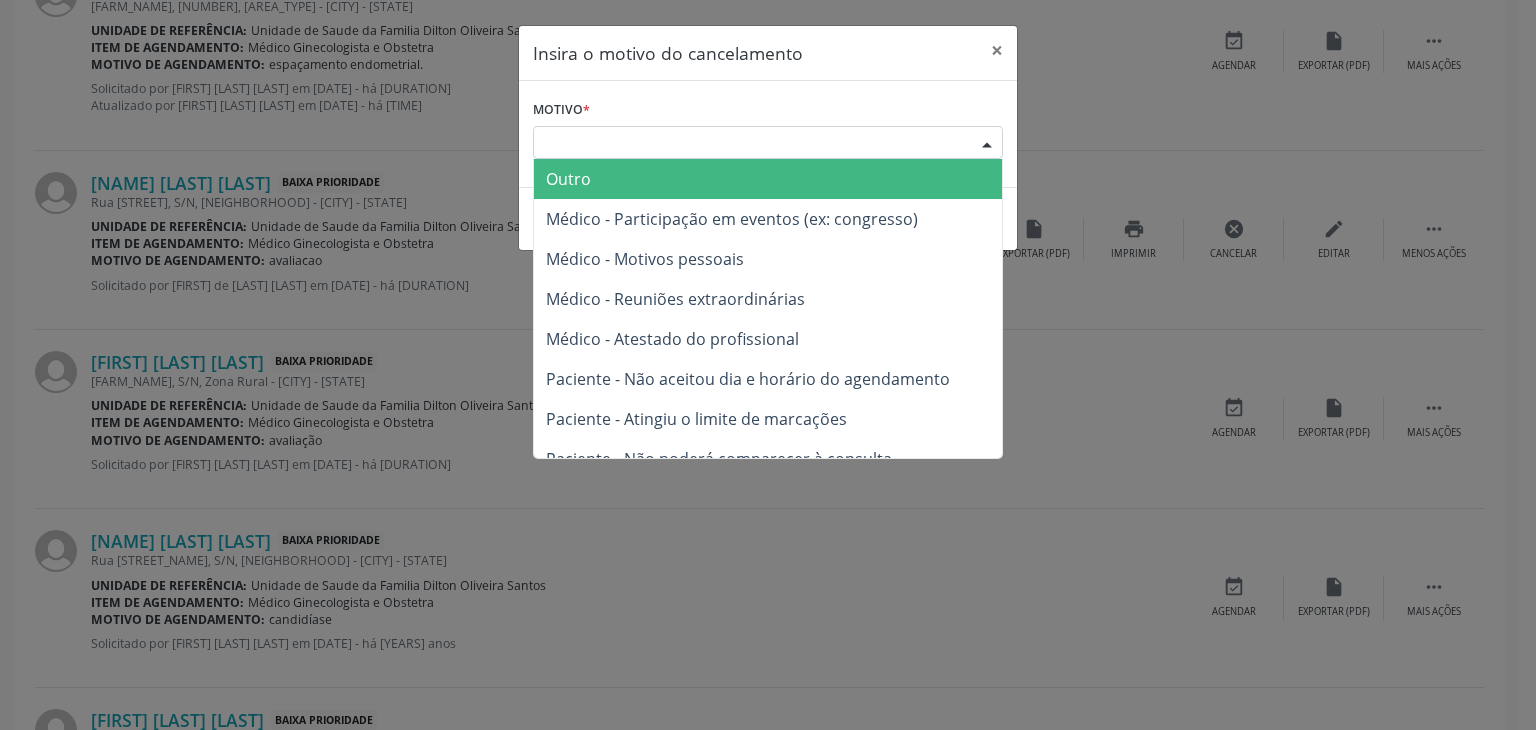 click on "Escolha o motivo" at bounding box center (768, 143) 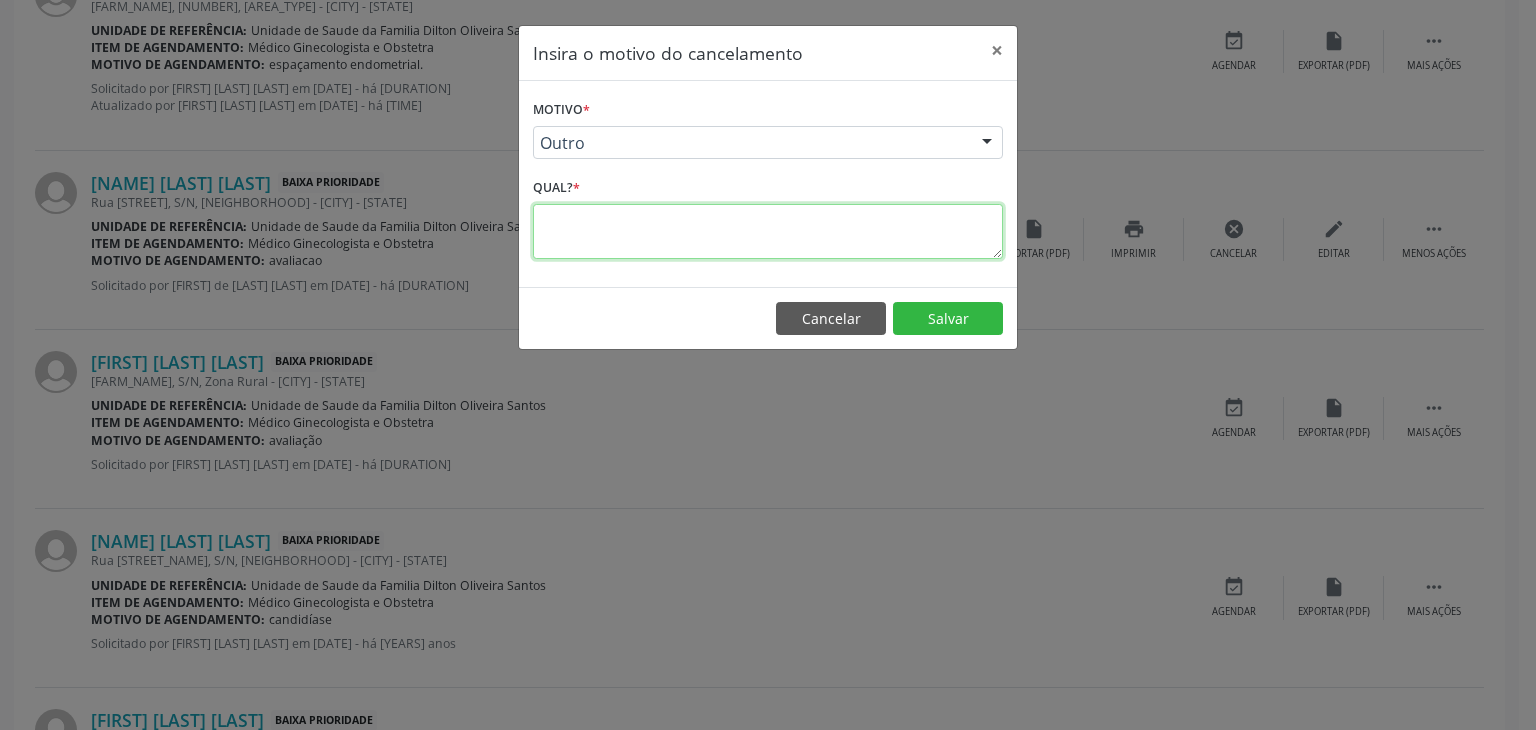 click at bounding box center (768, 231) 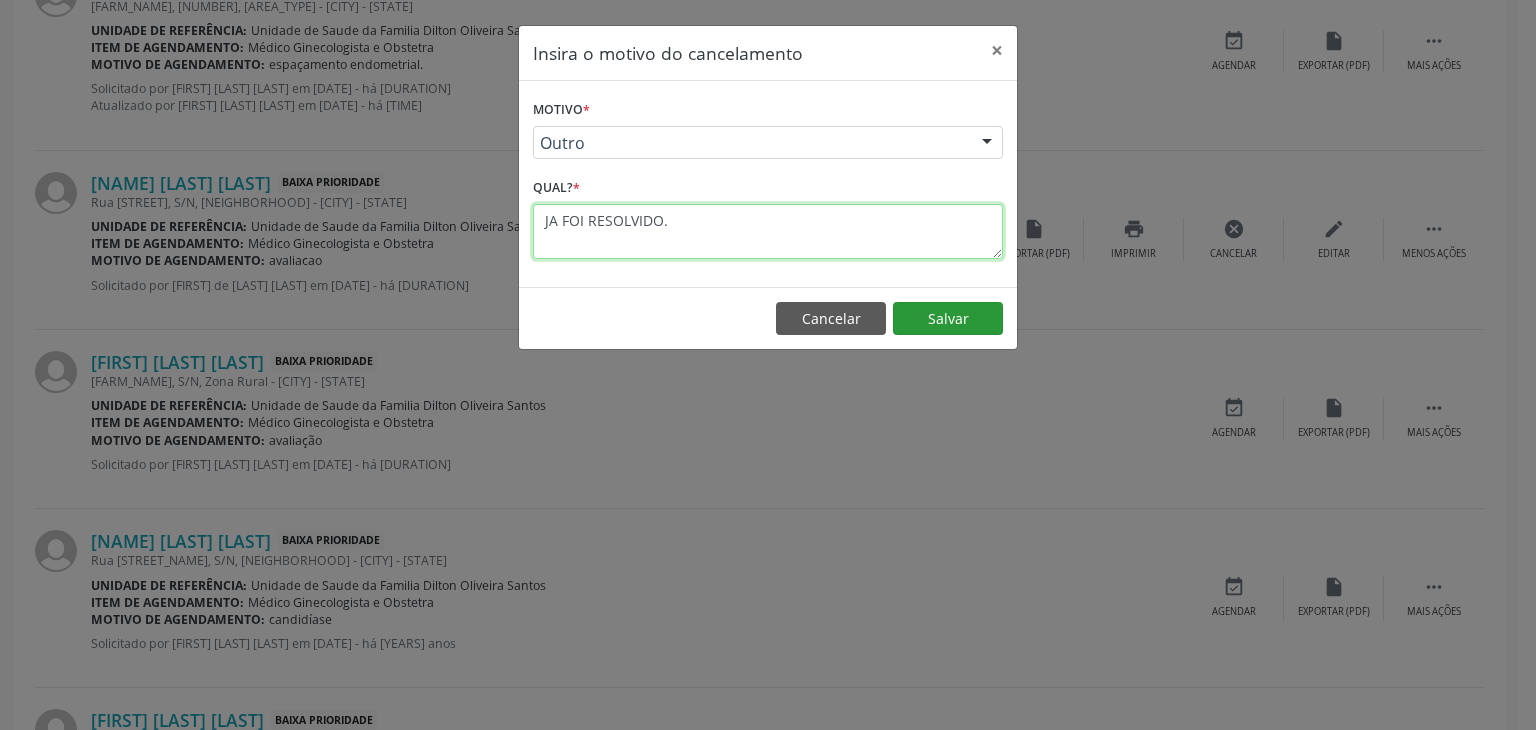 type on "JA FOI RESOLVIDO." 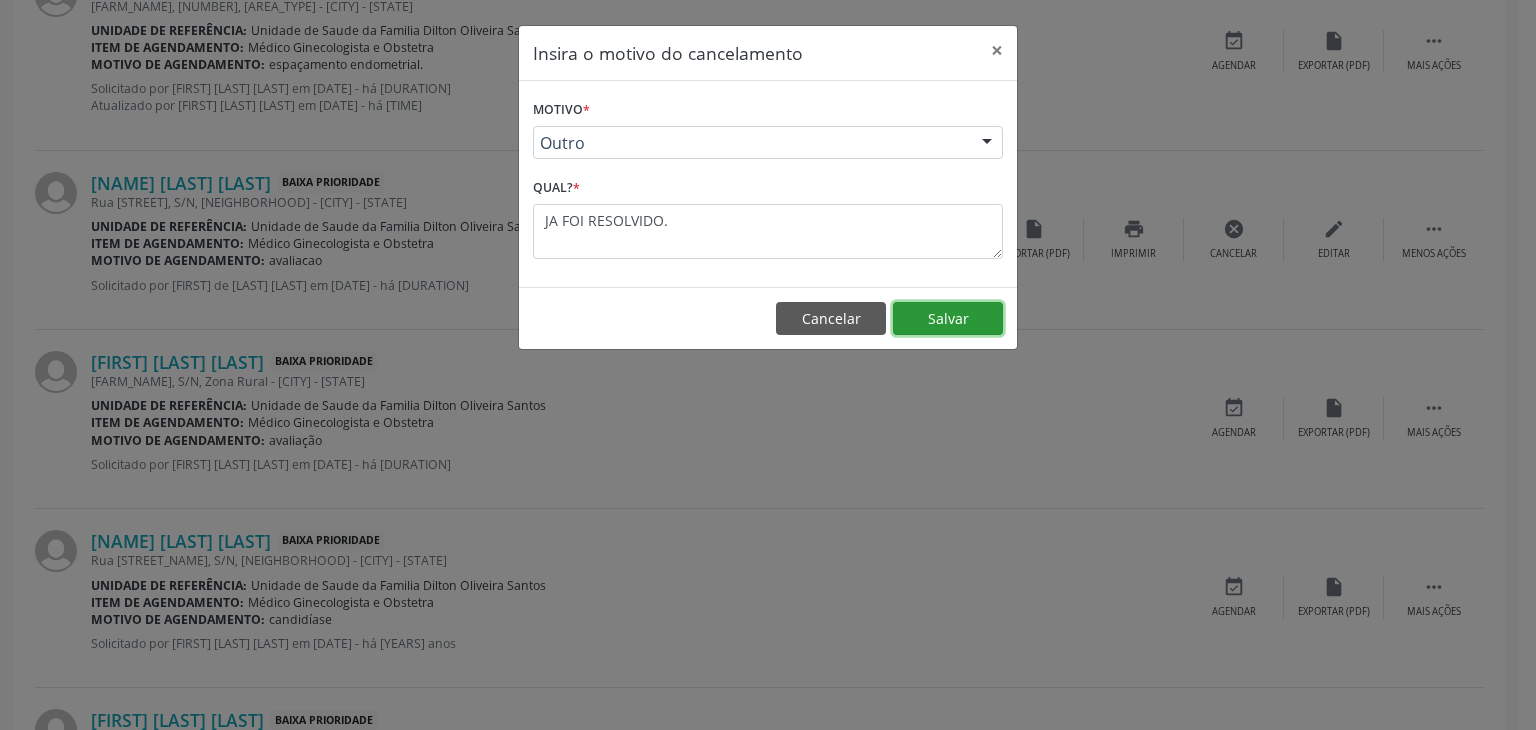 click on "Salvar" at bounding box center (948, 319) 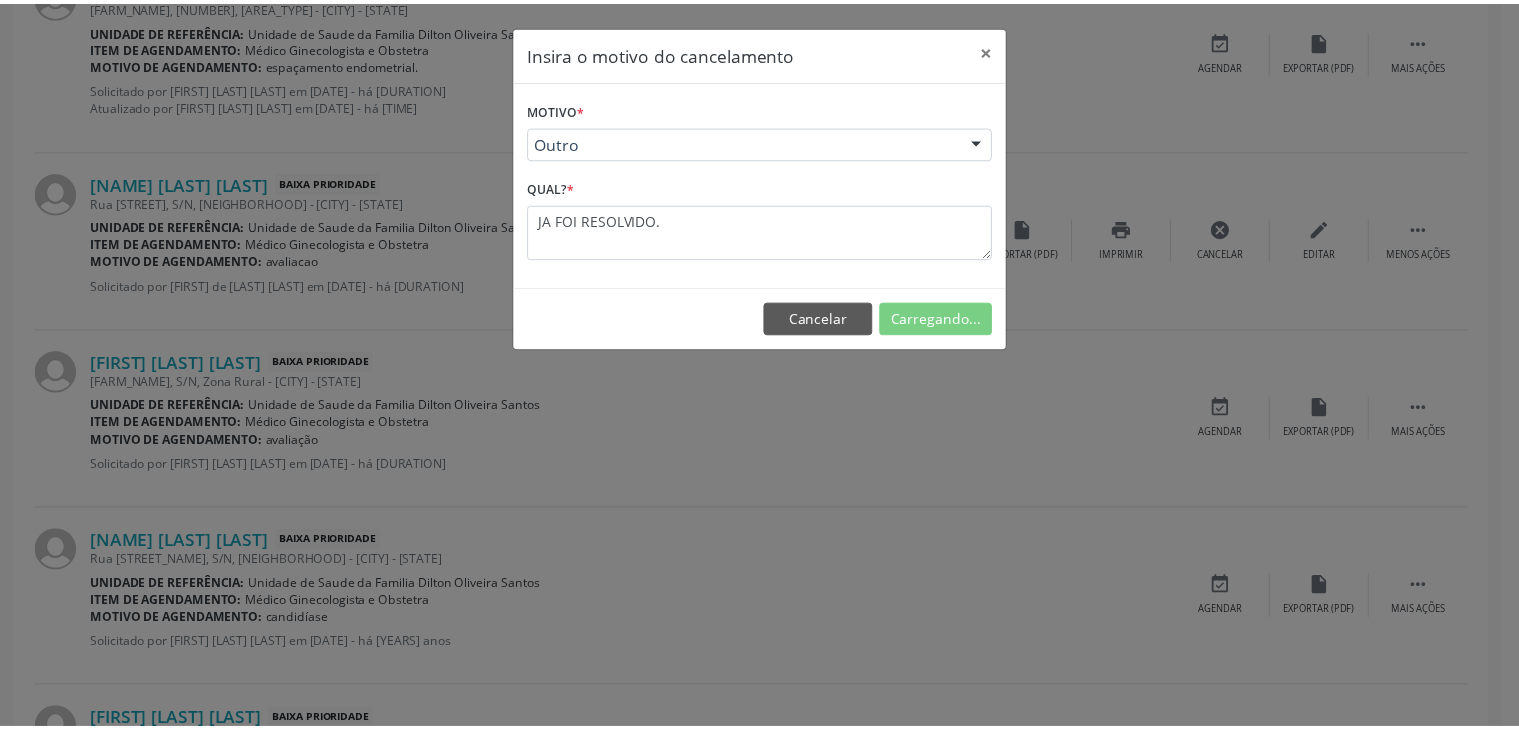 scroll, scrollTop: 112, scrollLeft: 0, axis: vertical 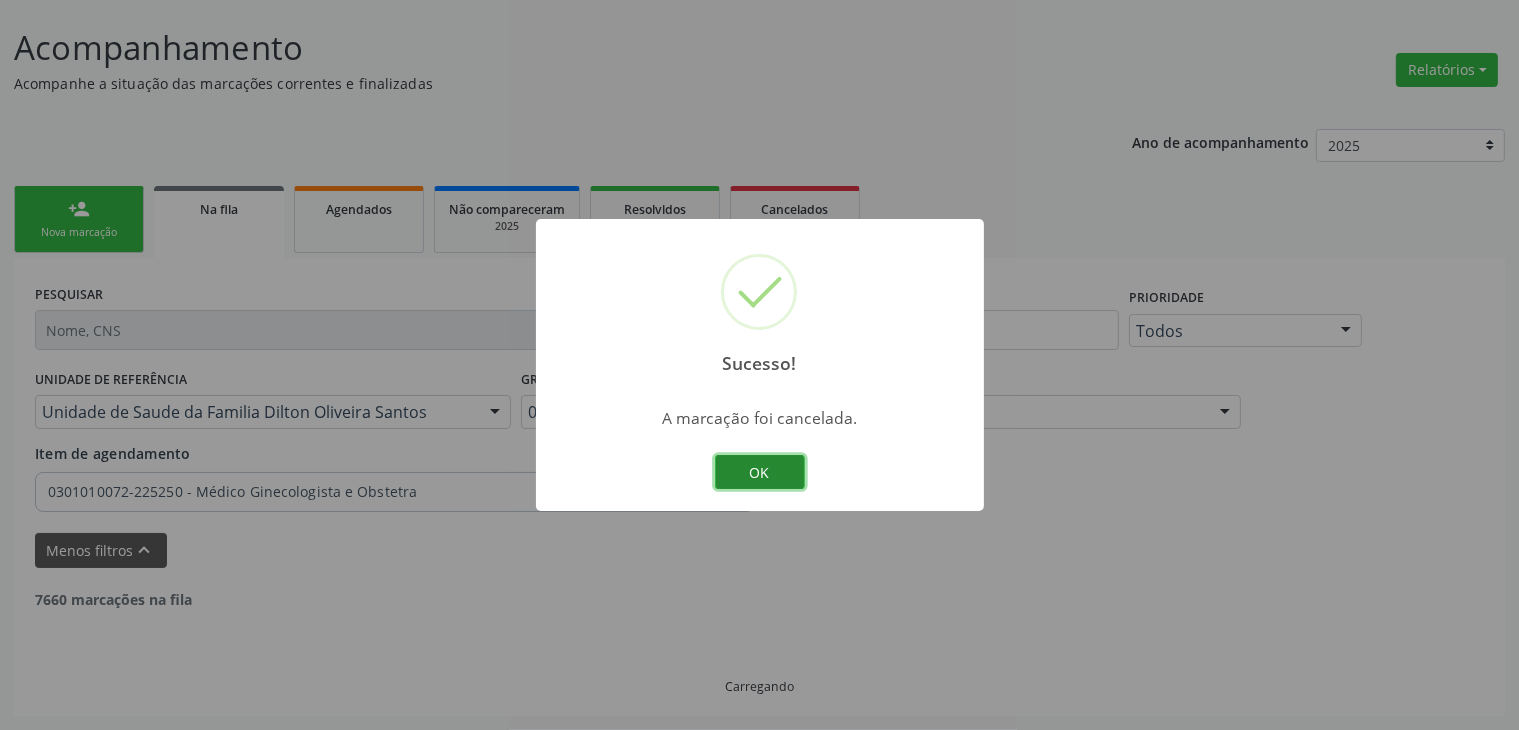 click on "OK" at bounding box center [760, 472] 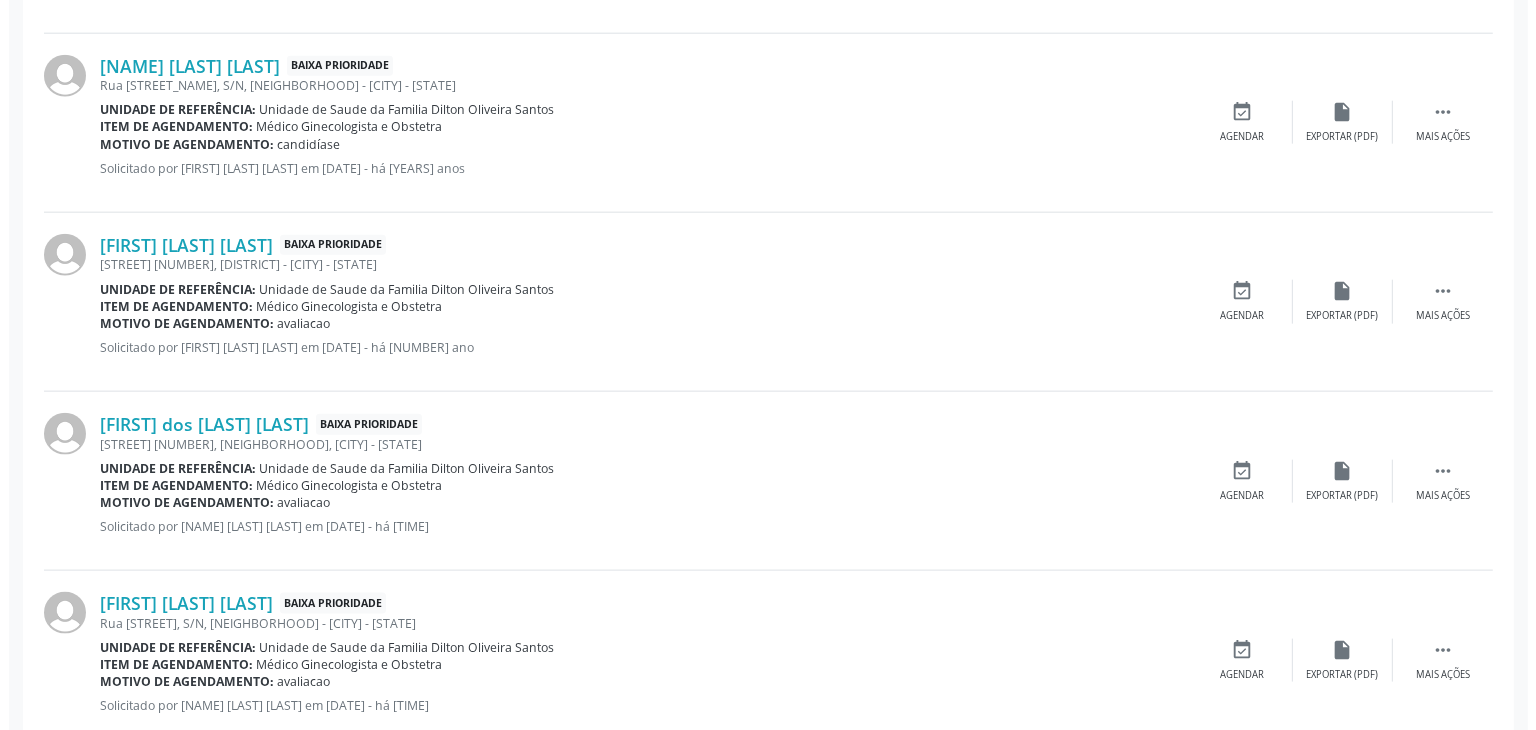 scroll, scrollTop: 2412, scrollLeft: 0, axis: vertical 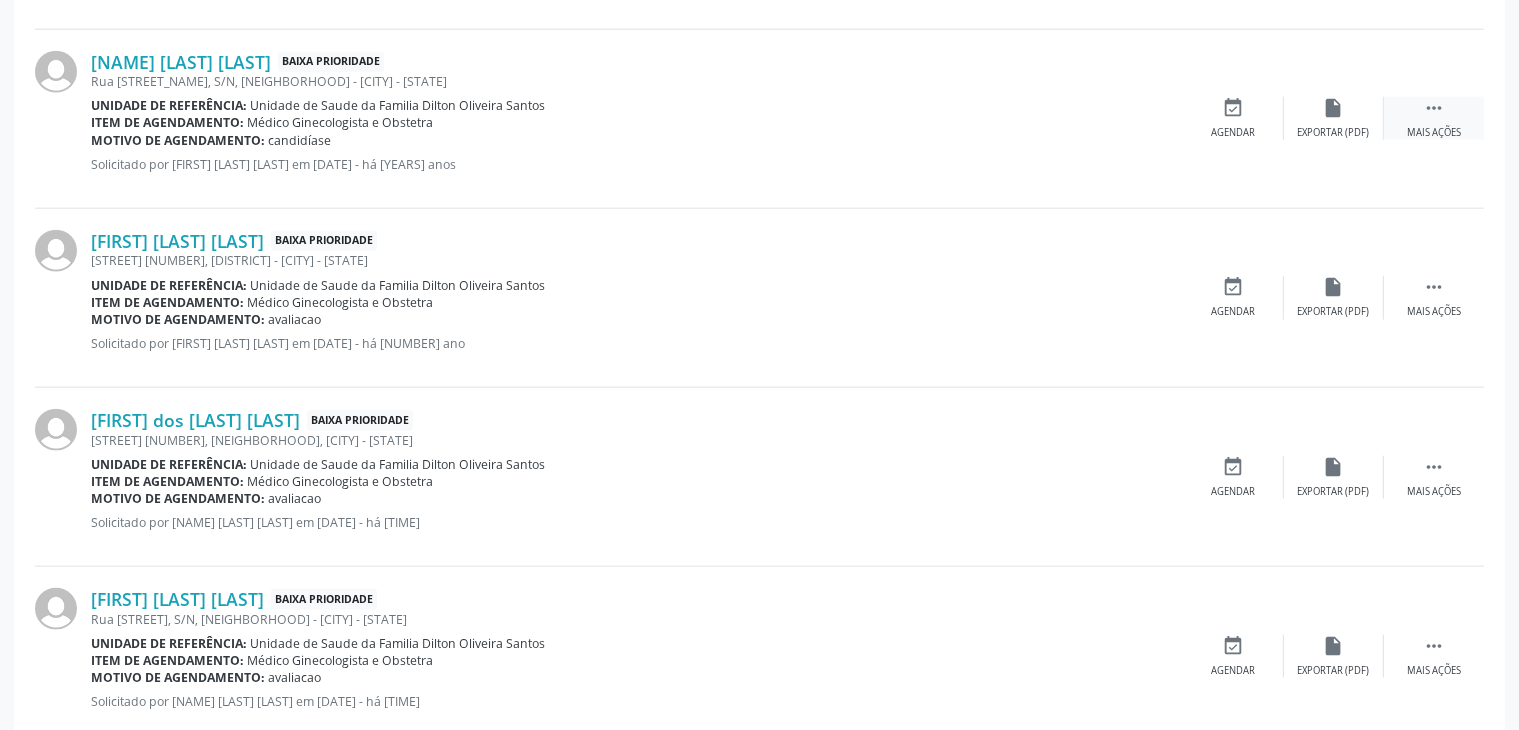 click on "
Mais ações" at bounding box center [1434, 118] 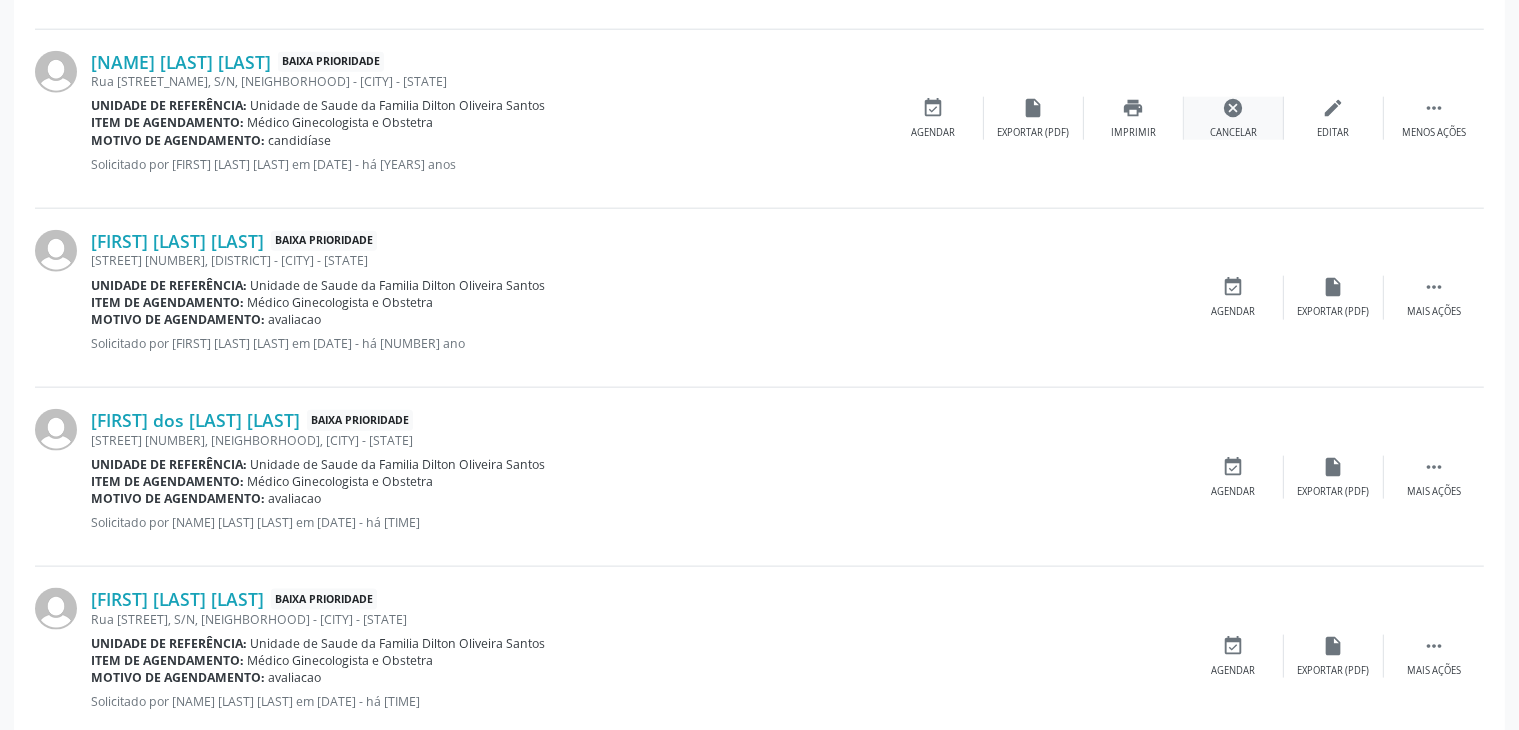 click on "cancel
Cancelar" at bounding box center (1234, 118) 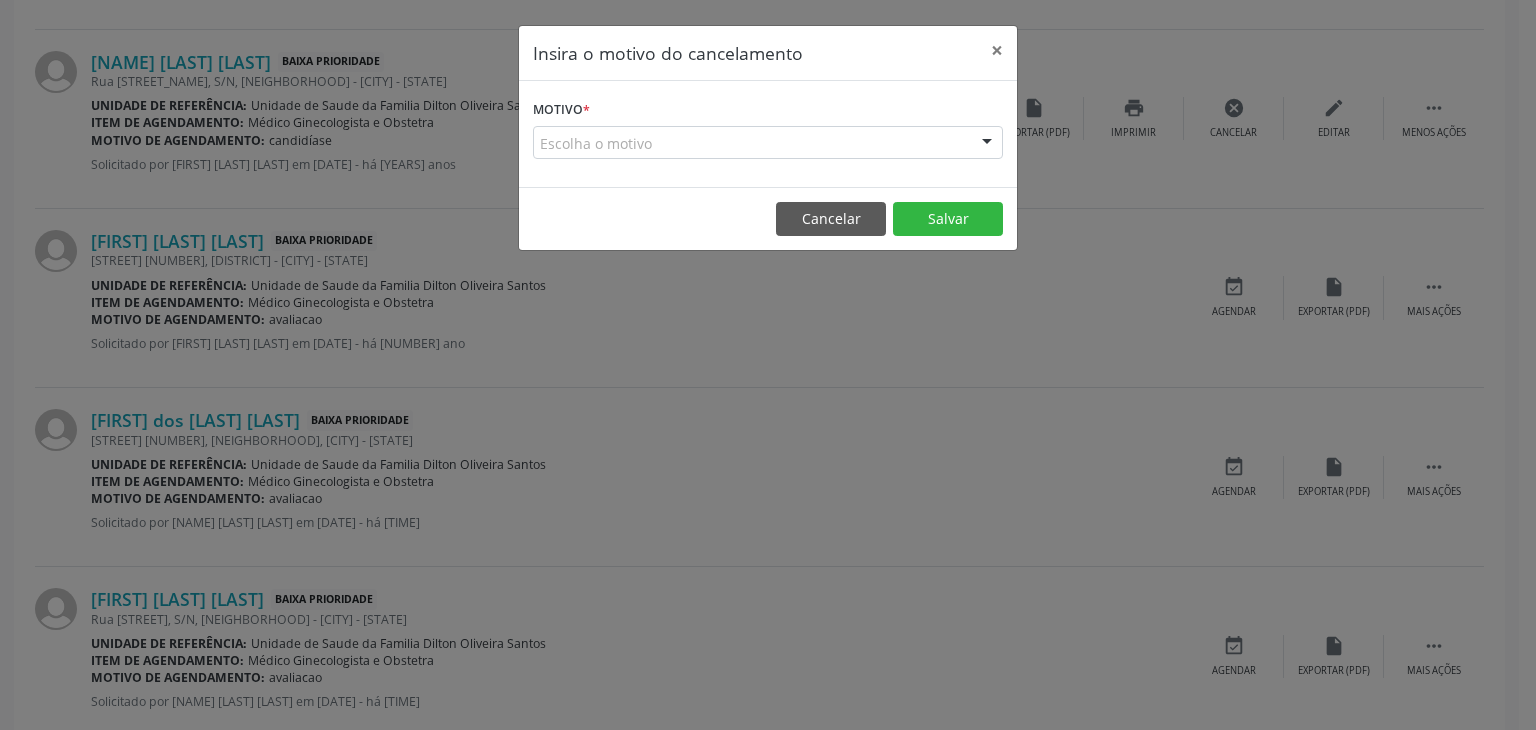 click on "Escolha o motivo" at bounding box center (768, 143) 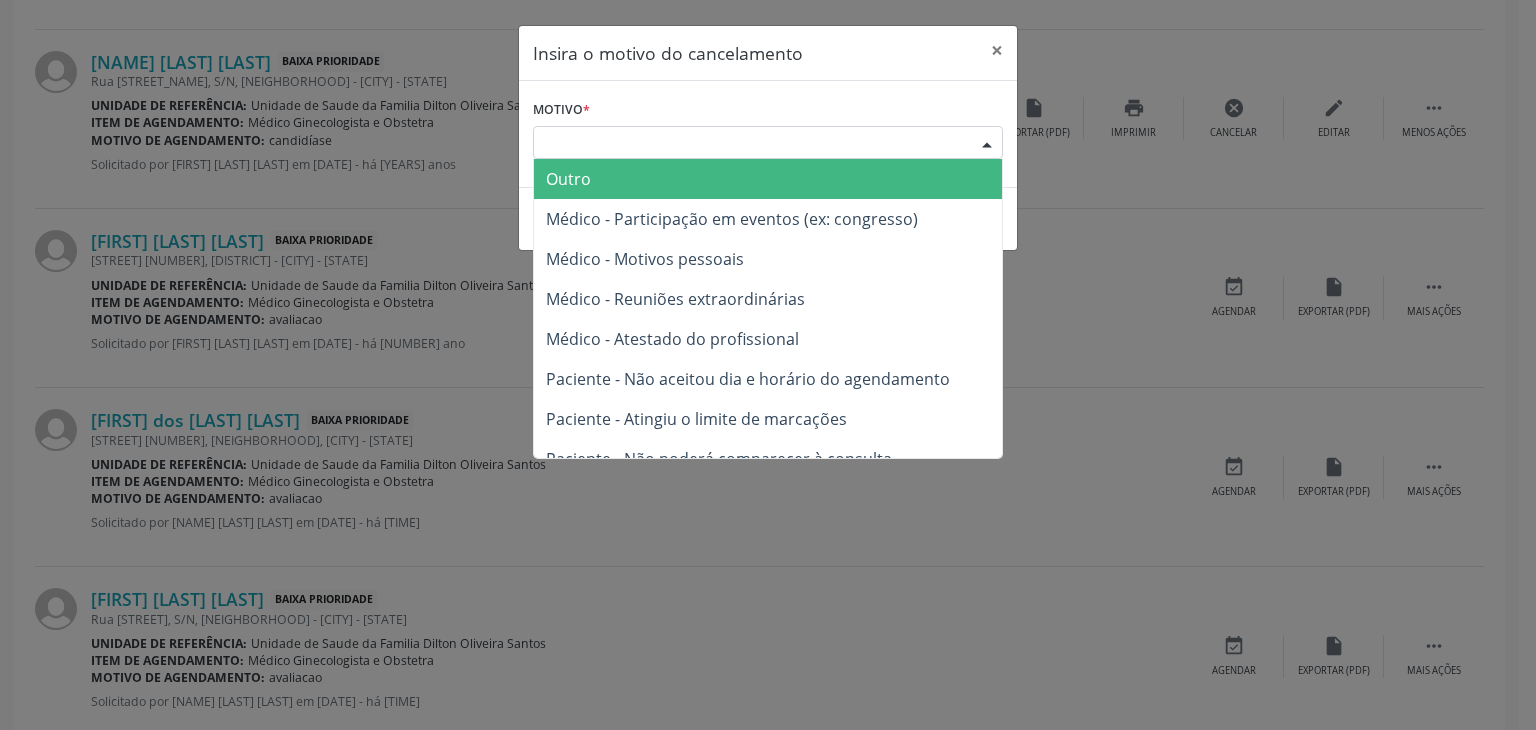 click on "Outro" at bounding box center (568, 179) 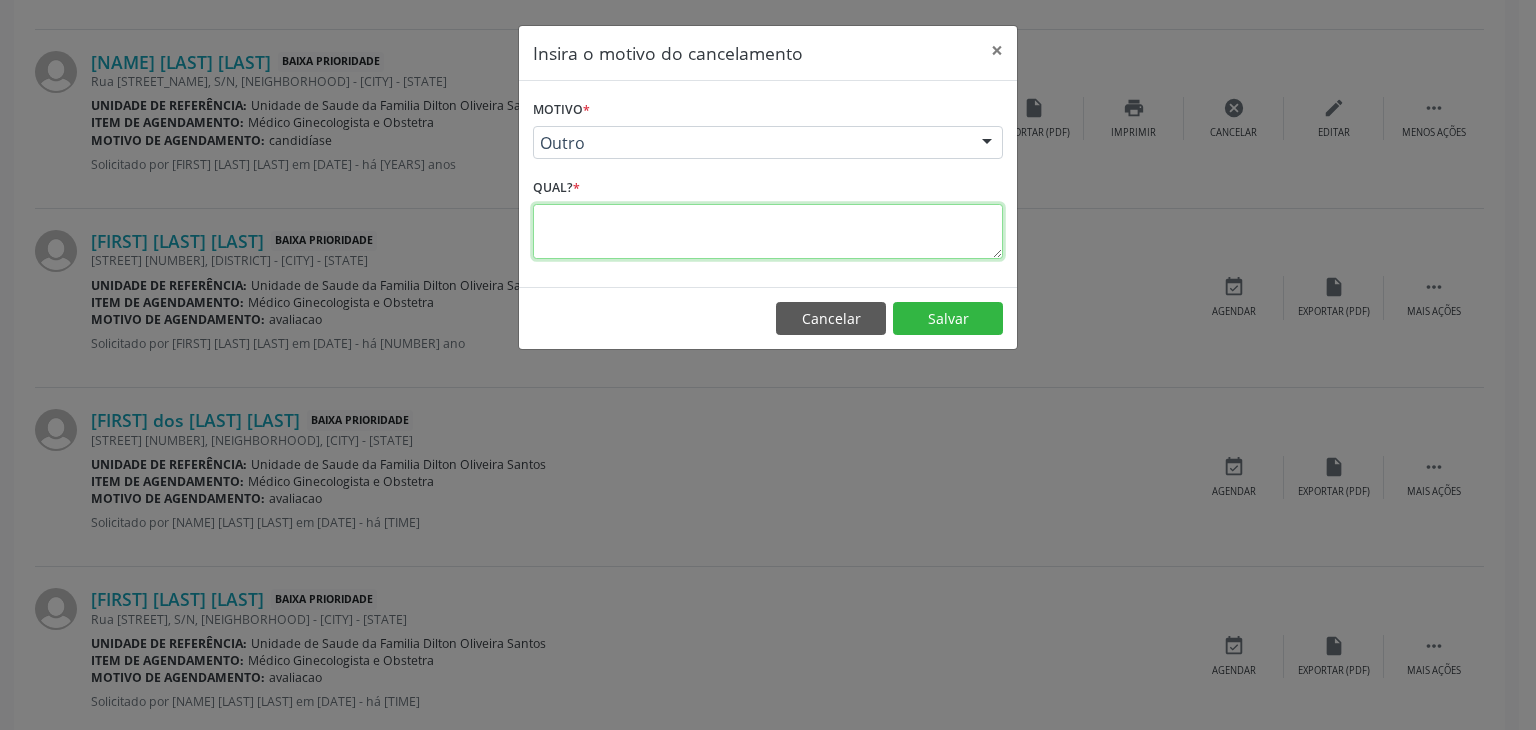 click at bounding box center (768, 231) 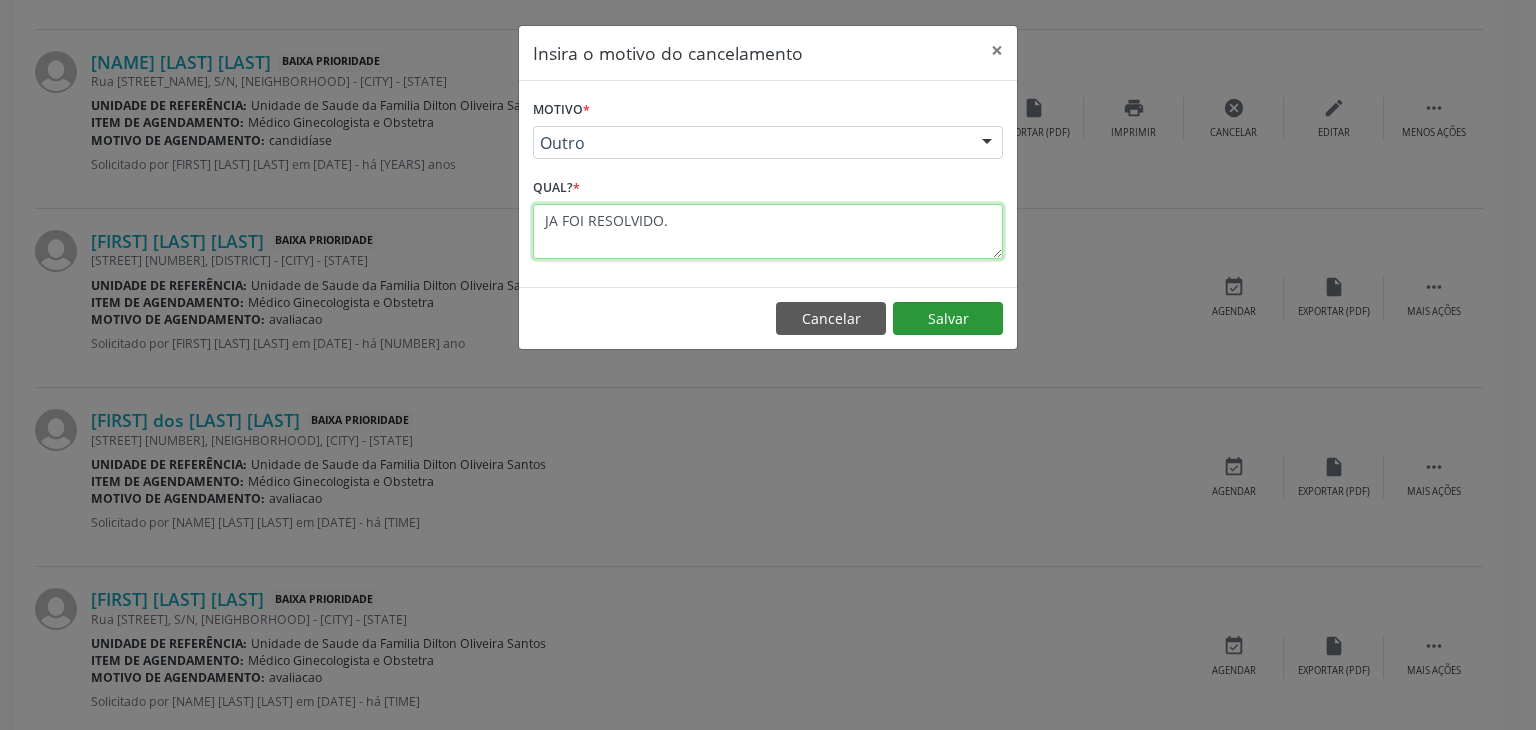 type on "JA FOI RESOLVIDO." 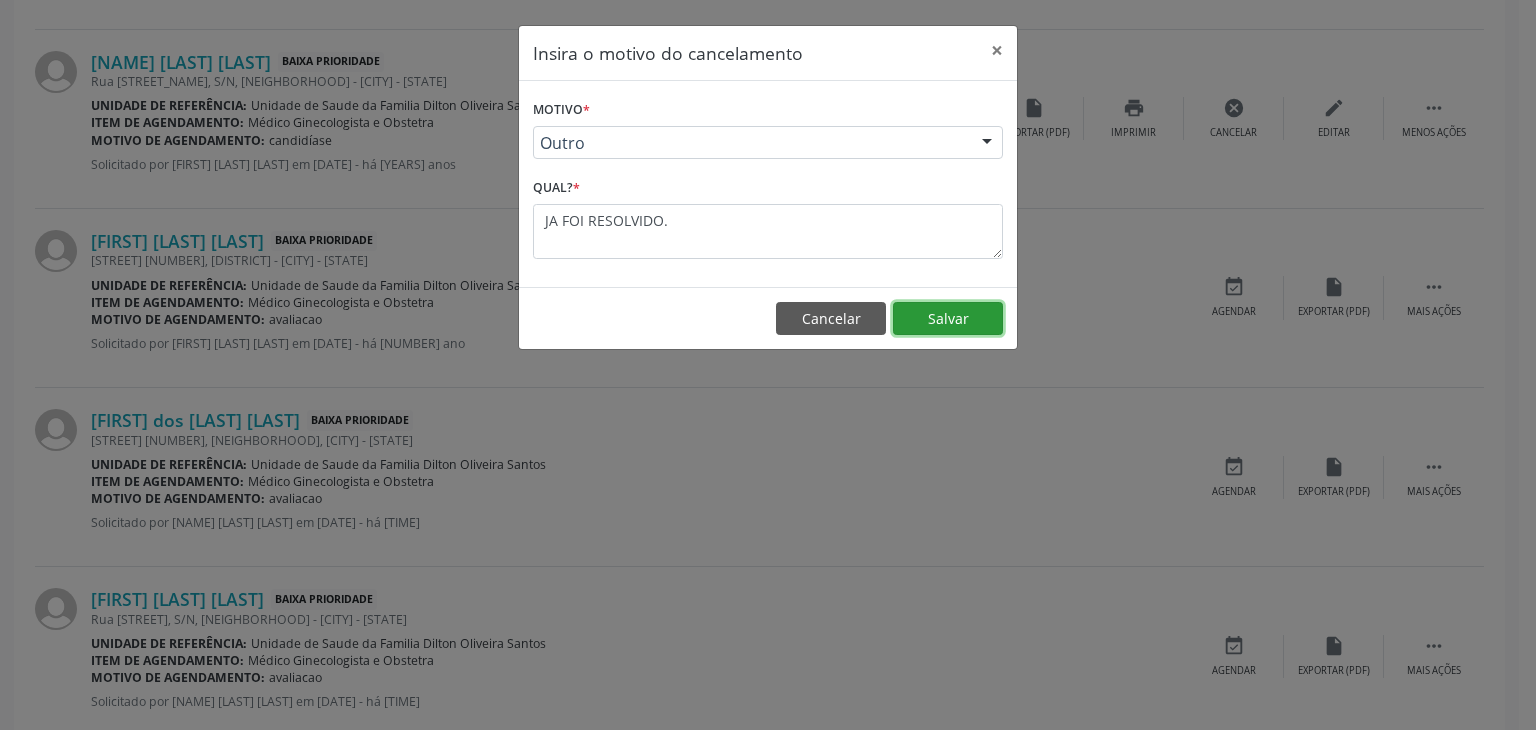click on "Salvar" at bounding box center [948, 319] 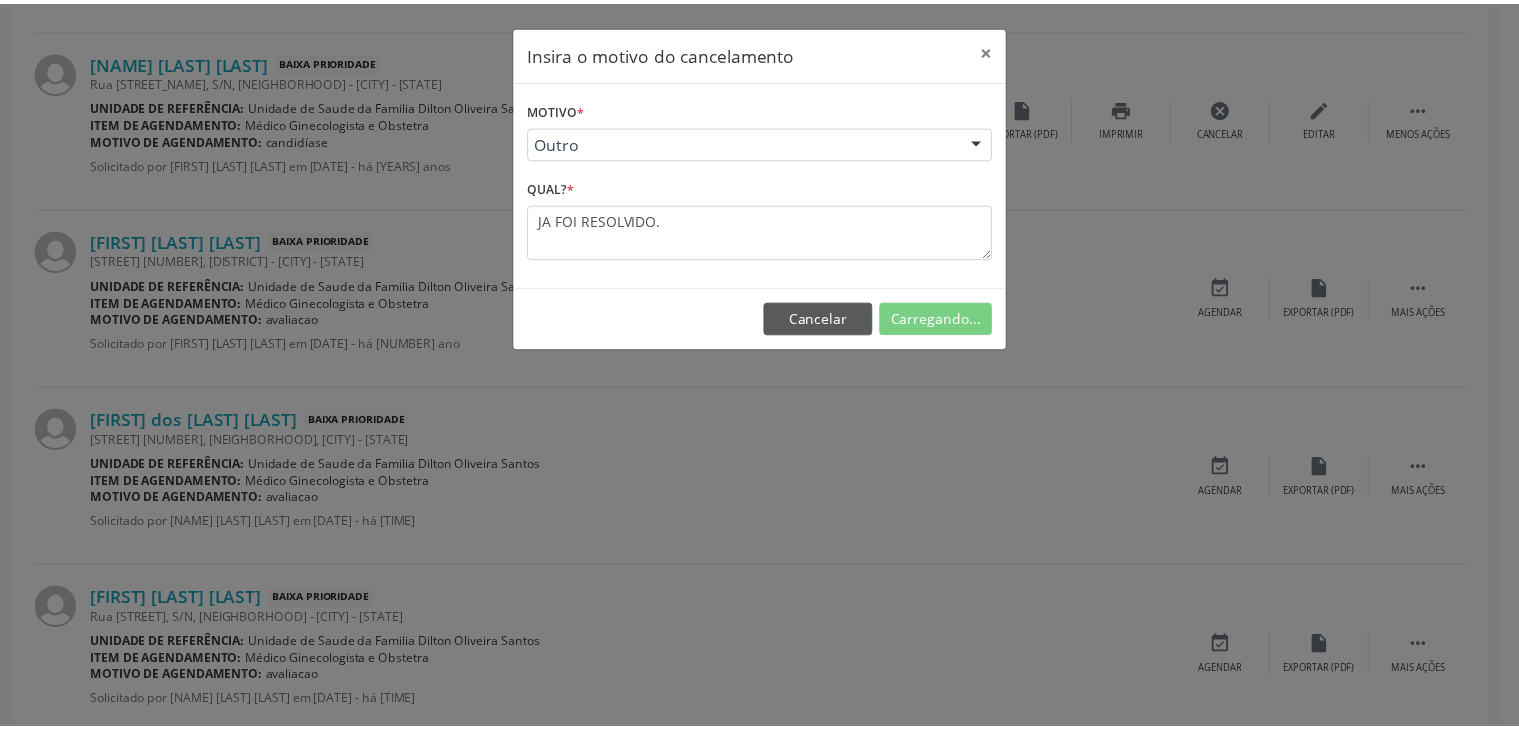 scroll, scrollTop: 112, scrollLeft: 0, axis: vertical 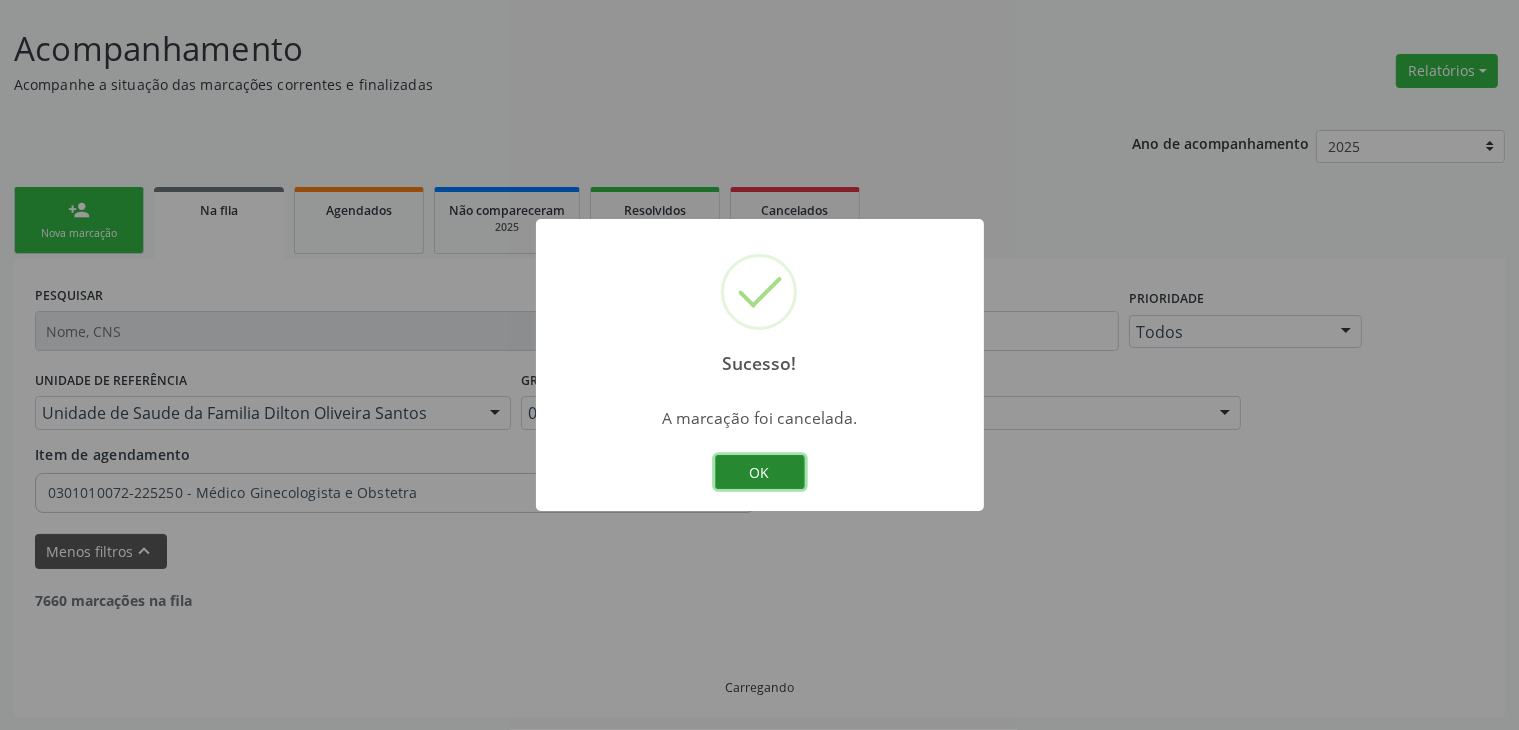 click on "OK" at bounding box center (760, 472) 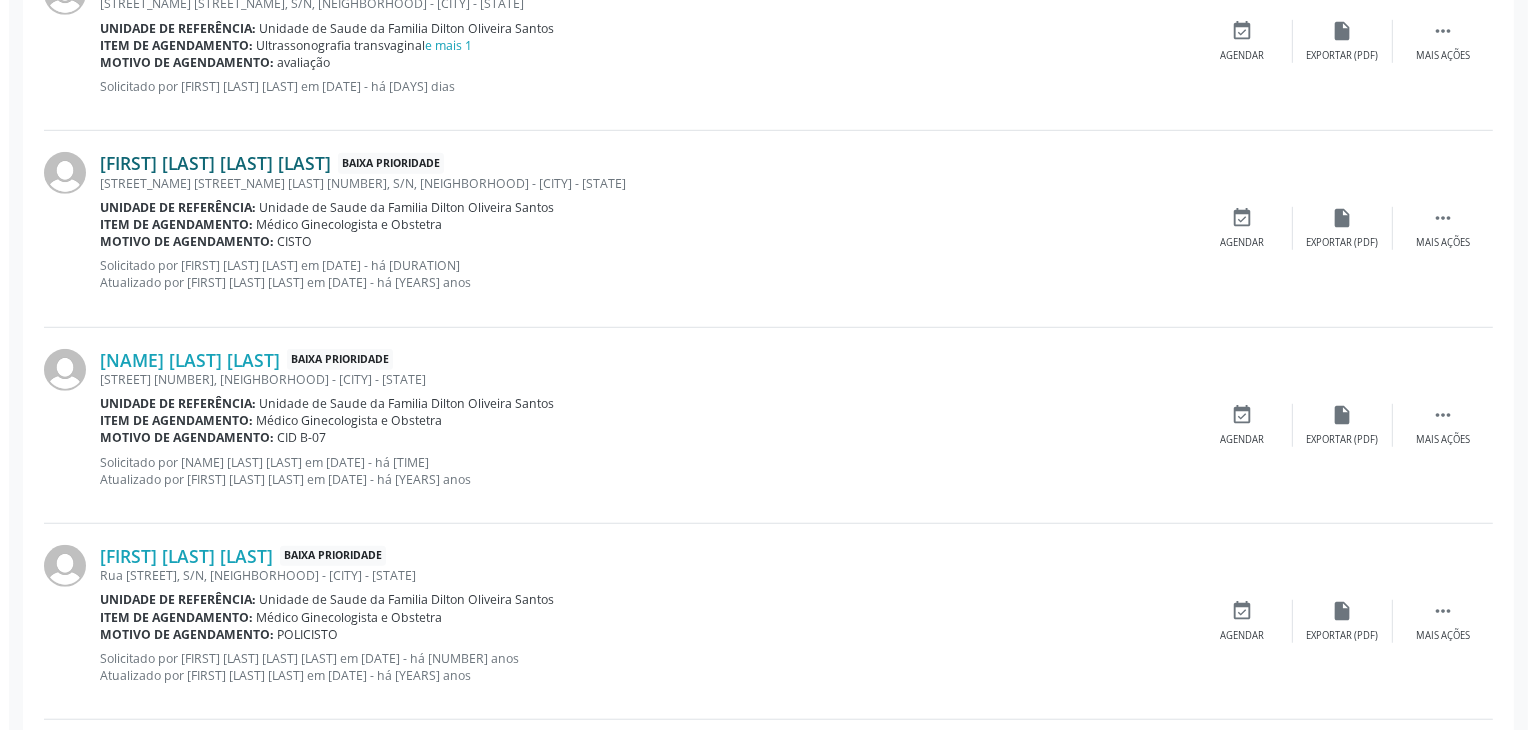 scroll, scrollTop: 1312, scrollLeft: 0, axis: vertical 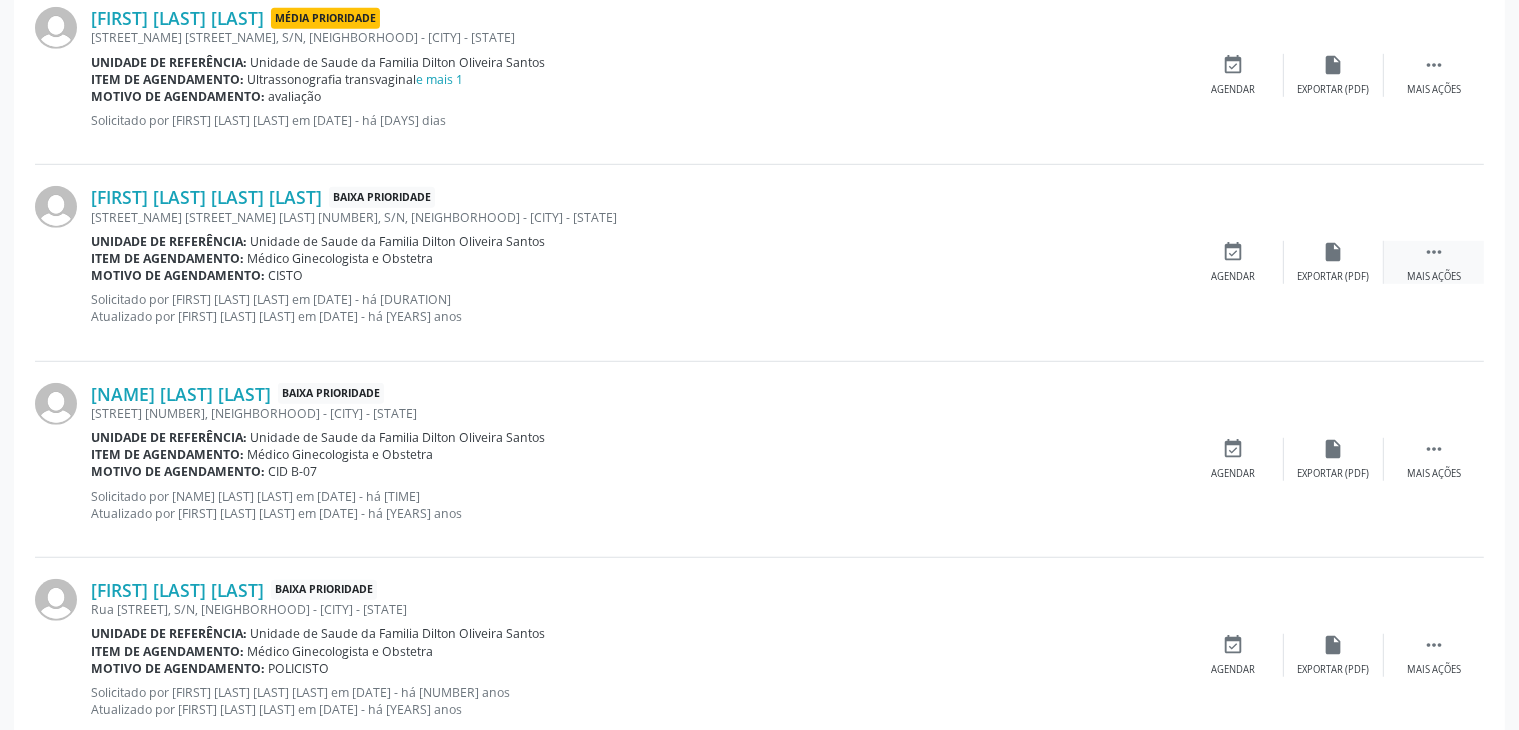 click on "
Mais ações" at bounding box center (1434, 262) 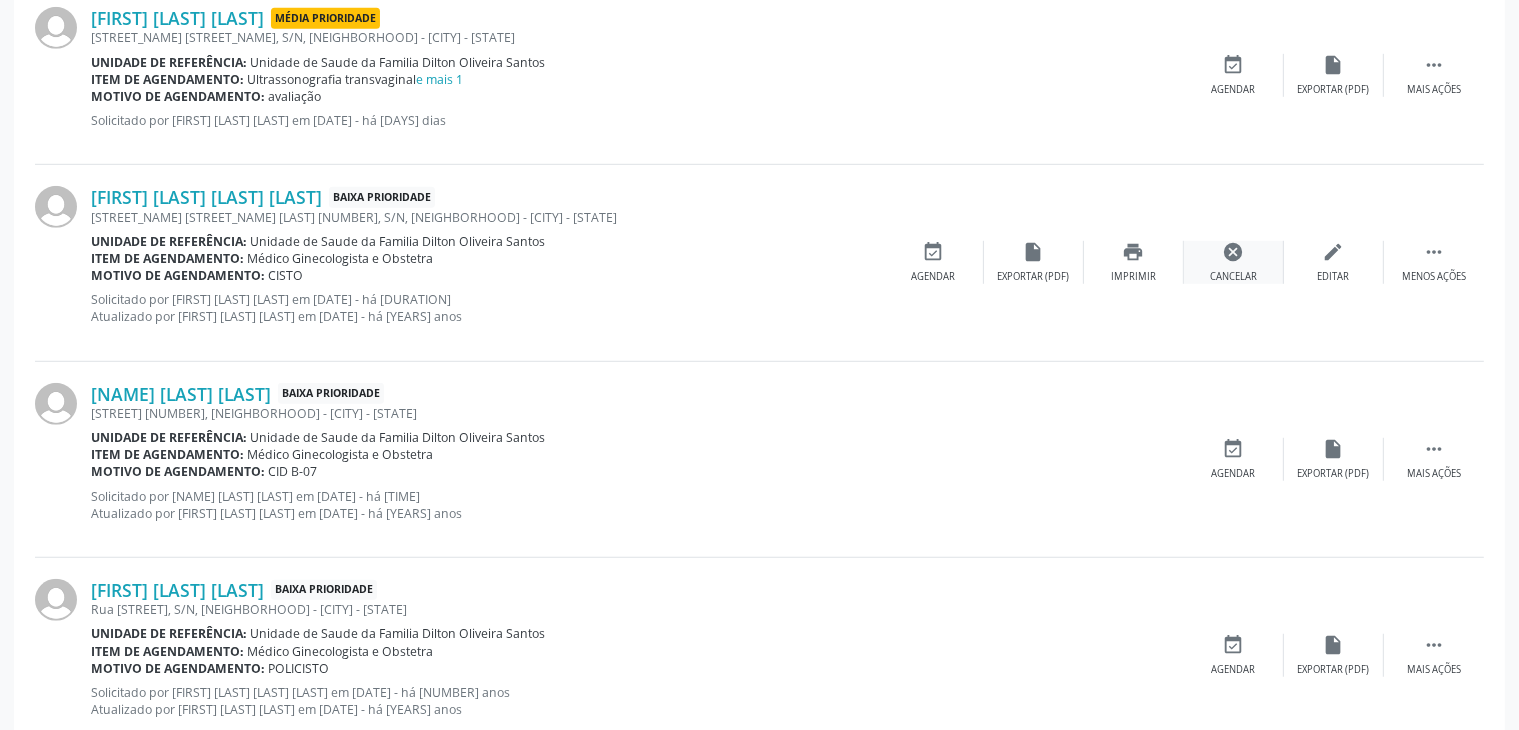 click on "cancel" at bounding box center (1234, 252) 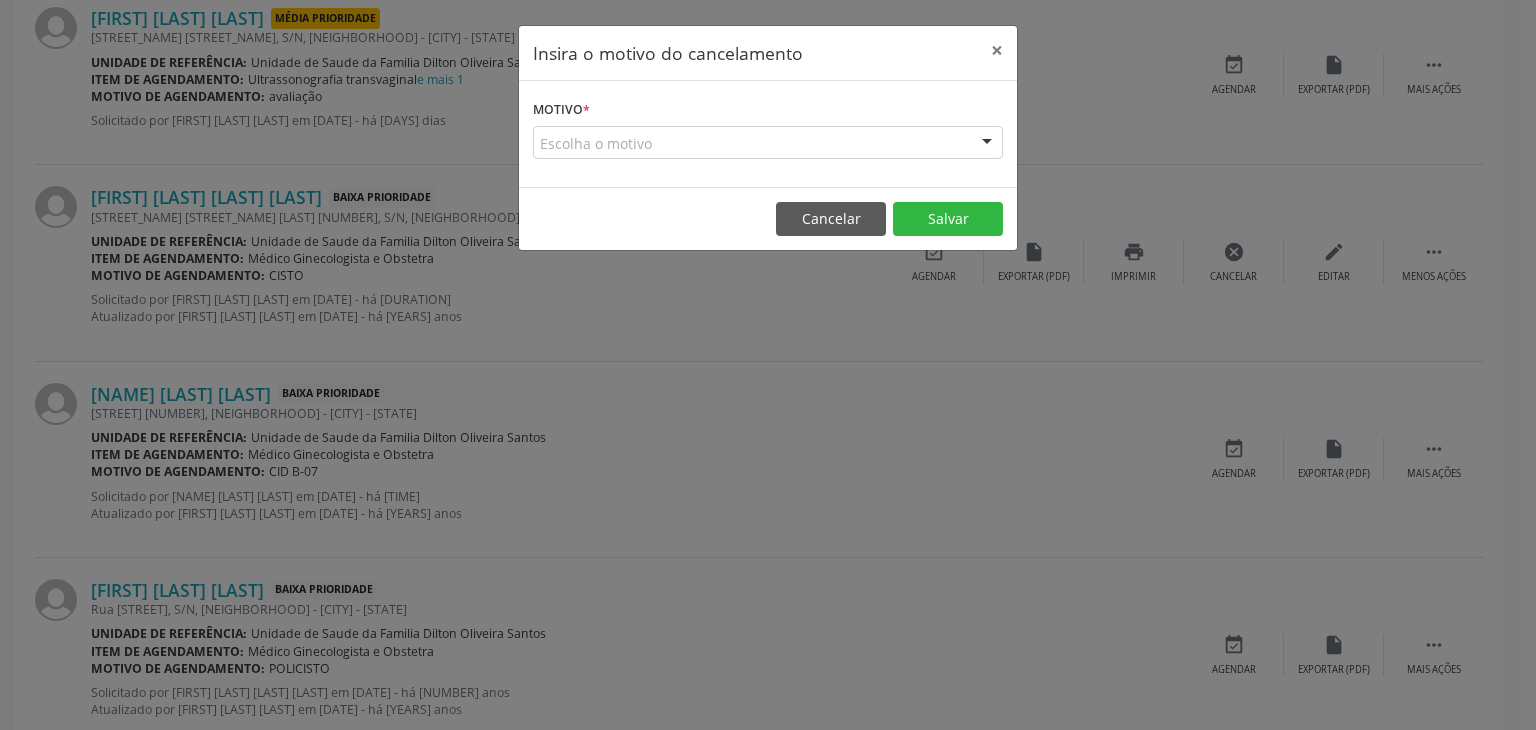 click on "Escolha o motivo" at bounding box center (768, 143) 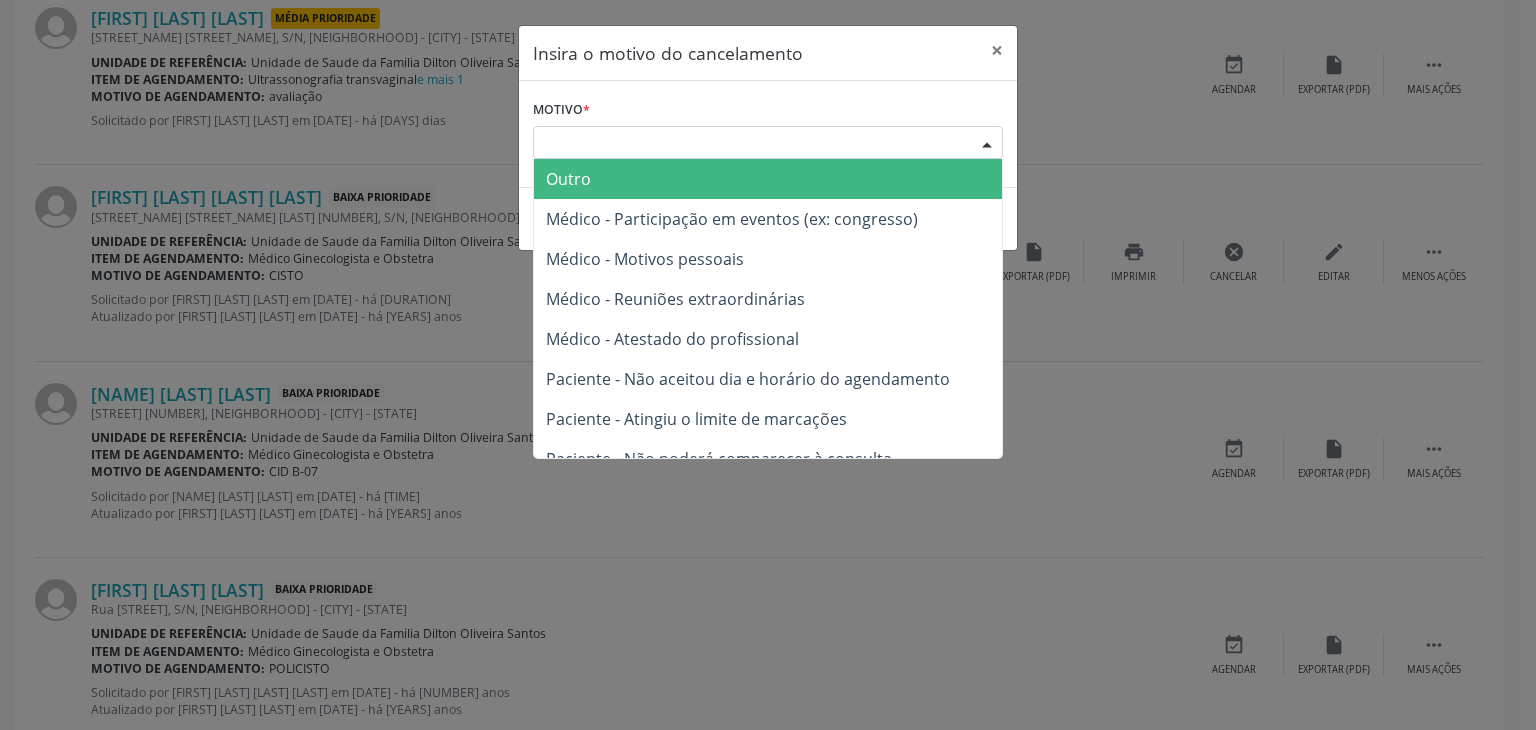 click on "Outro" at bounding box center [568, 179] 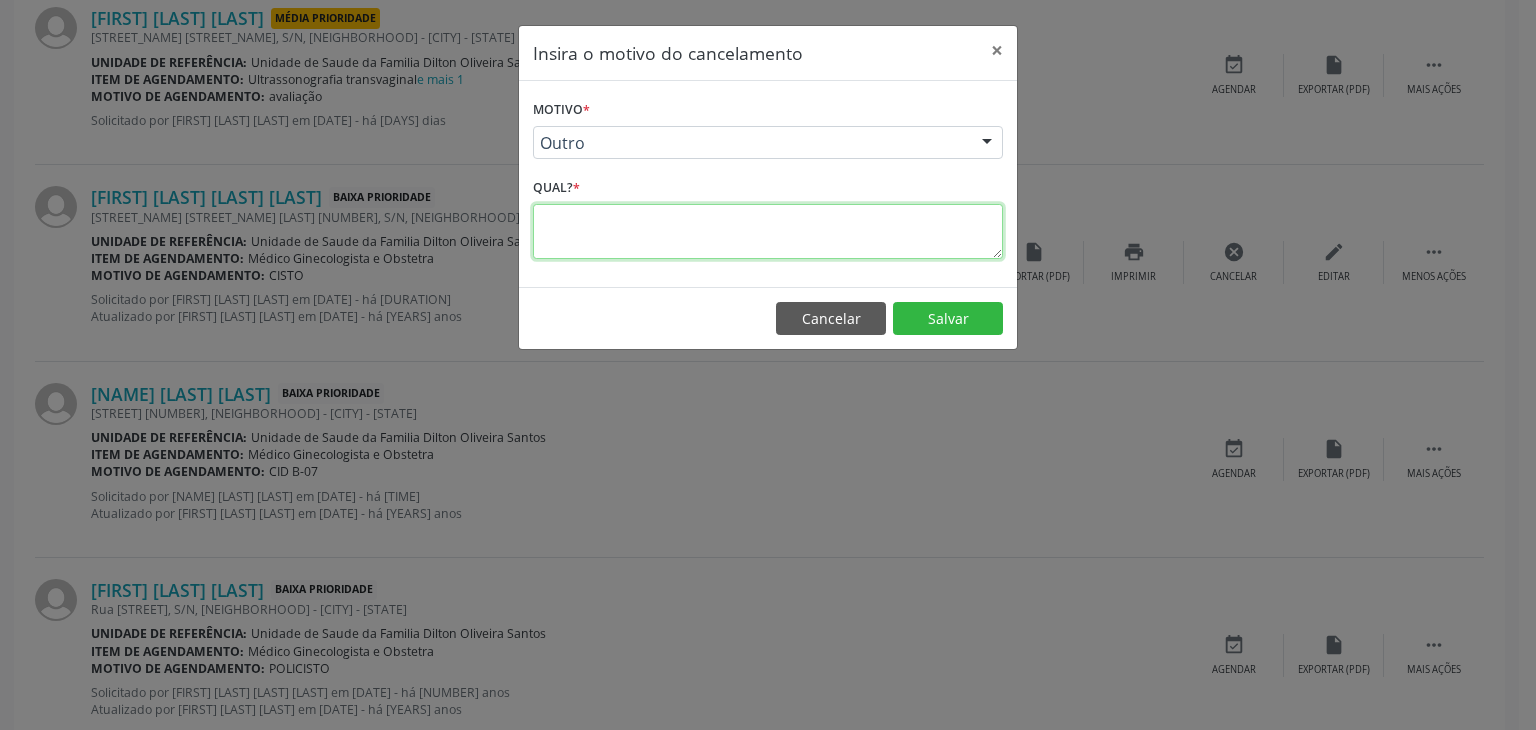 click at bounding box center (768, 231) 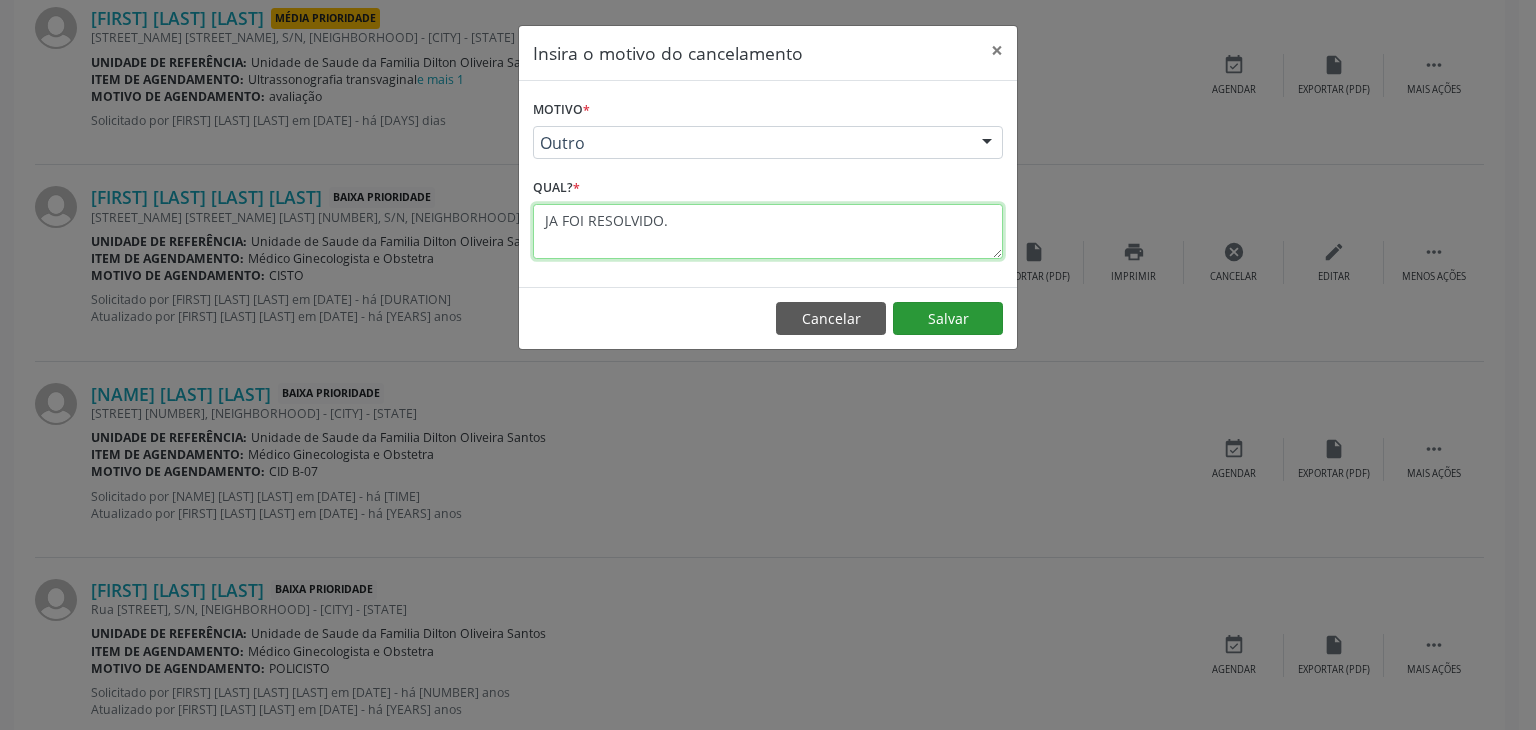 type on "JA FOI RESOLVIDO." 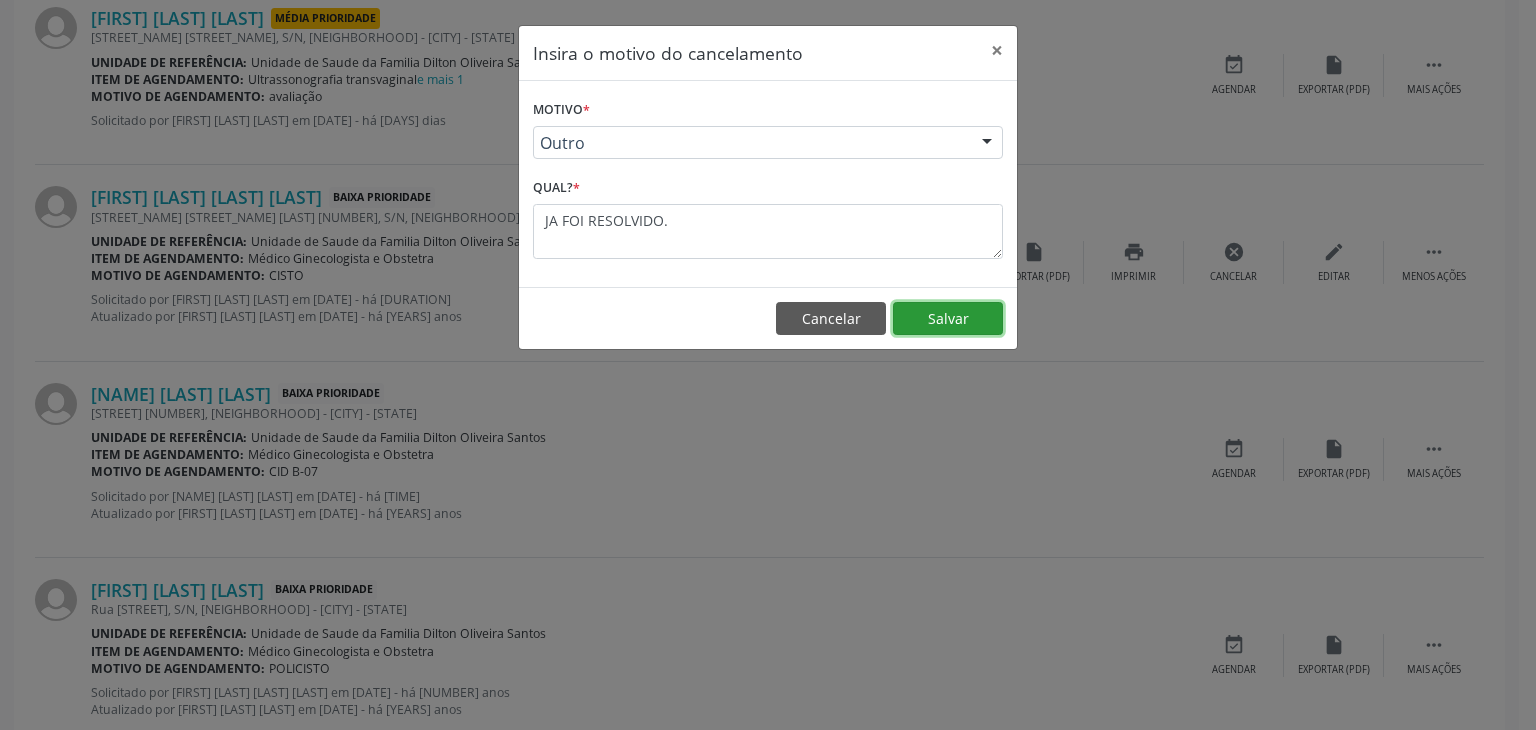 click on "Salvar" at bounding box center [948, 319] 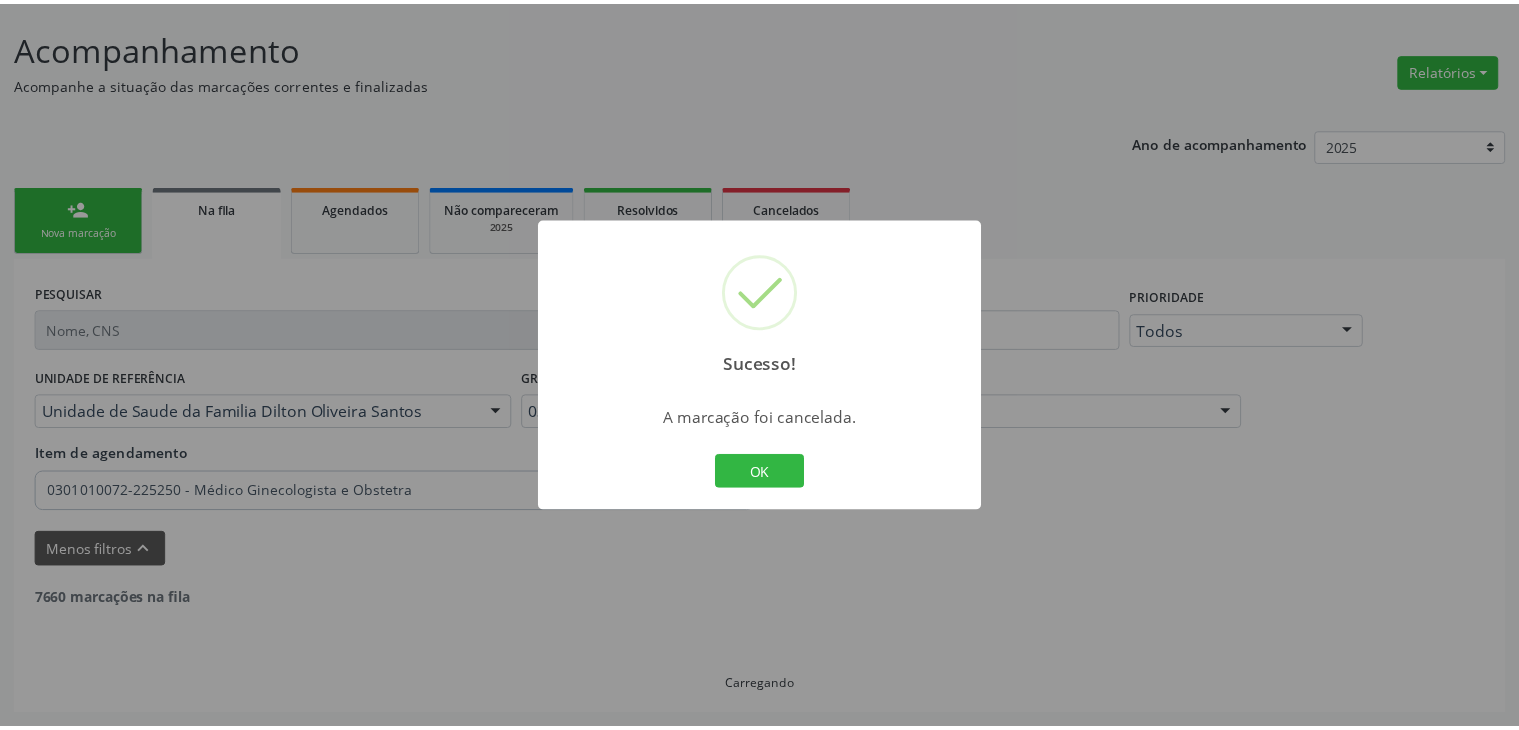 scroll, scrollTop: 112, scrollLeft: 0, axis: vertical 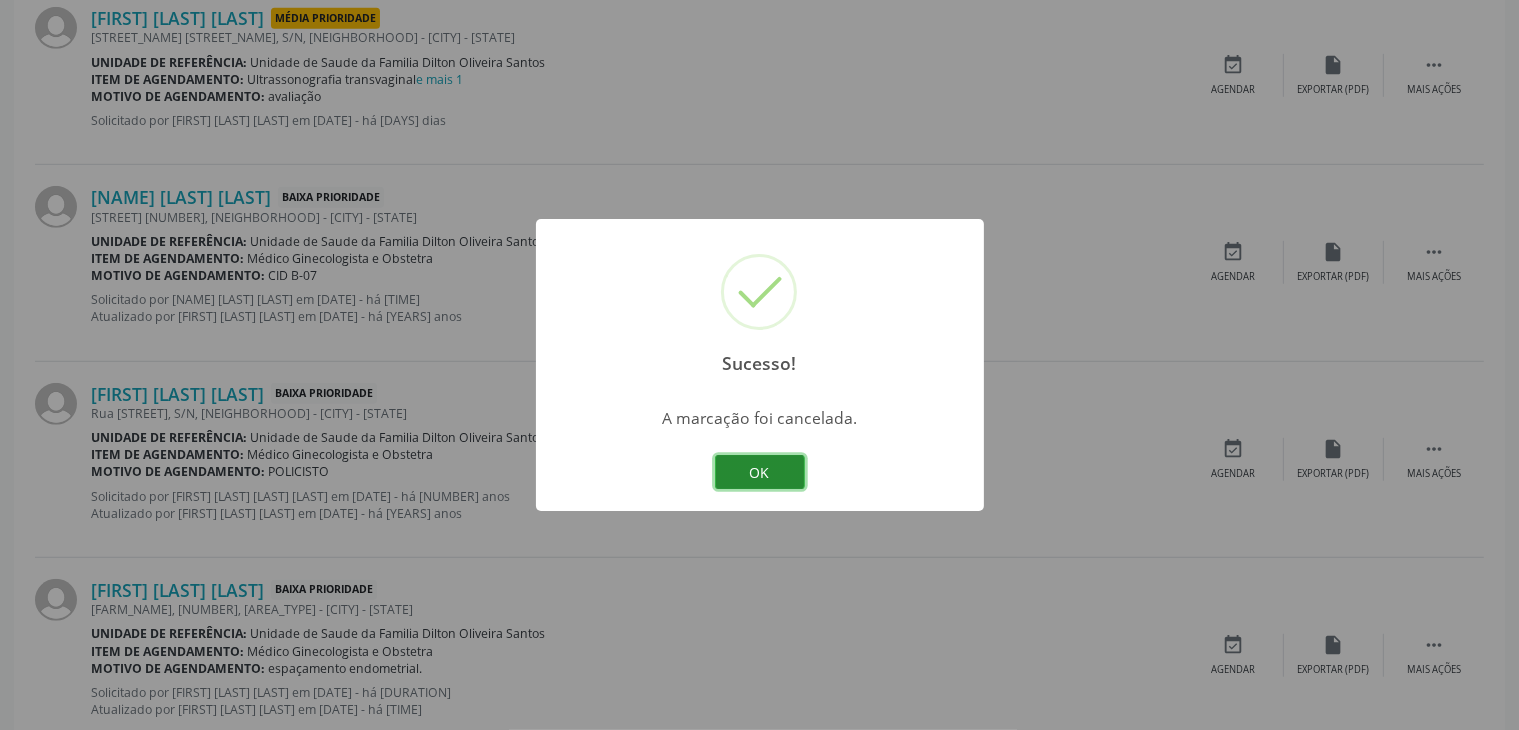 click on "OK" at bounding box center [760, 472] 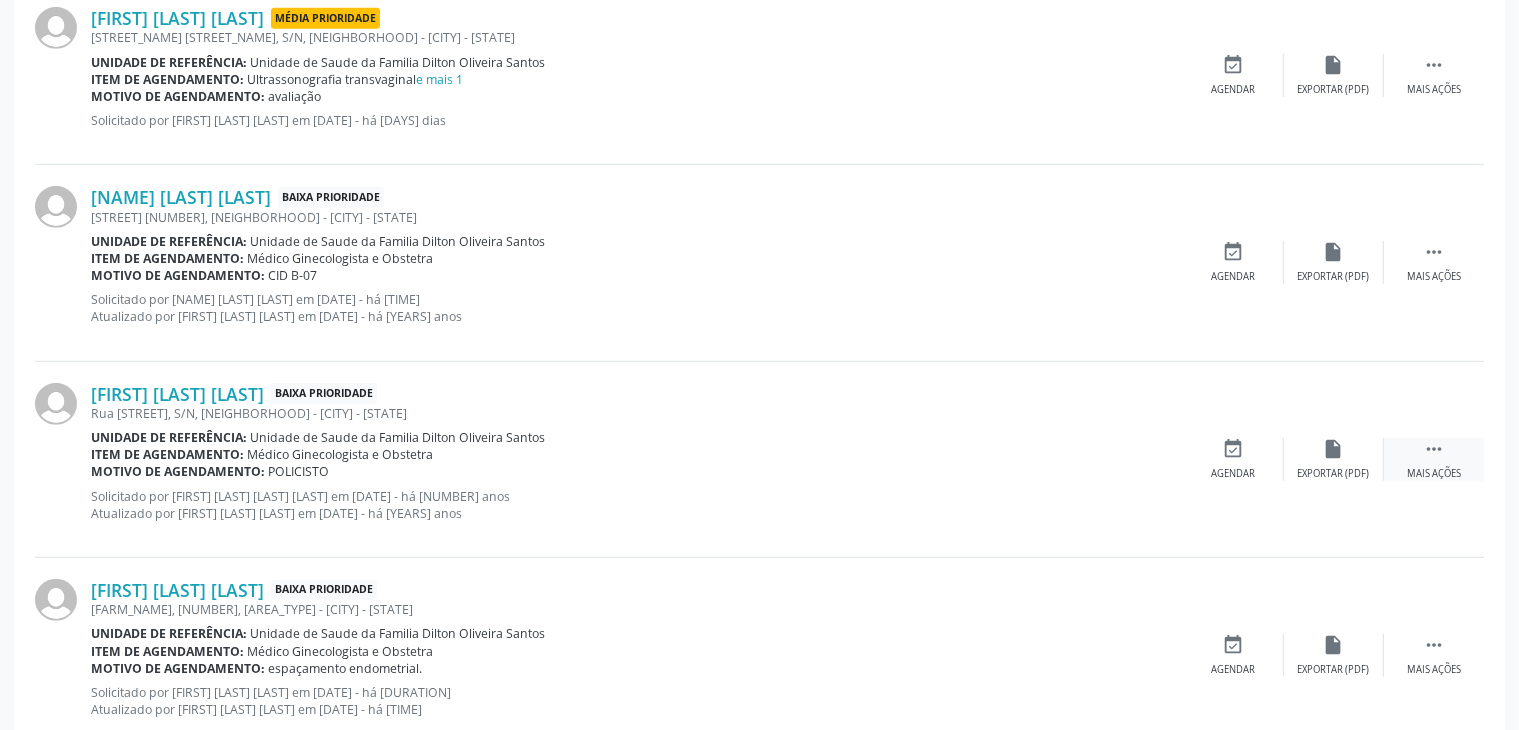 click on "" at bounding box center [1434, 449] 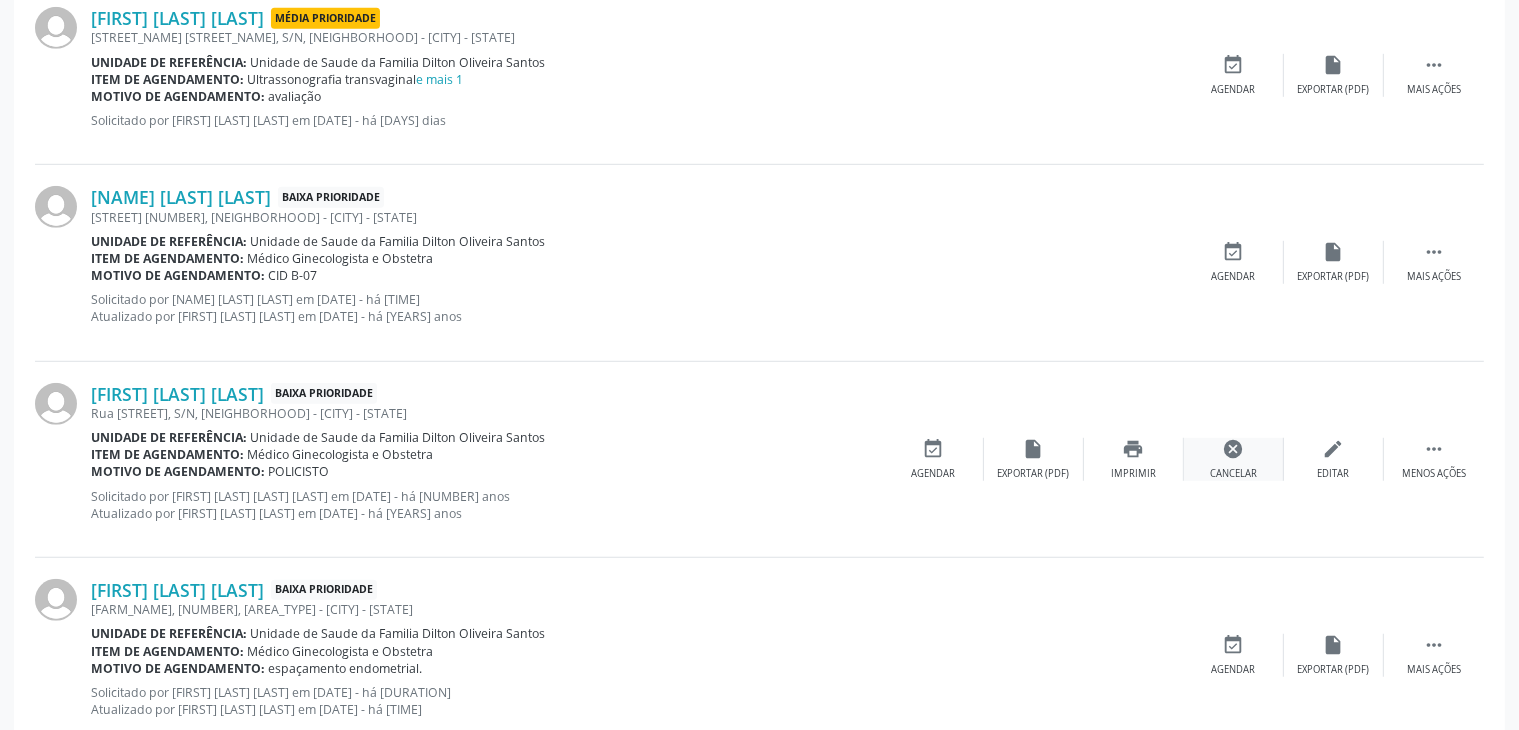 click on "cancel" at bounding box center (1234, 449) 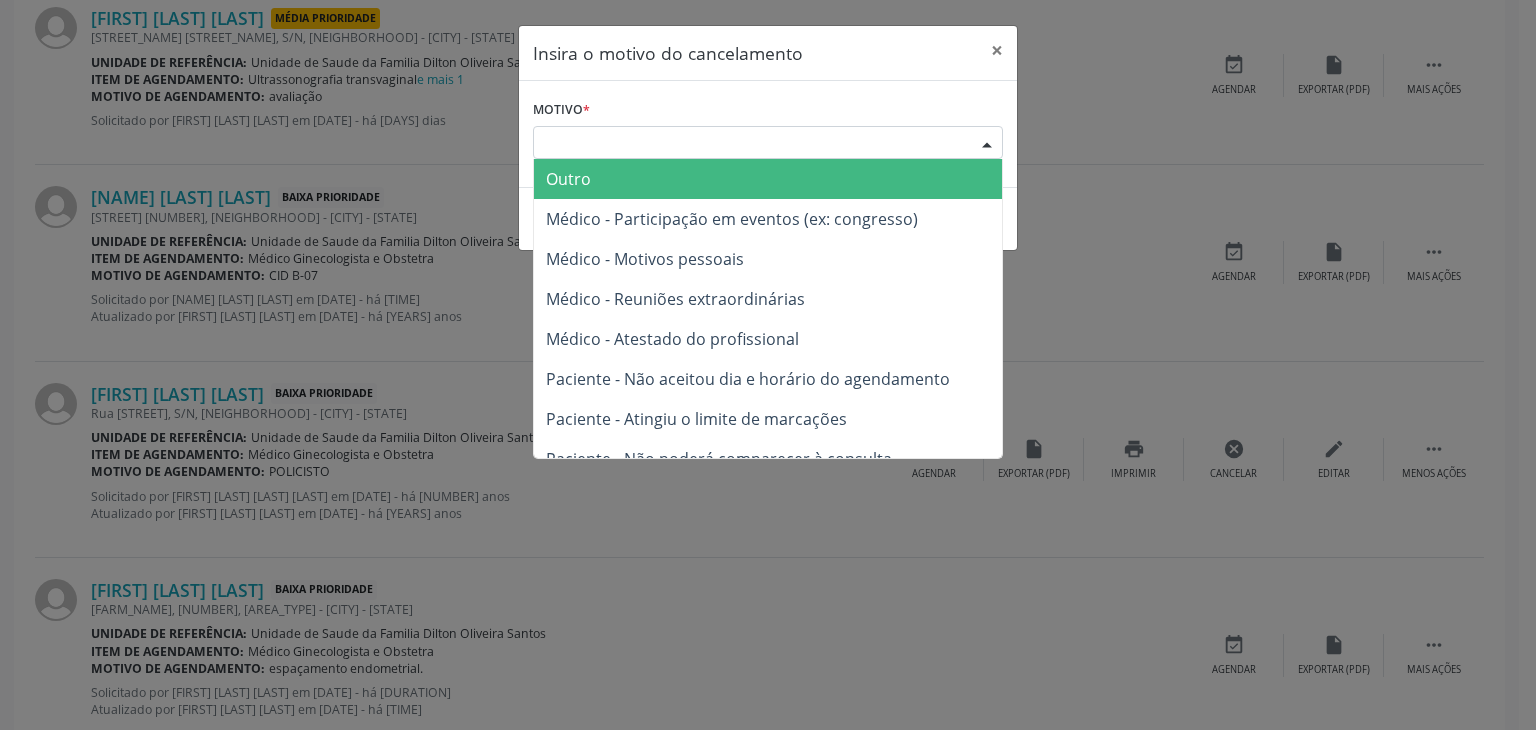 click on "Escolha o motivo" at bounding box center [768, 143] 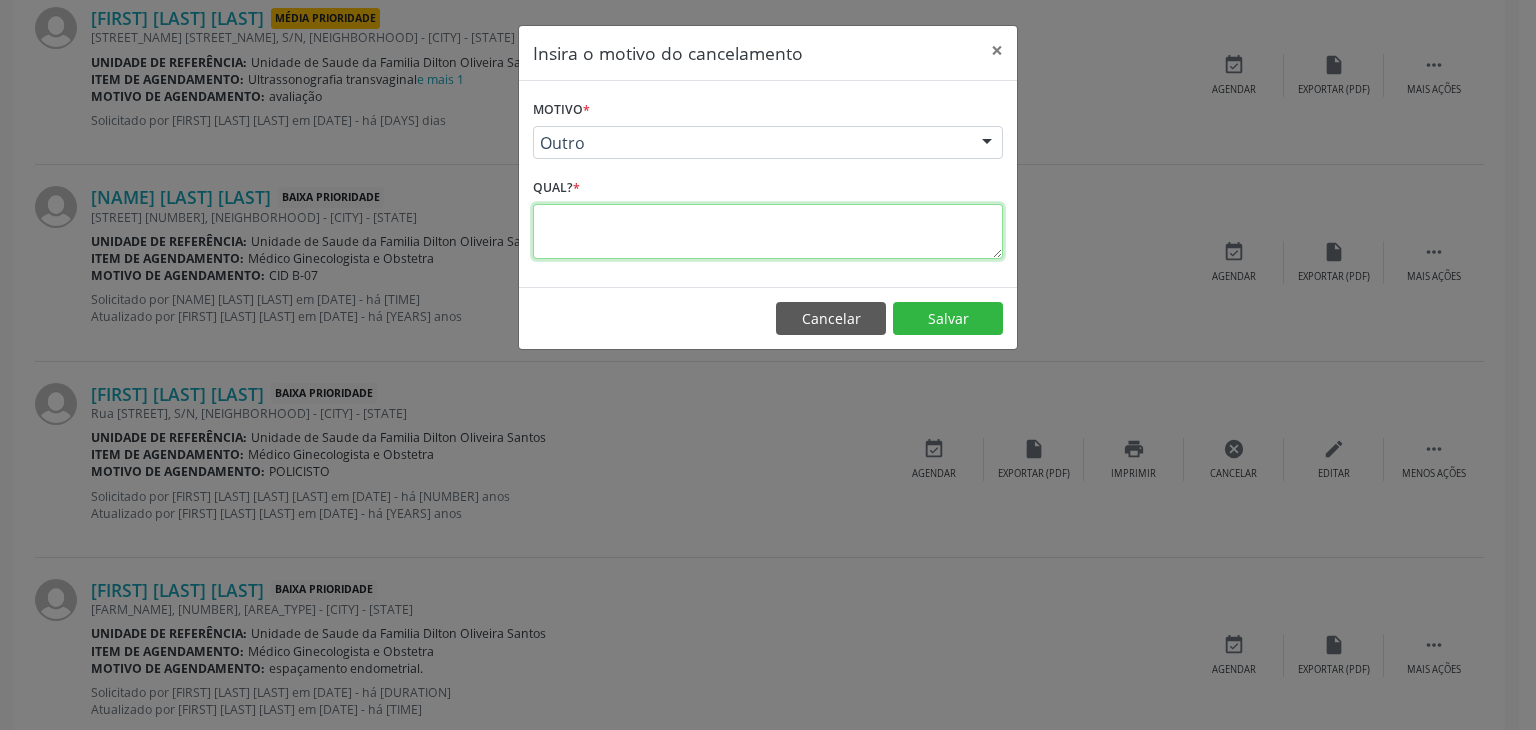 click at bounding box center (768, 231) 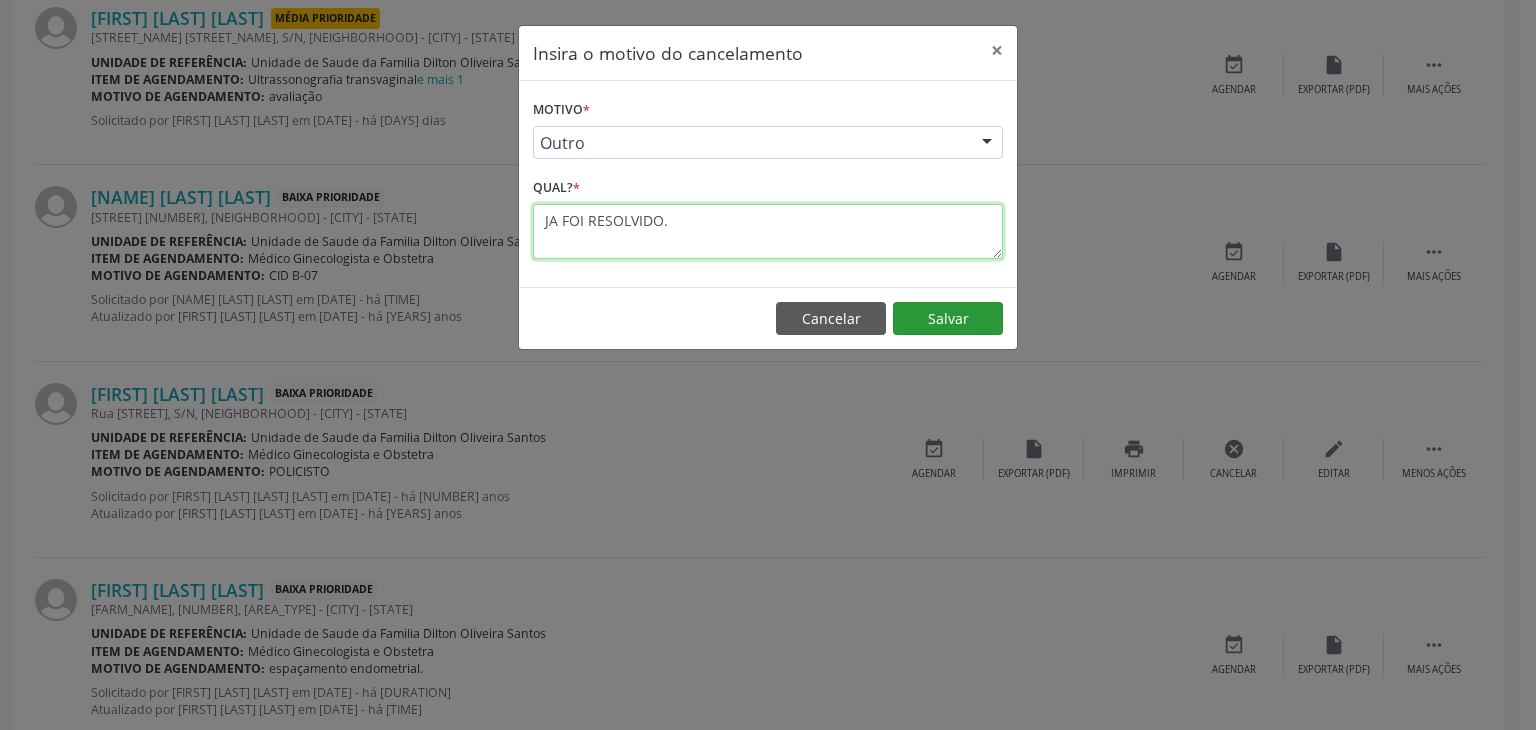 type on "JA FOI RESOLVIDO." 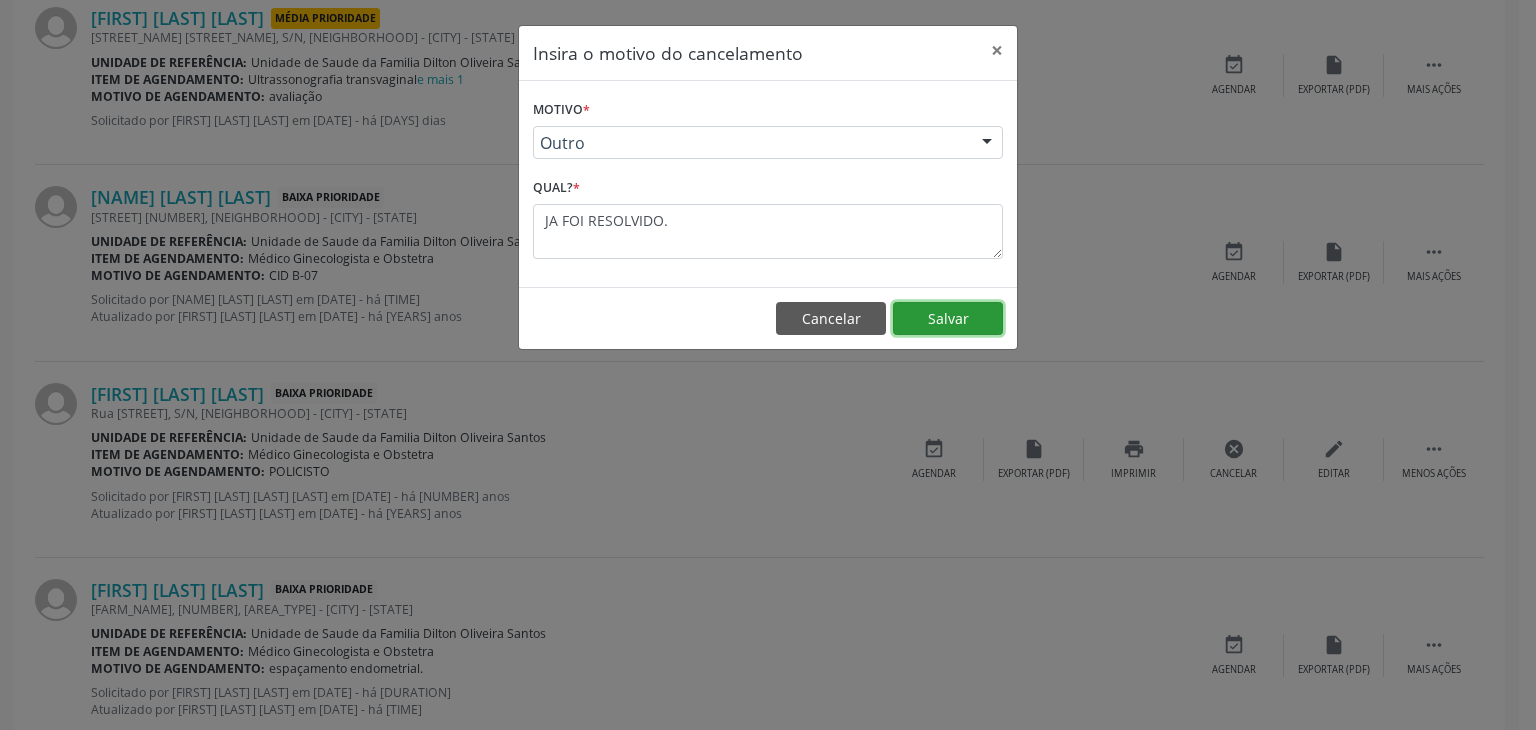 click on "Salvar" at bounding box center (948, 319) 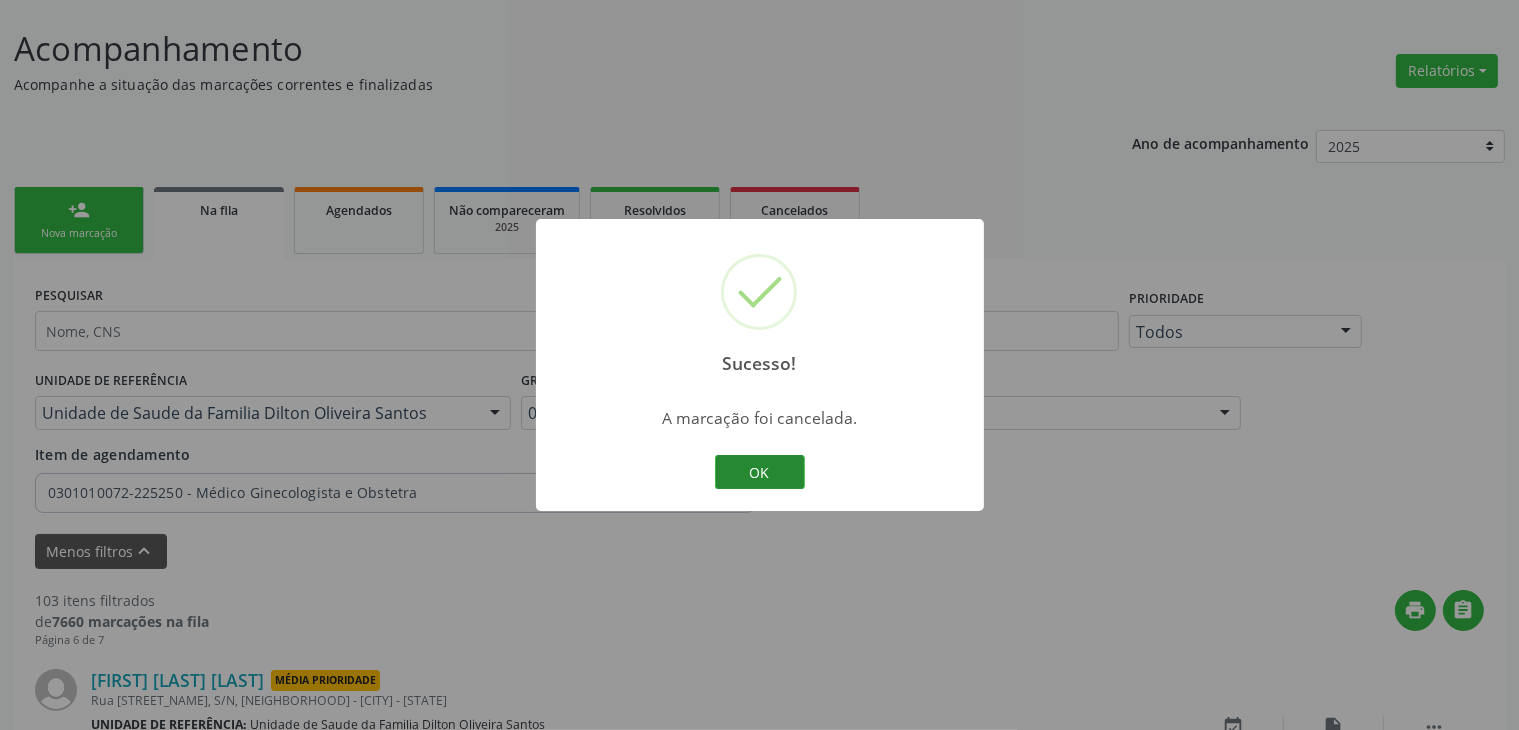 scroll, scrollTop: 1312, scrollLeft: 0, axis: vertical 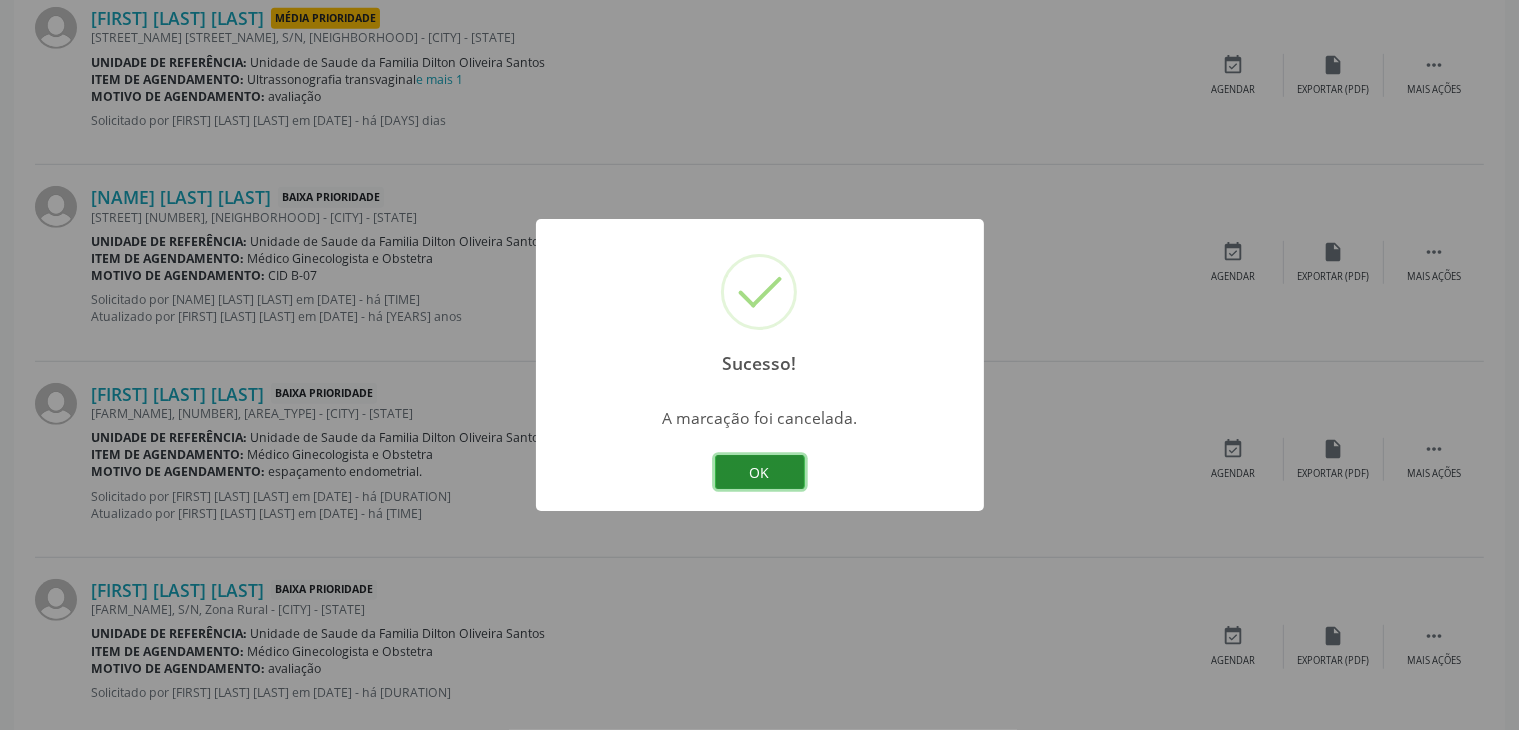 click on "OK" at bounding box center [760, 472] 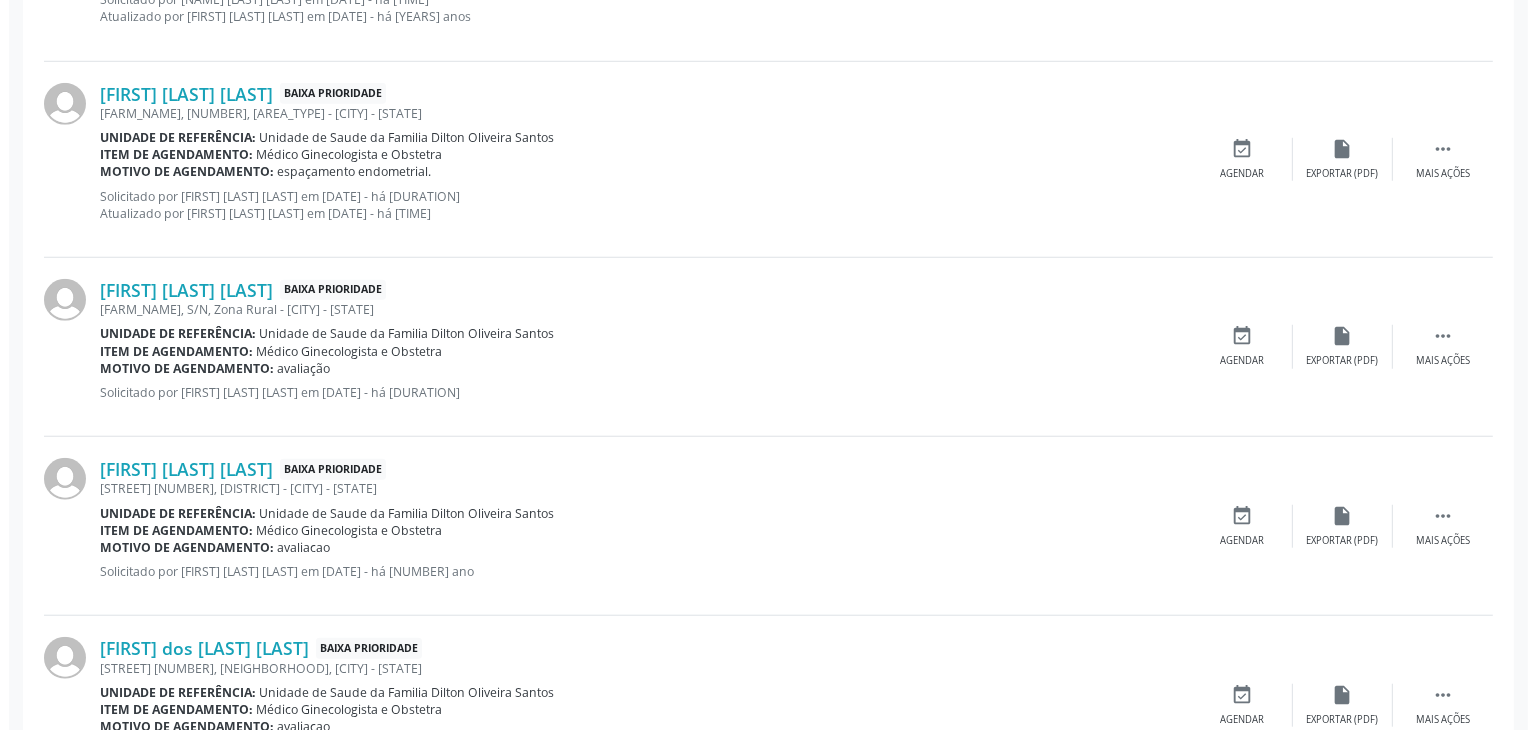 scroll, scrollTop: 1712, scrollLeft: 0, axis: vertical 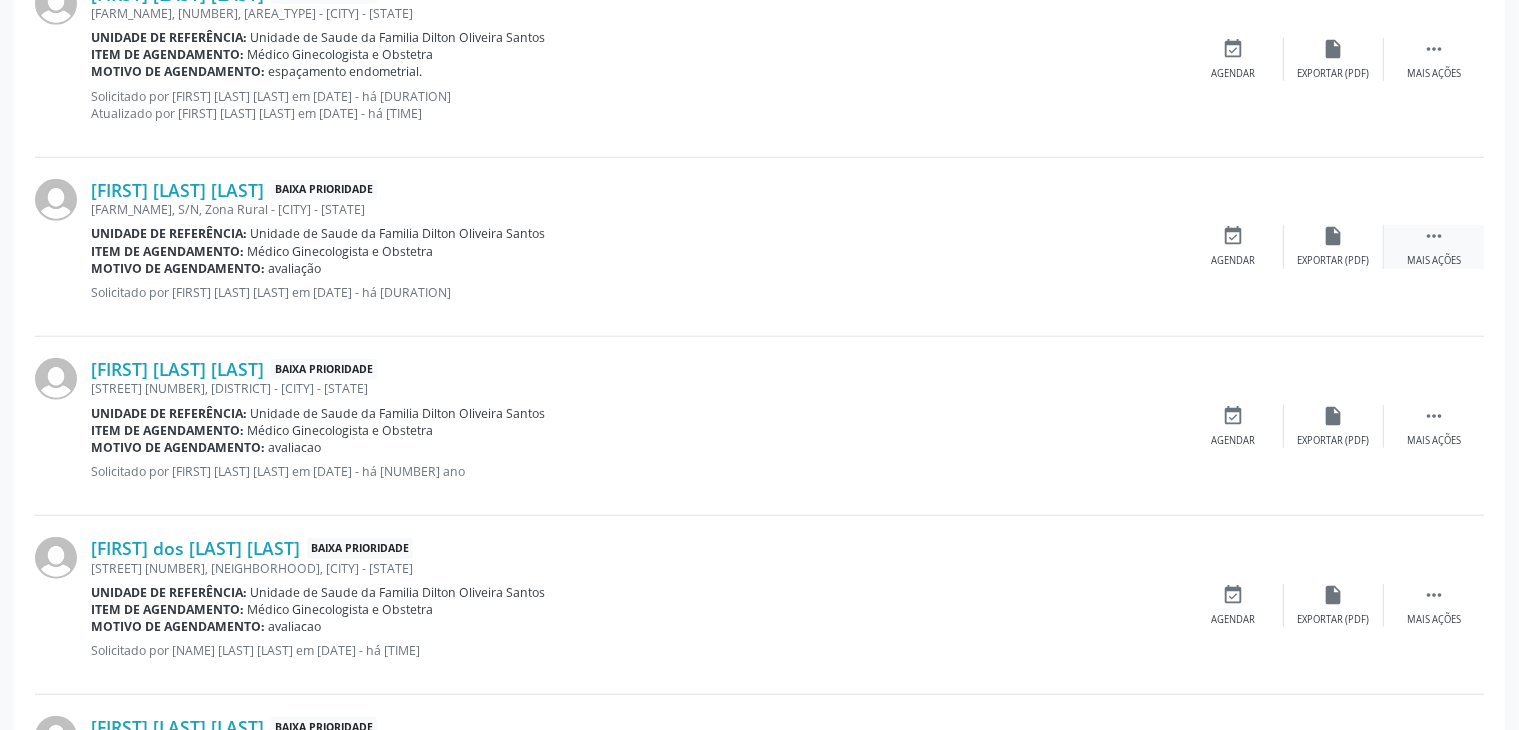 click on "" at bounding box center [1434, 236] 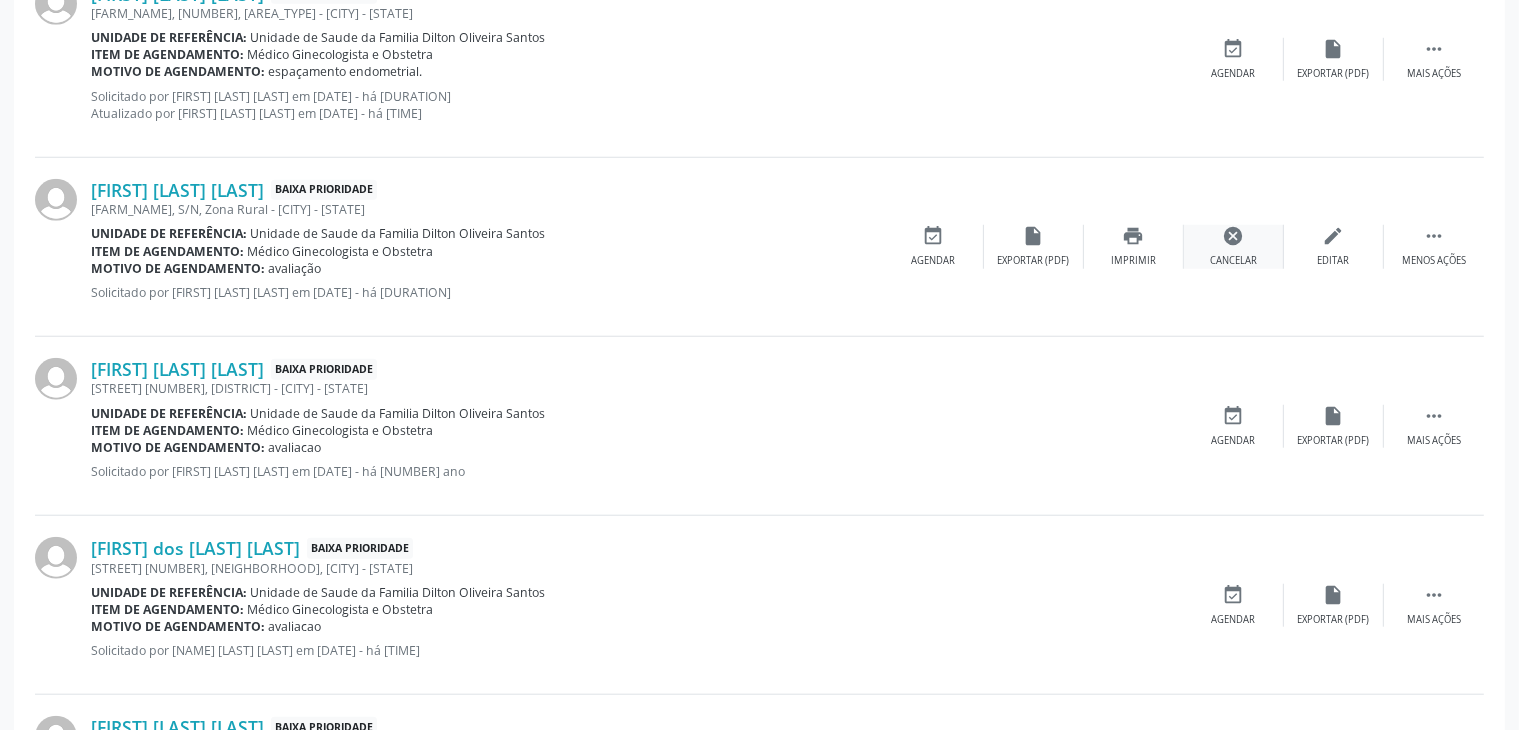 click on "cancel" at bounding box center [1234, 236] 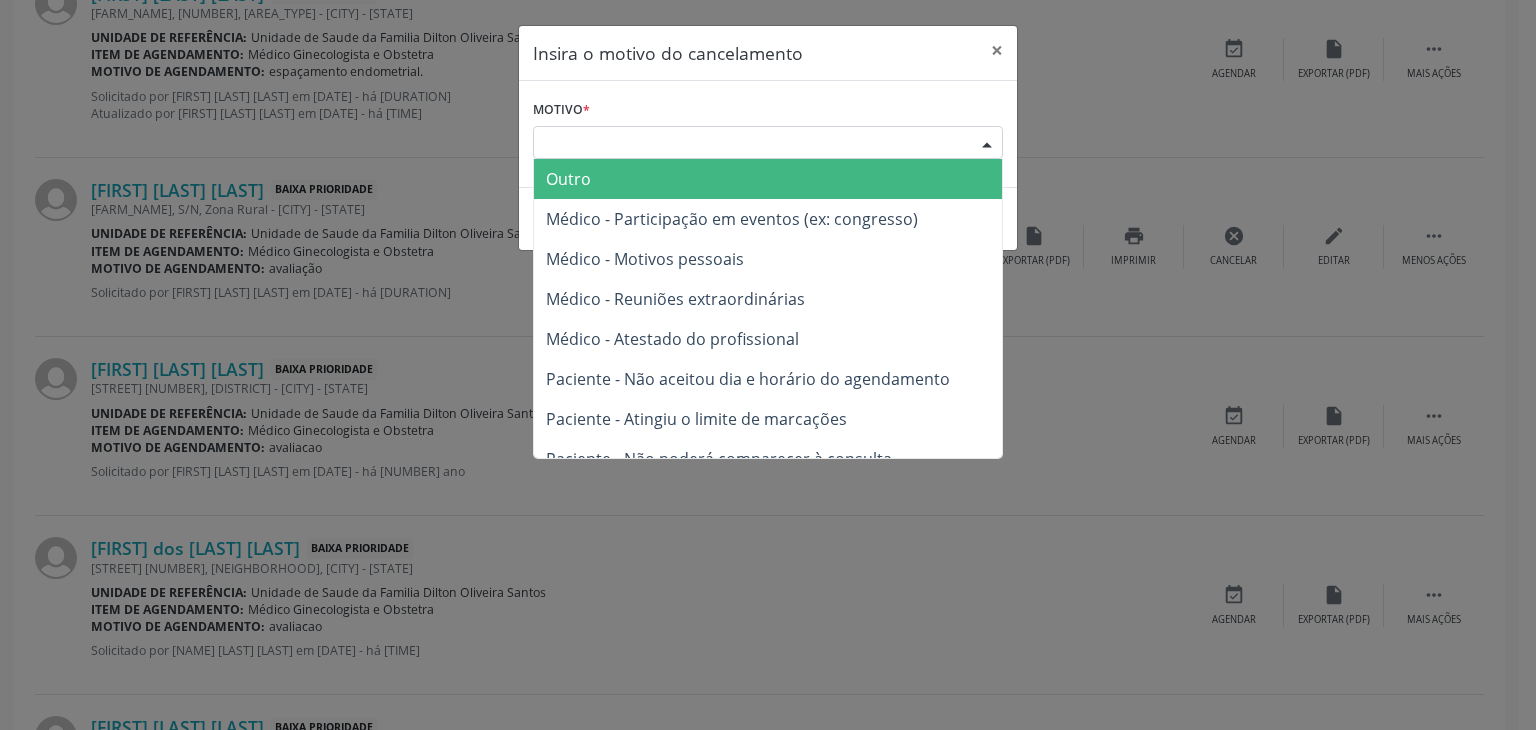 click on "Escolha o motivo" at bounding box center (768, 143) 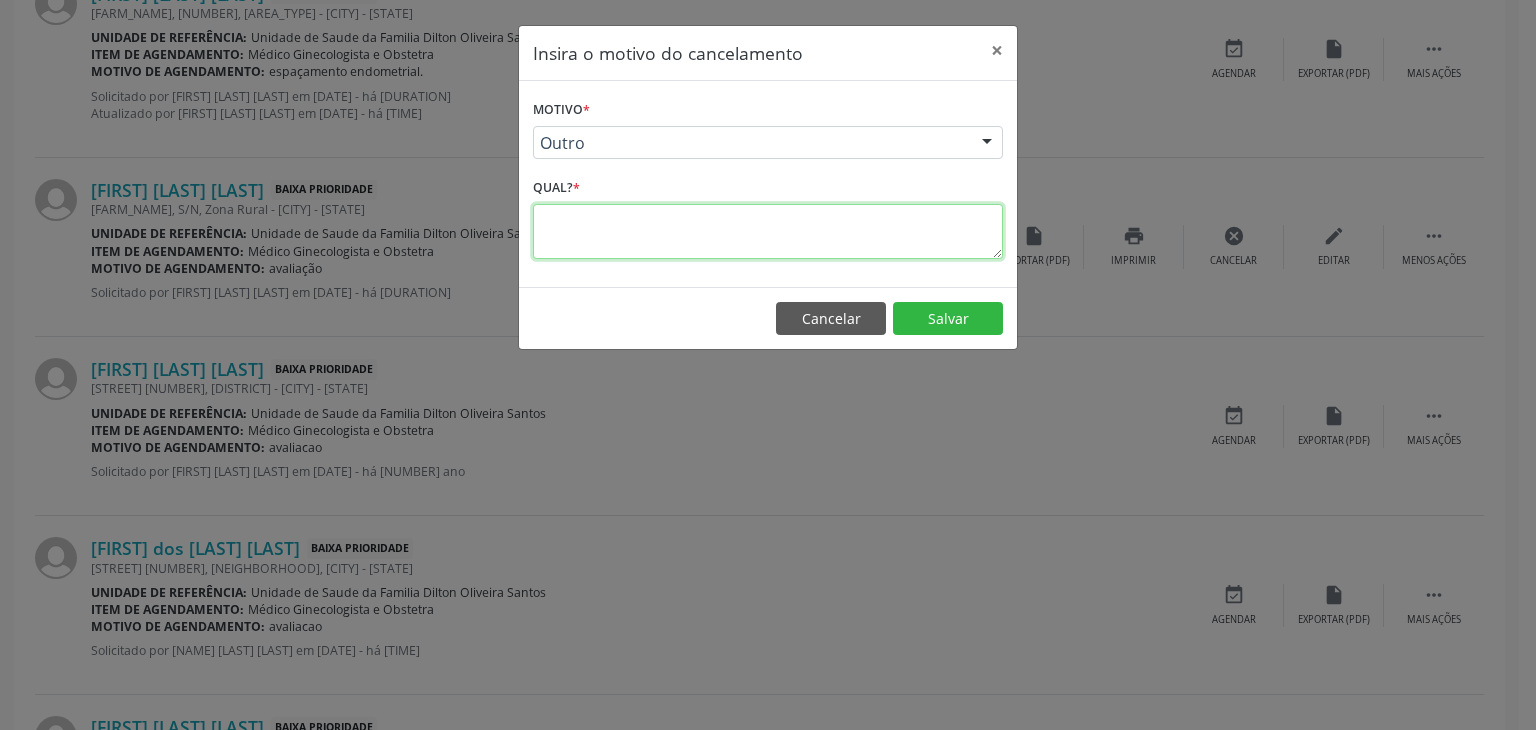 click at bounding box center (768, 231) 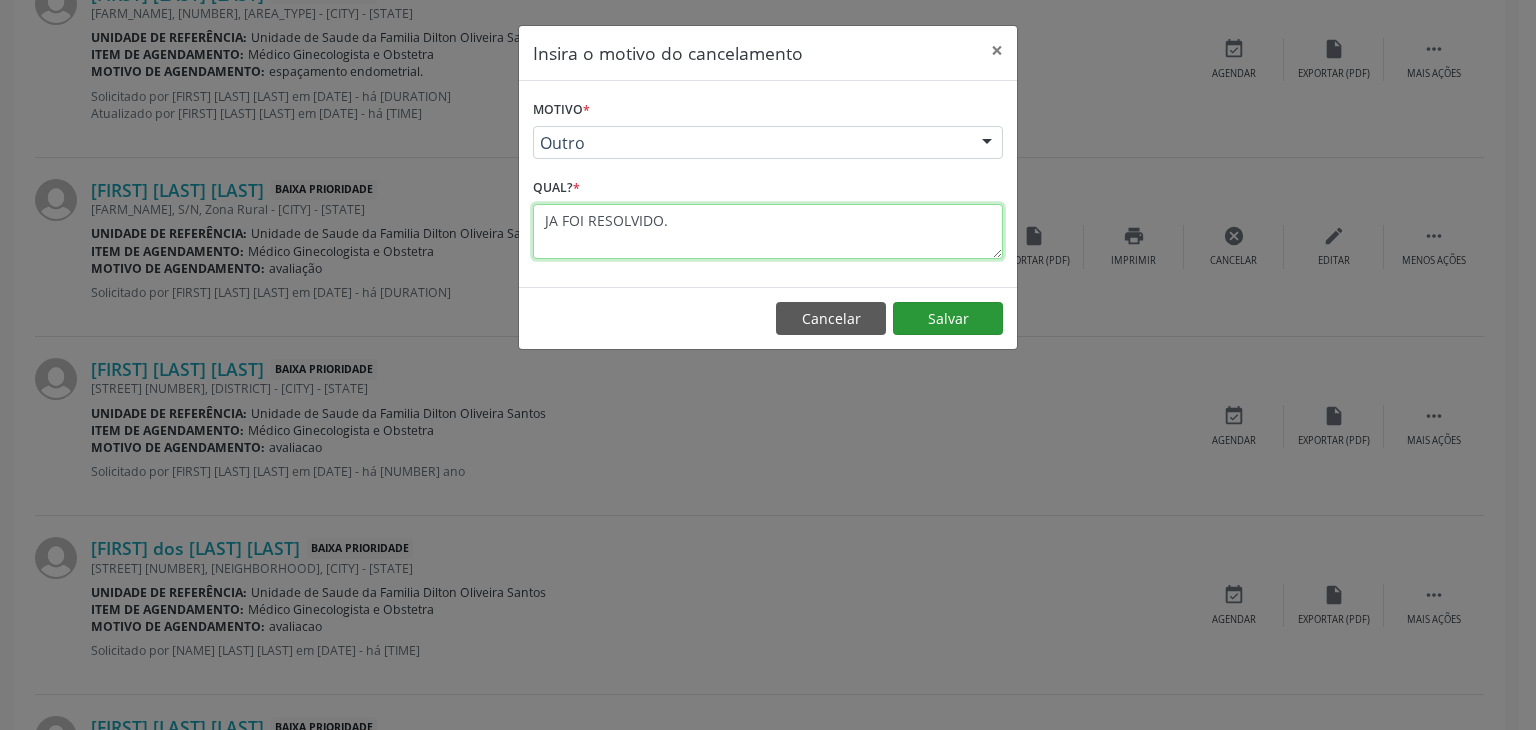 type on "JA FOI RESOLVIDO." 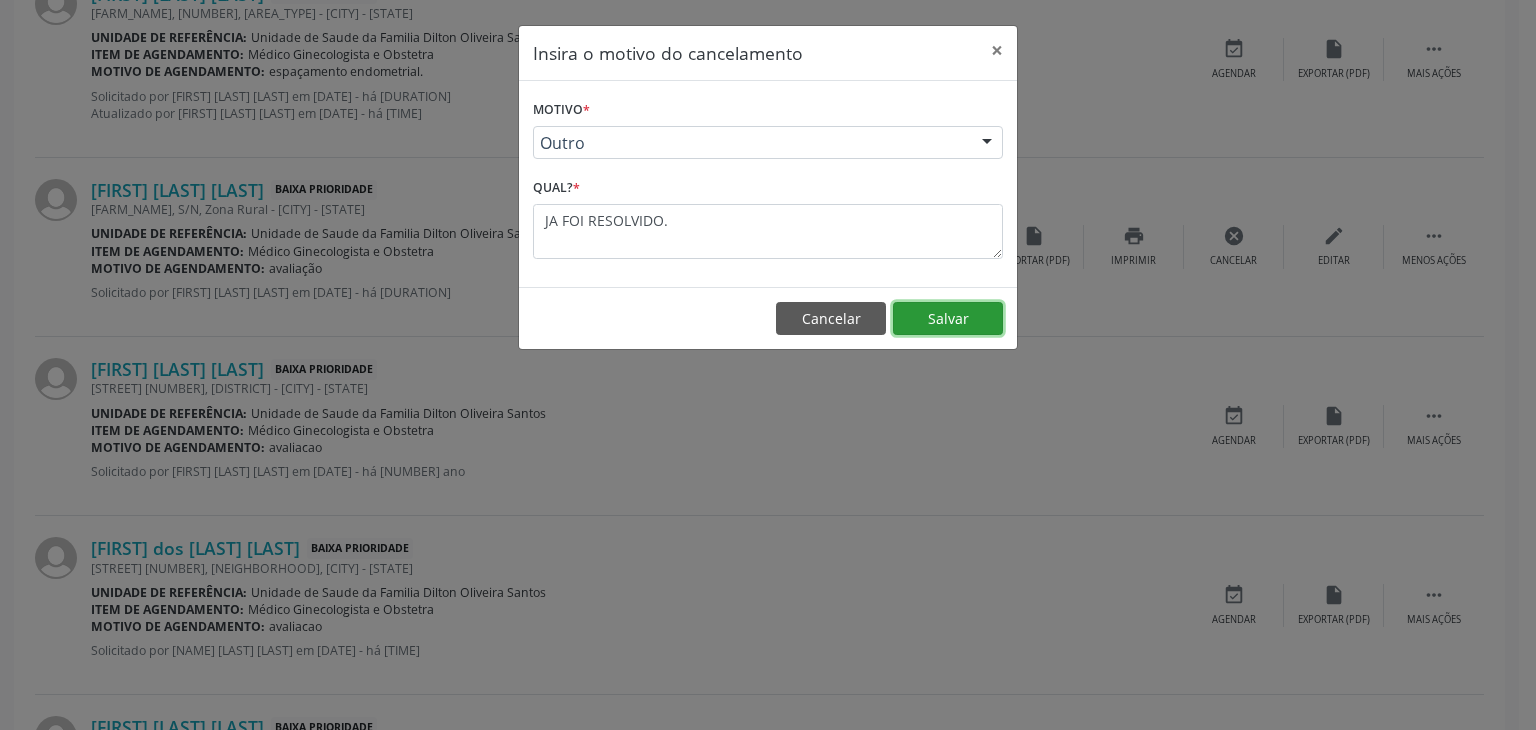 click on "Salvar" at bounding box center [948, 319] 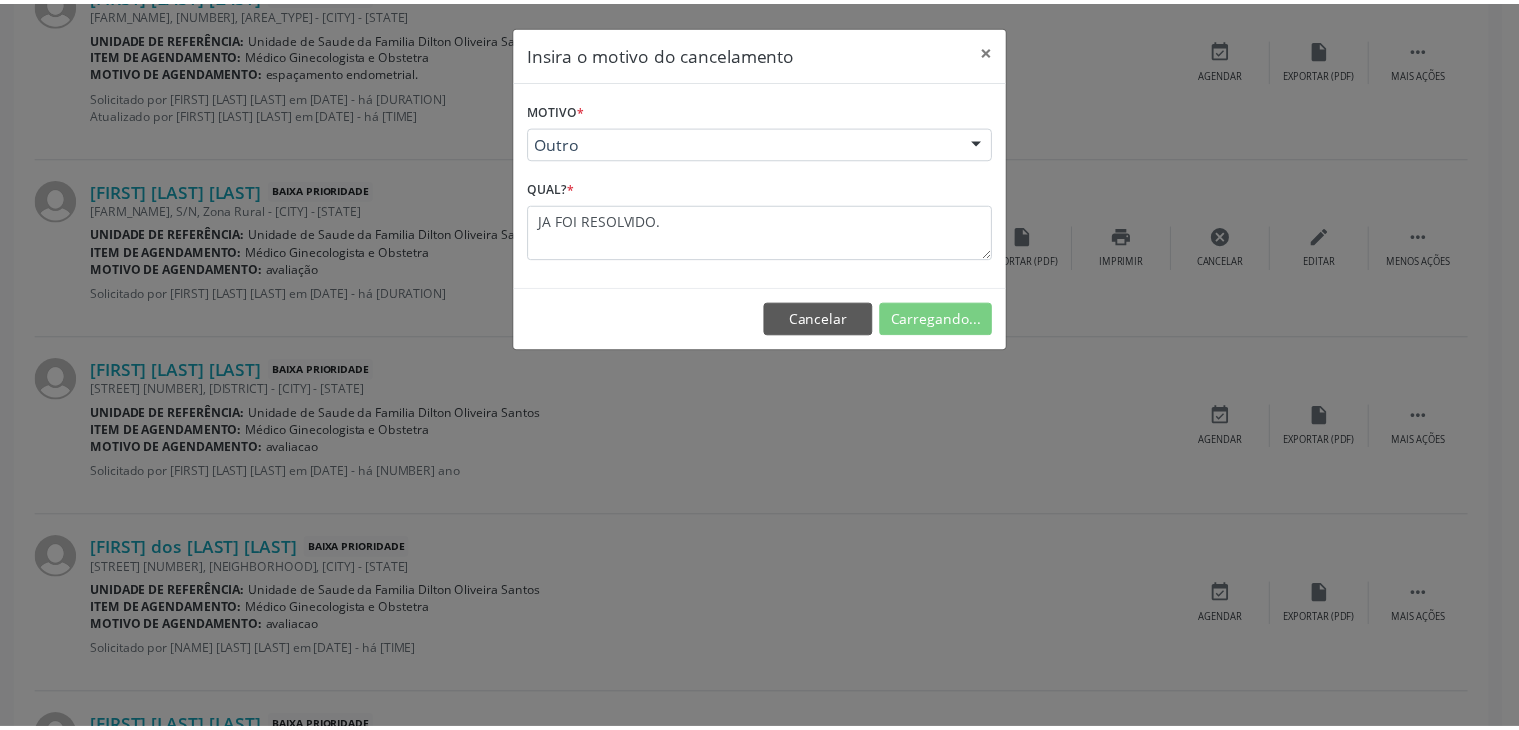 scroll, scrollTop: 112, scrollLeft: 0, axis: vertical 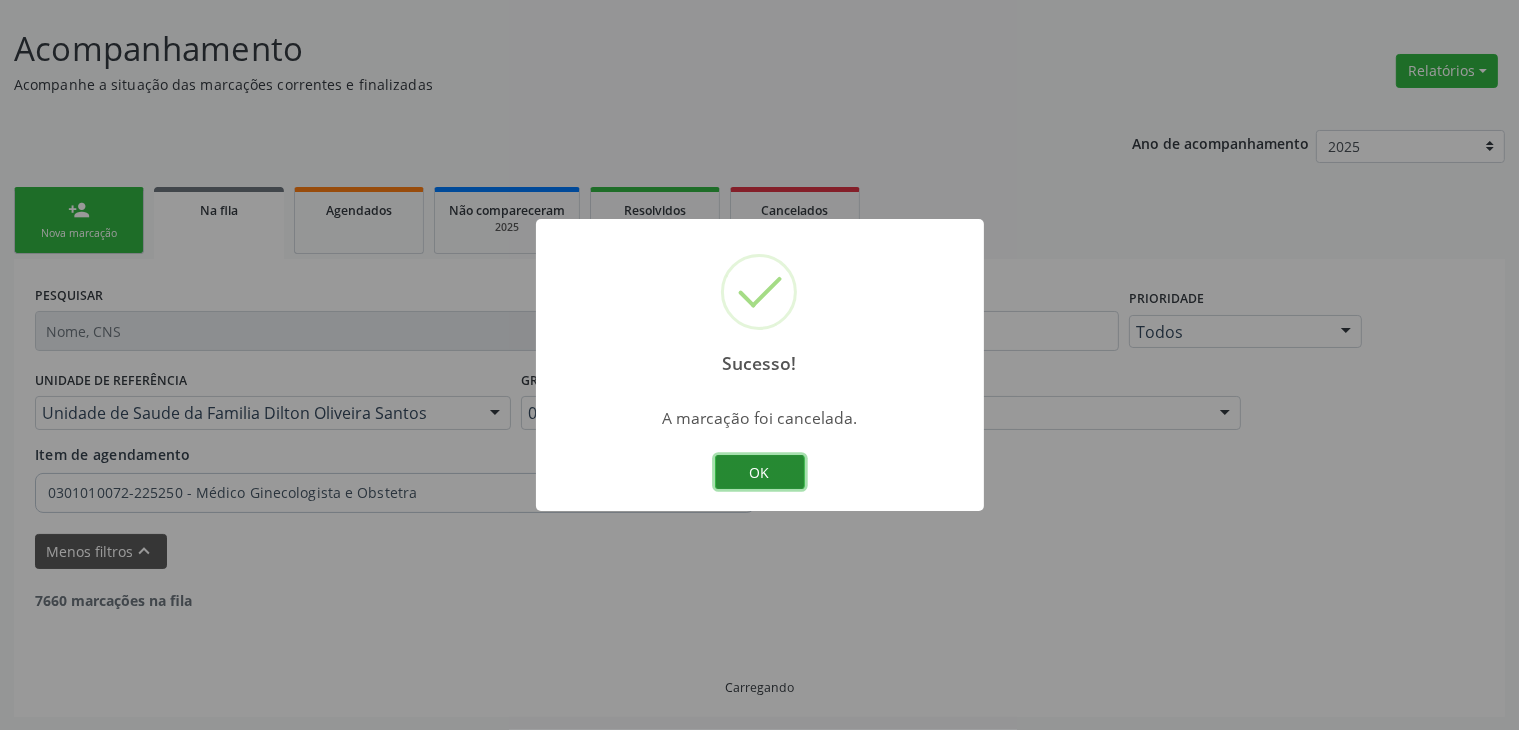 click on "OK" at bounding box center (760, 472) 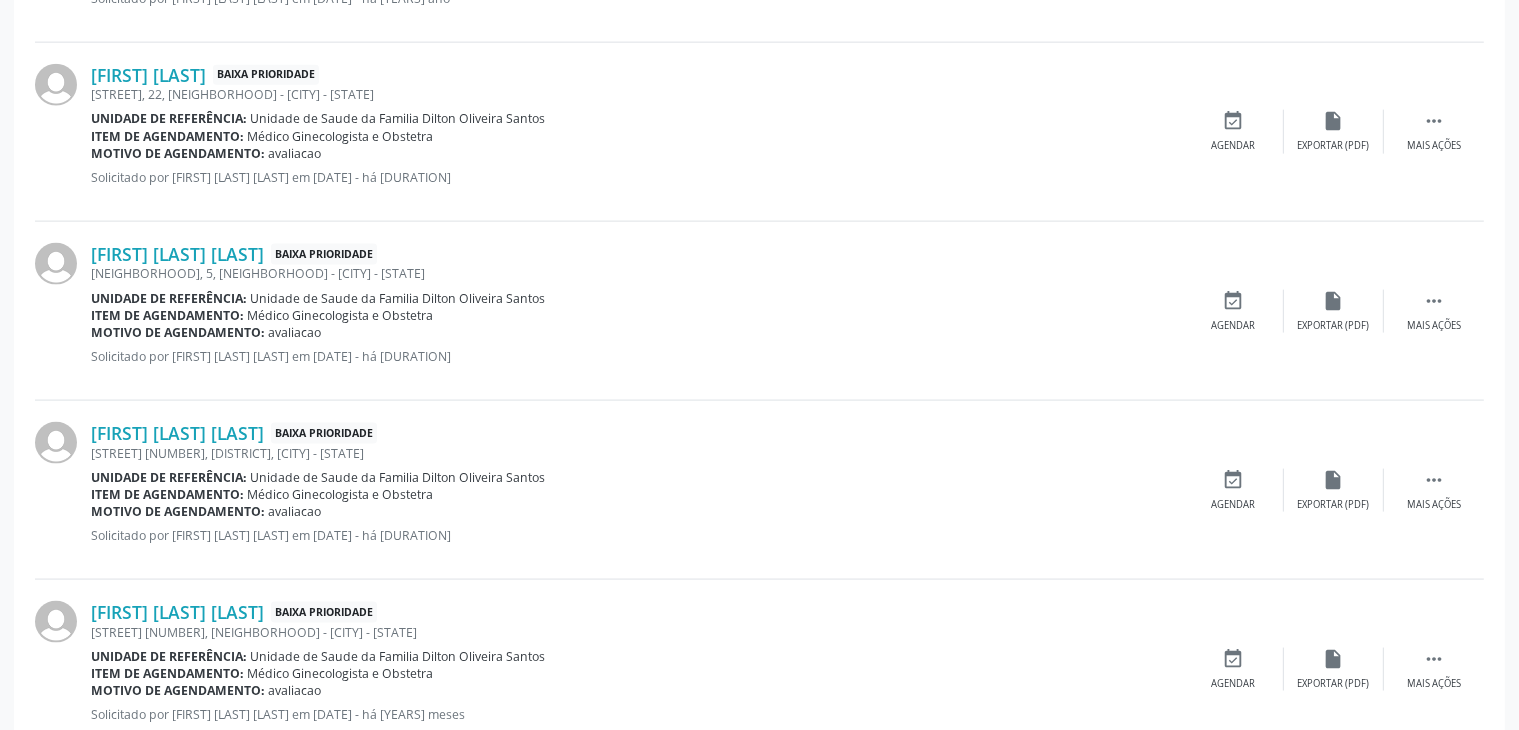 scroll, scrollTop: 2839, scrollLeft: 0, axis: vertical 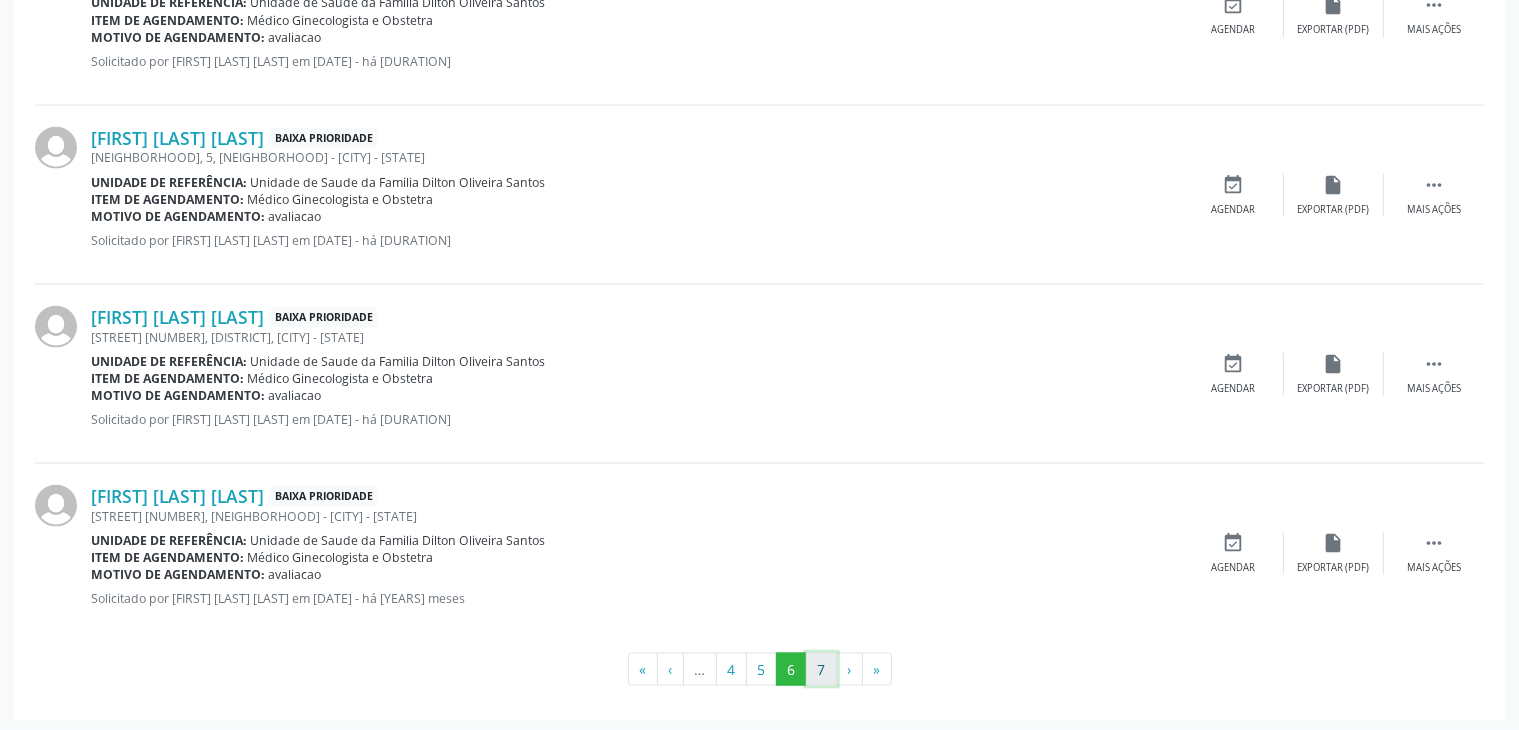 click on "7" at bounding box center (821, 670) 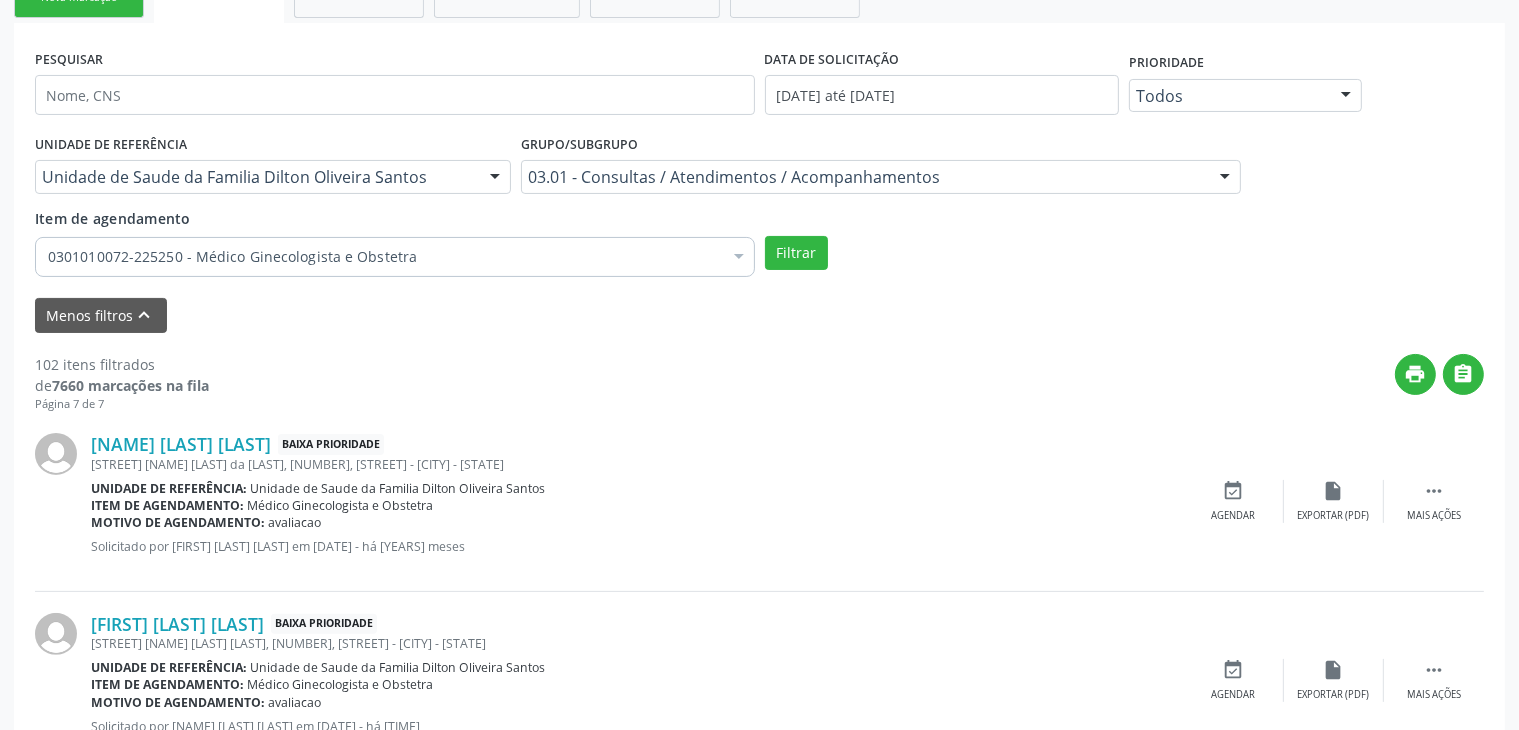 scroll, scrollTop: 400, scrollLeft: 0, axis: vertical 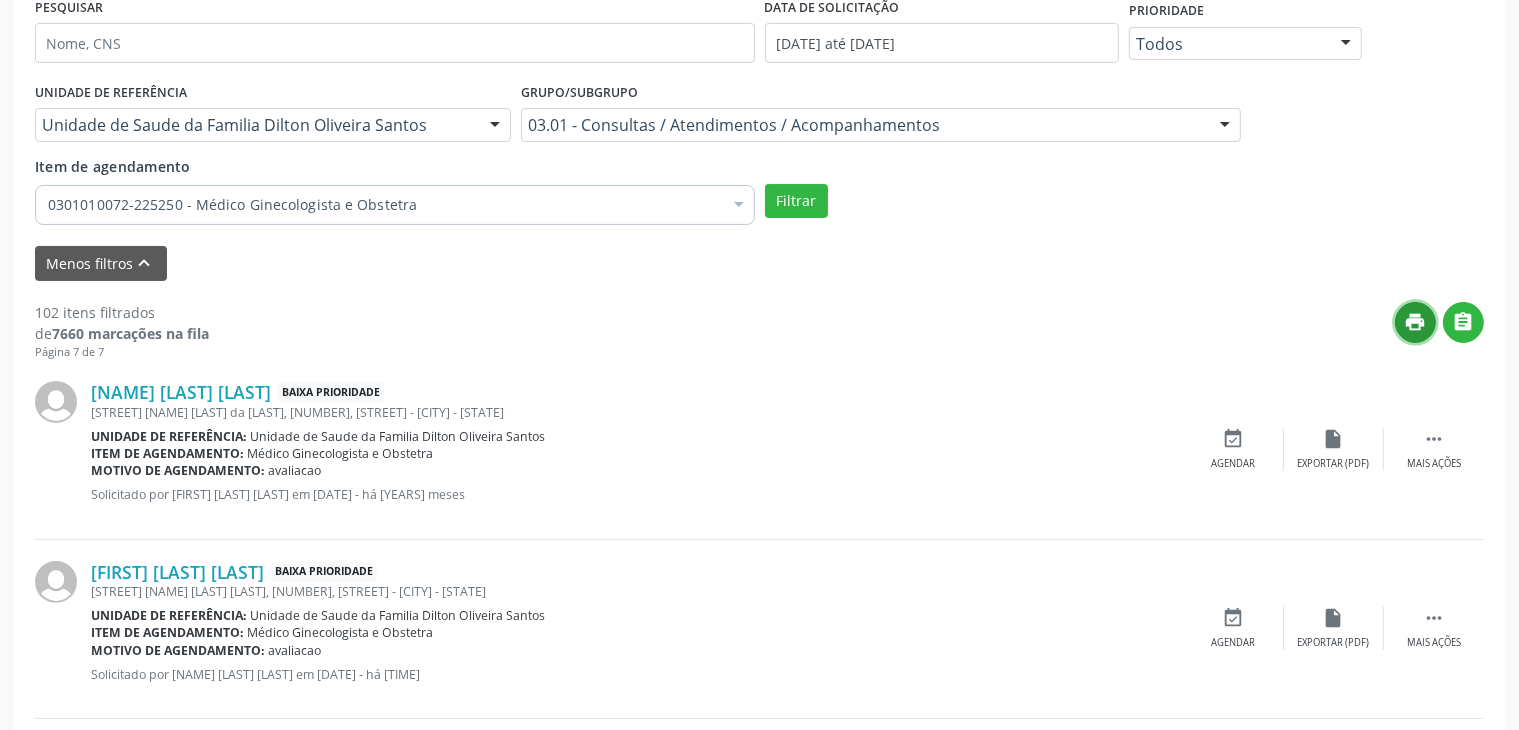 click on "print" at bounding box center [1416, 322] 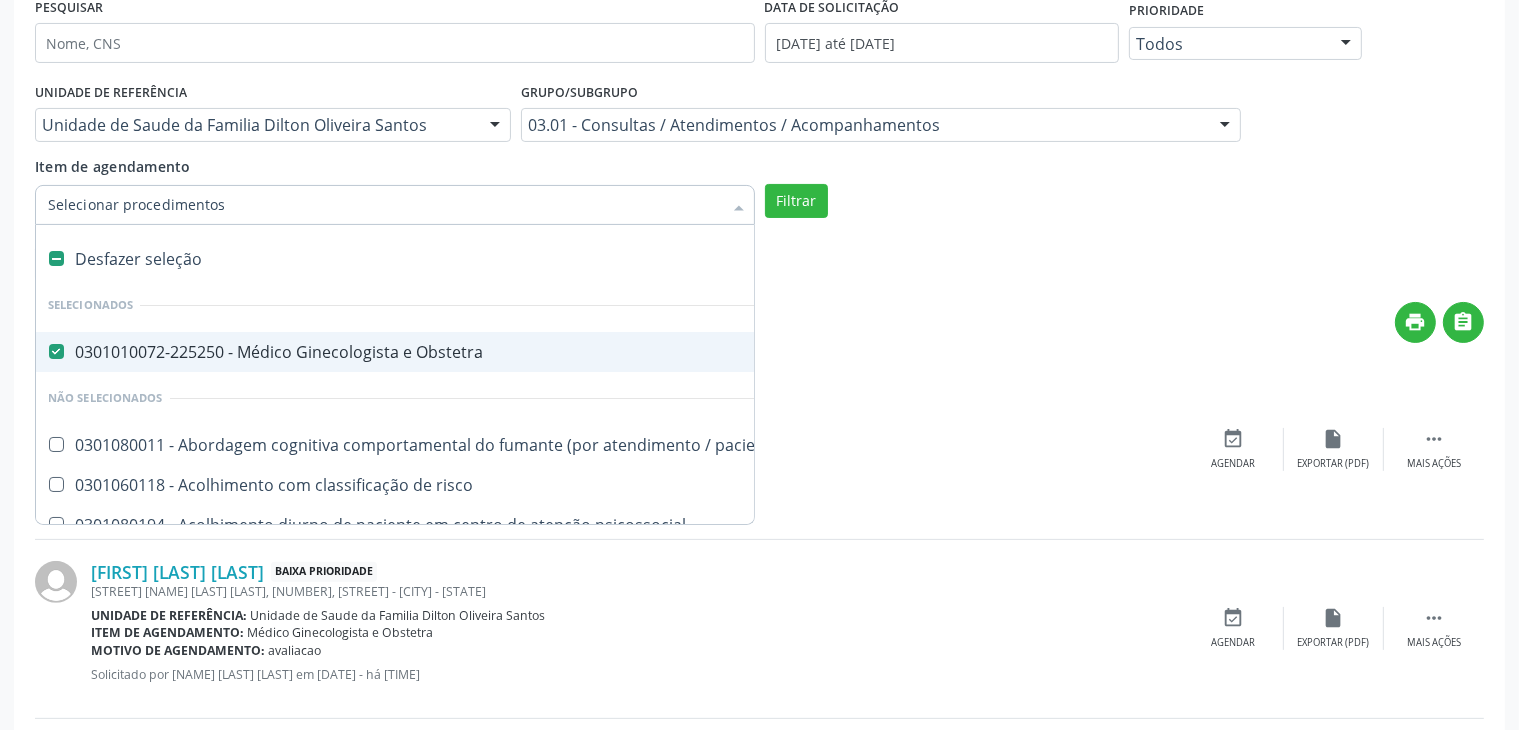 drag, startPoint x: 744, startPoint y: 199, endPoint x: 565, endPoint y: 204, distance: 179.06982 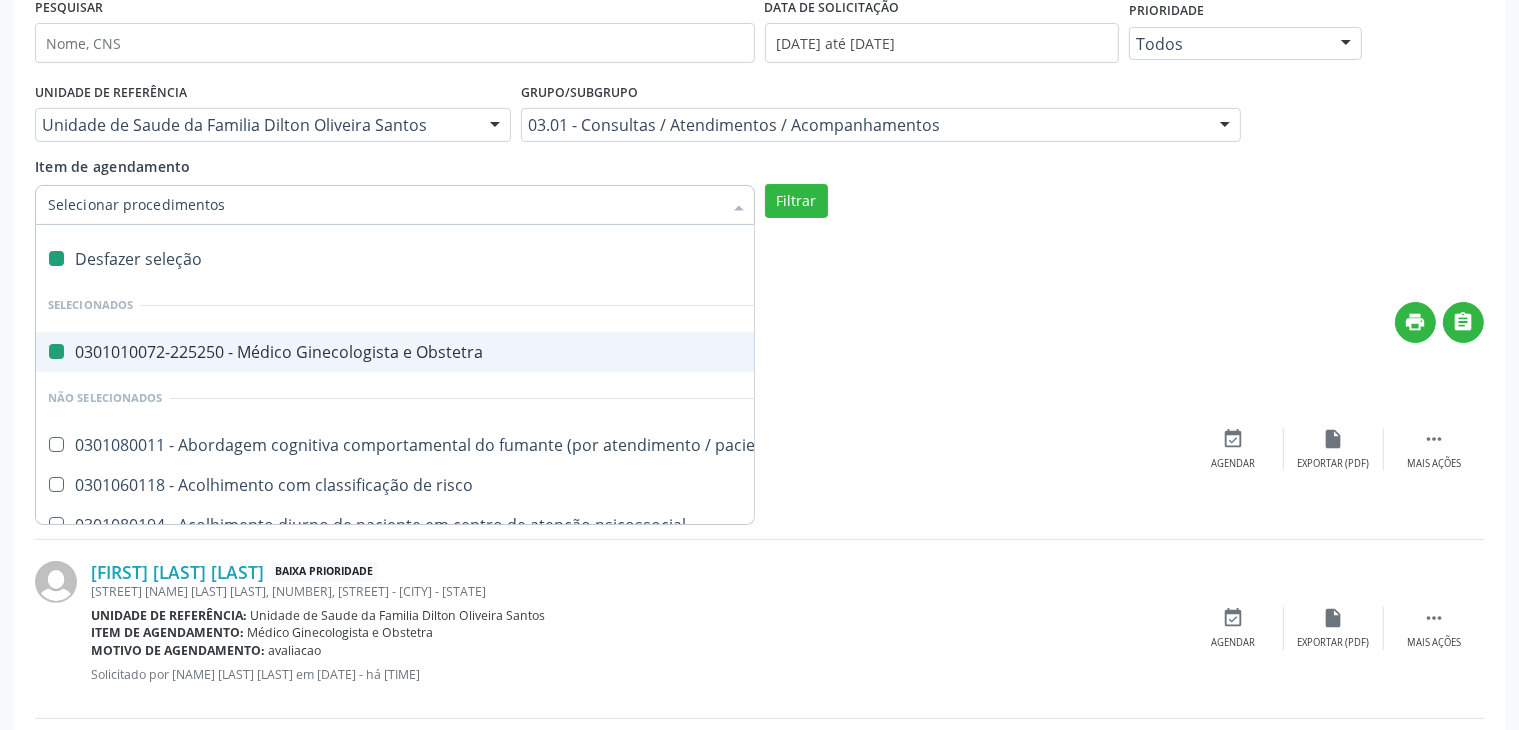 checkbox on "false" 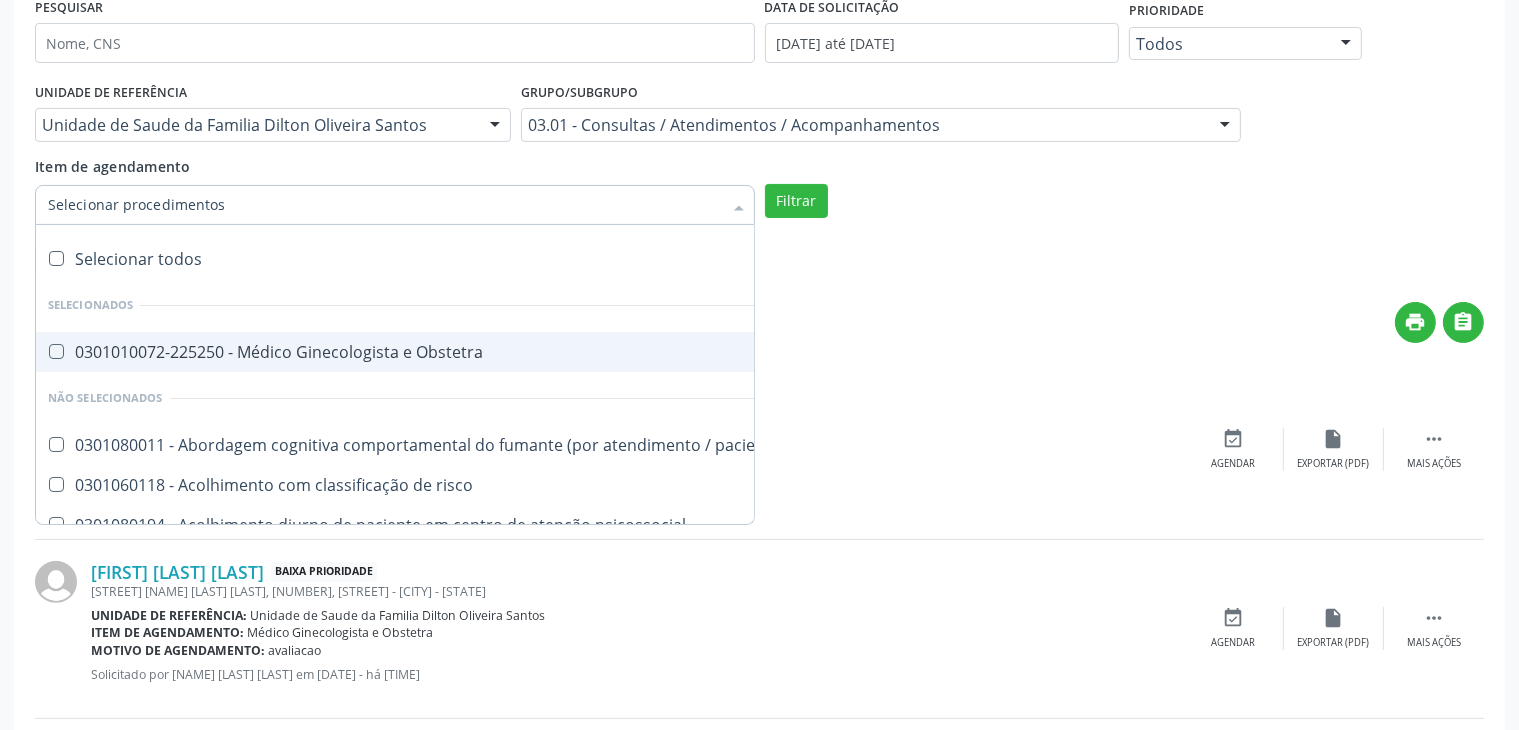click on "Item de agendamento" at bounding box center (385, 205) 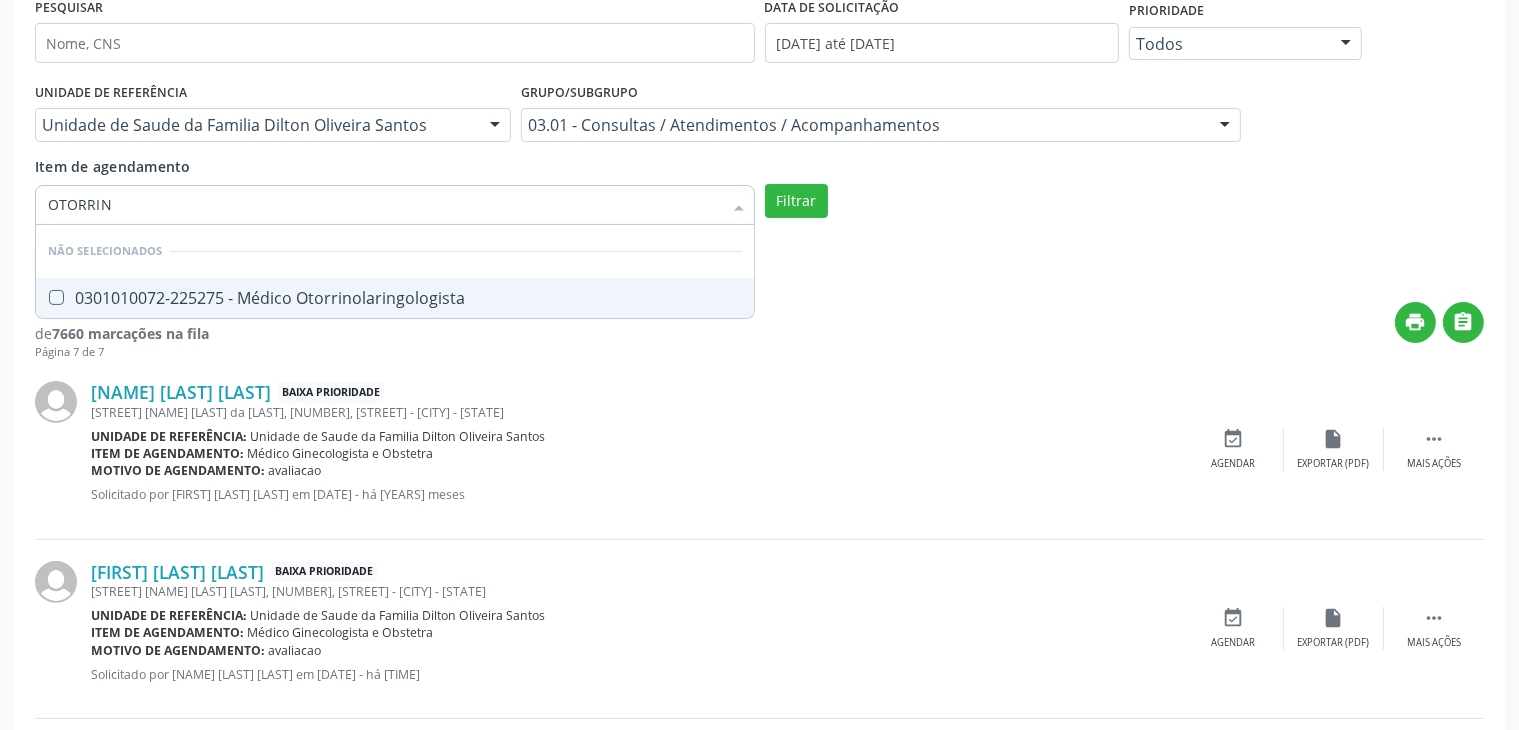 type on "OTORRINO" 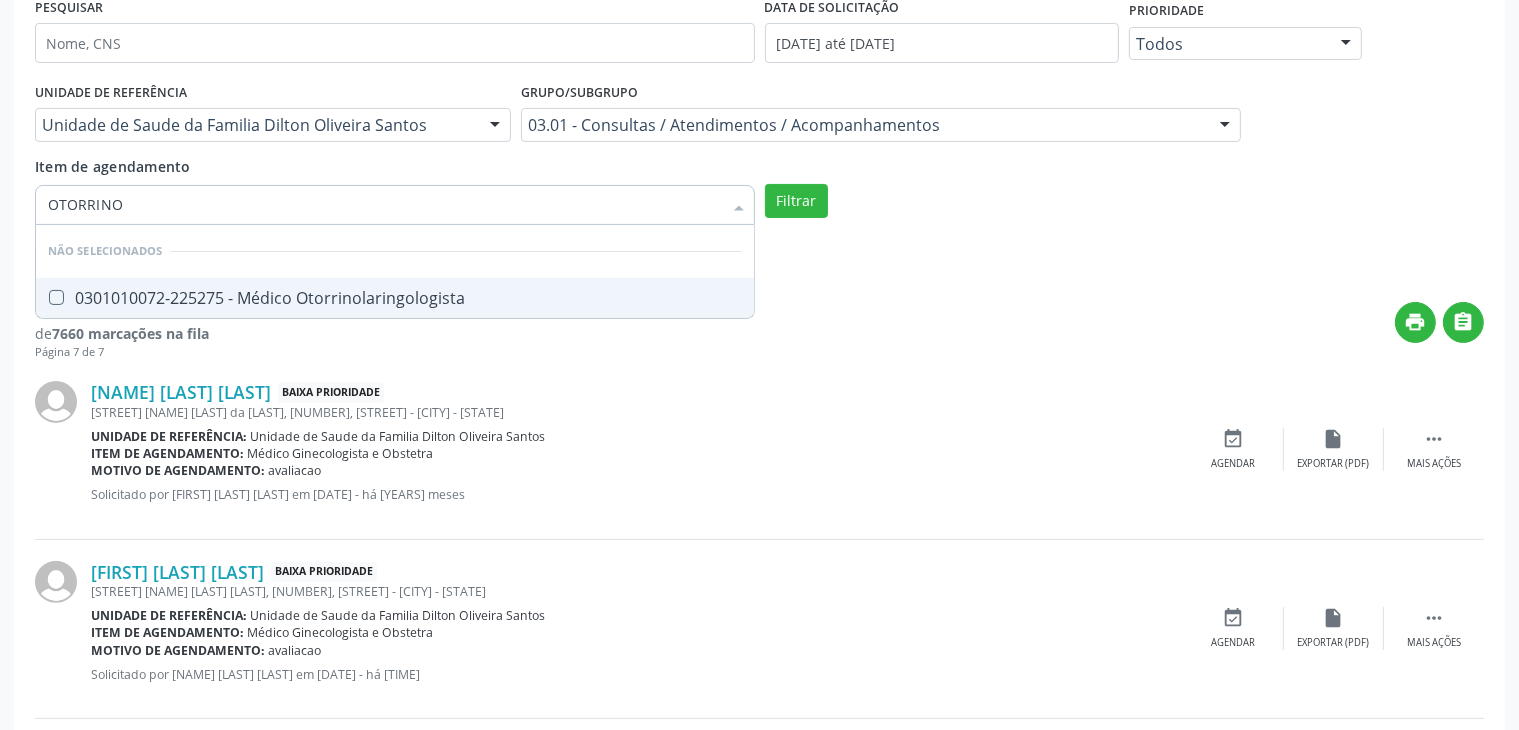 click at bounding box center (56, 297) 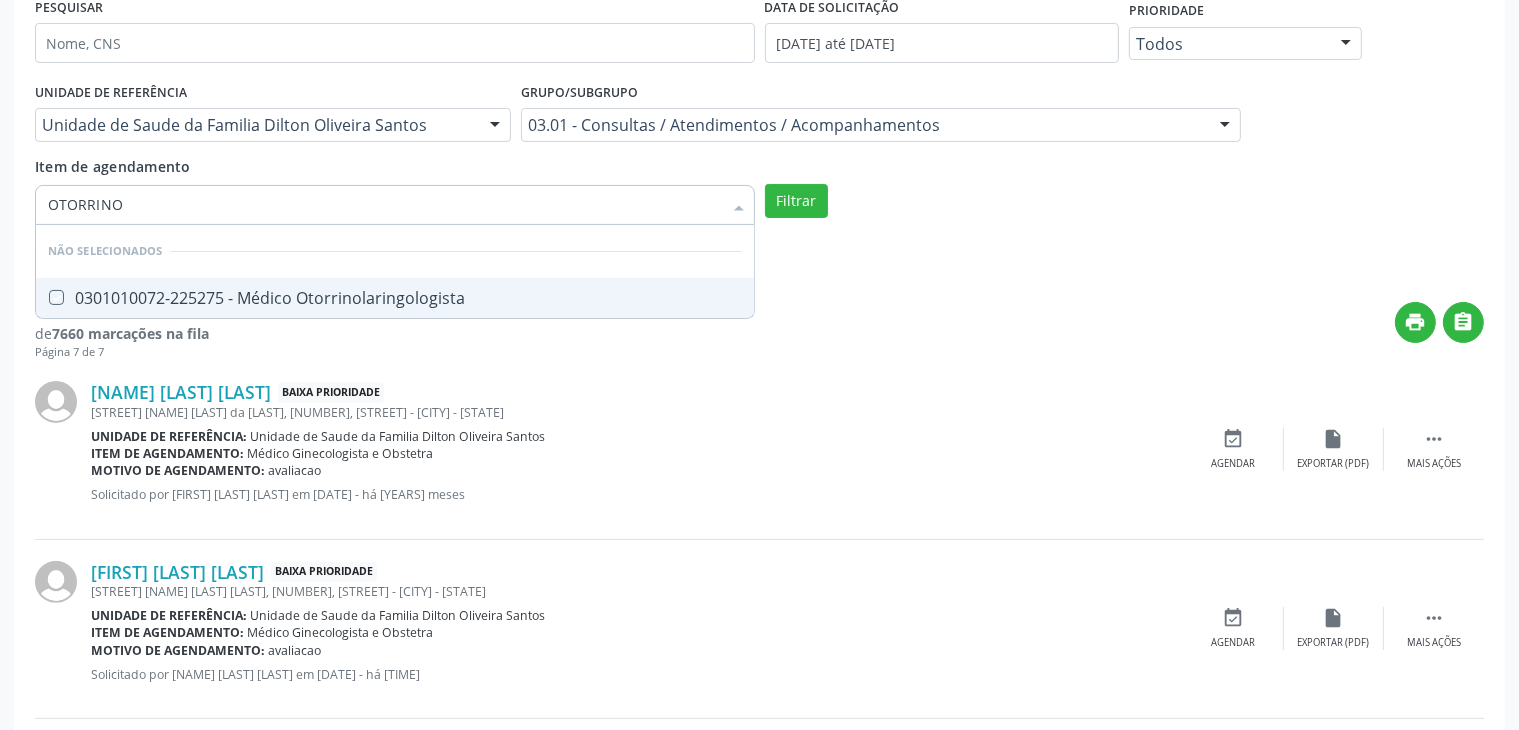 click at bounding box center (42, 297) 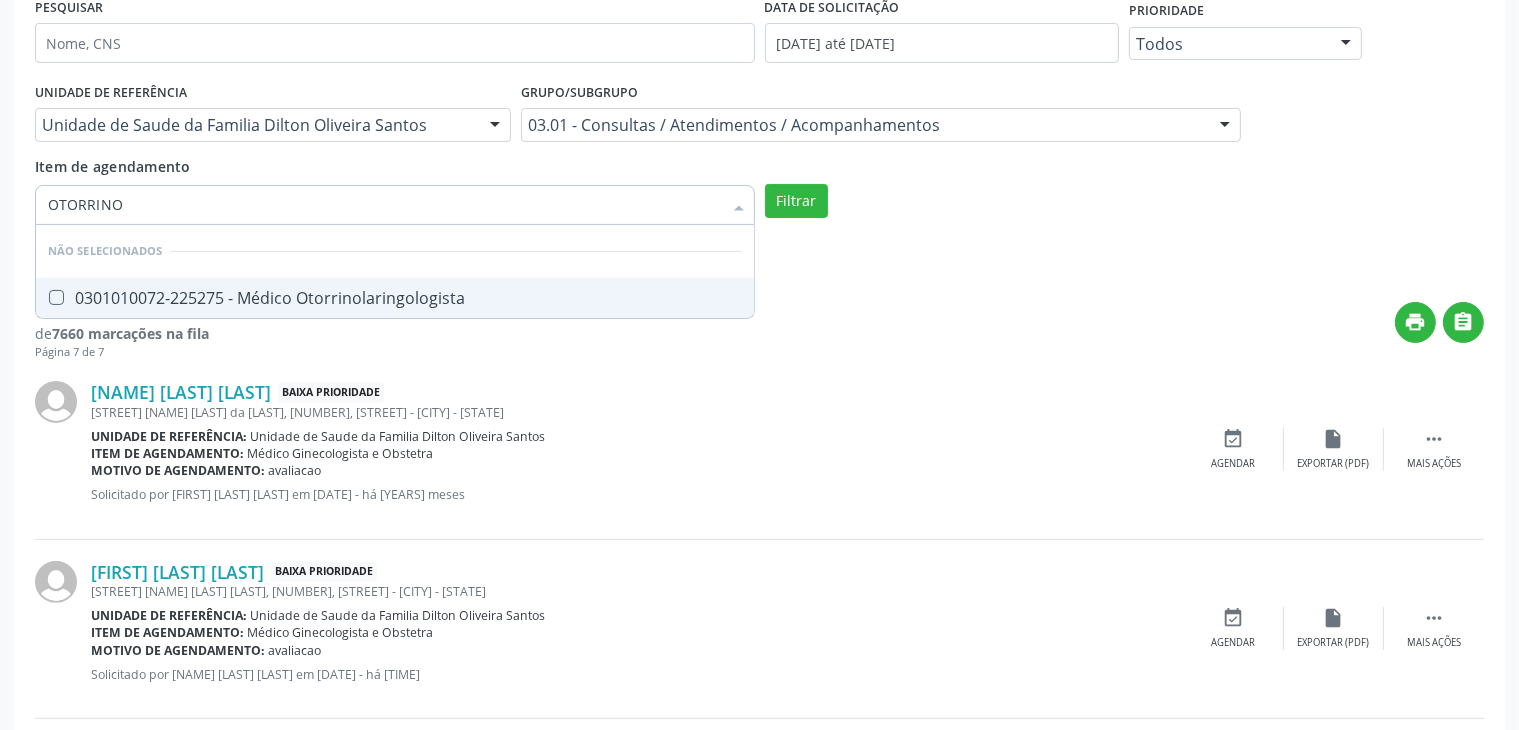 checkbox on "true" 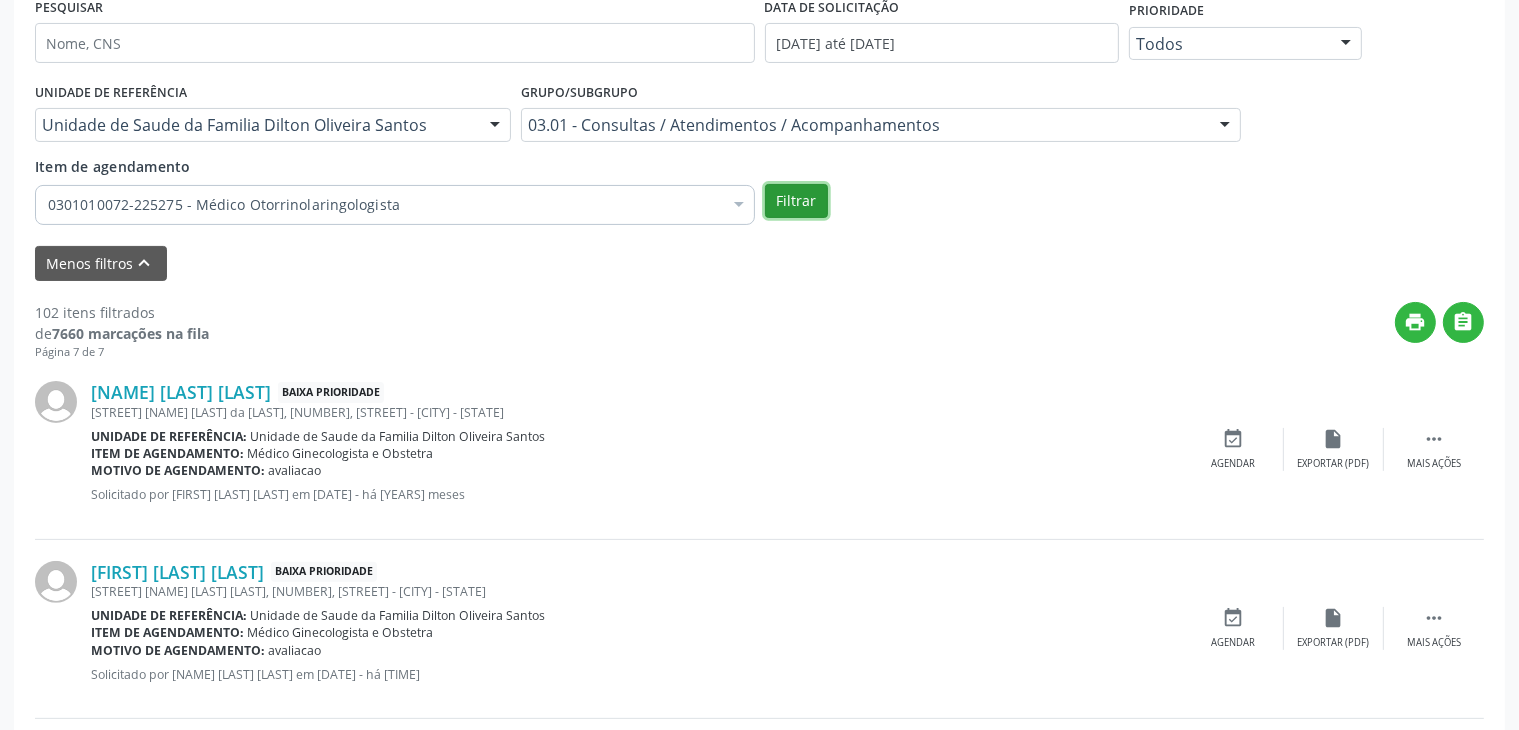 click on "Filtrar" at bounding box center [796, 201] 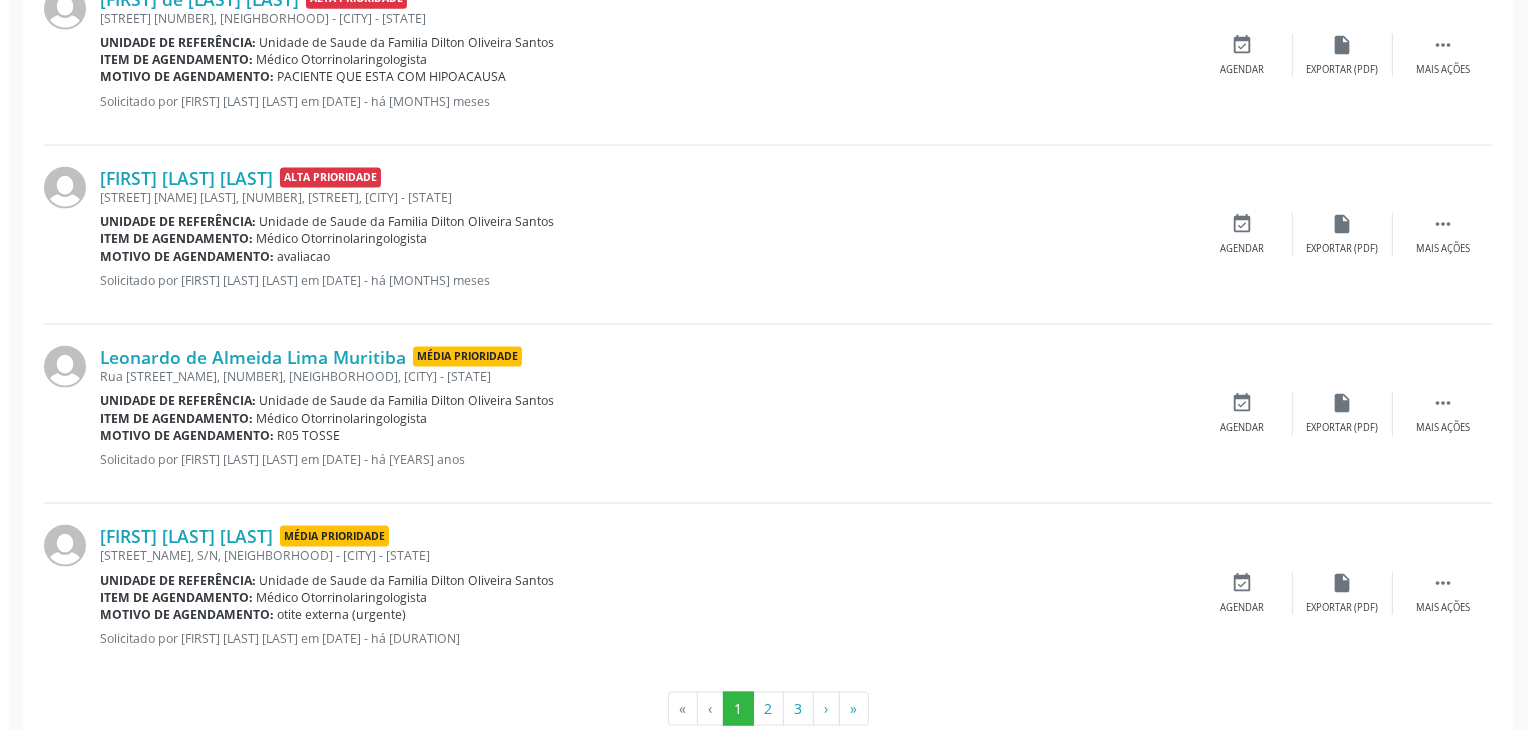 scroll, scrollTop: 2805, scrollLeft: 0, axis: vertical 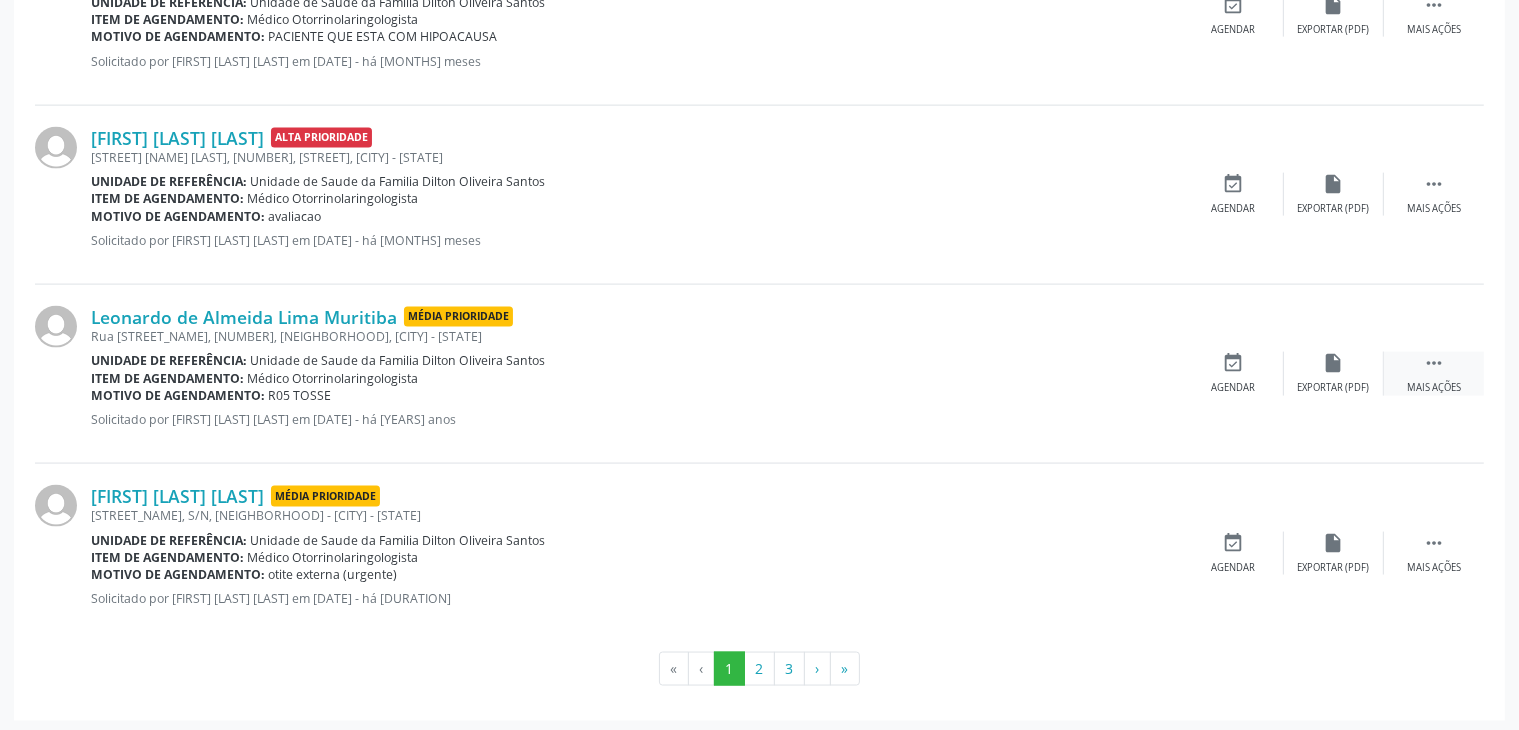 click on "" at bounding box center (1434, 363) 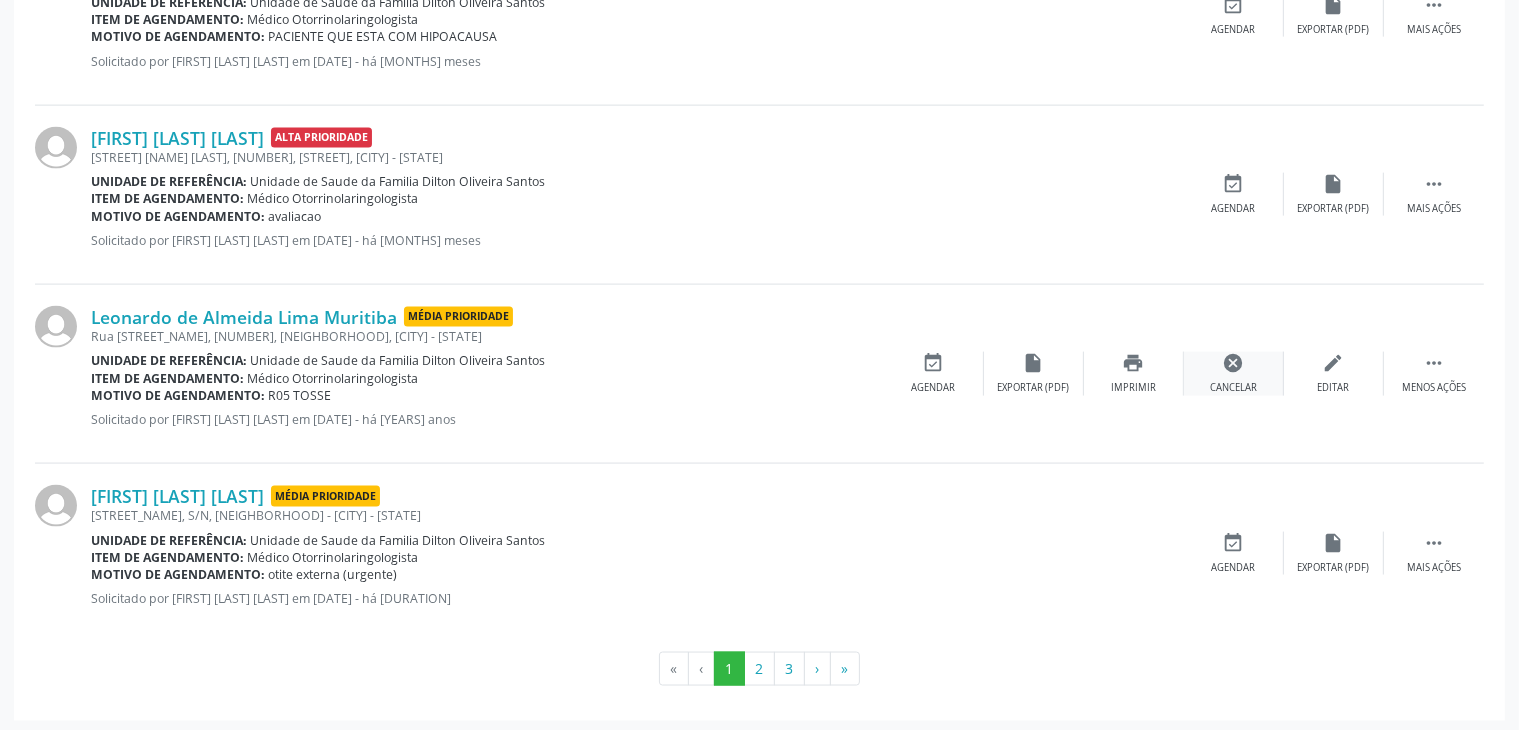 click on "cancel
Cancelar" at bounding box center [1234, 373] 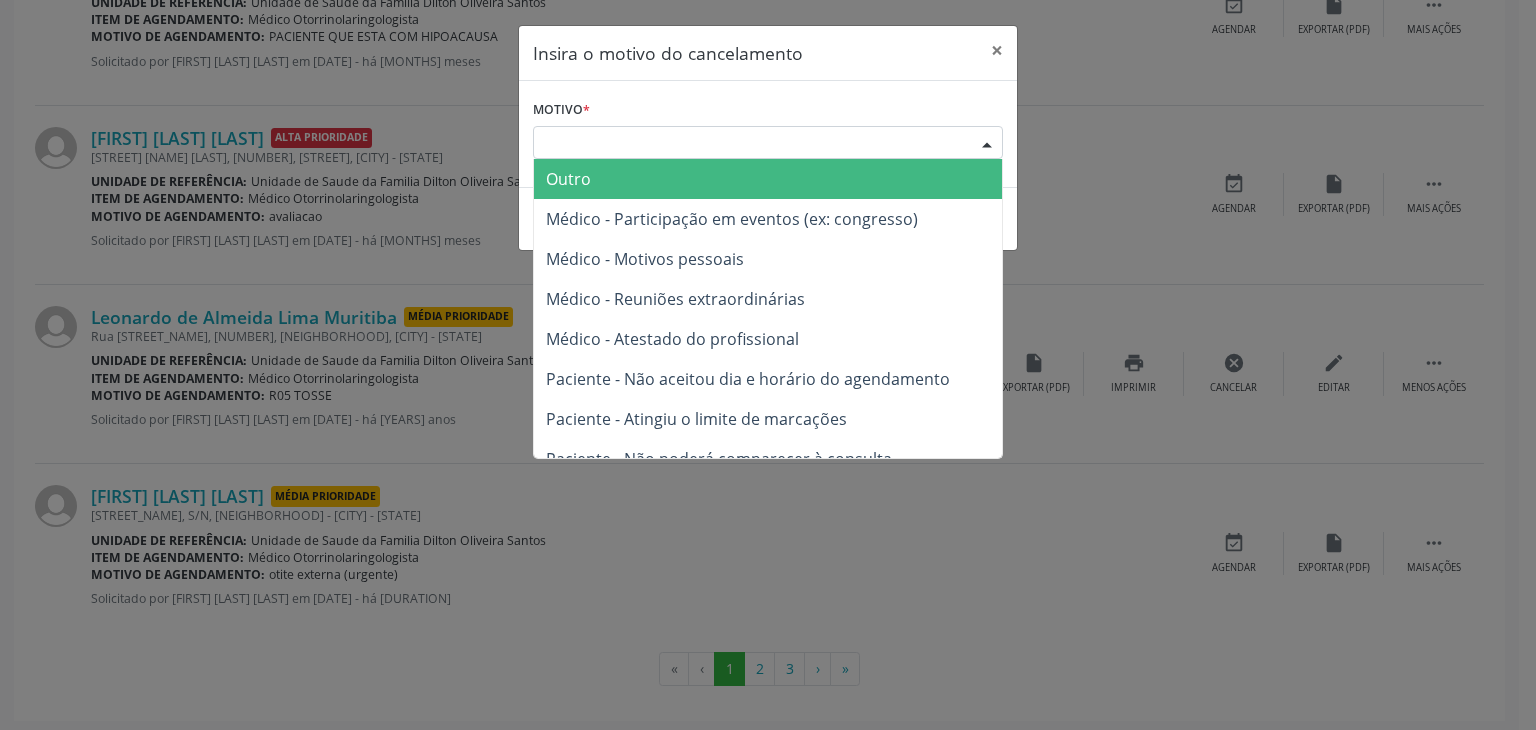 click on "Escolha o motivo" at bounding box center (768, 143) 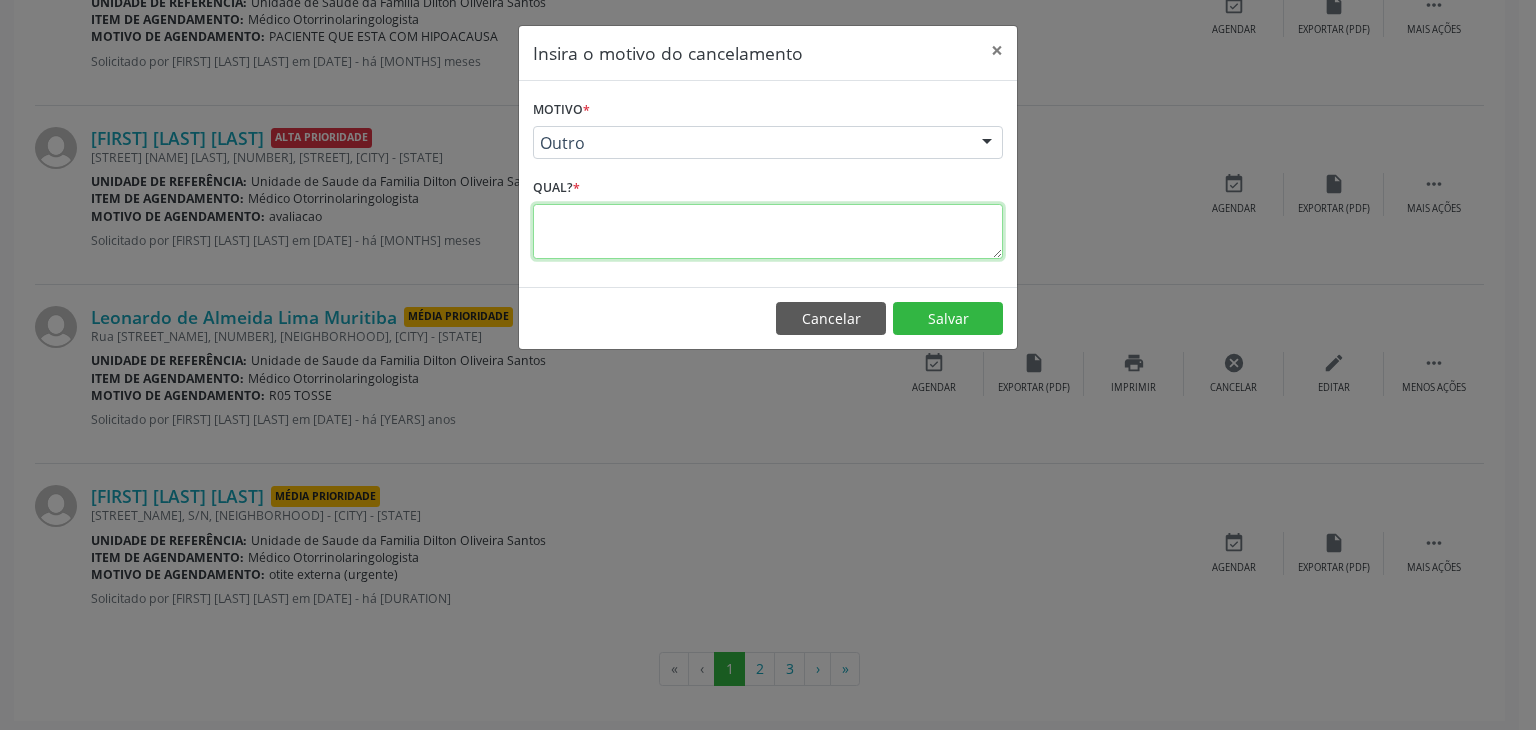 click at bounding box center (768, 231) 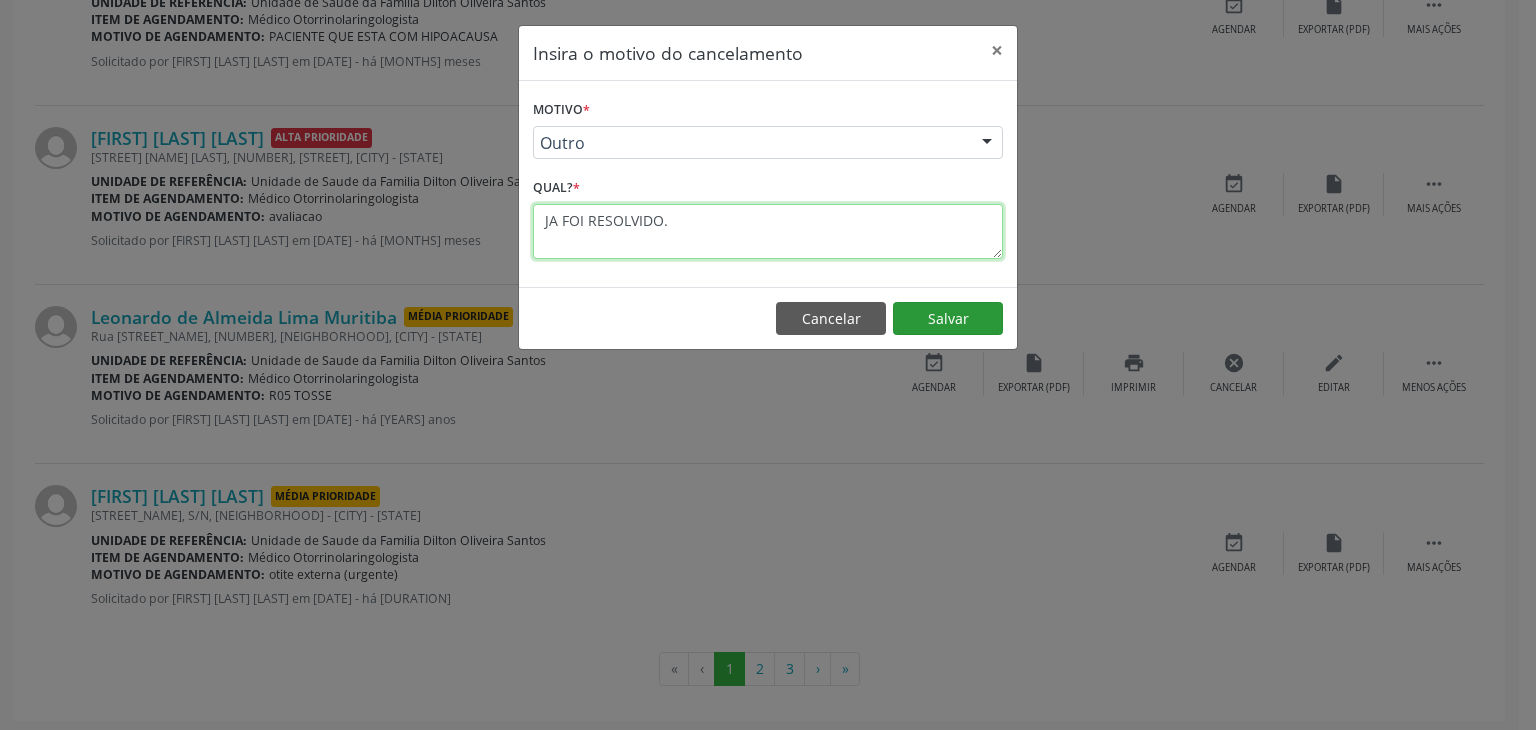 type on "JA FOI RESOLVIDO." 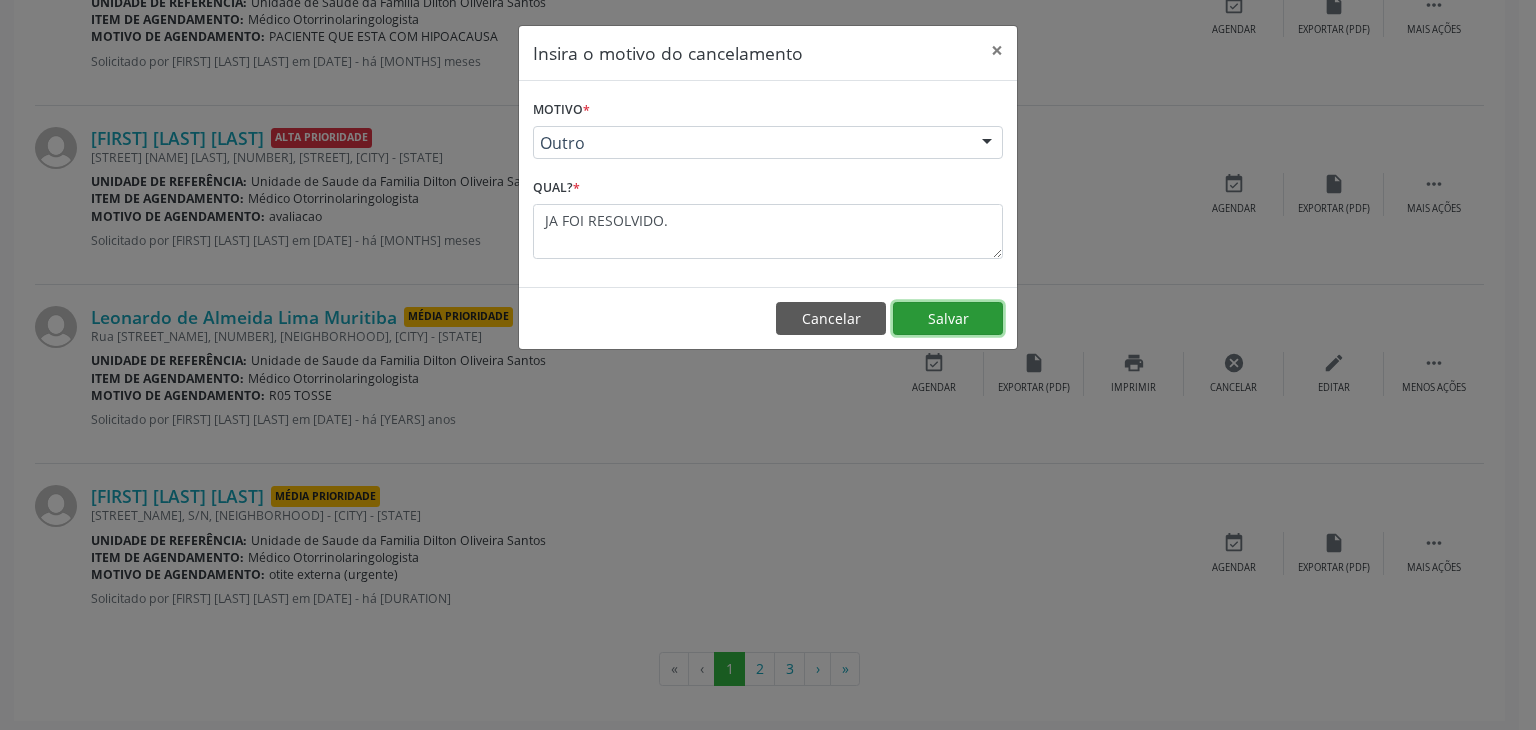 click on "Salvar" at bounding box center (948, 319) 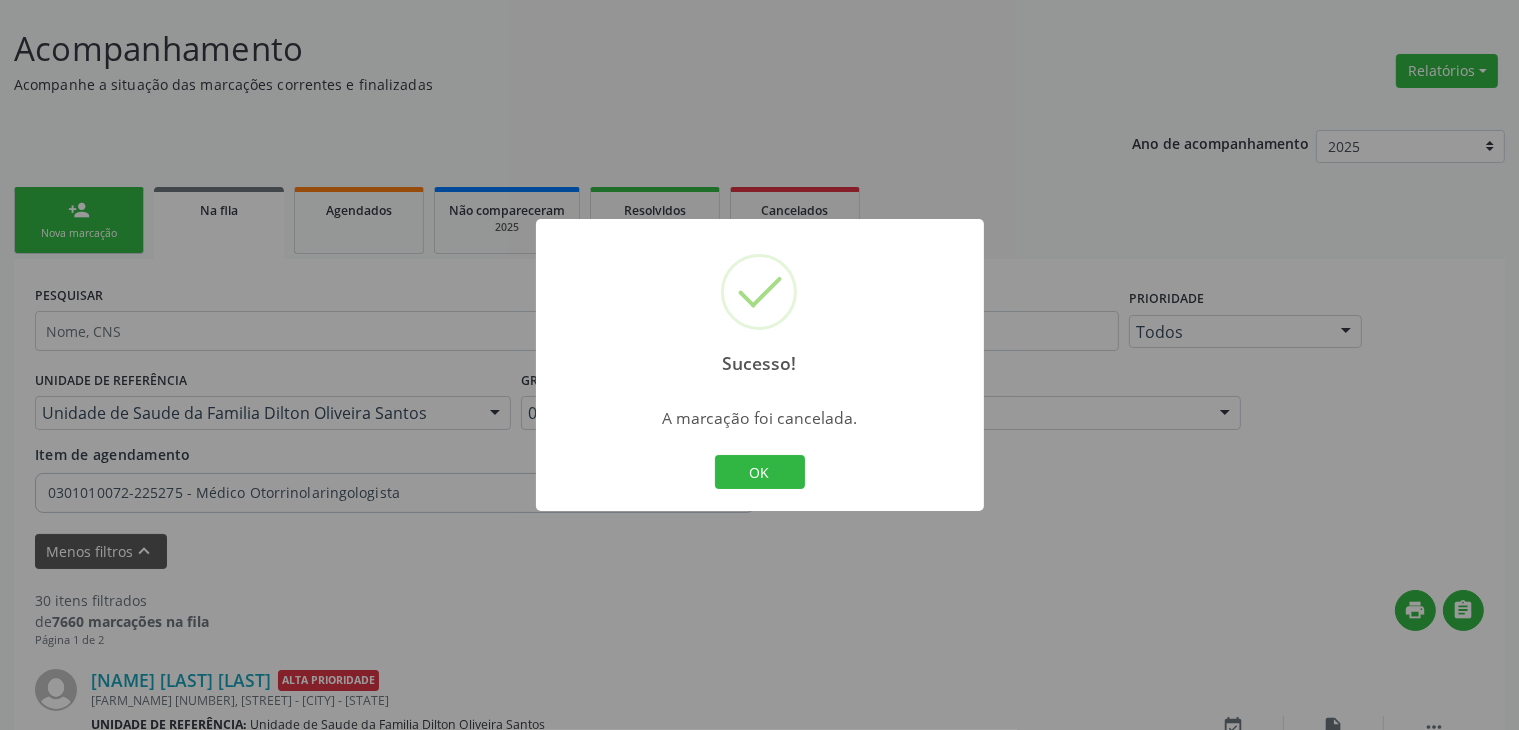 scroll, scrollTop: 2805, scrollLeft: 0, axis: vertical 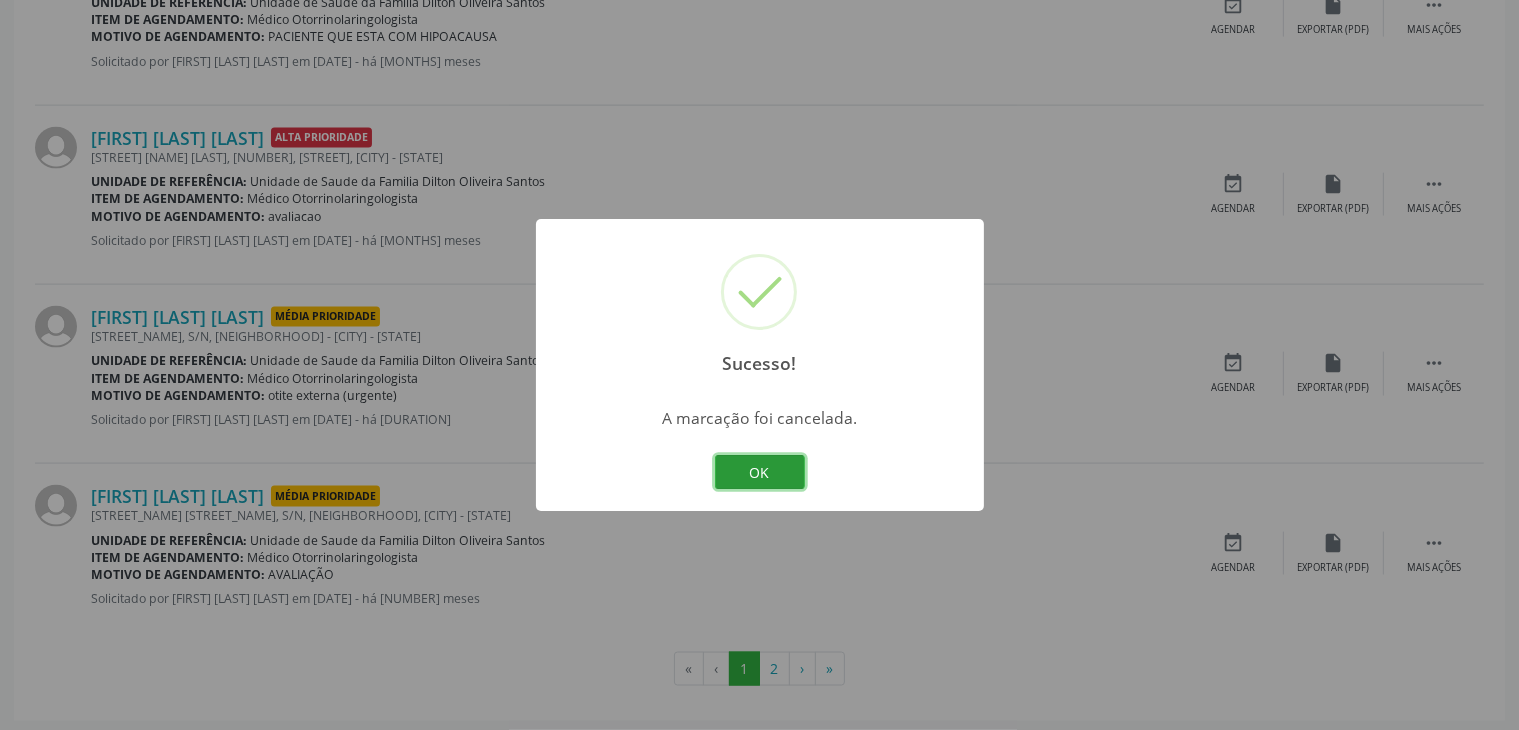 click on "OK" at bounding box center [760, 472] 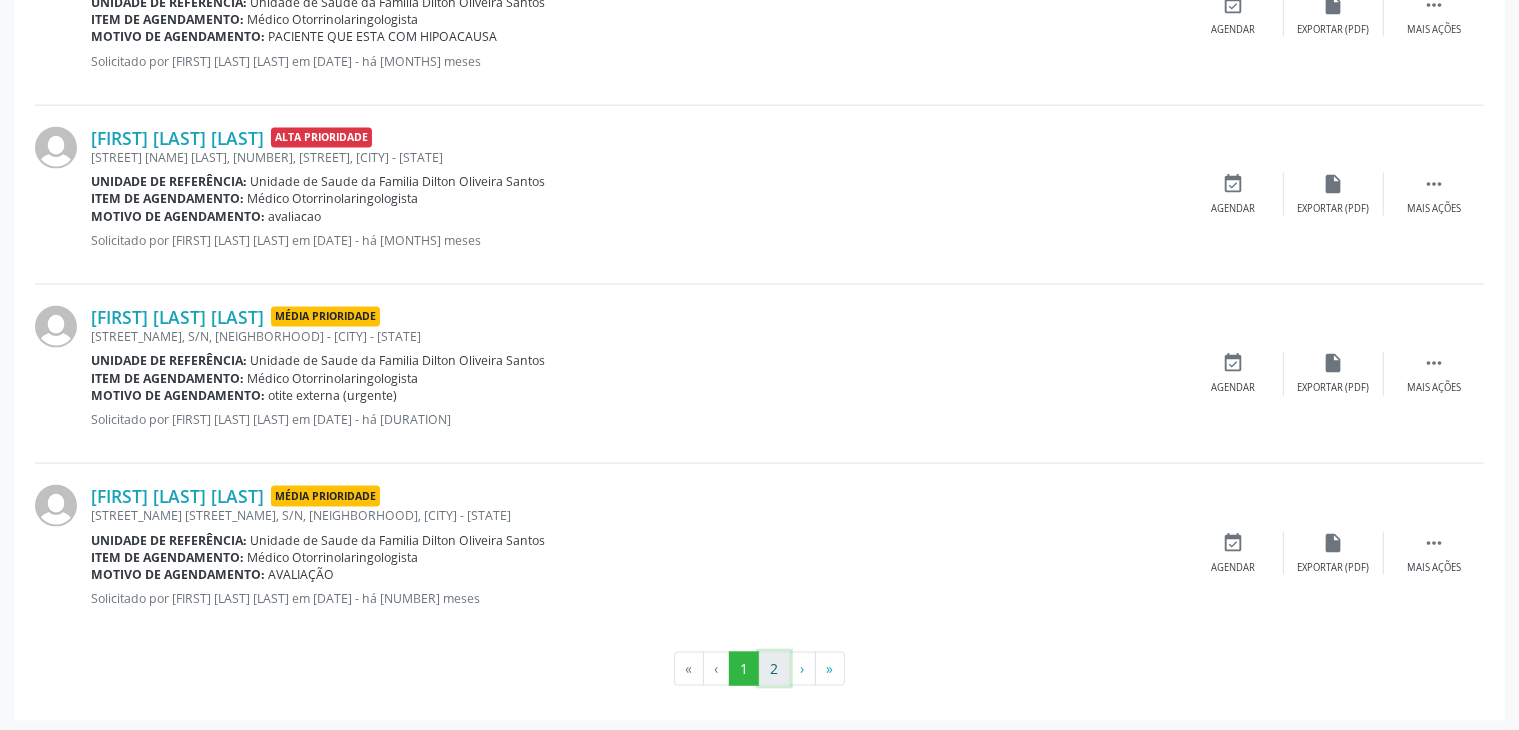 click on "2" at bounding box center (774, 669) 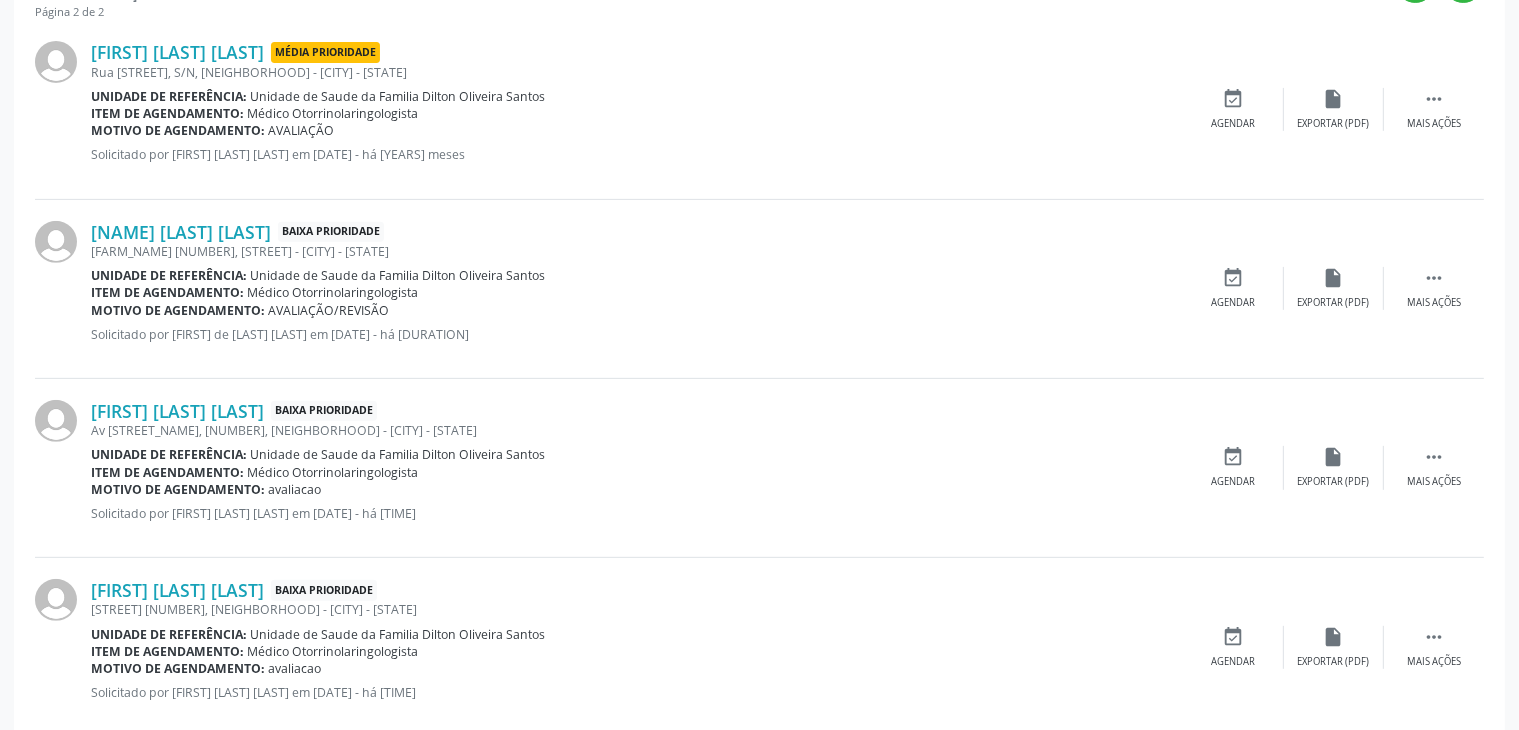 scroll, scrollTop: 705, scrollLeft: 0, axis: vertical 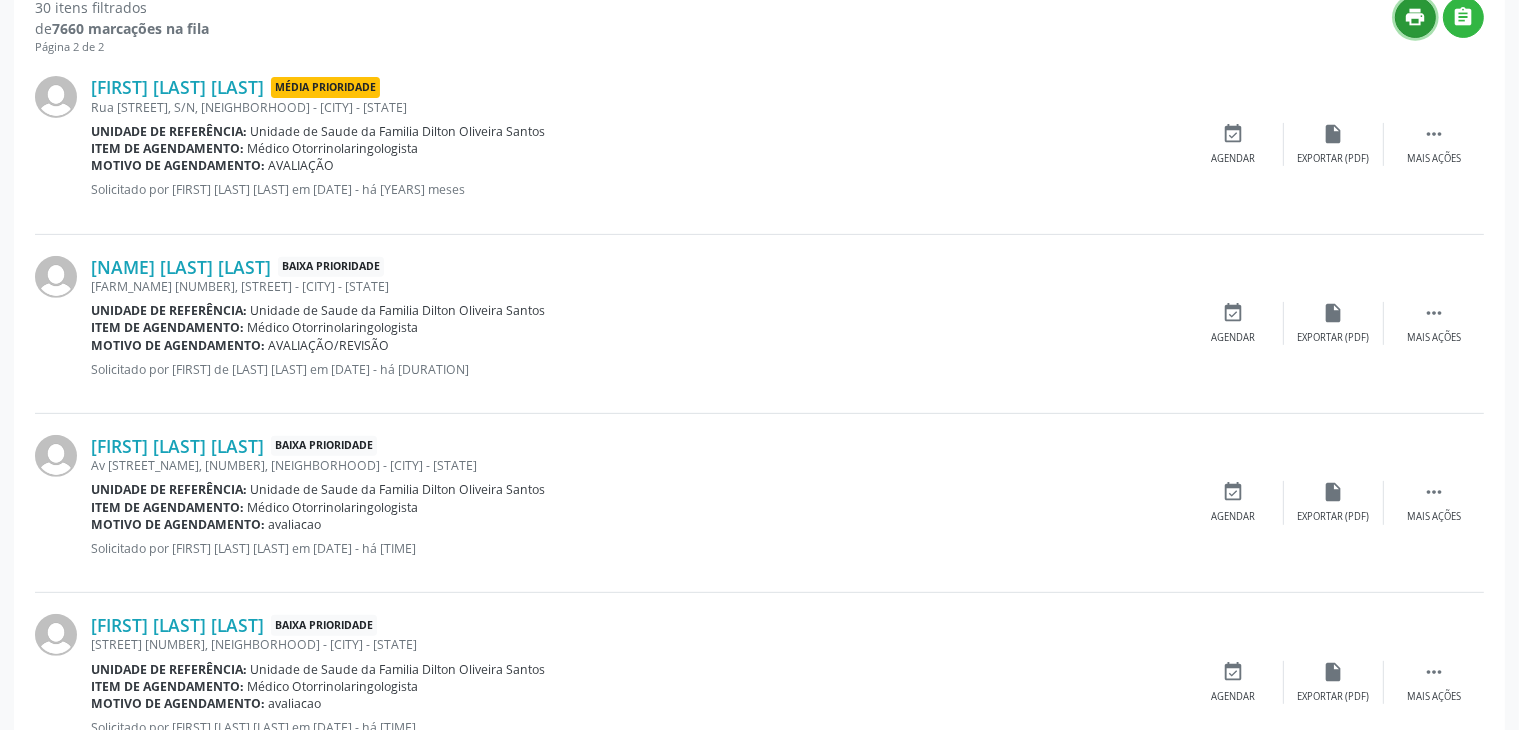 click on "print" at bounding box center [1415, 17] 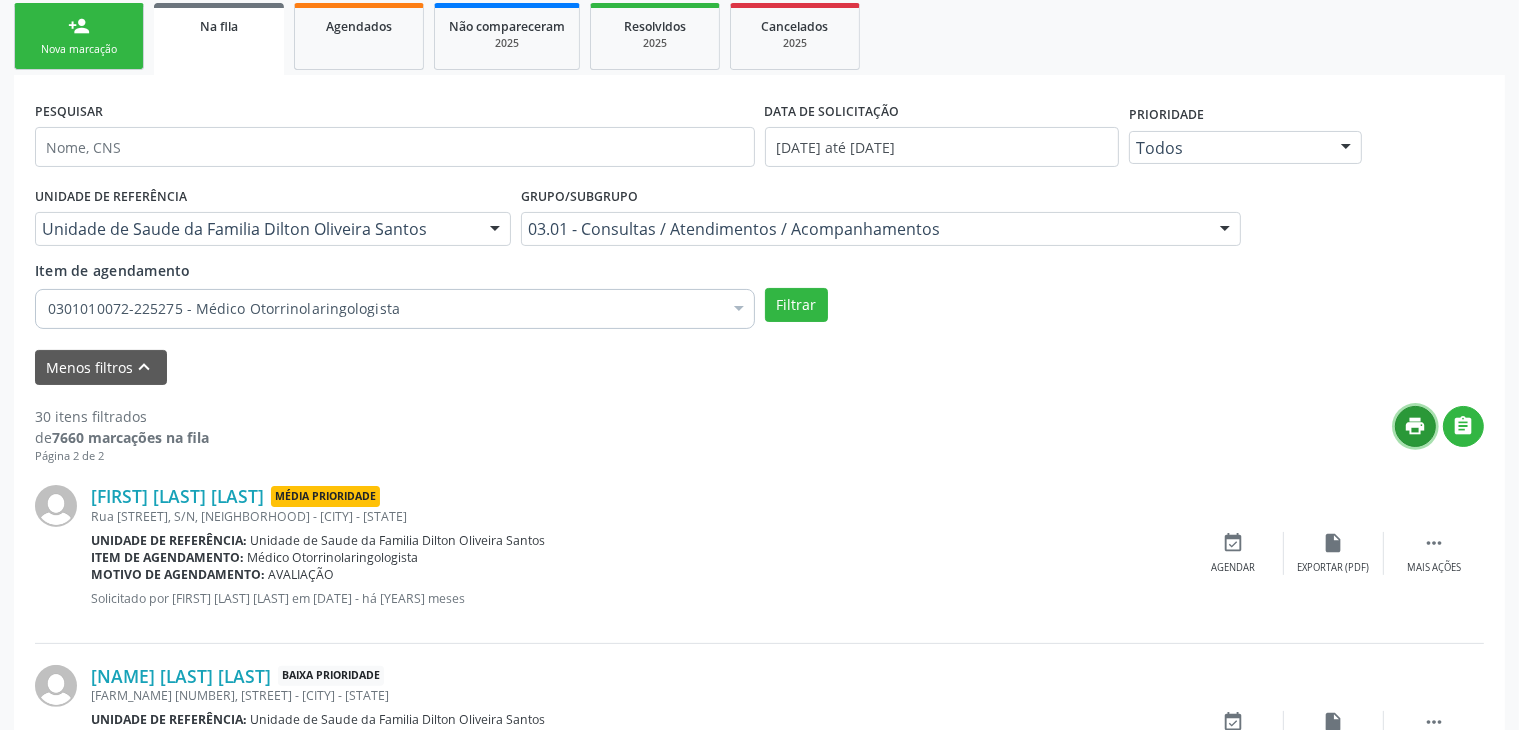 scroll, scrollTop: 300, scrollLeft: 0, axis: vertical 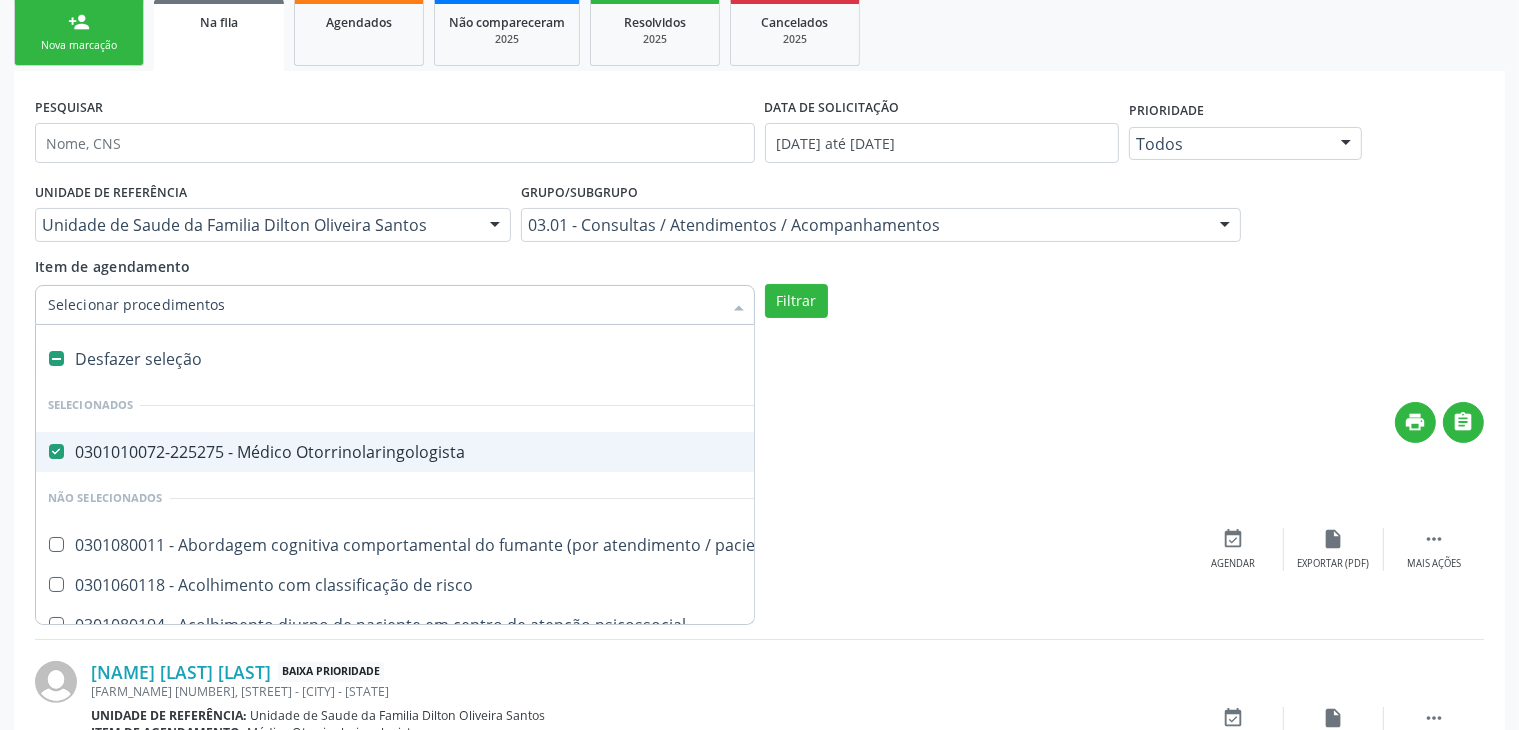 click at bounding box center (739, 307) 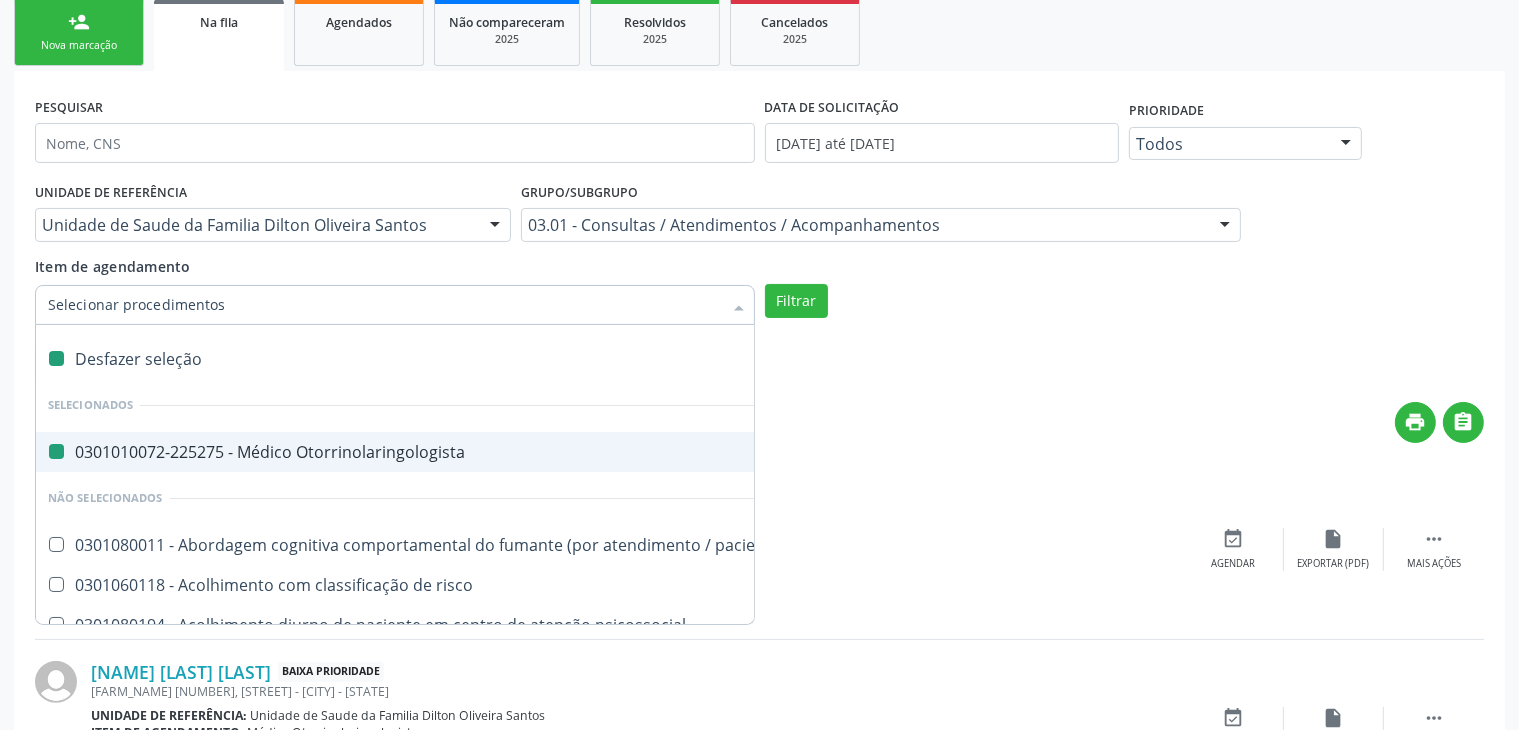 checkbox on "false" 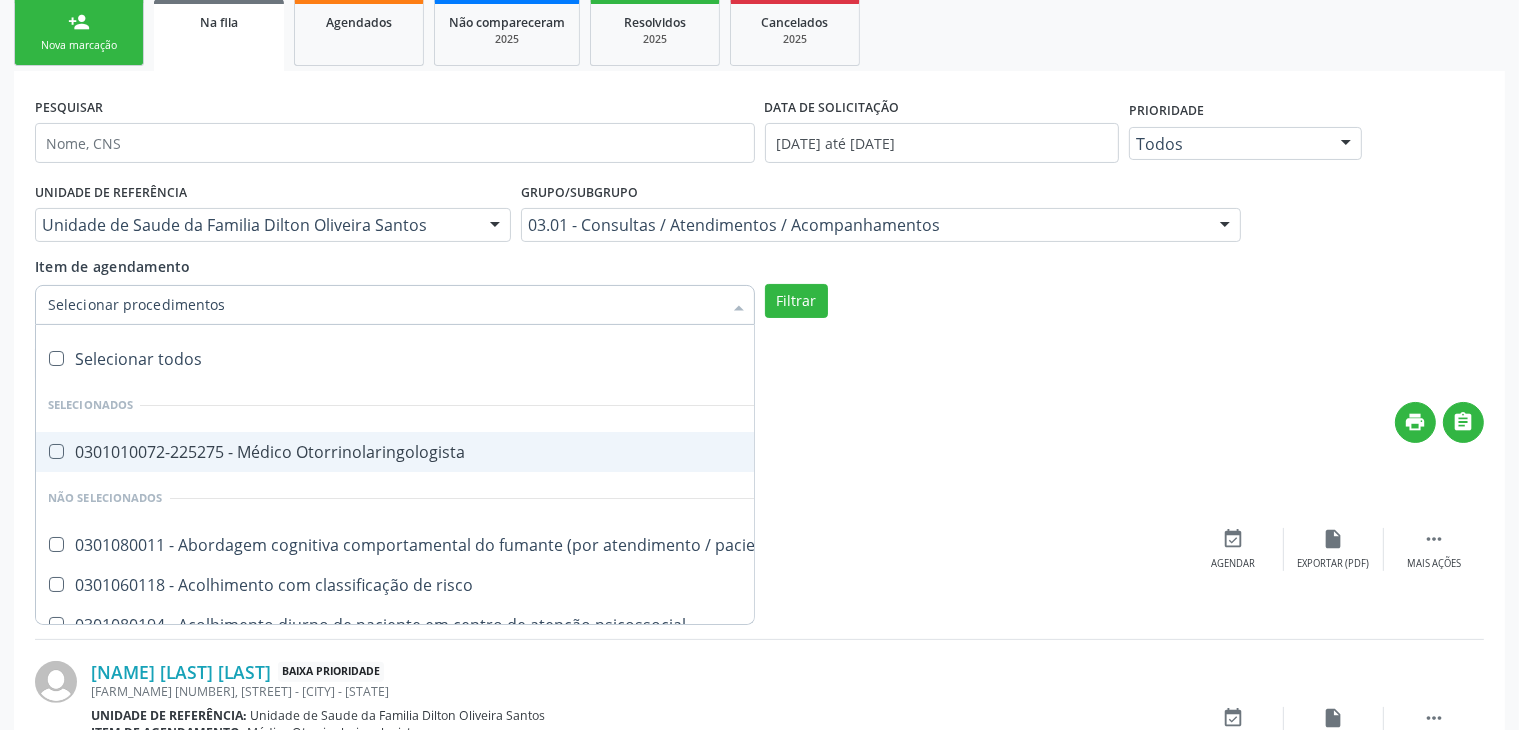click on "Item de agendamento" at bounding box center [385, 305] 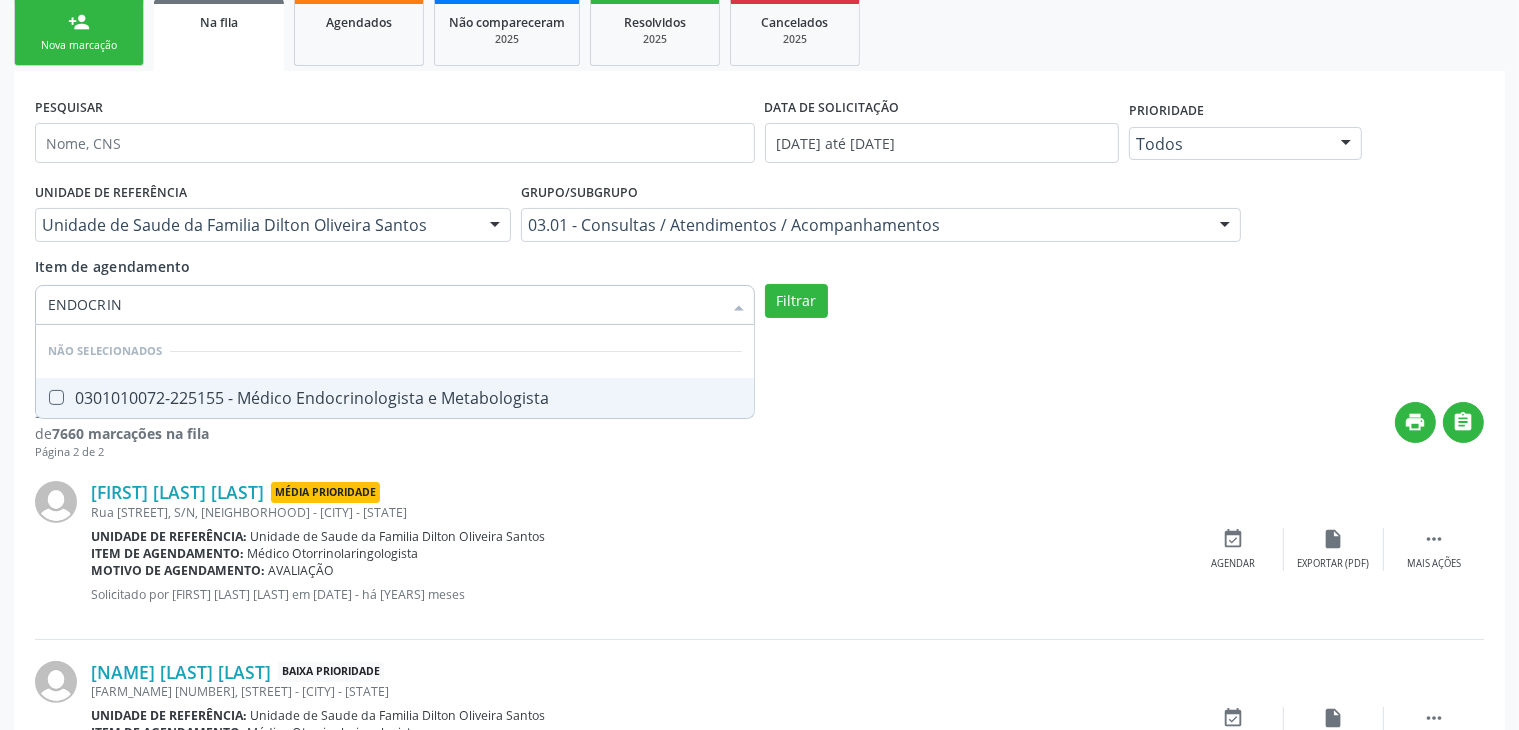 type on "ENDOCRINO" 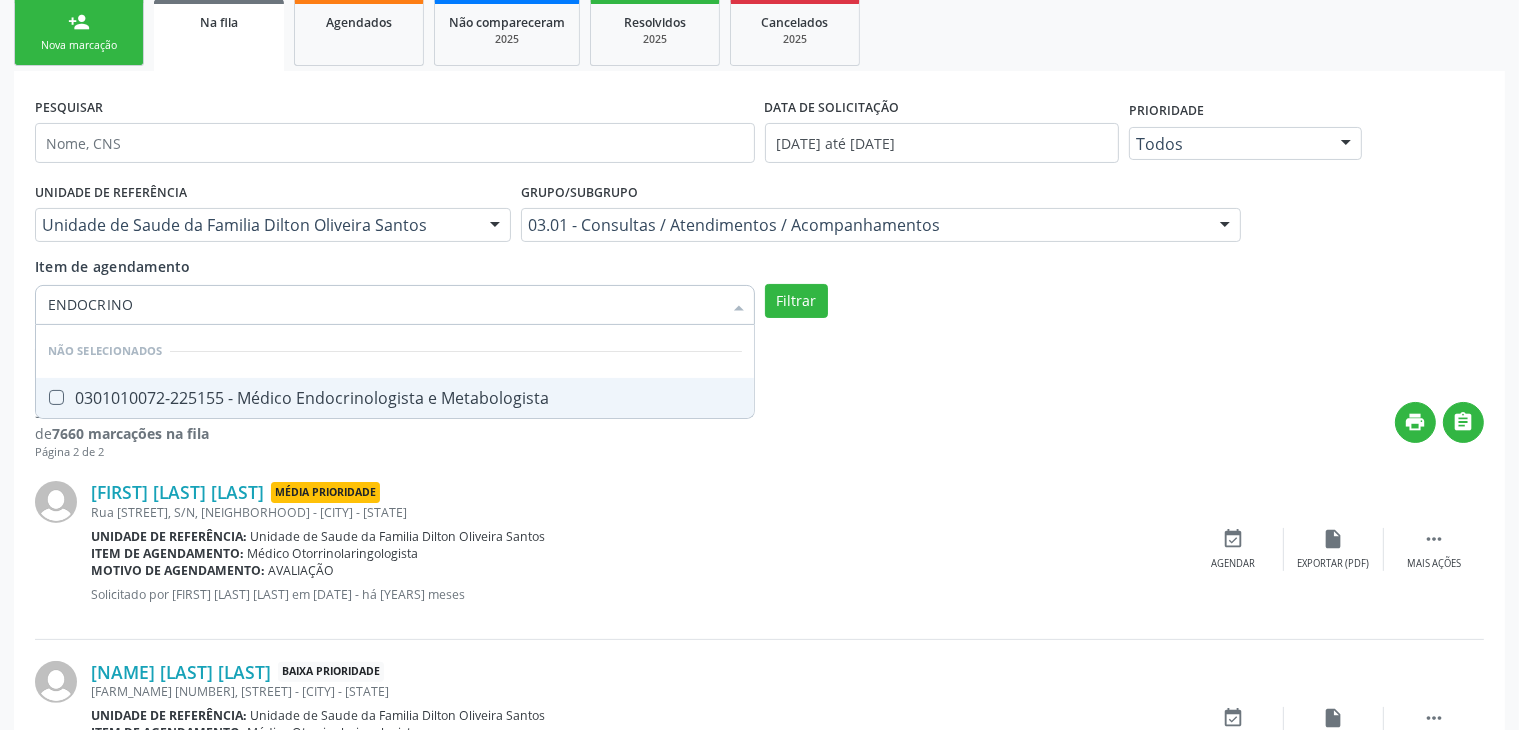 click at bounding box center [56, 397] 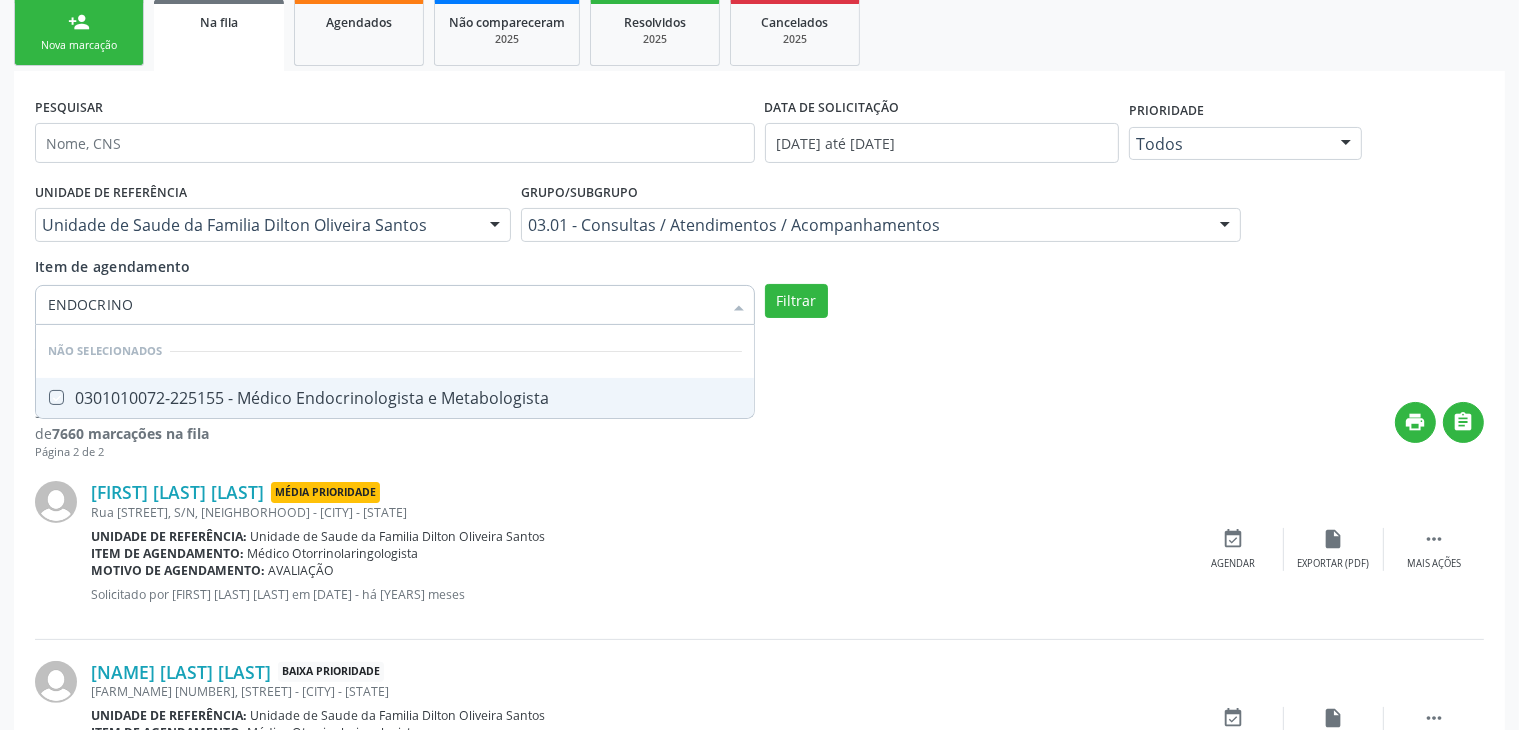 click at bounding box center [42, 397] 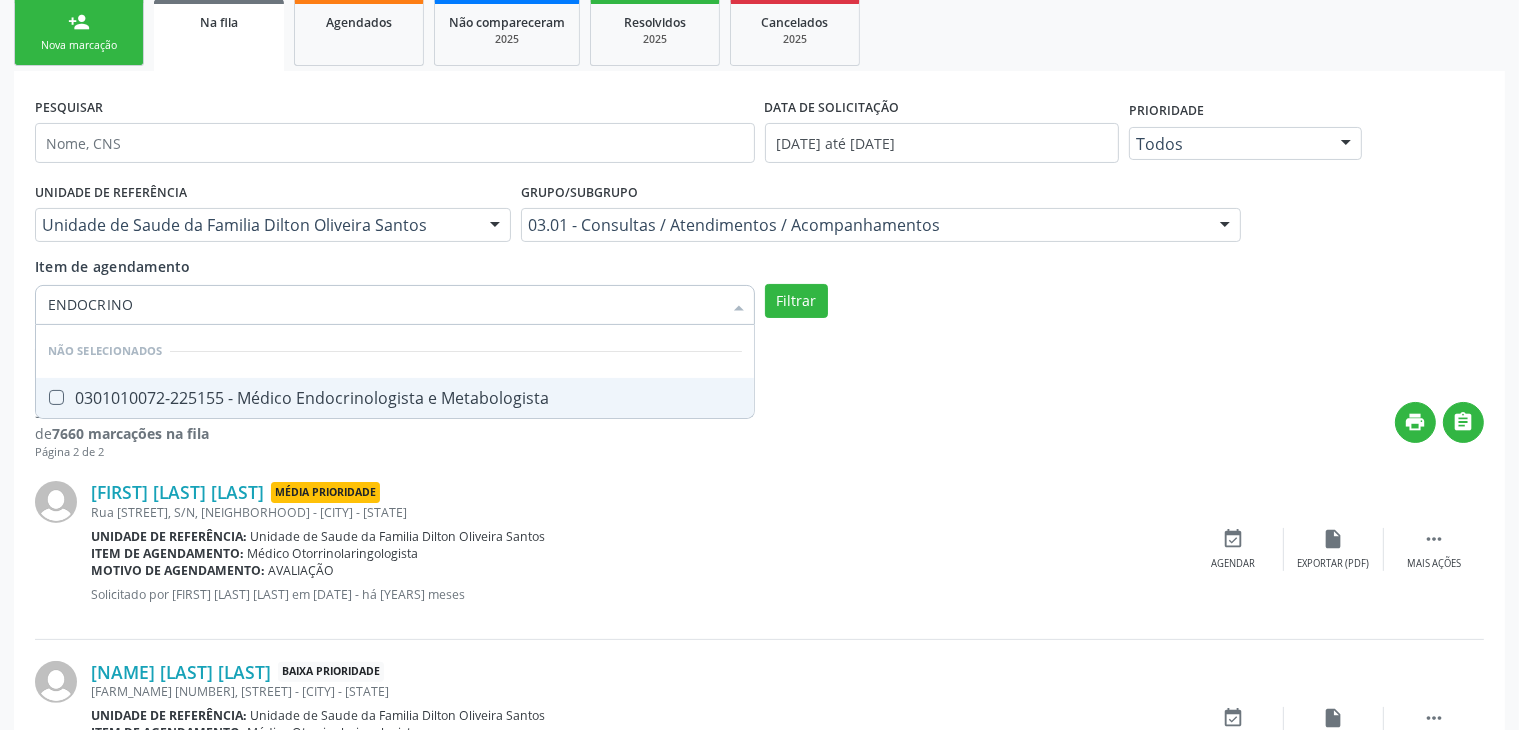 checkbox on "true" 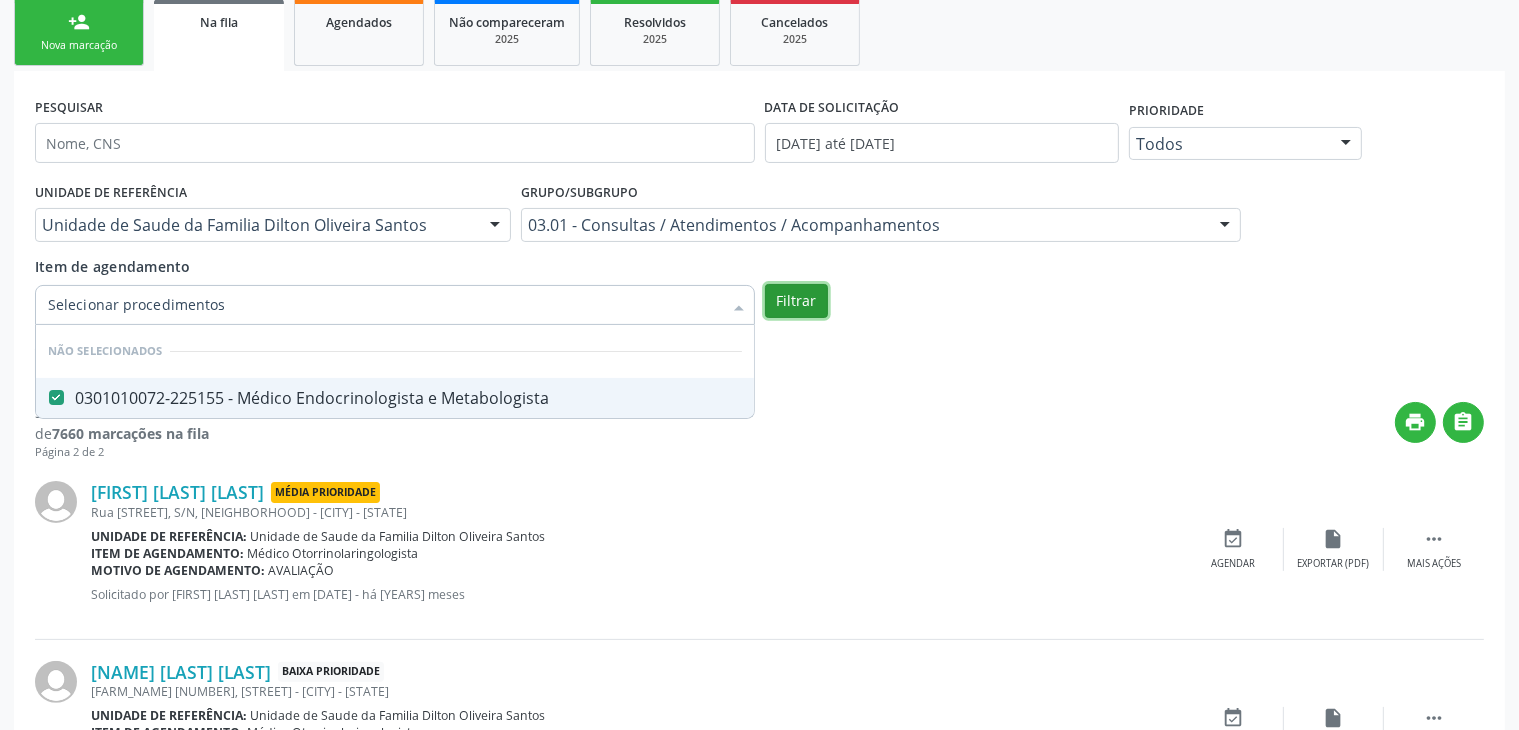 click on "Filtrar" at bounding box center (796, 301) 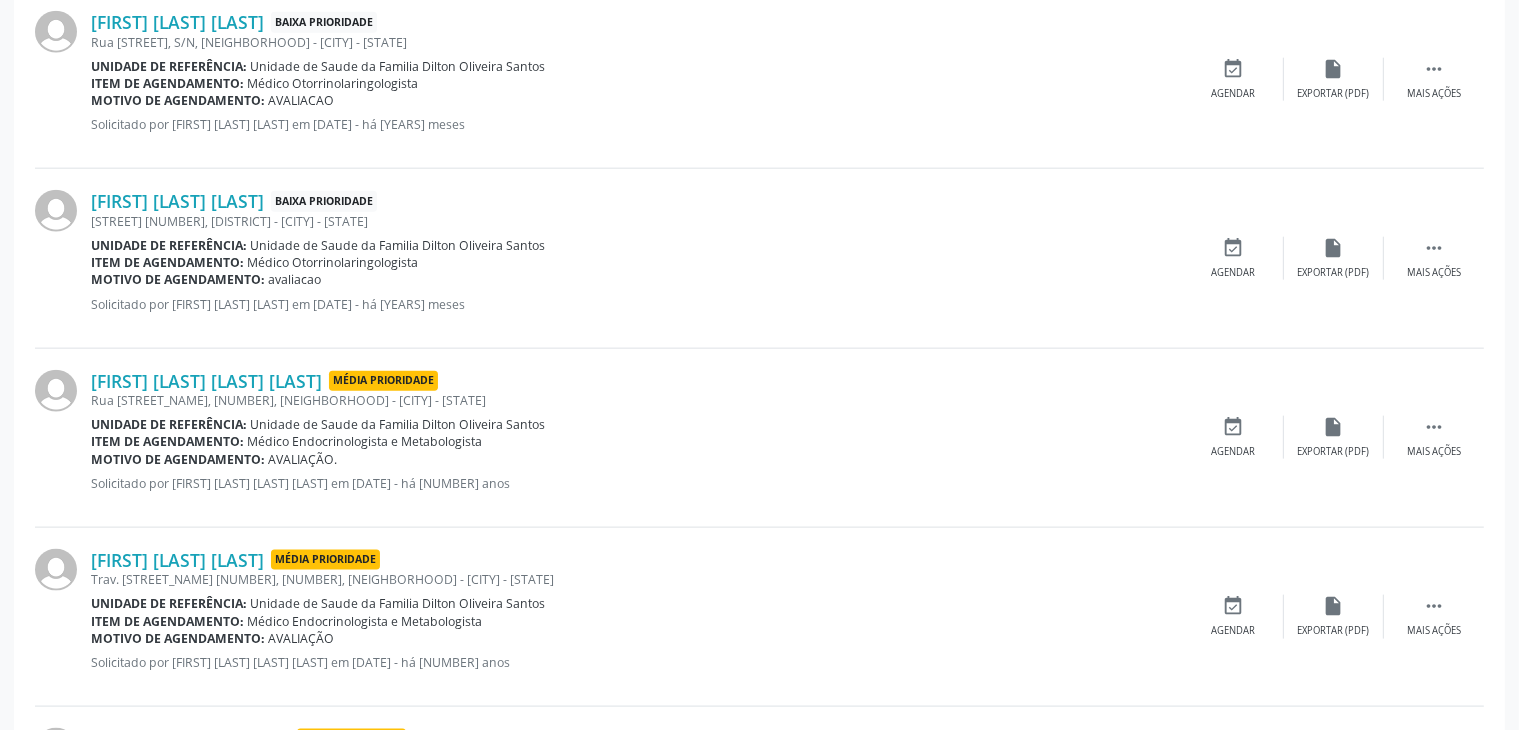 scroll, scrollTop: 2822, scrollLeft: 0, axis: vertical 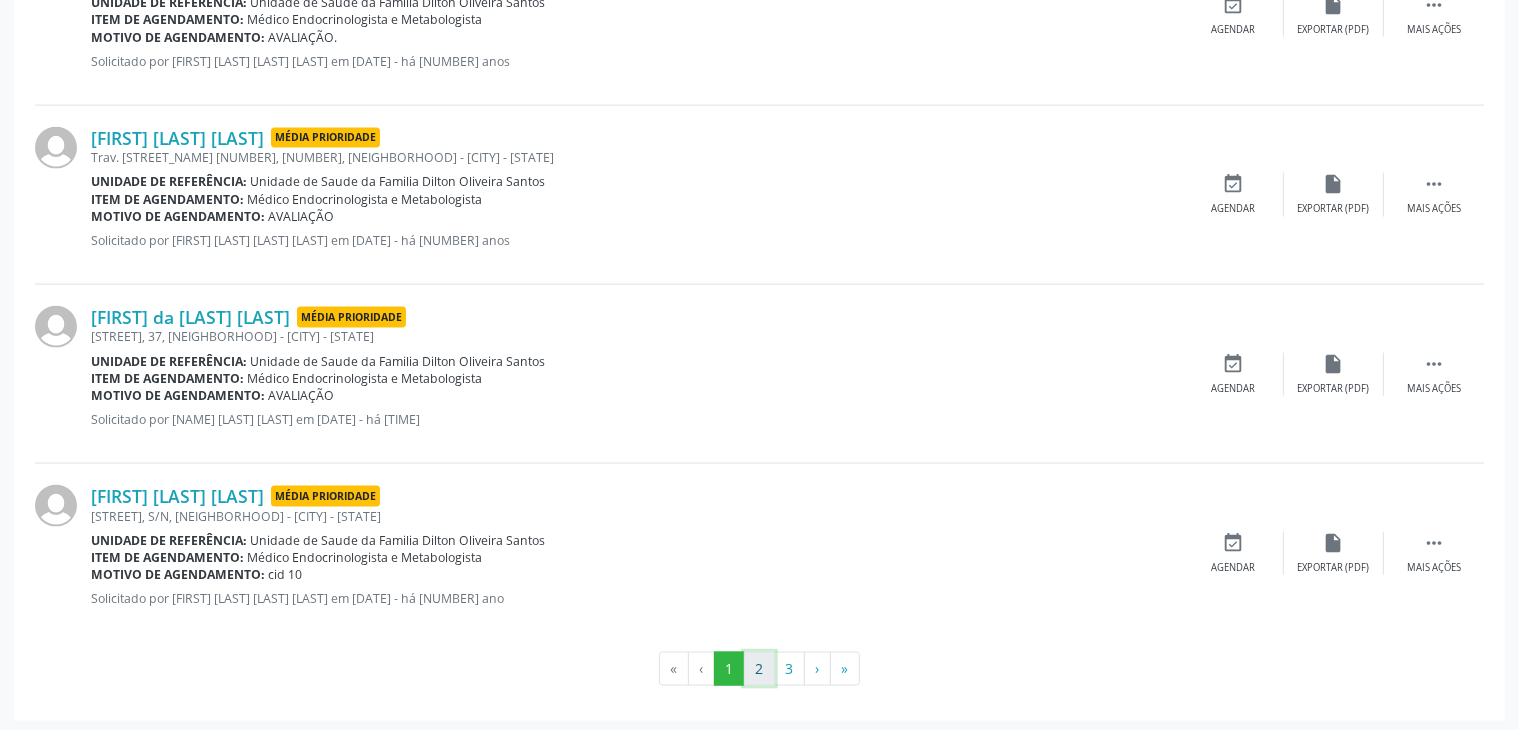 click on "2" at bounding box center [759, 669] 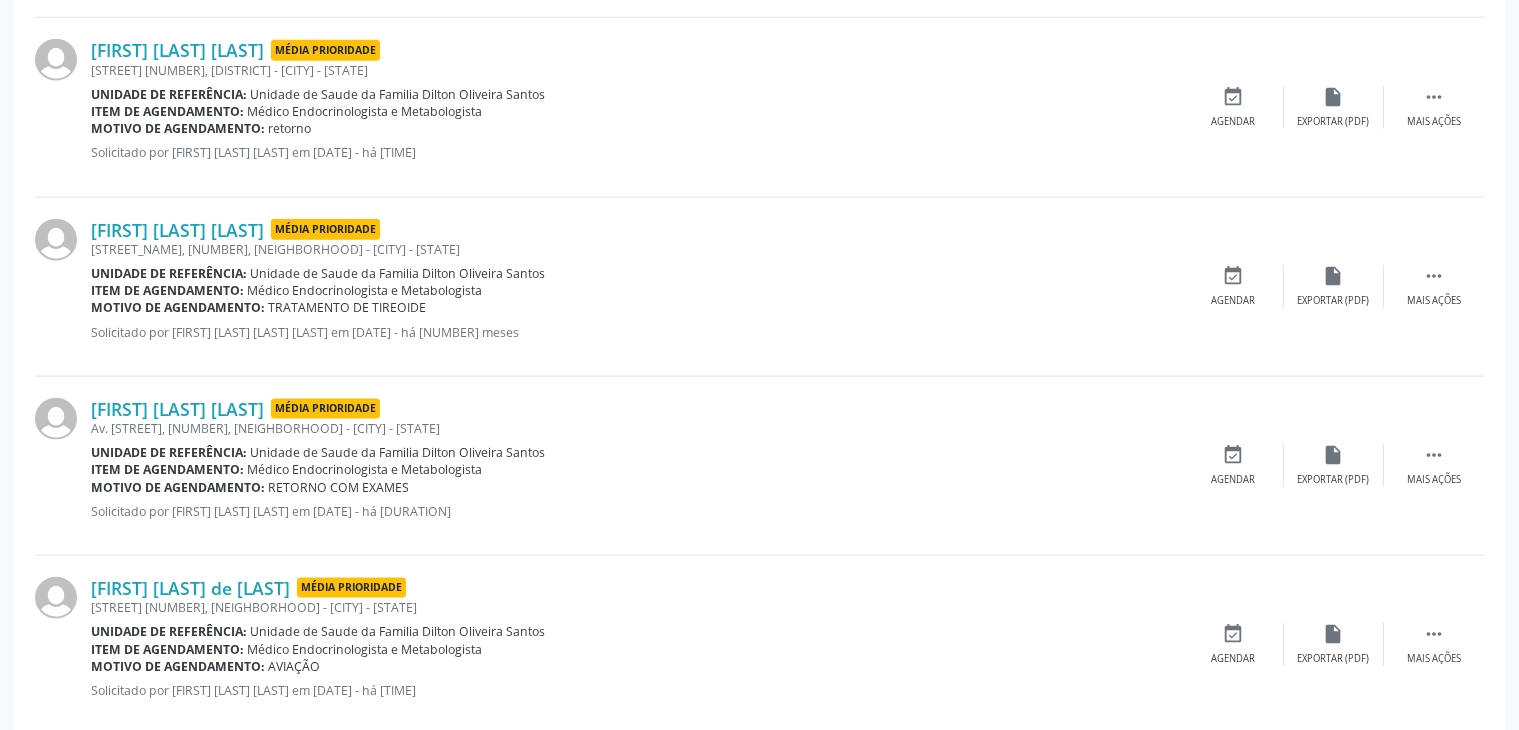 scroll, scrollTop: 2805, scrollLeft: 0, axis: vertical 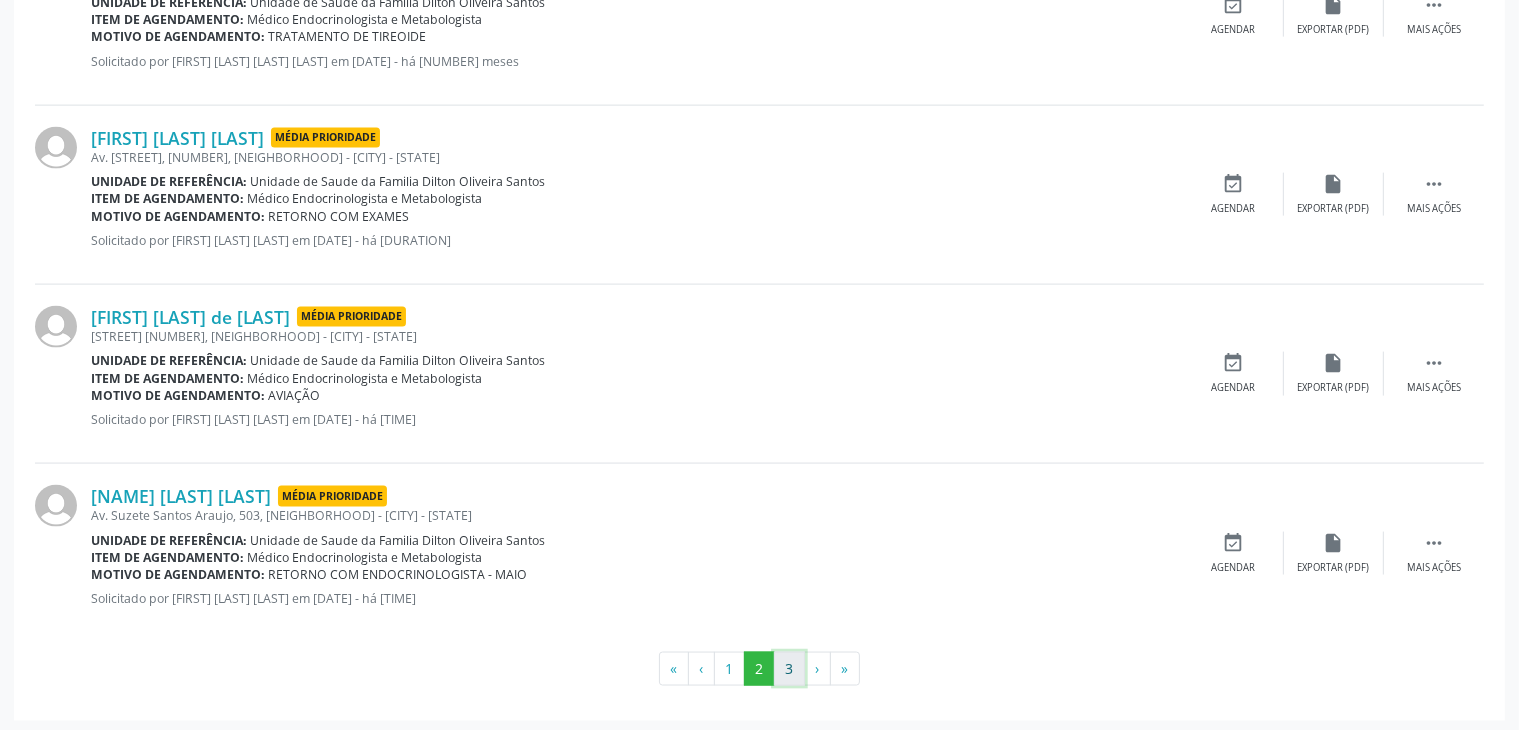 click on "3" at bounding box center [789, 669] 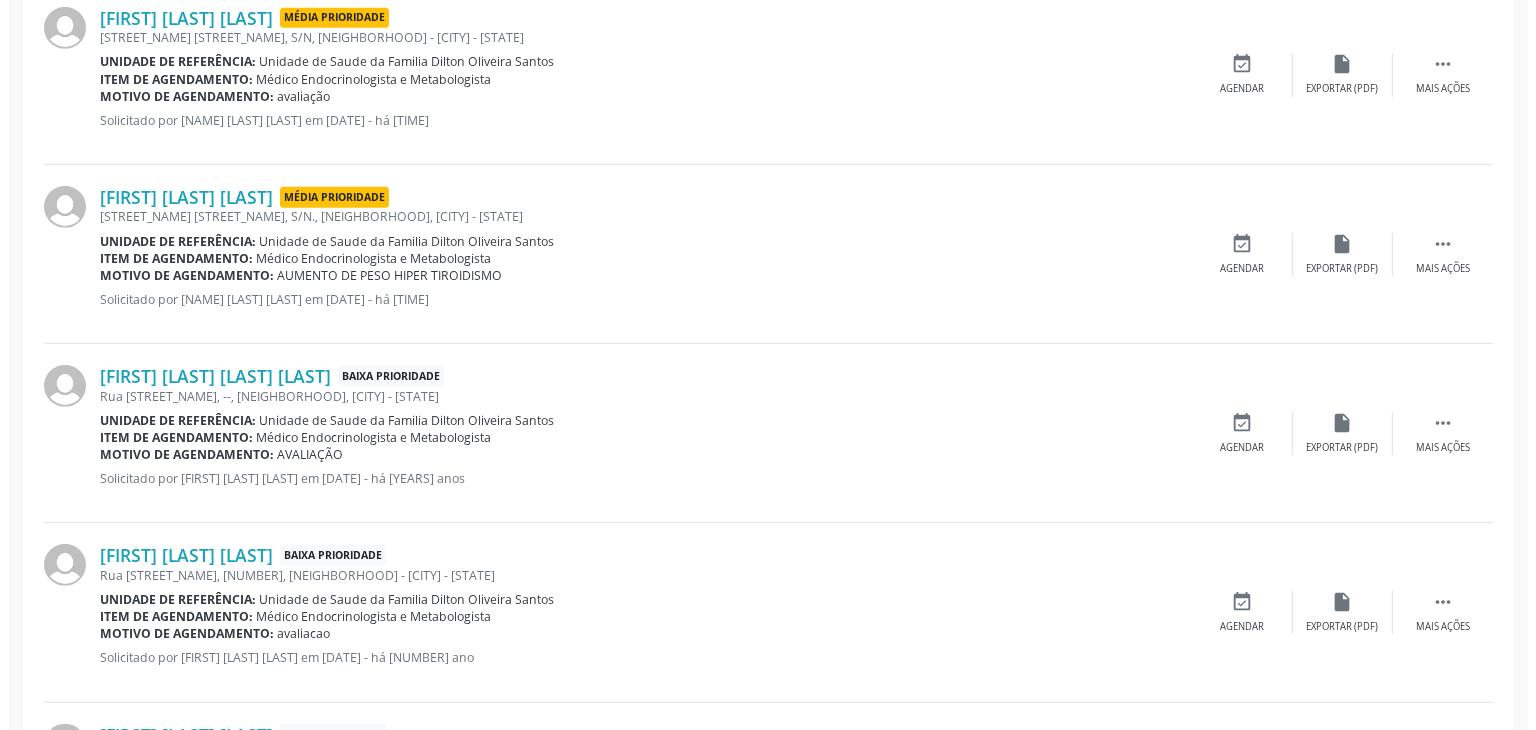 scroll, scrollTop: 1189, scrollLeft: 0, axis: vertical 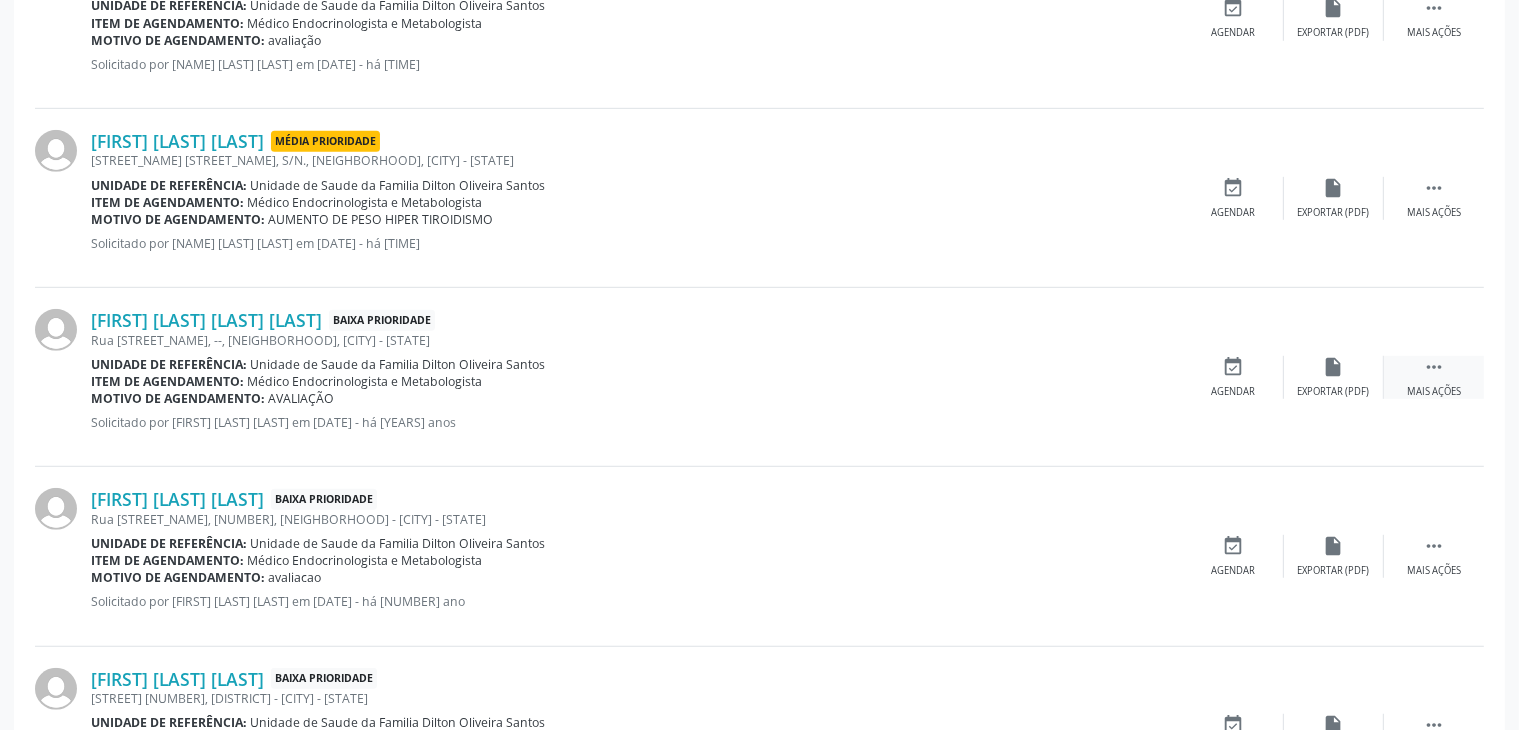 click on "" at bounding box center [1434, 367] 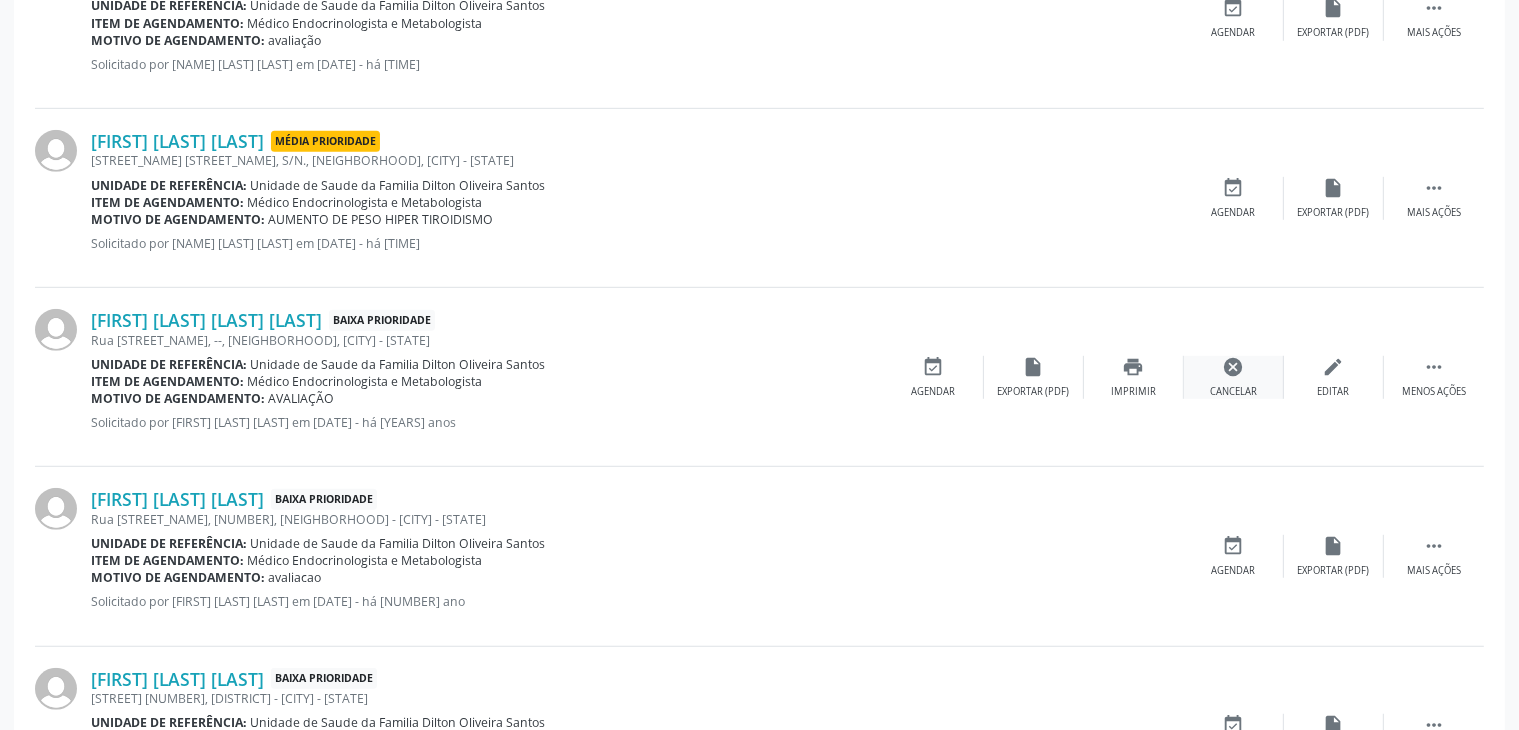 click on "cancel" at bounding box center (1234, 367) 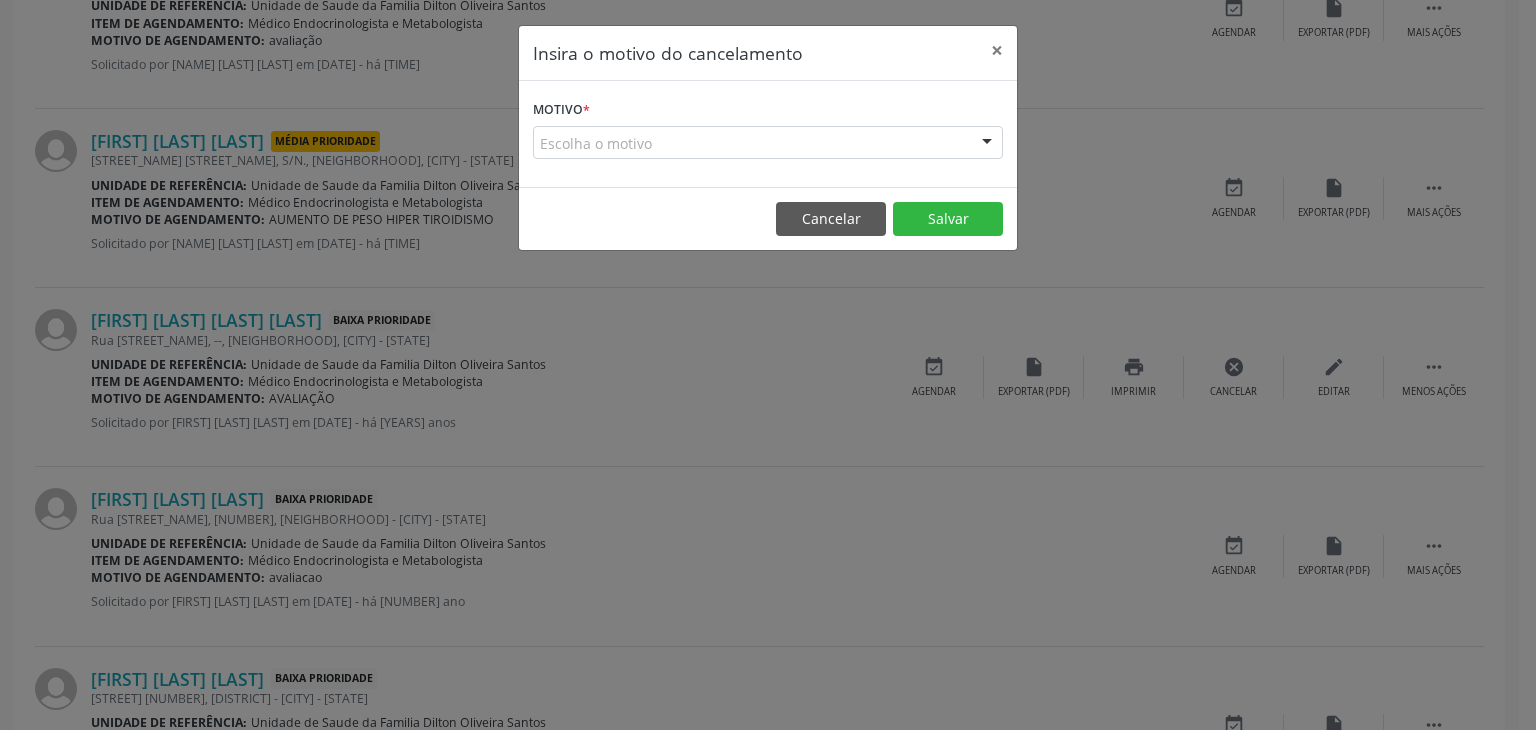 drag, startPoint x: 700, startPoint y: 143, endPoint x: 672, endPoint y: 141, distance: 28.071337 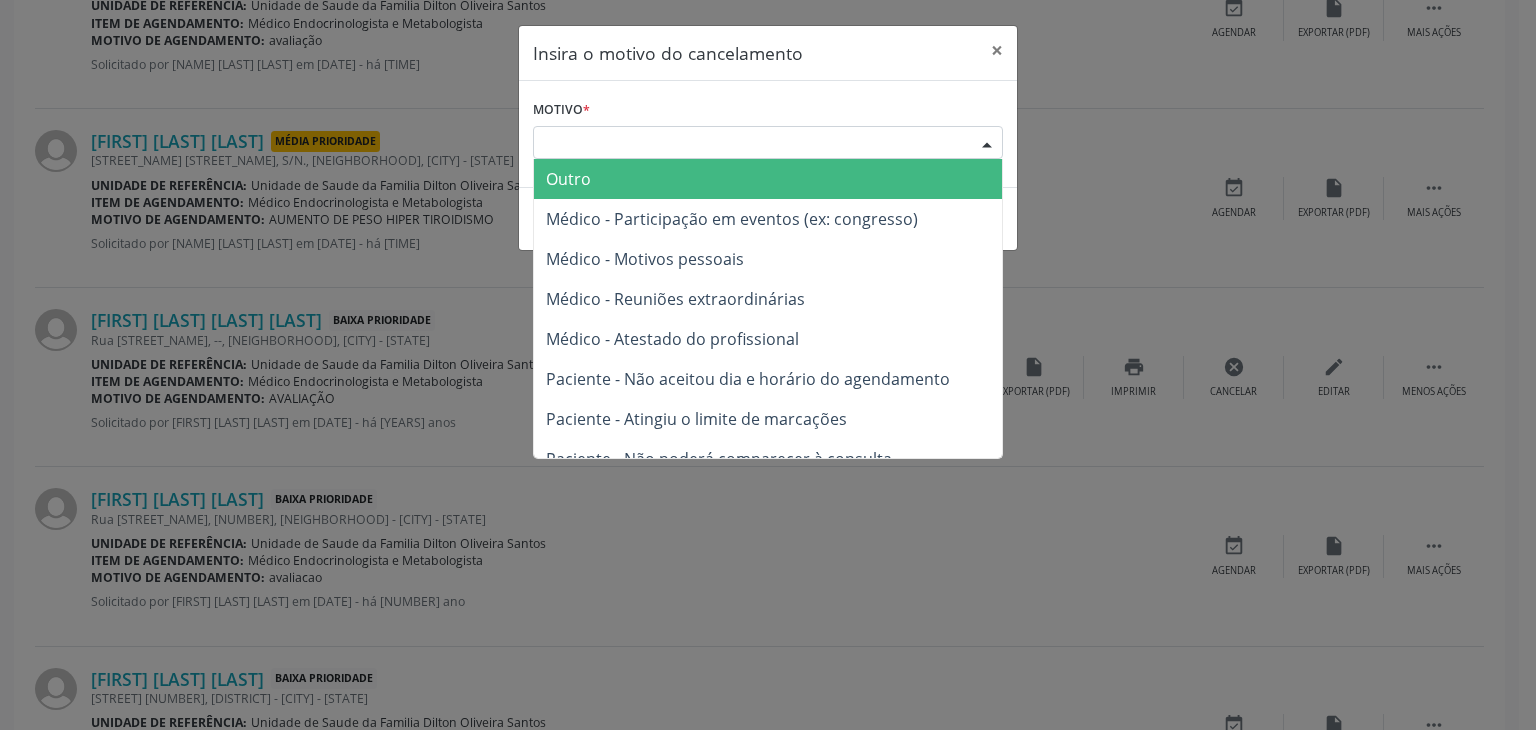 click on "Outro" at bounding box center [568, 179] 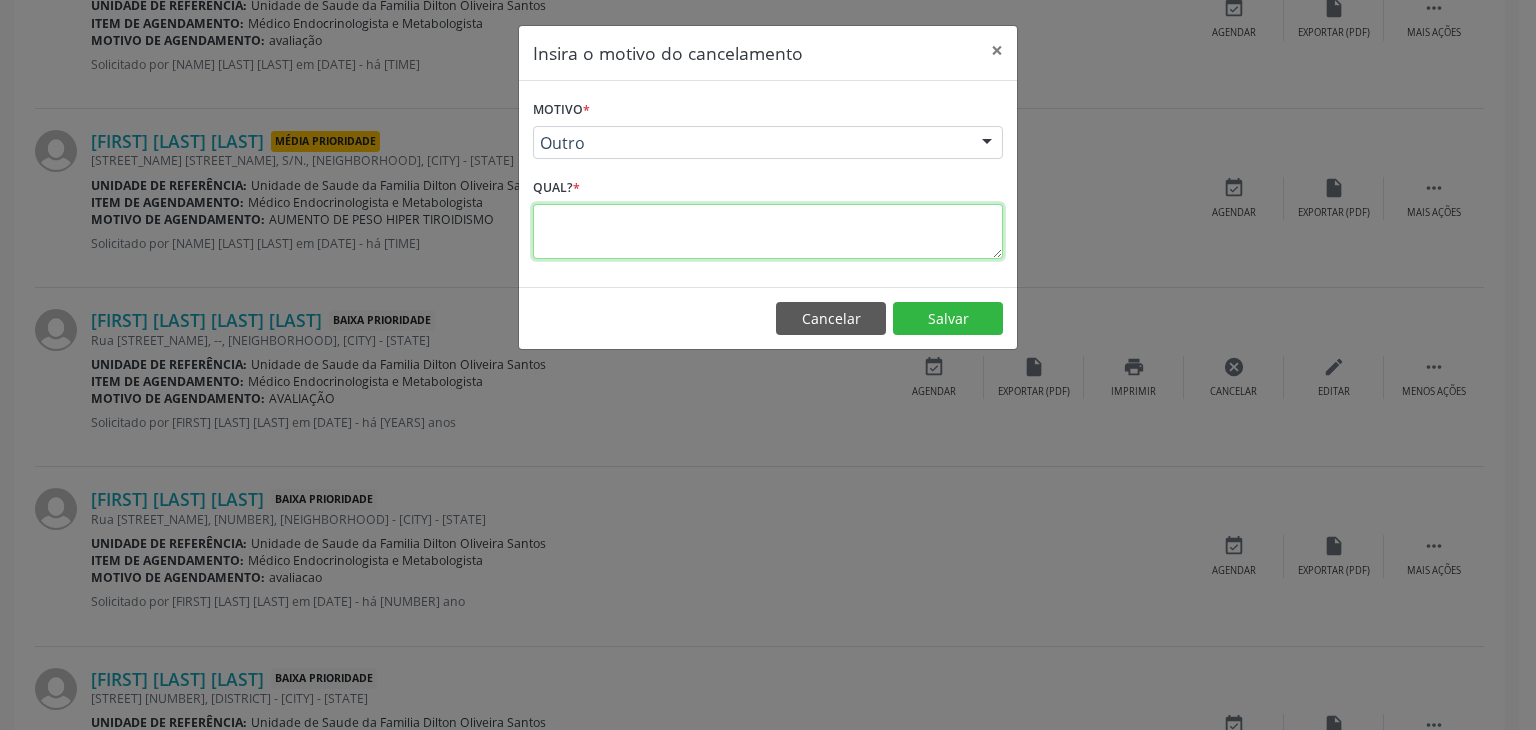 click at bounding box center (768, 231) 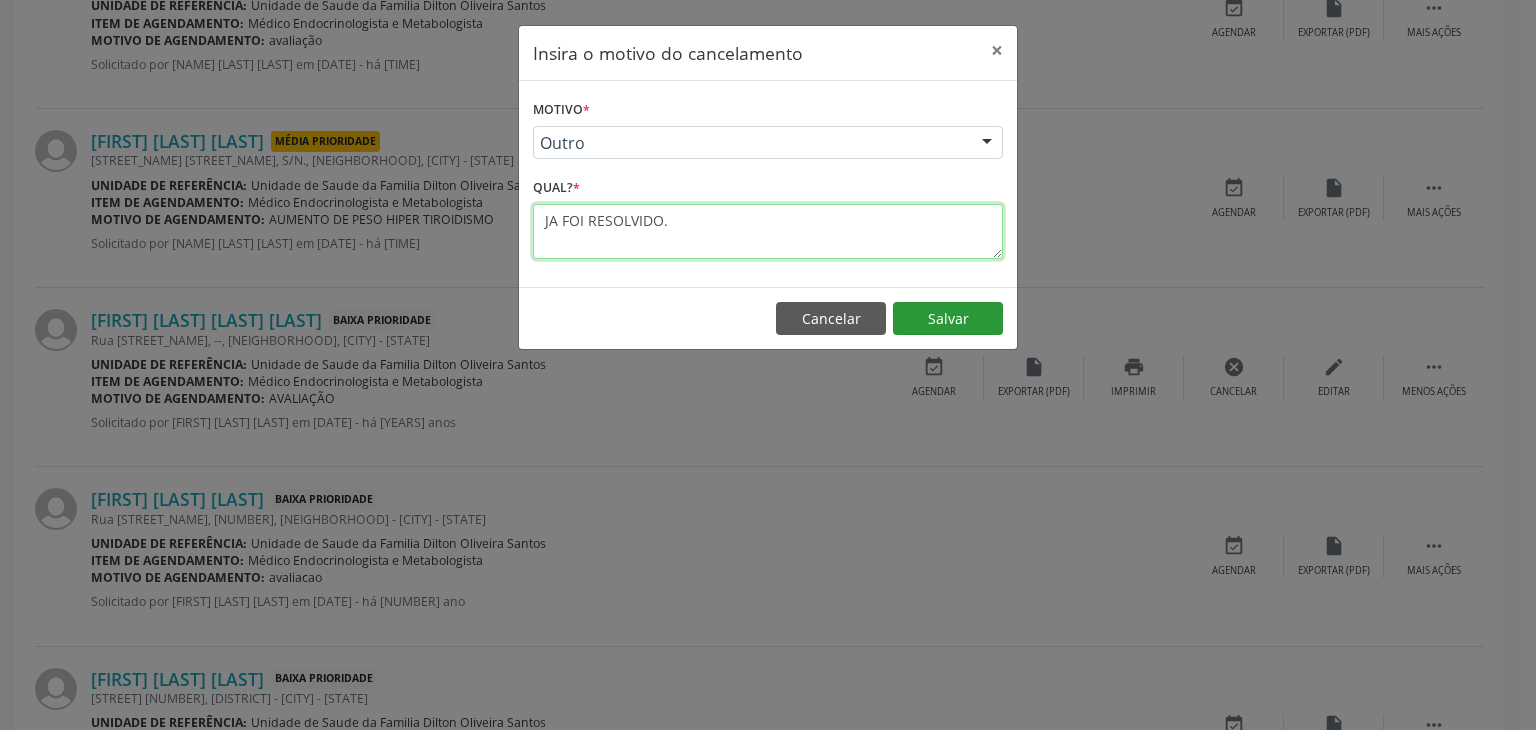 type on "JA FOI RESOLVIDO." 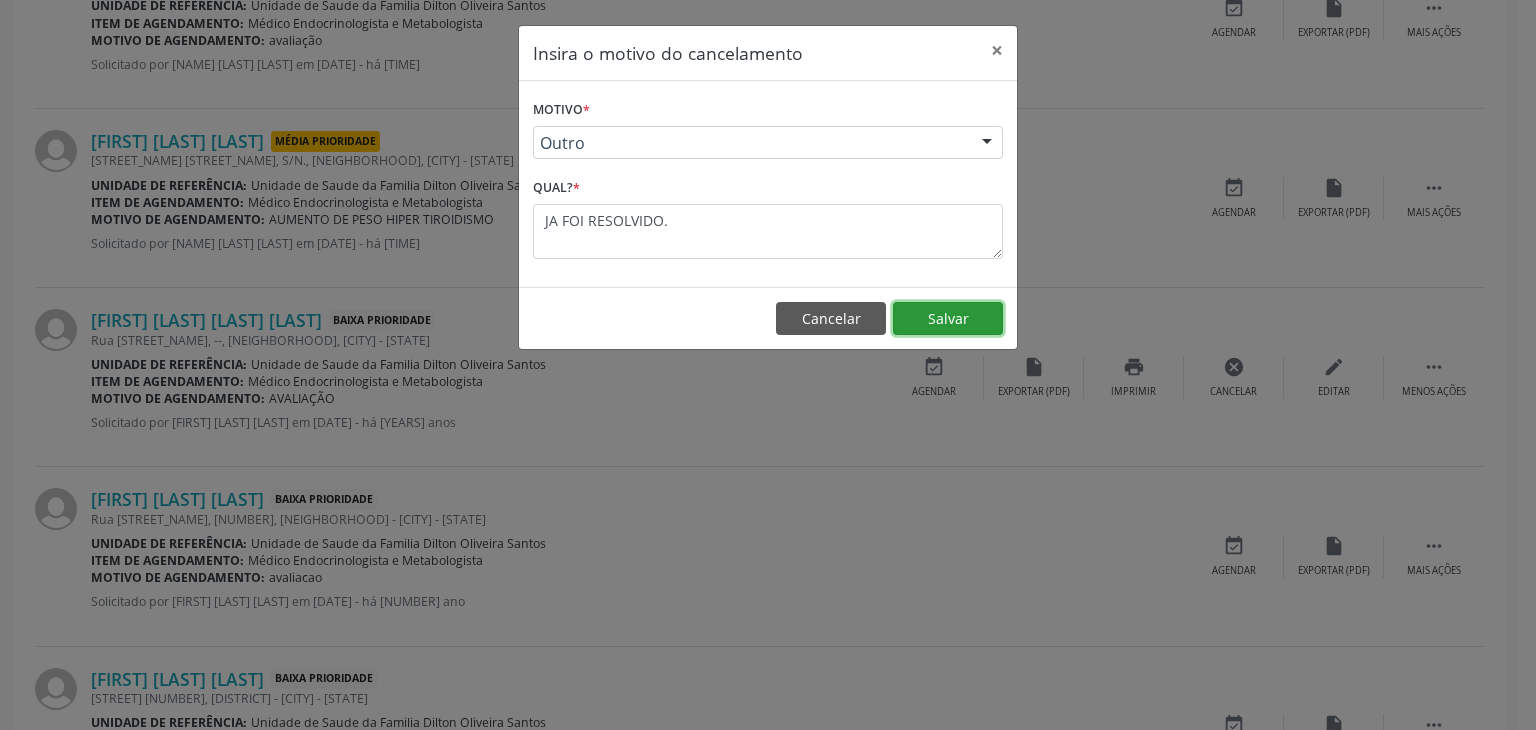 click on "Salvar" at bounding box center (948, 319) 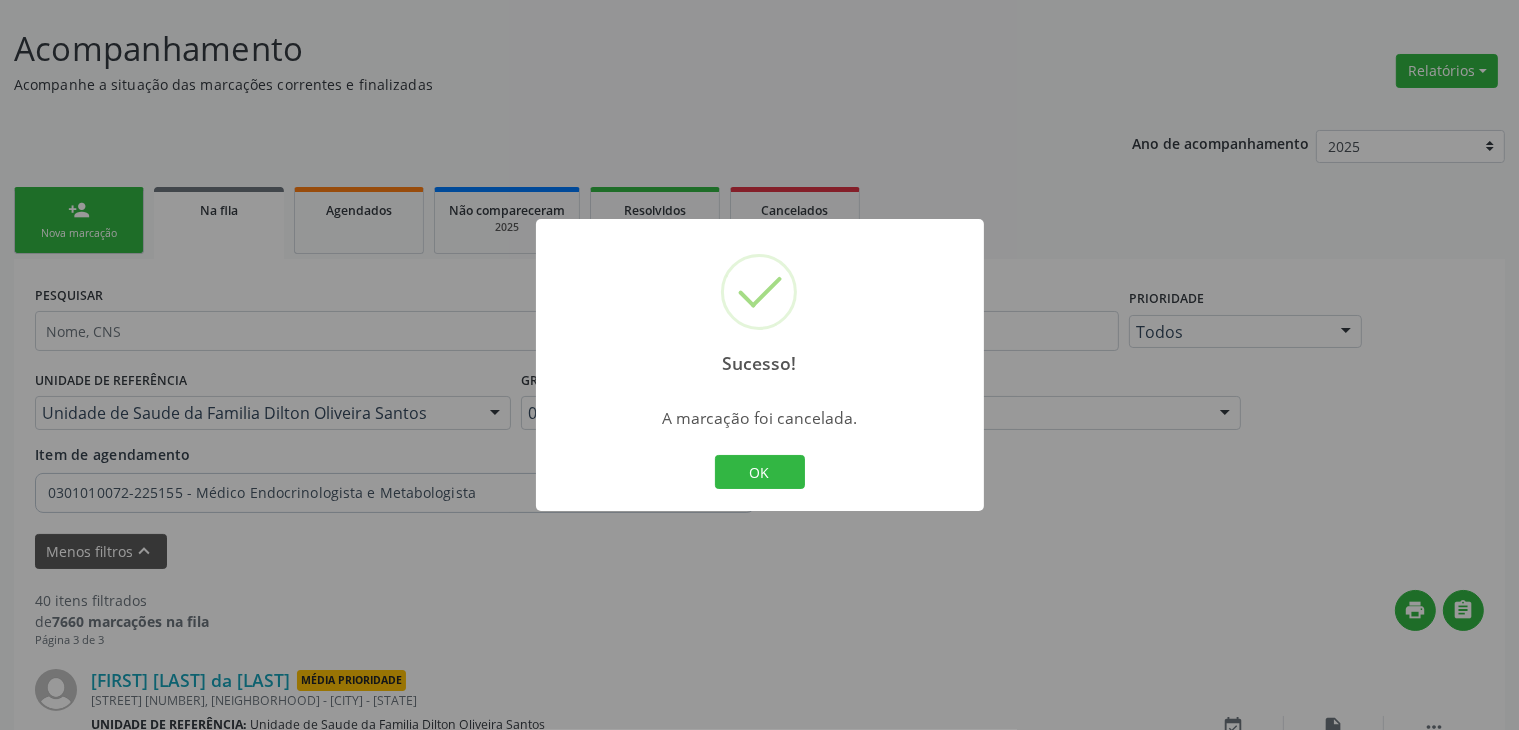 scroll, scrollTop: 1189, scrollLeft: 0, axis: vertical 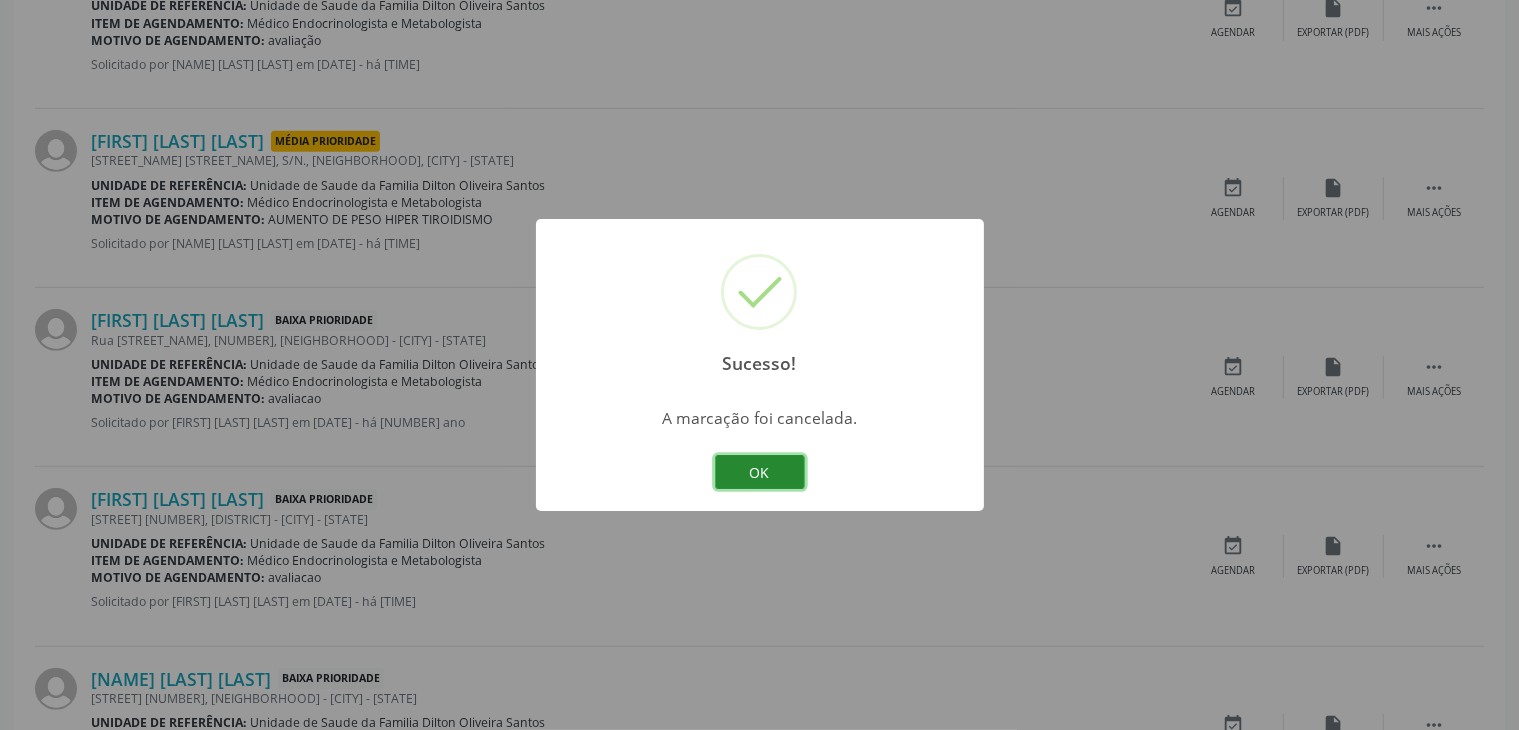 click on "OK" at bounding box center [760, 472] 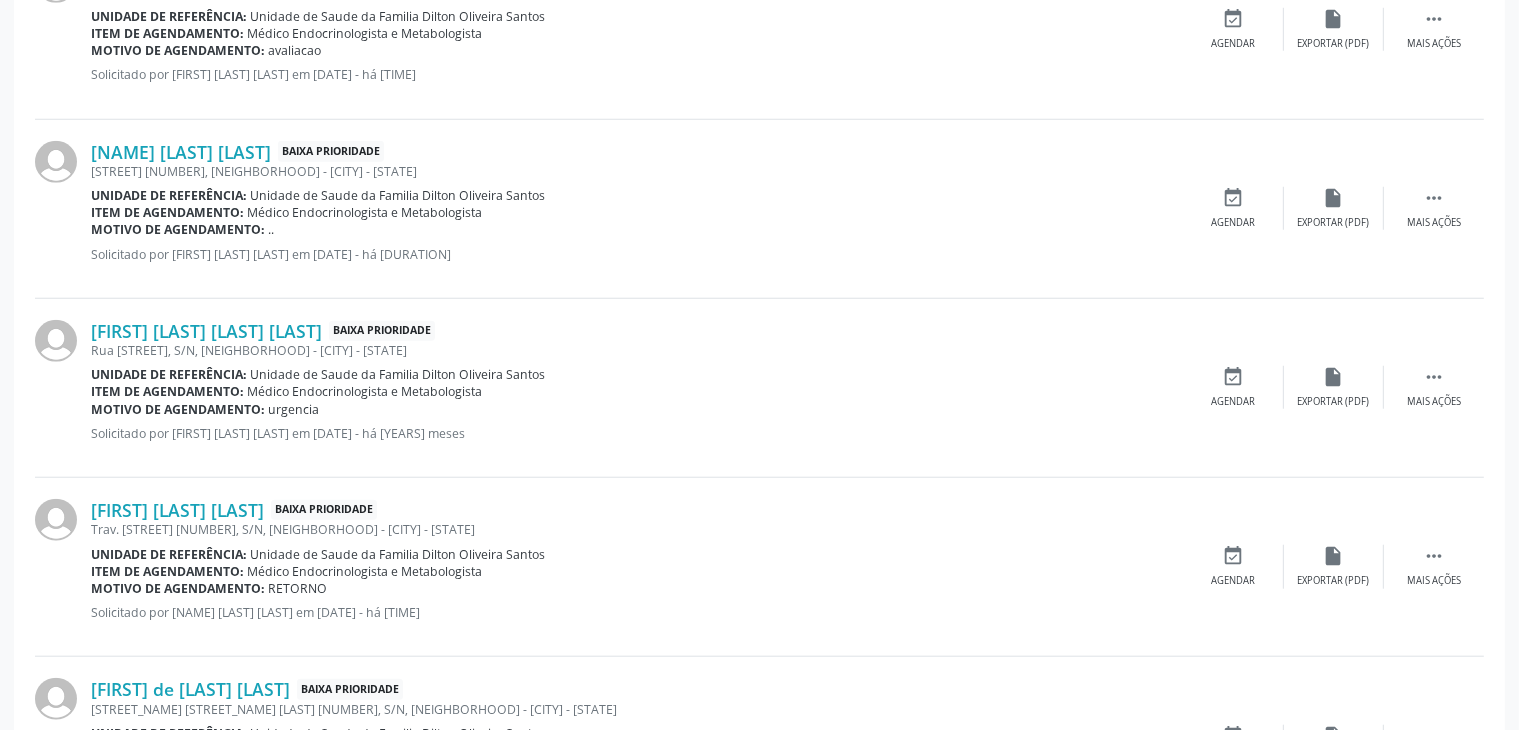 scroll, scrollTop: 1510, scrollLeft: 0, axis: vertical 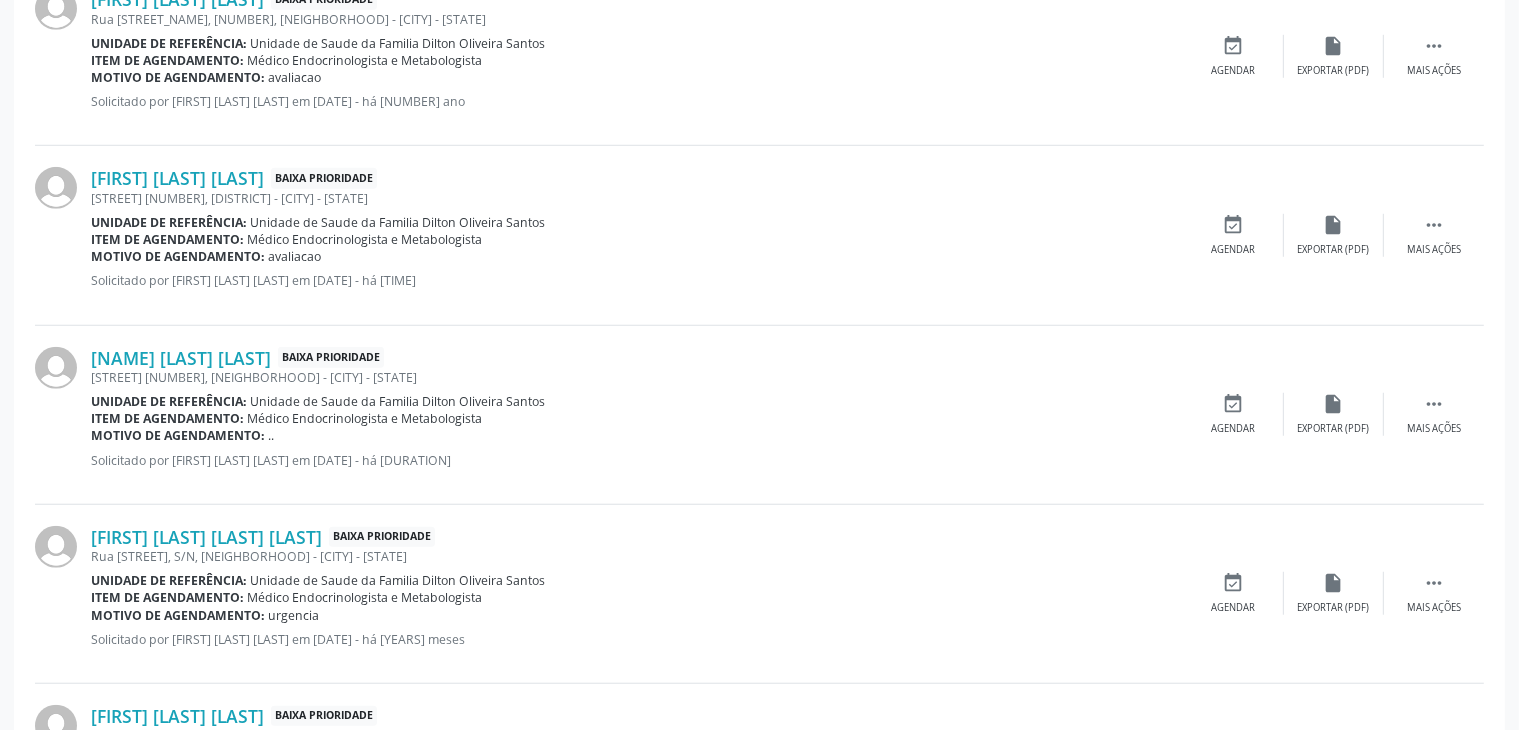 drag, startPoint x: 780, startPoint y: 284, endPoint x: 796, endPoint y: 281, distance: 16.27882 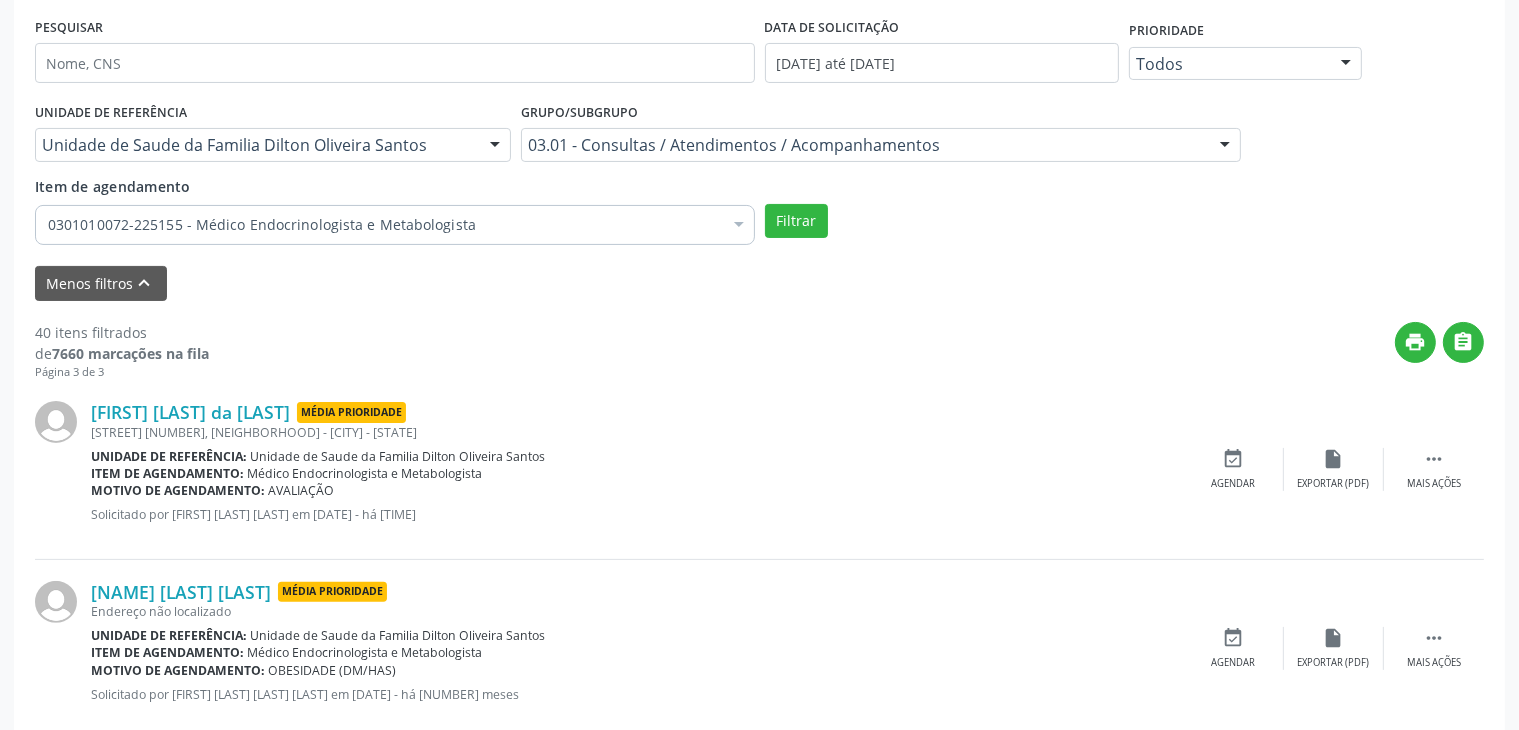 scroll, scrollTop: 310, scrollLeft: 0, axis: vertical 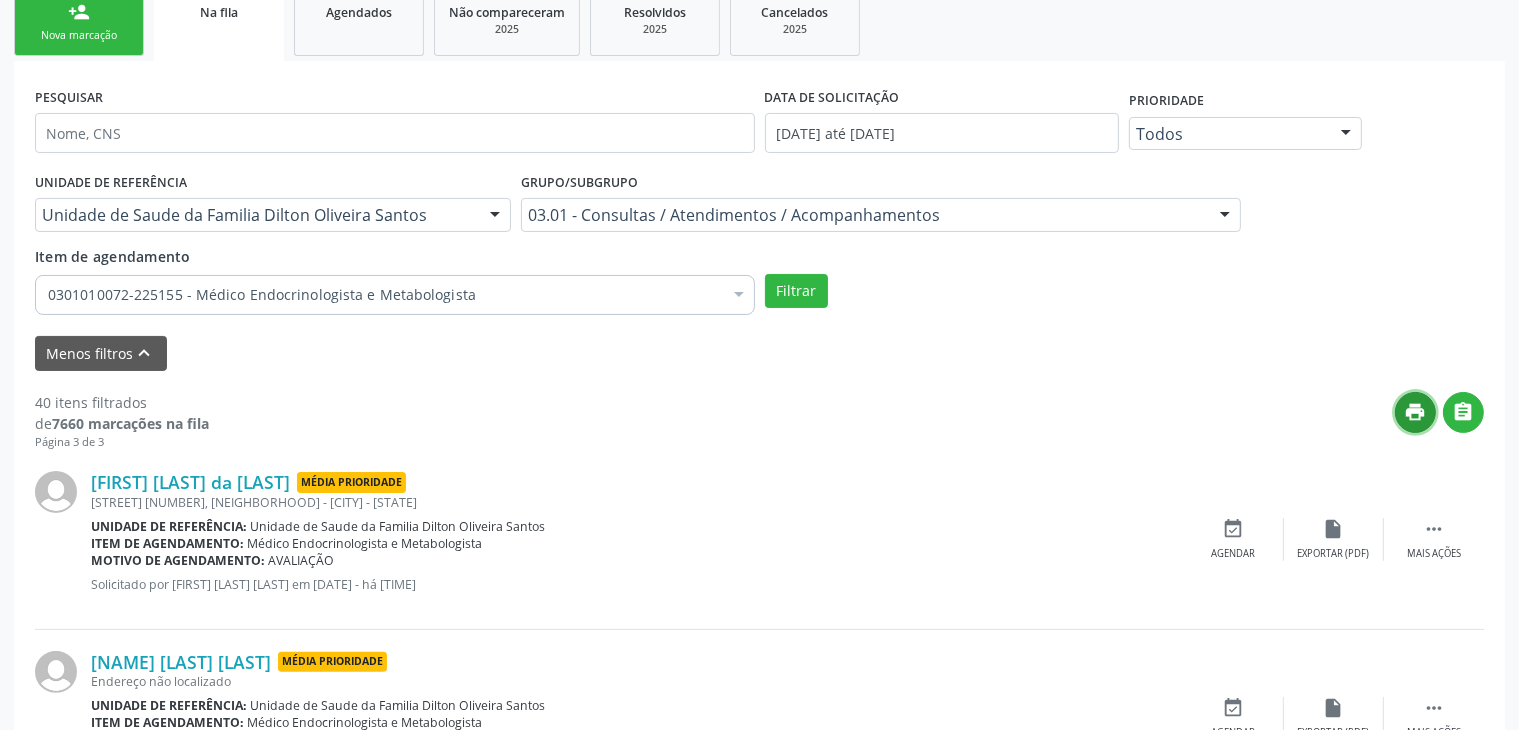 click on "print" at bounding box center [1416, 412] 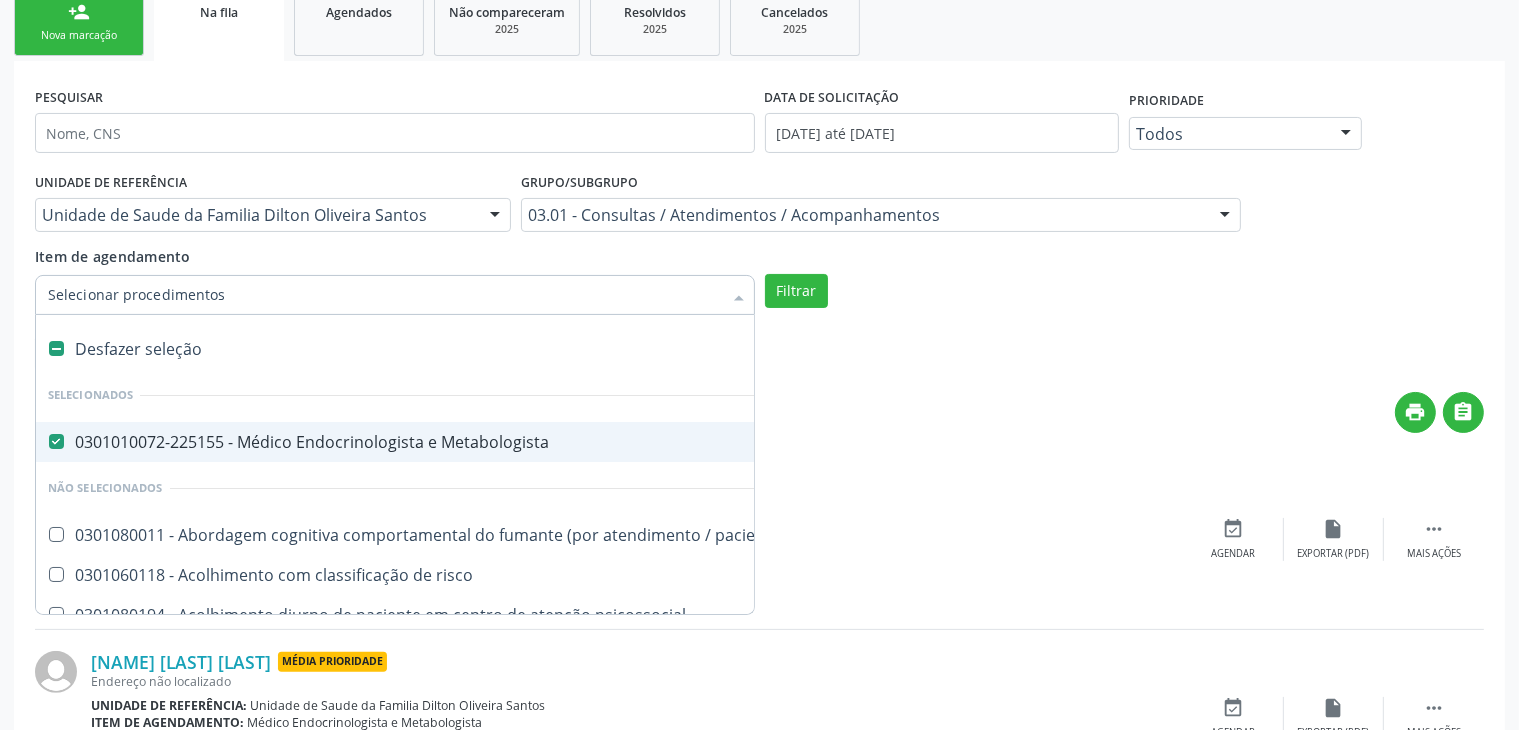 click at bounding box center (739, 297) 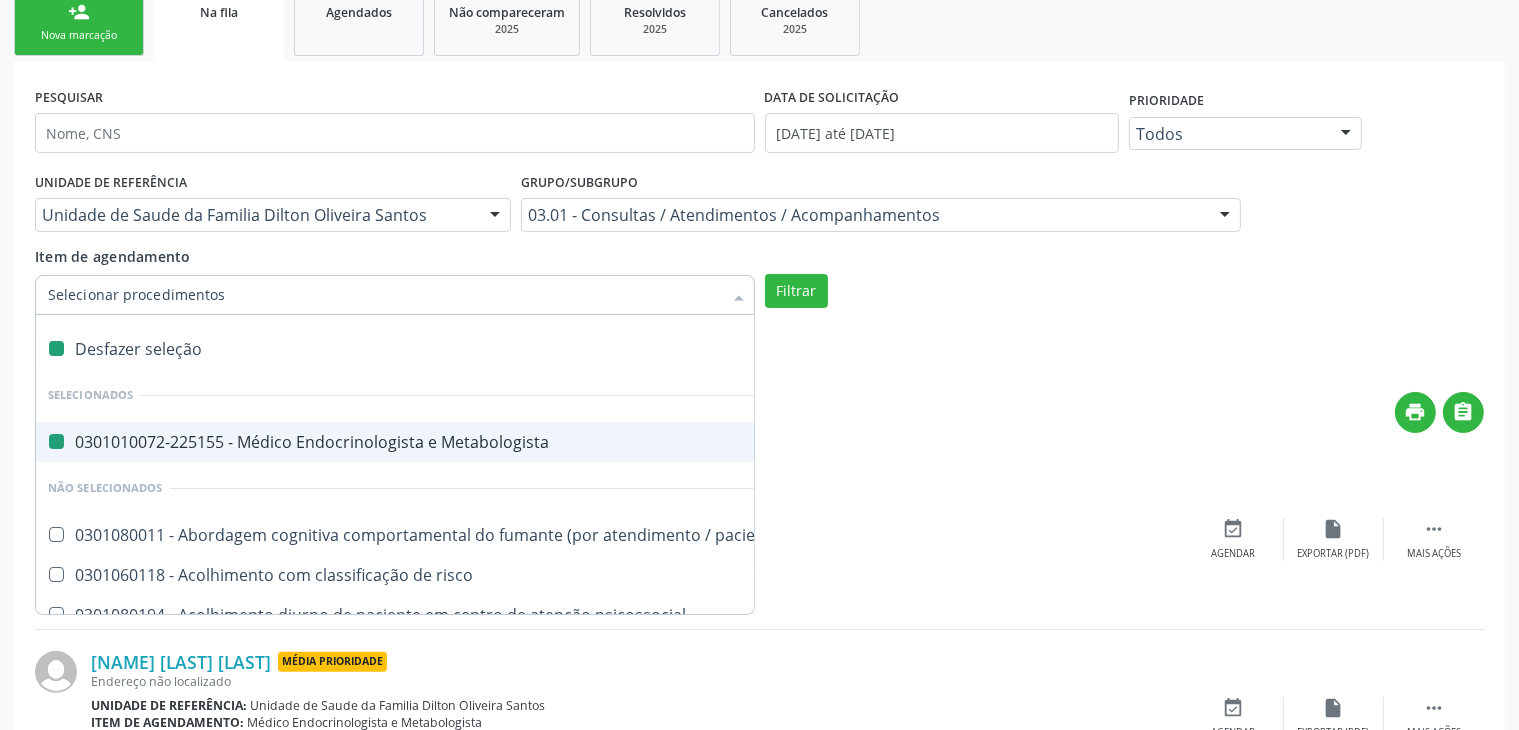 checkbox on "false" 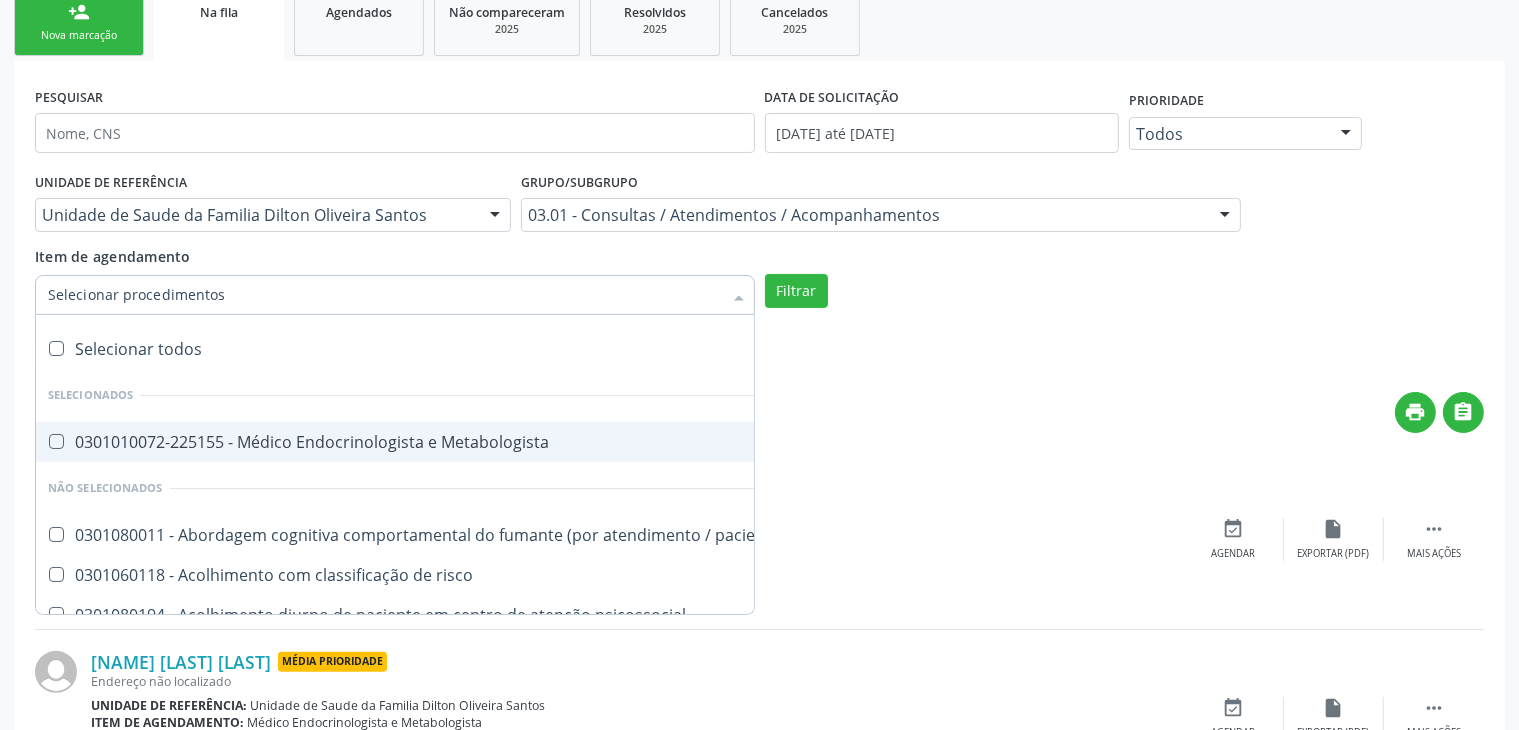 click on "Item de agendamento" at bounding box center (385, 295) 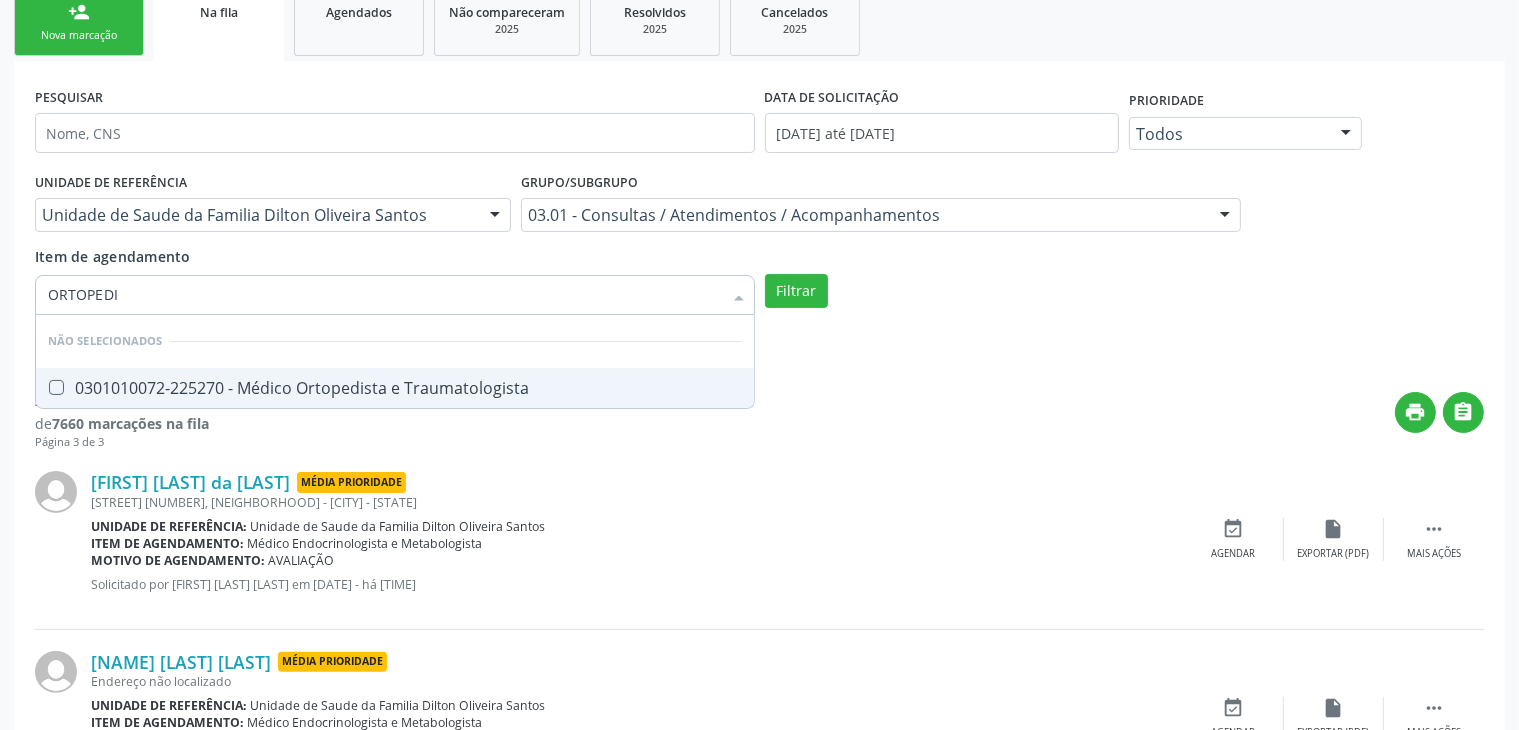 type on "ORTOPEDIS" 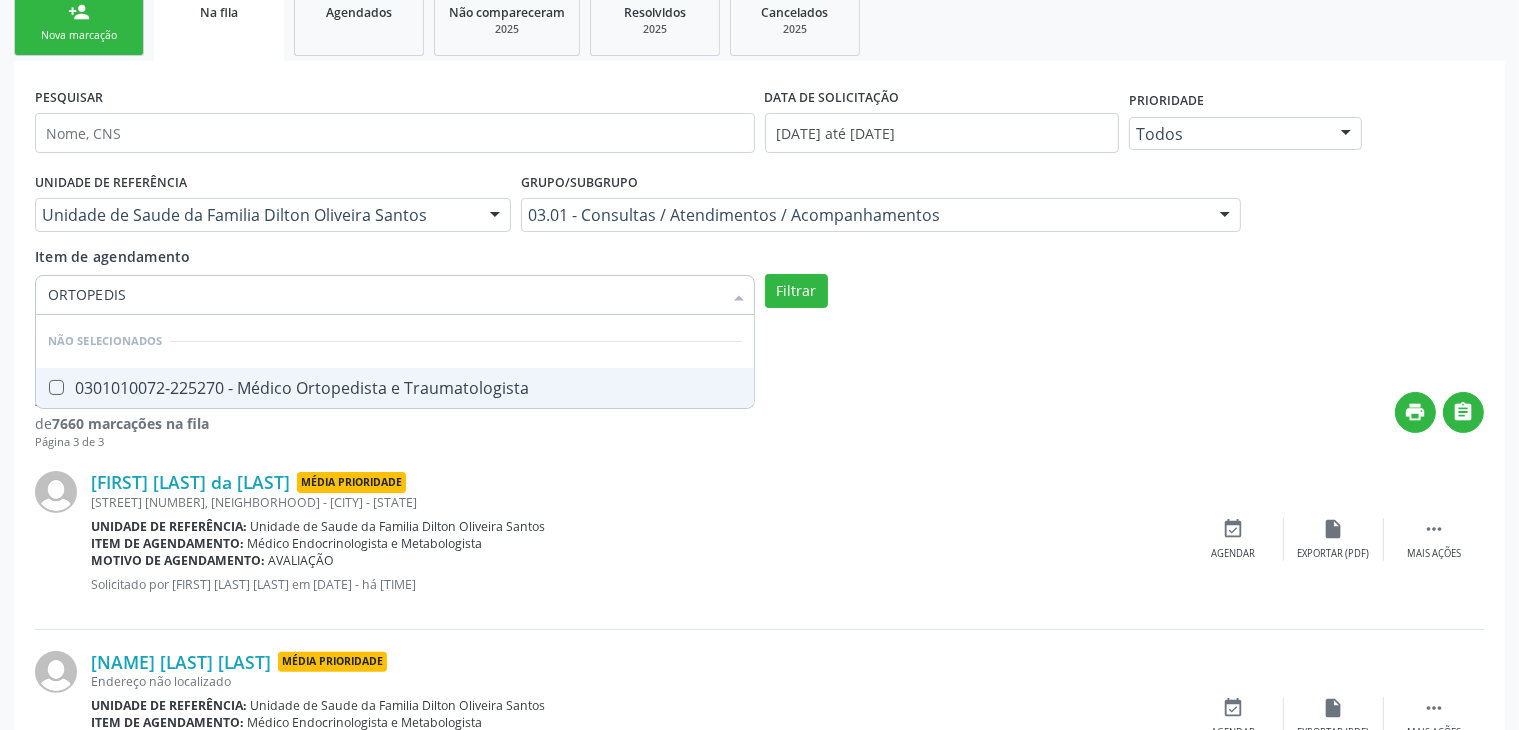 click at bounding box center [56, 387] 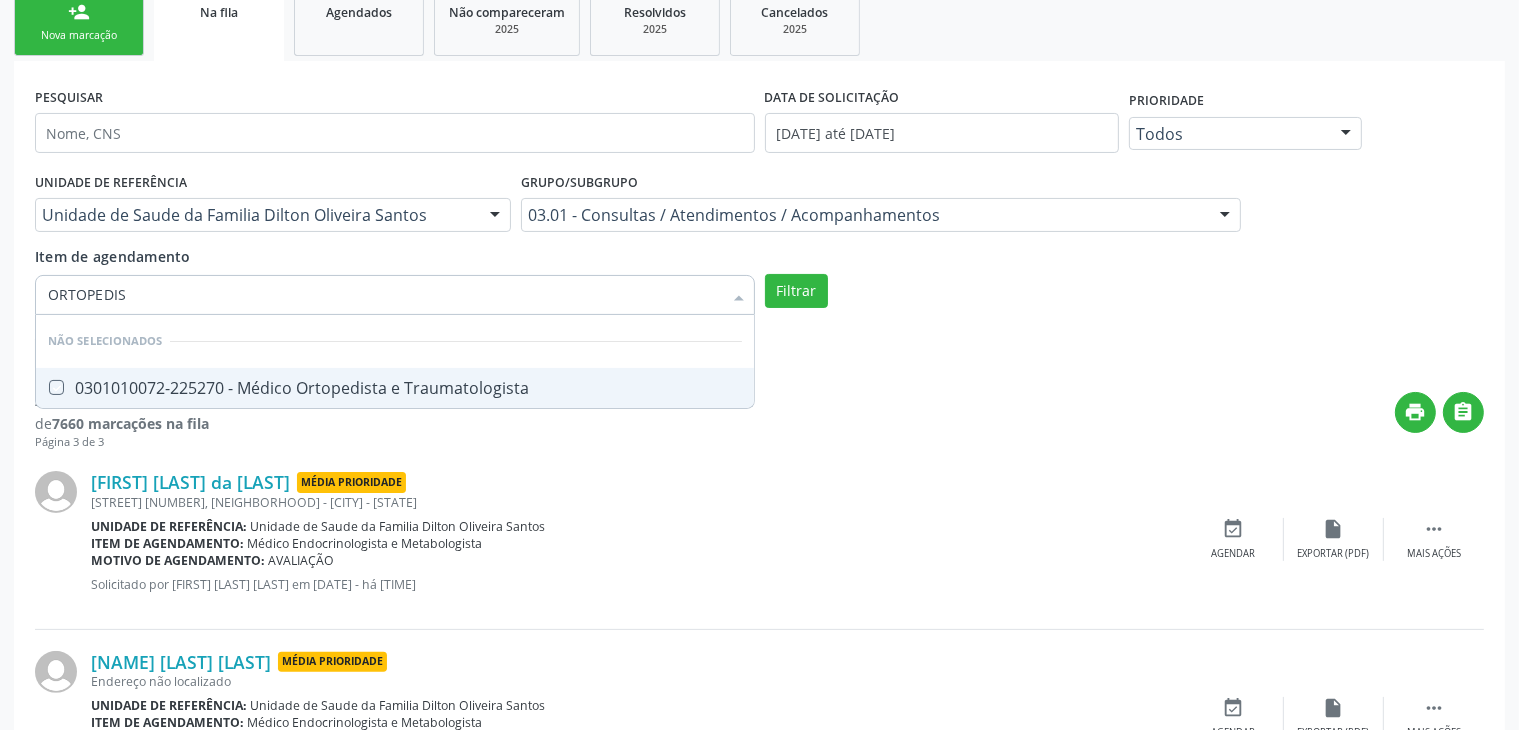 click at bounding box center (42, 387) 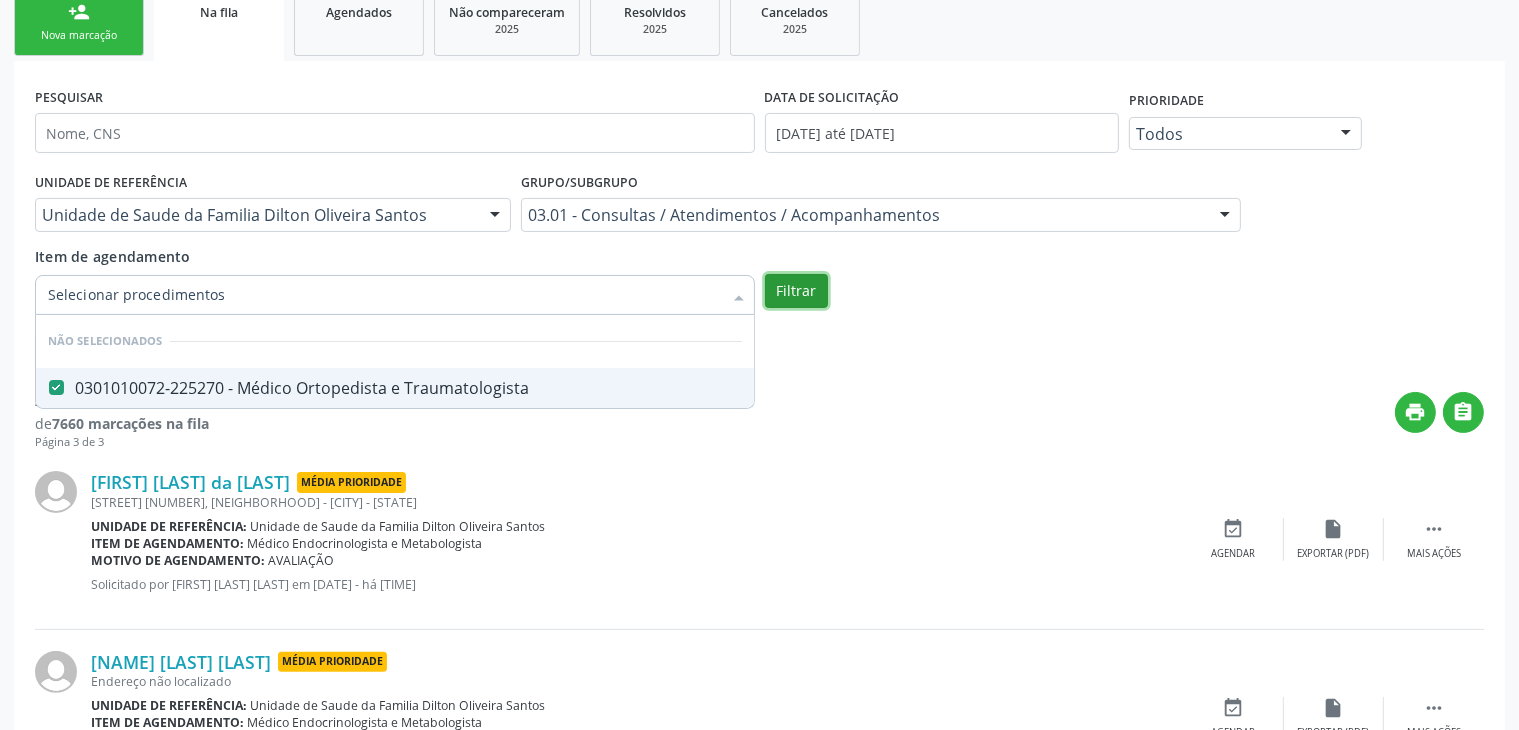click on "Filtrar" at bounding box center [796, 291] 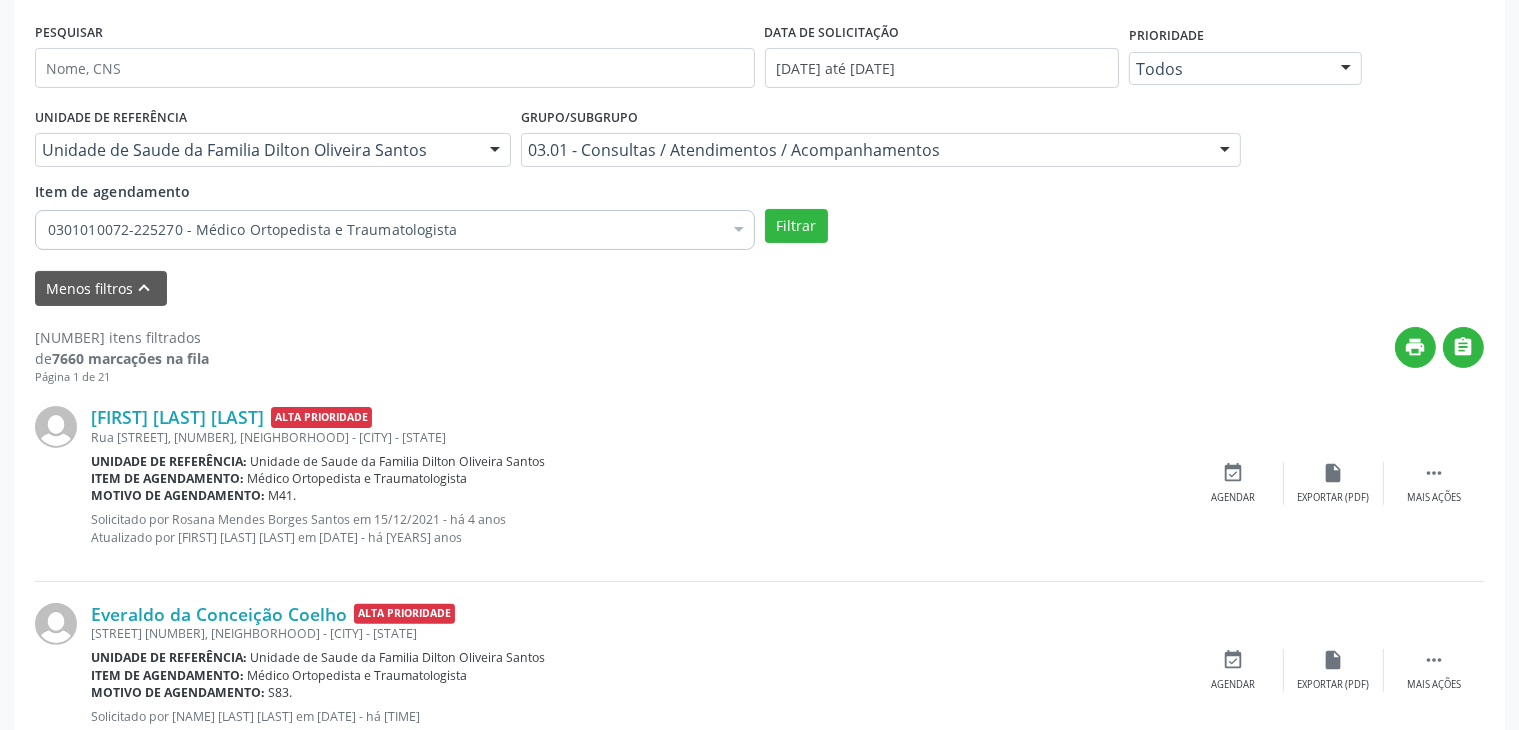 scroll, scrollTop: 110, scrollLeft: 0, axis: vertical 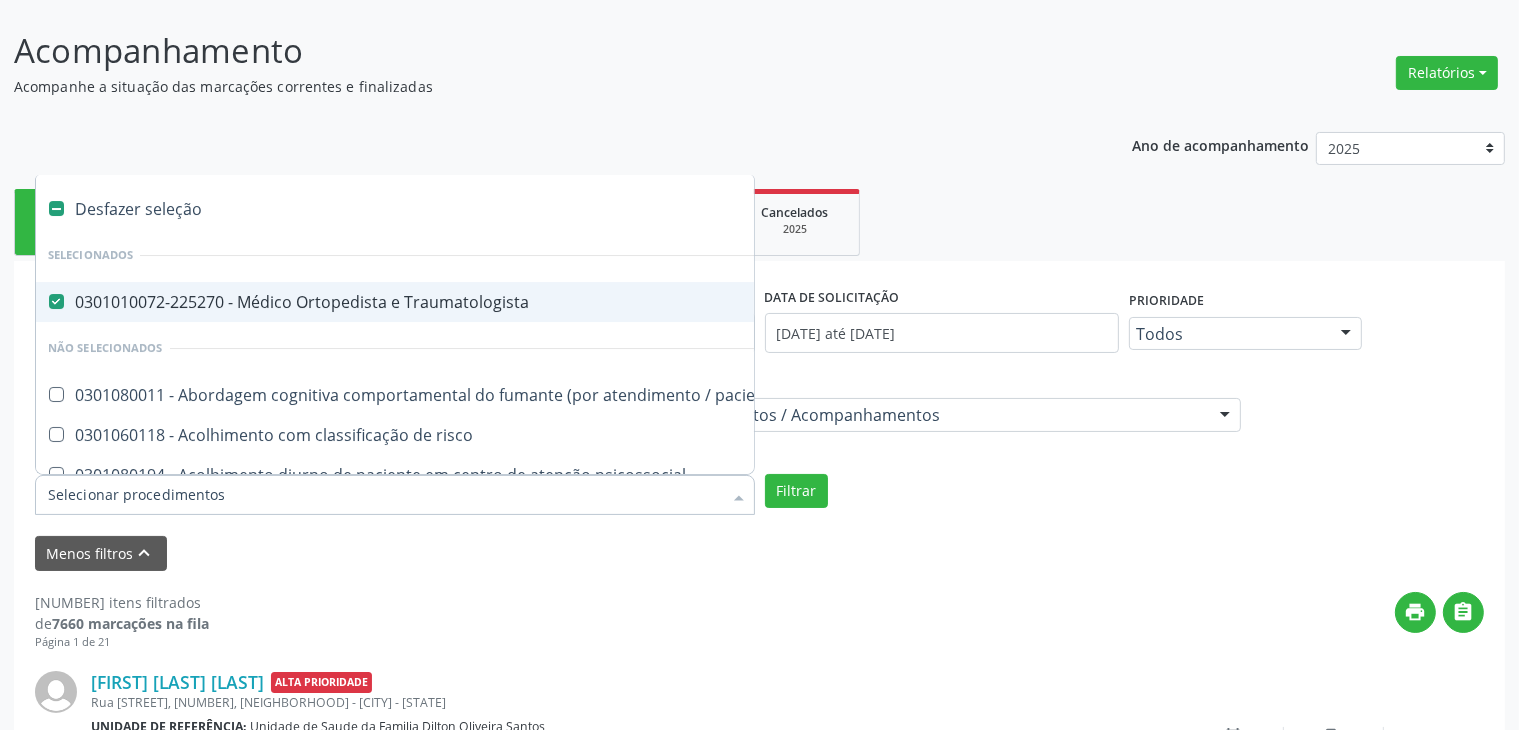 click at bounding box center [739, 497] 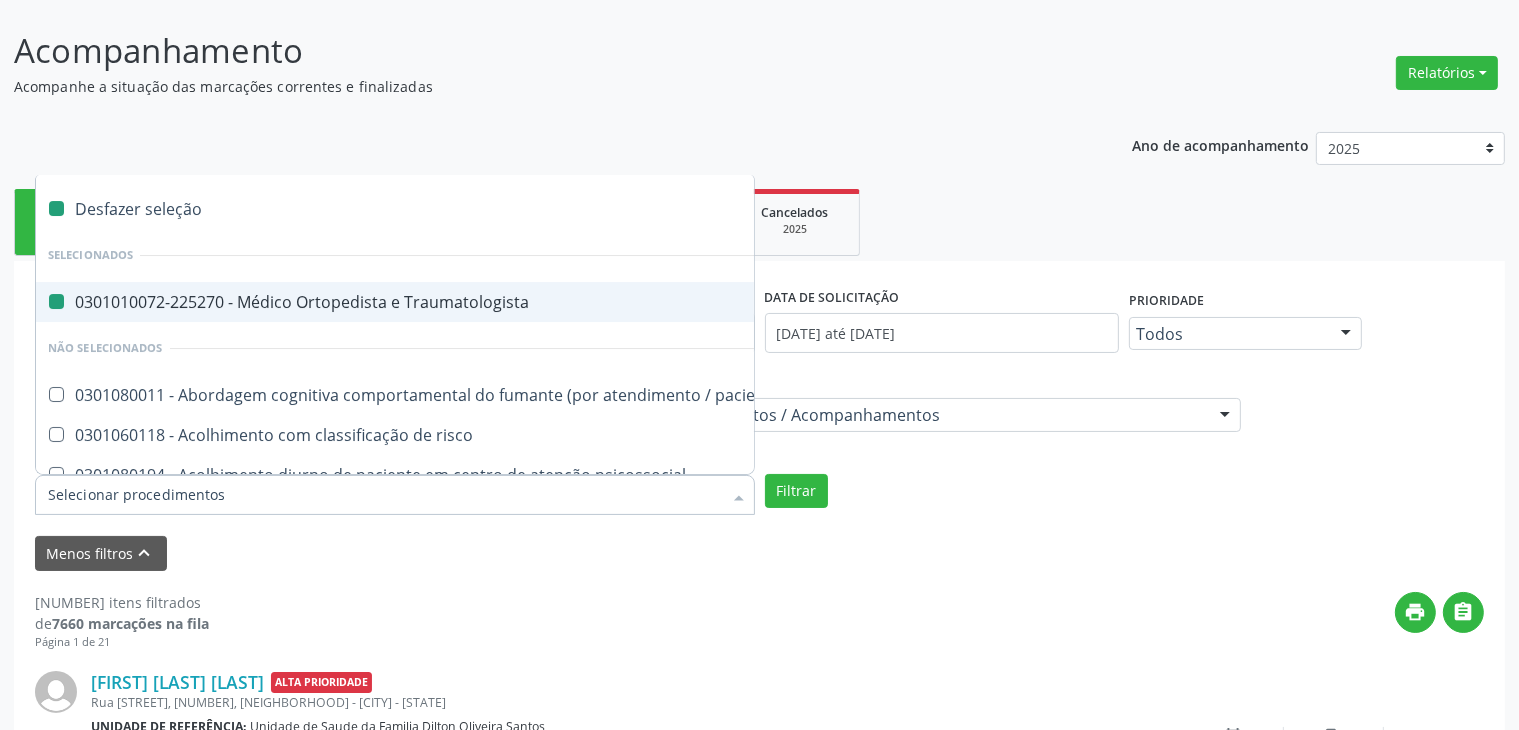 checkbox on "false" 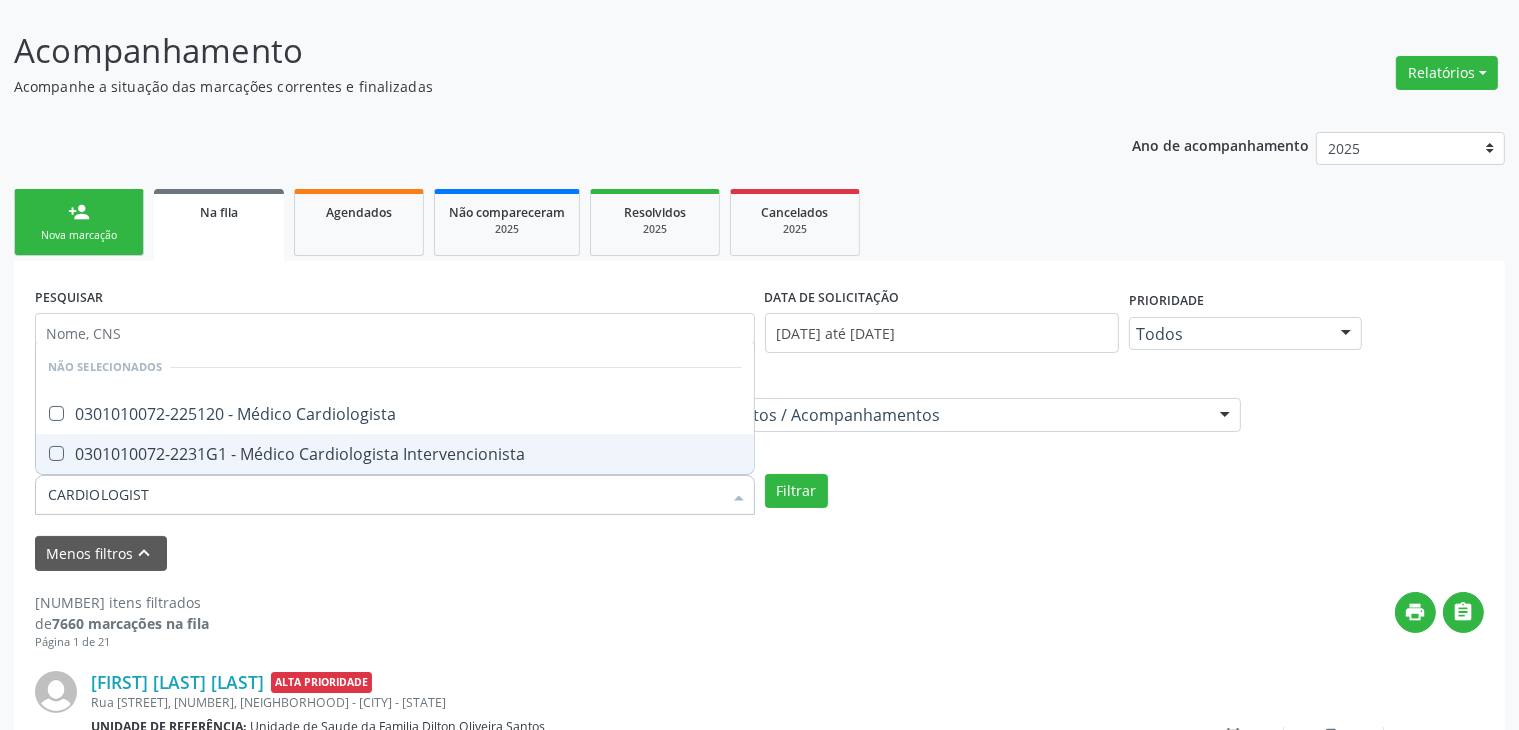 type on "CARDIOLOGISTA" 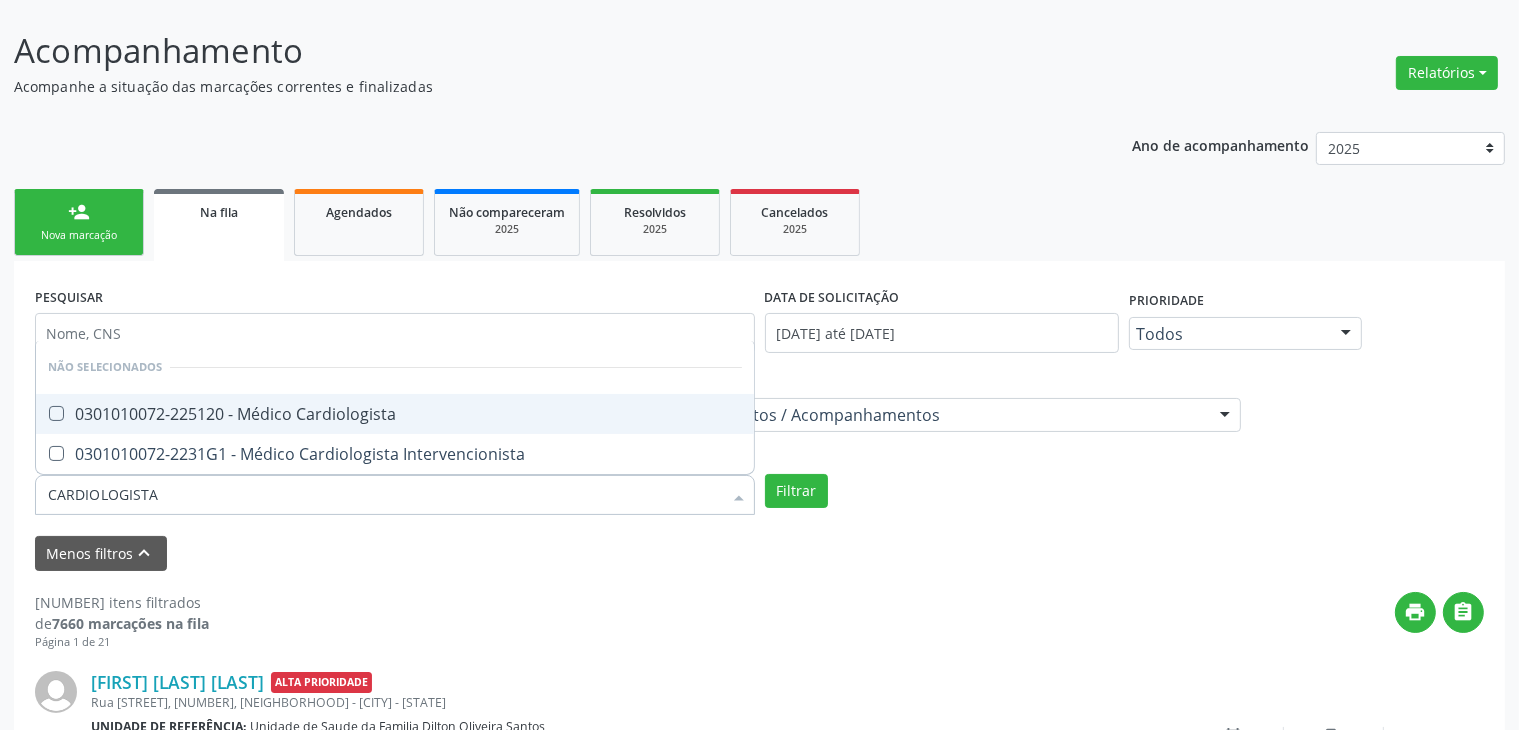 click on "0301010072-225120 - Médico Cardiologista" at bounding box center [395, 414] 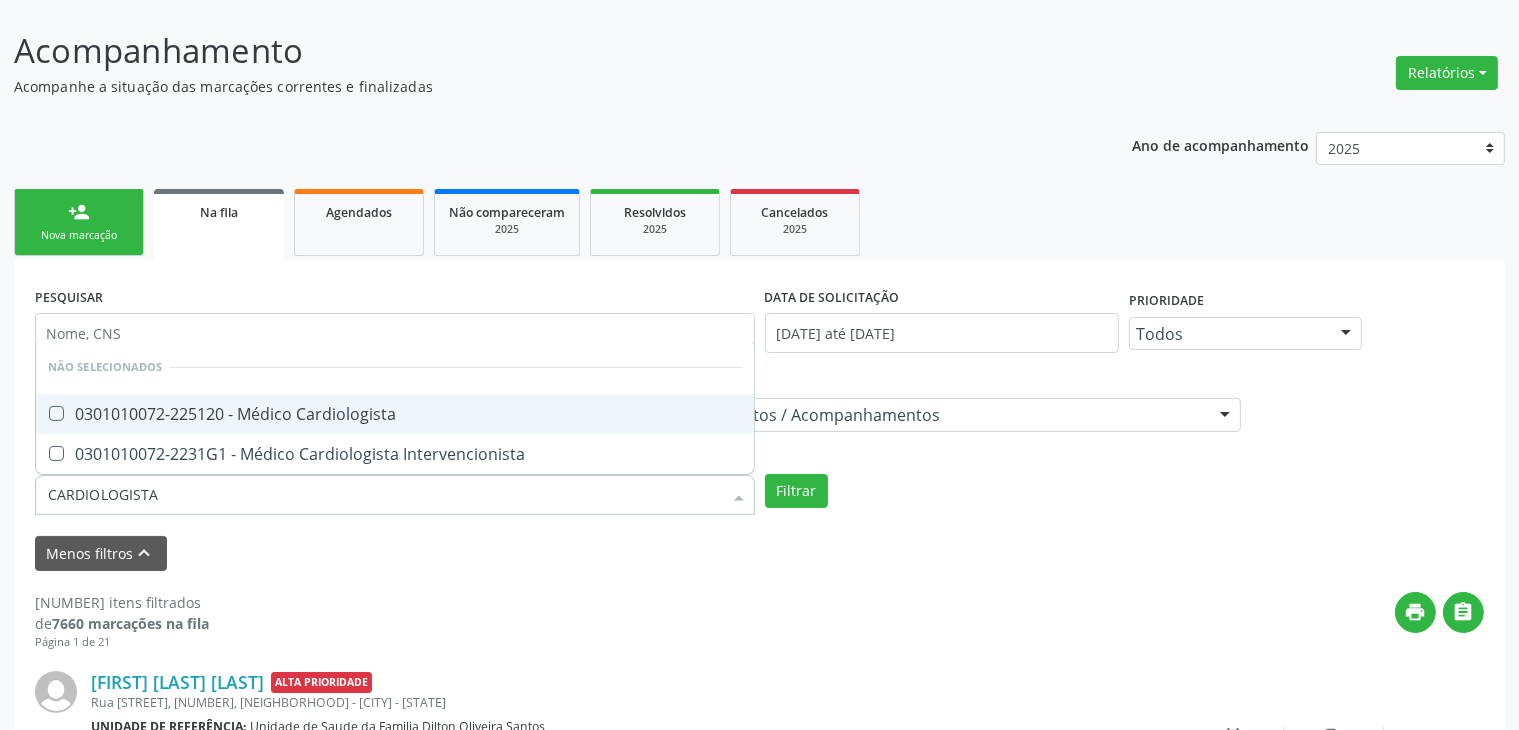 checkbox on "true" 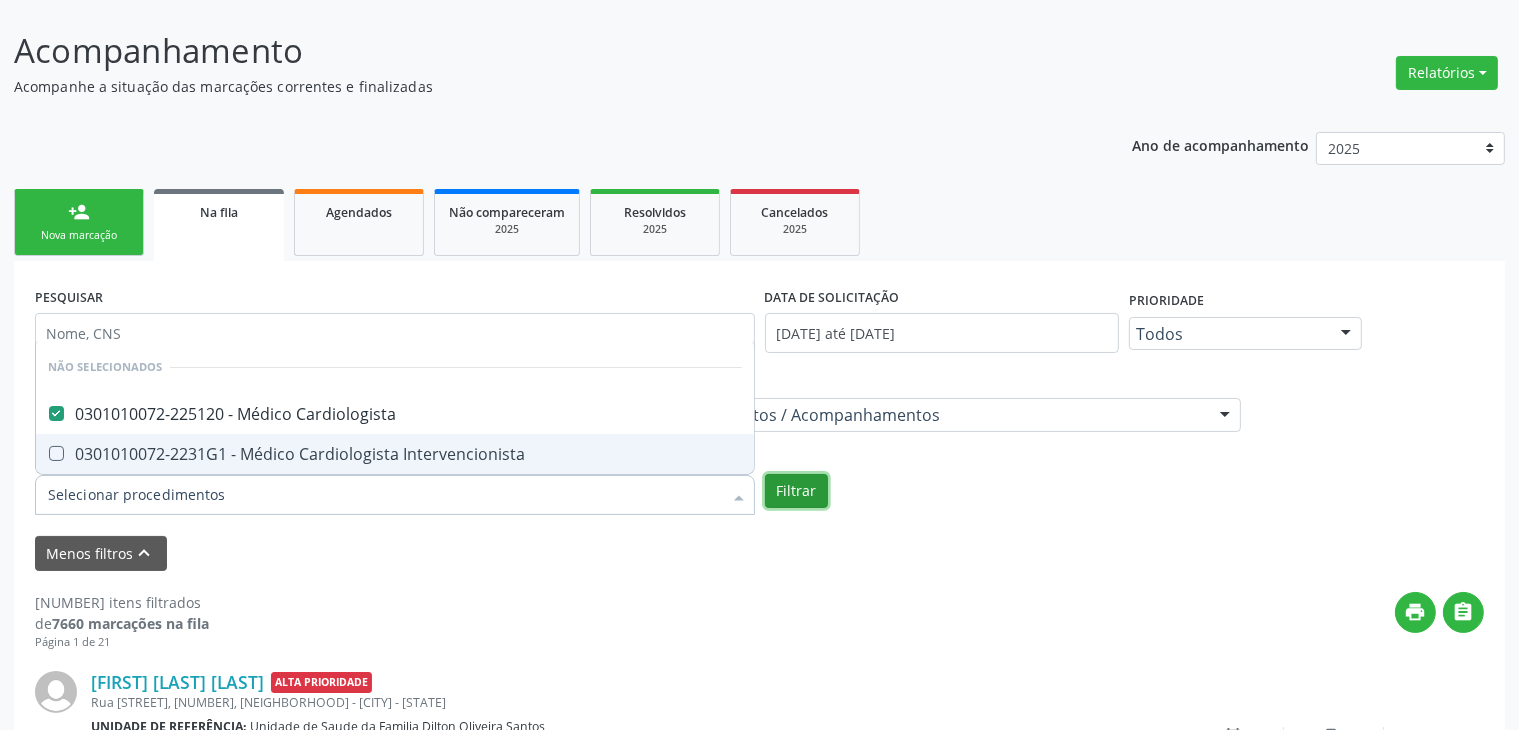 click on "Filtrar" at bounding box center [796, 491] 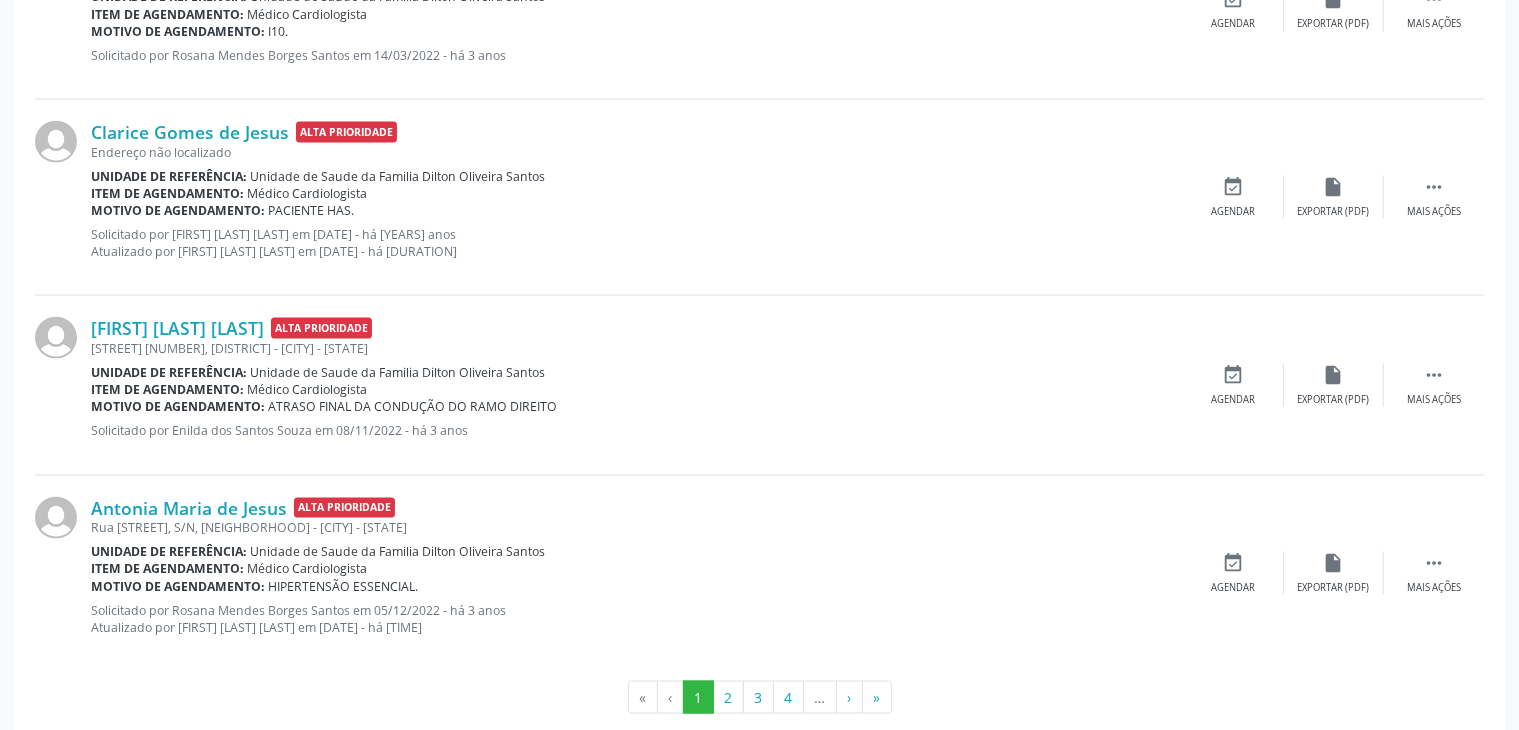 scroll, scrollTop: 2993, scrollLeft: 0, axis: vertical 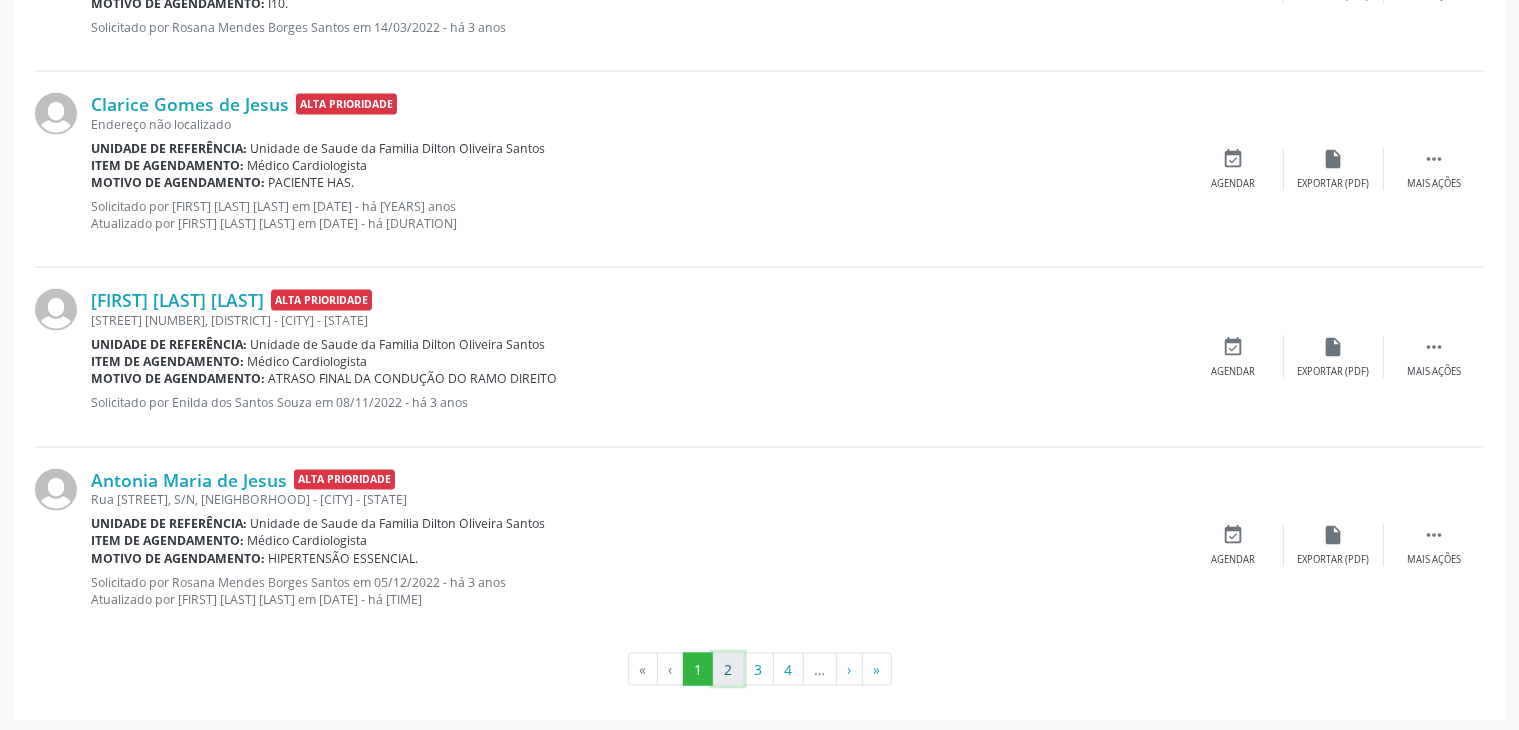 click on "2" at bounding box center [728, 670] 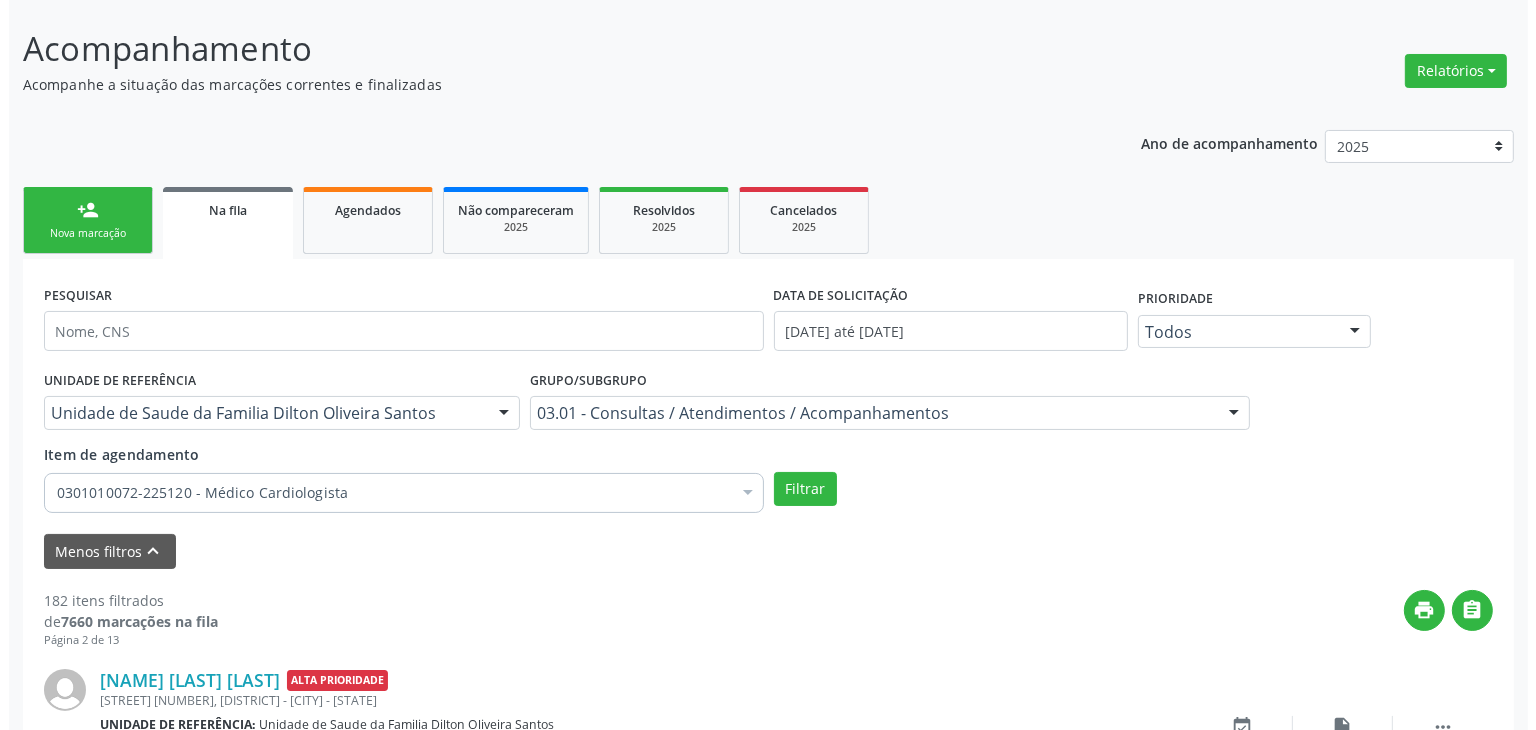 scroll, scrollTop: 2805, scrollLeft: 0, axis: vertical 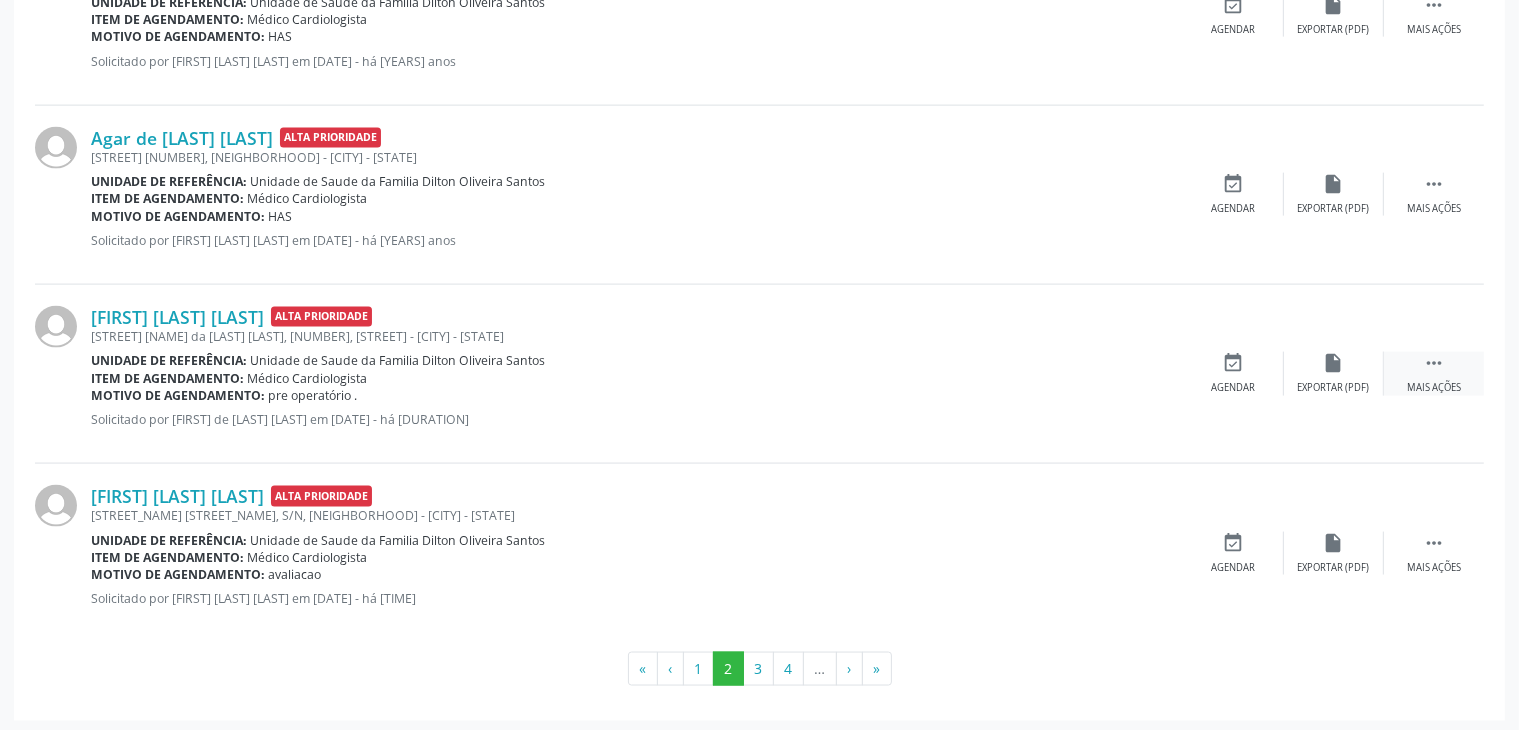click on "" at bounding box center (1434, 363) 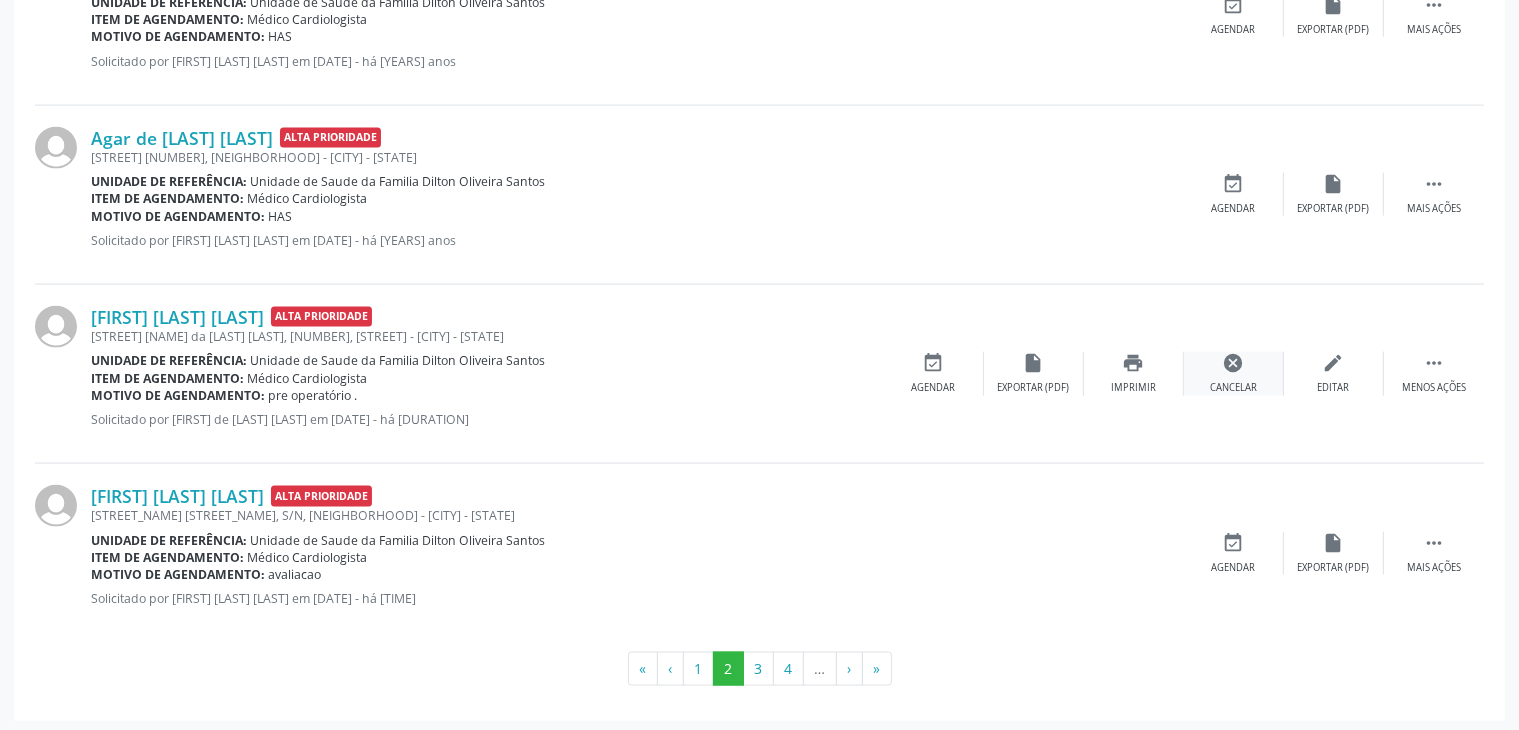 click on "cancel" at bounding box center [1234, 363] 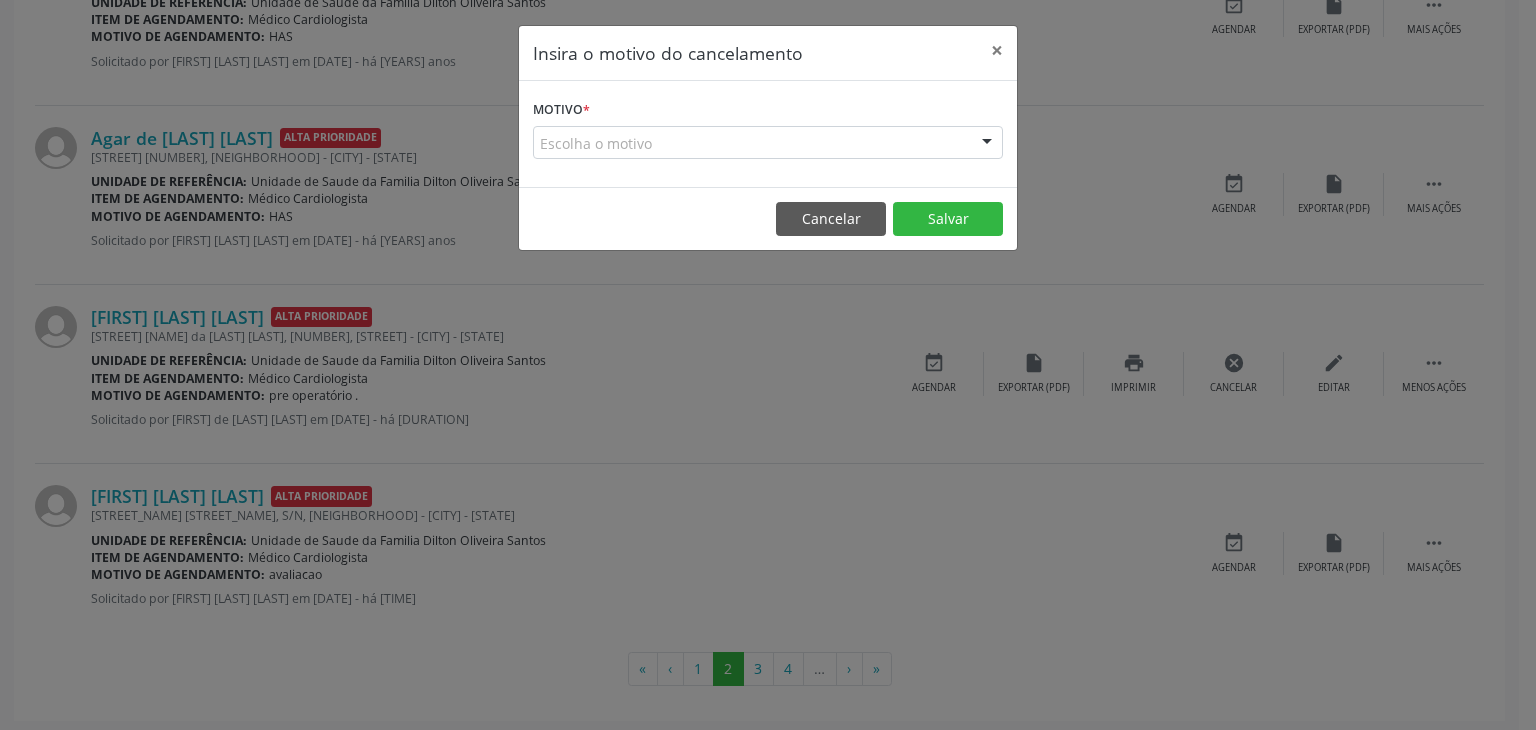 click on "Escolha o motivo" at bounding box center (768, 143) 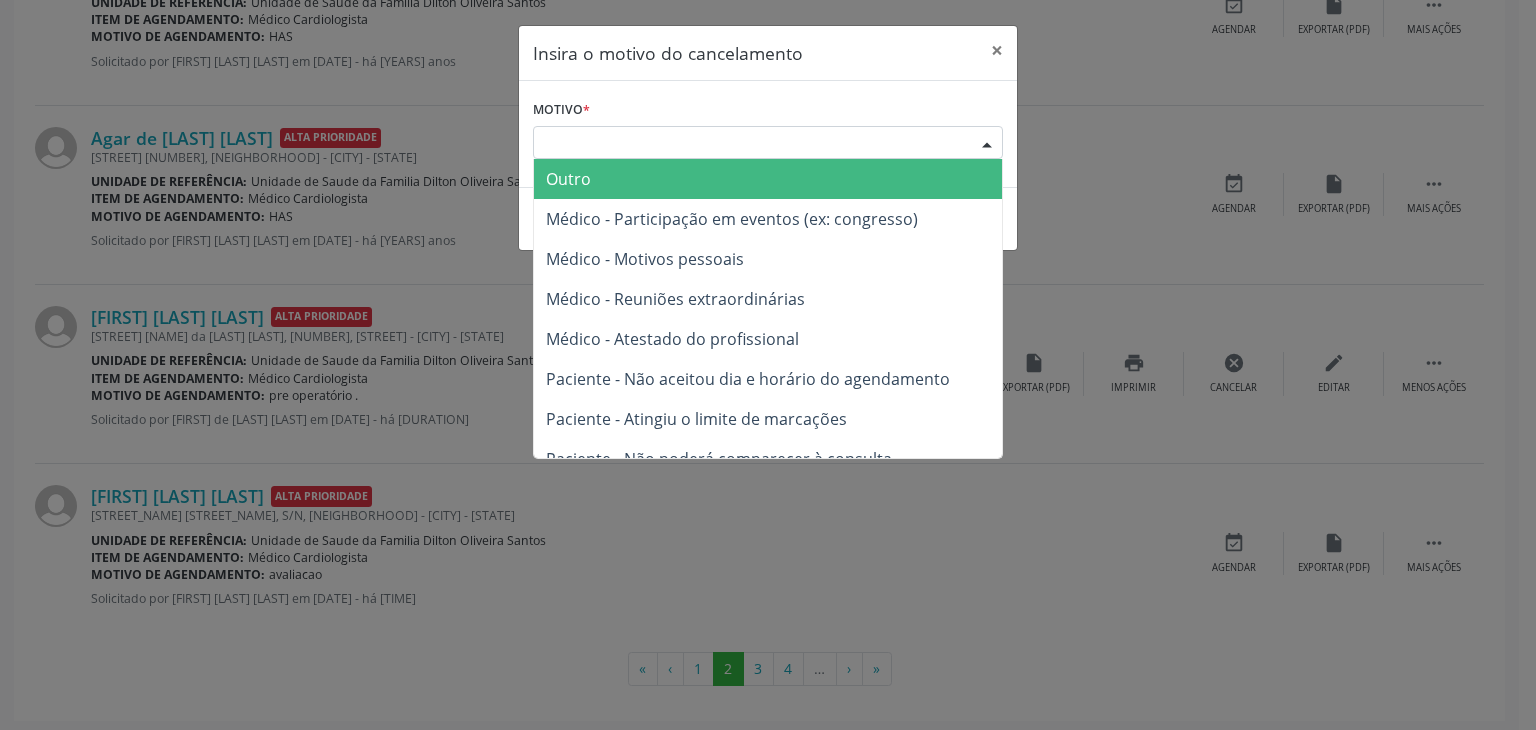 click on "Outro" at bounding box center [568, 179] 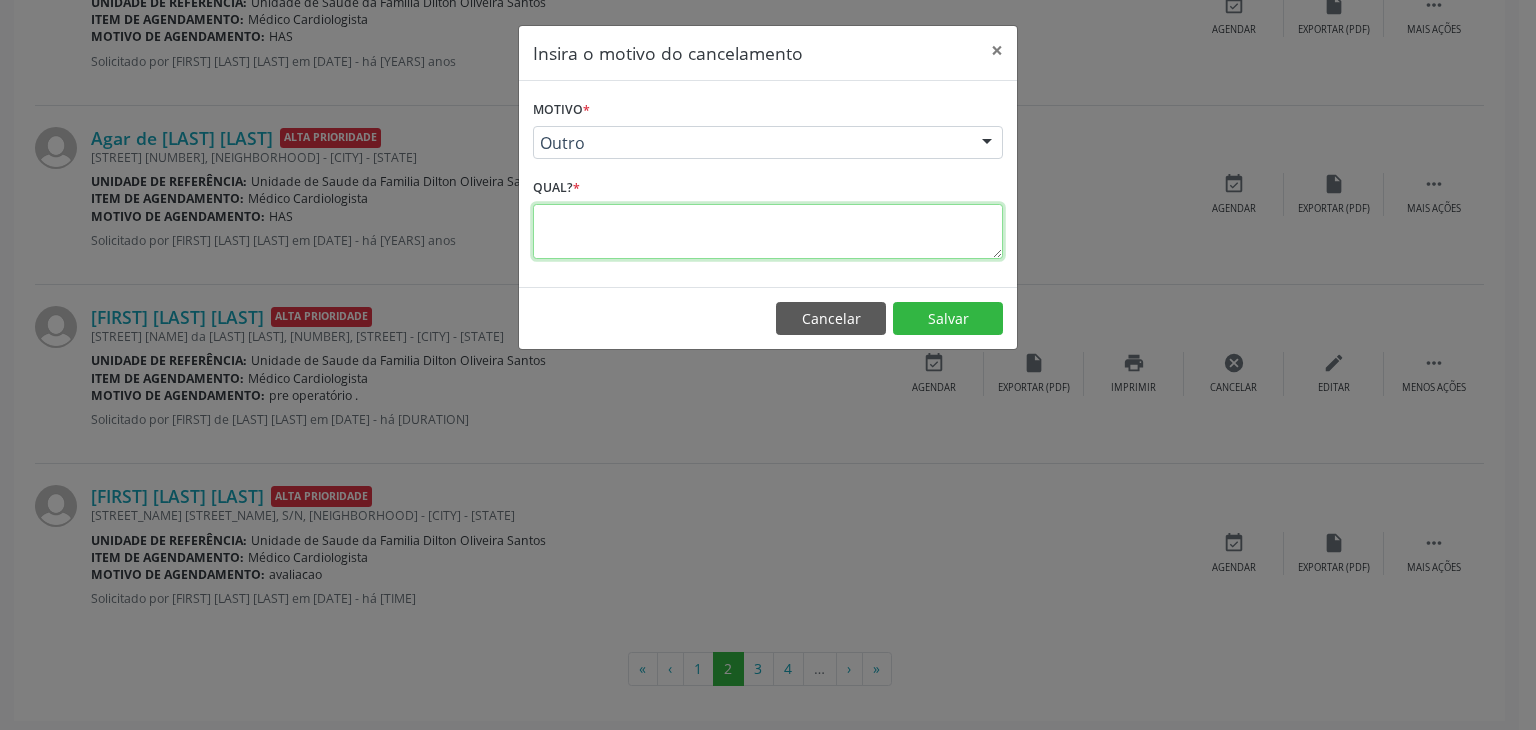 click at bounding box center [768, 231] 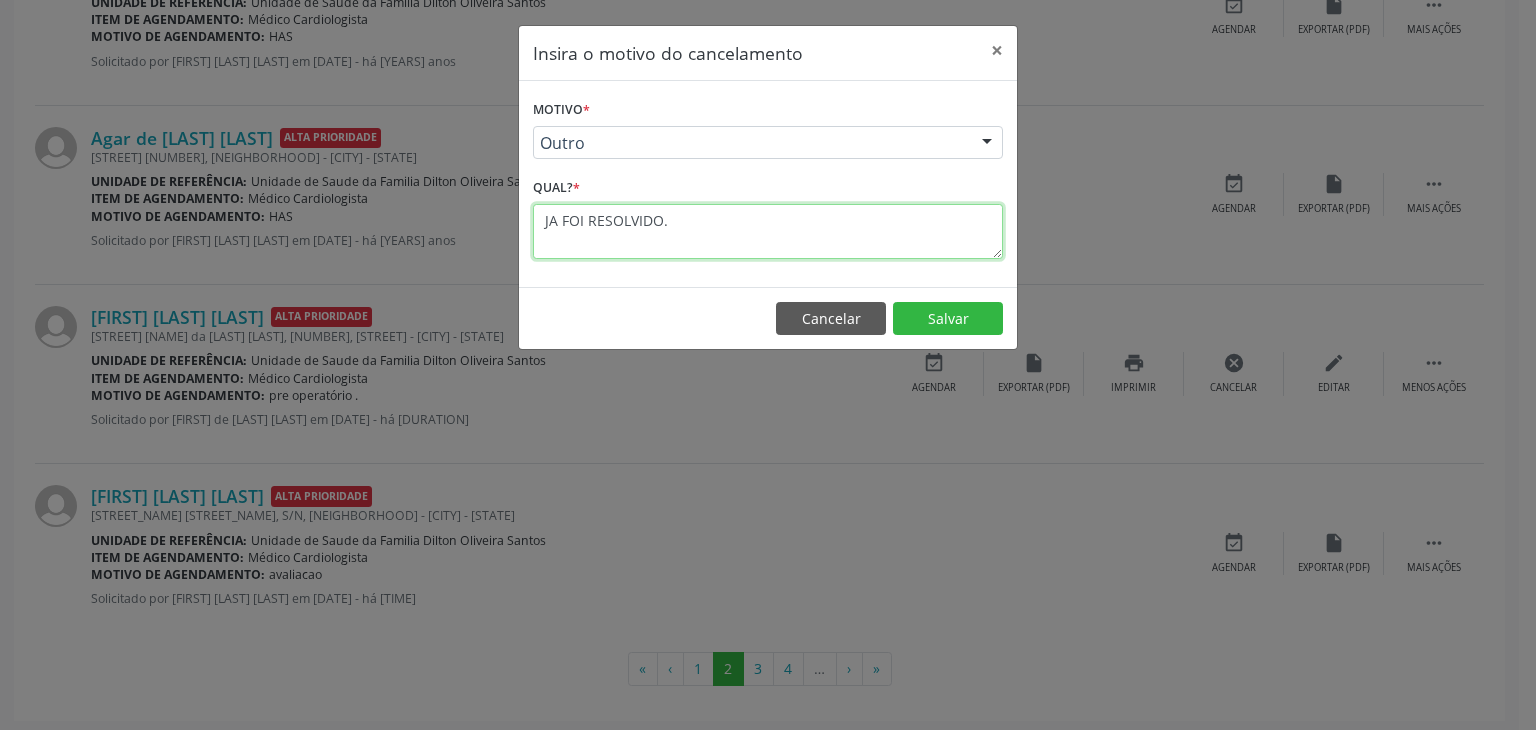 type on "JA FOI RESOLVIDO." 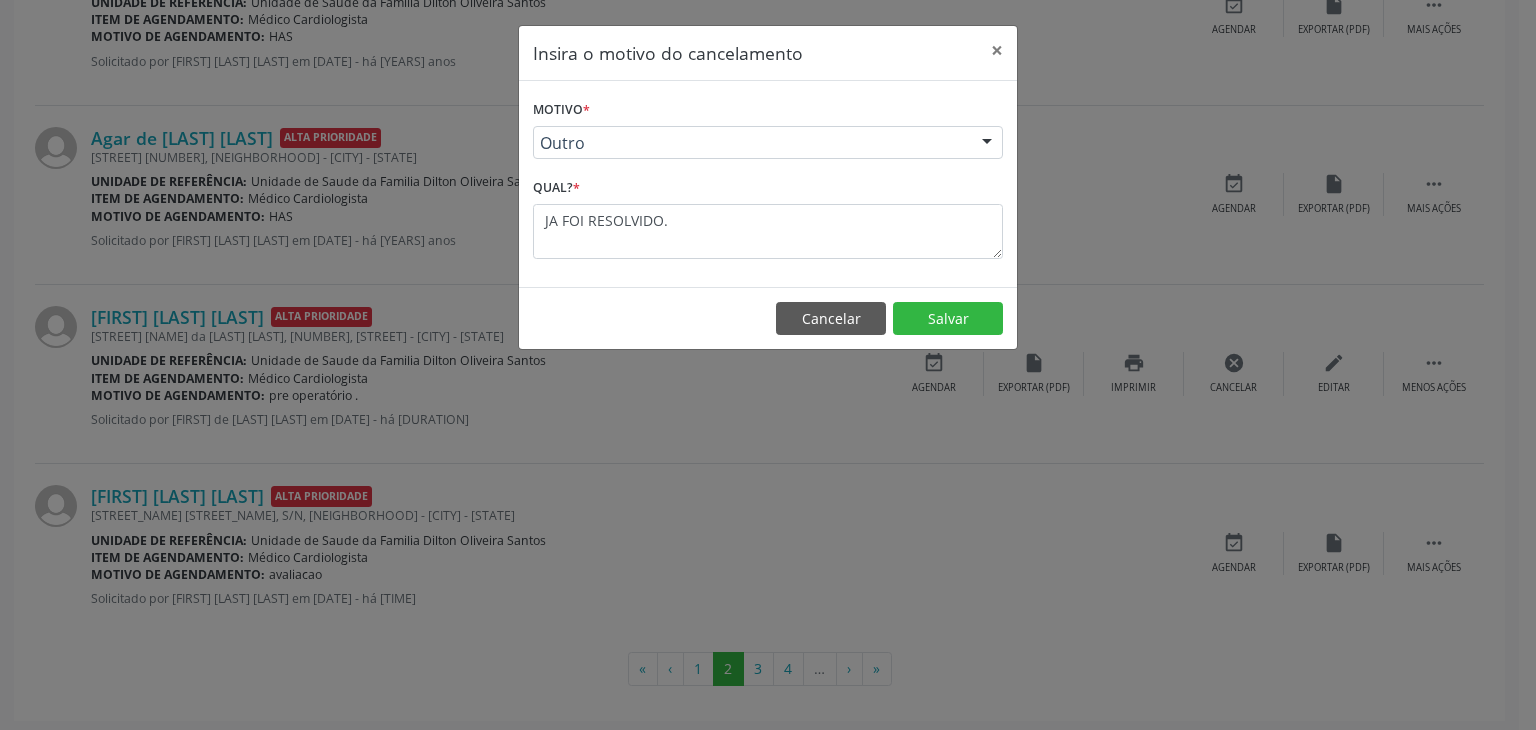 click on "Cancelar Salvar" at bounding box center [768, 318] 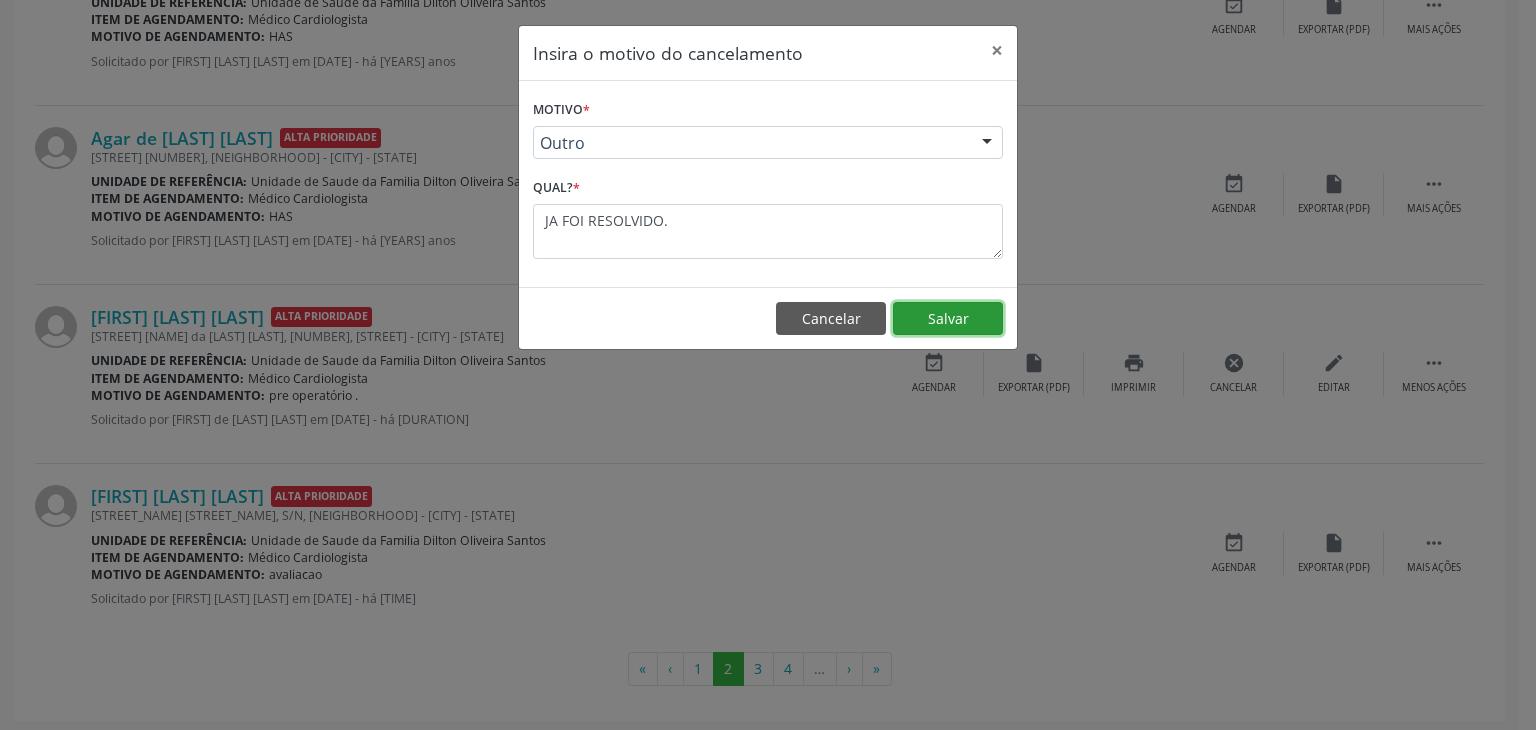 click on "Salvar" at bounding box center (948, 319) 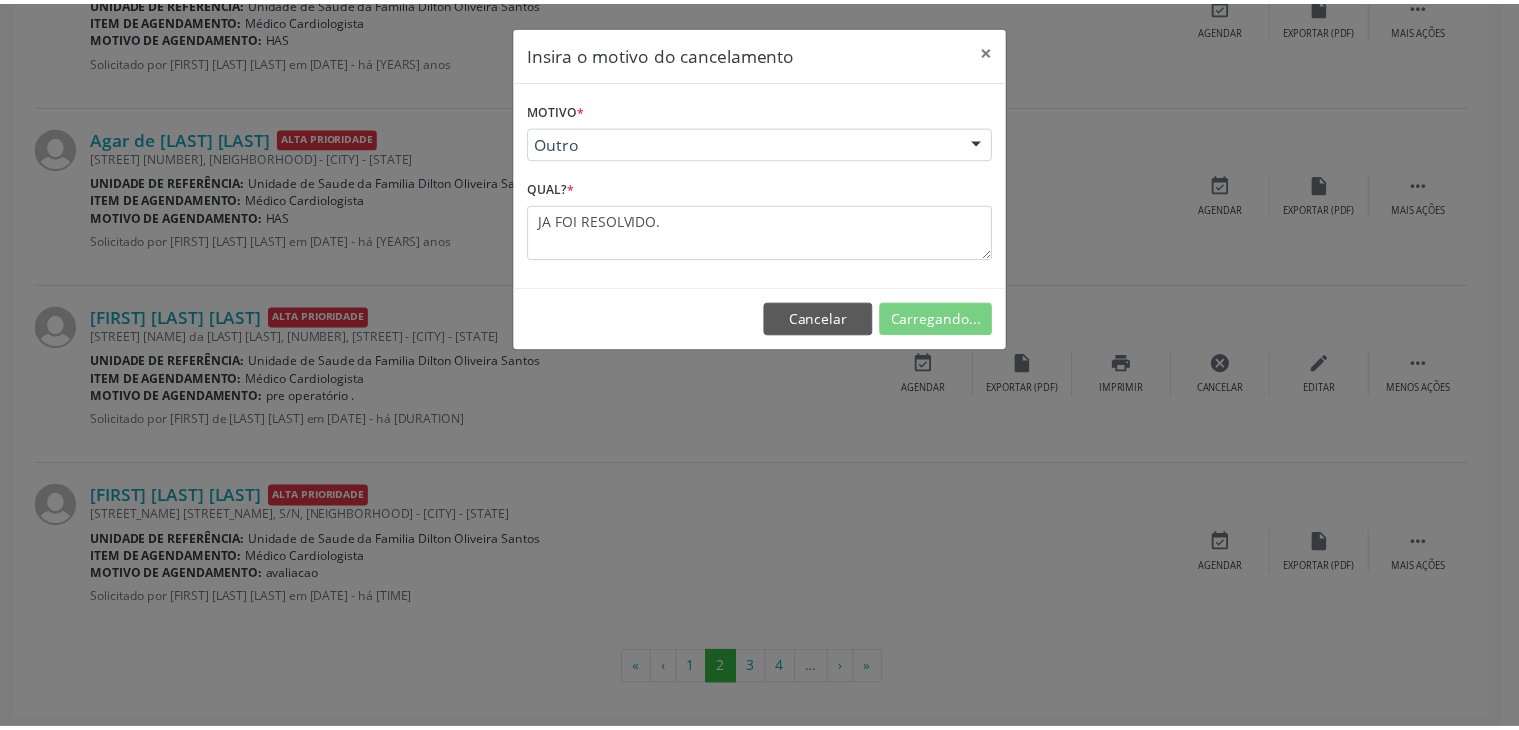 scroll, scrollTop: 112, scrollLeft: 0, axis: vertical 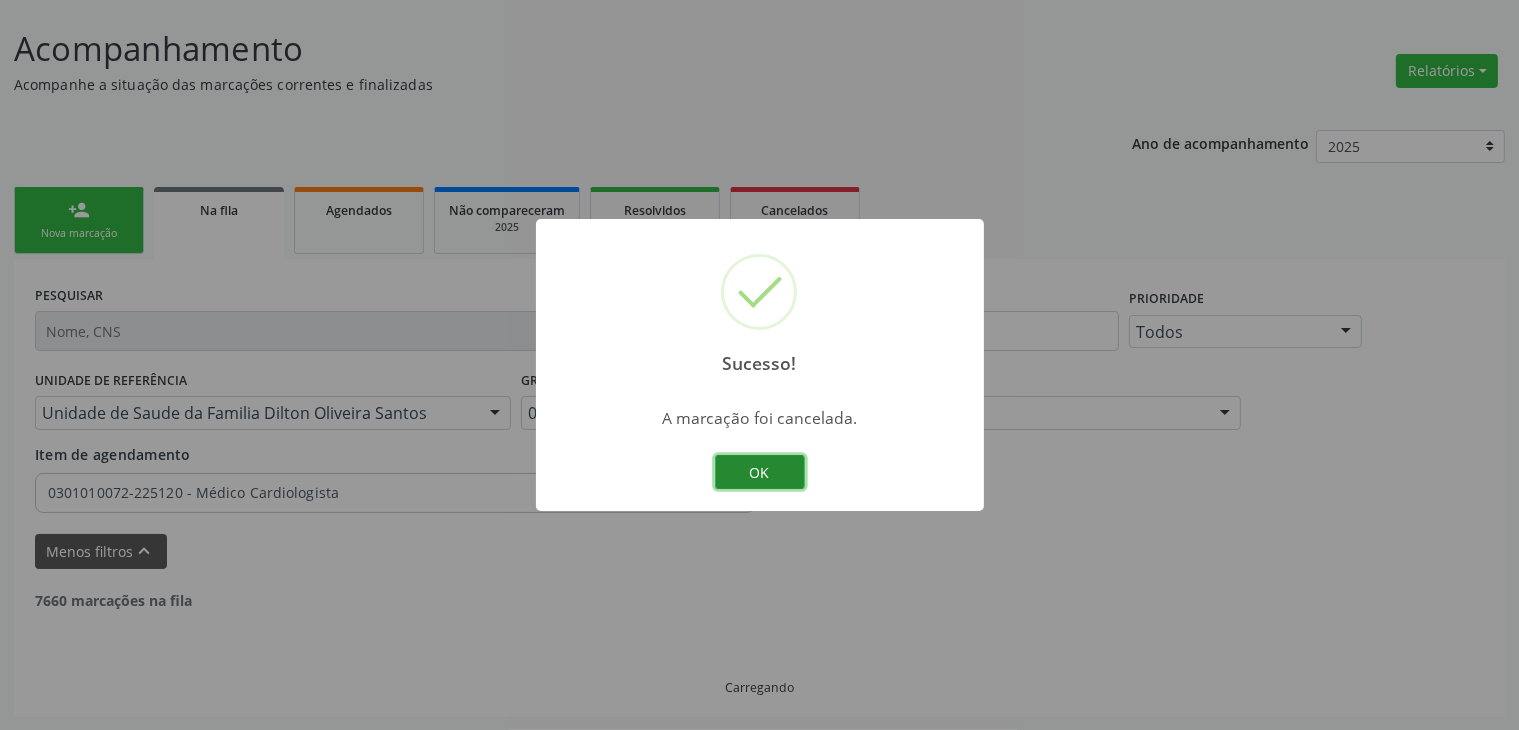 click on "OK" at bounding box center [760, 472] 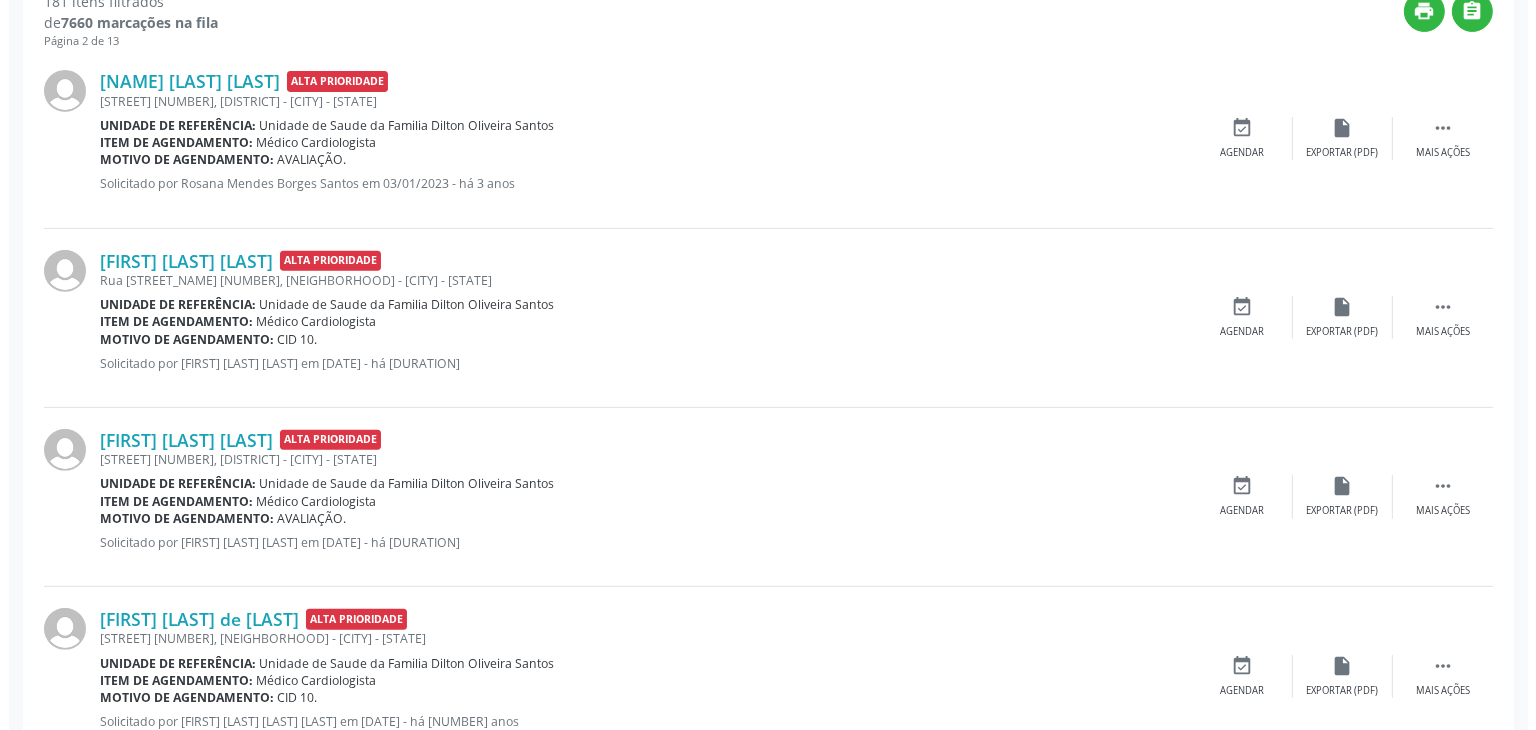 scroll, scrollTop: 712, scrollLeft: 0, axis: vertical 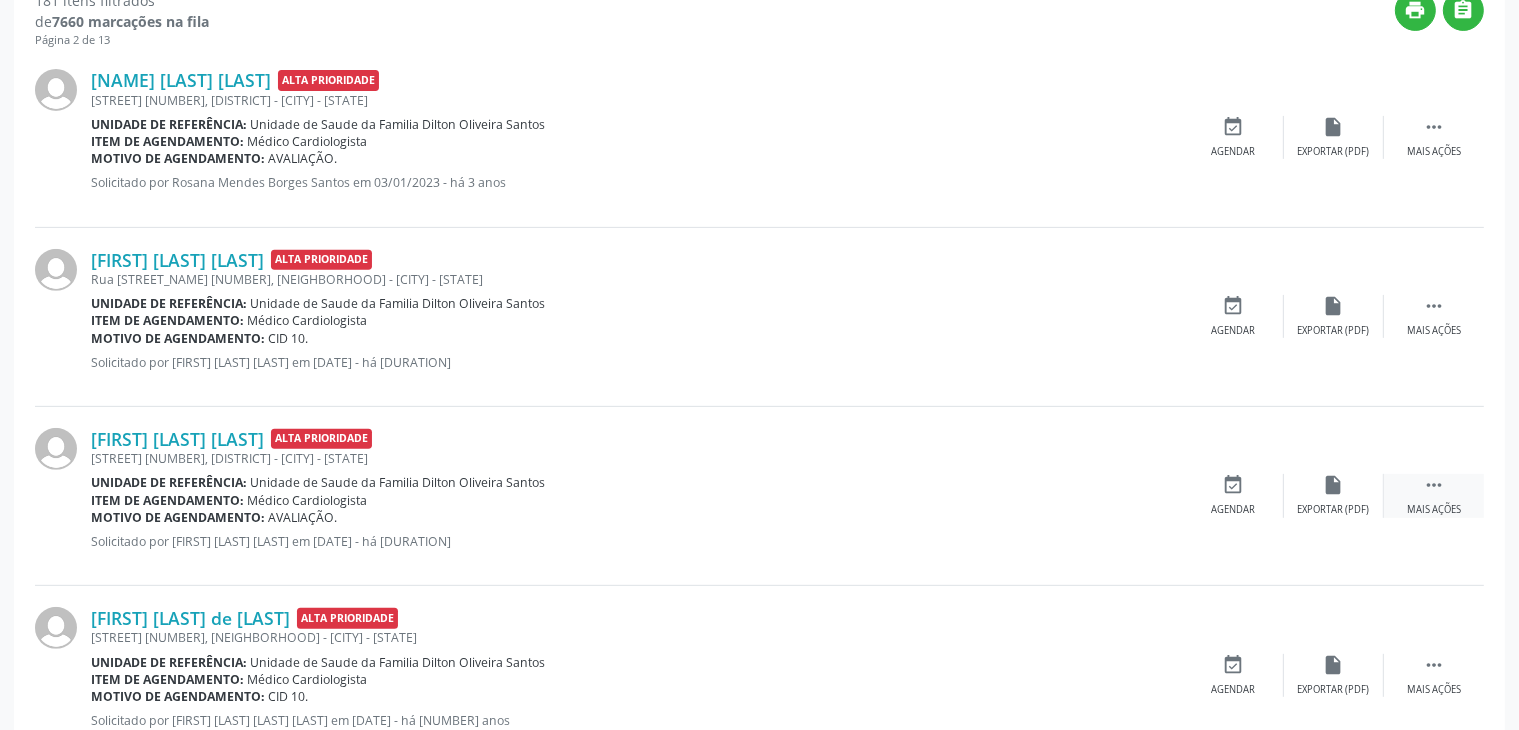 click on "" at bounding box center (1434, 485) 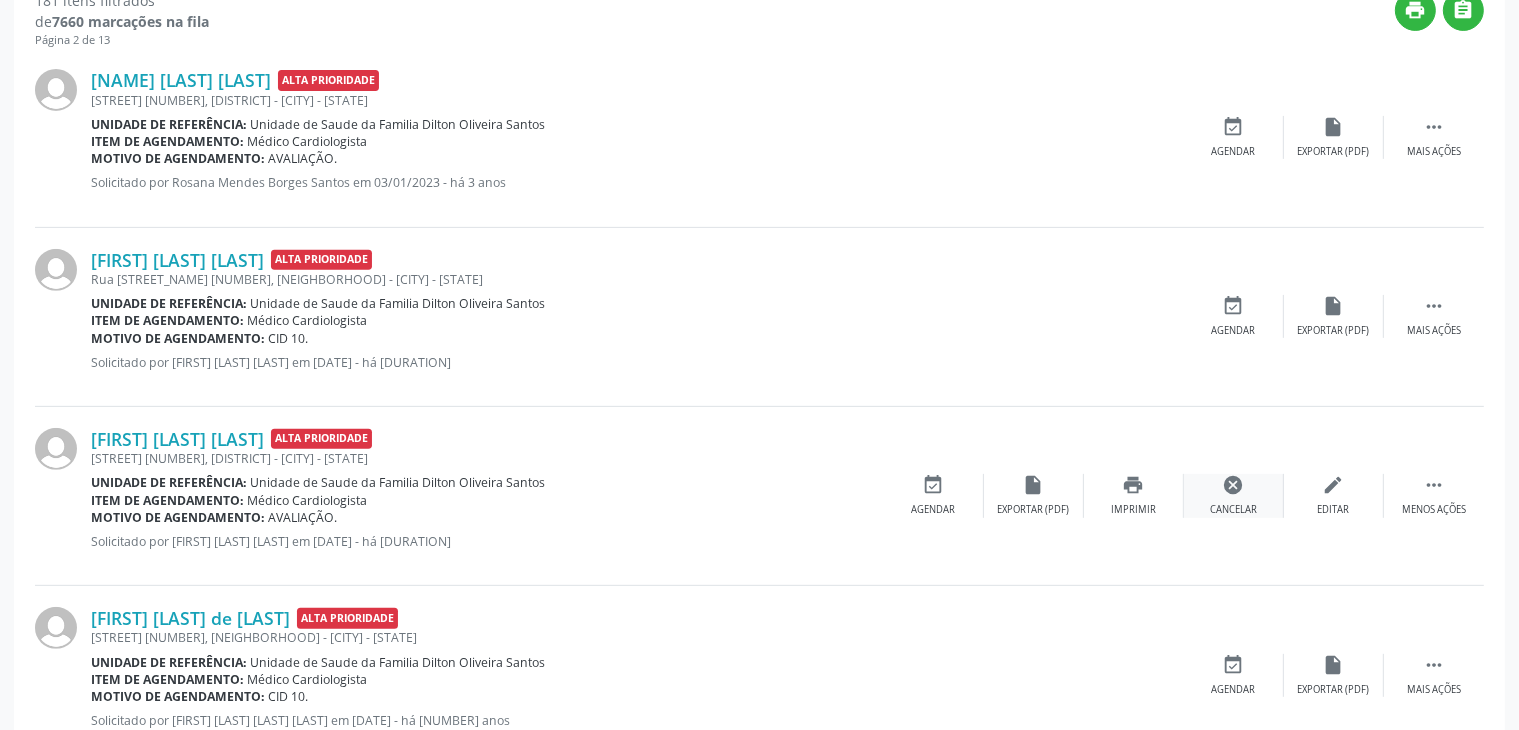 click on "cancel" at bounding box center [1234, 485] 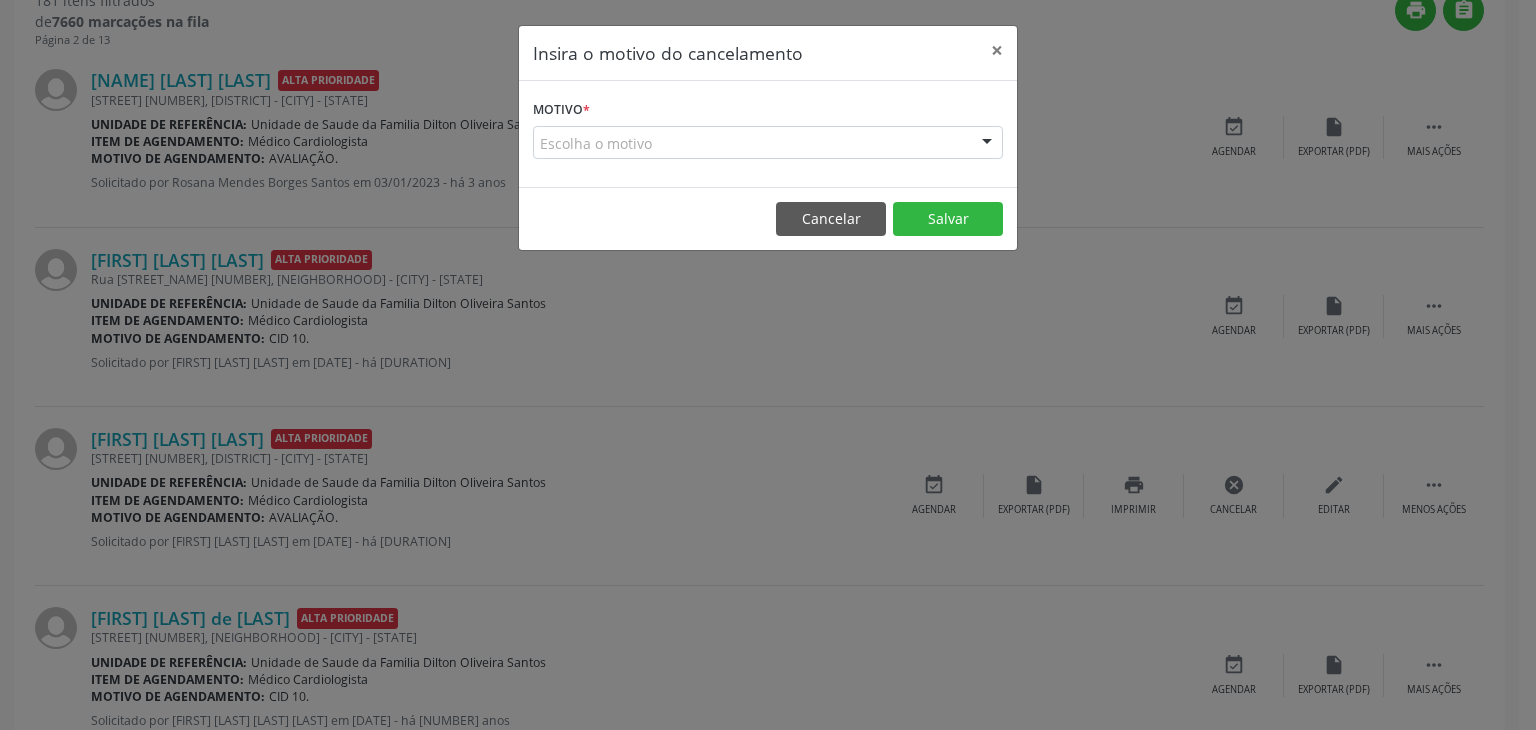 click on "Escolha o motivo" at bounding box center (768, 143) 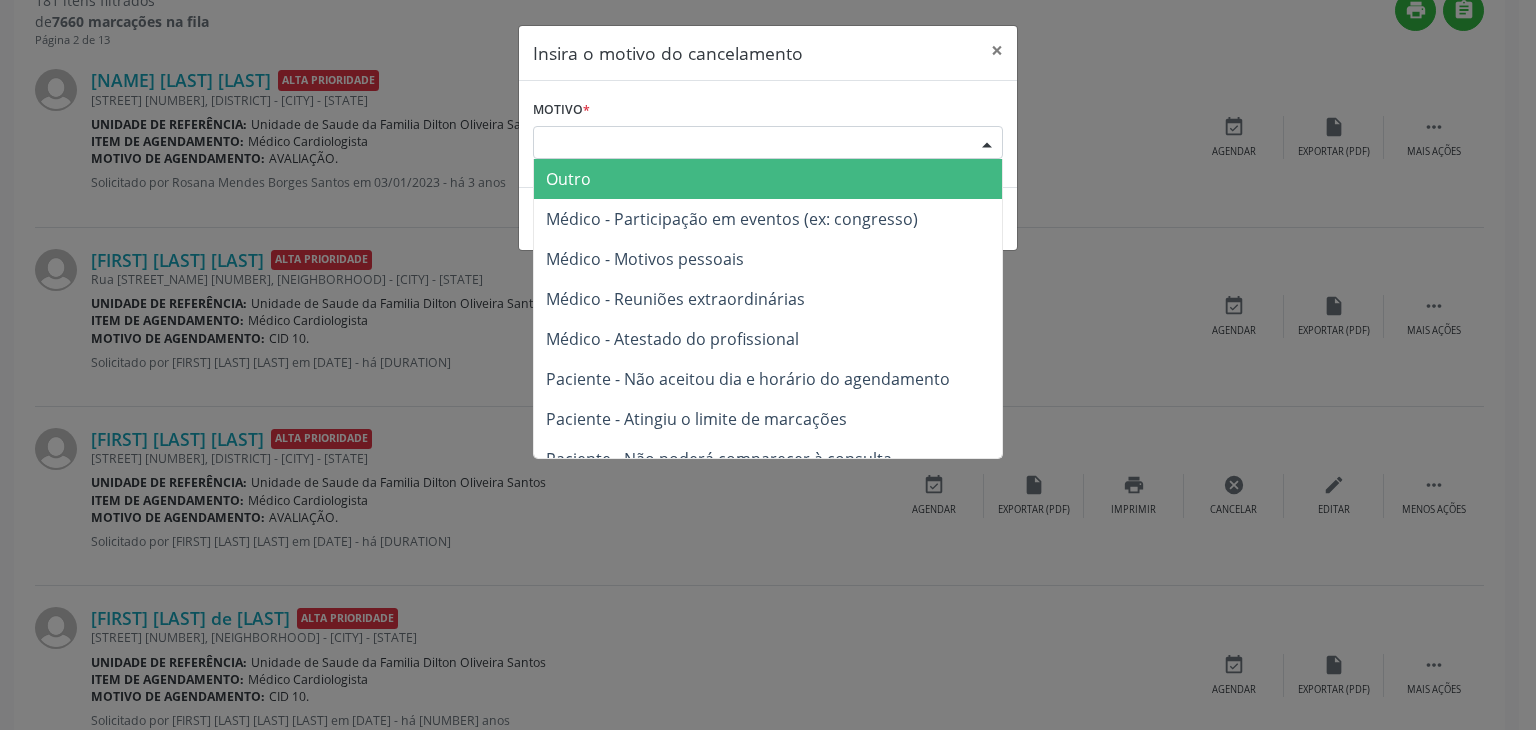 click on "Outro" at bounding box center [568, 179] 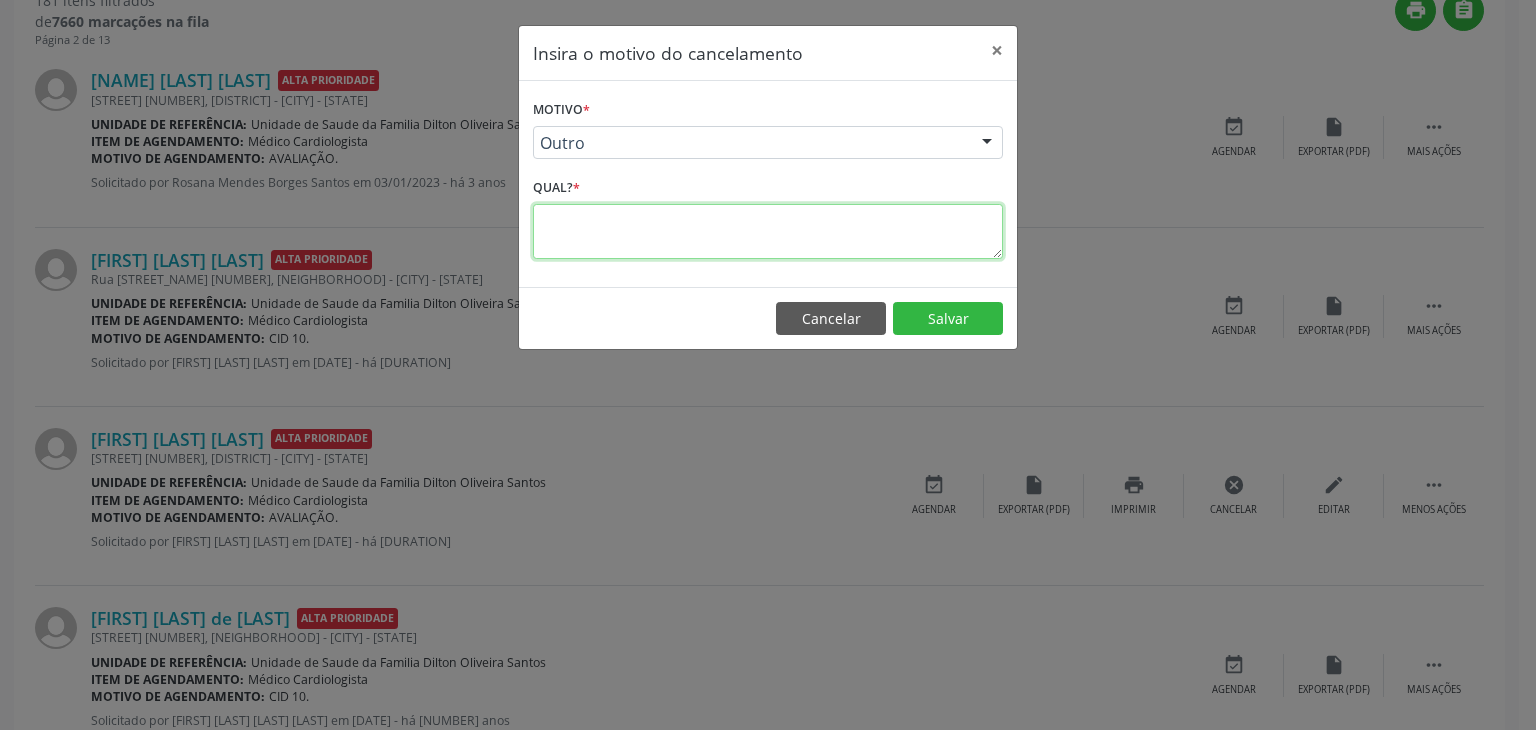 click at bounding box center (768, 231) 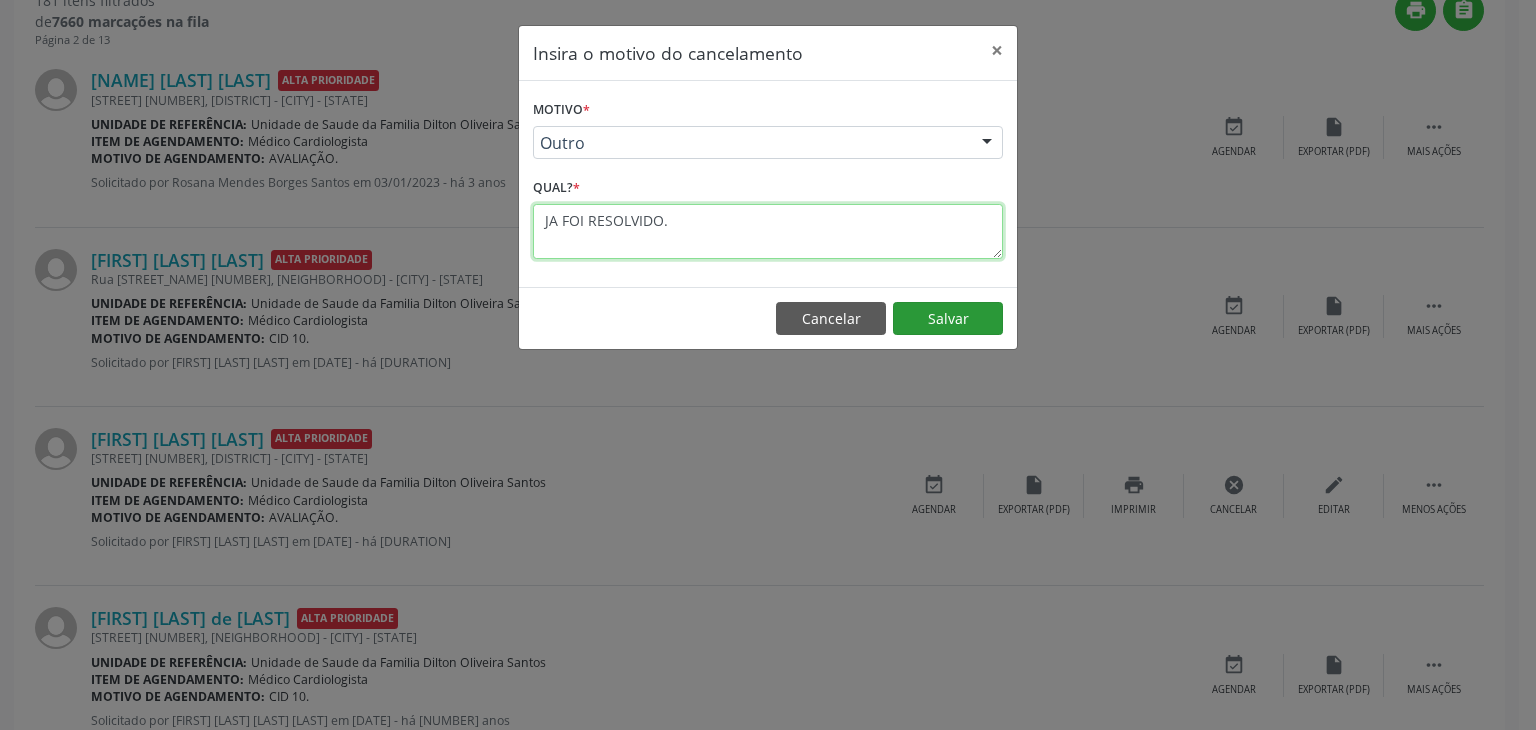 type on "JA FOI RESOLVIDO." 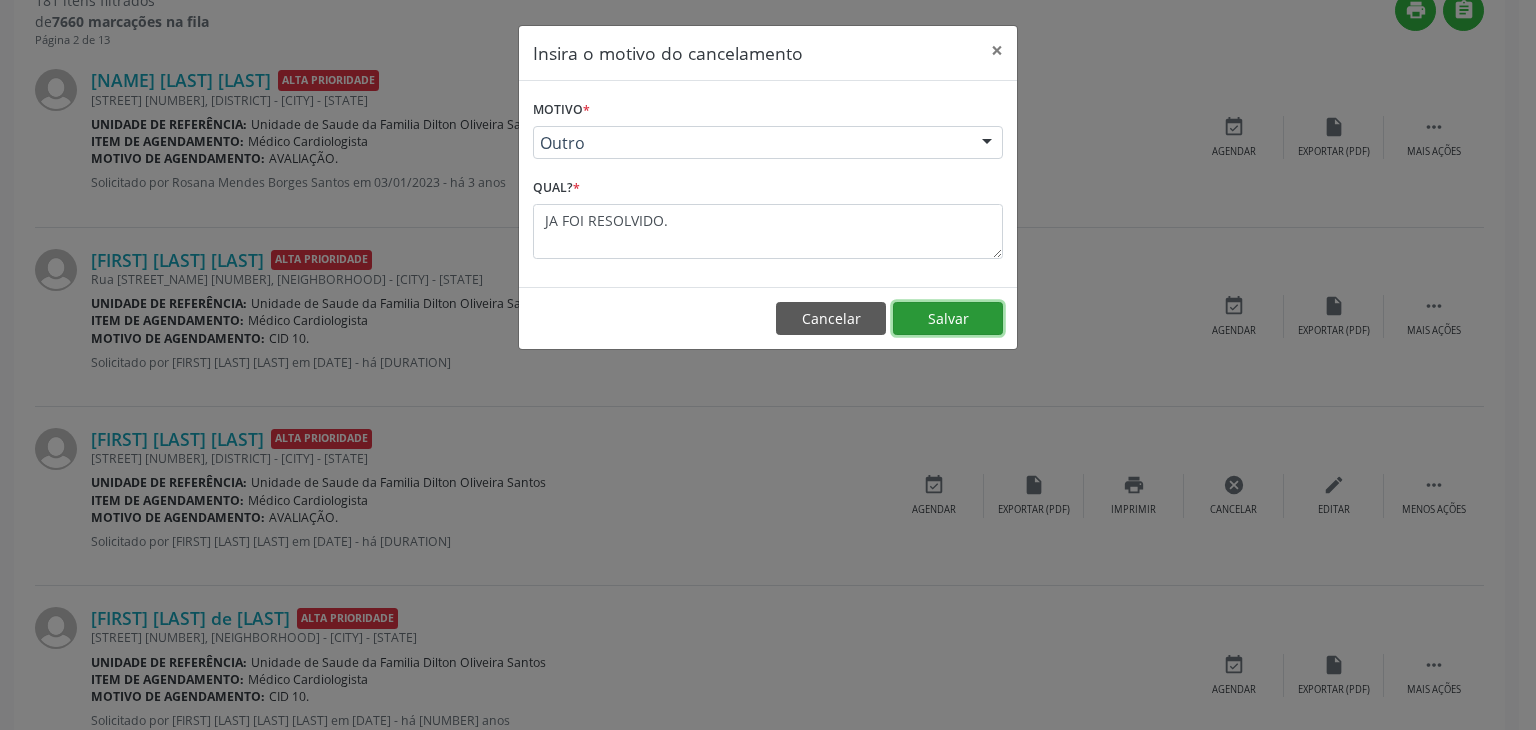 click on "Salvar" at bounding box center [948, 319] 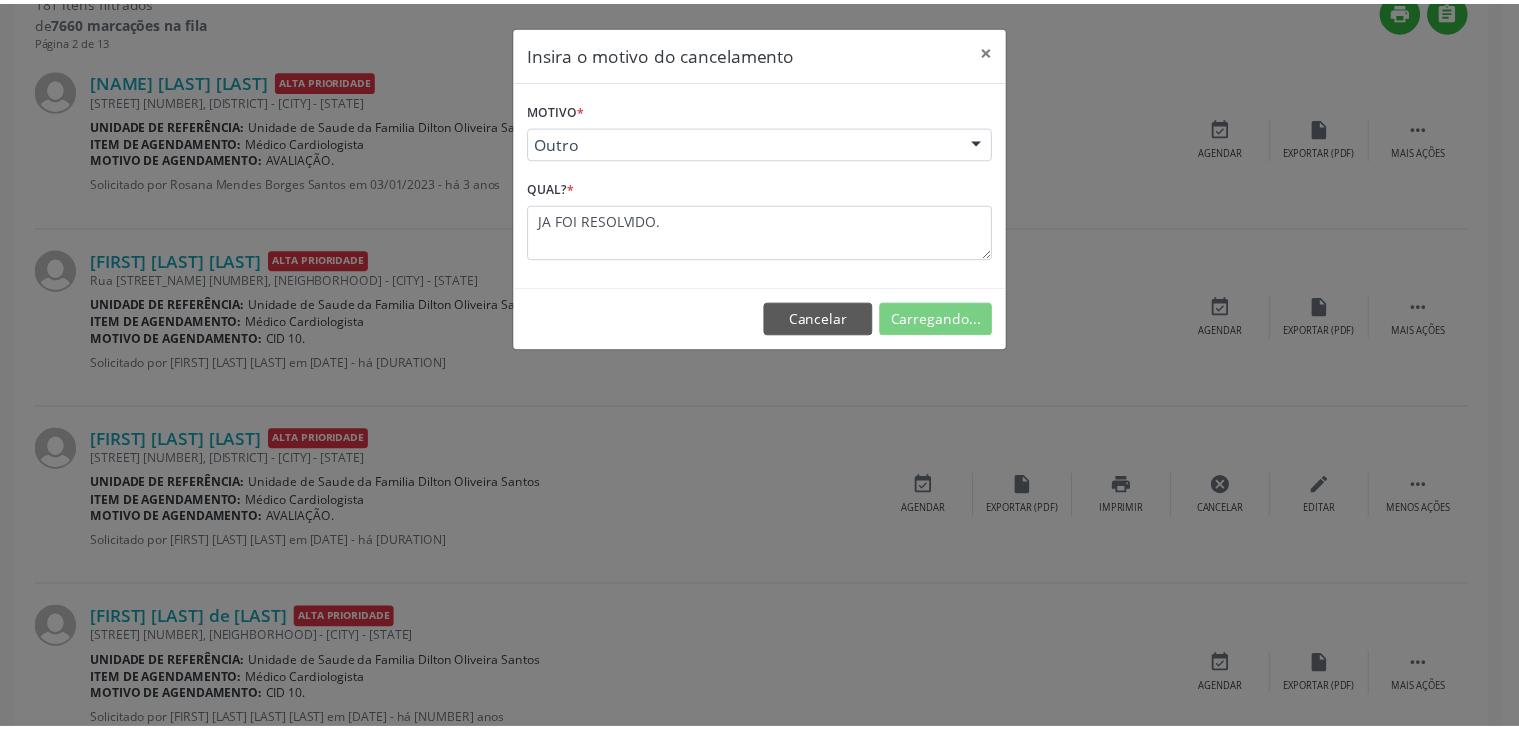 scroll, scrollTop: 112, scrollLeft: 0, axis: vertical 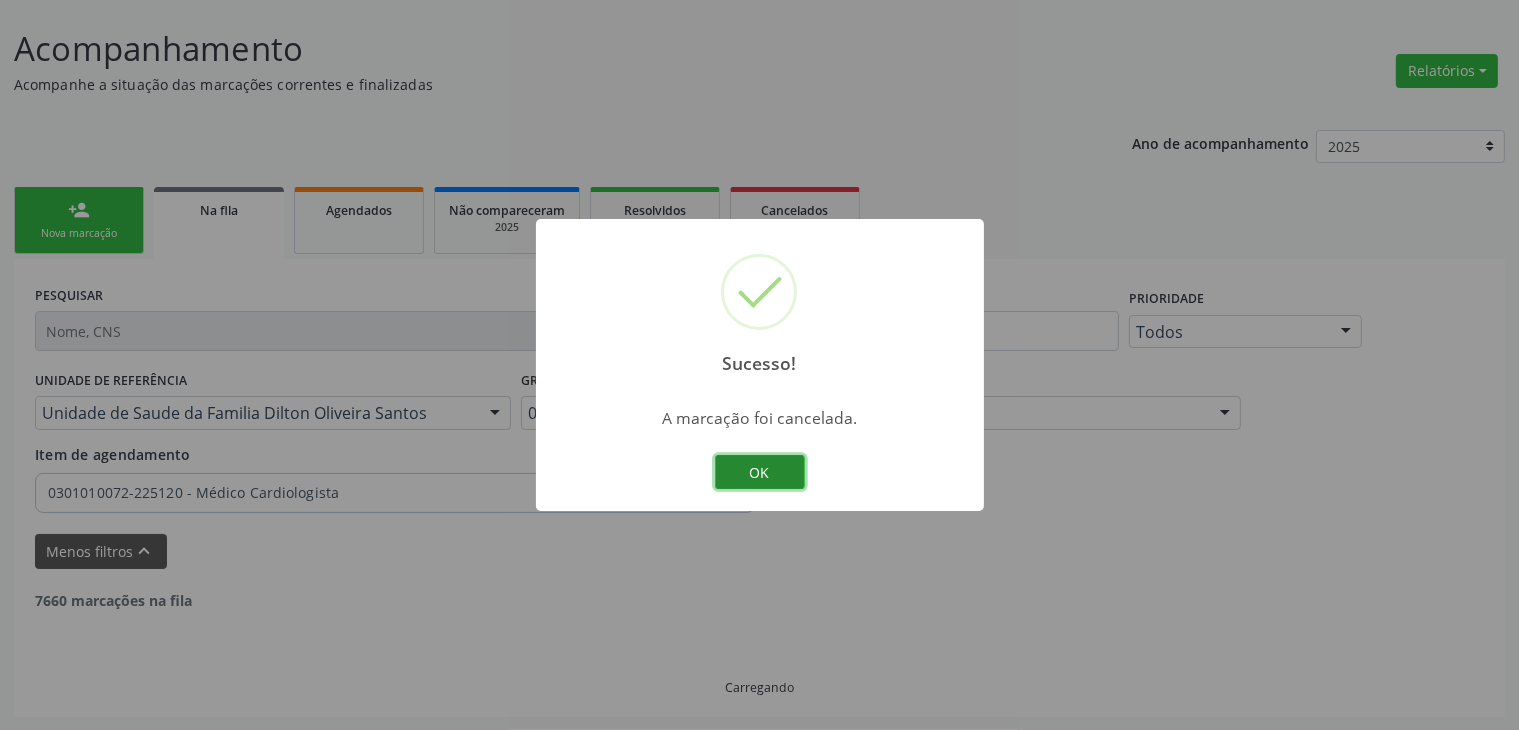 click on "OK" at bounding box center [760, 472] 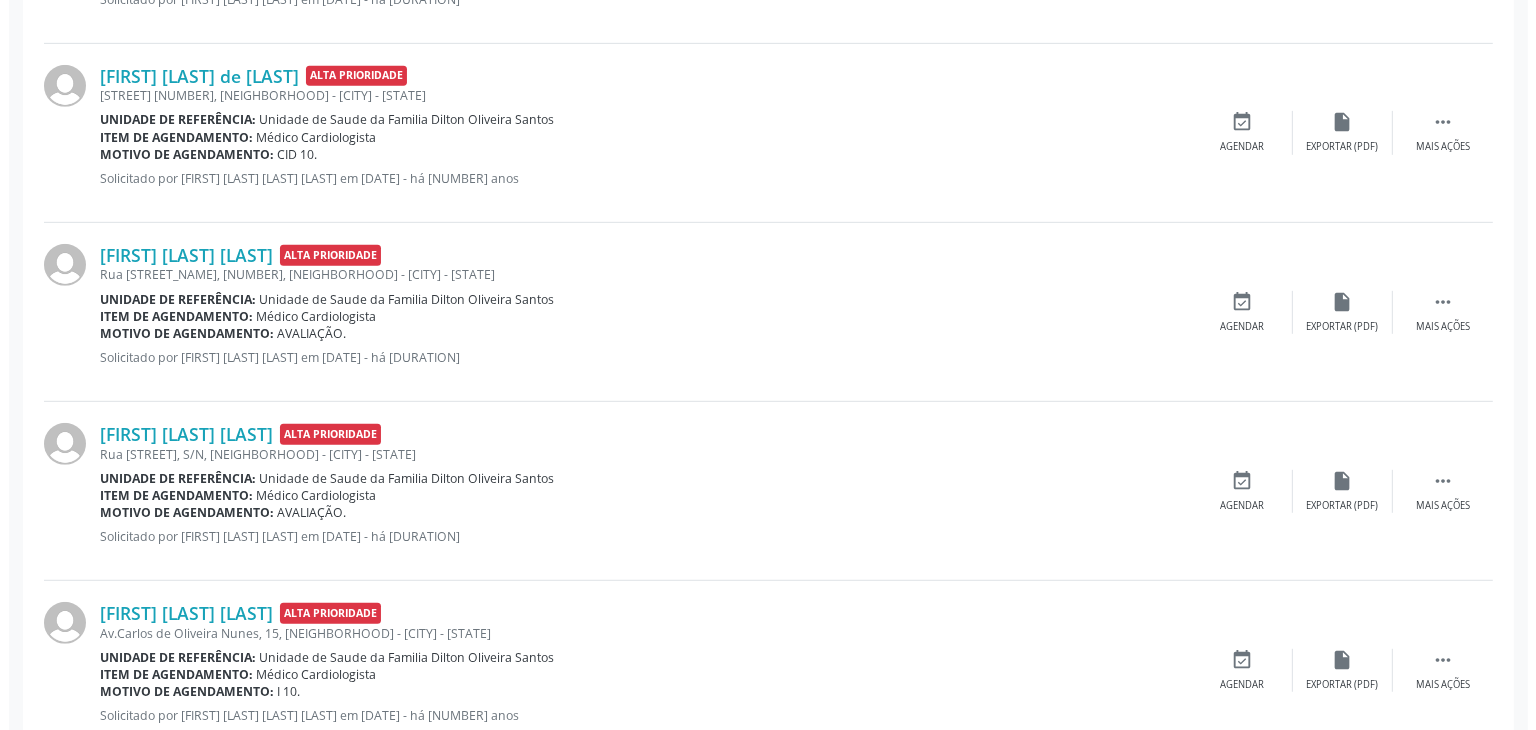 scroll, scrollTop: 1112, scrollLeft: 0, axis: vertical 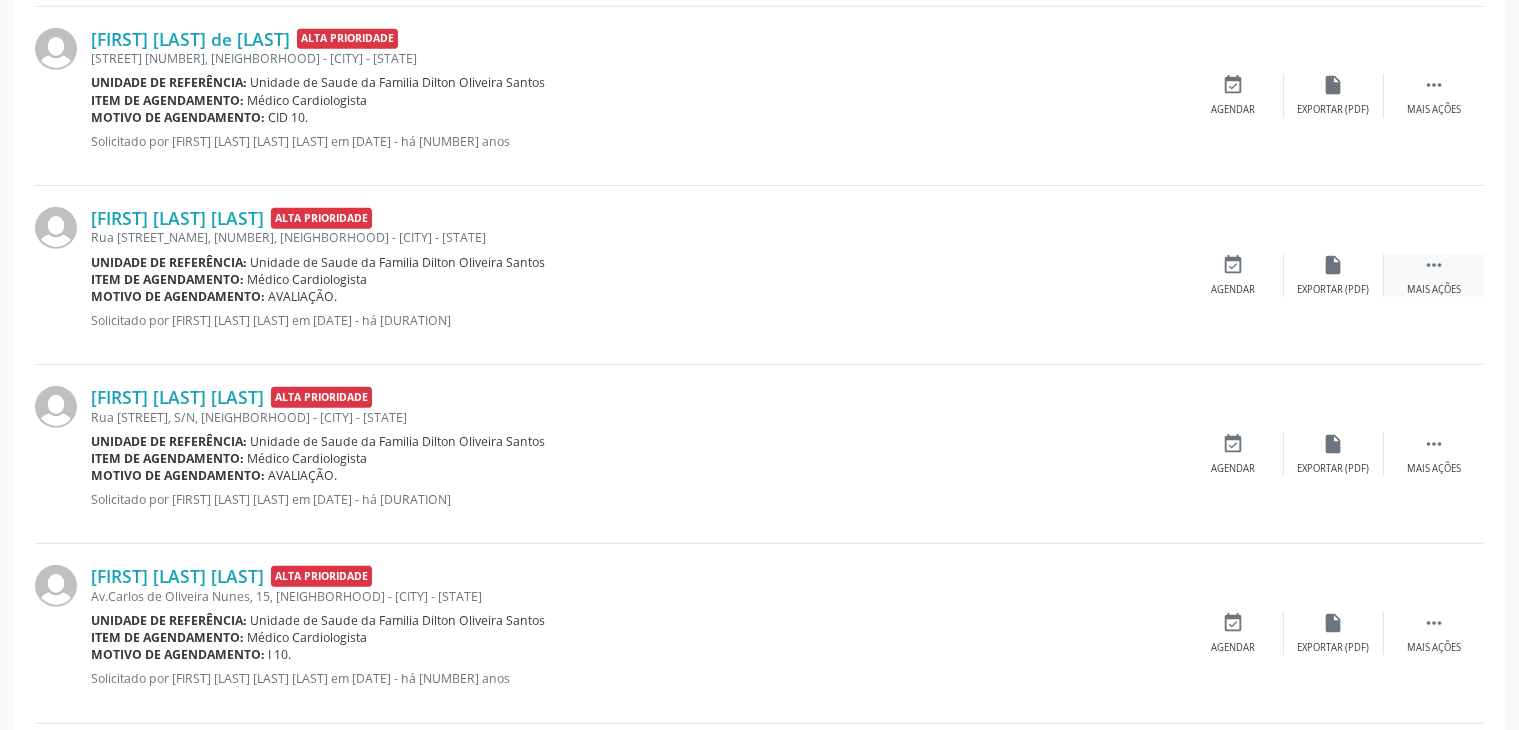 click on "" at bounding box center [1434, 265] 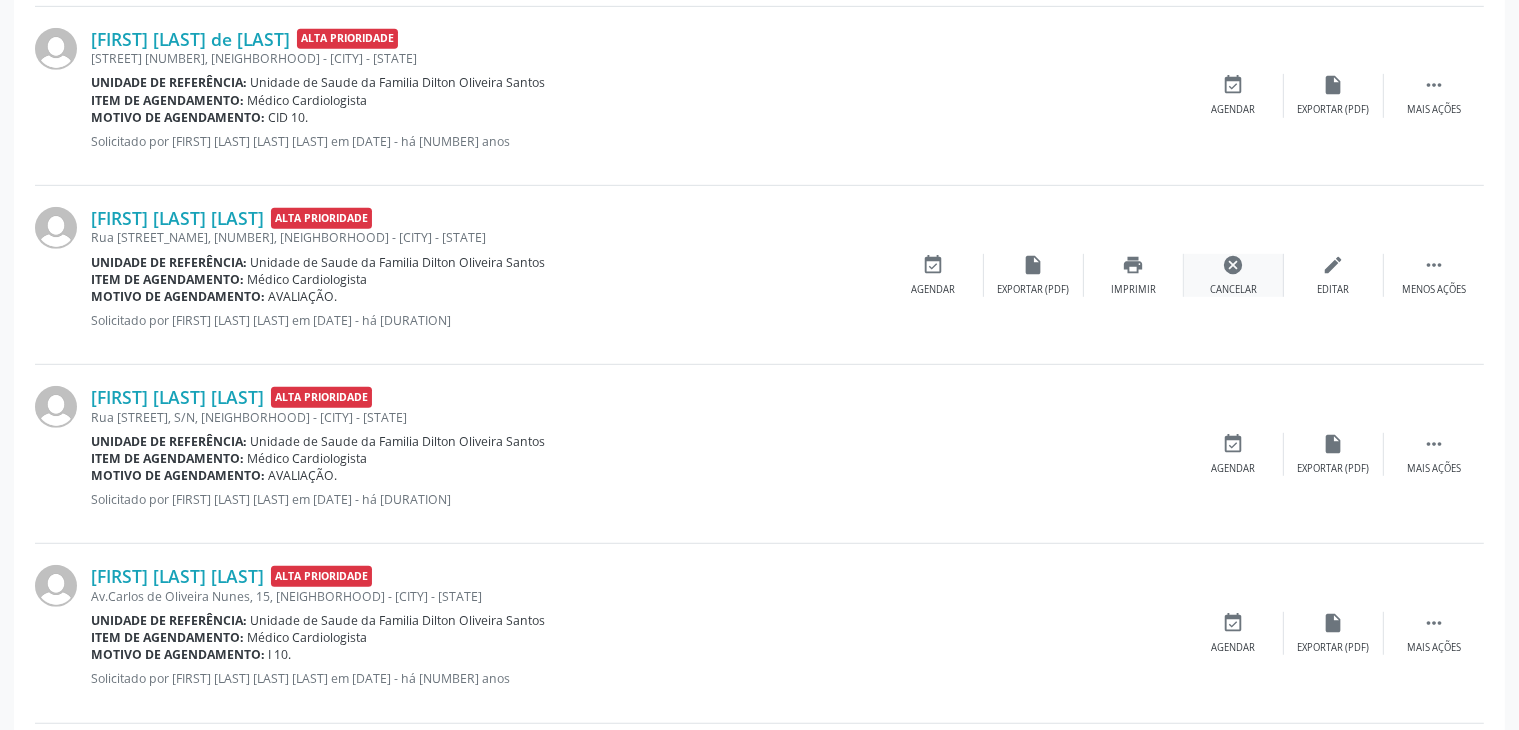 click on "cancel" at bounding box center [1234, 265] 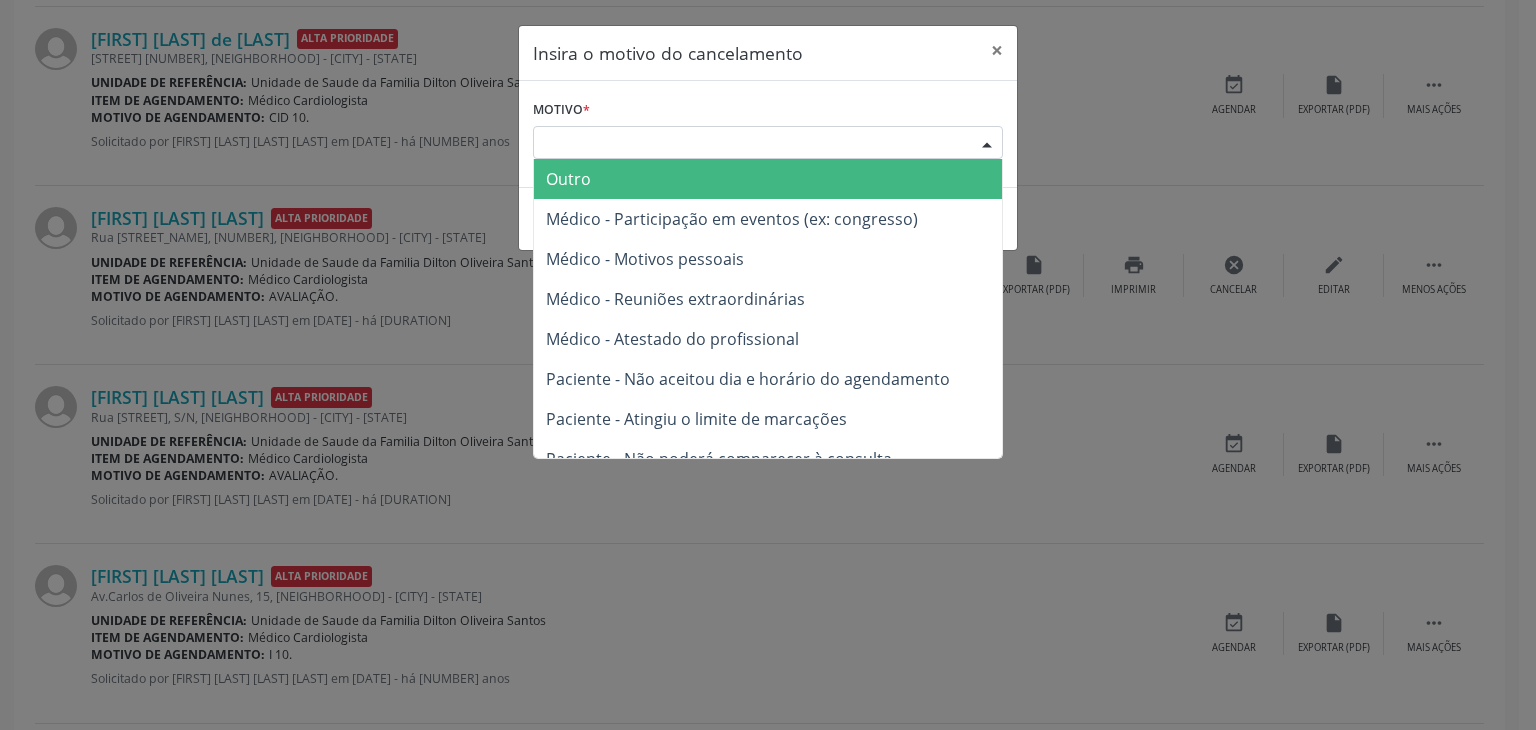 click on "Escolha o motivo" at bounding box center (768, 143) 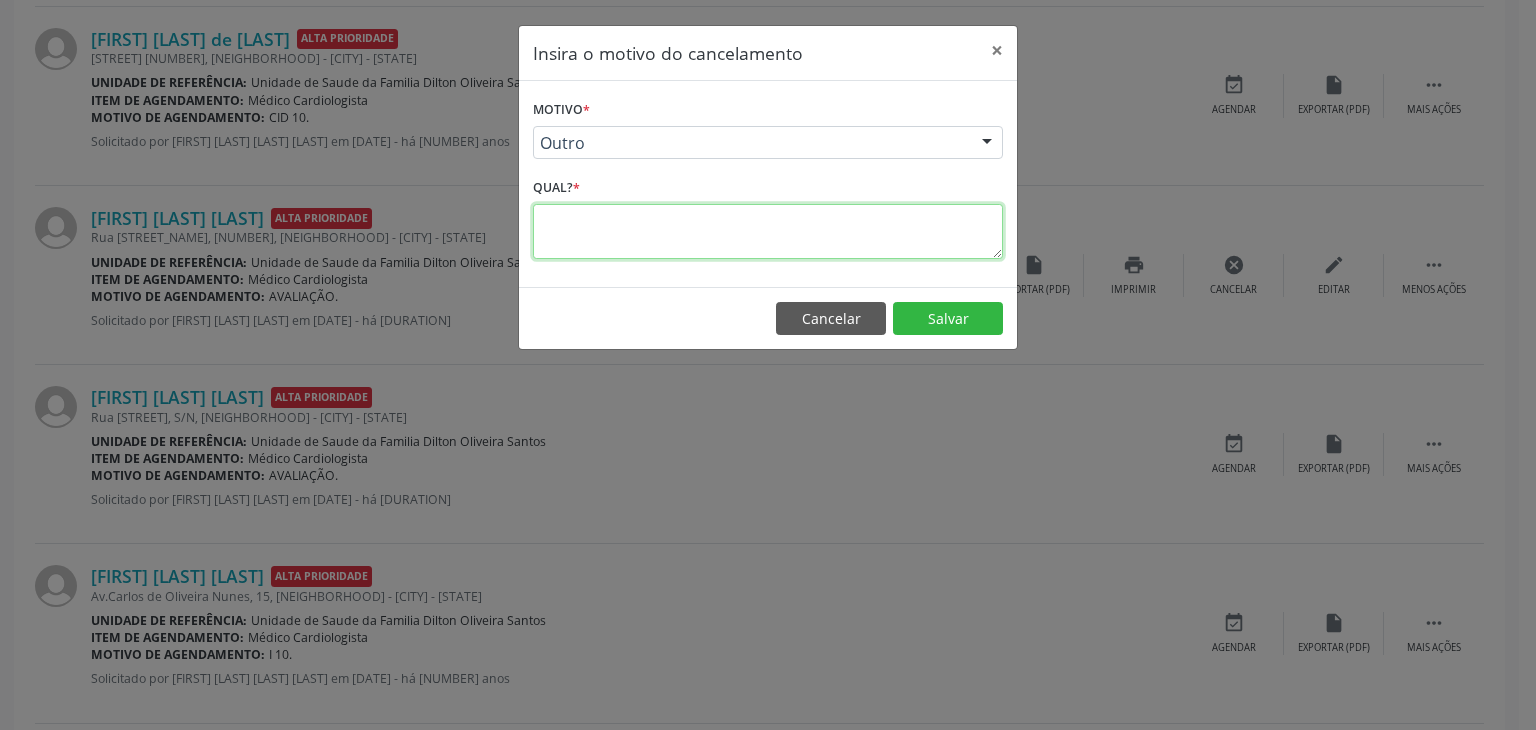click at bounding box center [768, 231] 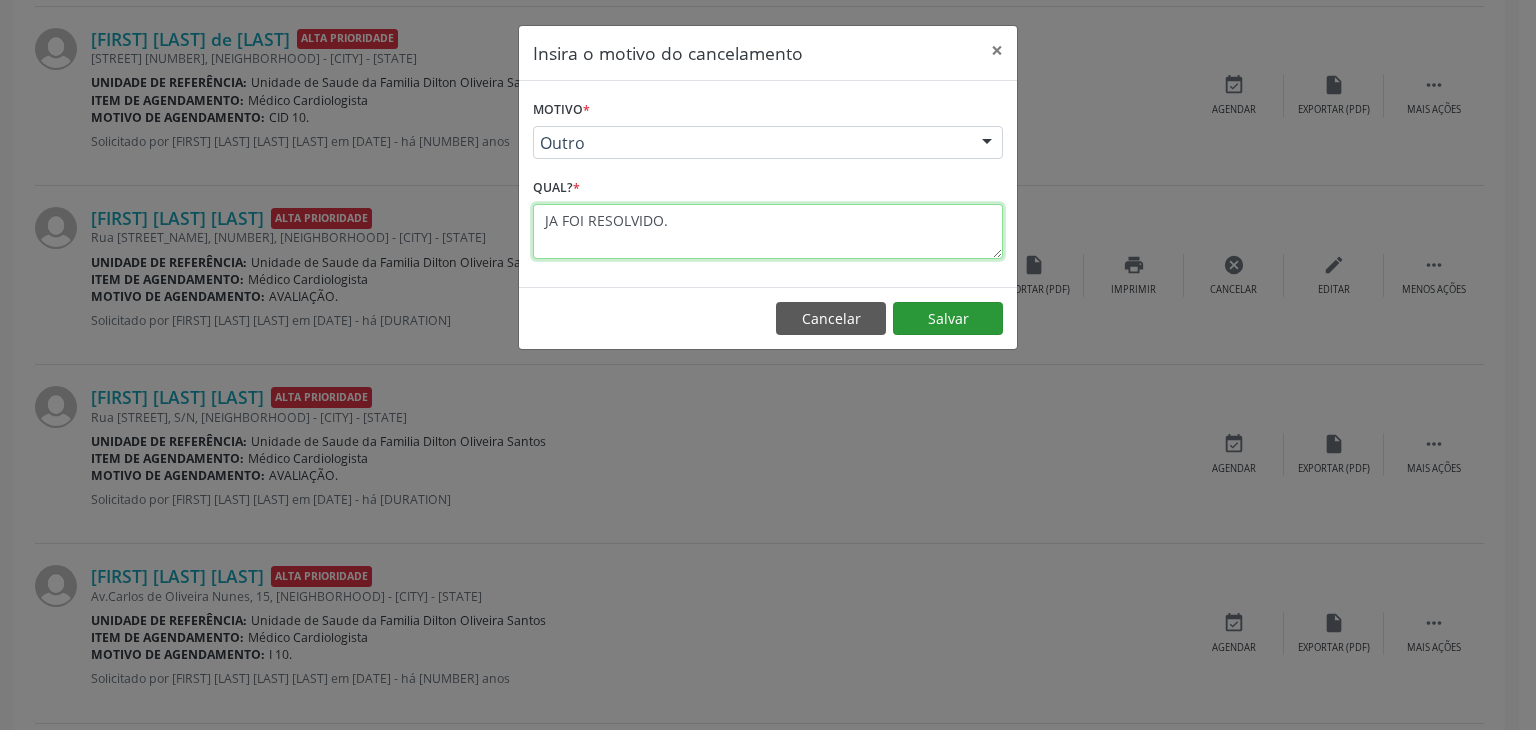 type on "JA FOI RESOLVIDO." 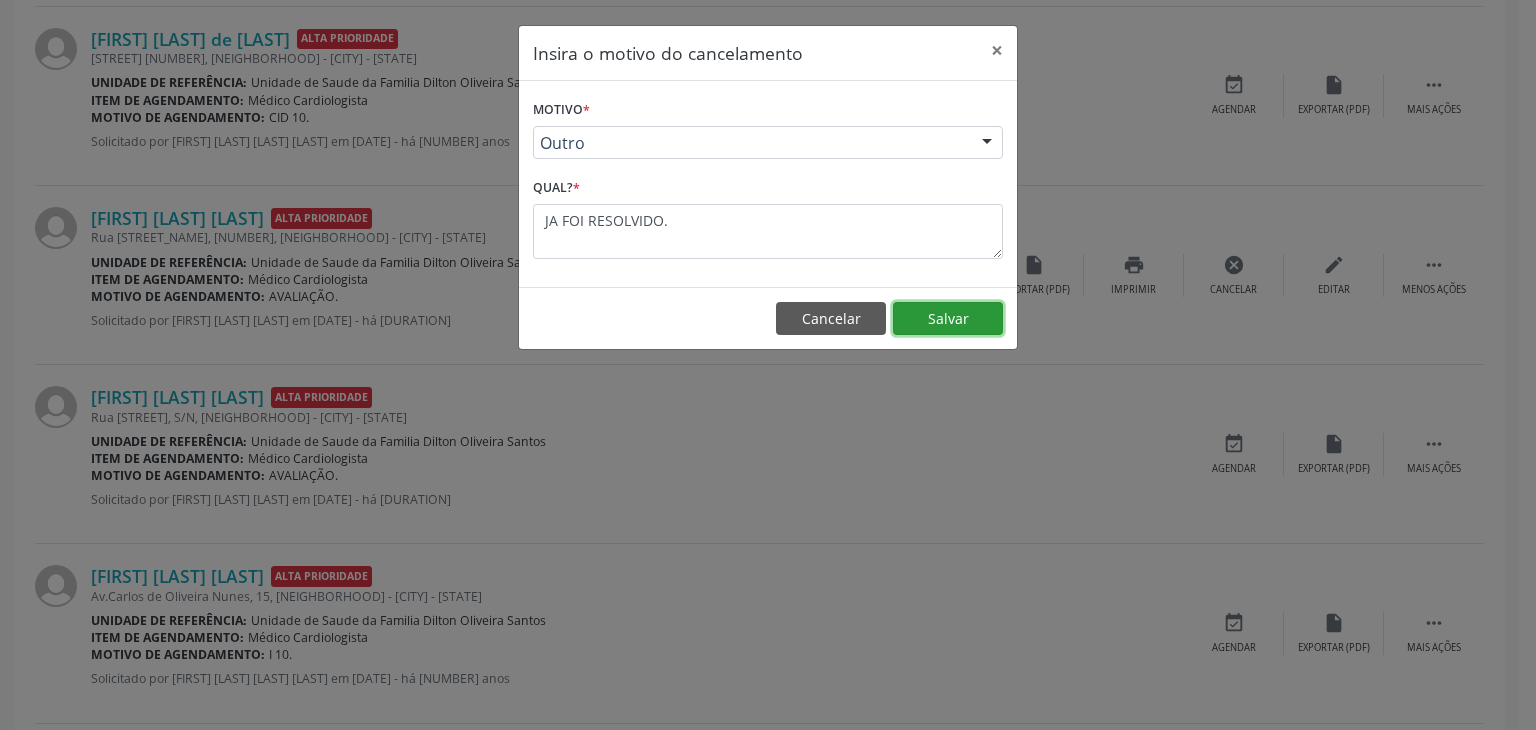 click on "Salvar" at bounding box center (948, 319) 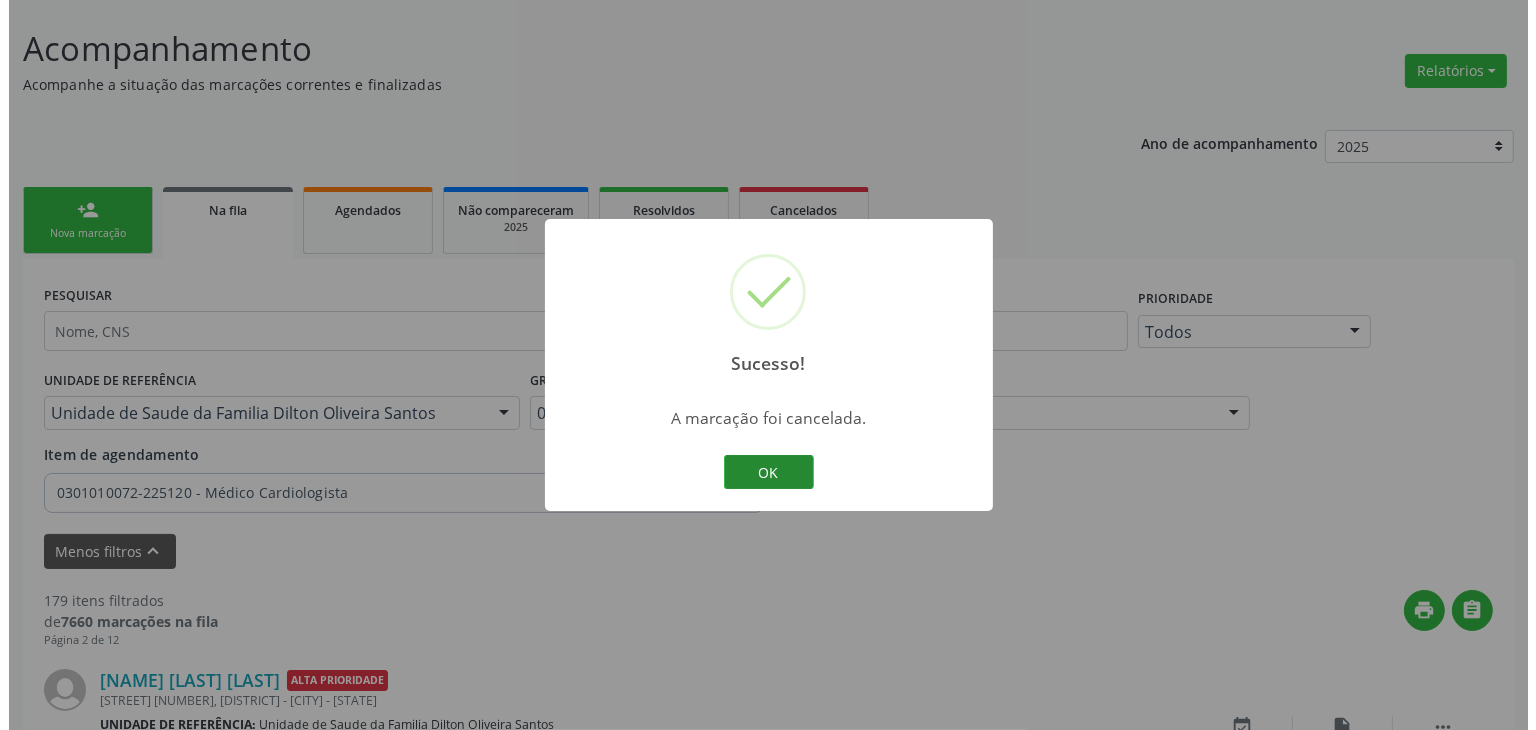 scroll, scrollTop: 1112, scrollLeft: 0, axis: vertical 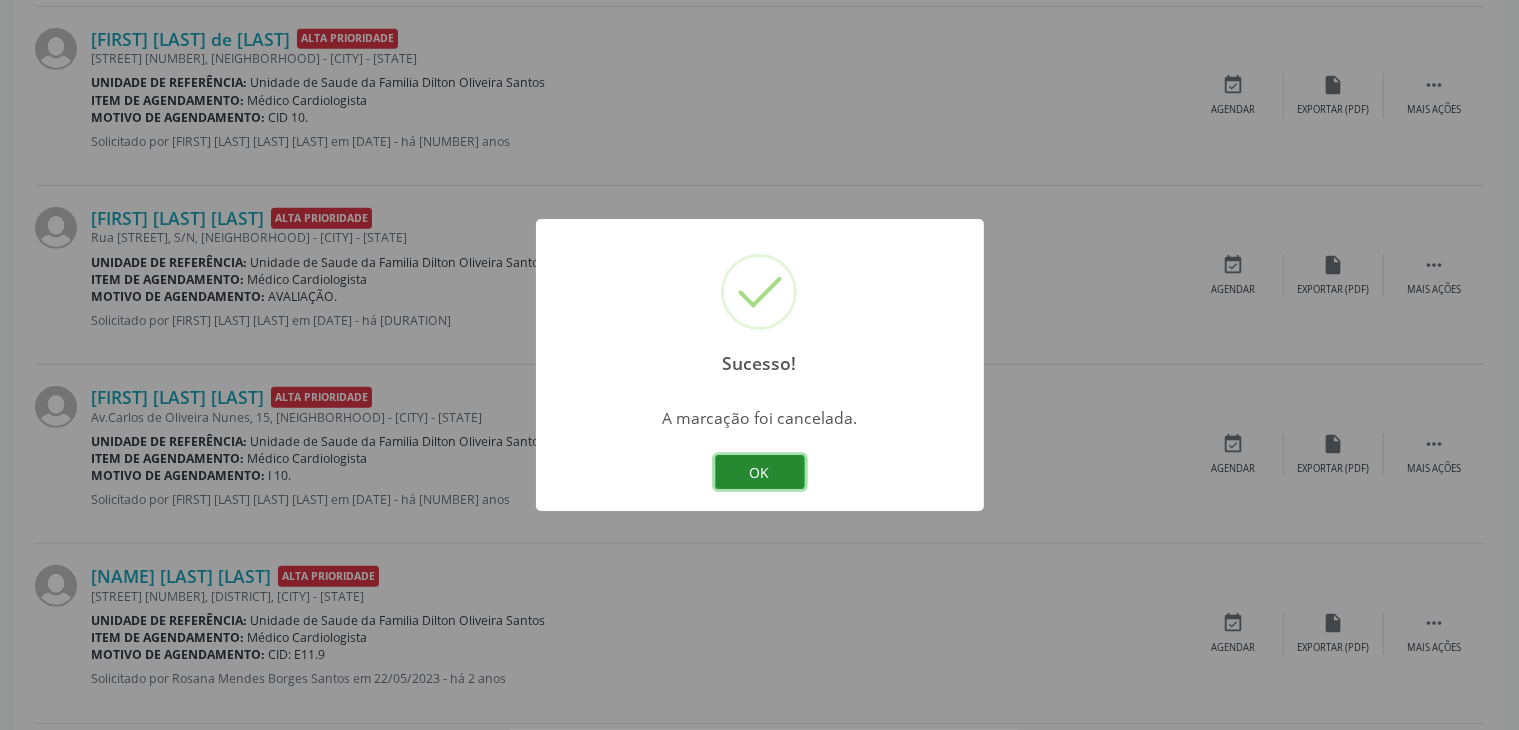 click on "OK" at bounding box center (760, 472) 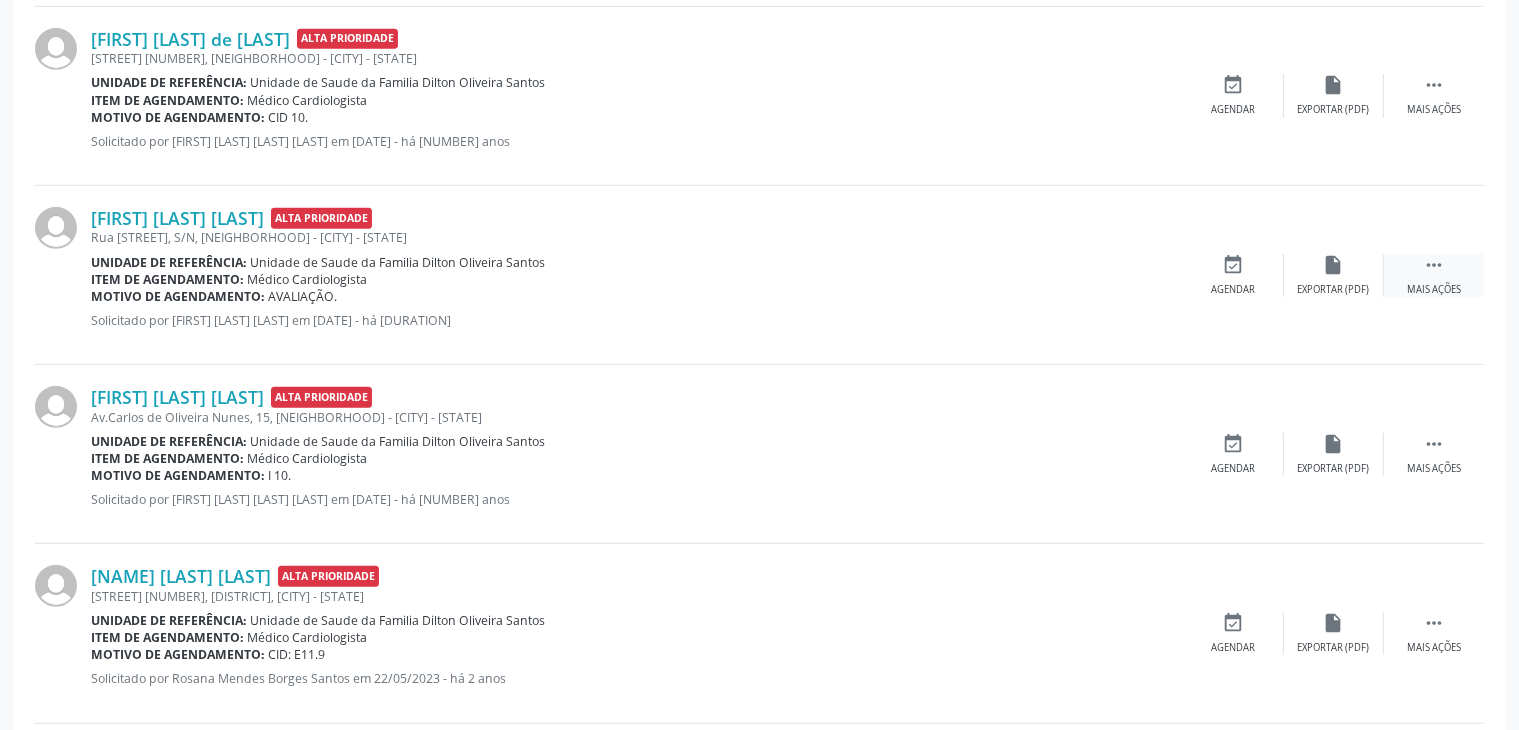 click on "
Mais ações" at bounding box center (1434, 275) 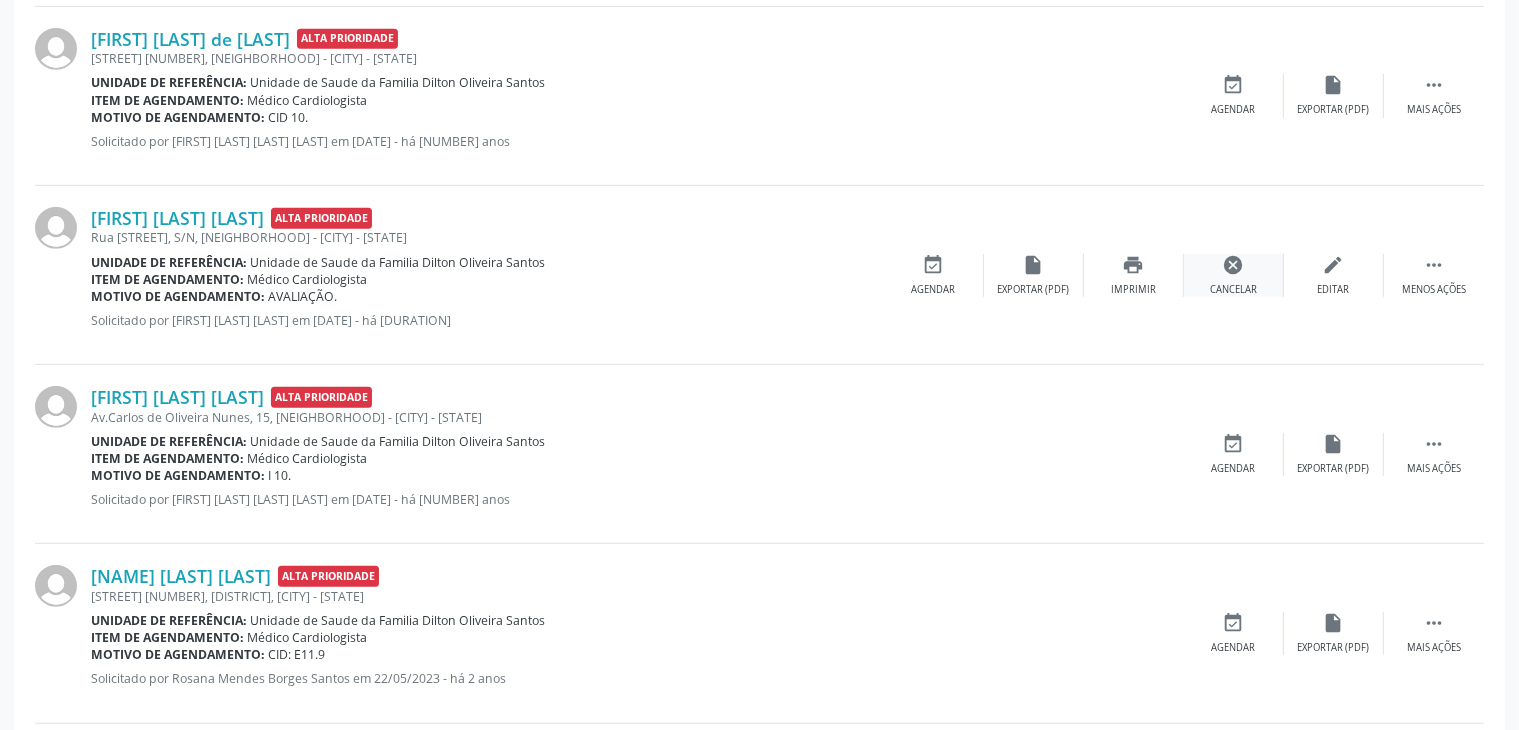 click on "cancel
Cancelar" at bounding box center (1234, 275) 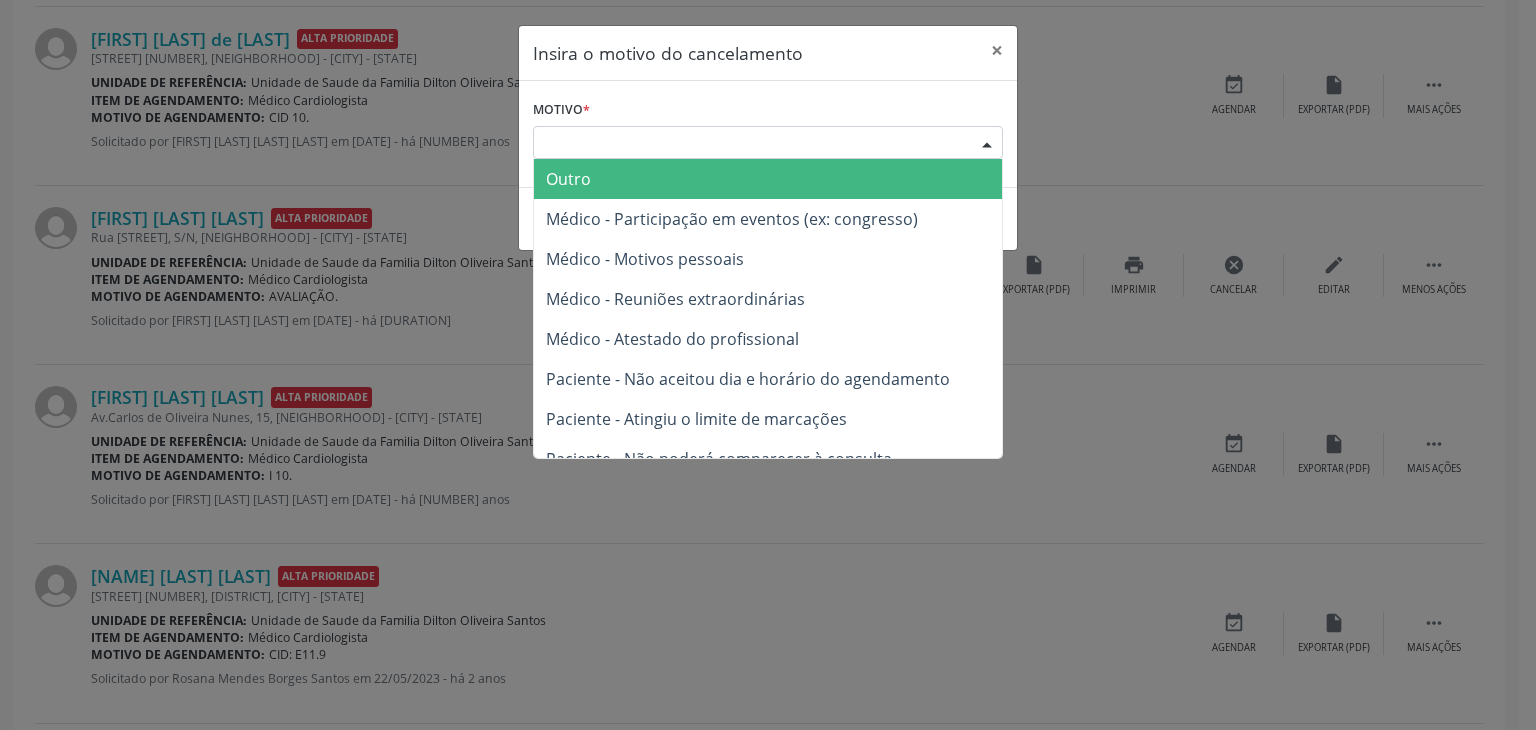 click on "Escolha o motivo" at bounding box center [768, 143] 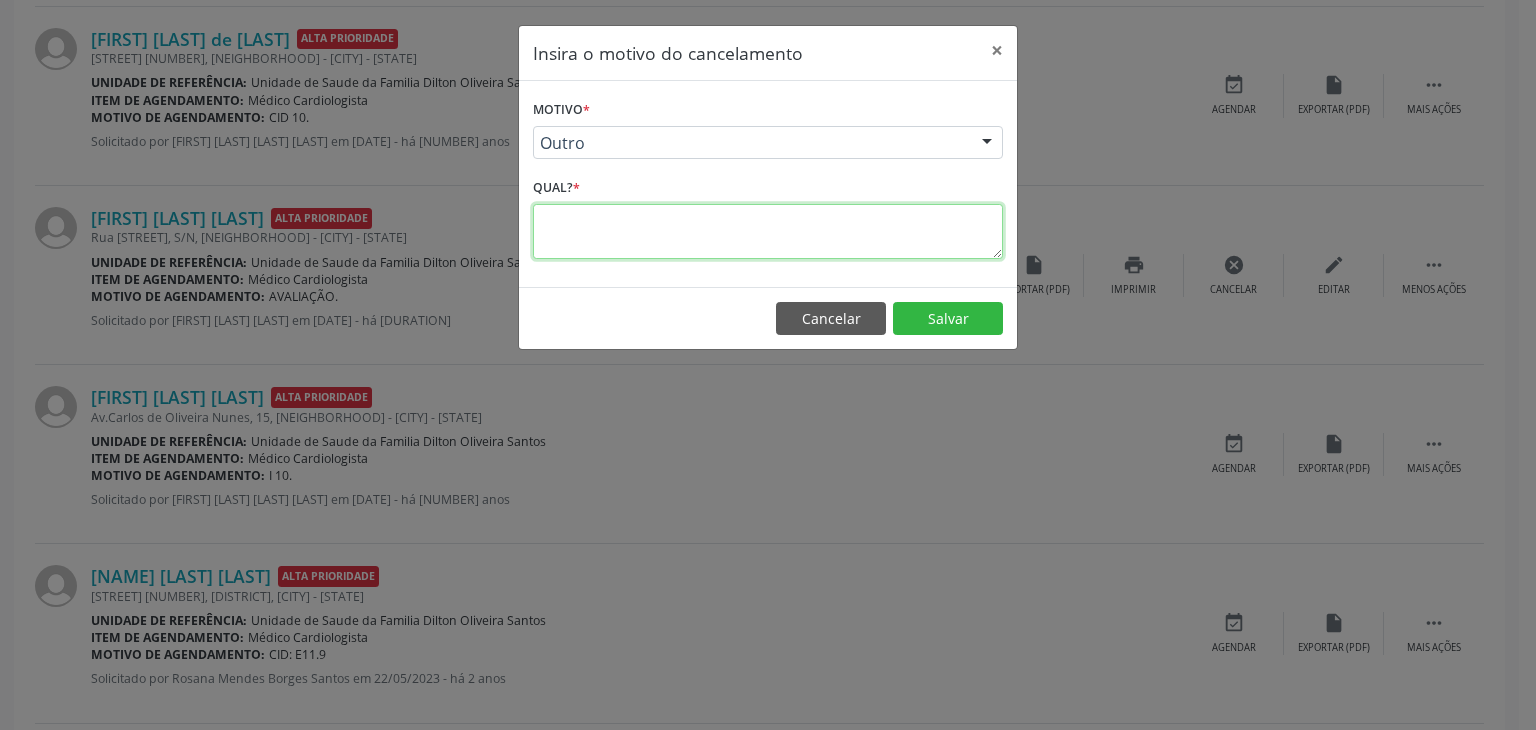click at bounding box center (768, 231) 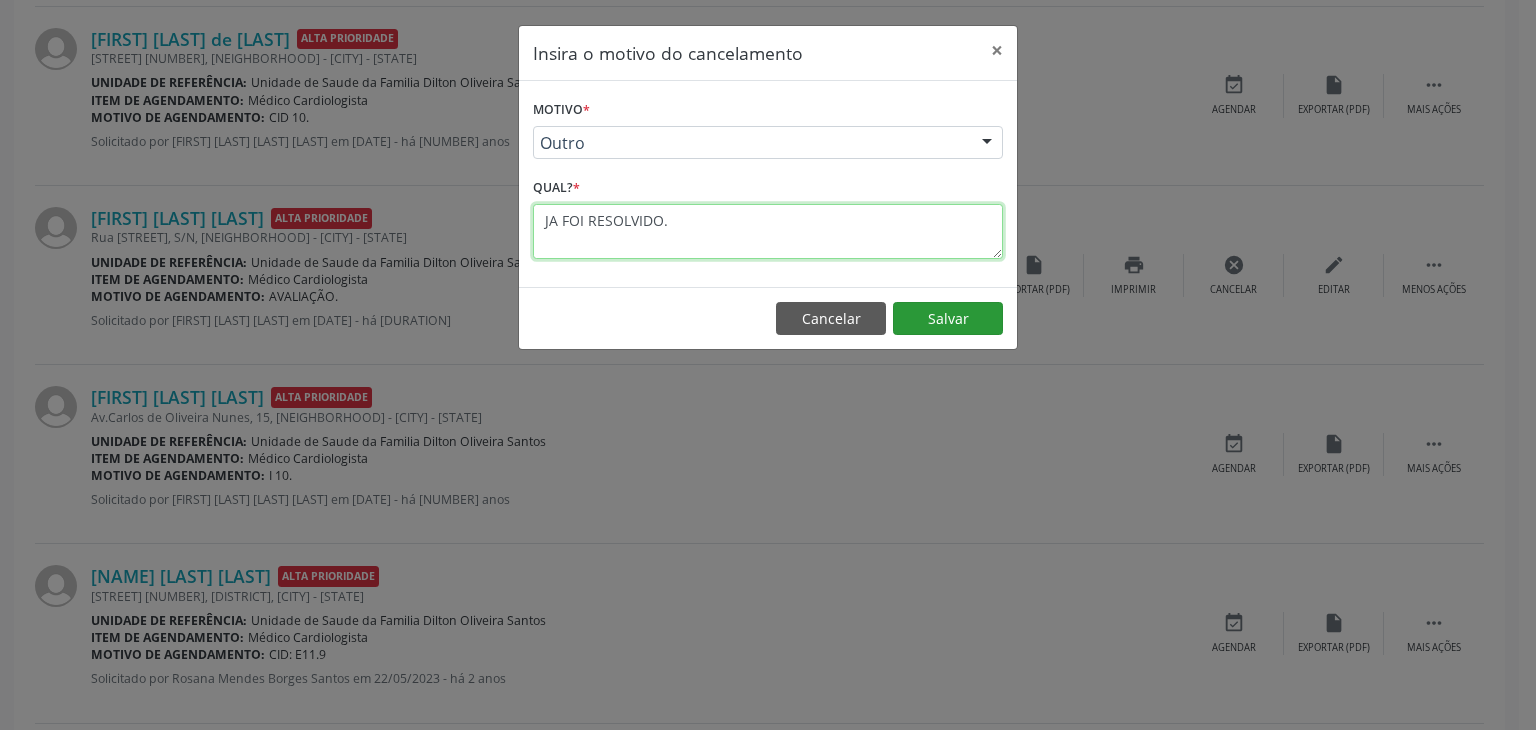 type on "JA FOI RESOLVIDO." 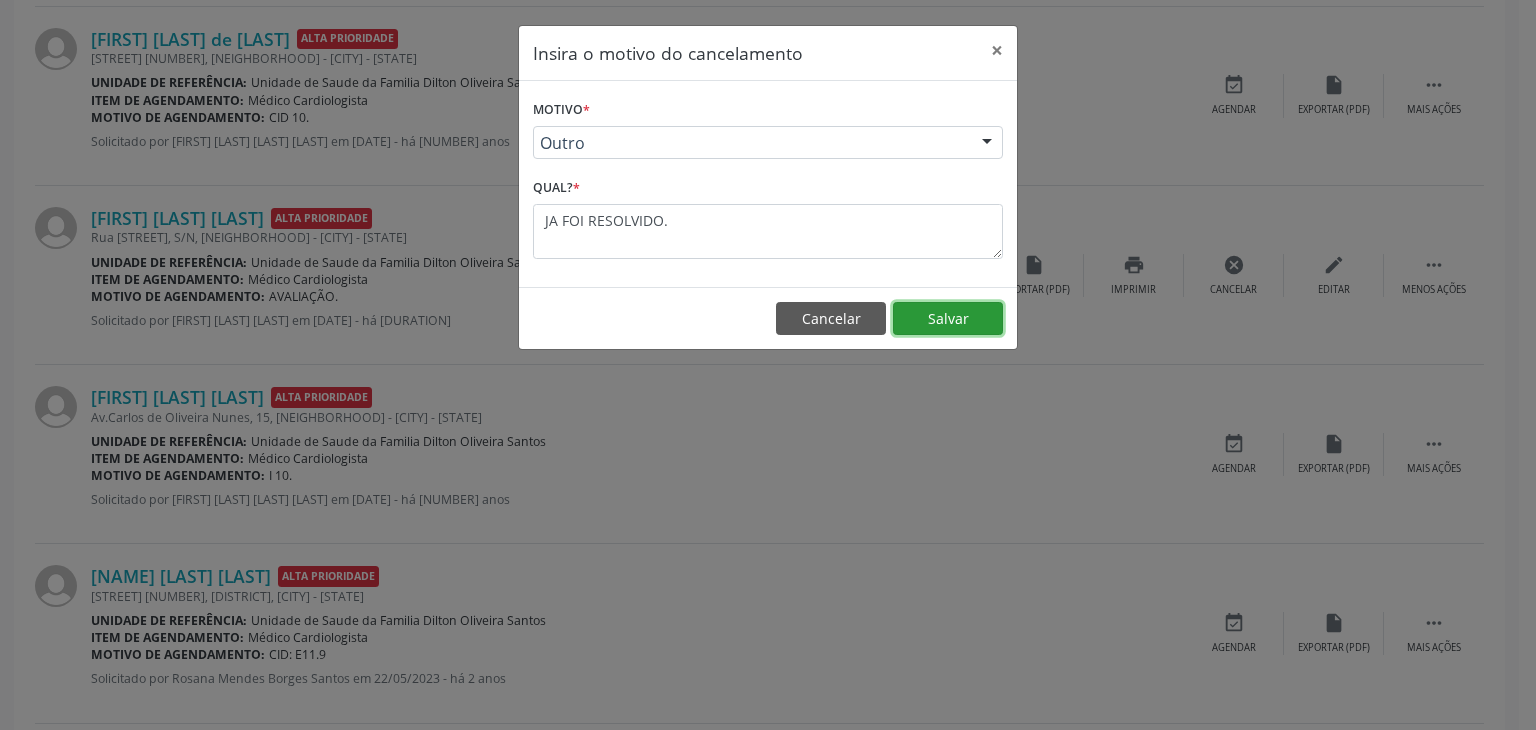 click on "Salvar" at bounding box center [948, 319] 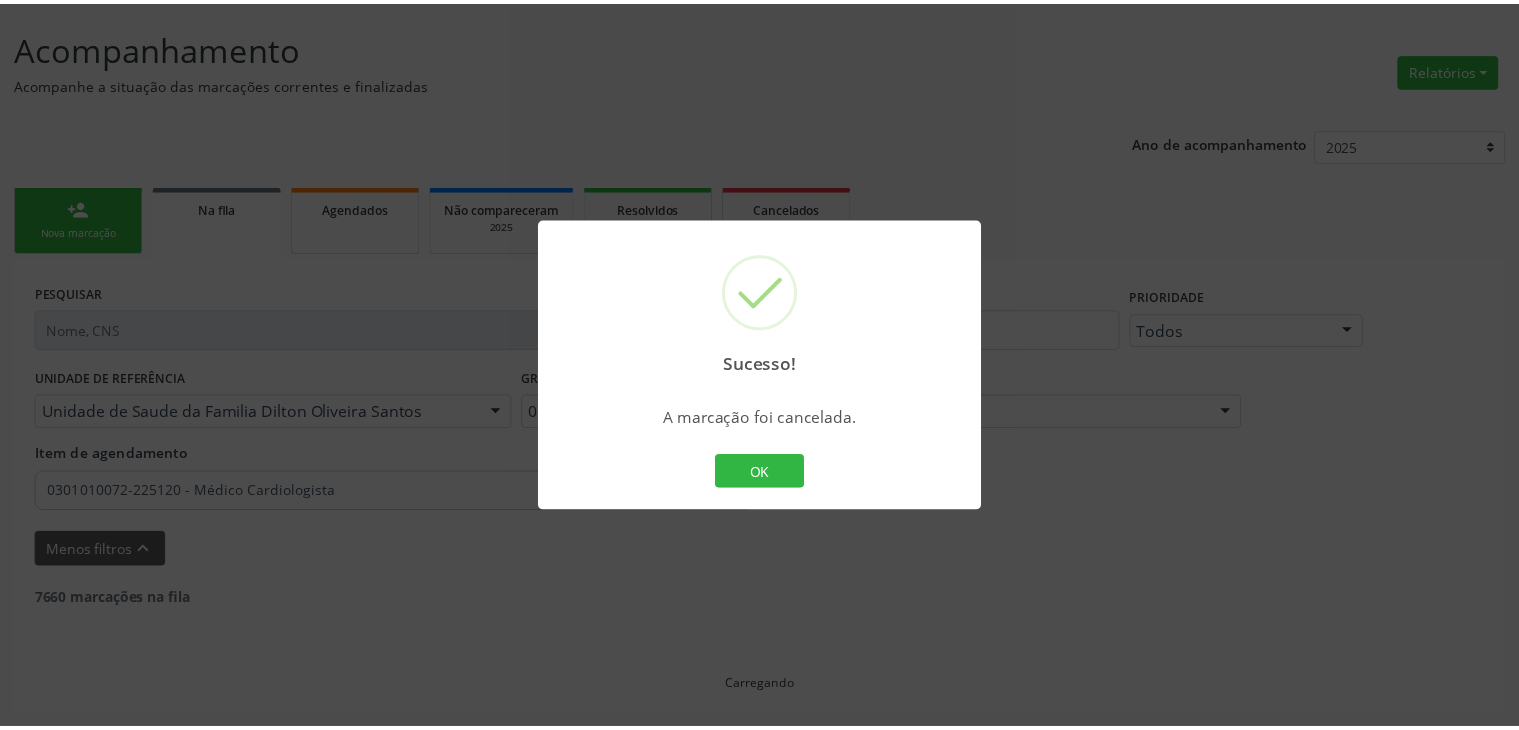 scroll, scrollTop: 112, scrollLeft: 0, axis: vertical 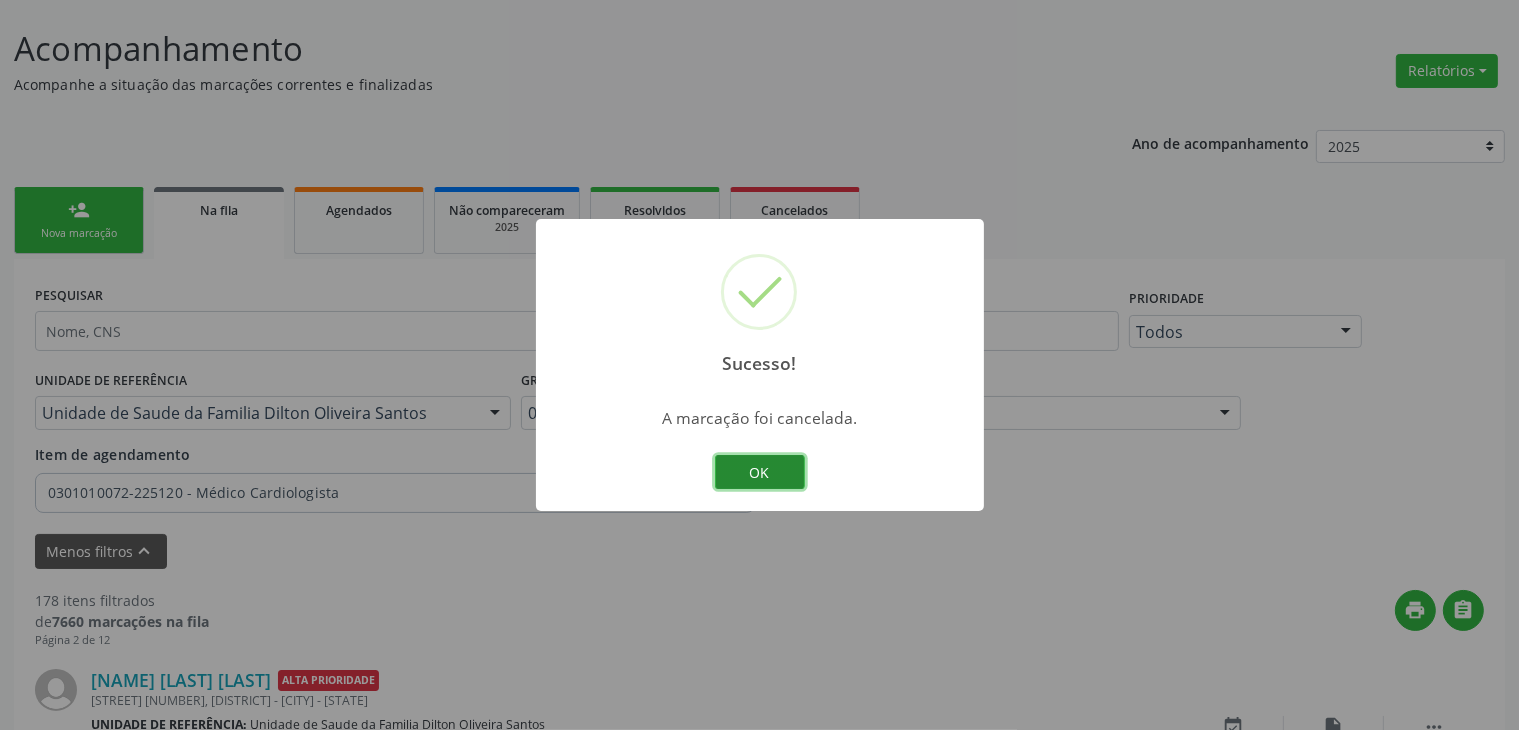 click on "OK" at bounding box center (760, 472) 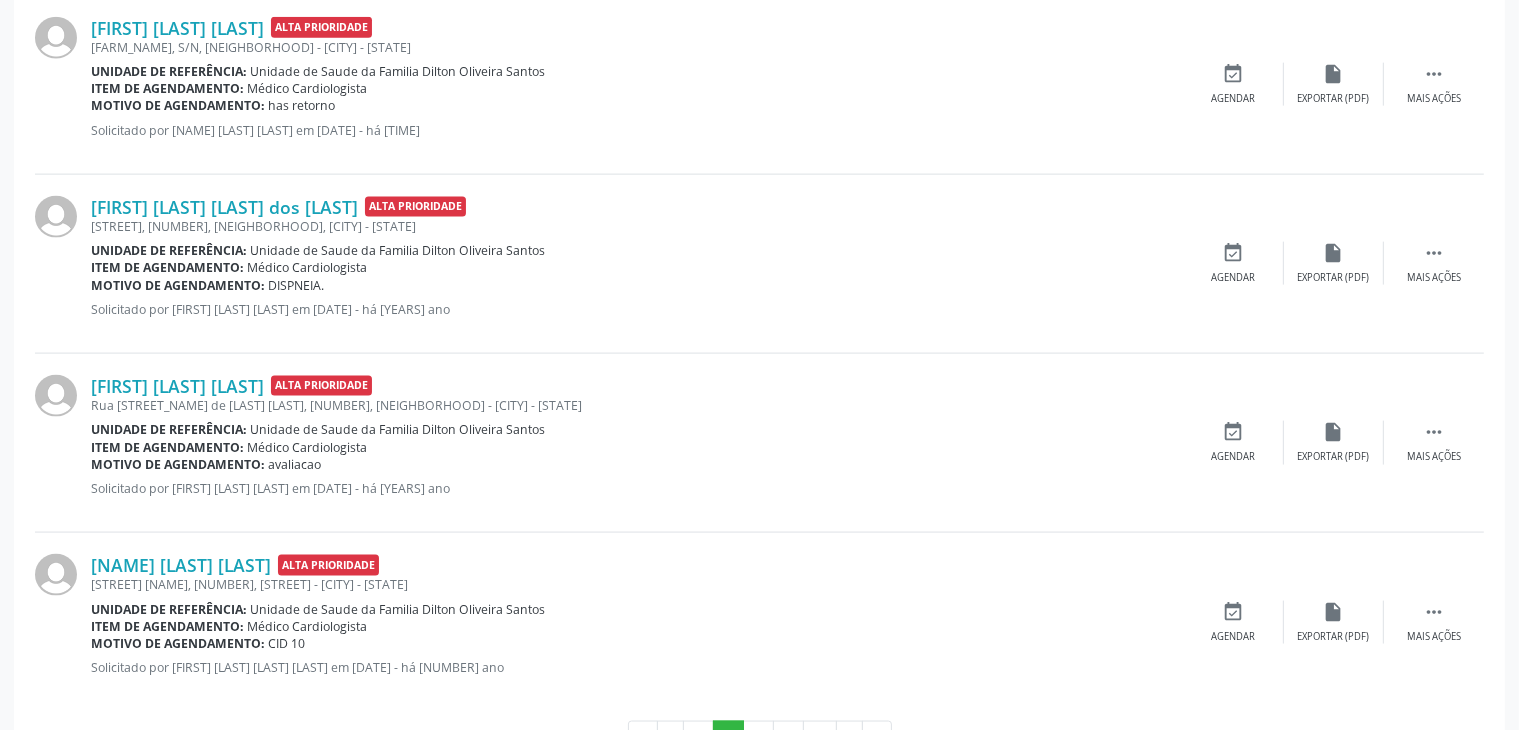 scroll, scrollTop: 2805, scrollLeft: 0, axis: vertical 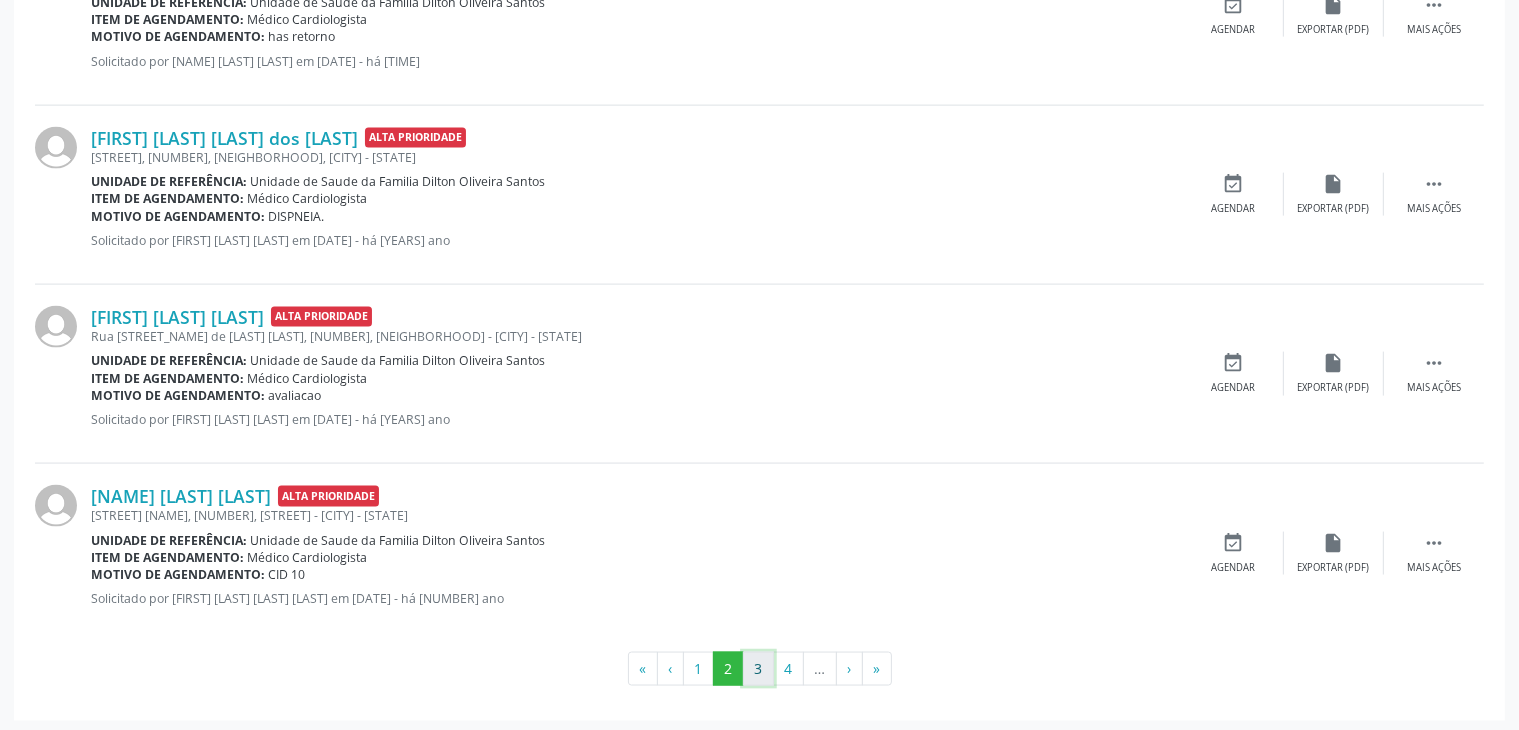 click on "3" at bounding box center (758, 669) 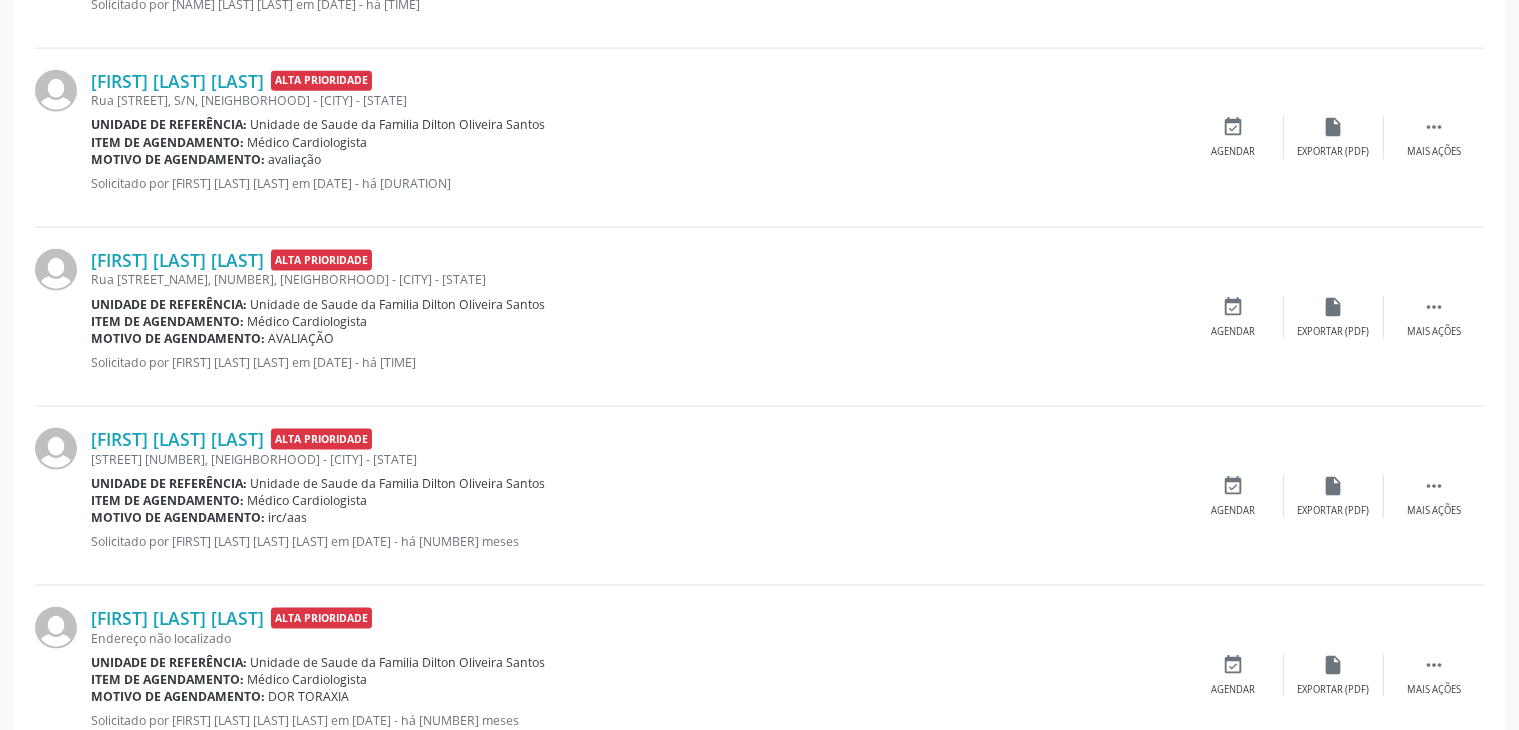 scroll, scrollTop: 2839, scrollLeft: 0, axis: vertical 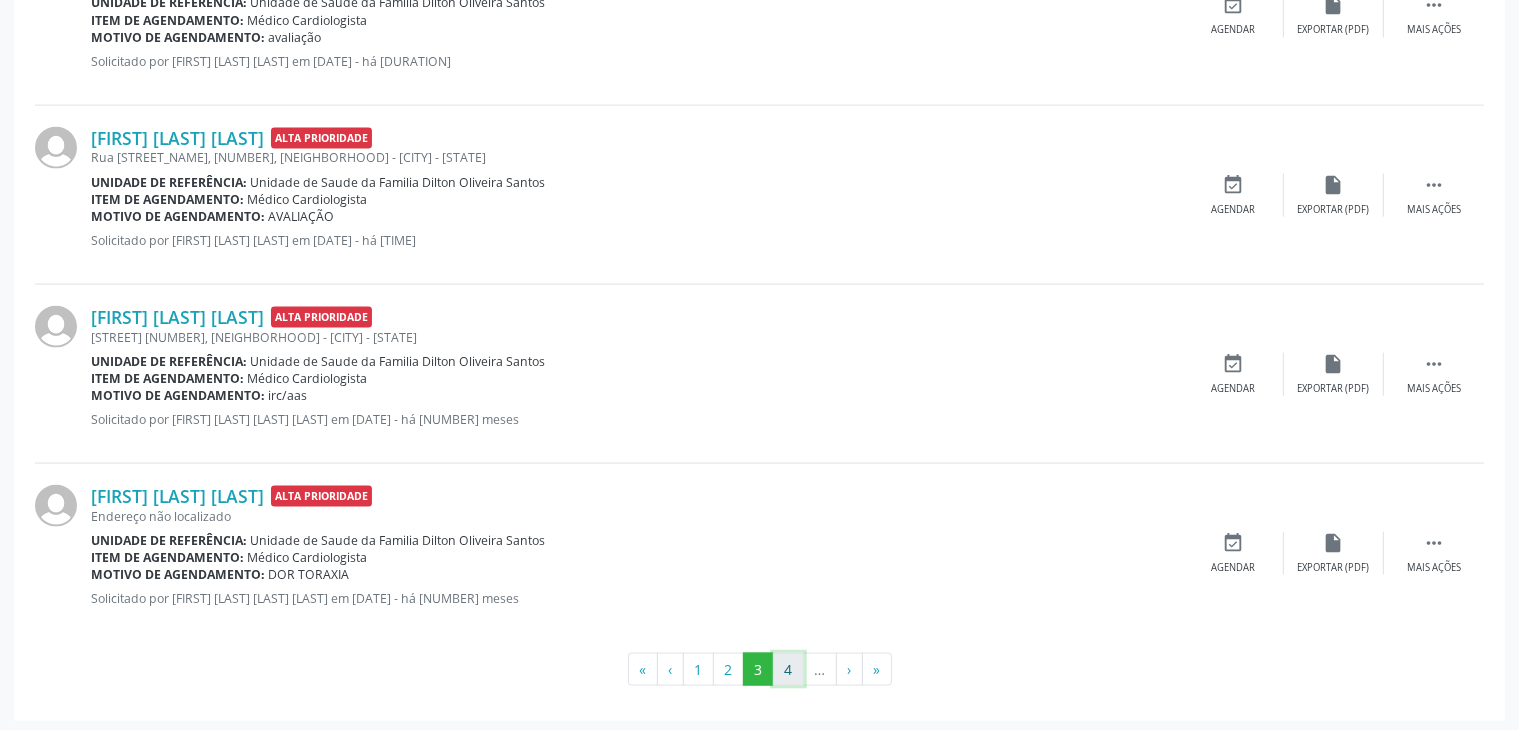 click on "4" at bounding box center [788, 670] 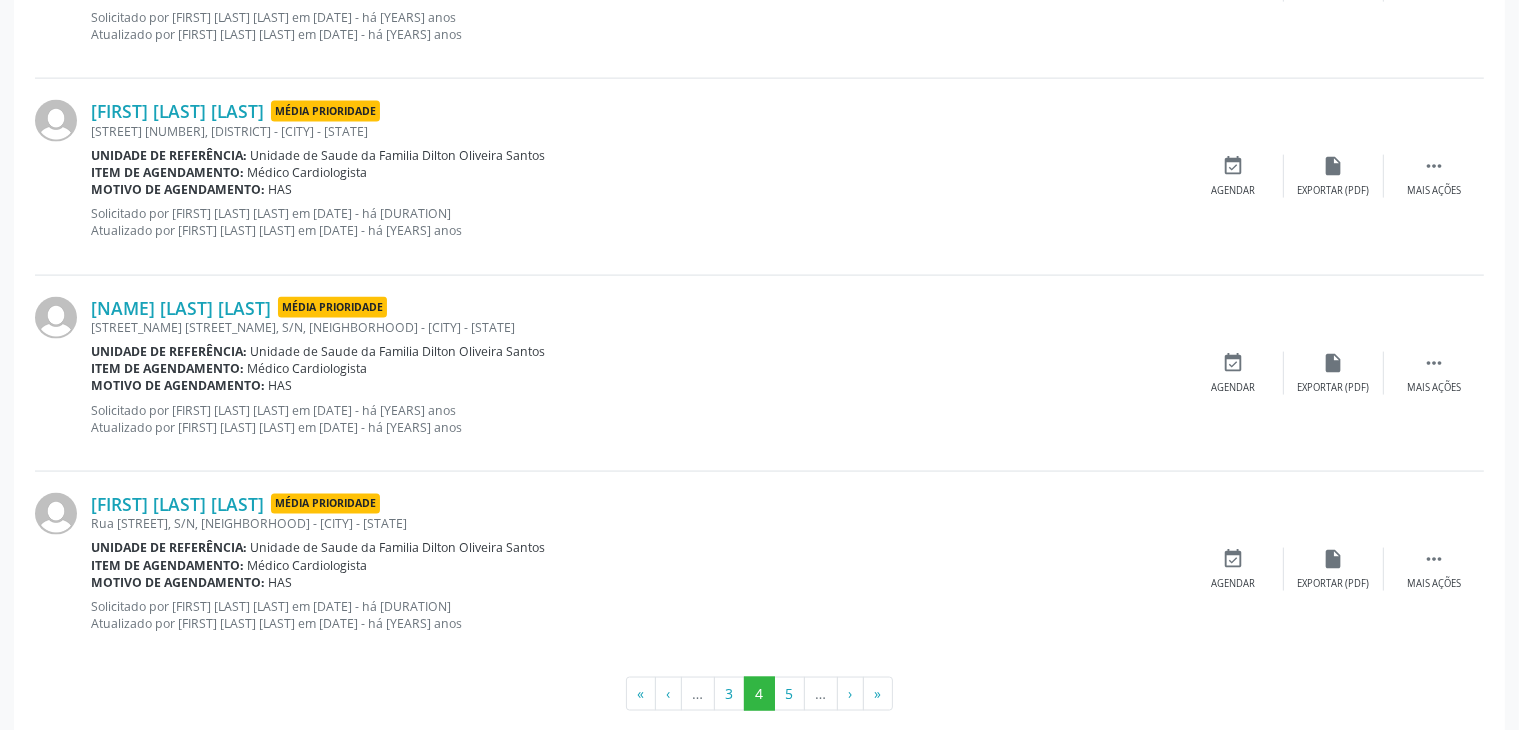 scroll, scrollTop: 2908, scrollLeft: 0, axis: vertical 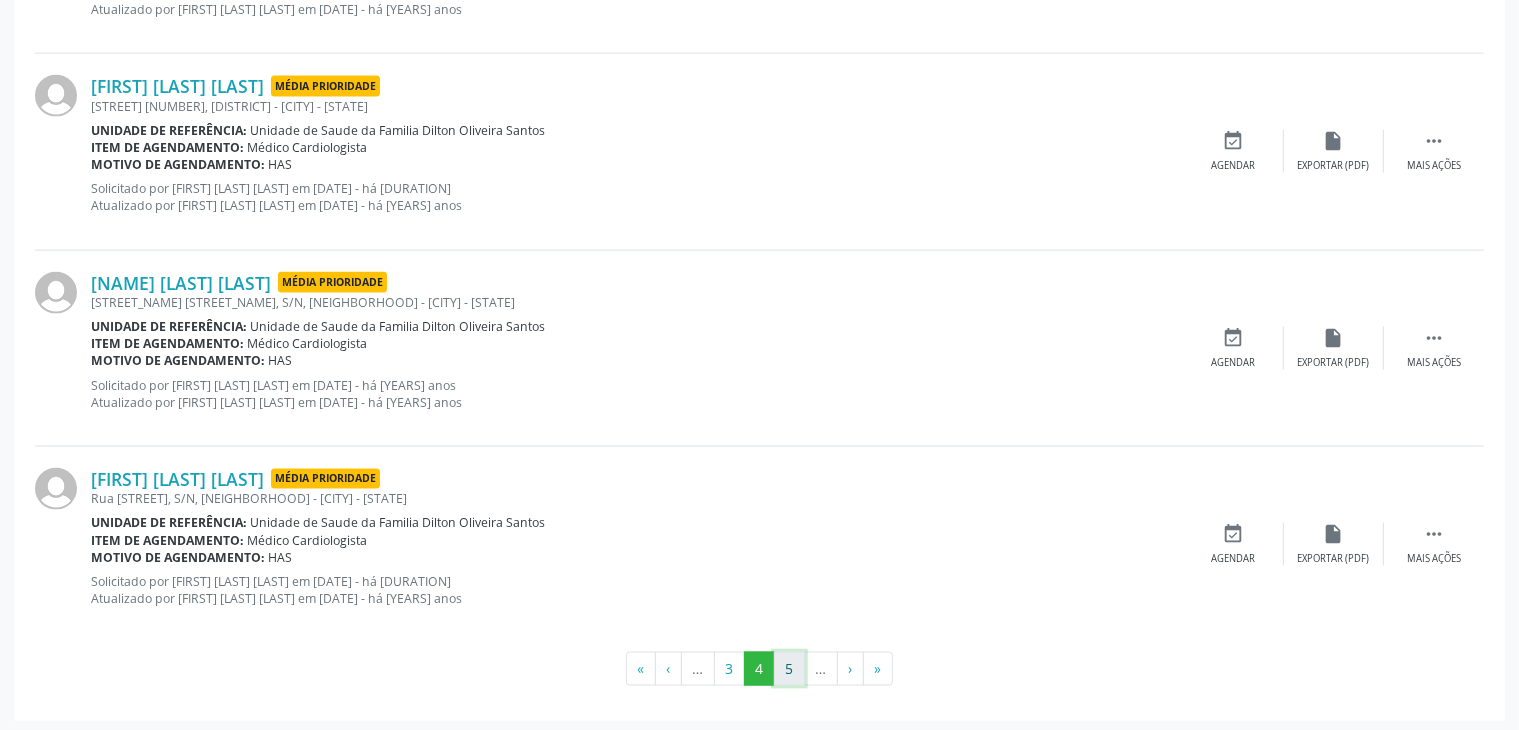 click on "5" at bounding box center (789, 669) 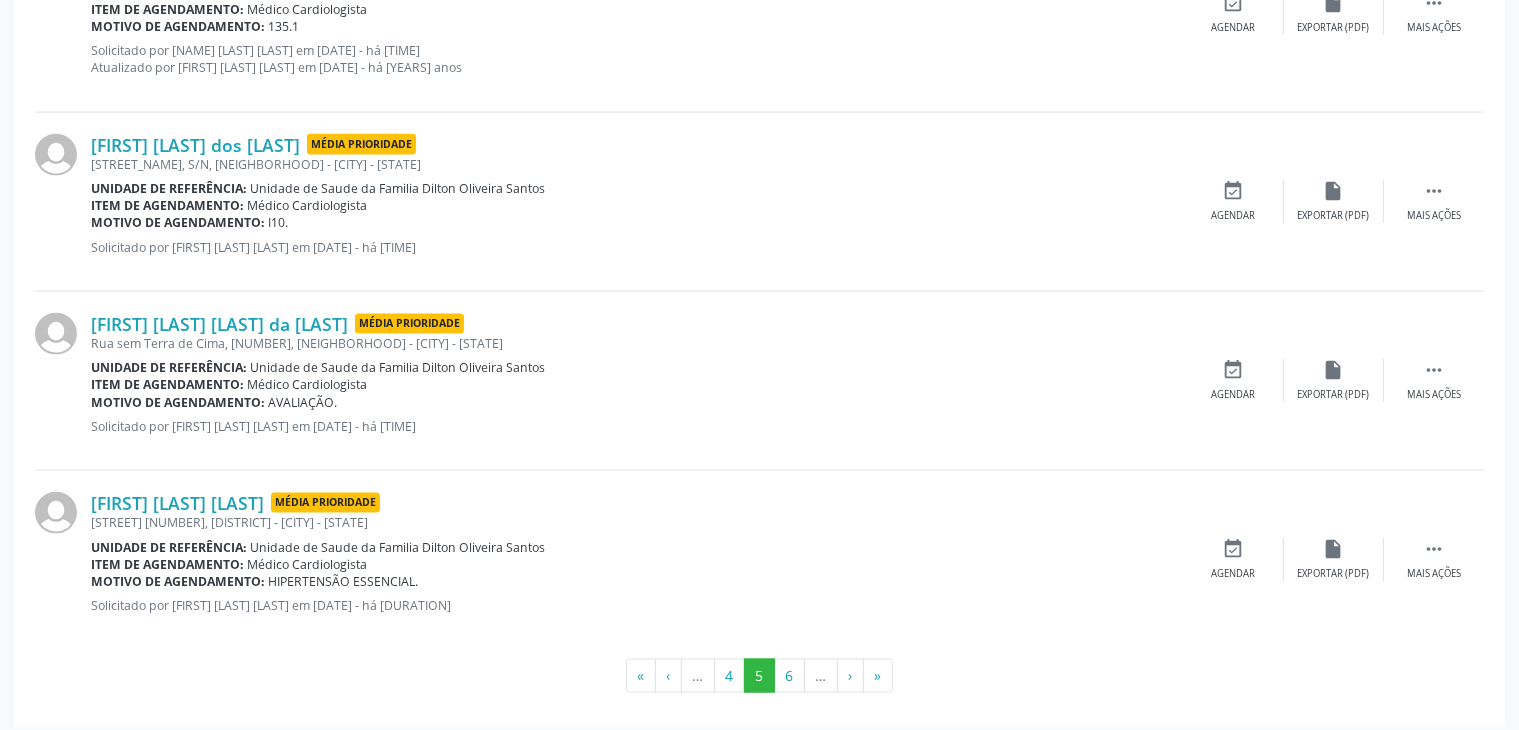 scroll, scrollTop: 3011, scrollLeft: 0, axis: vertical 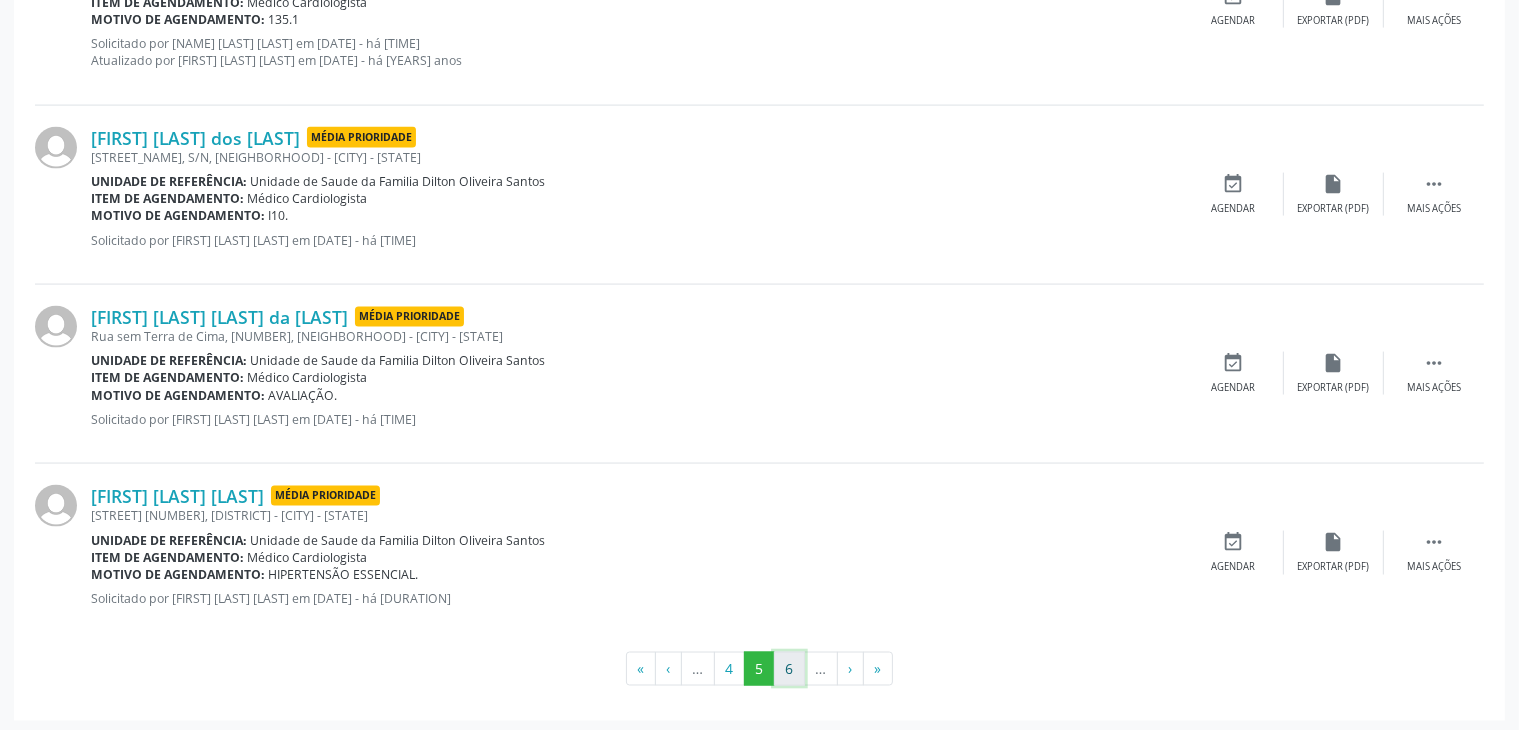 click on "6" at bounding box center (789, 669) 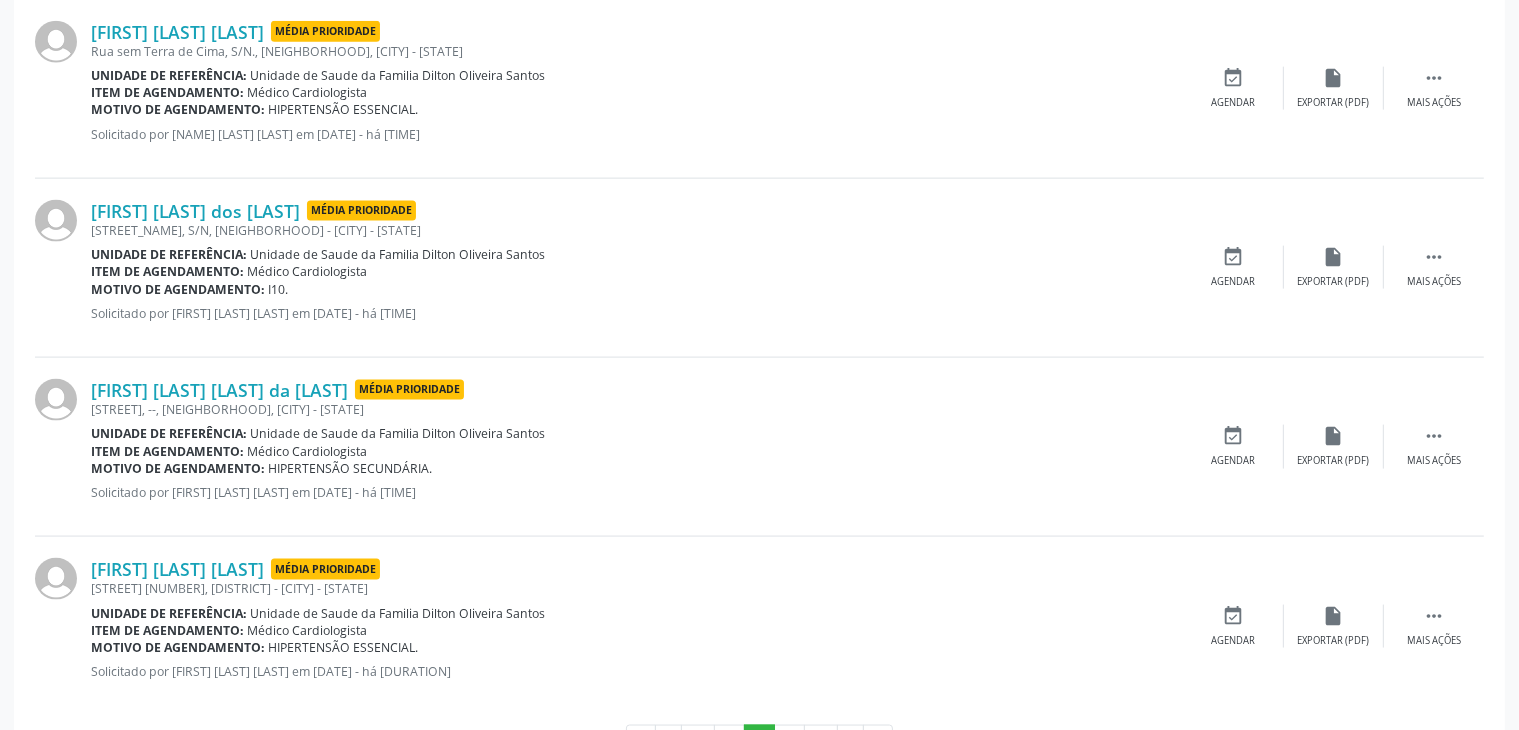 scroll, scrollTop: 2805, scrollLeft: 0, axis: vertical 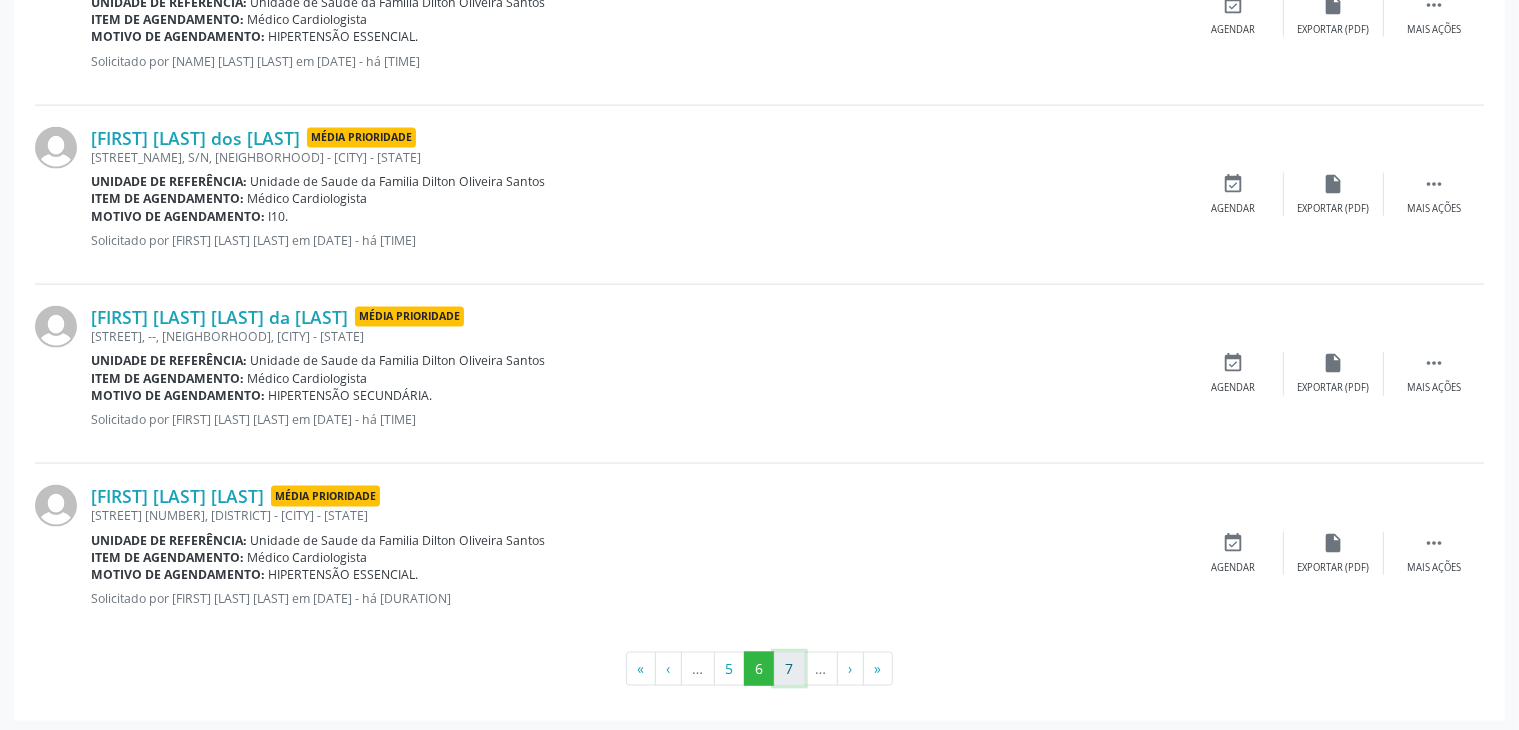 click on "7" at bounding box center (789, 669) 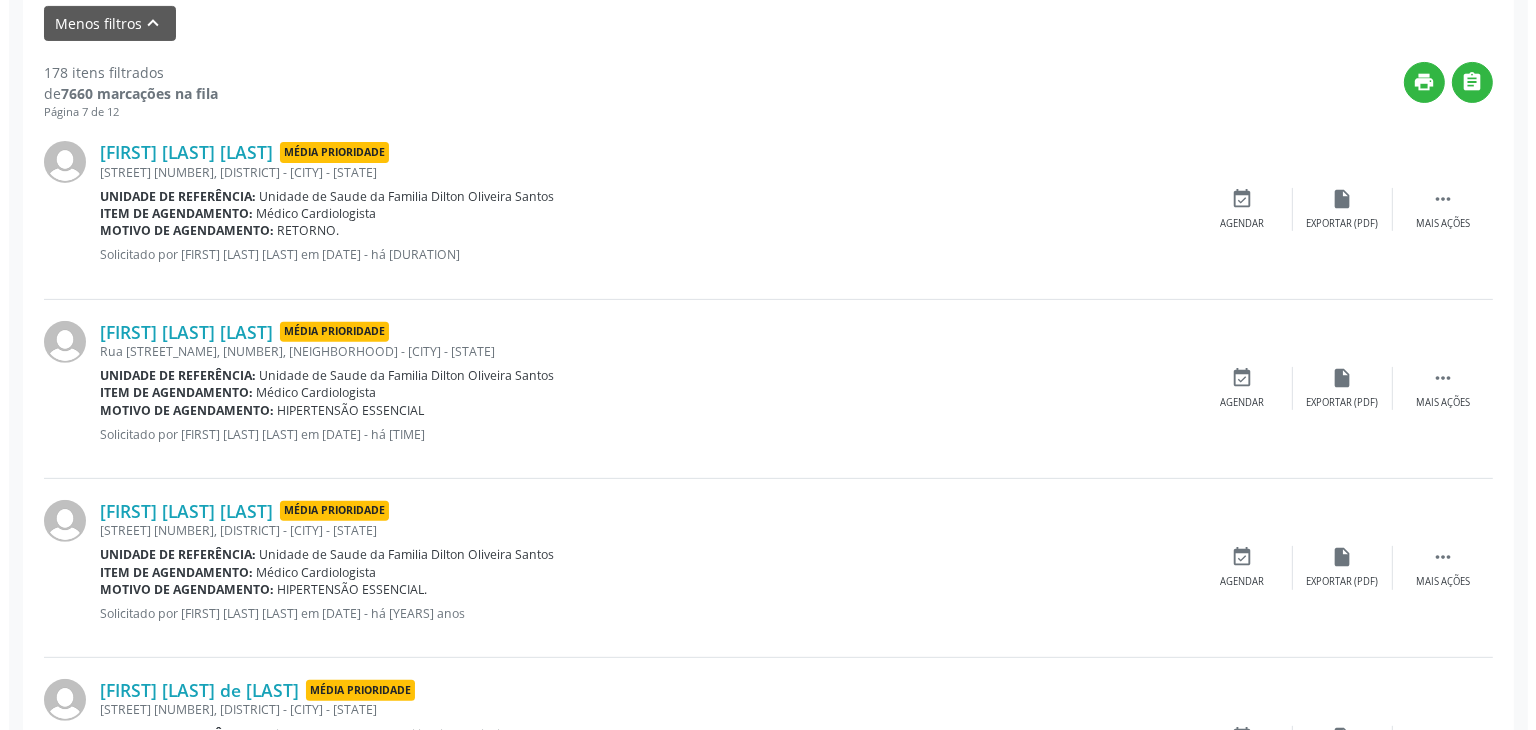 scroll, scrollTop: 605, scrollLeft: 0, axis: vertical 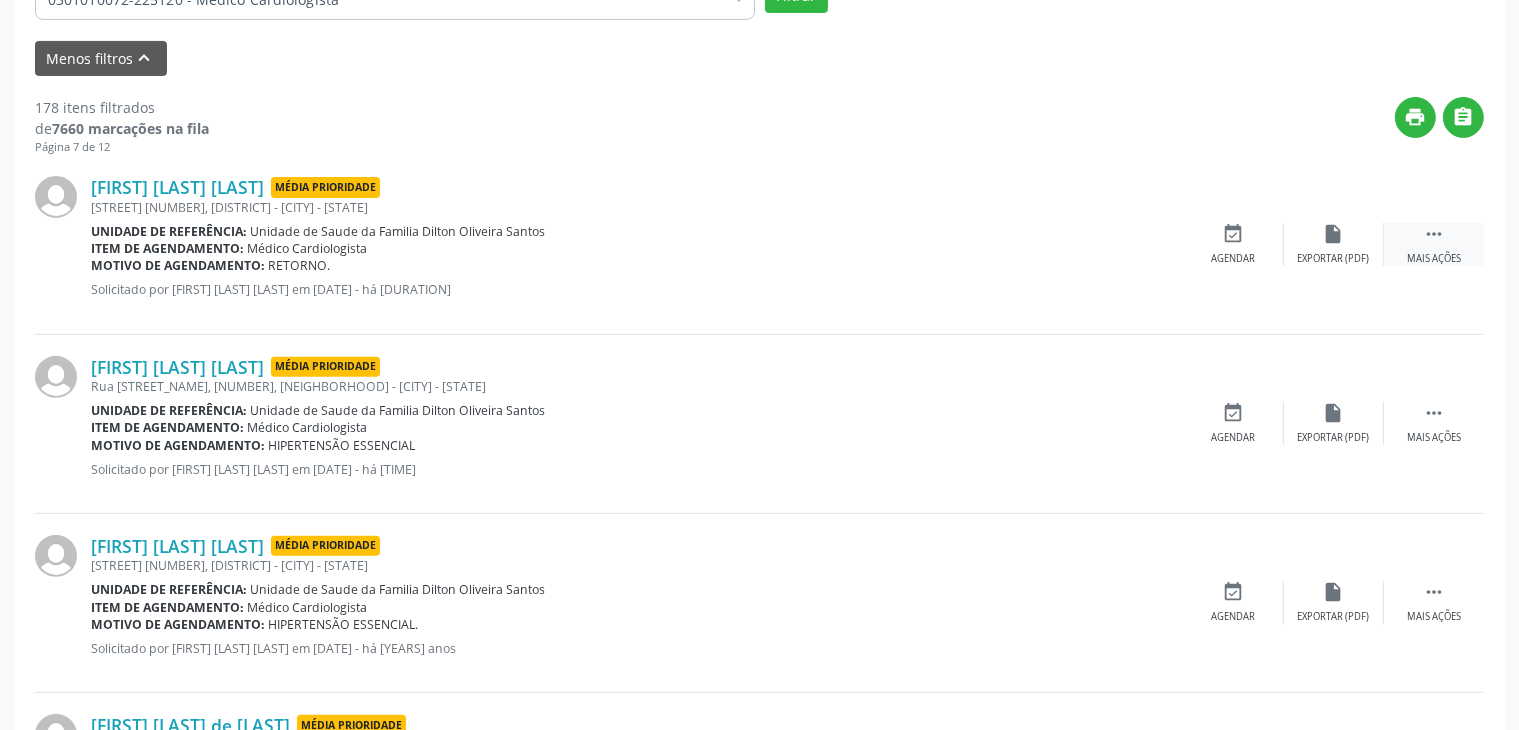 click on "" at bounding box center (1434, 234) 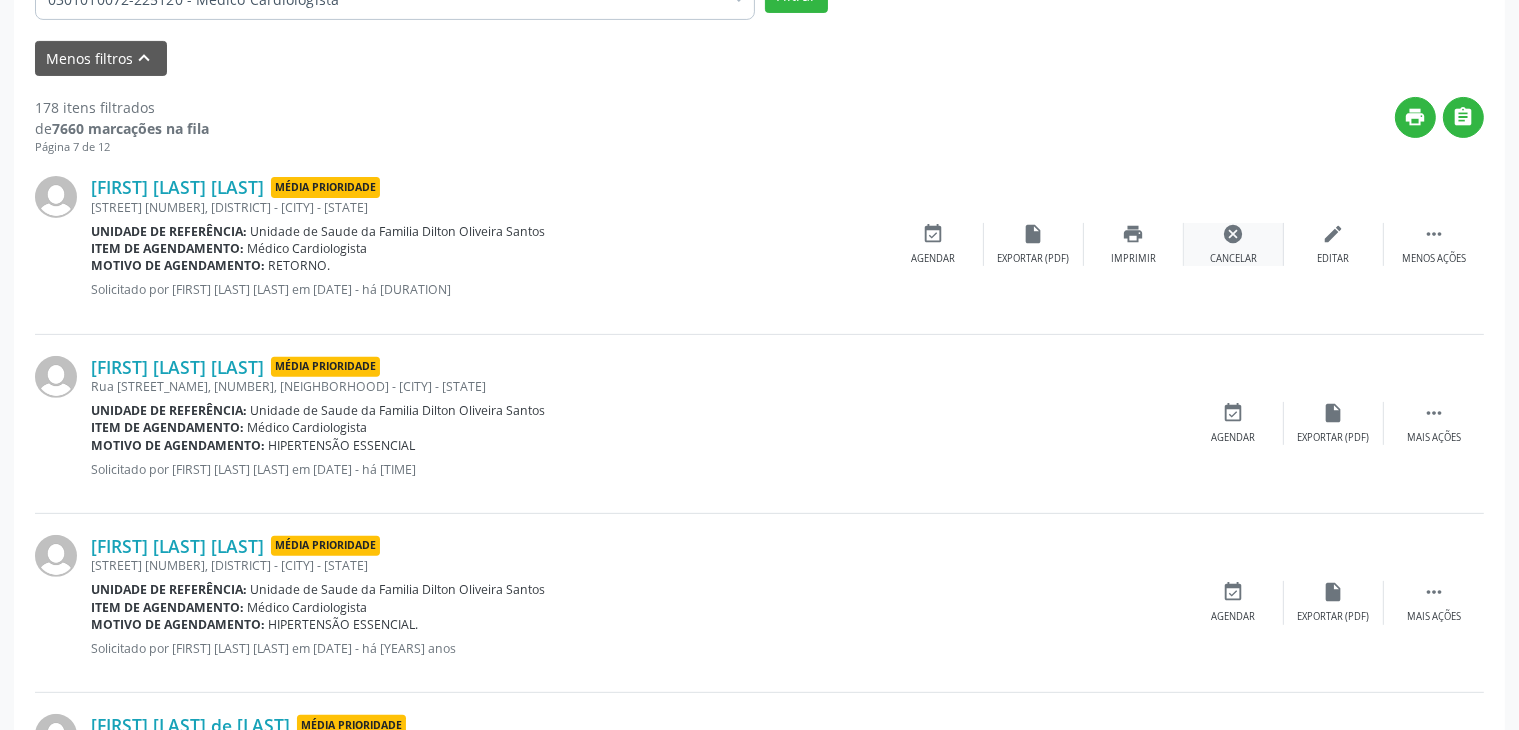 click on "cancel
Cancelar" at bounding box center [1234, 244] 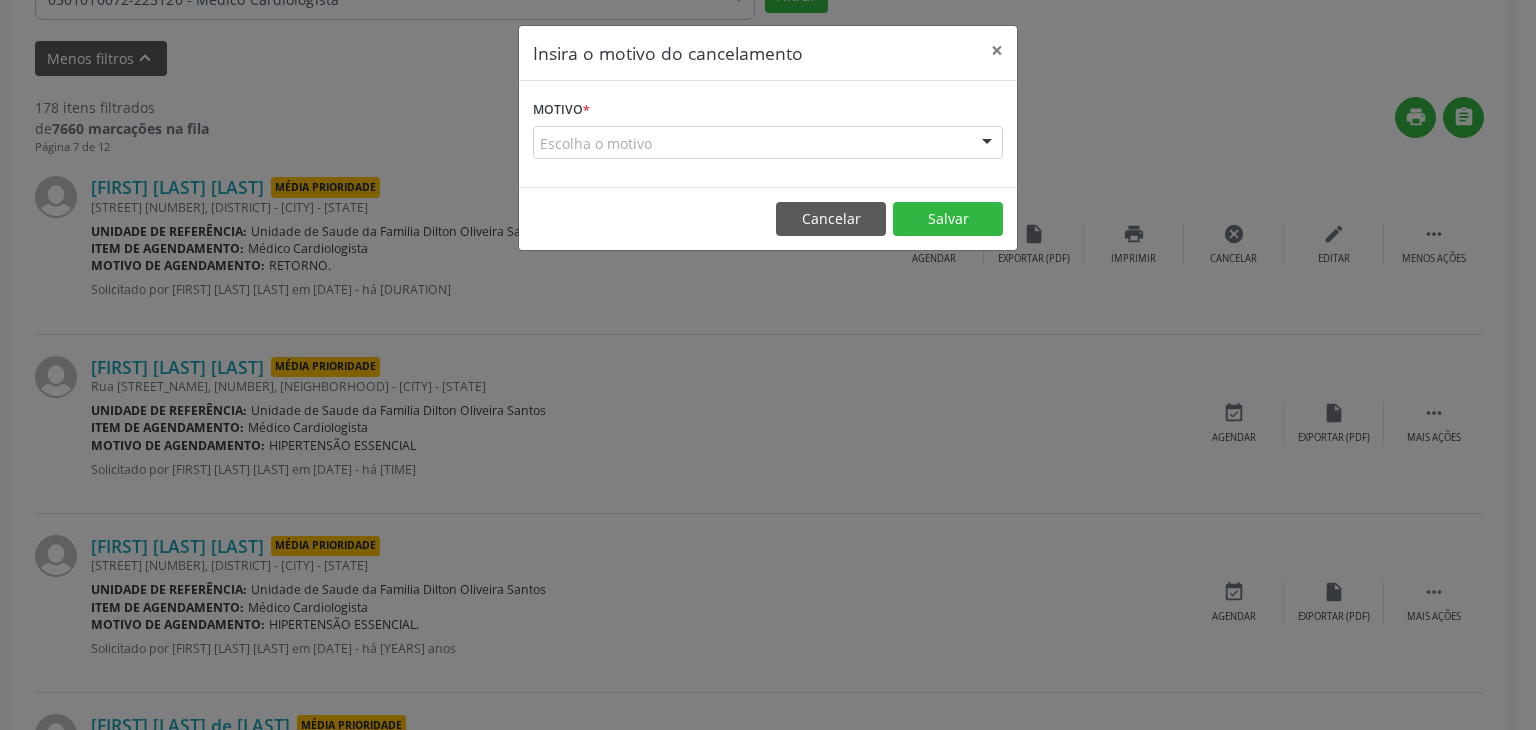 click on "Escolha o motivo" at bounding box center (768, 143) 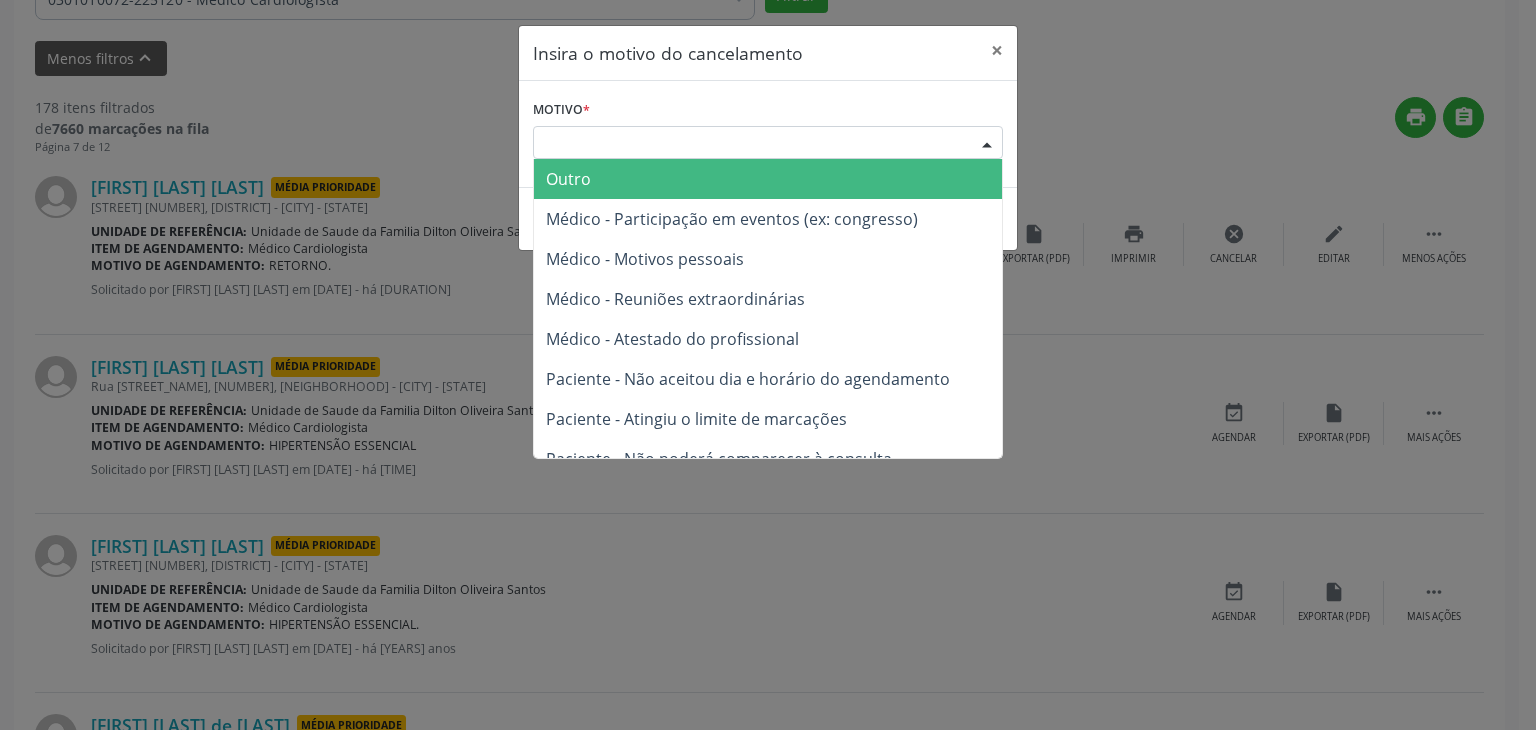 drag, startPoint x: 570, startPoint y: 174, endPoint x: 568, endPoint y: 193, distance: 19.104973 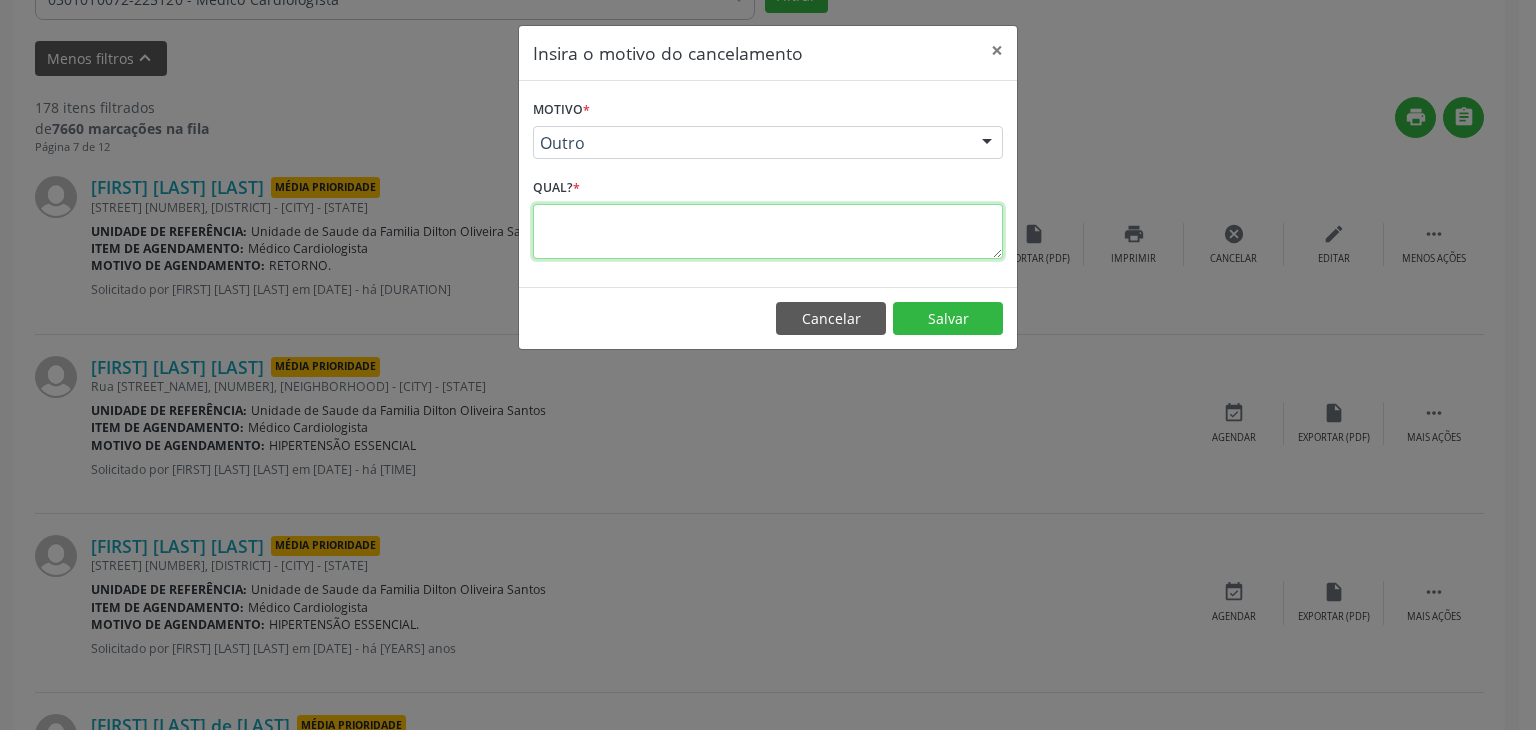 click at bounding box center (768, 231) 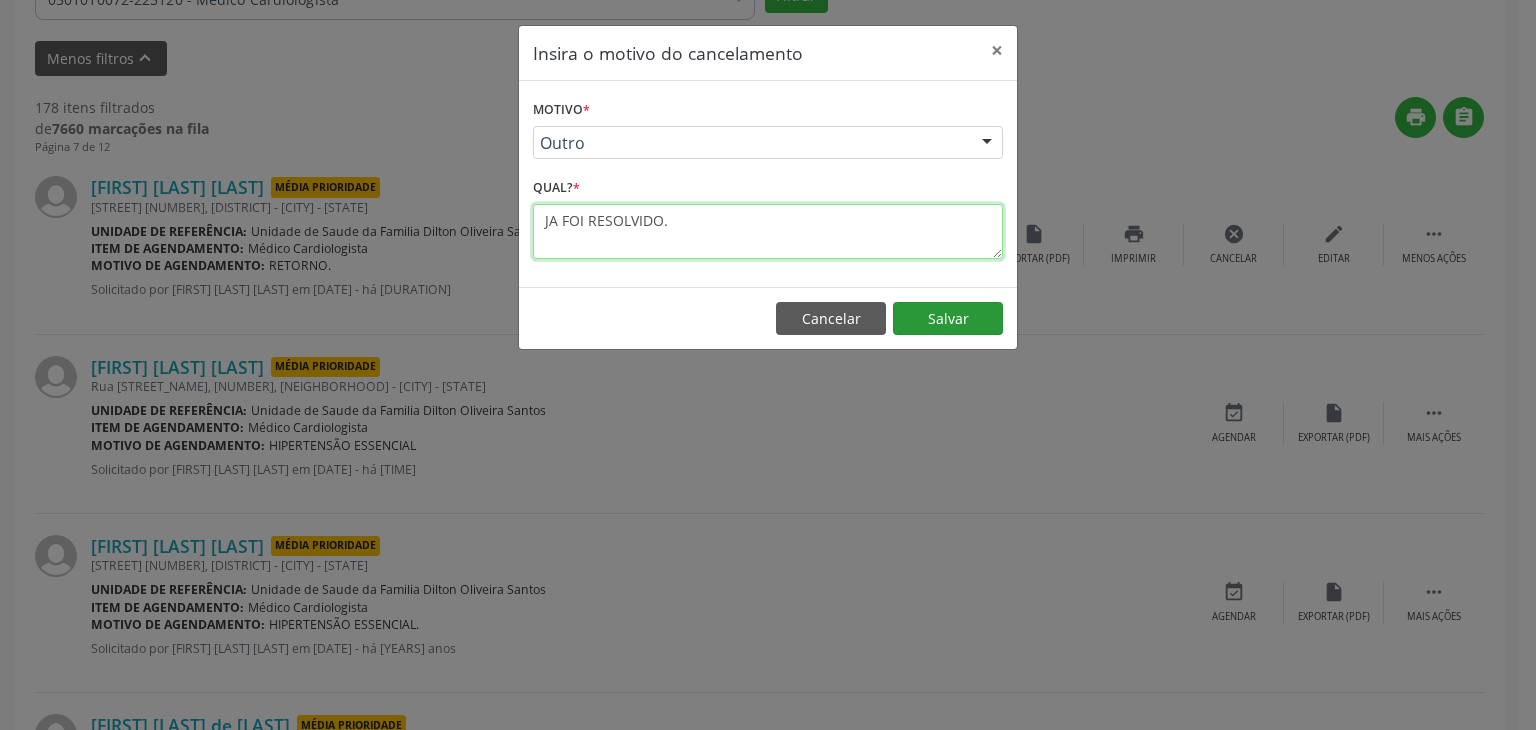 type on "JA FOI RESOLVIDO." 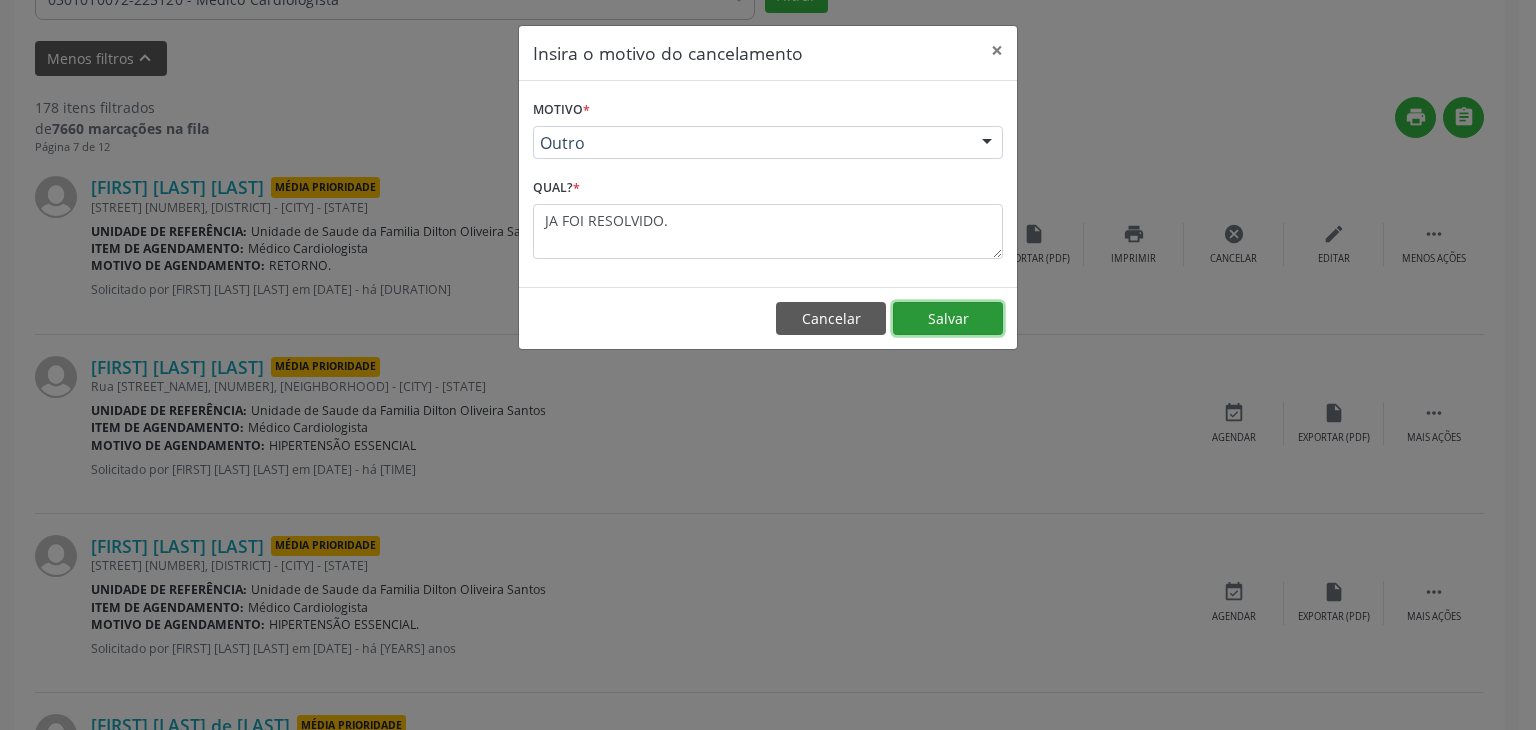 click on "Salvar" at bounding box center (948, 319) 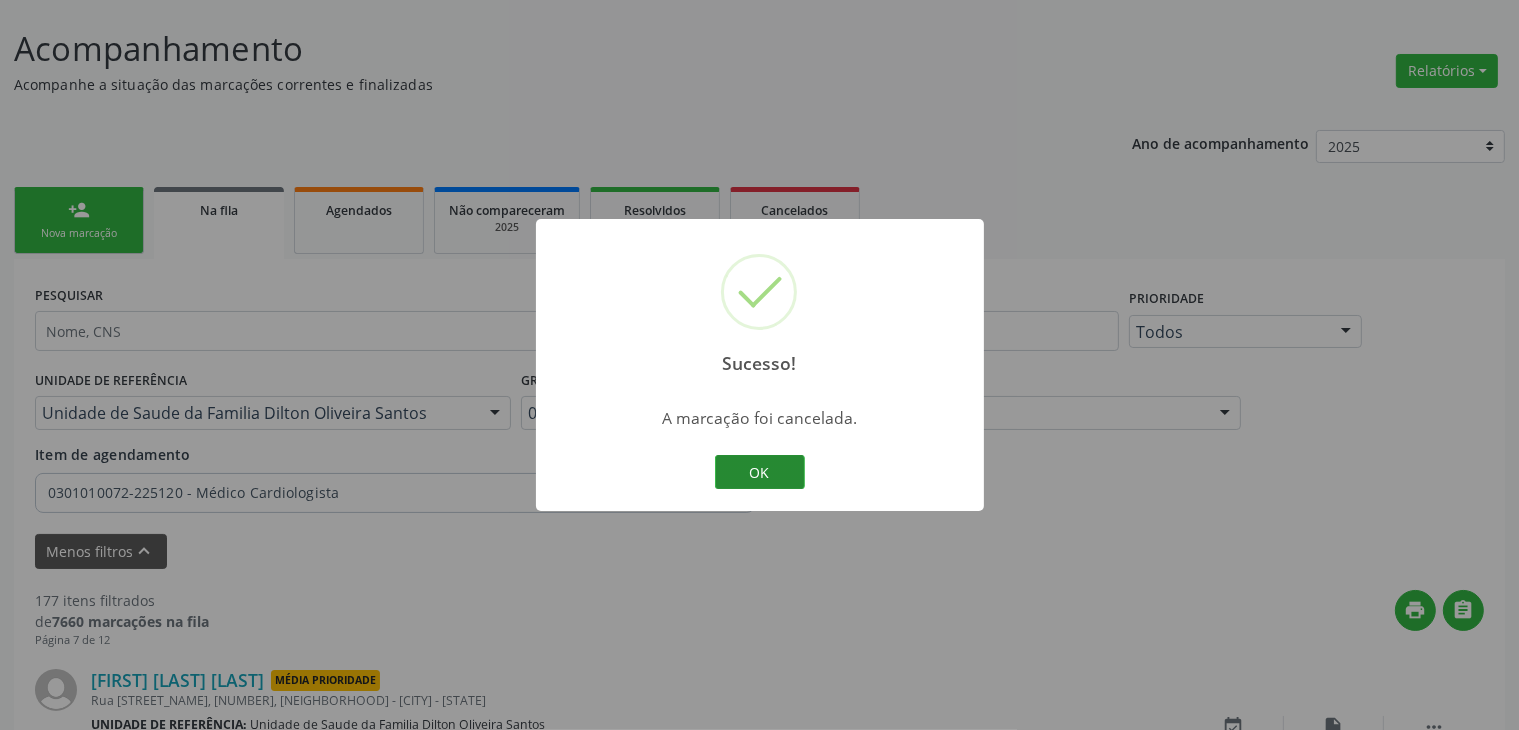 scroll, scrollTop: 605, scrollLeft: 0, axis: vertical 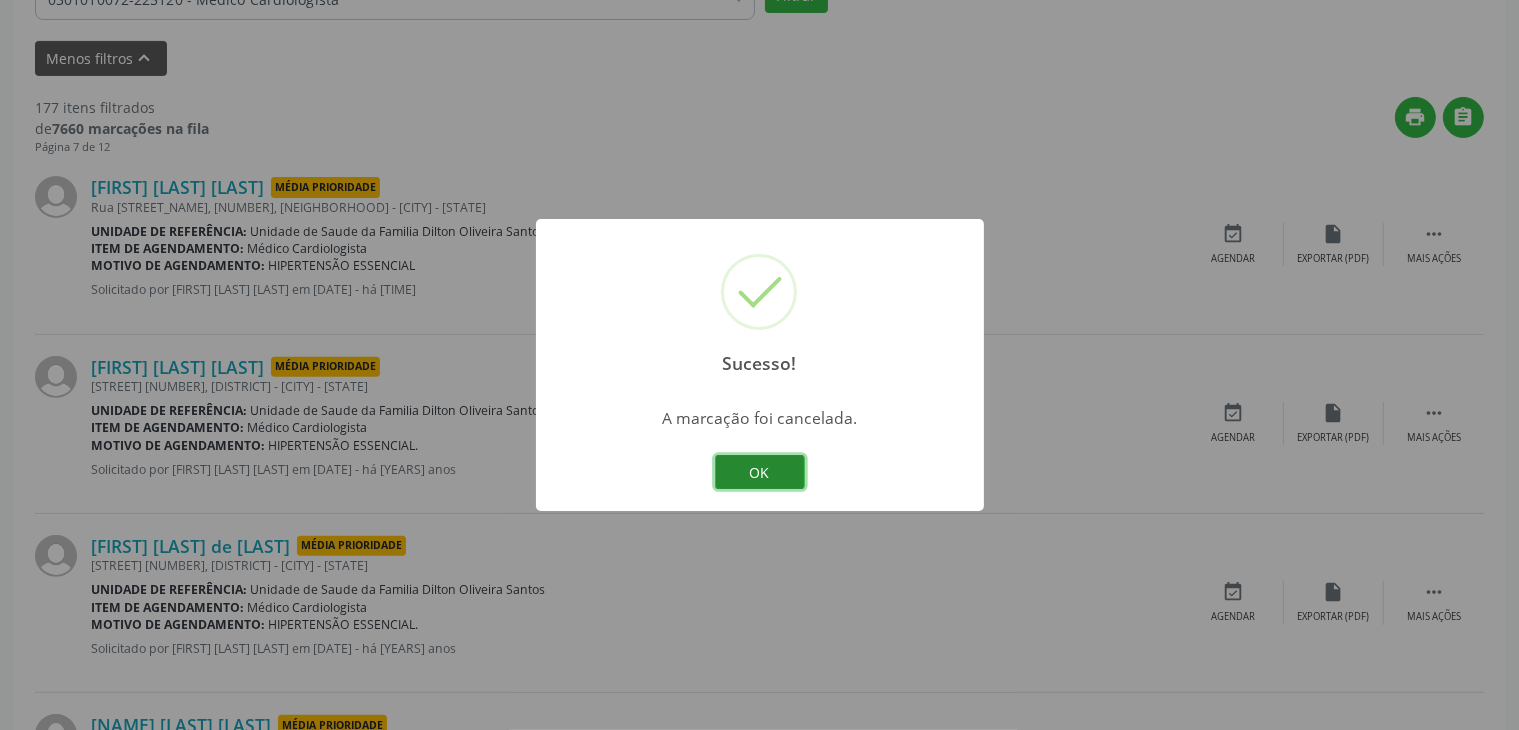 click on "OK" at bounding box center (760, 472) 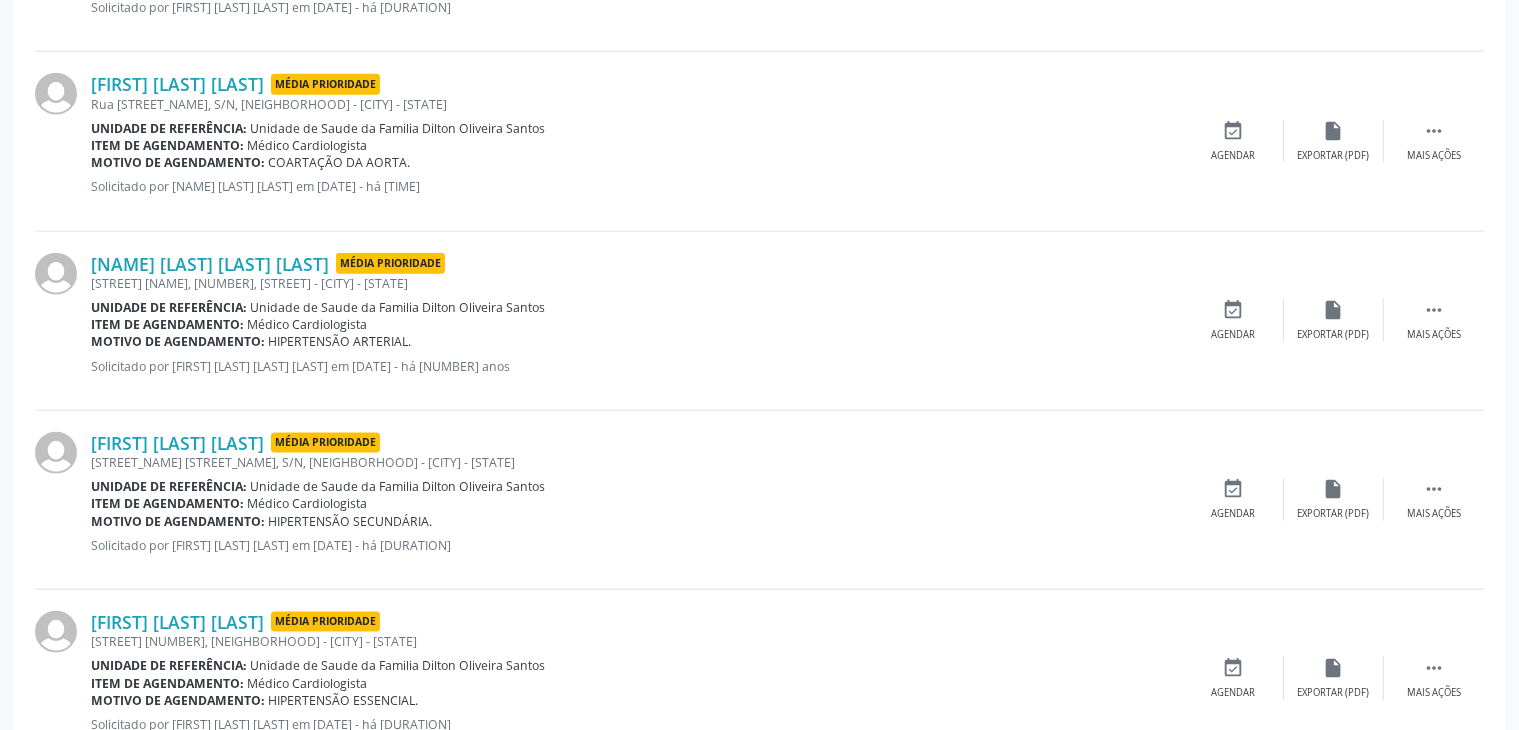 scroll, scrollTop: 2805, scrollLeft: 0, axis: vertical 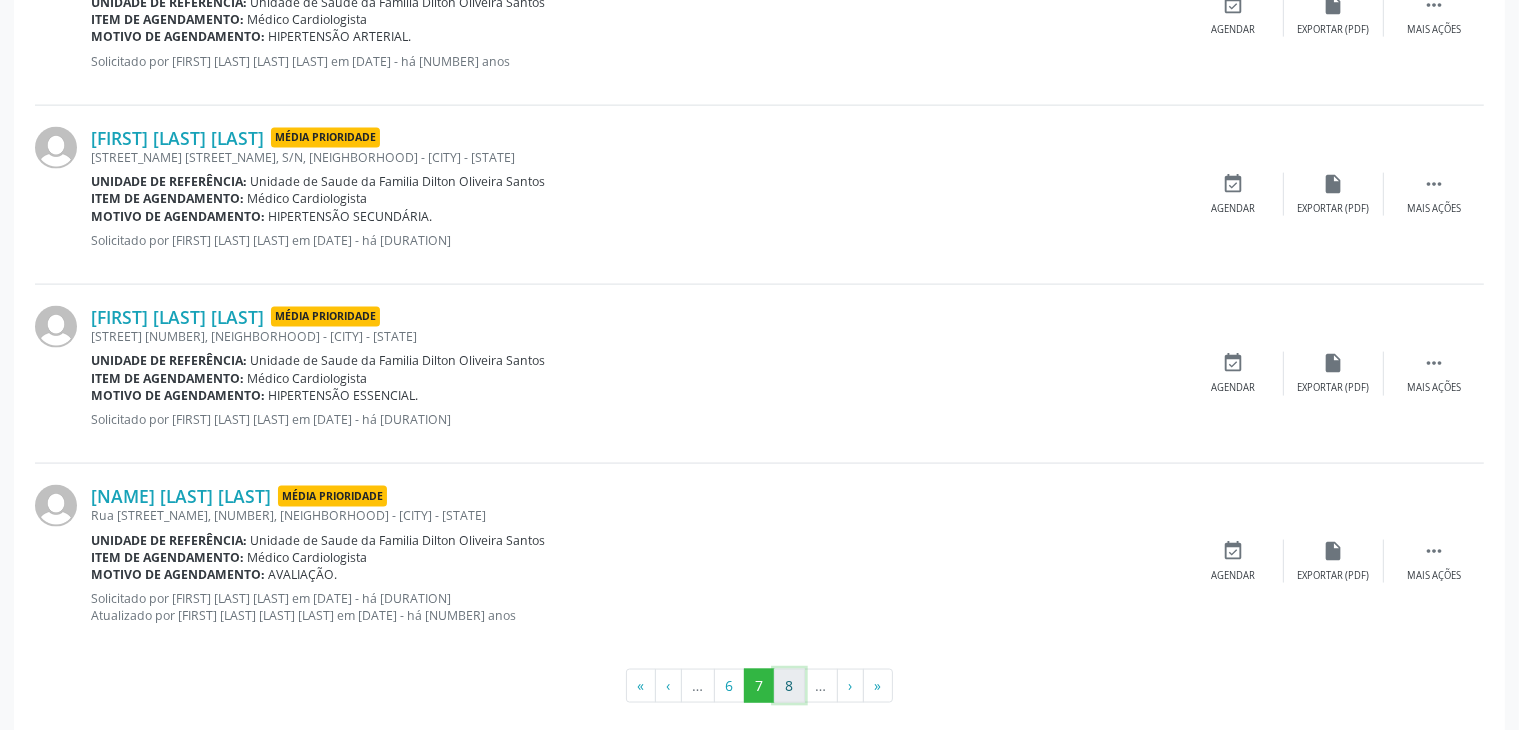 click on "8" at bounding box center (789, 686) 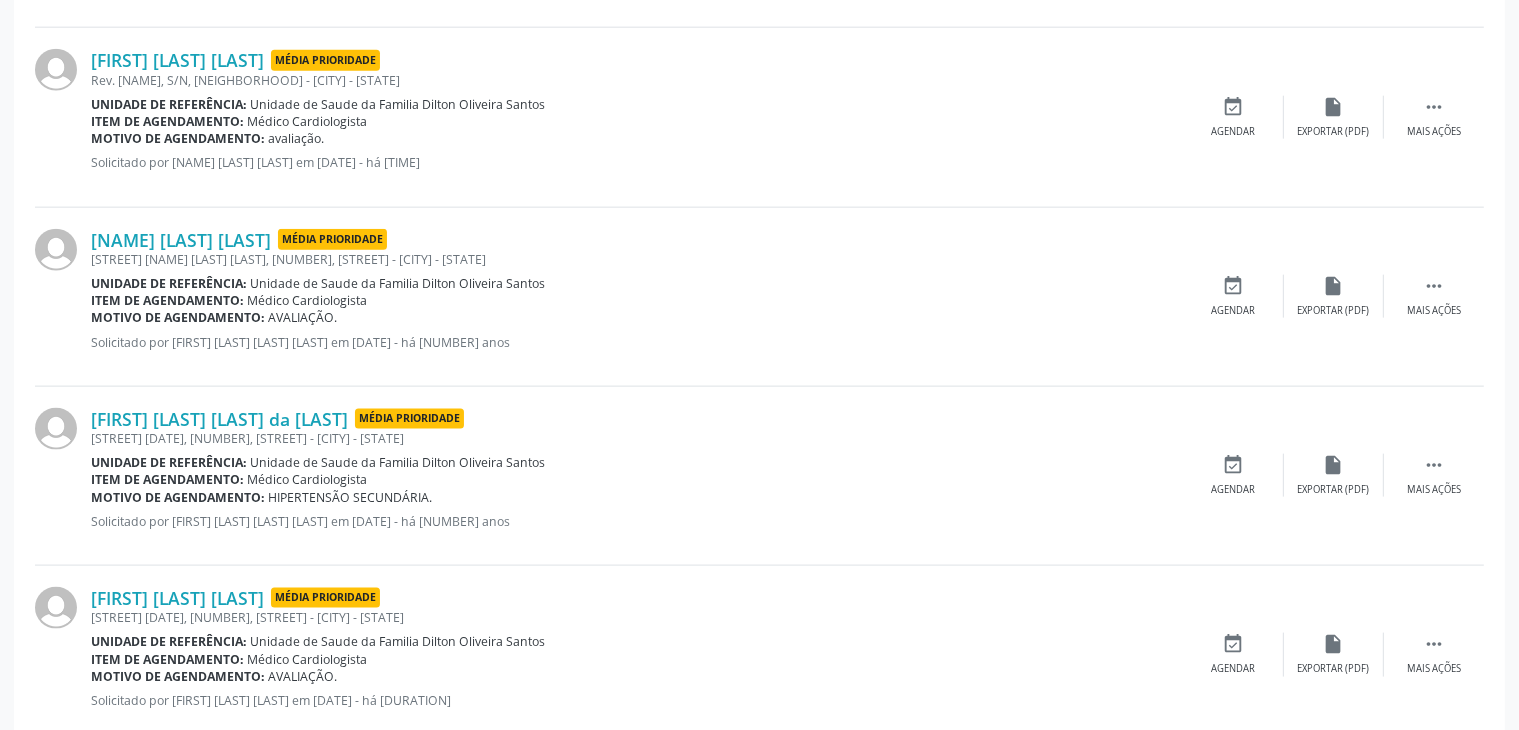 scroll, scrollTop: 2505, scrollLeft: 0, axis: vertical 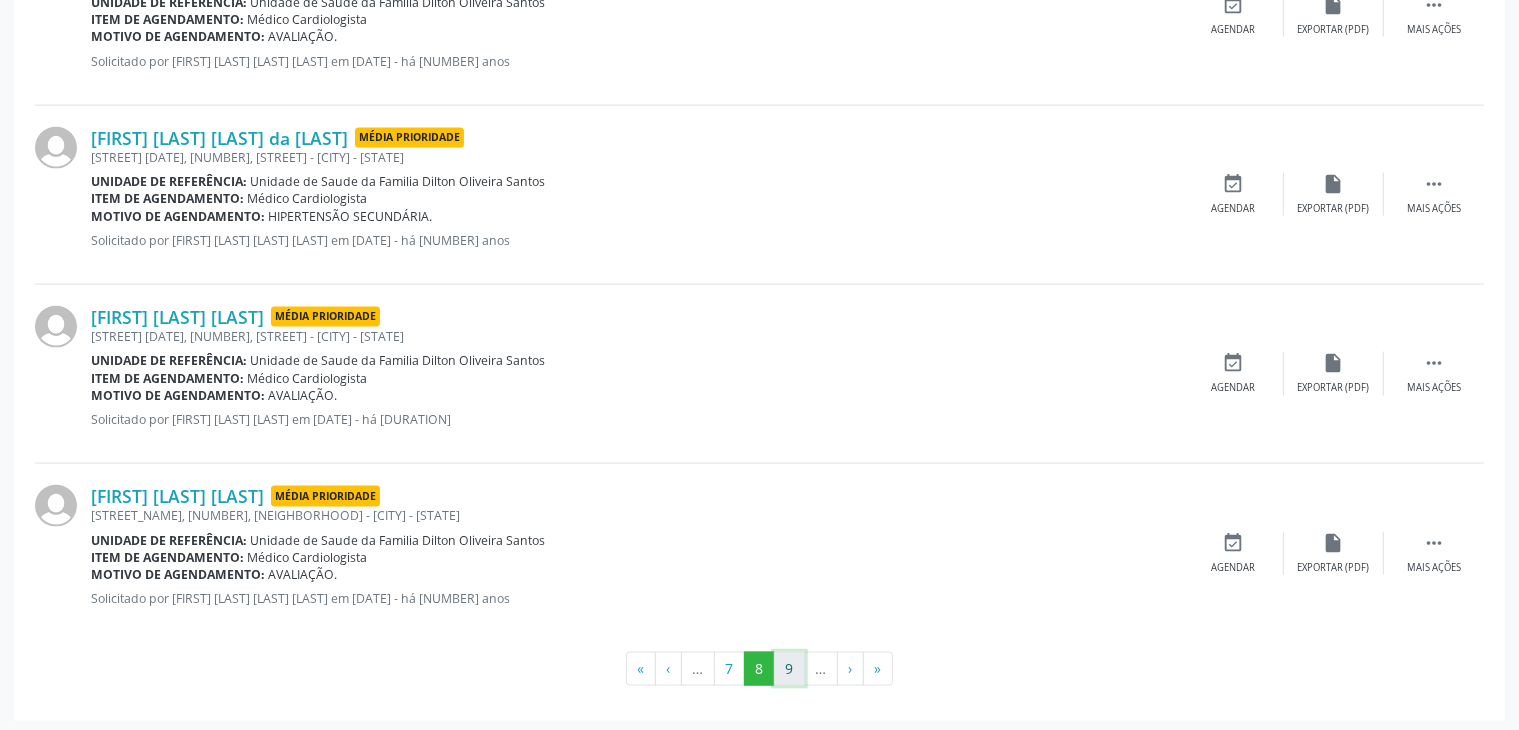 click on "9" at bounding box center [789, 669] 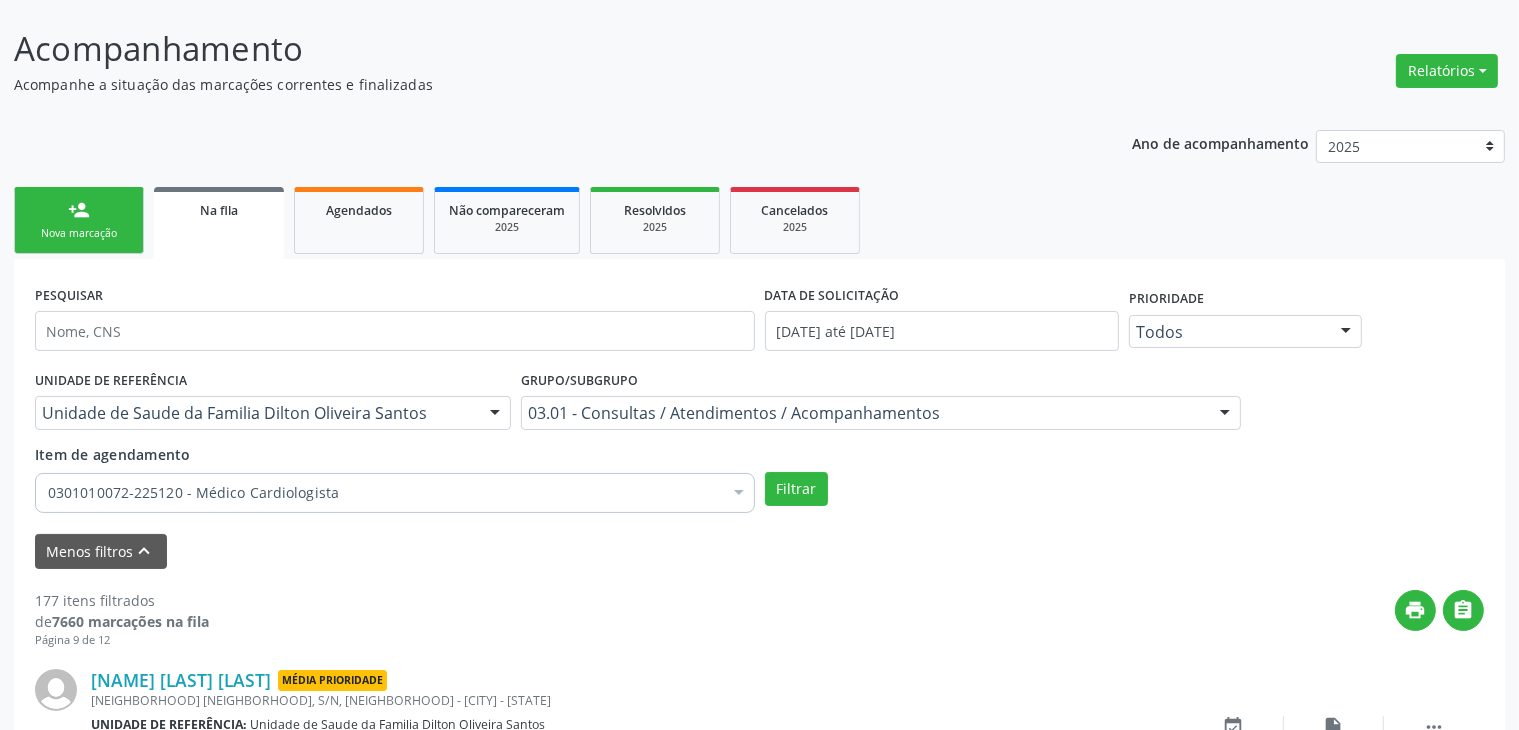scroll, scrollTop: 2805, scrollLeft: 0, axis: vertical 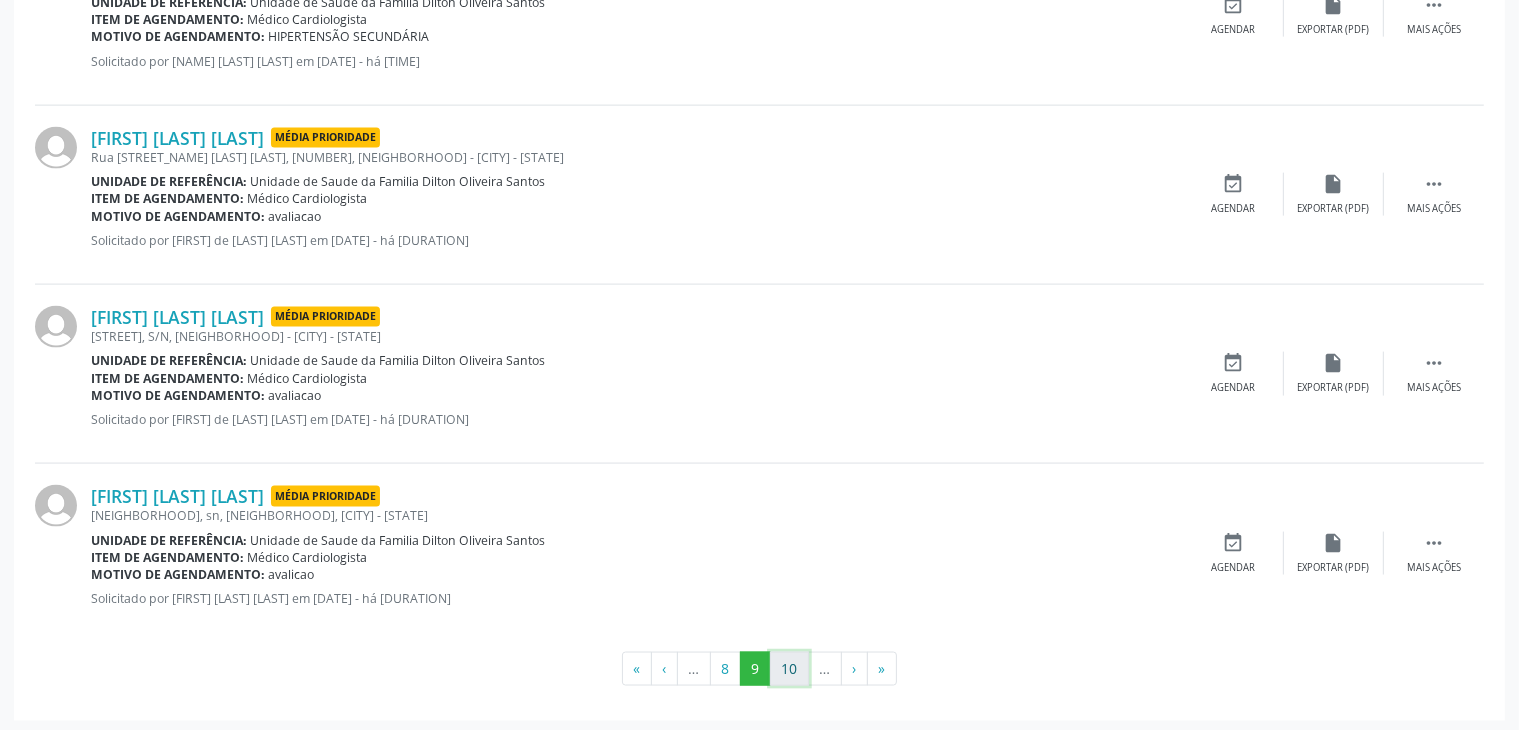 click on "10" at bounding box center [789, 669] 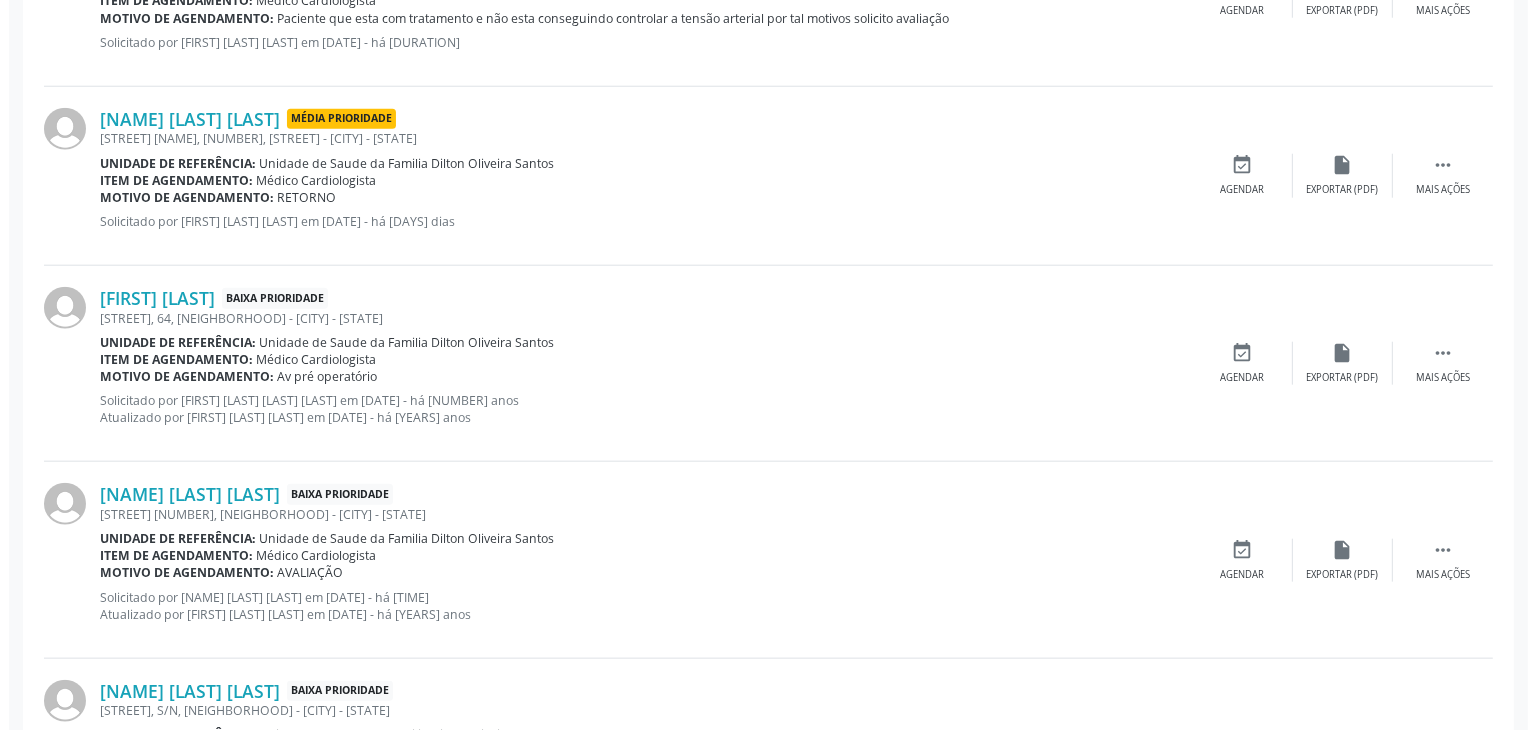 scroll, scrollTop: 2108, scrollLeft: 0, axis: vertical 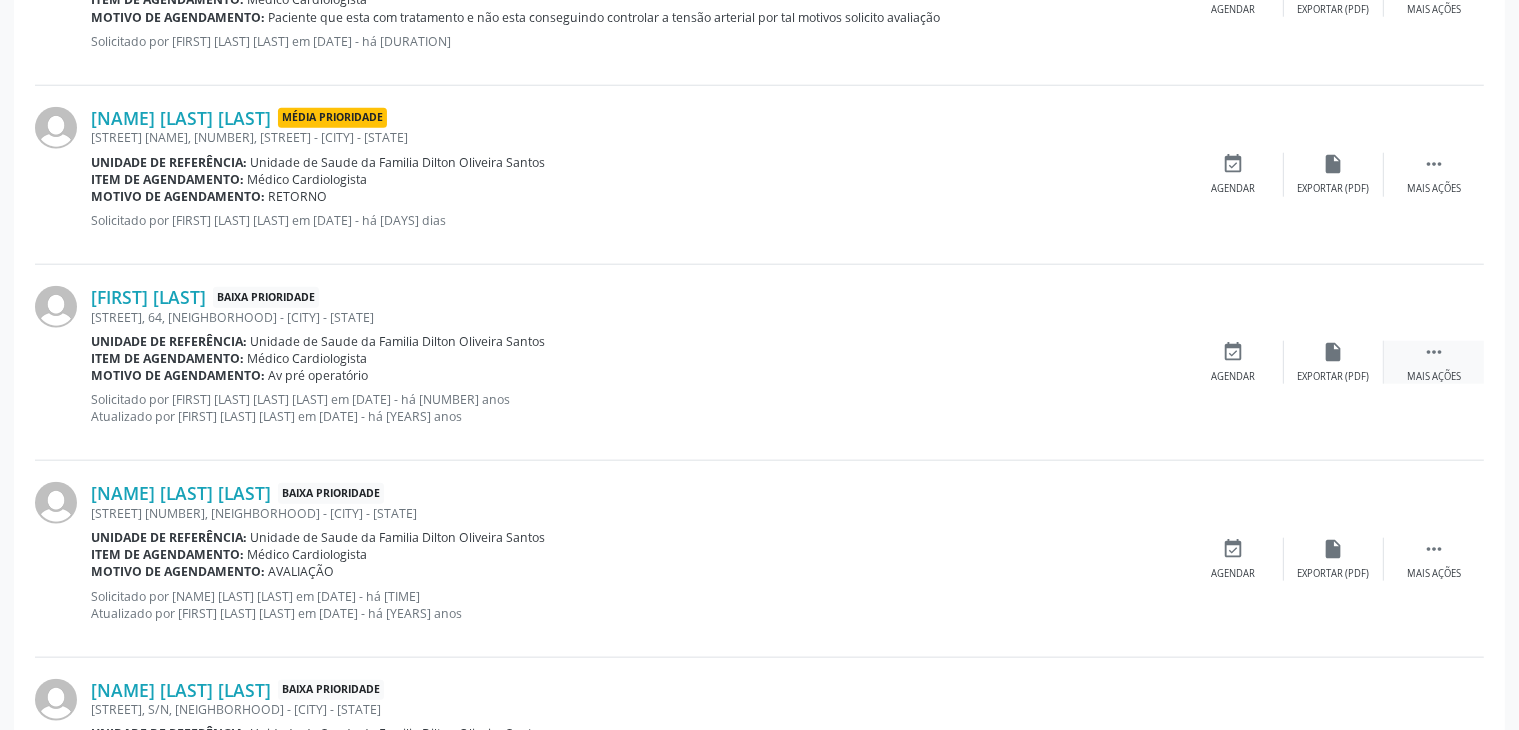 click on "" at bounding box center [1434, 352] 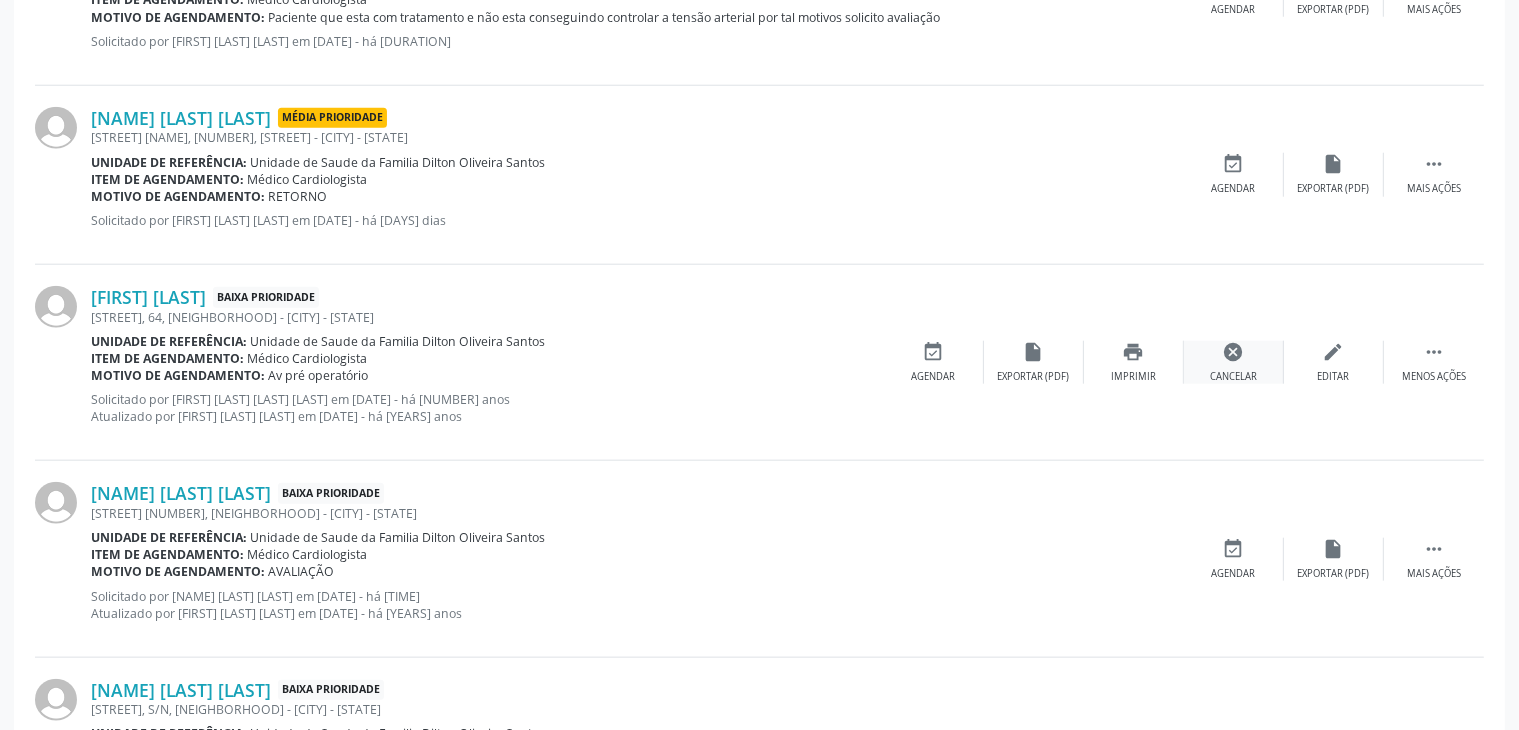 click on "cancel" at bounding box center [1234, 352] 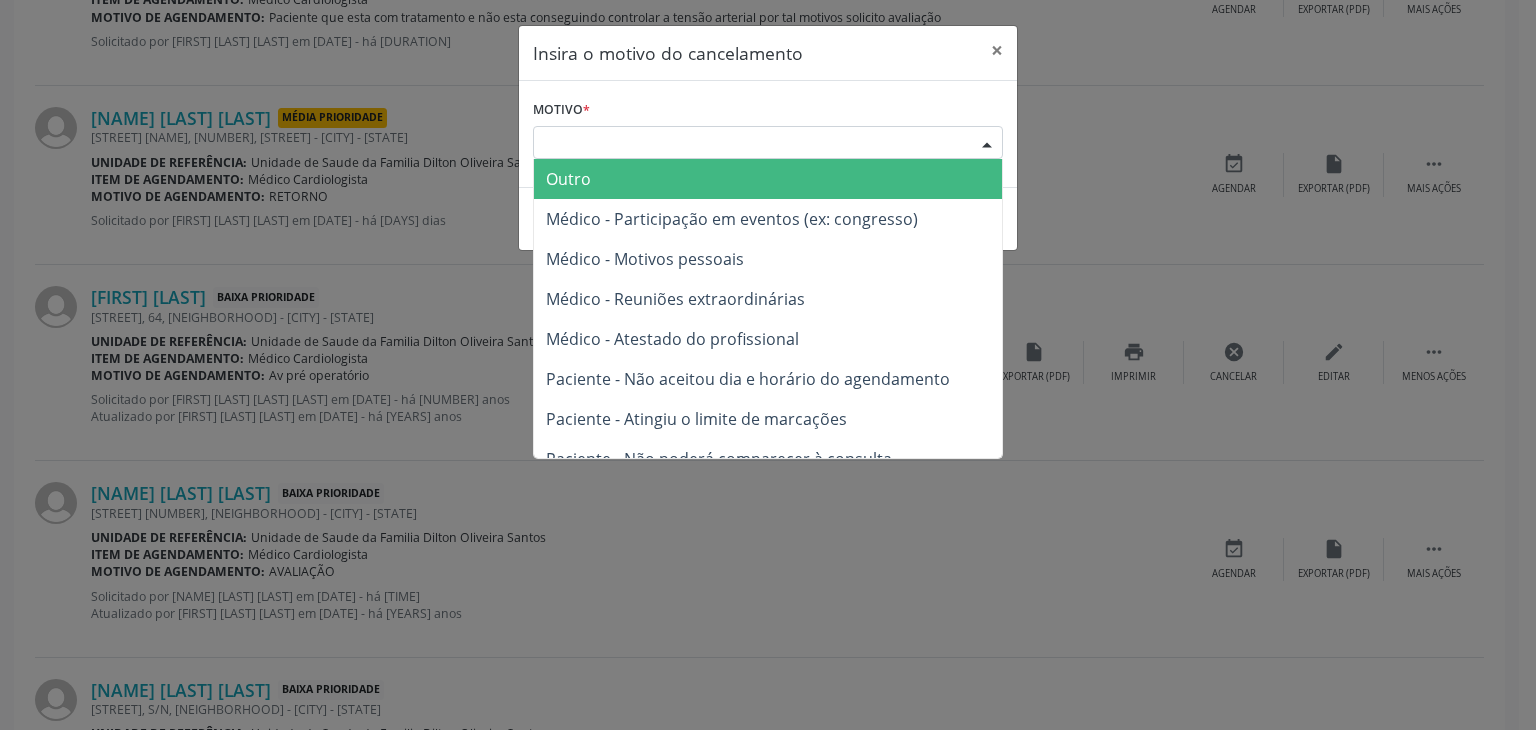 click on "Escolha o motivo" at bounding box center [768, 143] 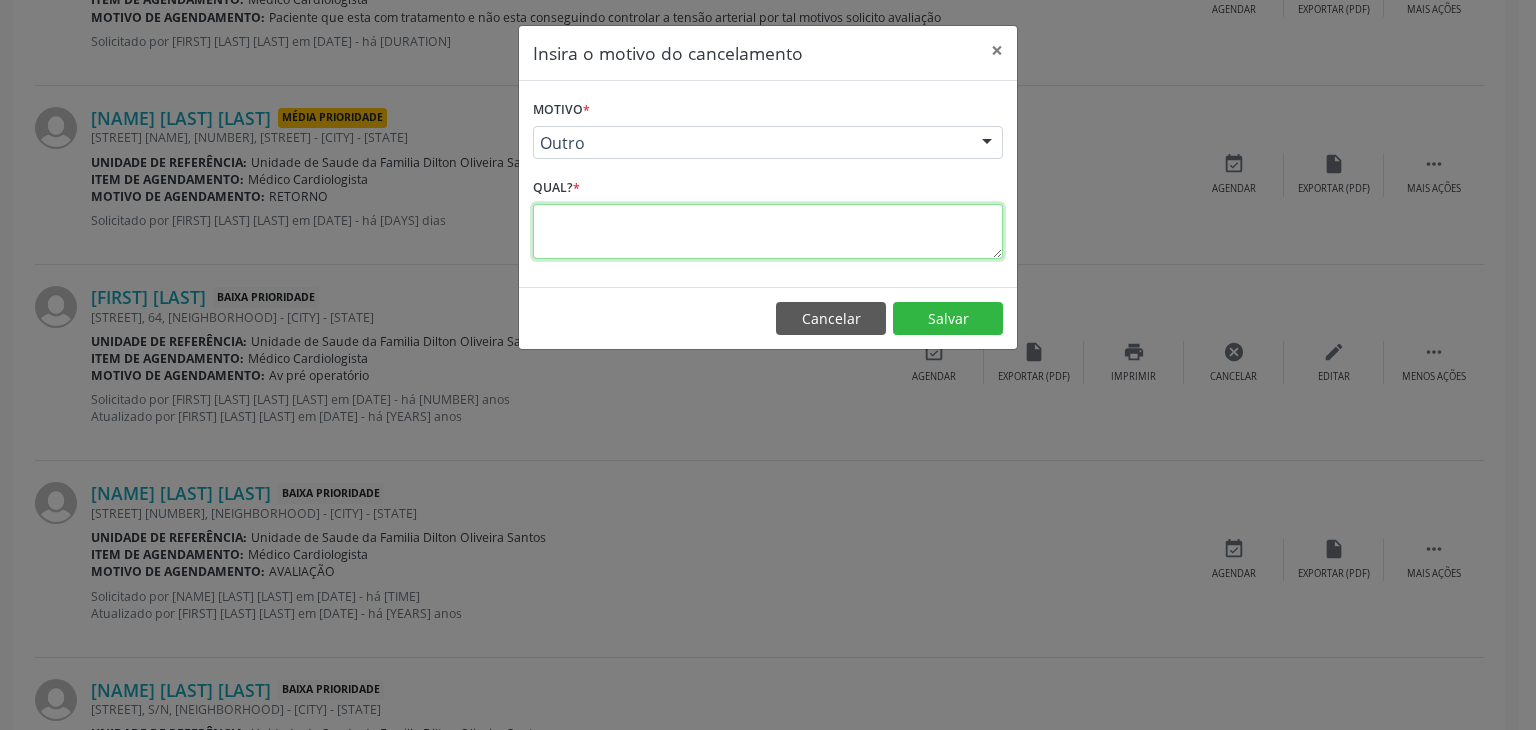 click at bounding box center [768, 231] 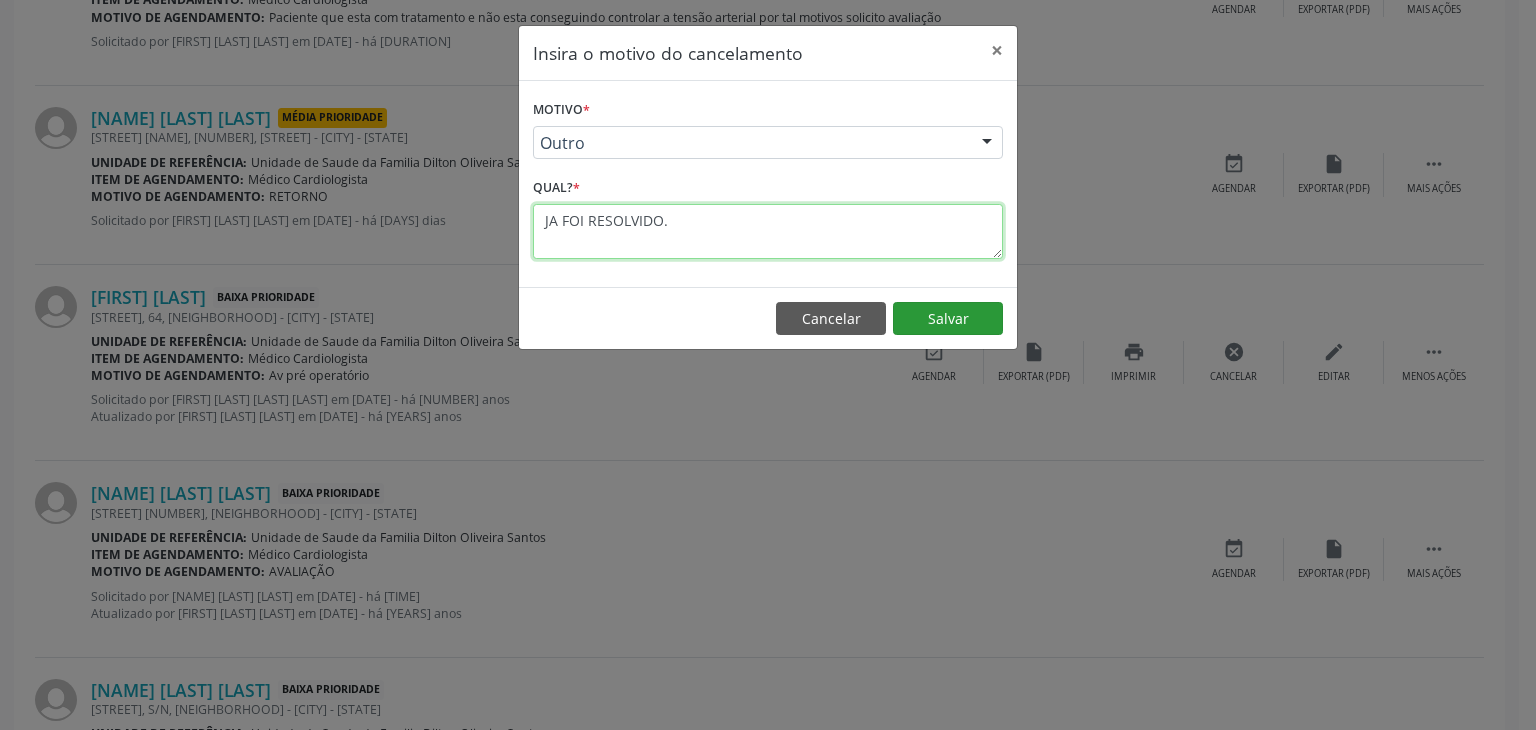 type on "JA FOI RESOLVIDO." 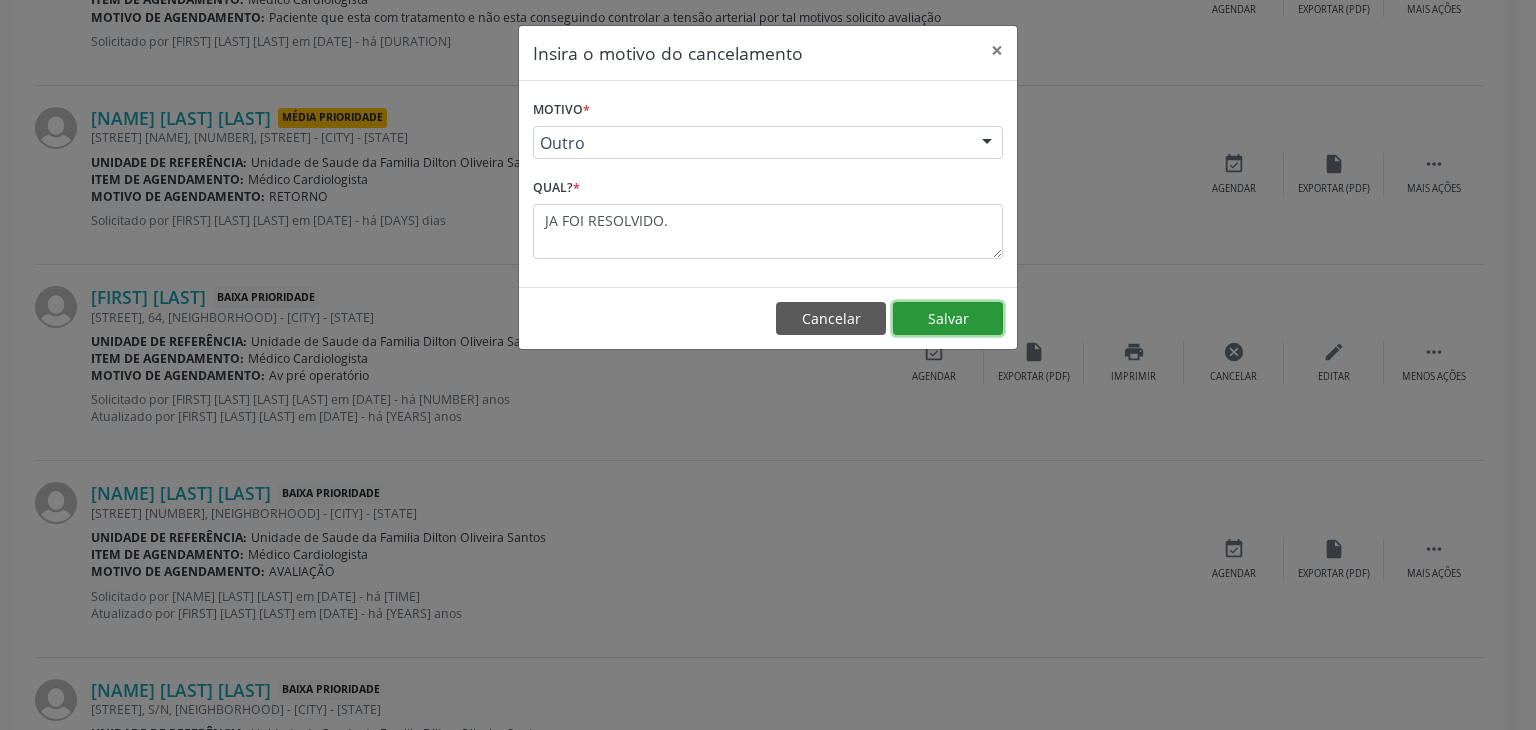 click on "Salvar" at bounding box center (948, 319) 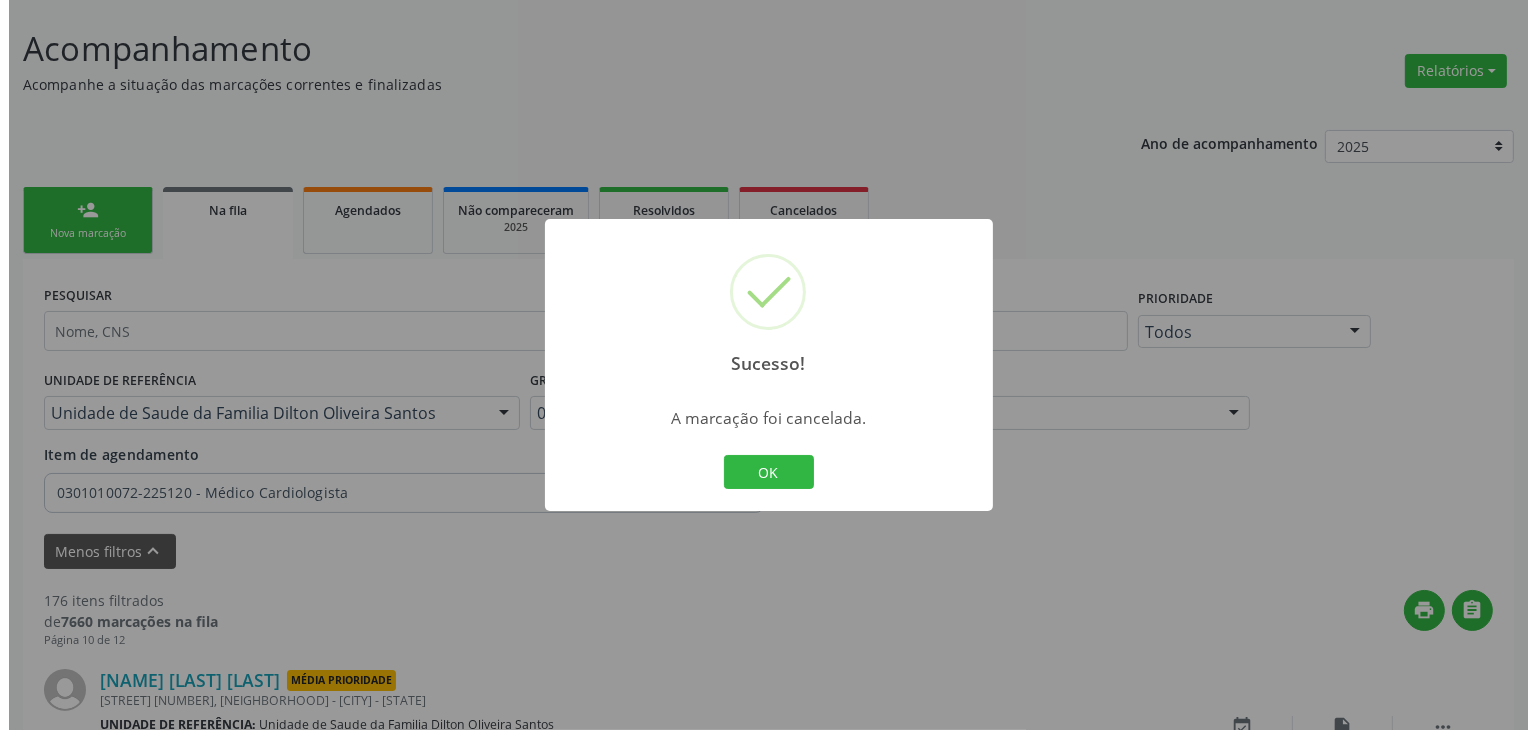 scroll, scrollTop: 2108, scrollLeft: 0, axis: vertical 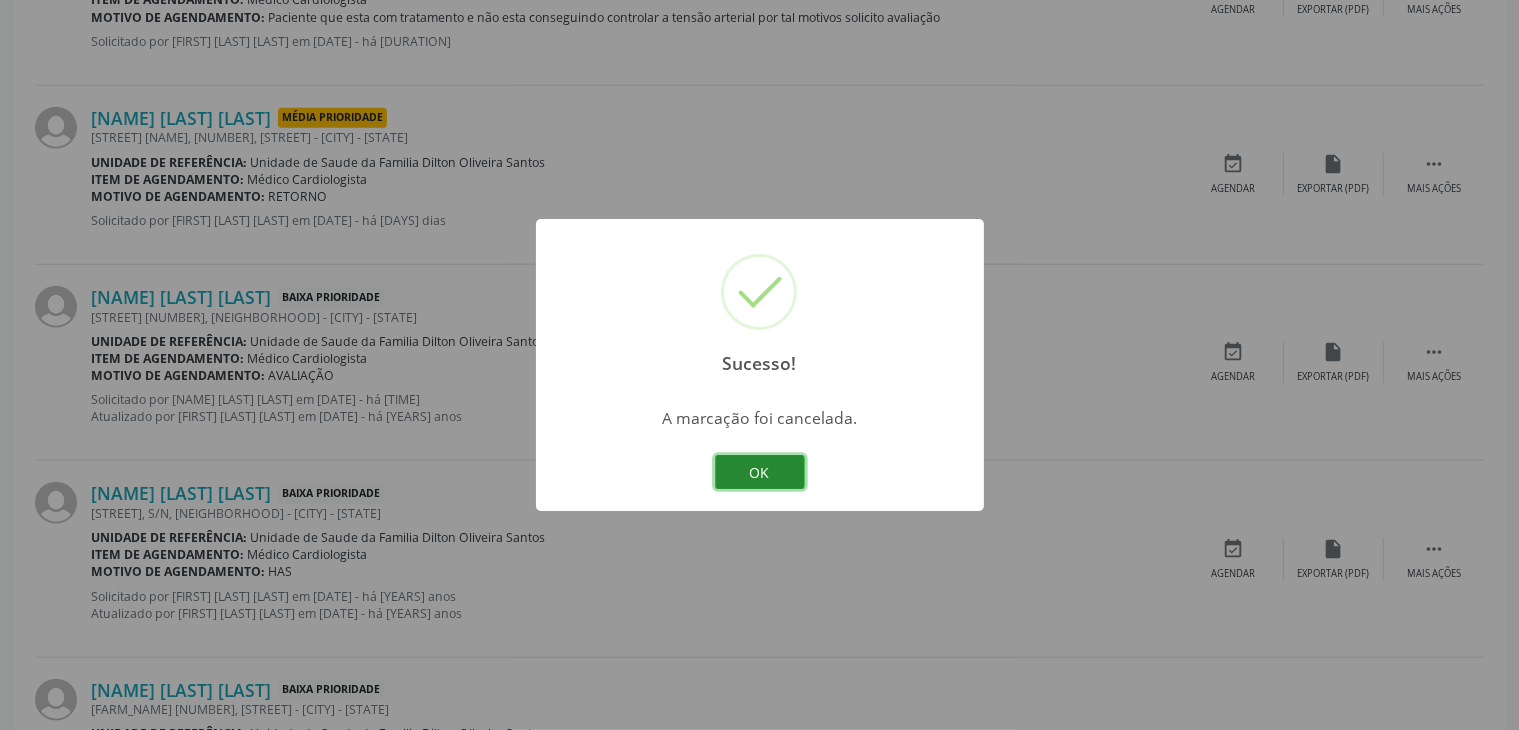 click on "OK" at bounding box center (760, 472) 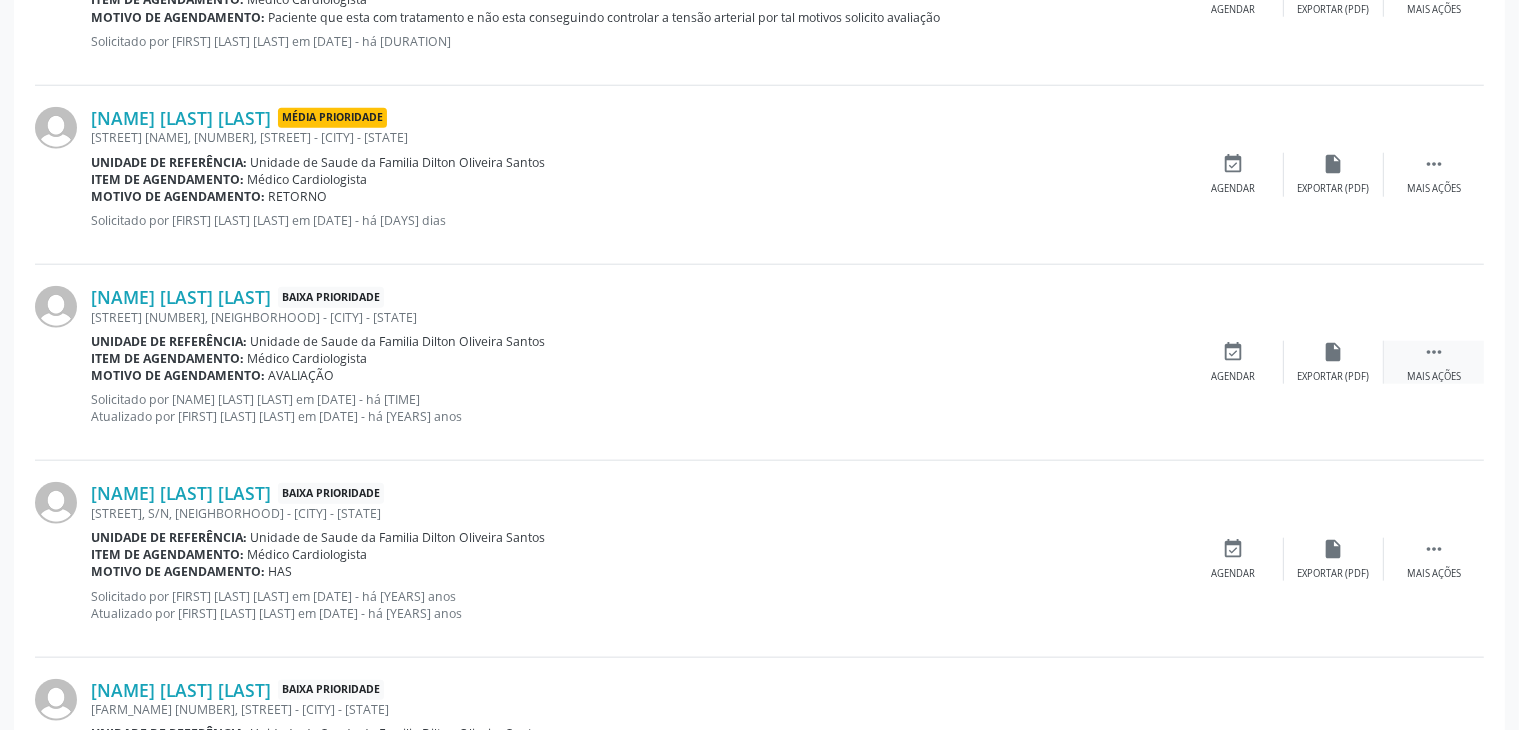click on "
Mais ações" at bounding box center (1434, 362) 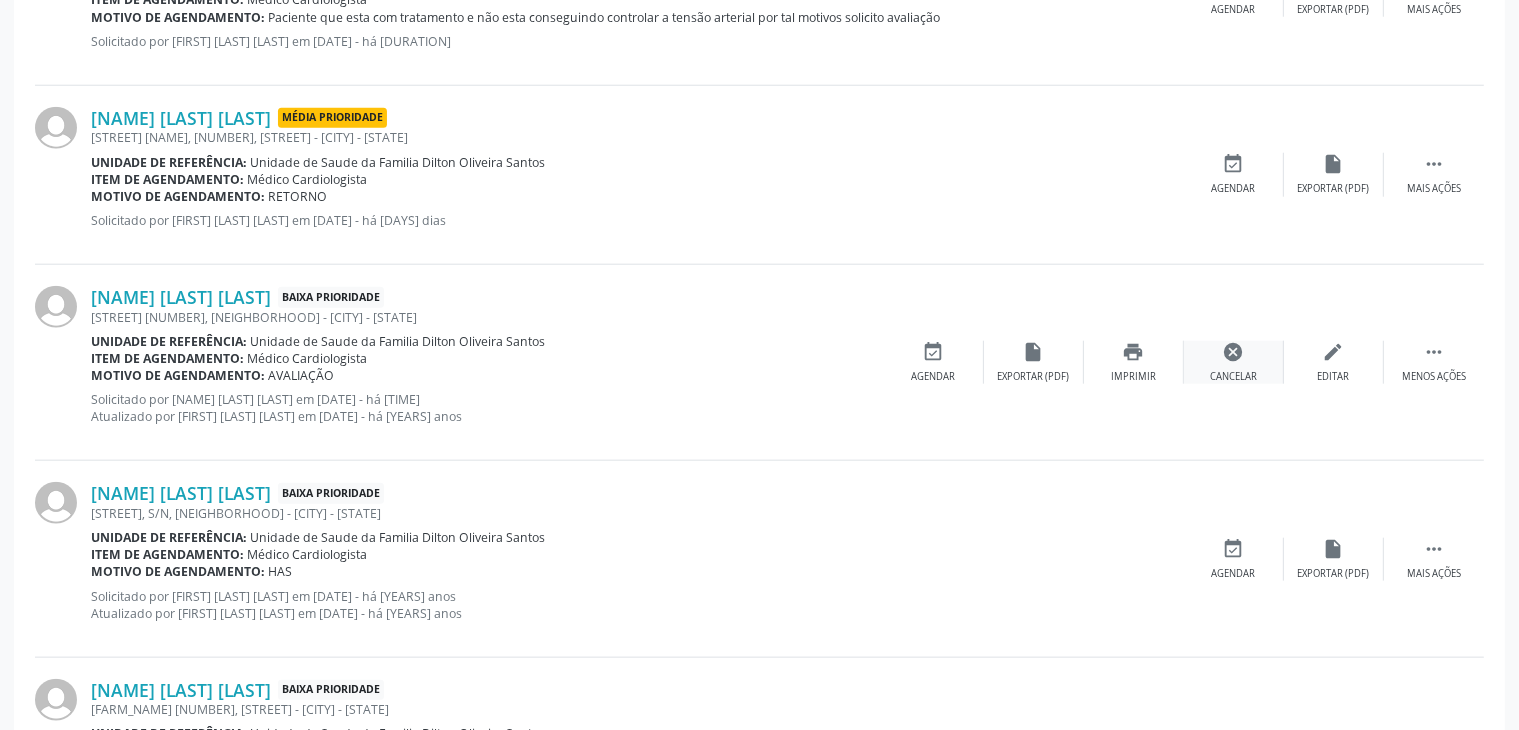 click on "cancel
Cancelar" at bounding box center (1234, 362) 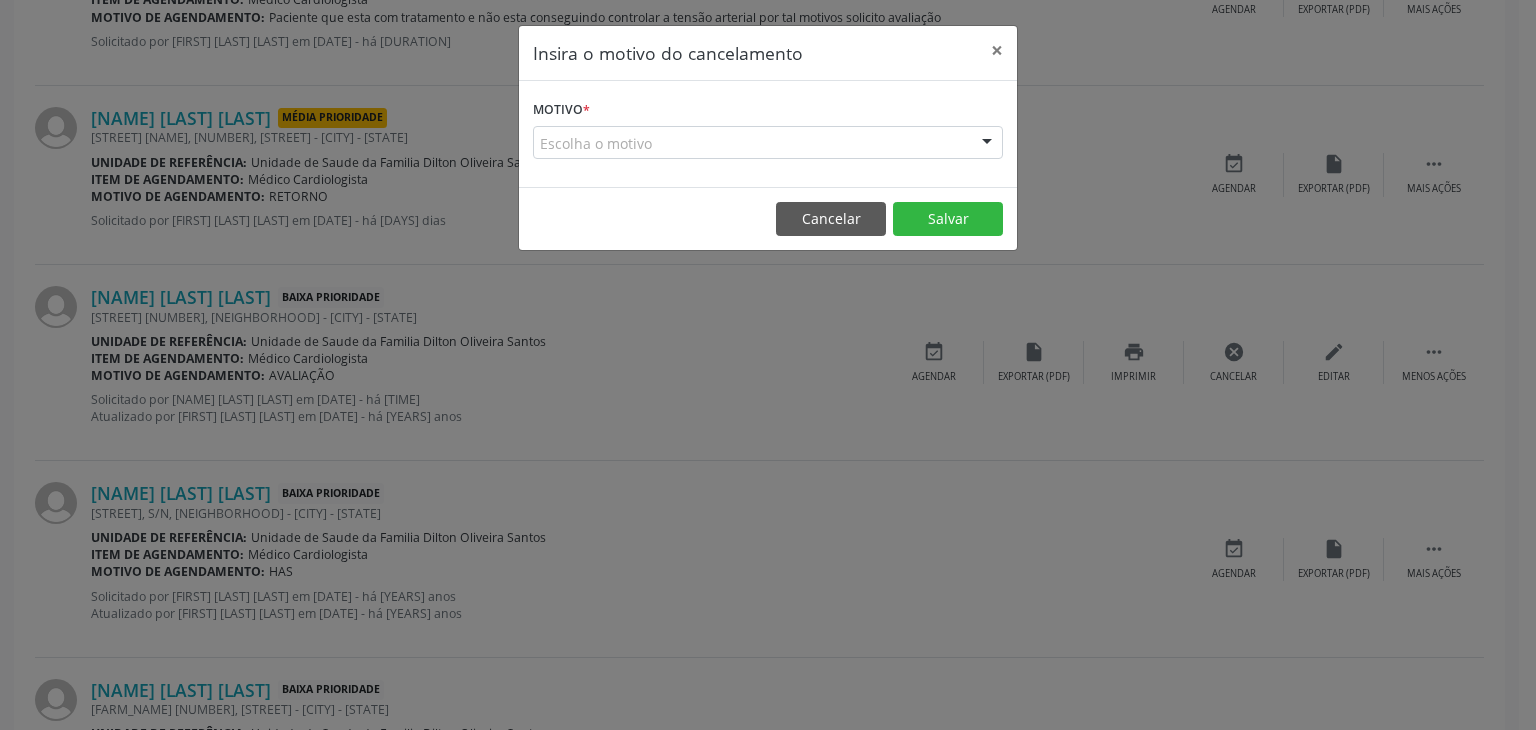 click on "Motivo
*
Escolha o motivo
Outro   Médico - Participação em eventos (ex: congresso)   Médico - Motivos pessoais   Médico - Reuniões extraordinárias   Médico - Atestado do profissional   Paciente - Não aceitou dia e horário do agendamento   Paciente - Atingiu o limite de marcações   Paciente - Não poderá comparecer à consulta   Paciente - Não aceitou médico ou especialidade   Médico - Sem vaga disponível
Nenhum resultado encontrado para: "   "
Não há nenhuma opção para ser exibida." at bounding box center (768, 134) 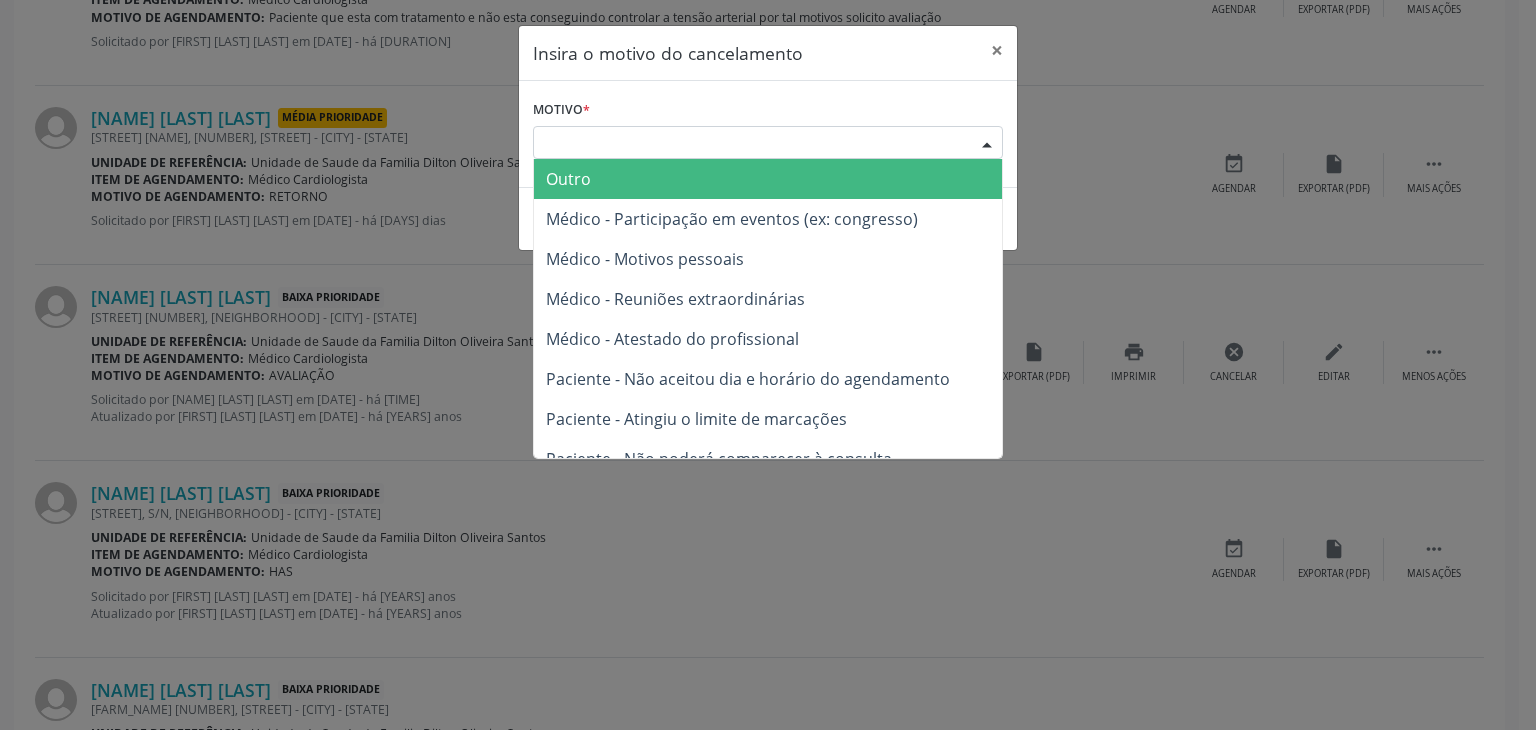 click on "Outro" at bounding box center (568, 179) 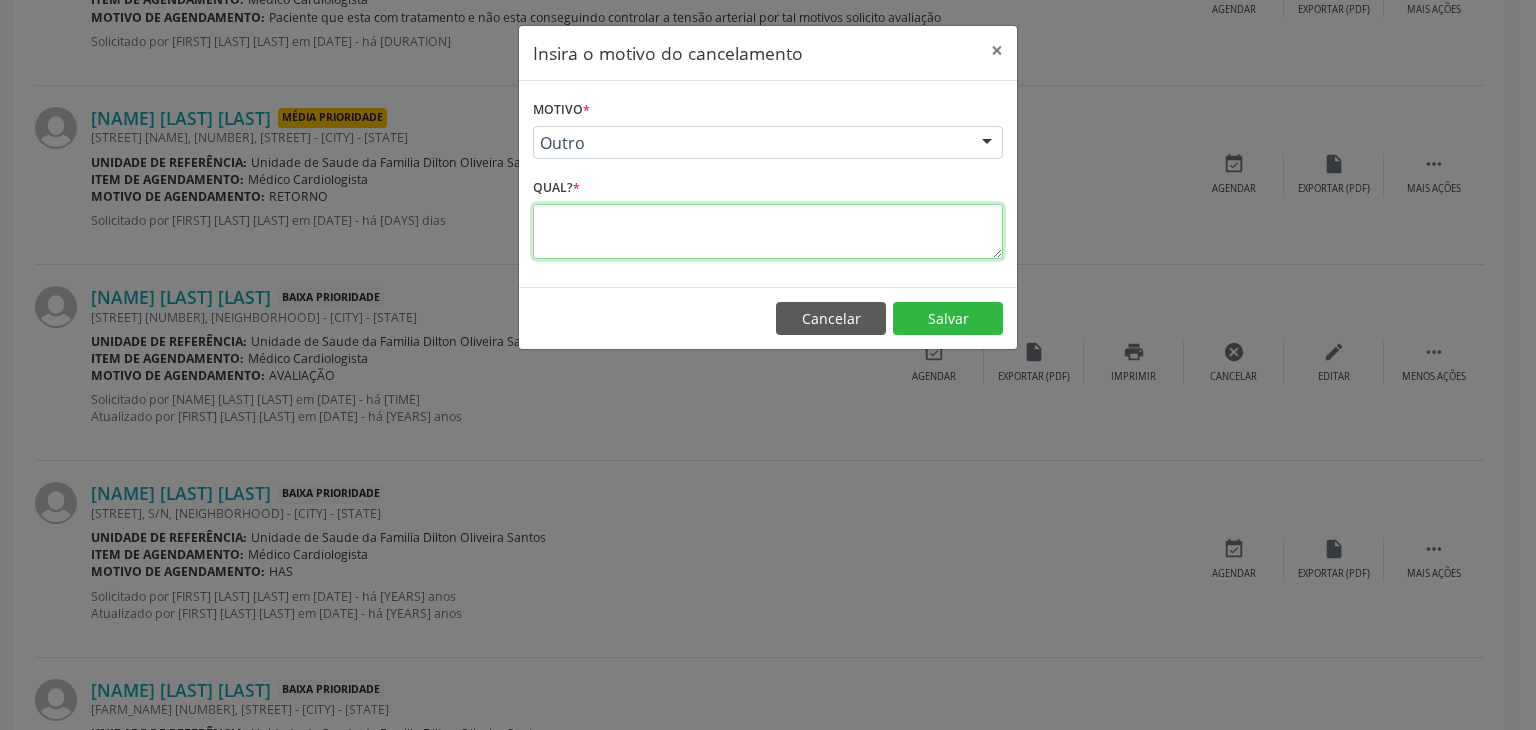 click at bounding box center (768, 231) 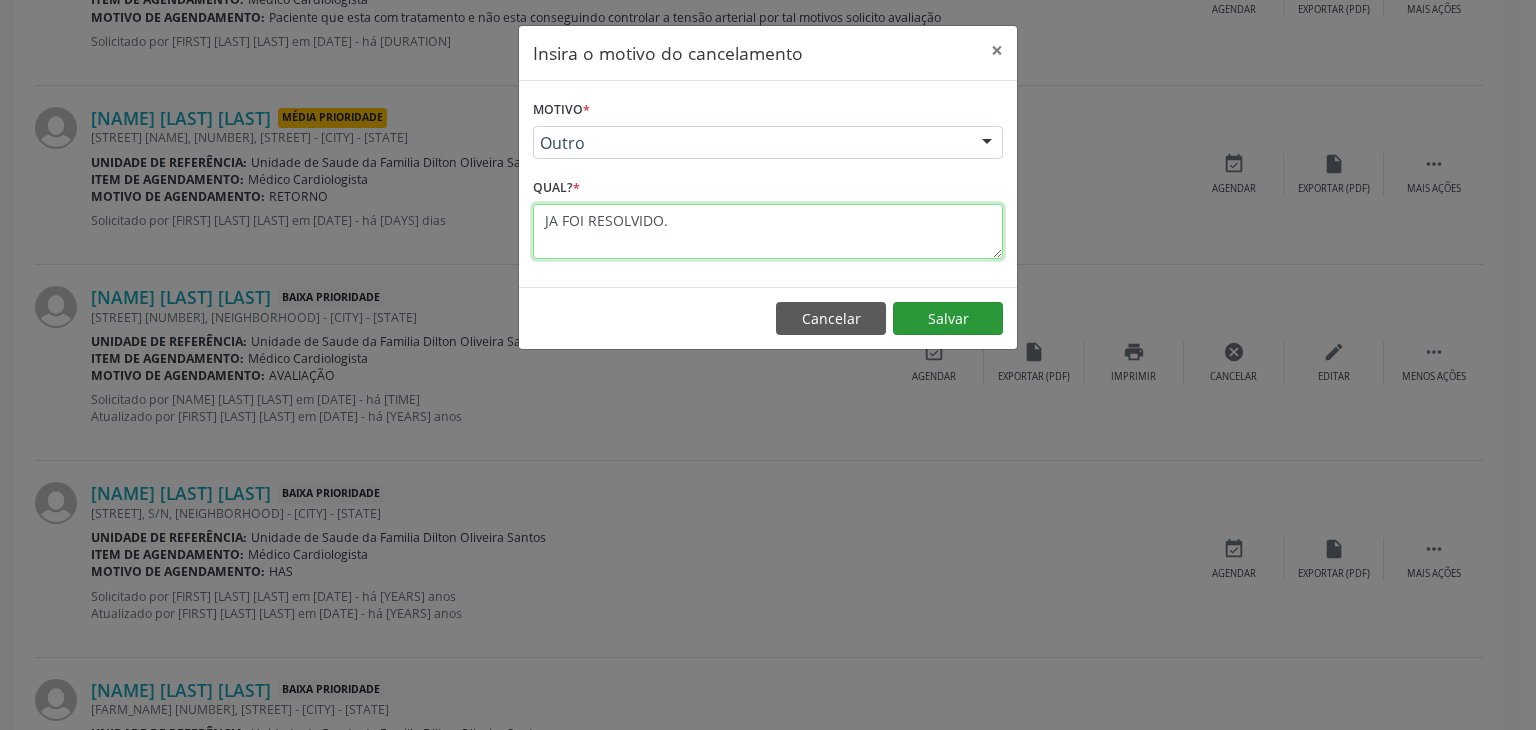 type on "JA FOI RESOLVIDO." 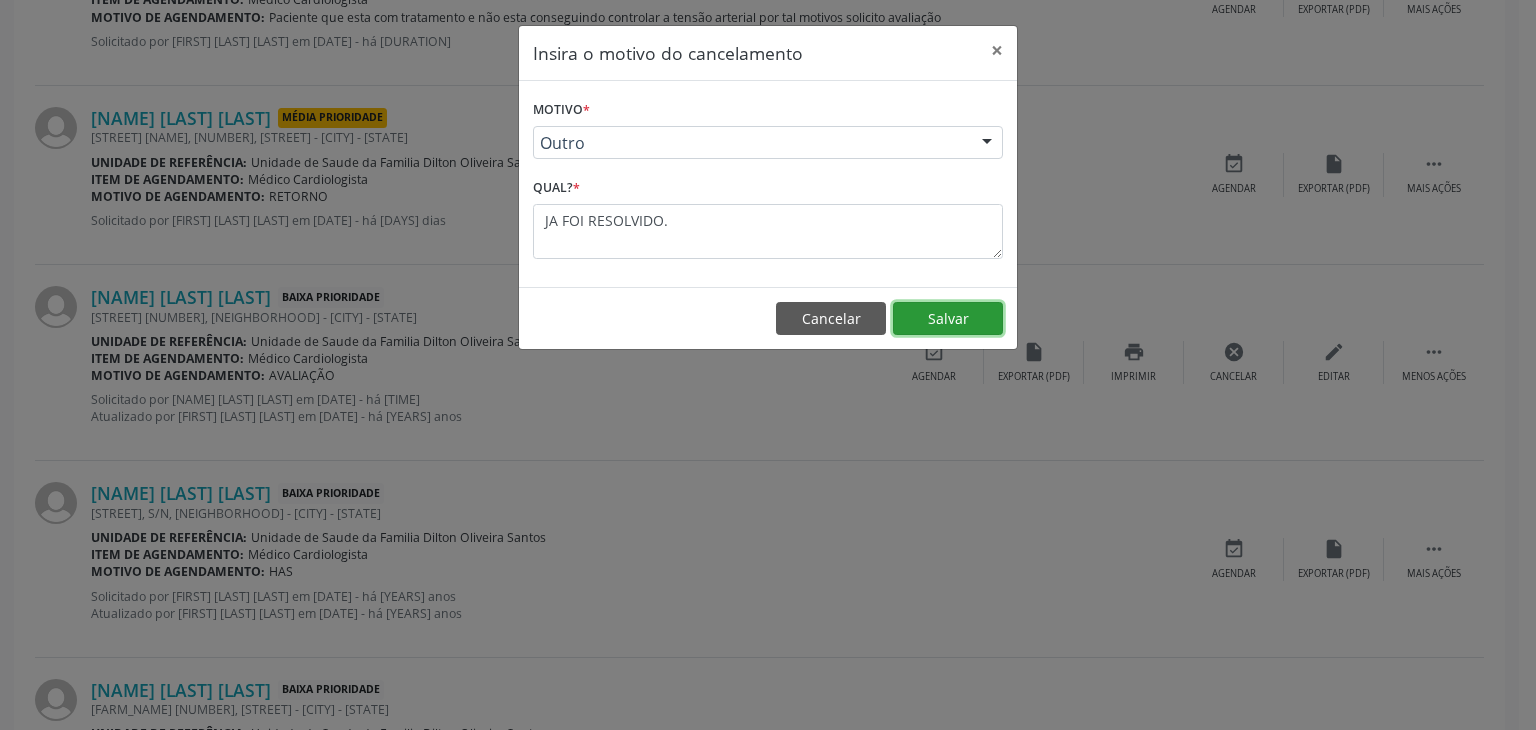 click on "Salvar" at bounding box center [948, 319] 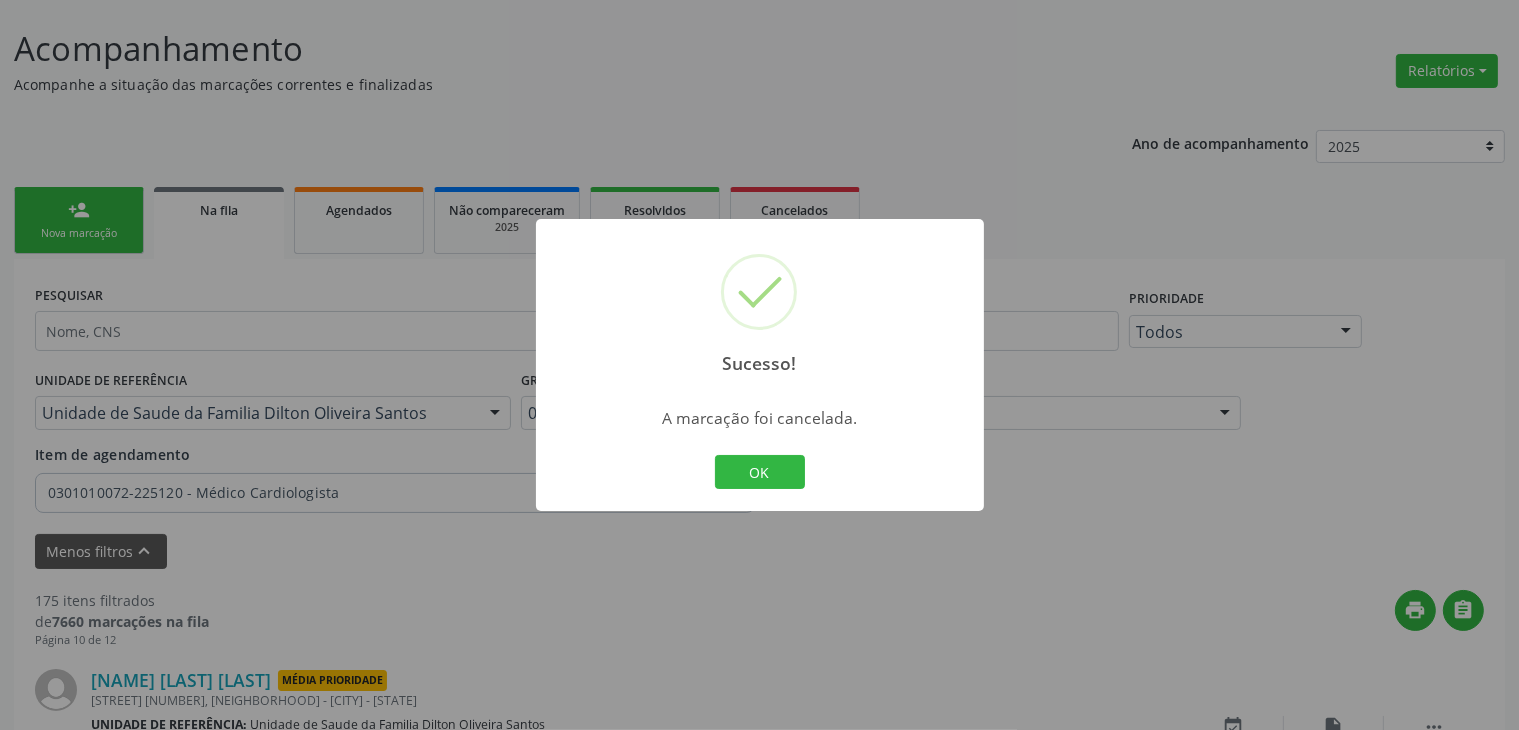 scroll, scrollTop: 2108, scrollLeft: 0, axis: vertical 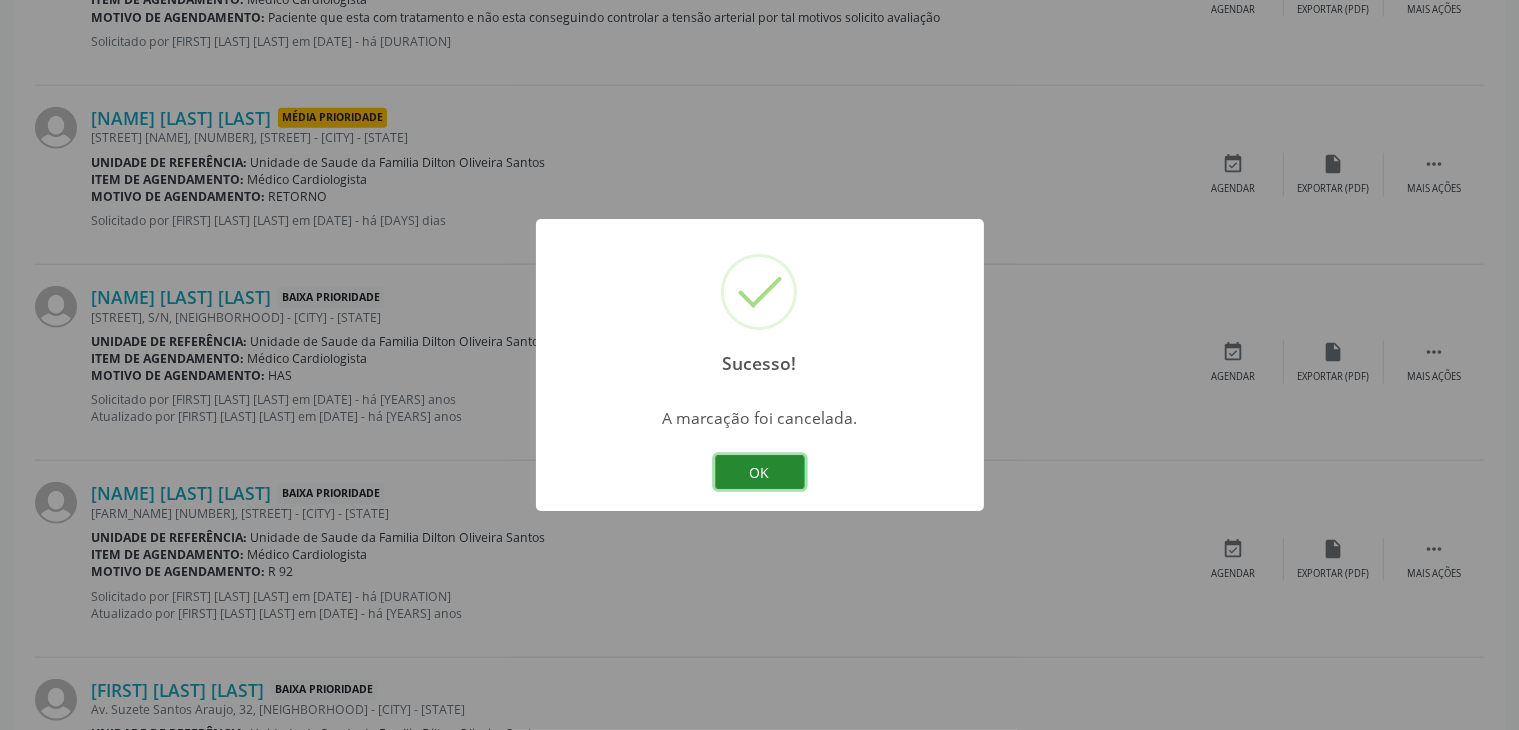click on "OK" at bounding box center (760, 472) 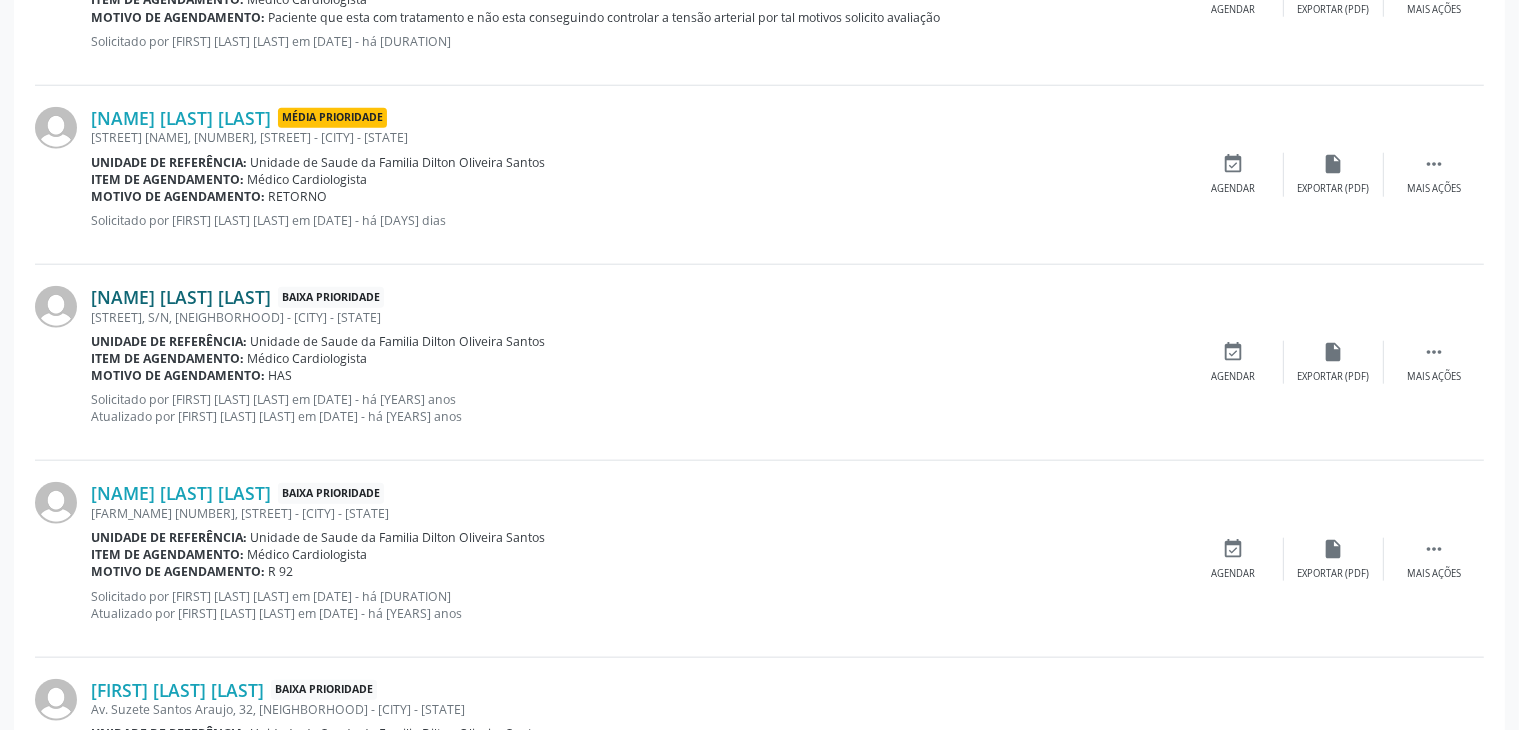 click on "[NAME] [LAST] [LAST]" at bounding box center (181, 297) 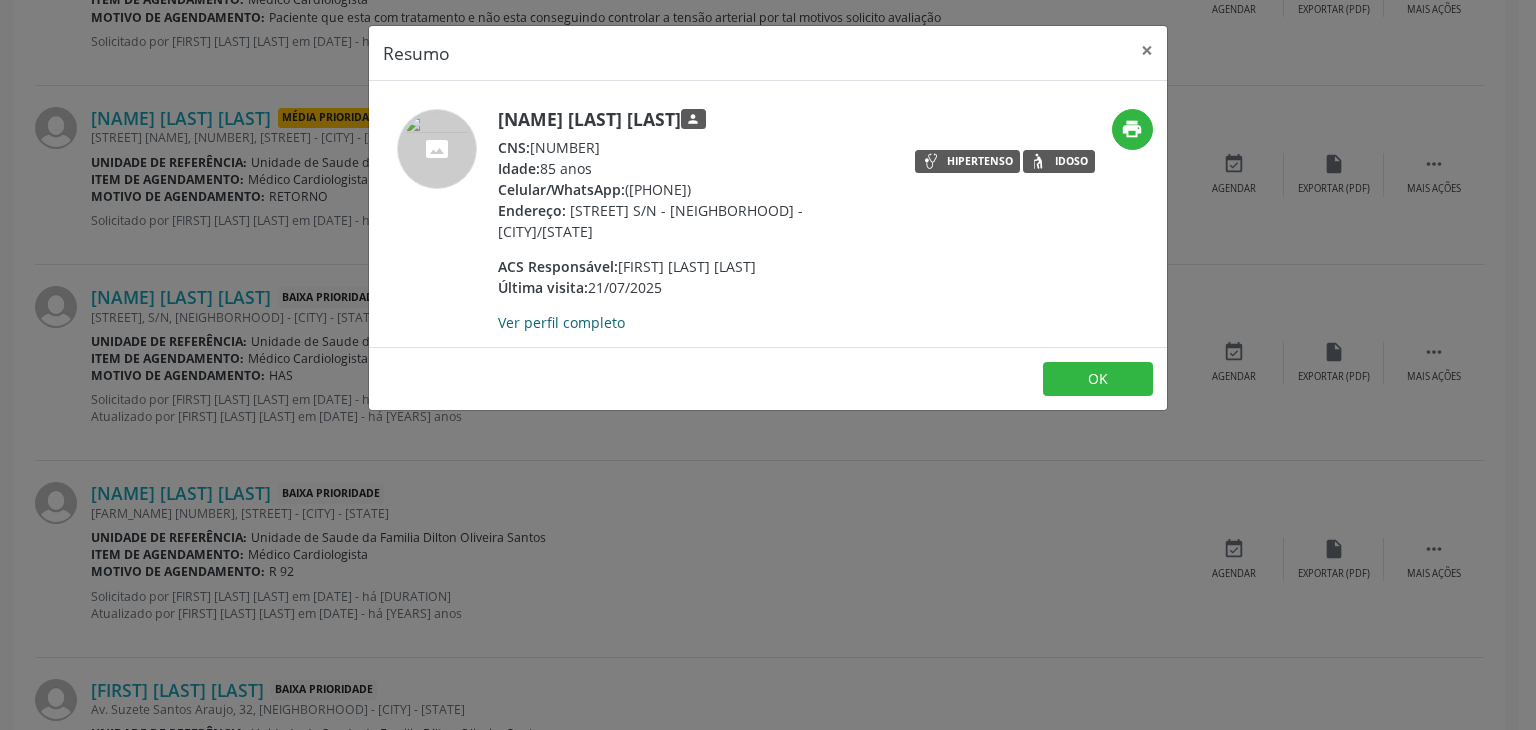 click on "Ver perfil completo" at bounding box center [561, 322] 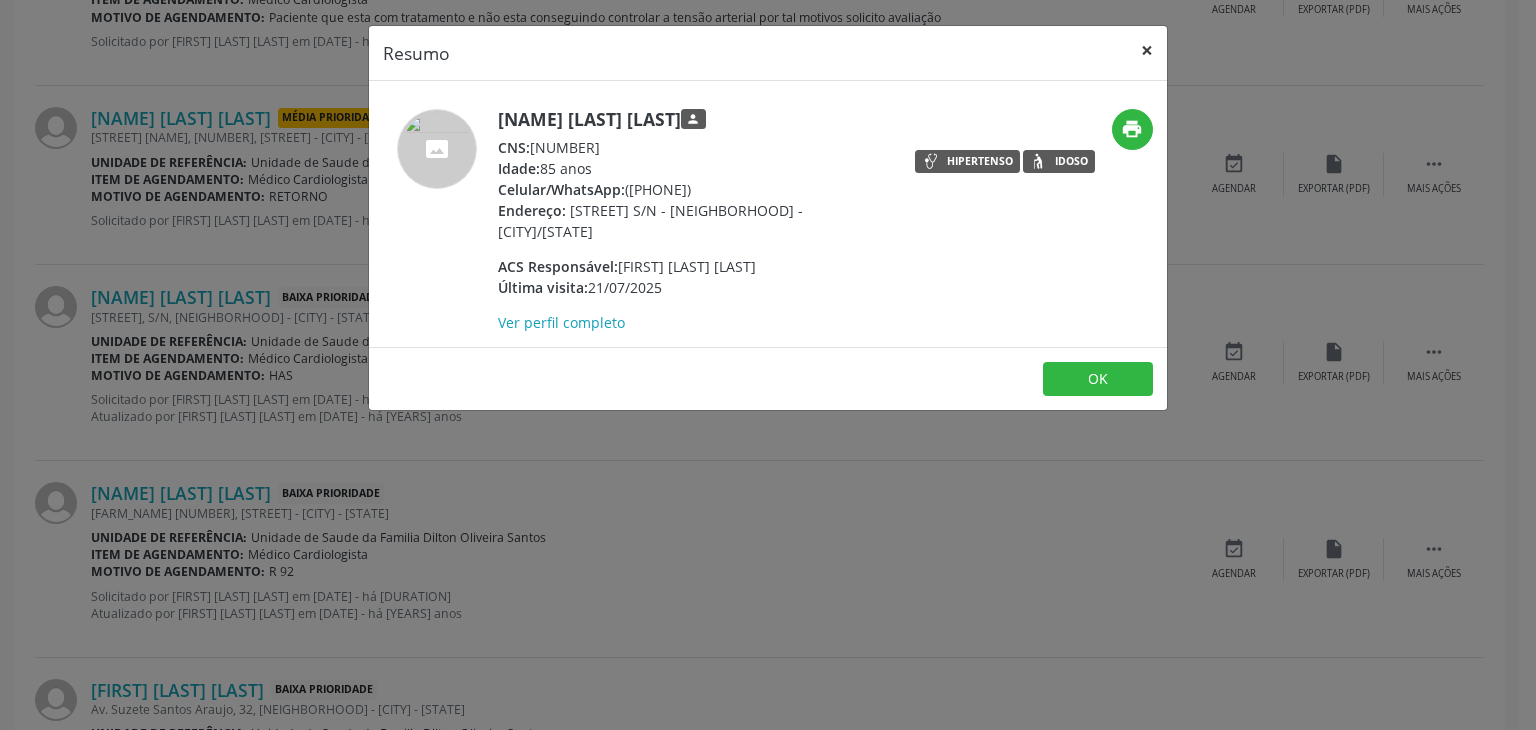 click on "×" at bounding box center (1147, 50) 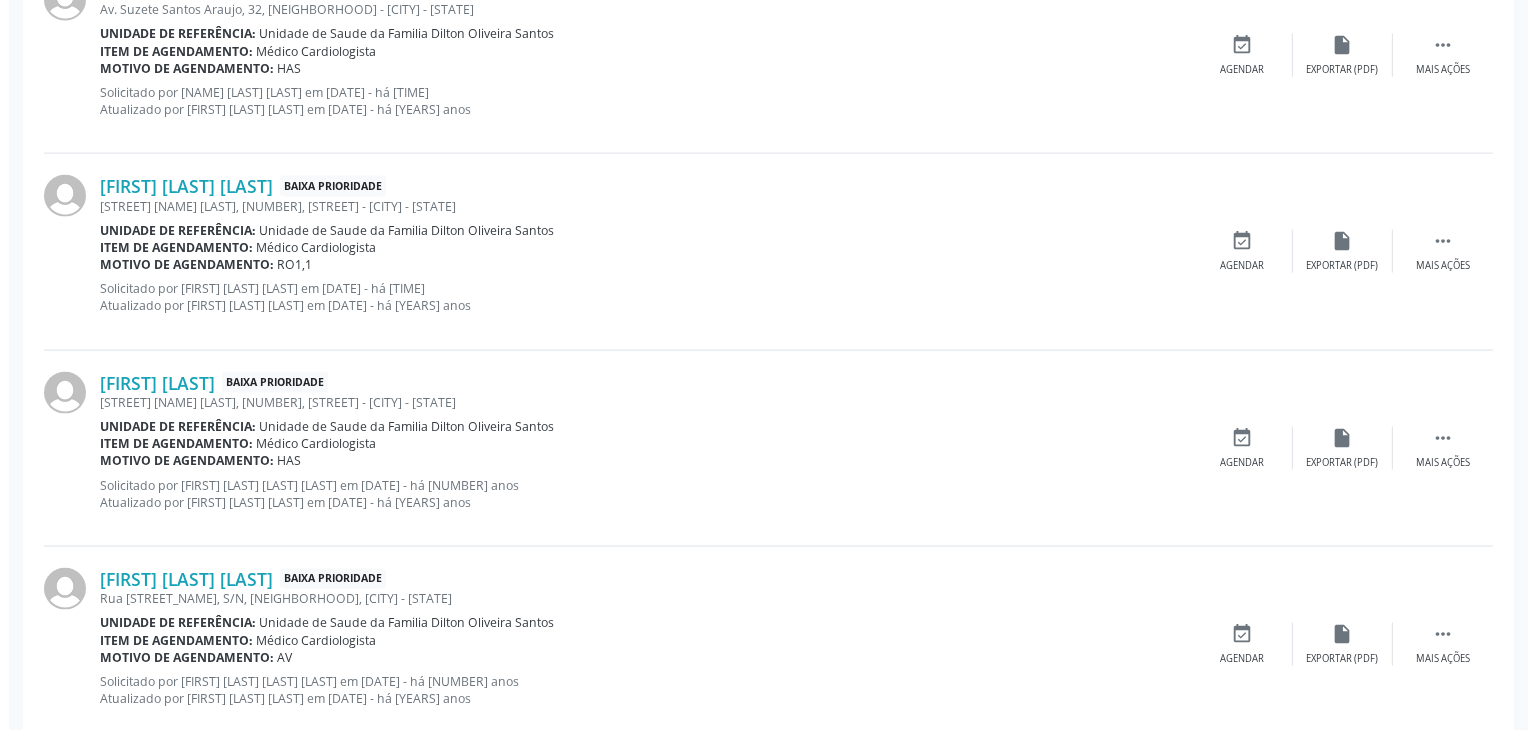 scroll, scrollTop: 2908, scrollLeft: 0, axis: vertical 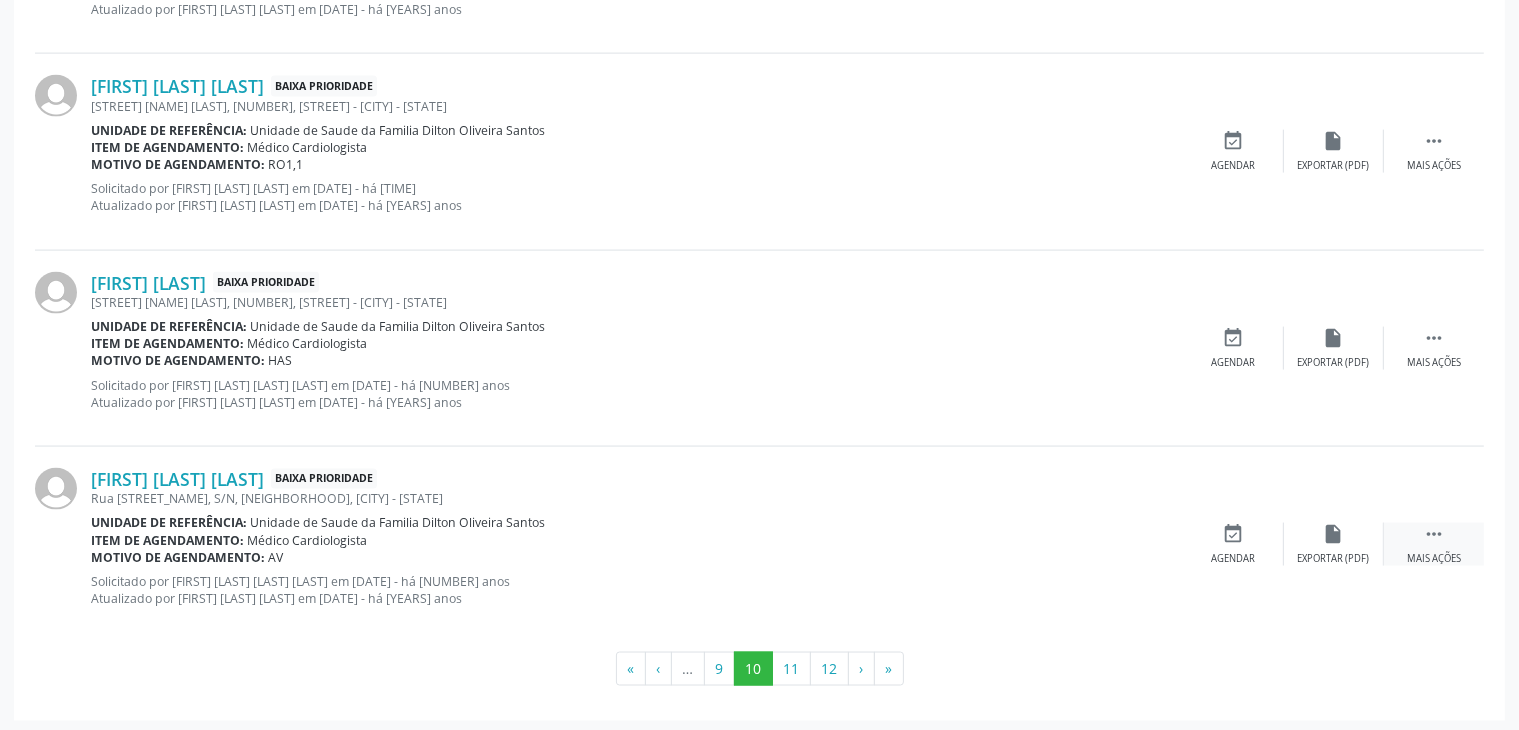 drag, startPoint x: 1444, startPoint y: 538, endPoint x: 1397, endPoint y: 529, distance: 47.853943 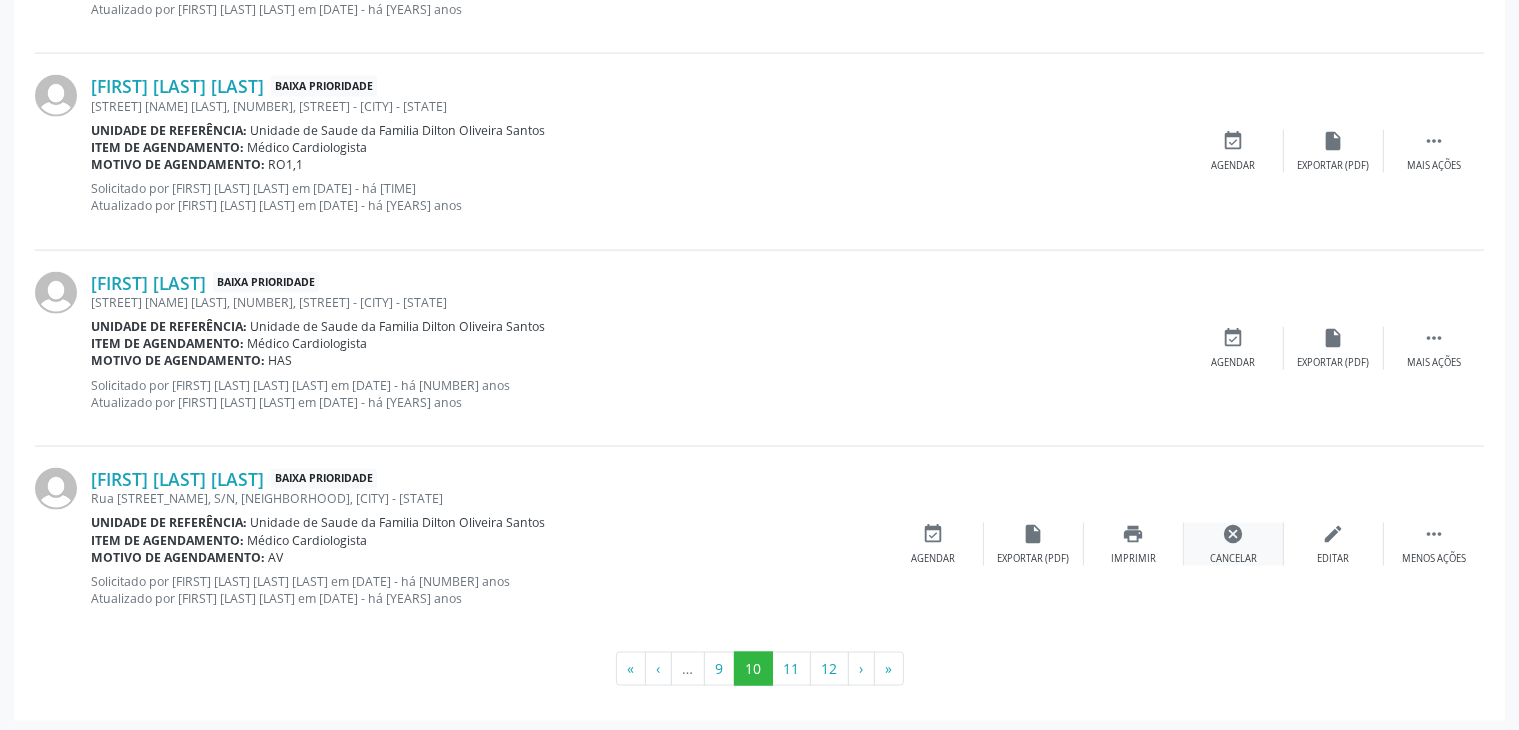 click on "cancel" at bounding box center [1234, 534] 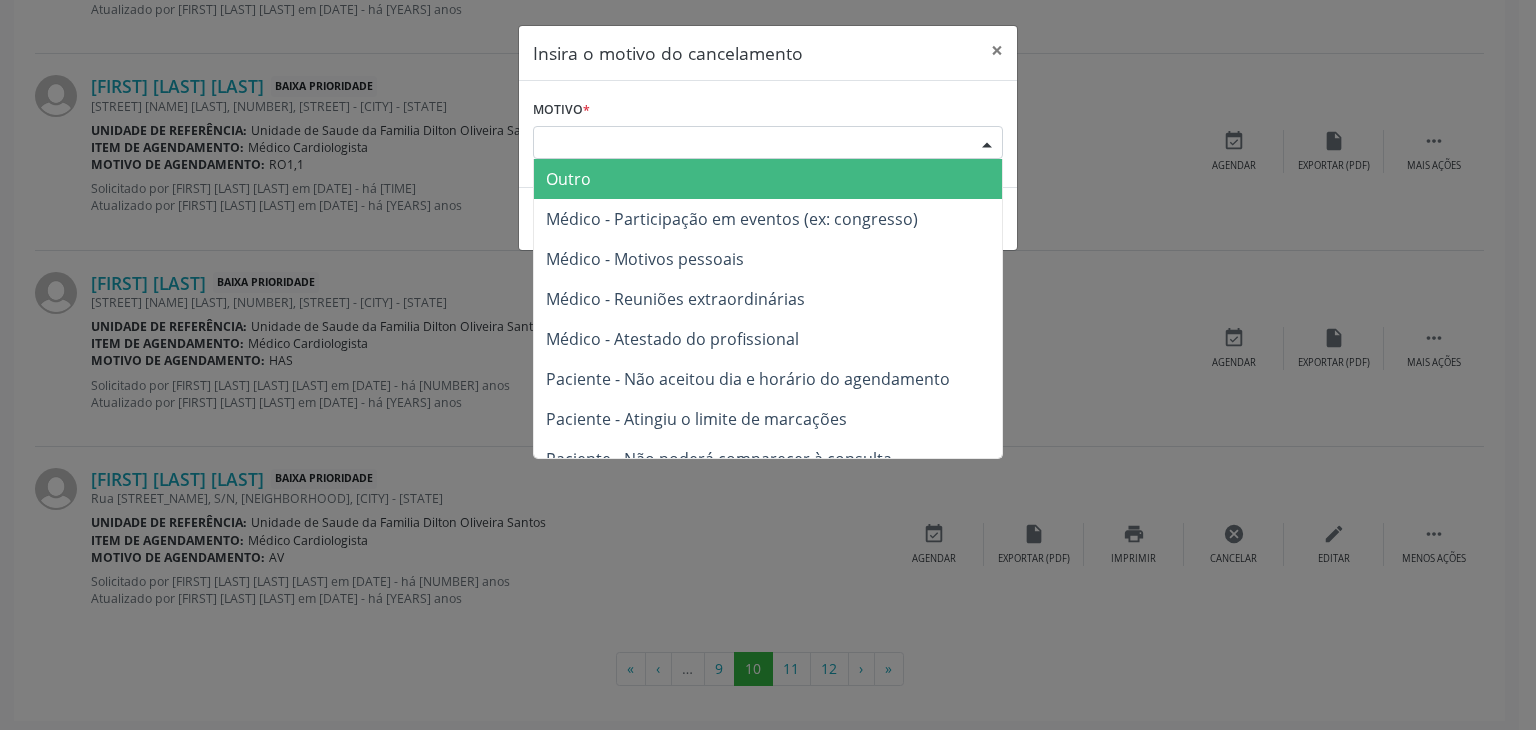 click on "Escolha o motivo" at bounding box center (768, 143) 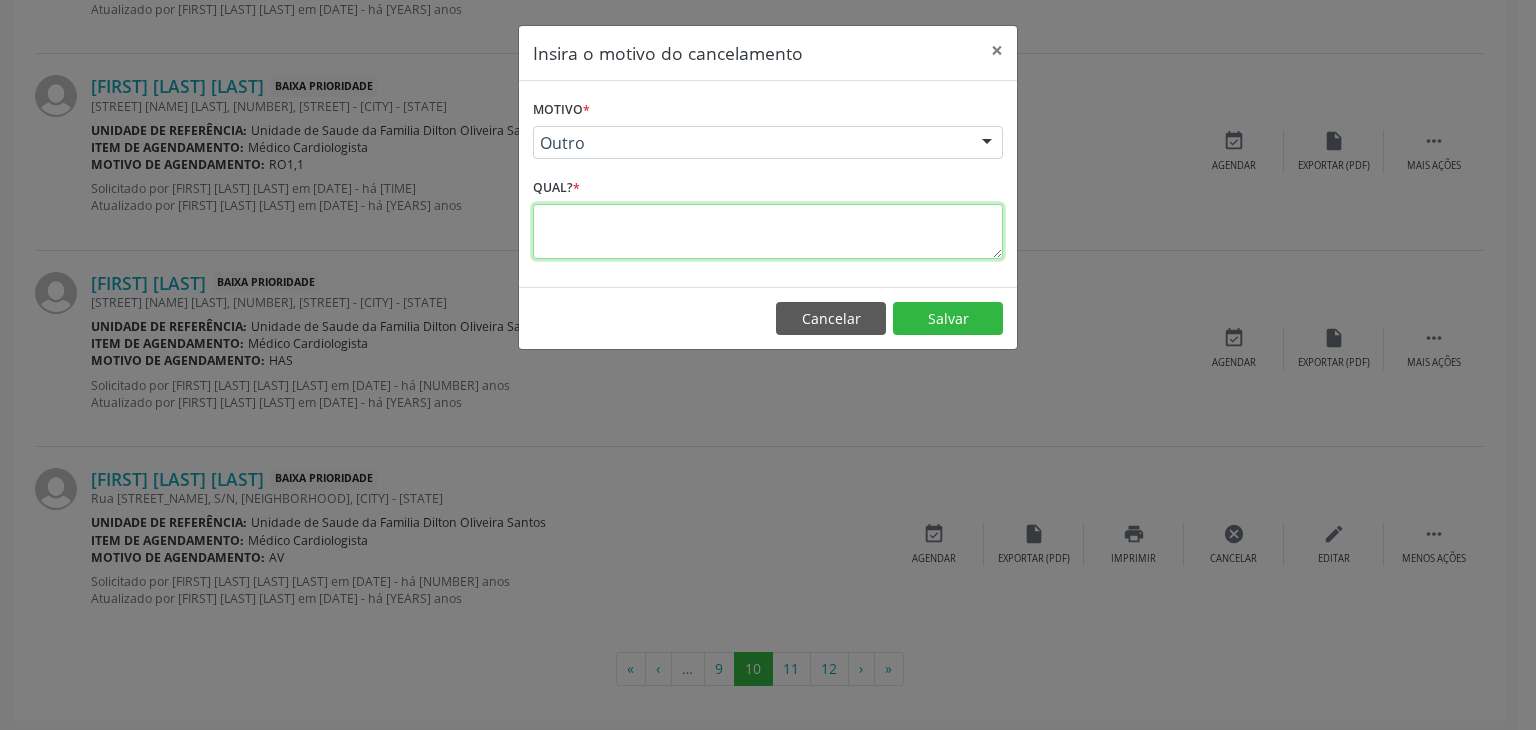 click at bounding box center (768, 231) 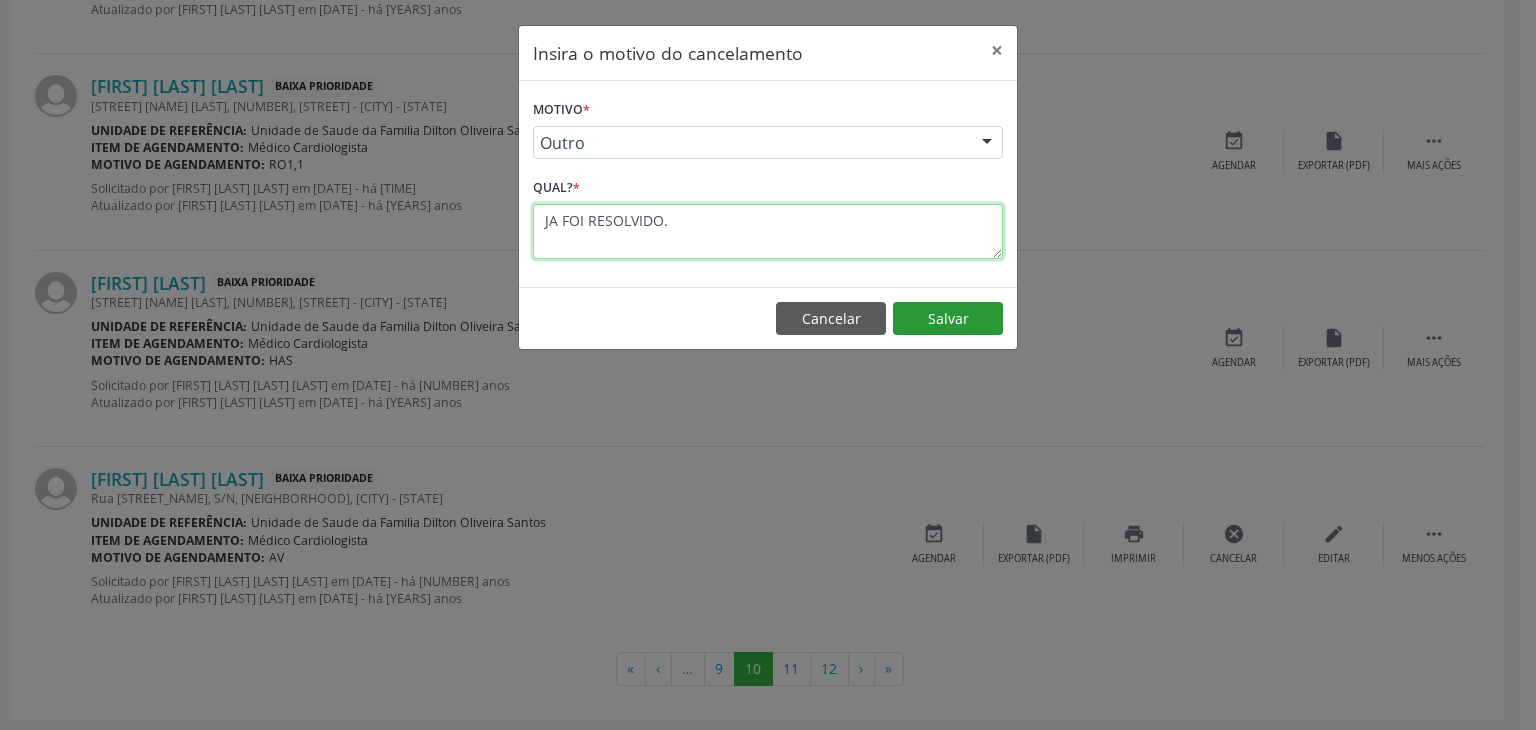 type on "JA FOI RESOLVIDO." 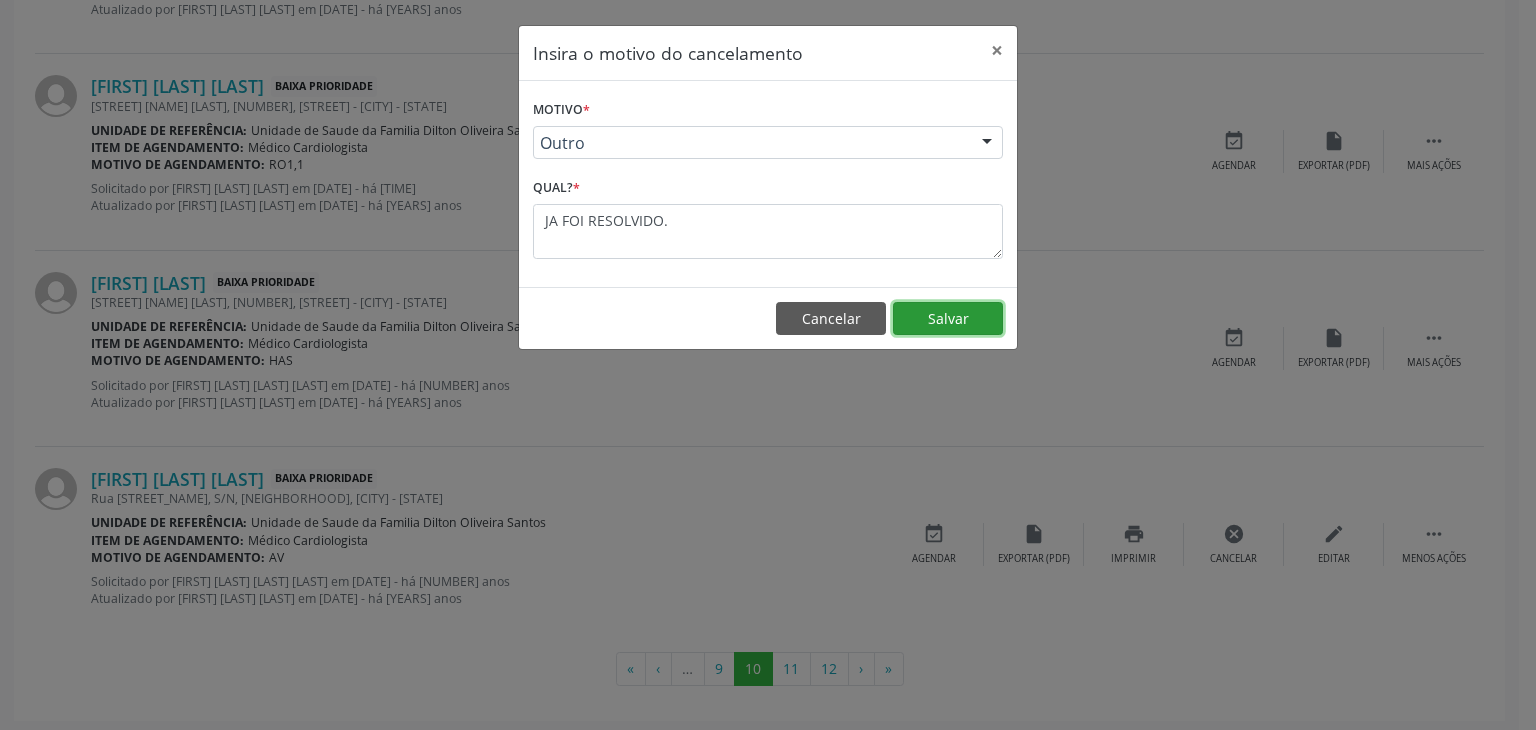 click on "Salvar" at bounding box center [948, 319] 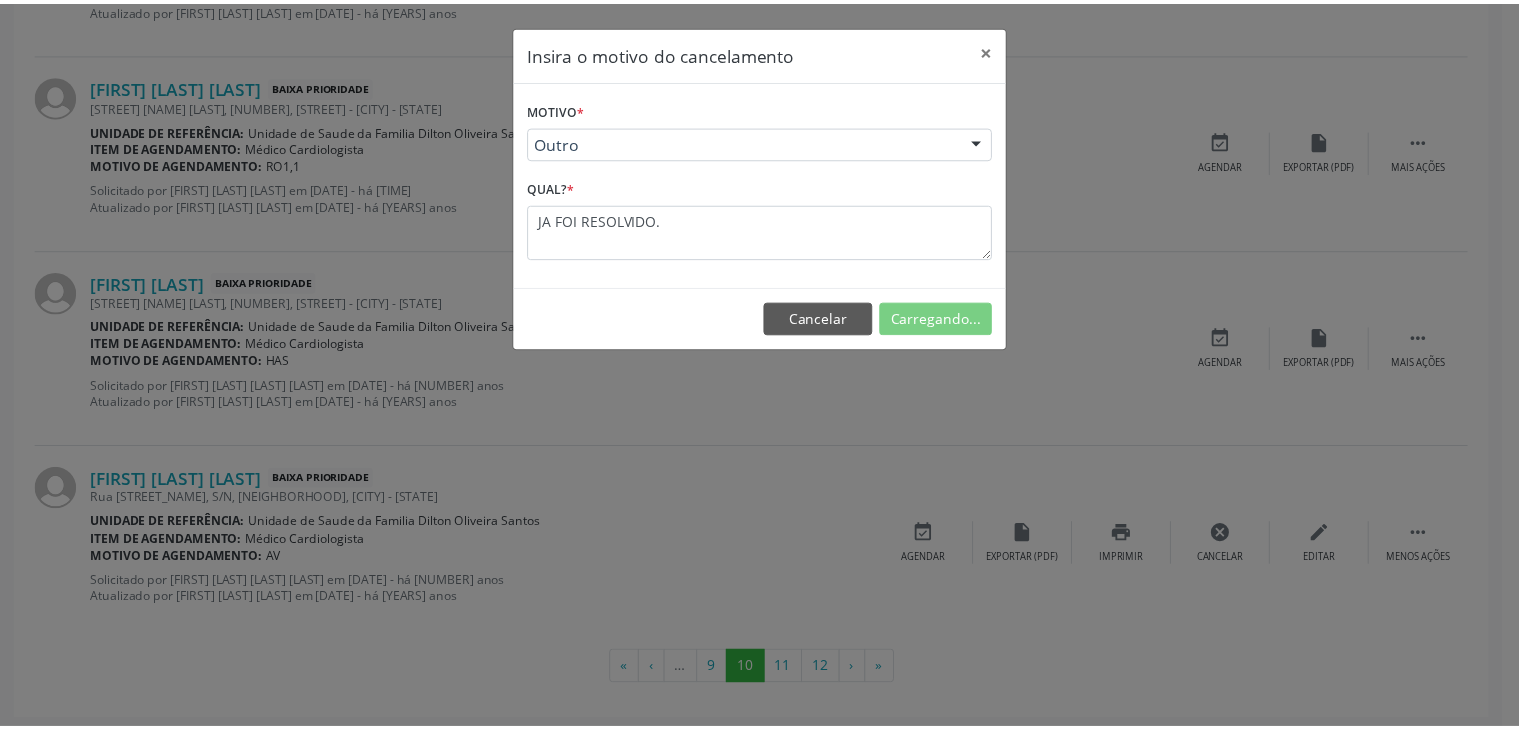 scroll, scrollTop: 112, scrollLeft: 0, axis: vertical 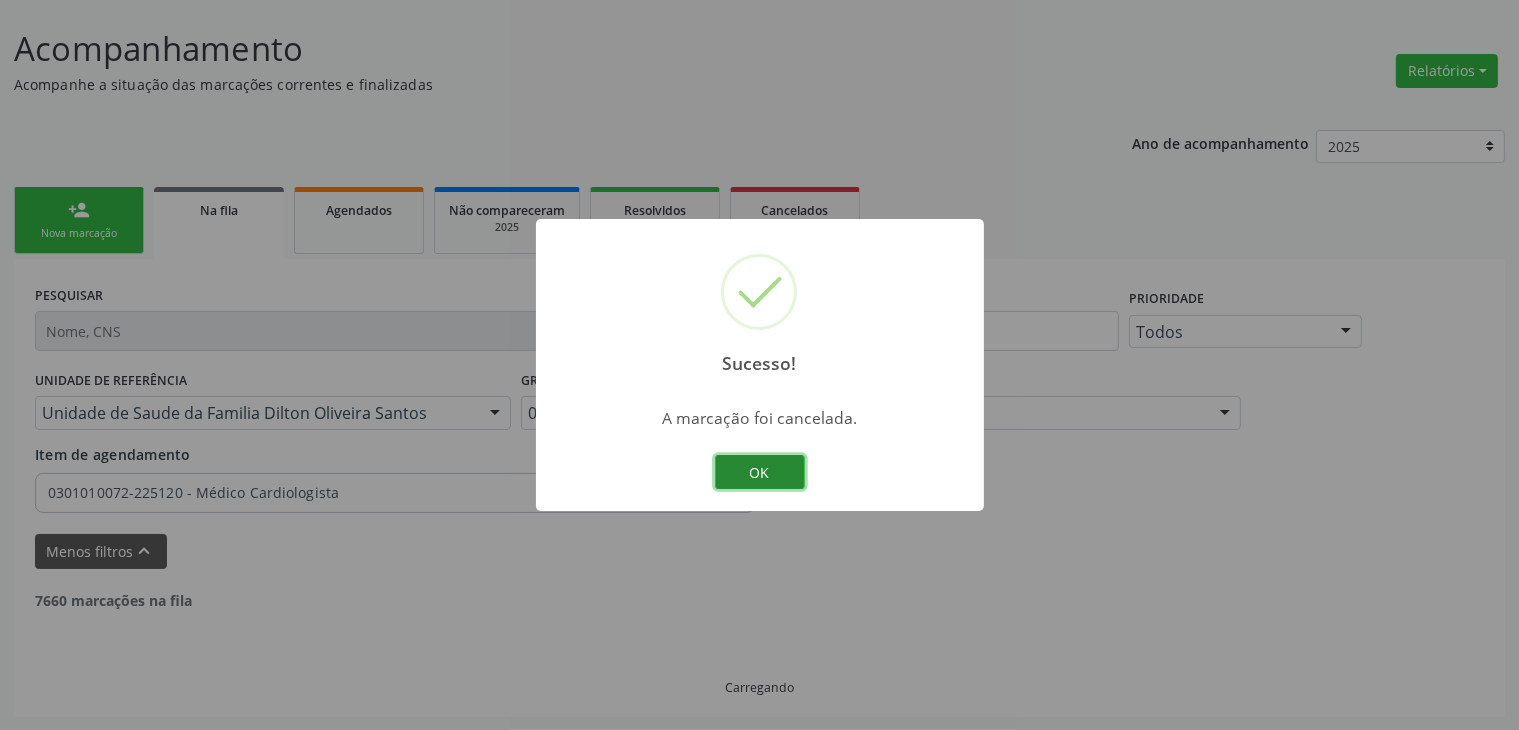 click on "OK" at bounding box center (760, 472) 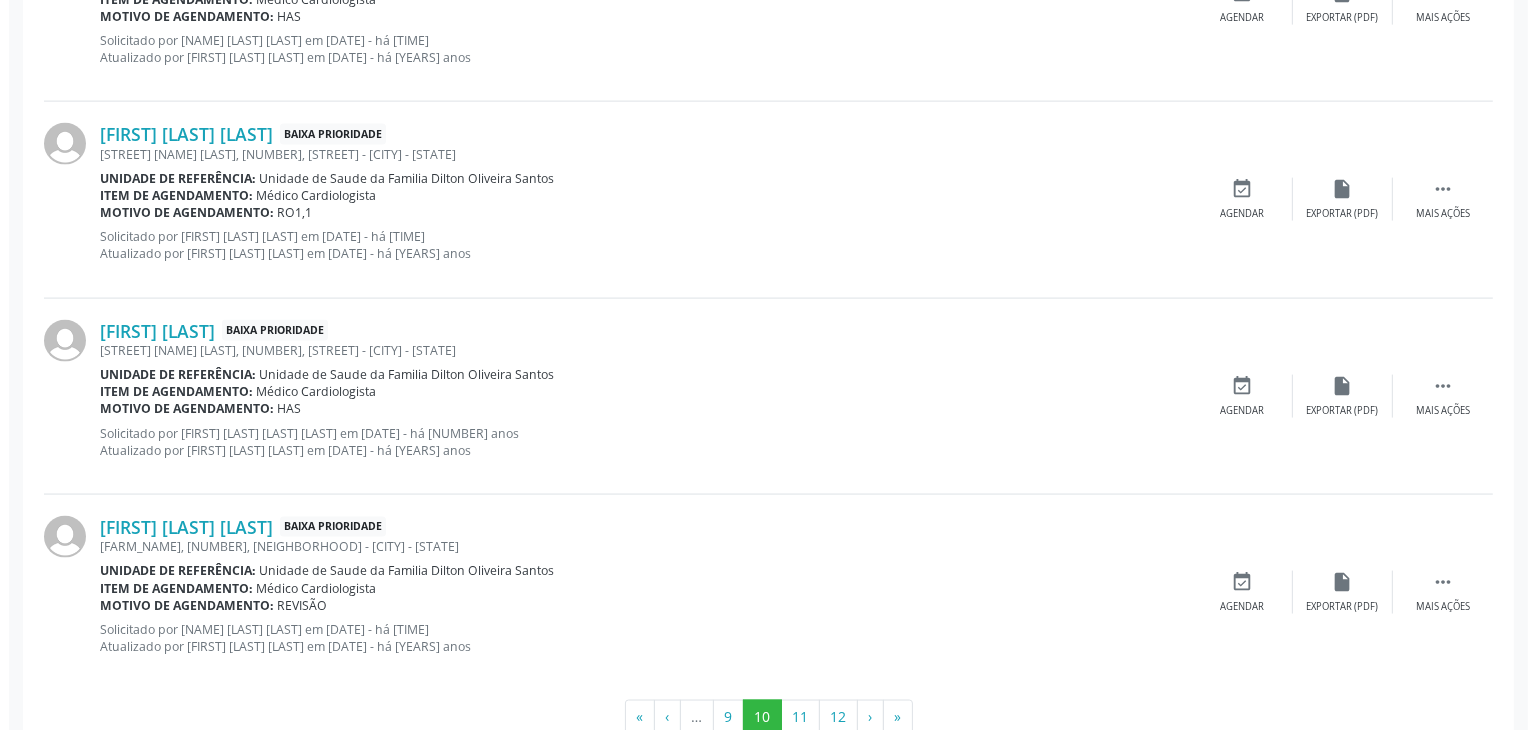 scroll, scrollTop: 2908, scrollLeft: 0, axis: vertical 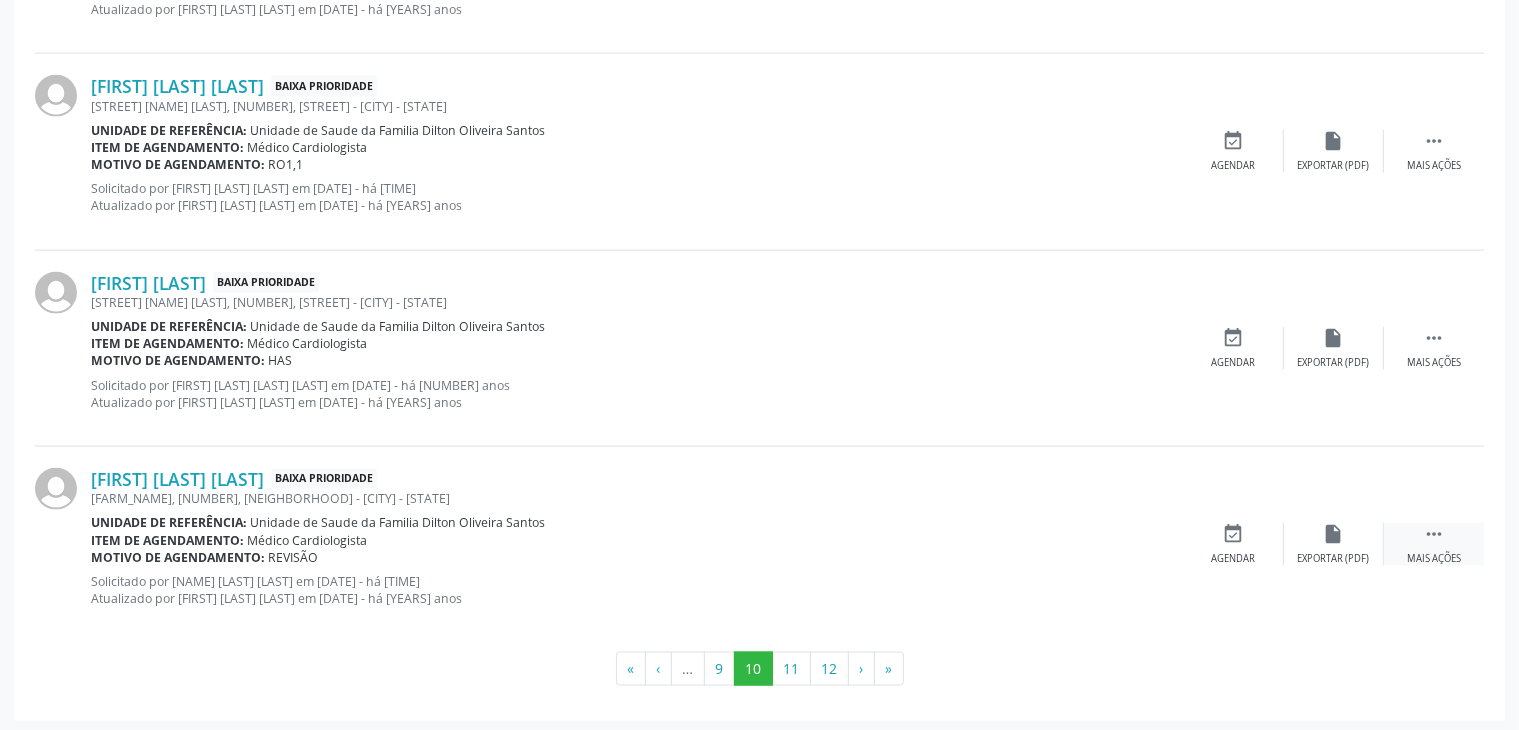 click on "
Mais ações" at bounding box center [1434, 544] 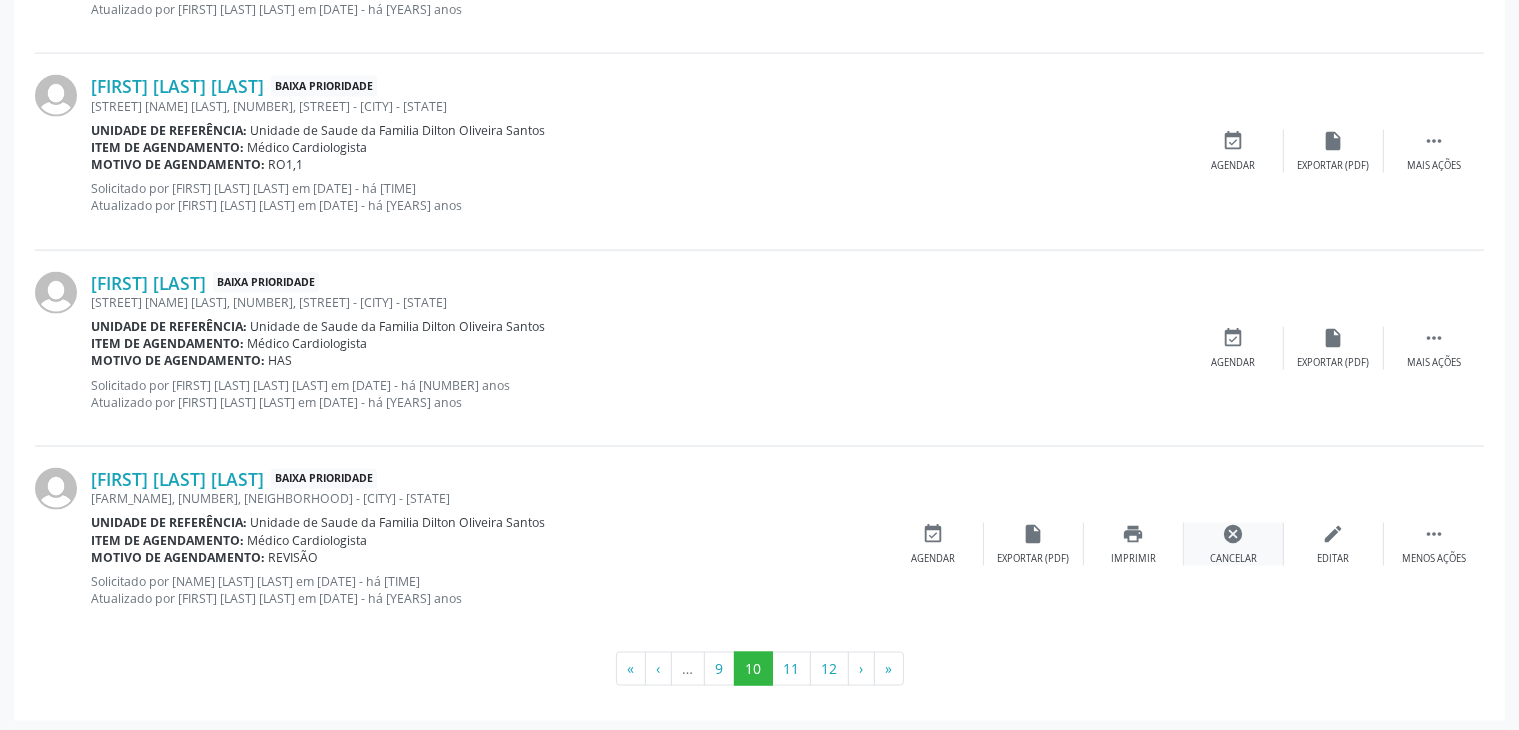 click on "cancel
Cancelar" at bounding box center [1234, 544] 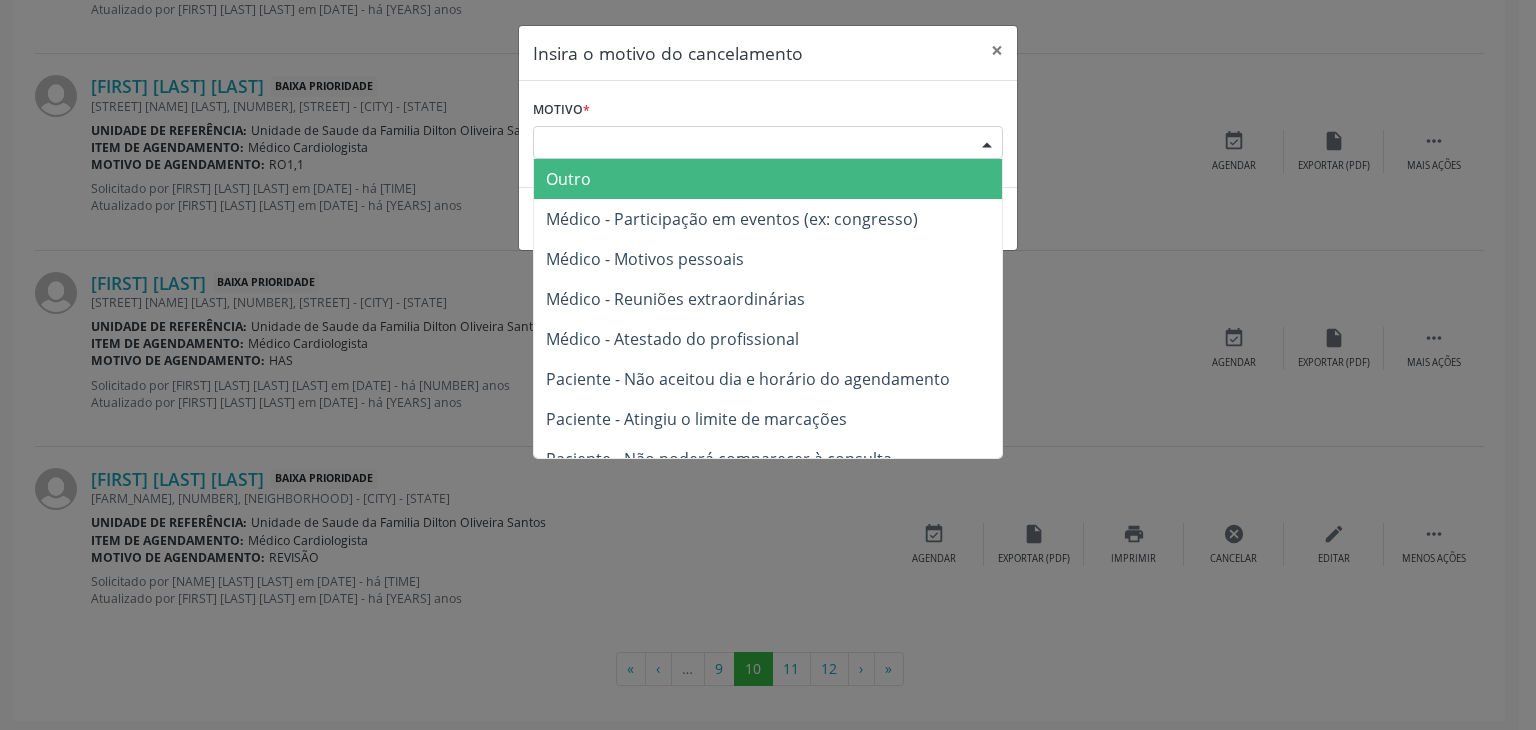 click on "Escolha o motivo" at bounding box center [768, 143] 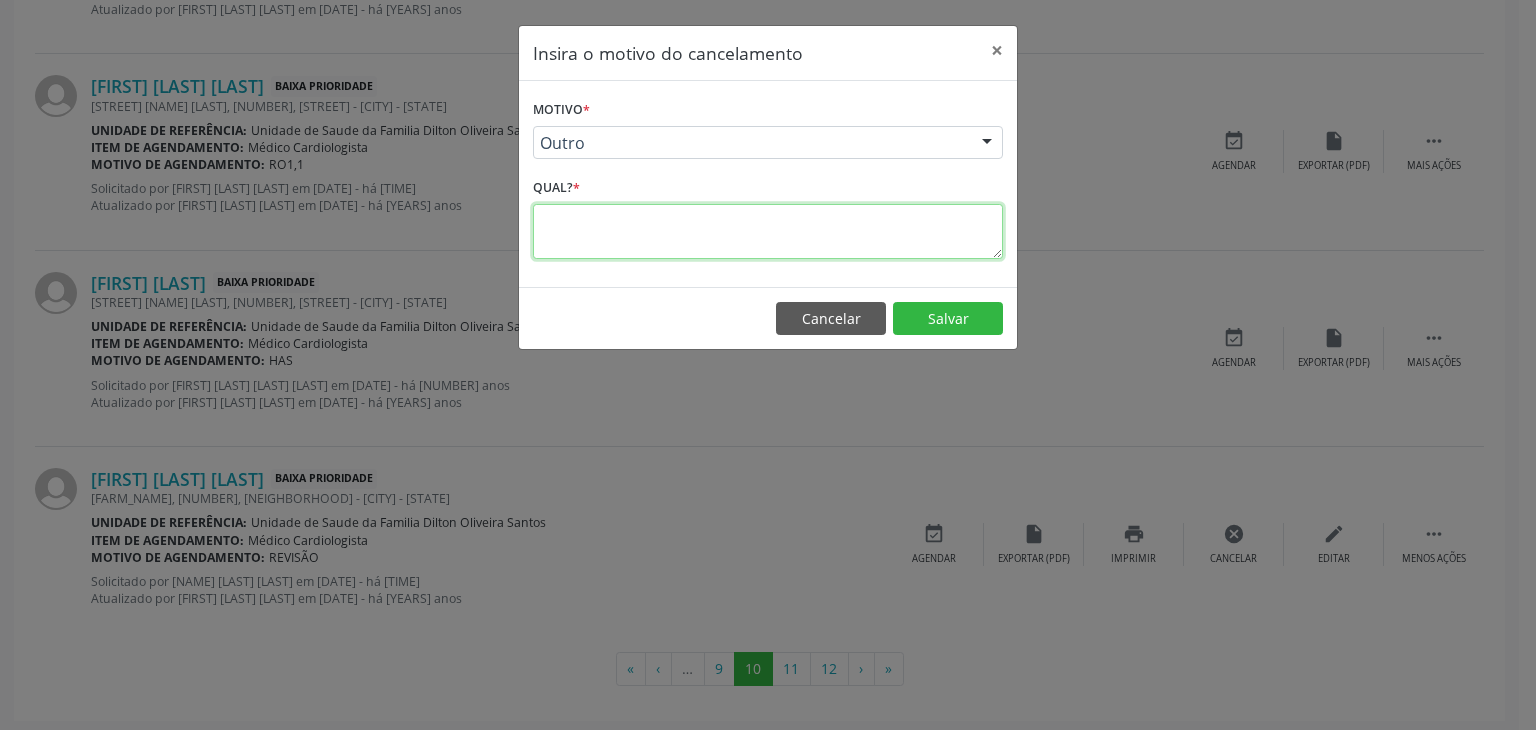 click at bounding box center [768, 231] 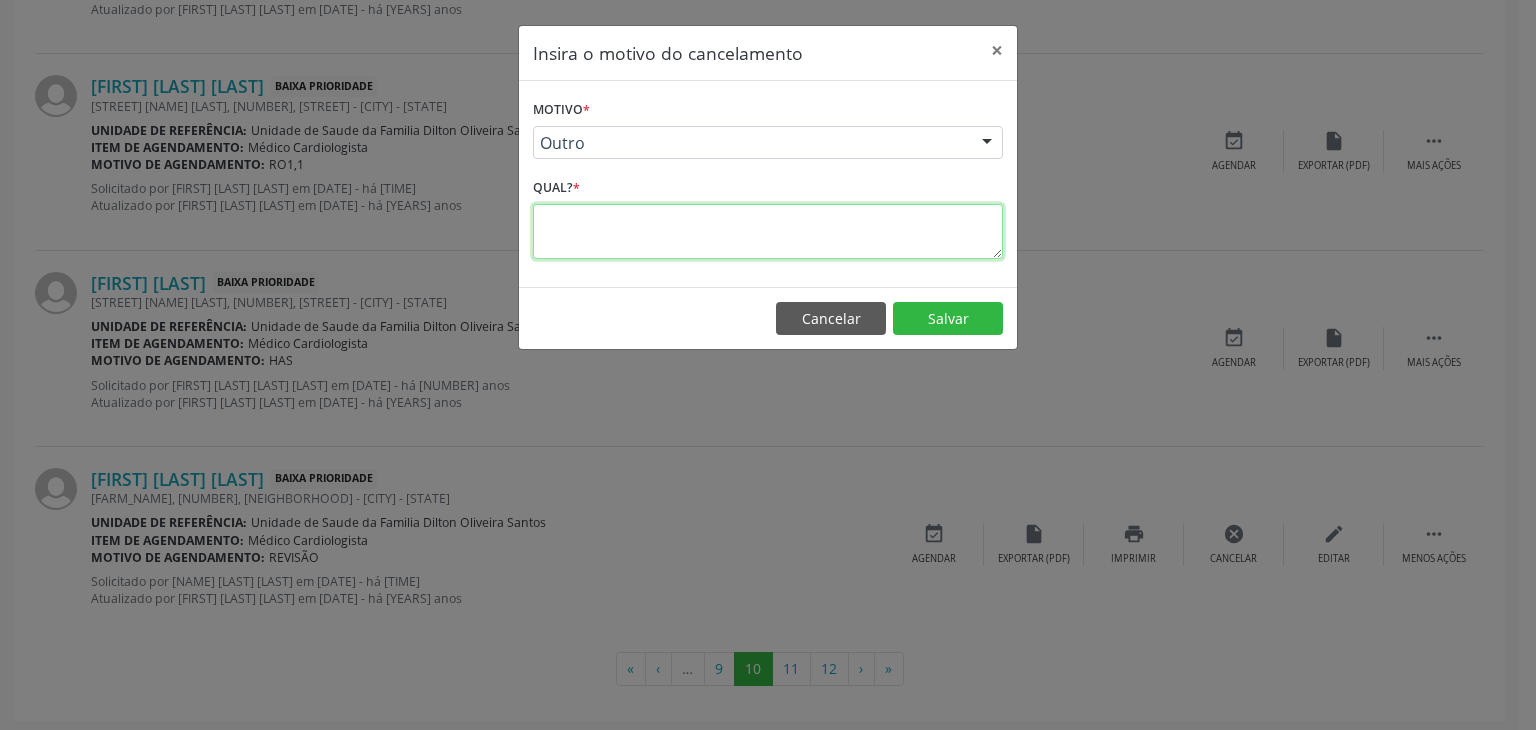 paste on "JA FOI RESOLVIDO." 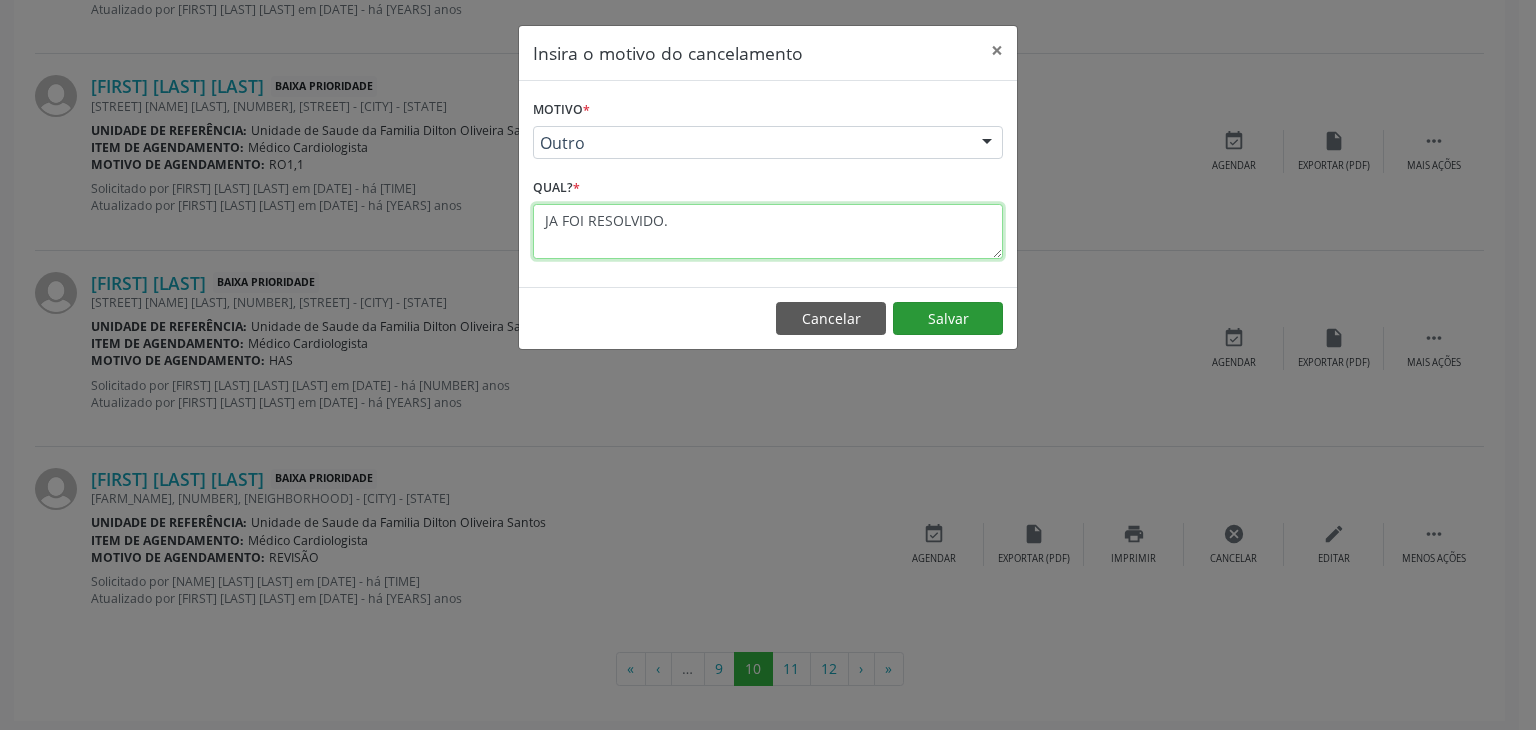 type on "JA FOI RESOLVIDO." 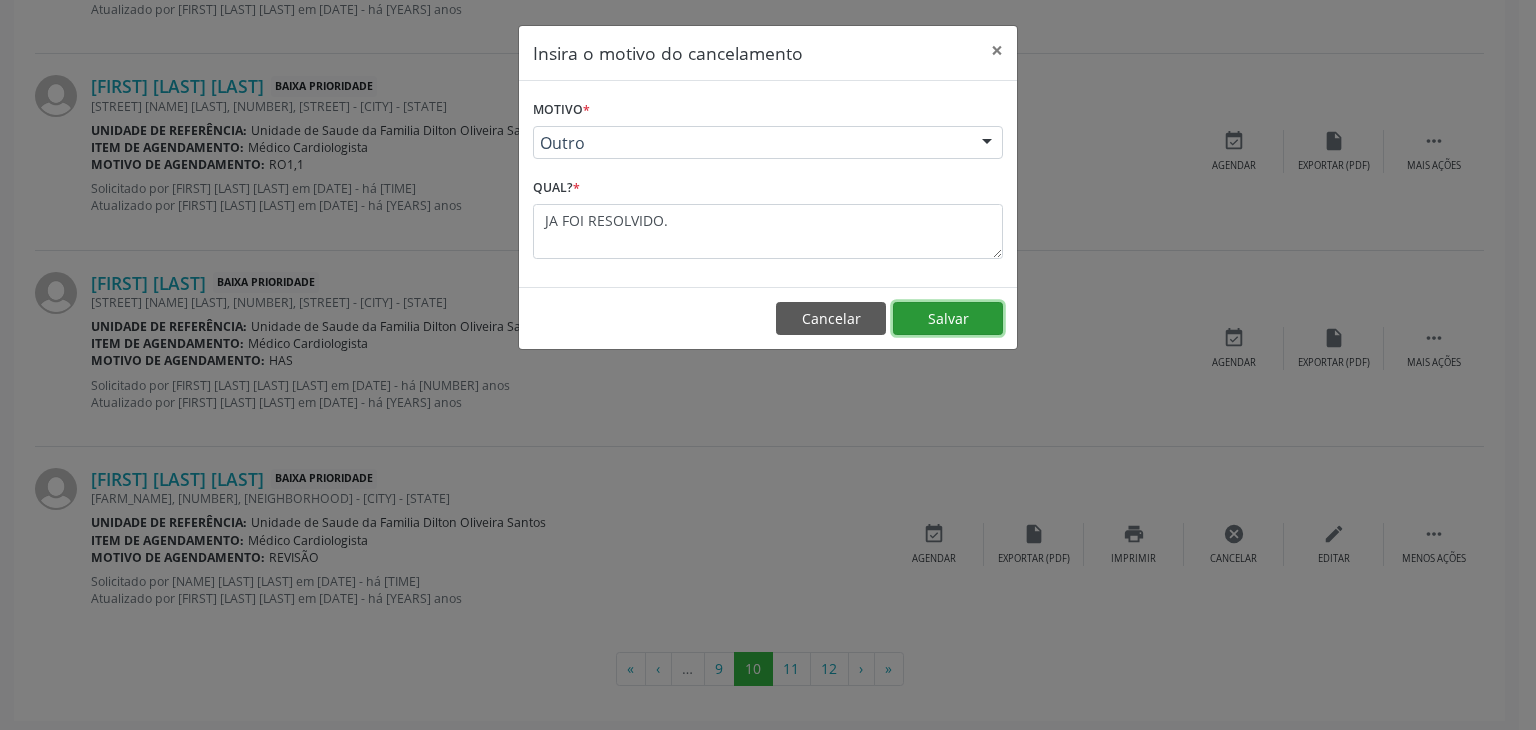 click on "Salvar" at bounding box center (948, 319) 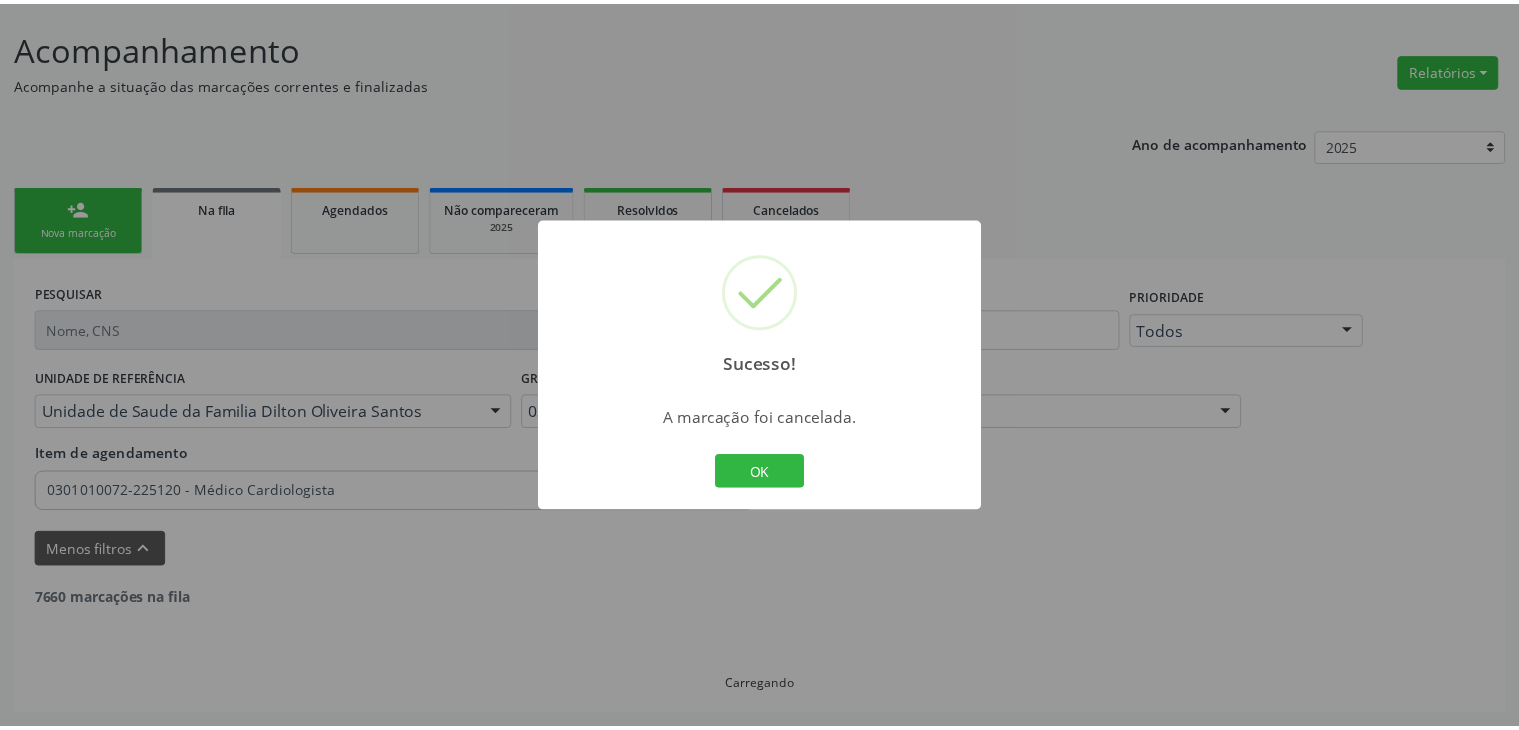 scroll, scrollTop: 112, scrollLeft: 0, axis: vertical 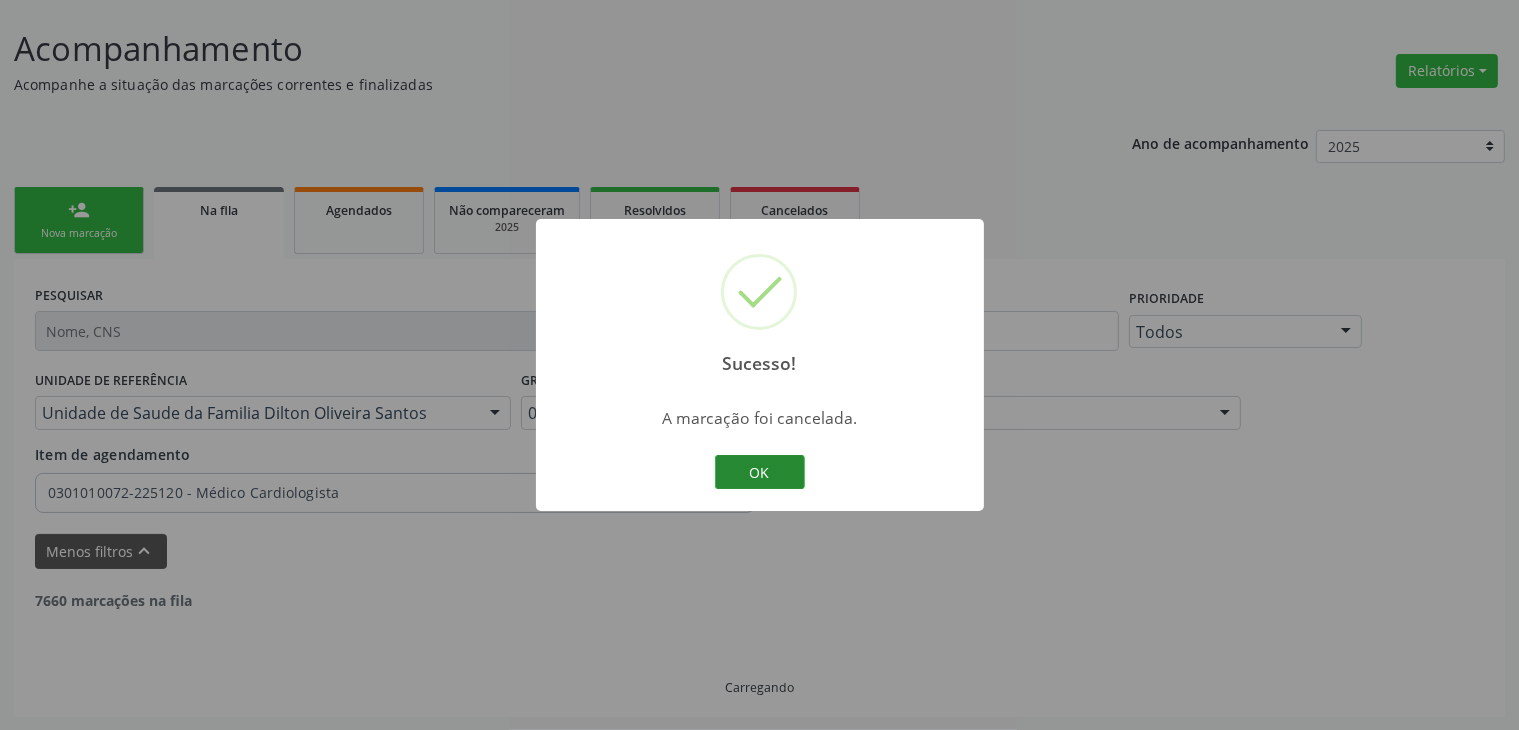 click on "OK Cancel" at bounding box center [759, 472] 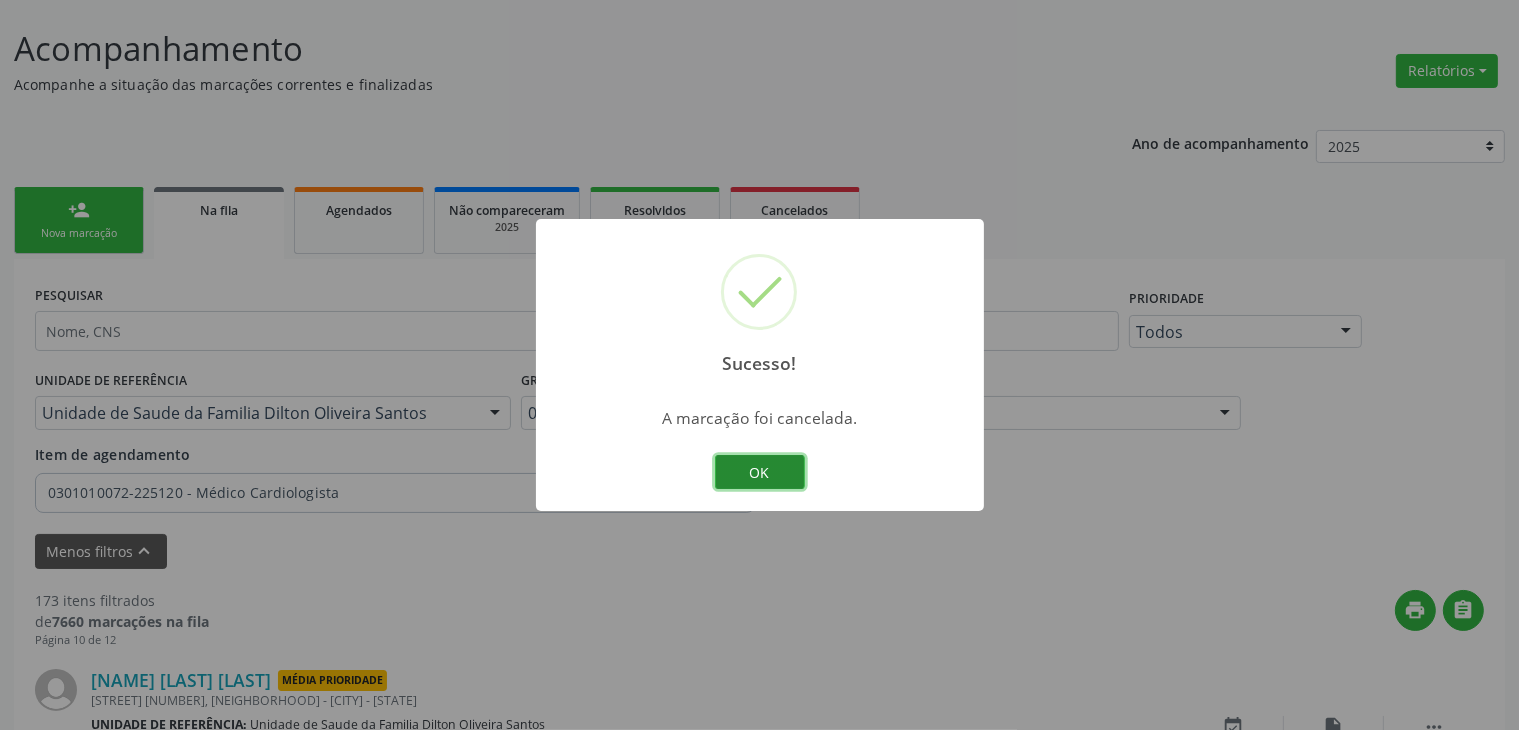 click on "OK" at bounding box center [760, 472] 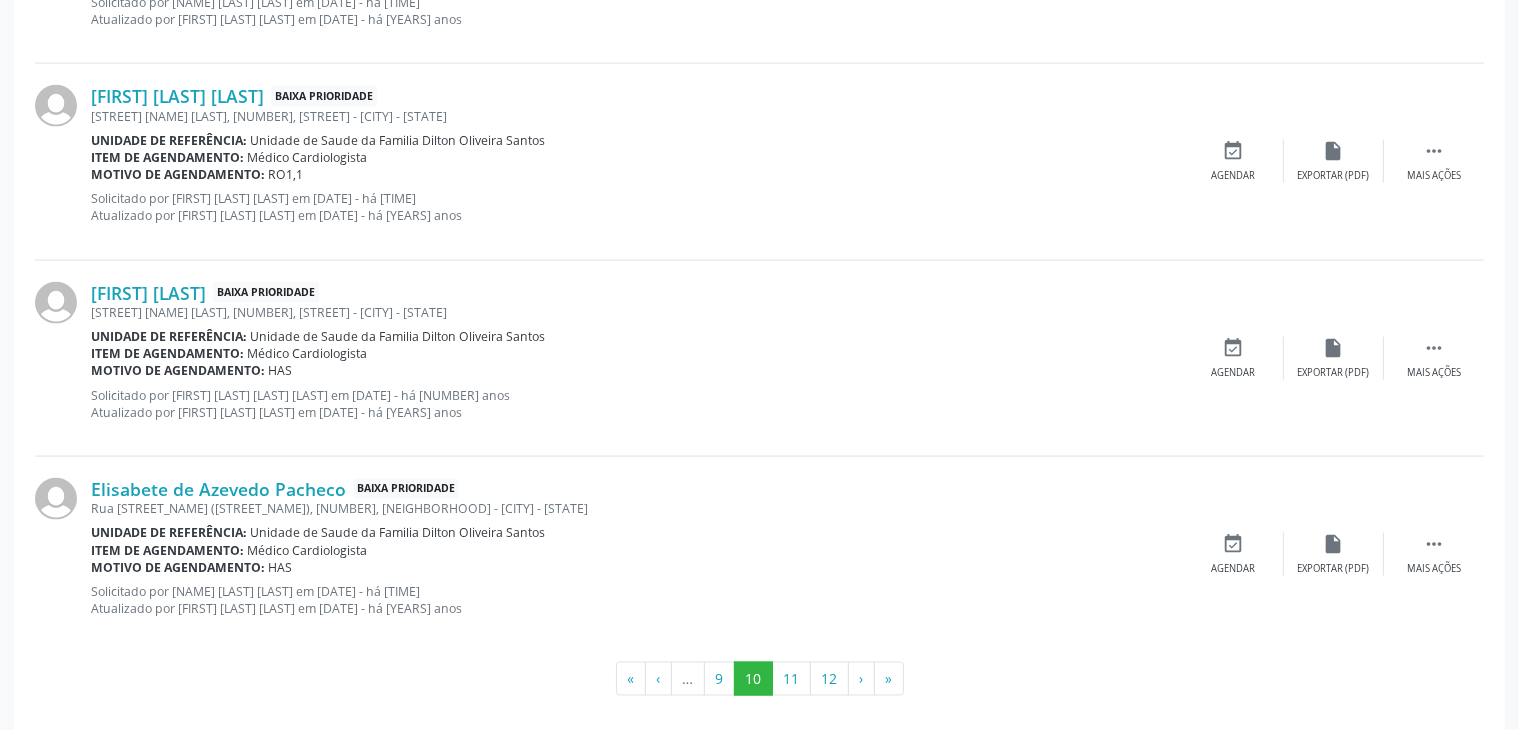 scroll, scrollTop: 2908, scrollLeft: 0, axis: vertical 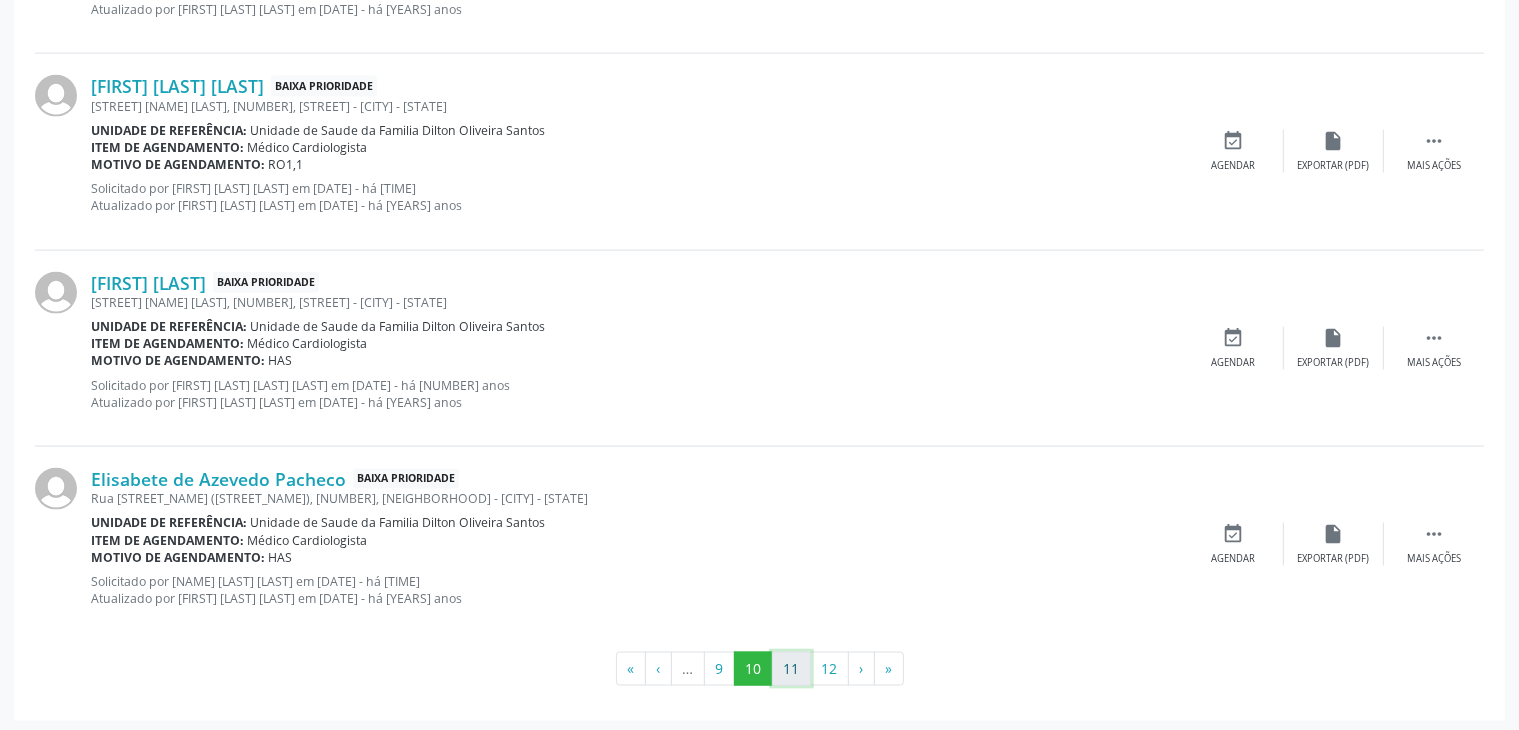 click on "11" at bounding box center (791, 669) 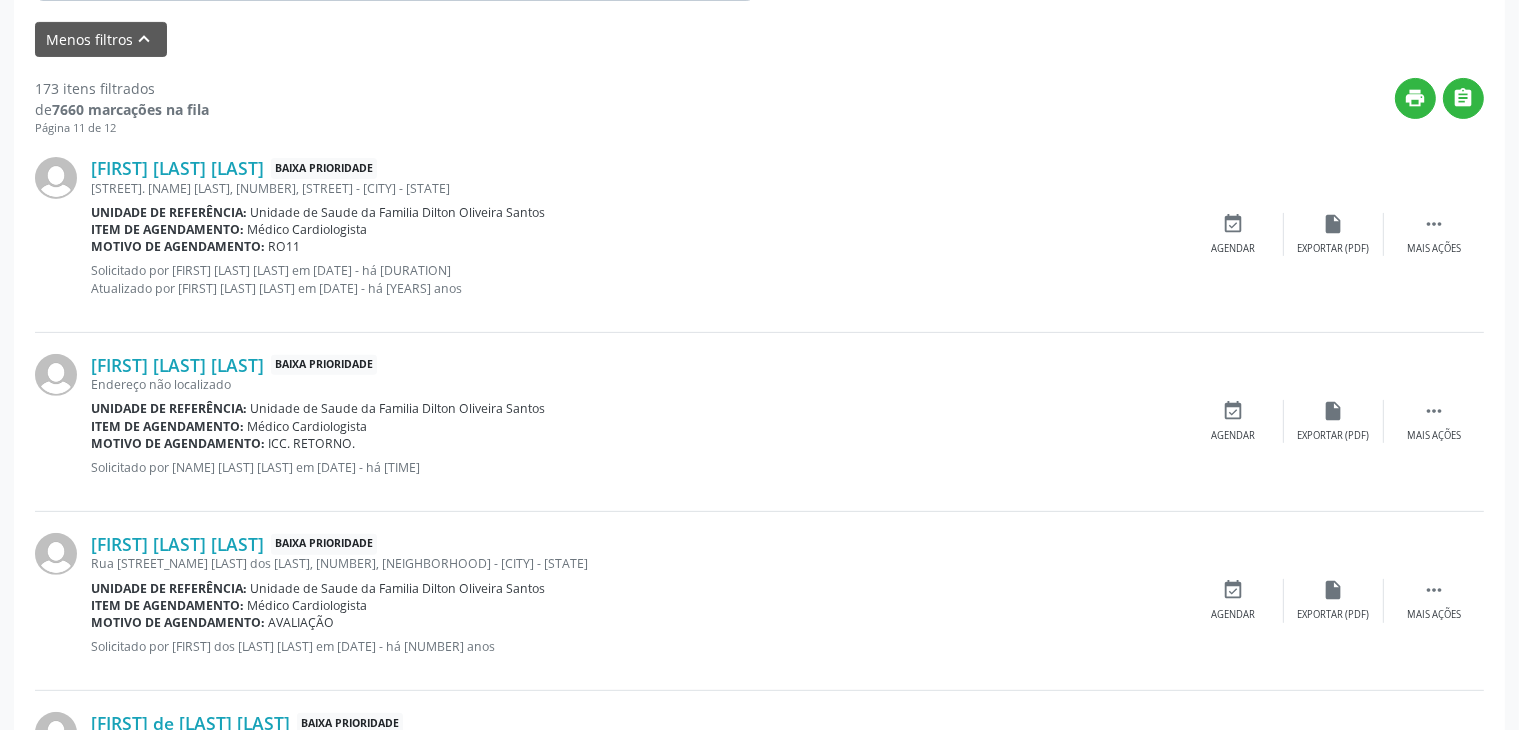 scroll, scrollTop: 722, scrollLeft: 0, axis: vertical 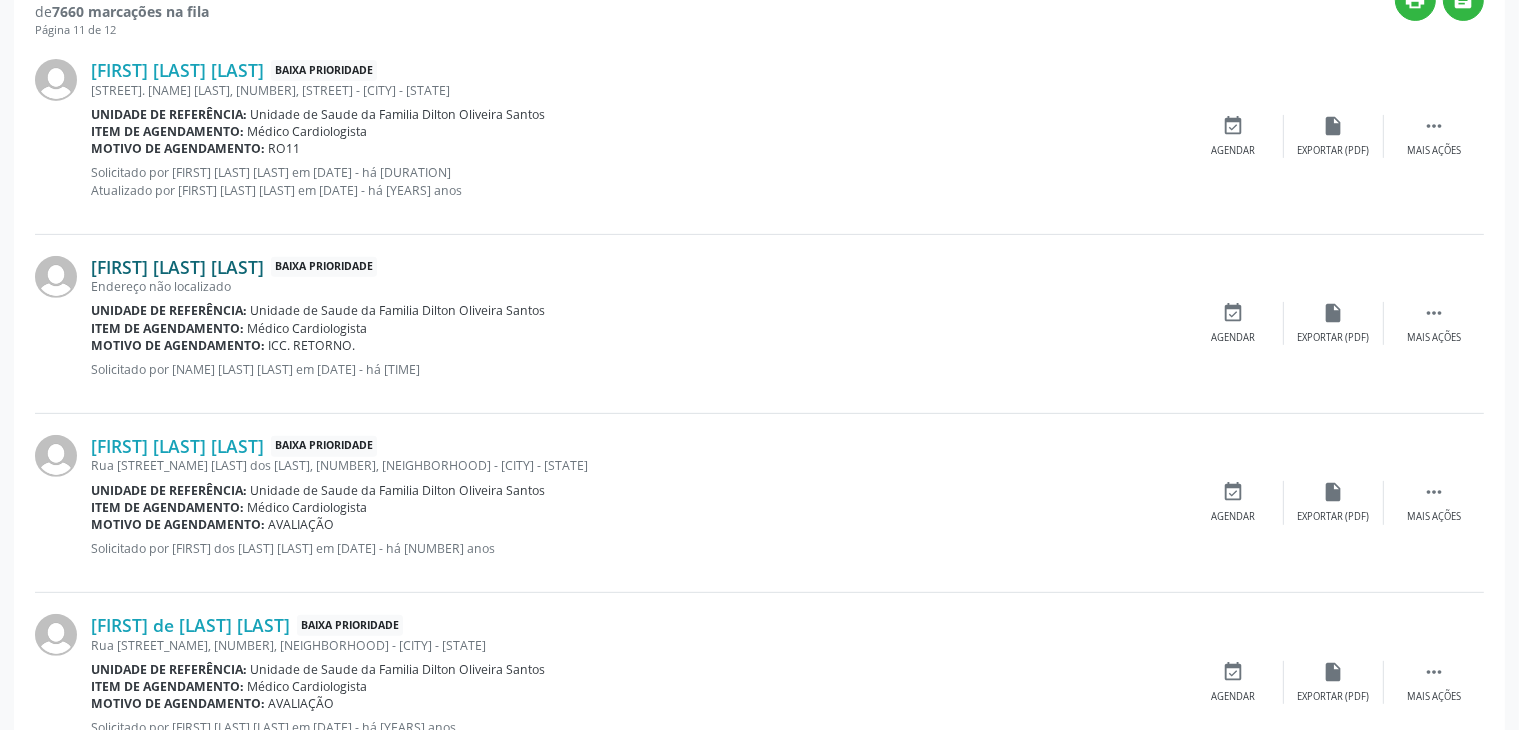 click on "[FIRST] [LAST] [LAST]" at bounding box center [177, 267] 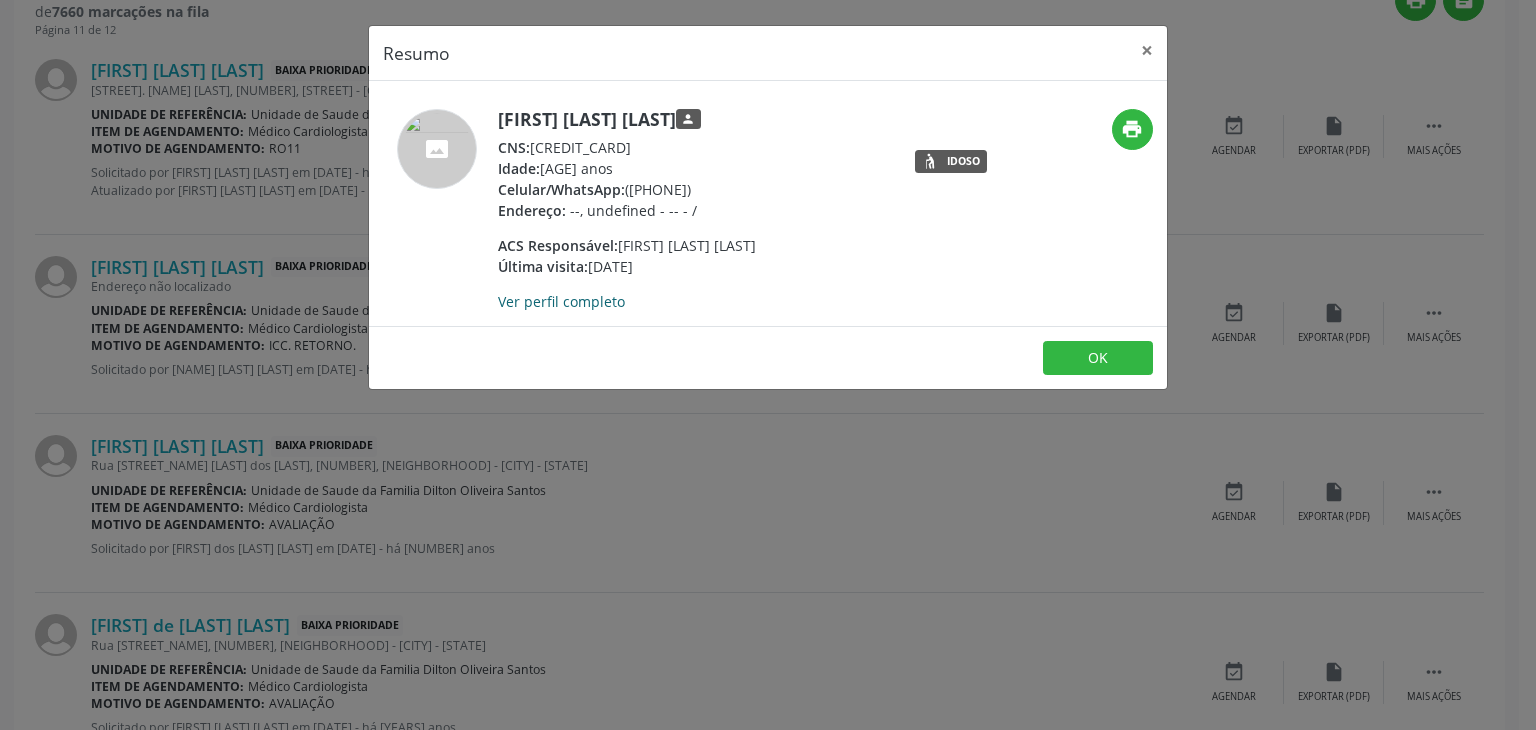 click on "Ver perfil completo" at bounding box center (561, 301) 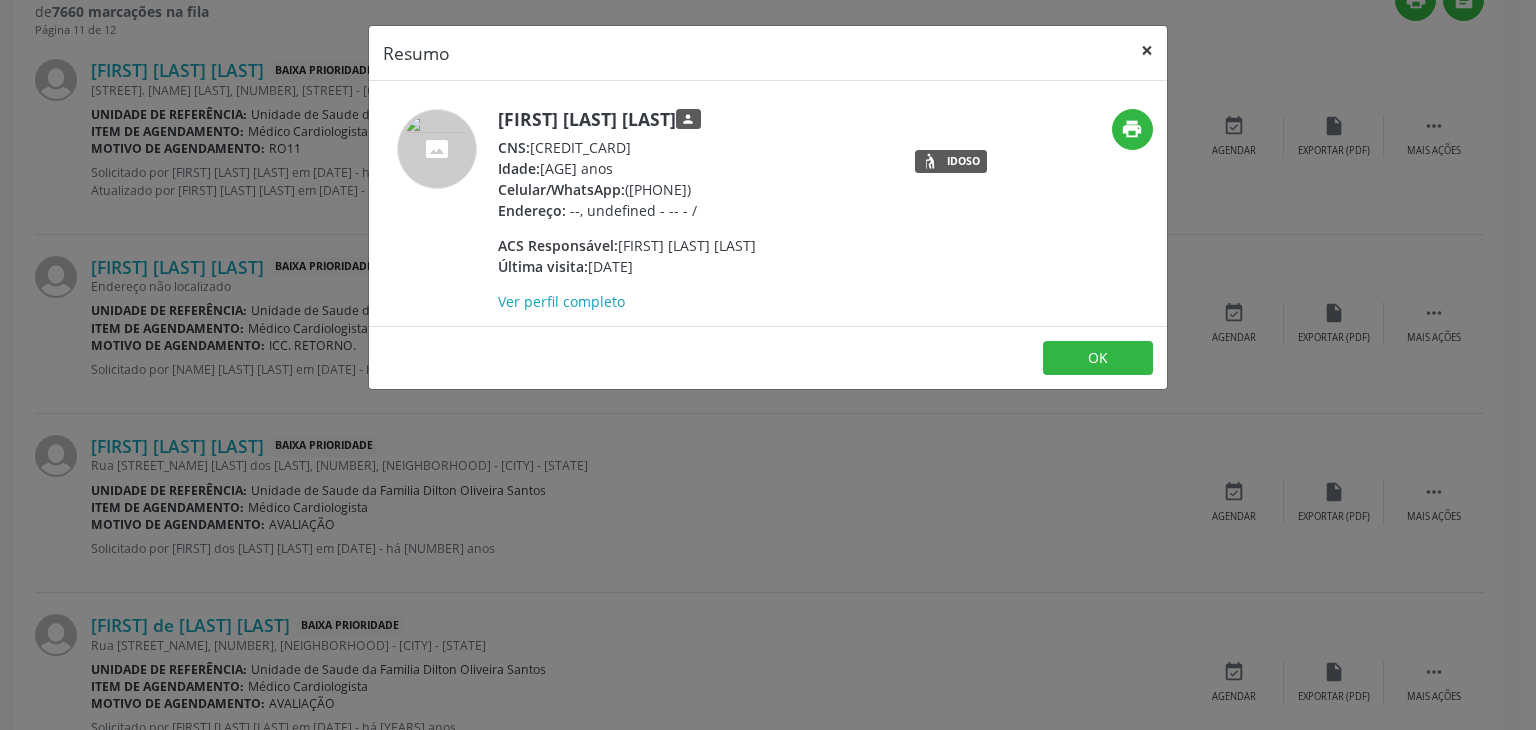 click on "×" at bounding box center (1147, 50) 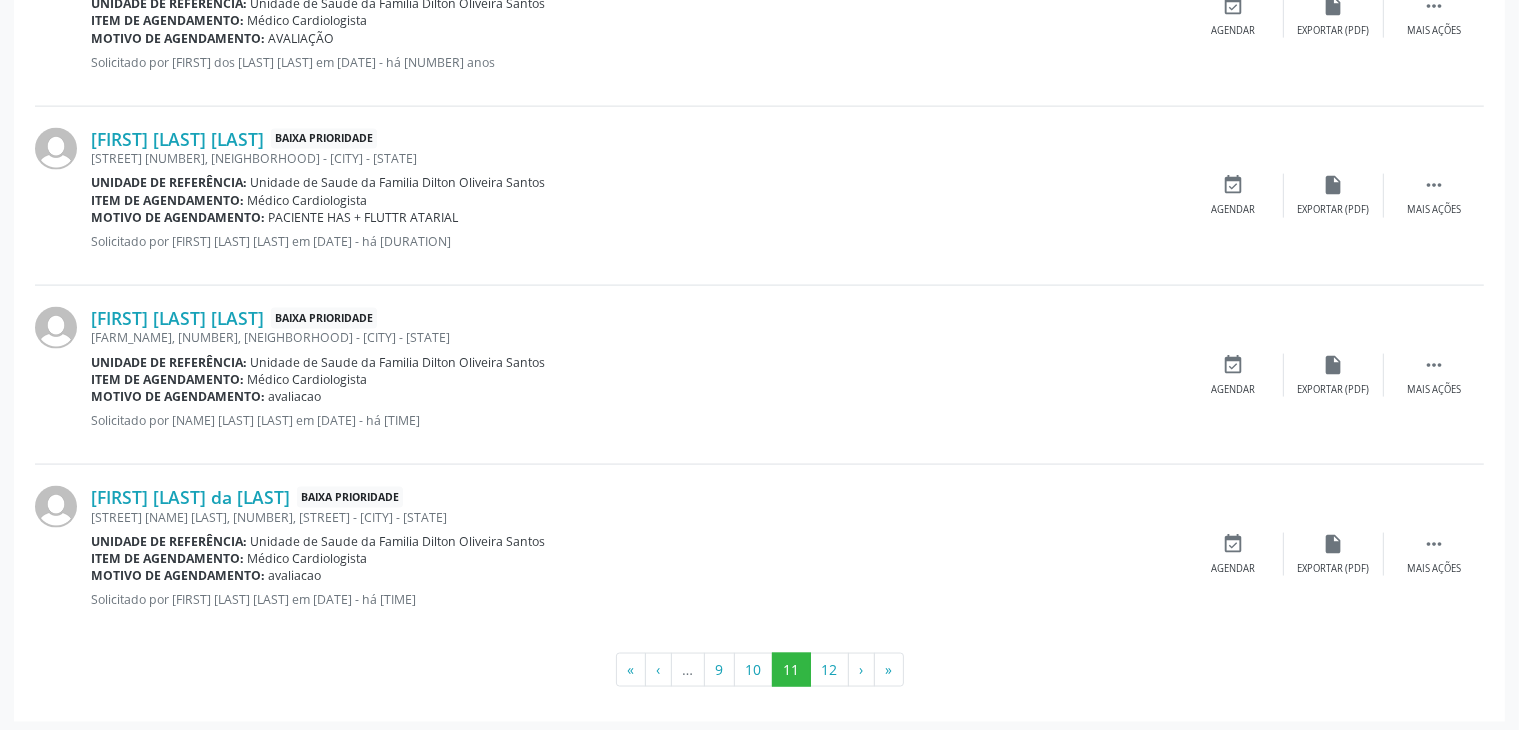 scroll, scrollTop: 2822, scrollLeft: 0, axis: vertical 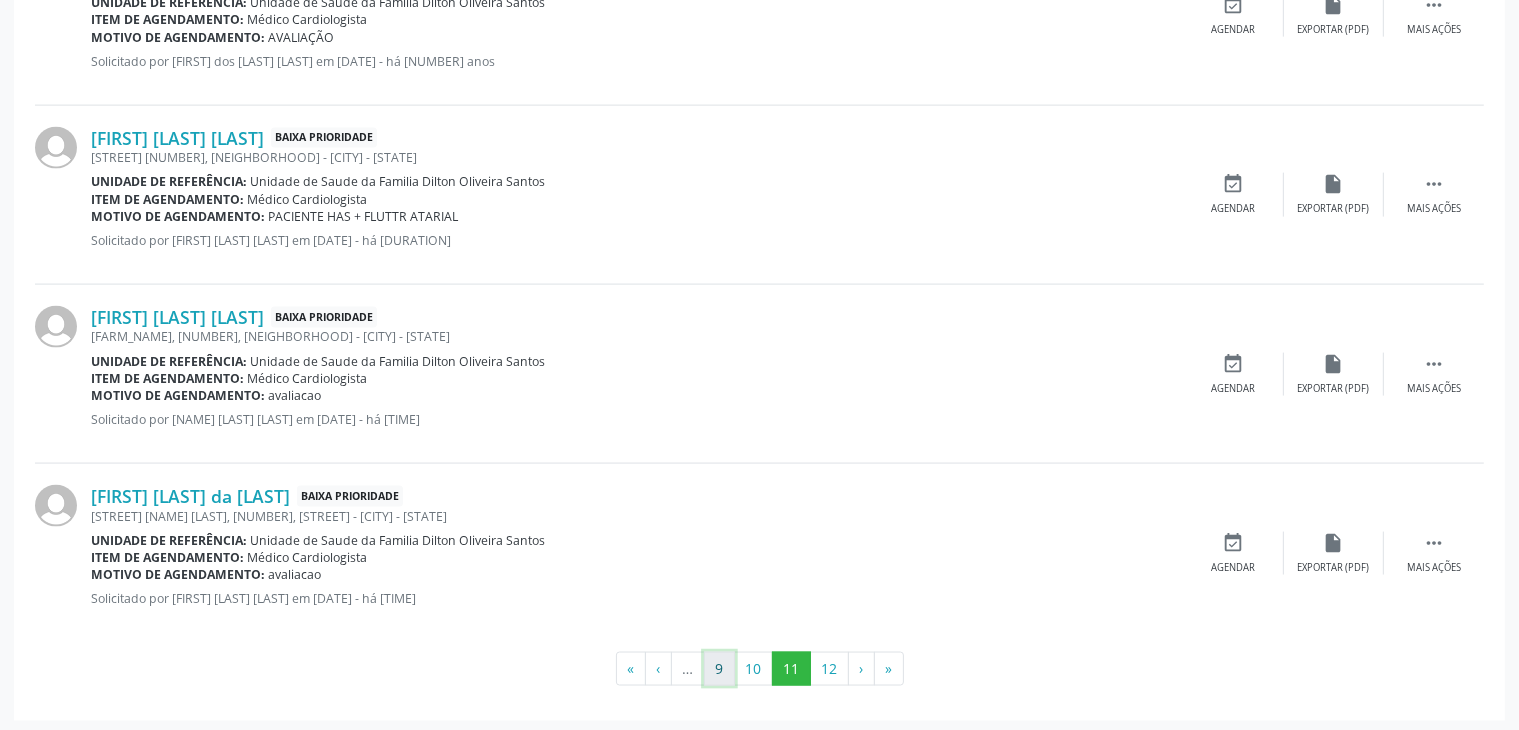 click on "9" at bounding box center [719, 669] 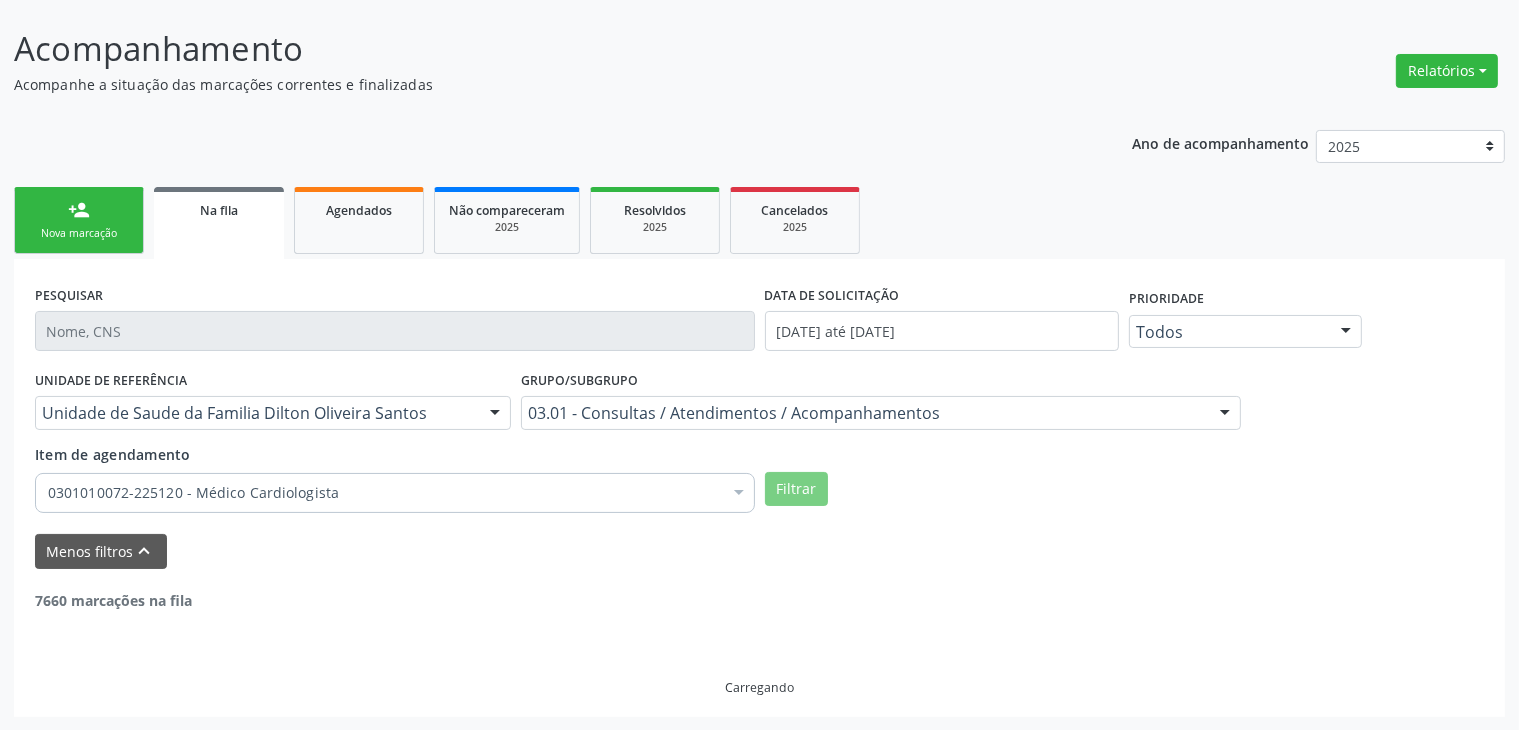 scroll, scrollTop: 2805, scrollLeft: 0, axis: vertical 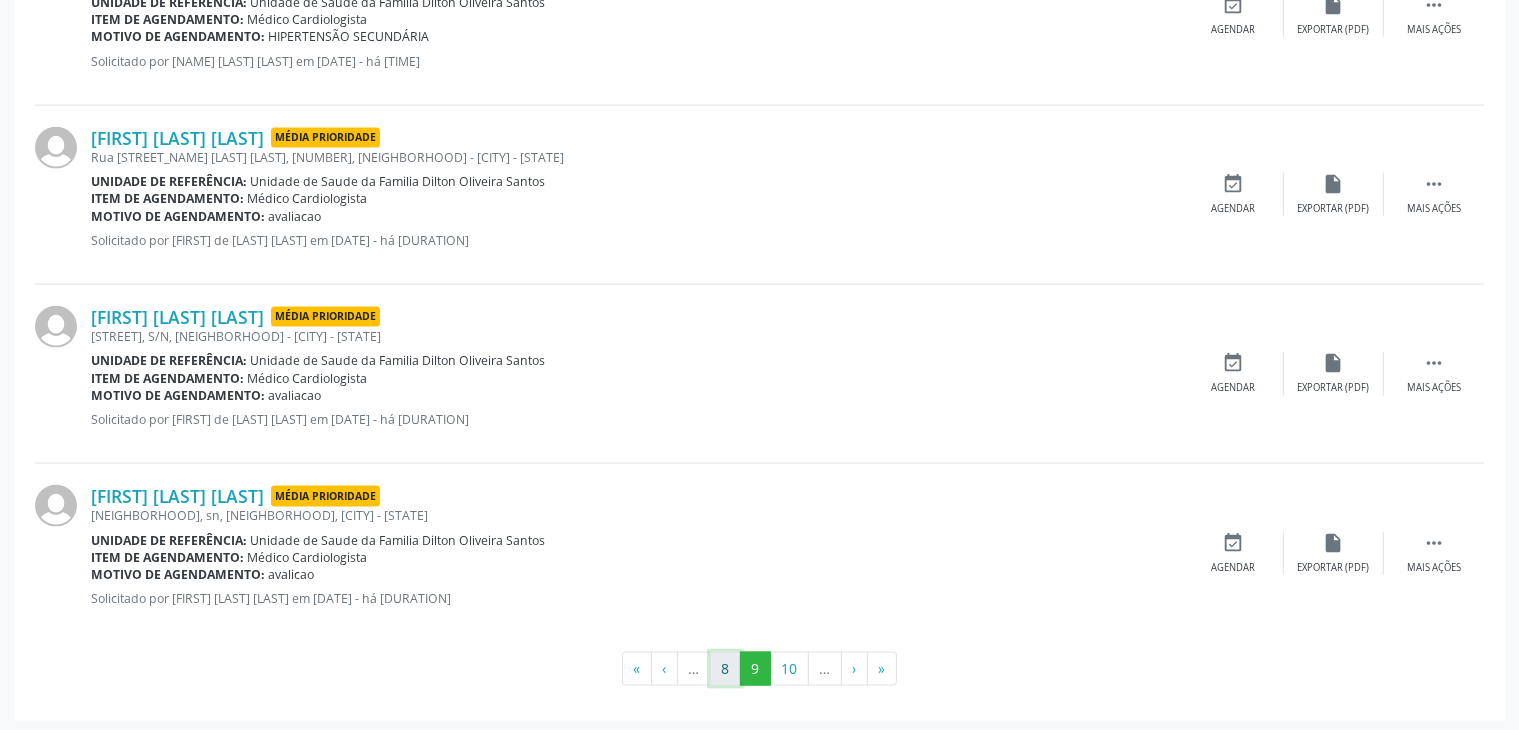 click on "8" at bounding box center (725, 669) 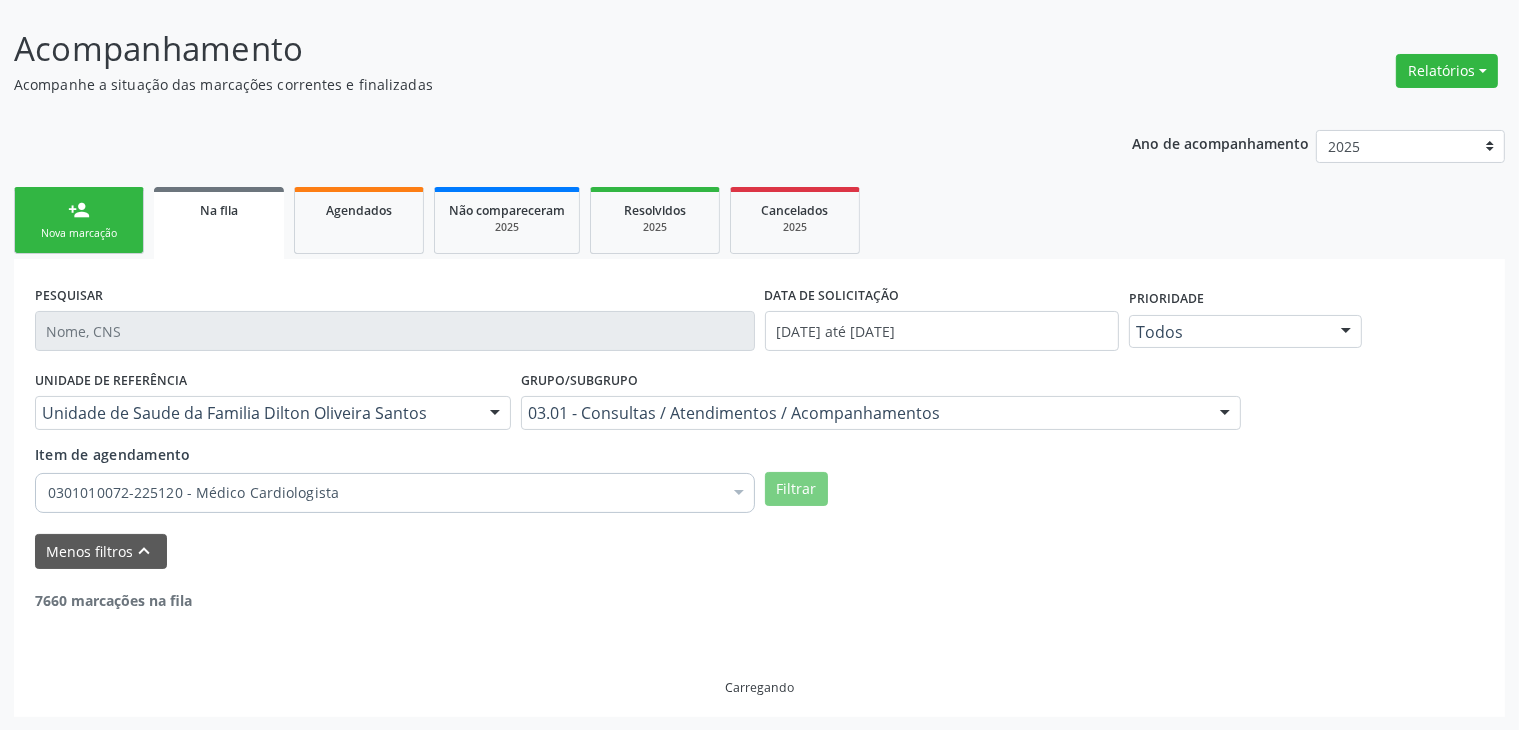 scroll, scrollTop: 2805, scrollLeft: 0, axis: vertical 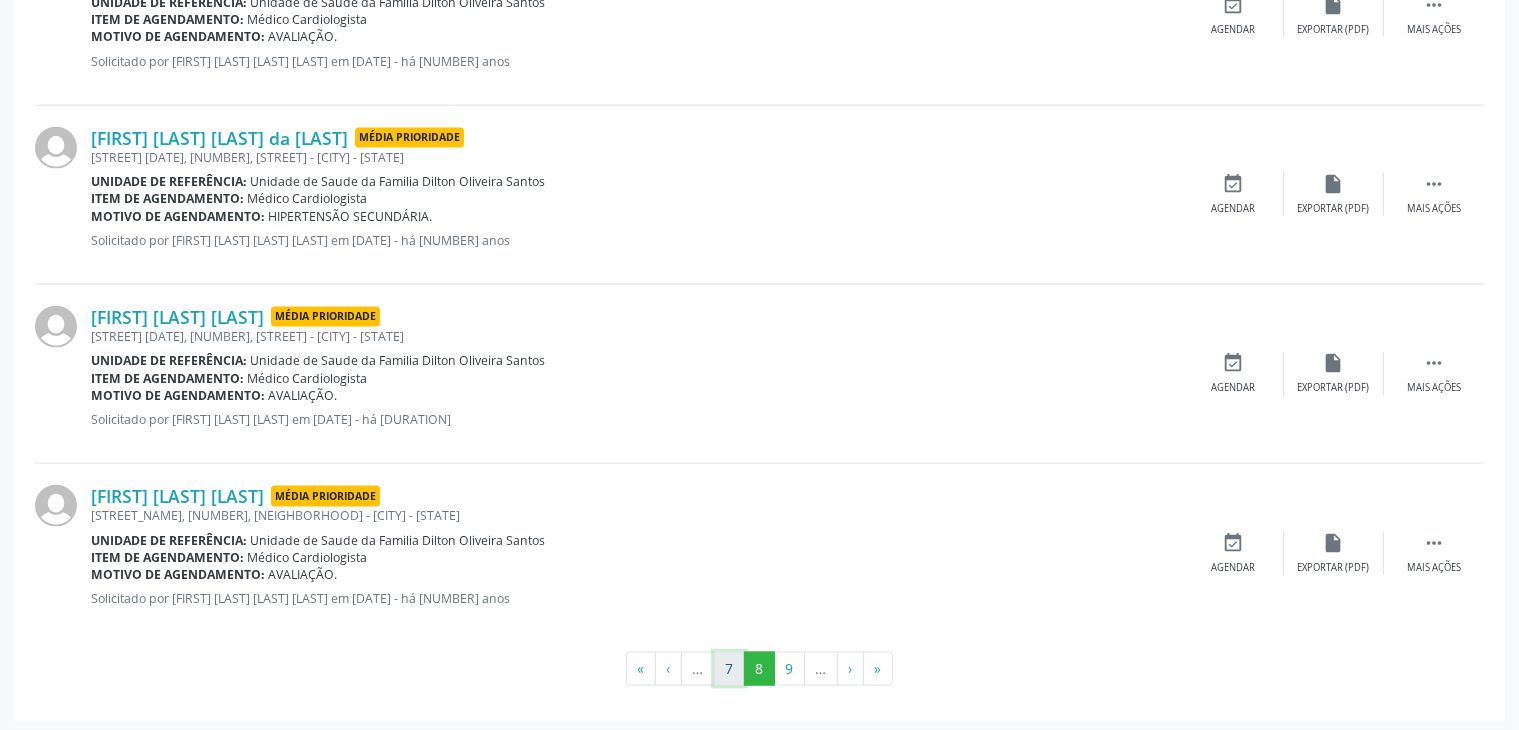 click on "7" at bounding box center (729, 669) 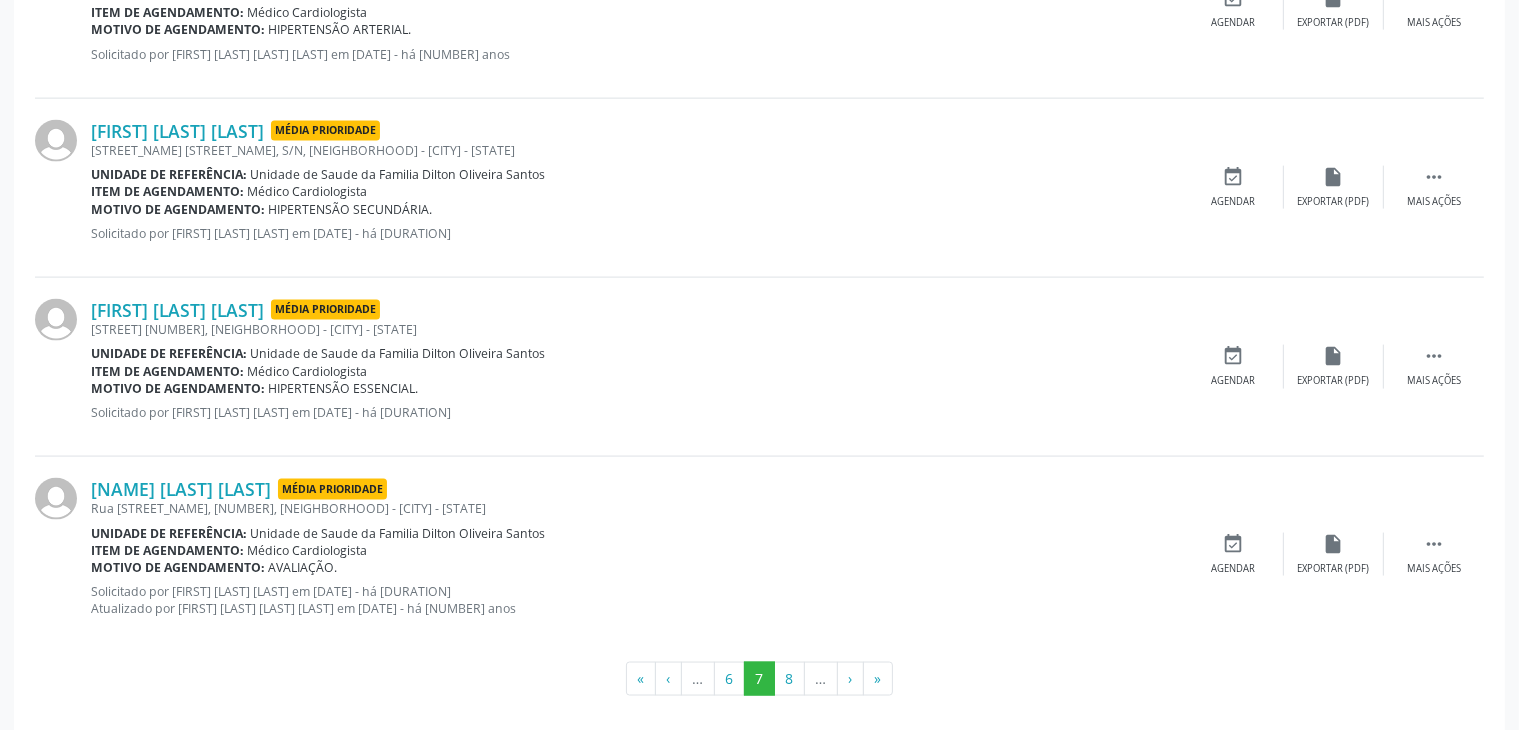 scroll, scrollTop: 2822, scrollLeft: 0, axis: vertical 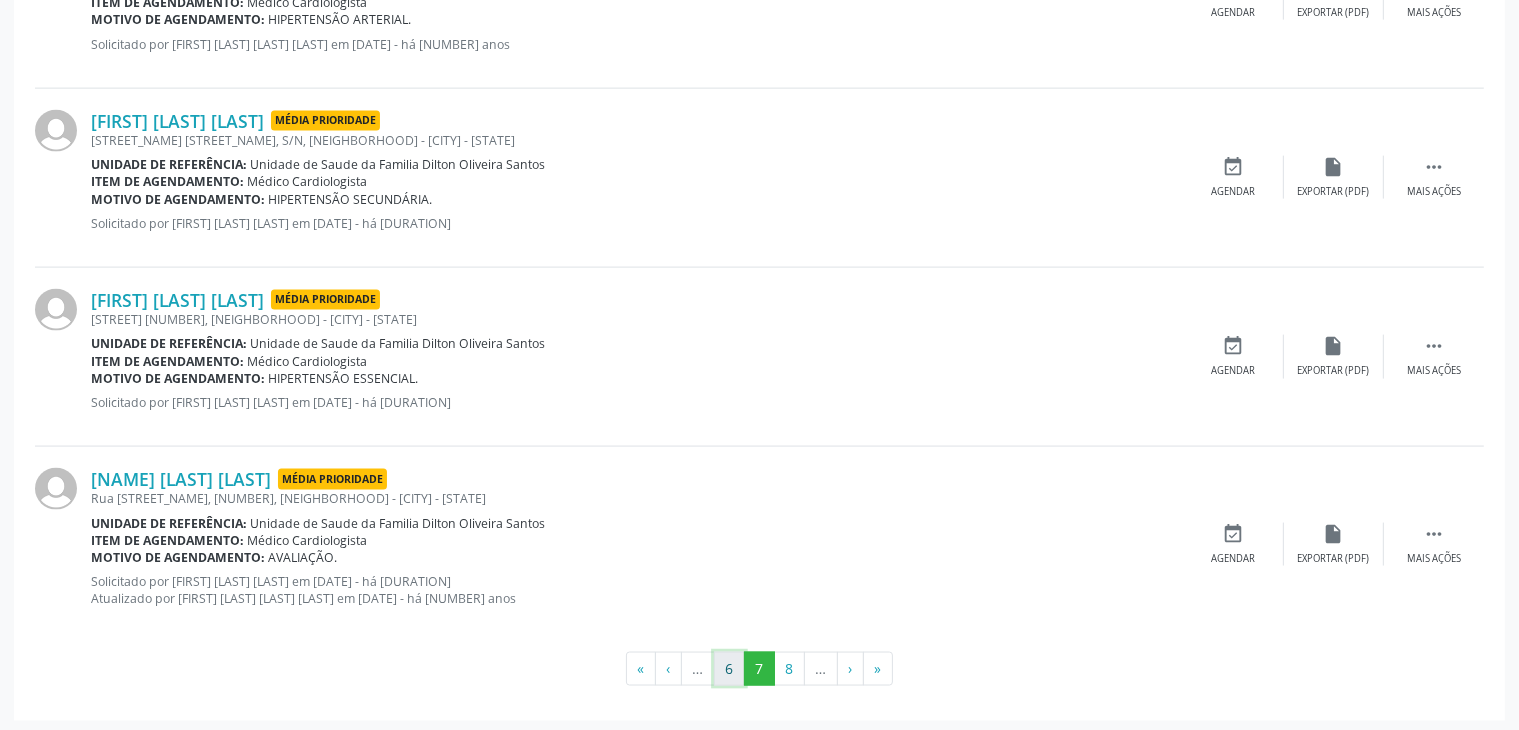 click on "6" at bounding box center (729, 669) 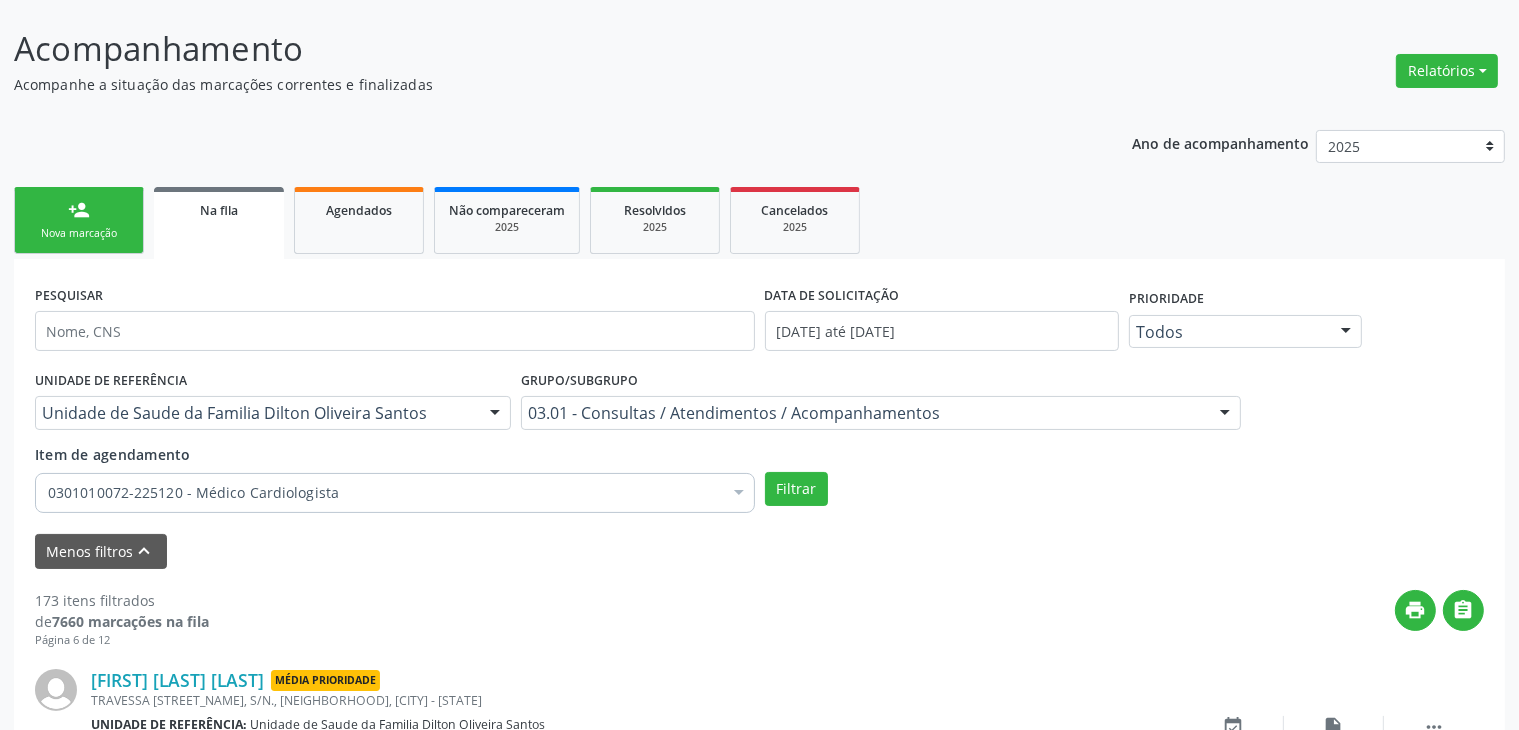 scroll, scrollTop: 2805, scrollLeft: 0, axis: vertical 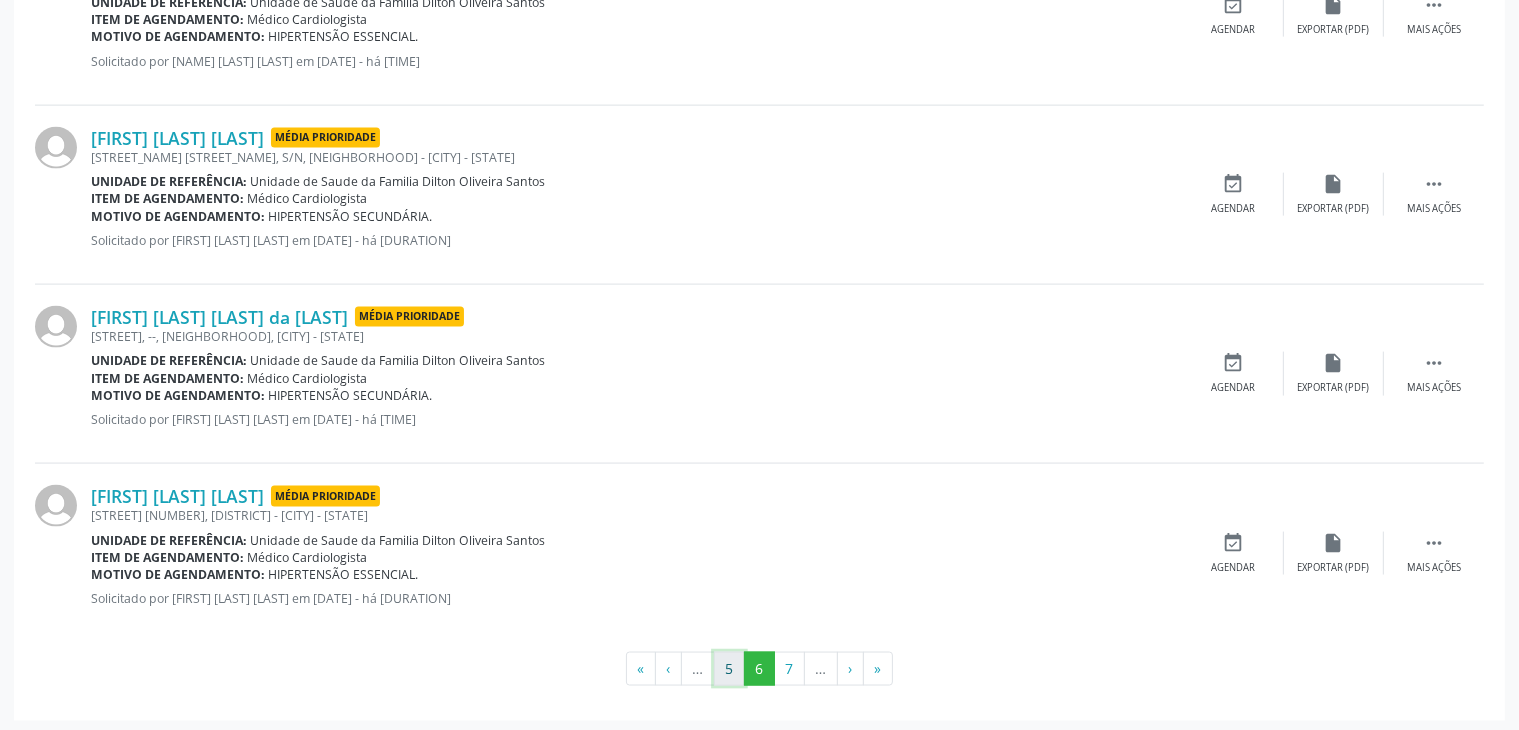click on "5" at bounding box center (729, 669) 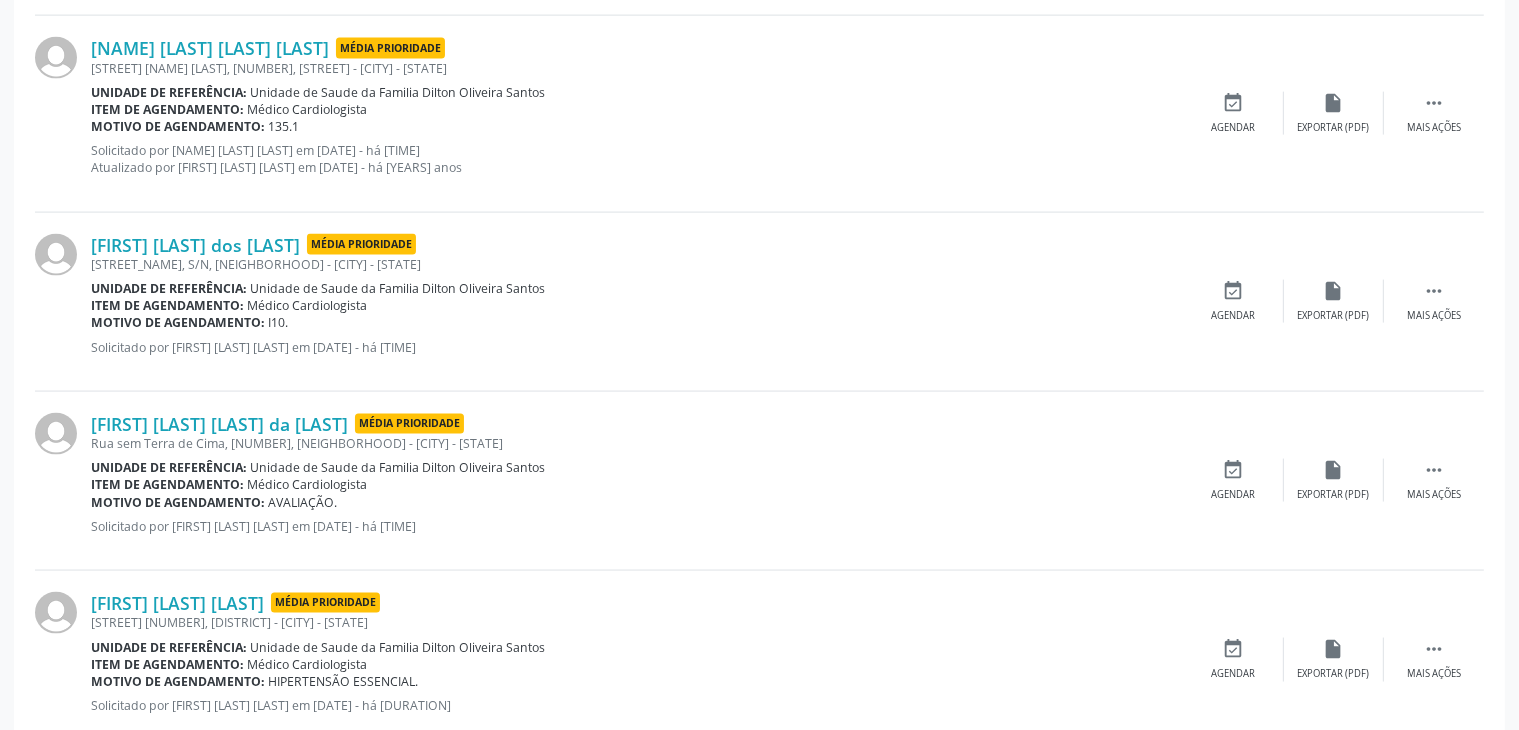 scroll, scrollTop: 3011, scrollLeft: 0, axis: vertical 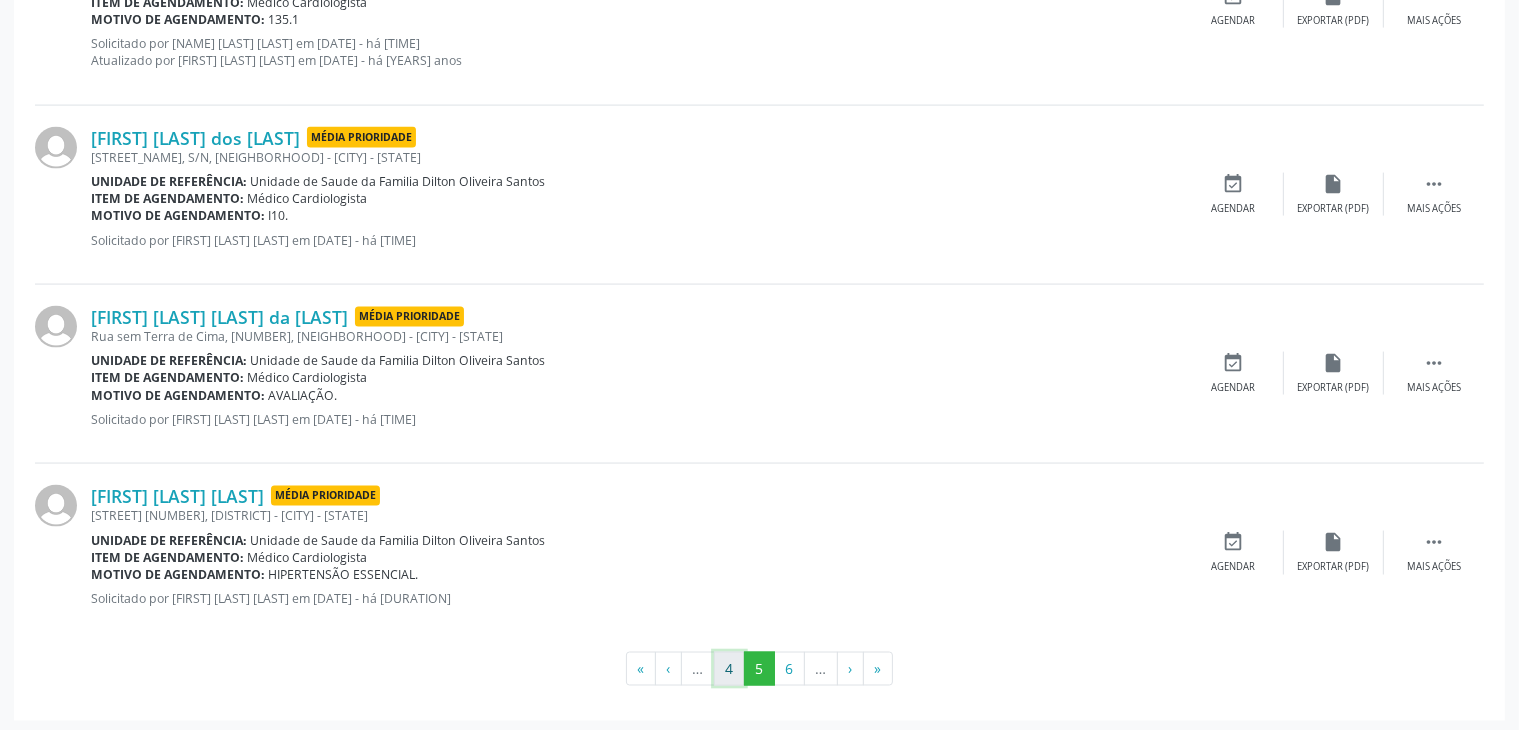 click on "4" at bounding box center (729, 669) 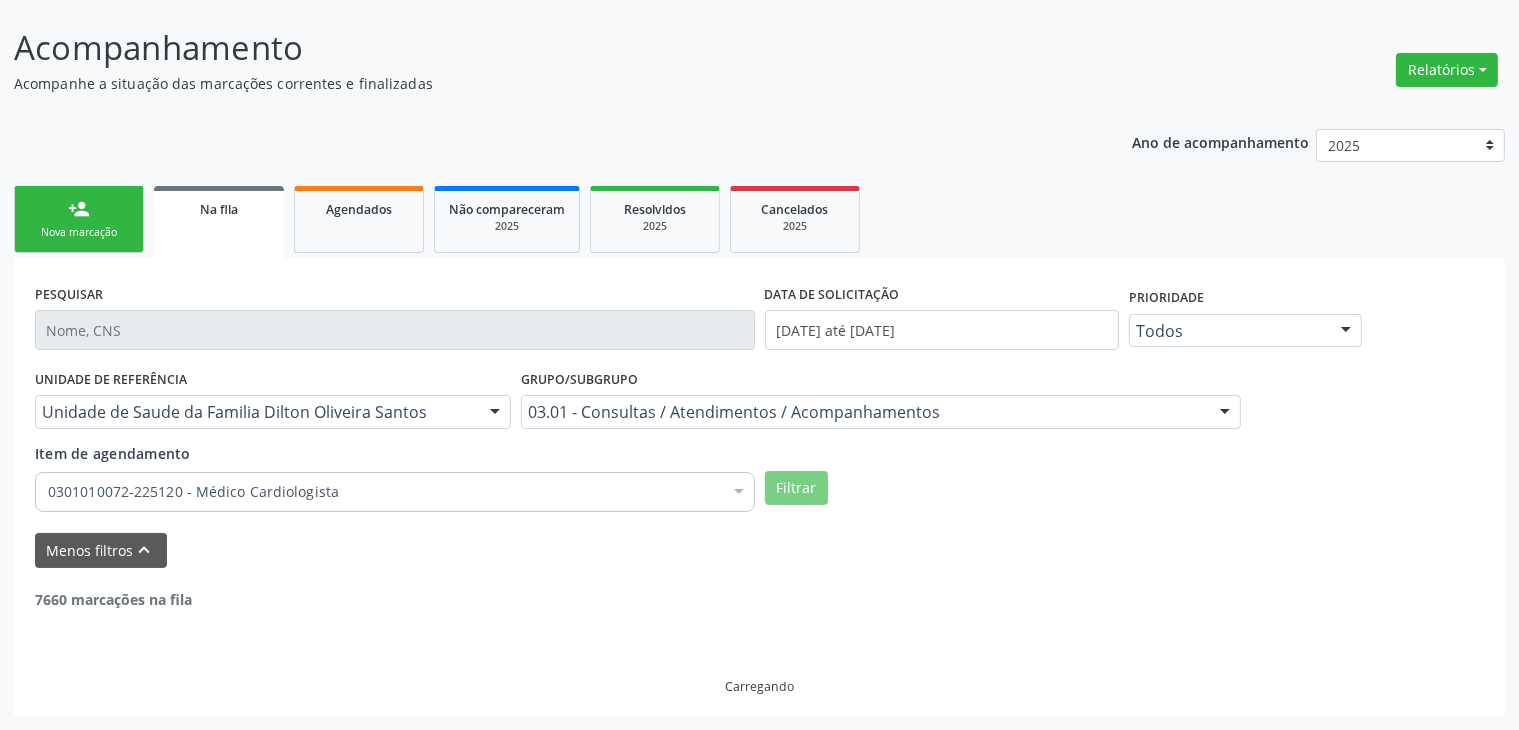 scroll, scrollTop: 112, scrollLeft: 0, axis: vertical 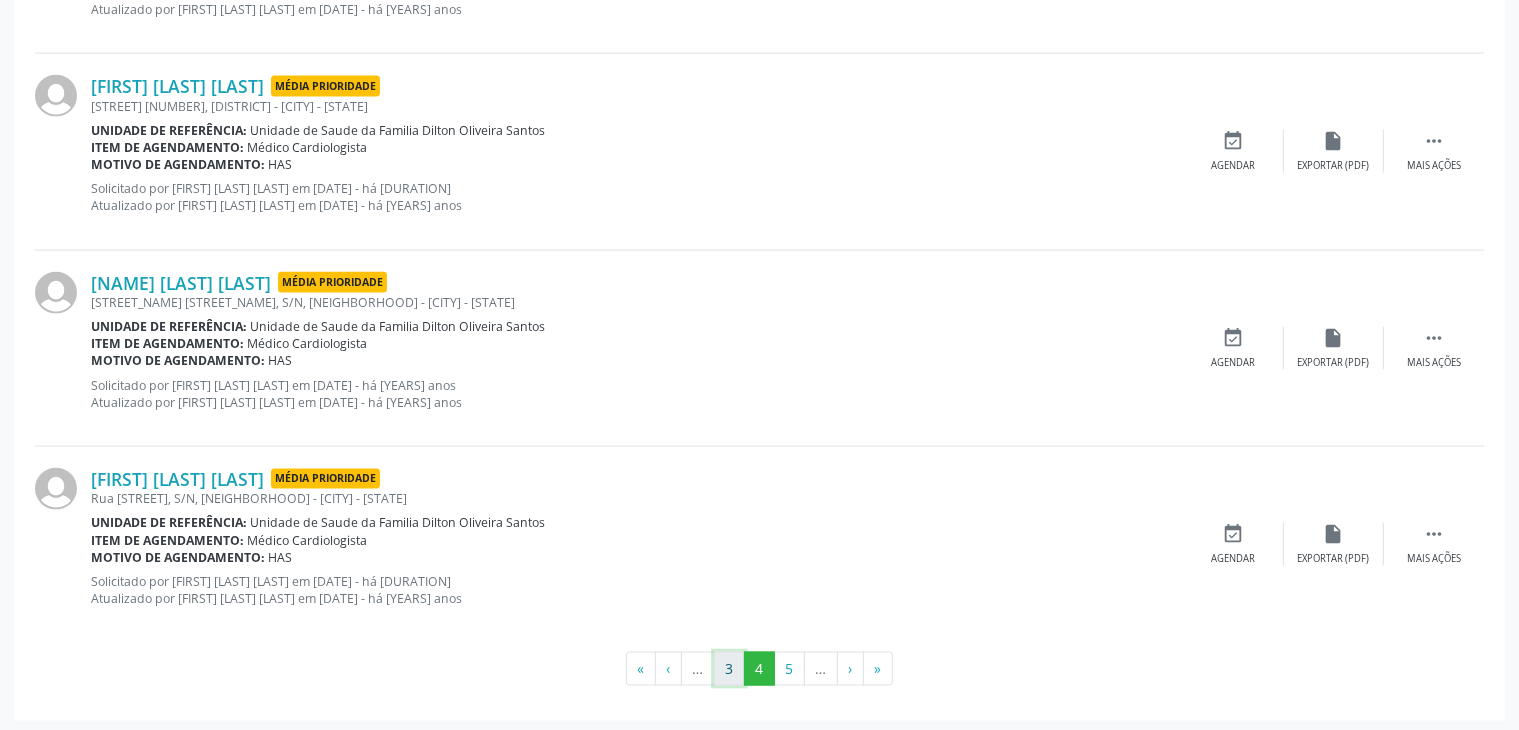 click on "3" at bounding box center (729, 669) 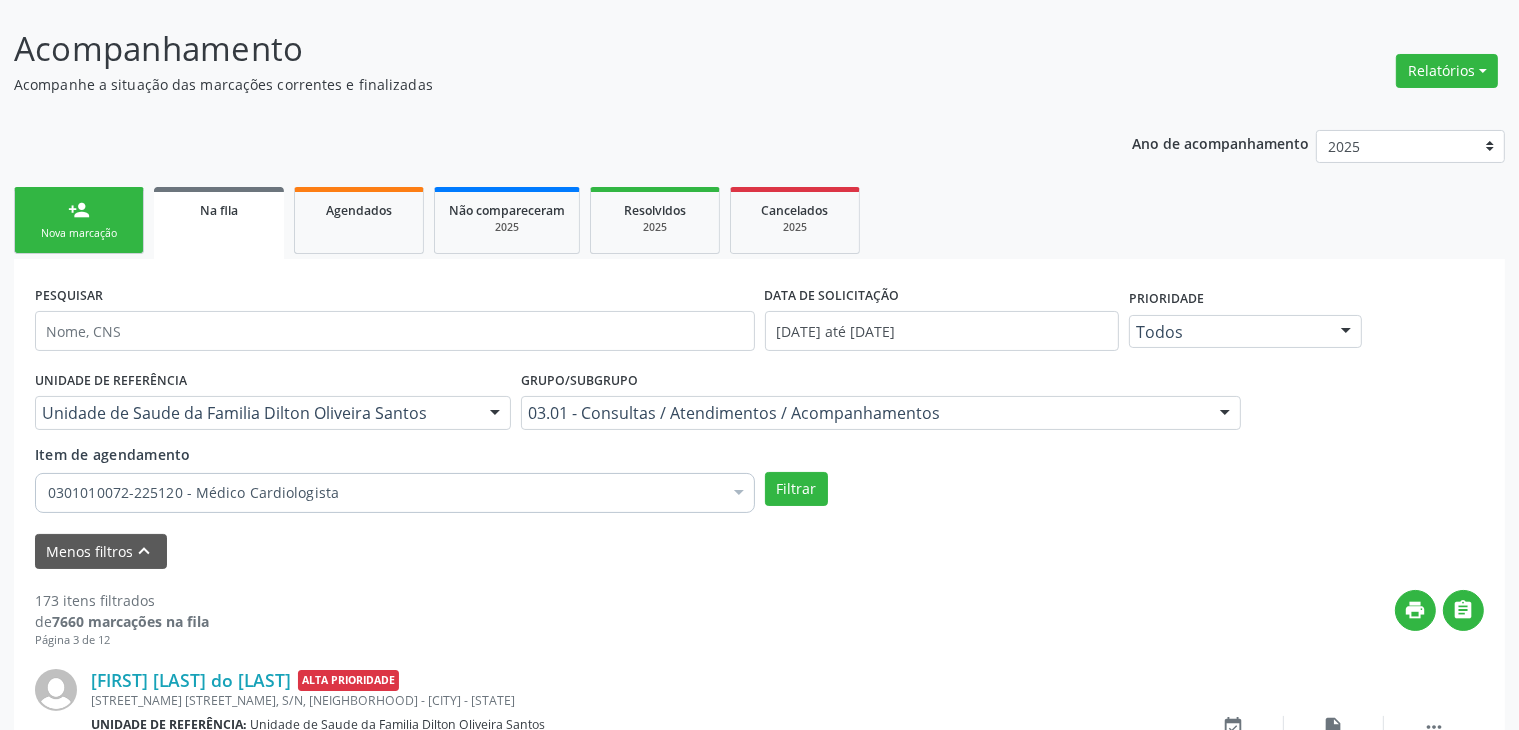 scroll, scrollTop: 2839, scrollLeft: 0, axis: vertical 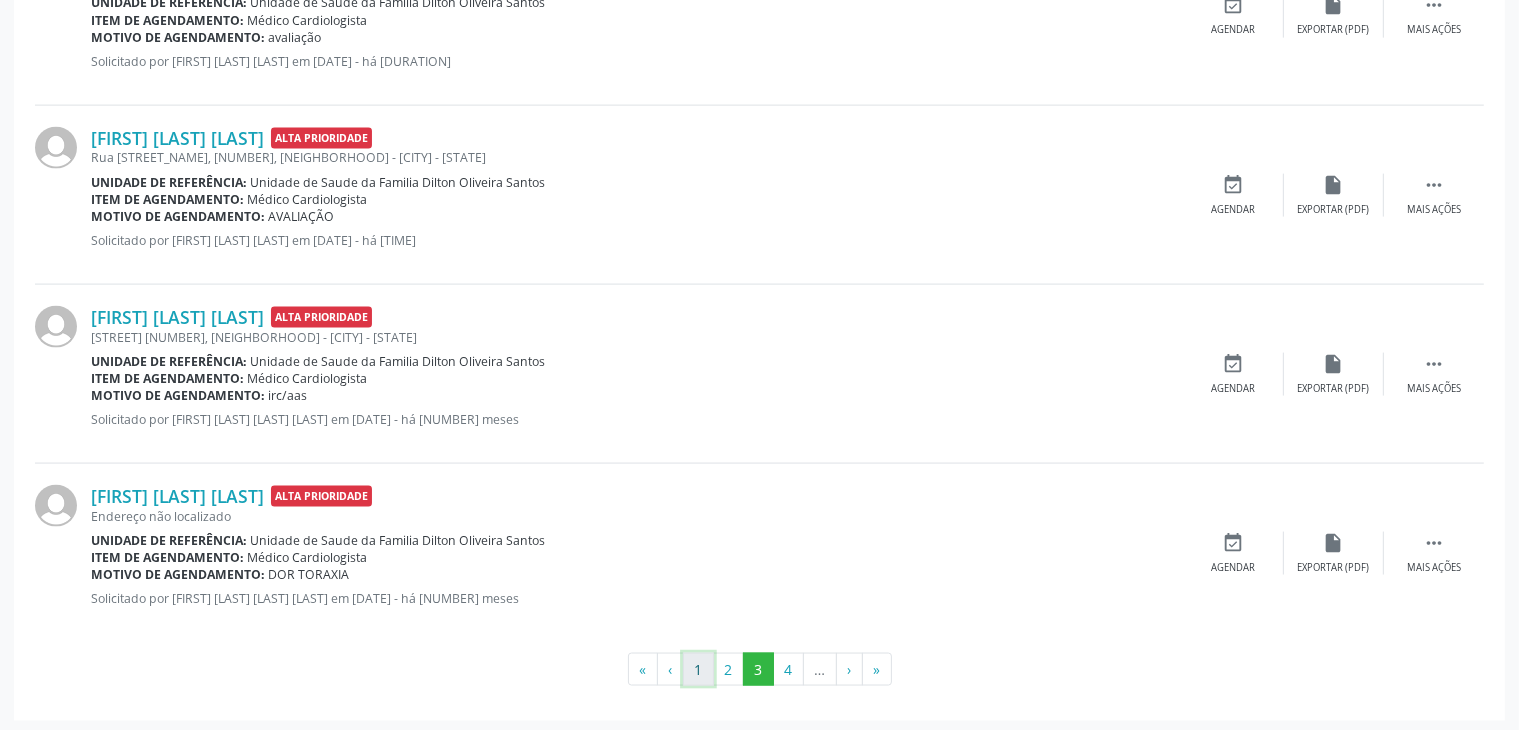 click on "1" at bounding box center [698, 670] 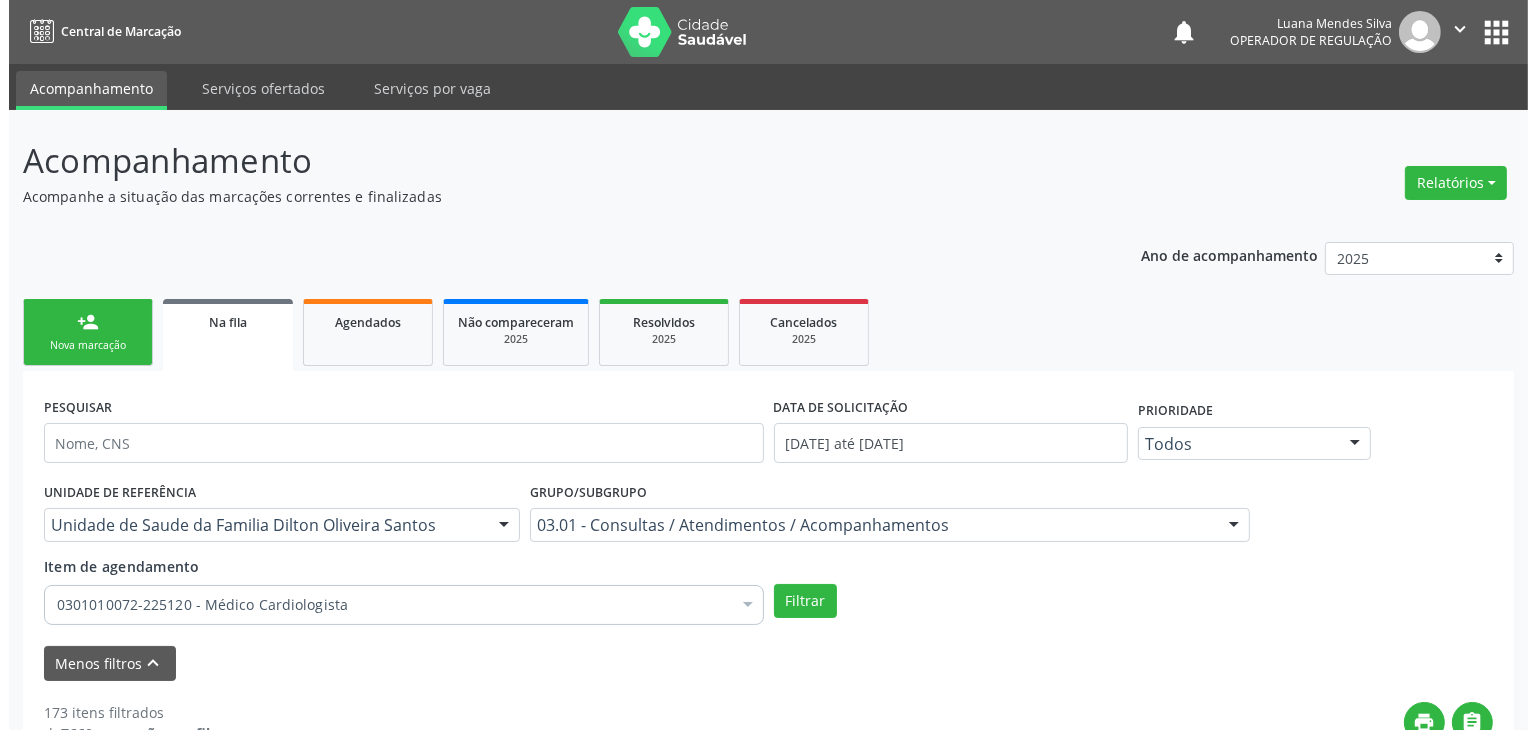 scroll, scrollTop: 400, scrollLeft: 0, axis: vertical 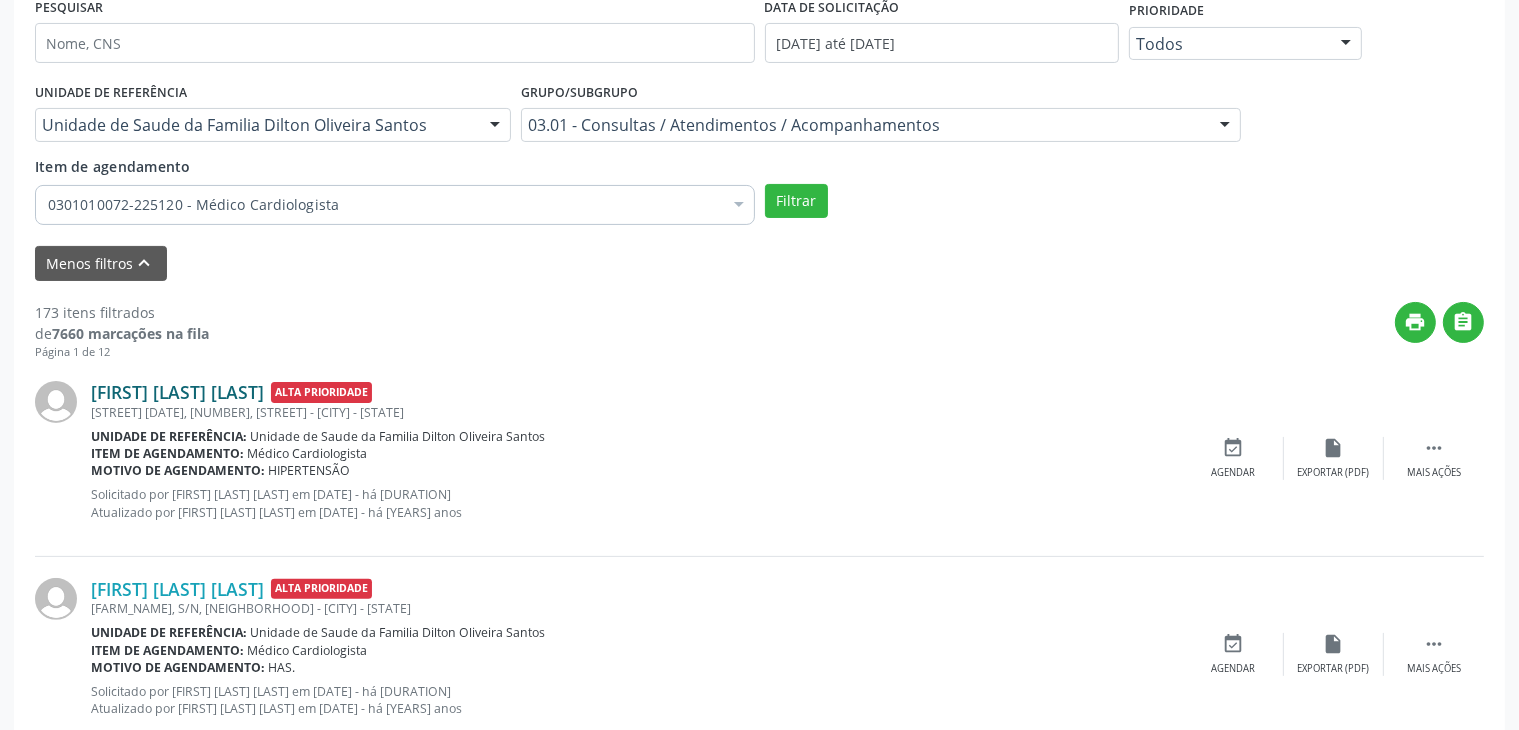 click on "[FIRST] [LAST] [LAST]" at bounding box center (177, 392) 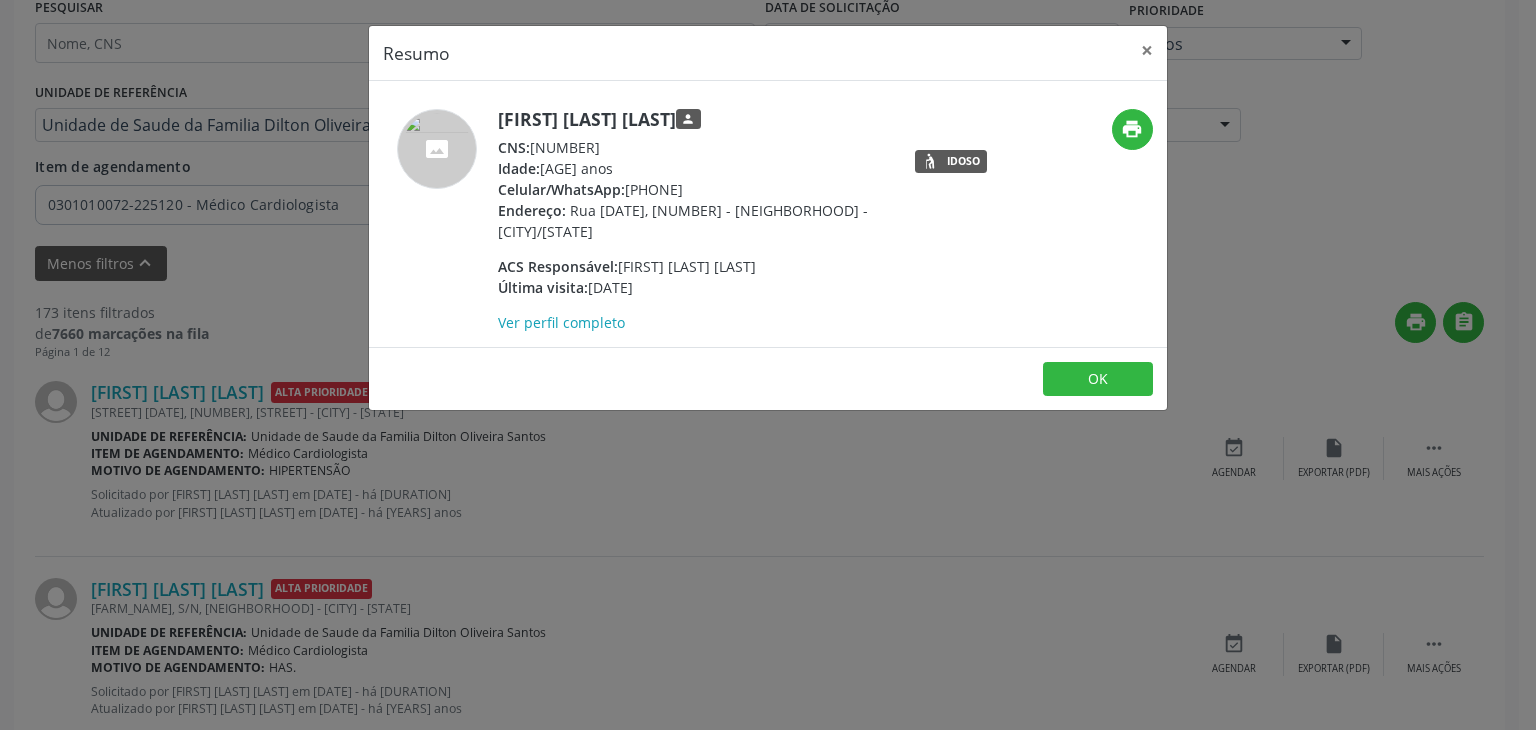 click on "[FIRST] [LAST] [LAST]
person
CNS:
[NUMBER]
Idade:
[AGE] anos
Celular/WhatsApp:
[PHONE]
Endereço:
[STREET],
[NUMBER] -
[DISTRICT]
-
[CITY]/[STATE]
ACS Responsável:
[FIRST] [LAST] [LAST]
Última visita:
[DATE]
Ver perfil completo
print     Idoso" at bounding box center [768, 214] 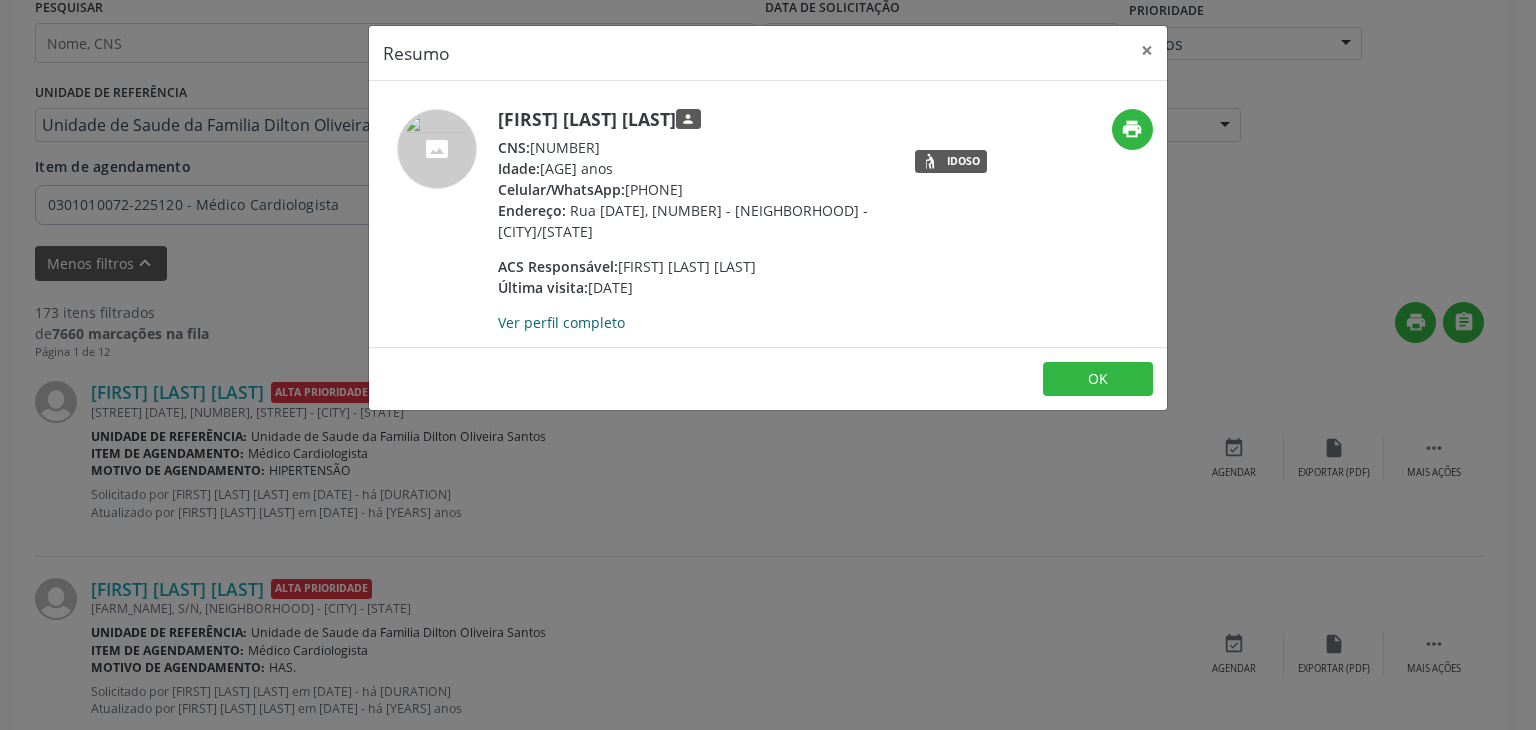 click on "Ver perfil completo" at bounding box center (561, 322) 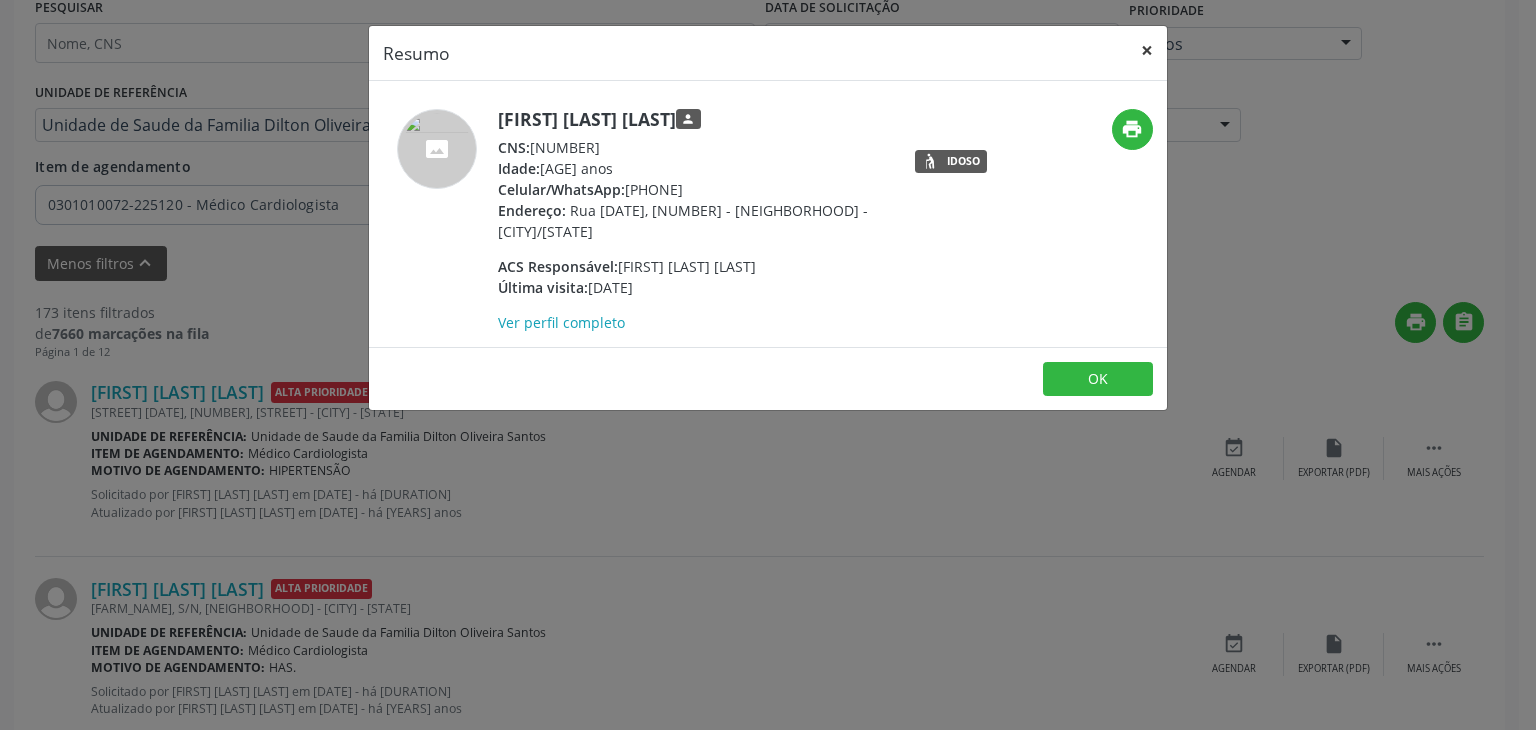 click on "×" at bounding box center [1147, 50] 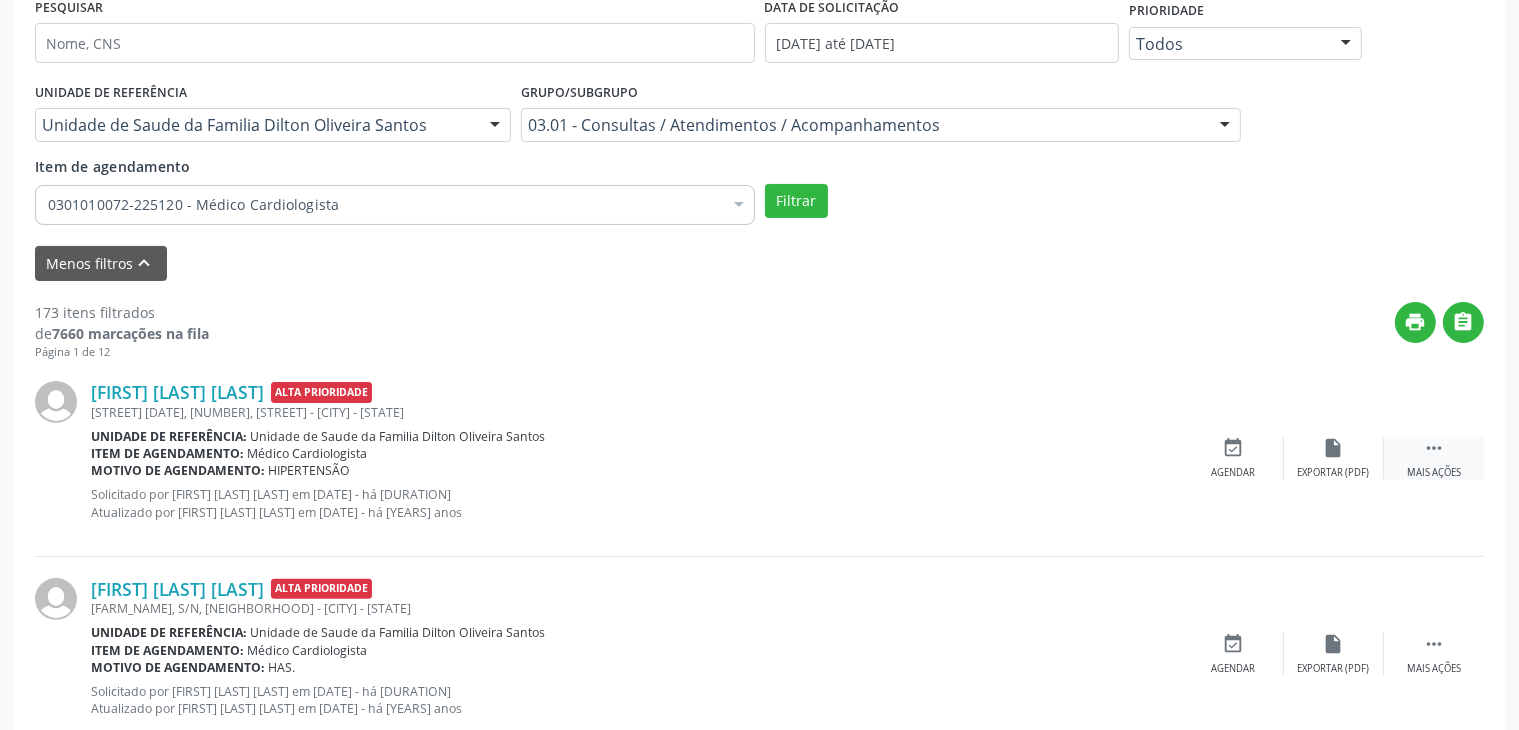 click on "" at bounding box center [1434, 448] 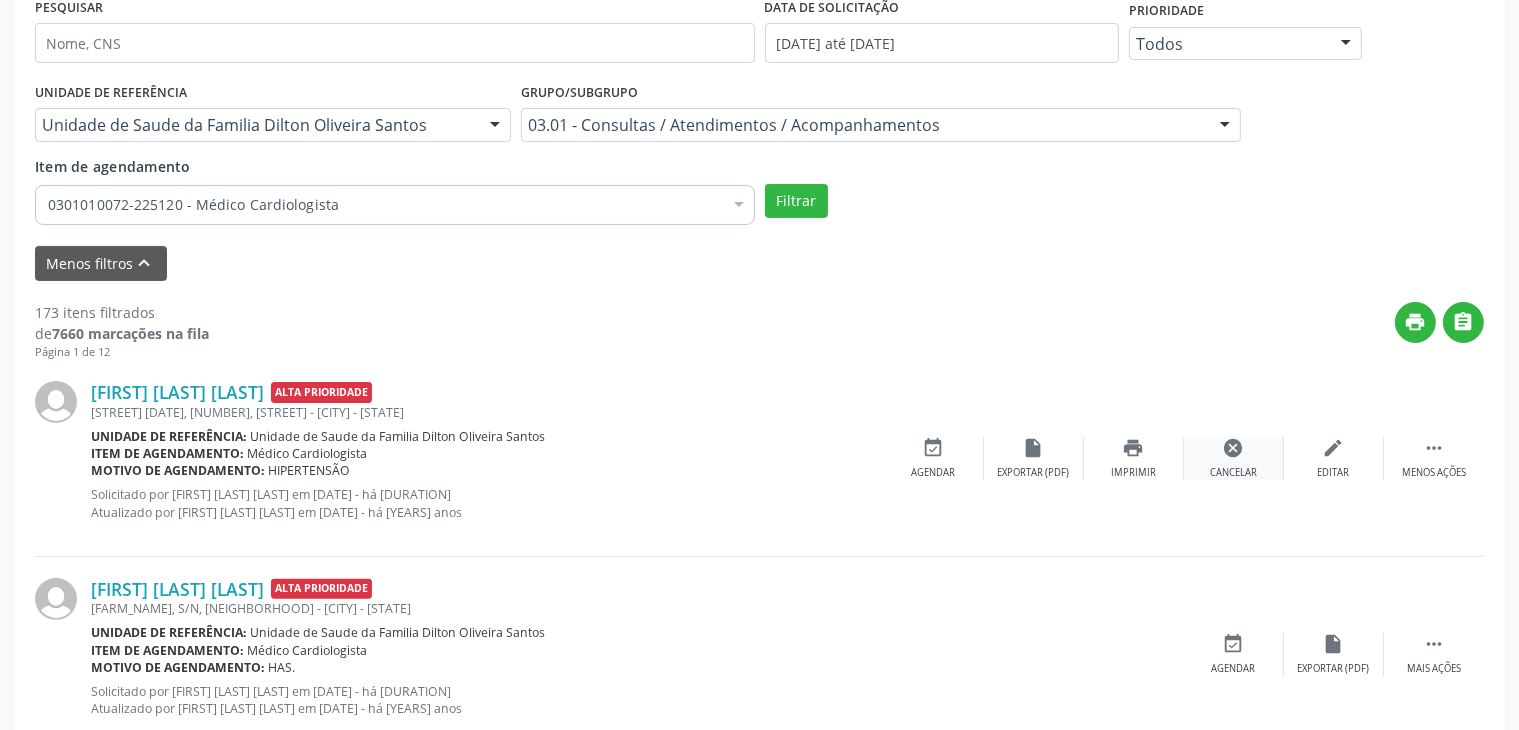 click on "cancel
Cancelar" at bounding box center [1234, 458] 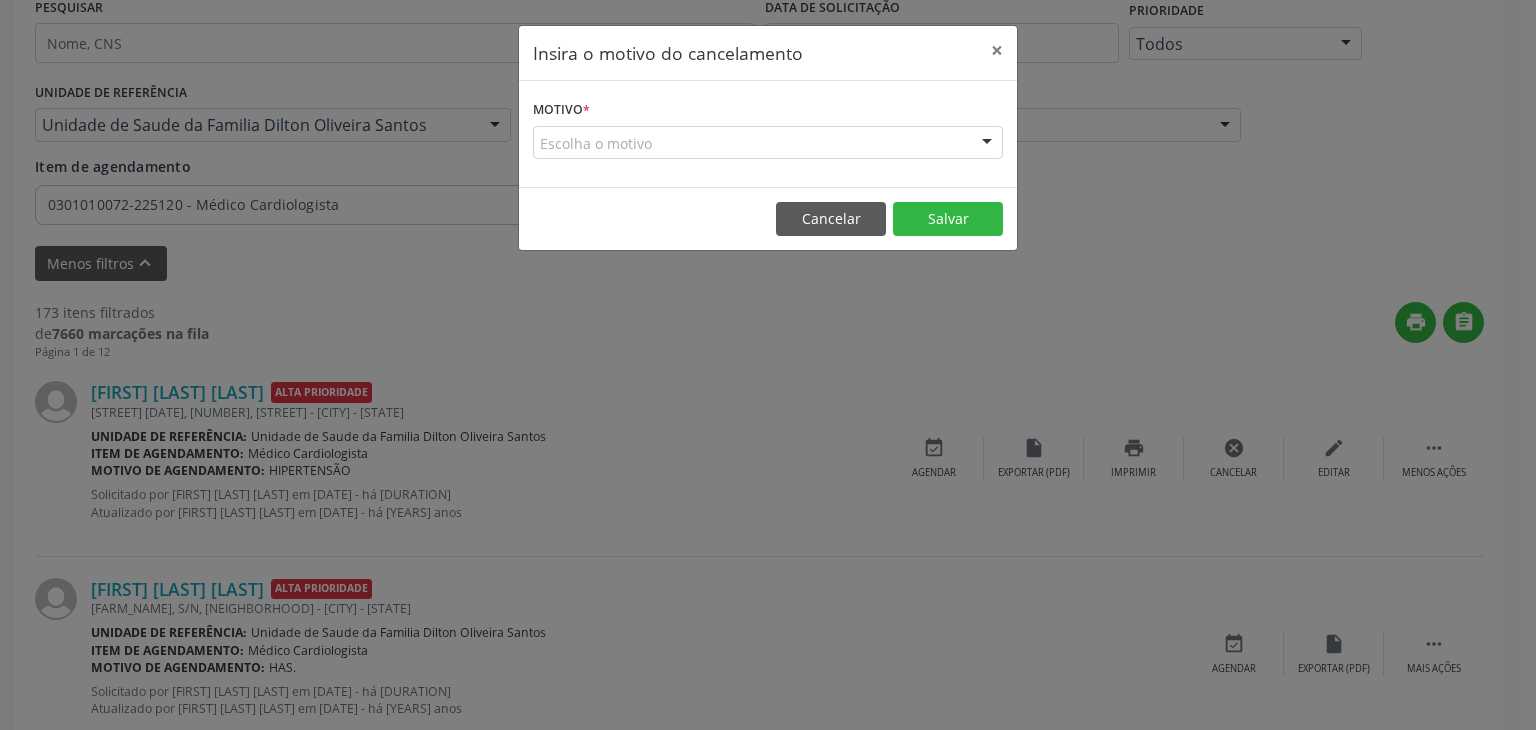 click on "Escolha o motivo" at bounding box center (768, 143) 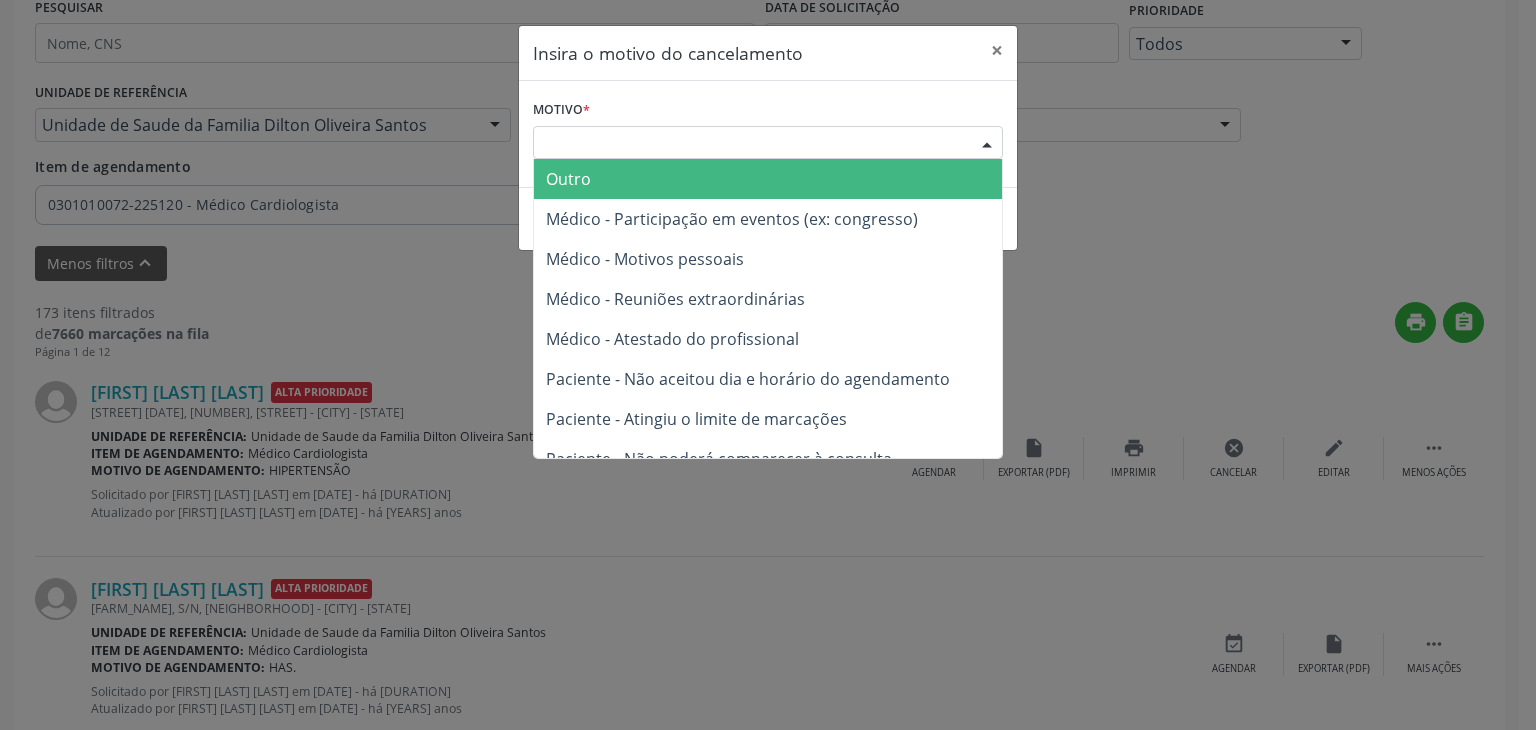 click on "Outro" at bounding box center (568, 179) 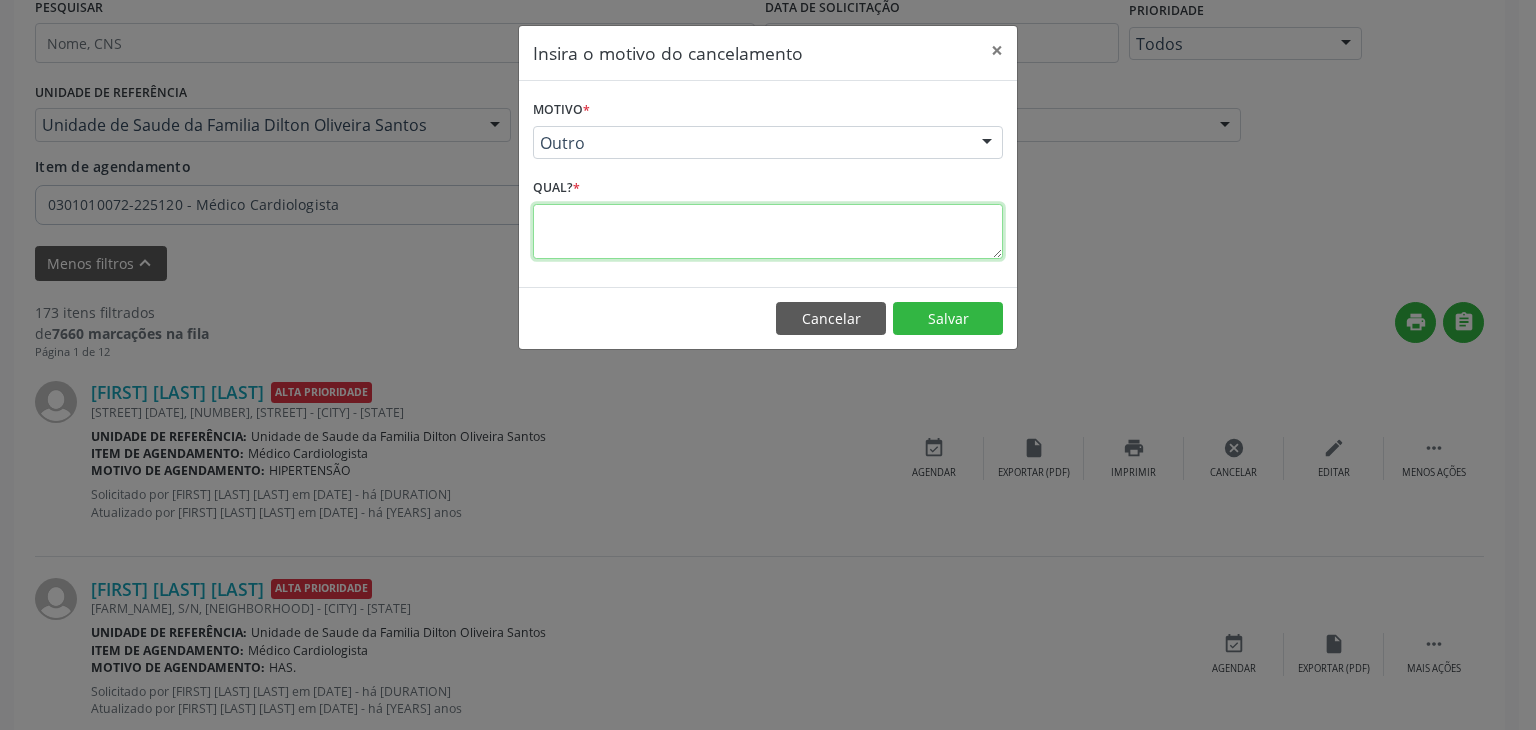 click at bounding box center (768, 231) 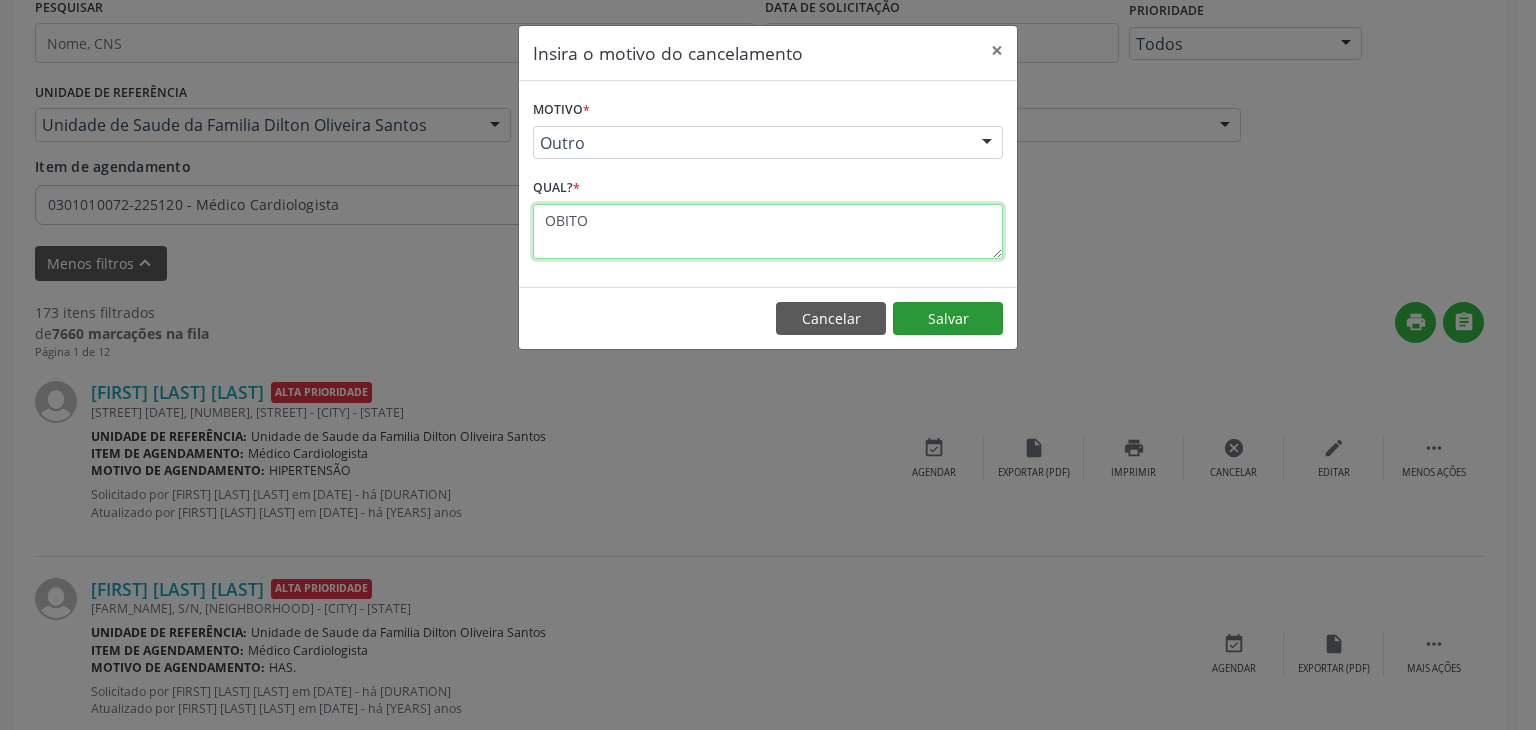 type on "OBITO" 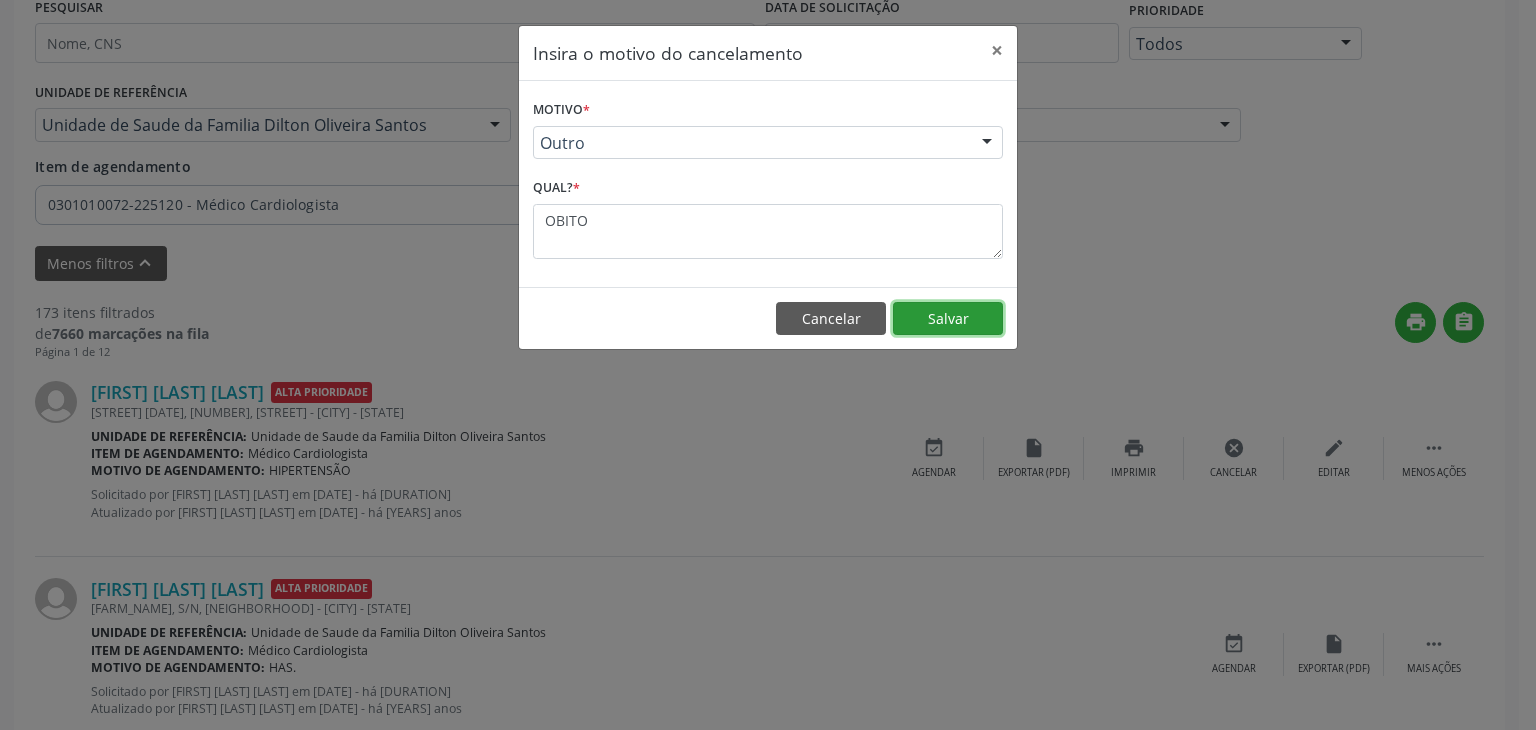 click on "Salvar" at bounding box center [948, 319] 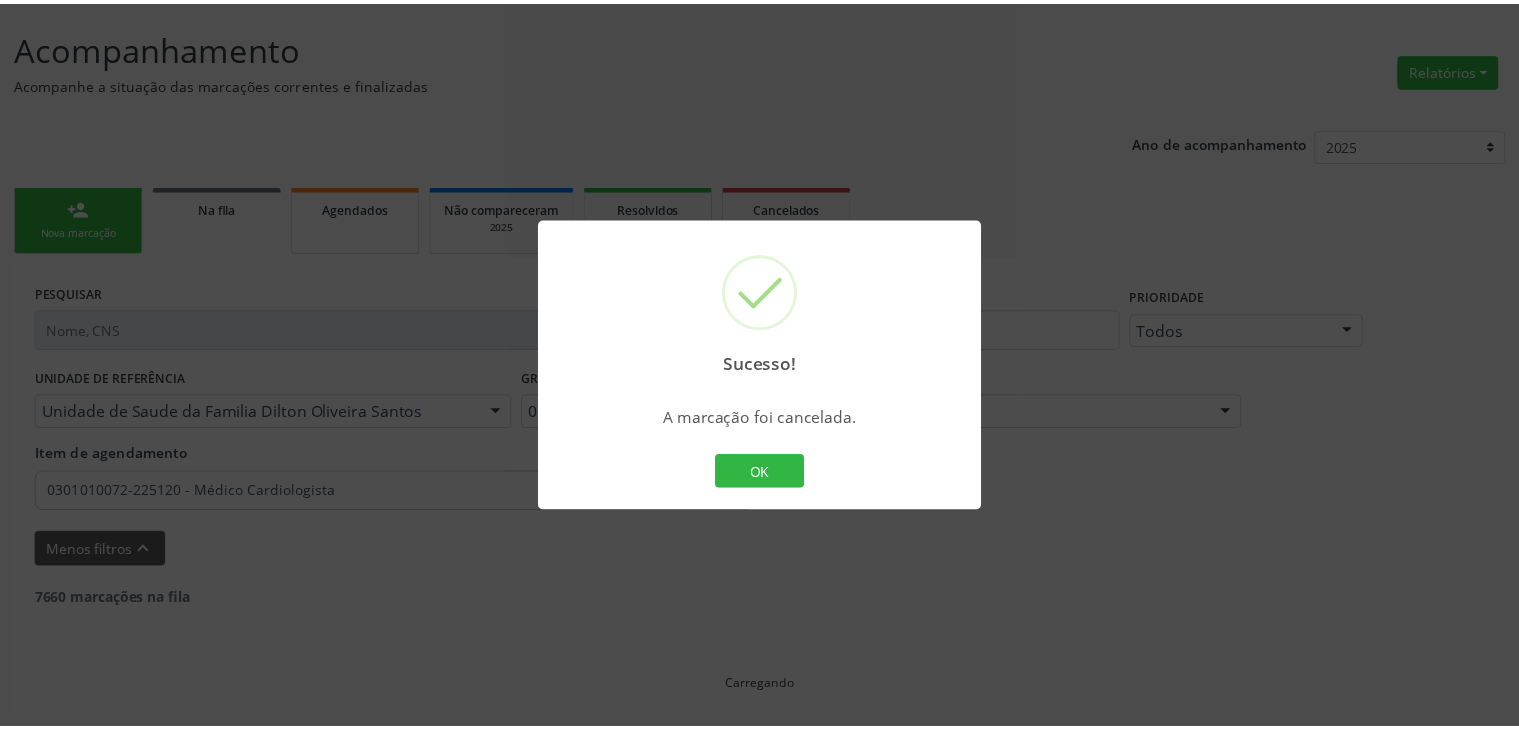 scroll, scrollTop: 112, scrollLeft: 0, axis: vertical 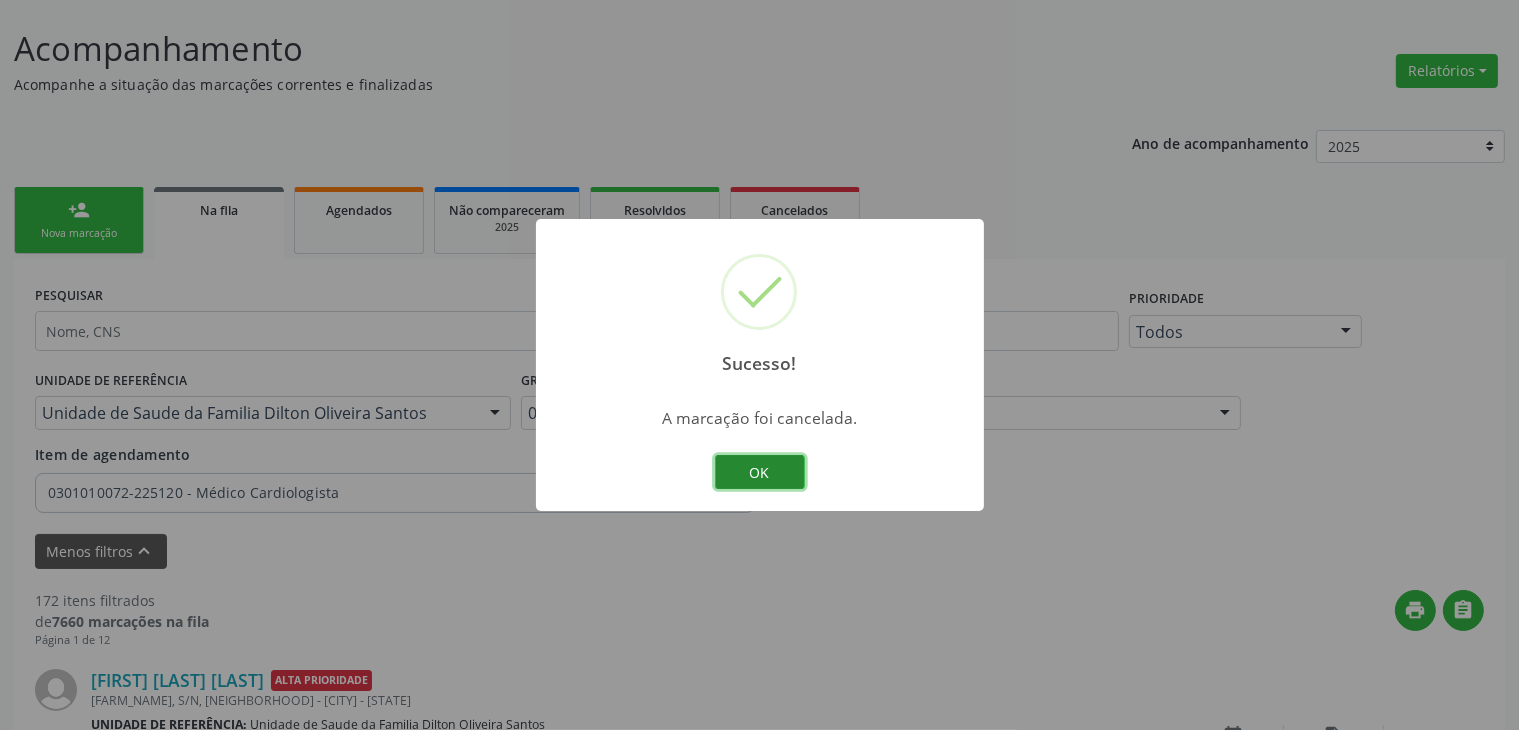 click on "OK" at bounding box center [760, 472] 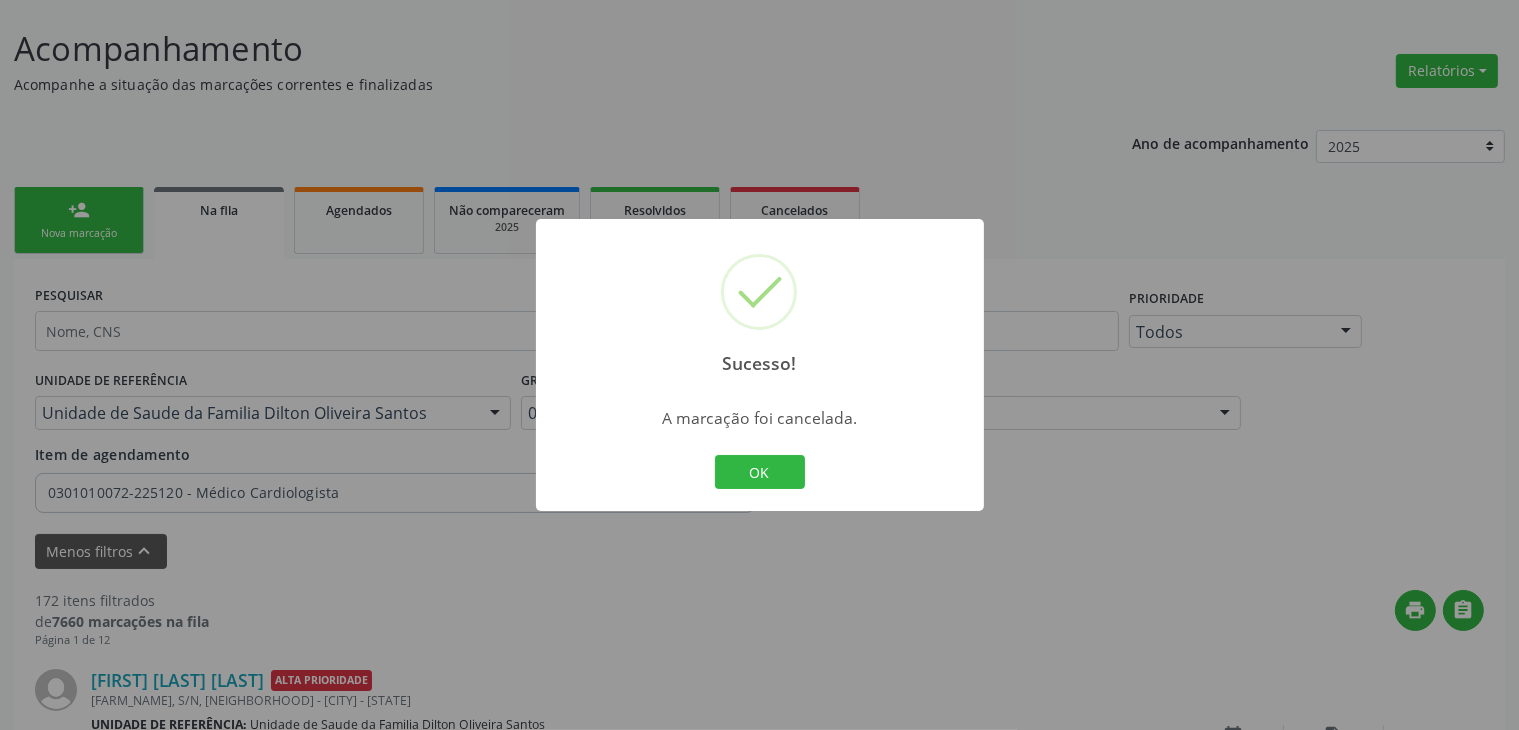 scroll, scrollTop: 400, scrollLeft: 0, axis: vertical 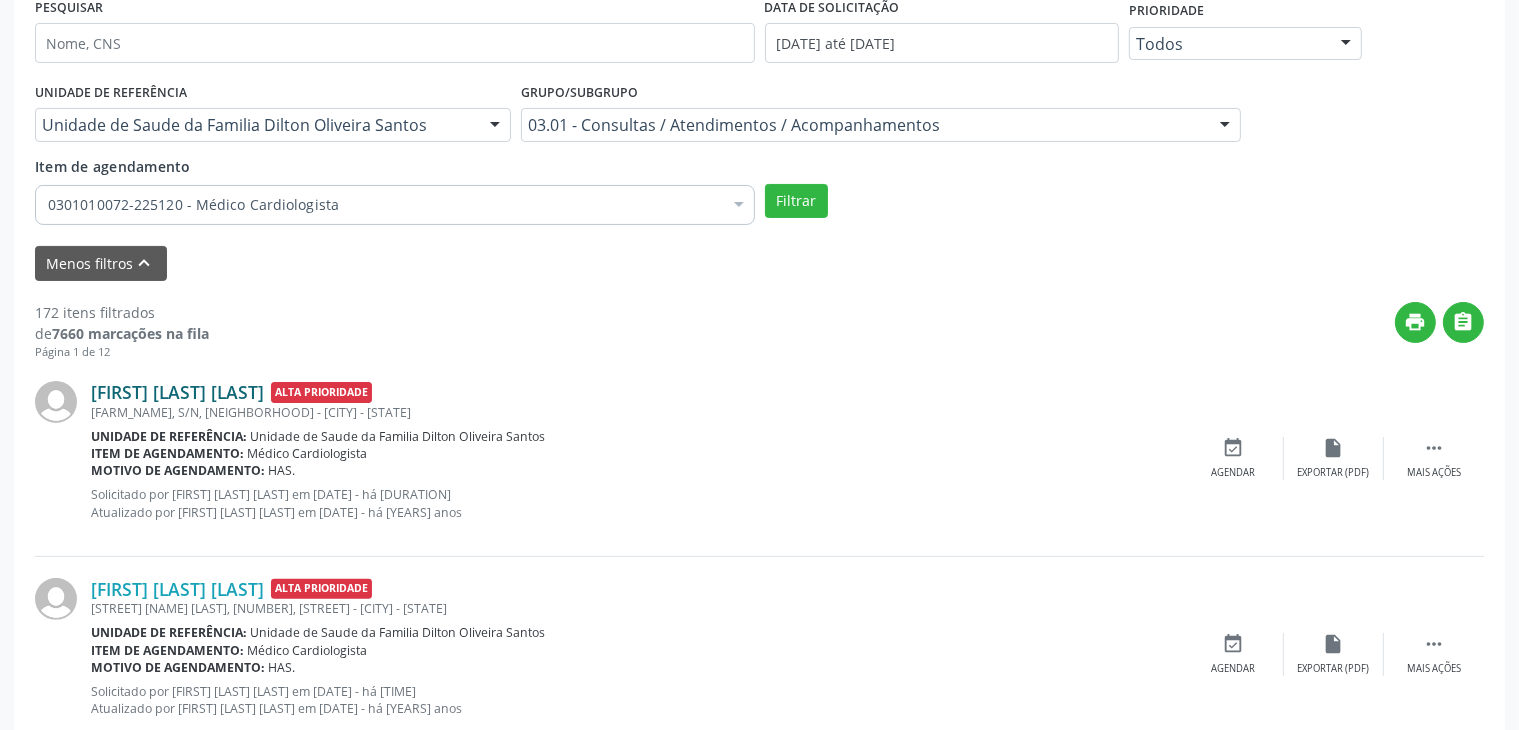 click on "[FIRST] [LAST] [LAST]" at bounding box center (177, 392) 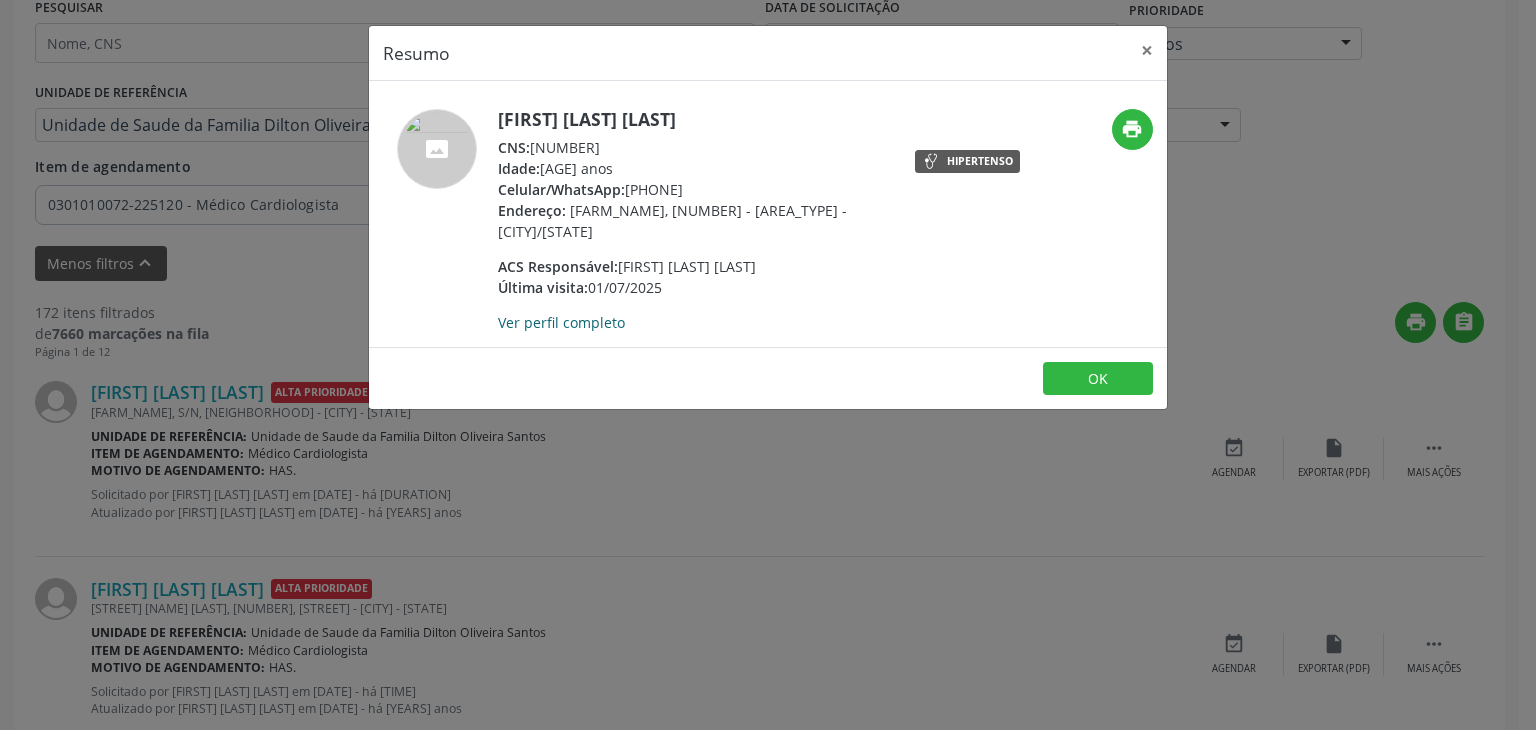 click on "Ver perfil completo" at bounding box center (561, 322) 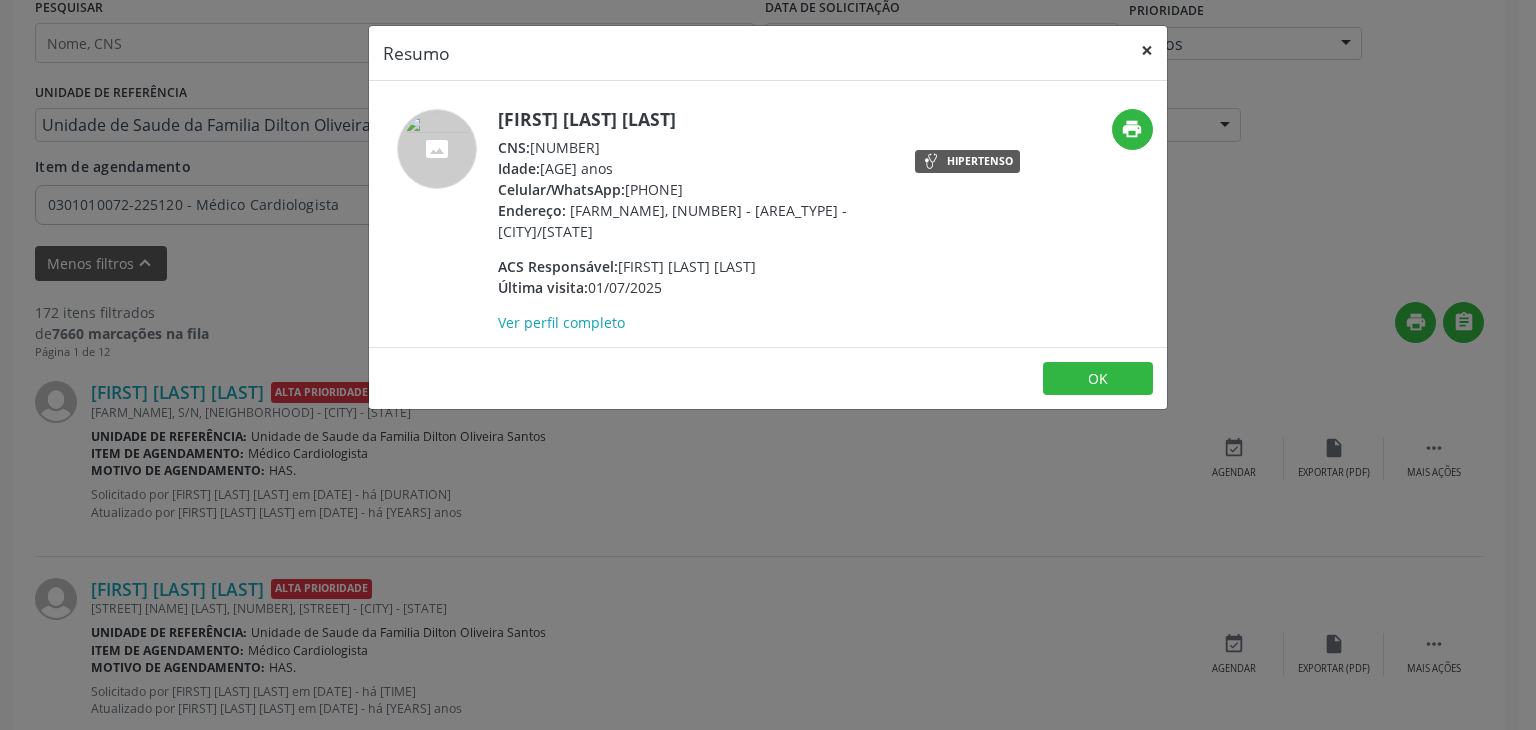 click on "×" at bounding box center [1147, 50] 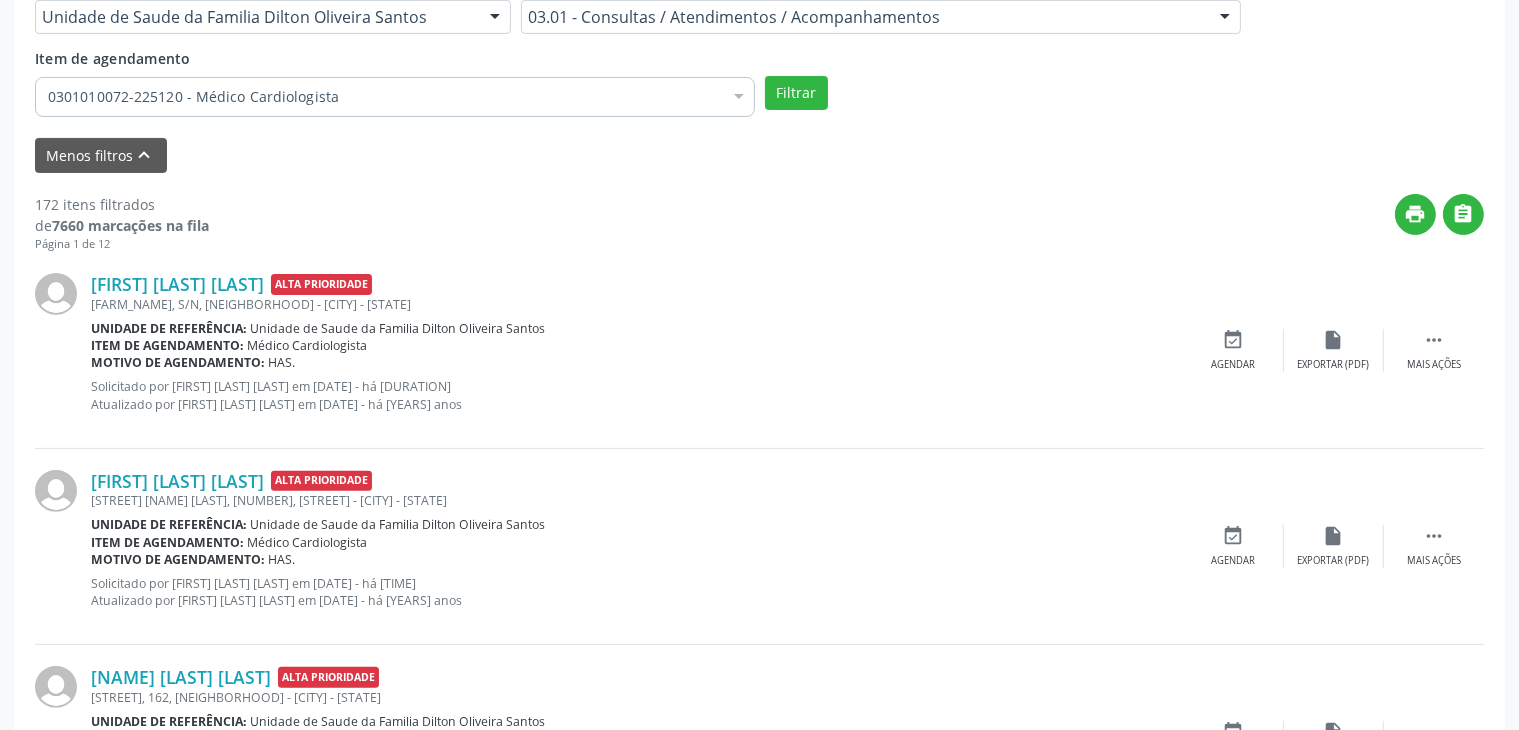 scroll, scrollTop: 700, scrollLeft: 0, axis: vertical 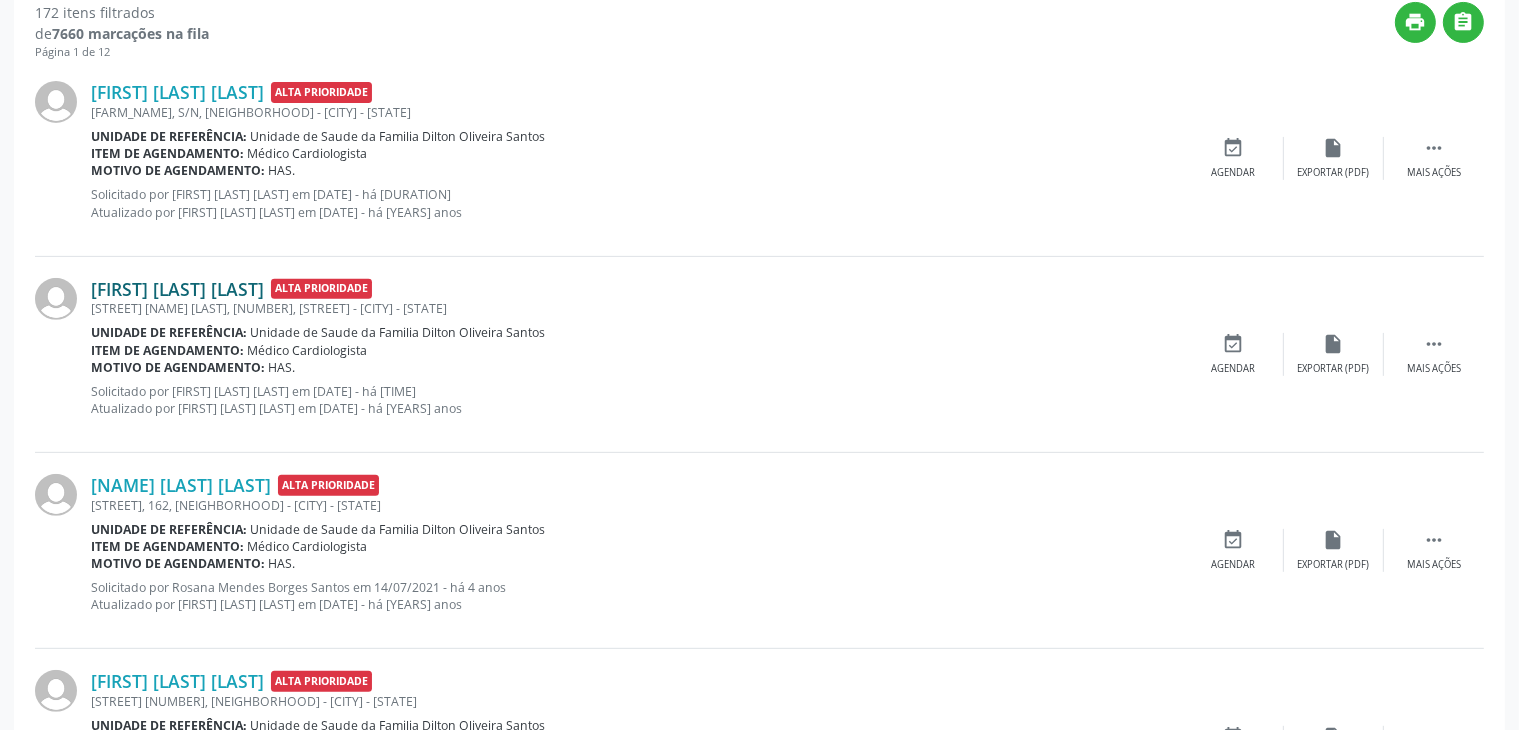 click on "[FIRST] [LAST] [LAST]" at bounding box center [177, 289] 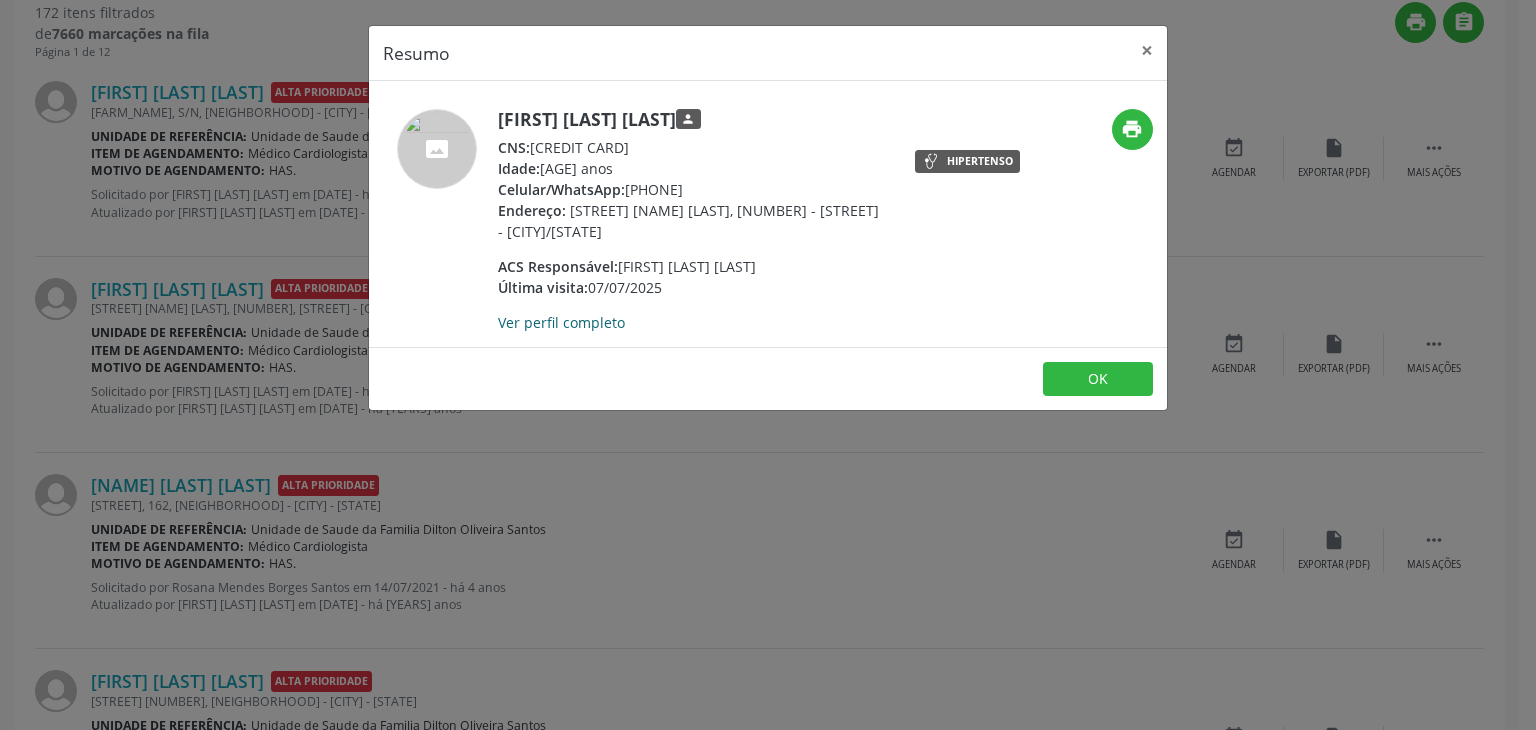 click on "Ver perfil completo" at bounding box center [561, 322] 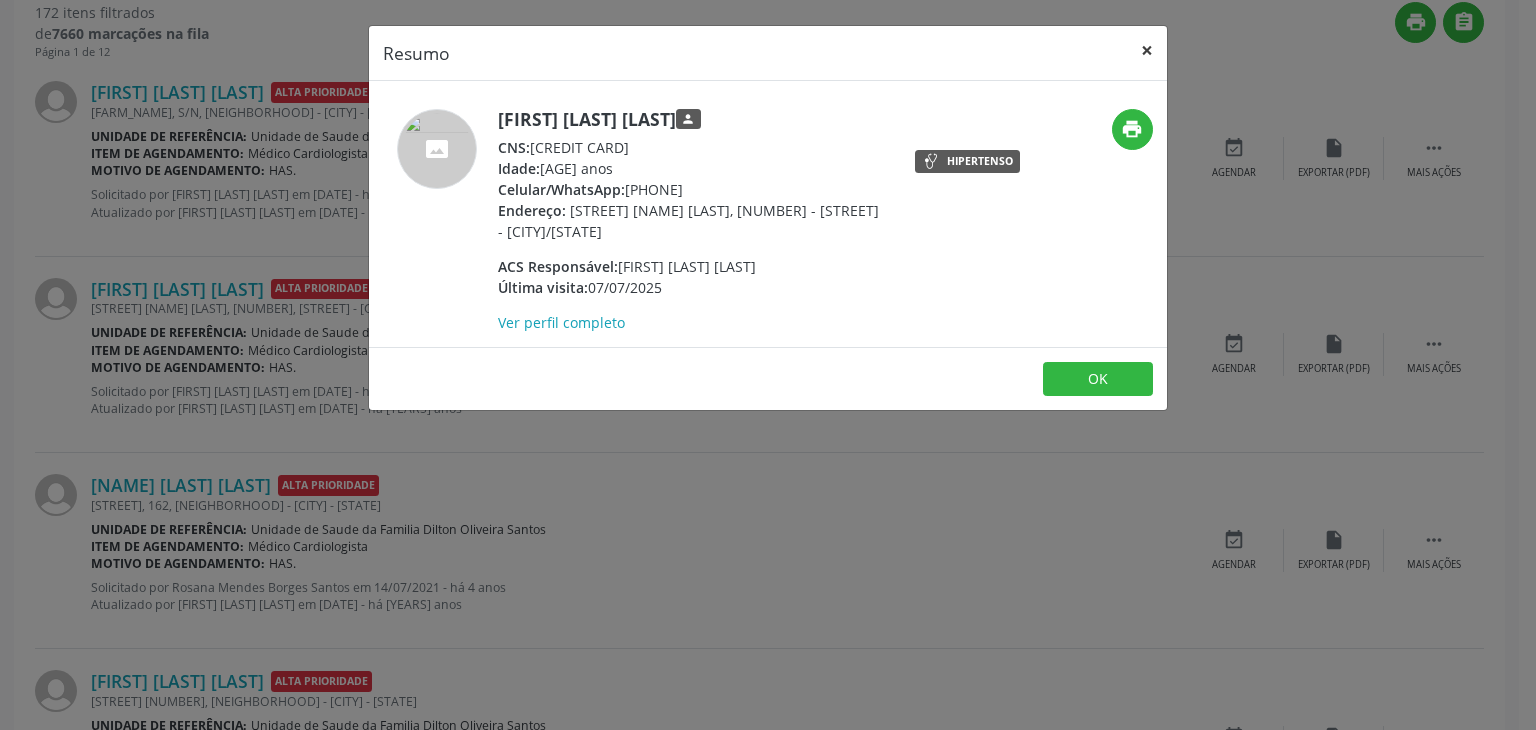 drag, startPoint x: 1156, startPoint y: 42, endPoint x: 1056, endPoint y: 53, distance: 100.60318 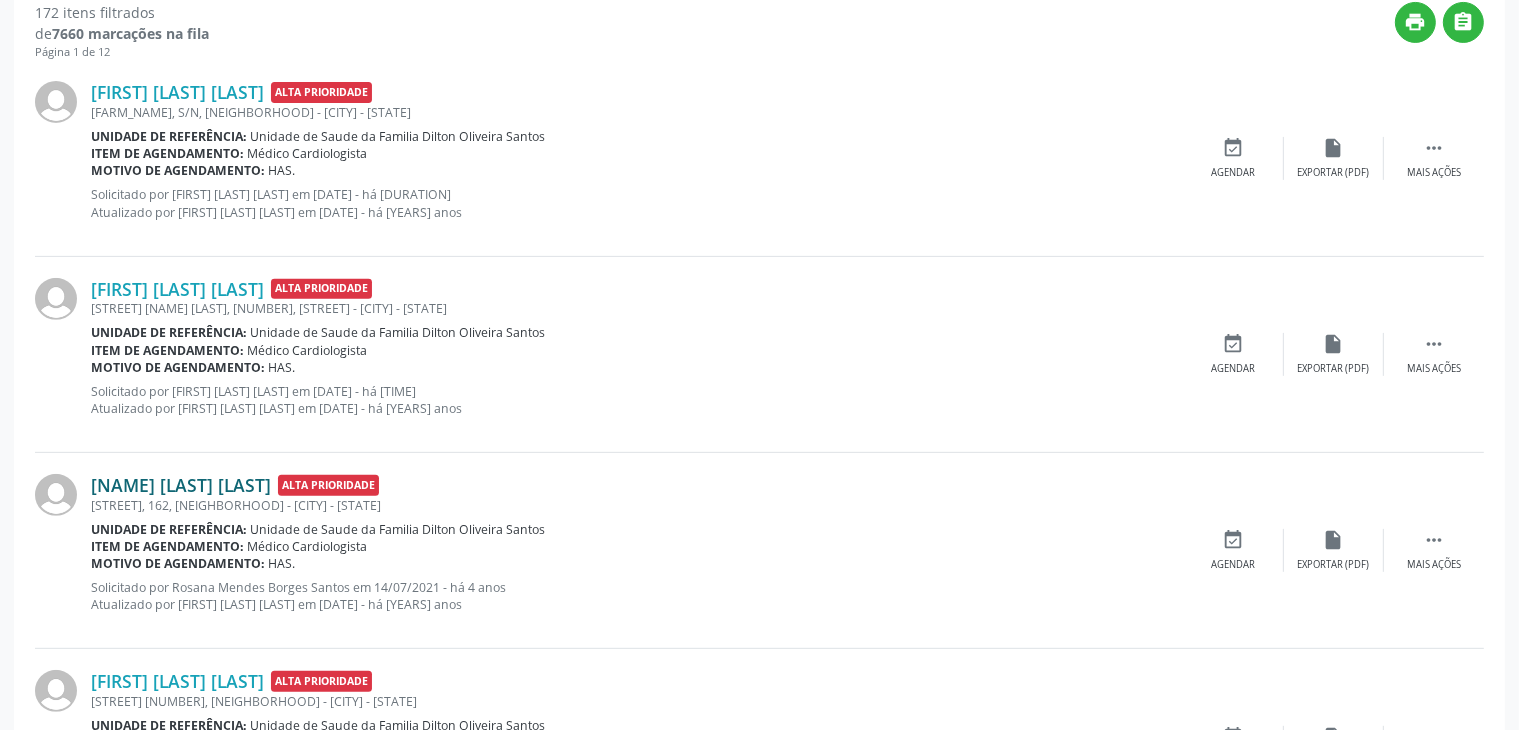 click on "[NAME] [LAST] [LAST]" at bounding box center (181, 485) 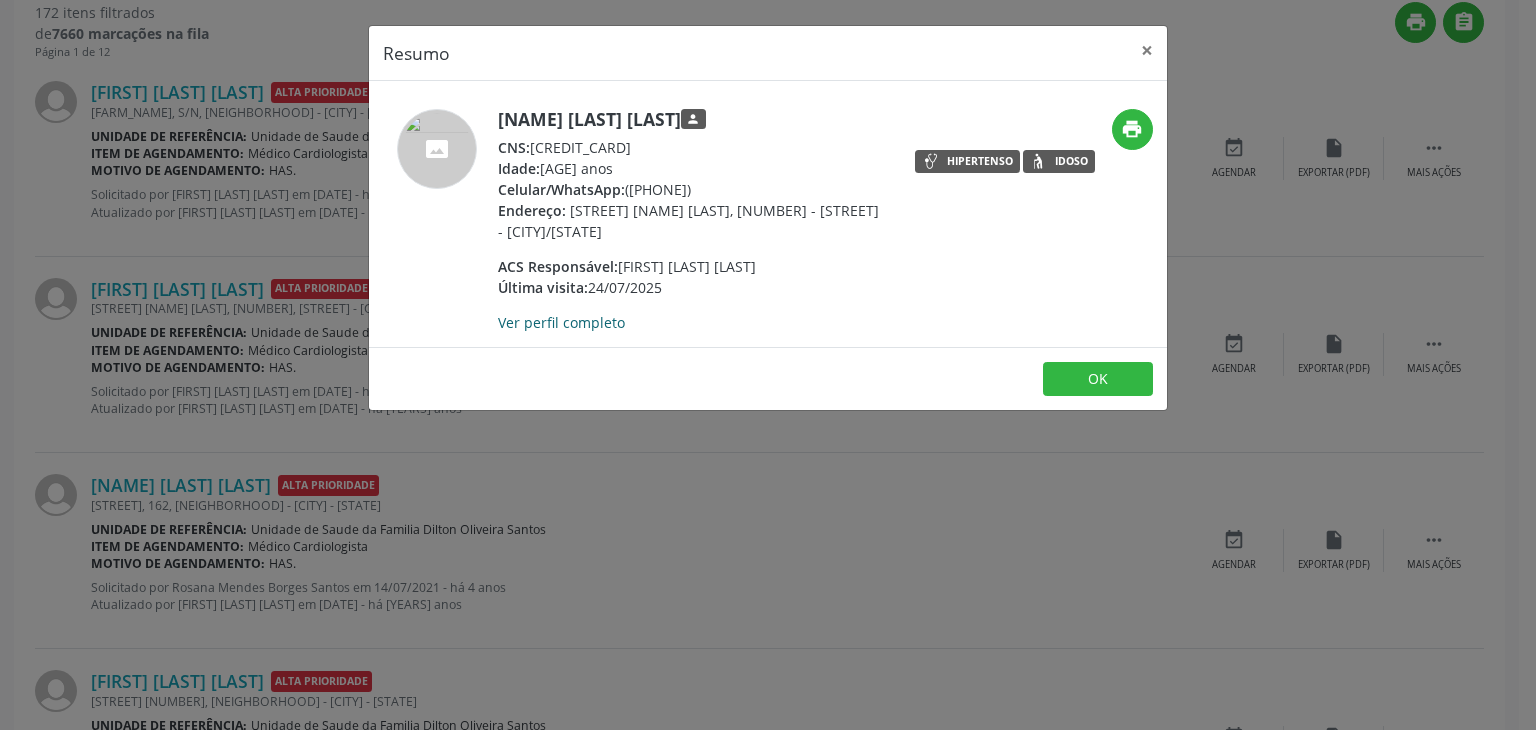 click on "Ver perfil completo" at bounding box center [561, 322] 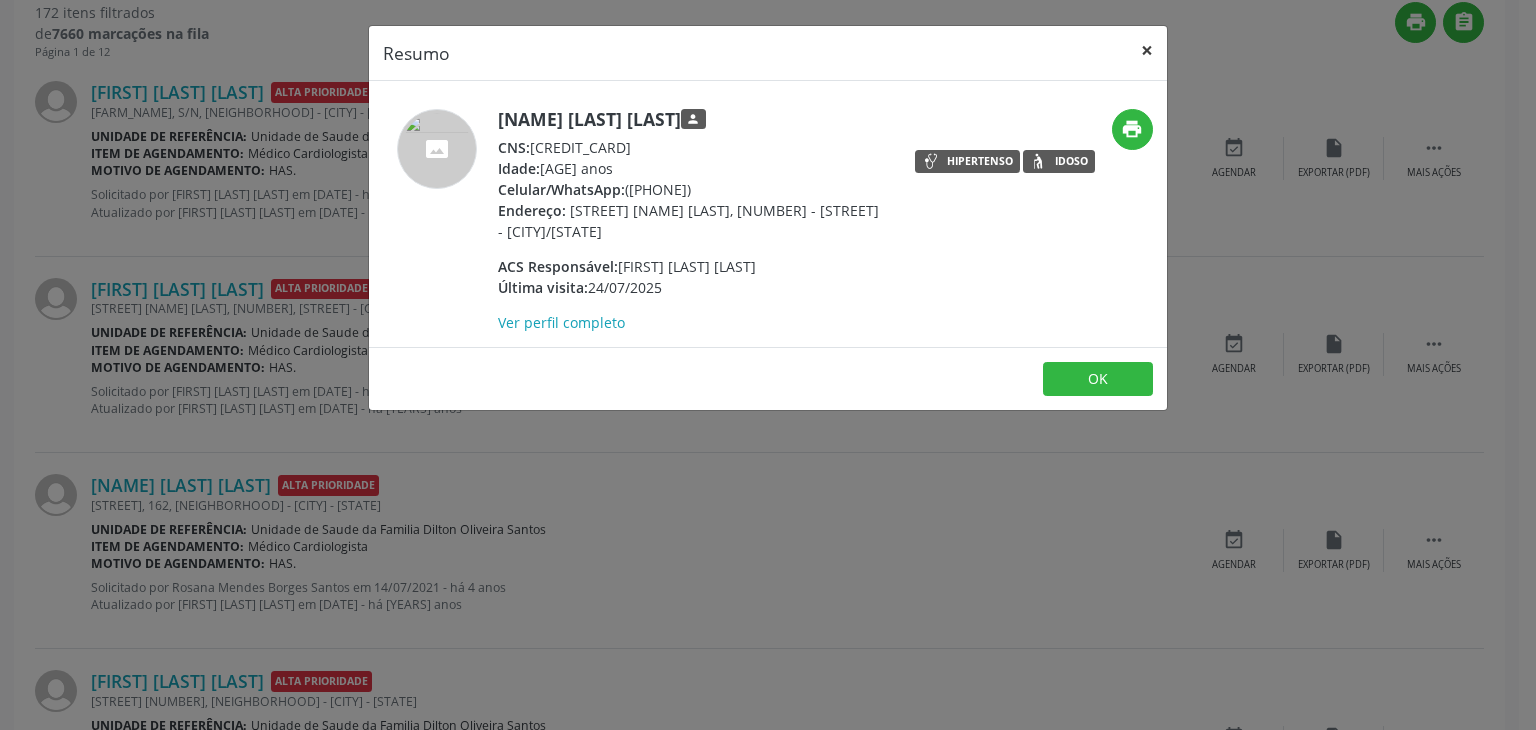 click on "×" at bounding box center (1147, 50) 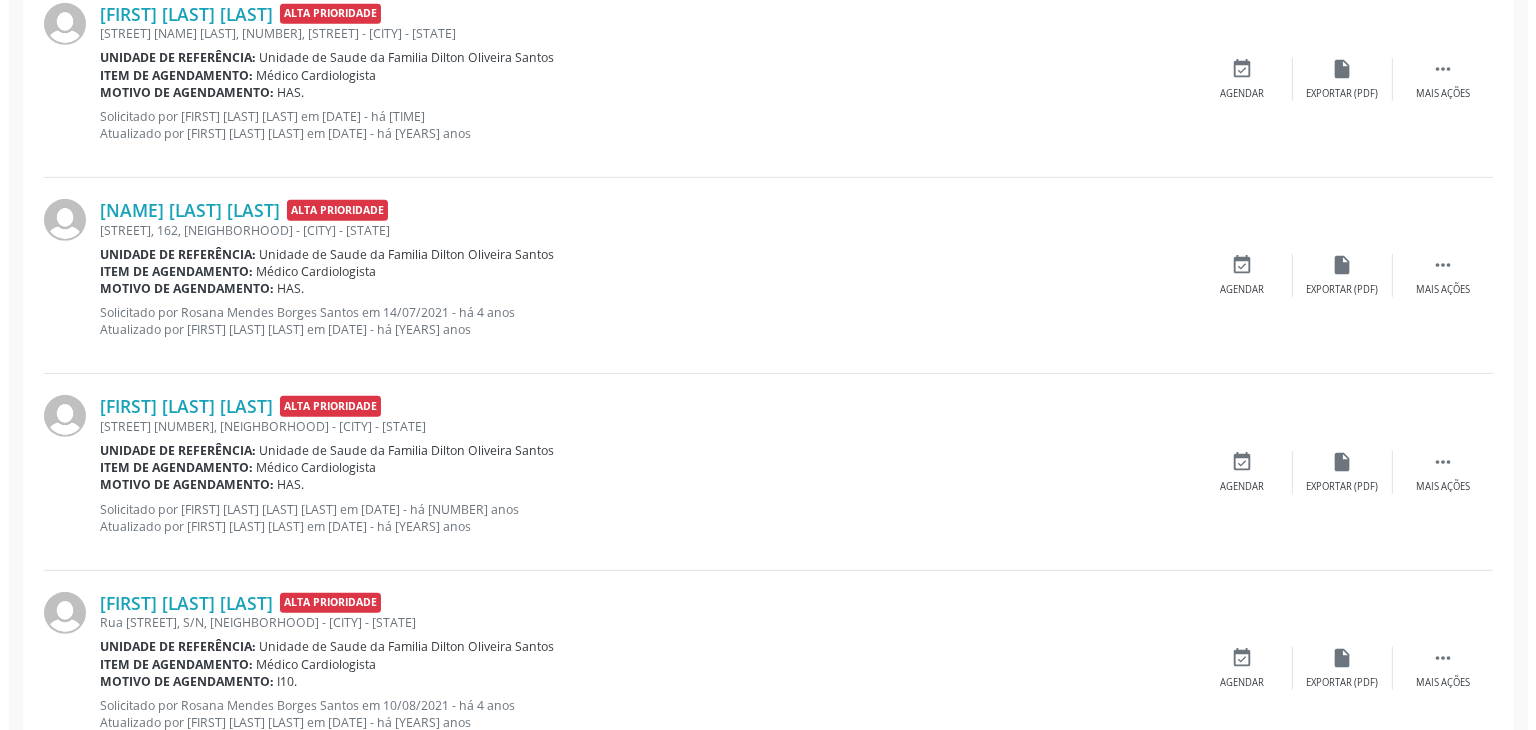 scroll, scrollTop: 1000, scrollLeft: 0, axis: vertical 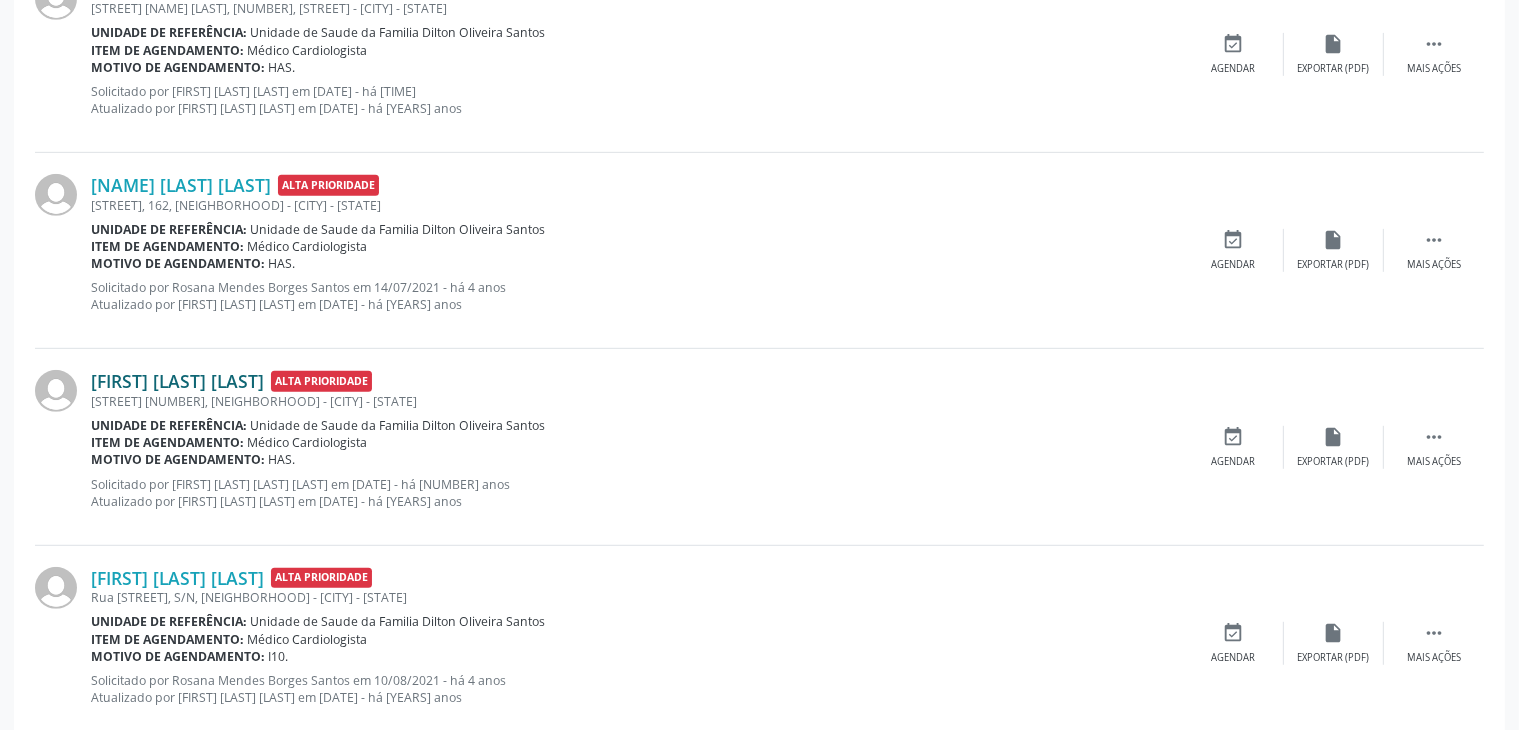 click on "[FIRST] [LAST] [LAST]" at bounding box center (177, 381) 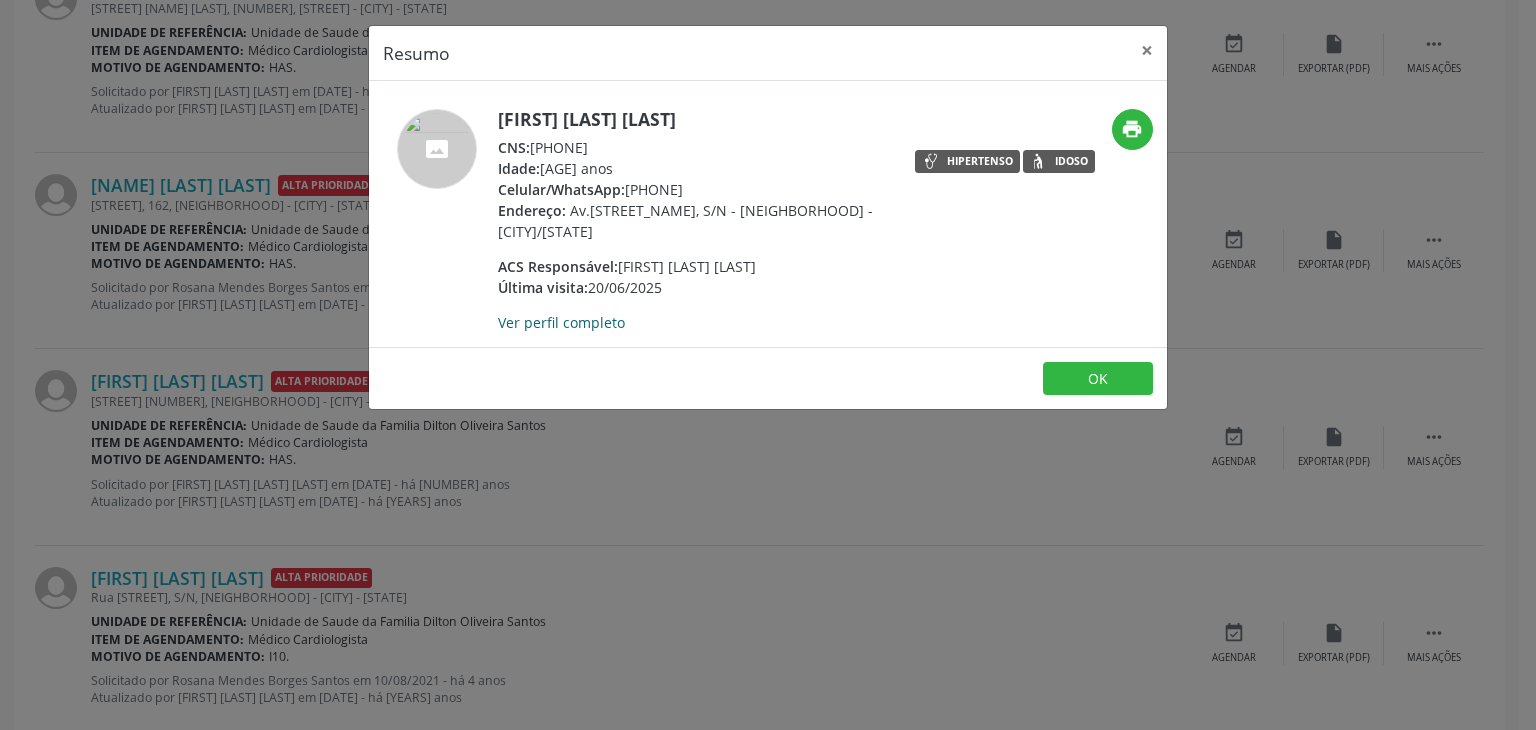 click on "Ver perfil completo" at bounding box center (561, 322) 